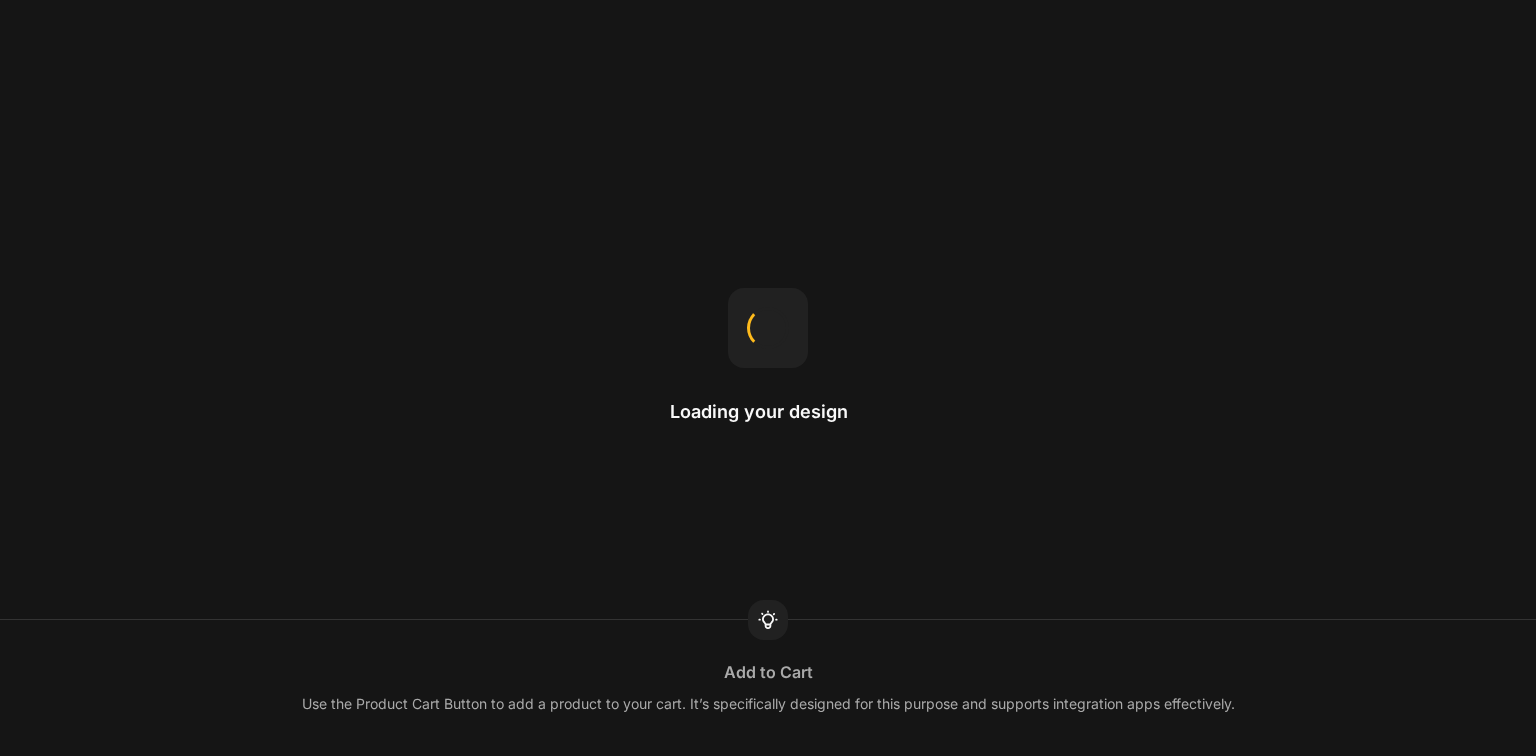 scroll, scrollTop: 0, scrollLeft: 0, axis: both 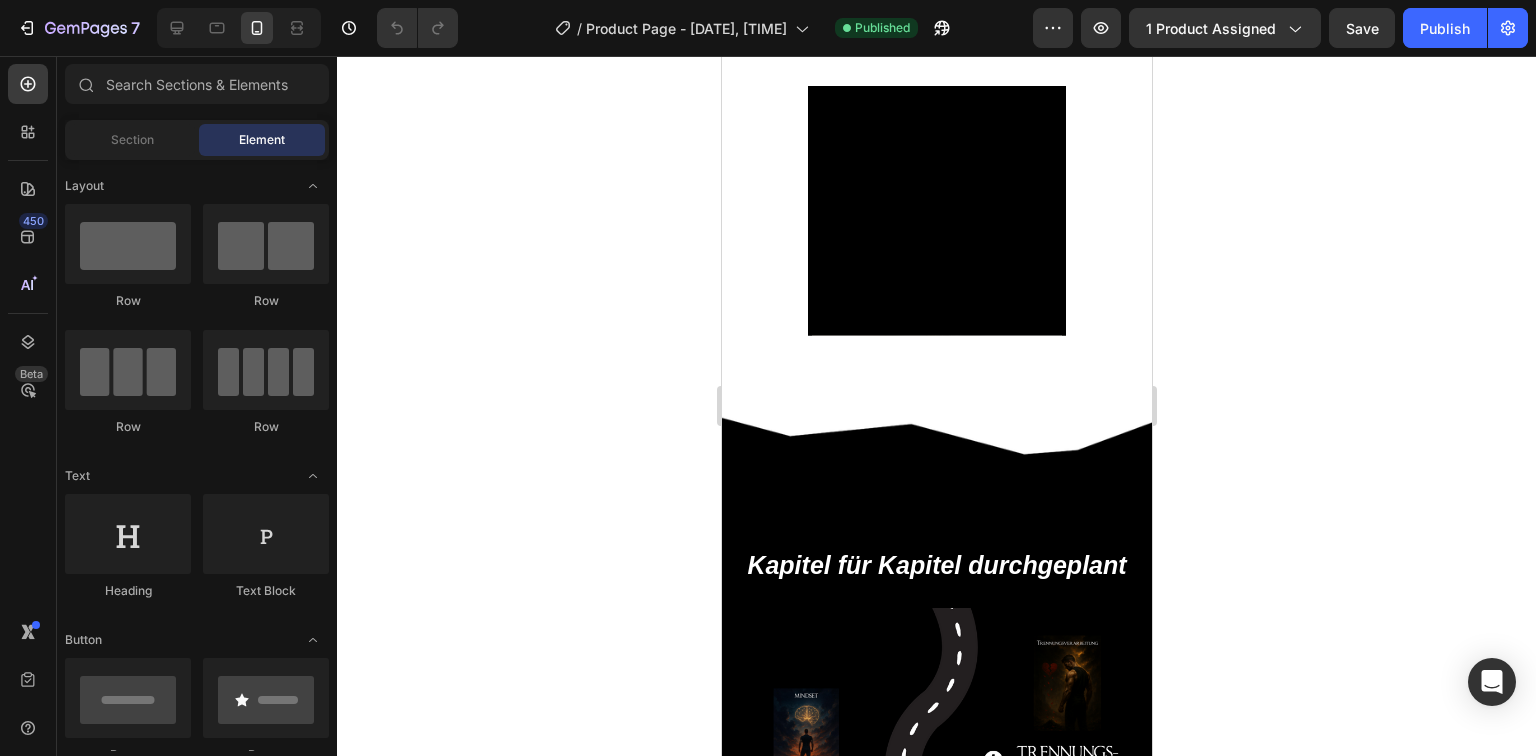 click 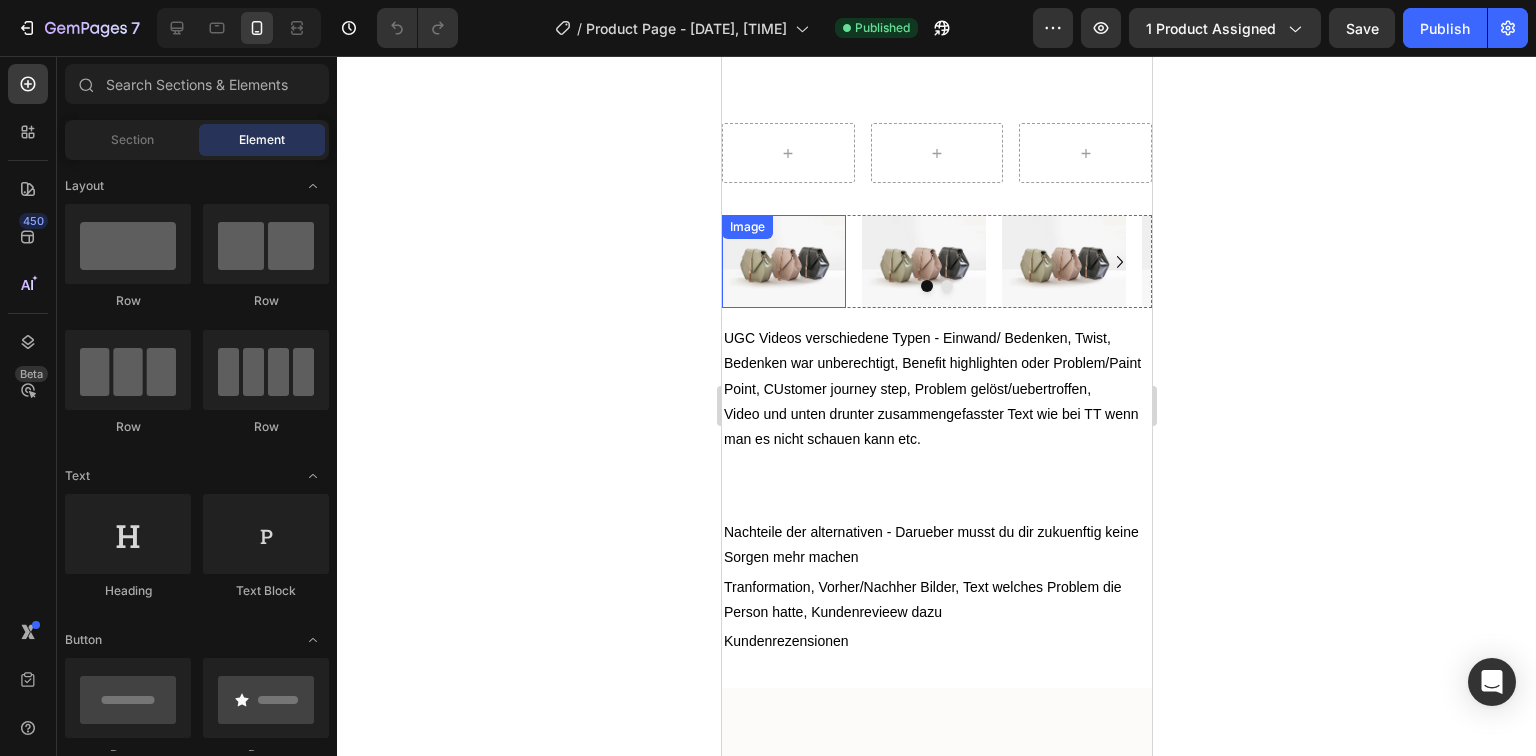 scroll, scrollTop: 4960, scrollLeft: 0, axis: vertical 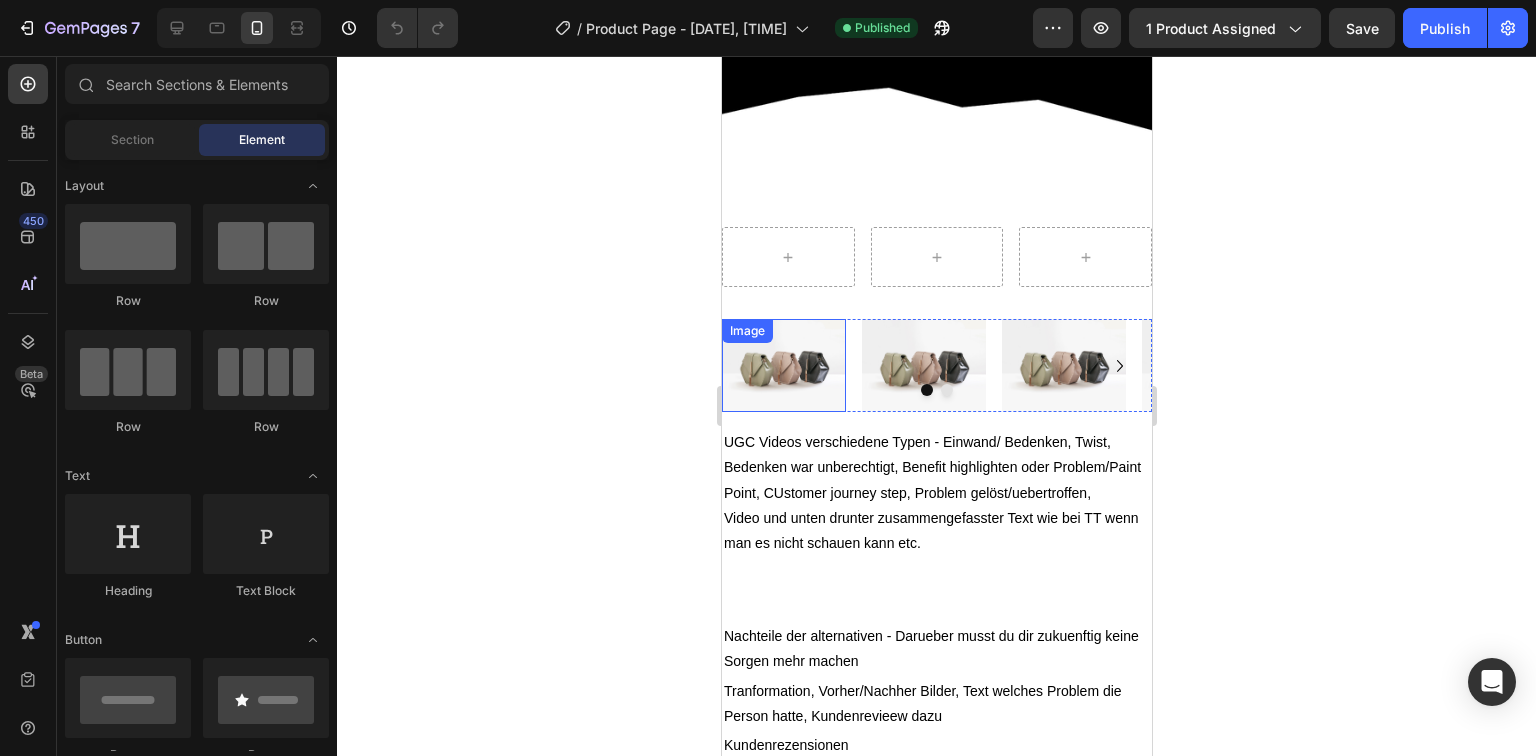 click at bounding box center (783, 365) 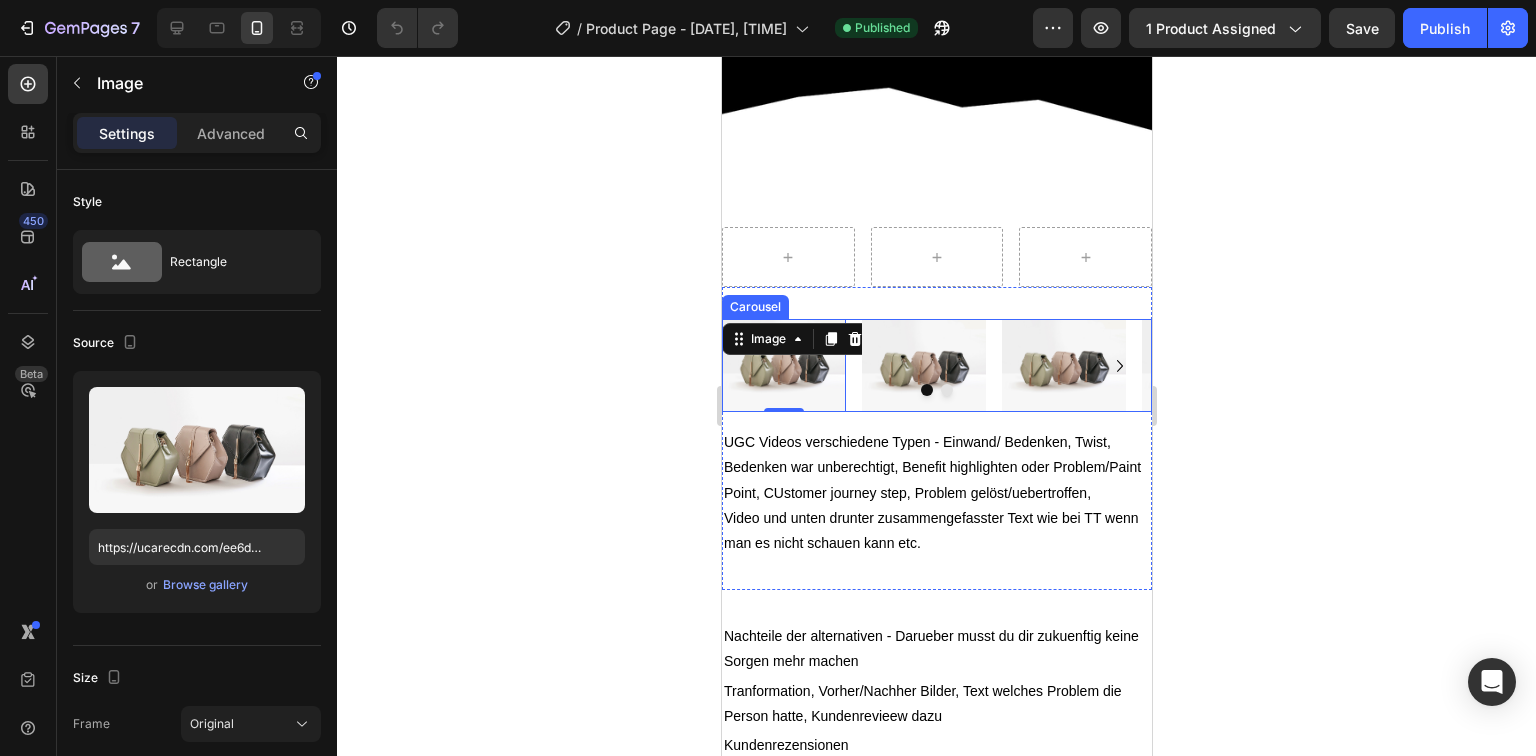 click 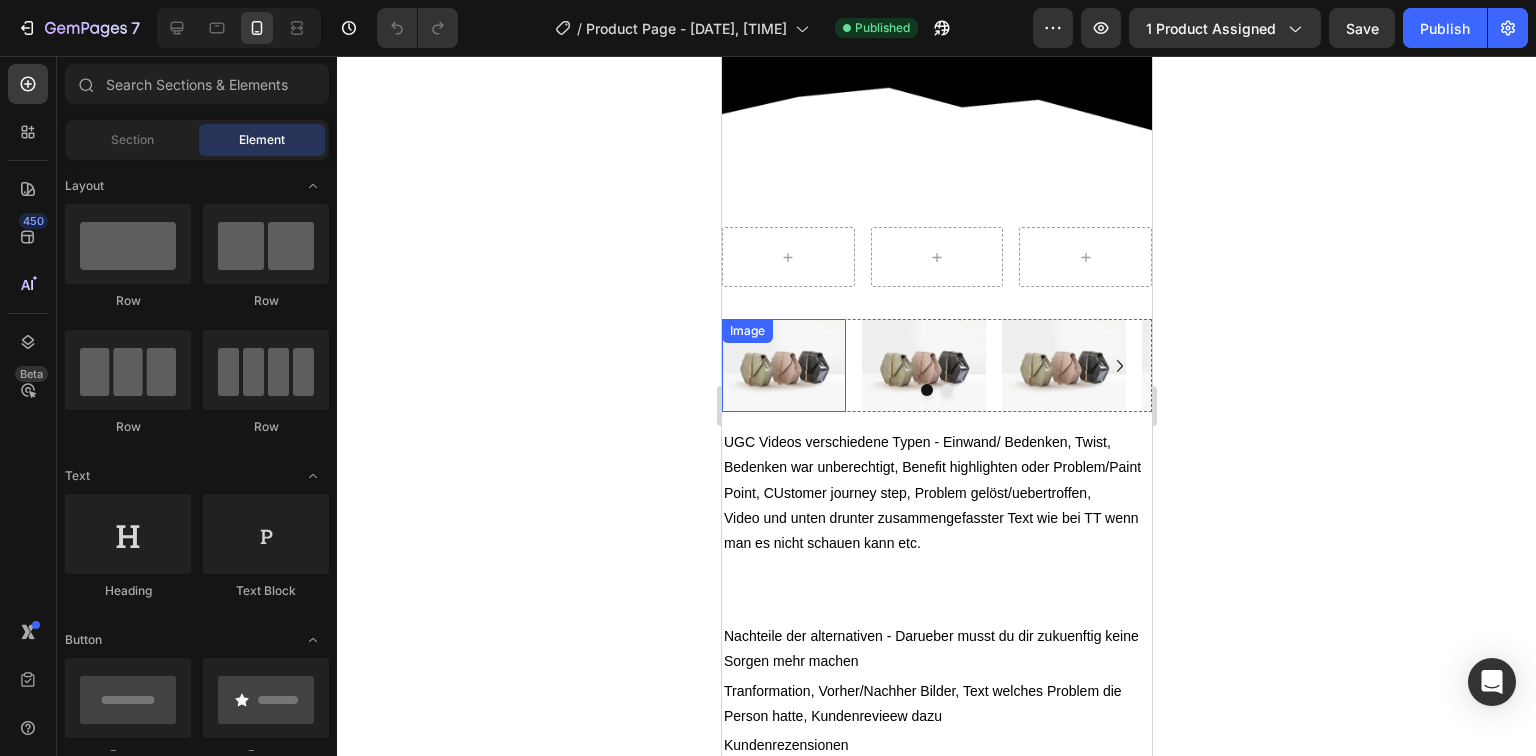 click at bounding box center [783, 365] 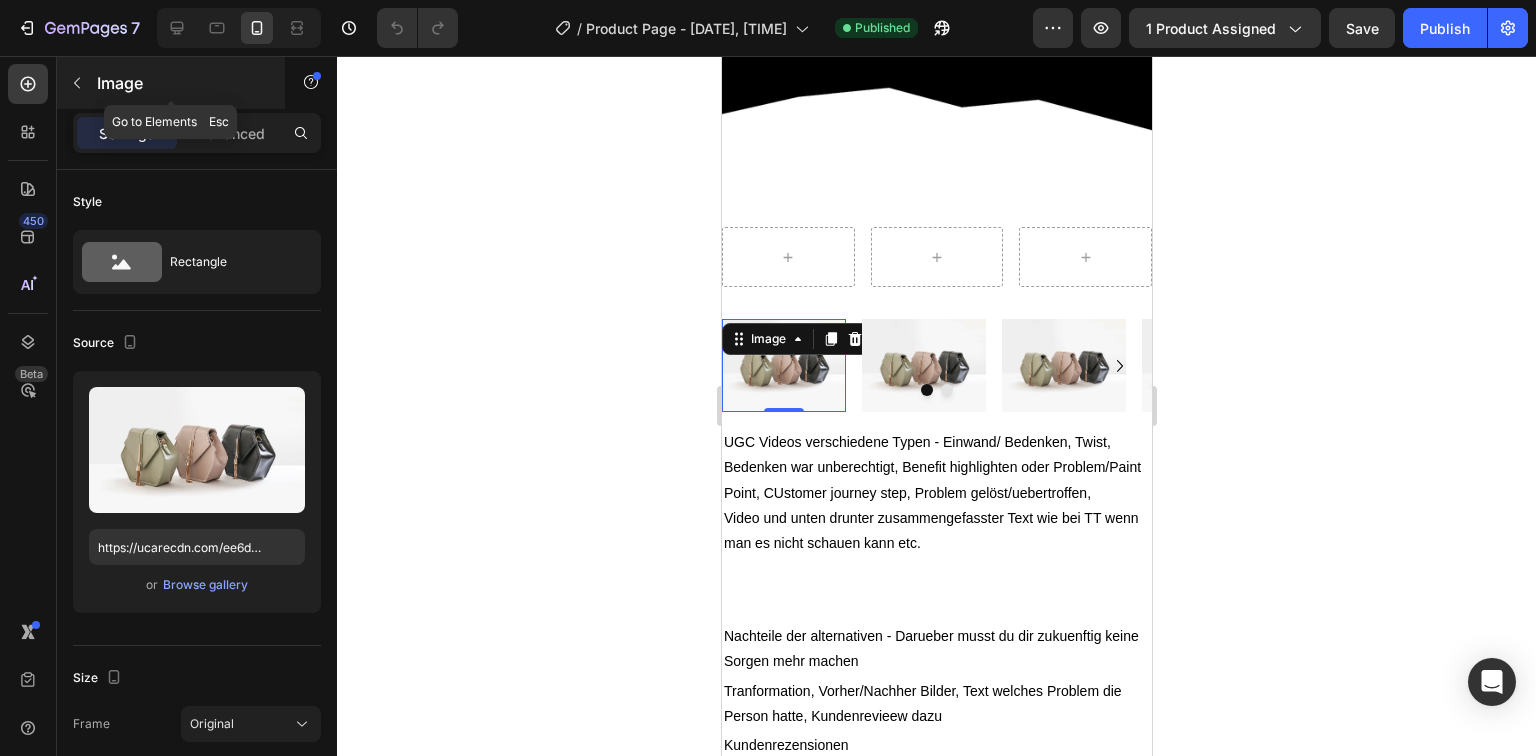 click at bounding box center [77, 83] 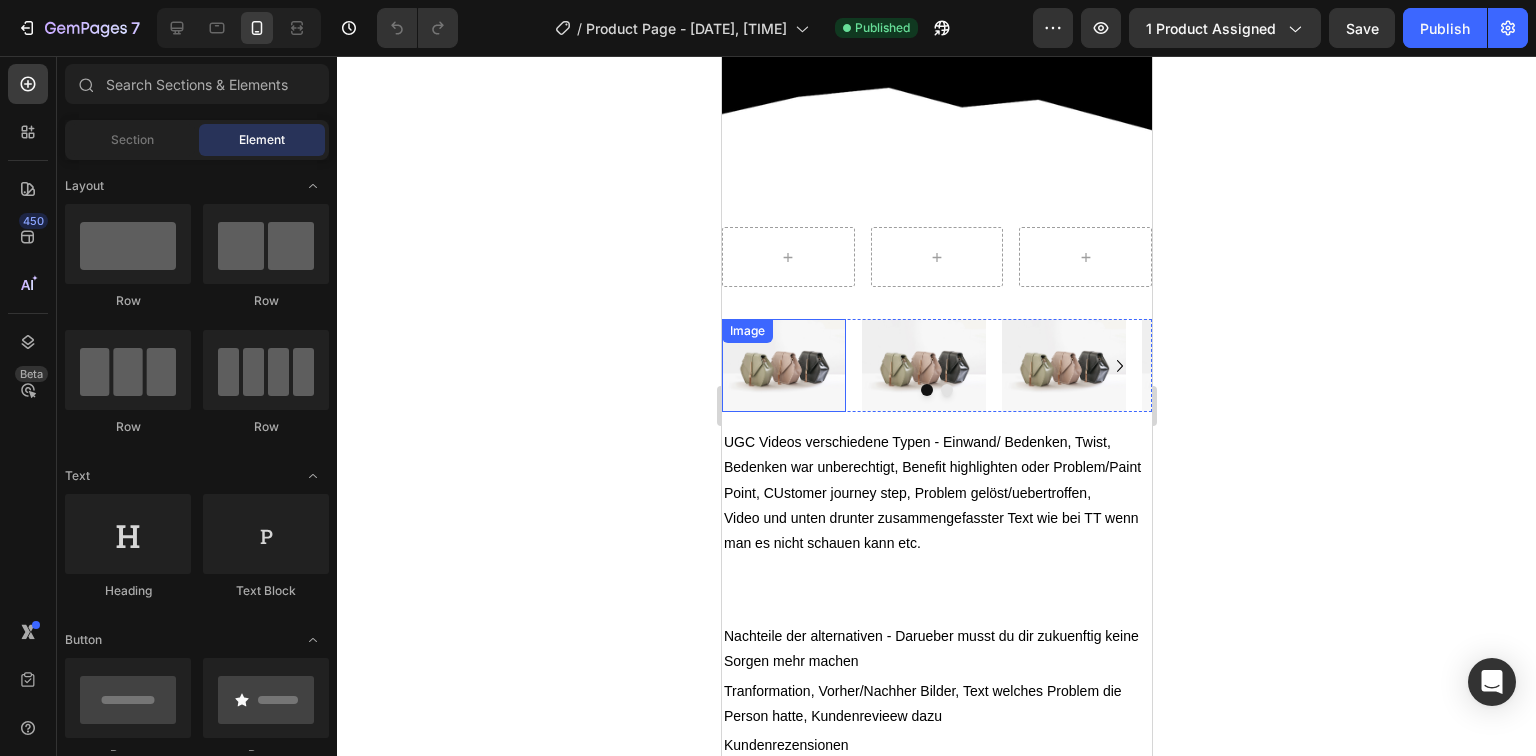 click at bounding box center [783, 365] 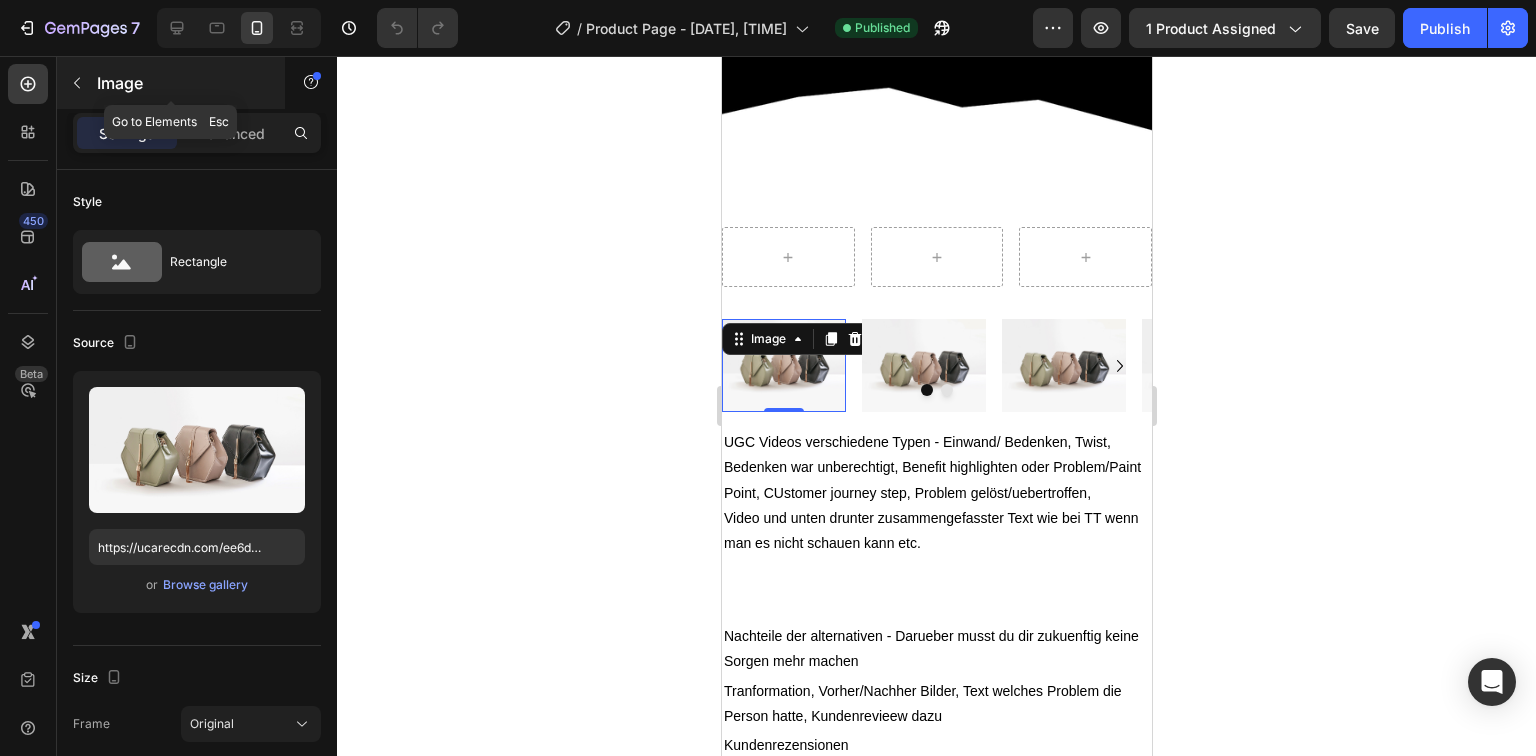 click 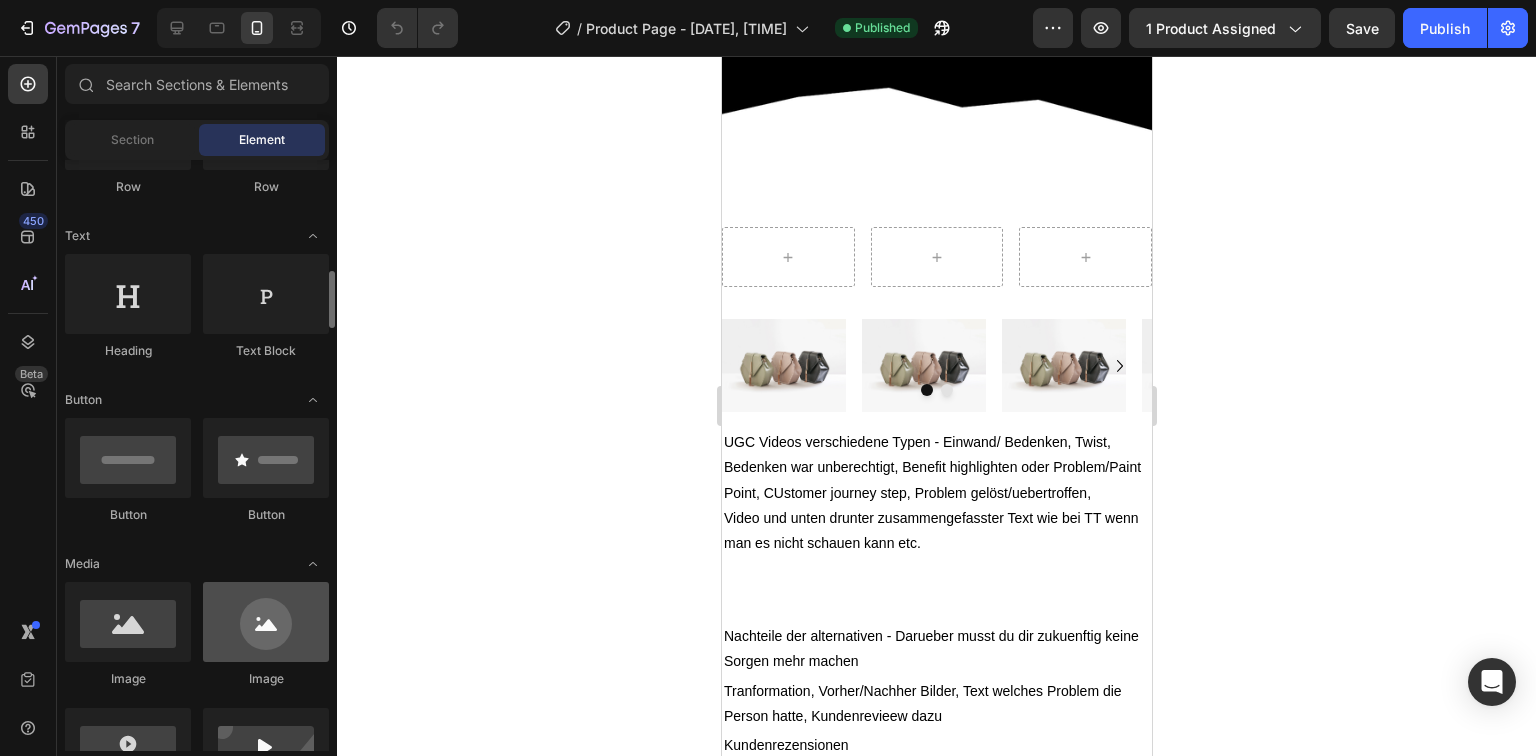scroll, scrollTop: 400, scrollLeft: 0, axis: vertical 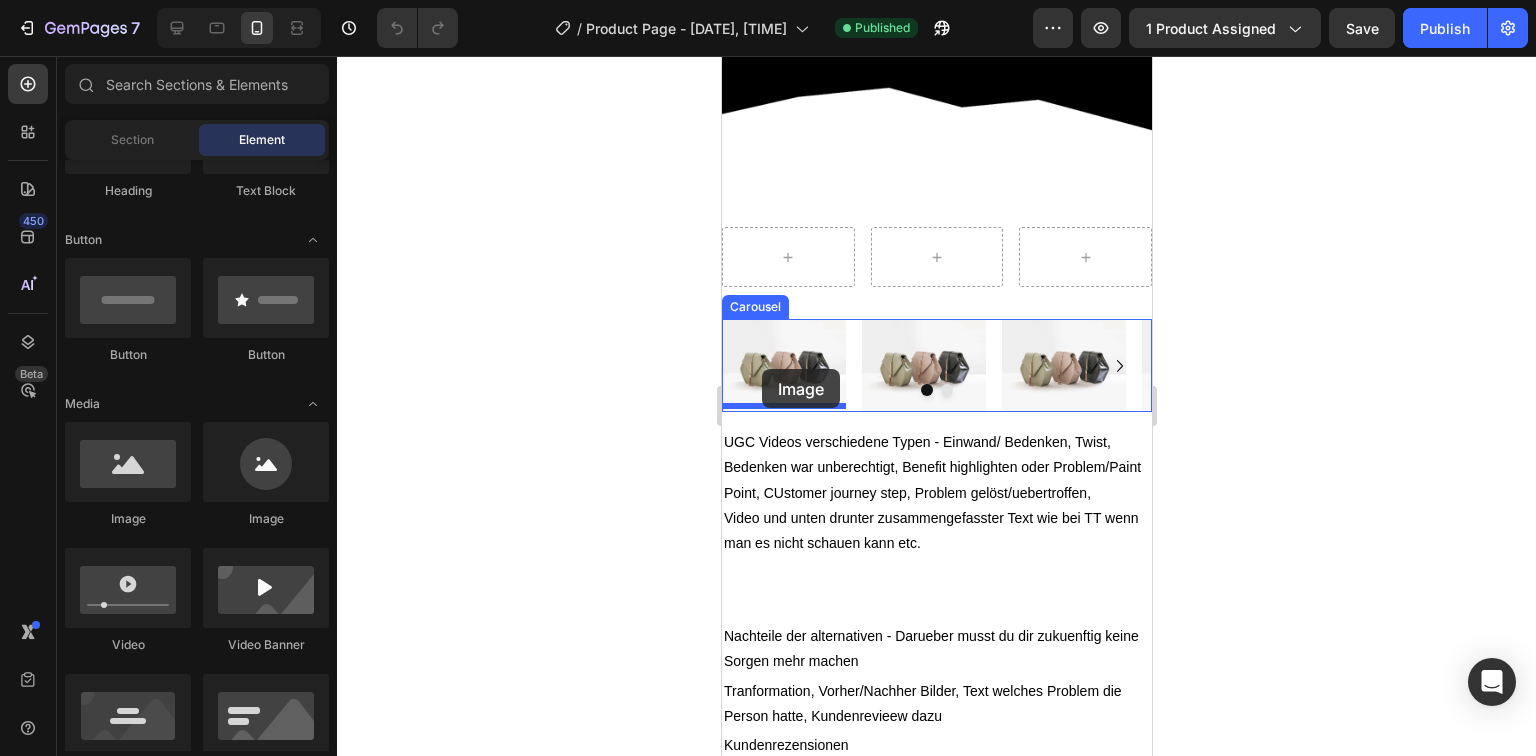 drag, startPoint x: 985, startPoint y: 544, endPoint x: 762, endPoint y: 367, distance: 284.70688 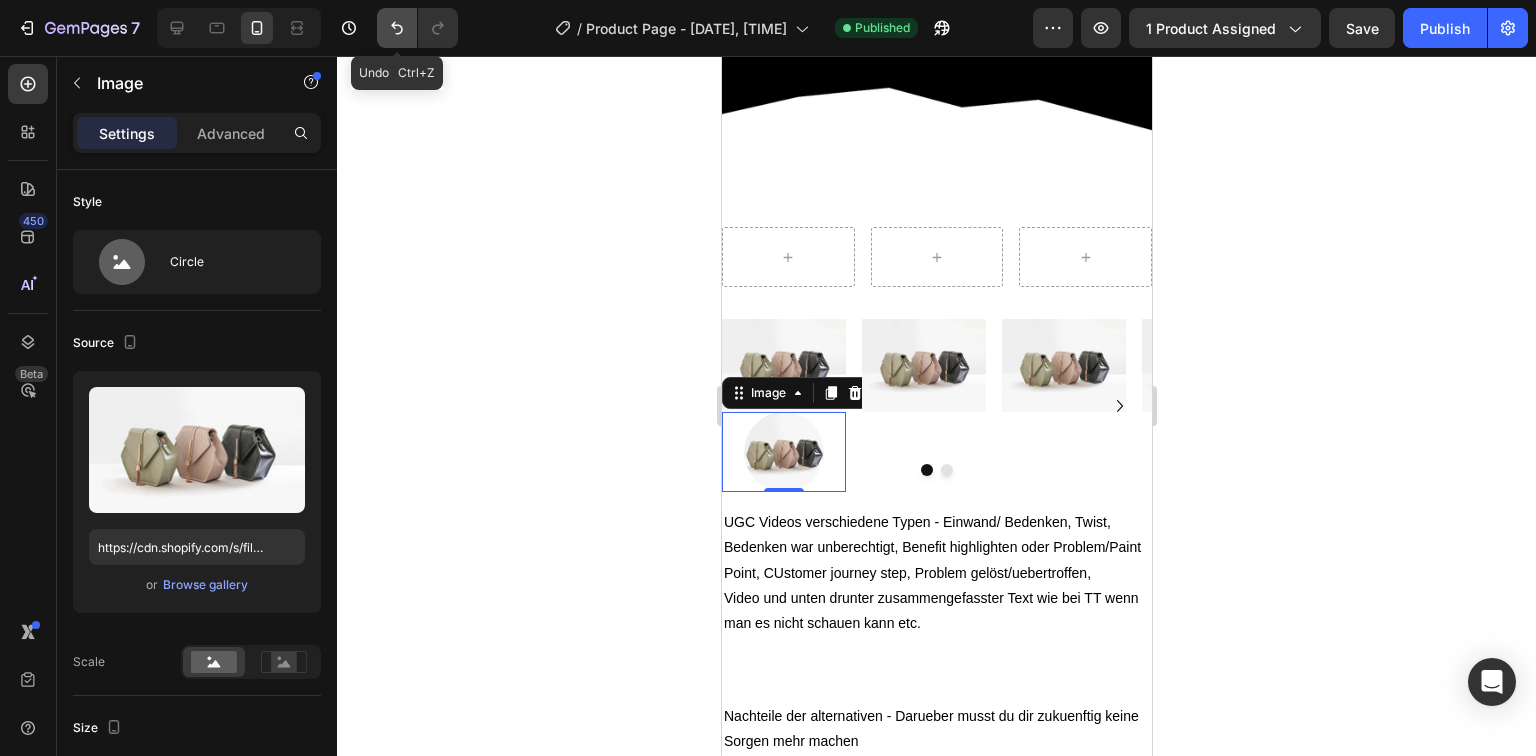 click 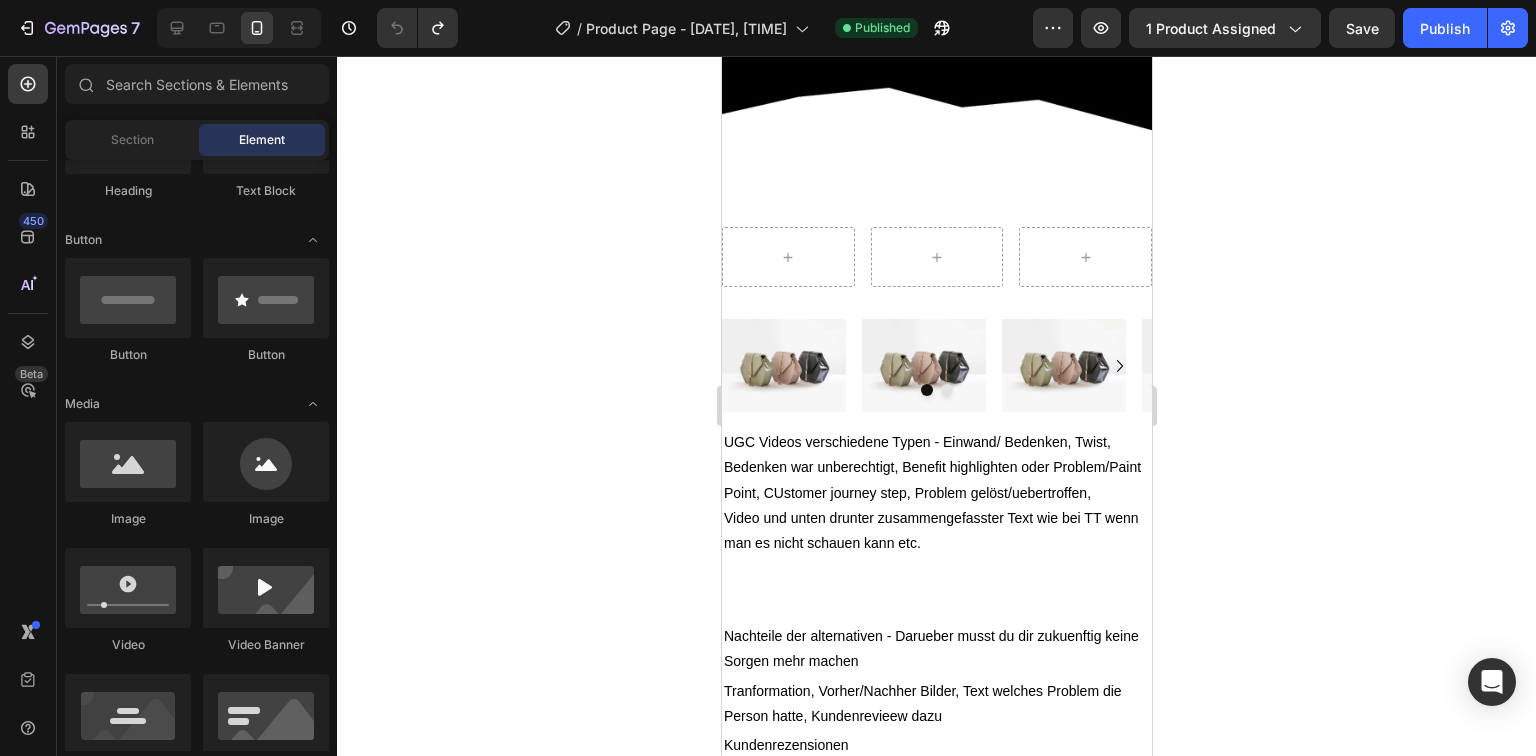 scroll, scrollTop: 480, scrollLeft: 0, axis: vertical 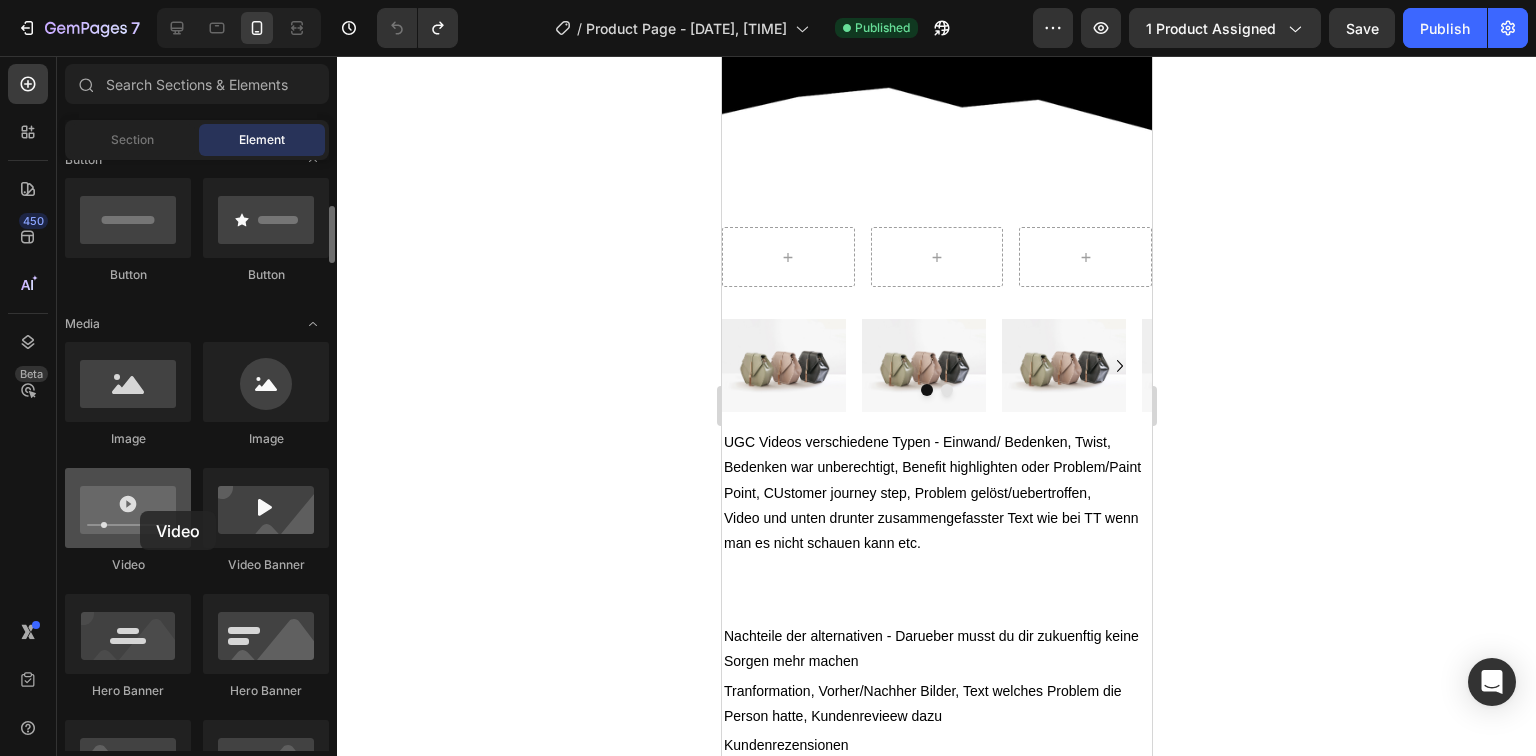 drag, startPoint x: 136, startPoint y: 509, endPoint x: 152, endPoint y: 513, distance: 16.492422 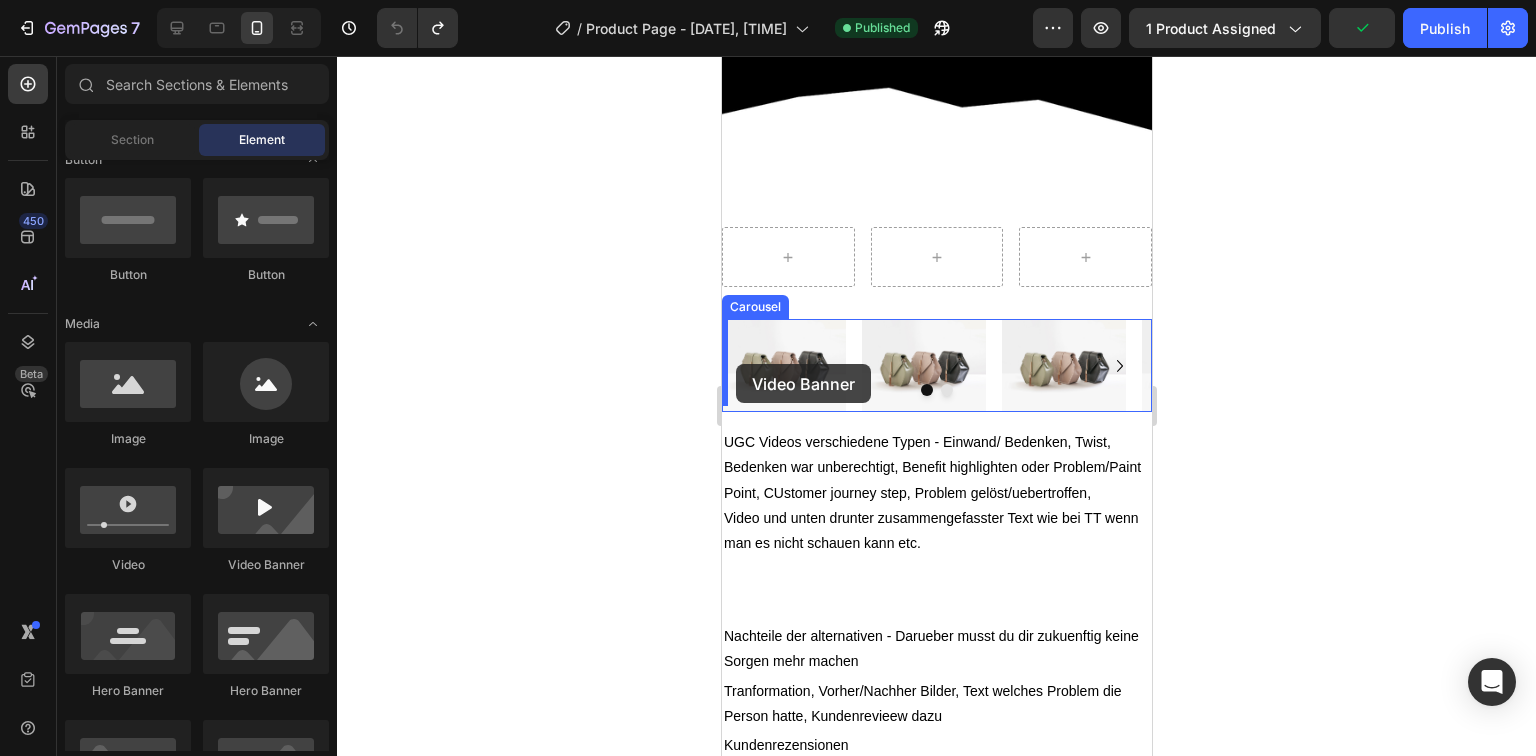 drag, startPoint x: 969, startPoint y: 569, endPoint x: 735, endPoint y: 364, distance: 311.09644 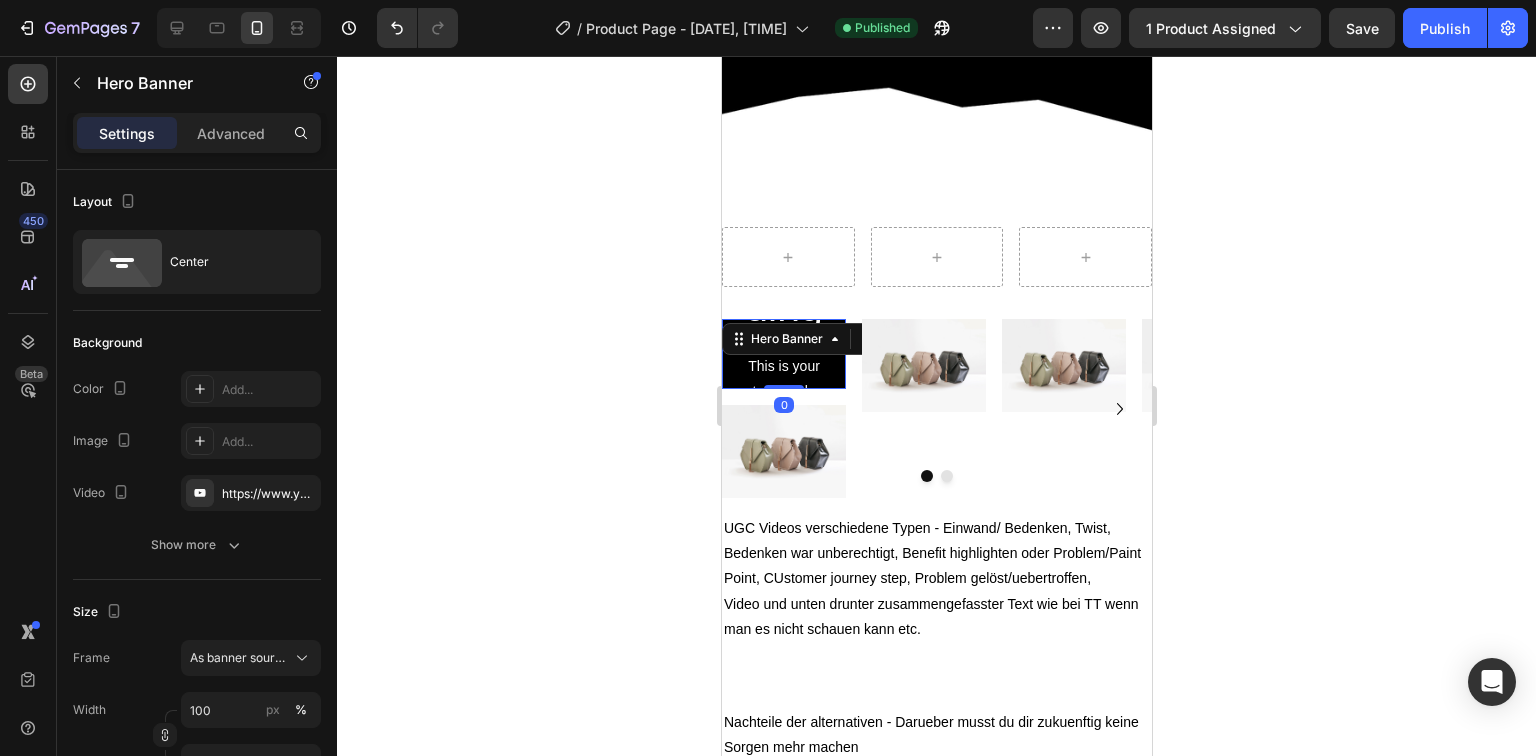 click 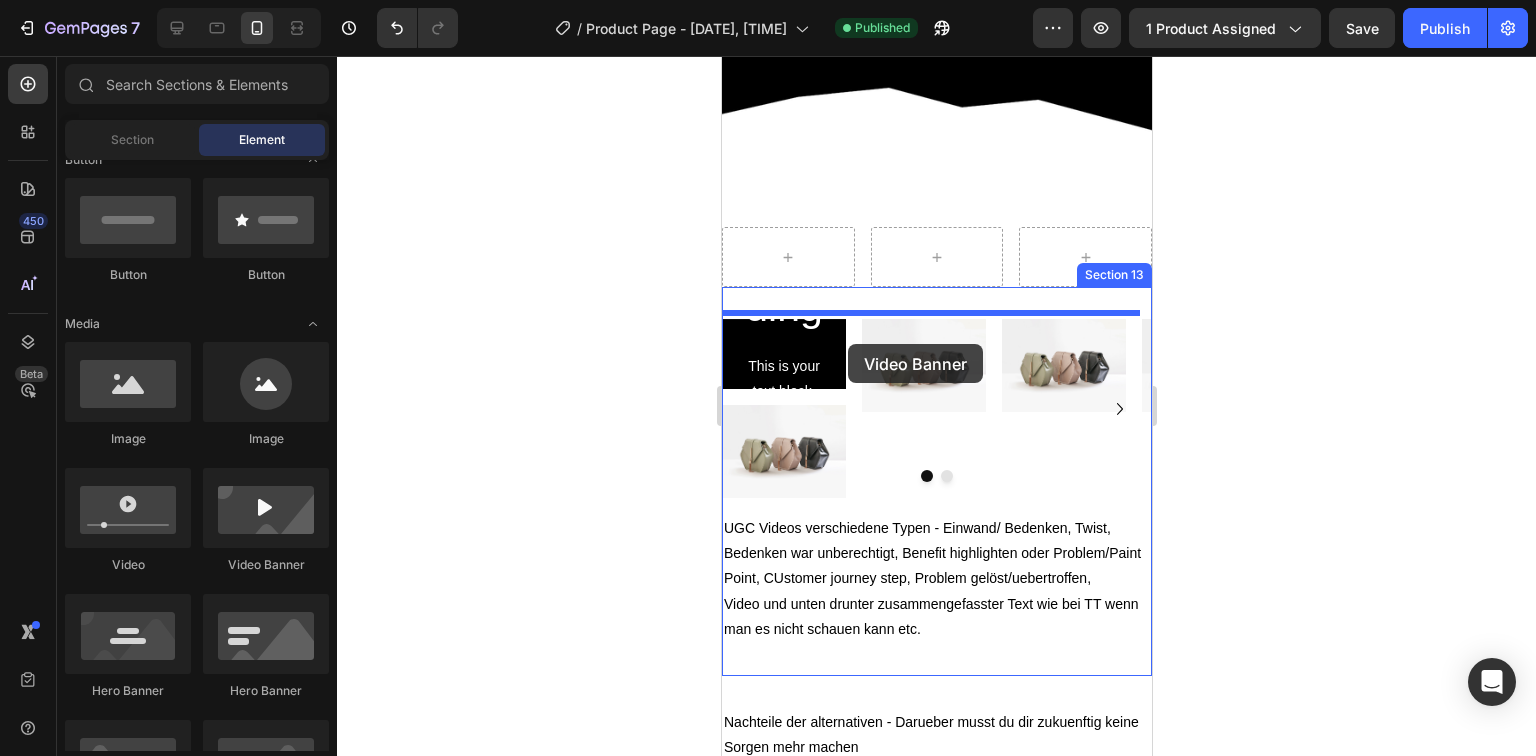 drag, startPoint x: 995, startPoint y: 592, endPoint x: 847, endPoint y: 344, distance: 288.80444 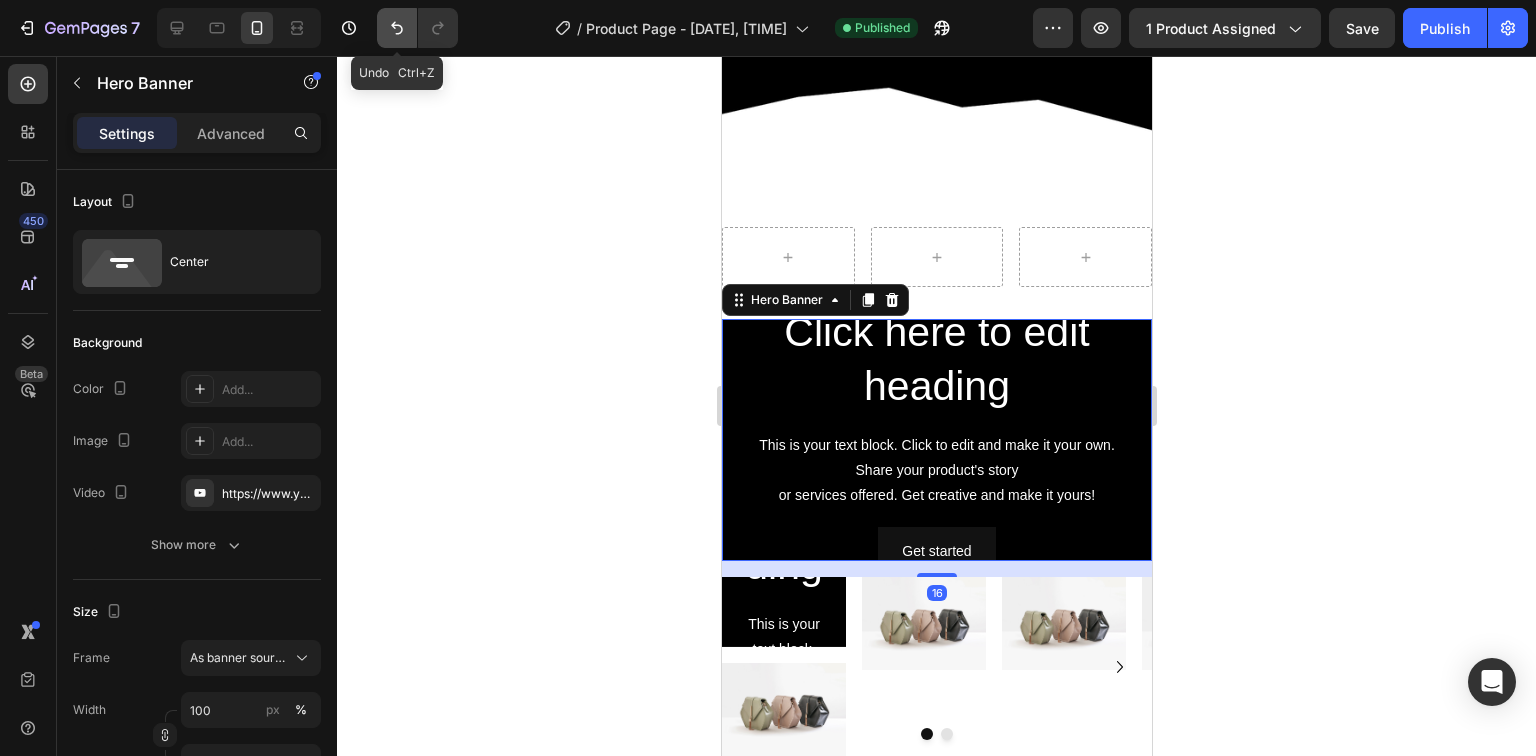 click 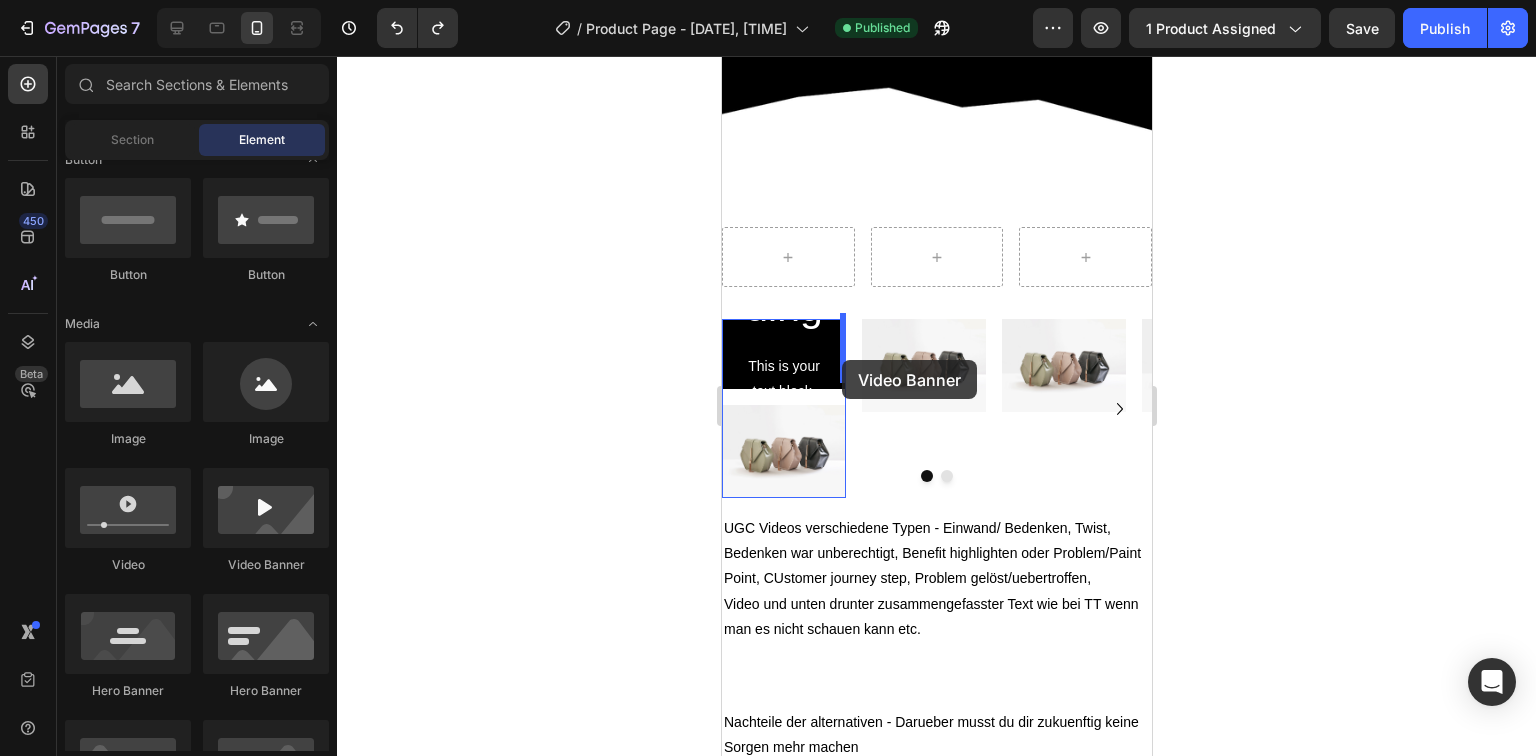 drag, startPoint x: 988, startPoint y: 575, endPoint x: 841, endPoint y: 360, distance: 260.44962 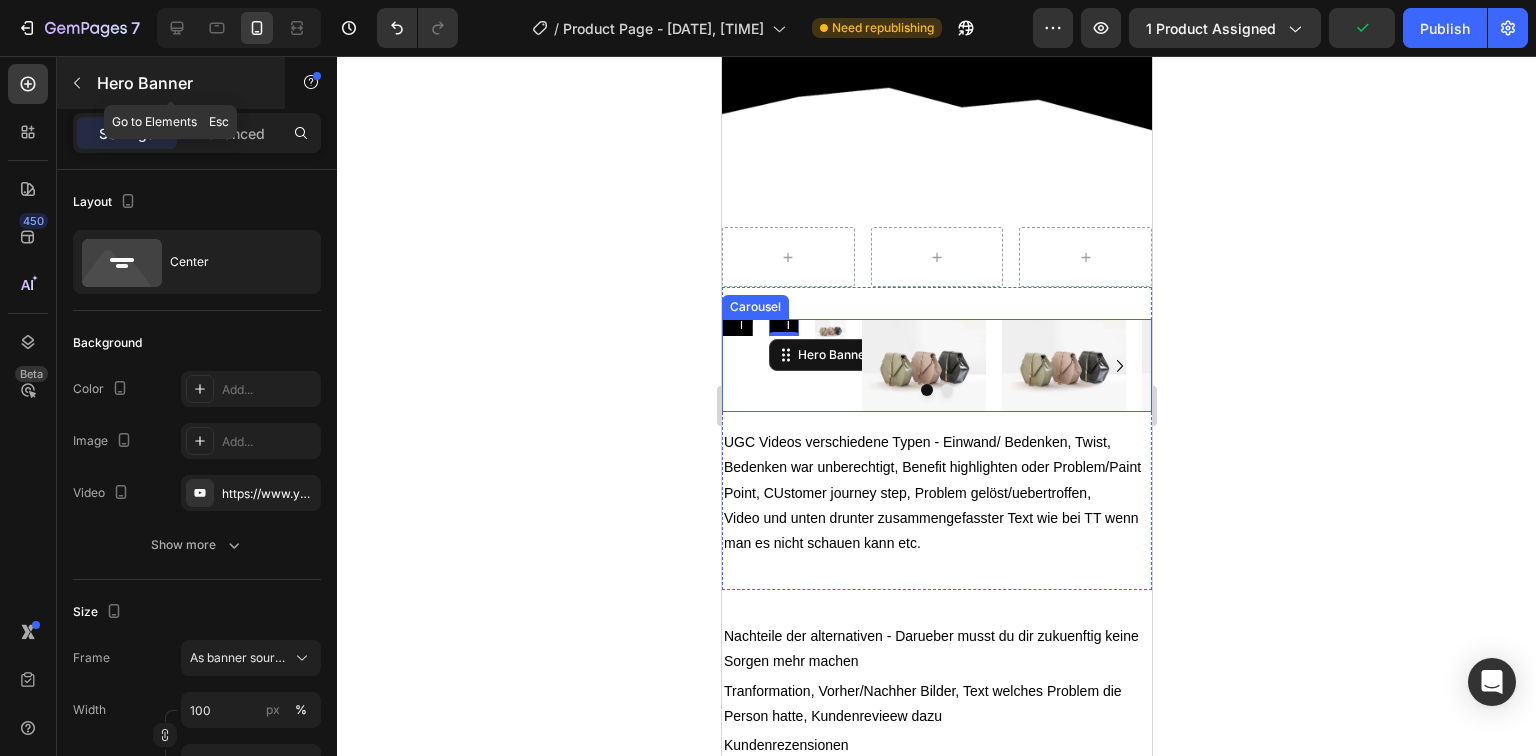 click on "Hero Banner" at bounding box center [182, 83] 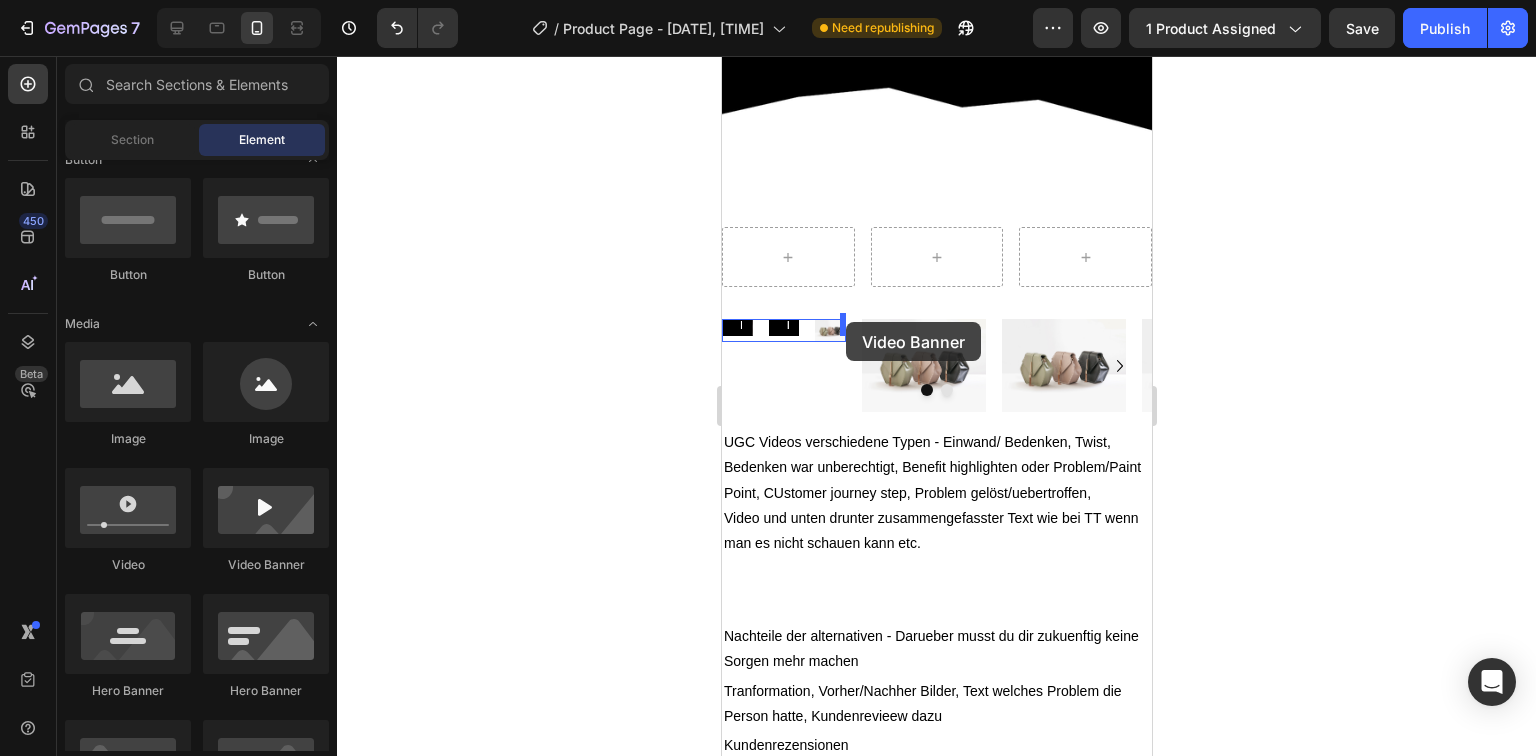 drag, startPoint x: 990, startPoint y: 577, endPoint x: 845, endPoint y: 322, distance: 293.3428 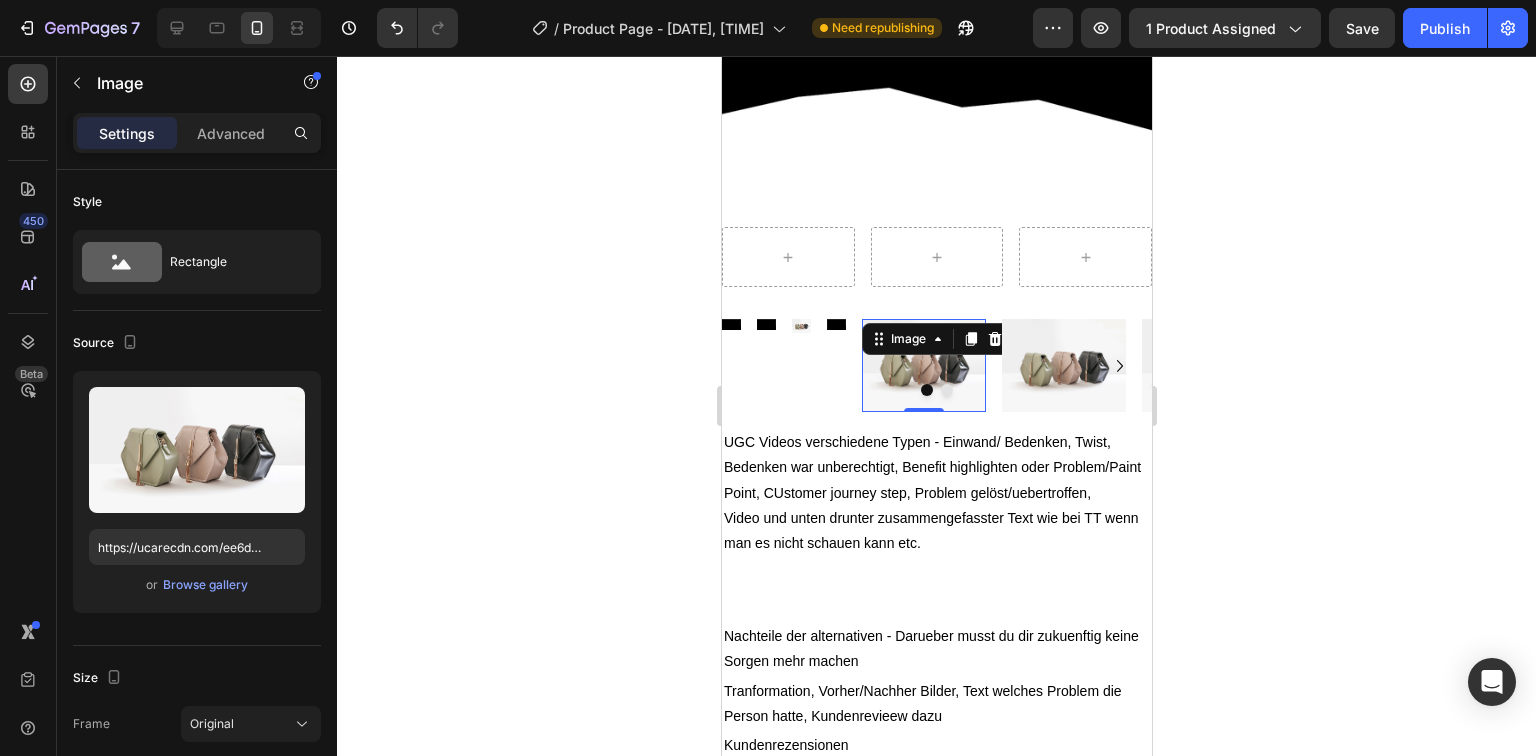 click at bounding box center (923, 365) 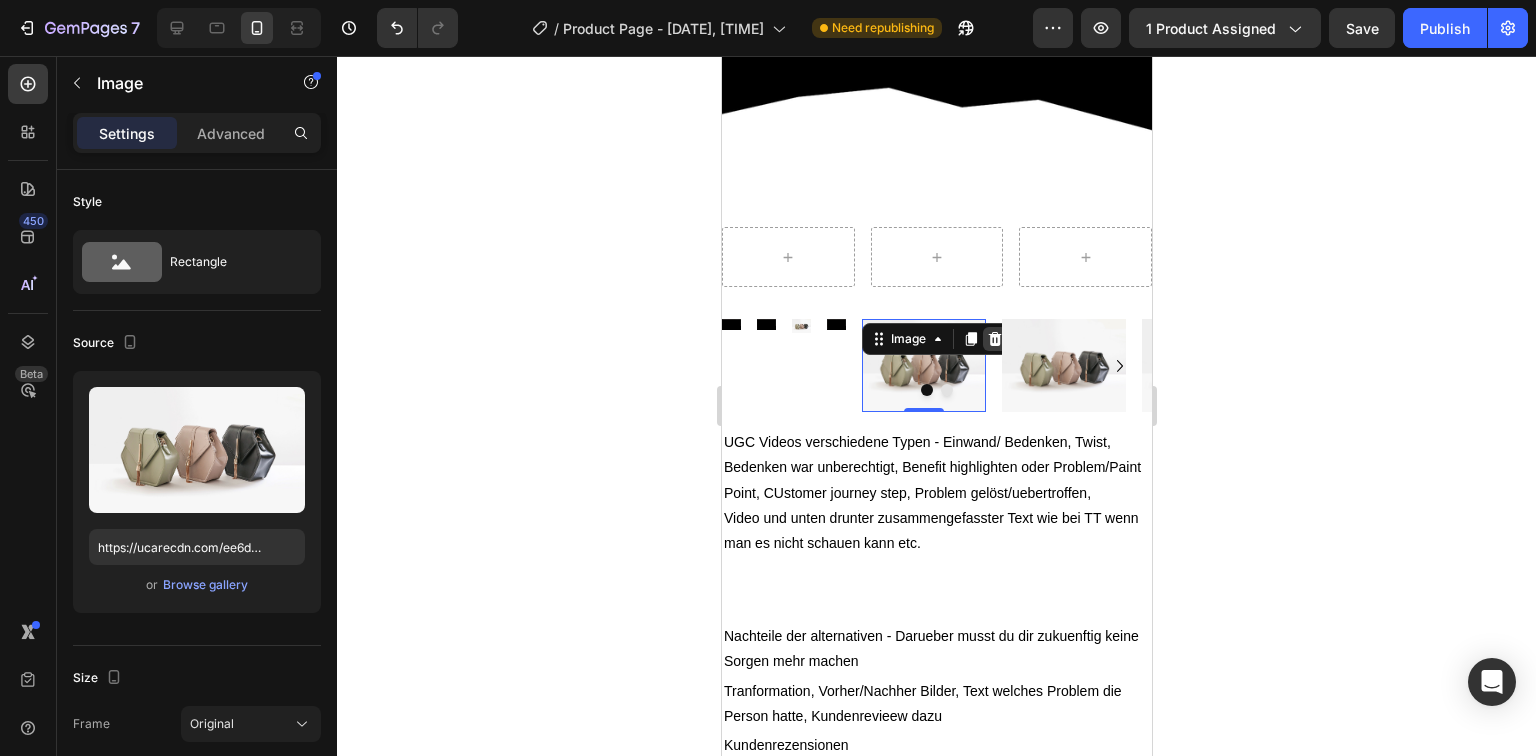 click 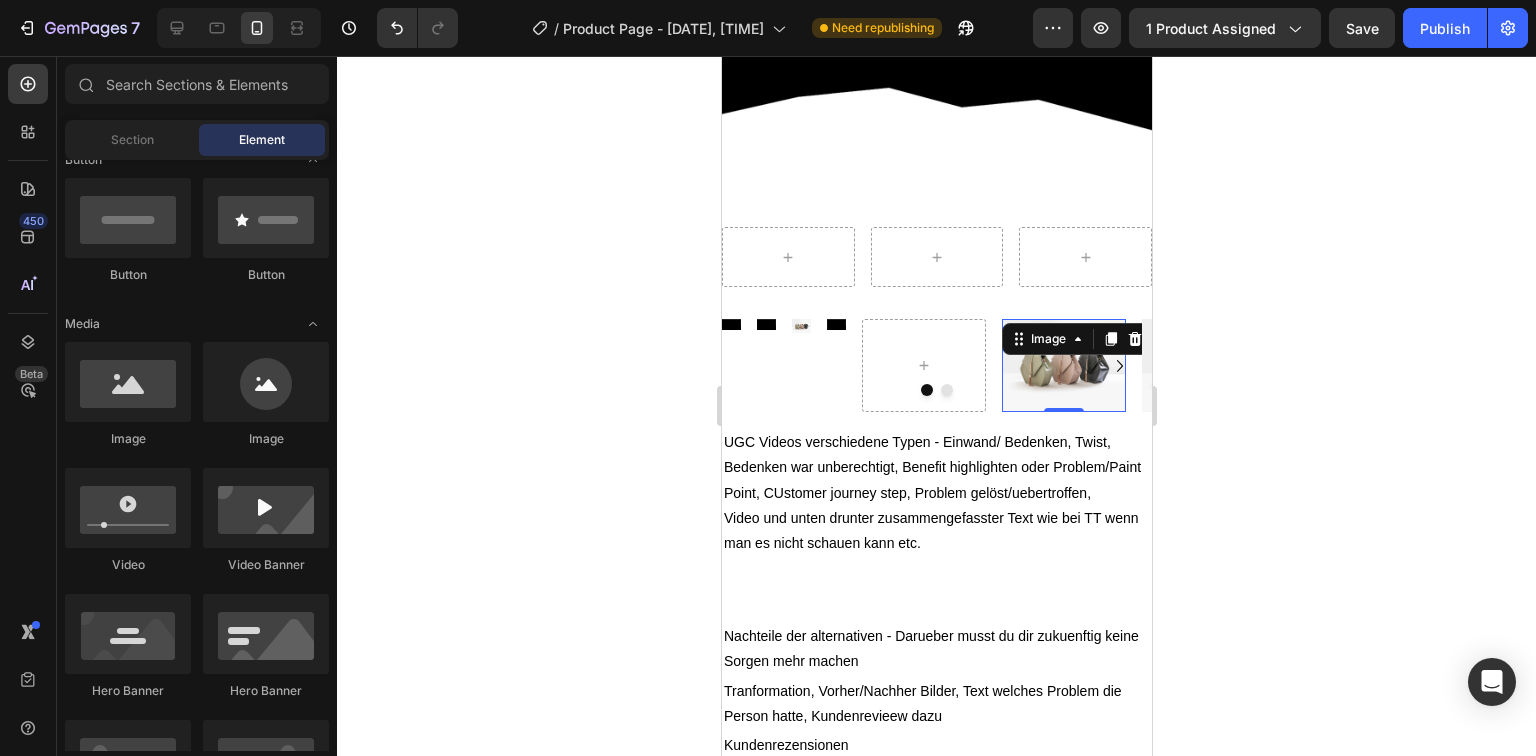 click at bounding box center (1063, 365) 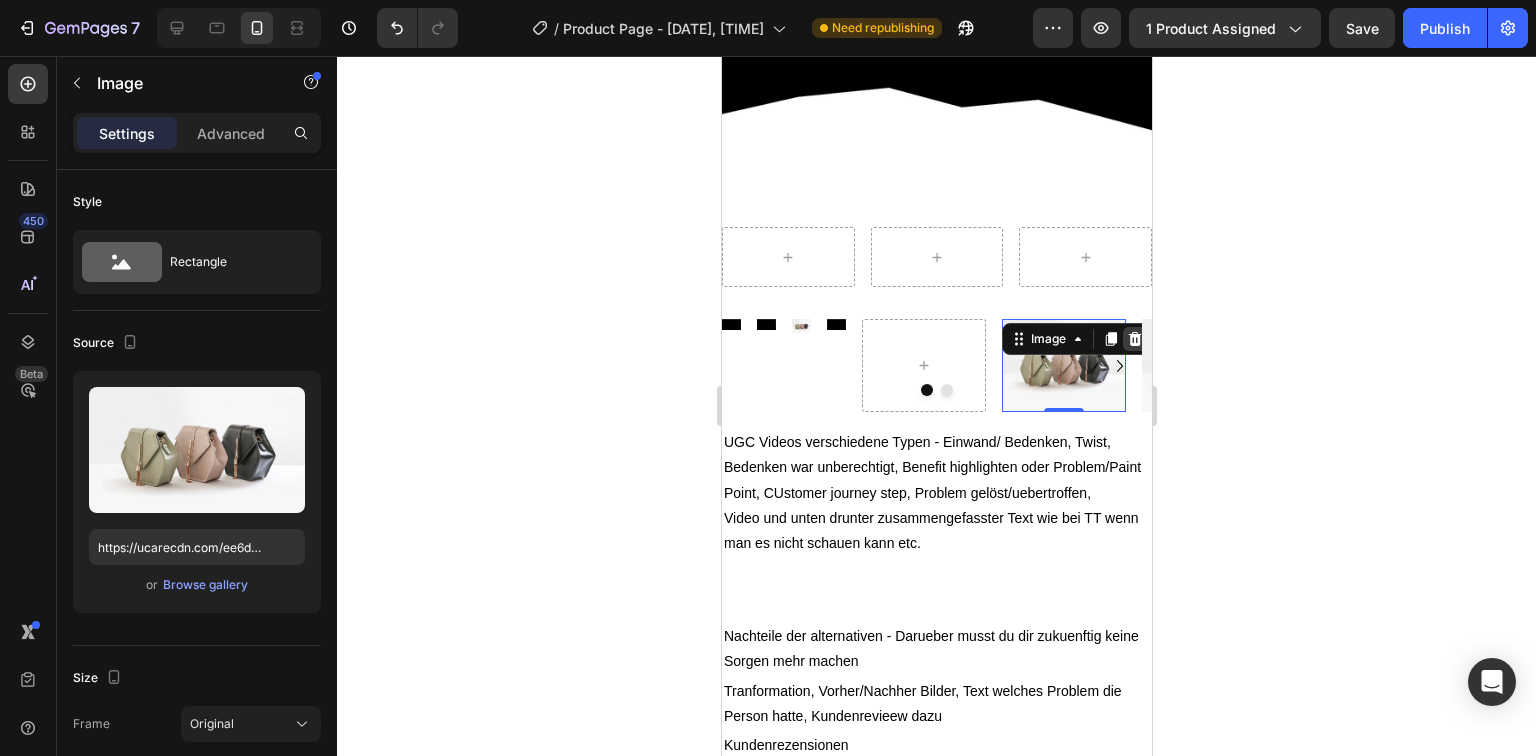 click 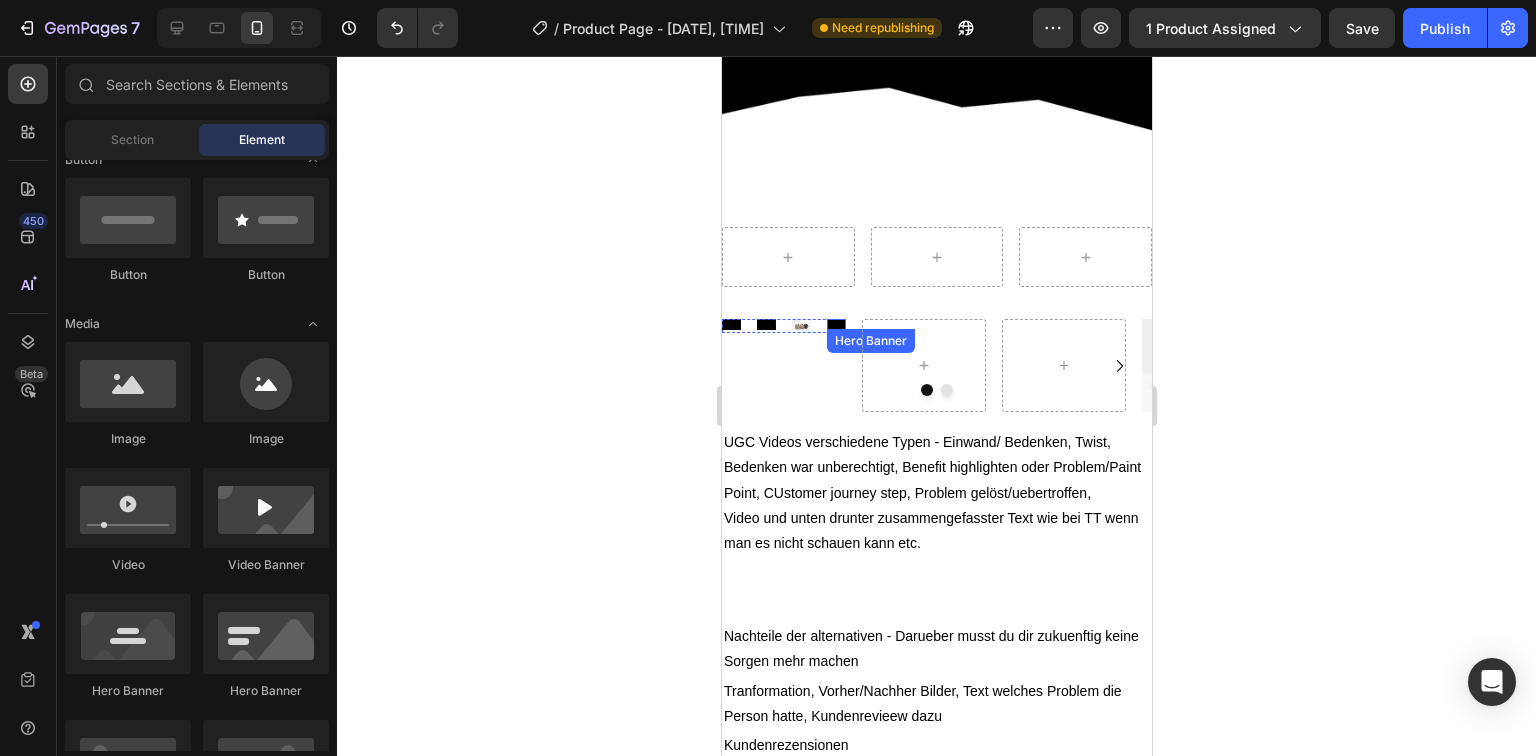 click on "Click here to edit heading Heading This is your text block. Click to edit and make it your own. Share your product's story                   or services offered. Get creative and make it yours! Text Block Get started Button" at bounding box center (842, 324) 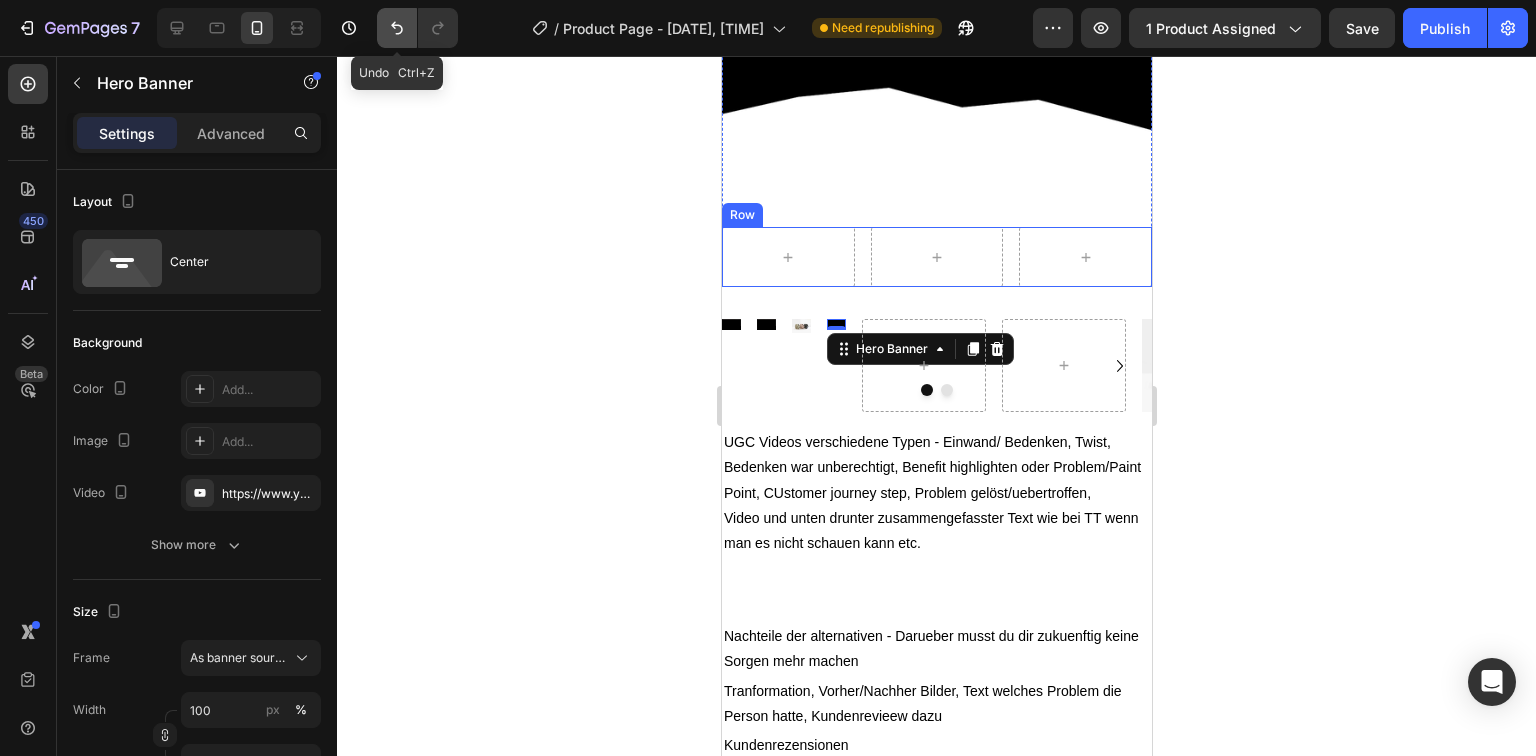 click 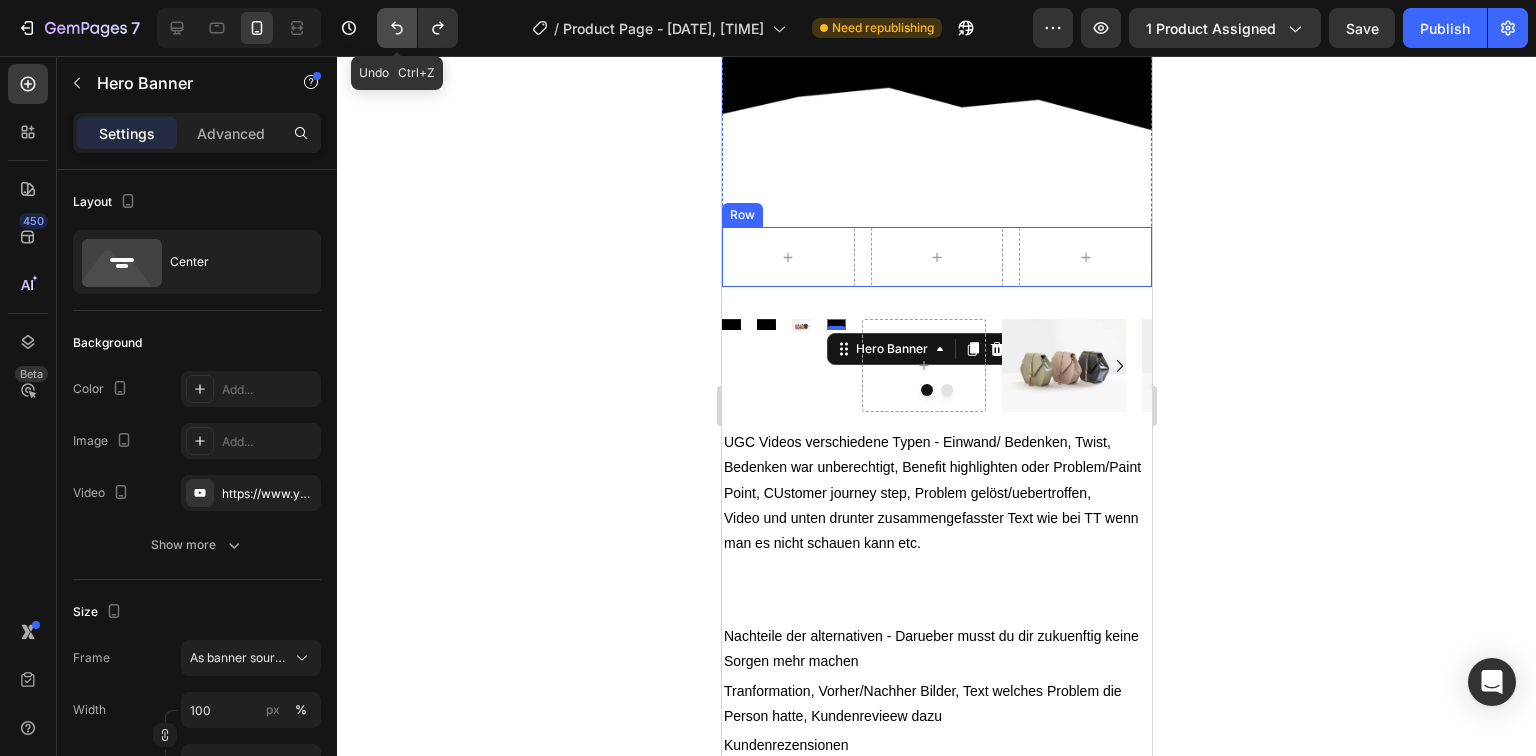 click 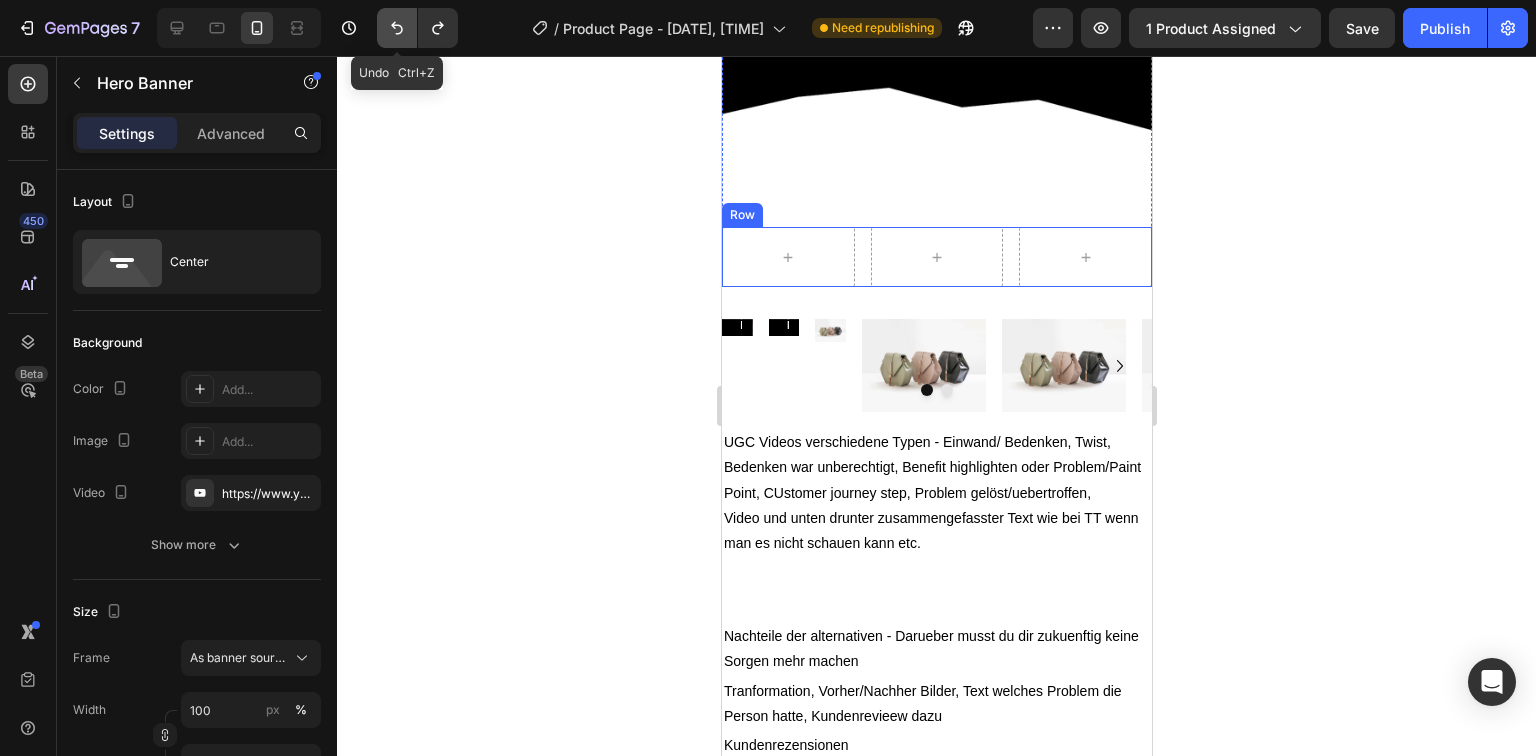 click 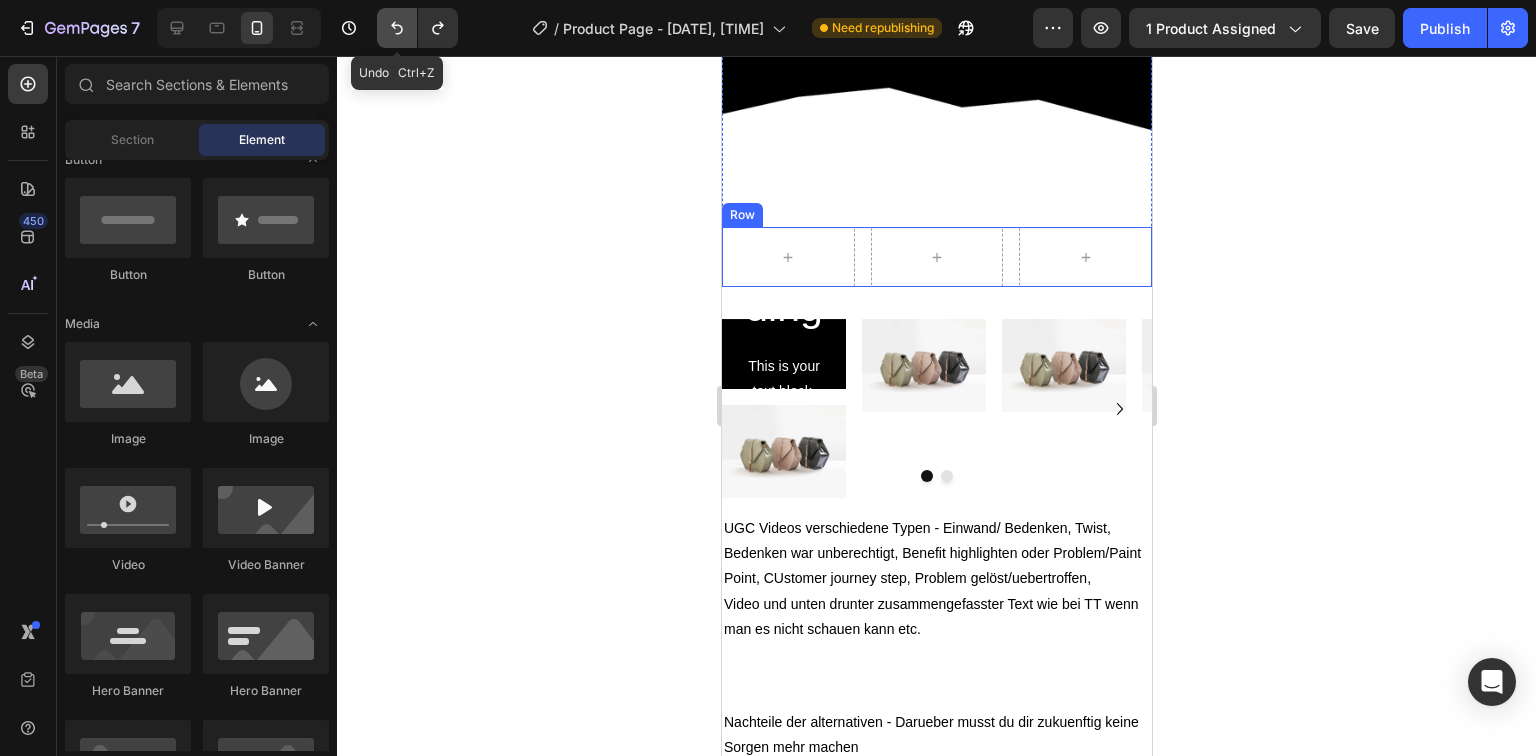 click 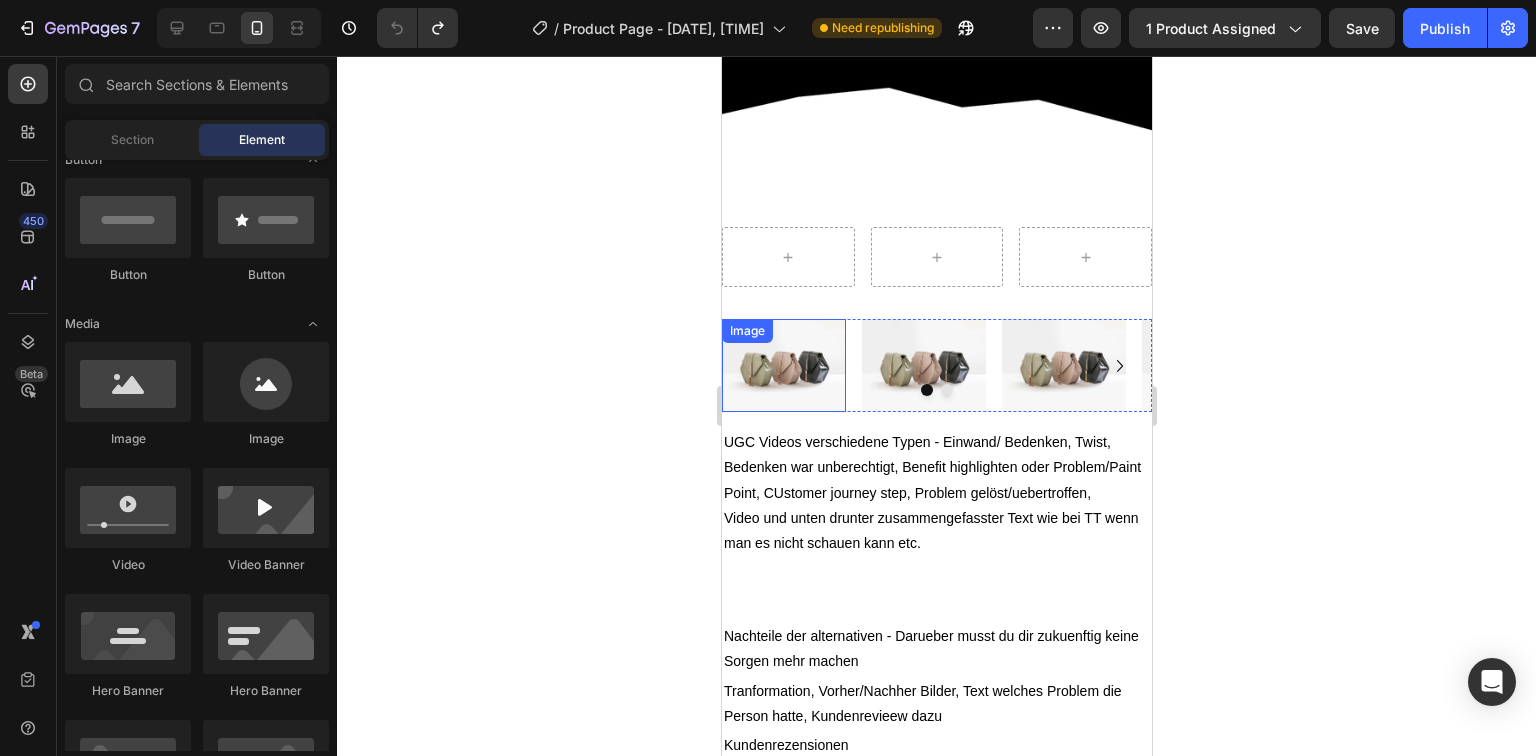 click at bounding box center [783, 365] 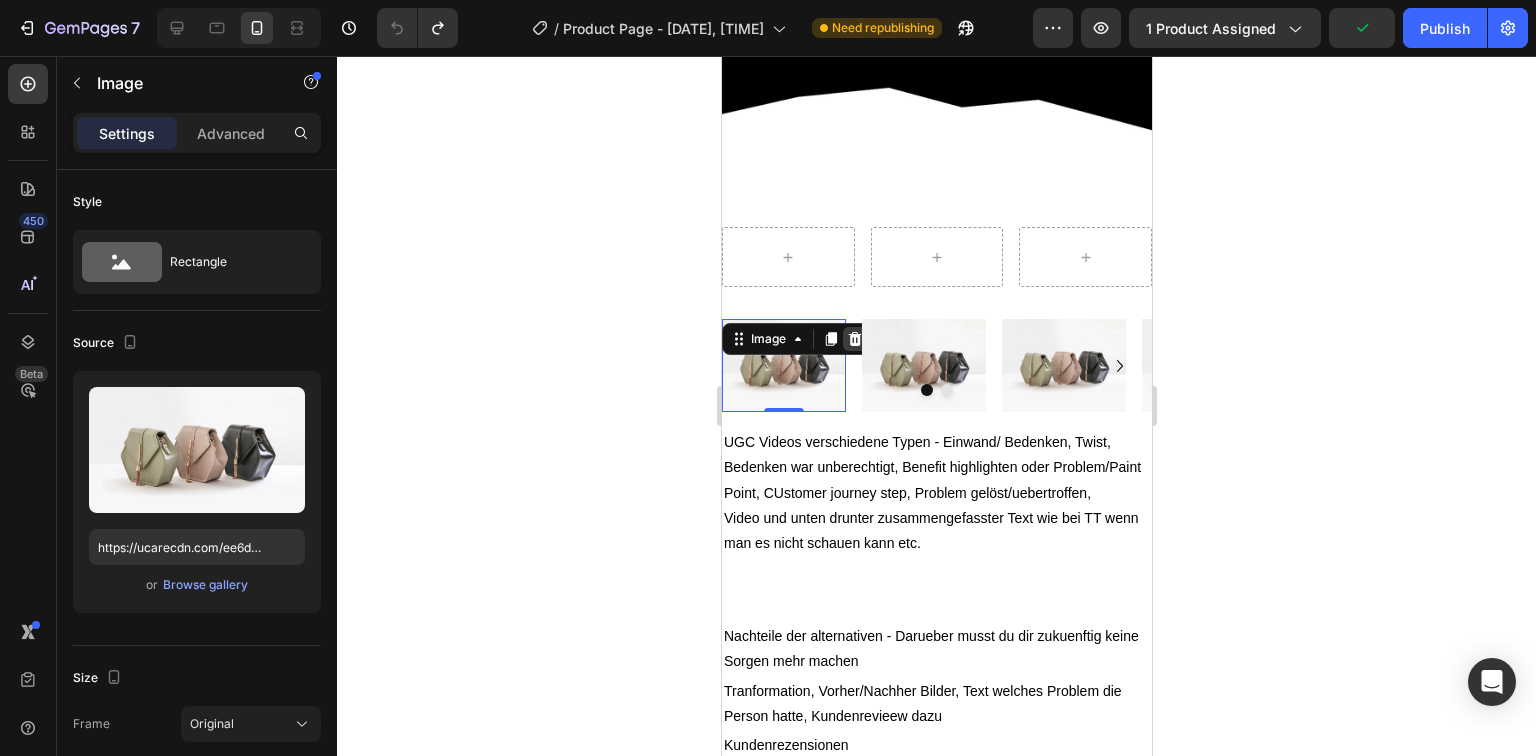 click 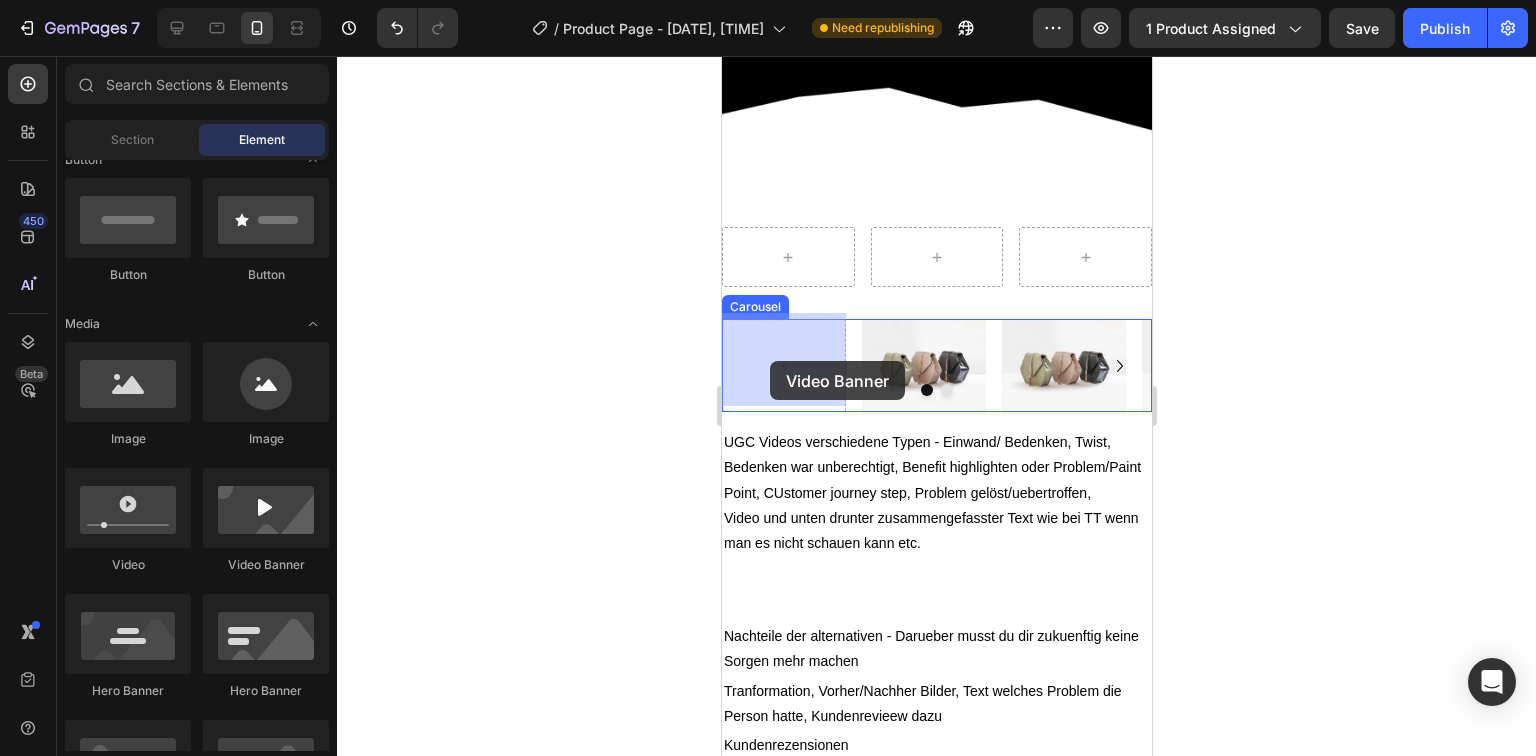 drag, startPoint x: 986, startPoint y: 599, endPoint x: 769, endPoint y: 361, distance: 322.07608 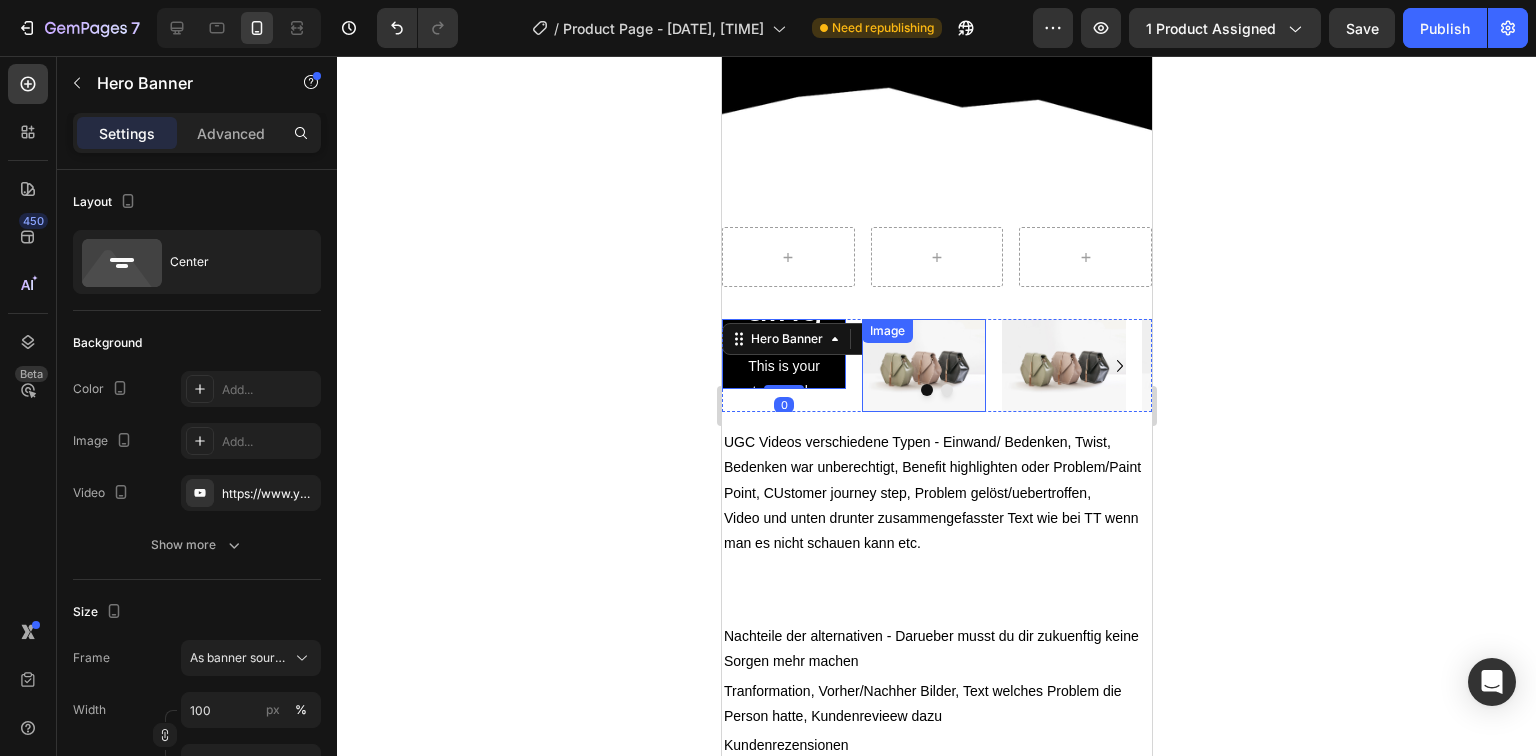 click at bounding box center (923, 365) 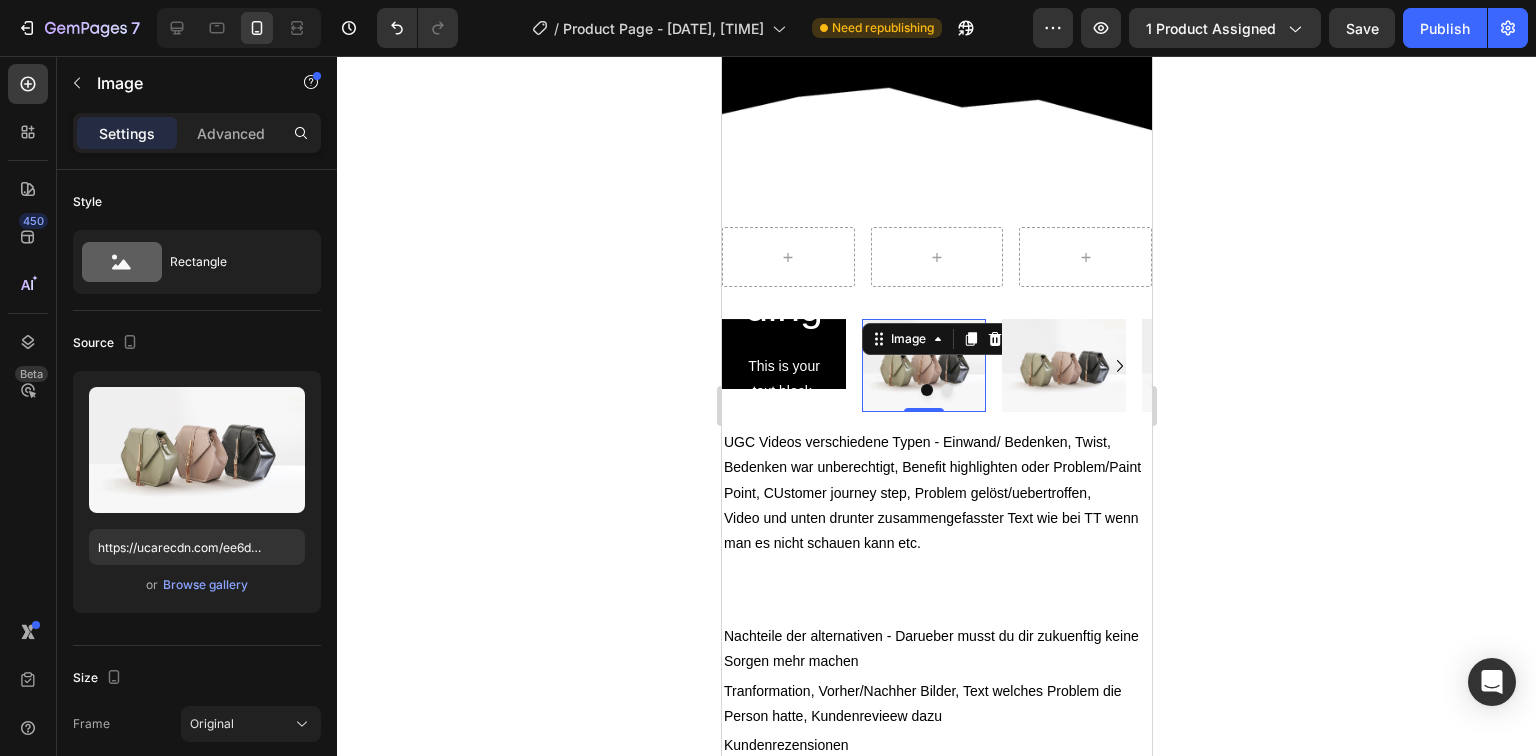 click 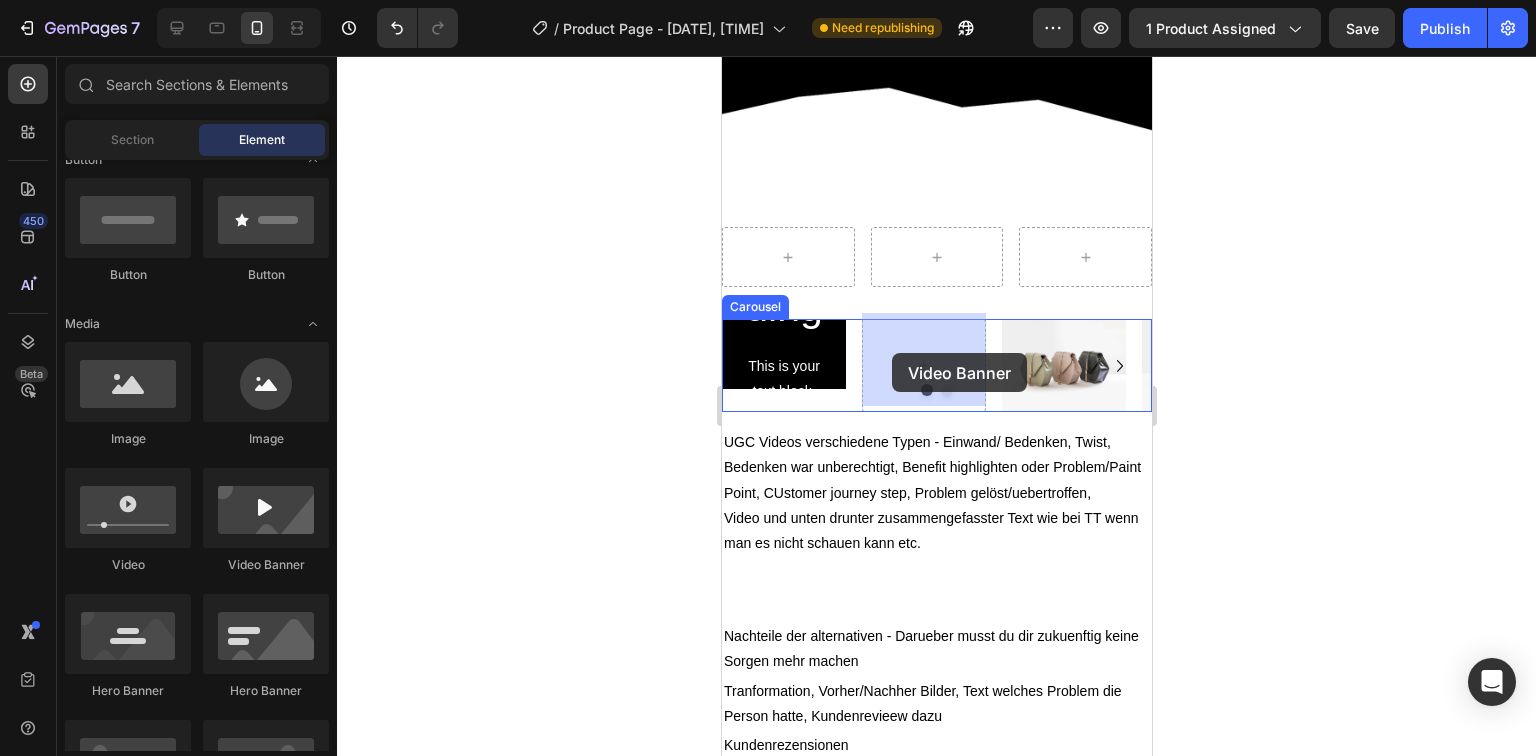 drag, startPoint x: 988, startPoint y: 576, endPoint x: 891, endPoint y: 353, distance: 243.18306 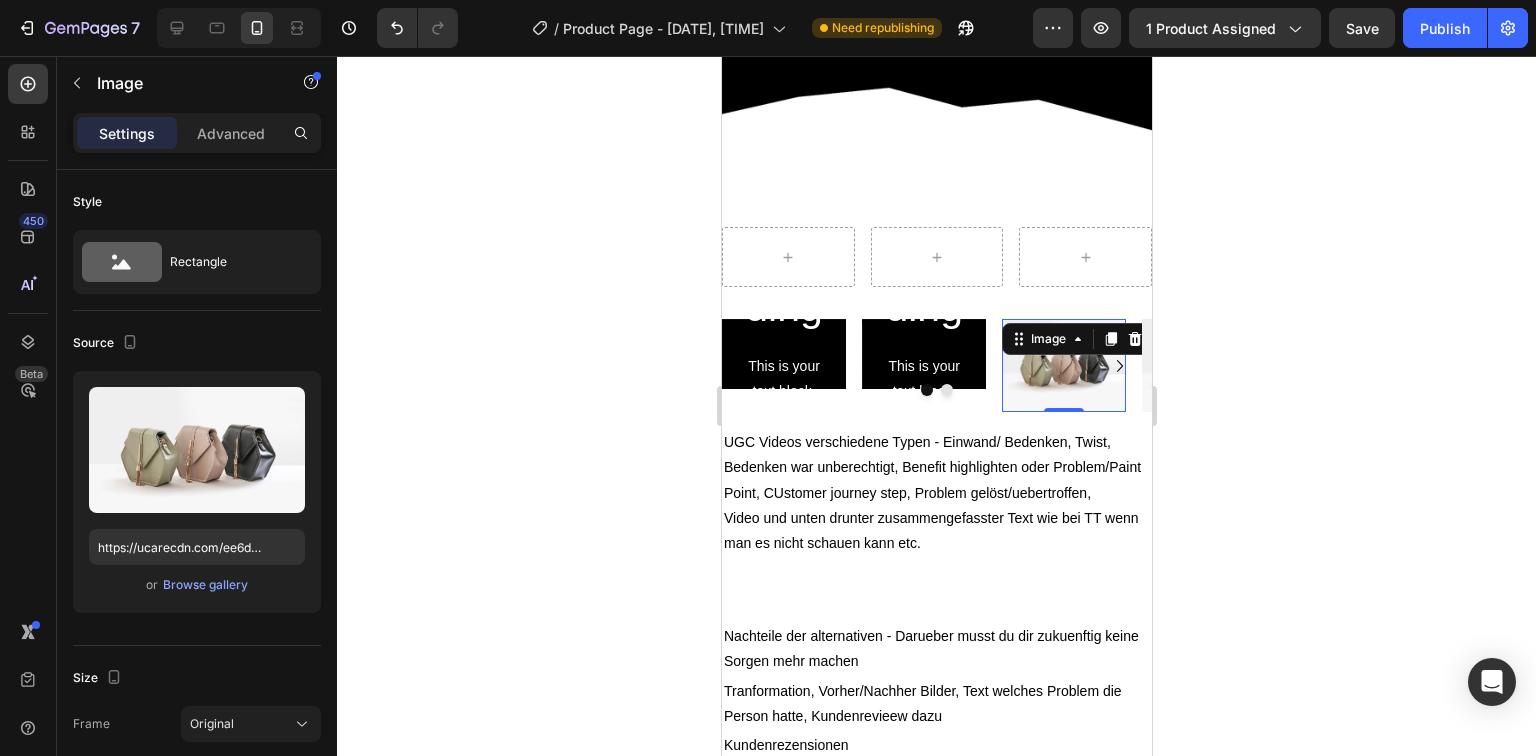 click at bounding box center (1063, 365) 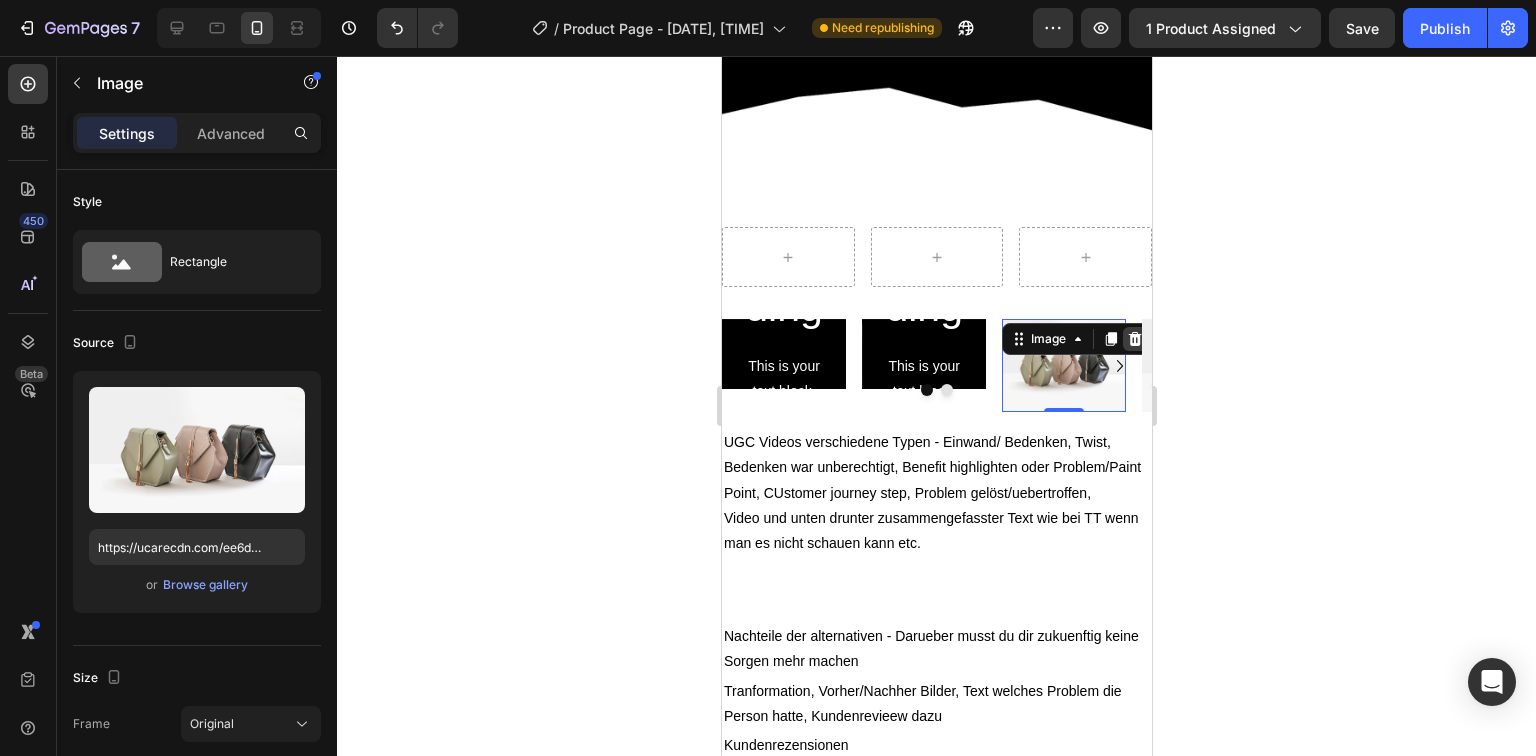 click 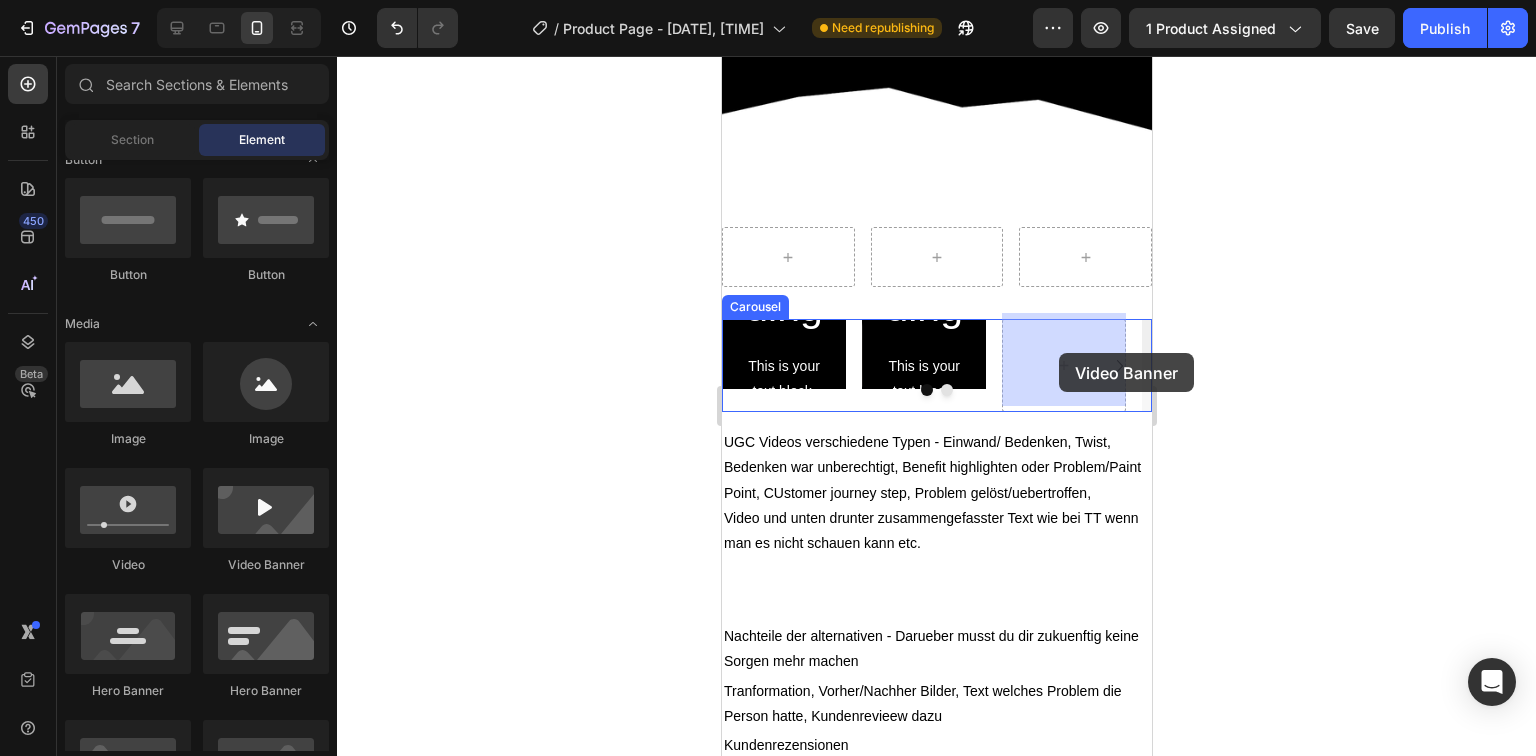 drag, startPoint x: 1008, startPoint y: 581, endPoint x: 1058, endPoint y: 353, distance: 233.41808 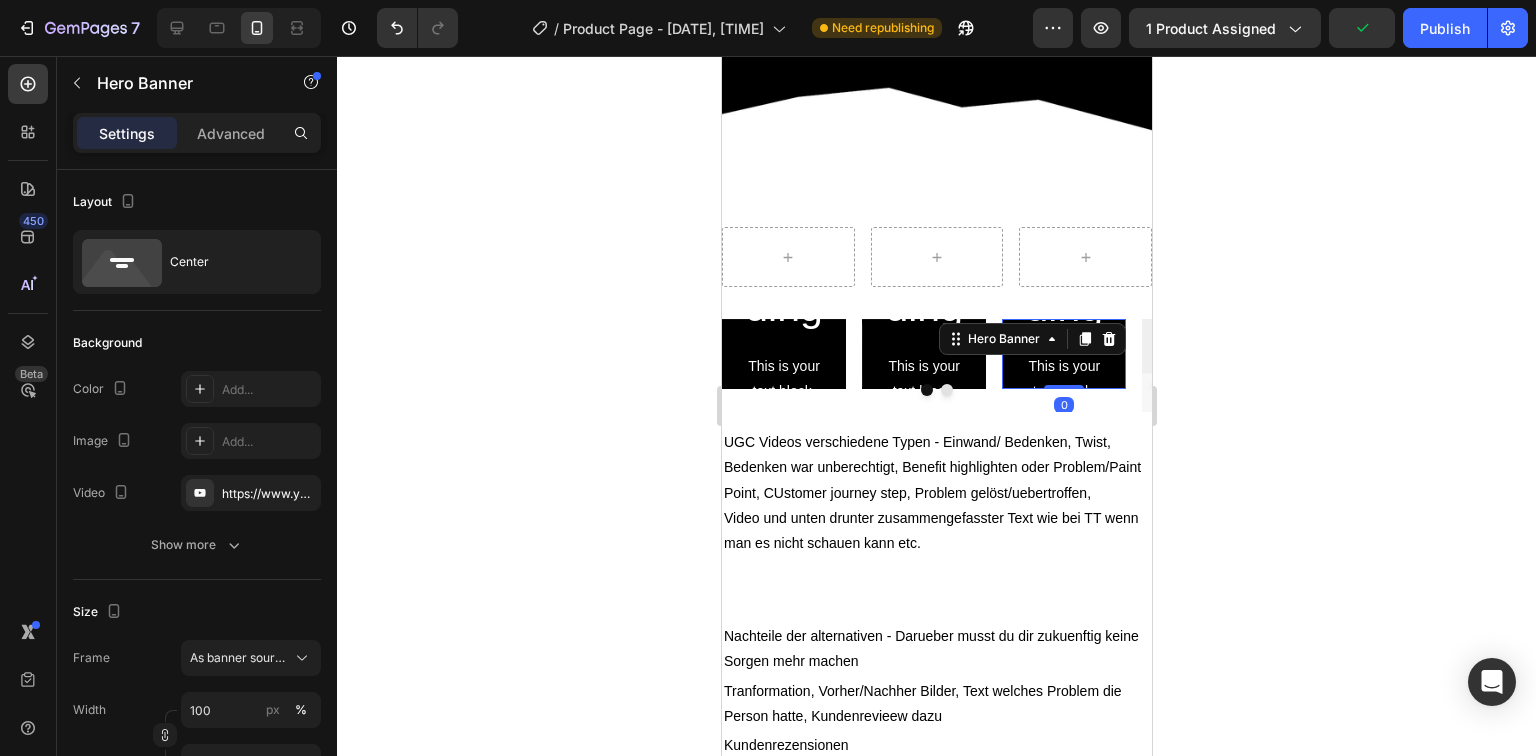click 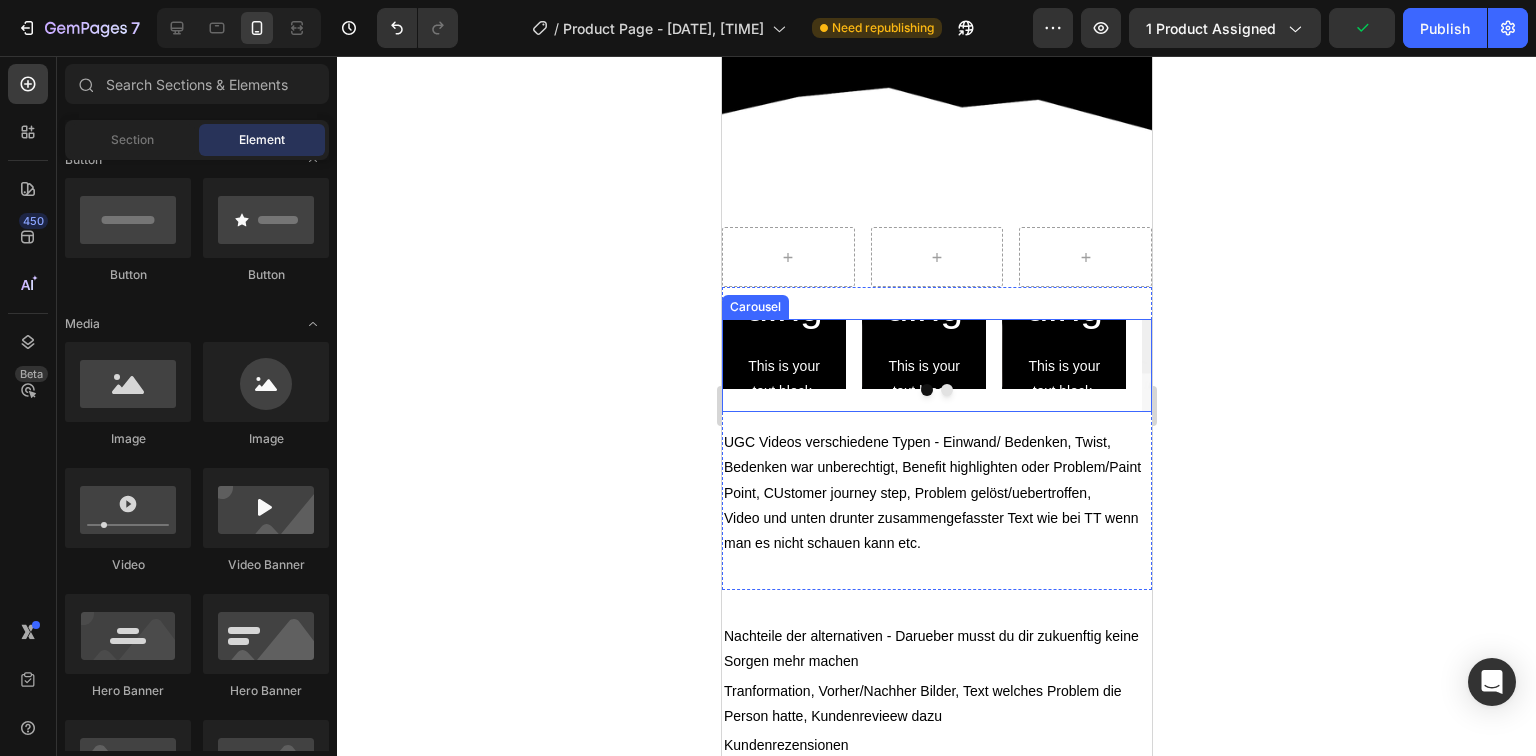 click on "Hero Banner" at bounding box center (766, 307) 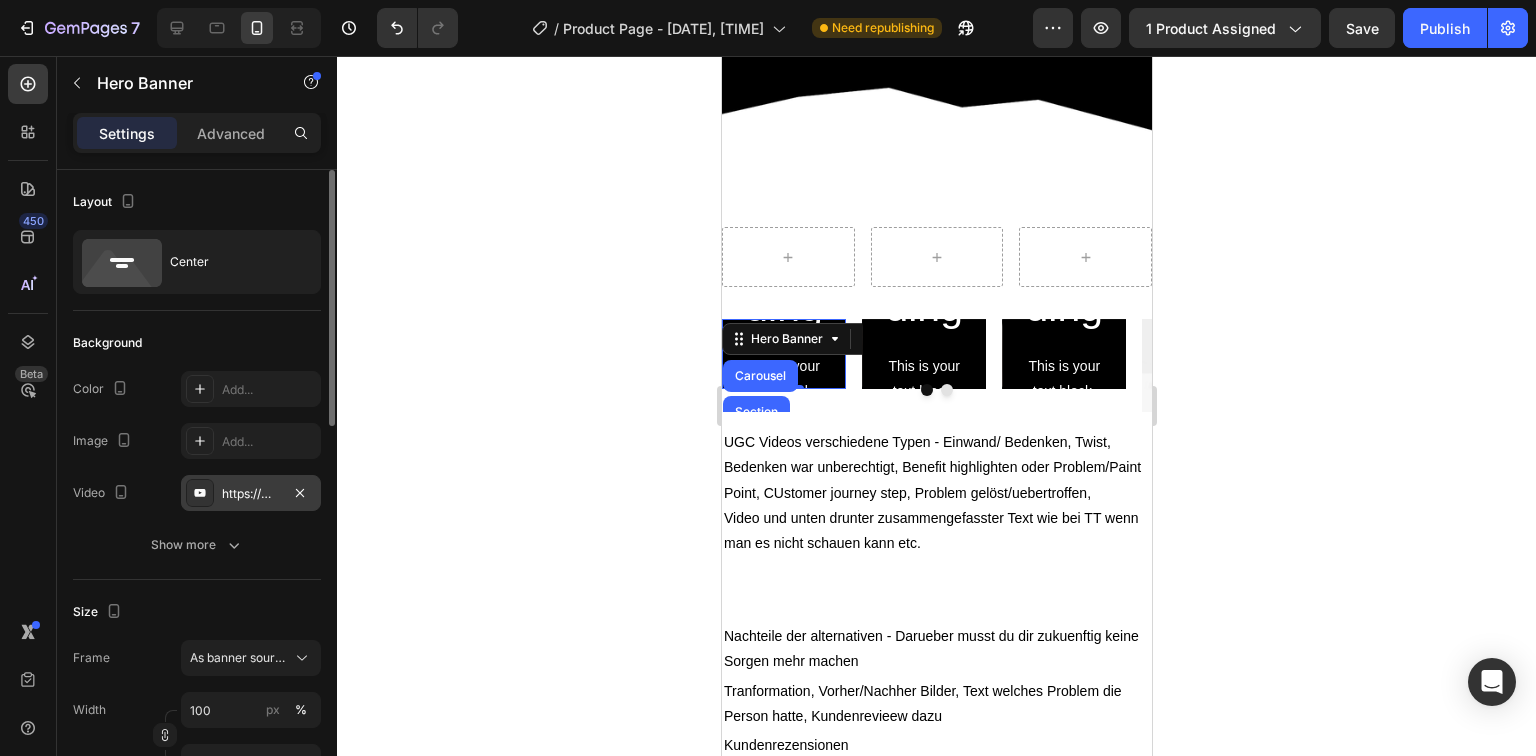 click on "https://www.youtube.com/watch?v=drIt4RH_kyQ" at bounding box center [251, 494] 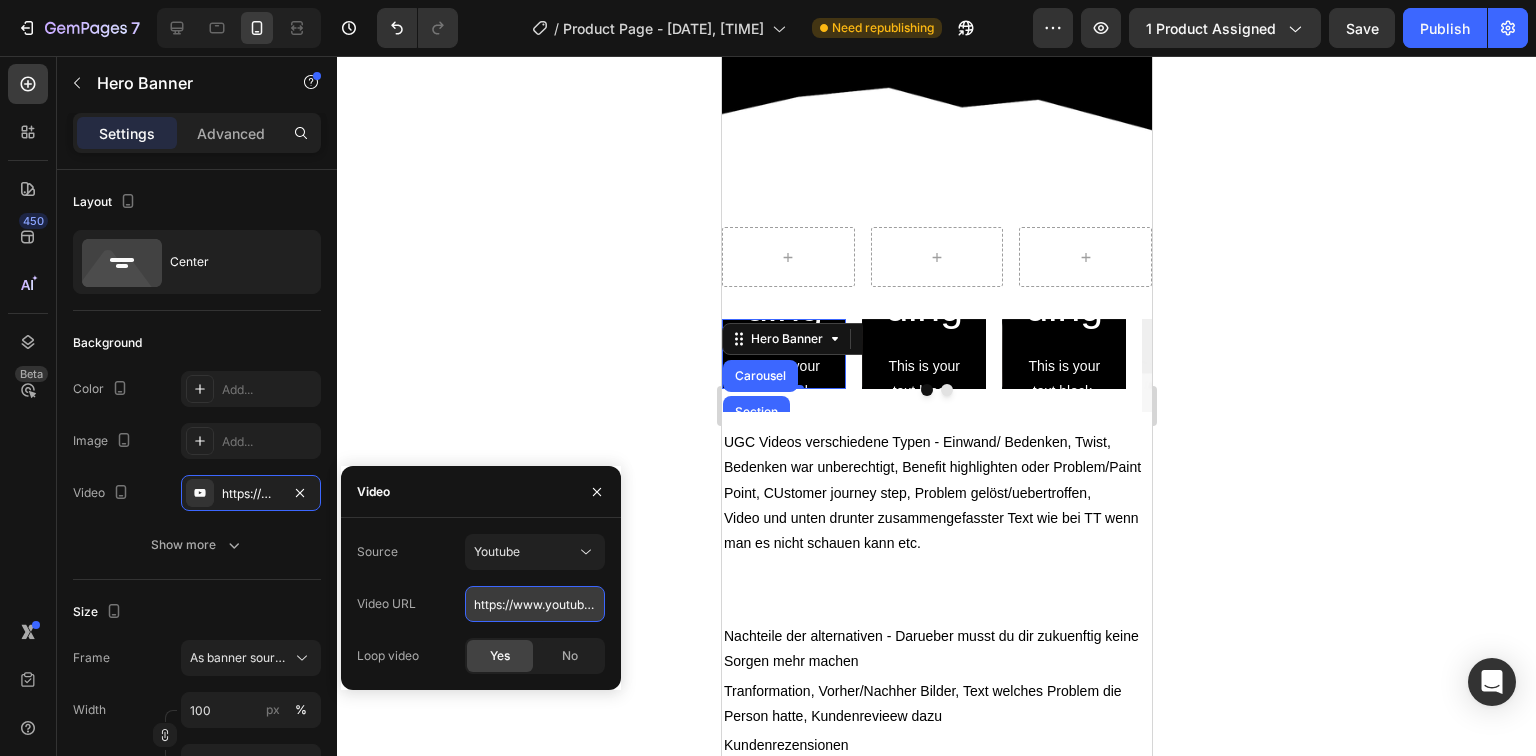 click on "https://www.youtube.com/watch?v=drIt4RH_kyQ" at bounding box center [535, 604] 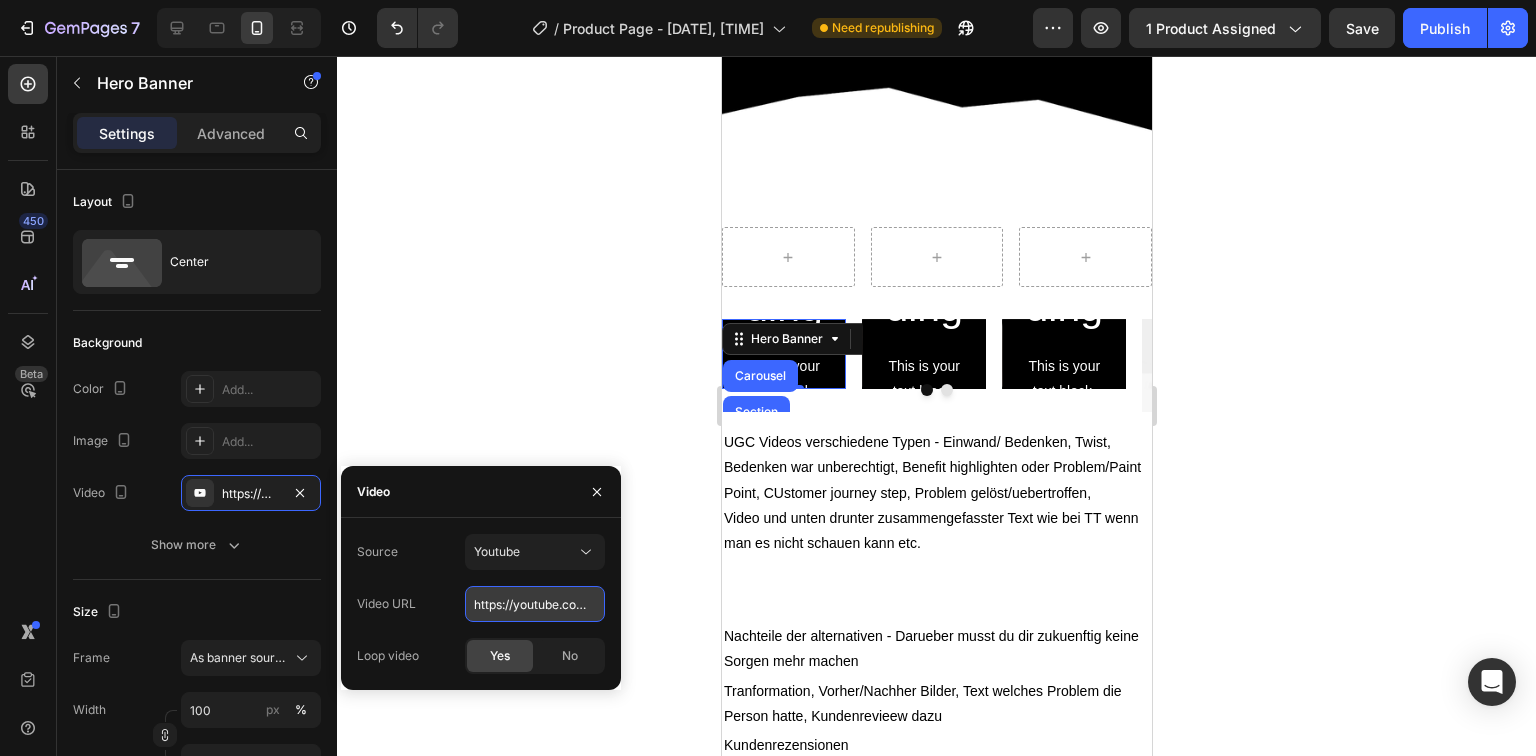 scroll, scrollTop: 0, scrollLeft: 192, axis: horizontal 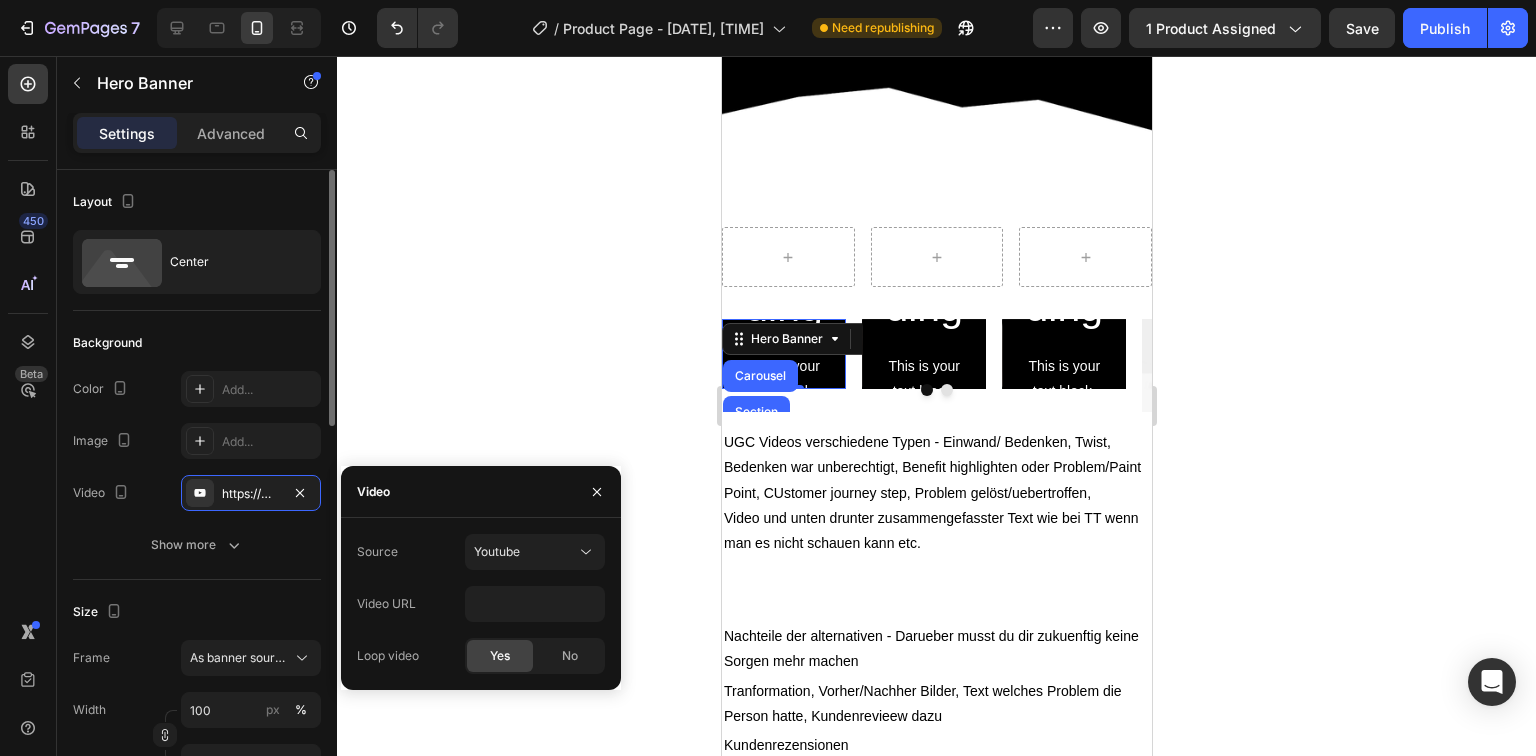 click on "Layout Center Background The changes might be hidden by  the video. Color Add... Image Add... Video https://www.youtube.com/watch?v=drIt4RH_kyQ Show more Size Frame As banner source Width 100 px % Height px Content Width 100% Padding 16, 16, 16, 16 Align
Shape Border Add... Corner Add... Shadow Add... Effect Hover effect Add... Link SEO Image alt text Add... Image title Add... Align
Delete element" at bounding box center [197, 975] 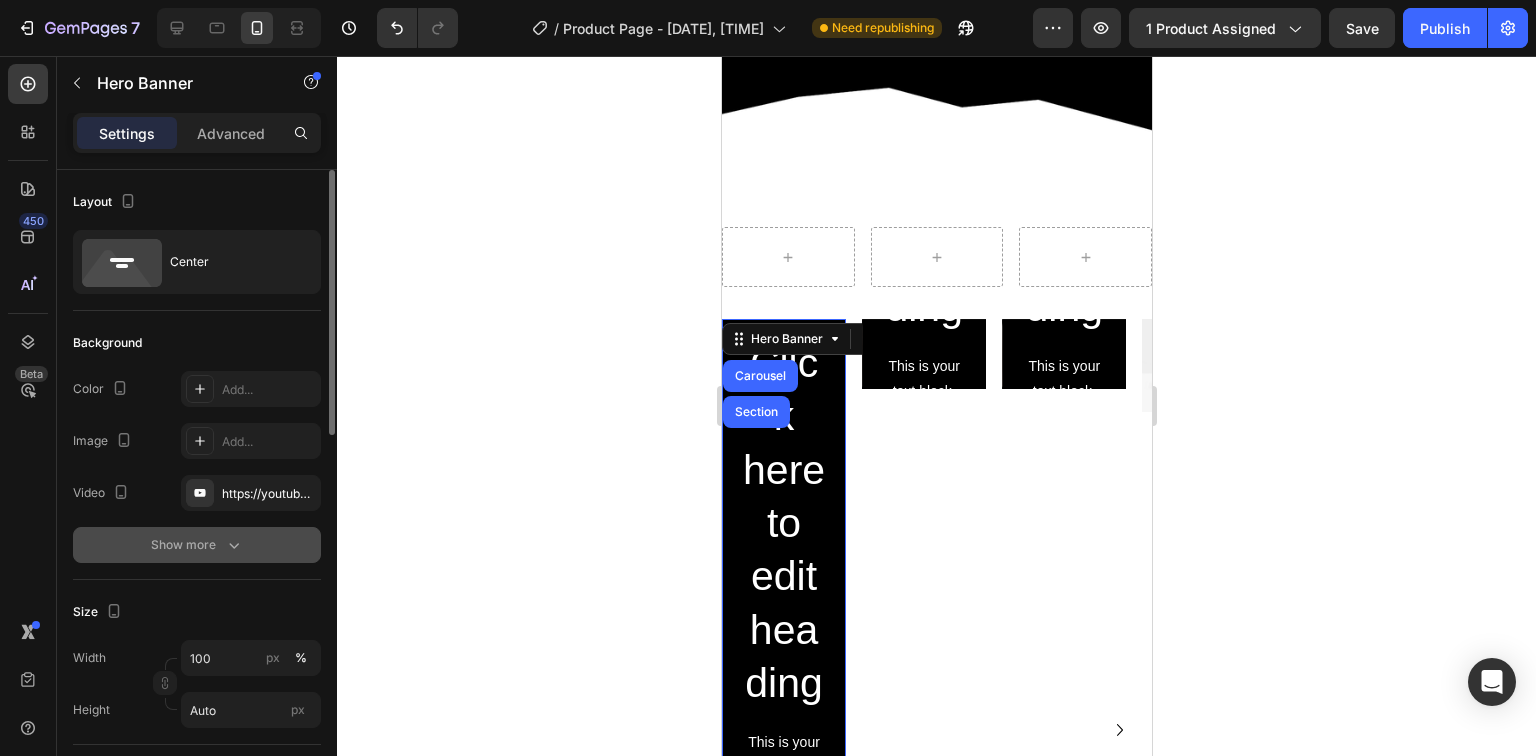 scroll, scrollTop: 0, scrollLeft: 0, axis: both 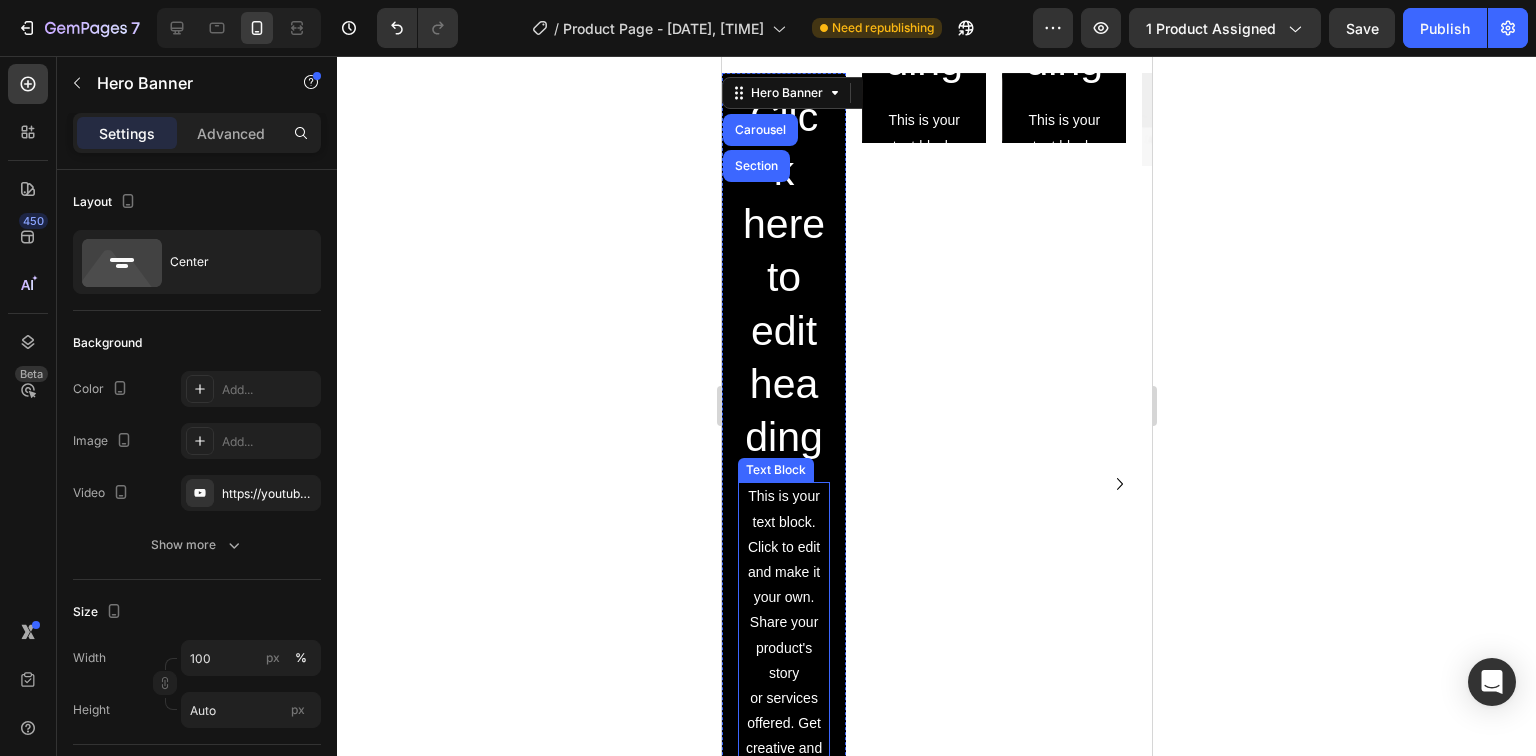 click on "This is your text block. Click to edit and make it your own. Share your product's story                   or services offered. Get creative and make it yours!" at bounding box center (783, 635) 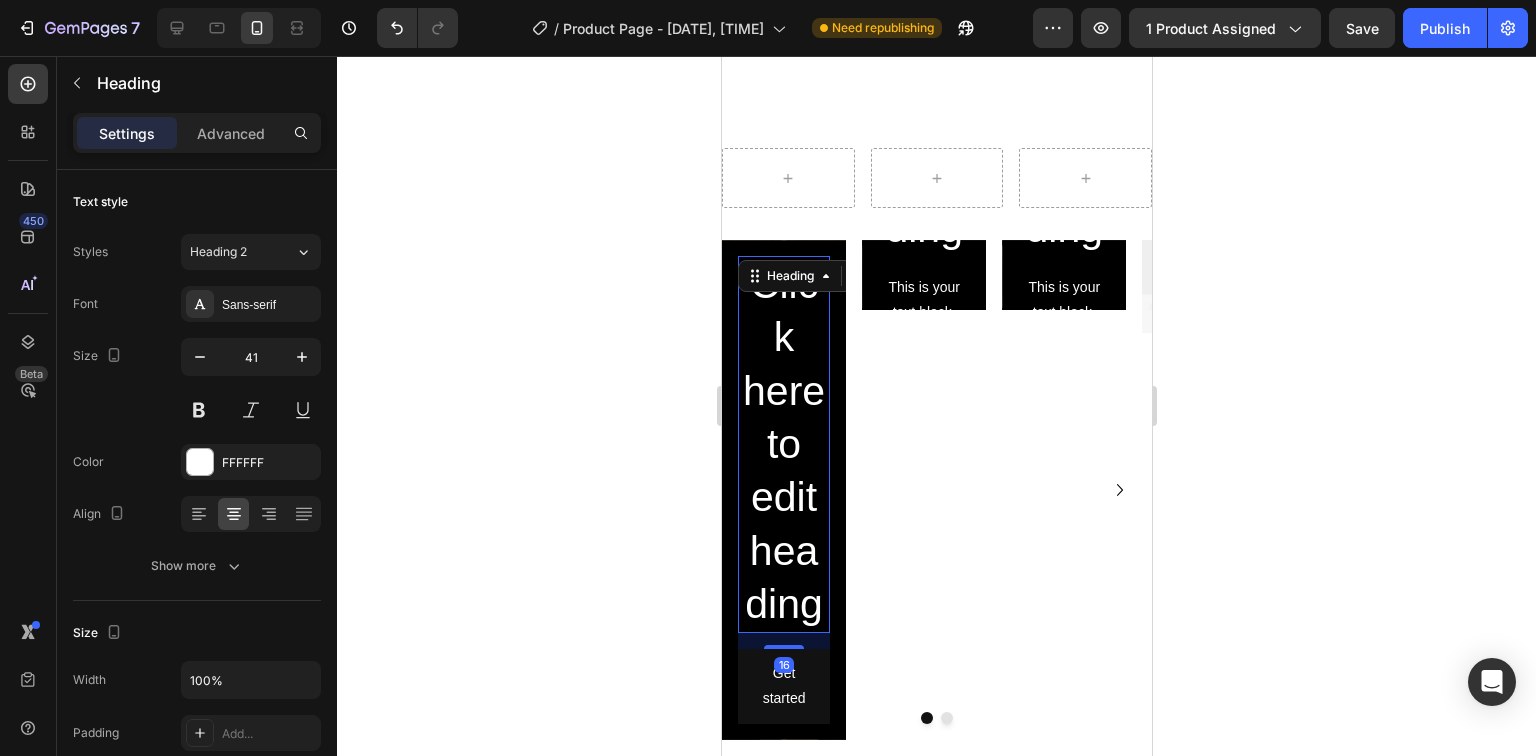 click on "Click here to edit heading" at bounding box center [783, 444] 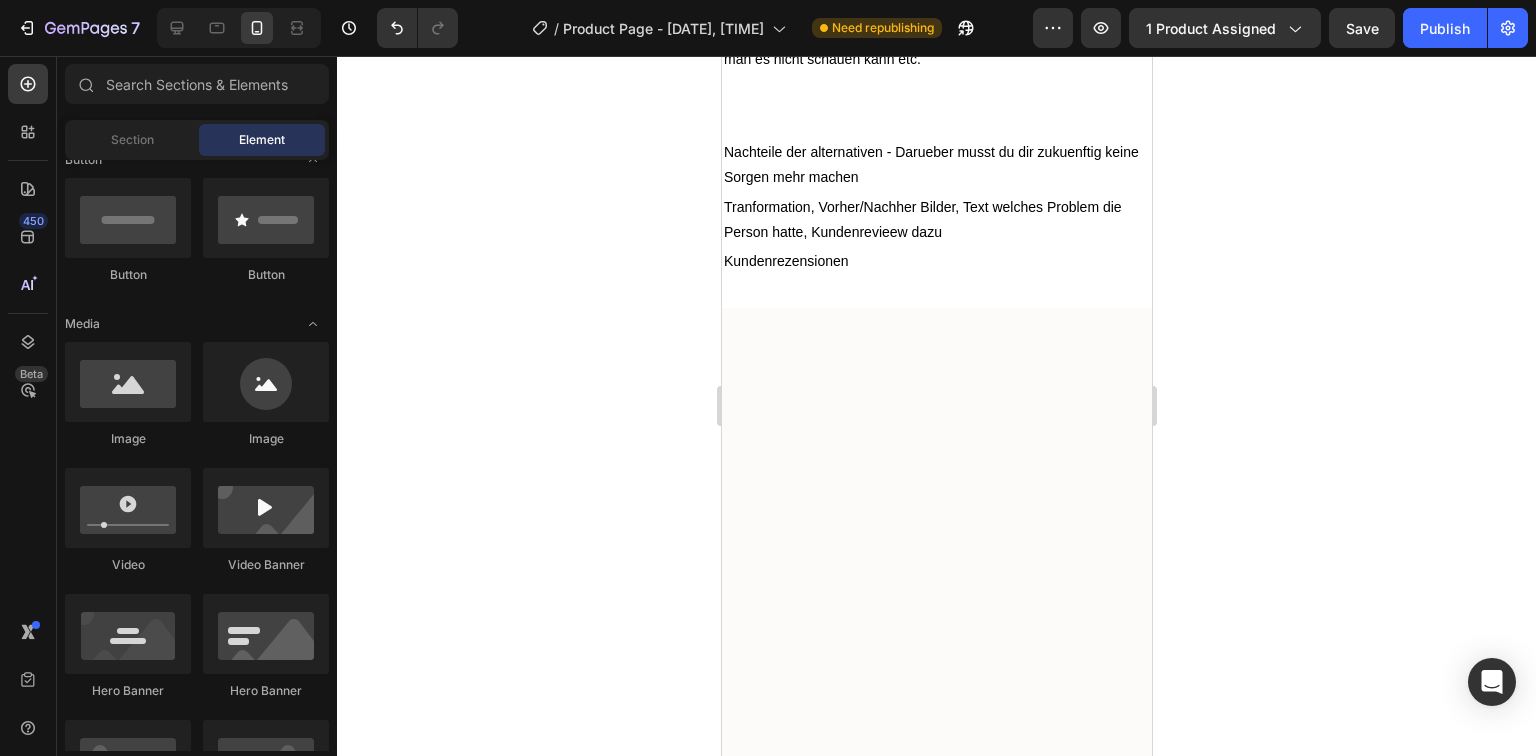 scroll, scrollTop: 4842, scrollLeft: 0, axis: vertical 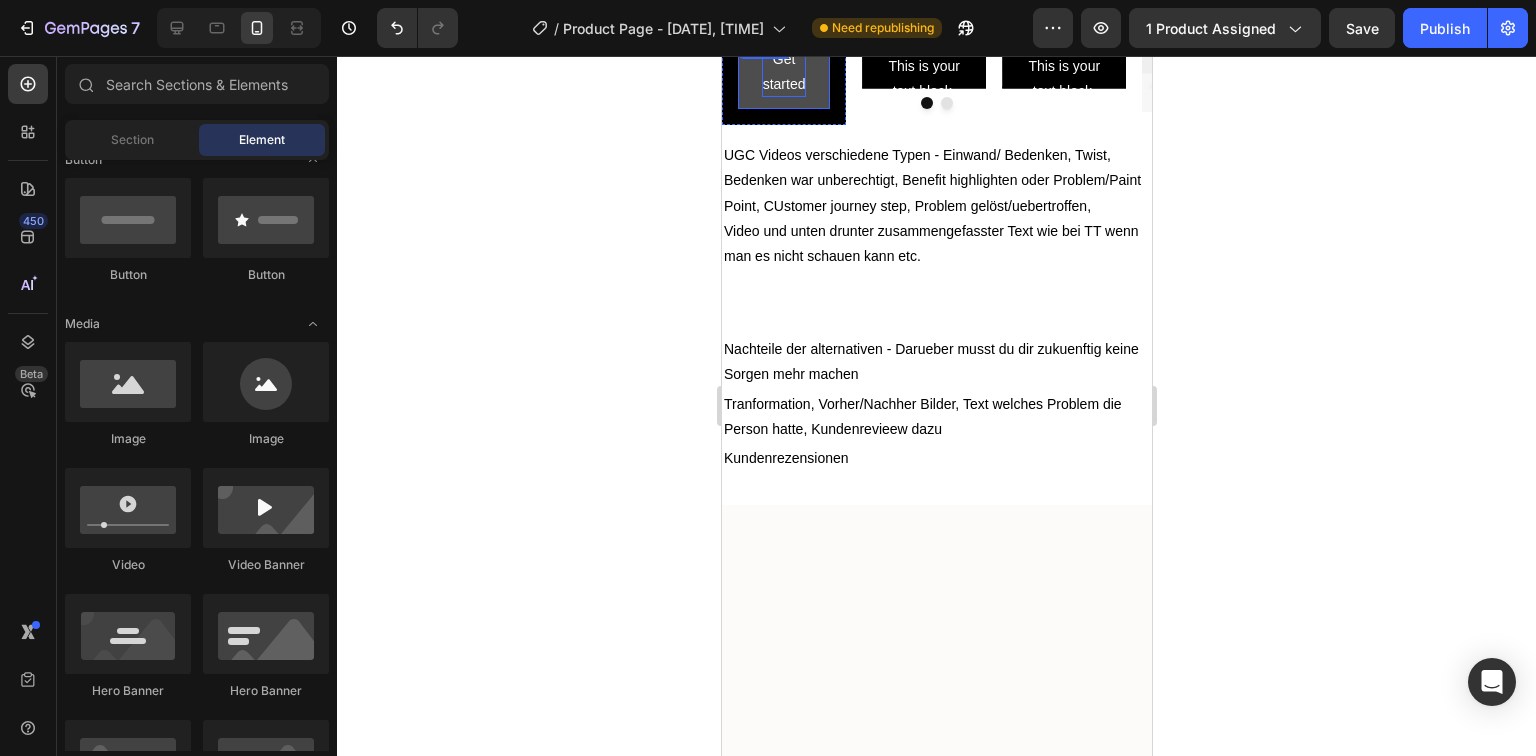 click on "Get started Button" at bounding box center [783, 72] 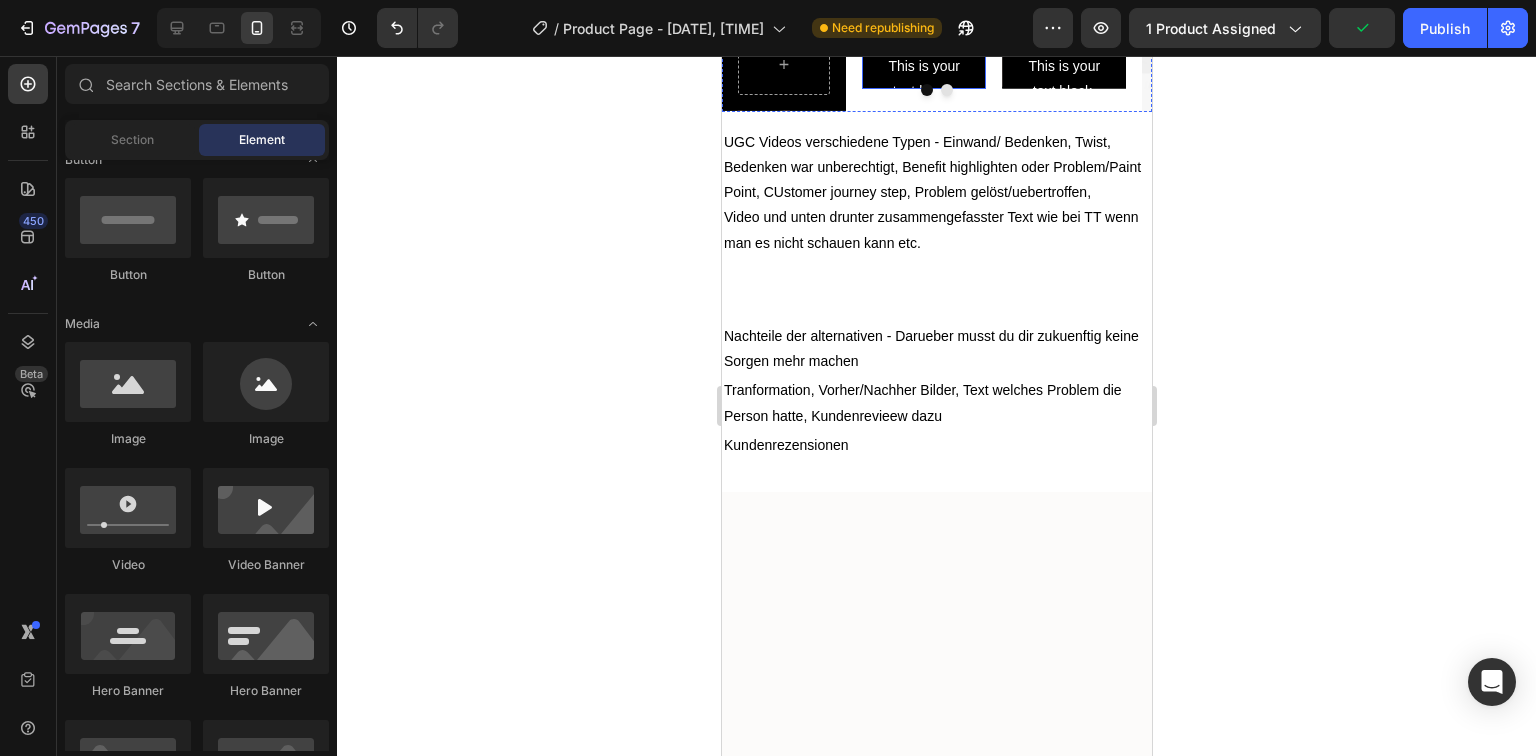 click on "Hero Banner" at bounding box center (905, 31) 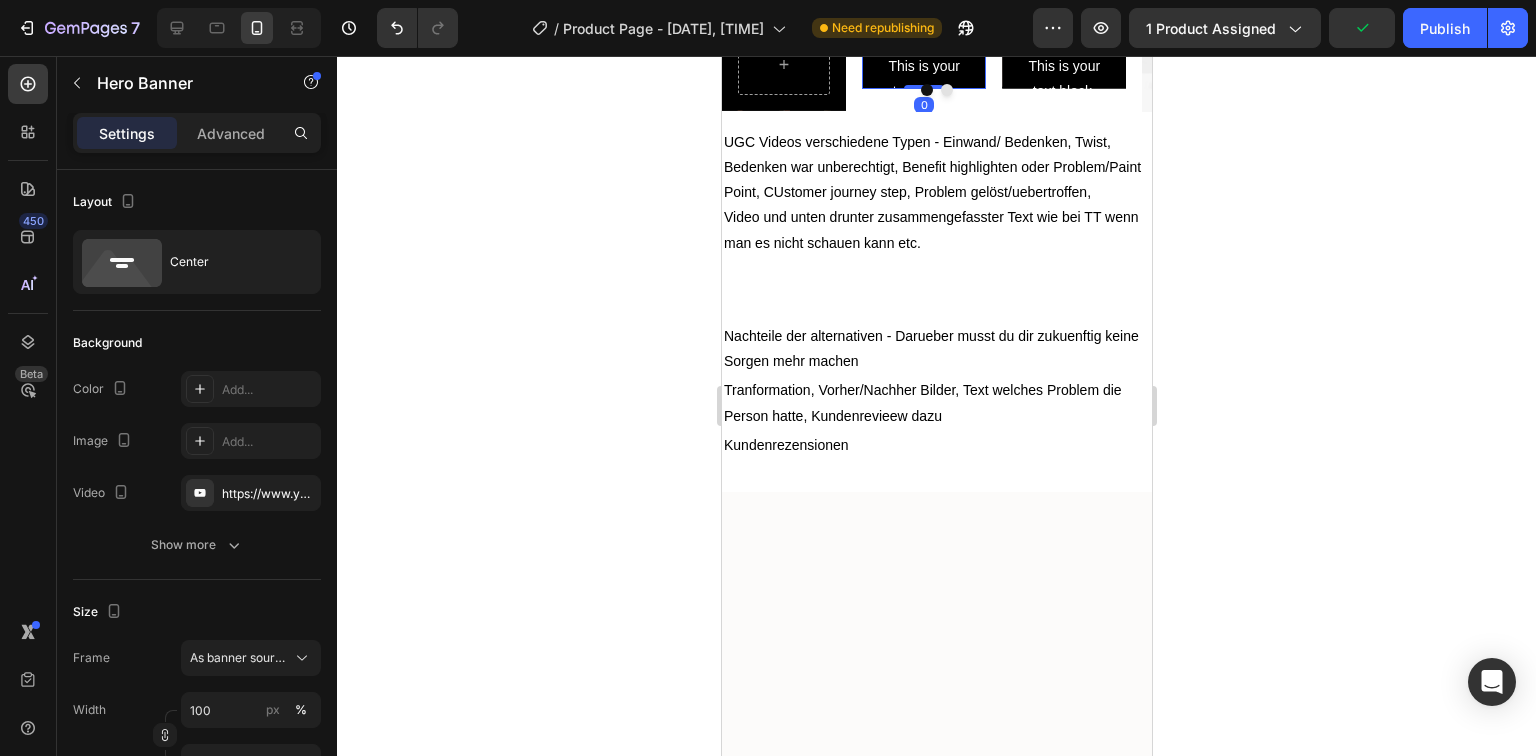 click on "Click here to edit heading Heading This is your text block. Click to edit and make it your own. Share your product's story                   or services offered. Get creative and make it yours! Text Block Get started Button" at bounding box center (923, 54) 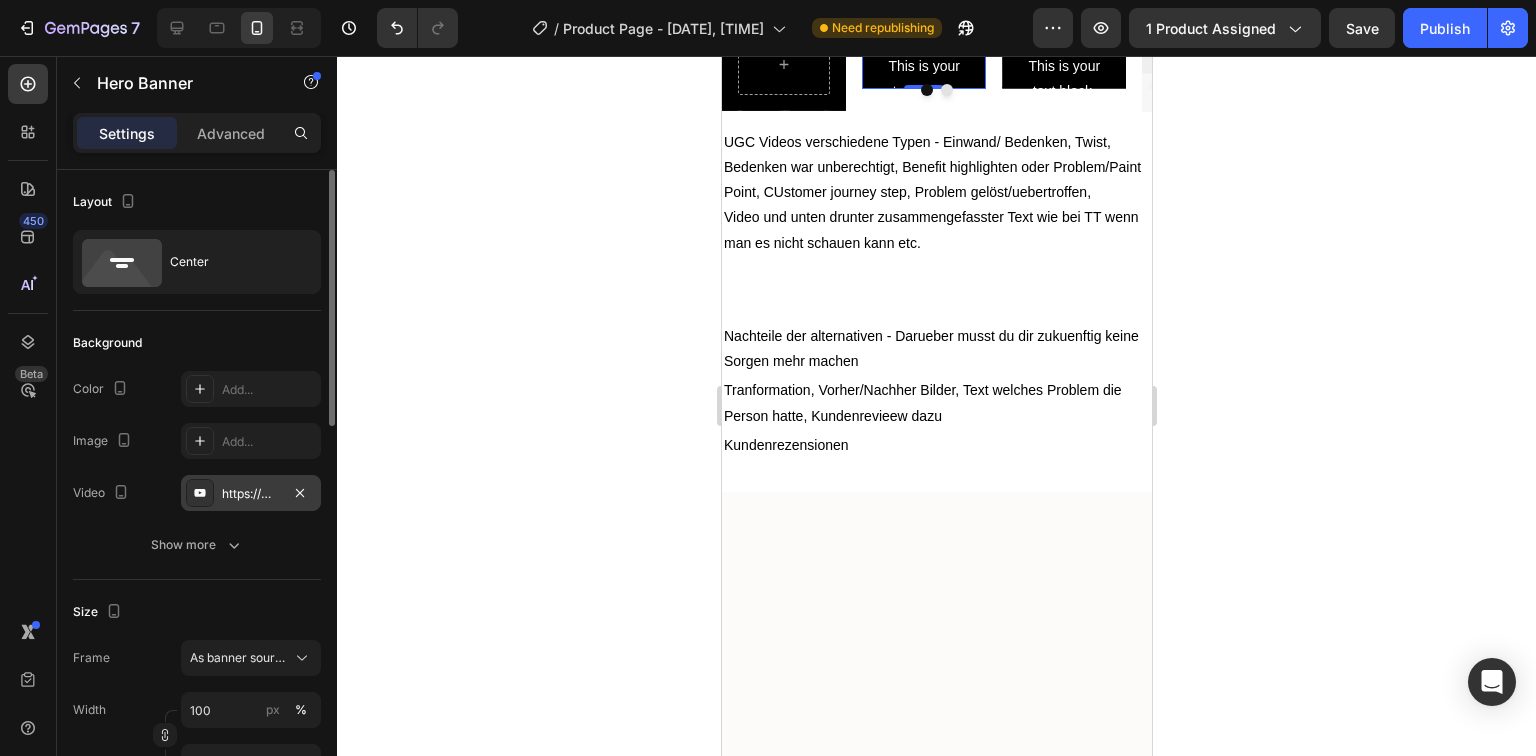 click on "https://www.youtube.com/watch?v=drIt4RH_kyQ" at bounding box center (251, 494) 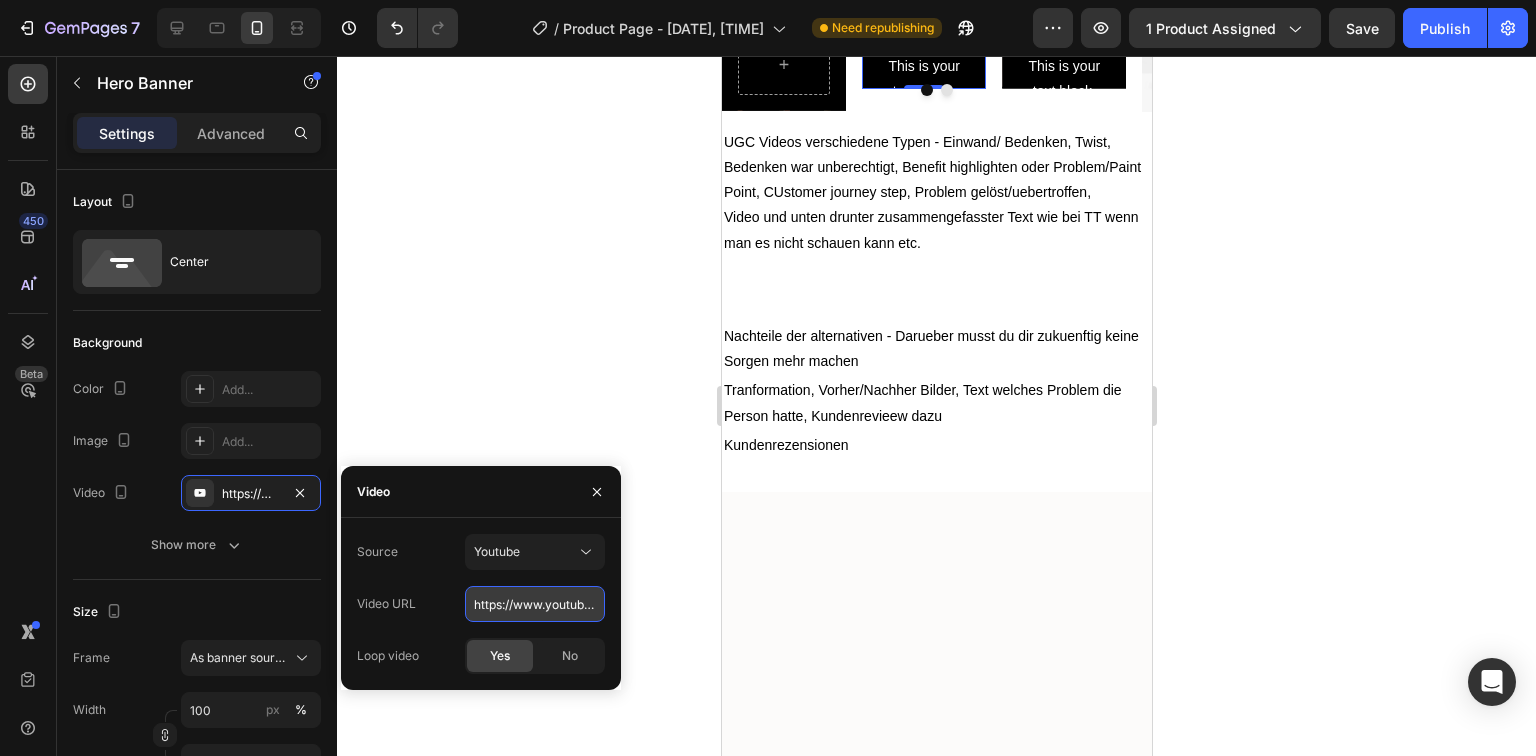 click on "https://www.youtube.com/watch?v=drIt4RH_kyQ" at bounding box center [535, 604] 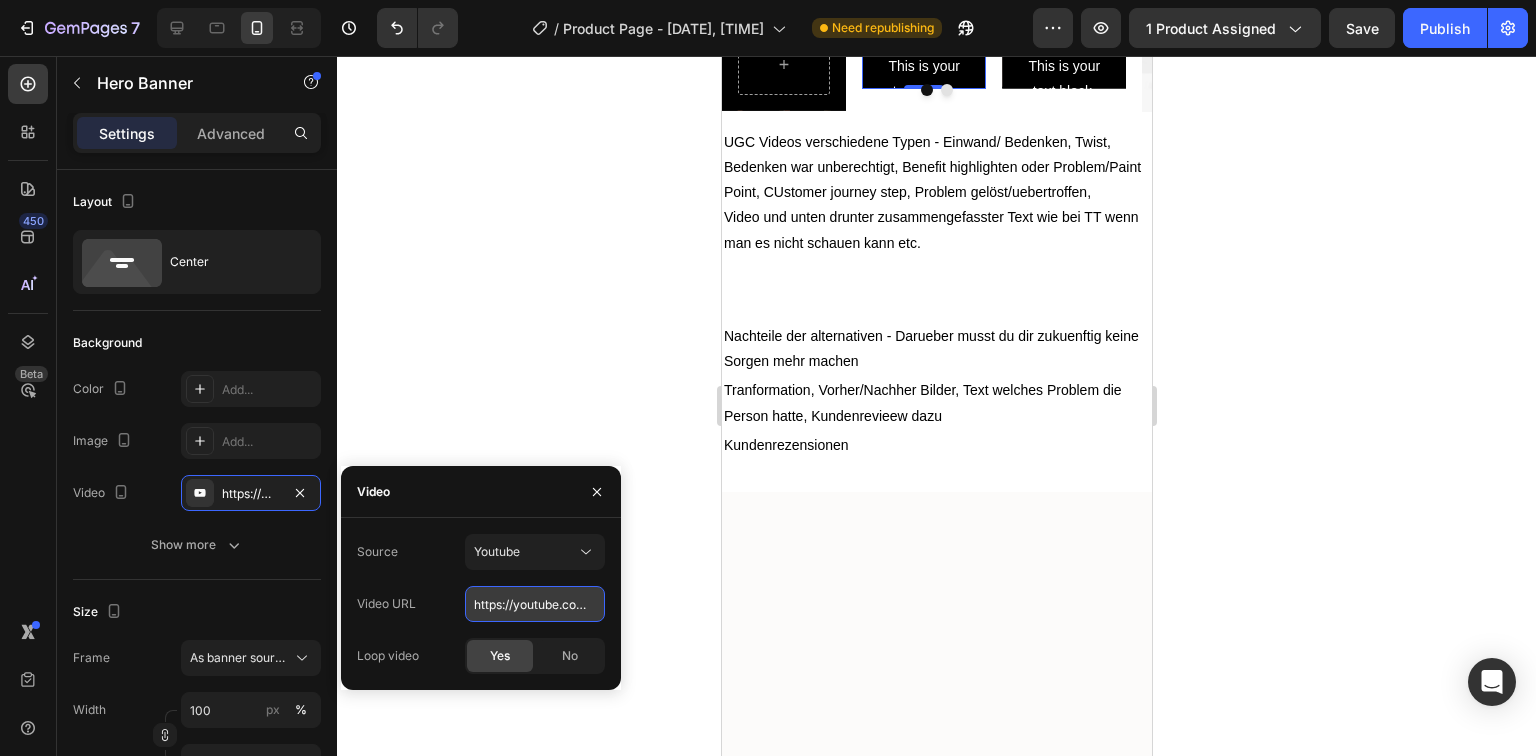 scroll, scrollTop: 0, scrollLeft: 203, axis: horizontal 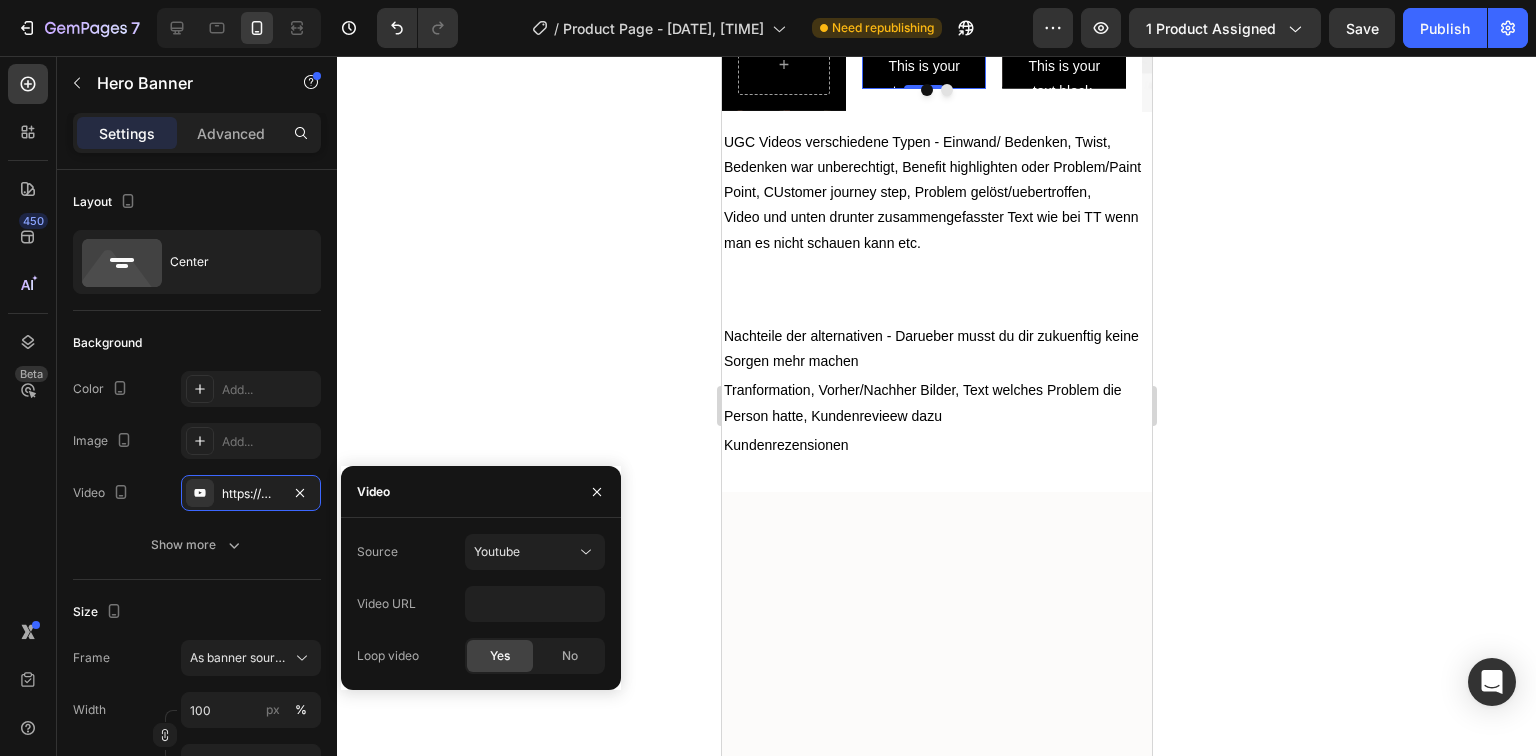 click 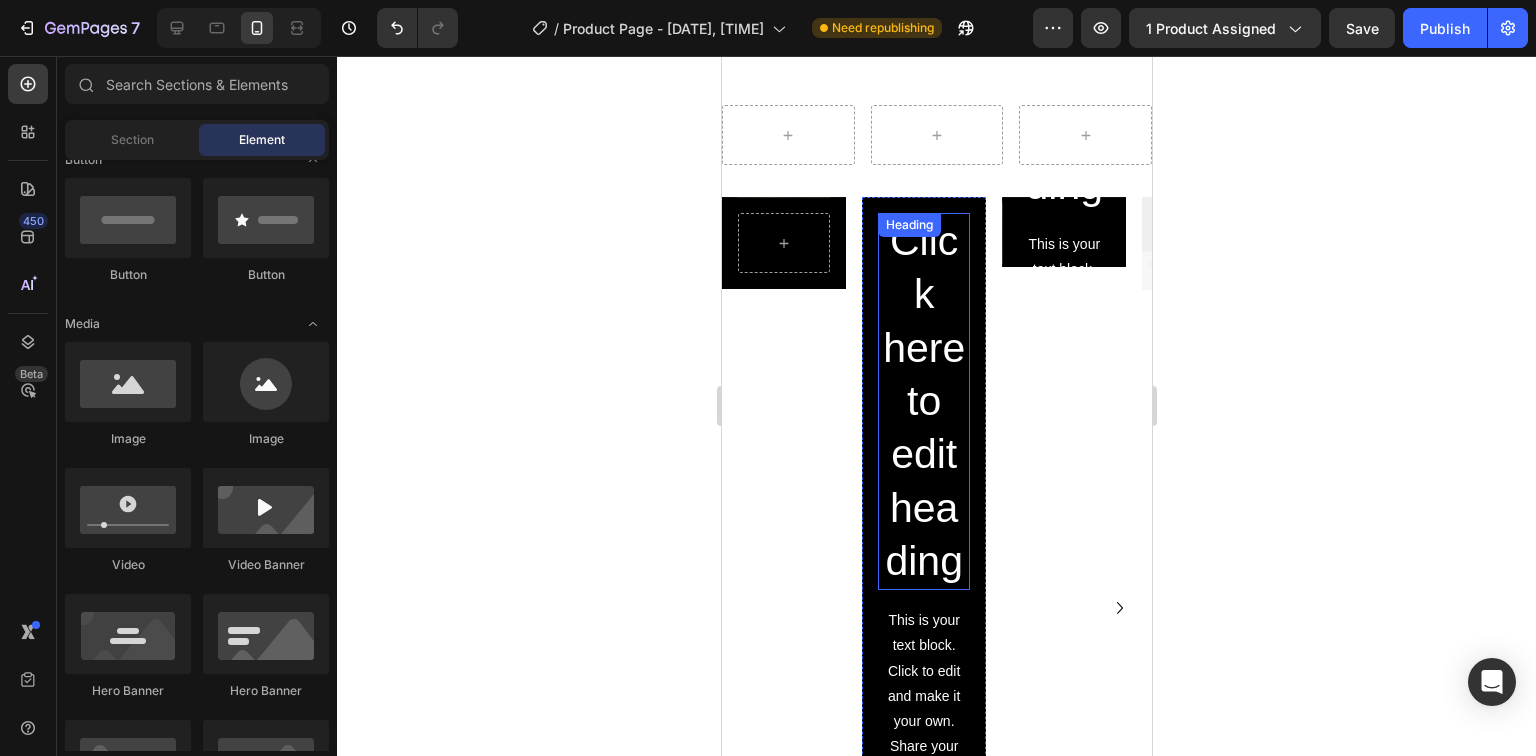 click on "Click here to edit heading" at bounding box center [923, 401] 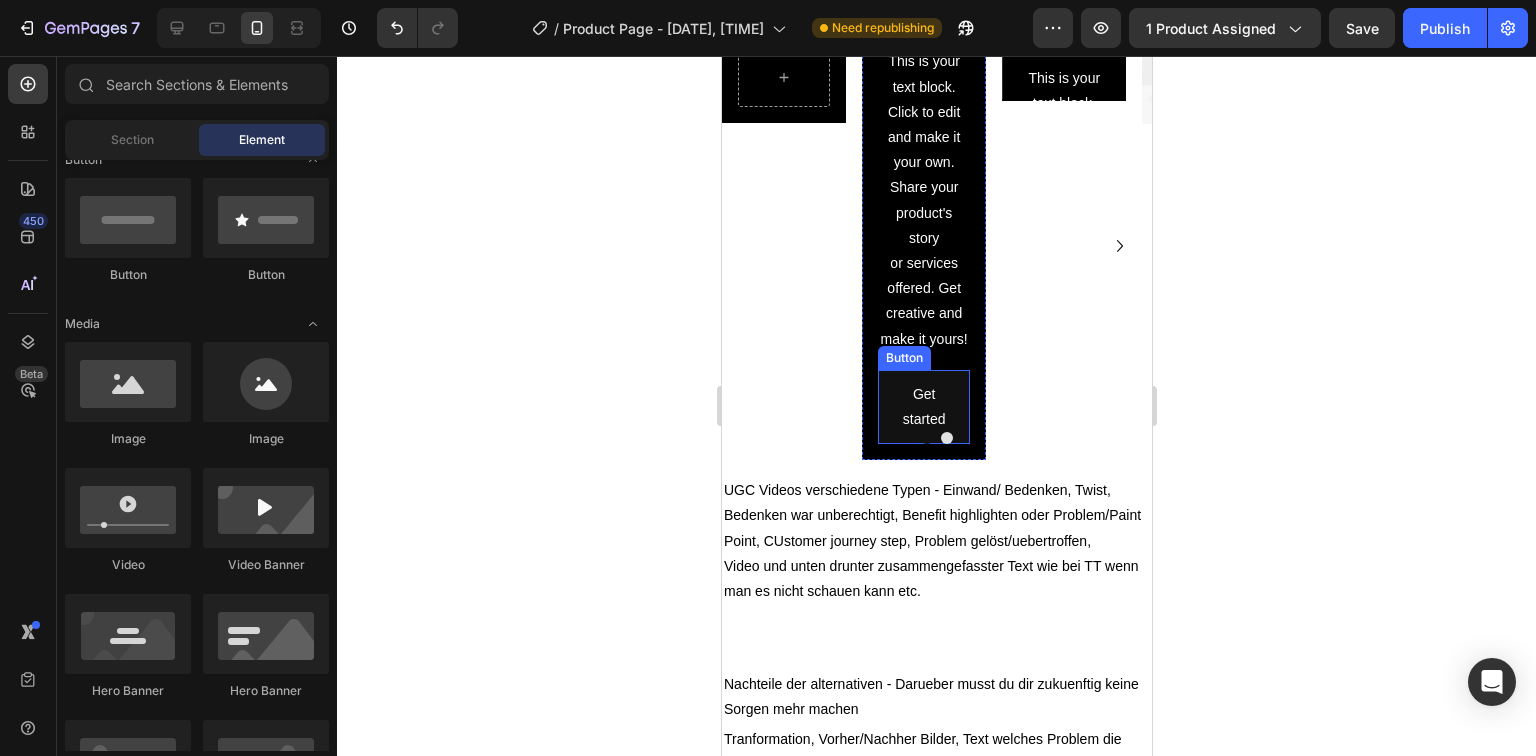 click on "This is your text block. Click to edit and make it your own. Share your product's story                   or services offered. Get creative and make it yours!" at bounding box center [923, 200] 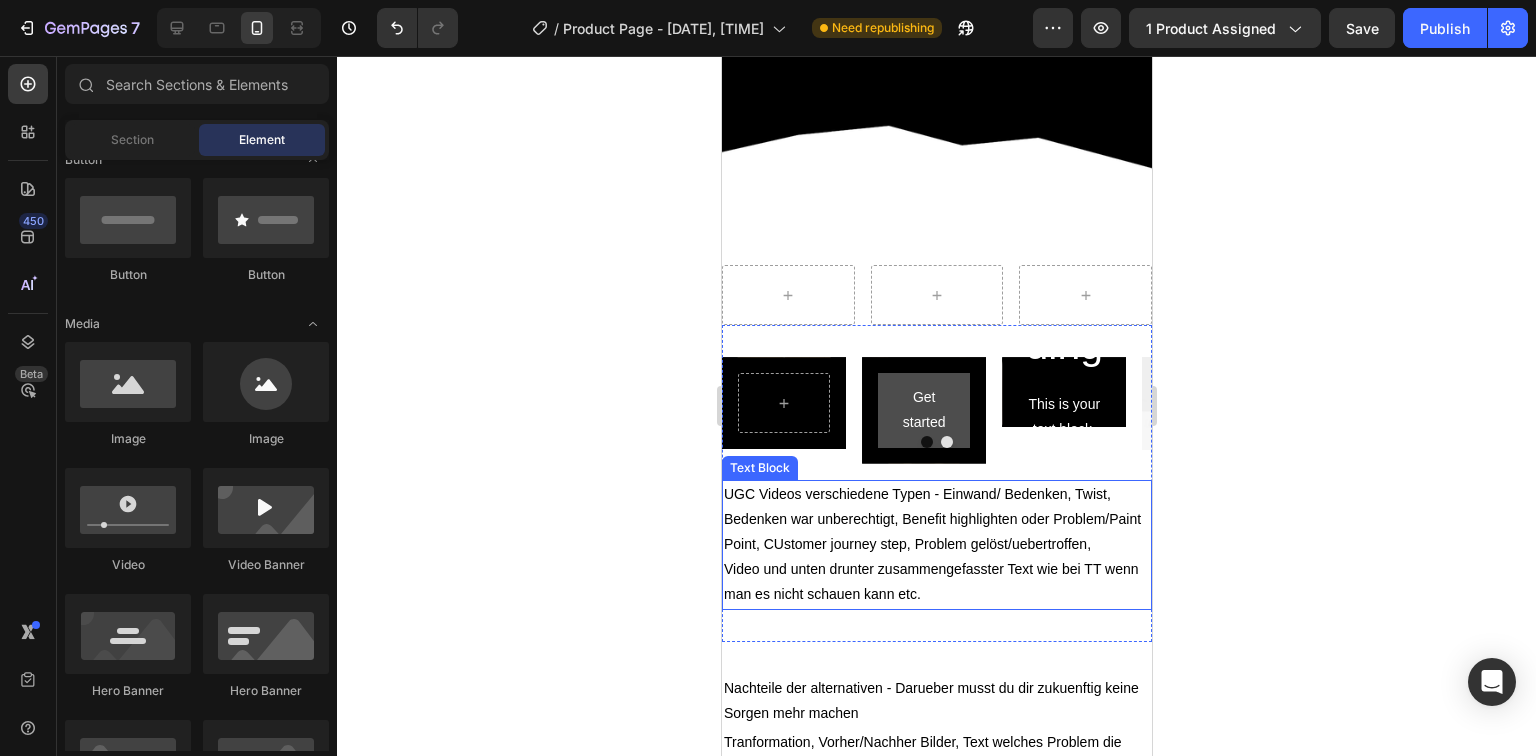 scroll, scrollTop: 4920, scrollLeft: 0, axis: vertical 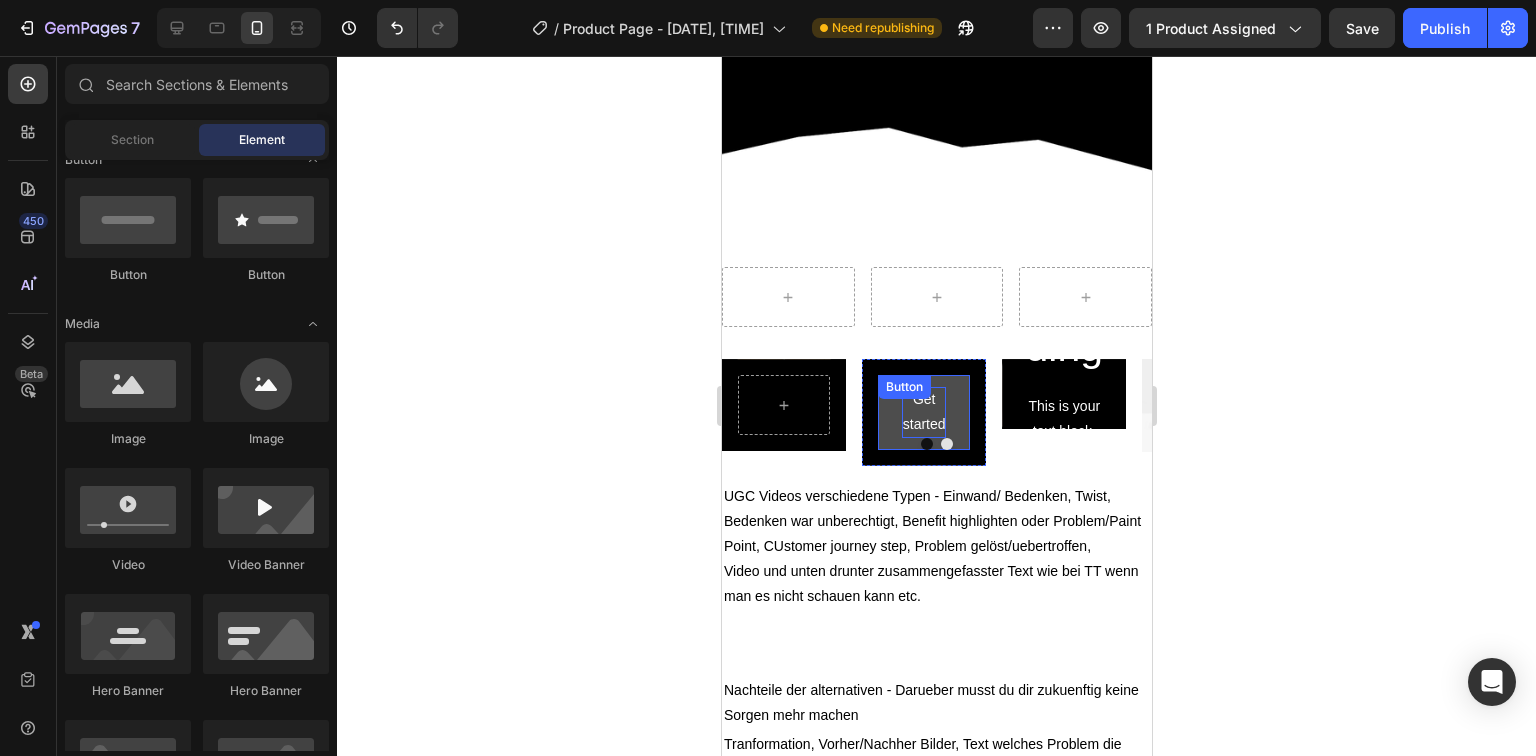 click on "Get started" at bounding box center (923, 412) 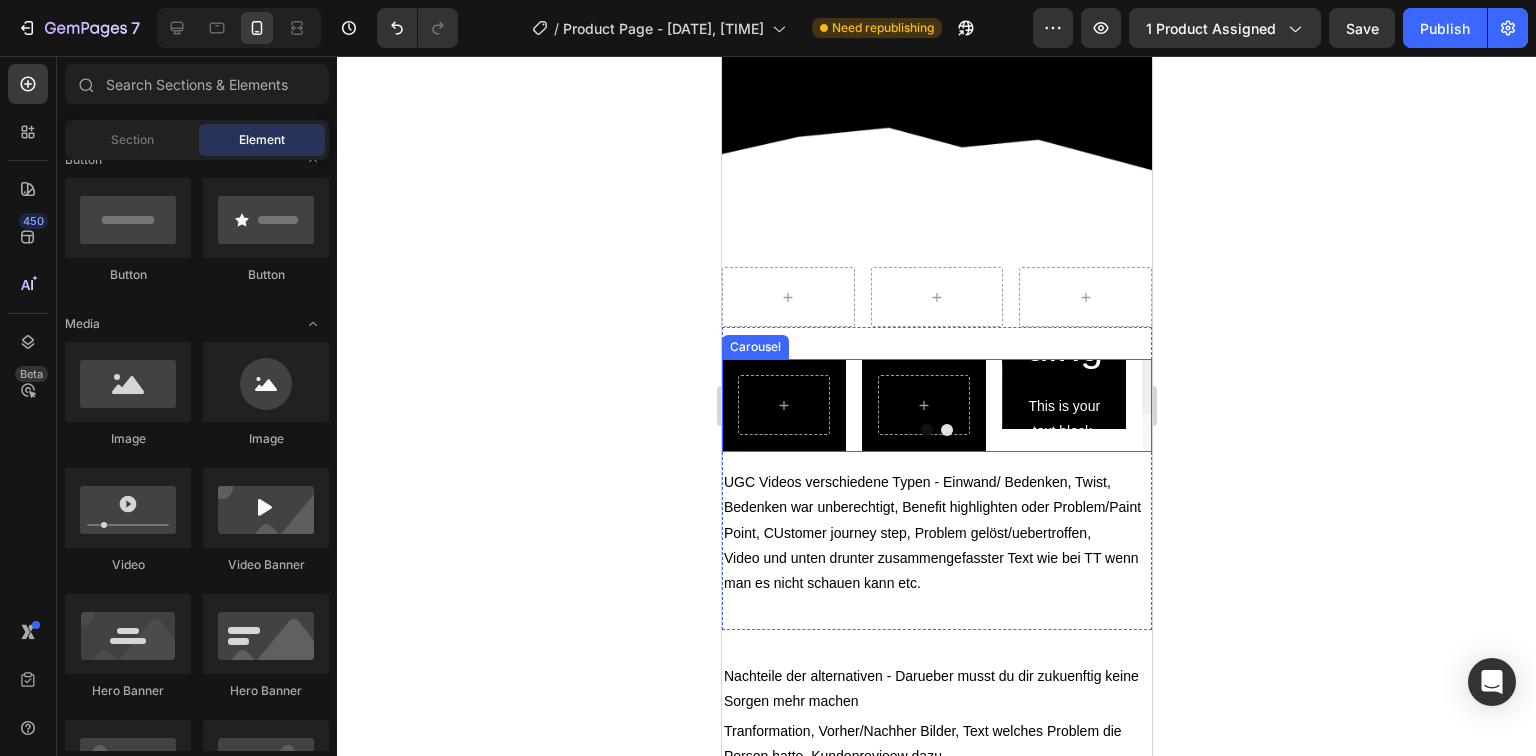 click 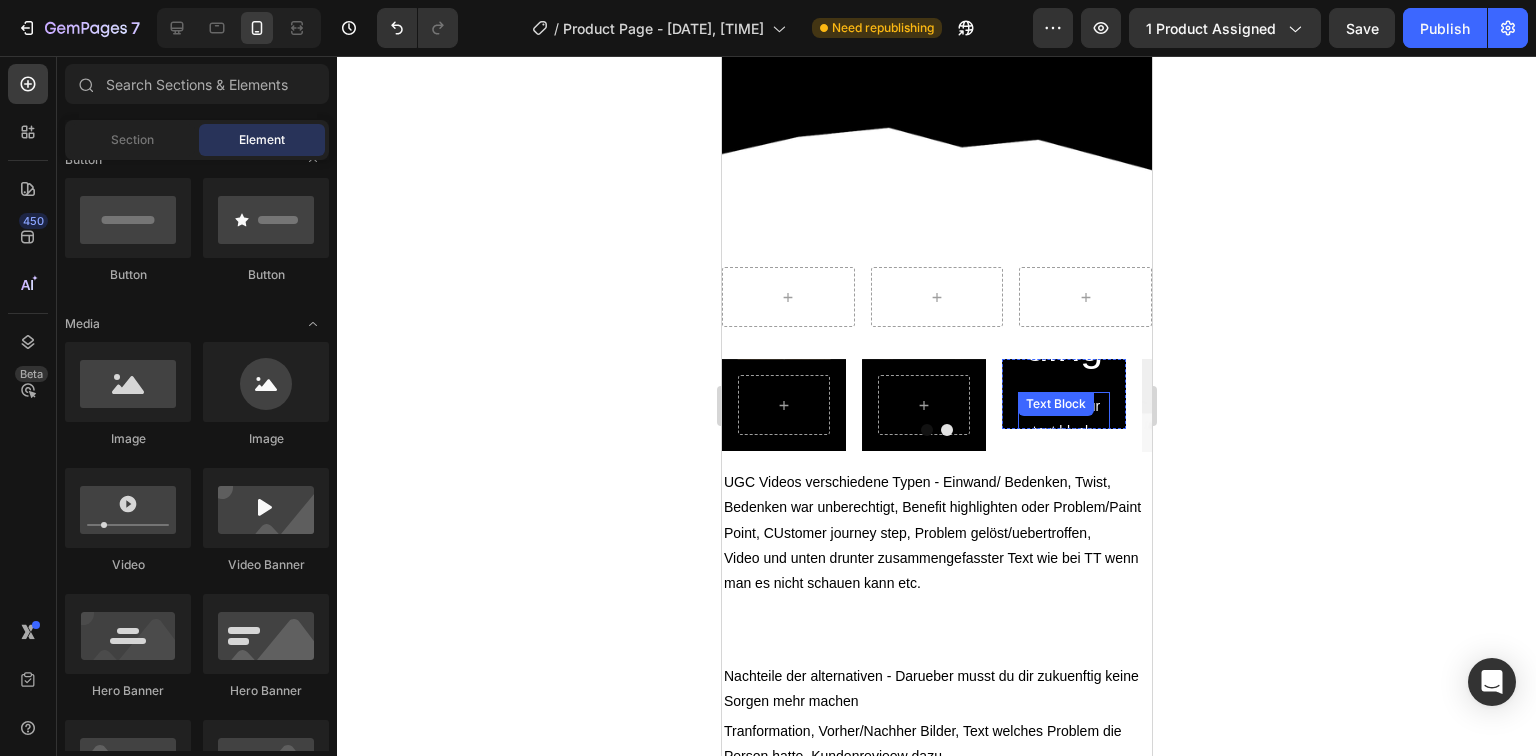 click on "This is your text block. Click to edit and make it your own. Share your product's story                   or services offered. Get creative and make it yours! Text Block" at bounding box center (1063, 545) 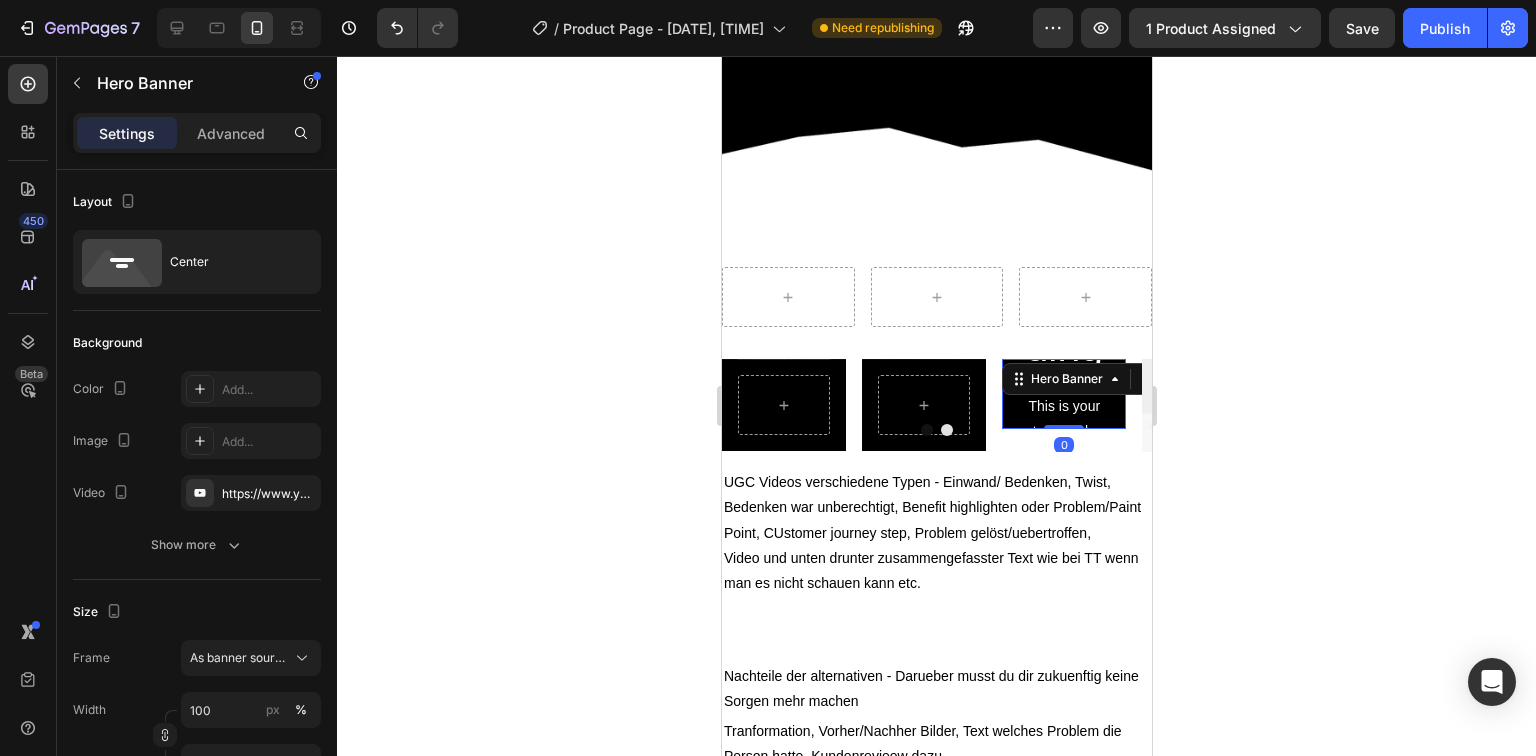 click on "Click here to edit heading Heading This is your text block. Click to edit and make it your own. Share your product's story                   or services offered. Get creative and make it yours! Text Block Get started Button" at bounding box center [1063, 394] 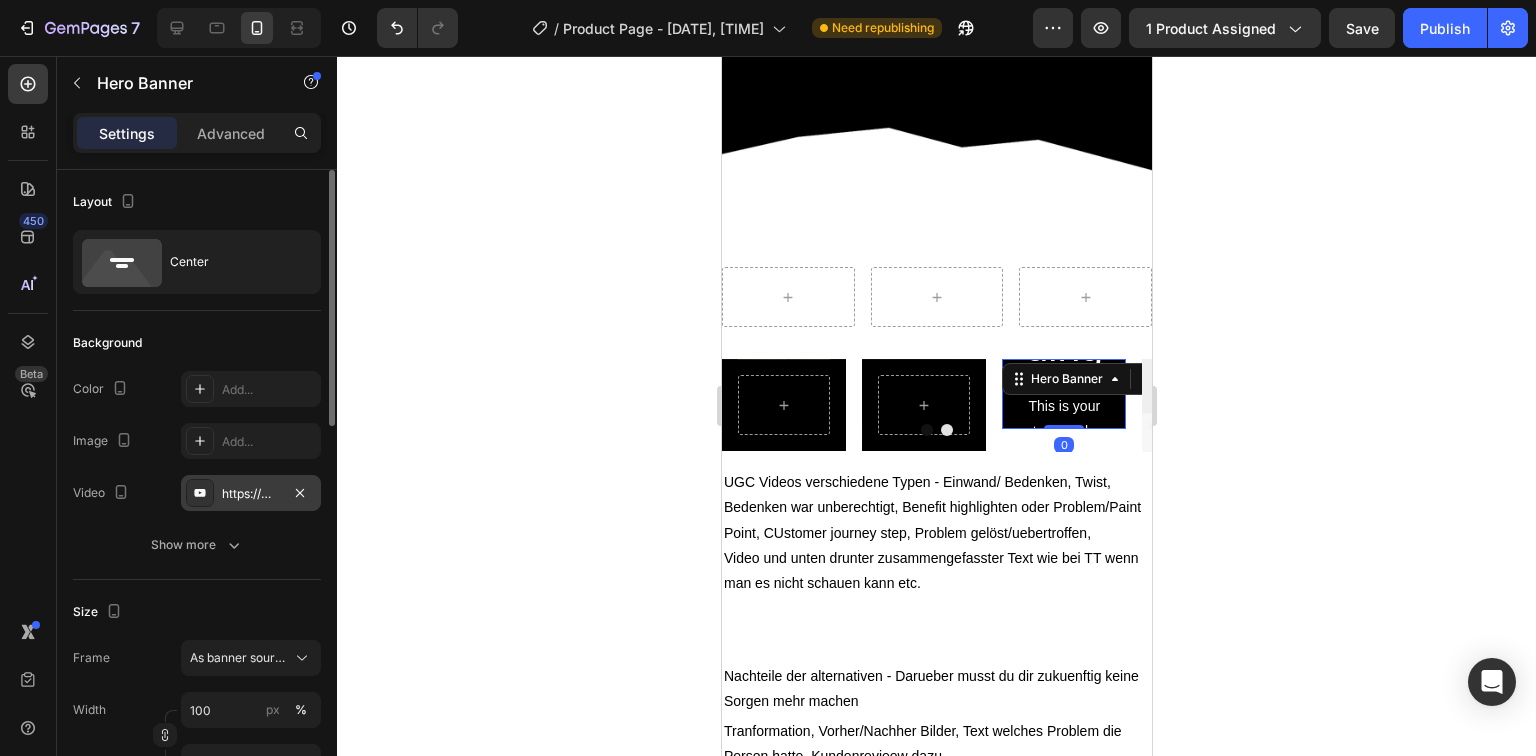 click on "https://www.youtube.com/watch?v=drIt4RH_kyQ" at bounding box center (251, 494) 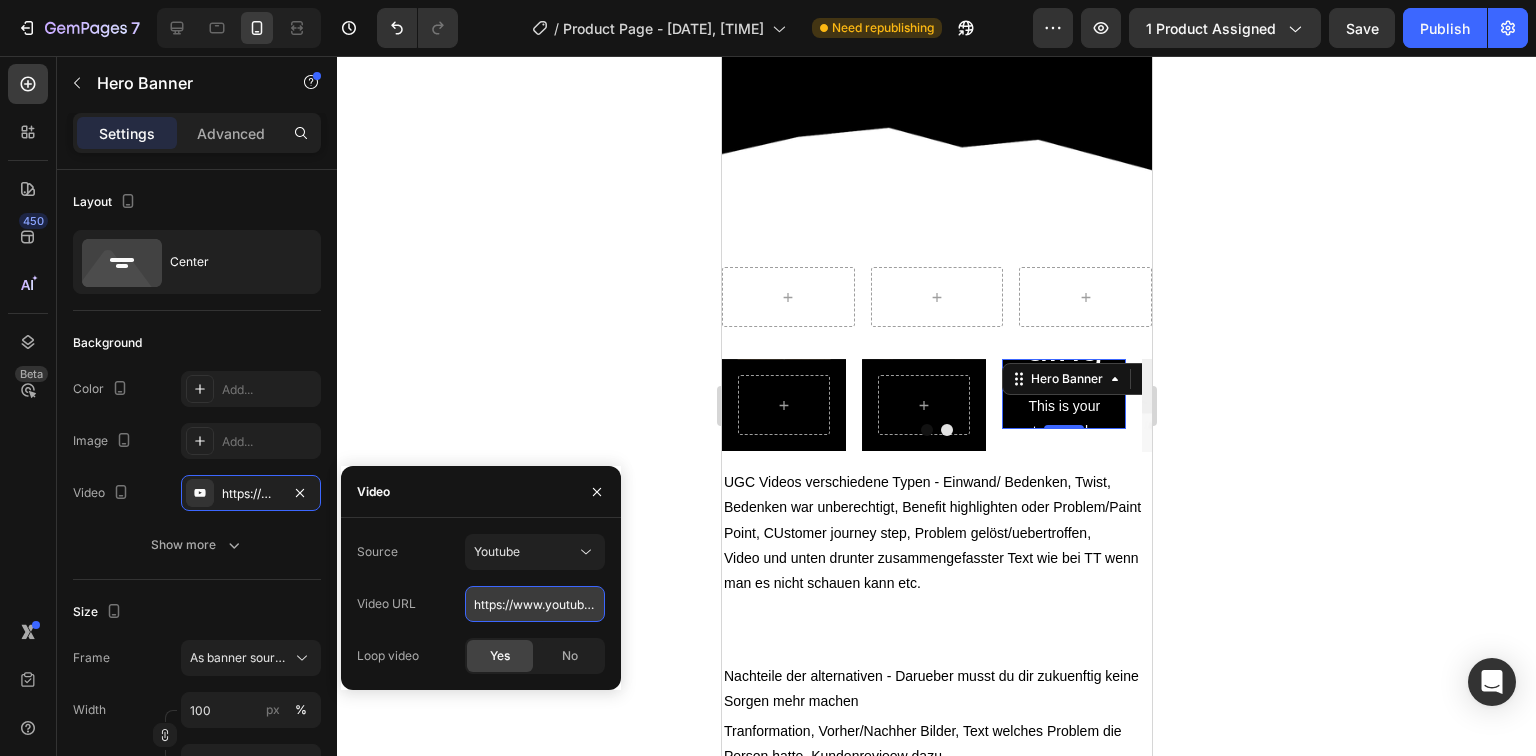 click on "https://www.youtube.com/watch?v=drIt4RH_kyQ" at bounding box center (535, 604) 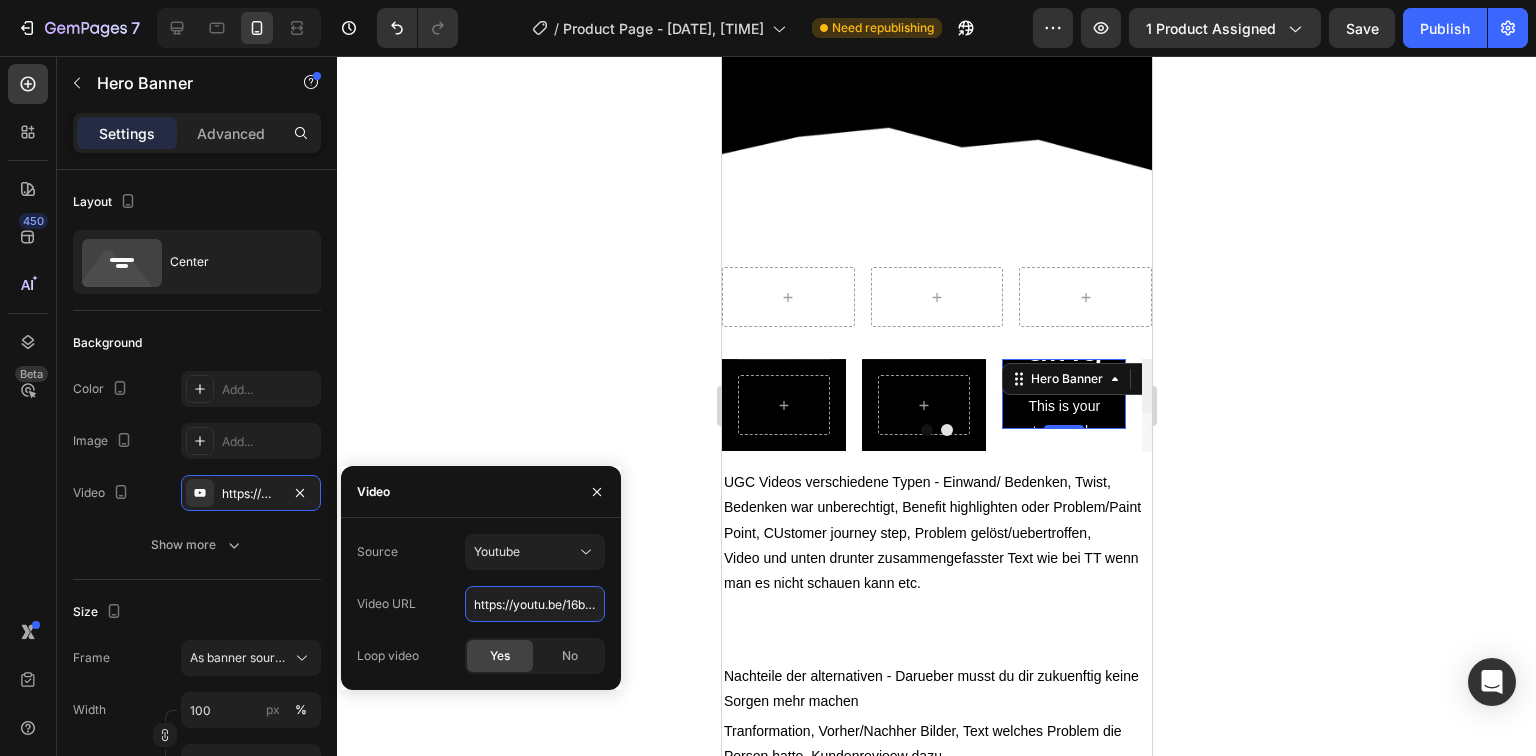 scroll, scrollTop: 0, scrollLeft: 54, axis: horizontal 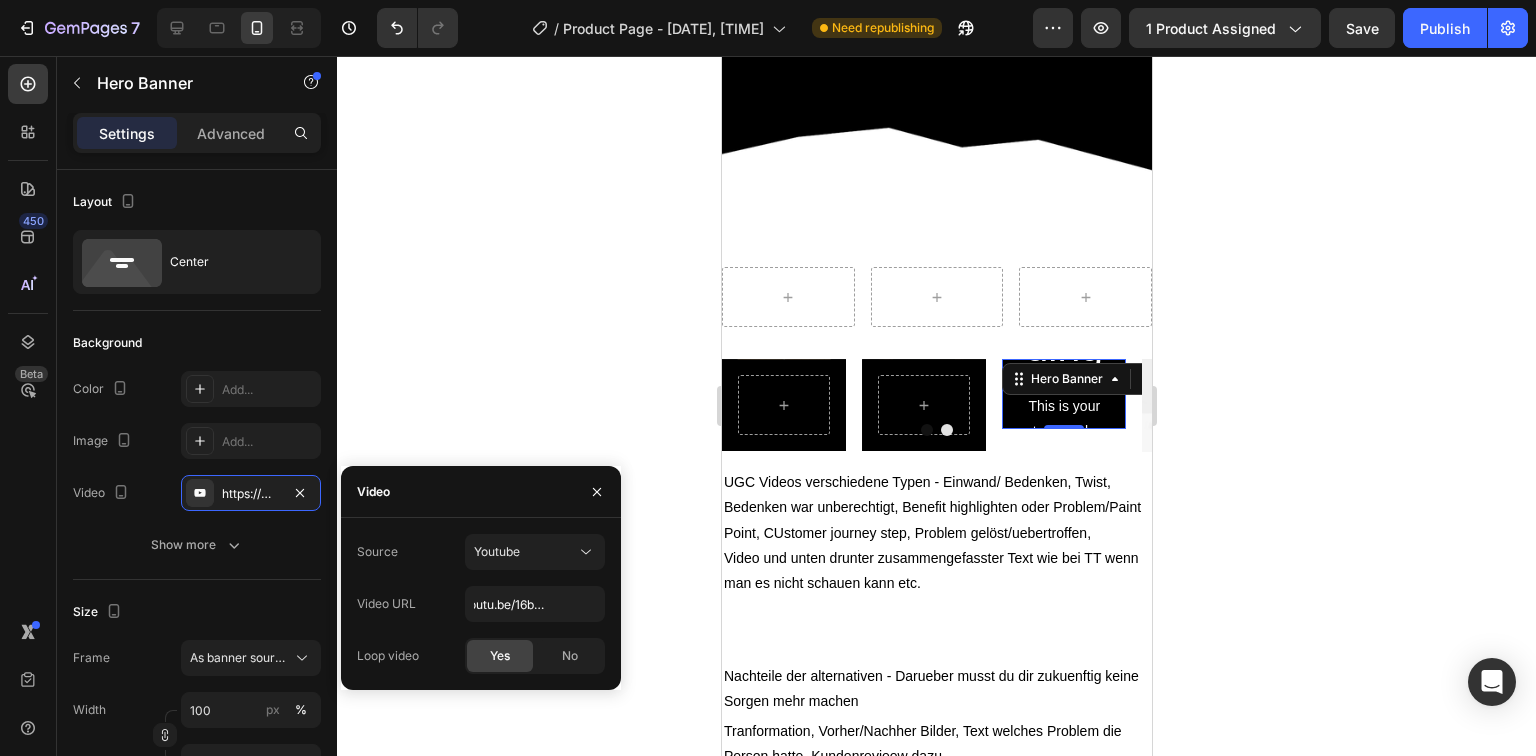 click 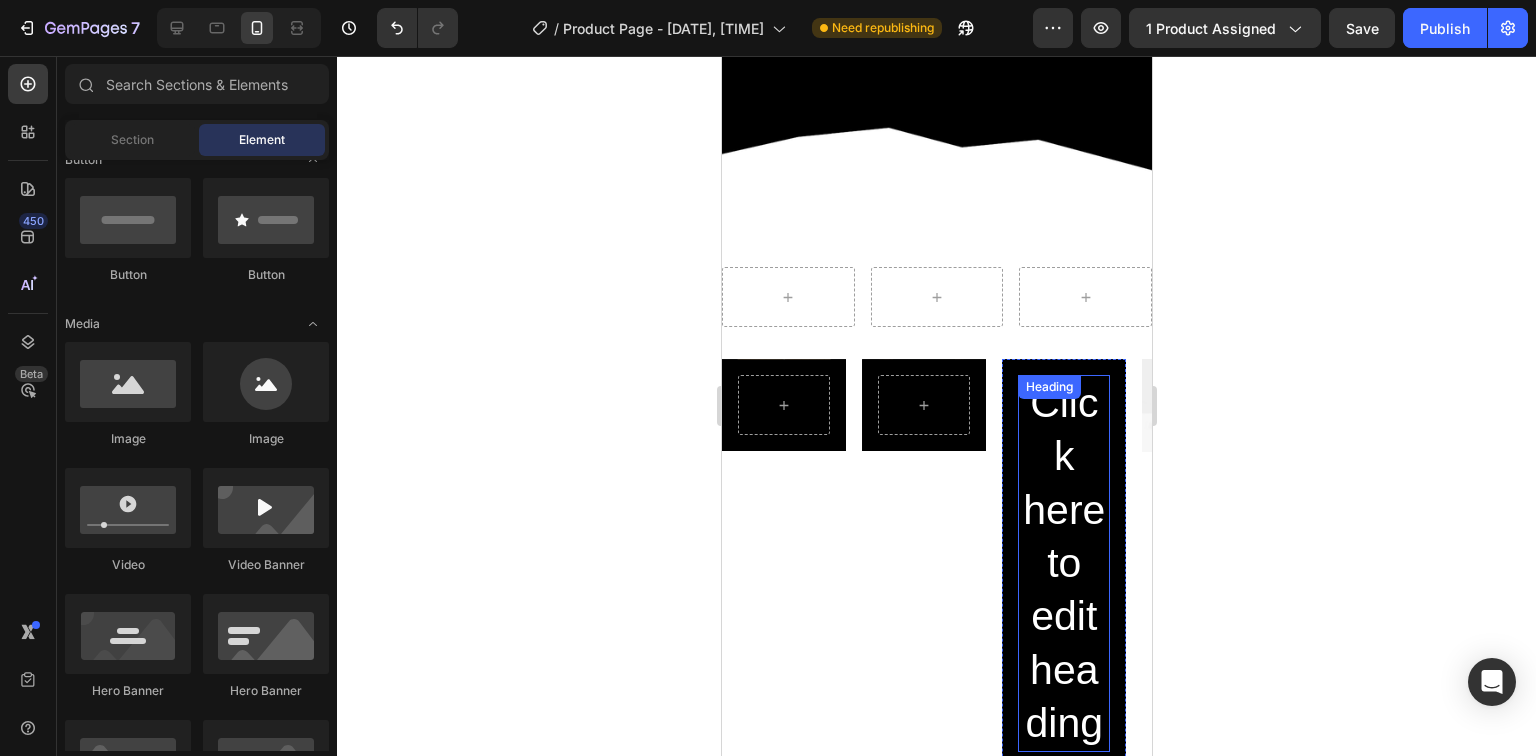 click on "Click here to edit heading" at bounding box center [1063, 563] 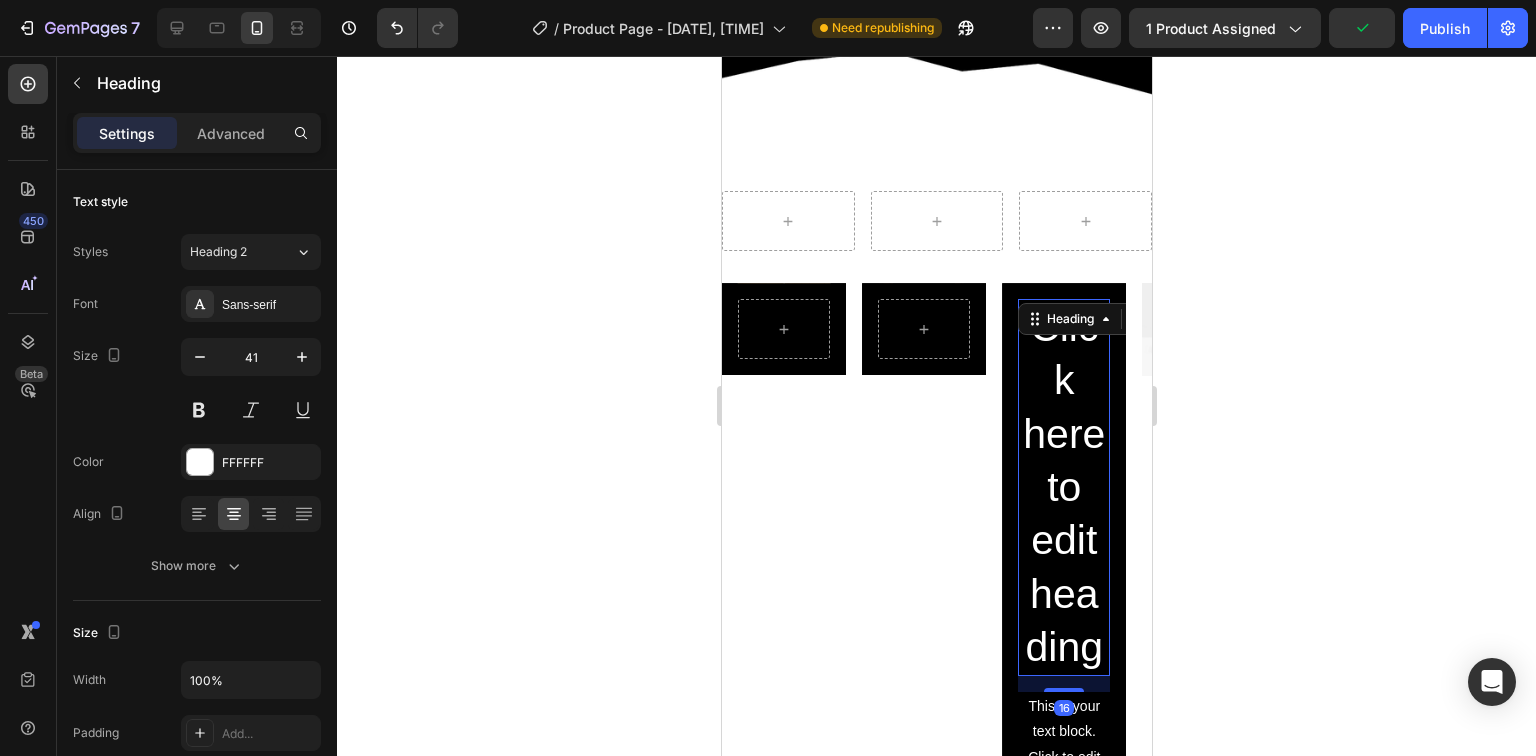 scroll, scrollTop: 5080, scrollLeft: 0, axis: vertical 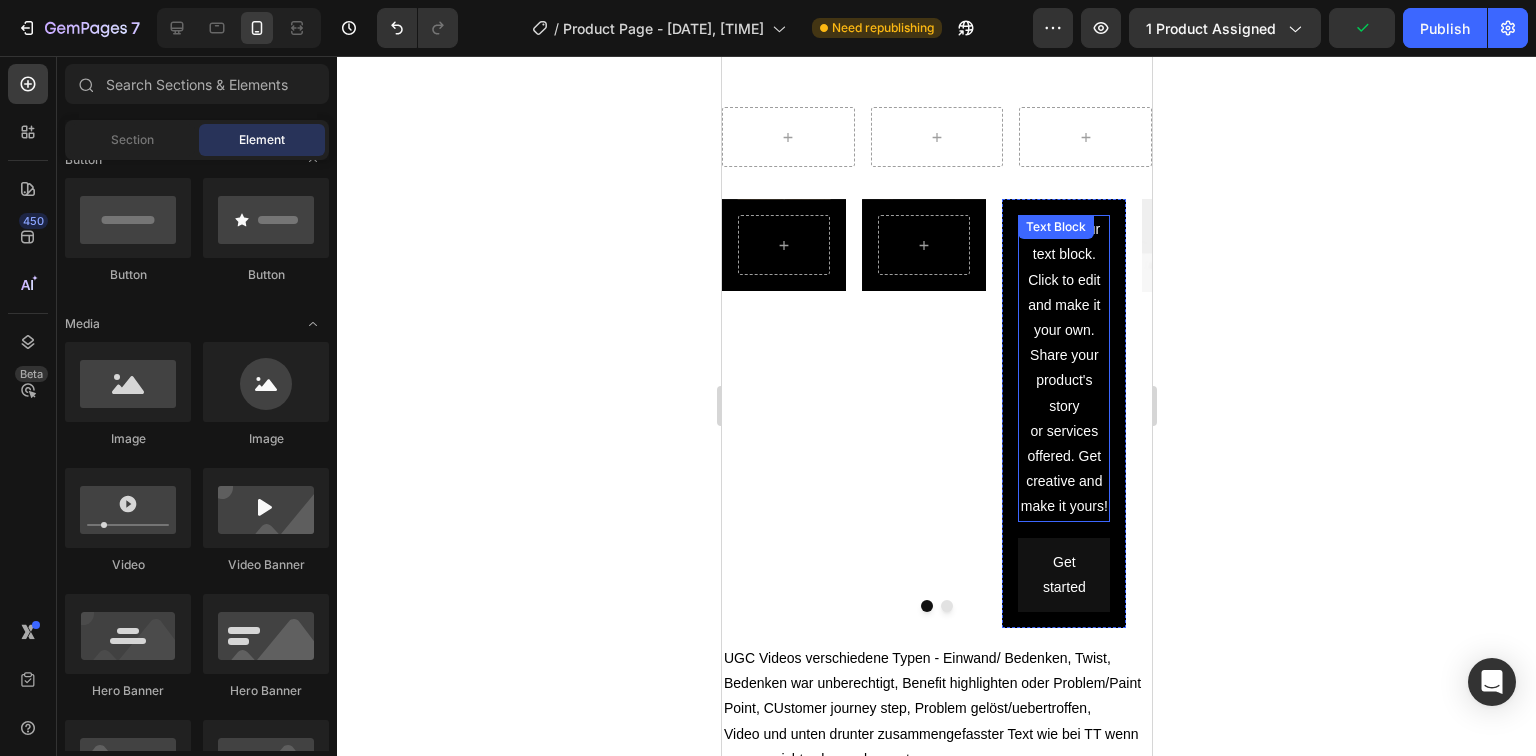 click on "This is your text block. Click to edit and make it your own. Share your product's story                   or services offered. Get creative and make it yours!" at bounding box center (1063, 368) 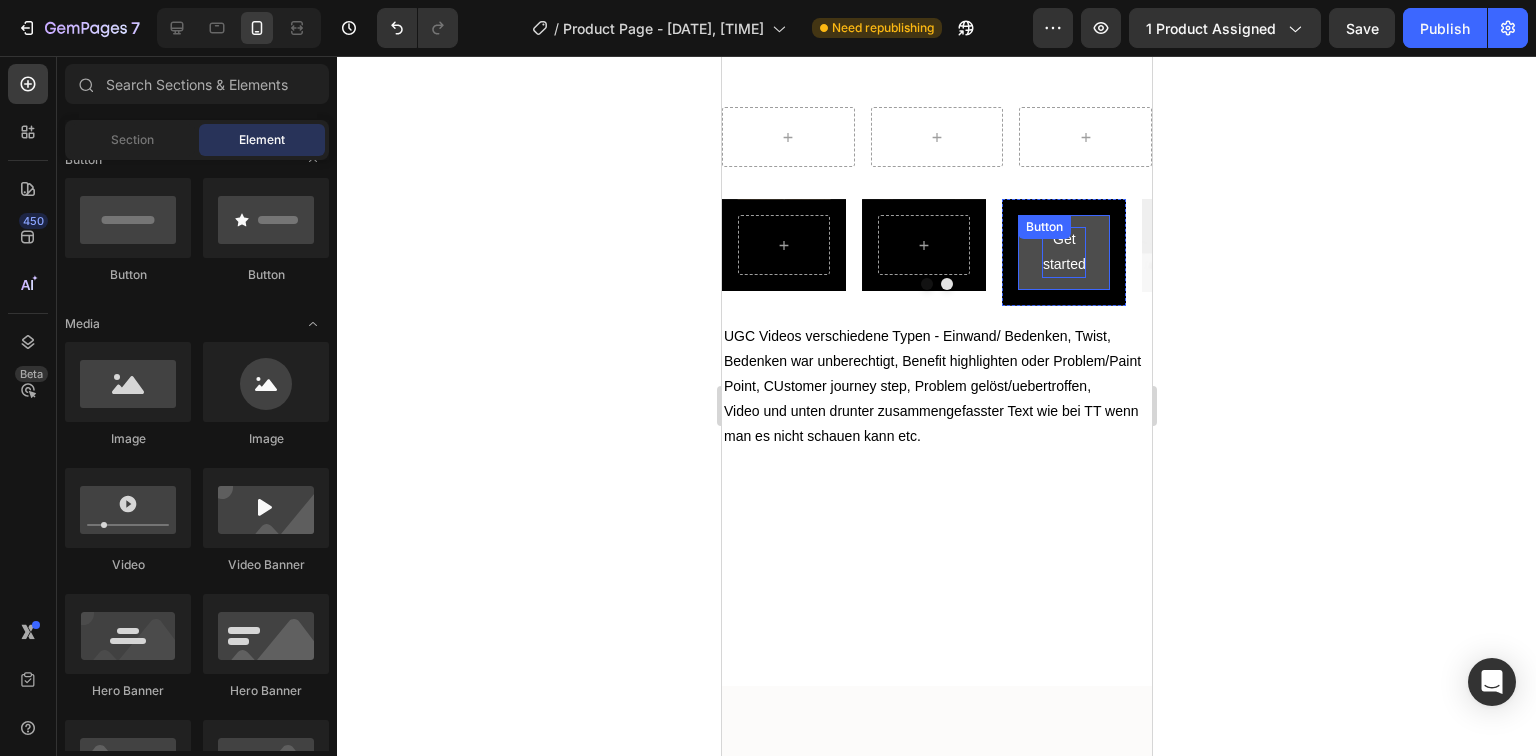 click on "Get started" at bounding box center [1063, 252] 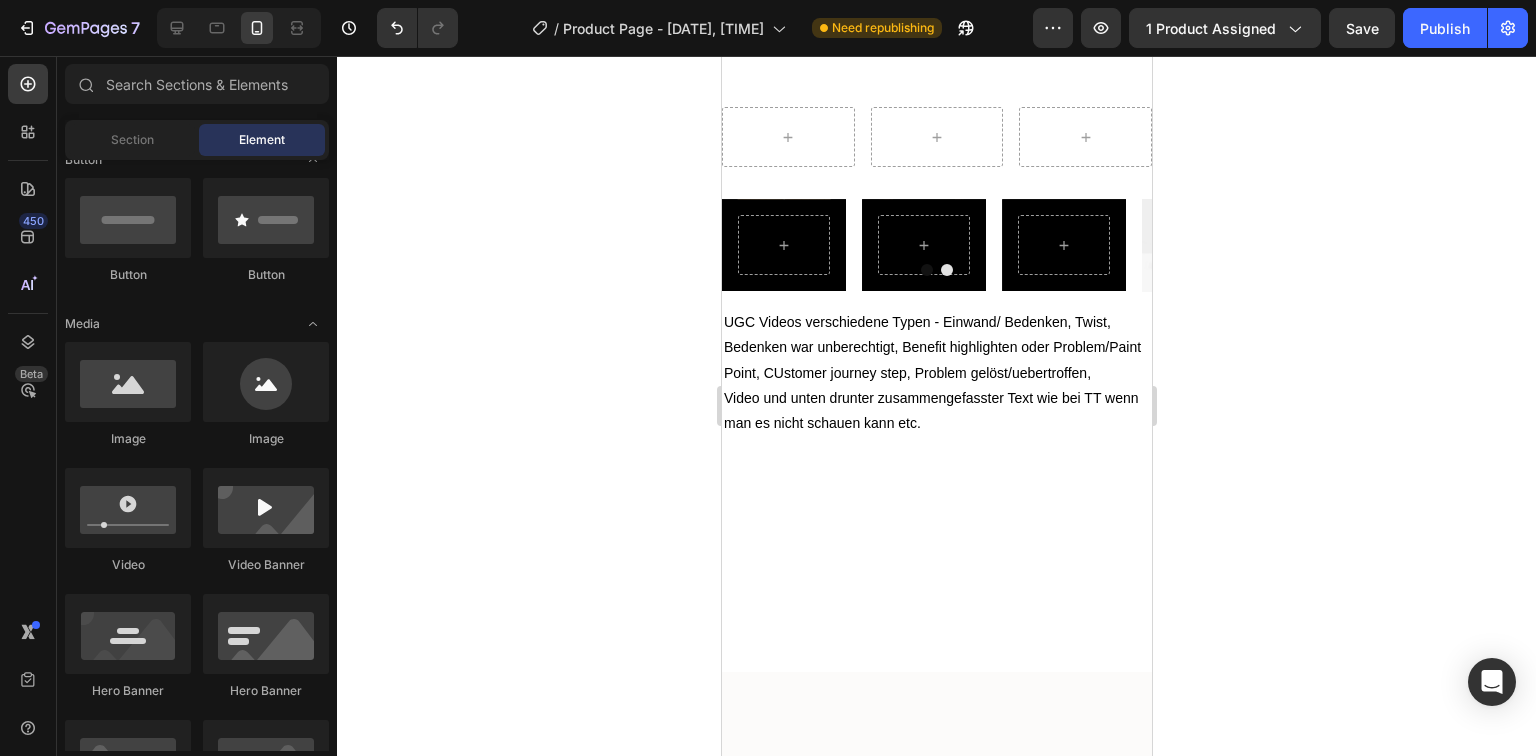 click 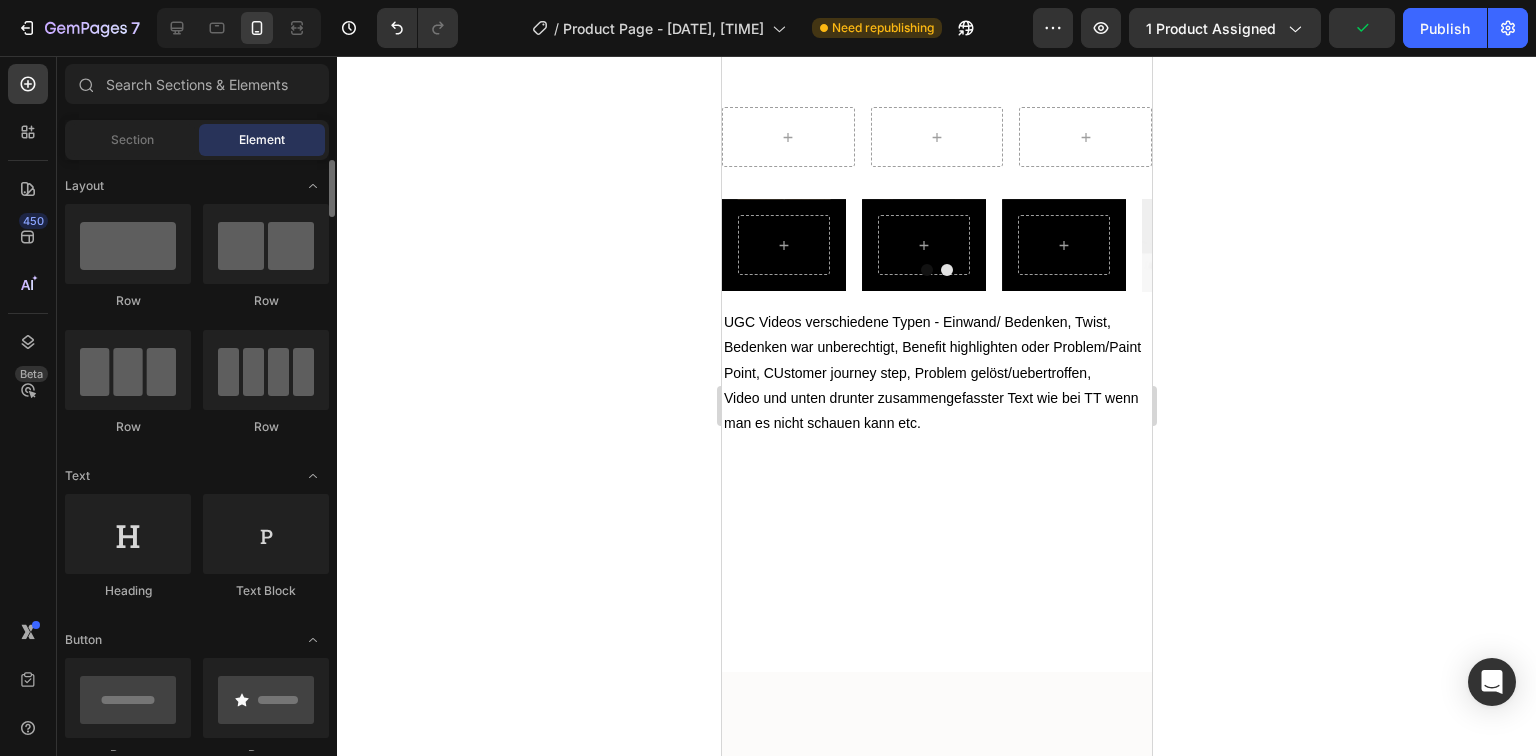 scroll, scrollTop: 240, scrollLeft: 0, axis: vertical 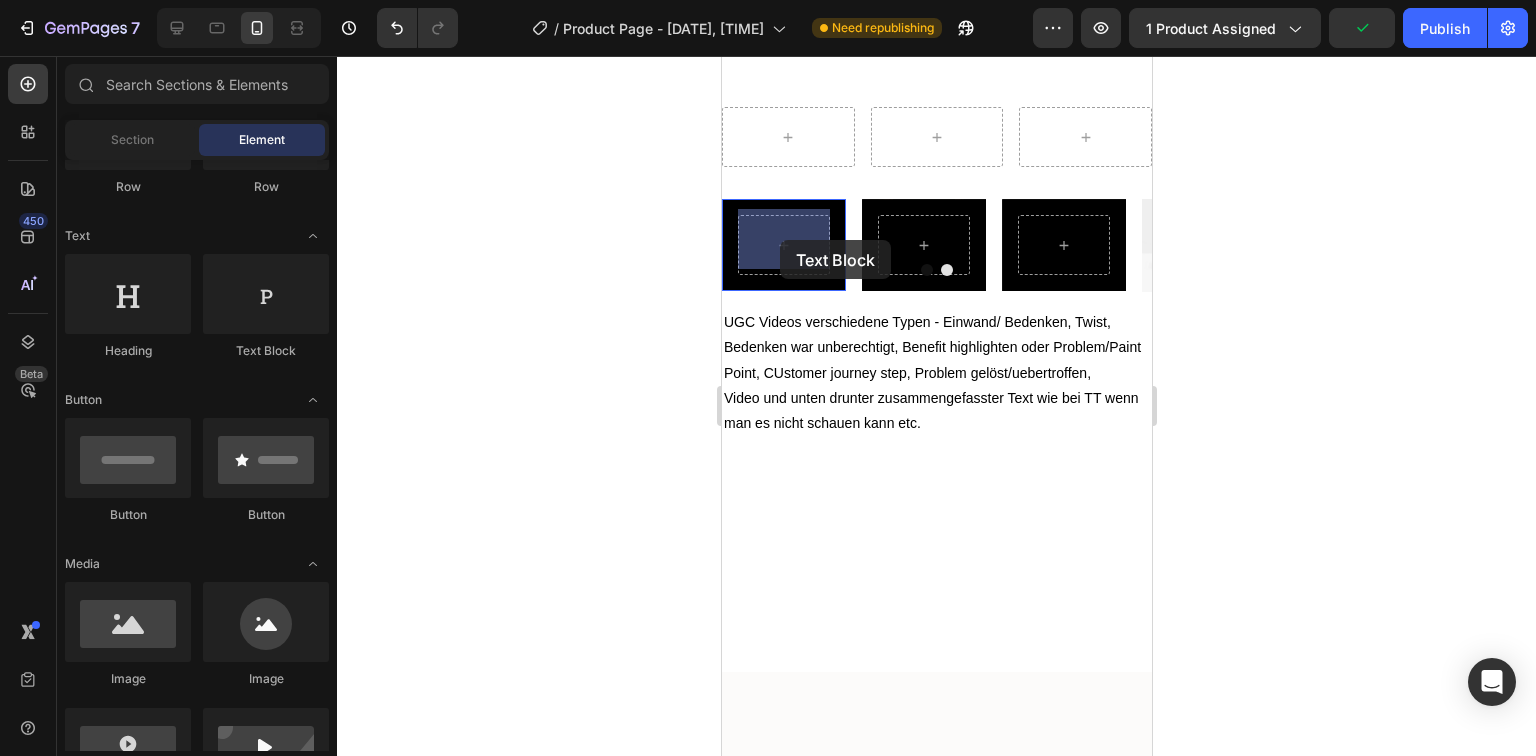 drag, startPoint x: 981, startPoint y: 375, endPoint x: 780, endPoint y: 239, distance: 242.68704 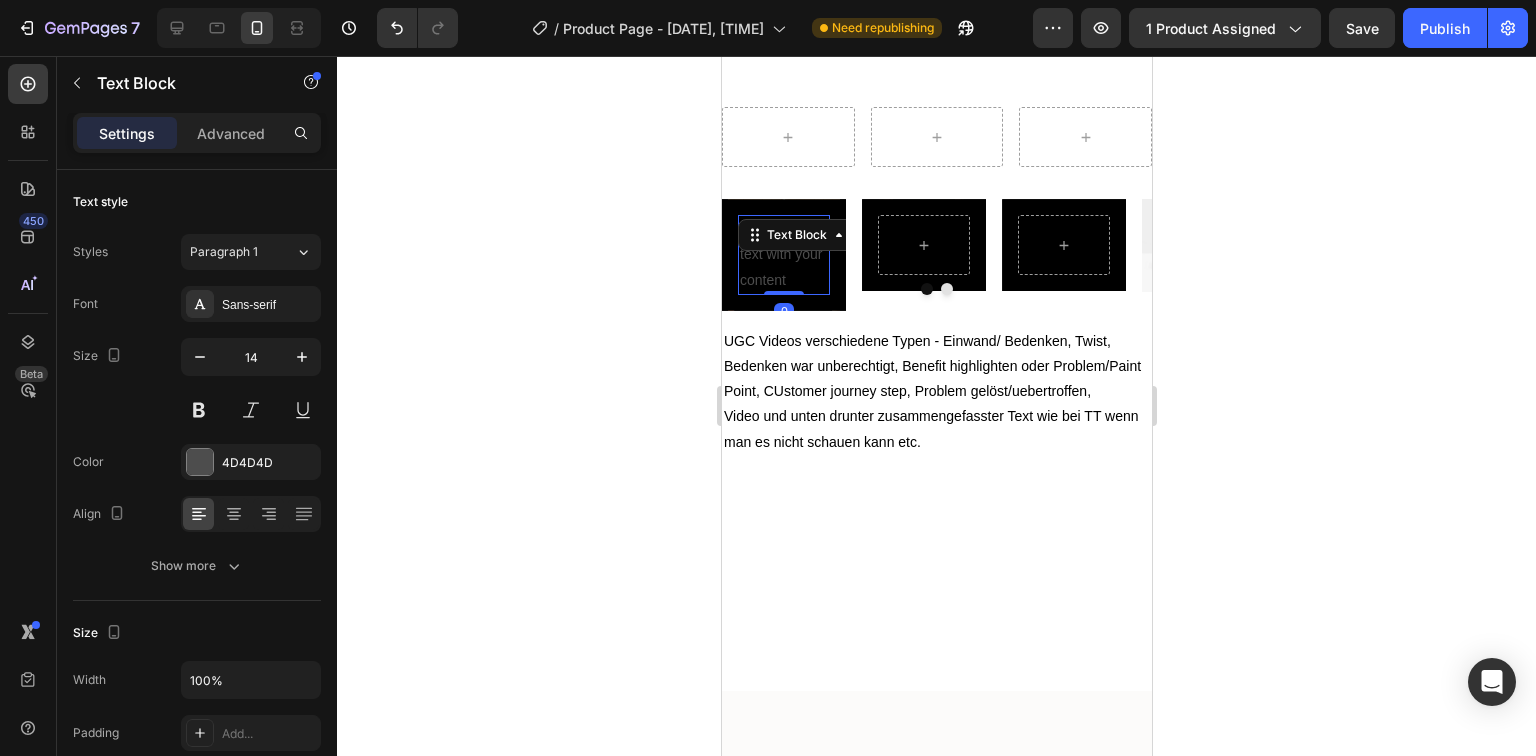 click on "Replace this text with your content" at bounding box center (783, 255) 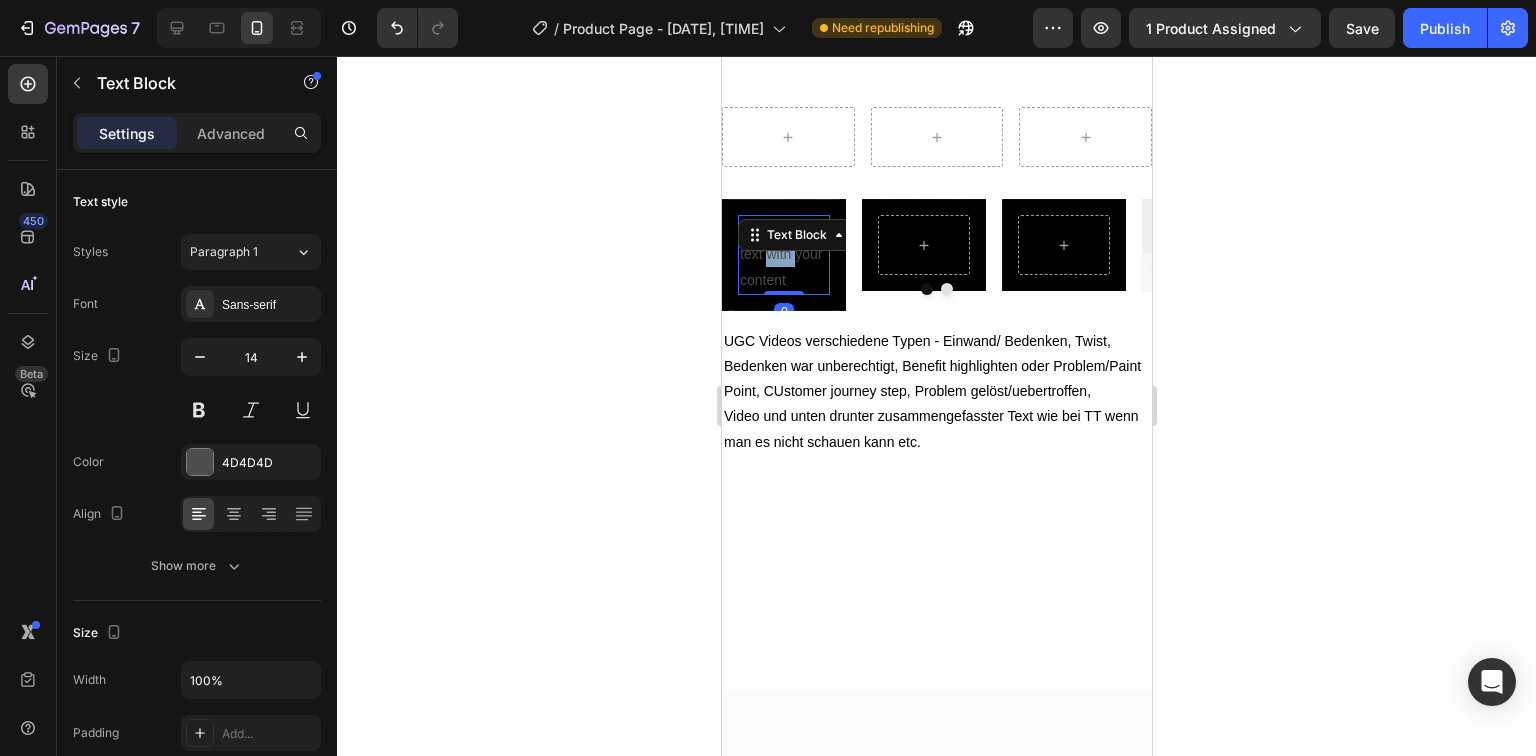 click on "Replace this text with your content" at bounding box center [783, 255] 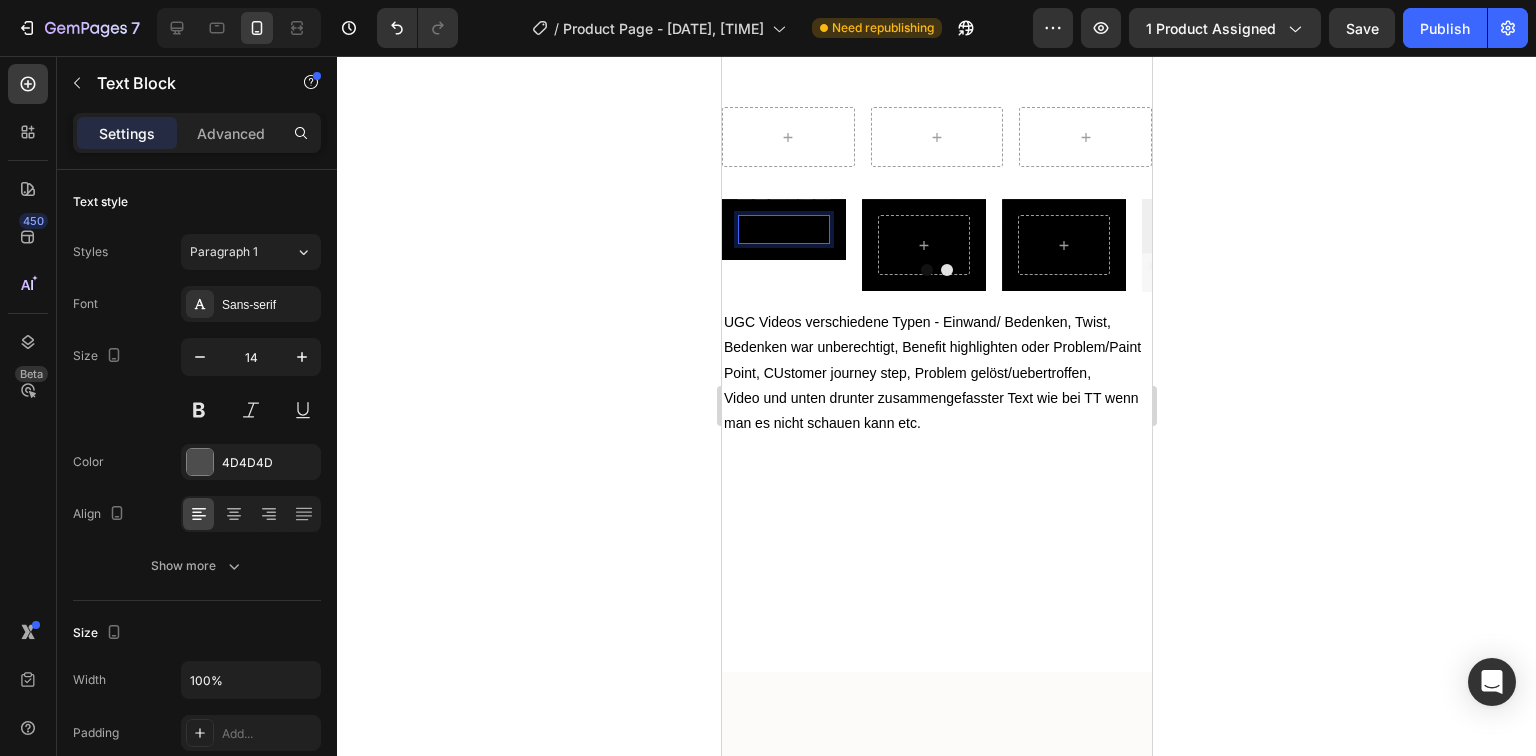 click 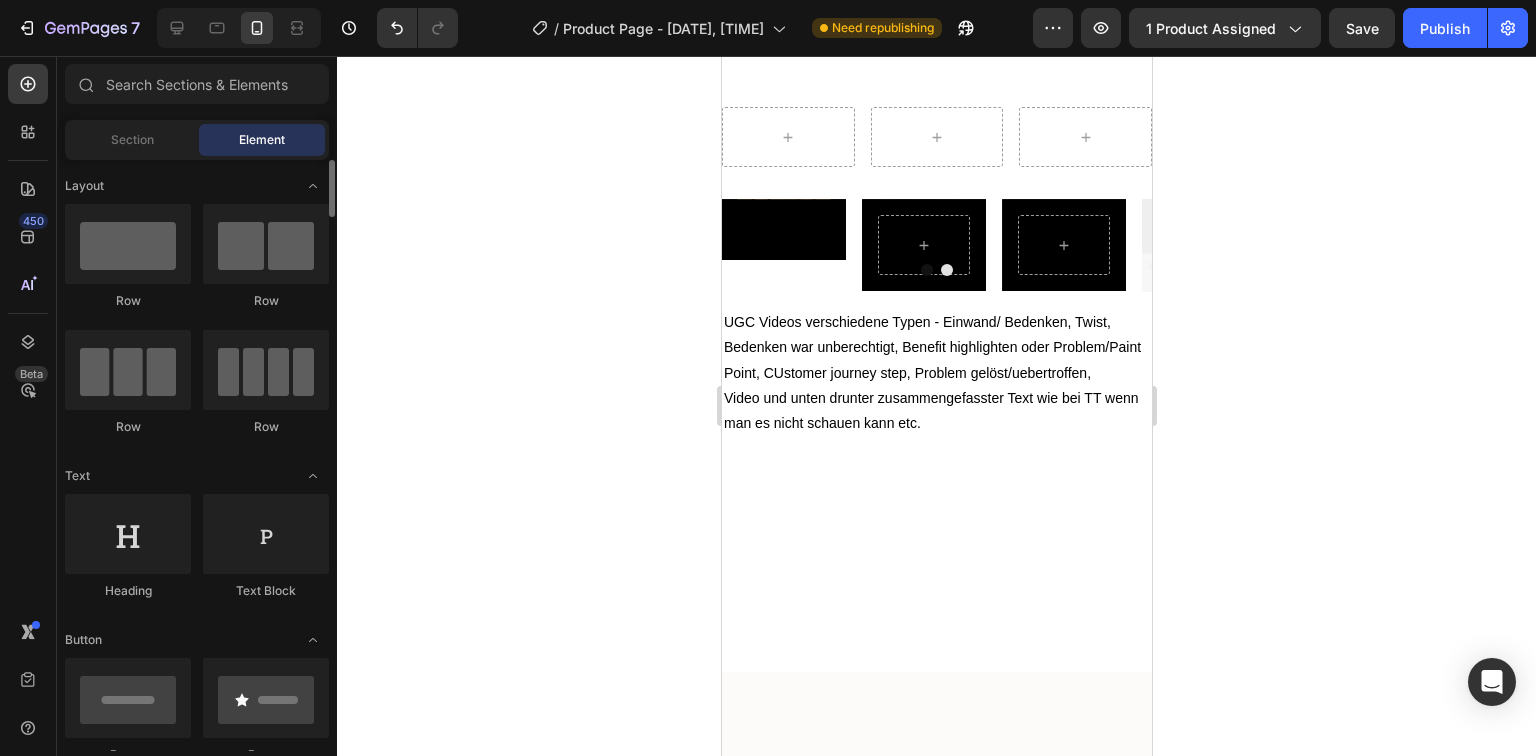scroll, scrollTop: 80, scrollLeft: 0, axis: vertical 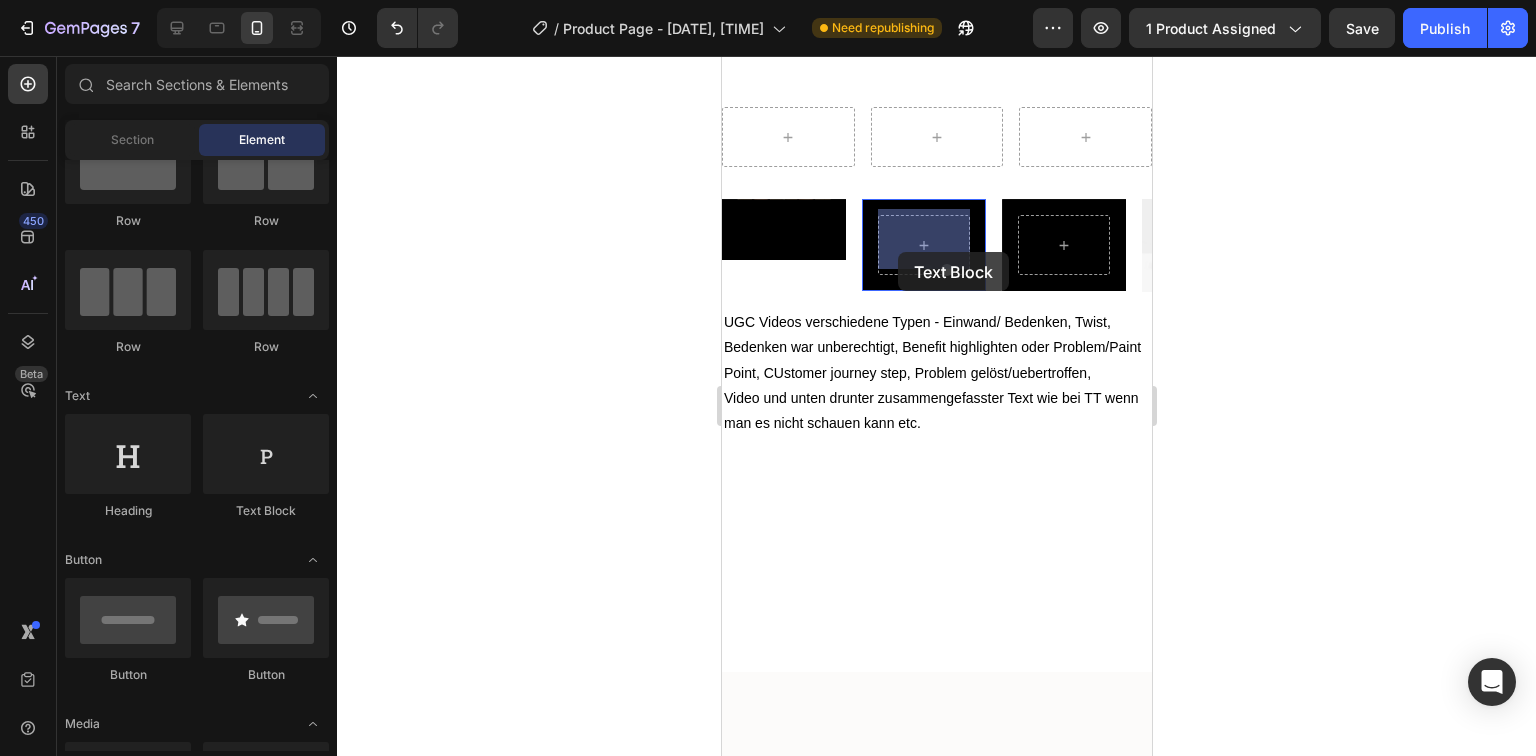 drag, startPoint x: 994, startPoint y: 517, endPoint x: 897, endPoint y: 252, distance: 282.19498 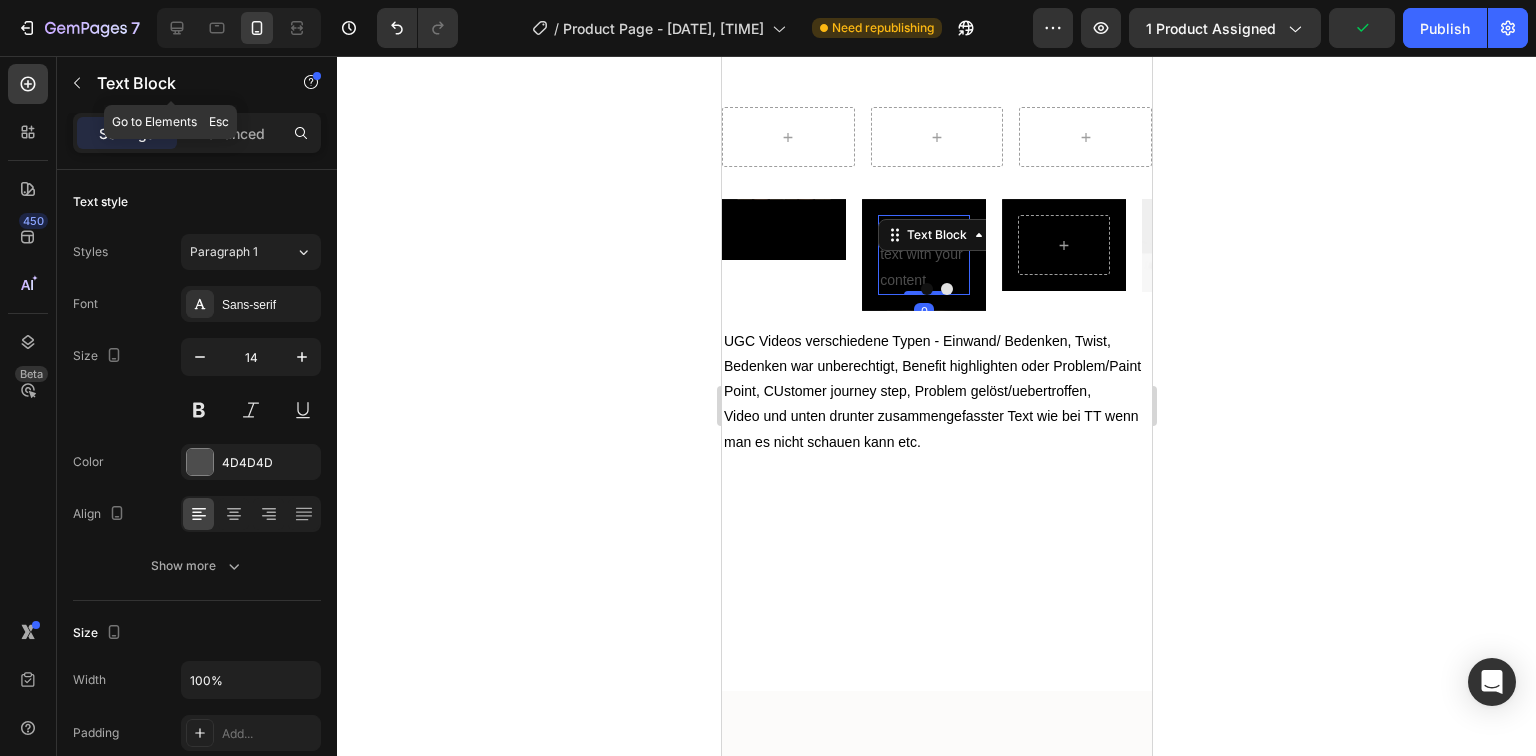 click on "Text Block" at bounding box center [182, 83] 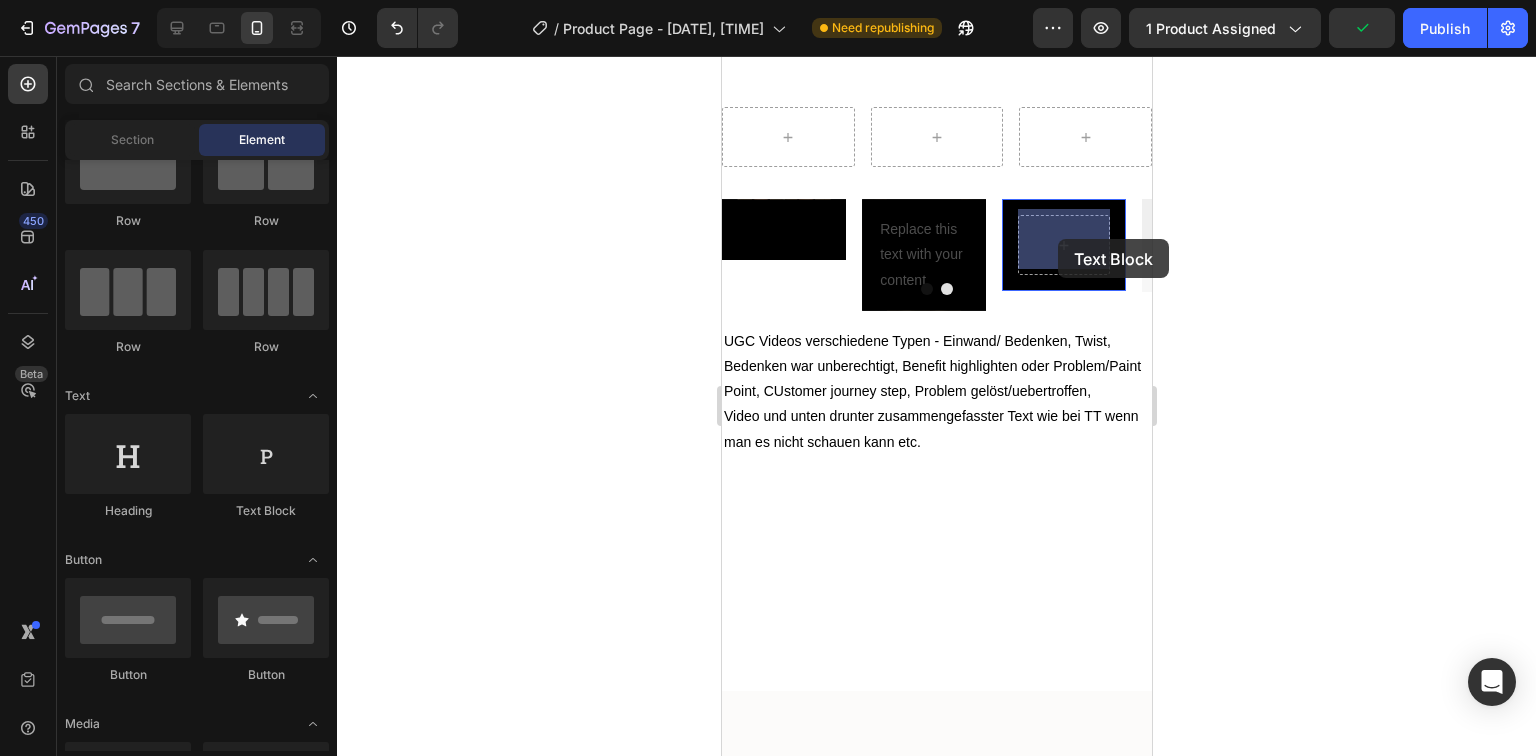 drag, startPoint x: 1021, startPoint y: 520, endPoint x: 1057, endPoint y: 239, distance: 283.29666 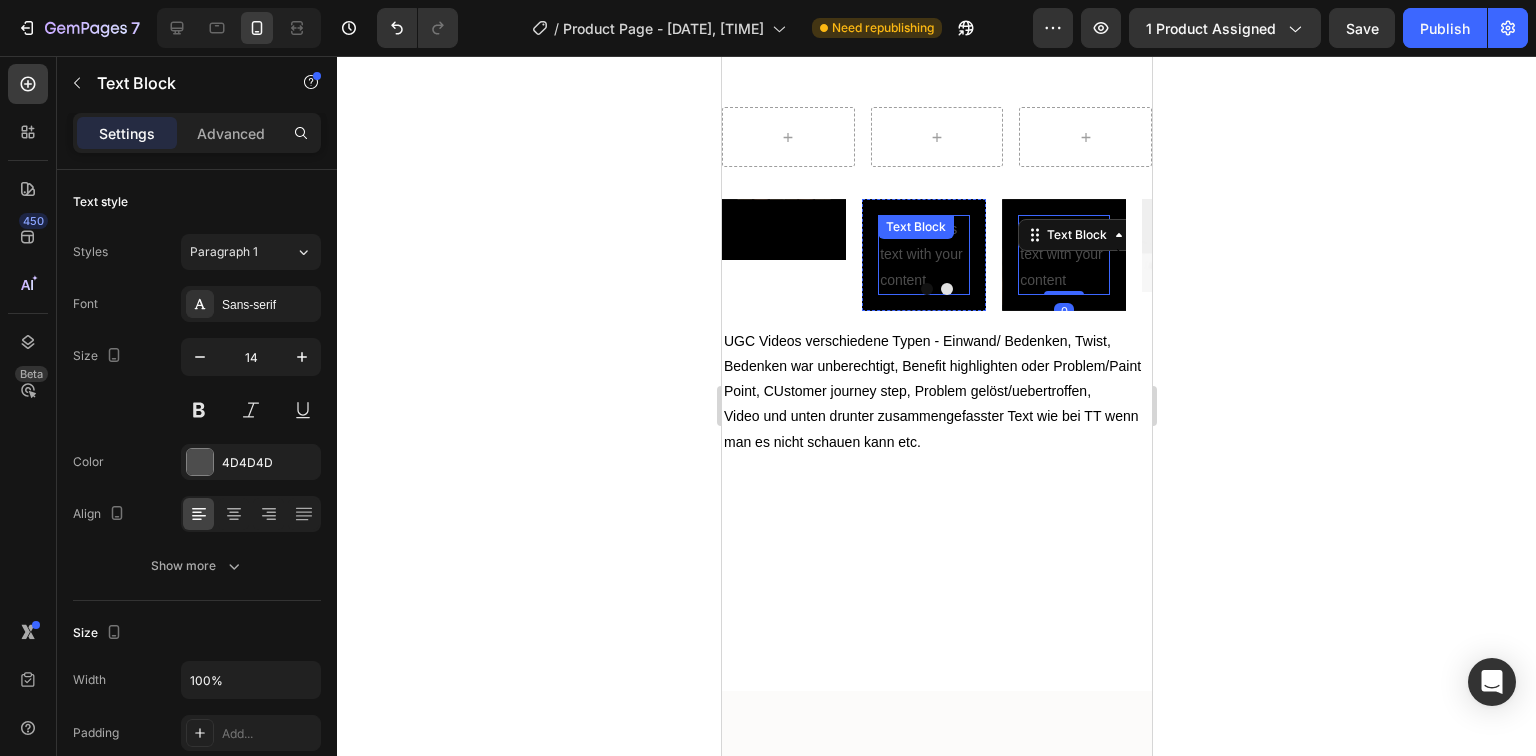 click on "Replace this text with your content" at bounding box center (923, 255) 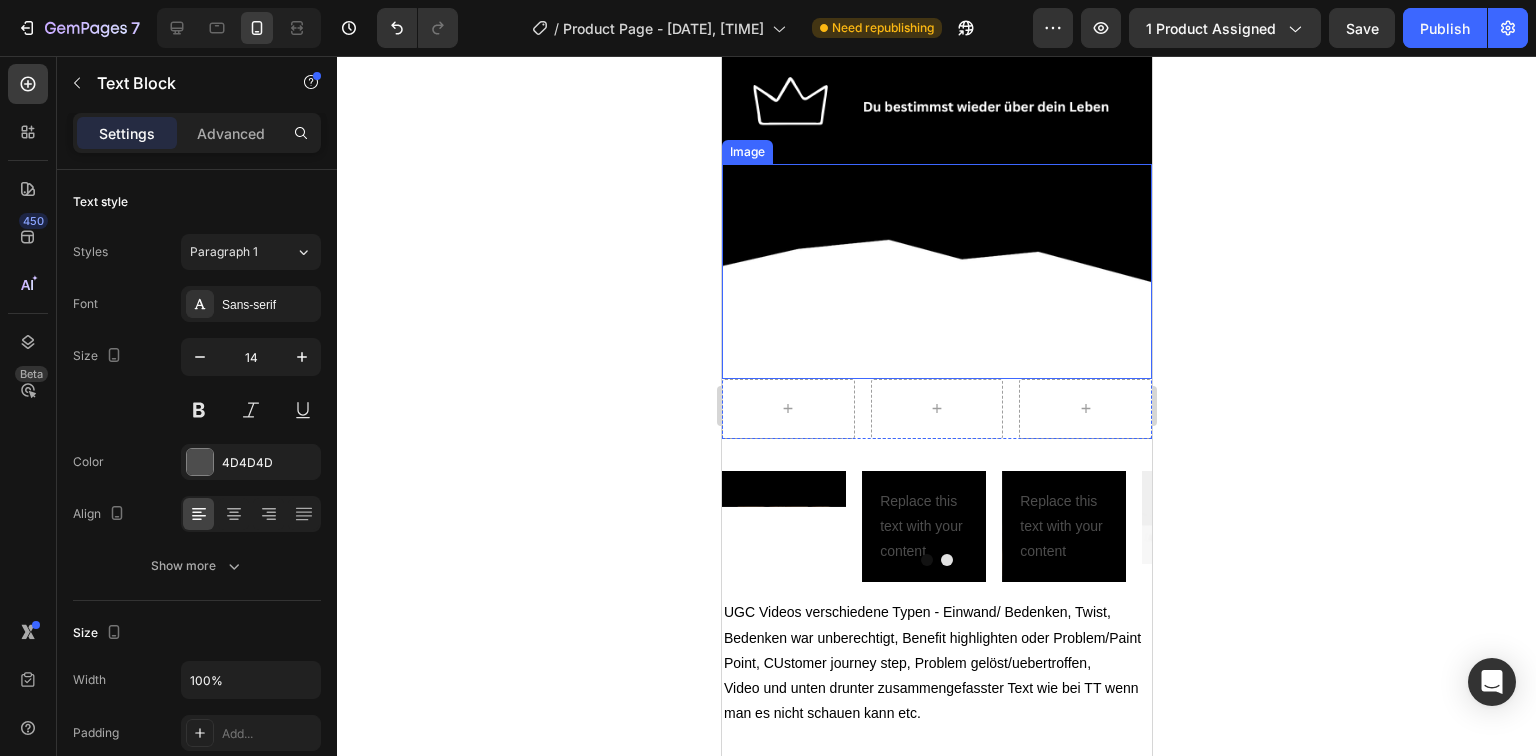 scroll, scrollTop: 4972, scrollLeft: 0, axis: vertical 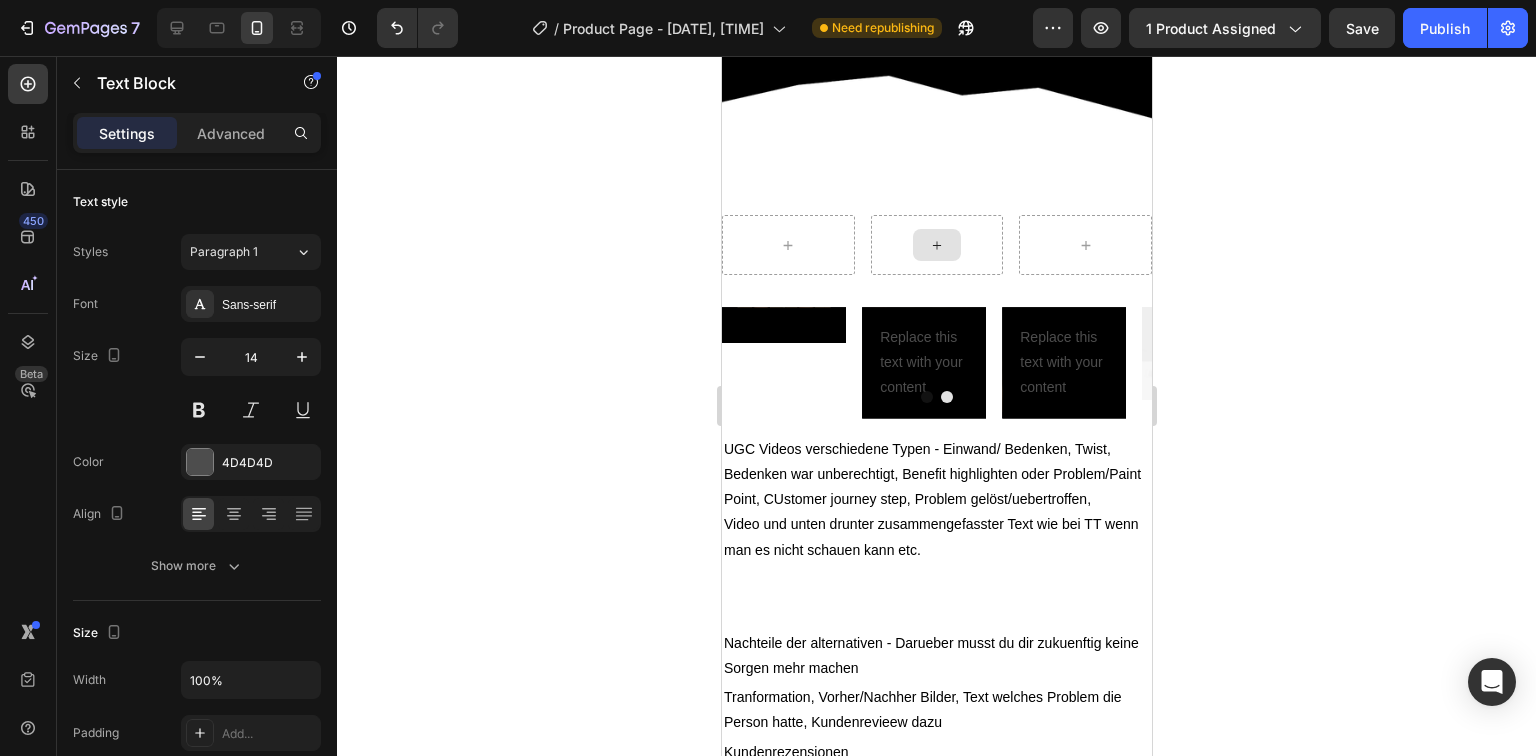 click on "Replace this text with your content" at bounding box center (923, 363) 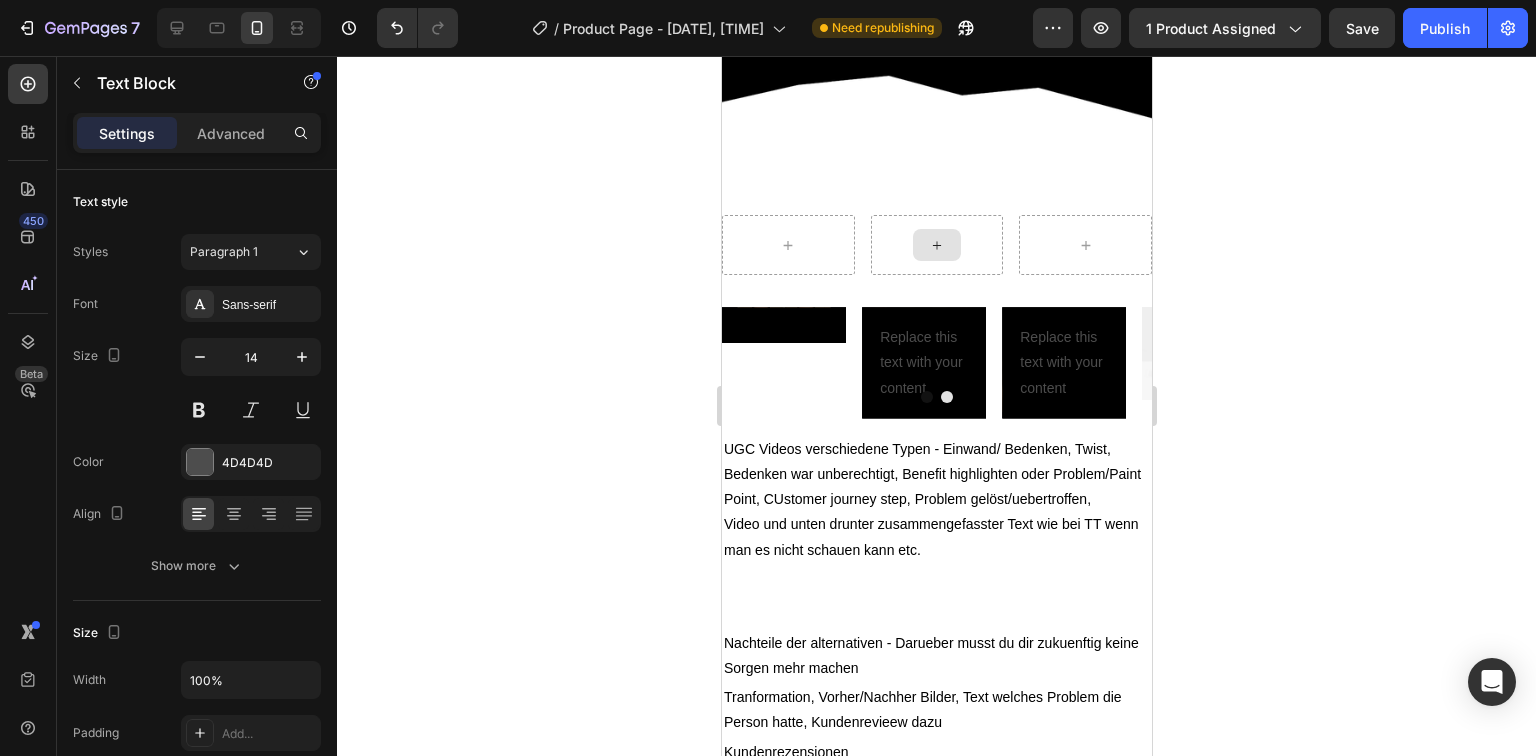 click on "Replace this text with your content" at bounding box center [923, 363] 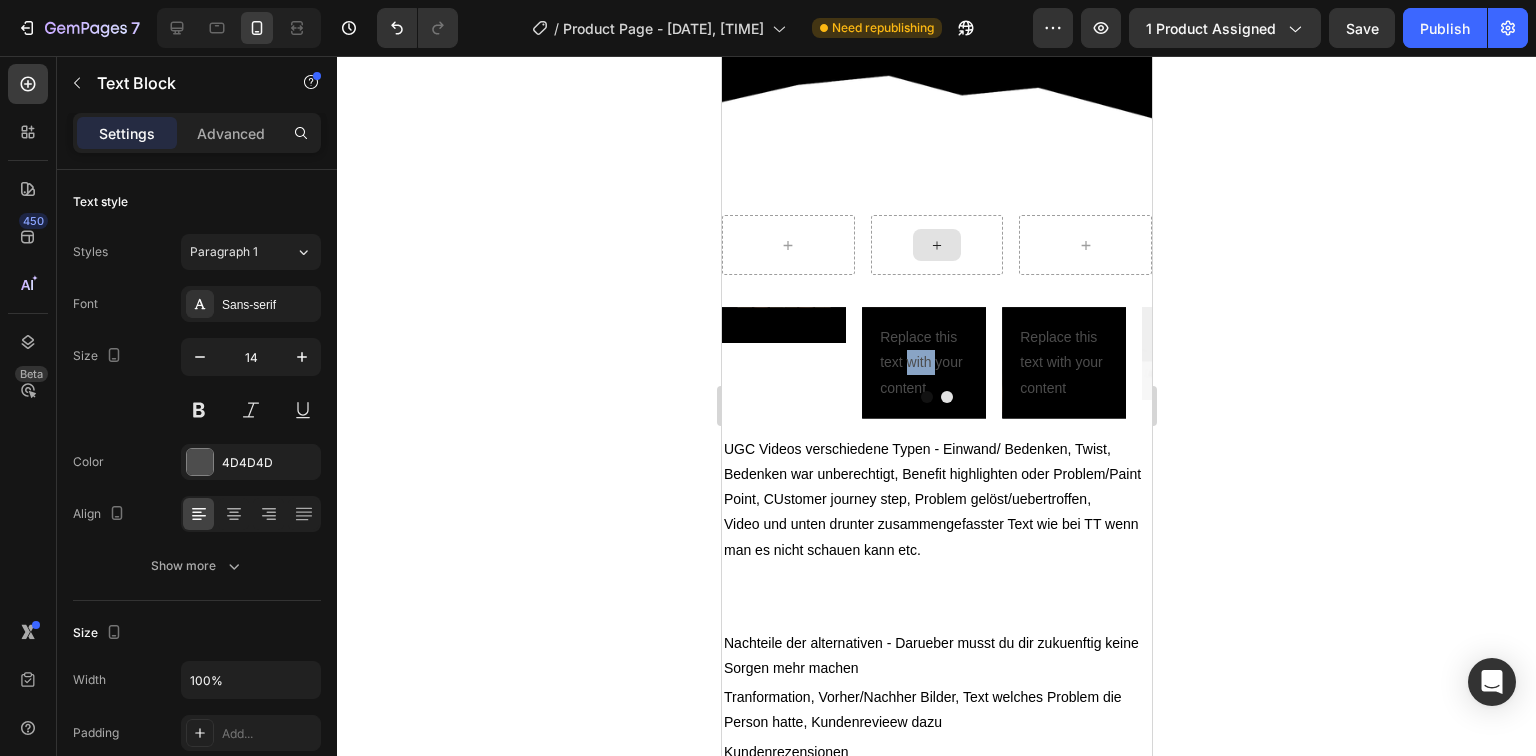 click on "Replace this text with your content" at bounding box center (923, 363) 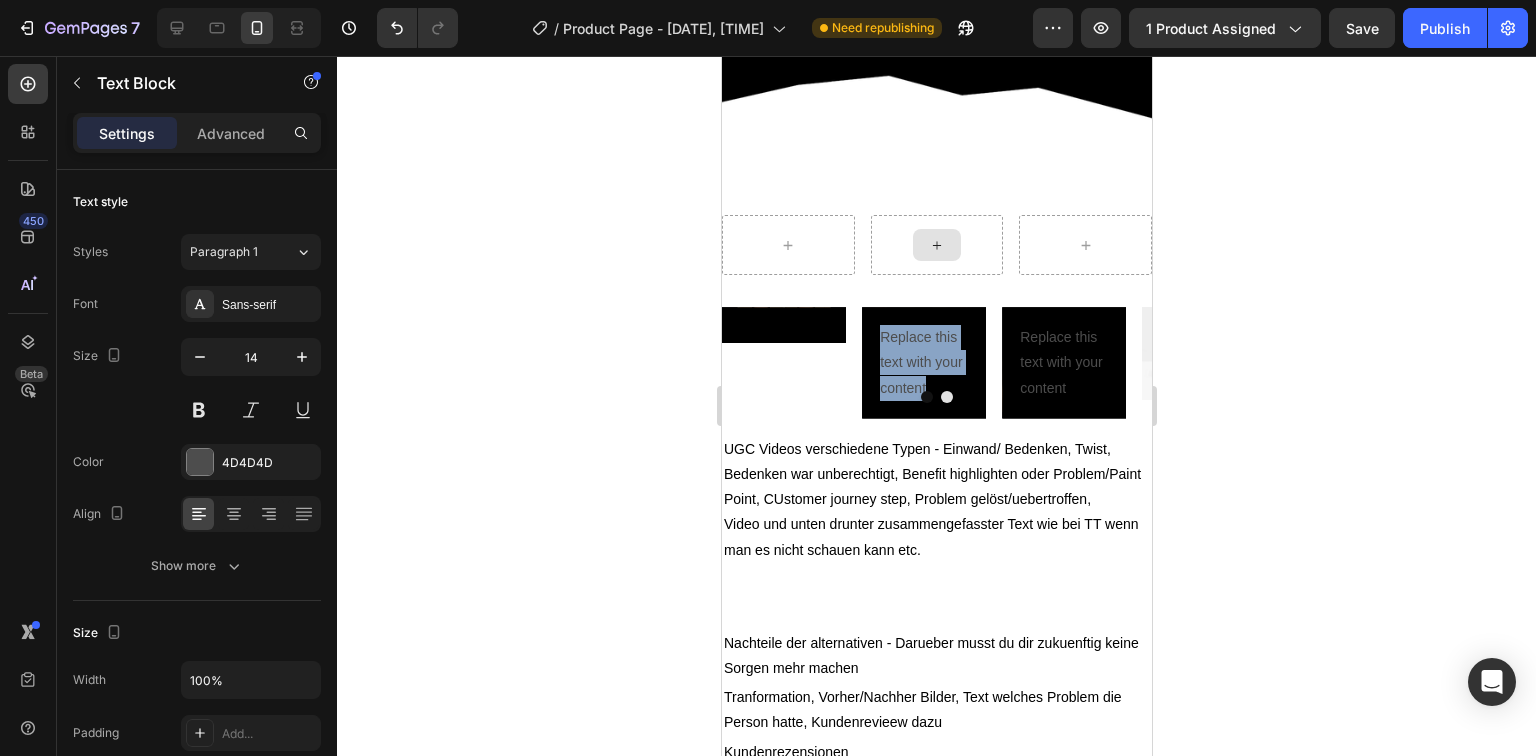 click on "Replace this text with your content" at bounding box center (923, 363) 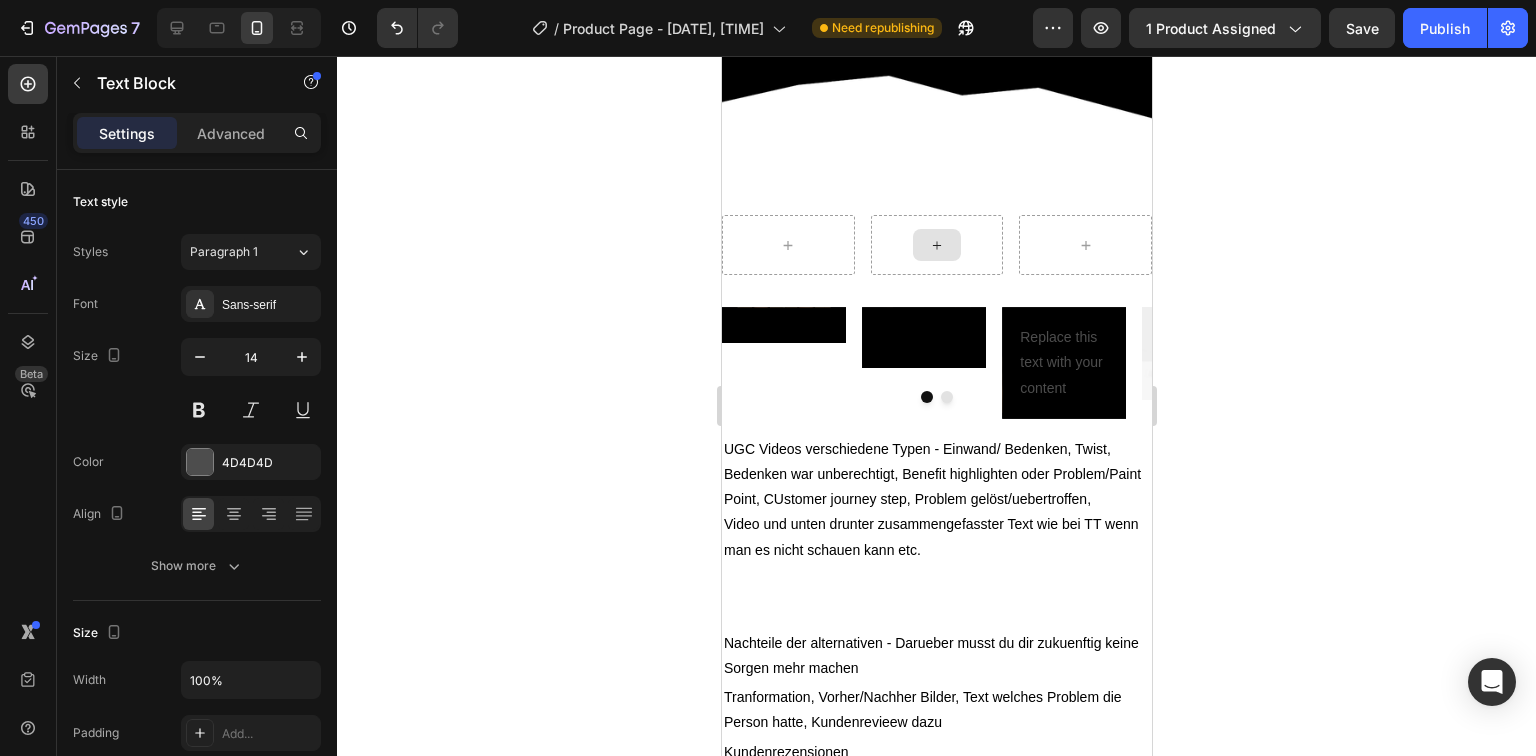 click 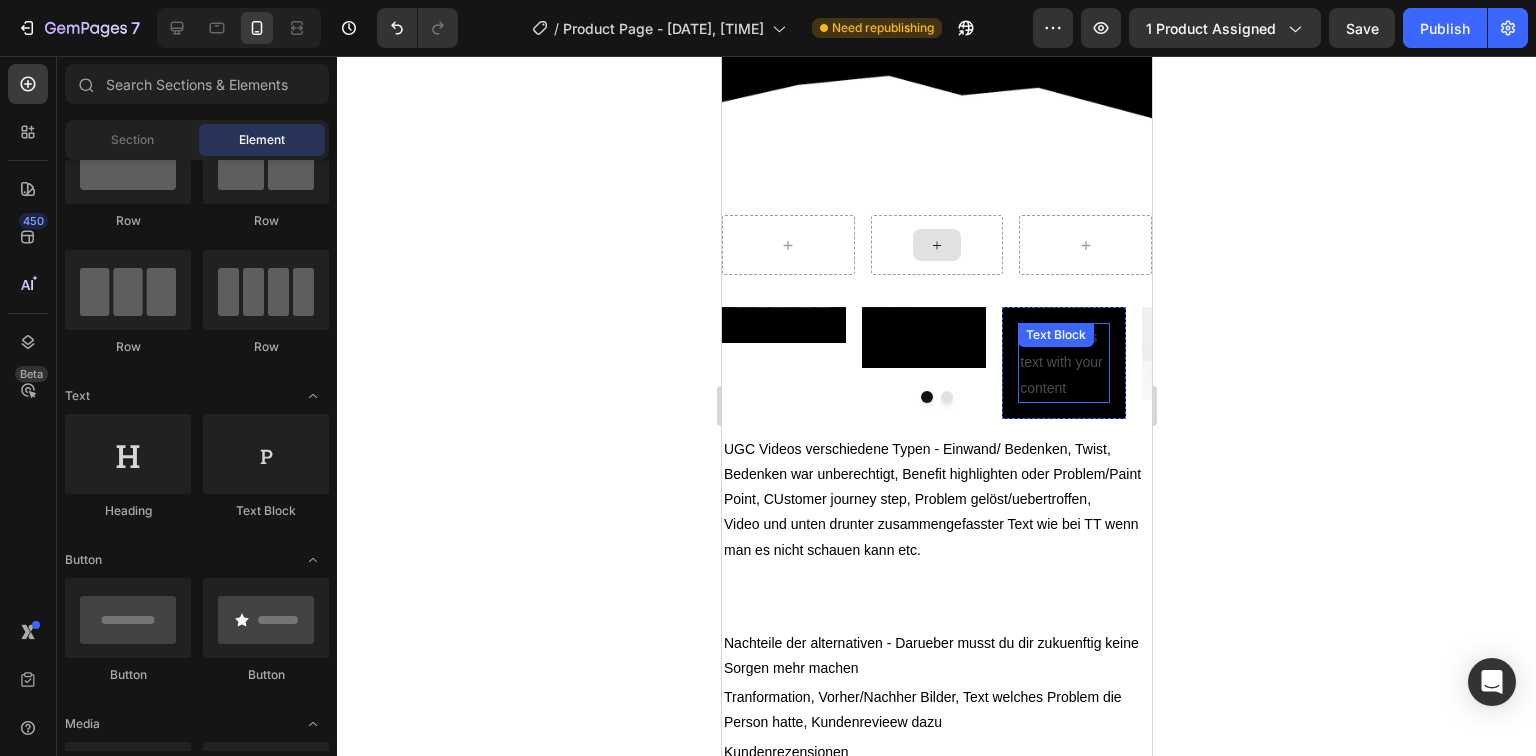 click on "Replace this text with your content Text Block" at bounding box center [1063, 363] 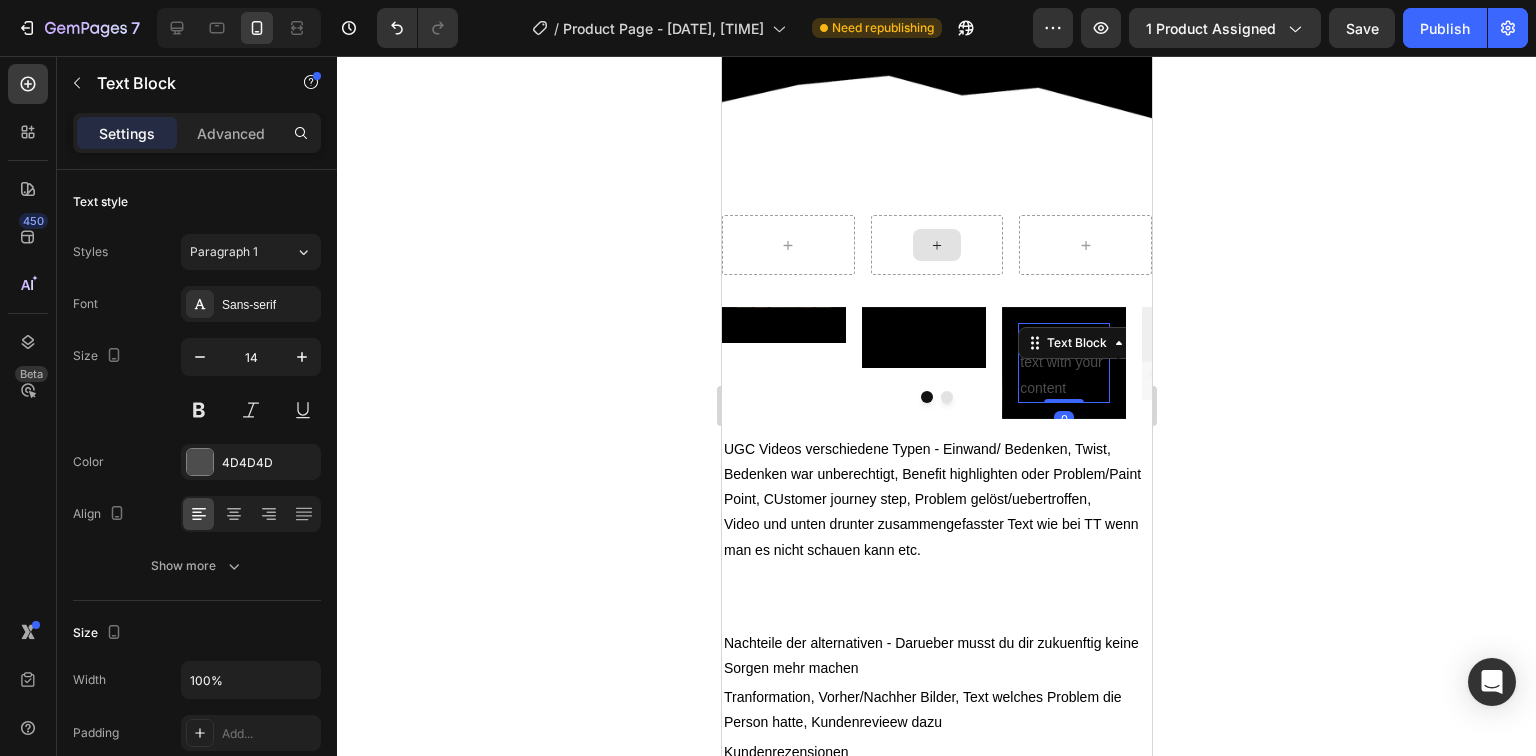 click on "Text Block" at bounding box center [1076, 343] 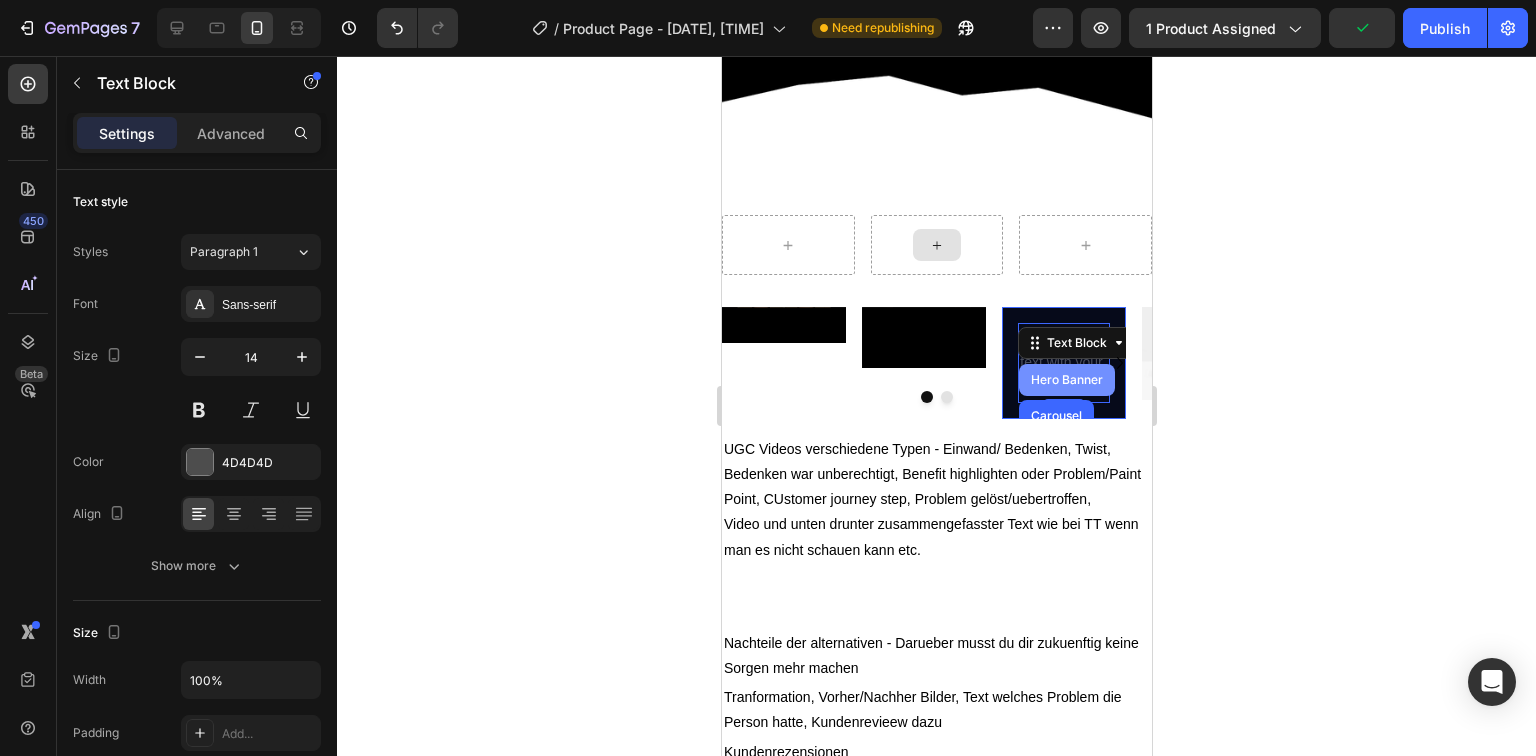 click on "Hero Banner" at bounding box center [1066, 380] 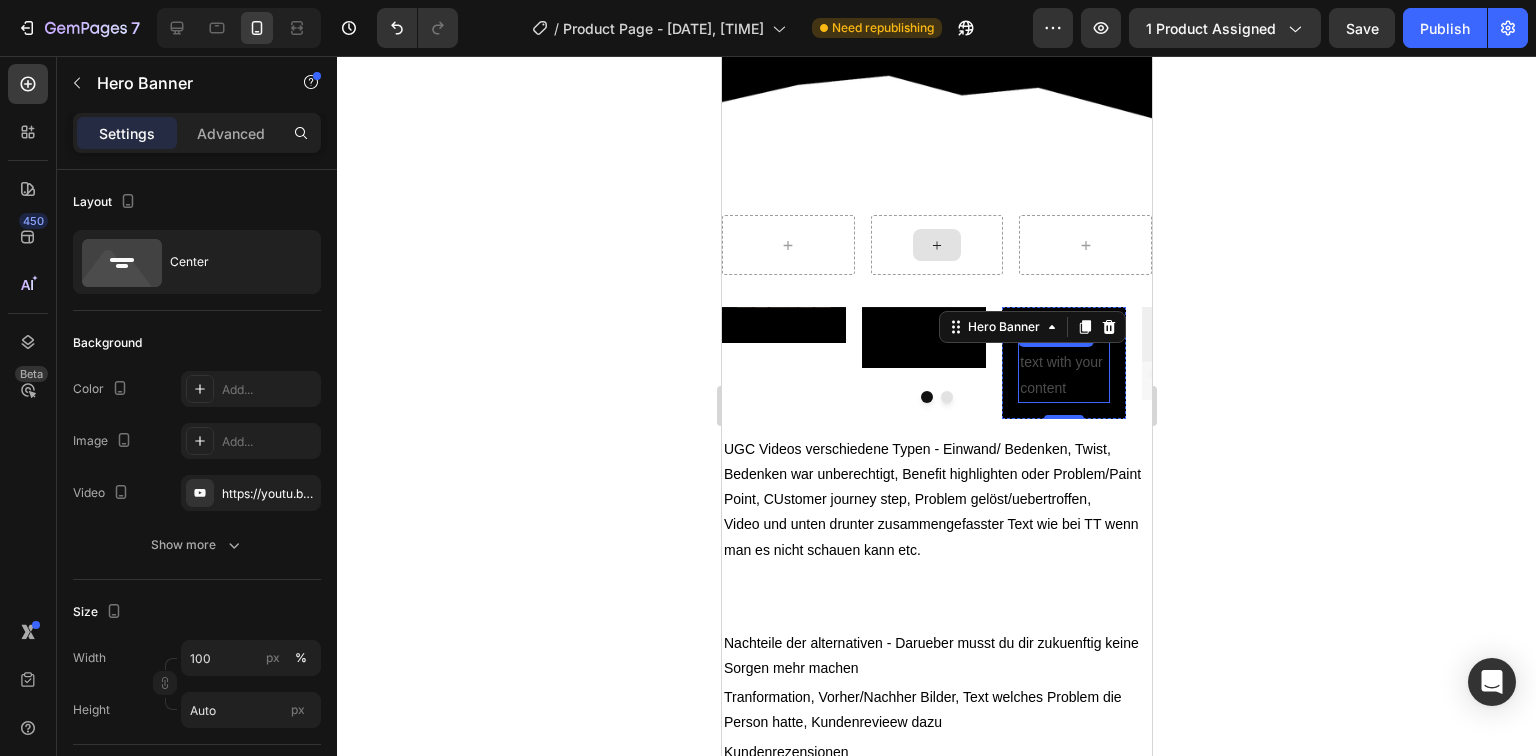 click on "Replace this text with your content" at bounding box center [1063, 363] 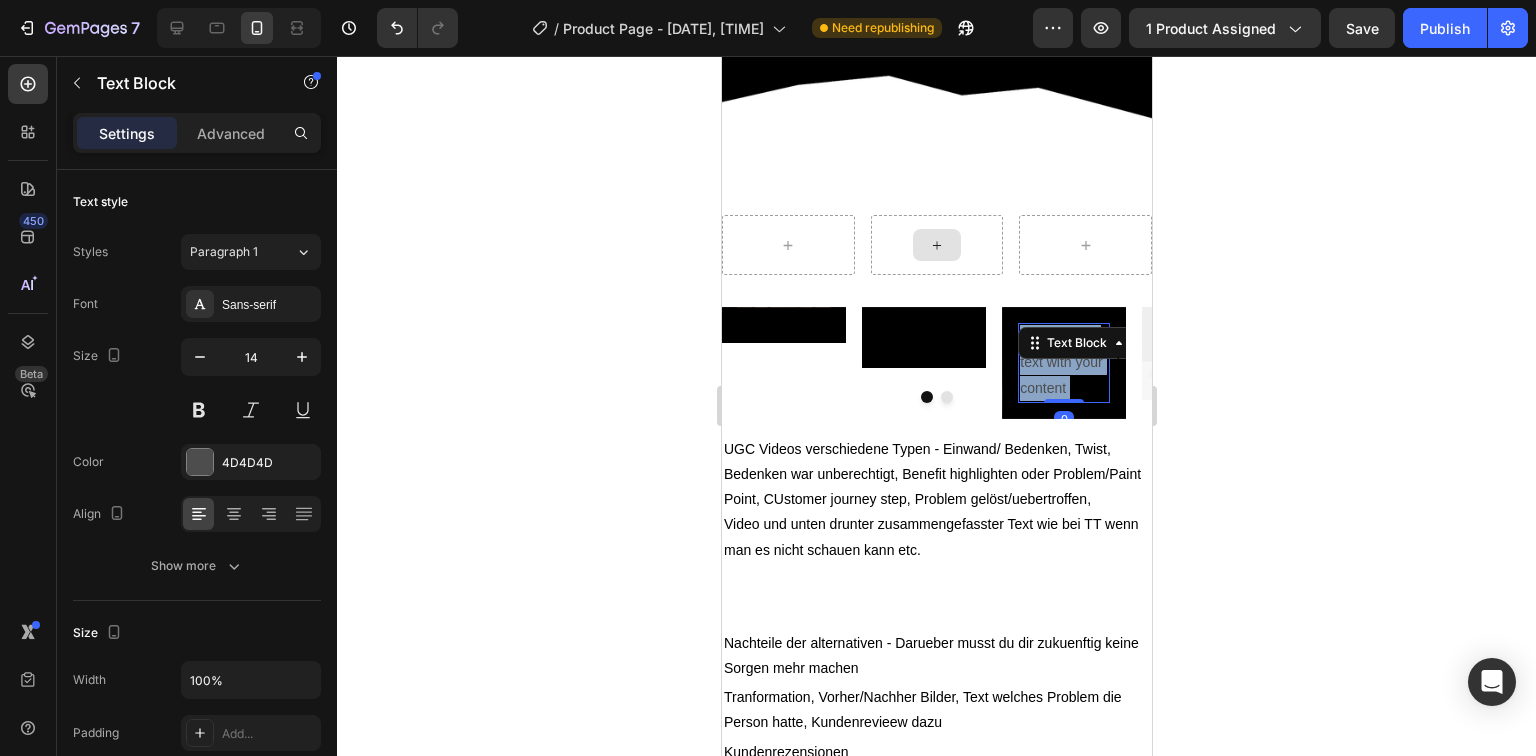click on "Replace this text with your content" at bounding box center [1063, 363] 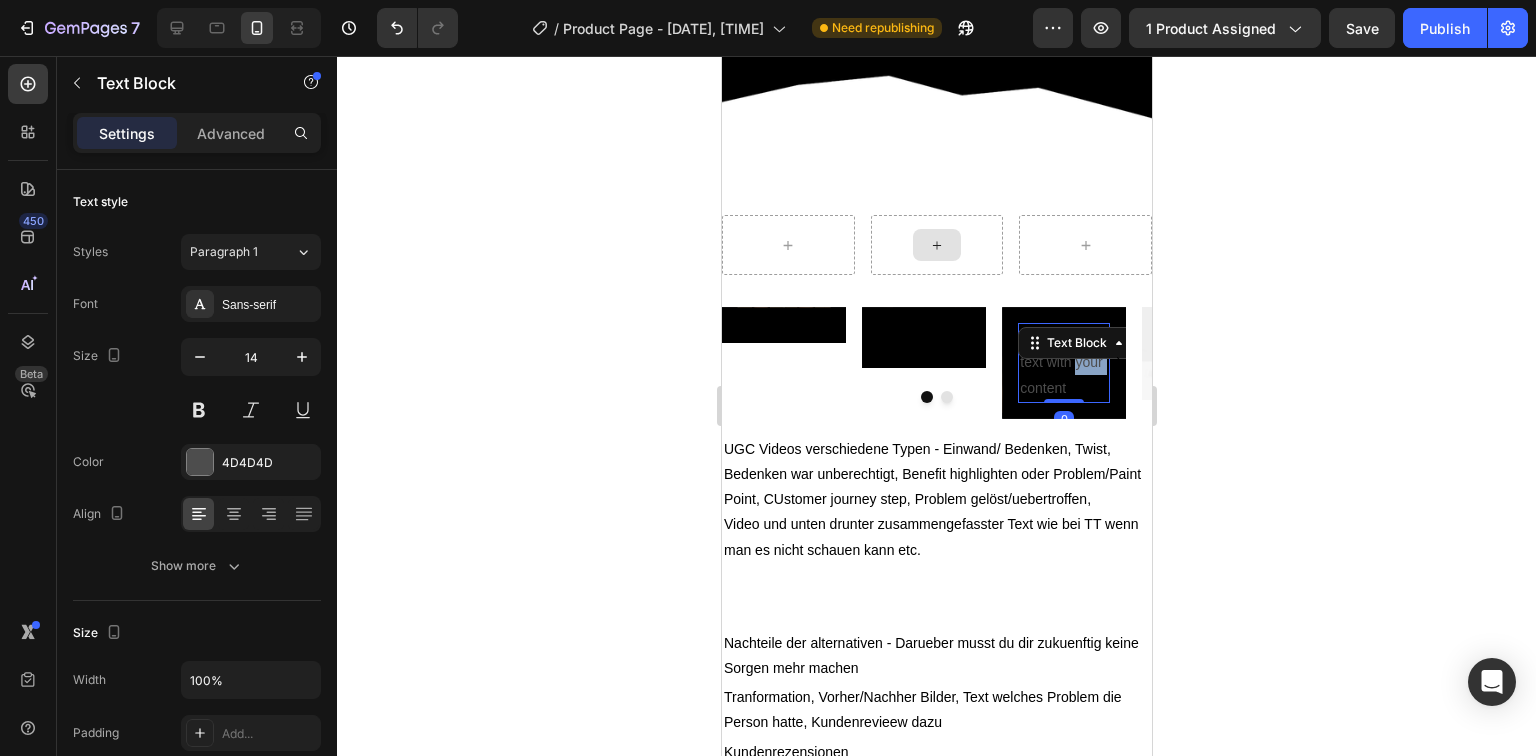 click on "Replace this text with your content" at bounding box center (1063, 363) 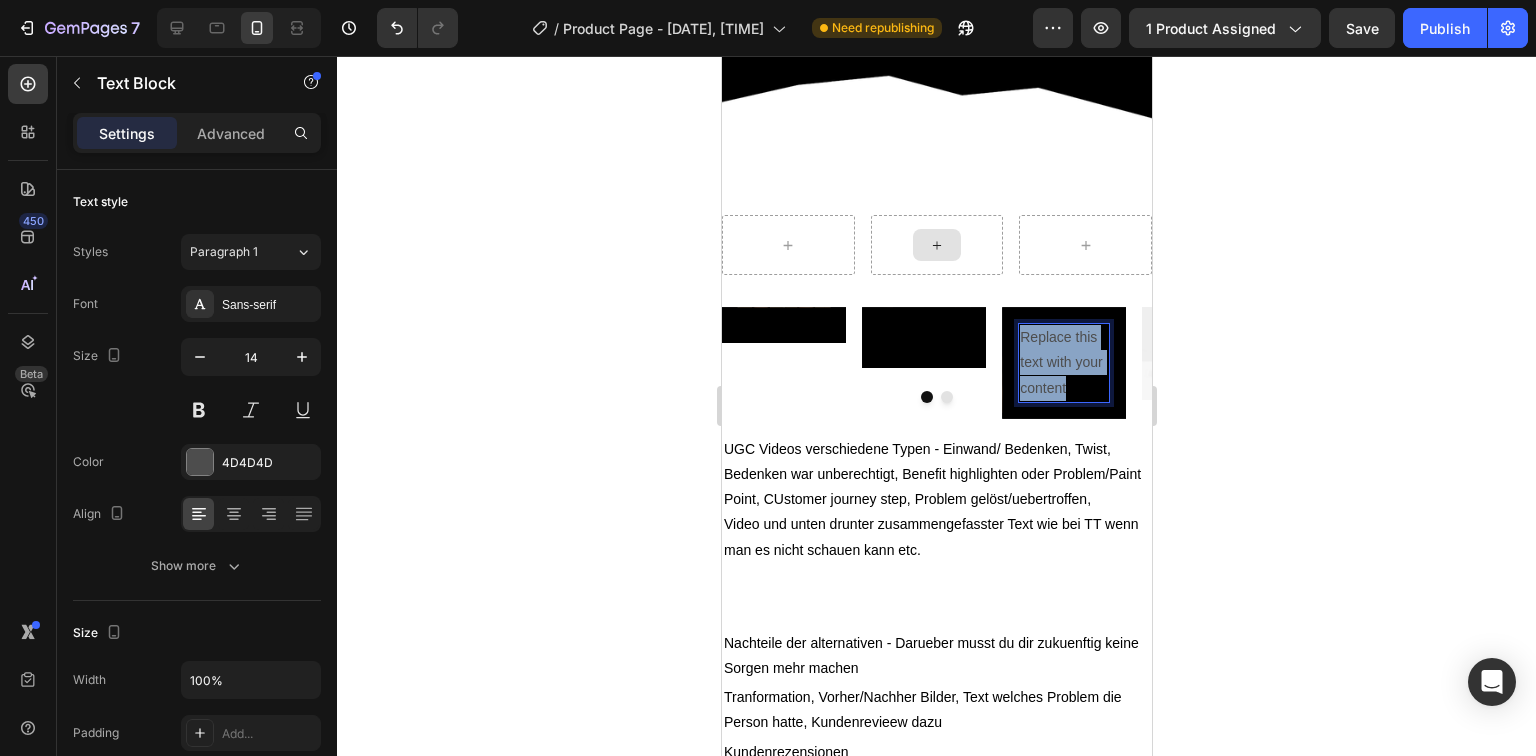 click on "Replace this text with your content" at bounding box center (1063, 363) 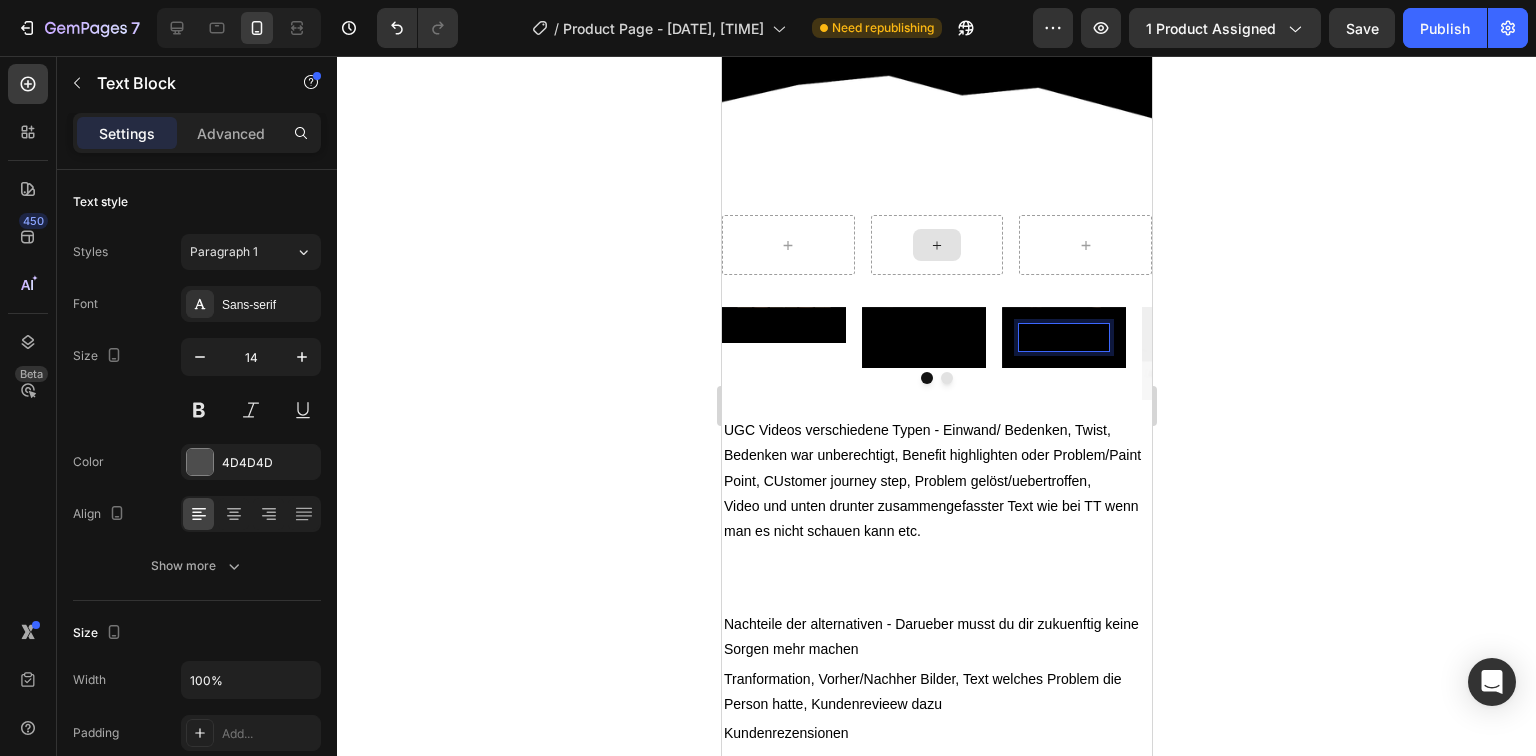 click 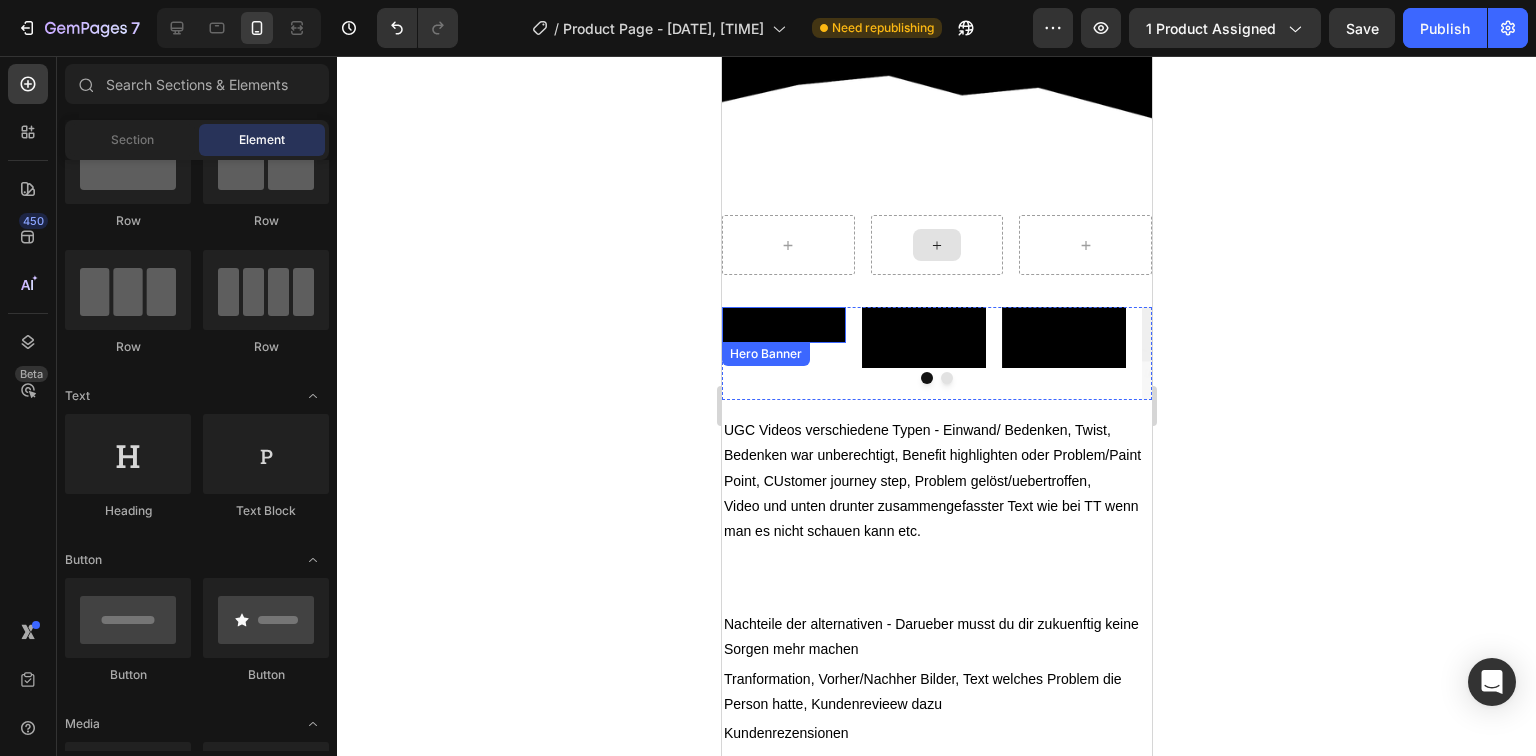 click on "Text Block" at bounding box center (783, 325) 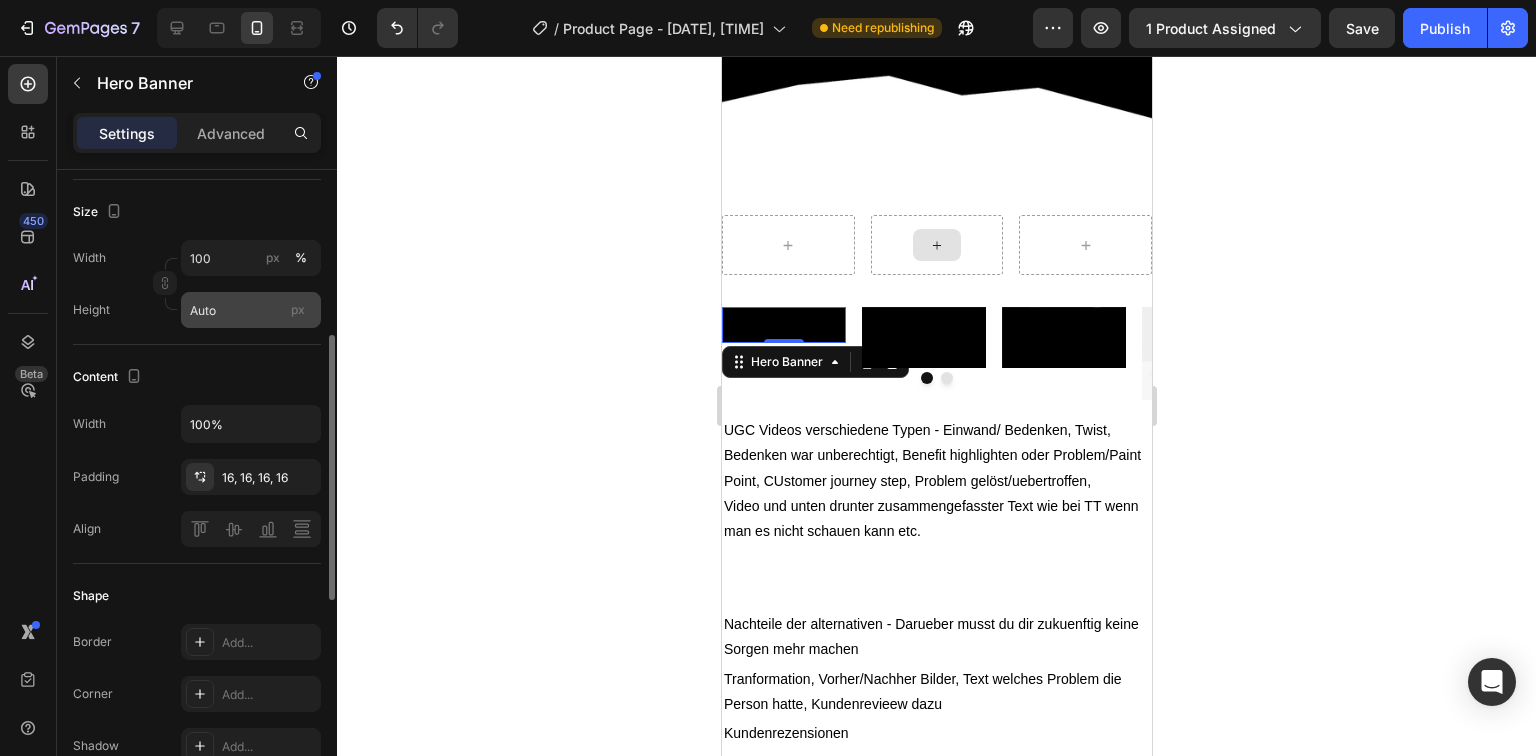 scroll, scrollTop: 560, scrollLeft: 0, axis: vertical 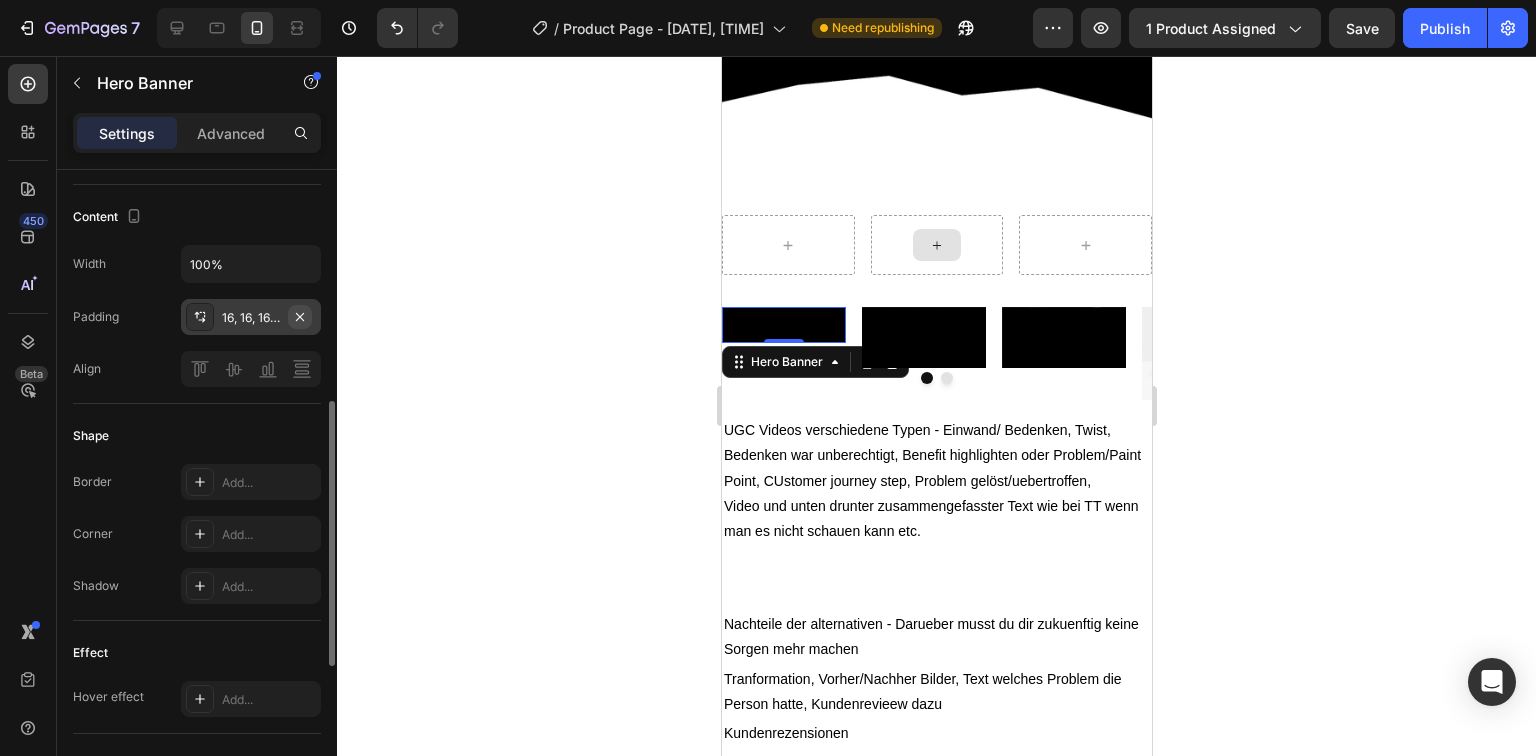 click 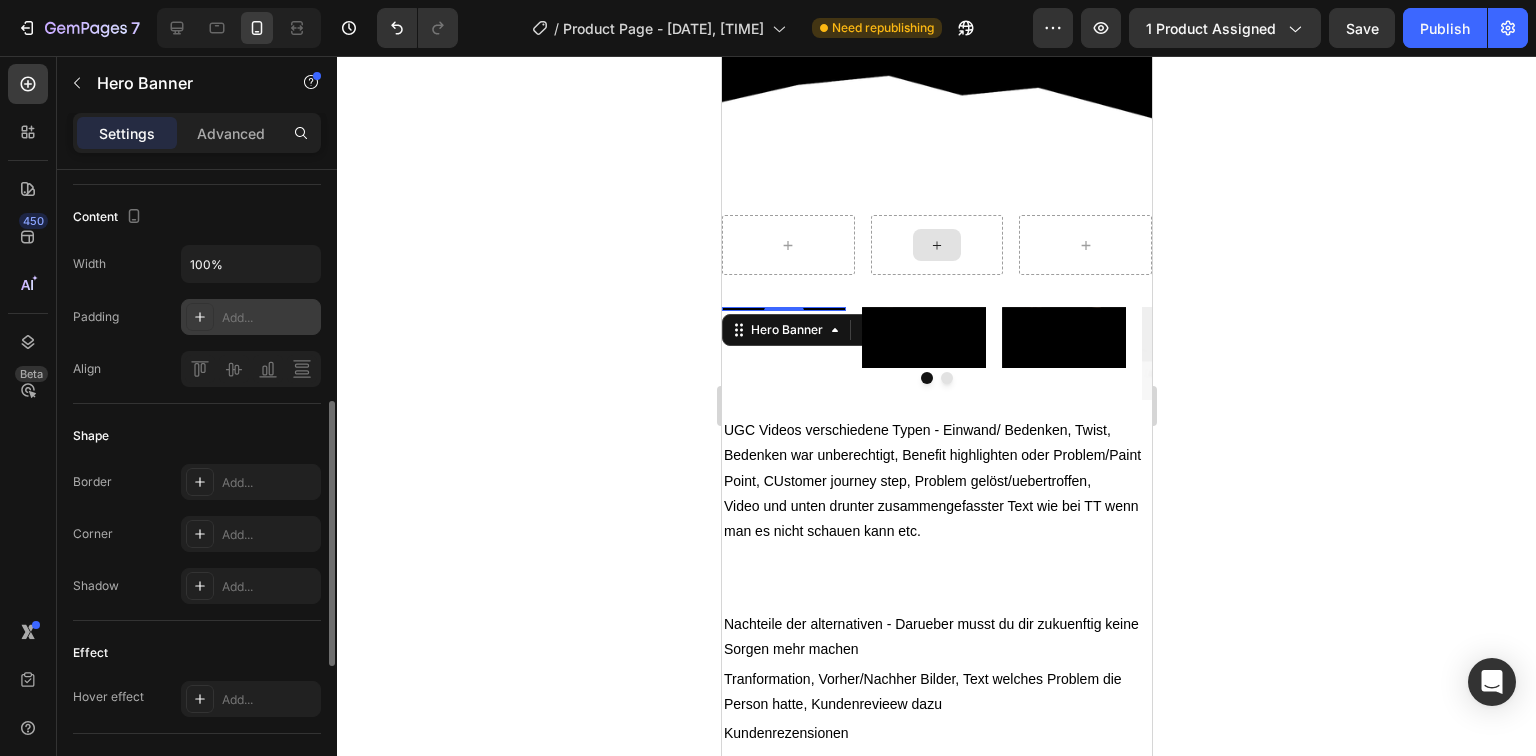 scroll, scrollTop: 400, scrollLeft: 0, axis: vertical 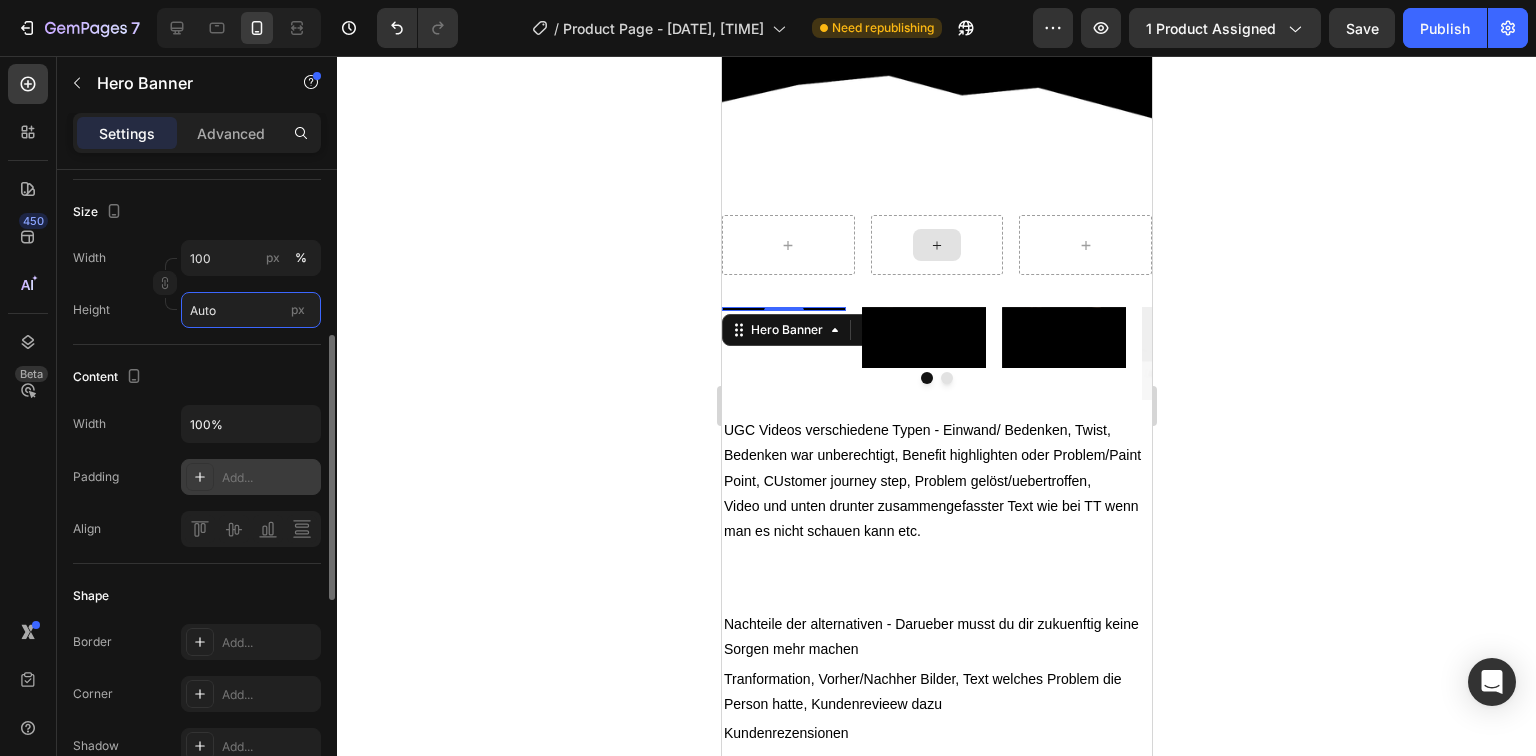 click on "Auto" at bounding box center (251, 310) 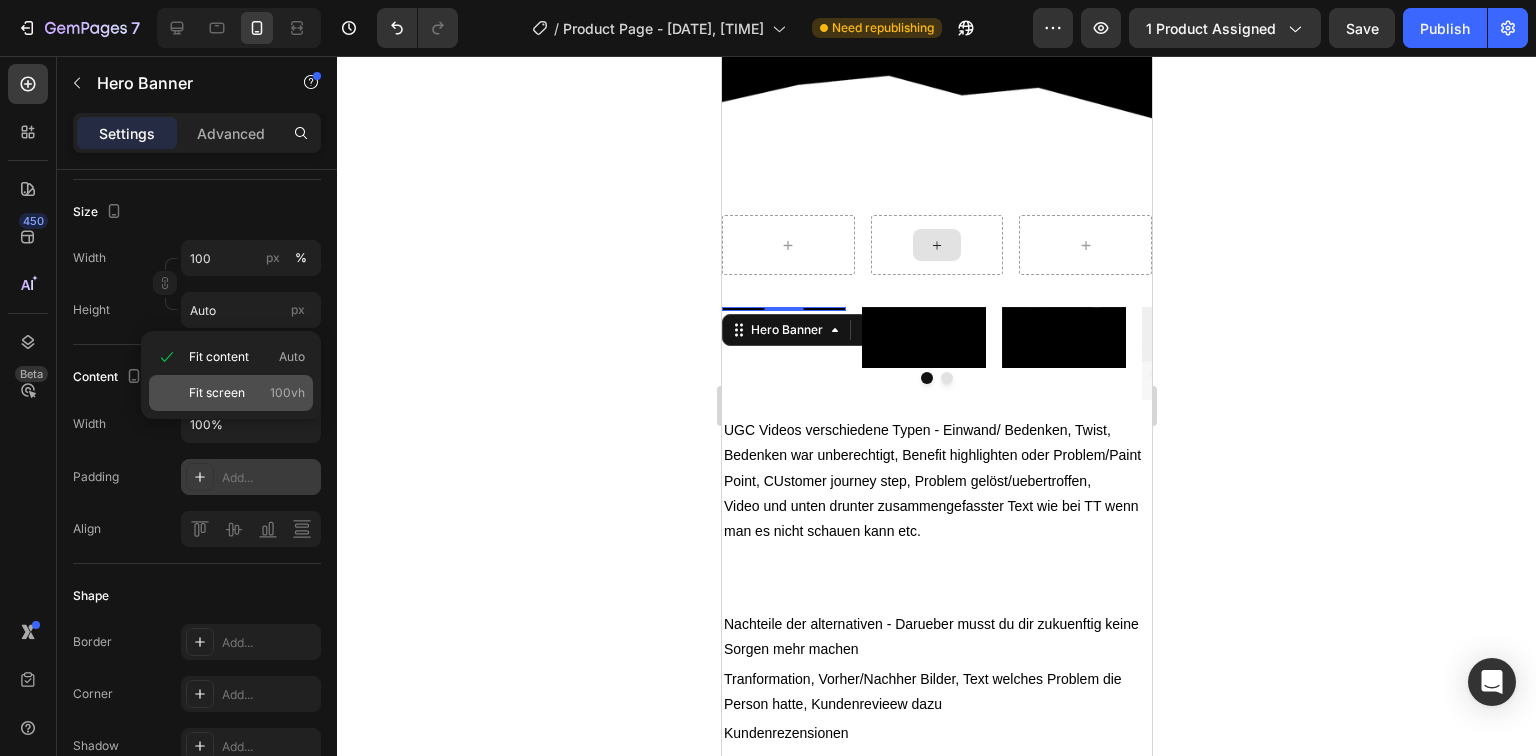click on "Fit screen" at bounding box center (217, 393) 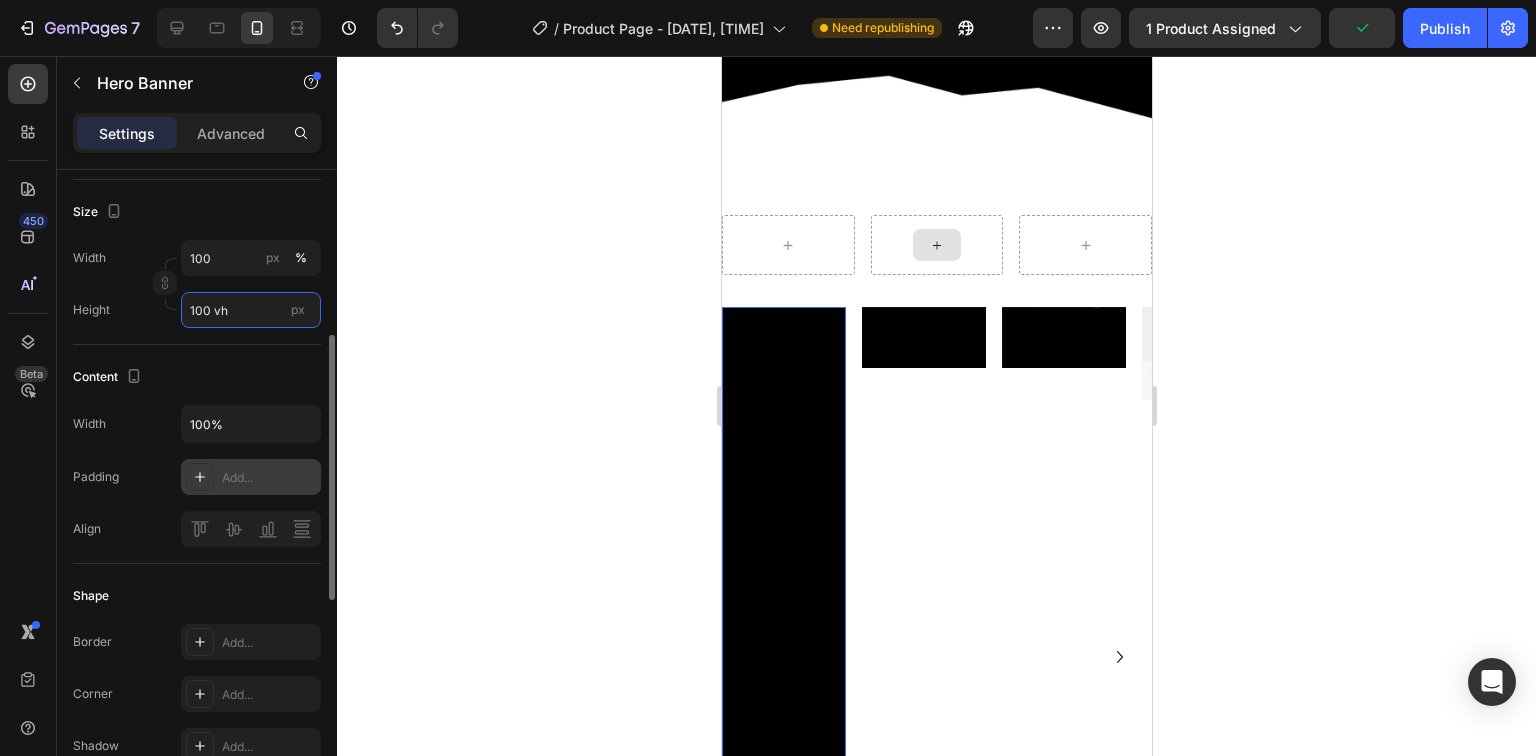 click on "100 vh" at bounding box center (251, 310) 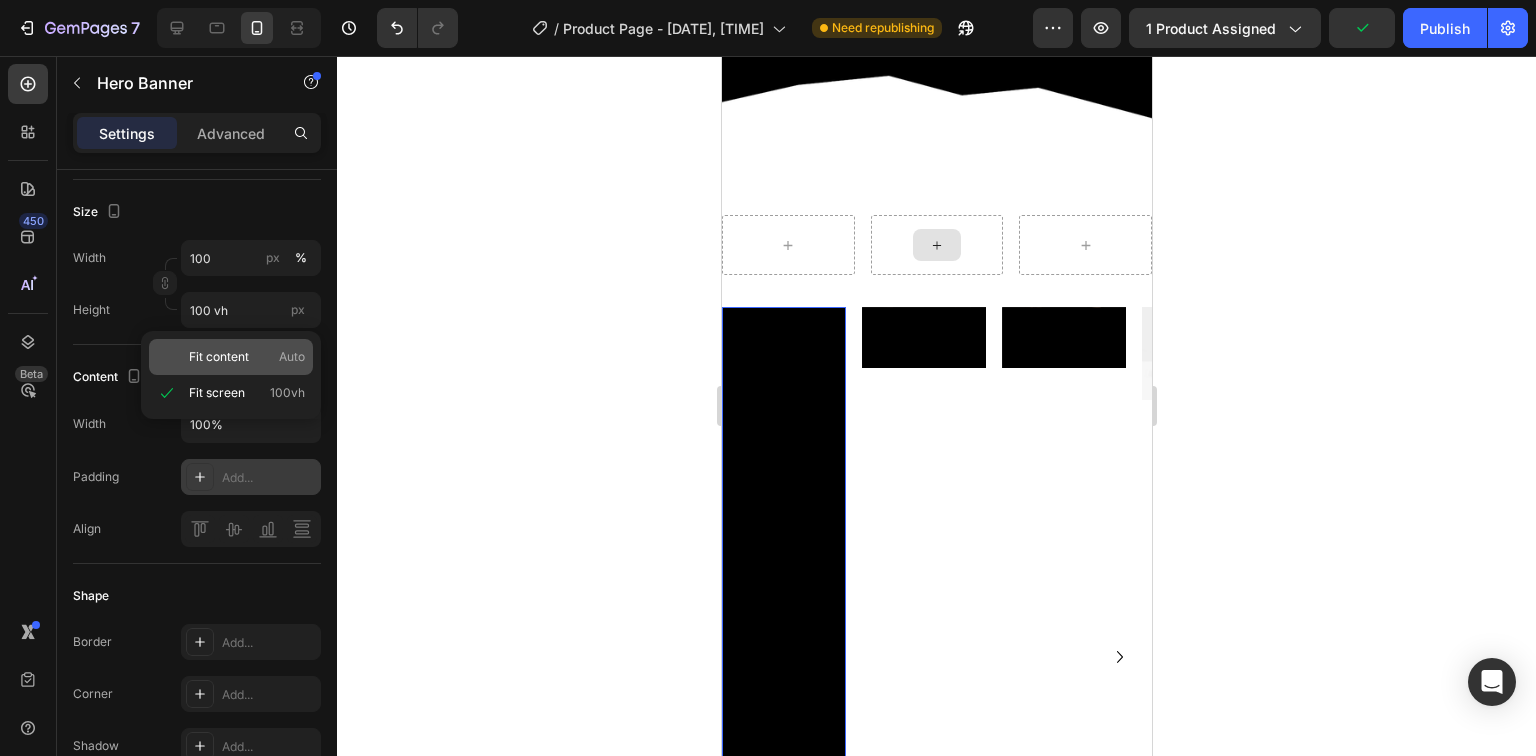 click on "Fit content" at bounding box center (219, 357) 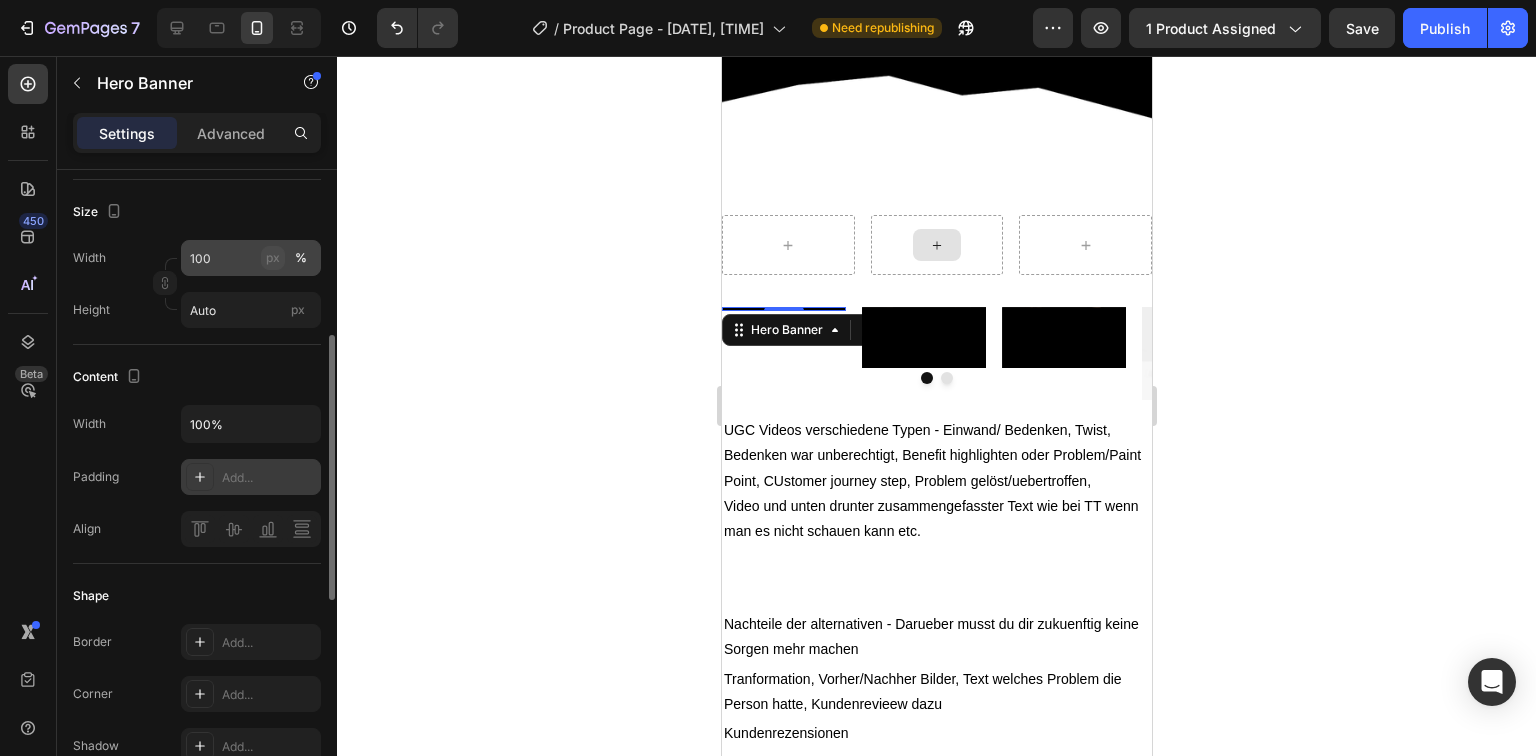 click on "px" at bounding box center [273, 258] 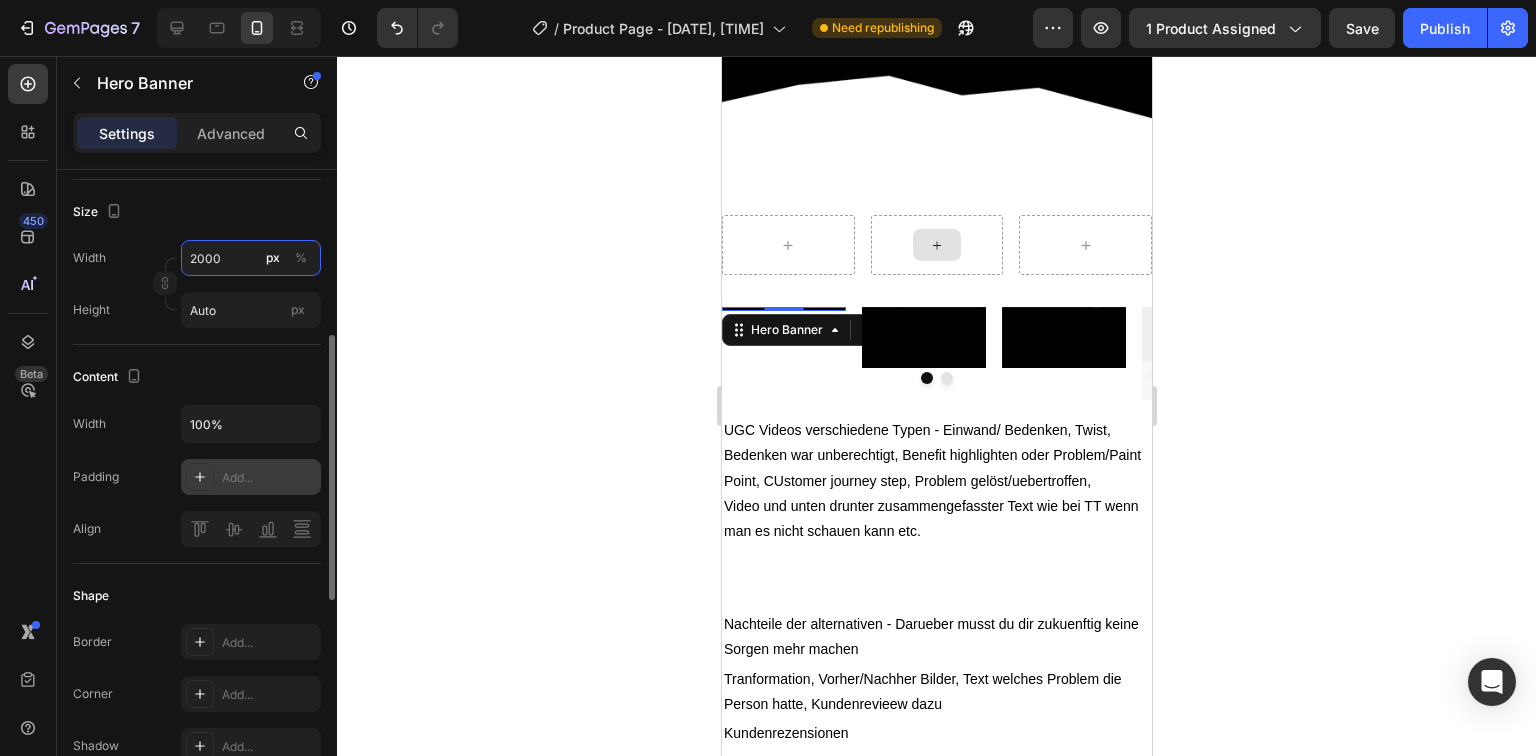 click on "2000" at bounding box center (251, 258) 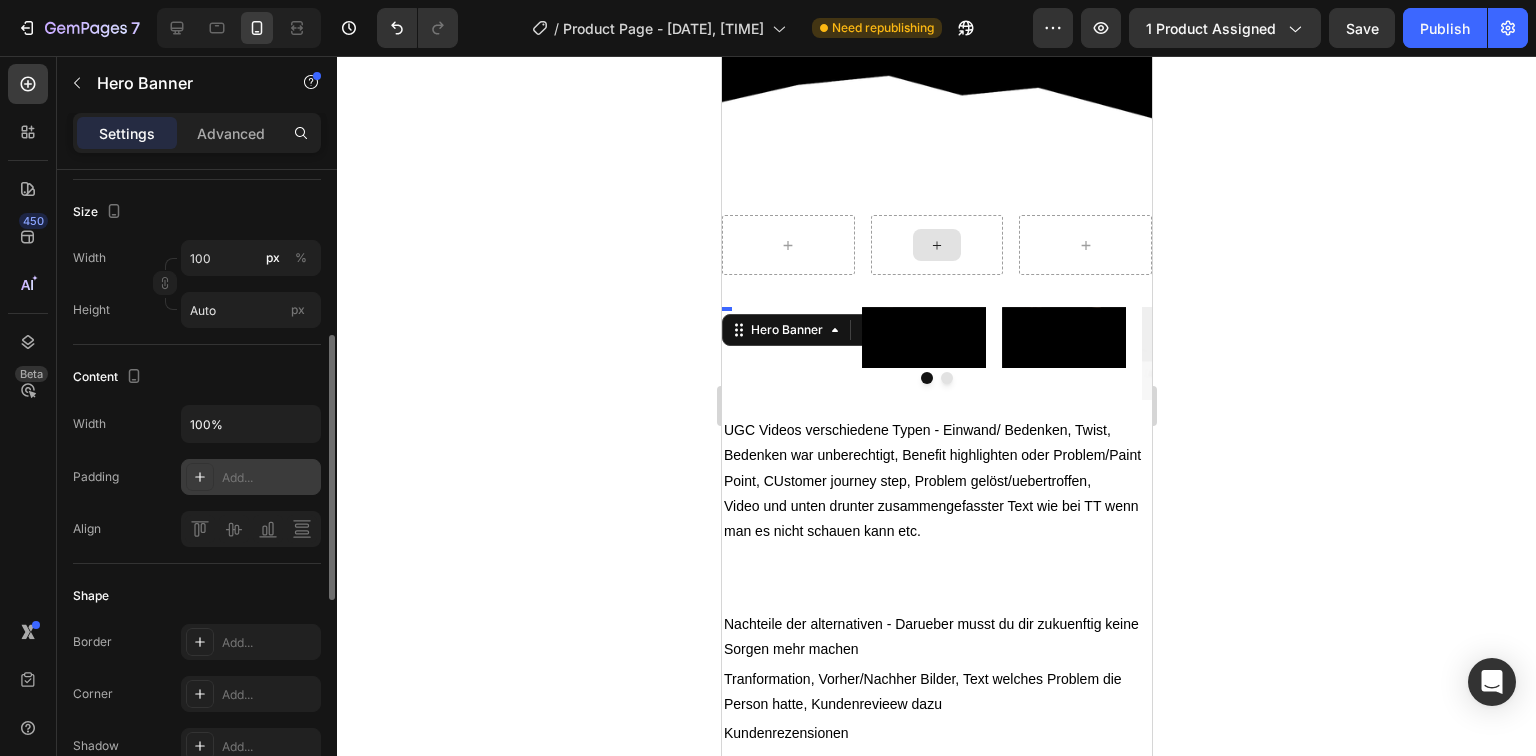 click on "Size Width 100 px % Height Auto px" 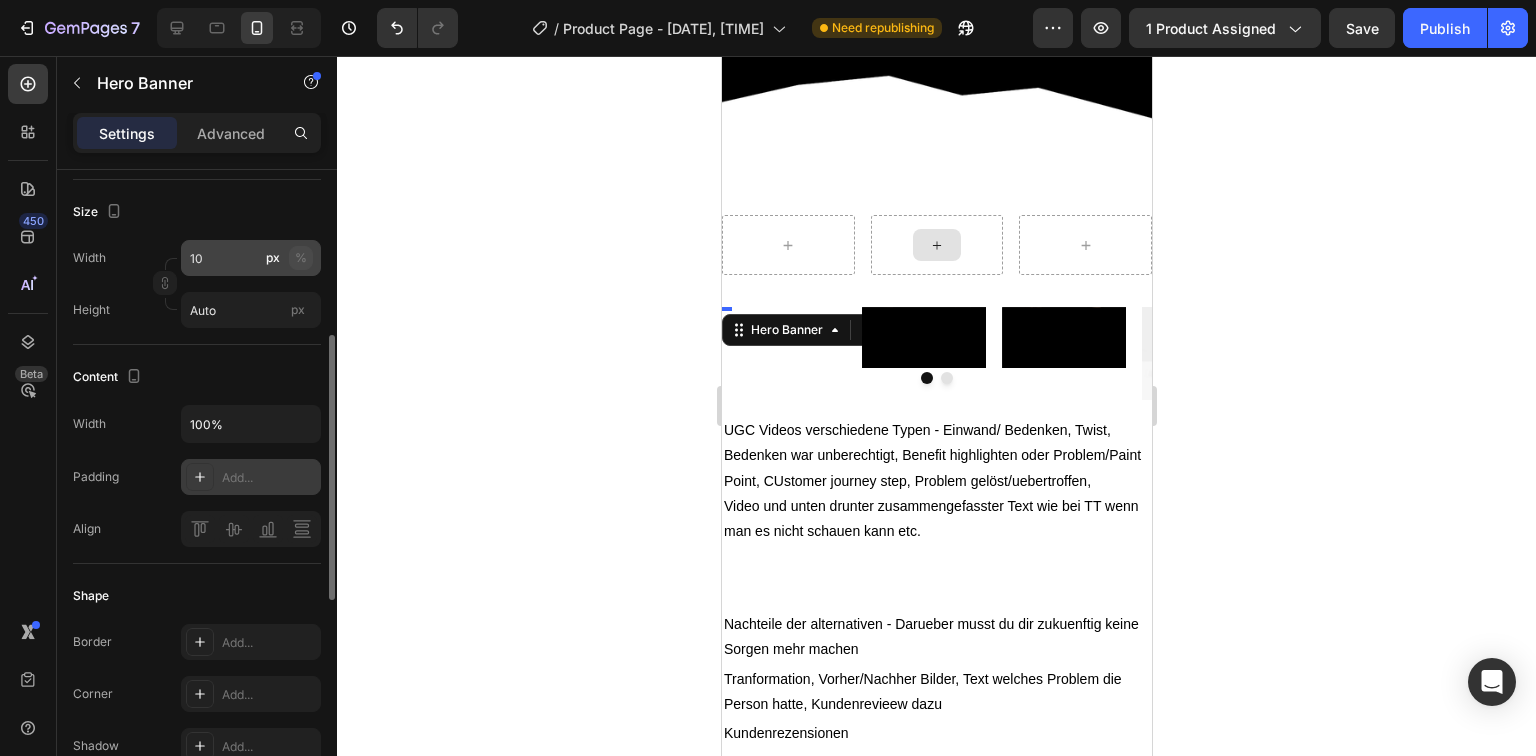 click on "%" at bounding box center [301, 258] 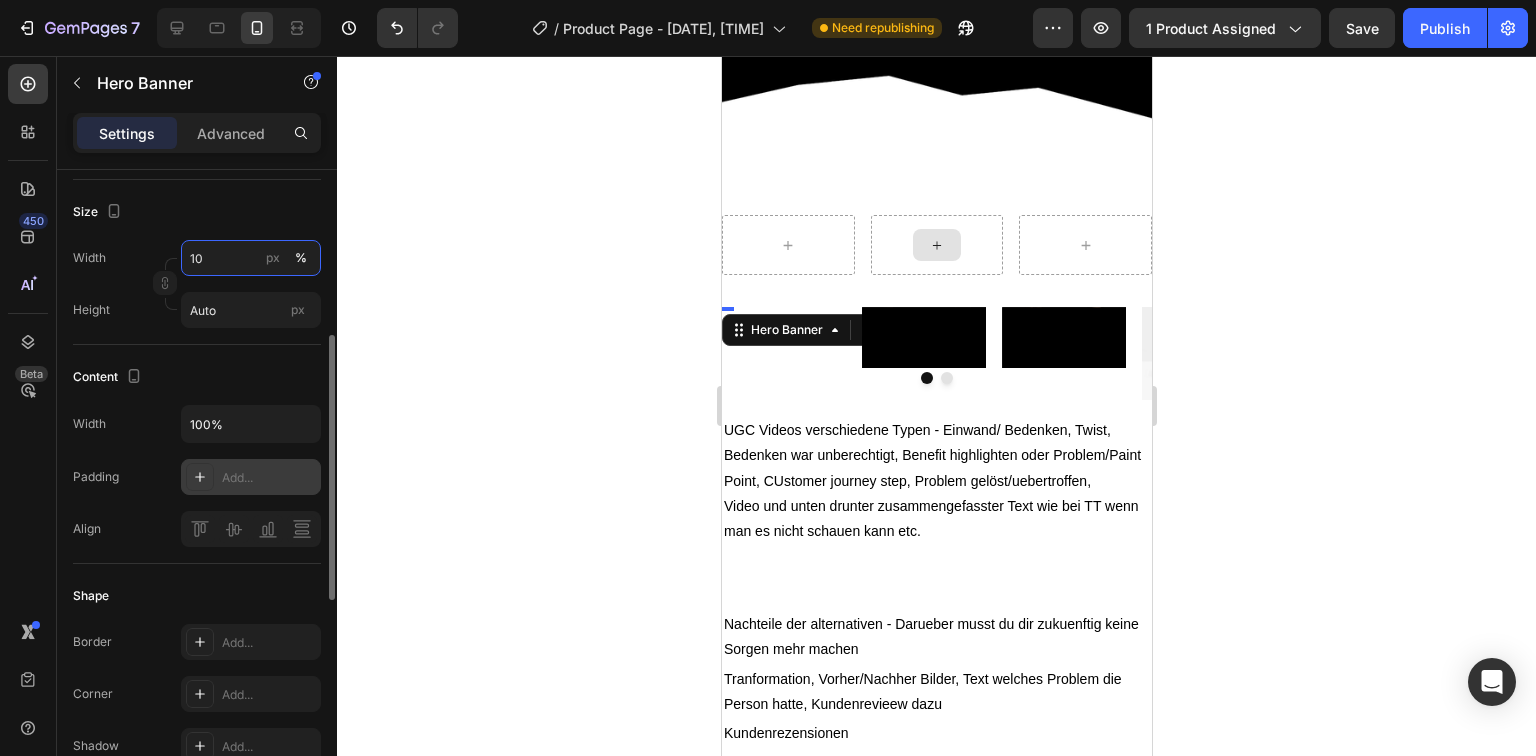 click on "10" at bounding box center (251, 258) 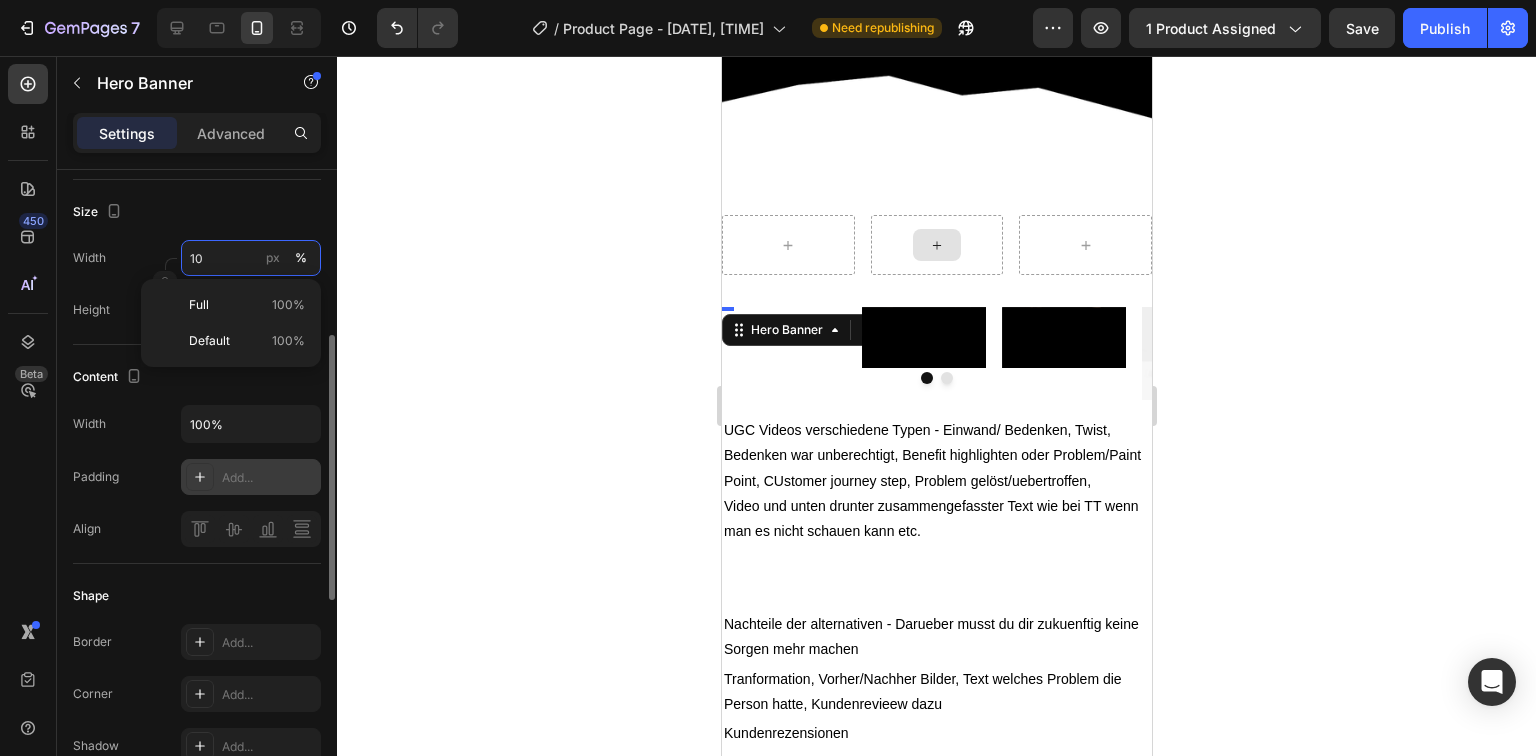 click on "10" at bounding box center [251, 258] 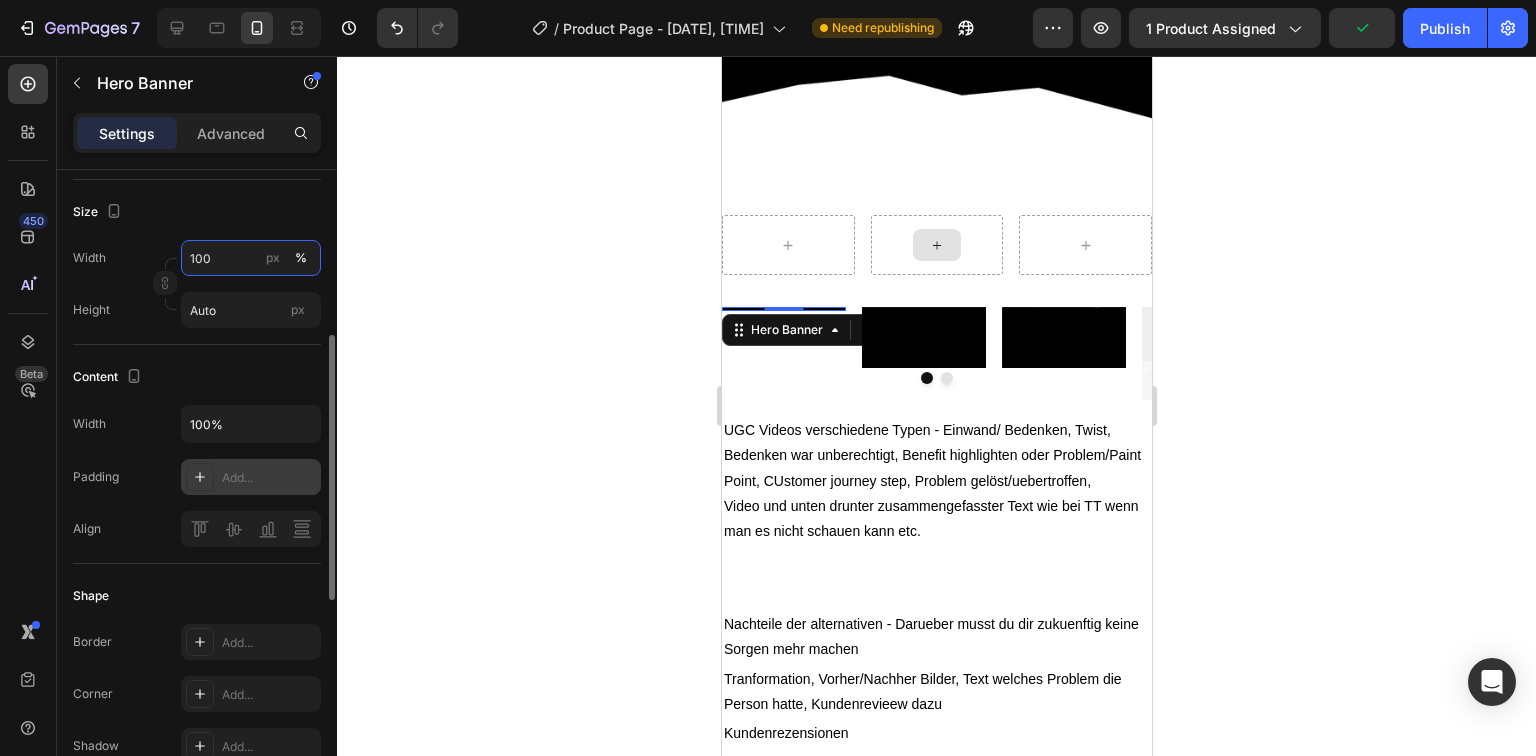 type on "100" 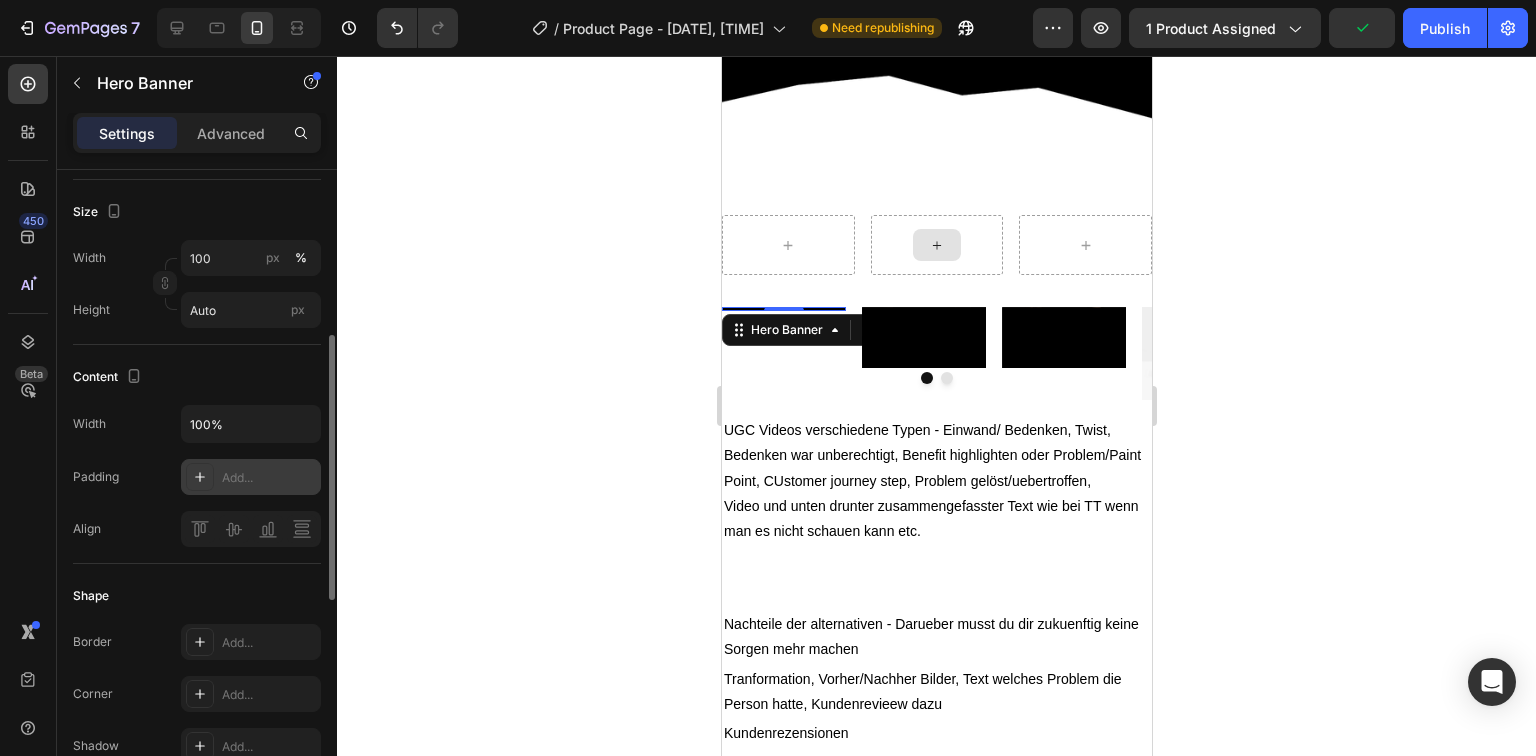 click on "Size" at bounding box center [197, 212] 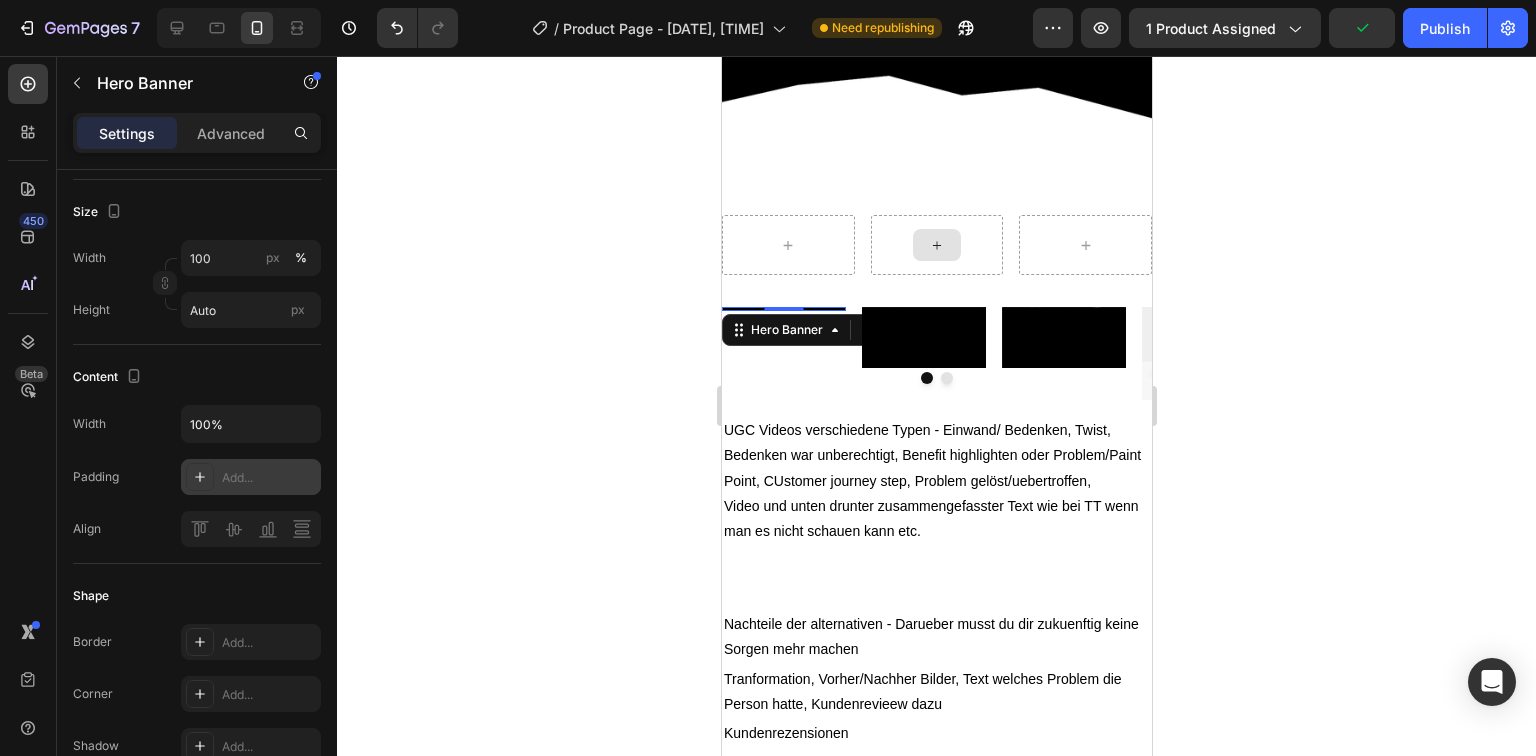 click at bounding box center [936, 378] 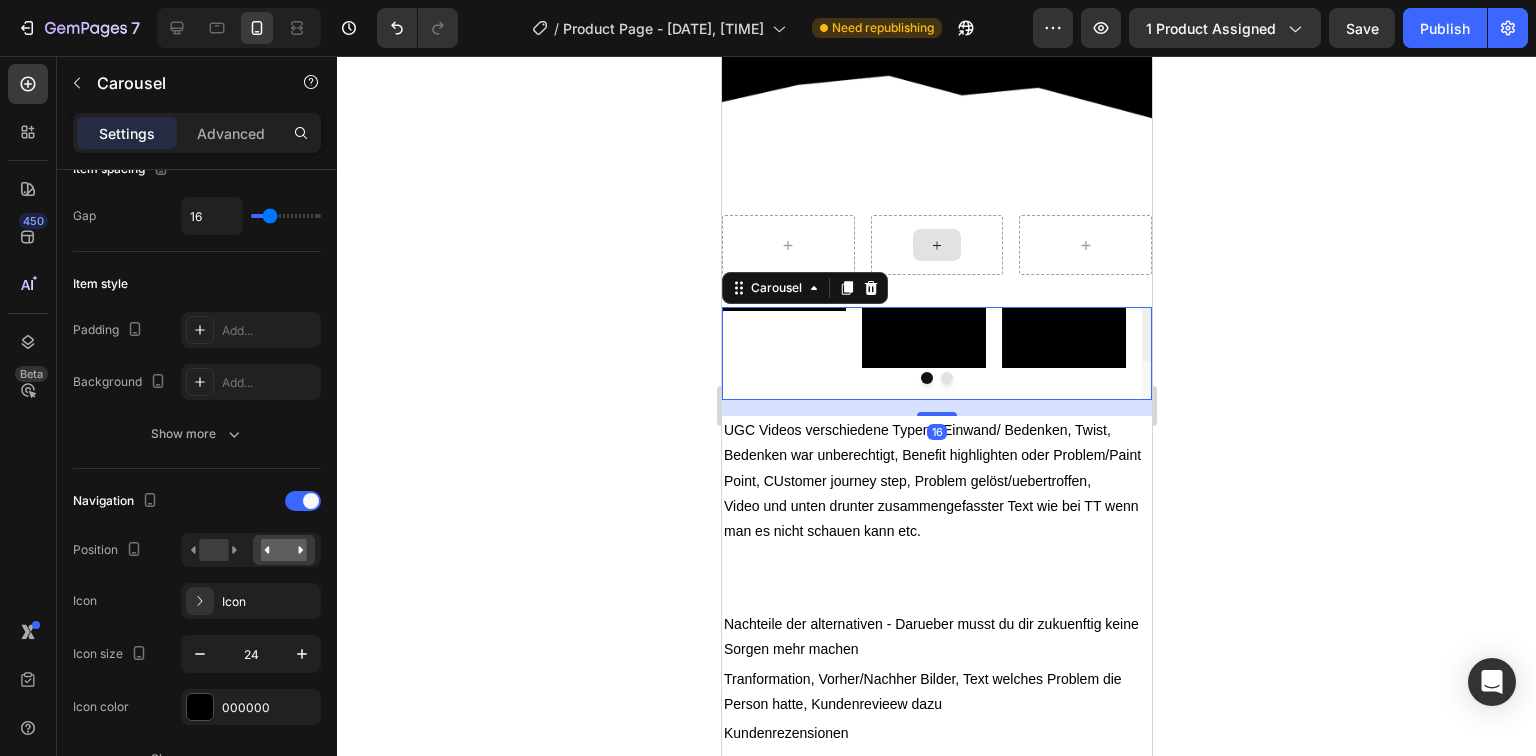 scroll, scrollTop: 0, scrollLeft: 0, axis: both 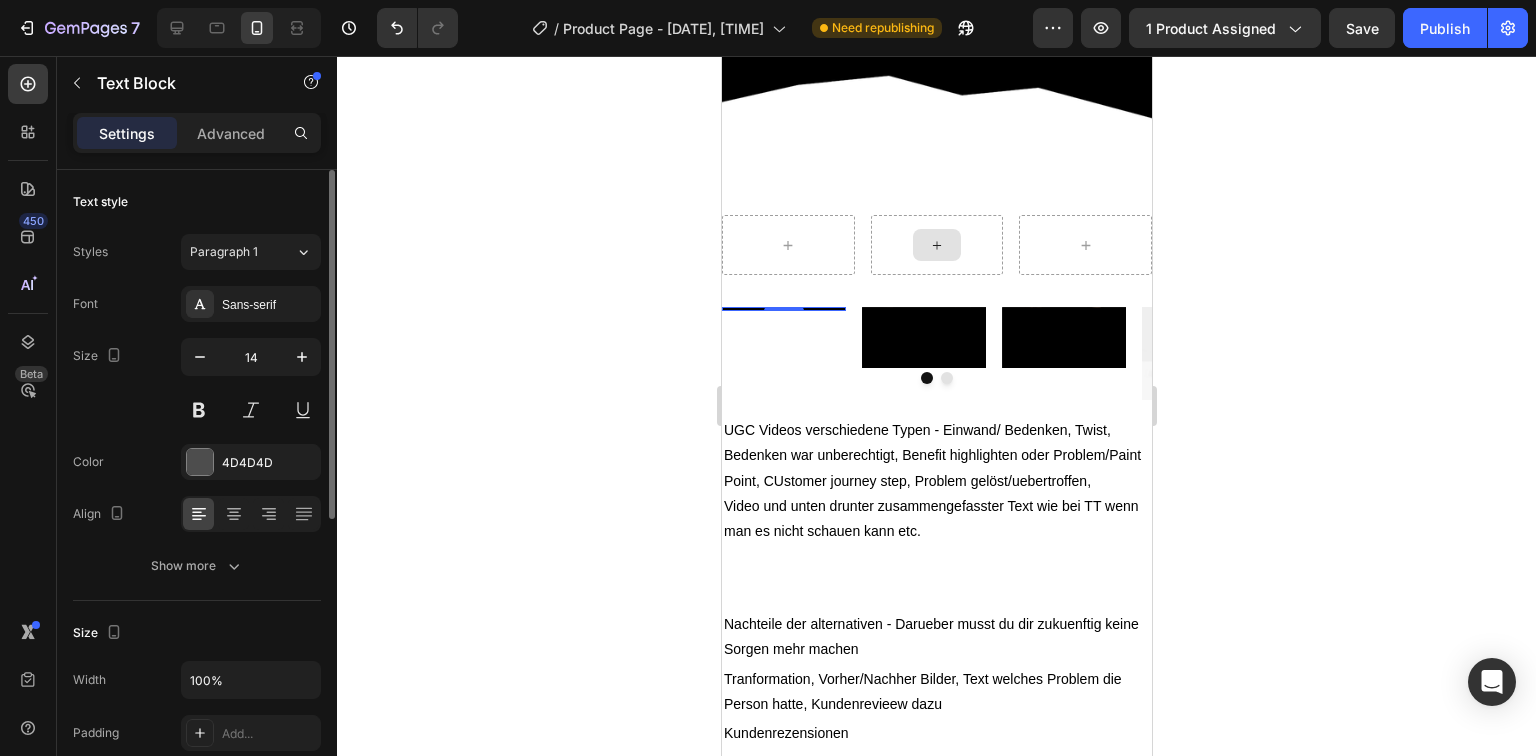 click at bounding box center (783, 309) 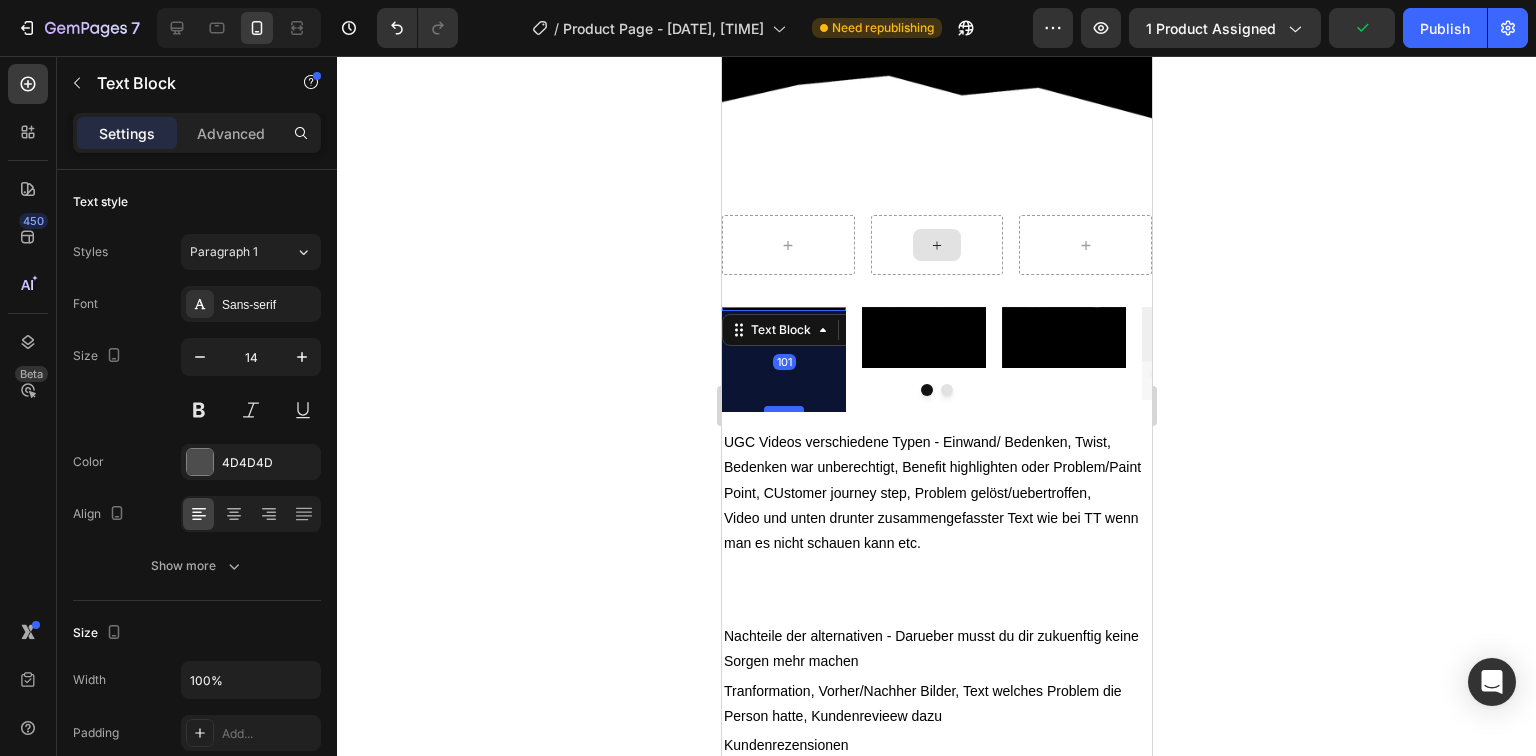 drag, startPoint x: 792, startPoint y: 303, endPoint x: 789, endPoint y: 404, distance: 101.04455 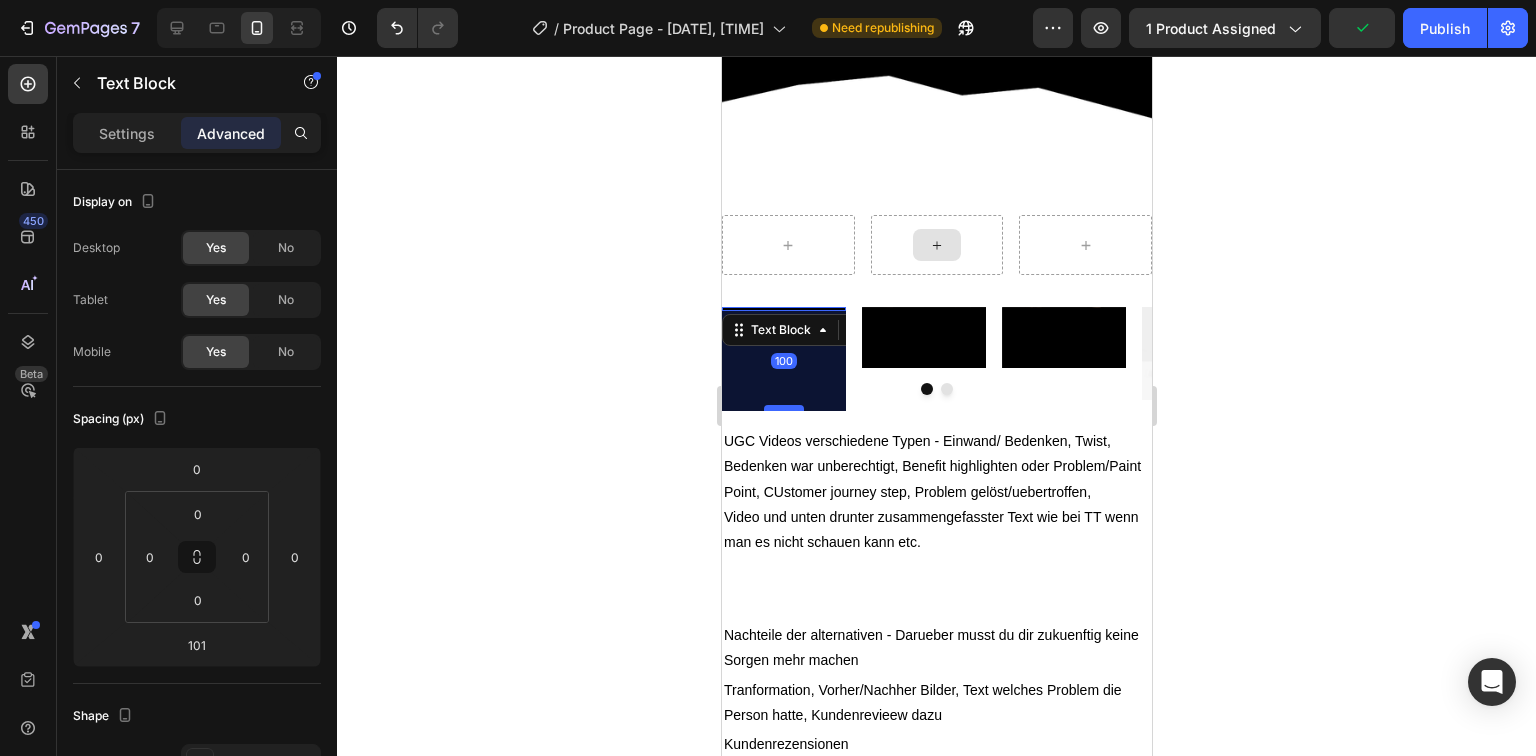 click at bounding box center [783, 408] 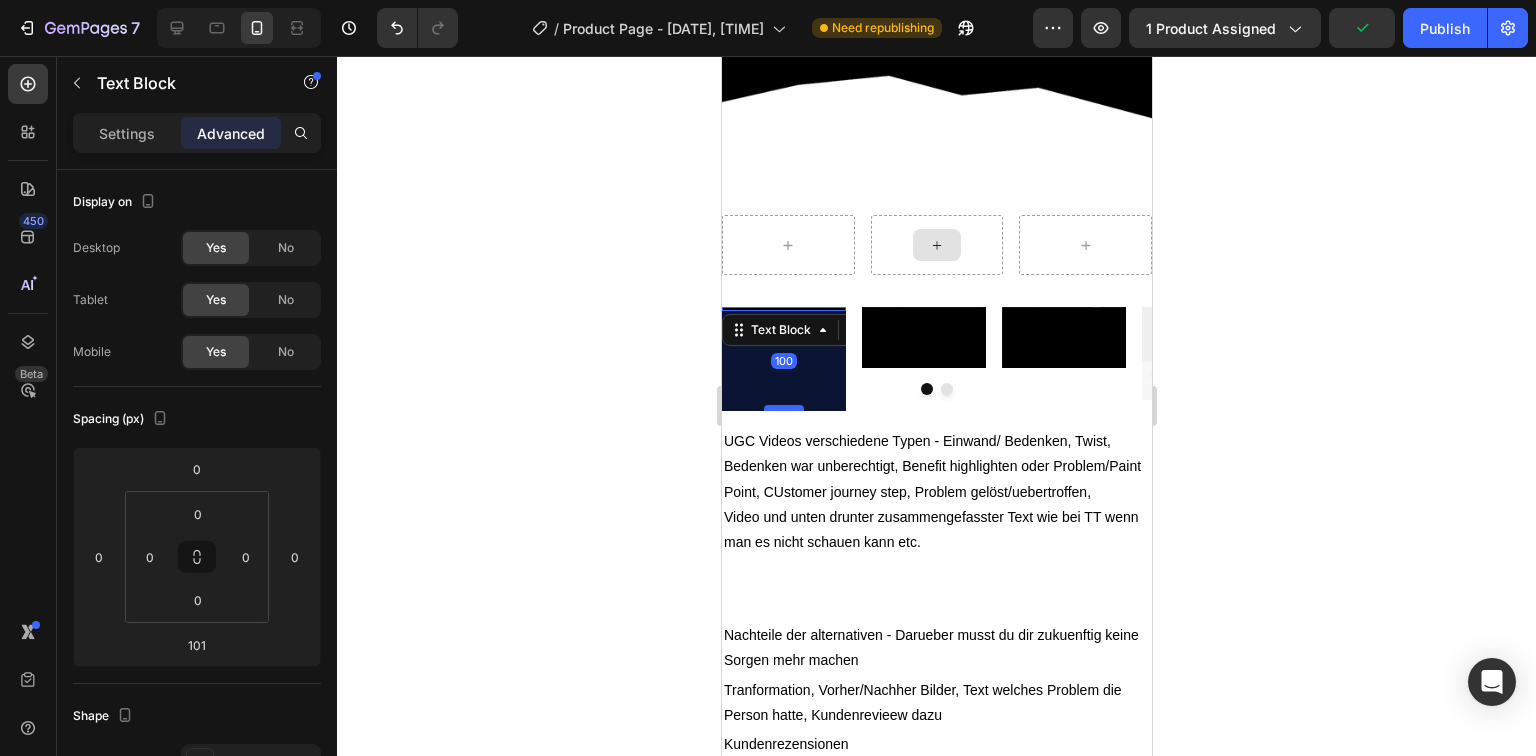type on "100" 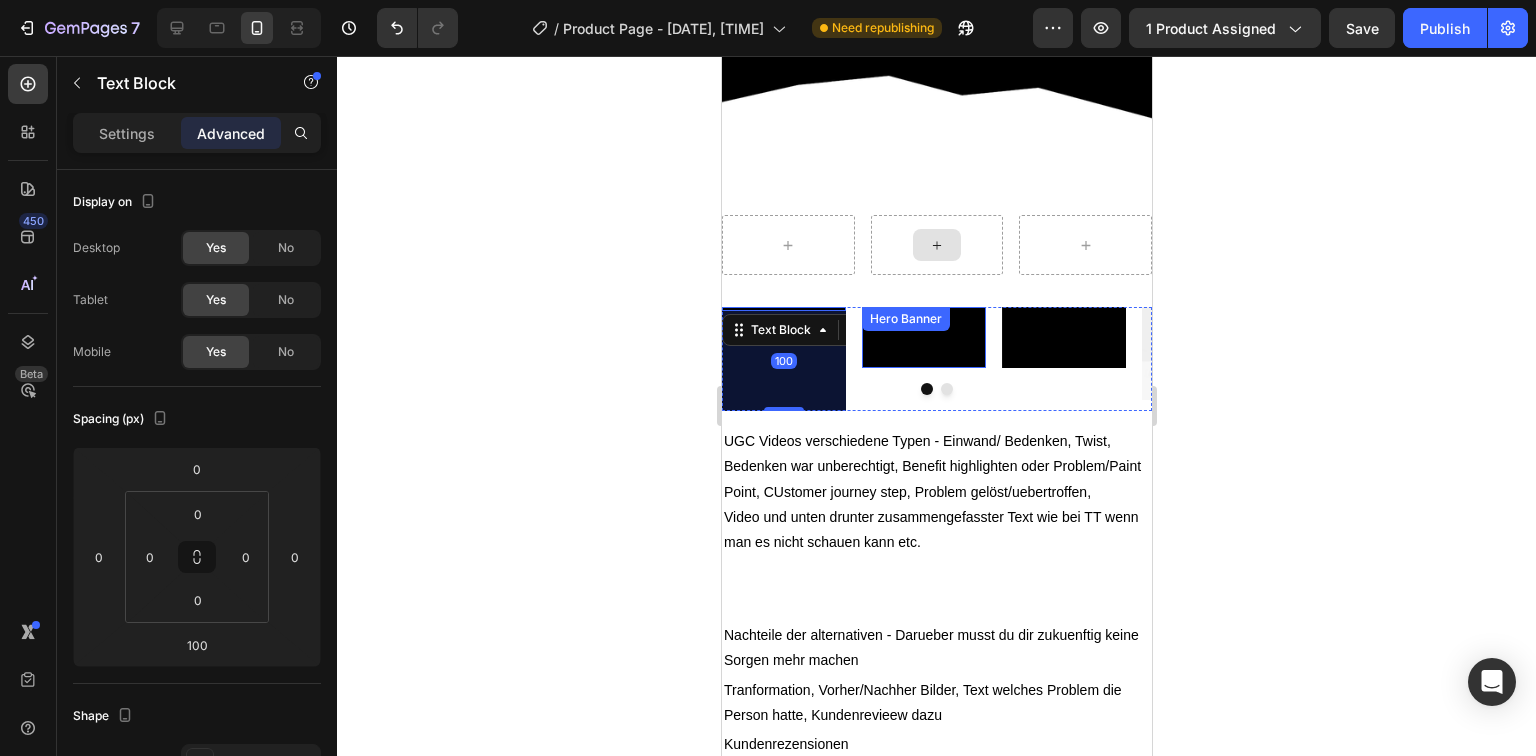 click on "Text Block" at bounding box center (923, 337) 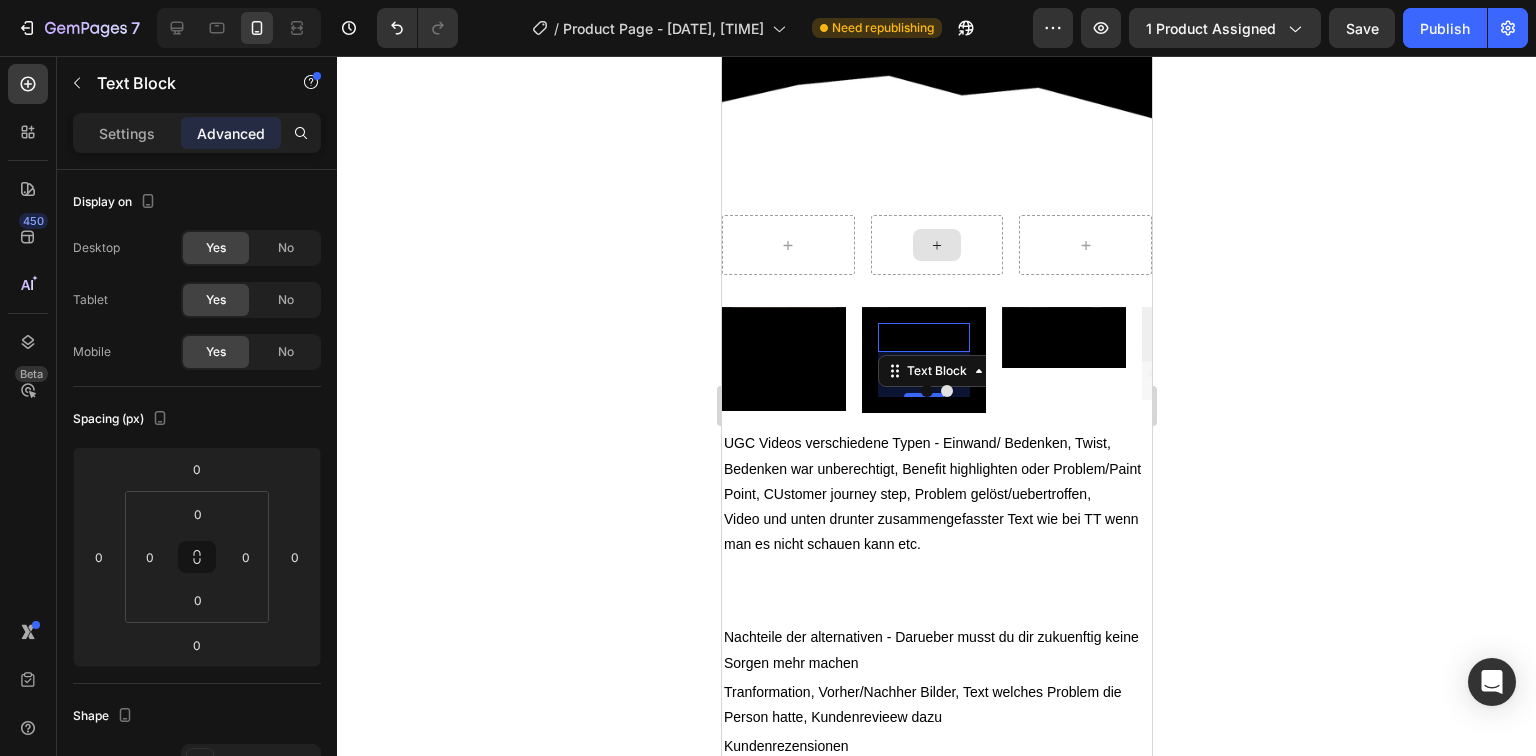 drag, startPoint x: 926, startPoint y: 344, endPoint x: 951, endPoint y: 389, distance: 51.47815 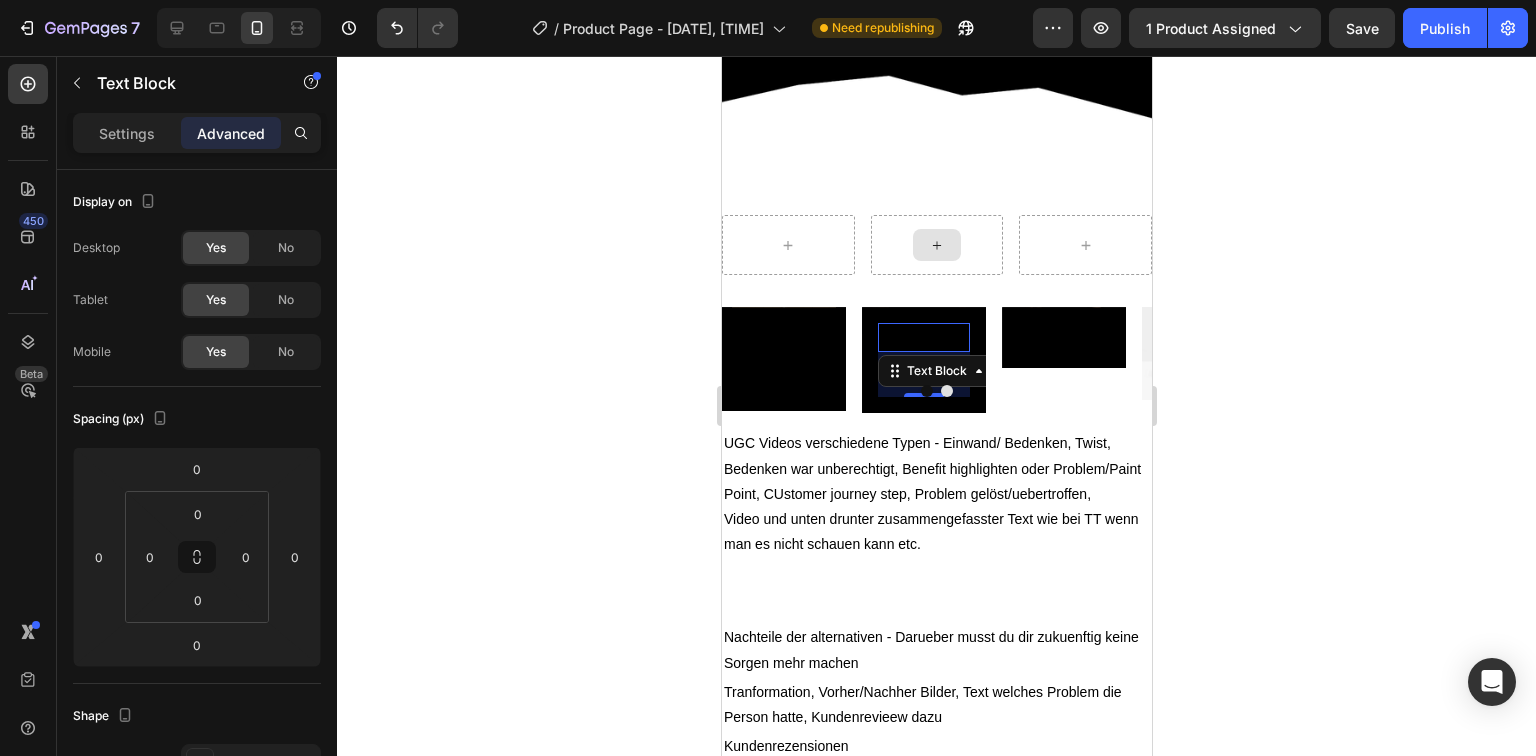 click on "Text Block Hero Banner   Text Block   45 Hero Banner   Text Block Hero Banner Image
Carousel" at bounding box center [936, 360] 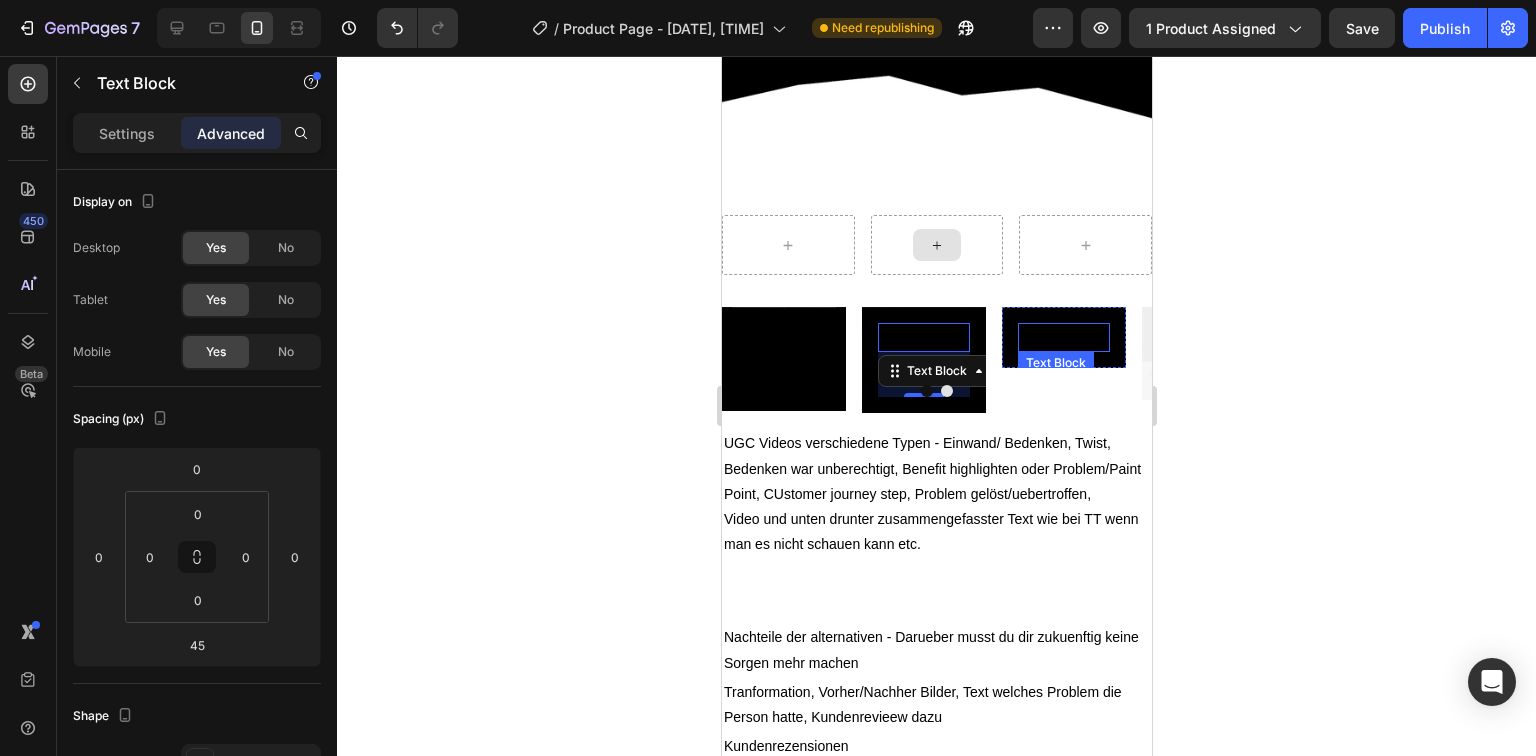 click at bounding box center [1063, 337] 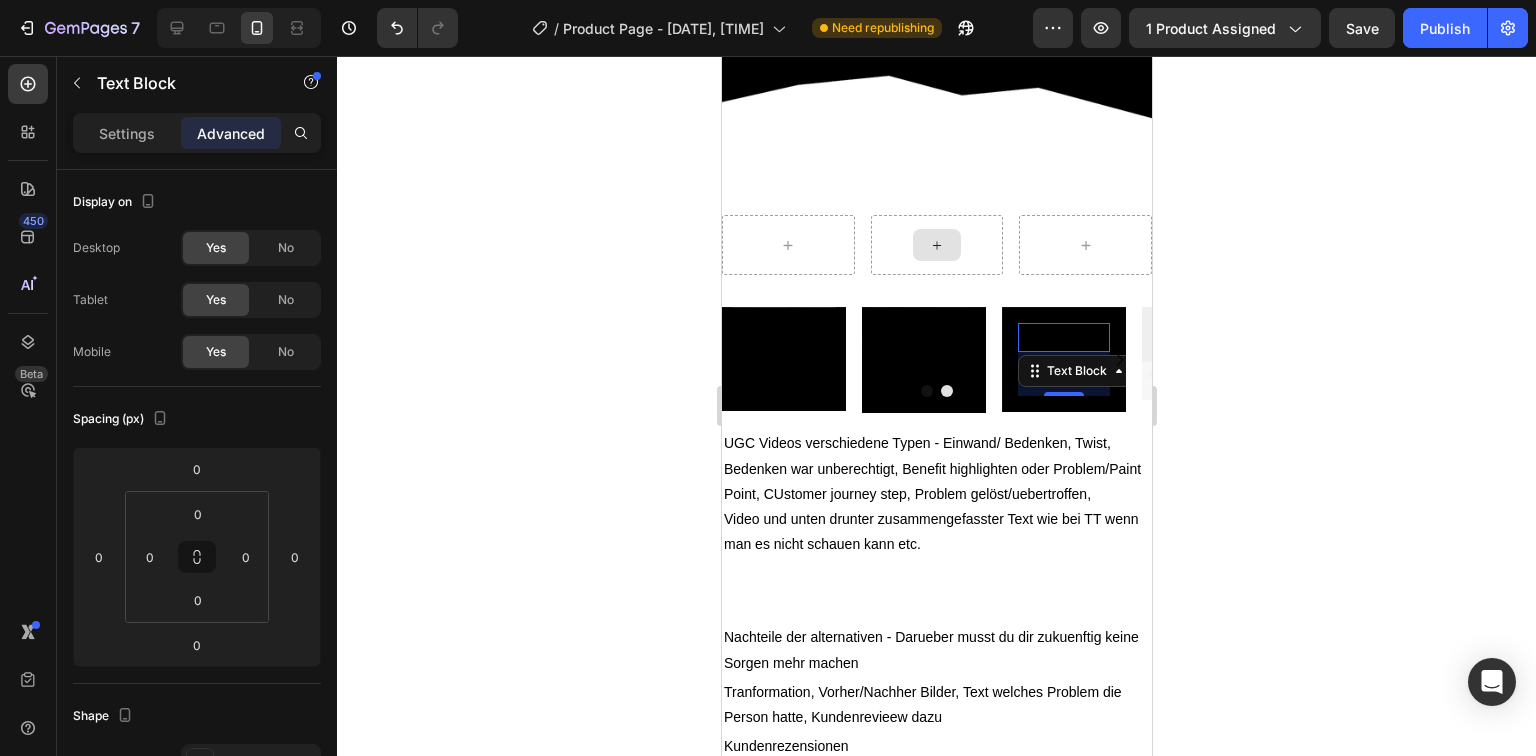 drag, startPoint x: 1065, startPoint y: 344, endPoint x: 1057, endPoint y: 388, distance: 44.72136 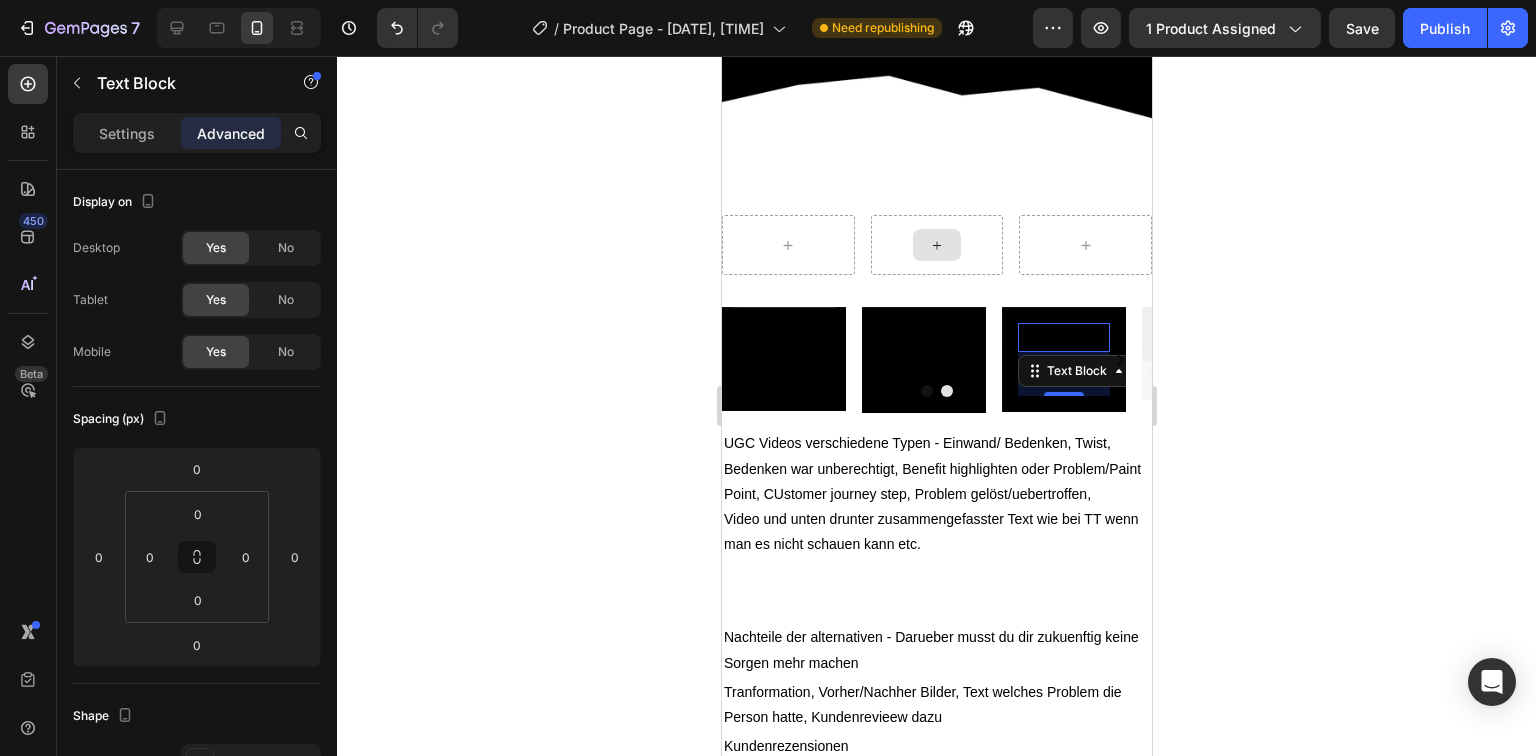 click on "Text Block Hero Banner   Text Block Hero Banner   Text Block   44 Hero Banner Image
Carousel" at bounding box center (936, 360) 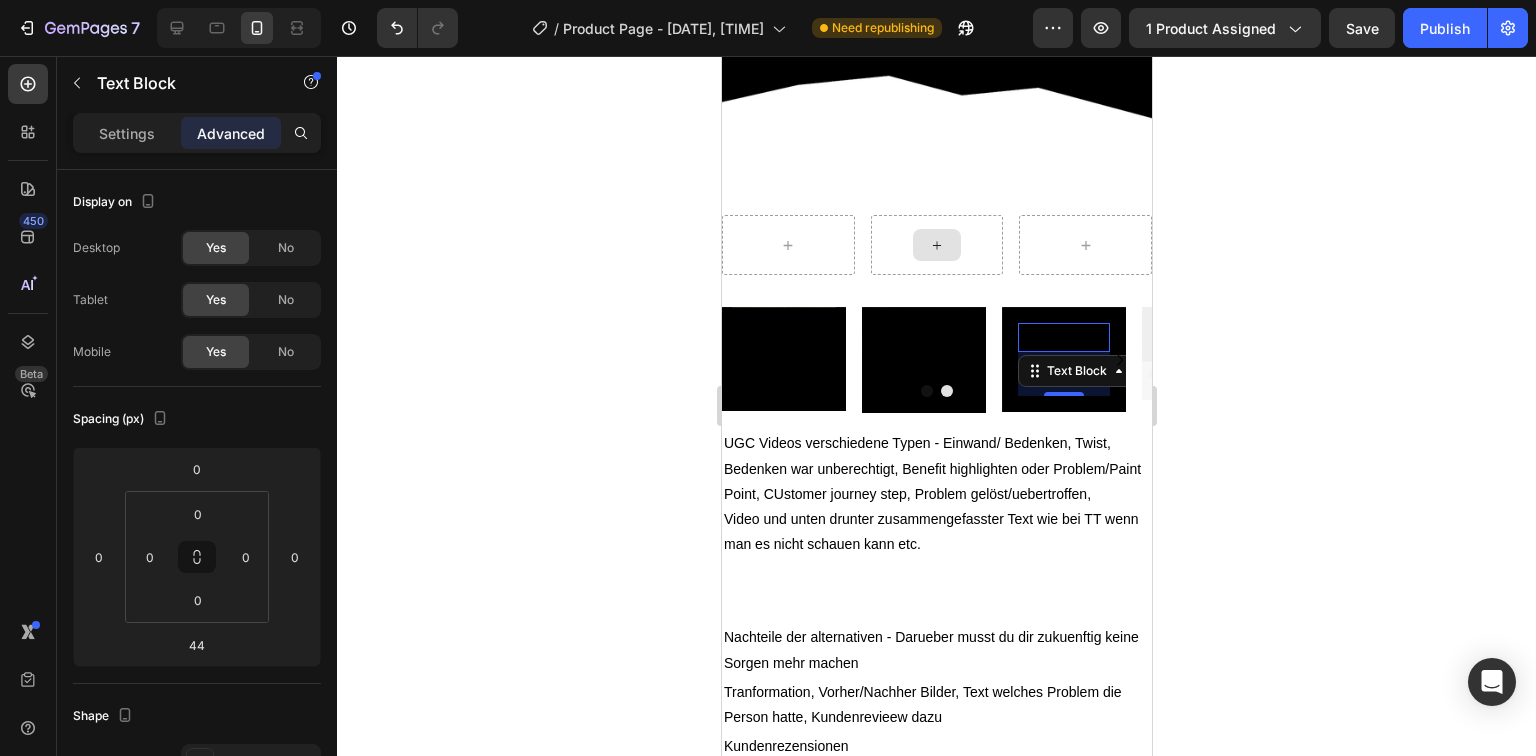 click 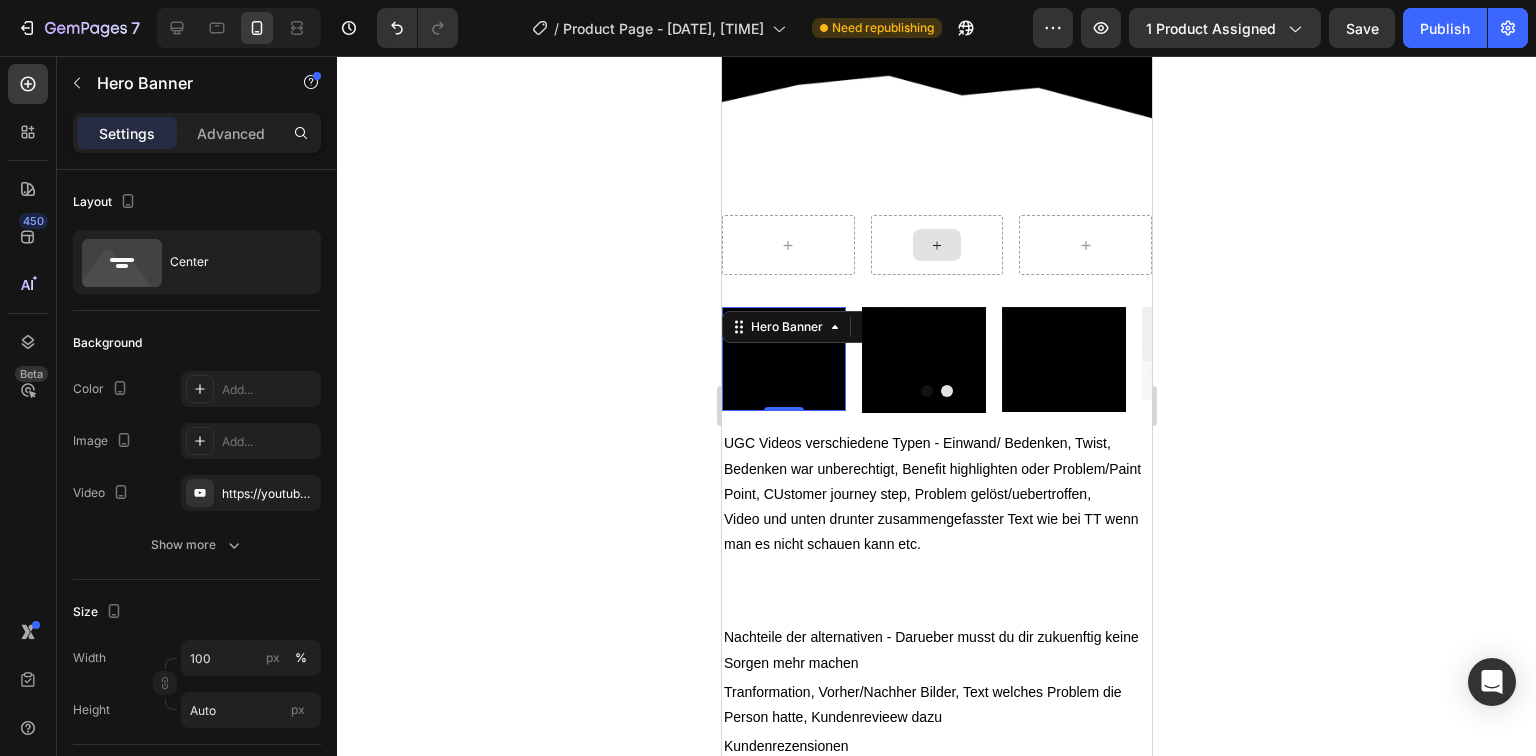 click on "Text Block Hero Banner   0" at bounding box center (783, 359) 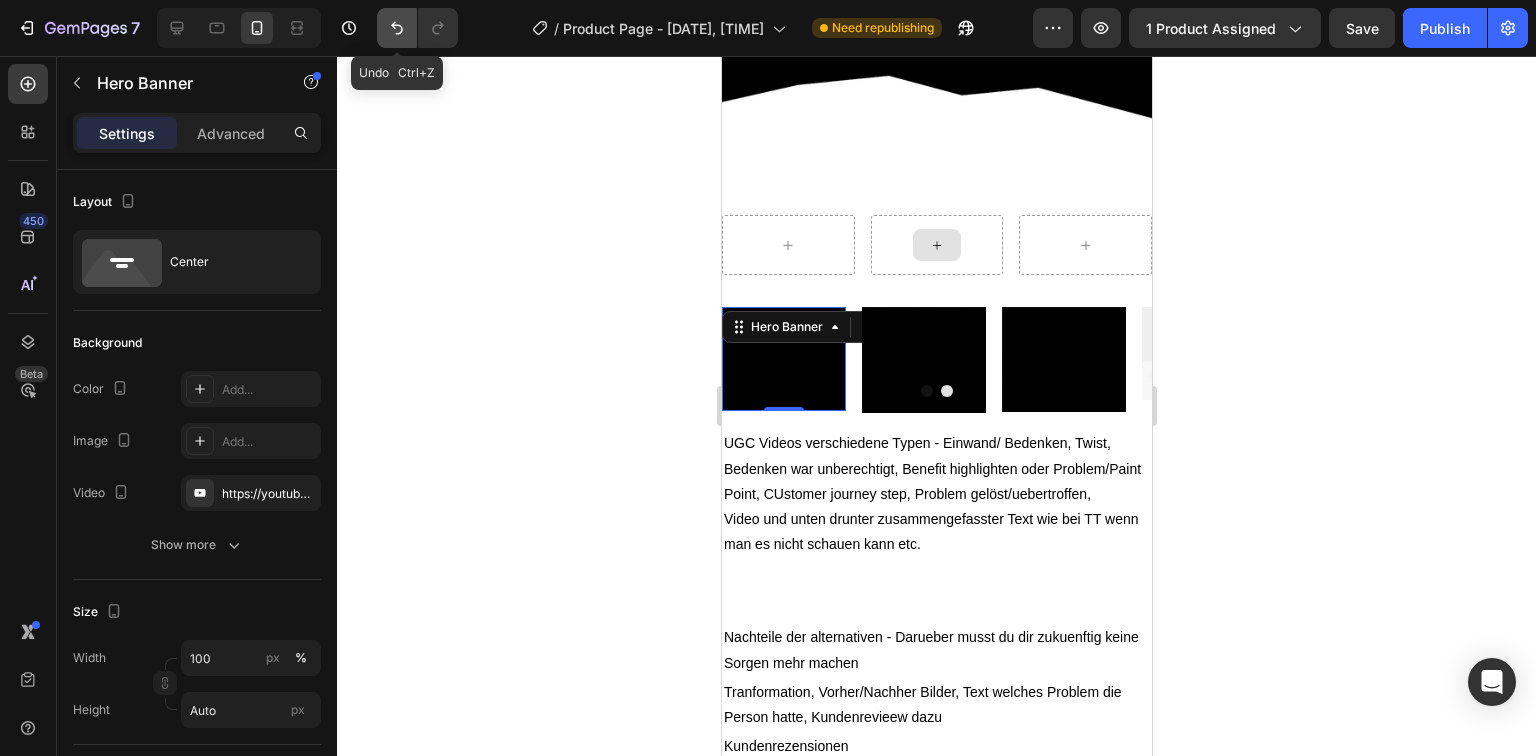 click 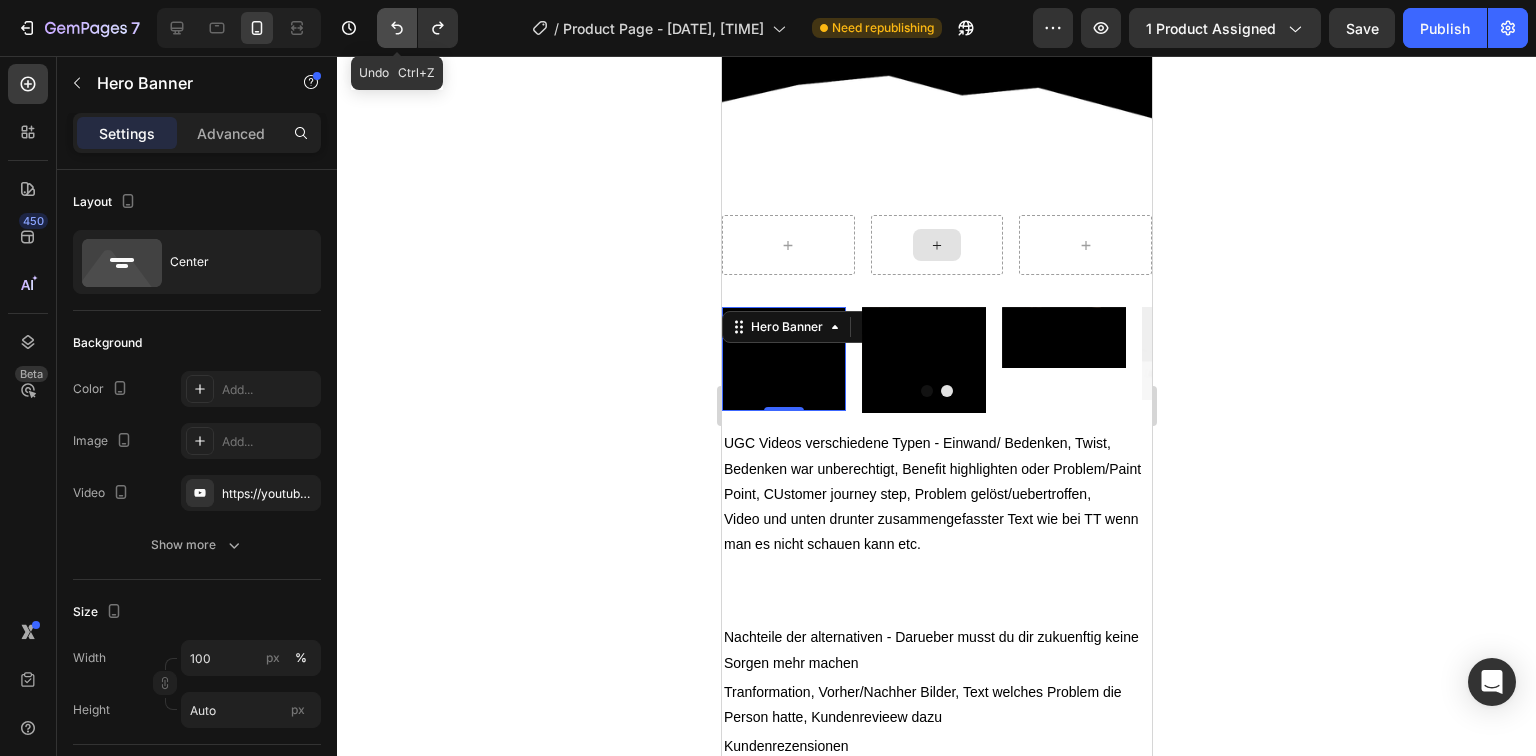 click 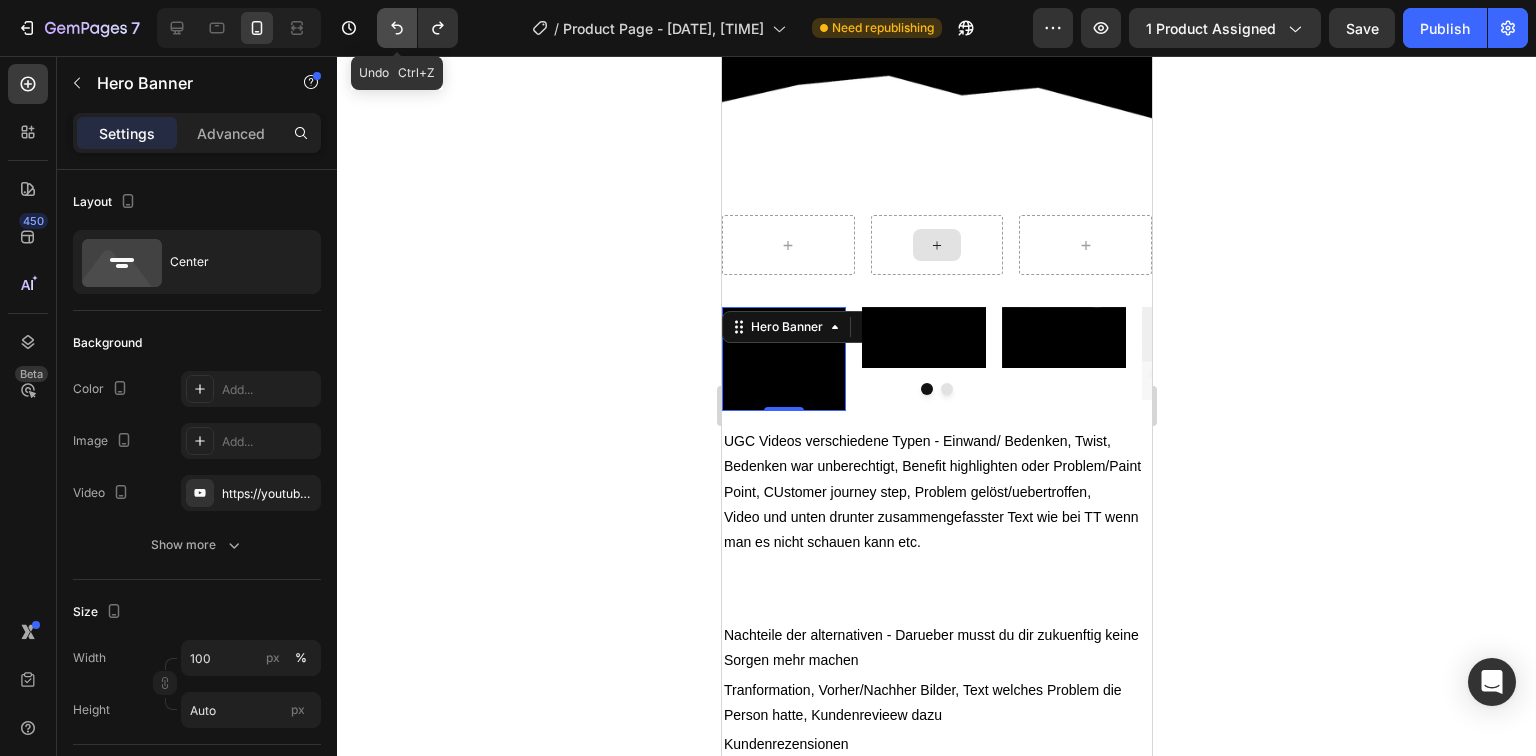 click 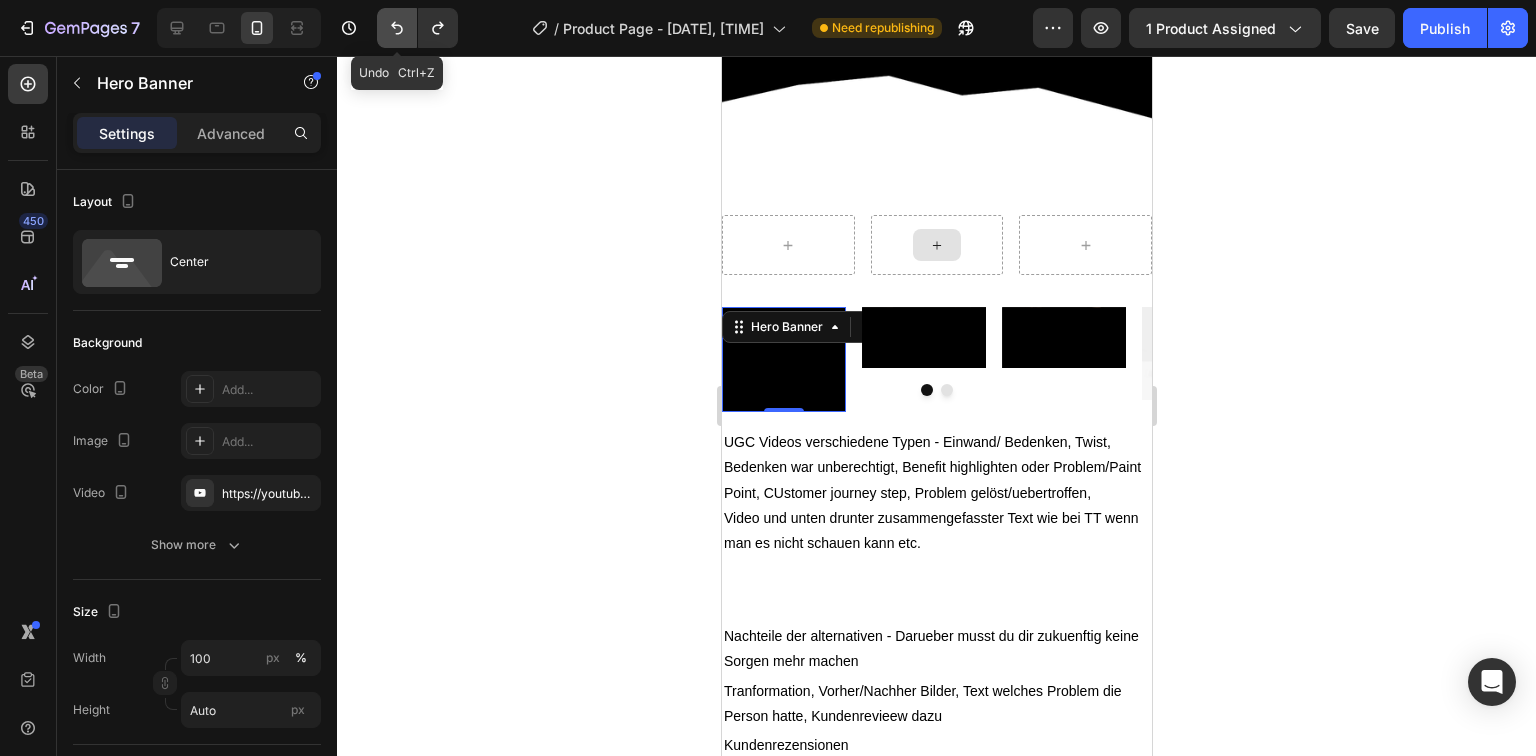 click 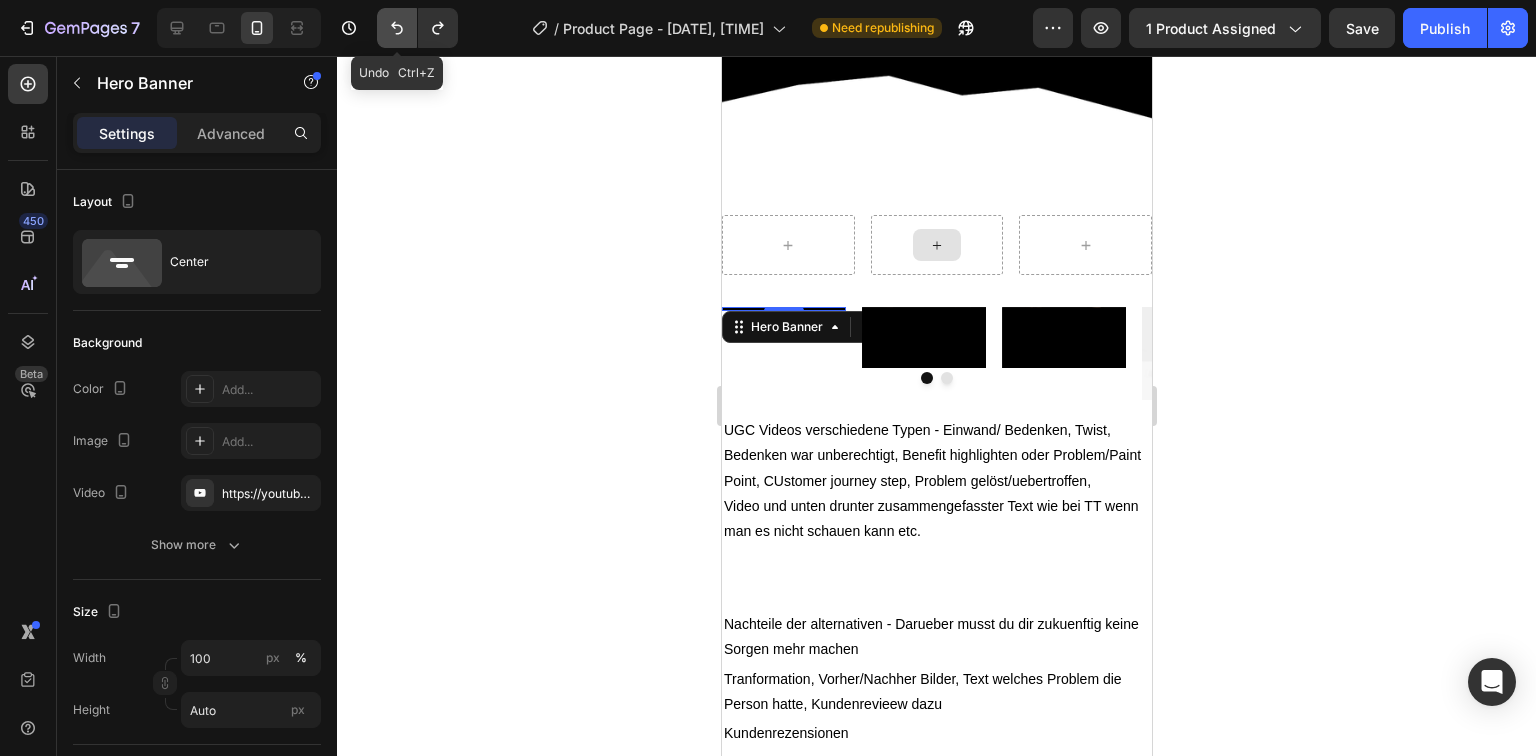 click 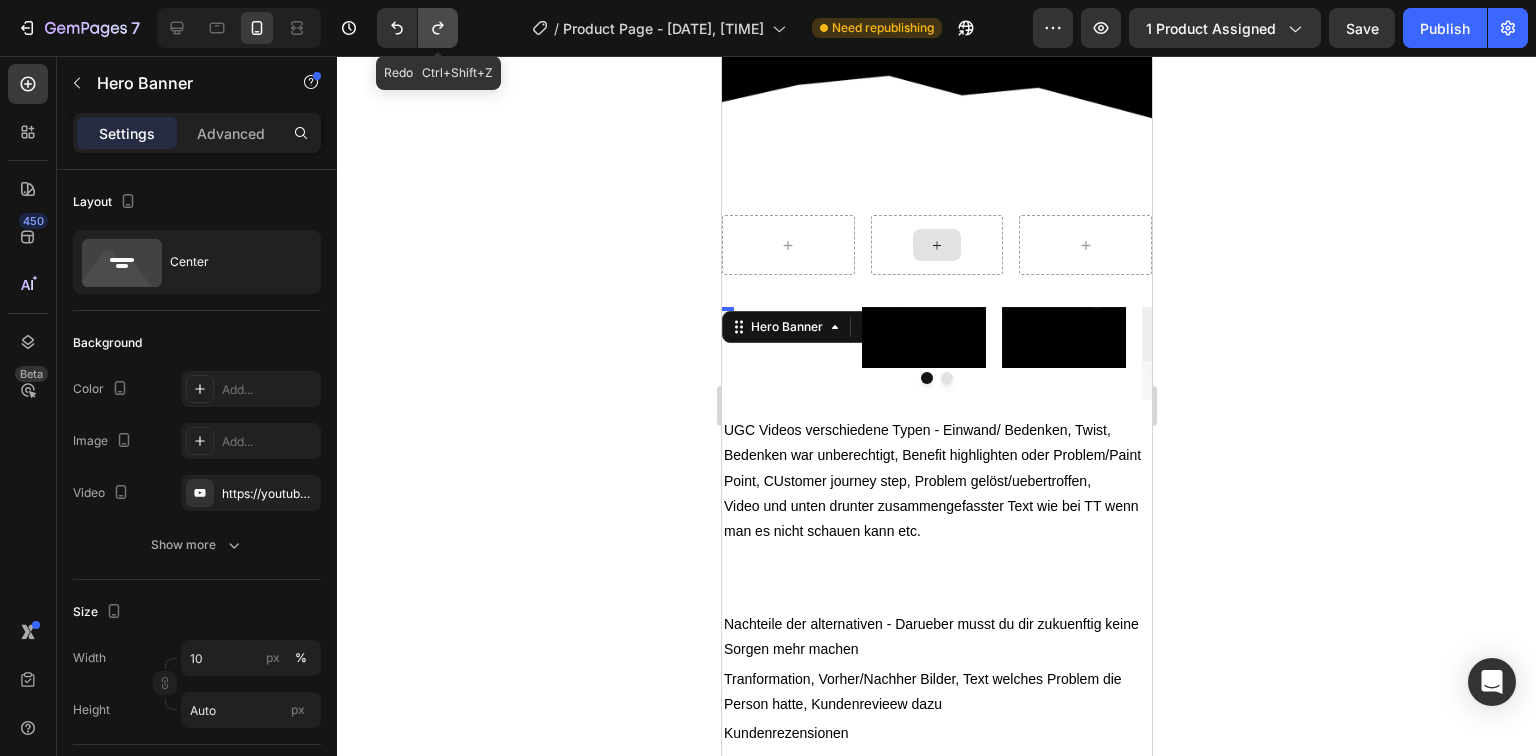 click 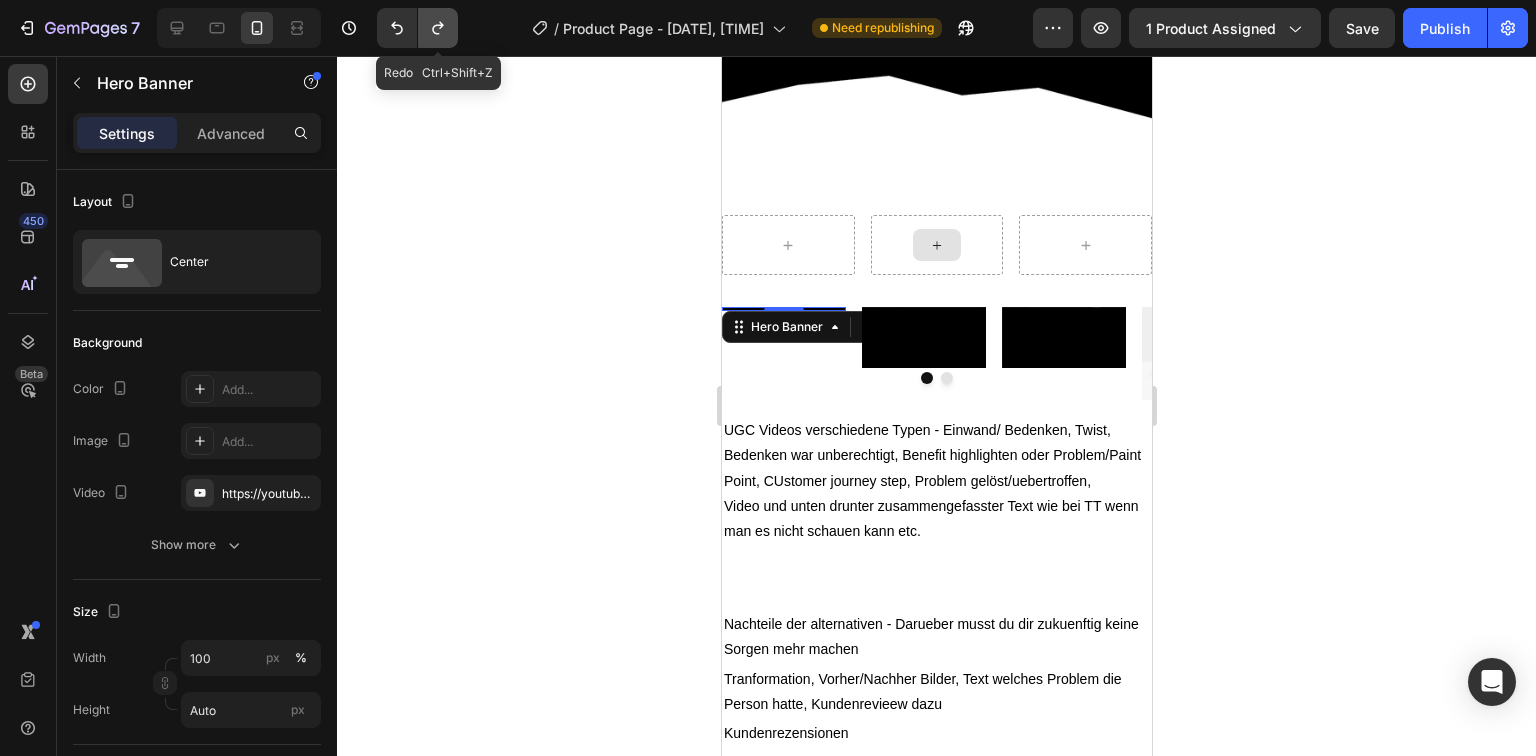 click 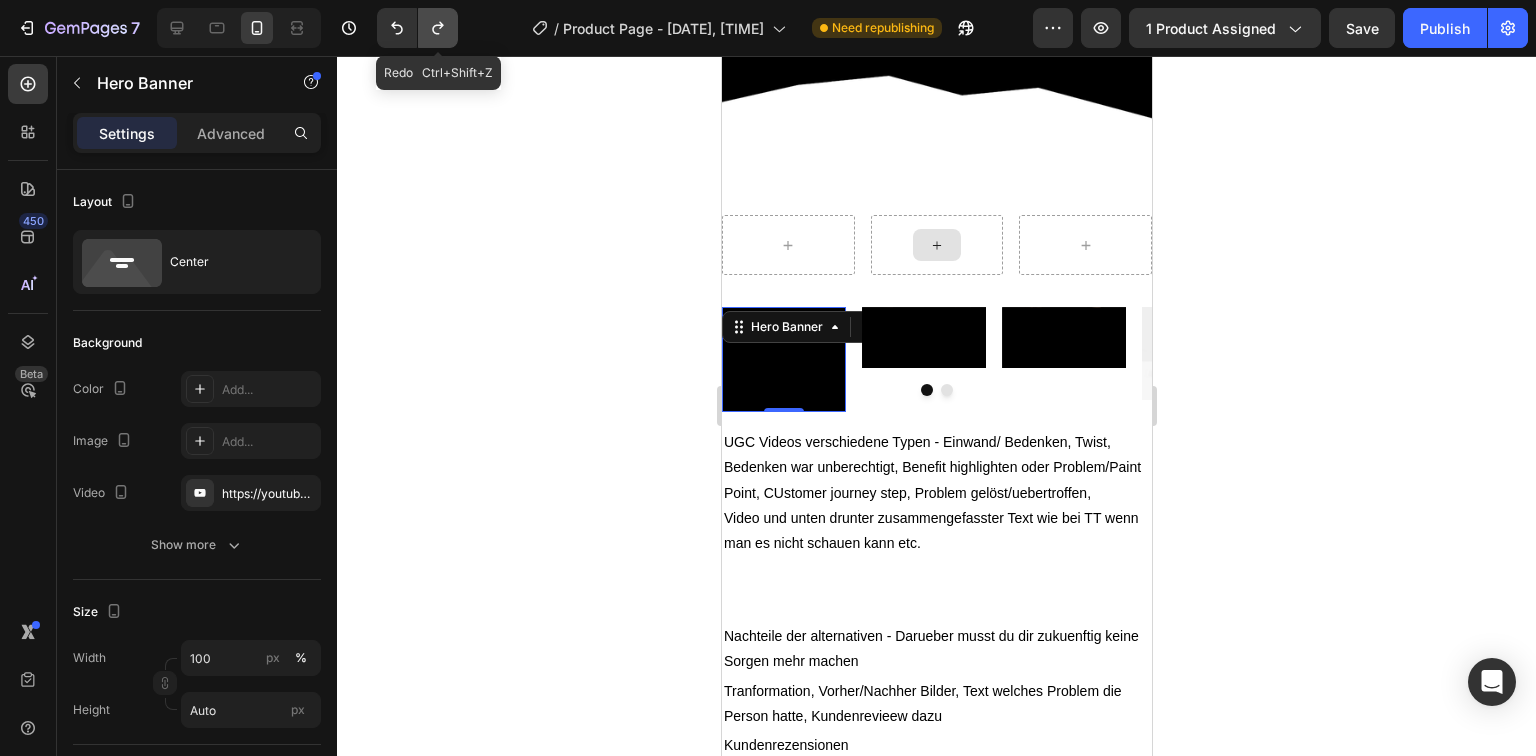 click 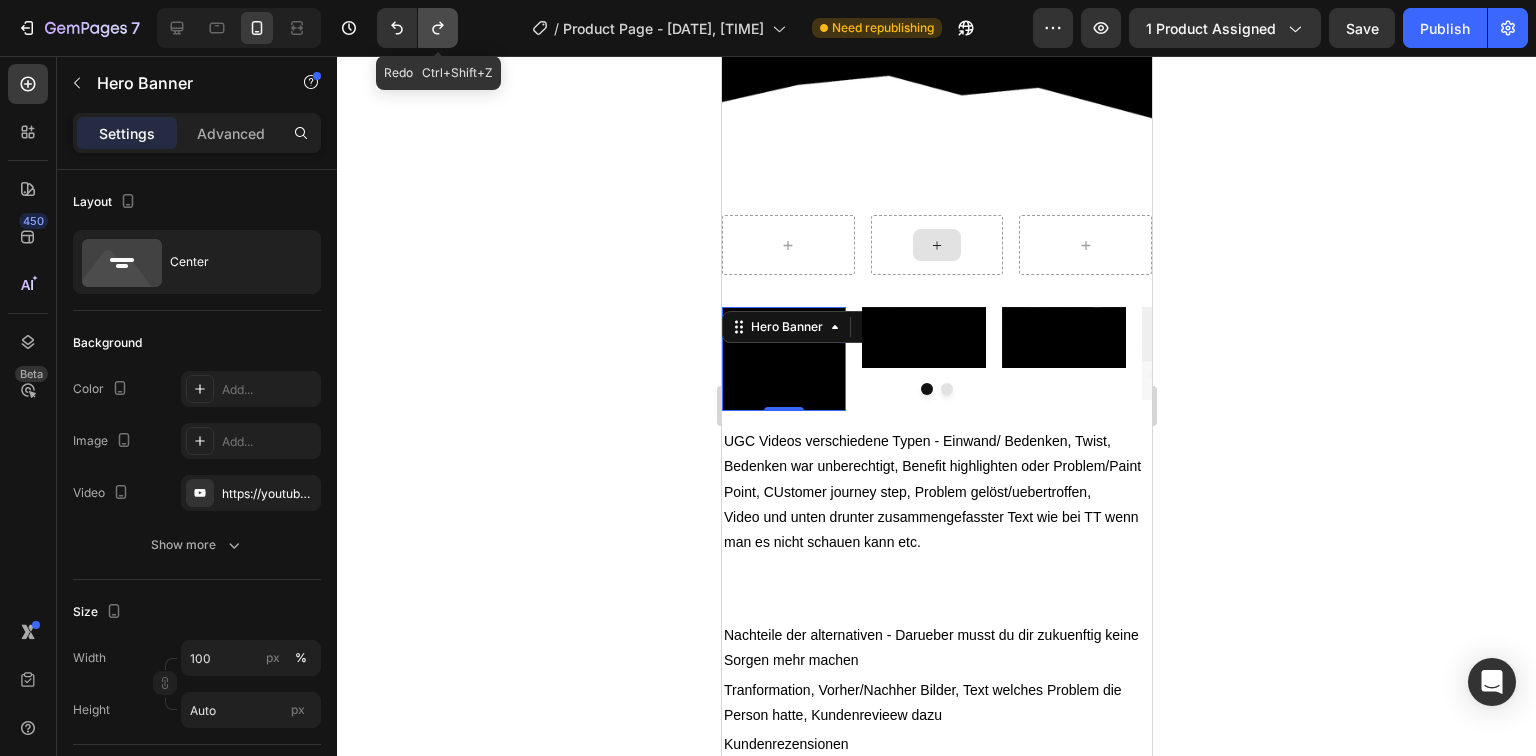 click 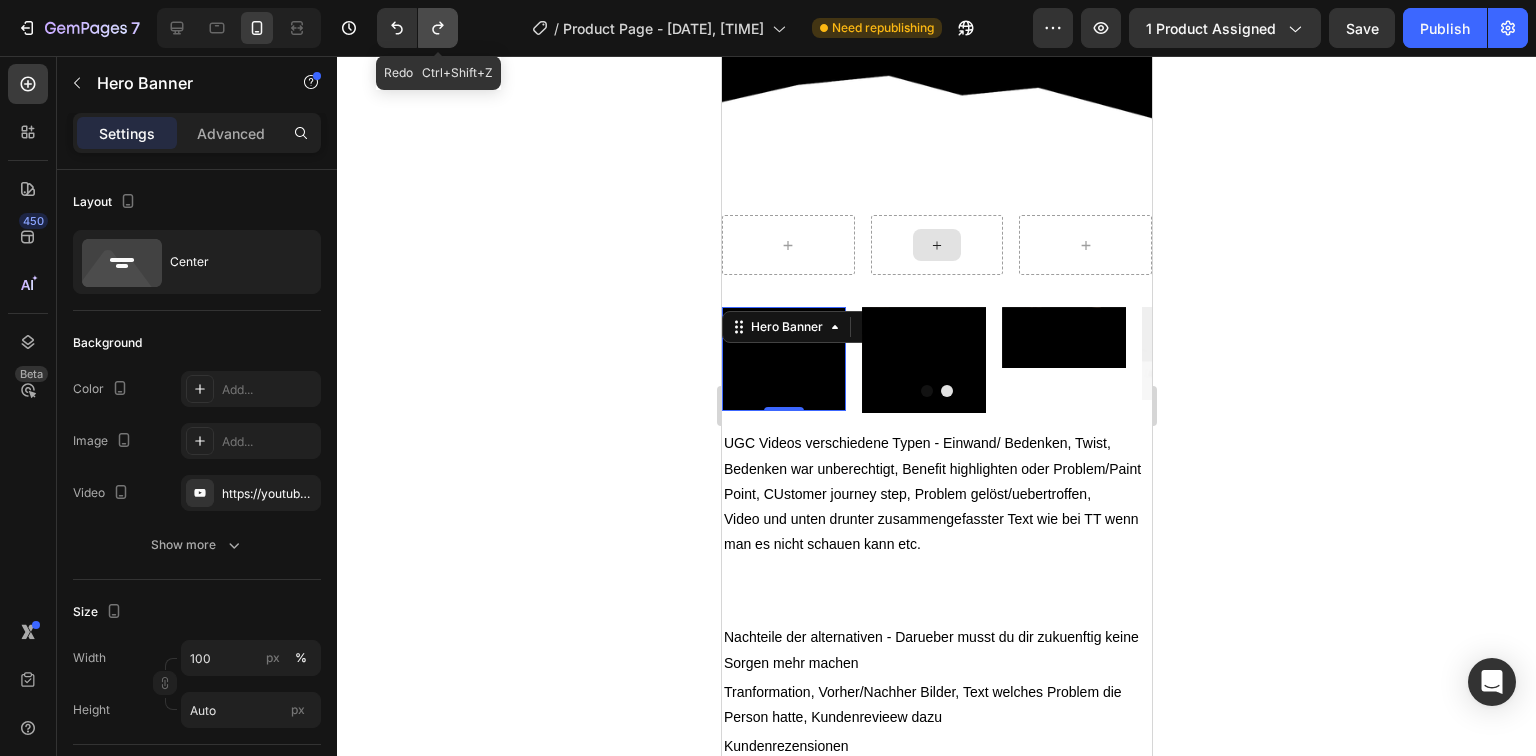 click 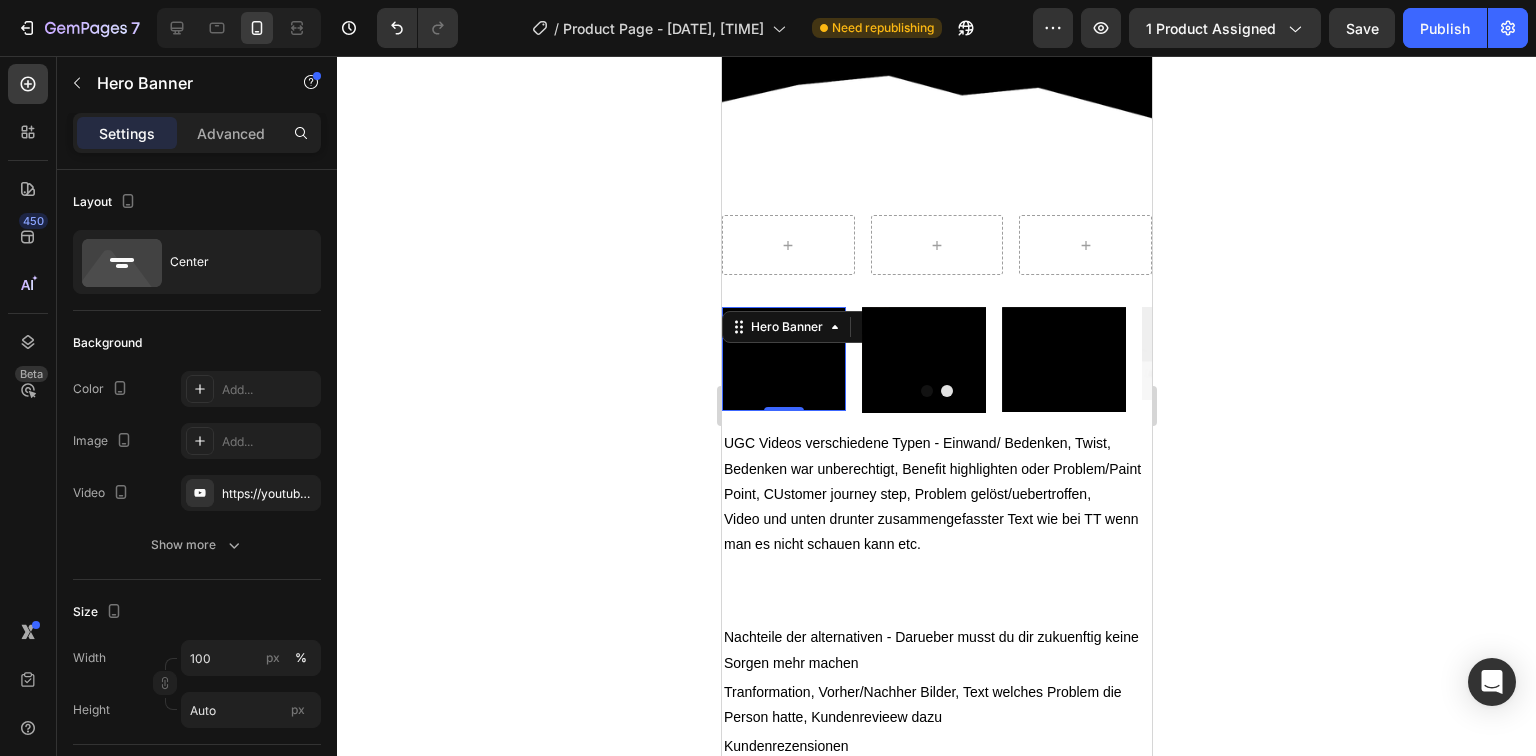 click 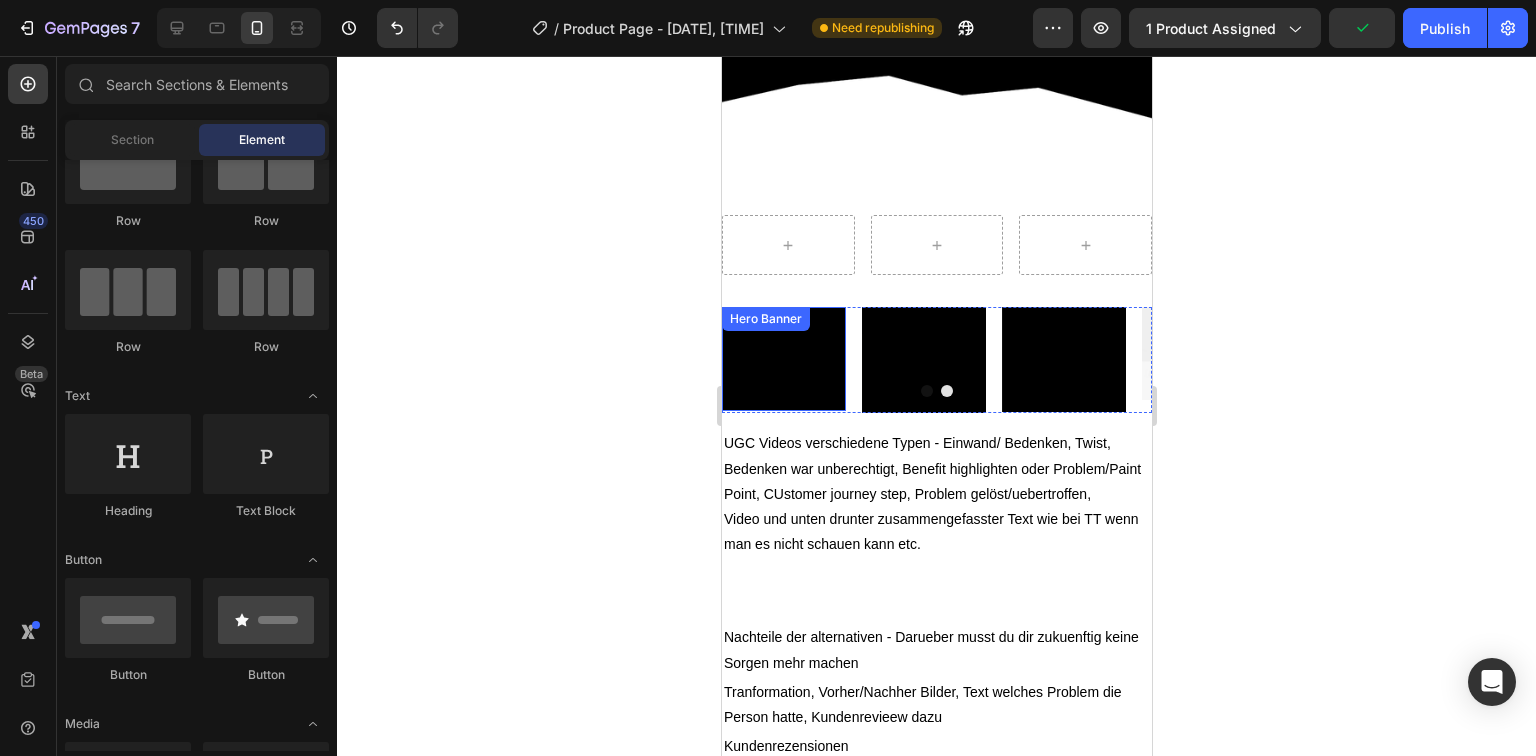 click on "Text Block" at bounding box center (783, 359) 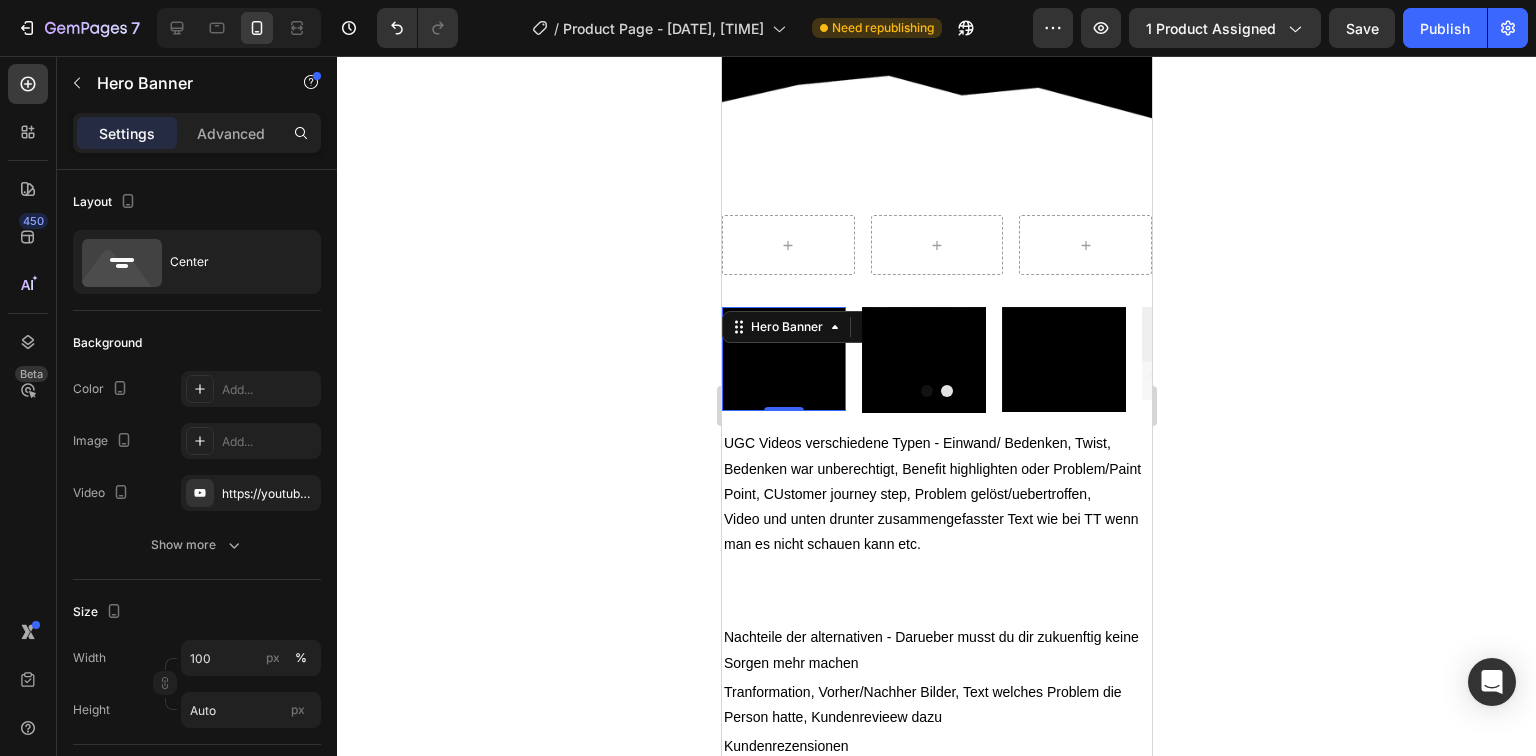 click on "Text Block" at bounding box center (923, 360) 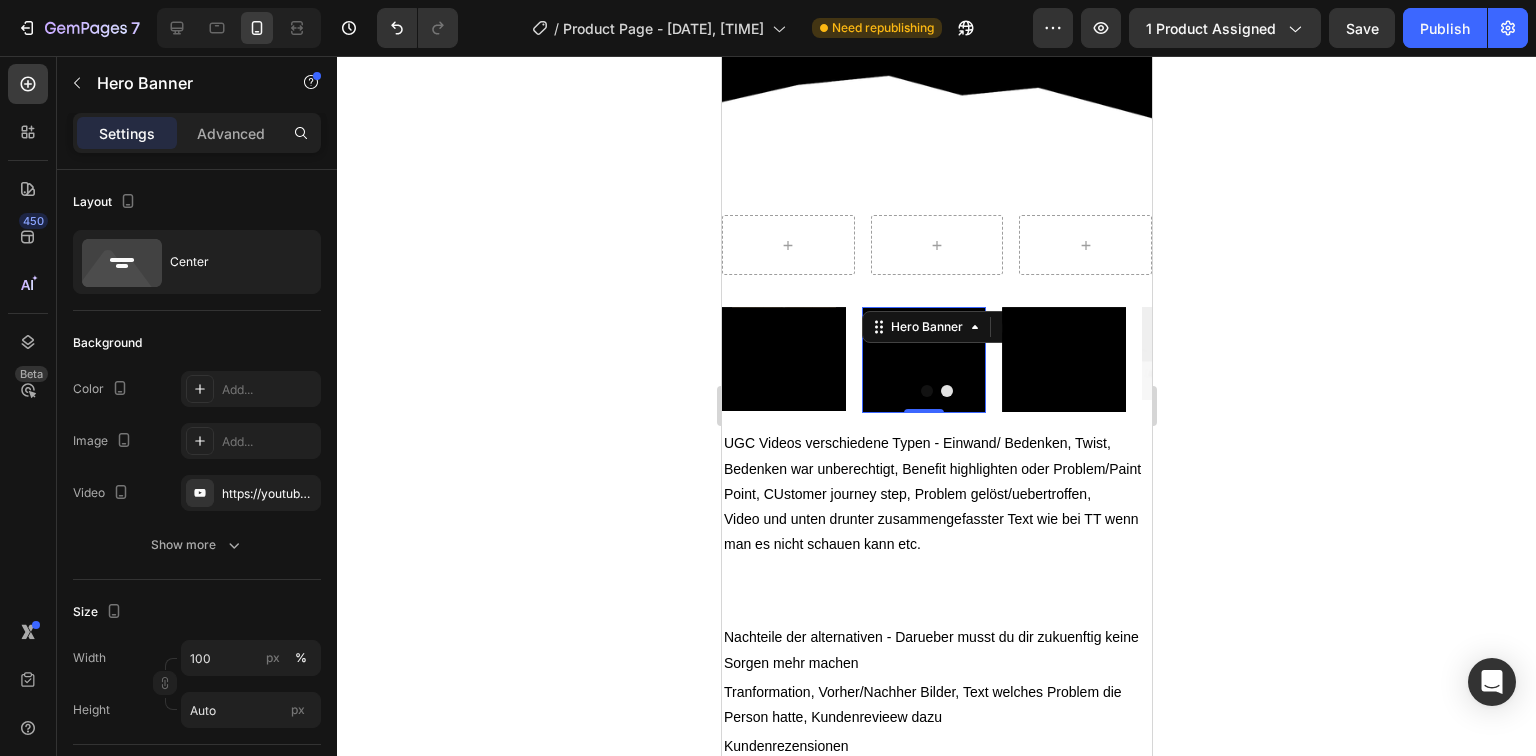 drag, startPoint x: 921, startPoint y: 403, endPoint x: 947, endPoint y: 392, distance: 28.231188 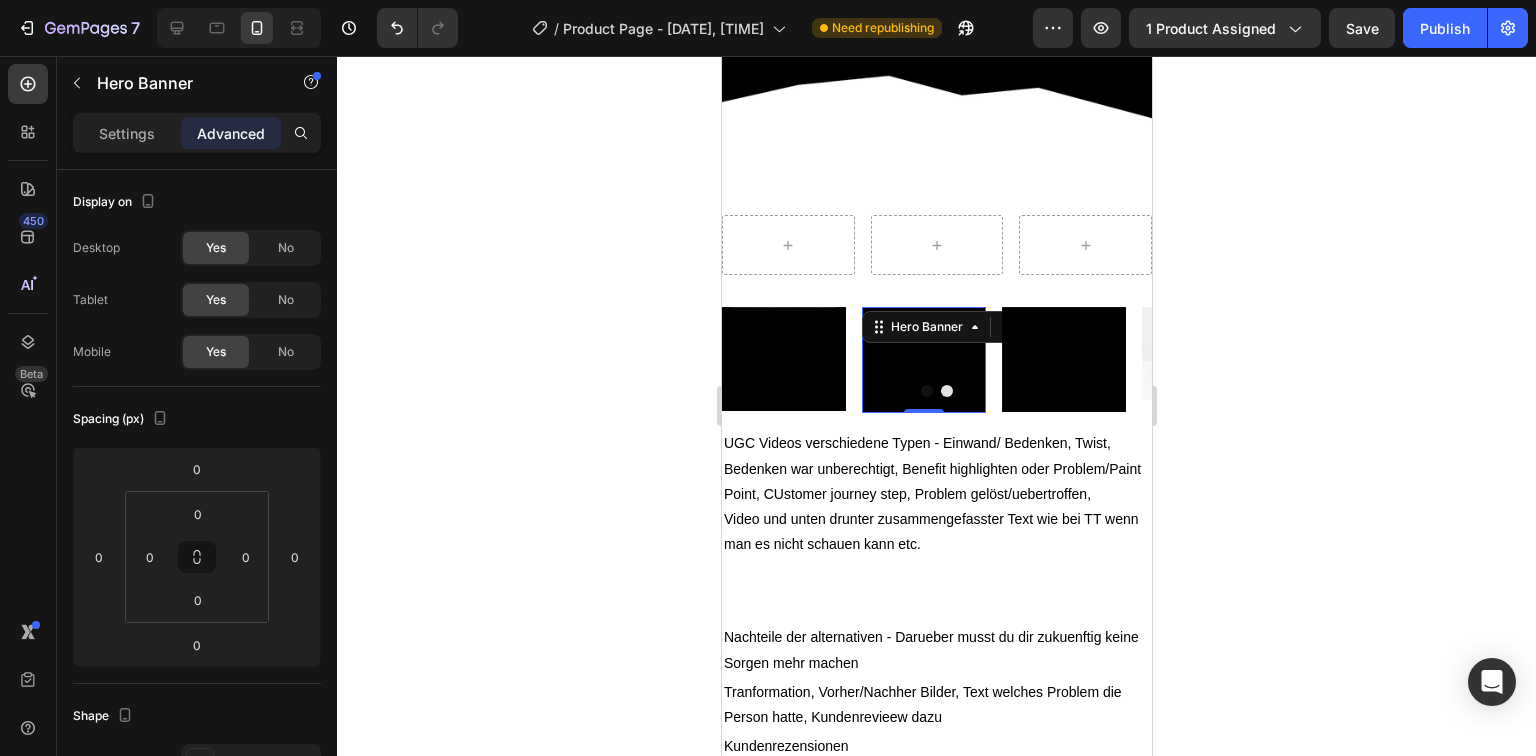 drag, startPoint x: 922, startPoint y: 403, endPoint x: 931, endPoint y: 392, distance: 14.21267 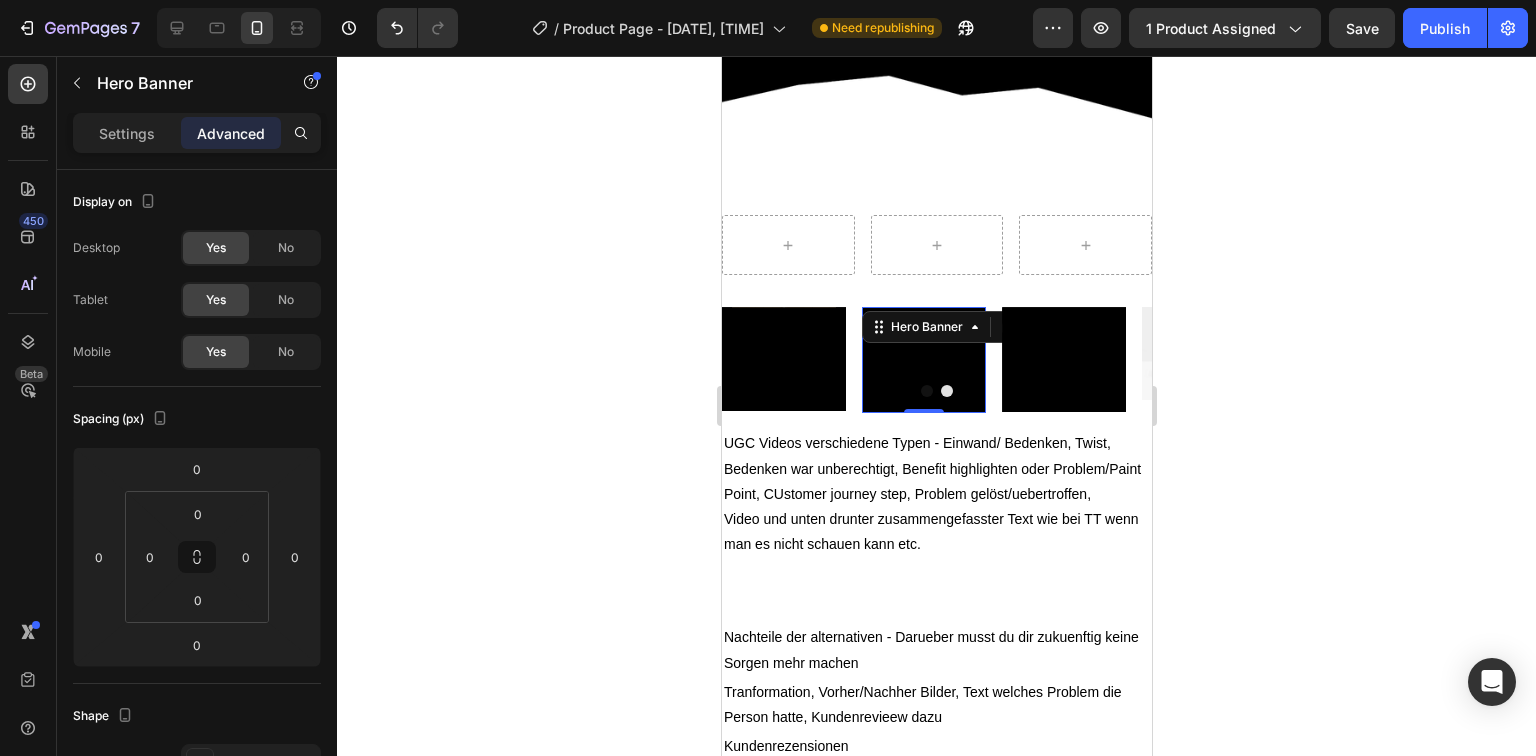click on "Text Block Hero Banner   0" at bounding box center (923, 360) 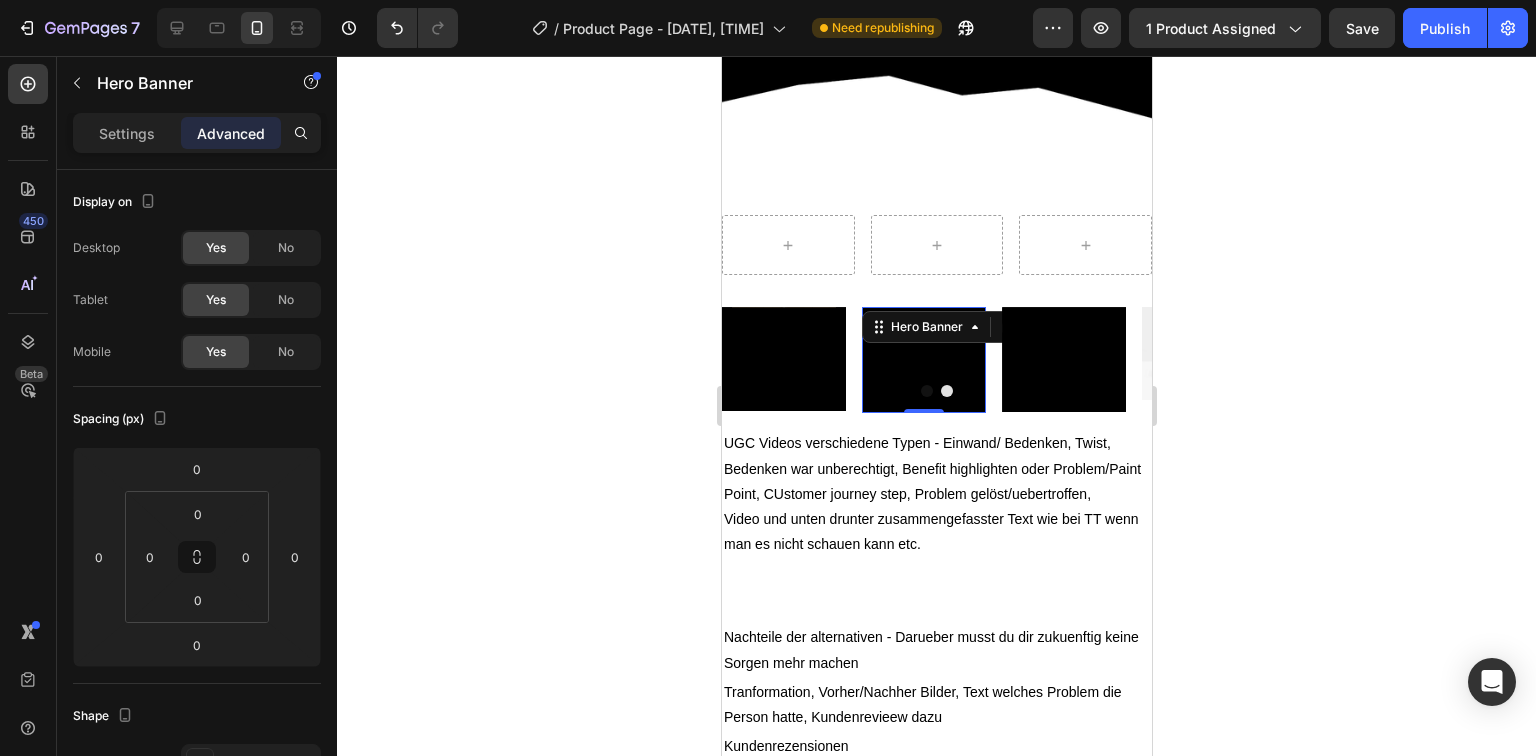 click on "Text Block Hero Banner   0" at bounding box center (923, 360) 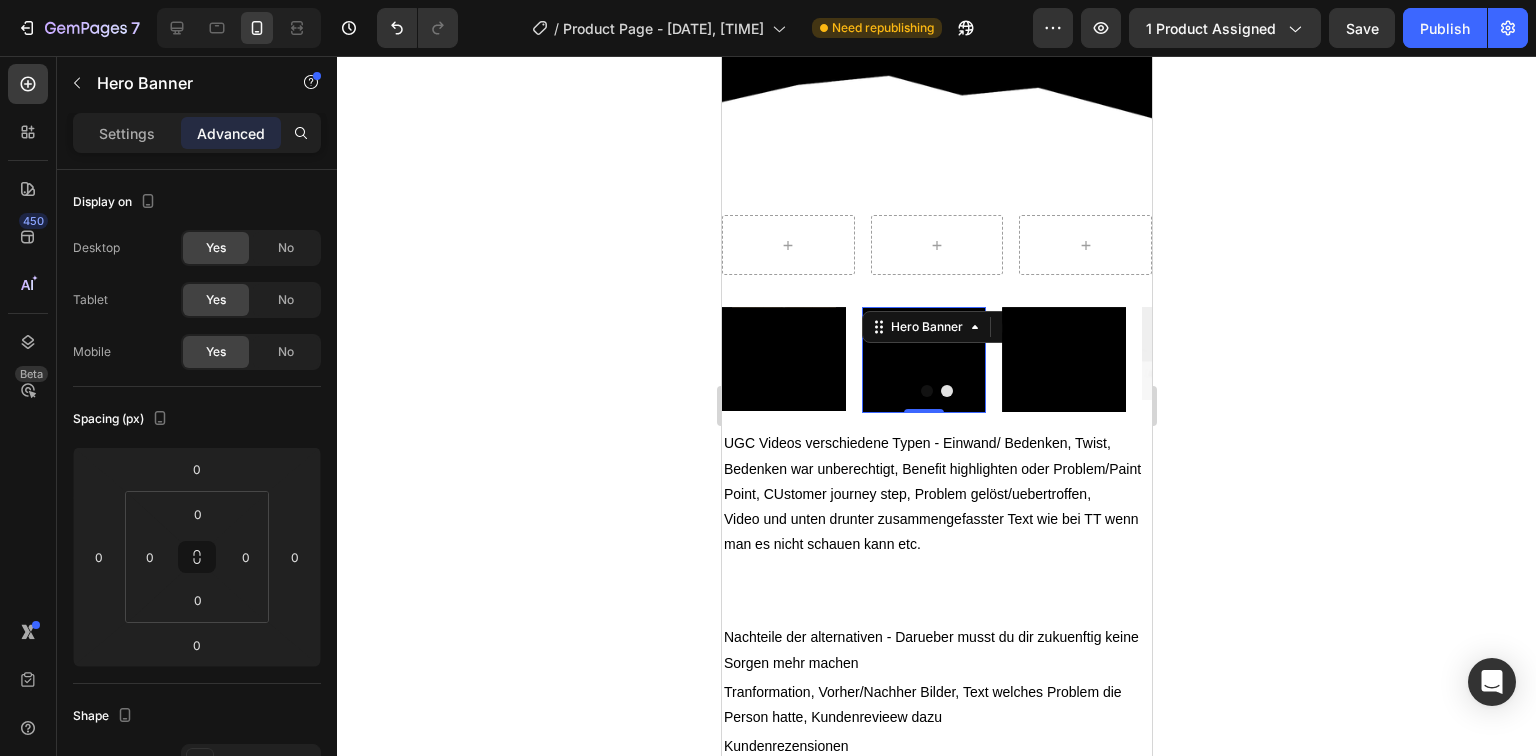 click on "Text Block" at bounding box center [923, 360] 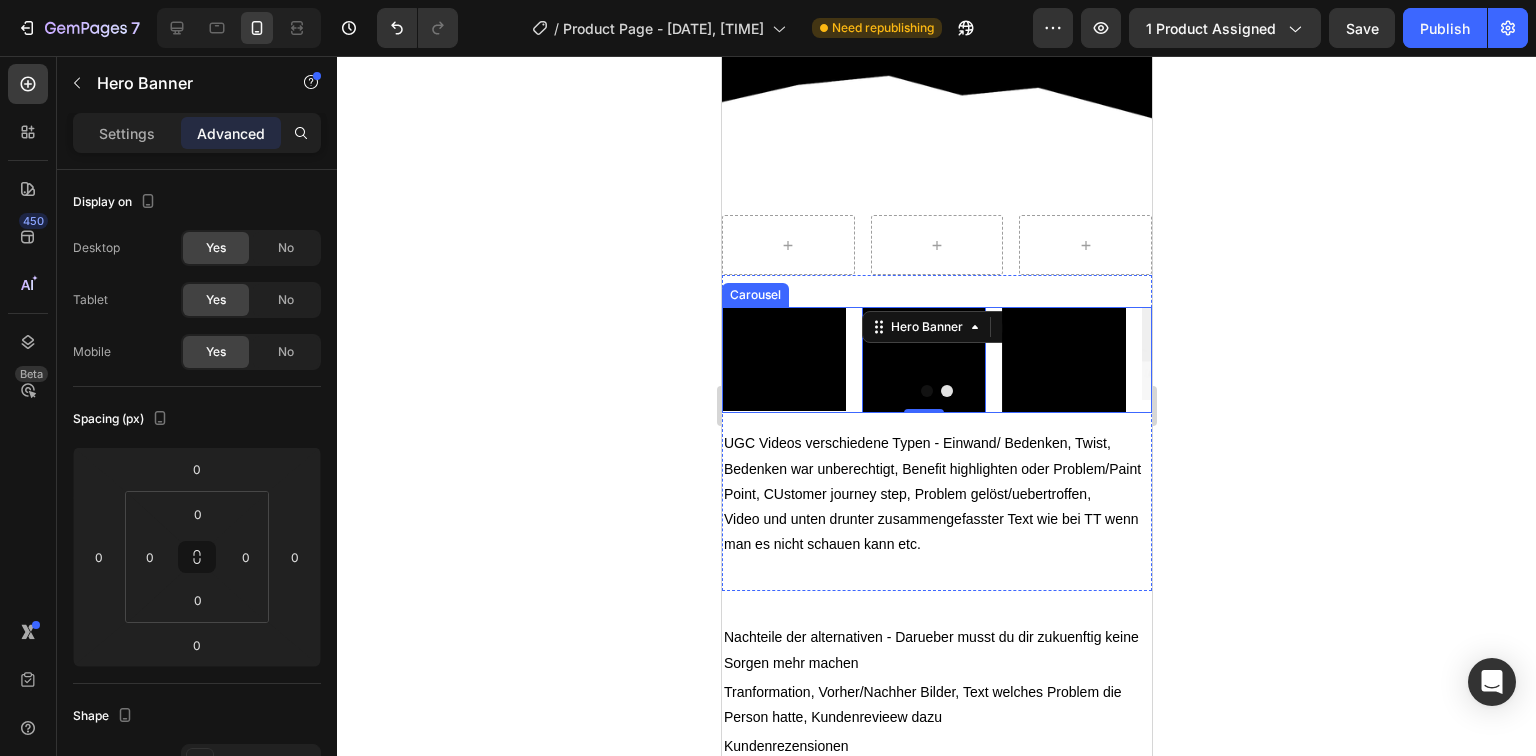 click on "Text Block" at bounding box center (783, 359) 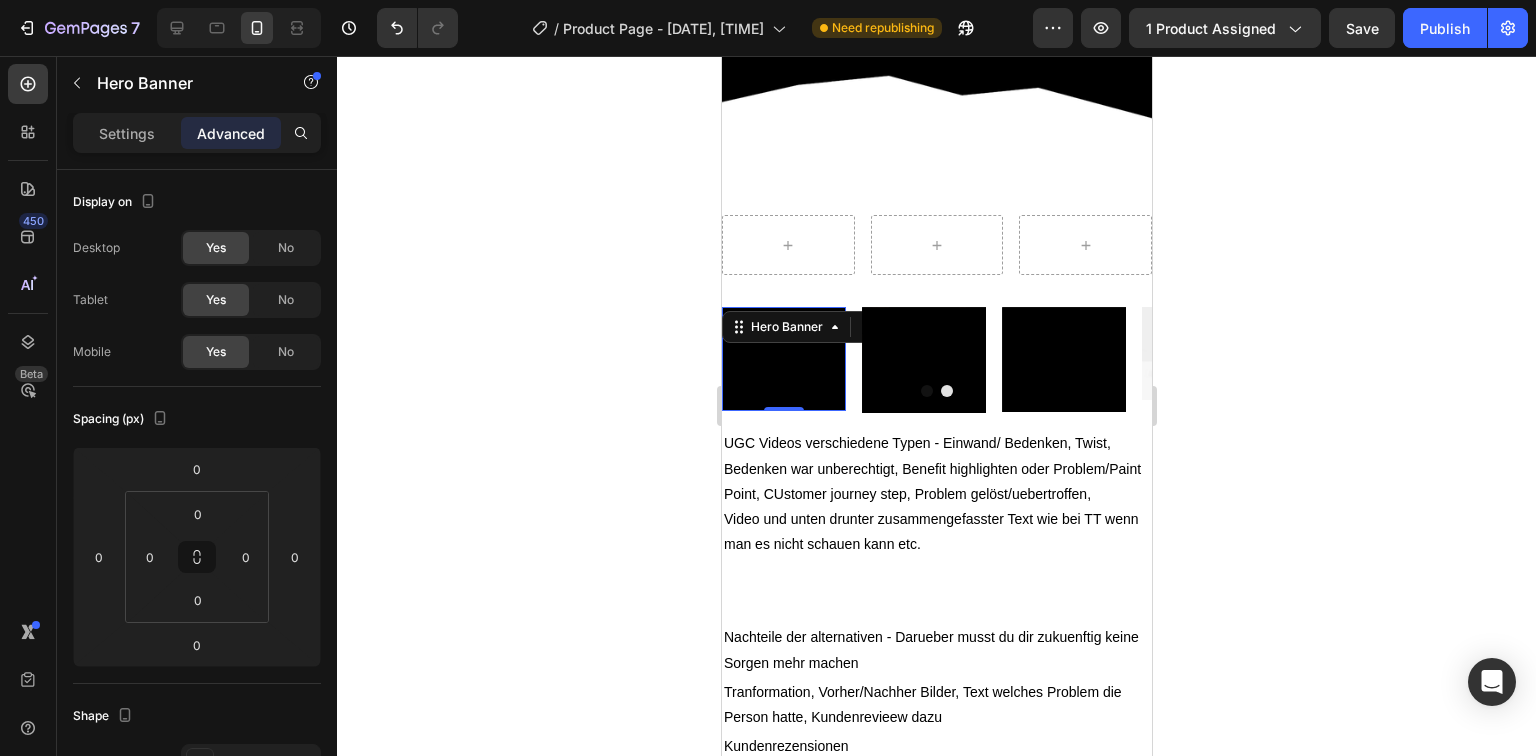 click 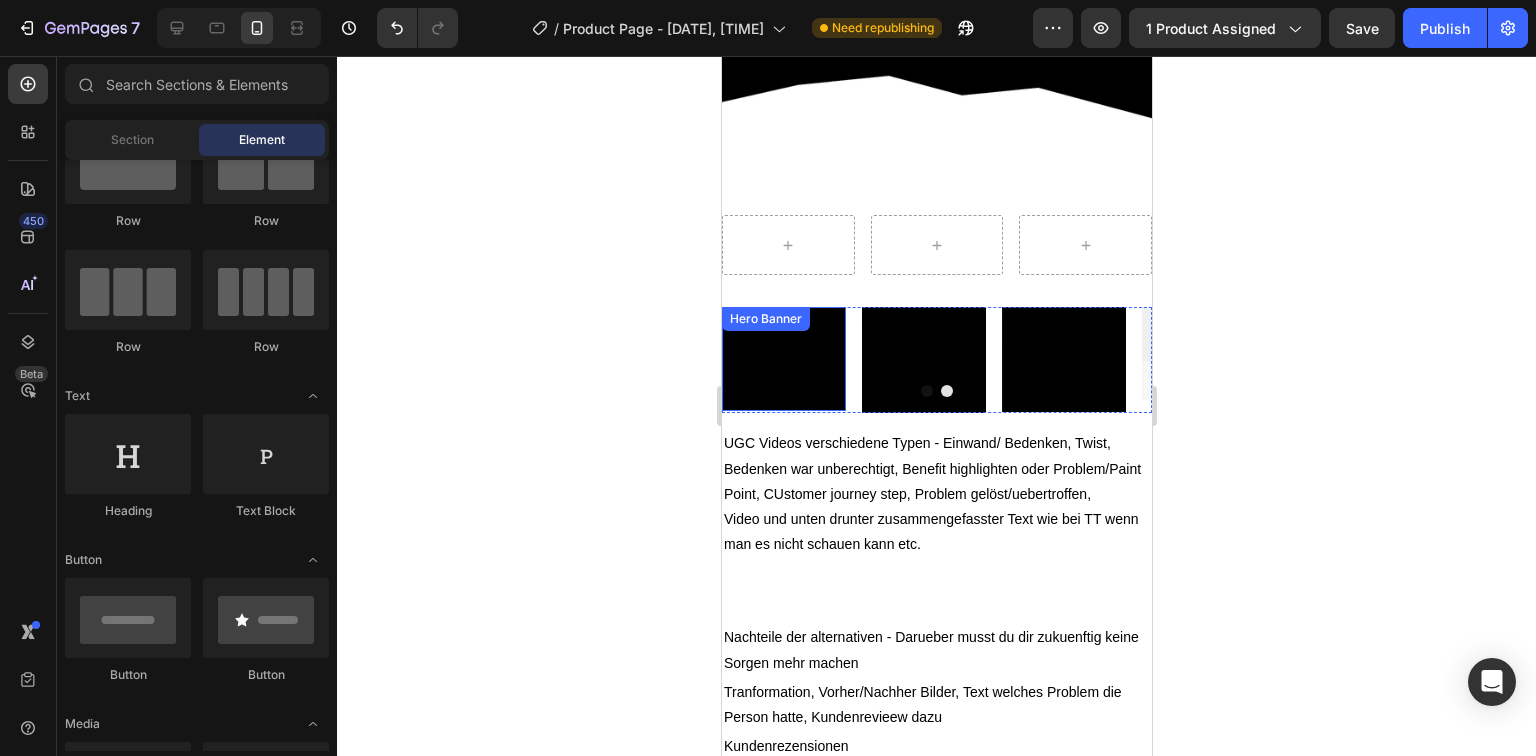 click on "Text Block" at bounding box center (783, 359) 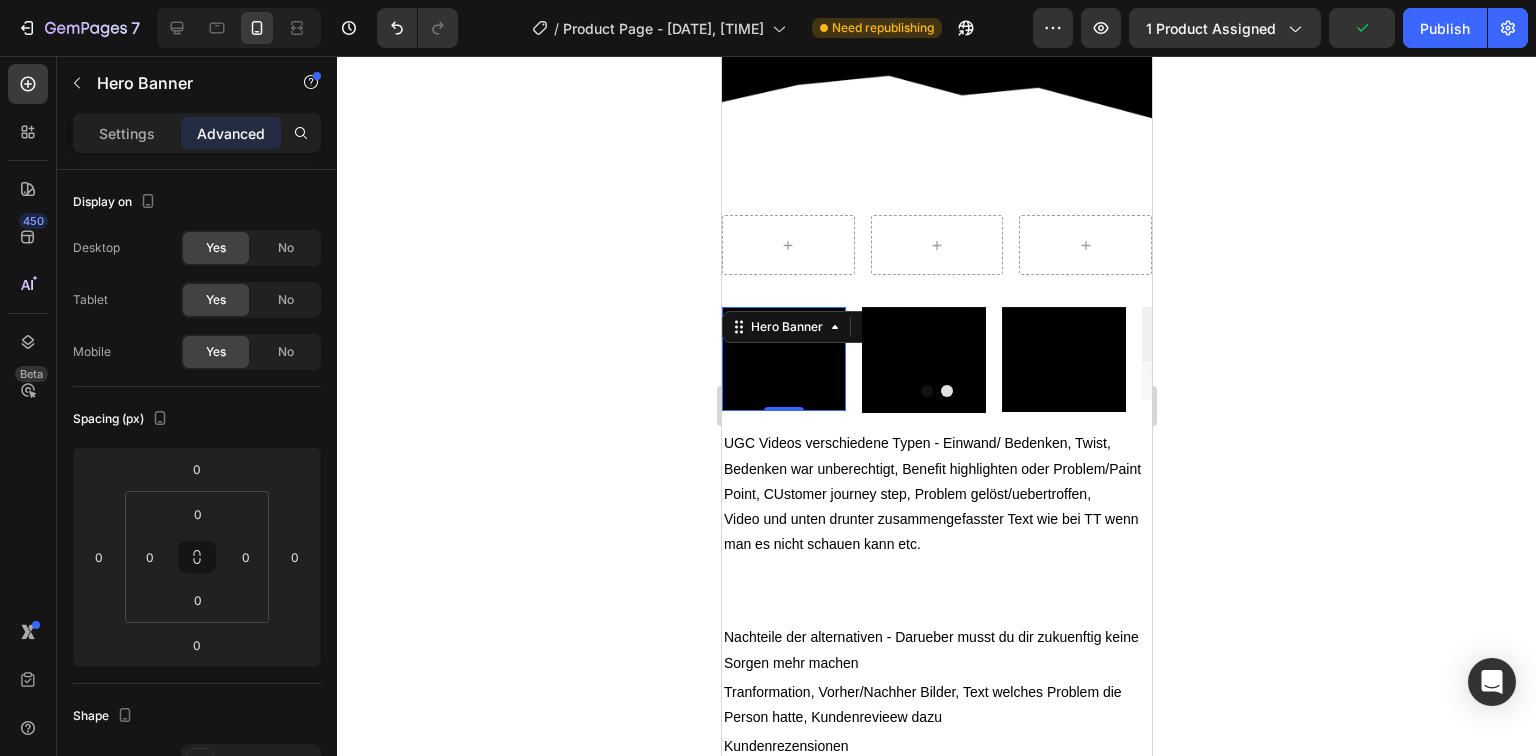 drag, startPoint x: 782, startPoint y: 399, endPoint x: 802, endPoint y: 385, distance: 24.41311 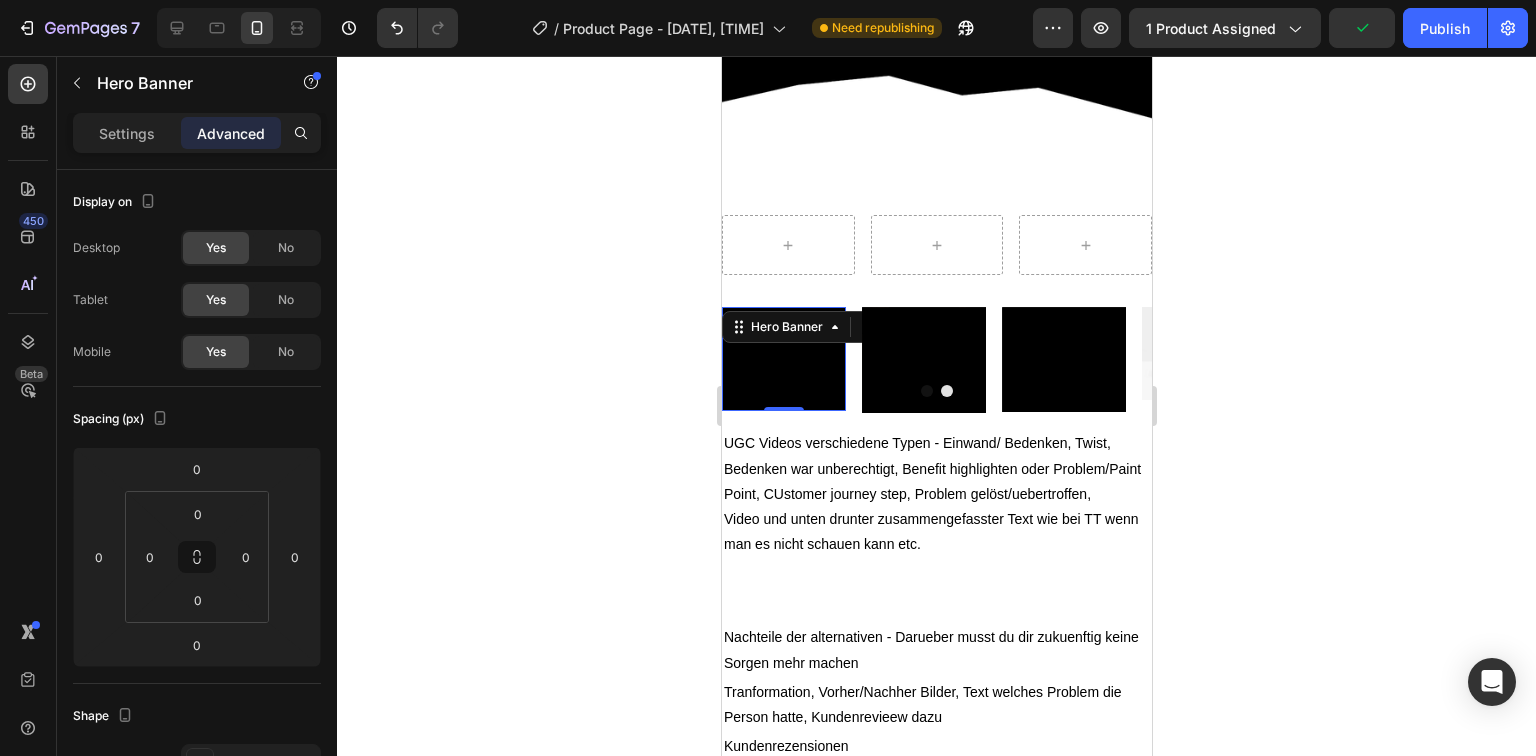 click on "Text Block Hero Banner   0   Text Block Hero Banner   Text Block Hero Banner Image
Carousel" at bounding box center (936, 360) 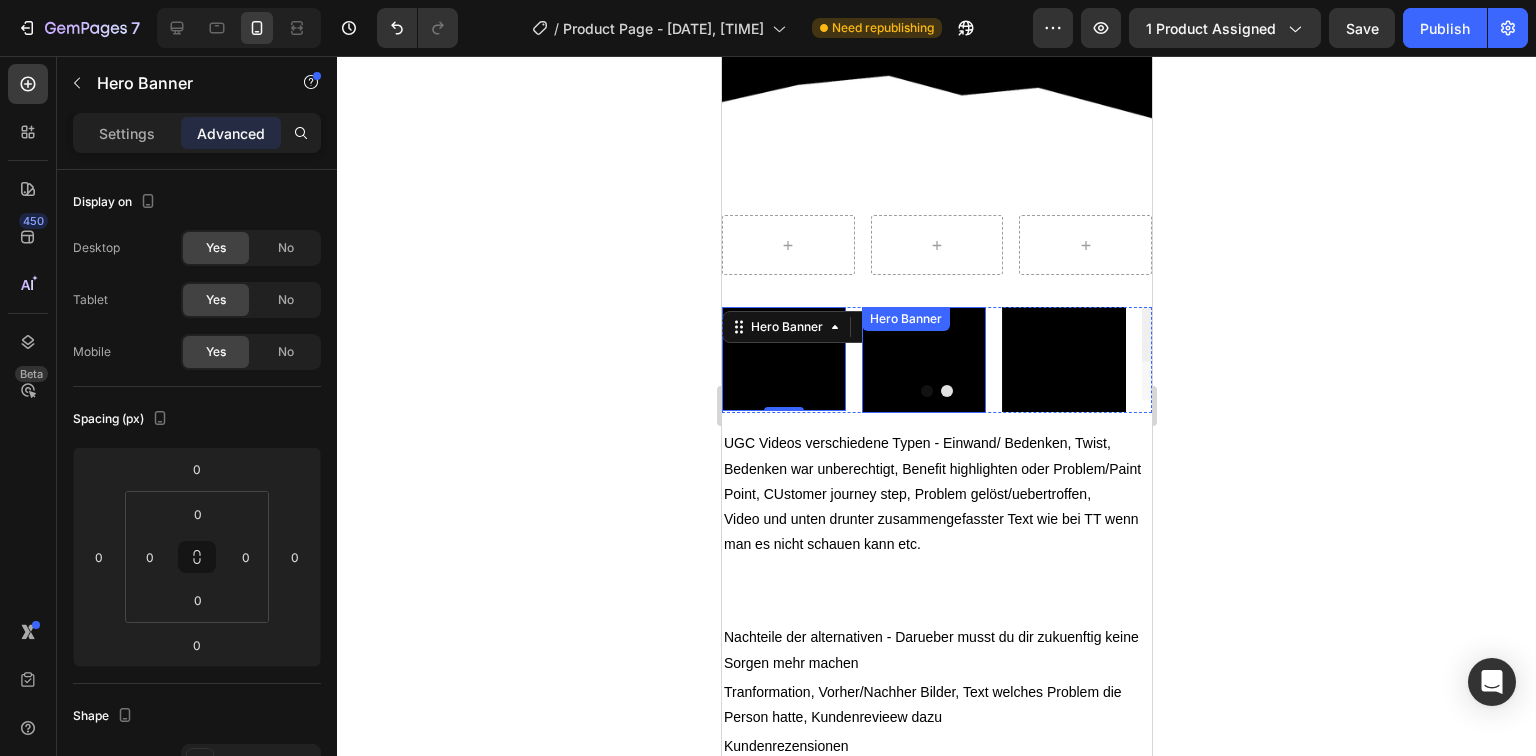 click on "Text Block" at bounding box center [923, 360] 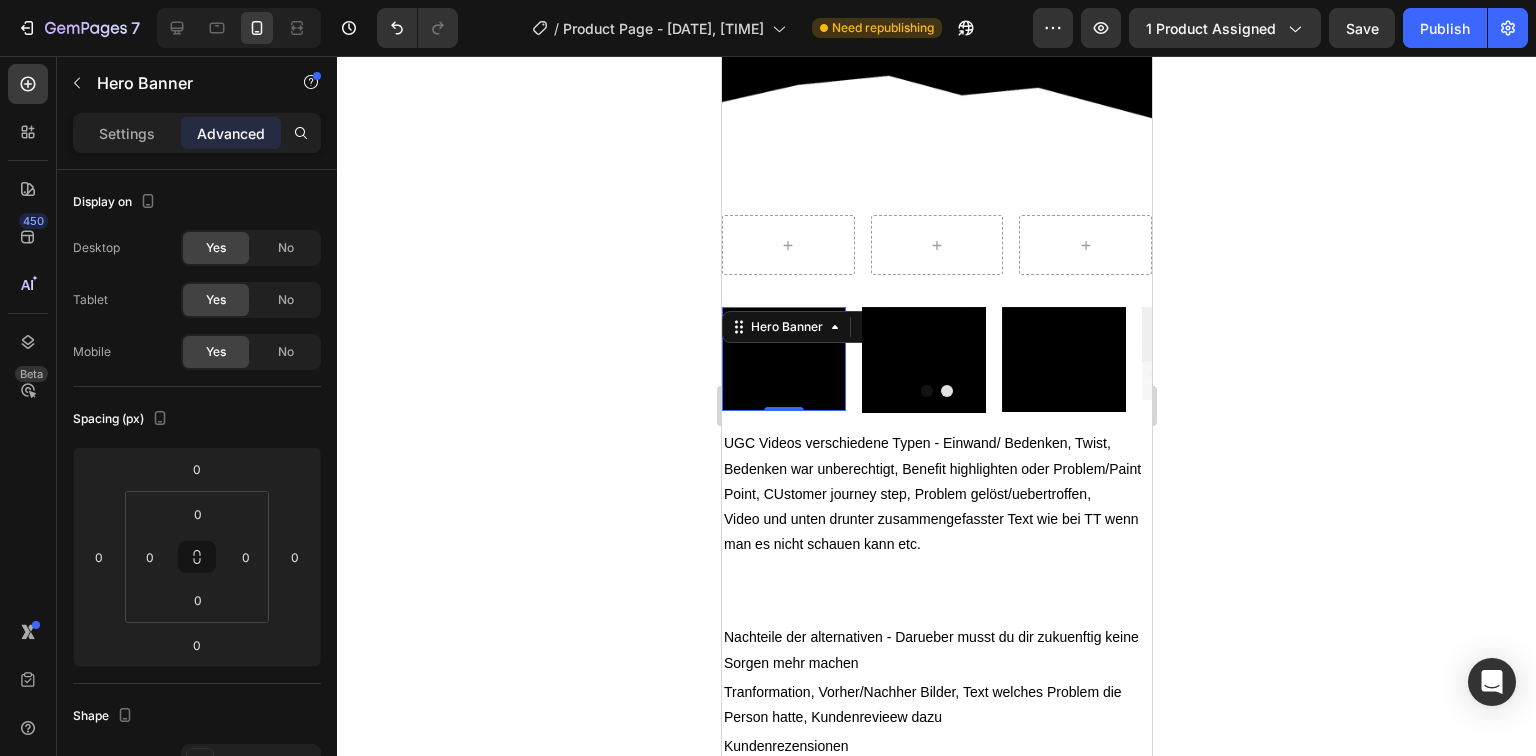 click on "Text Block" at bounding box center (783, 359) 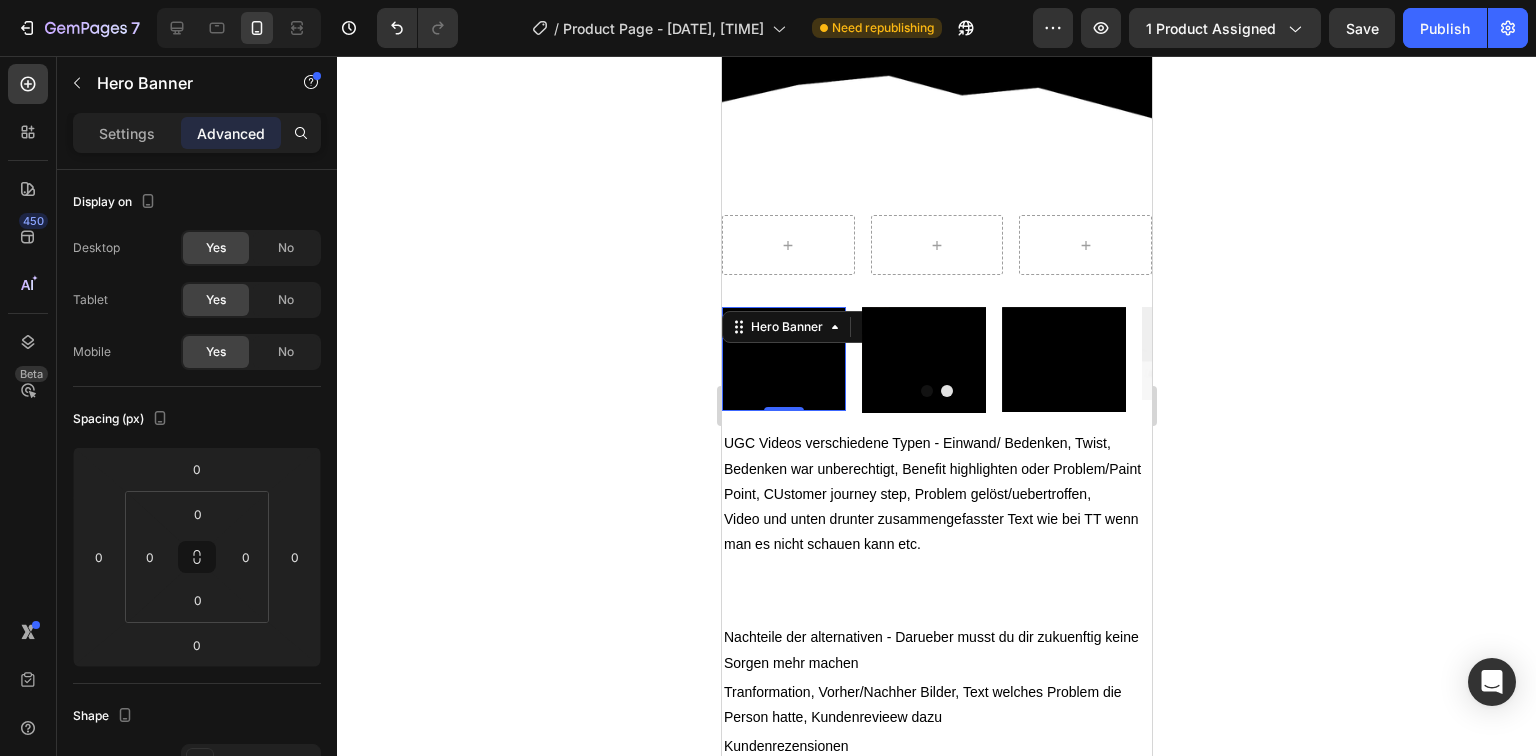 click on "Text Block" at bounding box center [783, 359] 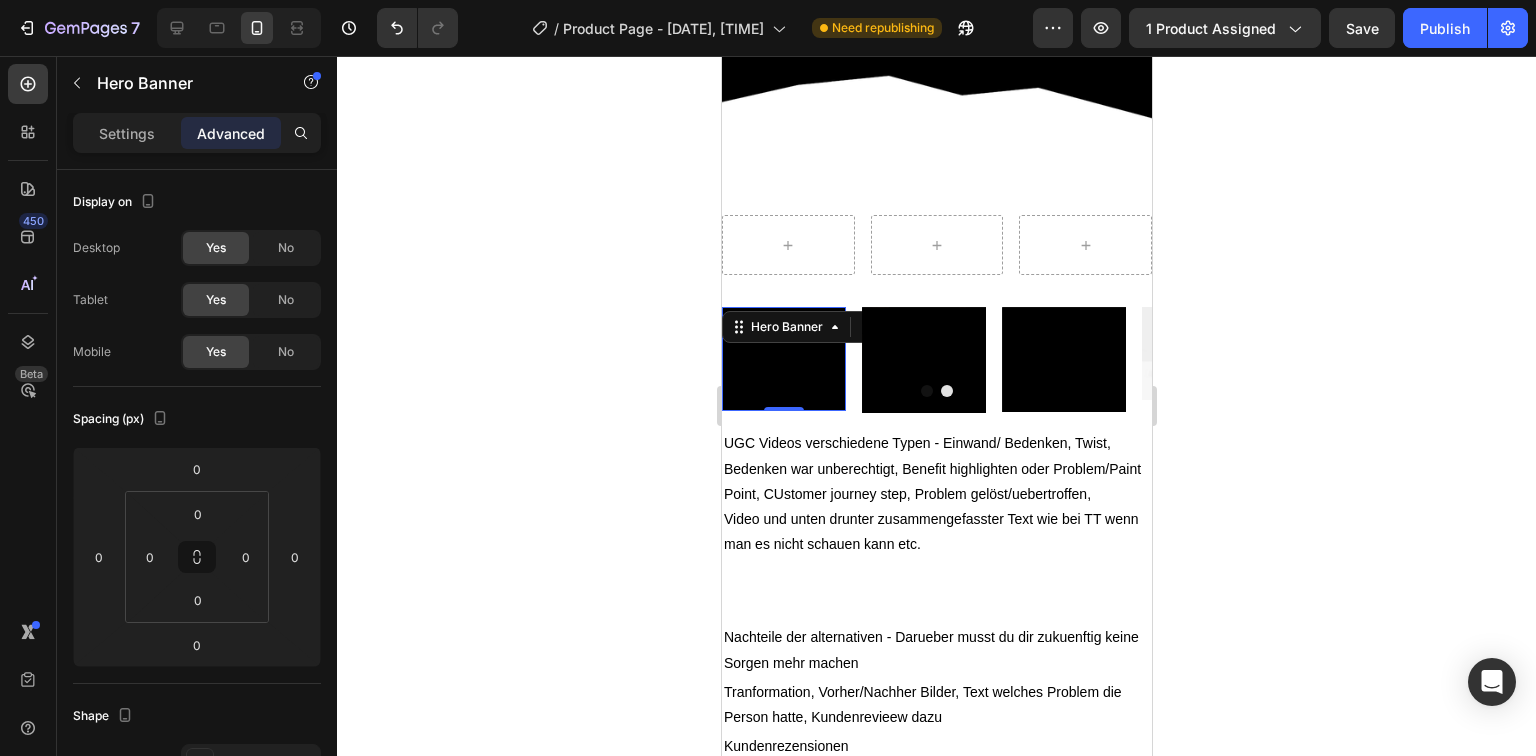 click on "Text Block" at bounding box center [783, 359] 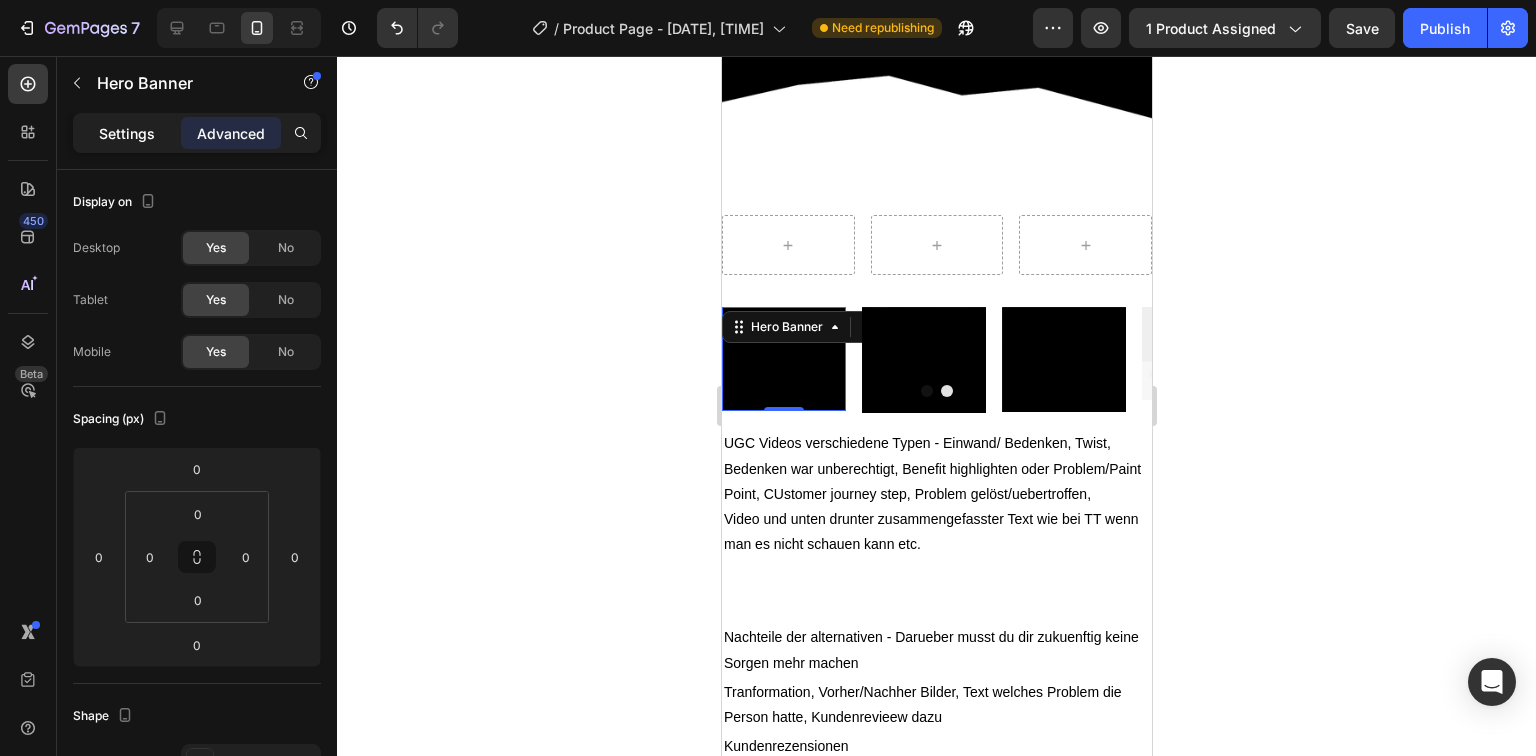 click on "Settings" 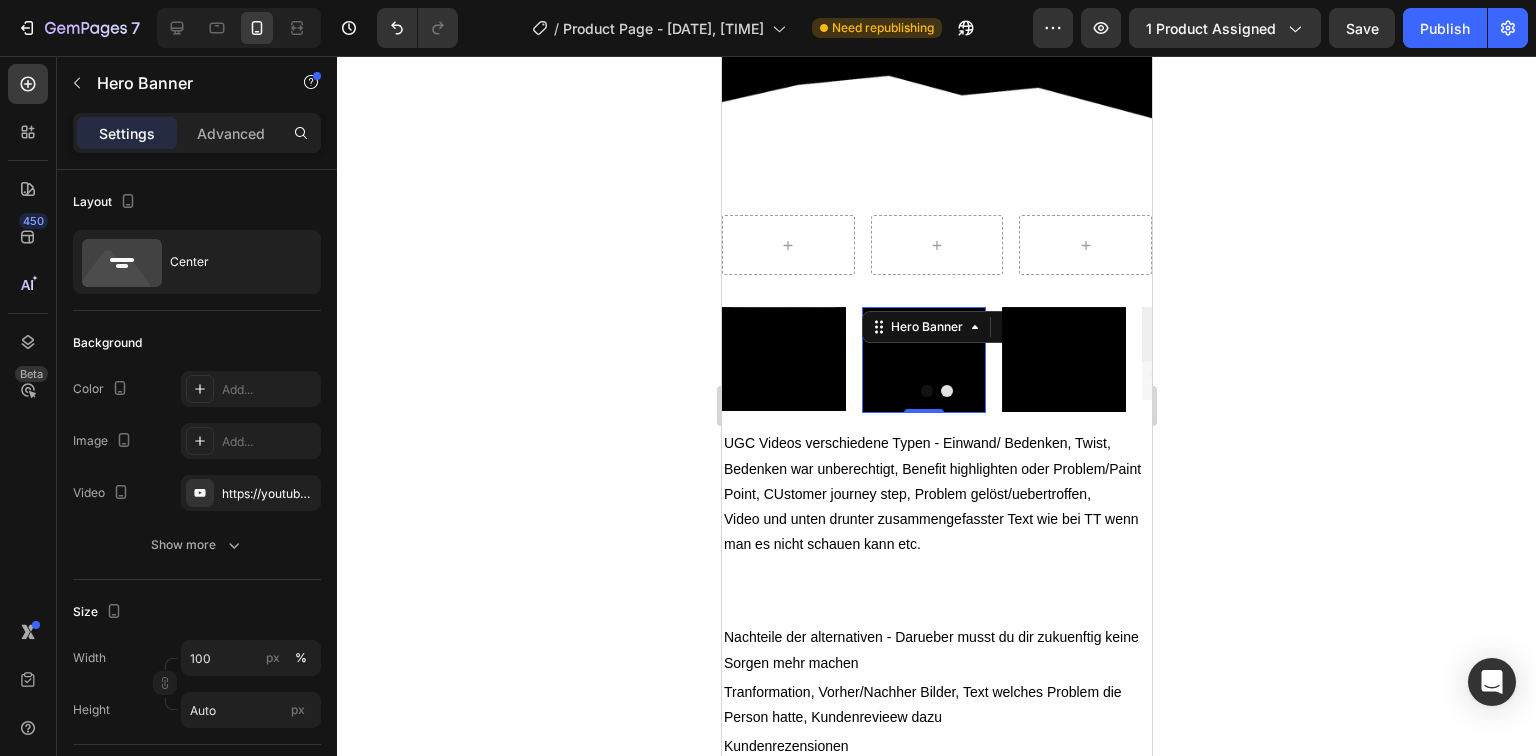 click on "Text Block" at bounding box center (923, 360) 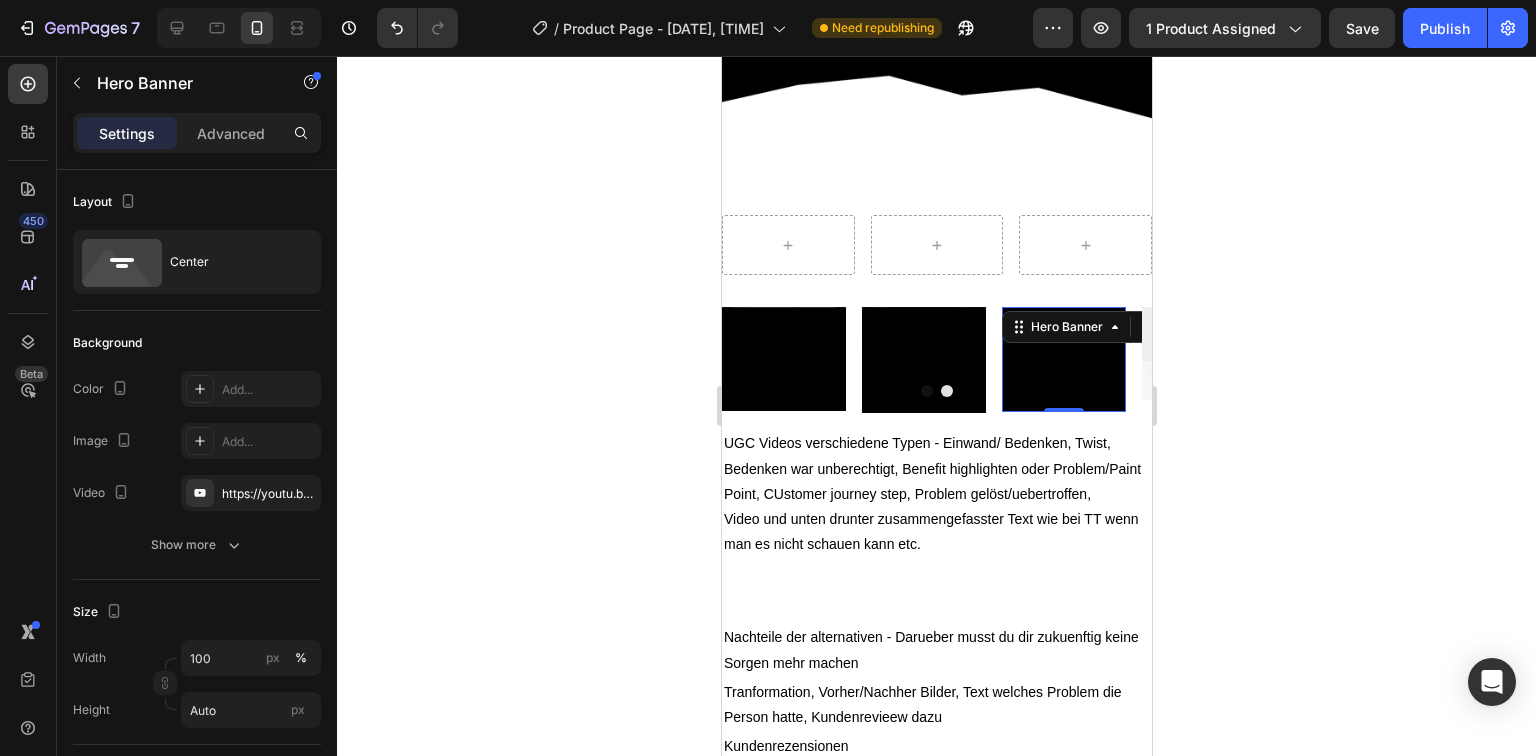 click on "Text Block" at bounding box center [1063, 359] 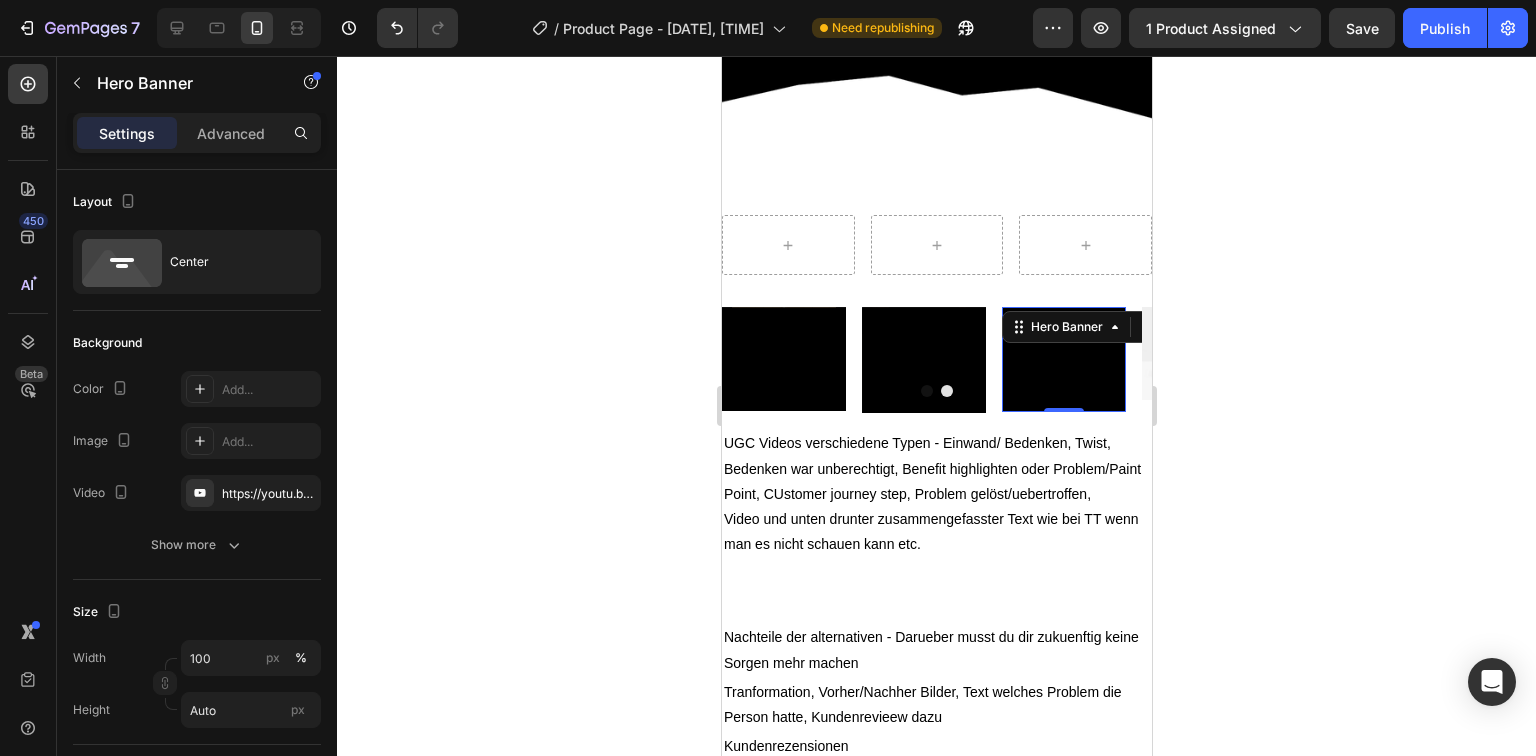 click 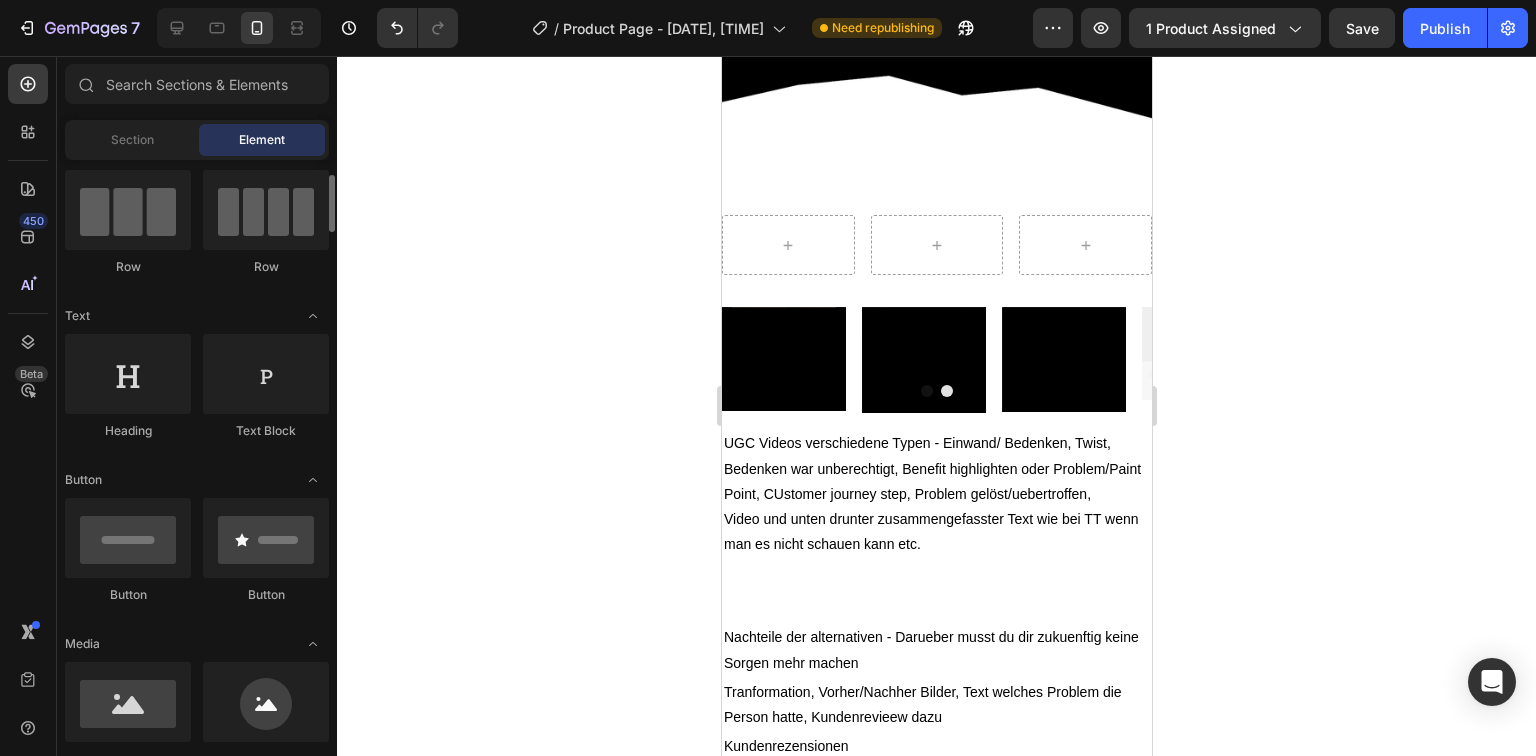 scroll, scrollTop: 240, scrollLeft: 0, axis: vertical 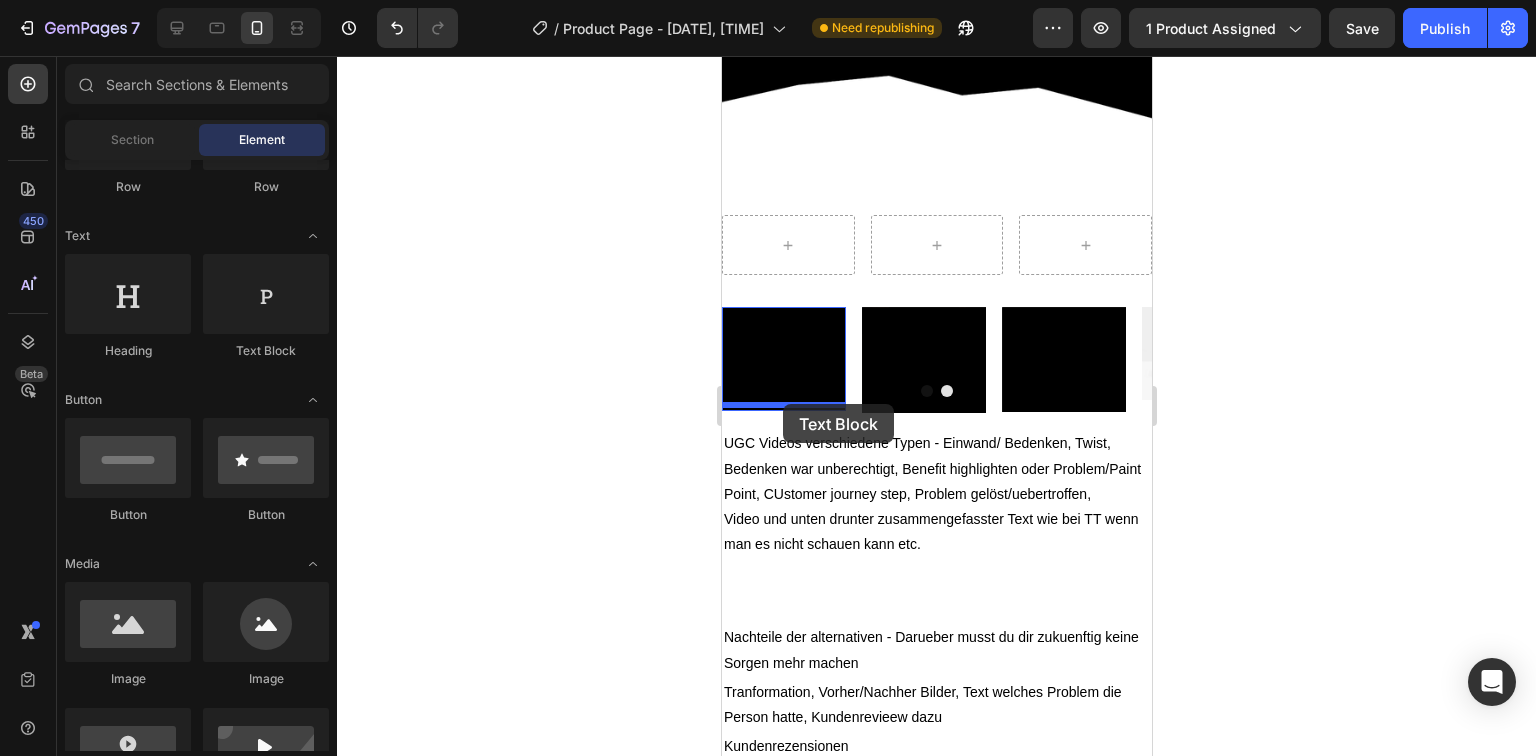 drag, startPoint x: 989, startPoint y: 356, endPoint x: 782, endPoint y: 404, distance: 212.49236 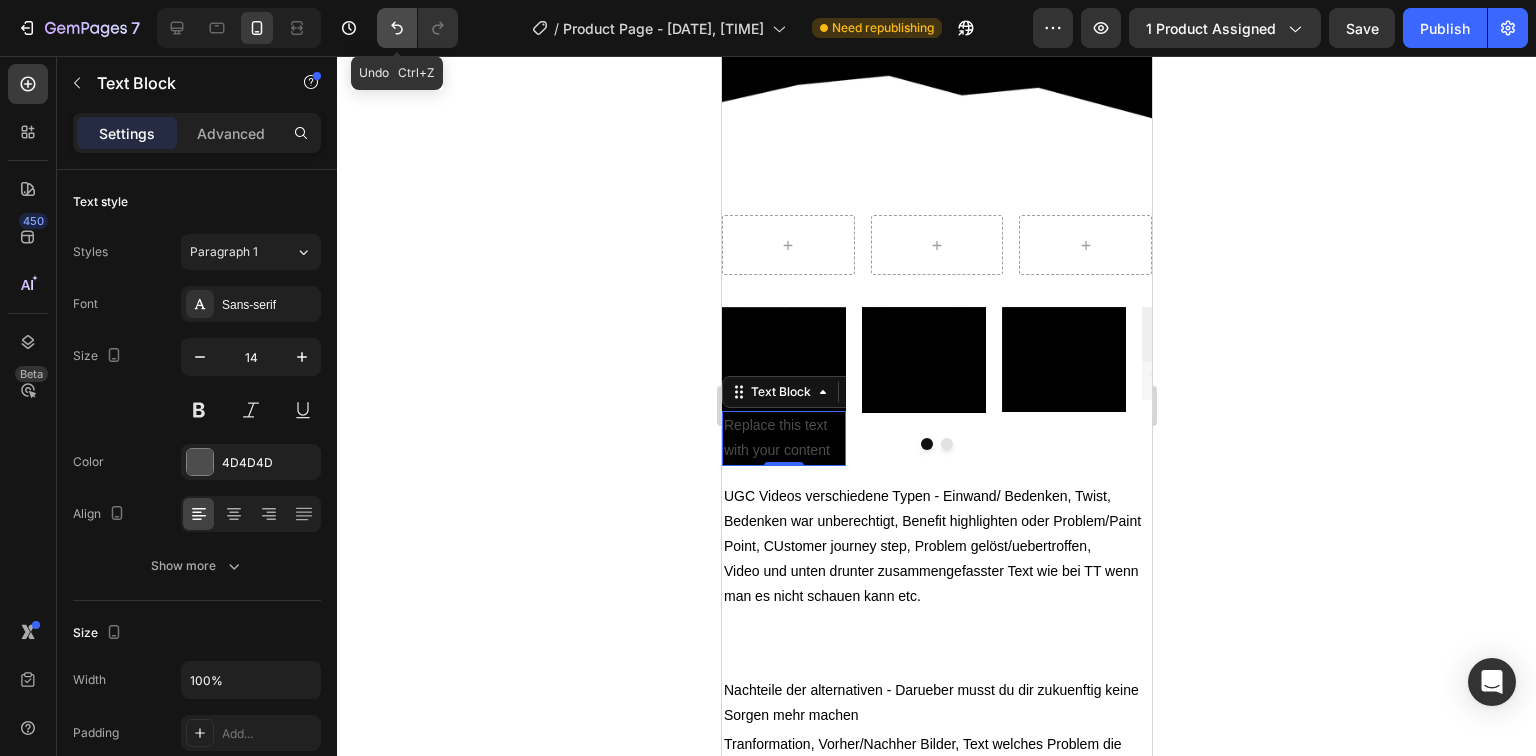 click 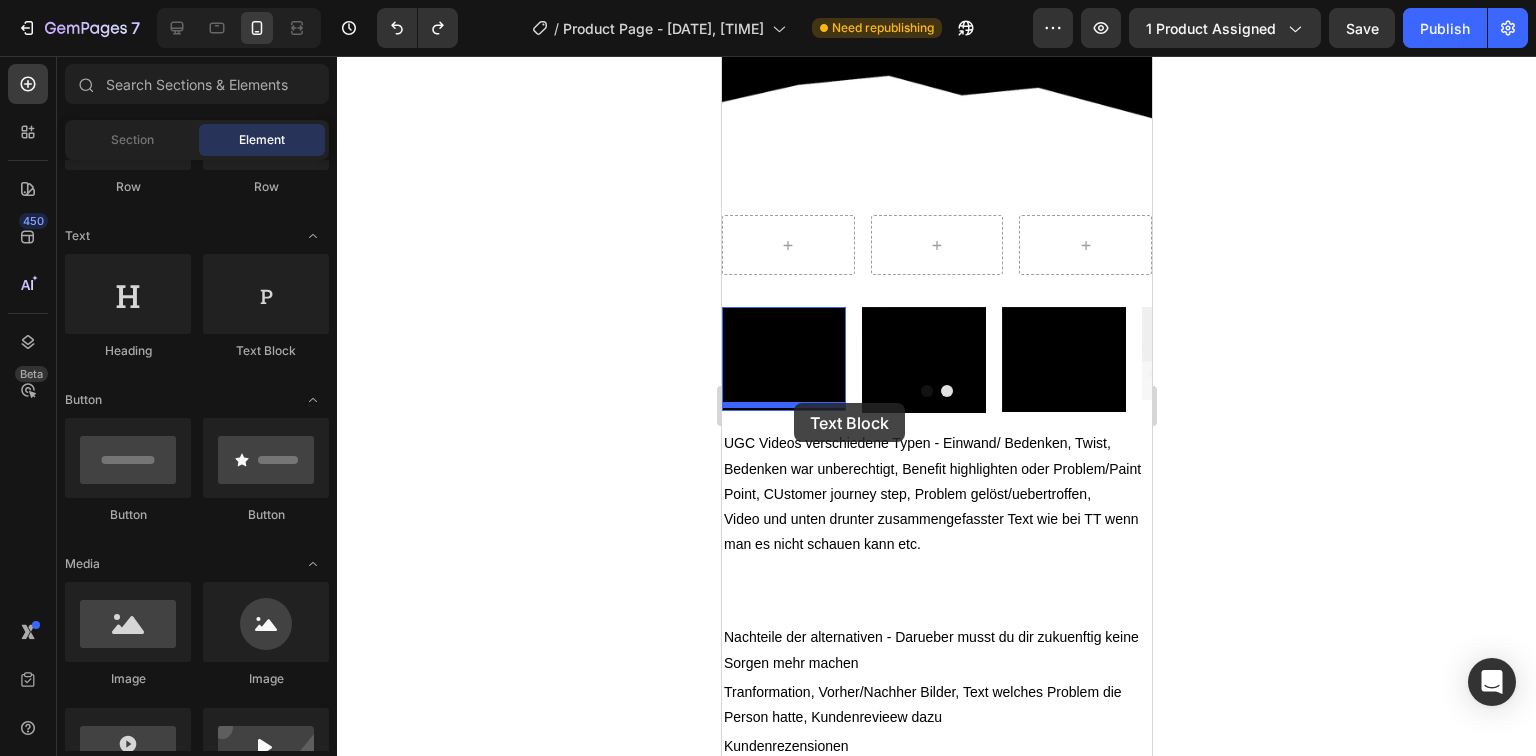 drag, startPoint x: 1003, startPoint y: 340, endPoint x: 793, endPoint y: 403, distance: 219.24643 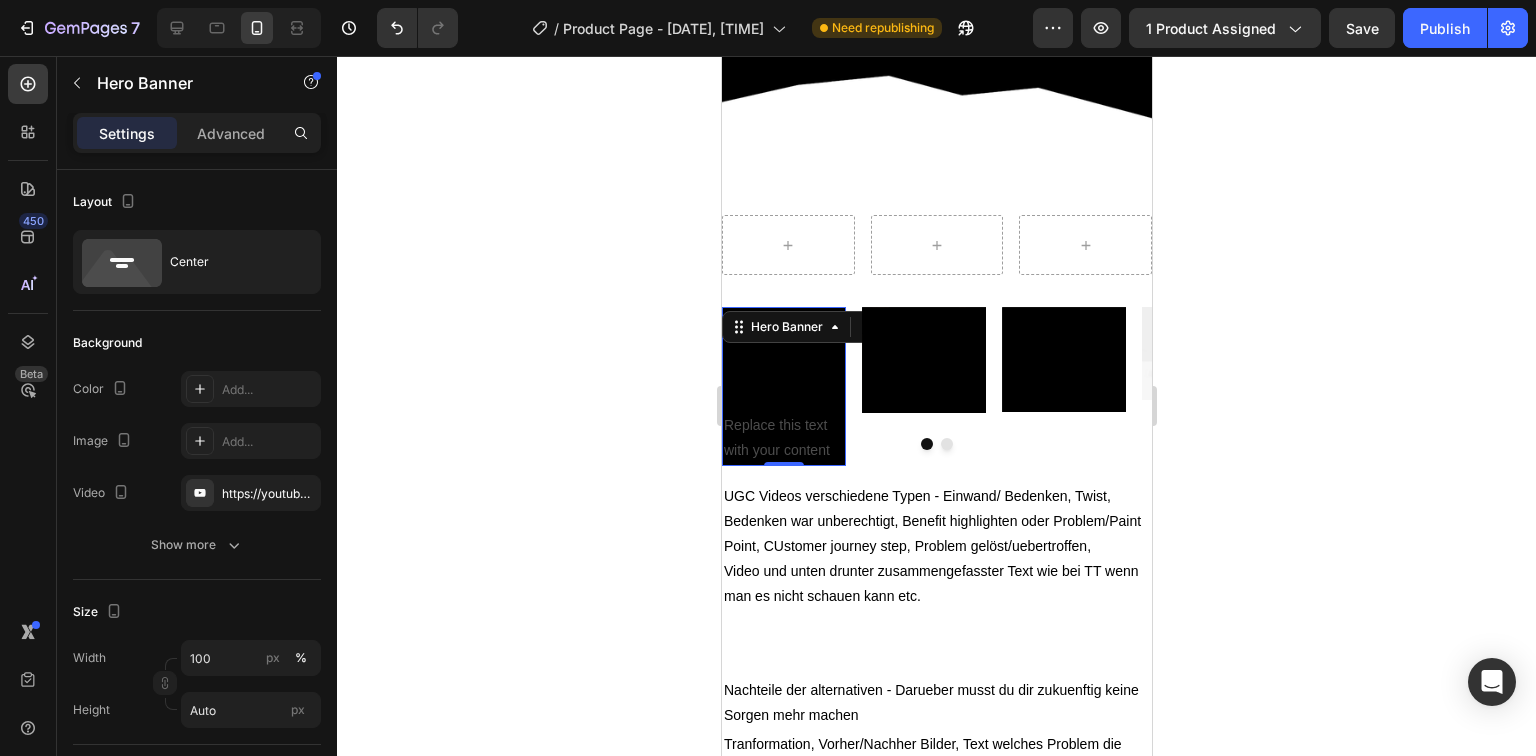 click on "Text Block Replace this text with your content Text Block" at bounding box center (783, 386) 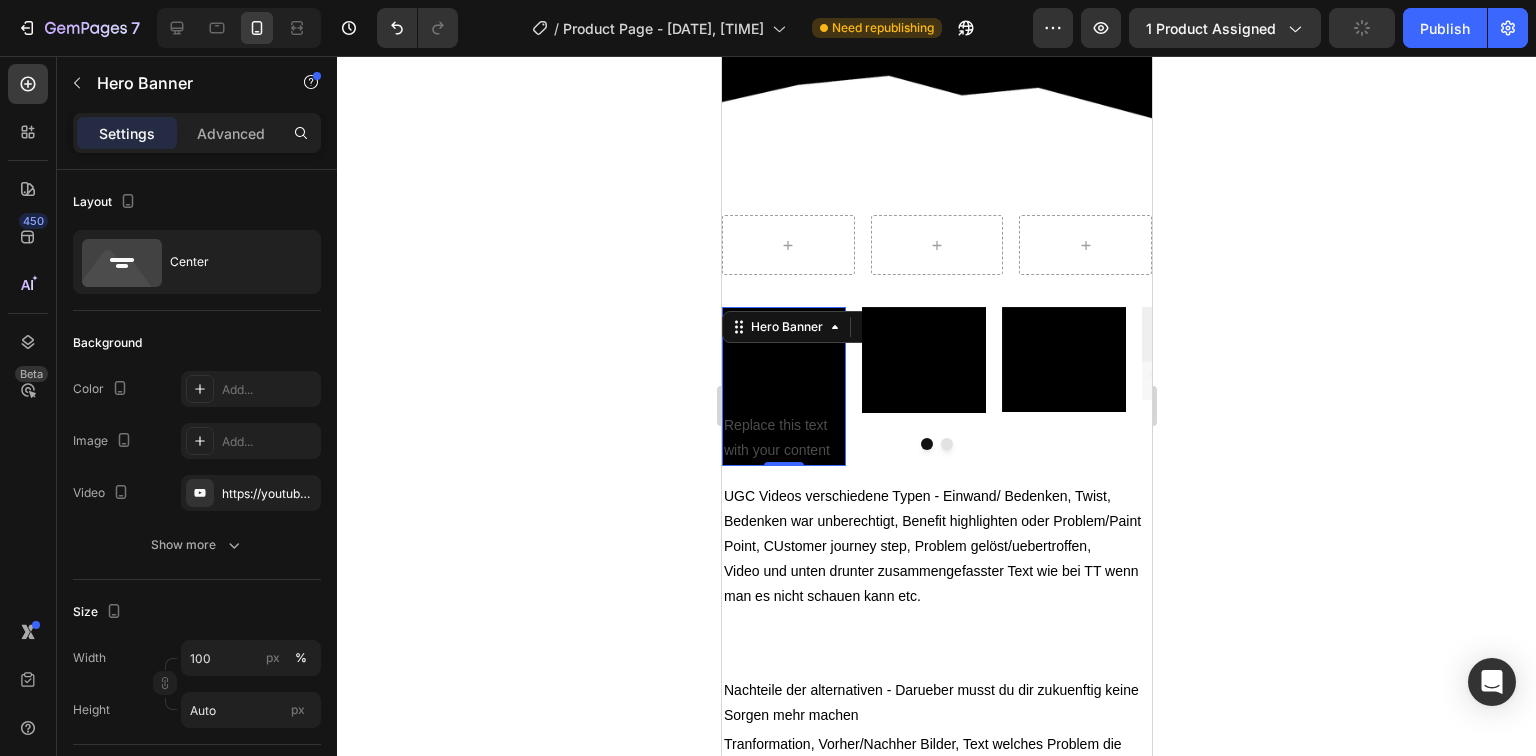 drag, startPoint x: 791, startPoint y: 454, endPoint x: 795, endPoint y: 414, distance: 40.1995 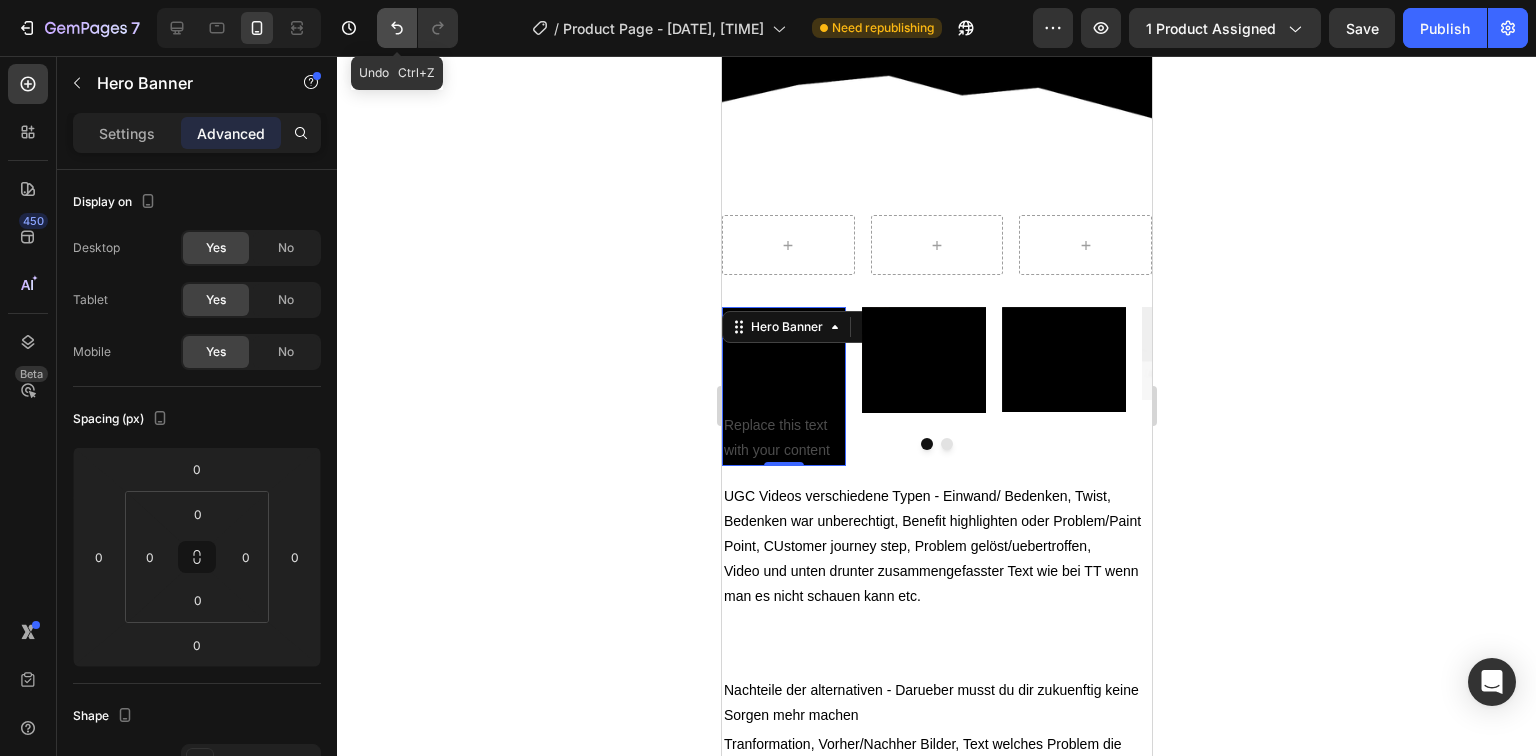 click 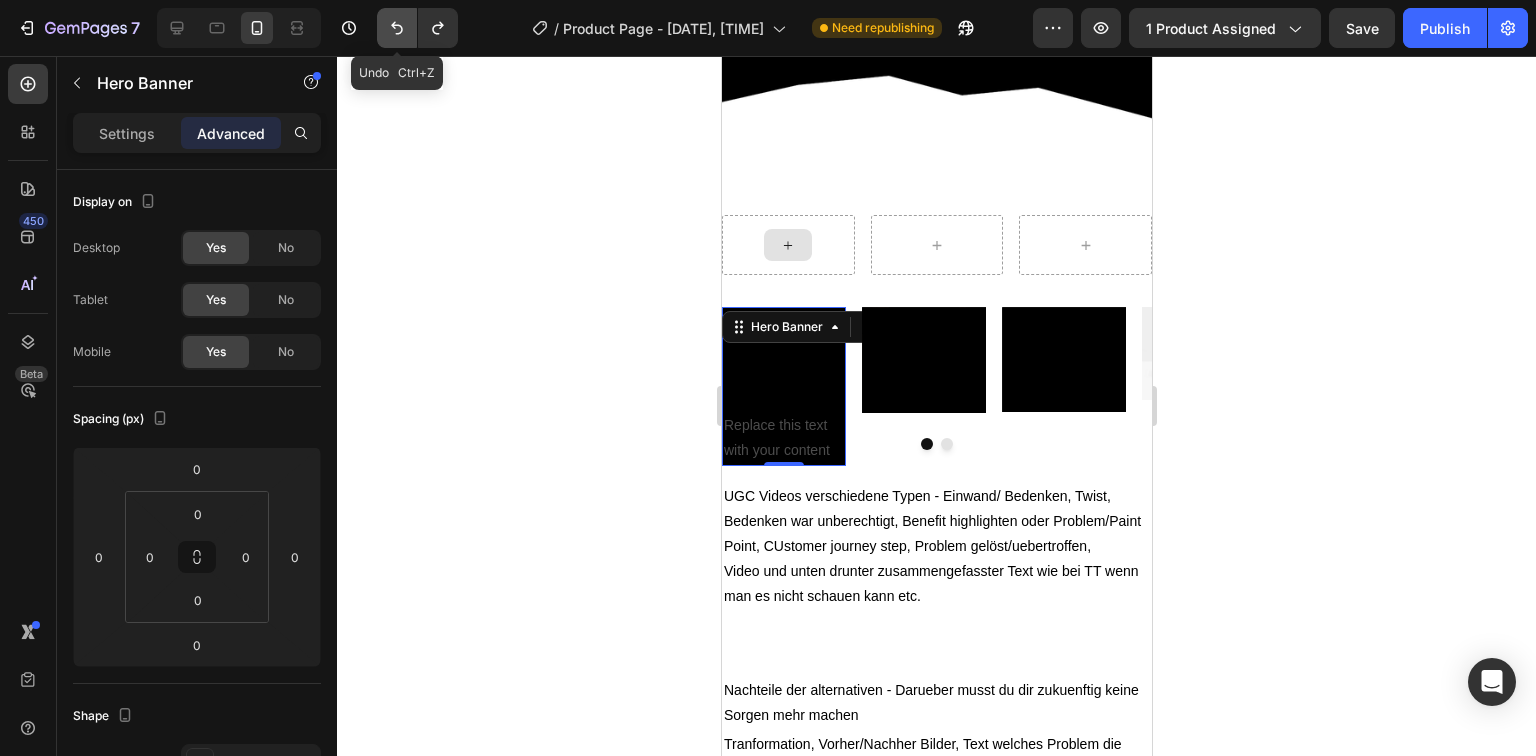click 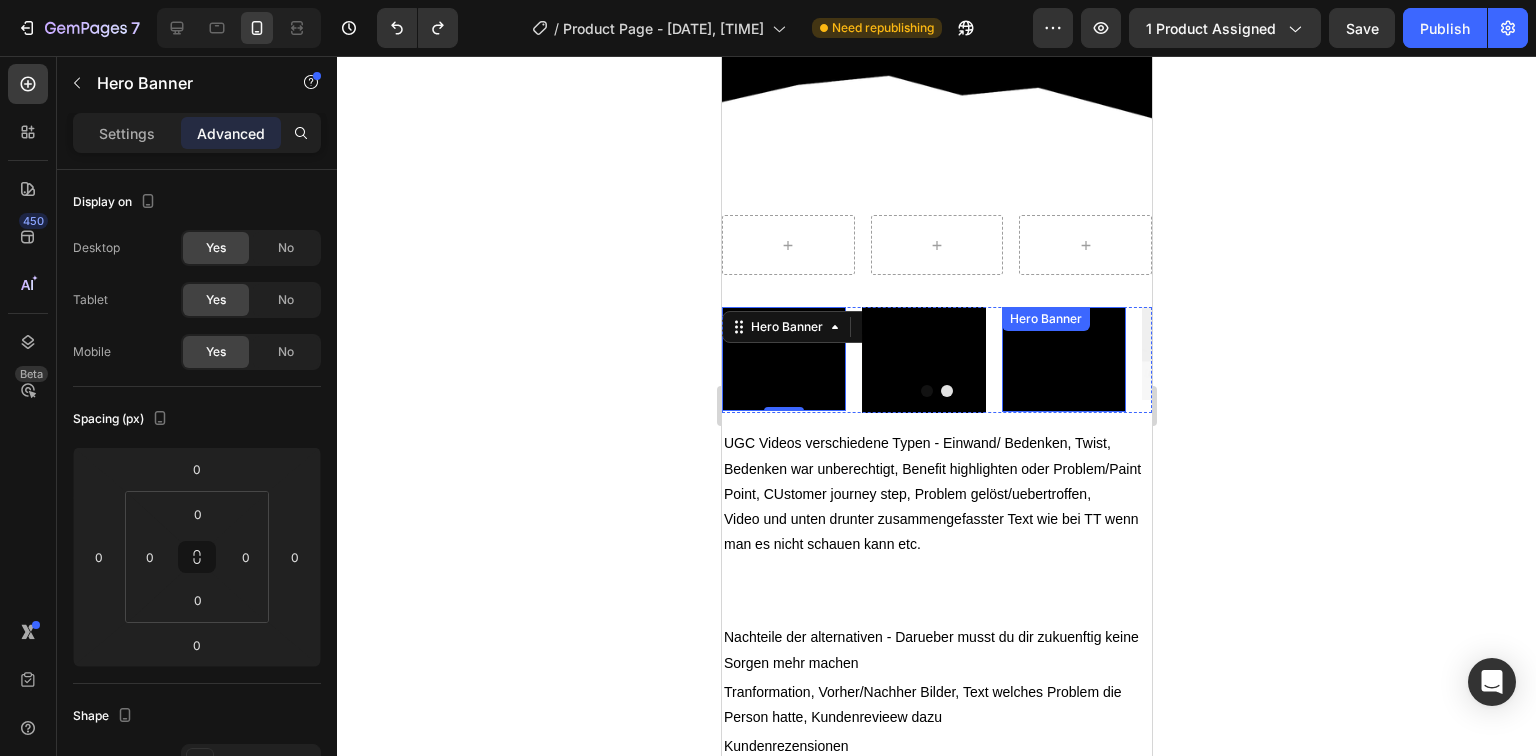 click 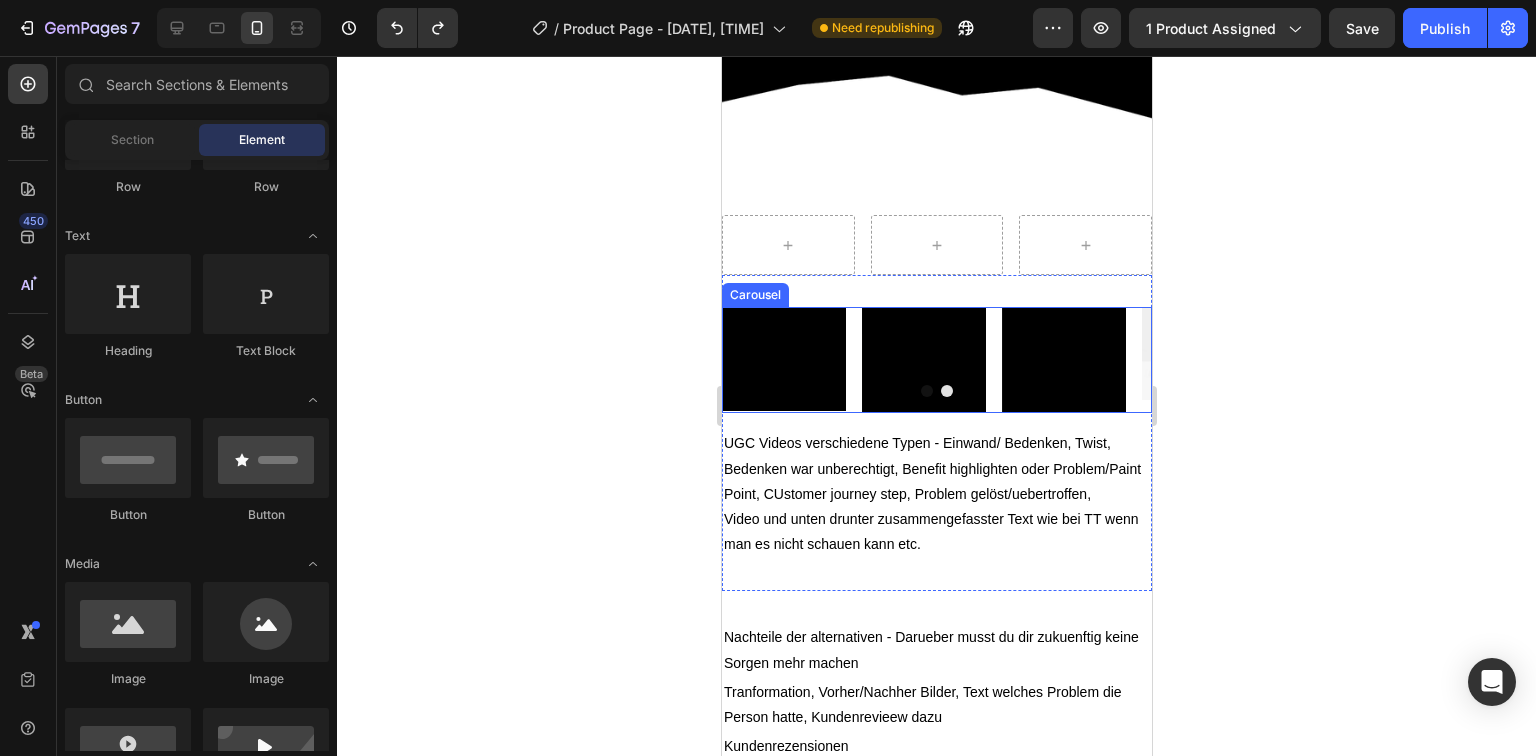 click on "Text Block Hero Banner   Text Block Hero Banner   Text Block Hero Banner Image" at bounding box center [936, 360] 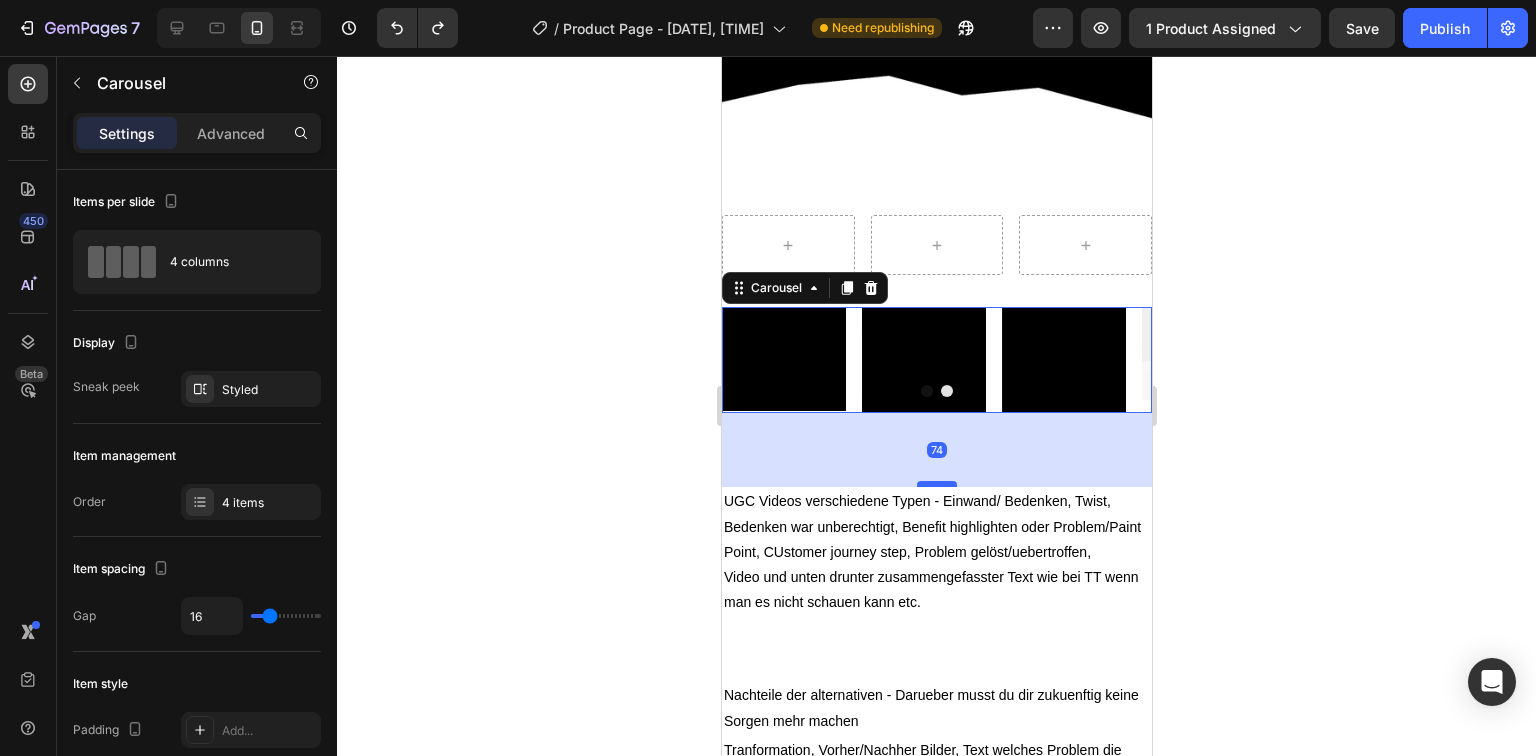 drag, startPoint x: 925, startPoint y: 421, endPoint x: 915, endPoint y: 479, distance: 58.855755 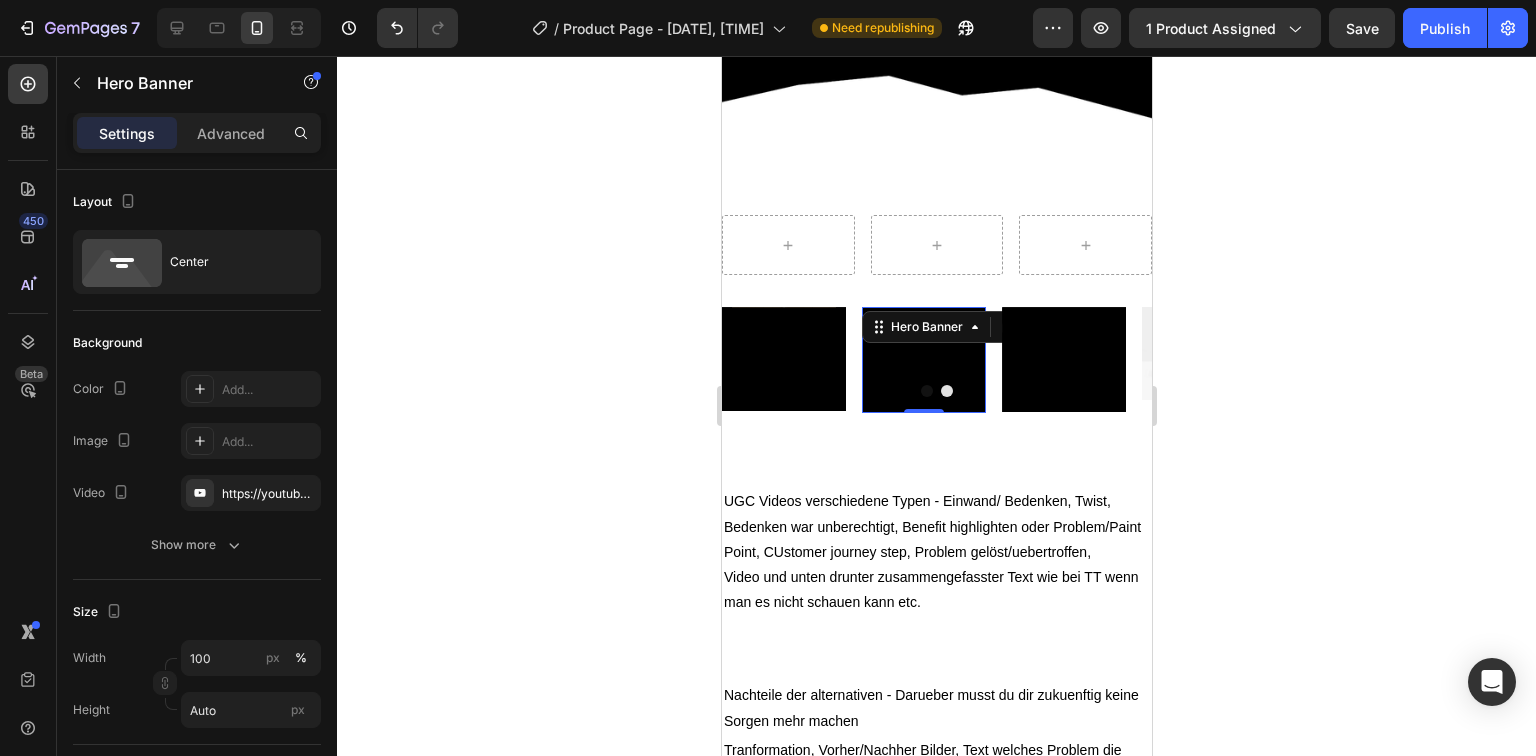 click on "Text Block" at bounding box center (923, 360) 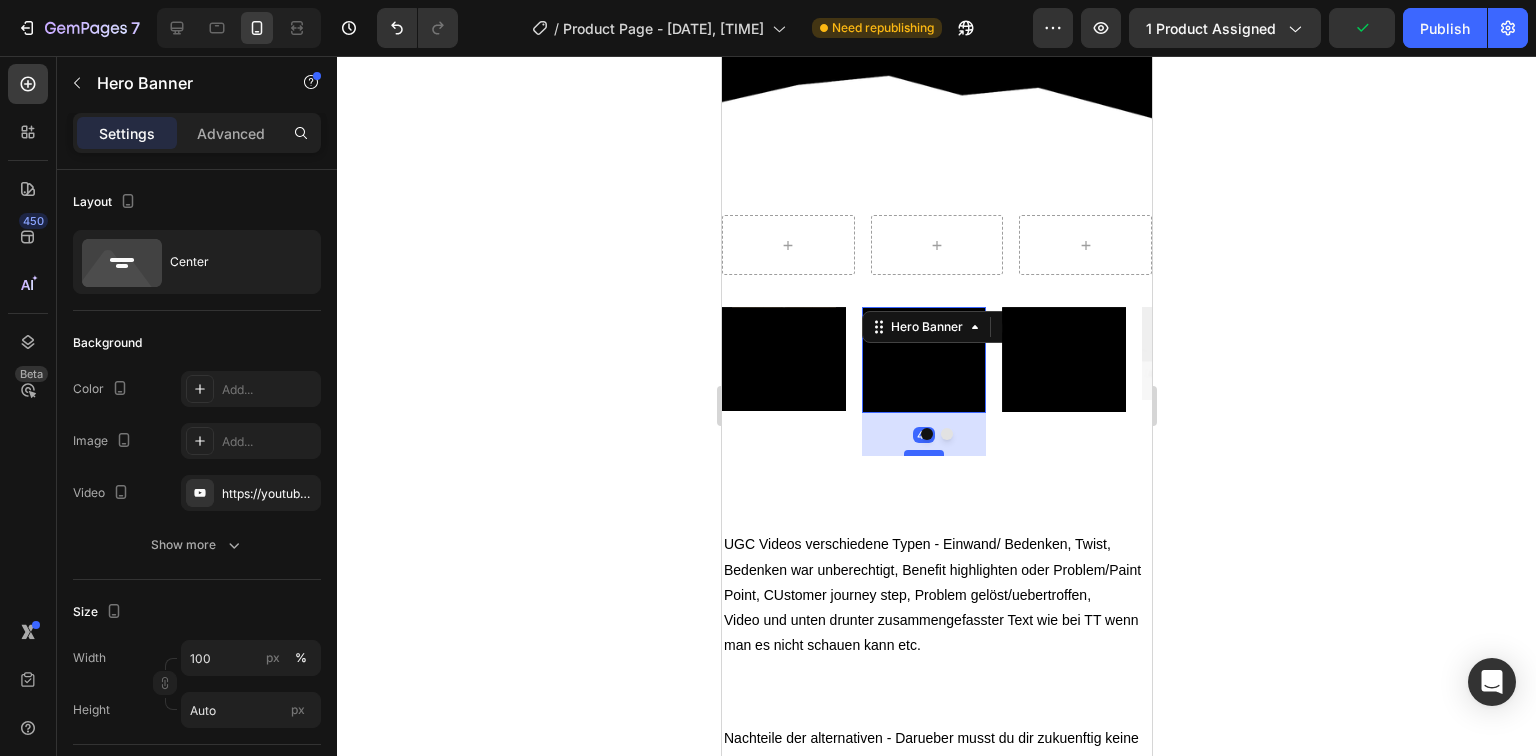 drag, startPoint x: 928, startPoint y: 406, endPoint x: 925, endPoint y: 449, distance: 43.104523 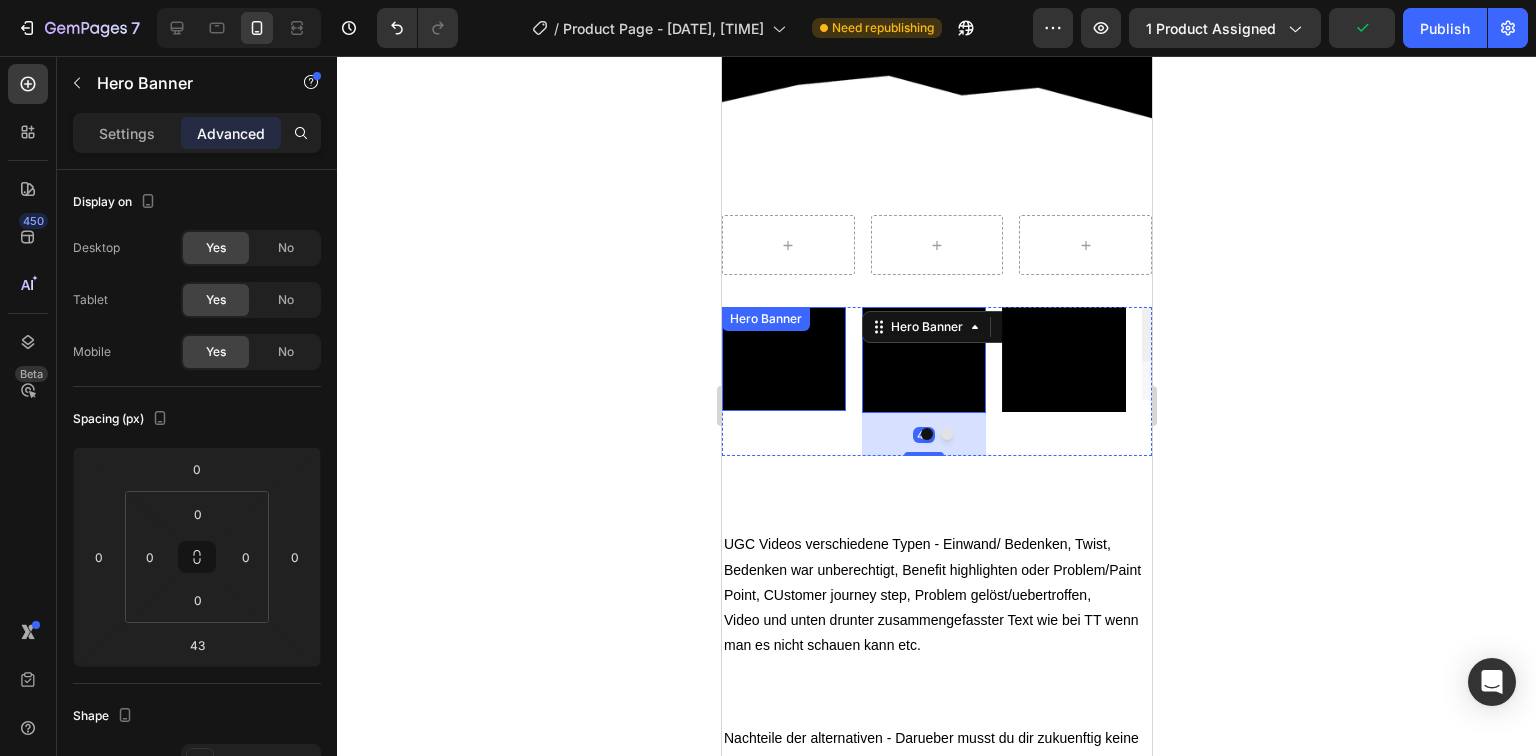 click on "Text Block" at bounding box center [783, 359] 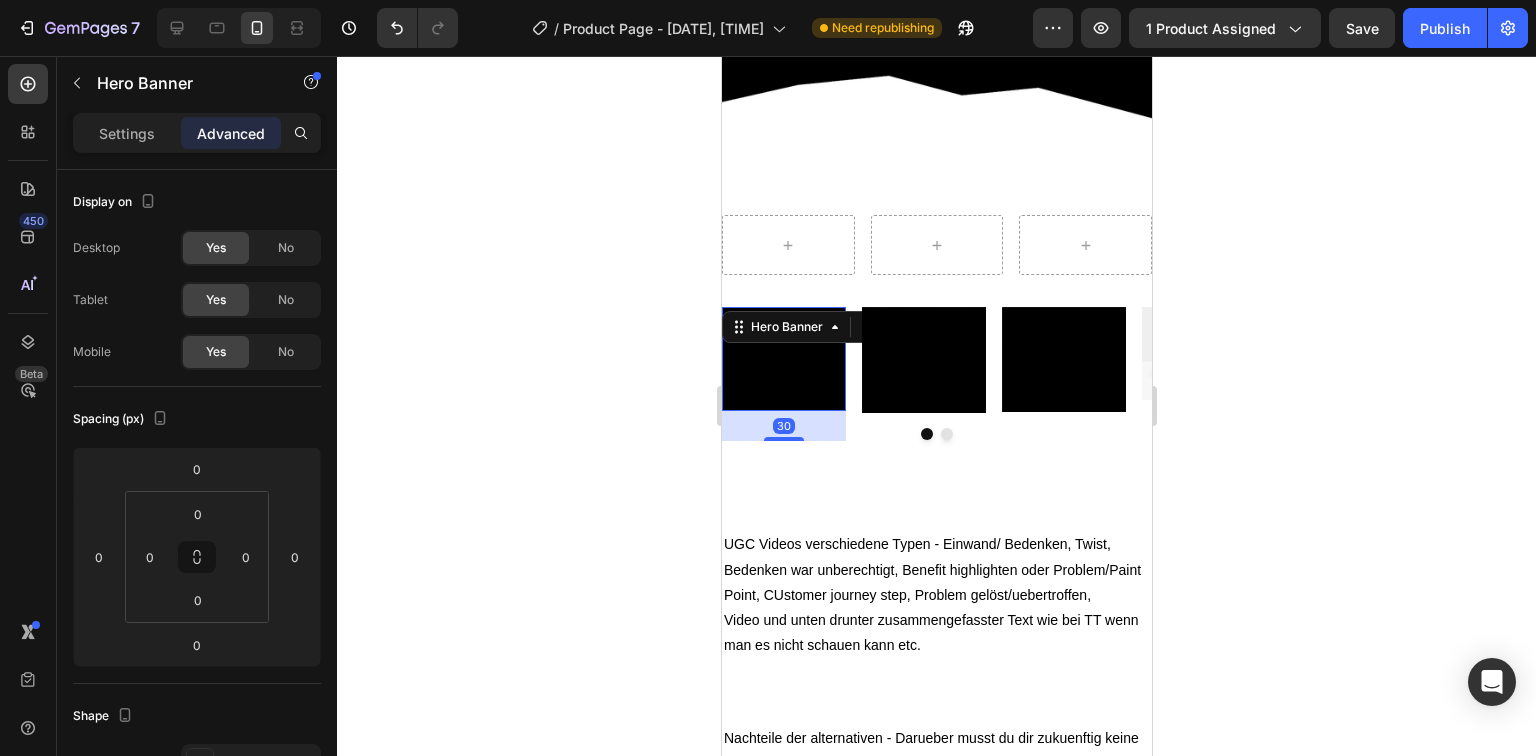 drag, startPoint x: 785, startPoint y: 402, endPoint x: 796, endPoint y: 432, distance: 31.95309 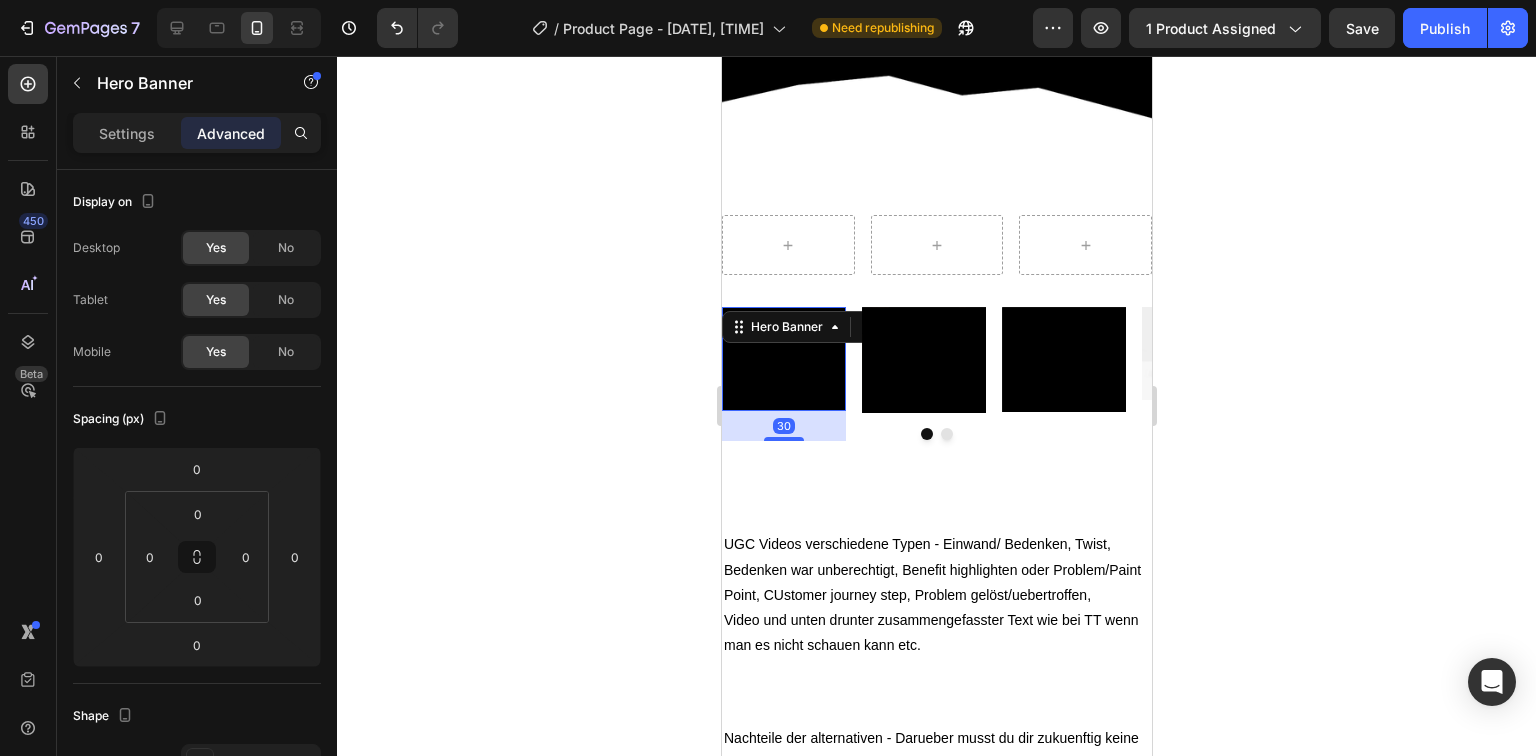 click on "Text Block Hero Banner   30   Text Block Hero Banner   Text Block Hero Banner Image
Carousel" at bounding box center [936, 381] 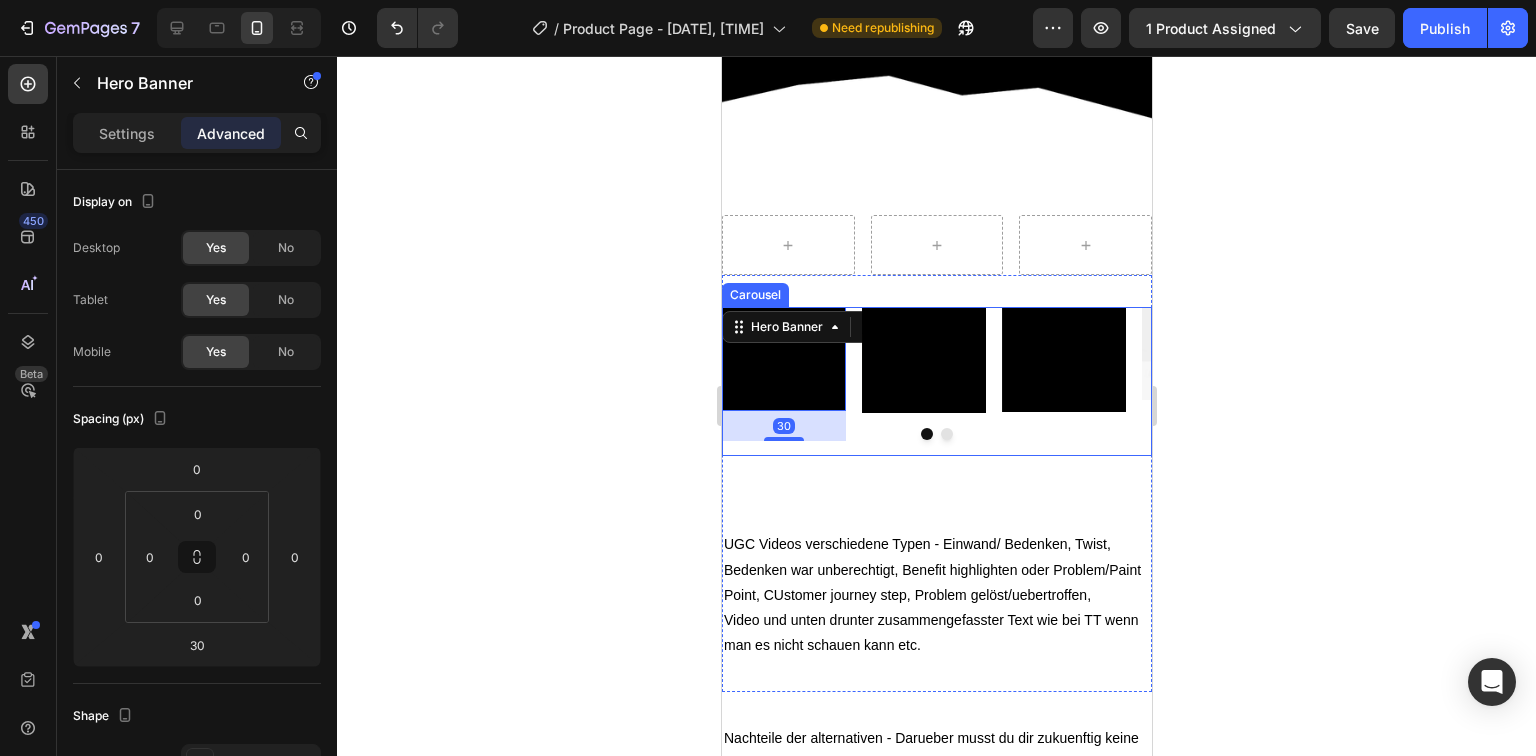 click on "Text Block Hero Banner" at bounding box center [923, 381] 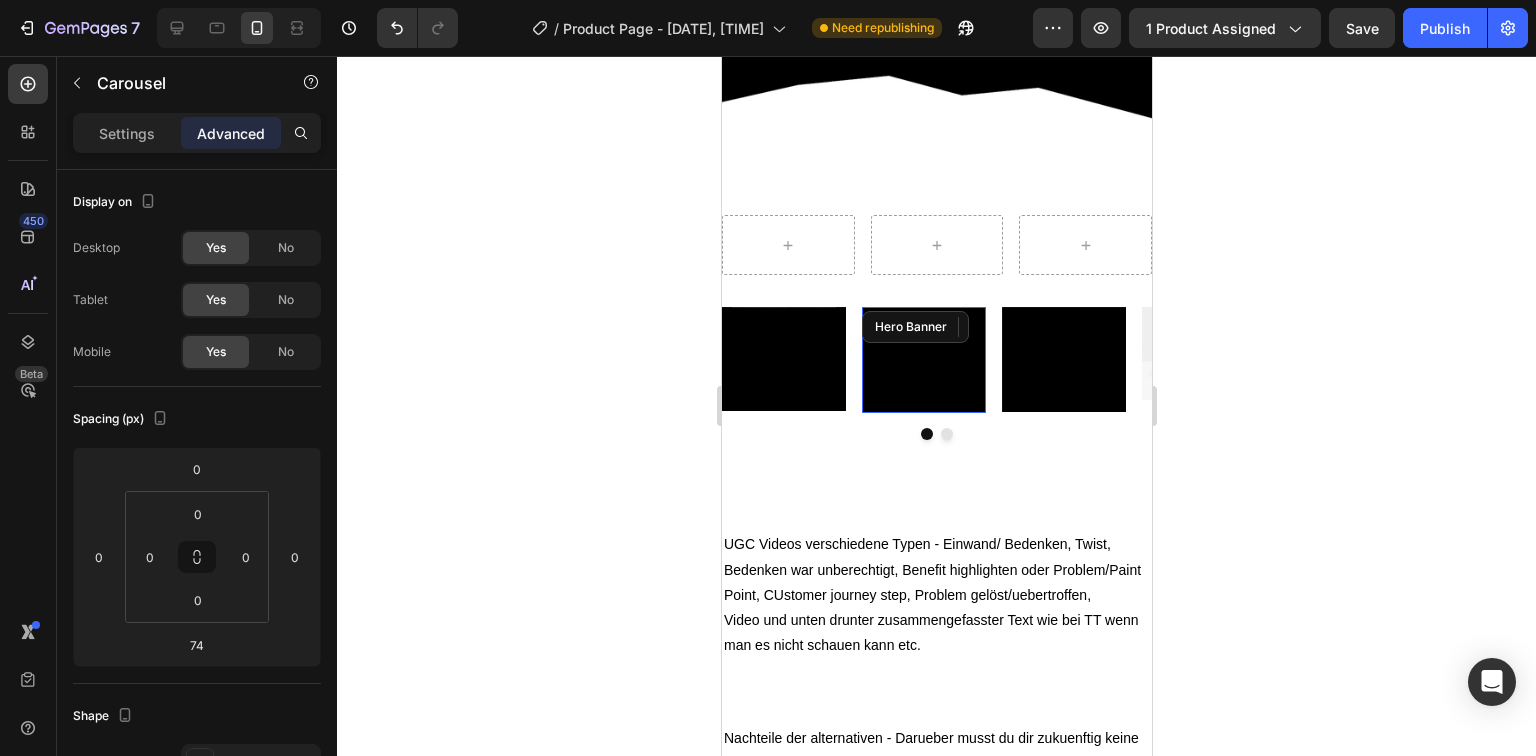 click on "Text Block" at bounding box center [923, 360] 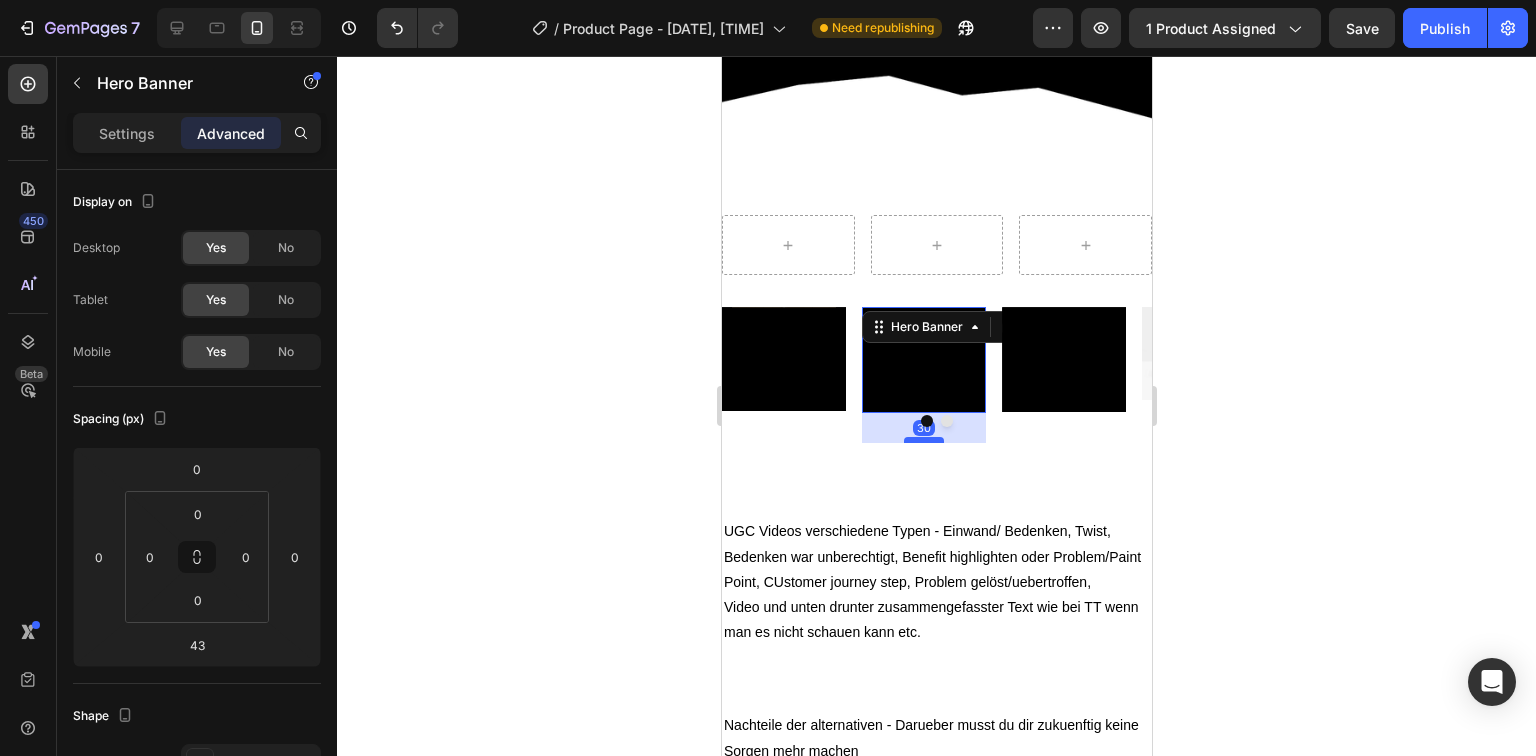 drag, startPoint x: 921, startPoint y: 447, endPoint x: 939, endPoint y: 434, distance: 22.203604 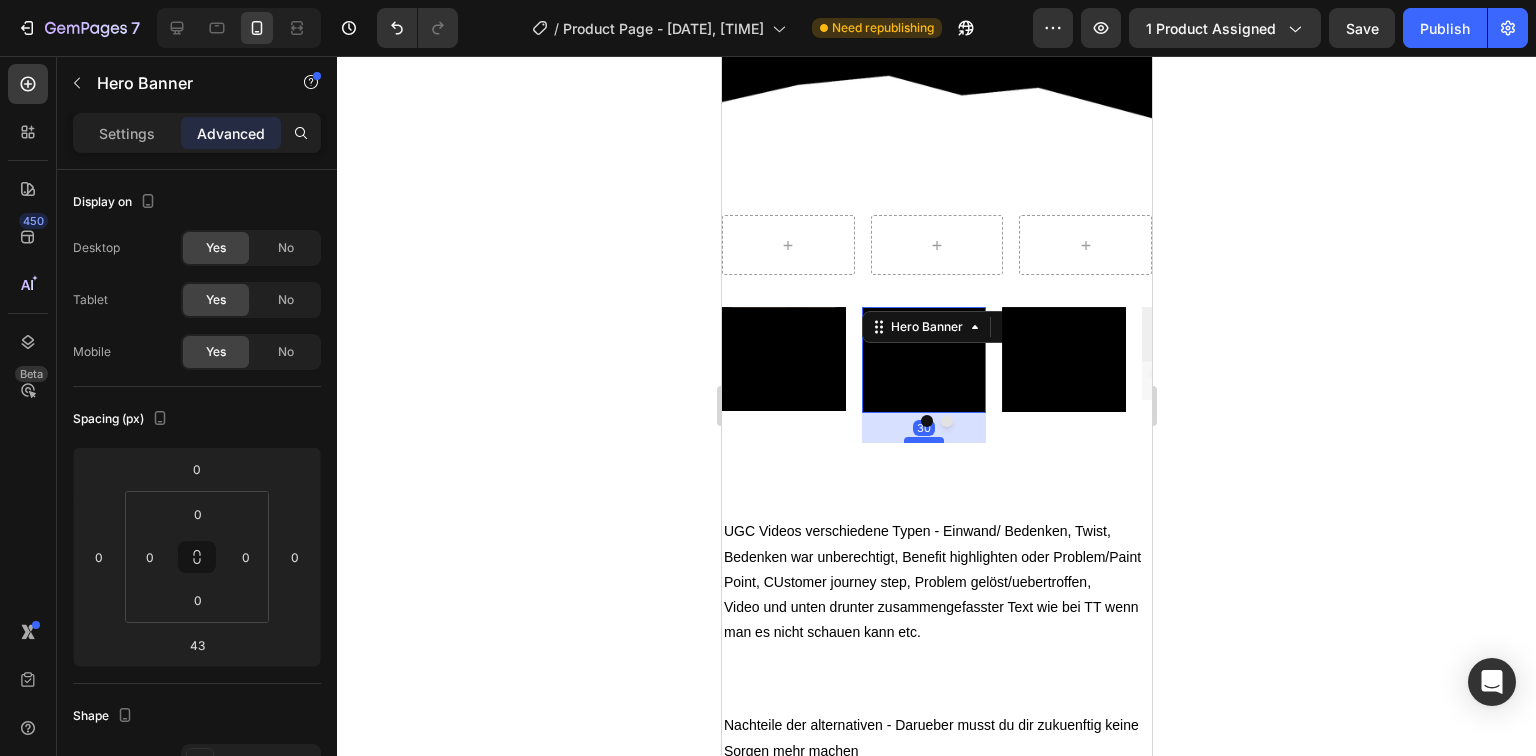click at bounding box center [923, 440] 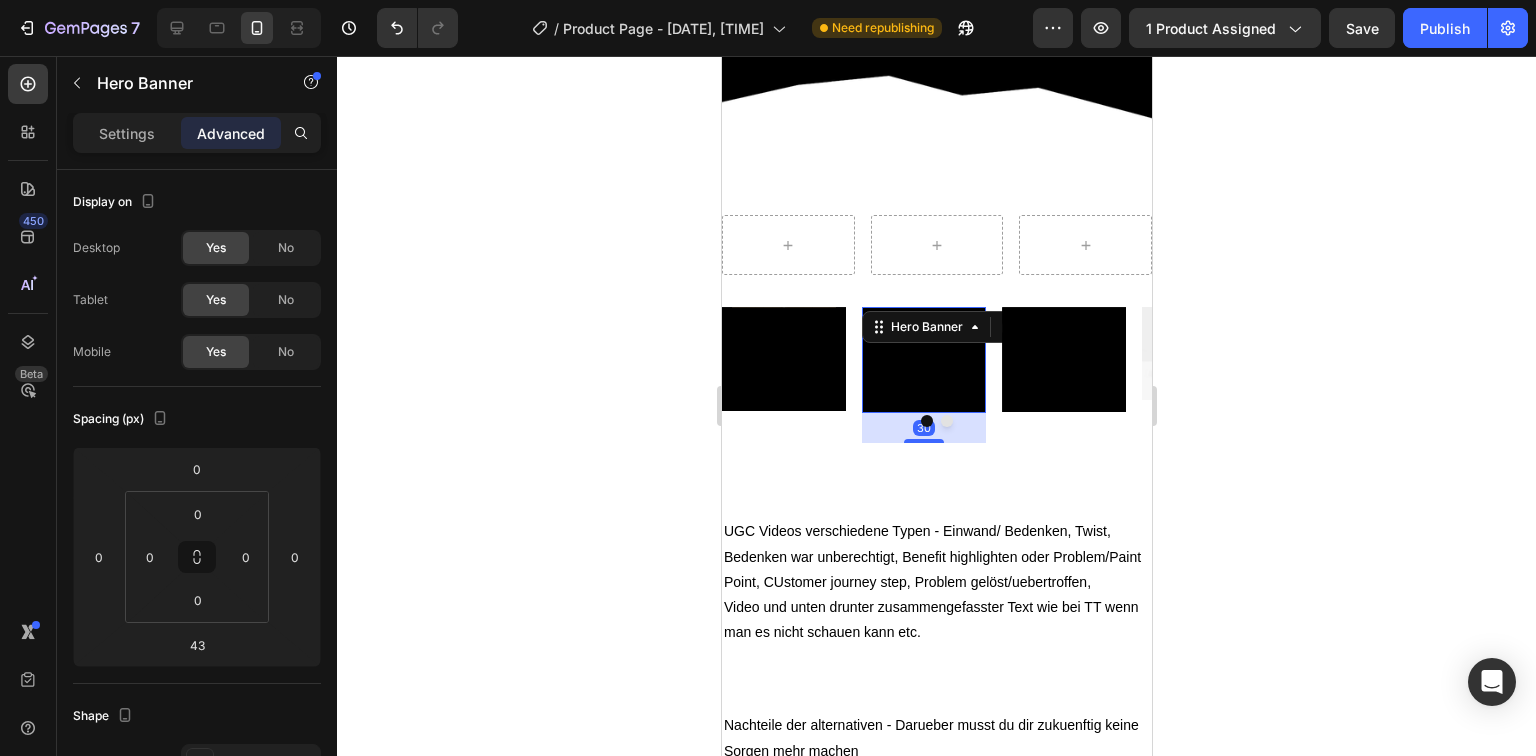 type on "30" 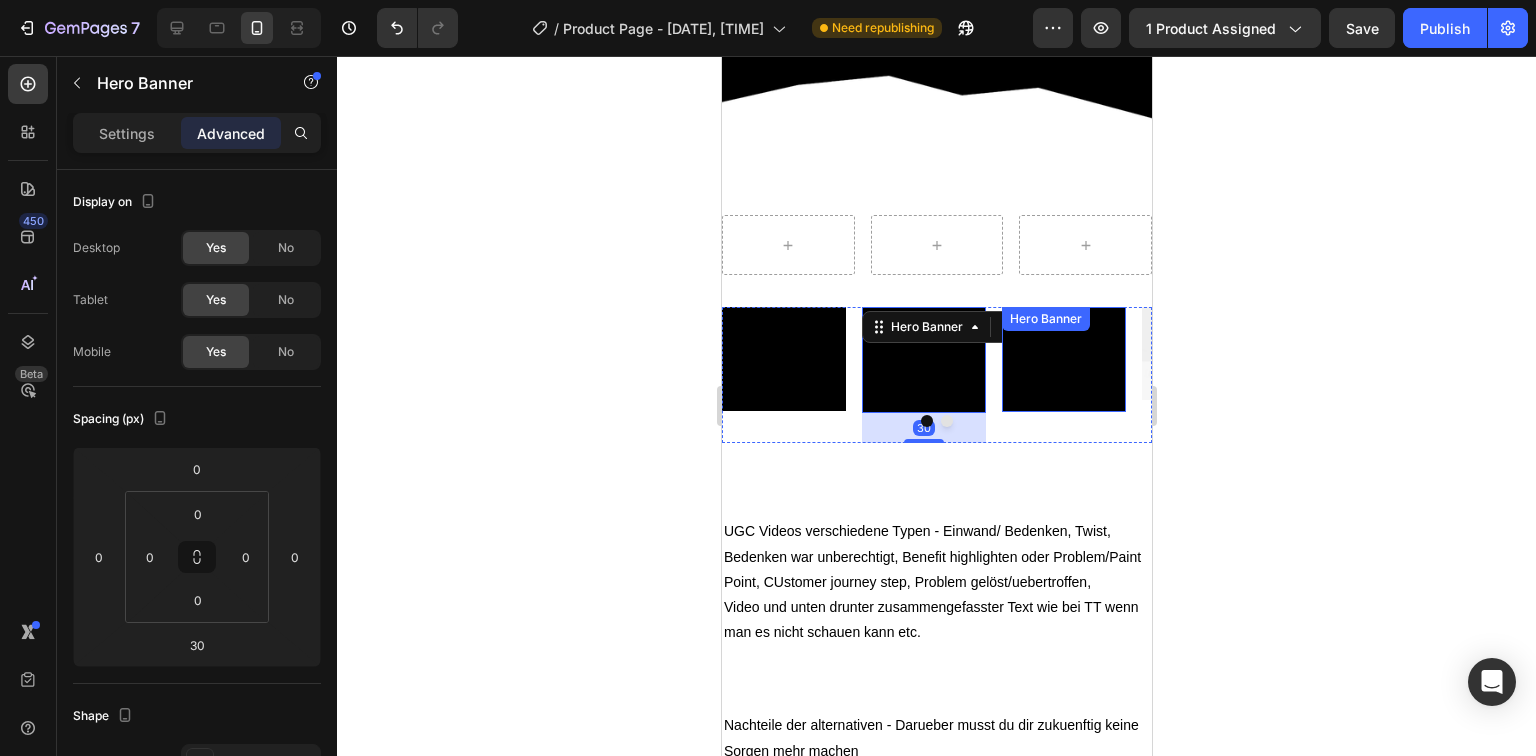 click on "Text Block" at bounding box center (1063, 359) 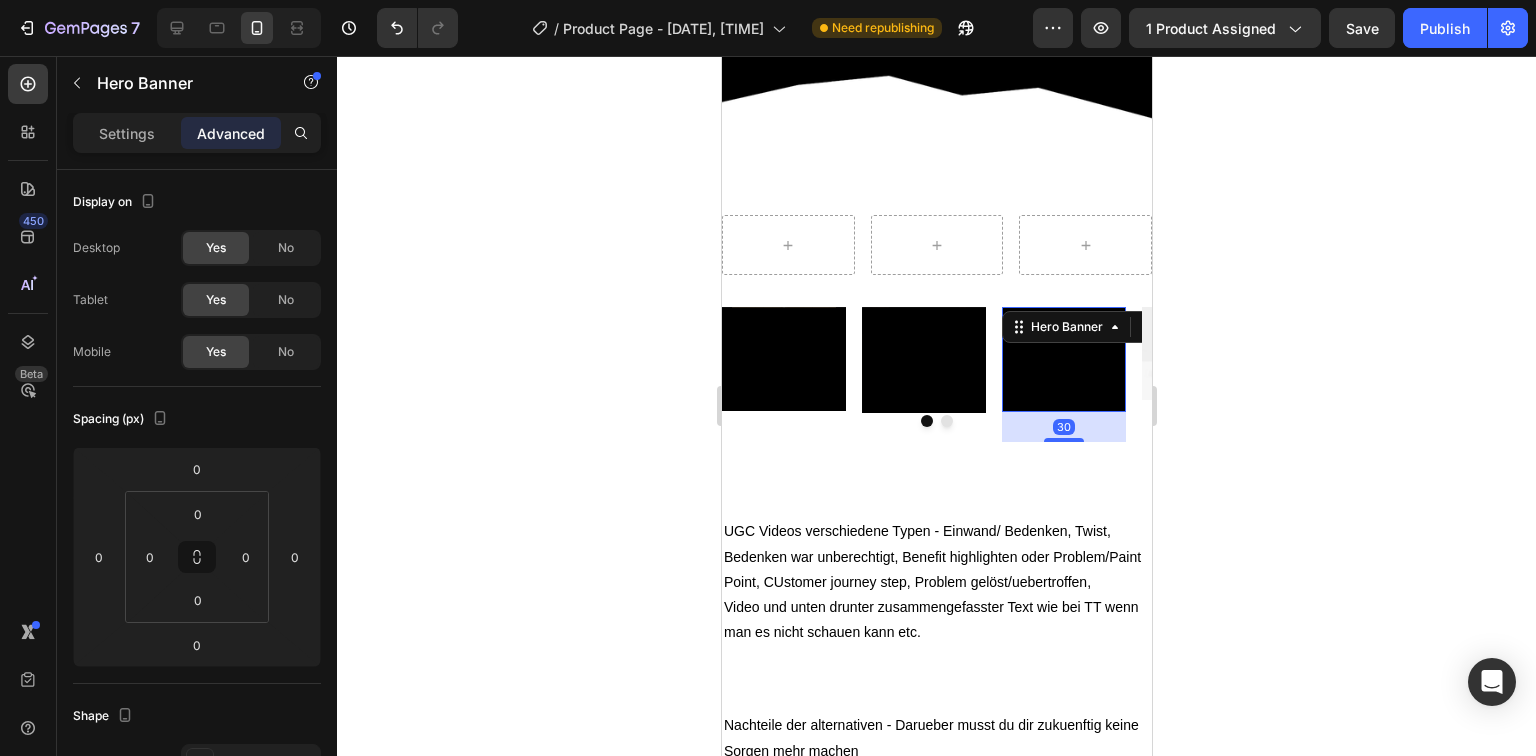 drag, startPoint x: 1053, startPoint y: 404, endPoint x: 1089, endPoint y: 434, distance: 46.8615 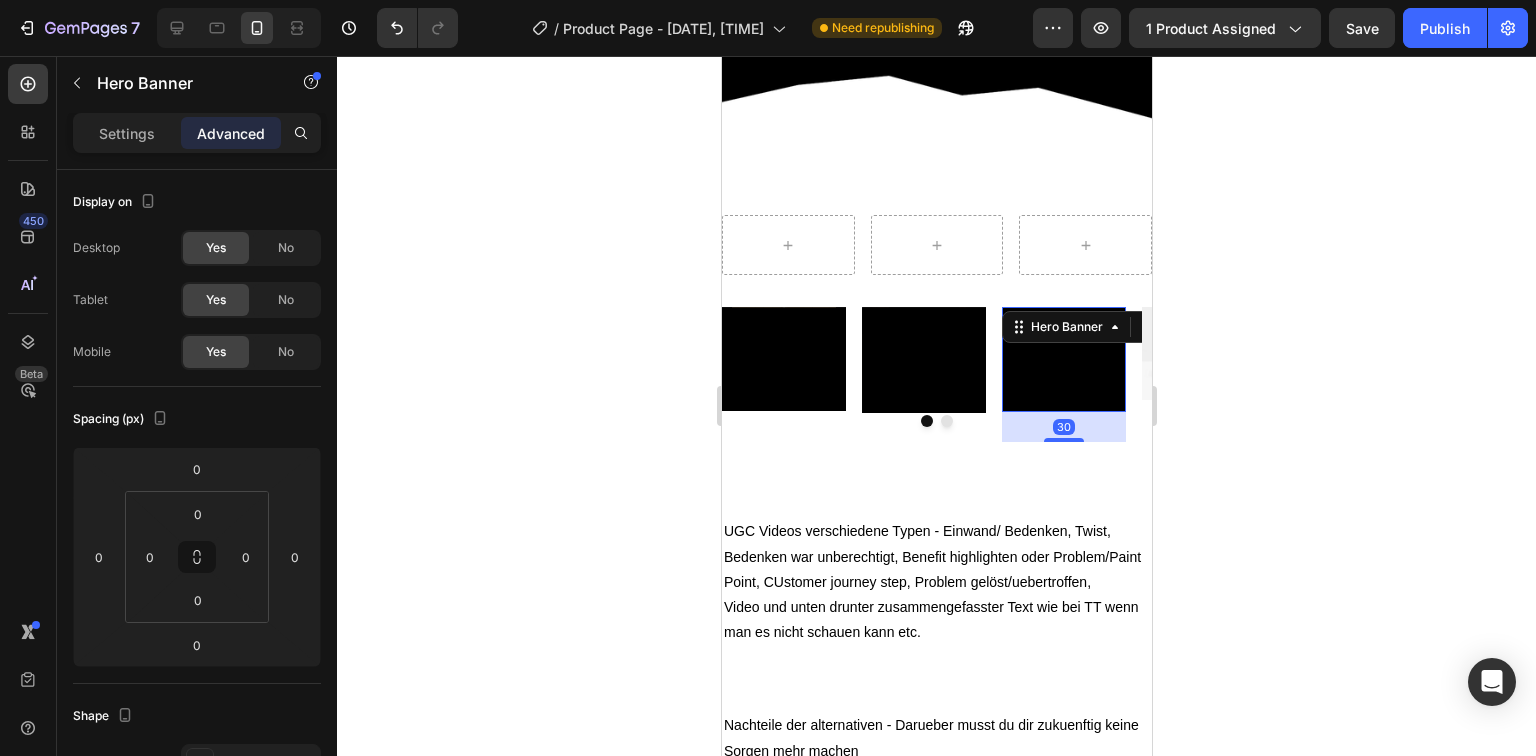 click on "30" at bounding box center (1063, 412) 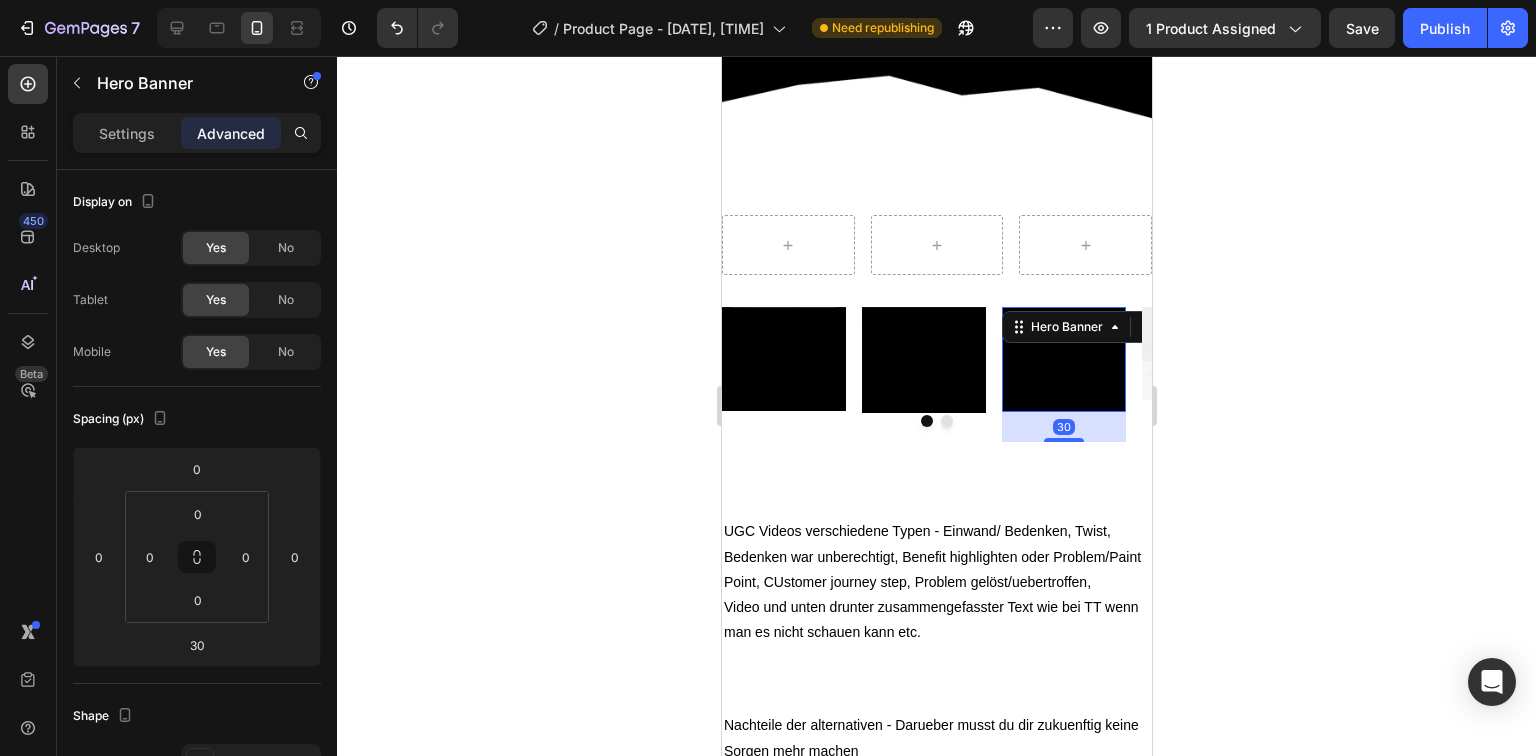 click 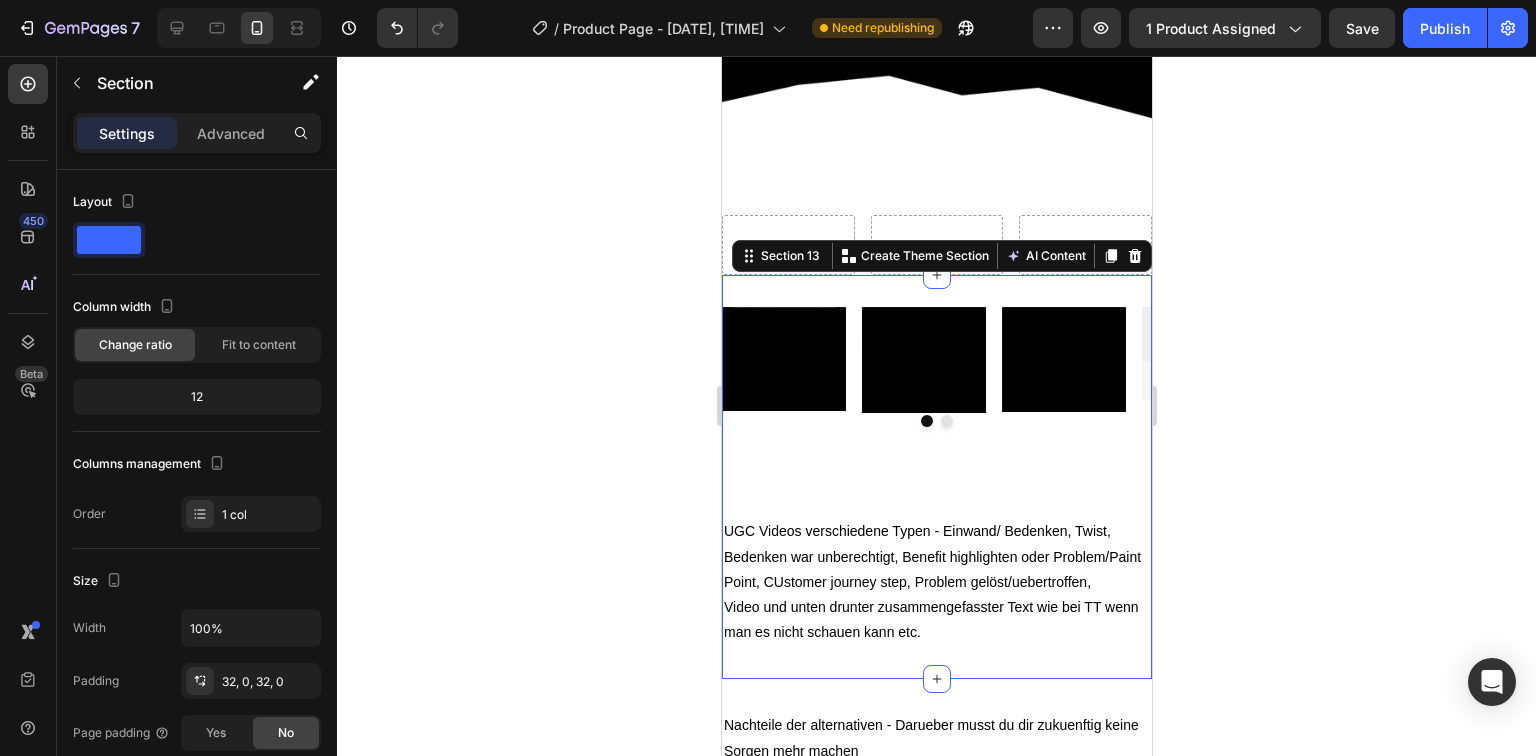 click on "Text Block Hero Banner   Text Block Hero Banner   Text Block Hero Banner Image
Carousel" at bounding box center (936, 412) 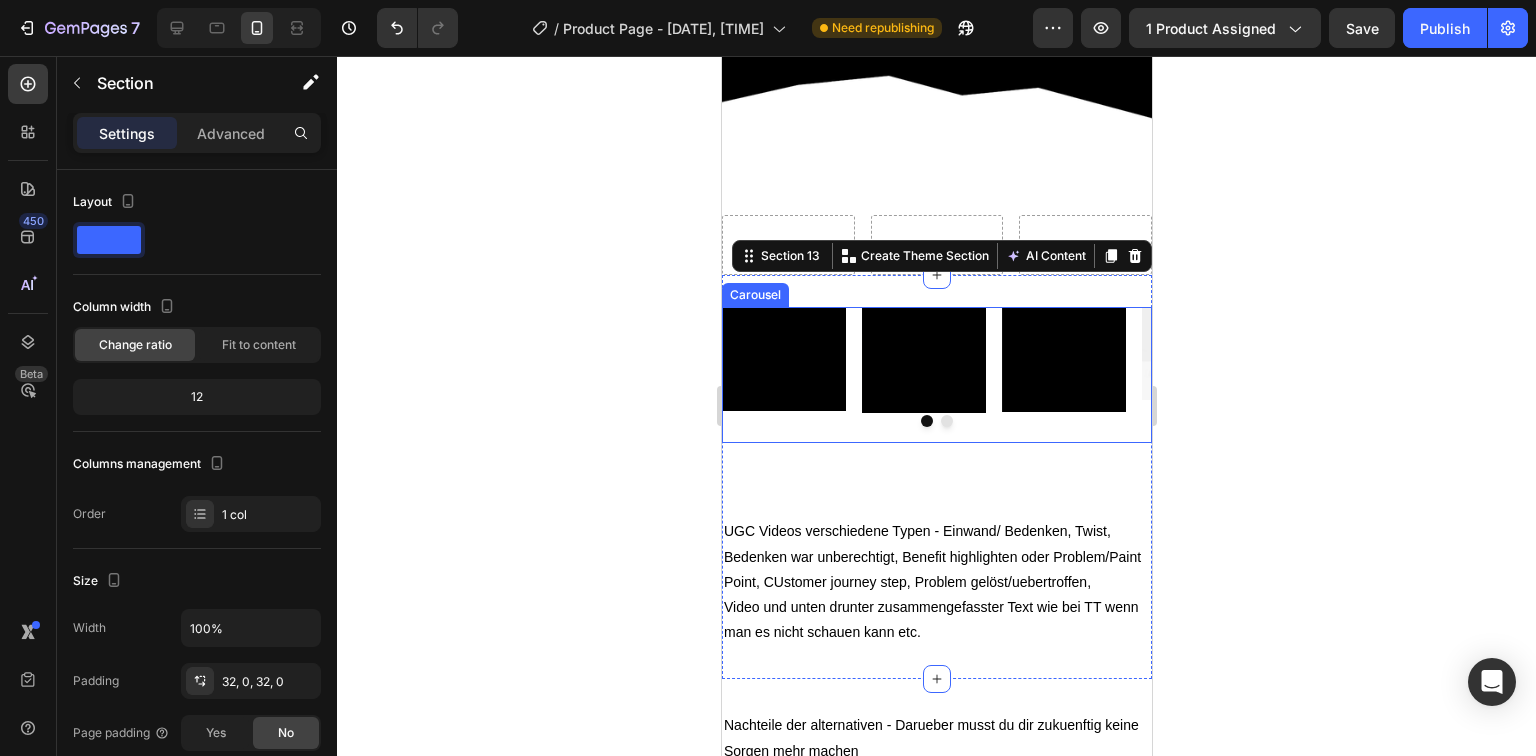 click at bounding box center [936, 421] 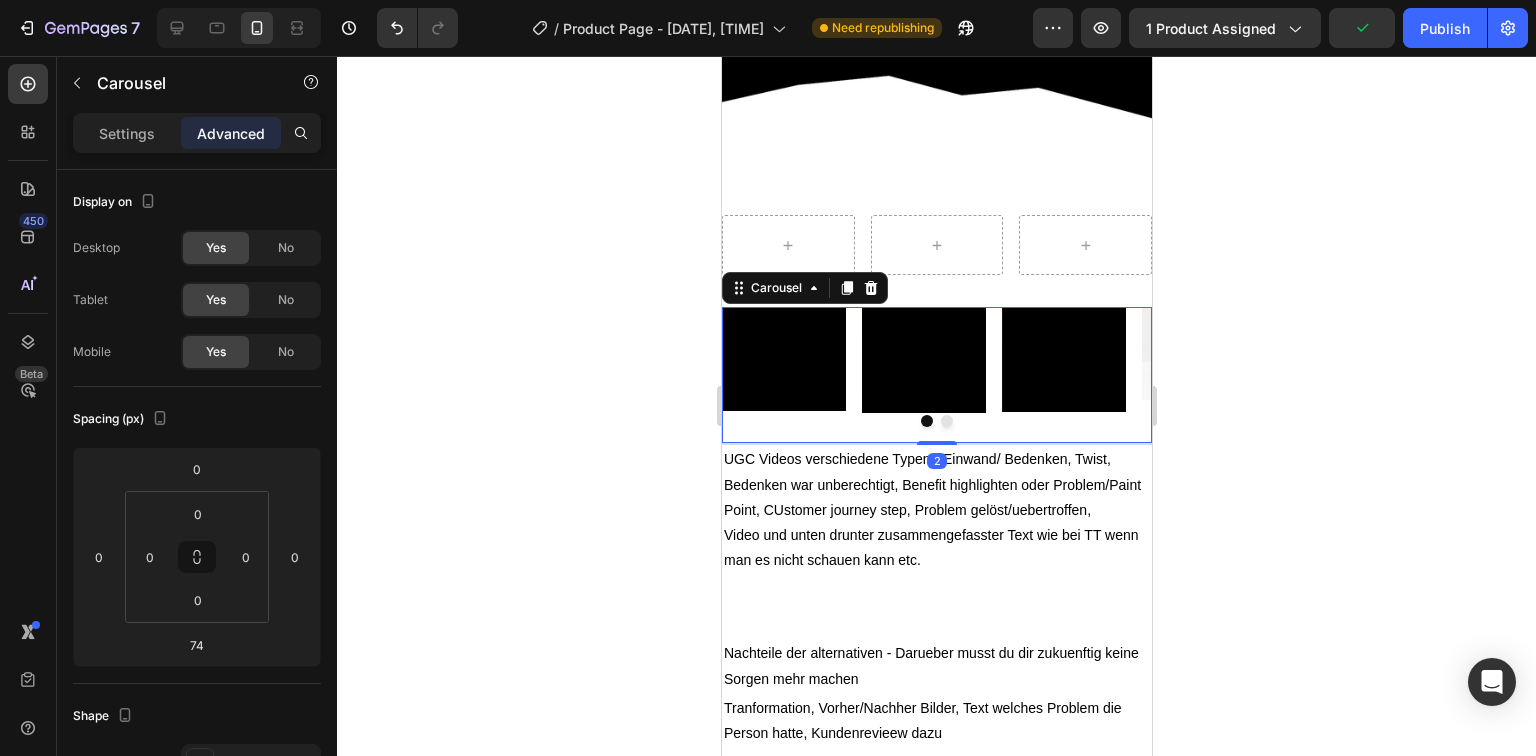 drag, startPoint x: 926, startPoint y: 506, endPoint x: 891, endPoint y: 485, distance: 40.81666 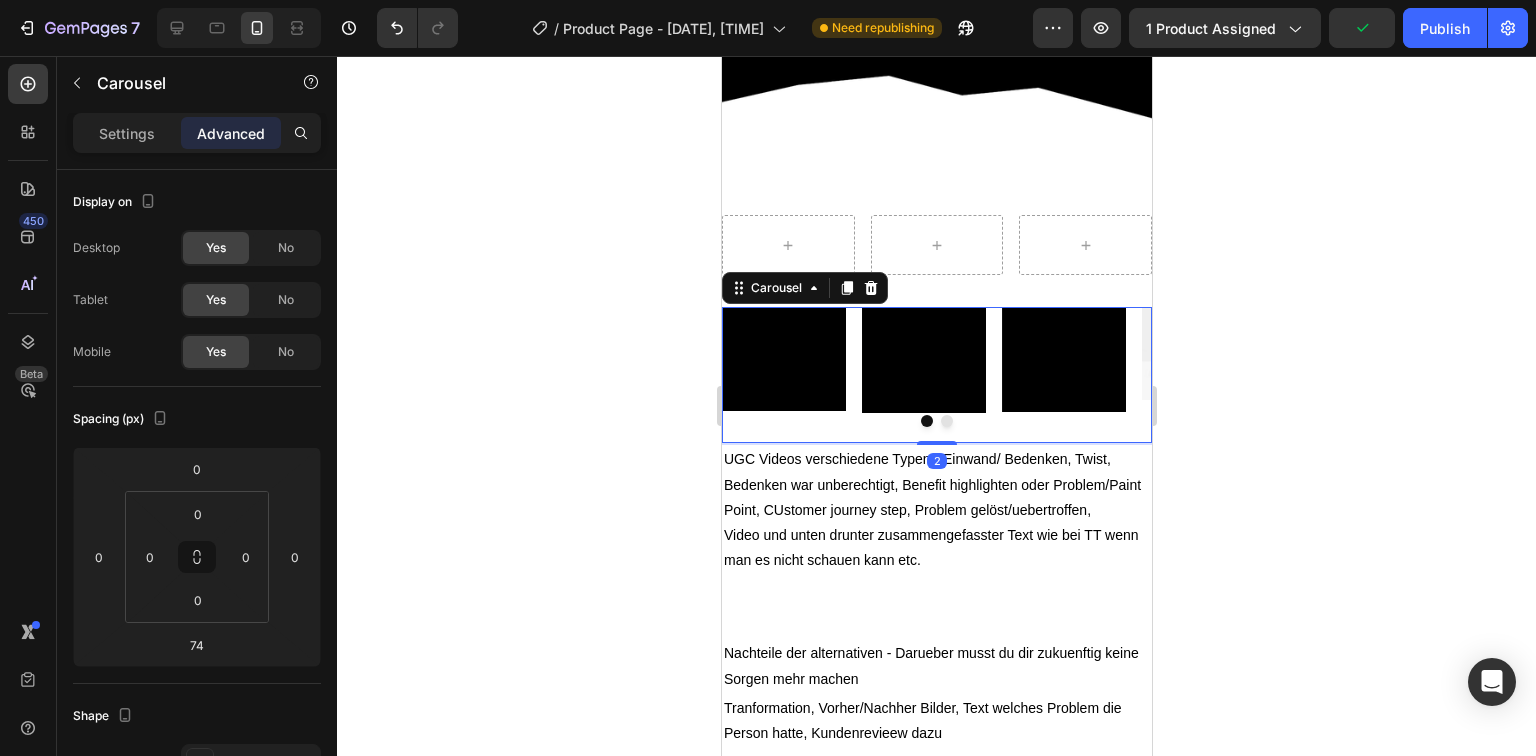 click at bounding box center (936, 443) 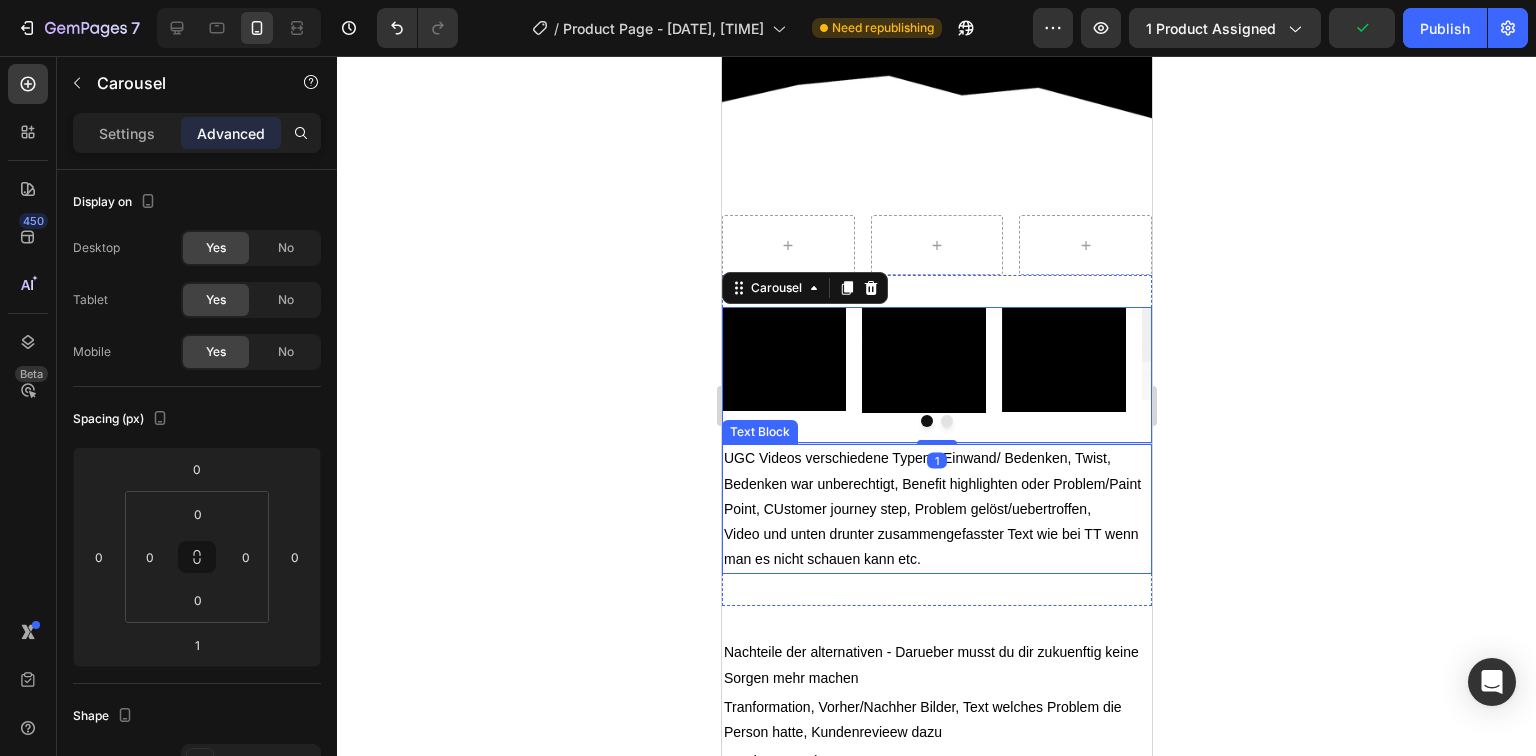 click on "UGC Videos verschiedene Typen - Einwand/ Bedenken, Twist, Bedenken war unberechtigt, Benefit highlighten oder Problem/Paint Point, CUstomer journey step, Problem gelöst/übertroffen," at bounding box center [936, 484] 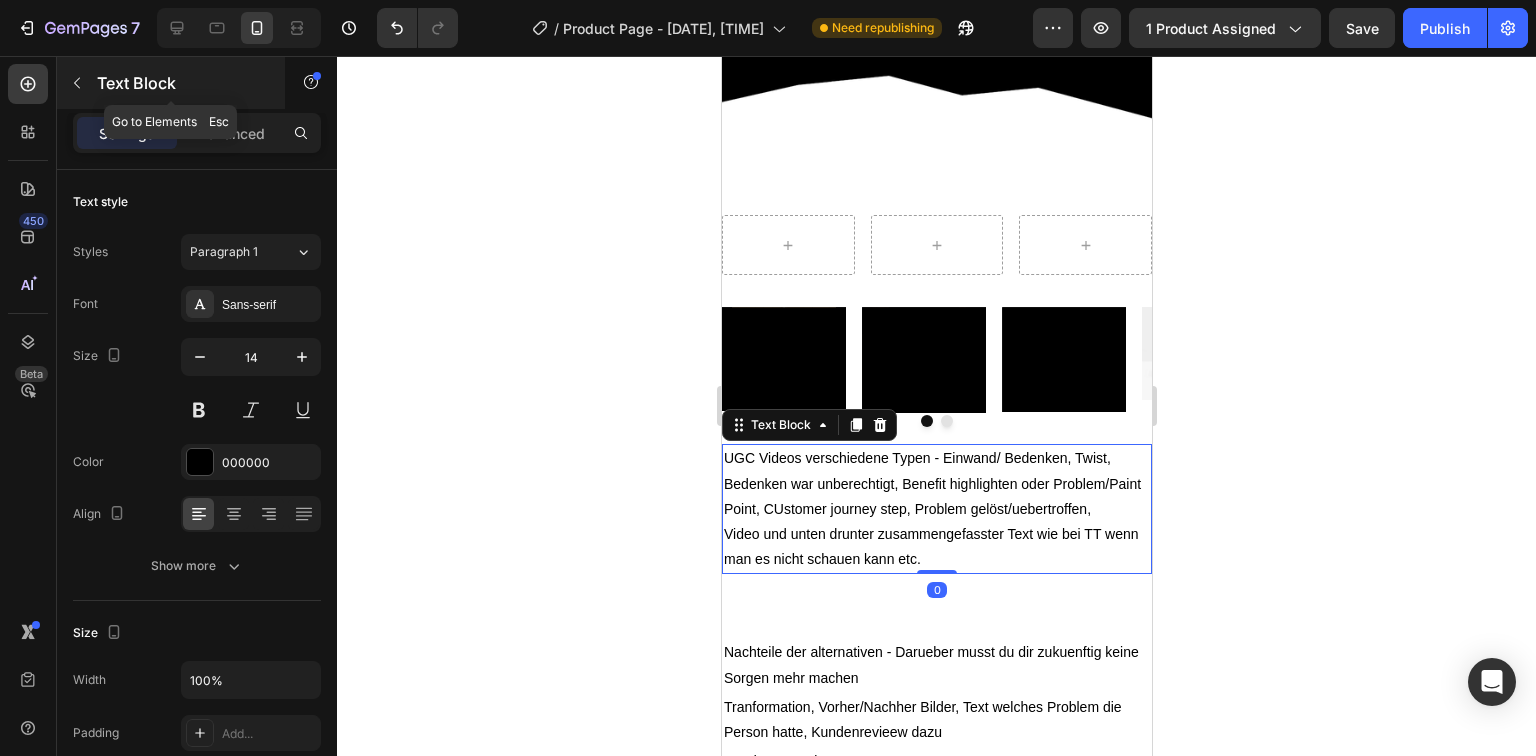 click on "Text Block" at bounding box center [171, 83] 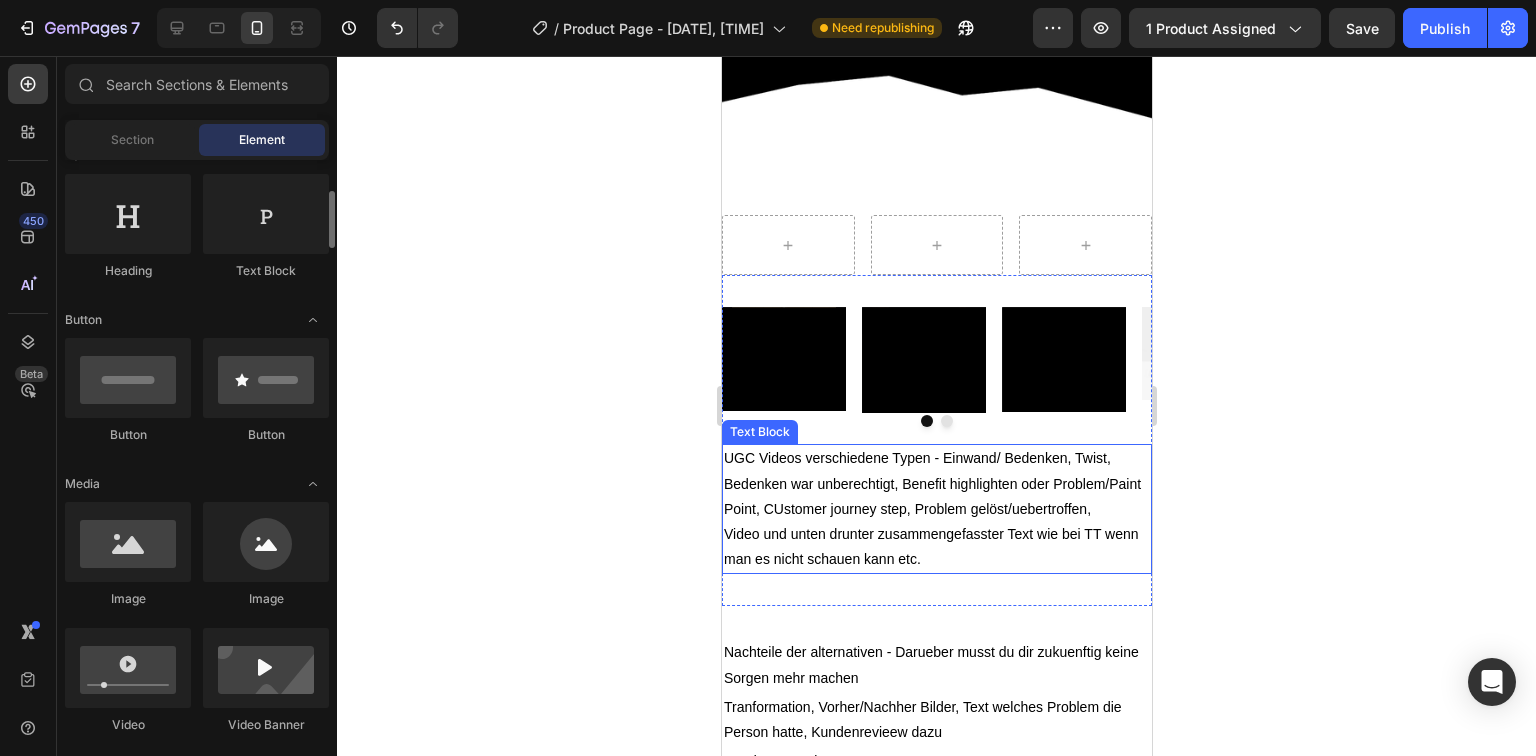 scroll, scrollTop: 0, scrollLeft: 0, axis: both 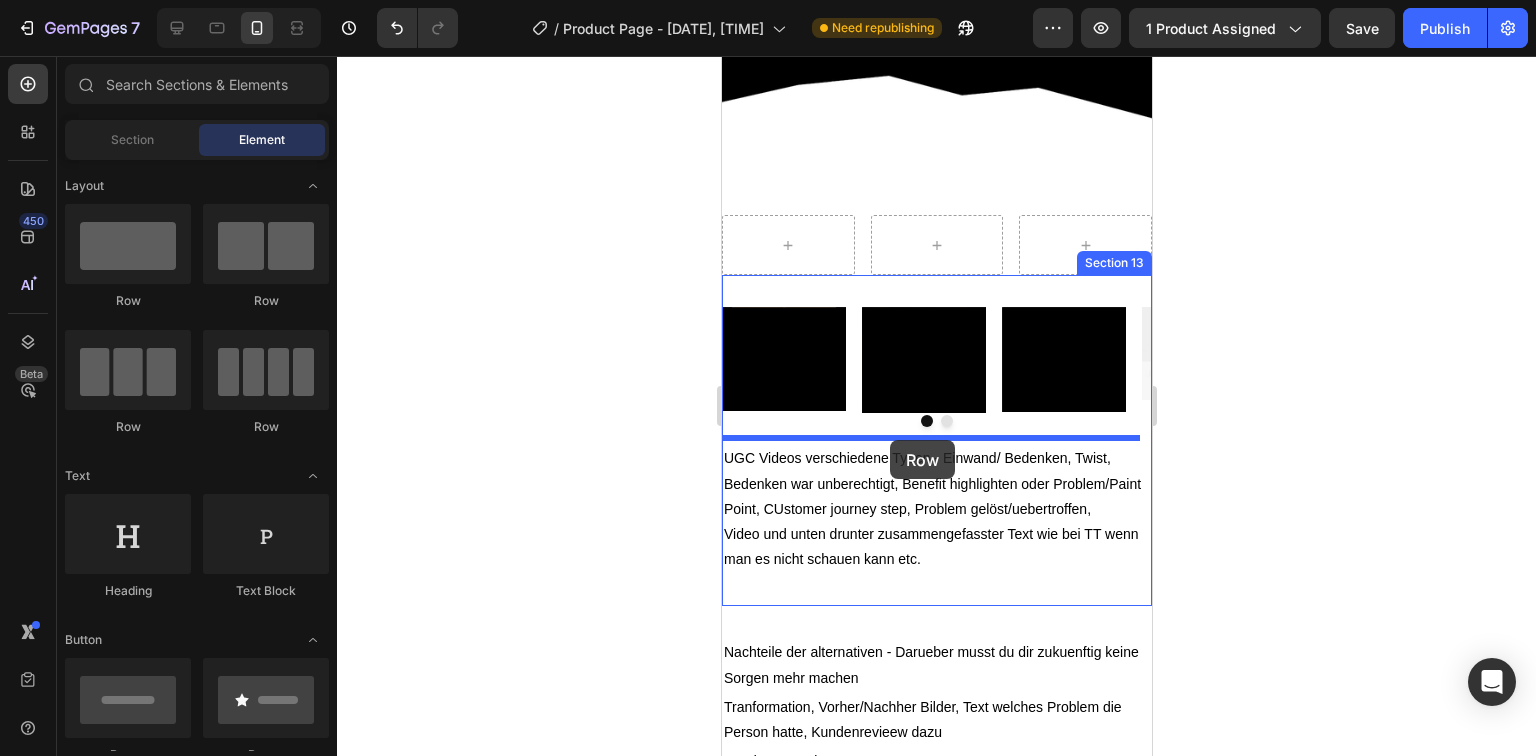 drag, startPoint x: 831, startPoint y: 439, endPoint x: 889, endPoint y: 440, distance: 58.00862 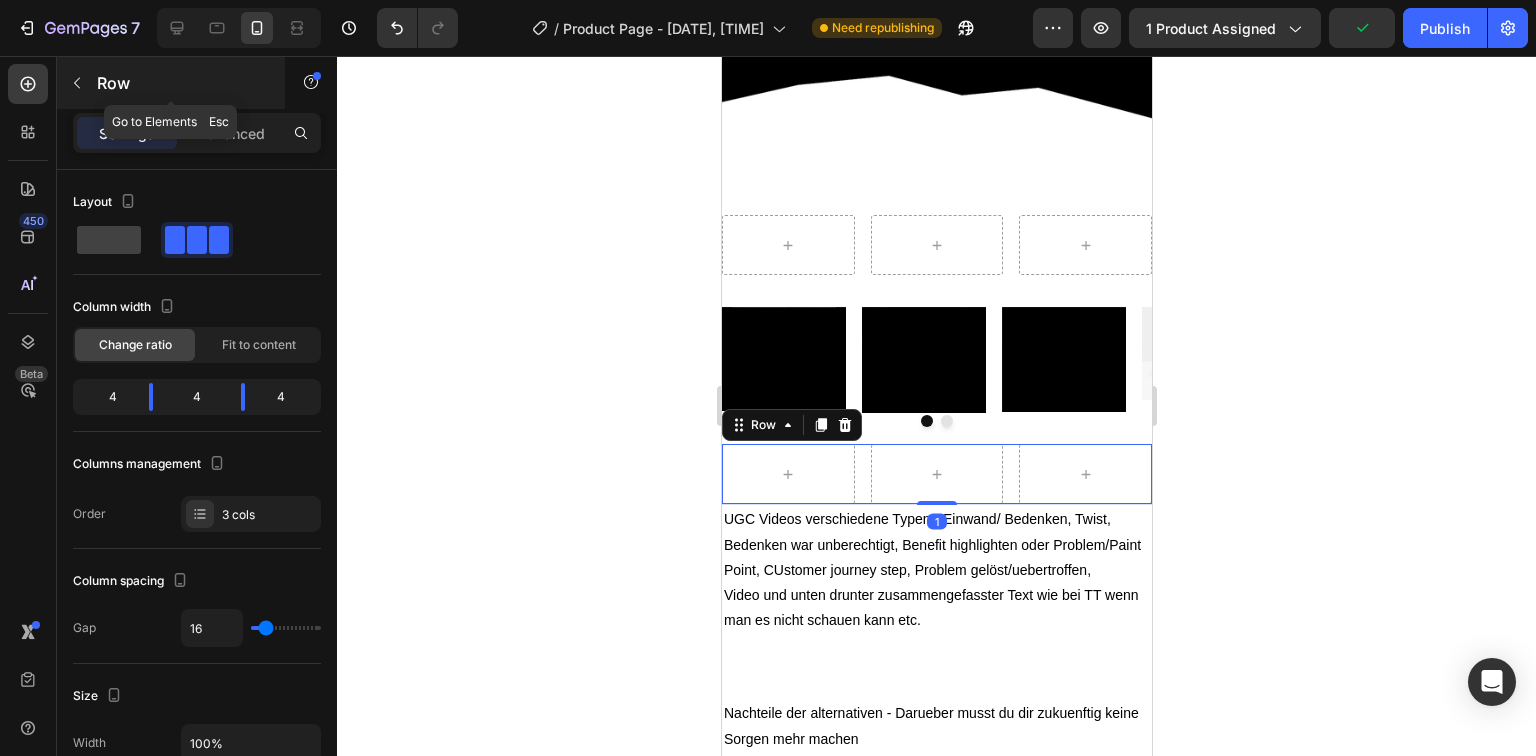 click at bounding box center (77, 83) 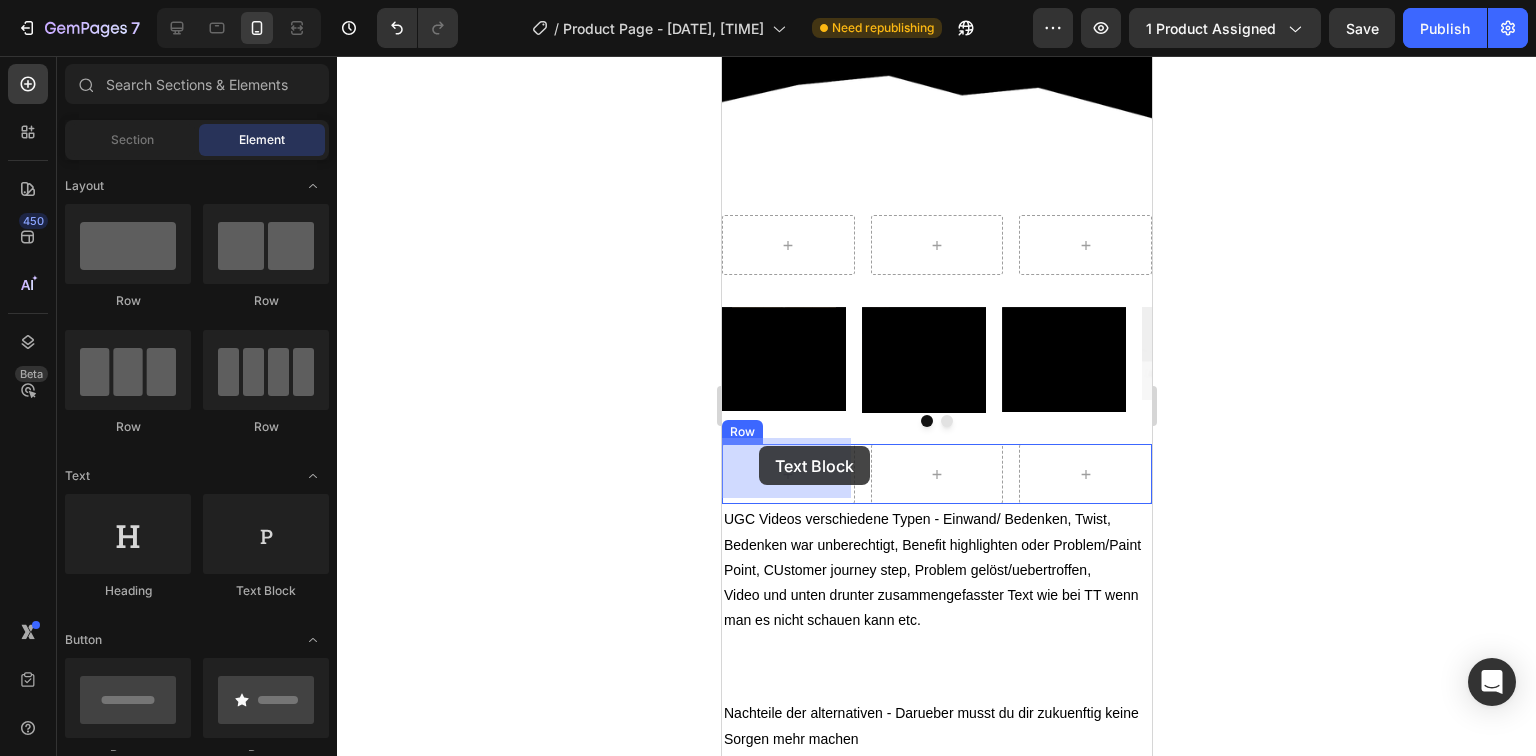 drag, startPoint x: 1070, startPoint y: 574, endPoint x: 758, endPoint y: 446, distance: 337.2358 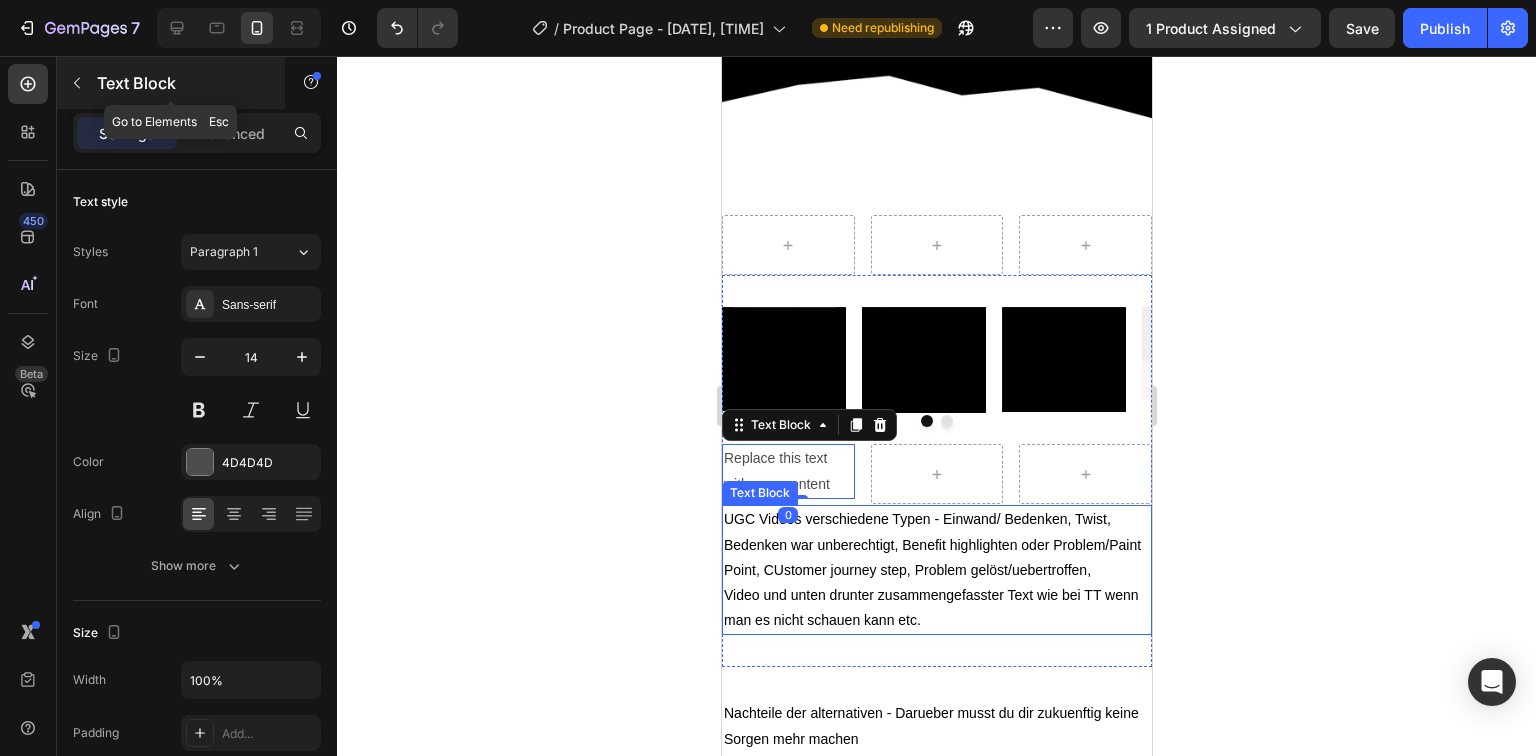 click at bounding box center [77, 83] 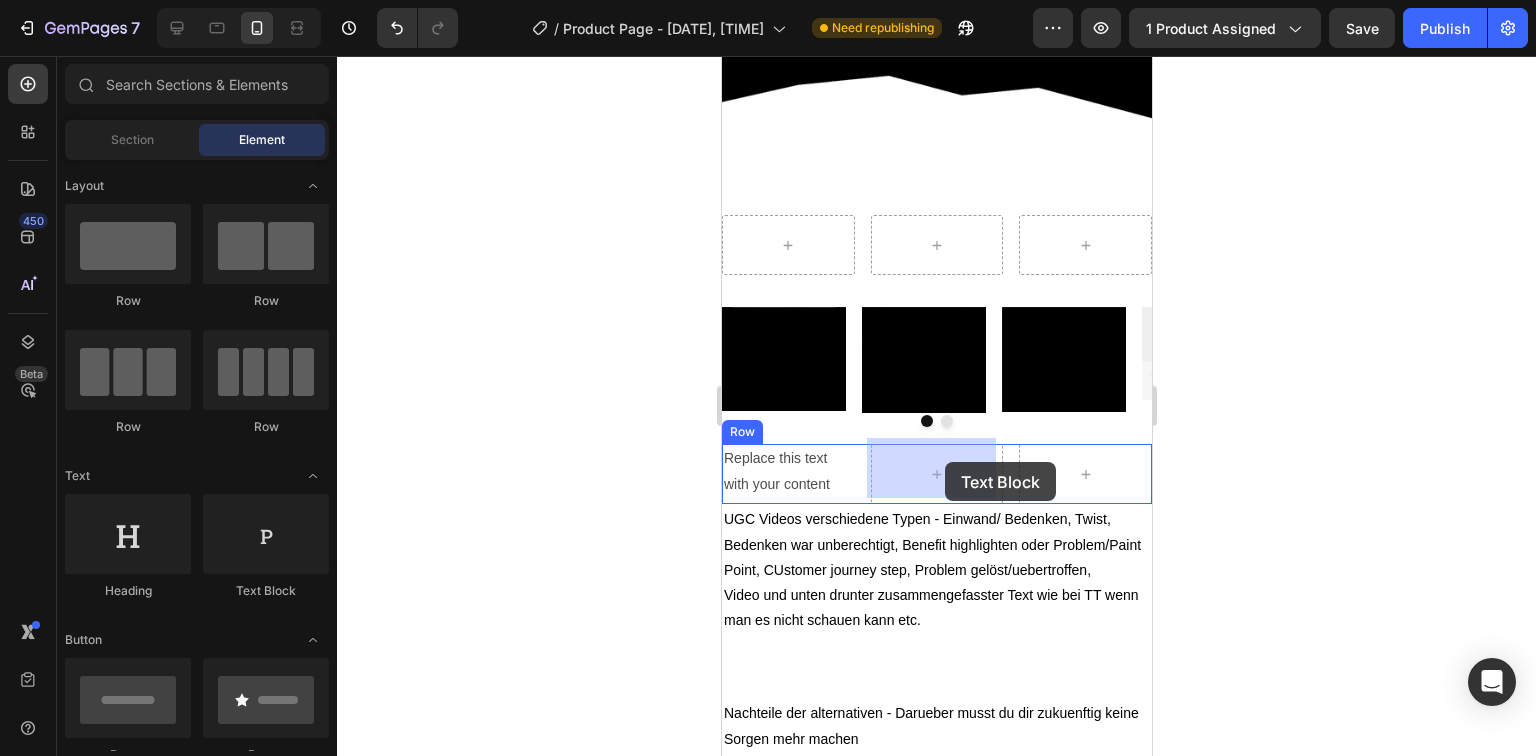 drag, startPoint x: 1013, startPoint y: 608, endPoint x: 1373, endPoint y: 513, distance: 372.3238 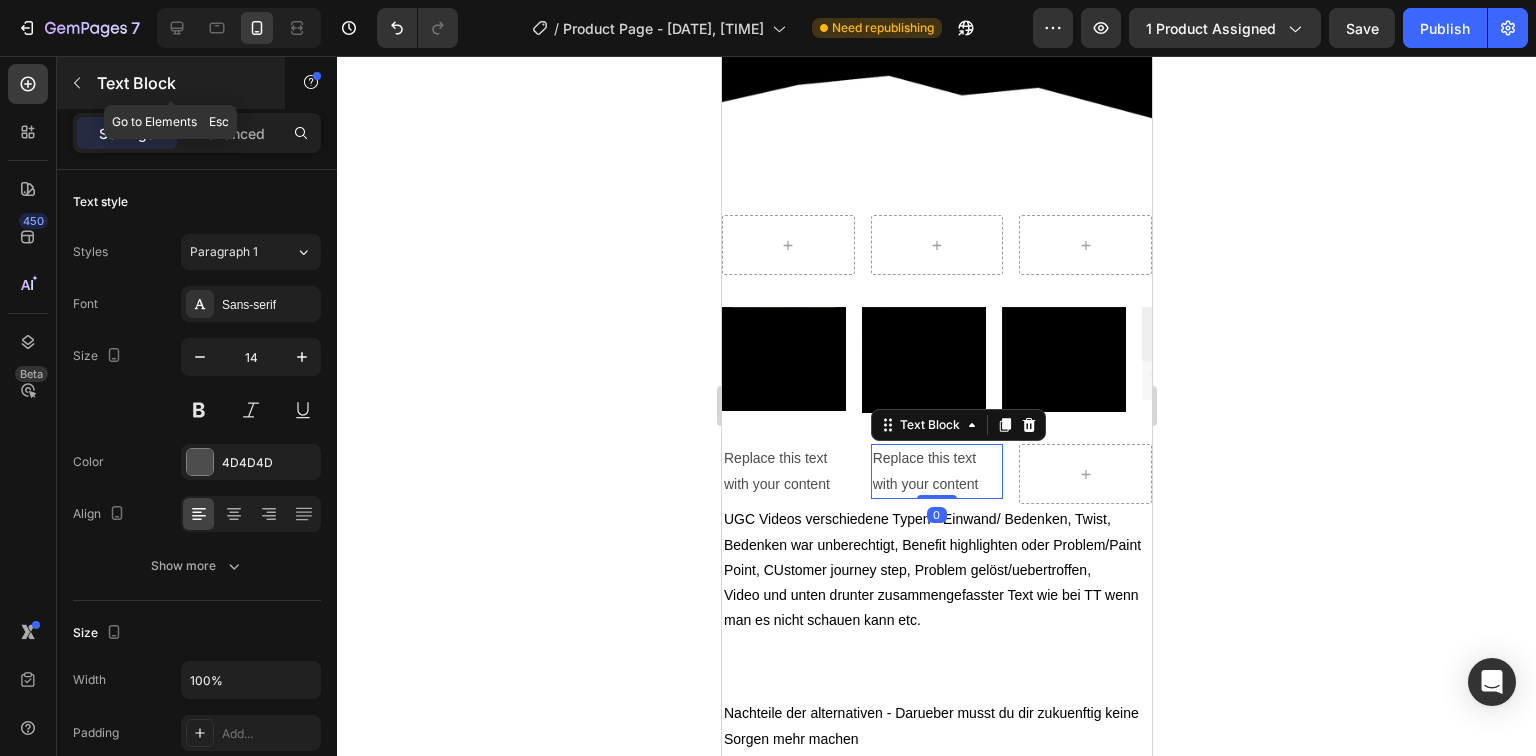 click at bounding box center [77, 83] 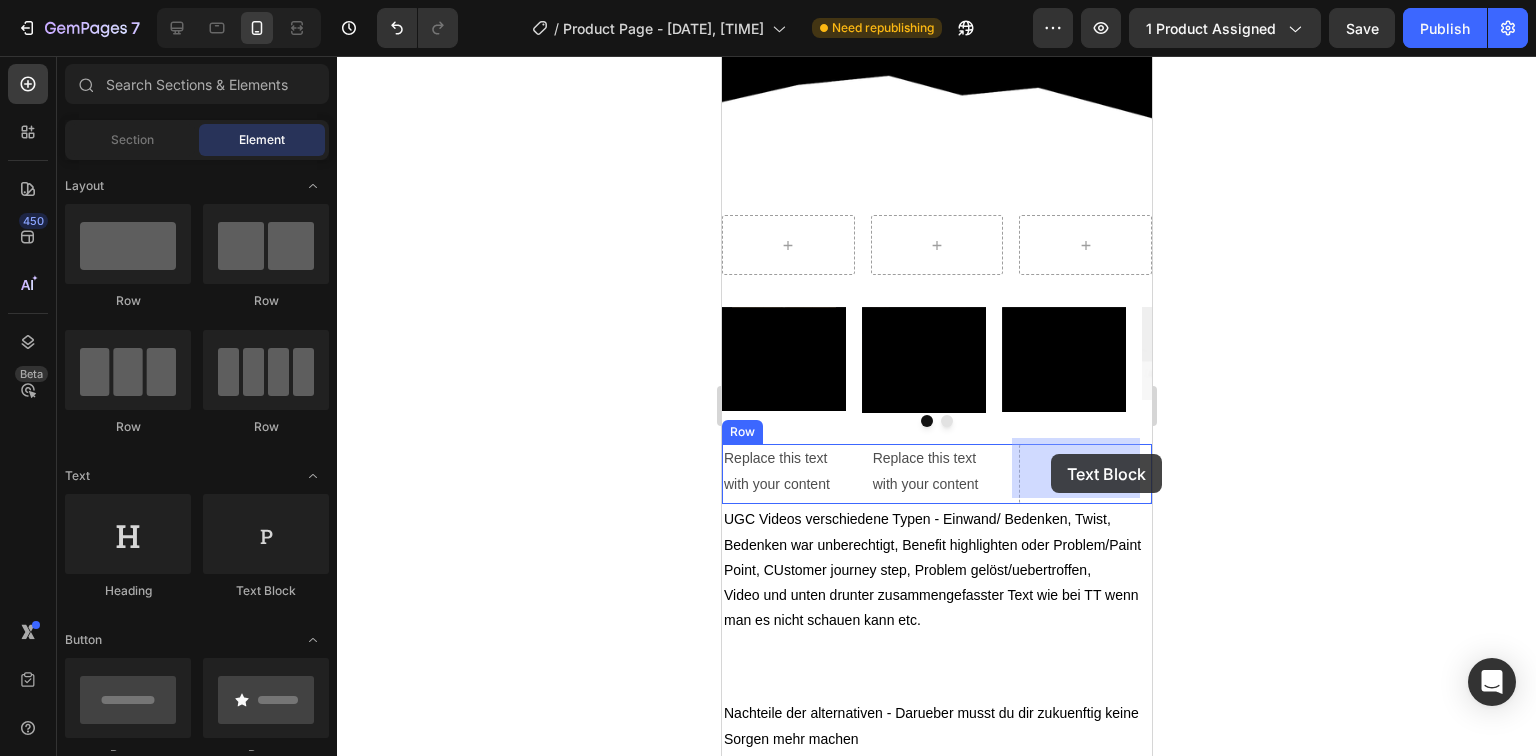 drag, startPoint x: 1164, startPoint y: 571, endPoint x: 1050, endPoint y: 454, distance: 163.35544 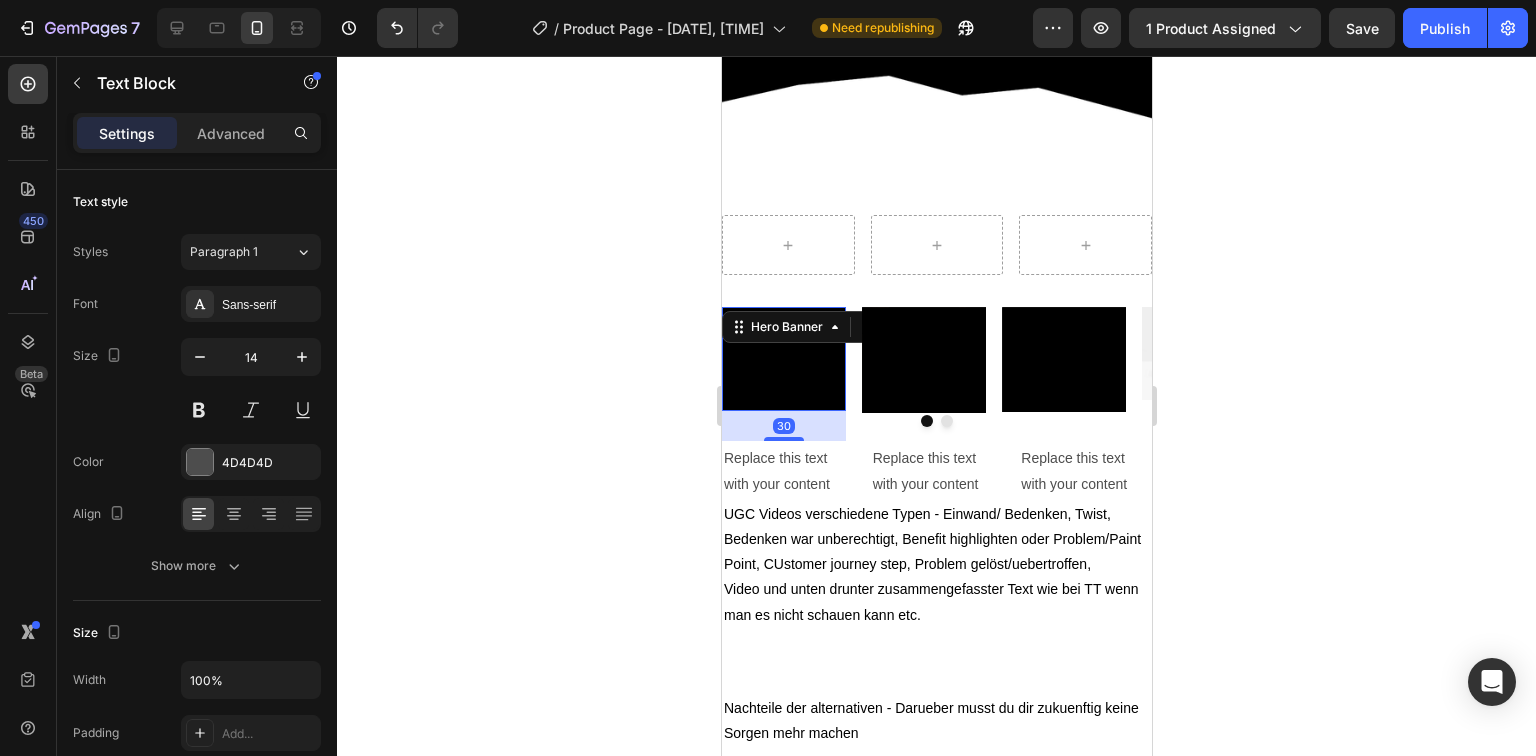 click on "Text Block" at bounding box center [783, 359] 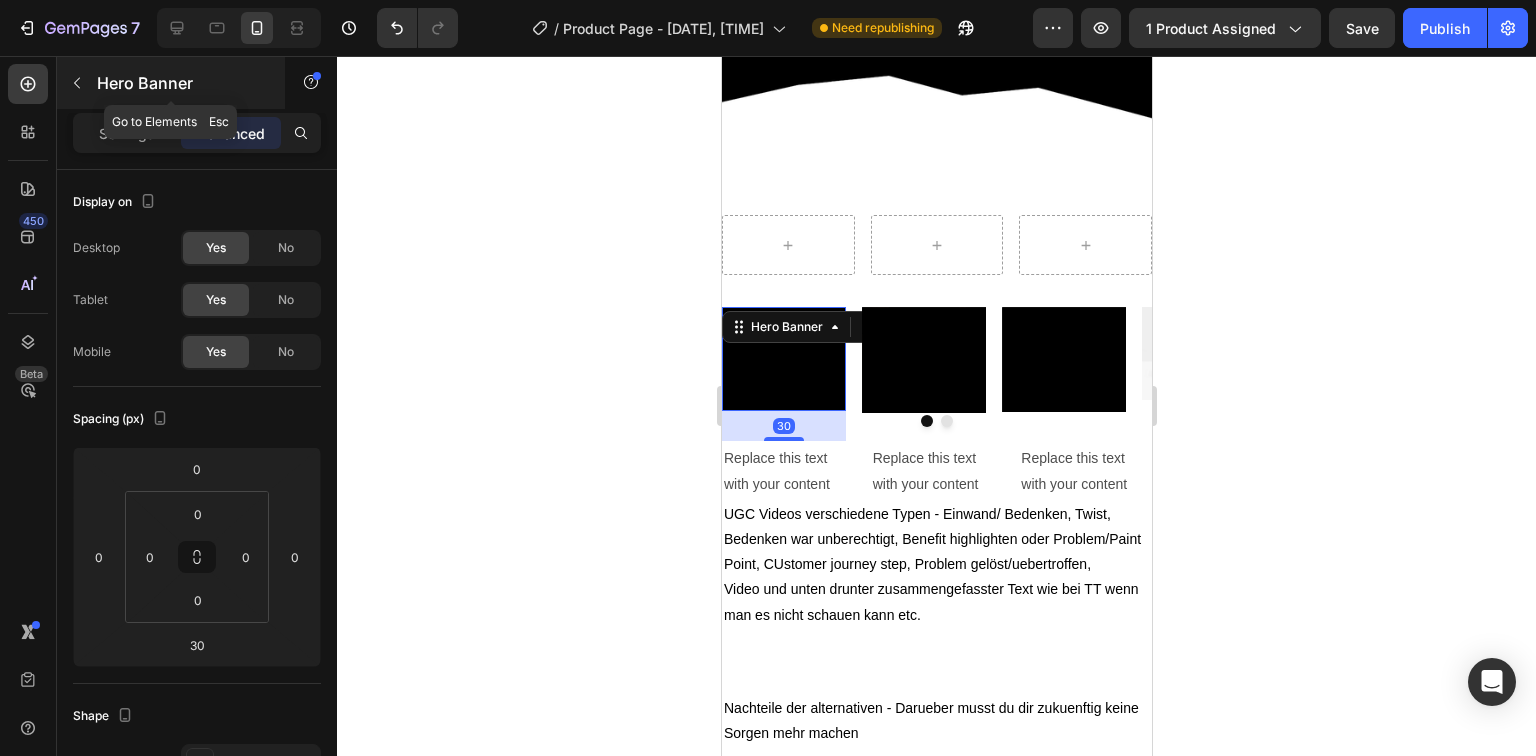 click 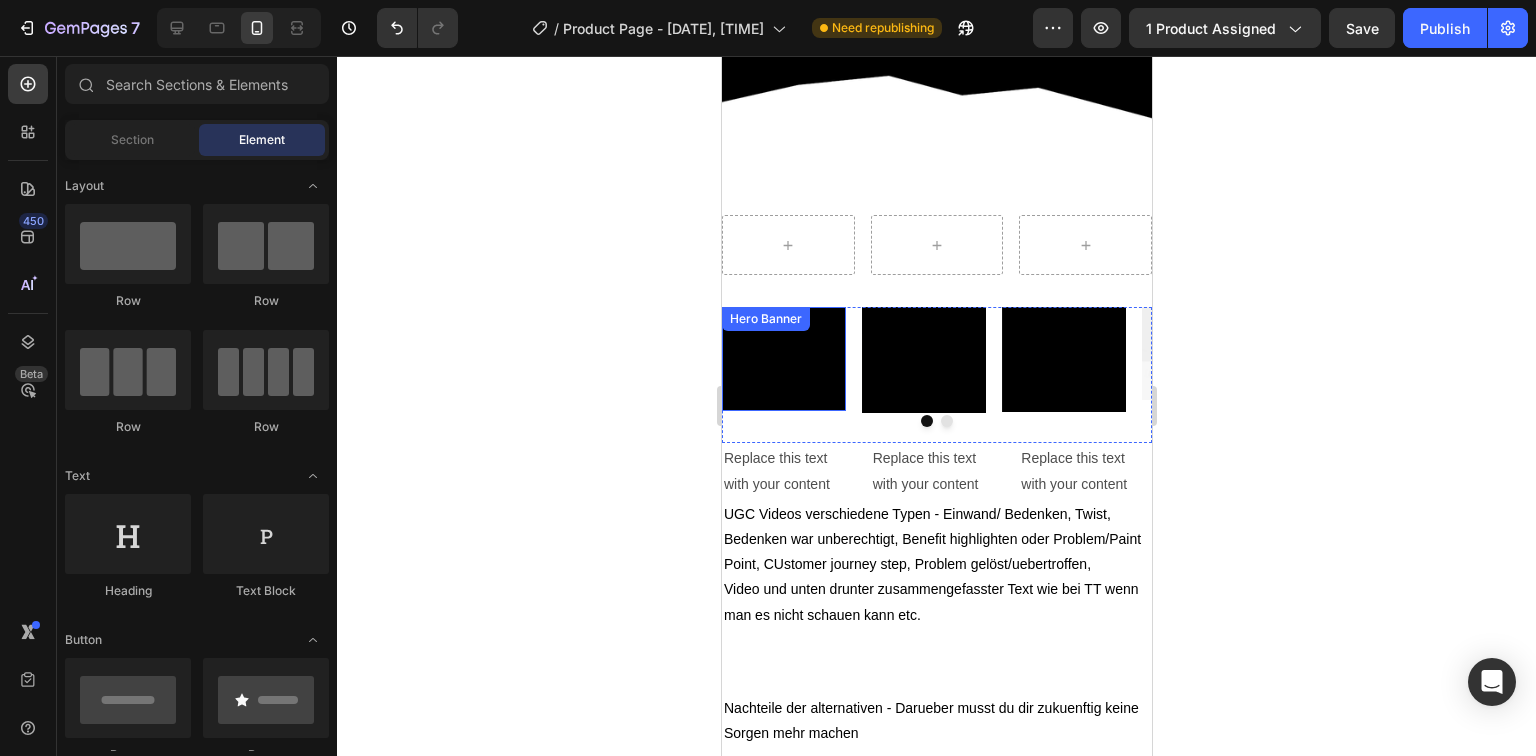 click on "Text Block" at bounding box center [783, 359] 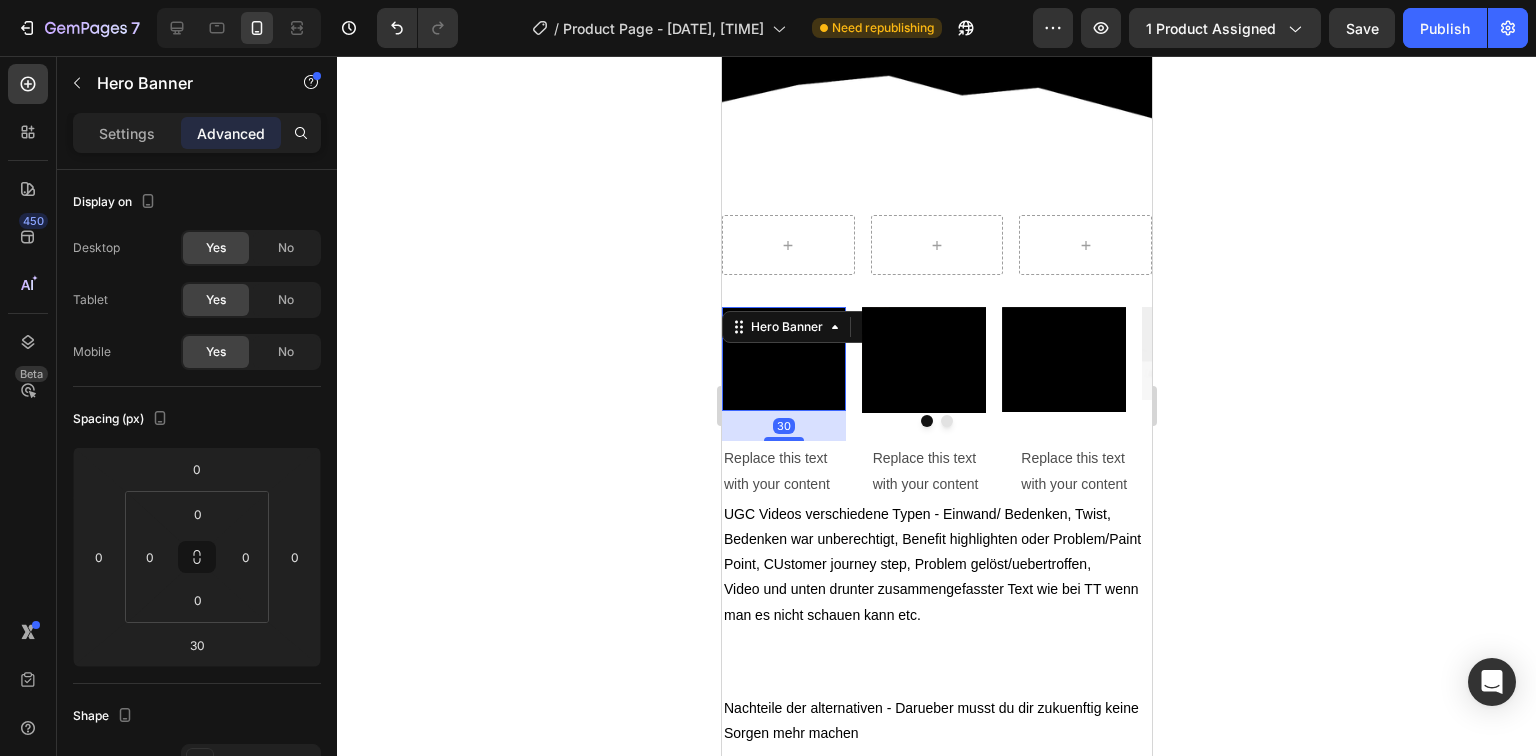 click on "Text Block" at bounding box center [783, 359] 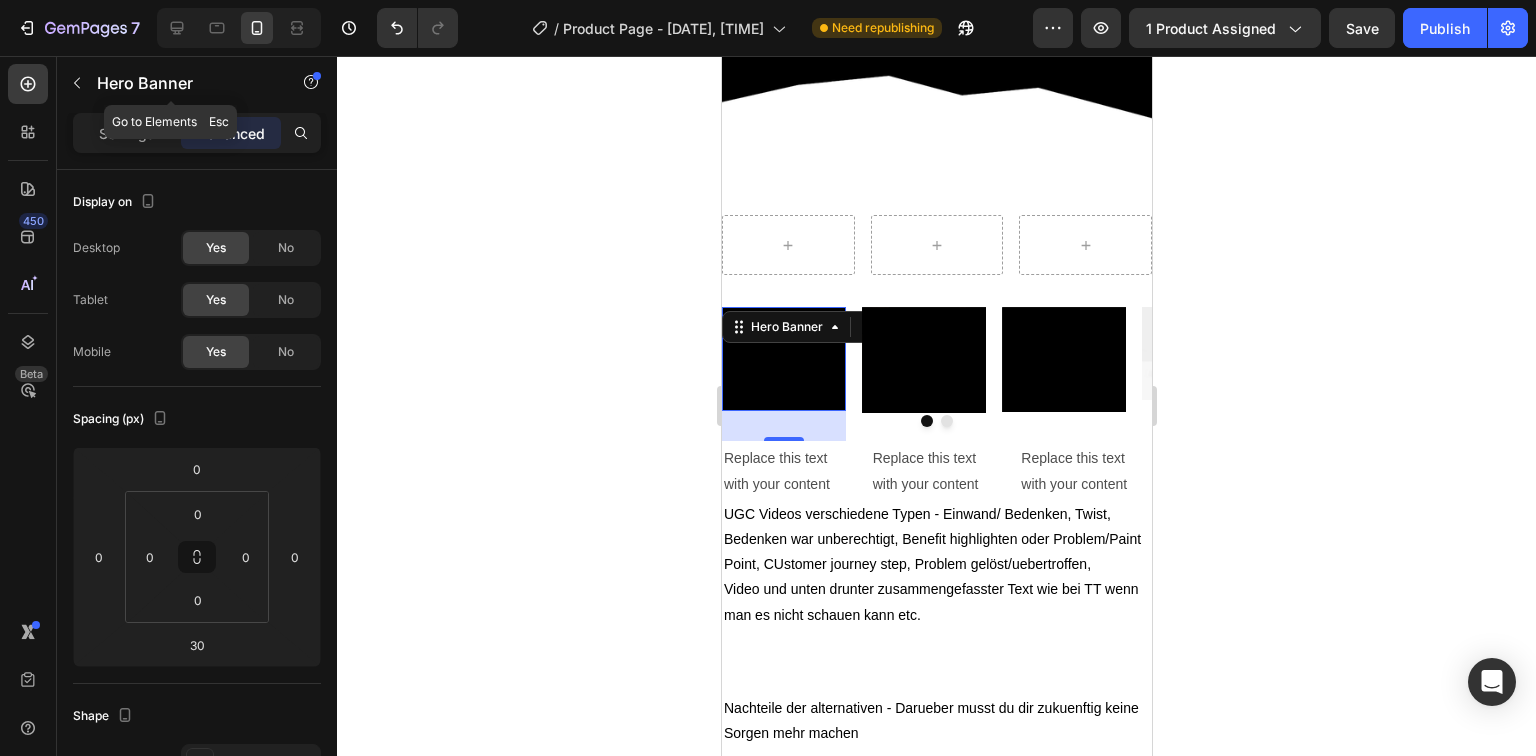 click 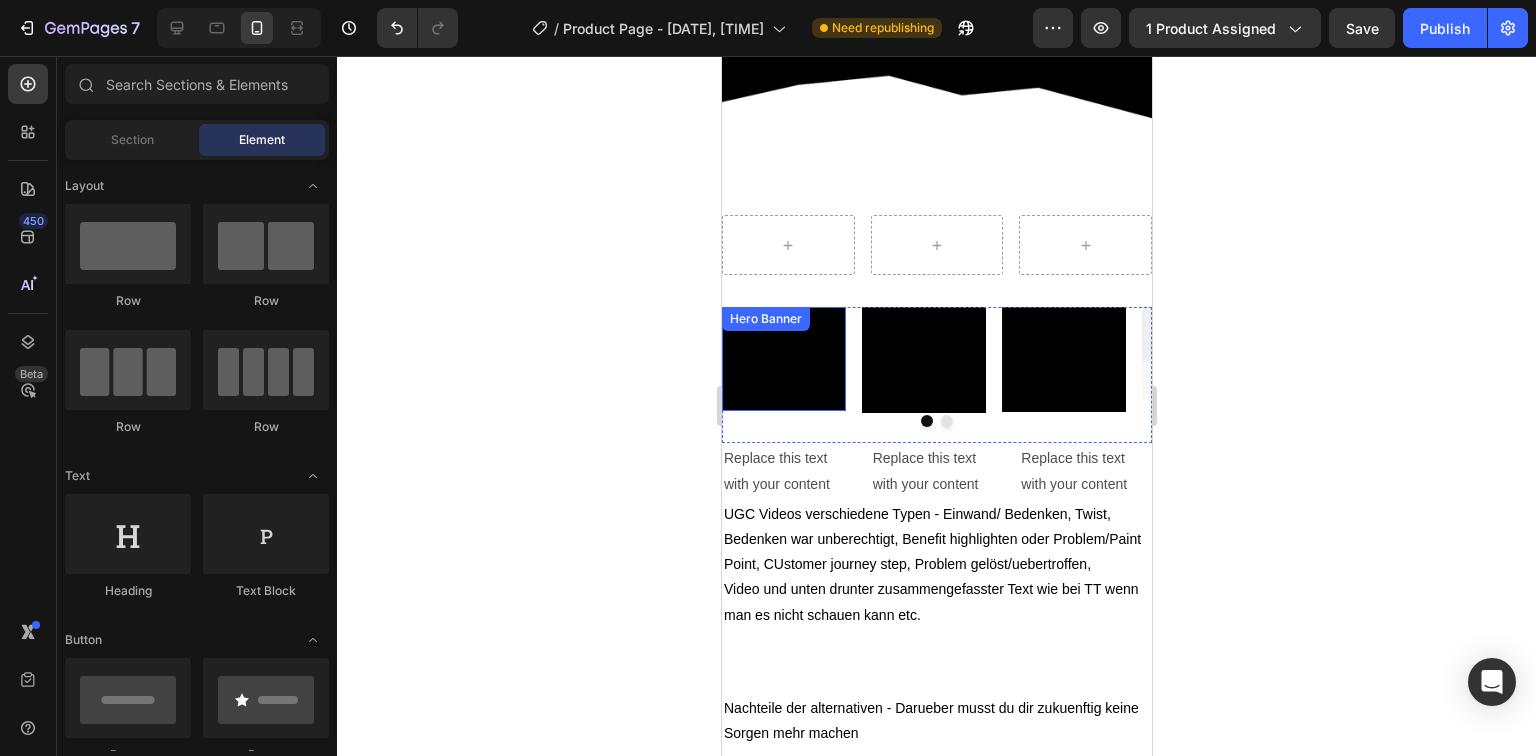 click on "Text Block" at bounding box center (783, 359) 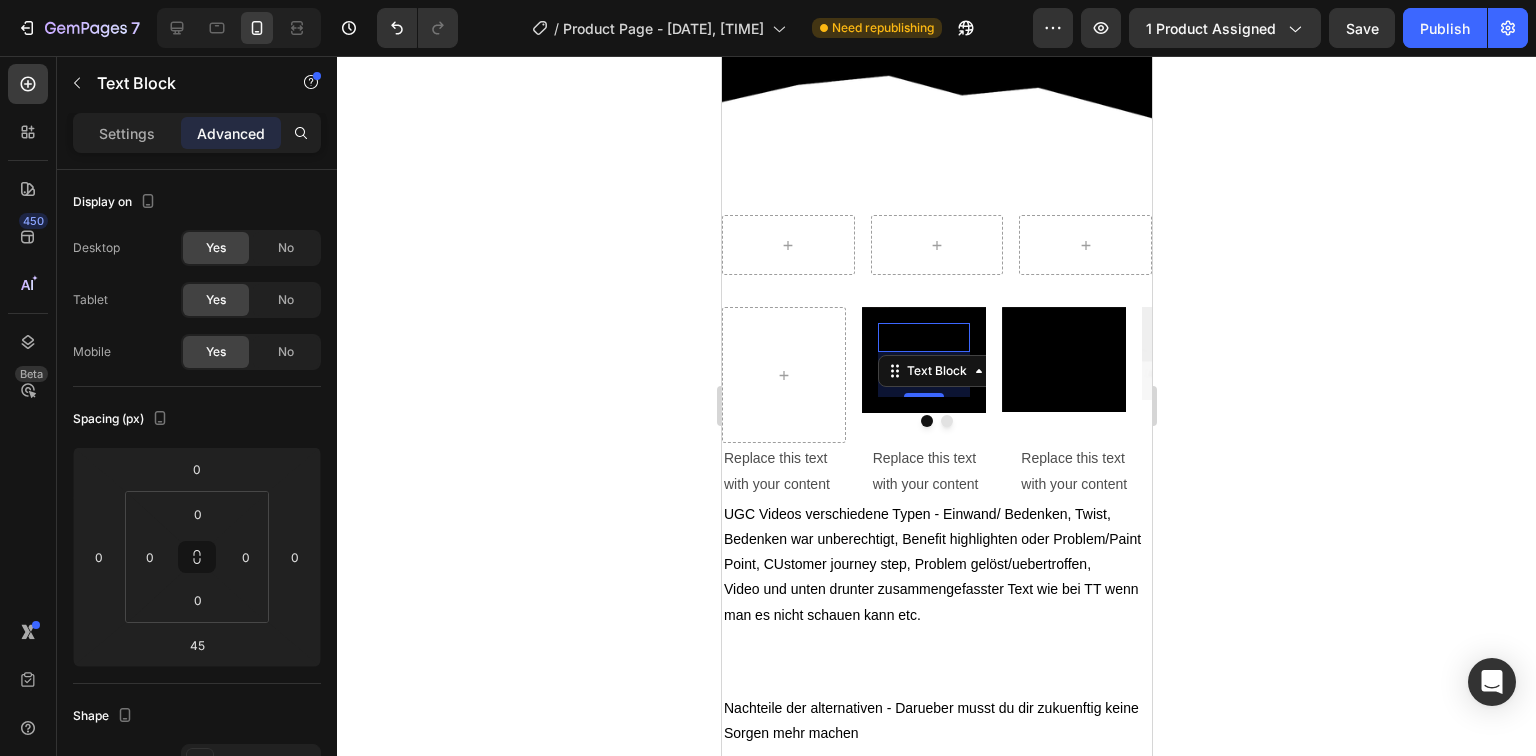 click at bounding box center [923, 337] 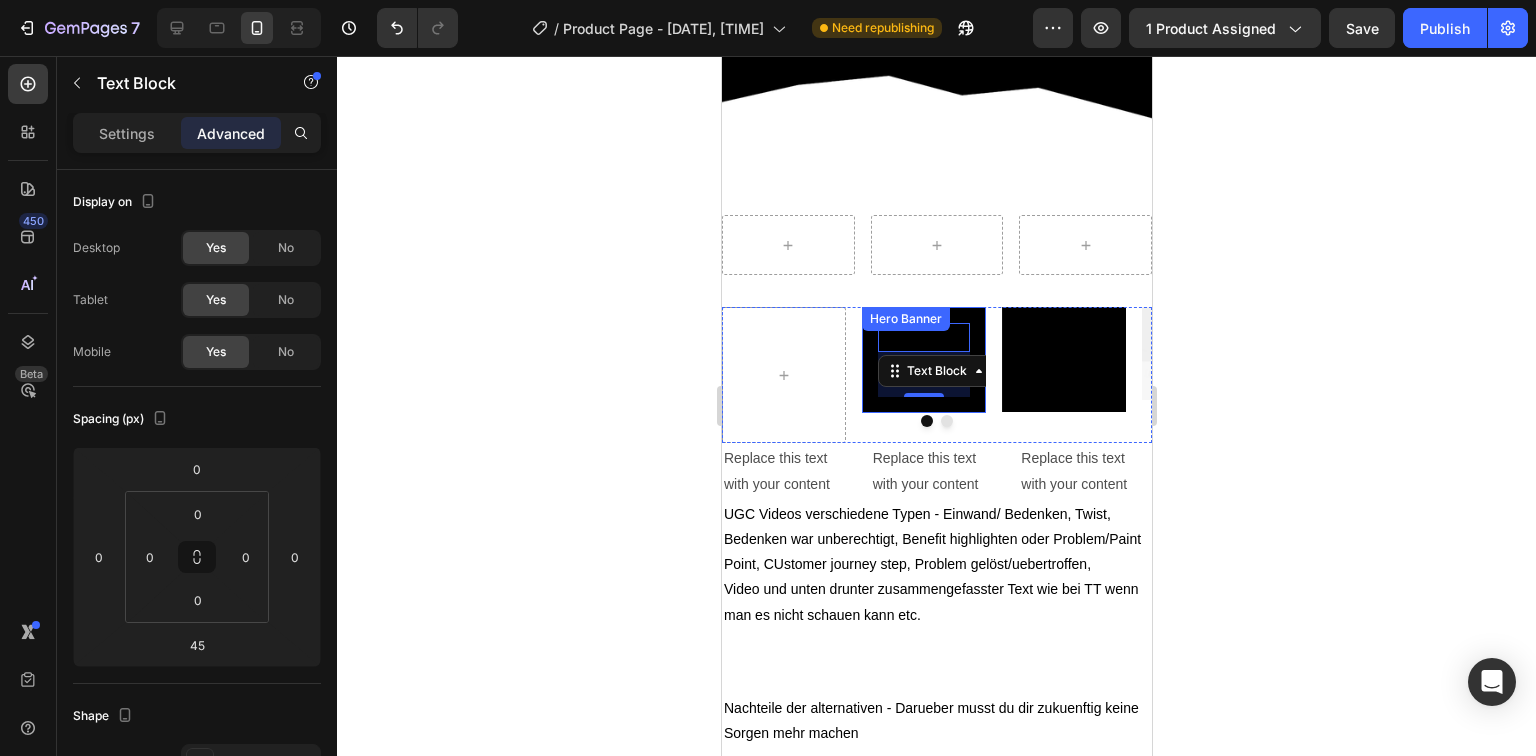 click on "Text Block   45" at bounding box center [923, 360] 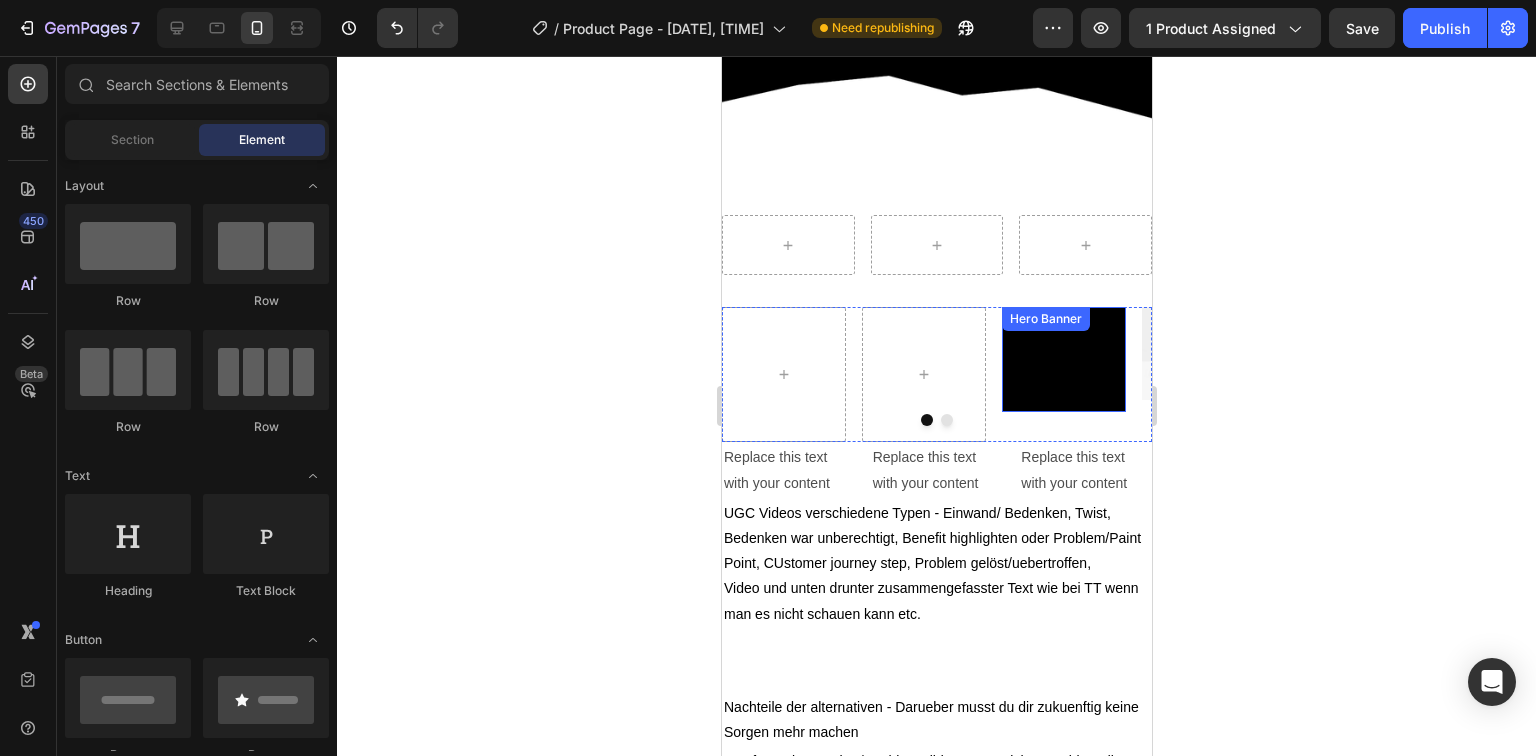 click on "Text Block" at bounding box center (1063, 359) 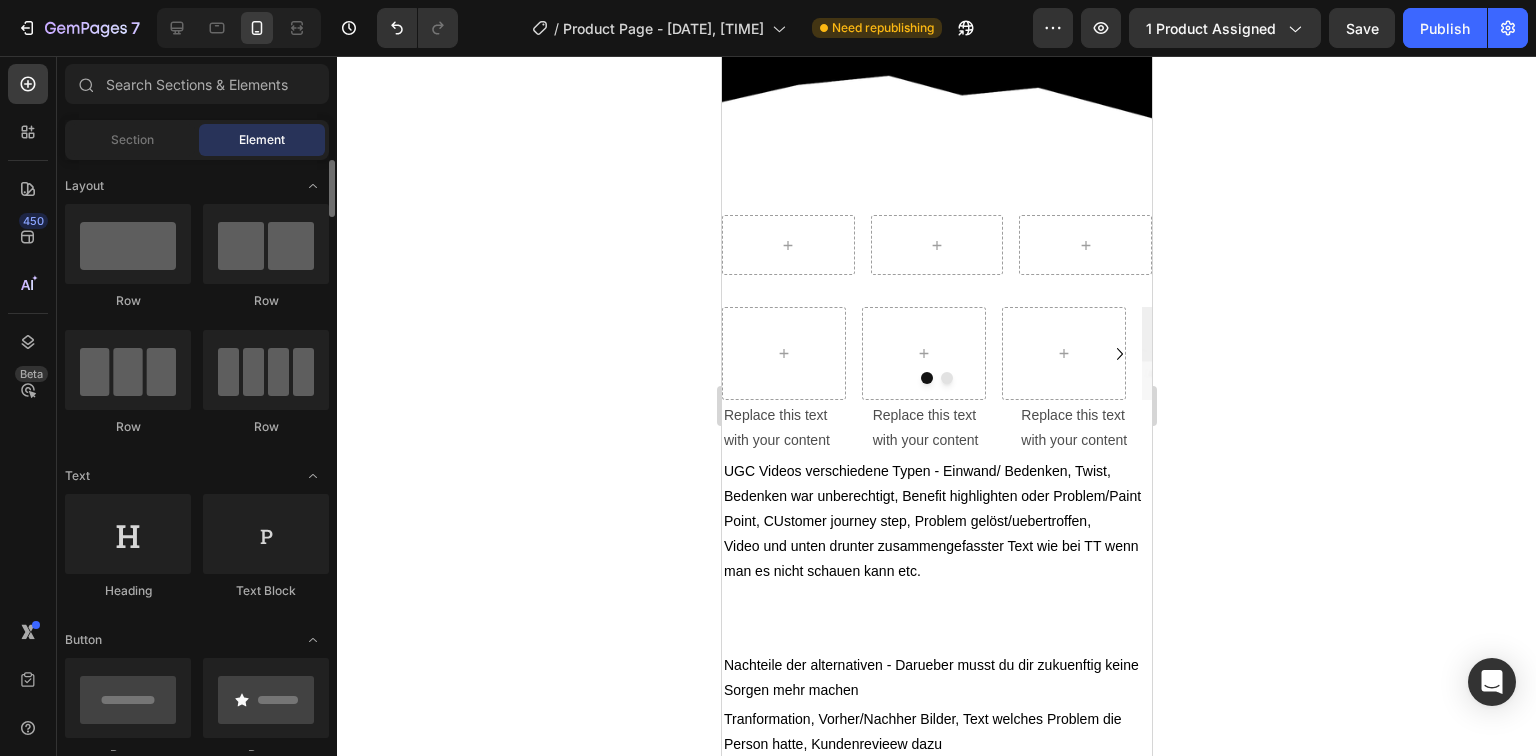 scroll, scrollTop: 480, scrollLeft: 0, axis: vertical 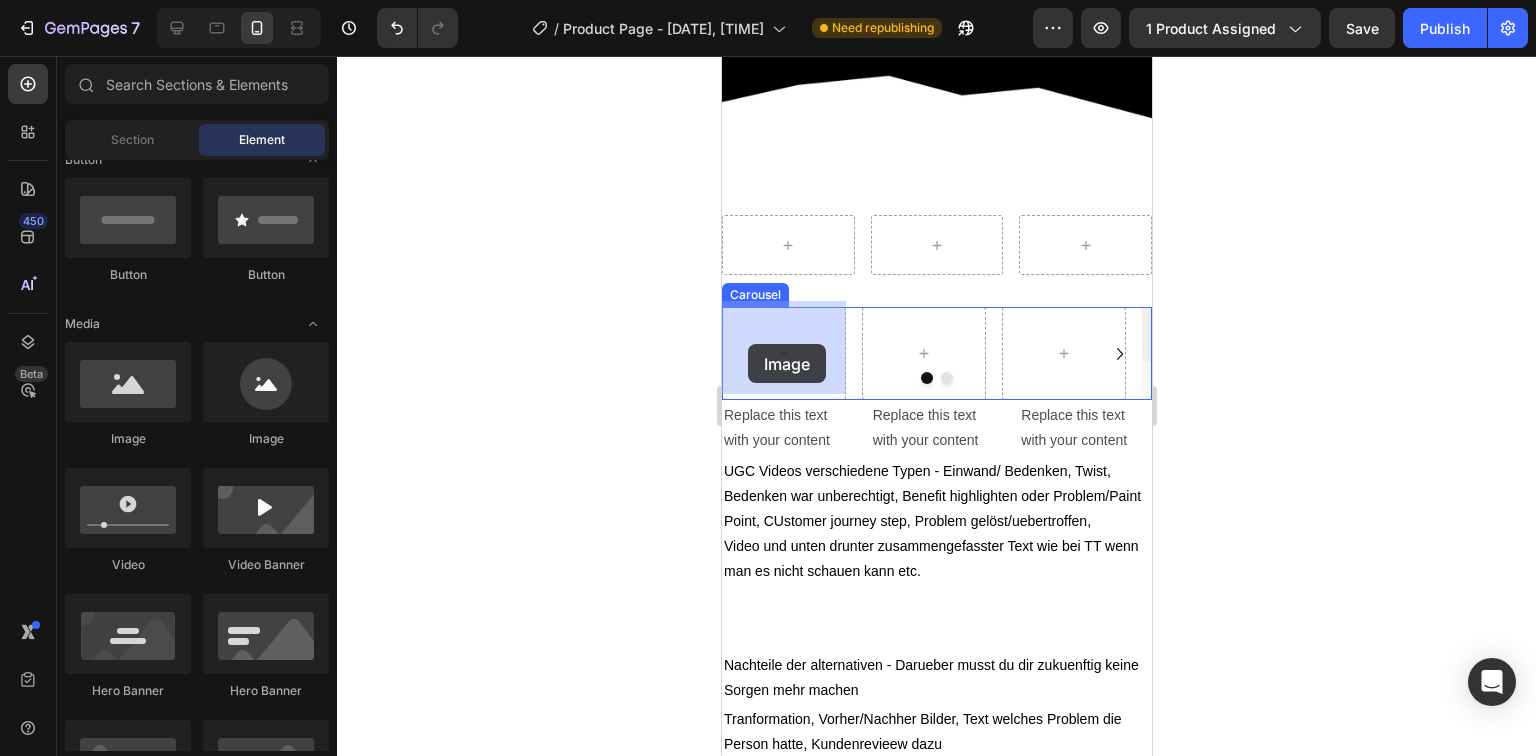 drag, startPoint x: 982, startPoint y: 471, endPoint x: 762, endPoint y: 344, distance: 254.02559 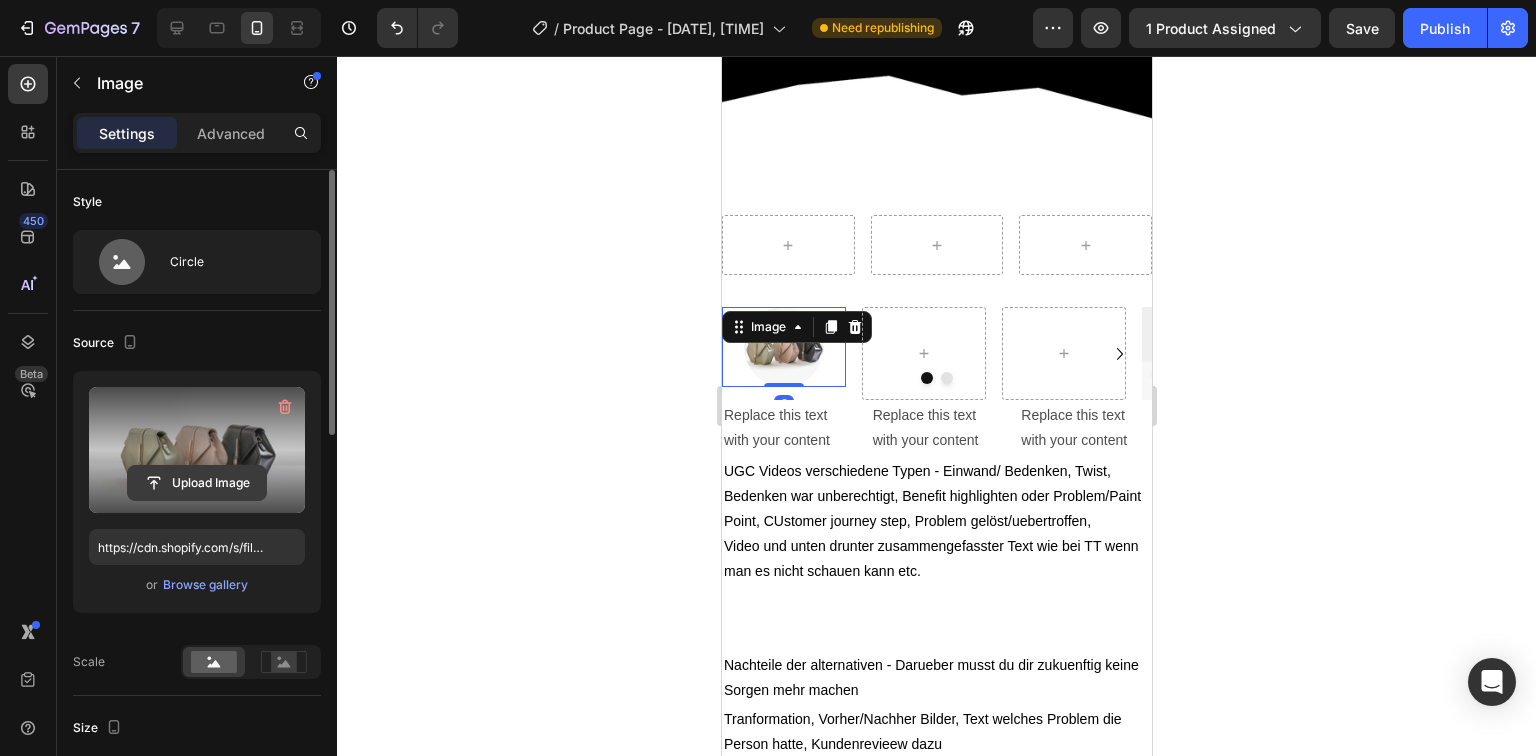 click 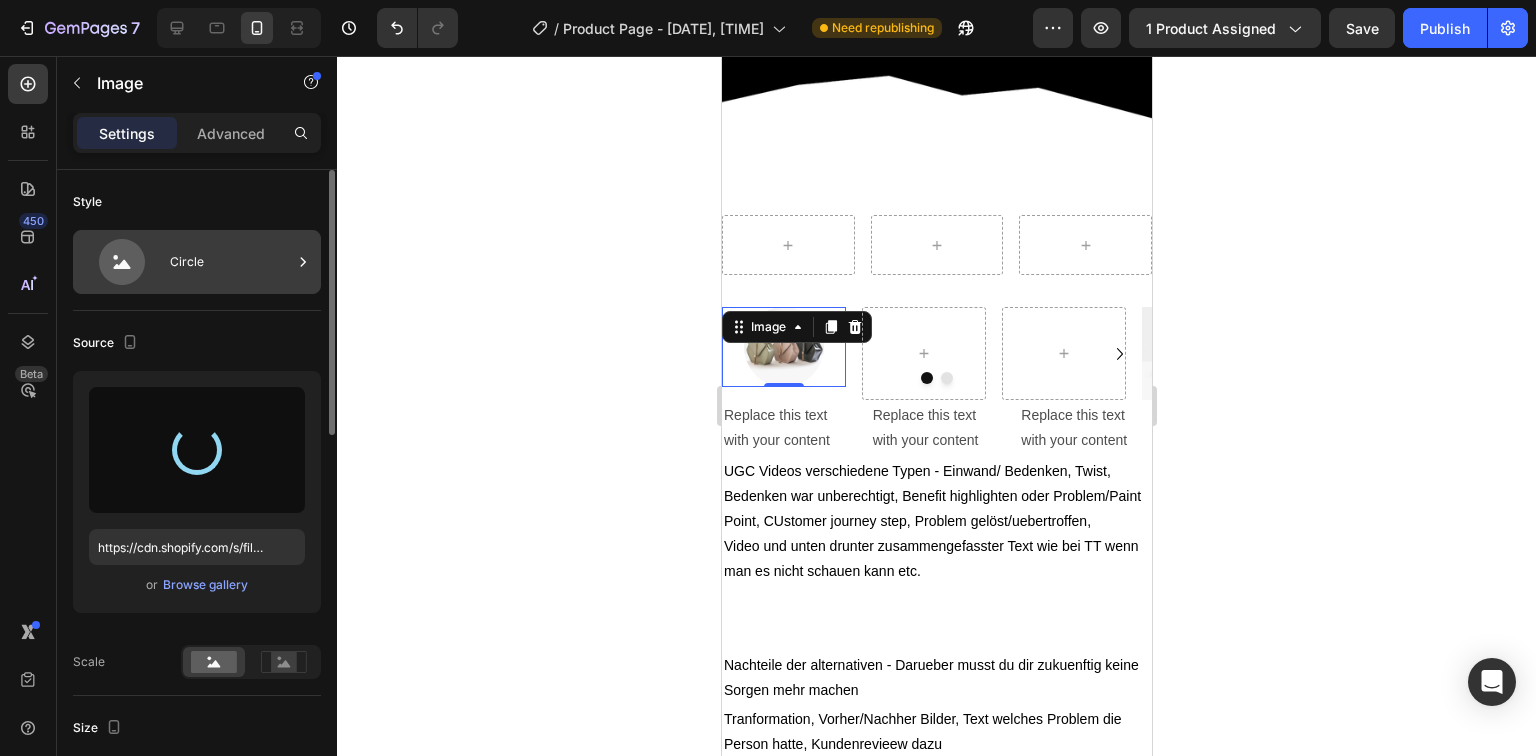 type on "https://cdn.shopify.com/s/files/1/0965/9757/3981/files/gempages_574849592865063711-d3a6dce3-7bf9-43e8-beb6-e11fb9242c98.png" 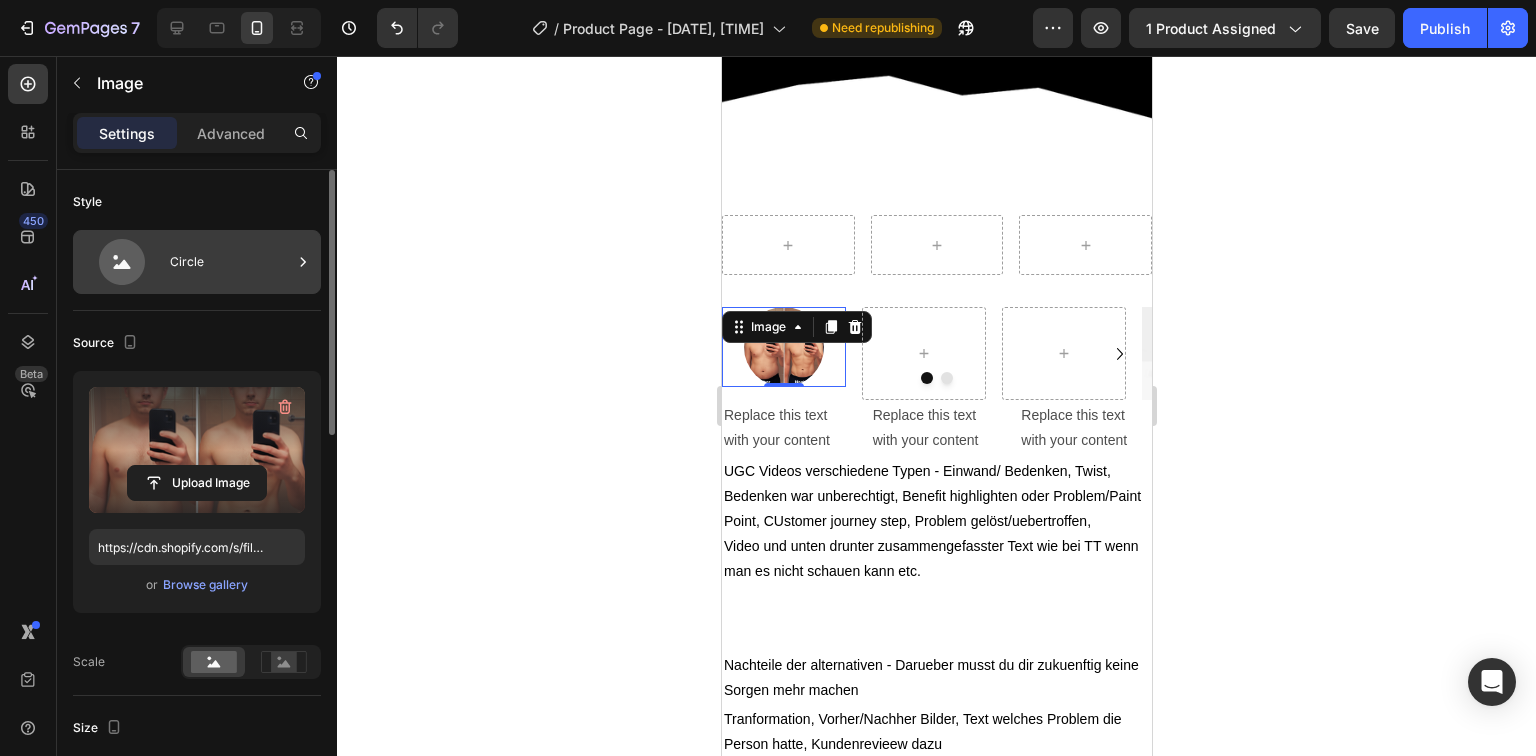 click on "Circle" at bounding box center (231, 262) 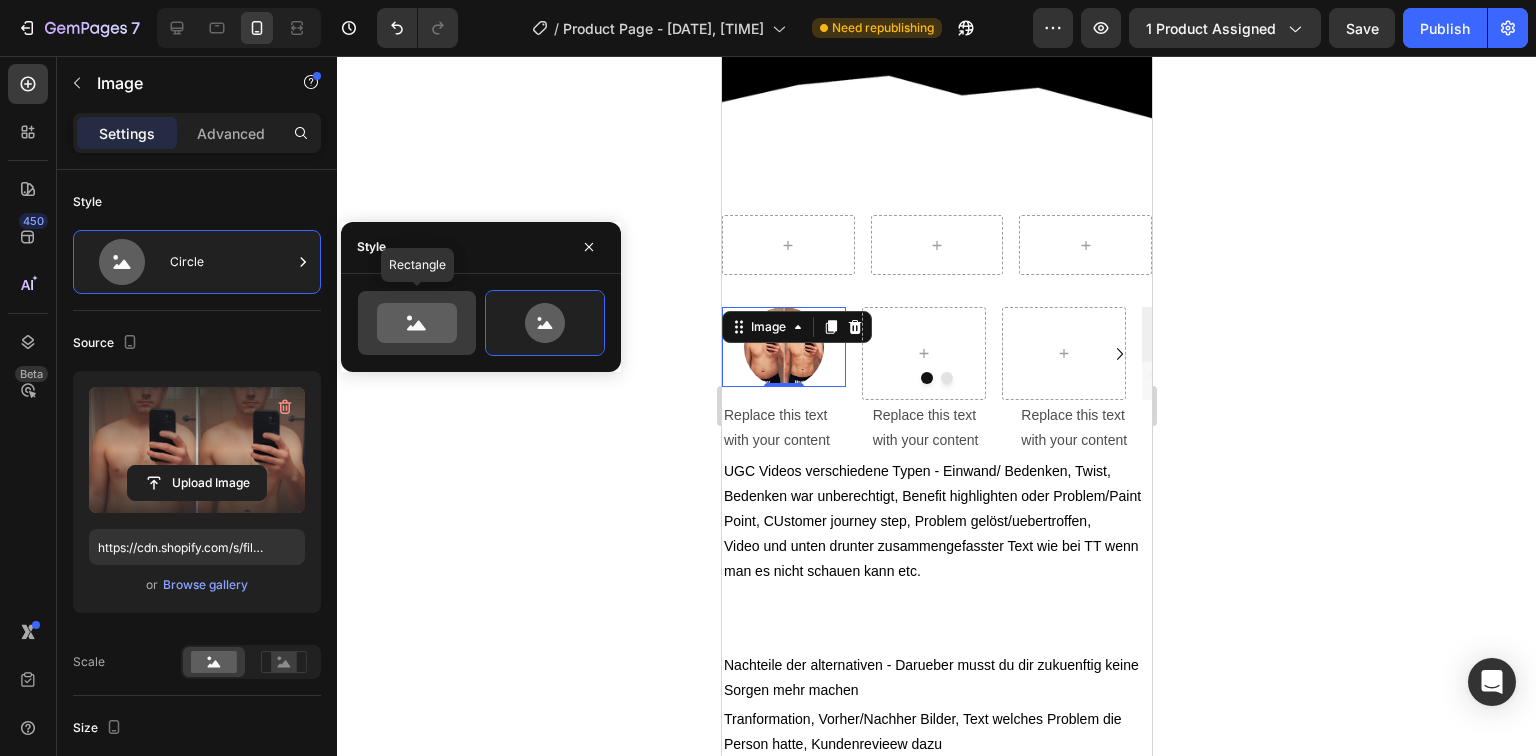 click 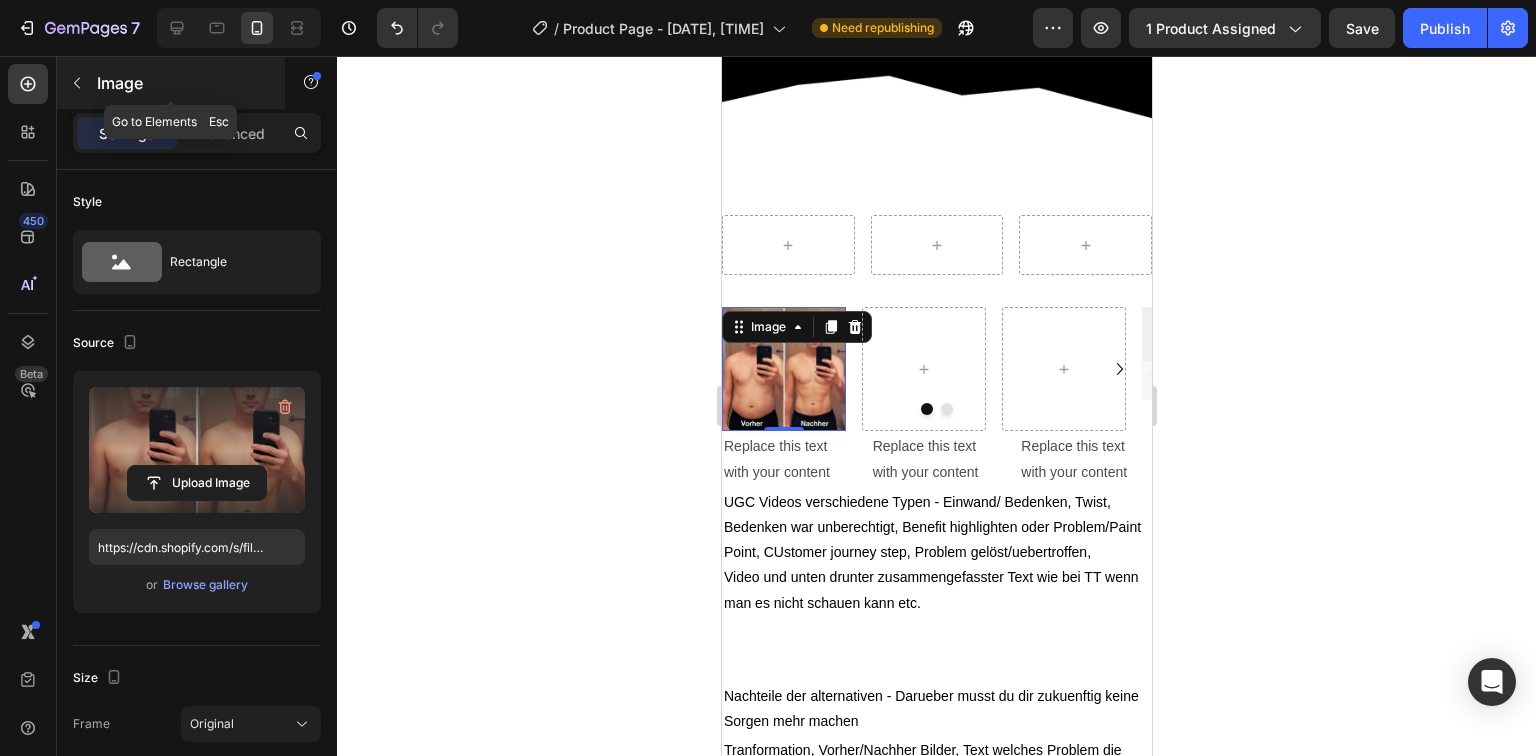 click 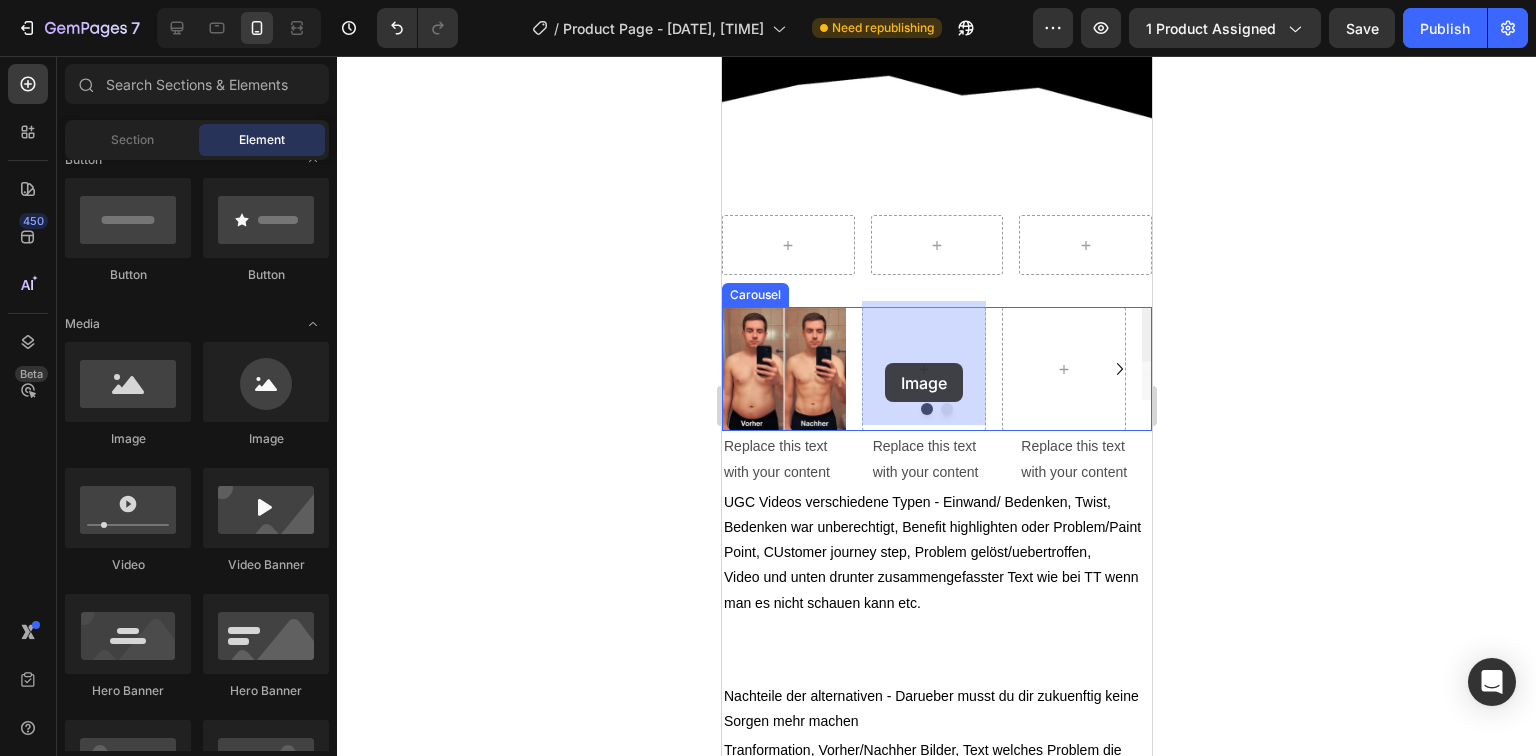 drag, startPoint x: 878, startPoint y: 448, endPoint x: 884, endPoint y: 363, distance: 85.2115 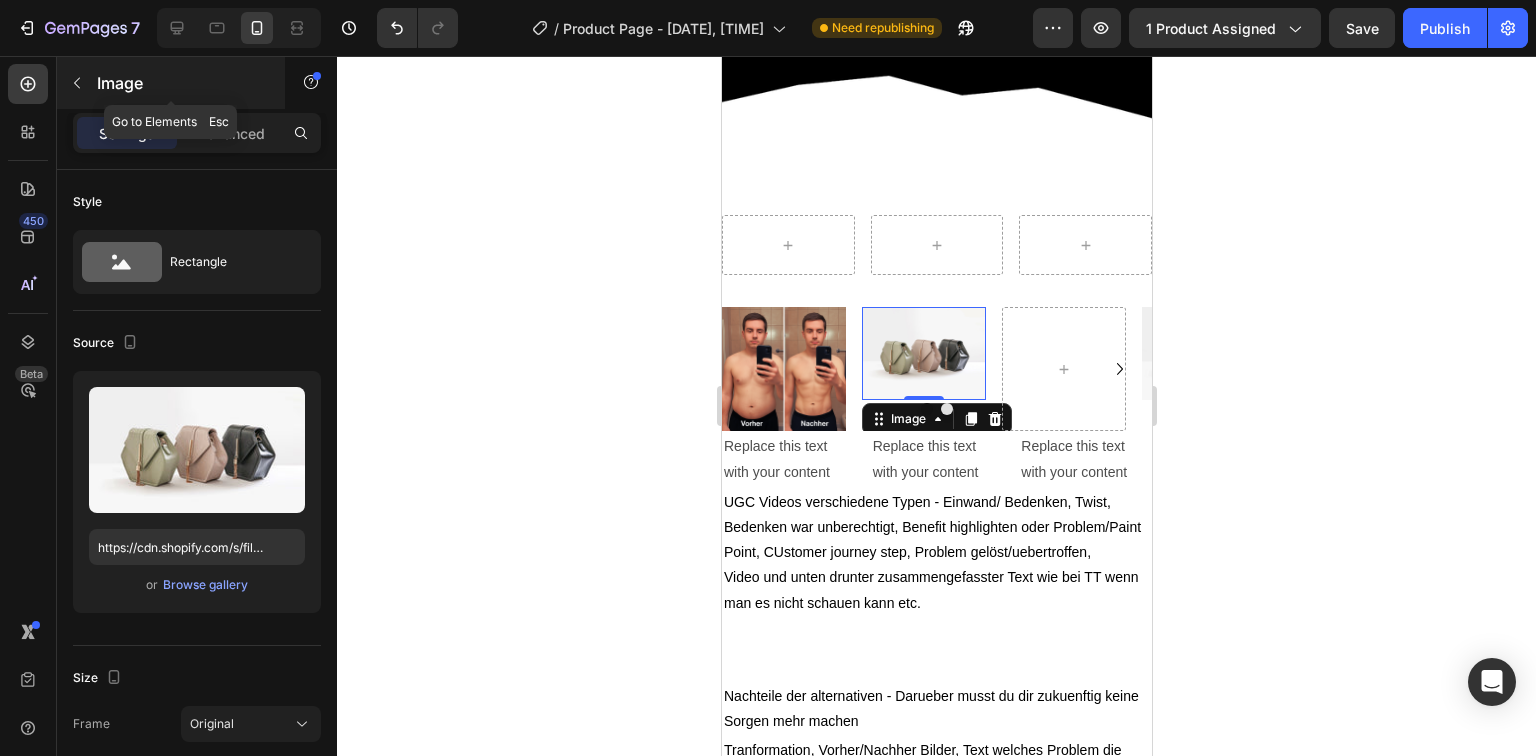 click 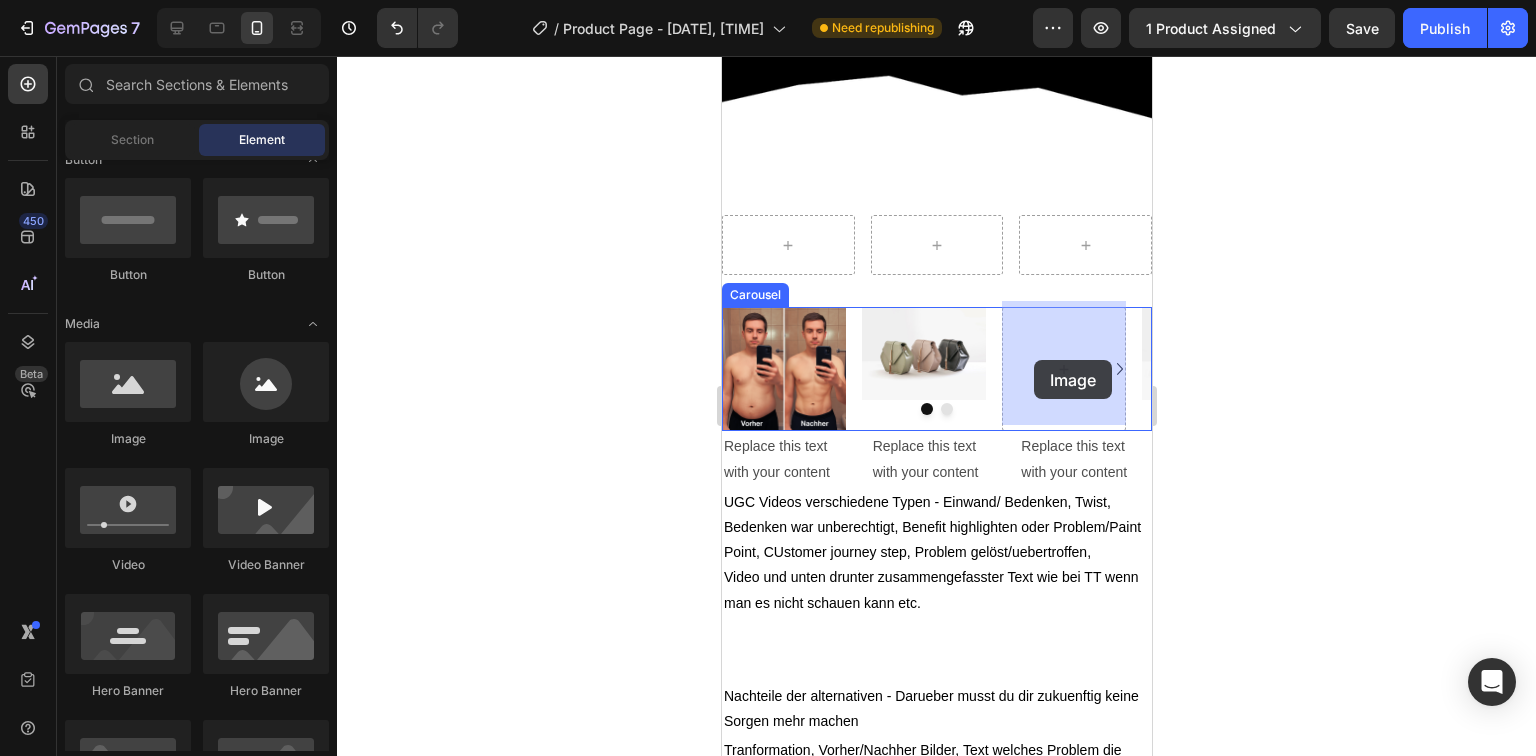 drag, startPoint x: 861, startPoint y: 446, endPoint x: 1036, endPoint y: 360, distance: 194.98975 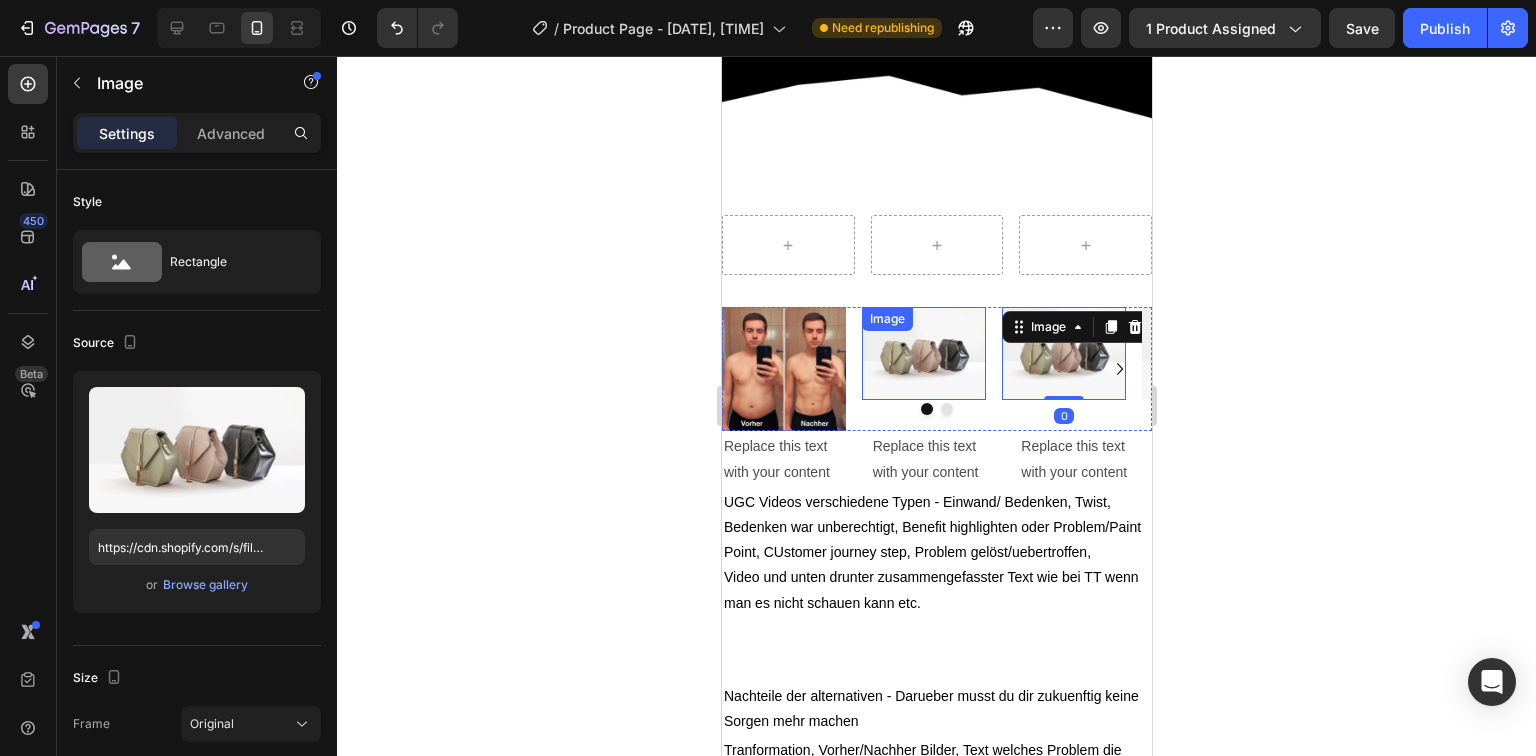 click at bounding box center (923, 353) 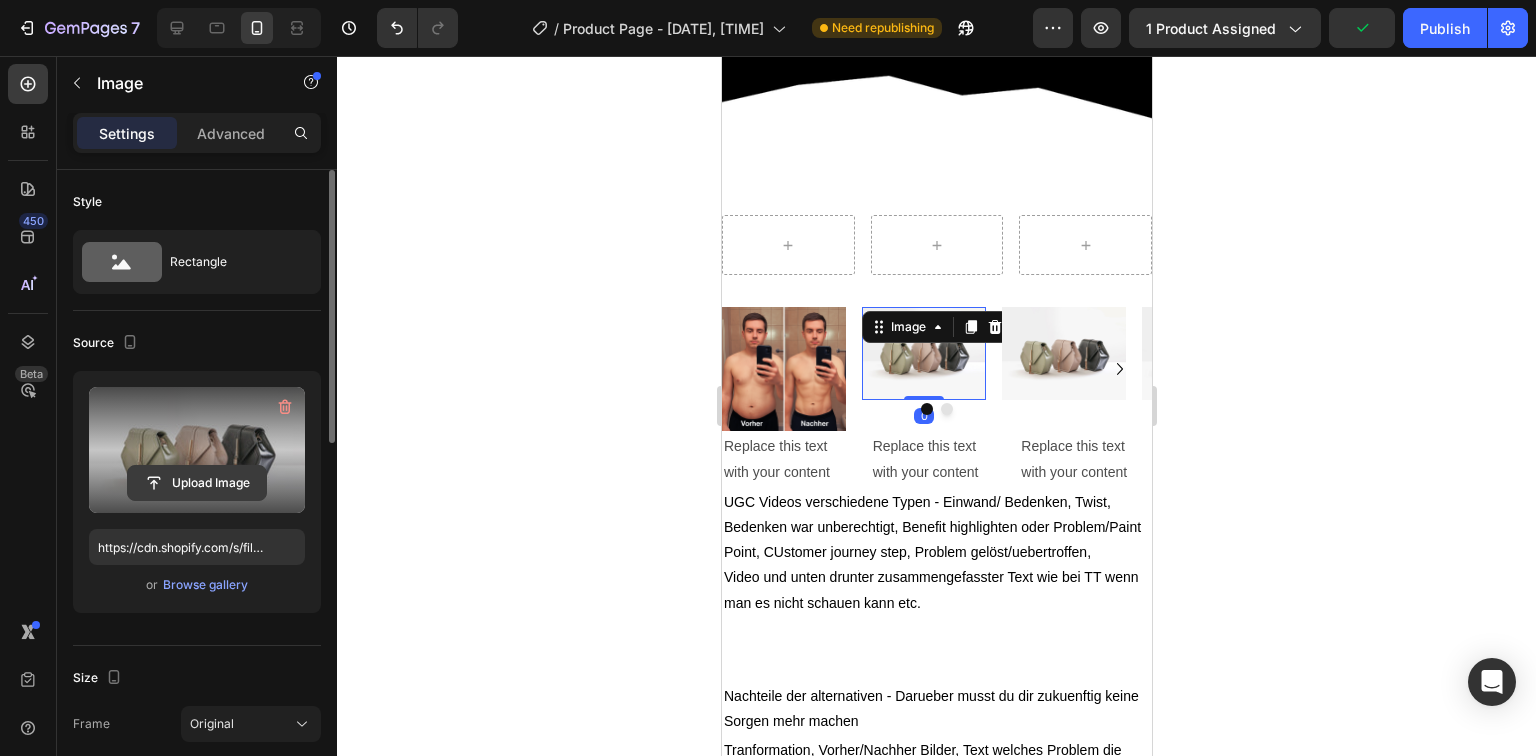 click 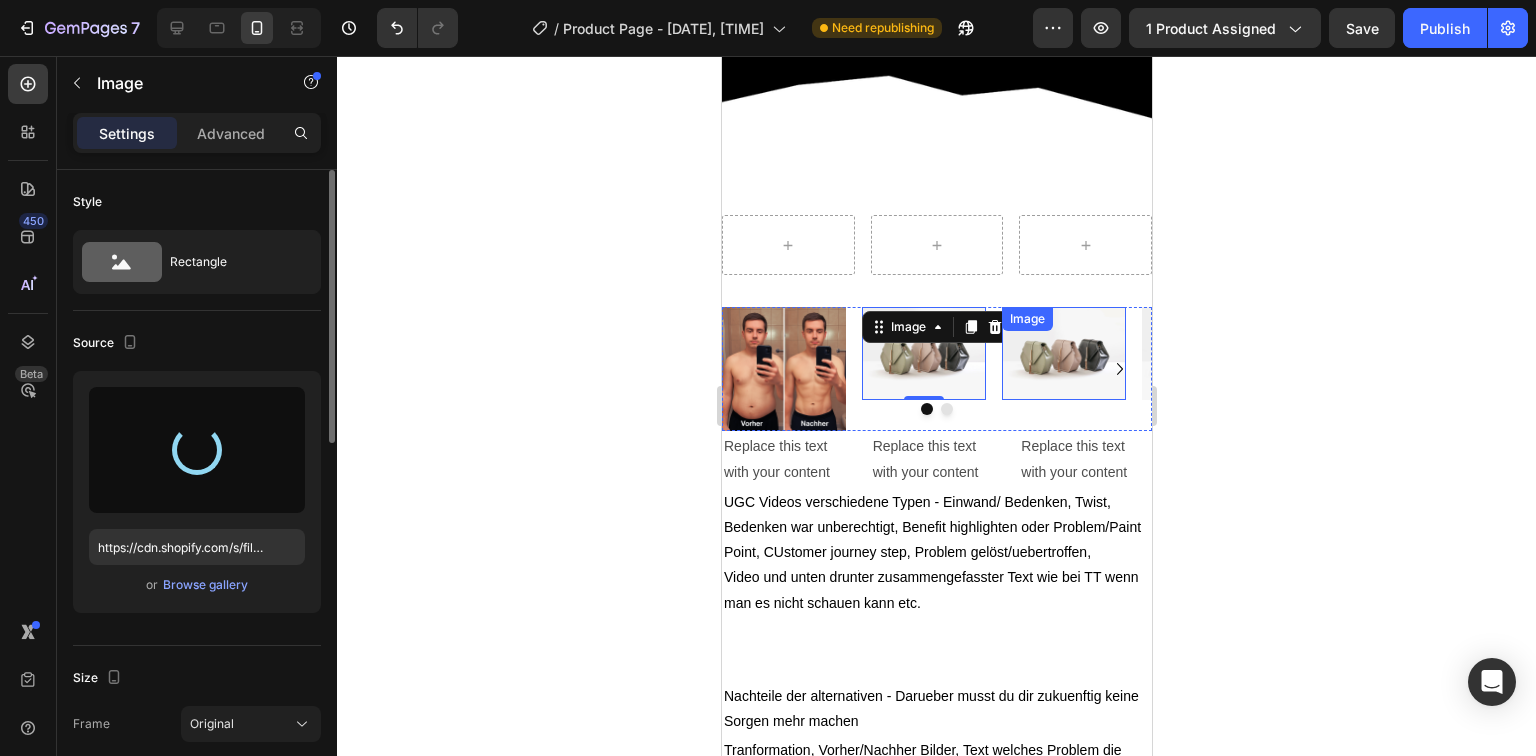 type on "https://cdn.shopify.com/s/files/1/0965/9757/3981/files/gempages_574849592865063711-b869e317-e84d-4220-a338-21078e92284d.png" 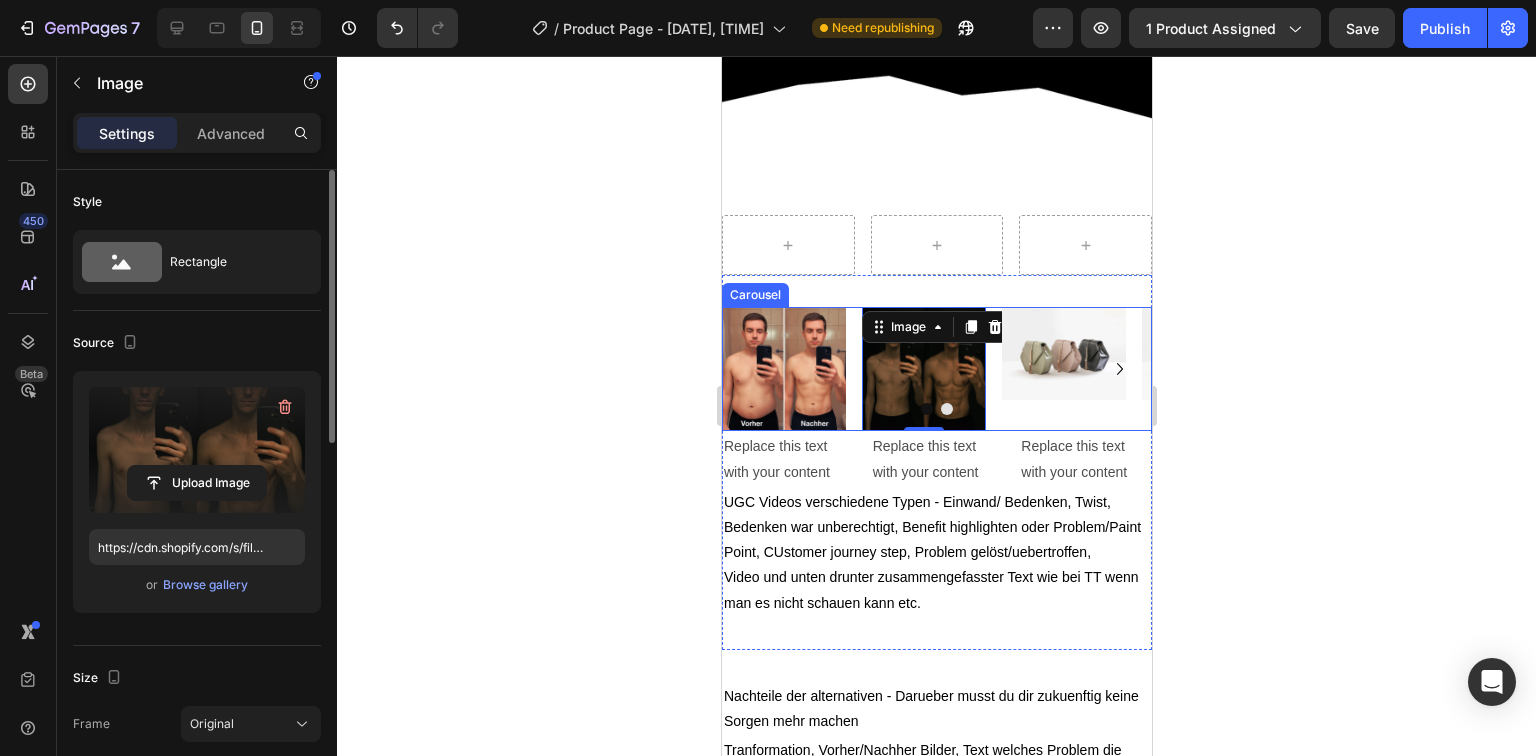 click at bounding box center (783, 369) 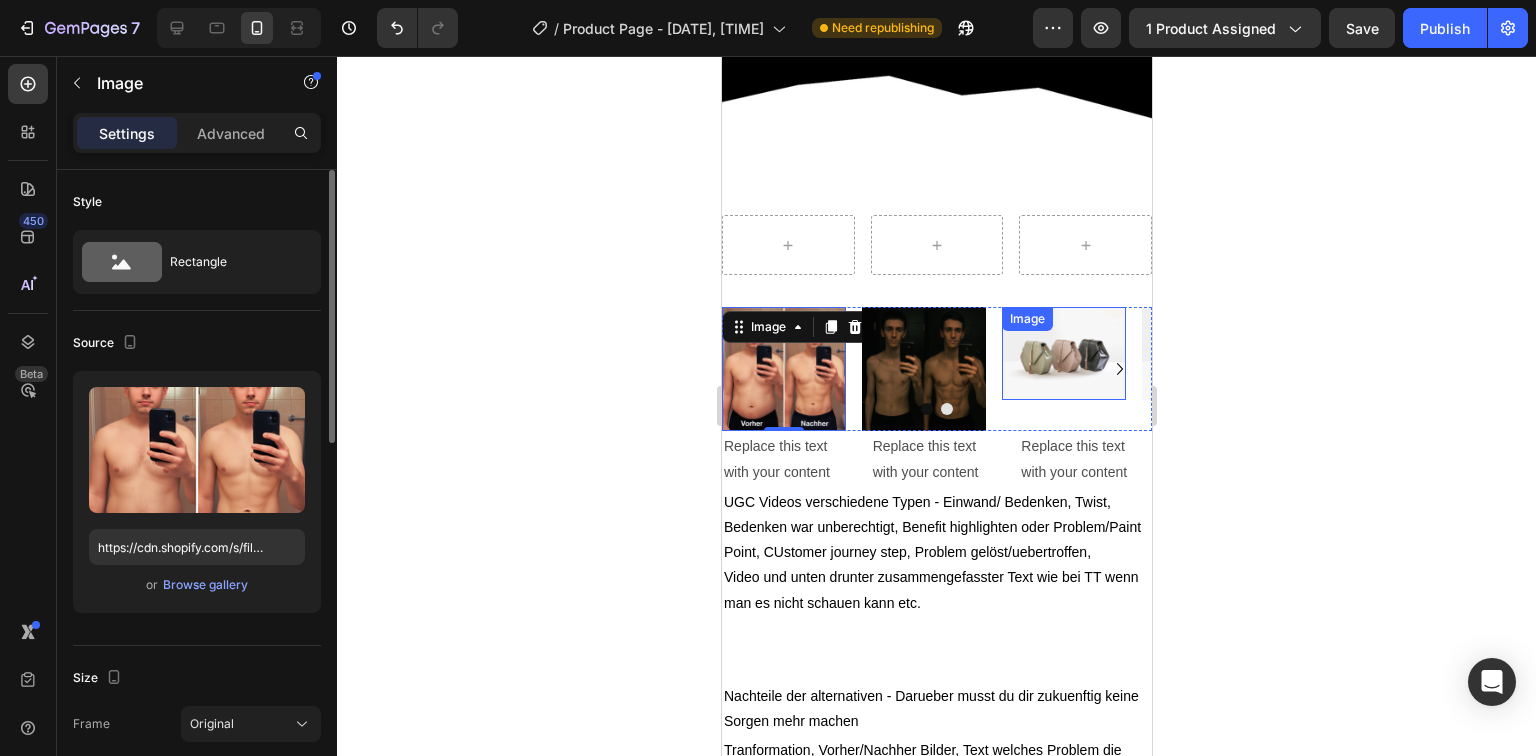 click at bounding box center (1063, 353) 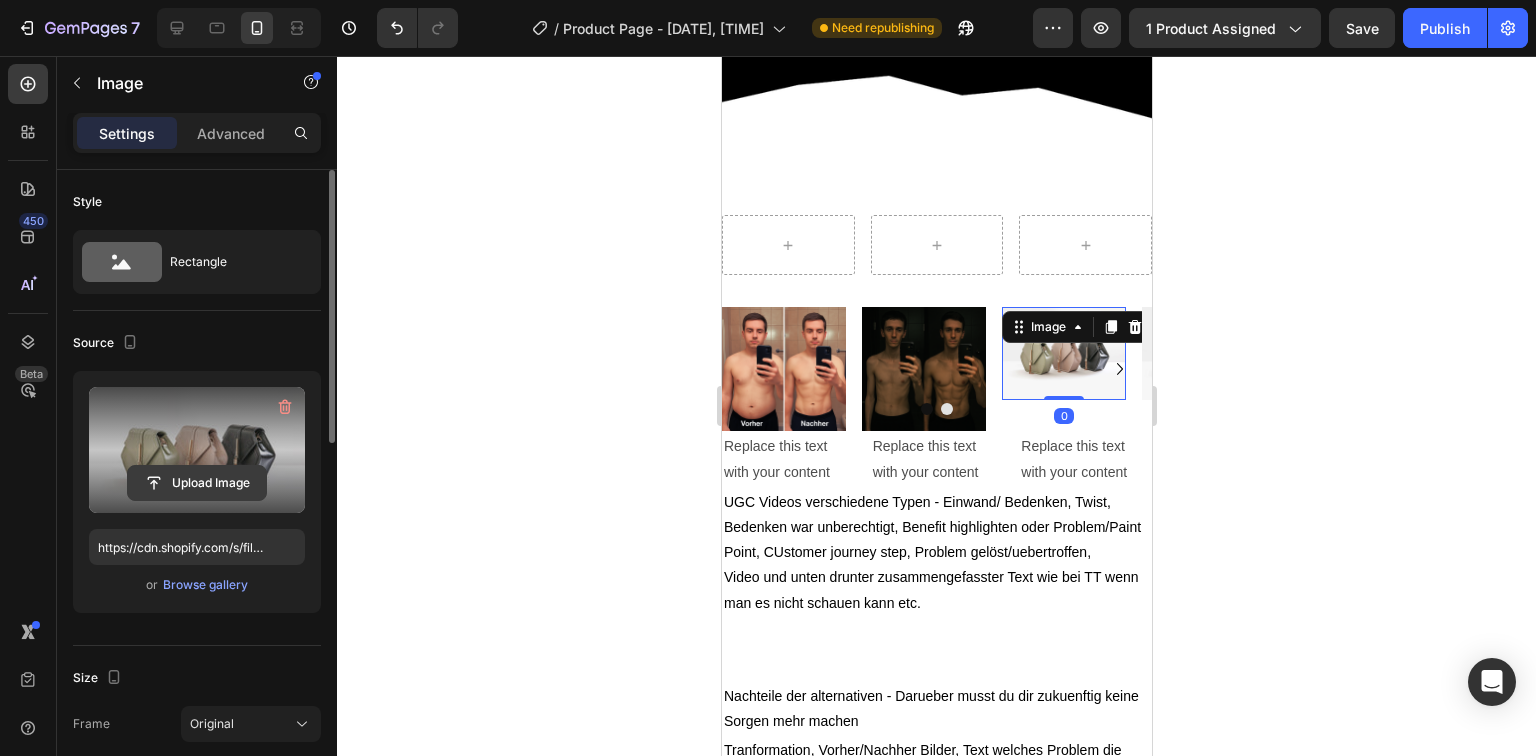 click 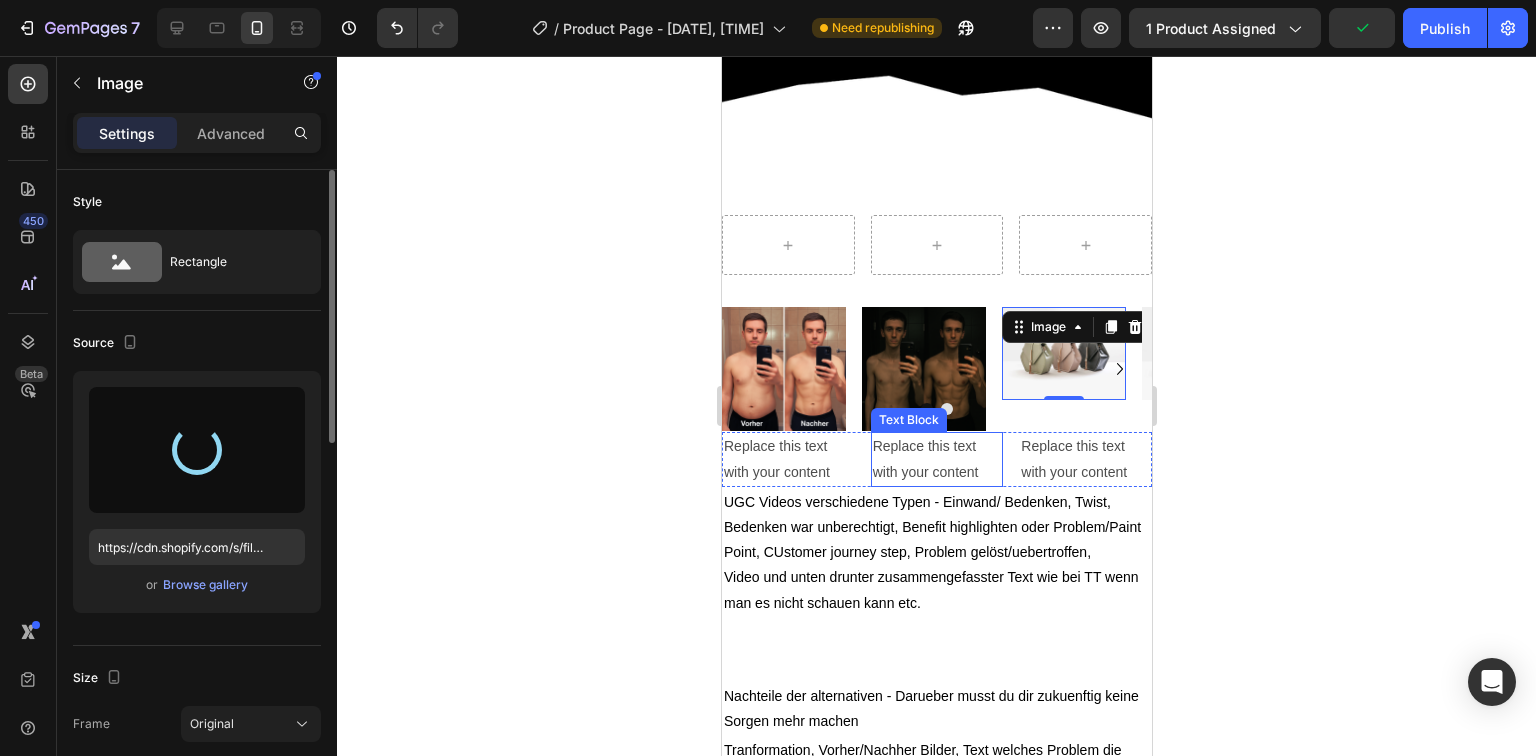 type on "https://cdn.shopify.com/s/files/1/0965/9757/3981/files/gempages_574849592865063711-d4622f4d-3d21-4906-9a60-a7a8f288d3e7.png" 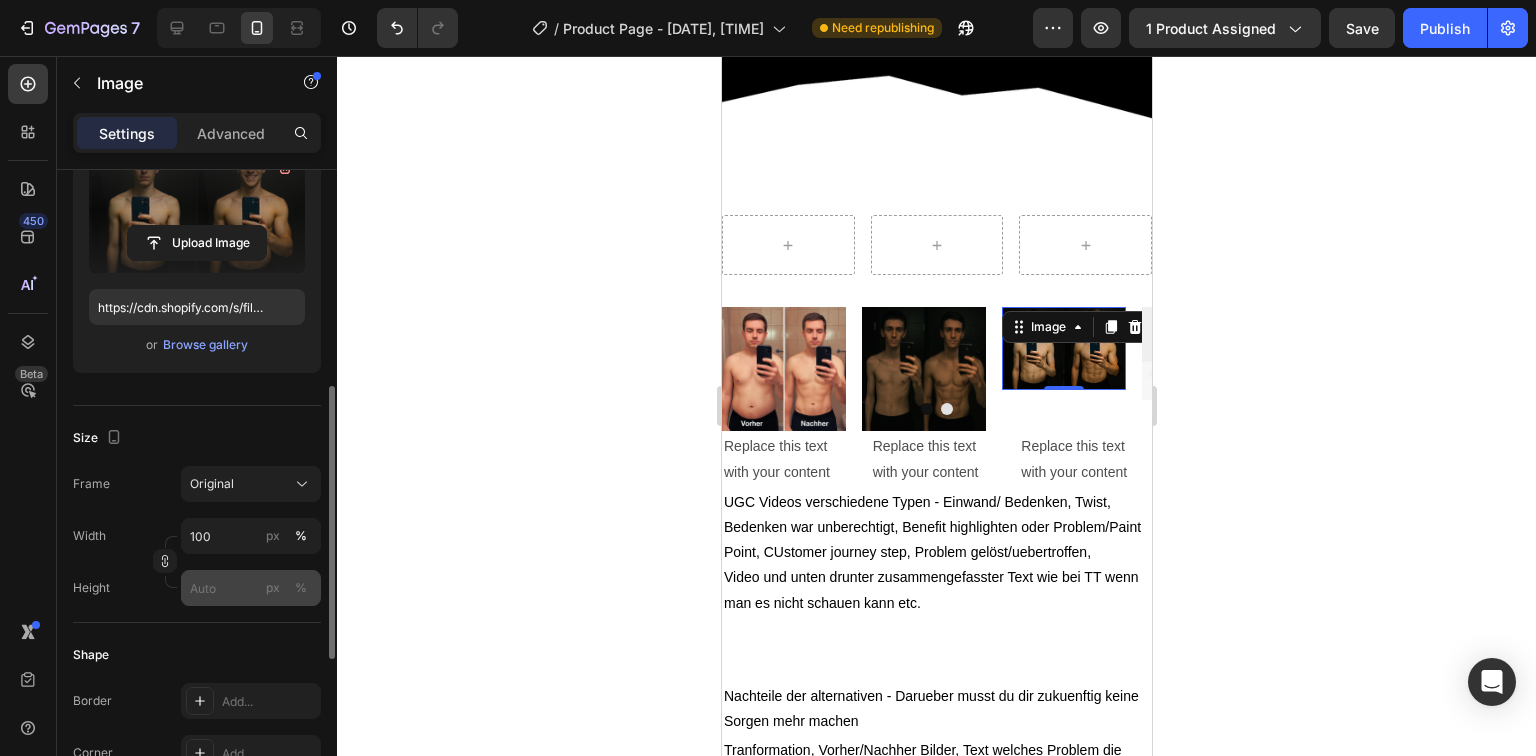 scroll, scrollTop: 400, scrollLeft: 0, axis: vertical 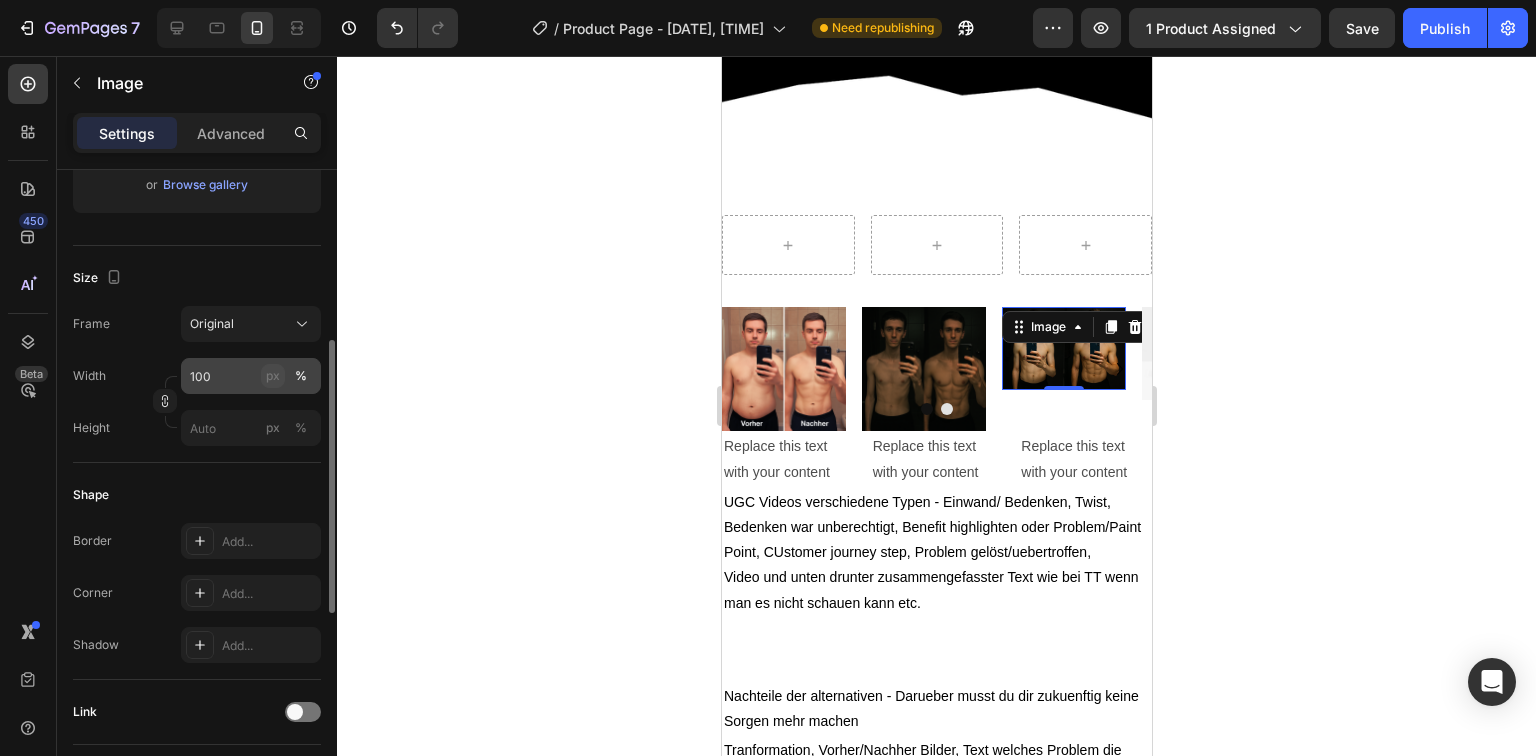 click on "px" at bounding box center (273, 376) 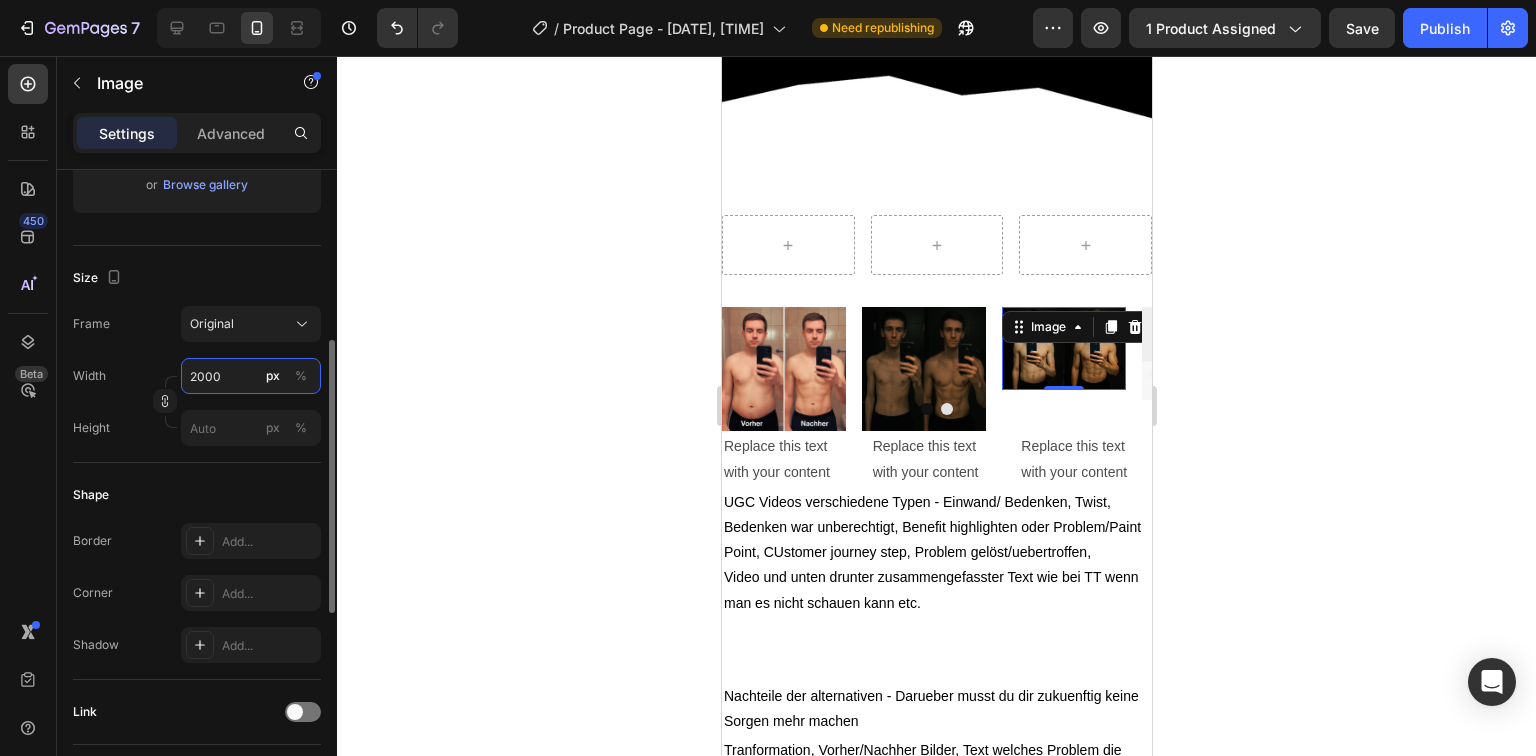 click on "2000" at bounding box center (251, 376) 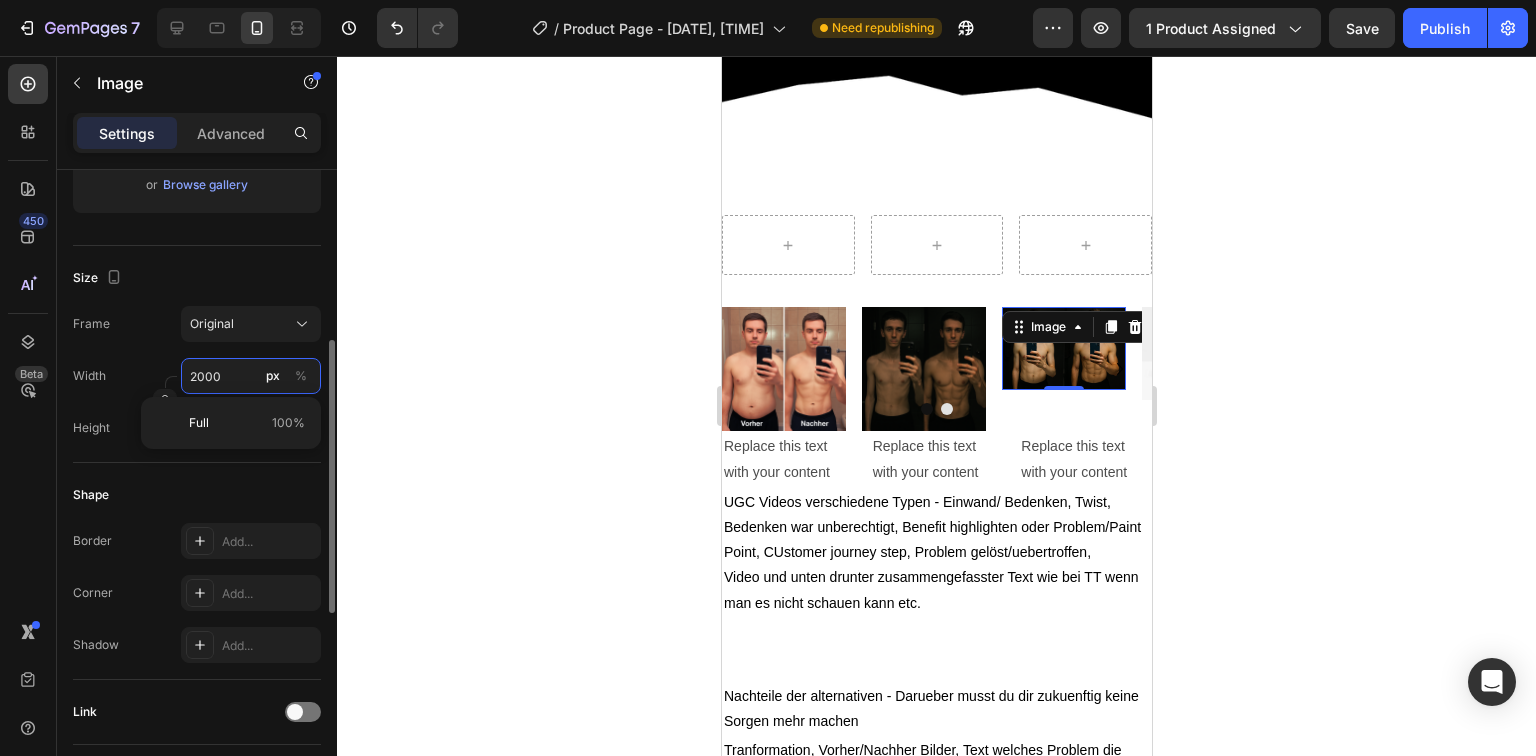 click on "2000" at bounding box center [251, 376] 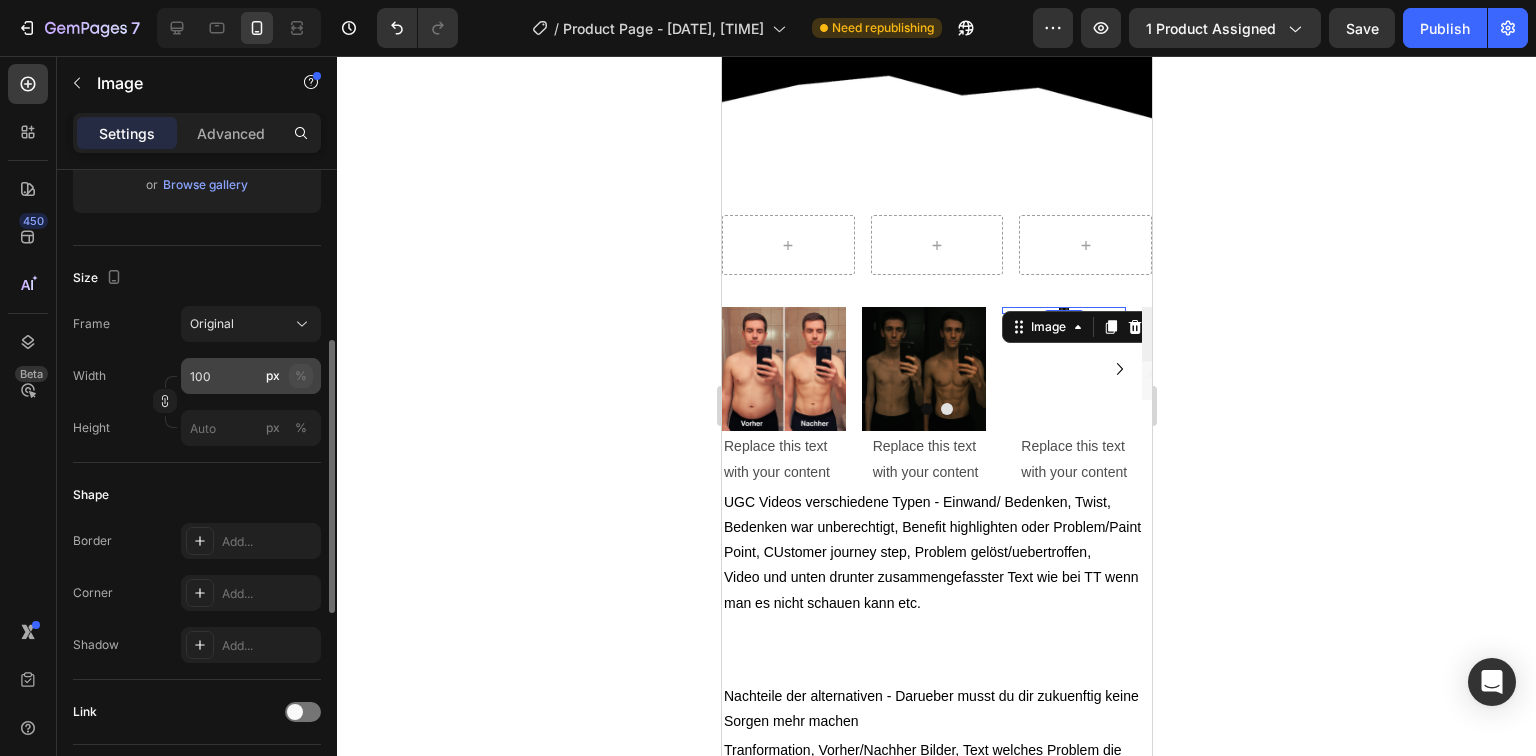 click on "%" at bounding box center [301, 376] 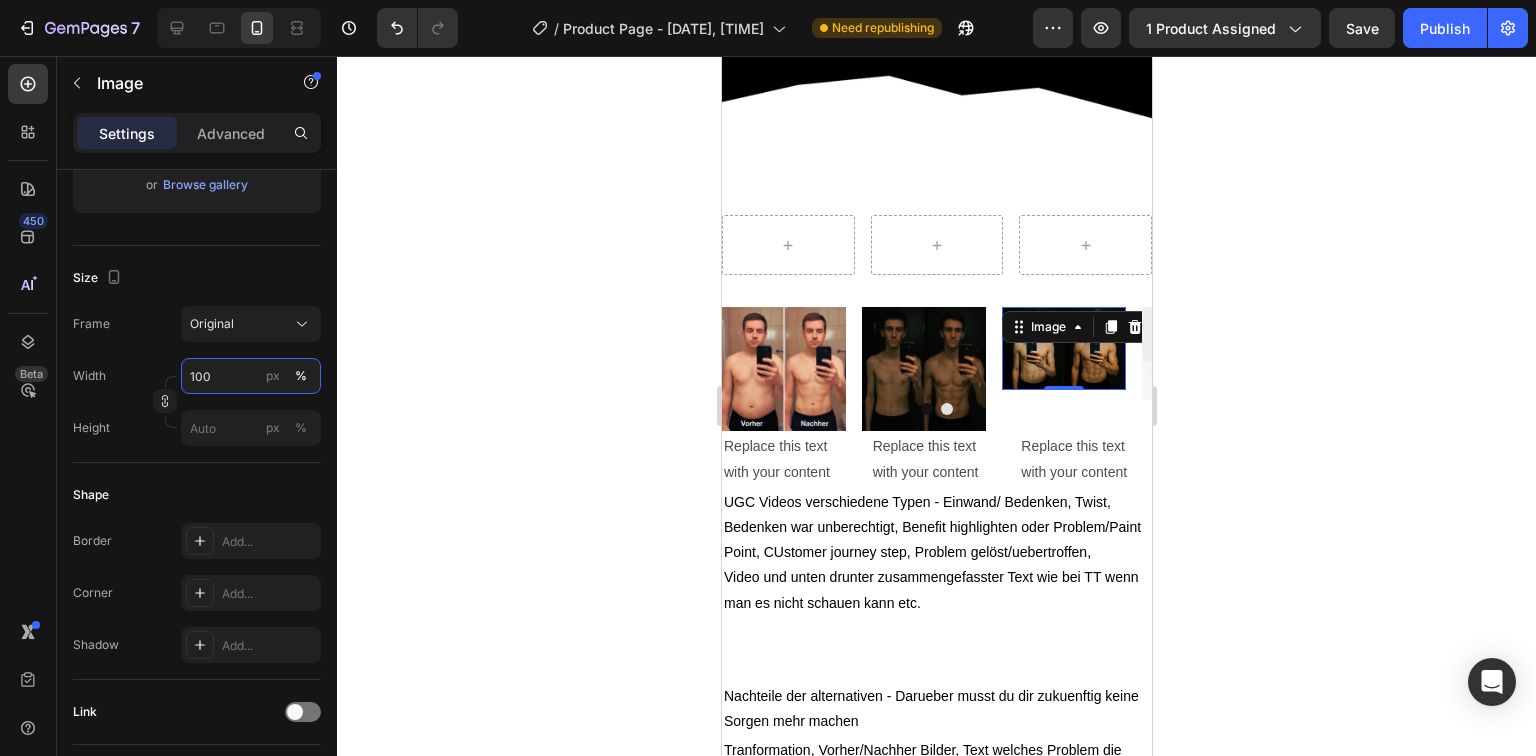 type on "10" 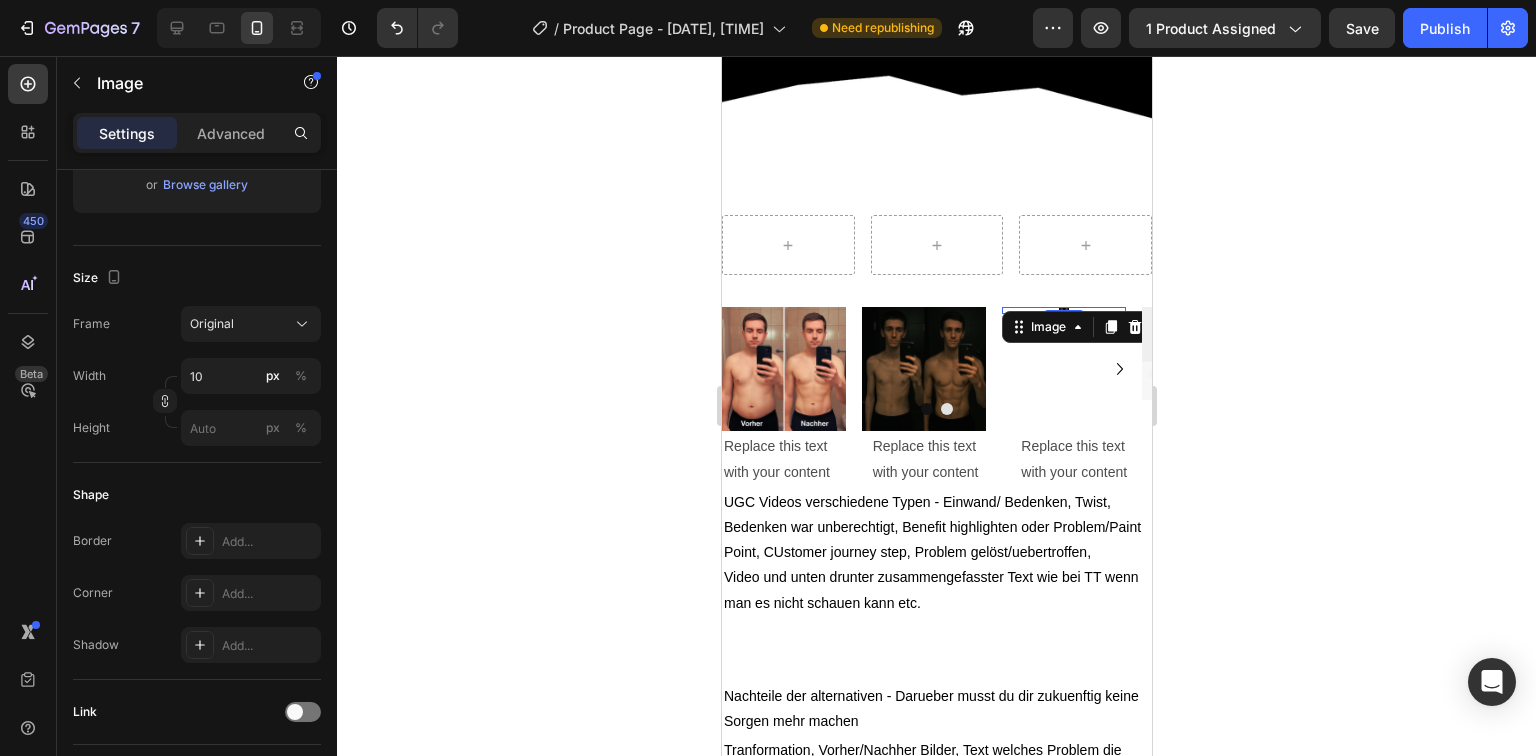 click 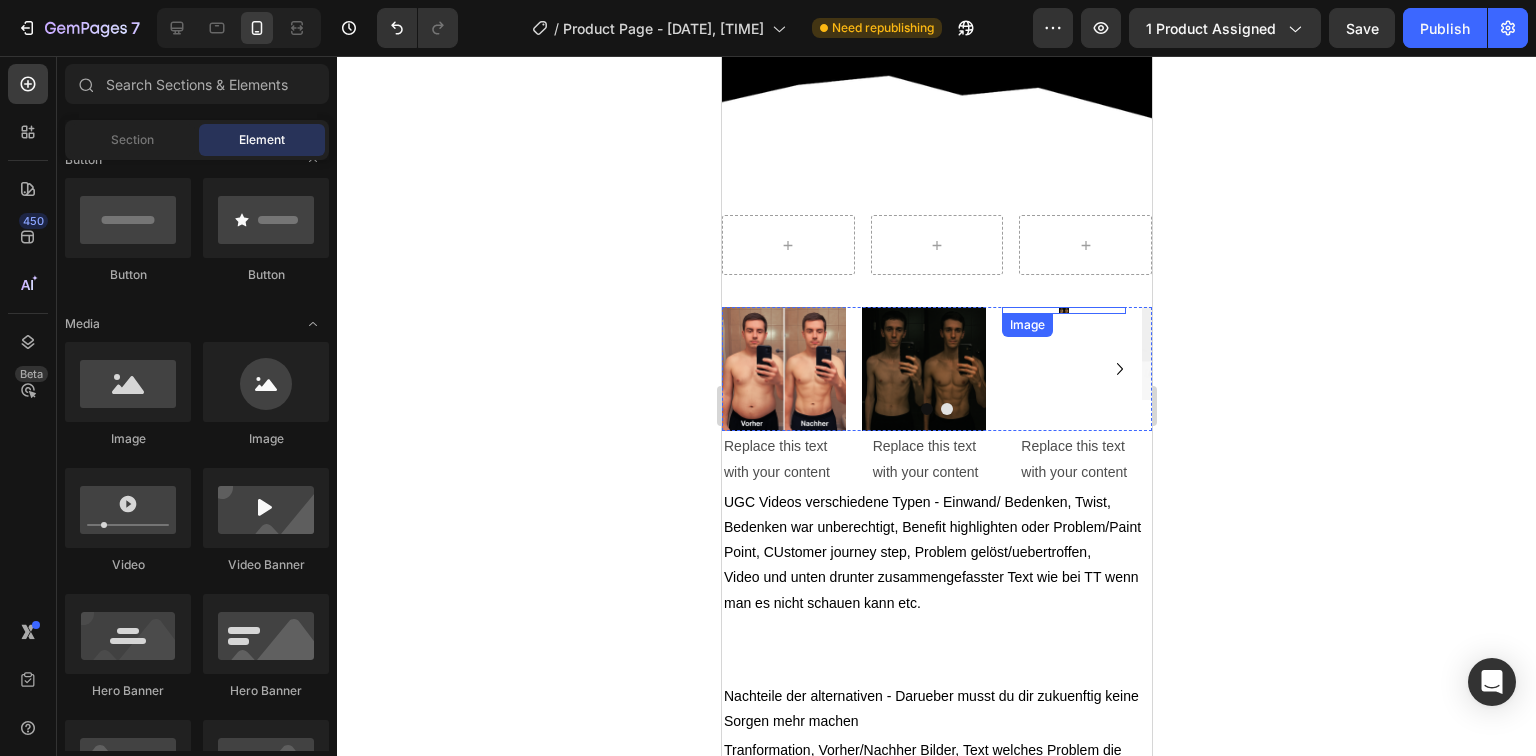 click on "Image" at bounding box center [1063, 310] 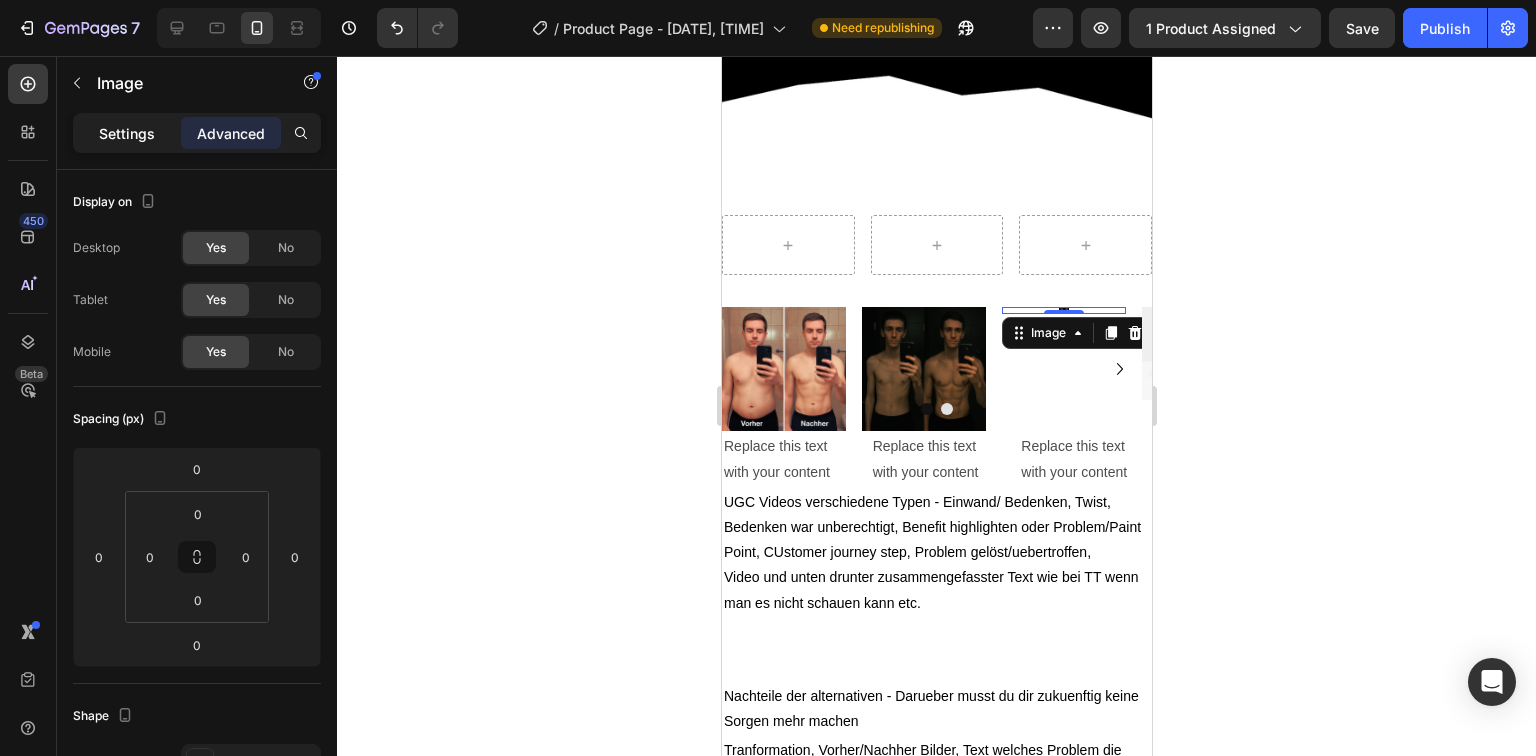 click on "Settings" at bounding box center [127, 133] 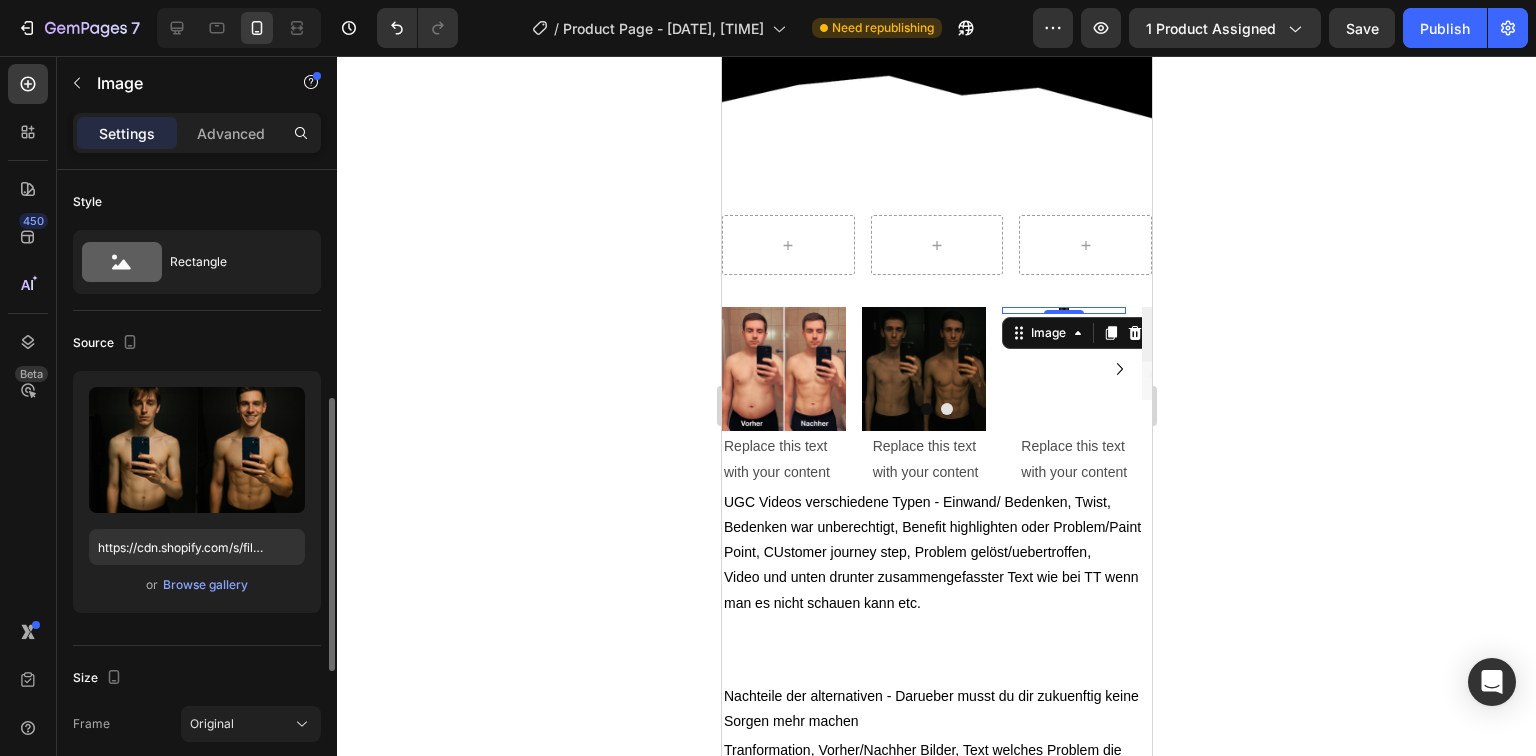scroll, scrollTop: 240, scrollLeft: 0, axis: vertical 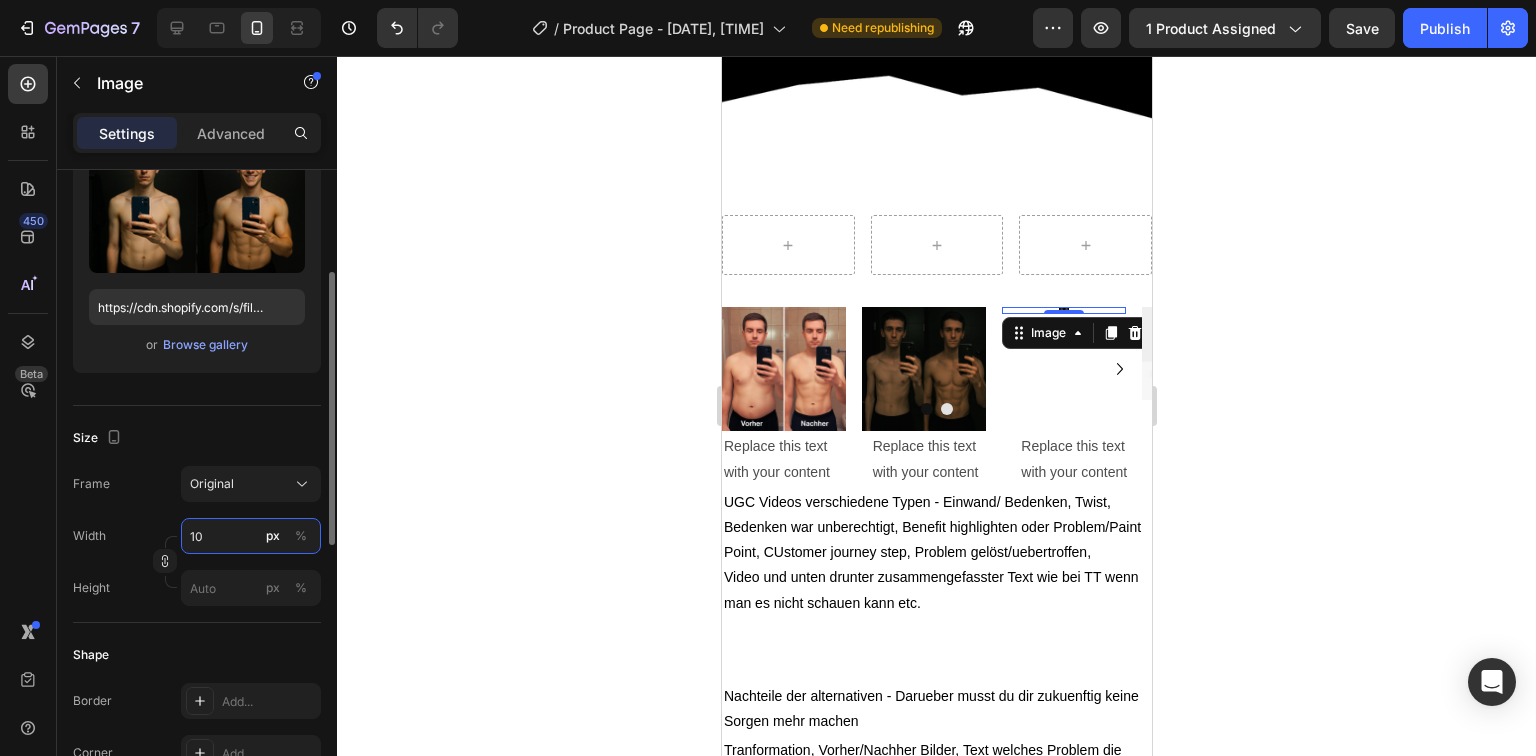click on "10" at bounding box center (251, 536) 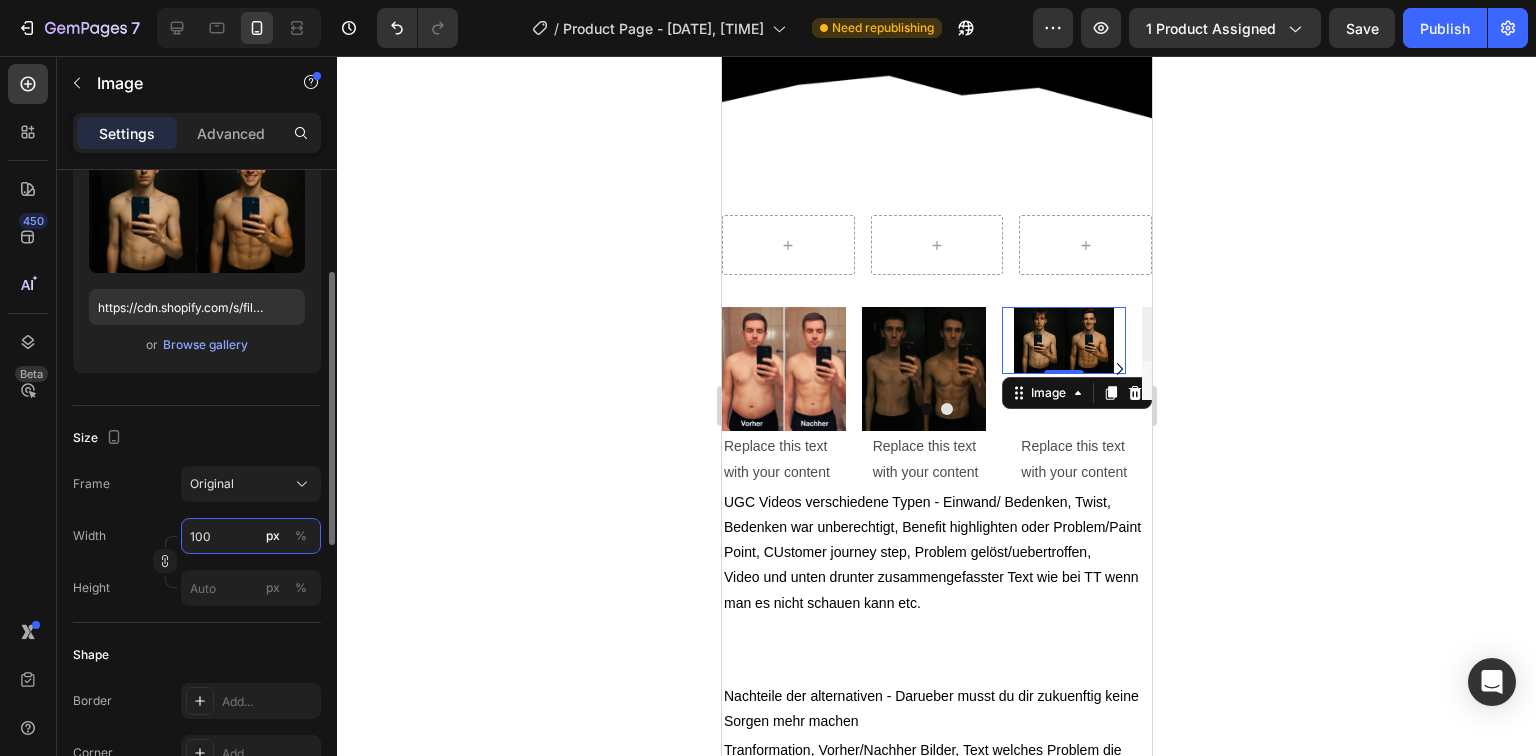 type on "100" 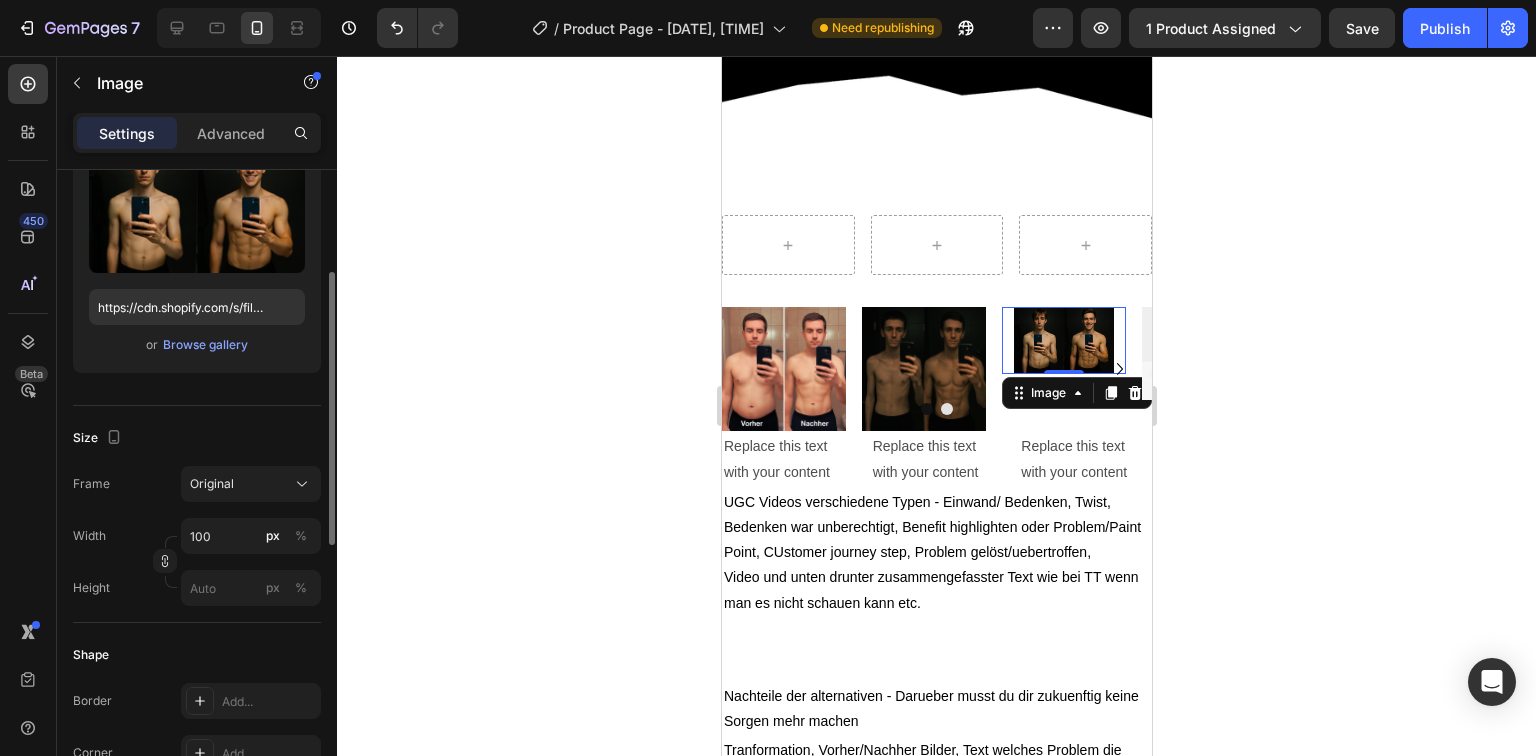 click on "Frame Original" at bounding box center (197, 484) 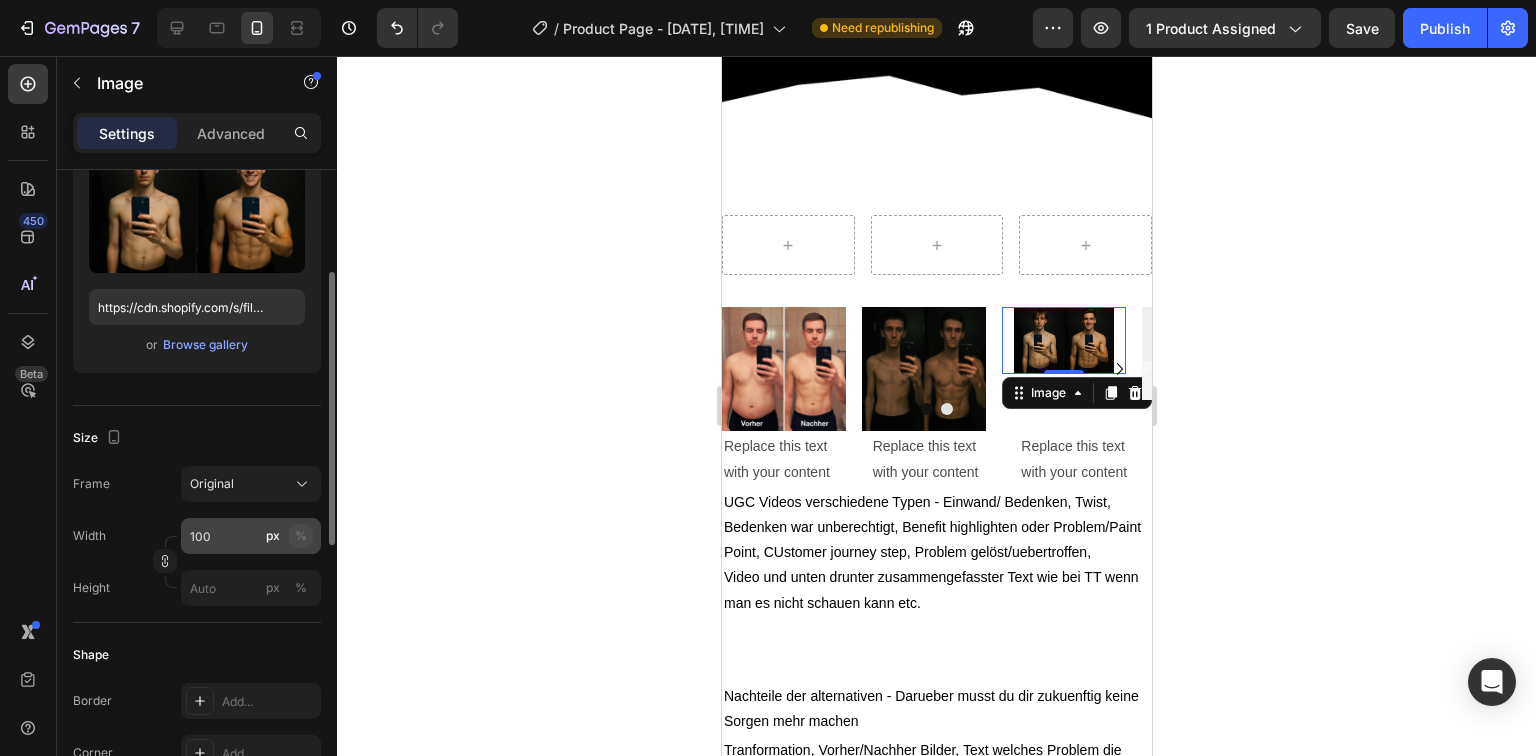 click on "%" at bounding box center (301, 536) 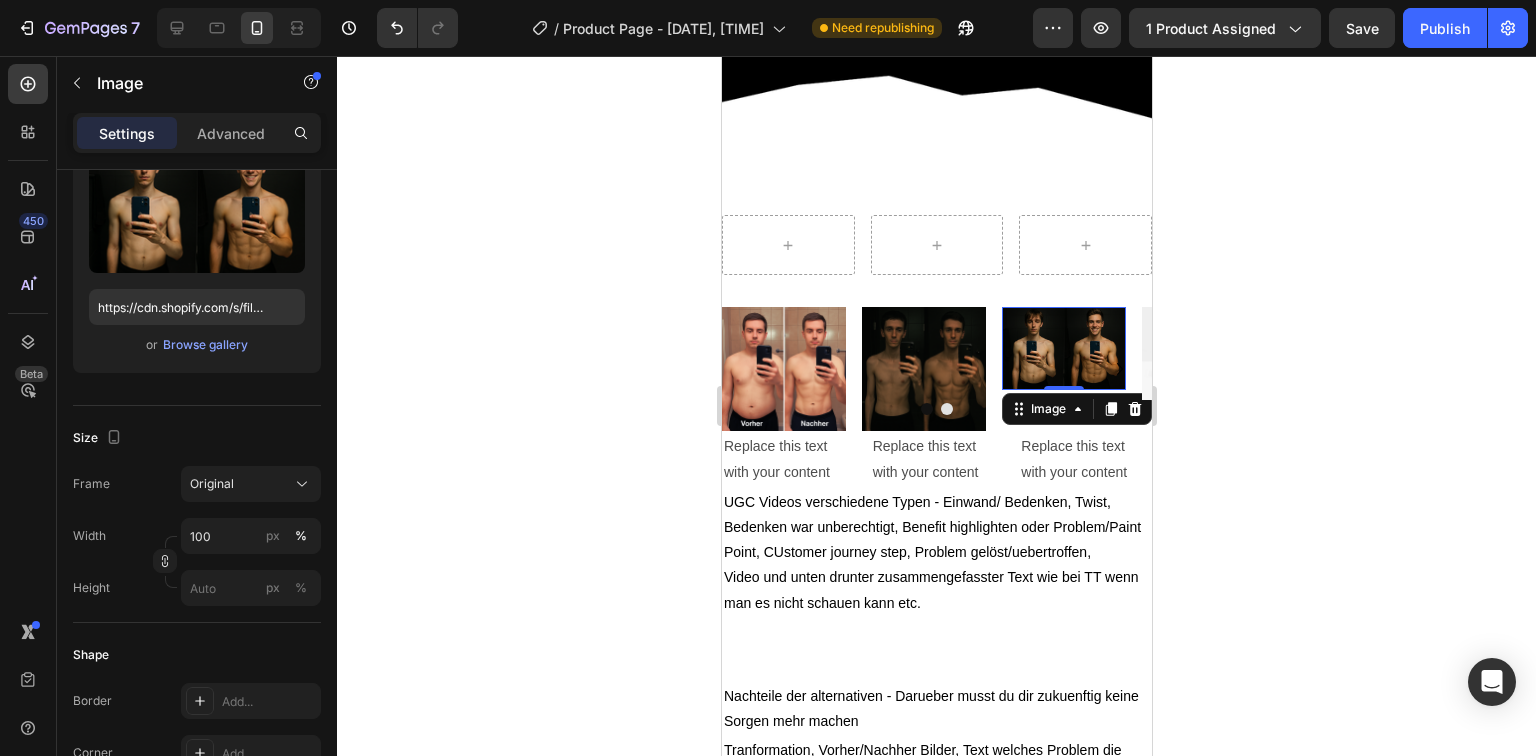 click on "Image   0" at bounding box center (1063, 348) 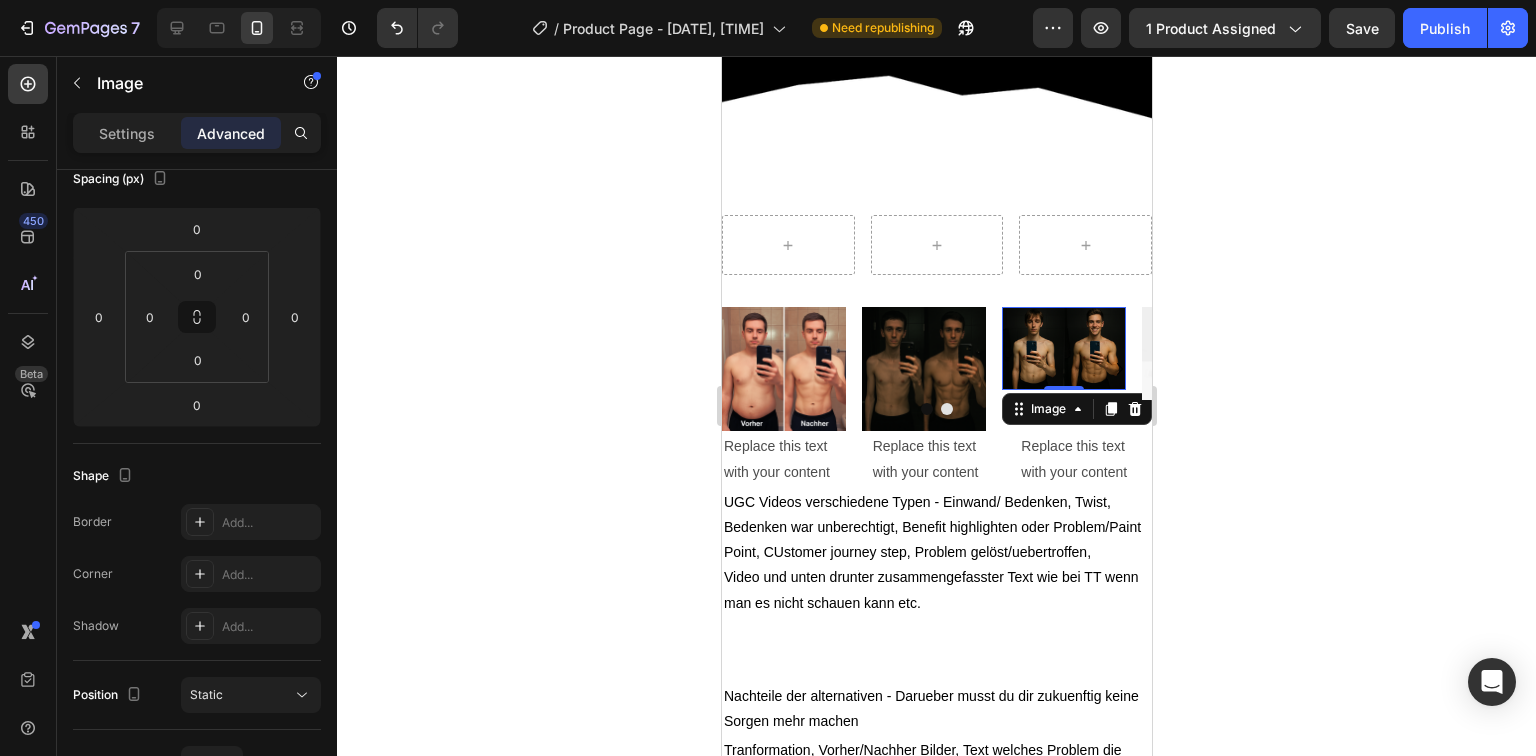 click 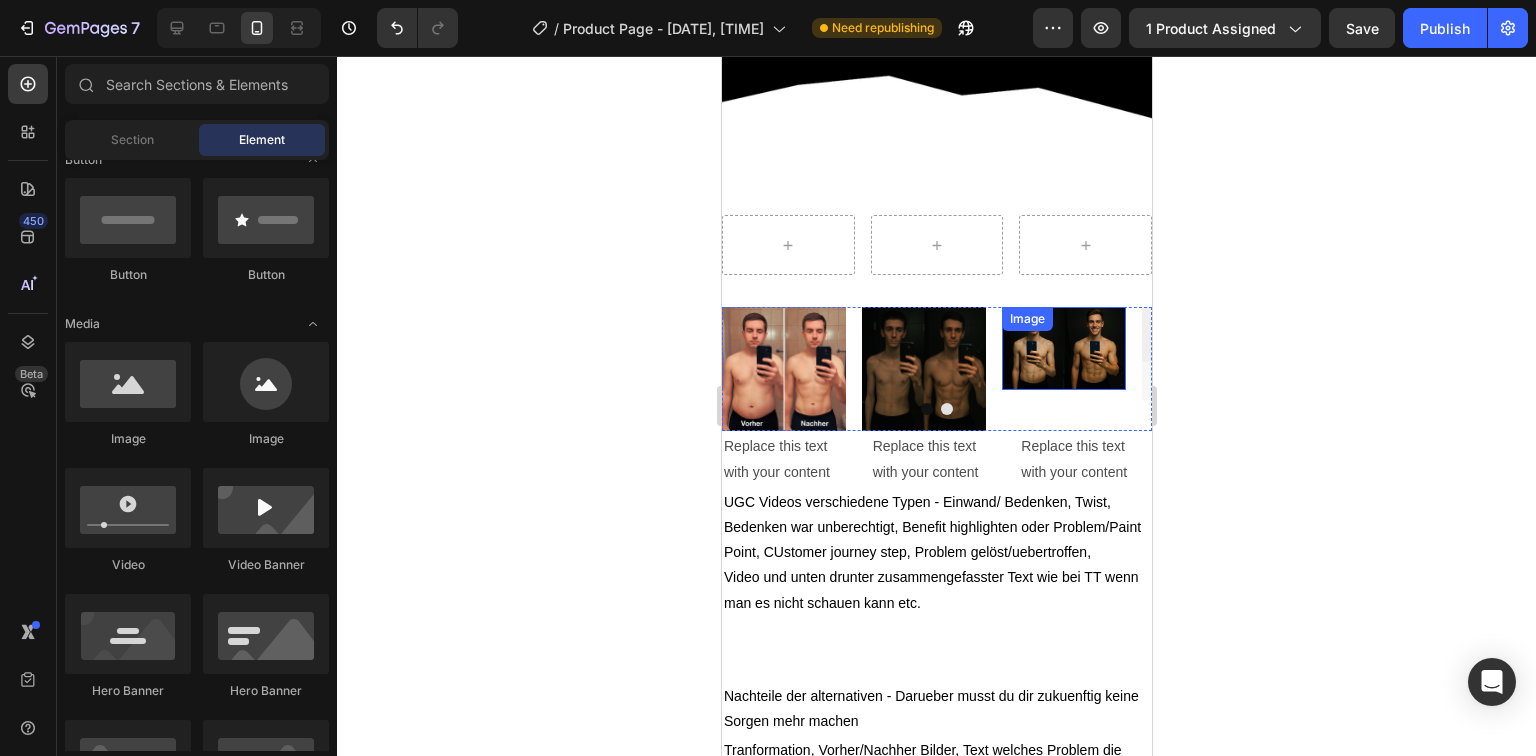 click on "Image" at bounding box center (1063, 348) 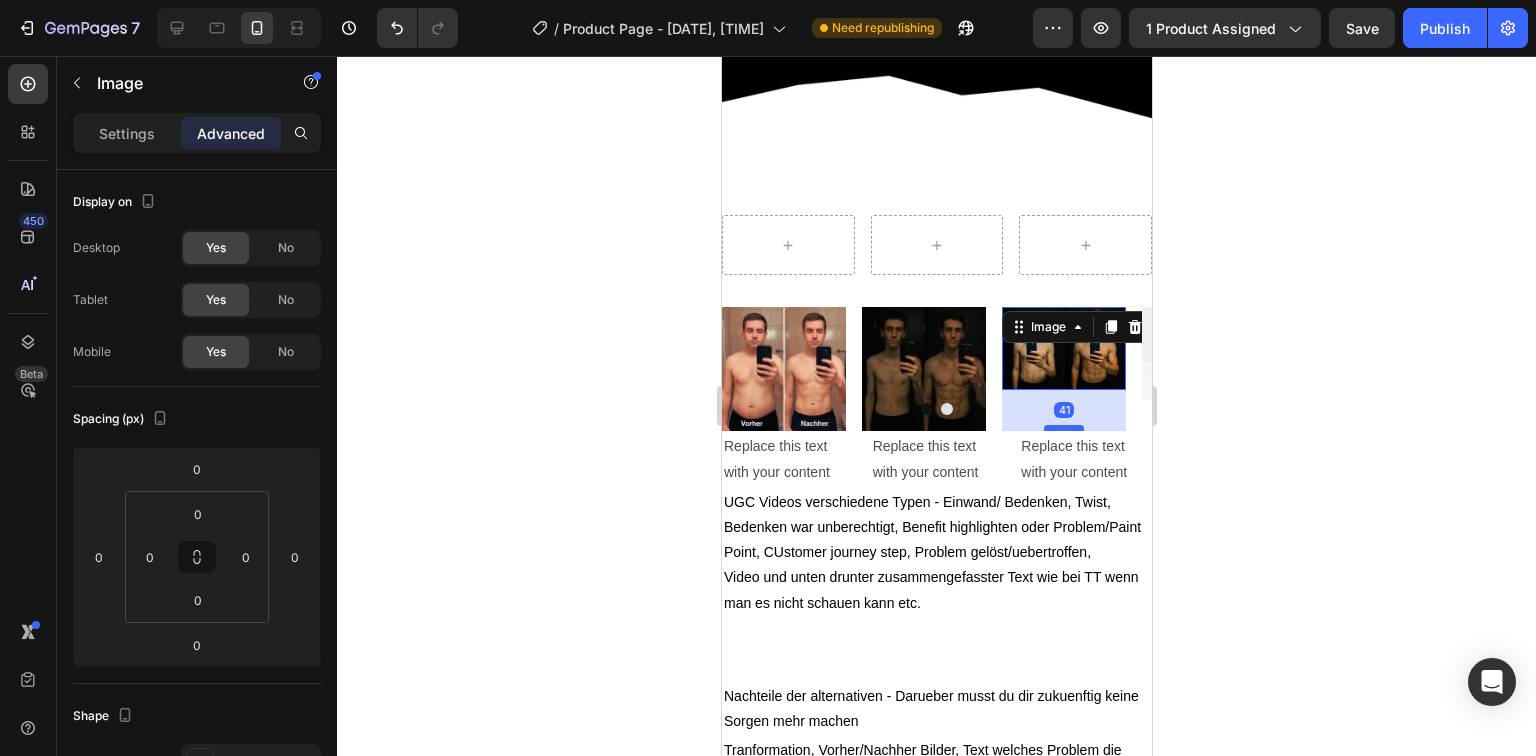 drag, startPoint x: 1062, startPoint y: 380, endPoint x: 1057, endPoint y: 421, distance: 41.303753 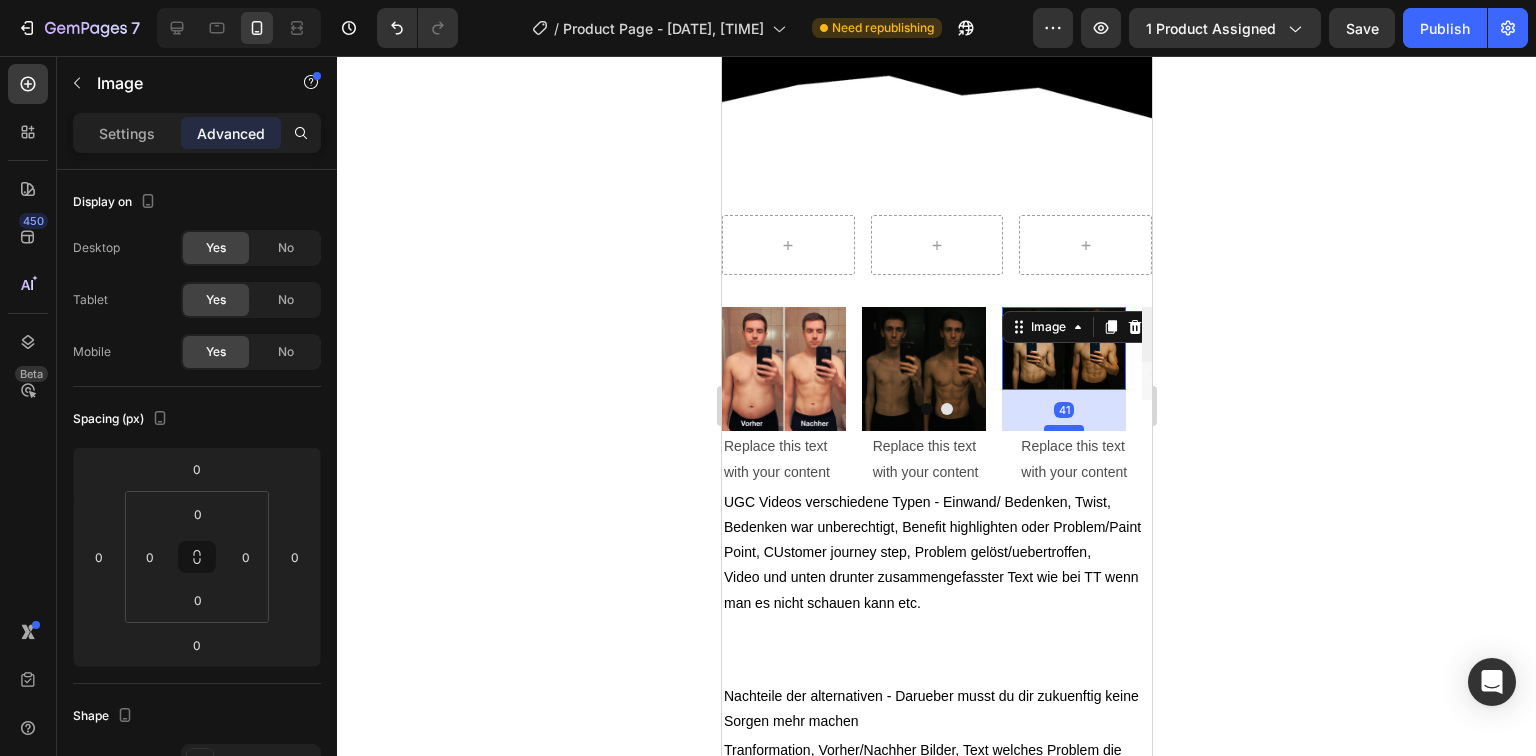 click at bounding box center (1063, 428) 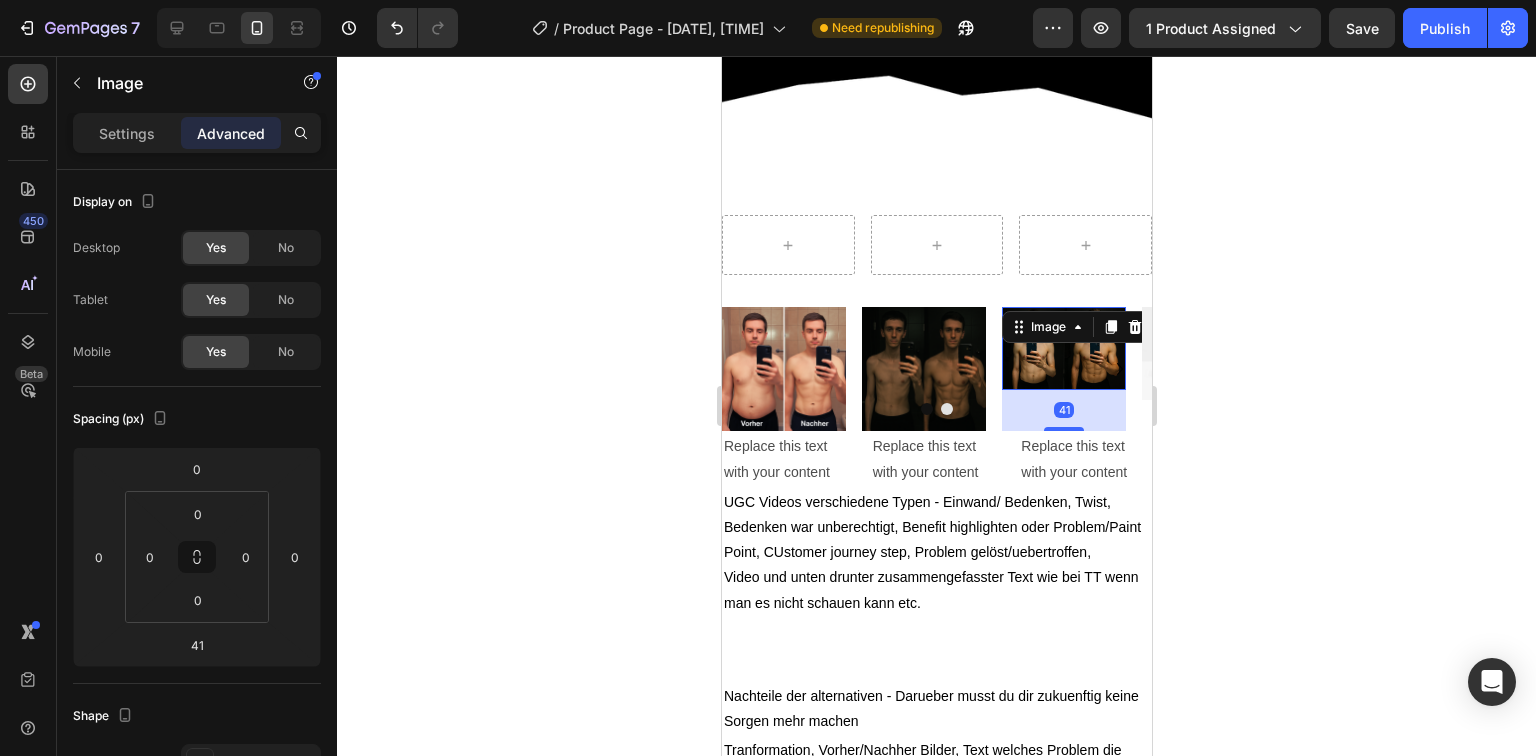 click at bounding box center [1063, 348] 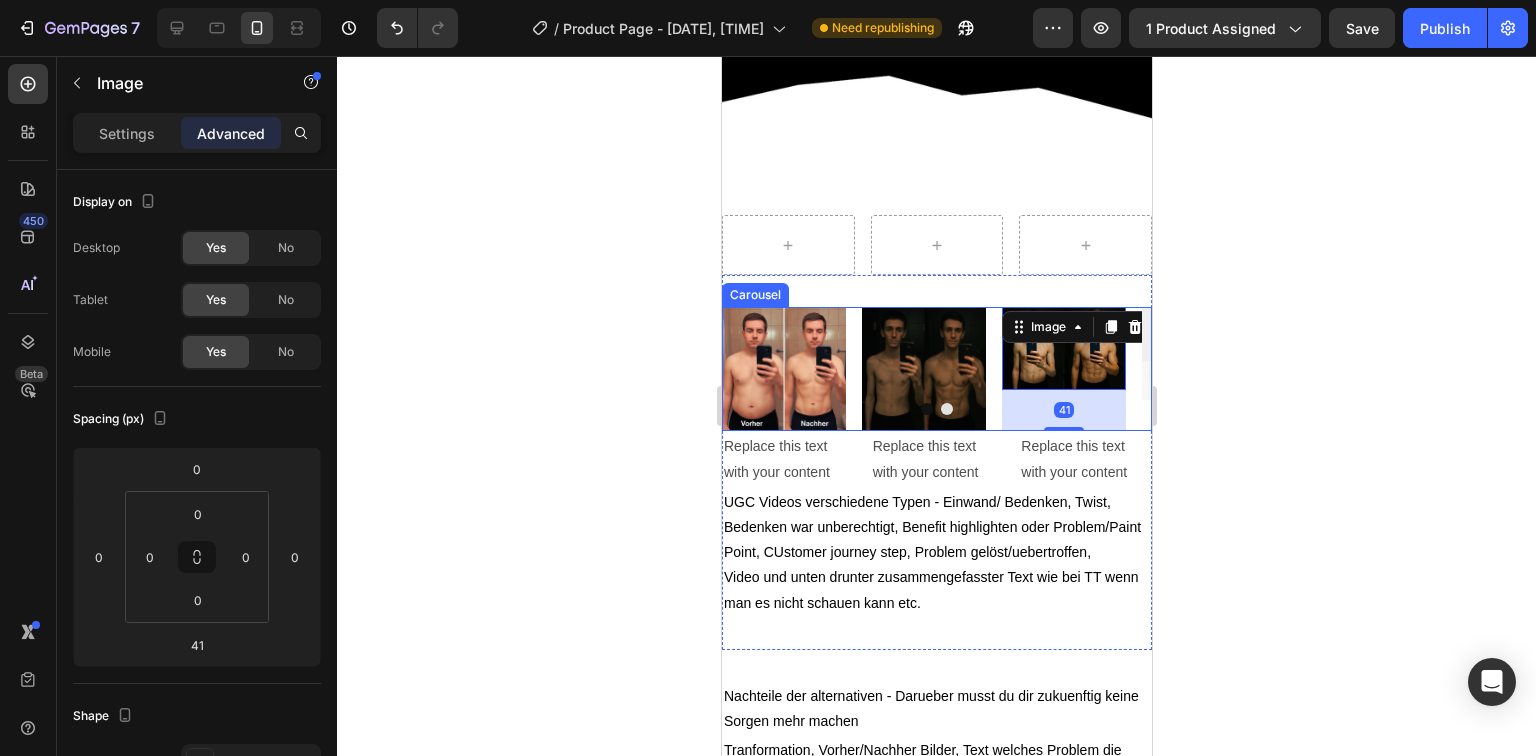 click 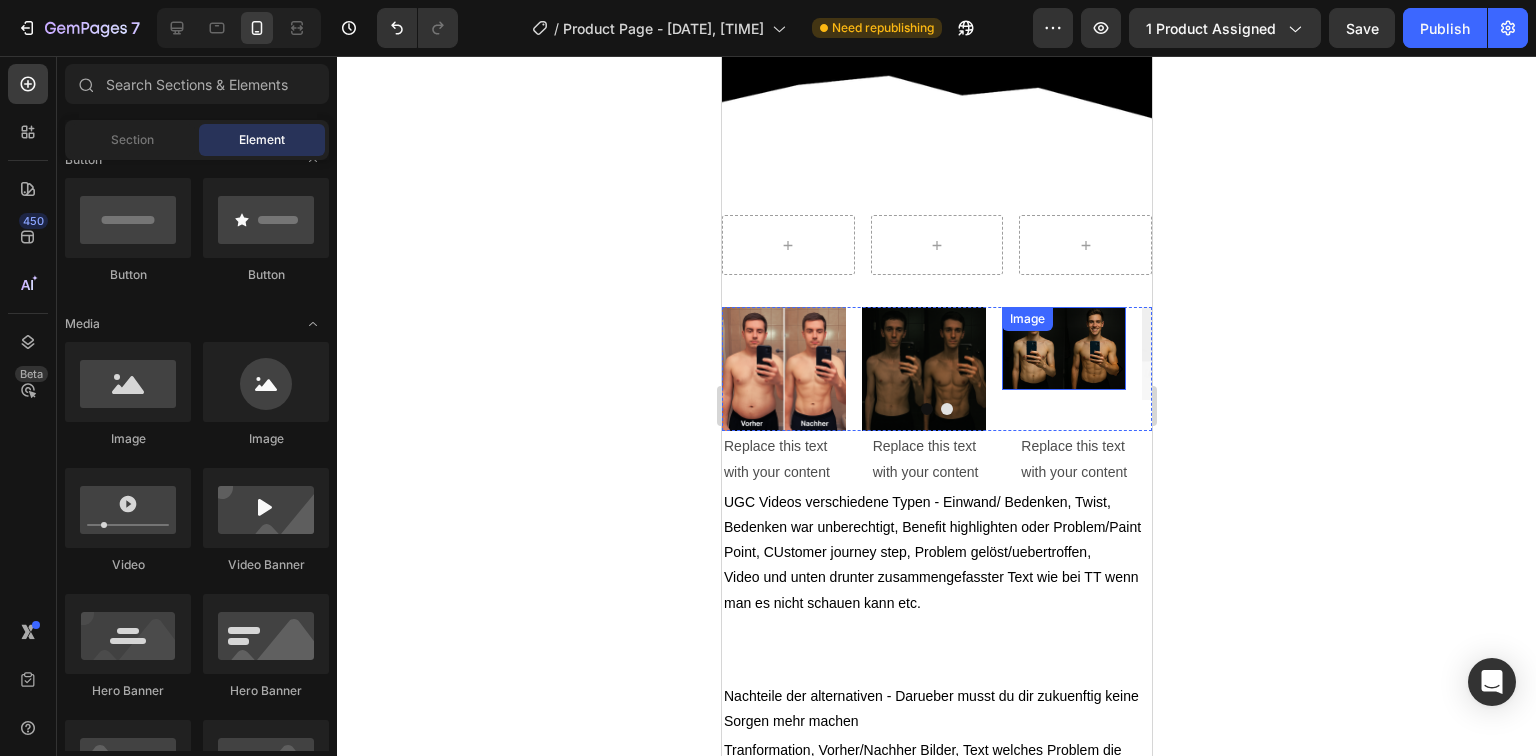 click at bounding box center [1063, 348] 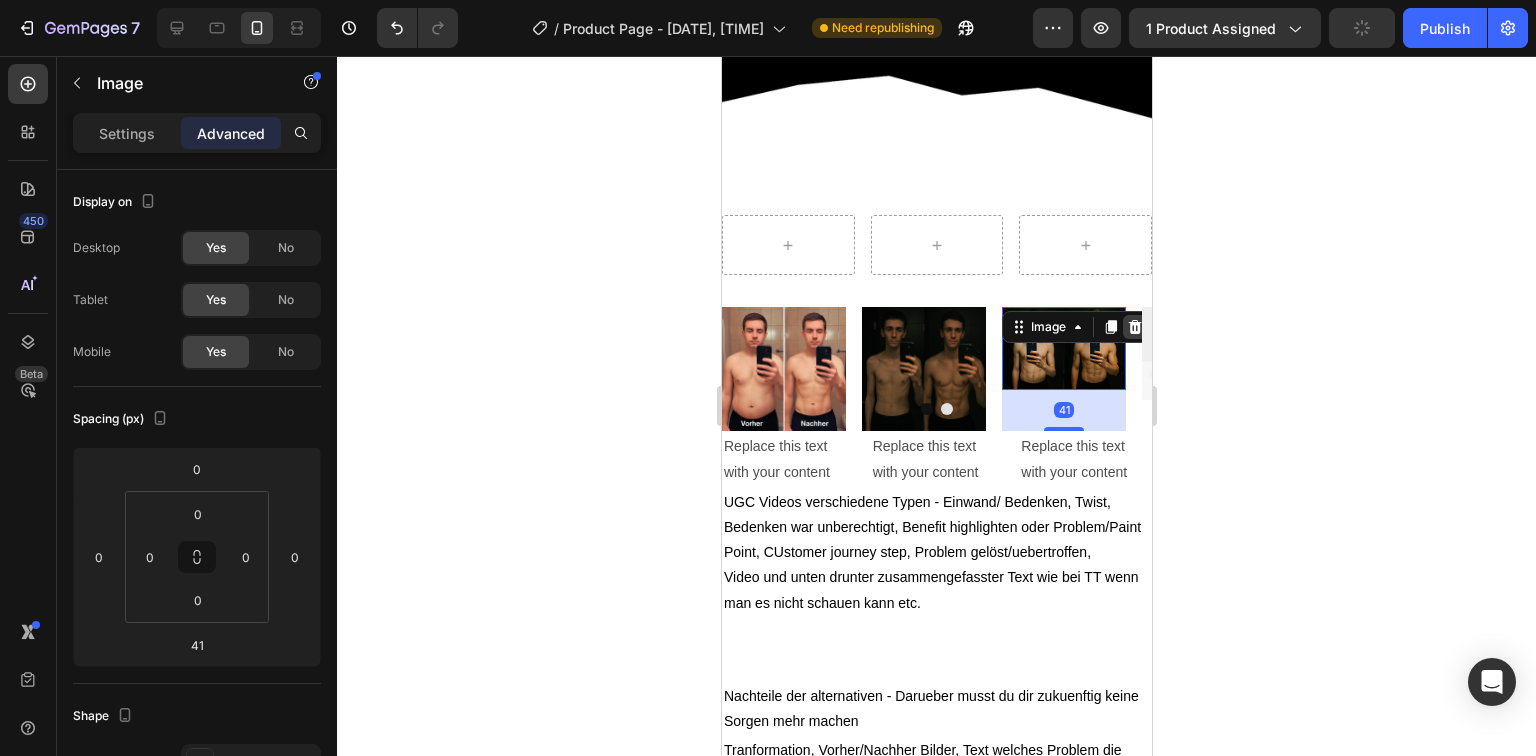 click 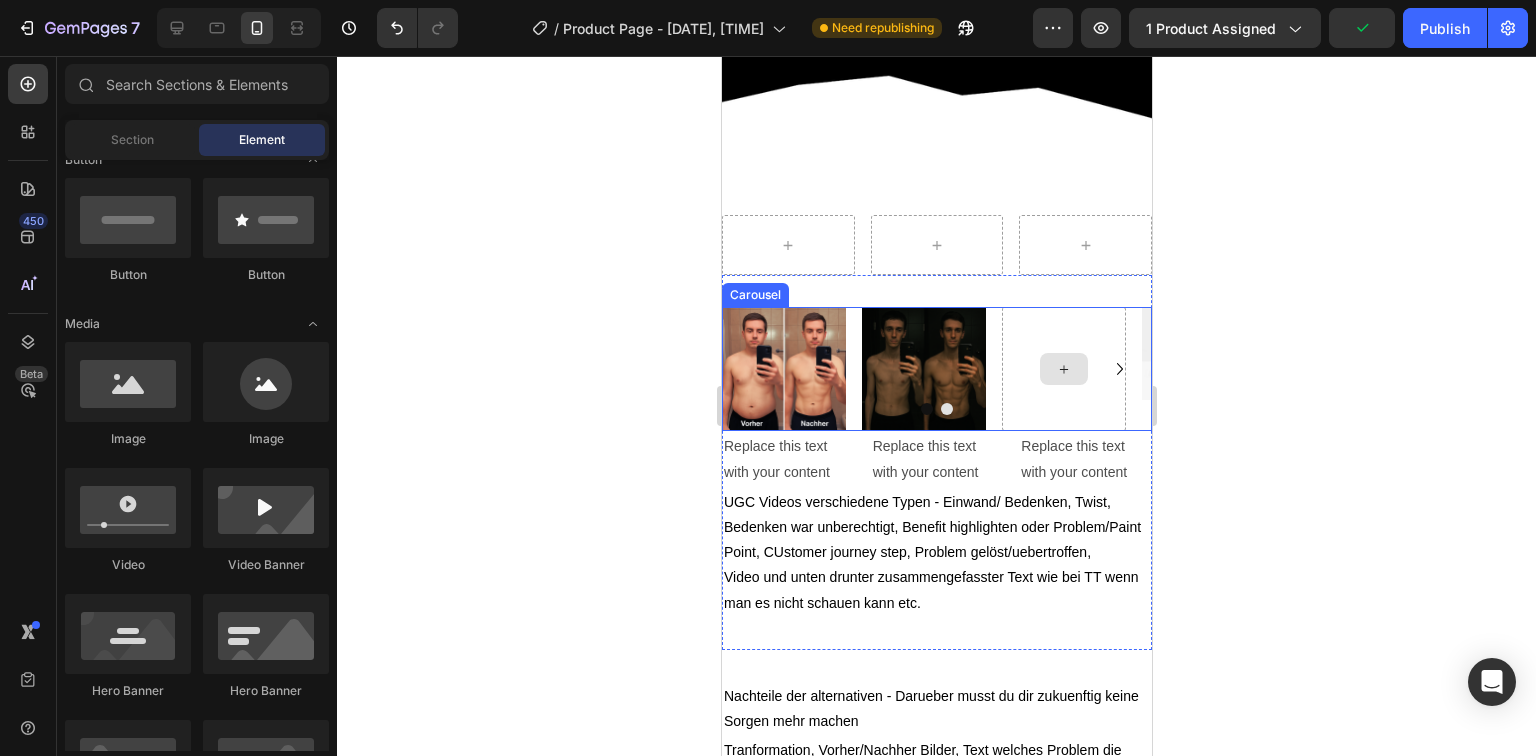 click 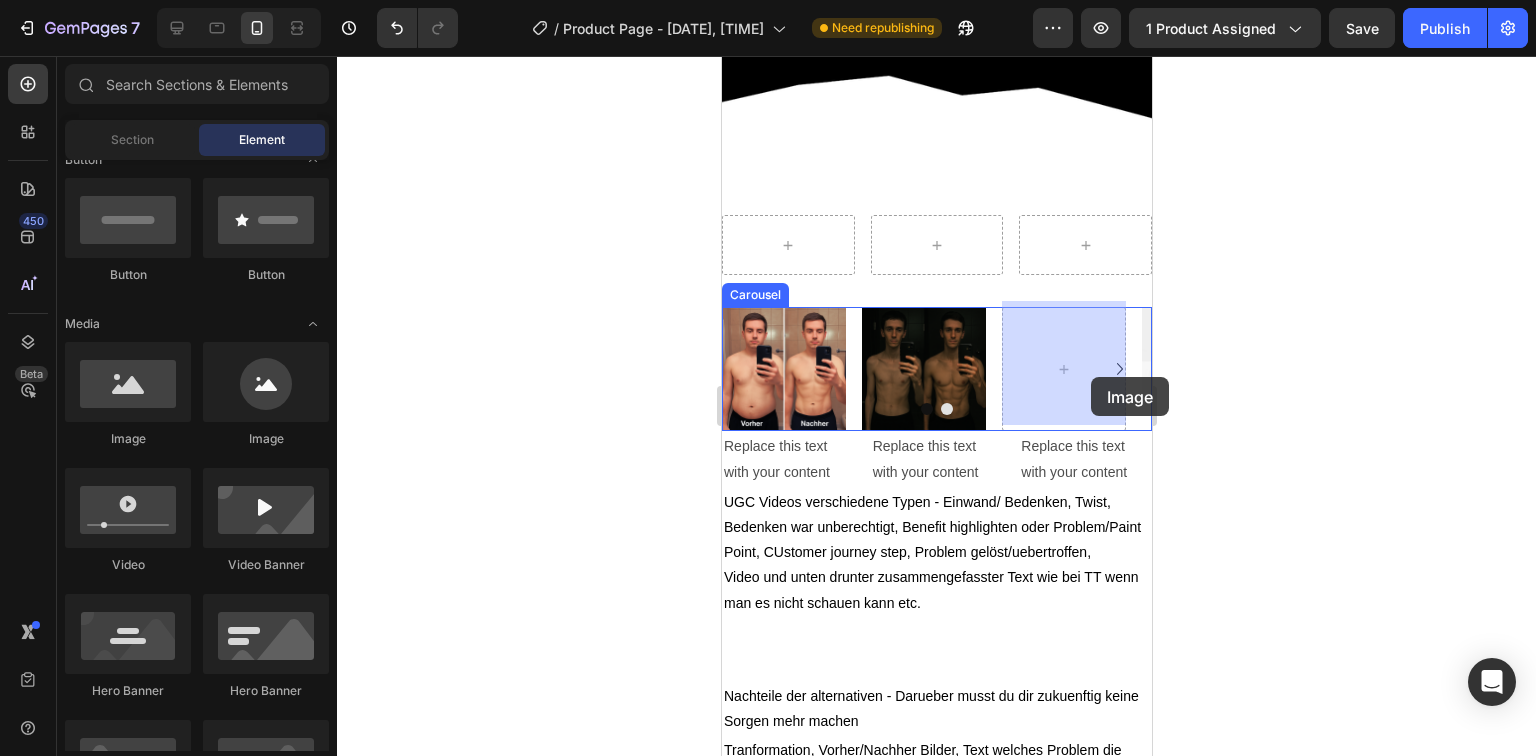 drag, startPoint x: 1233, startPoint y: 455, endPoint x: 1078, endPoint y: 362, distance: 180.7595 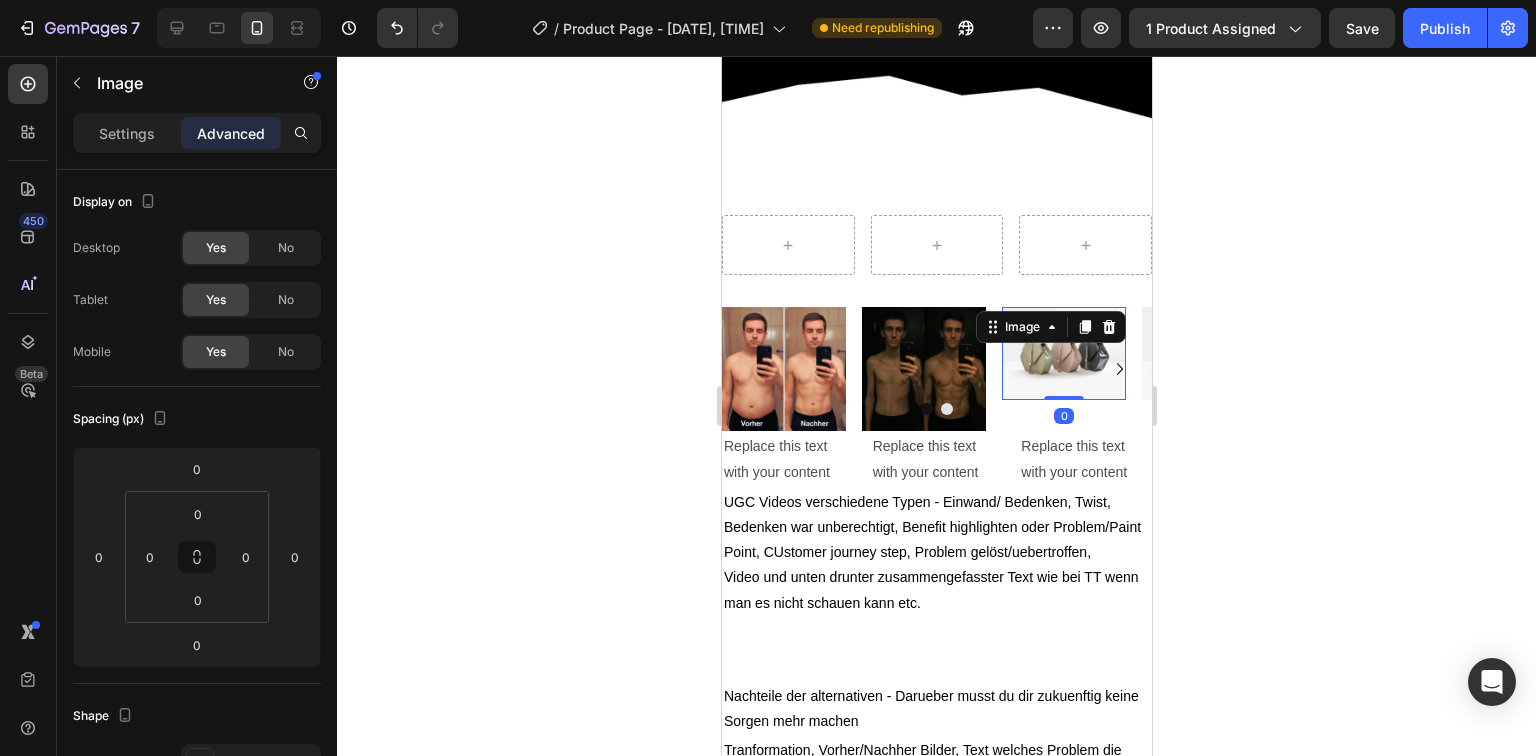 click at bounding box center (1063, 353) 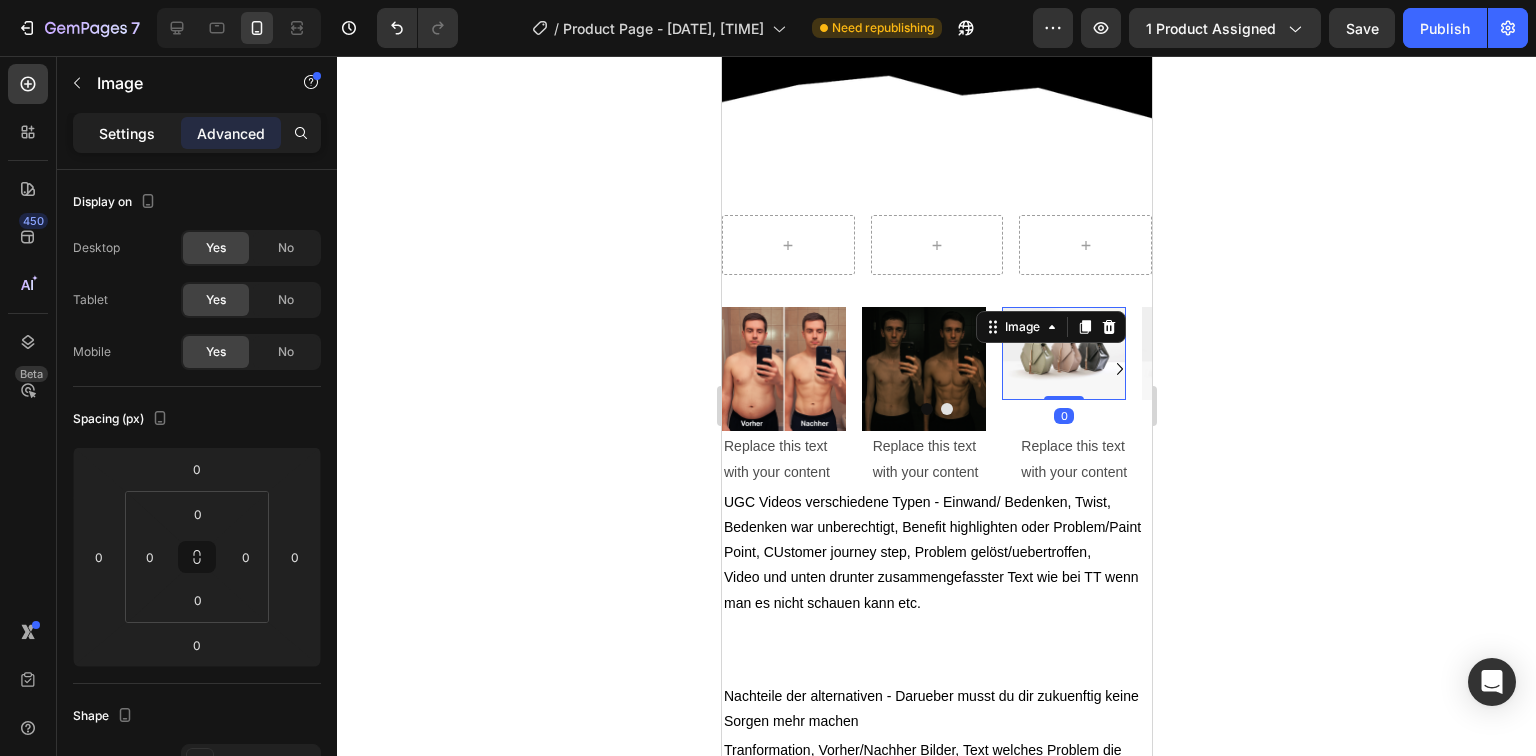 click on "Settings" at bounding box center [127, 133] 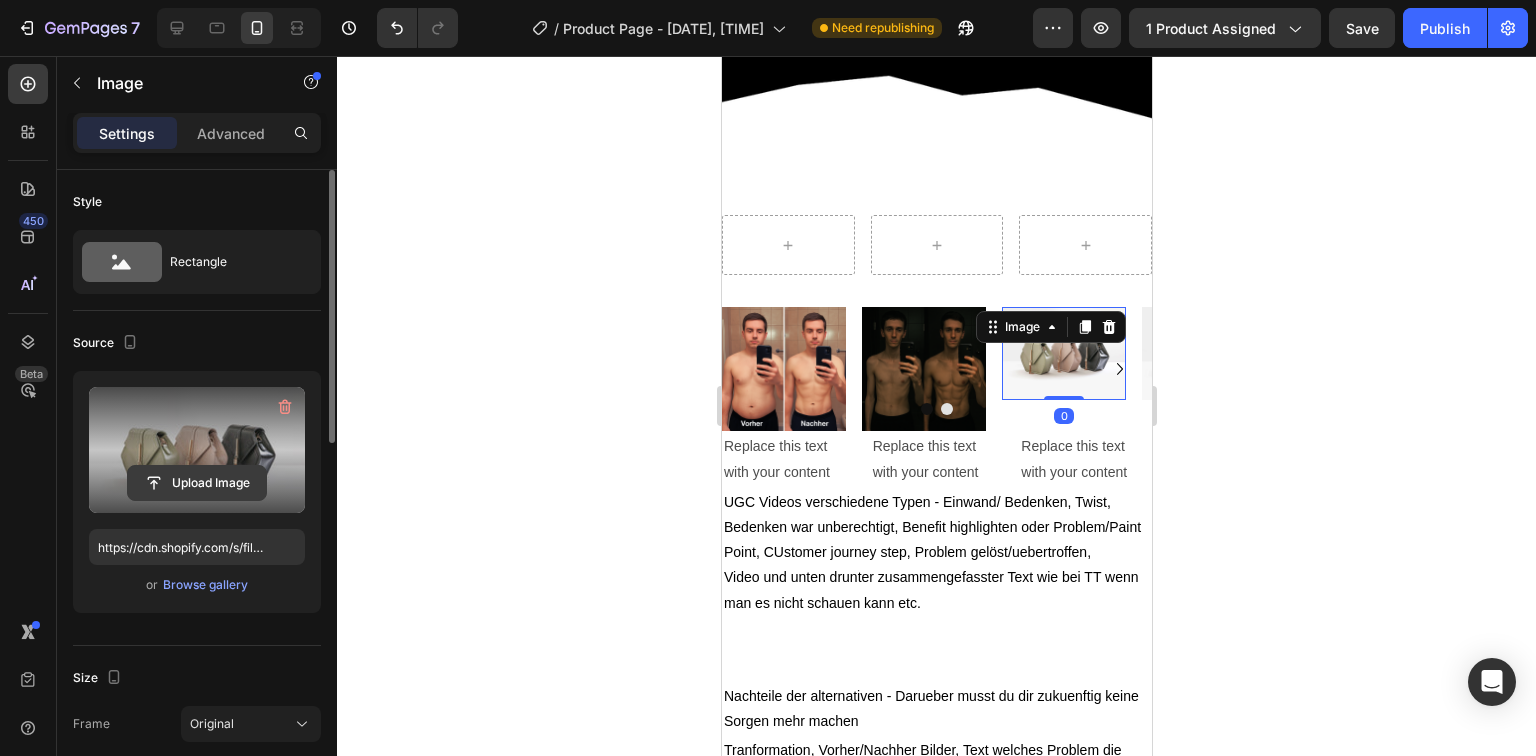 click 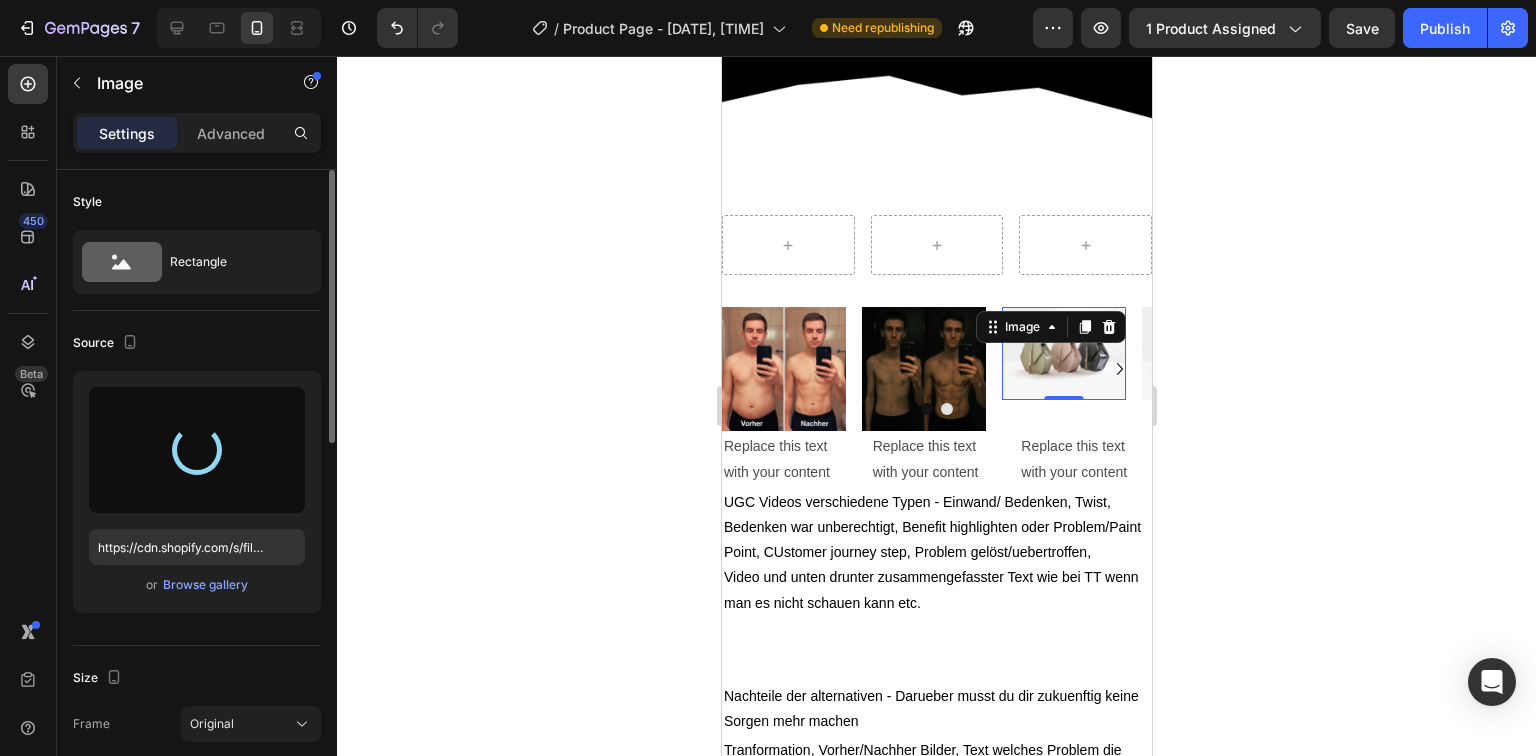 type on "https://cdn.shopify.com/s/files/1/0965/9757/3981/files/gempages_574849592865063711-6f944734-3df0-4ab8-96fa-fef294b30680.png" 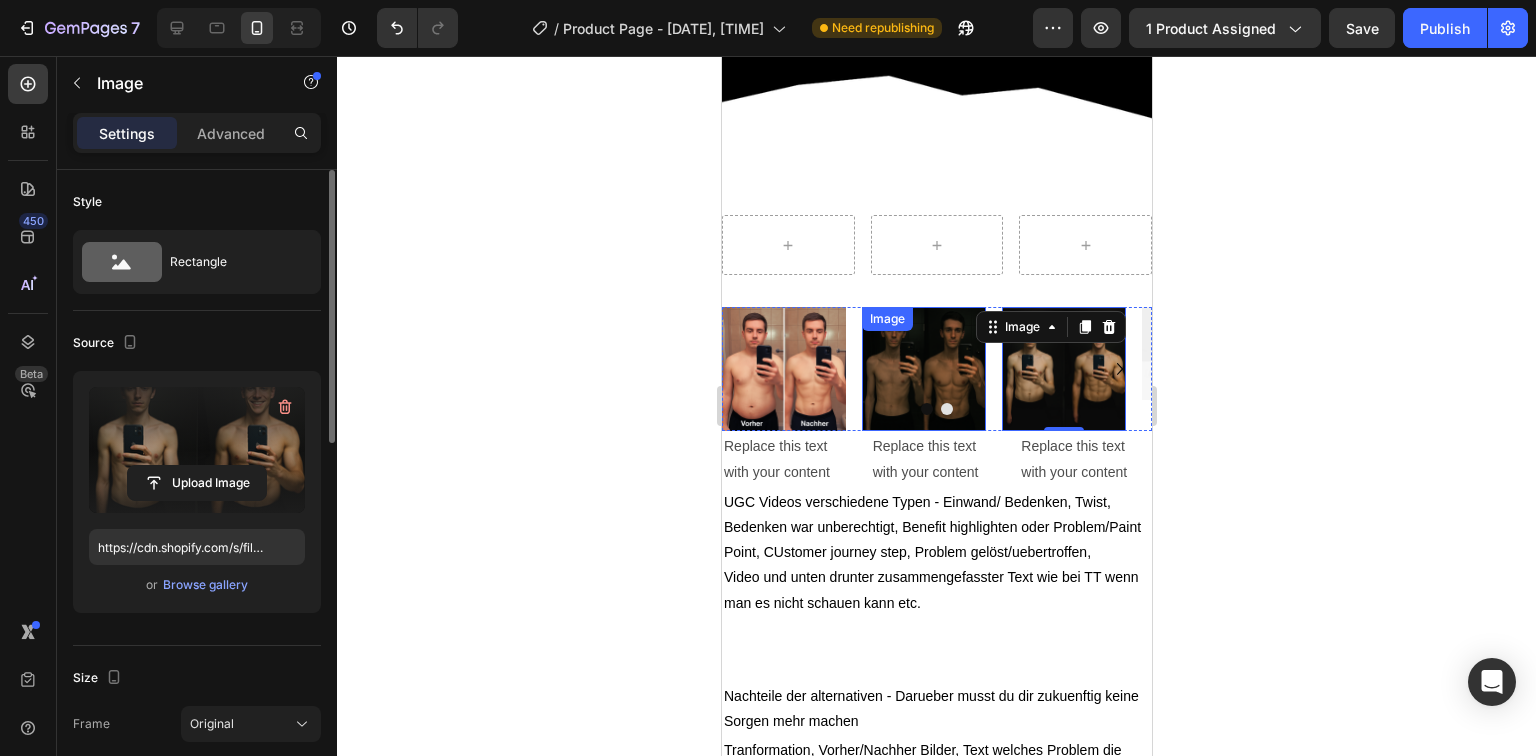 scroll, scrollTop: 240, scrollLeft: 0, axis: vertical 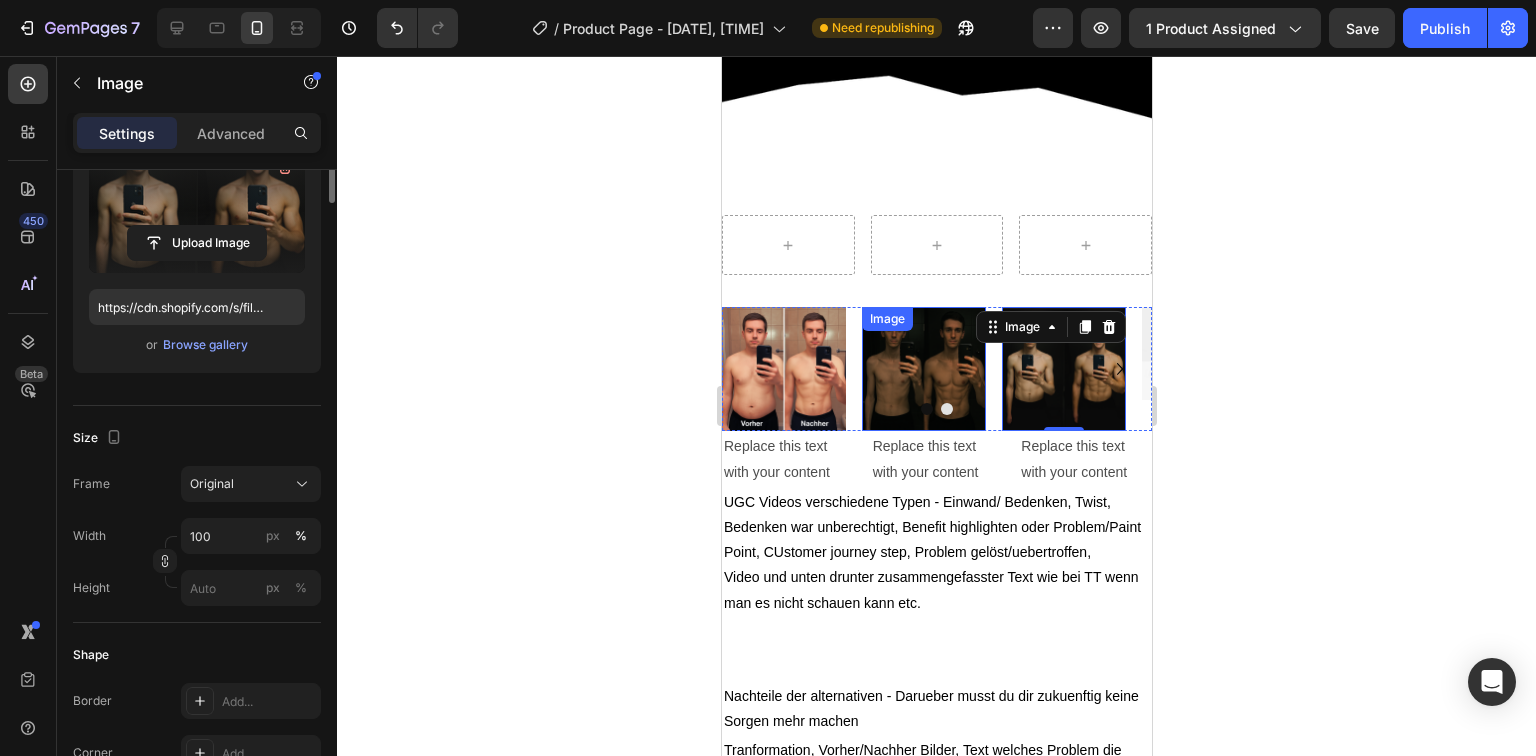 click at bounding box center [923, 369] 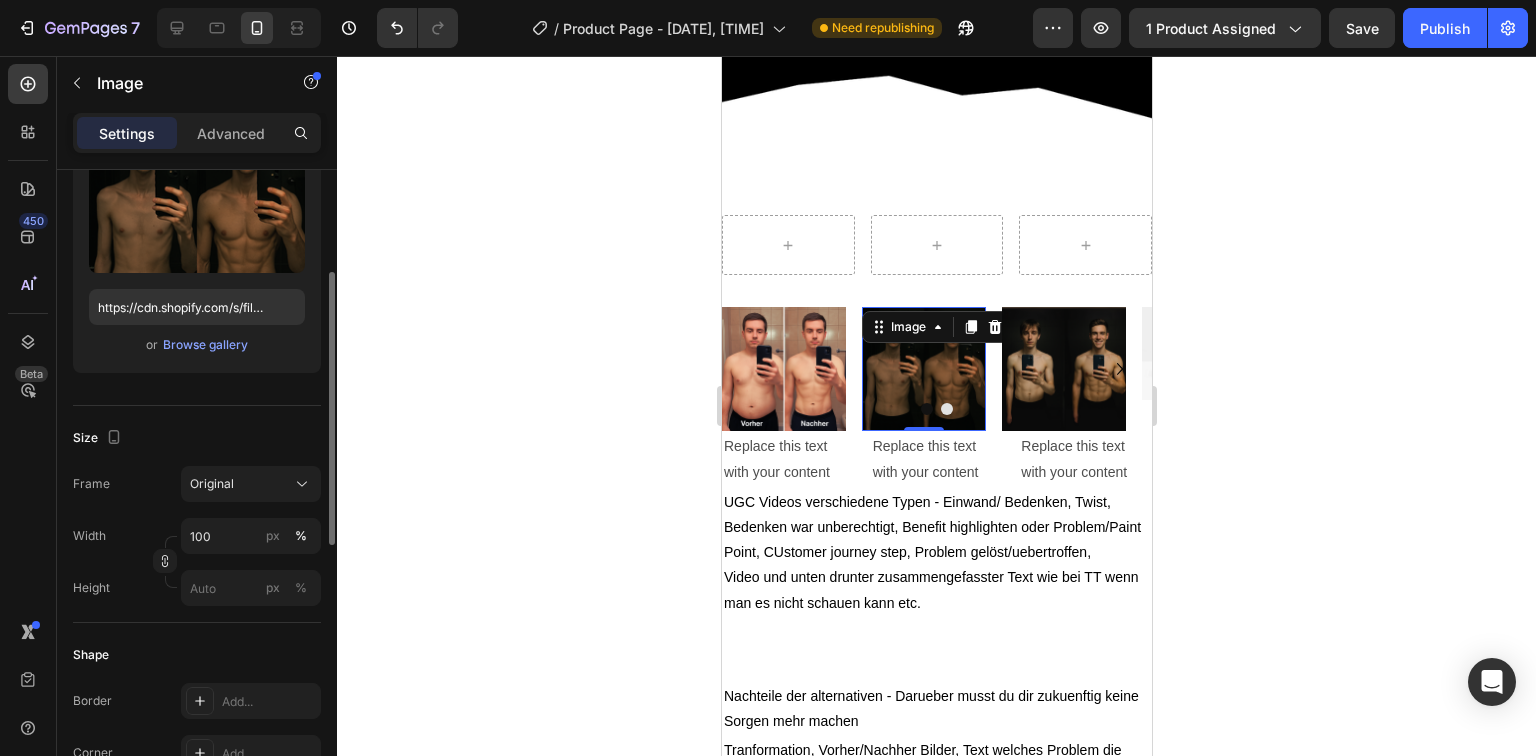 click 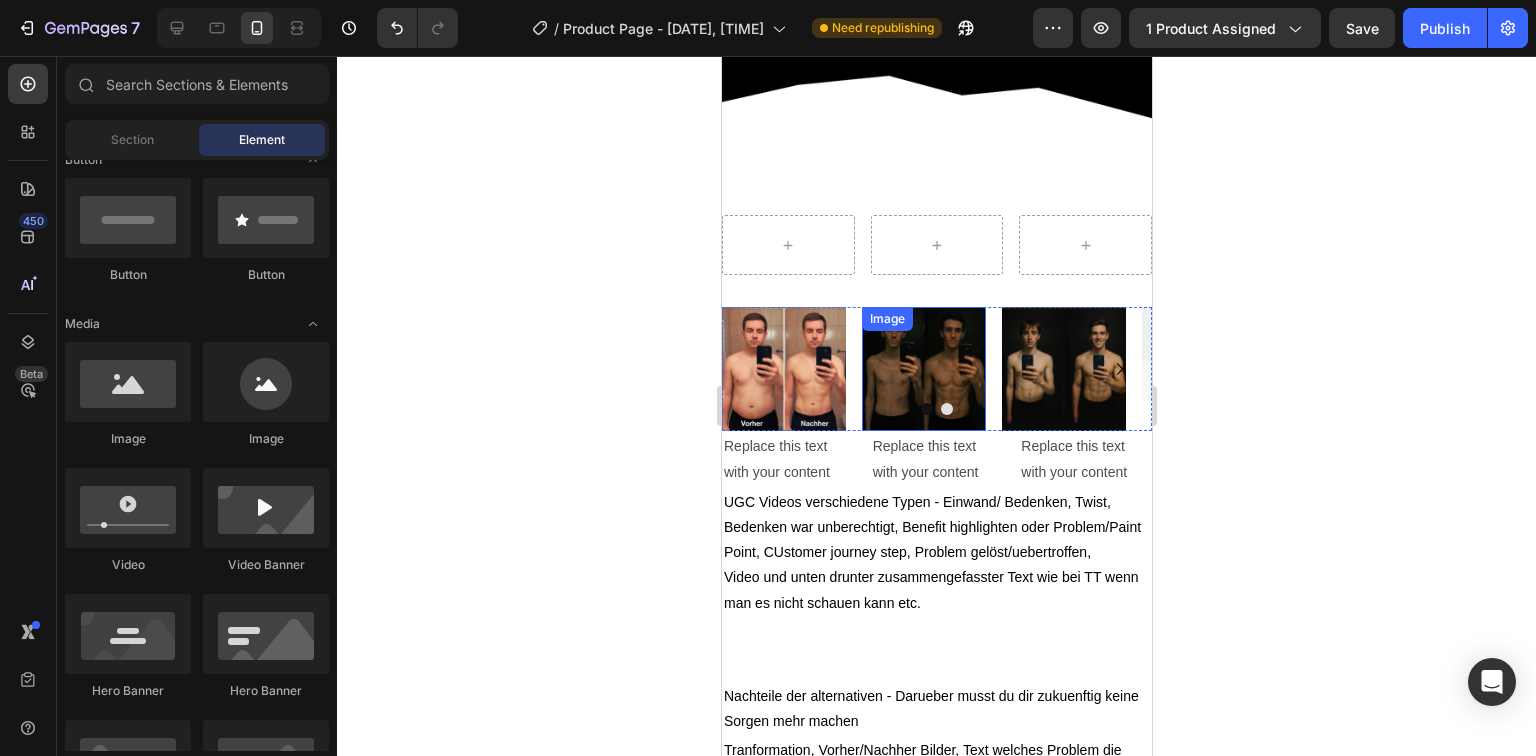 click at bounding box center (923, 369) 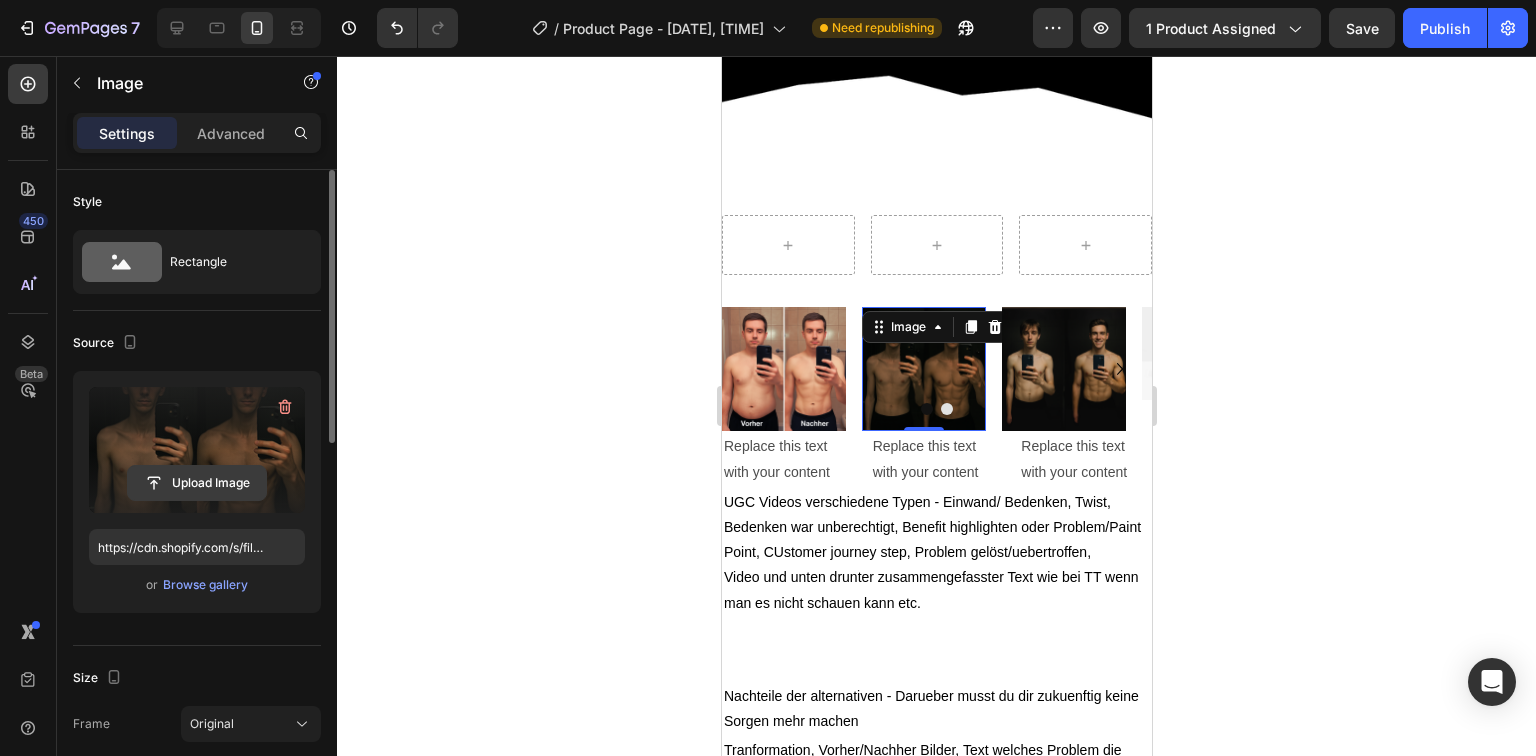 click 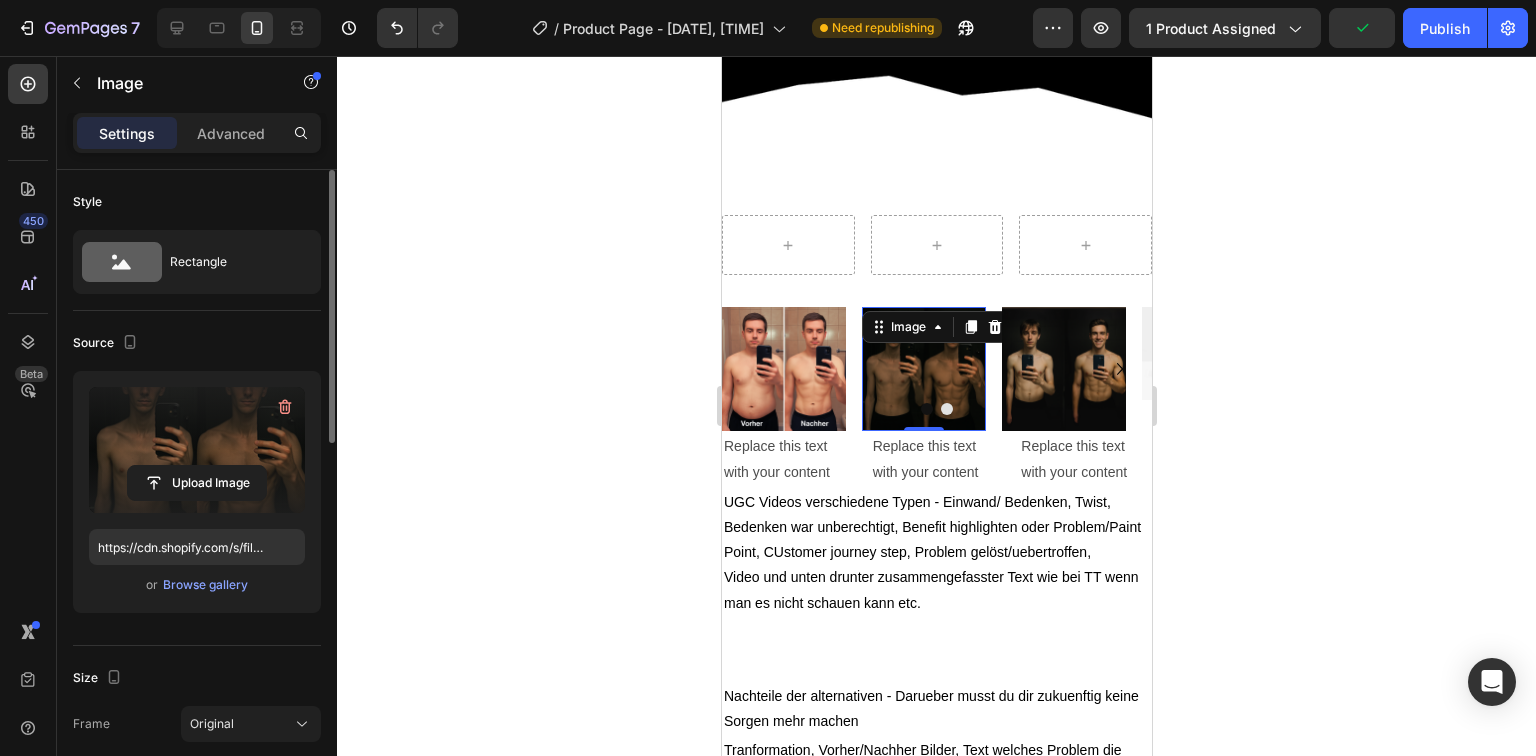 click 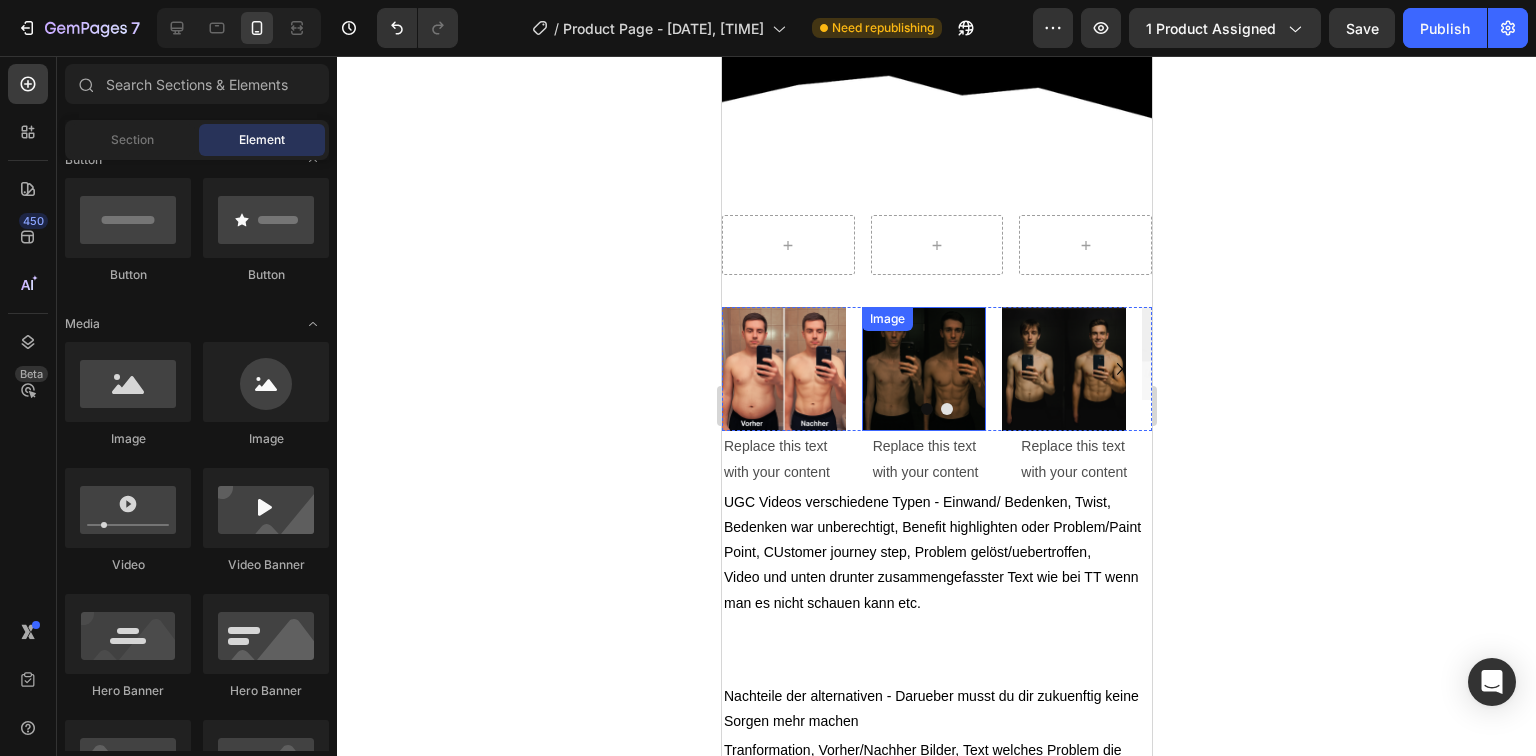 click at bounding box center [923, 369] 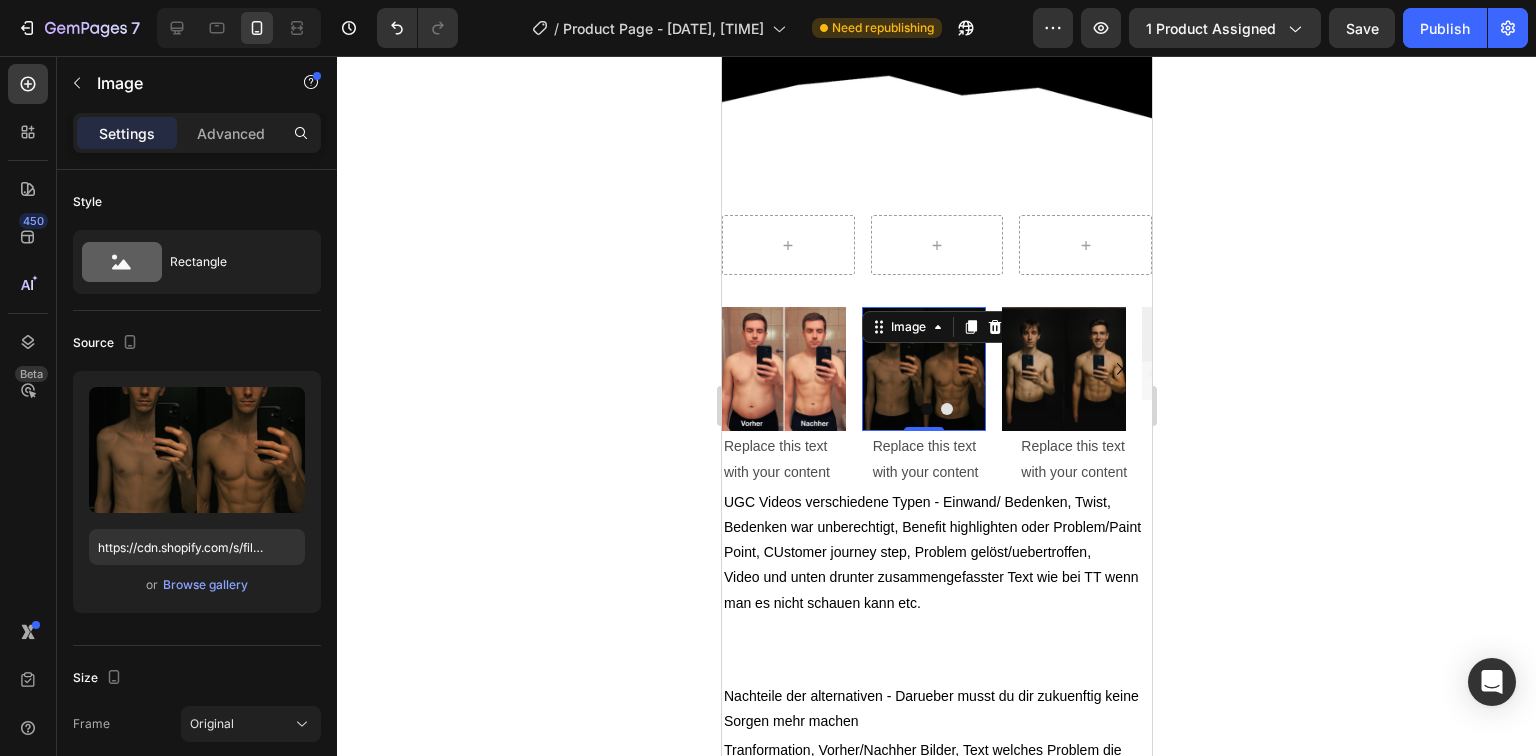click 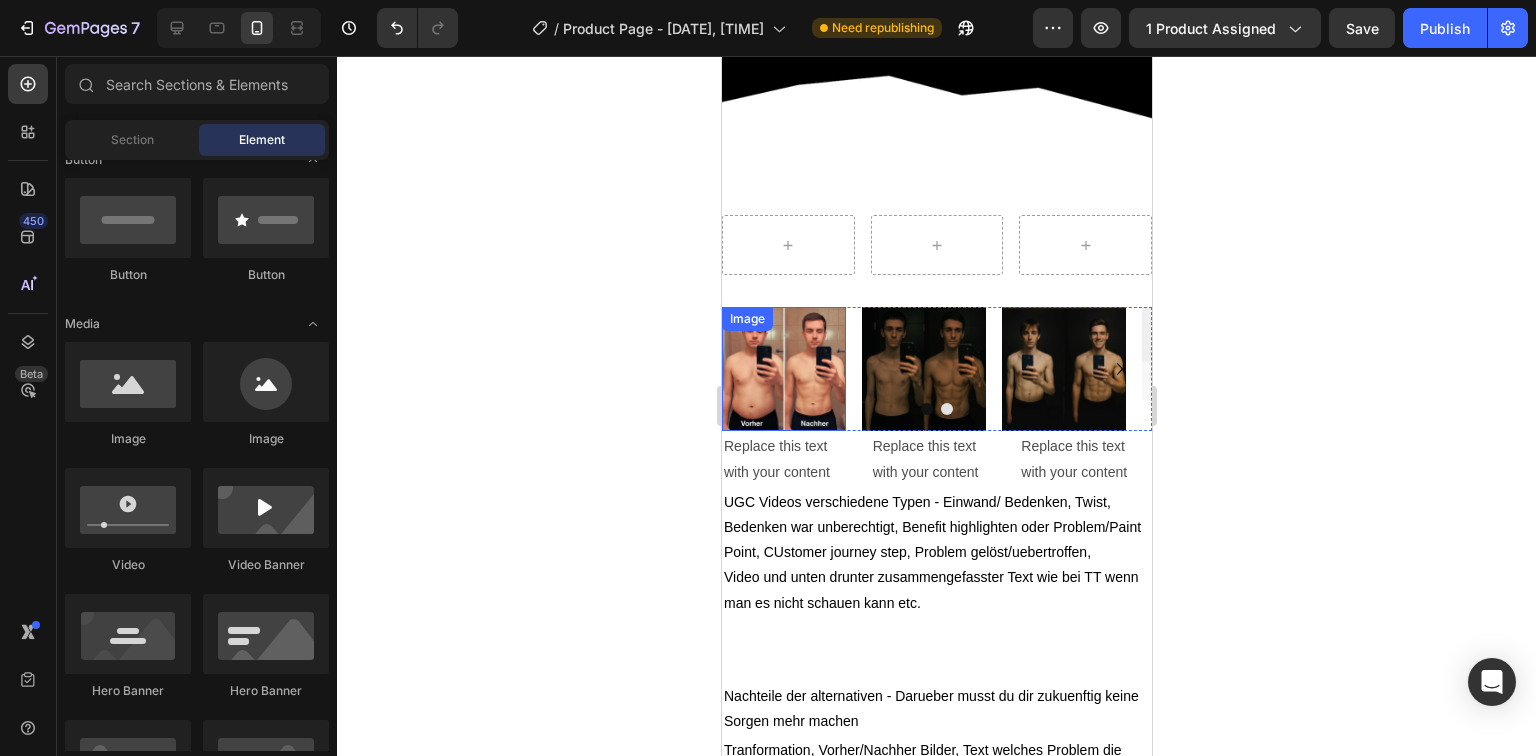 click at bounding box center (783, 369) 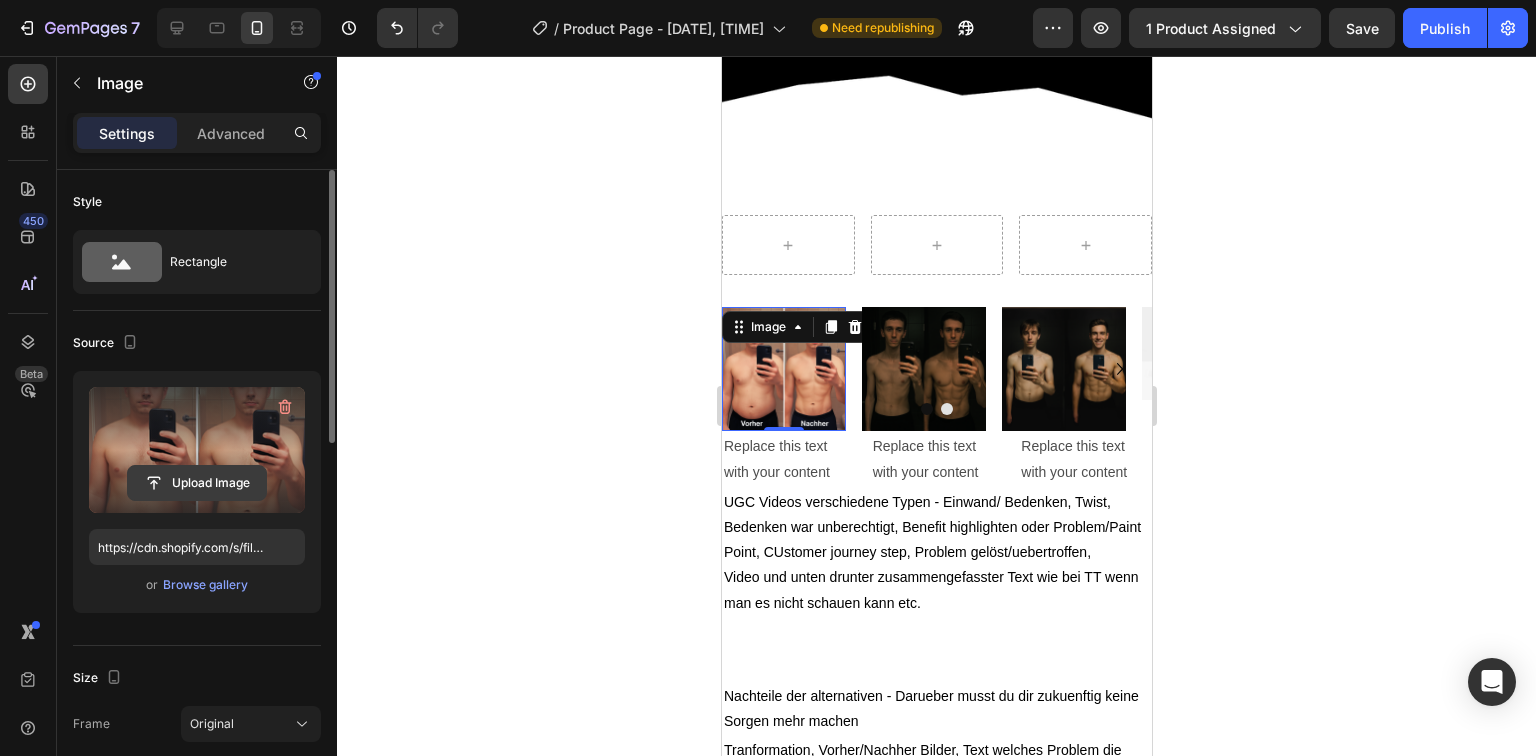 click 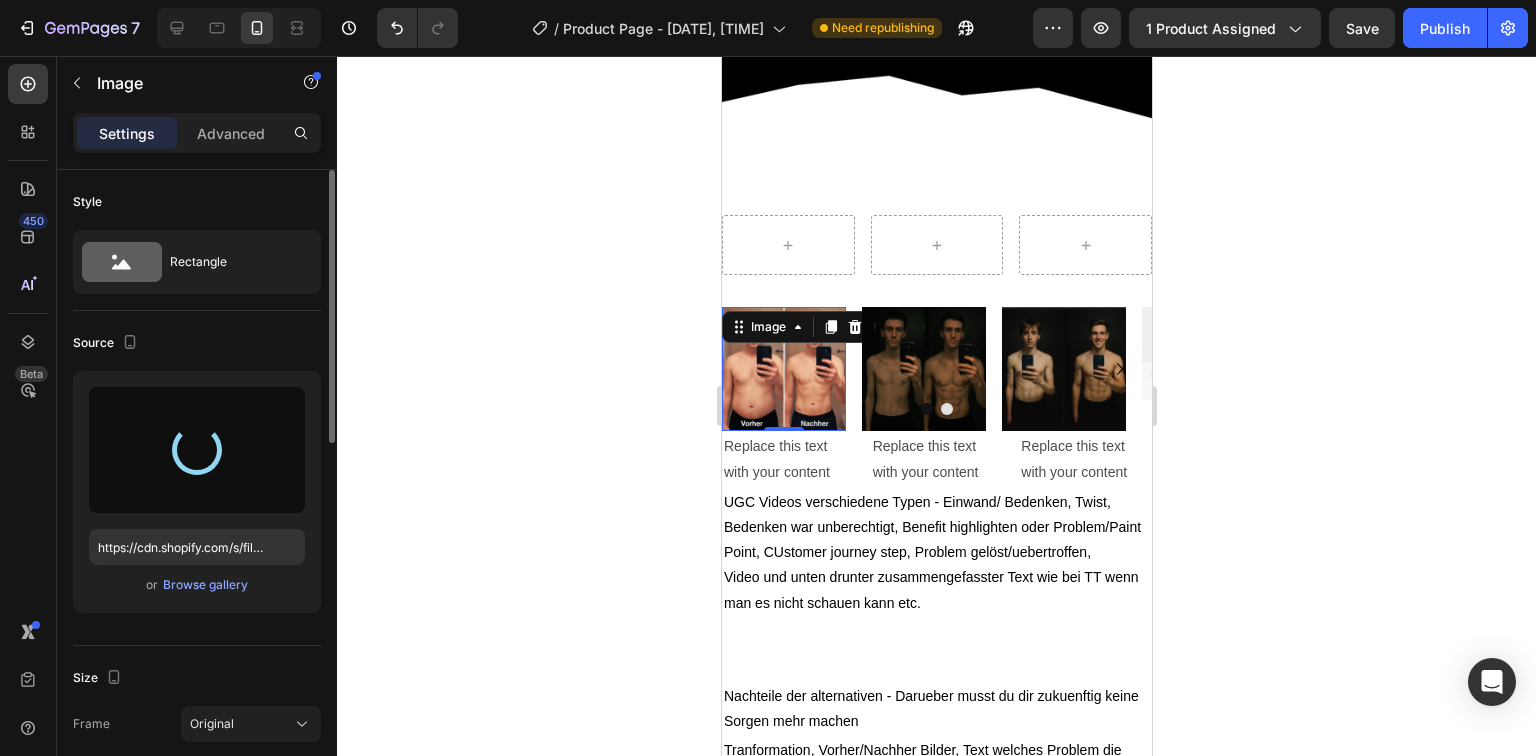 type on "https://cdn.shopify.com/s/files/1/0965/9757/3981/files/gempages_574849592865063711-dcde2253-6d43-483d-b8d4-4ba6214f40af.png" 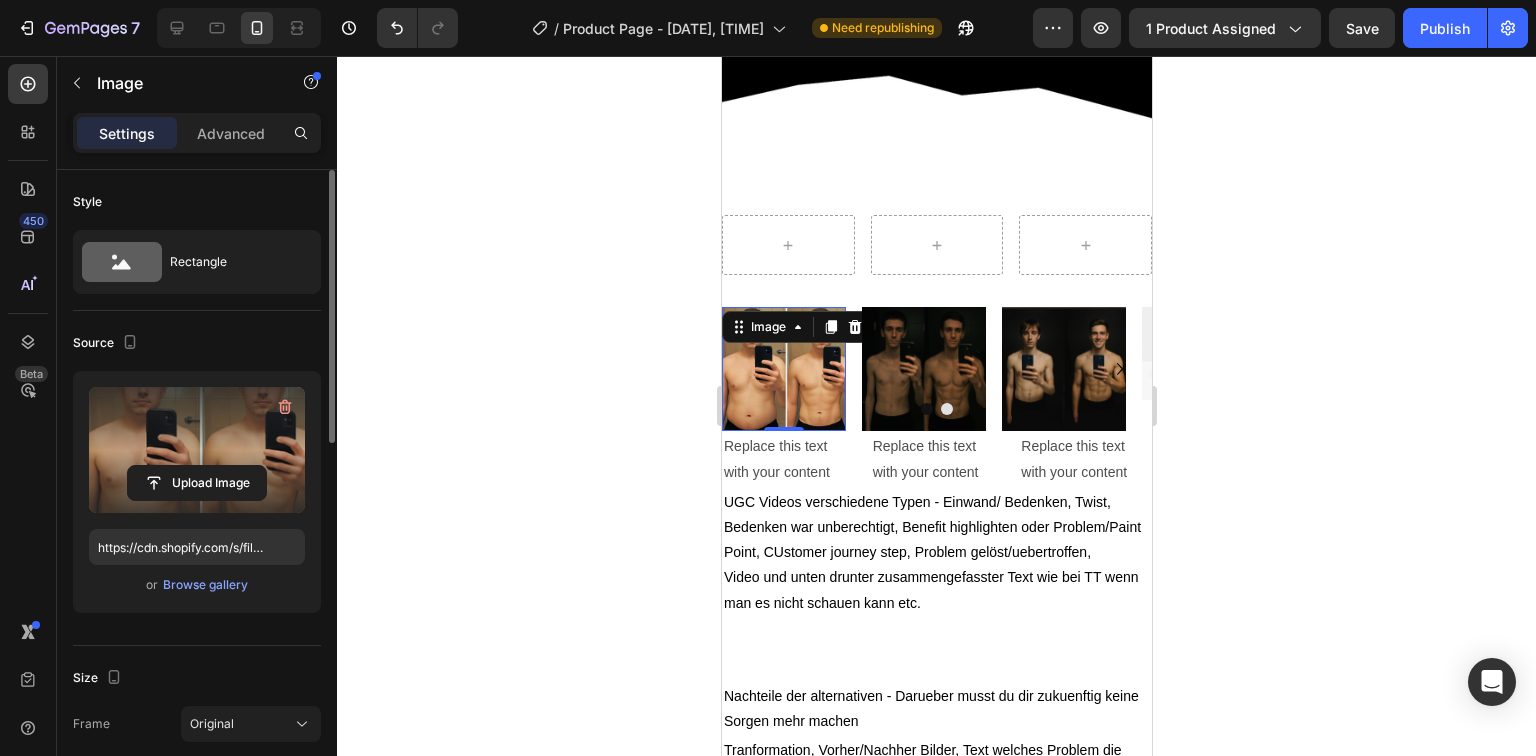 click 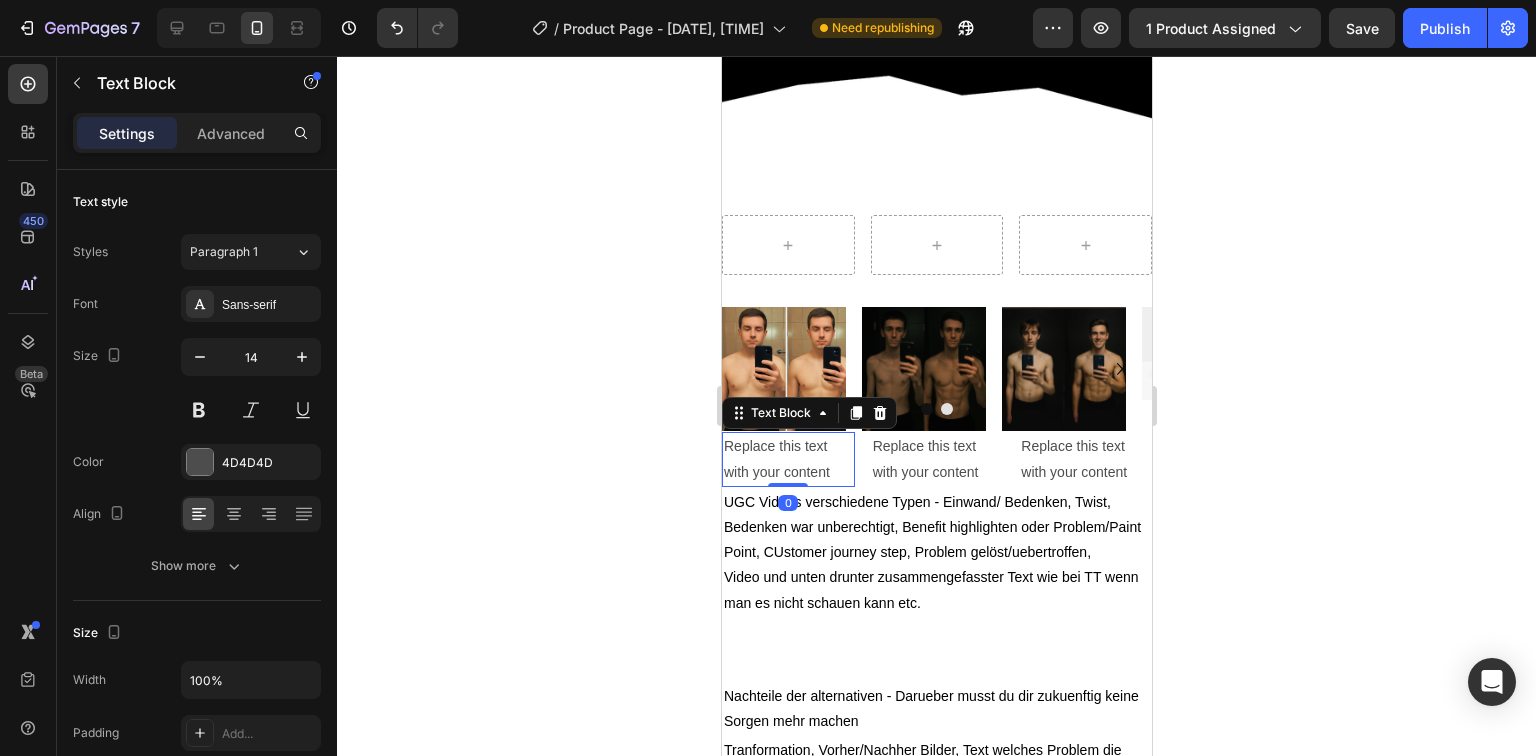 click on "Replace this text with your content" at bounding box center (787, 459) 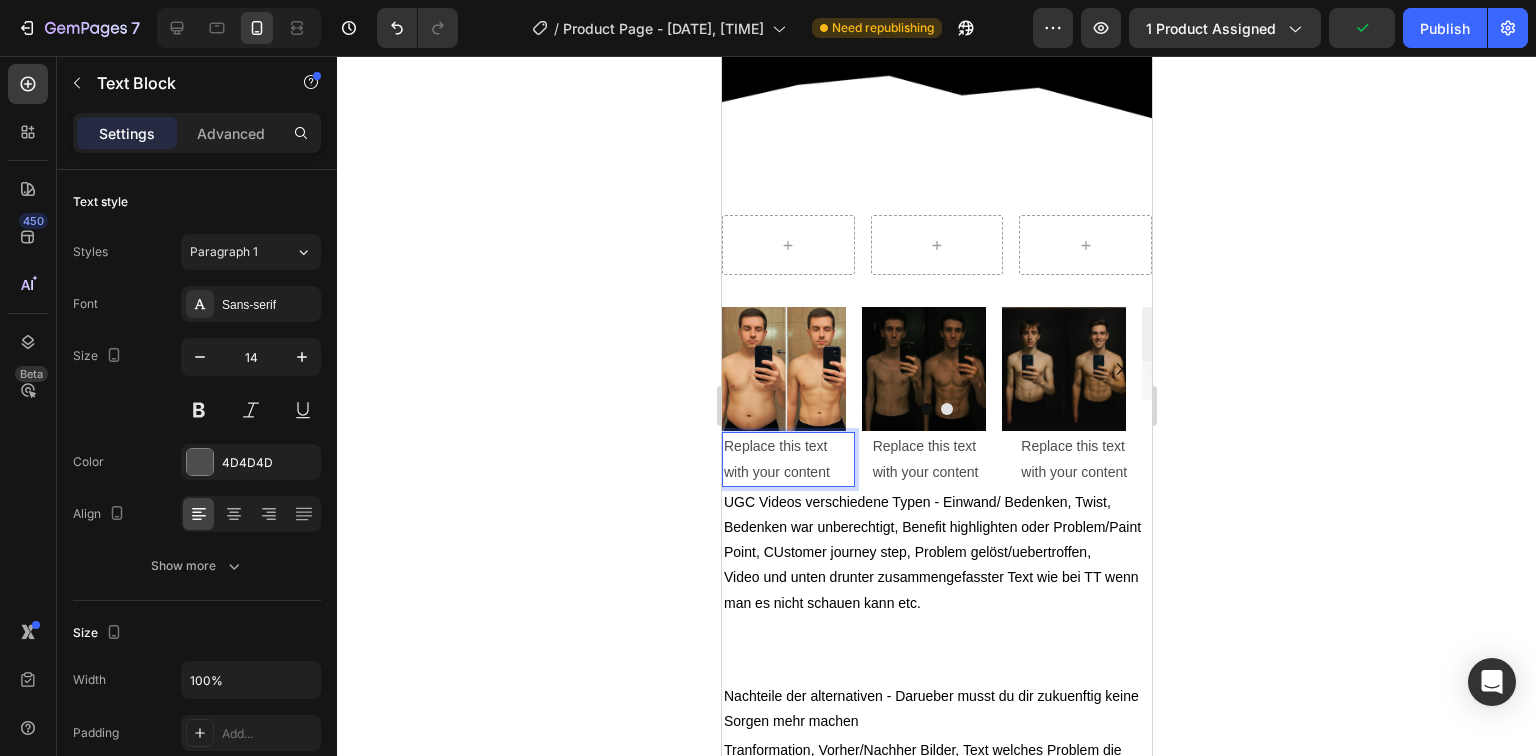 click on "Replace this text with your content" at bounding box center [787, 459] 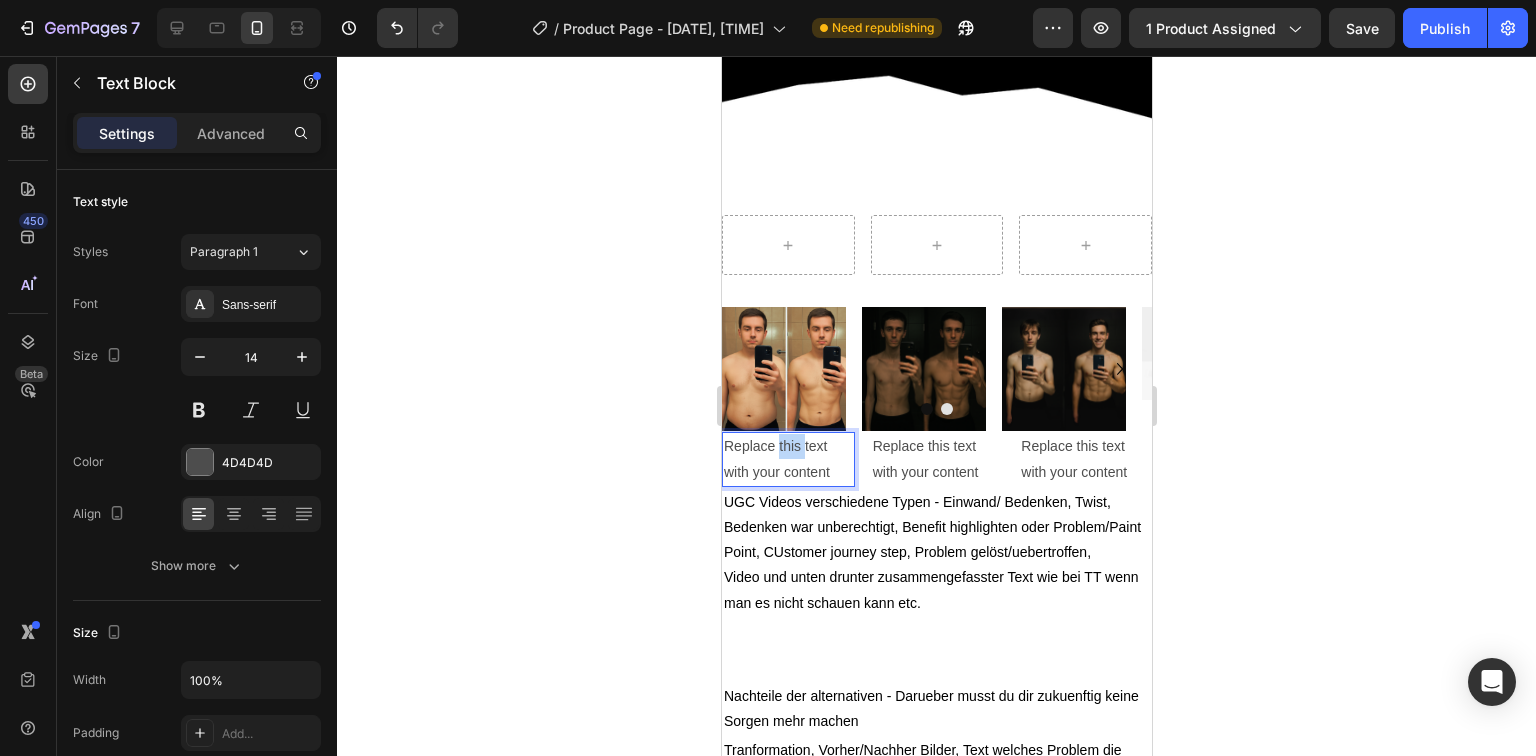 click on "Replace this text with your content" at bounding box center [787, 459] 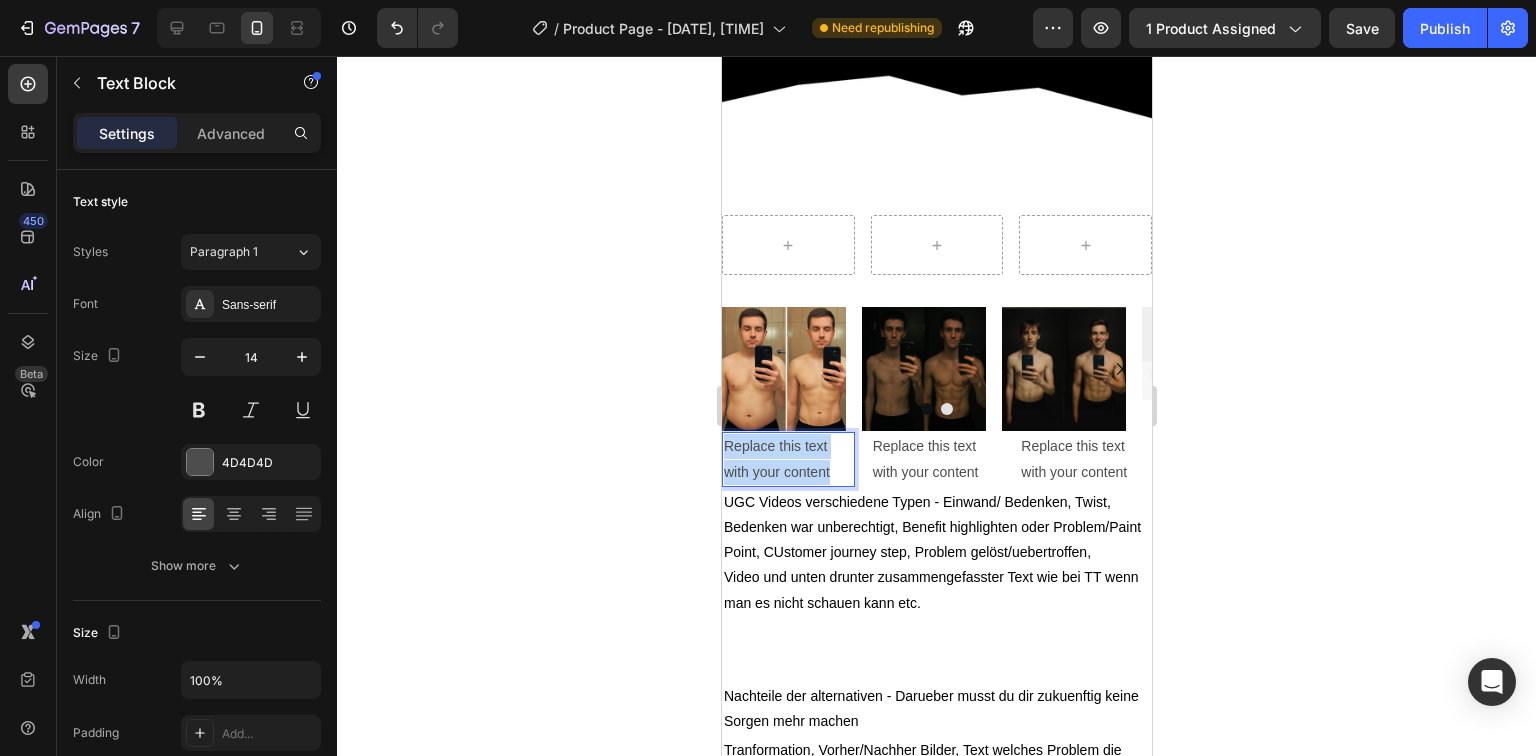 click on "Replace this text with your content" at bounding box center [787, 459] 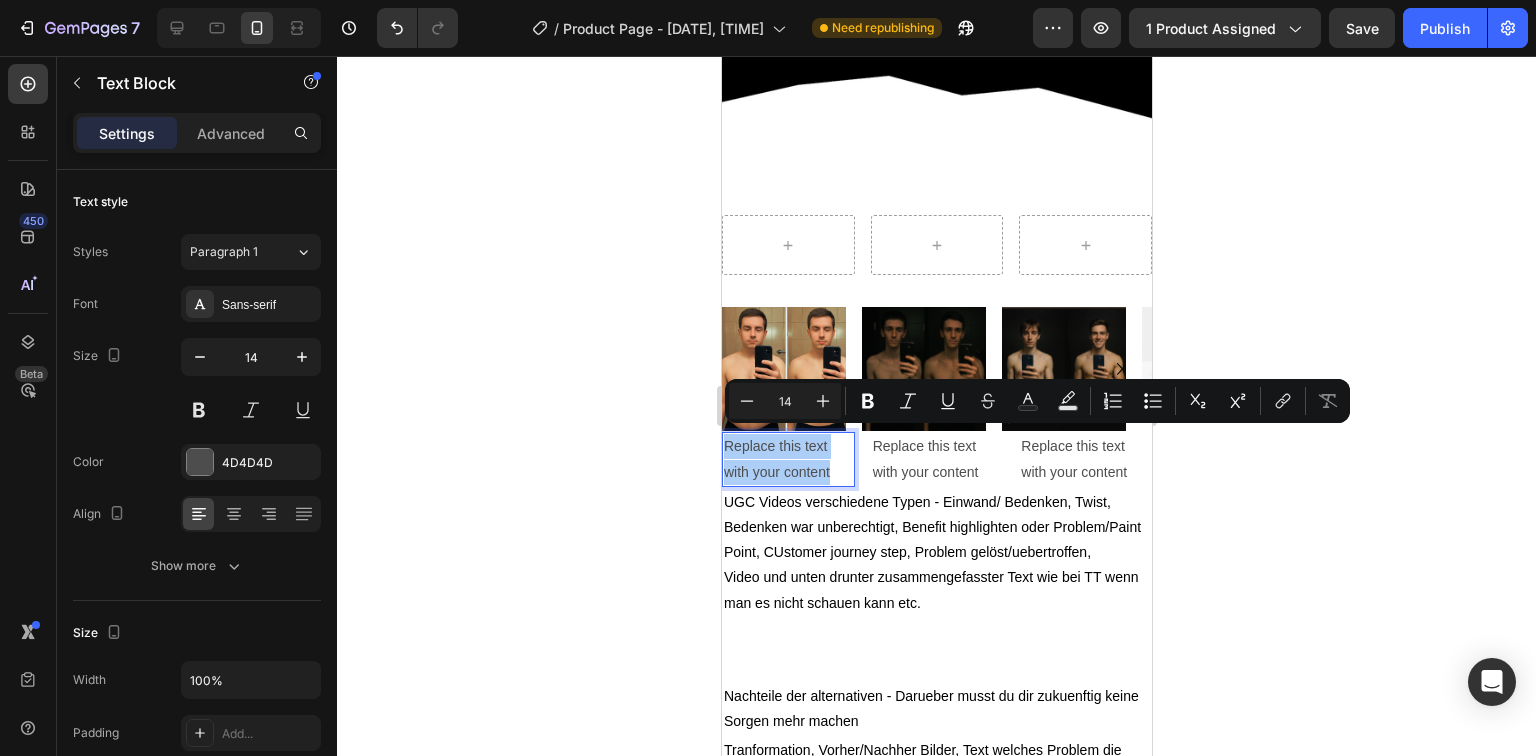 click 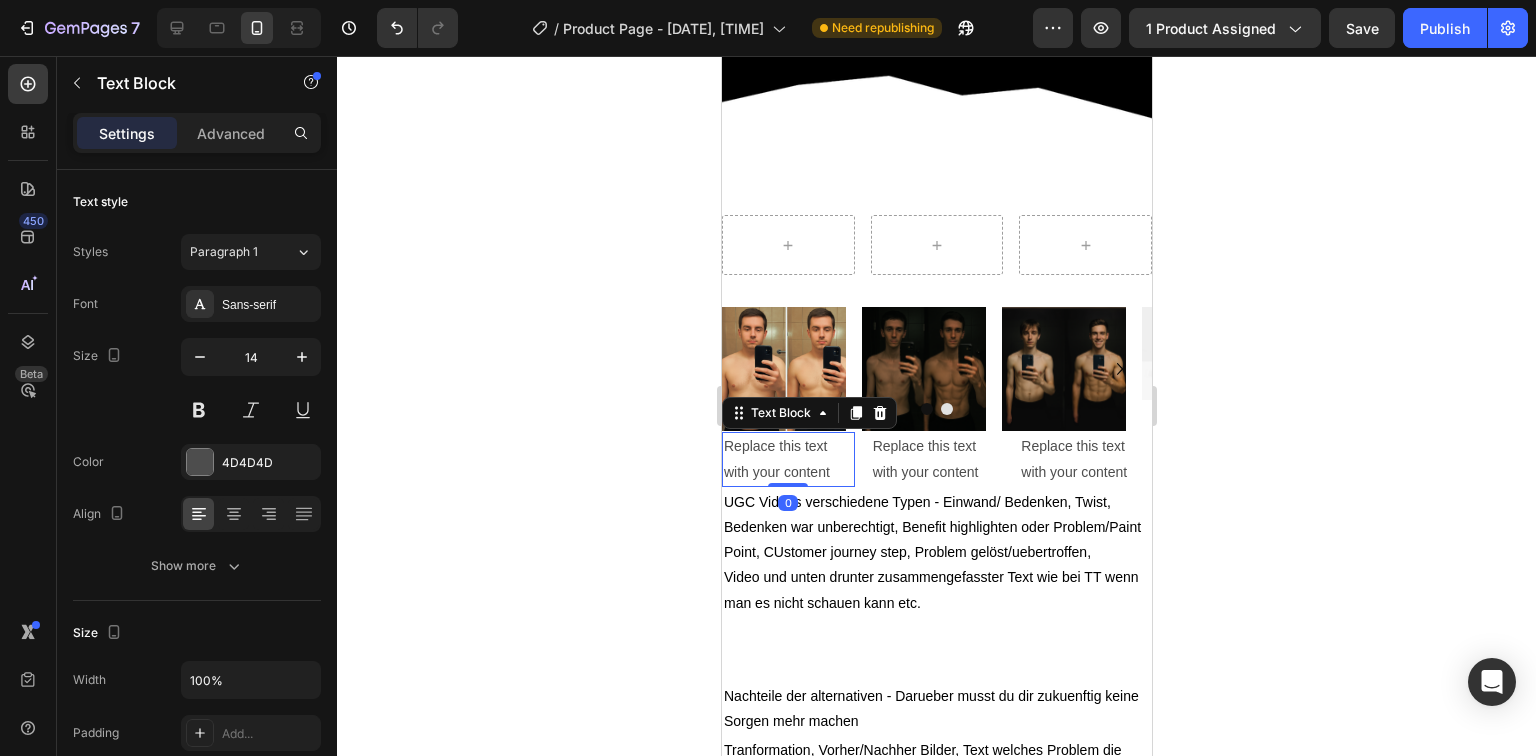 click on "Replace this text with your content" at bounding box center [787, 459] 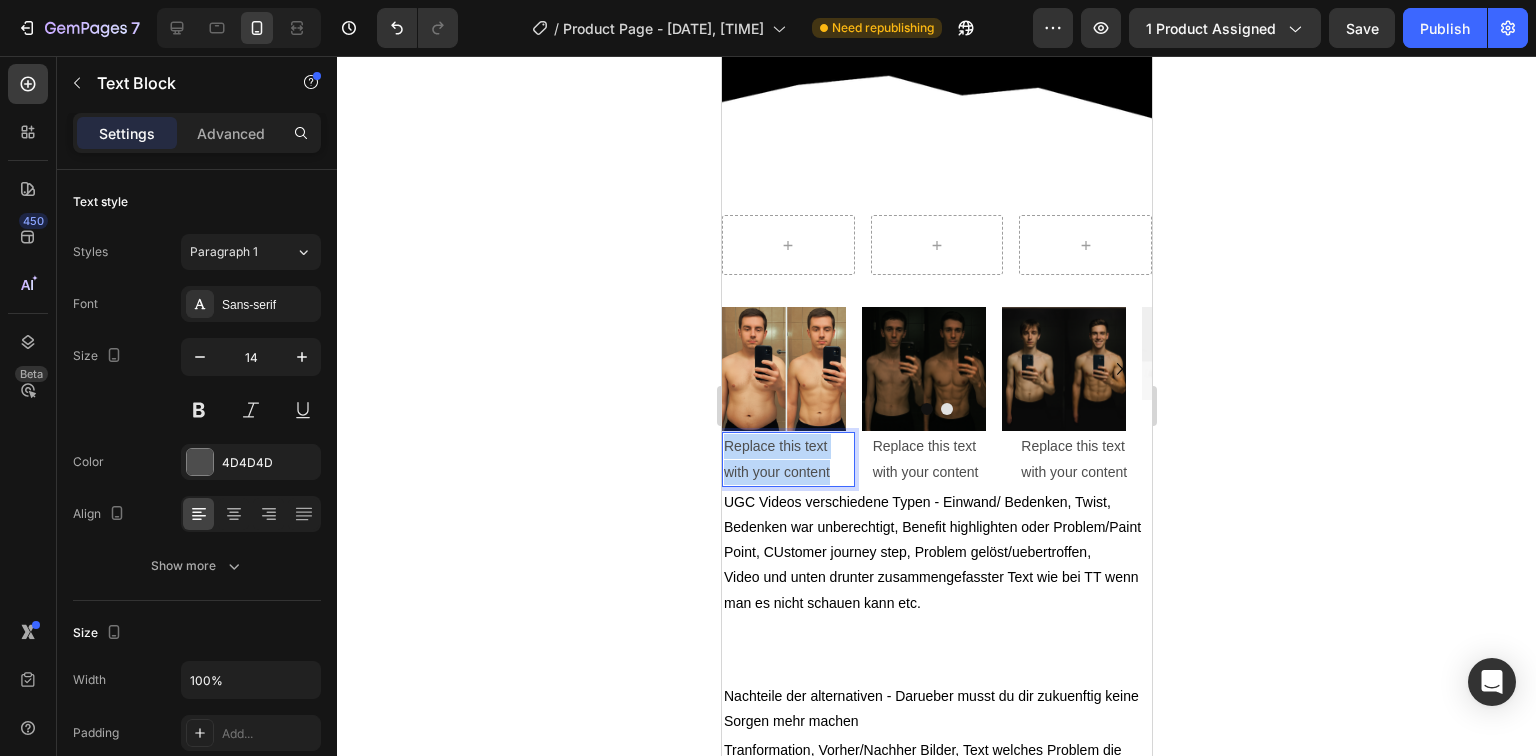 click on "Replace this text with your content" at bounding box center (787, 459) 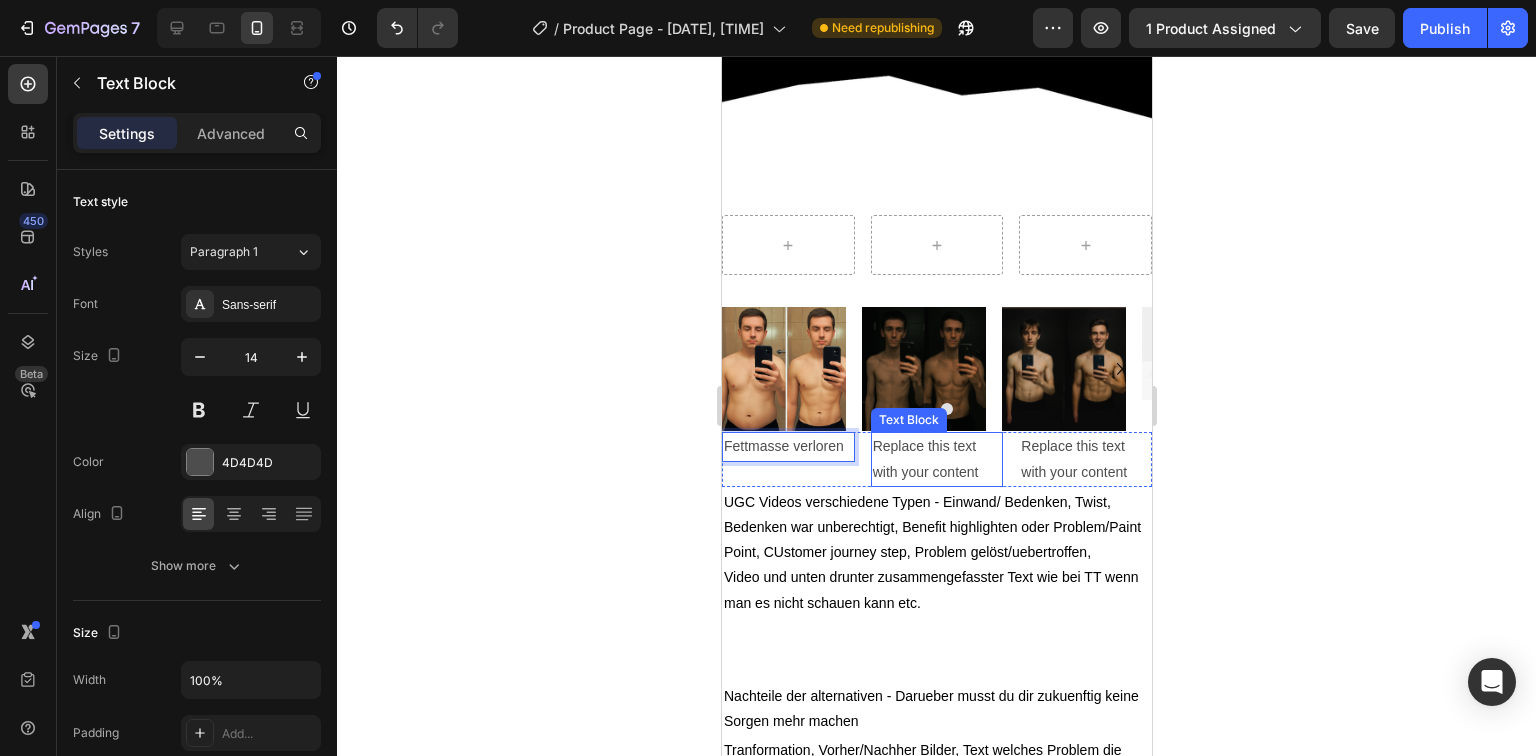 click on "Replace this text with your content" at bounding box center (936, 459) 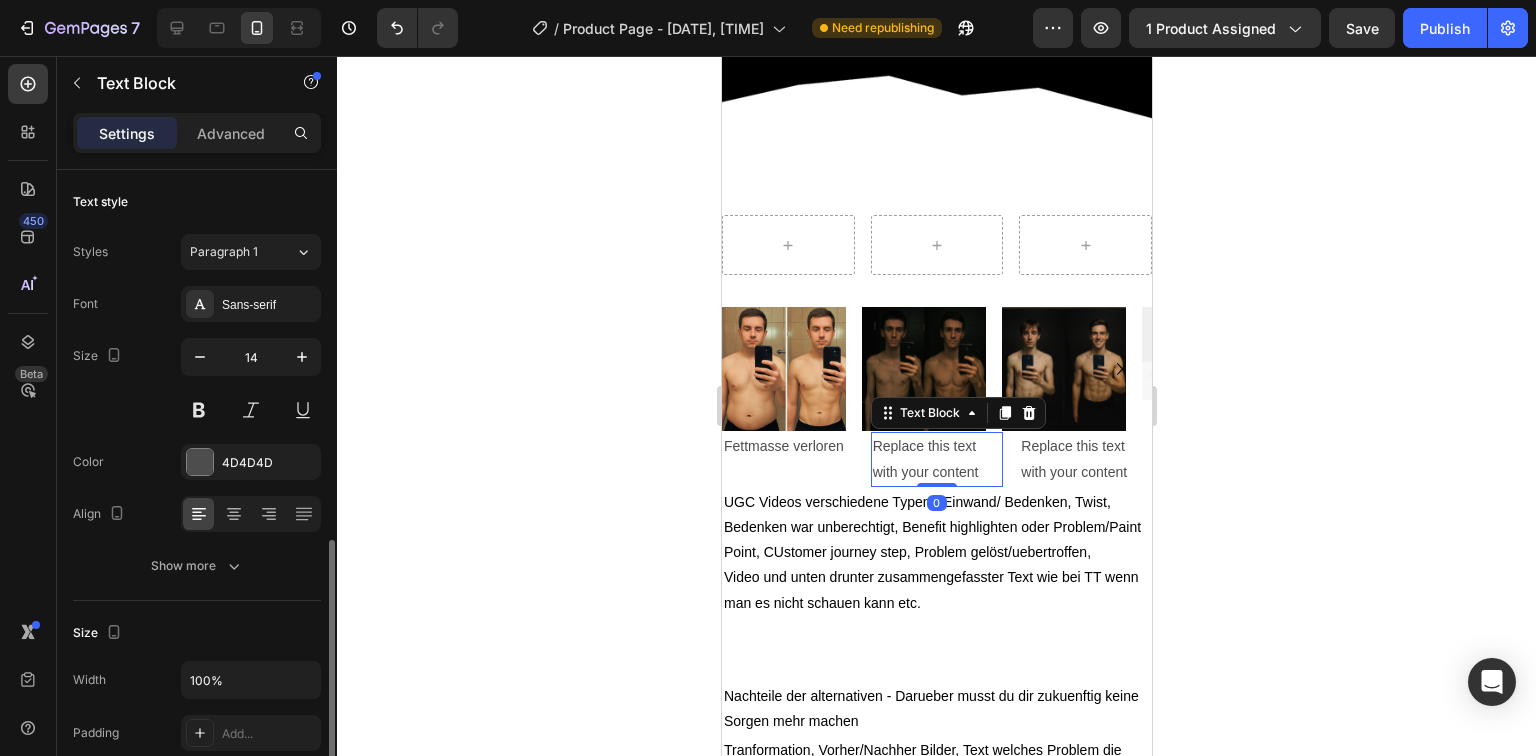 scroll, scrollTop: 240, scrollLeft: 0, axis: vertical 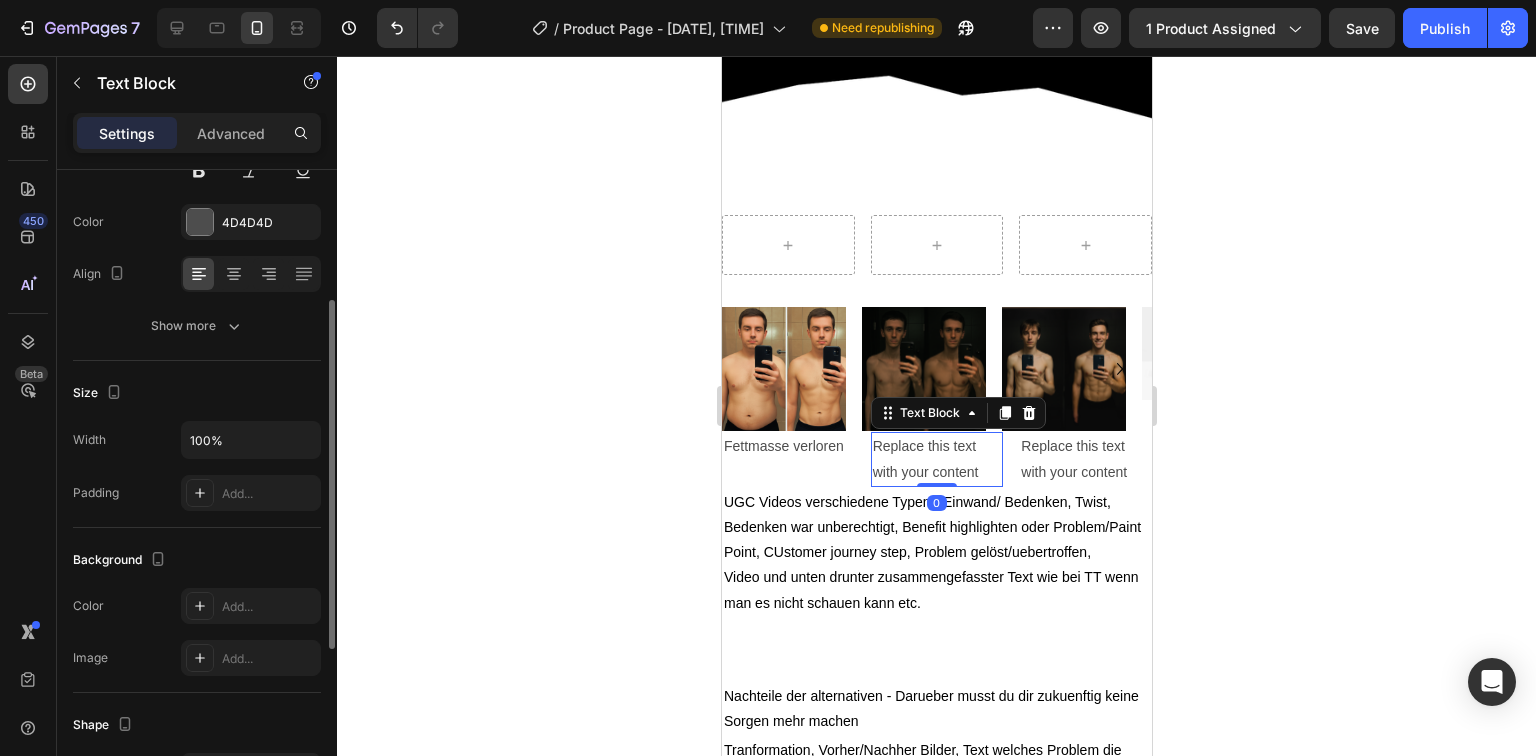 click on "Replace this text with your content" at bounding box center [936, 459] 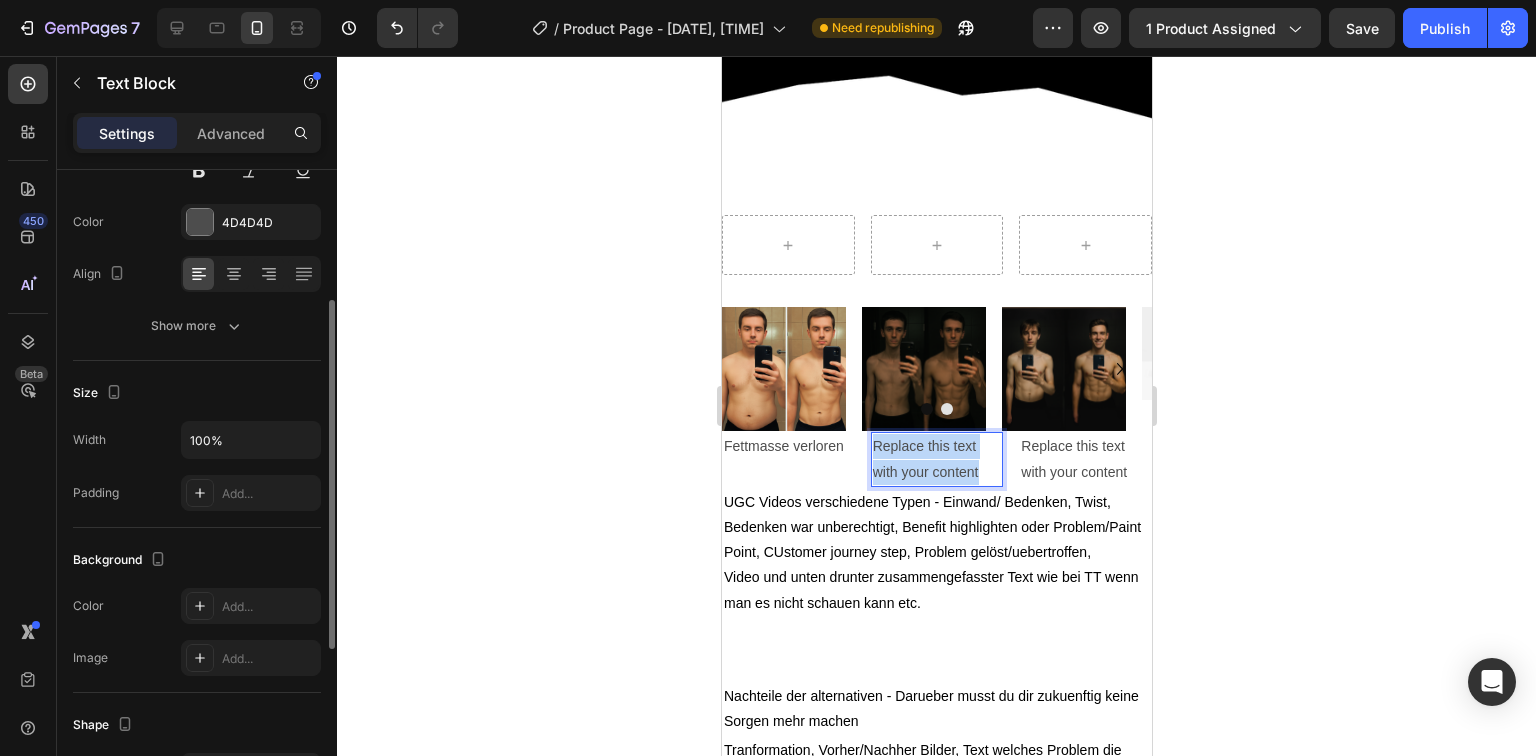click on "Replace this text with your content" at bounding box center [936, 459] 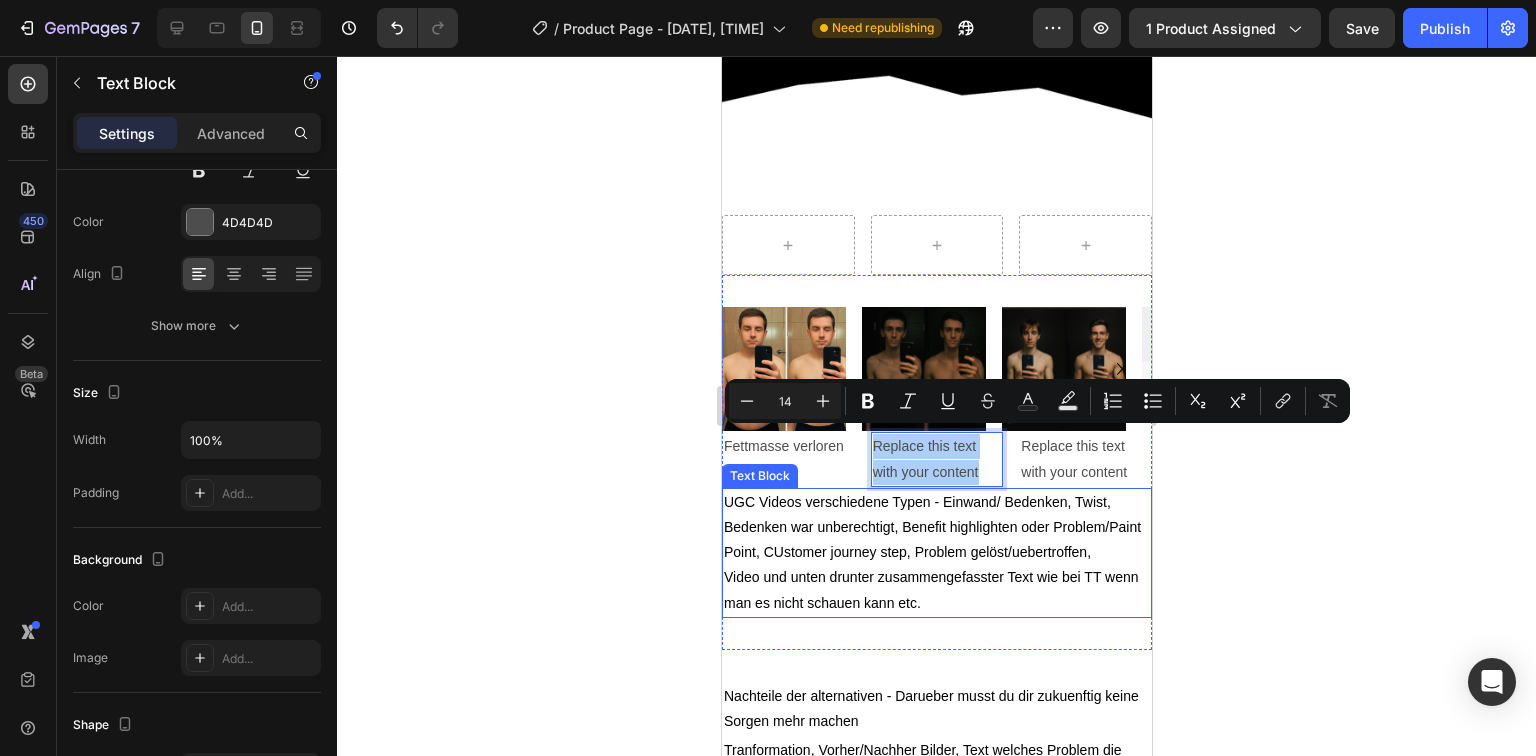 click 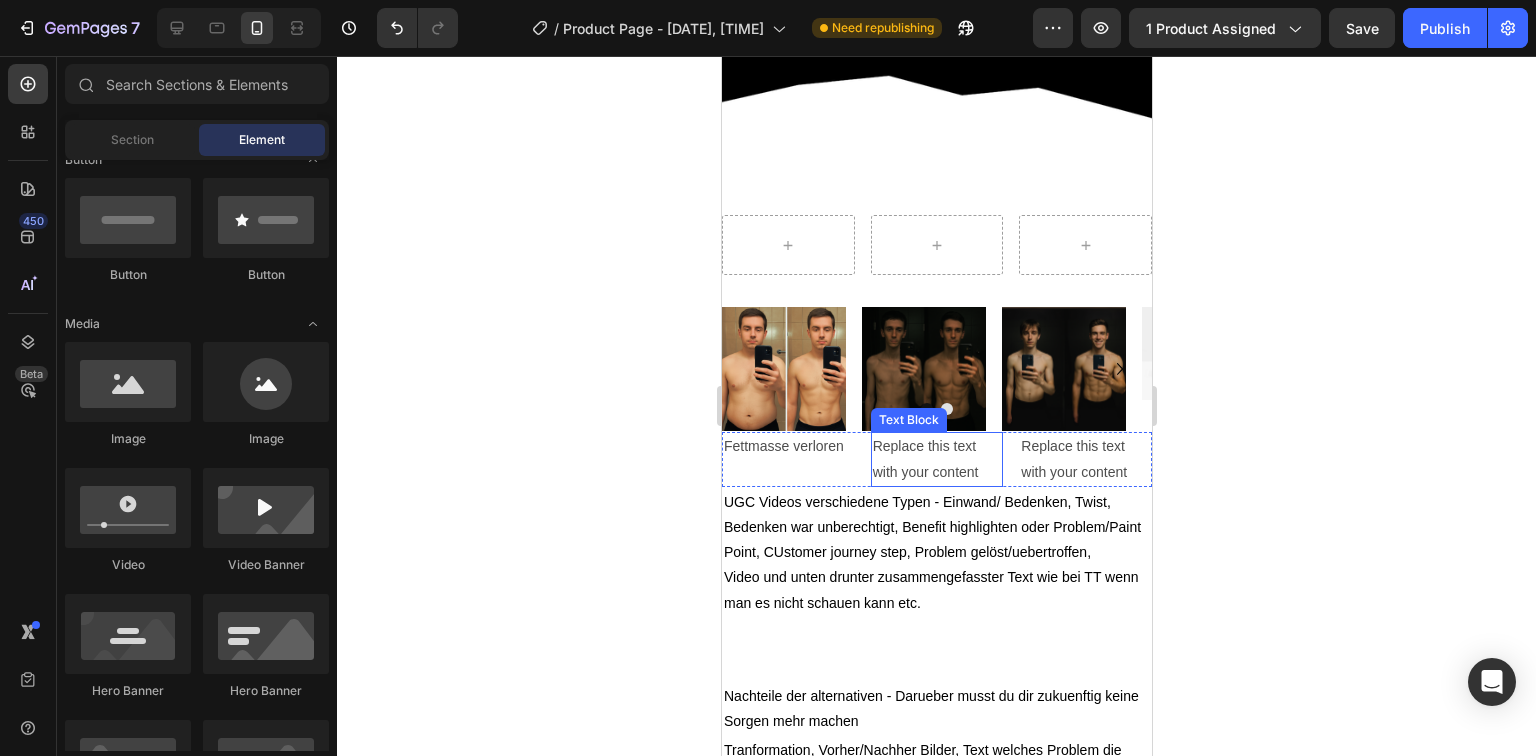 click on "Replace this text with your content" at bounding box center [936, 459] 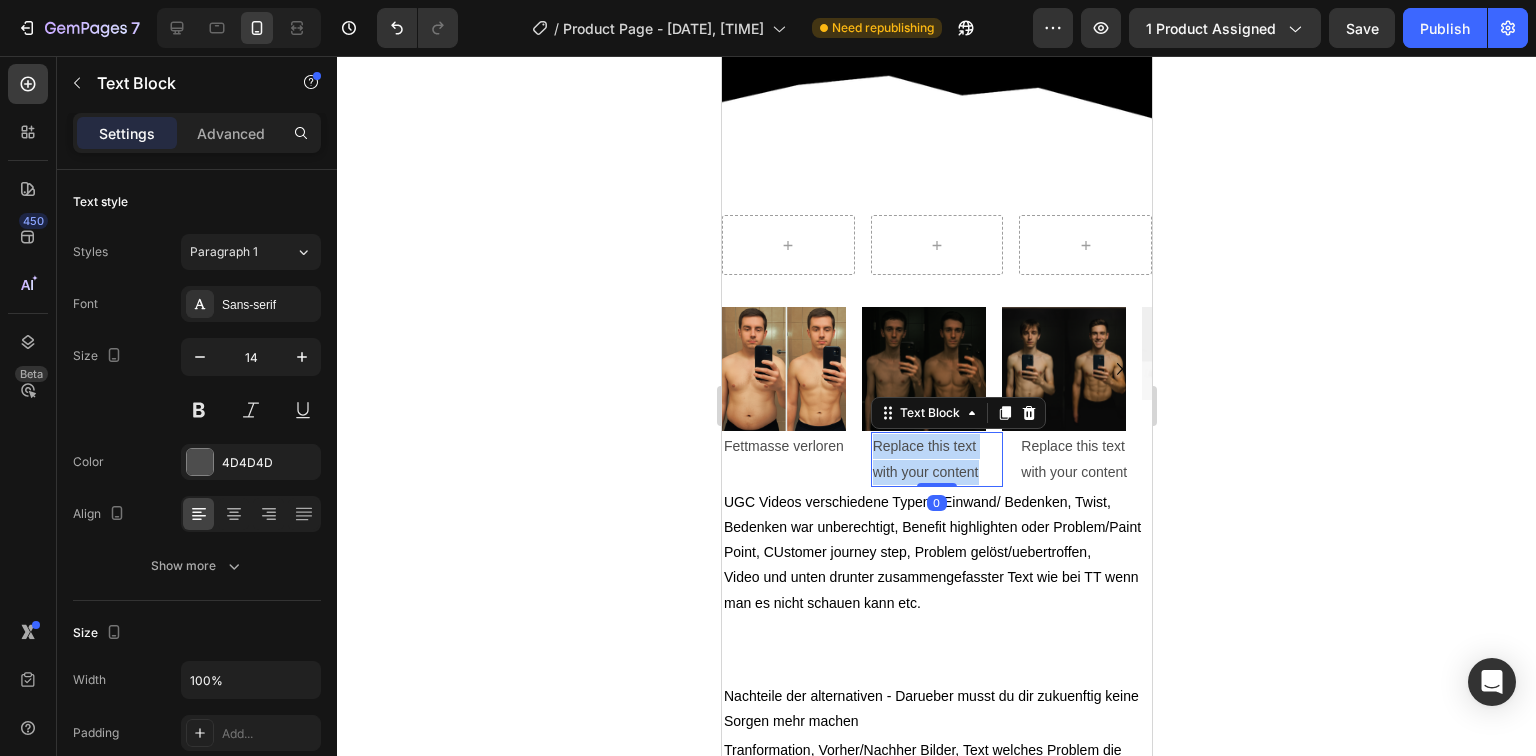 click on "Replace this text with your content" at bounding box center [936, 459] 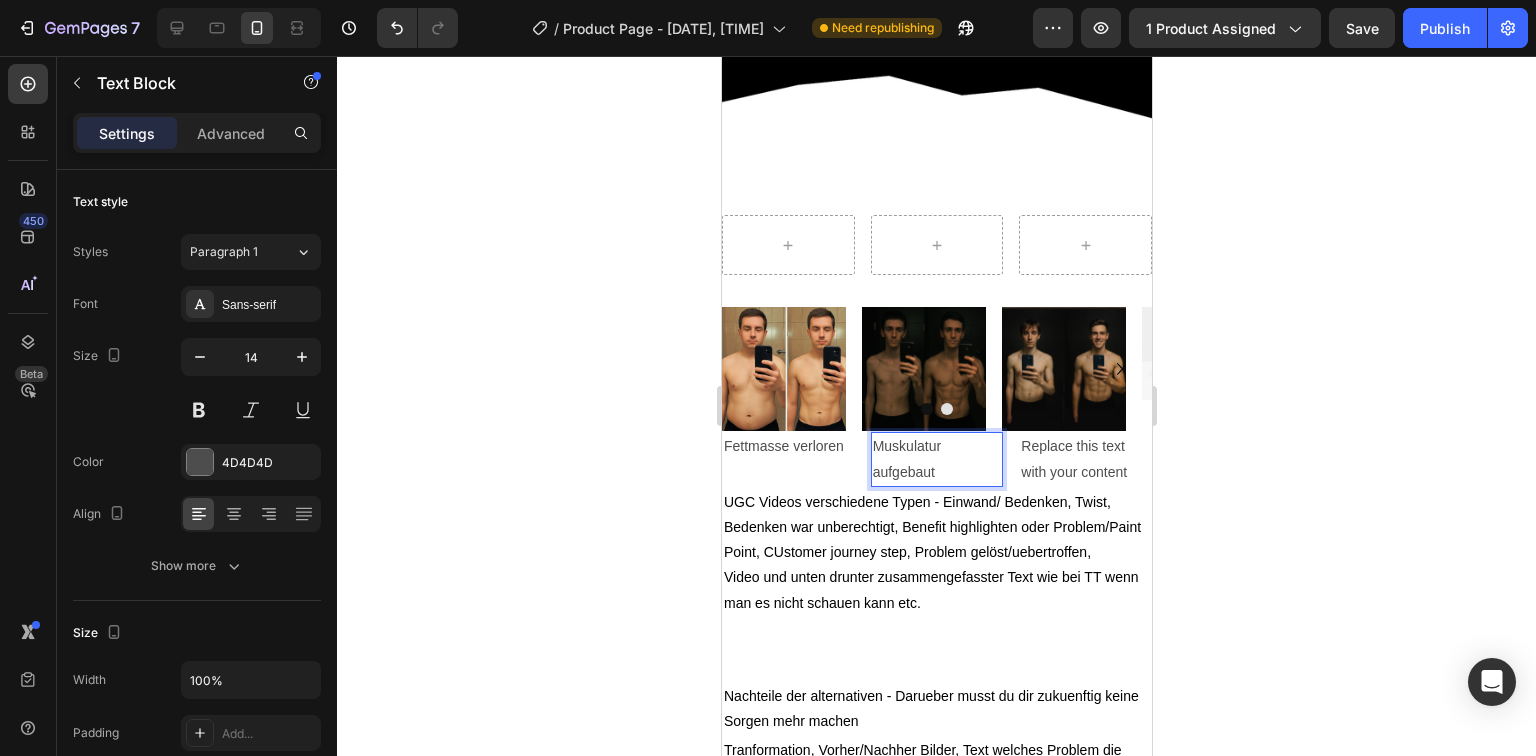 click 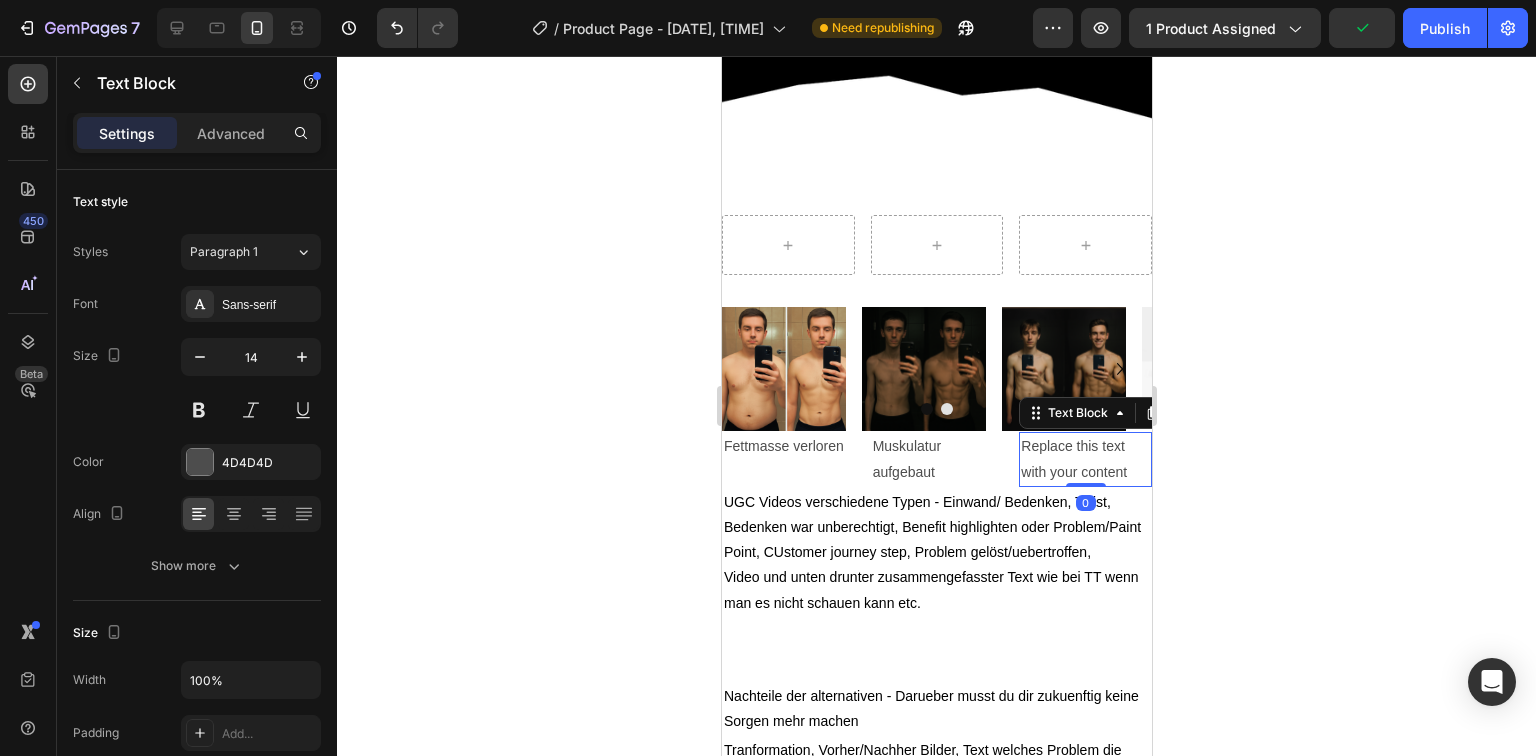 click on "Replace this text with your content" at bounding box center (1084, 459) 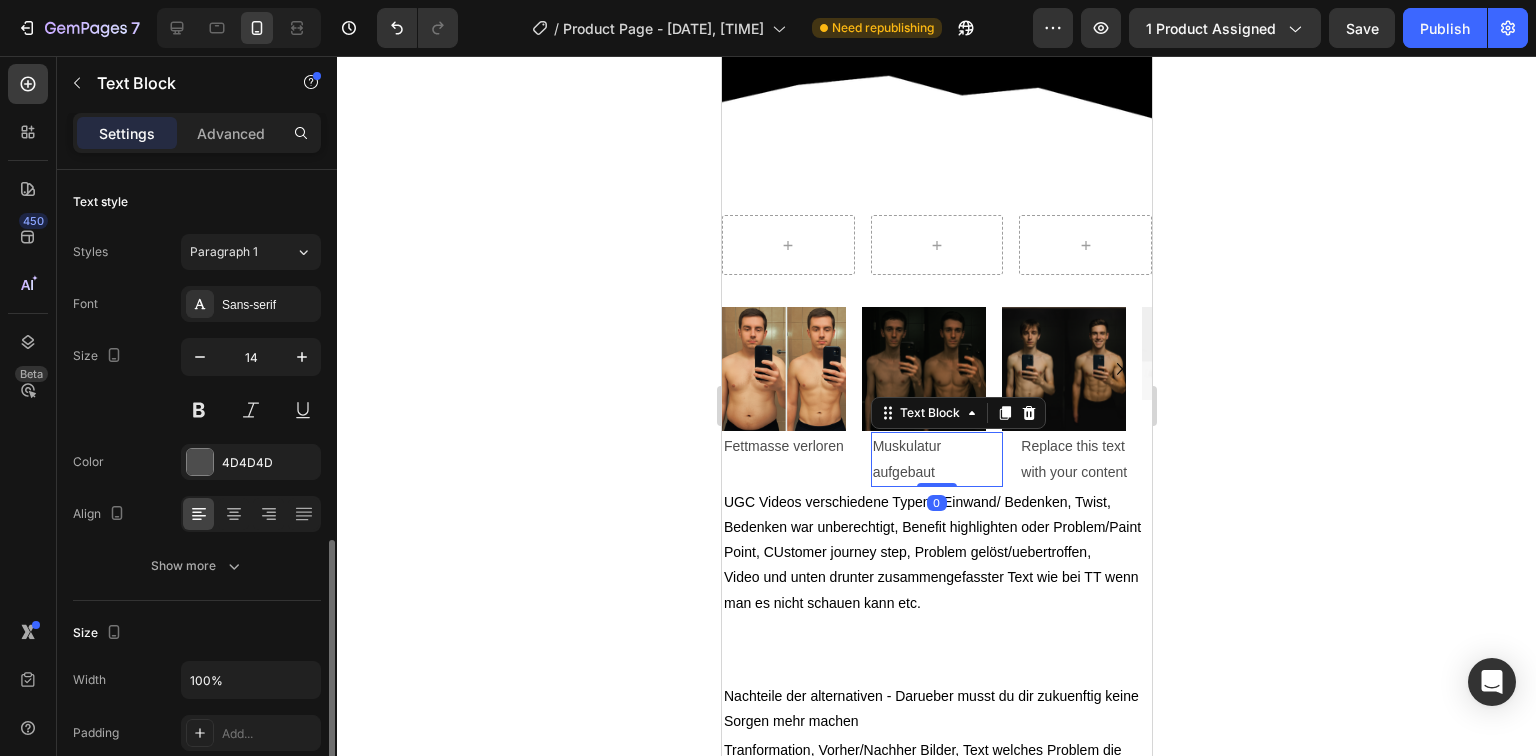 click on "Muskulatur aufgebaut" at bounding box center [936, 459] 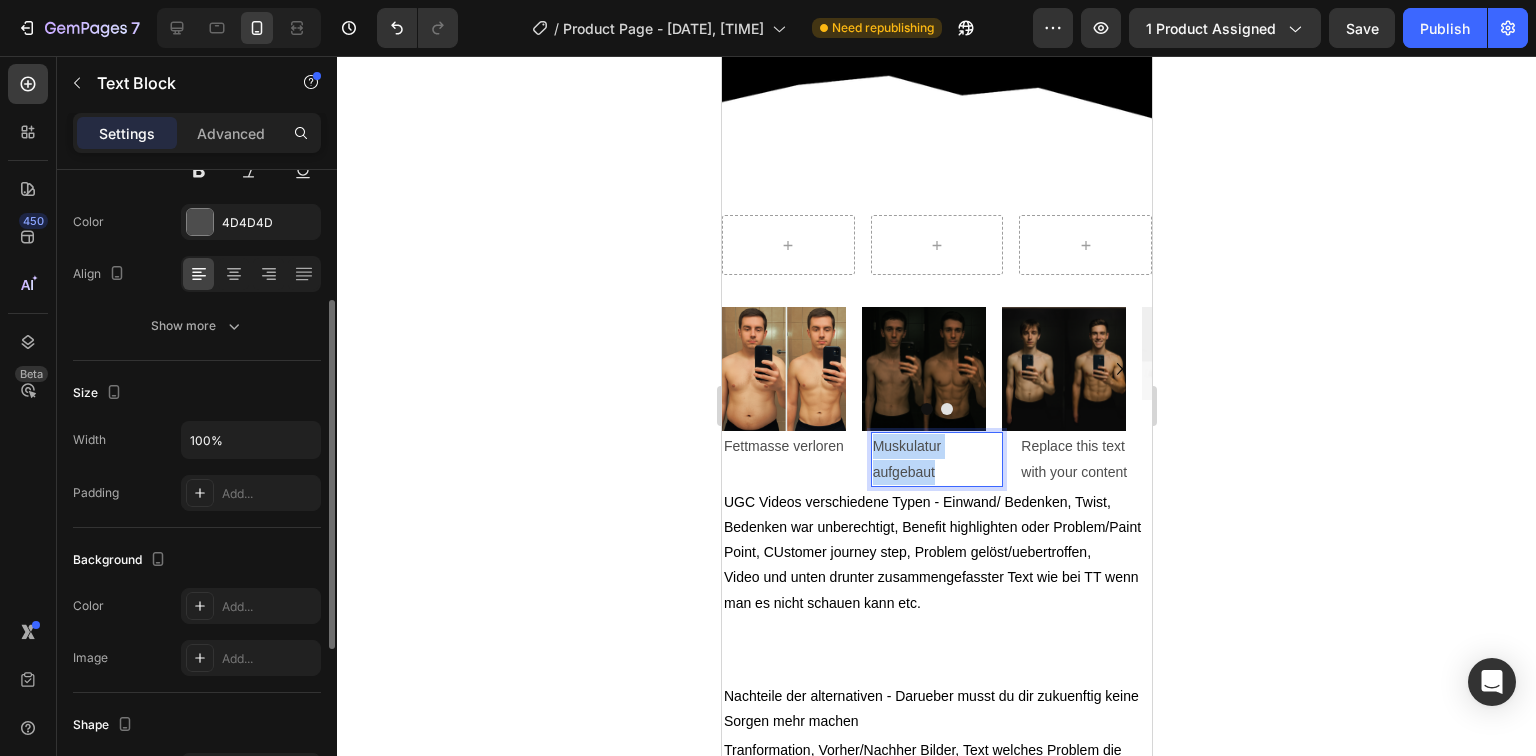 click on "Muskulatur aufgebaut" at bounding box center (936, 459) 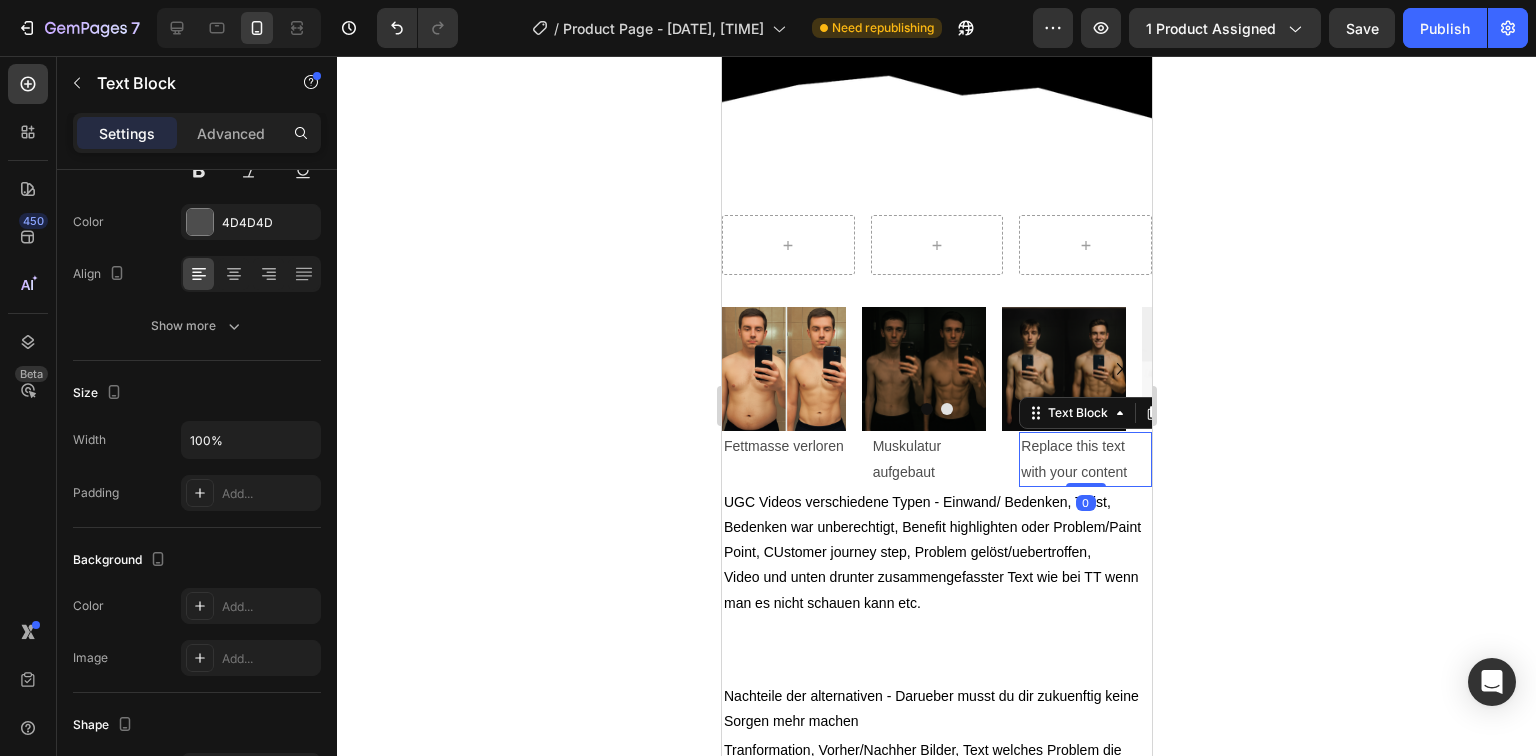 click on "Replace this text with your content" at bounding box center (1084, 459) 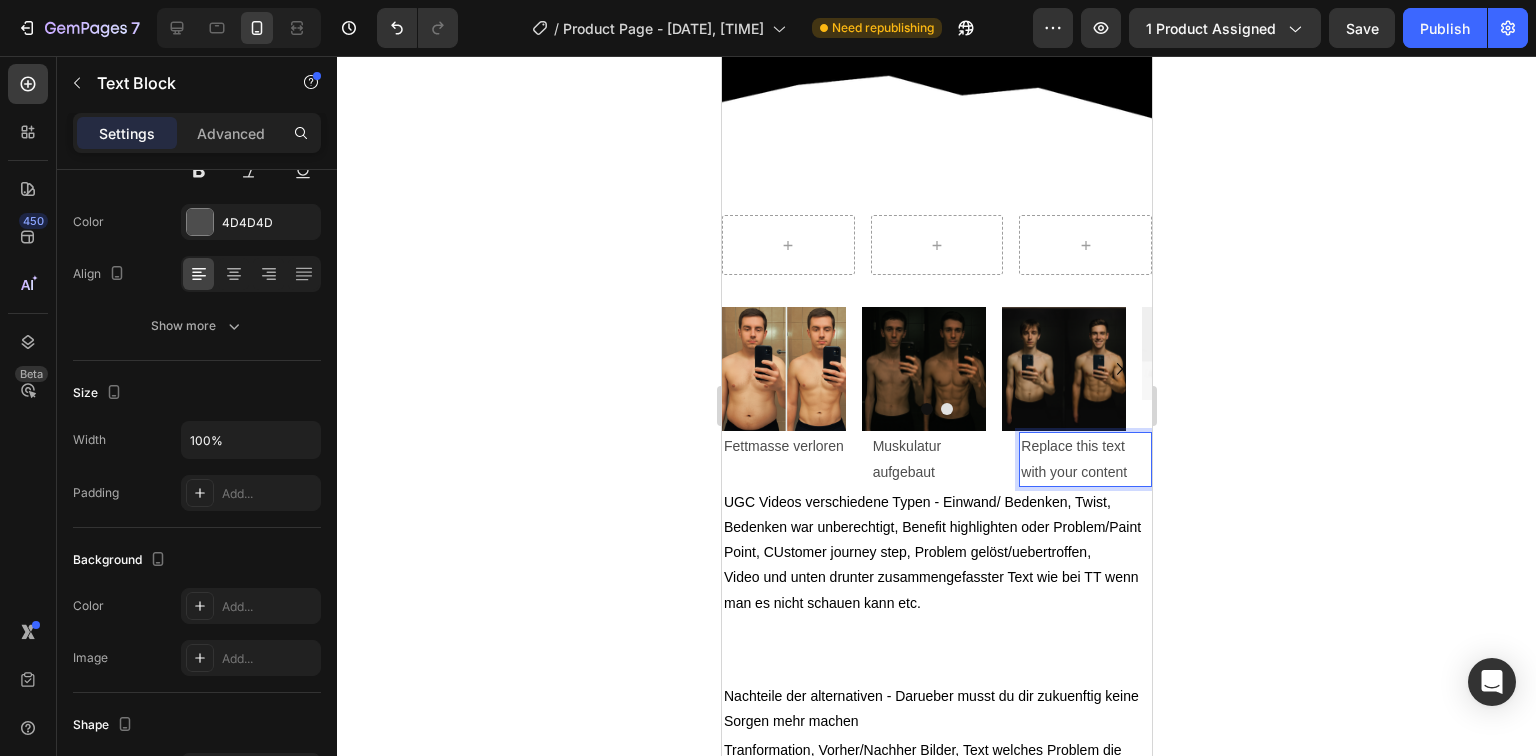 click on "Replace this text with your content" at bounding box center (1084, 459) 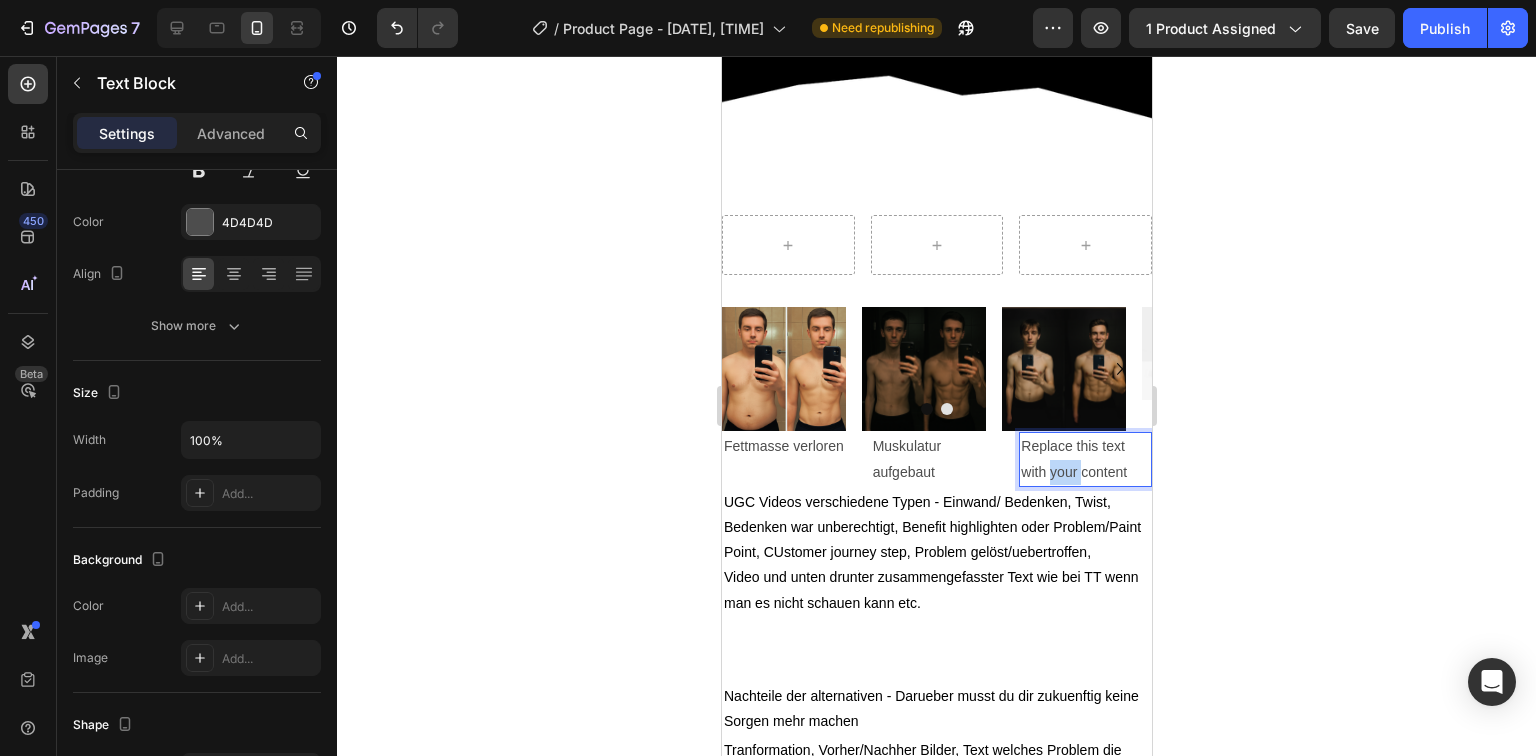 click on "Replace this text with your content" at bounding box center (1084, 459) 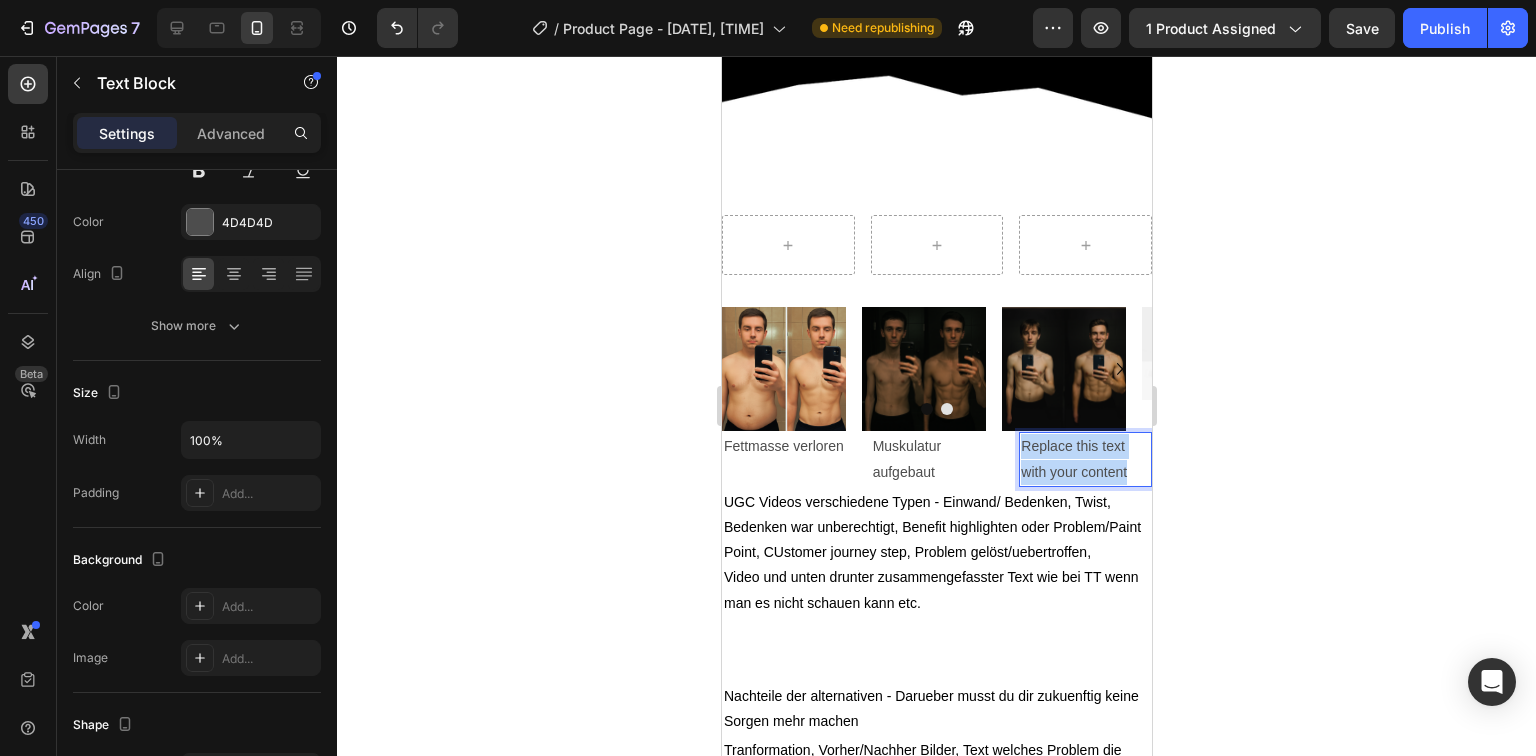 click on "Replace this text with your content" at bounding box center [1084, 459] 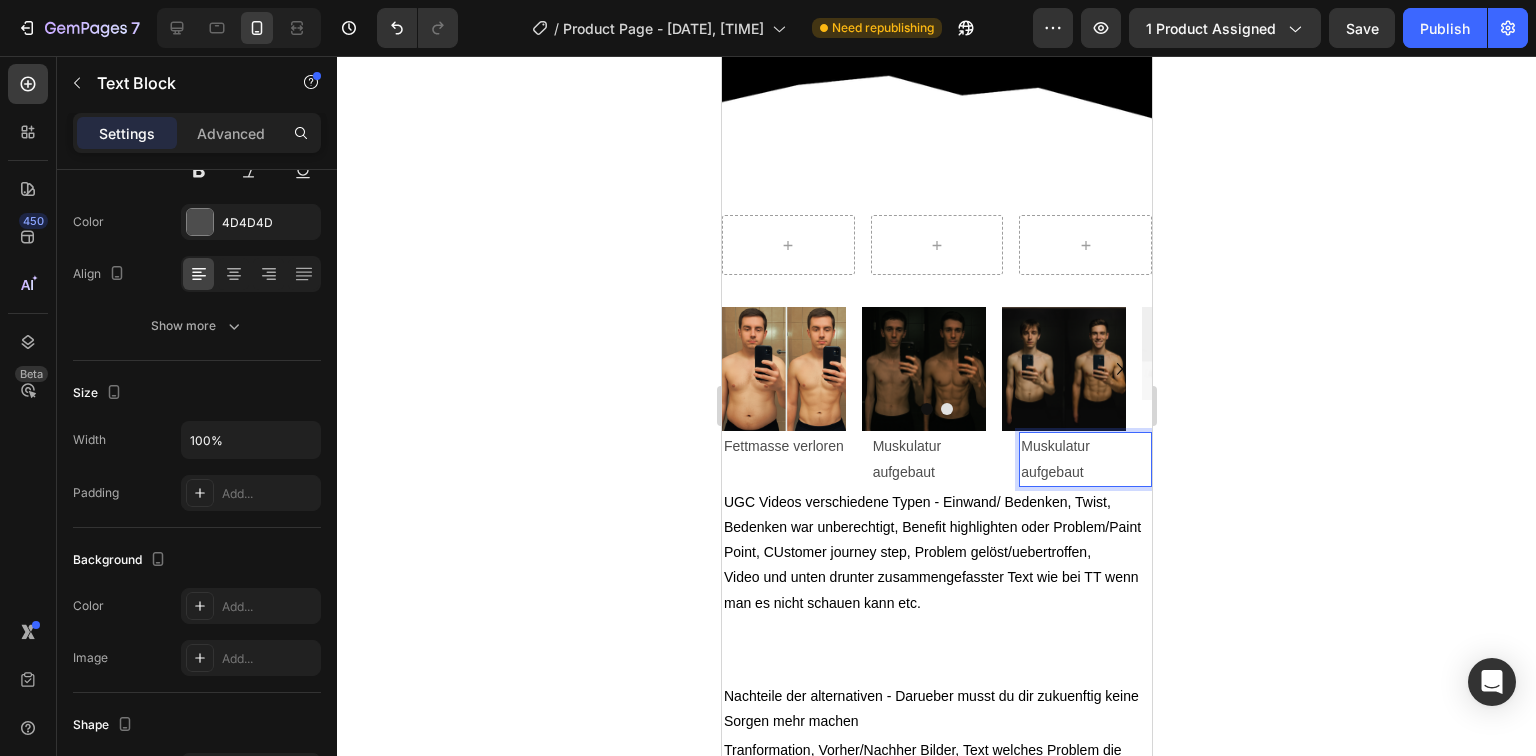 click 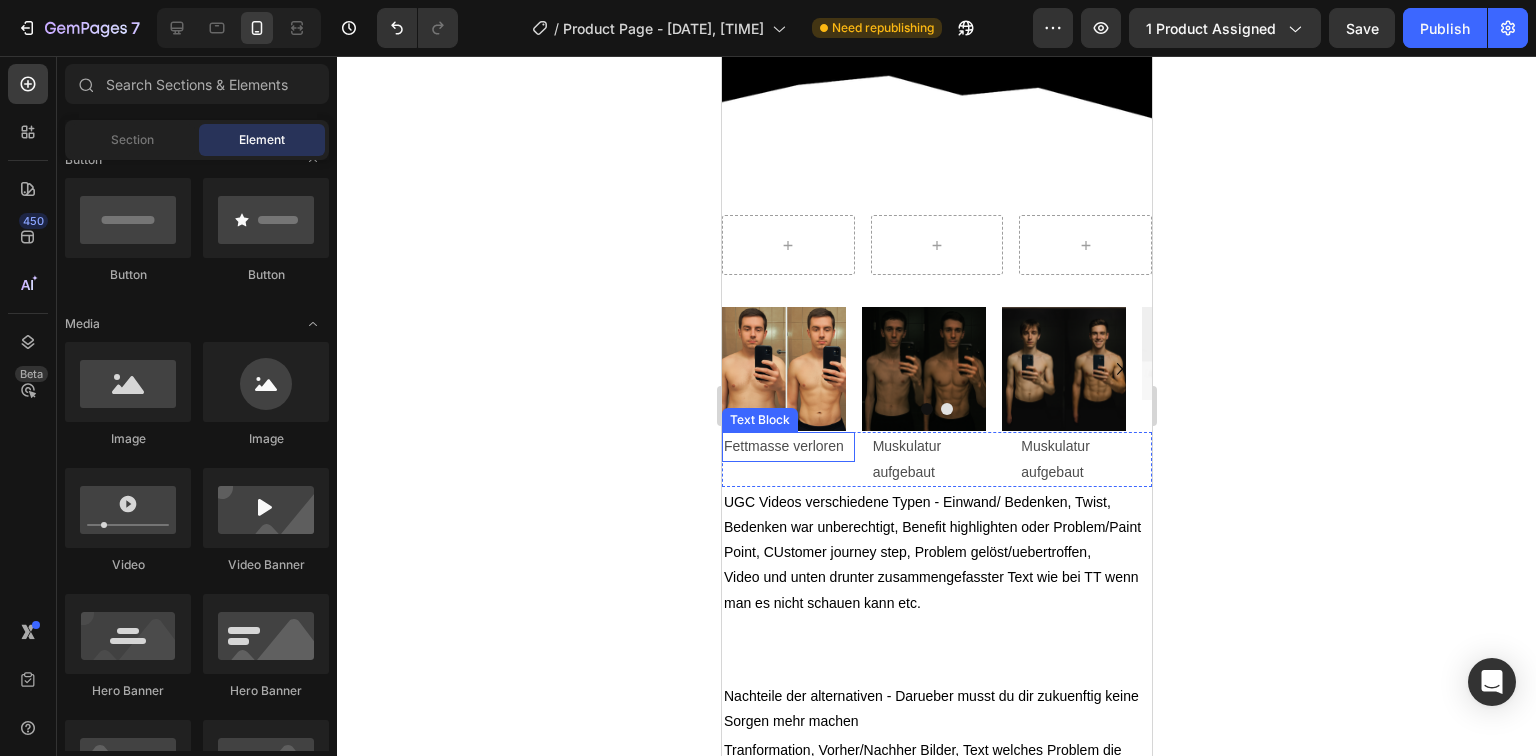 click on "Fettmasse verloren Text Block" at bounding box center (787, 446) 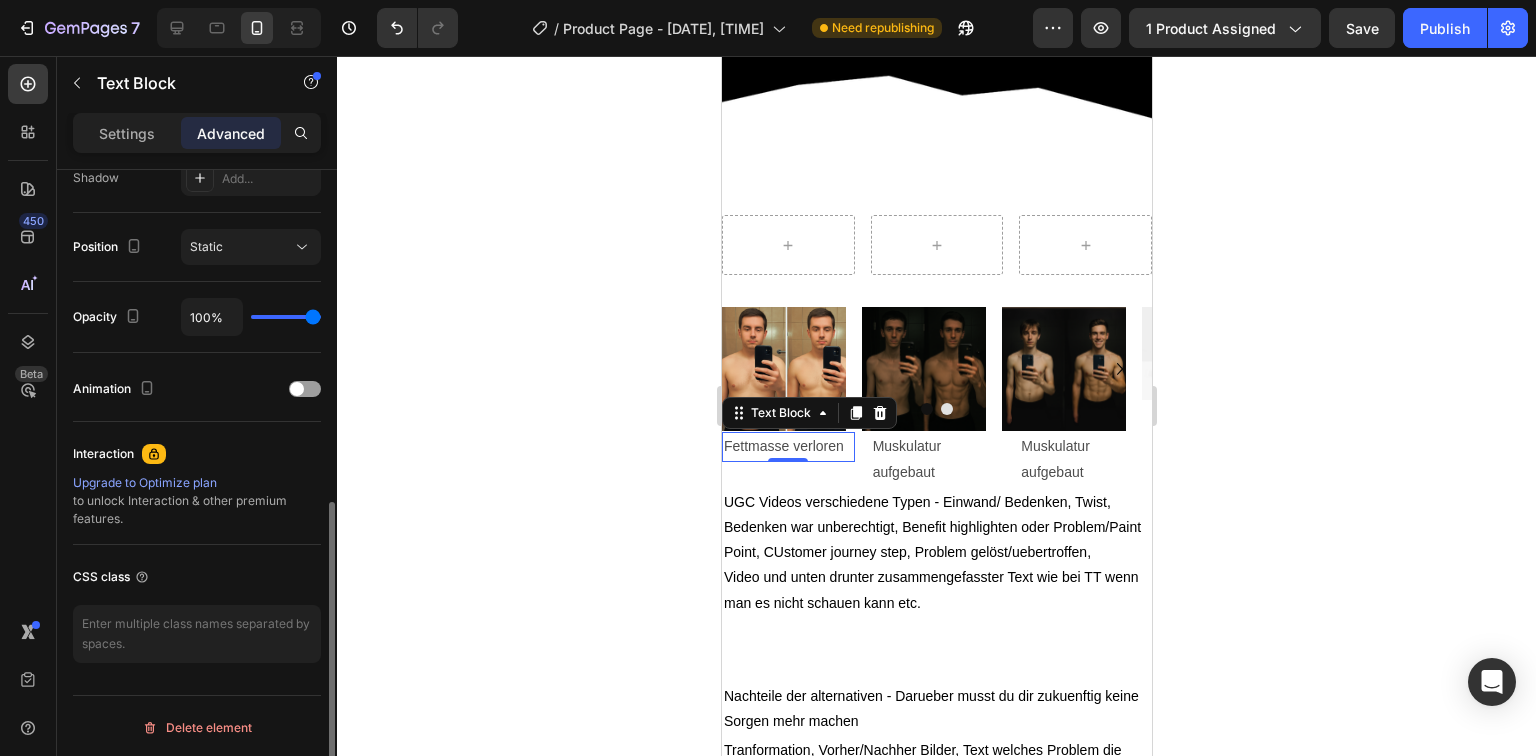 click on "Settings" at bounding box center (127, 133) 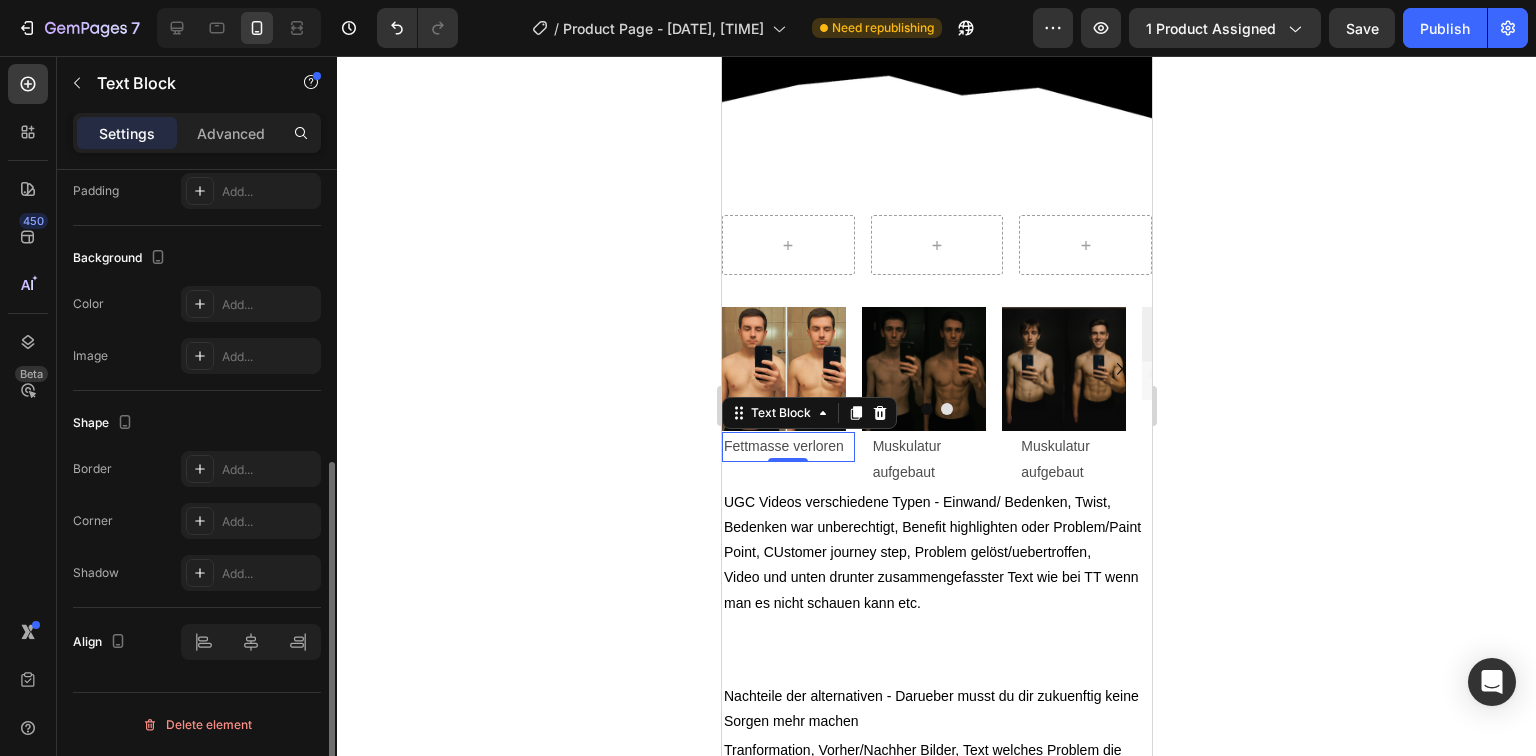 scroll, scrollTop: 540, scrollLeft: 0, axis: vertical 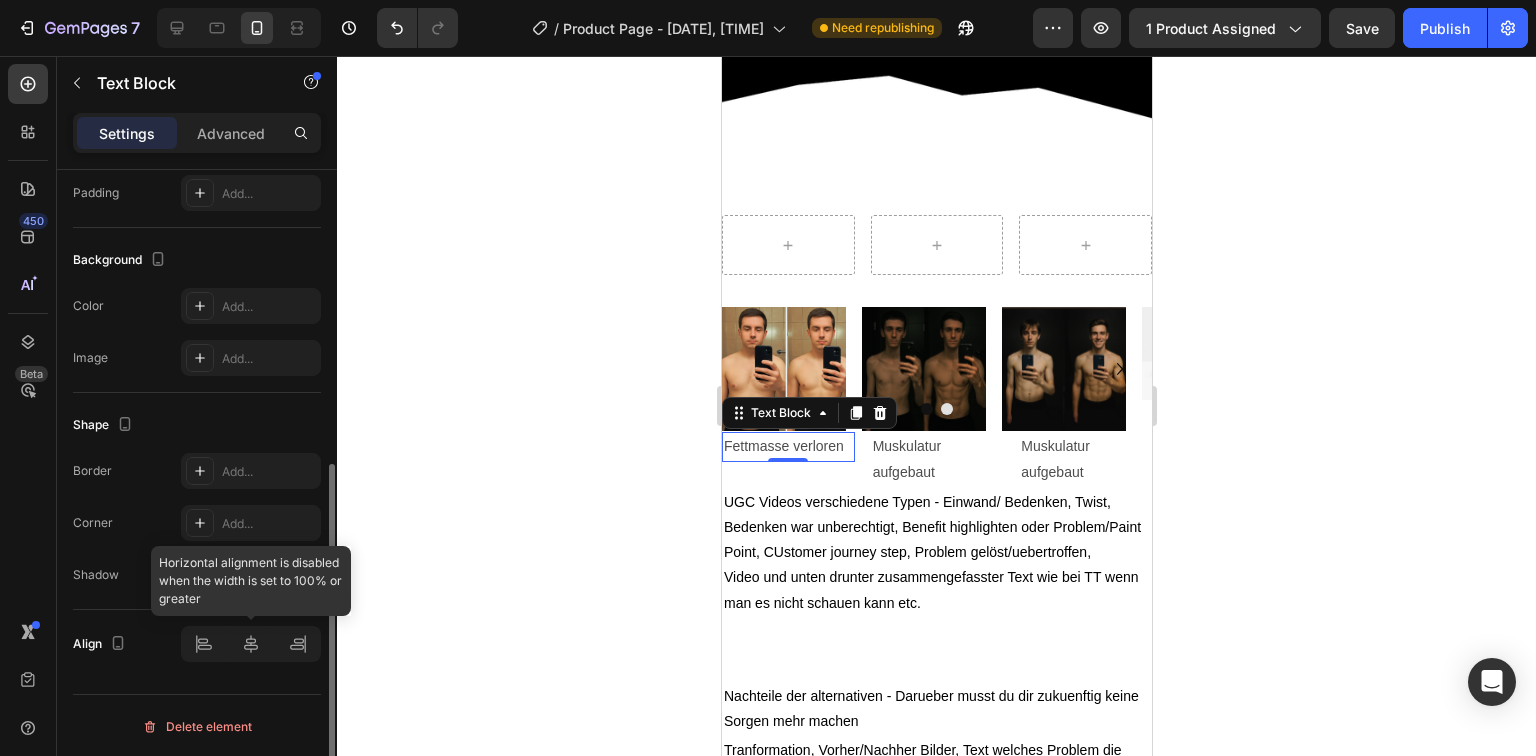 click 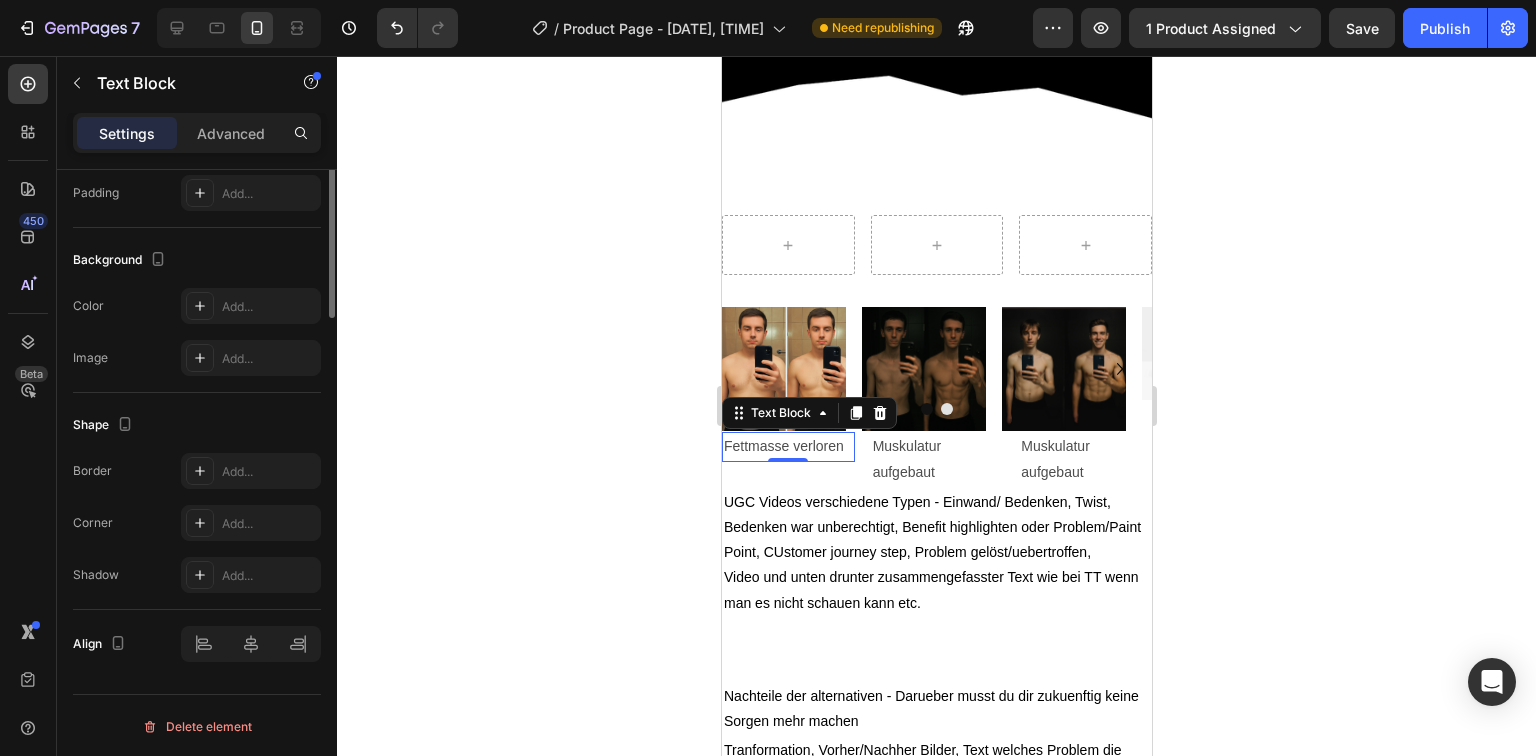 scroll, scrollTop: 0, scrollLeft: 0, axis: both 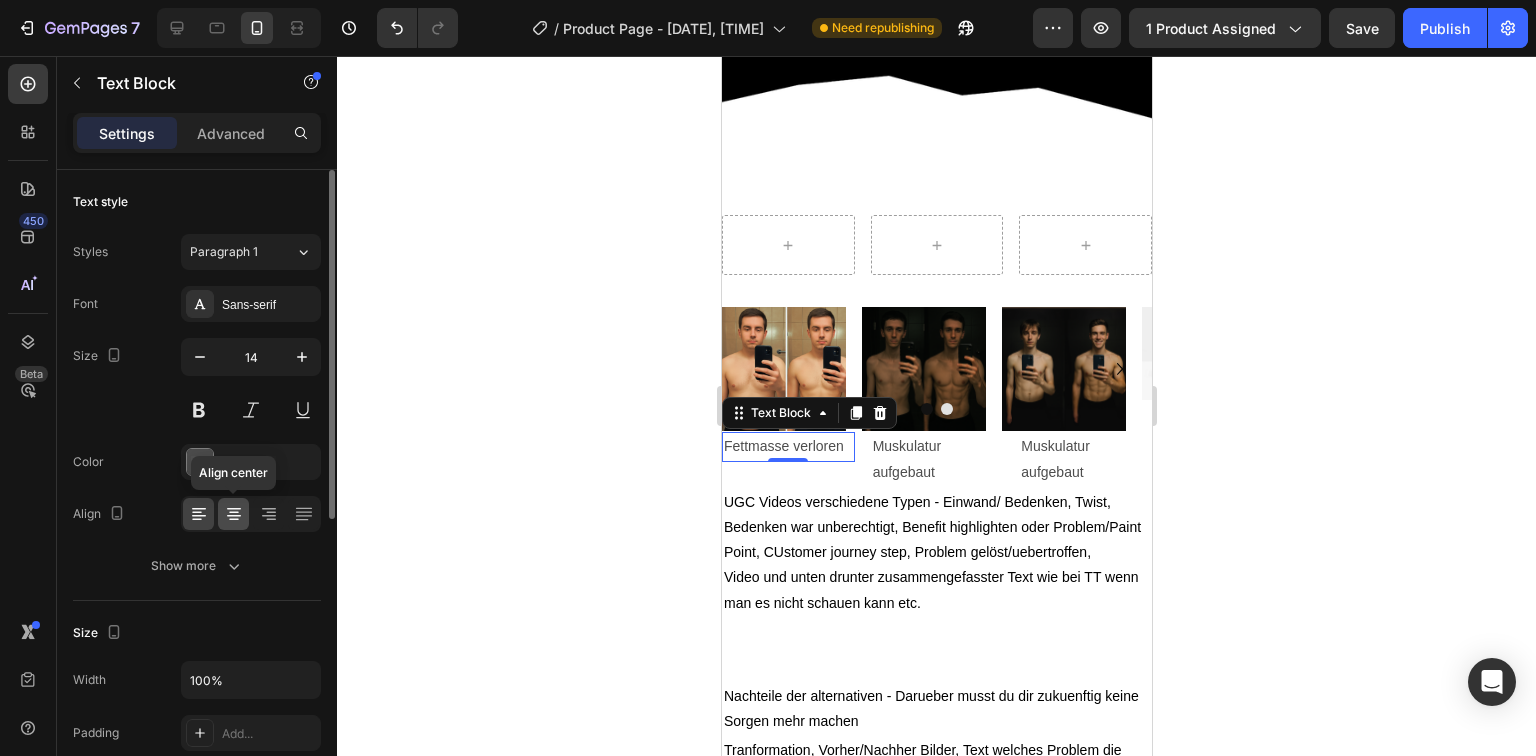 click 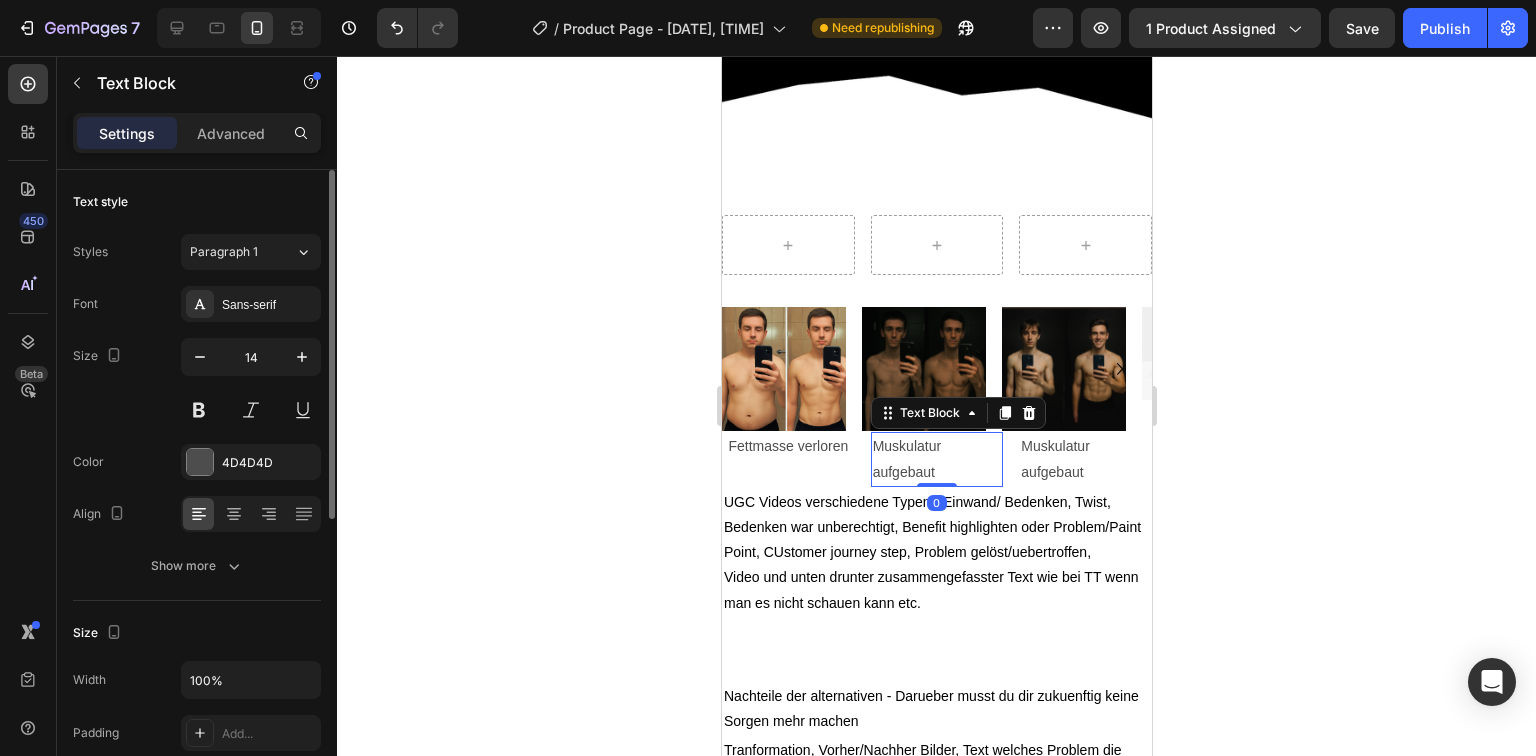 click on "Muskulatur aufgebaut" at bounding box center (936, 459) 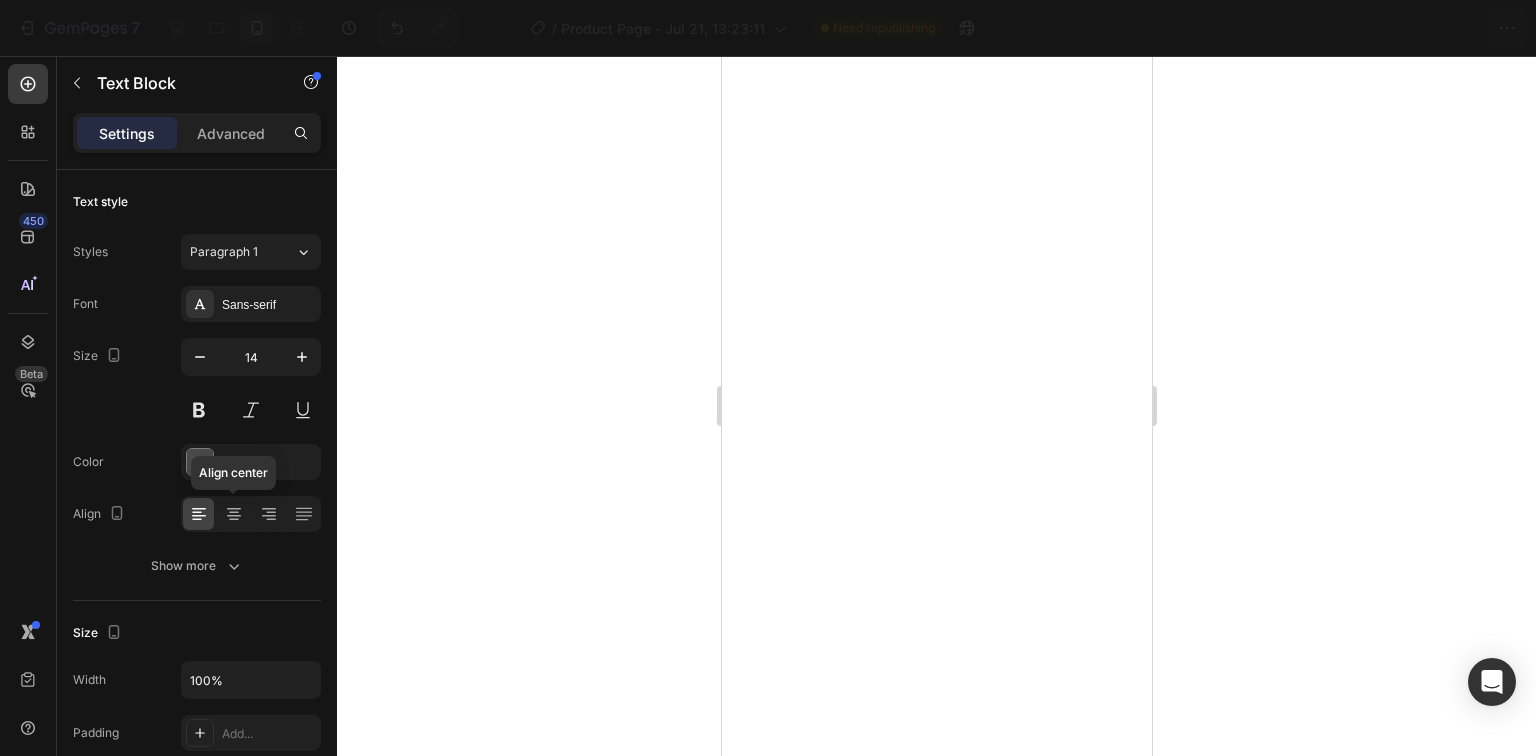 click 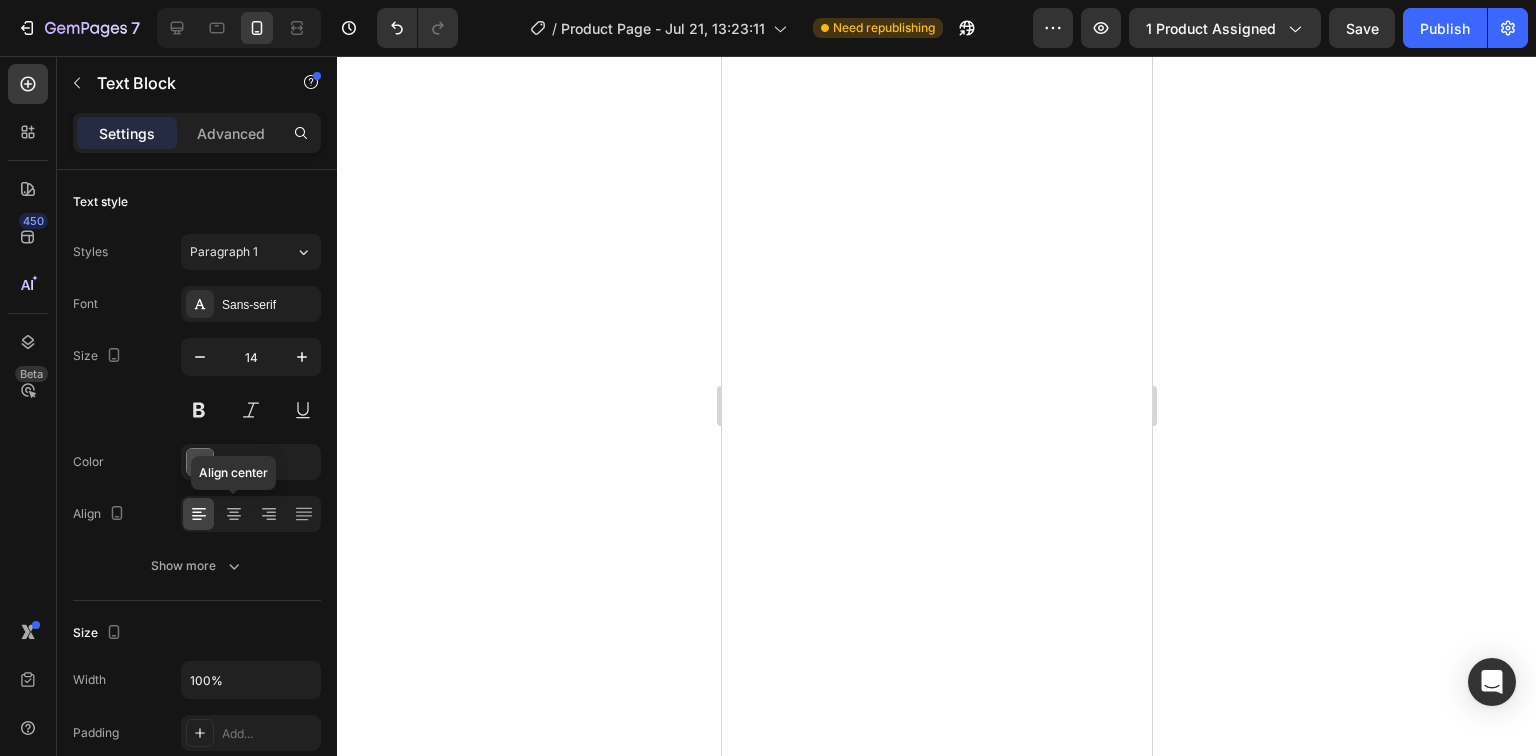 scroll, scrollTop: 0, scrollLeft: 0, axis: both 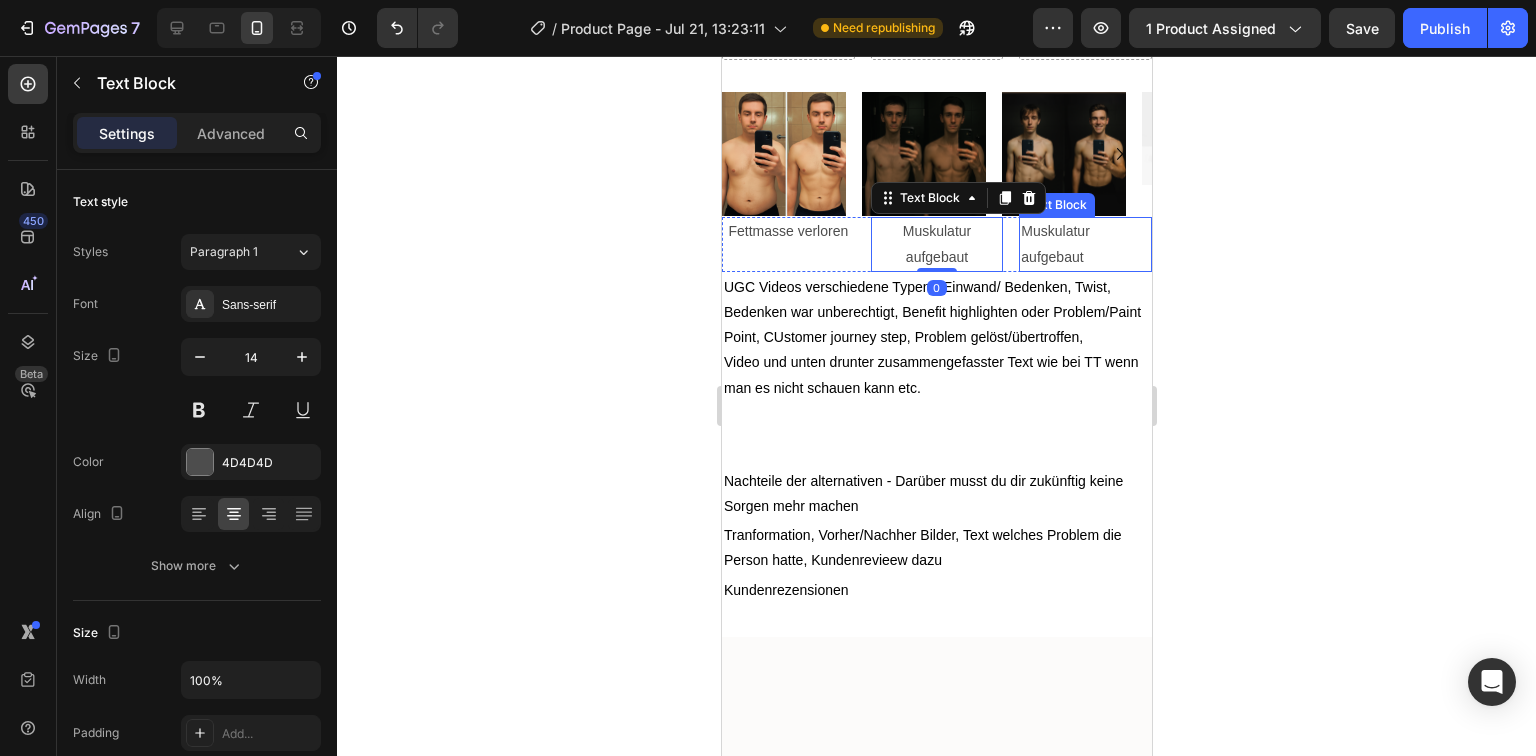 click on "Muskulatur aufgebaut" at bounding box center [1084, 244] 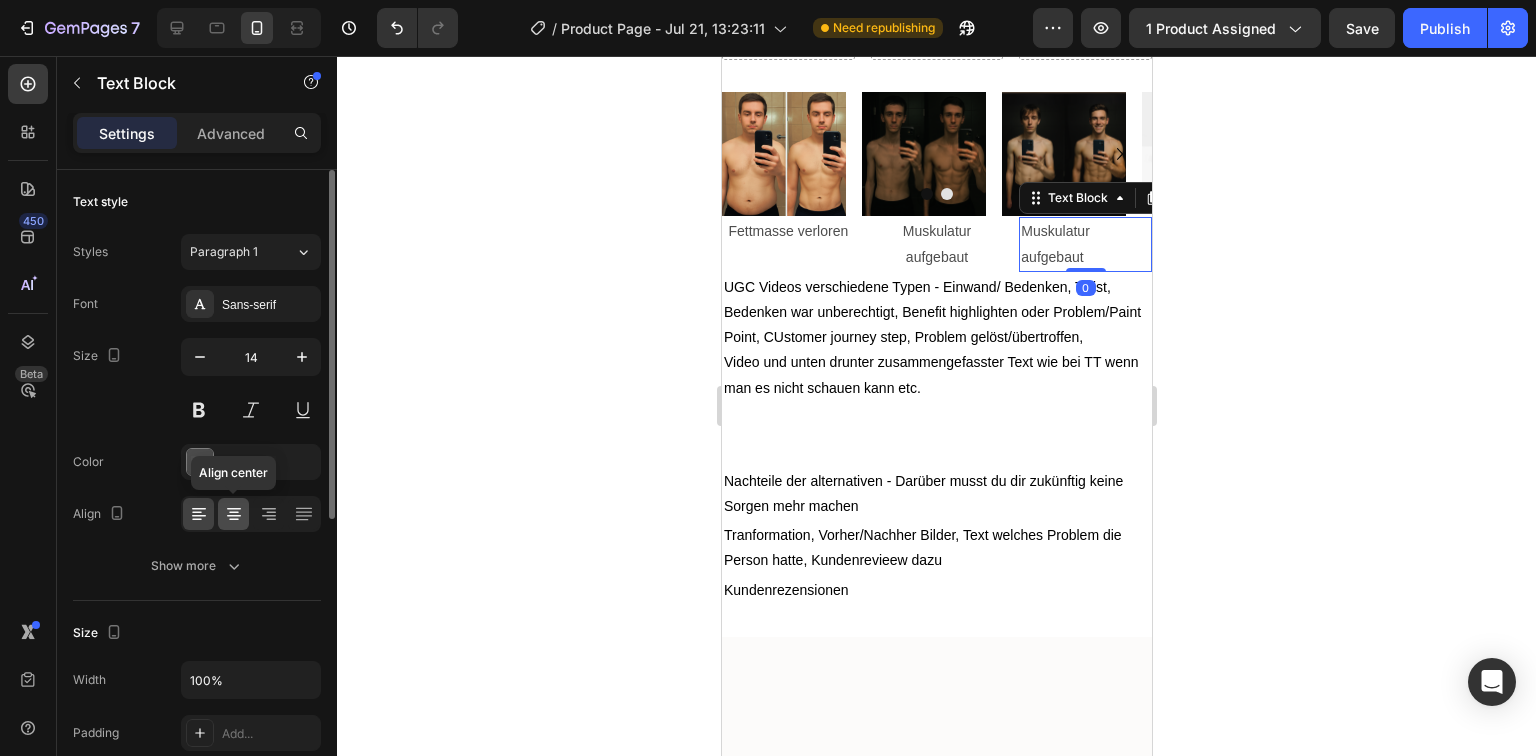 click 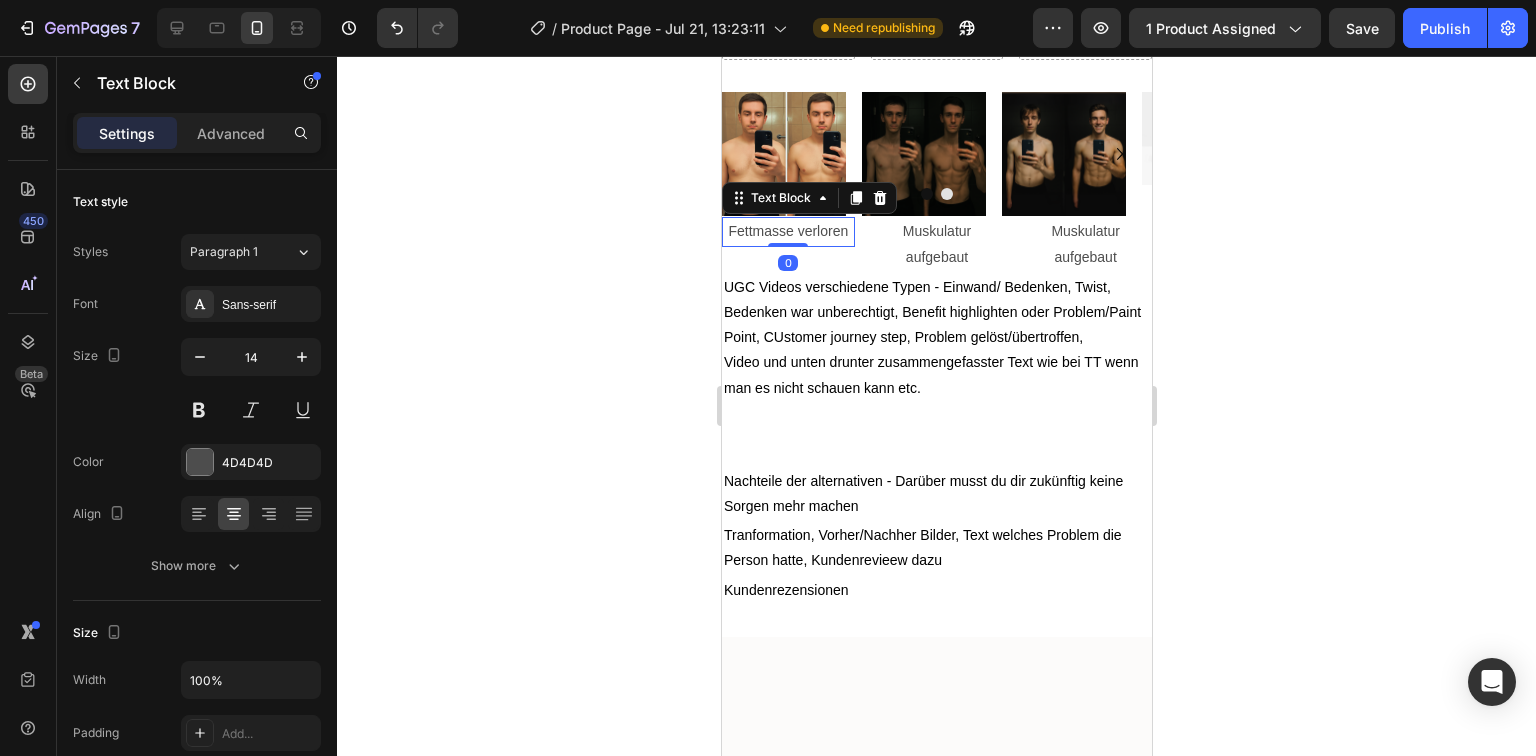 click on "Fettmasse verloren" at bounding box center (787, 231) 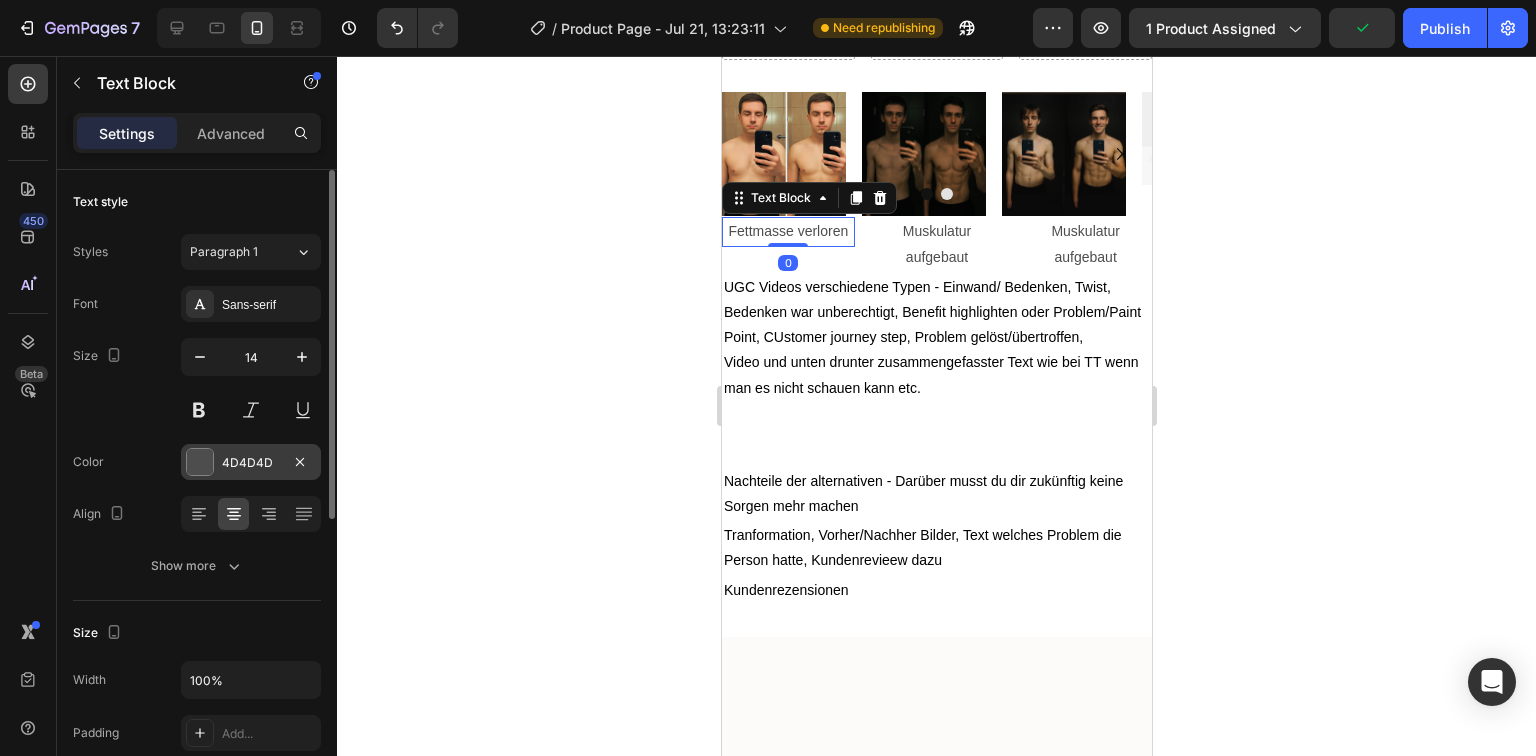 click at bounding box center (200, 462) 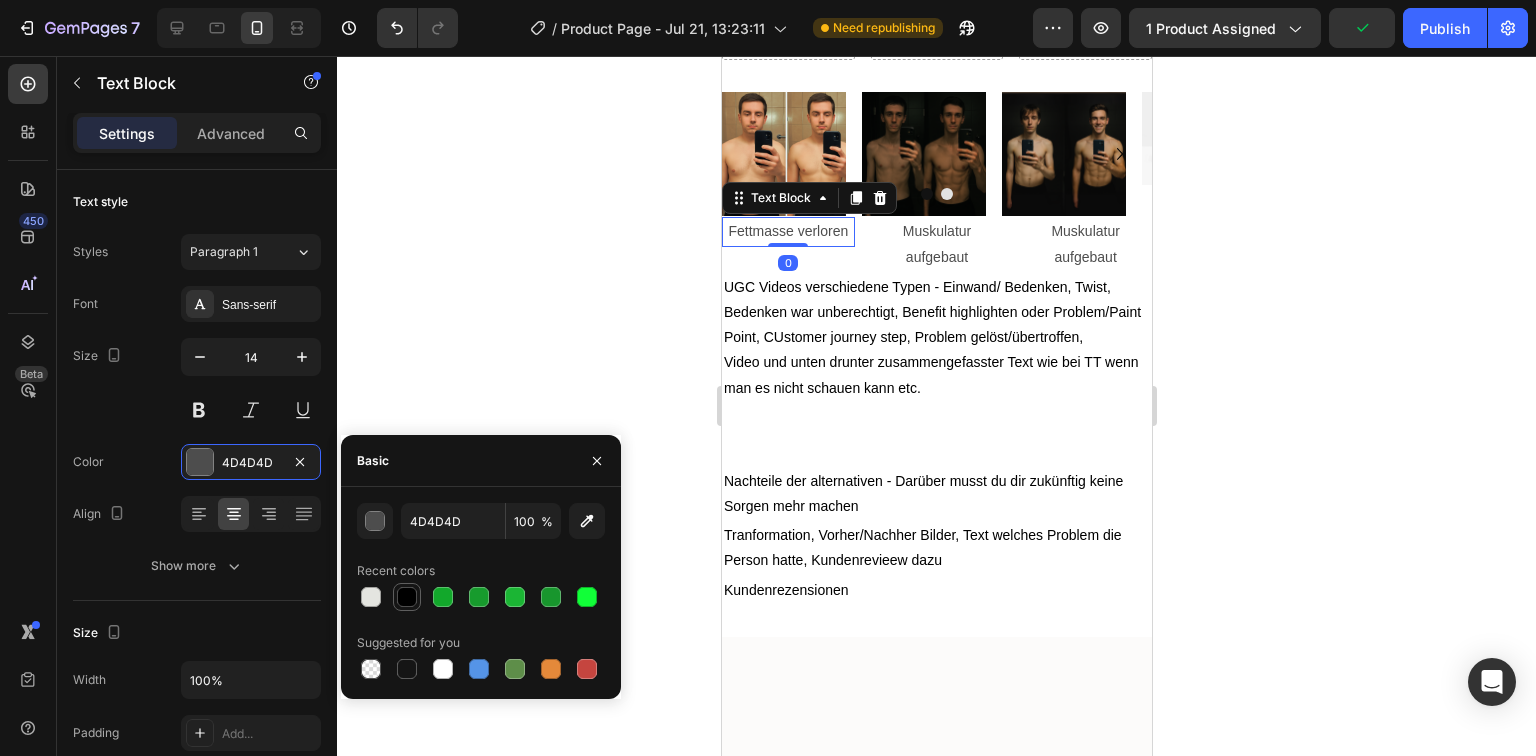 click at bounding box center (407, 597) 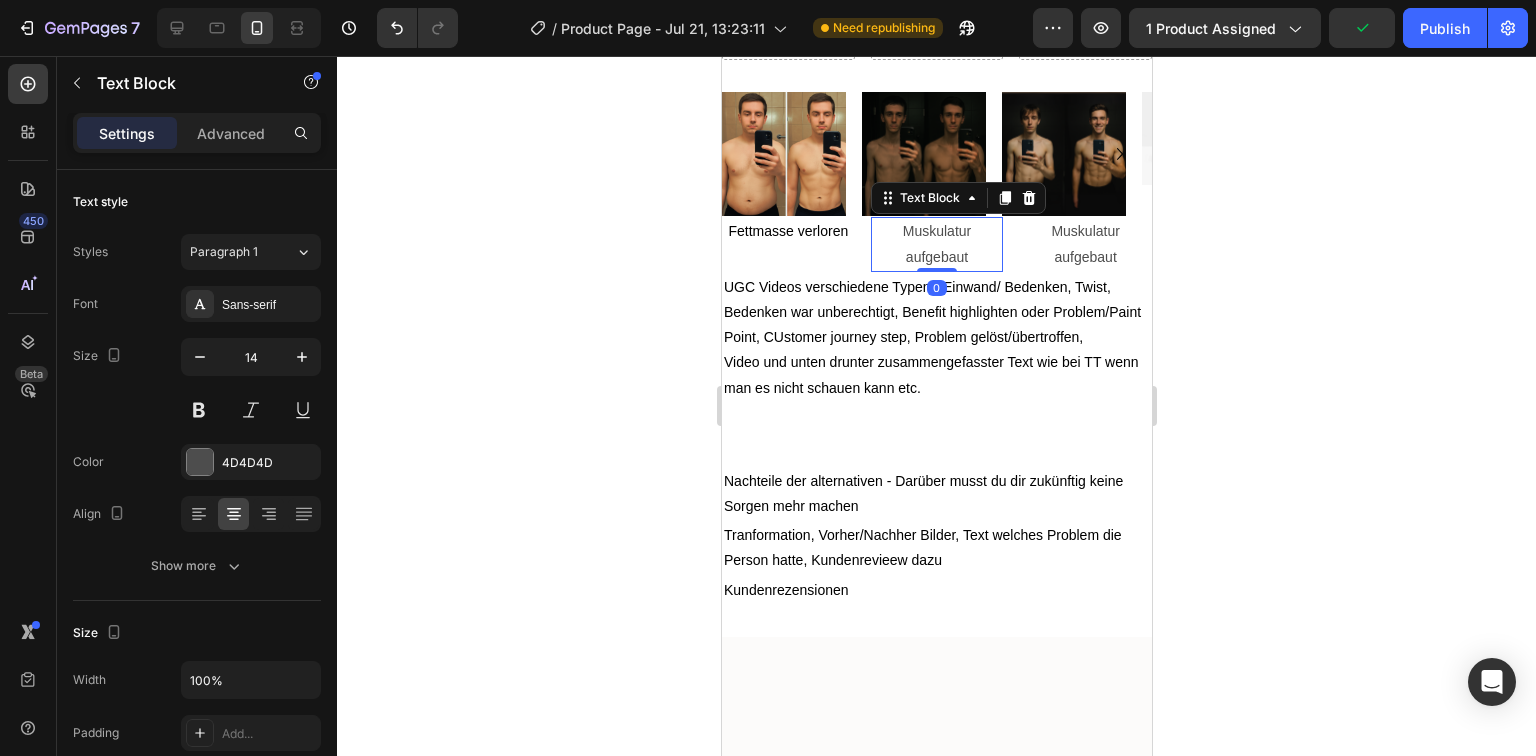 click on "Muskulatur aufgebaut" at bounding box center (936, 244) 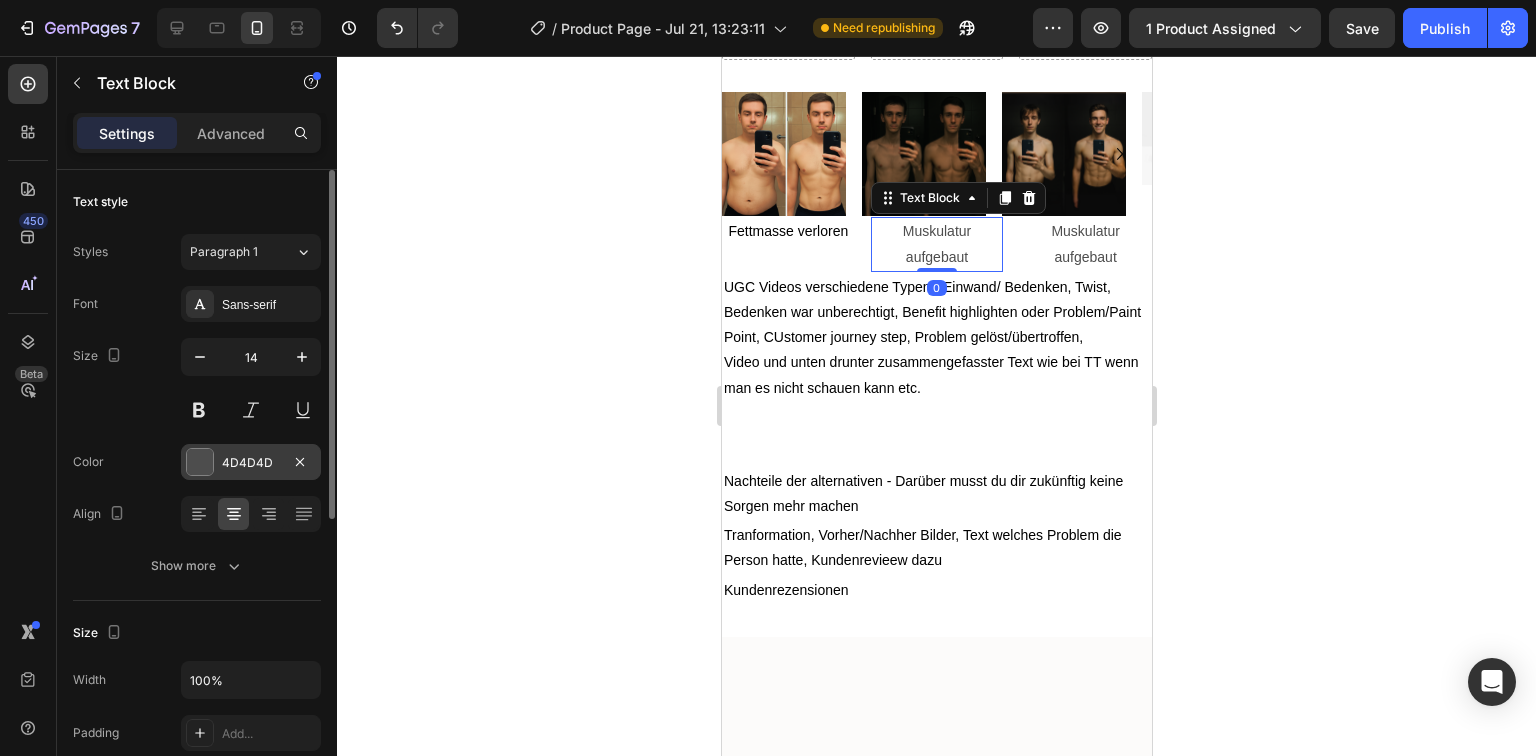 click at bounding box center (200, 462) 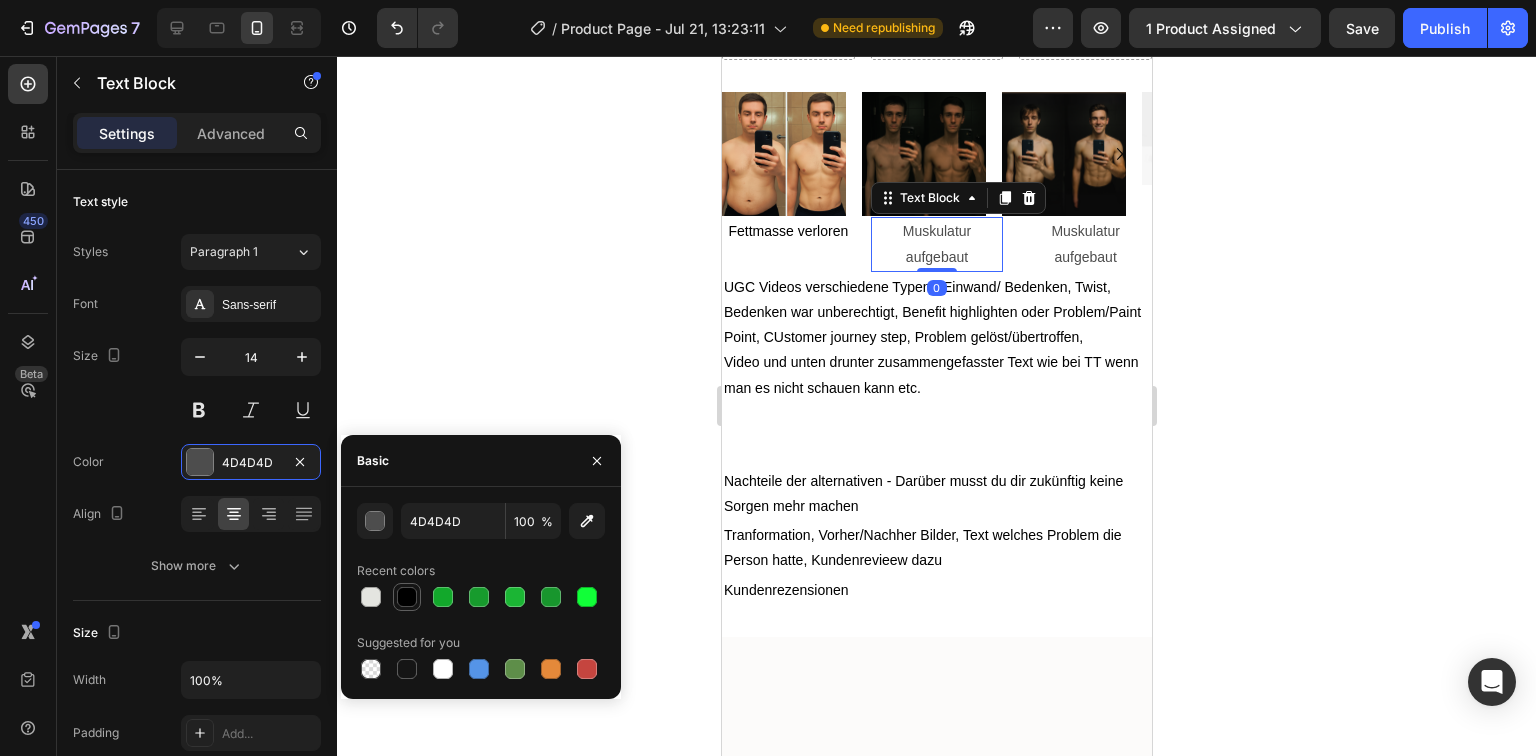 click at bounding box center [407, 597] 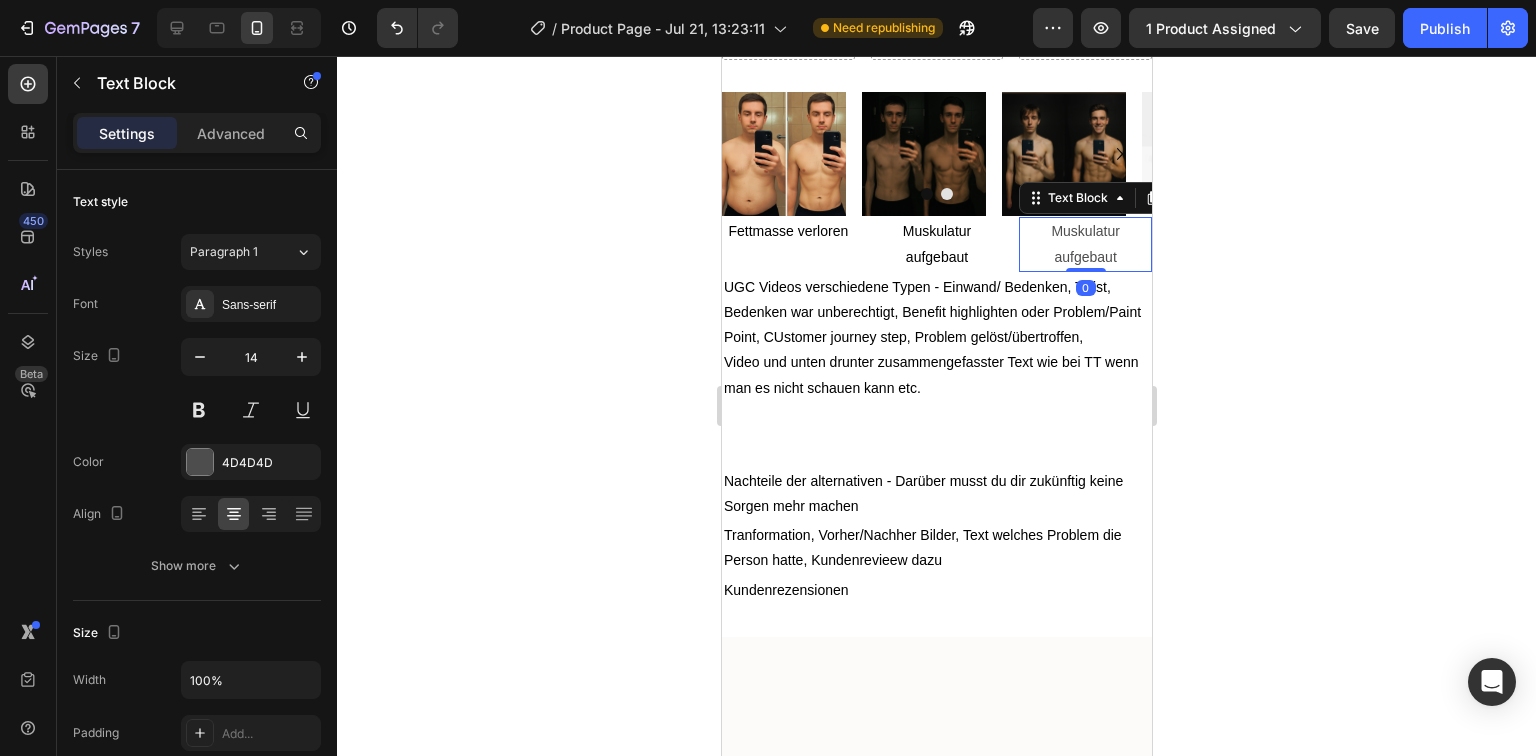drag, startPoint x: 1067, startPoint y: 452, endPoint x: 1354, endPoint y: 521, distance: 295.17792 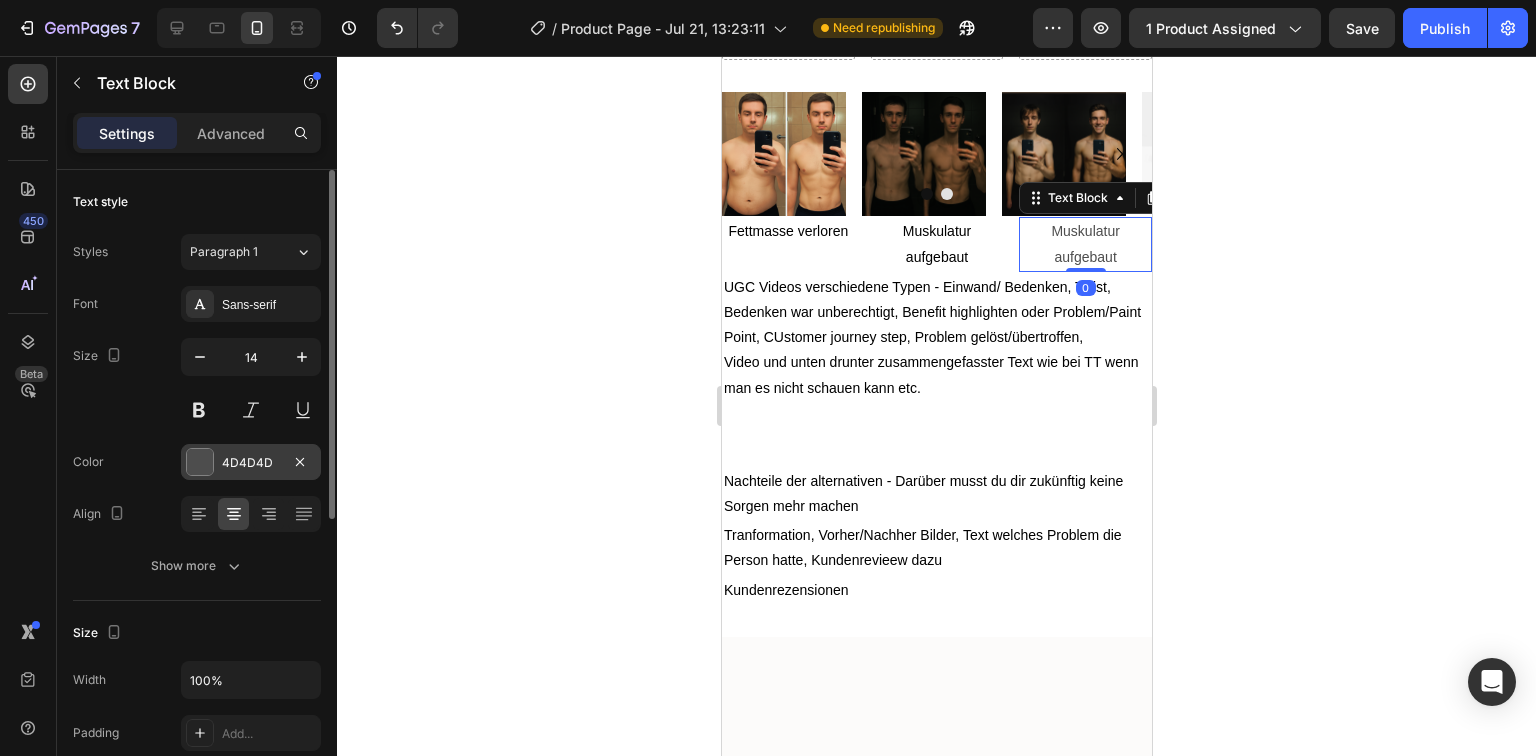 click on "4D4D4D" at bounding box center [251, 462] 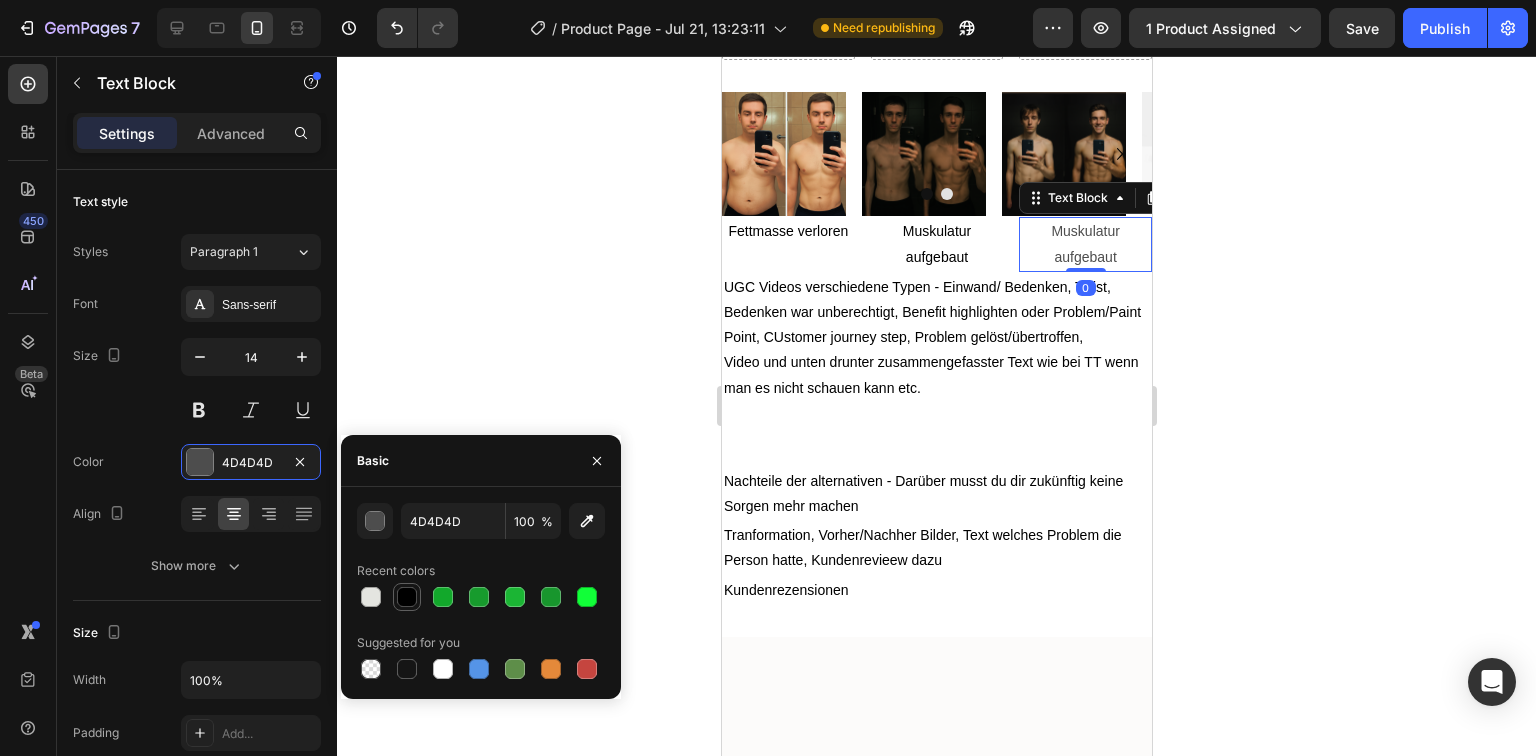 click at bounding box center (407, 597) 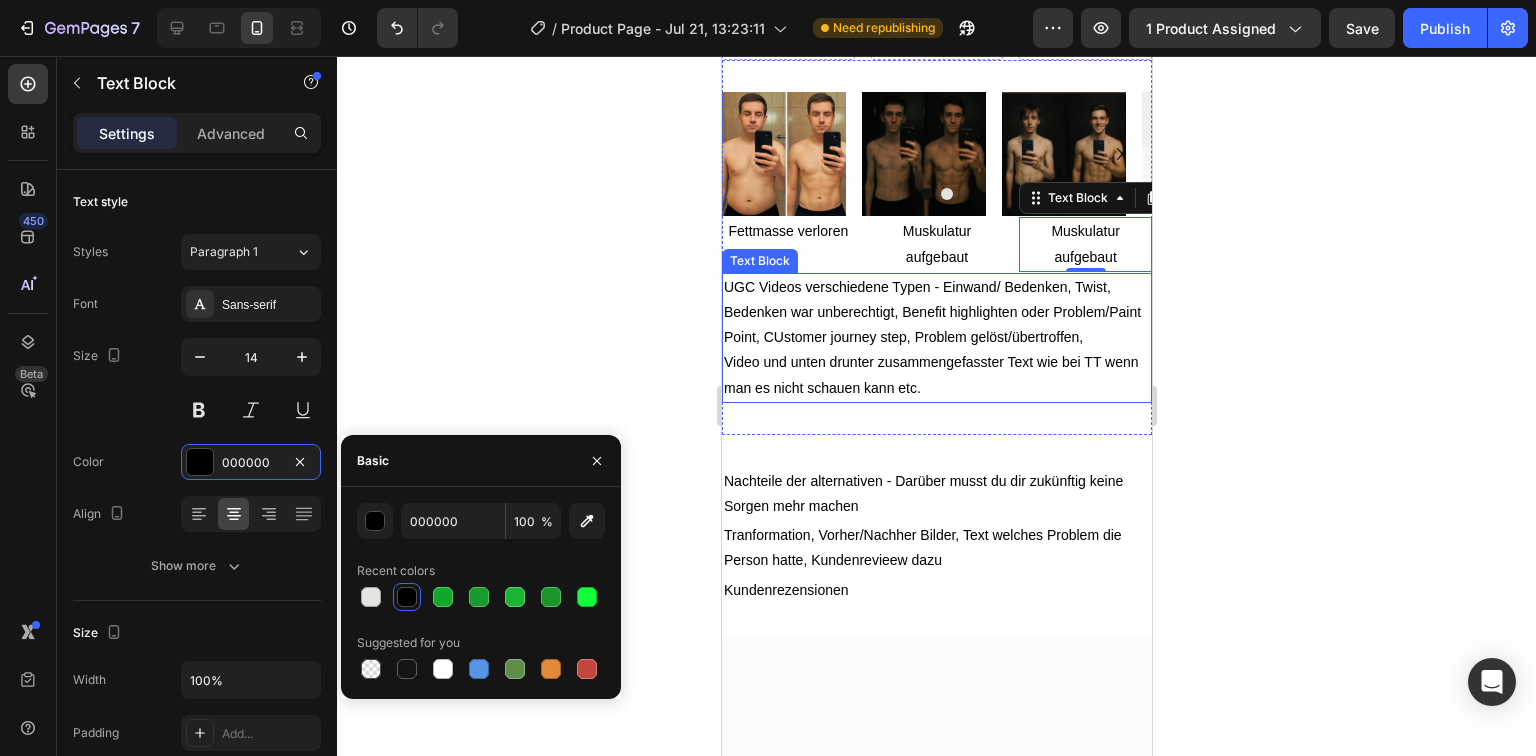 click on "Text Block" at bounding box center (759, 261) 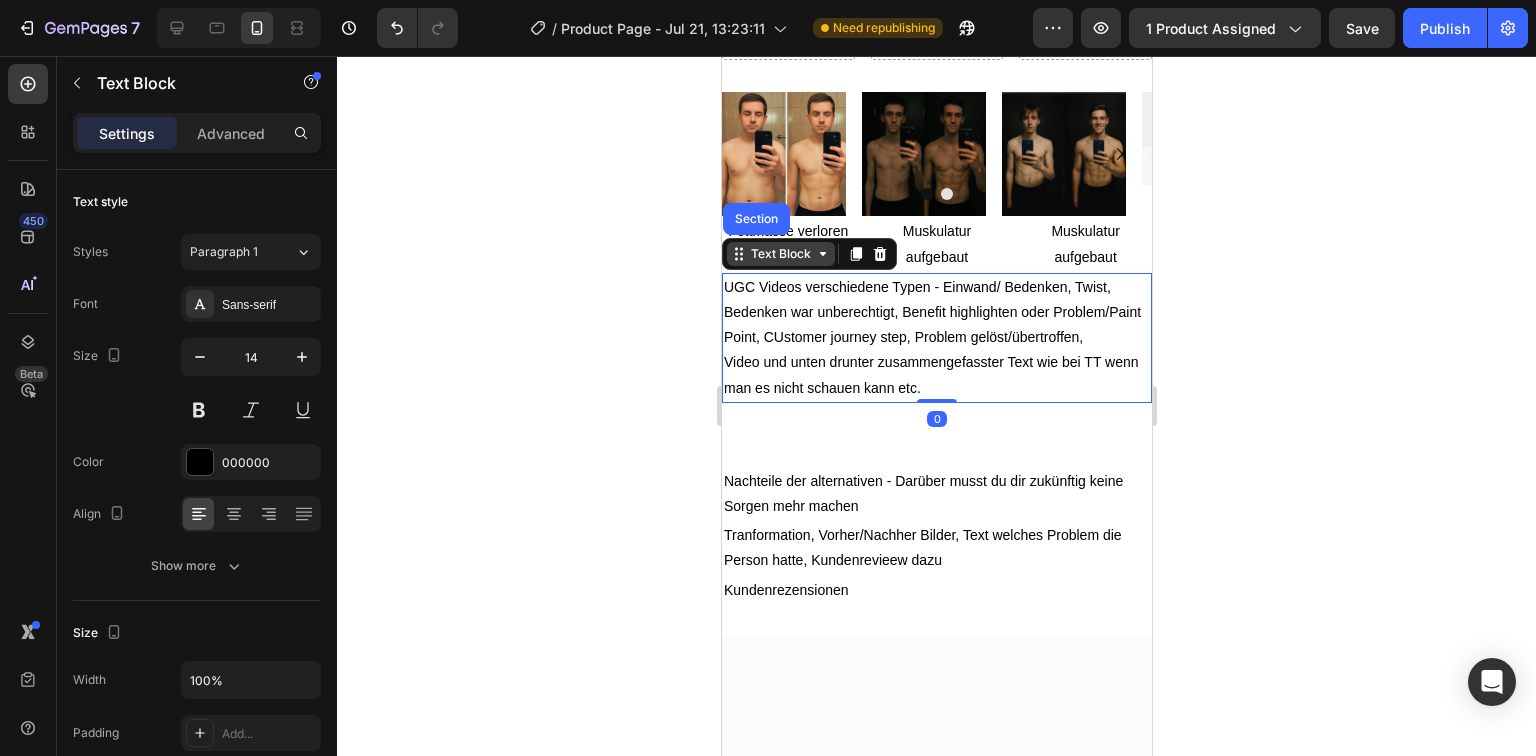 click on "Text Block" at bounding box center [780, 254] 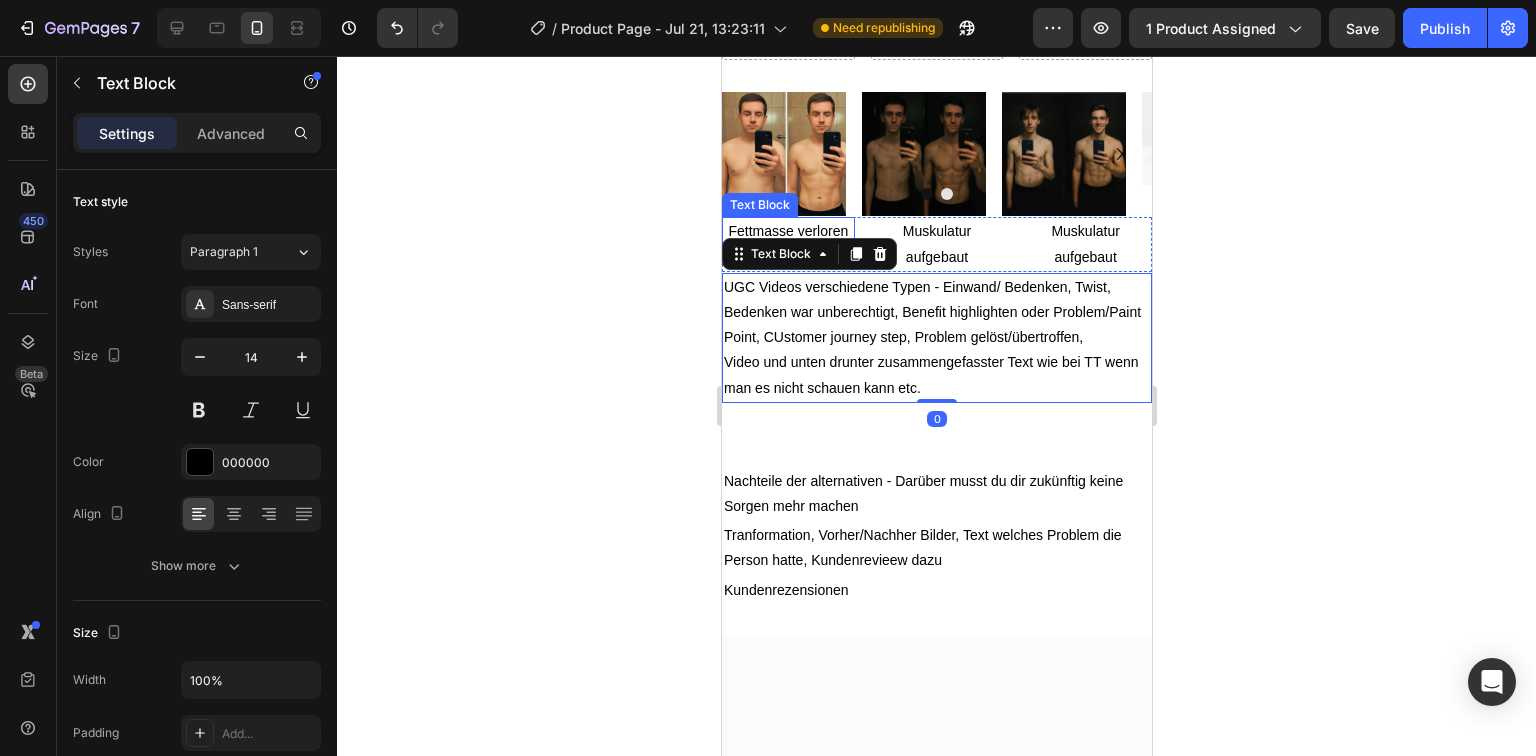 click on "Fettmasse verloren" at bounding box center [787, 231] 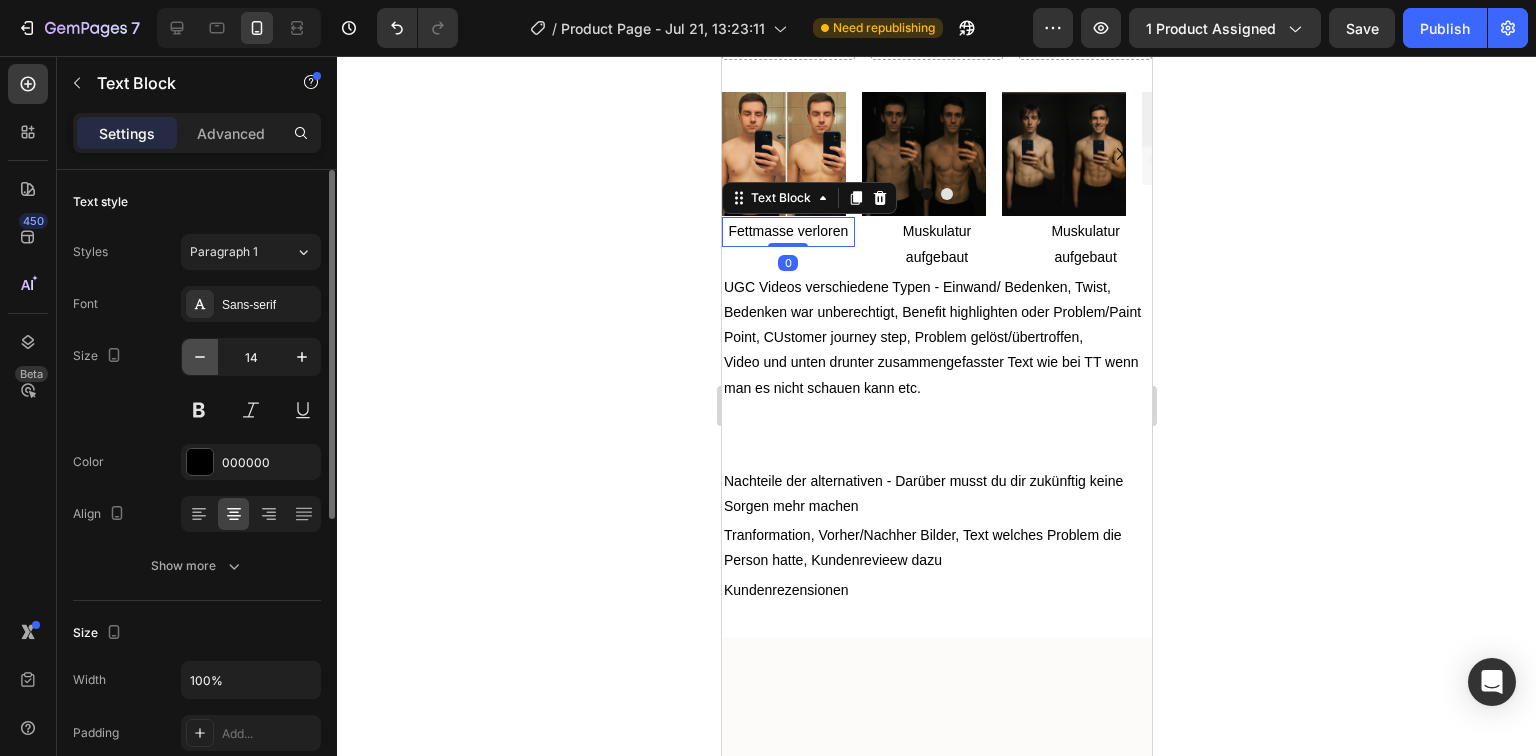 click 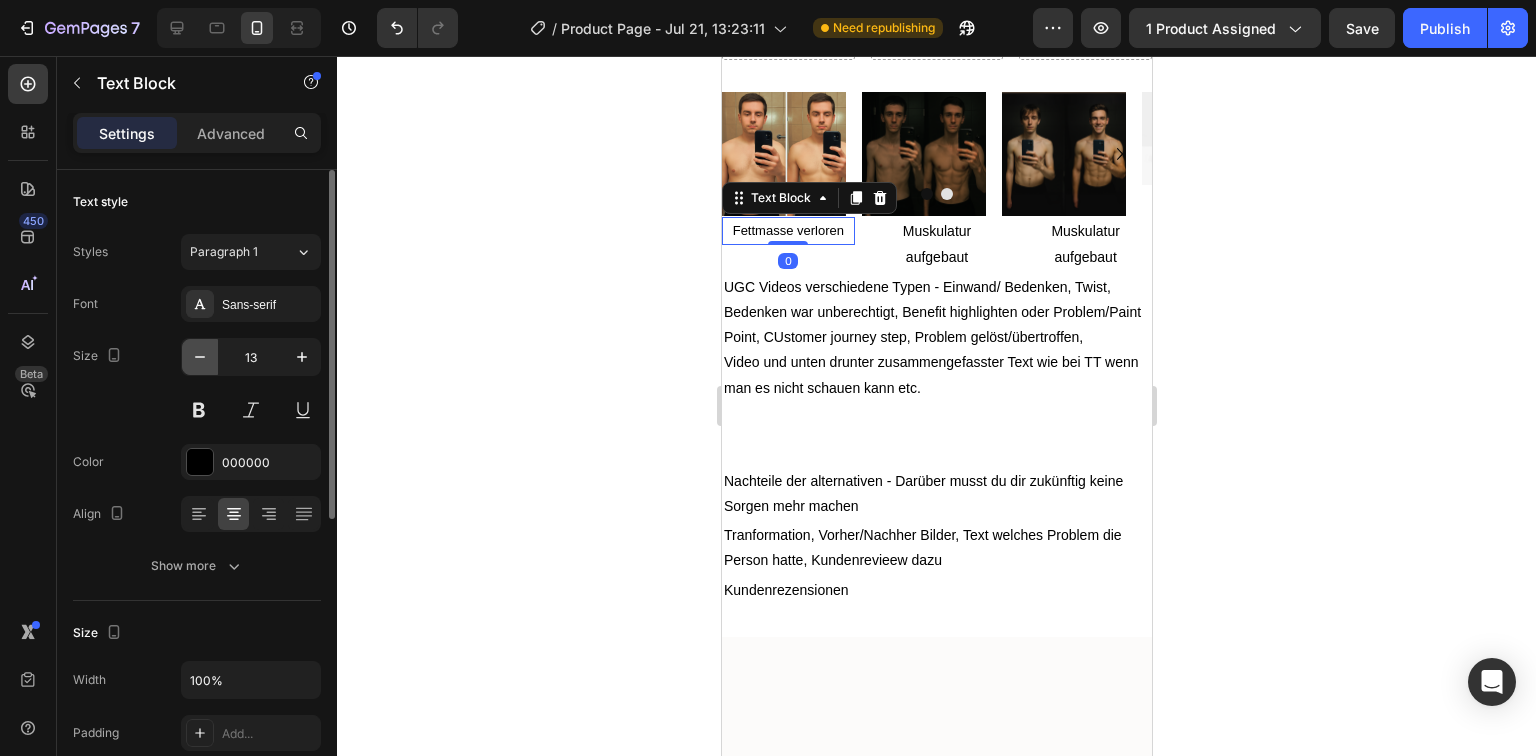 click 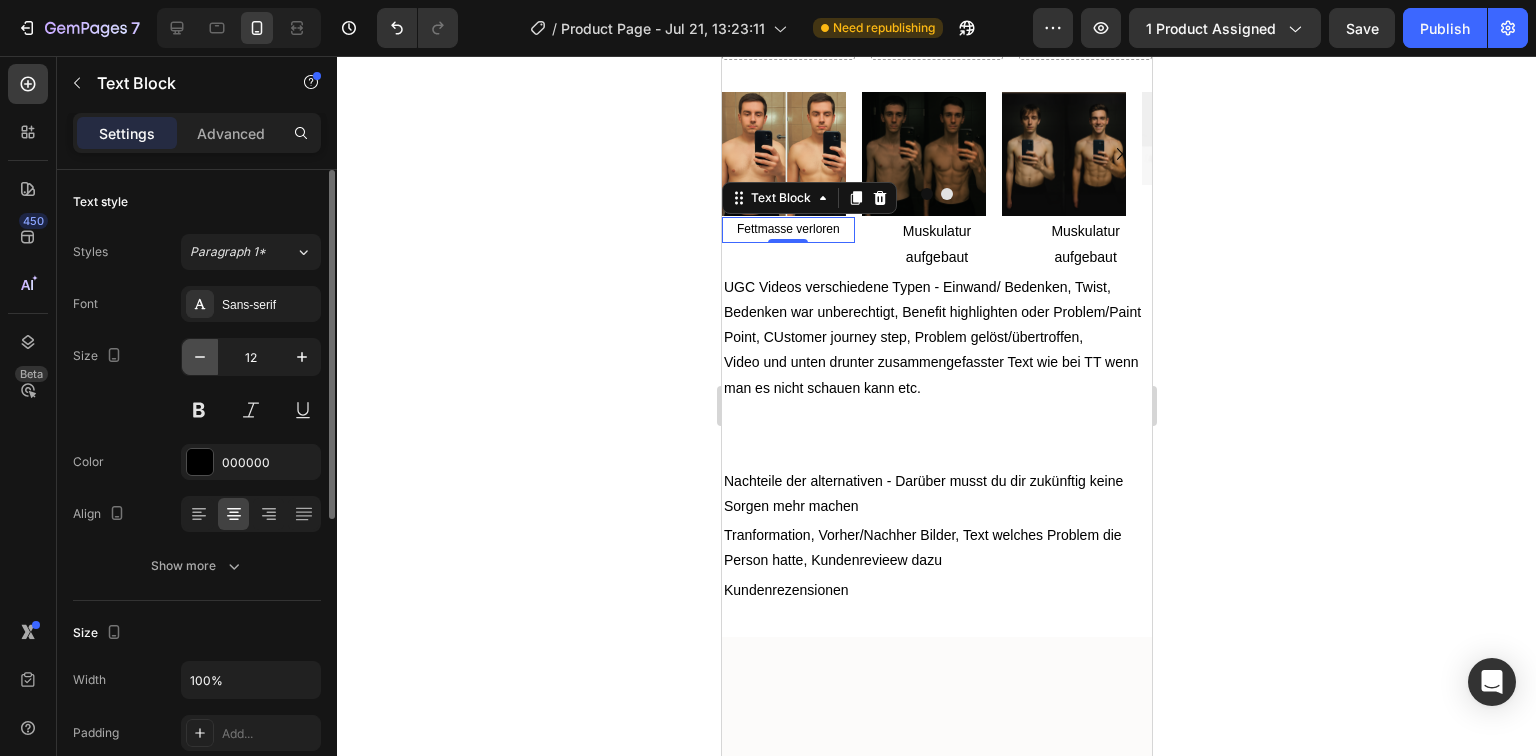 click 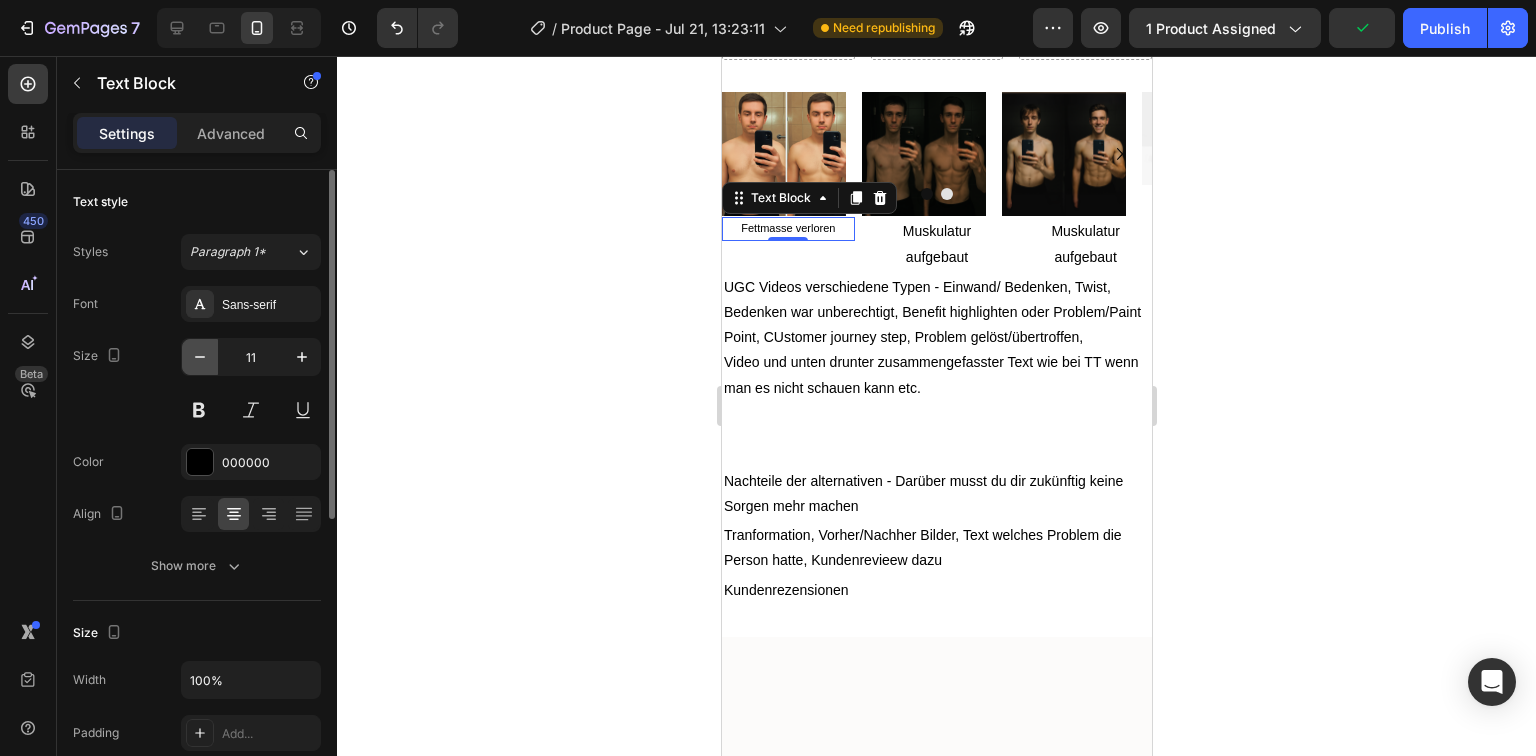 click 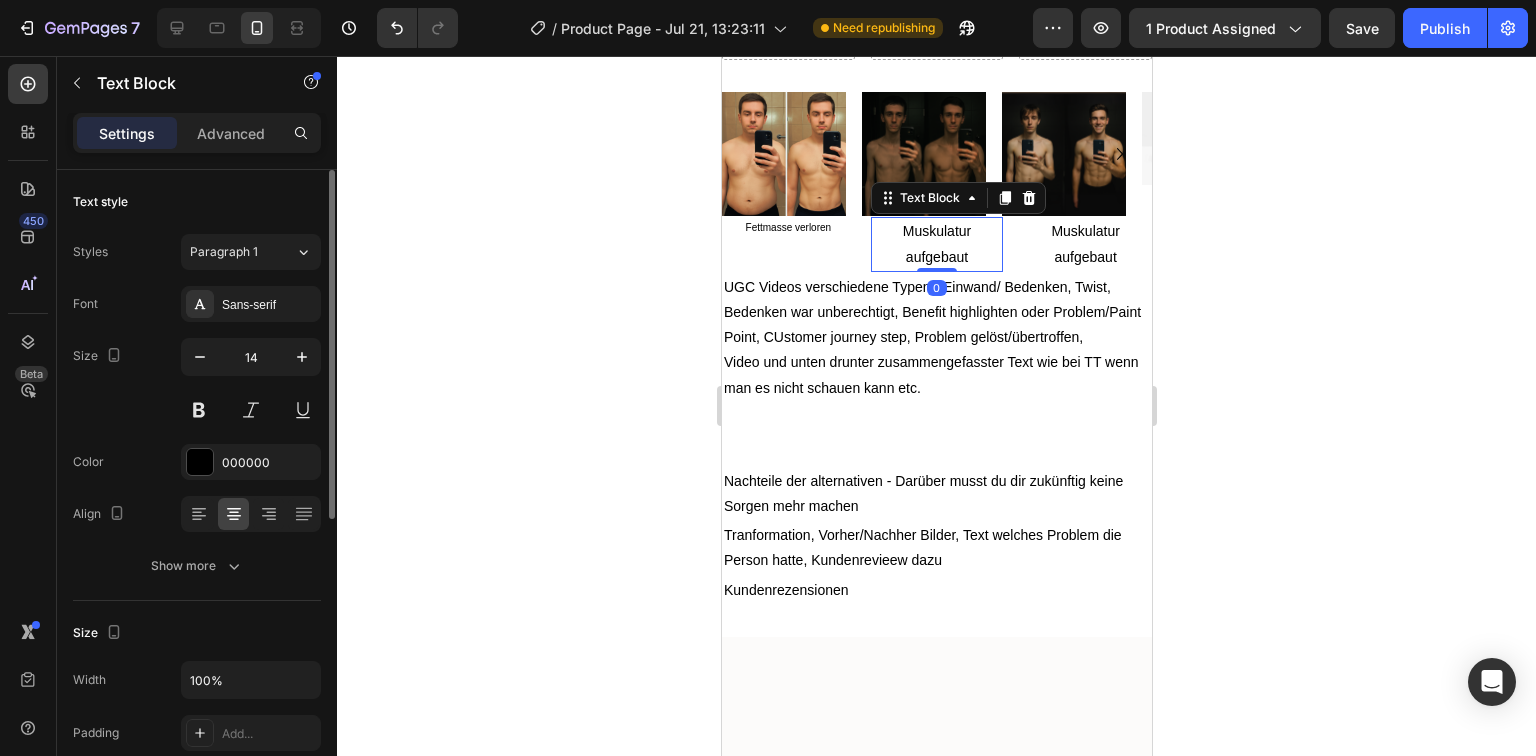 click on "Muskulatur aufgebaut" at bounding box center (936, 244) 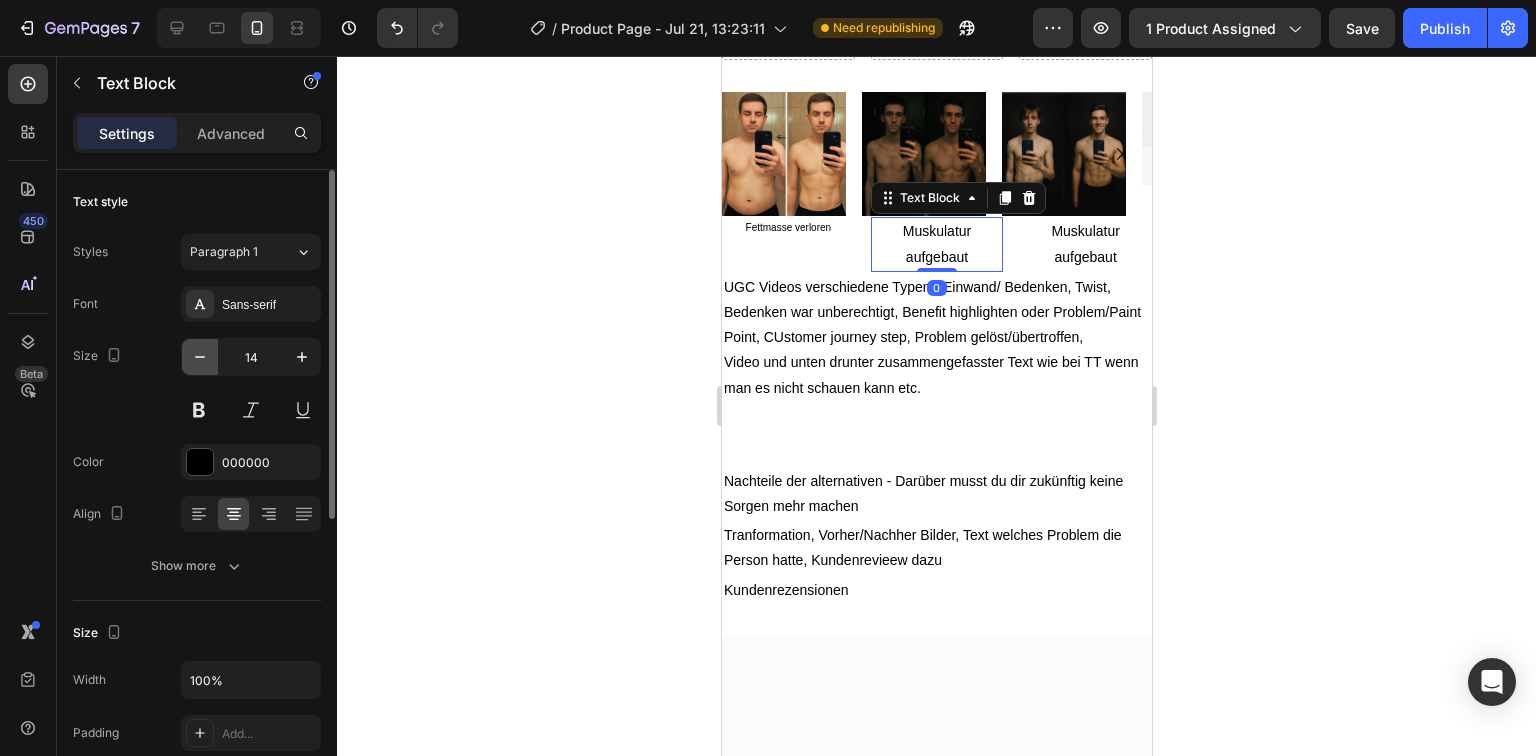 click at bounding box center (200, 357) 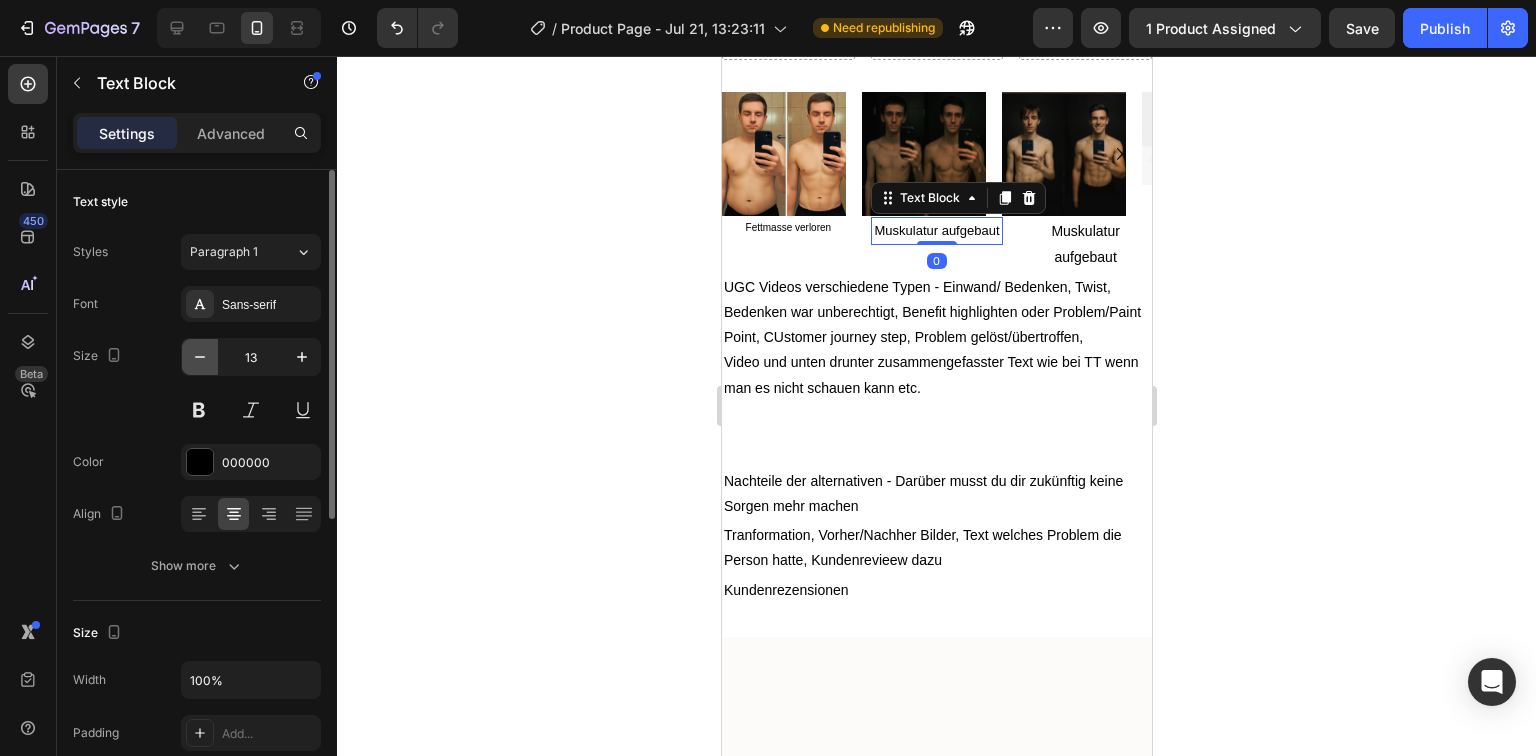 click at bounding box center (200, 357) 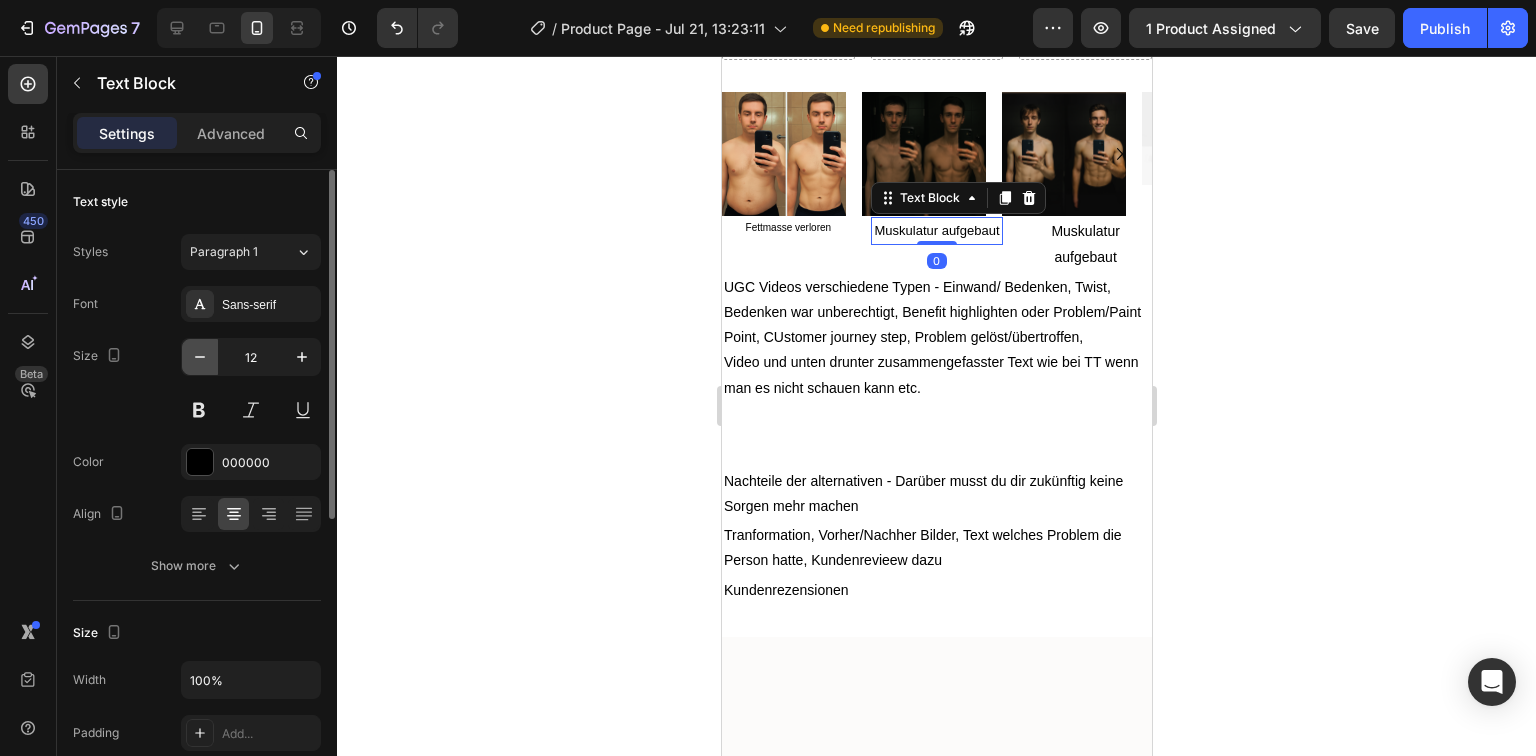 click at bounding box center [200, 357] 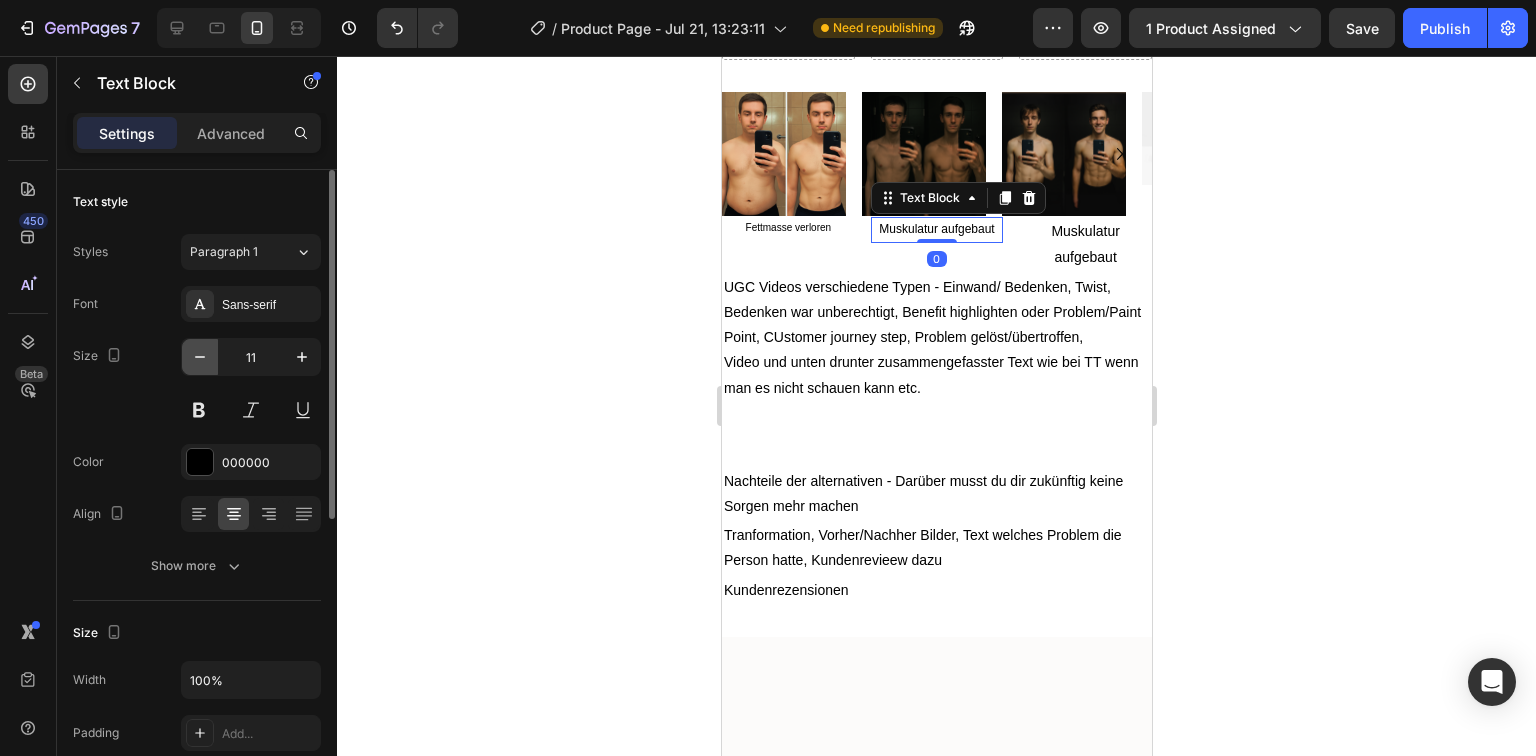 click at bounding box center (200, 357) 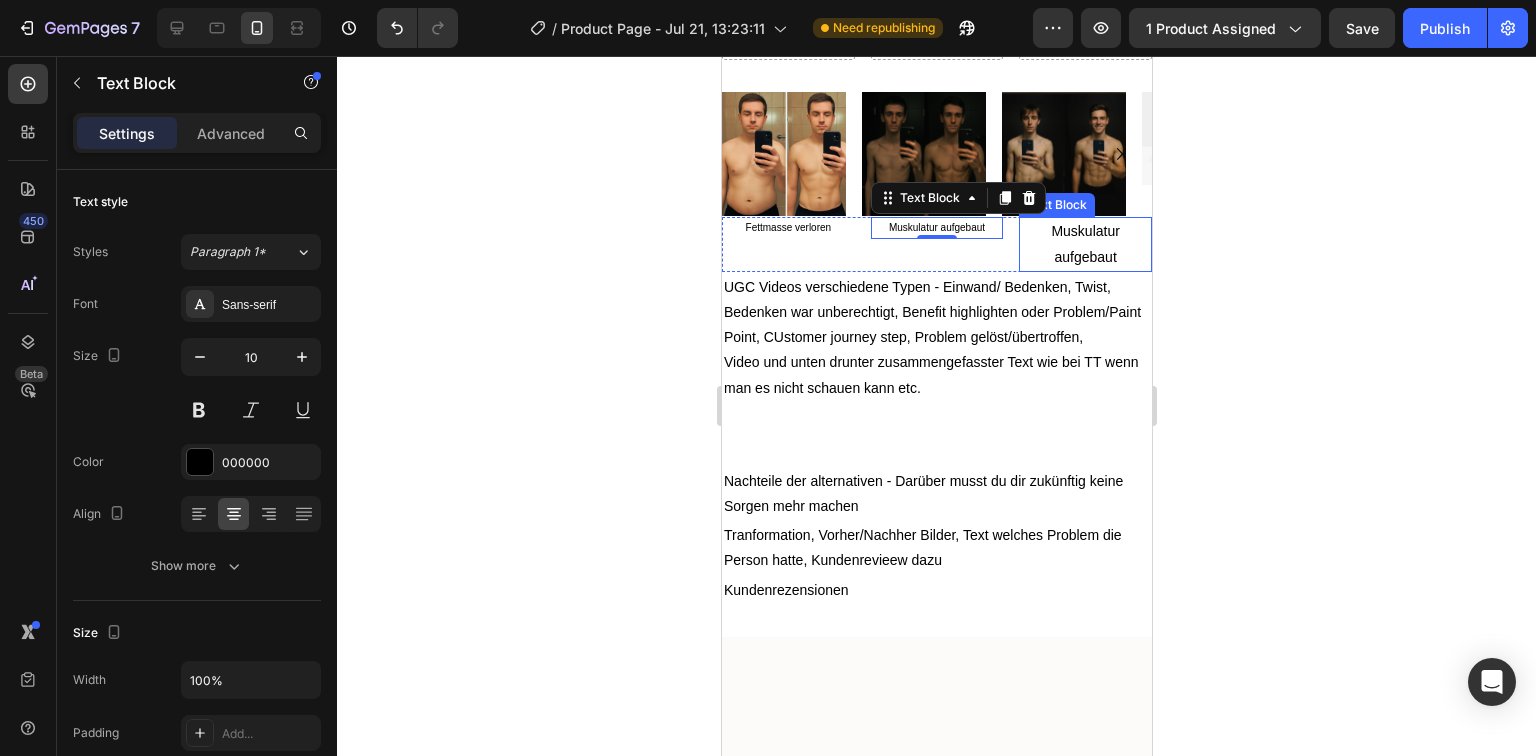 click on "Muskulatur aufgebaut" at bounding box center (1084, 244) 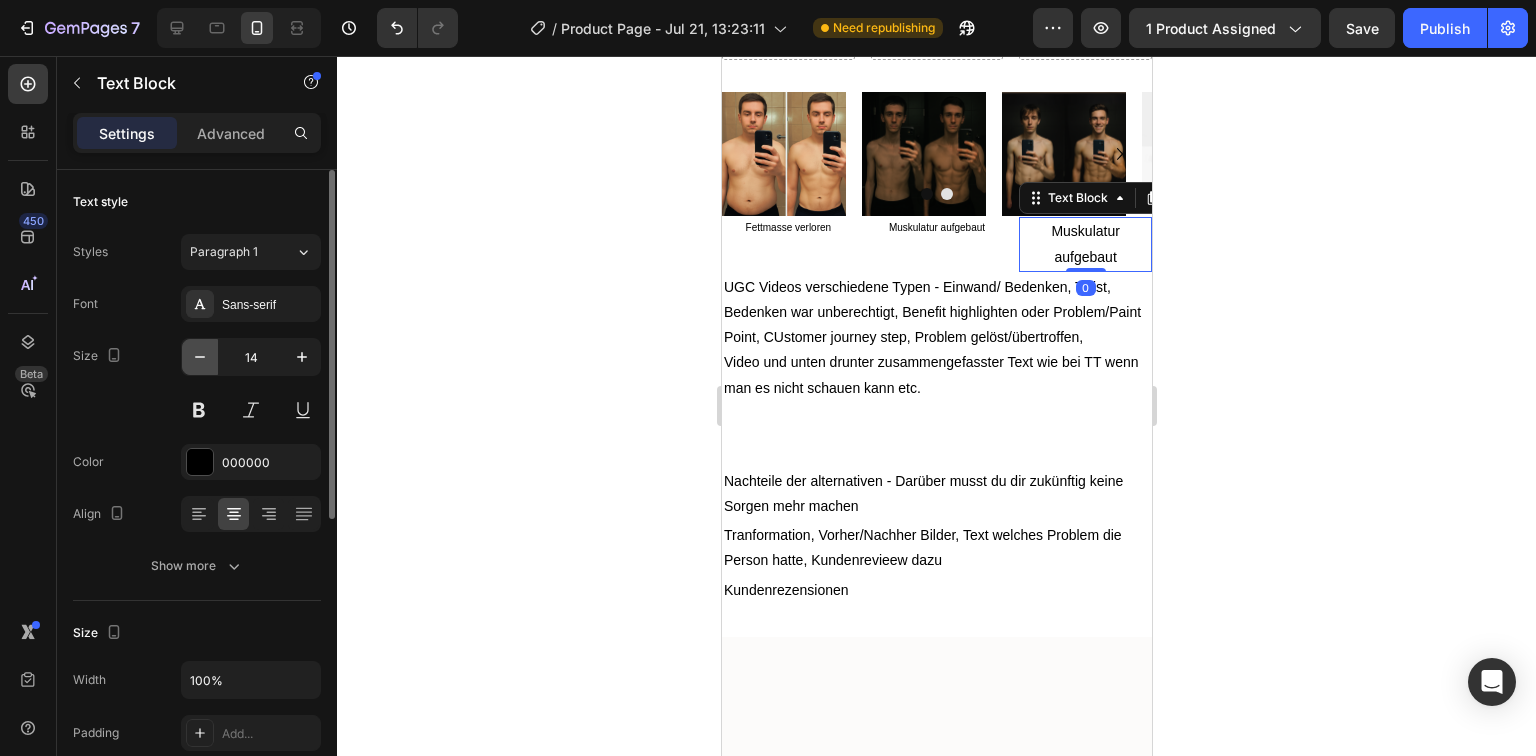 click 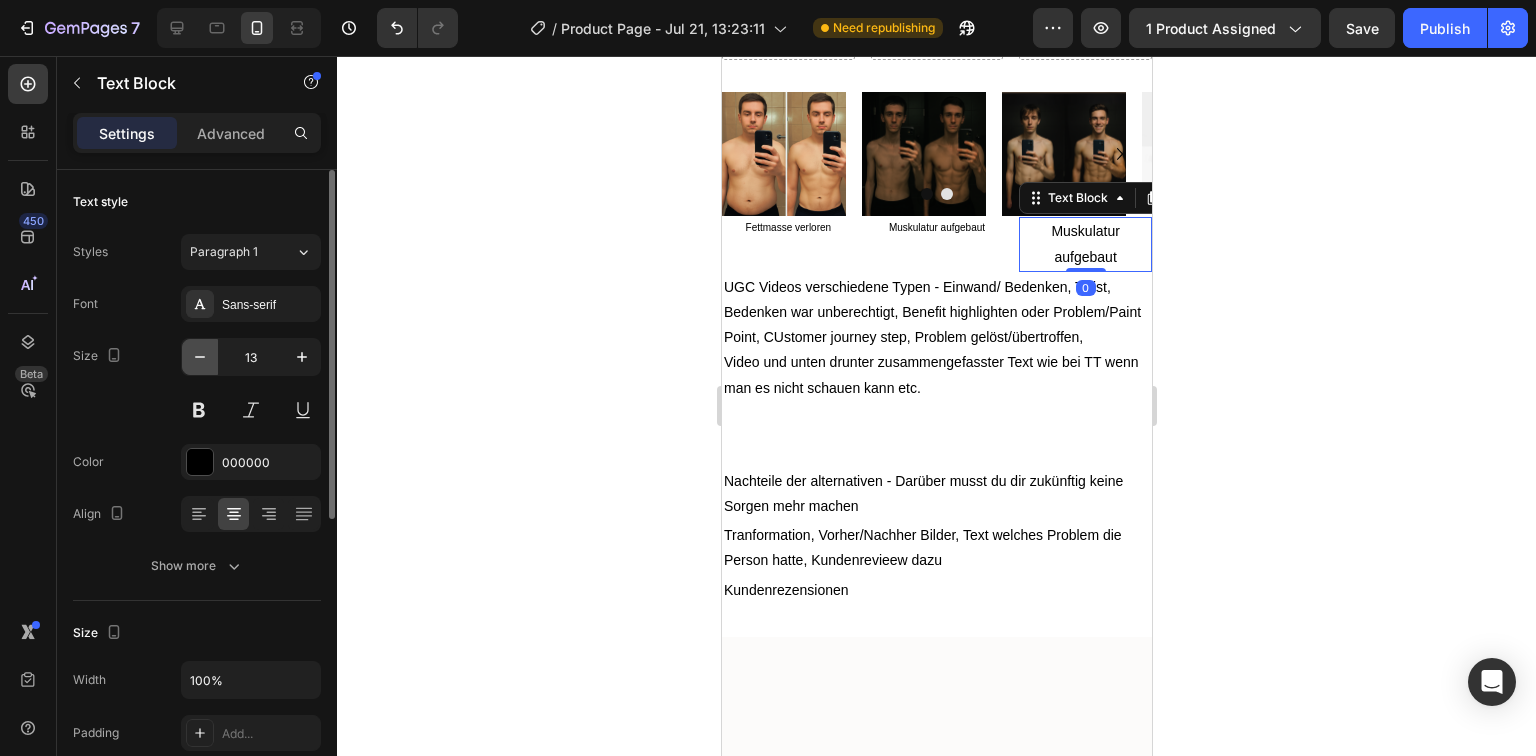 click 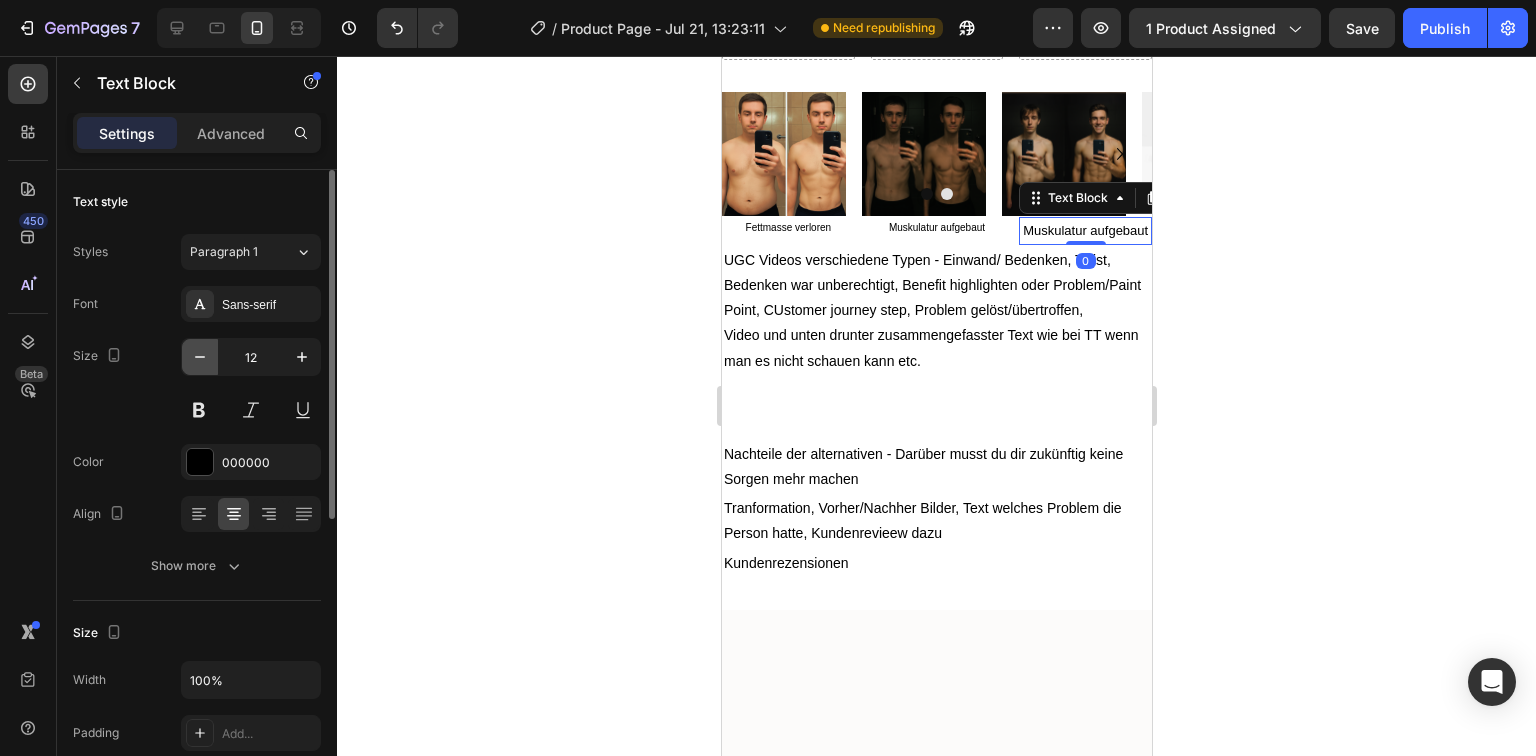 click 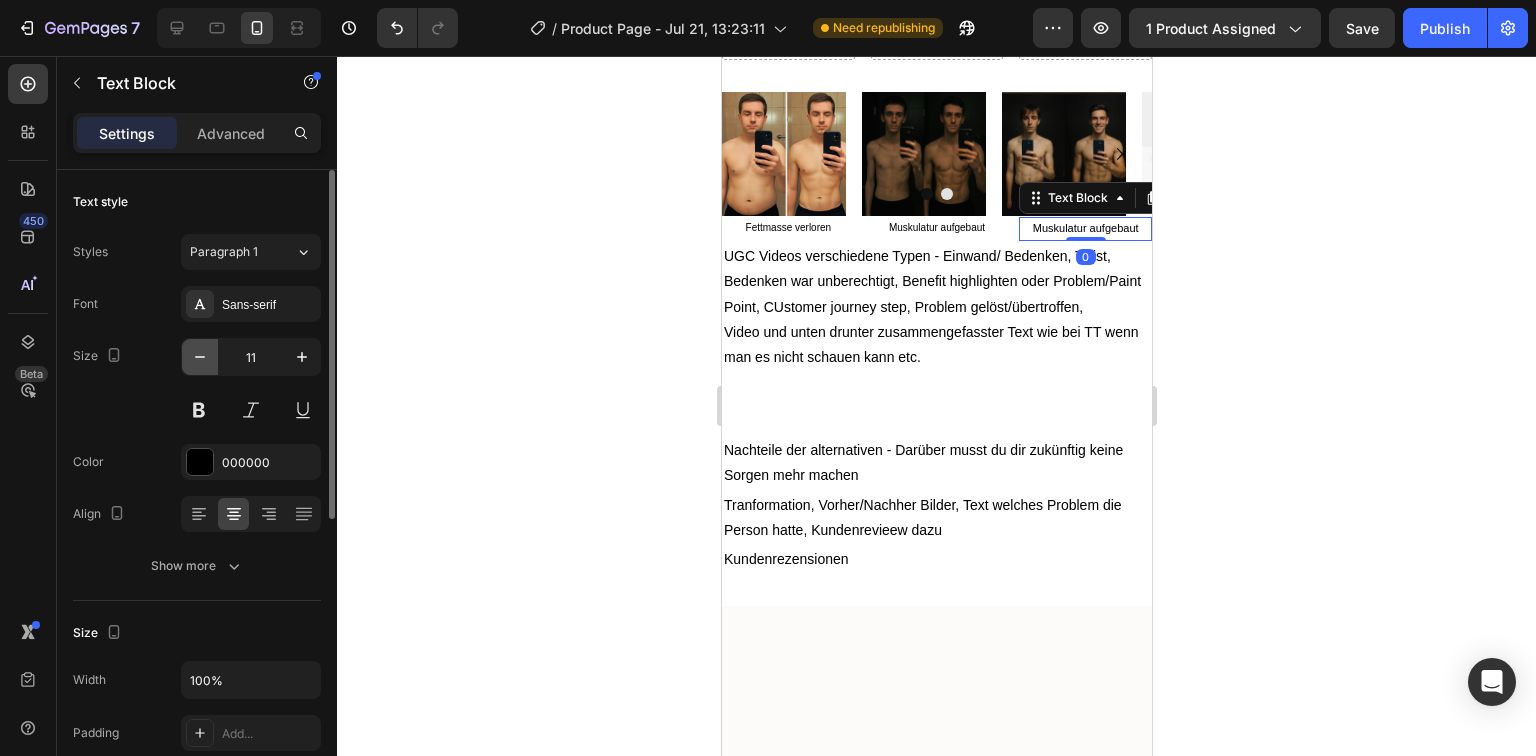 click 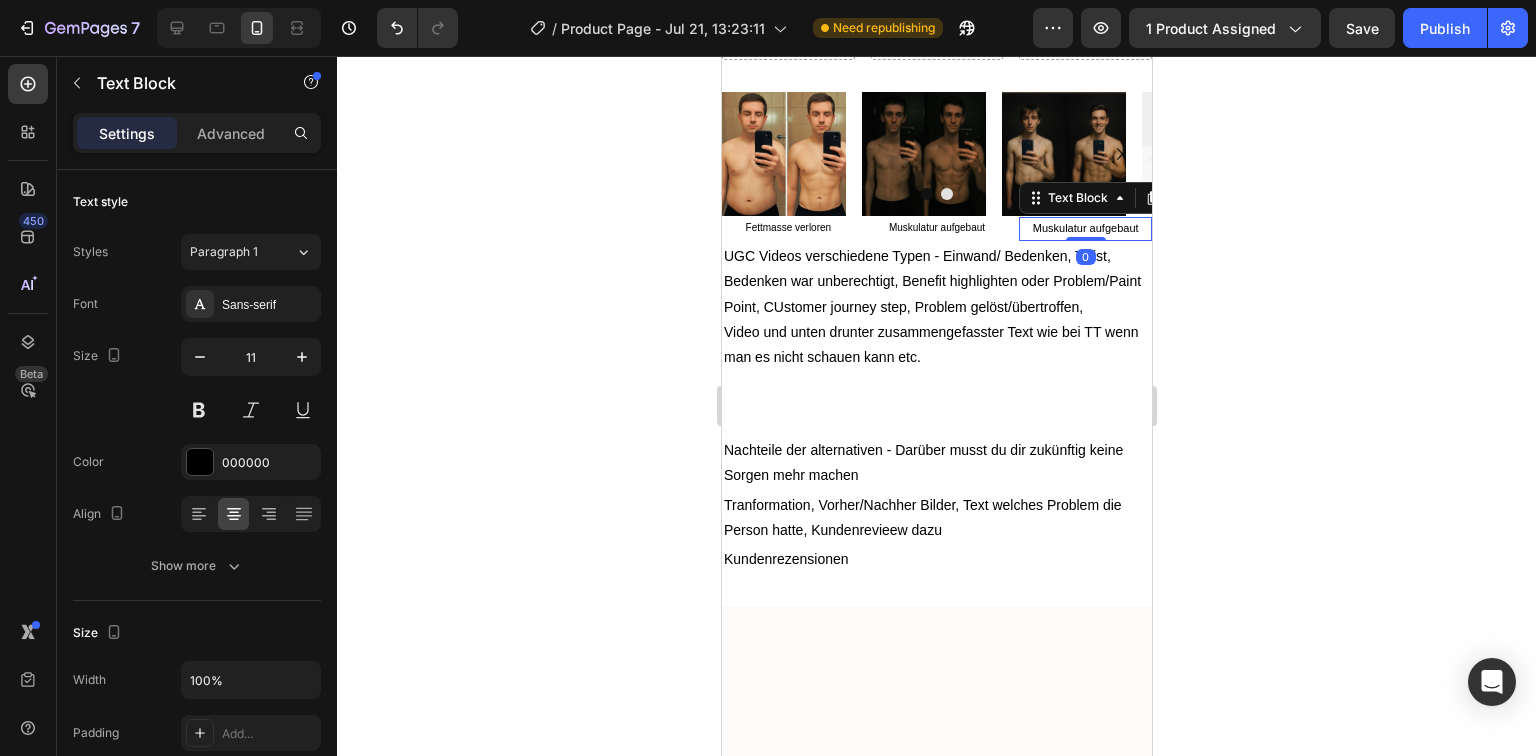 type on "10" 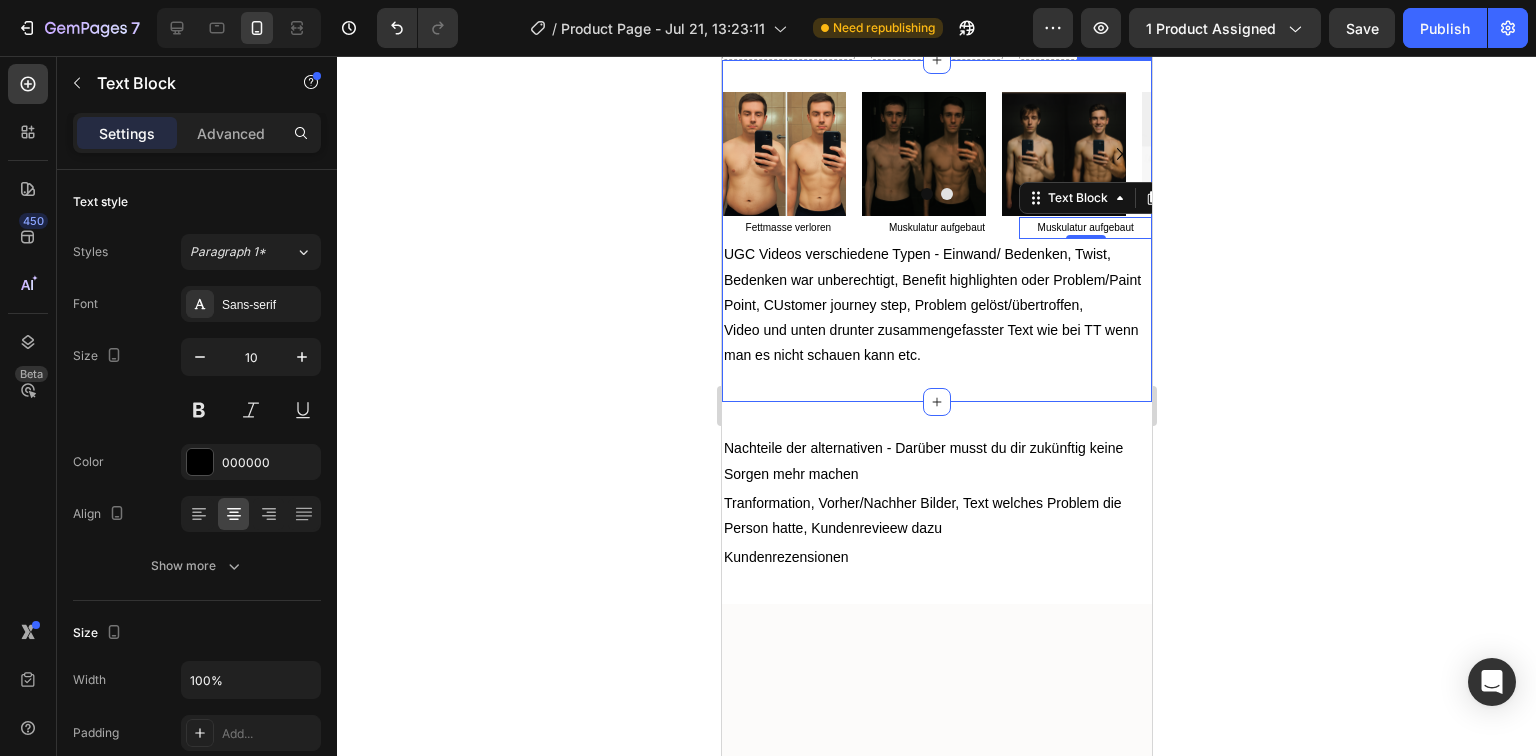 click on "Image Image Image Image
Carousel Fettmasse verloren Text Block Muskulatur aufgebaut Text Block Muskulatur aufgebaut Text Block   0 Row UGC Videos verschiedene Typen - Einwand/ Bedenken, Twist, Bedenken war unberechtigt, Benefit highlighten oder Problem/Paint Point, CUstomer journey step, Problem gelöst/übertroffen, Video und unten drunter zusammengefasster Text wie bei TT wenn man es nicht schauen kann etc.  Text Block Section 13" at bounding box center (936, 231) 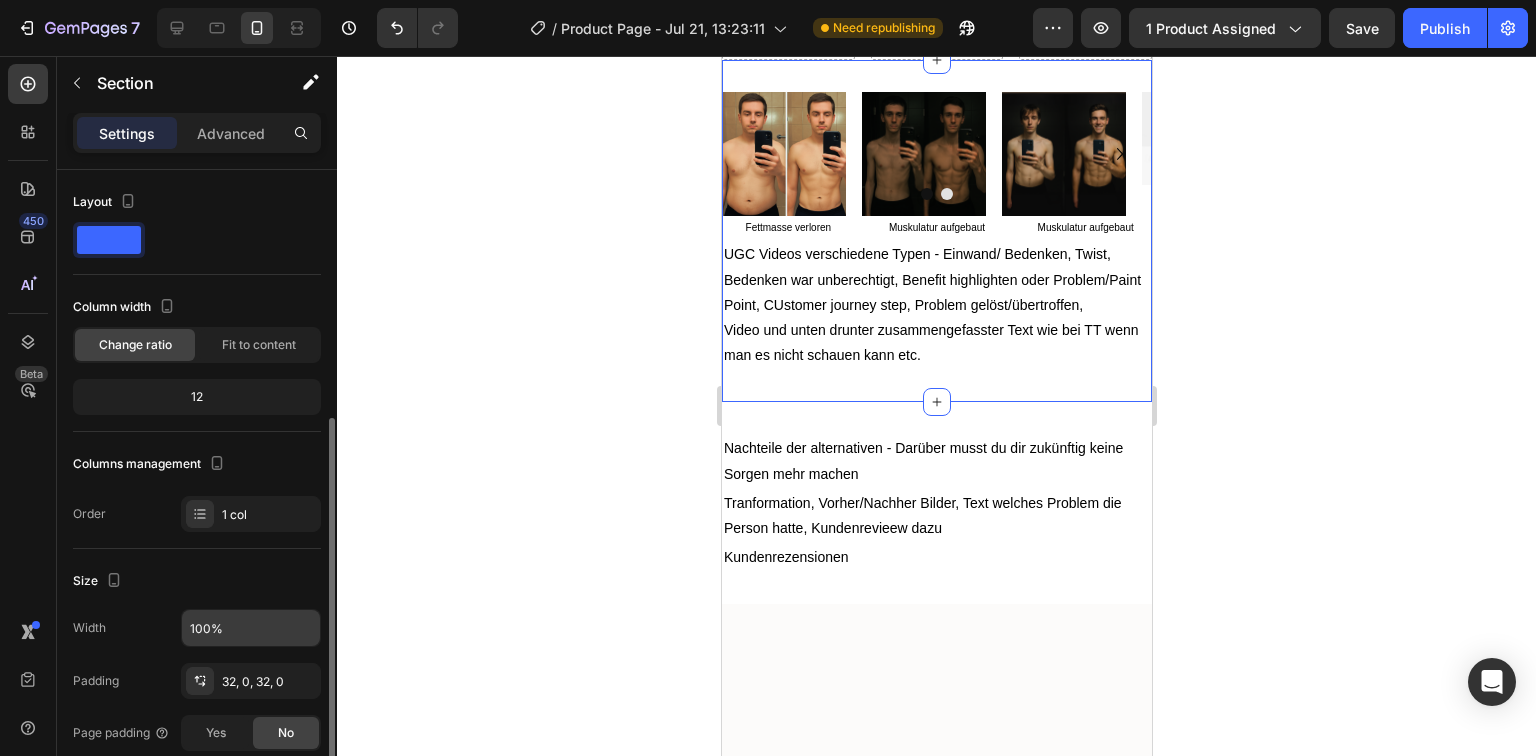 scroll, scrollTop: 240, scrollLeft: 0, axis: vertical 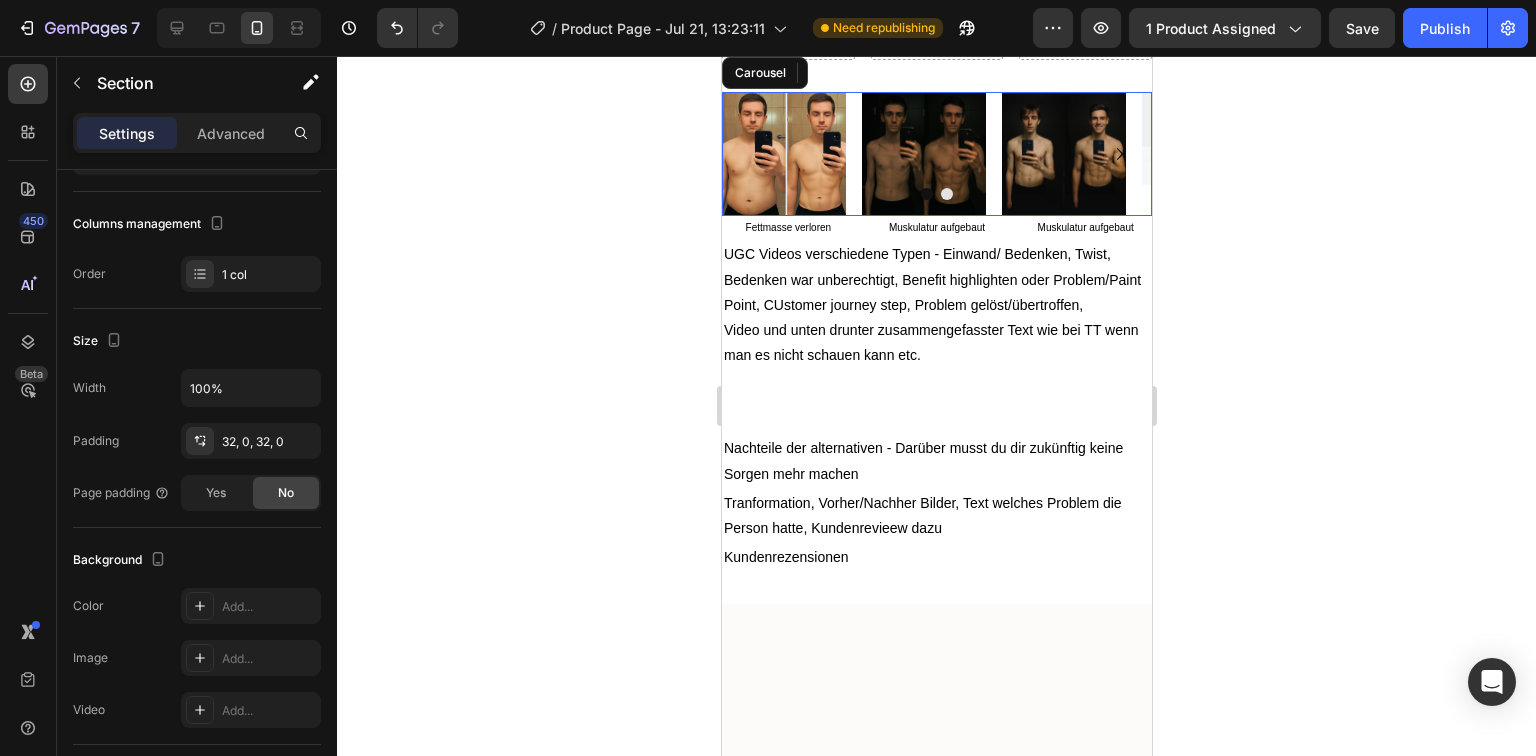 click on "Image Image Image Image" at bounding box center [936, 154] 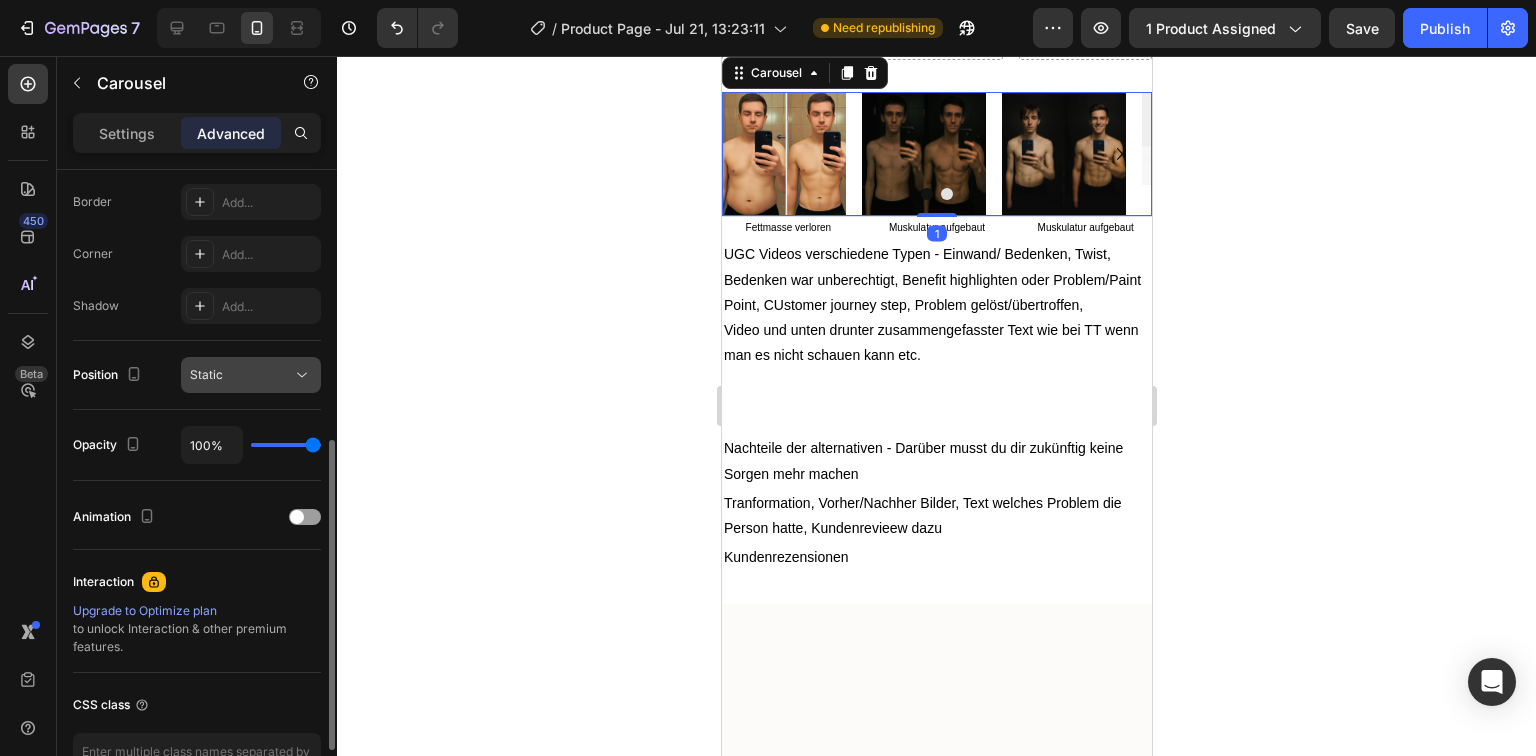 scroll, scrollTop: 240, scrollLeft: 0, axis: vertical 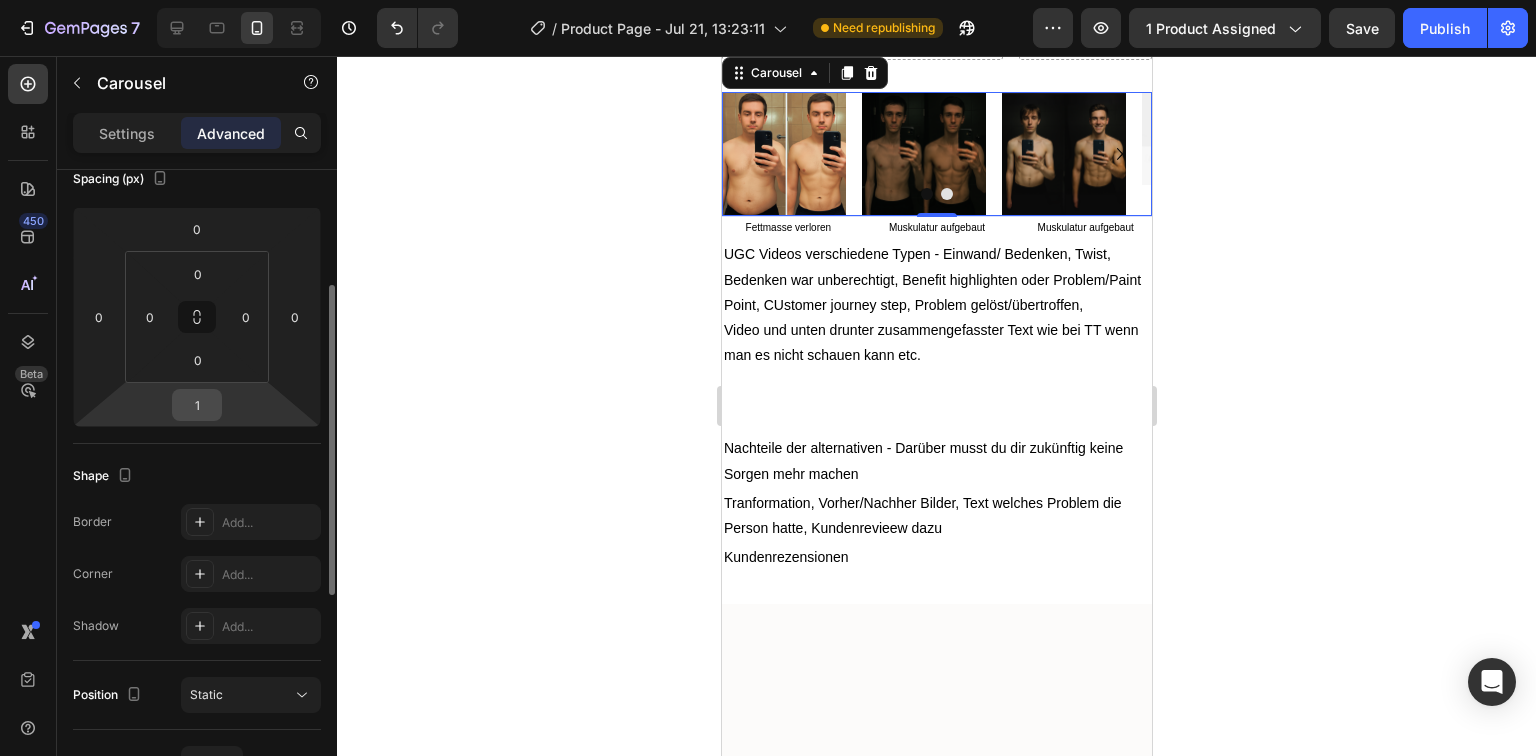 click on "1" at bounding box center [197, 405] 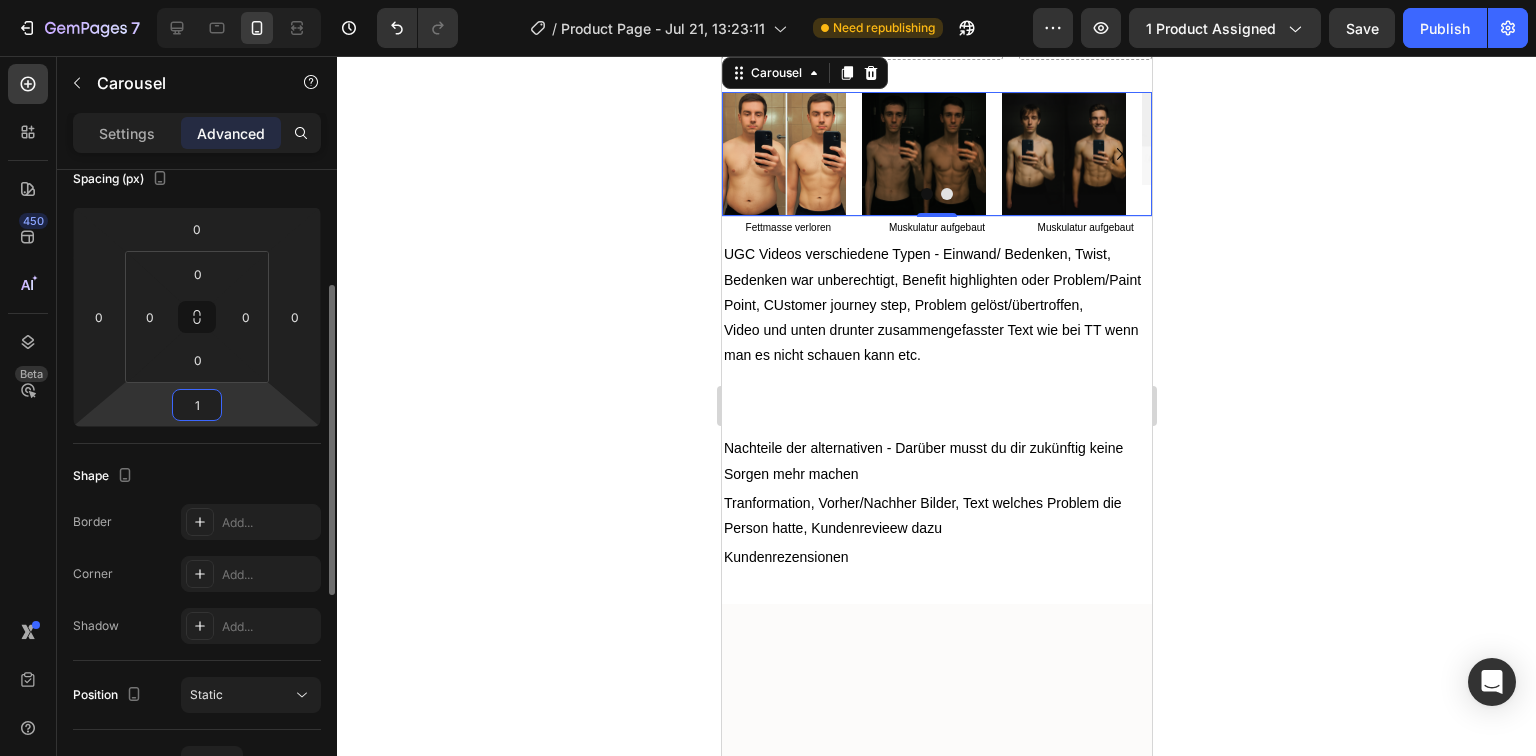 click on "1" at bounding box center [197, 405] 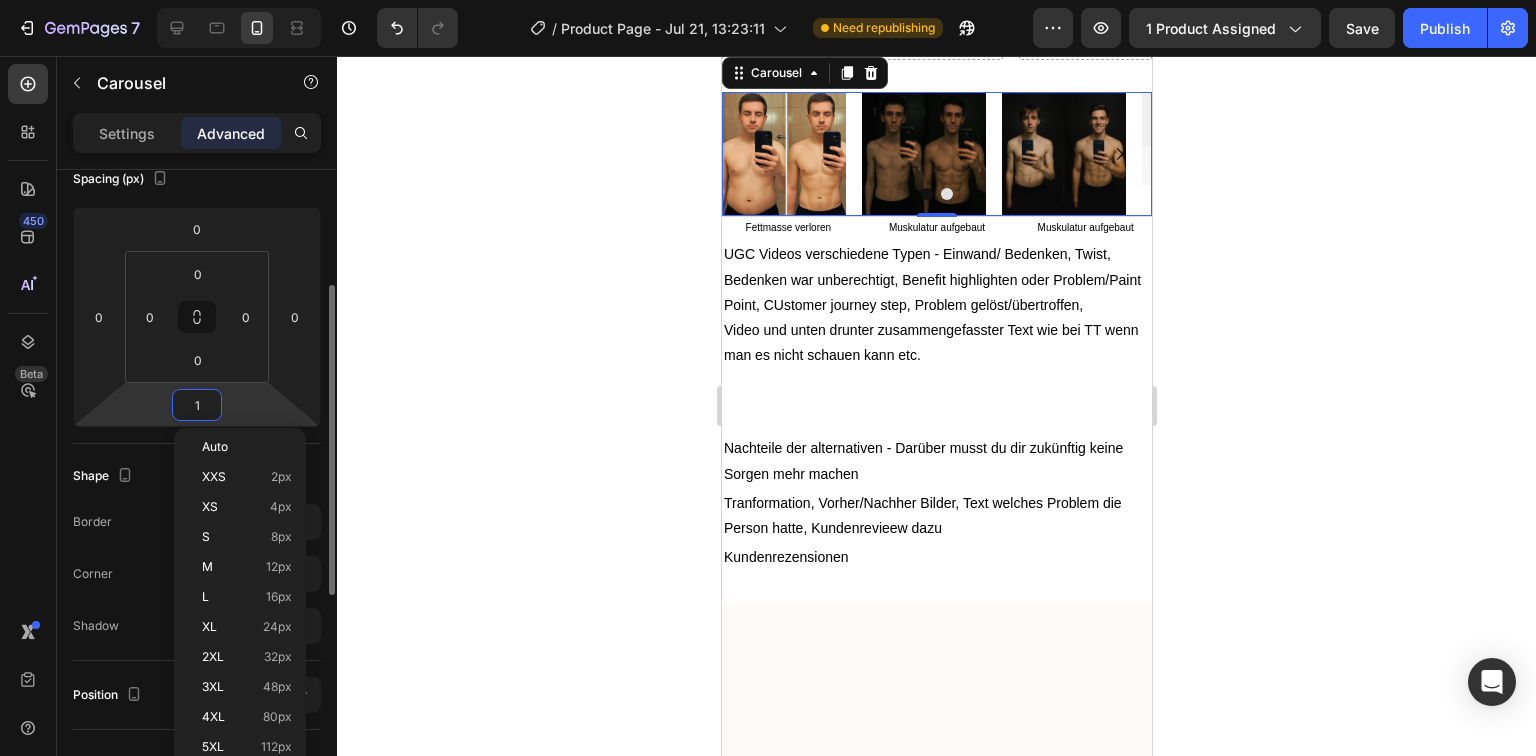 type on "0" 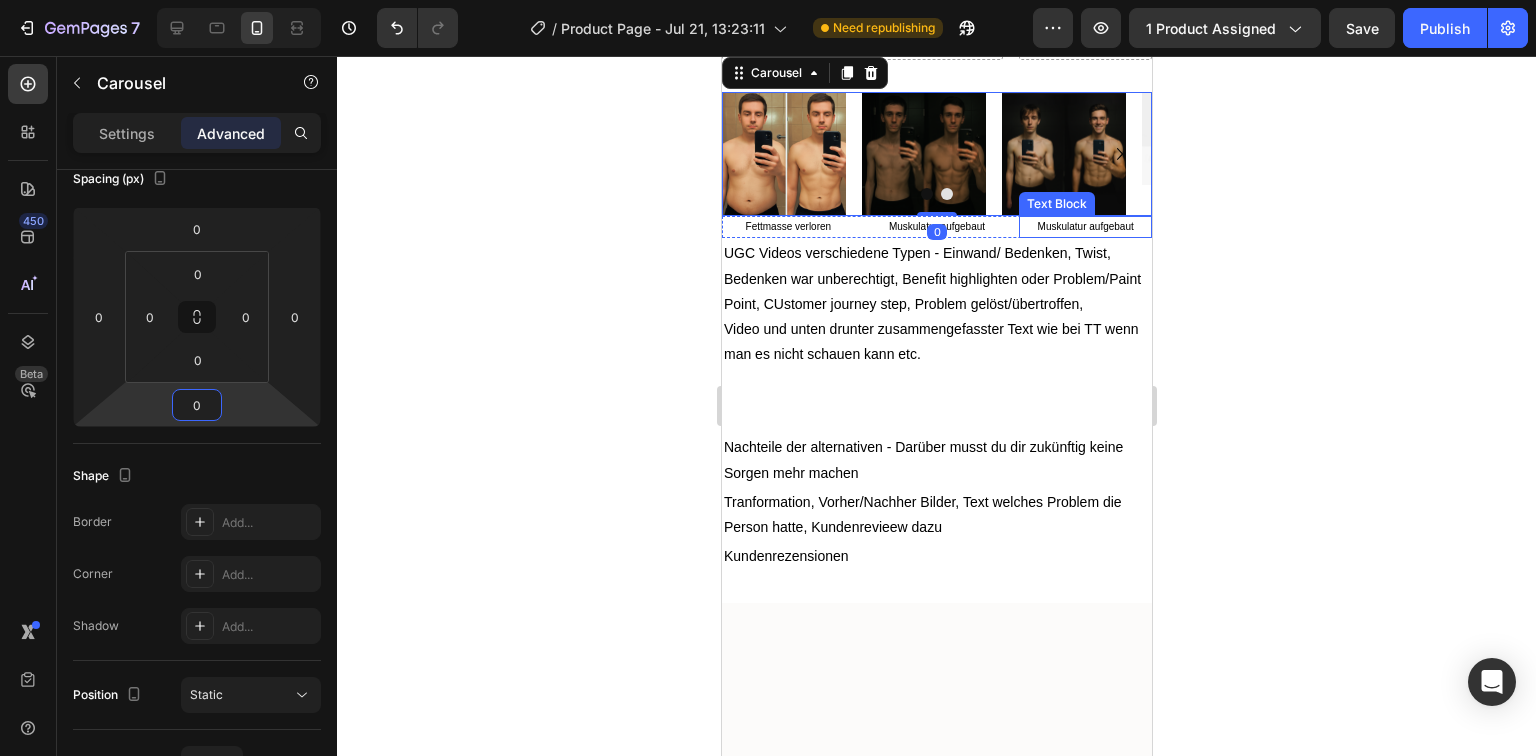 click 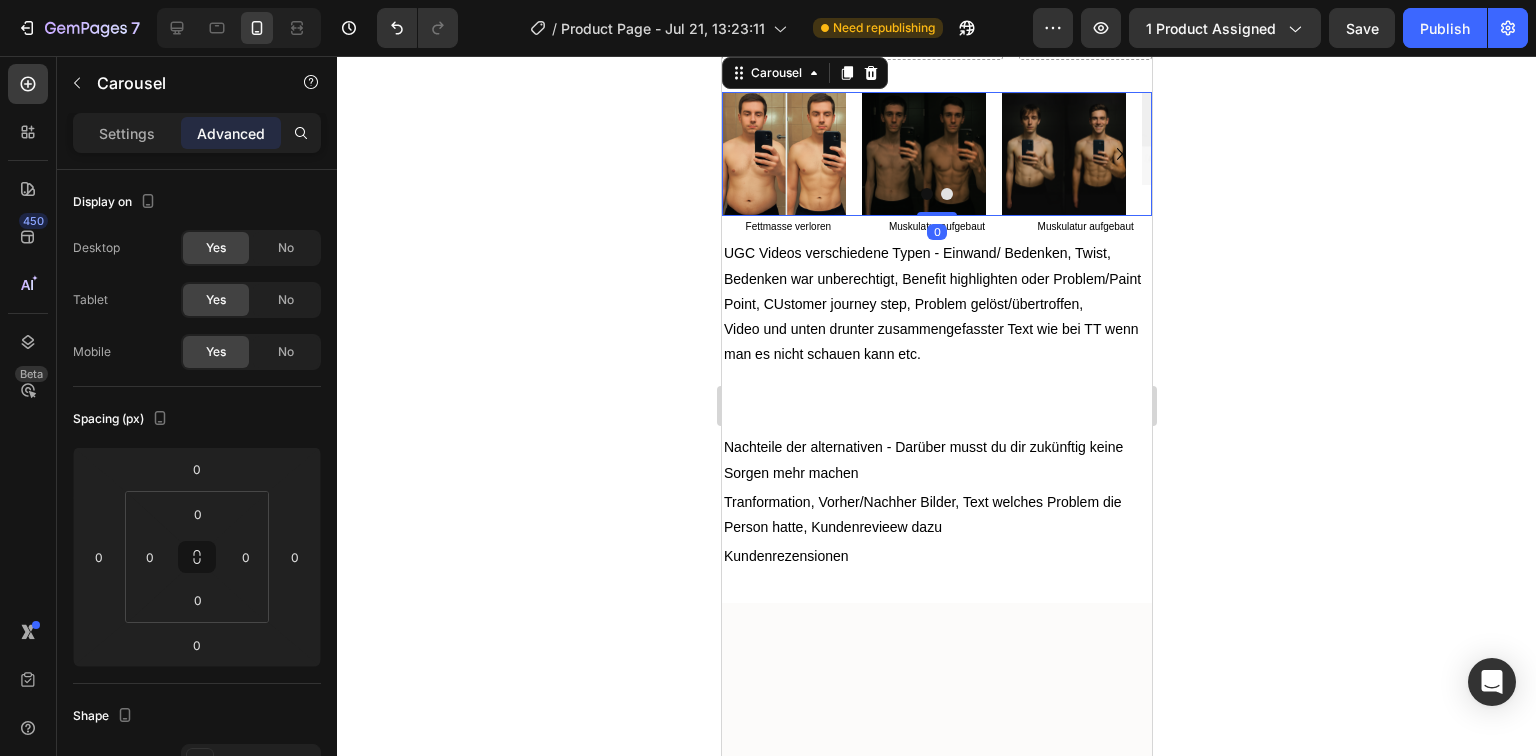 click at bounding box center [936, 194] 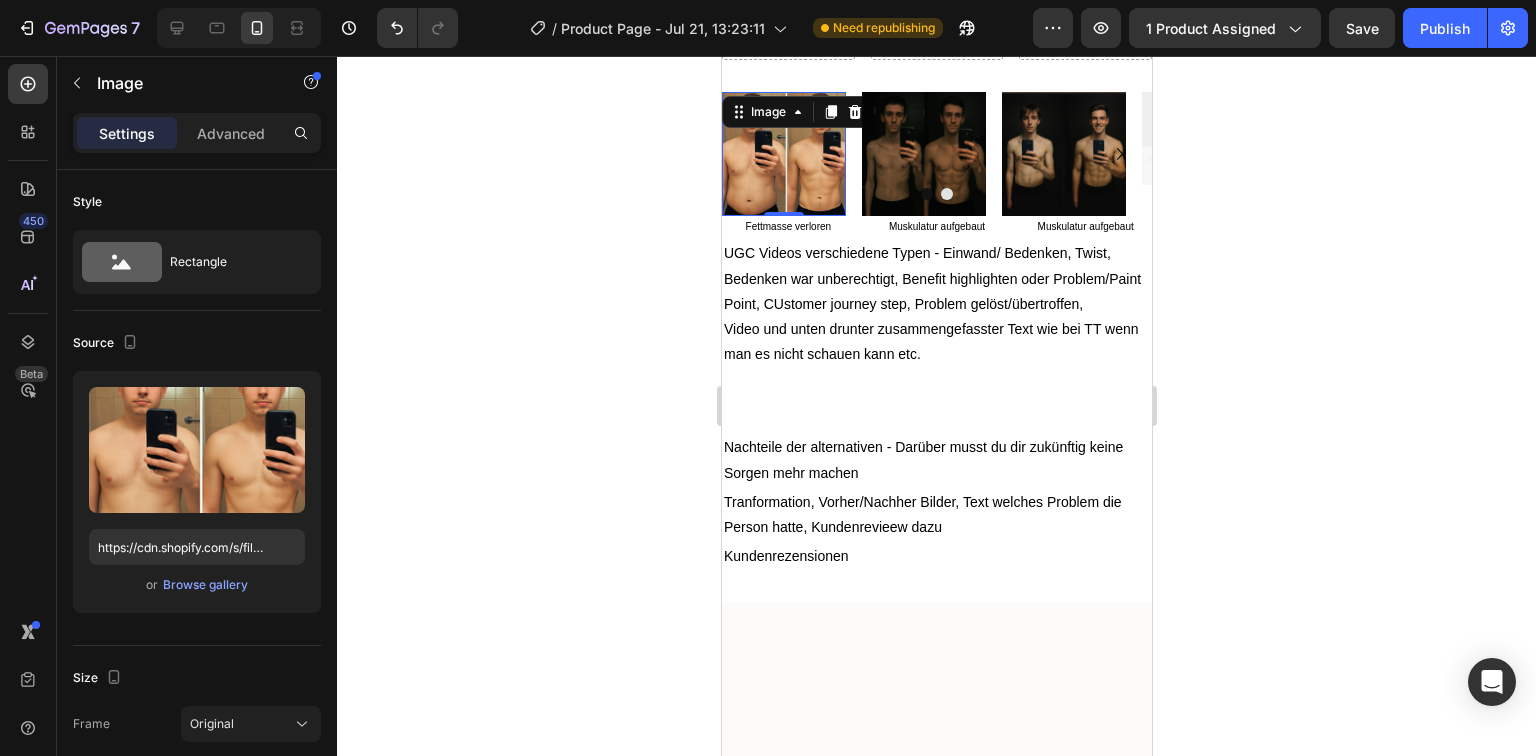 click at bounding box center [783, 154] 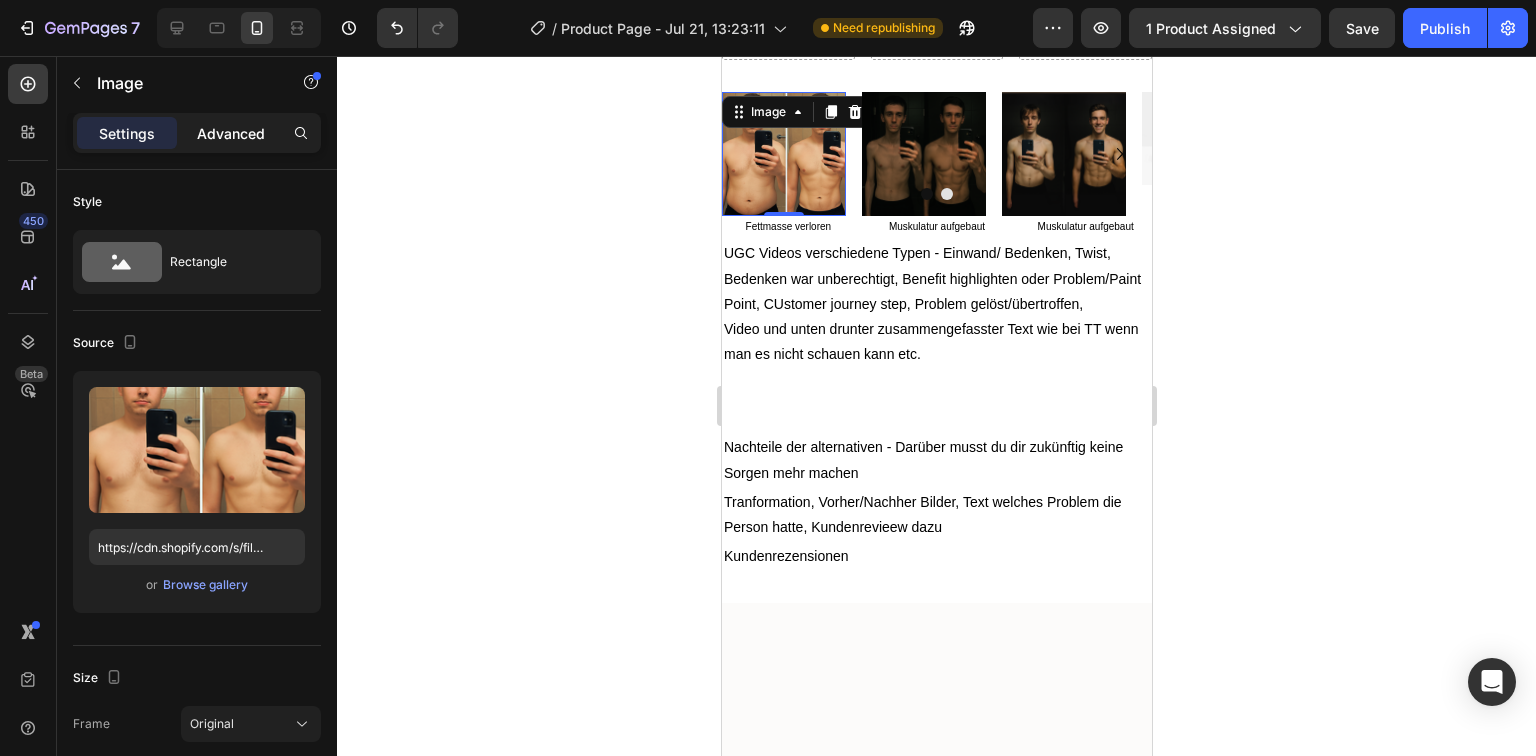 click on "Advanced" at bounding box center (231, 133) 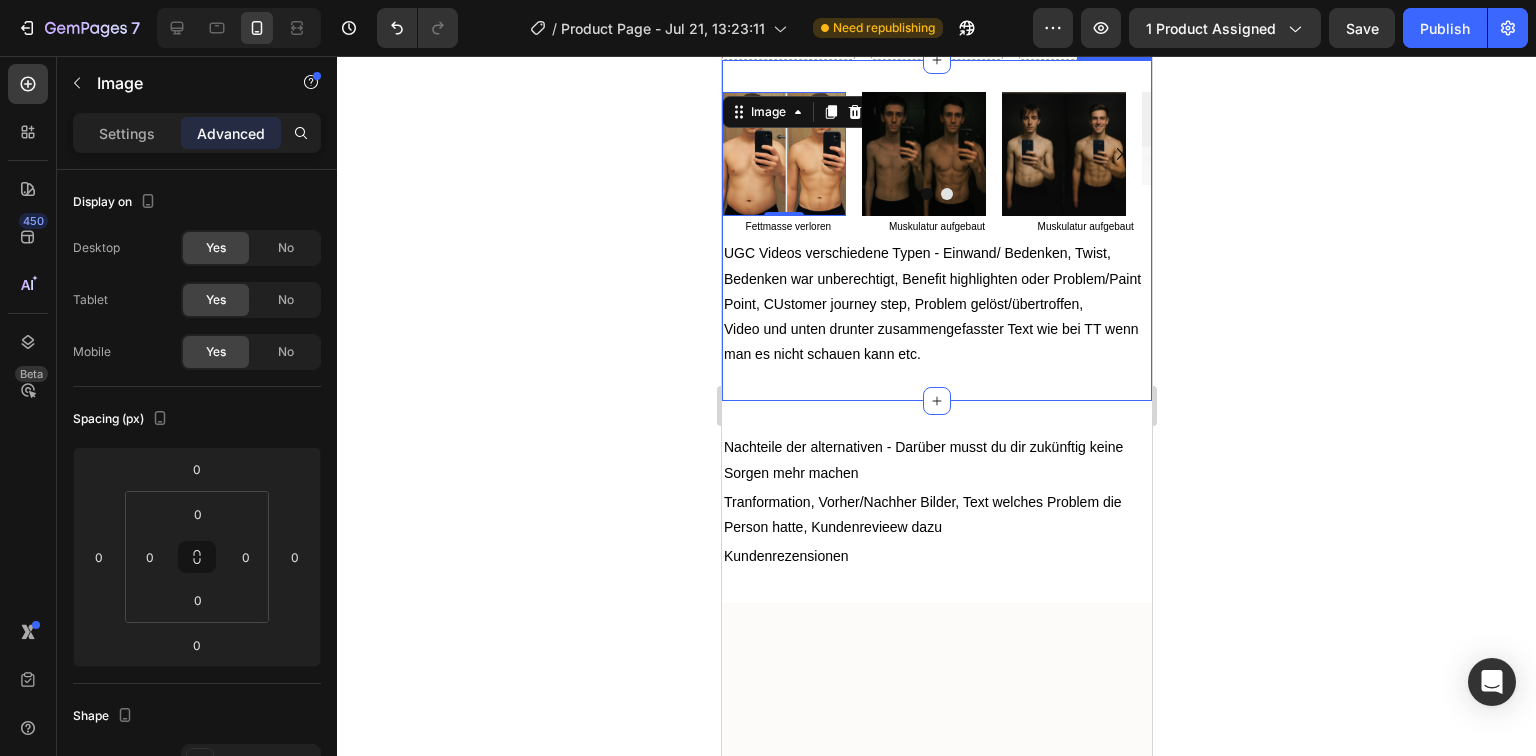 click on "Image   0 Image Image Image
Carousel Fettmasse verloren Text Block Muskulatur aufgebaut Text Block Muskulatur aufgebaut Text Block Row UGC Videos verschiedene Typen - Einwand/ Bedenken, Twist, Bedenken war unberechtigt, Benefit highlighten oder Problem/Paint Point, CUstomer journey step, Problem gelöst/übertroffen, Video und unten drunter zusammengefasster Text wie bei TT wenn man es nicht schauen kann etc.  Text Block Section 13" at bounding box center (936, 230) 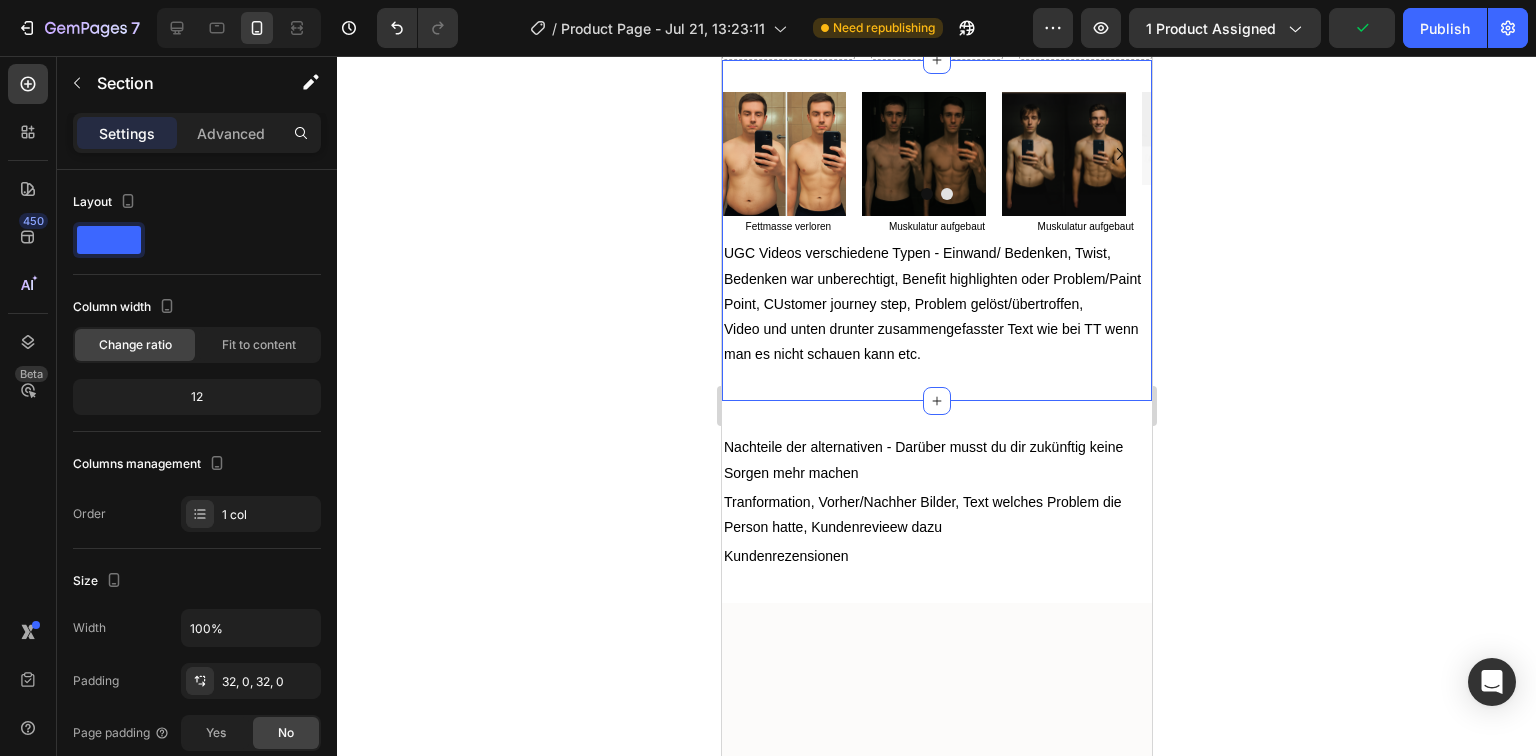 click on "Image Image Image Image
Carousel Fettmasse verloren Text Block Muskulatur aufgebaut Text Block Muskulatur aufgebaut Text Block Row UGC Videos verschiedene Typen - Einwand/ Bedenken, Twist, Bedenken war unberechtigt, Benefit highlighten oder Problem/Paint Point, CUstomer journey step, Problem gelöst/übertroffen, Video und unten drunter zusammengefasster Text wie bei TT wenn man es nicht schauen kann etc.  Text Block Section 13   You can create reusable sections Create Theme Section AI Content Write with GemAI What would you like to describe here? Tone and Voice Persuasive Product Zurück zu Dir - Nicht zu Ihr Show more Generate" at bounding box center (936, 230) 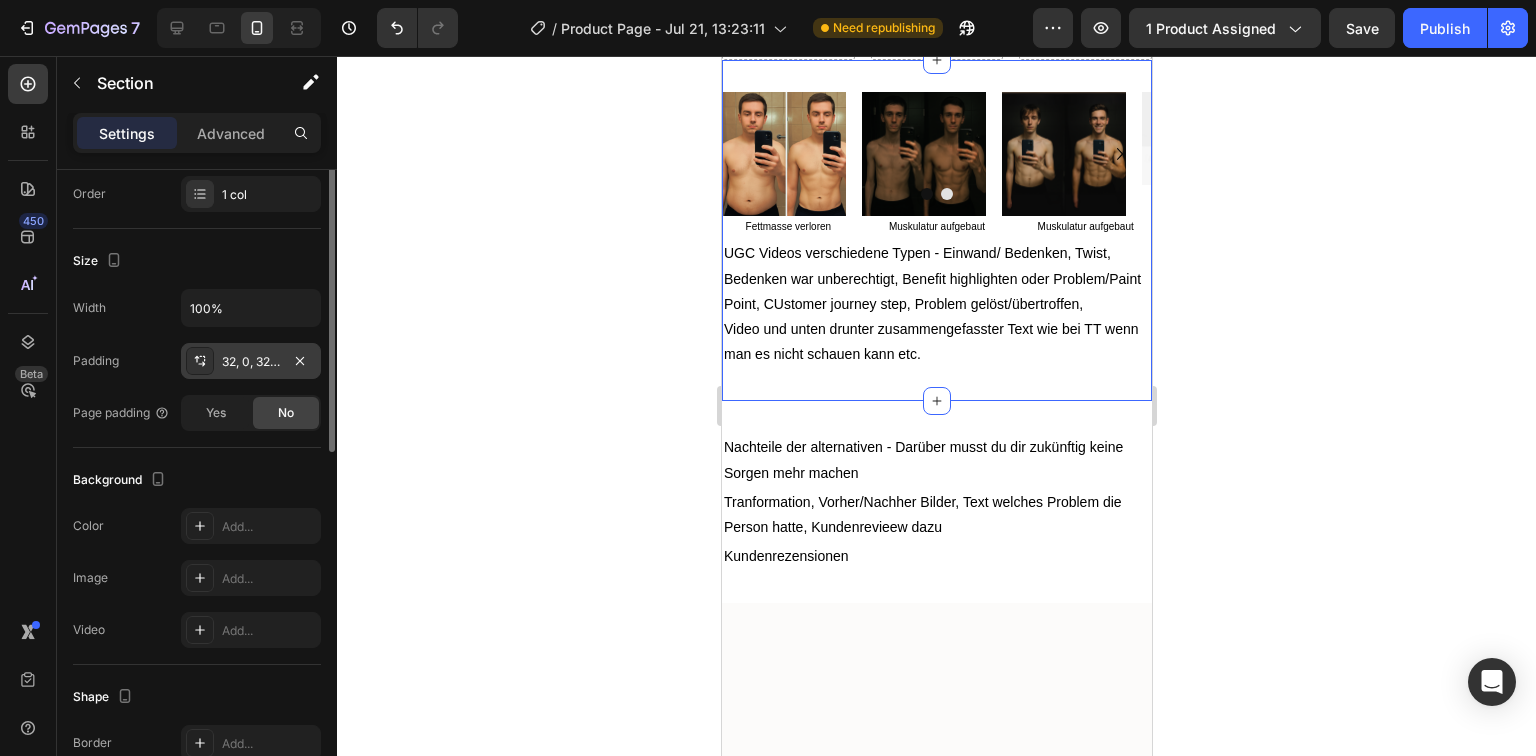 scroll, scrollTop: 480, scrollLeft: 0, axis: vertical 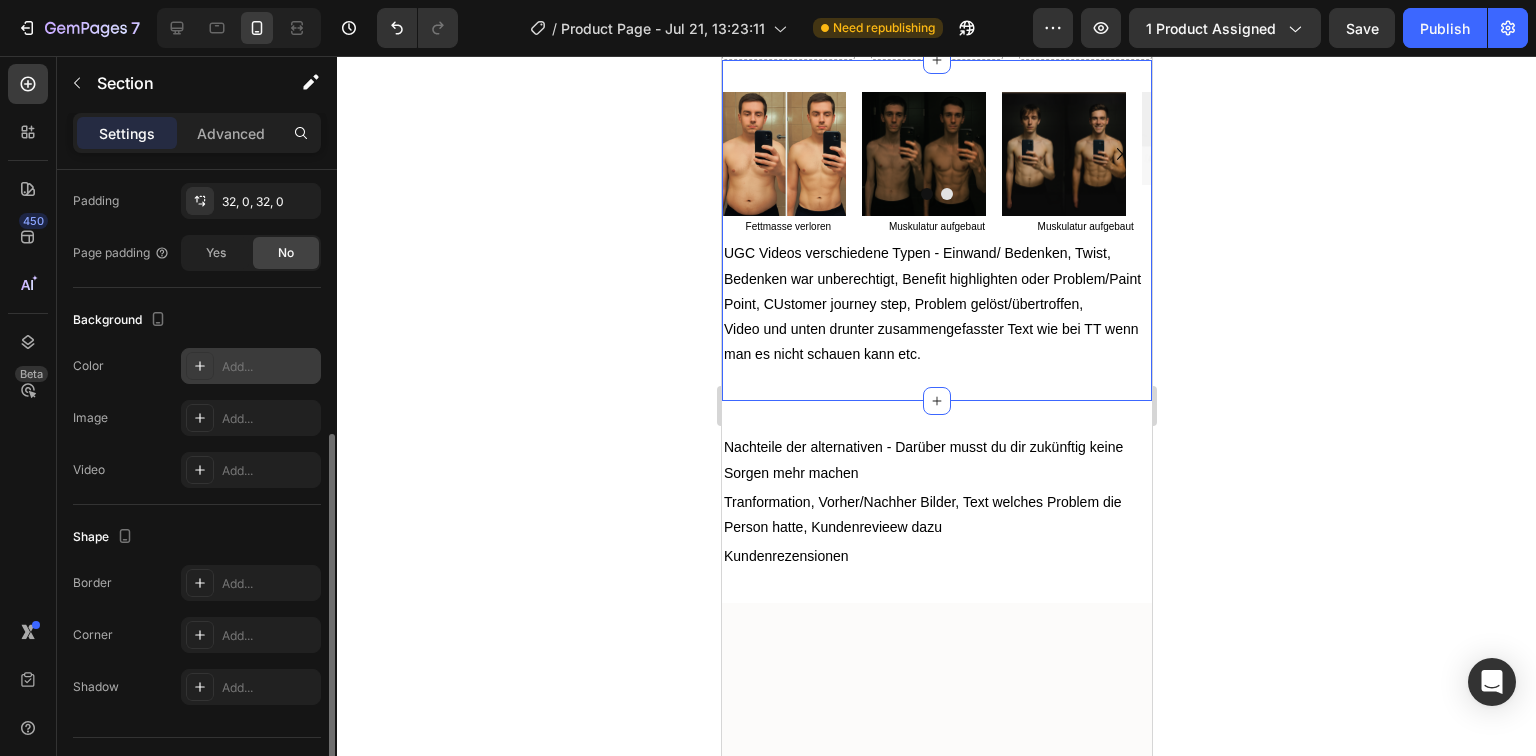 click 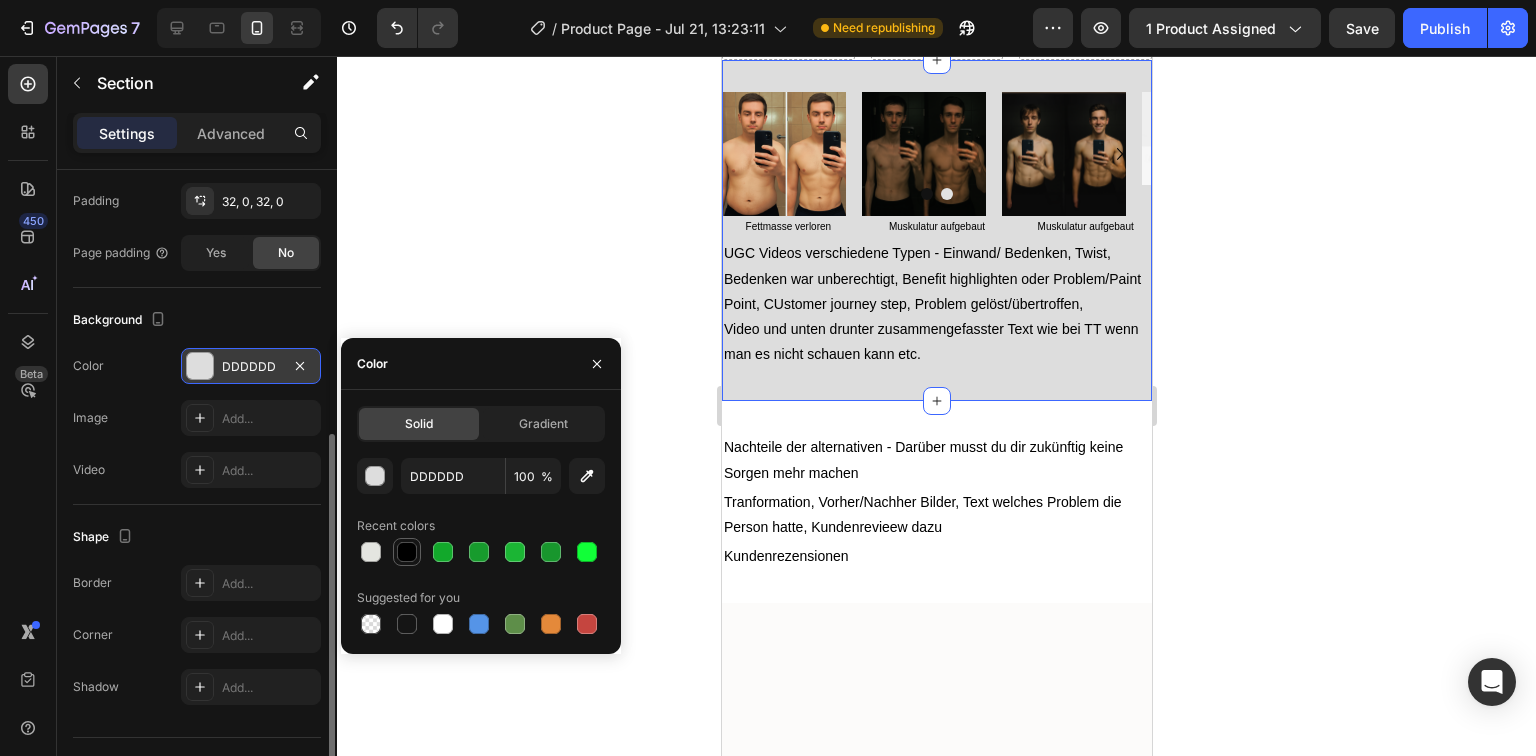 click at bounding box center [407, 552] 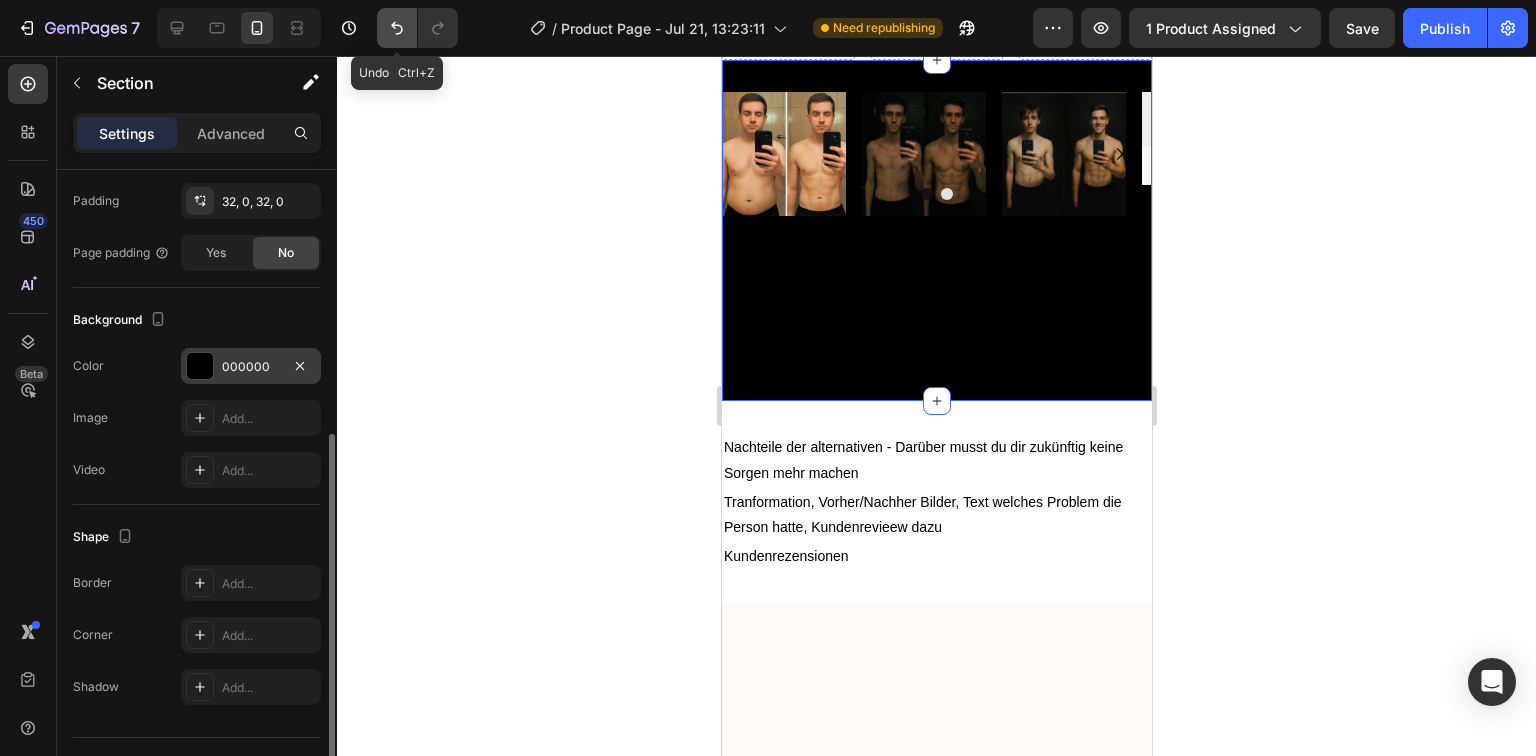 click 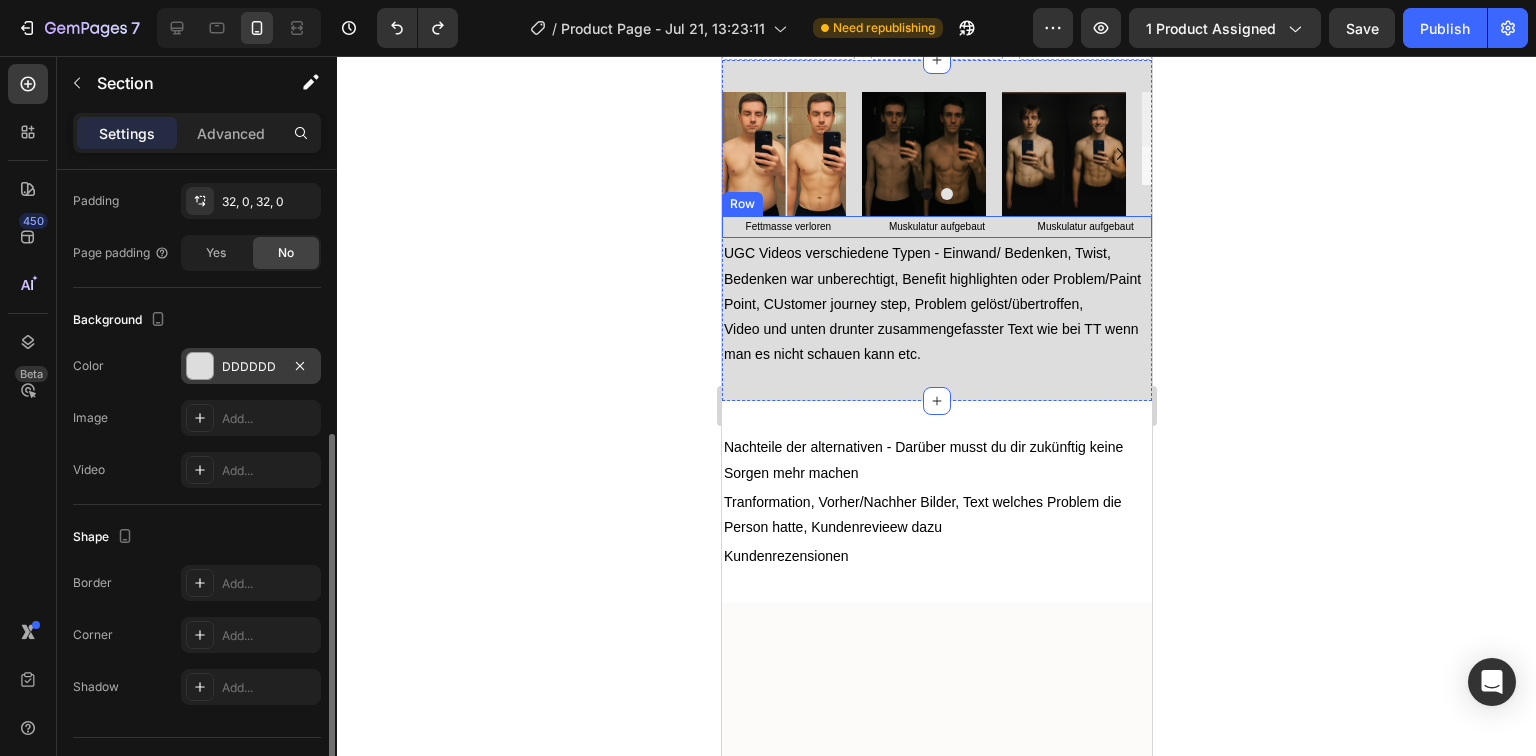 click on "Fettmasse verloren Text Block Muskulatur aufgebaut Text Block Muskulatur aufgebaut Text Block Row" at bounding box center (936, 227) 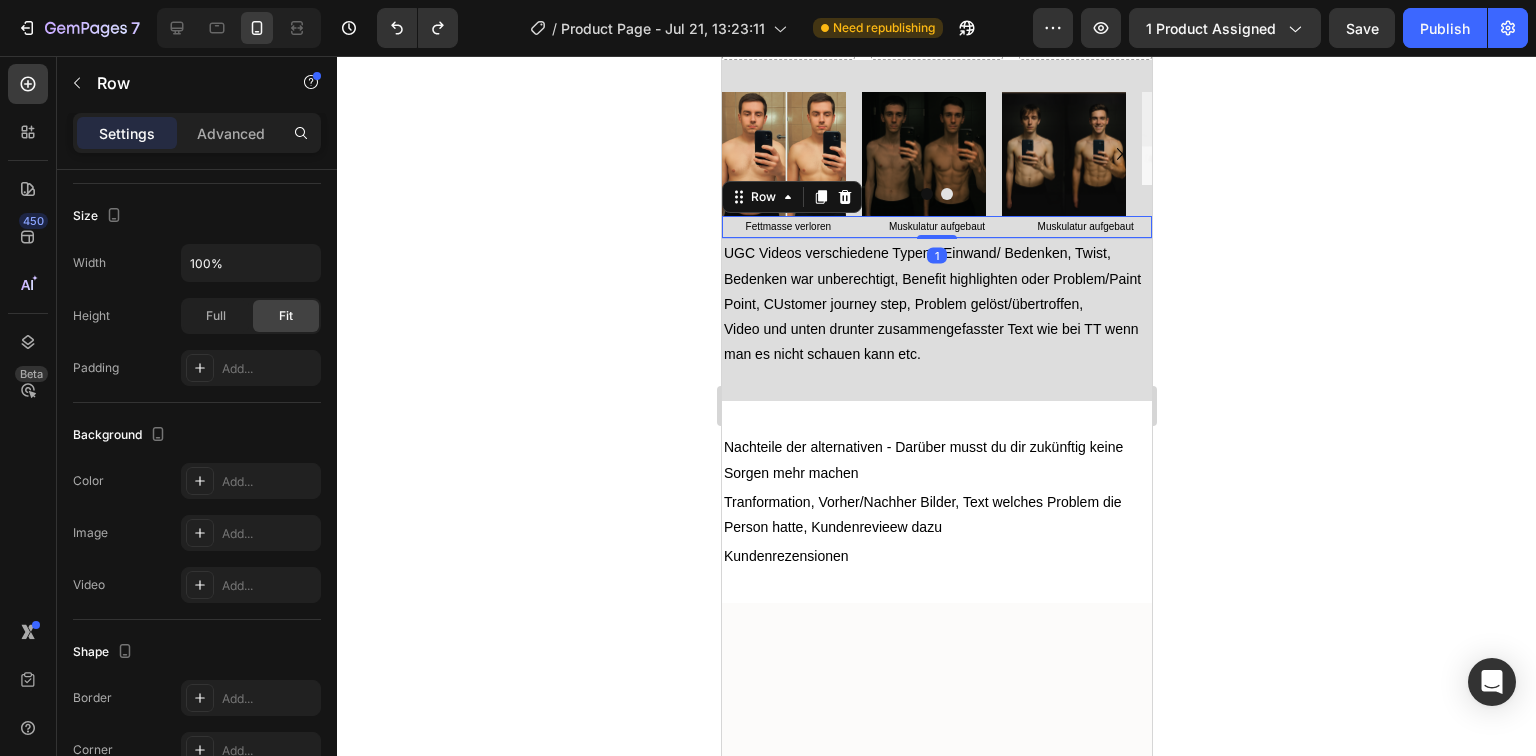 scroll, scrollTop: 0, scrollLeft: 0, axis: both 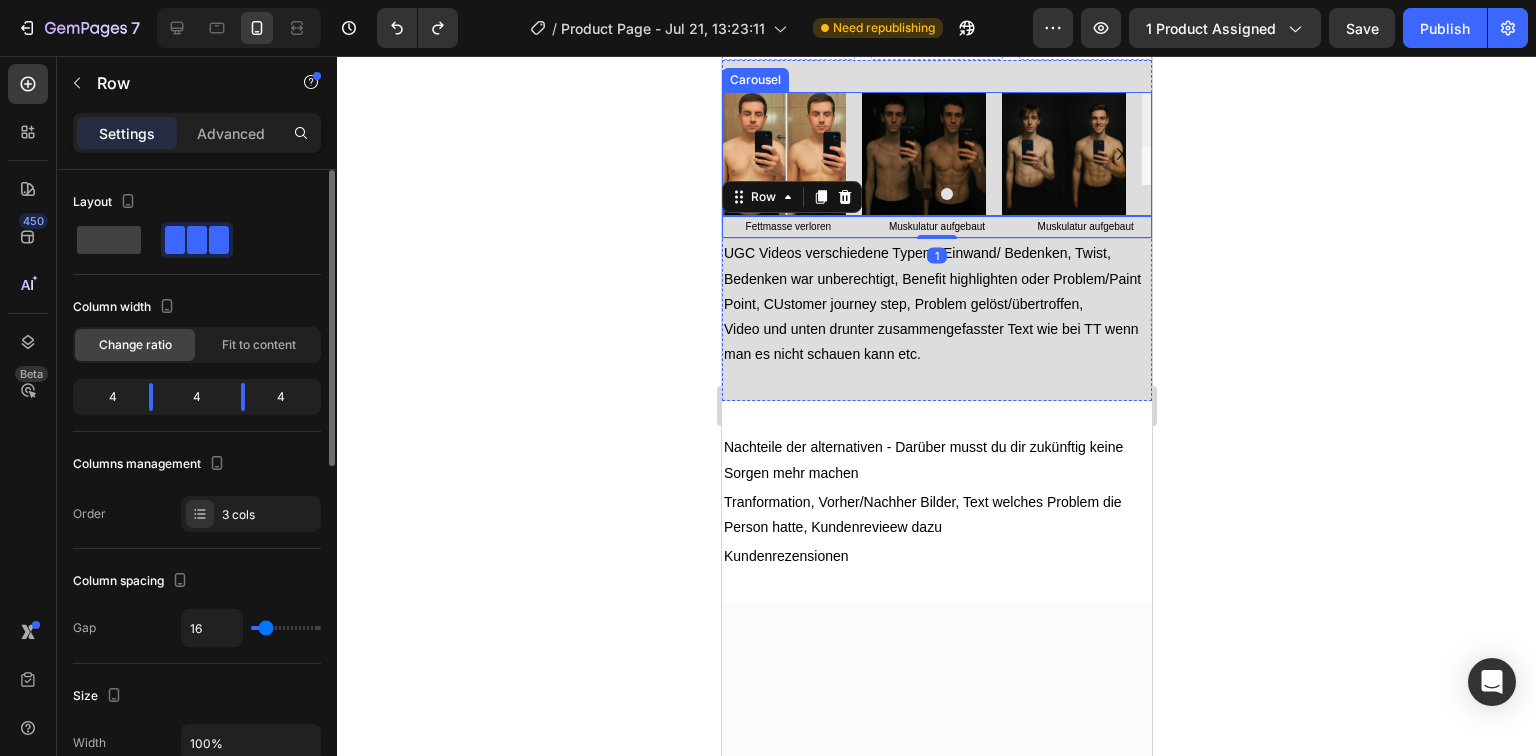 click on "Image Image Image Image" at bounding box center (936, 154) 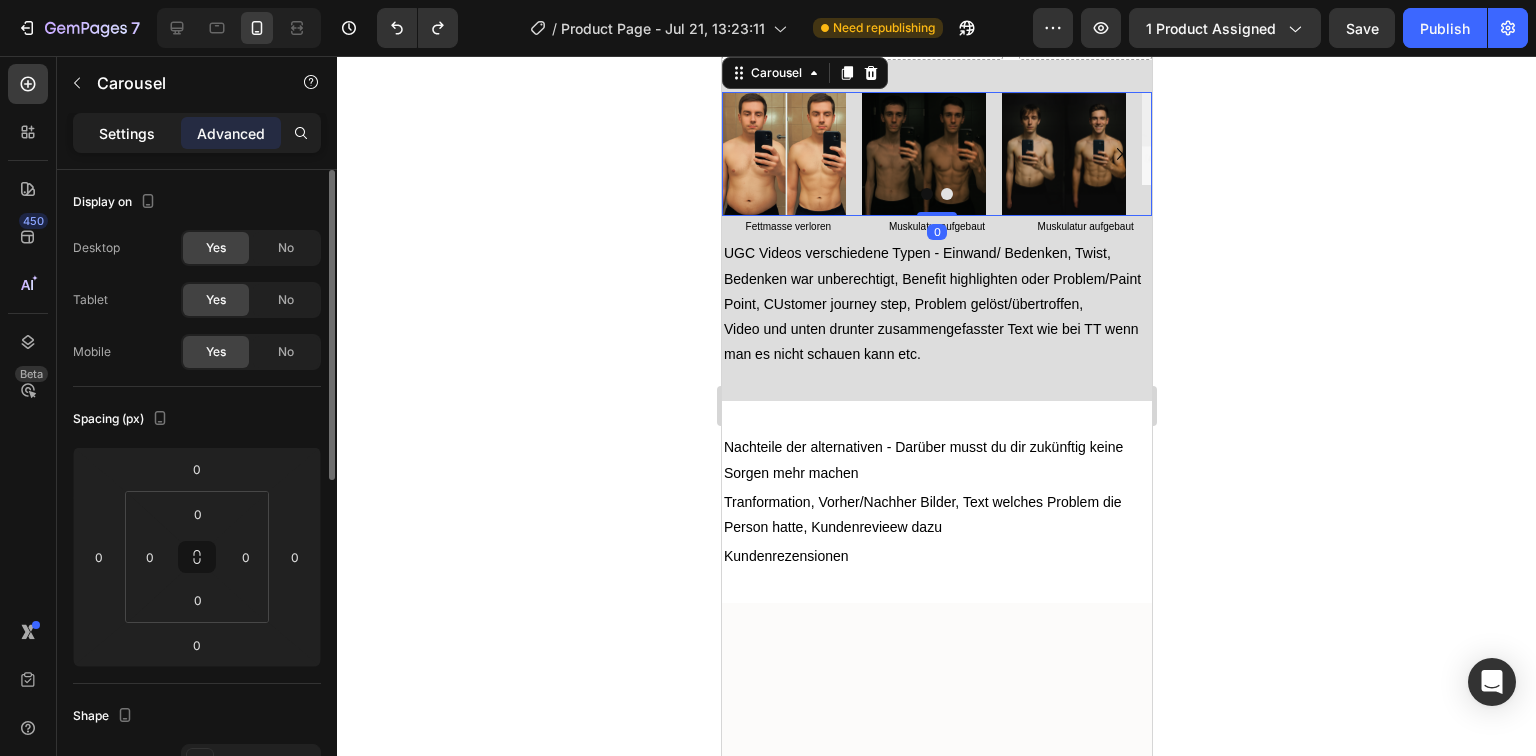 click on "Settings" 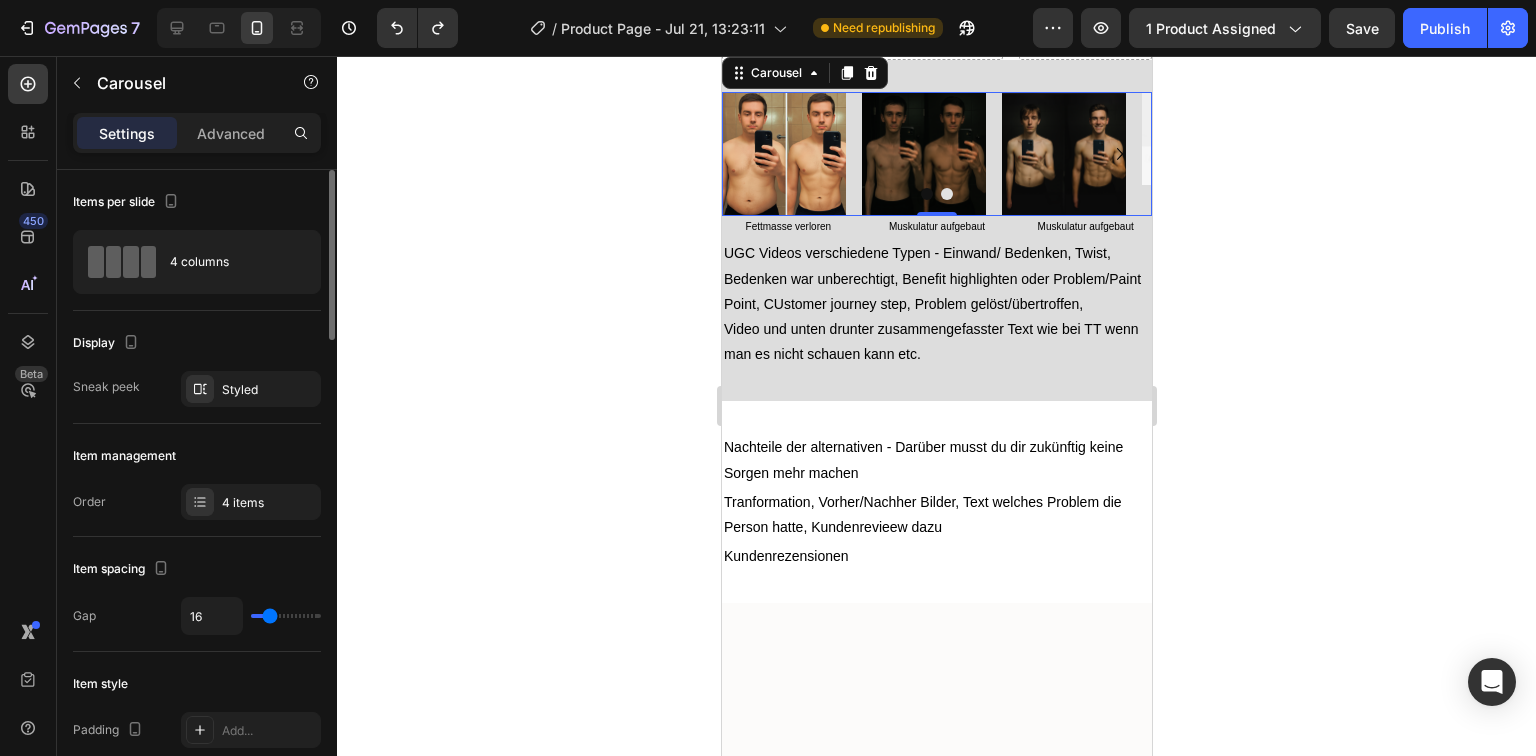scroll, scrollTop: 320, scrollLeft: 0, axis: vertical 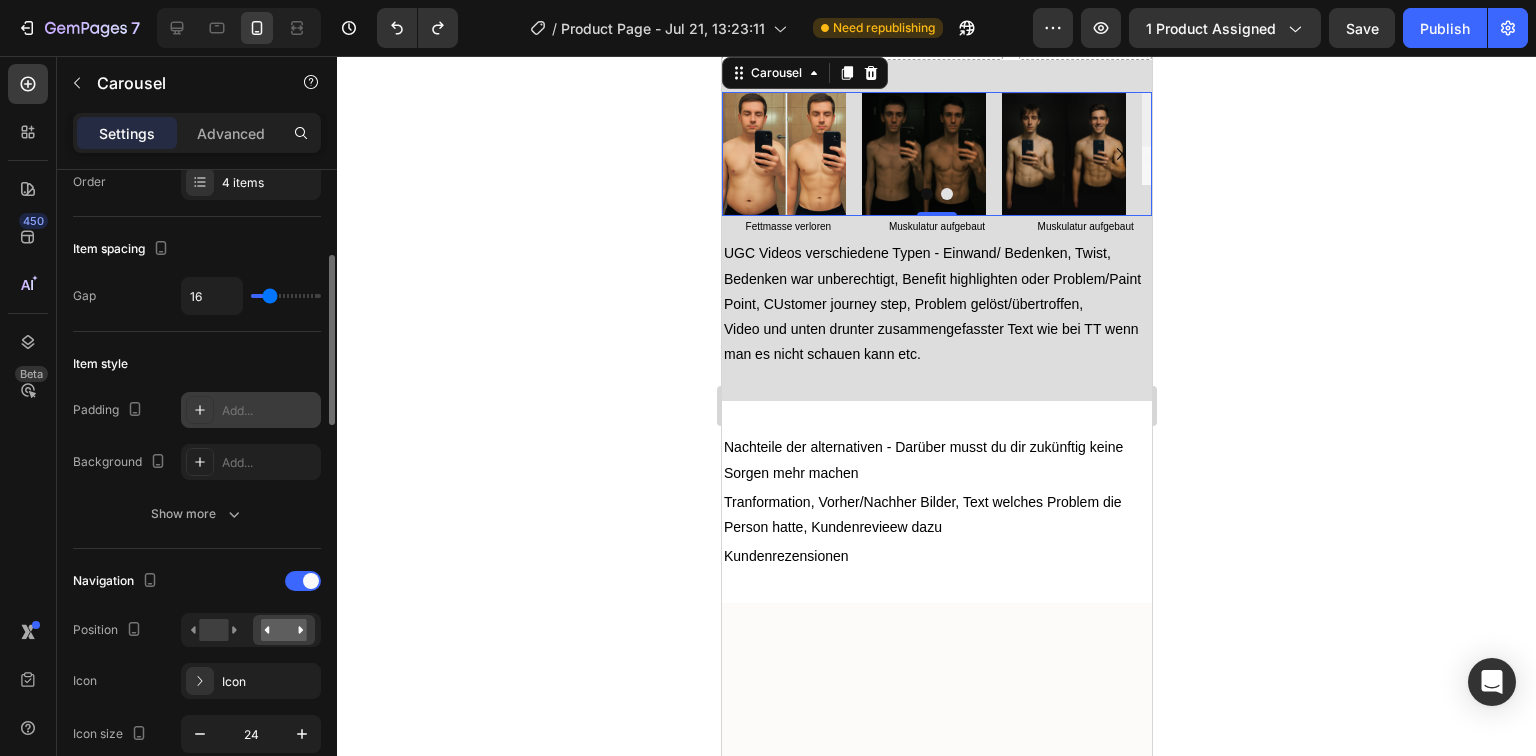 click at bounding box center (200, 410) 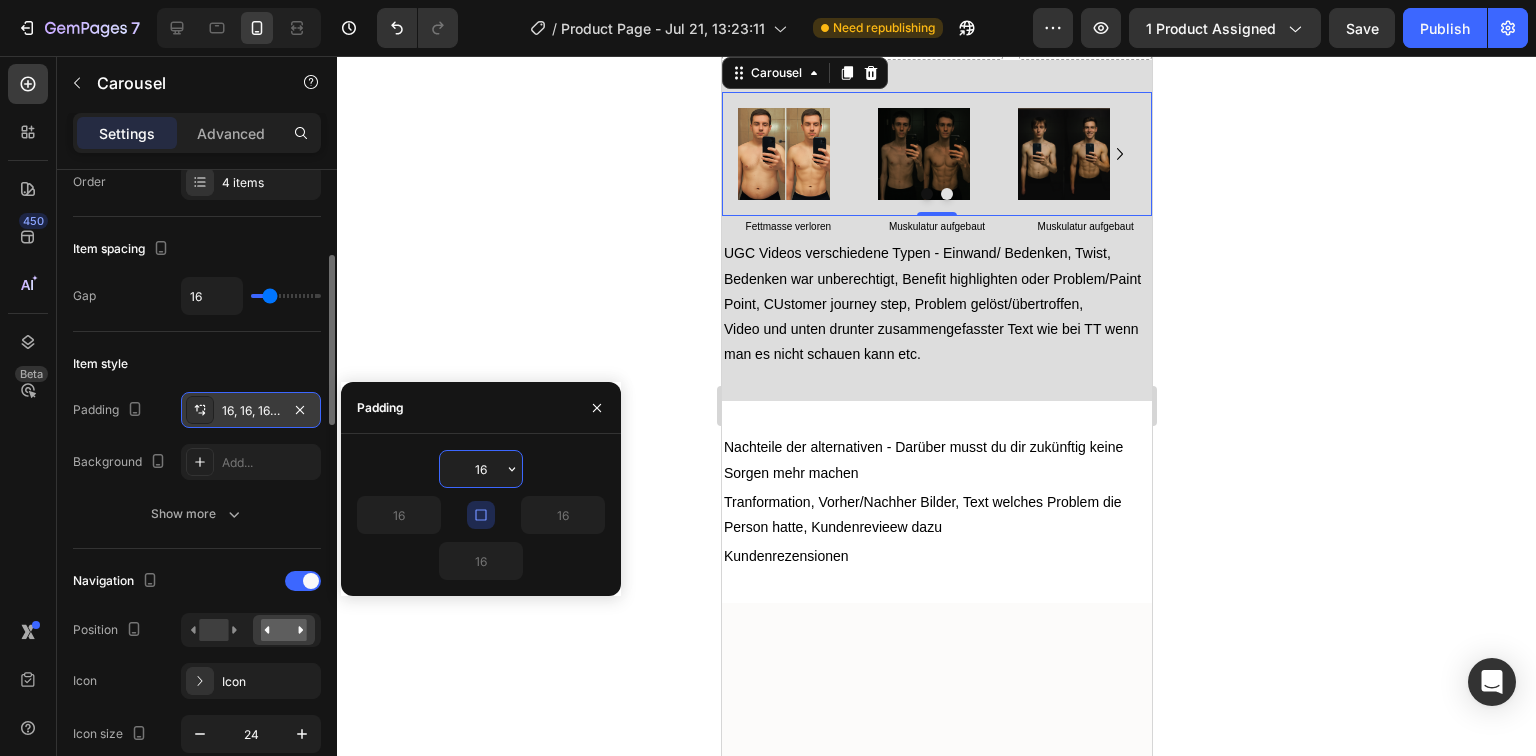 click at bounding box center [200, 410] 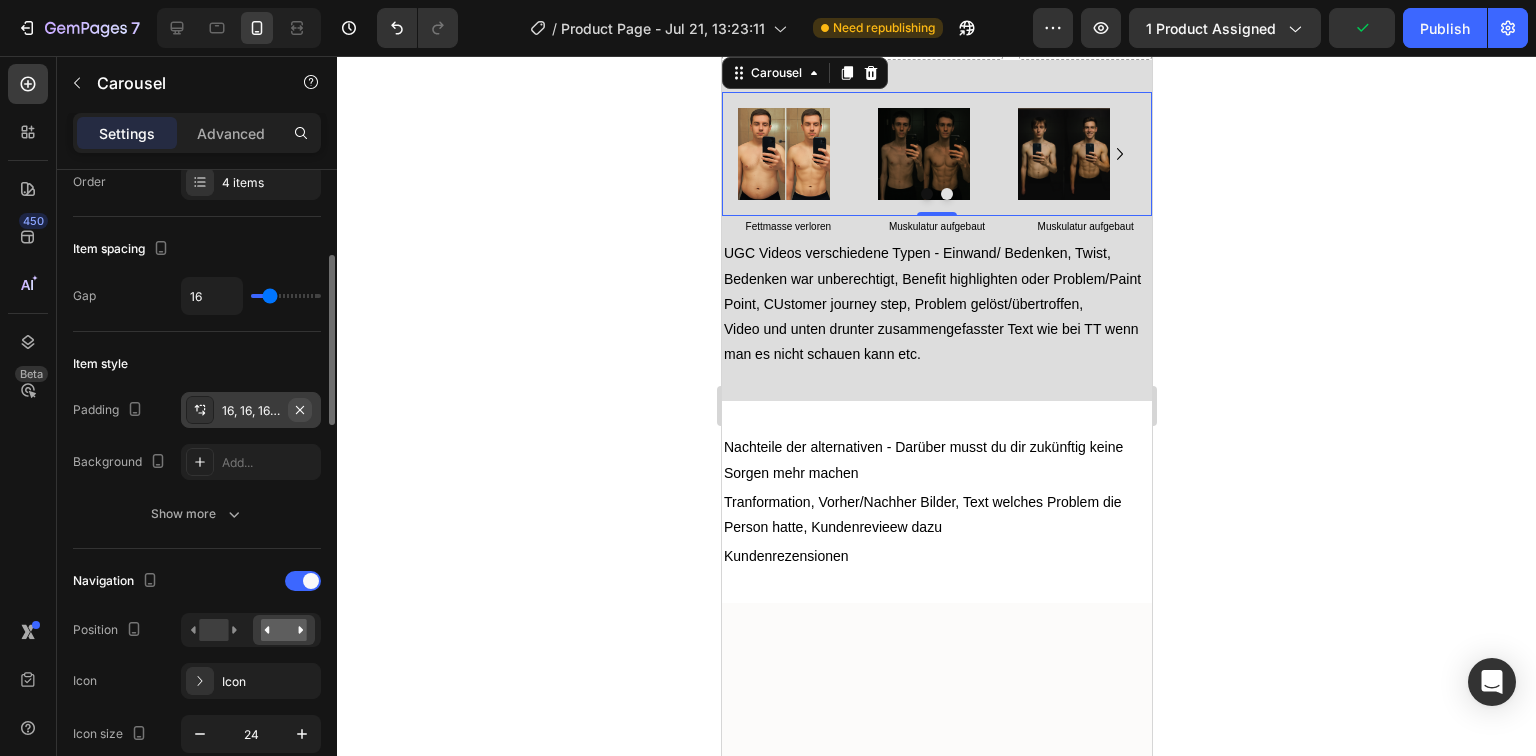 click 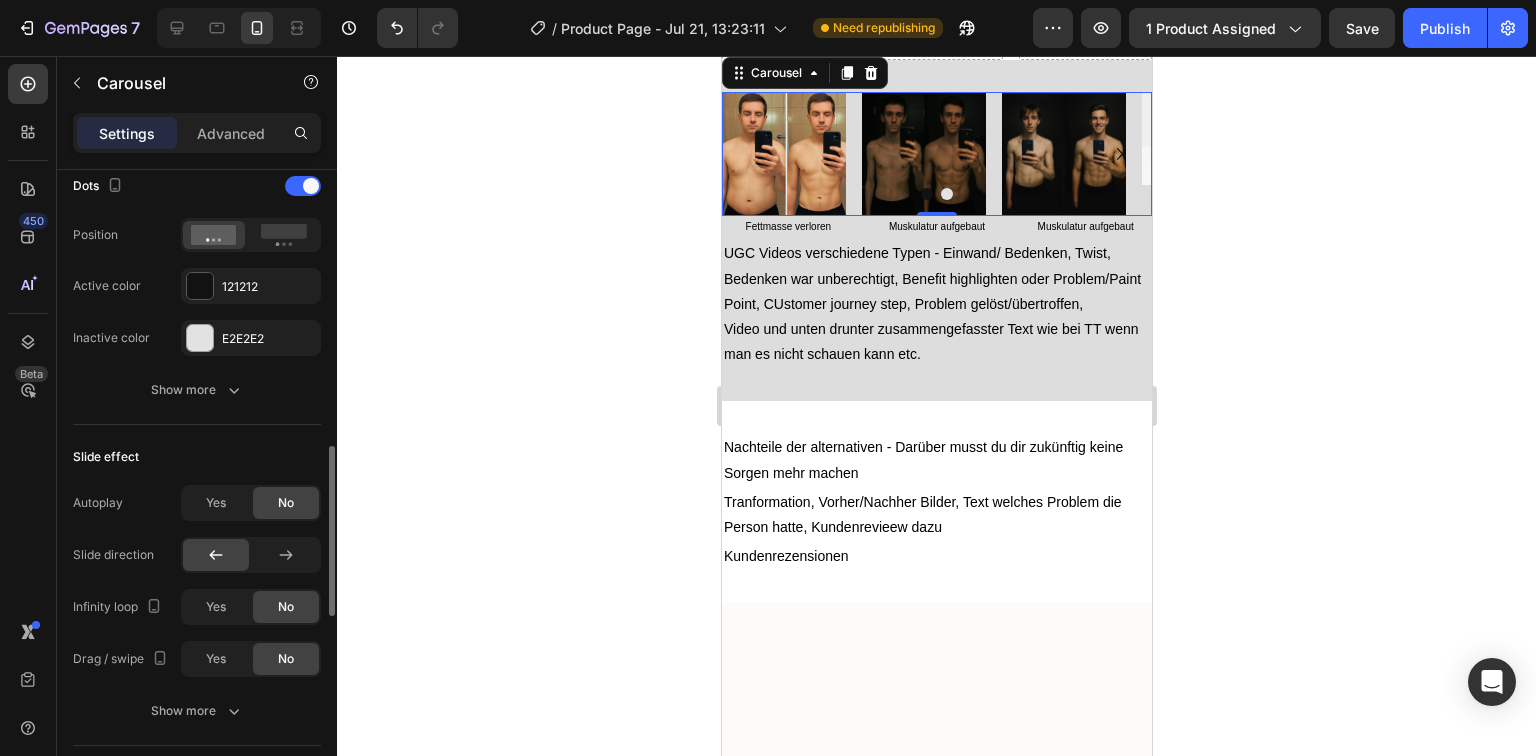 scroll, scrollTop: 880, scrollLeft: 0, axis: vertical 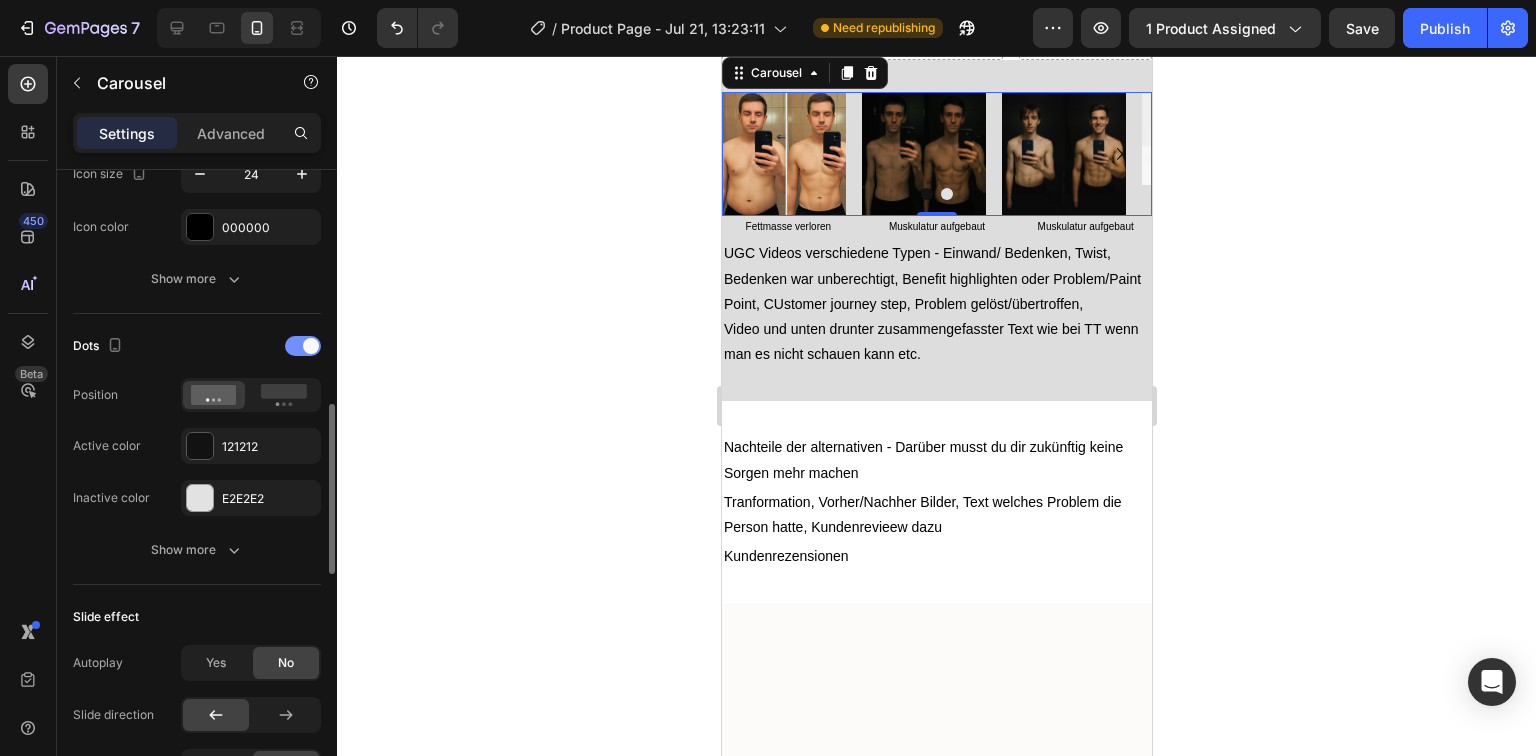 click at bounding box center [303, 346] 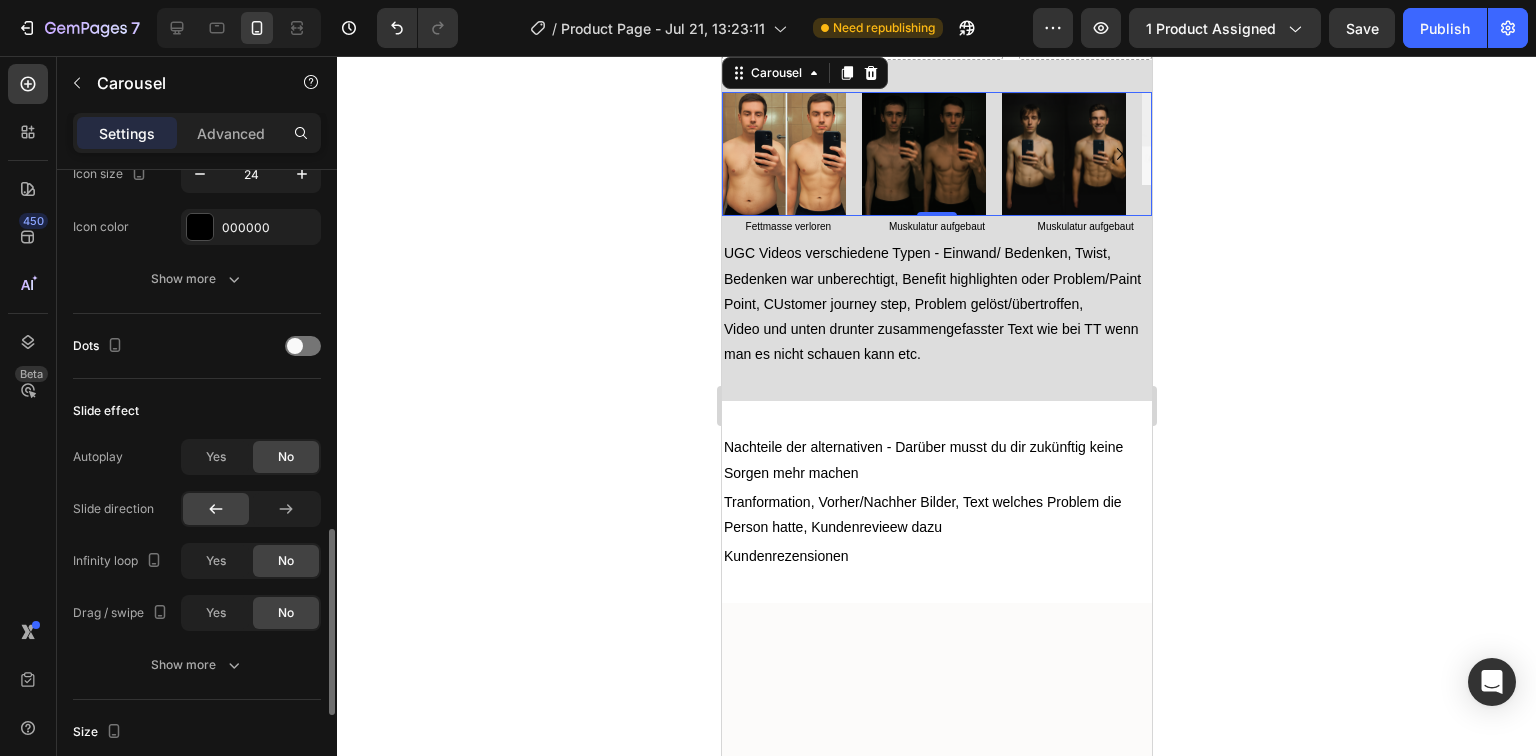 scroll, scrollTop: 960, scrollLeft: 0, axis: vertical 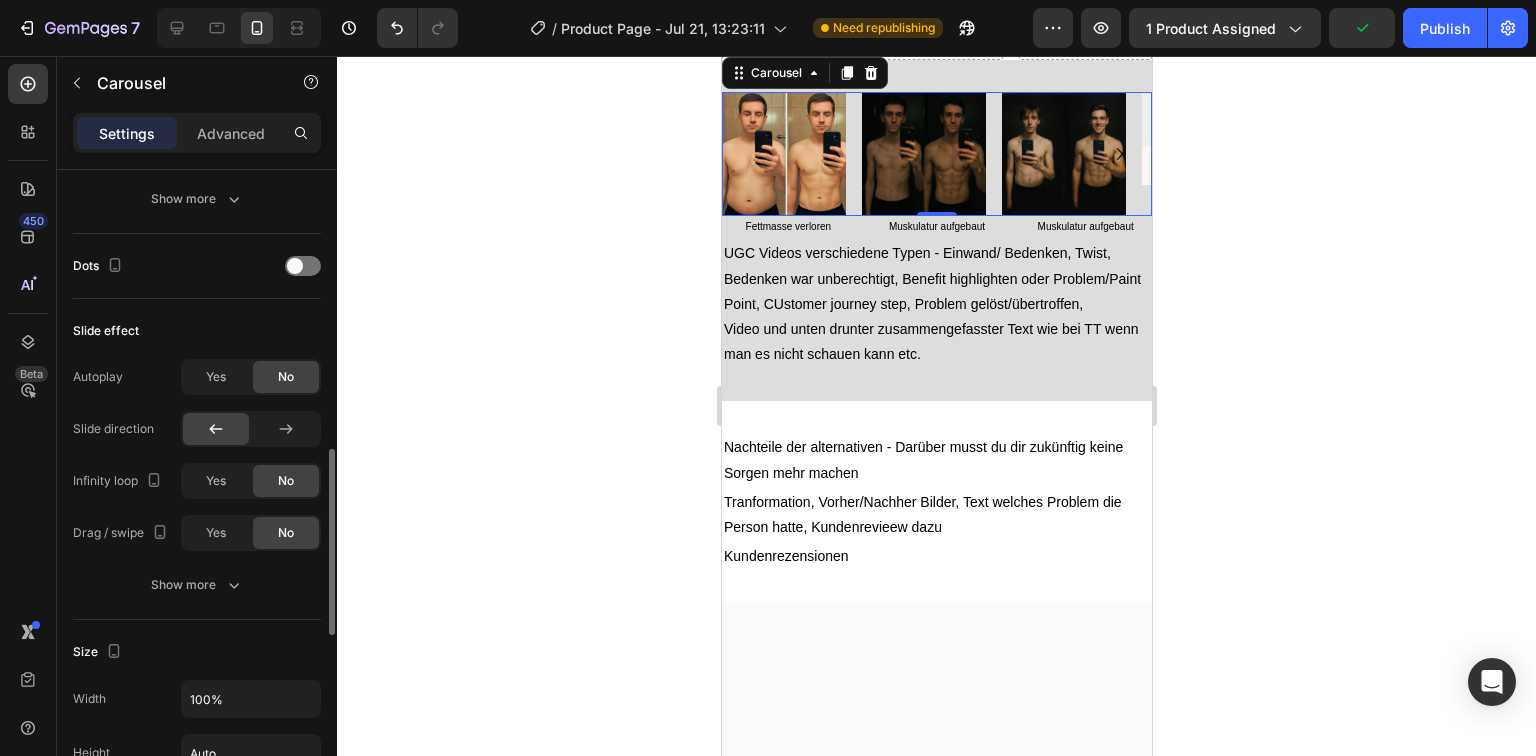 click on "No" 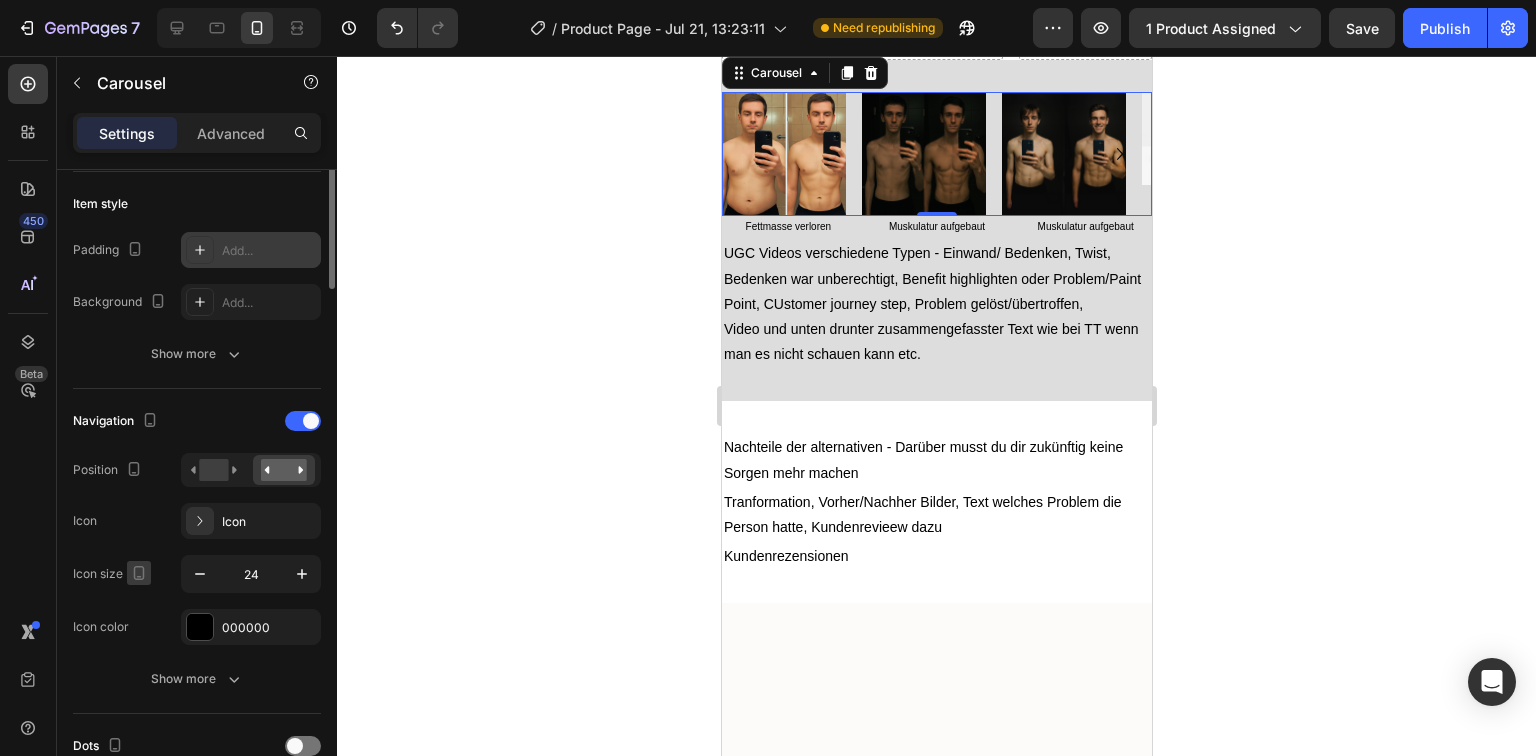 scroll, scrollTop: 80, scrollLeft: 0, axis: vertical 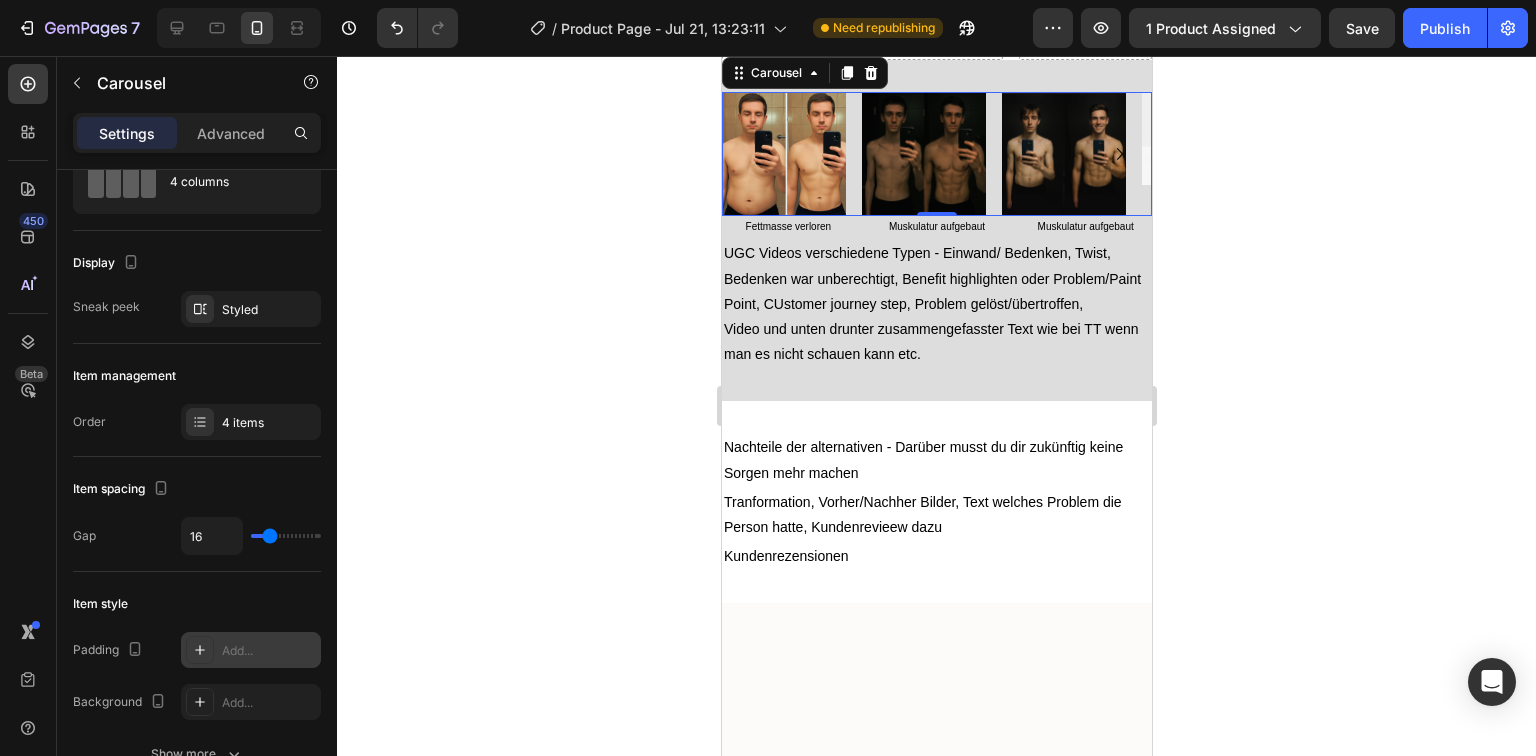 click on "Image Image Image Image" at bounding box center [936, 154] 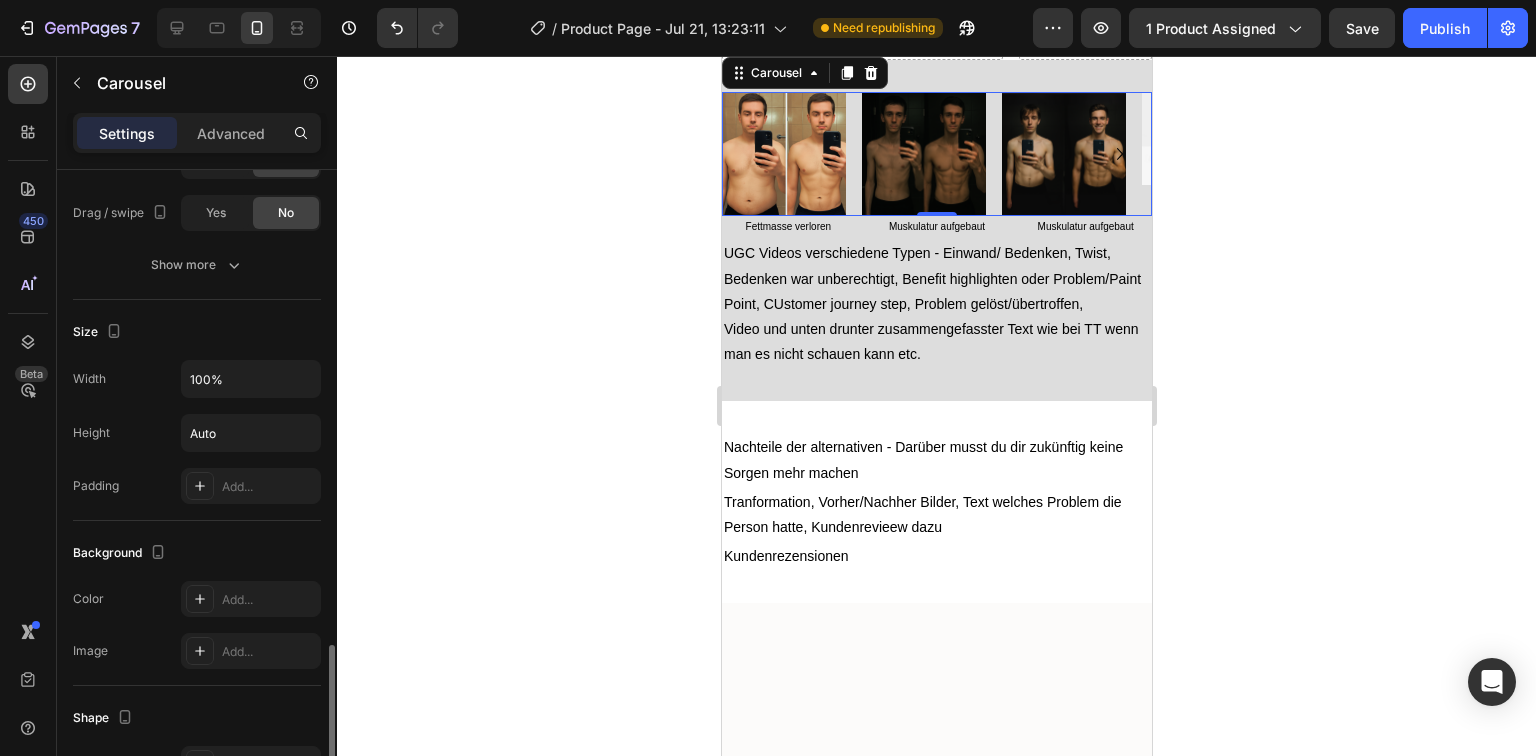 scroll, scrollTop: 1360, scrollLeft: 0, axis: vertical 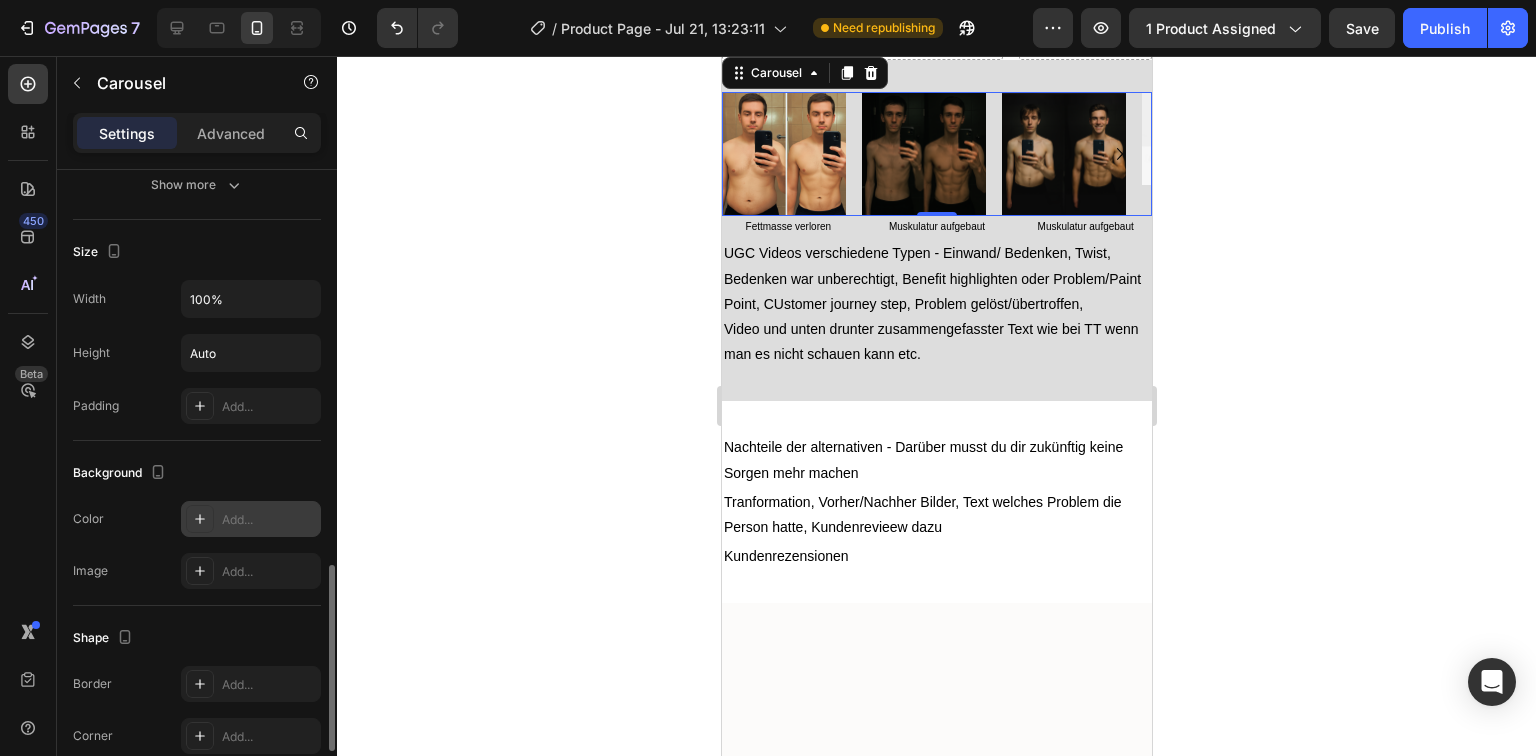 click 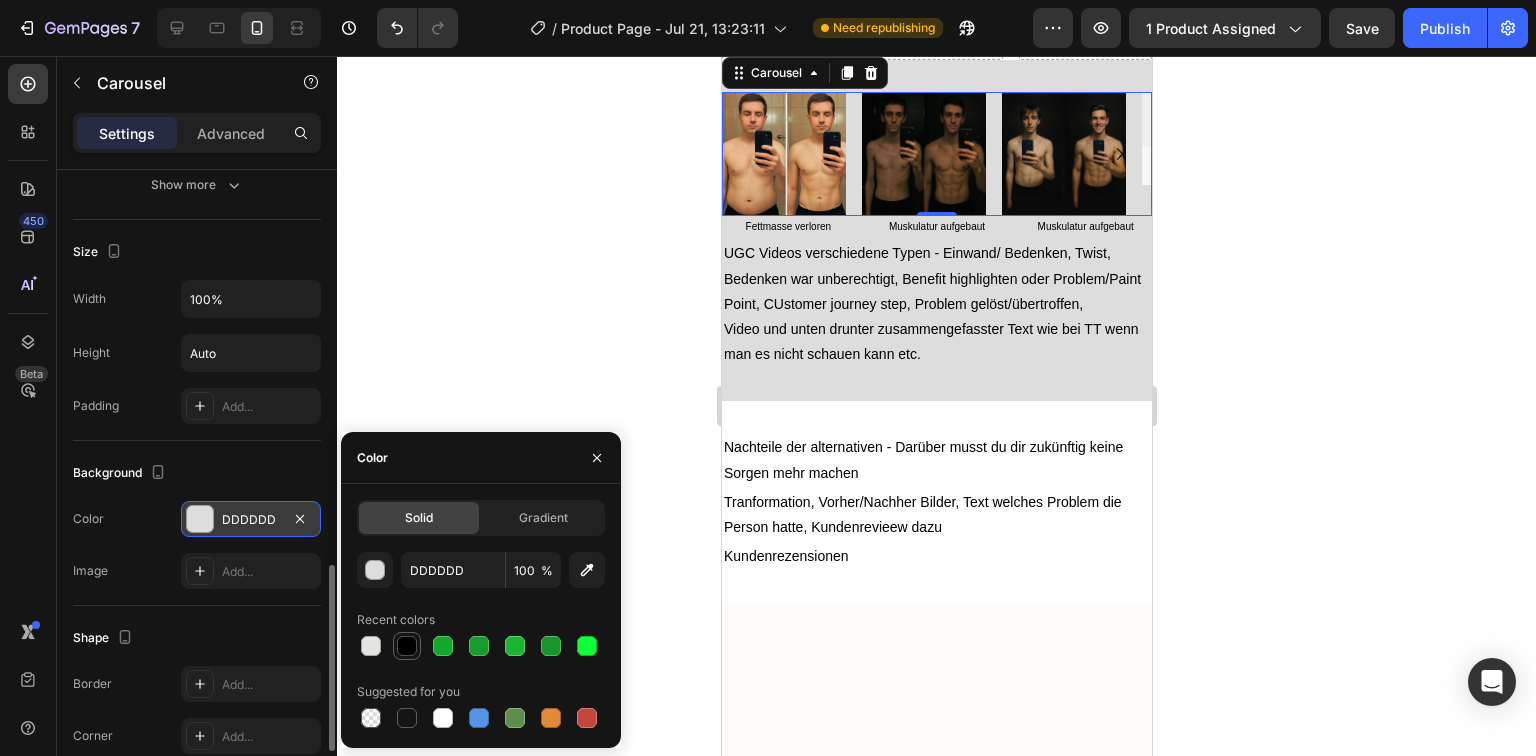 click at bounding box center [407, 646] 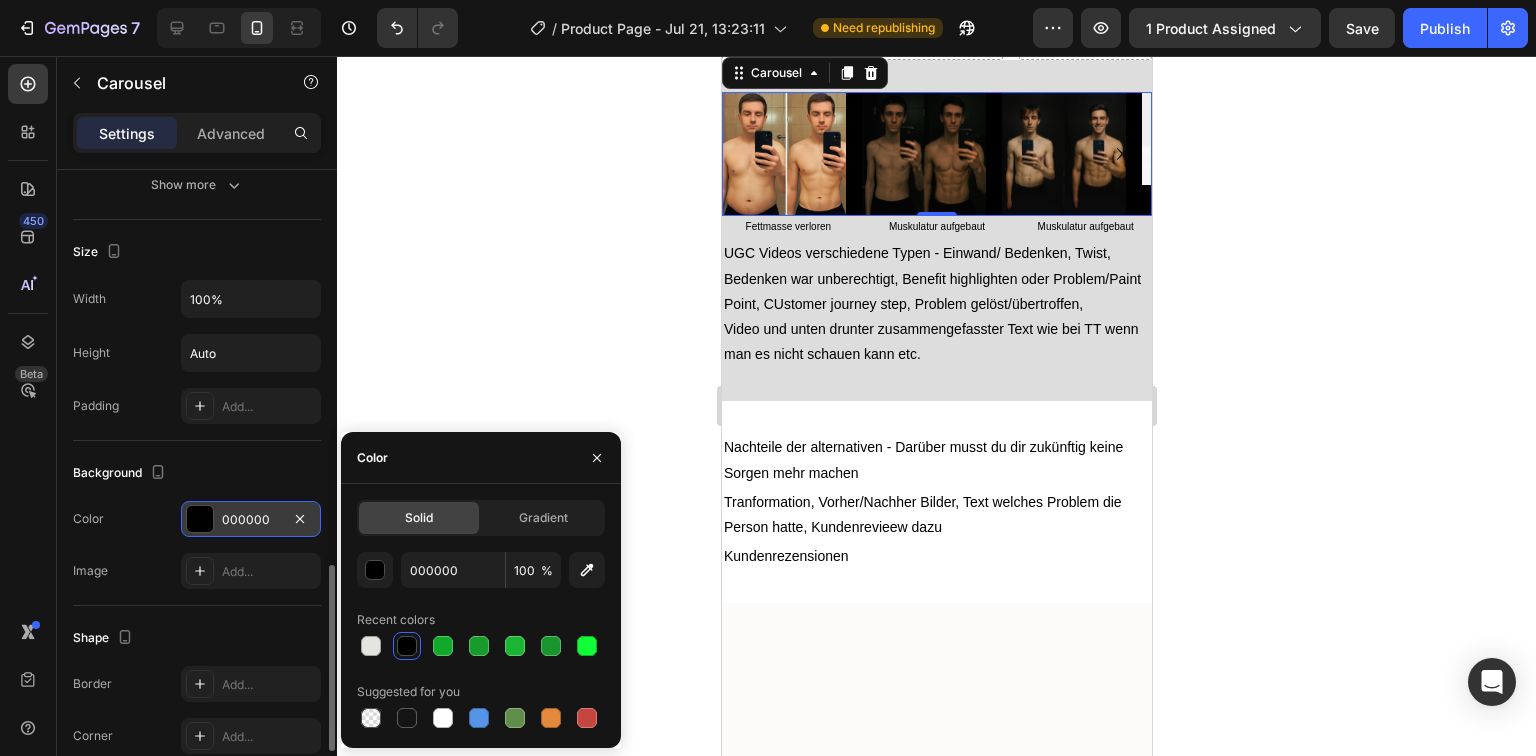 click 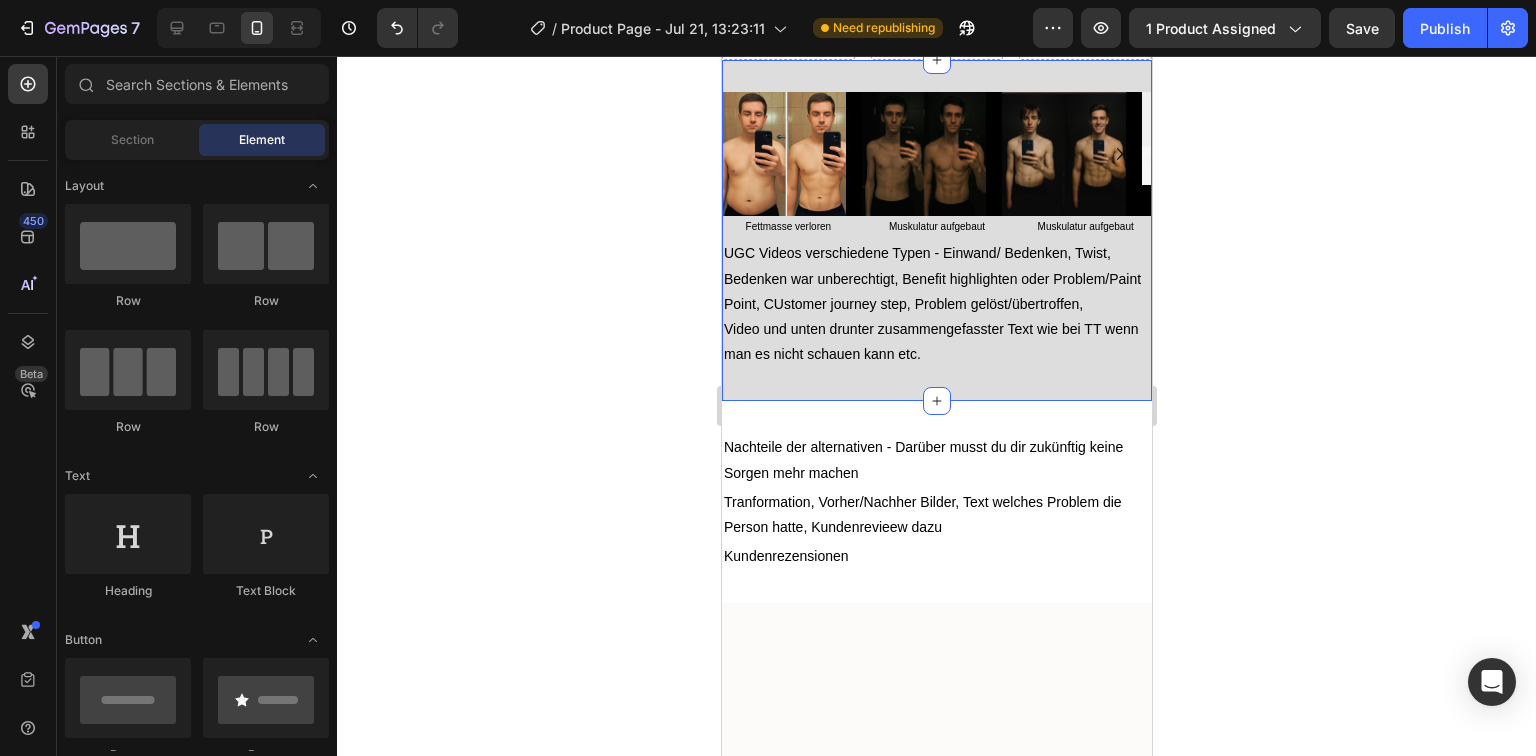 click on "Image Image Image Image
Carousel Fettmasse verloren Text Block Muskulatur aufgebaut Text Block Muskulatur aufgebaut Text Block Row UGC Videos verschiedene Typen - Einwand/ Bedenken, Twist, Bedenken war unberechtigt, Benefit highlighten oder Problem/Paint Point, CUstomer journey step, Problem gelöst/übertroffen, Video und unten drunter zusammengefasster Text wie bei TT wenn man es nicht schauen kann etc.  Text Block Section 13   You can create reusable sections Create Theme Section AI Content Write with GemAI What would you like to describe here? Tone and Voice Persuasive Product Zurück zu Dir - Nicht zu Ihr Show more Generate" at bounding box center [936, 230] 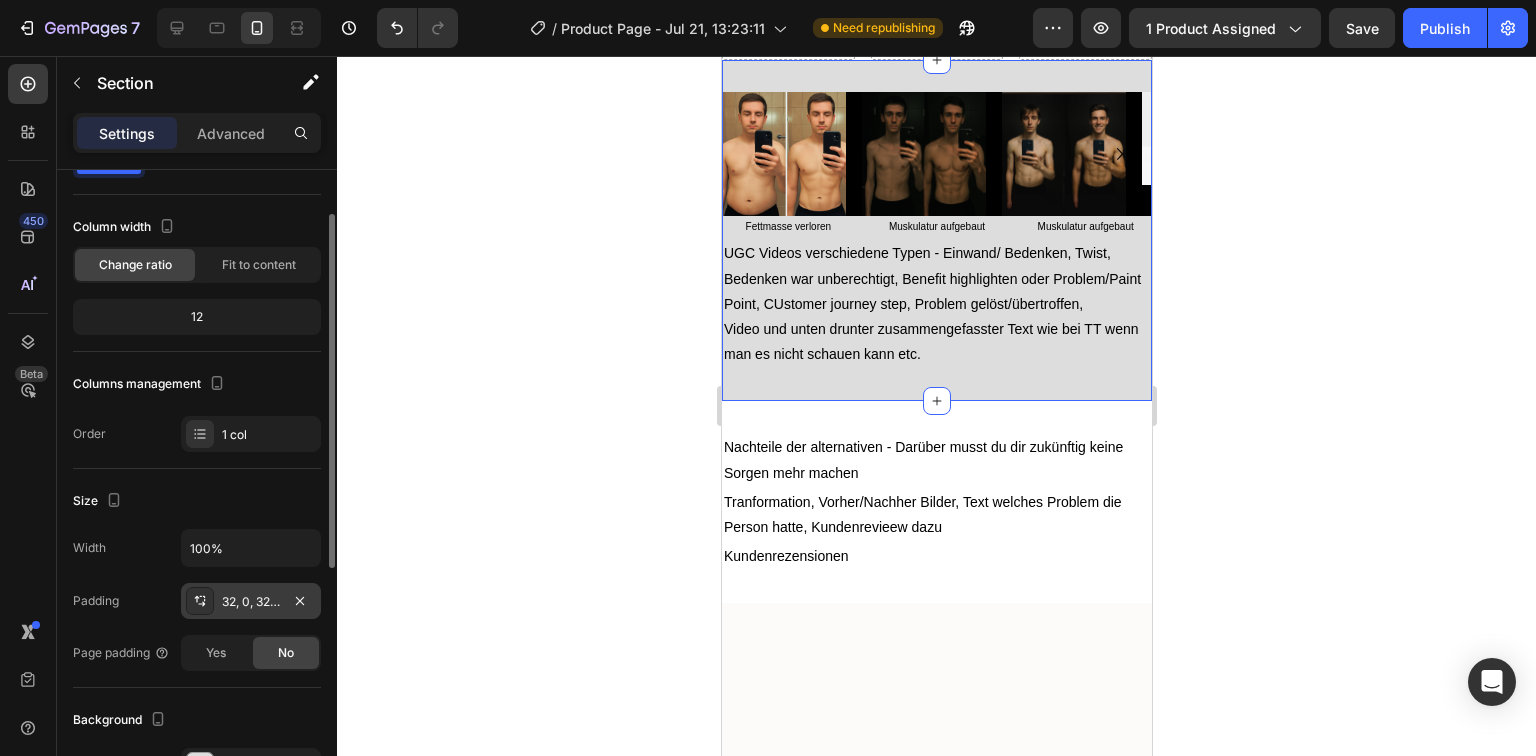 scroll, scrollTop: 160, scrollLeft: 0, axis: vertical 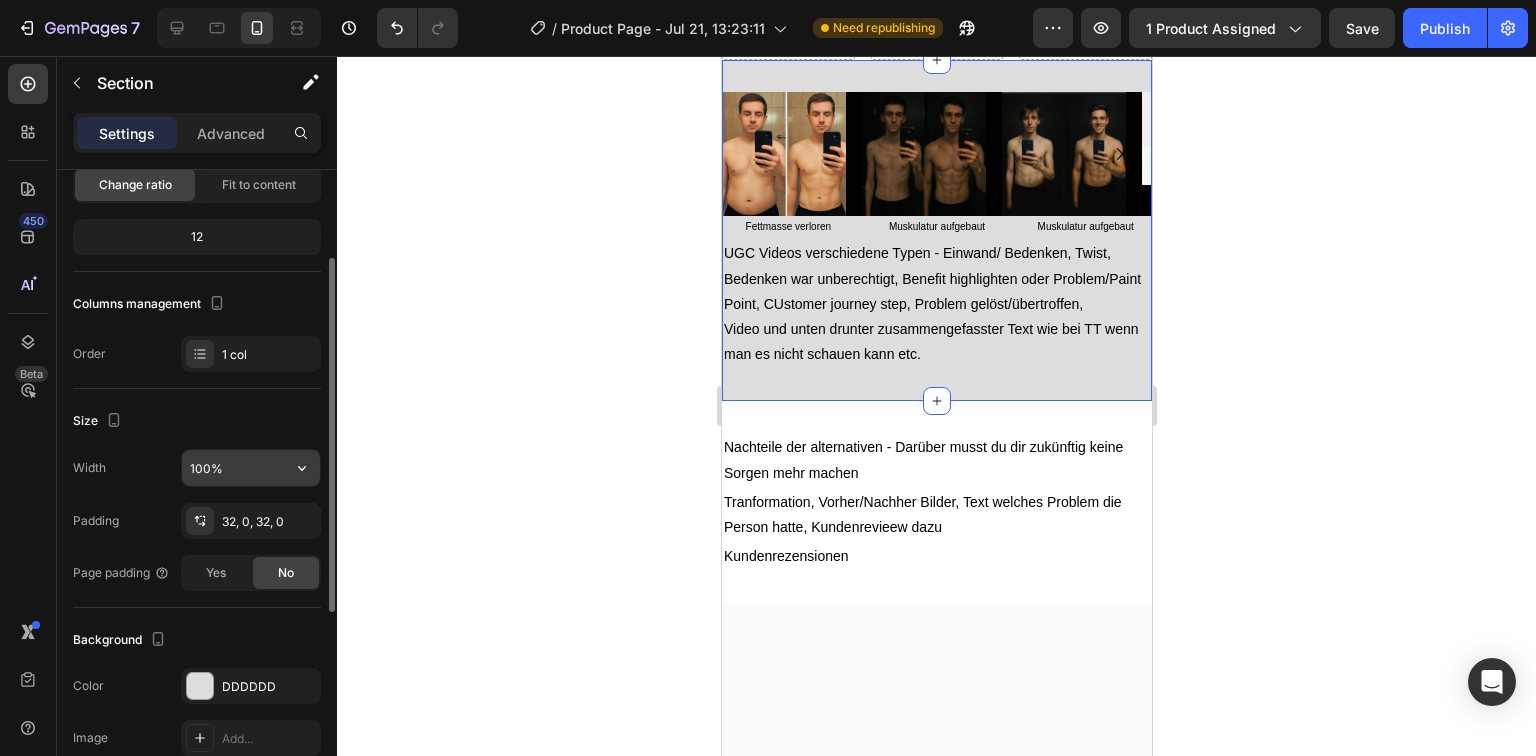 click on "100%" at bounding box center (251, 468) 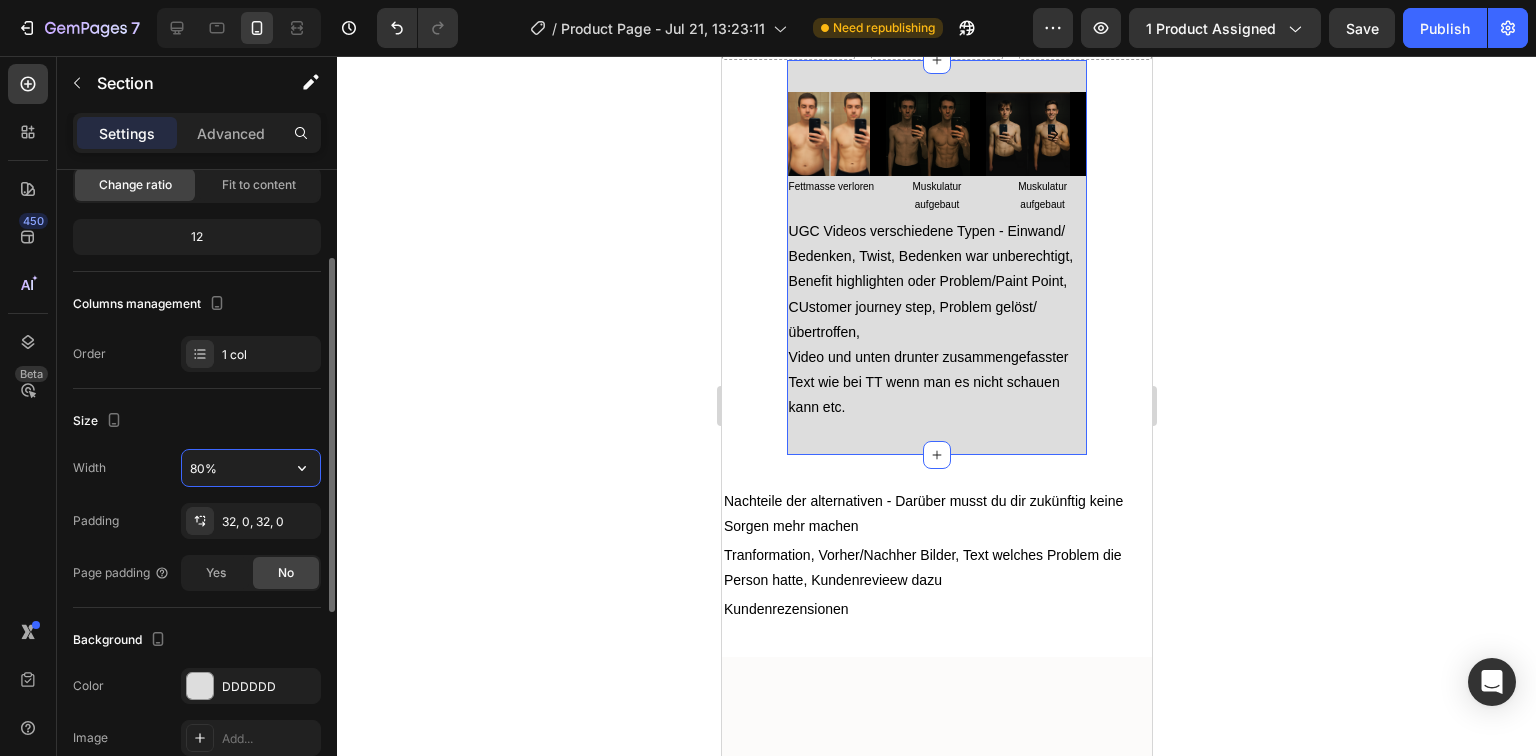 drag, startPoint x: 193, startPoint y: 465, endPoint x: 180, endPoint y: 465, distance: 13 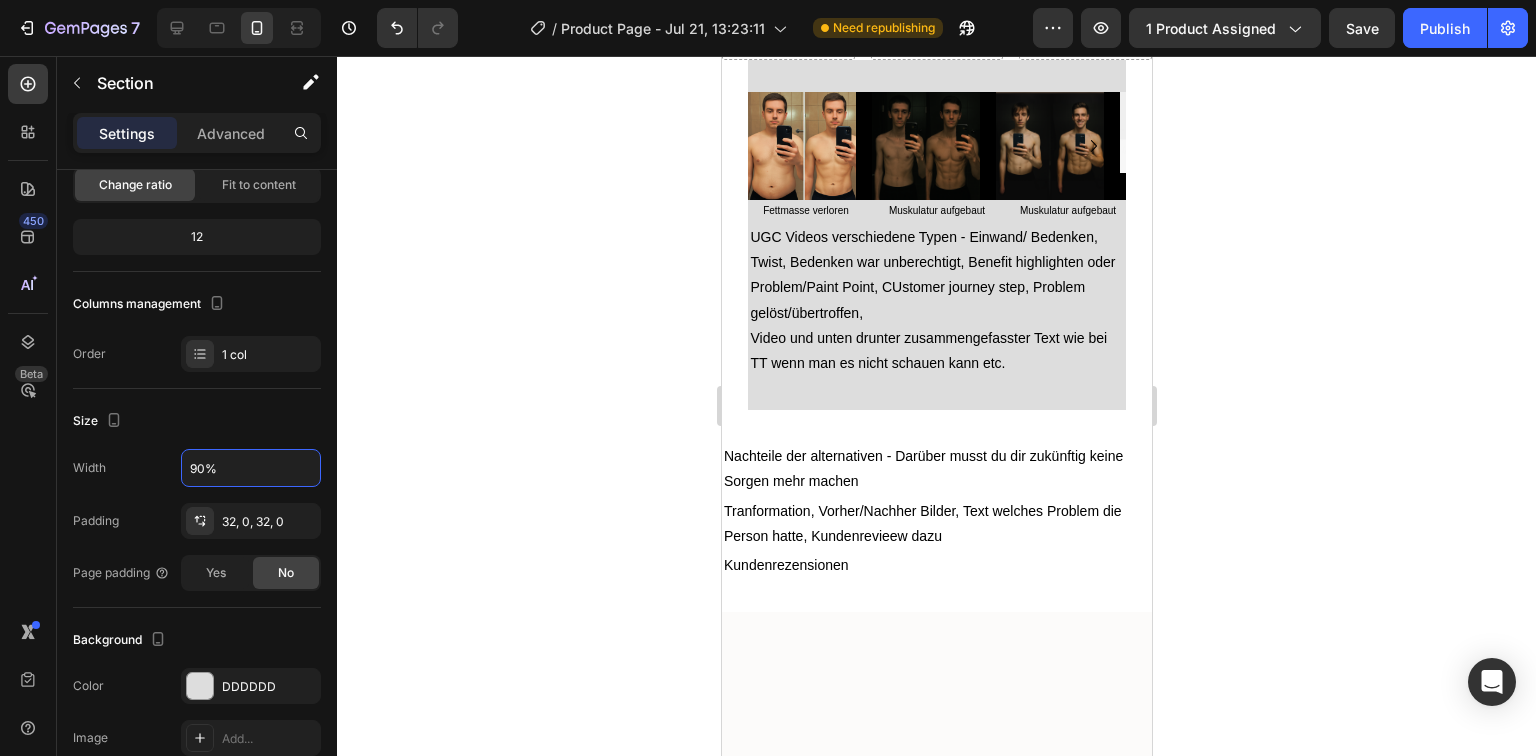 click on "Image Image Image Image
Carousel Fettmasse verloren Text Block Muskulatur aufgebaut Text Block Muskulatur aufgebaut Text Block Row UGC Videos verschiedene Typen - Einwand/ Bedenken, Twist, Bedenken war unberechtigt, Benefit highlighten oder Problem/Paint Point, CUstomer journey step, Problem gelöst/übertroffen, Video und unten drunter zusammengefasster Text wie bei TT wenn man es nicht schauen kann etc.  Text Block Section 13" at bounding box center (936, 235) 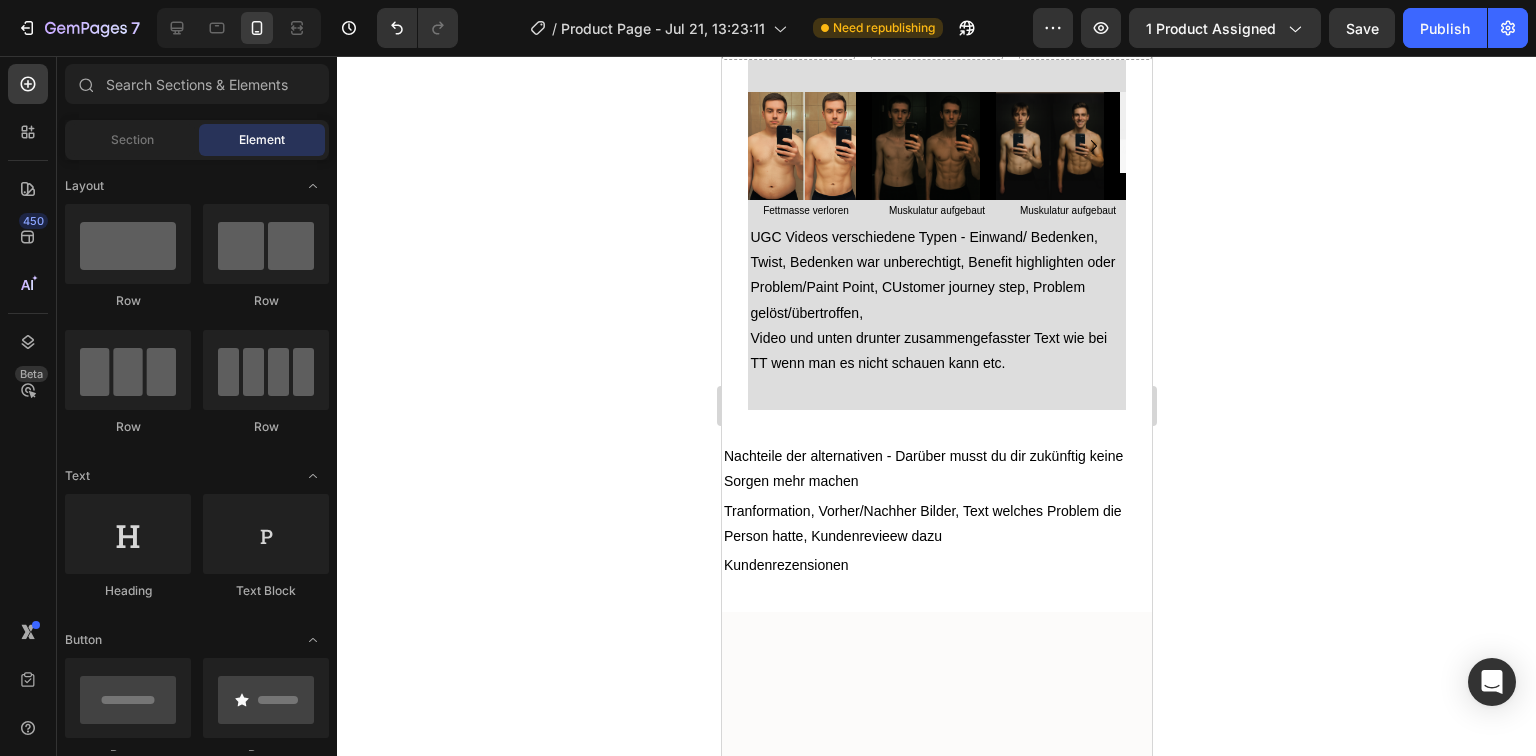 click on "Image Image Image Image
Carousel Fettmasse verloren Text Block Muskulatur aufgebaut Text Block Muskulatur aufgebaut Text Block Row UGC Videos verschiedene Typen - Einwand/ Bedenken, Twist, Bedenken war unberechtigt, Benefit highlighten oder Problem/Paint Point, CUstomer journey step, Problem gelöst/übertroffen, Video und unten drunter zusammengefasster Text wie bei TT wenn man es nicht schauen kann etc.  Text Block Section 13" at bounding box center (936, 235) 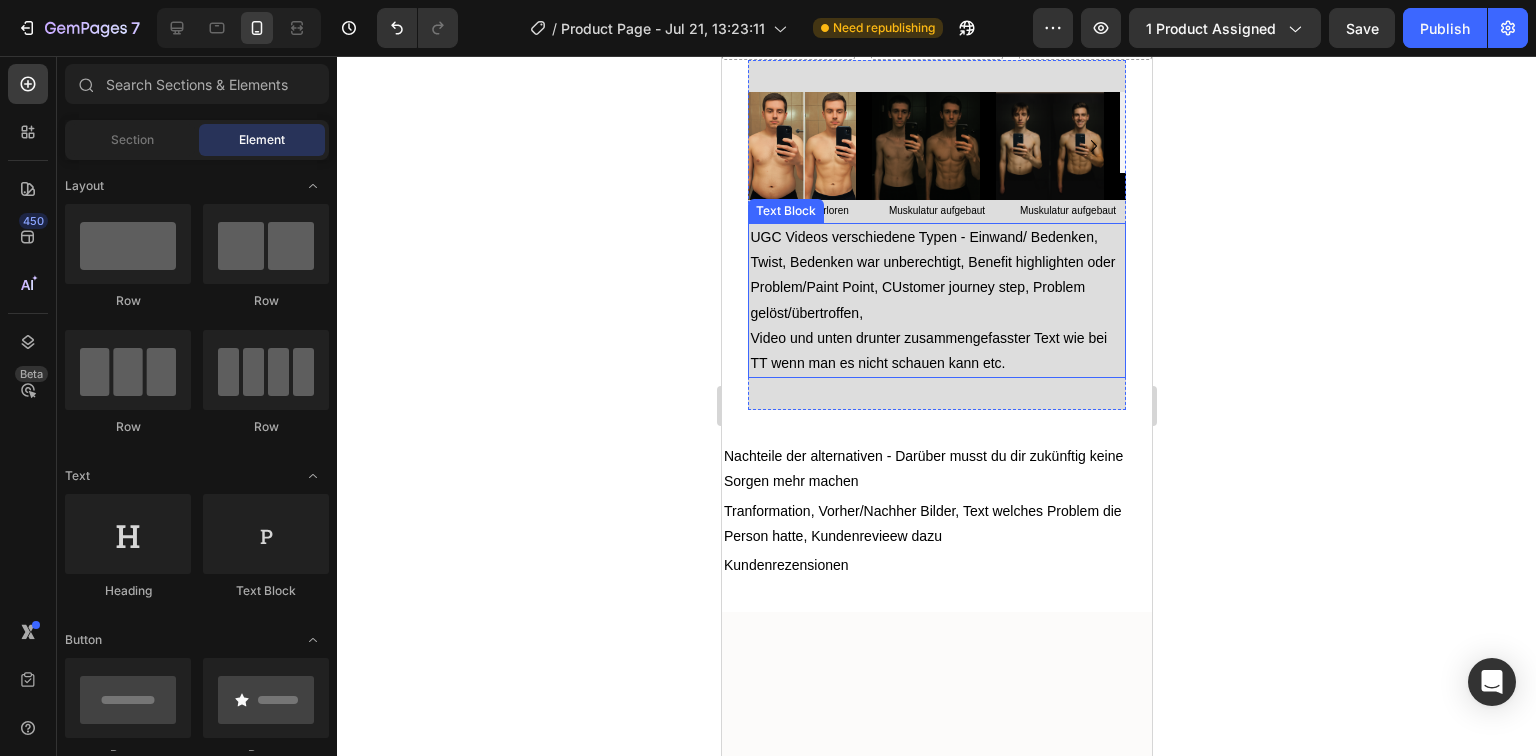 click on "UGC Videos verschiedene Typen - Einwand/ Bedenken, Twist, Bedenken war unberechtigt, Benefit highlighten oder Problem/Paint Point, CUstomer journey step, Problem gelöst/übertroffen," at bounding box center [935, 275] 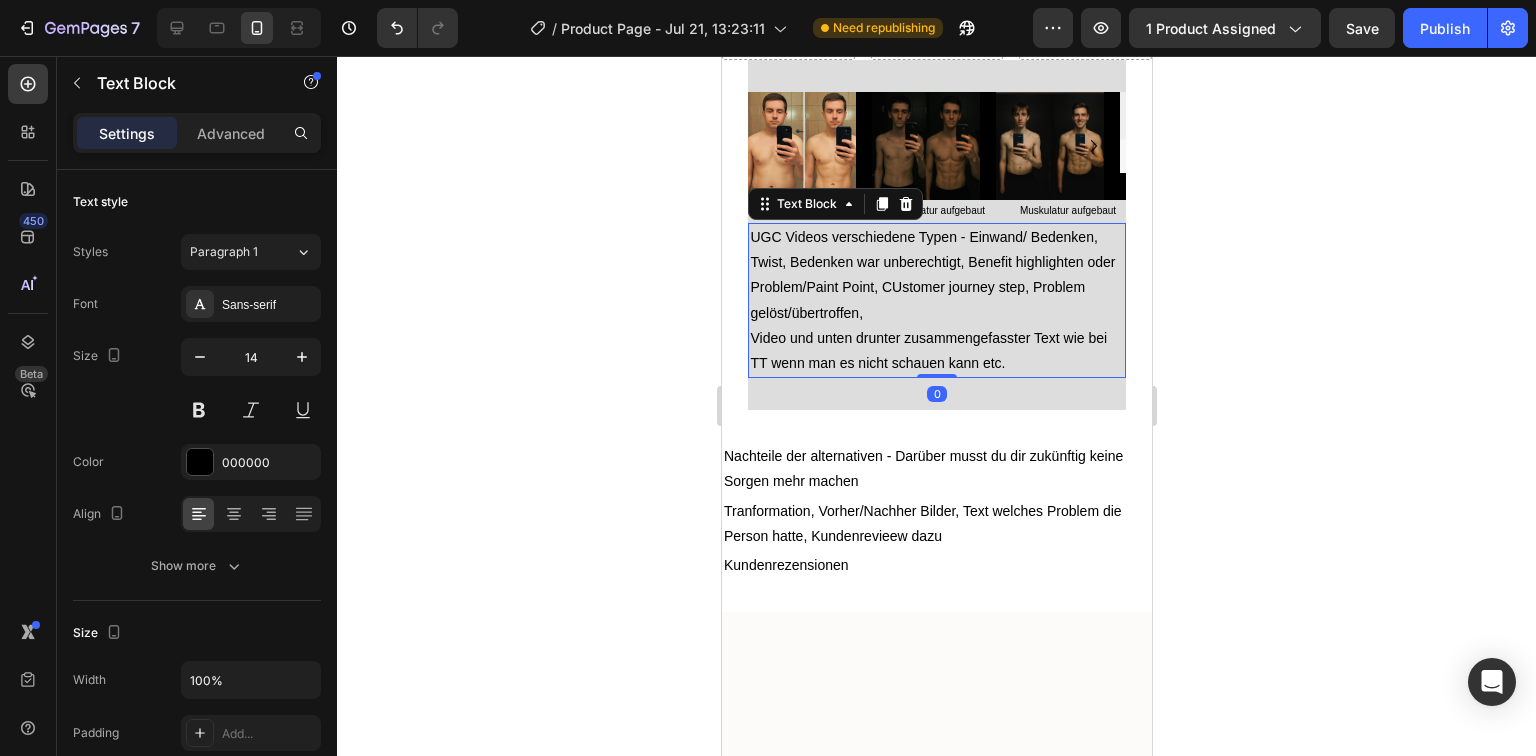 click on "Image Image Image Image
Carousel Fettmasse verloren Text Block Muskulatur aufgebaut Text Block Muskulatur aufgebaut Text Block Row UGC Videos verschiedene Typen - Einwand/ Bedenken, Twist, Bedenken war unberechtigt, Benefit highlighten oder Problem/Paint Point, CUstomer journey step, Problem gelöst/übertroffen, Video und unten drunter zusammengefasster Text wie bei TT wenn man es nicht schauen kann etc.  Text Block   0 Section 13" at bounding box center [936, 235] 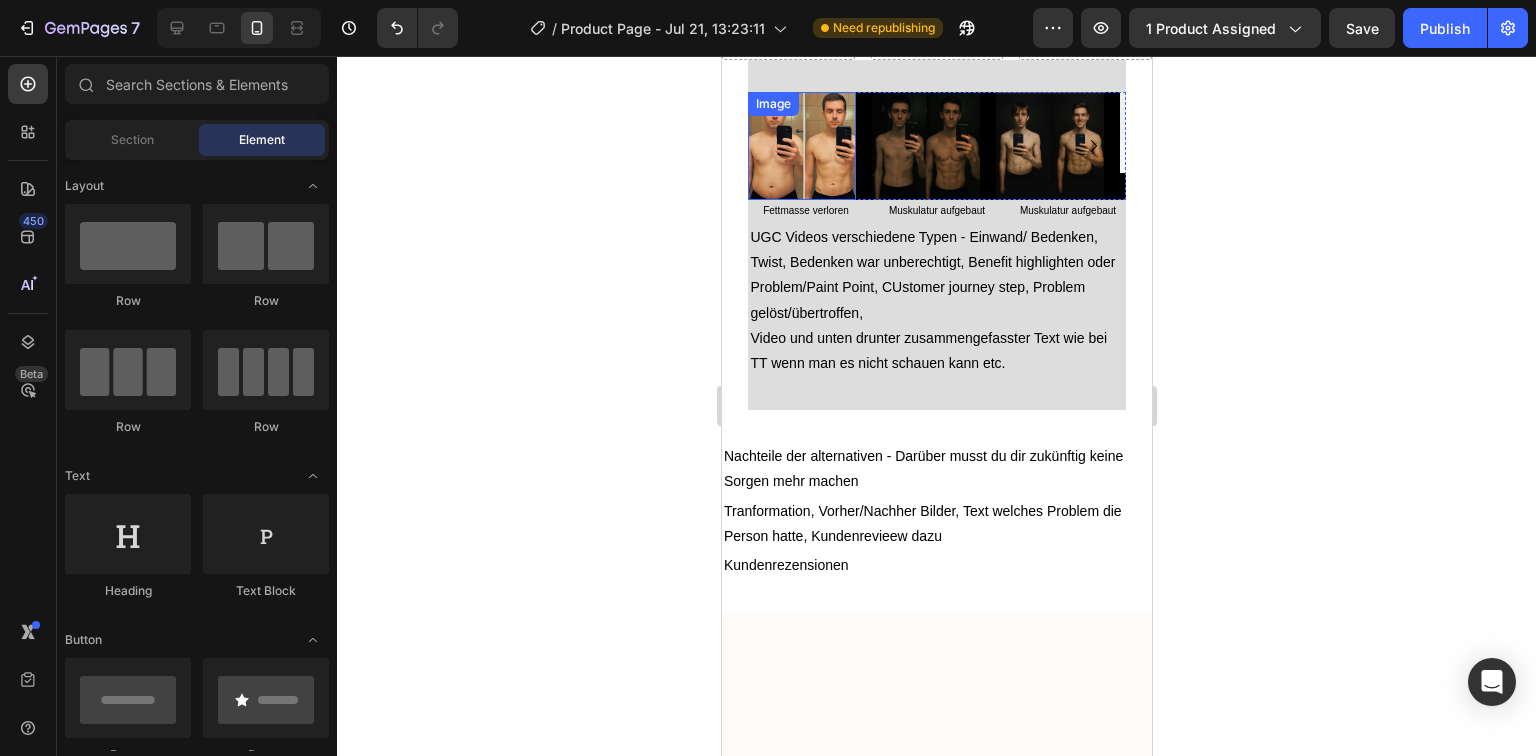 click on "Image" at bounding box center (772, 104) 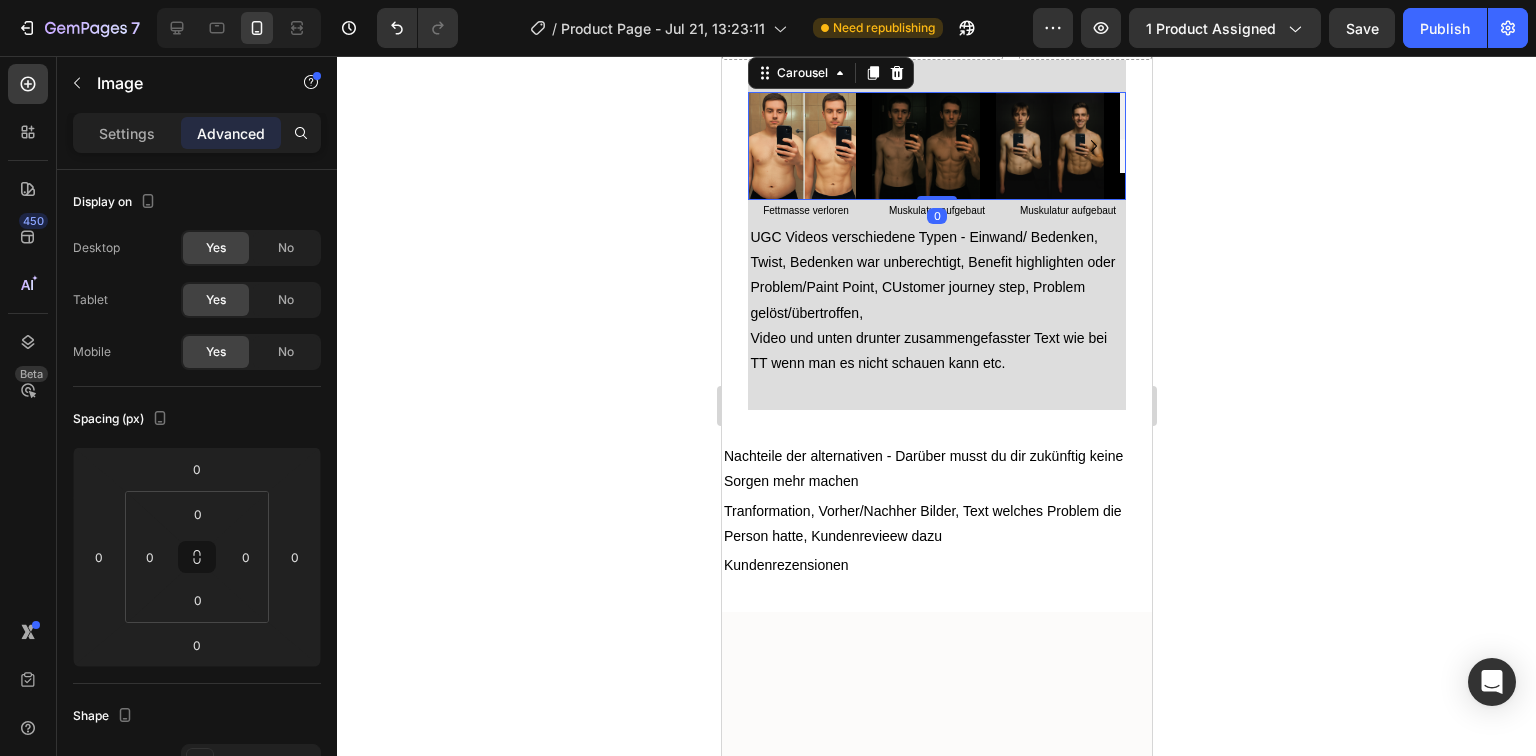 click on "Image Image Image Image" at bounding box center (935, 146) 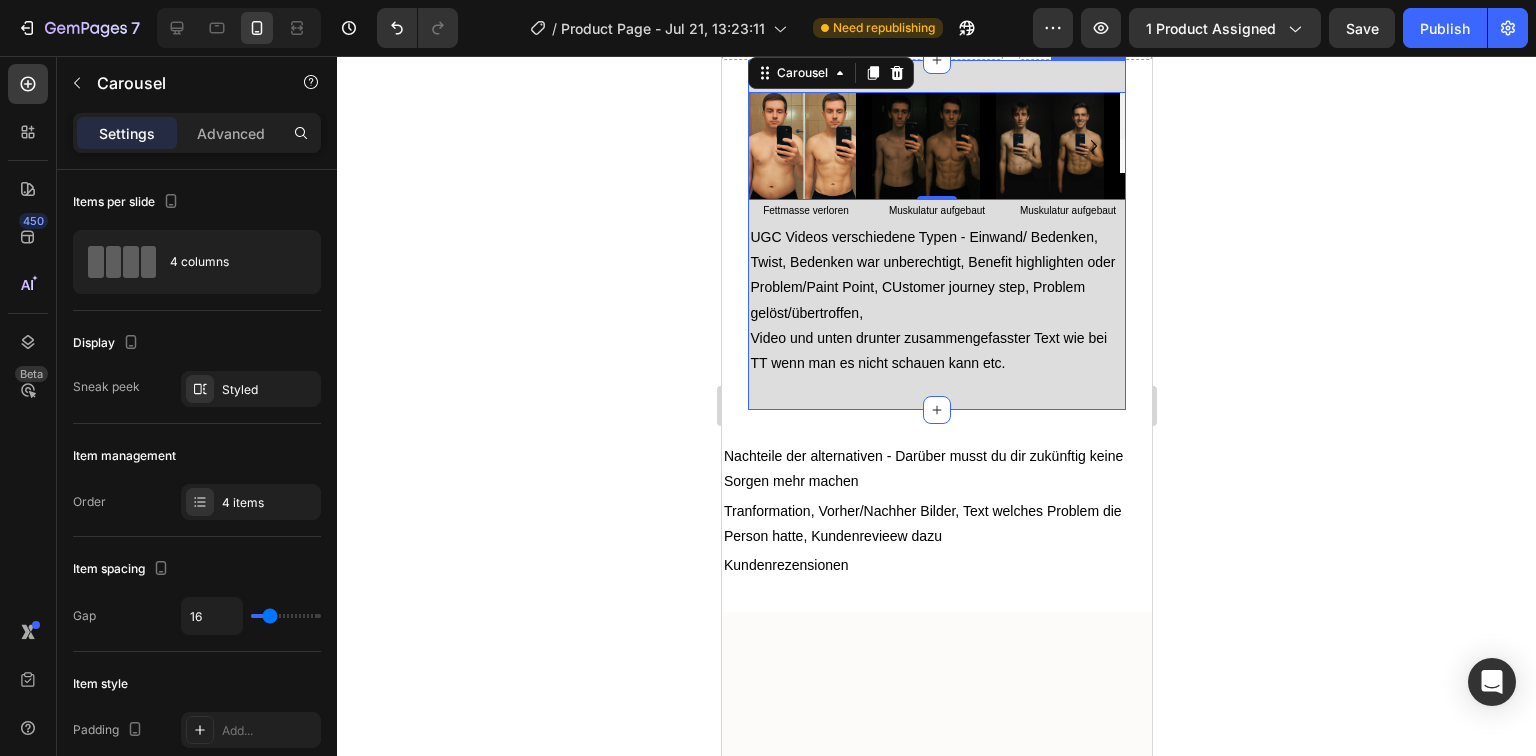 click on "Image Image Image Image
Carousel   0 Fettmasse verloren Text Block Muskulatur aufgebaut Text Block Muskulatur aufgebaut Text Block Row UGC Videos verschiedene Typen - Einwand/ Bedenken, Twist, Bedenken war unberechtigt, Benefit highlighten oder Problem/Paint Point, CUstomer journey step, Problem gelöst/übertroffen, Video und unten drunter zusammengefasster Text wie bei TT wenn man es nicht schauen kann etc.  Text Block Section 13" at bounding box center (935, 235) 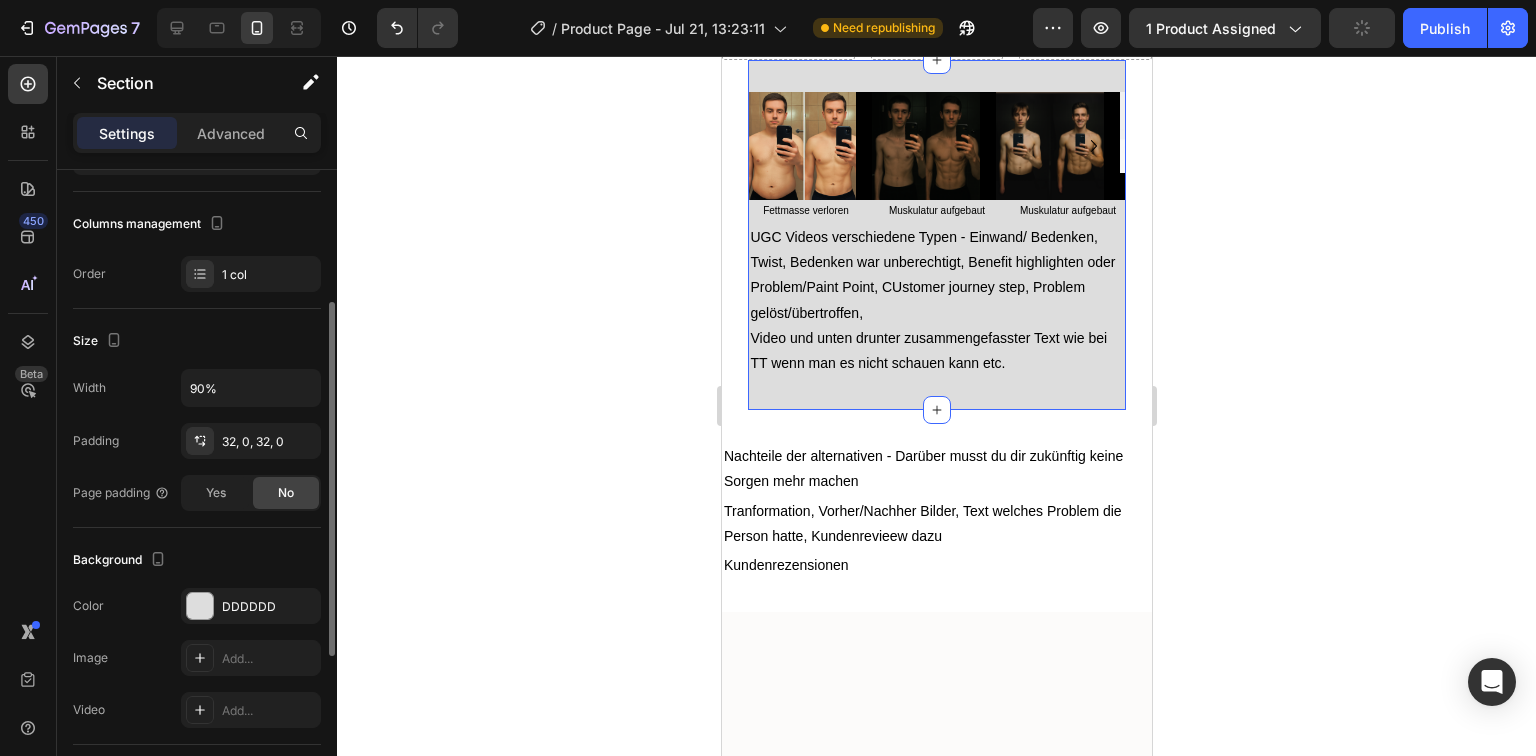scroll, scrollTop: 400, scrollLeft: 0, axis: vertical 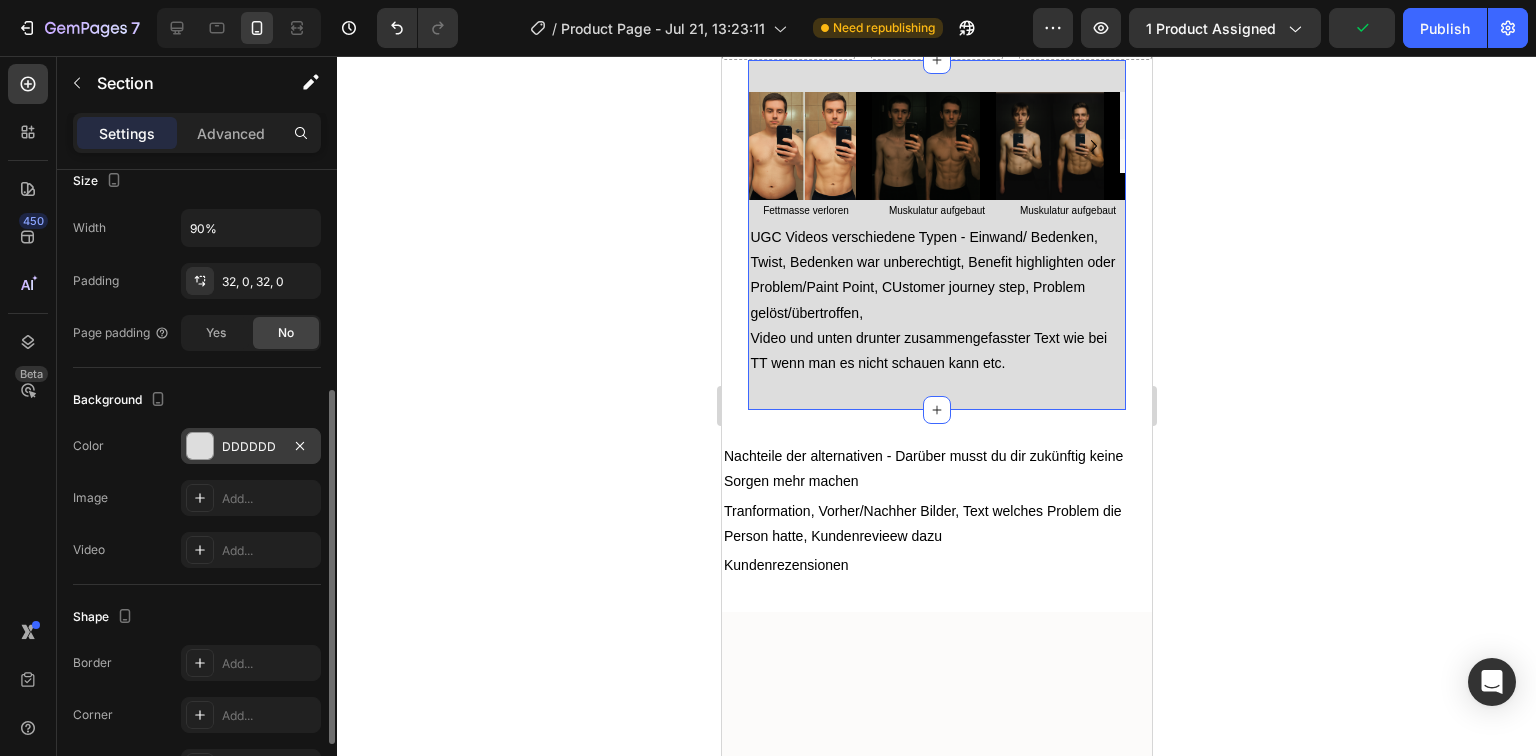 click at bounding box center (200, 446) 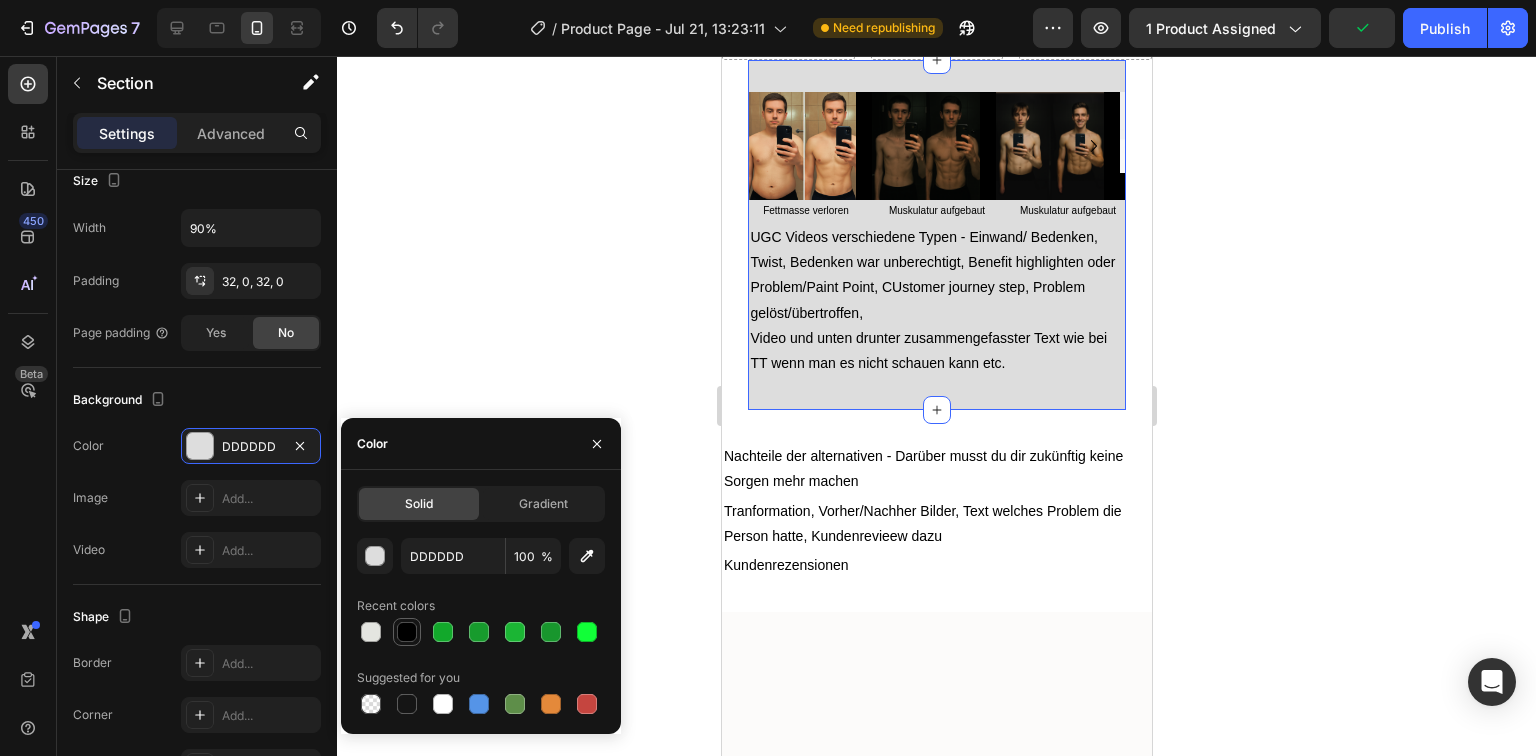 click at bounding box center (407, 632) 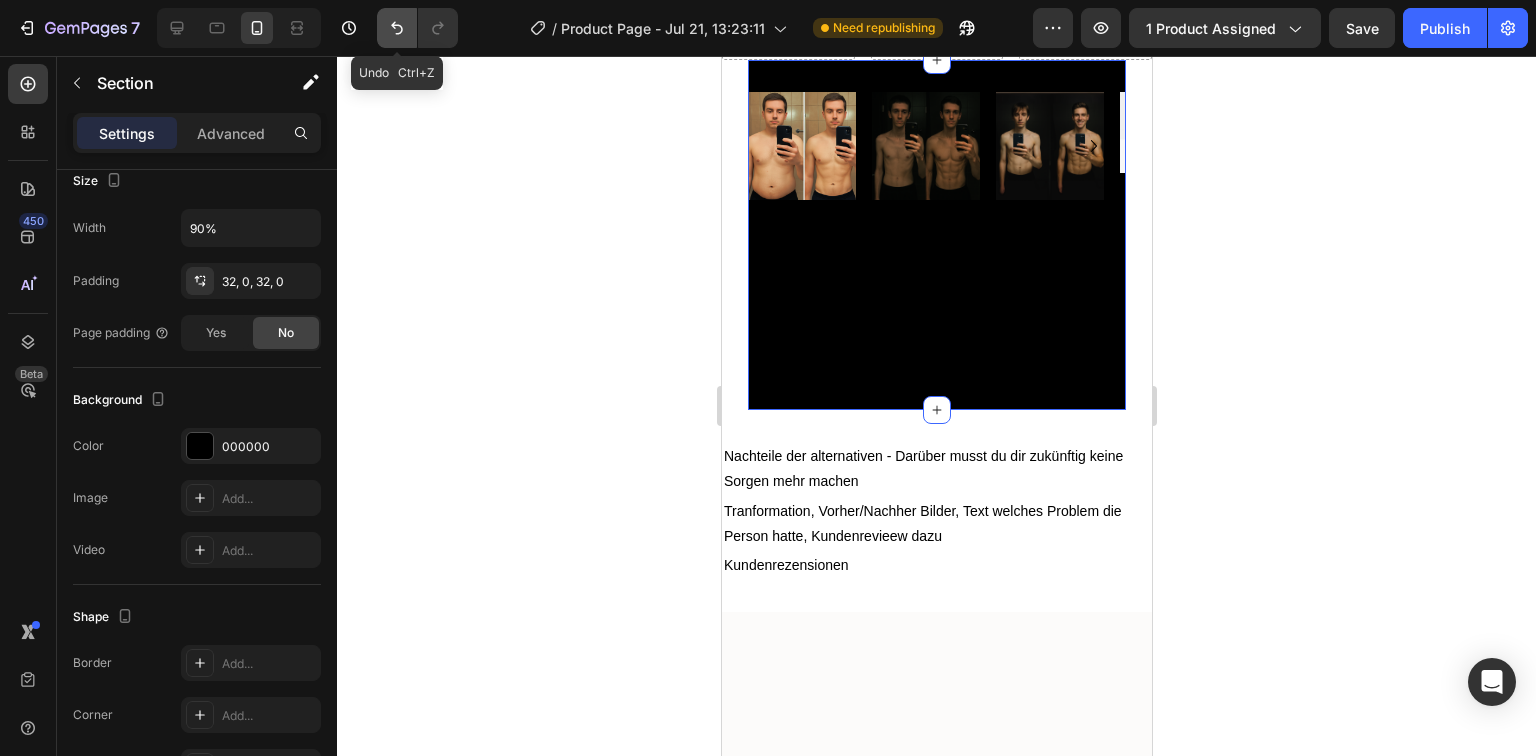 click 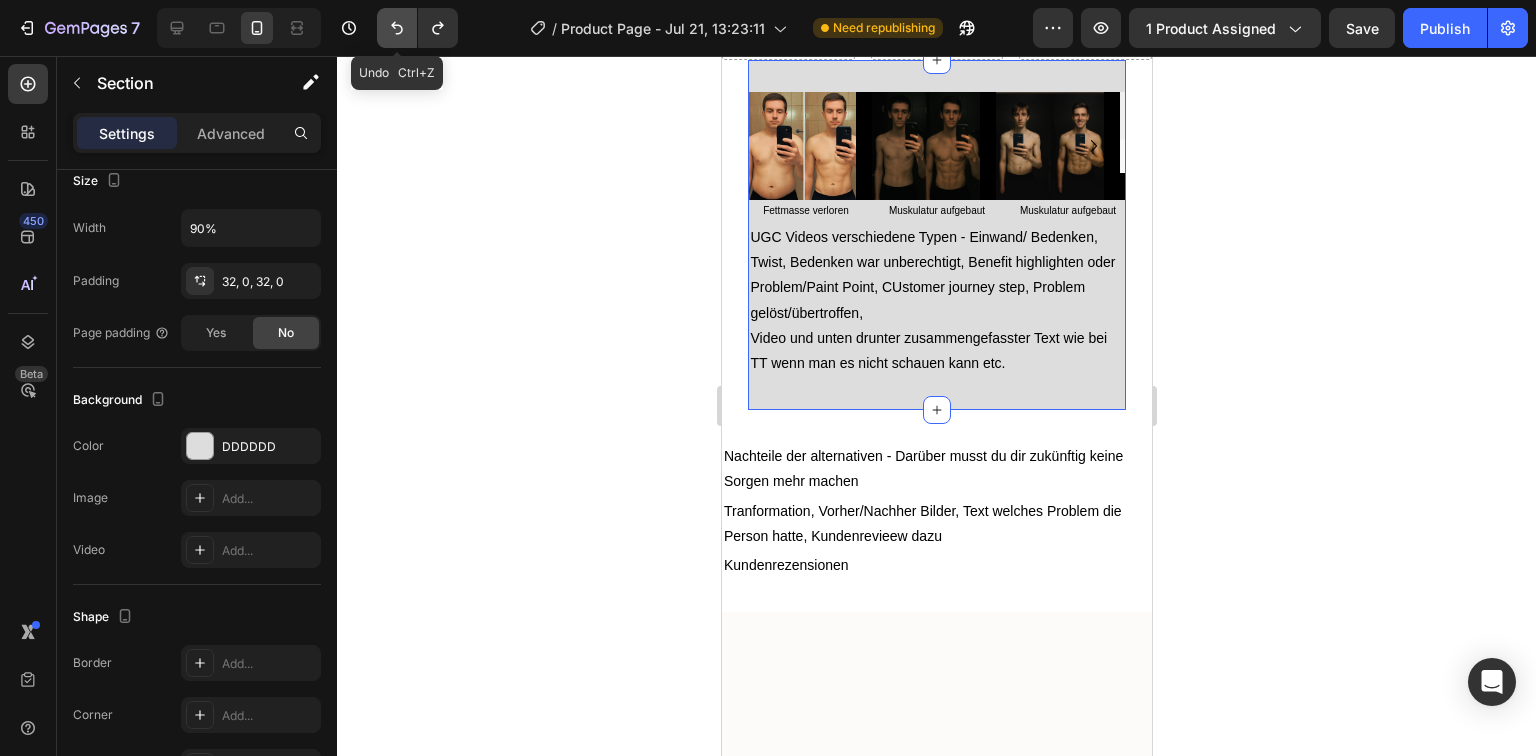 click 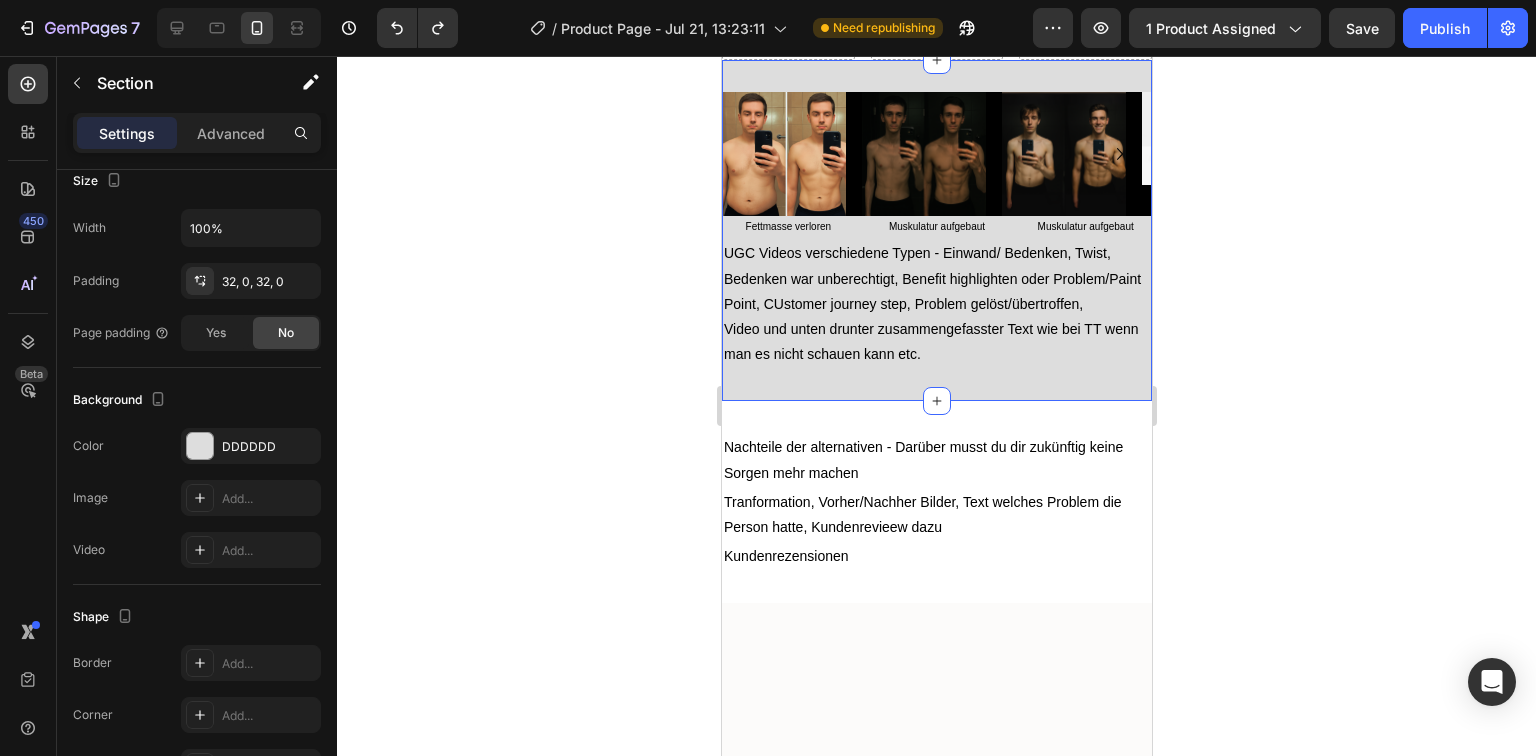 click on "Image Image Image Image
Carousel Fettmasse verloren Text Block Muskulatur aufgebaut Text Block Muskulatur aufgebaut Text Block Row UGC Videos verschiedene Typen - Einwand/ Bedenken, Twist, Bedenken war unberechtigt, Benefit highlighten oder Problem/Paint Point, CUstomer journey step, Problem gelöst/übertroffen, Video und unten drunter zusammengefasster Text wie bei TT wenn man es nicht schauen kann etc.  Text Block Section 13   You can create reusable sections Create Theme Section AI Content Write with GemAI What would you like to describe here? Tone and Voice Persuasive Product Zurück zu Dir - Nicht zu Ihr Show more Generate" at bounding box center [936, 230] 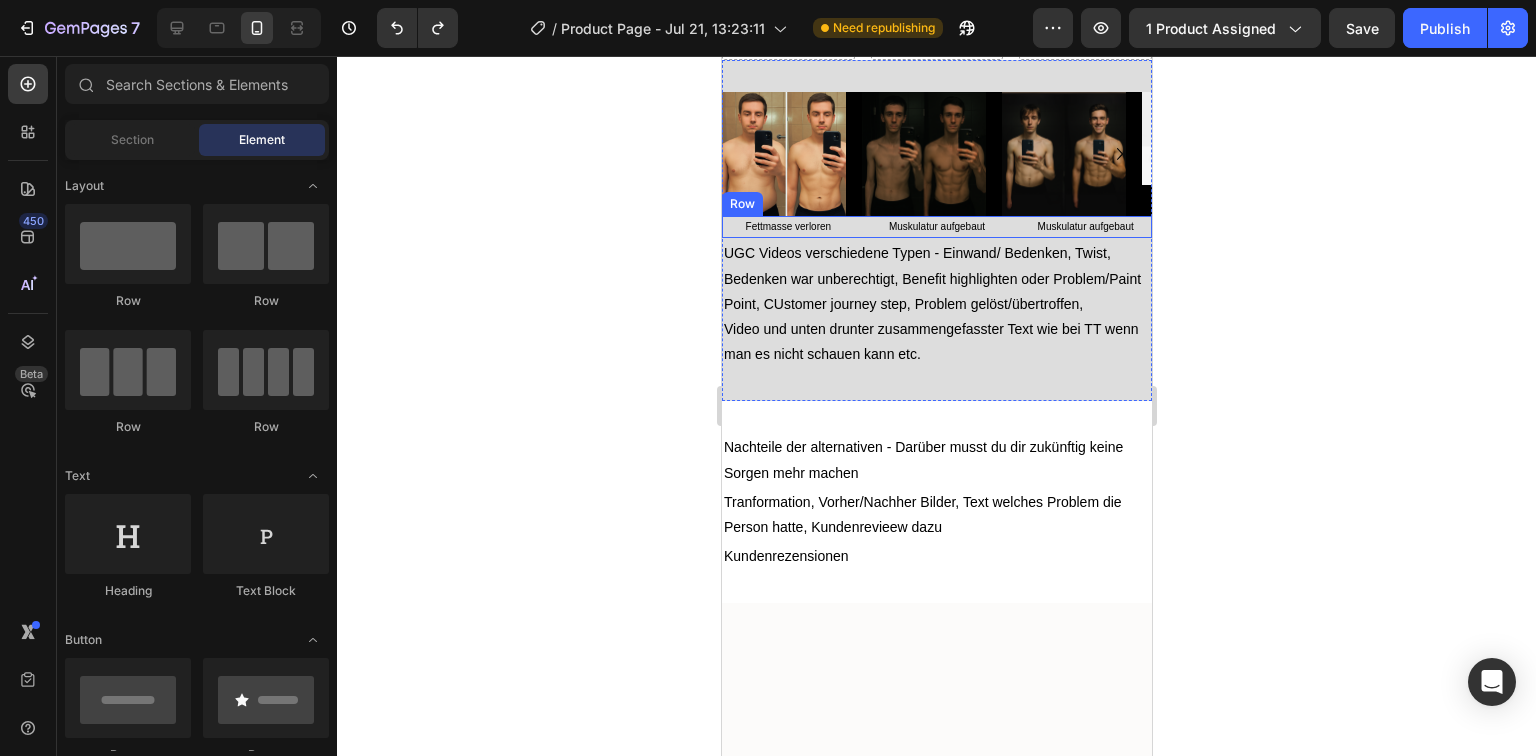click on "Fettmasse verloren Text Block Muskulatur aufgebaut Text Block Muskulatur aufgebaut Text Block Row" at bounding box center [936, 227] 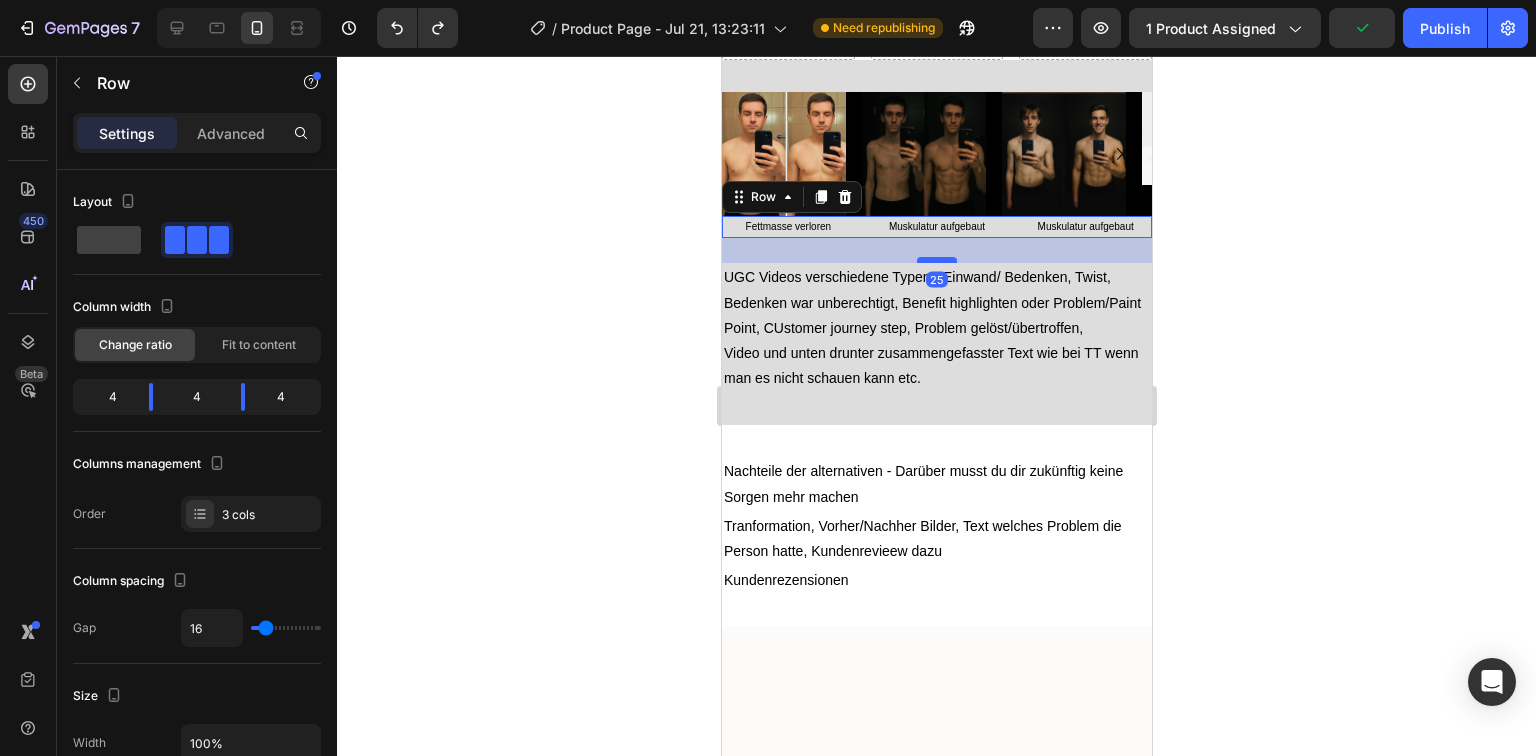 click at bounding box center [936, 260] 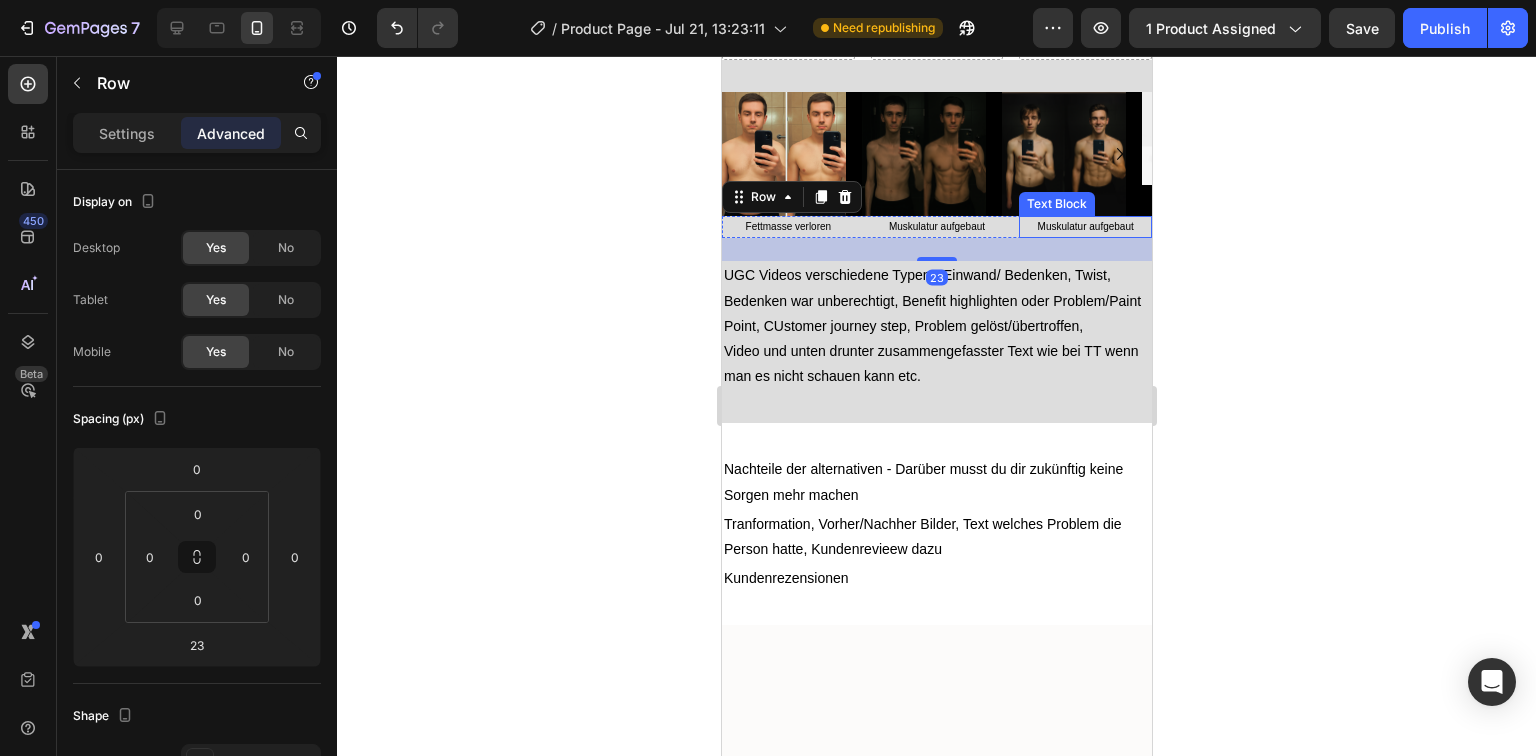 click 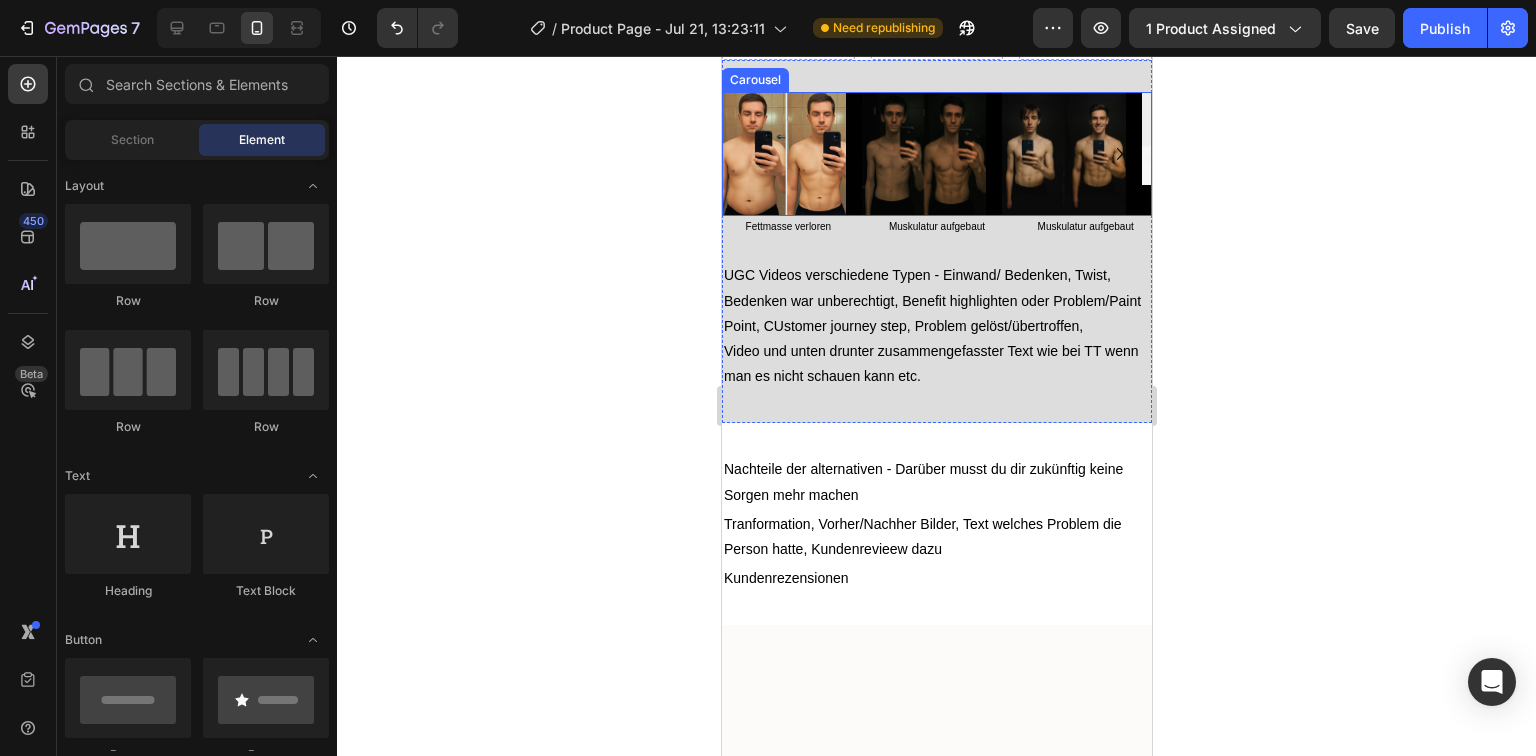 click on "Image Image Image Image" at bounding box center (936, 154) 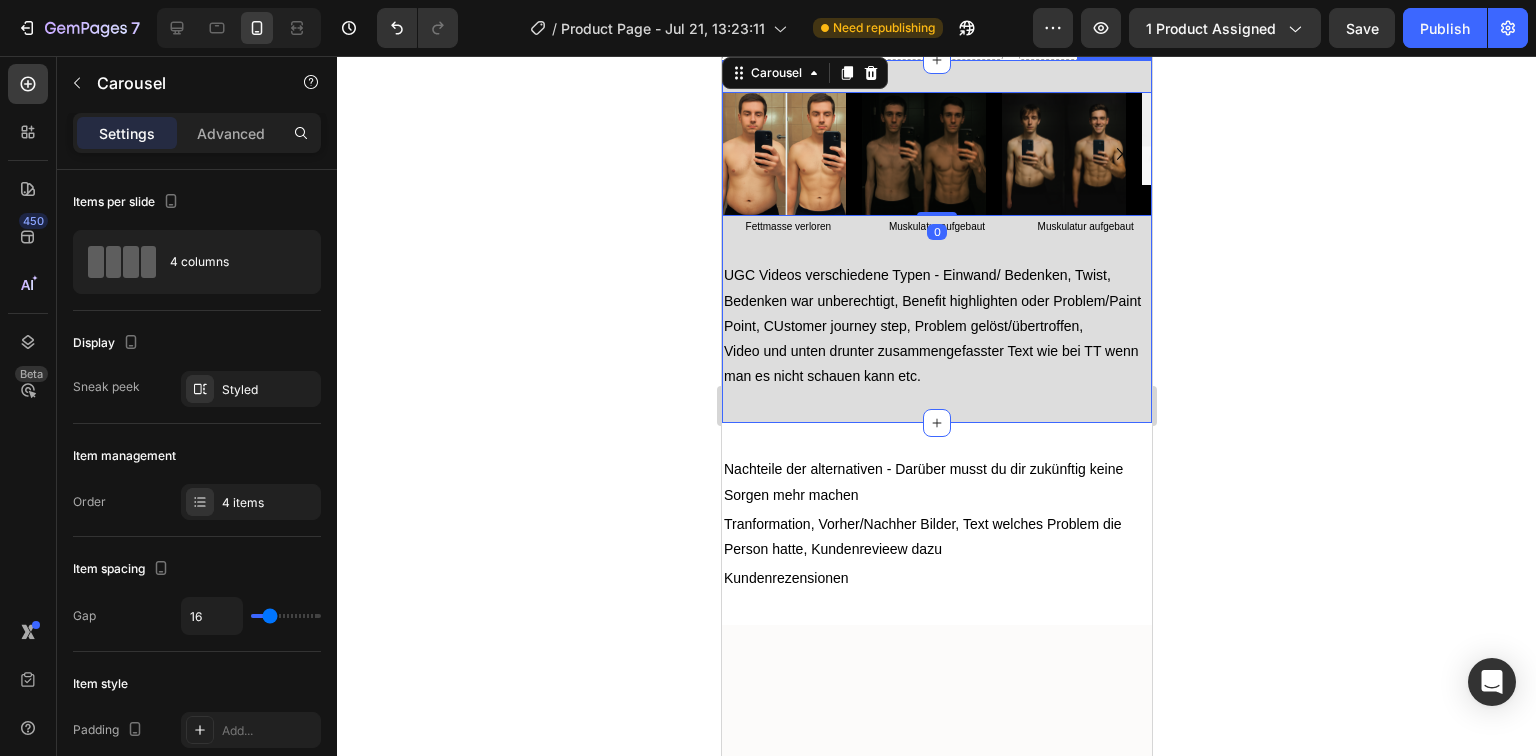 click on "Image Image Image Image
Carousel   0 Fettmasse verloren Text Block Muskulatur aufgebaut Text Block Muskulatur aufgebaut Text Block Row UGC Videos verschiedene Typen - Einwand/ Bedenken, Twist, Bedenken war unberechtigt, Benefit highlighten oder Problem/Paint Point, CUstomer journey step, Problem gelöst/übertroffen, Video und unten drunter zusammengefasster Text wie bei TT wenn man es nicht schauen kann etc.  Text Block Section 13" at bounding box center (936, 241) 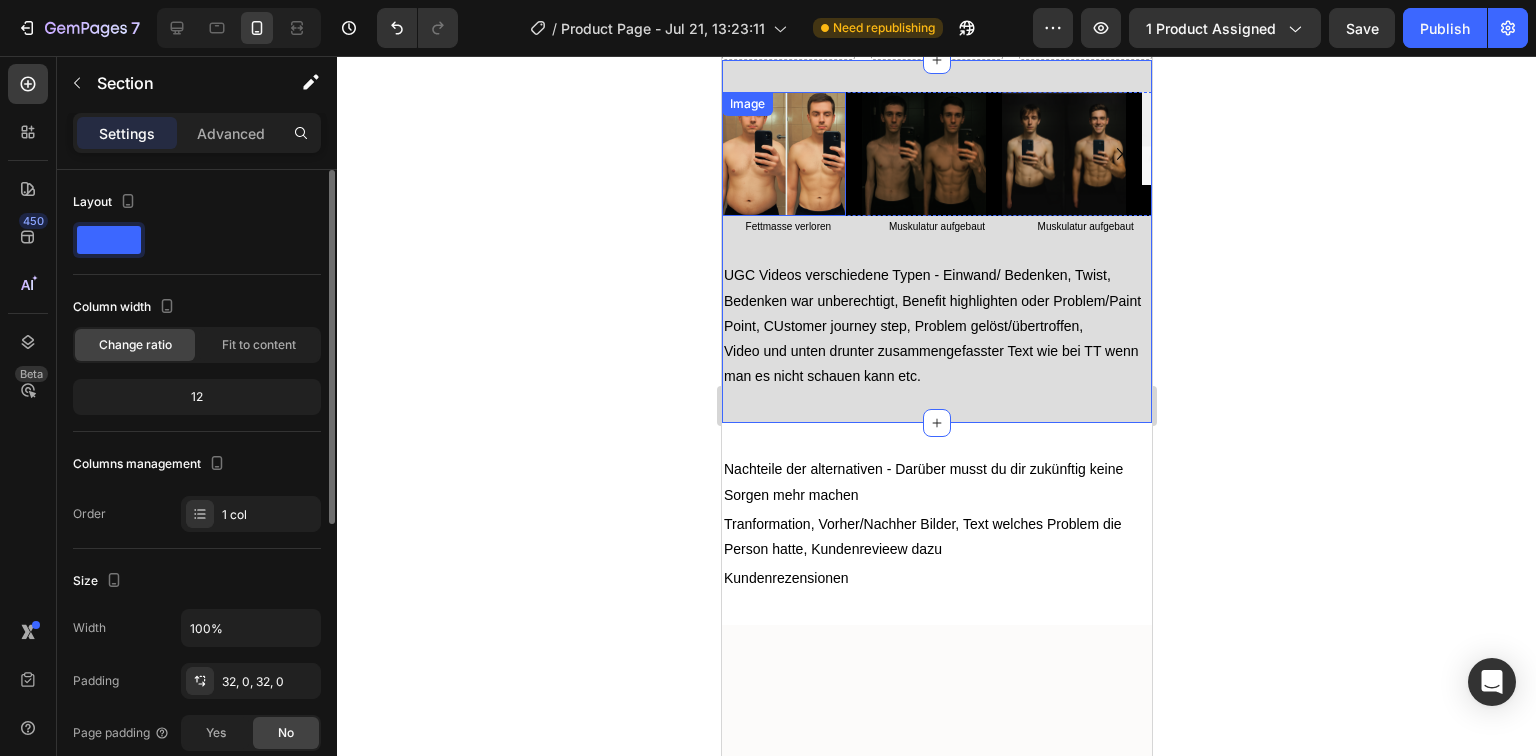 scroll, scrollTop: 240, scrollLeft: 0, axis: vertical 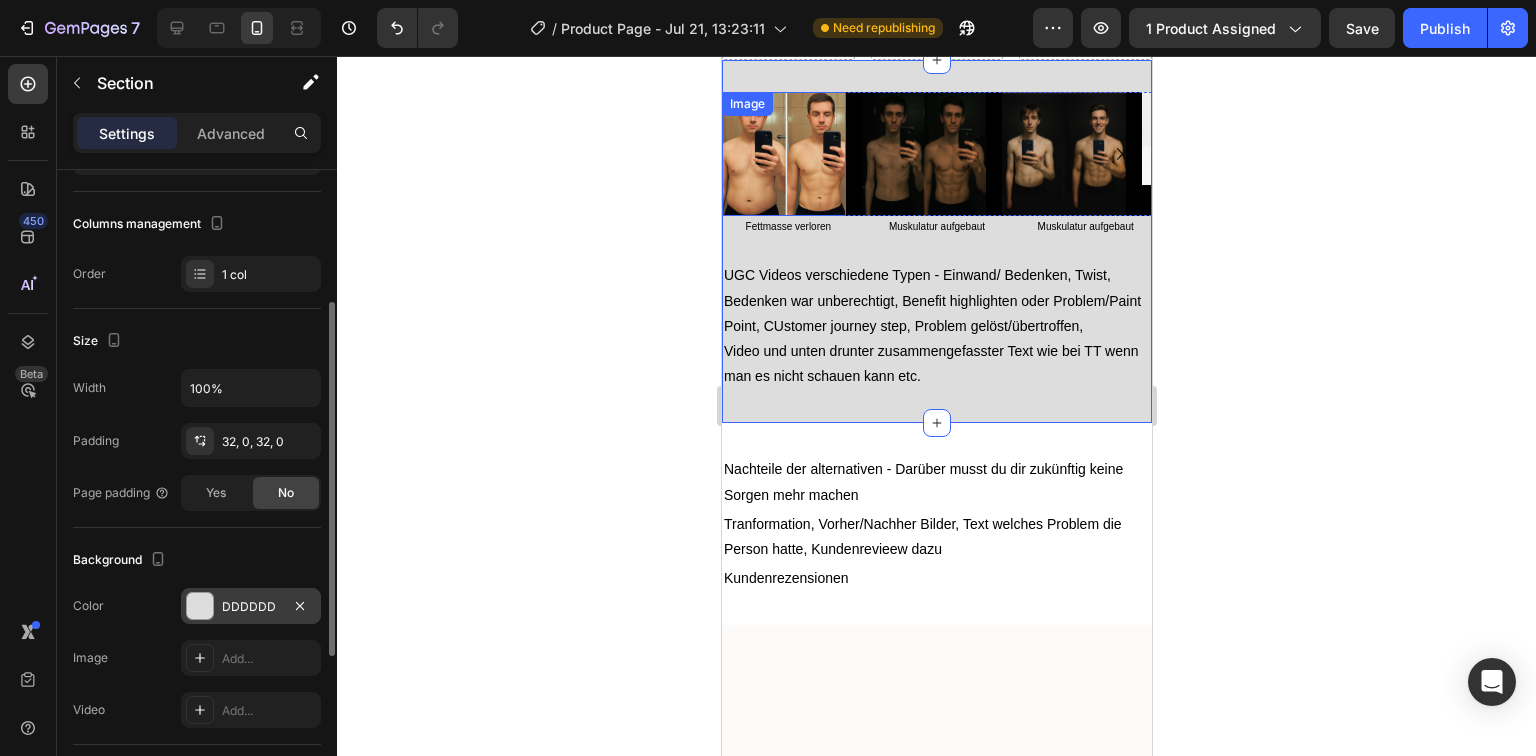 click at bounding box center [200, 606] 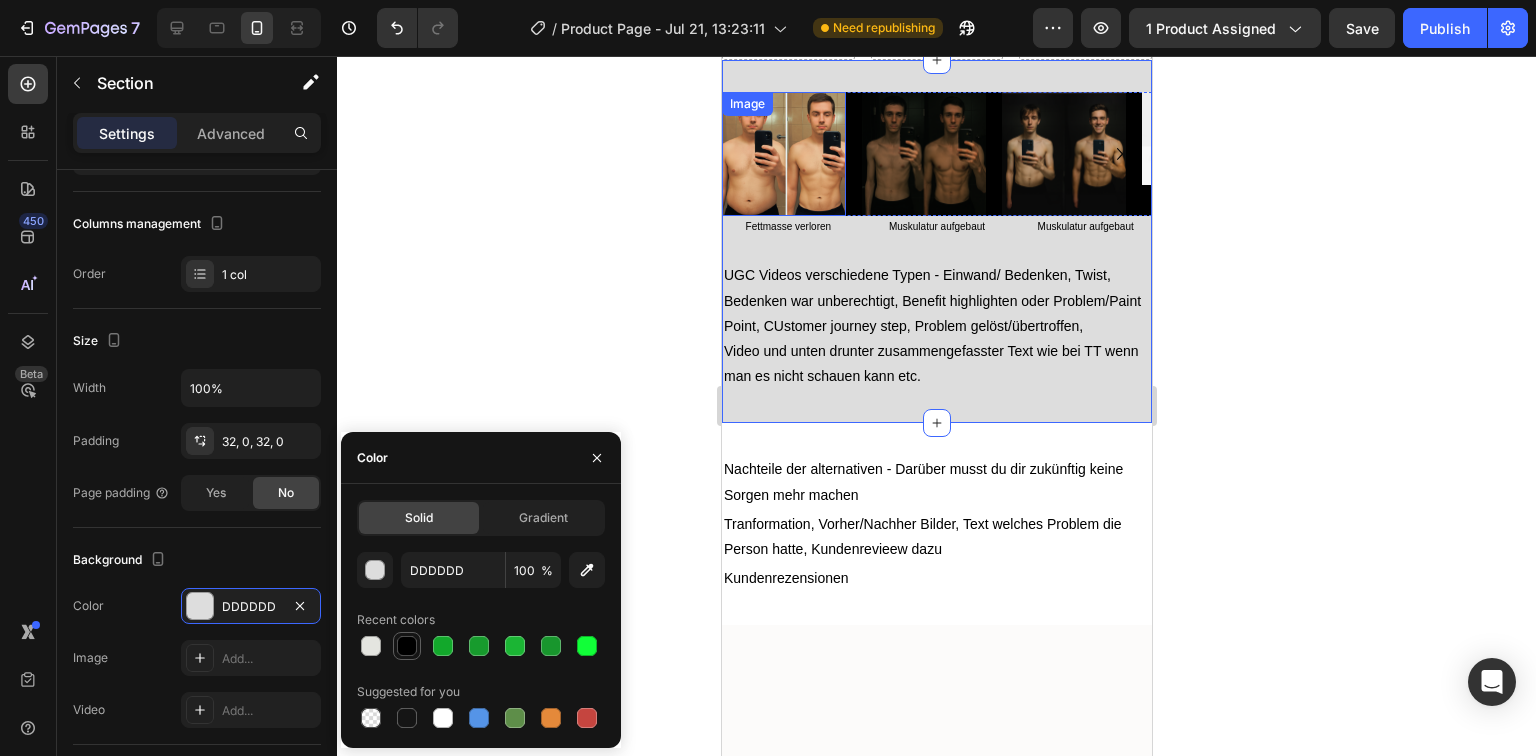click at bounding box center [407, 646] 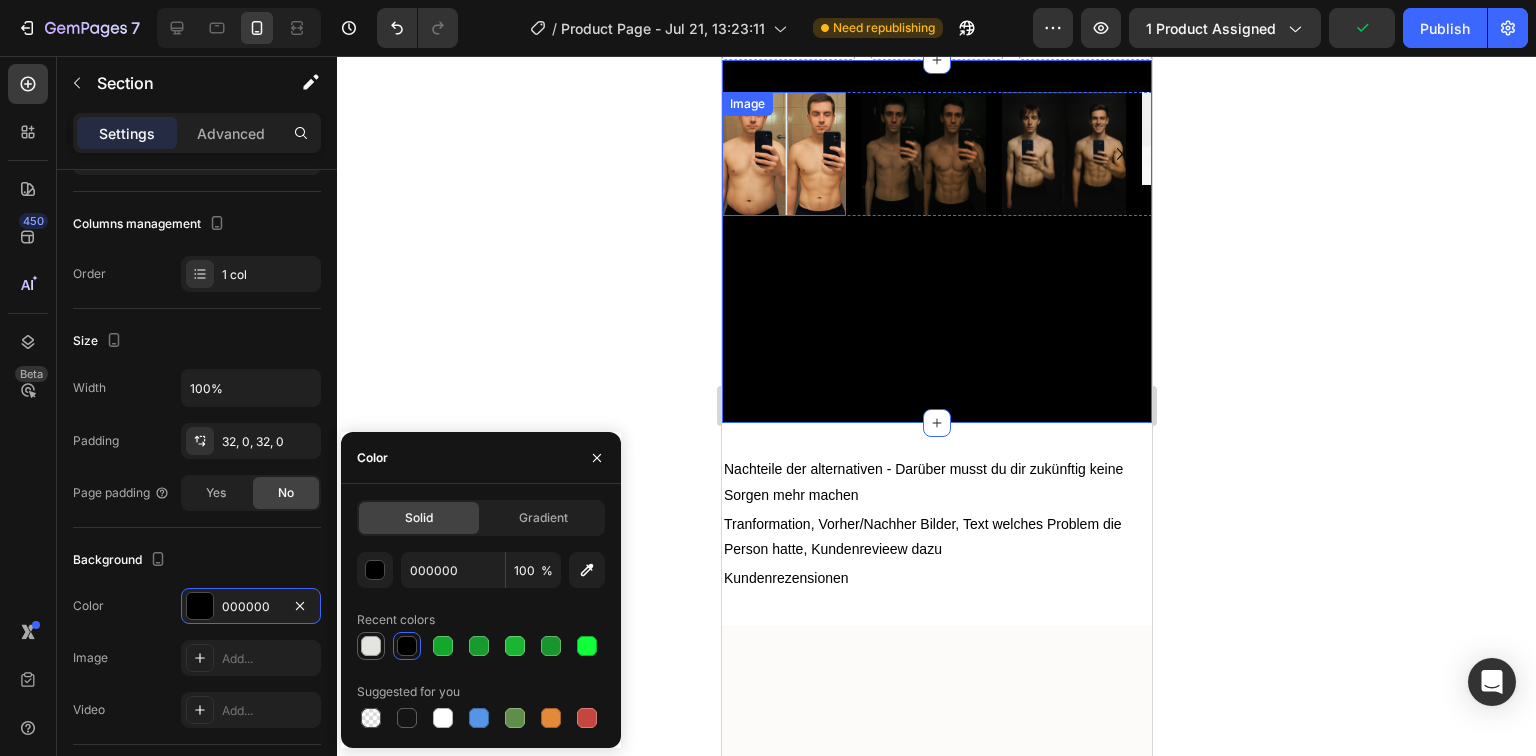 click at bounding box center [371, 646] 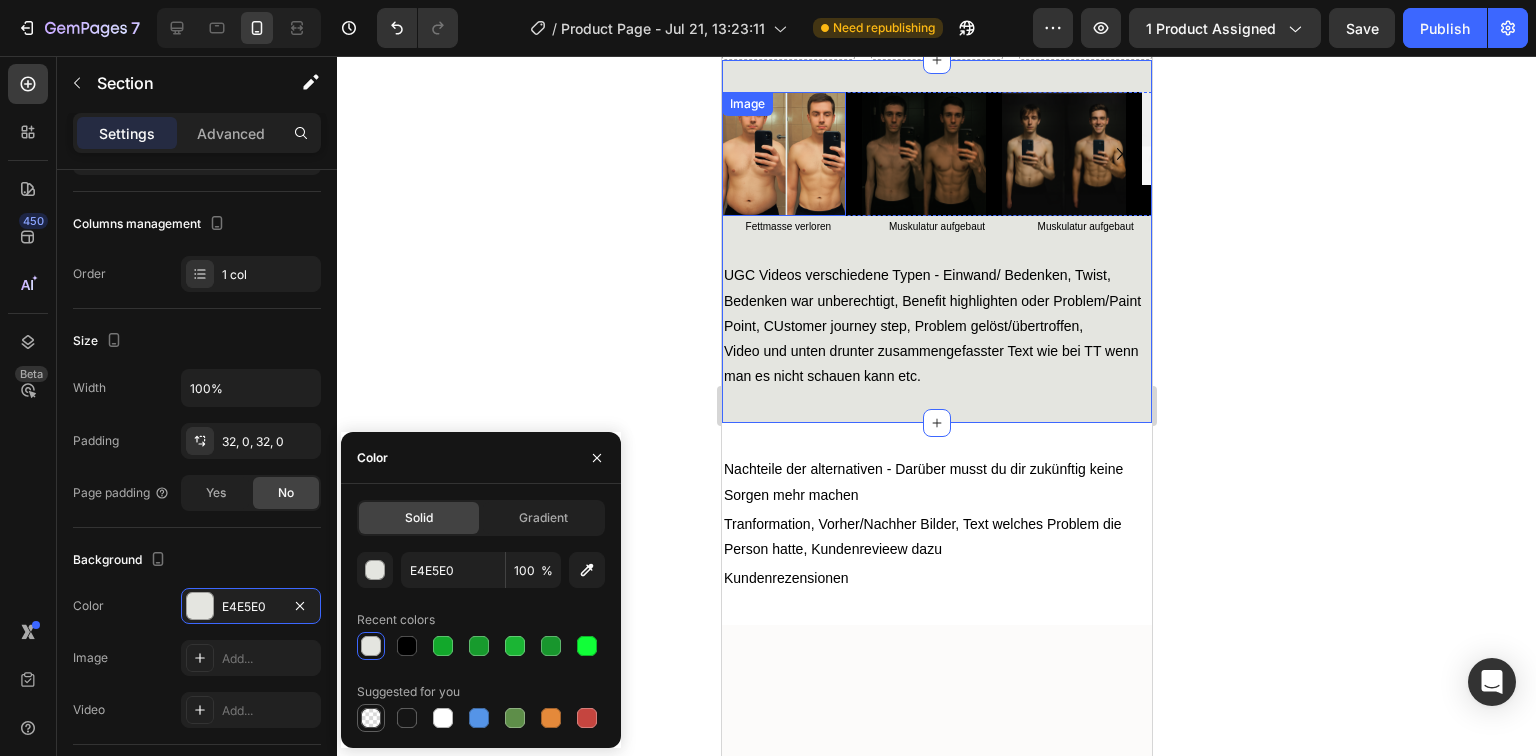 click at bounding box center [371, 718] 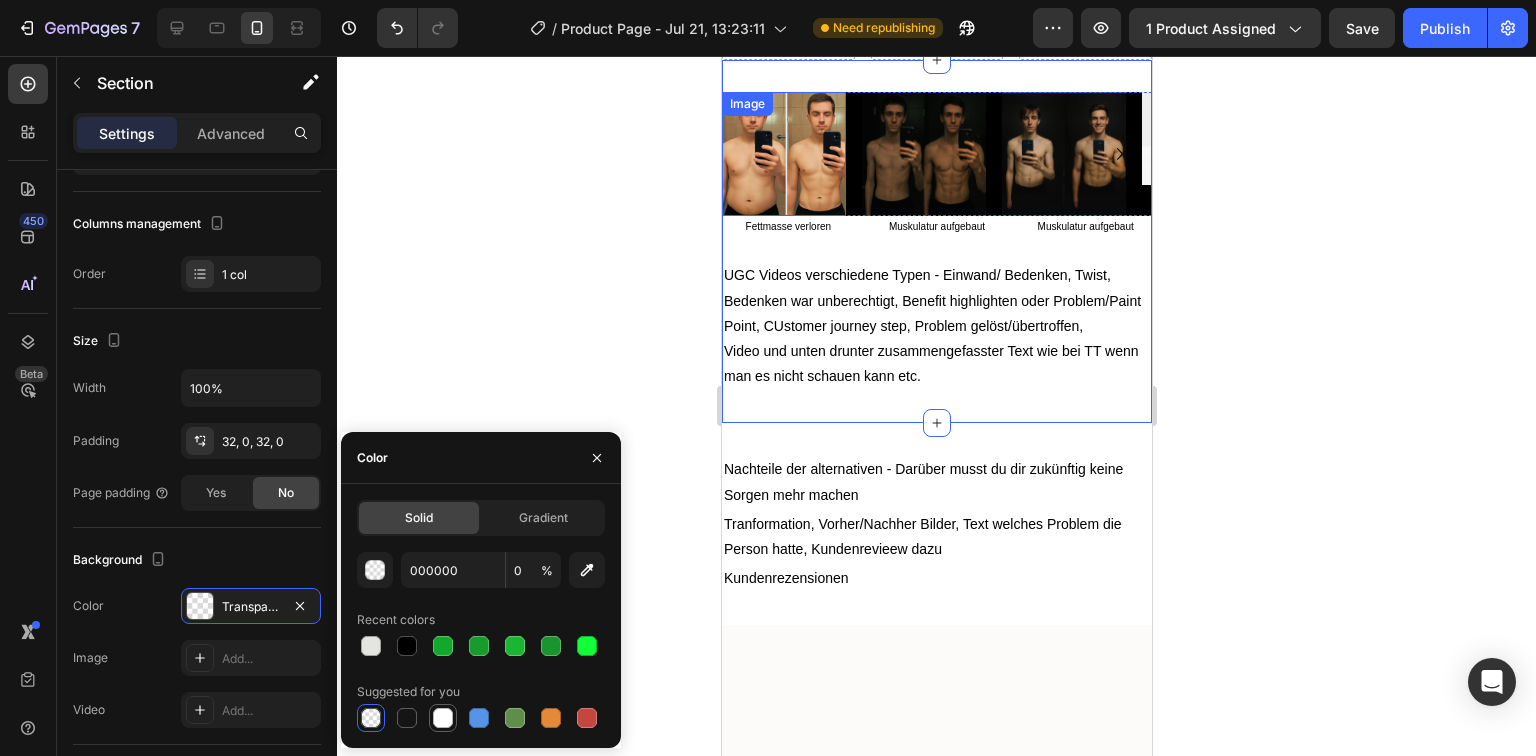 click at bounding box center (443, 718) 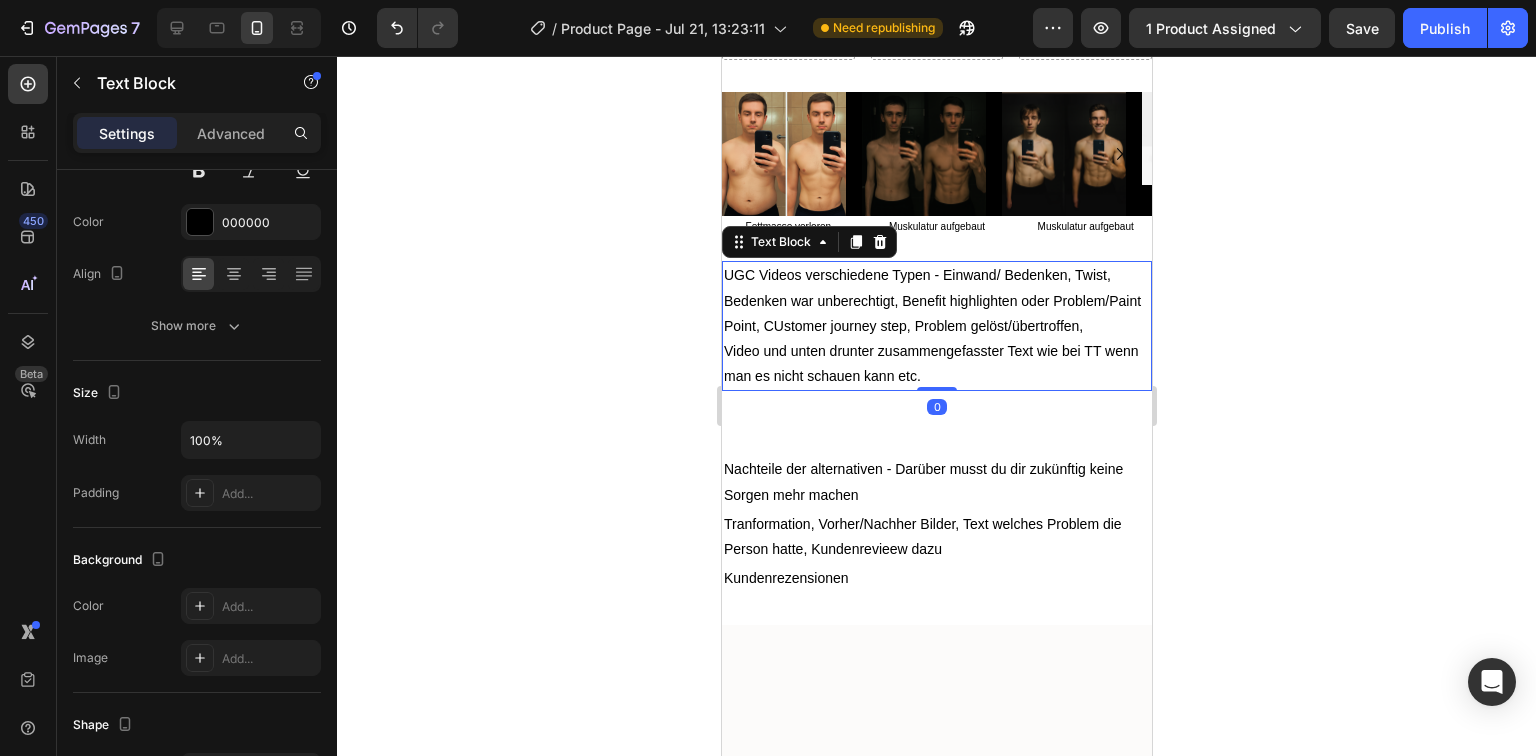 click on "UGC Videos verschiedene Typen - Einwand/ Bedenken, Twist, Bedenken war unberechtigt, Benefit highlighten oder Problem/Paint Point, CUstomer journey step, Problem gelöst/übertroffen," at bounding box center [936, 301] 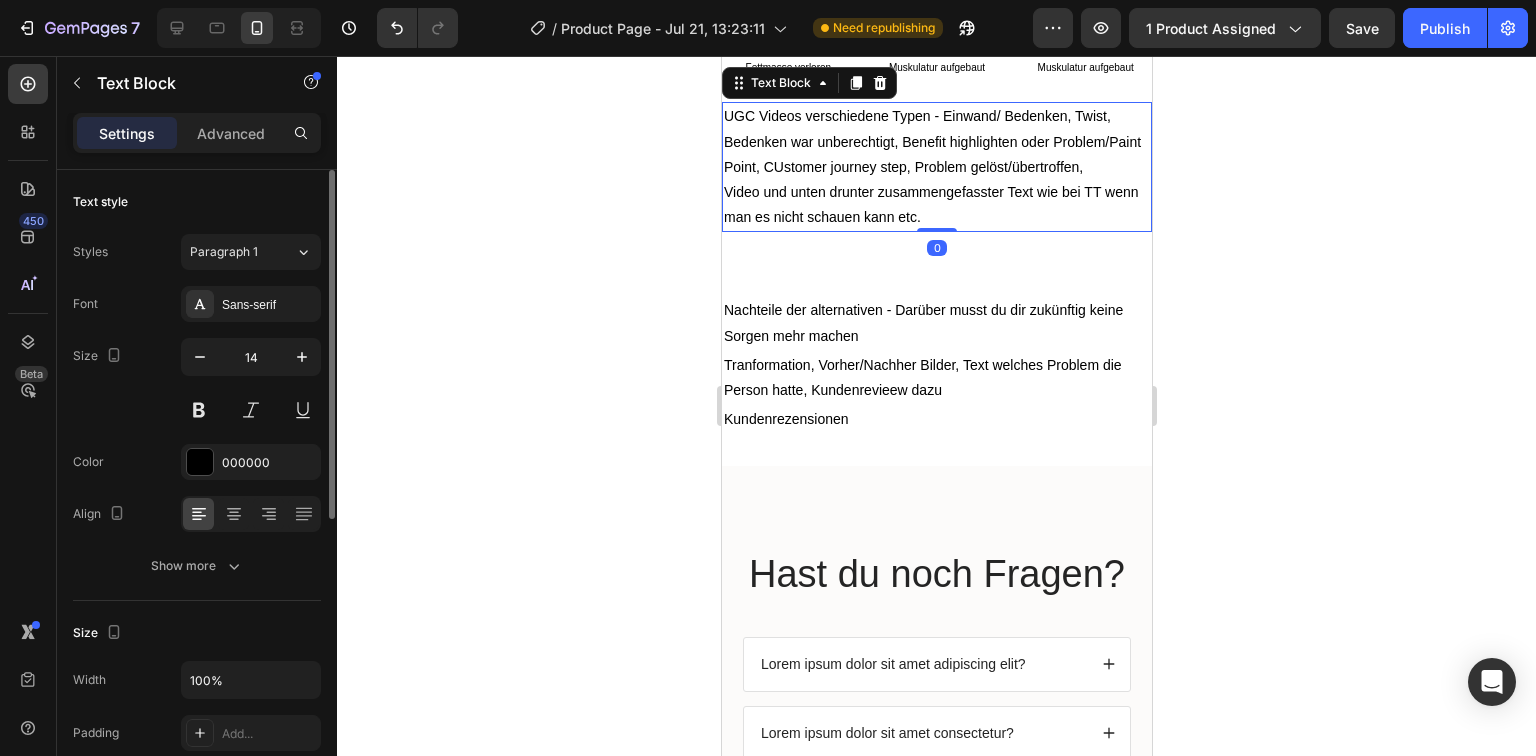 scroll, scrollTop: 5132, scrollLeft: 0, axis: vertical 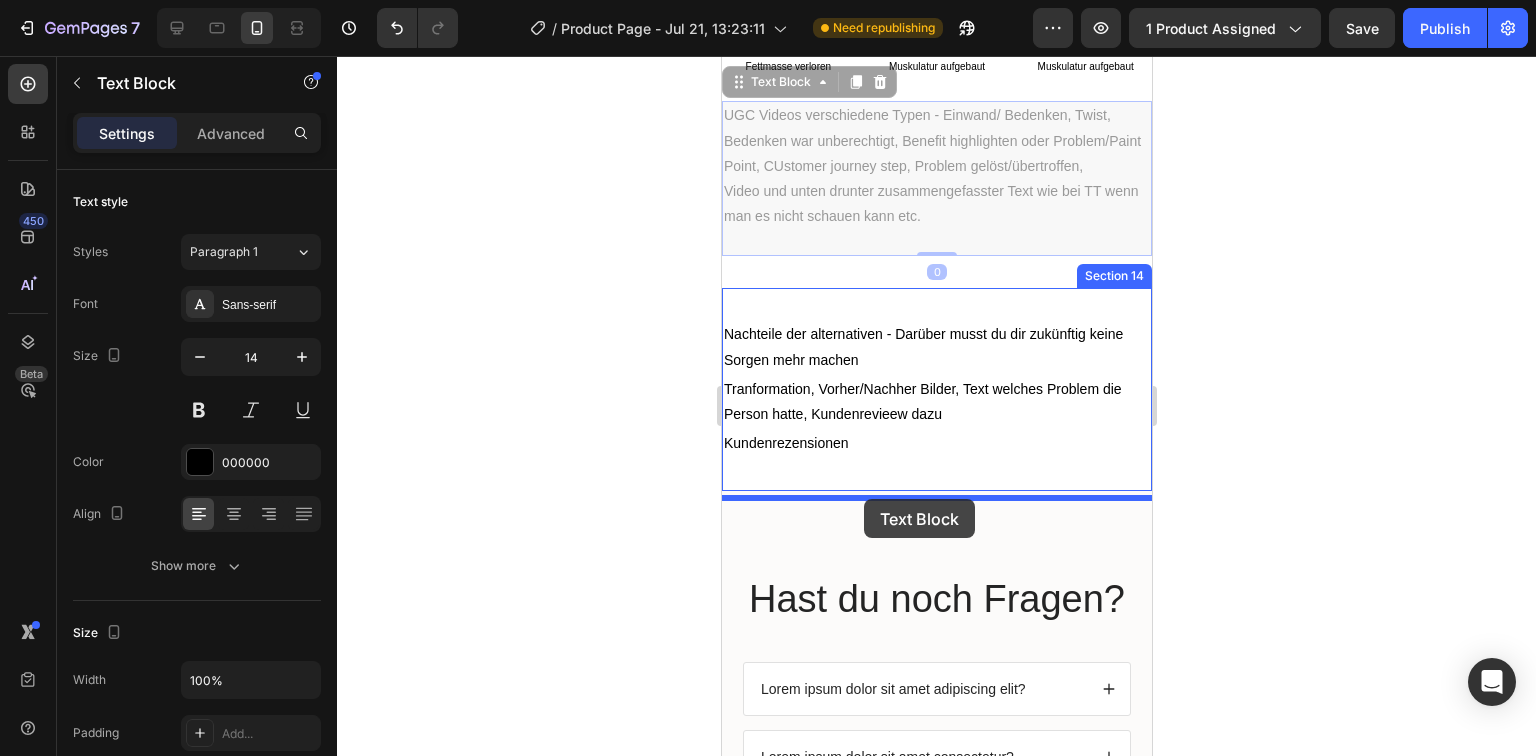 drag, startPoint x: 886, startPoint y: 360, endPoint x: 863, endPoint y: 500, distance: 141.87671 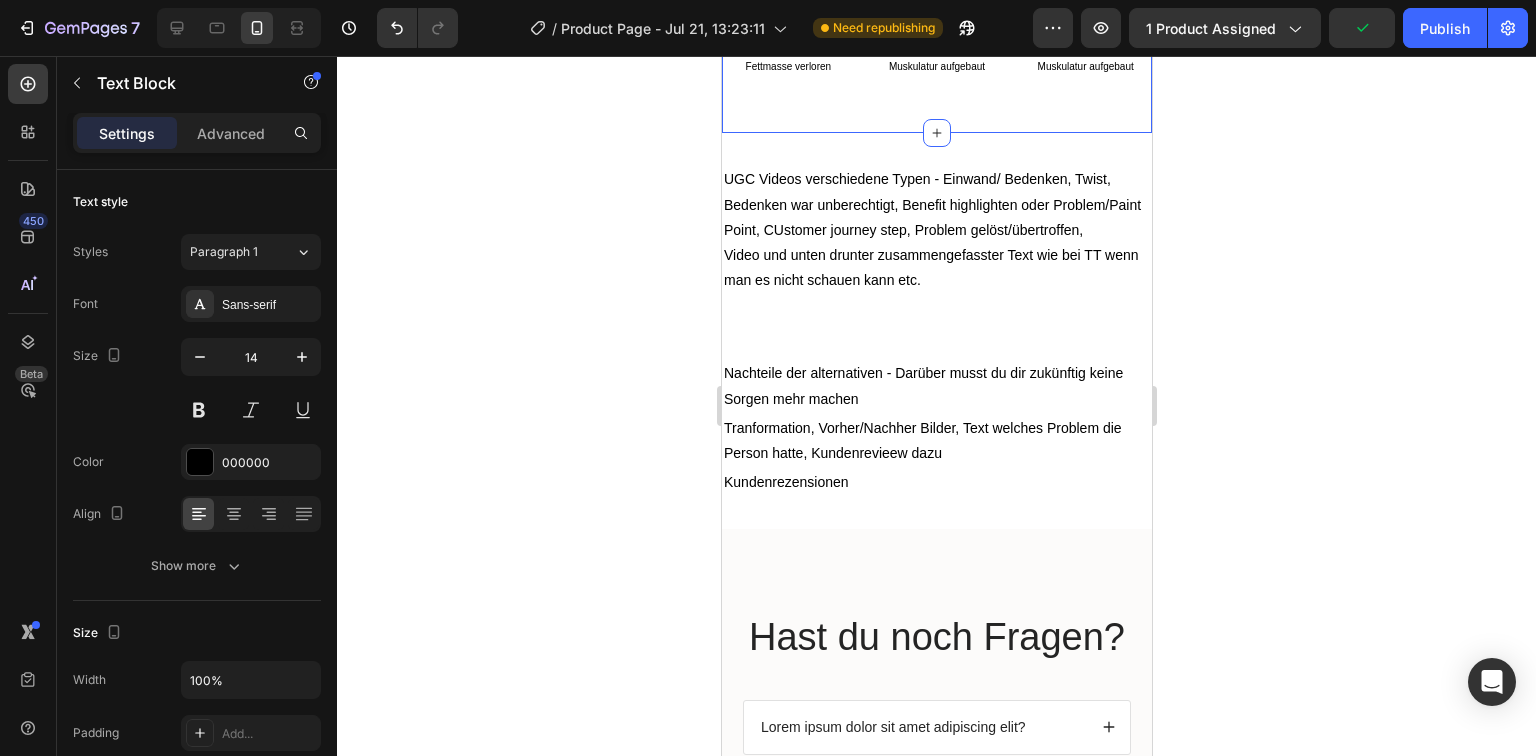 click on "Image Image Image Image
Carousel Fettmasse verloren Text Block Muskulatur aufgebaut Text Block Muskulatur aufgebaut Text Block Row Section 13   You can create reusable sections Create Theme Section AI Content Write with GemAI What would you like to describe here? Tone and Voice Persuasive Product Zurück zu Dir - Nicht zu Ihr Show more Generate" at bounding box center (936, 16) 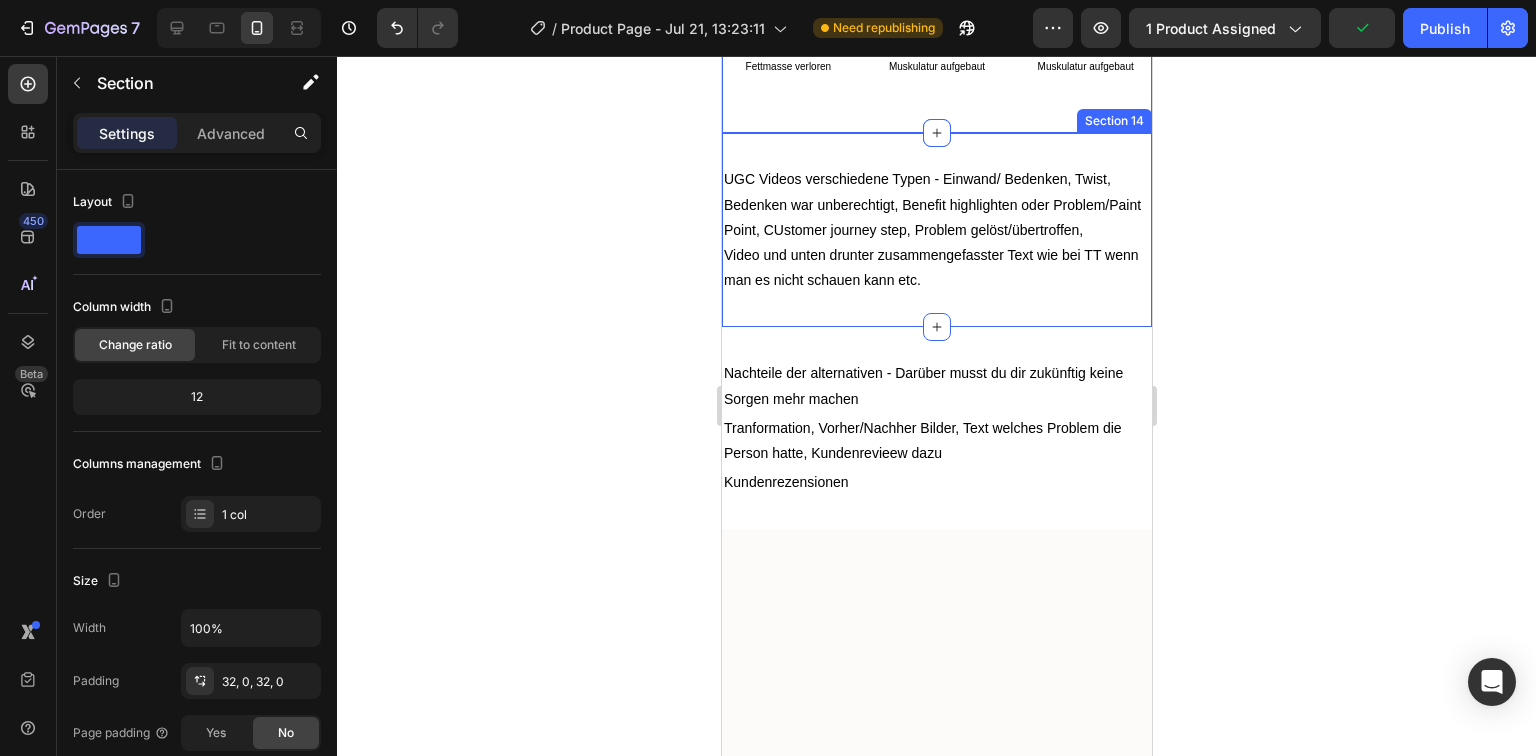 scroll, scrollTop: 4972, scrollLeft: 0, axis: vertical 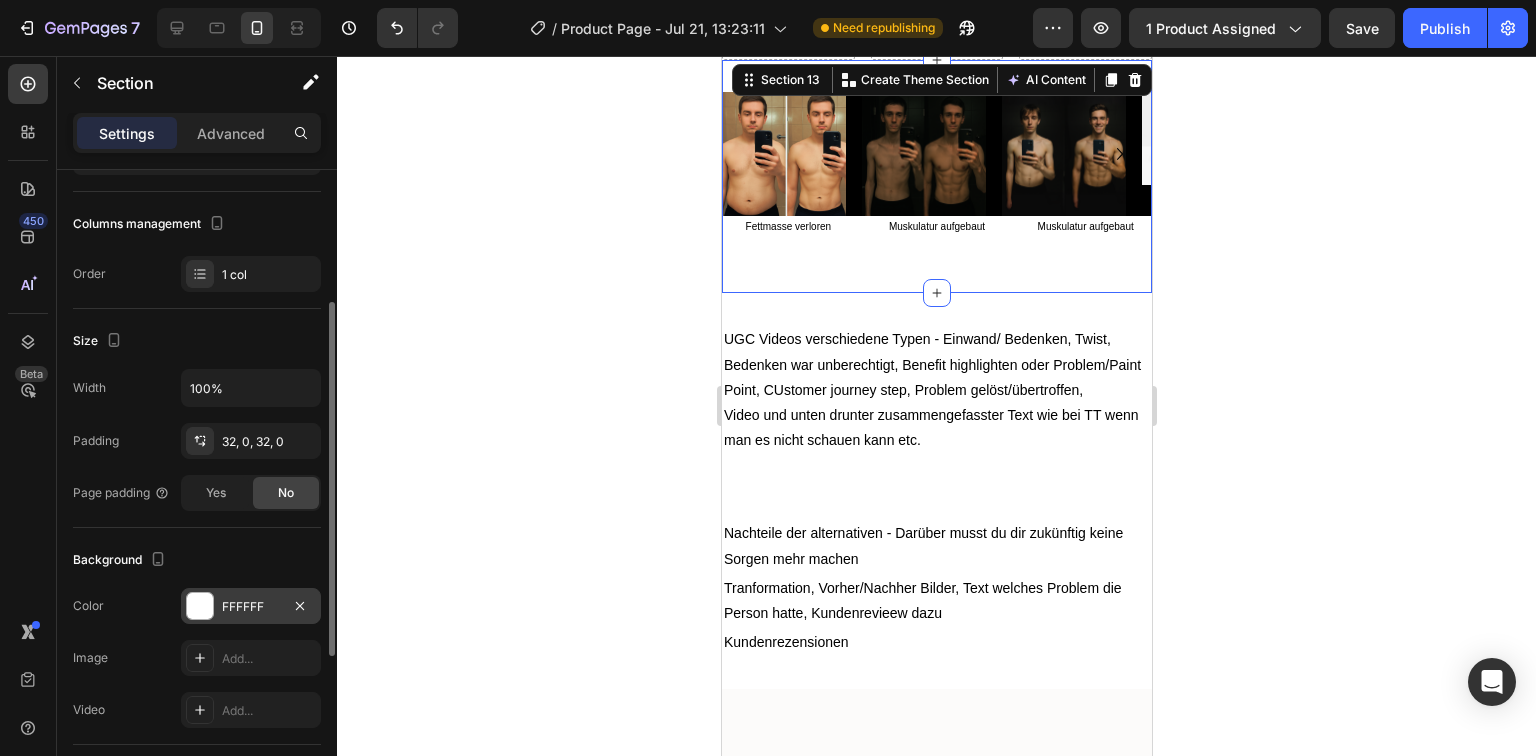 click at bounding box center [200, 606] 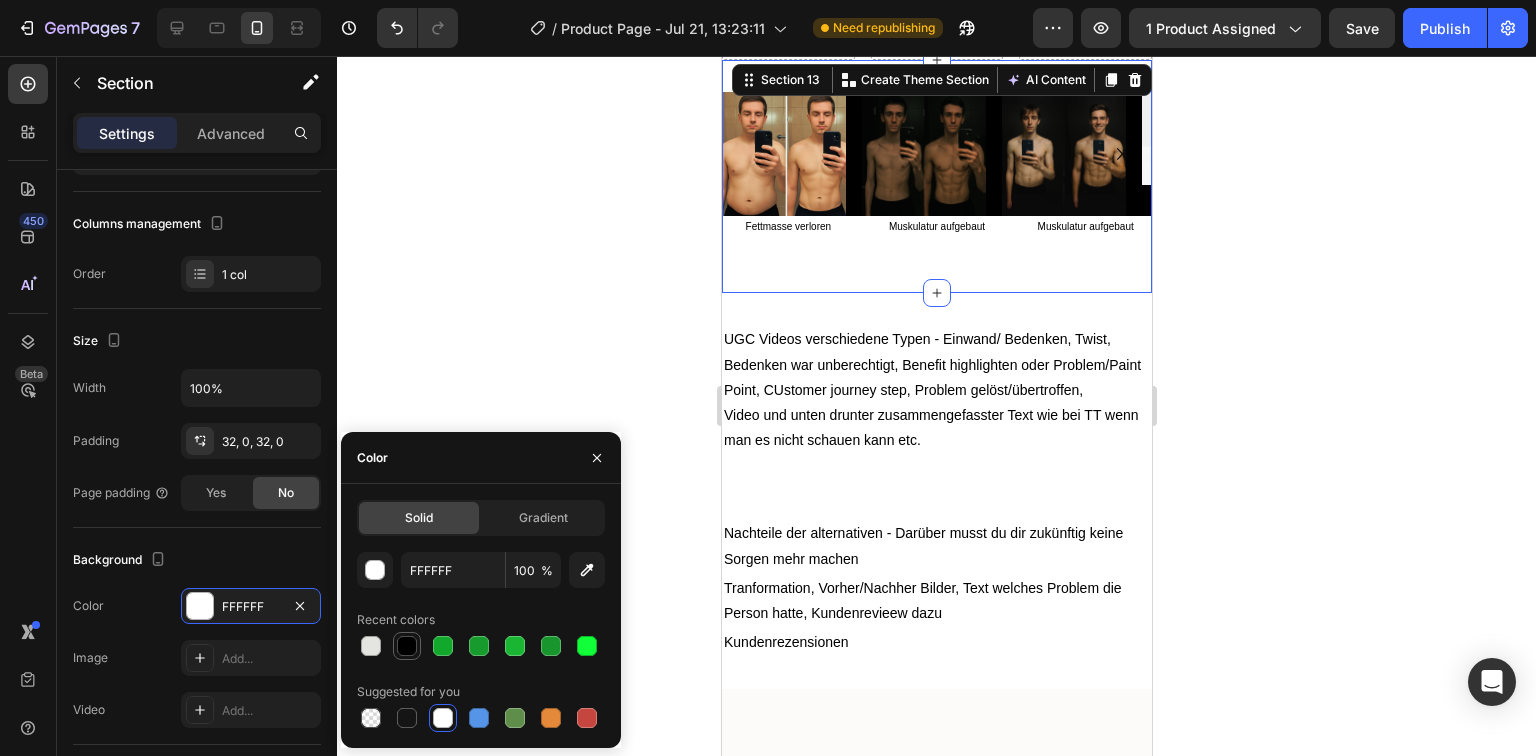 click at bounding box center [407, 646] 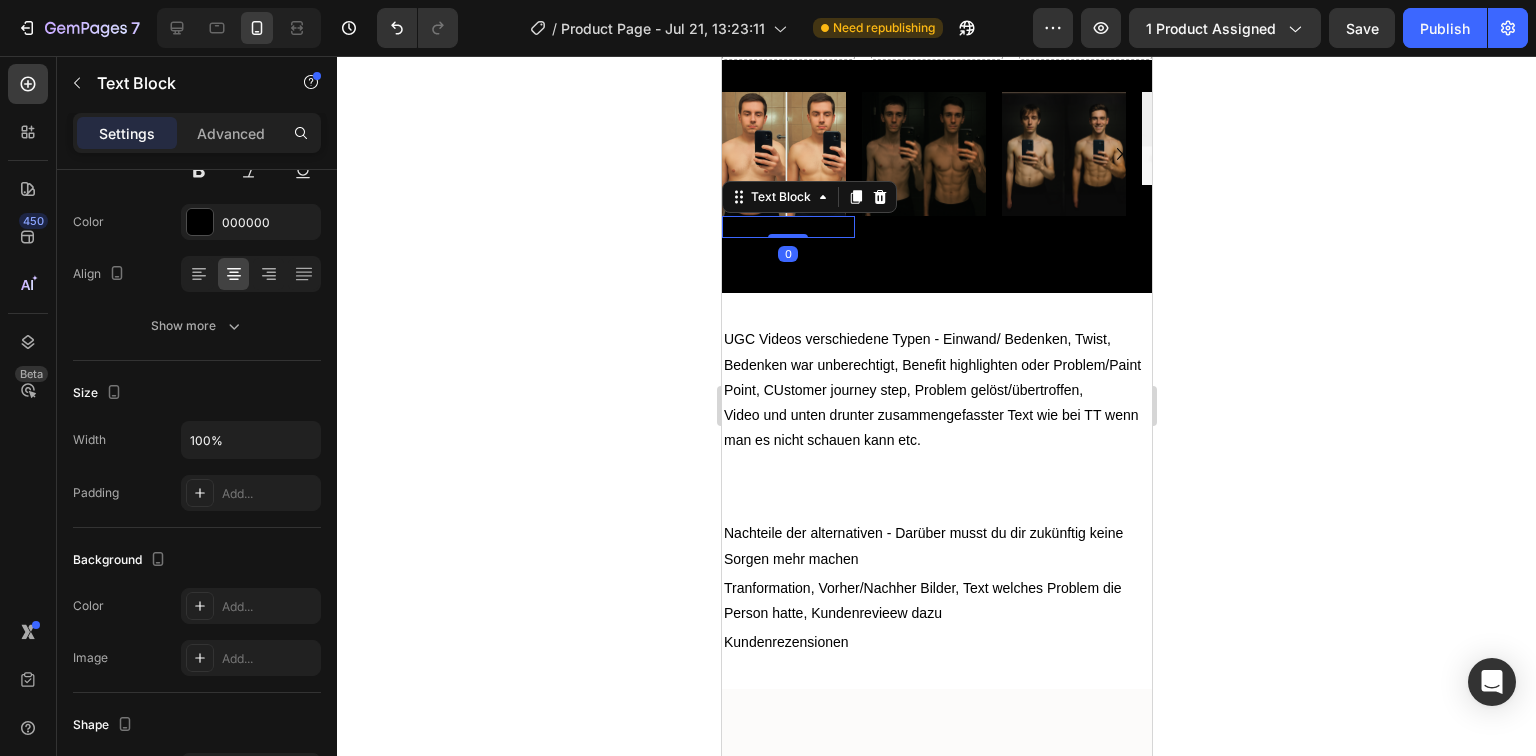 click on "Fettmasse verloren Text Block   0" at bounding box center [787, 227] 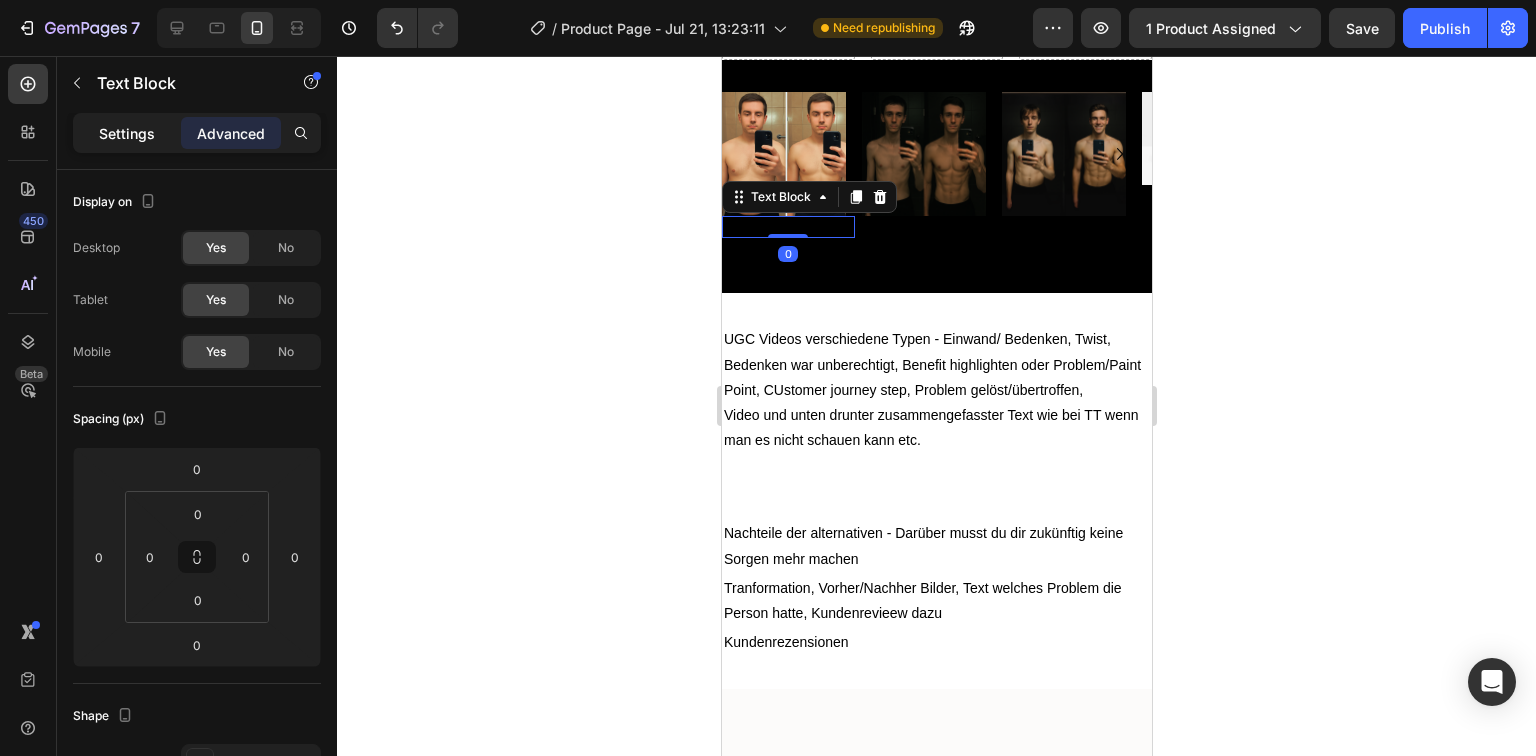 click on "Settings" at bounding box center (127, 133) 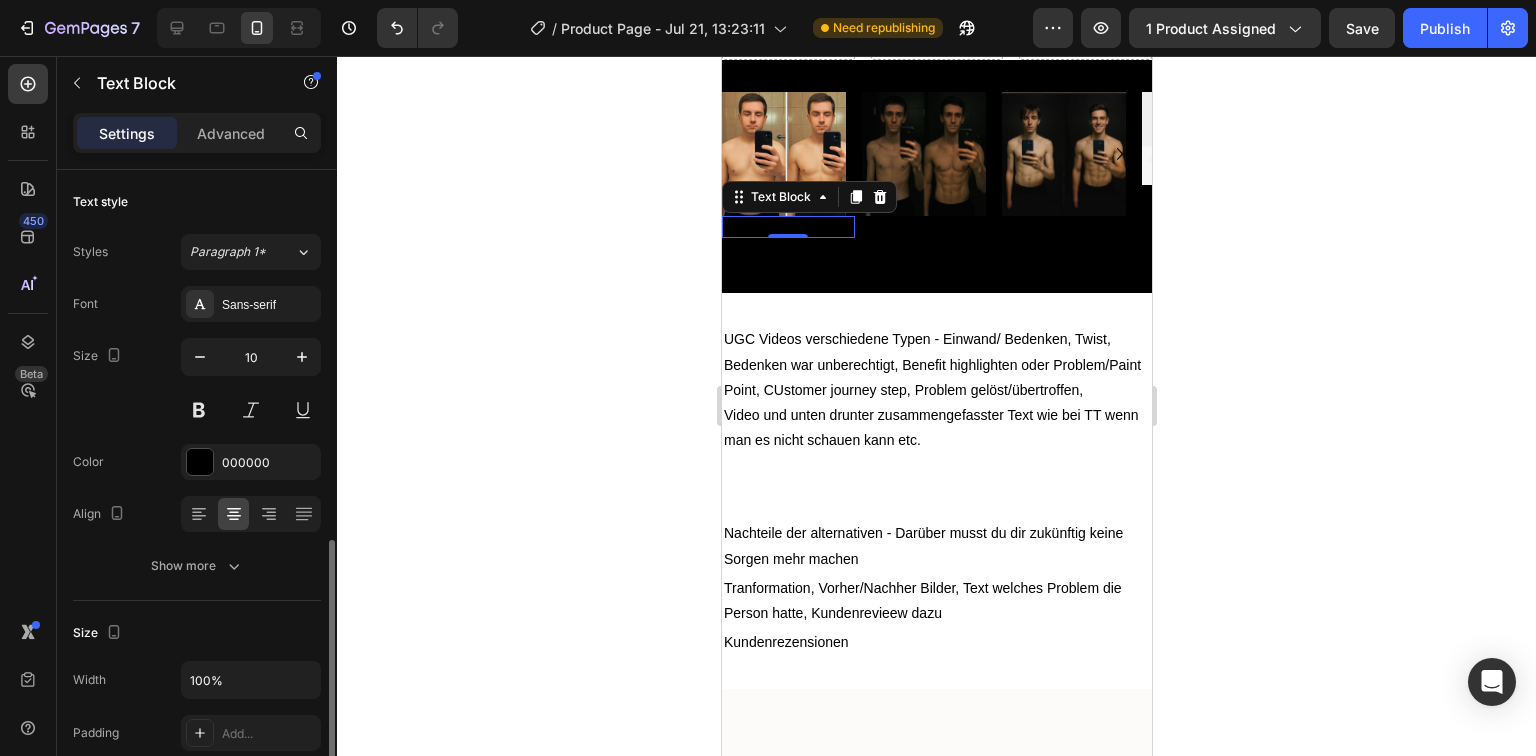 scroll, scrollTop: 240, scrollLeft: 0, axis: vertical 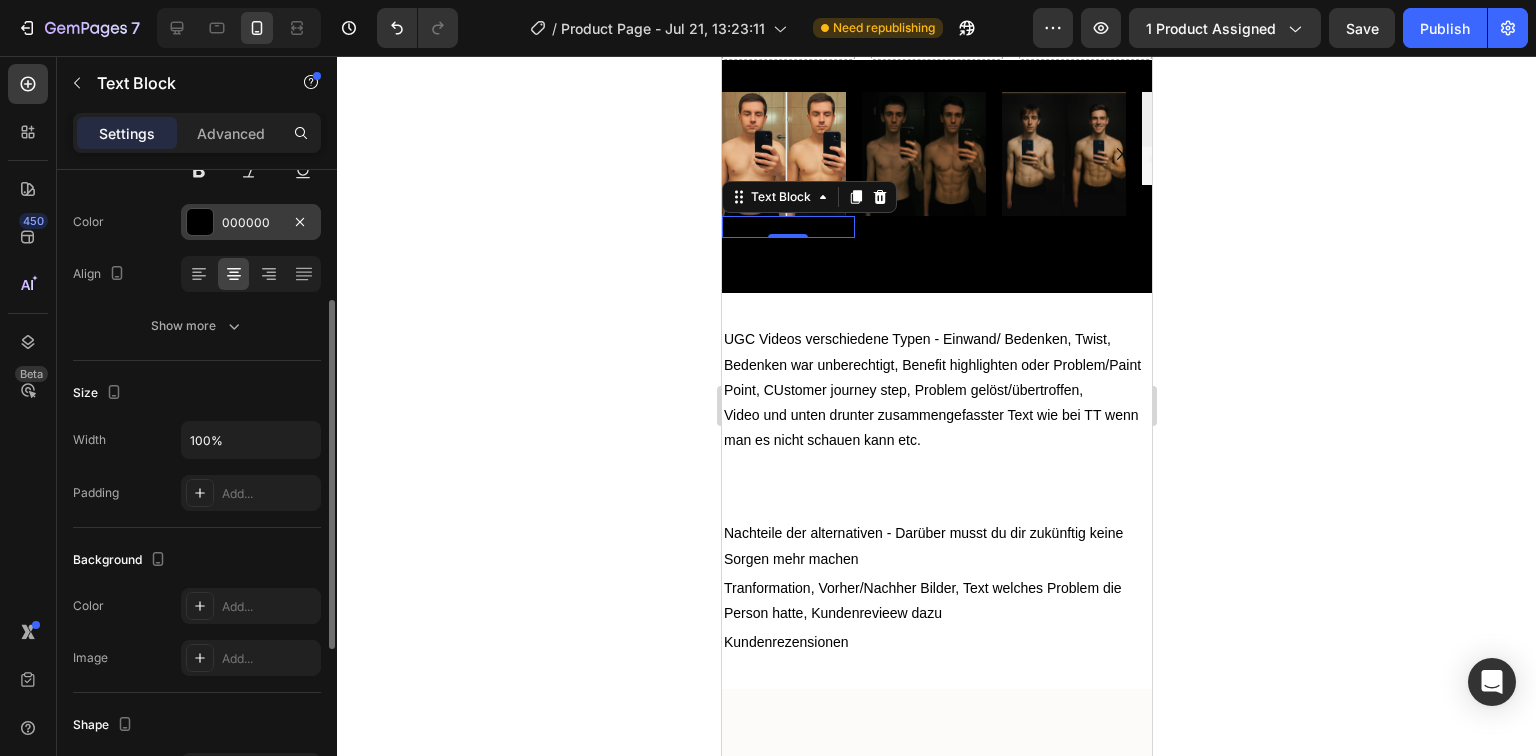 click on "000000" at bounding box center (251, 222) 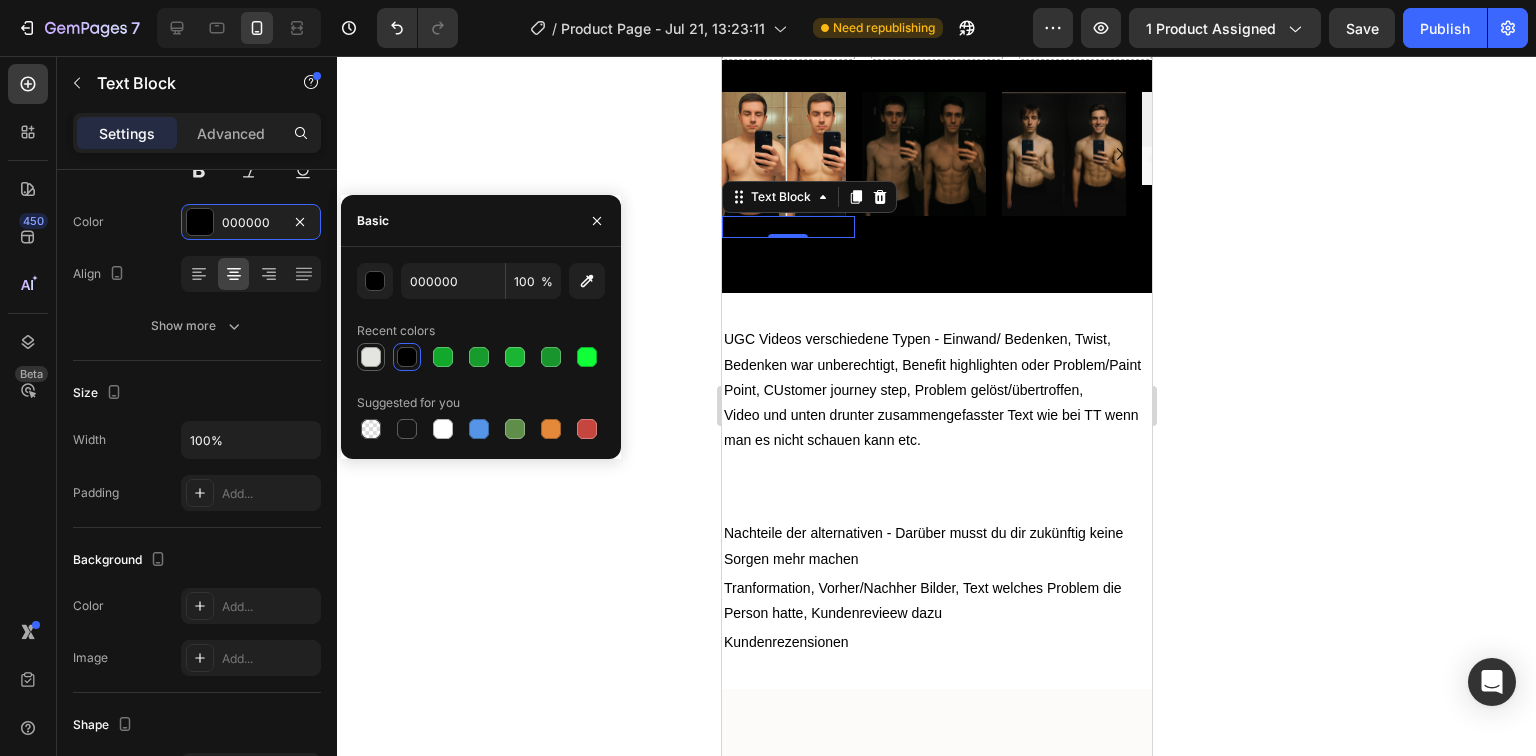 click at bounding box center [371, 357] 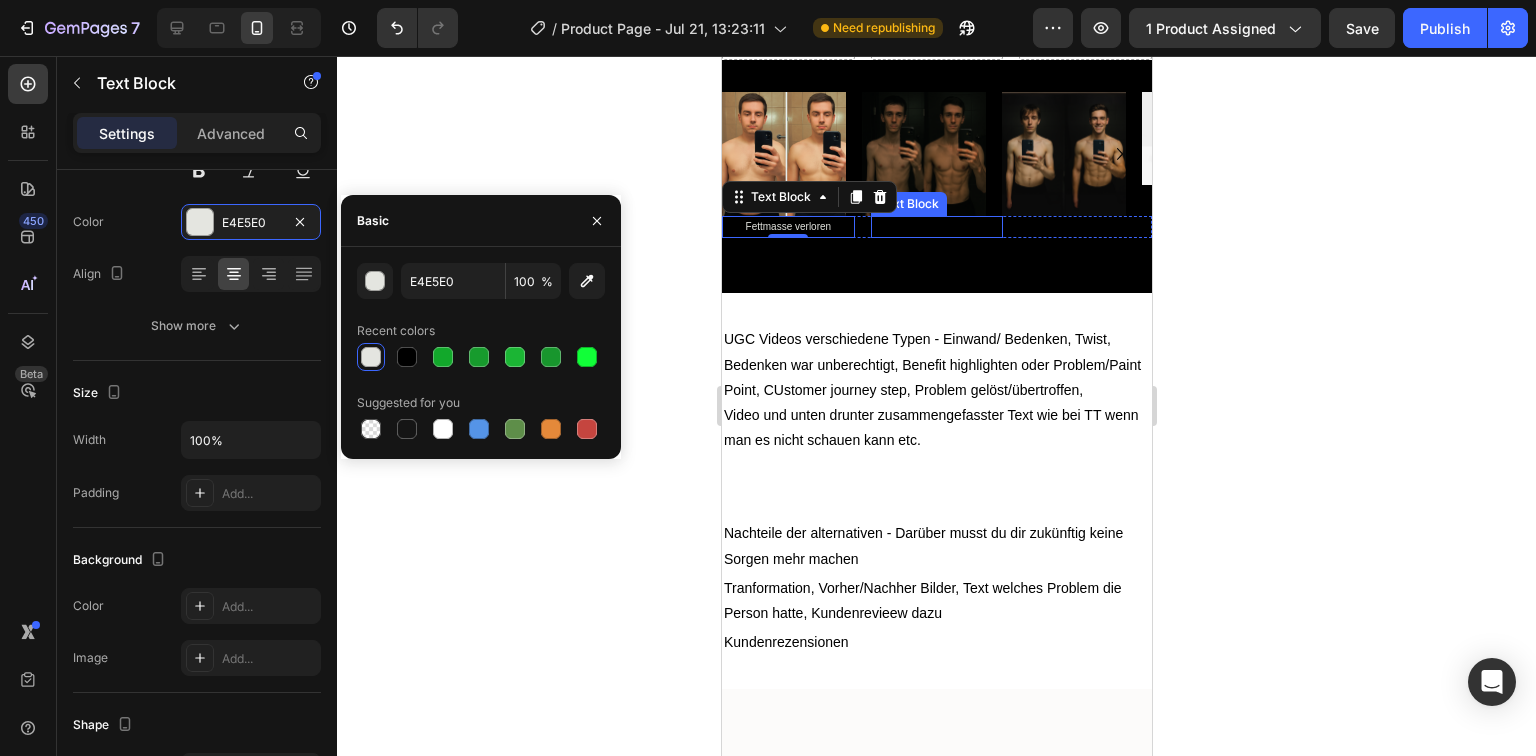 click on "Muskulatur aufgebaut" at bounding box center (936, 227) 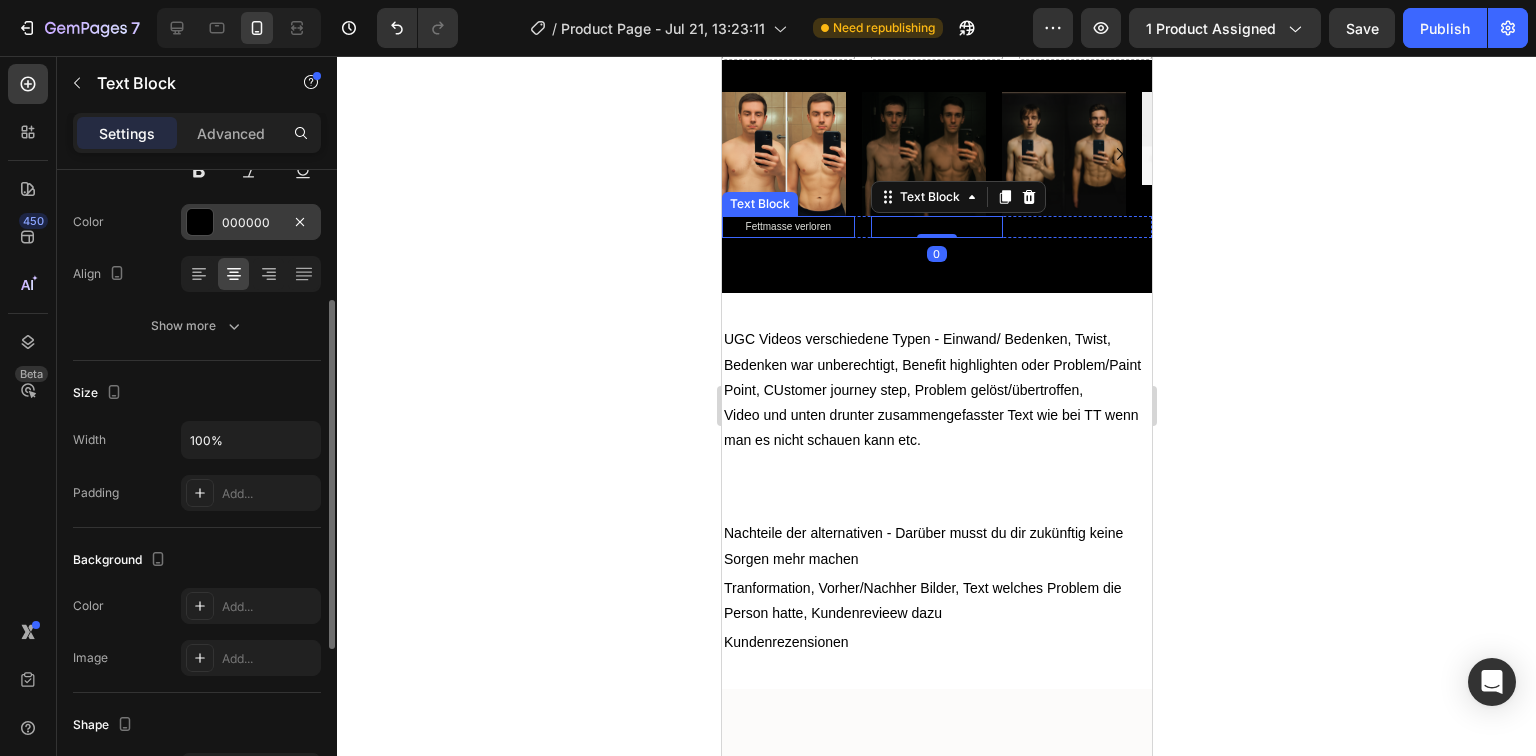 click at bounding box center (200, 222) 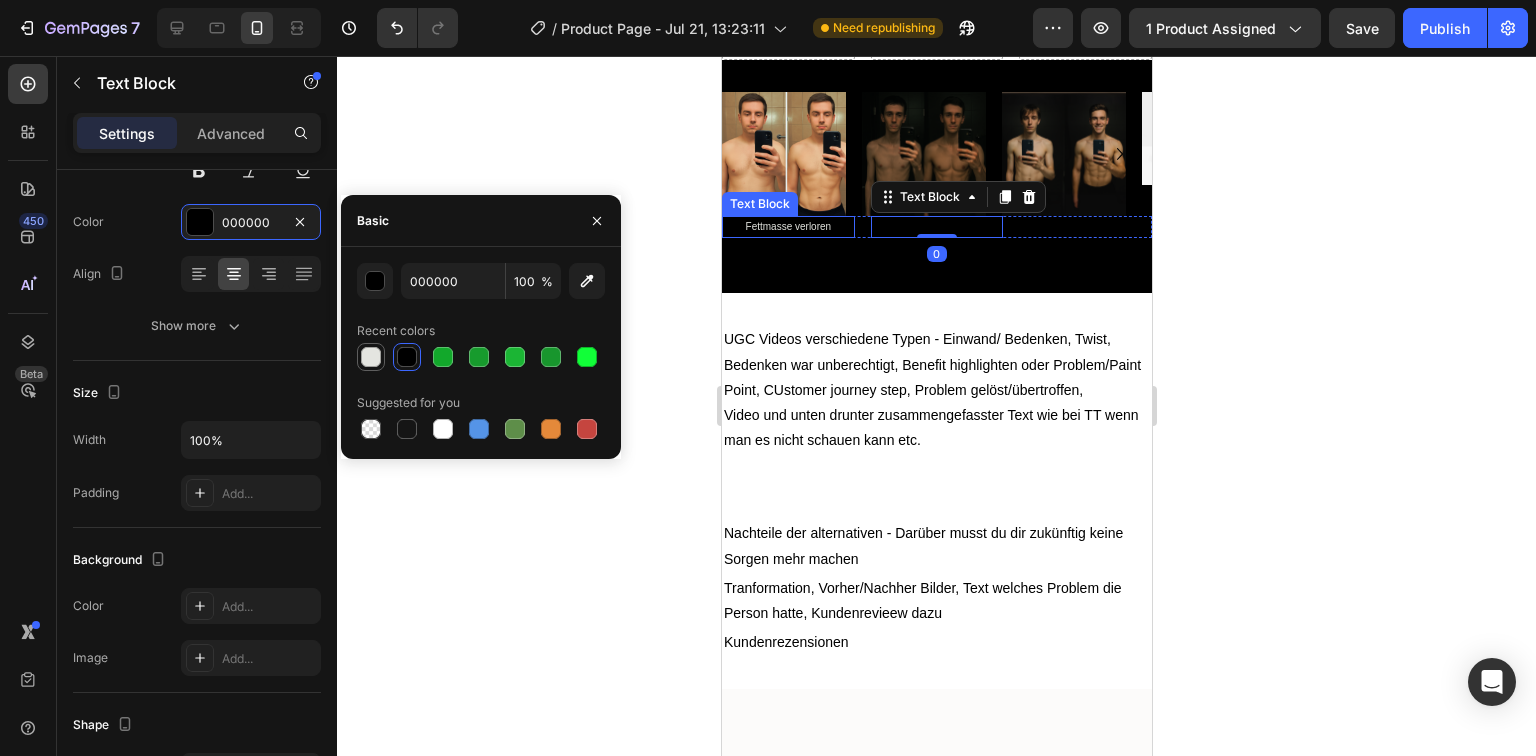 click at bounding box center [371, 357] 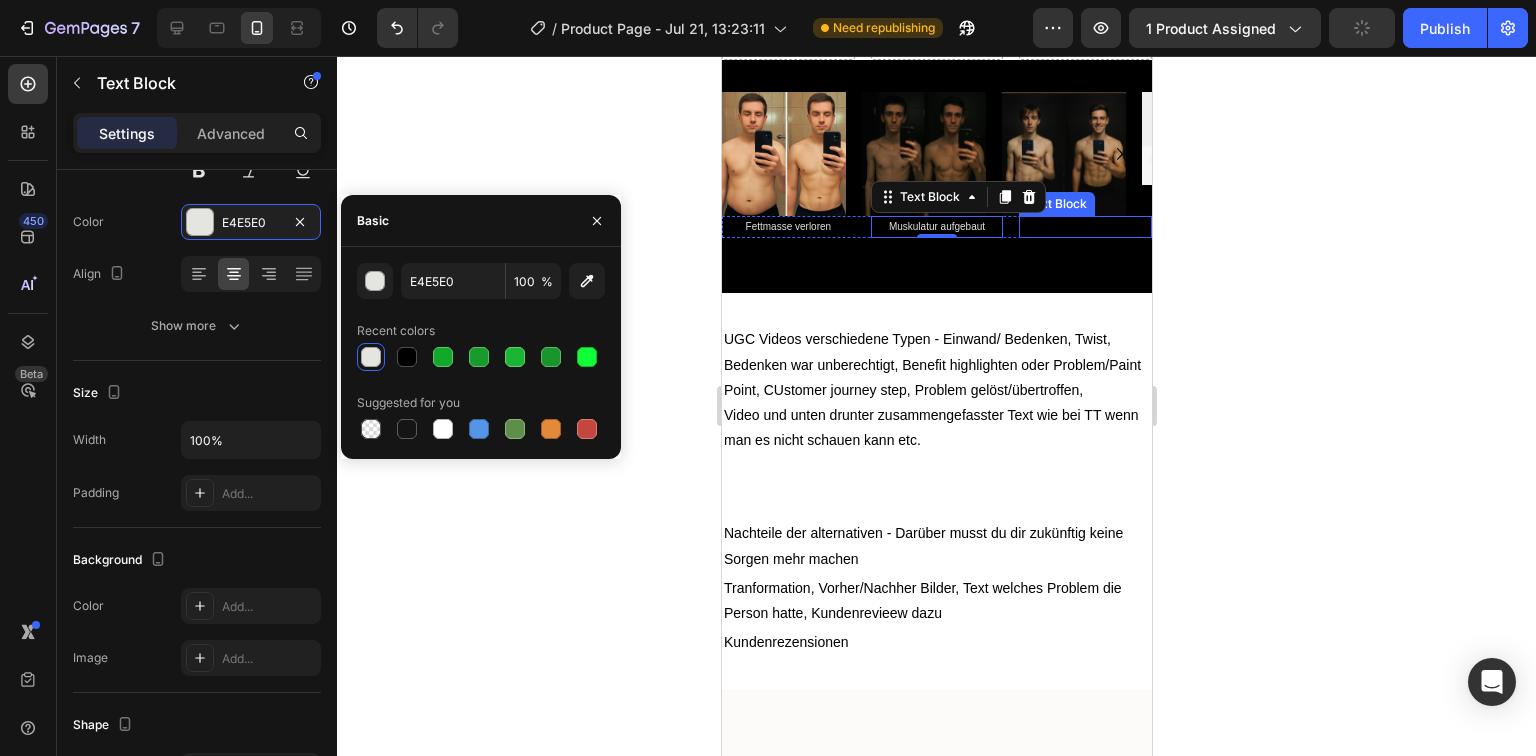 click on "Muskulatur aufgebaut" at bounding box center [1084, 227] 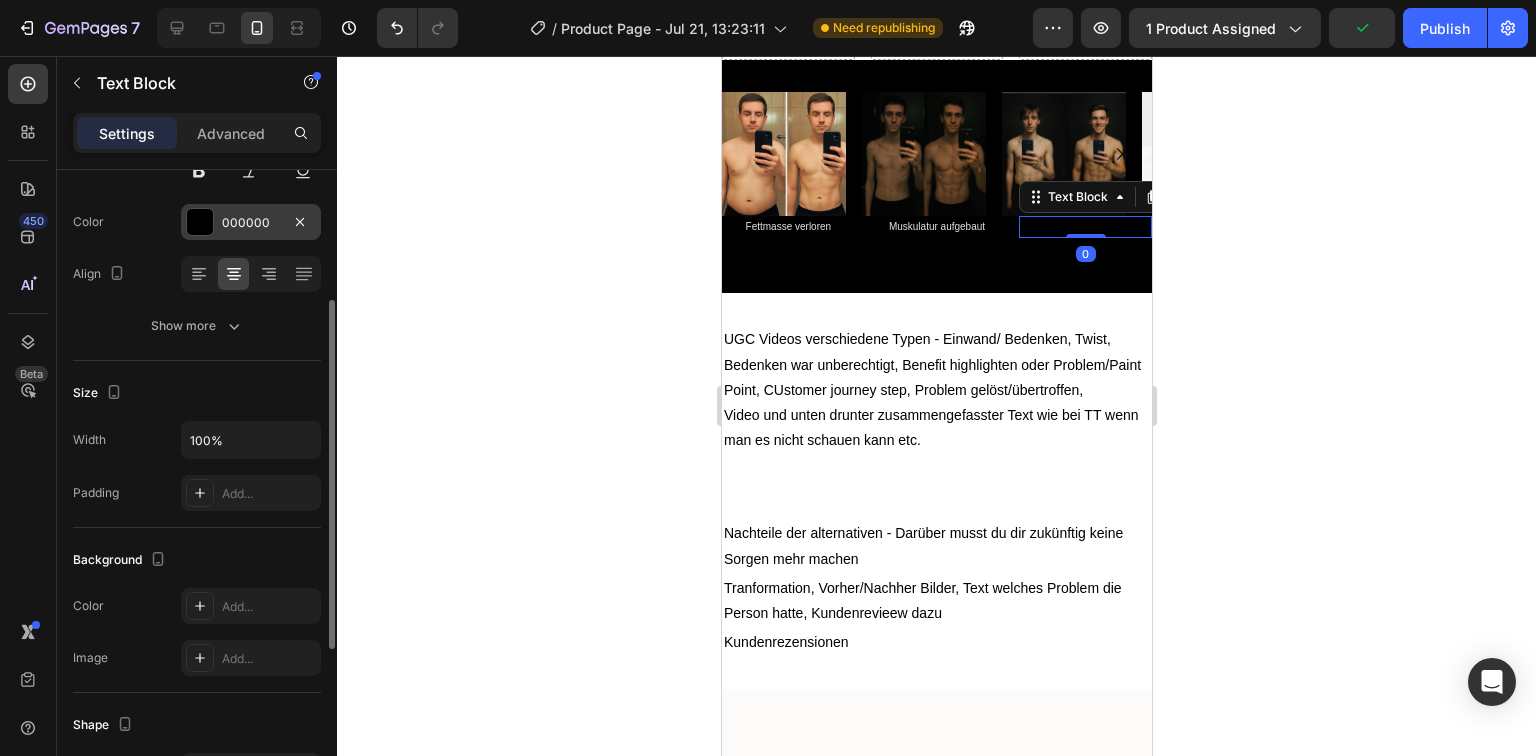 click at bounding box center [200, 222] 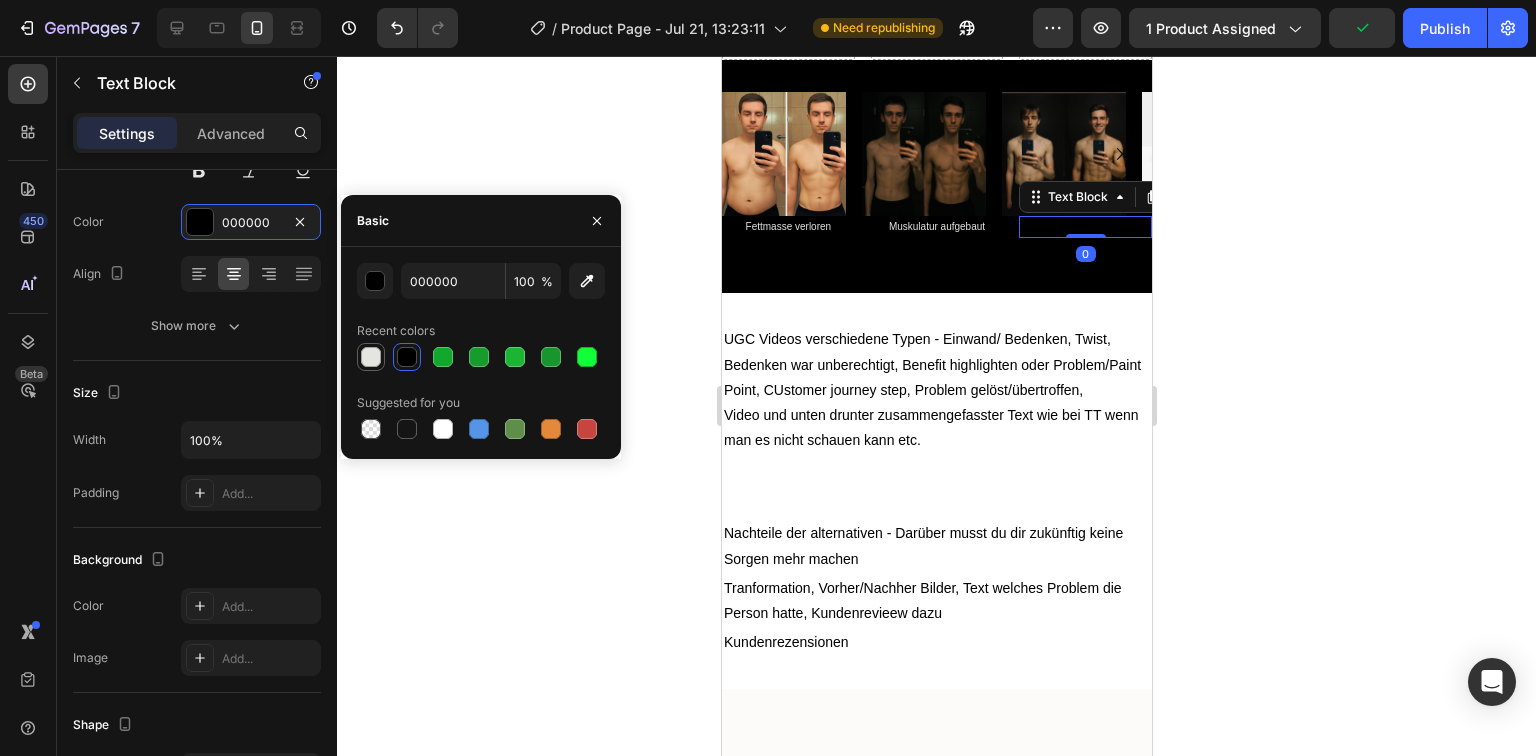 click at bounding box center [371, 357] 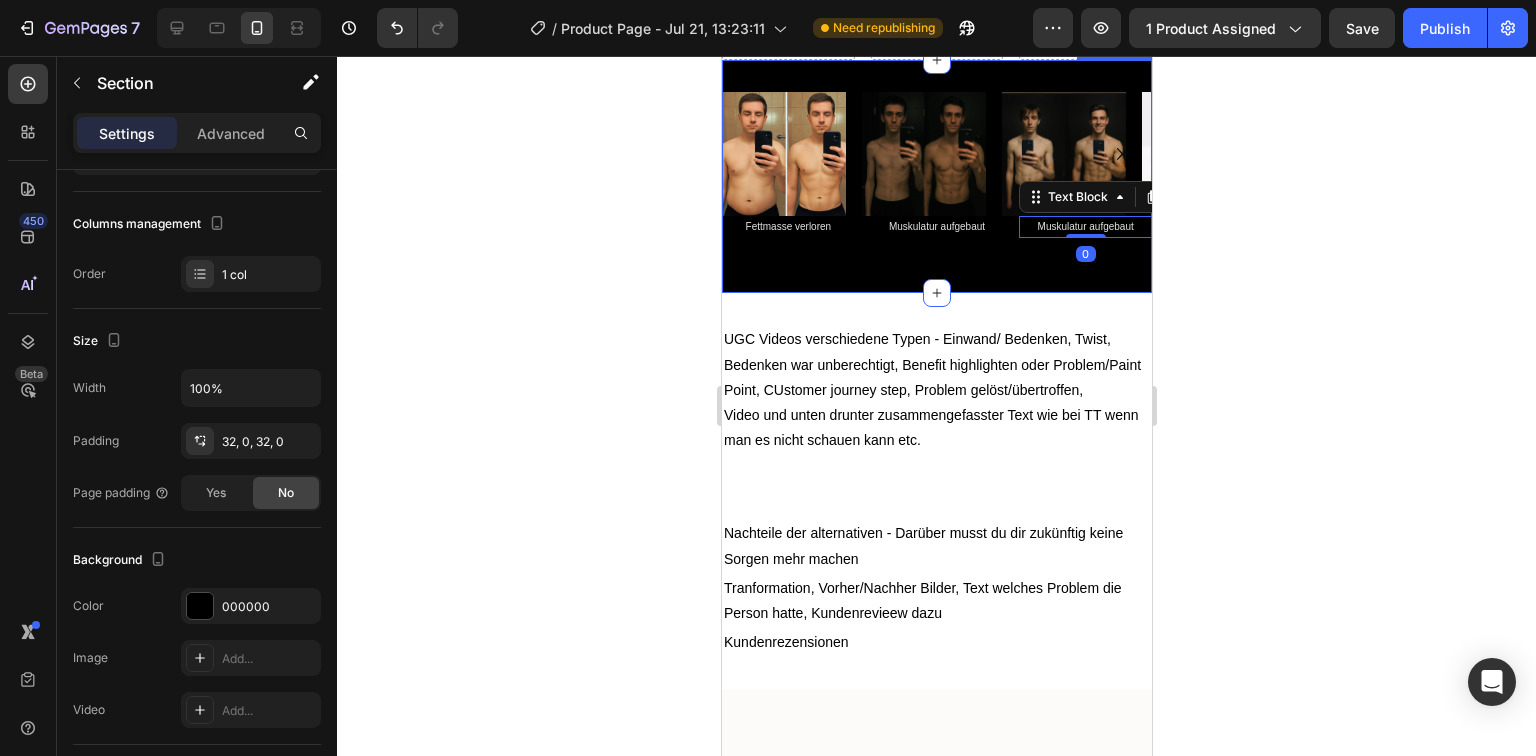 click on "Image Image Image Image
Carousel Fettmasse verloren Text Block Muskulatur aufgebaut Text Block Muskulatur aufgebaut Text Block   0 Row" at bounding box center (936, 176) 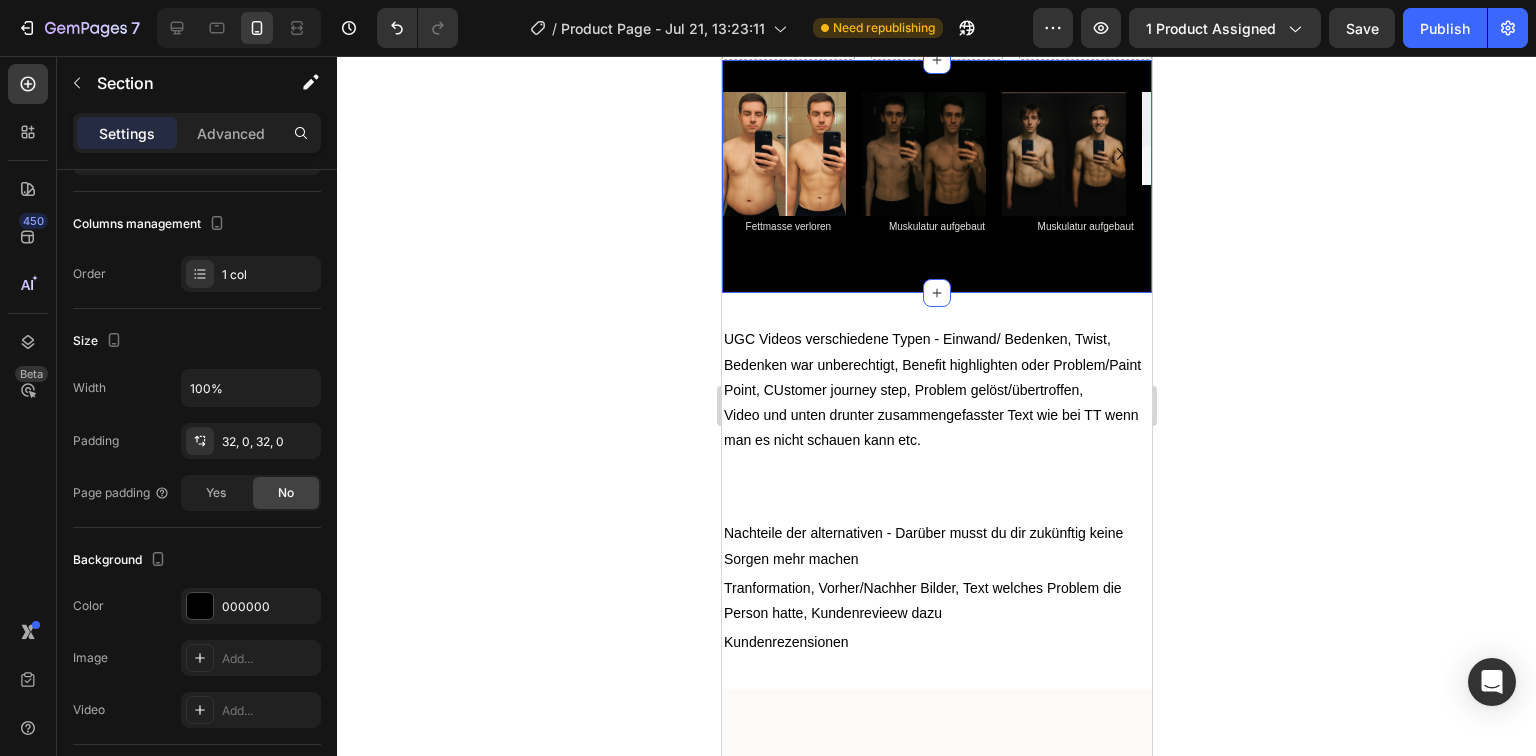 scroll, scrollTop: 0, scrollLeft: 0, axis: both 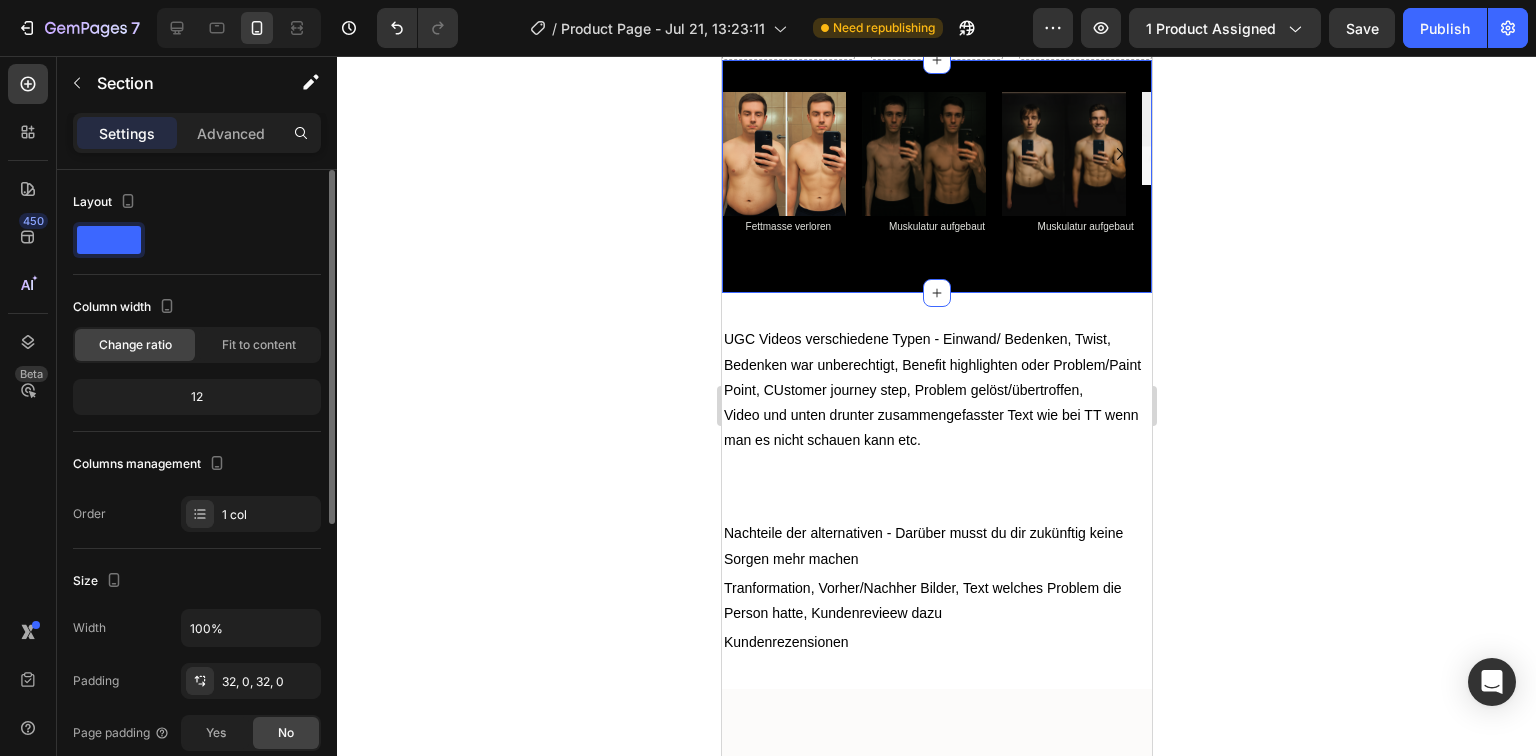 click 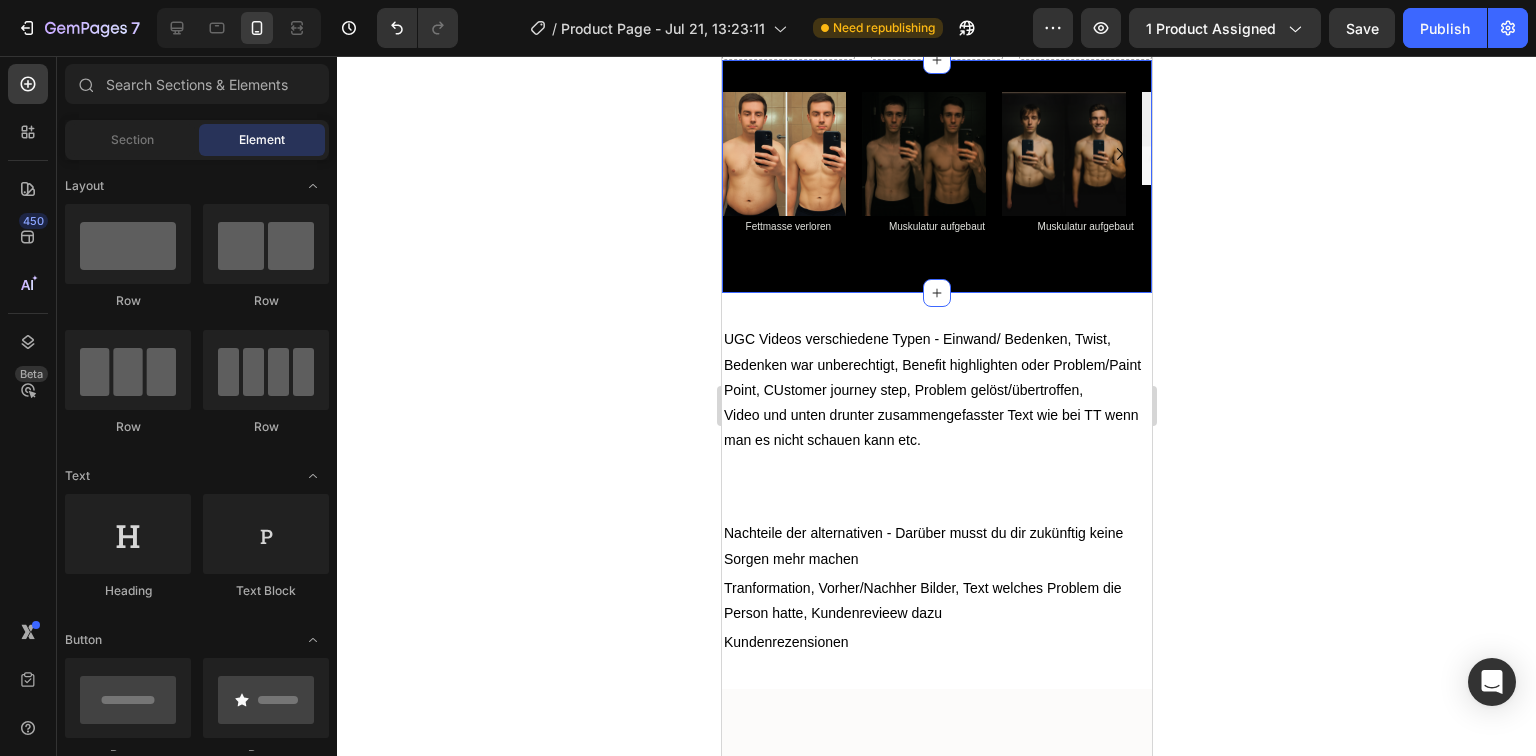 click on "Image Image Image Image
Carousel Fettmasse verloren Text Block Muskulatur aufgebaut Text Block Muskulatur aufgebaut Text Block Row Section 13   You can create reusable sections Create Theme Section AI Content Write with GemAI What would you like to describe here? Tone and Voice Persuasive Product Zurück zu Dir - Nicht zu Ihr Show more Generate" at bounding box center [936, 176] 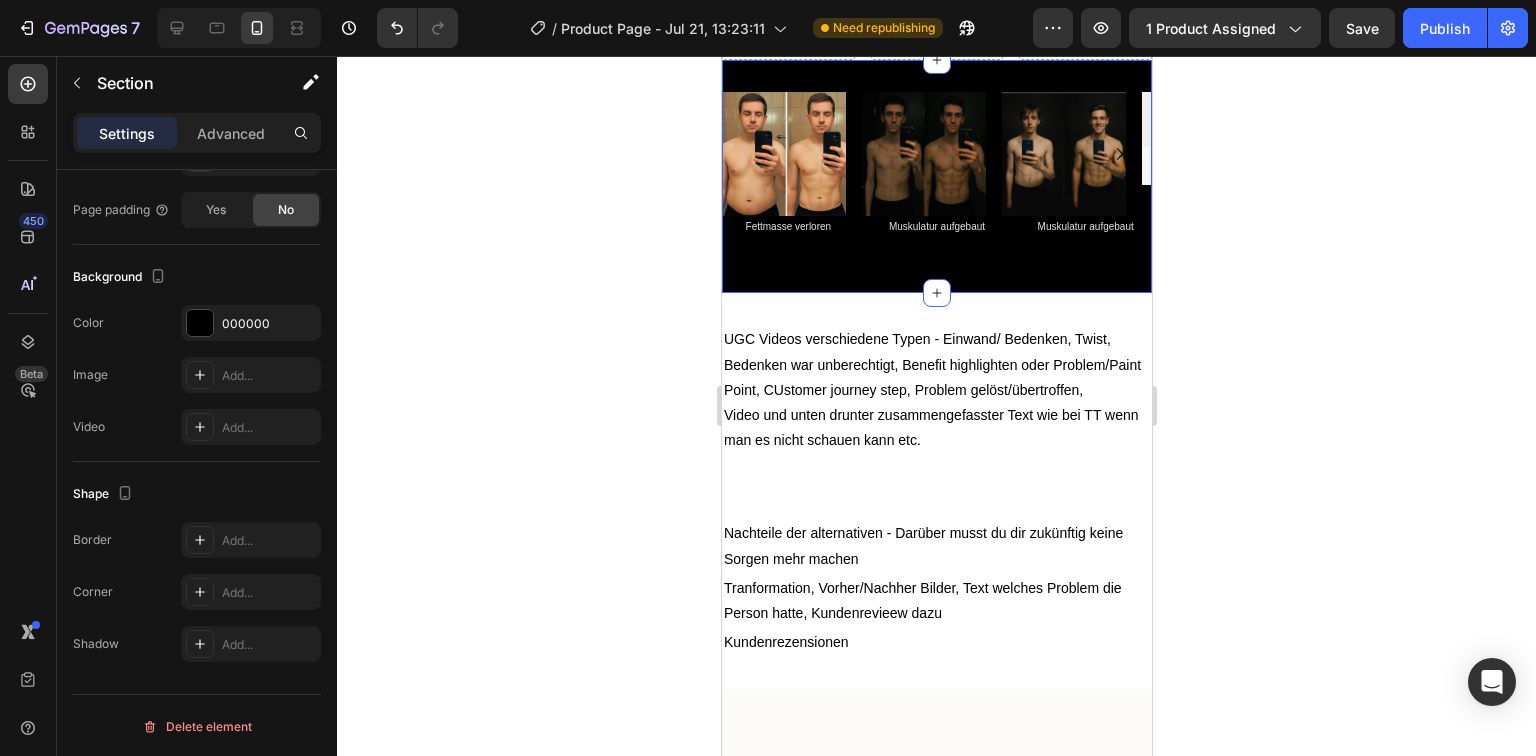 scroll, scrollTop: 43, scrollLeft: 0, axis: vertical 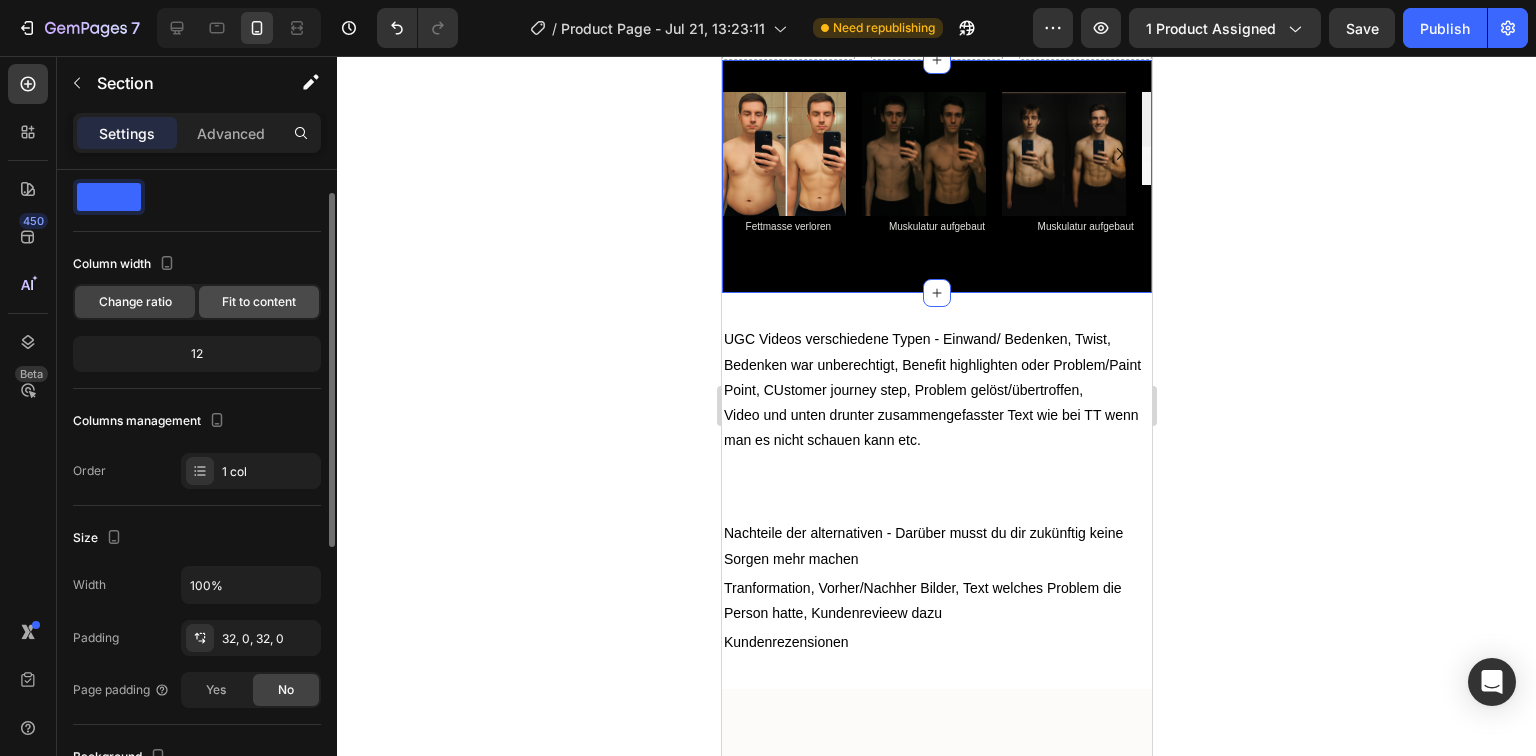click on "Fit to content" 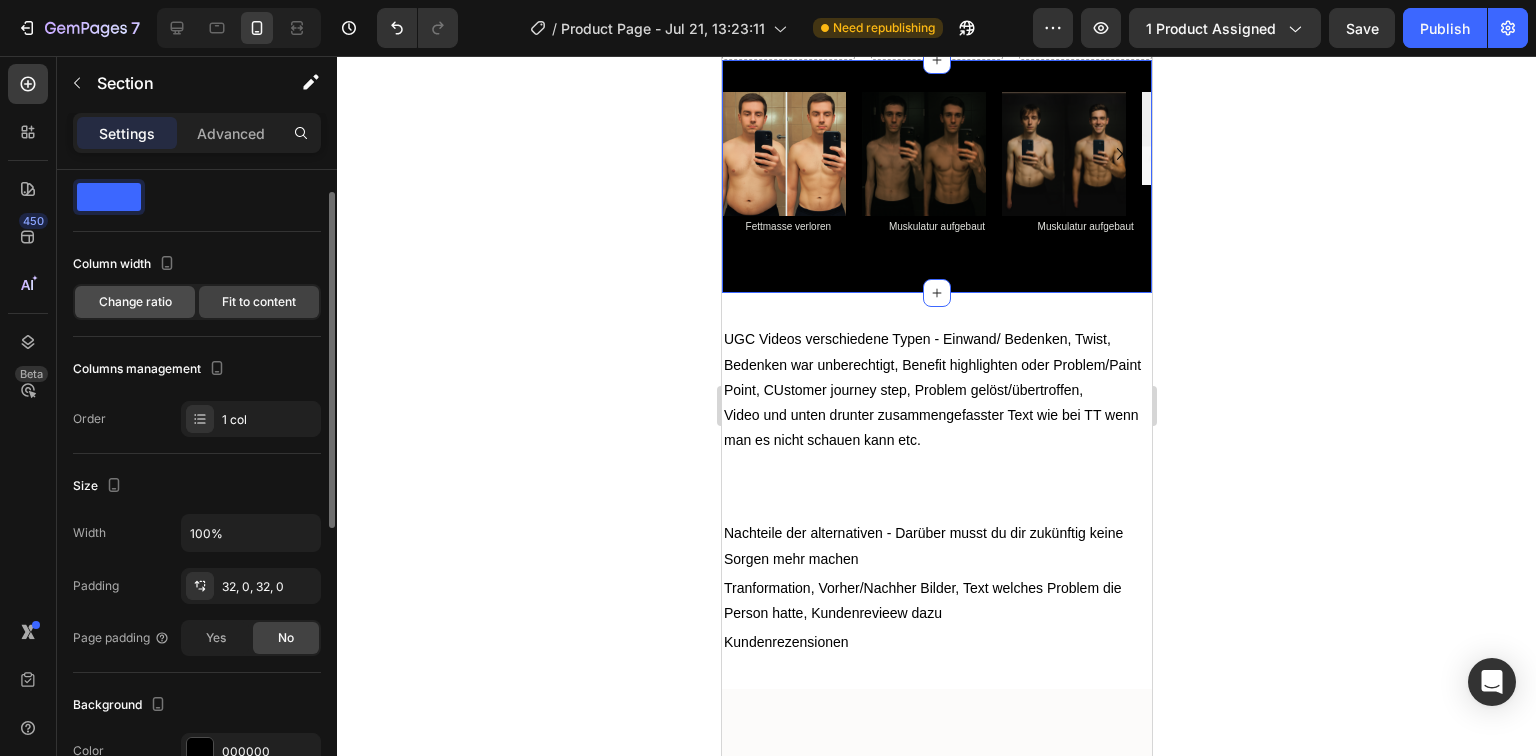click on "Change ratio" 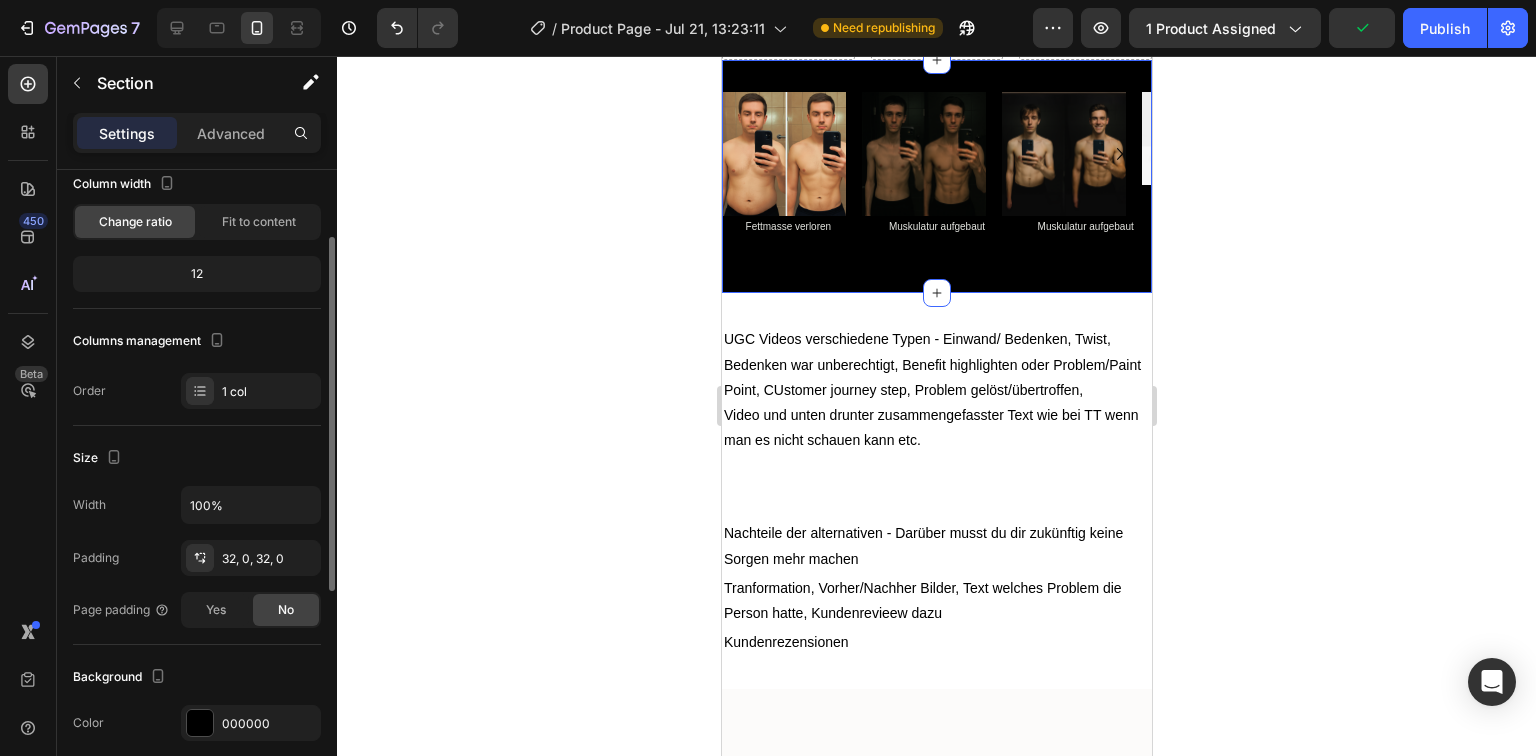 scroll, scrollTop: 203, scrollLeft: 0, axis: vertical 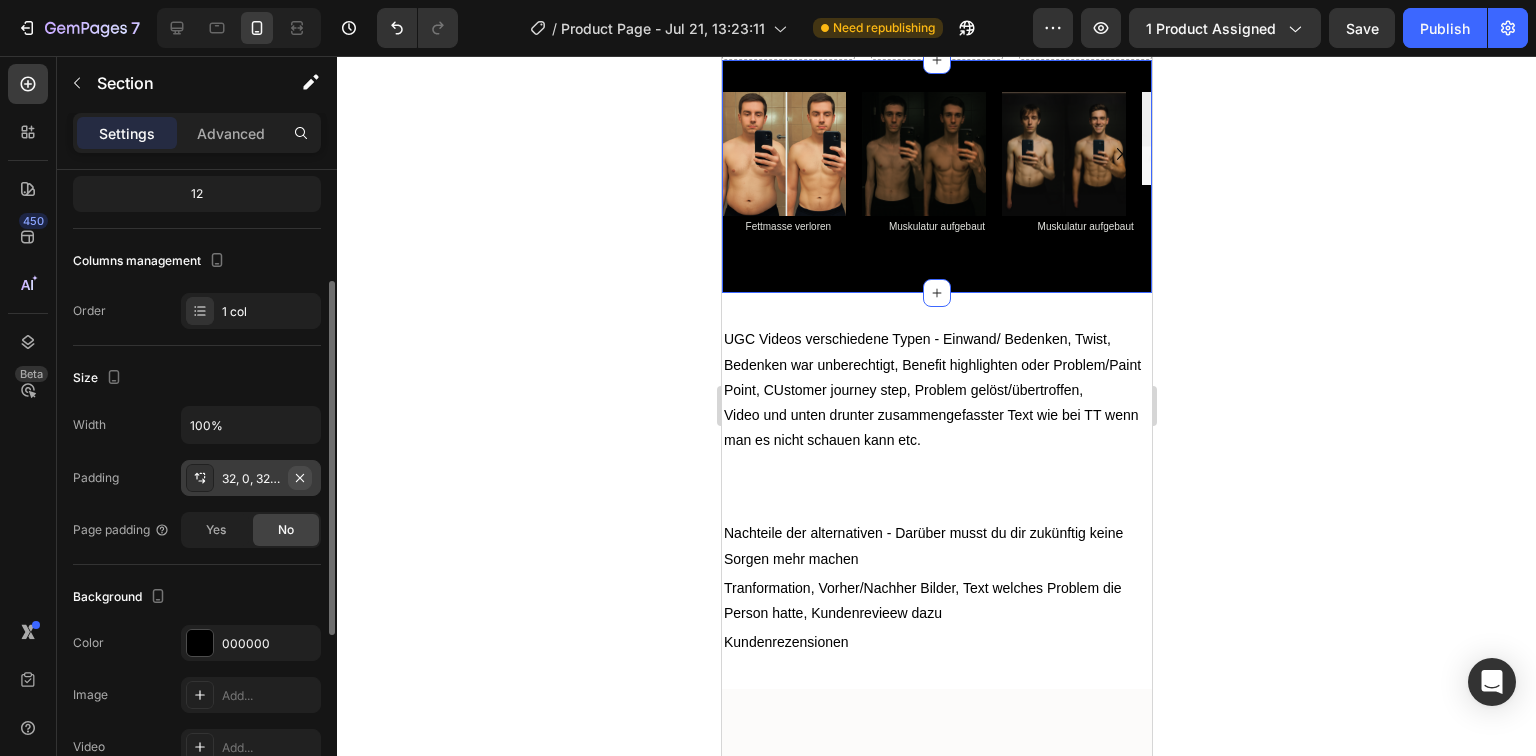 click 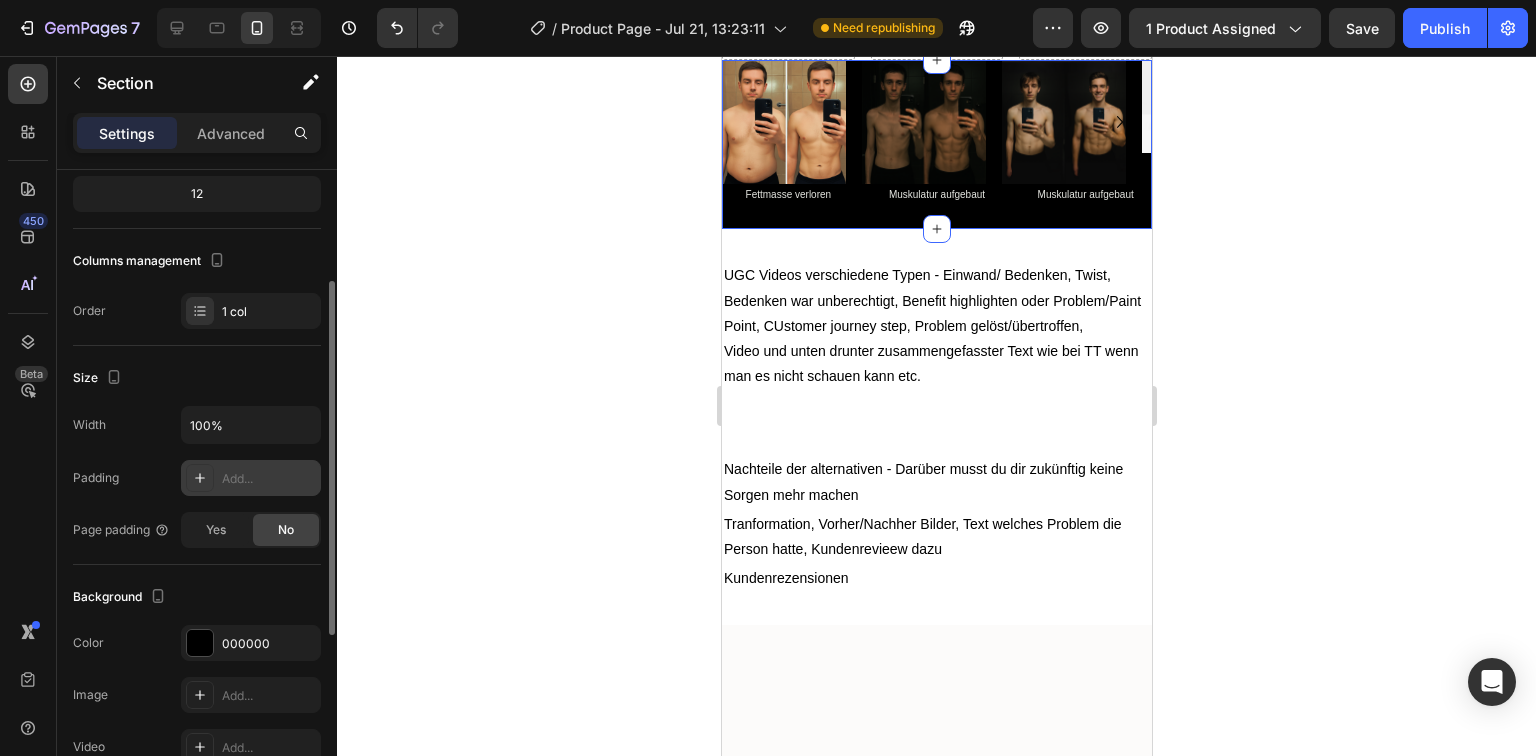 click 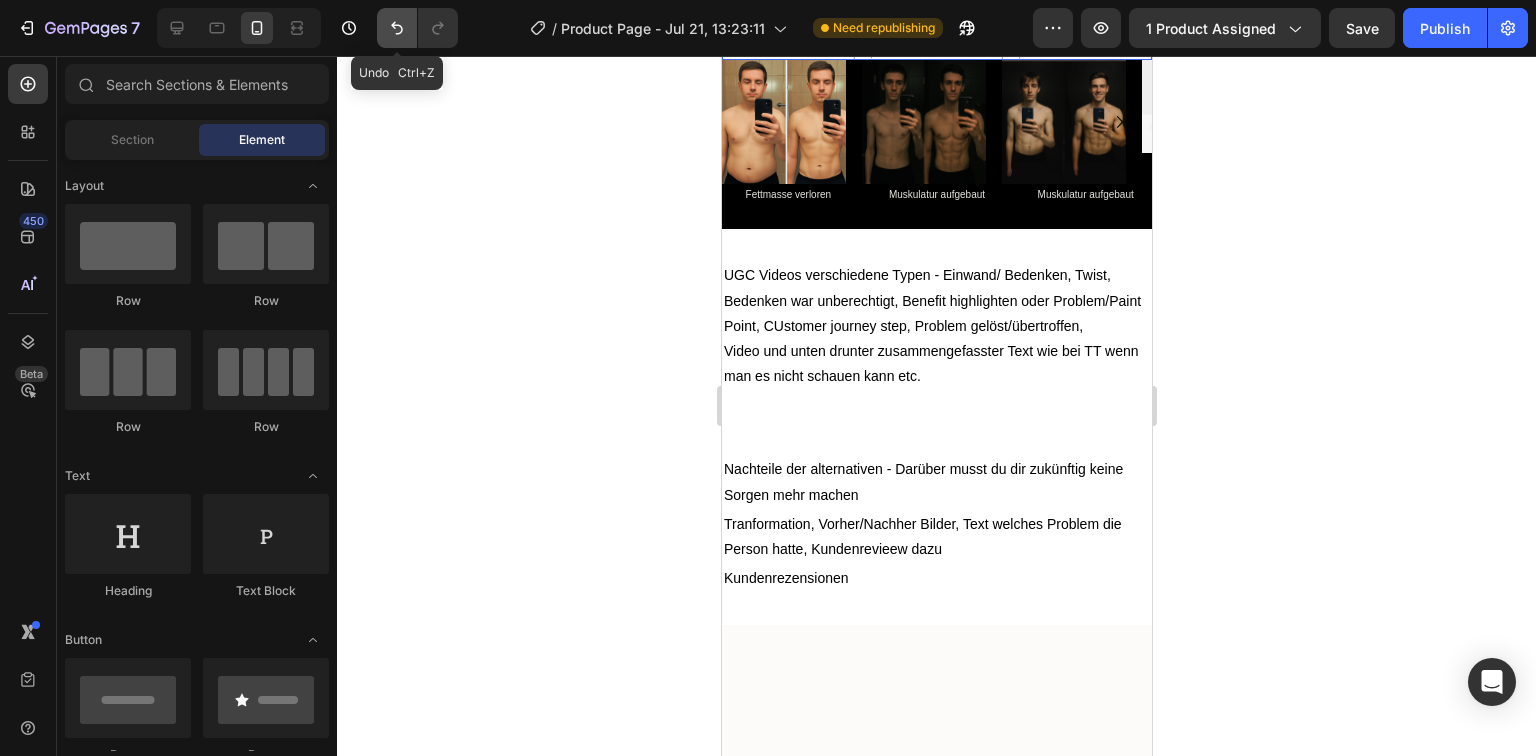 click 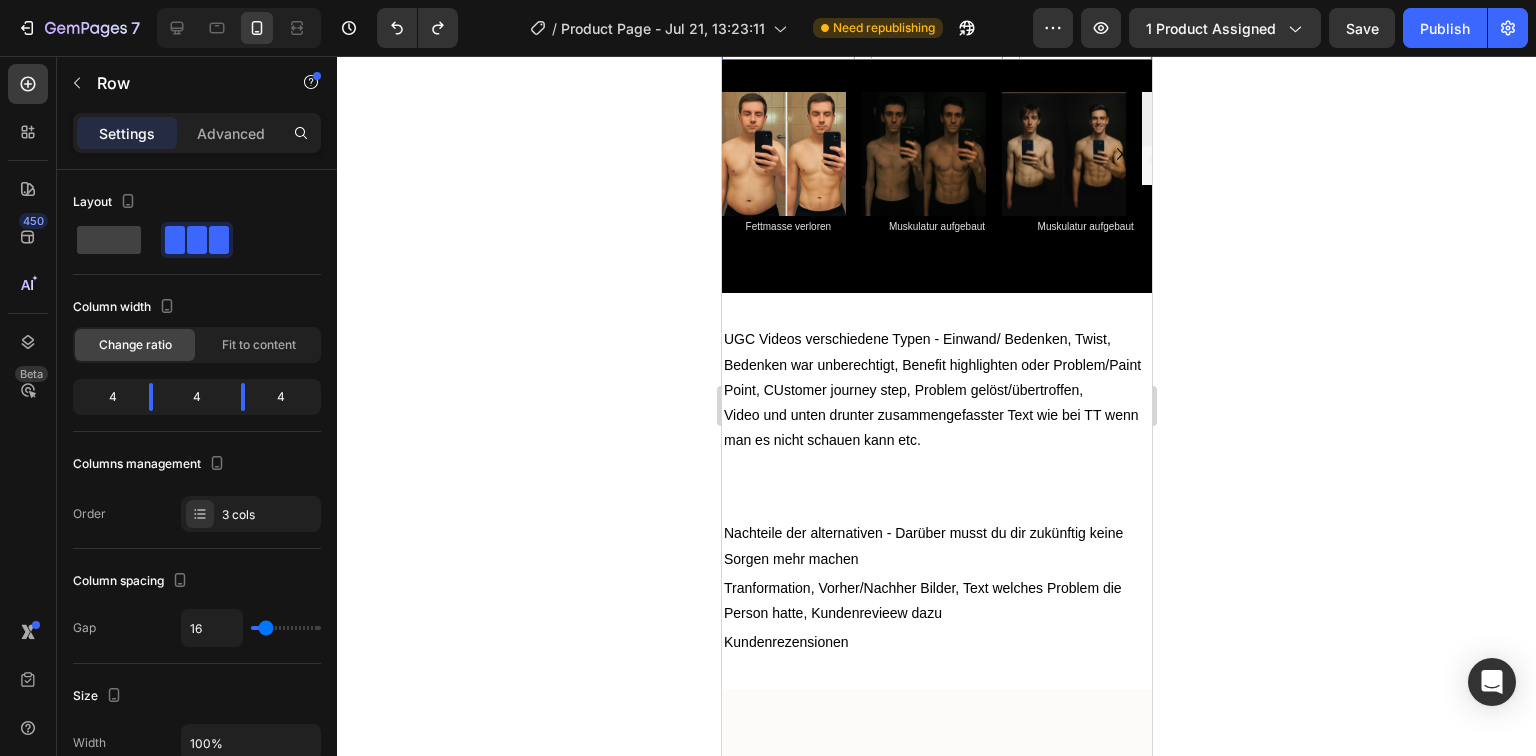 click on "Row" at bounding box center (936, 30) 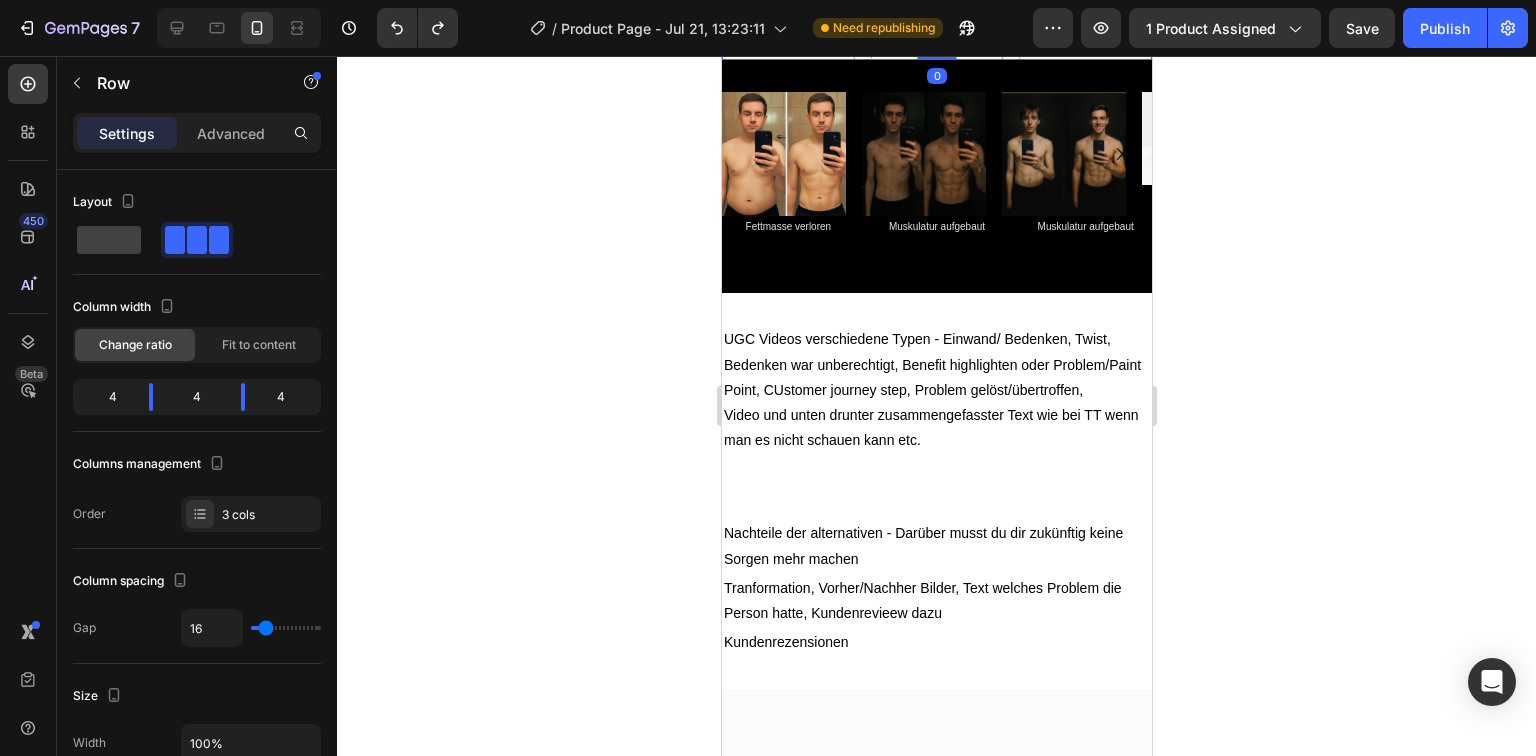 click 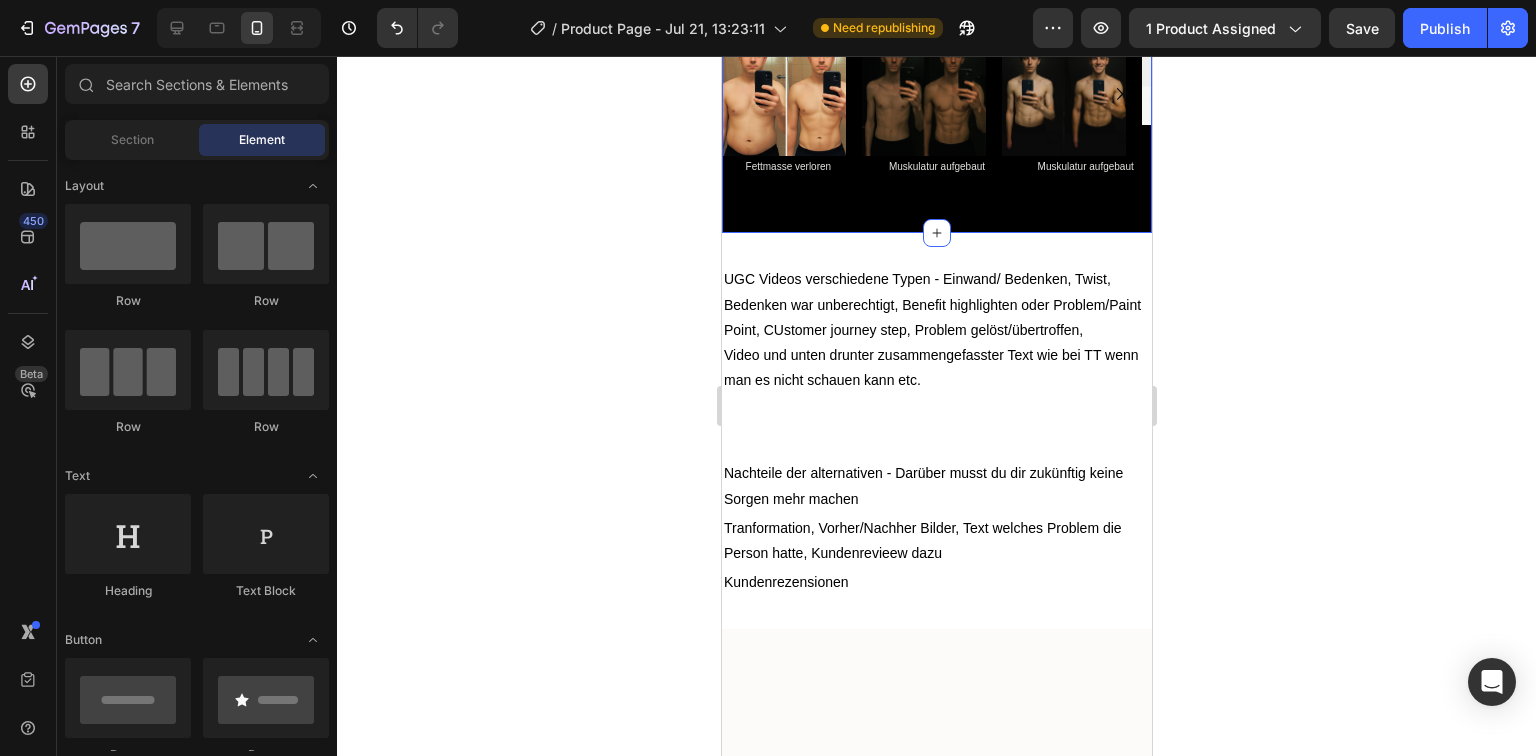 click on "Image Image Image Image
Carousel Fettmasse verloren Text Block Muskulatur aufgebaut Text Block Muskulatur aufgebaut Text Block Row Section 13   You can create reusable sections Create Theme Section AI Content Write with GemAI What would you like to describe here? Tone and Voice Persuasive Product Zurück zu Dir - Nicht zu Ihr Show more Generate" at bounding box center [936, 116] 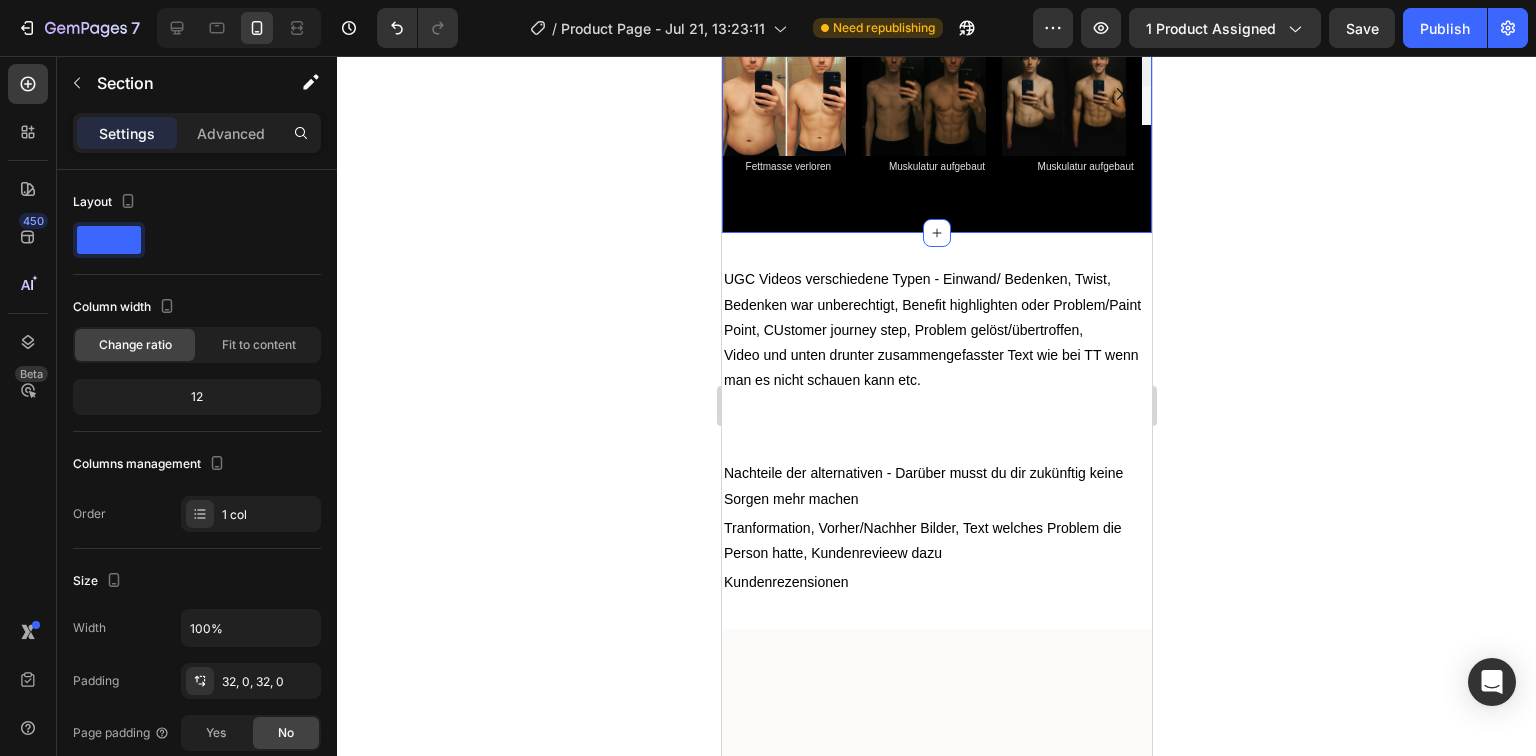 click 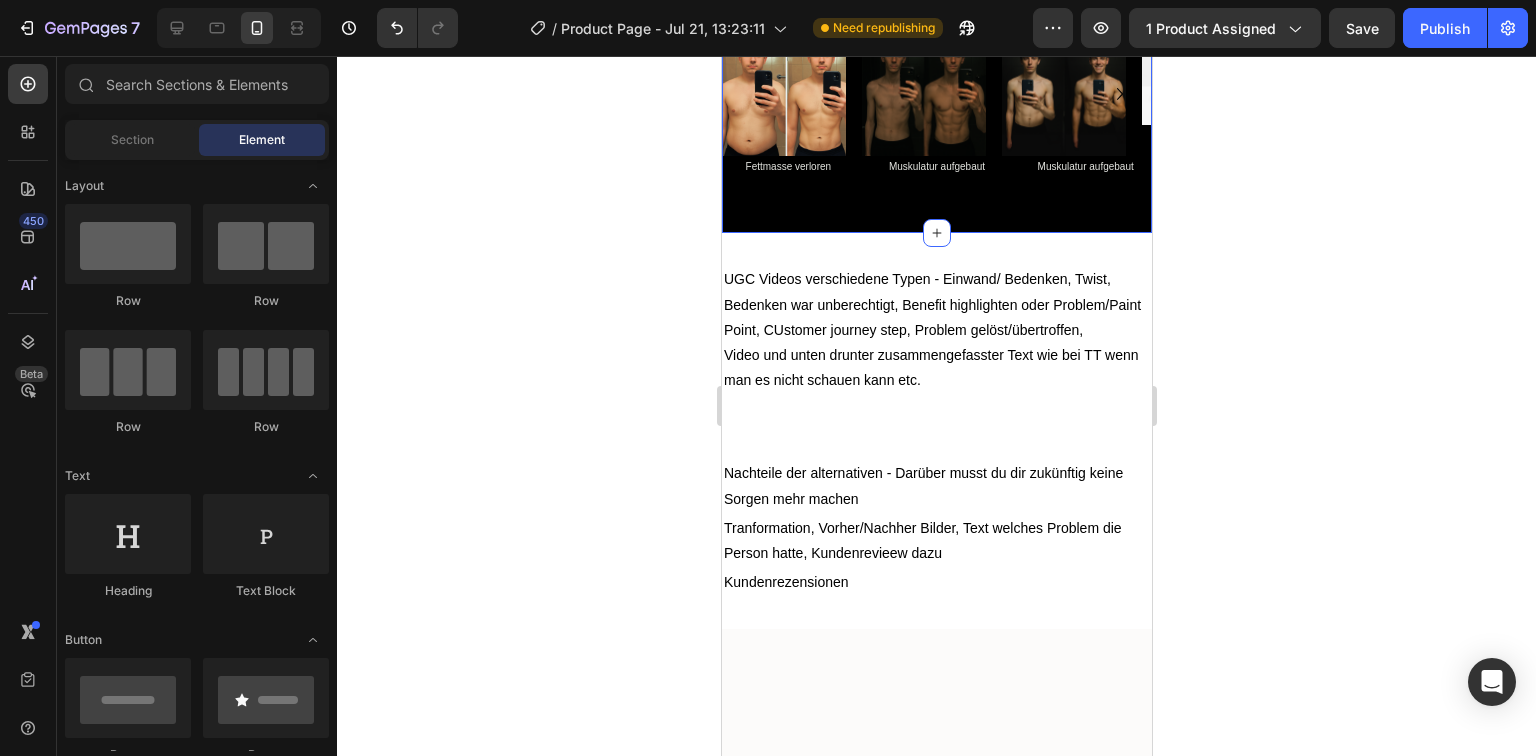 click on "Image Image Image Image
Carousel Fettmasse verloren Text Block Muskulatur aufgebaut Text Block Muskulatur aufgebaut Text Block Row Section 13" at bounding box center (936, 116) 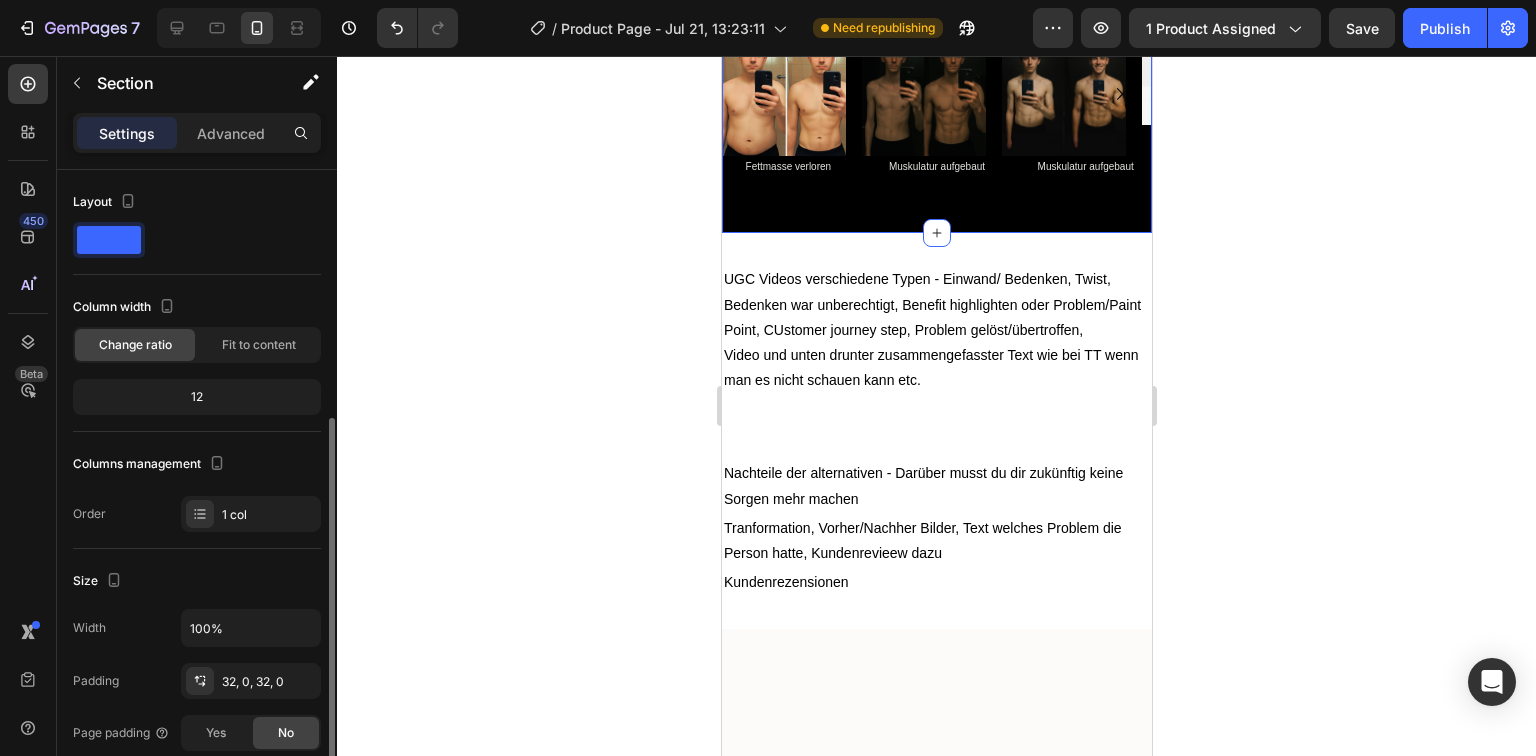 scroll, scrollTop: 160, scrollLeft: 0, axis: vertical 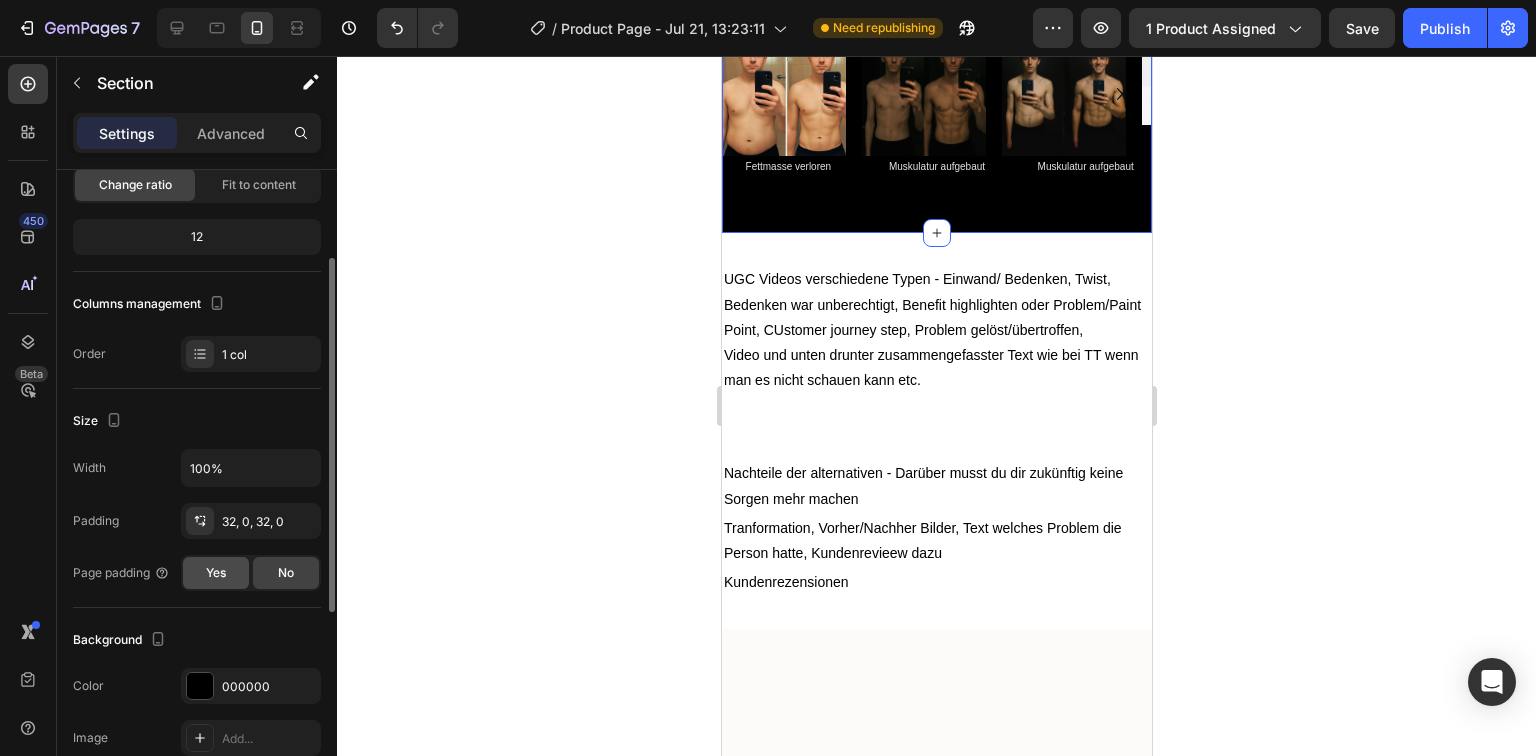 click on "Yes" 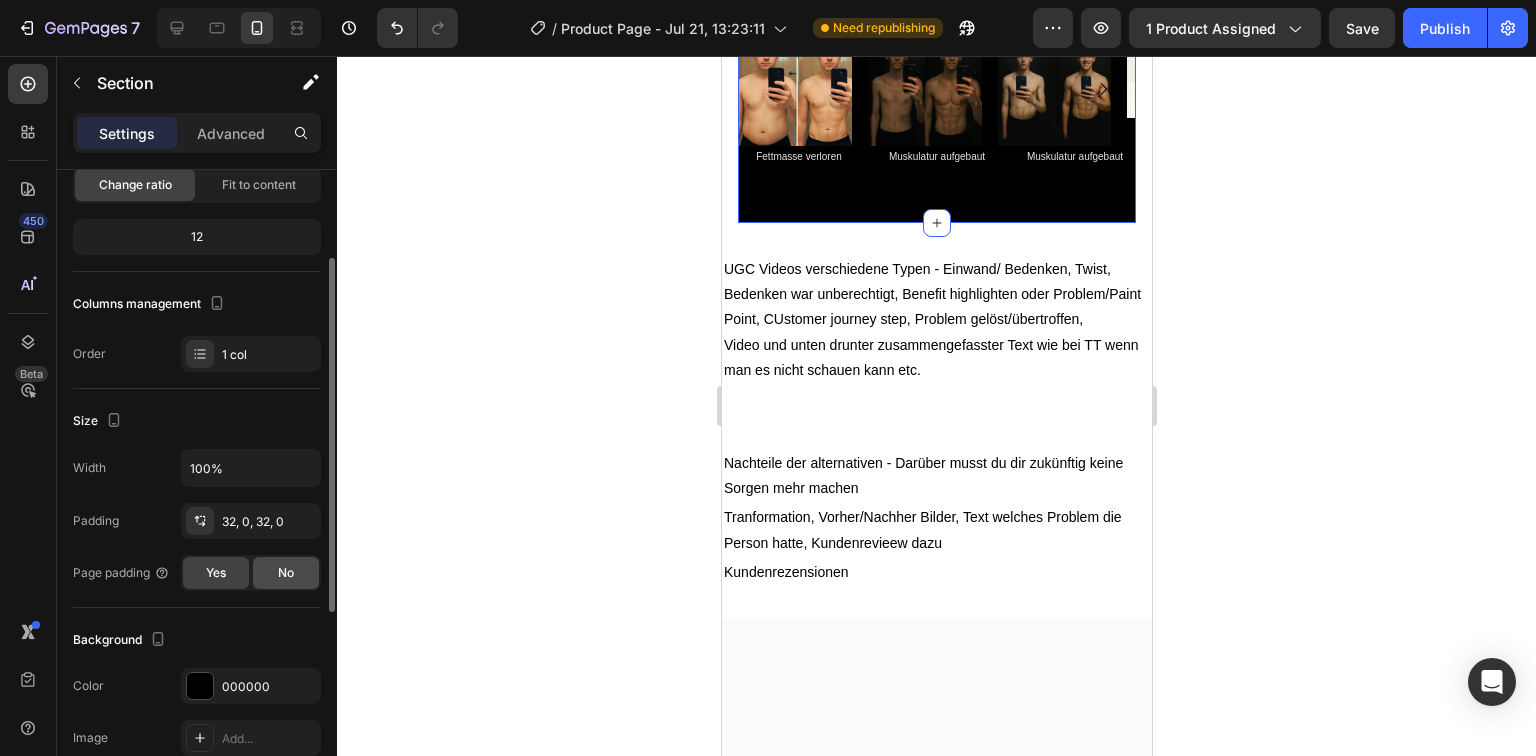 click on "No" 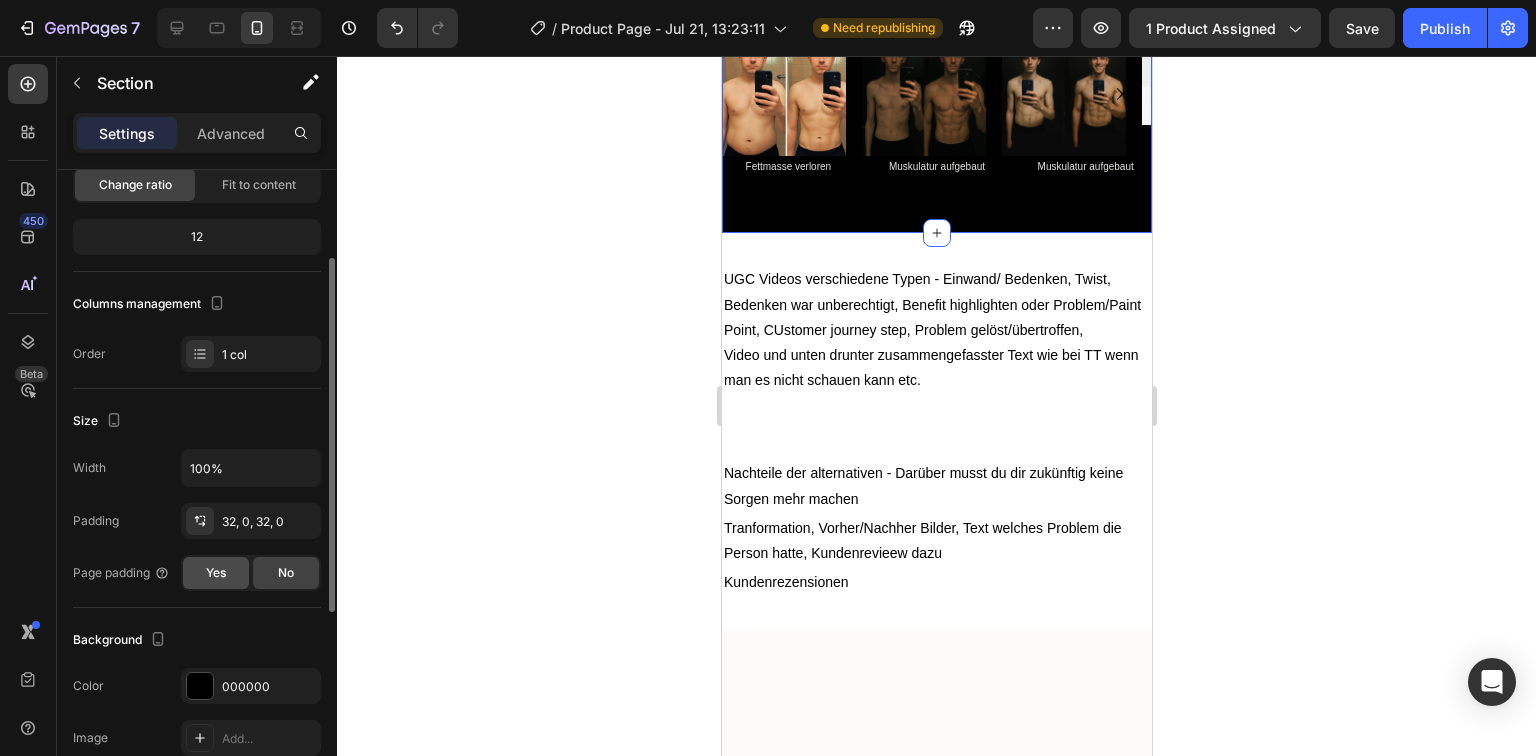 click on "Yes" 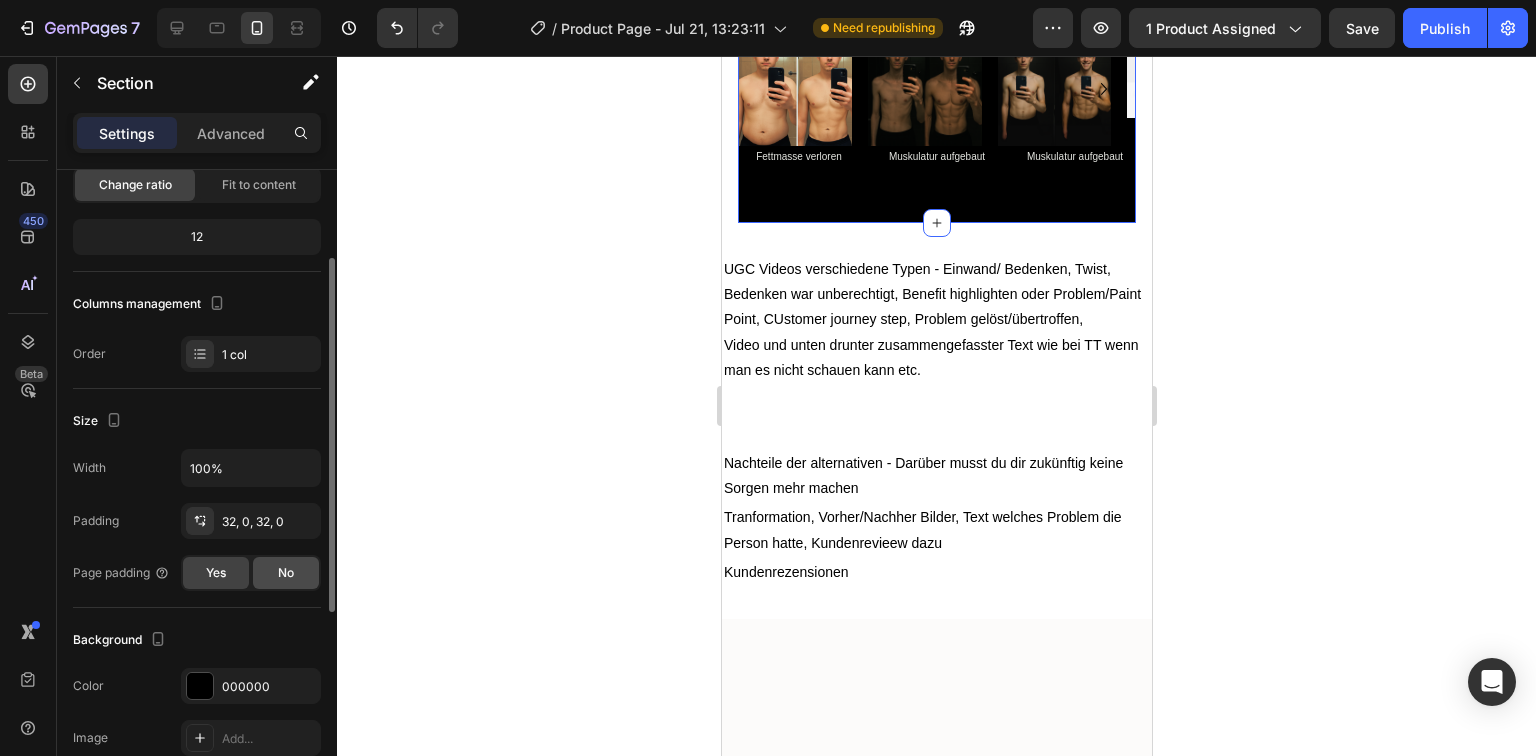 click on "No" 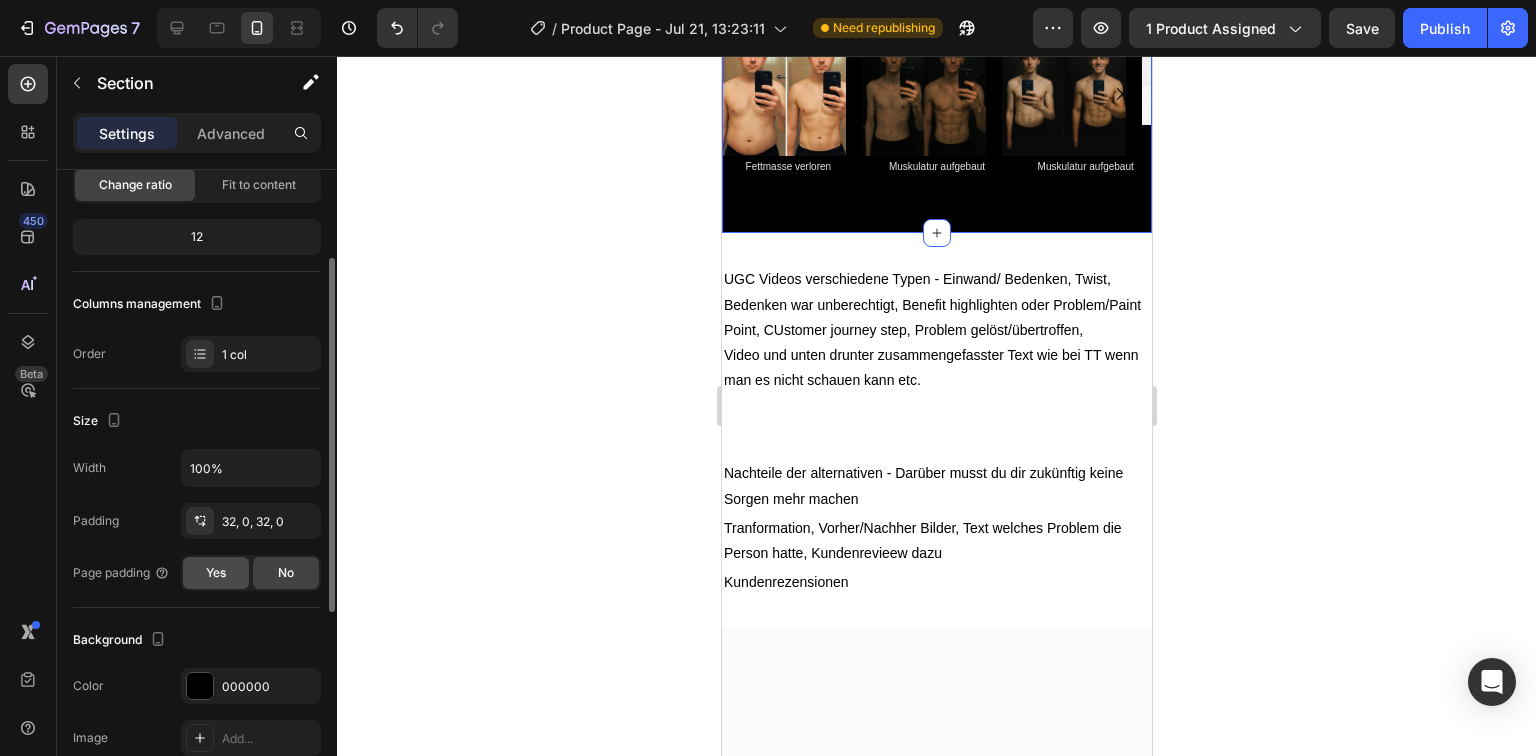 click on "Yes" 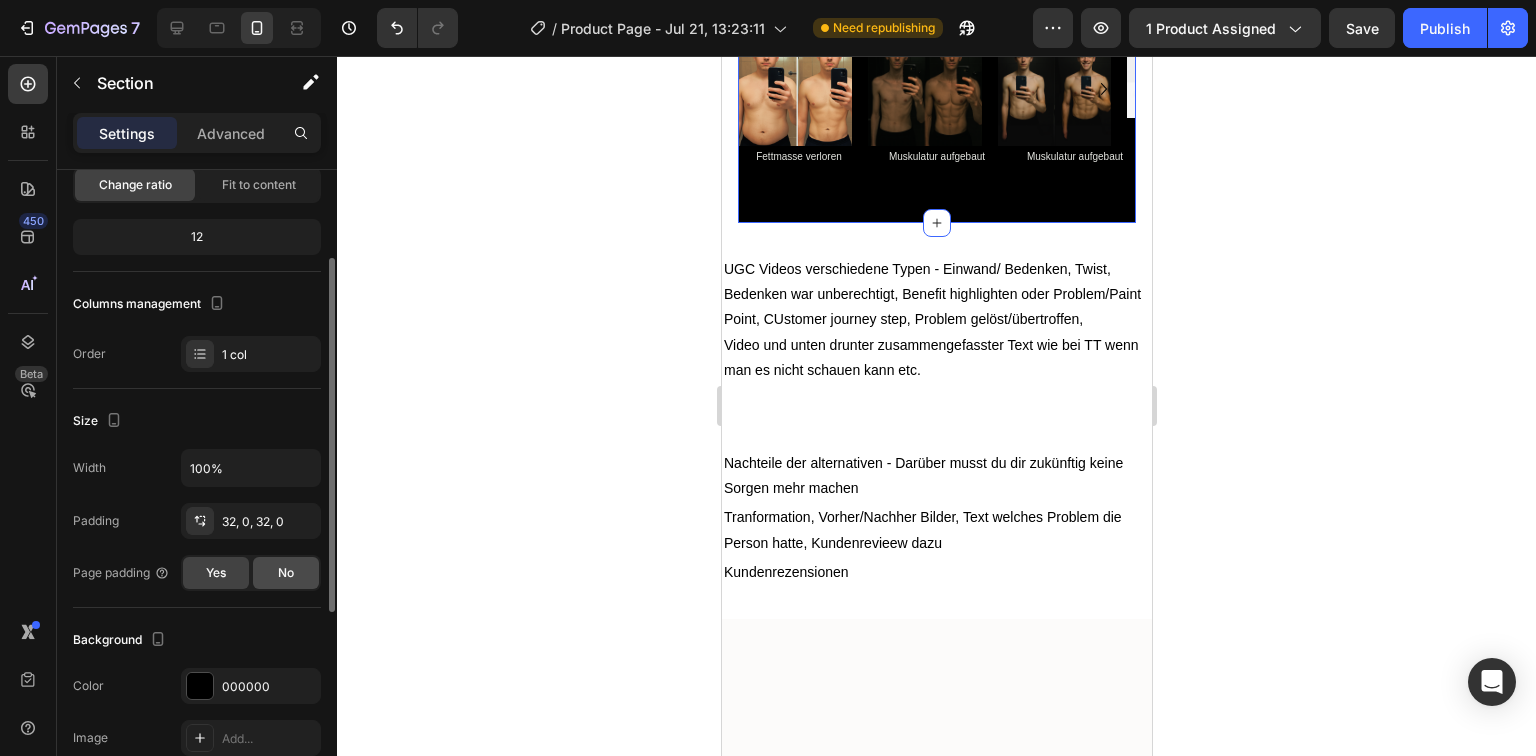 click on "No" 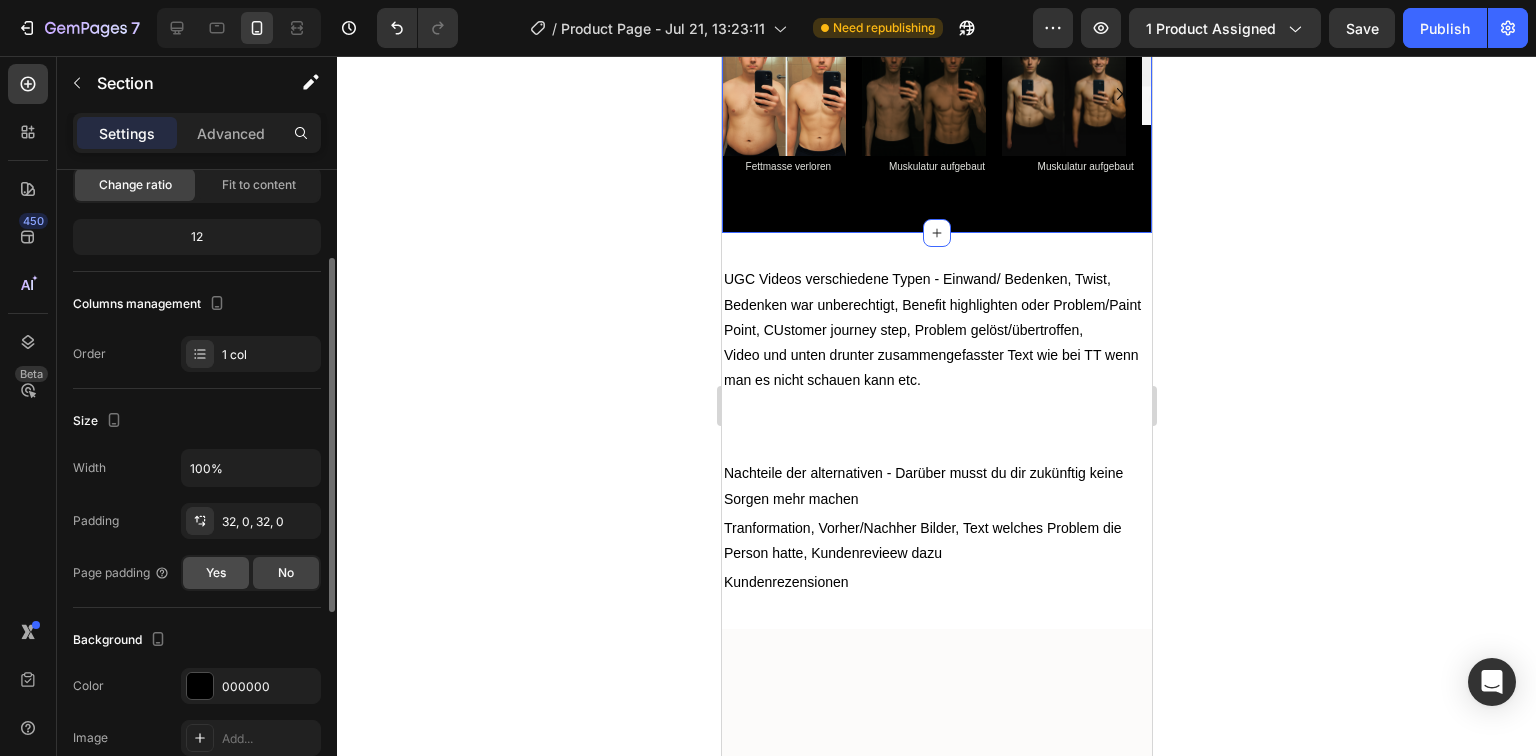 click on "Yes" 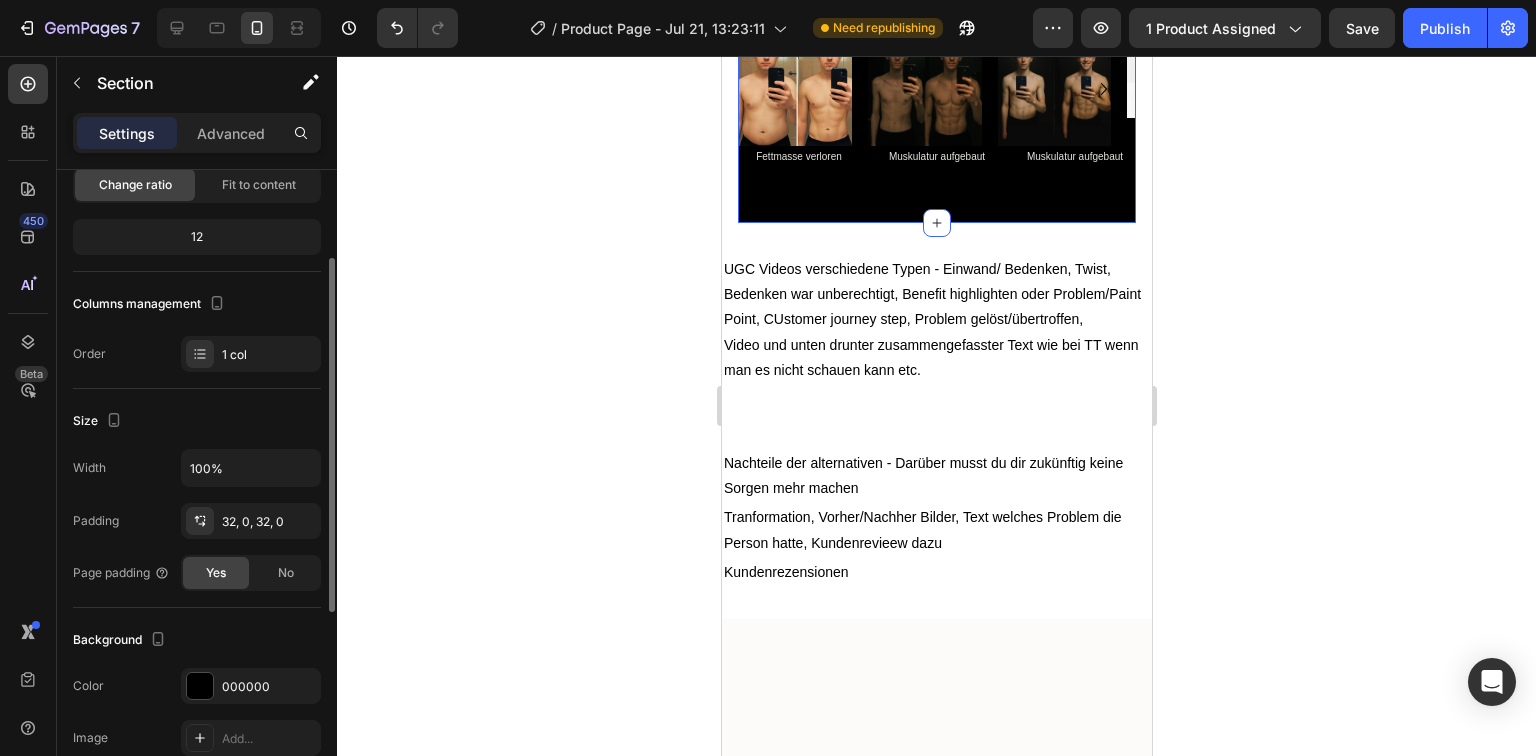 scroll, scrollTop: 0, scrollLeft: 0, axis: both 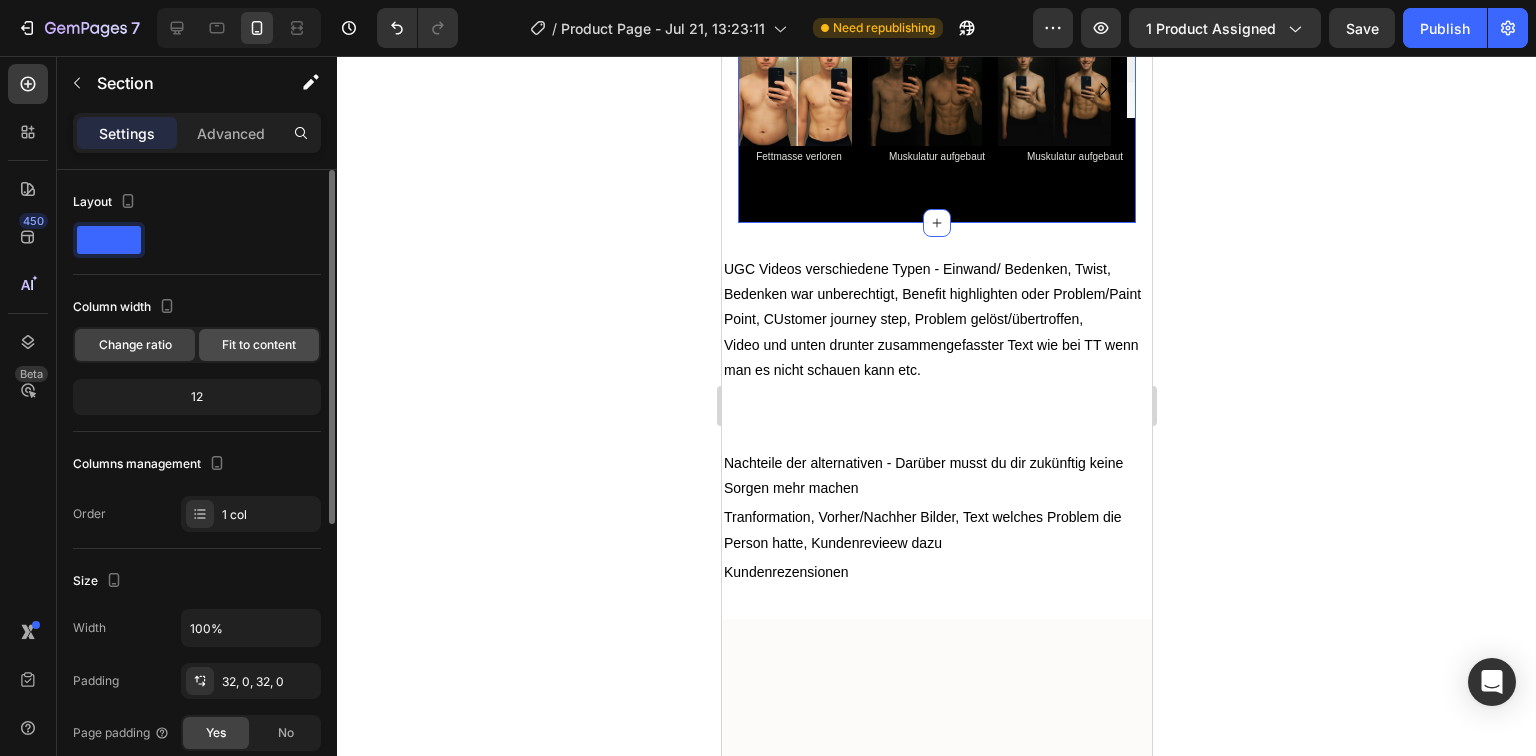 click on "Fit to content" 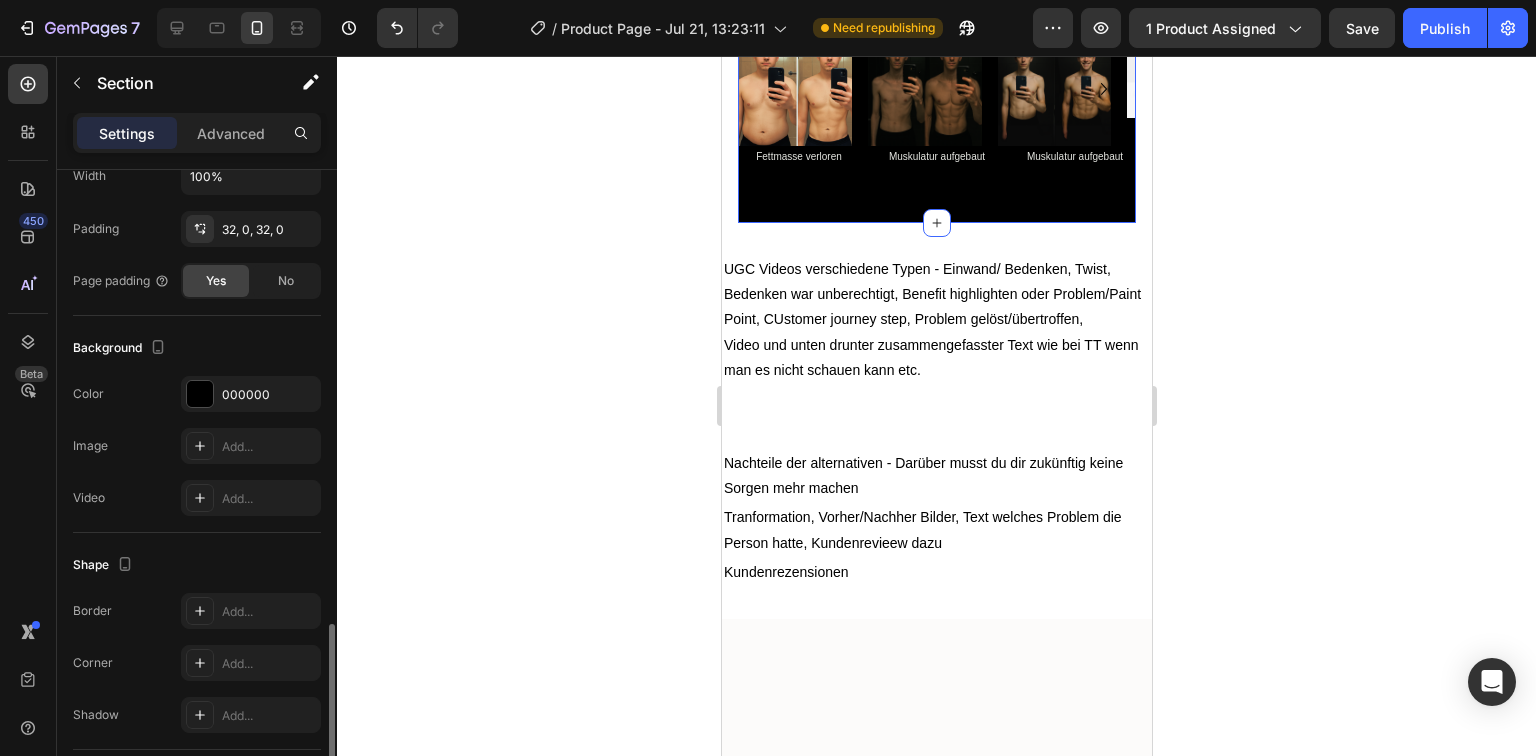 scroll, scrollTop: 584, scrollLeft: 0, axis: vertical 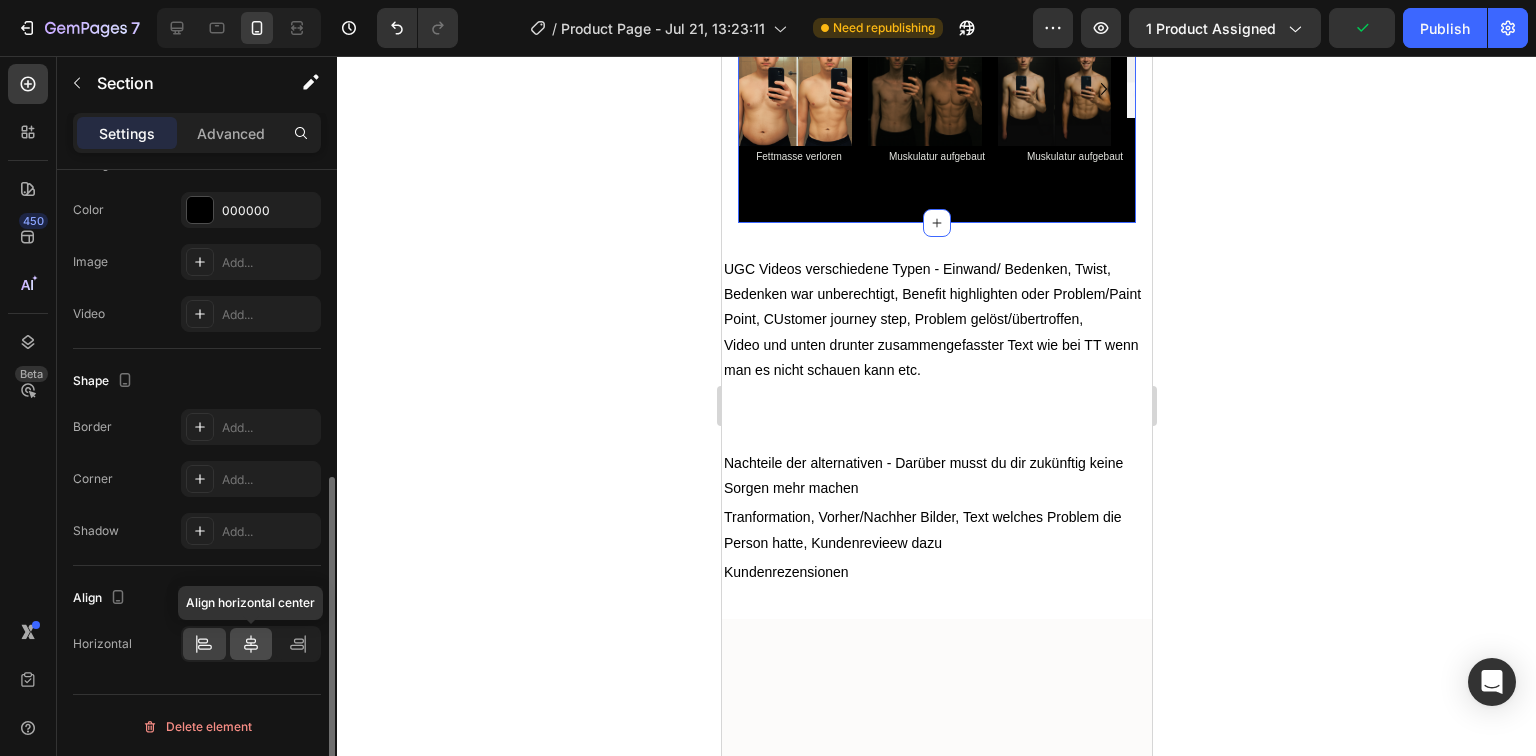 click 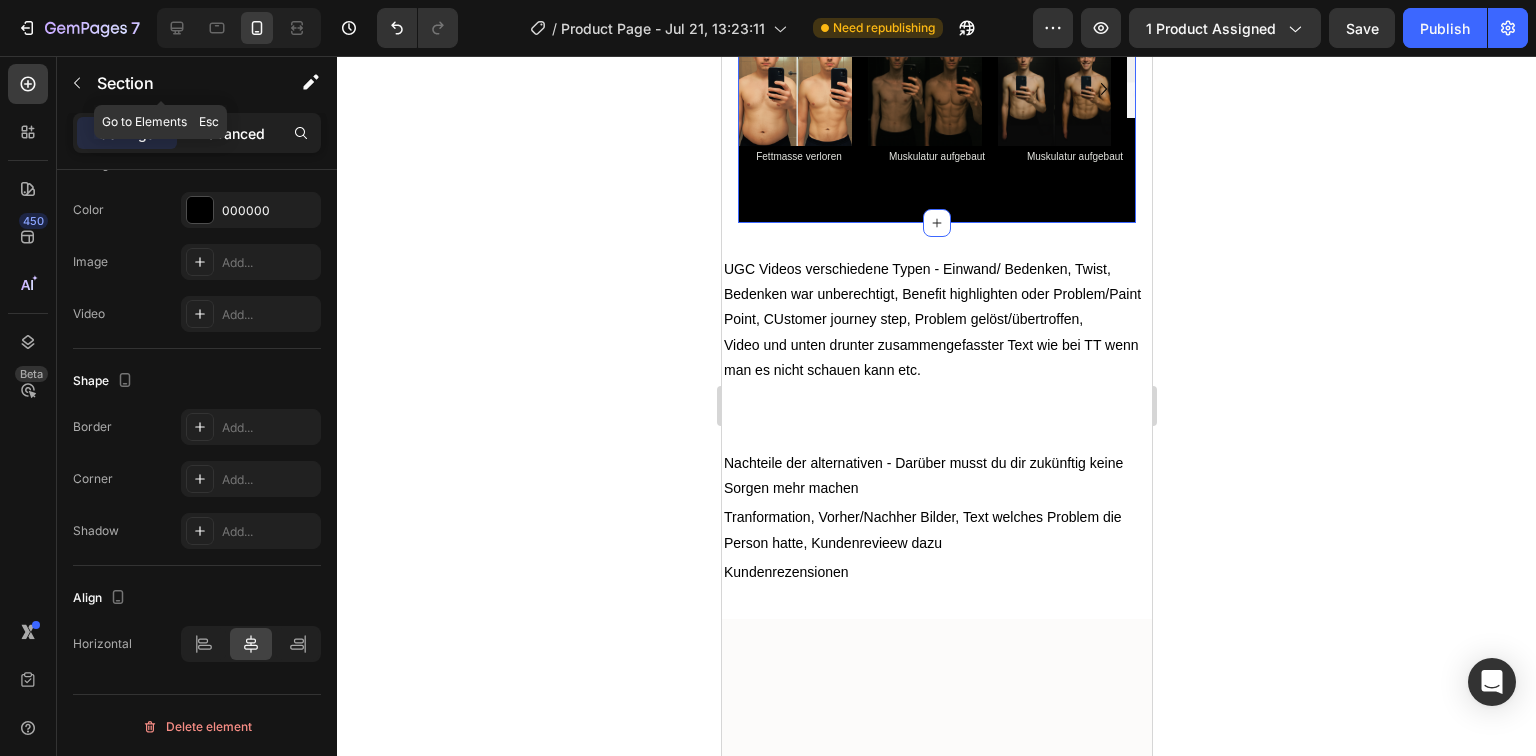 click on "Advanced" 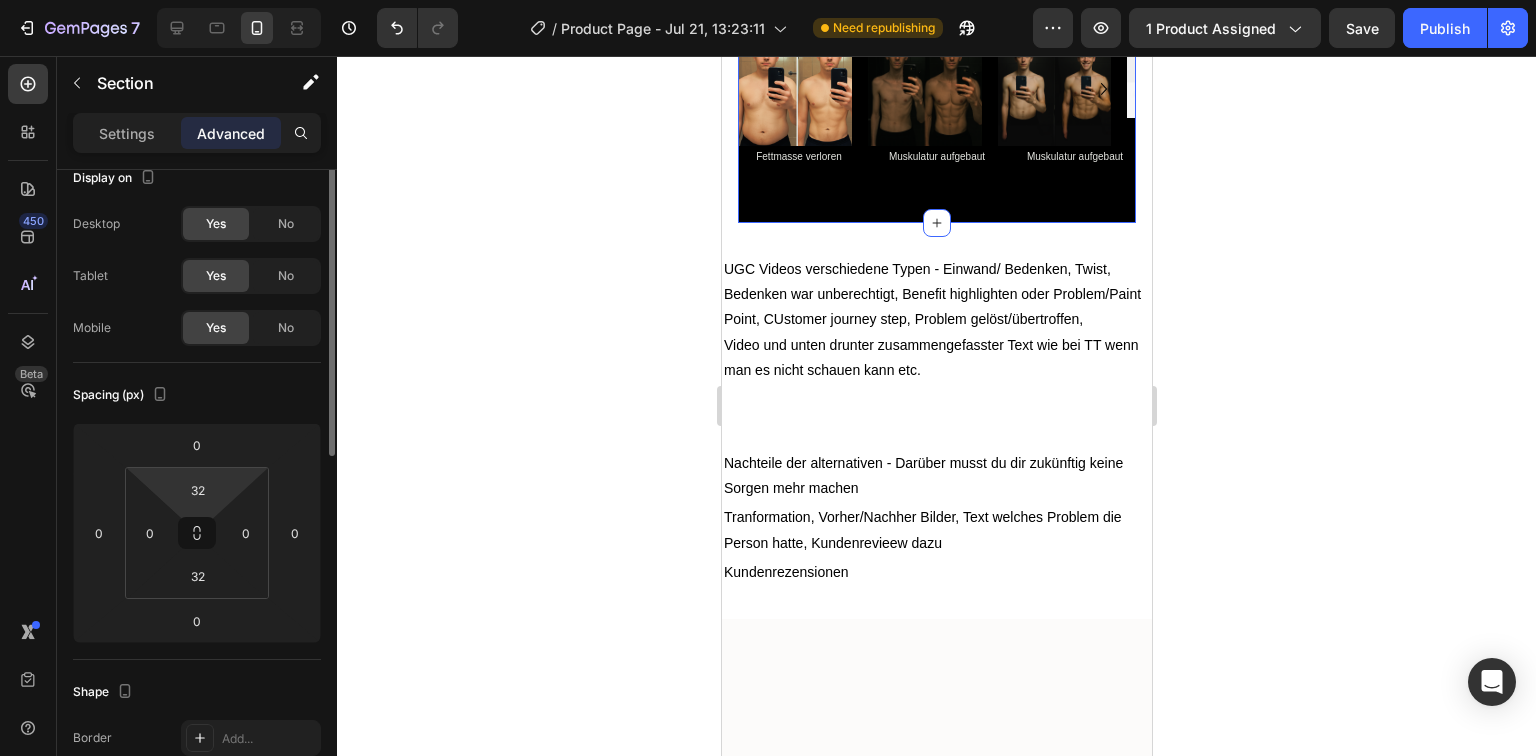 scroll, scrollTop: 0, scrollLeft: 0, axis: both 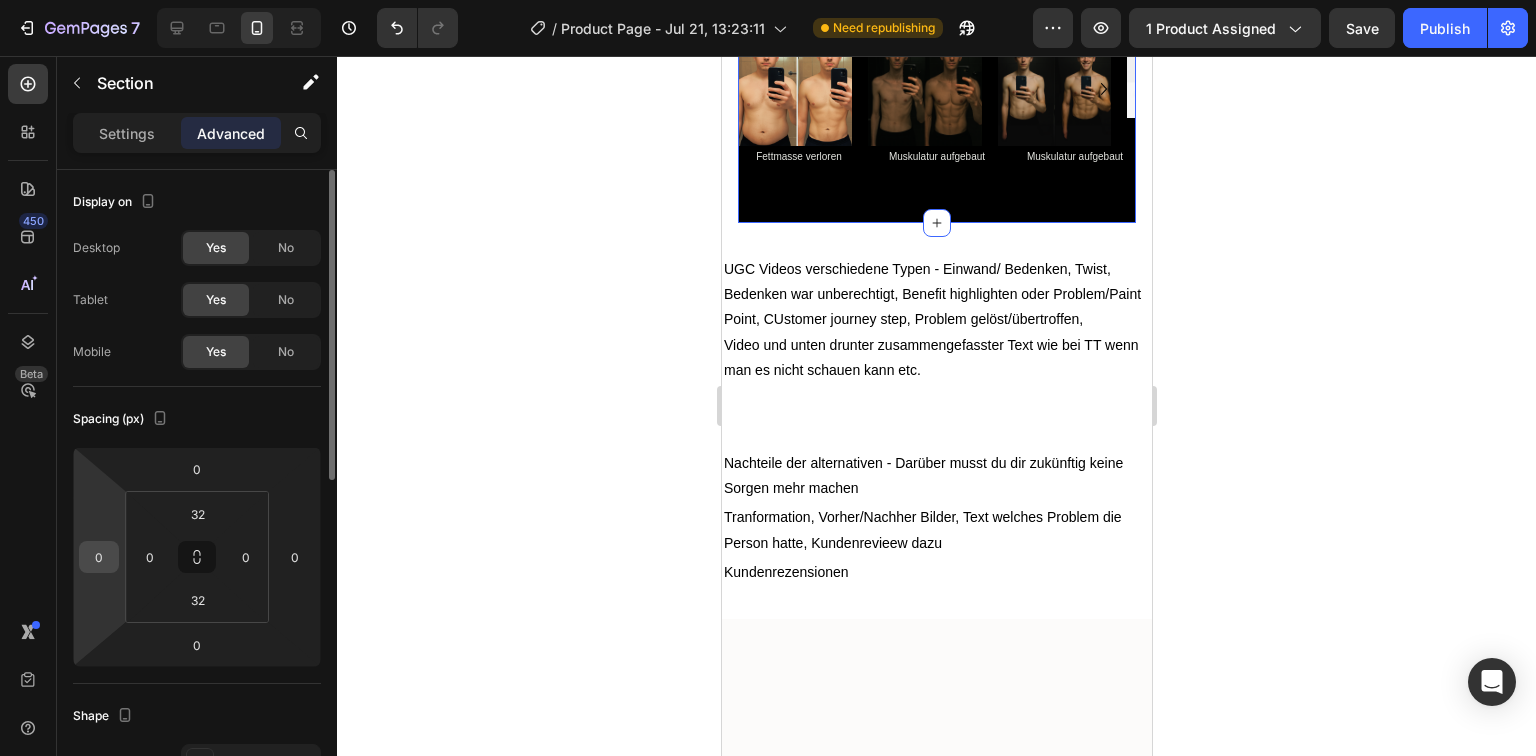 click on "0" at bounding box center (99, 557) 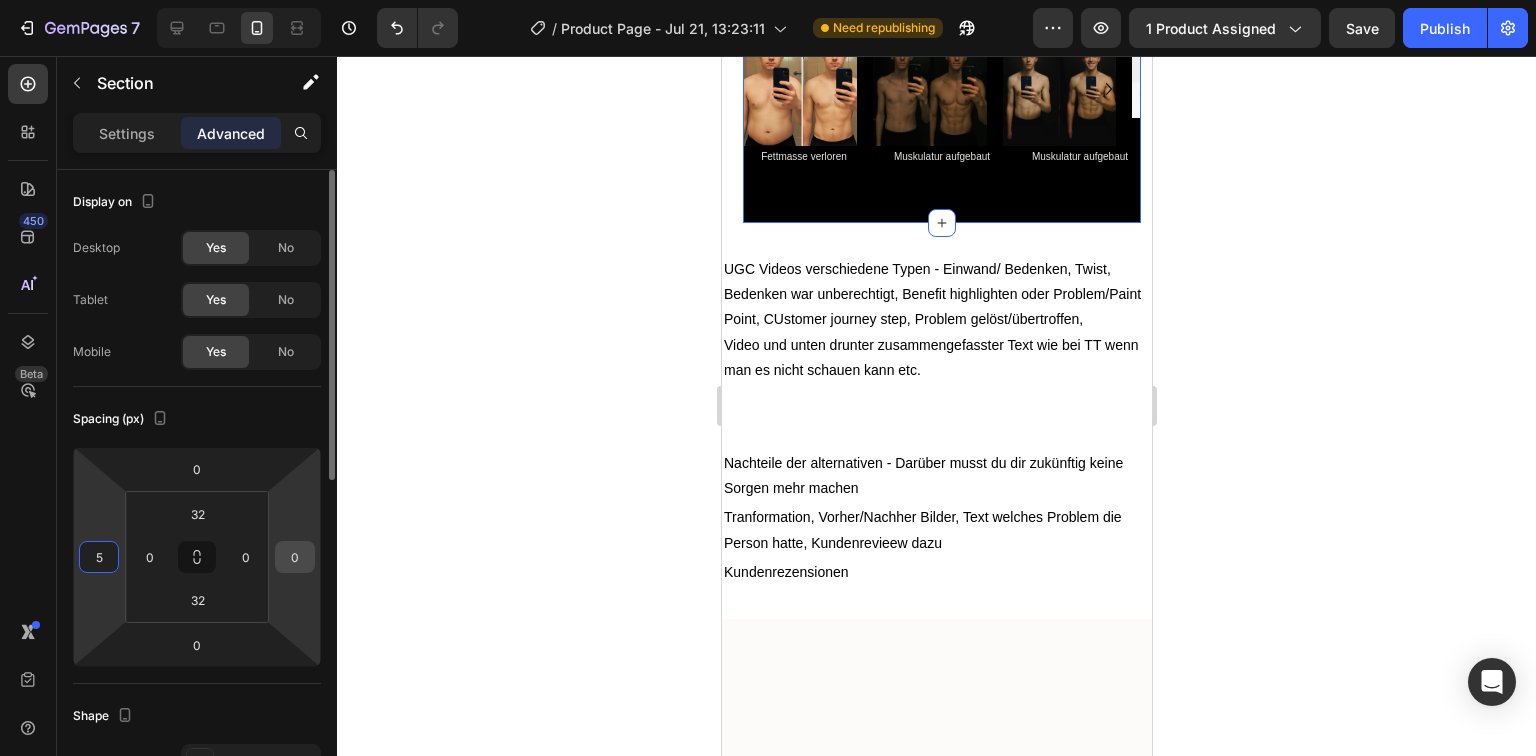 type on "5" 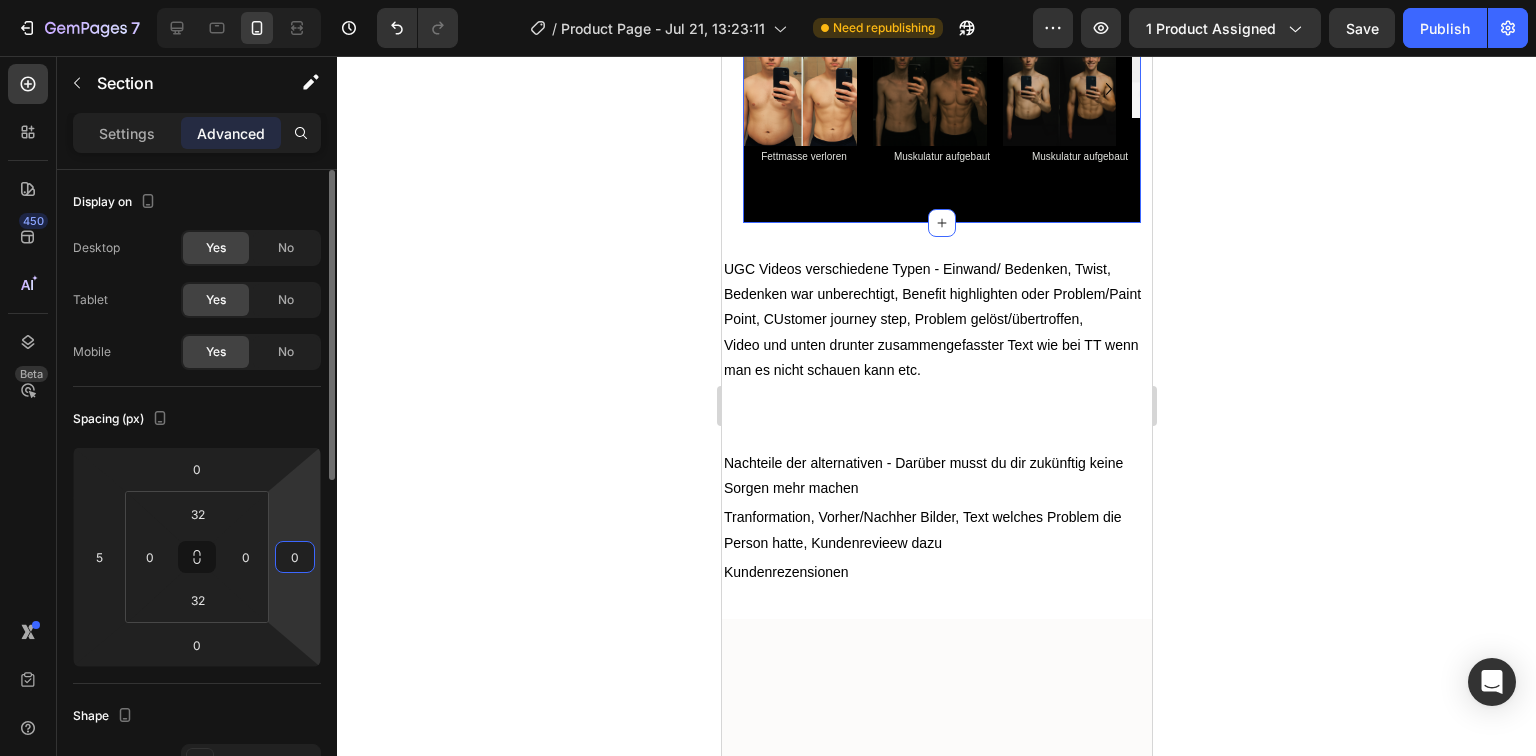 click on "0" at bounding box center [295, 557] 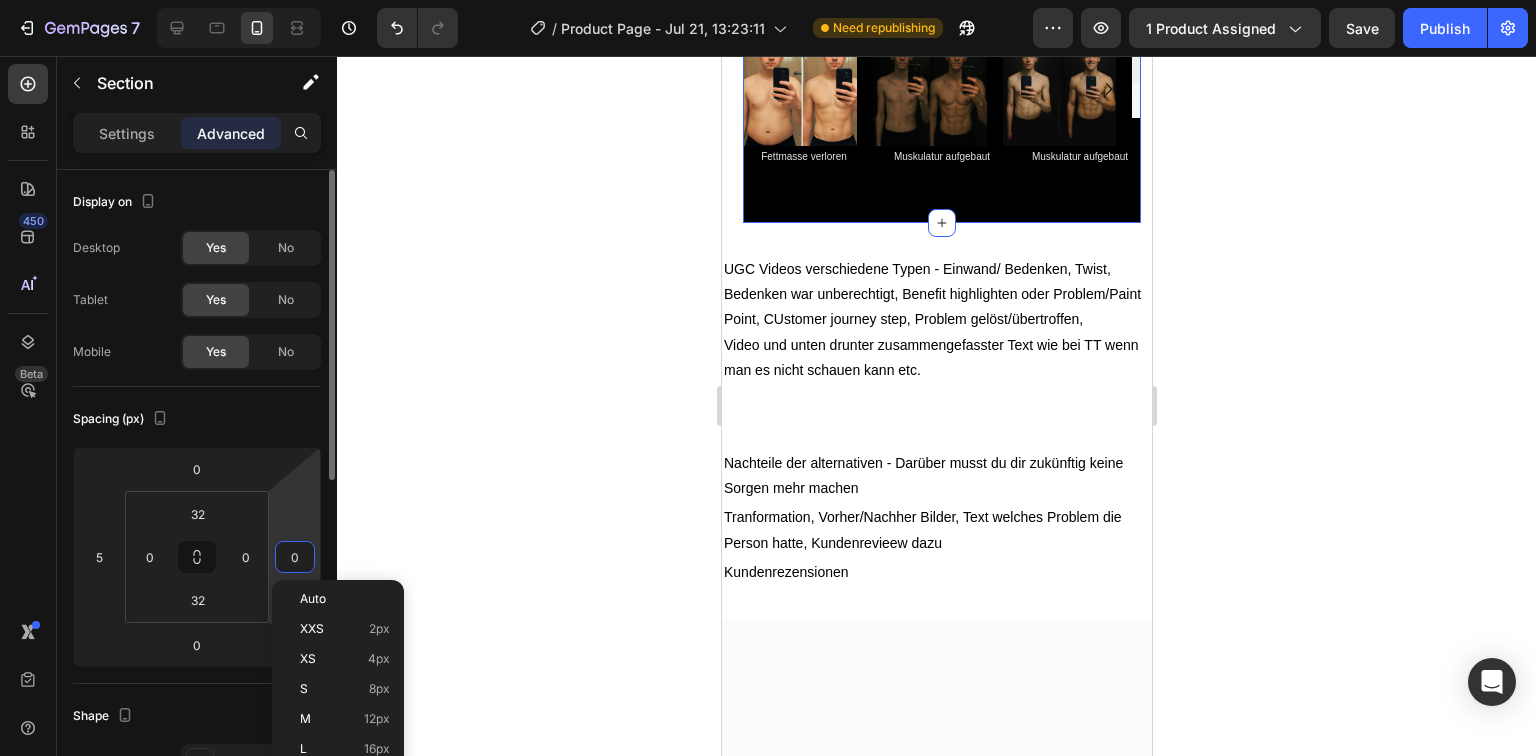 type on "5" 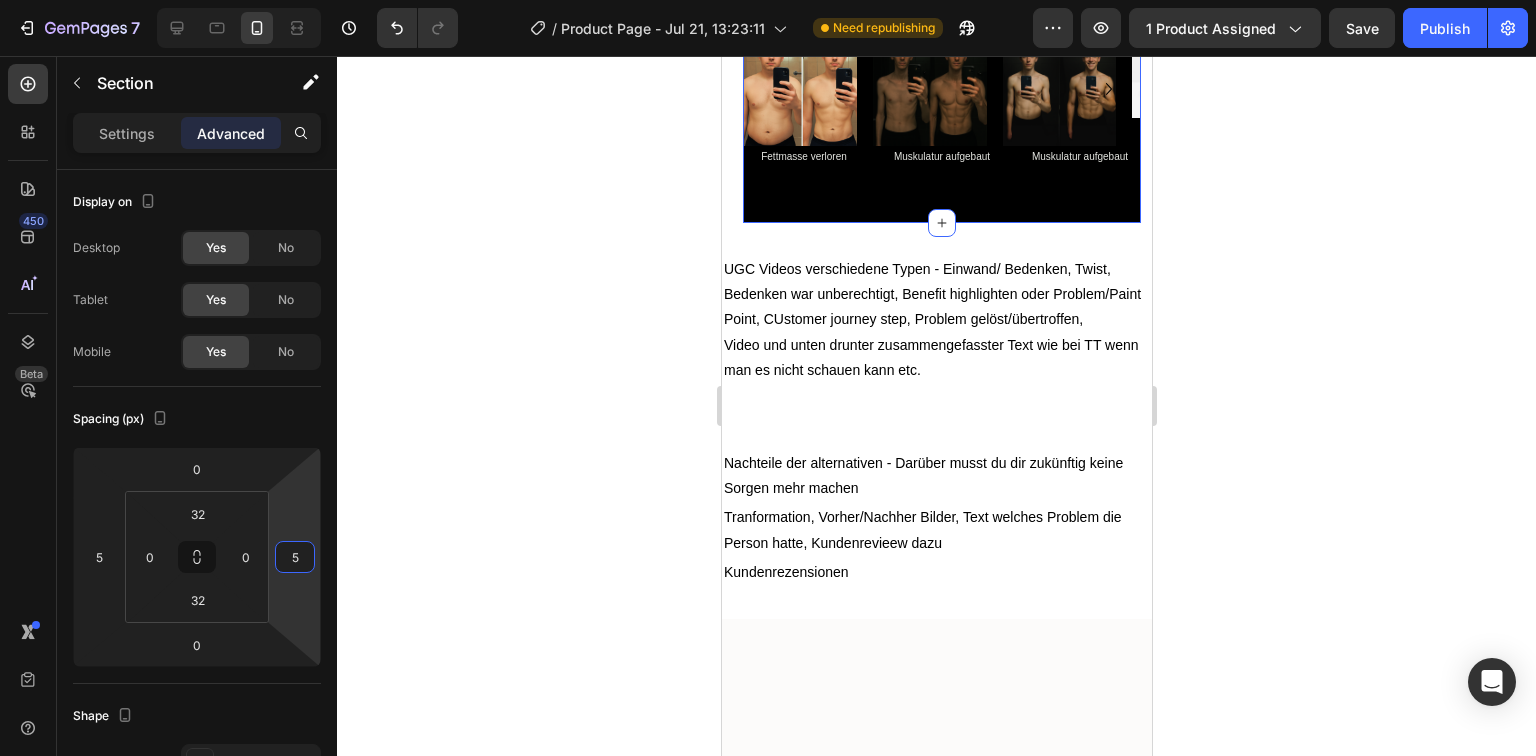click on "Image Image Image Image
Carousel Fettmasse verloren Text Block Muskulatur aufgebaut Text Block Muskulatur aufgebaut Text Block Row Section 13   You can create reusable sections Create Theme Section AI Content Write with GemAI What would you like to describe here? Tone and Voice Persuasive Product Zurück zu Dir - Nicht zu Ihr Show more Generate" at bounding box center (936, 111) 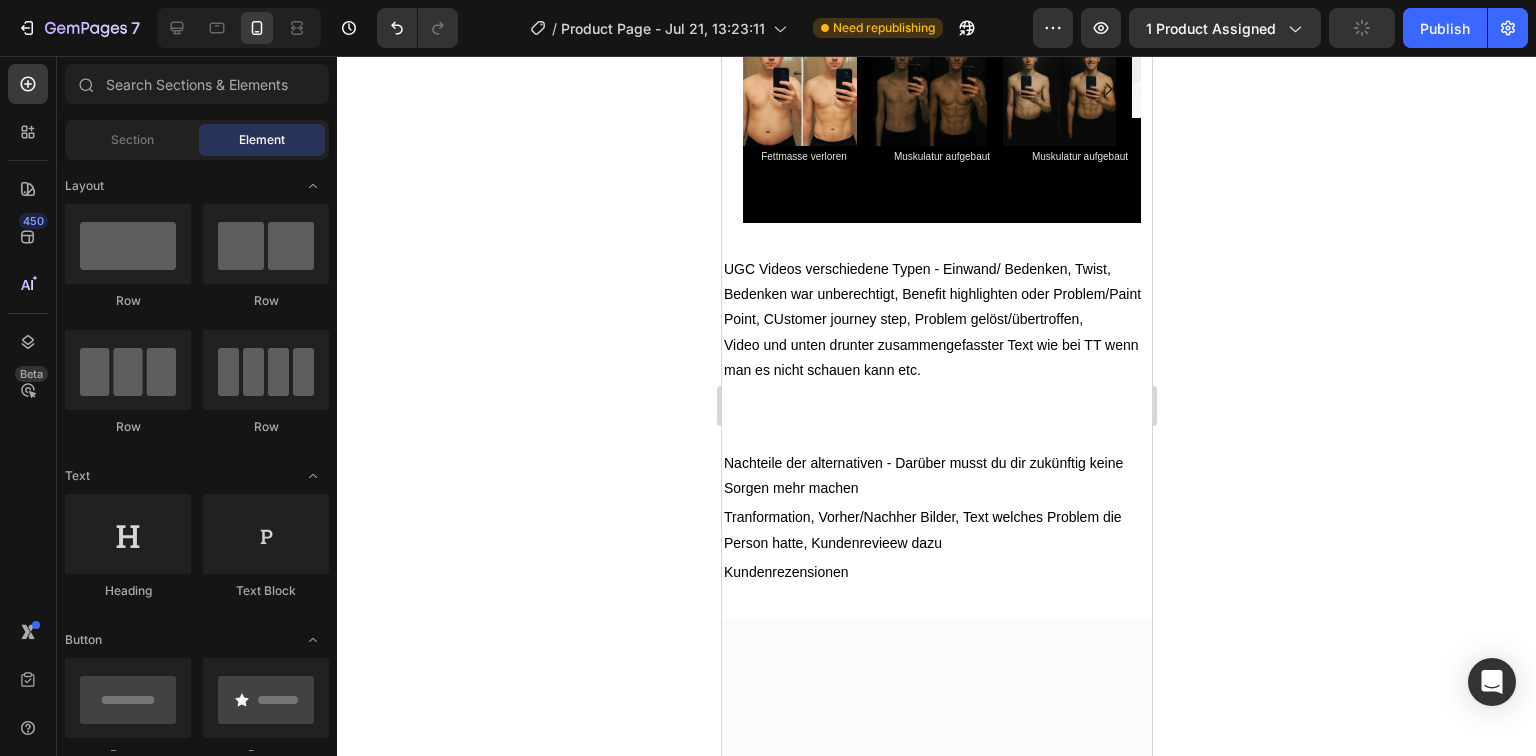 click on "Image Image Image Image
Carousel Fettmasse verloren Text Block Muskulatur aufgebaut Text Block Muskulatur aufgebaut Text Block Row Section 13" at bounding box center (936, 111) 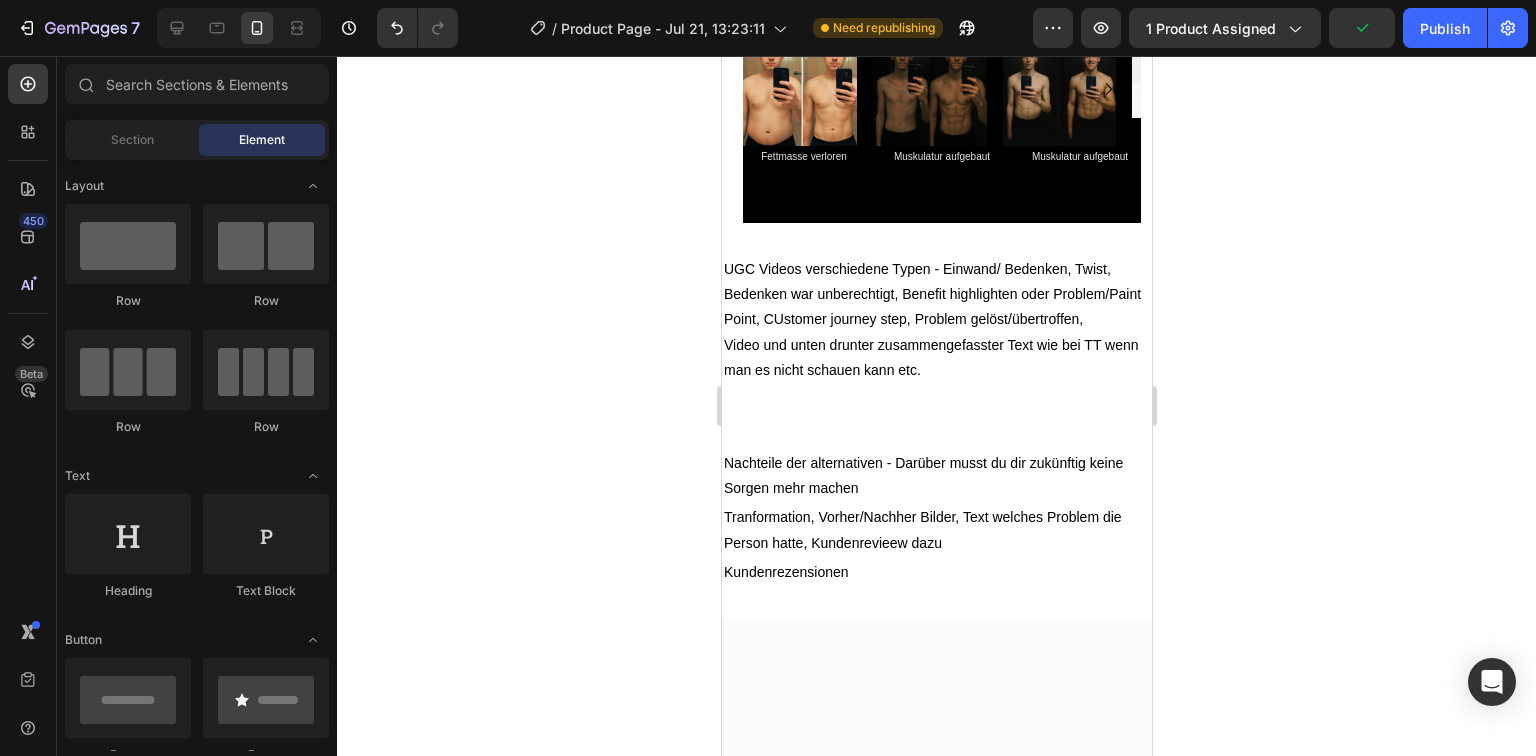click on "Image Image Image Image
Carousel Fettmasse verloren Text Block Muskulatur aufgebaut Text Block Muskulatur aufgebaut Text Block Row Section 13" at bounding box center [936, 111] 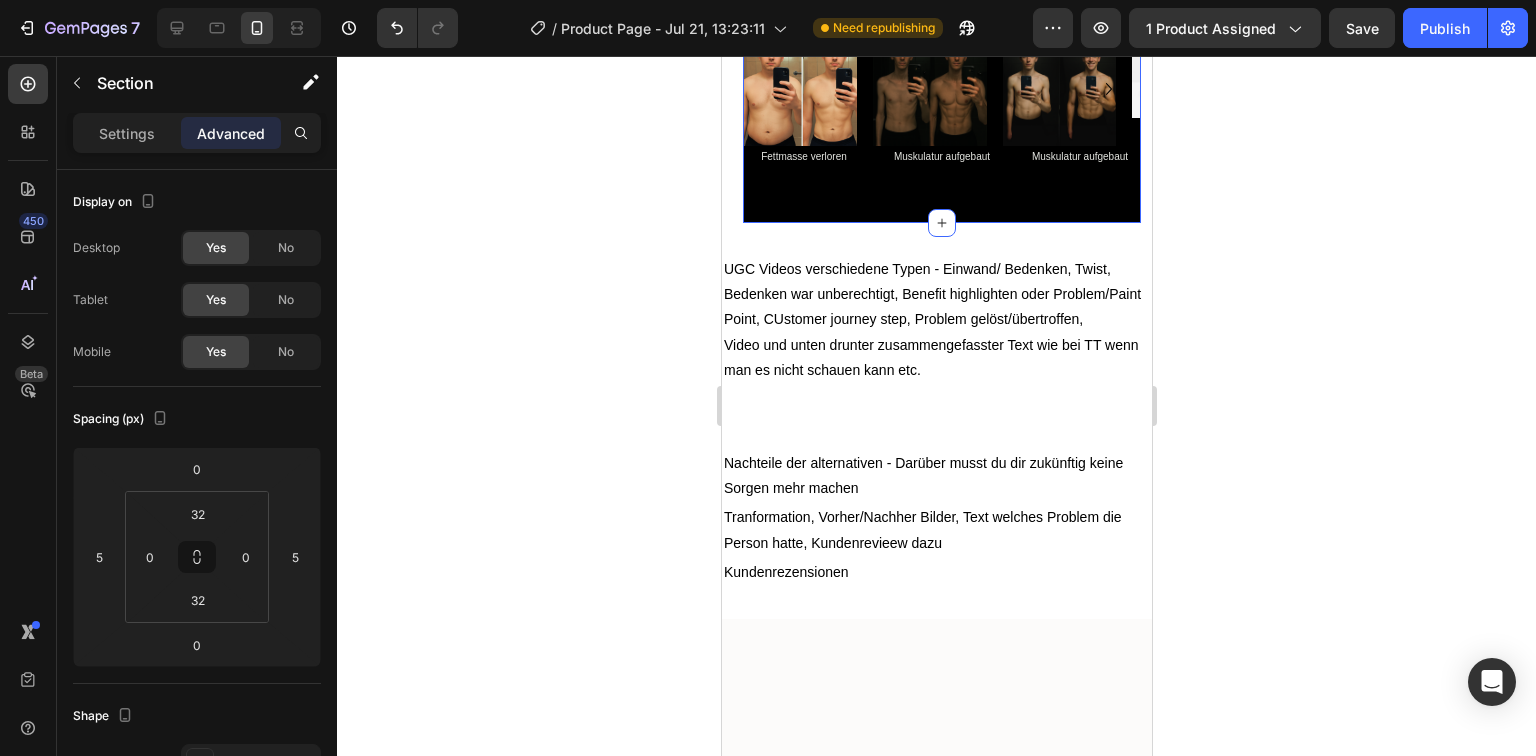 click on "Image Image Image Image
Carousel Fettmasse verloren Text Block Muskulatur aufgebaut Text Block Muskulatur aufgebaut Text Block Row Section 13   You can create reusable sections Create Theme Section AI Content Write with GemAI What would you like to describe here? Tone and Voice Persuasive Product Zurück zu Dir - Nicht zu Ihr Show more Generate" at bounding box center [941, 111] 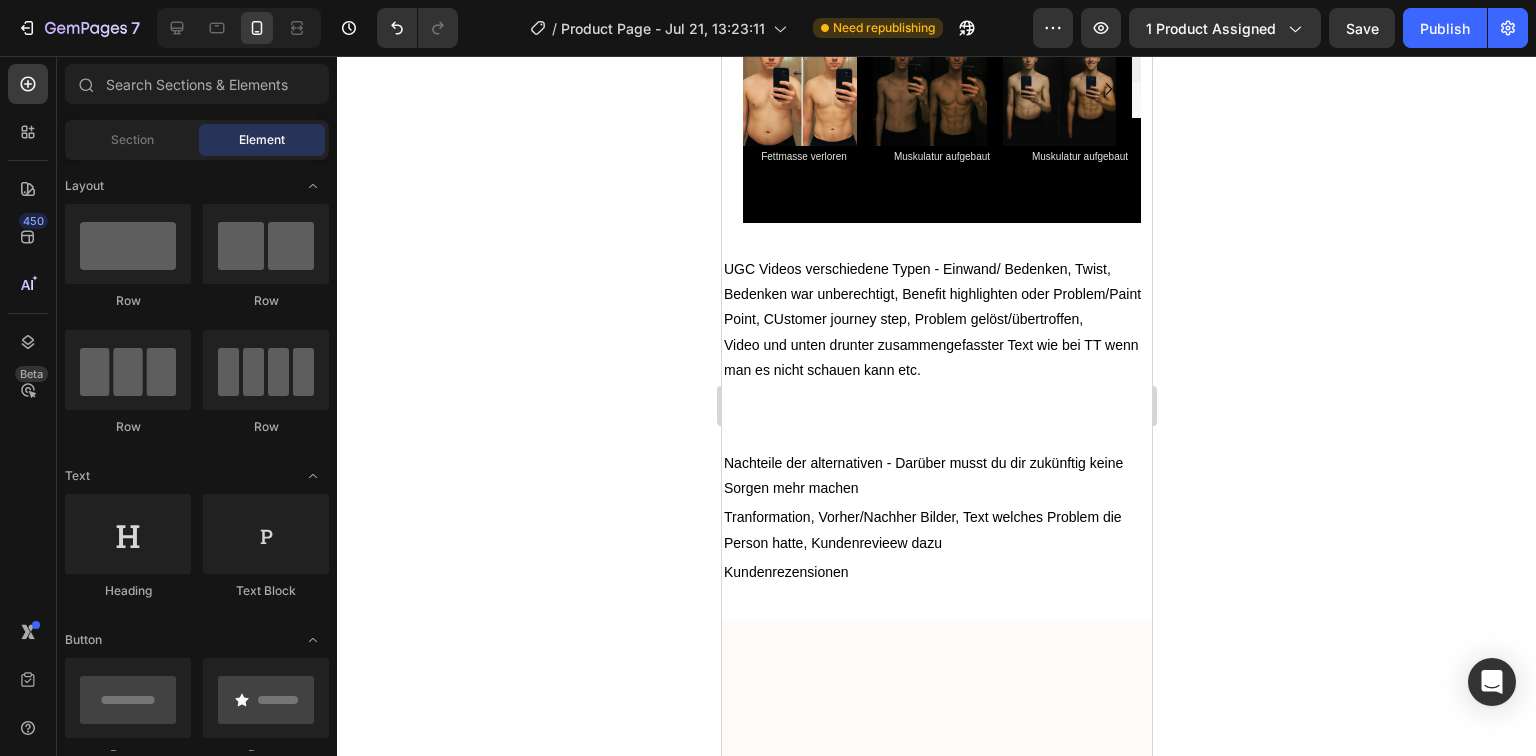 click on "Image Image Image Image
Carousel Fettmasse verloren Text Block Muskulatur aufgebaut Text Block Muskulatur aufgebaut Text Block Row Section 13" at bounding box center (936, 111) 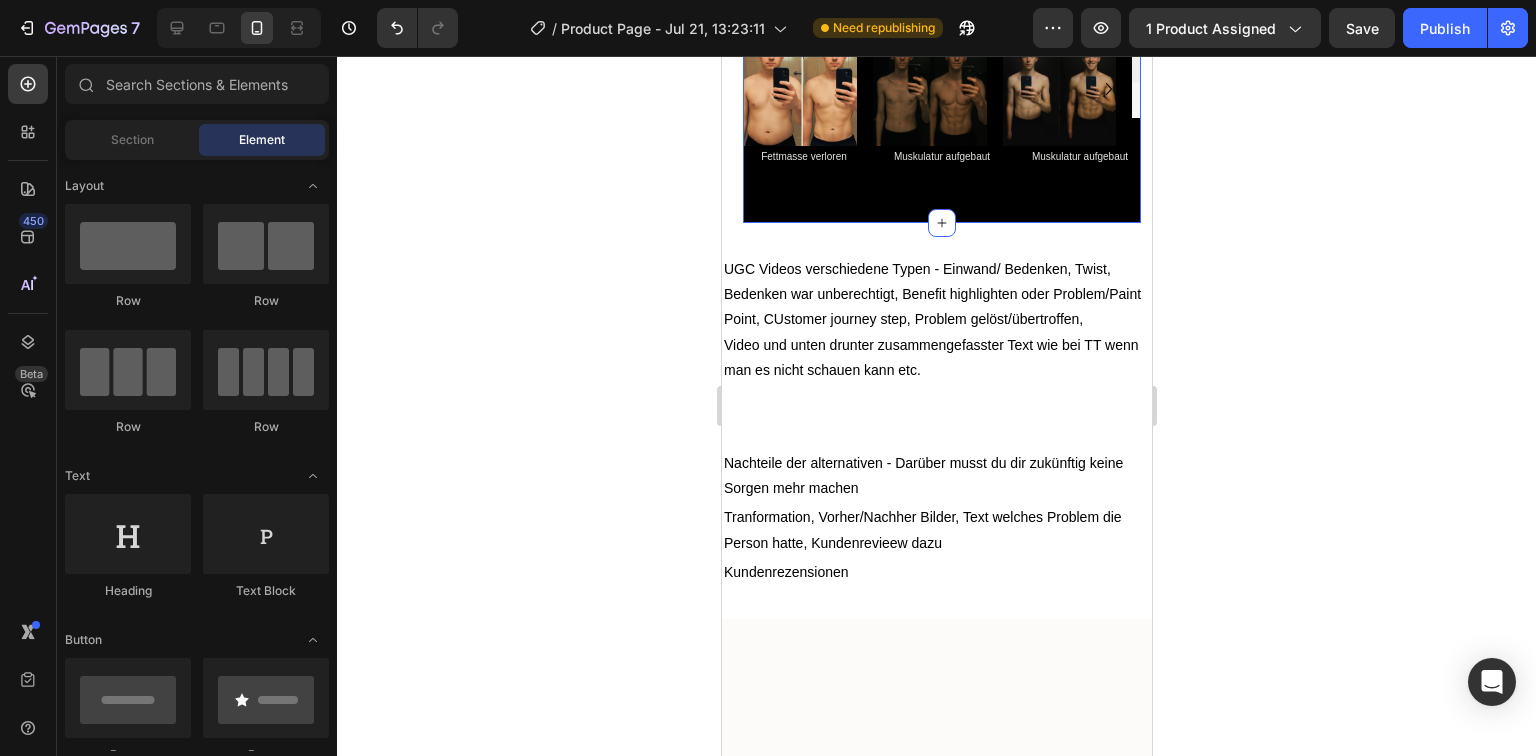 click on "Image Image Image Image
Carousel Fettmasse verloren Text Block Muskulatur aufgebaut Text Block Muskulatur aufgebaut Text Block Row Section 13" at bounding box center [941, 111] 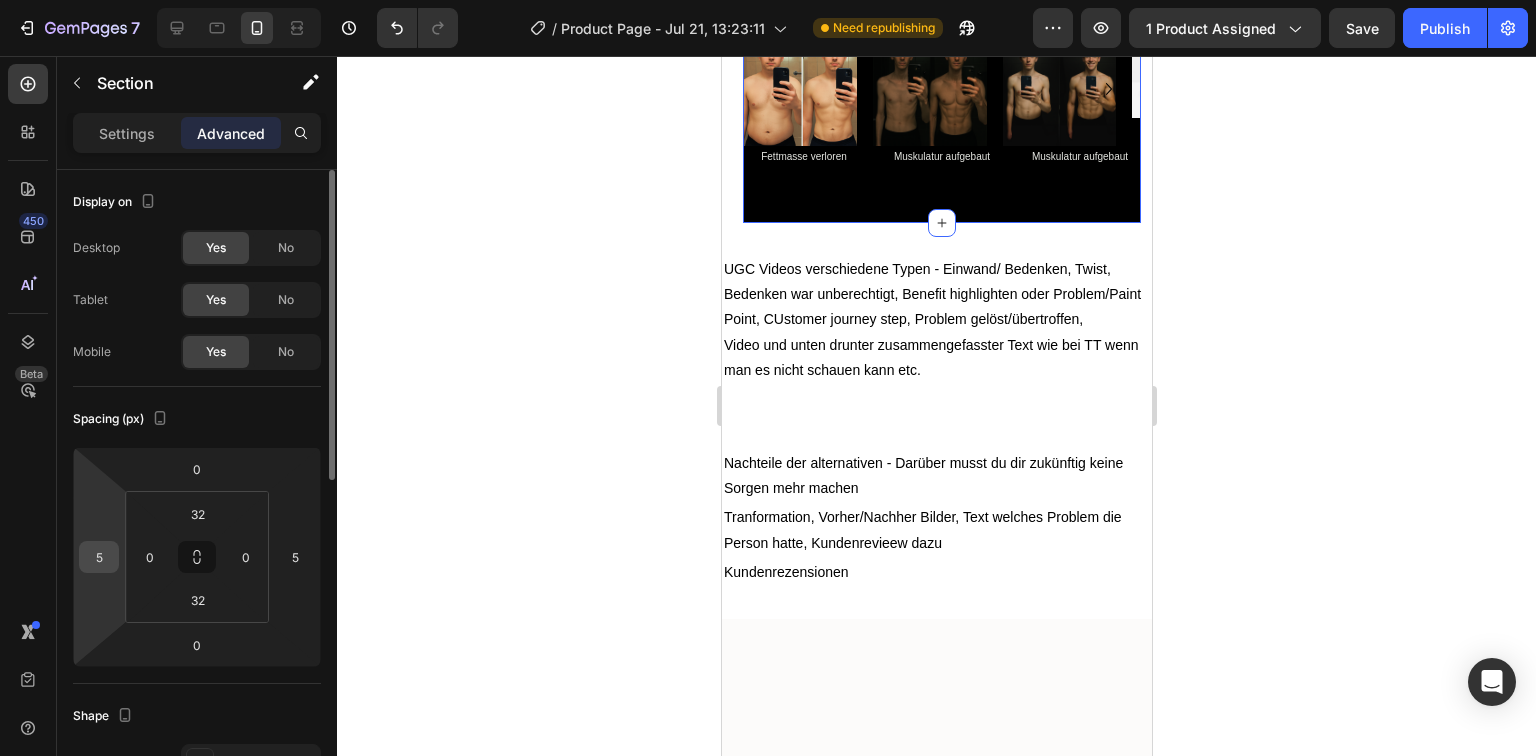 click on "5" at bounding box center (99, 557) 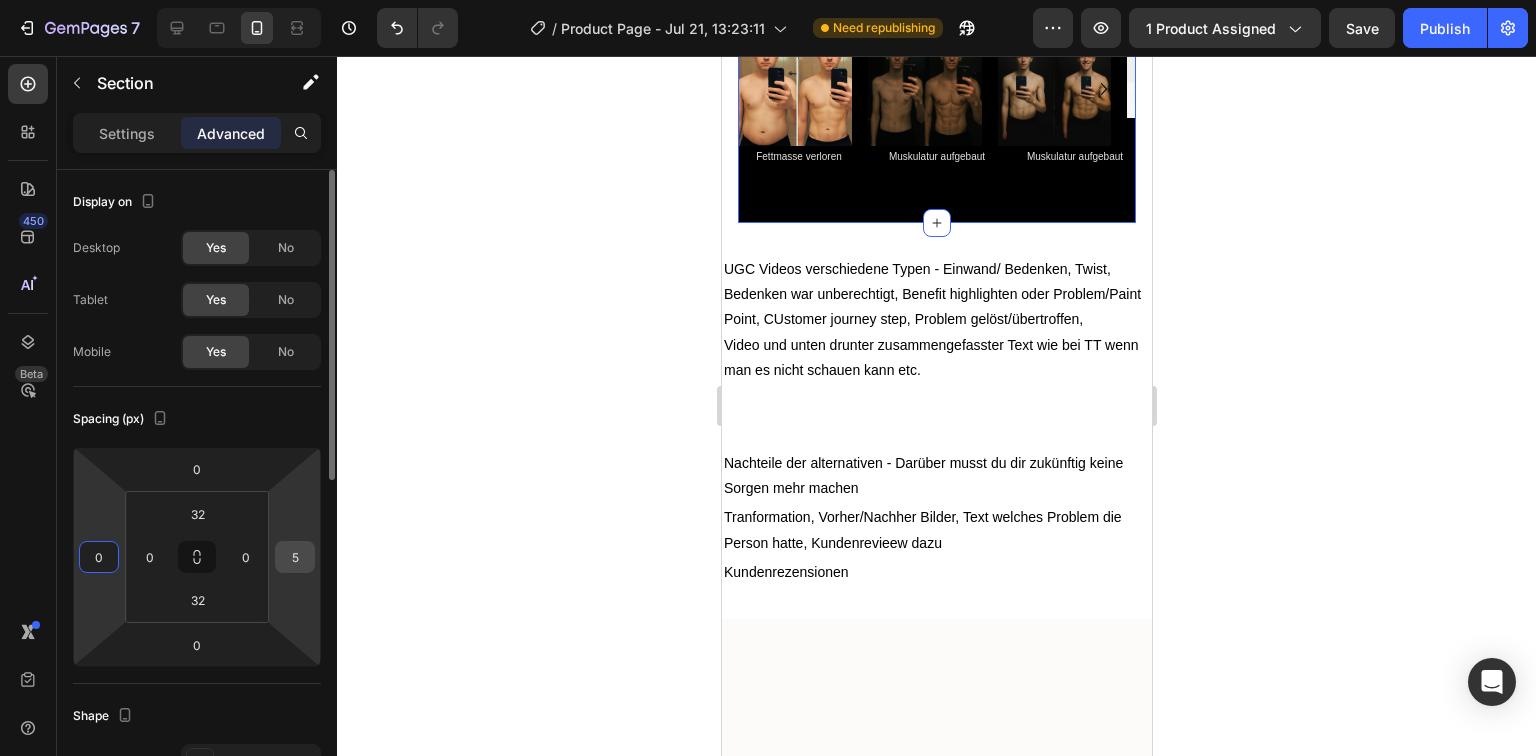 type on "0" 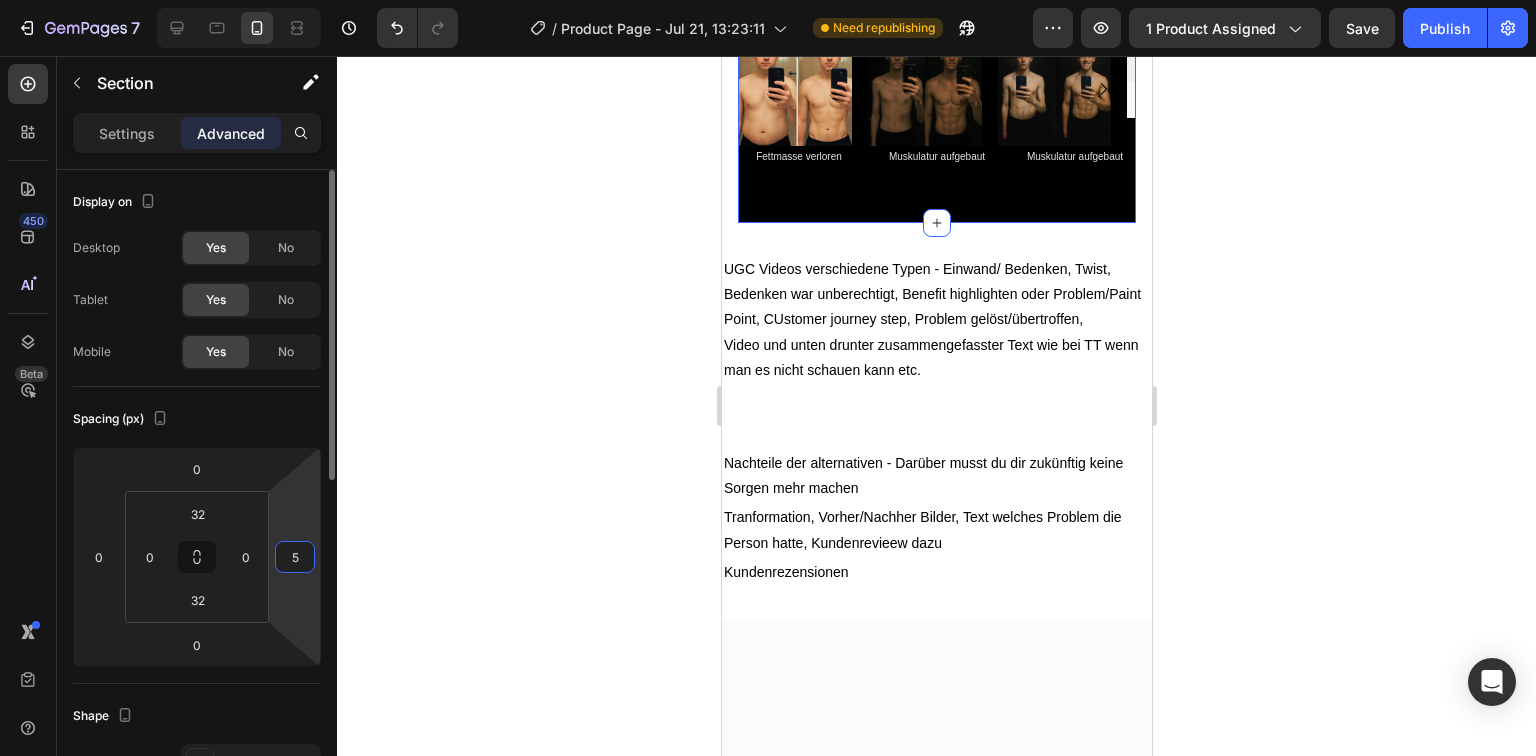 click on "5" at bounding box center [295, 557] 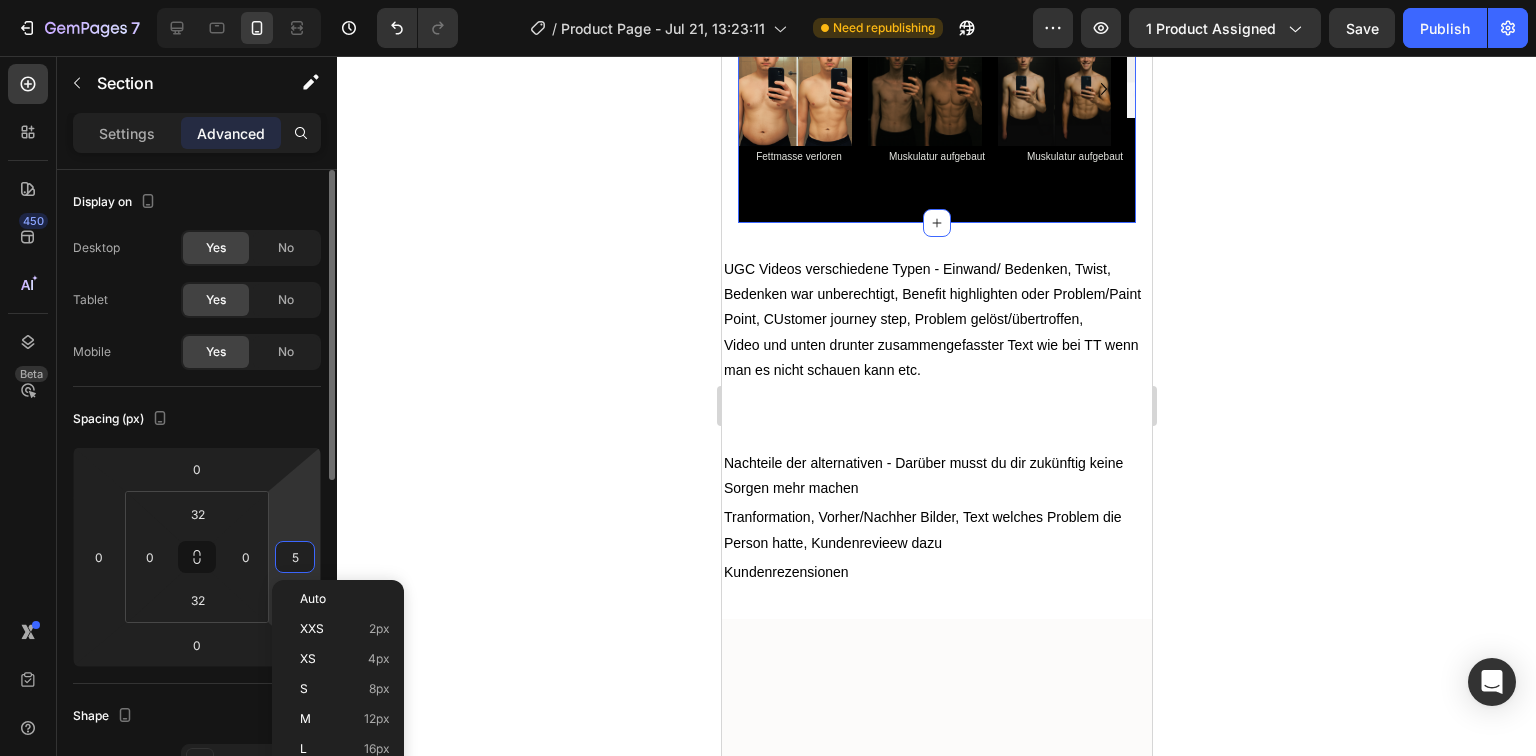 type on "0" 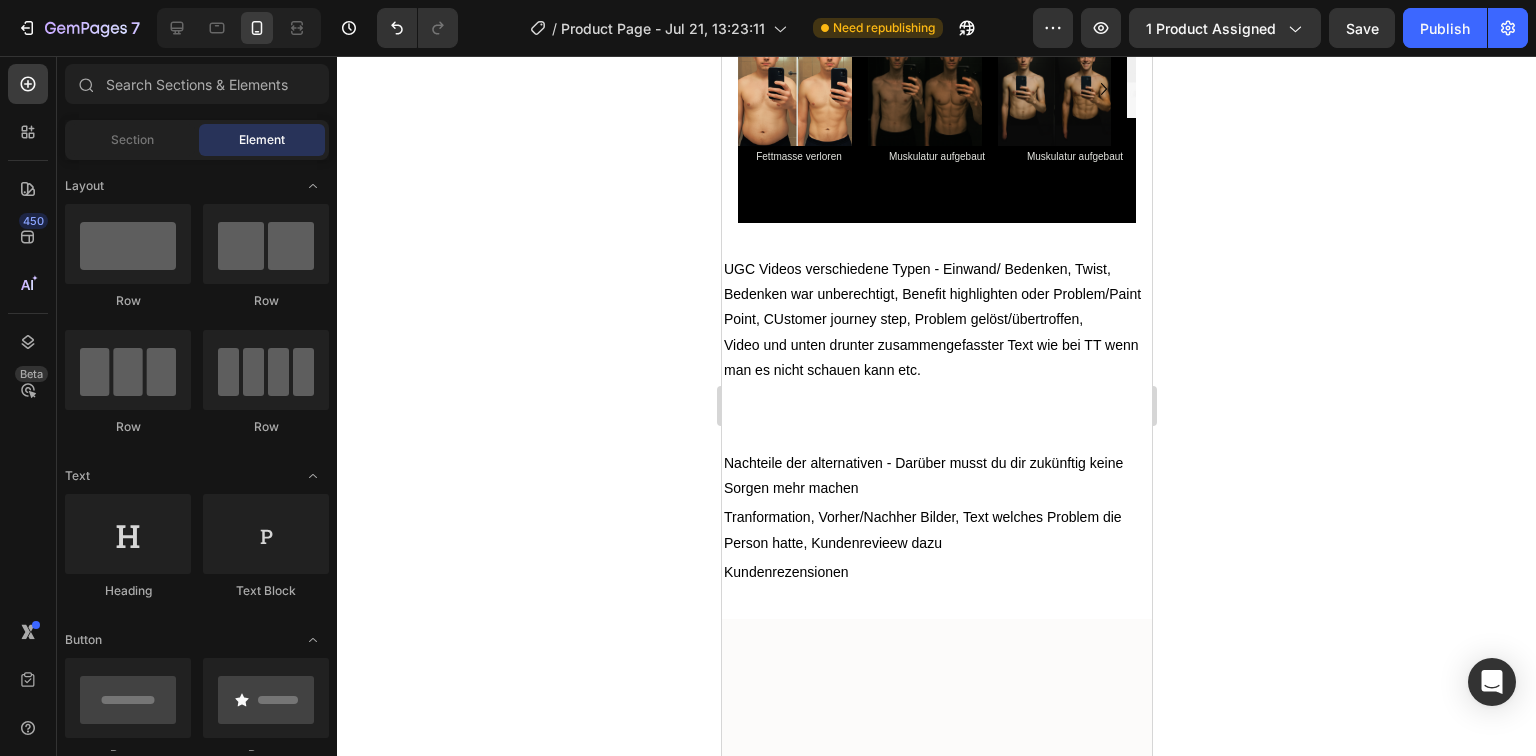 click on "Image Image Image Image
Carousel Fettmasse verloren Text Block Muskulatur aufgebaut Text Block Muskulatur aufgebaut Text Block Row Section 13" at bounding box center [936, 111] 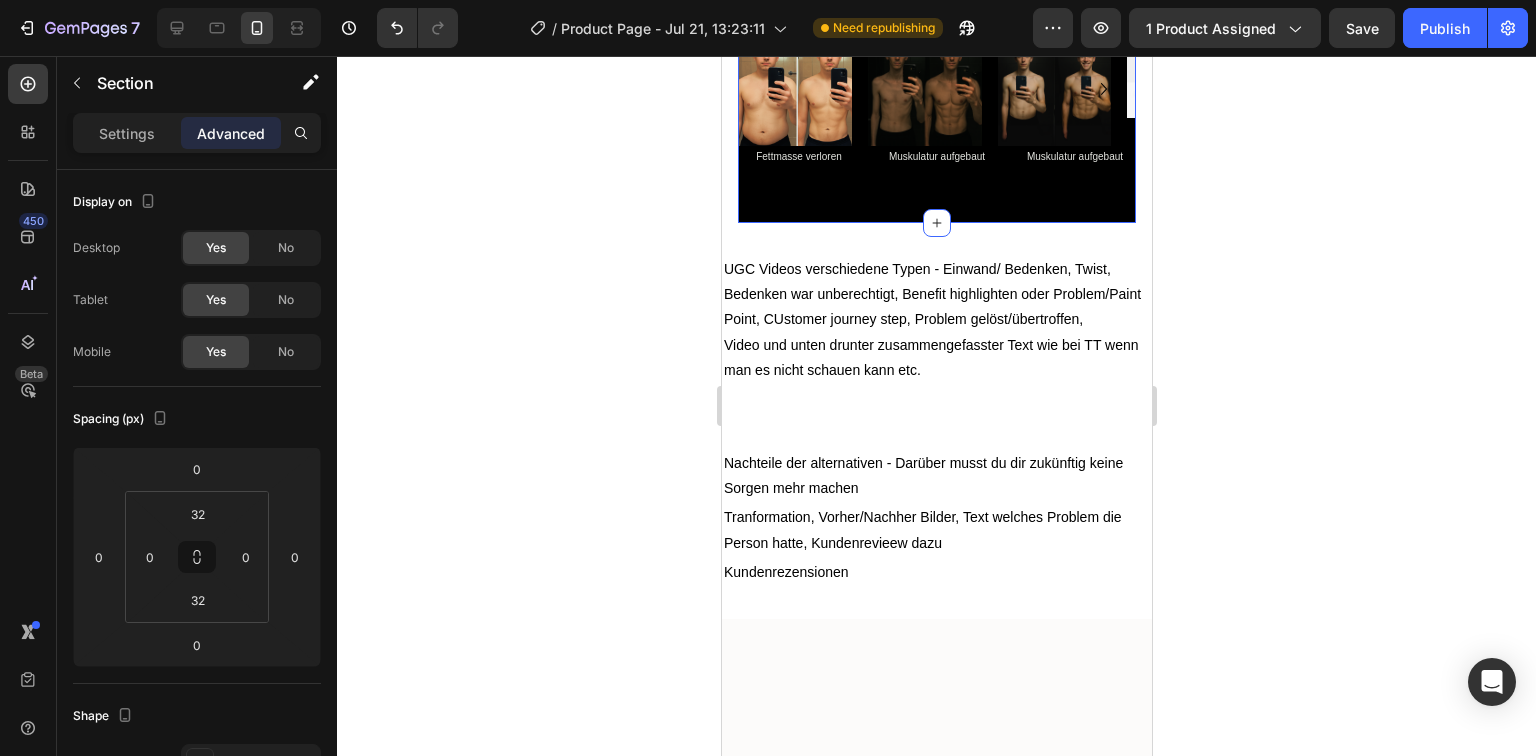 click on "Image Image Image Image
Carousel Fettmasse verloren Text Block Muskulatur aufgebaut Text Block Muskulatur aufgebaut Text Block Row Section 13" at bounding box center (936, 111) 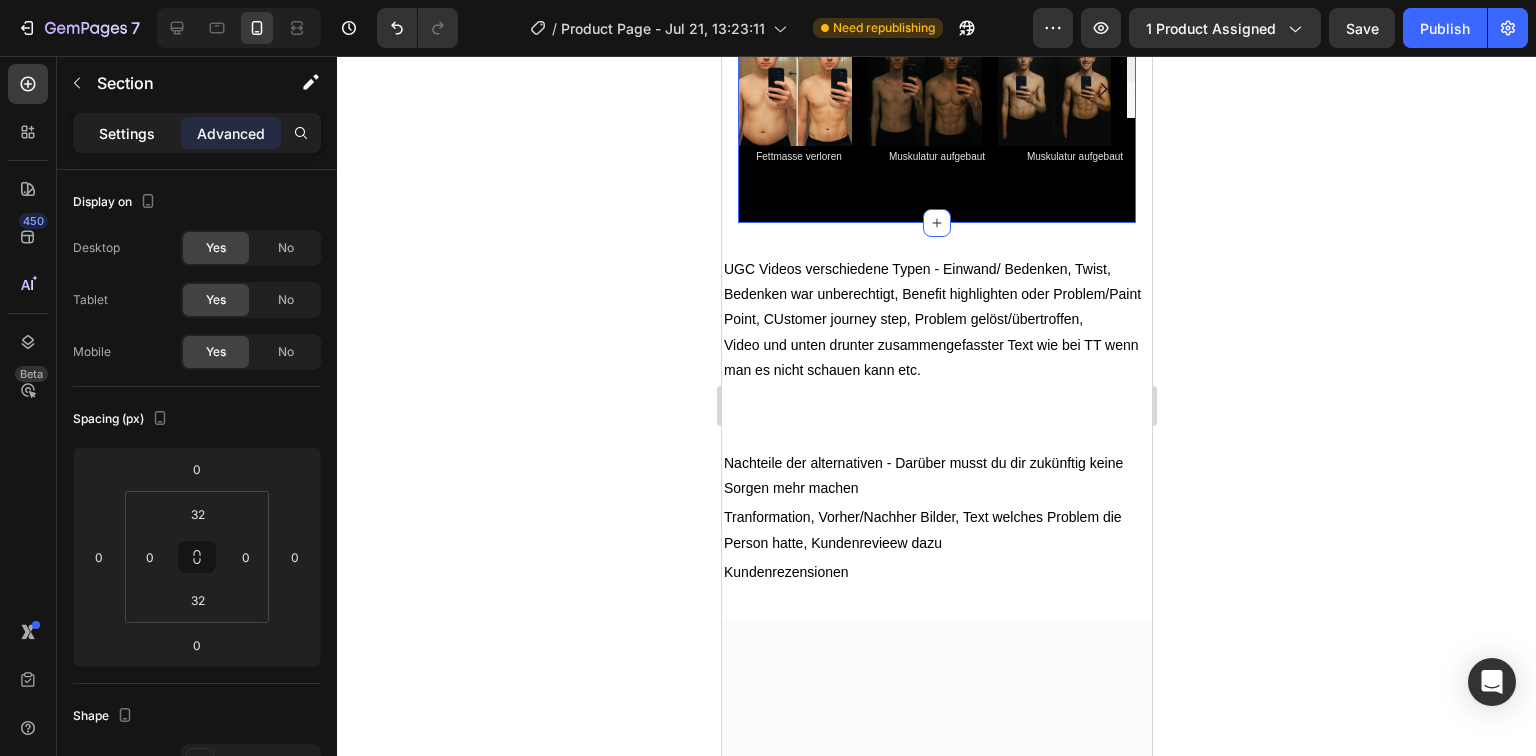 click on "Settings" at bounding box center (127, 133) 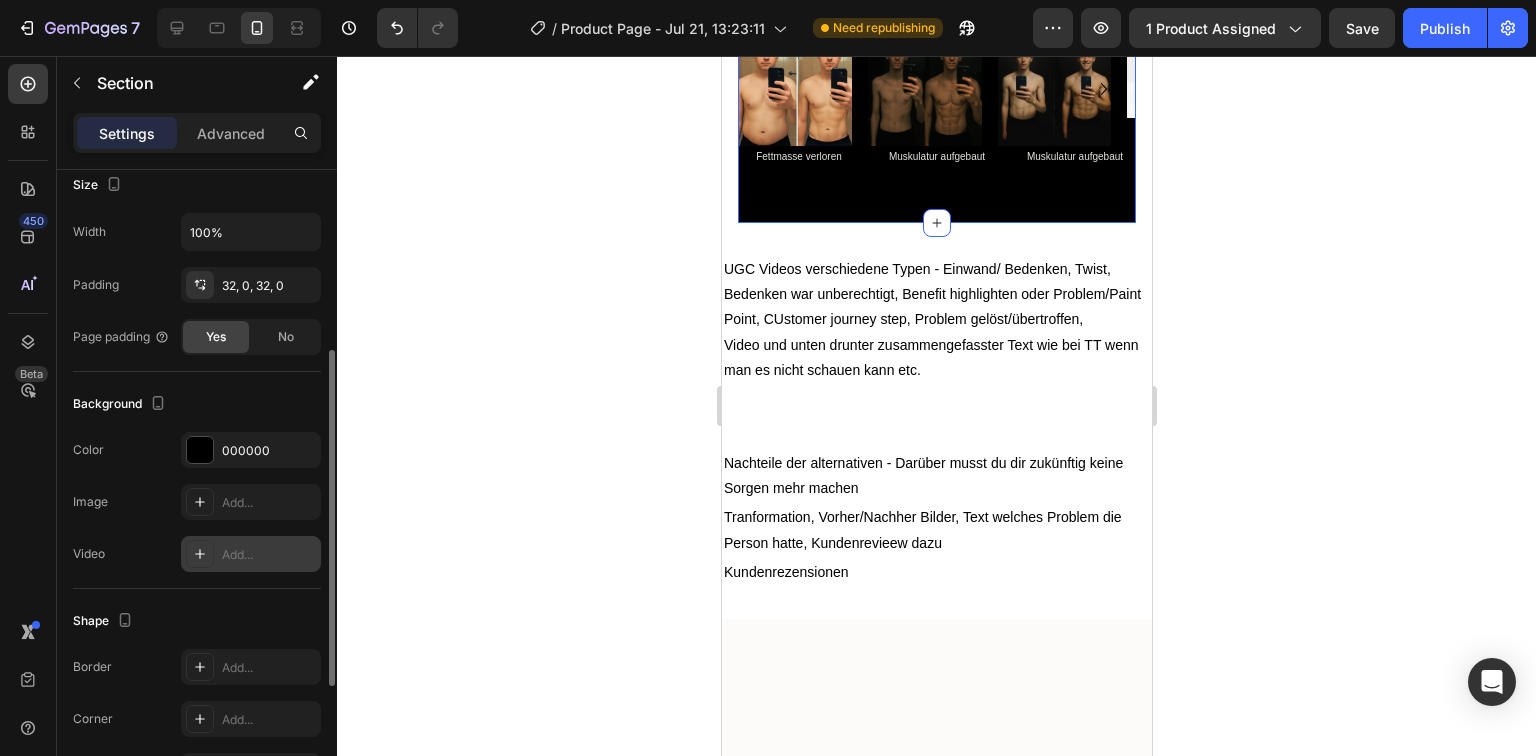 scroll, scrollTop: 184, scrollLeft: 0, axis: vertical 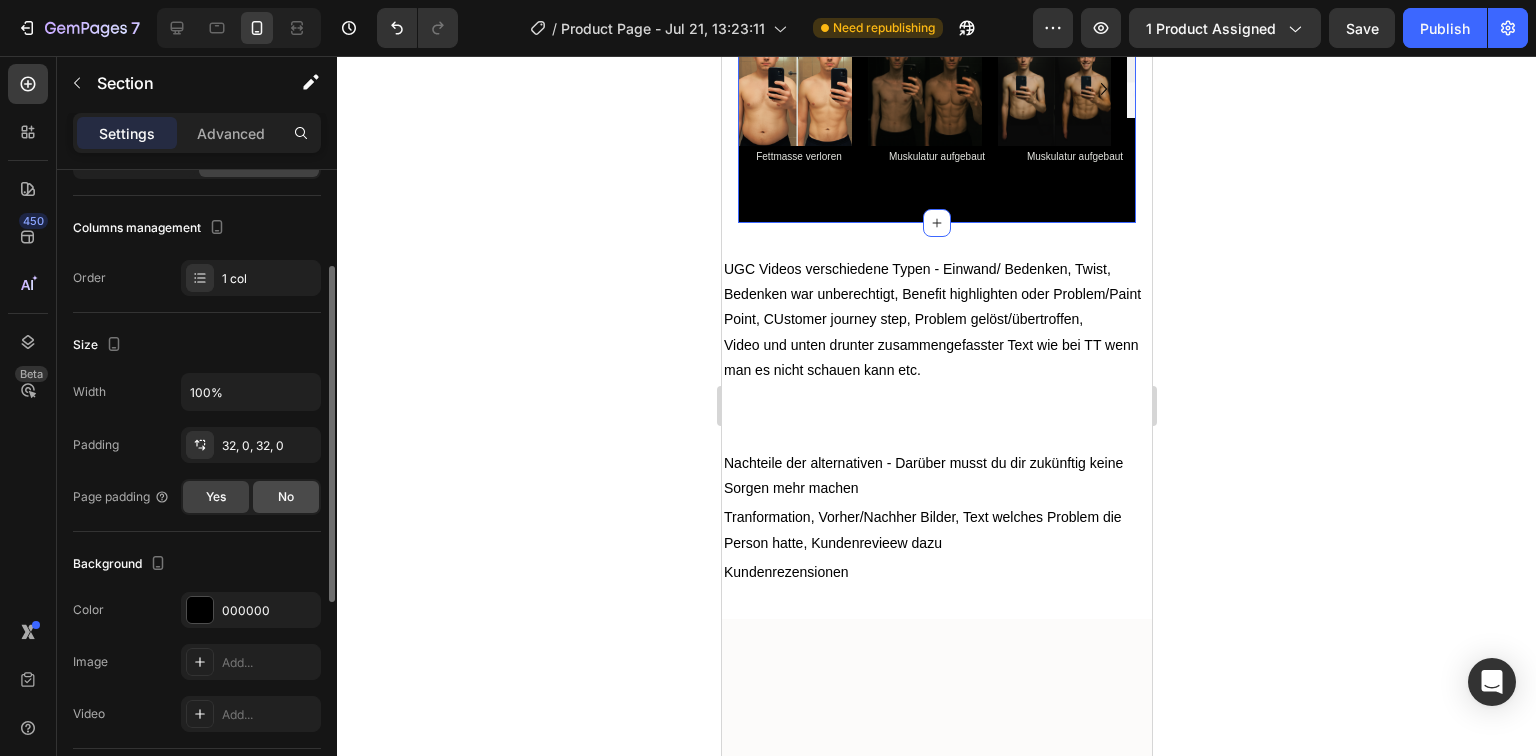 click on "No" 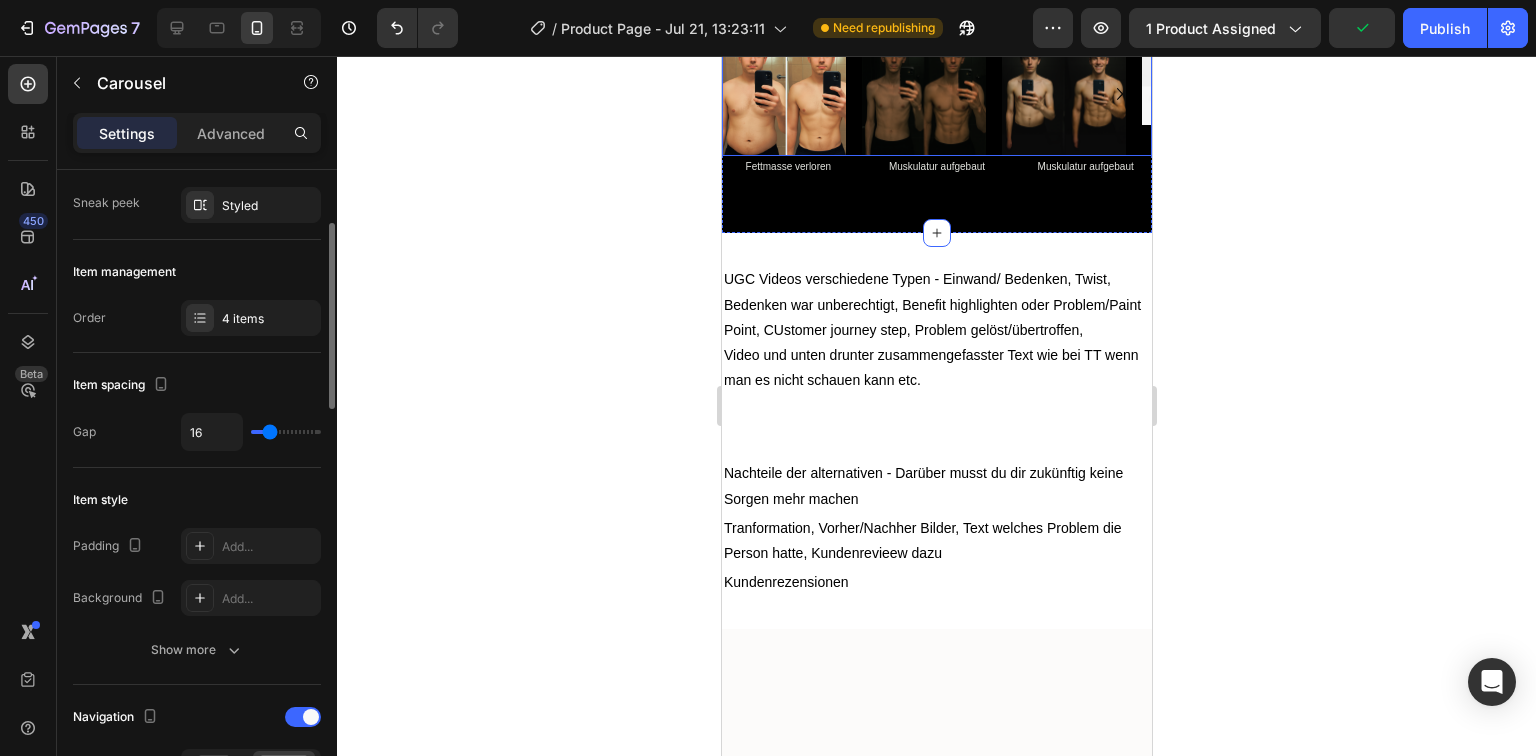 click on "Image Image Image Image" at bounding box center (936, 94) 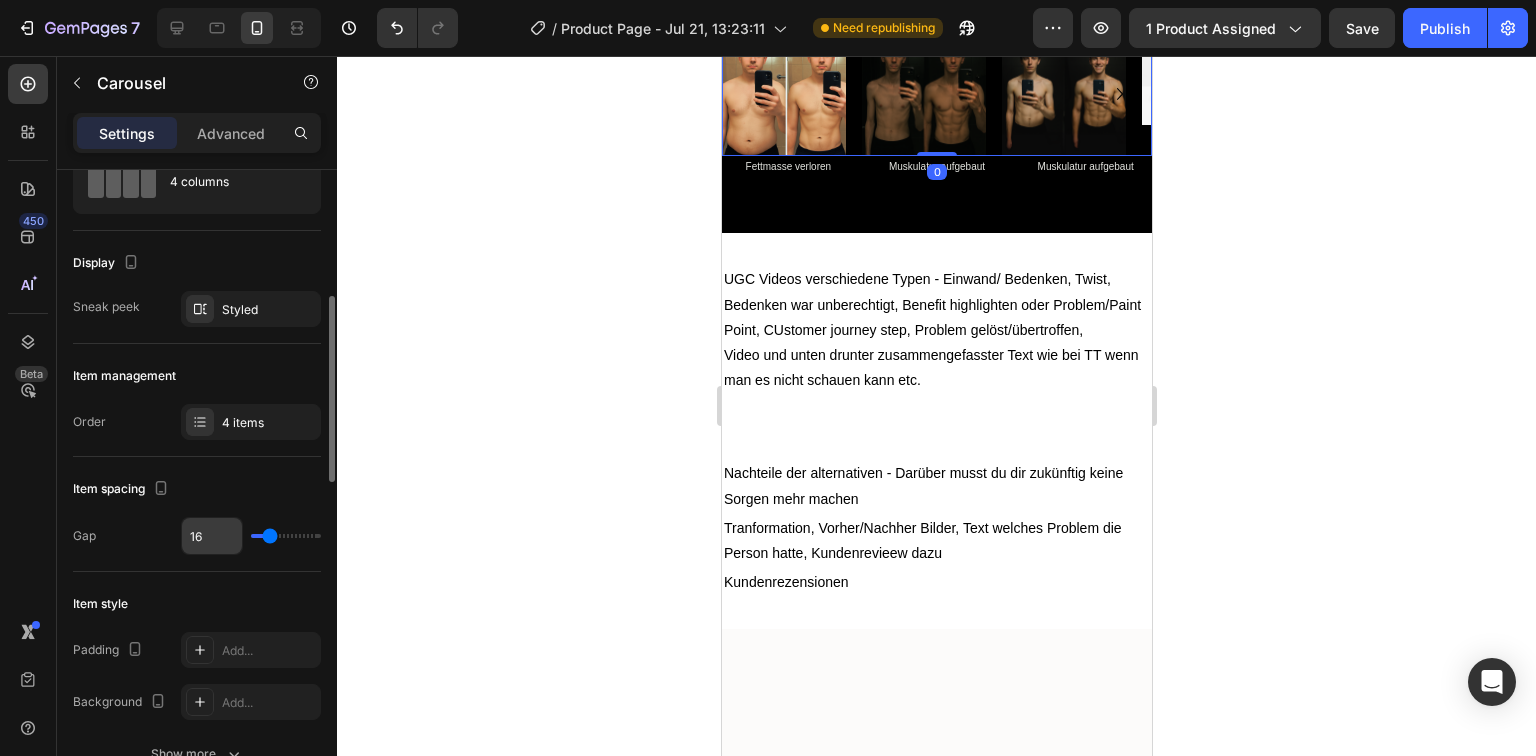 scroll, scrollTop: 160, scrollLeft: 0, axis: vertical 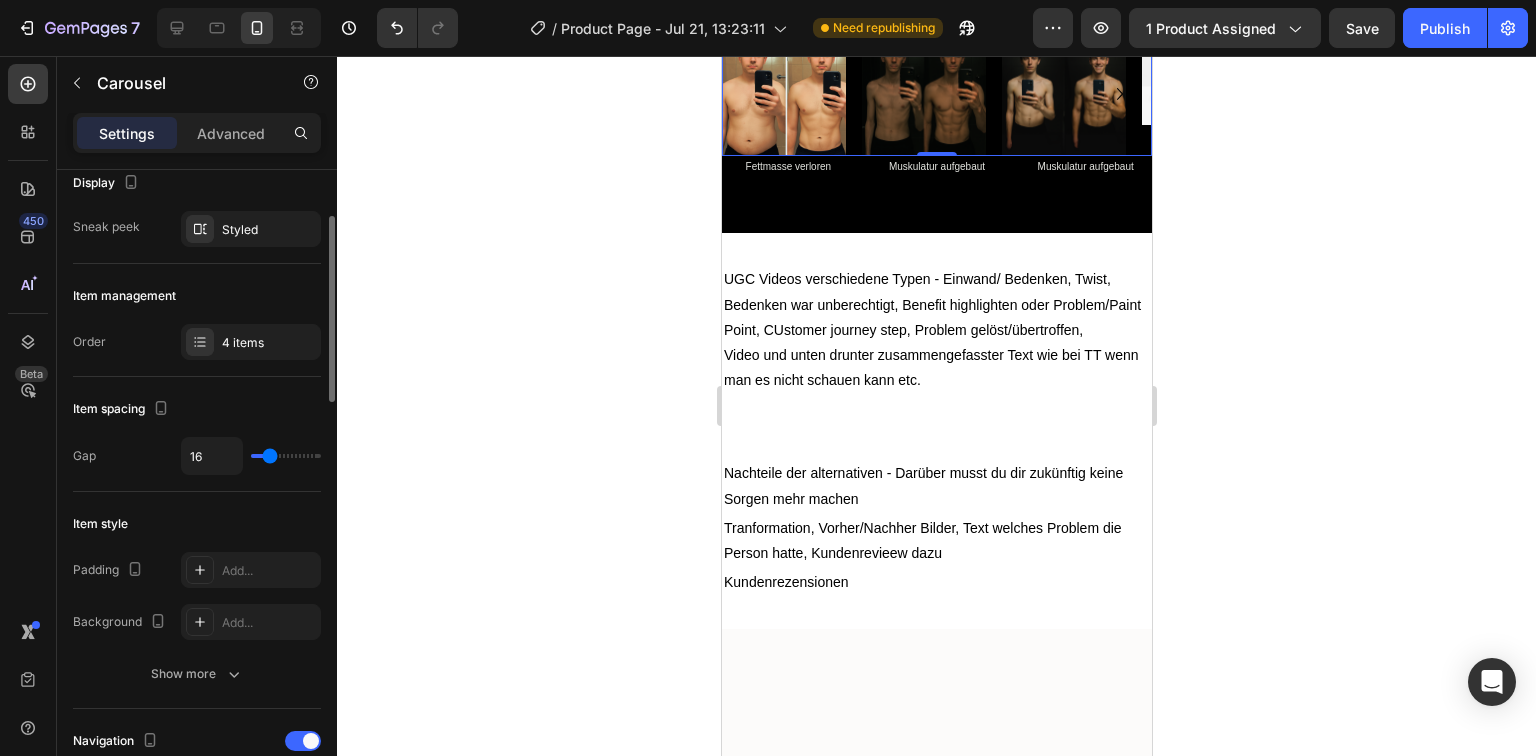 type on "15" 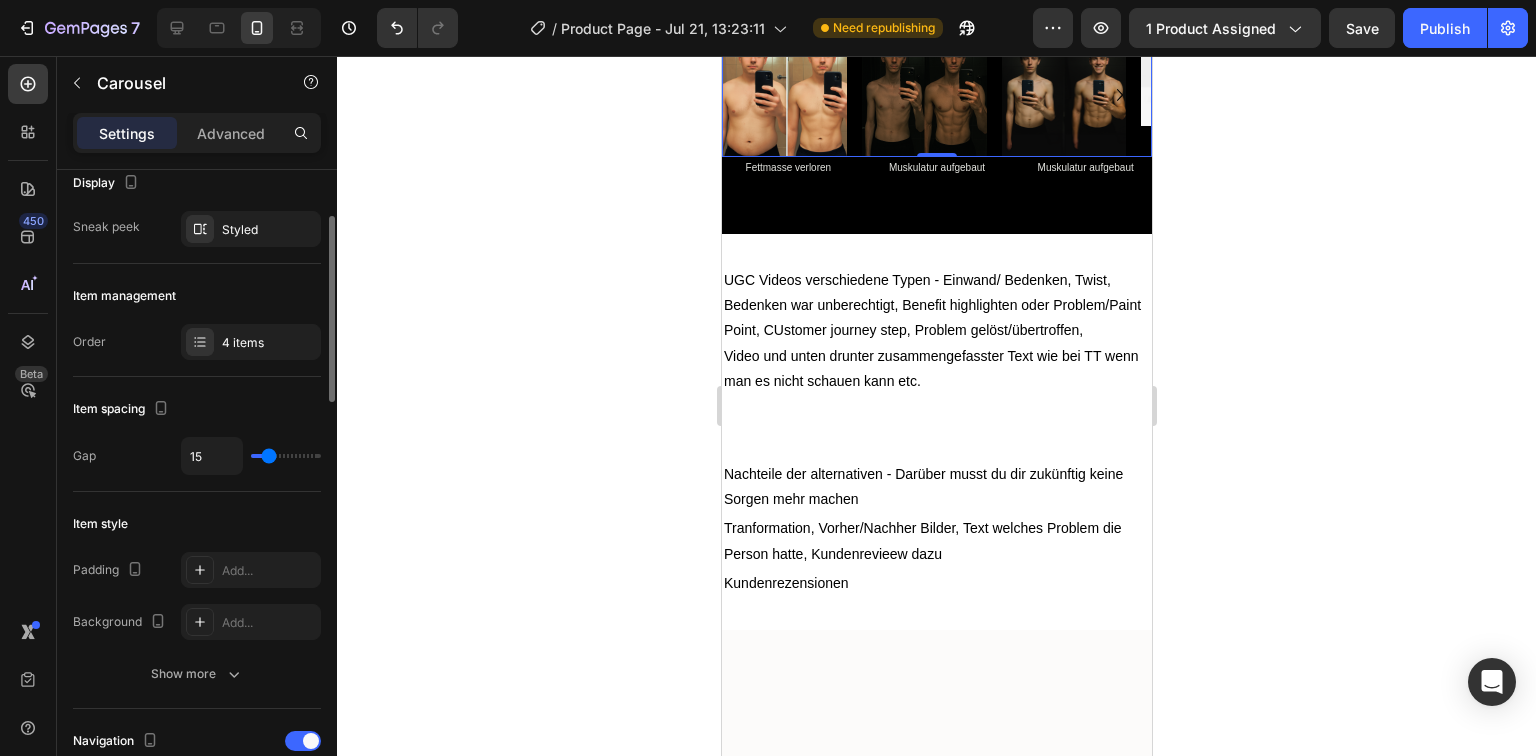 type on "10" 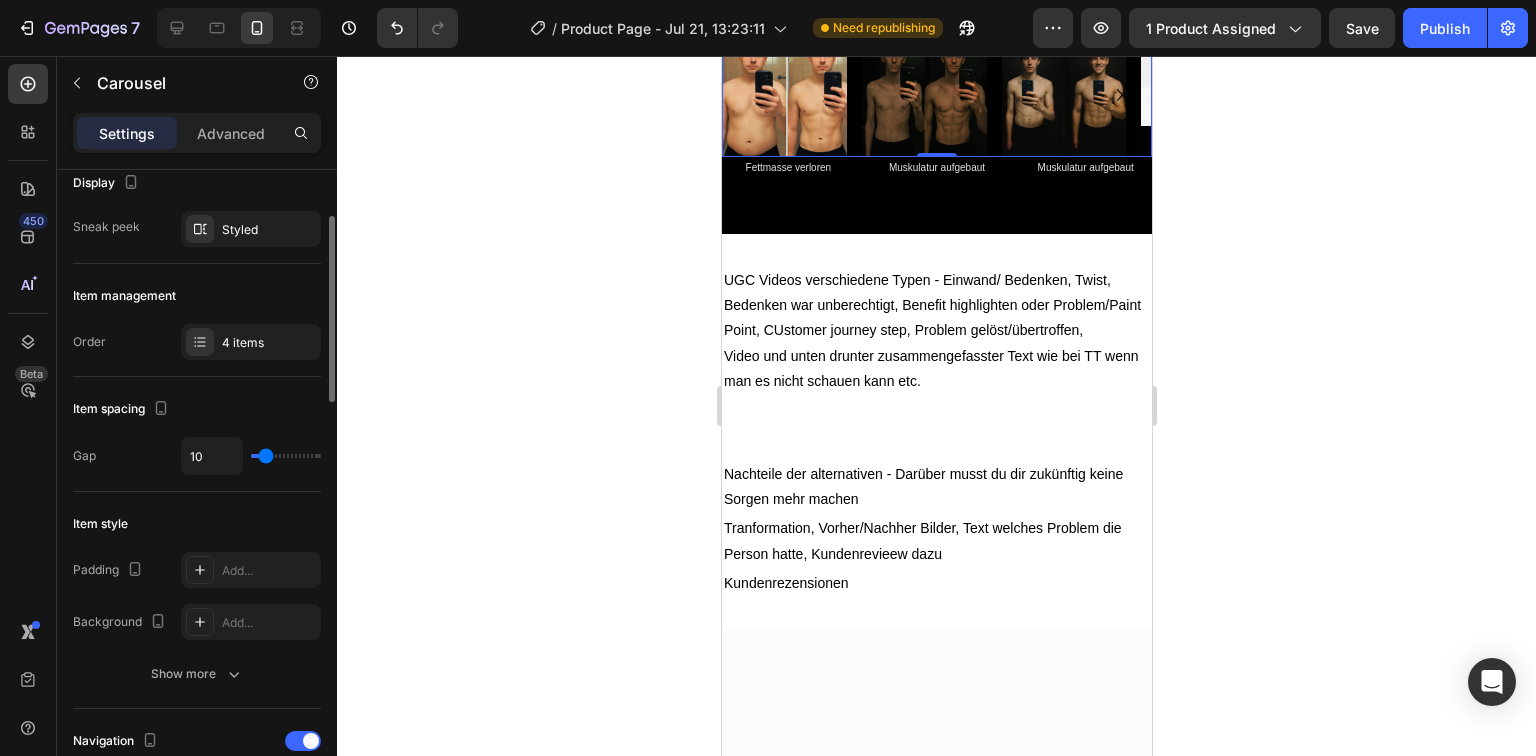 type on "3" 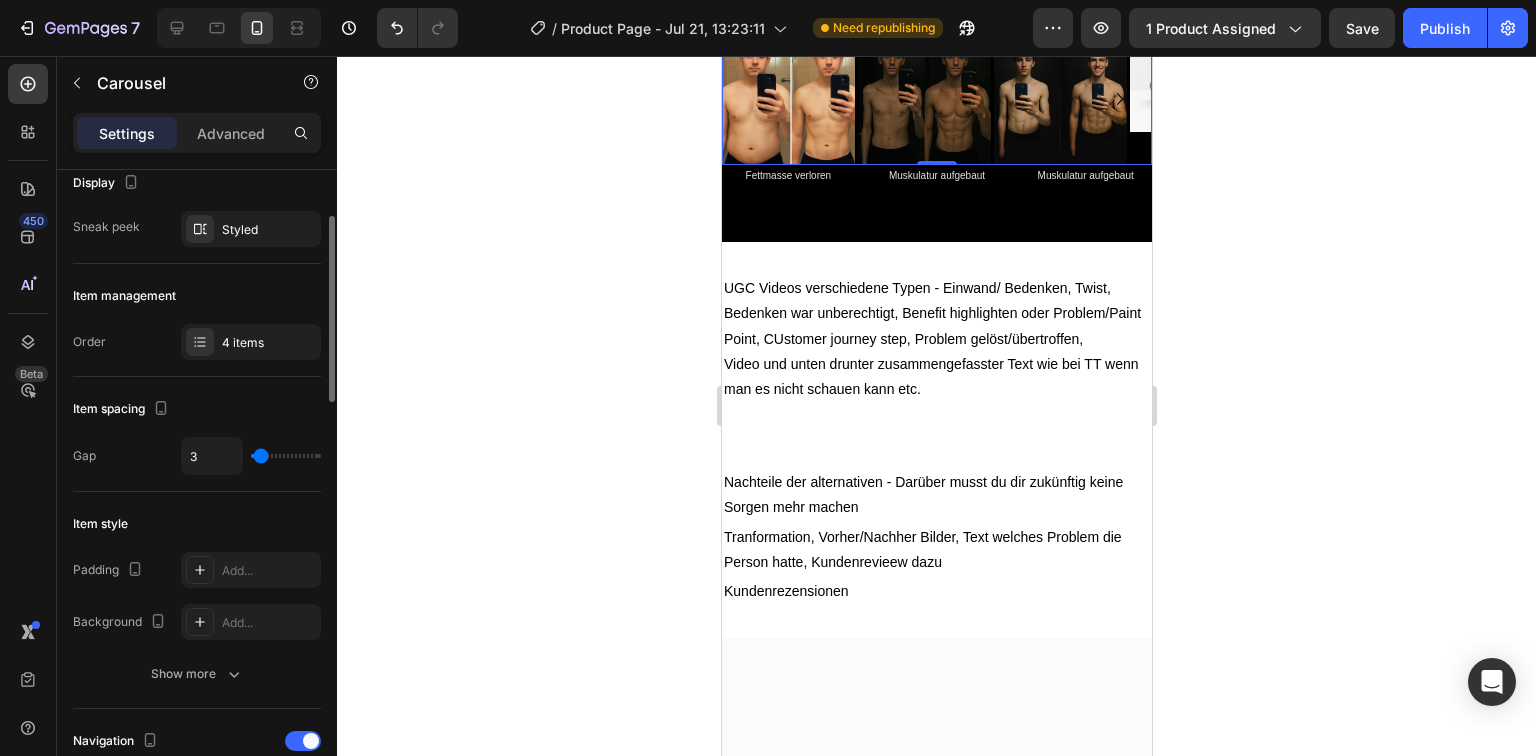 type on "0" 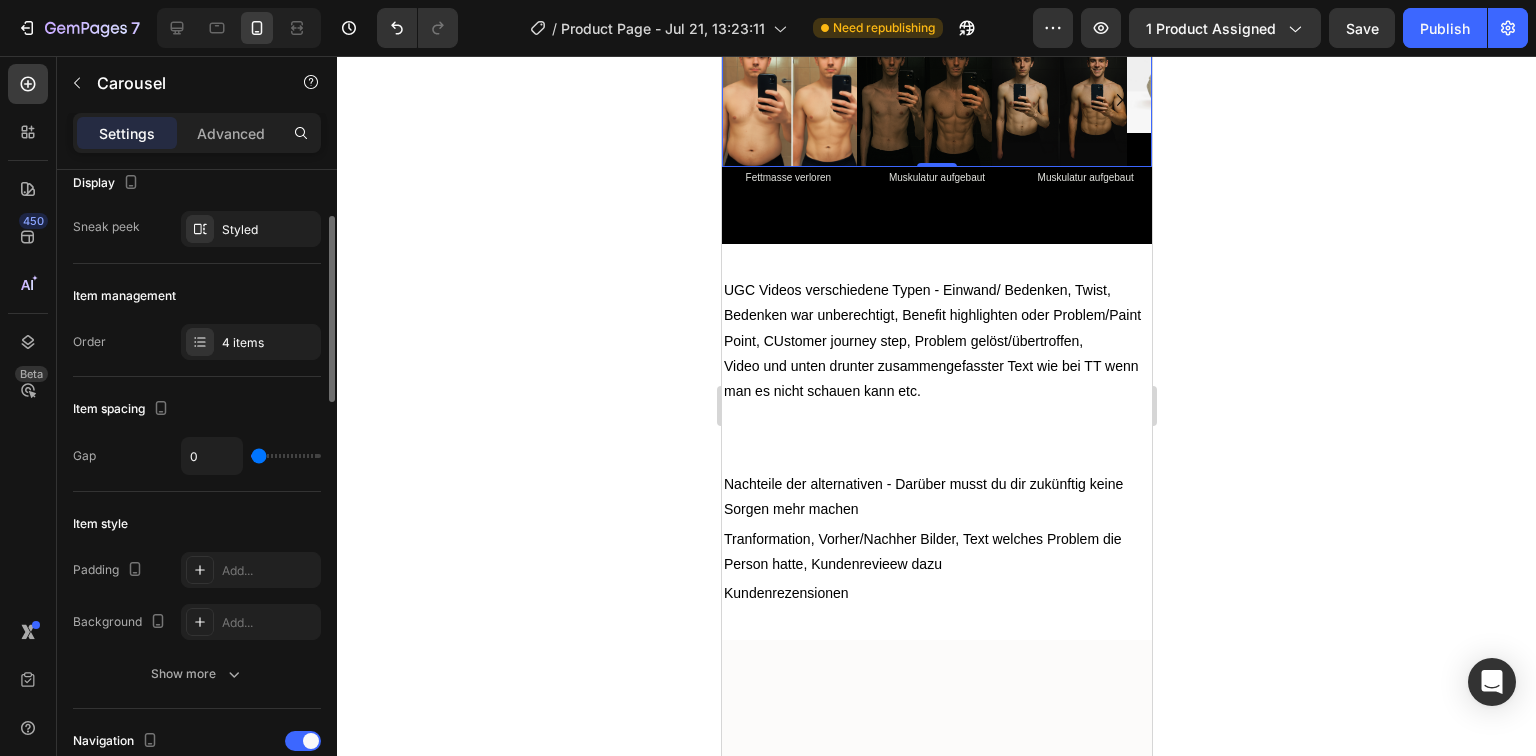 type on "13" 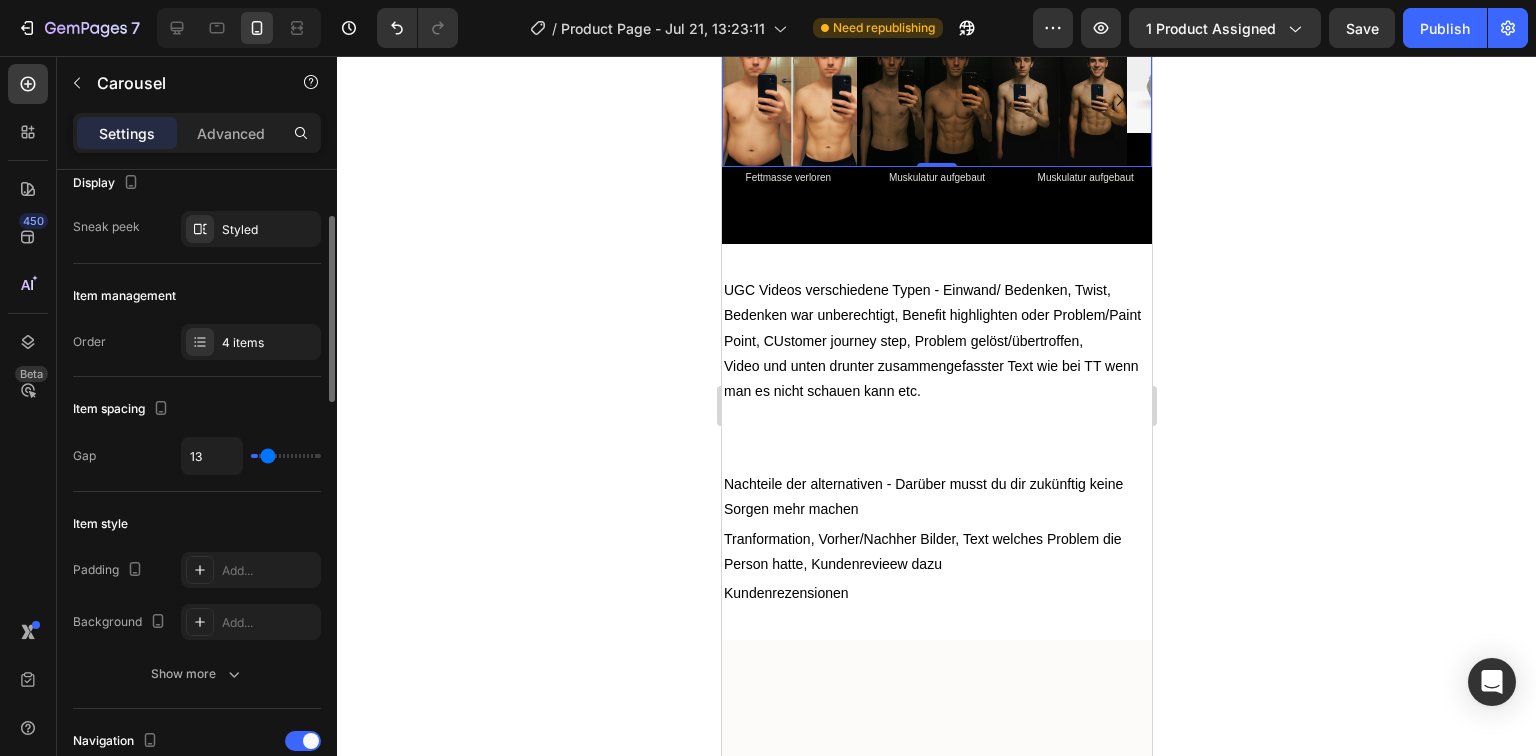 type on "37" 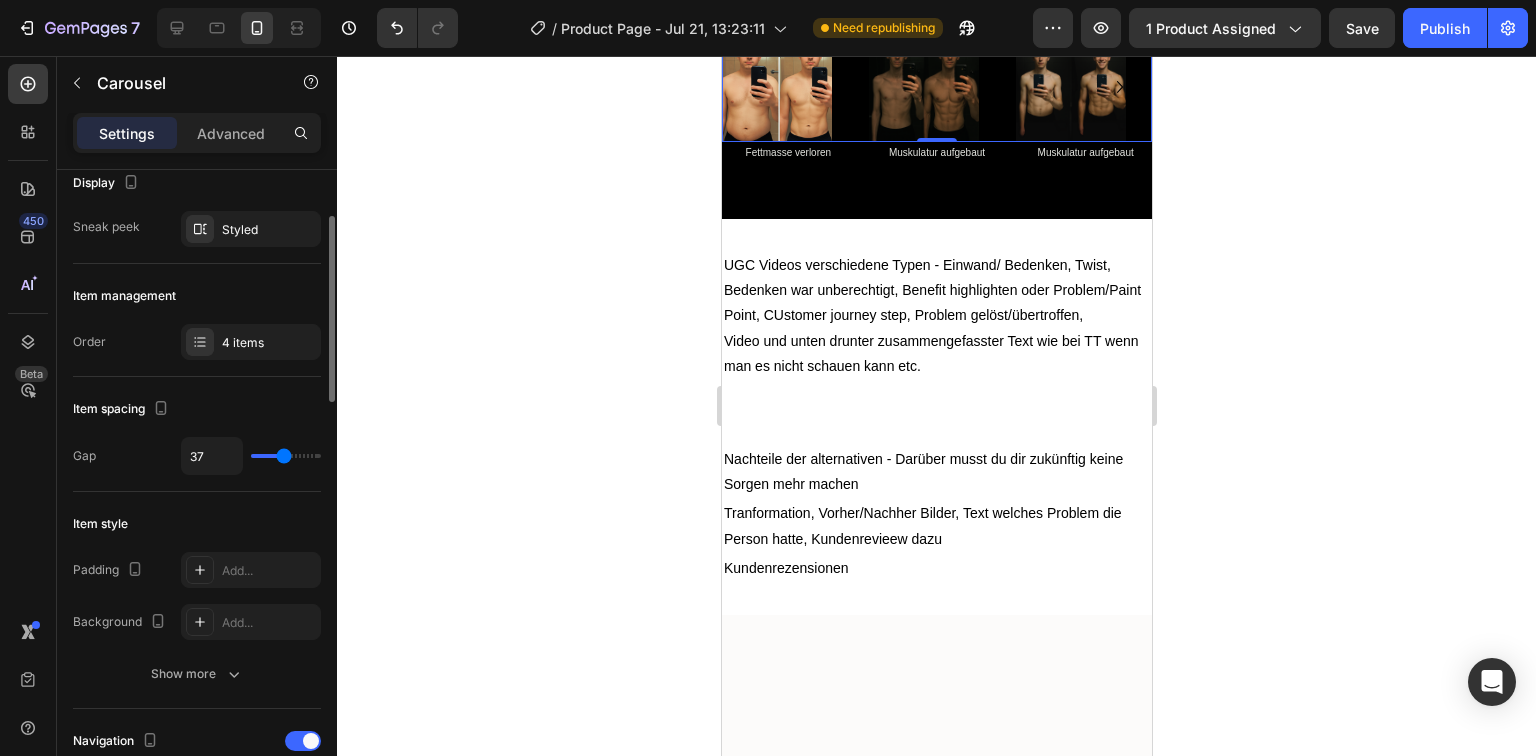 type on "42" 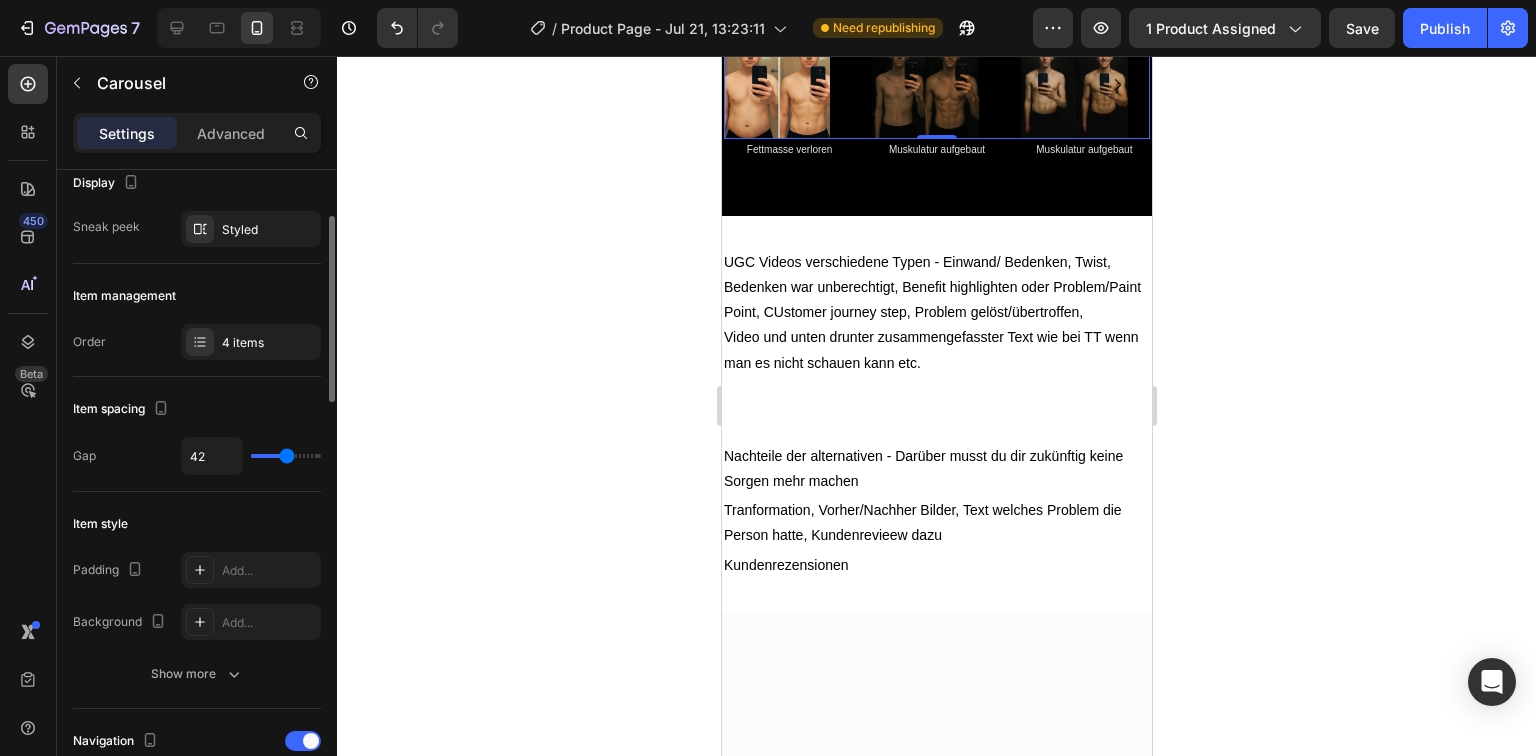 type on "37" 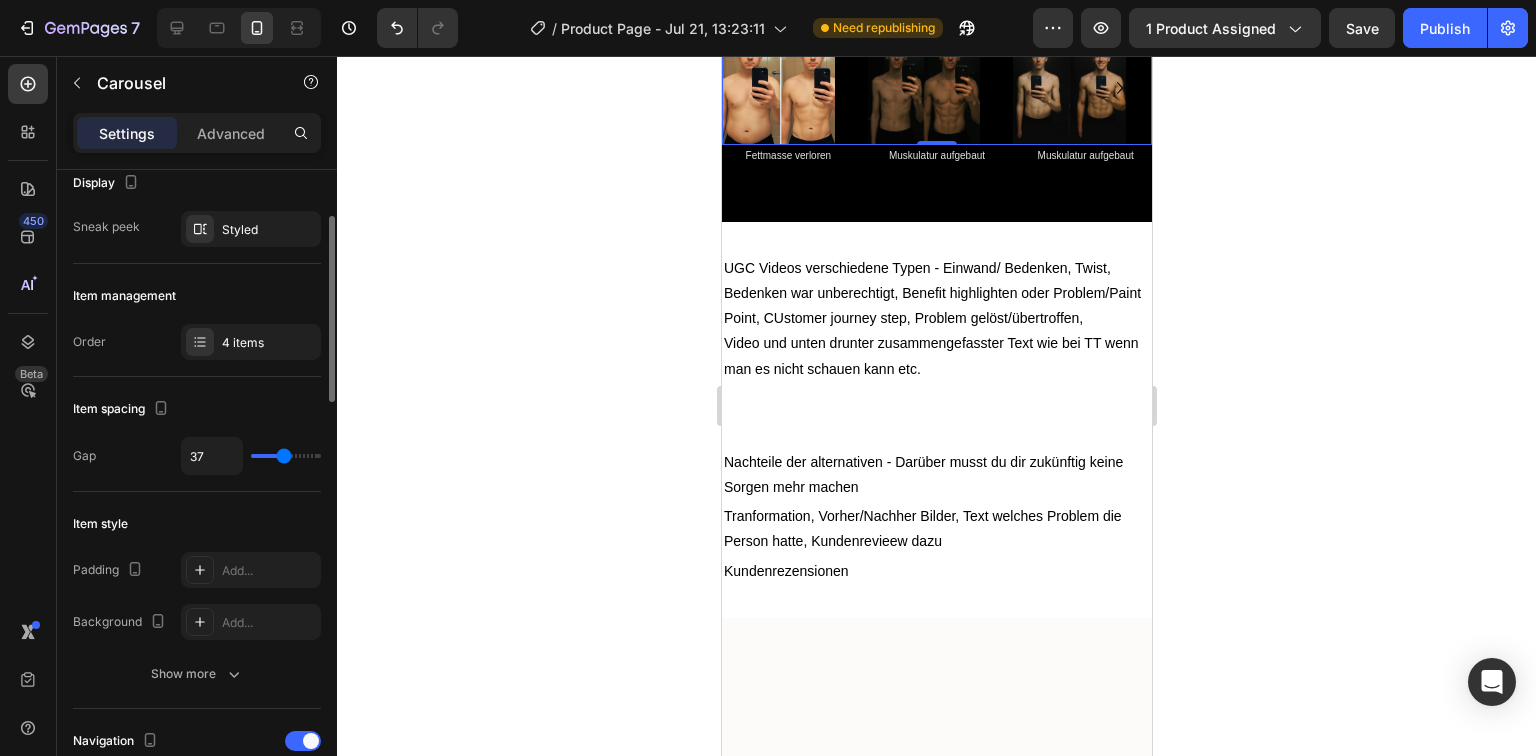 type on "33" 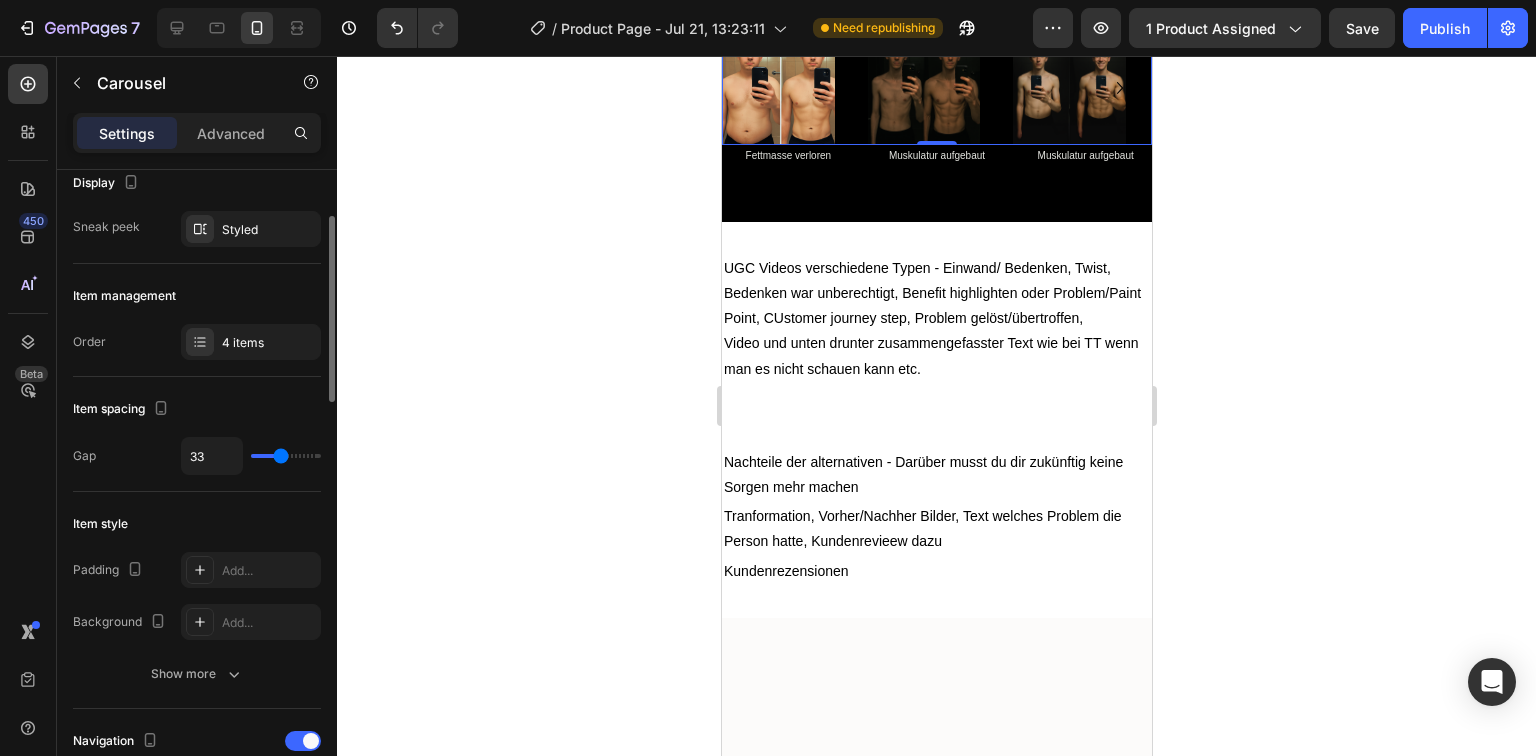 type on "31" 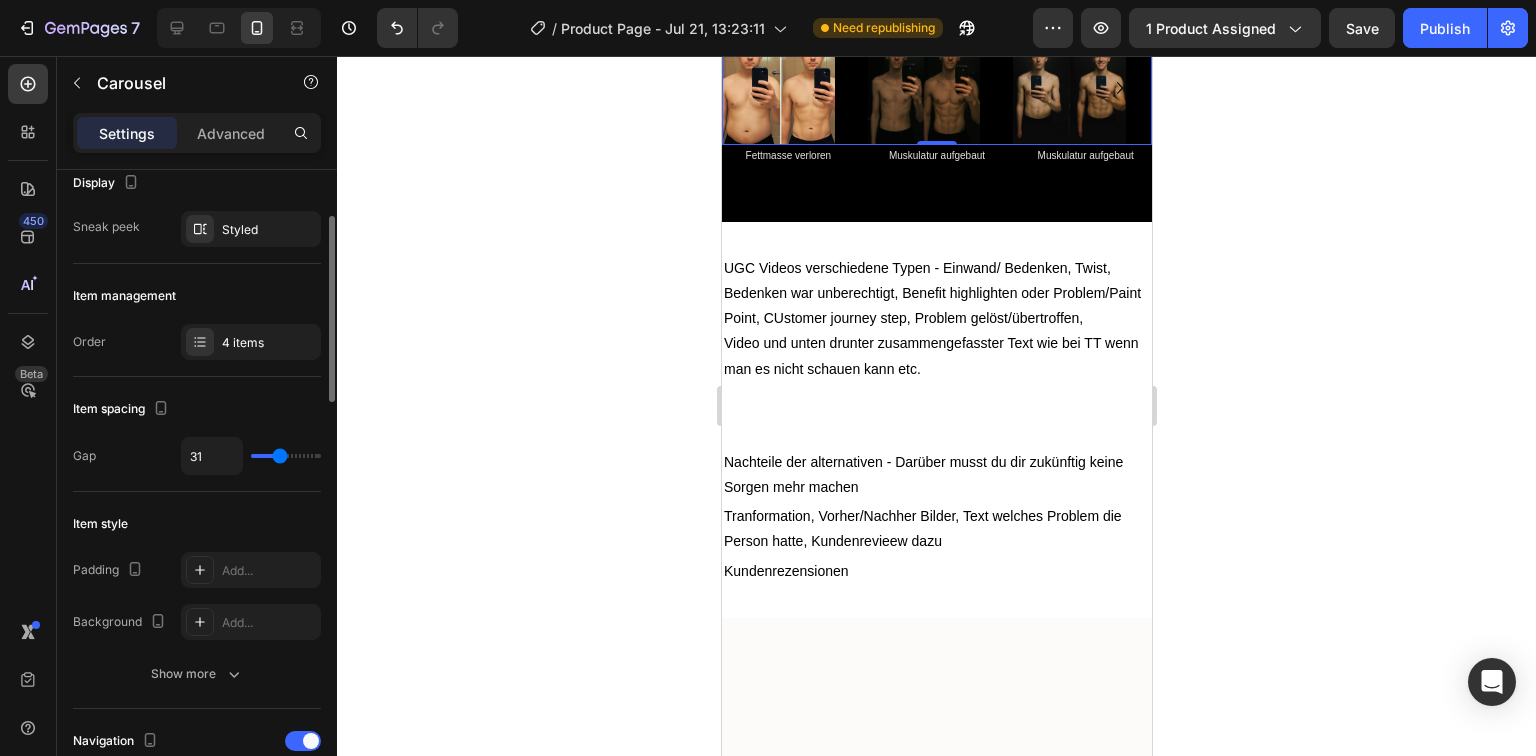 type on "30" 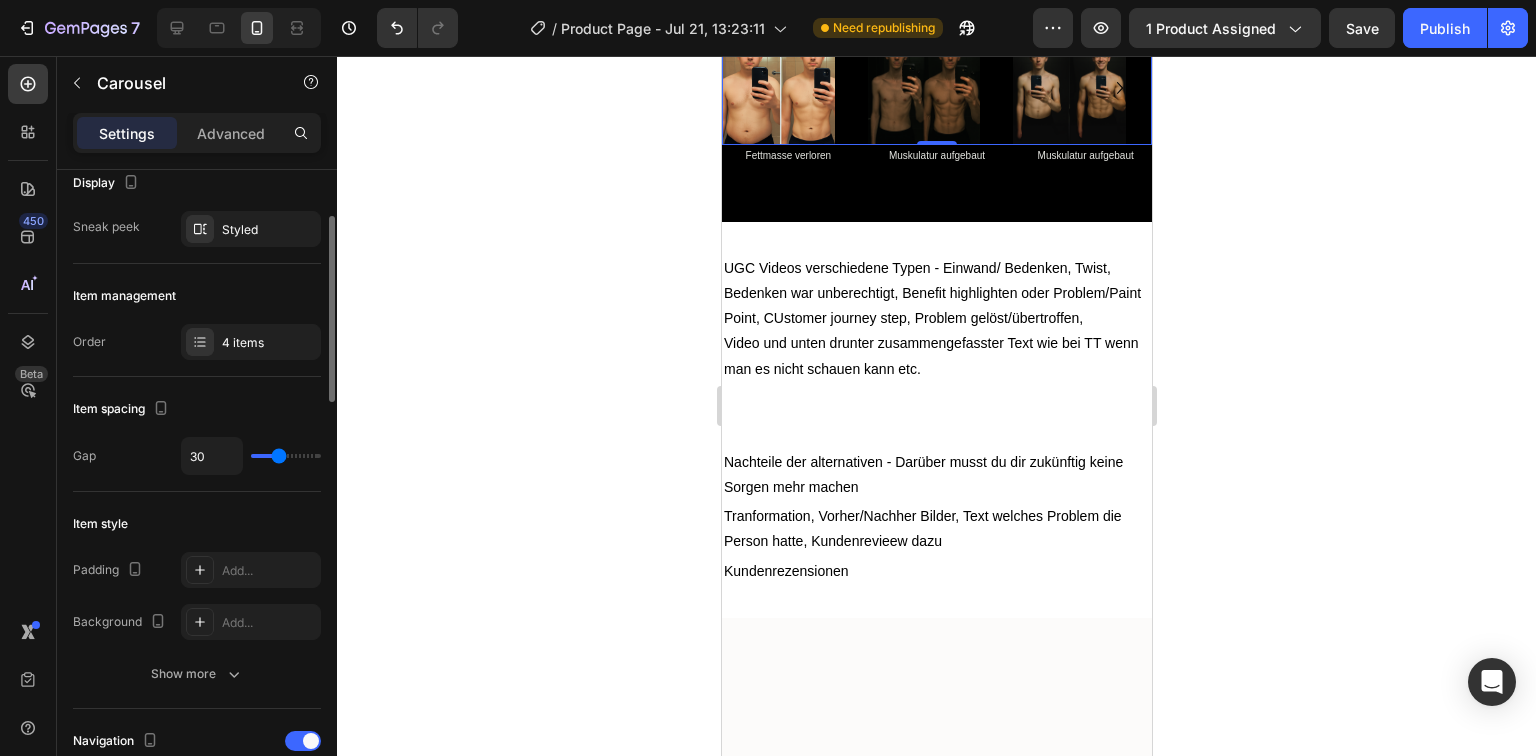 type on "28" 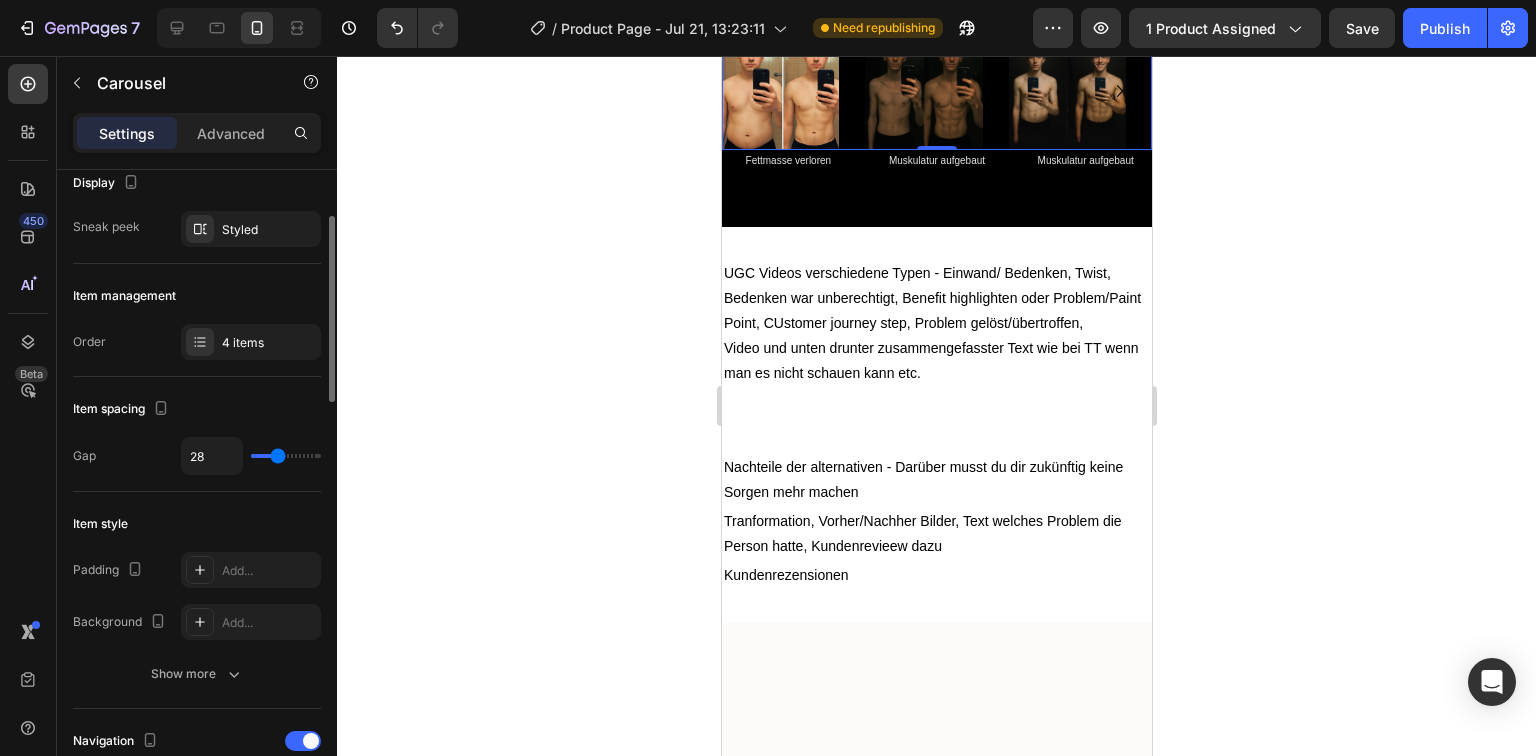 type on "26" 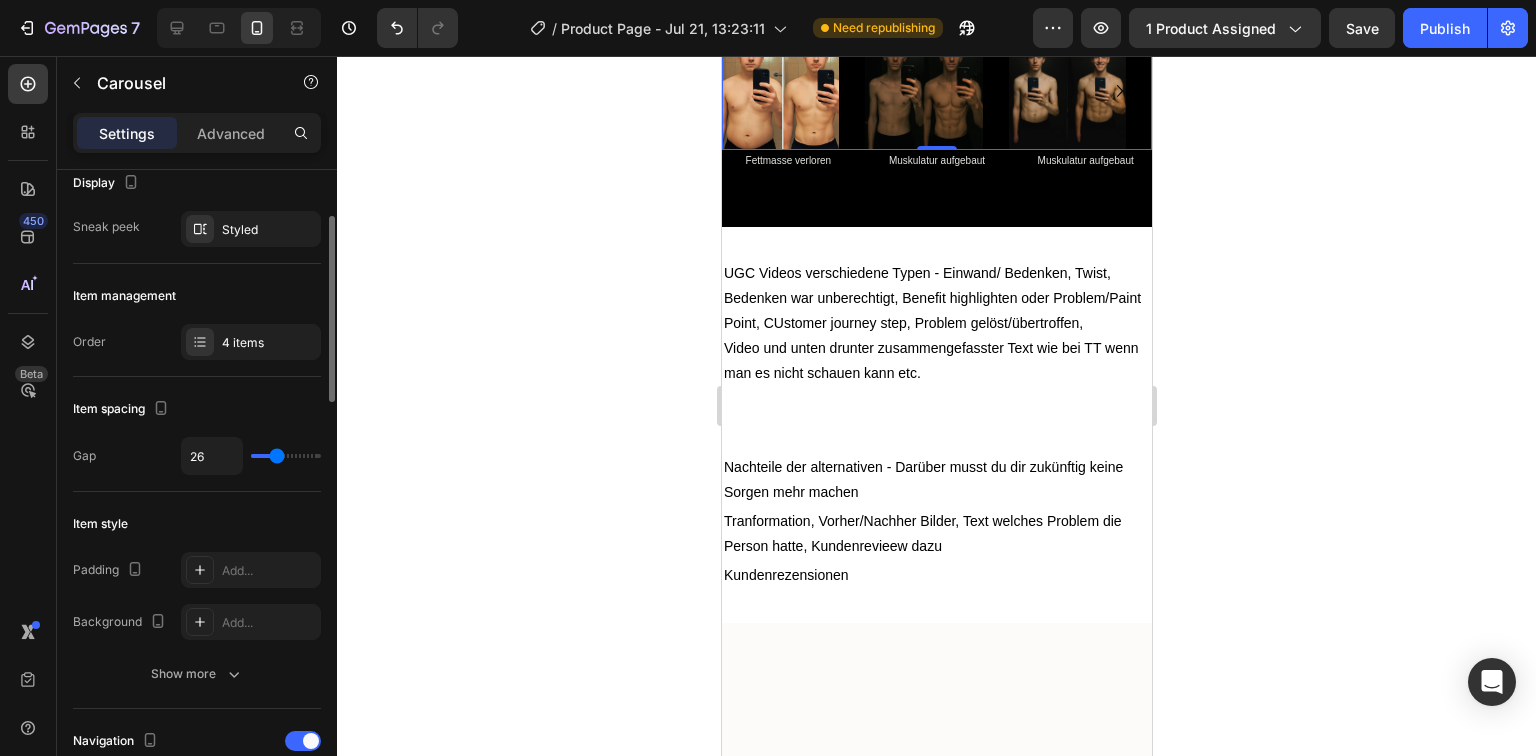 type on "22" 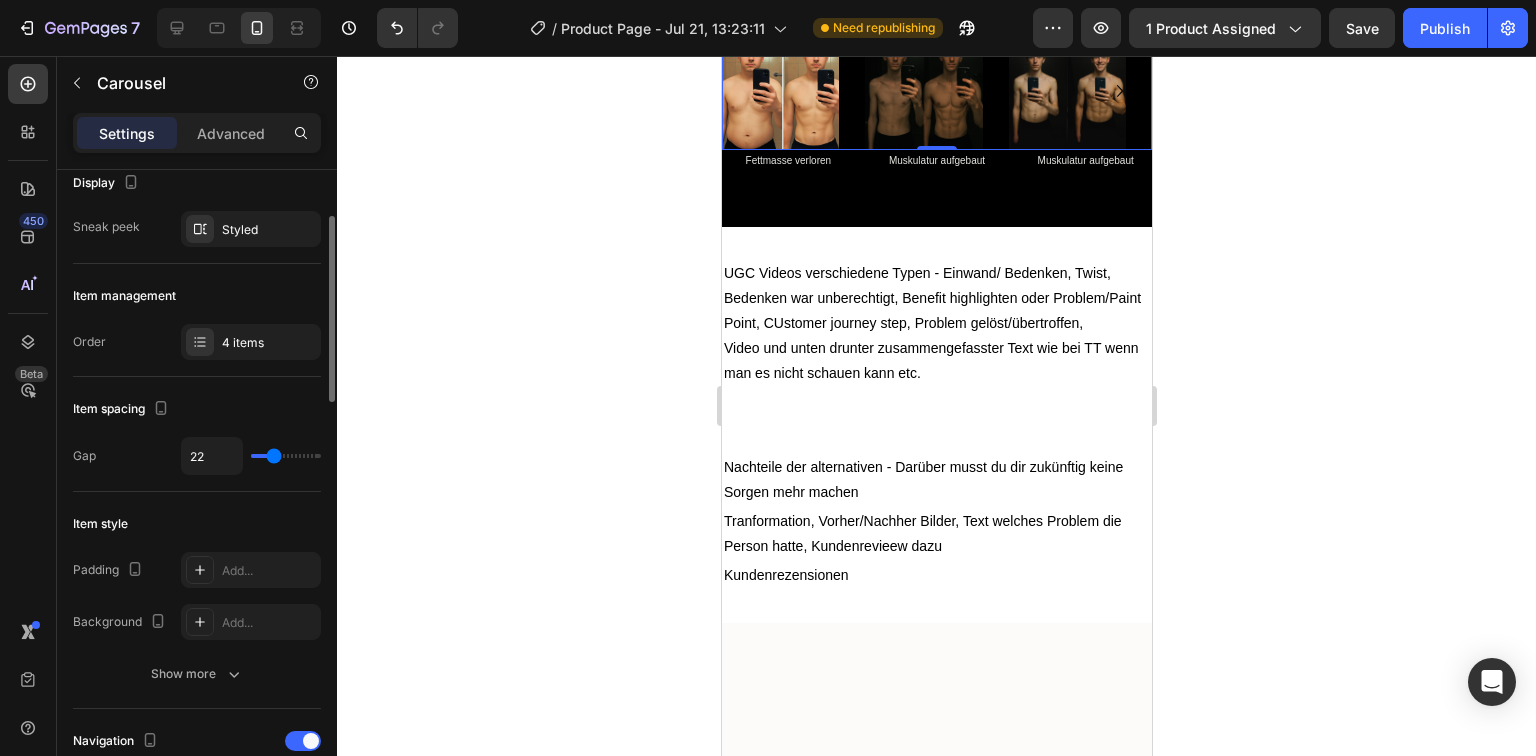 type on "20" 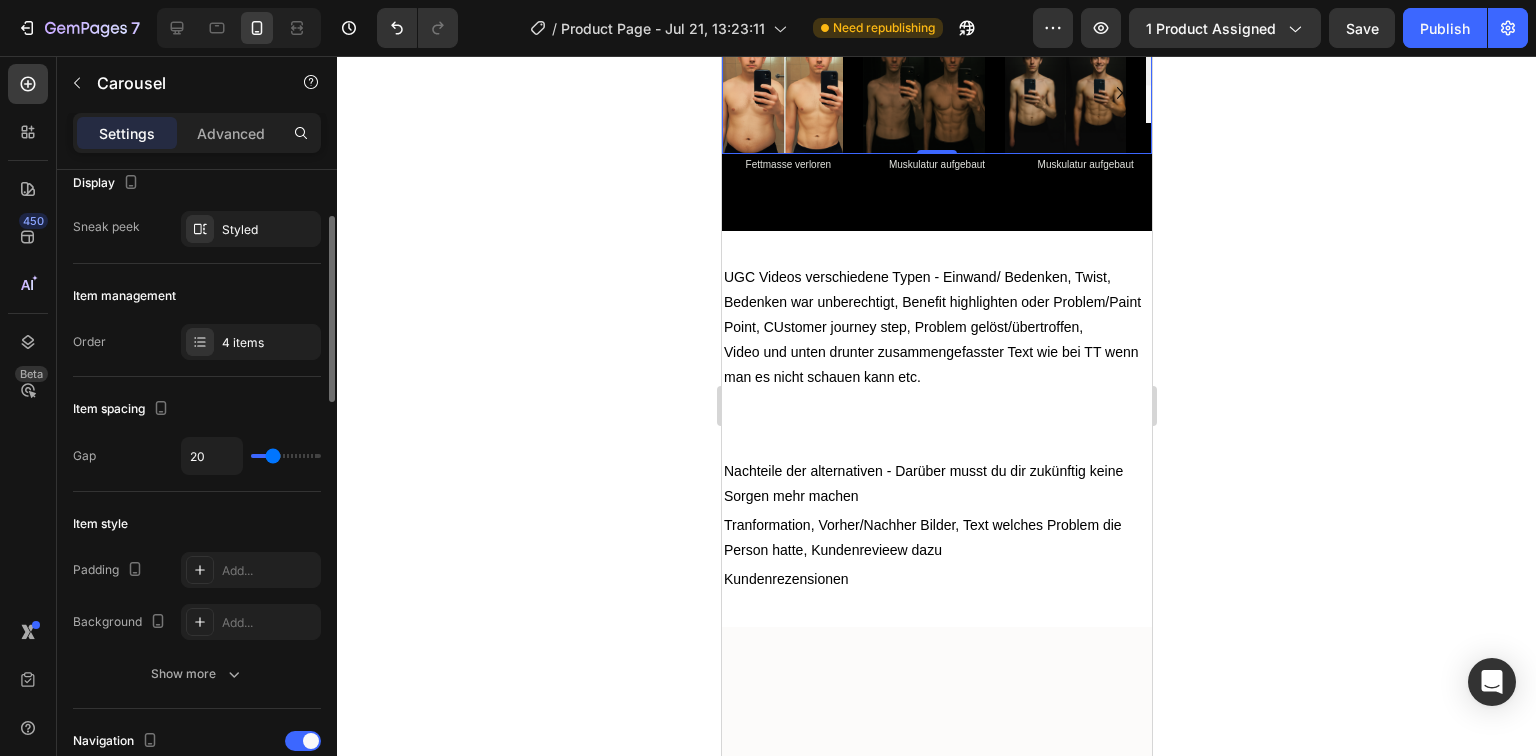 type on "20" 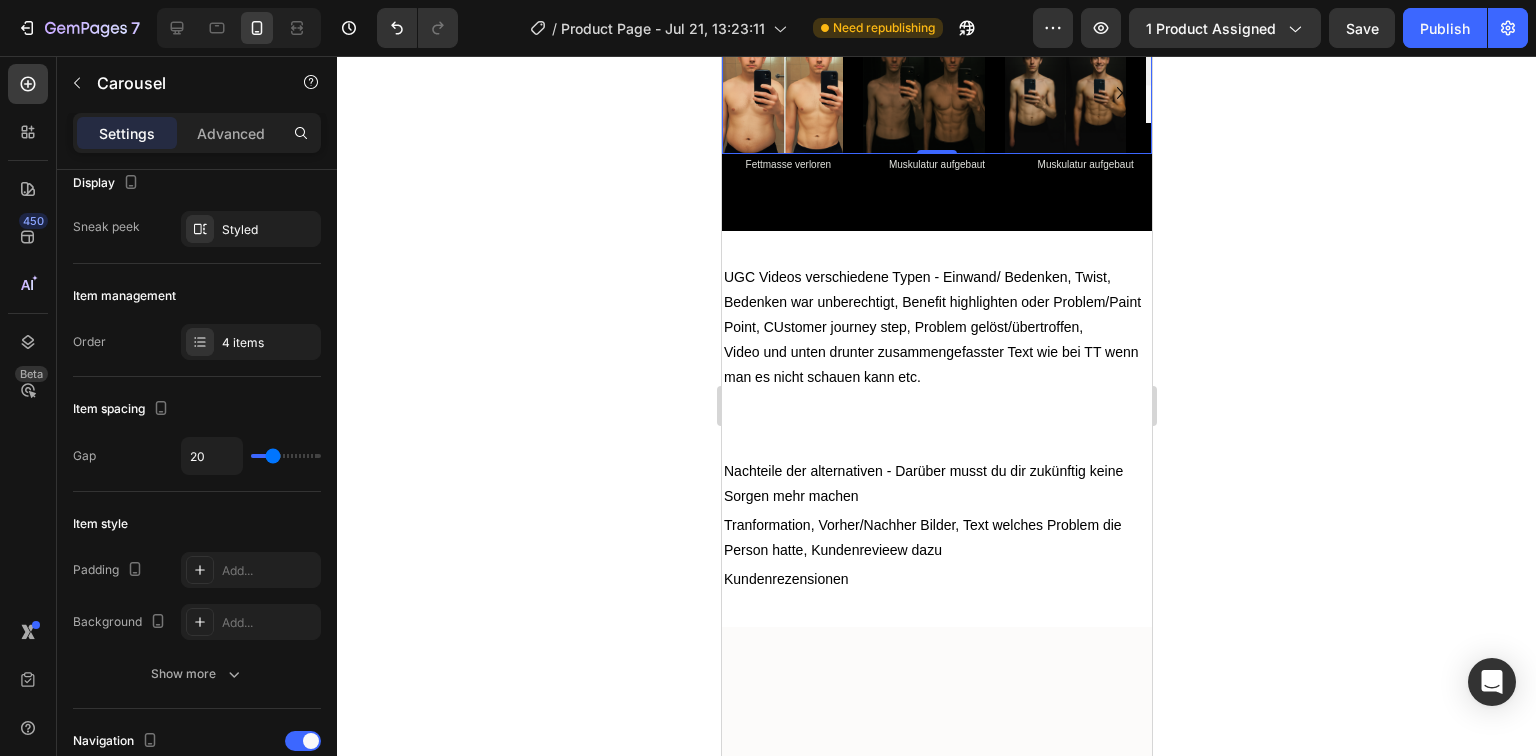 click 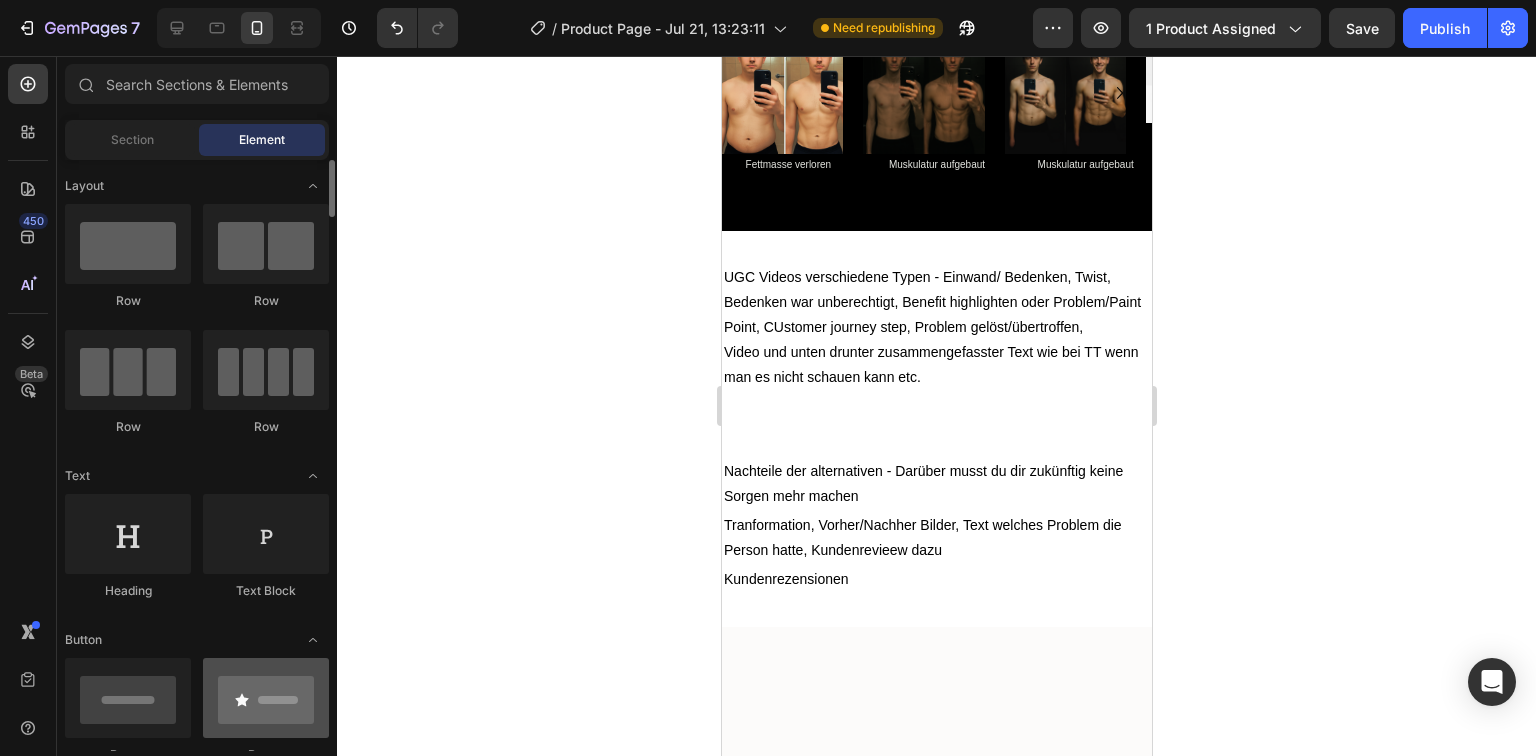 scroll, scrollTop: 240, scrollLeft: 0, axis: vertical 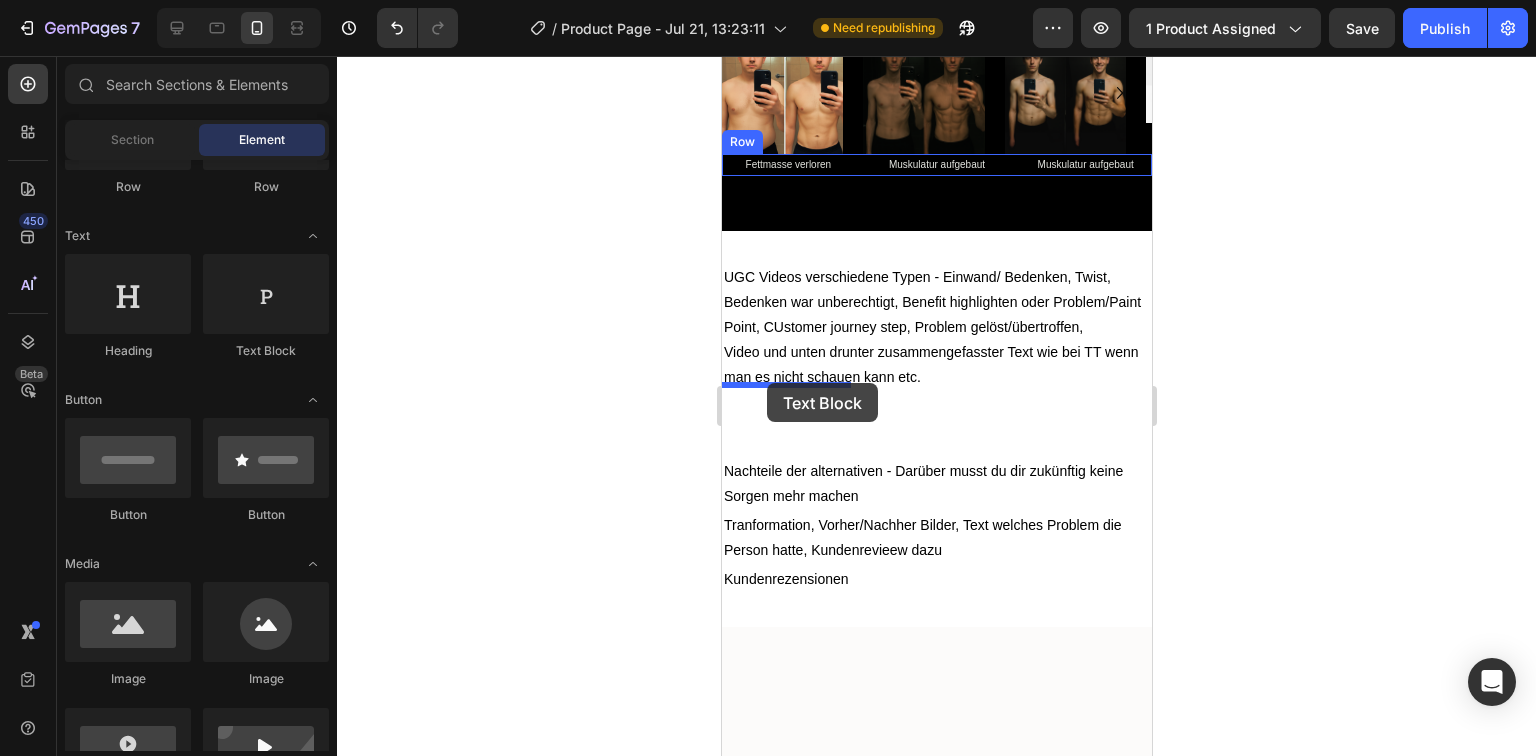 drag, startPoint x: 963, startPoint y: 376, endPoint x: 766, endPoint y: 383, distance: 197.12433 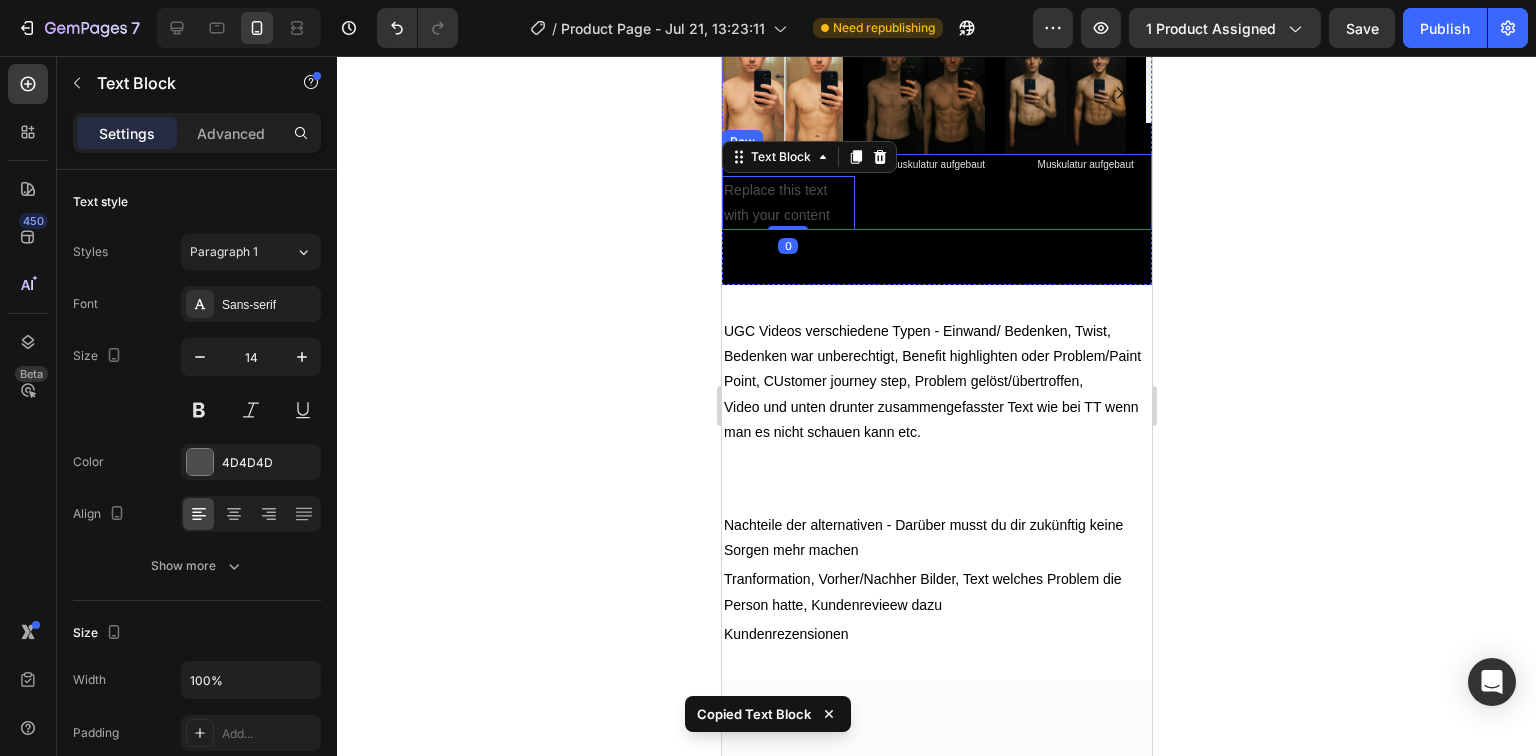click on "Muskulatur aufgebaut Text Block" at bounding box center [936, 192] 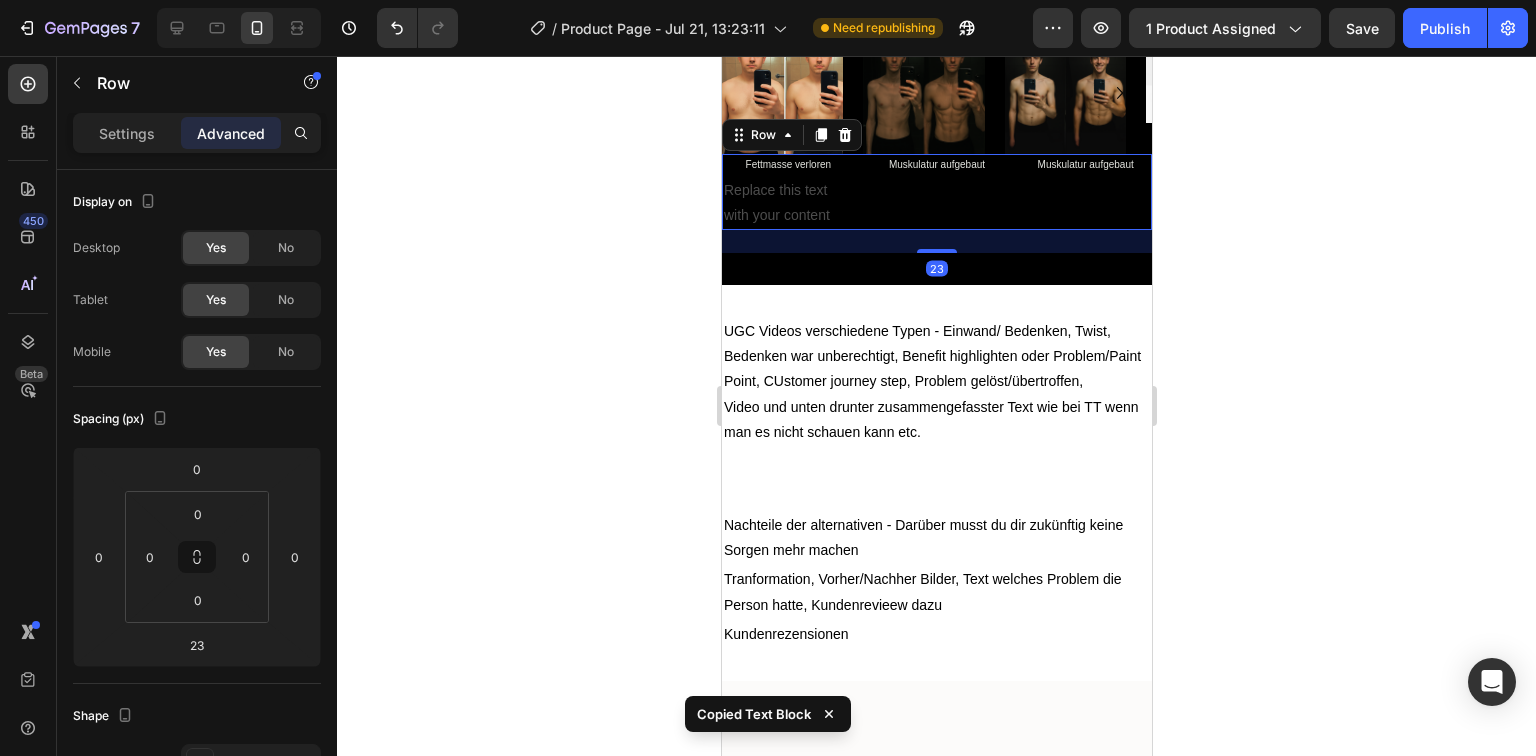 click on "Muskulatur aufgebaut Text Block" at bounding box center (936, 192) 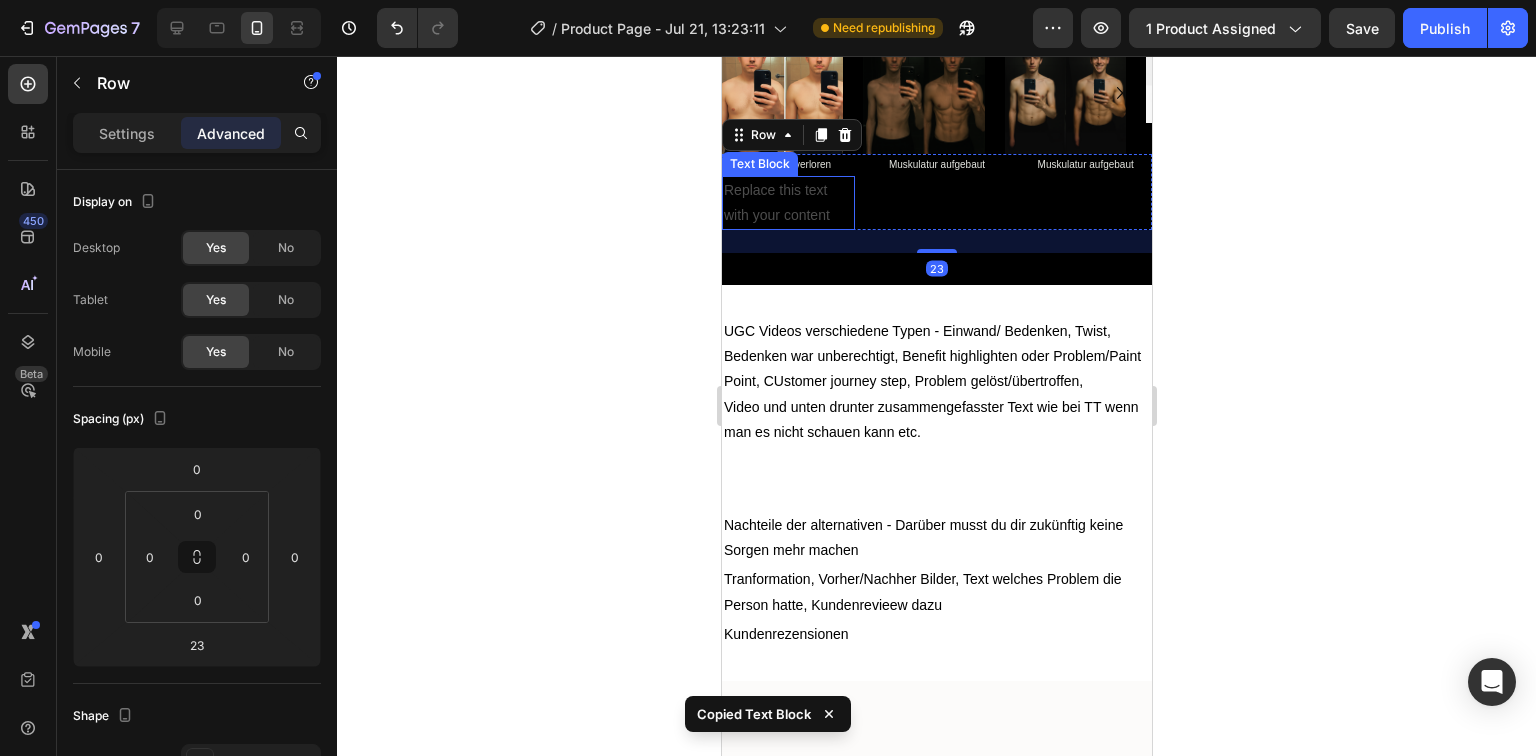 click on "Replace this text with your content" at bounding box center [787, 203] 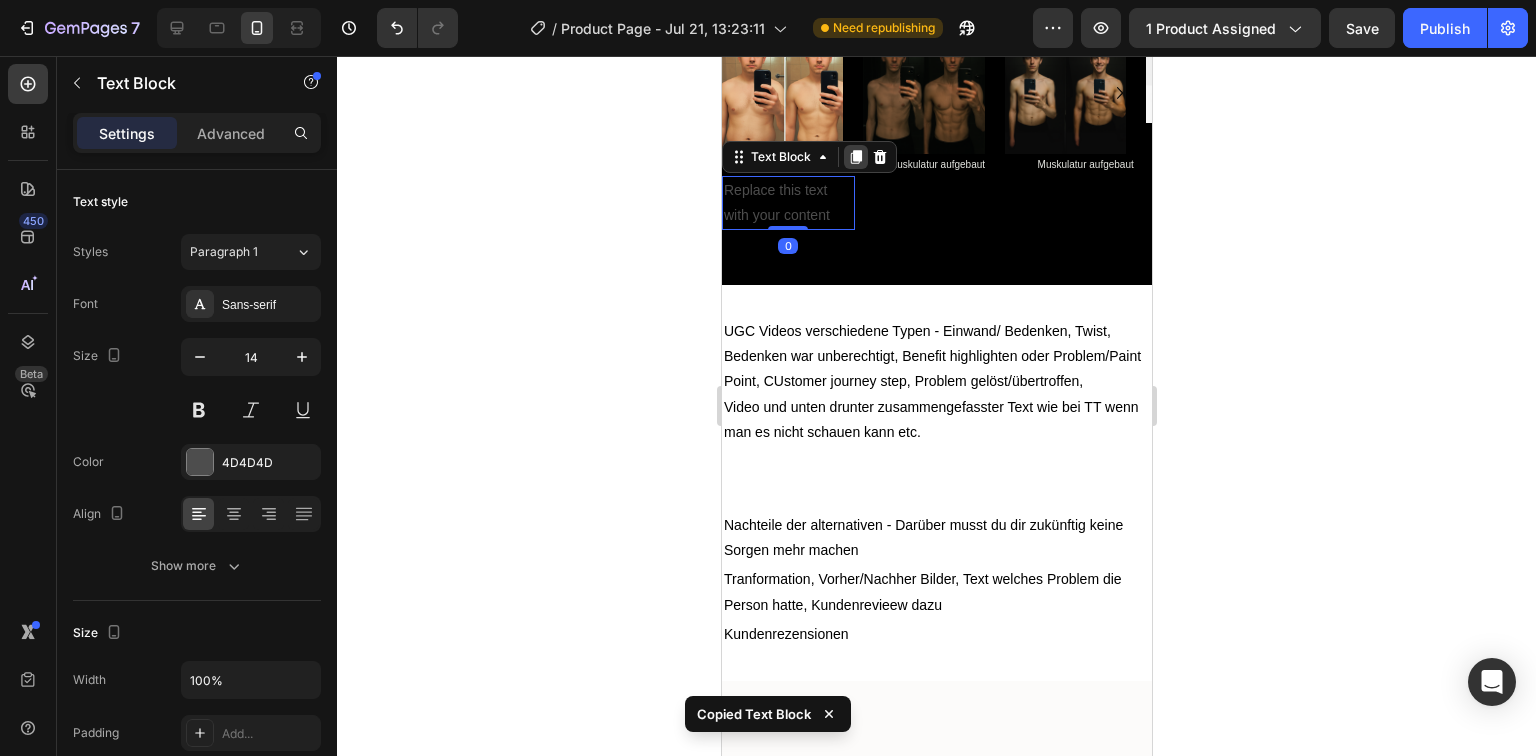 click 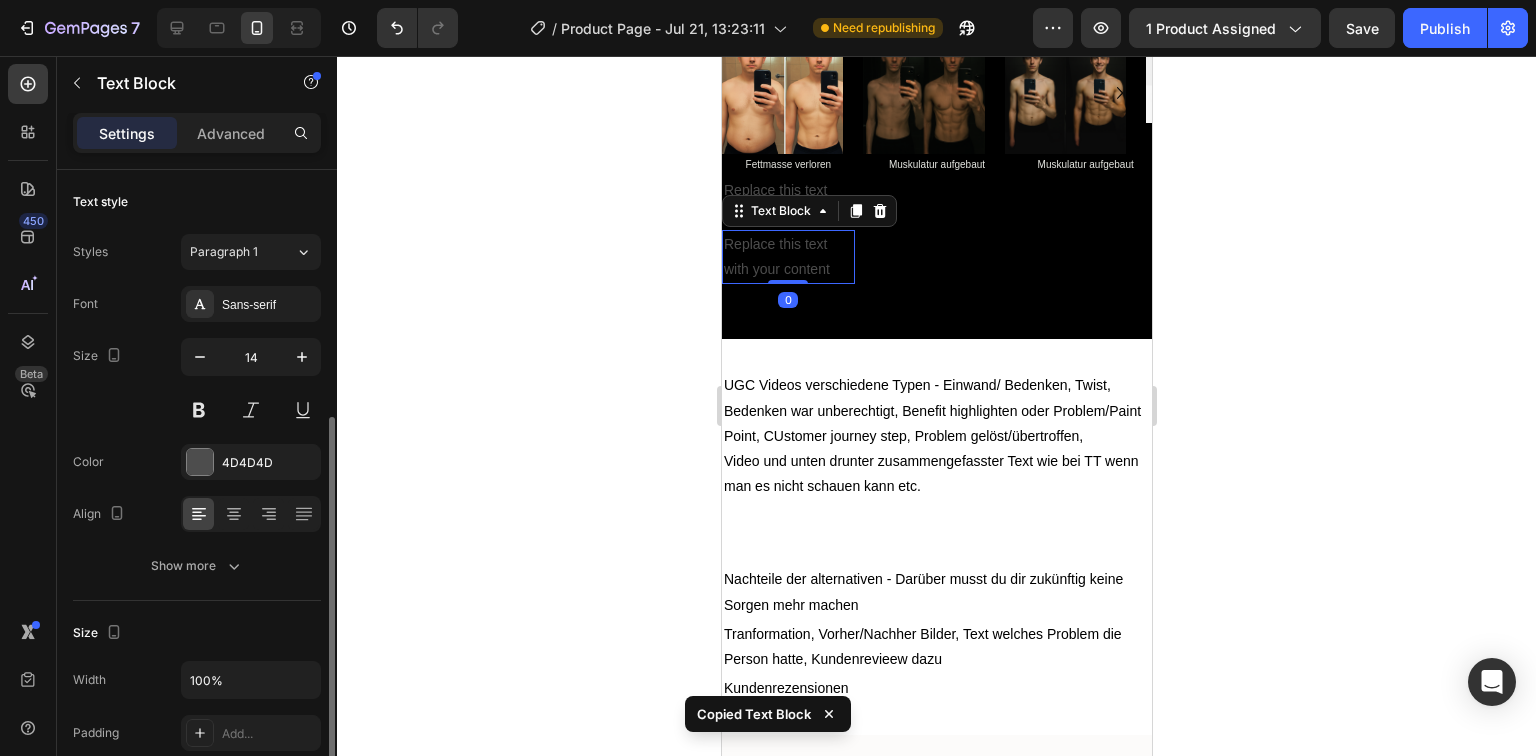 scroll, scrollTop: 160, scrollLeft: 0, axis: vertical 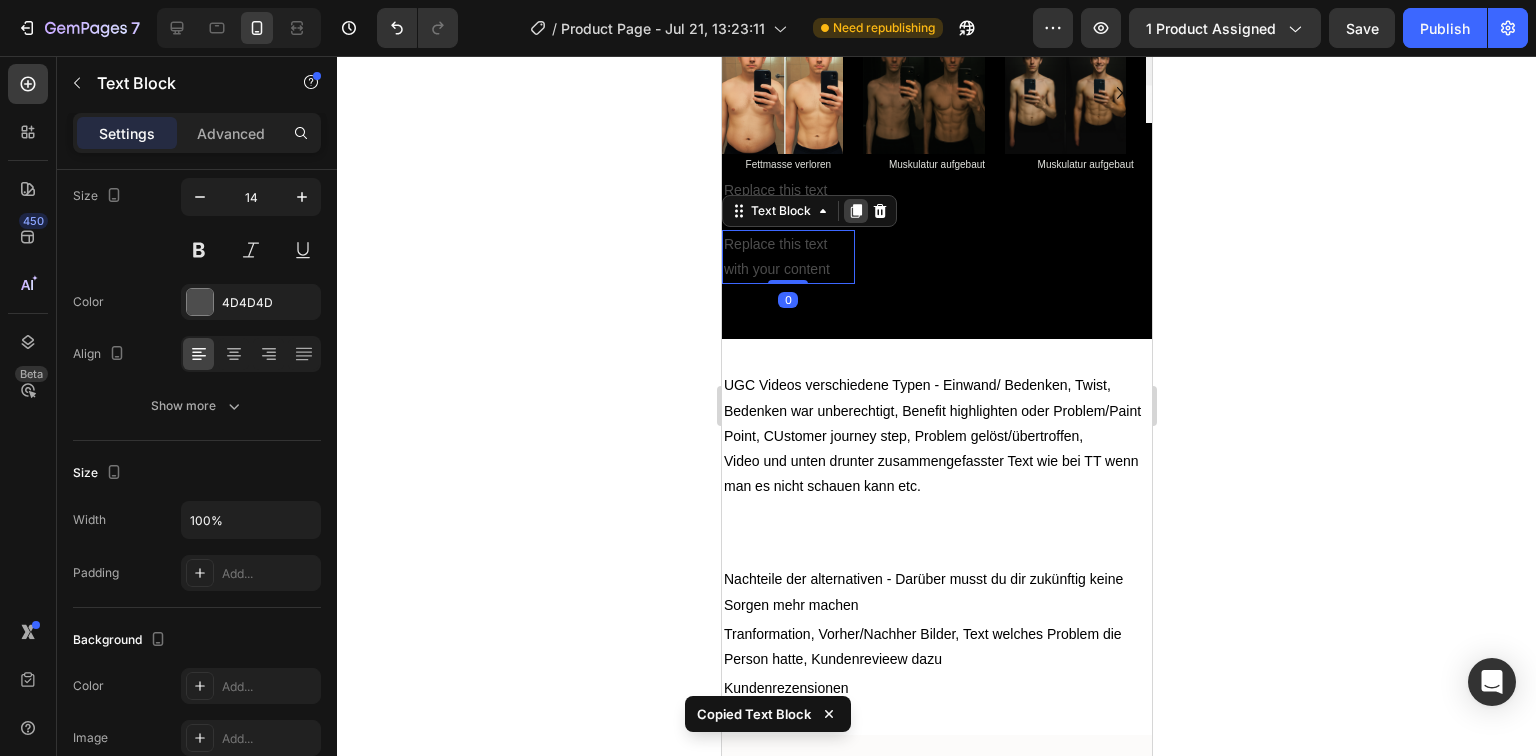 click 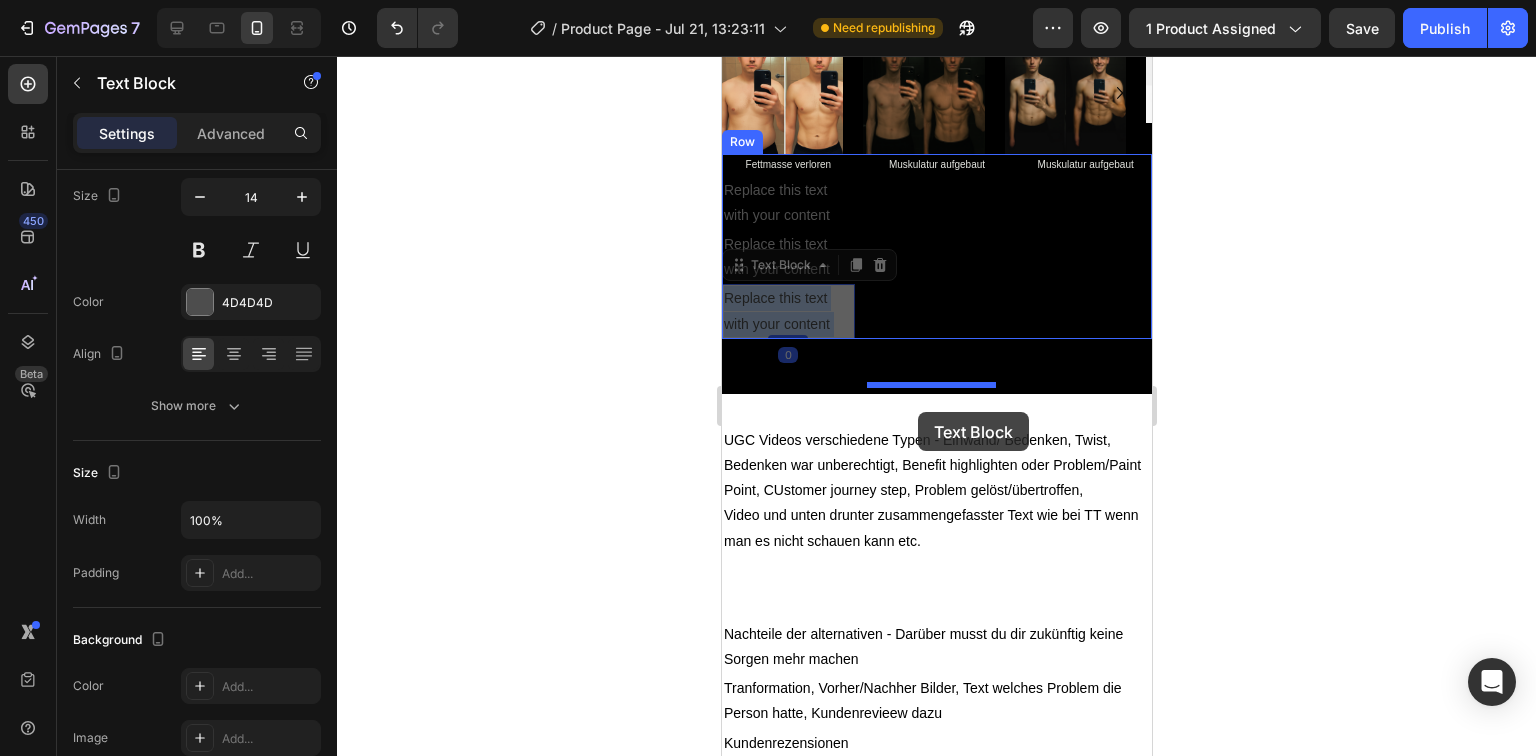 drag, startPoint x: 791, startPoint y: 523, endPoint x: 917, endPoint y: 412, distance: 167.91962 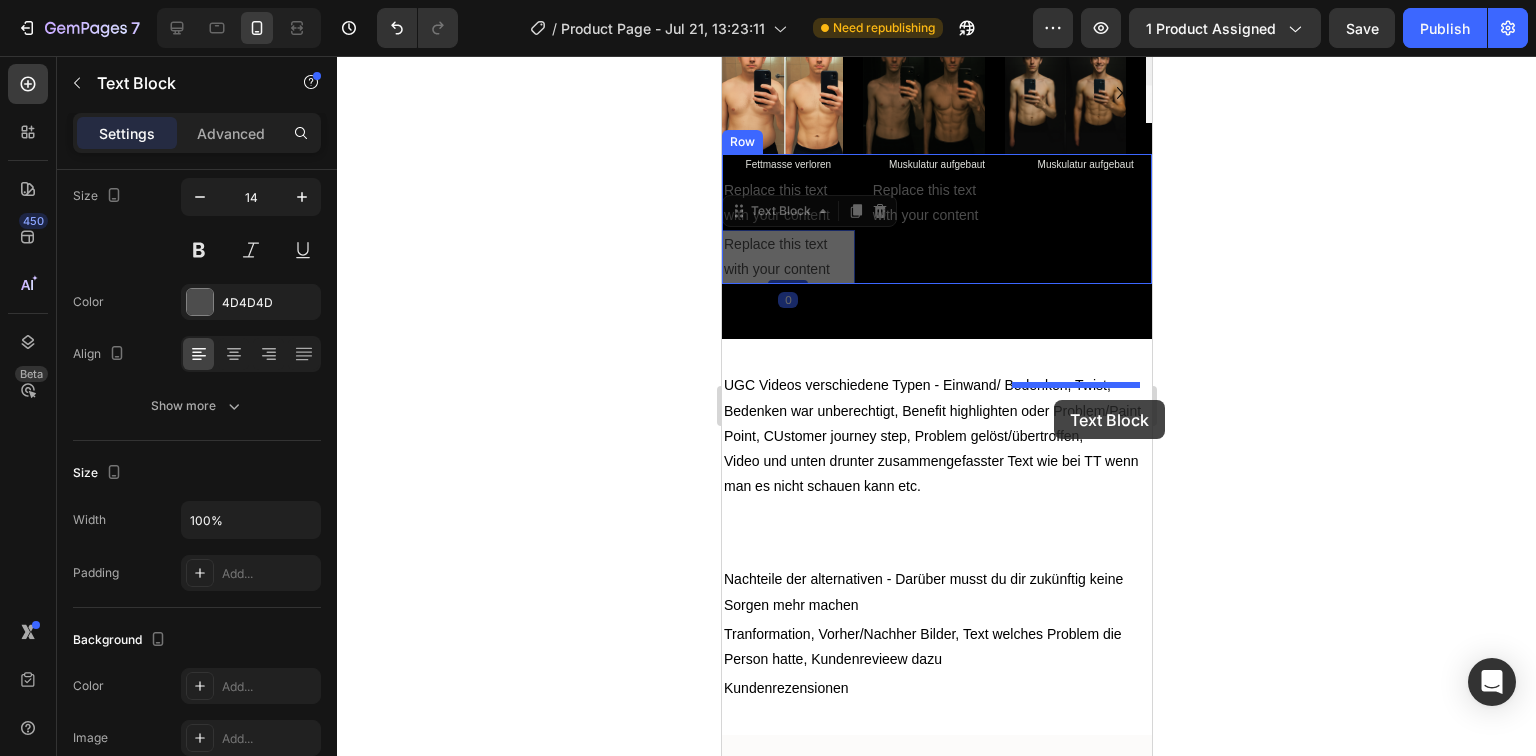 drag, startPoint x: 798, startPoint y: 465, endPoint x: 1053, endPoint y: 400, distance: 263.15396 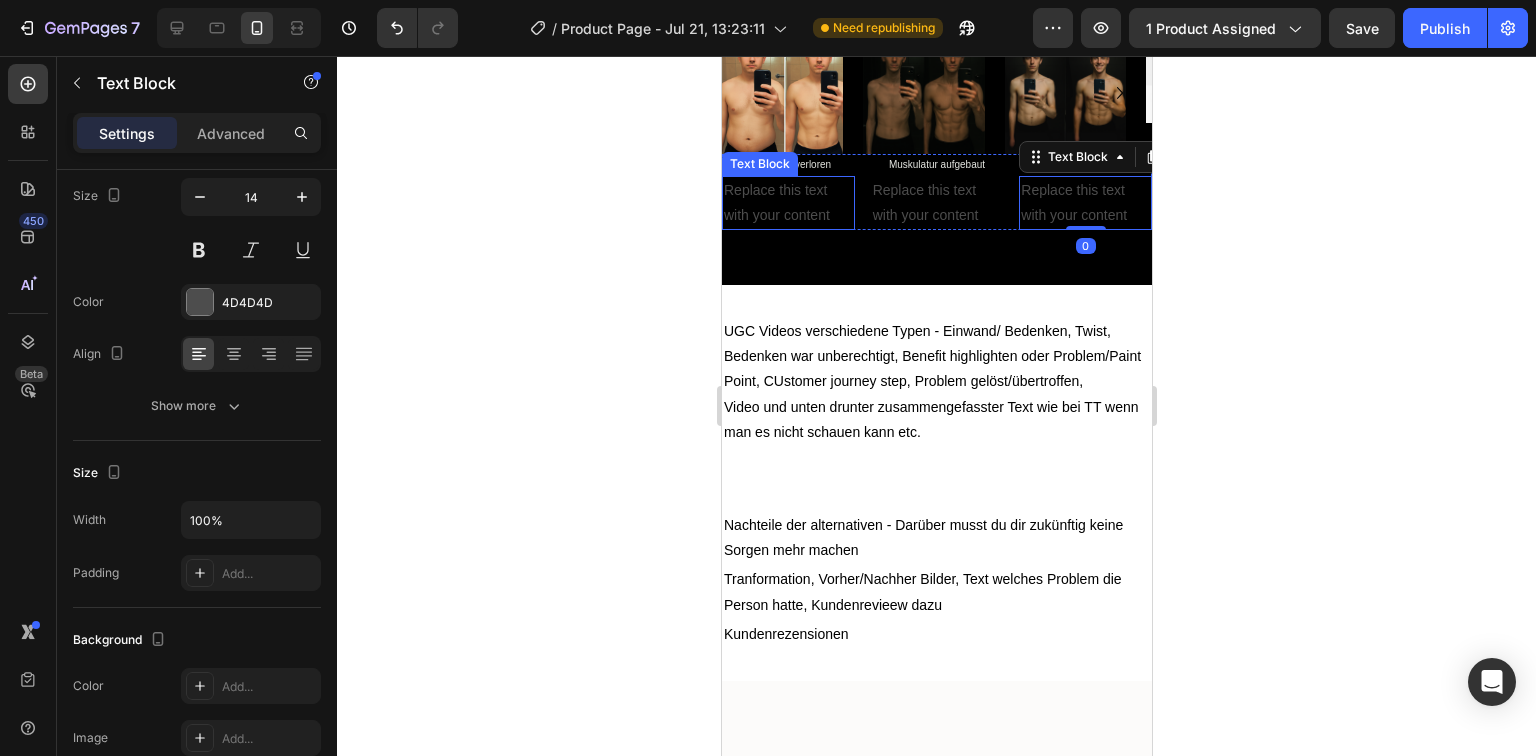 click on "Replace this text with your content" at bounding box center (787, 203) 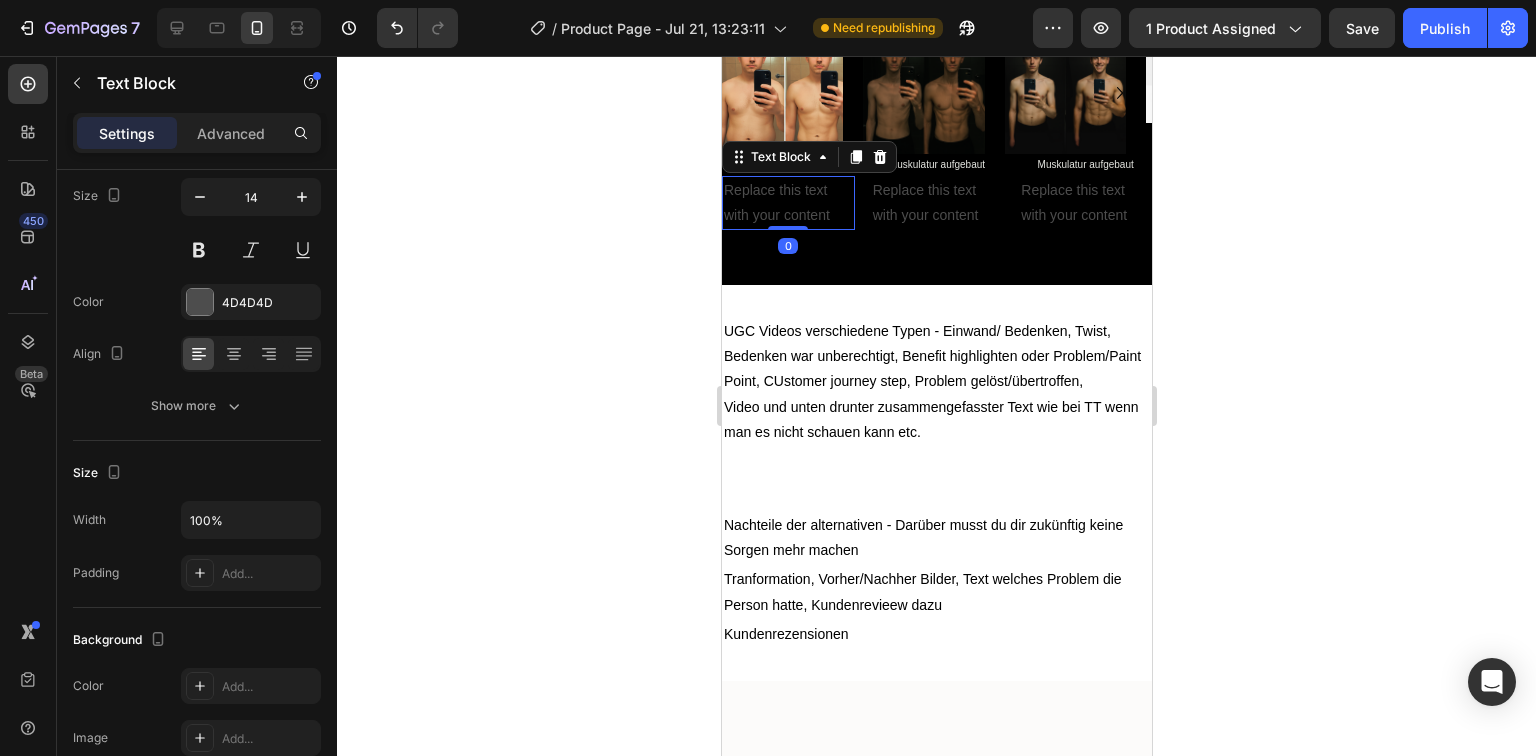 click on "Replace this text with your content" at bounding box center [787, 203] 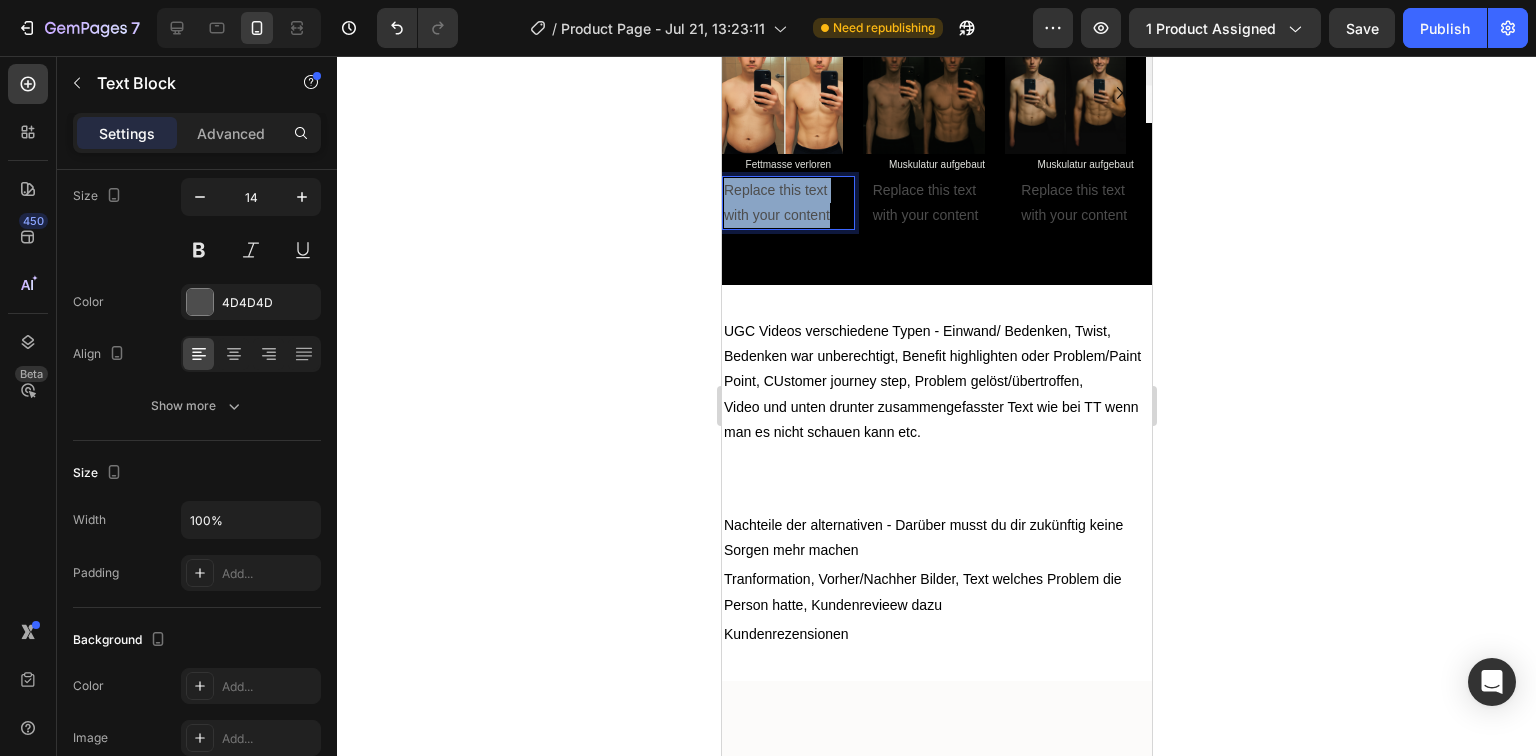 click on "Replace this text with your content" at bounding box center (787, 203) 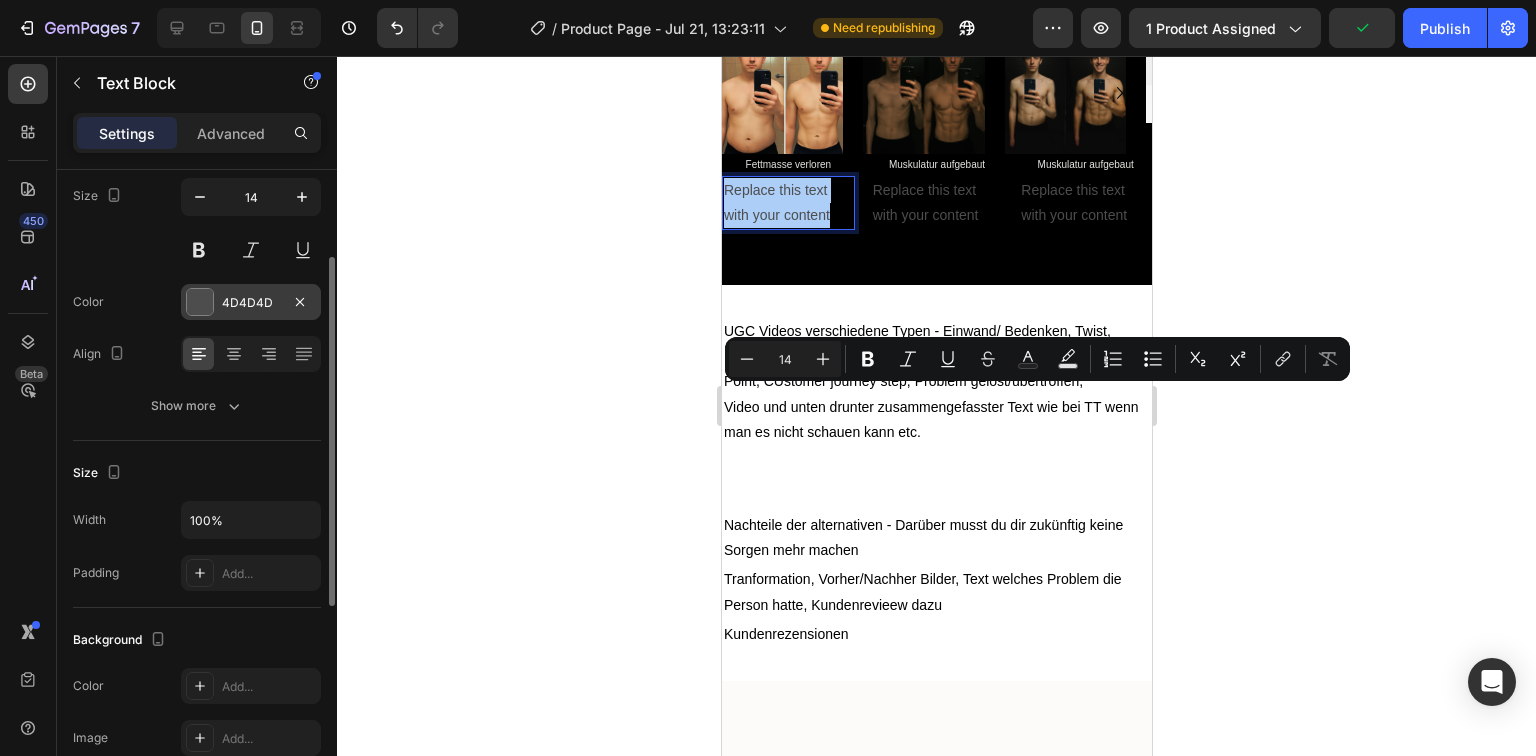 click at bounding box center [200, 302] 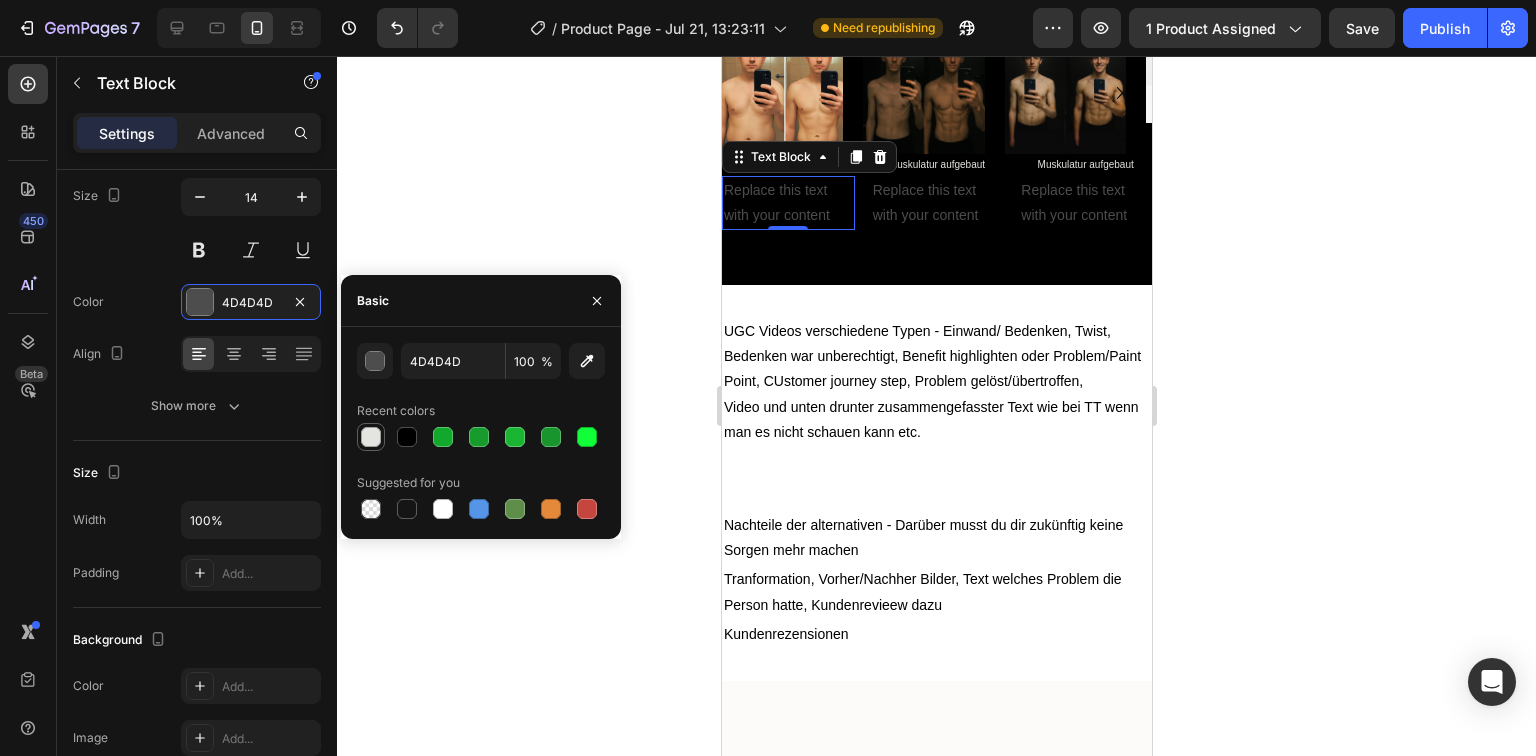 click at bounding box center (371, 437) 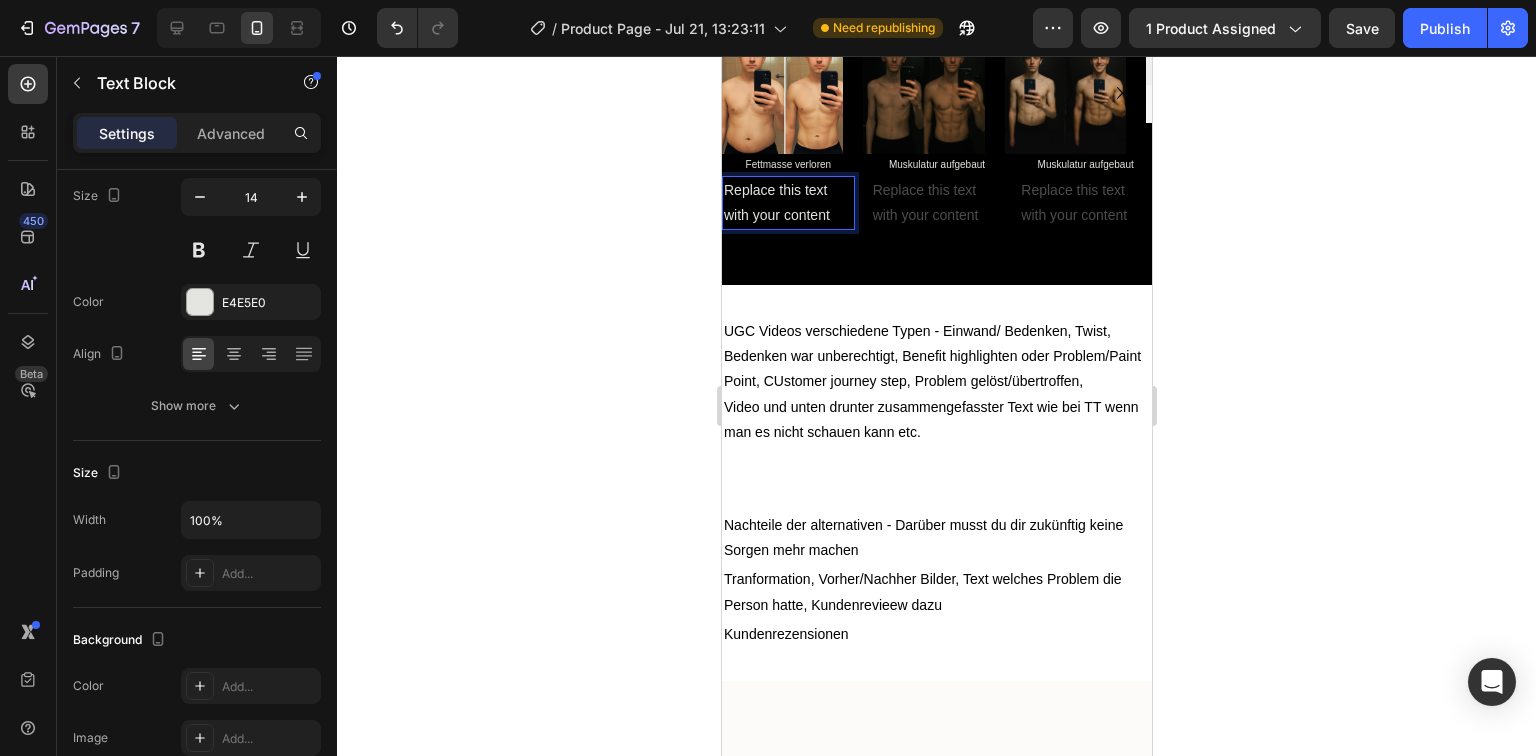 click on "Replace this text with your content" at bounding box center [787, 203] 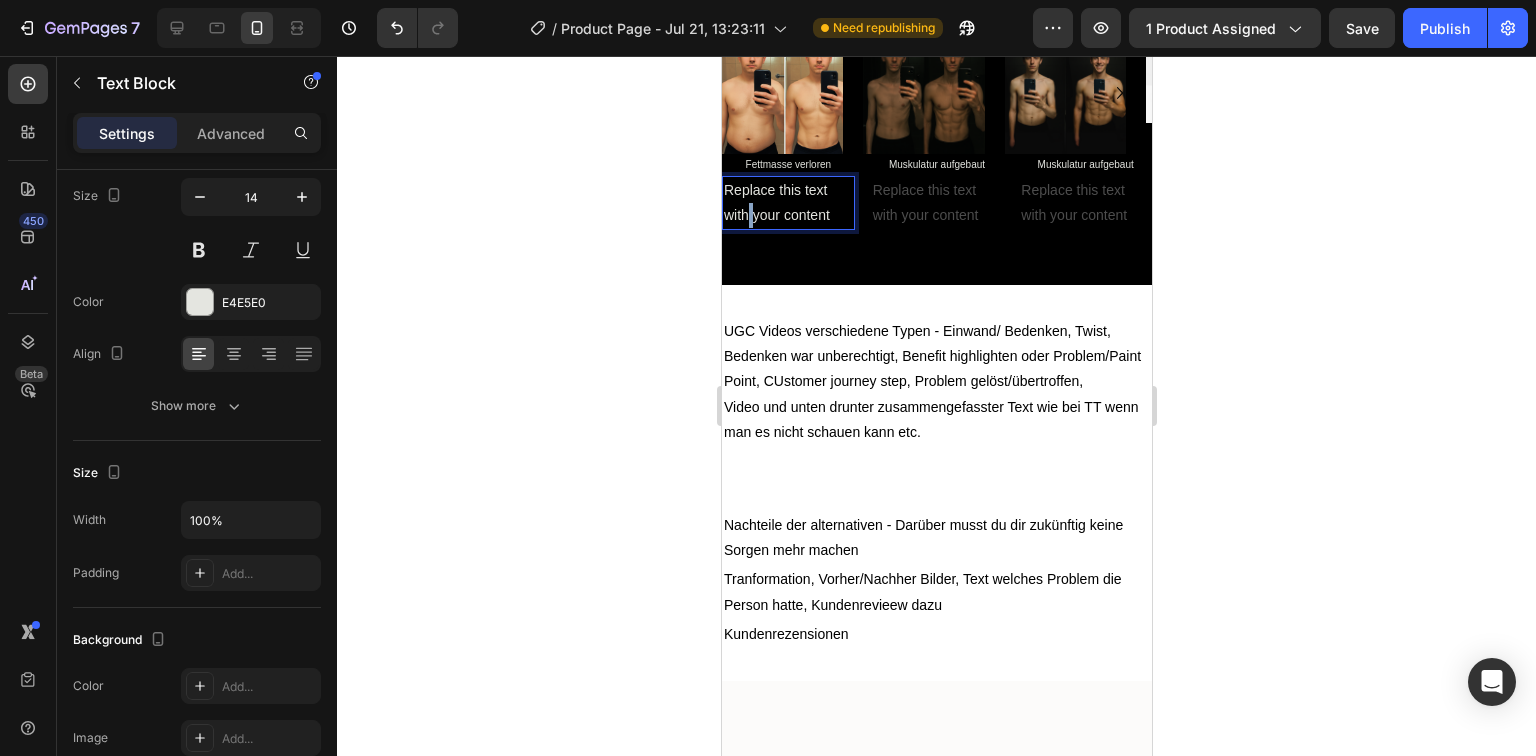 click on "Replace this text with your content" at bounding box center (787, 203) 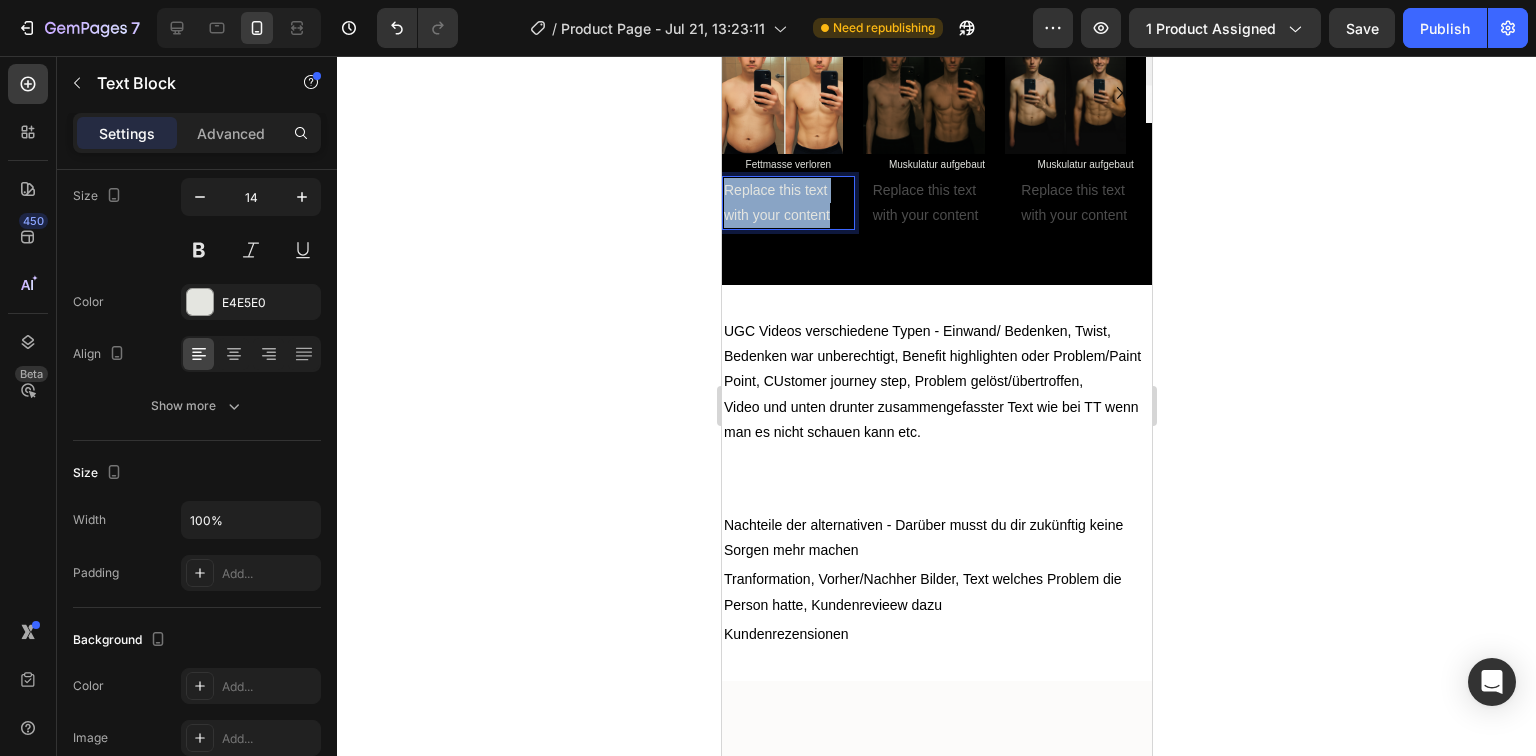 click on "Replace this text with your content" at bounding box center [787, 203] 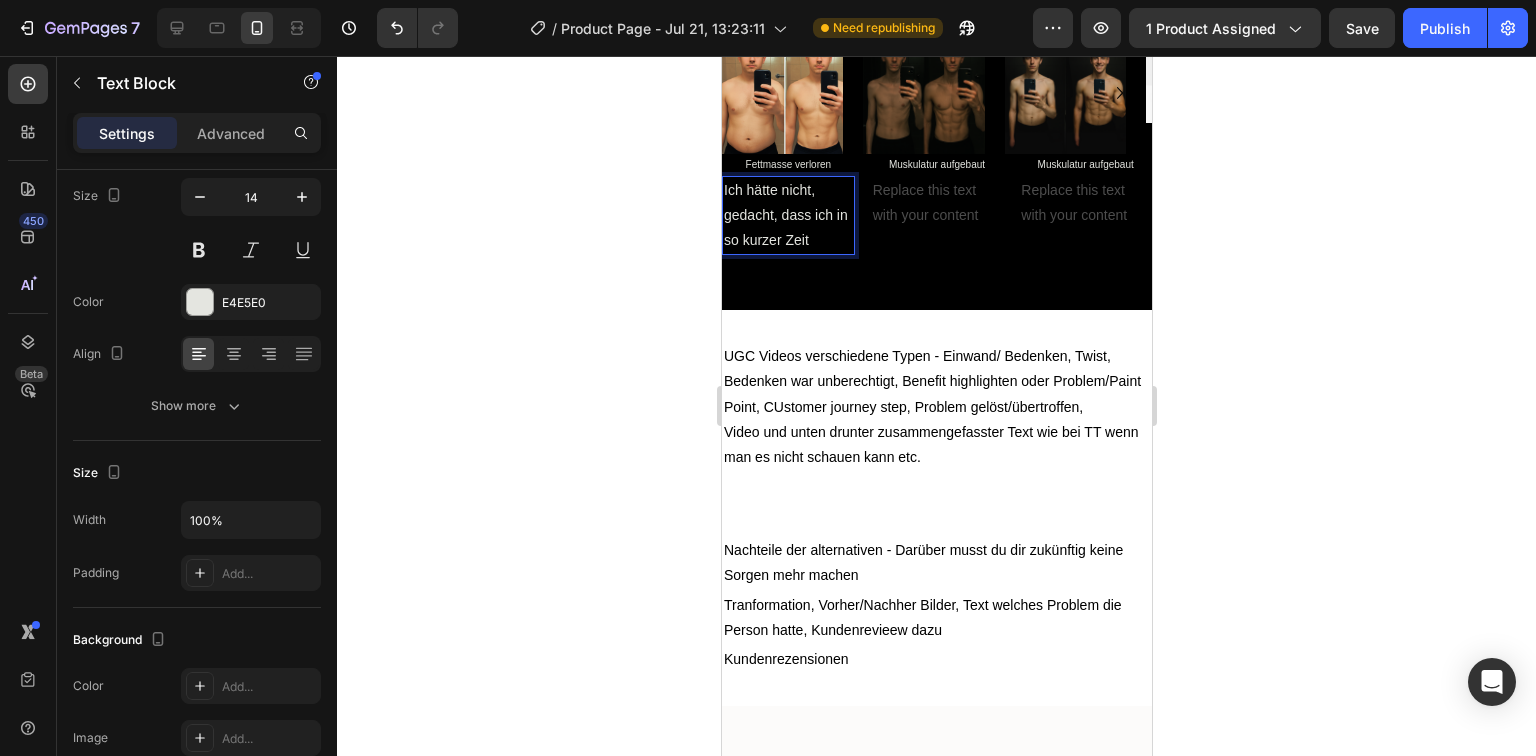 click on "Ich hätte nicht, gedacht, dass ich in so kurzer Zeit" at bounding box center [787, 216] 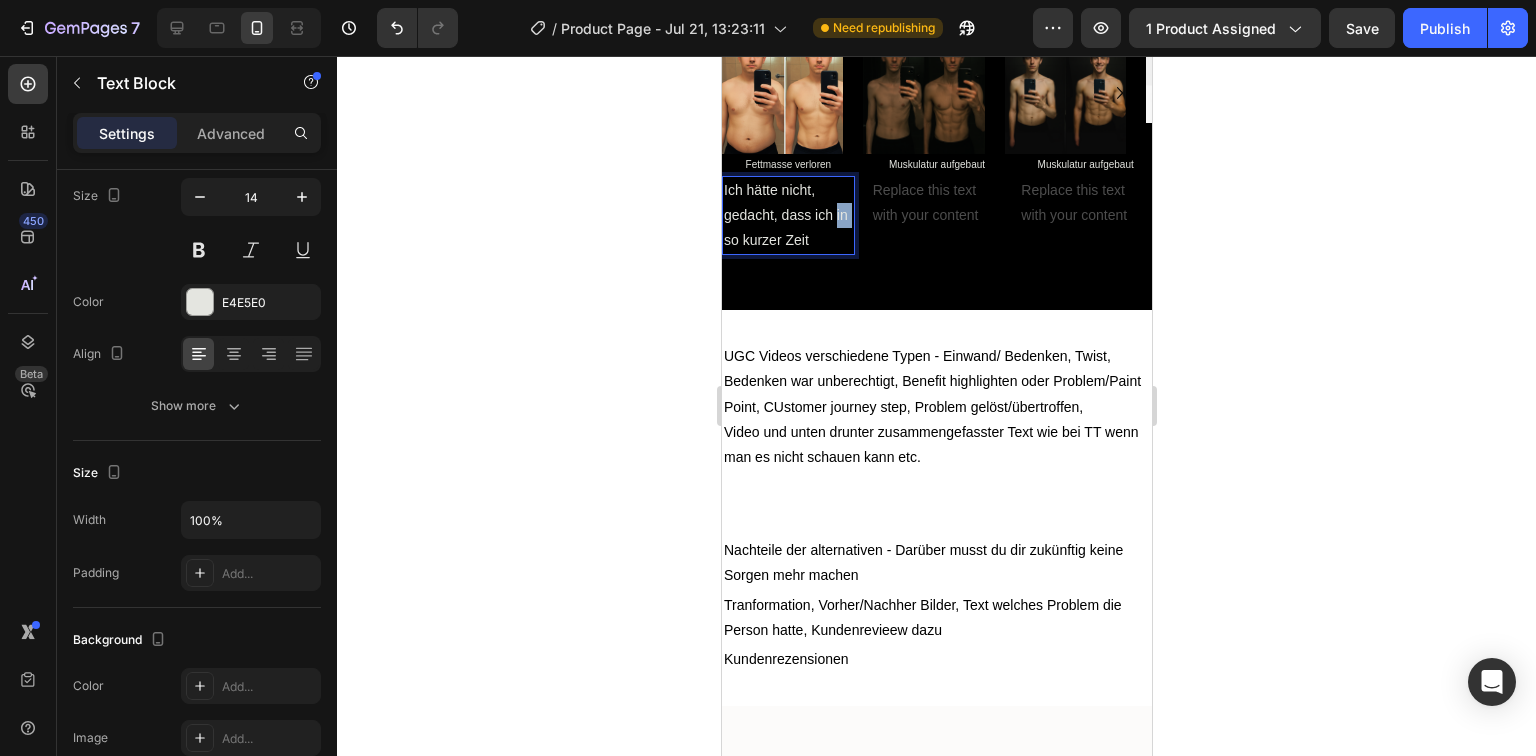 click on "Ich hätte nicht, gedacht, dass ich in so kurzer Zeit" at bounding box center [787, 216] 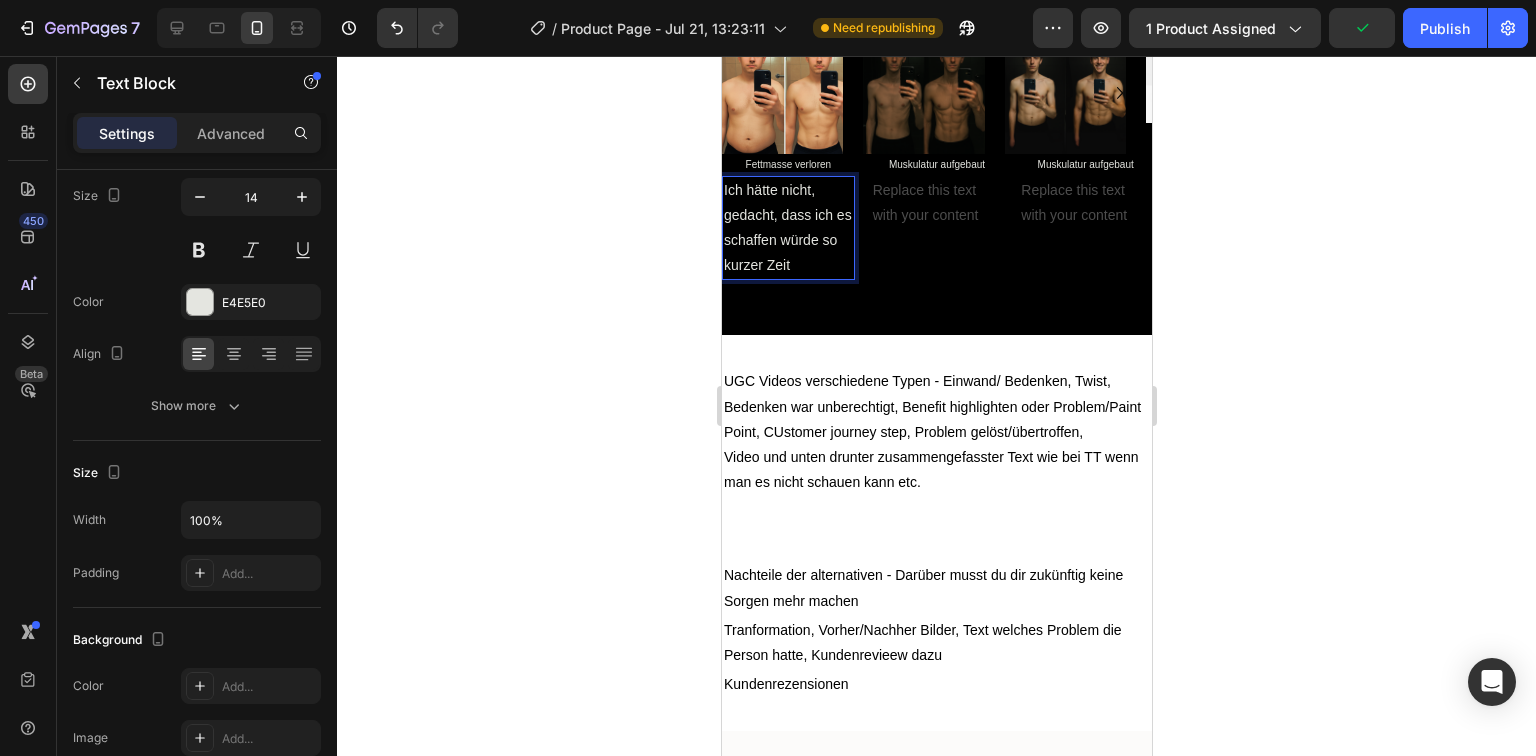 click on "Ich hätte nicht, gedacht, dass ich es schaffen würde so kurzer Zeit" at bounding box center [787, 228] 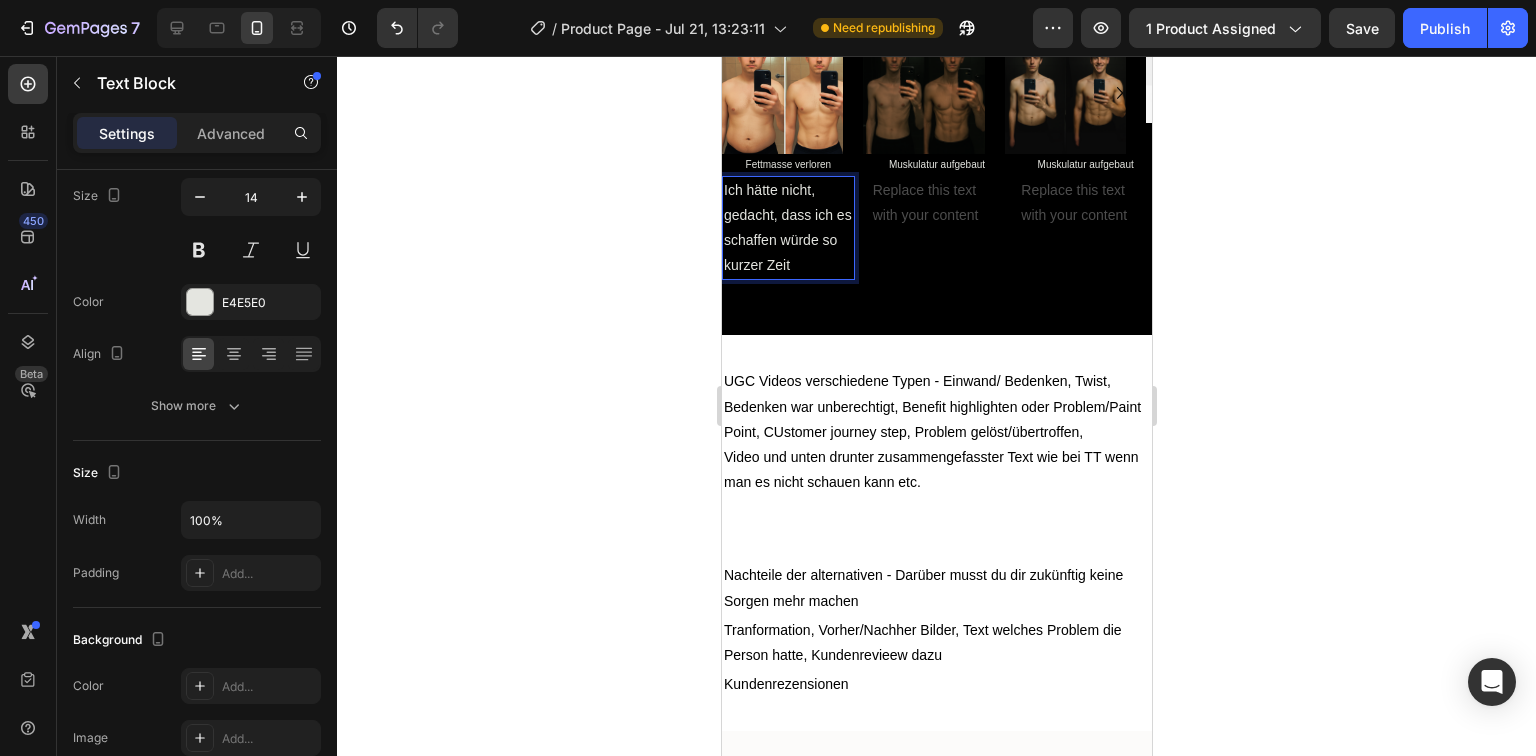 click on "Ich hätte nicht, gedacht, dass ich es schaffen würde so kurzer Zeit" at bounding box center (787, 228) 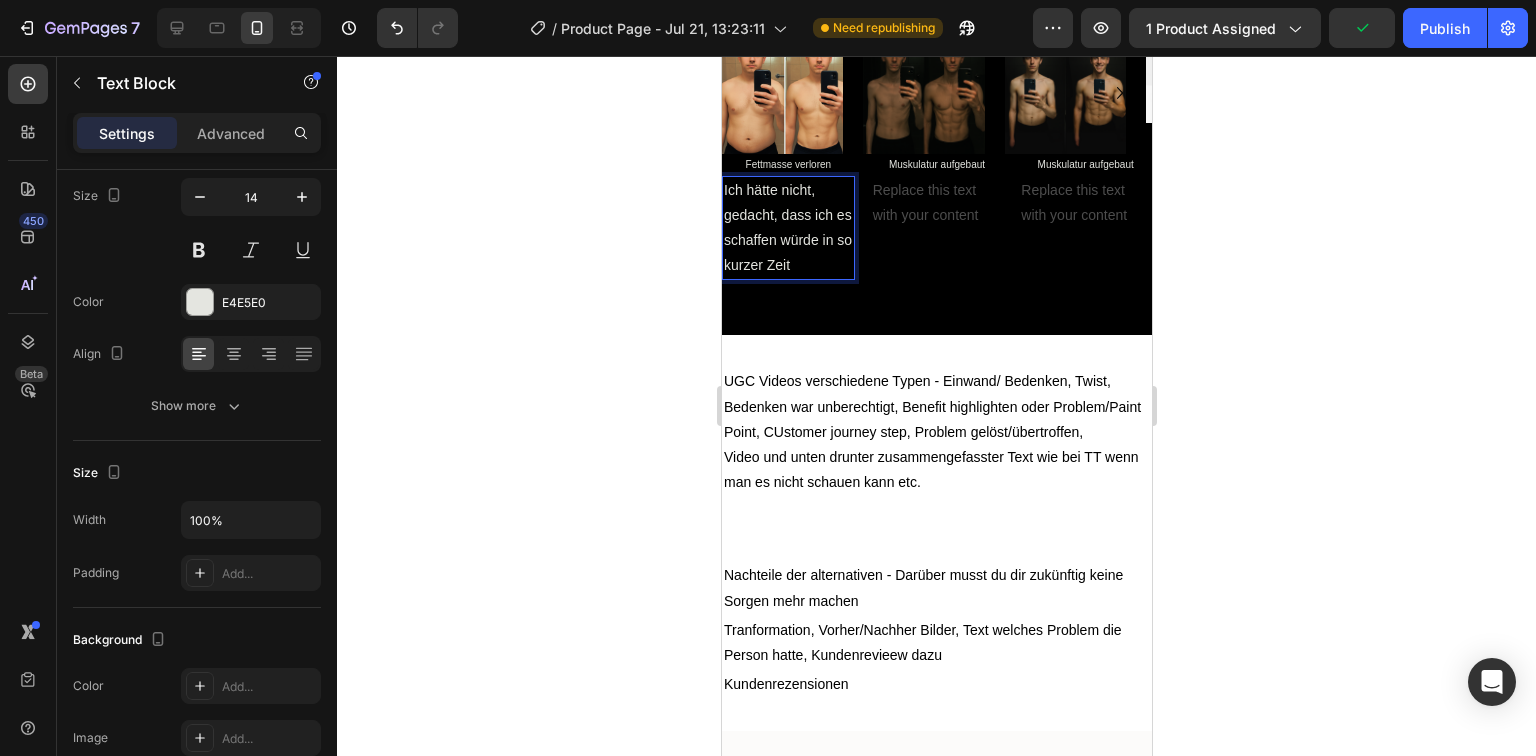click on "Ich hätte nicht, gedacht, dass ich es schaffen würde in so kurzer Zeit" at bounding box center (787, 228) 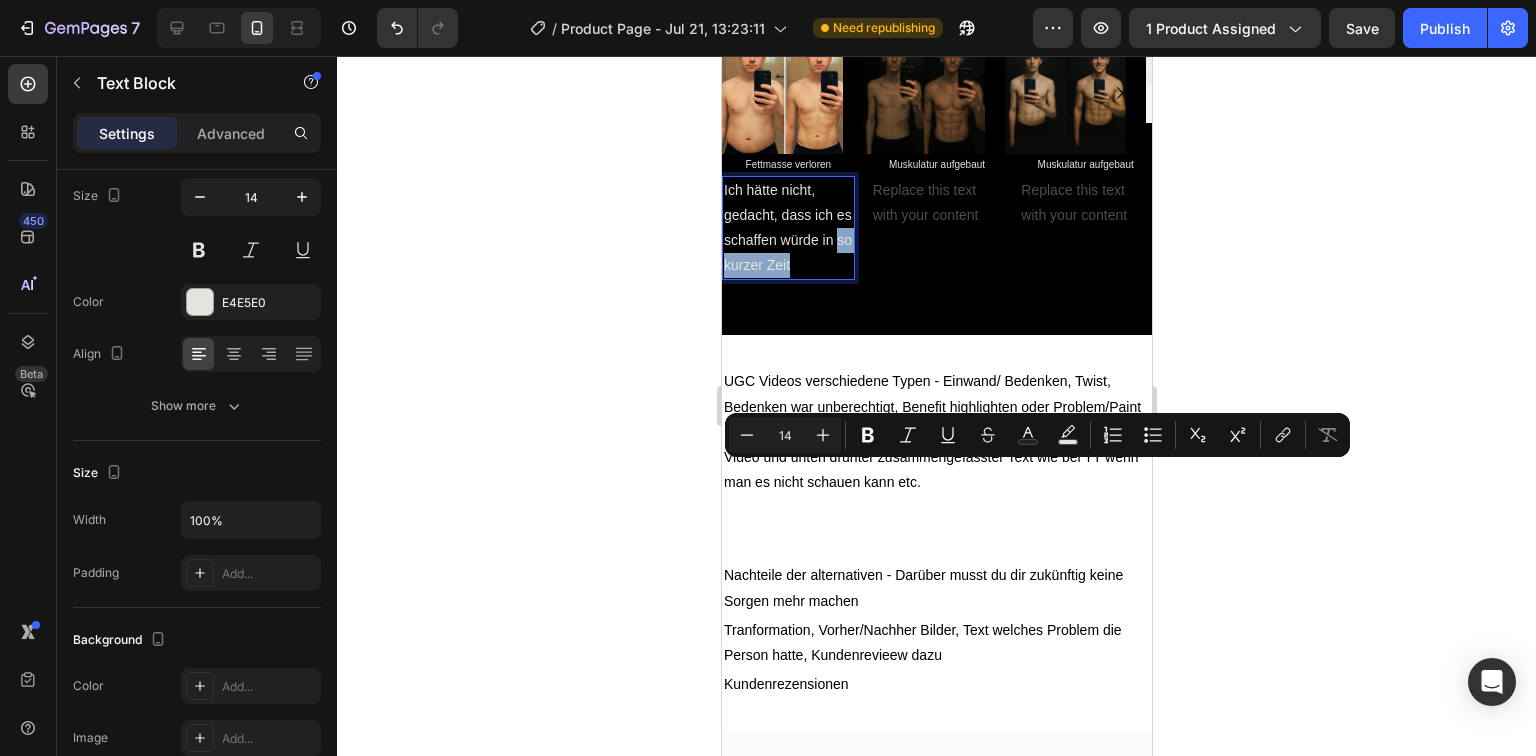 drag, startPoint x: 740, startPoint y: 477, endPoint x: 833, endPoint y: 488, distance: 93.64828 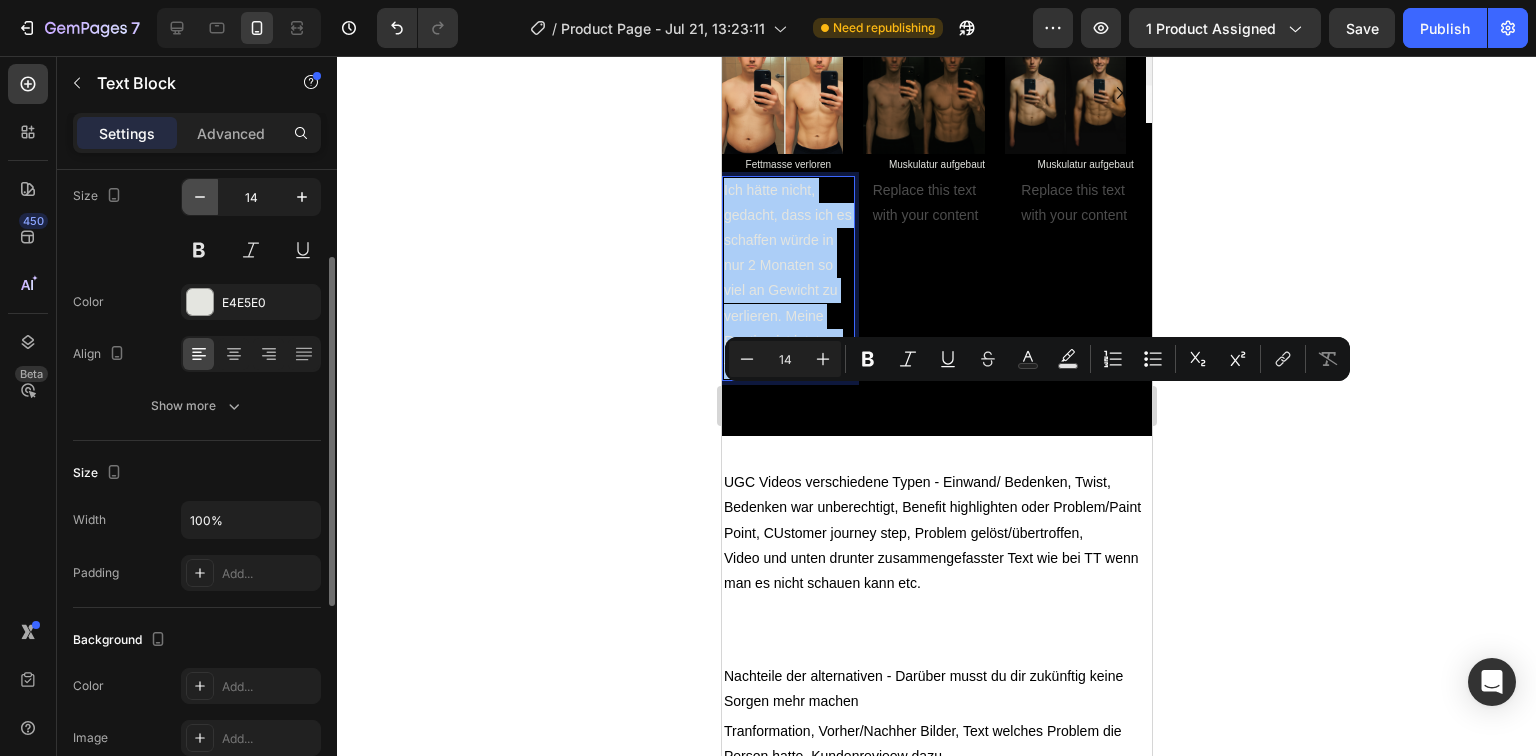 click 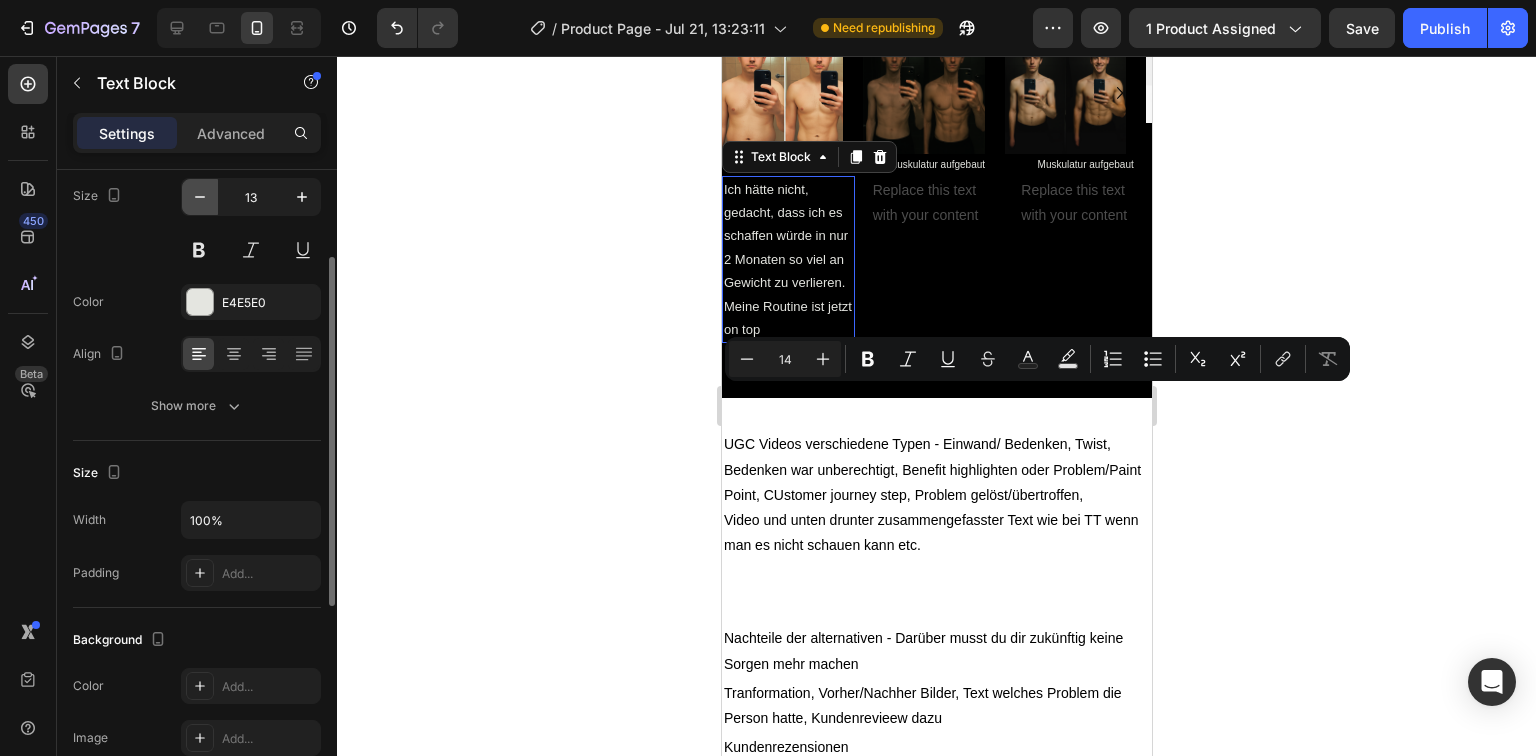 click 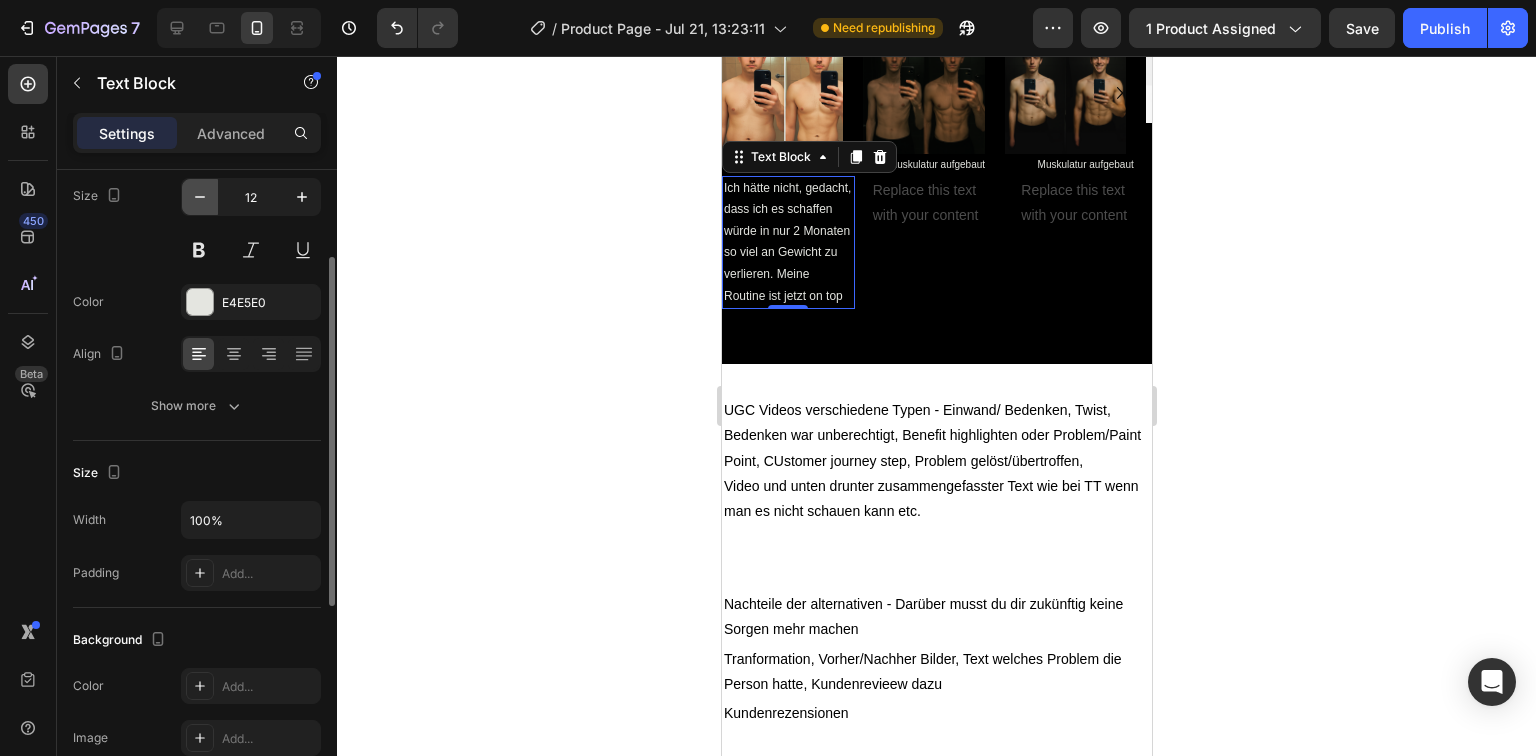 click 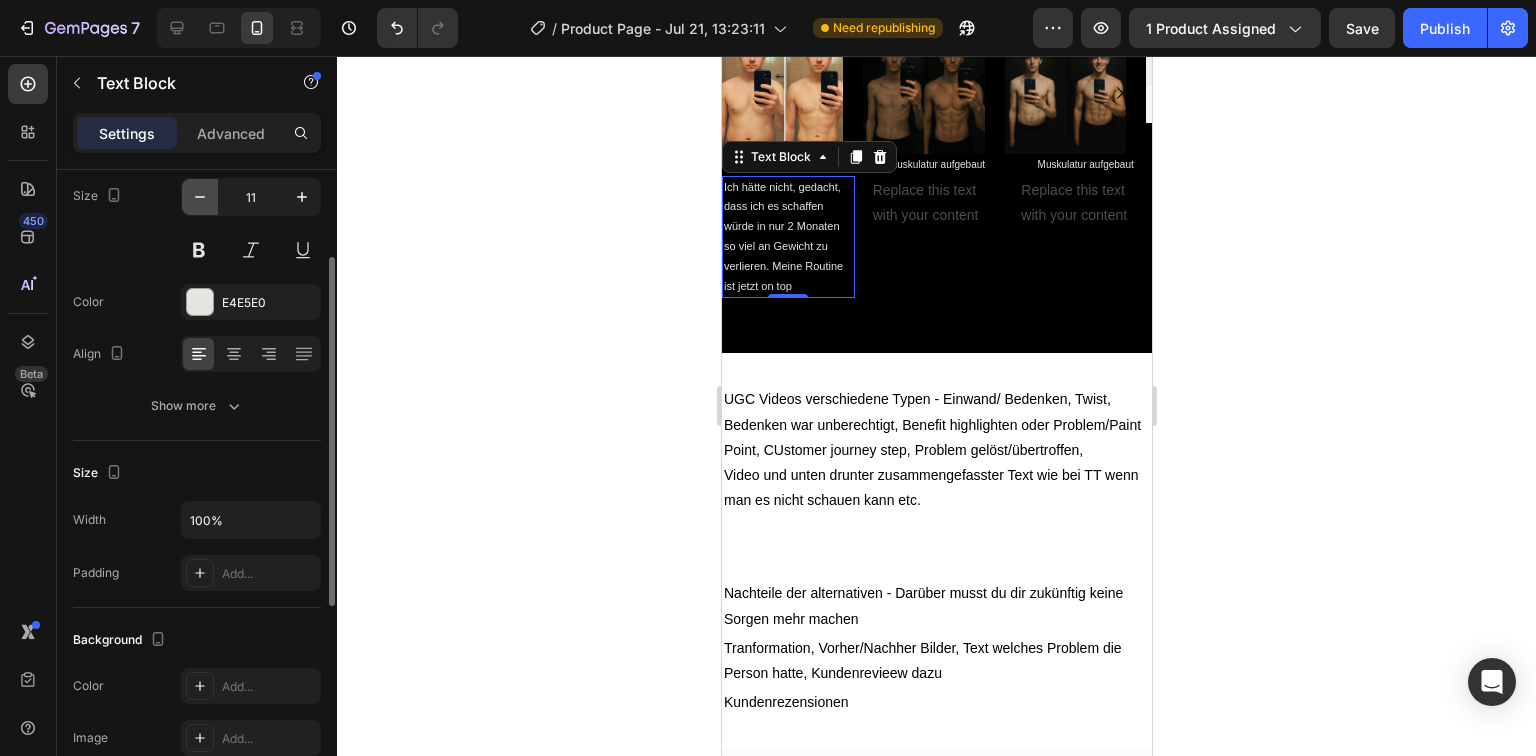 click 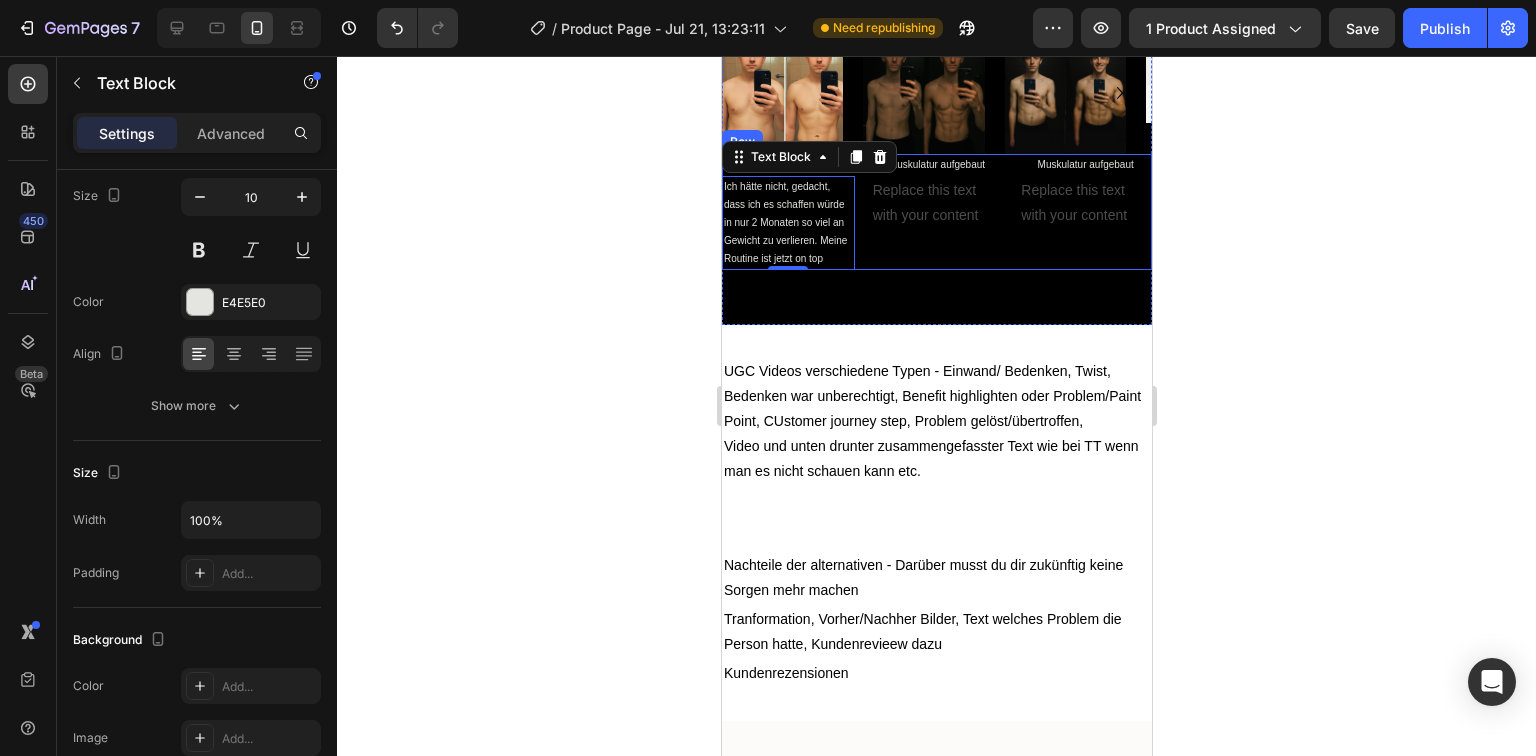 click 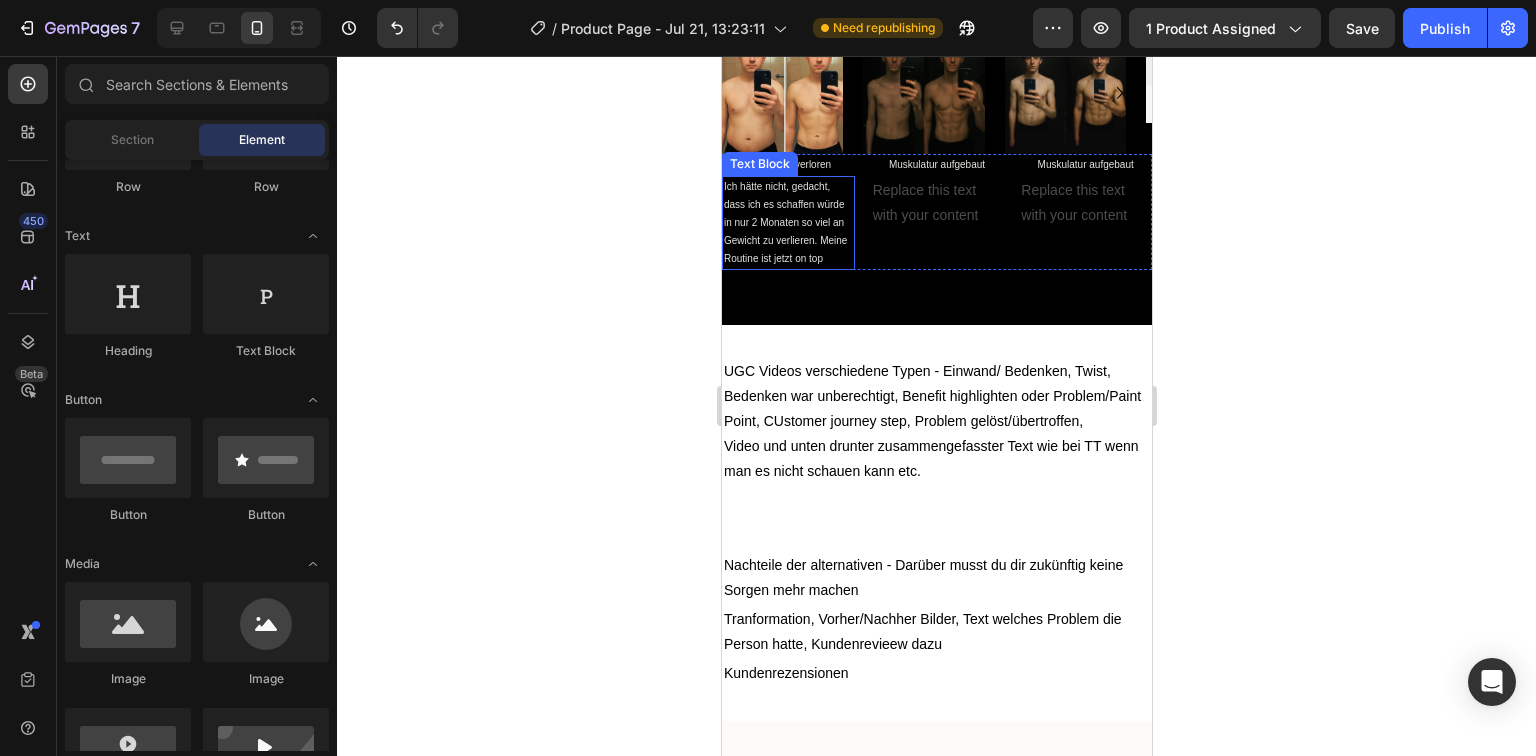 click on "Ich hätte nicht, gedacht, dass ich es schaffen würde in nur 2 Monaten so viel an Gewicht zu verlieren. Meine Routine ist jetzt on top" at bounding box center (787, 223) 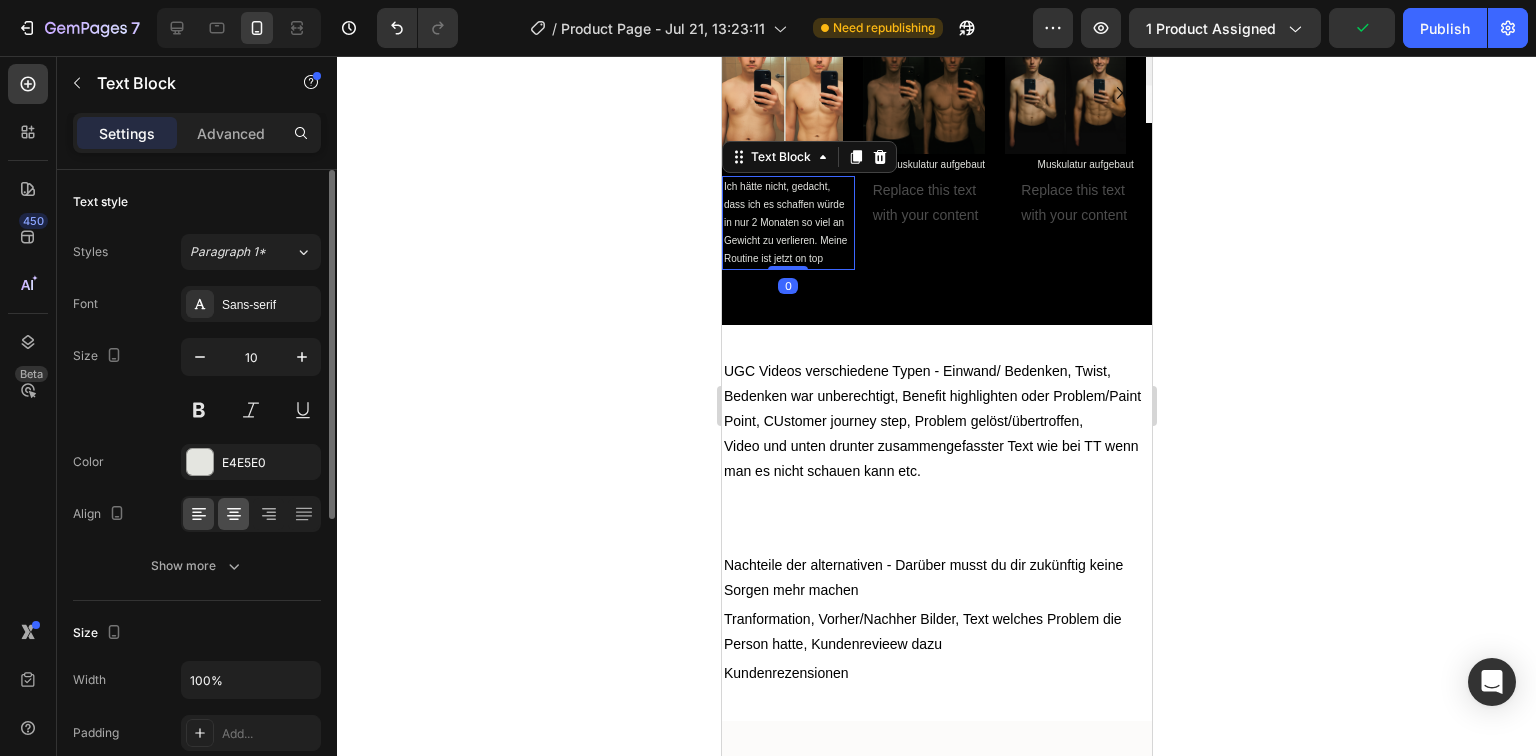 click 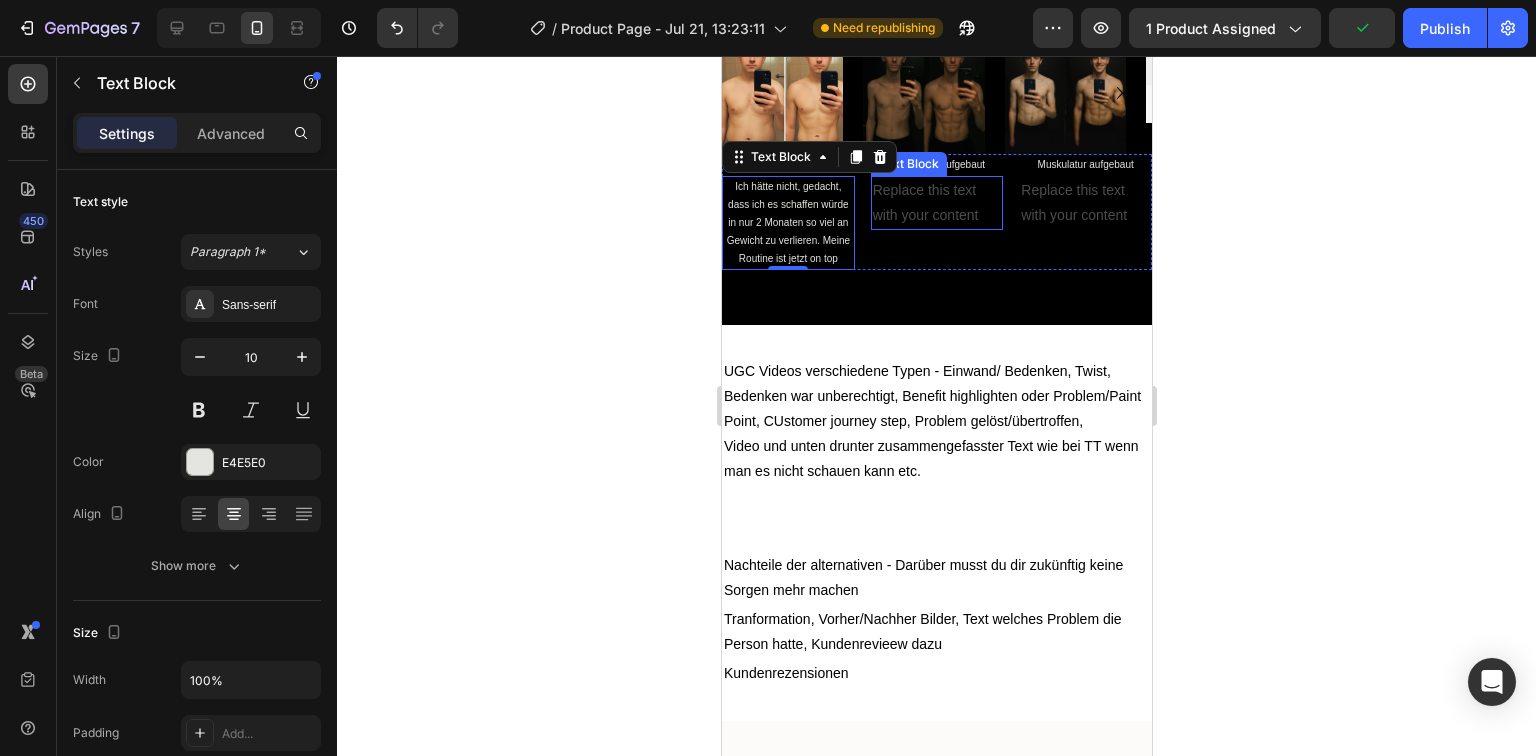 click on "Replace this text with your content" at bounding box center [936, 203] 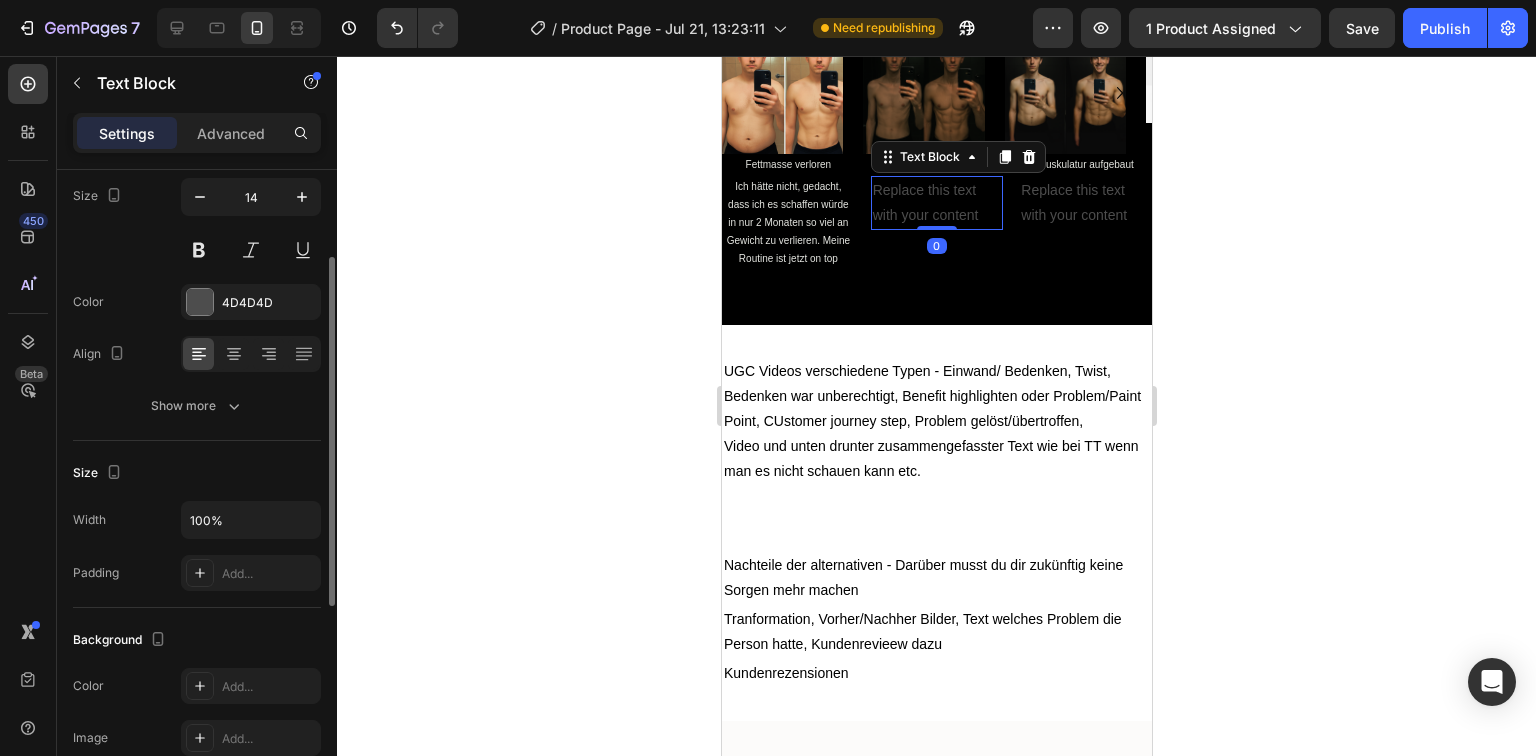 click on "Replace this text with your content" at bounding box center [936, 203] 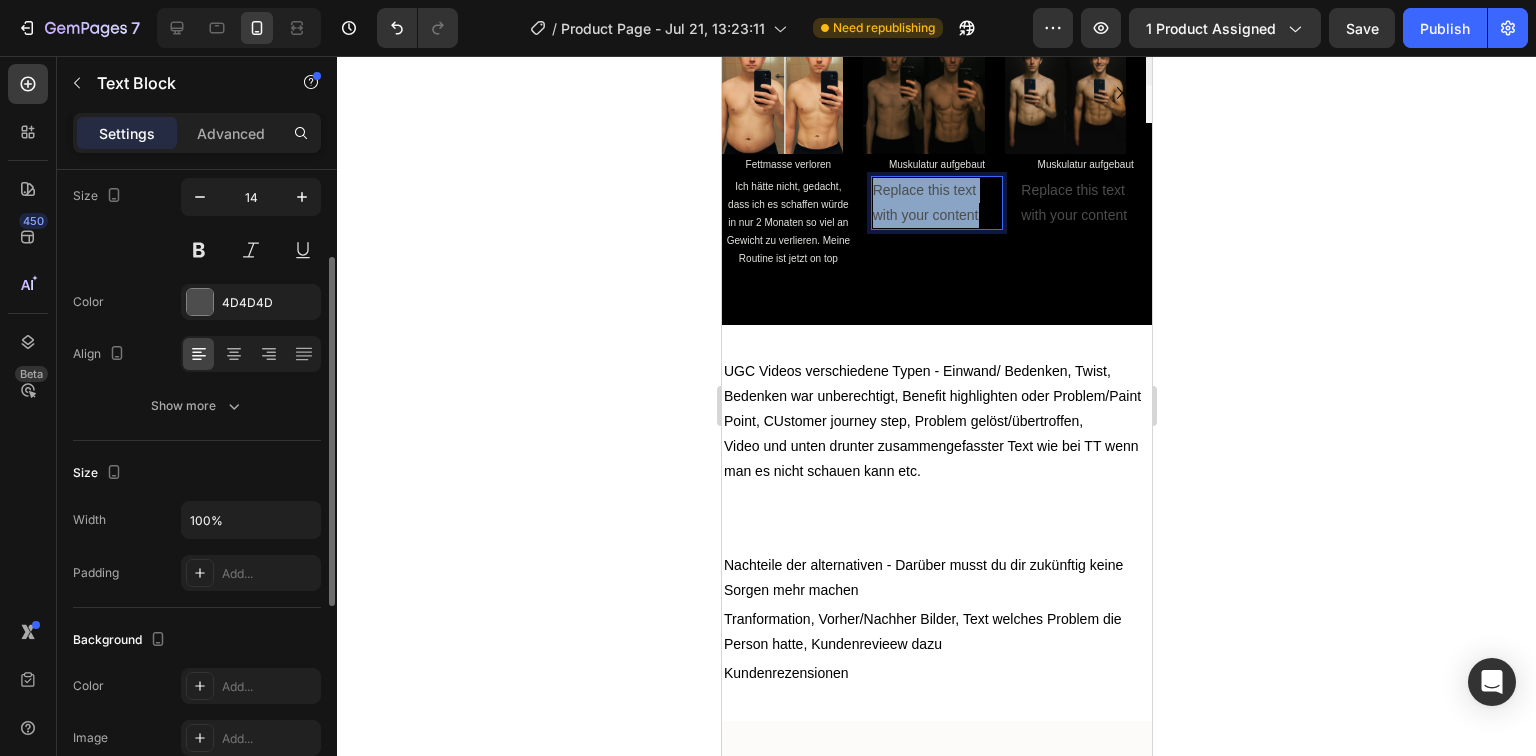 click on "Replace this text with your content" at bounding box center (936, 203) 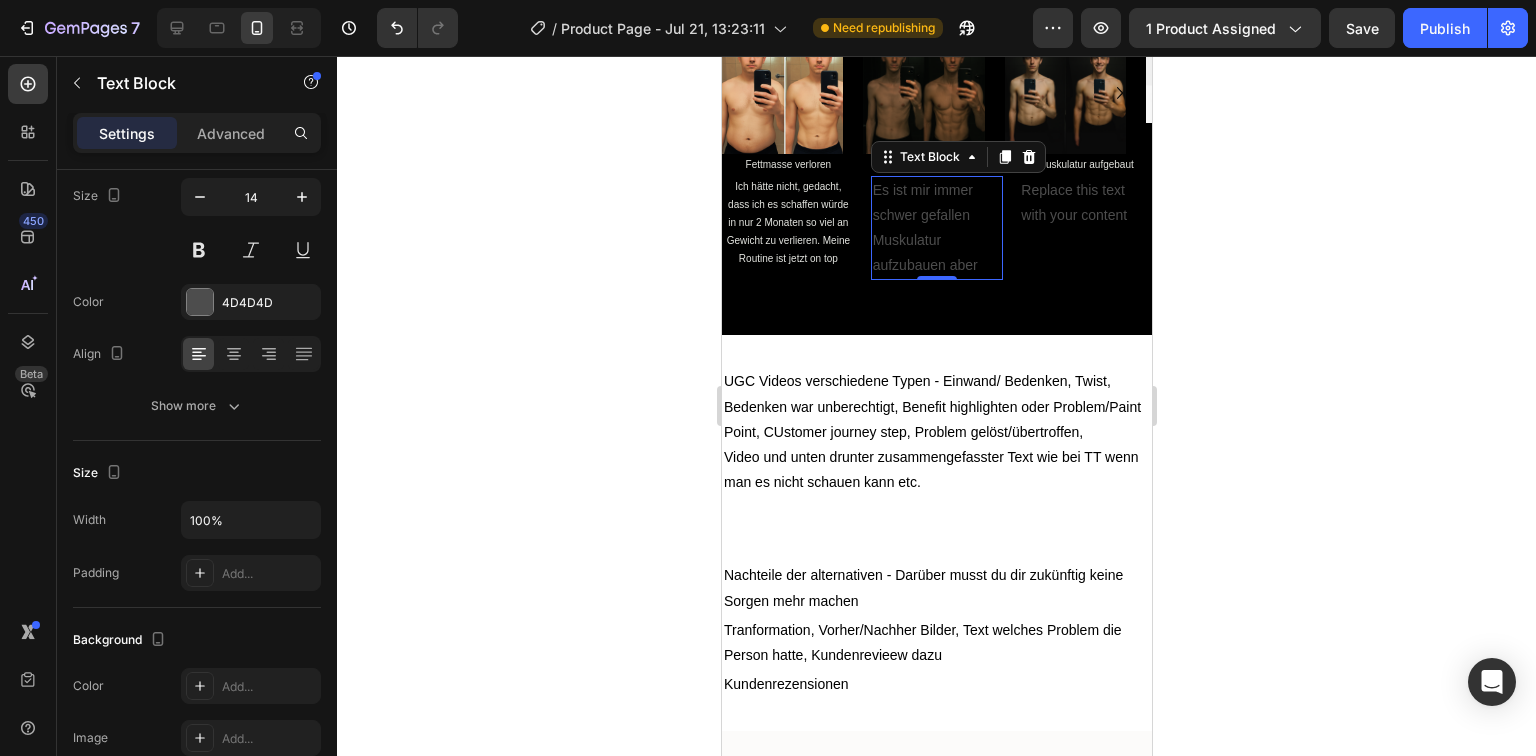 click on "Es ist mir immer schwer gefallen Muskulatur aufzubauen aber" at bounding box center [936, 228] 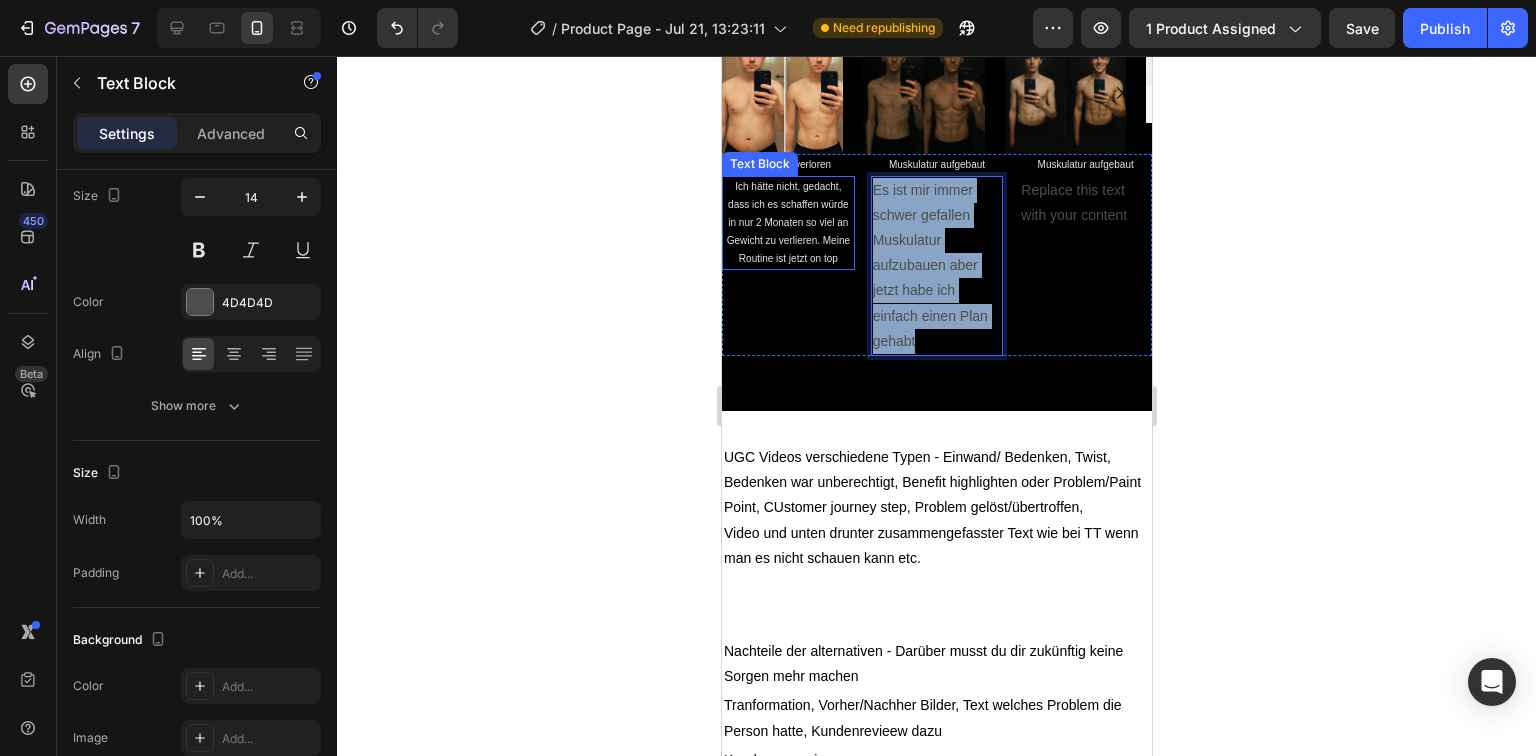 drag, startPoint x: 902, startPoint y: 526, endPoint x: 844, endPoint y: 389, distance: 148.77164 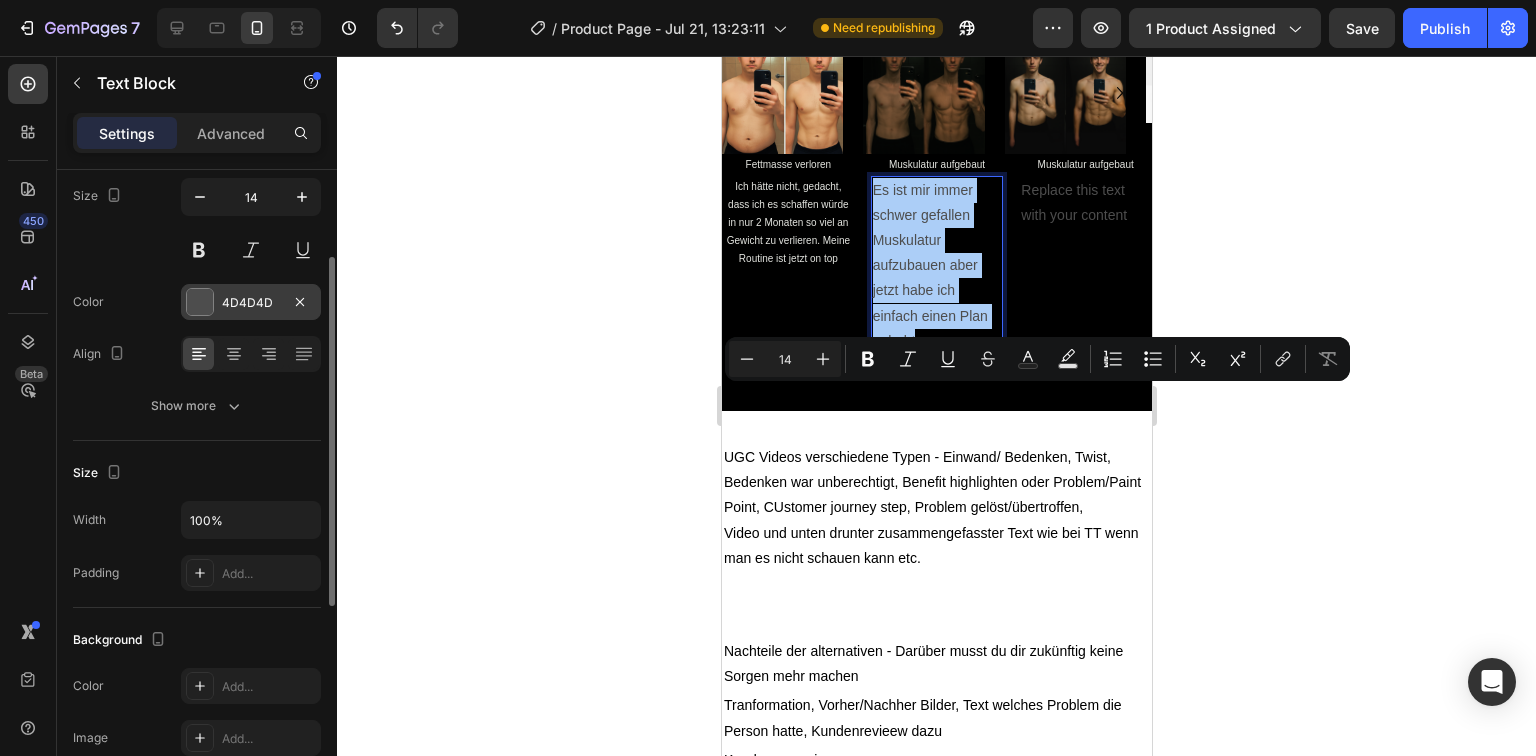 click at bounding box center [200, 302] 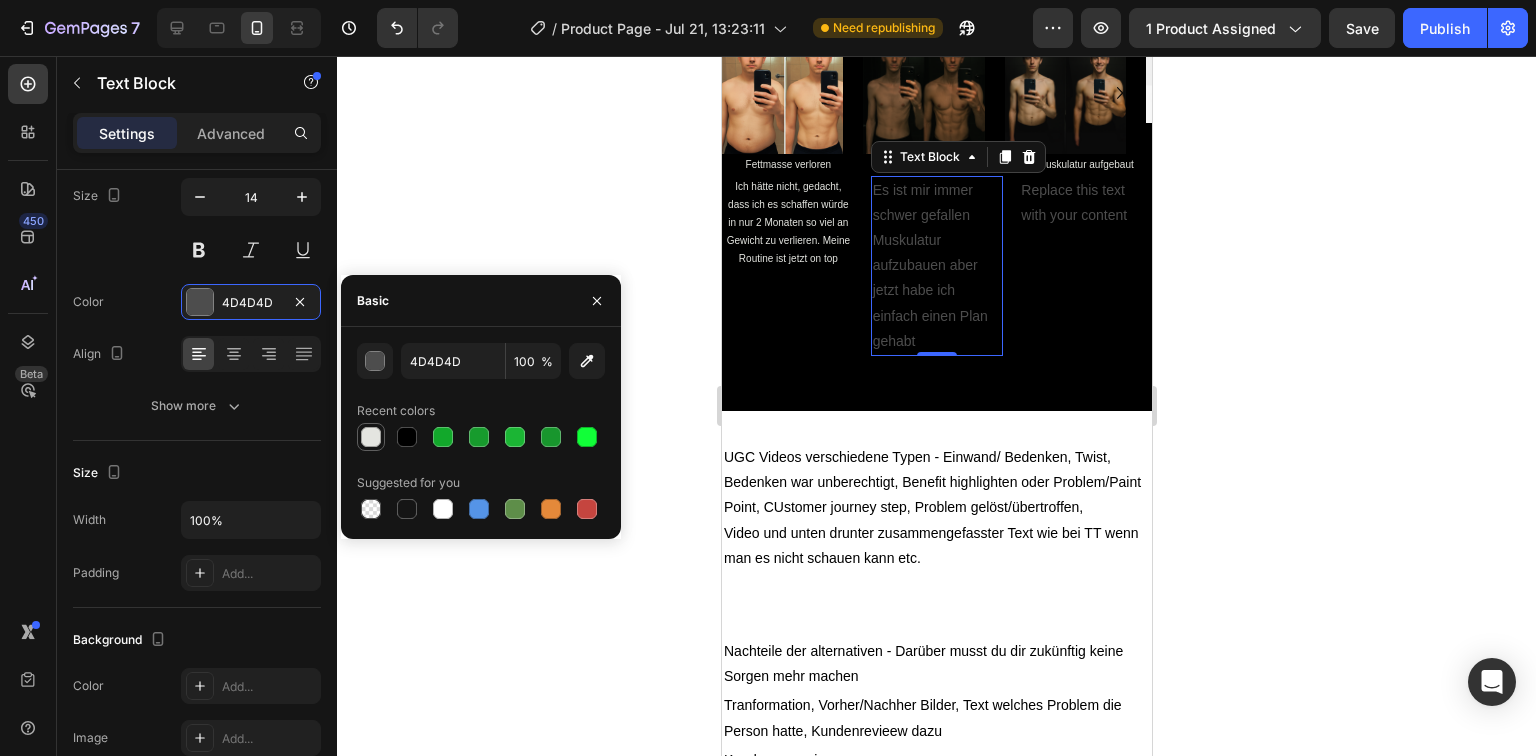 click at bounding box center [371, 437] 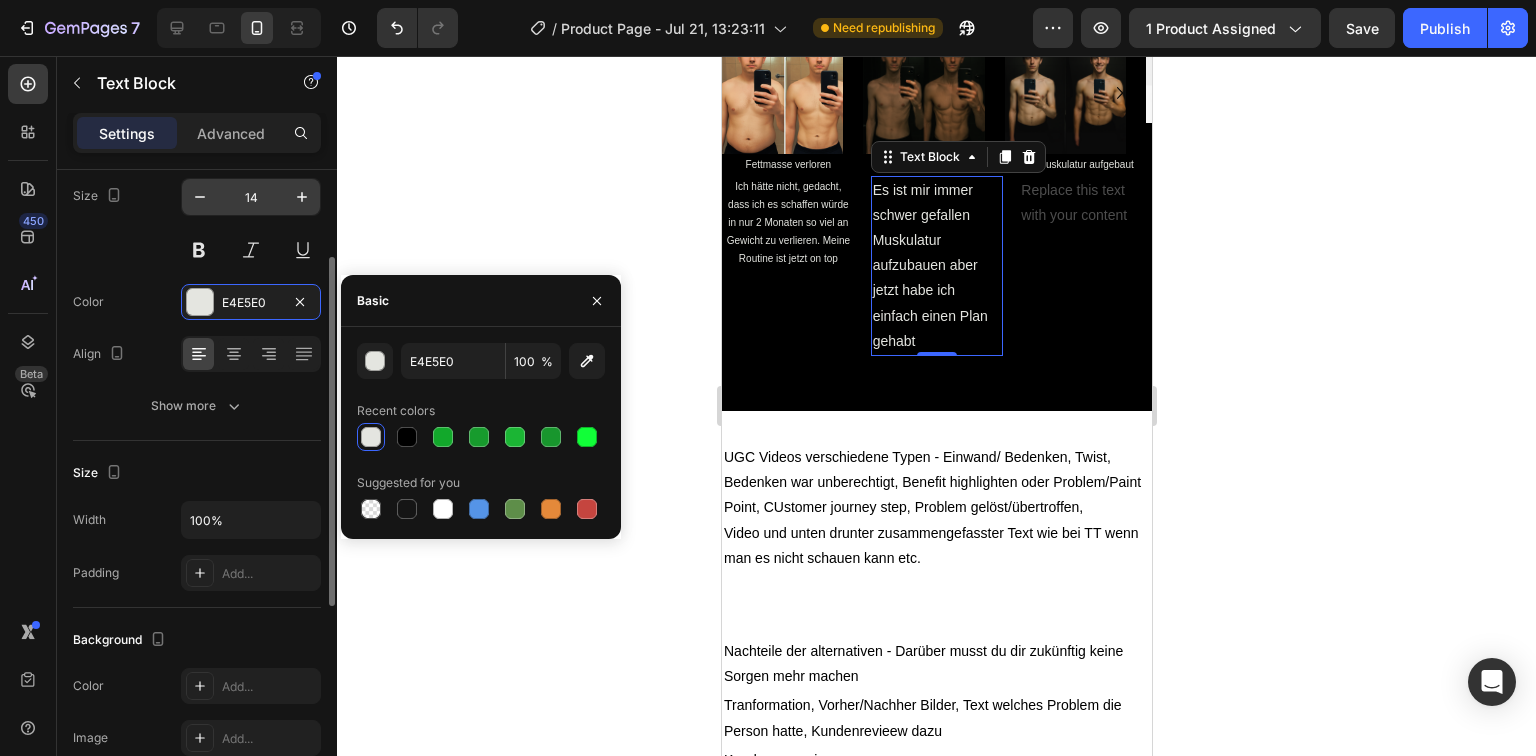 click on "14" at bounding box center (251, 197) 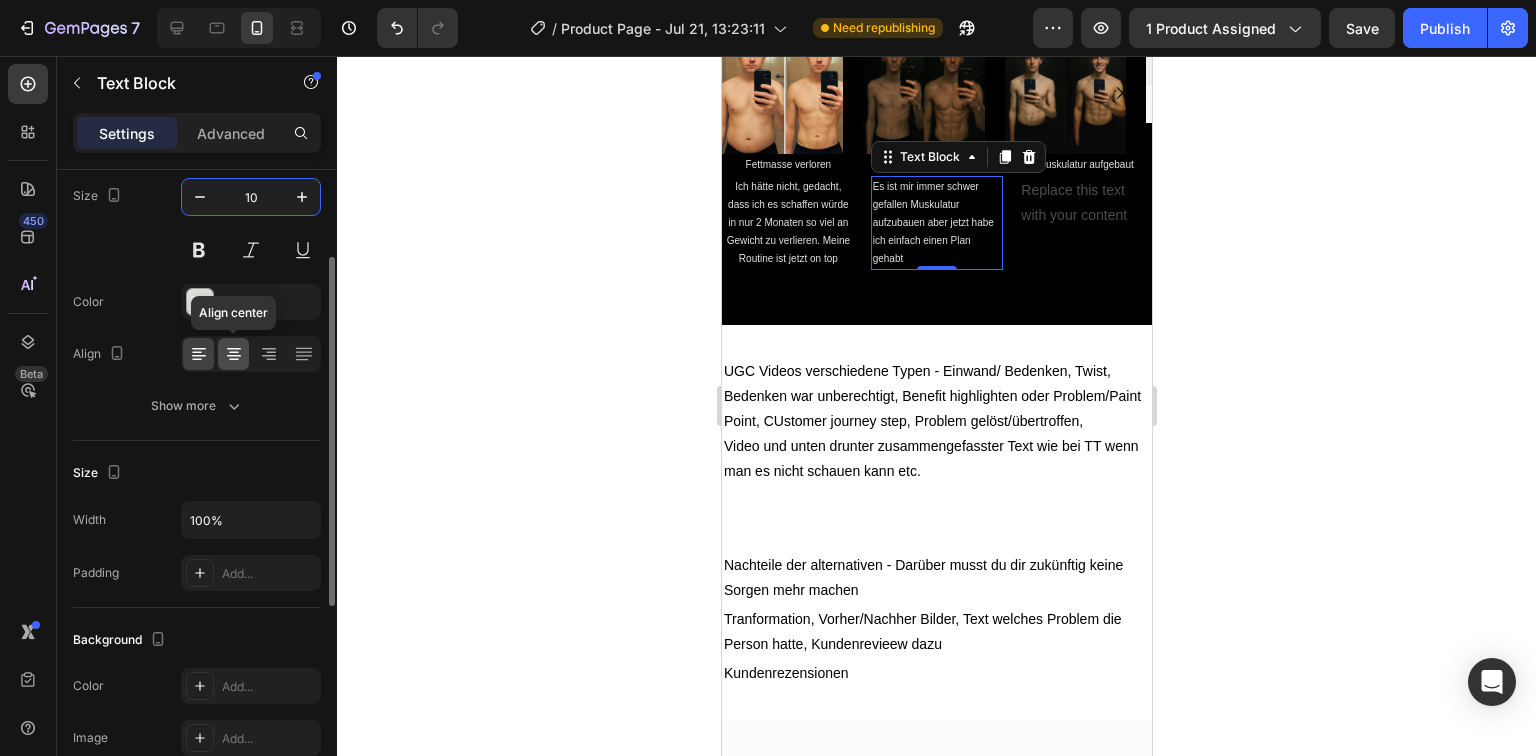 type on "10" 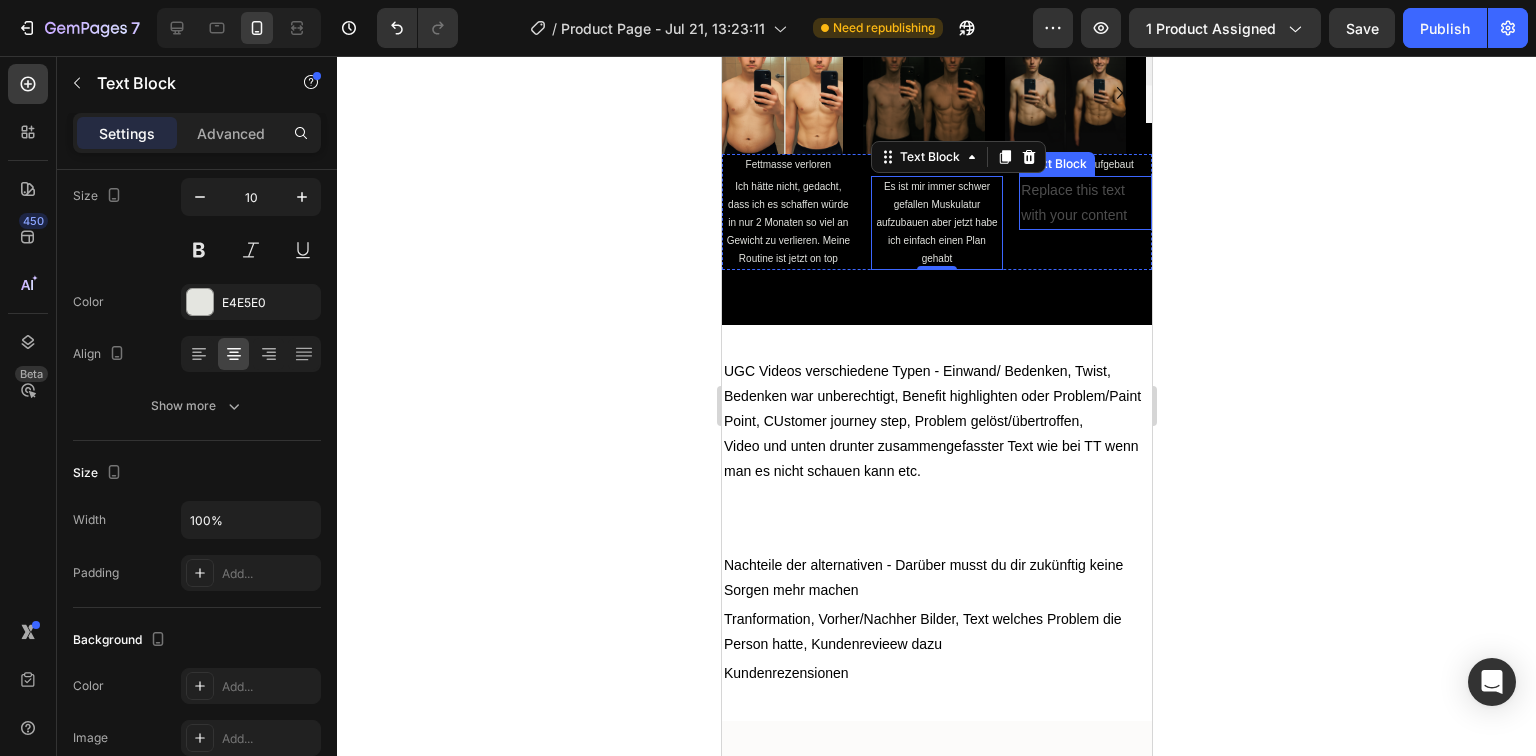 click on "Replace this text with your content" at bounding box center [1084, 203] 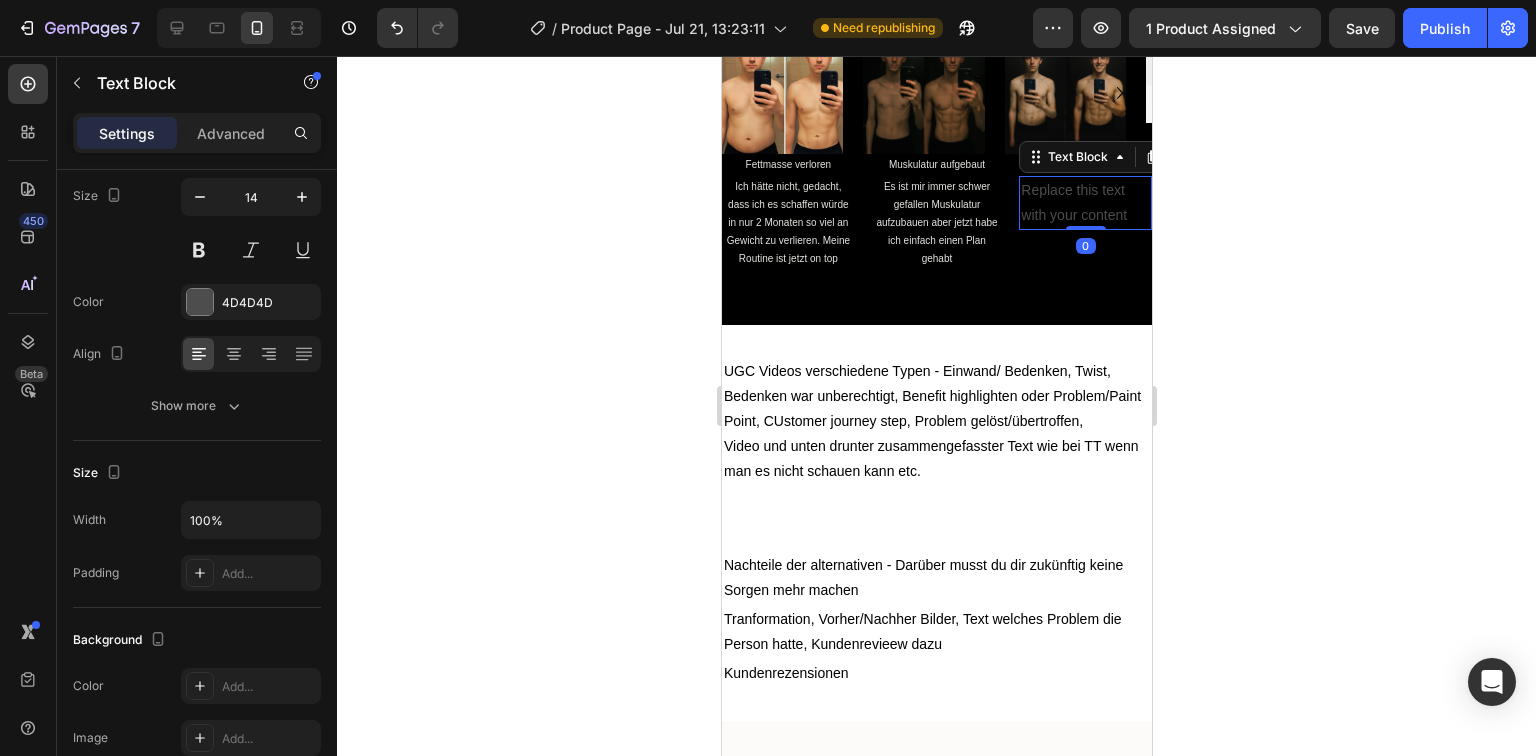 click on "Replace this text with your content" at bounding box center (1084, 203) 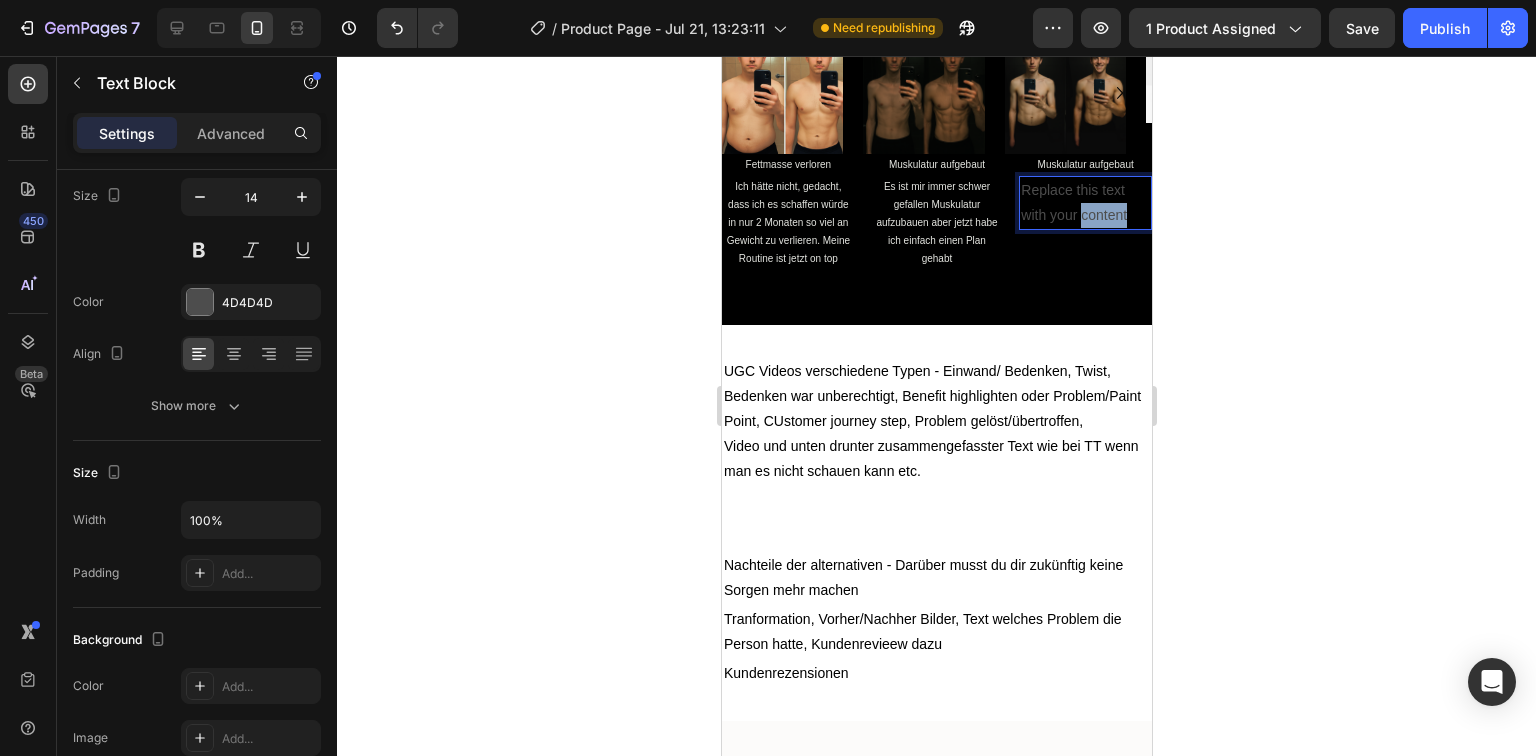 click on "Replace this text with your content" at bounding box center (1084, 203) 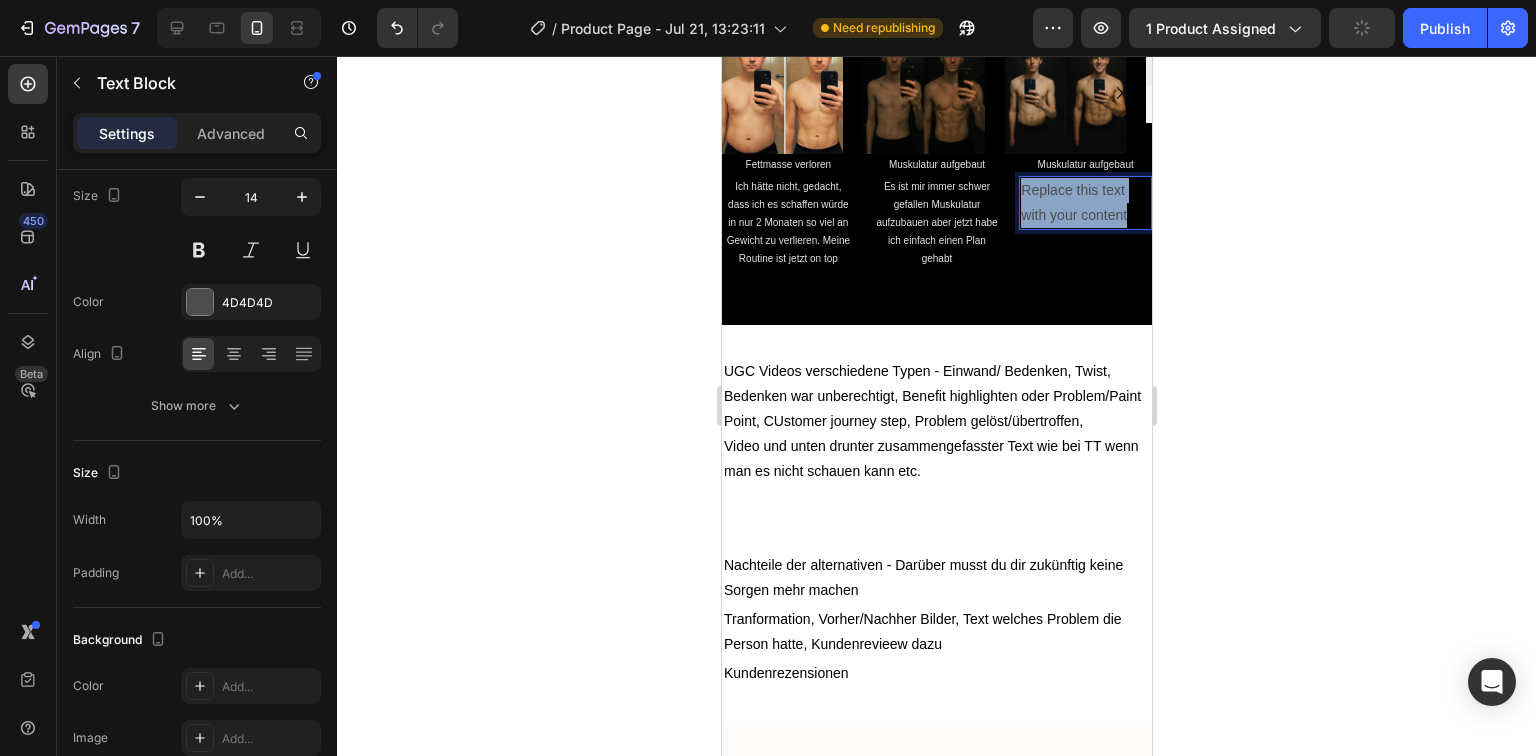 click on "Replace this text with your content" at bounding box center (1084, 203) 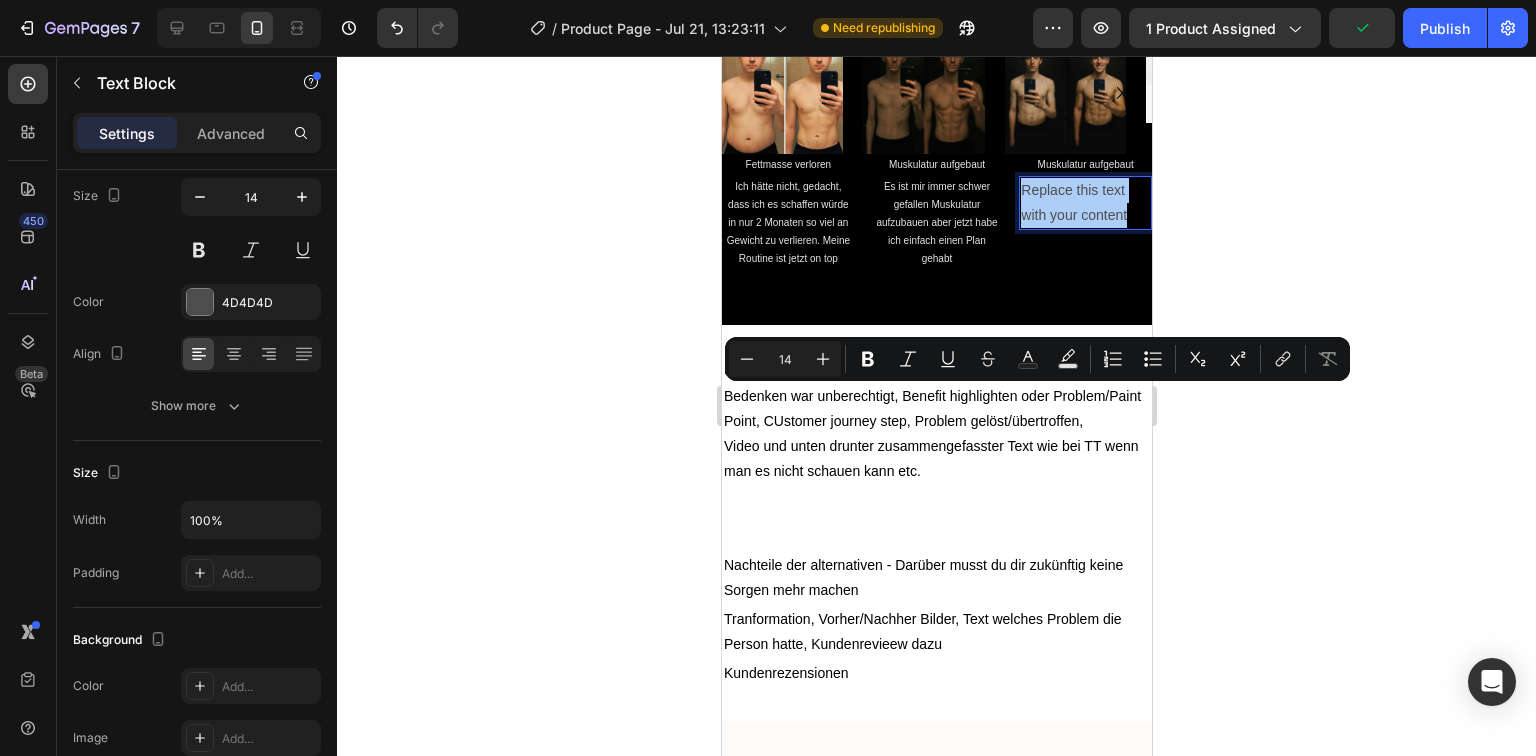 click 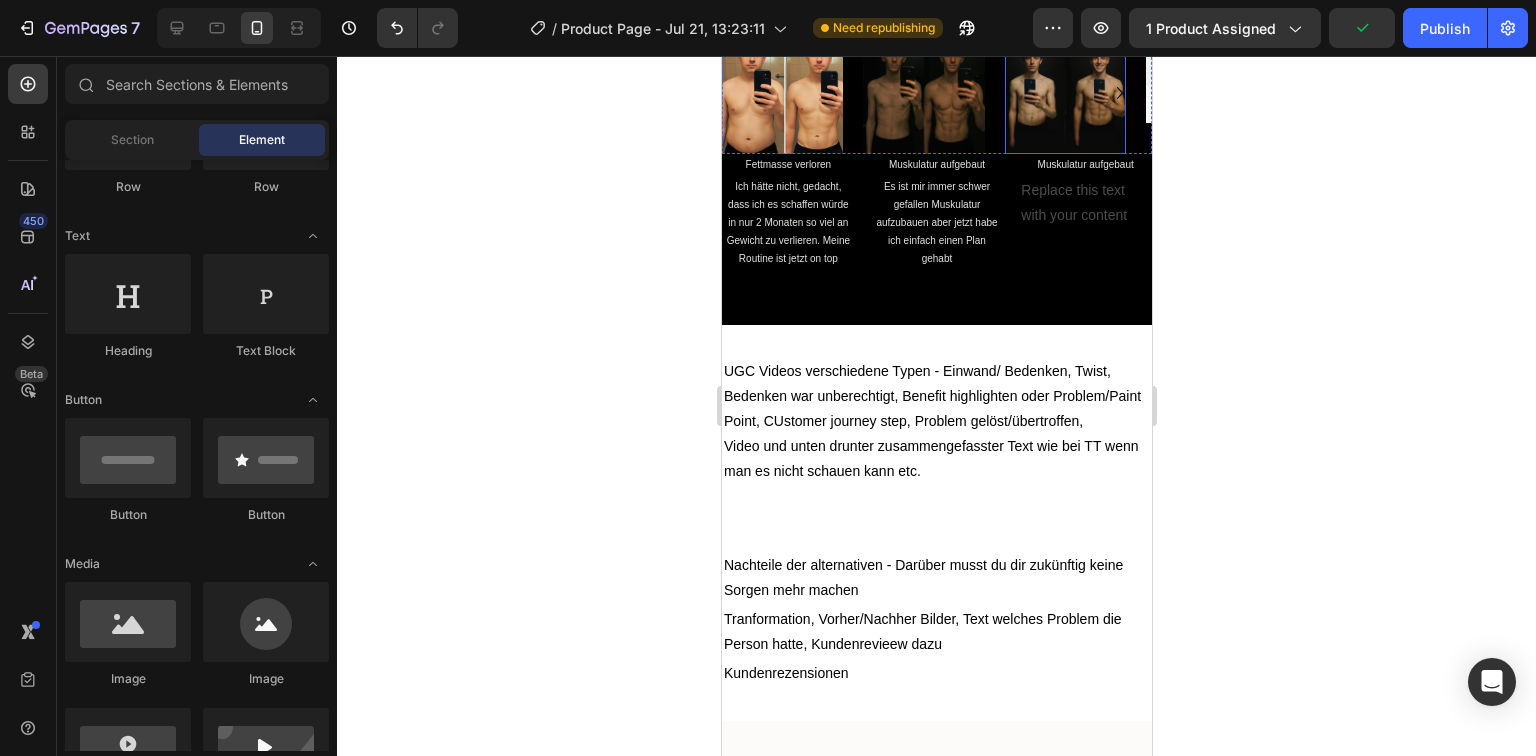 click at bounding box center (1064, 92) 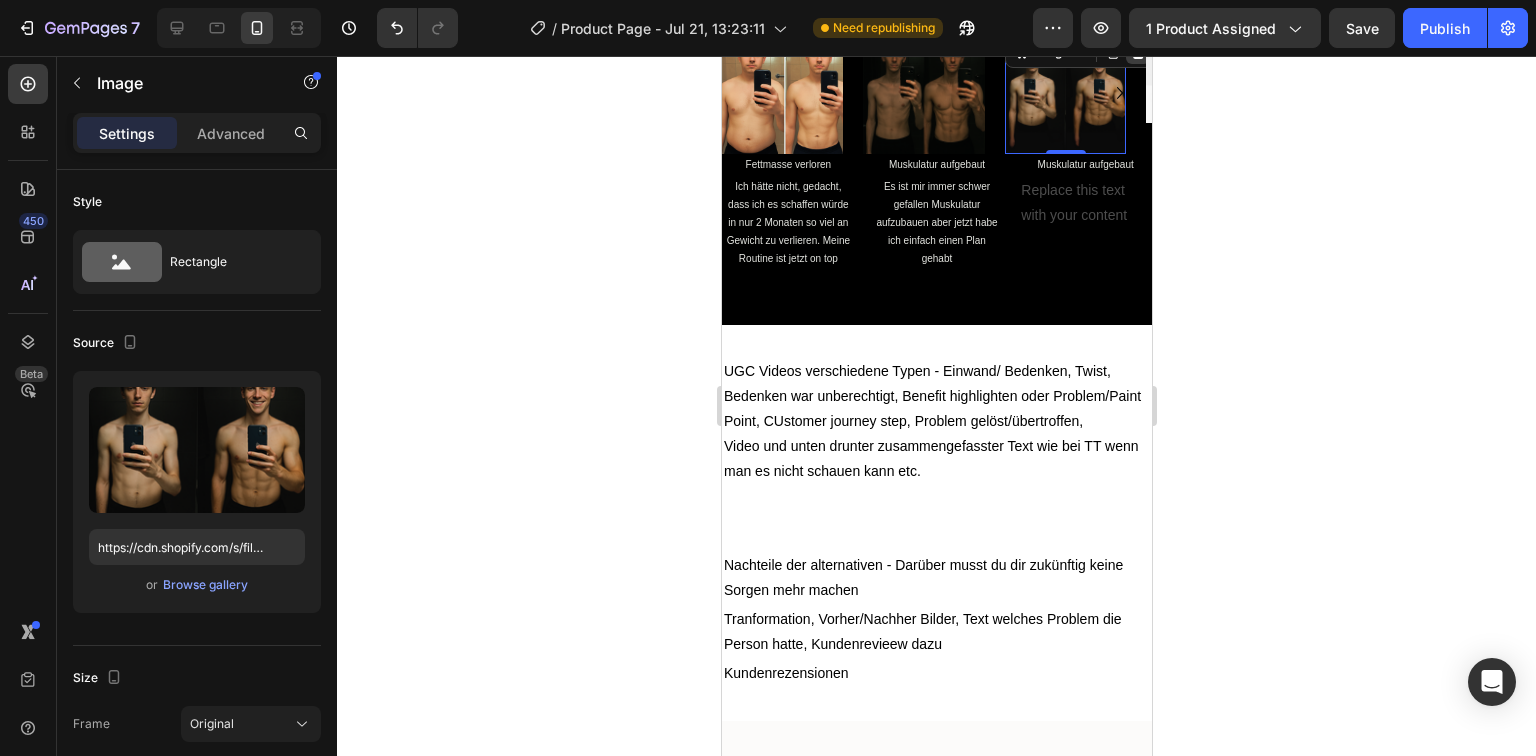 click 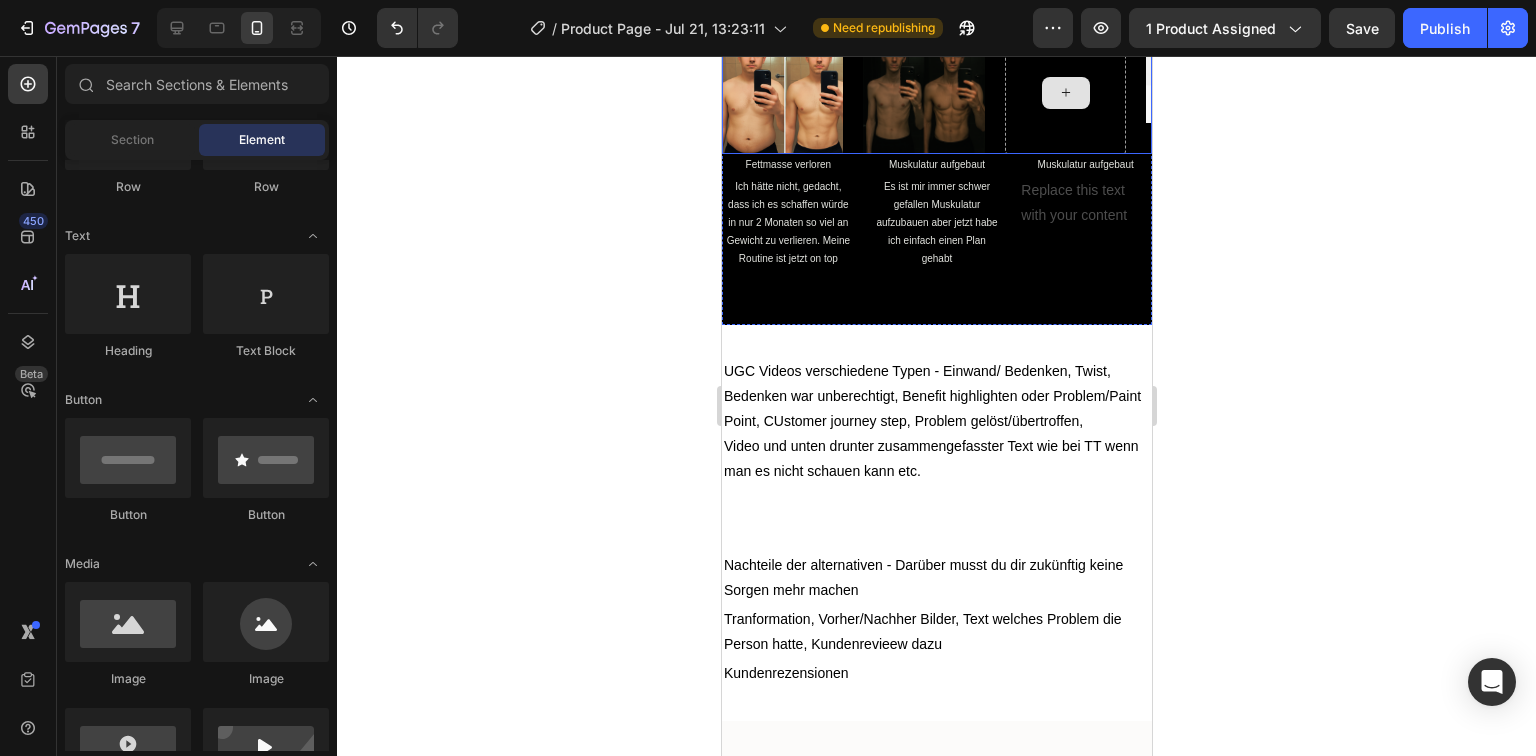 click at bounding box center [1064, 92] 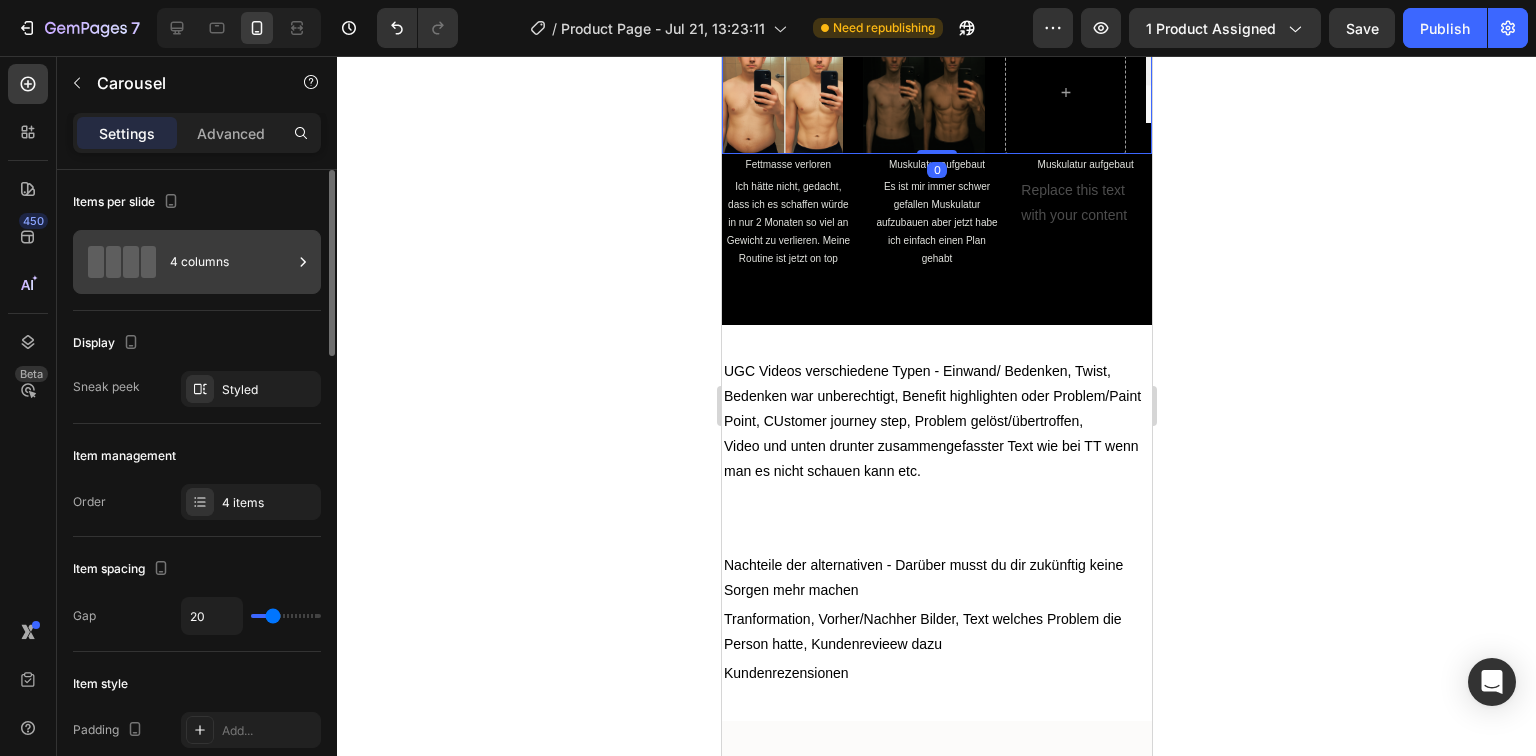 click on "4 columns" at bounding box center [231, 262] 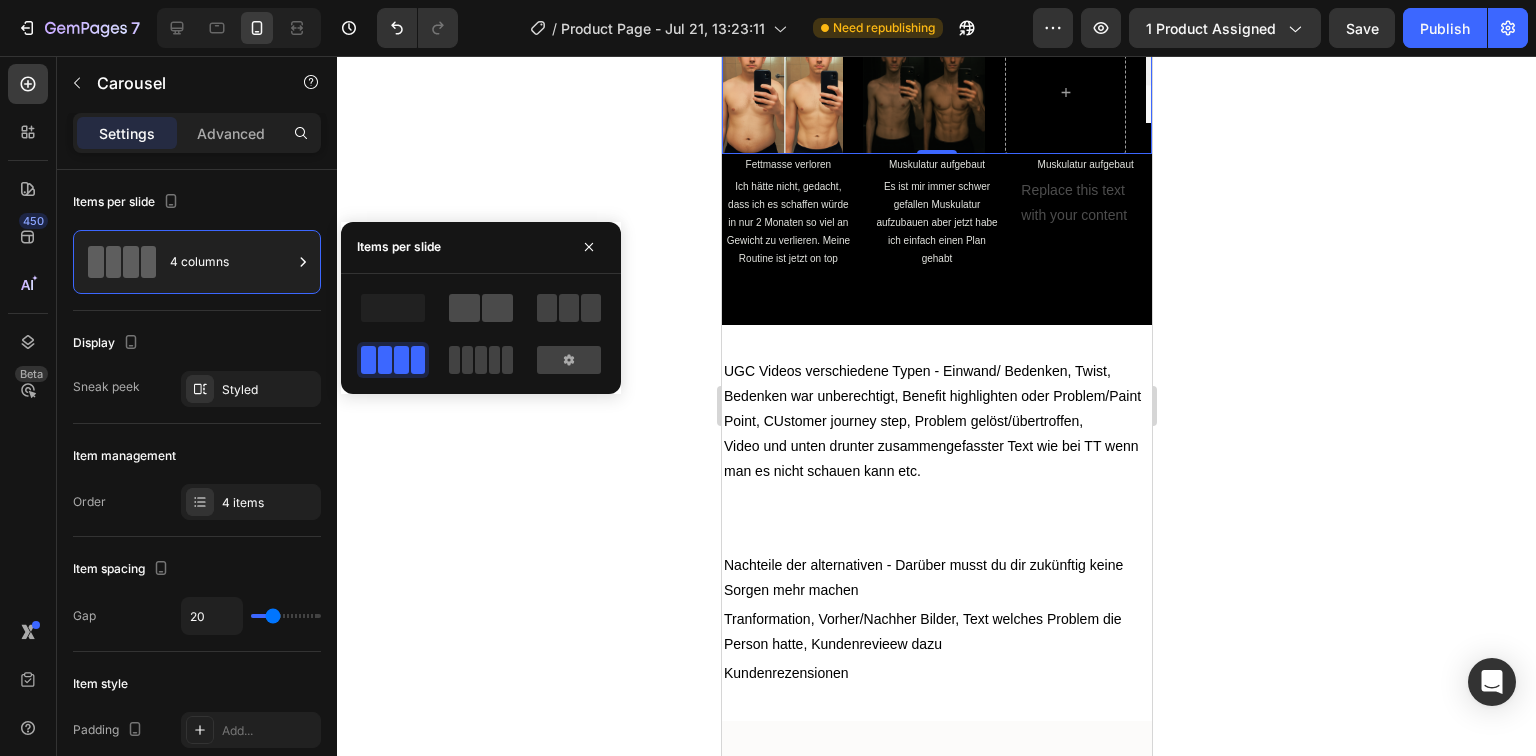 click 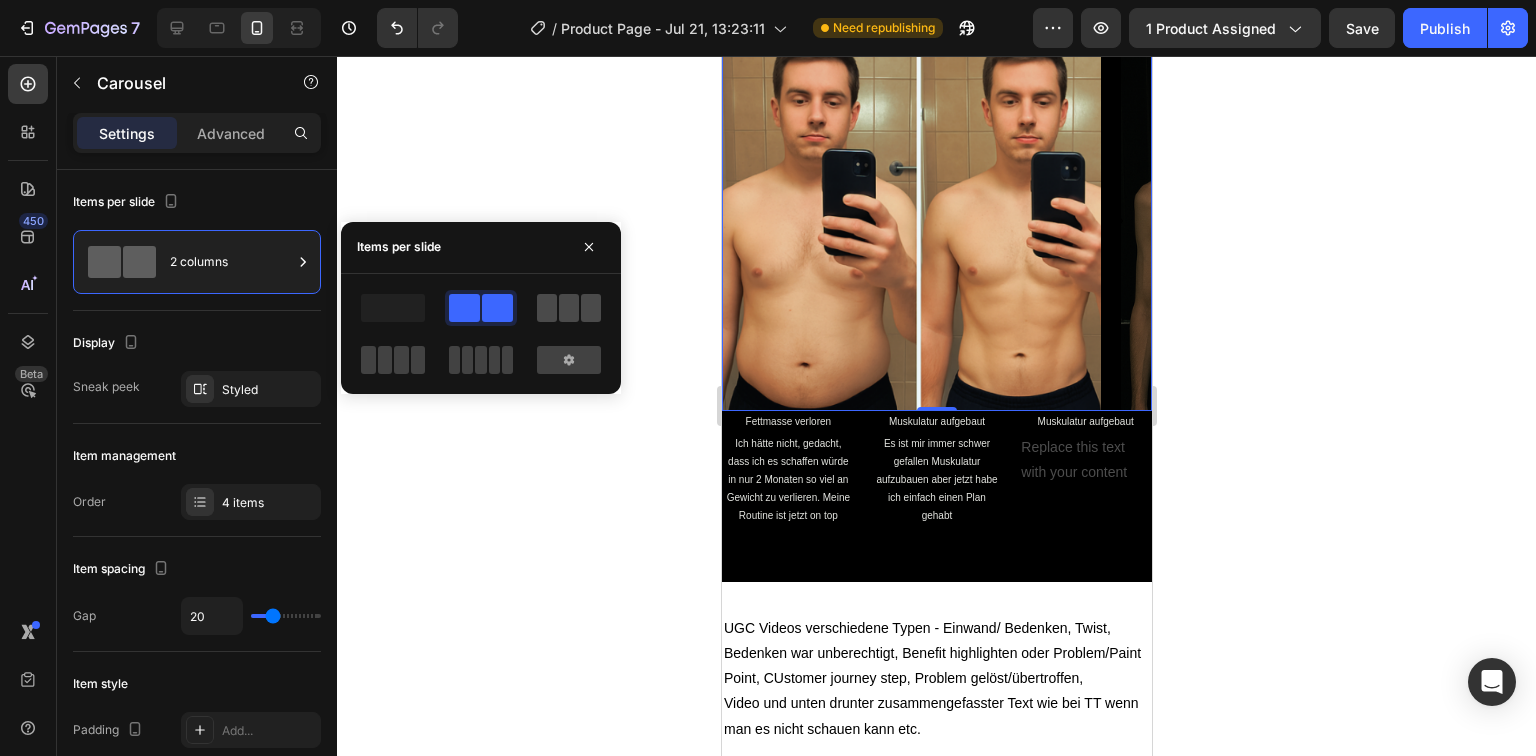 click 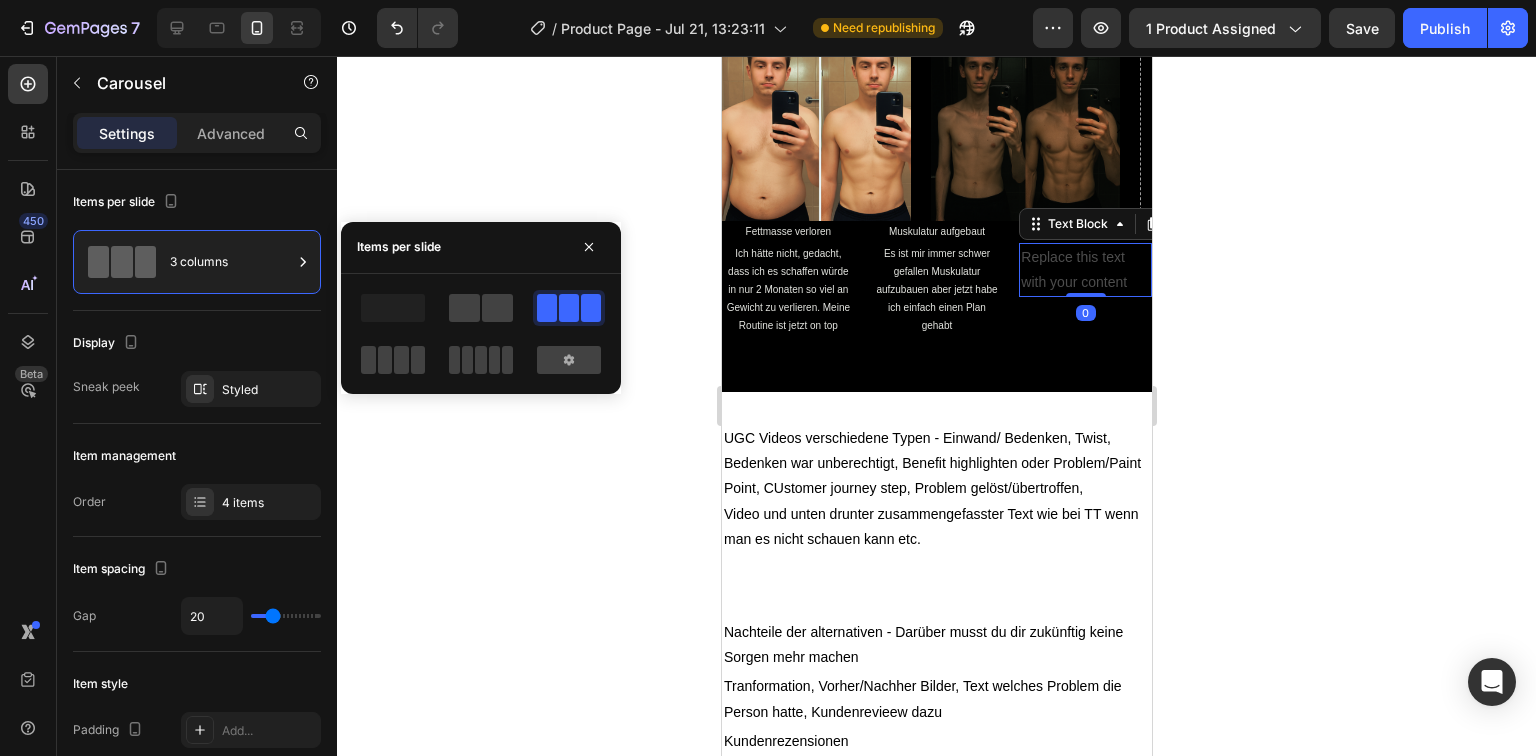 click on "Replace this text with your content" at bounding box center [1084, 270] 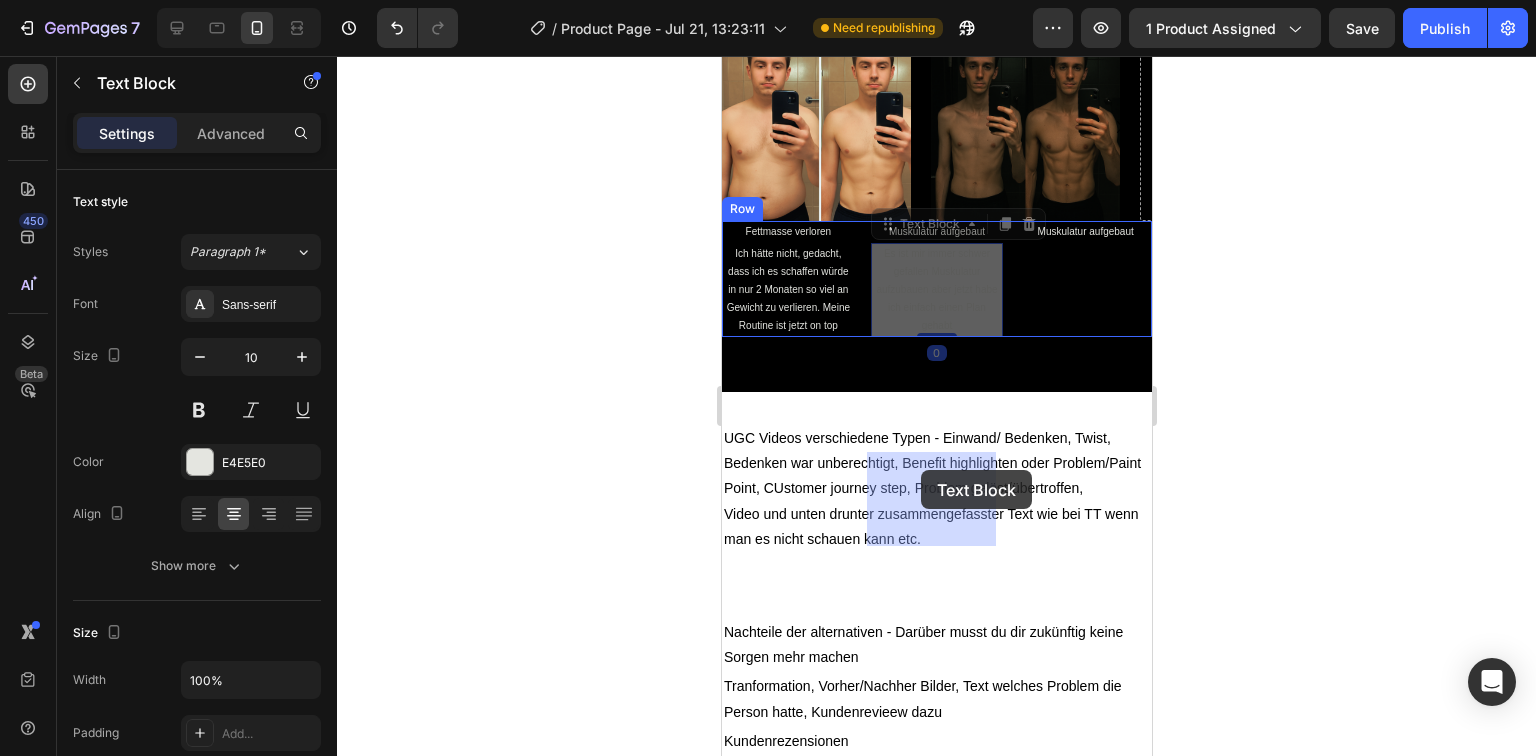 drag, startPoint x: 941, startPoint y: 476, endPoint x: 920, endPoint y: 470, distance: 21.84033 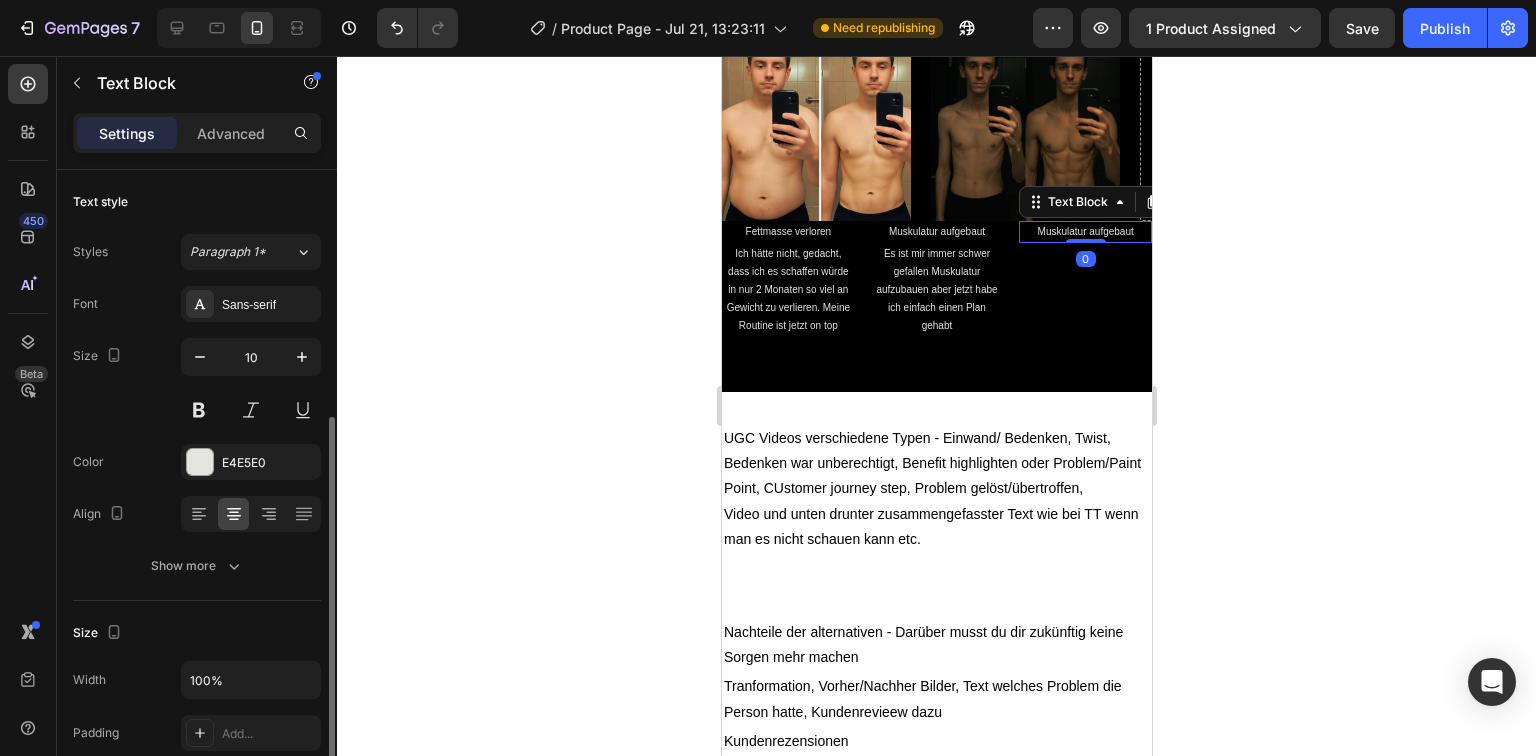 scroll, scrollTop: 160, scrollLeft: 0, axis: vertical 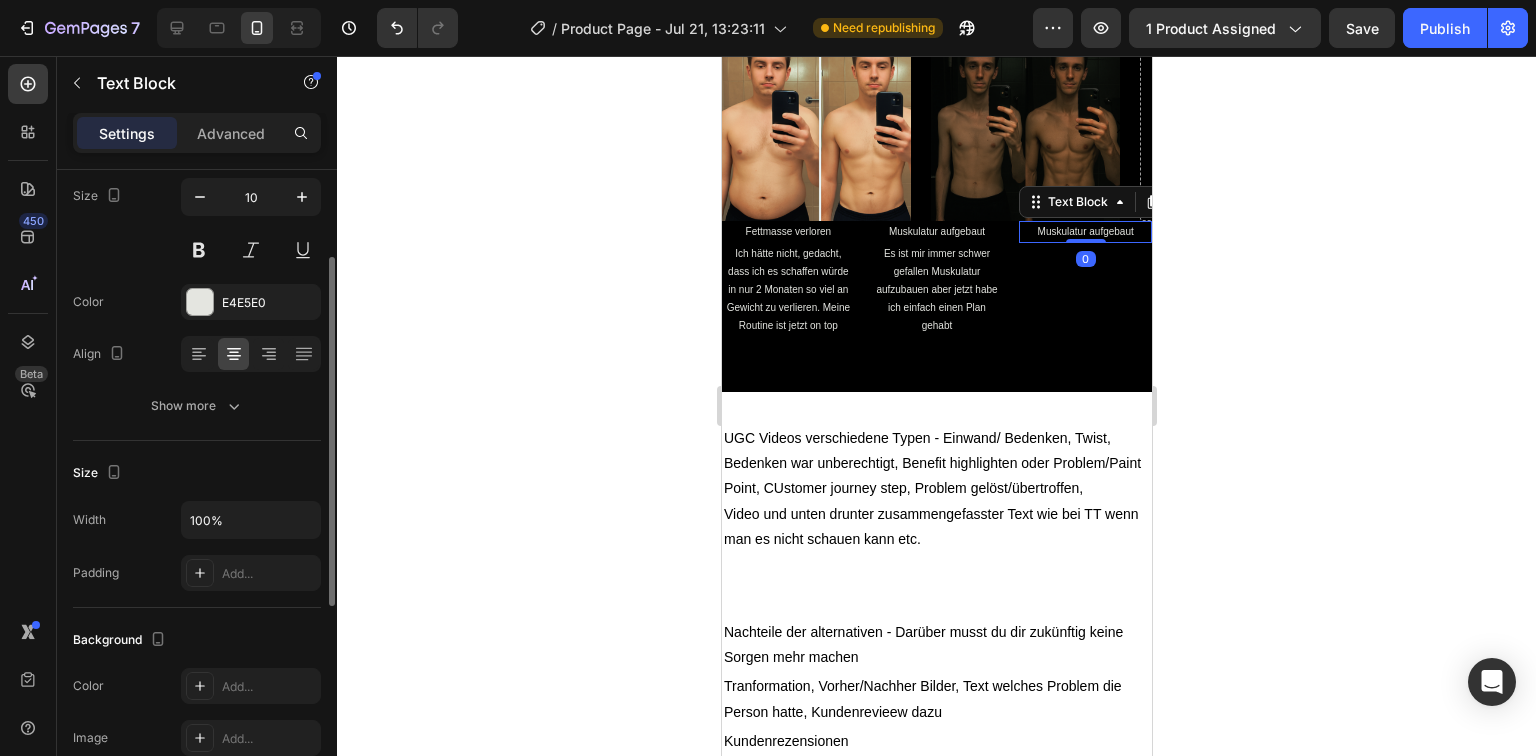 click on "Muskulatur aufgebaut" at bounding box center (1084, 232) 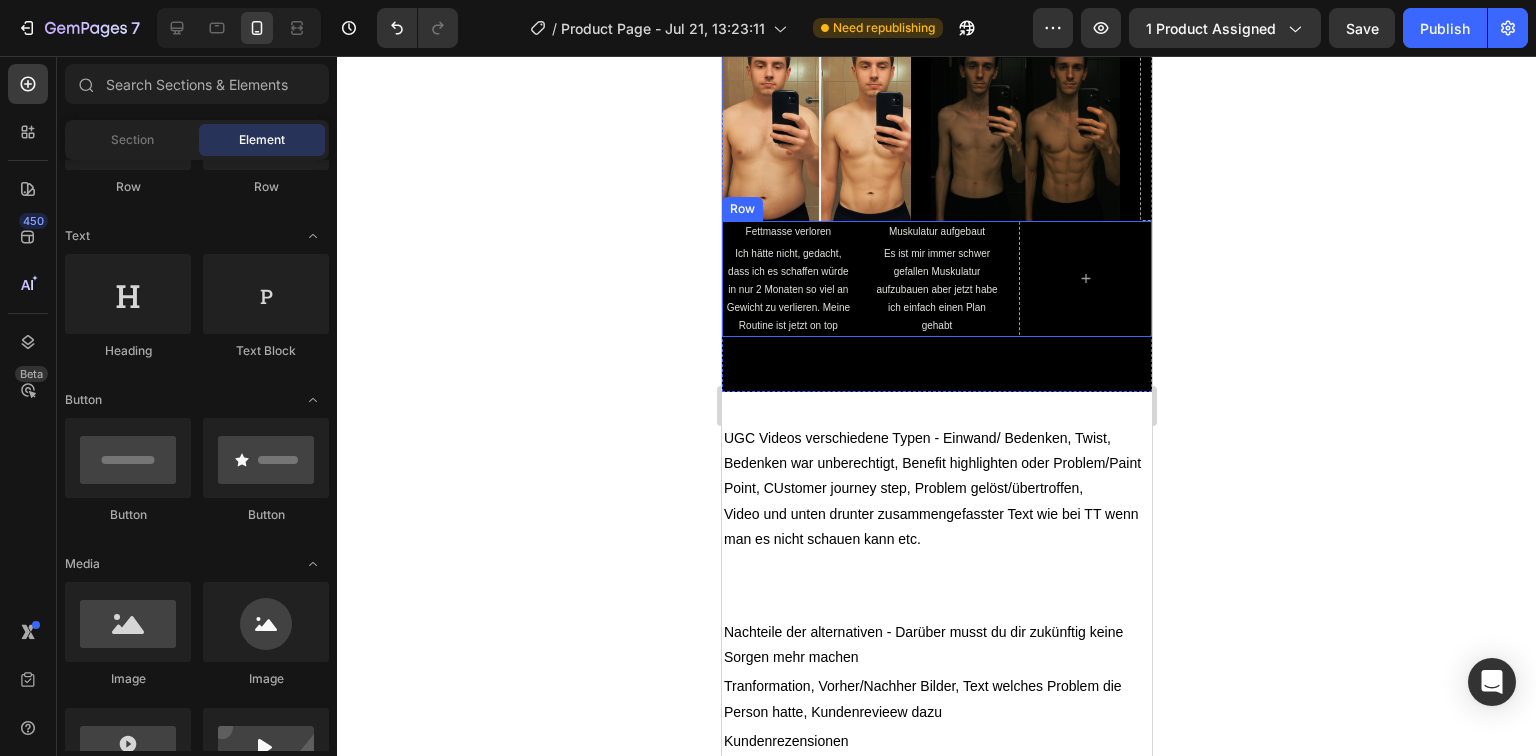 click on "Fettmasse verloren Text Block Ich hätte nicht, gedacht, dass ich es schaffen würde in nur 2 Monaten so viel an Gewicht zu verlieren. Meine Routine ist jetzt on top Text Block Muskulatur aufgebaut Text Block Es ist mir immer schwer gefallen Muskulatur aufzubauen aber jetzt habe ich einfach einen Plan gehabt Text Block
Row" at bounding box center [936, 279] 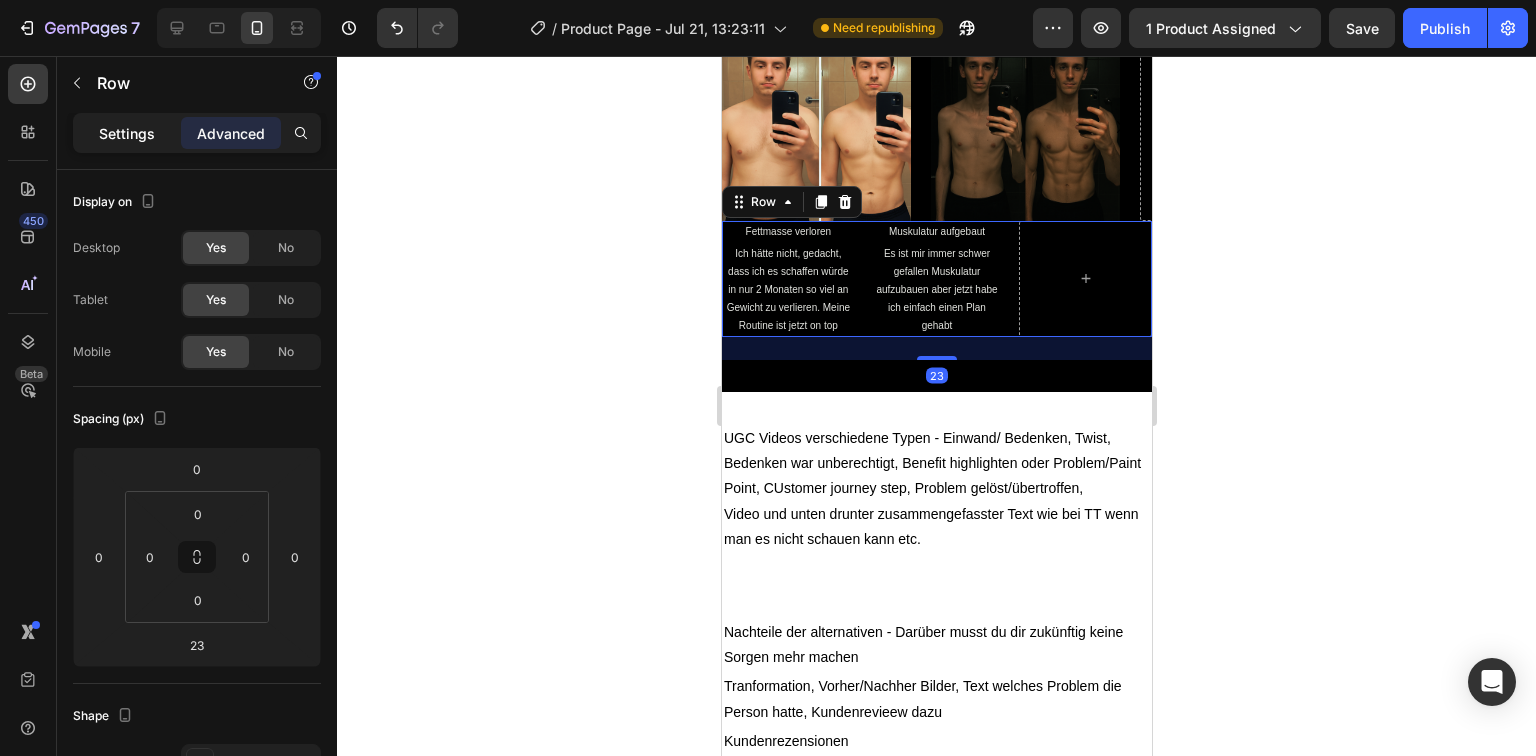 click on "Settings" at bounding box center [127, 133] 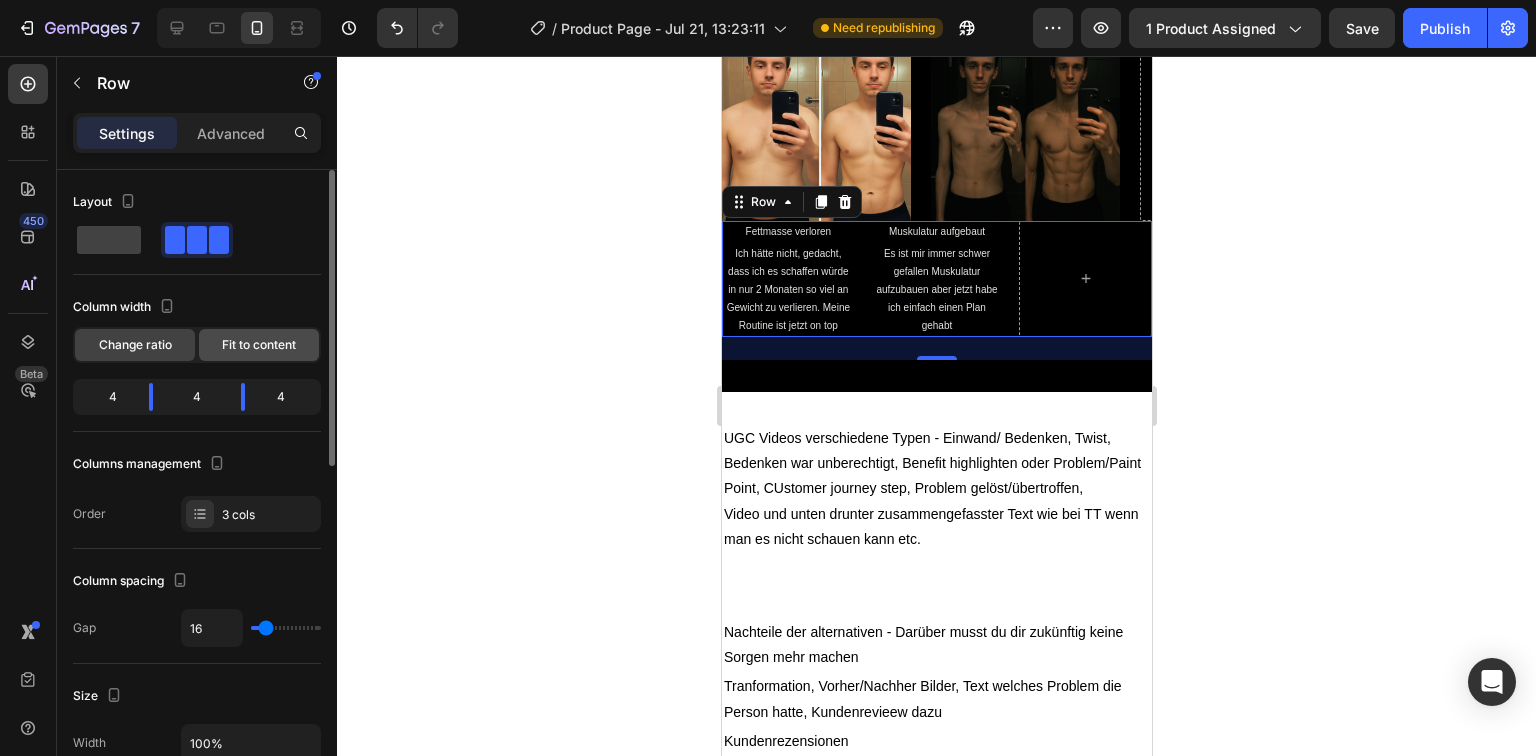 click on "Fit to content" 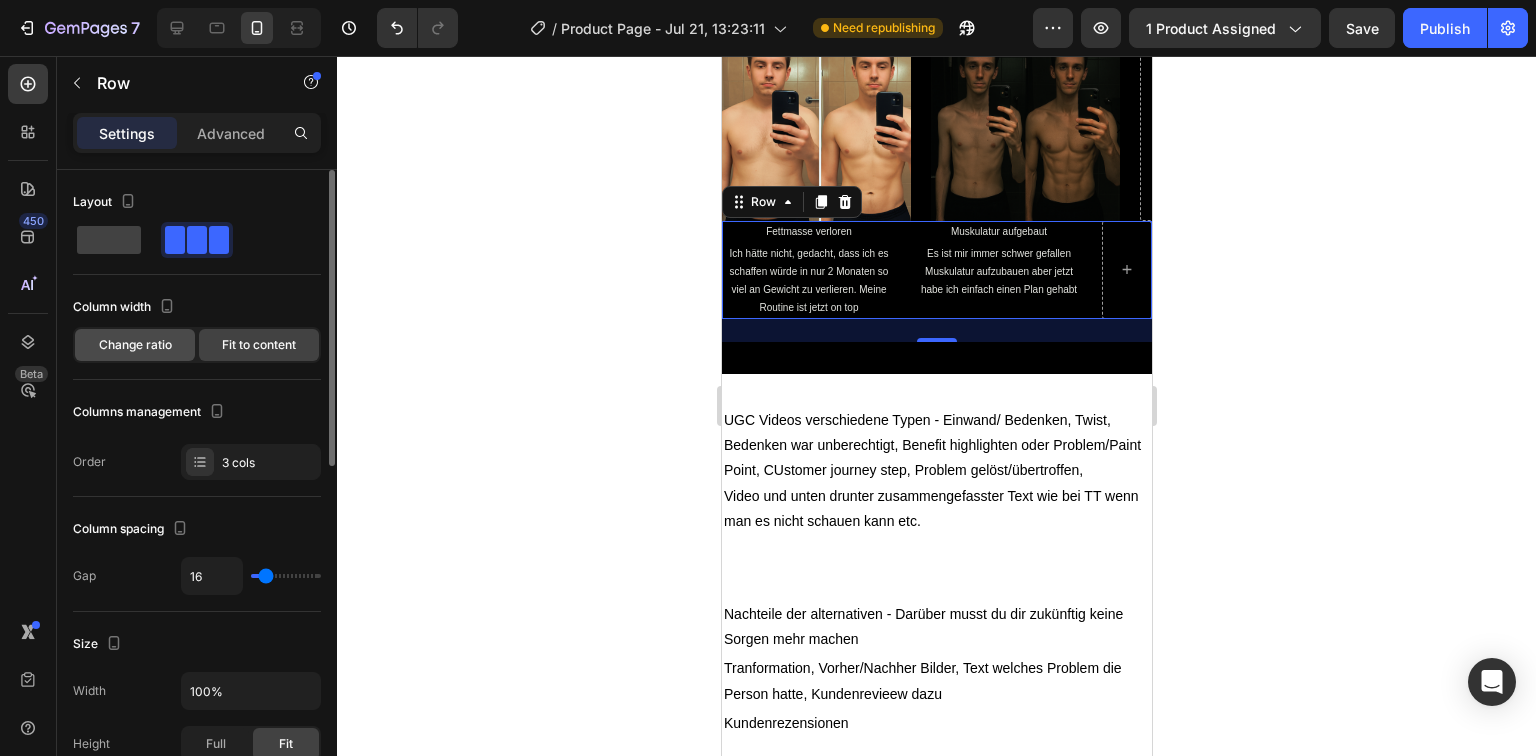 click on "Change ratio" 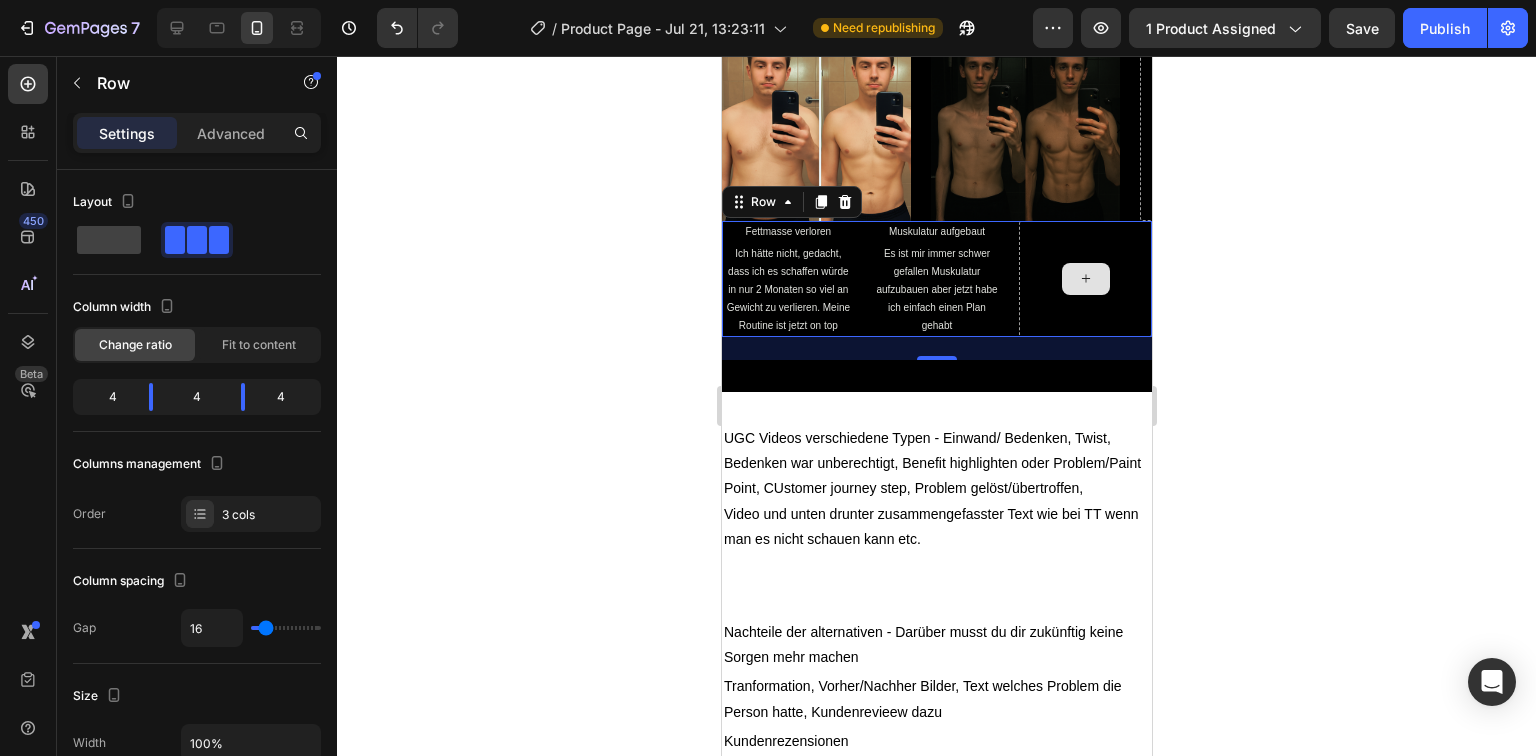 click at bounding box center (1084, 279) 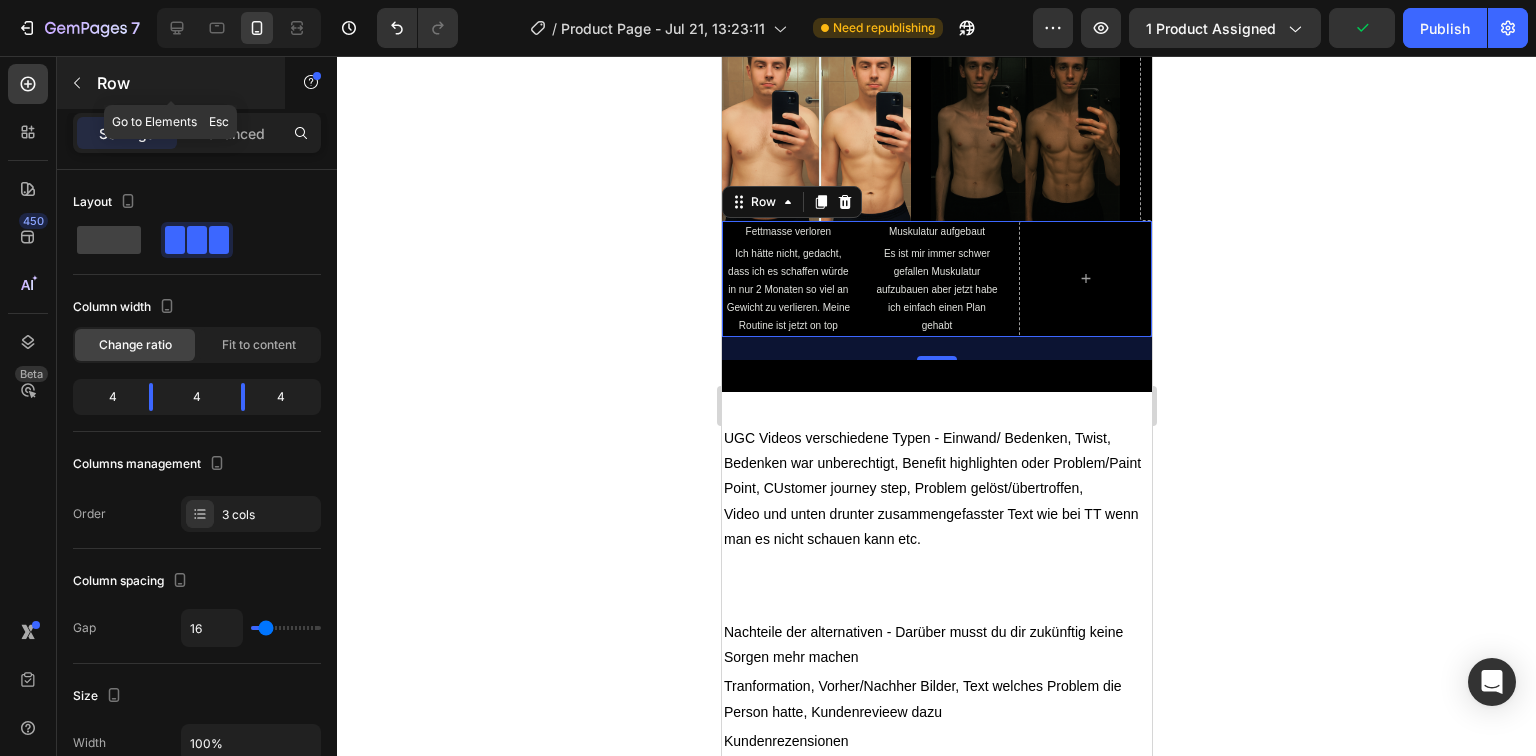click on "Row" at bounding box center (171, 83) 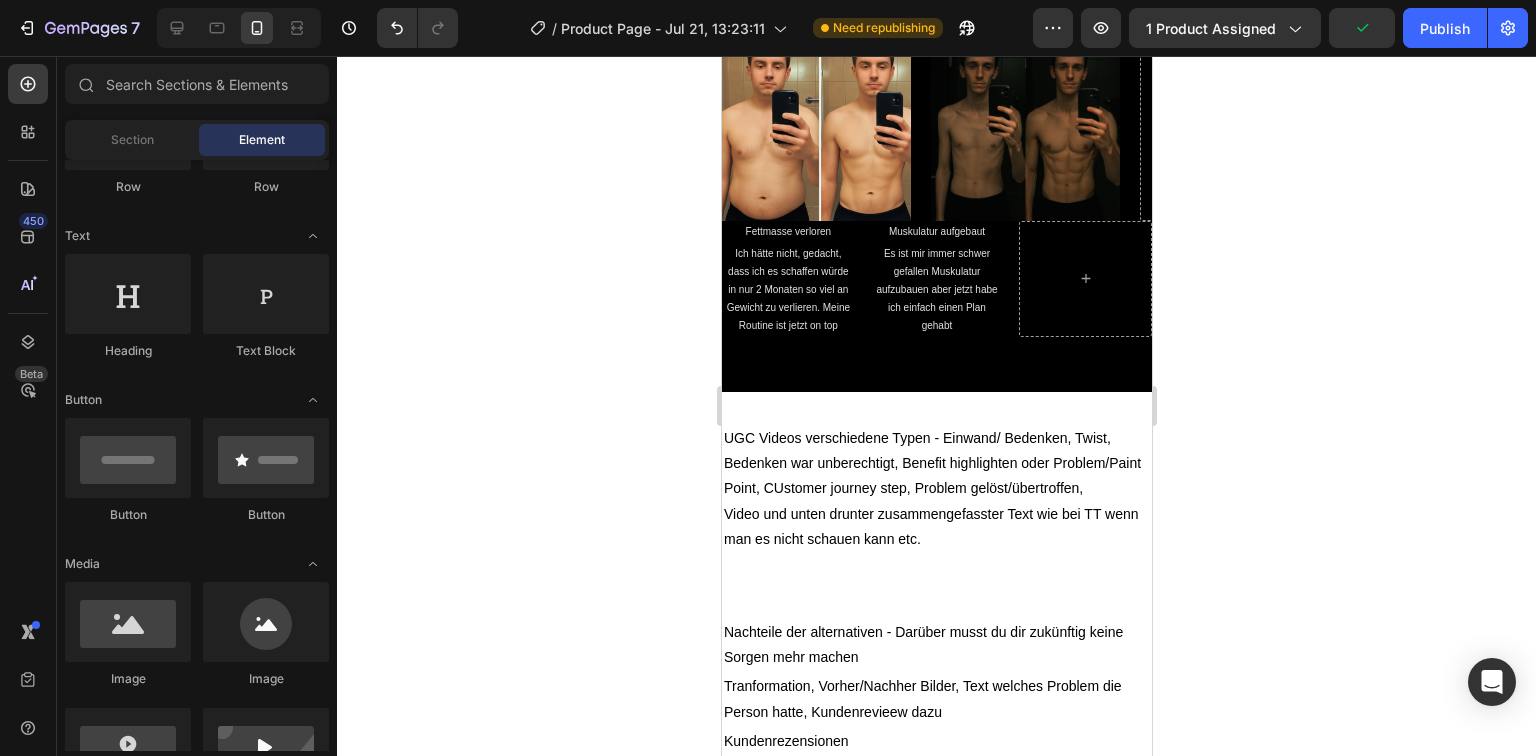 scroll, scrollTop: 0, scrollLeft: 0, axis: both 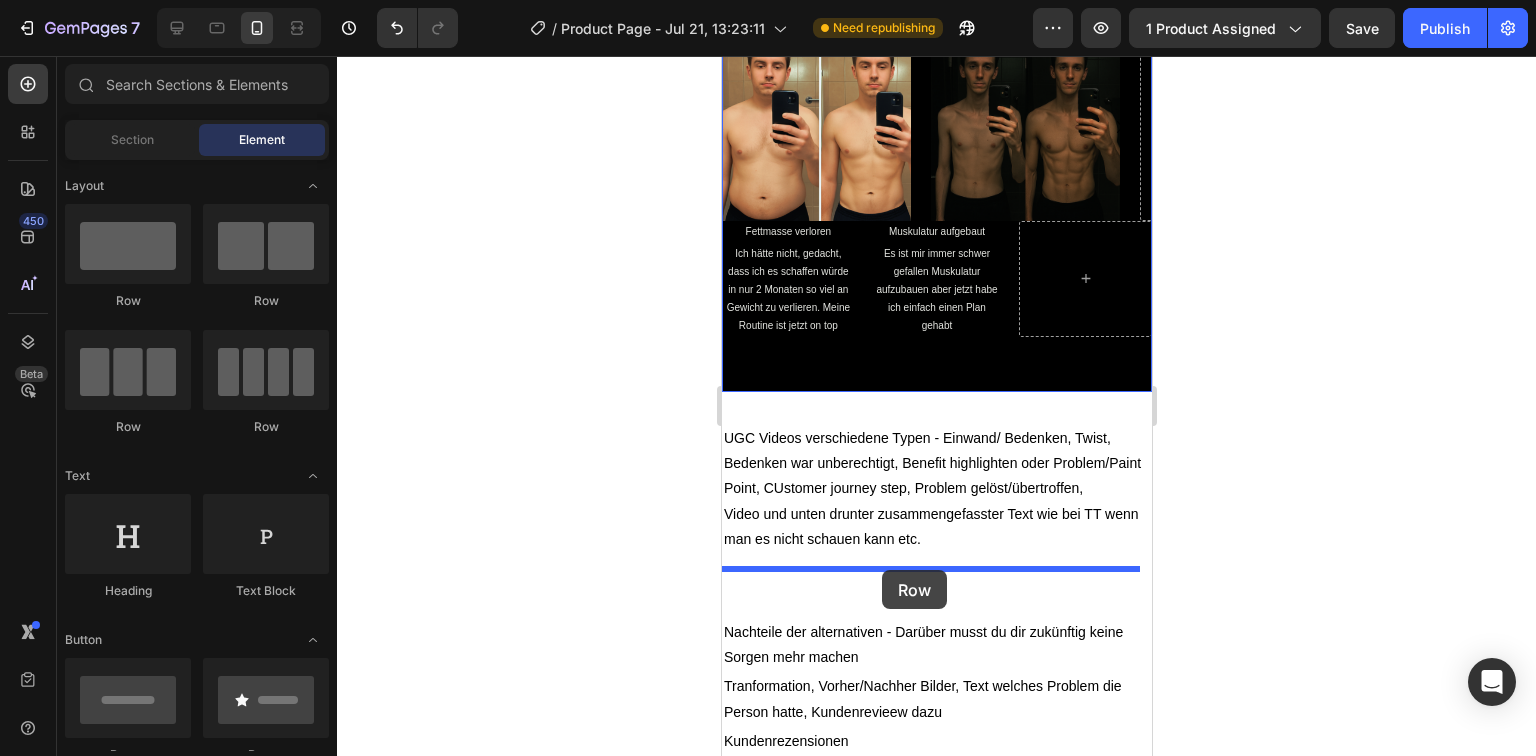 drag, startPoint x: 967, startPoint y: 314, endPoint x: 881, endPoint y: 570, distance: 270.05927 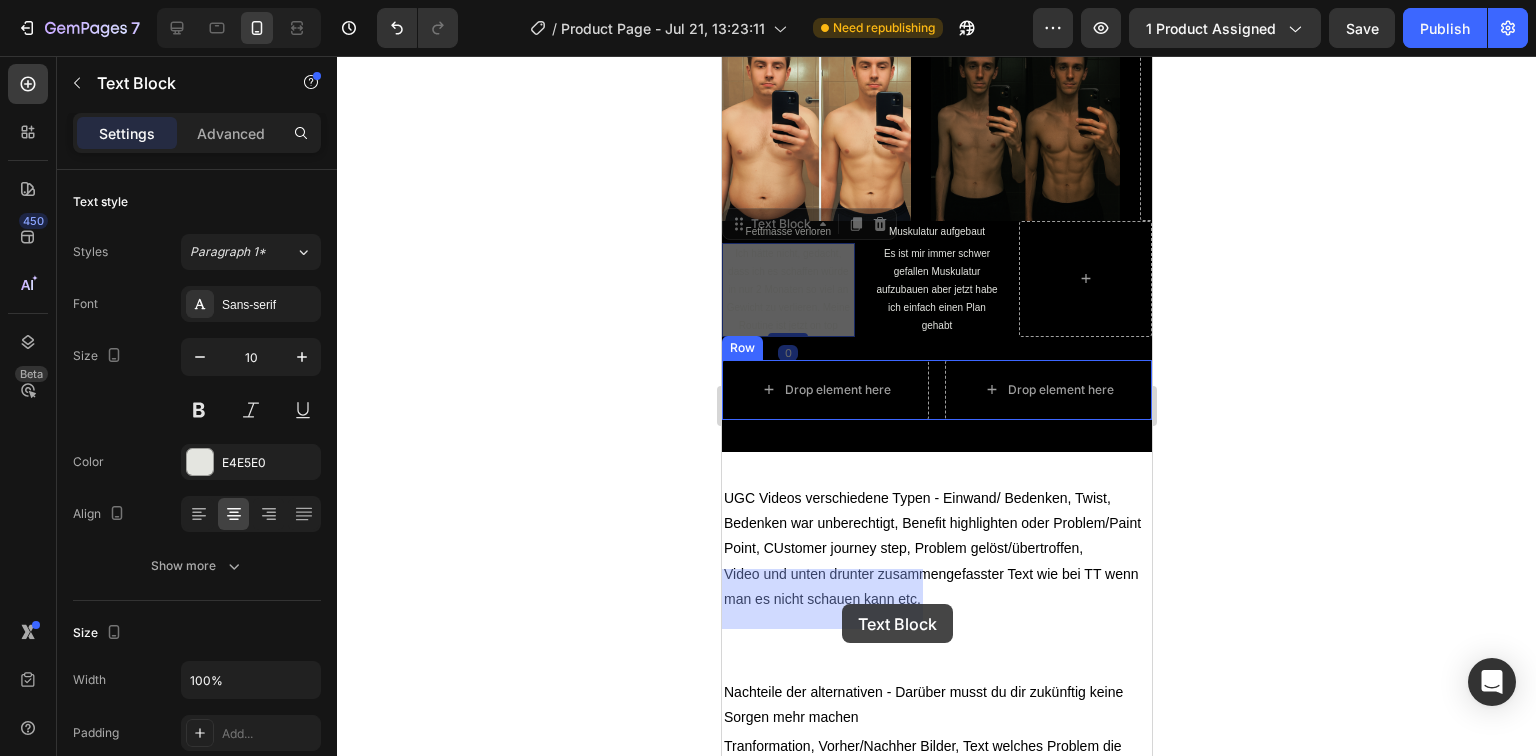 drag, startPoint x: 803, startPoint y: 504, endPoint x: 921, endPoint y: 553, distance: 127.769325 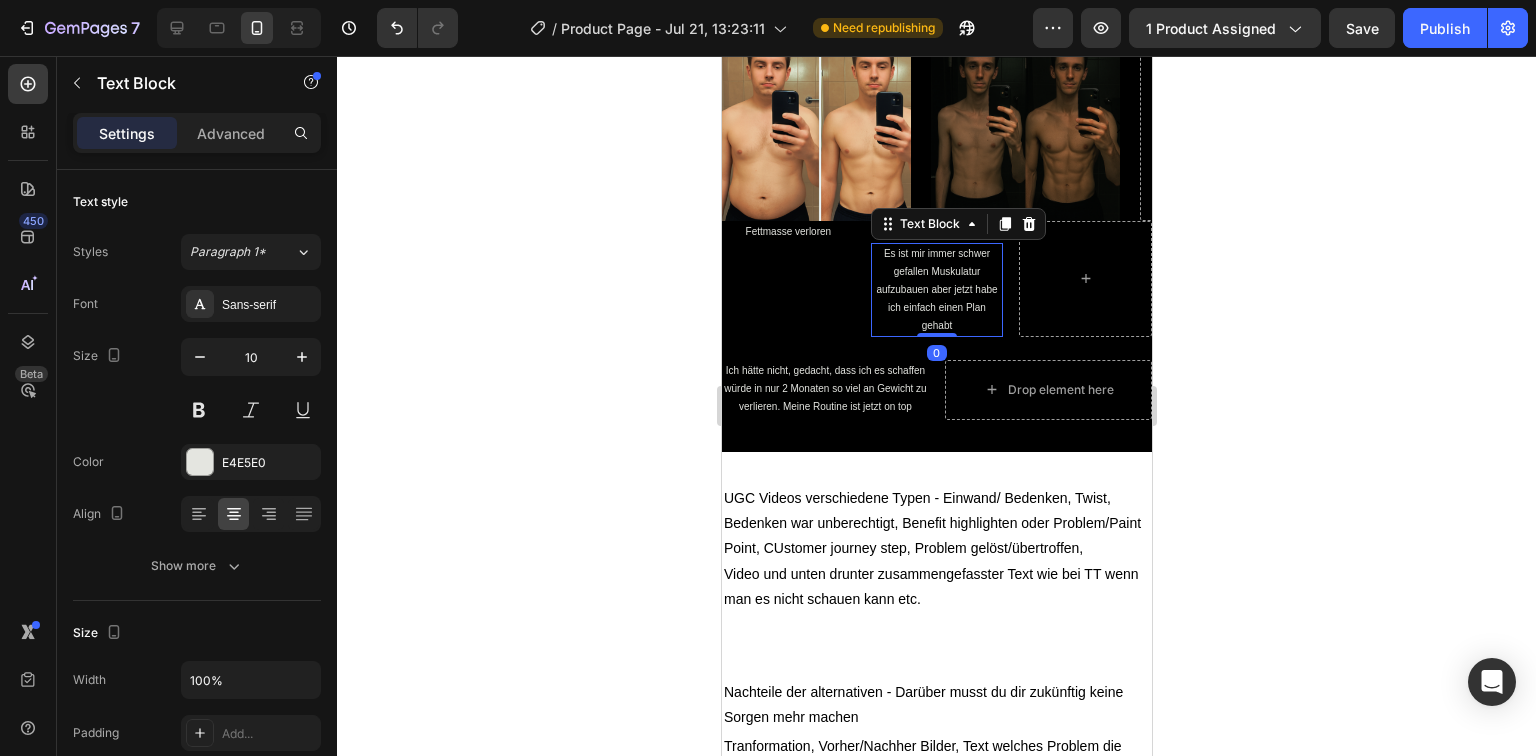 scroll, scrollTop: 160, scrollLeft: 0, axis: vertical 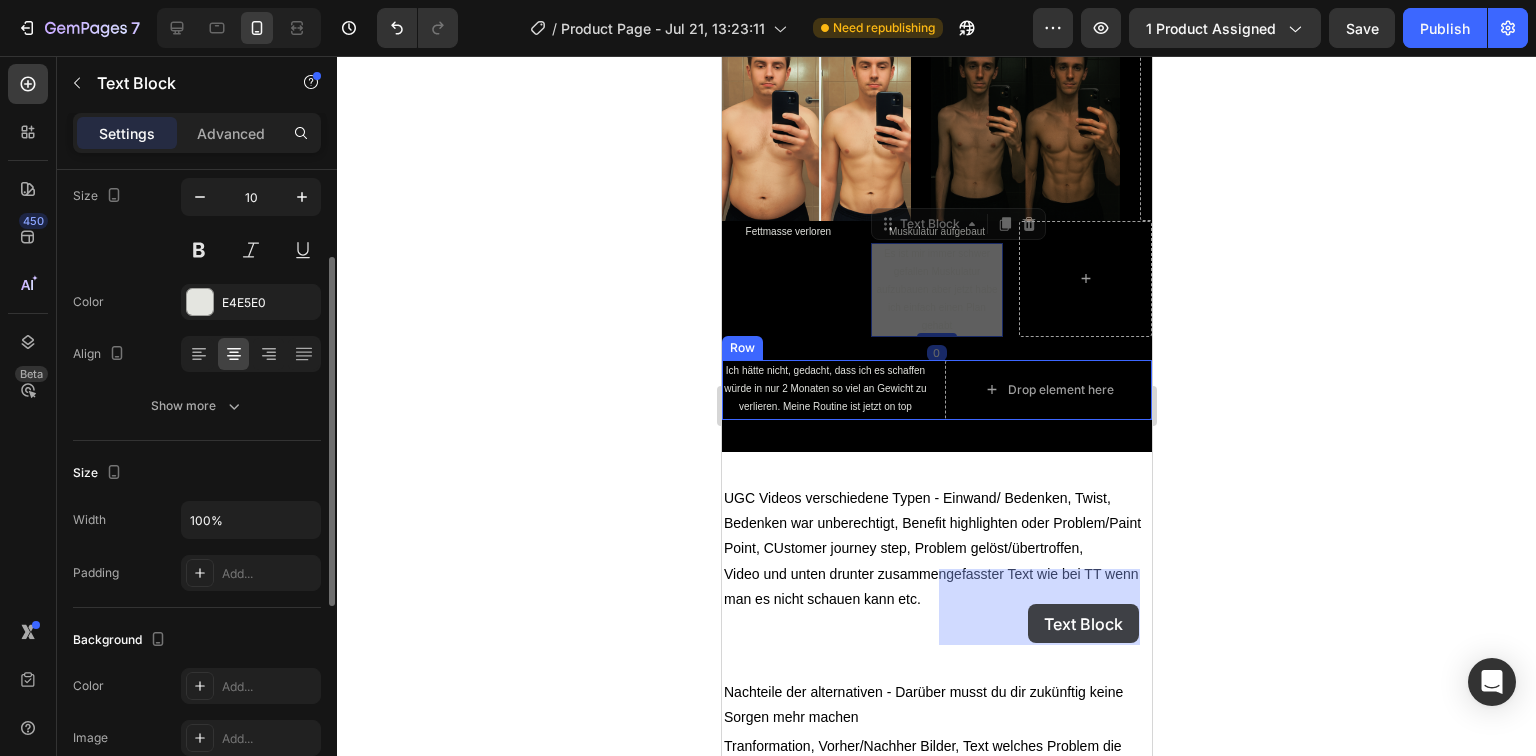 drag, startPoint x: 933, startPoint y: 498, endPoint x: 1028, endPoint y: 607, distance: 144.58907 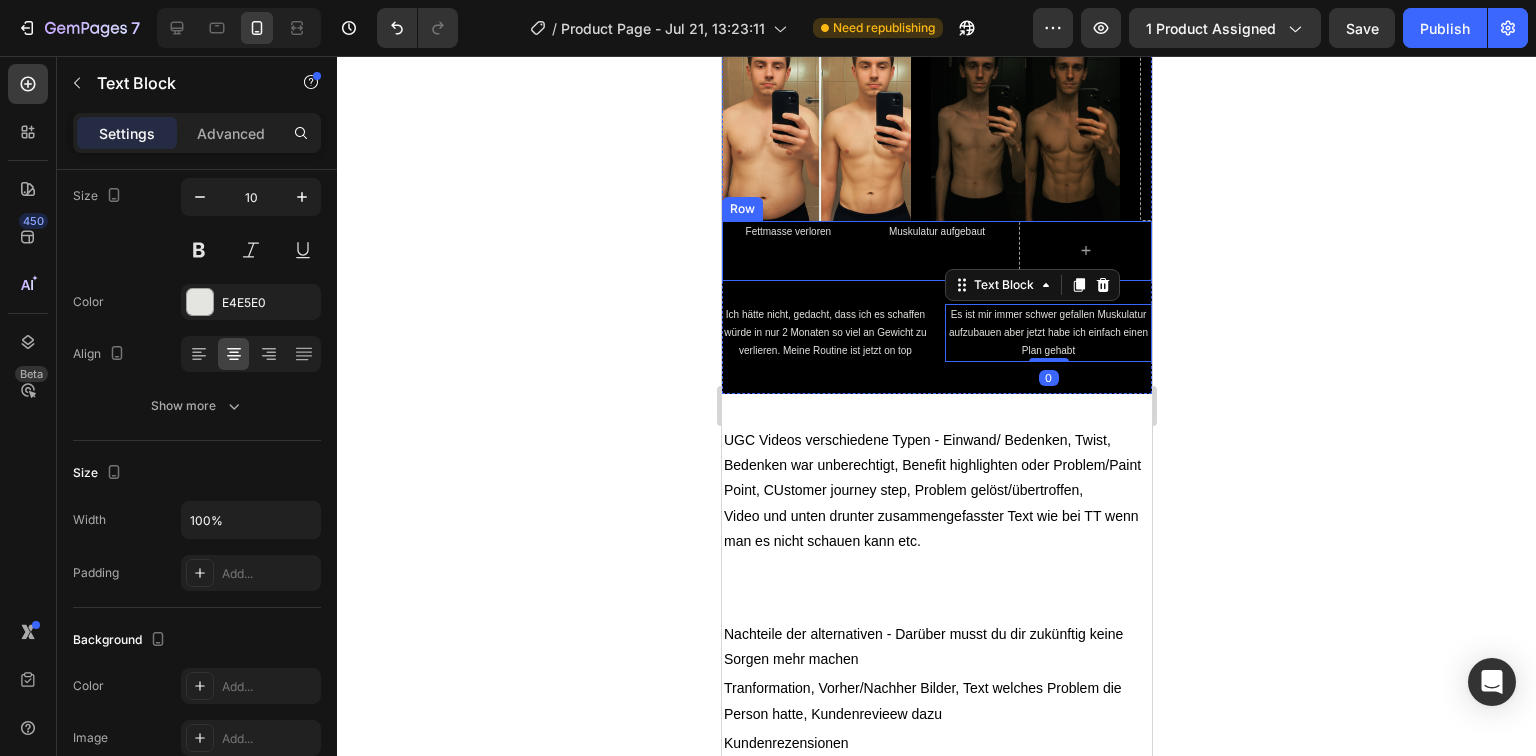 click on "Muskulatur aufgebaut Text Block" at bounding box center [936, 251] 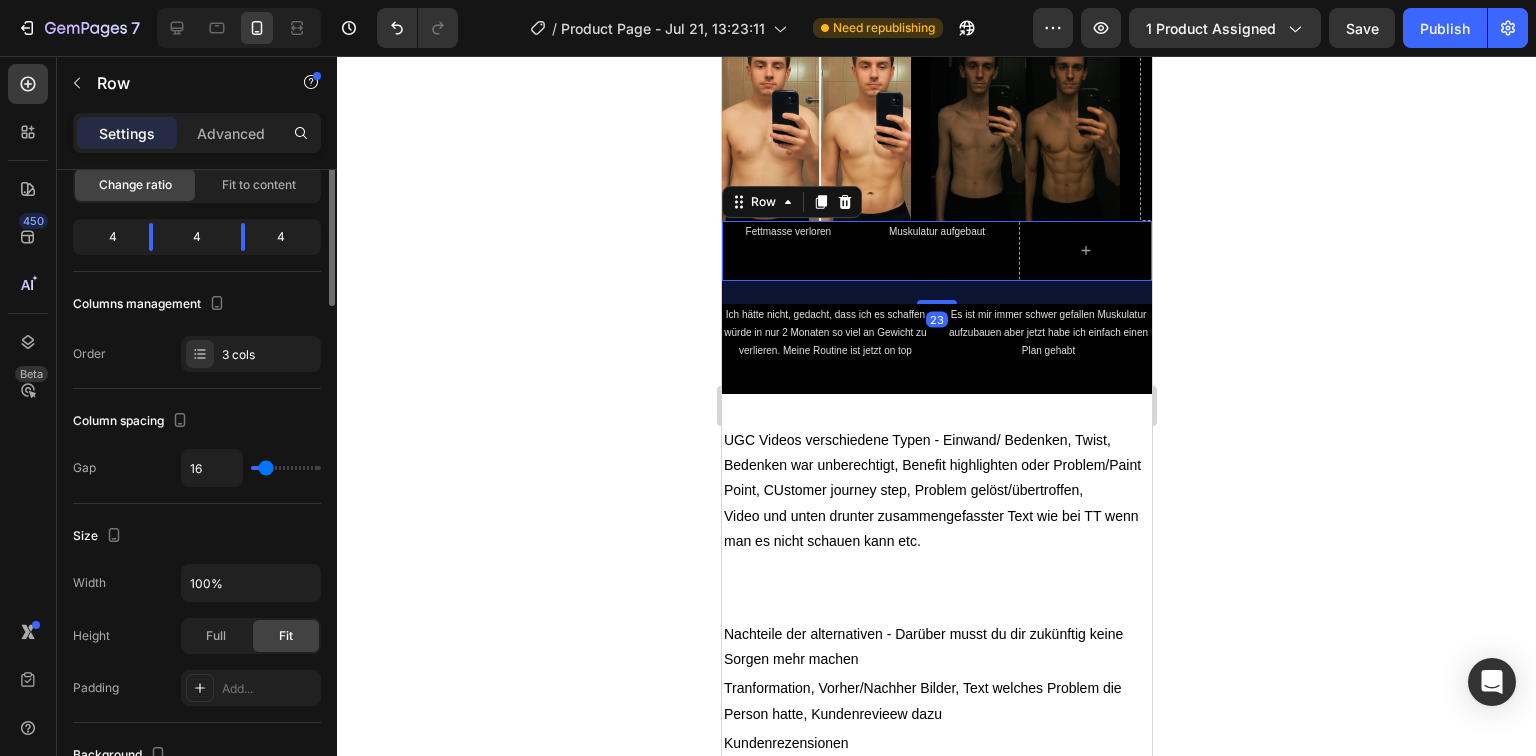 scroll, scrollTop: 0, scrollLeft: 0, axis: both 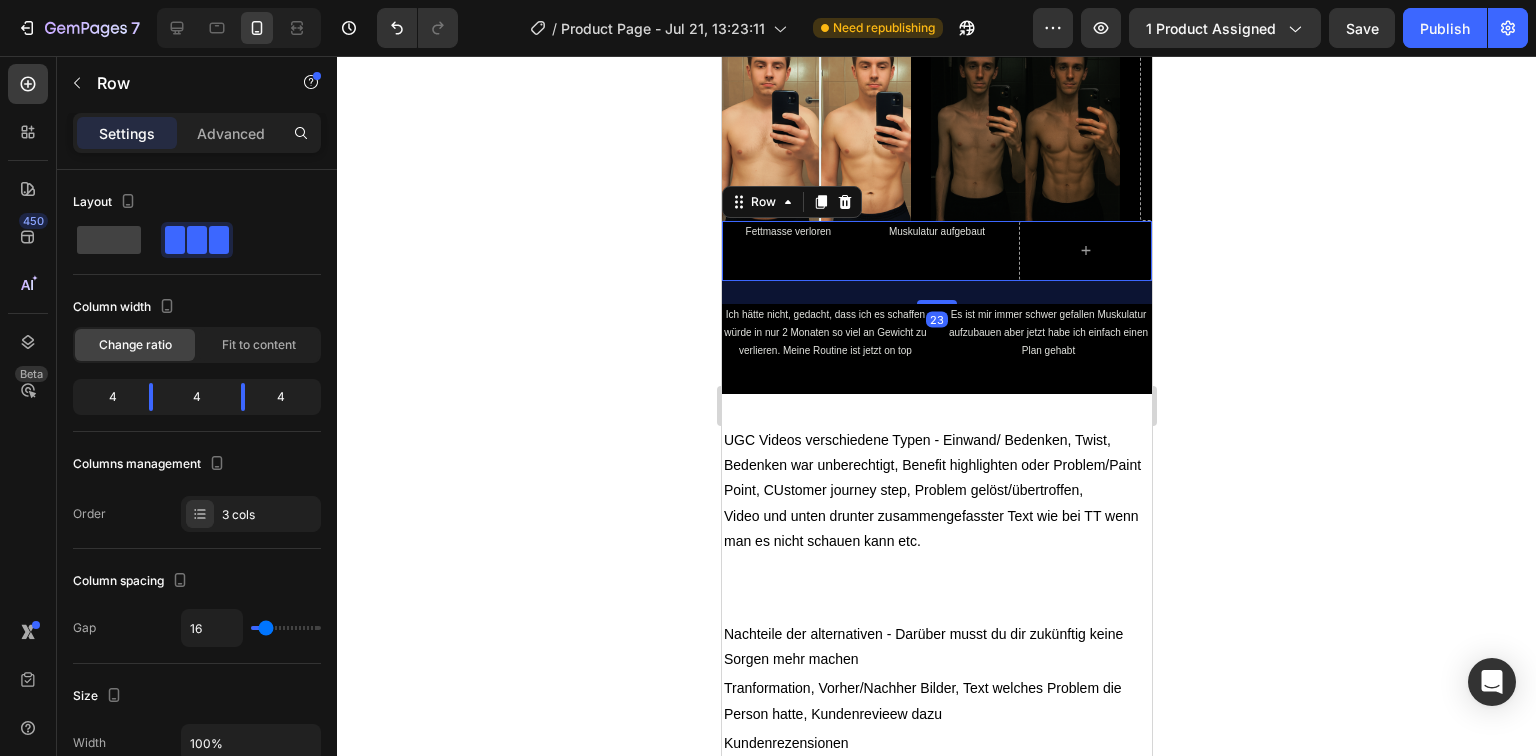 click on "23" at bounding box center [936, 292] 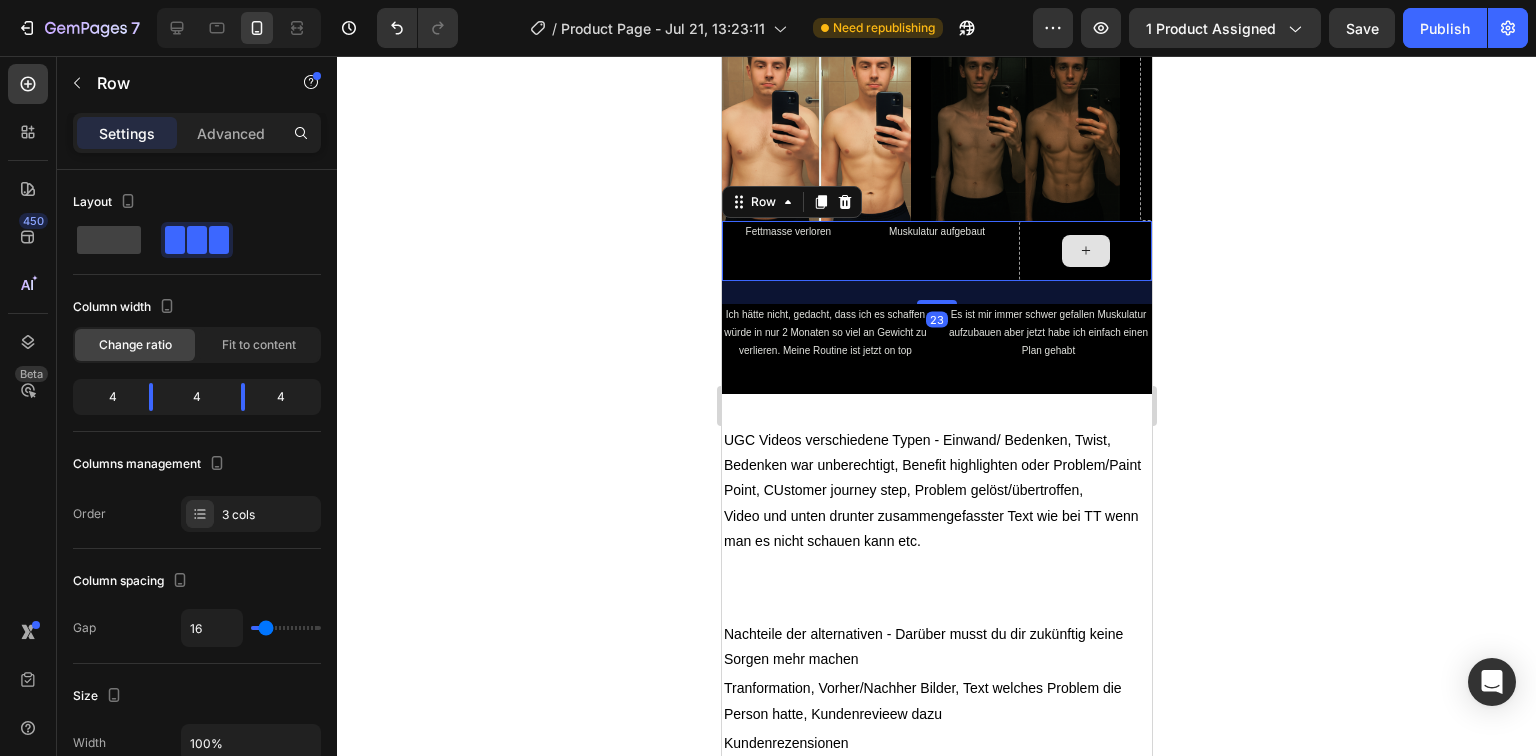 click at bounding box center [1084, 251] 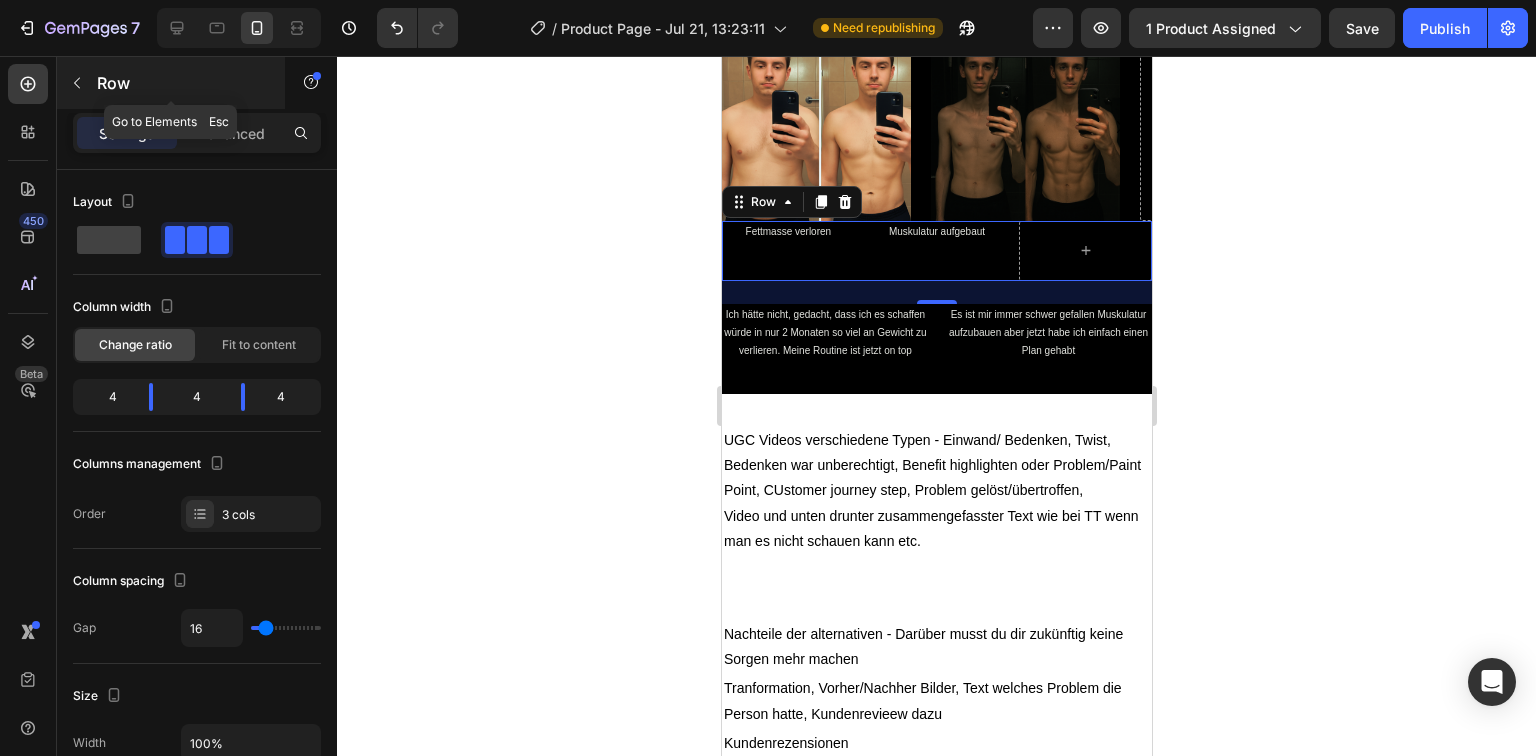 click at bounding box center [77, 83] 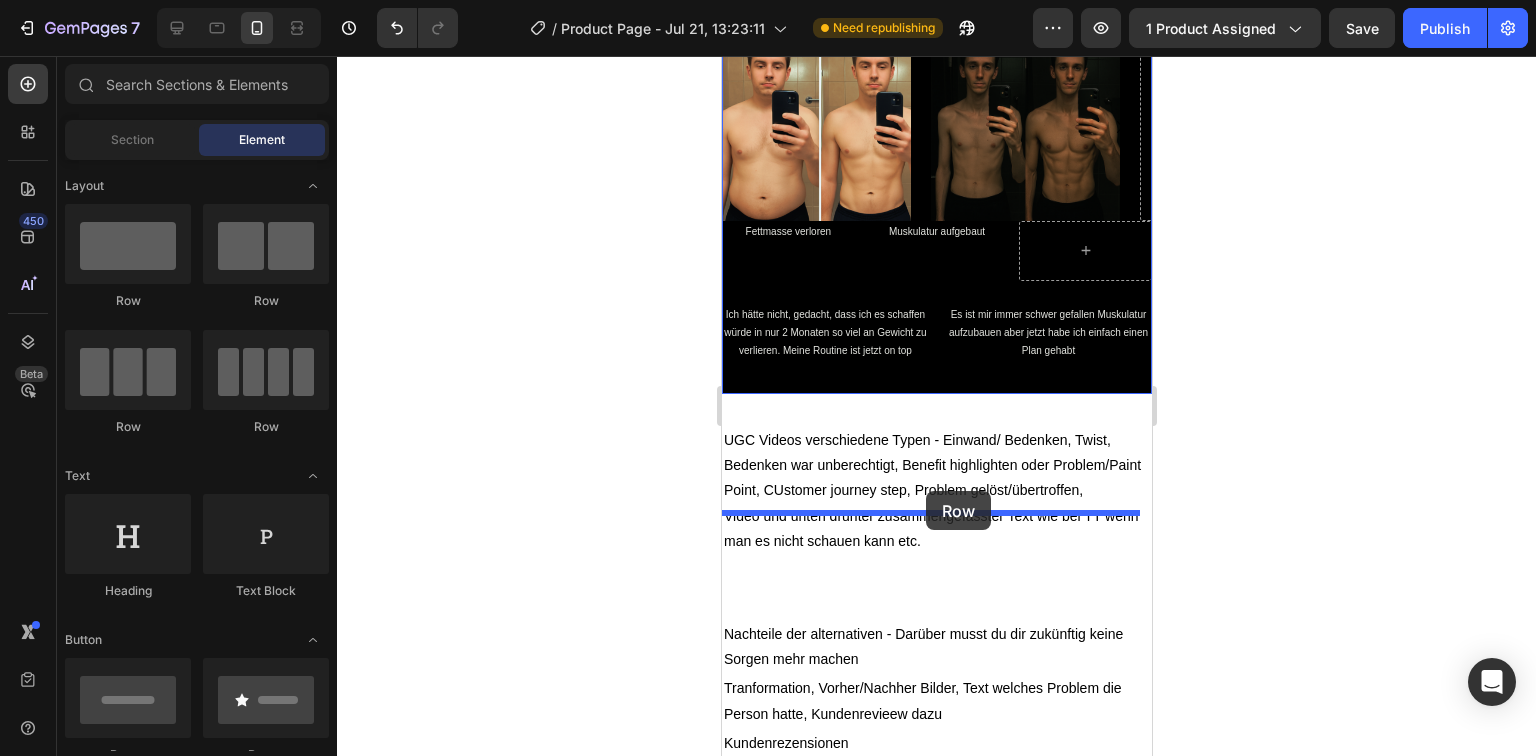 drag, startPoint x: 971, startPoint y: 307, endPoint x: 925, endPoint y: 491, distance: 189.66286 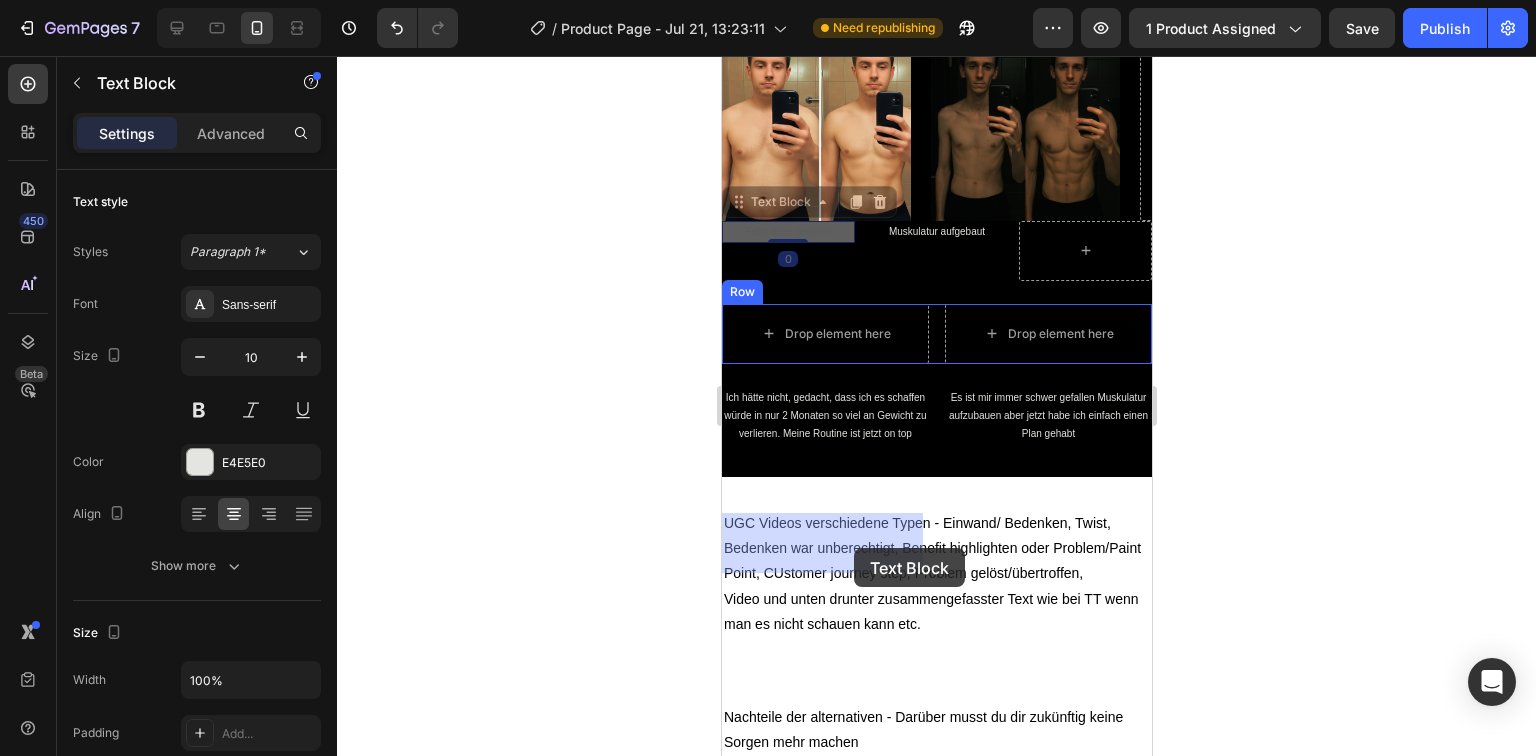 drag, startPoint x: 797, startPoint y: 439, endPoint x: 853, endPoint y: 548, distance: 122.54387 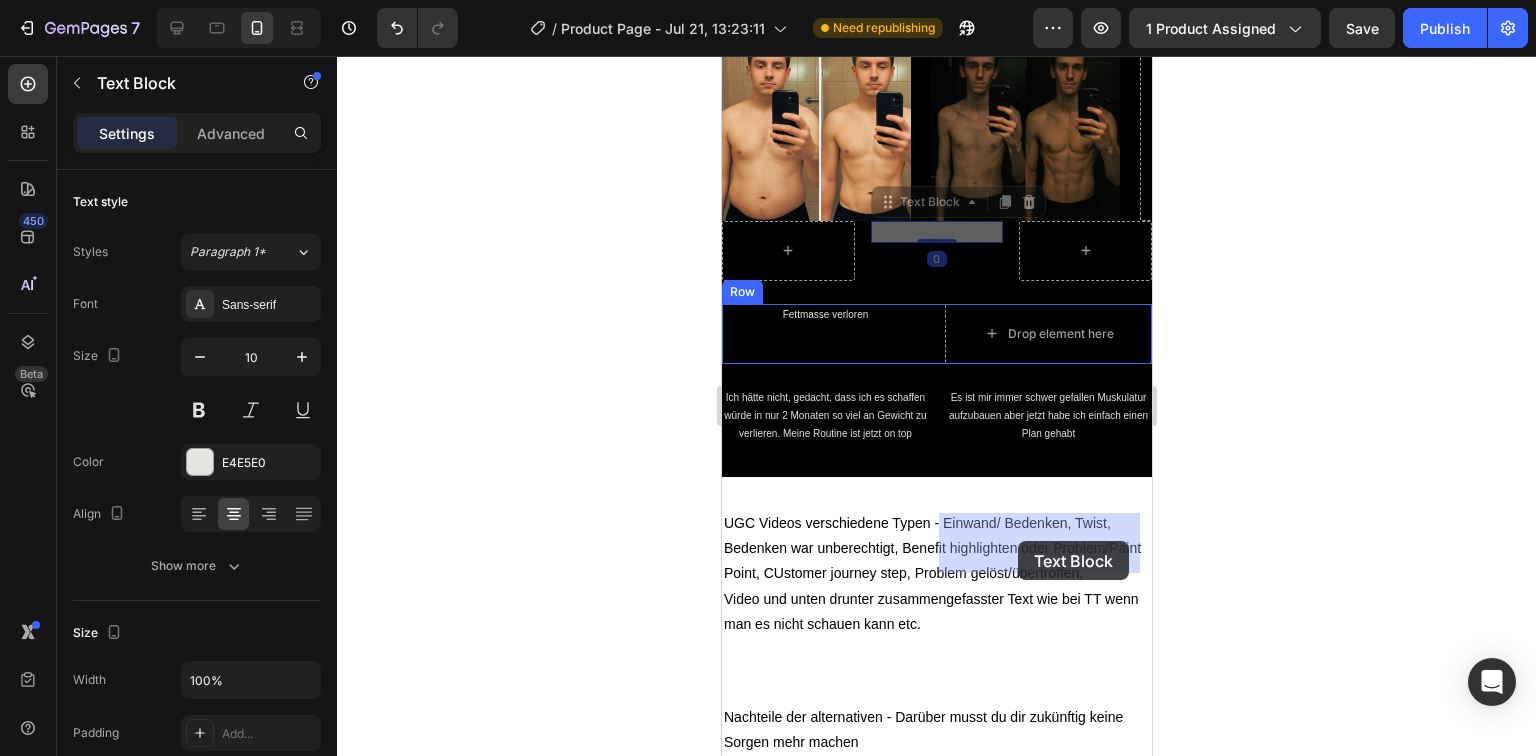 drag, startPoint x: 926, startPoint y: 441, endPoint x: 1006, endPoint y: 523, distance: 114.56003 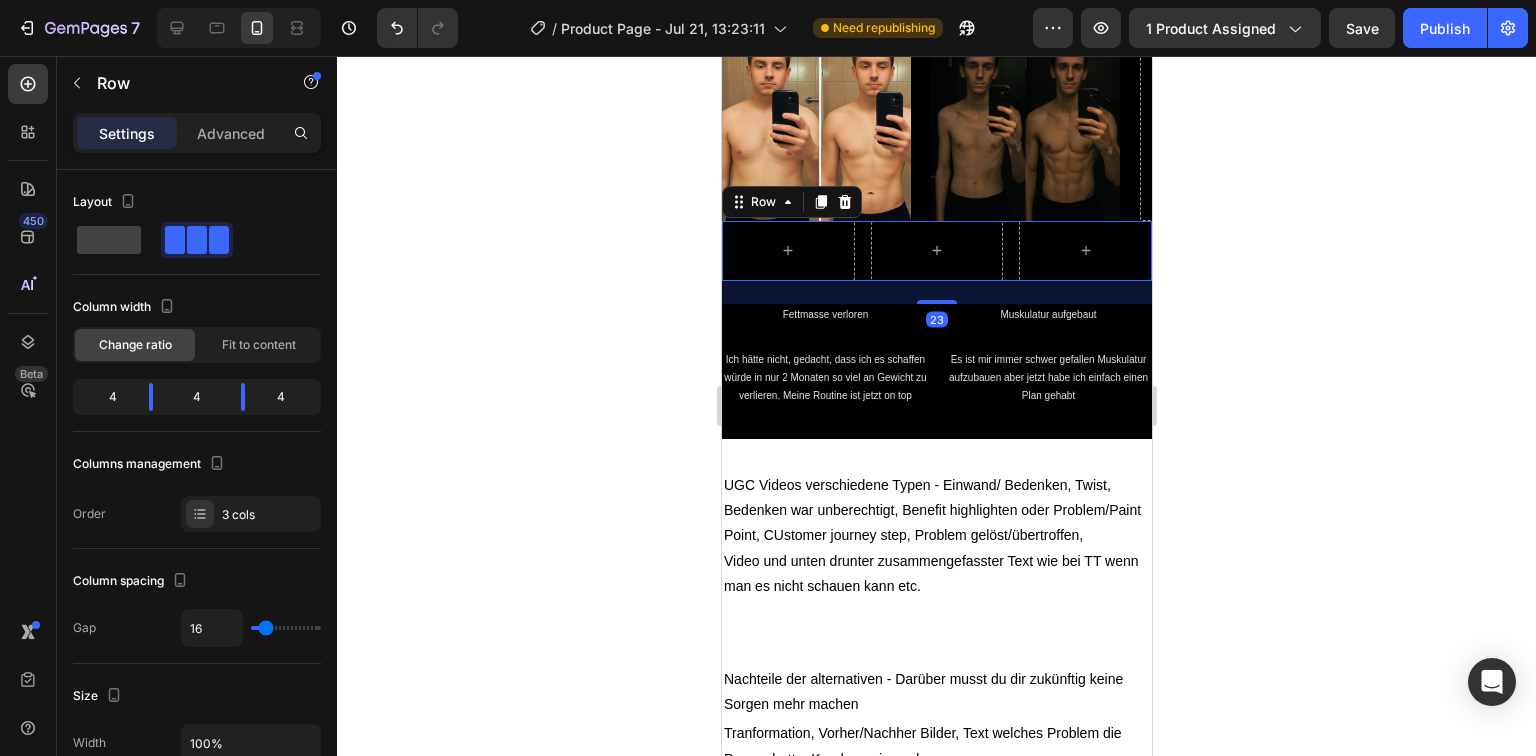 click on "Row   23" at bounding box center [936, 251] 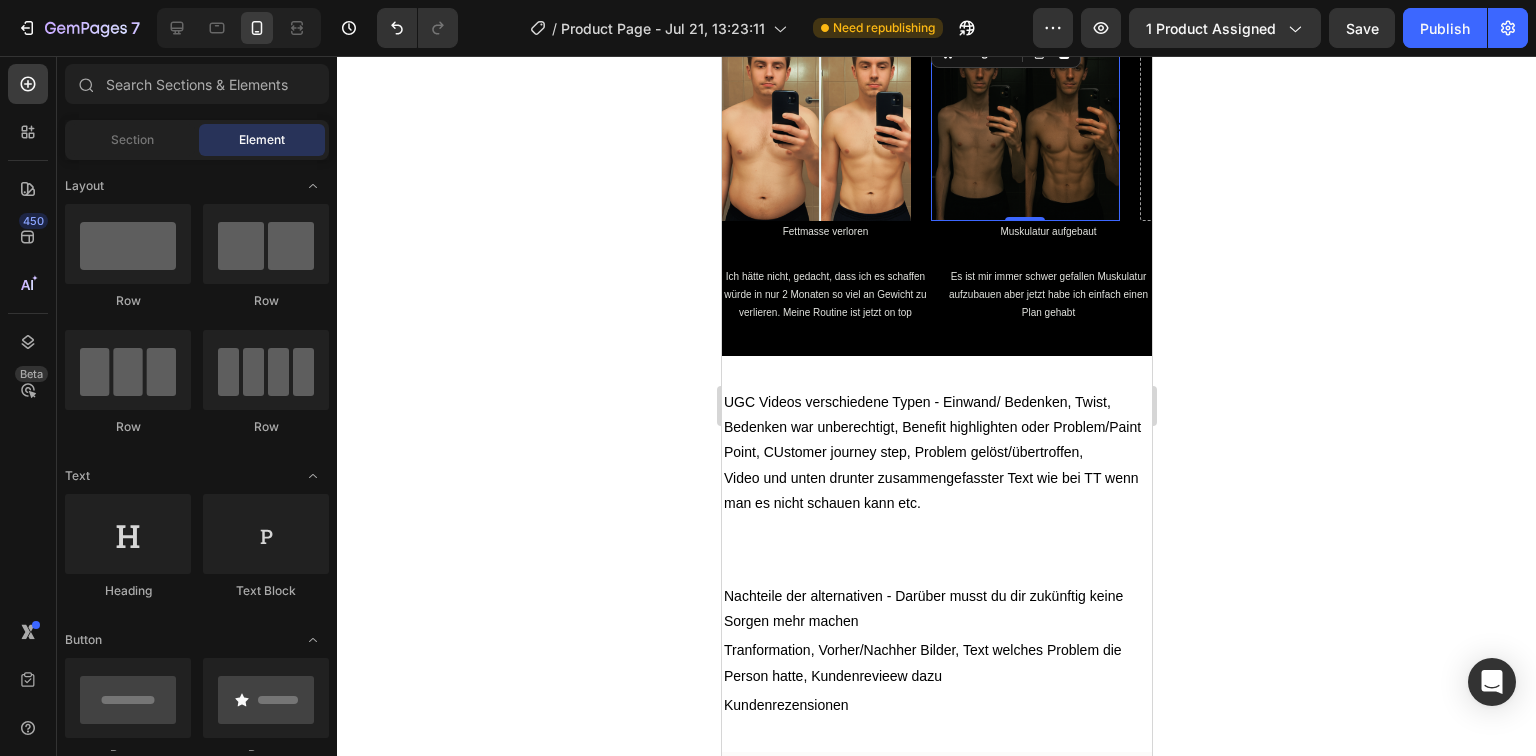 click at bounding box center (1024, 126) 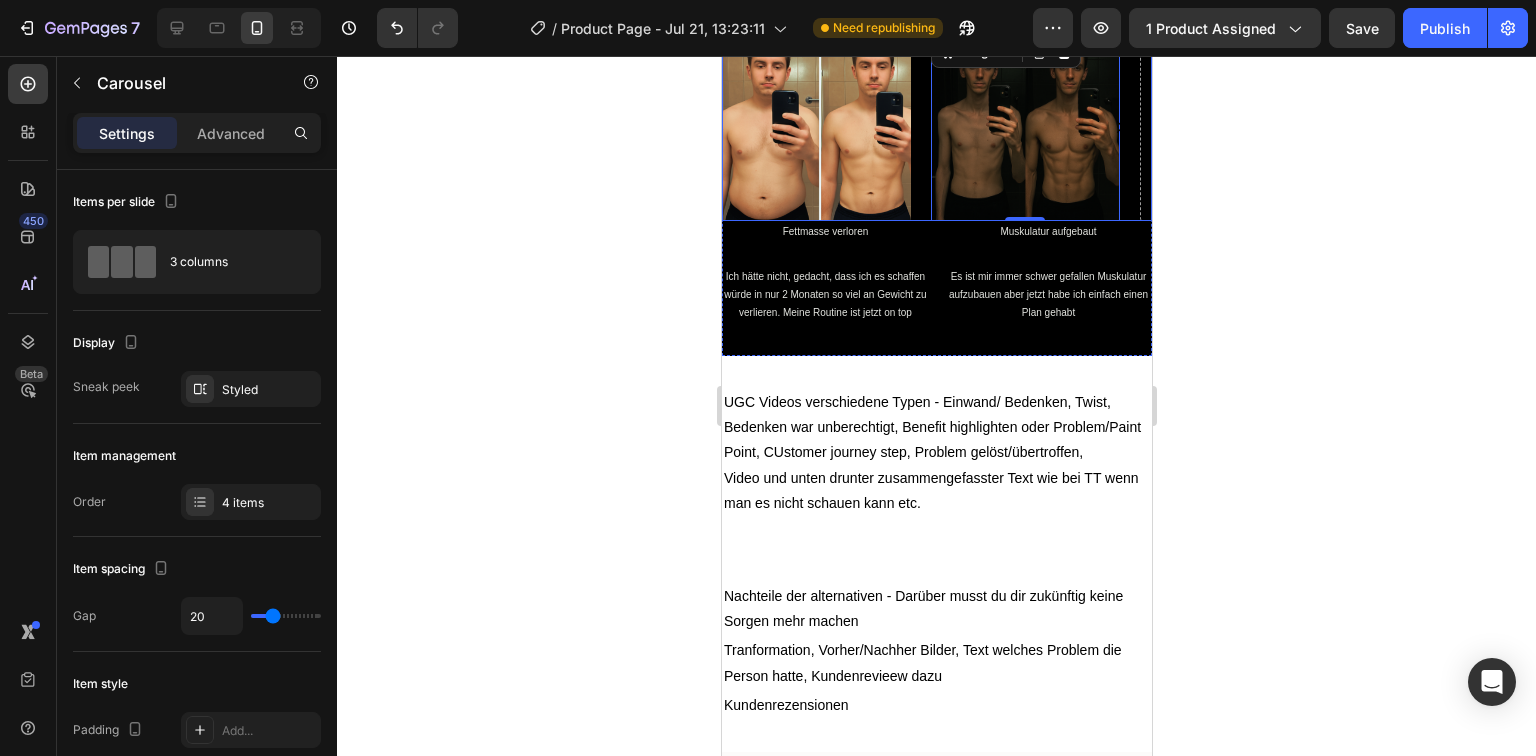 click on "Image Image   0
Drop element here Image" at bounding box center [936, 126] 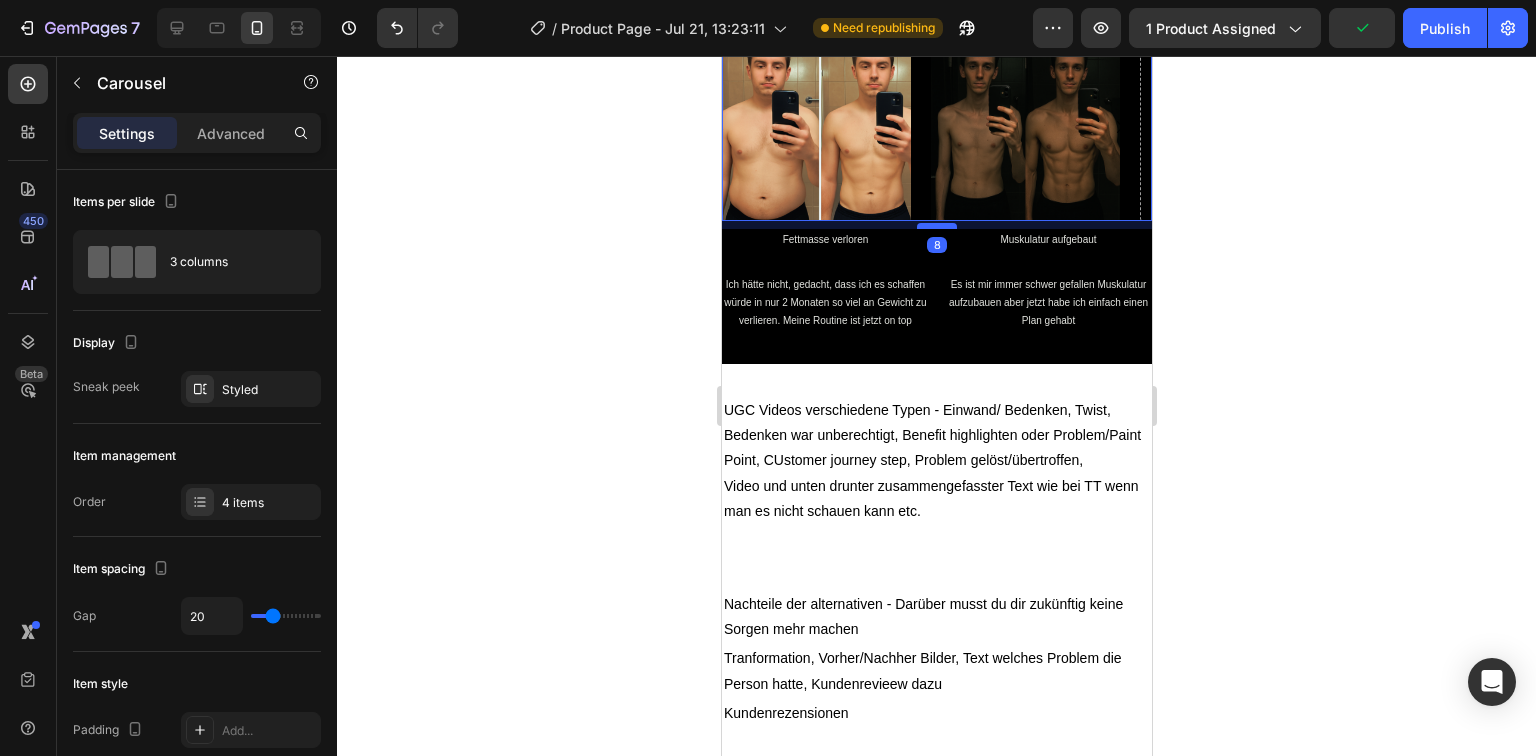 click at bounding box center (936, 226) 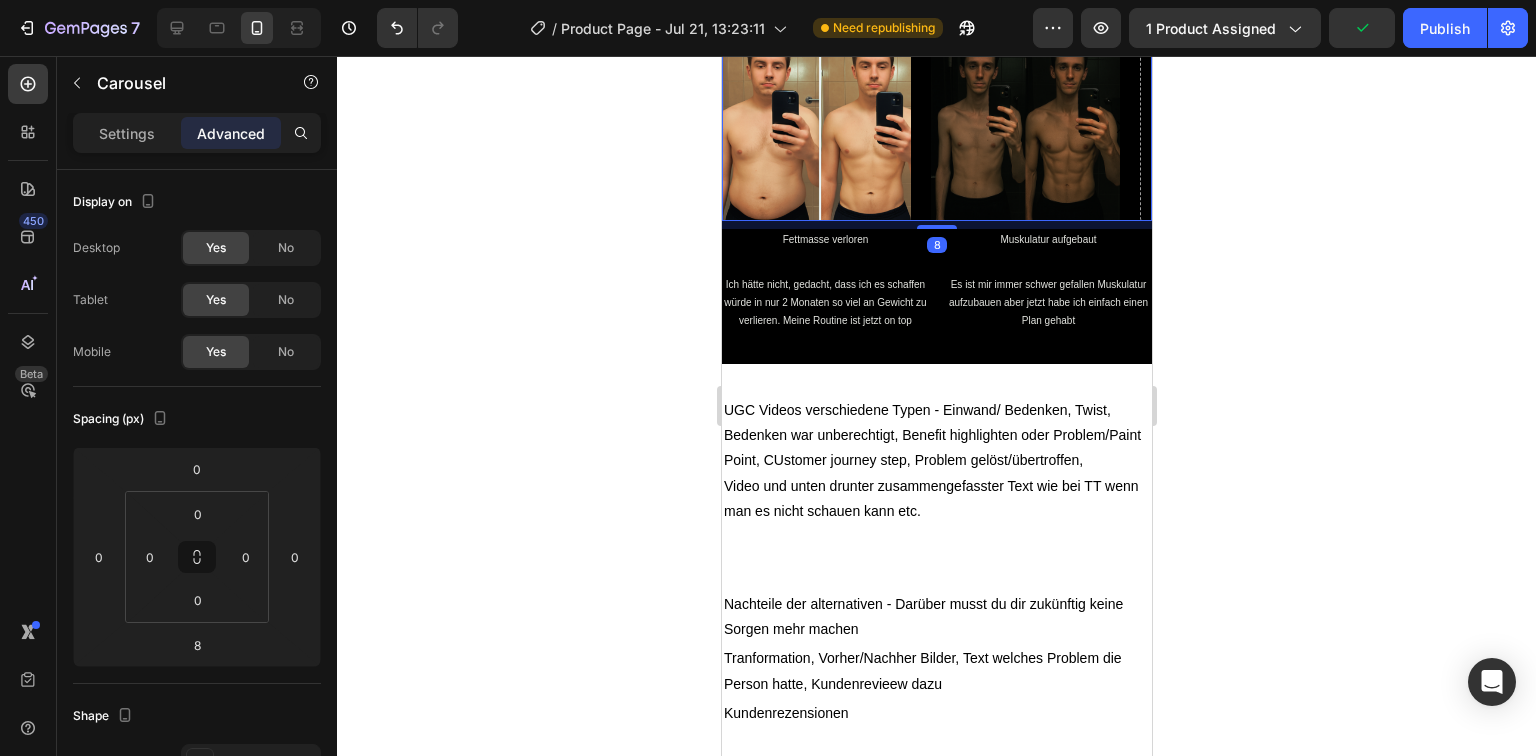 click 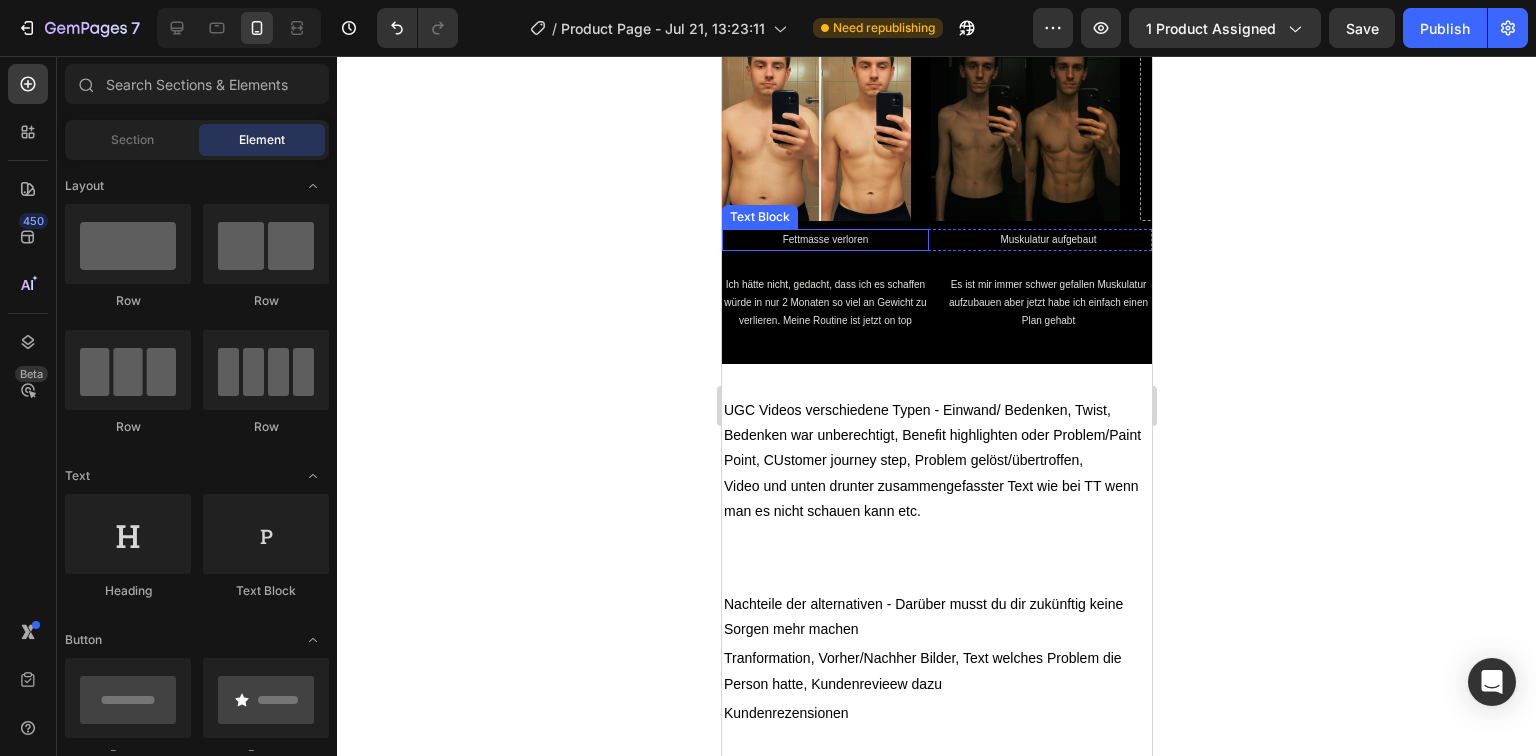 click on "Fettmasse verloren" at bounding box center [824, 240] 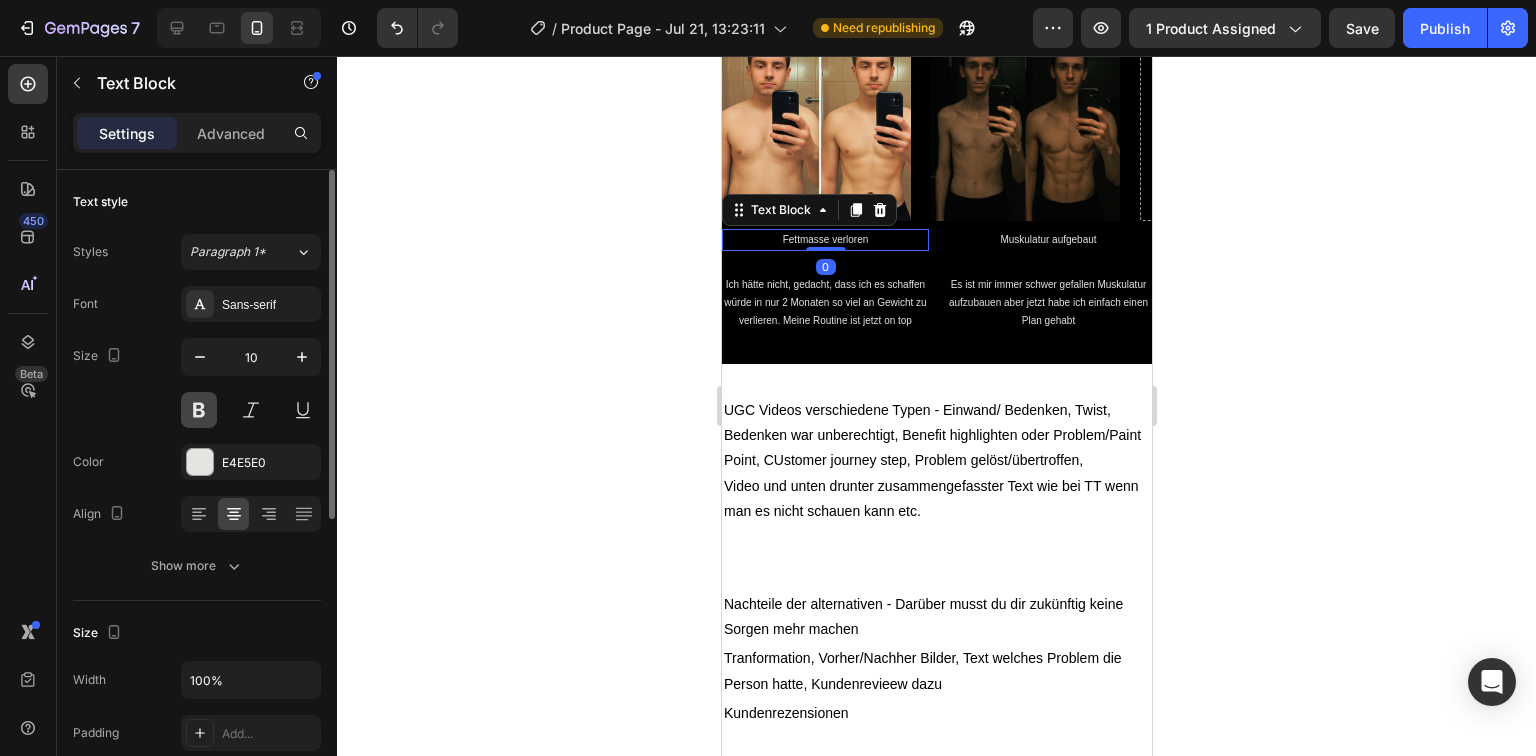 click at bounding box center (199, 410) 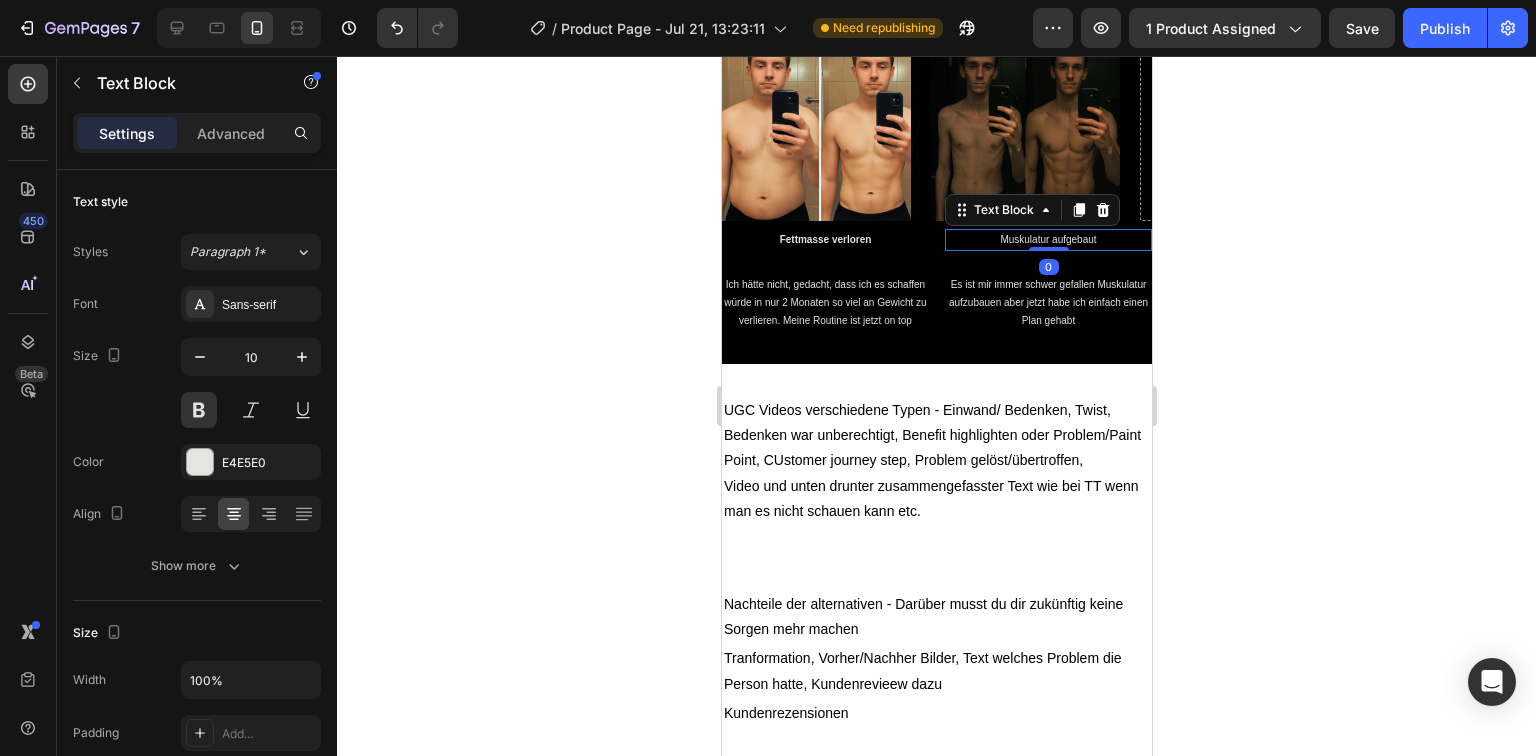 click on "Muskulatur aufgebaut" at bounding box center [1047, 240] 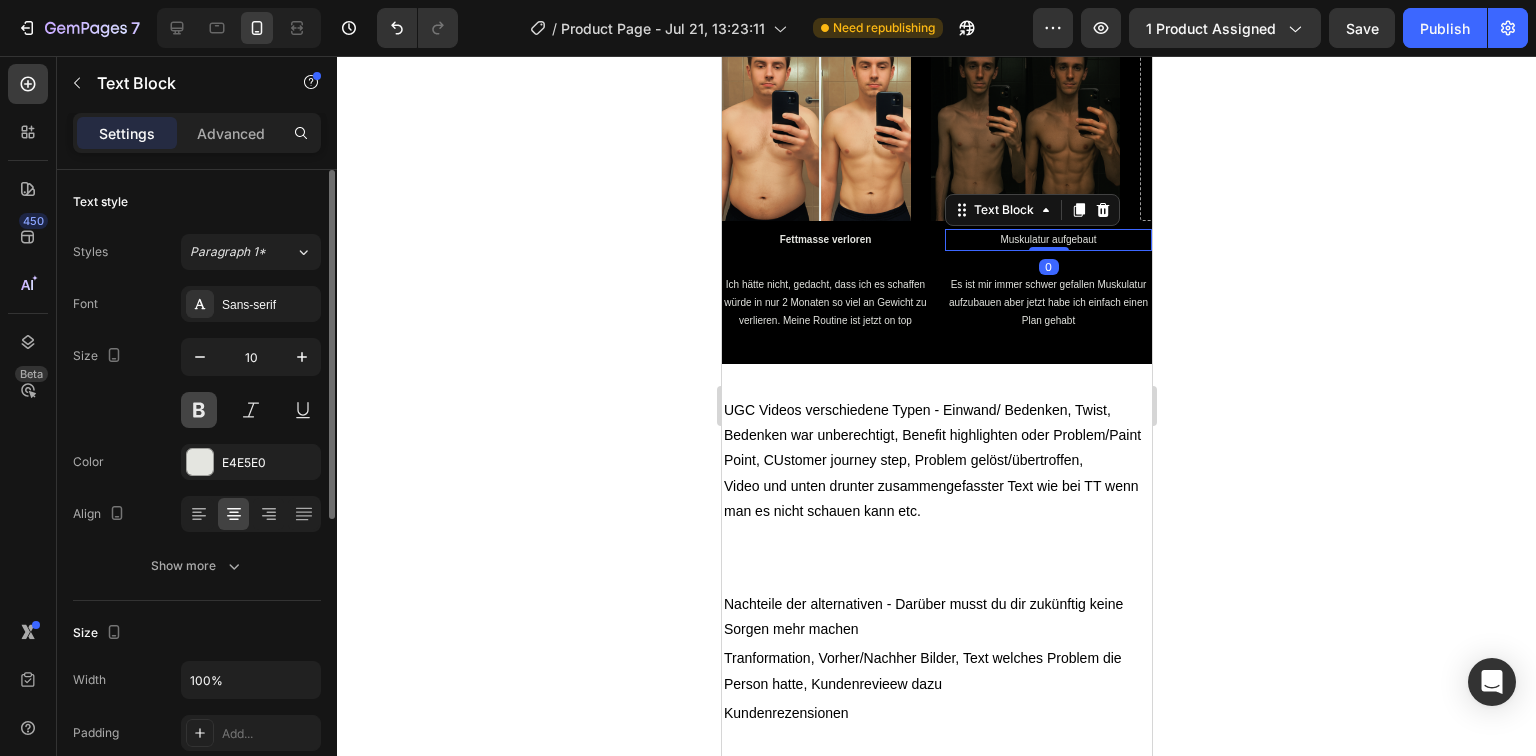 click at bounding box center (199, 410) 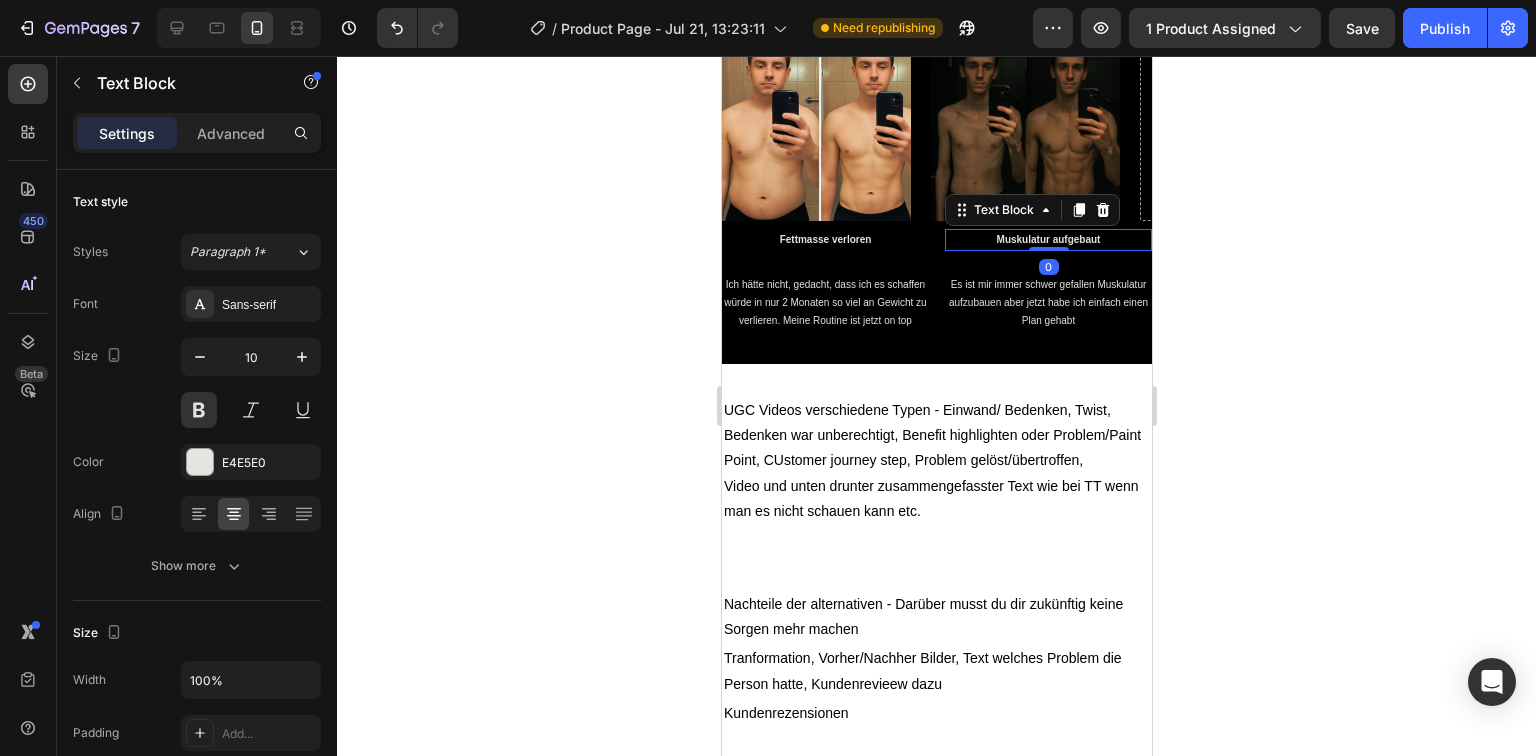 click 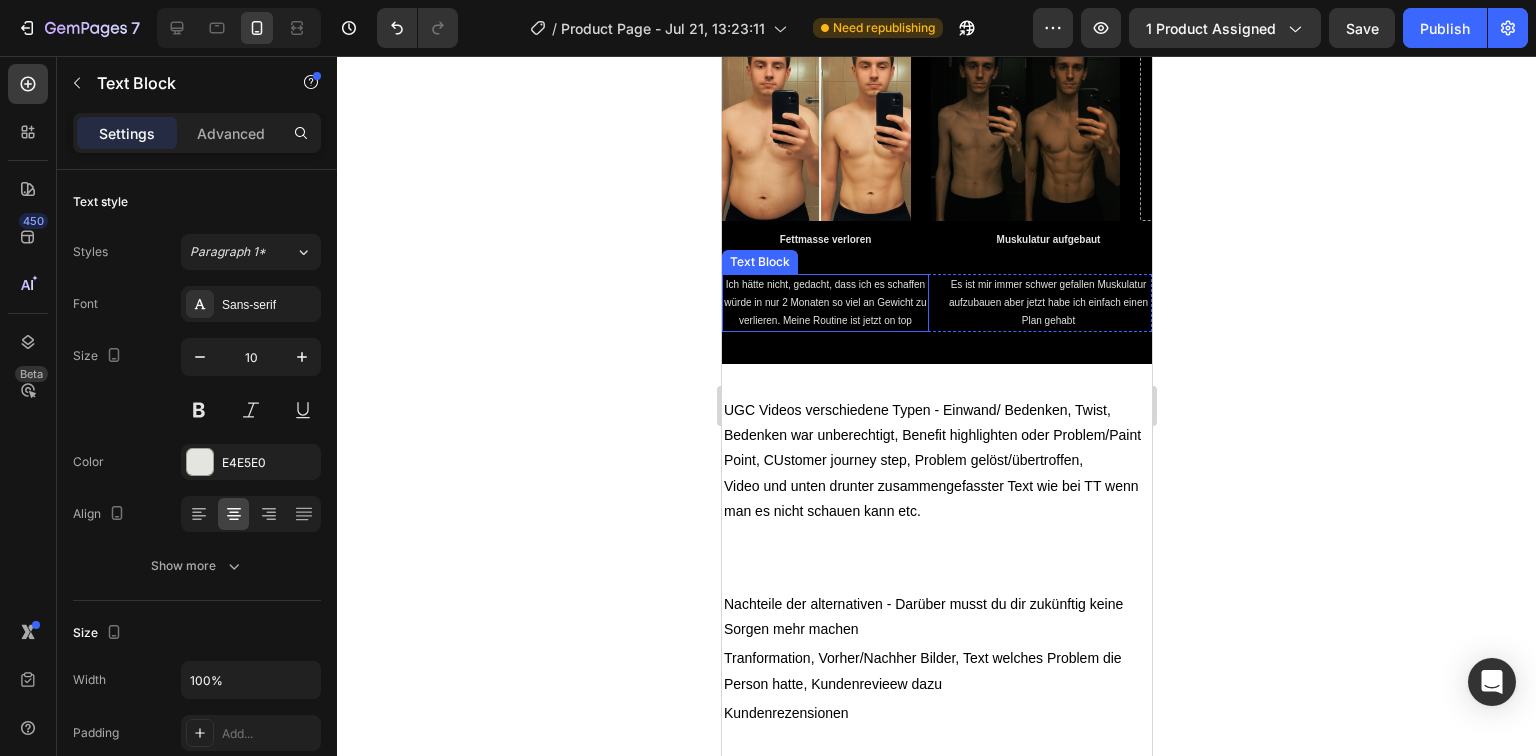 click on "Ich hätte nicht, gedacht, dass ich es schaffen würde in nur 2 Monaten so viel an Gewicht zu verlieren. Meine Routine ist jetzt on top" at bounding box center (824, 303) 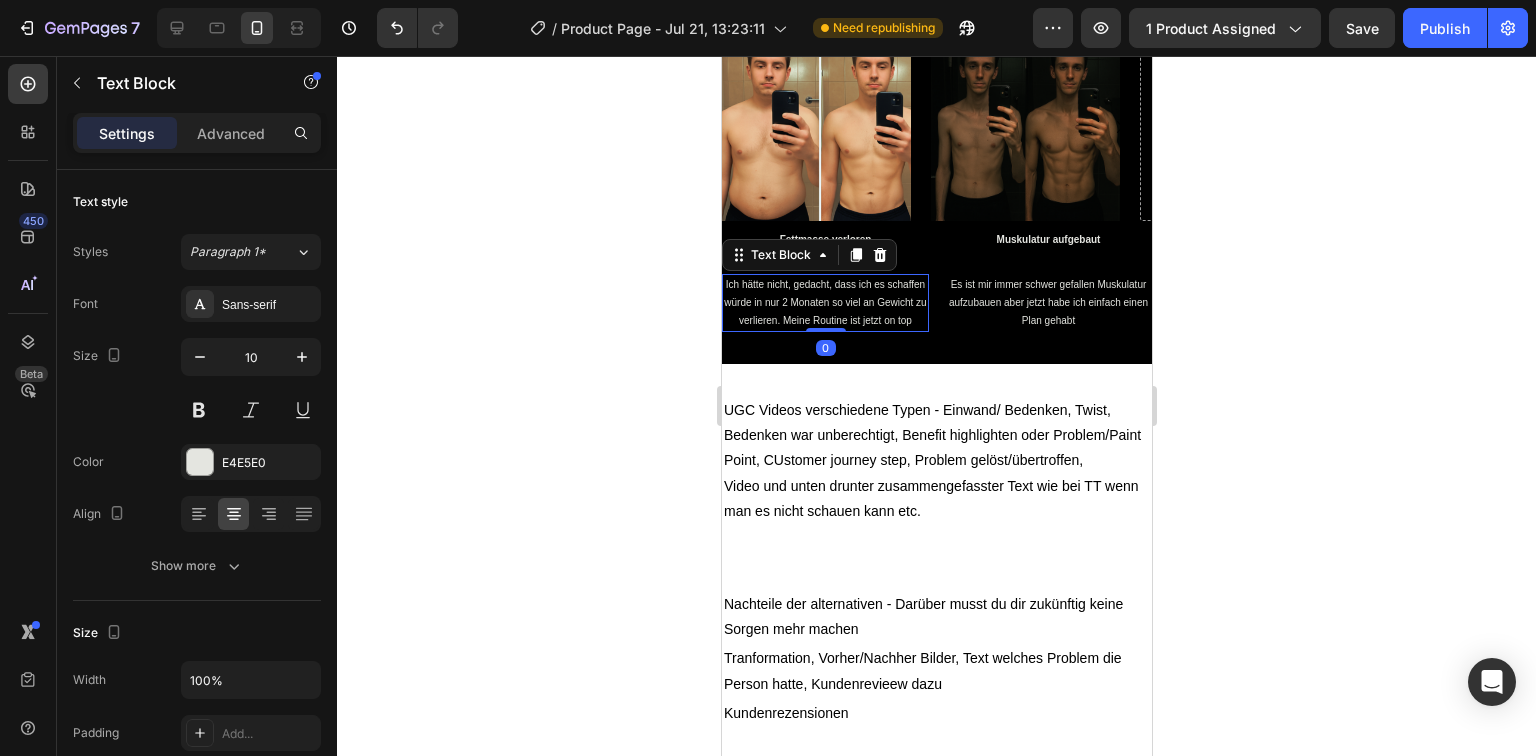 click on "Ich hätte nicht, gedacht, dass ich es schaffen würde in nur 2 Monaten so viel an Gewicht zu verlieren. Meine Routine ist jetzt on top" at bounding box center (824, 303) 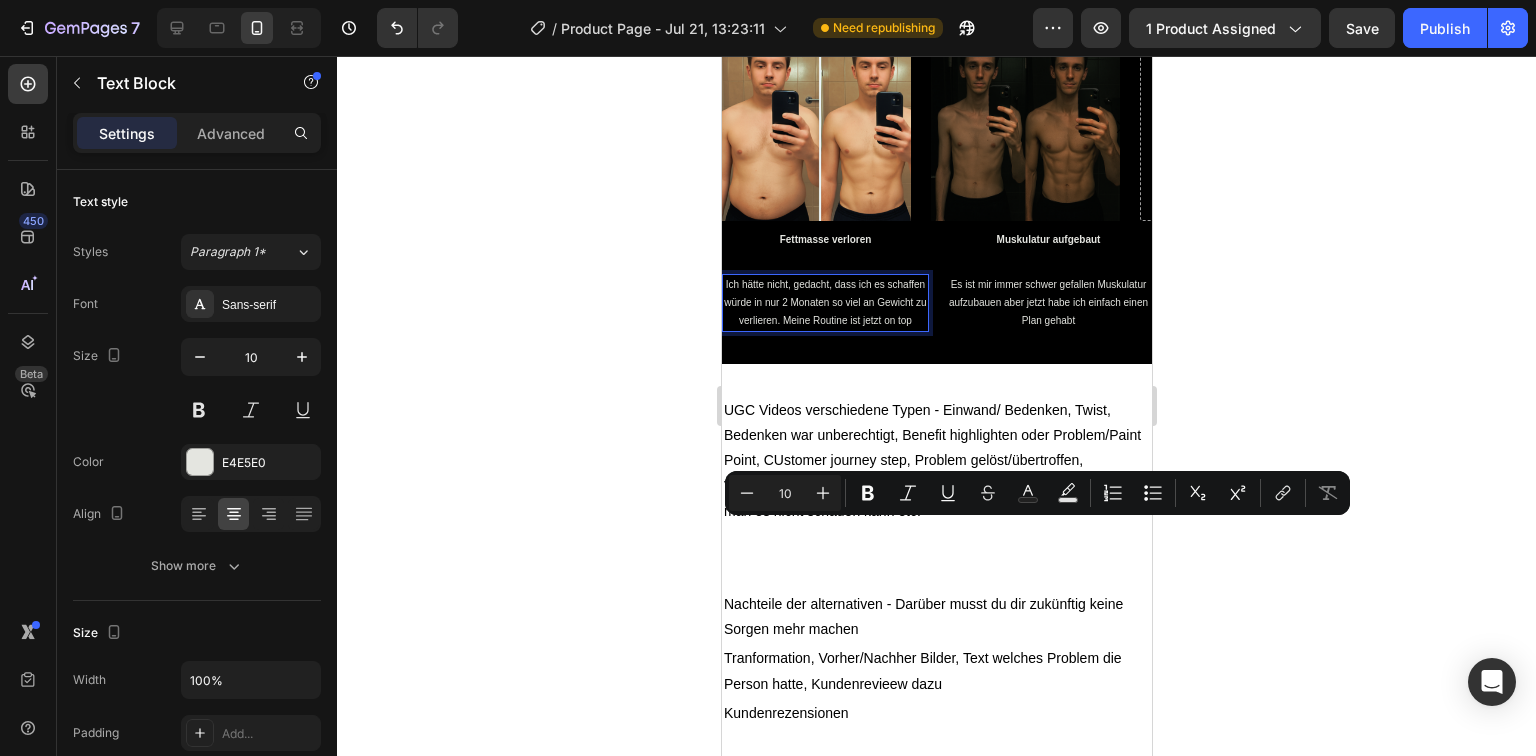 click on "Ich hätte nicht, gedacht, dass ich es schaffen würde in nur 2 Monaten so viel an Gewicht zu verlieren. Meine Routine ist jetzt on top" at bounding box center (824, 303) 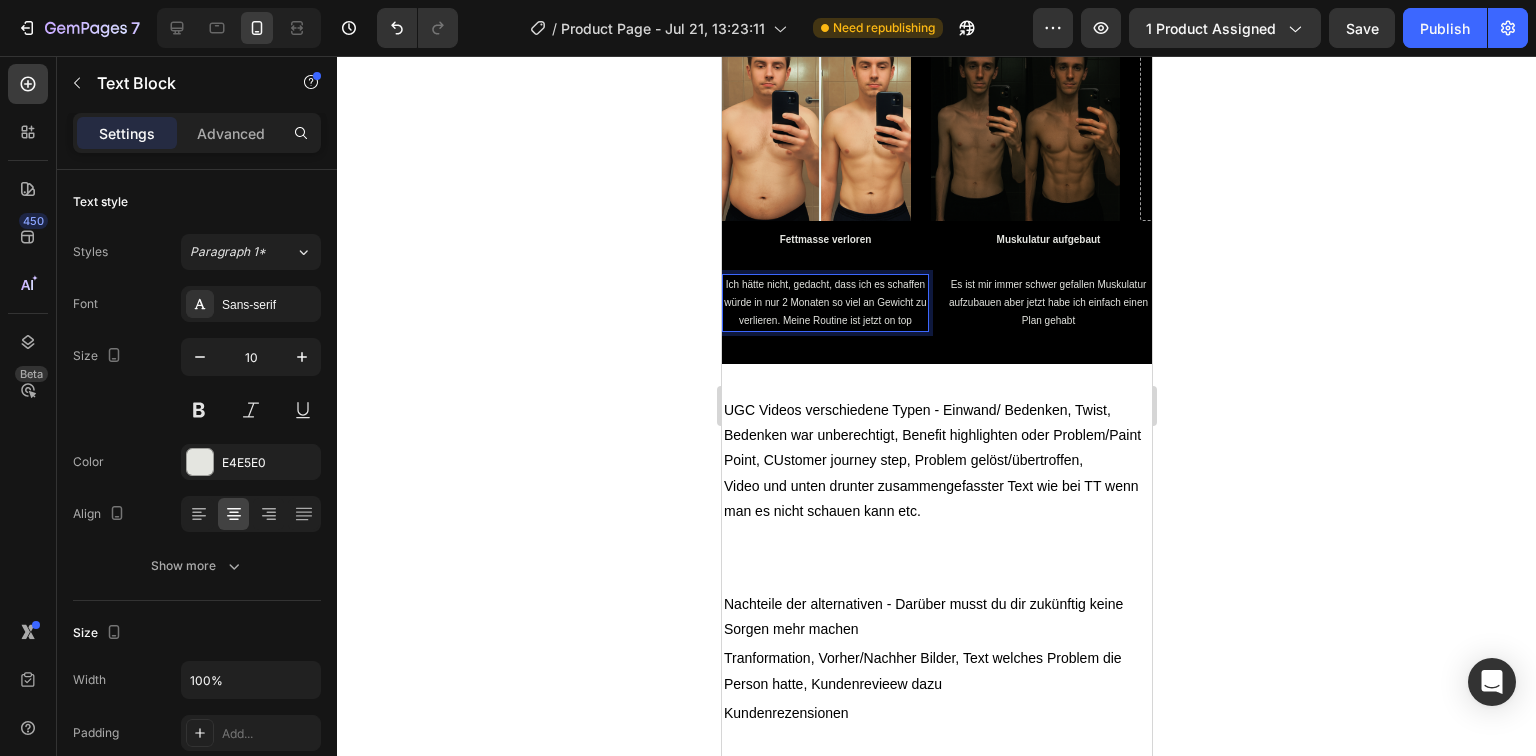 click on "Ich hätte nicht, gedacht, dass ich es schaffen würde in nur 2 Monaten so viel an Gewicht zu verlieren. Meine Routine ist jetzt on top" at bounding box center [824, 303] 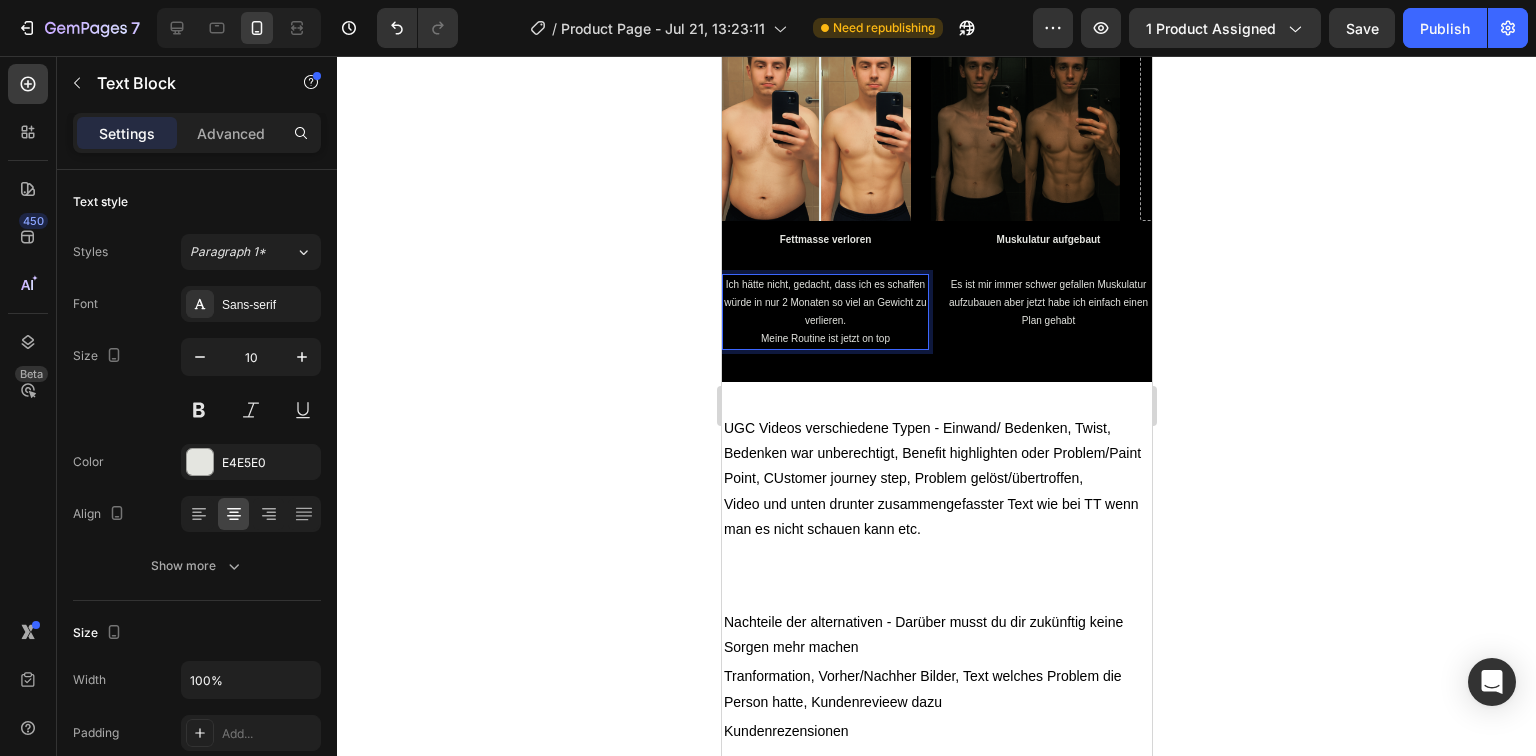 click on "Ich hätte nicht, gedacht, dass ich es schaffen würde in nur 2 Monaten so viel an Gewicht zu verlieren." at bounding box center [824, 303] 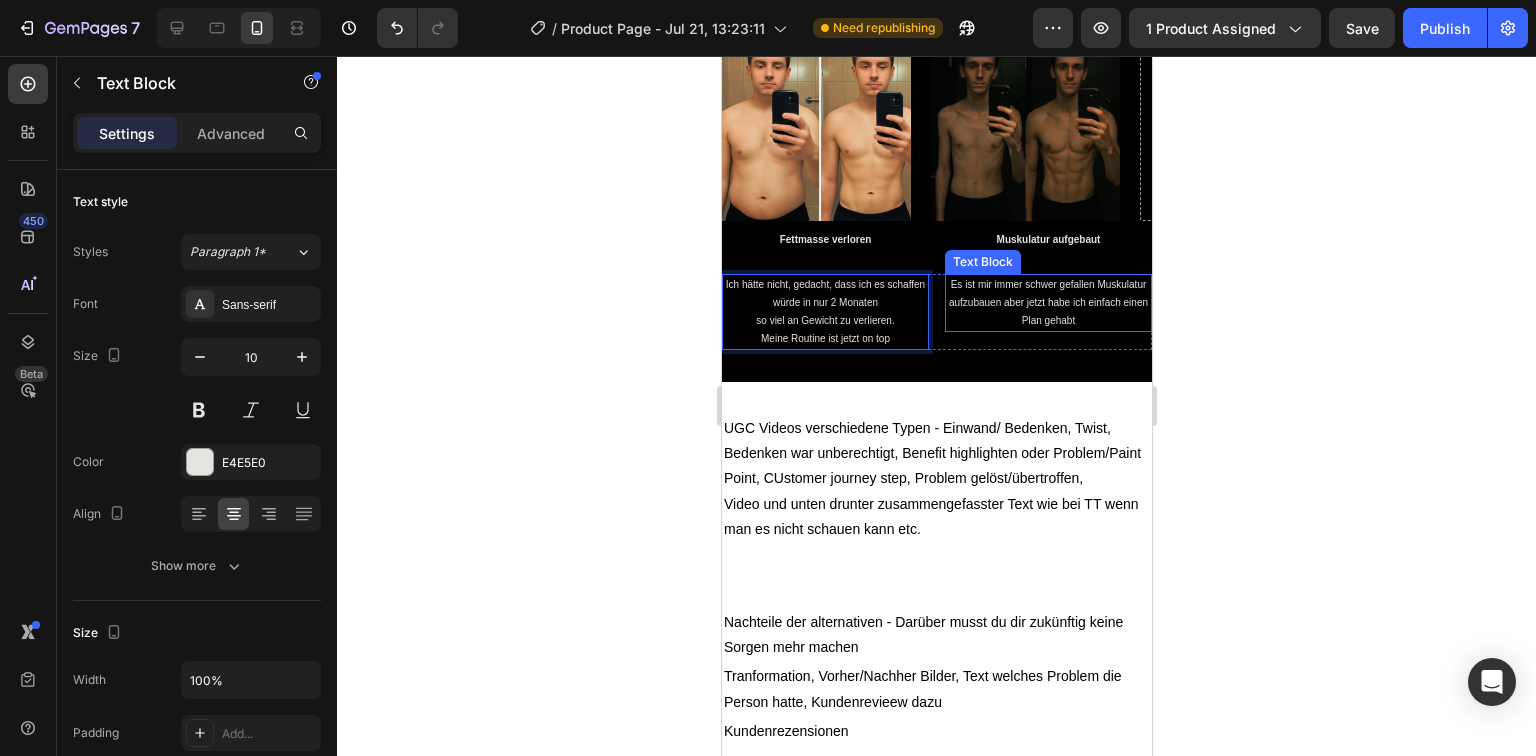 click on "Es ist mir immer schwer gefallen Muskulatur aufzubauen aber jetzt habe ich einfach einen Plan gehabt" at bounding box center [1047, 303] 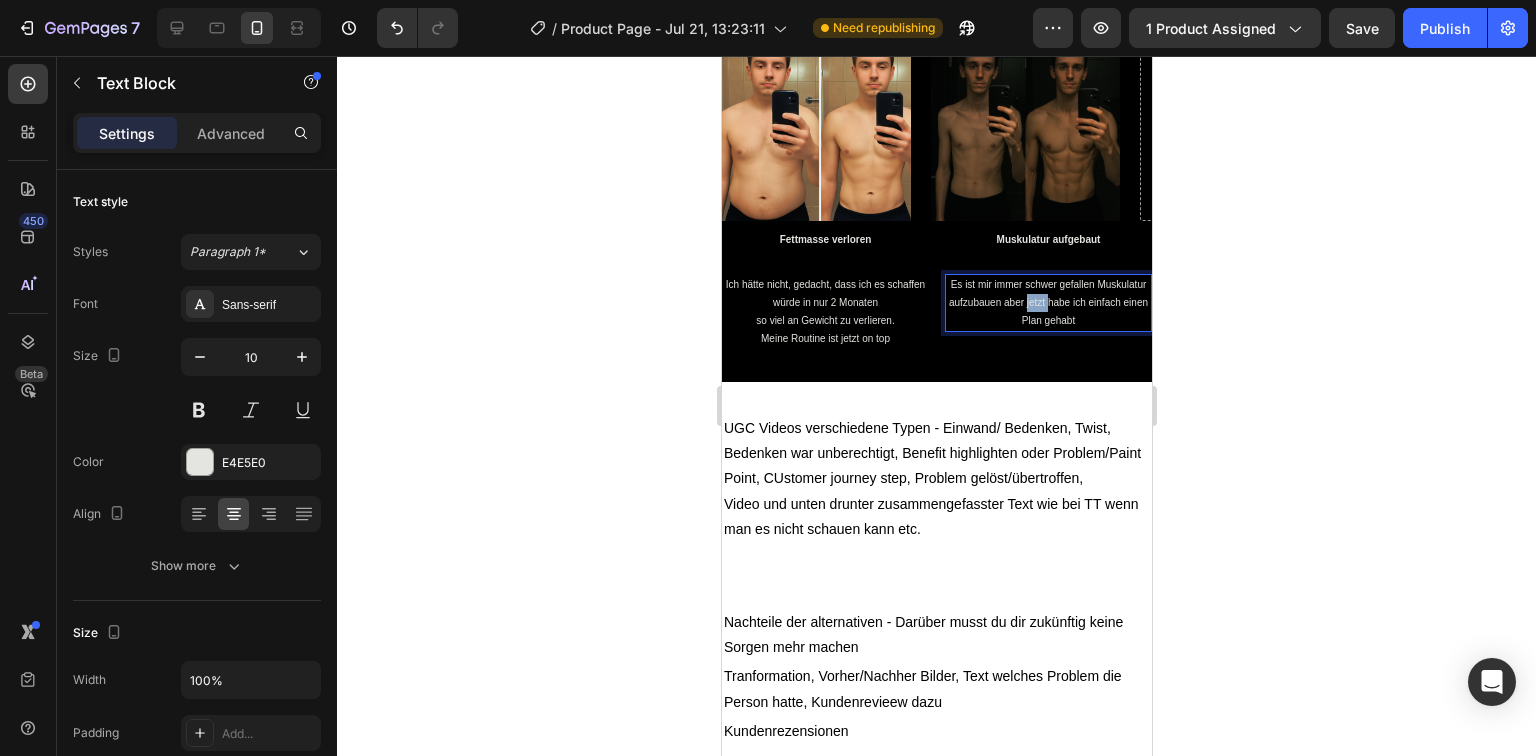 click on "Es ist mir immer schwer gefallen Muskulatur aufzubauen aber jetzt habe ich einfach einen Plan gehabt" at bounding box center [1047, 303] 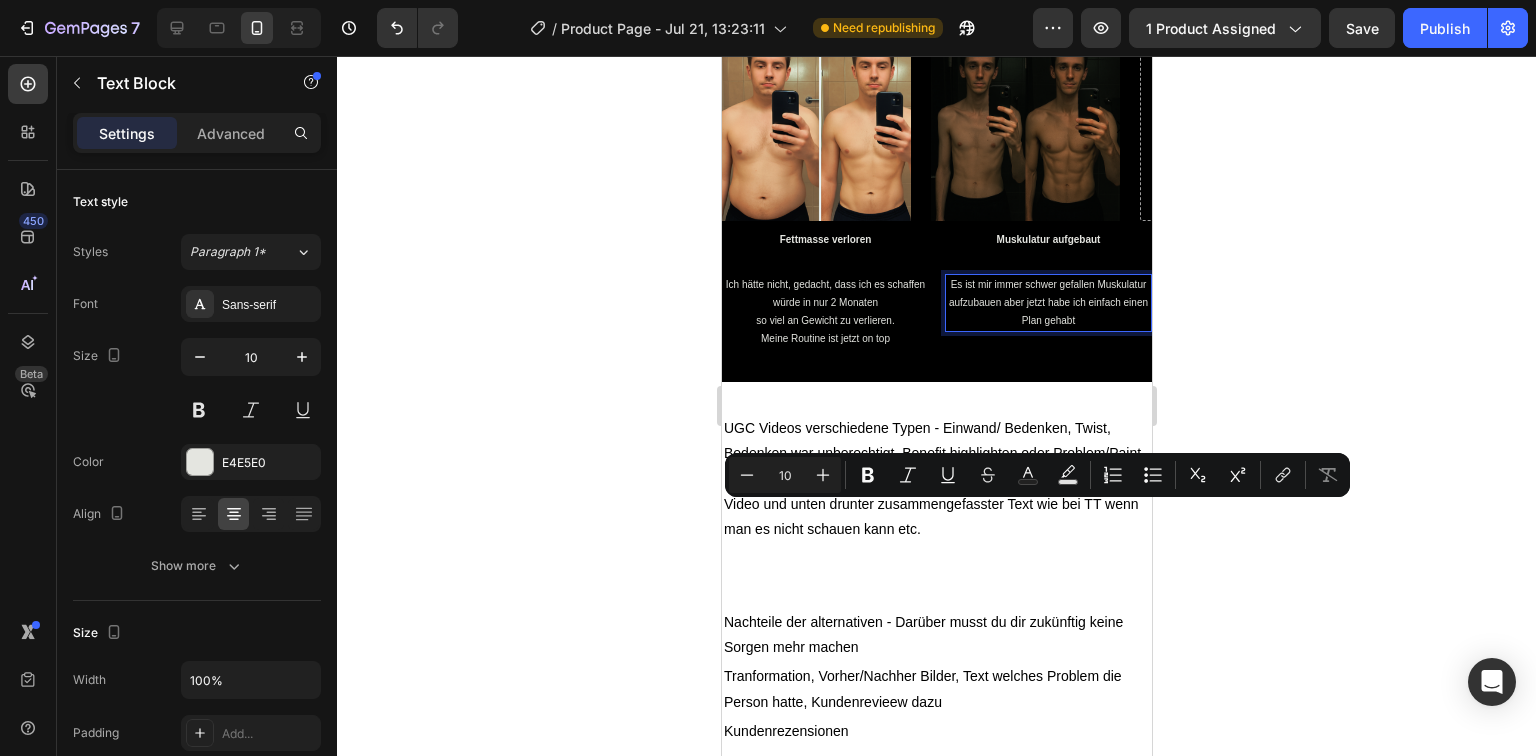 click on "Es ist mir immer schwer gefallen Muskulatur aufzubauen aber jetzt habe ich einfach einen Plan gehabt" at bounding box center [1047, 303] 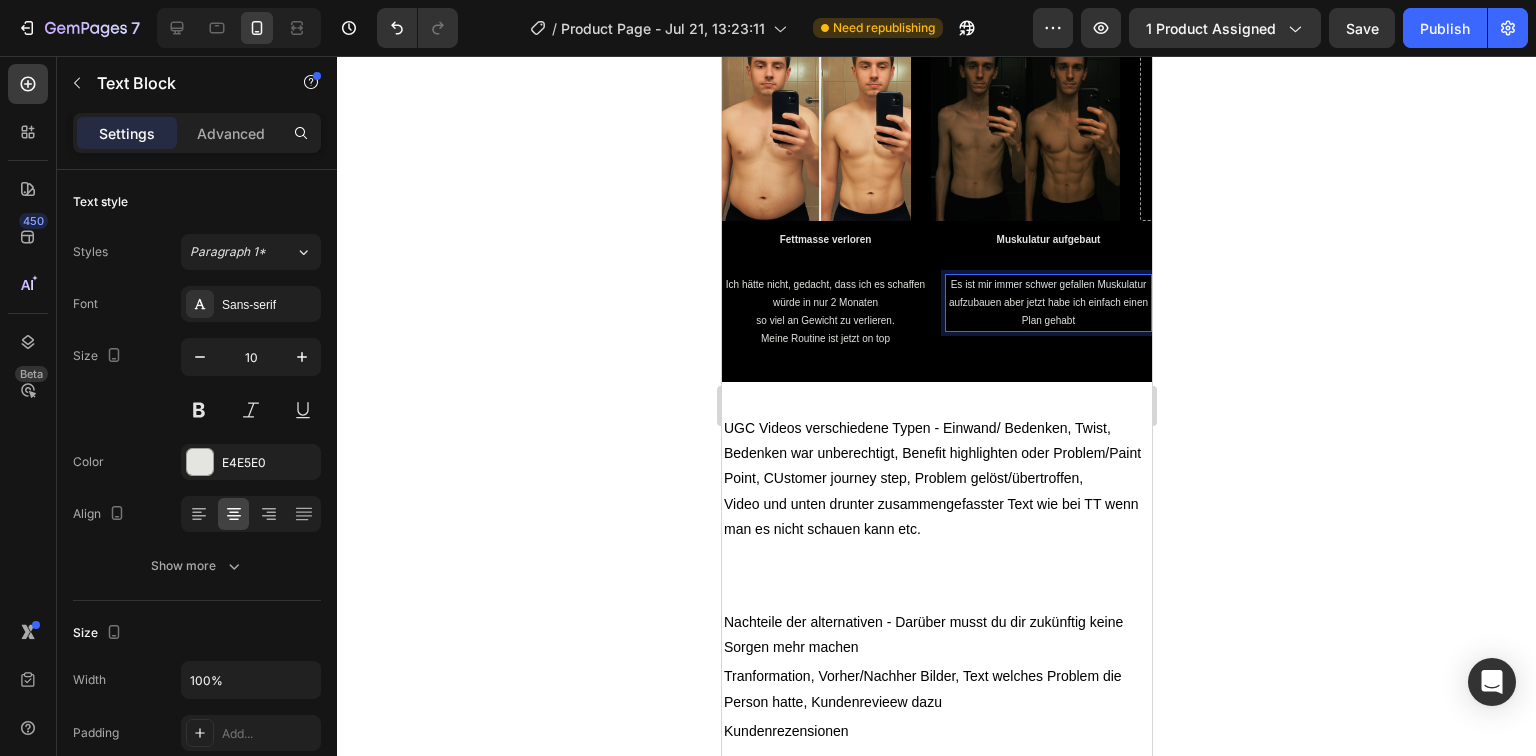 click on "Es ist mir immer schwer gefallen Muskulatur aufzubauen aber jetzt habe ich einfach einen Plan gehabt" at bounding box center [1047, 303] 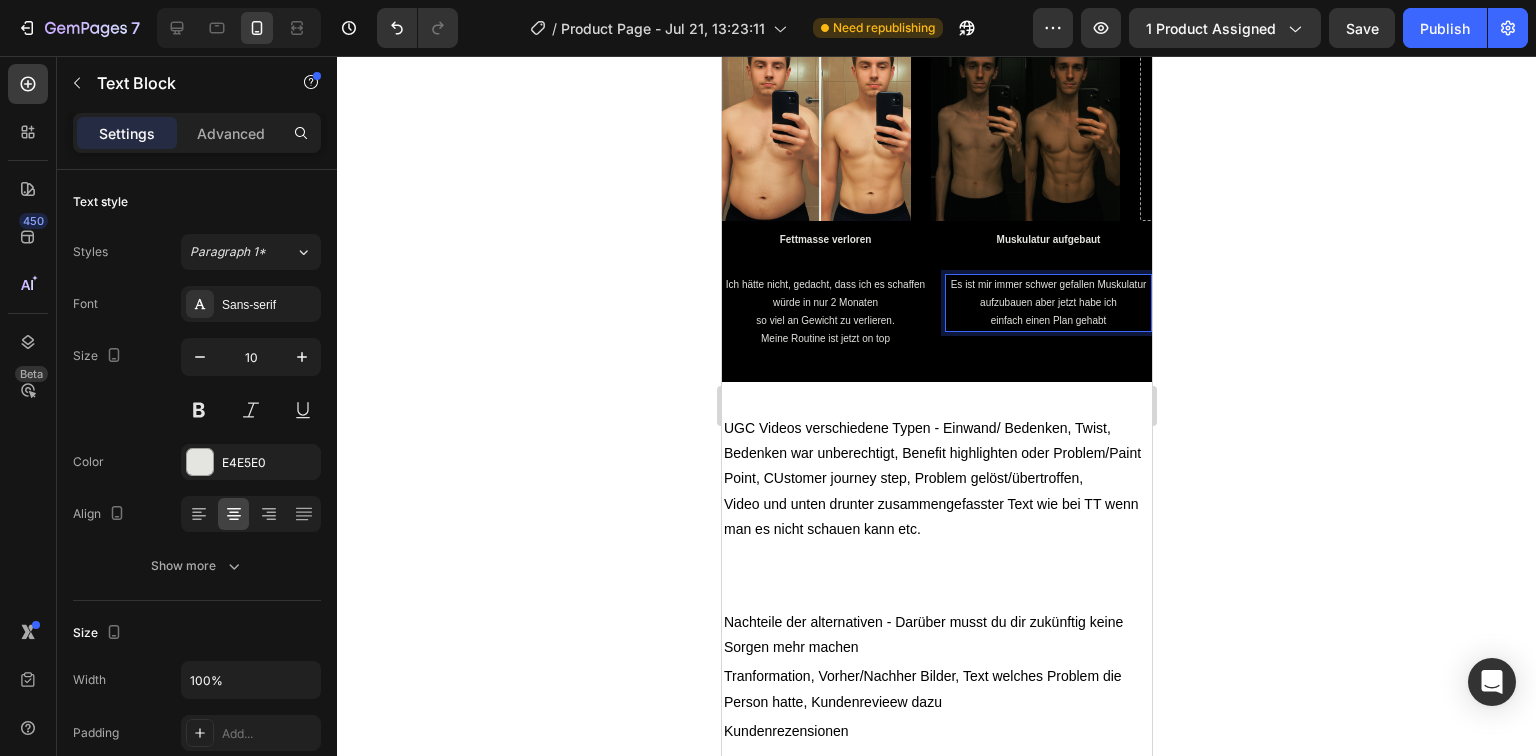 click 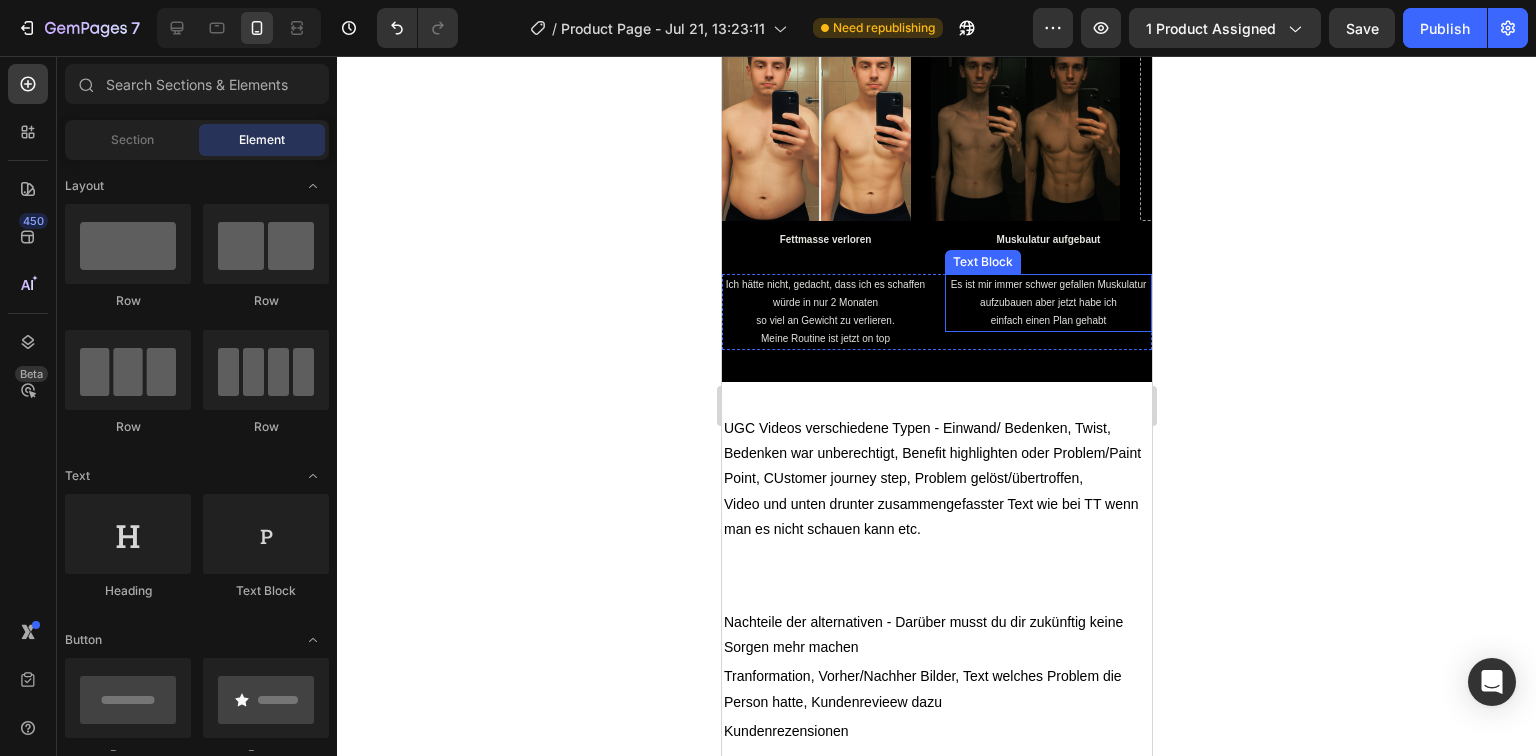click on "Es ist mir immer schwer gefallen Muskulatur aufzubauen aber jetzt habe ich" at bounding box center [1047, 294] 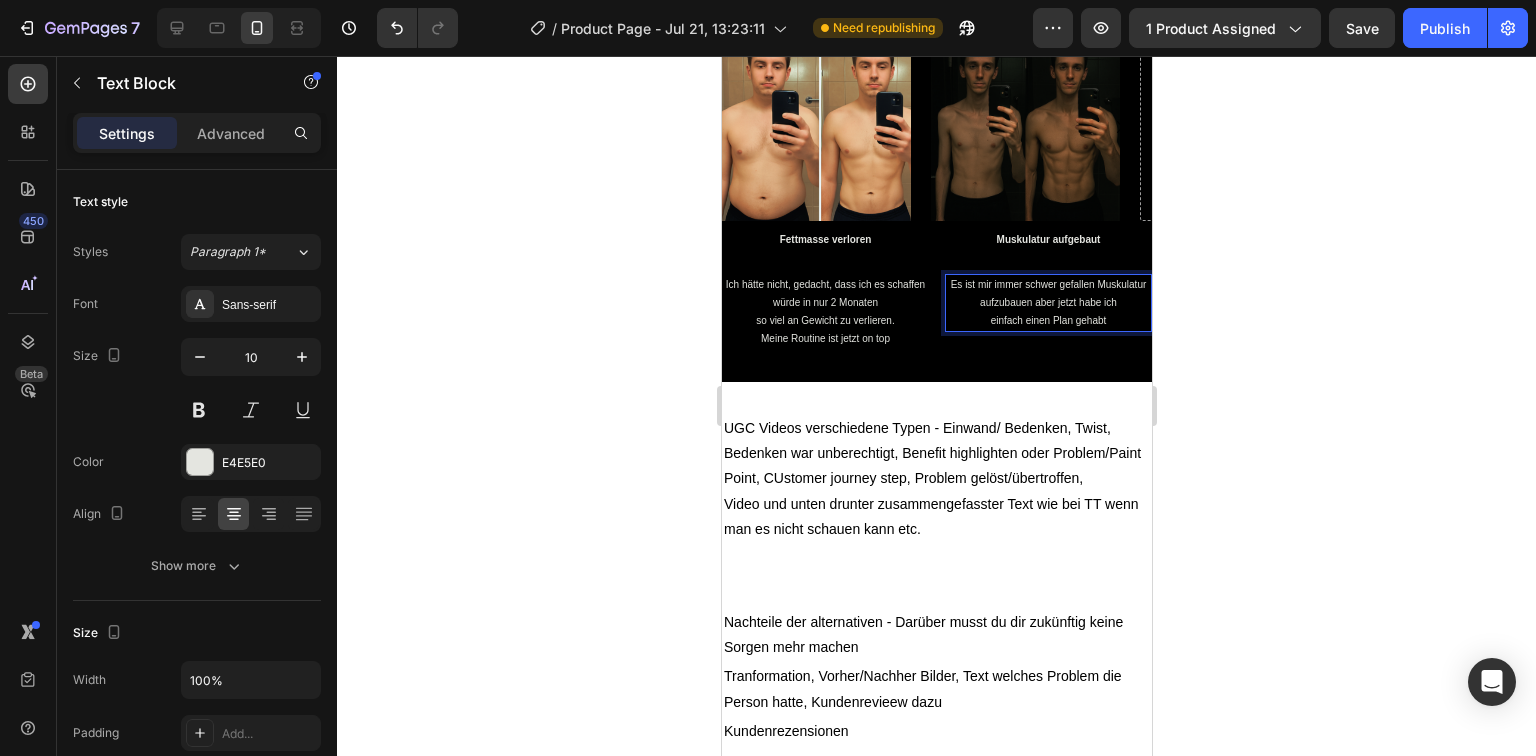 click on "Es ist mir immer schwer gefallen Muskulatur aufzubauen aber jetzt habe ich" at bounding box center [1047, 294] 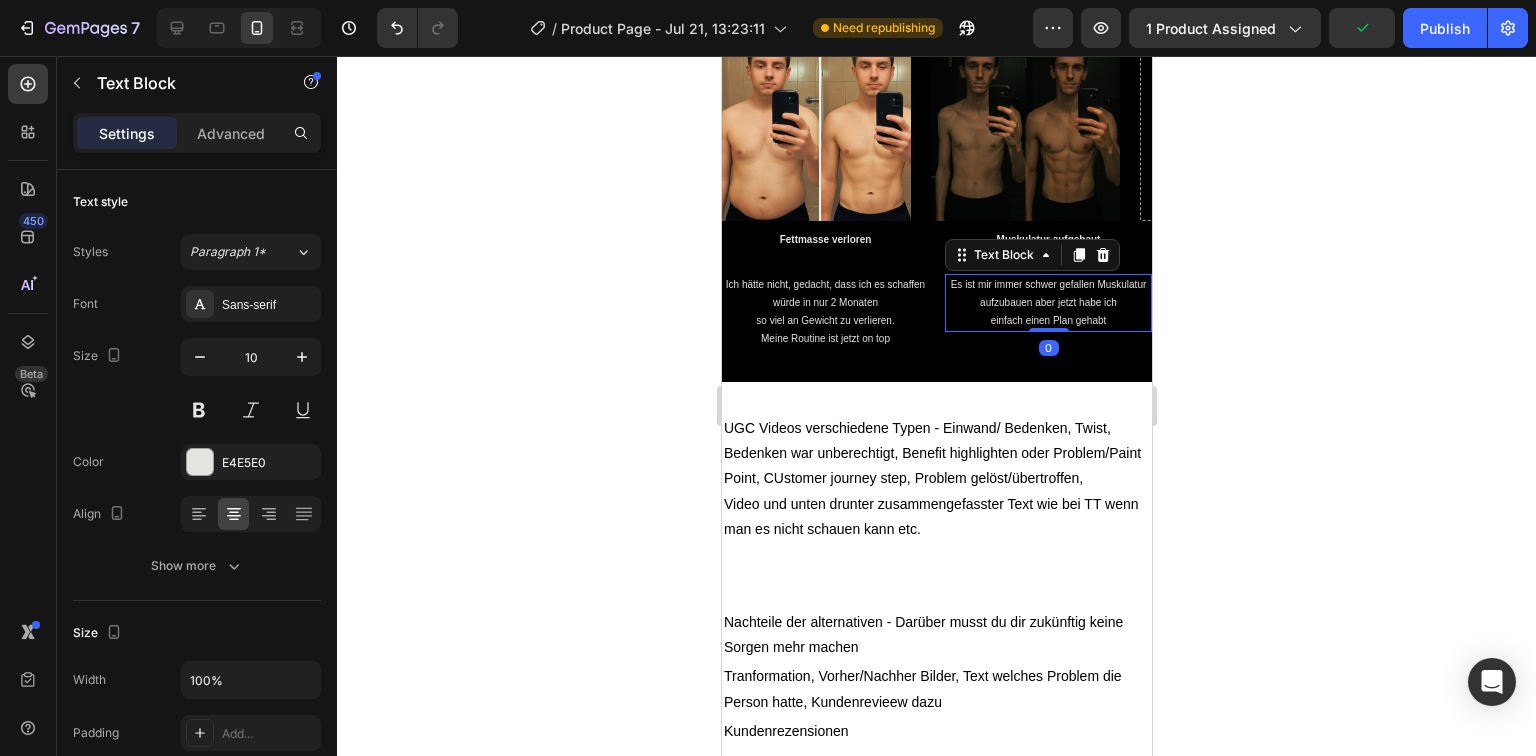 click 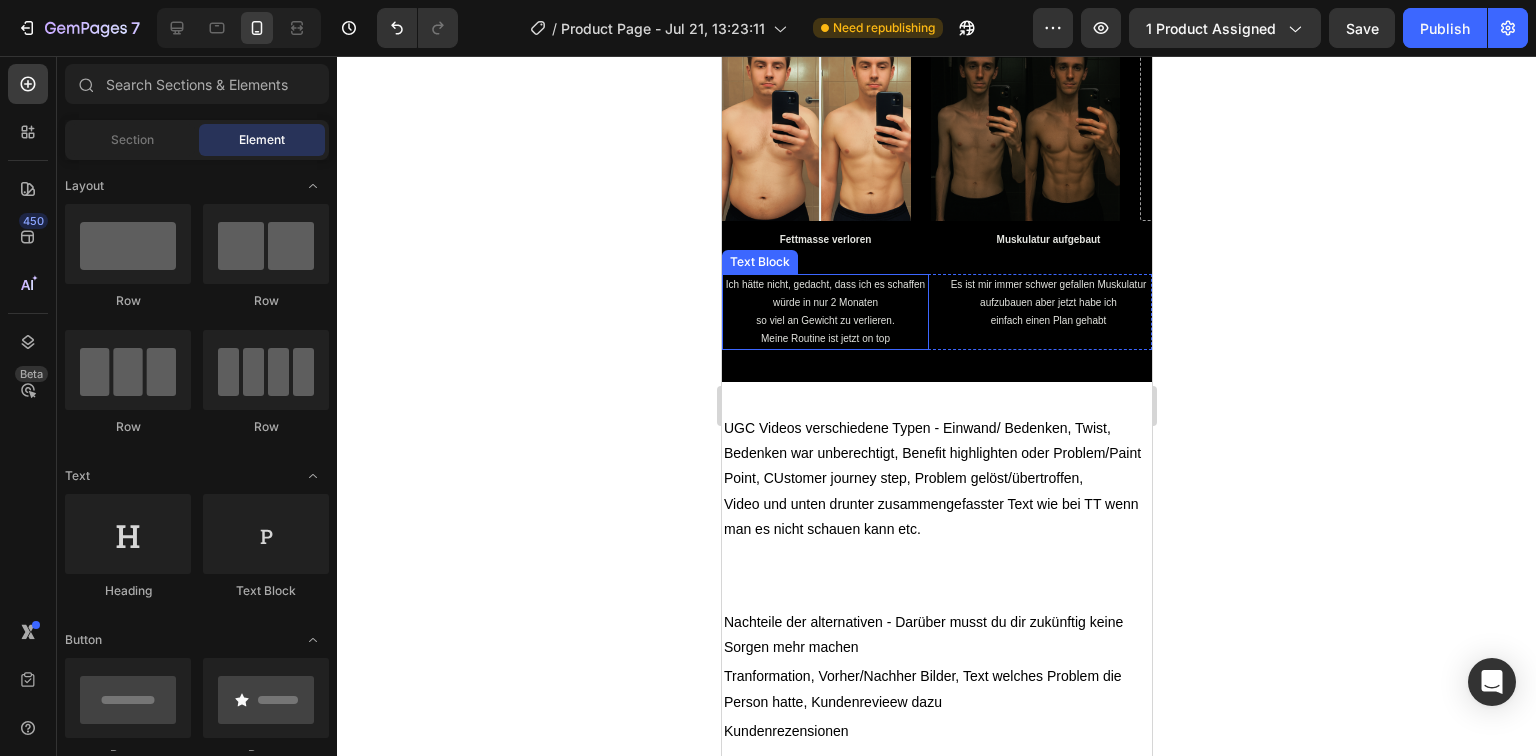 click on "Meine Routine ist jetzt on top" at bounding box center [824, 339] 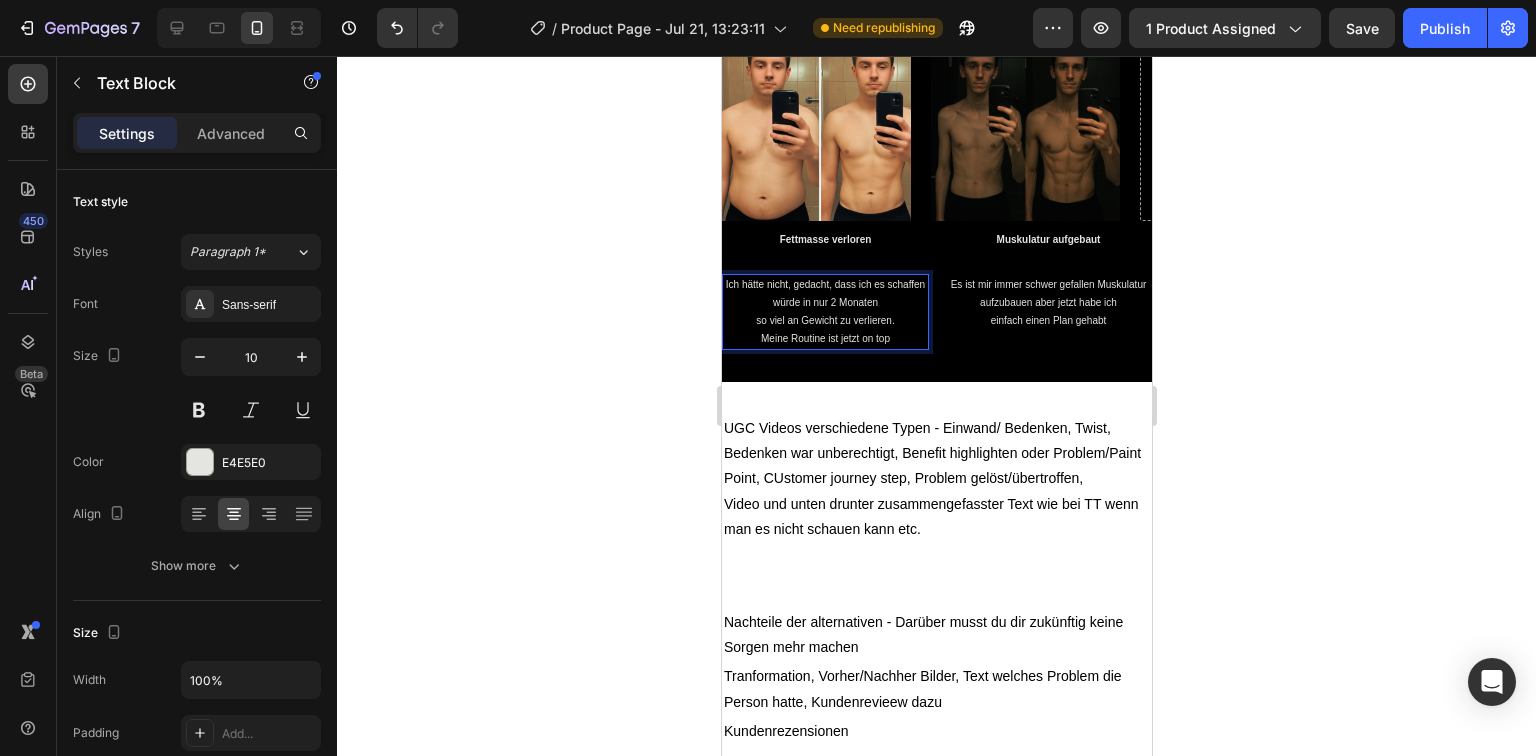 click on "Meine Routine ist jetzt on top" at bounding box center (824, 339) 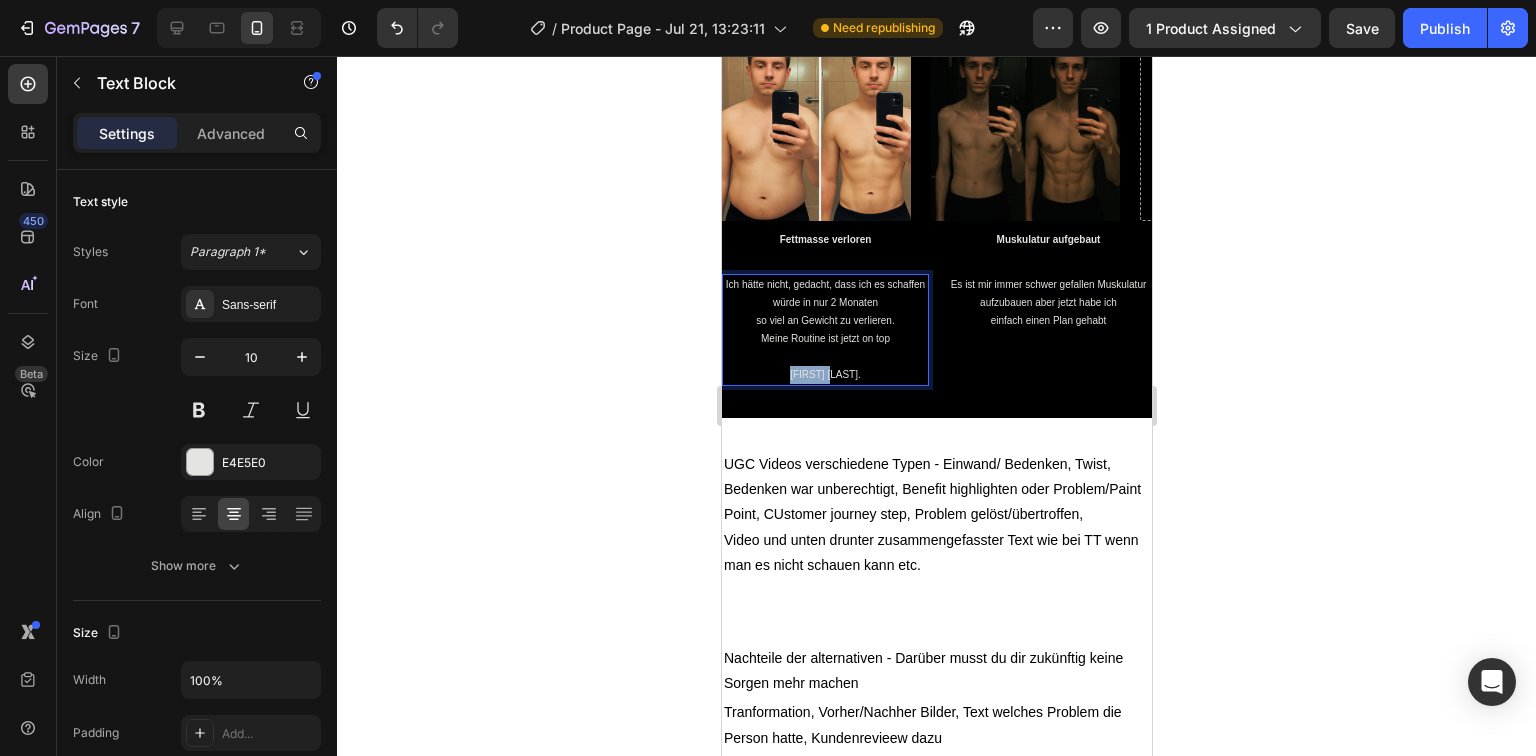 drag, startPoint x: 845, startPoint y: 589, endPoint x: 785, endPoint y: 592, distance: 60.074955 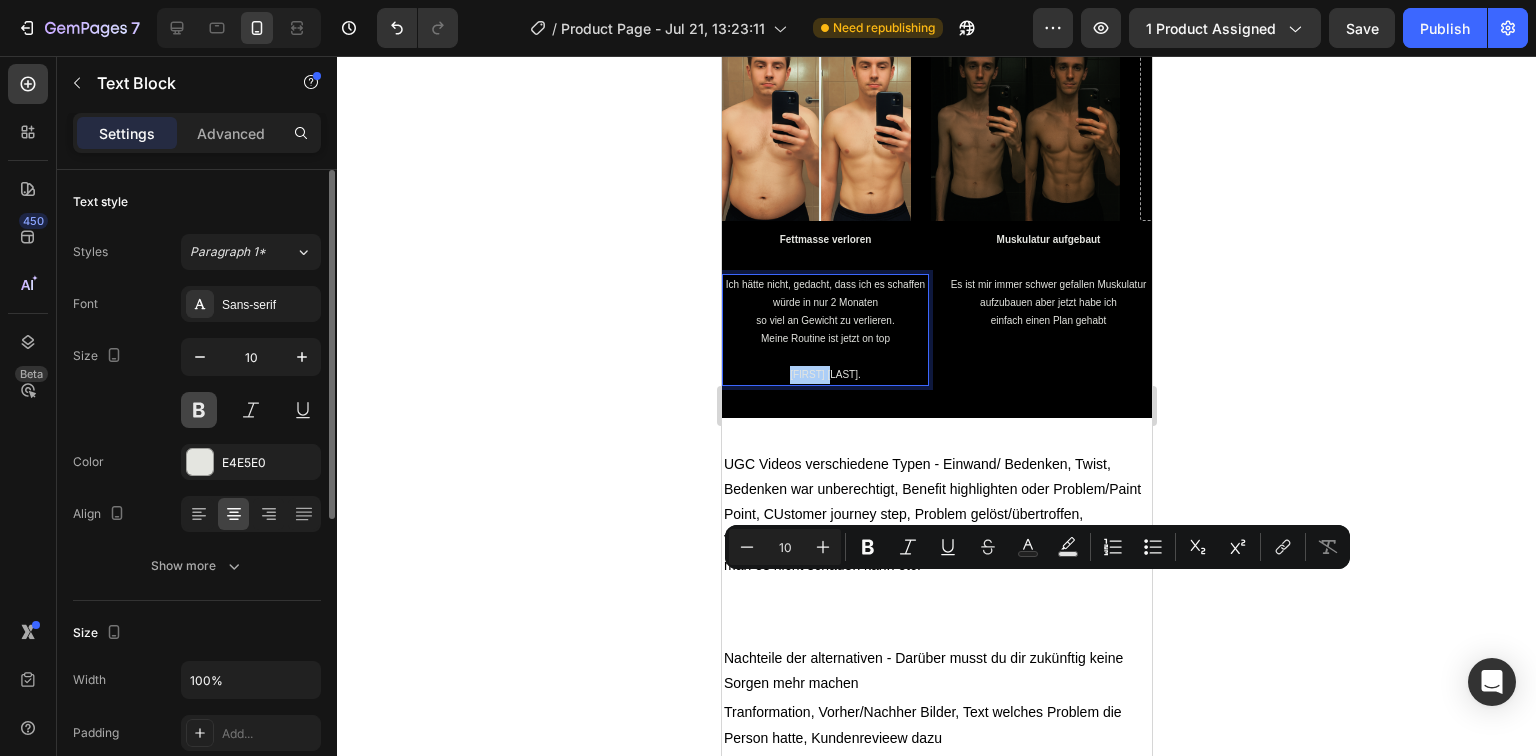 click at bounding box center (199, 410) 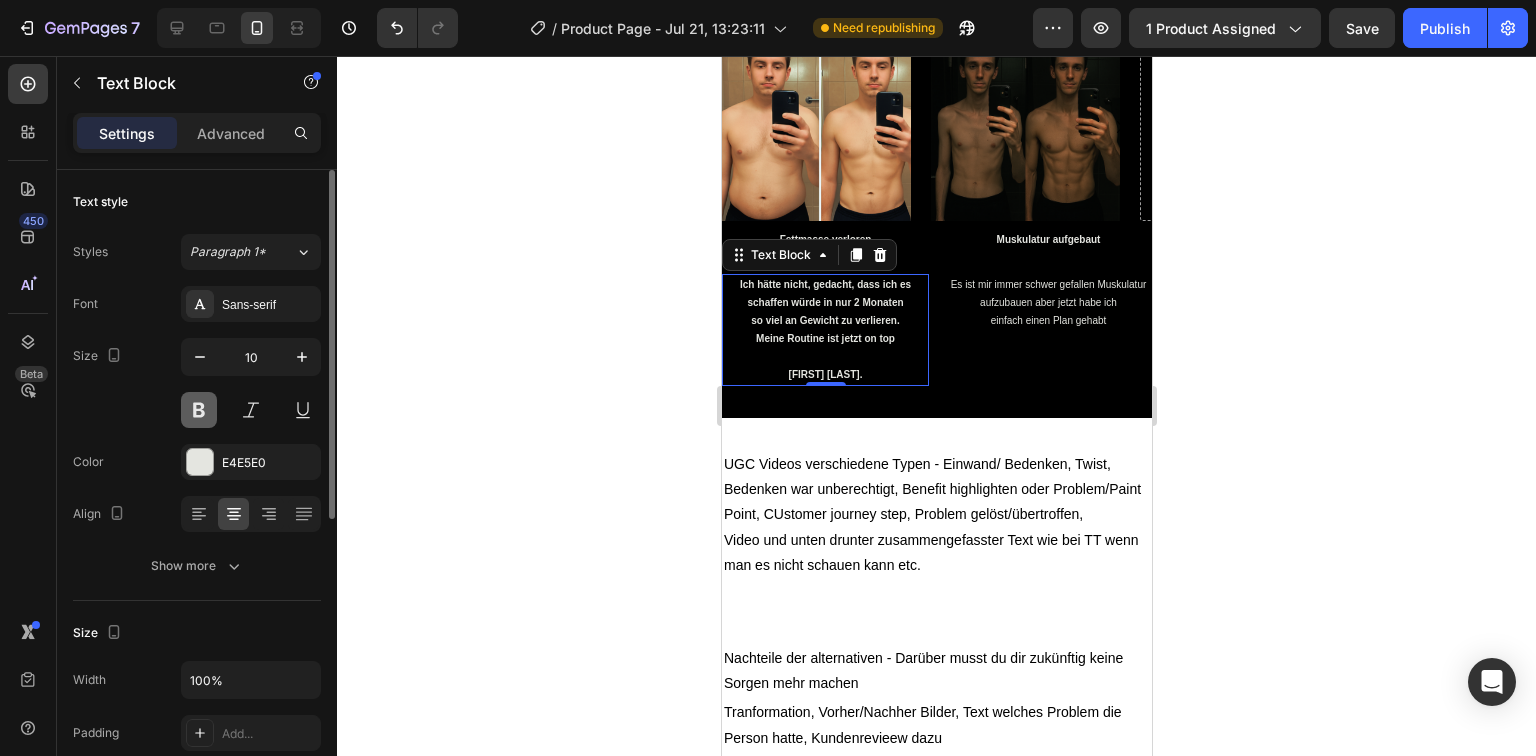 click at bounding box center (199, 410) 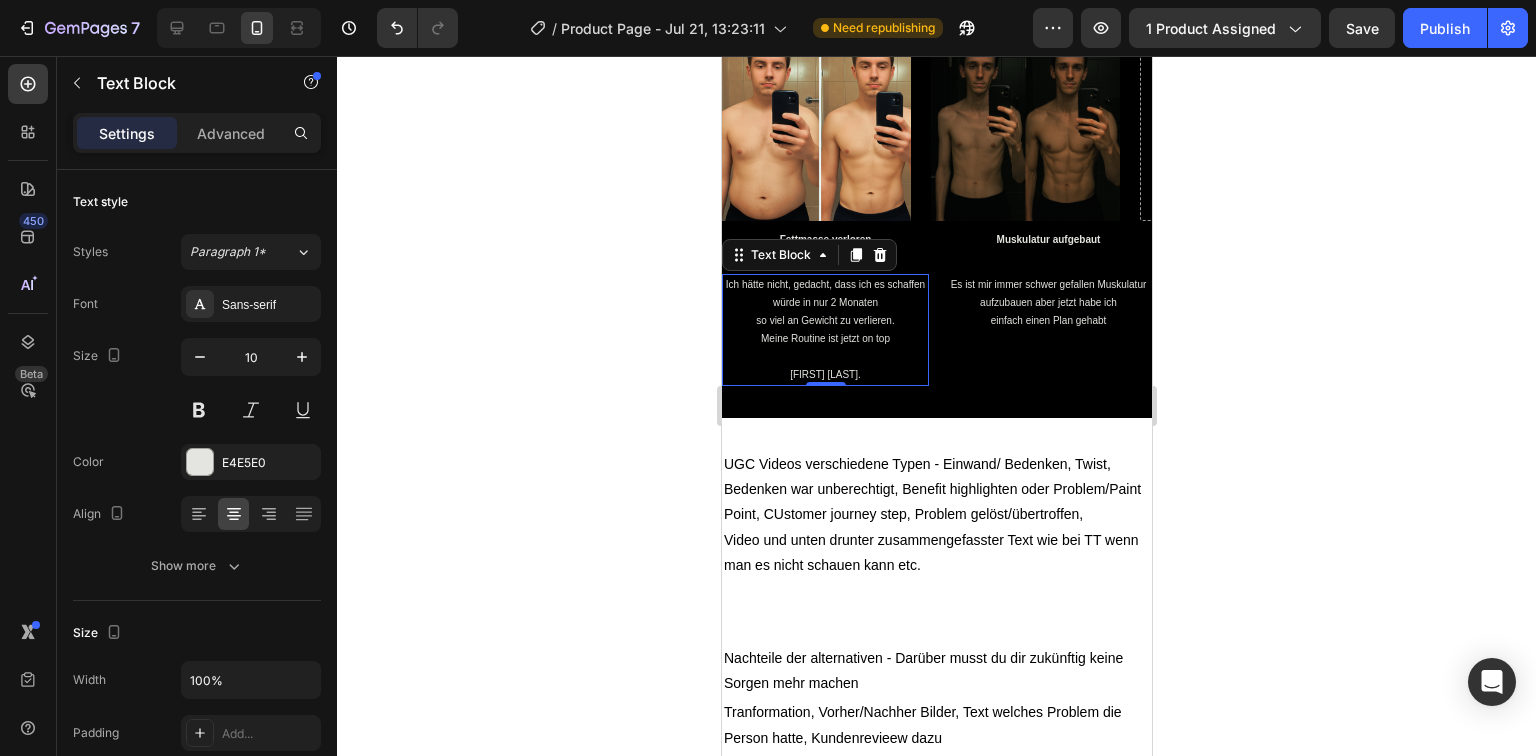 click on "[FIRST] [LAST]." at bounding box center (824, 375) 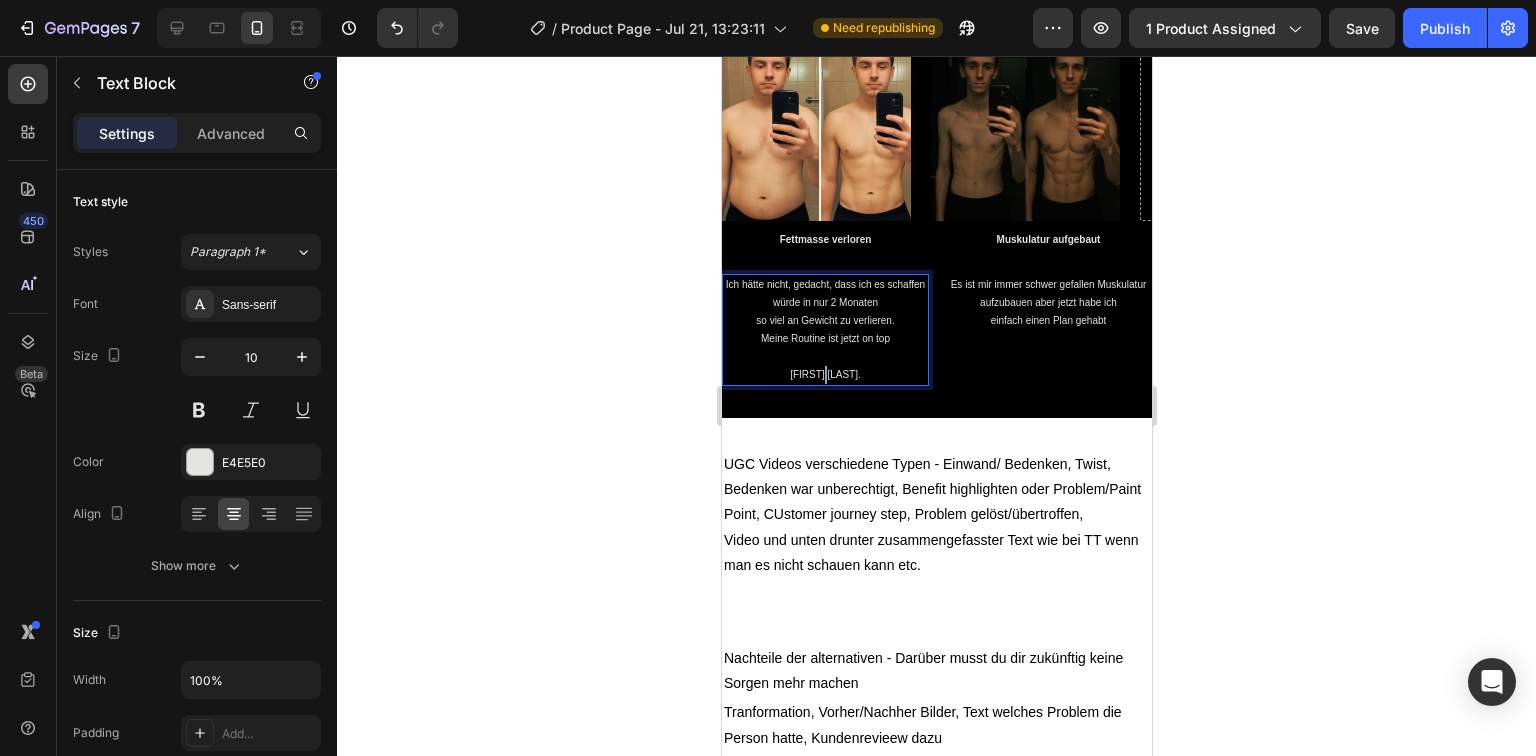 click on "[FIRST] [LAST]." at bounding box center (824, 375) 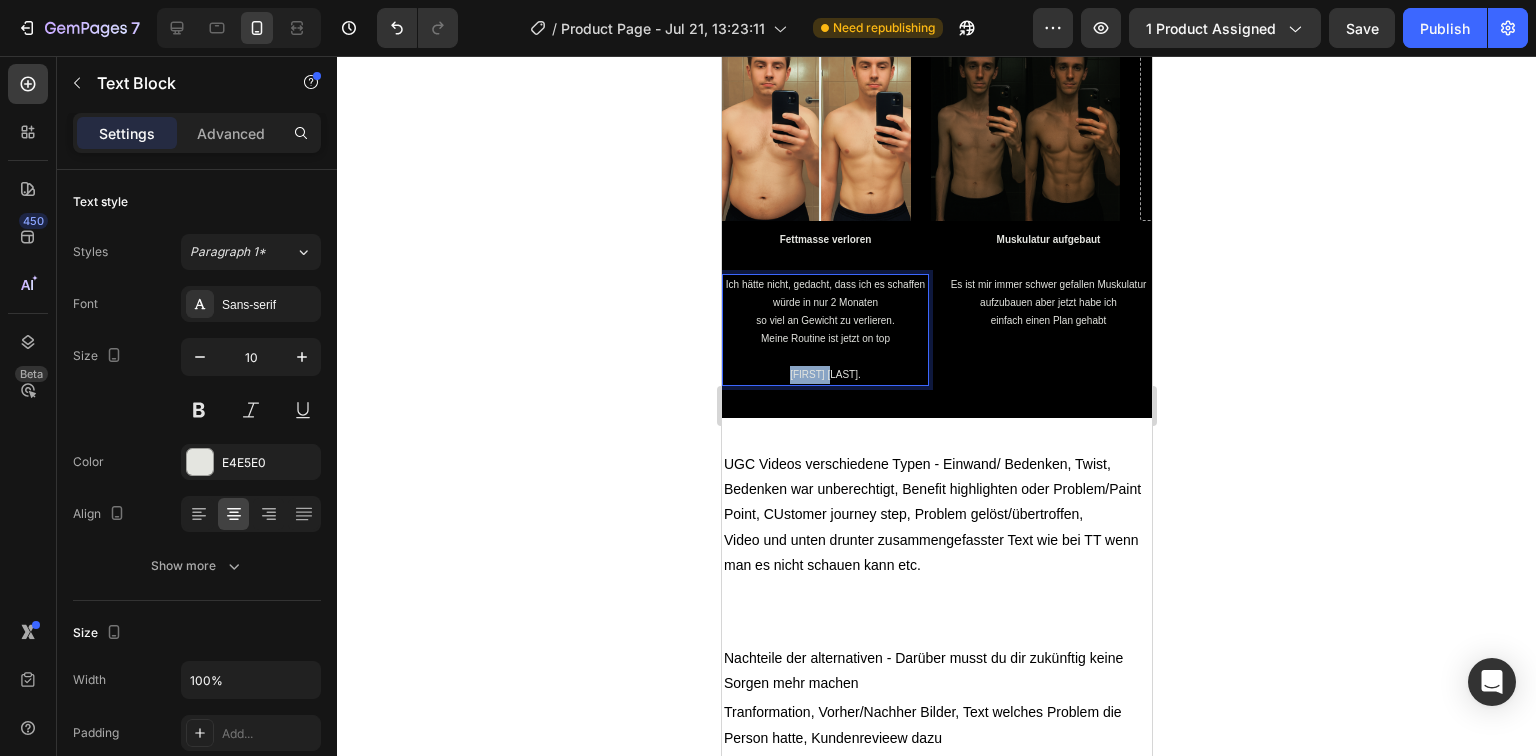click on "[FIRST] [LAST]." at bounding box center (824, 375) 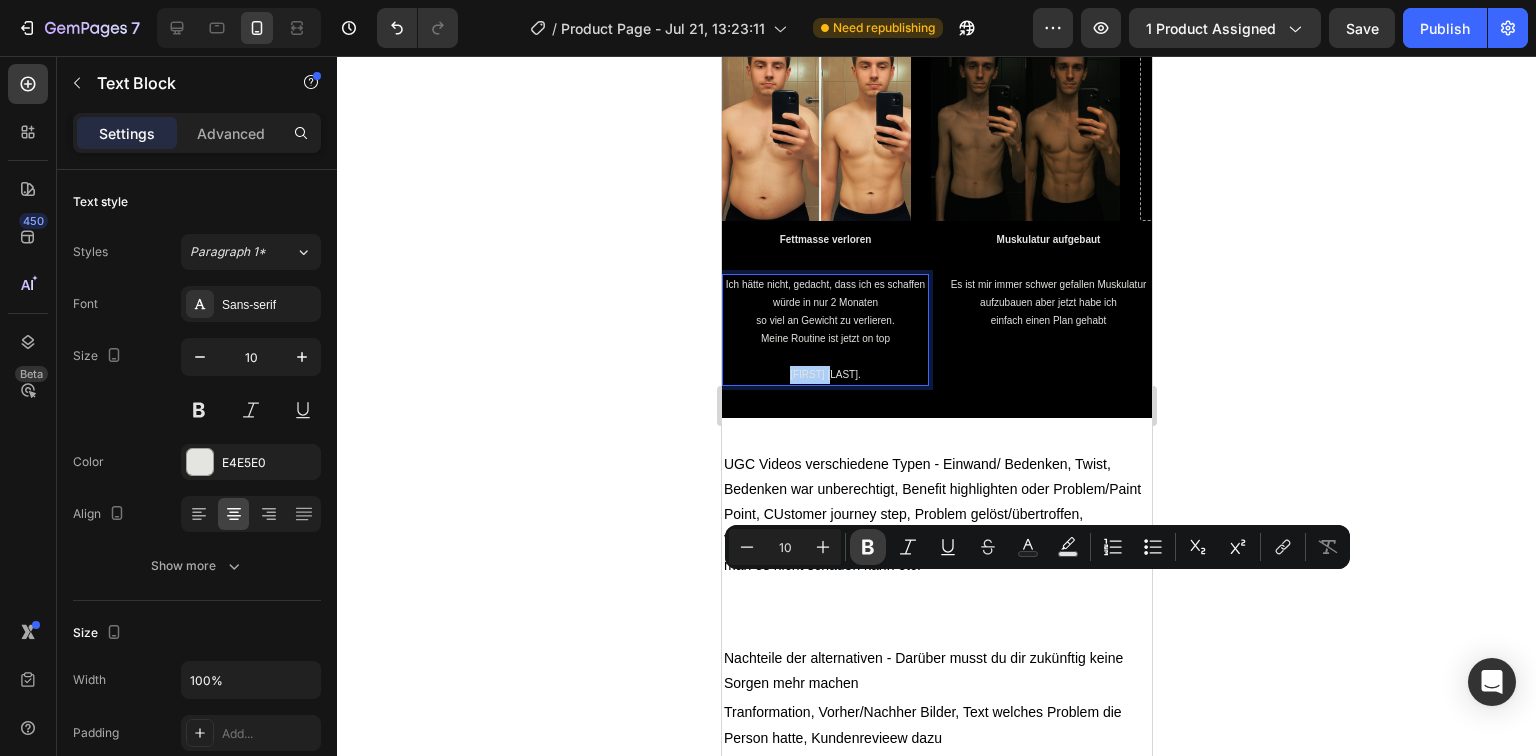 click 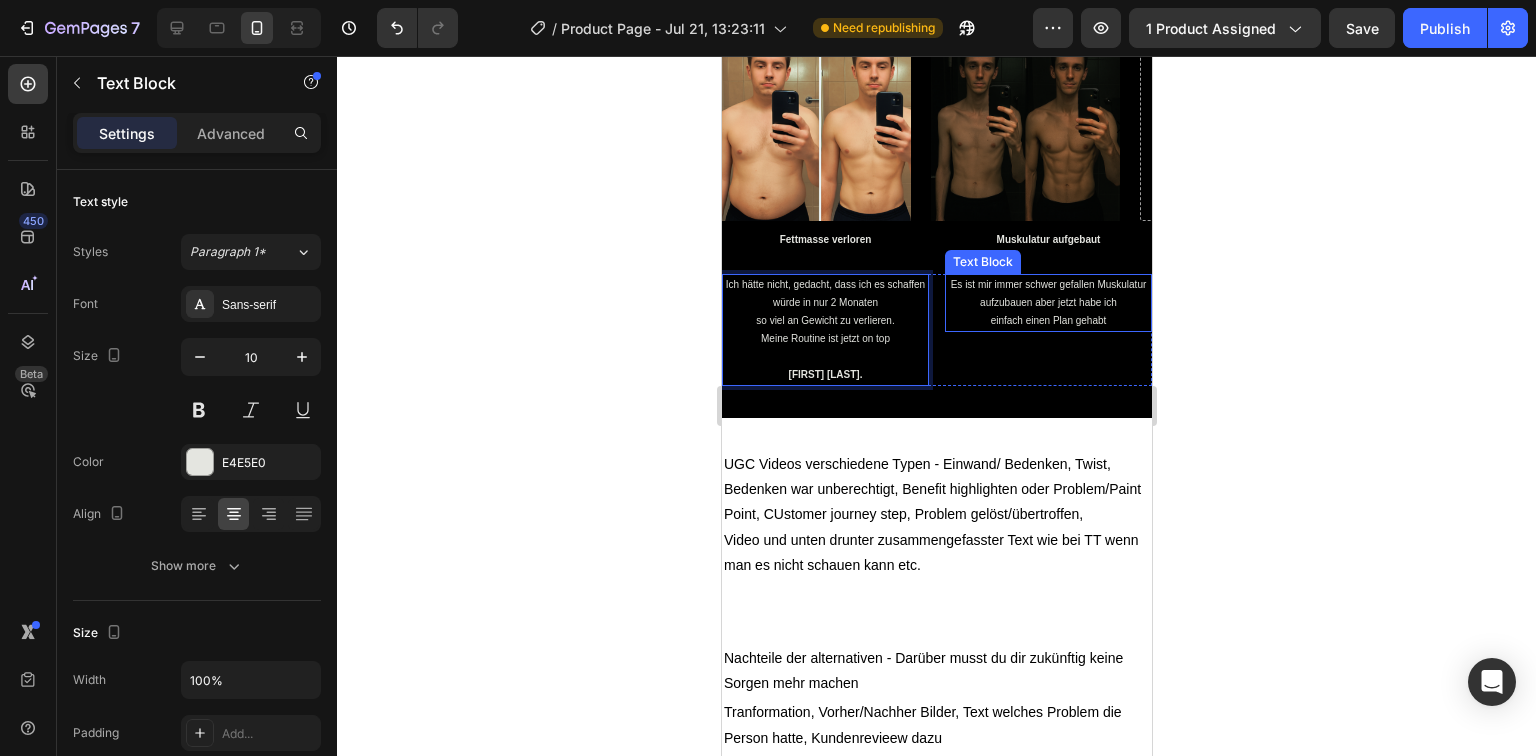 click on "einfach einen Plan gehabt" at bounding box center (1047, 321) 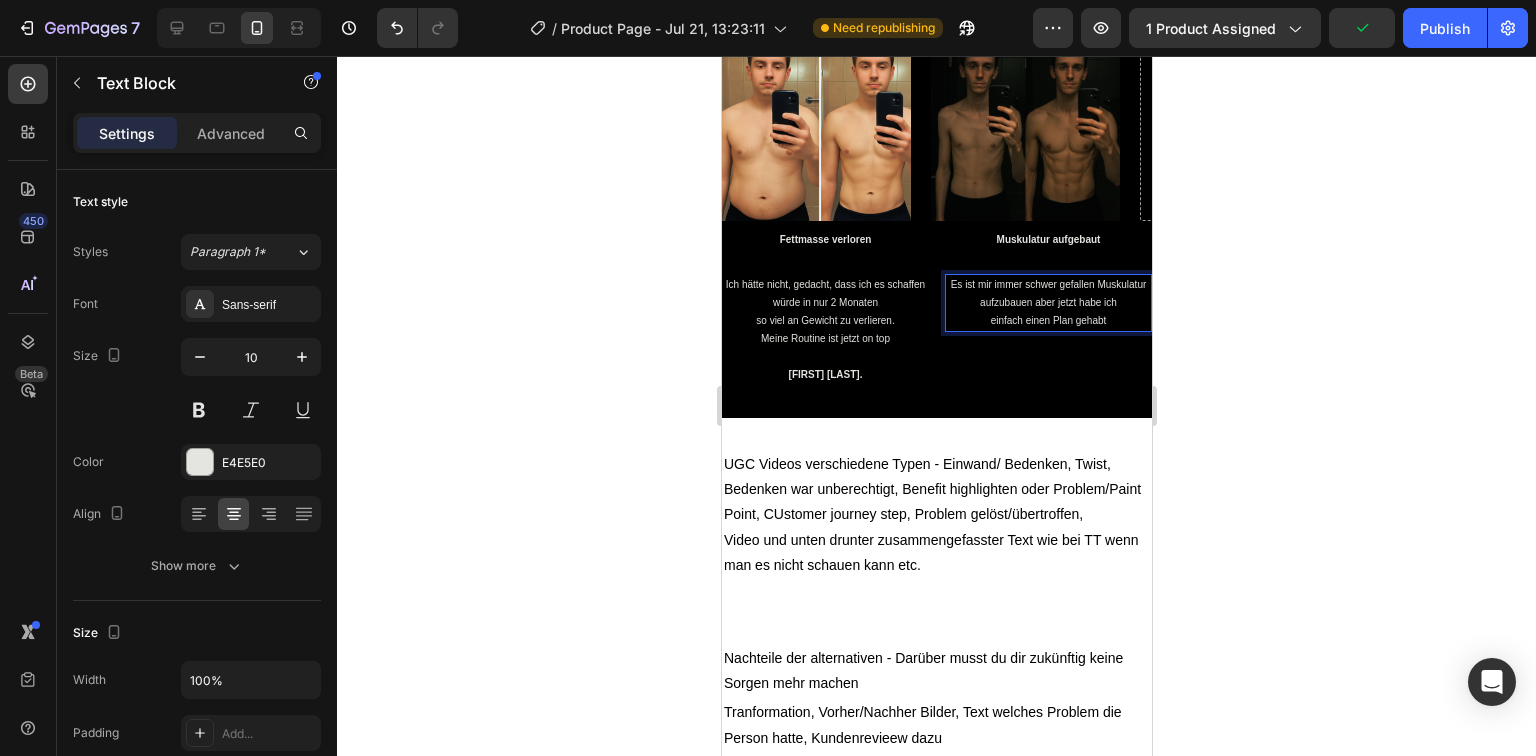 click on "einfach einen Plan gehabt" at bounding box center (1047, 321) 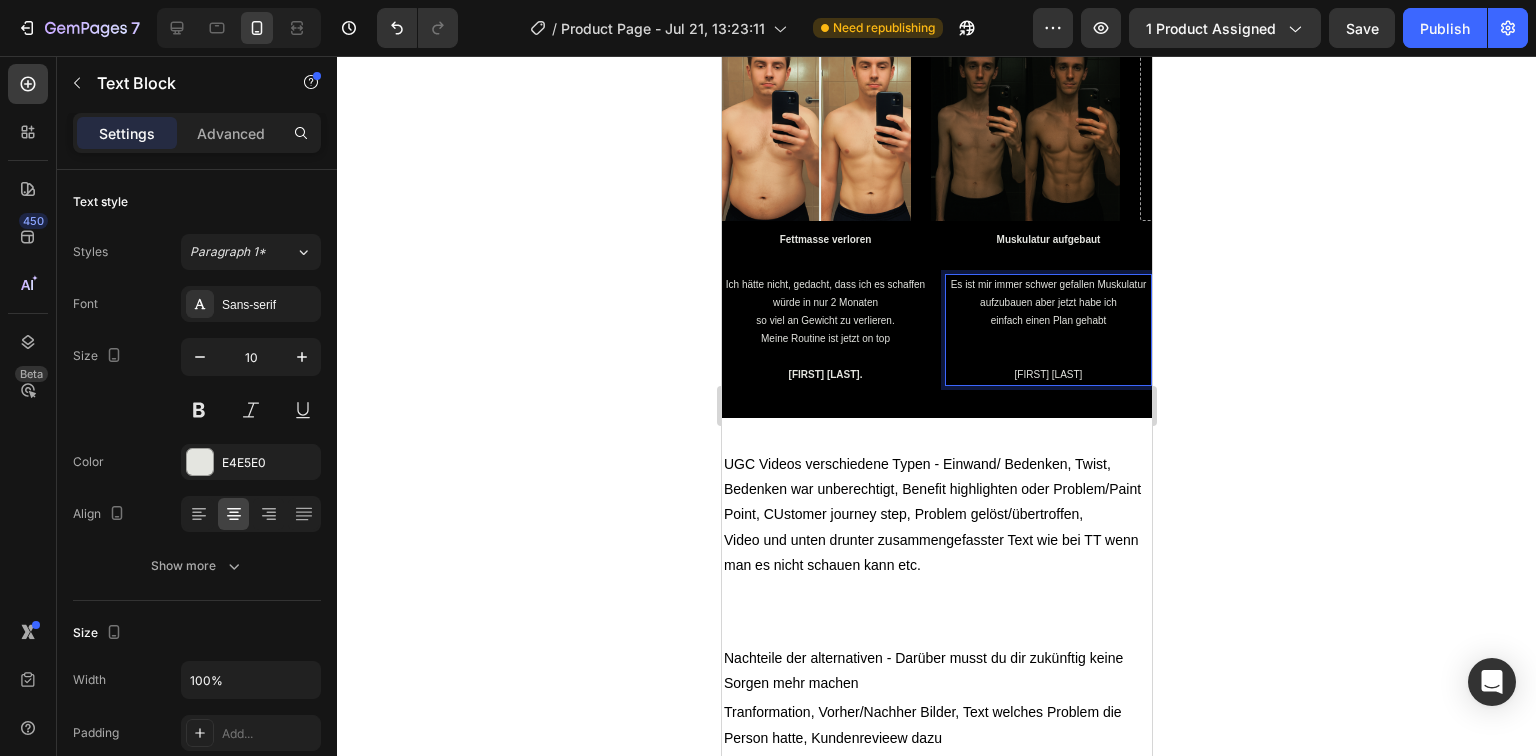 click on "[FIRST] [LAST]" at bounding box center (1047, 375) 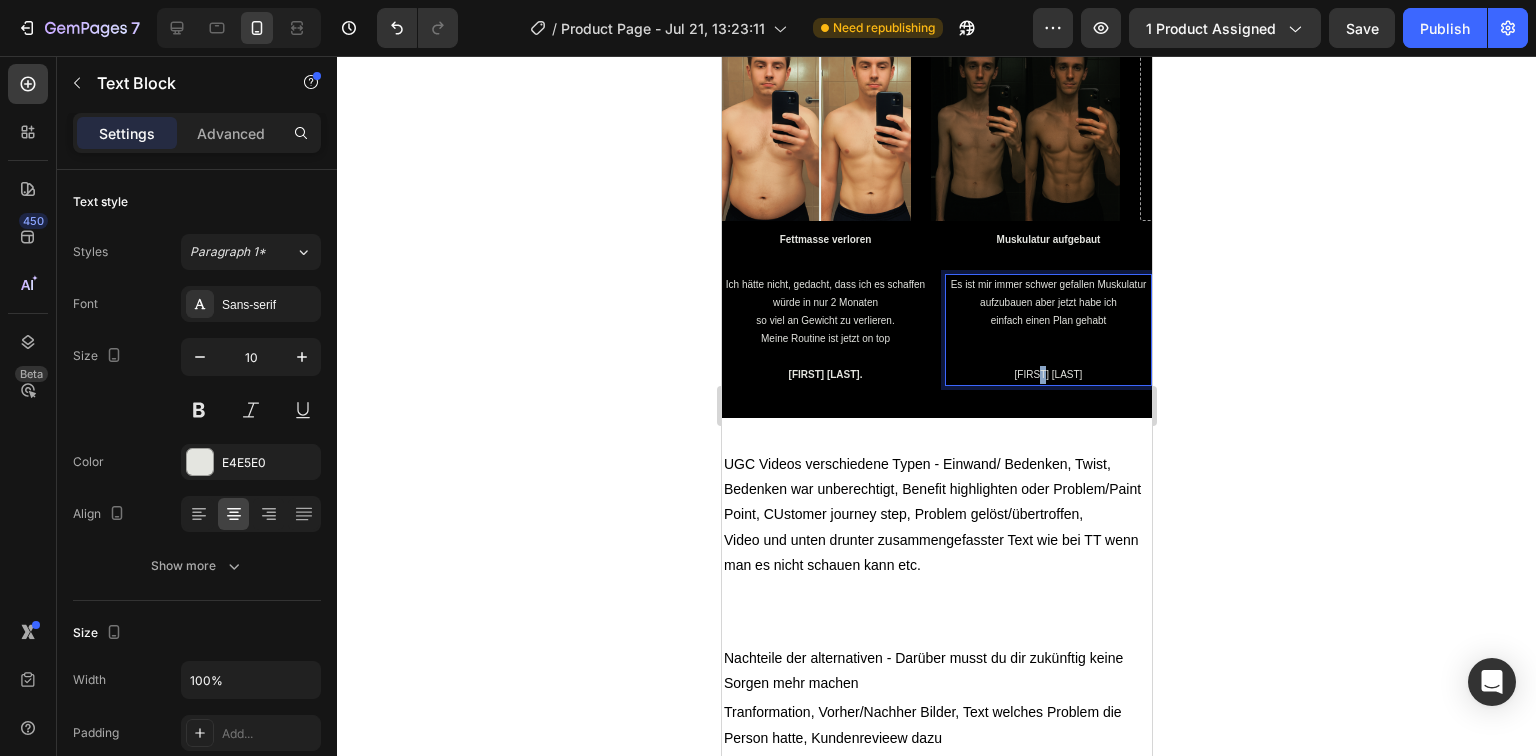click on "[FIRST] [LAST]" at bounding box center (1047, 375) 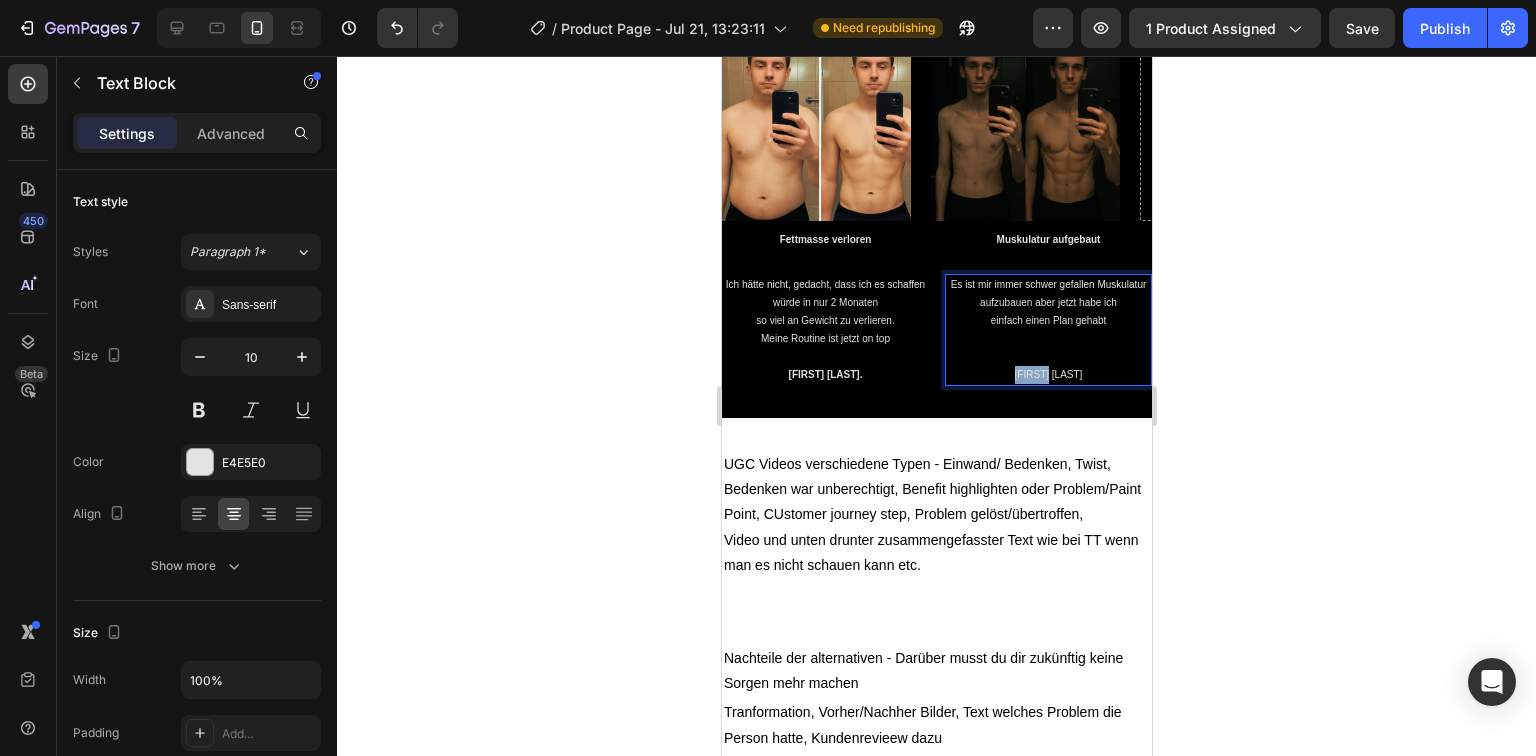 click on "[FIRST] [LAST]" at bounding box center [1047, 375] 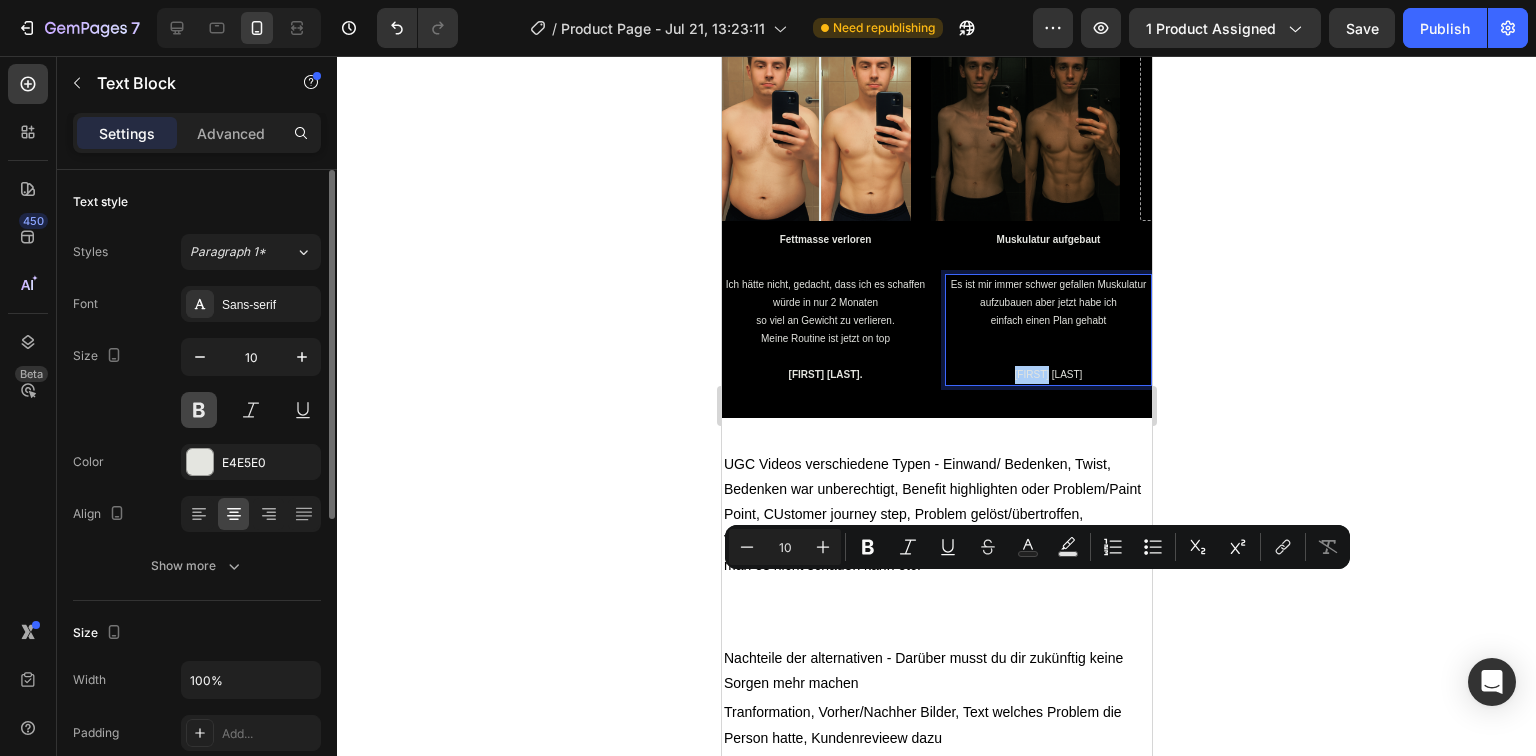 click at bounding box center (199, 410) 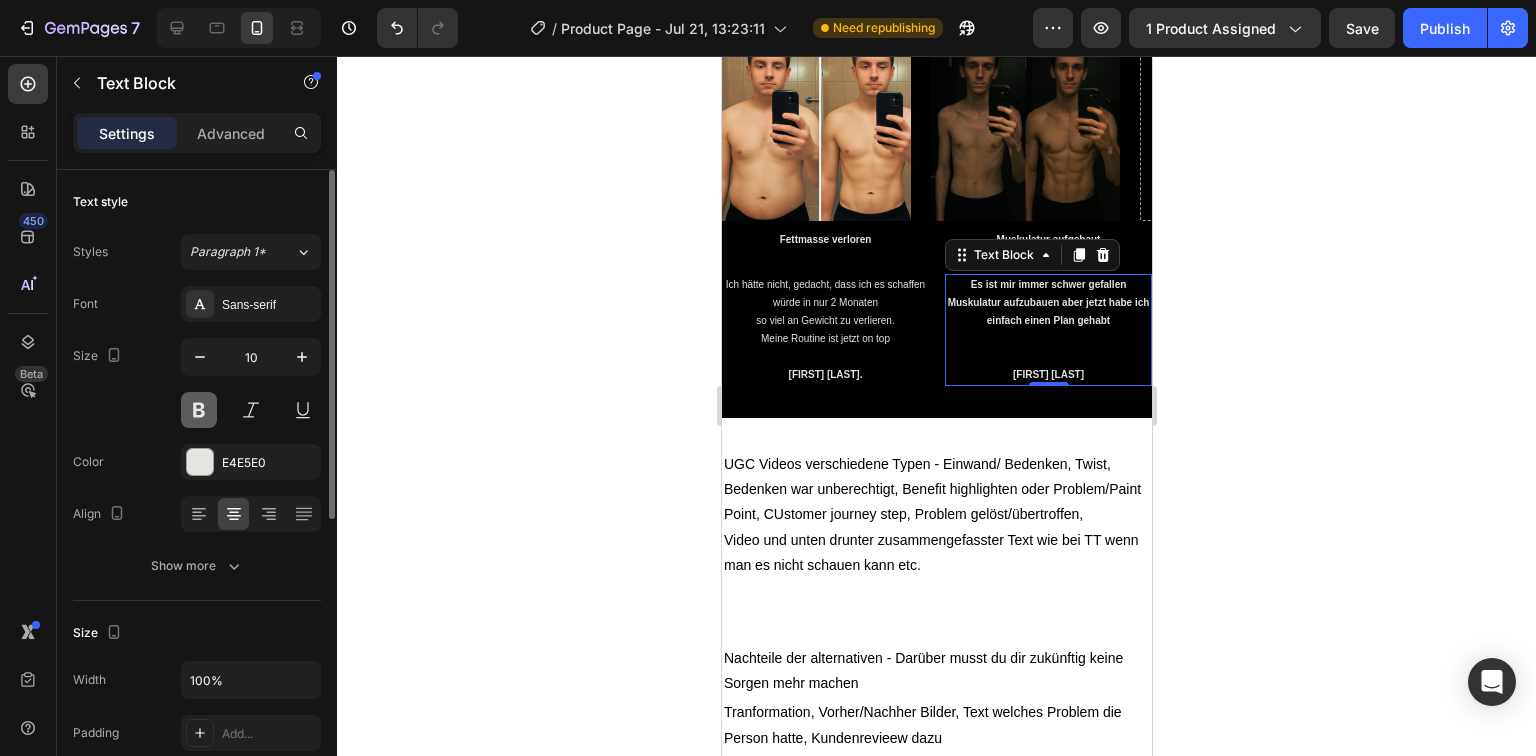 click at bounding box center (199, 410) 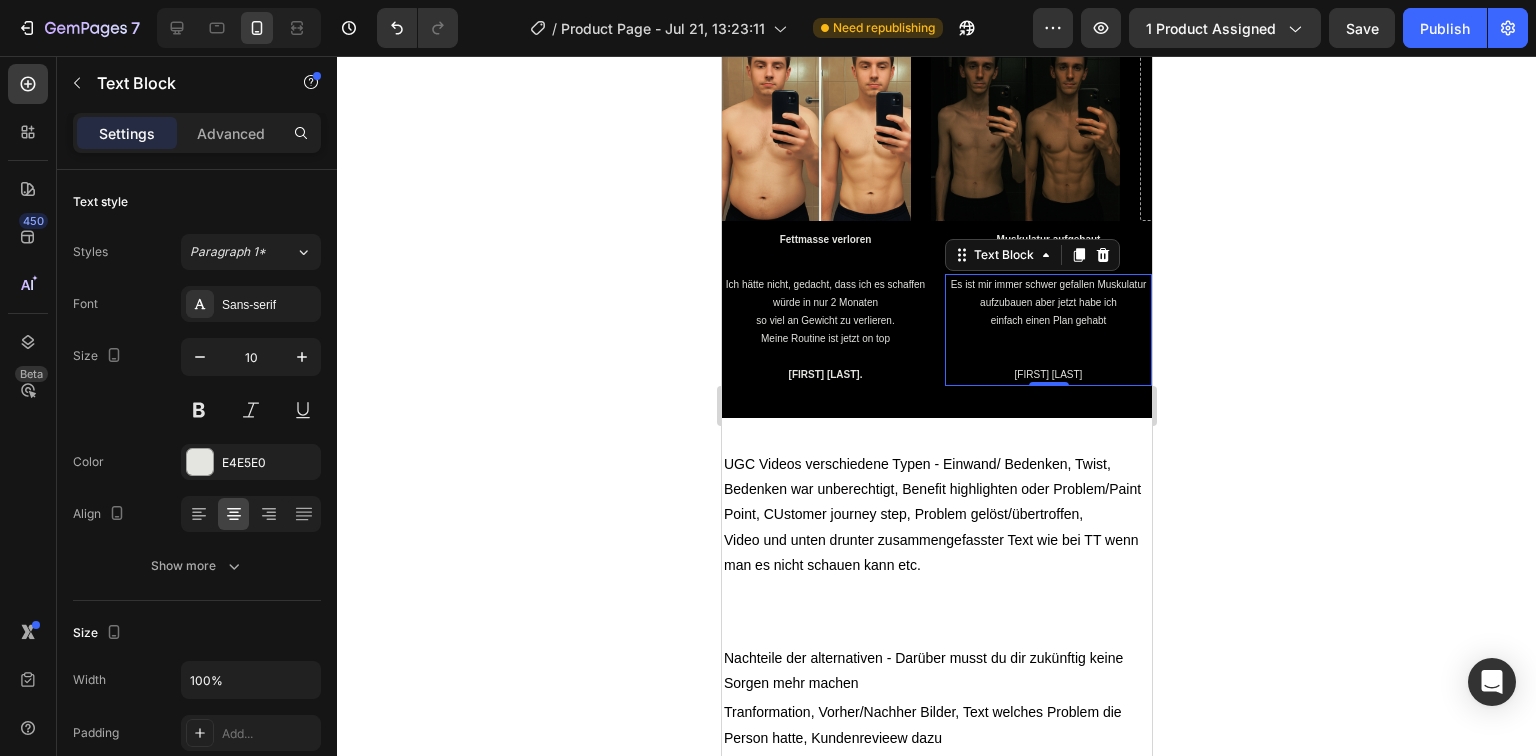 click on "[FIRST] [LAST]" at bounding box center [1047, 375] 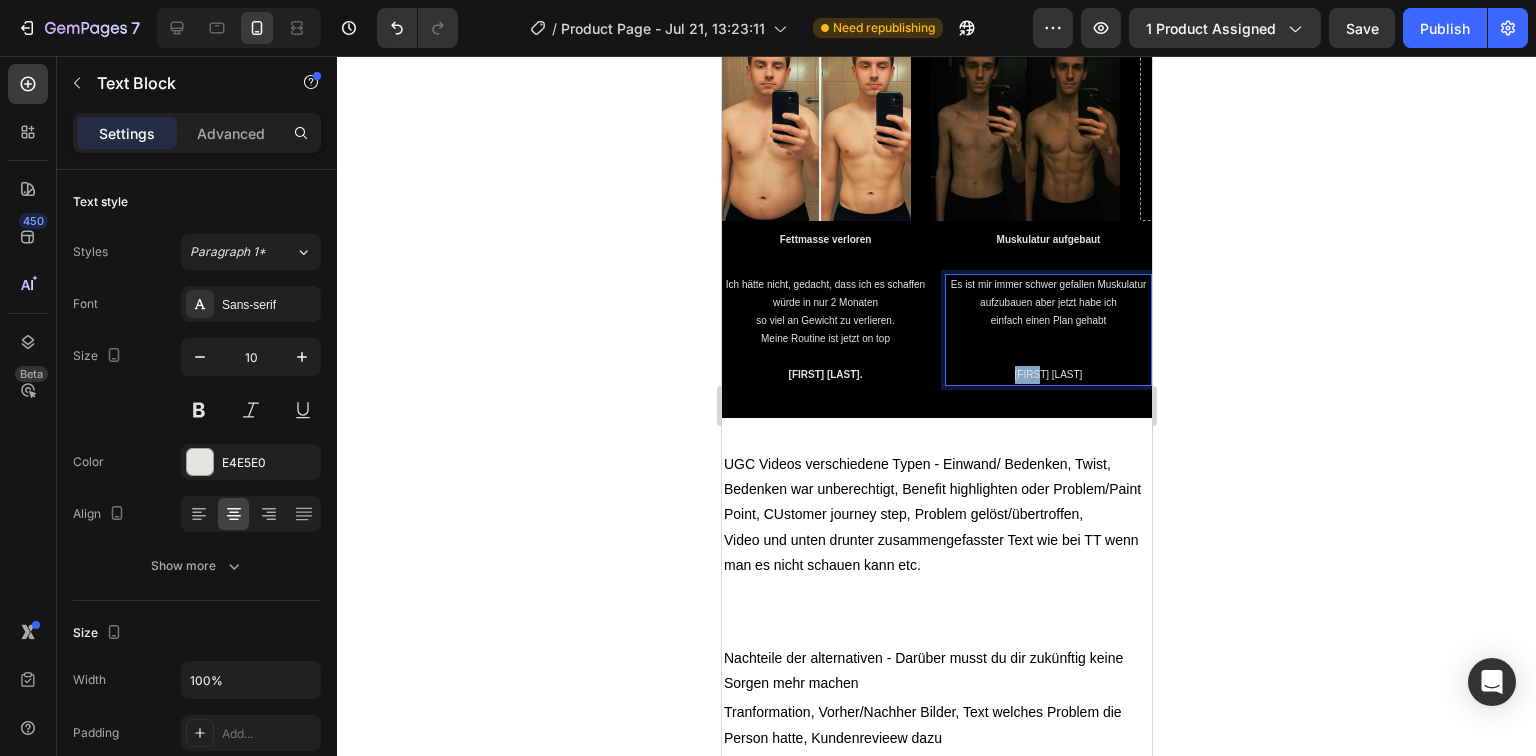 click on "[FIRST] [LAST]" at bounding box center [1047, 375] 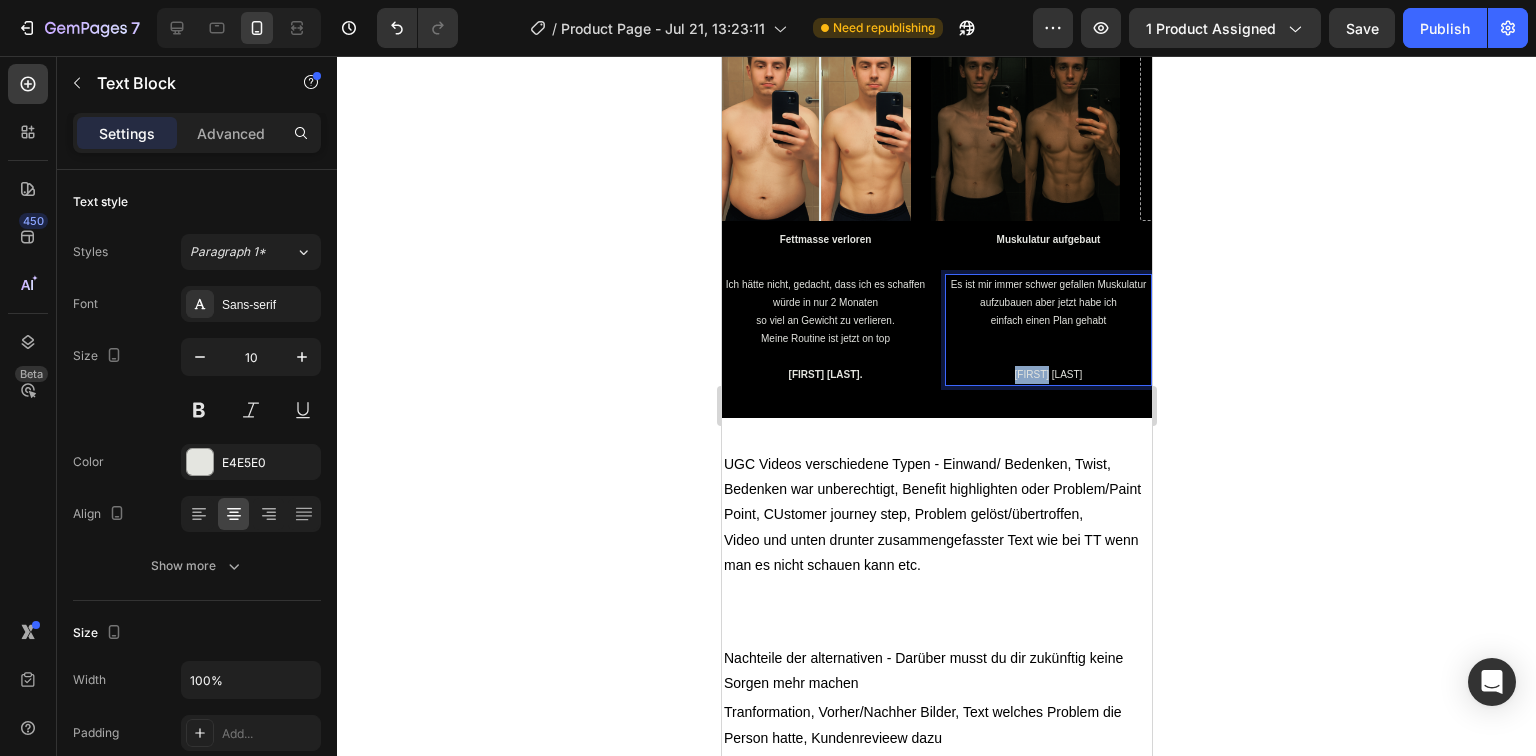 click on "[FIRST] [LAST]" at bounding box center (1047, 375) 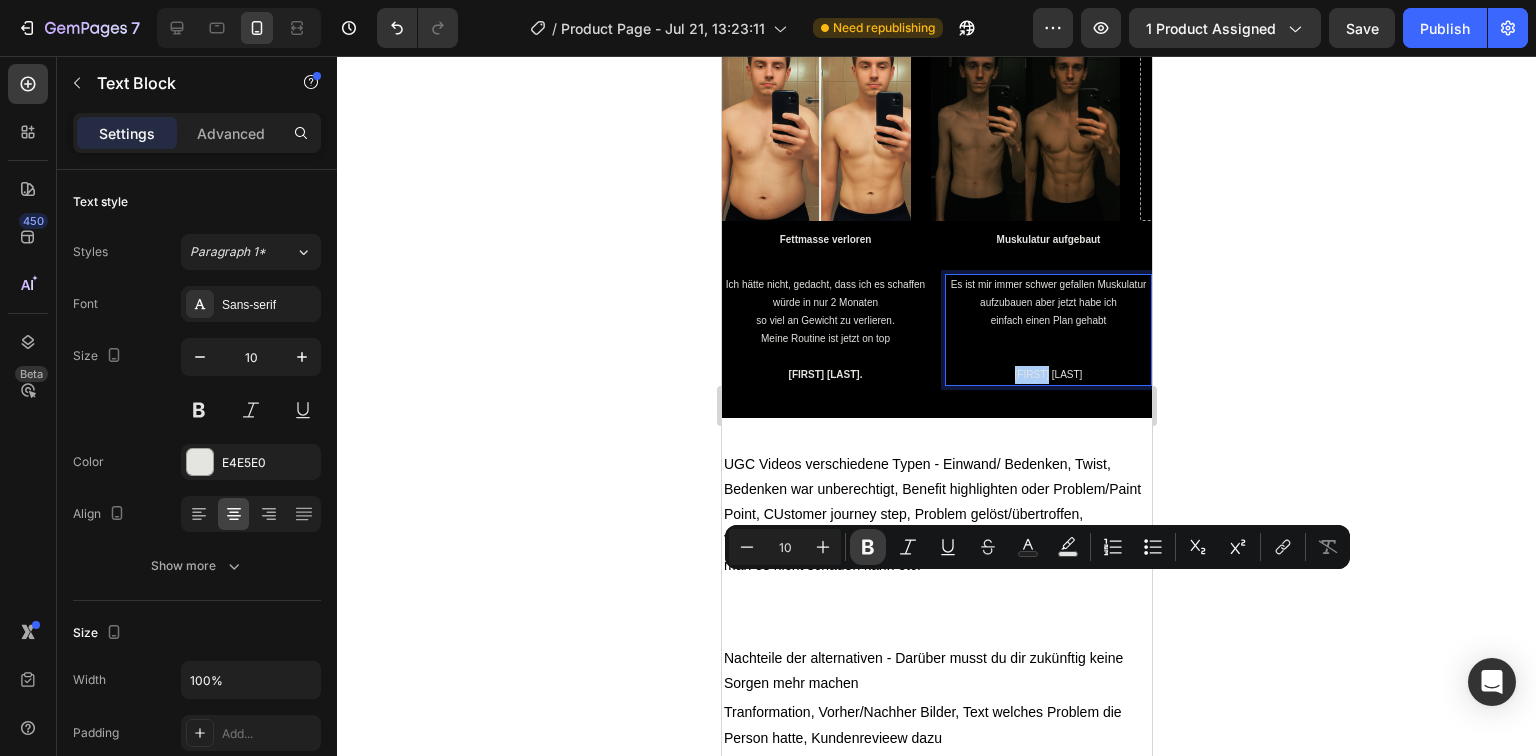 click 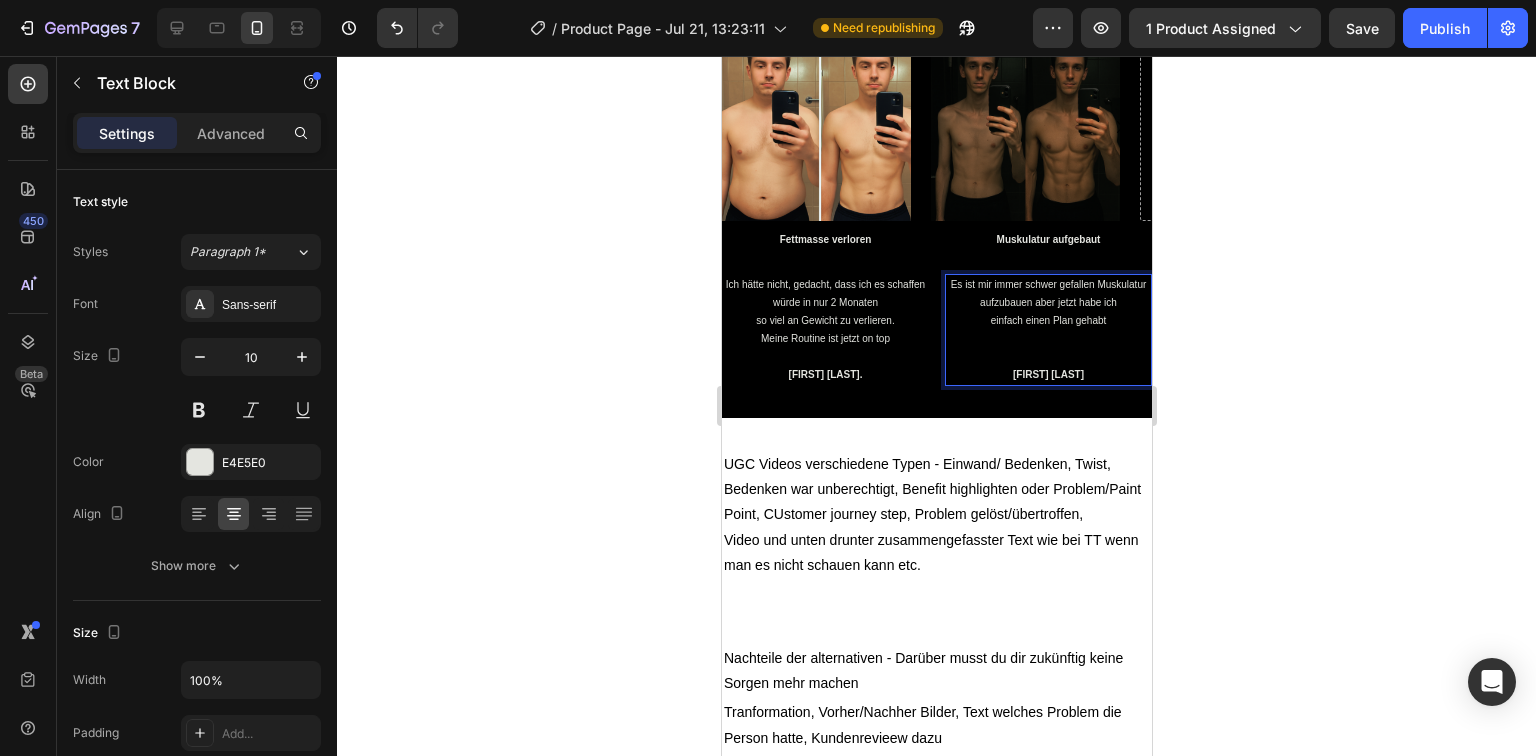click 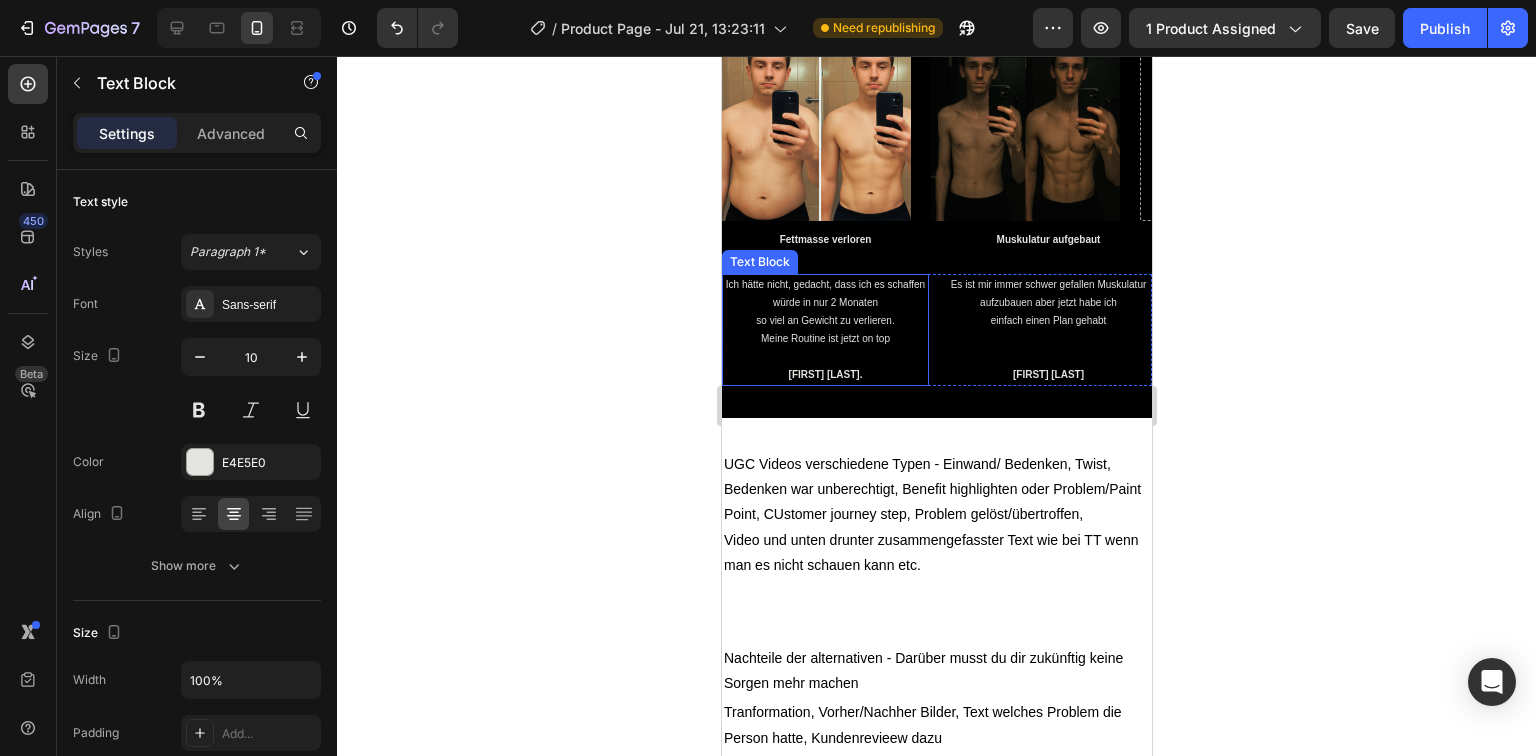 click on "Ich hätte nicht, gedacht, dass ich es schaffen würde in nur 2 Monaten" at bounding box center [824, 294] 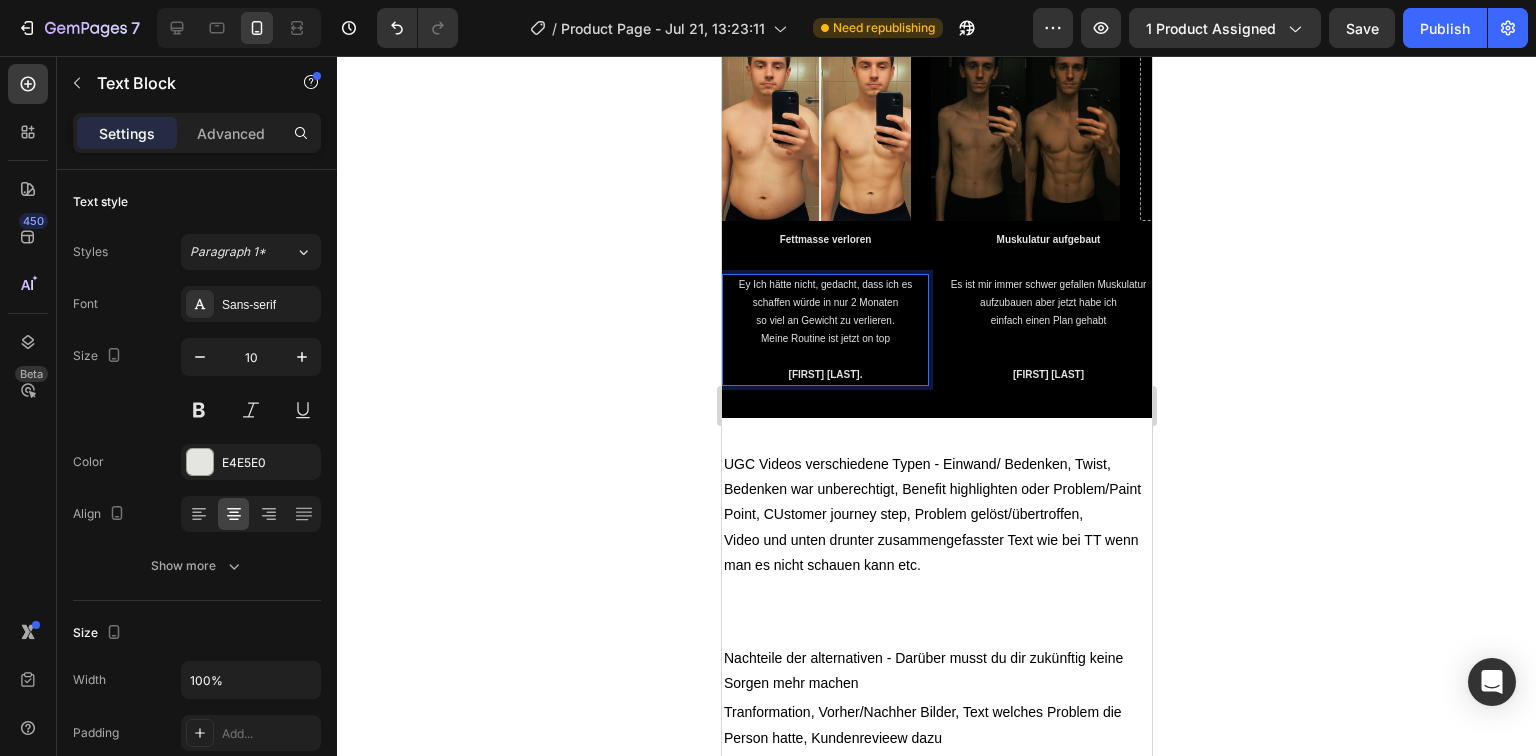 click on "Ey Ich hätte nicht, gedacht, dass ich es schaffen würde in nur 2 Monaten" at bounding box center [824, 294] 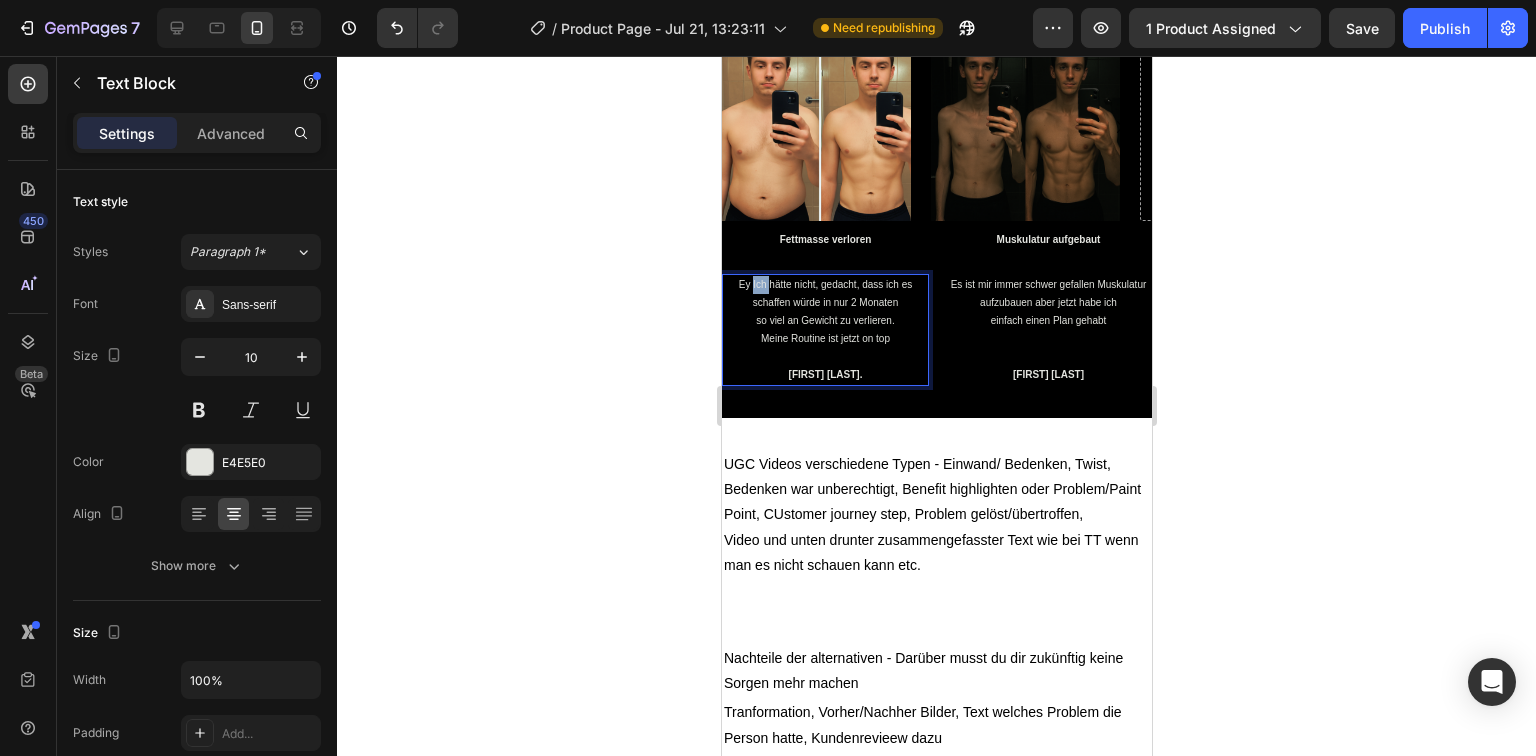 click on "Ey Ich hätte nicht, gedacht, dass ich es schaffen würde in nur 2 Monaten" at bounding box center [824, 294] 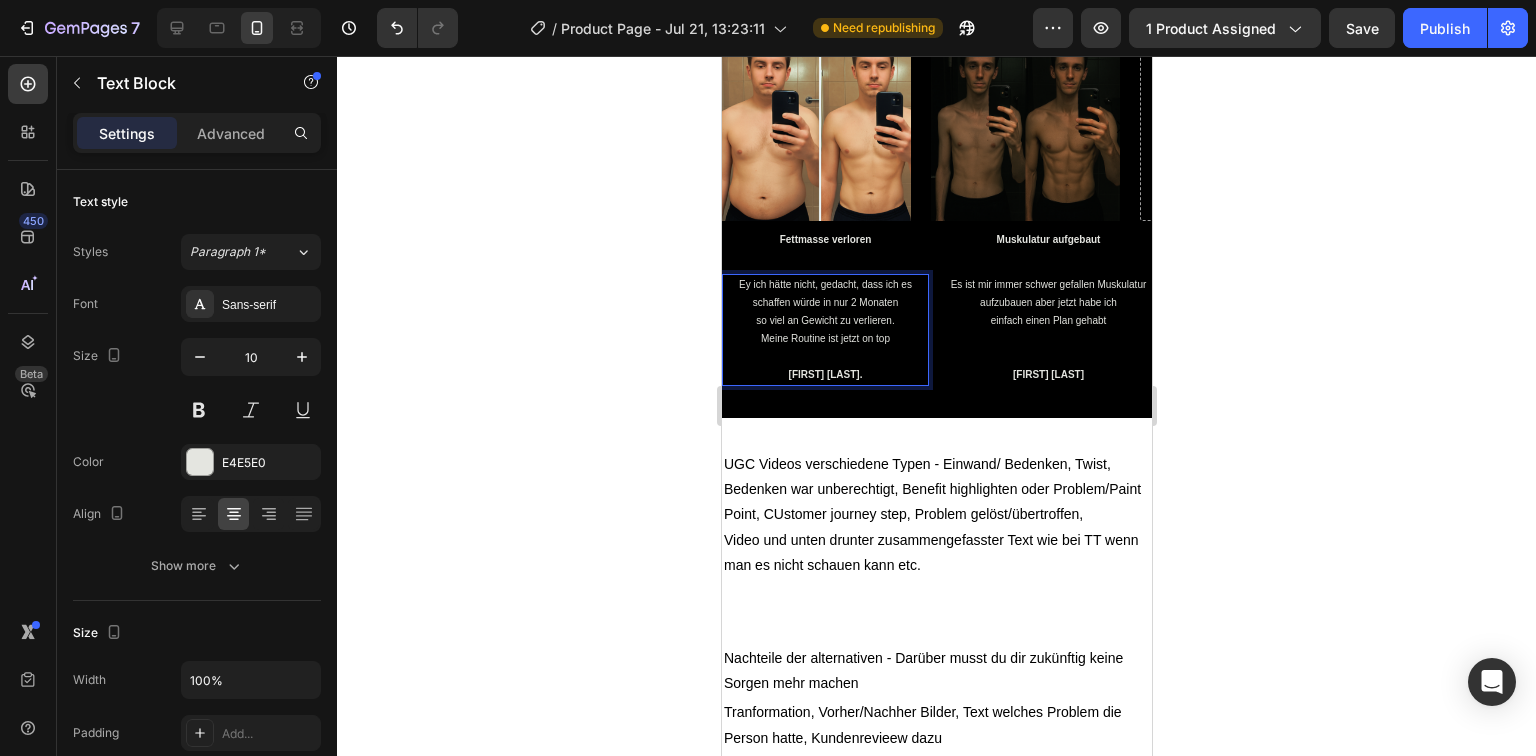 click on "Ey ich hätte nicht, gedacht, dass ich es schaffen würde in nur 2 Monaten" at bounding box center [824, 294] 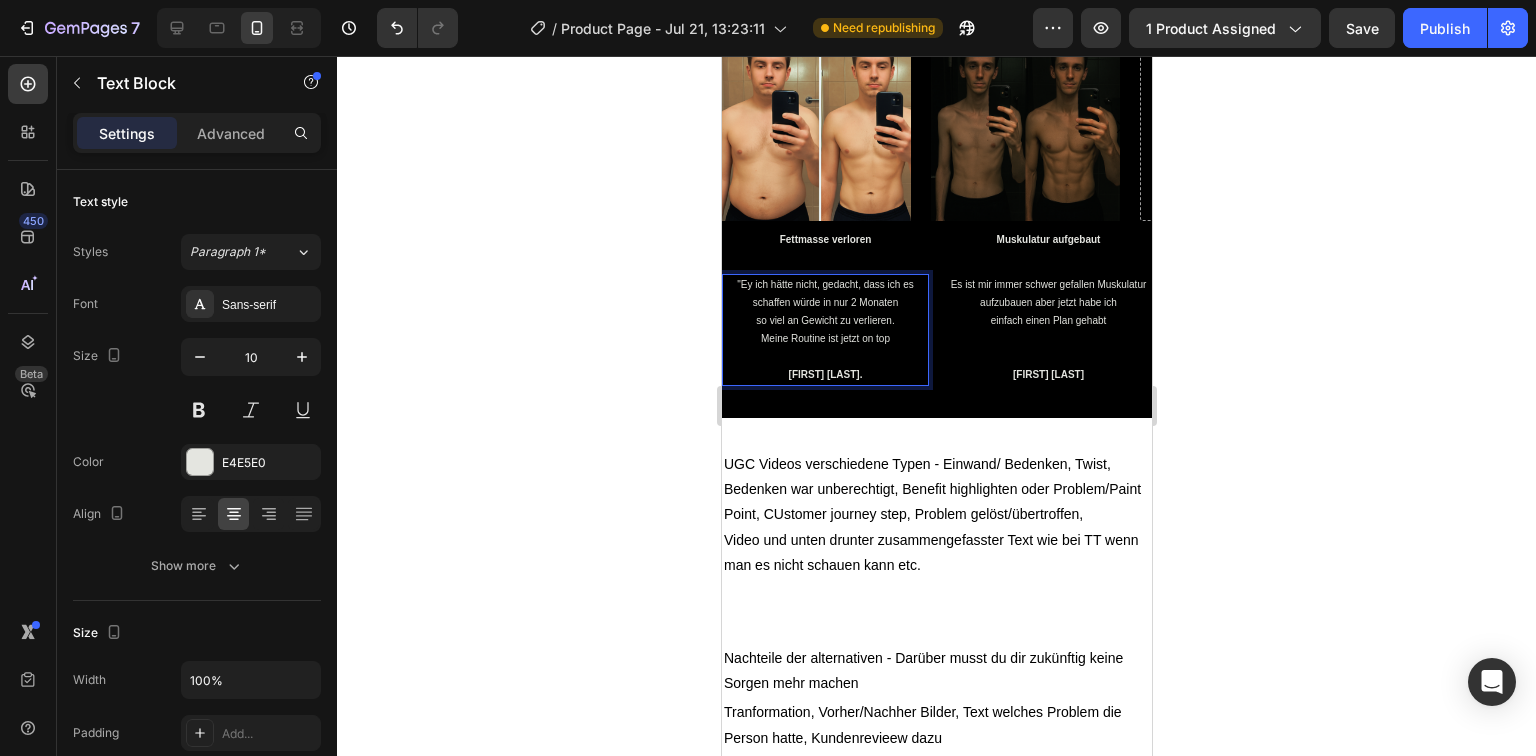 click on "Meine Routine ist jetzt on top" at bounding box center [824, 339] 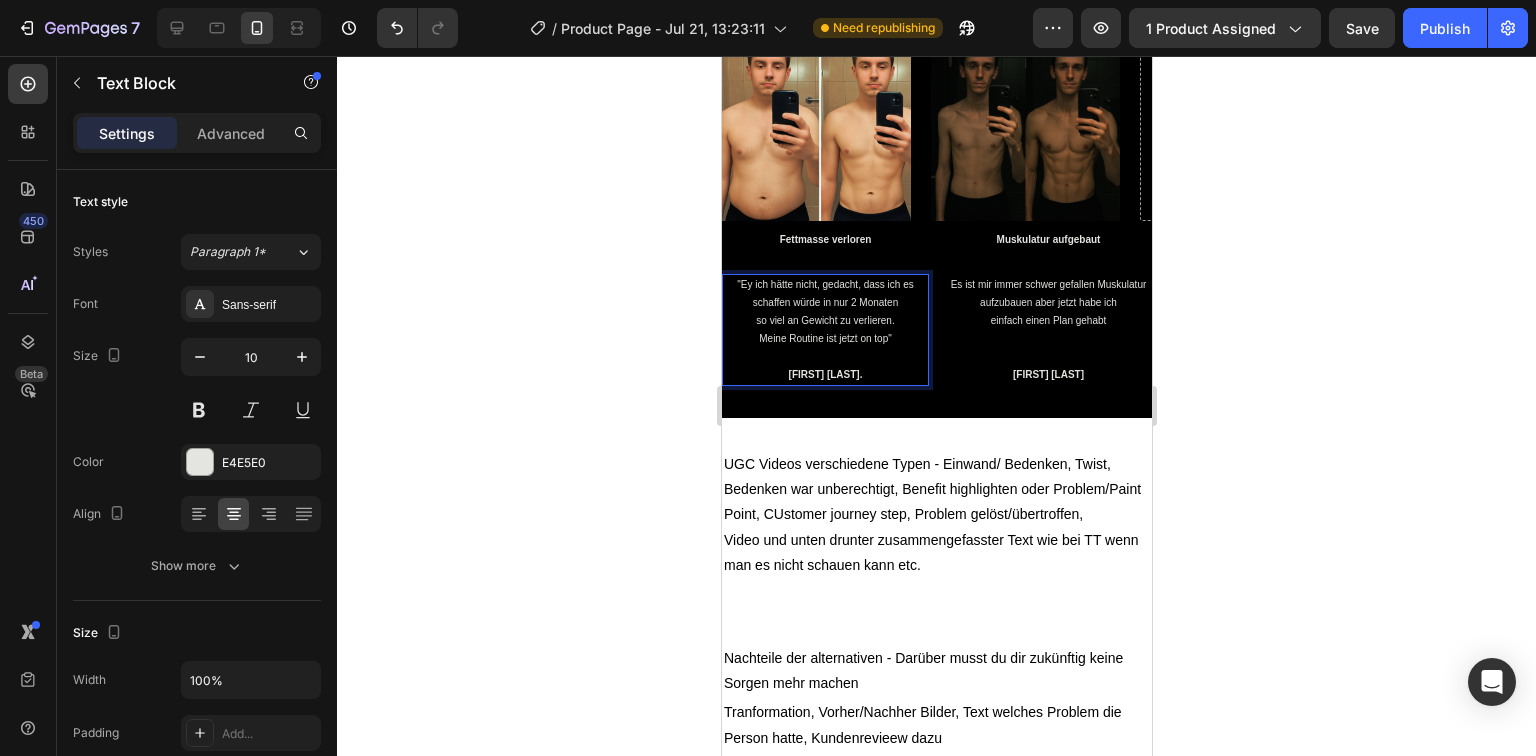 click on "Meine Routine ist jetzt on top"" at bounding box center [824, 339] 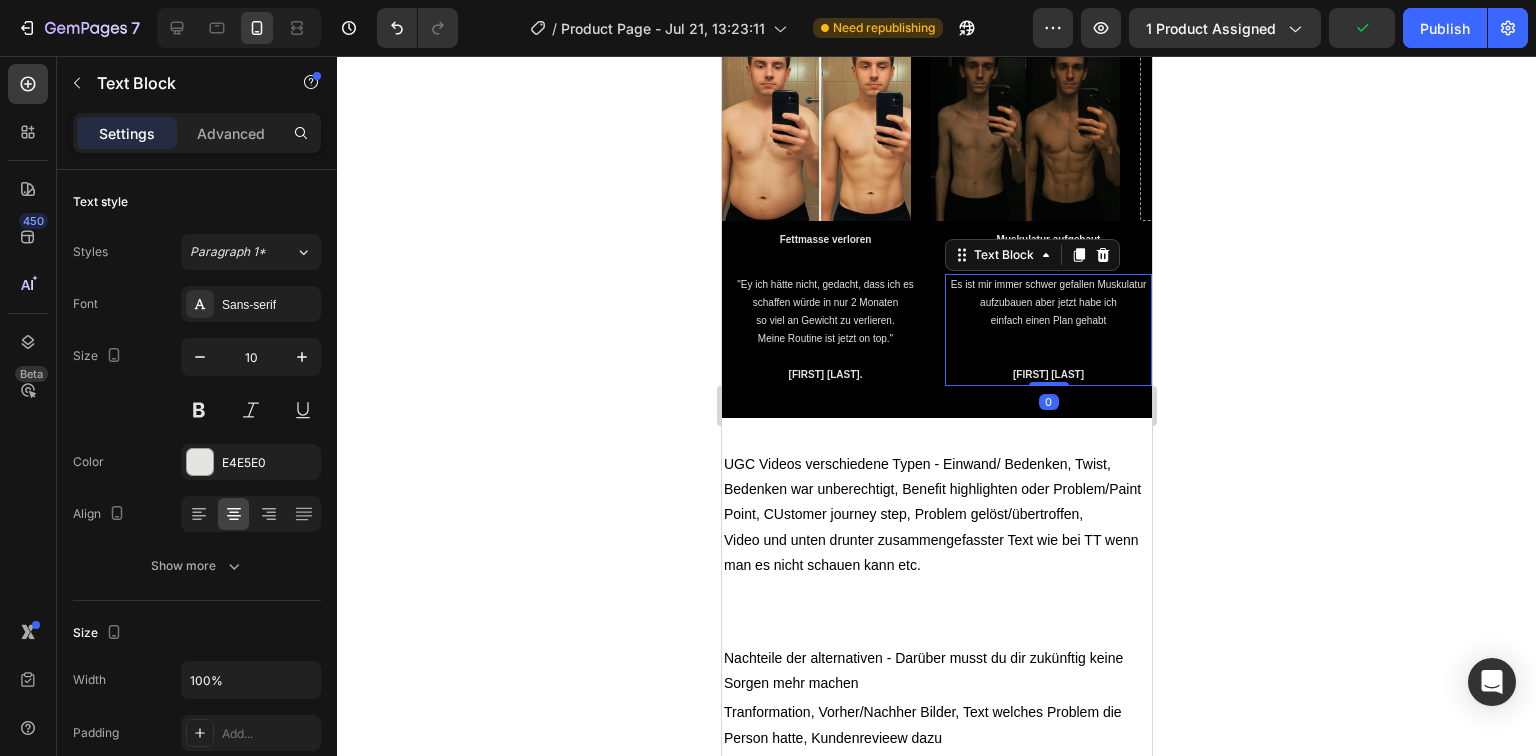 click on "einfach einen Plan gehabt" at bounding box center (1047, 321) 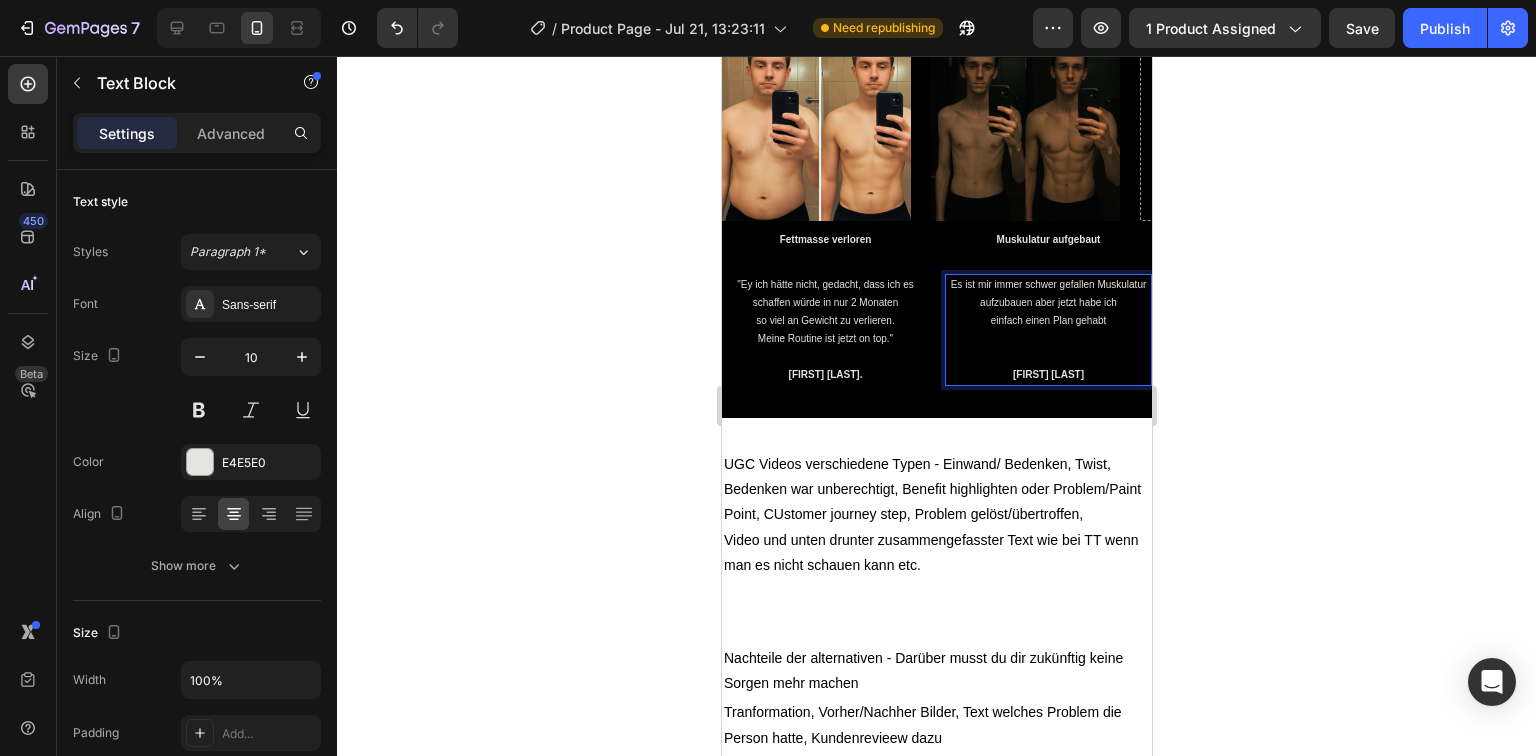 click on "einfach einen Plan gehabt" at bounding box center [1047, 321] 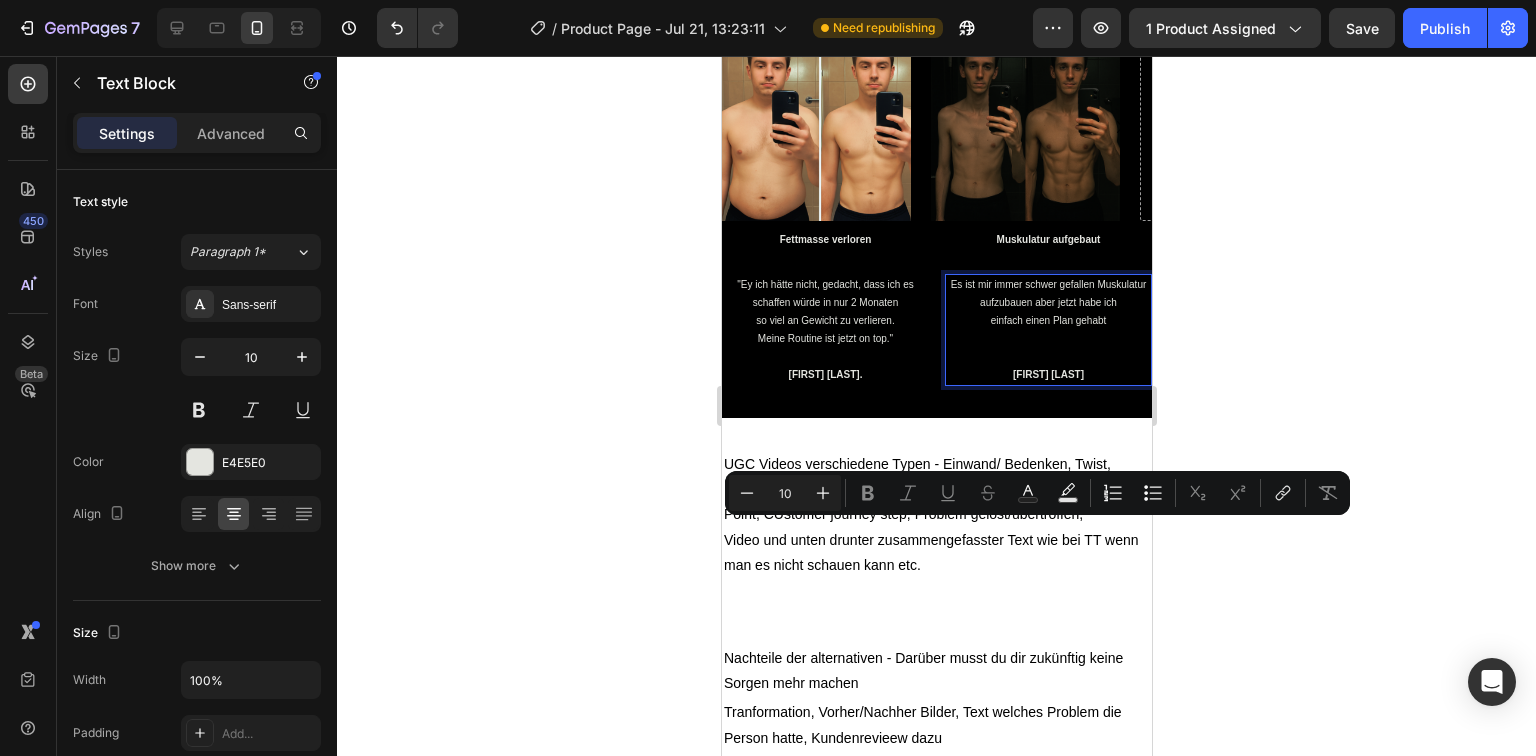 click on "einfach einen Plan gehabt" at bounding box center [1047, 321] 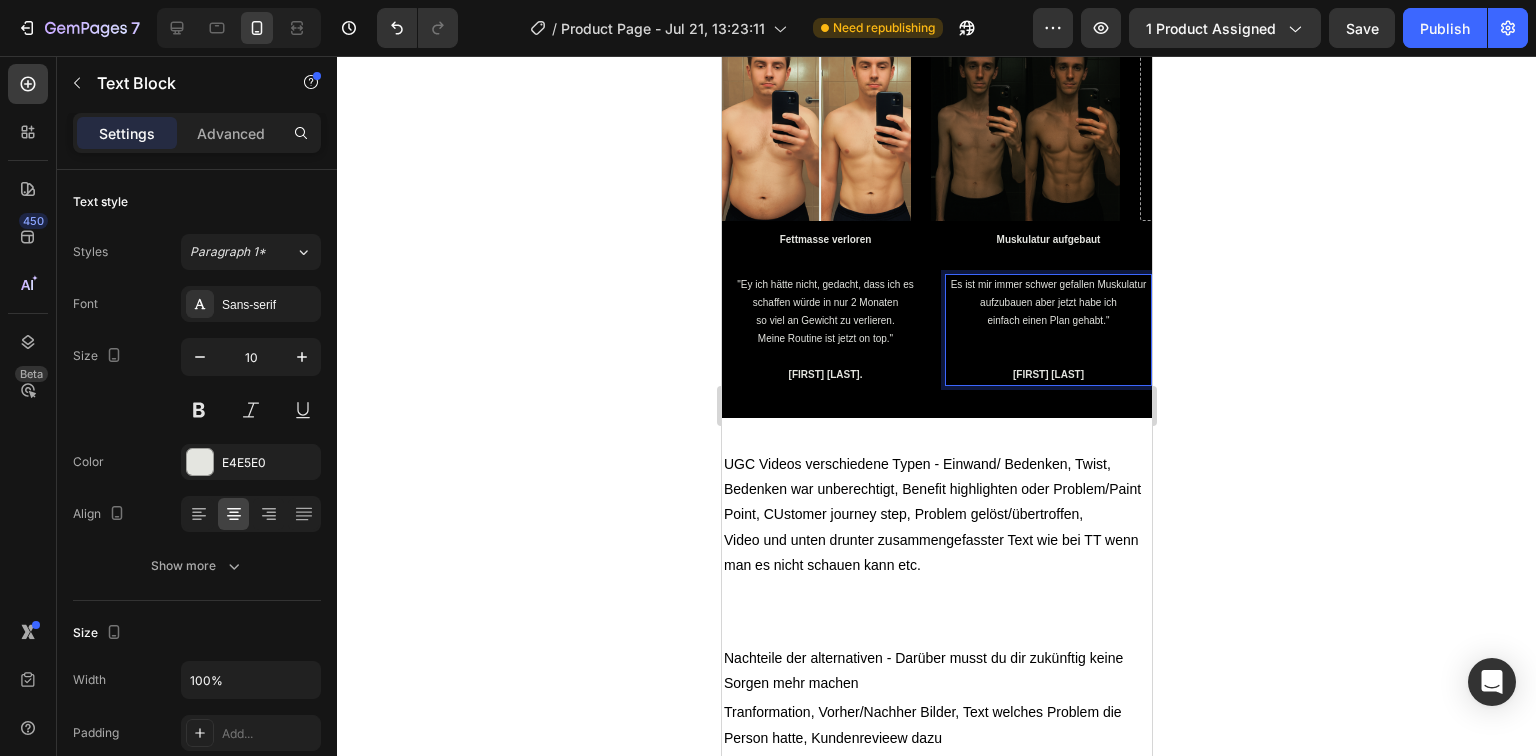 click on "Es ist mir immer schwer gefallen Muskulatur aufzubauen aber jetzt habe ich" at bounding box center [1047, 294] 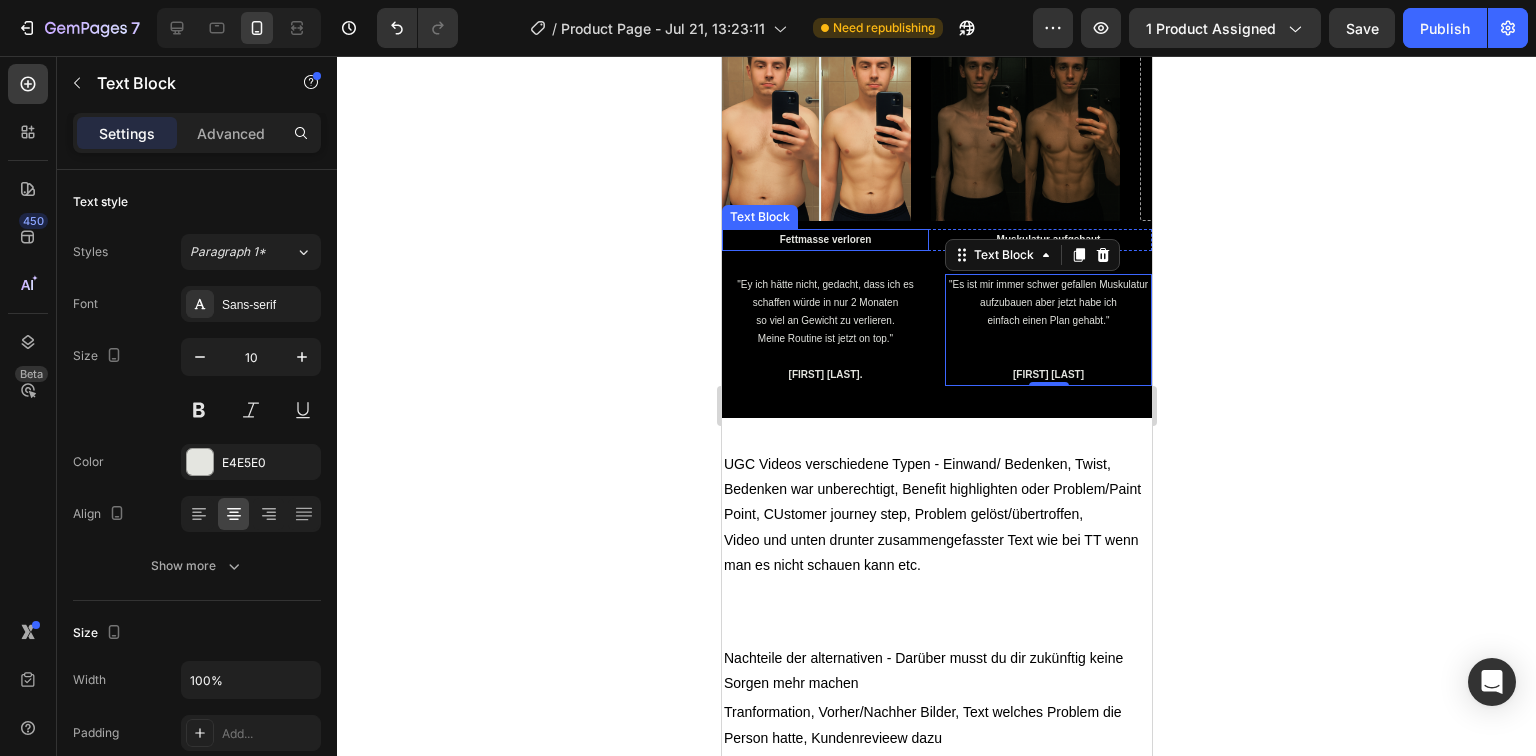 click on "Fettmasse verloren" at bounding box center [824, 240] 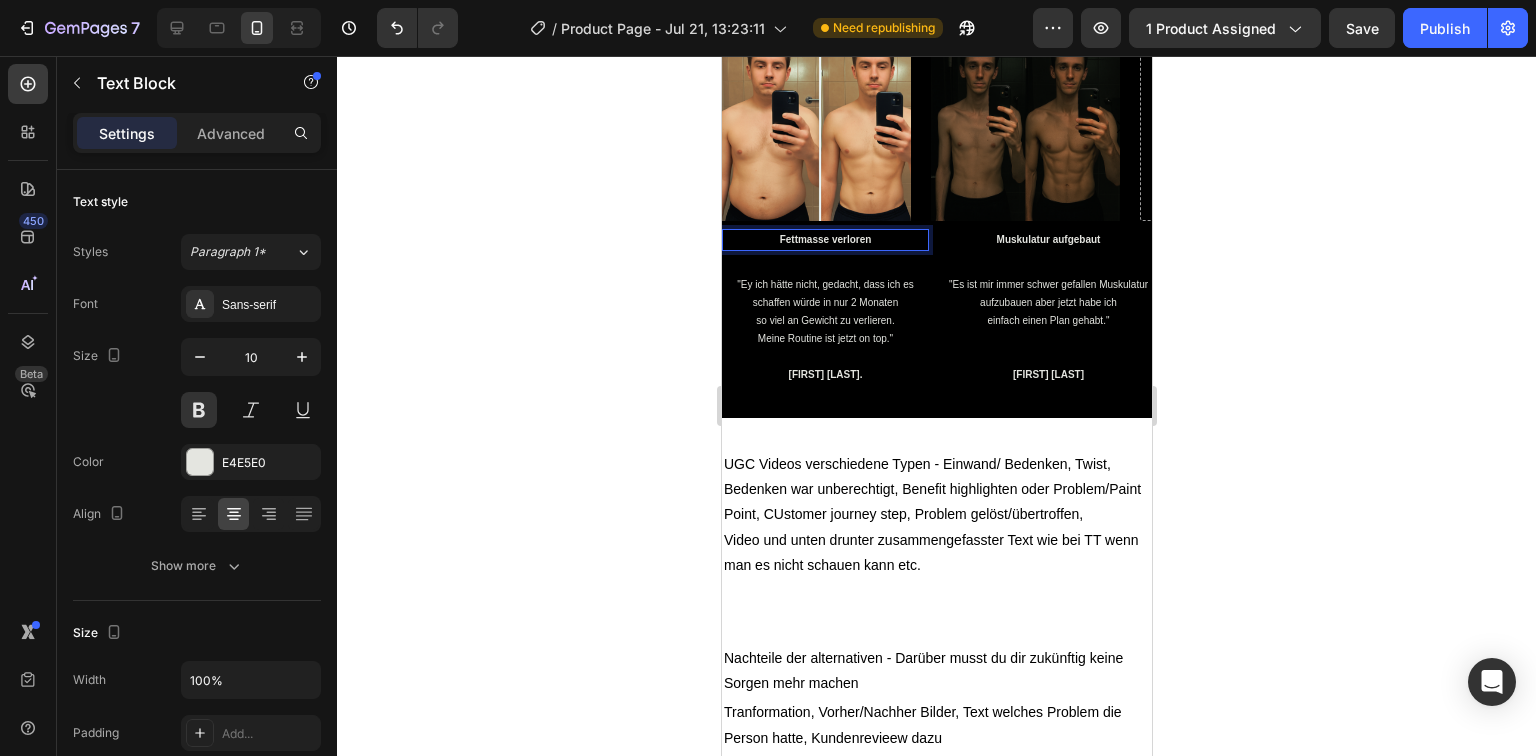 click on "Fettmasse verloren" at bounding box center [824, 240] 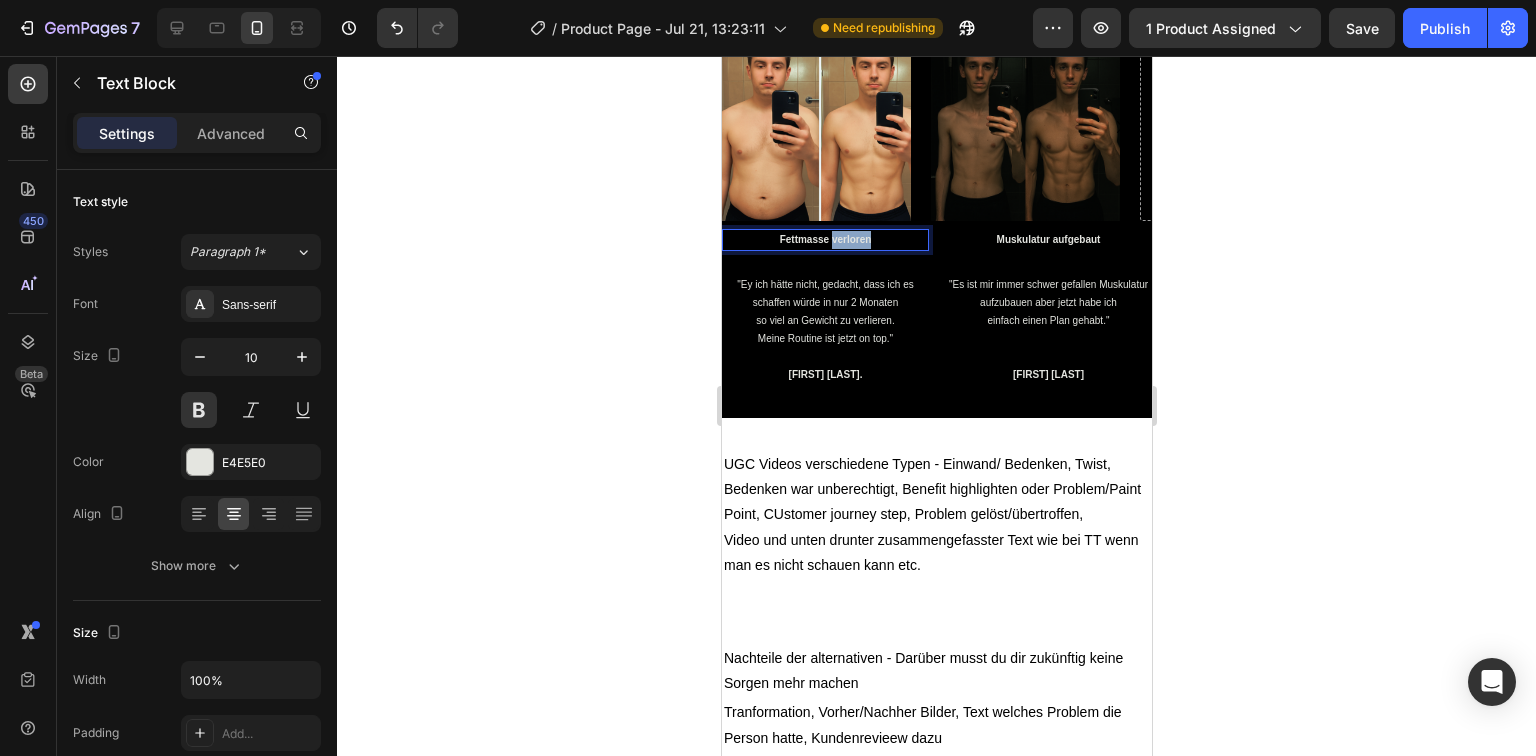 click on "Fettmasse verloren" at bounding box center (824, 240) 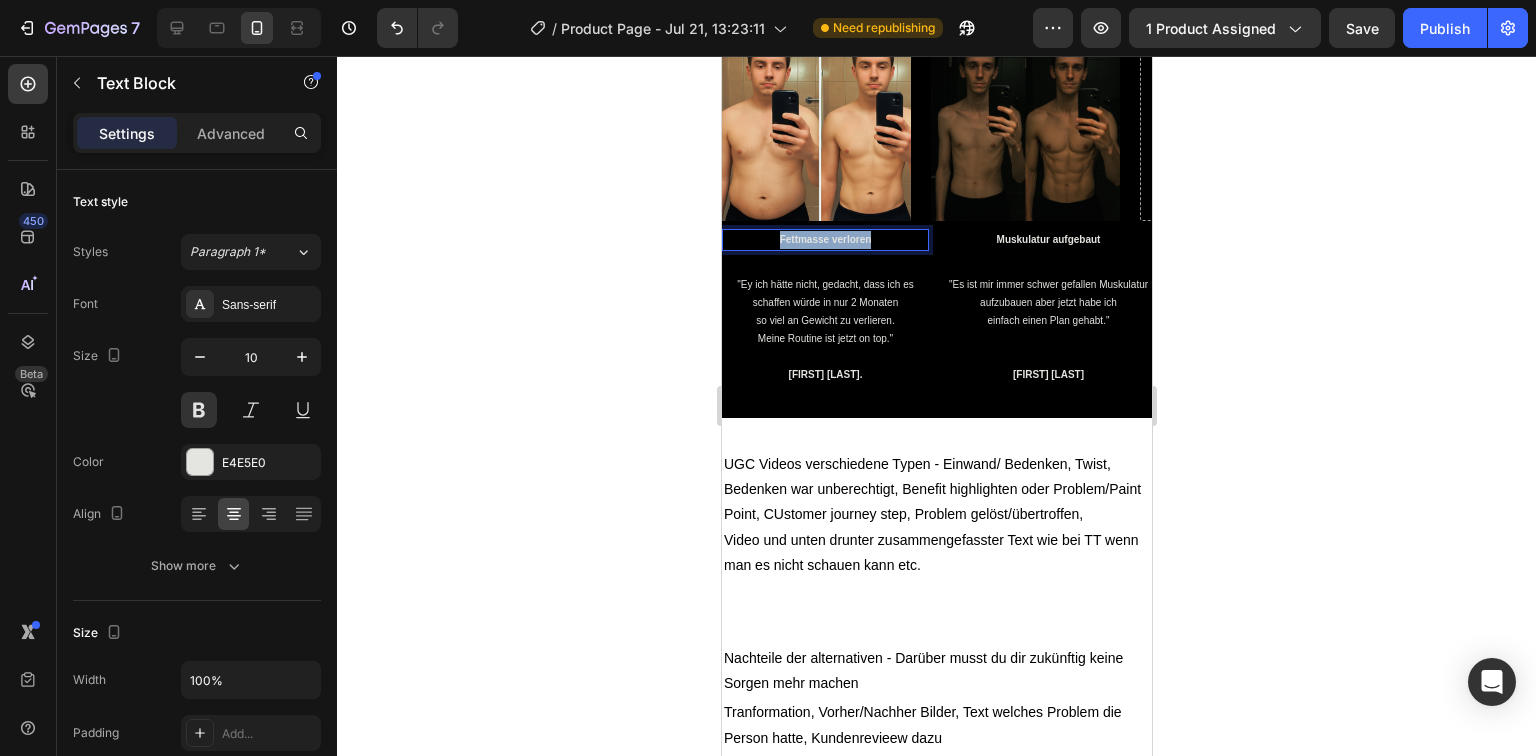 click on "Fettmasse verloren" at bounding box center (824, 240) 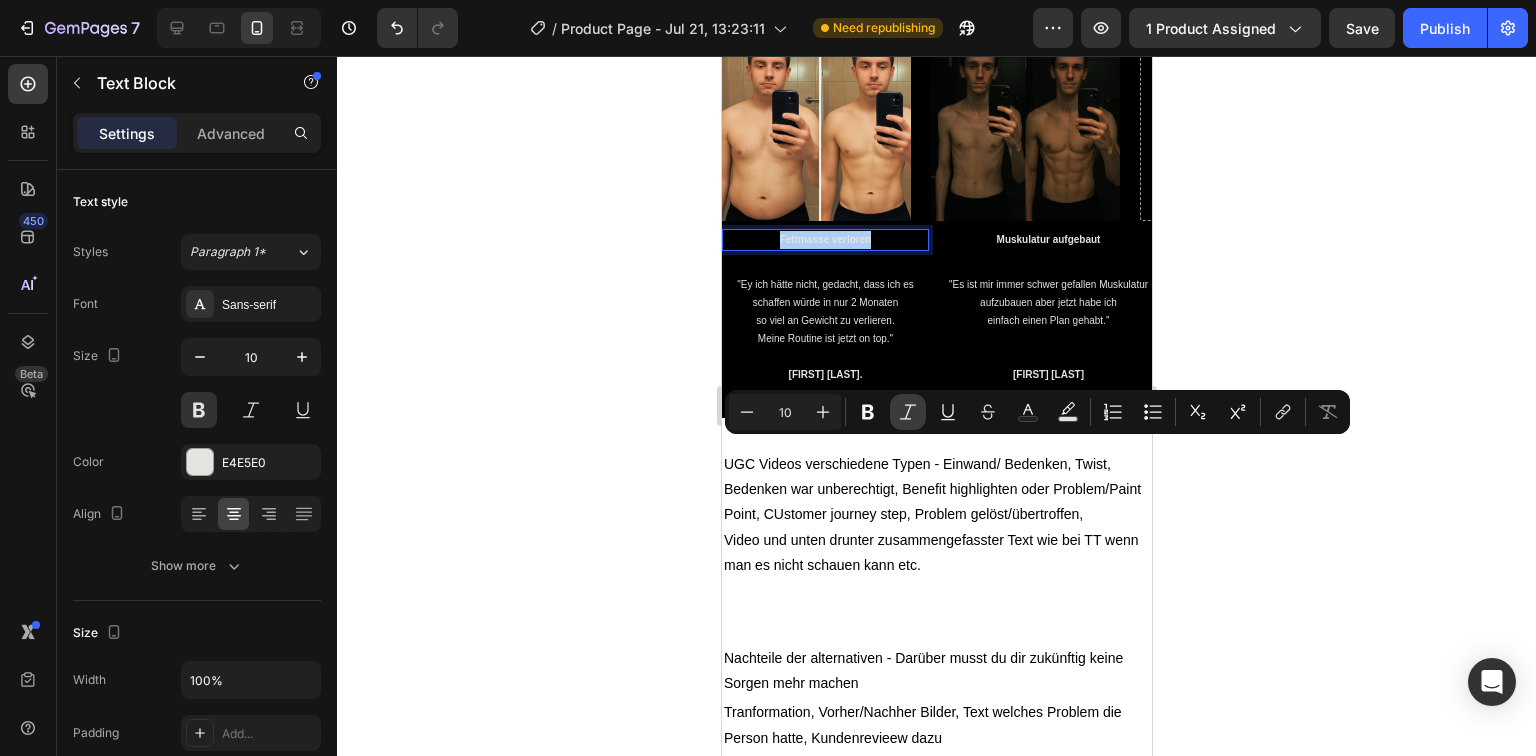 click on "Italic" at bounding box center [908, 412] 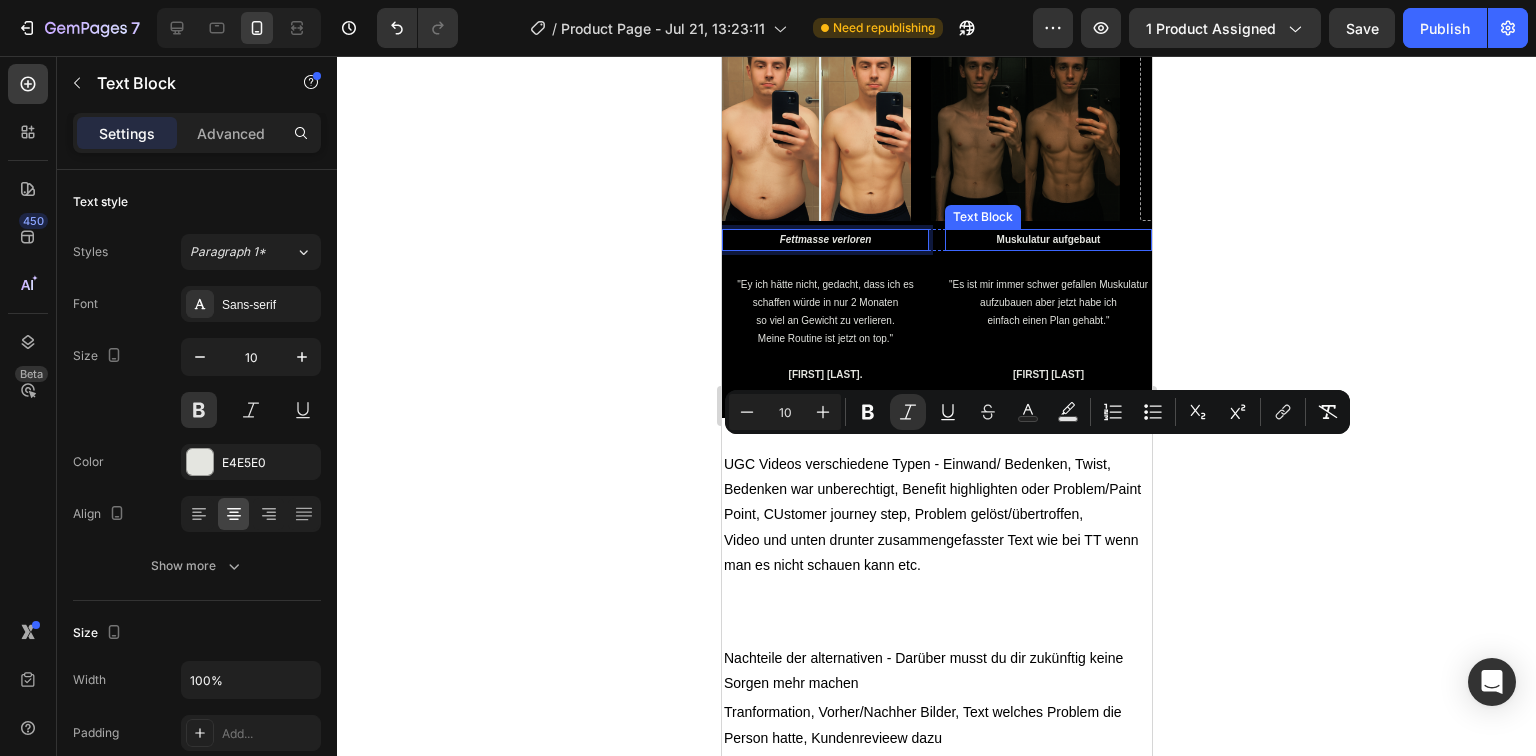 click on "Muskulatur aufgebaut" at bounding box center [1047, 240] 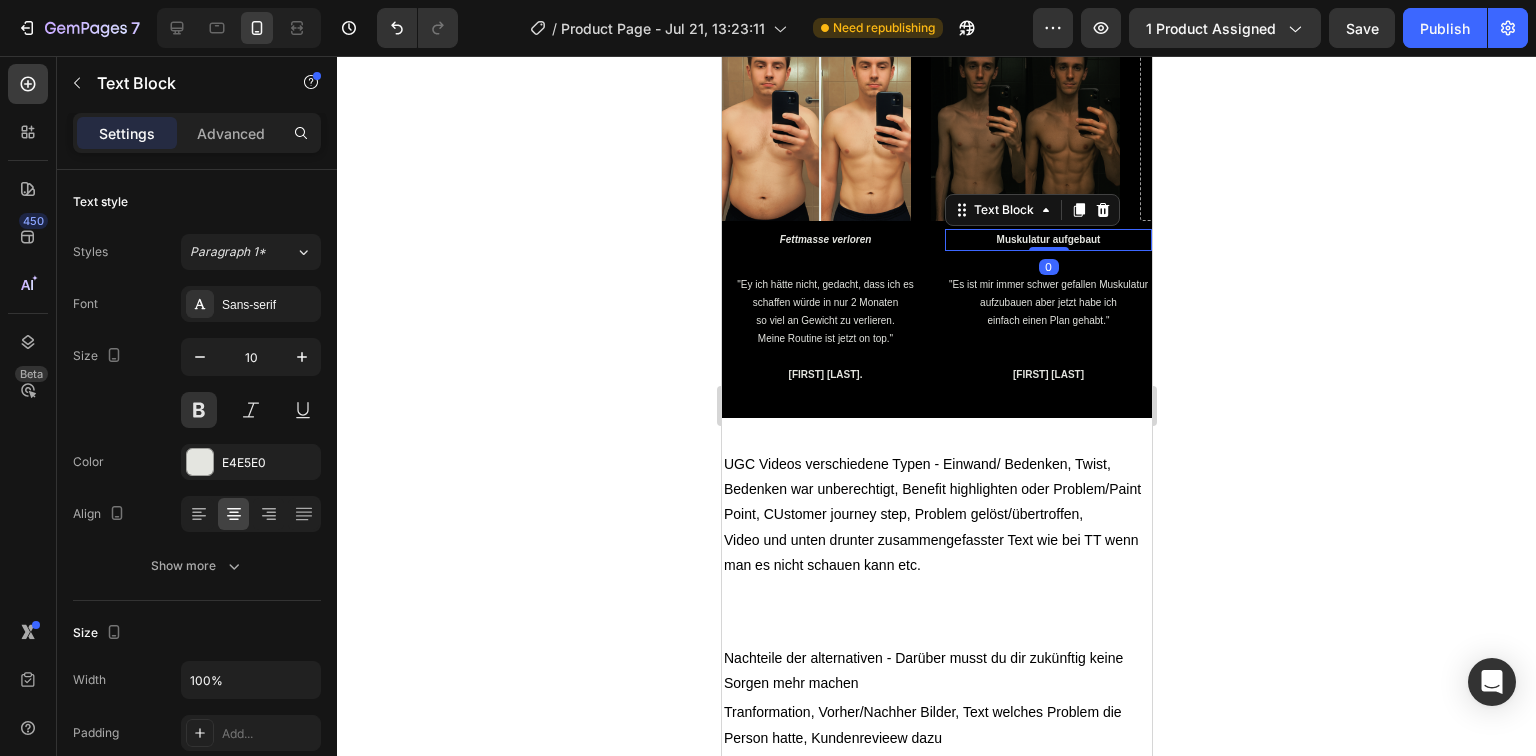 click on "Muskulatur aufgebaut" at bounding box center [1047, 240] 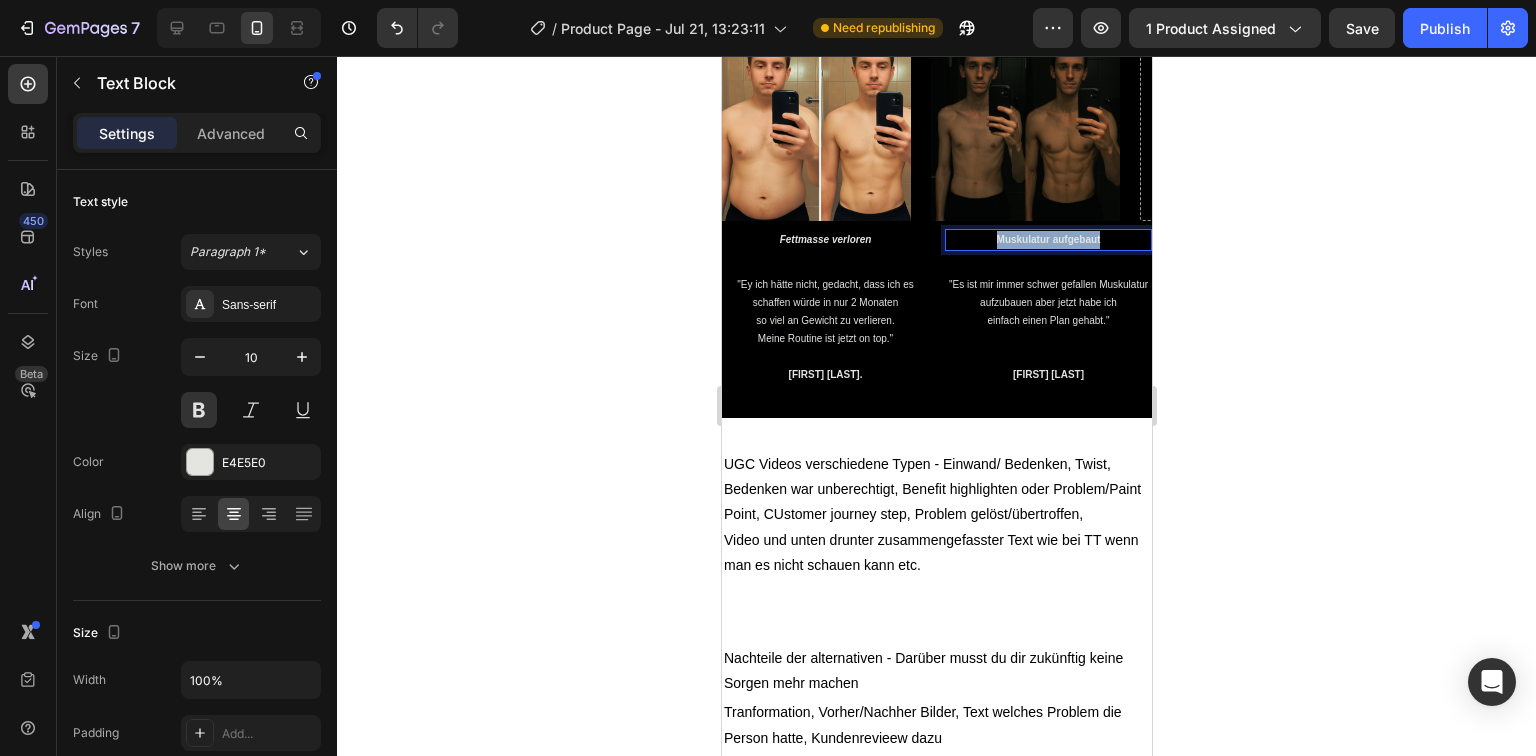 click on "Muskulatur aufgebaut" at bounding box center (1047, 240) 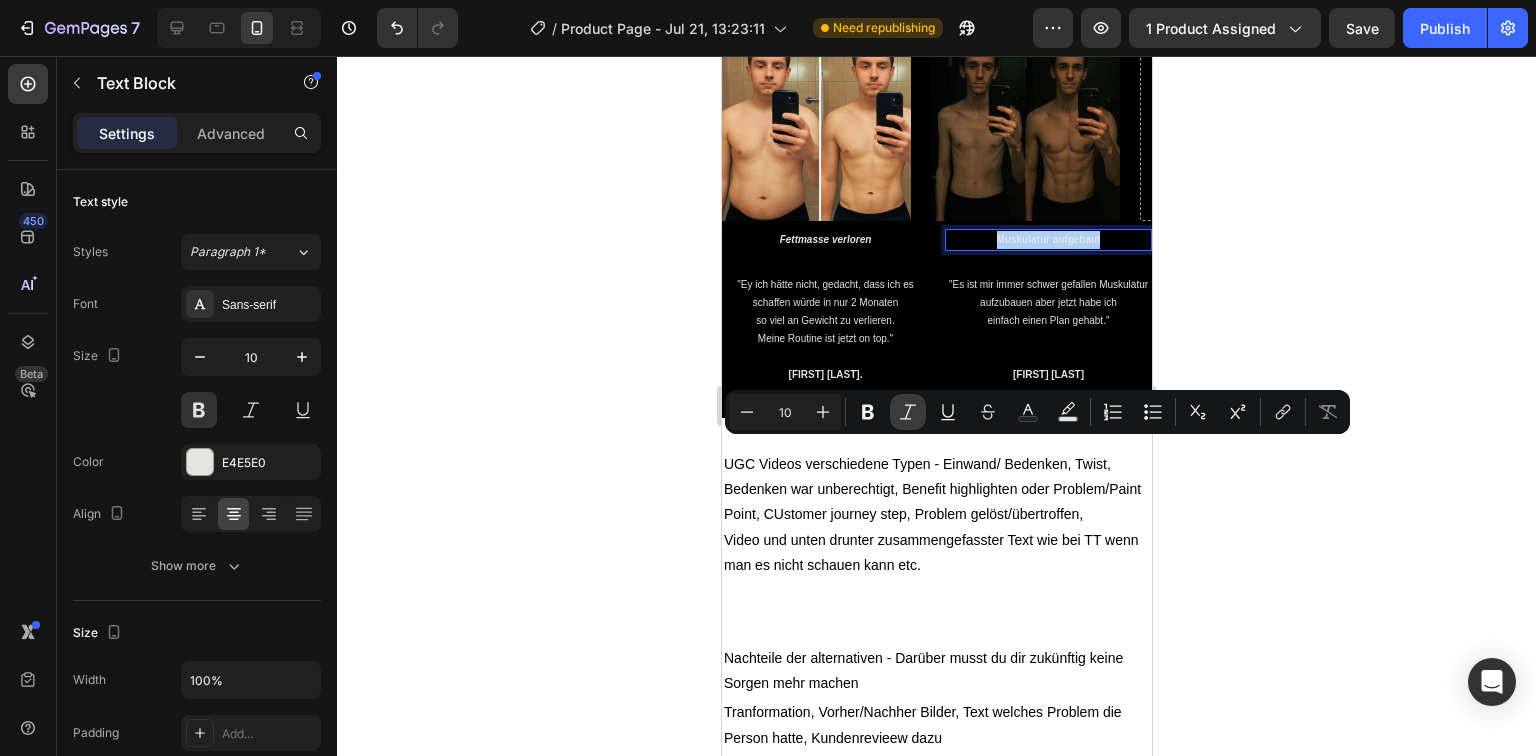 click 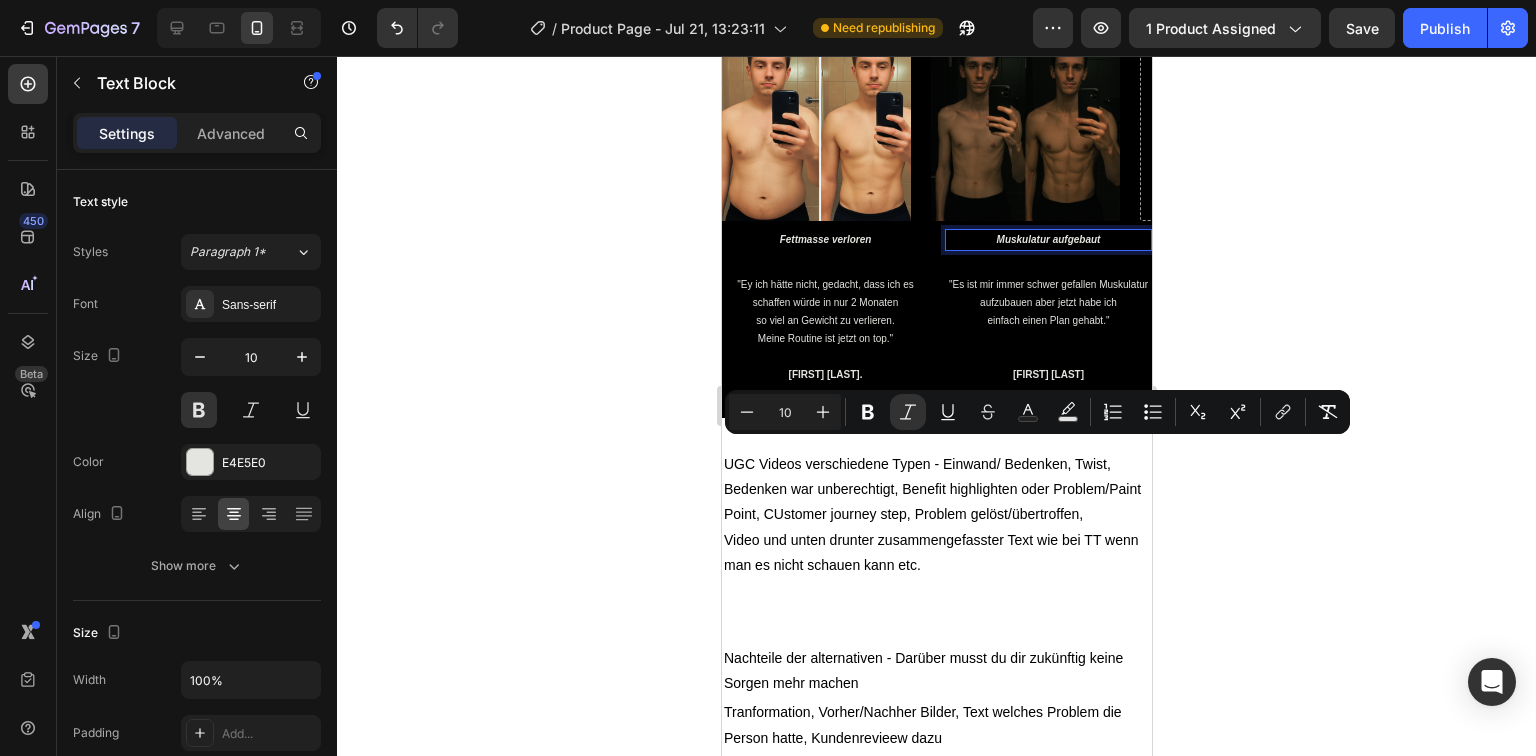 click 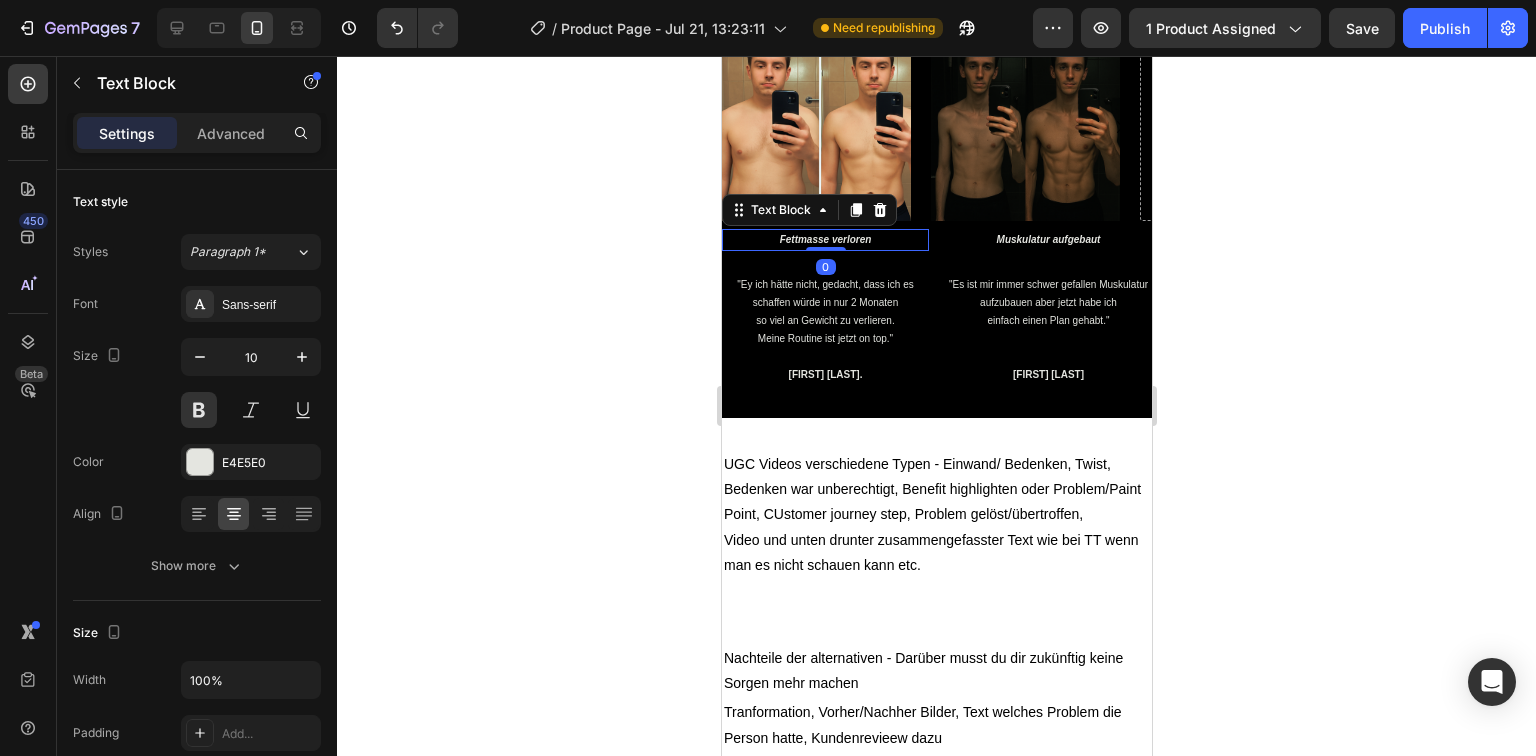 click on "Fettmasse verloren" at bounding box center (824, 240) 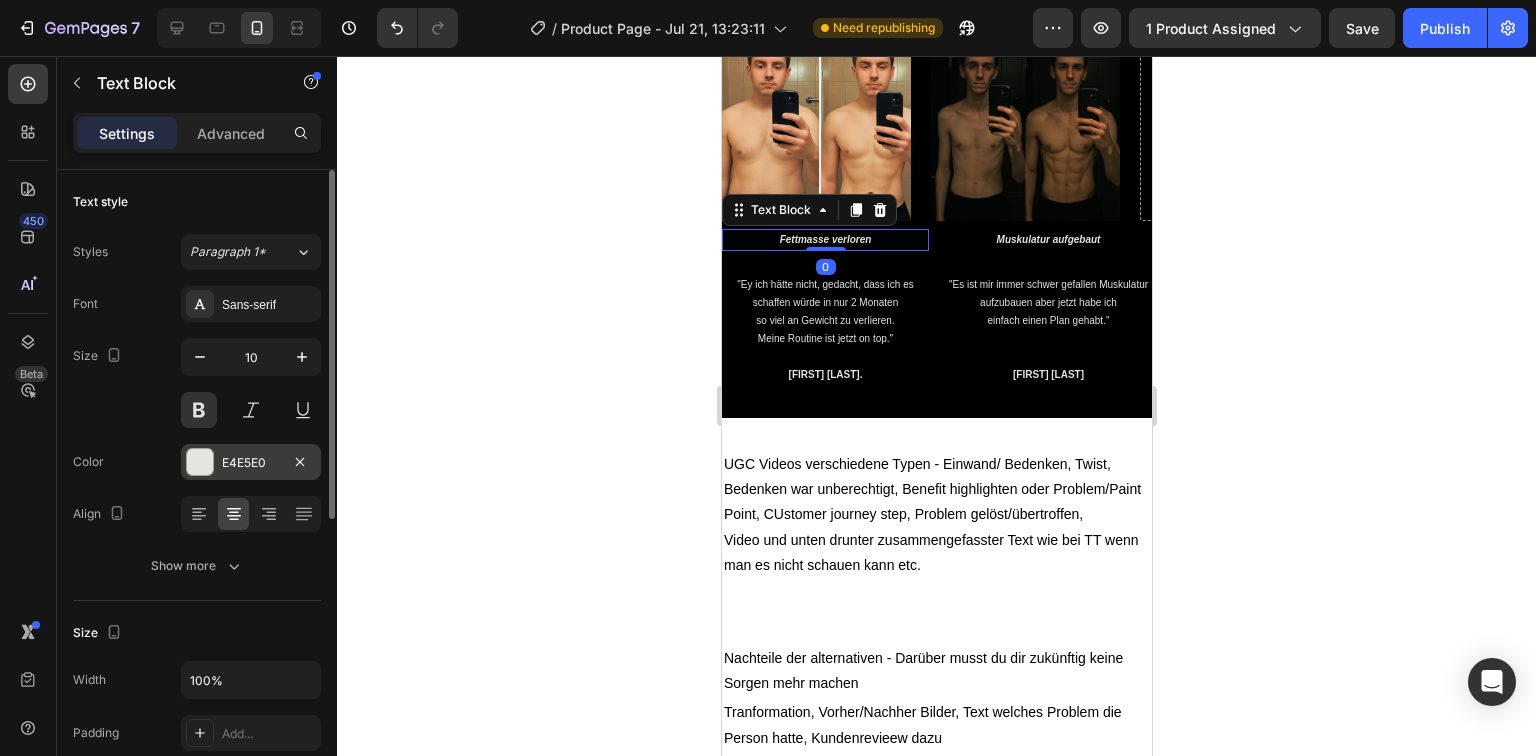 click at bounding box center [200, 462] 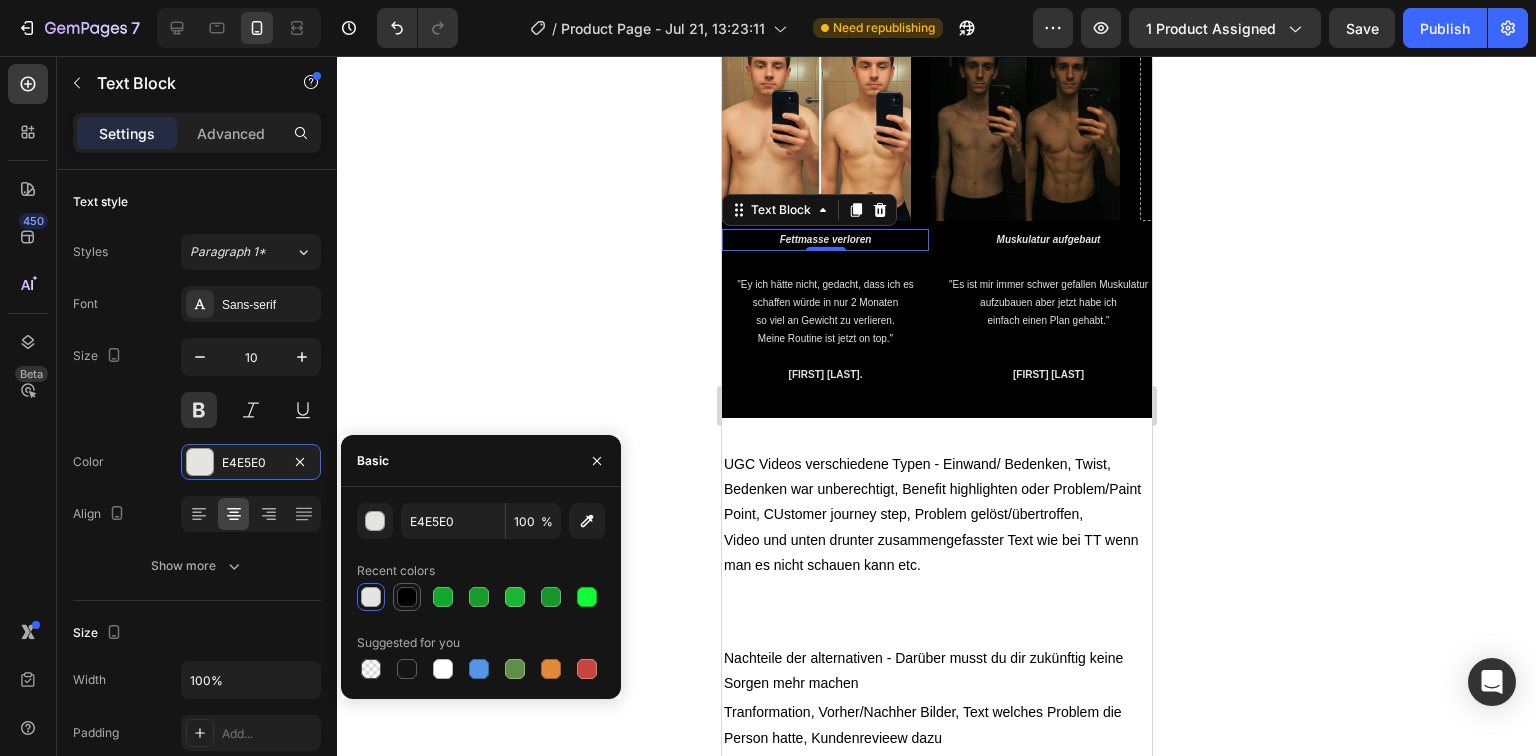 click at bounding box center (407, 597) 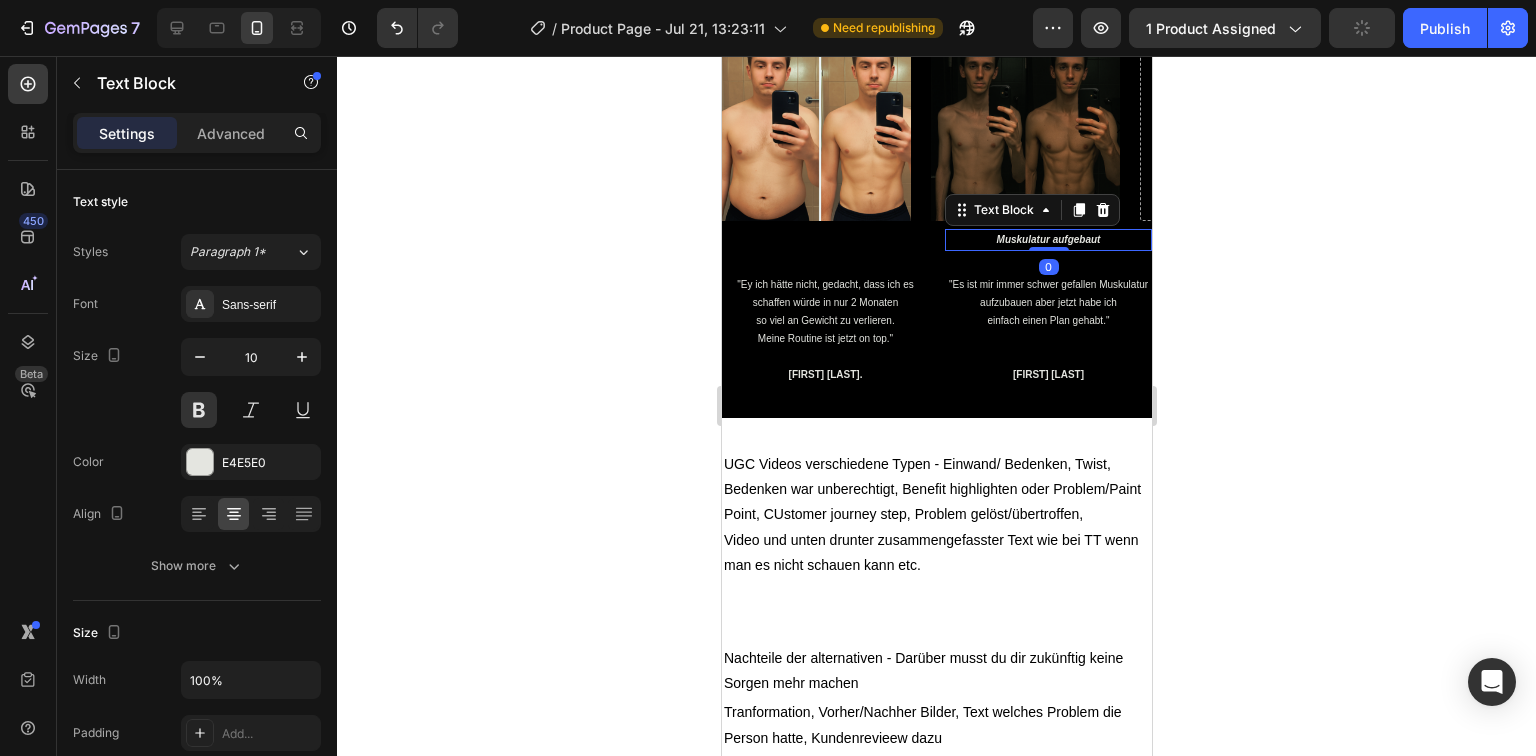 click on "Muskulatur aufgebaut" at bounding box center (1047, 240) 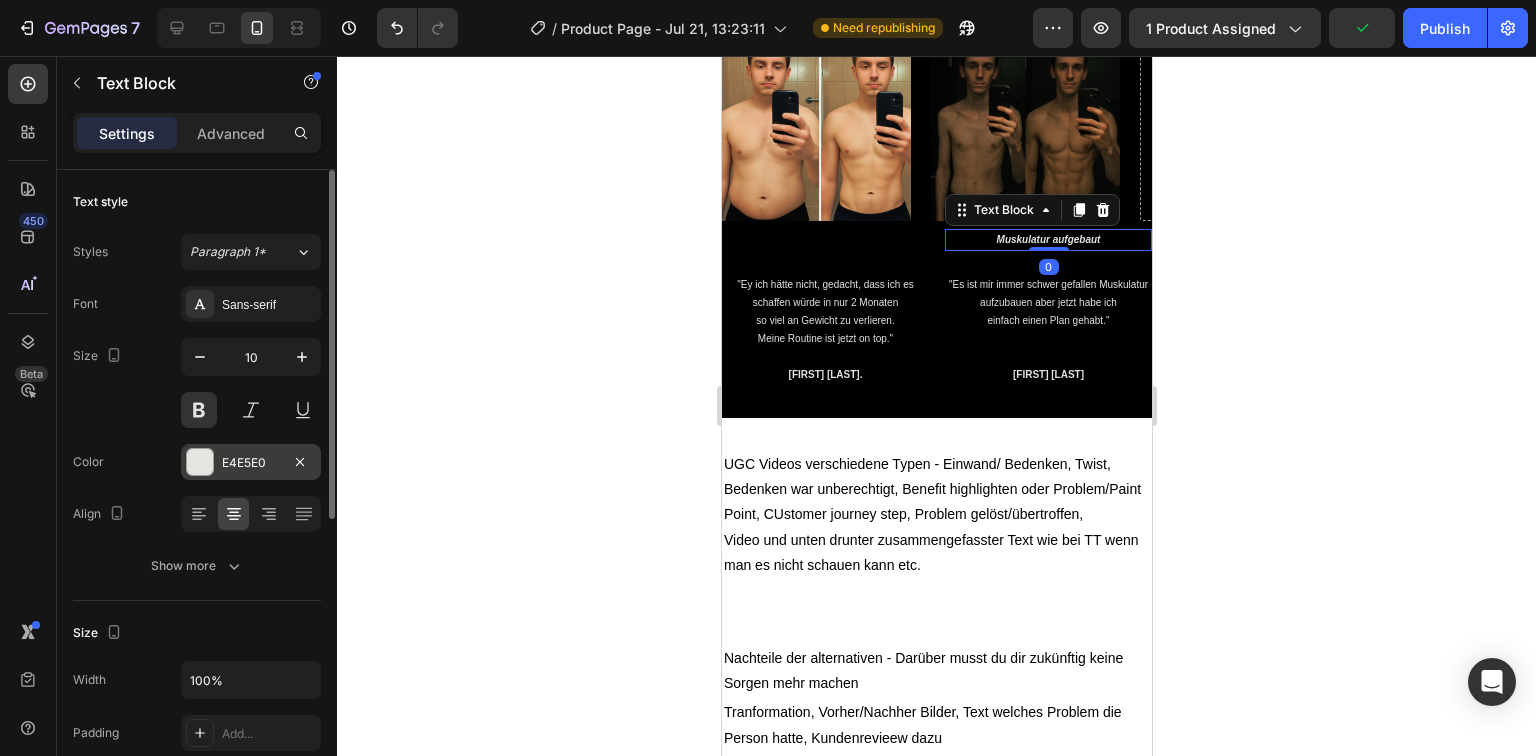 click at bounding box center [200, 462] 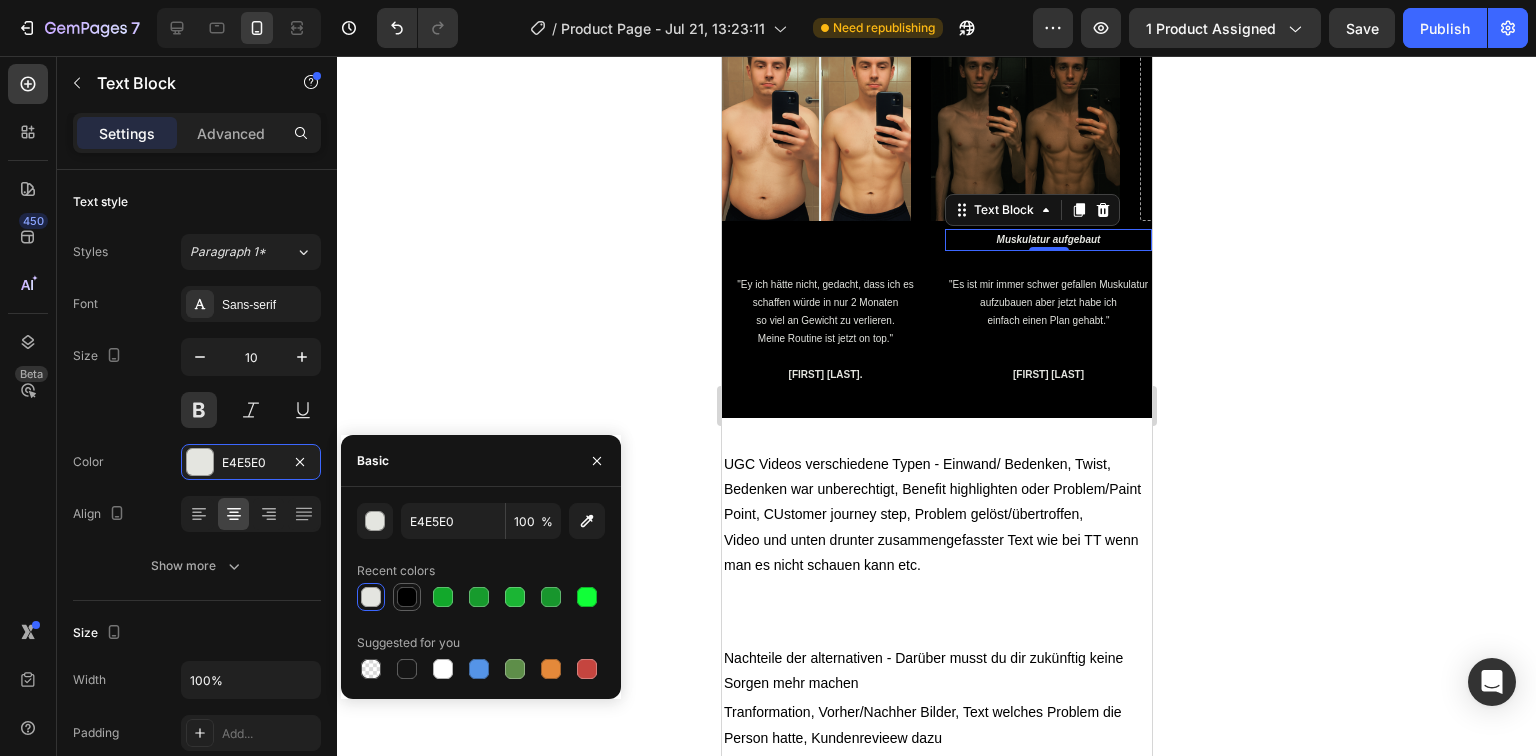 click at bounding box center [407, 597] 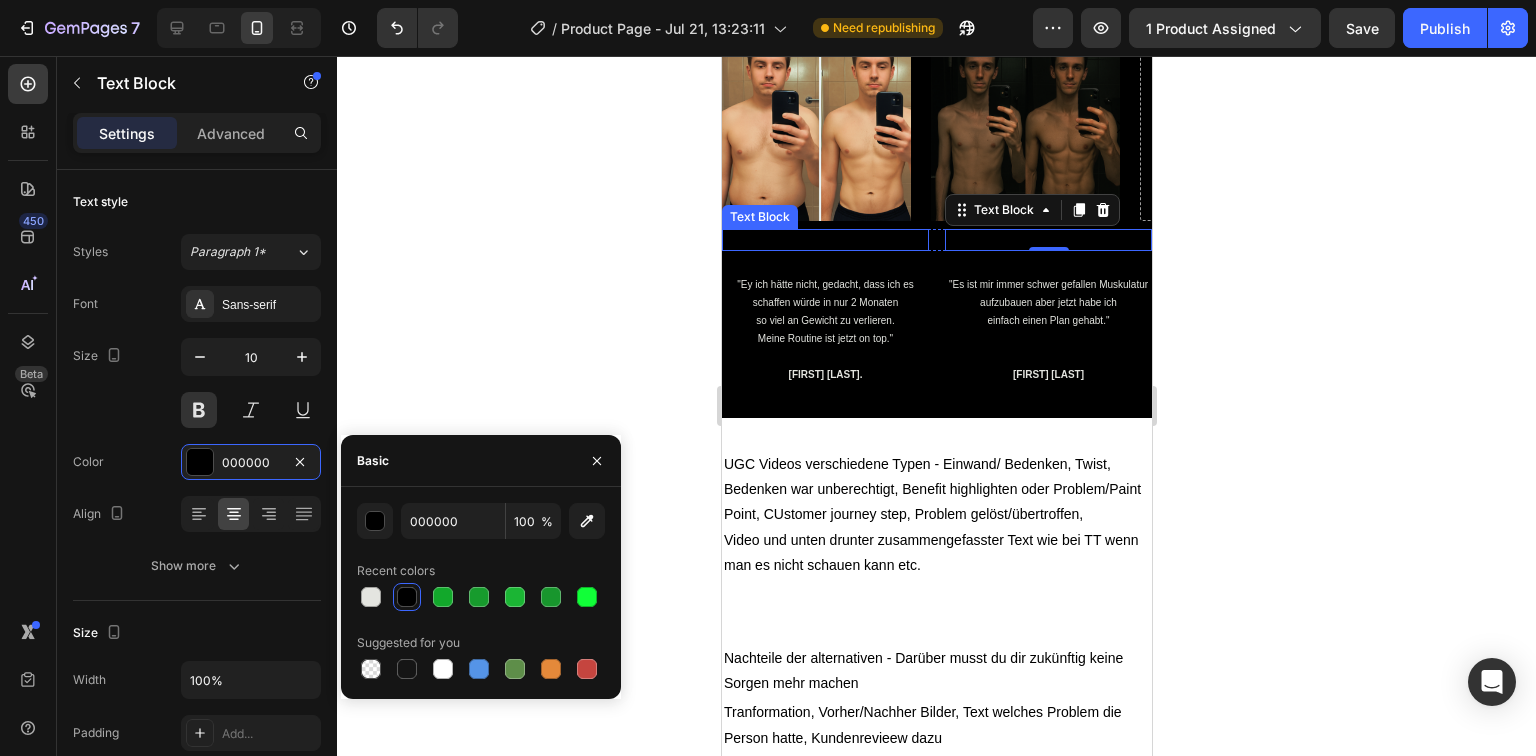 click on "Fettmasse verloren" at bounding box center [824, 240] 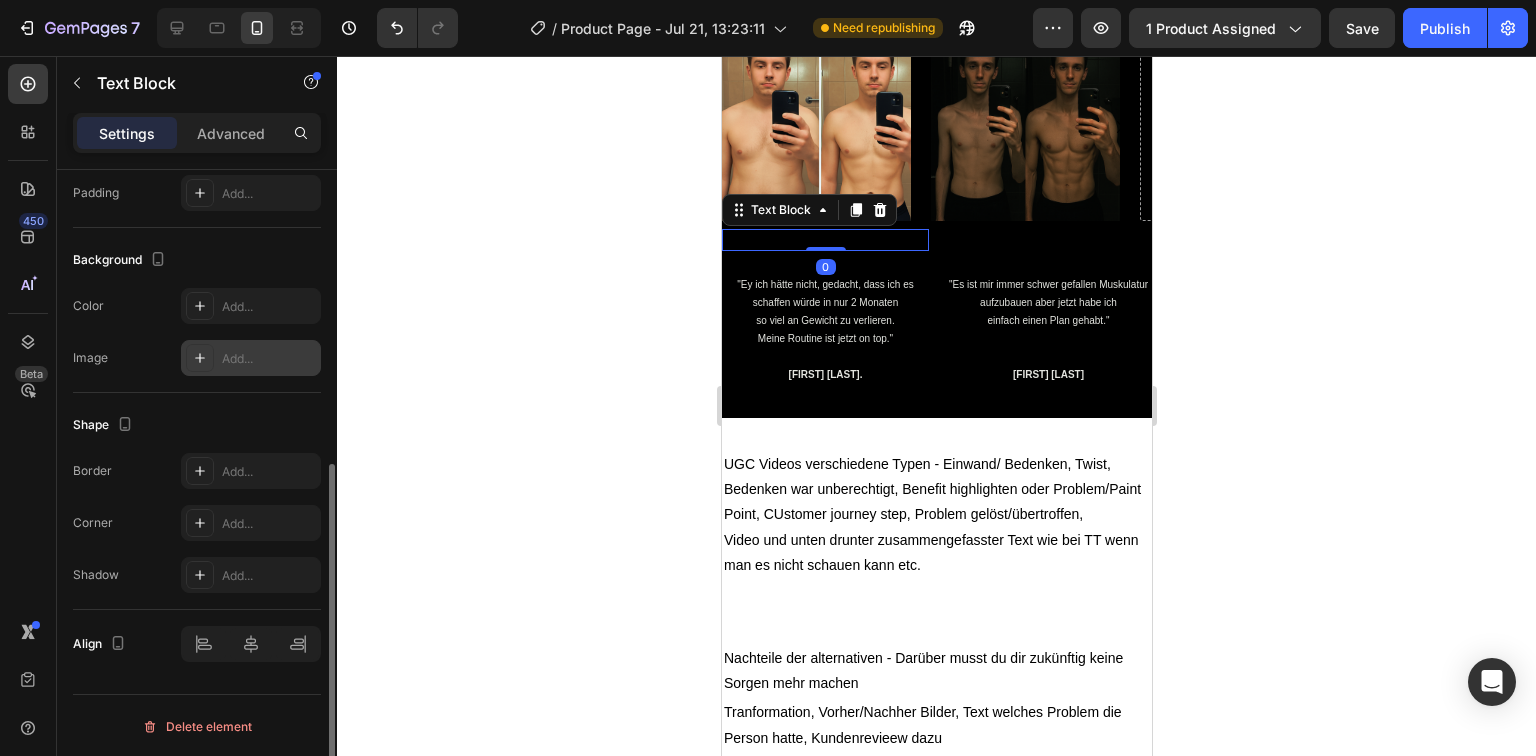 scroll, scrollTop: 460, scrollLeft: 0, axis: vertical 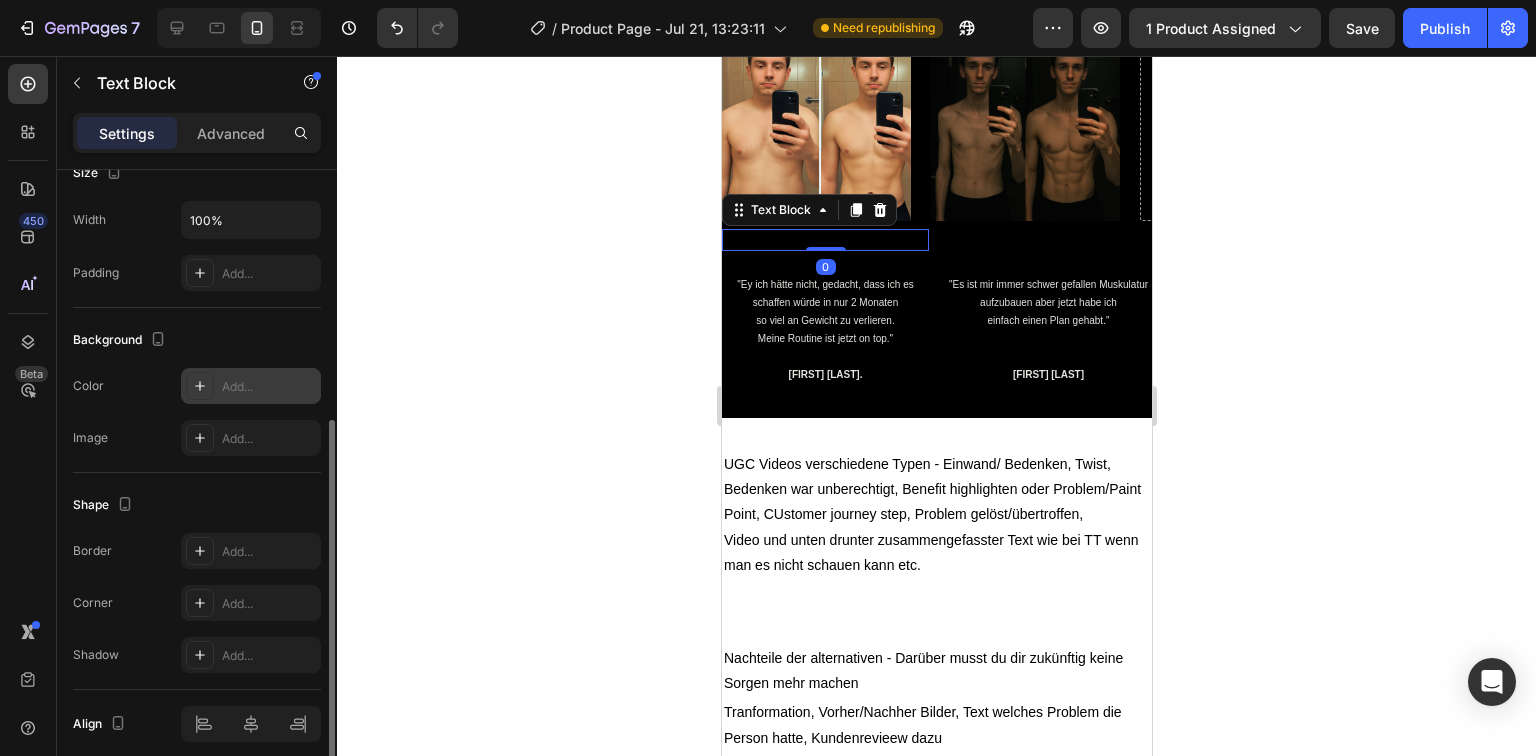 click on "Add..." at bounding box center [251, 386] 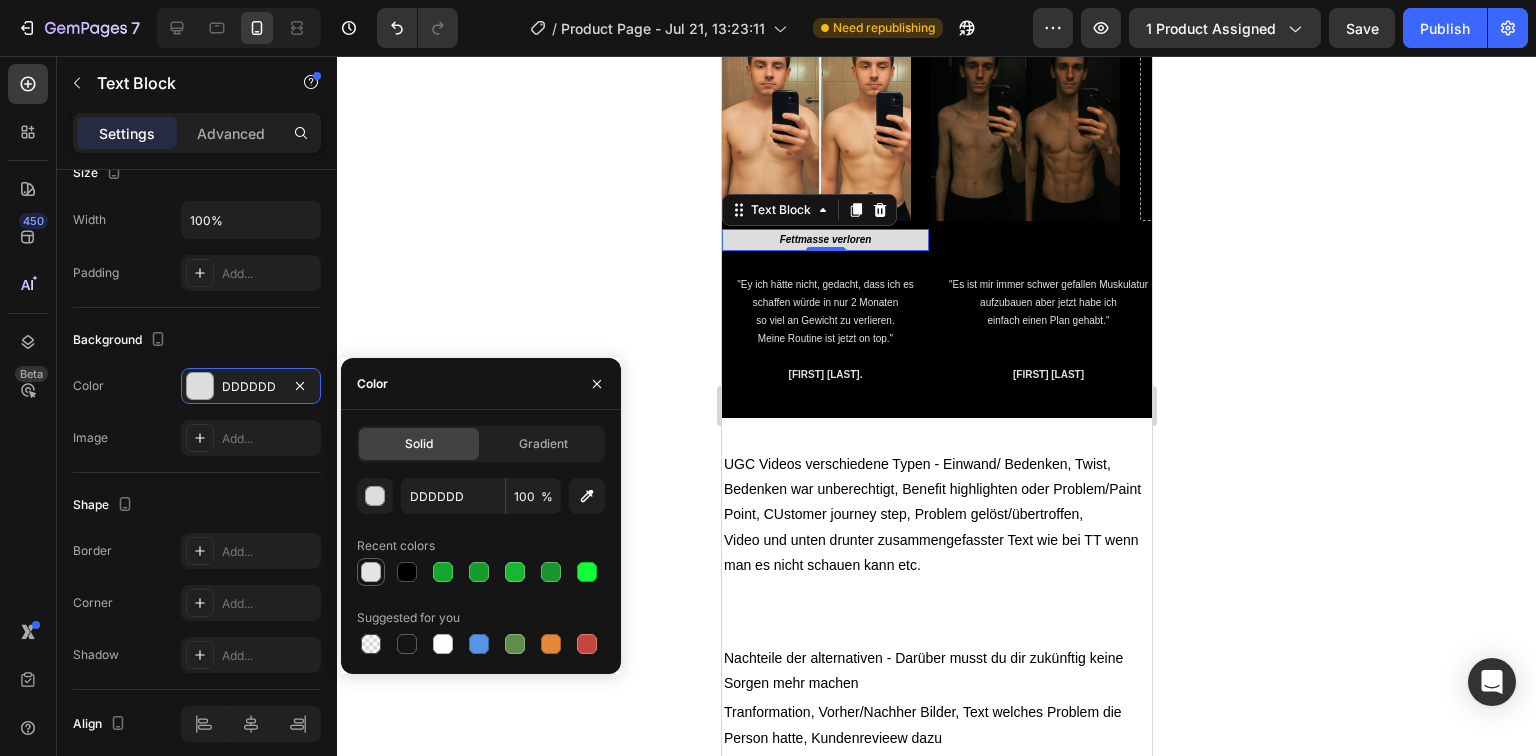 click at bounding box center (371, 572) 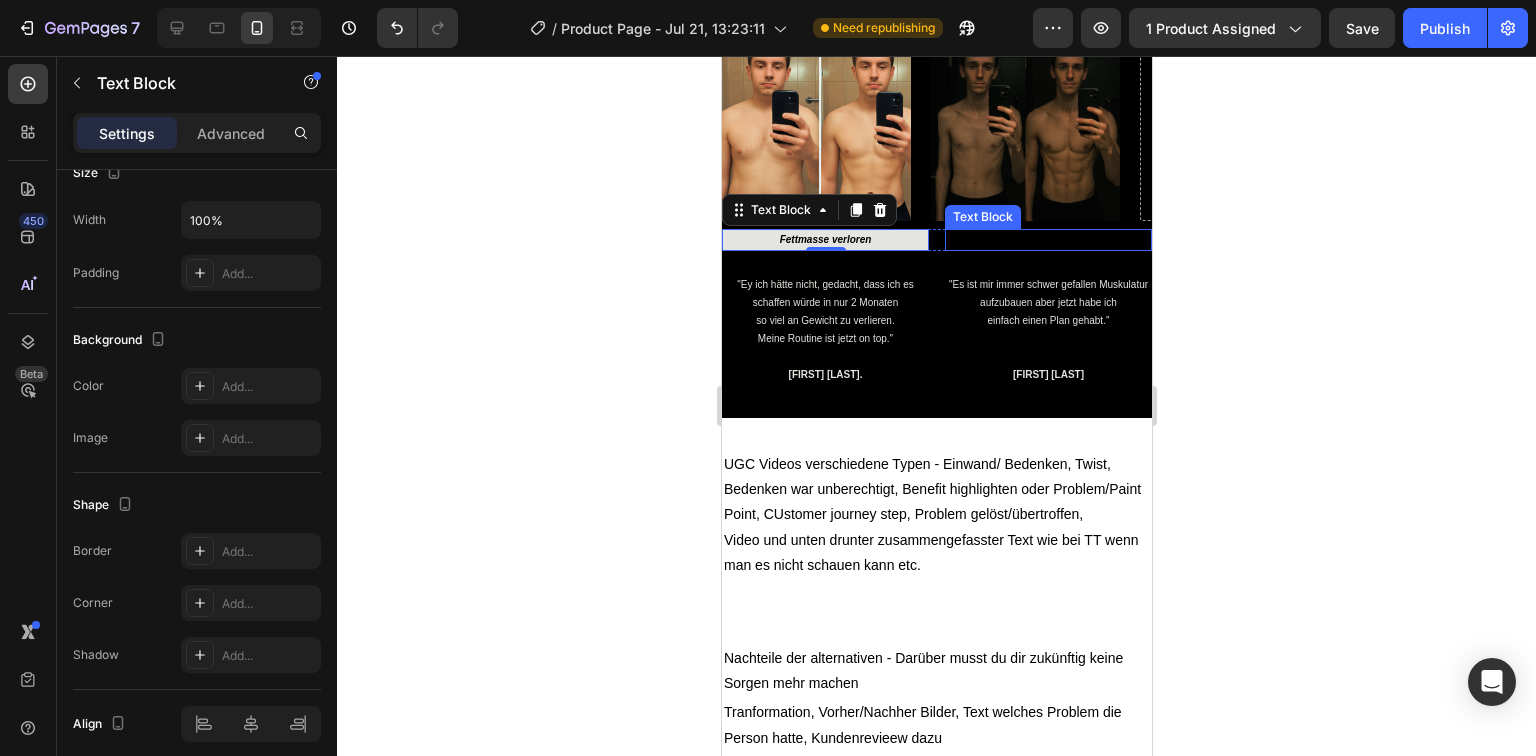 click on "Muskulatur aufgebaut" at bounding box center [1047, 240] 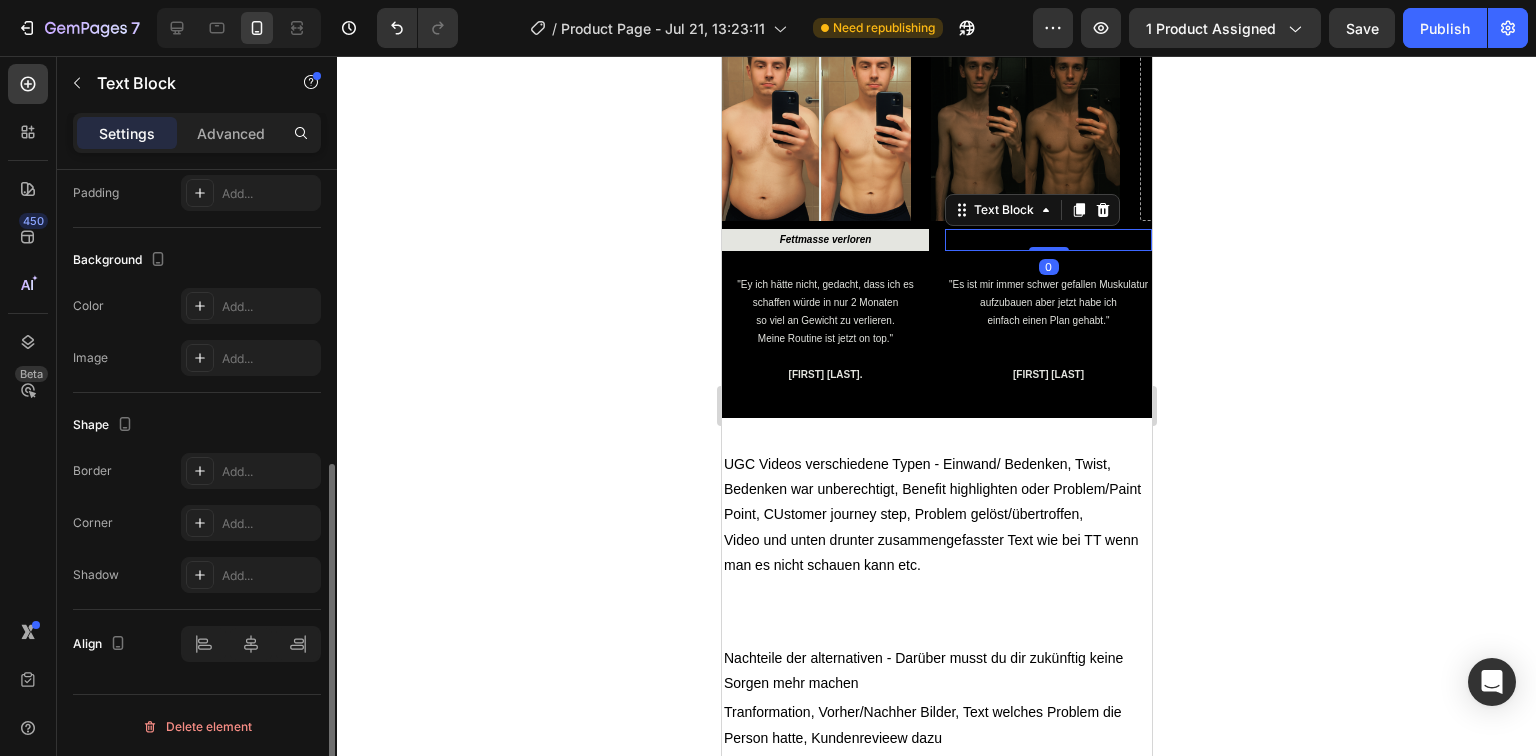 scroll, scrollTop: 300, scrollLeft: 0, axis: vertical 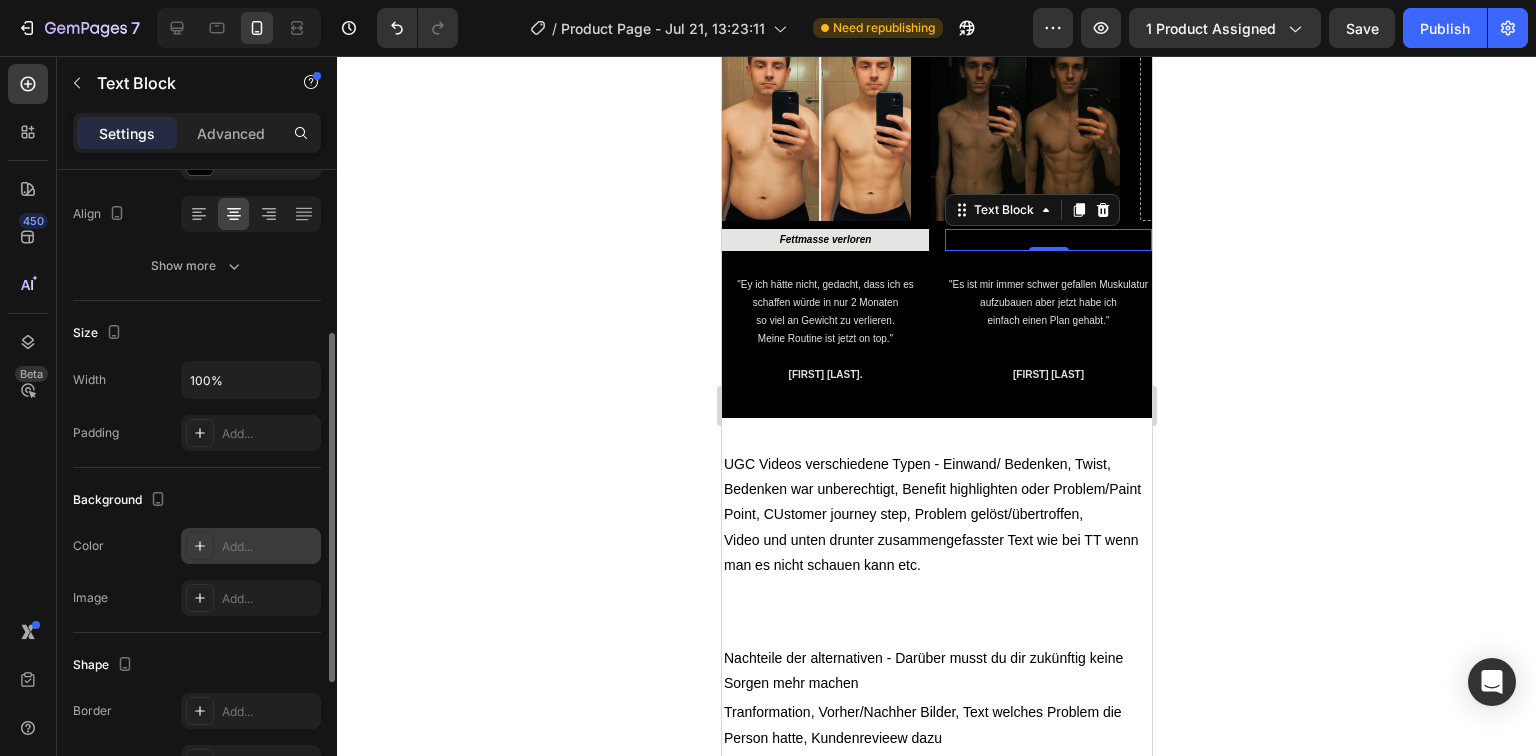 click on "Add..." at bounding box center [251, 546] 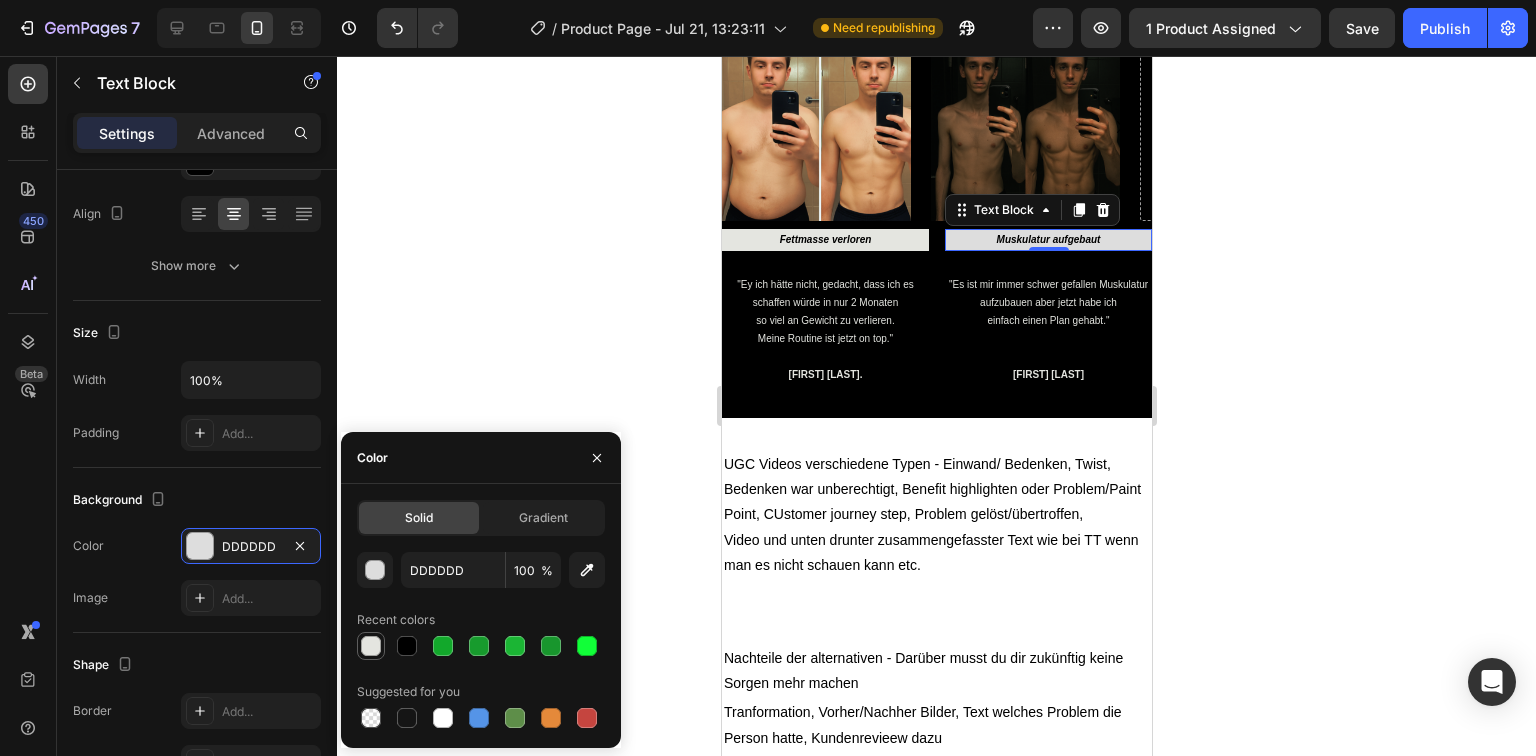 click at bounding box center [371, 646] 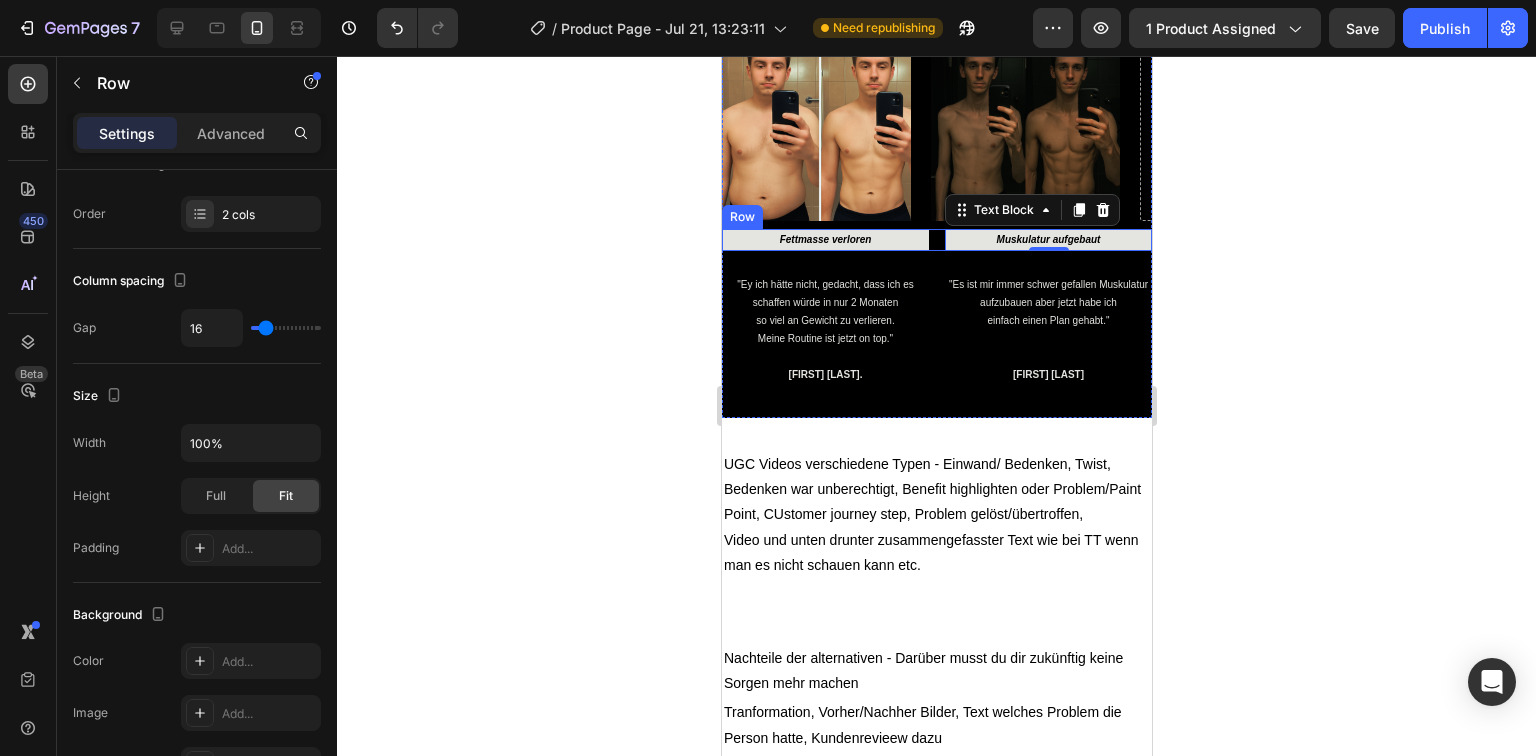 click on "Fettmasse verloren Text Block Muskulatur aufgebaut Text Block   0 Row" at bounding box center (936, 240) 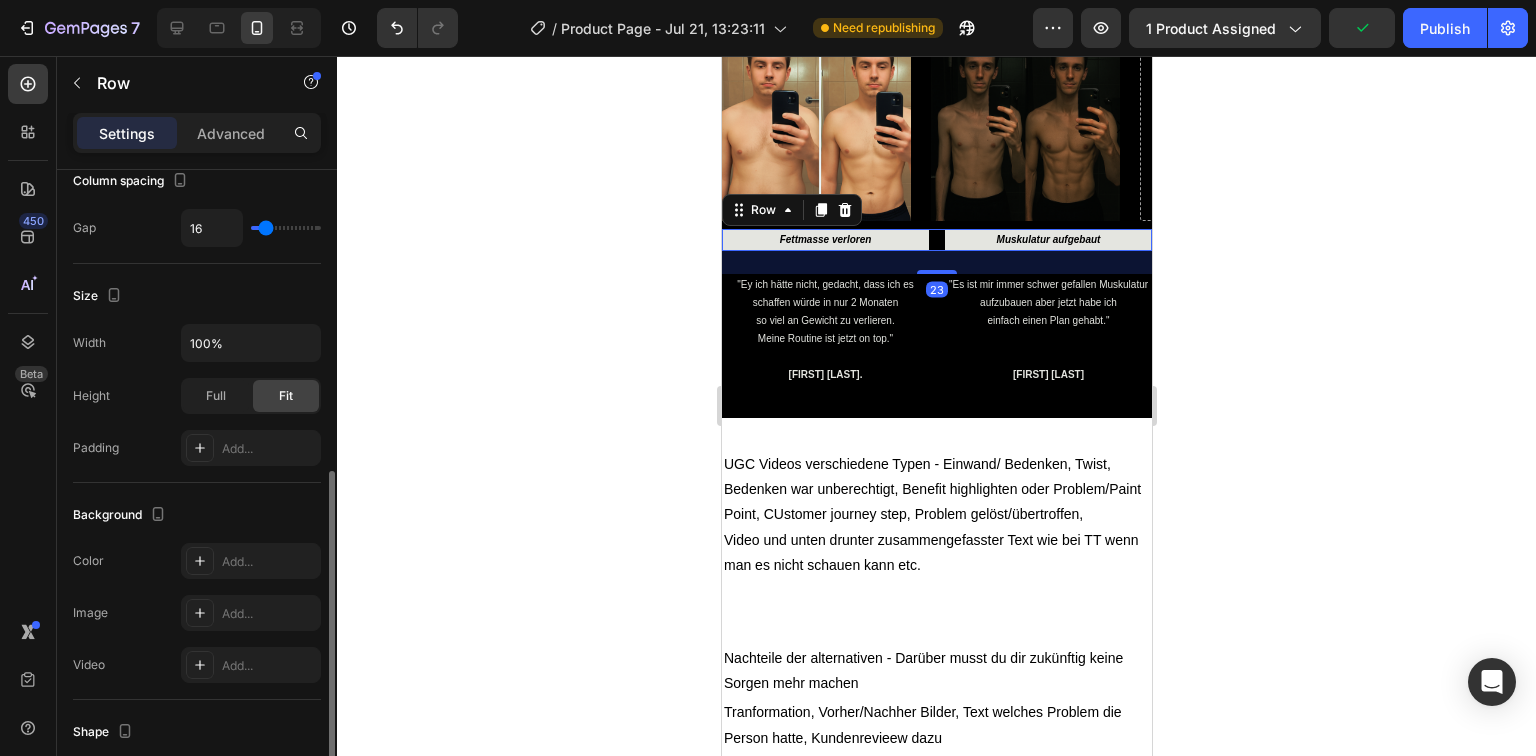 scroll, scrollTop: 480, scrollLeft: 0, axis: vertical 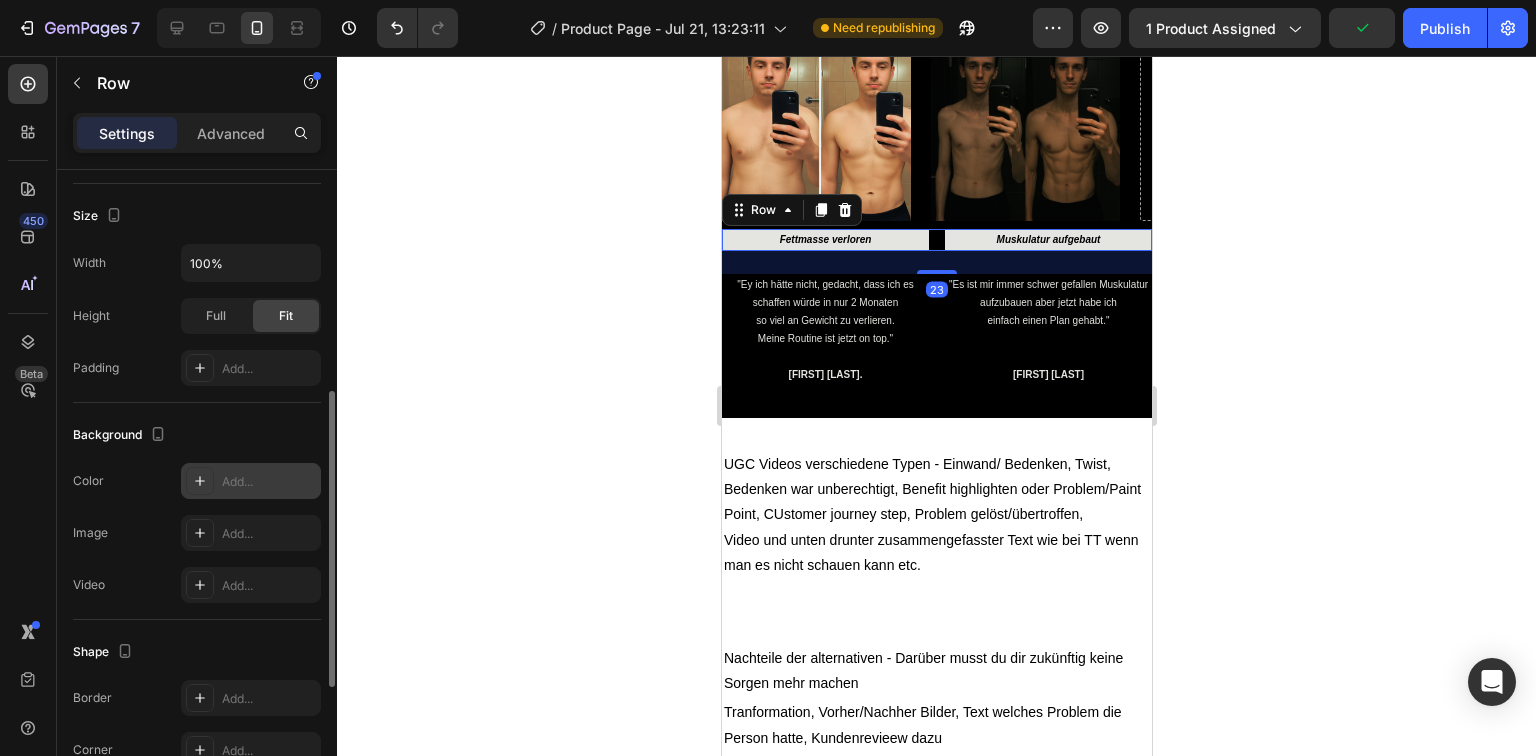 click on "Add..." at bounding box center [251, 481] 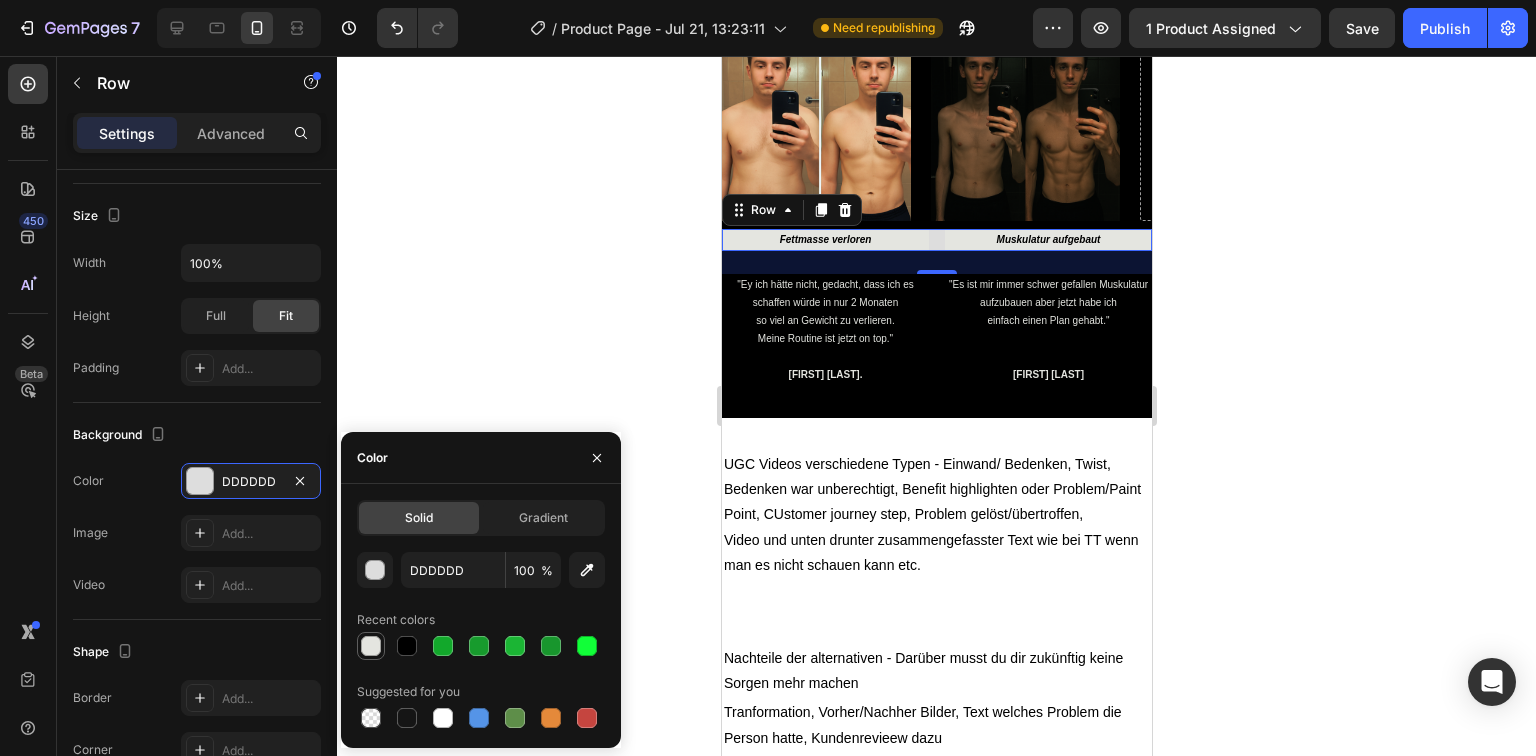 click at bounding box center [371, 646] 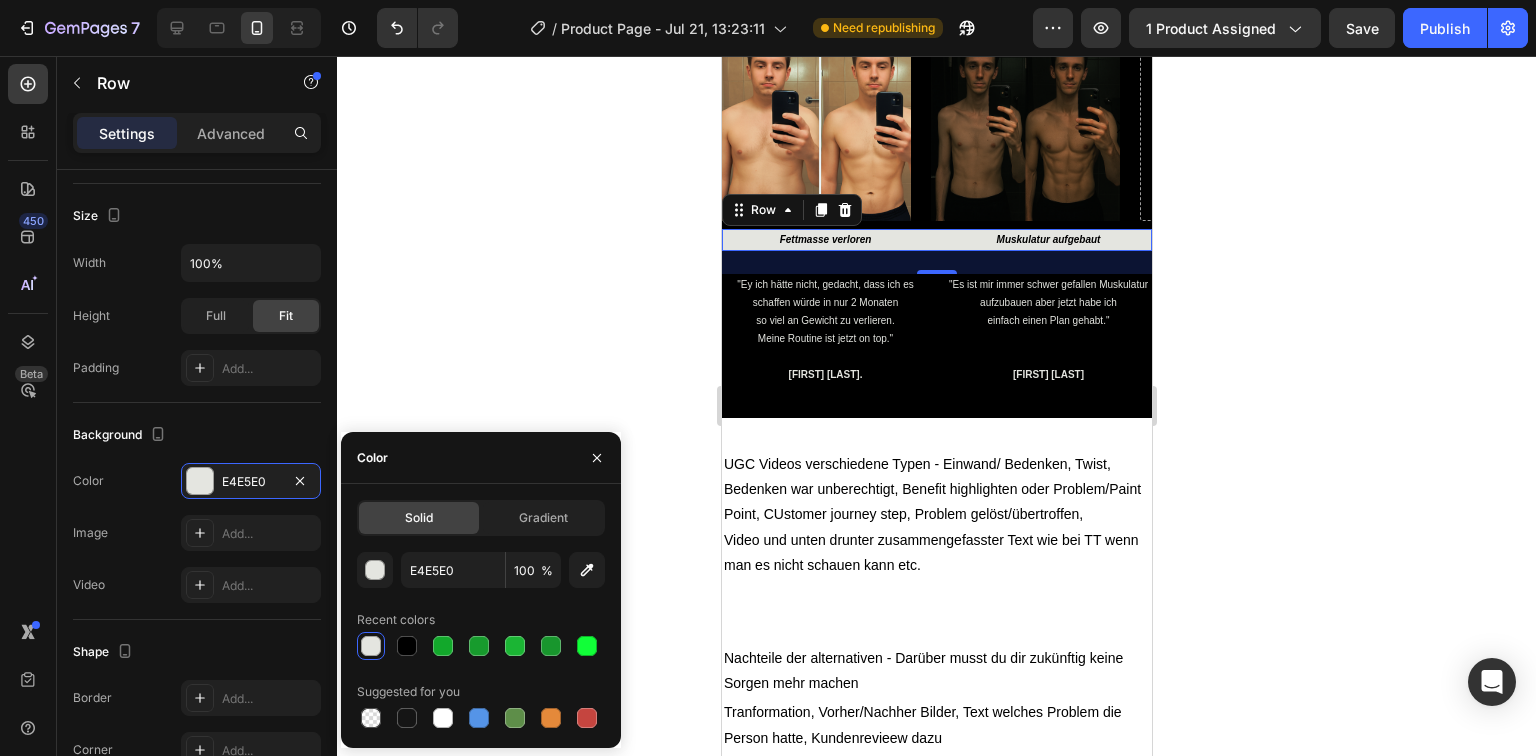 click 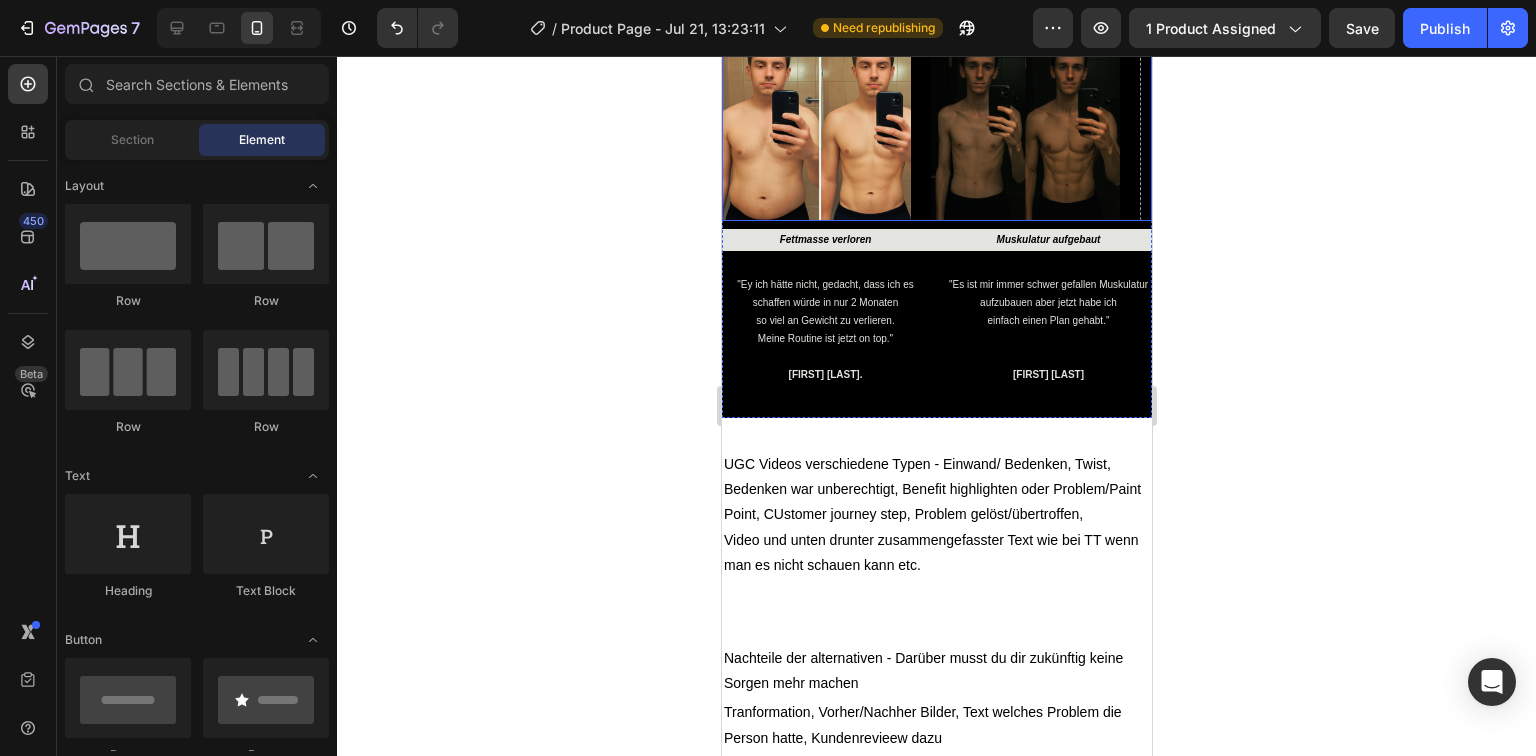 click on "Image Image
Drop element here Image" at bounding box center [936, 126] 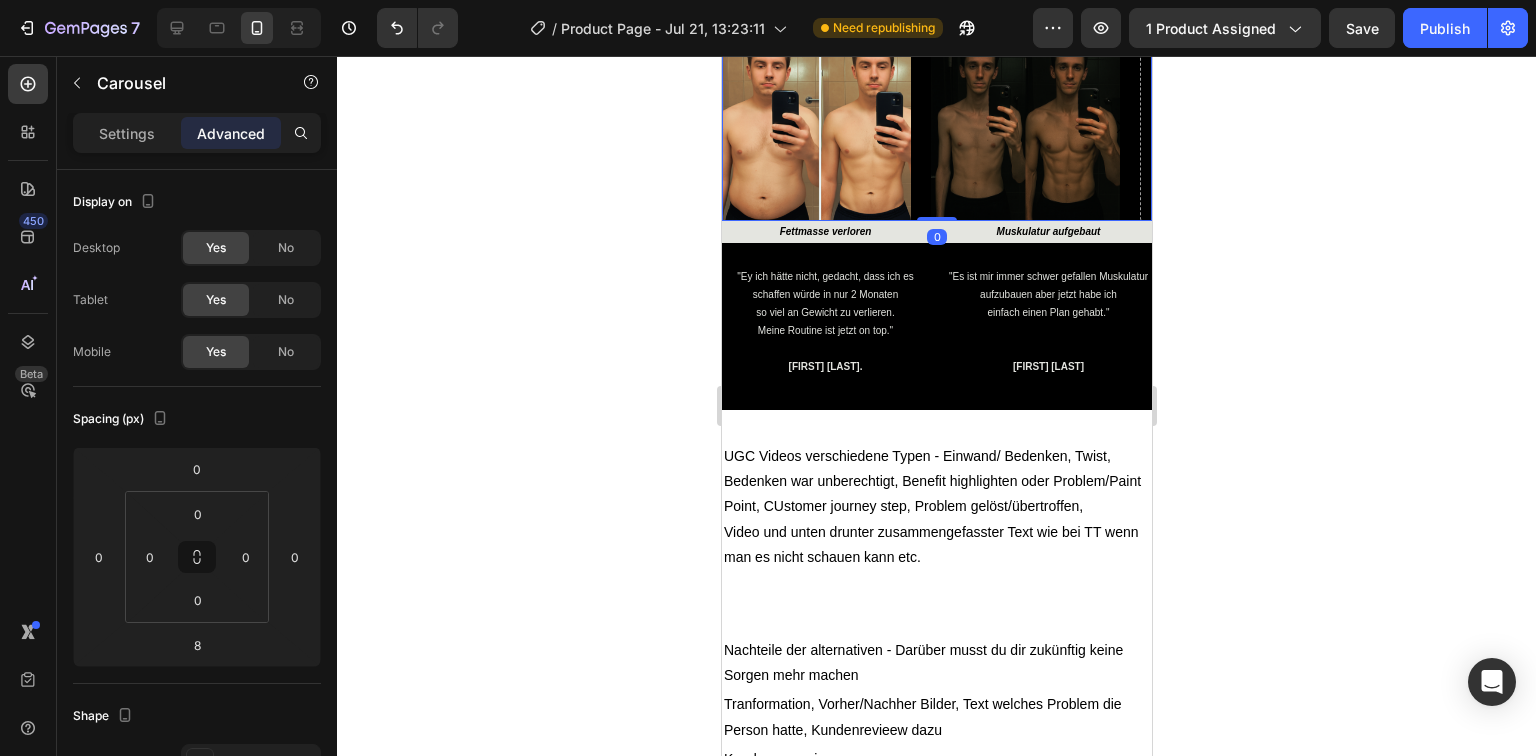 drag, startPoint x: 928, startPoint y: 435, endPoint x: 928, endPoint y: 416, distance: 19 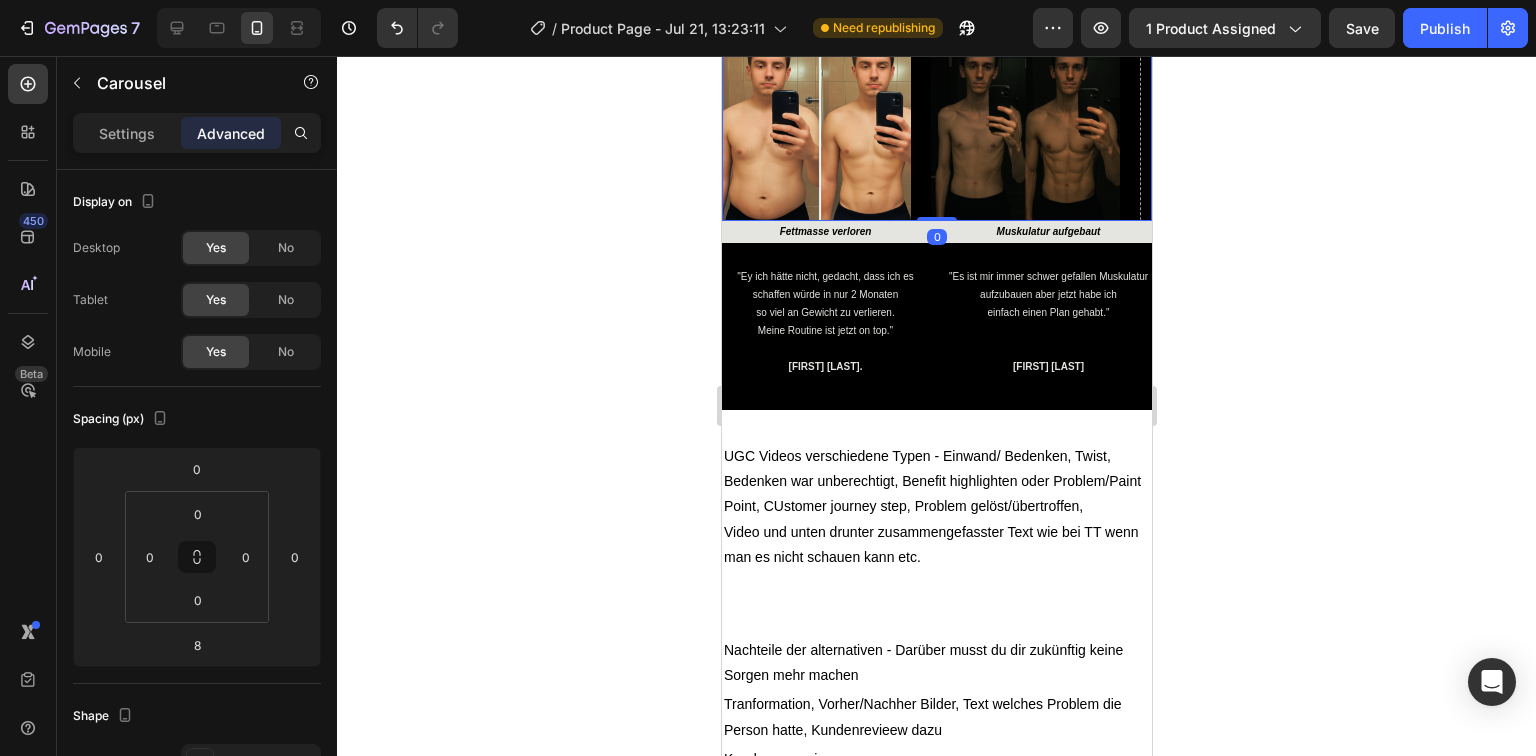 click on "Image Image
Drop element here Image
Carousel   0" at bounding box center (936, 126) 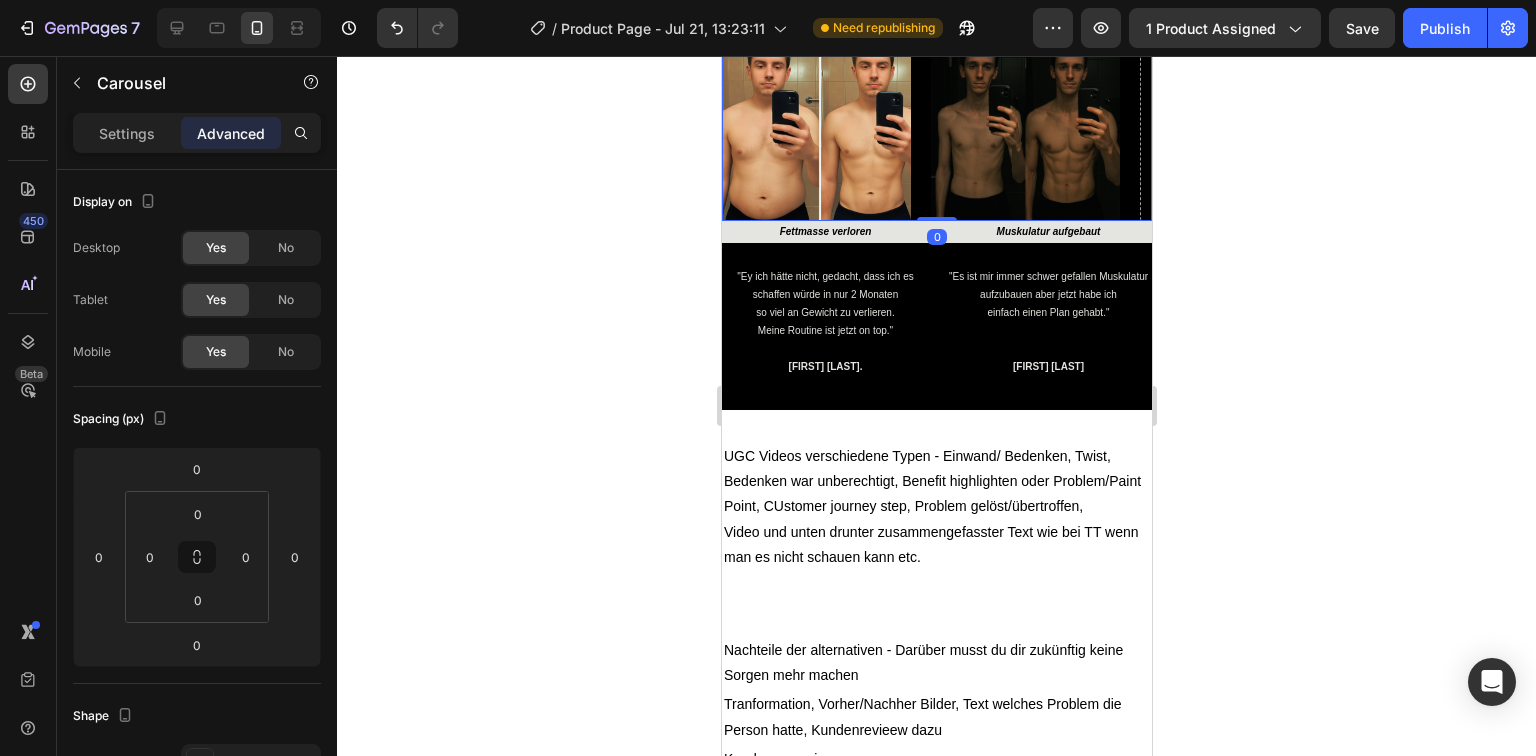 click 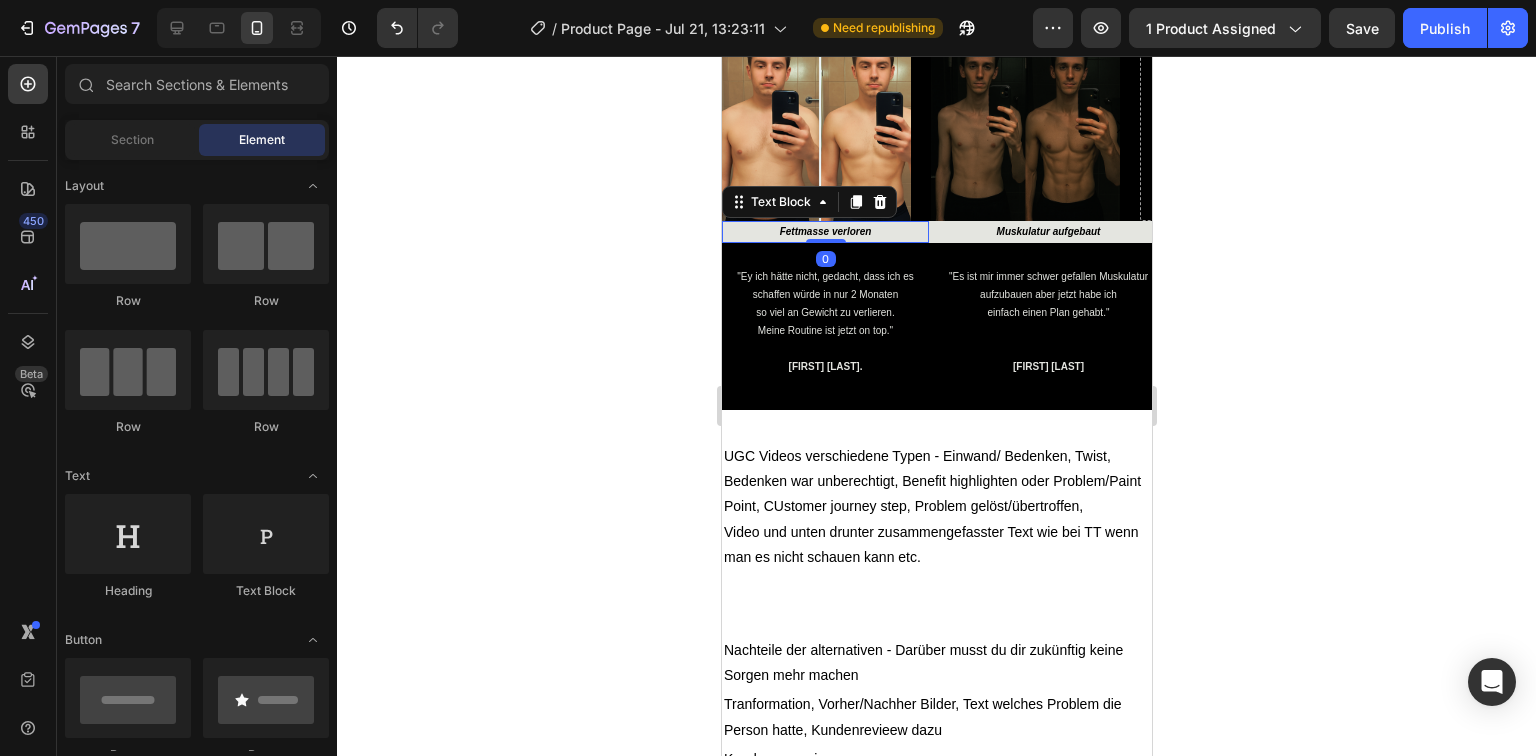 click on "Fettmasse verloren" at bounding box center [824, 232] 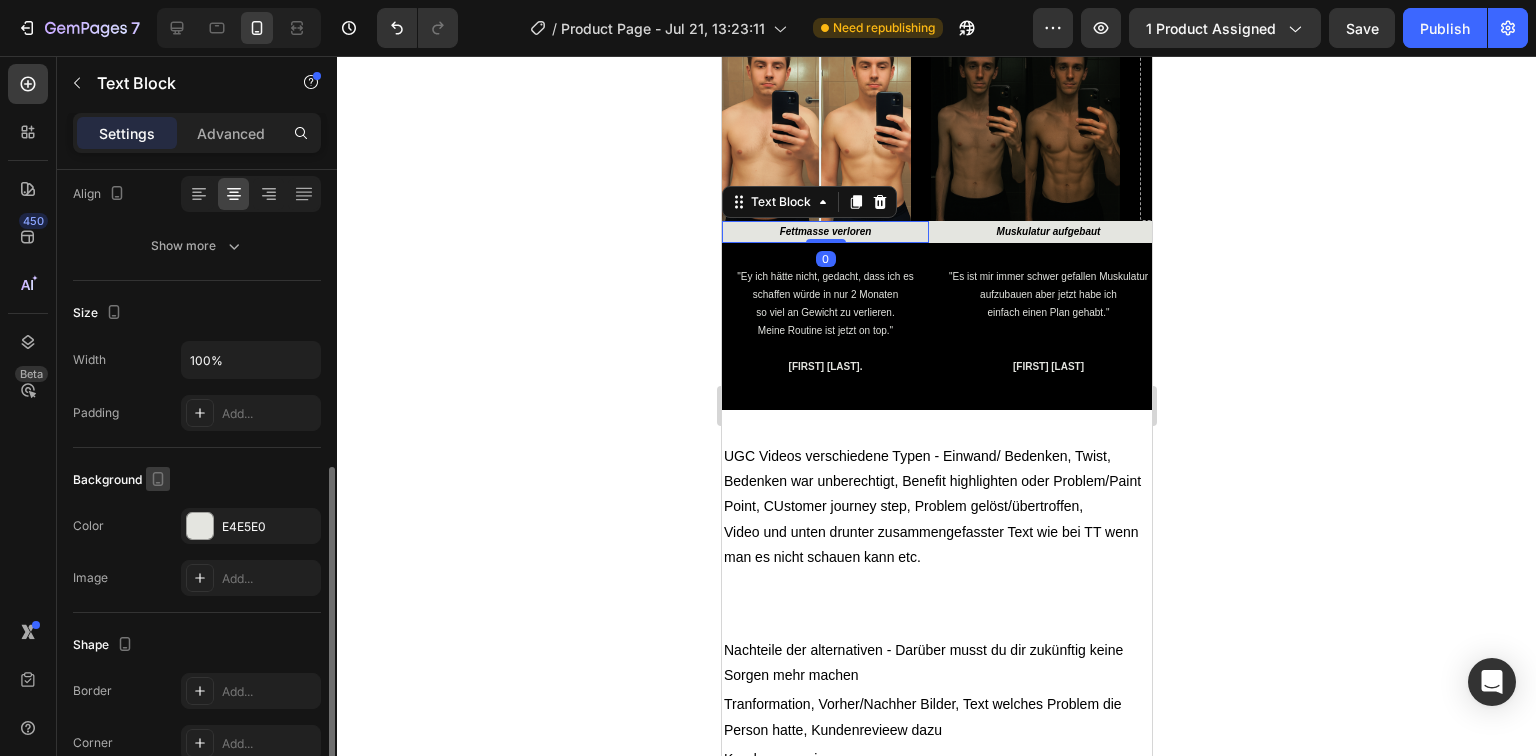 scroll, scrollTop: 480, scrollLeft: 0, axis: vertical 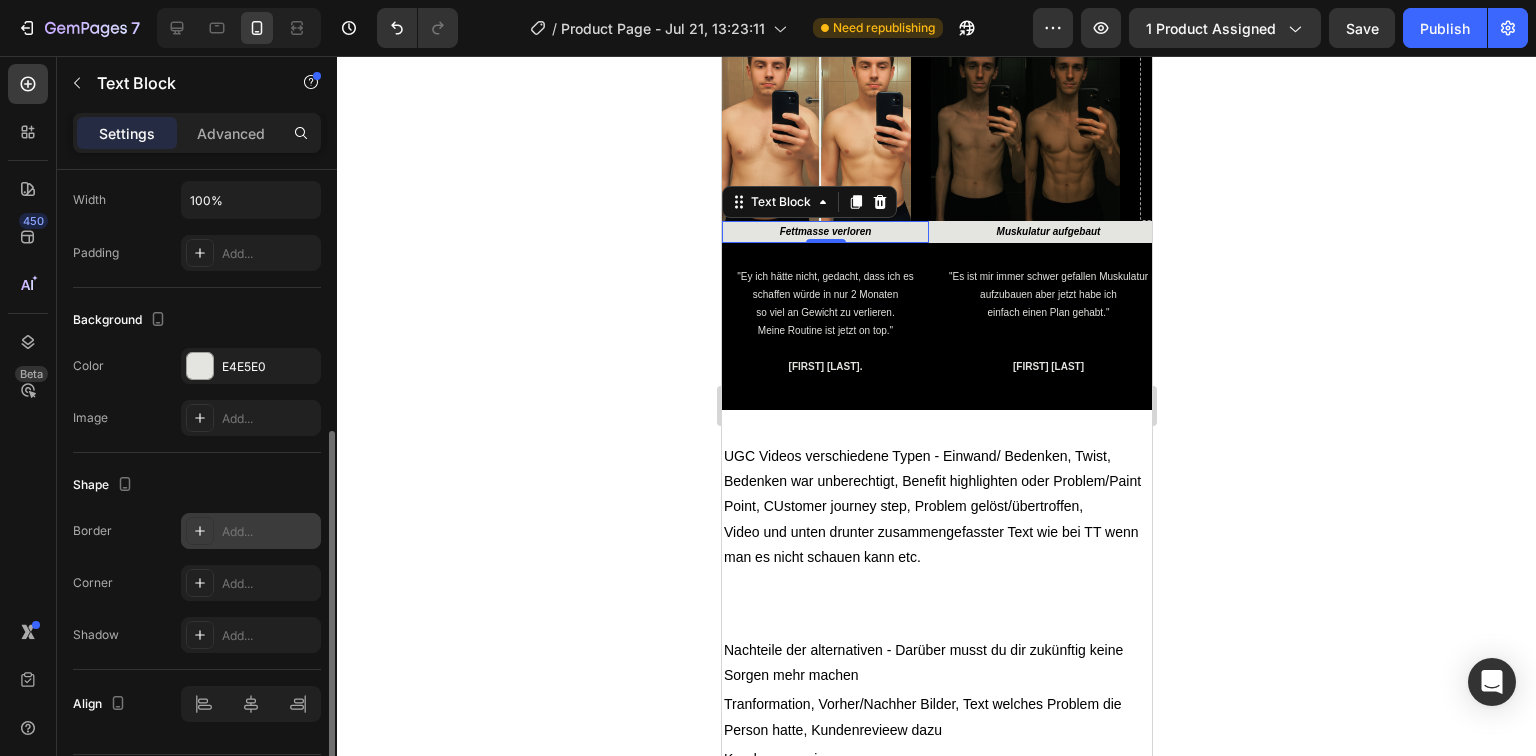 click 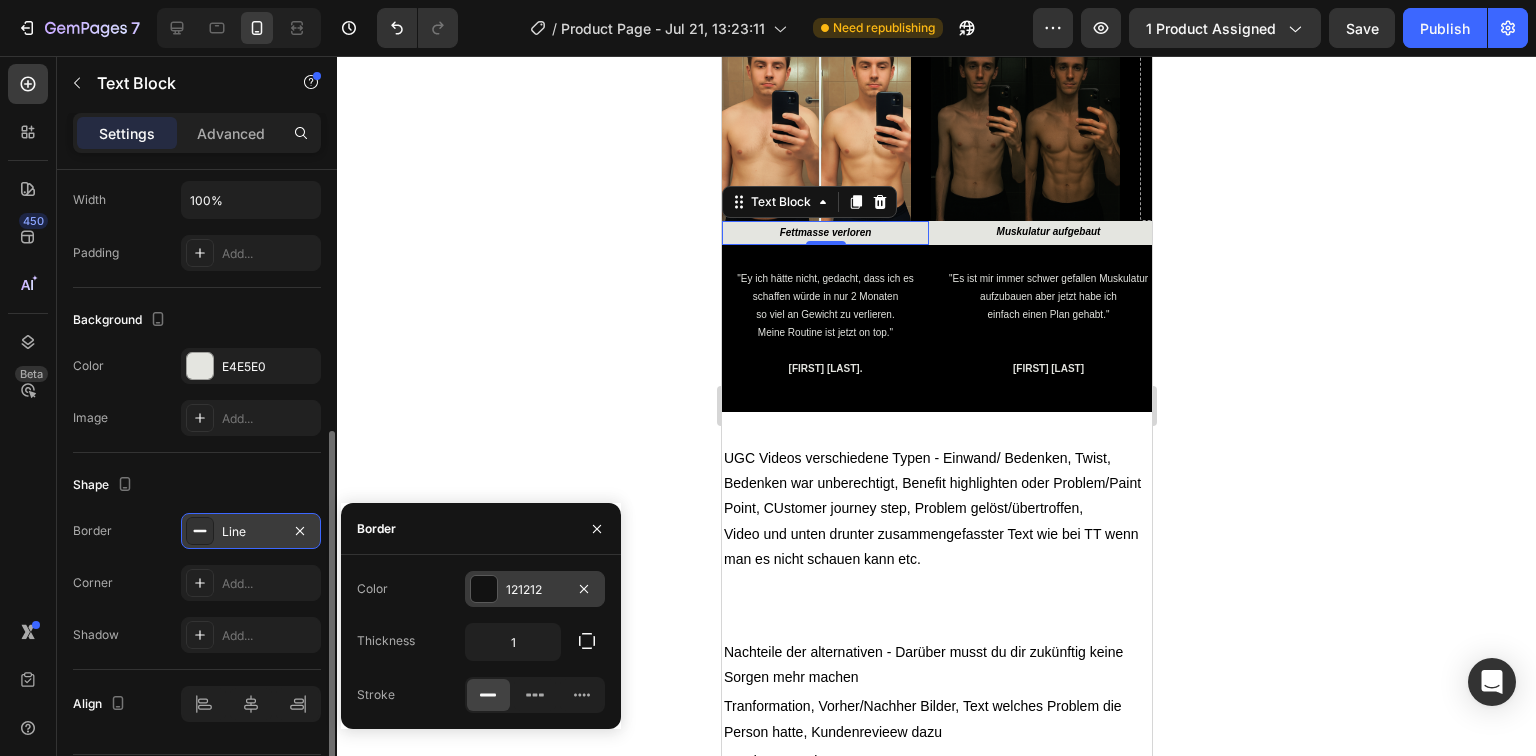 click at bounding box center (484, 589) 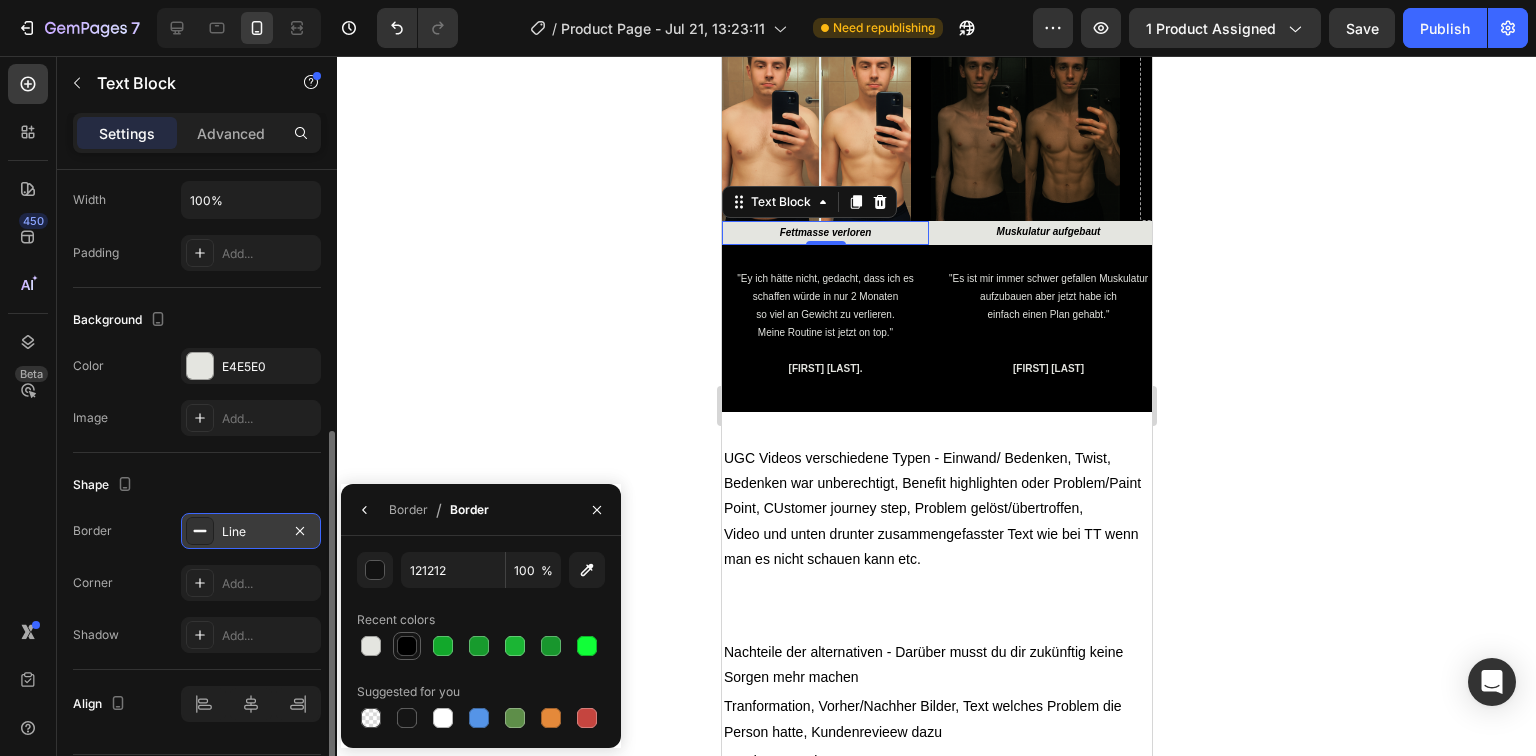 click at bounding box center (407, 646) 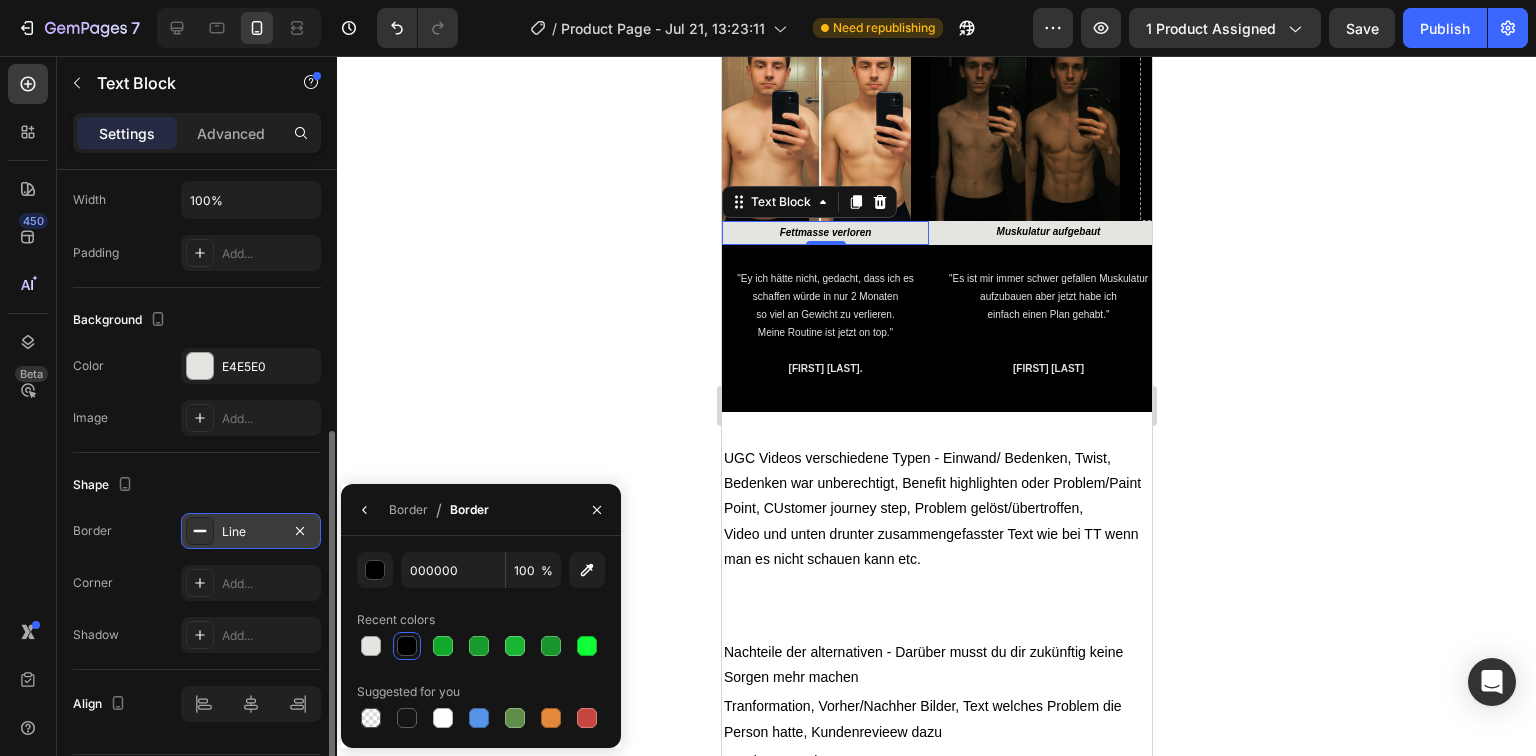click on "Shape" at bounding box center [197, 485] 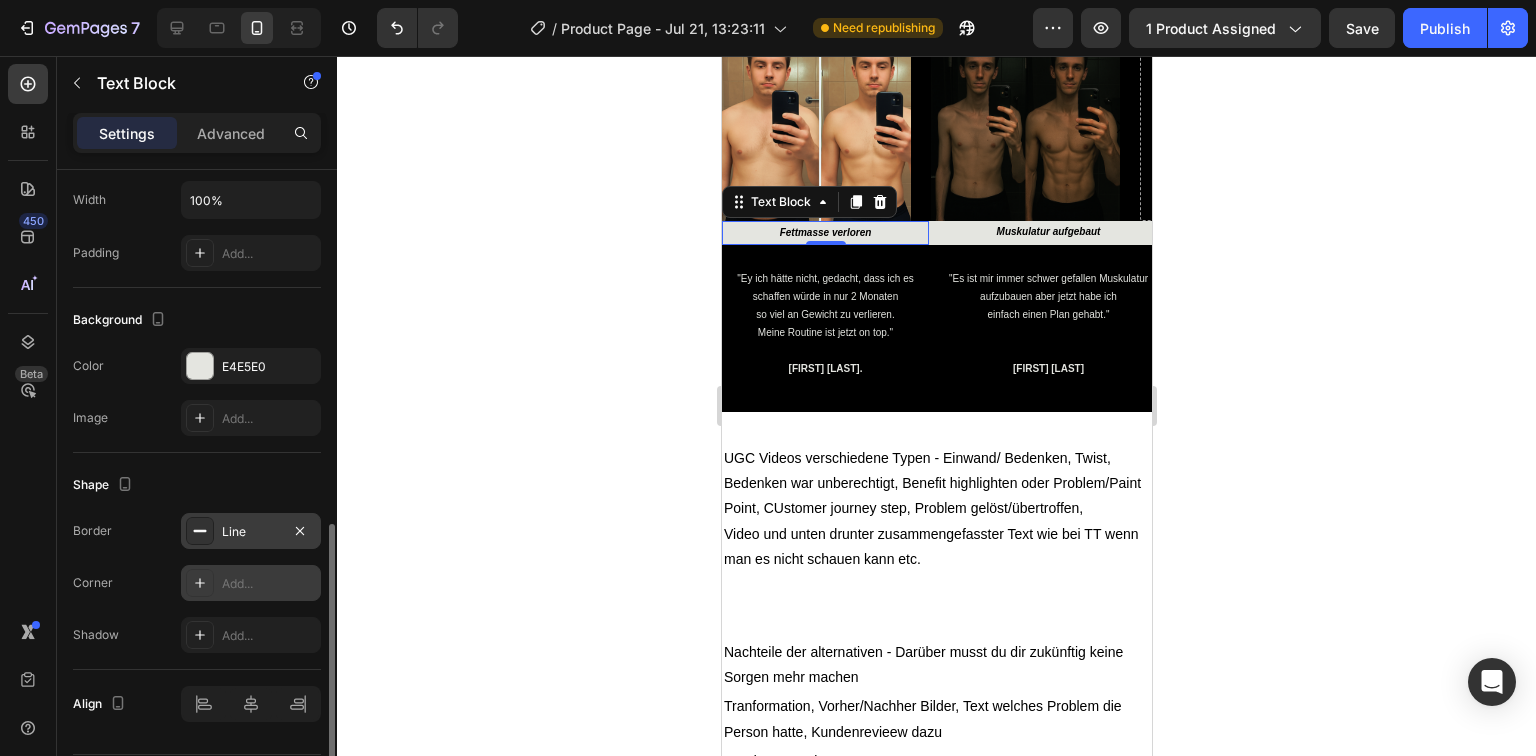 scroll, scrollTop: 540, scrollLeft: 0, axis: vertical 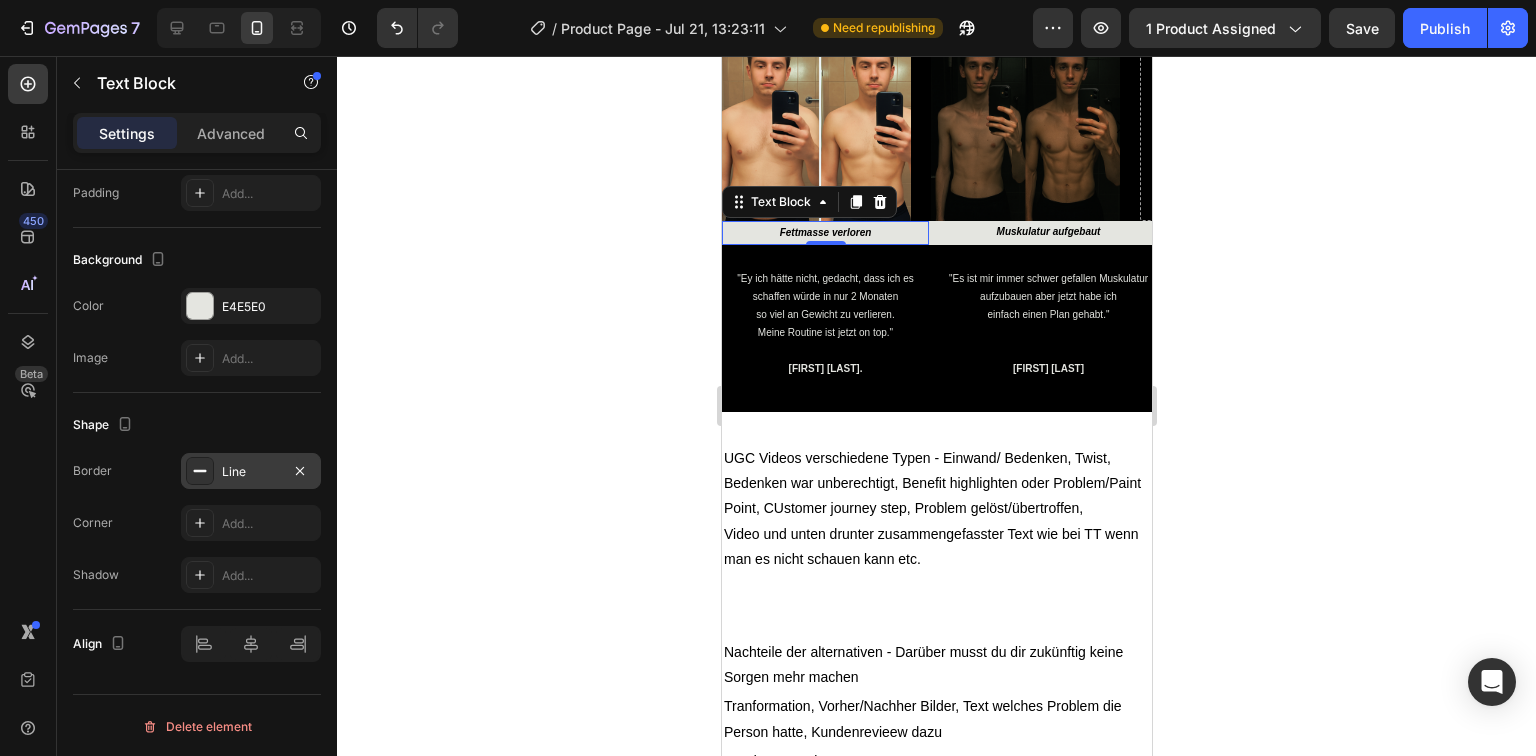 click 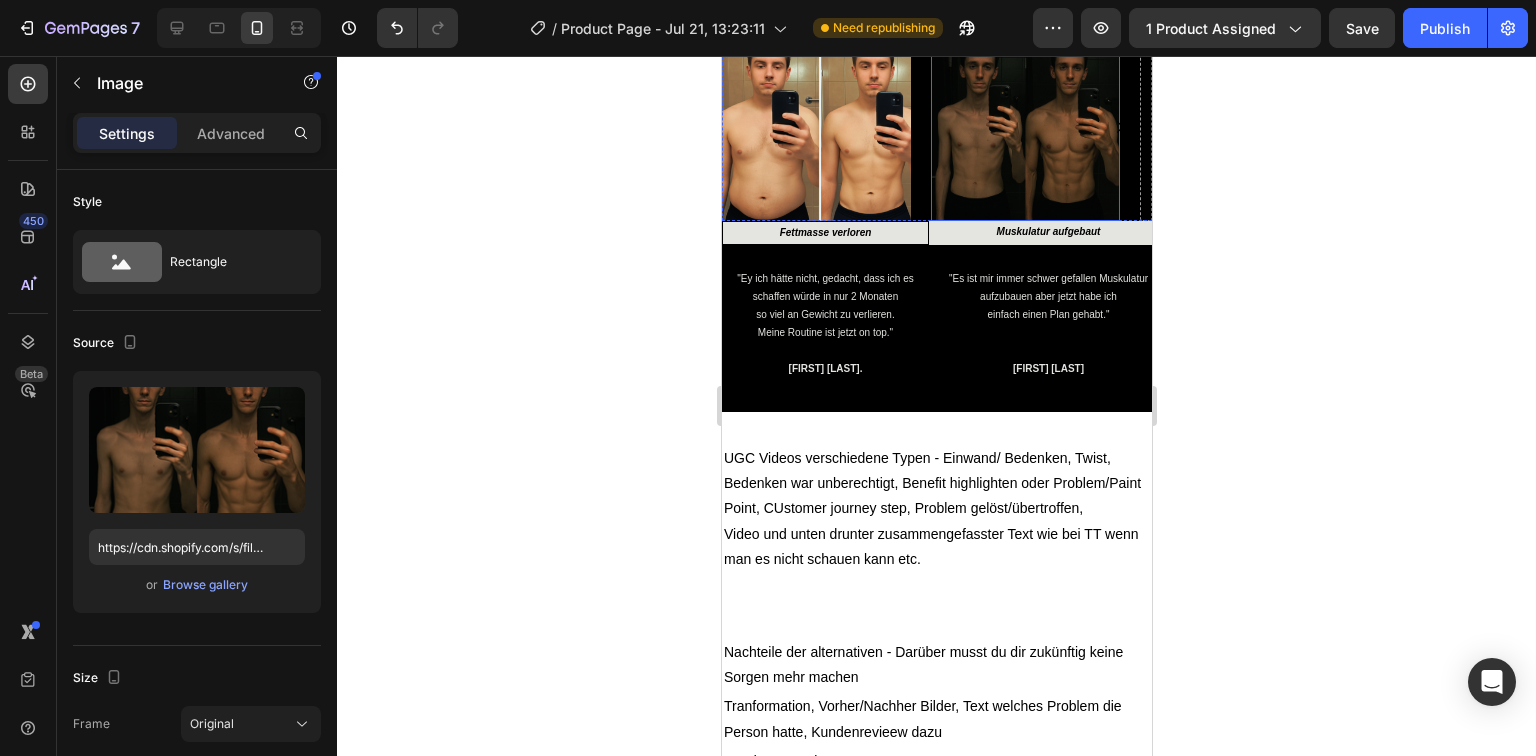 click at bounding box center (1024, 126) 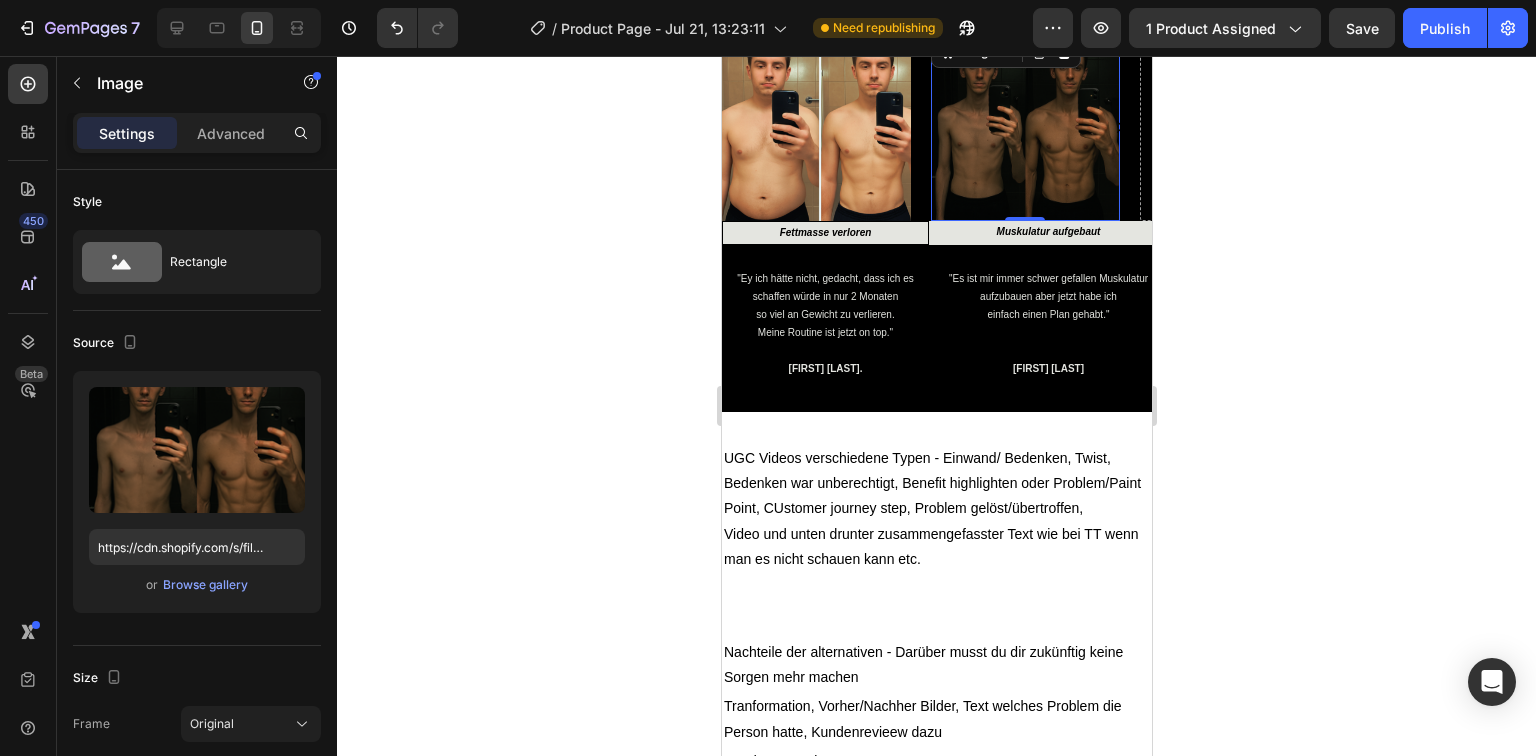 click 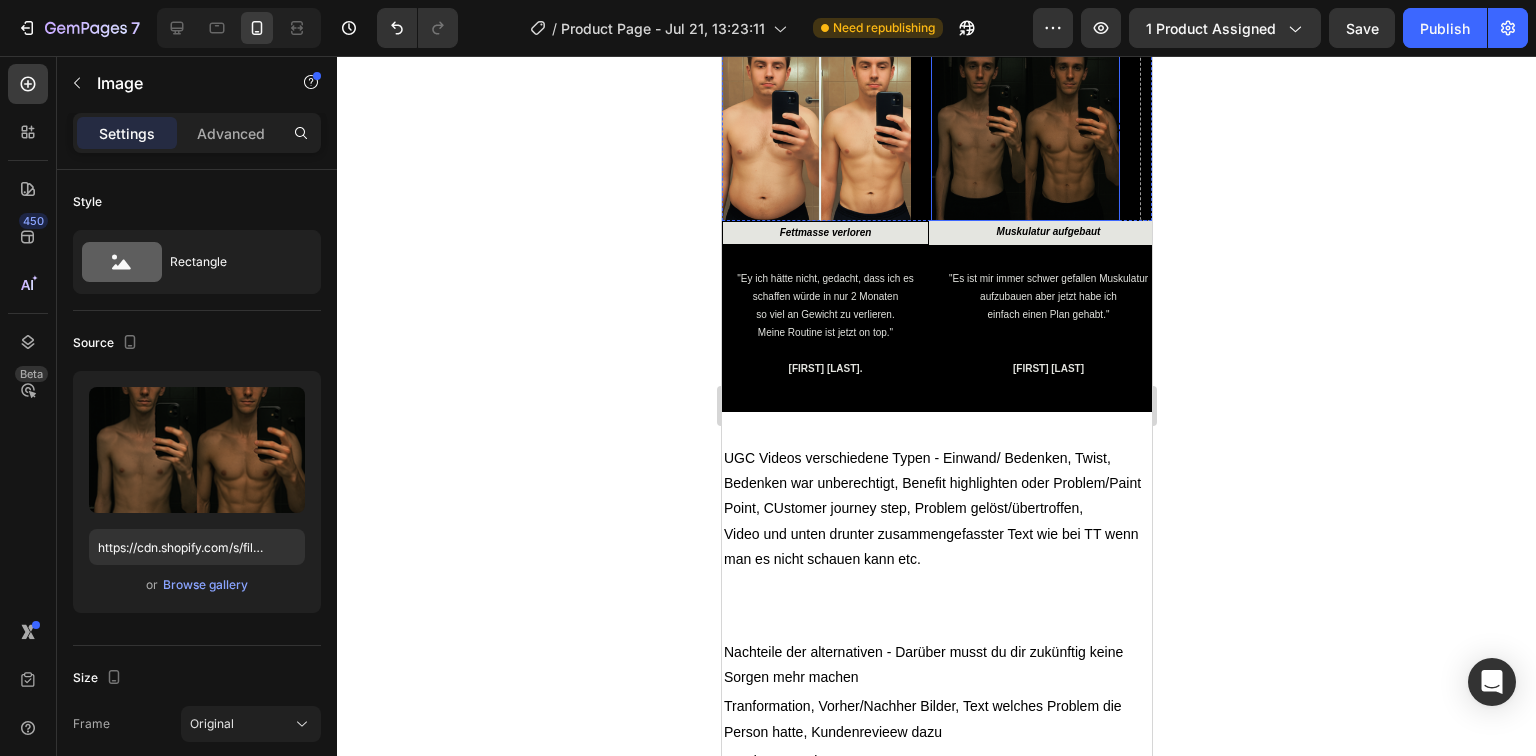 click at bounding box center [1024, 126] 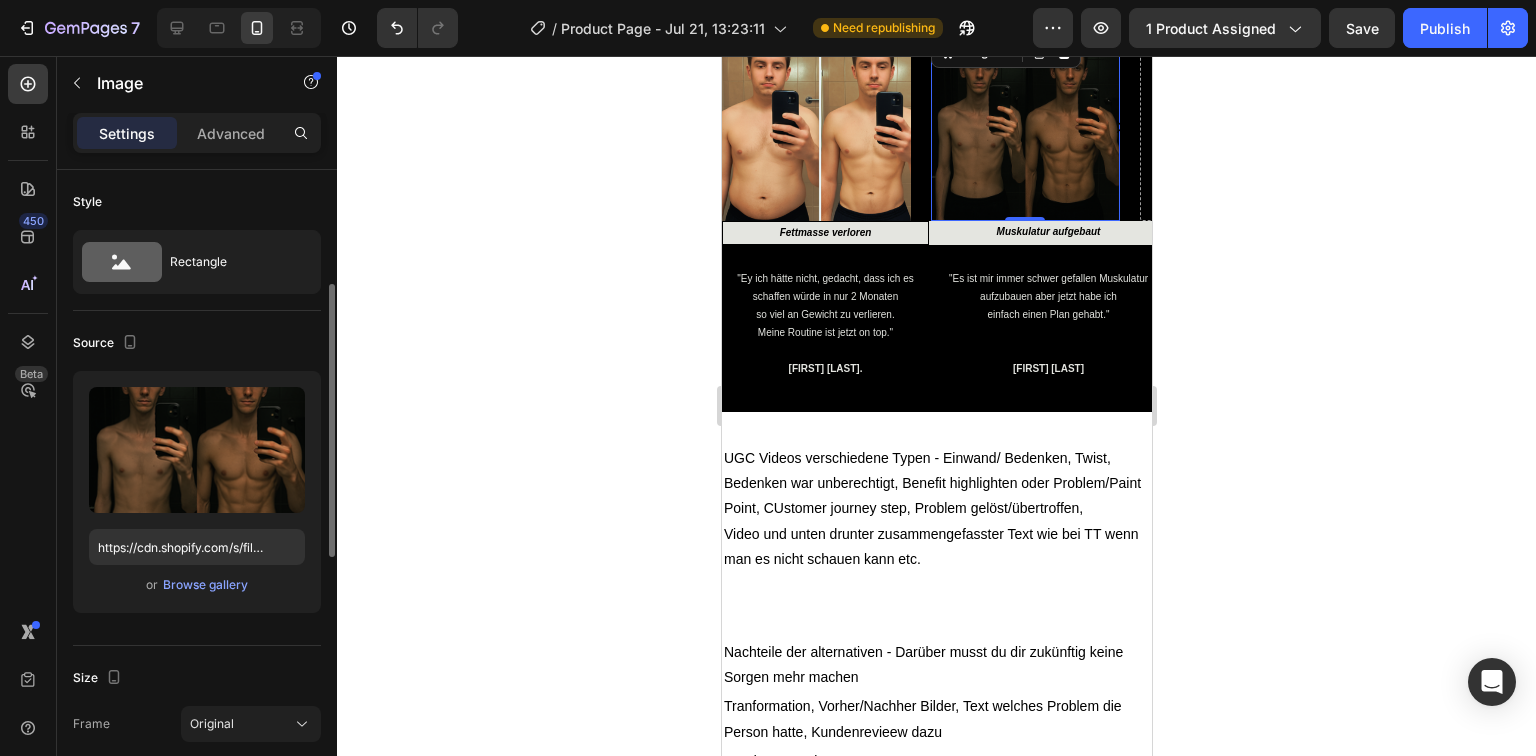 scroll, scrollTop: 400, scrollLeft: 0, axis: vertical 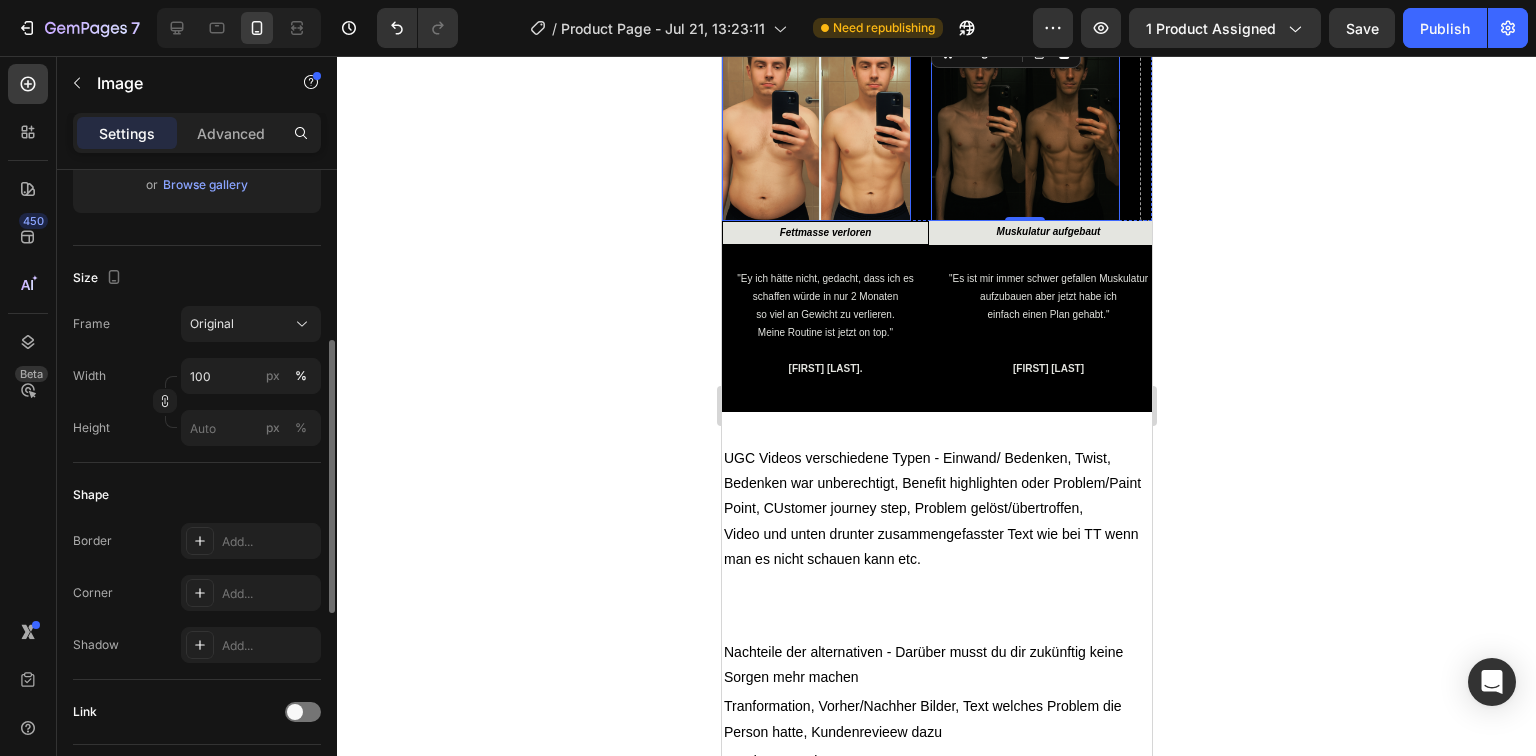 click at bounding box center [815, 126] 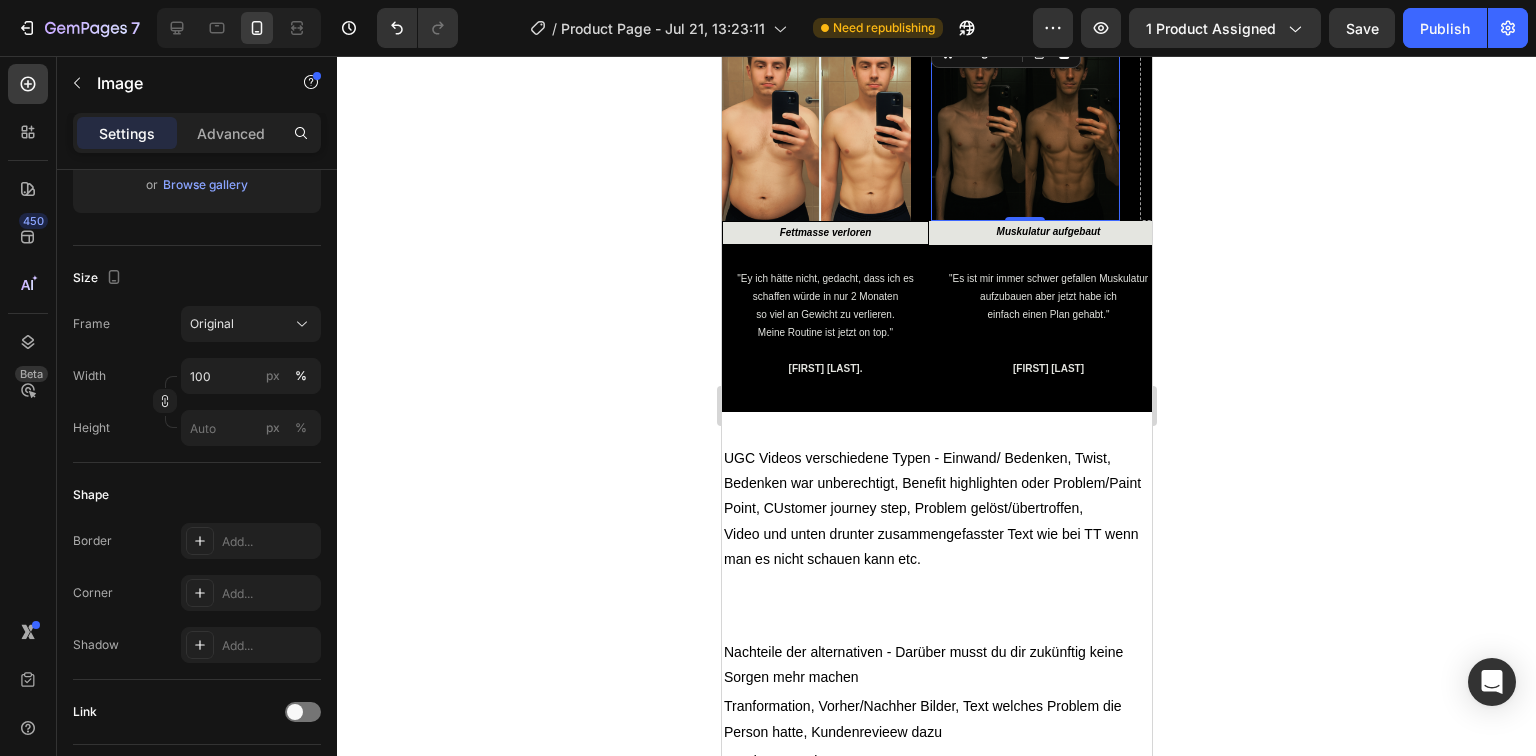 click at bounding box center (1024, 126) 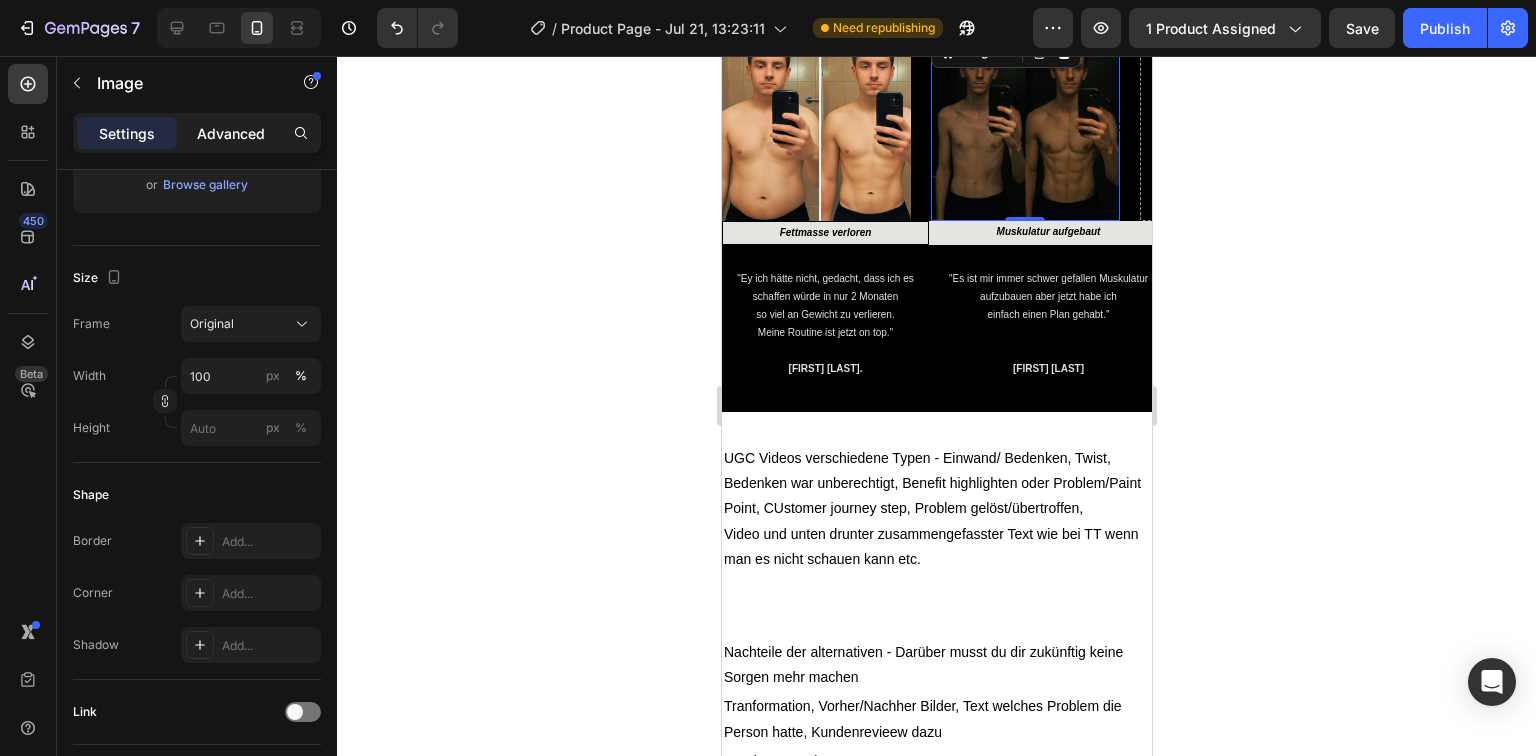 click on "Advanced" 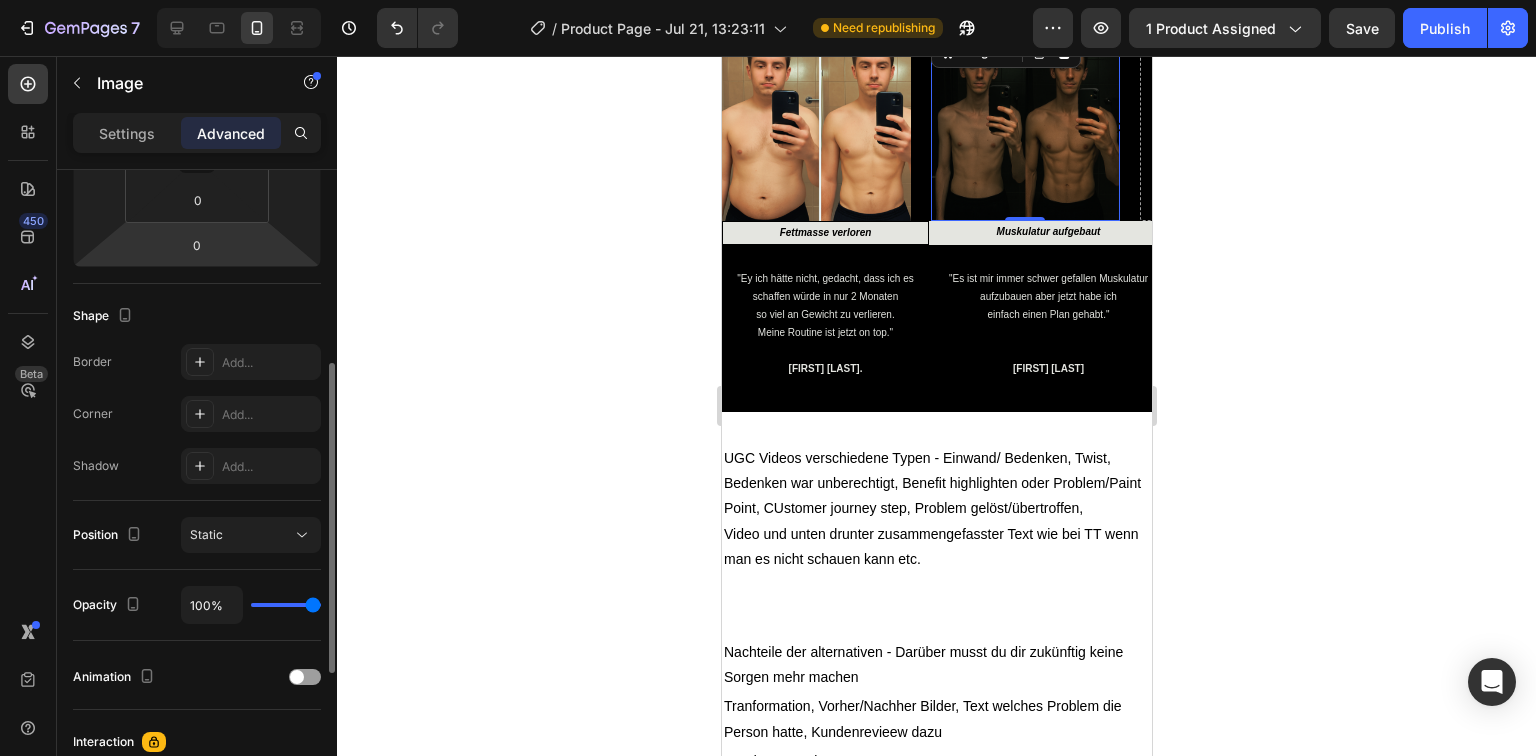 scroll, scrollTop: 0, scrollLeft: 0, axis: both 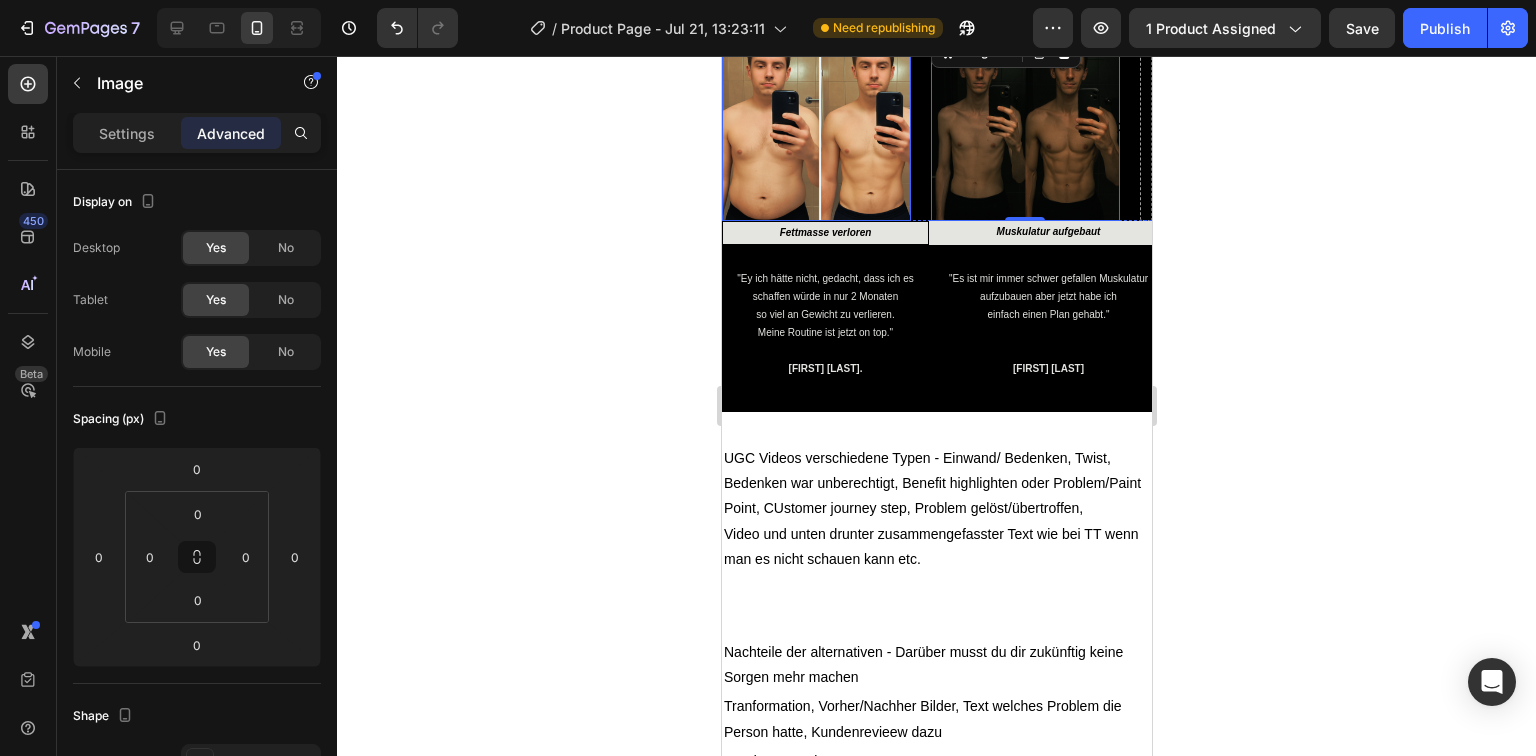 click at bounding box center [815, 126] 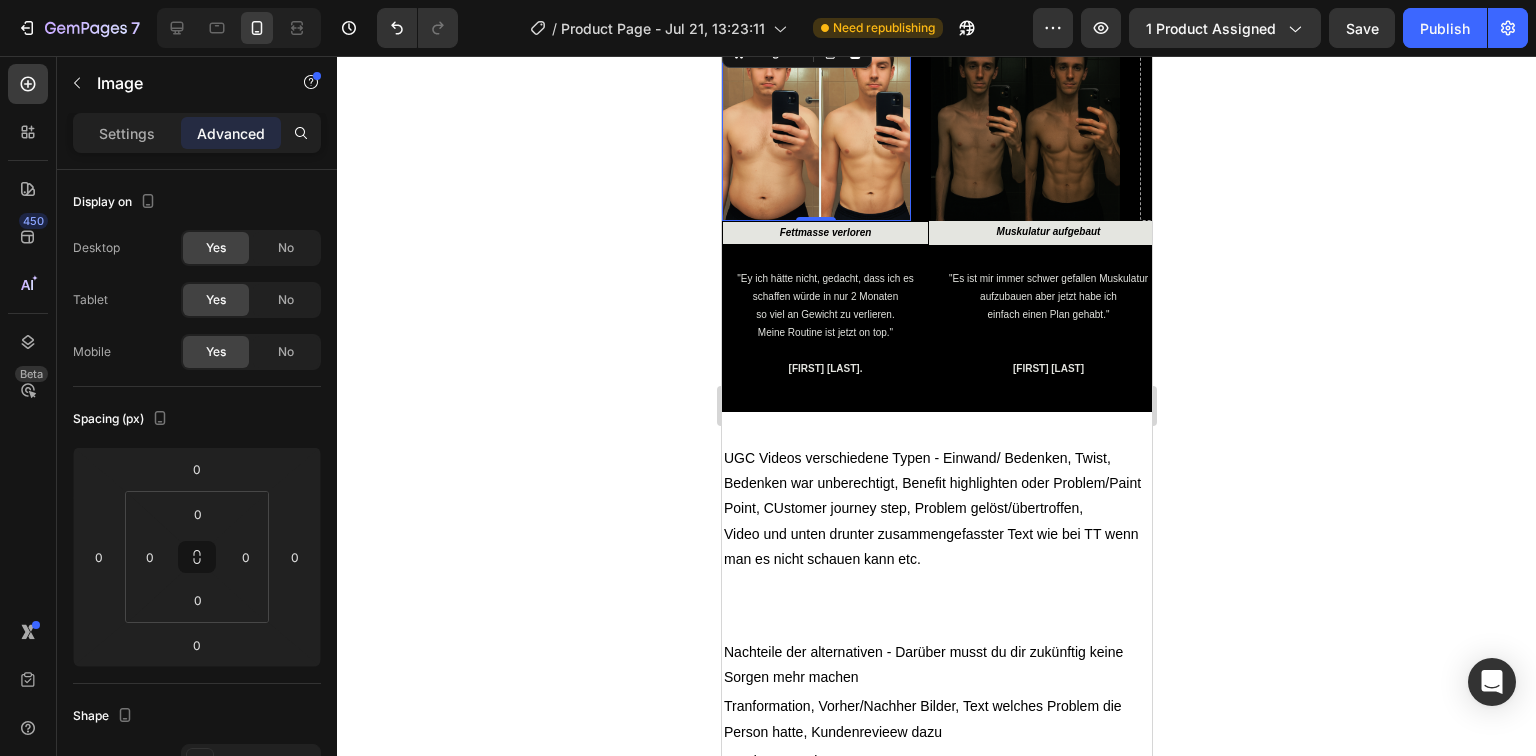 click 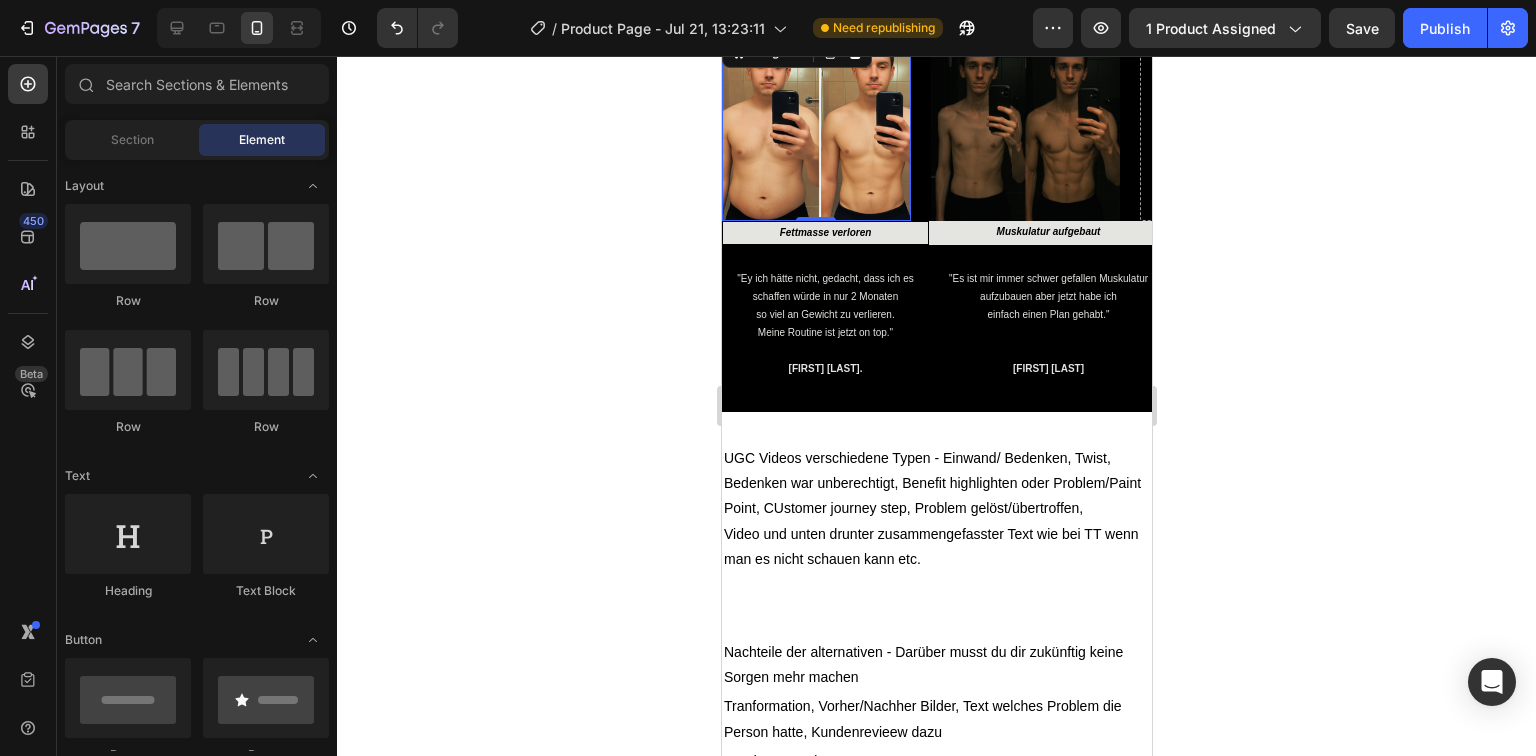 click at bounding box center [815, 126] 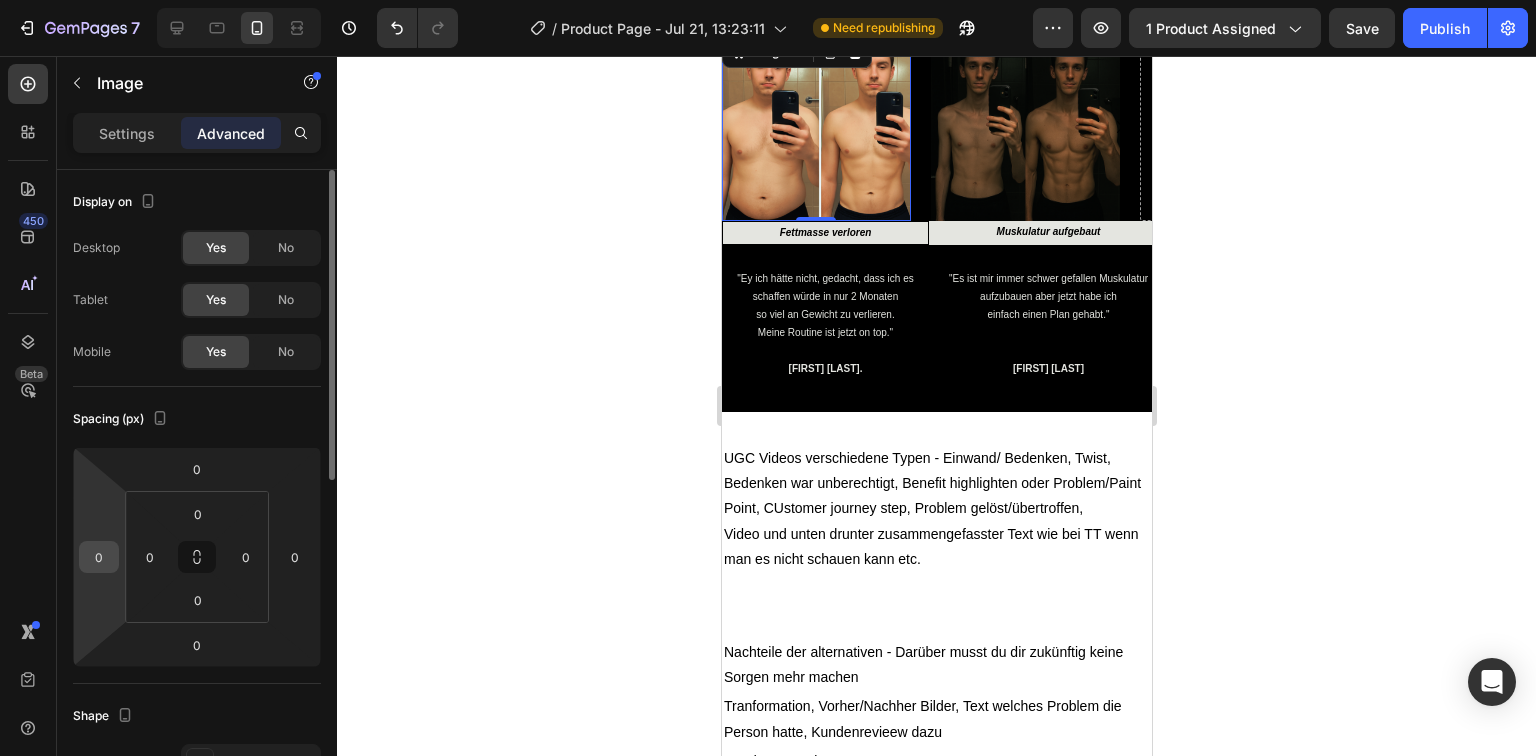 click on "0" at bounding box center (99, 557) 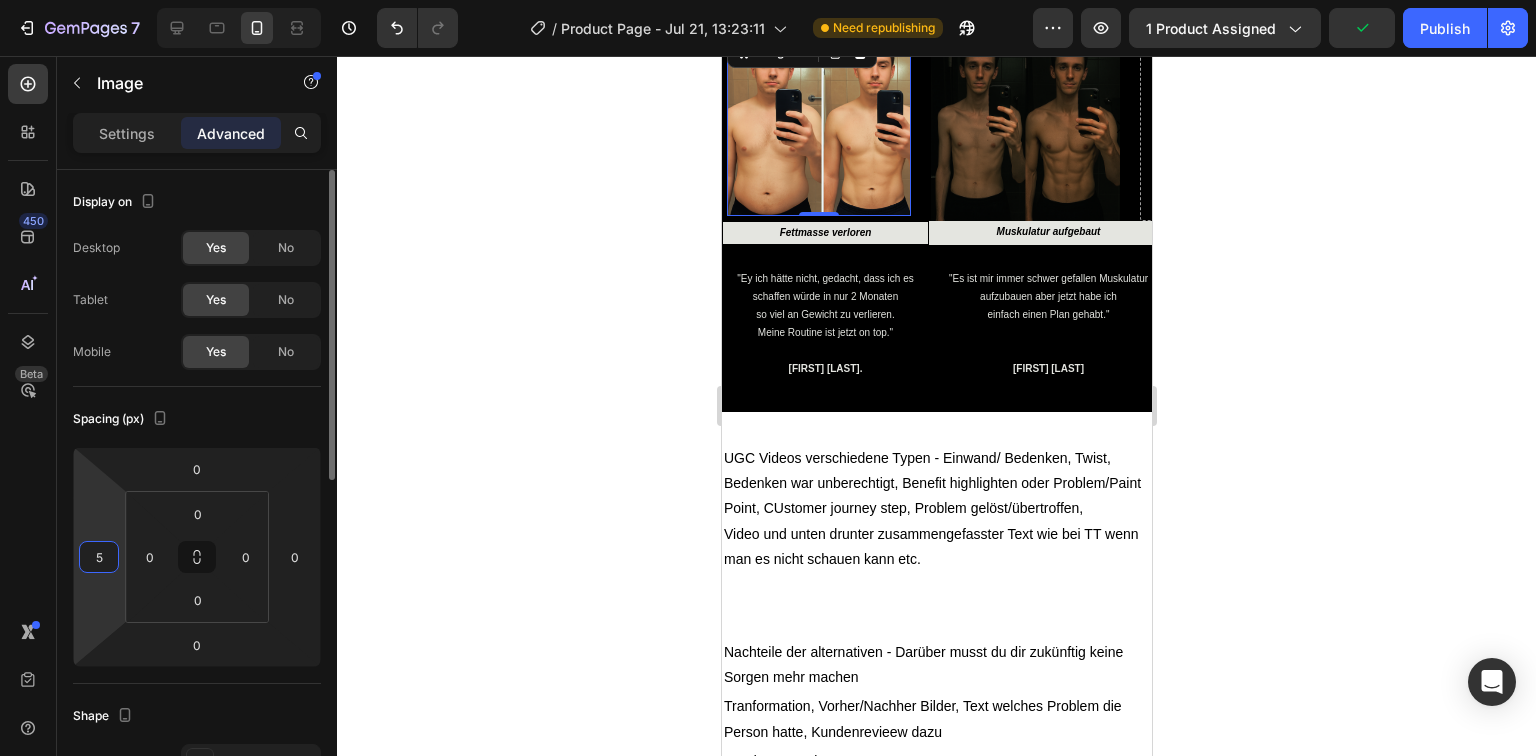 click on "5" at bounding box center [99, 557] 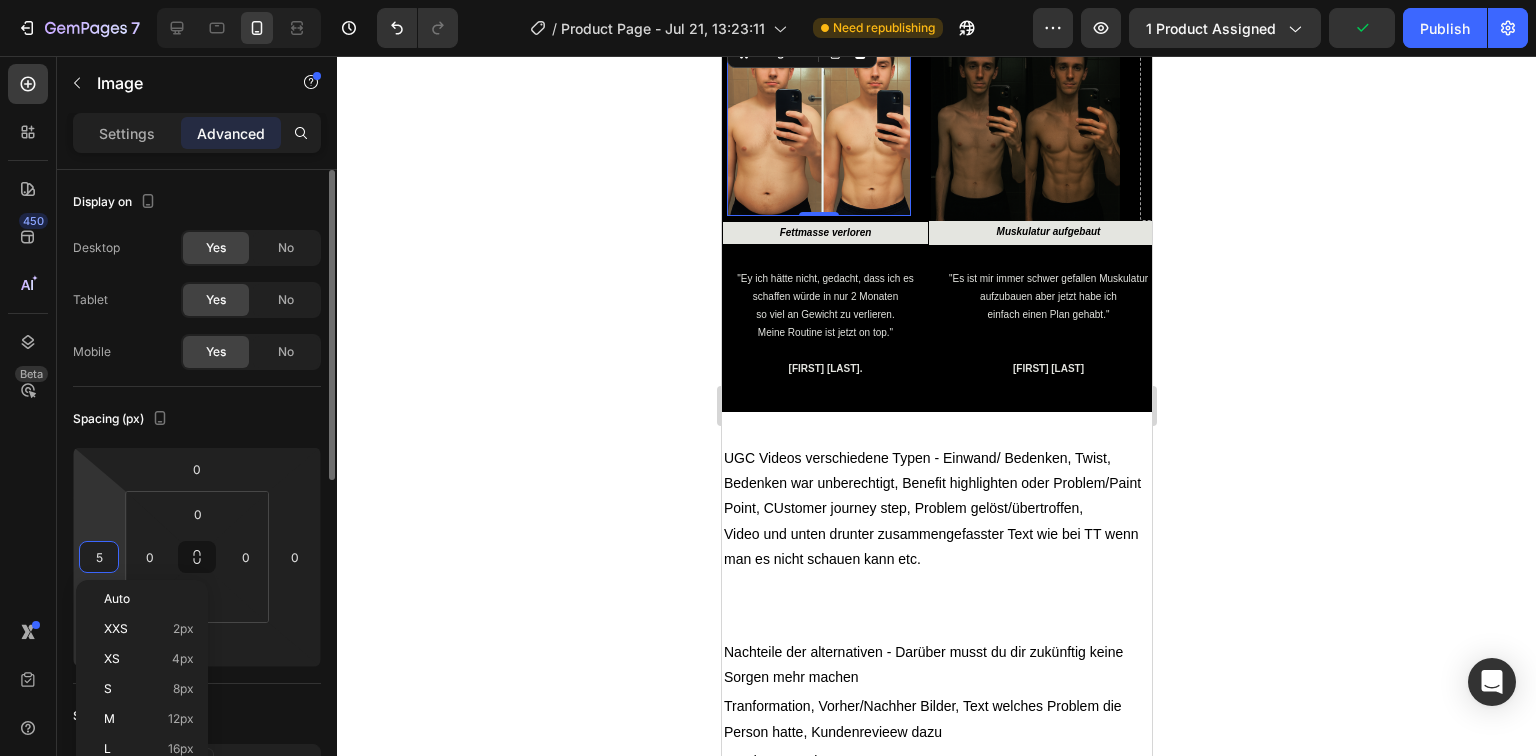 click on "5" at bounding box center [99, 557] 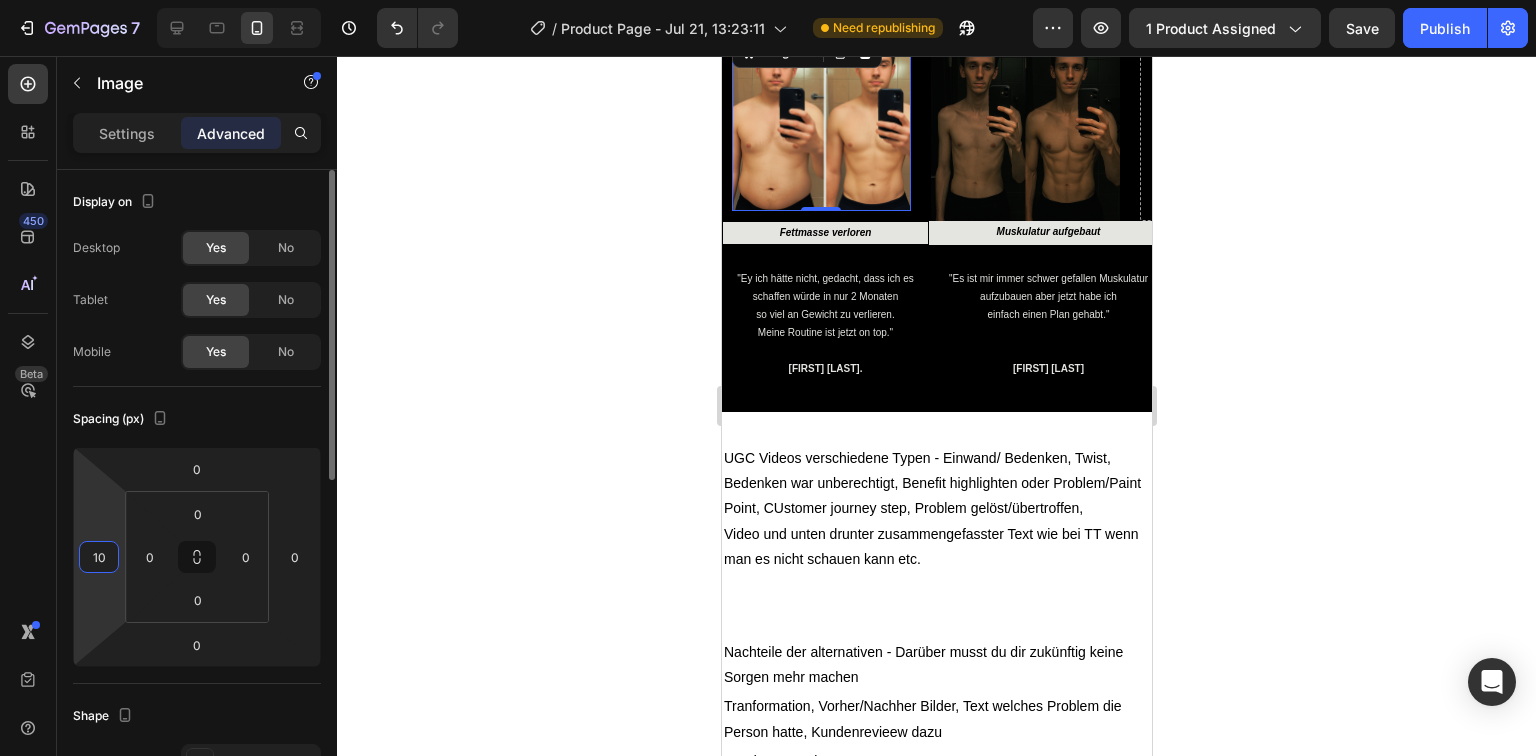 click on "10" at bounding box center [99, 557] 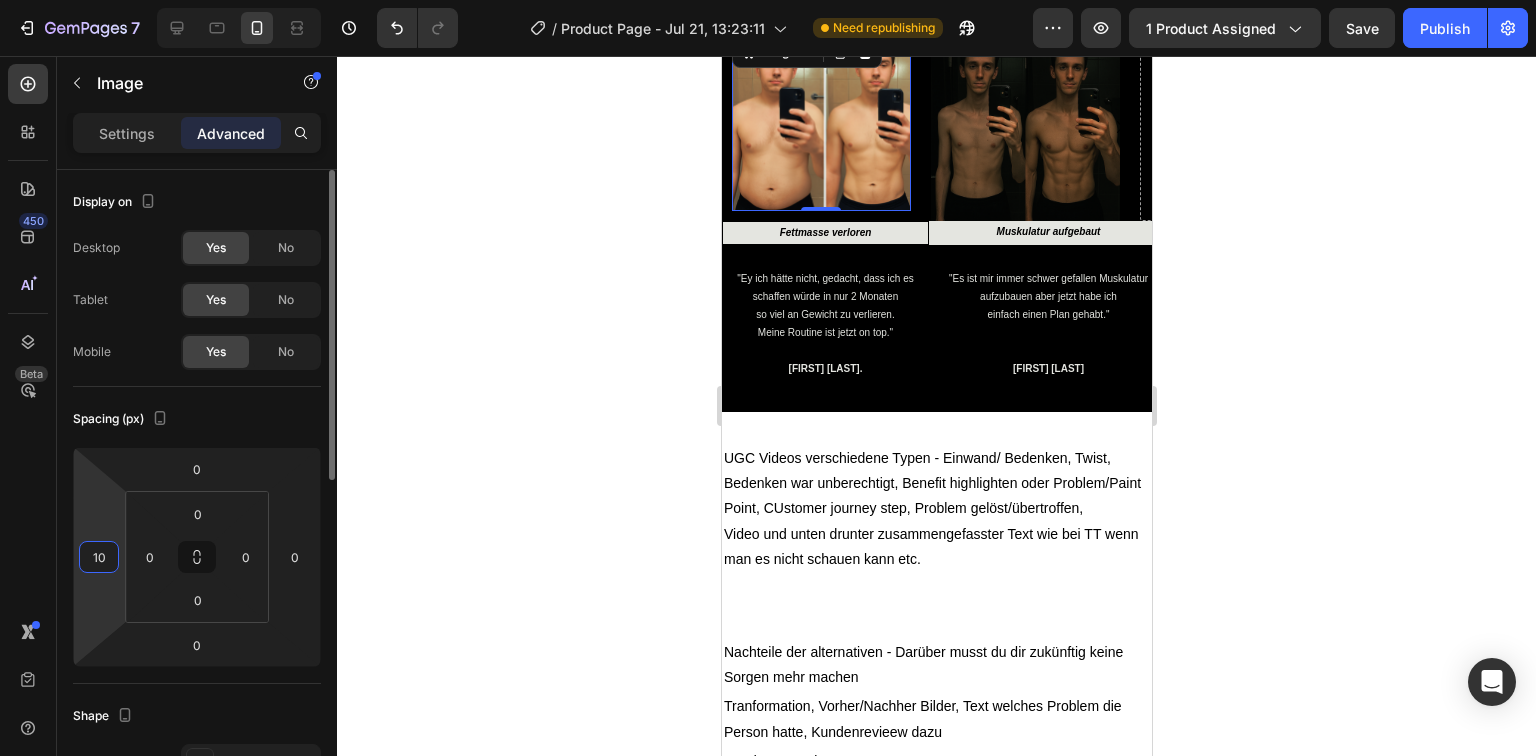 click on "10" at bounding box center [99, 557] 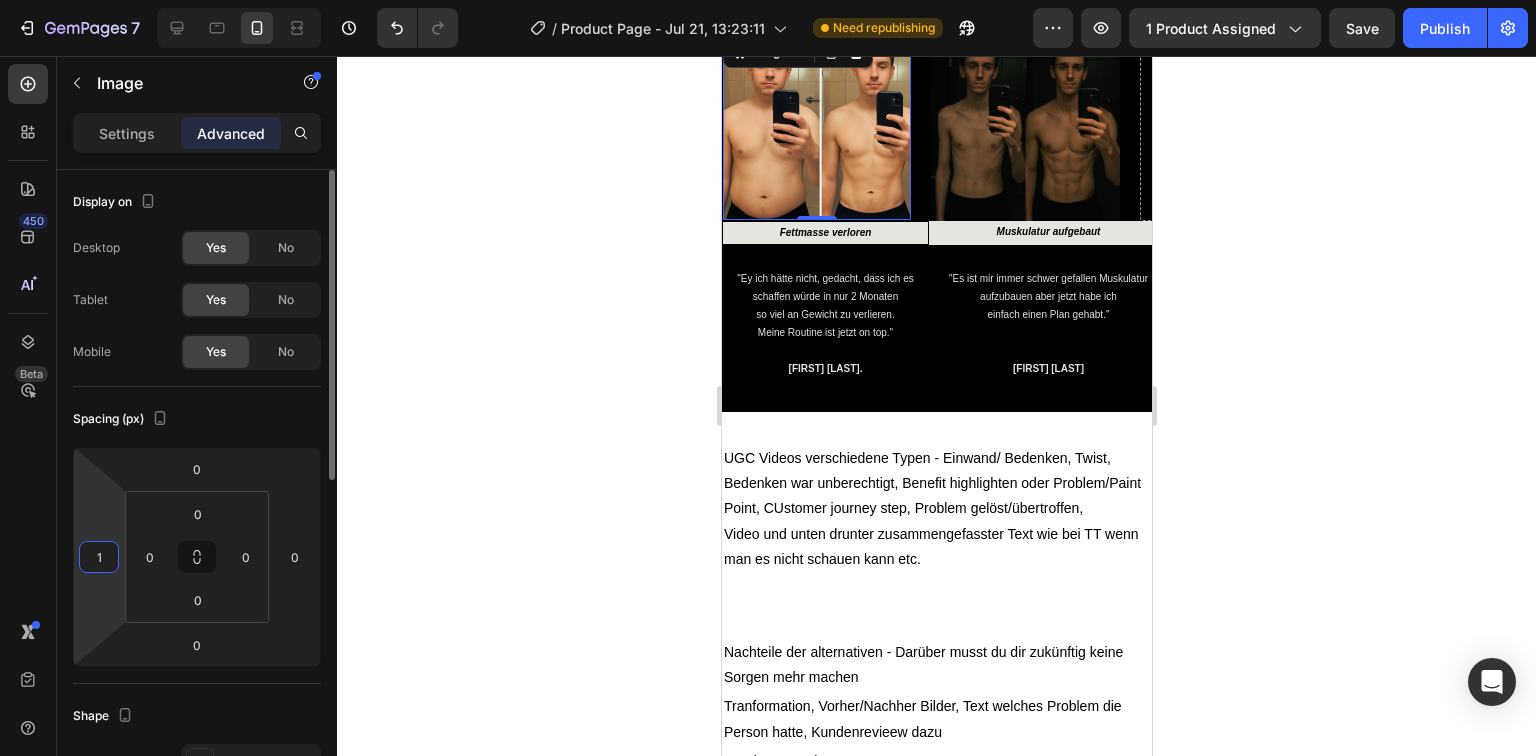 type on "15" 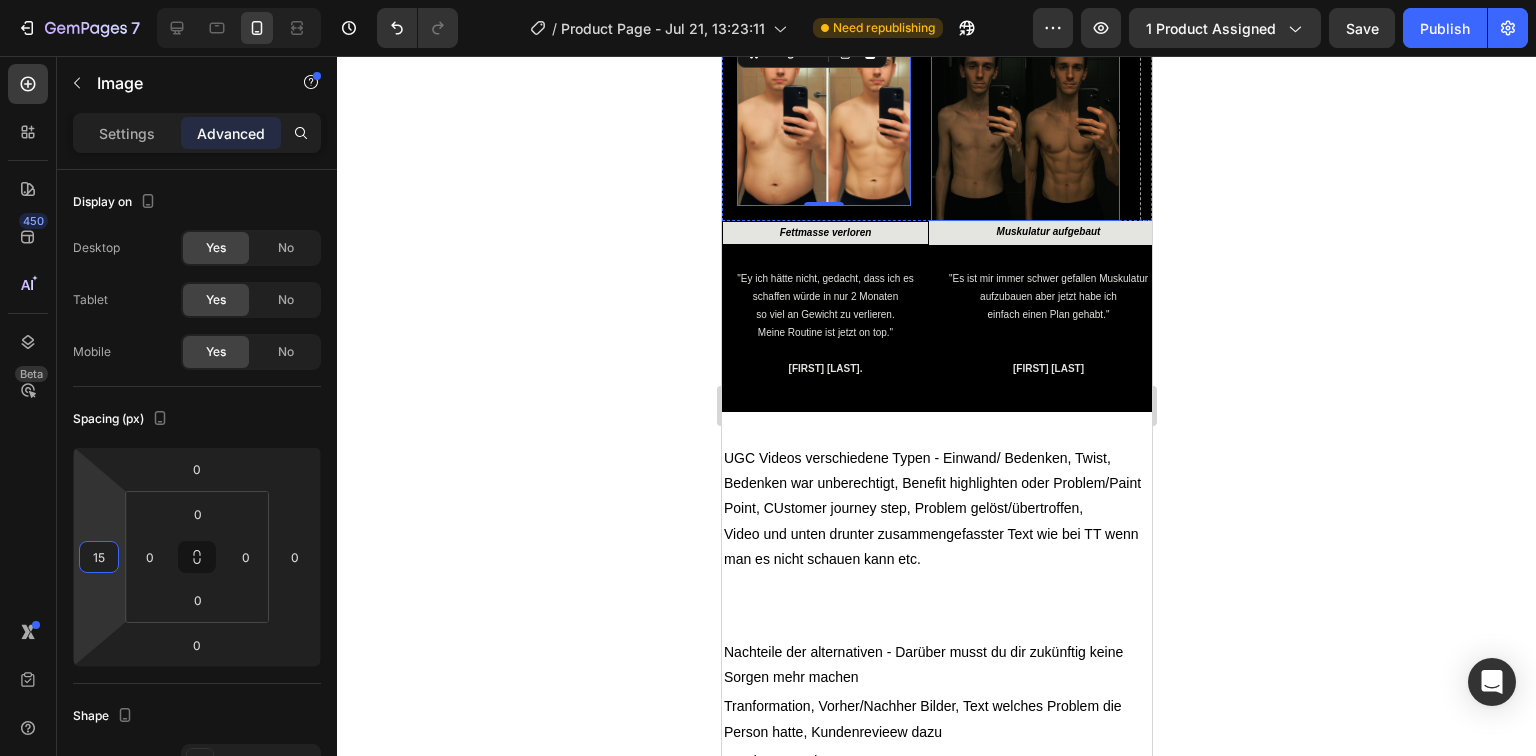 click at bounding box center [1024, 126] 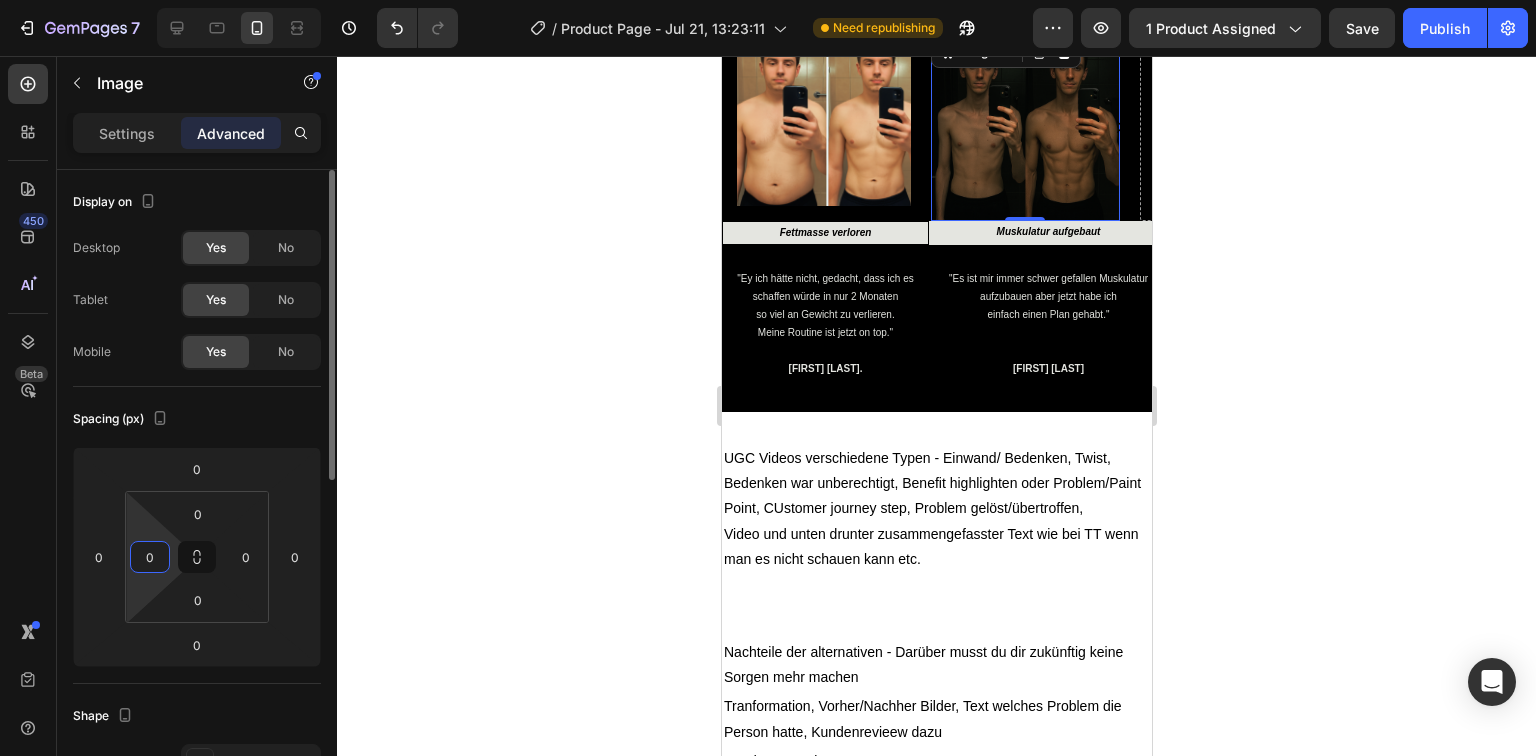 click on "0" at bounding box center [150, 557] 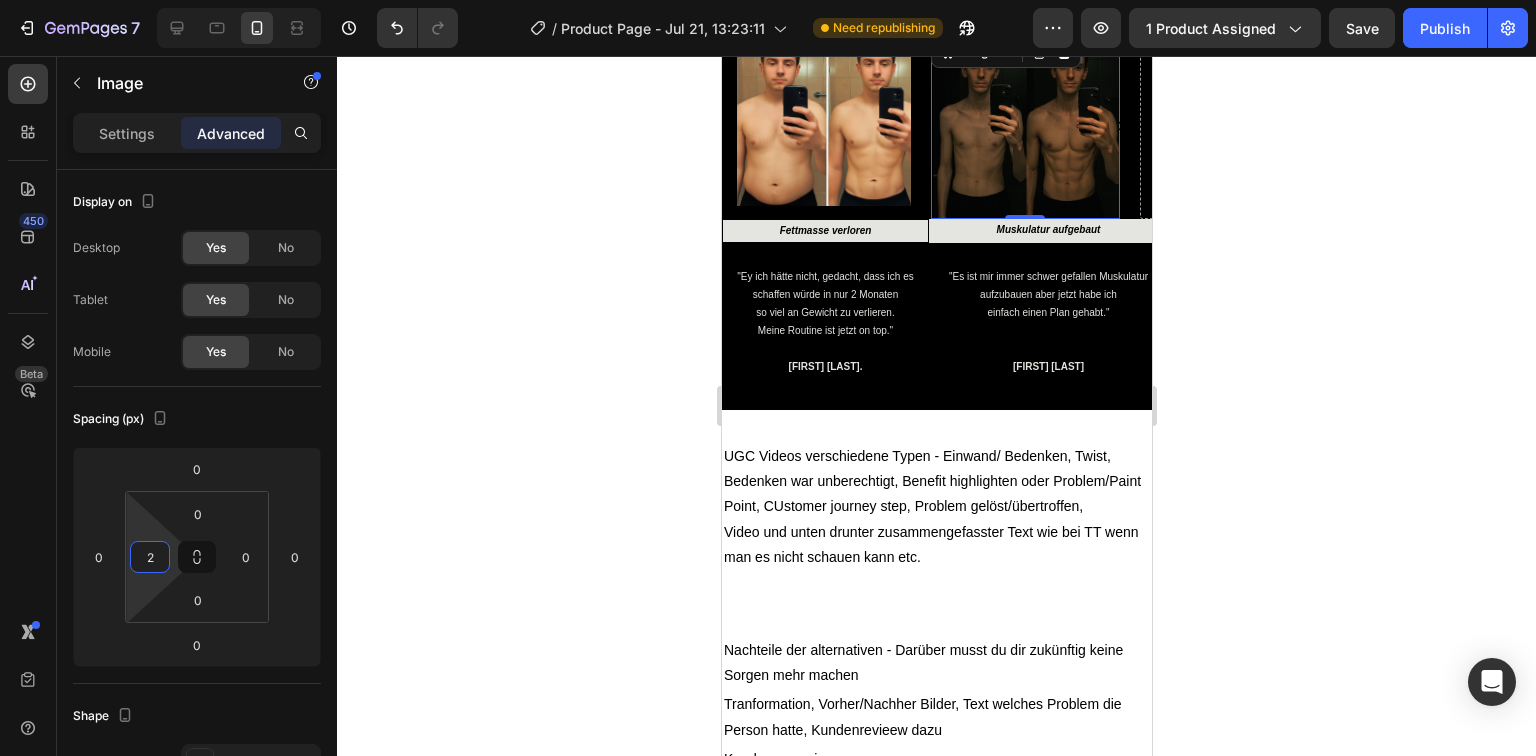 click at bounding box center (1025, 125) 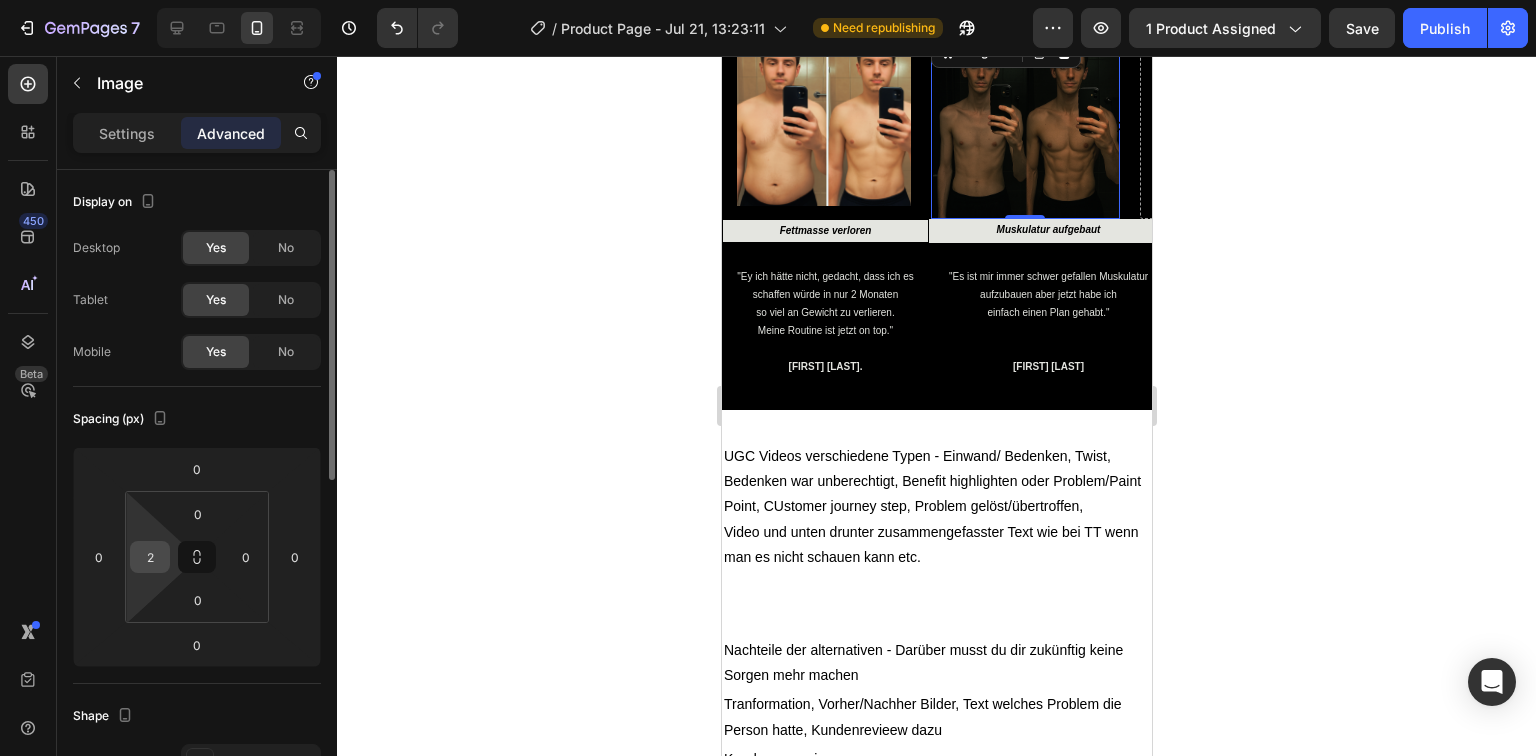click on "2" at bounding box center (150, 557) 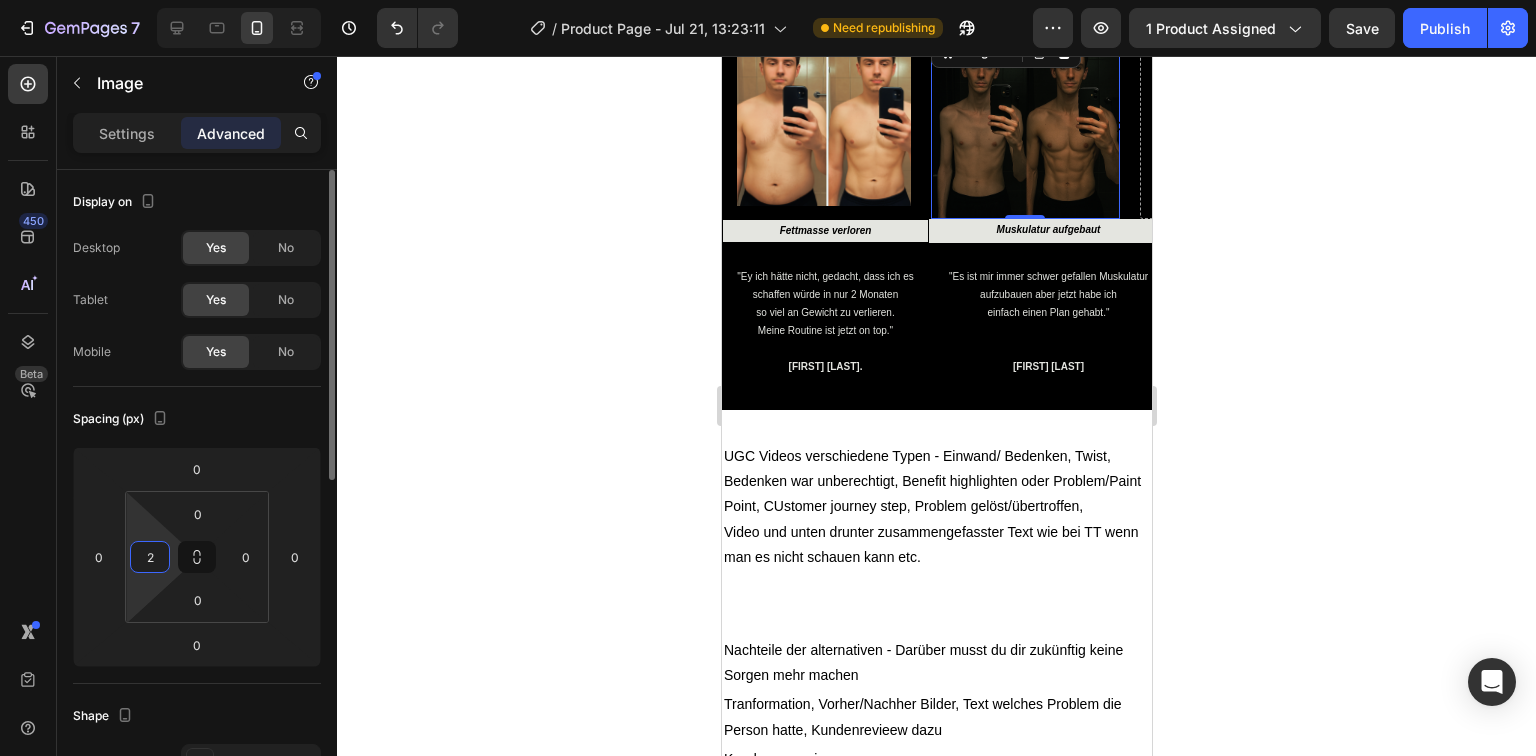 click on "2" at bounding box center (150, 557) 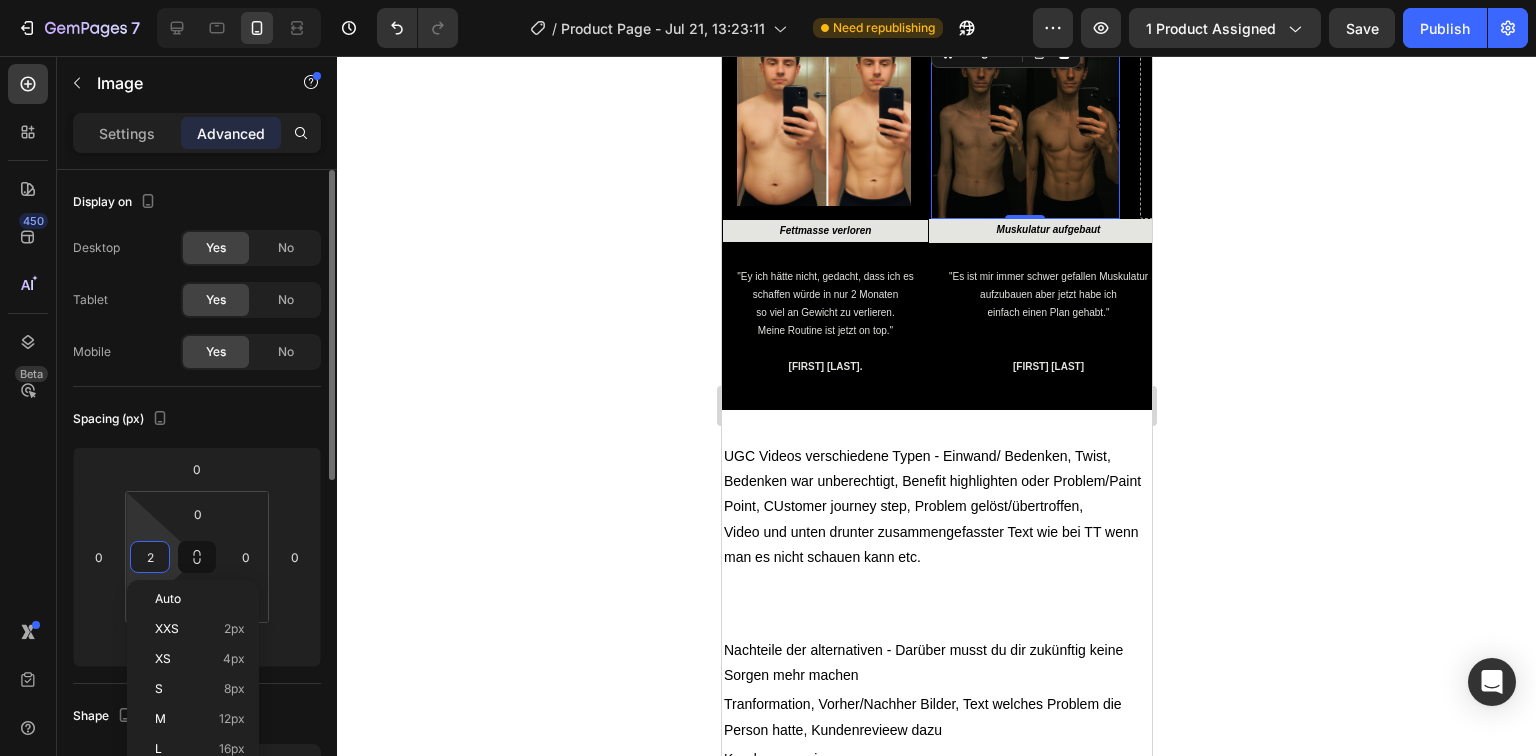 type on "5" 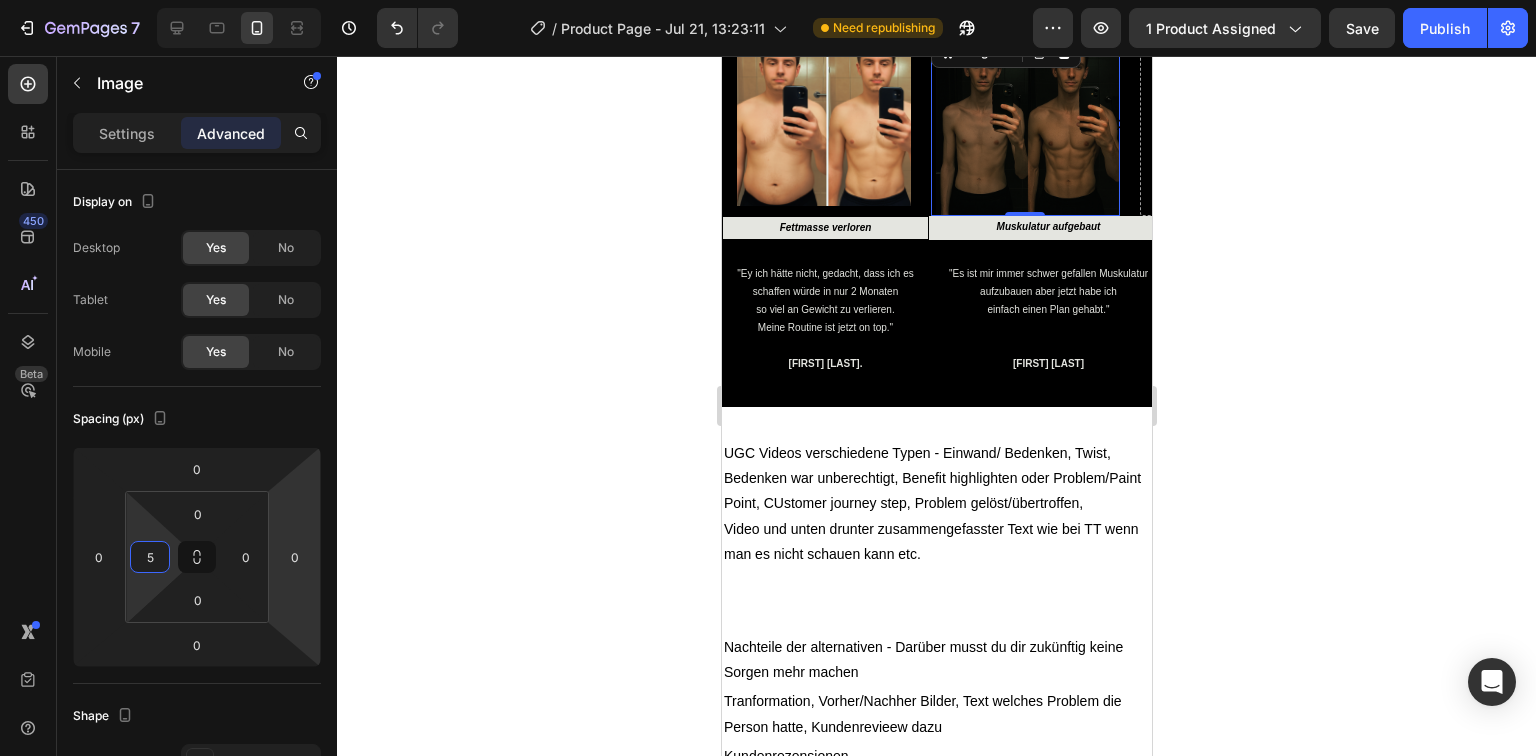 click 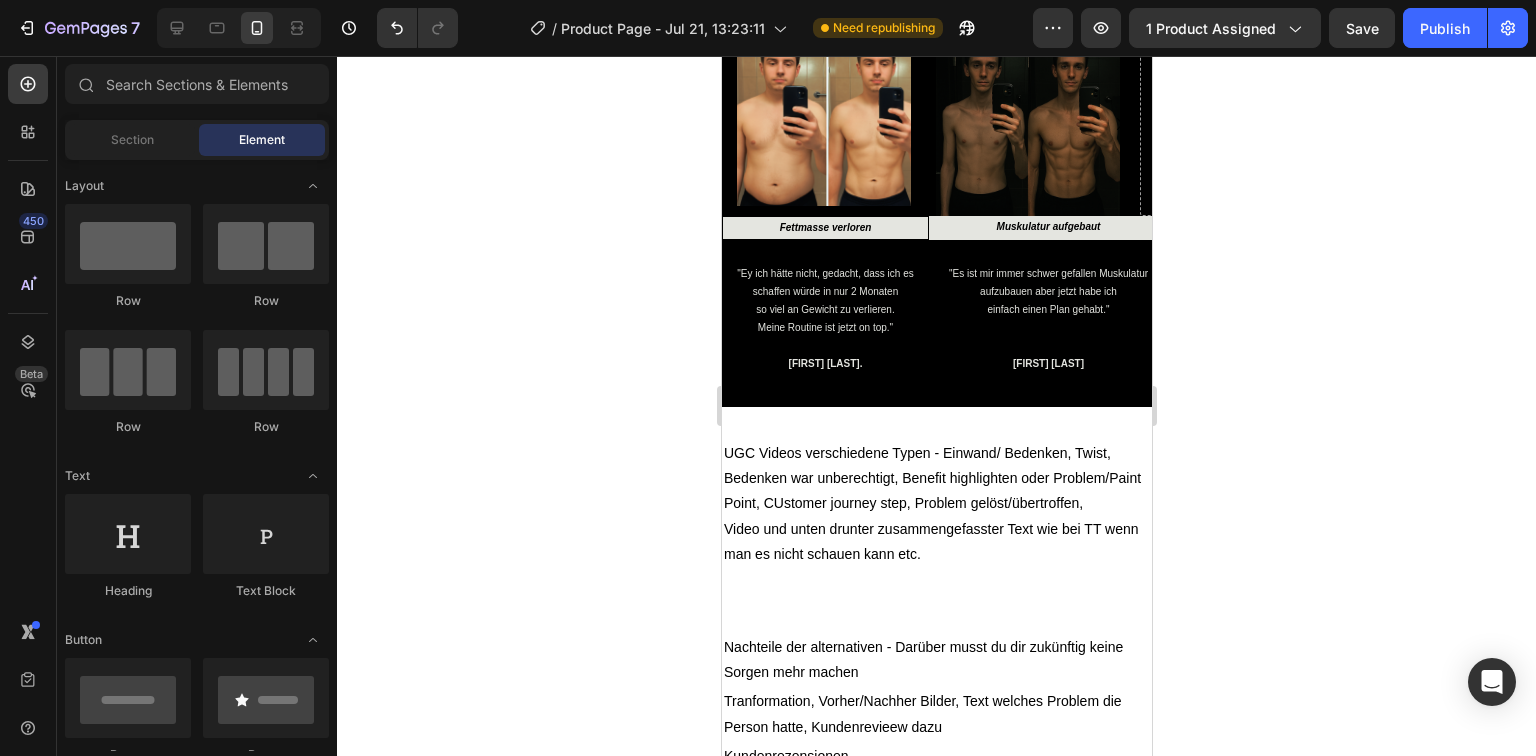 drag, startPoint x: 1413, startPoint y: 454, endPoint x: 1393, endPoint y: 456, distance: 20.09975 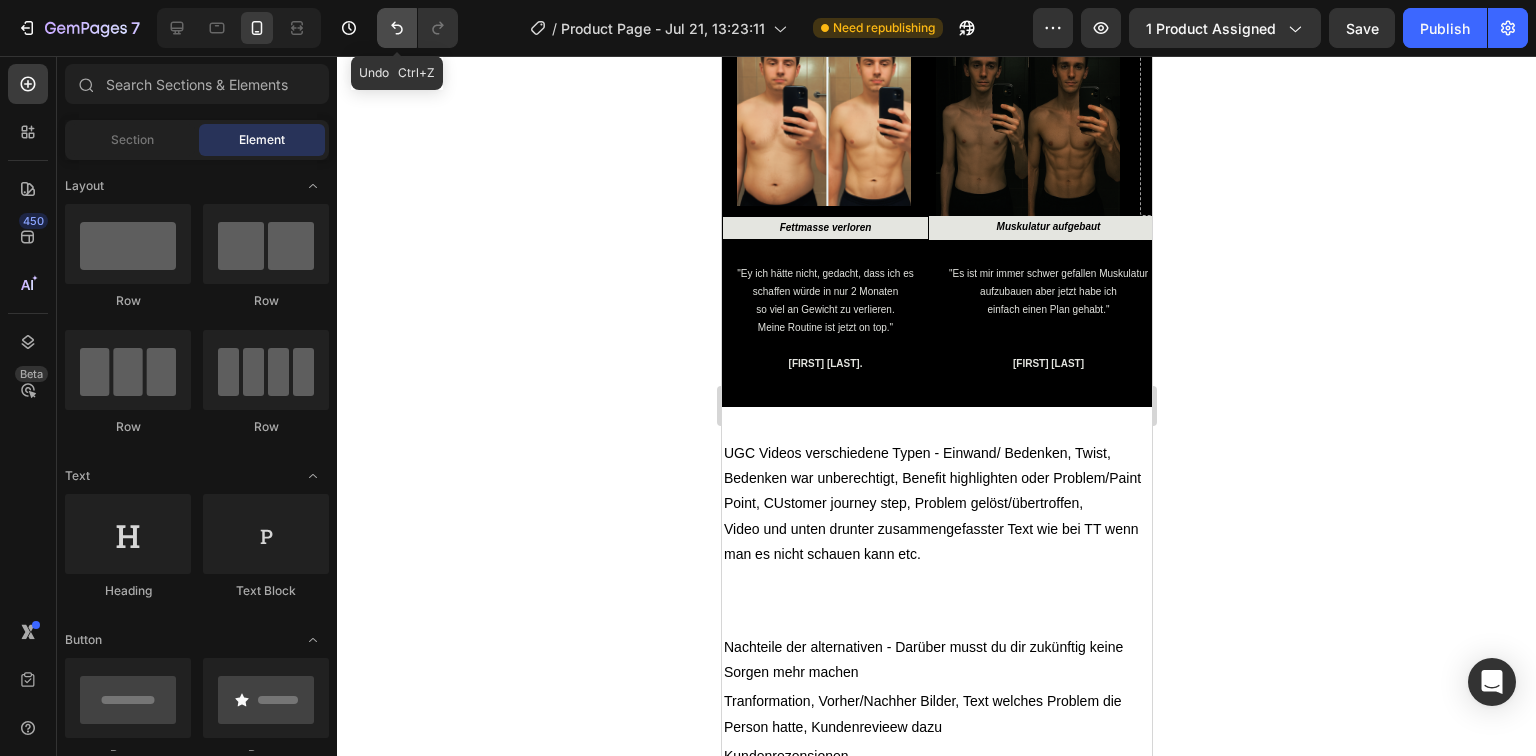 click 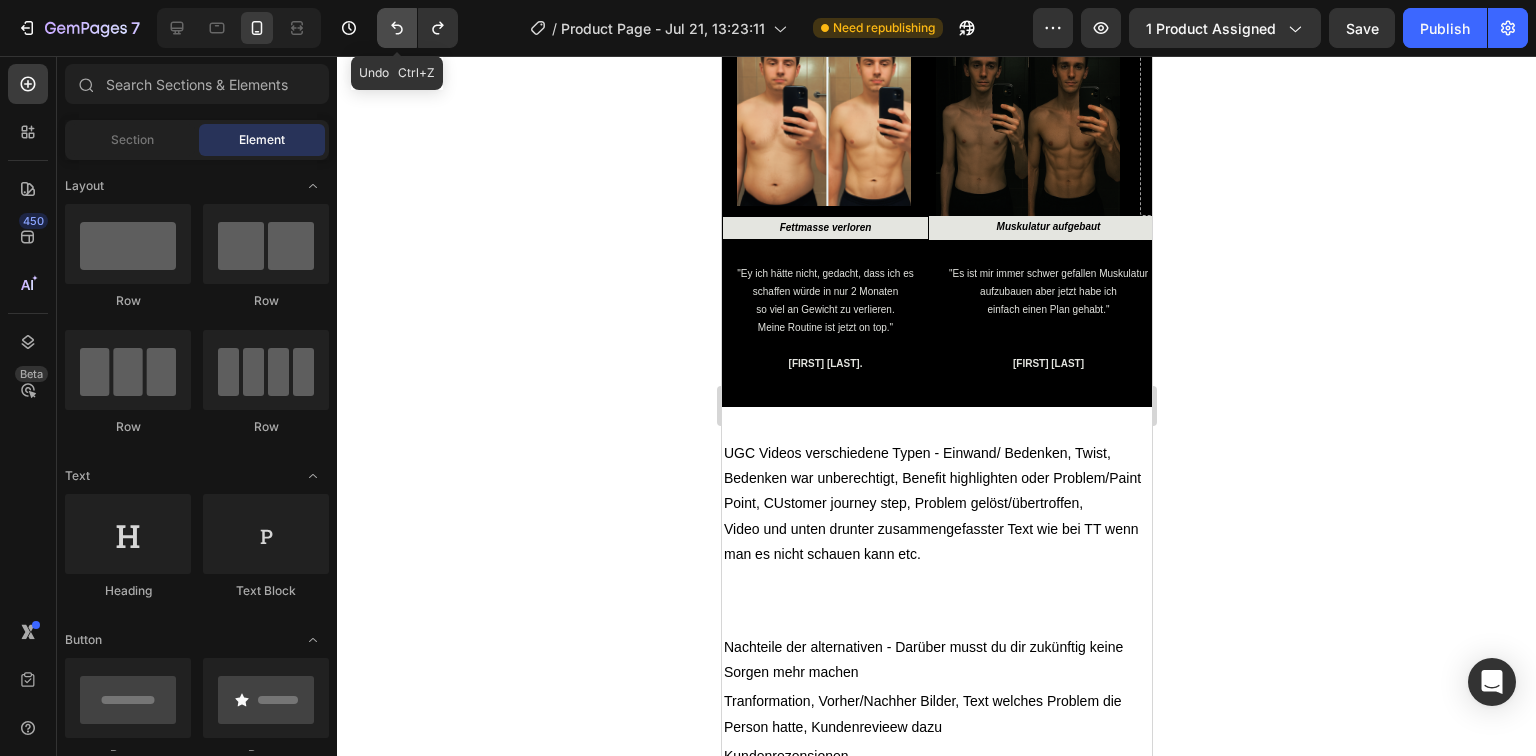 click 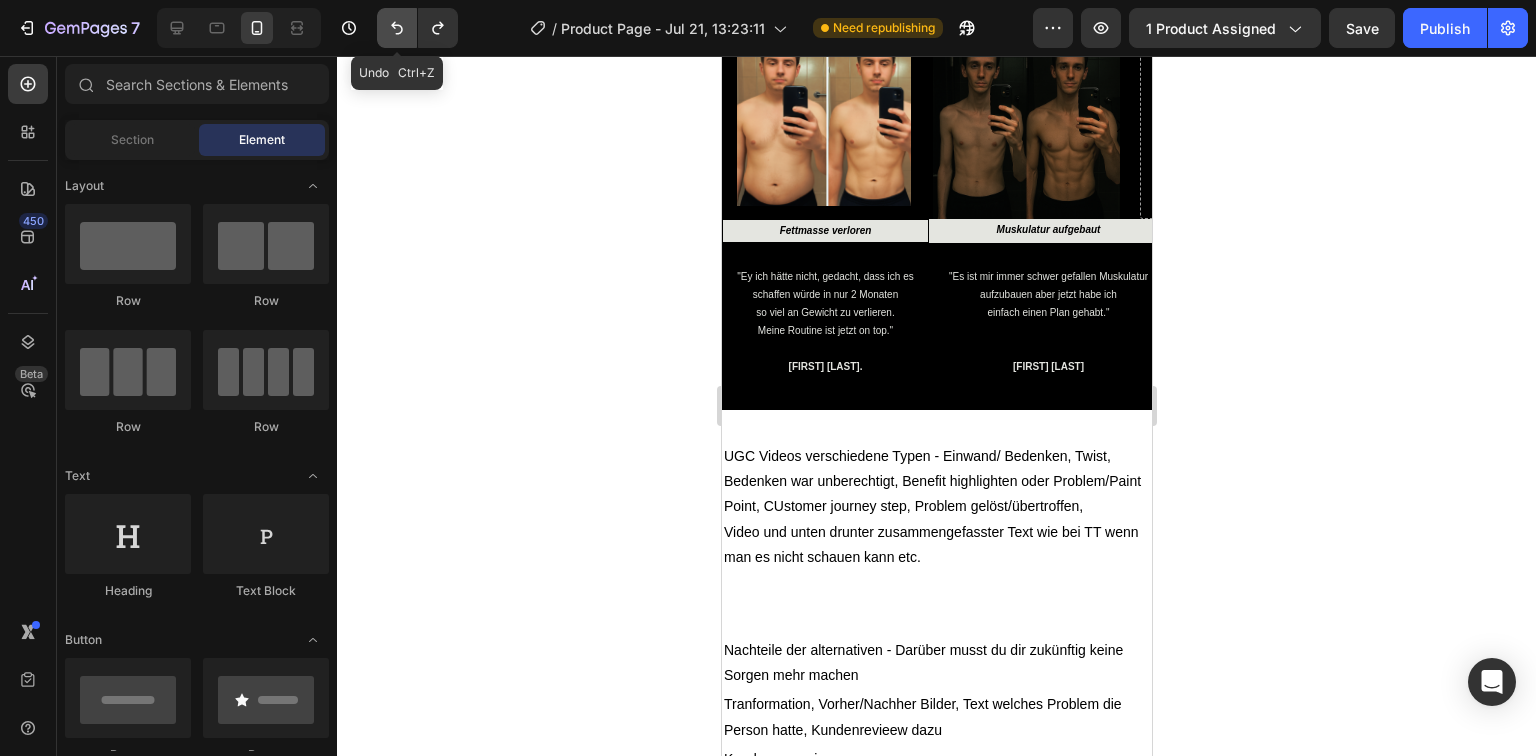 click 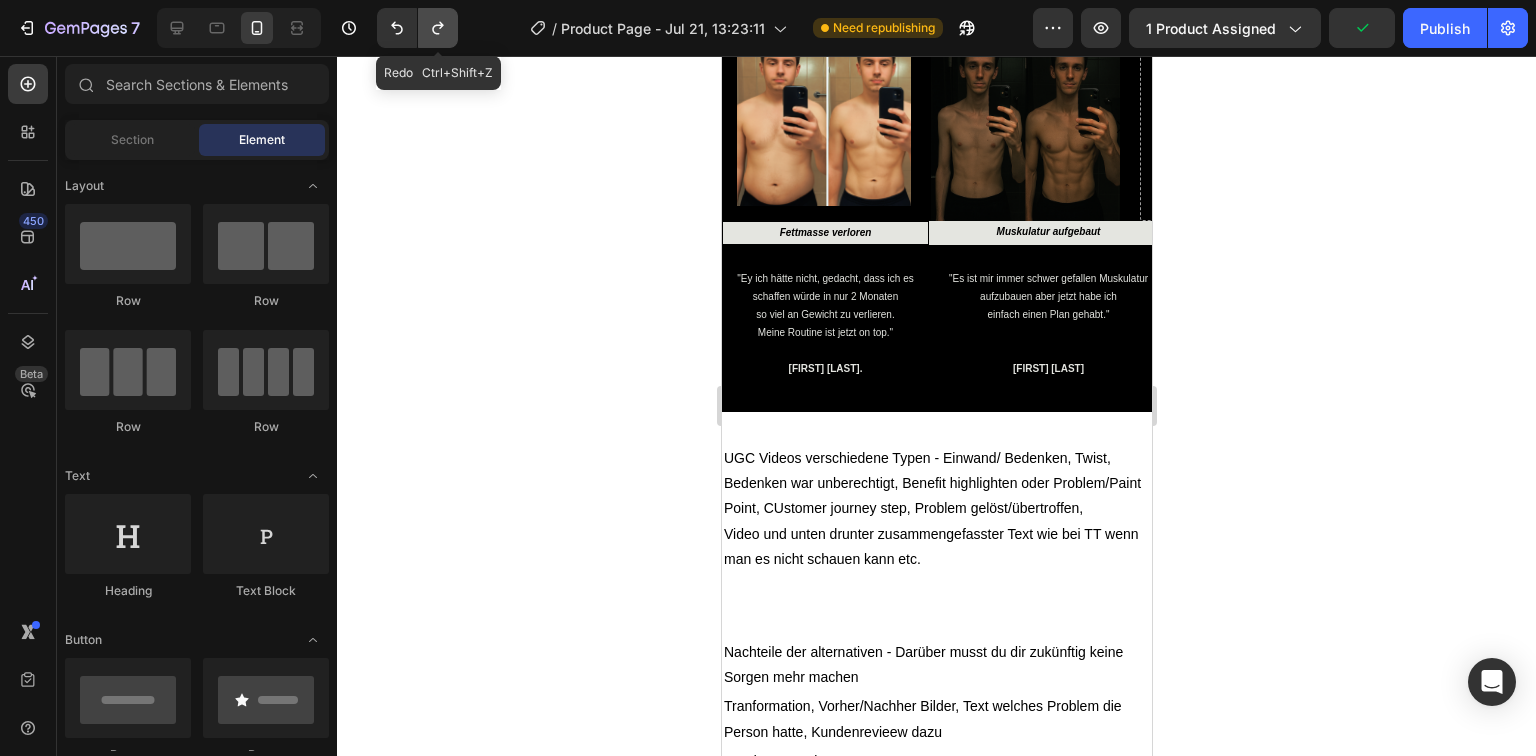 click 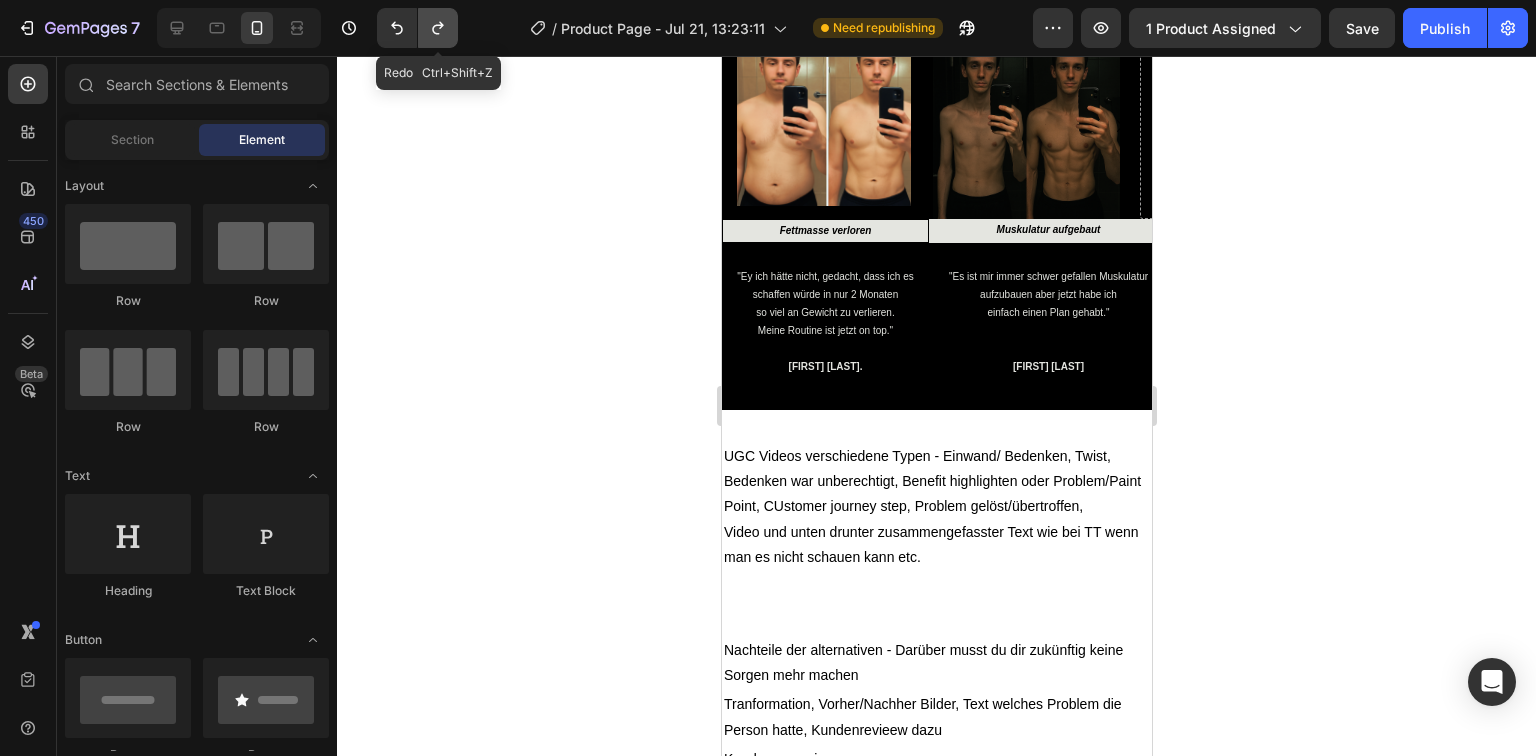 click 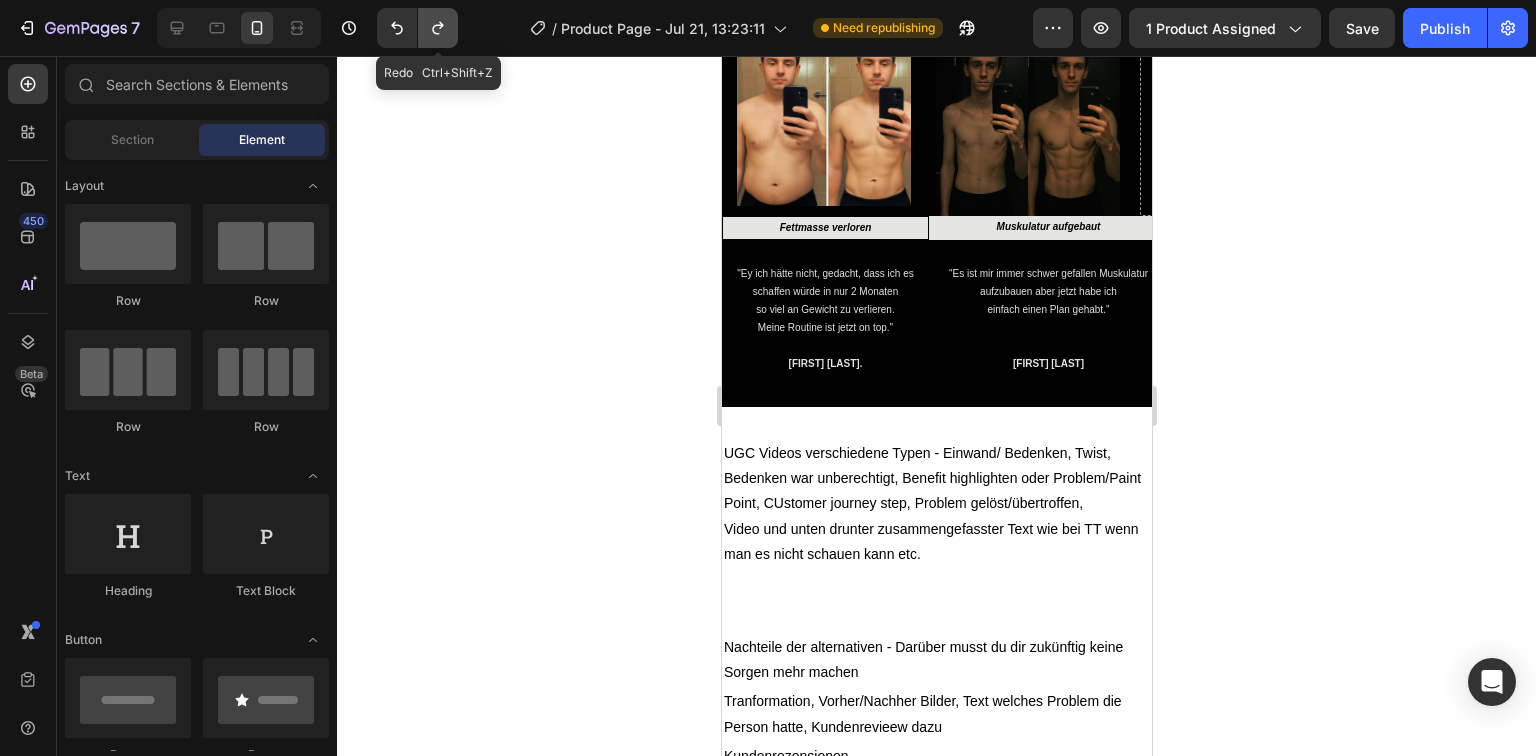 click 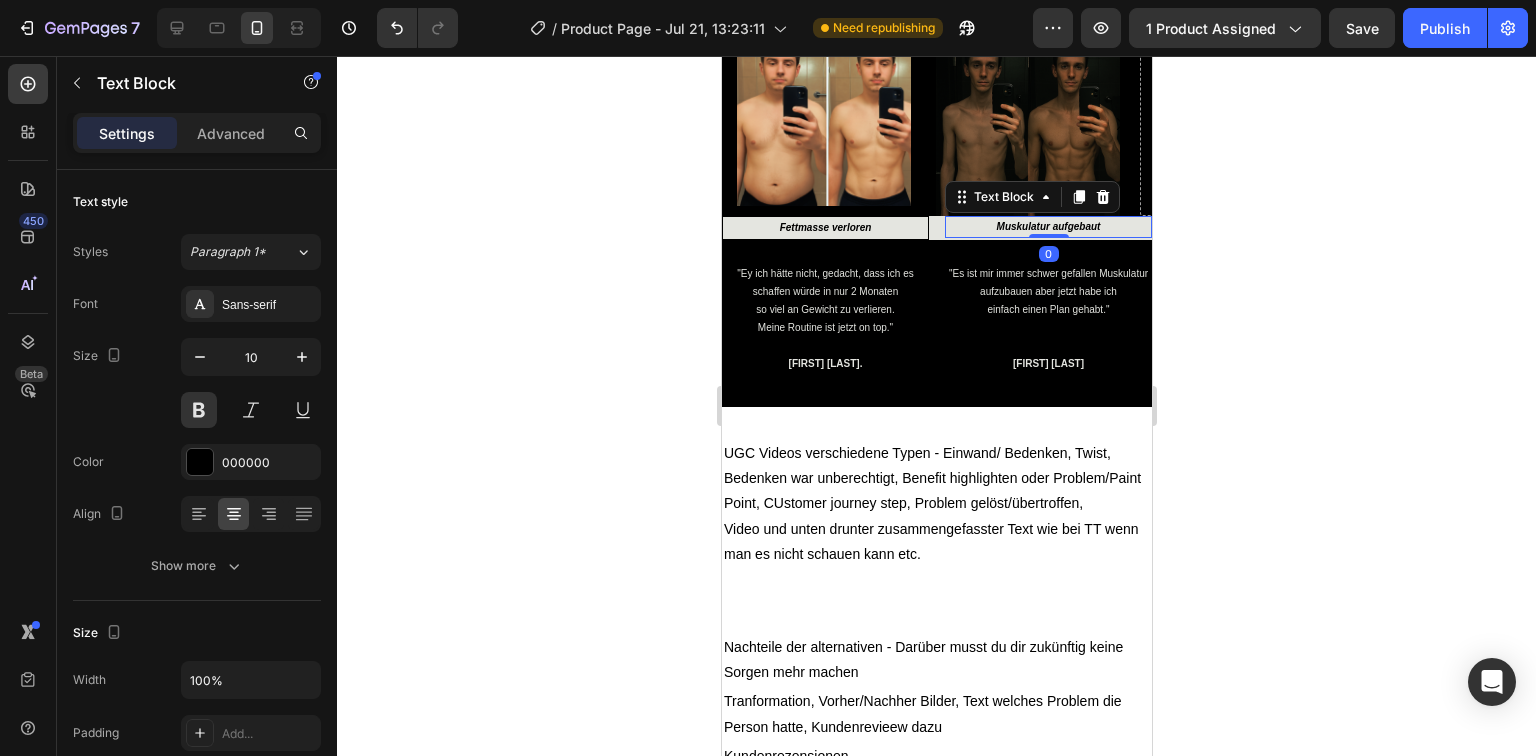 click on "Muskulatur aufgebaut" at bounding box center [1047, 227] 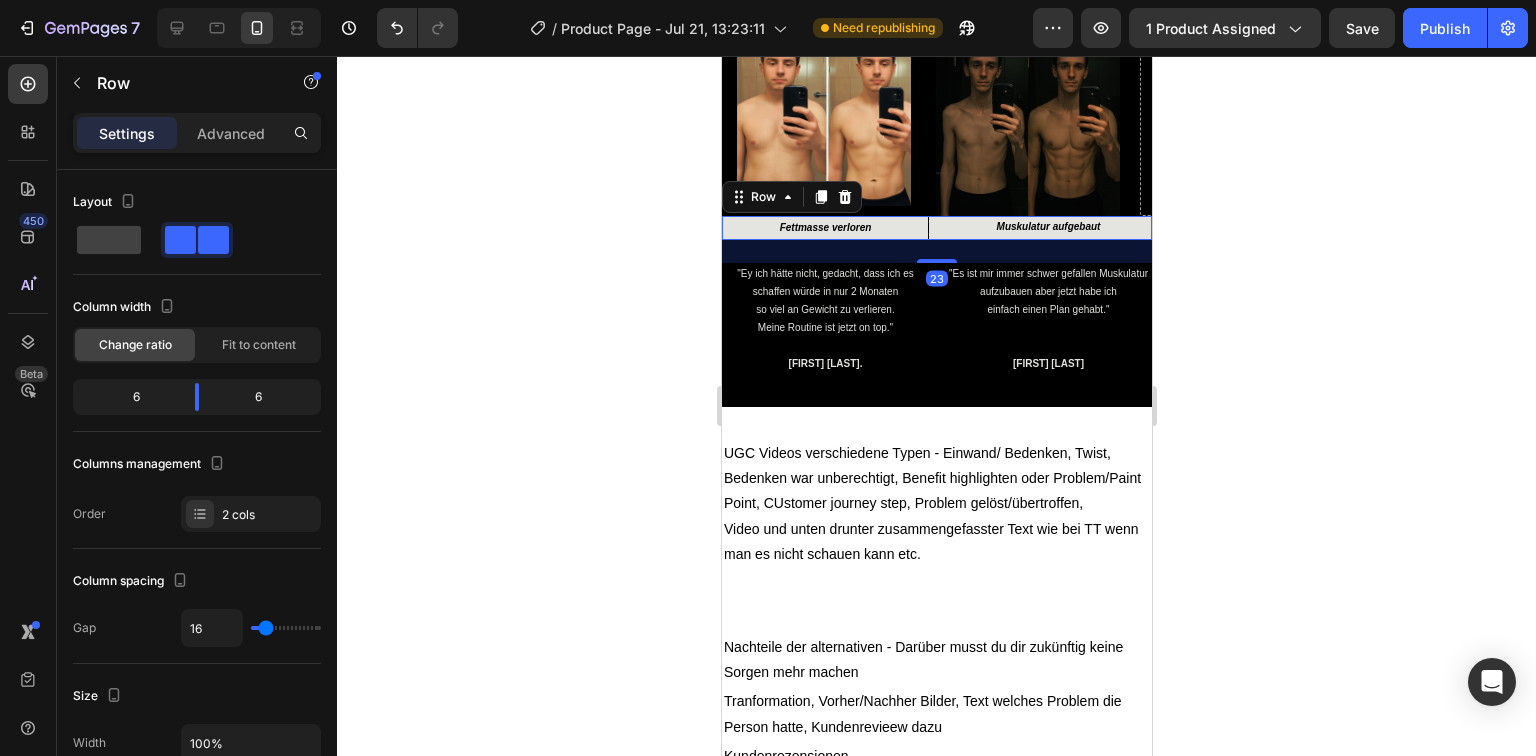 click on "Fettmasse verloren Text Block Muskulatur aufgebaut Text Block Row   23" at bounding box center (936, 228) 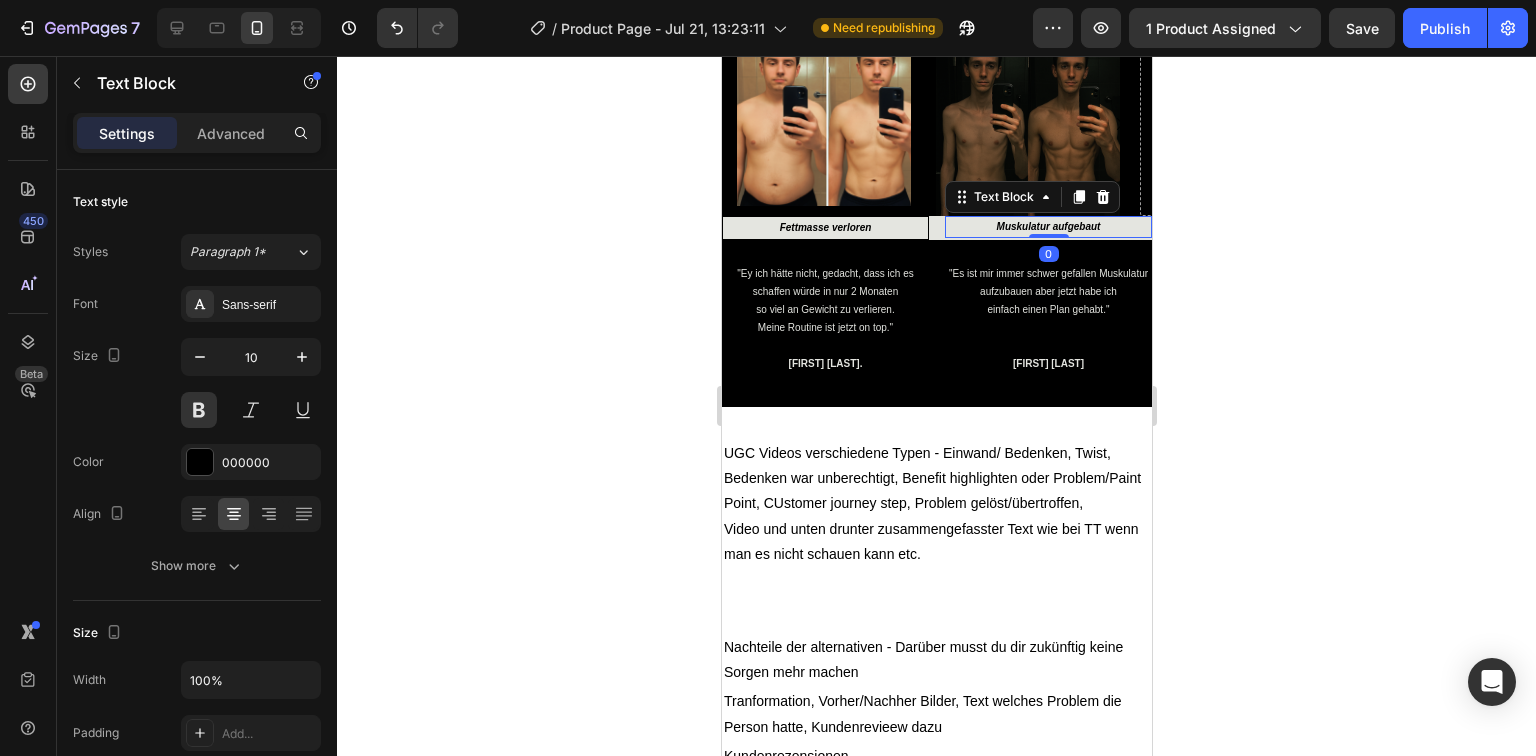 click on "Muskulatur aufgebaut" at bounding box center [1047, 227] 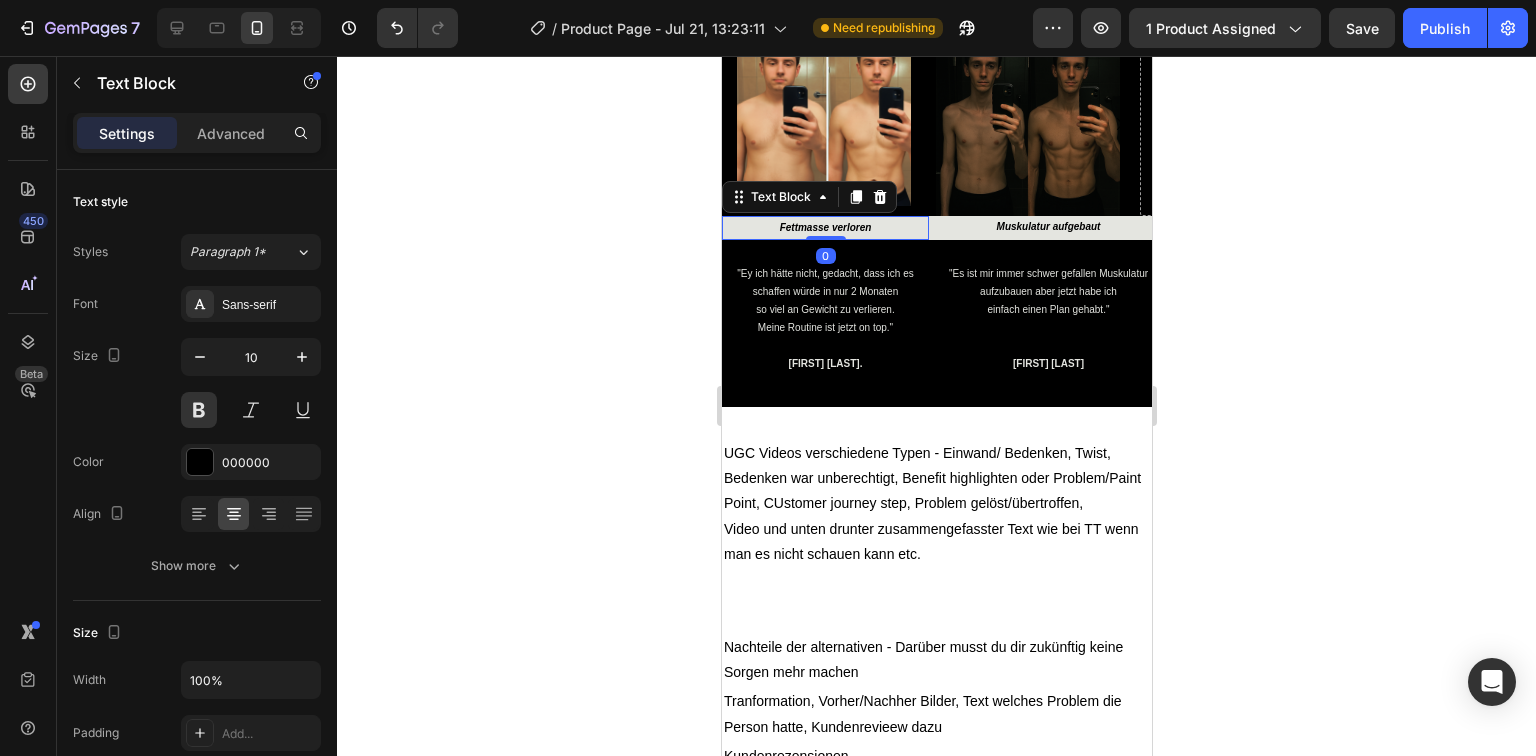 click on "Fettmasse verloren" at bounding box center [825, 227] 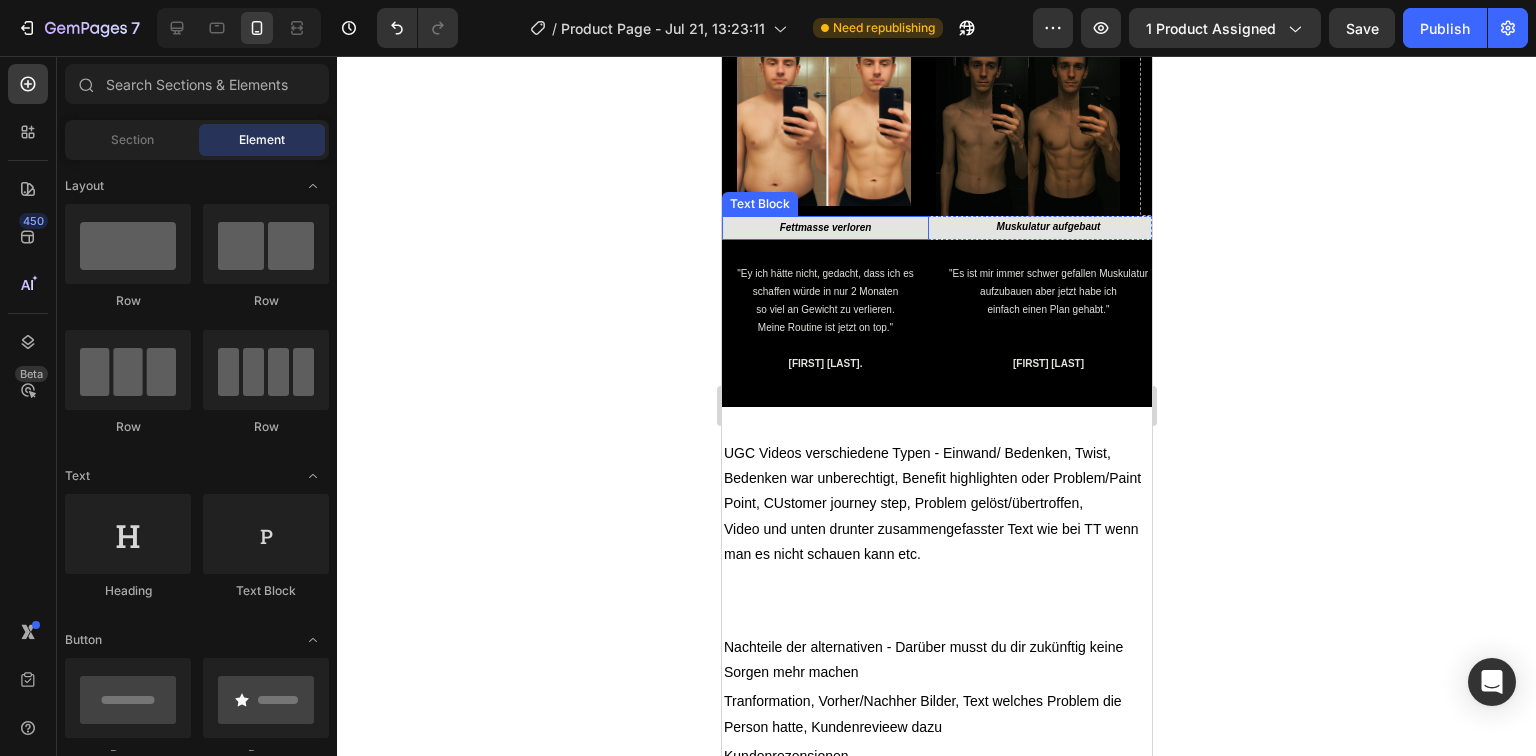 click on "Fettmasse verloren" at bounding box center (825, 227) 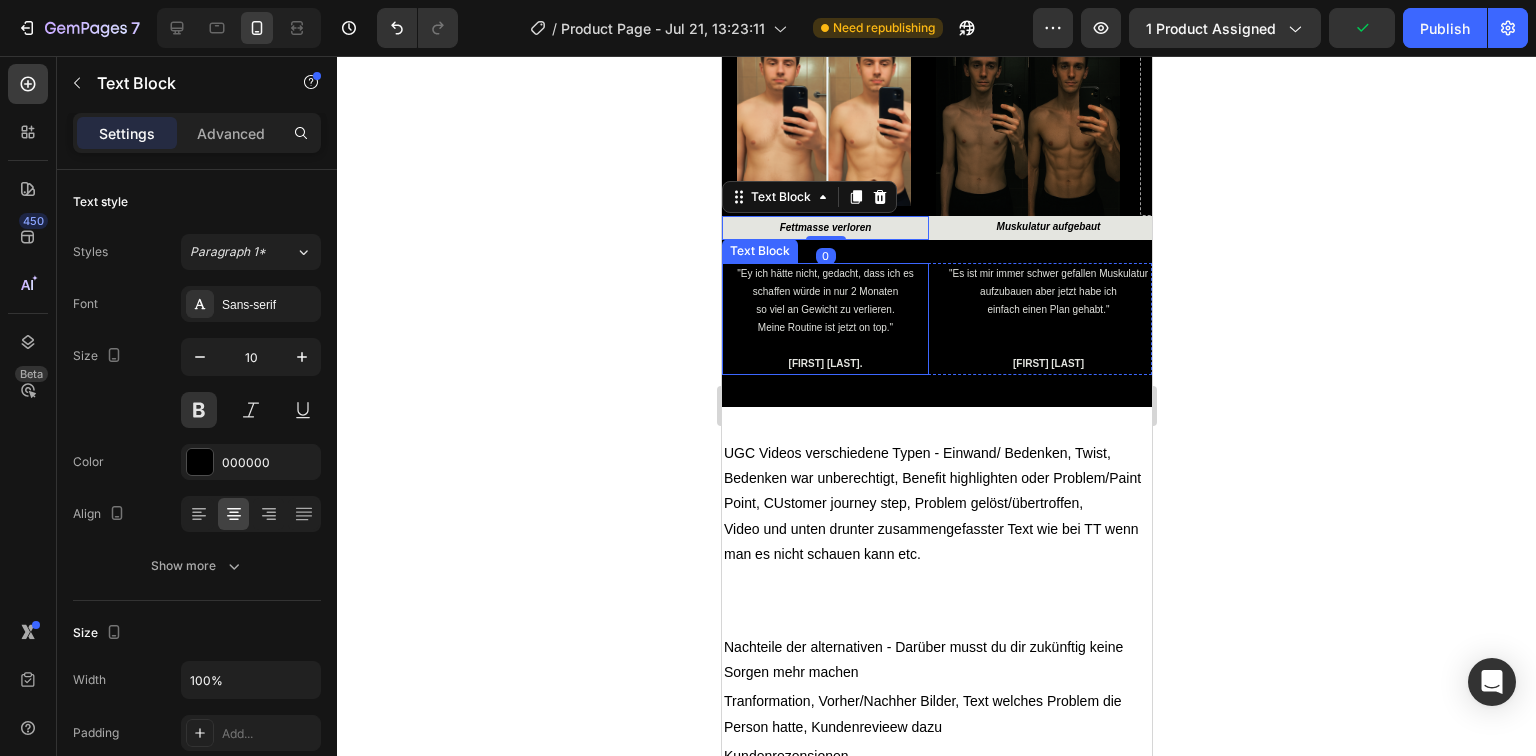 click at bounding box center (824, 346) 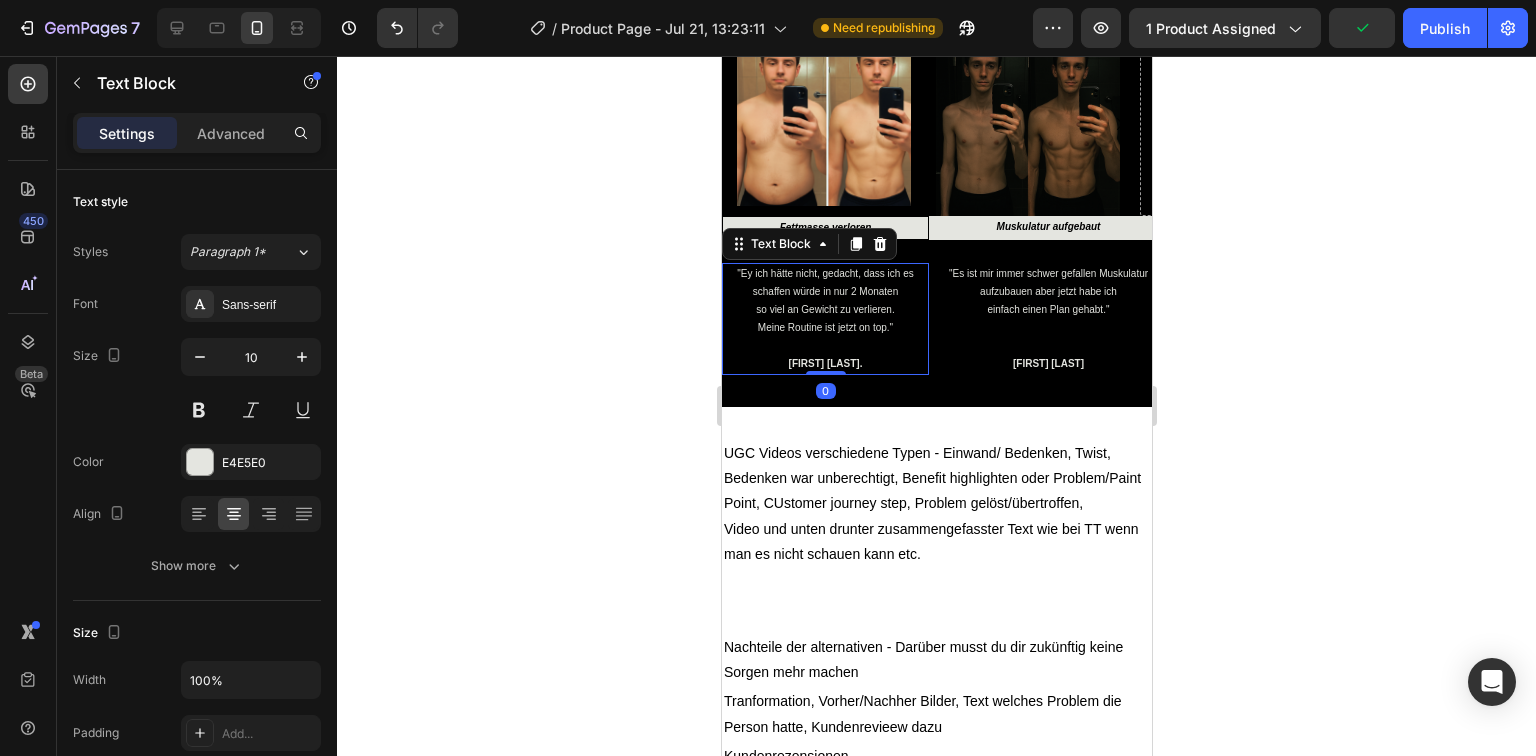 click 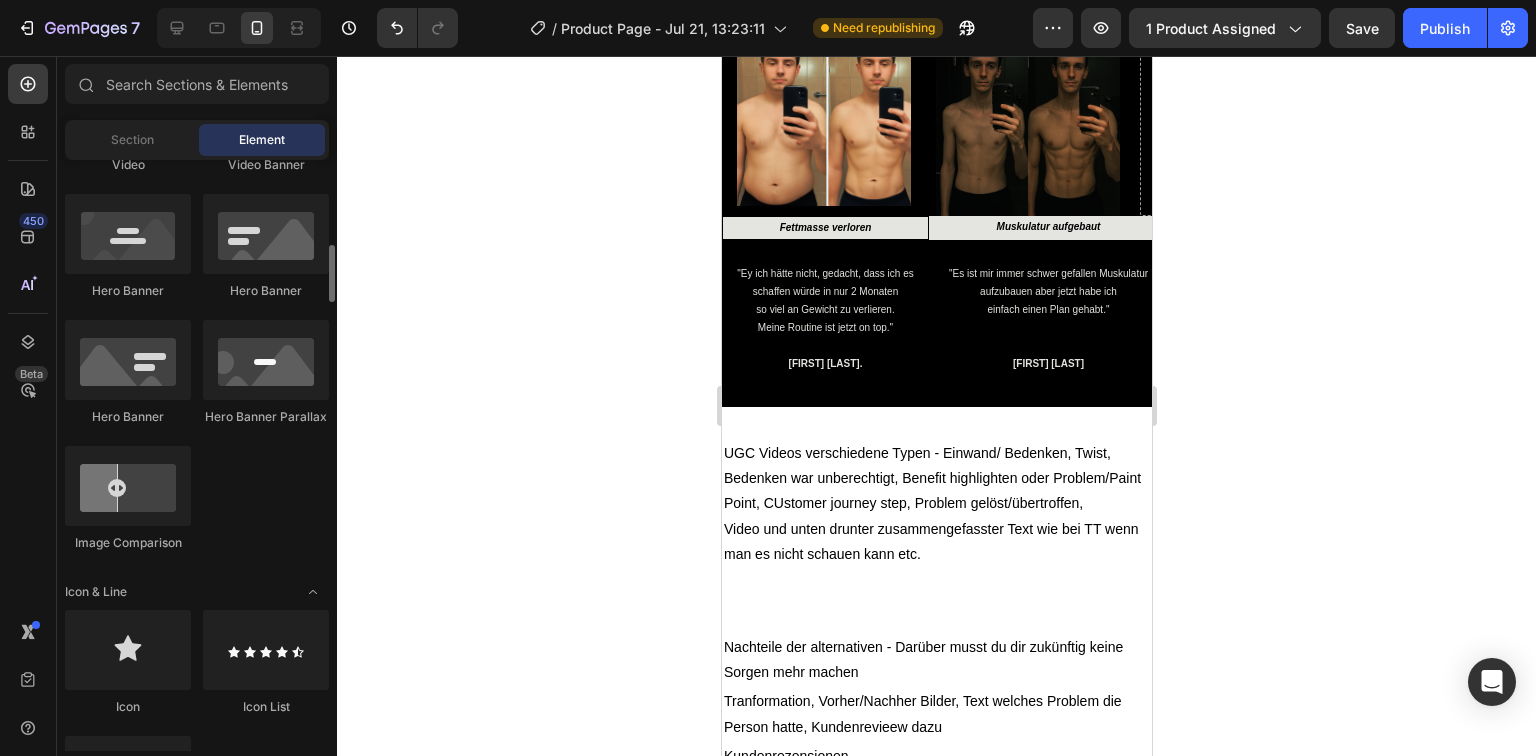 scroll, scrollTop: 1040, scrollLeft: 0, axis: vertical 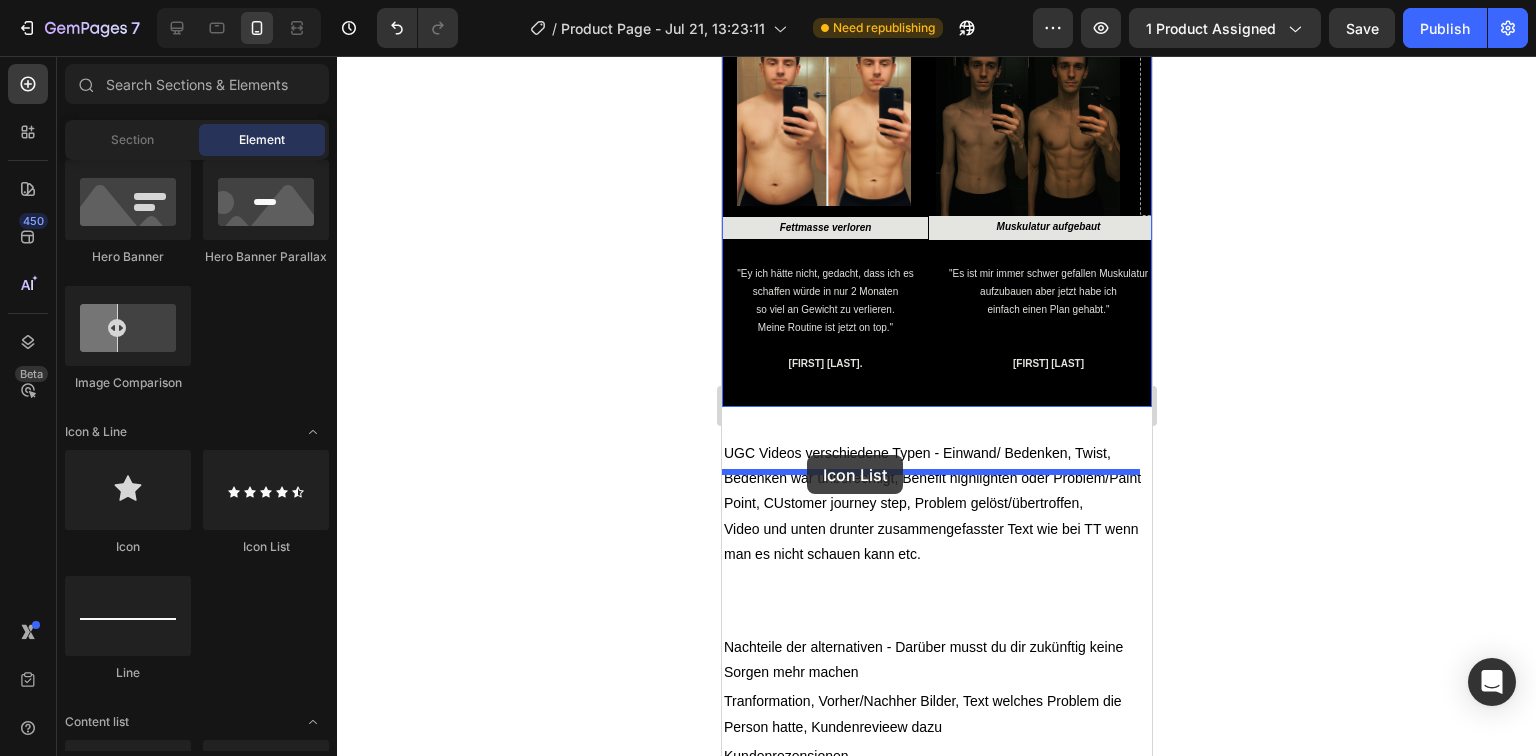 drag, startPoint x: 976, startPoint y: 547, endPoint x: 804, endPoint y: 457, distance: 194.12367 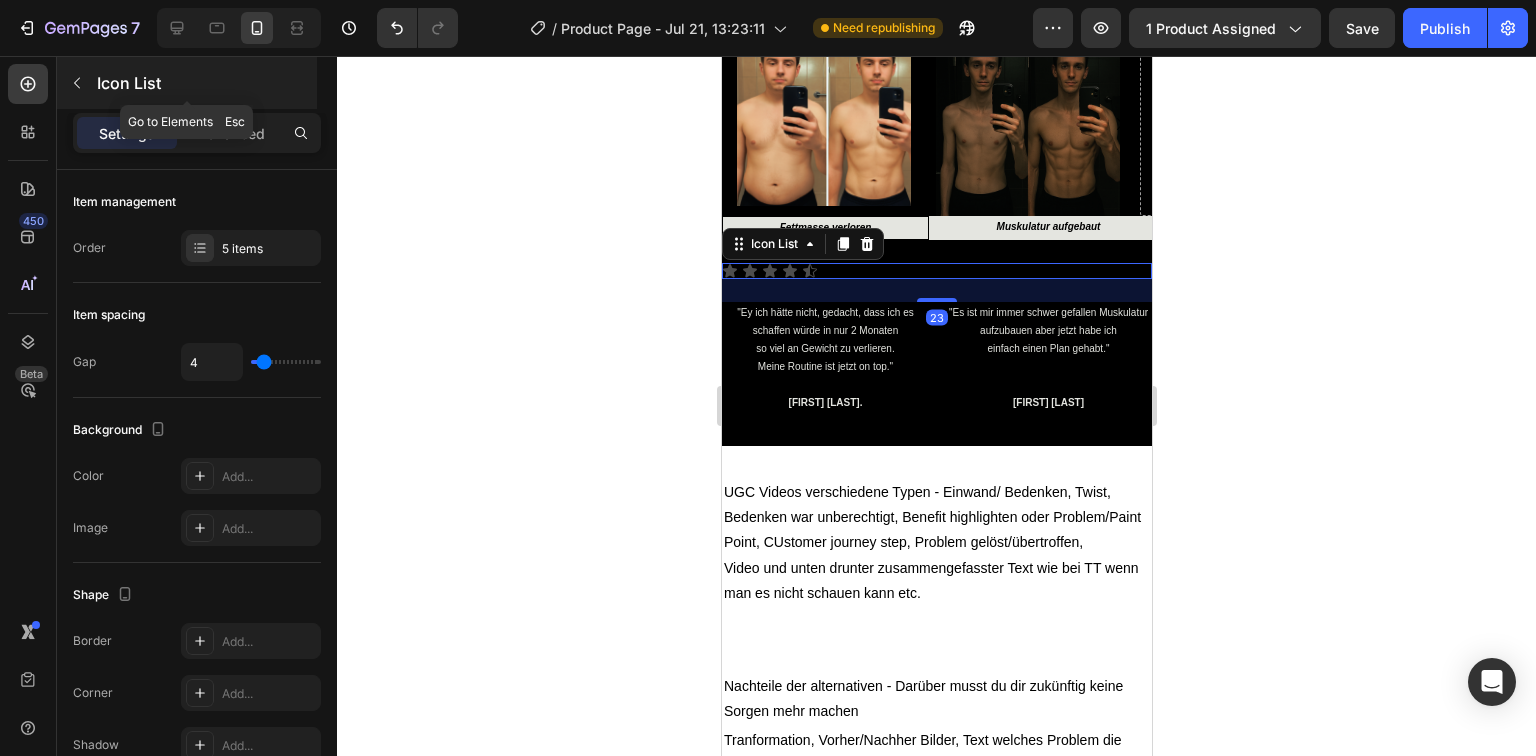 click at bounding box center (77, 83) 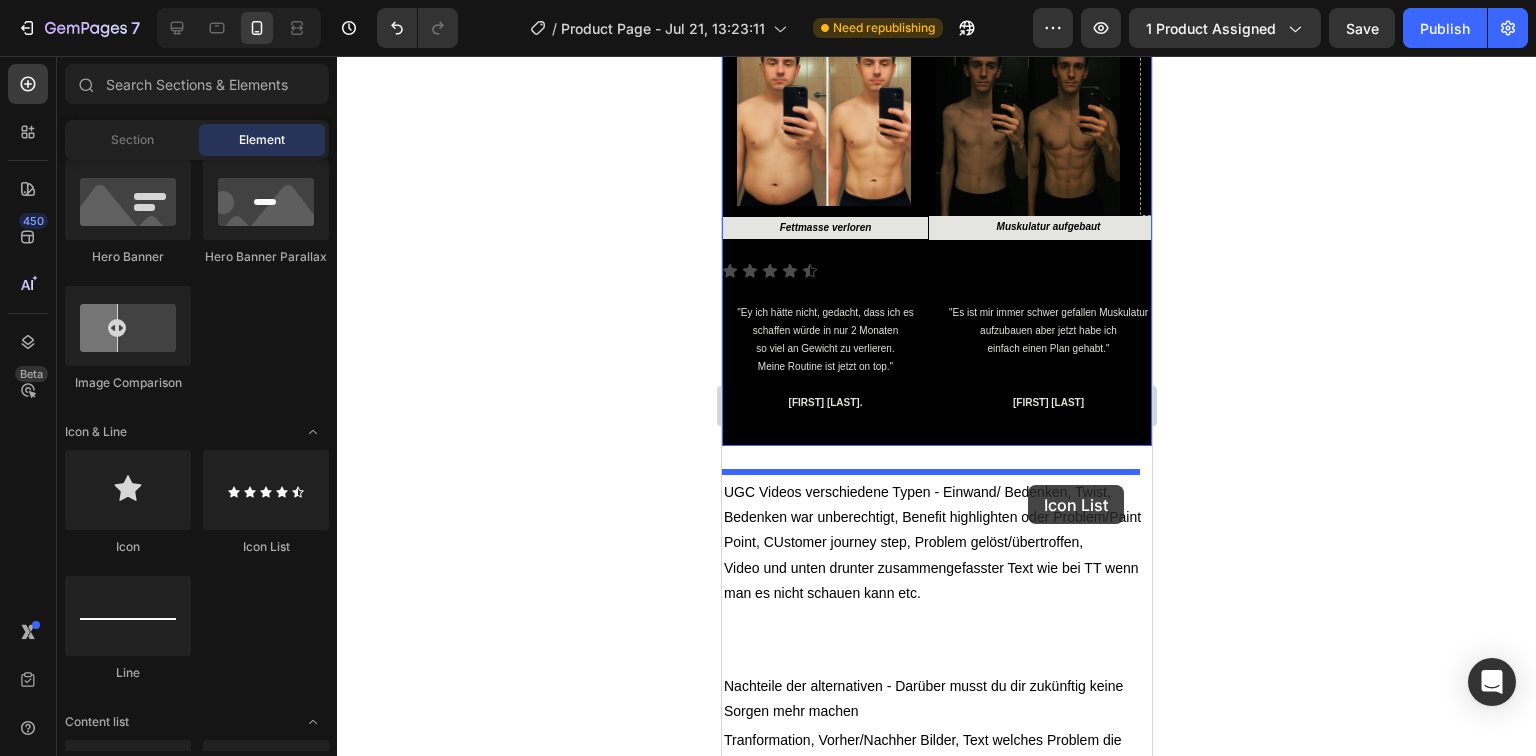 drag, startPoint x: 994, startPoint y: 556, endPoint x: 1027, endPoint y: 485, distance: 78.29432 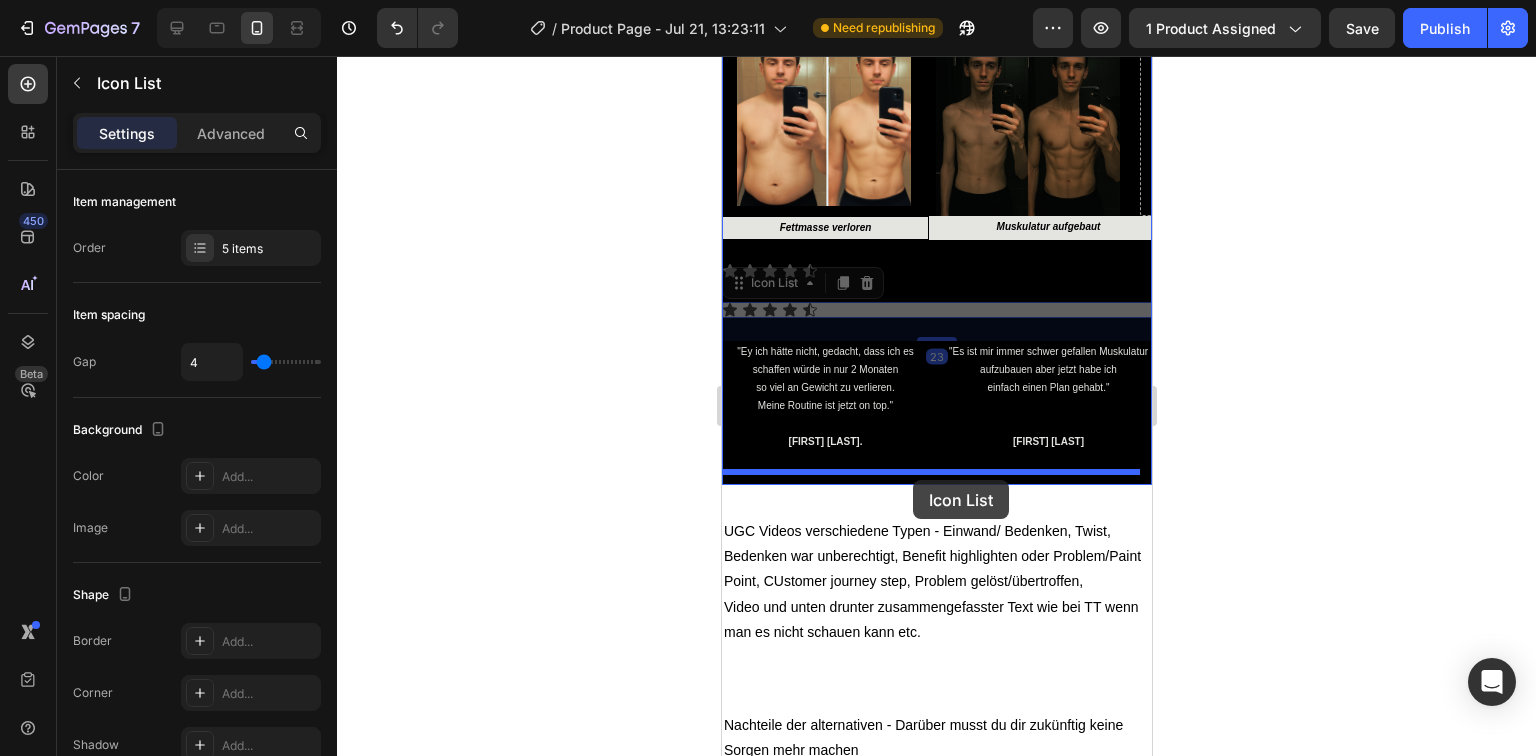 drag, startPoint x: 853, startPoint y: 520, endPoint x: 906, endPoint y: 496, distance: 58.18075 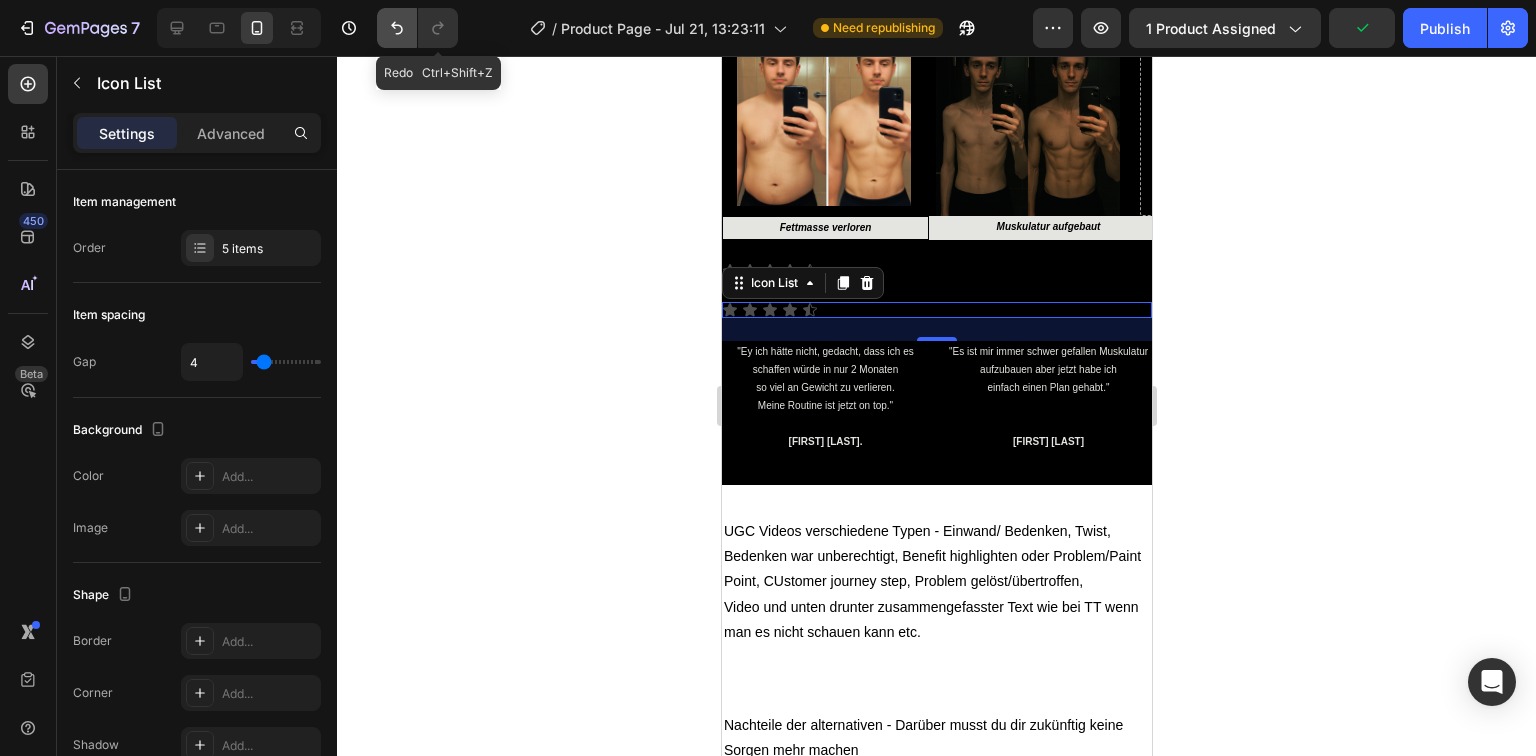 click 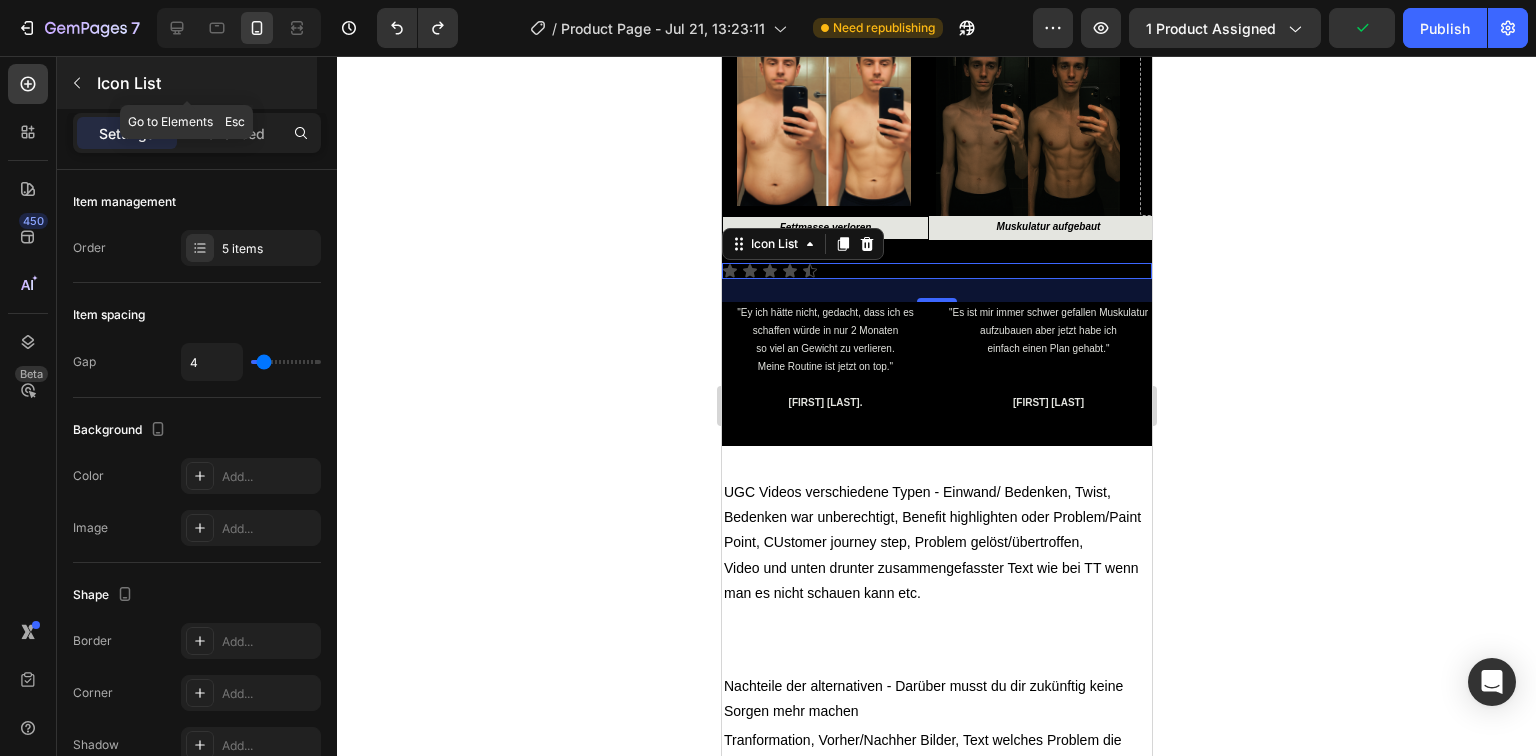 click on "Icon List" at bounding box center [205, 83] 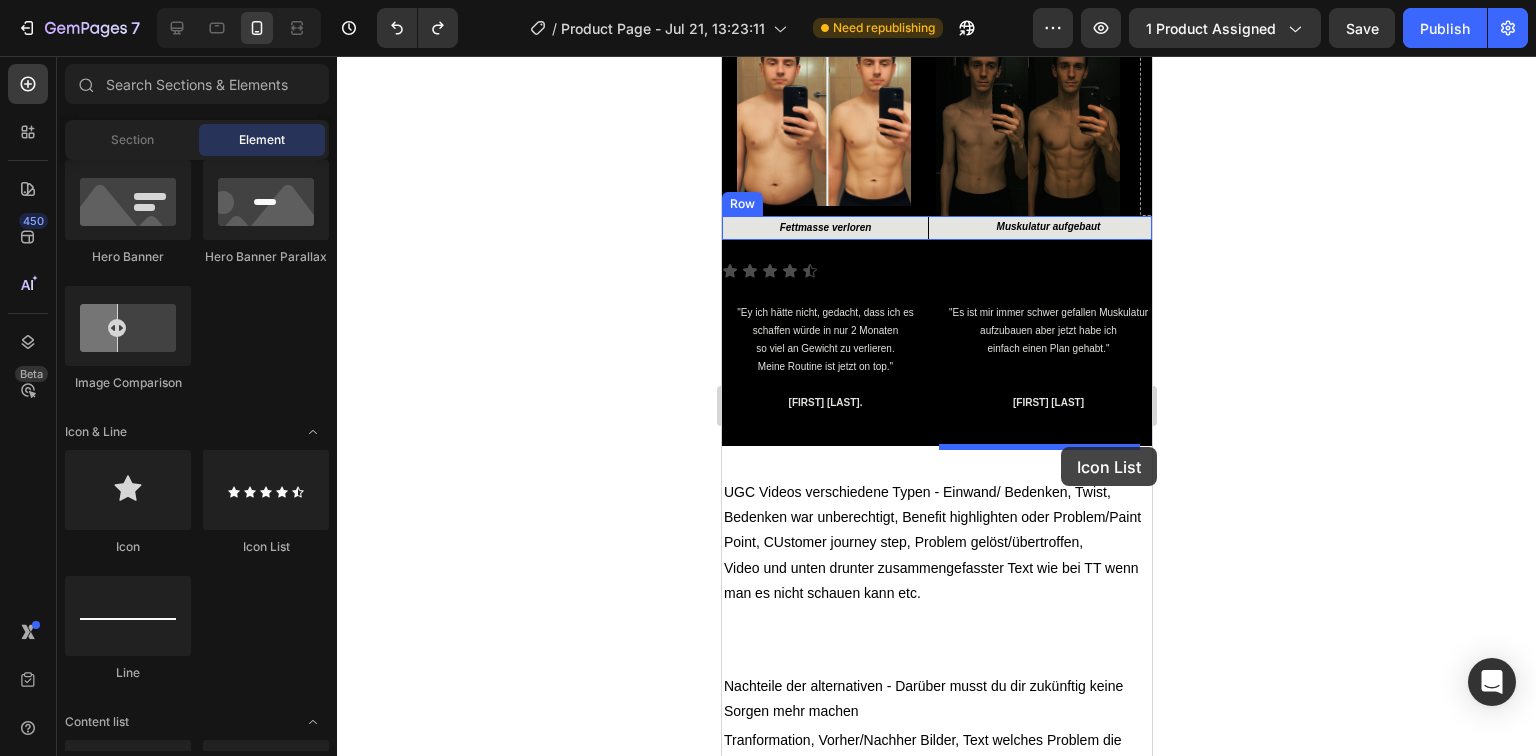drag, startPoint x: 977, startPoint y: 564, endPoint x: 1060, endPoint y: 447, distance: 143.45033 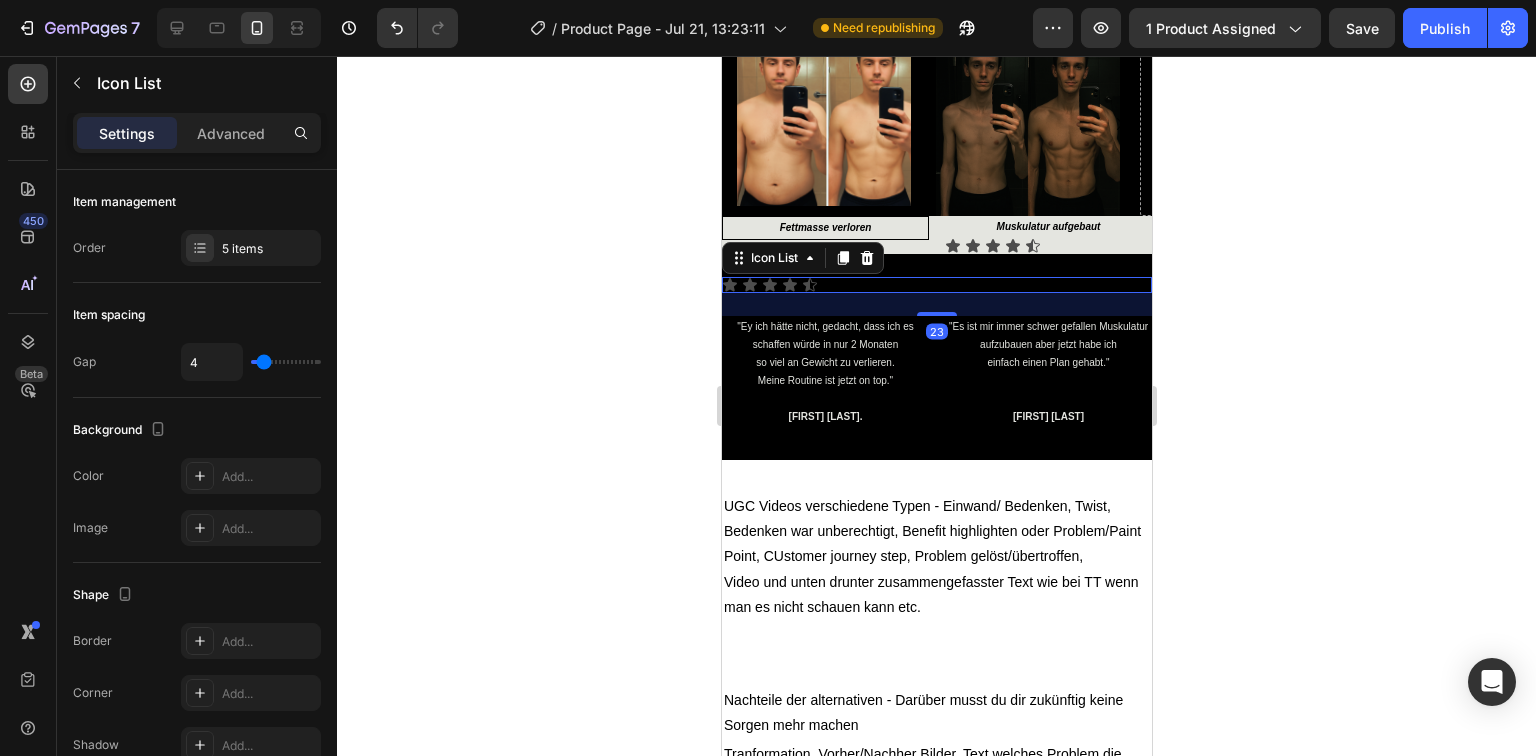 click on "Icon Icon Icon Icon Icon" at bounding box center [936, 285] 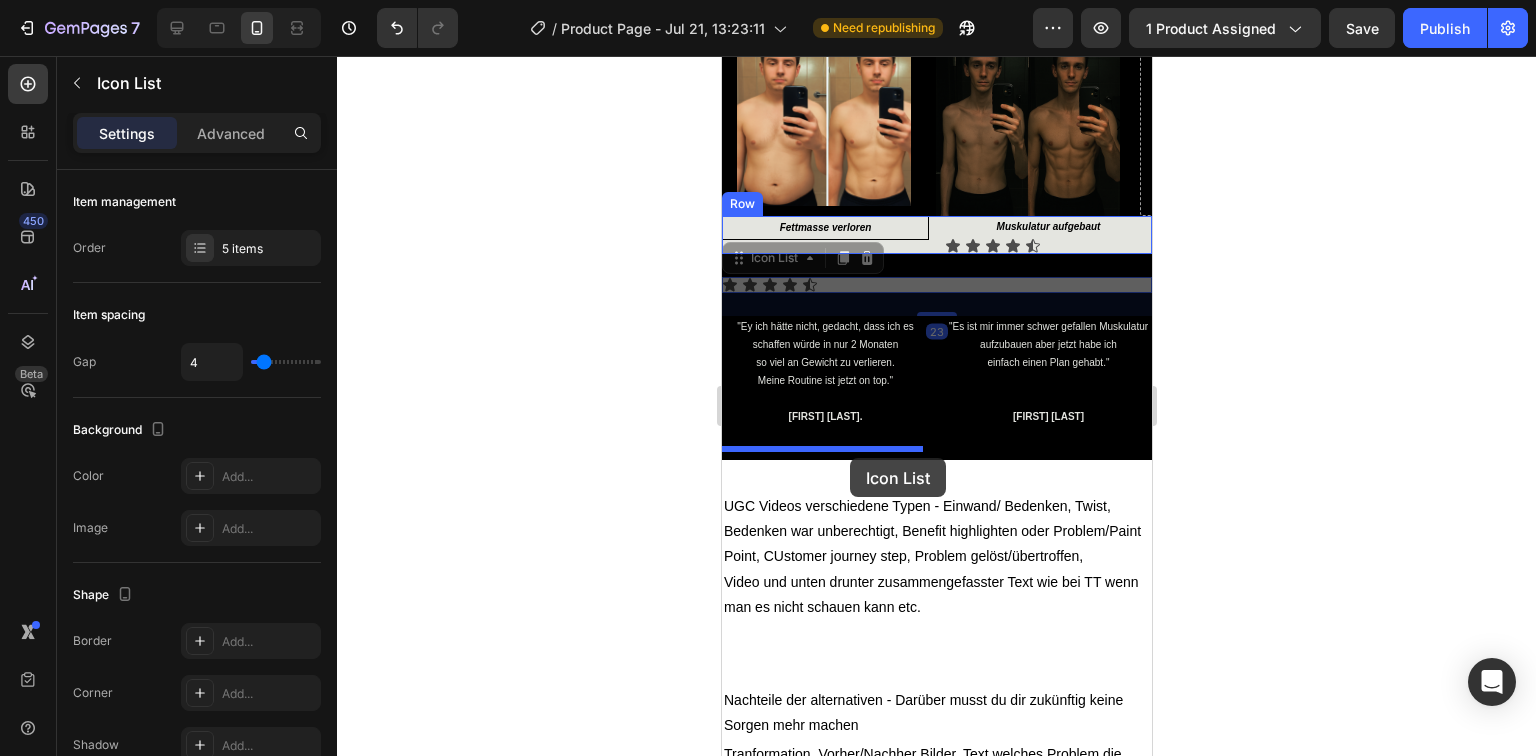 drag, startPoint x: 857, startPoint y: 488, endPoint x: 849, endPoint y: 458, distance: 31.04835 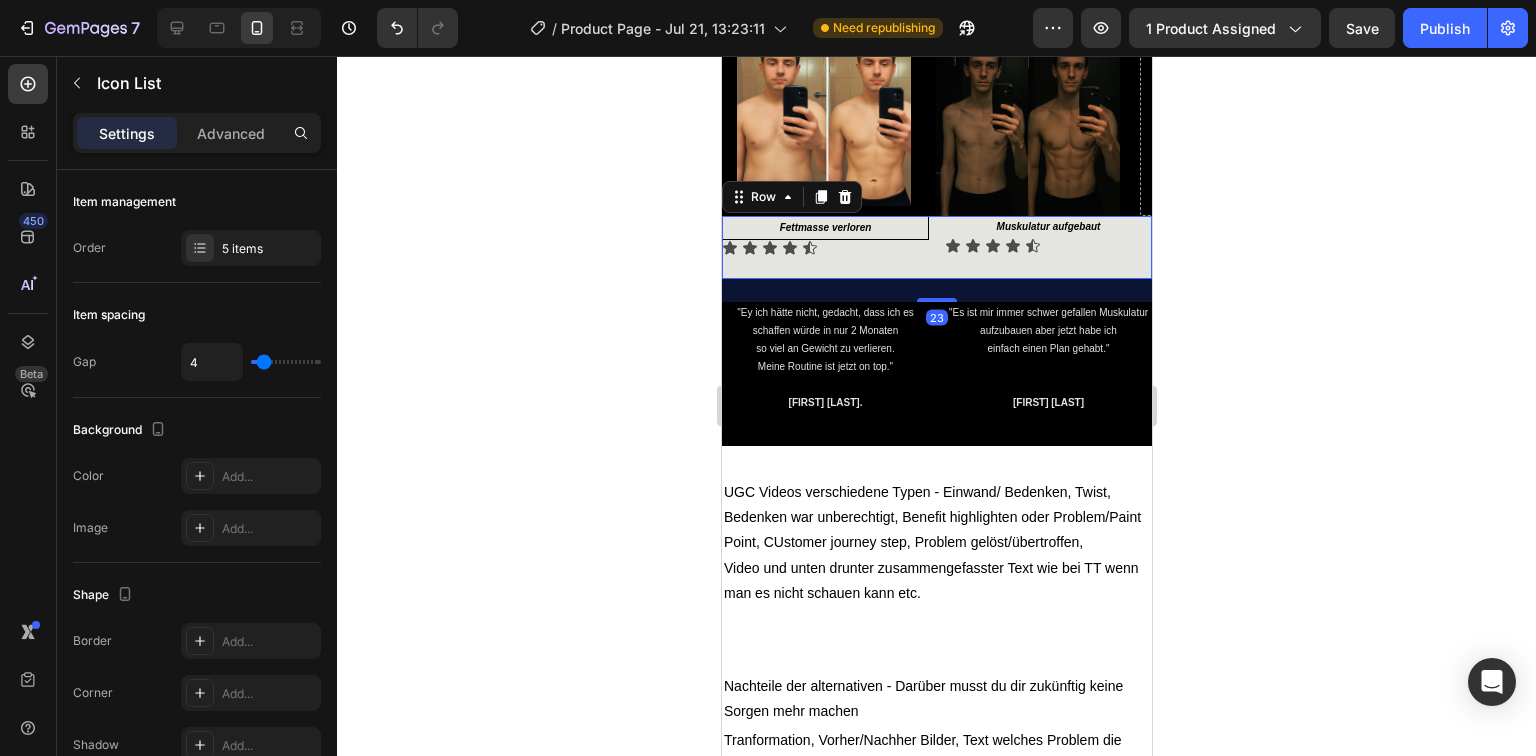click on "Muskulatur aufgebaut Text Block Icon Icon Icon Icon Icon Icon List" at bounding box center [1047, 247] 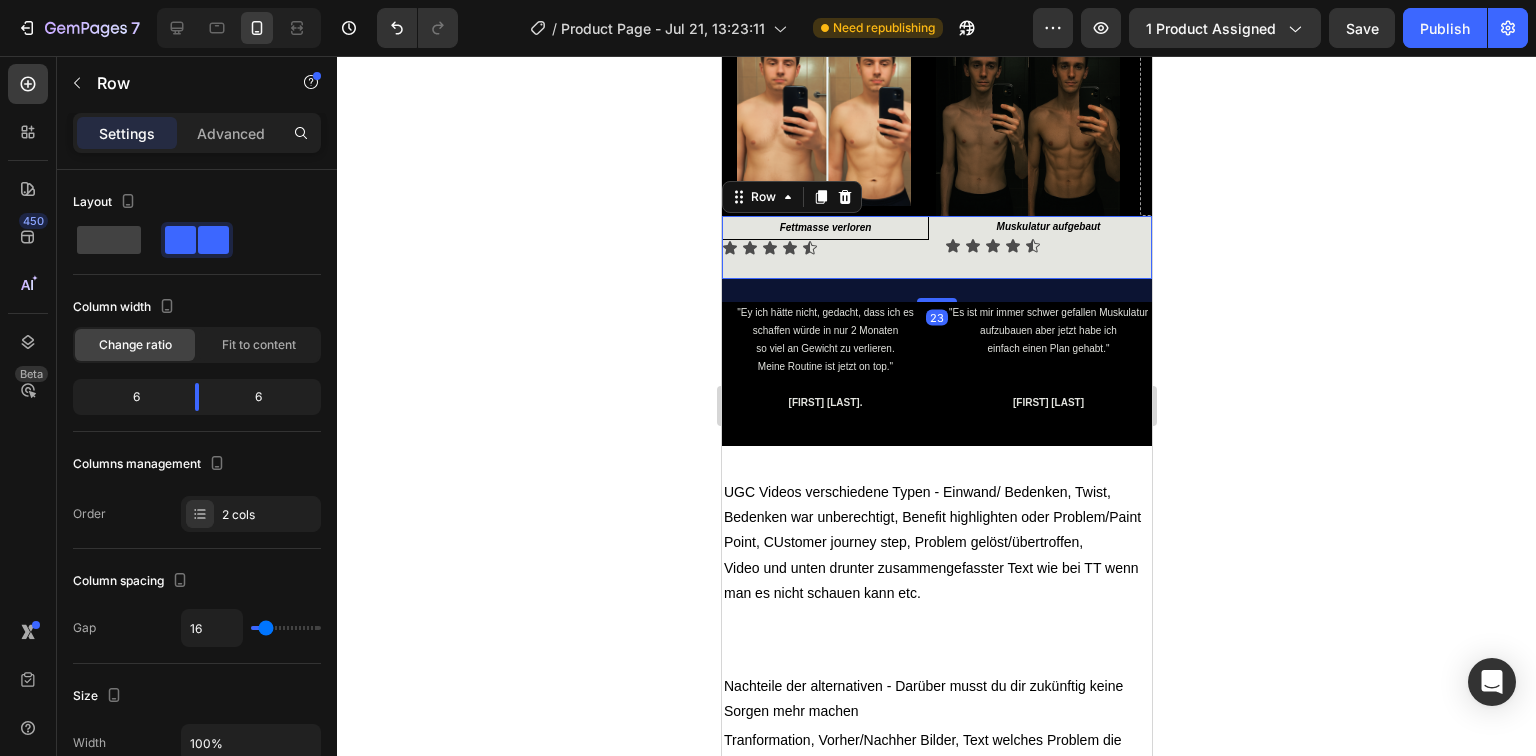 click on "Fettmasse verloren Text Block Icon Icon Icon Icon Icon Icon List Muskulatur aufgebaut Text Block Icon Icon Icon Icon Icon Icon List Row   23" at bounding box center (936, 247) 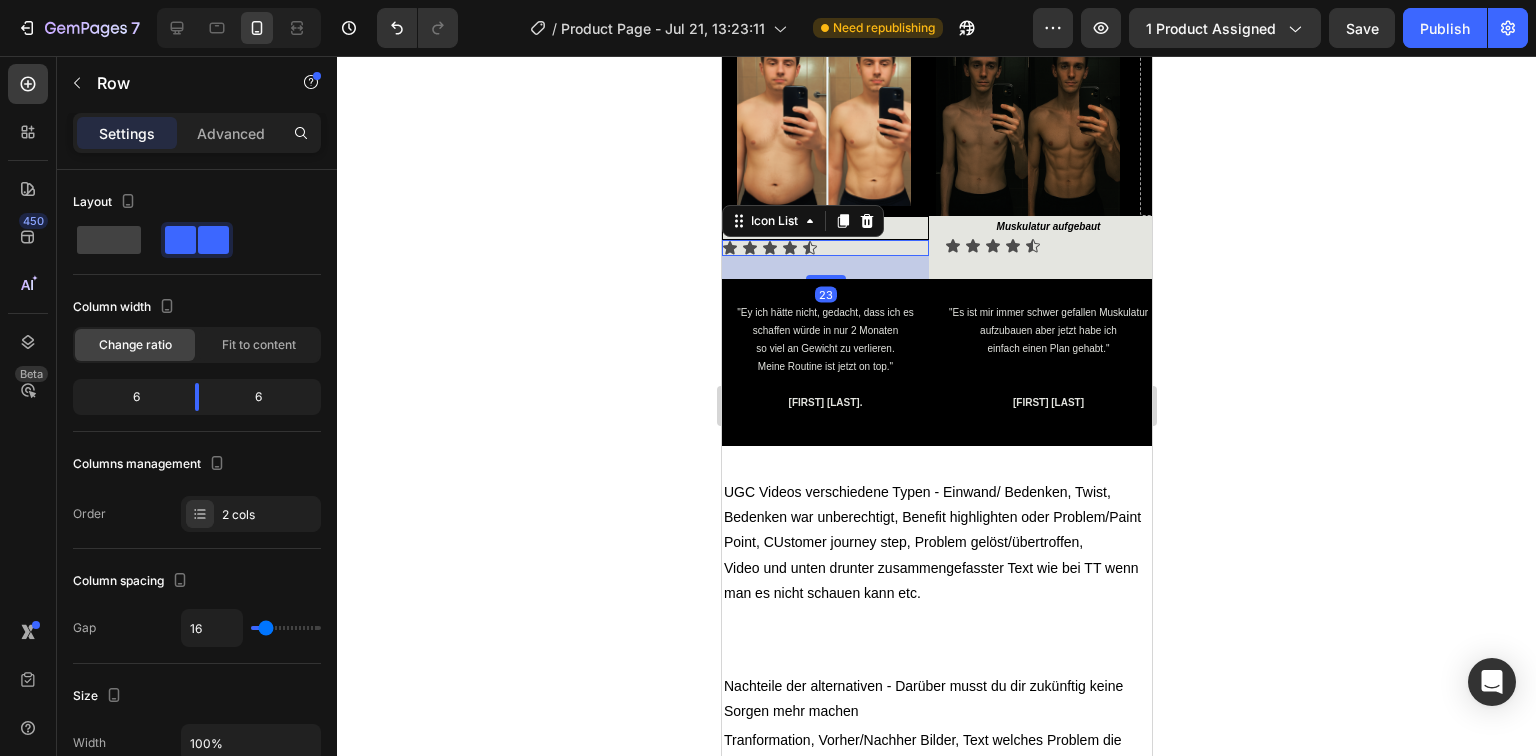click on "Icon Icon Icon Icon Icon" at bounding box center [824, 248] 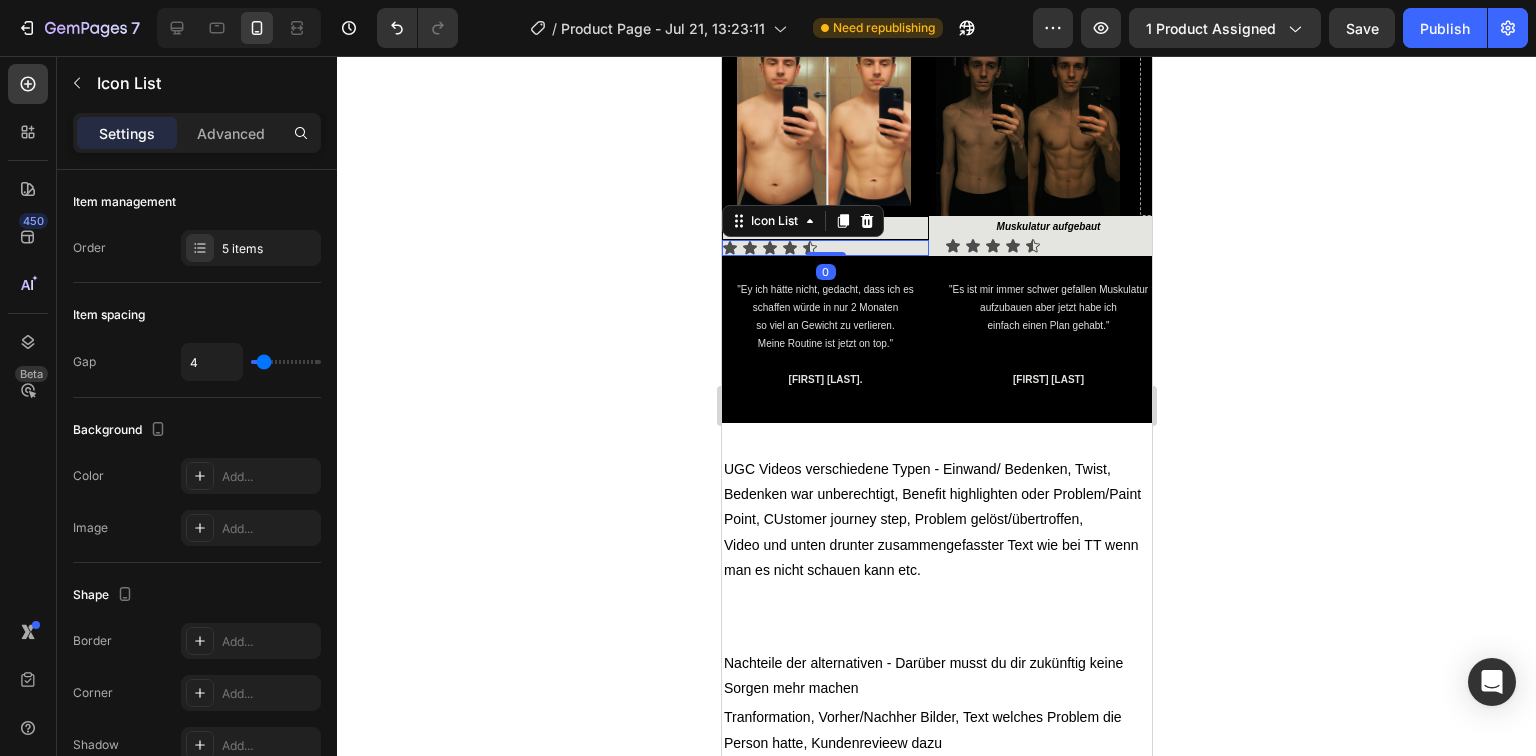 drag, startPoint x: 818, startPoint y: 482, endPoint x: 861, endPoint y: 454, distance: 51.312767 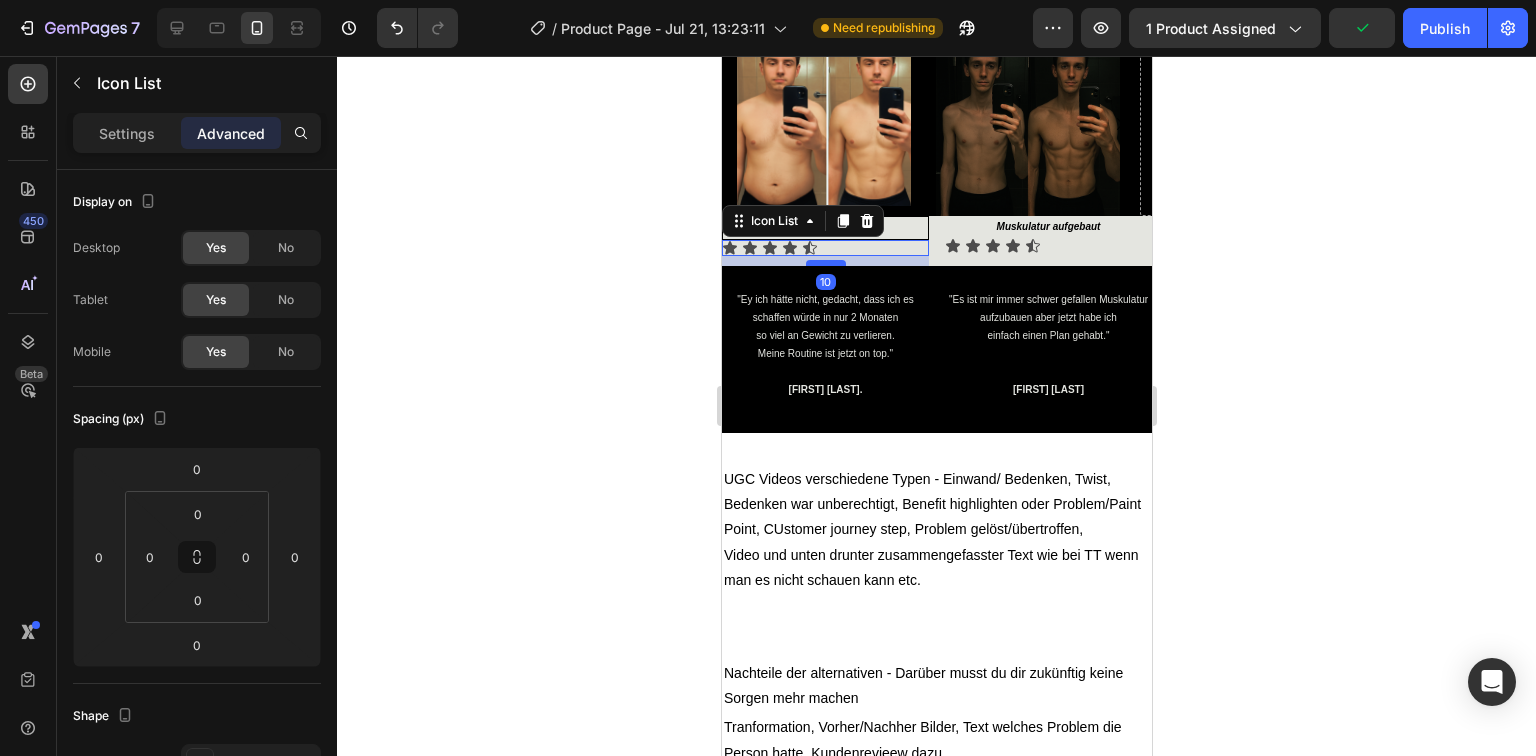 drag, startPoint x: 828, startPoint y: 461, endPoint x: 829, endPoint y: 471, distance: 10.049875 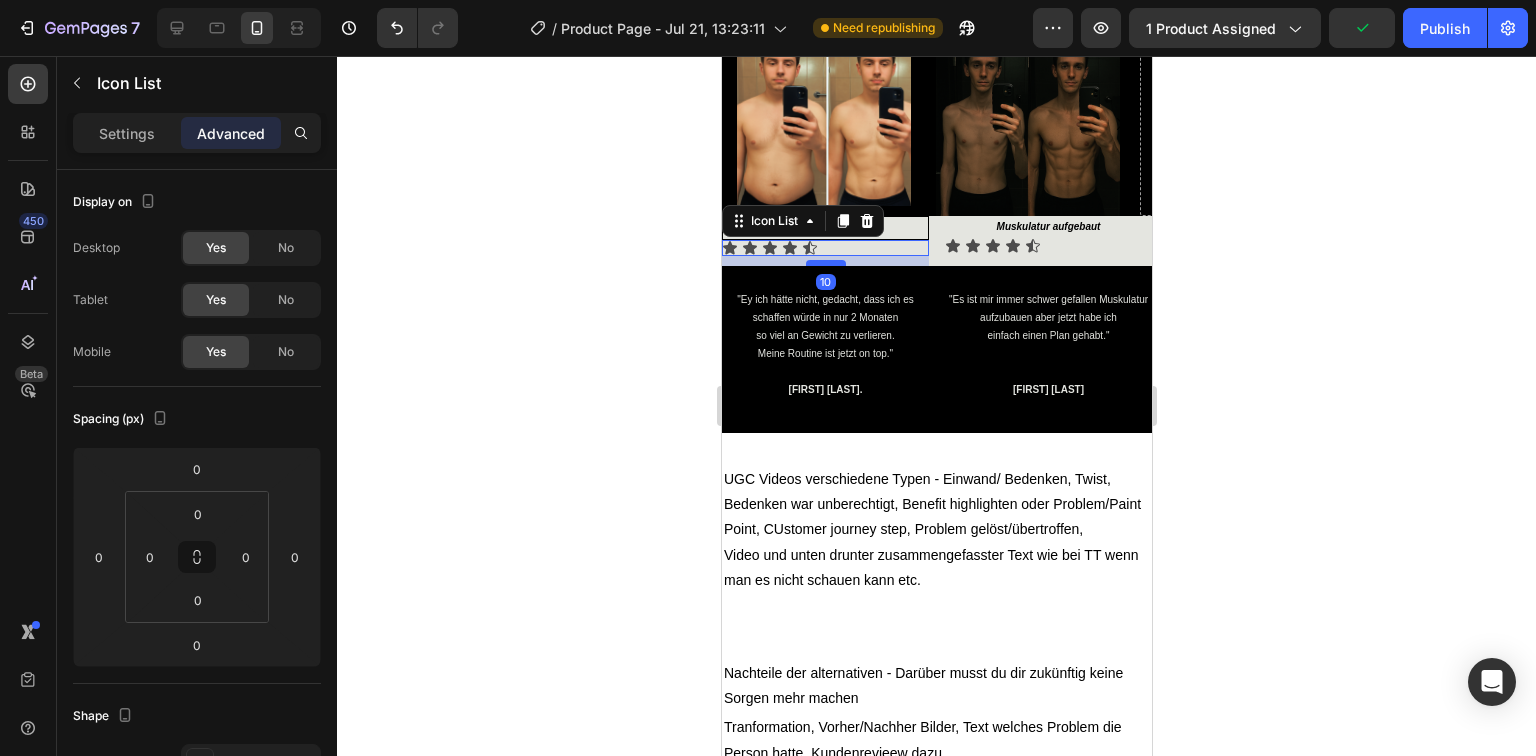 click at bounding box center (825, 263) 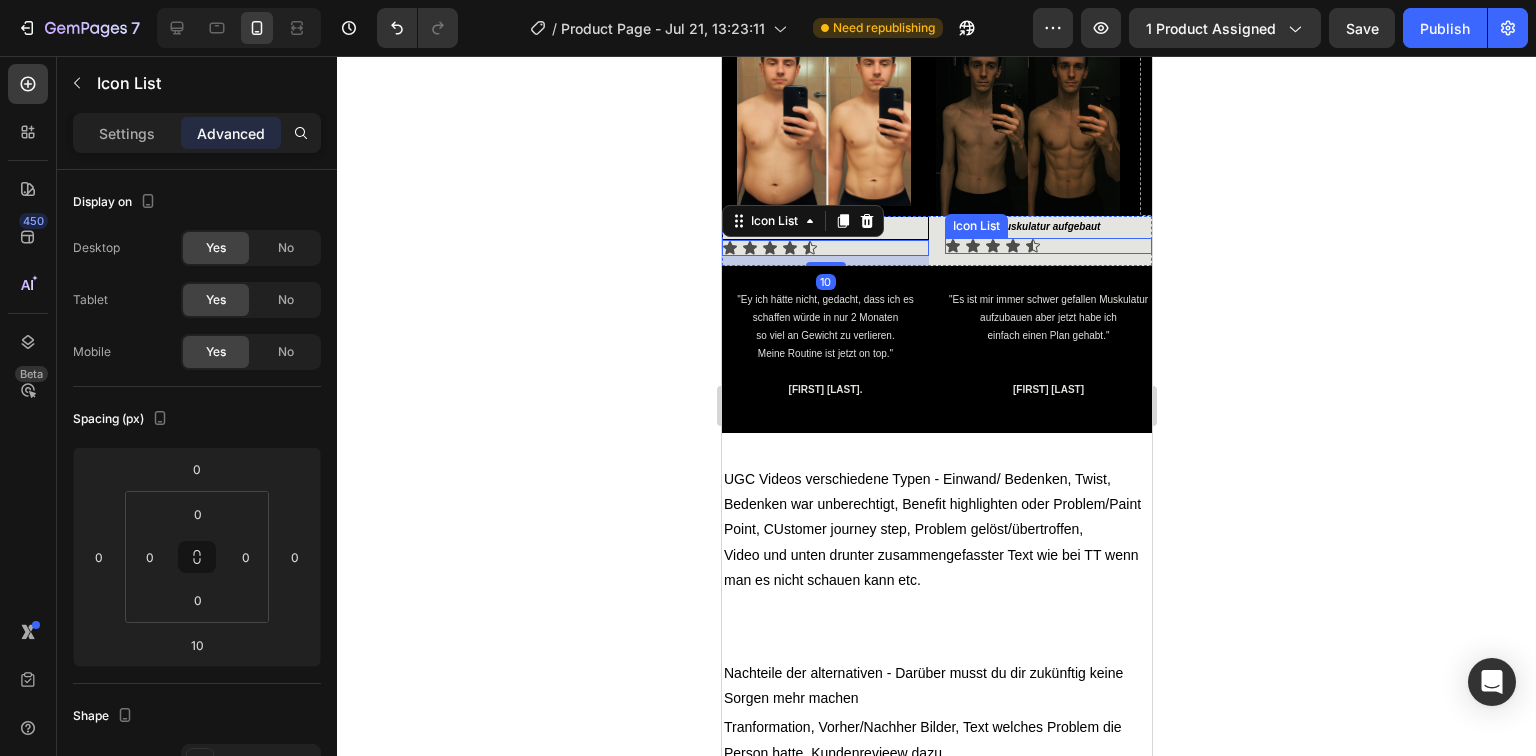 click on "Icon Icon Icon Icon Icon" at bounding box center [1047, 246] 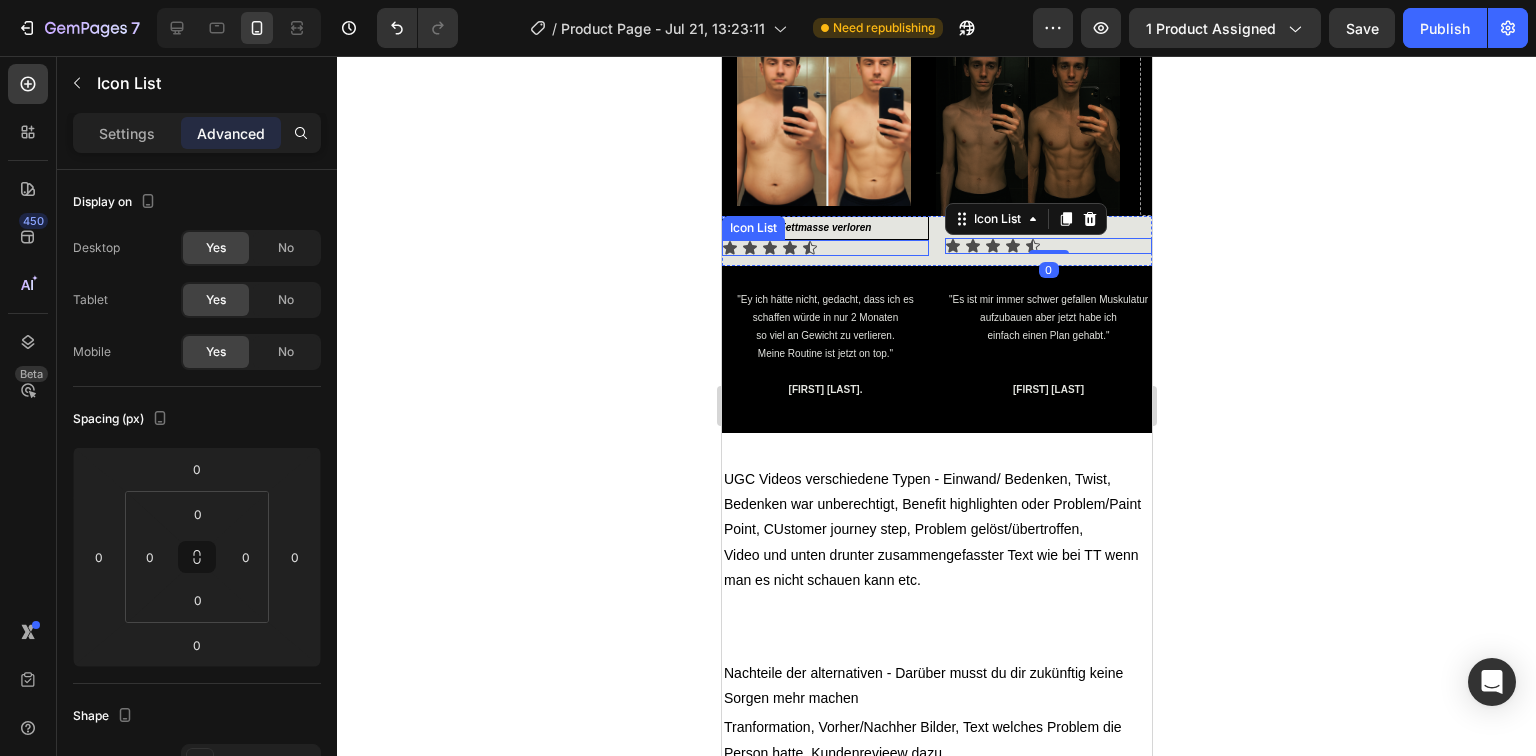 click on "Icon Icon Icon Icon Icon" at bounding box center [824, 248] 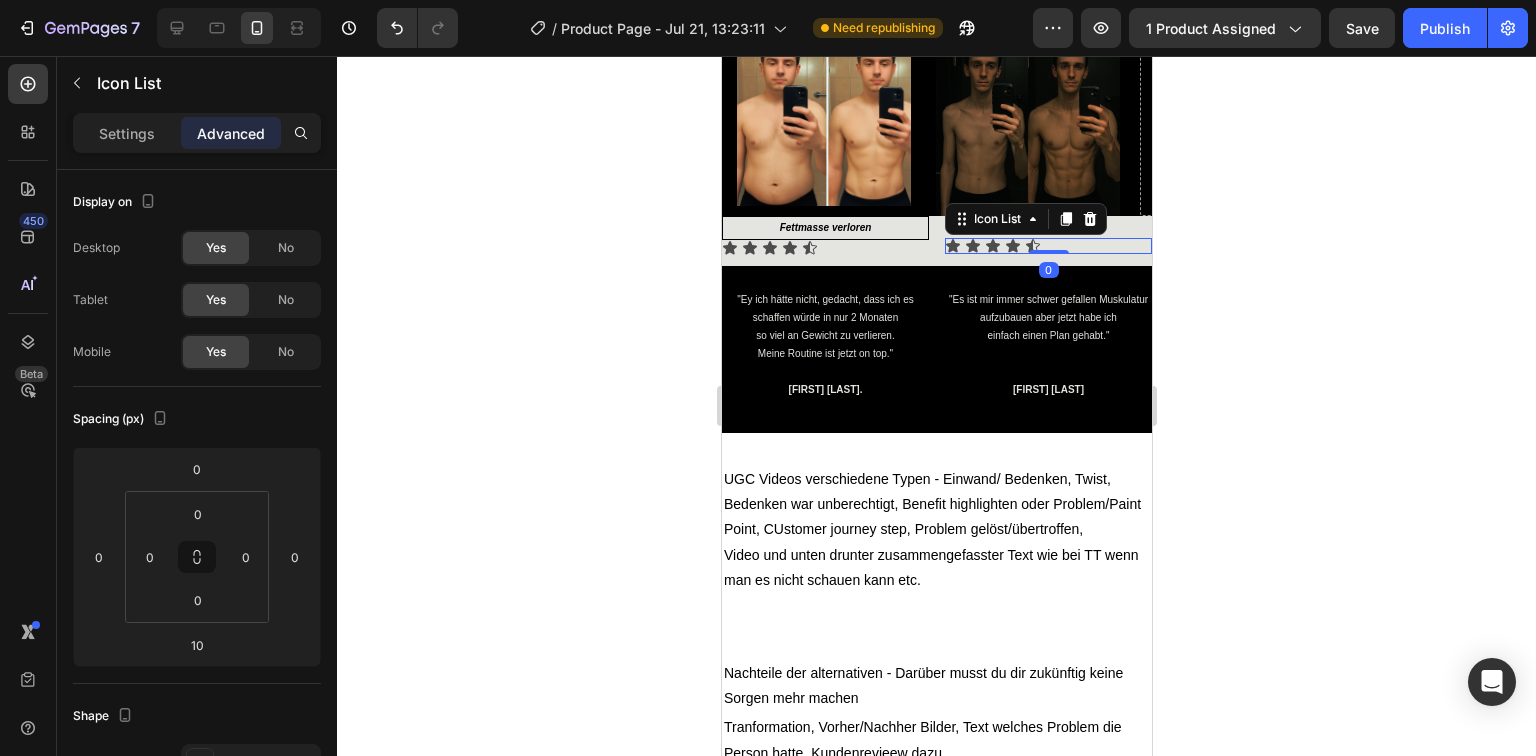 click on "Icon Icon Icon Icon Icon" at bounding box center (1047, 246) 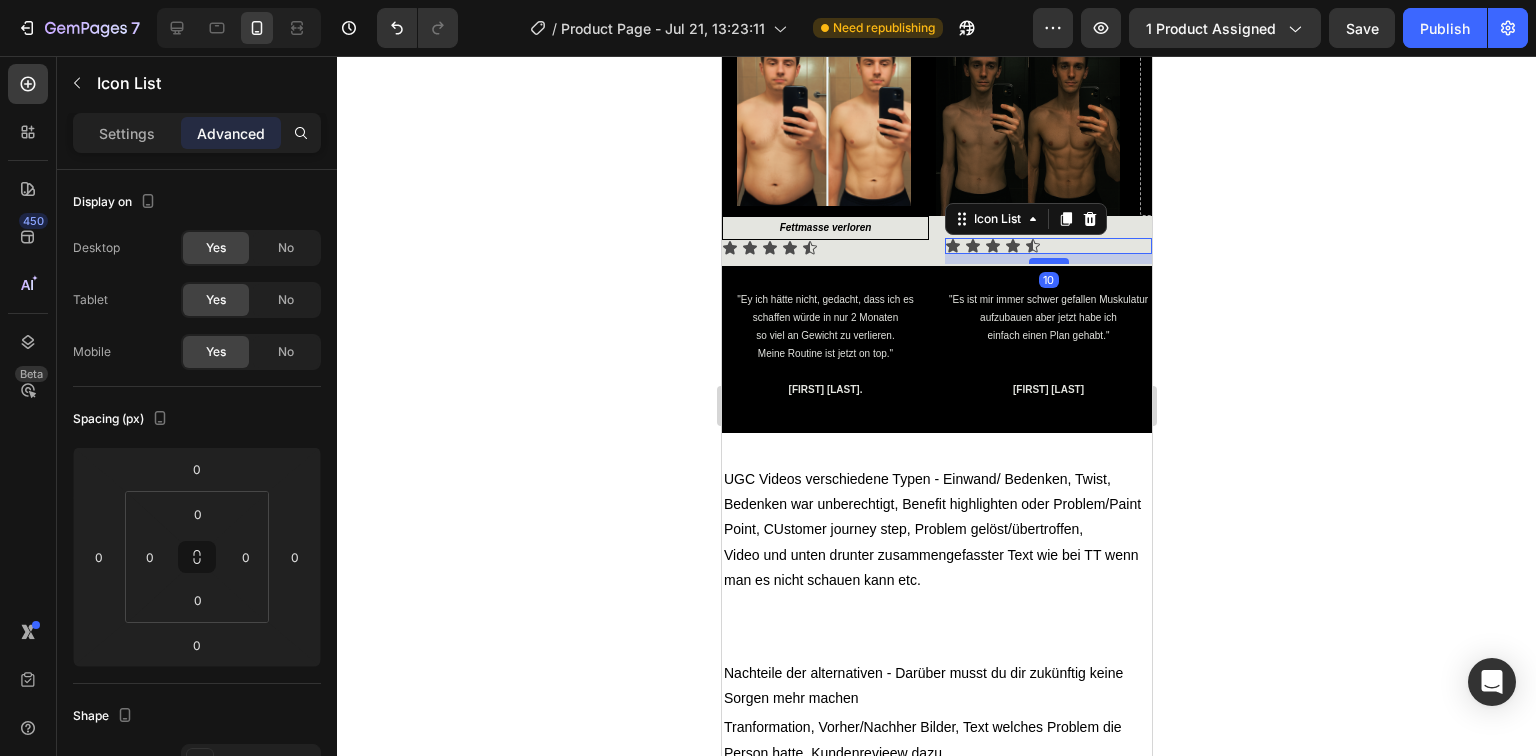 drag, startPoint x: 1036, startPoint y: 460, endPoint x: 1030, endPoint y: 470, distance: 11.661903 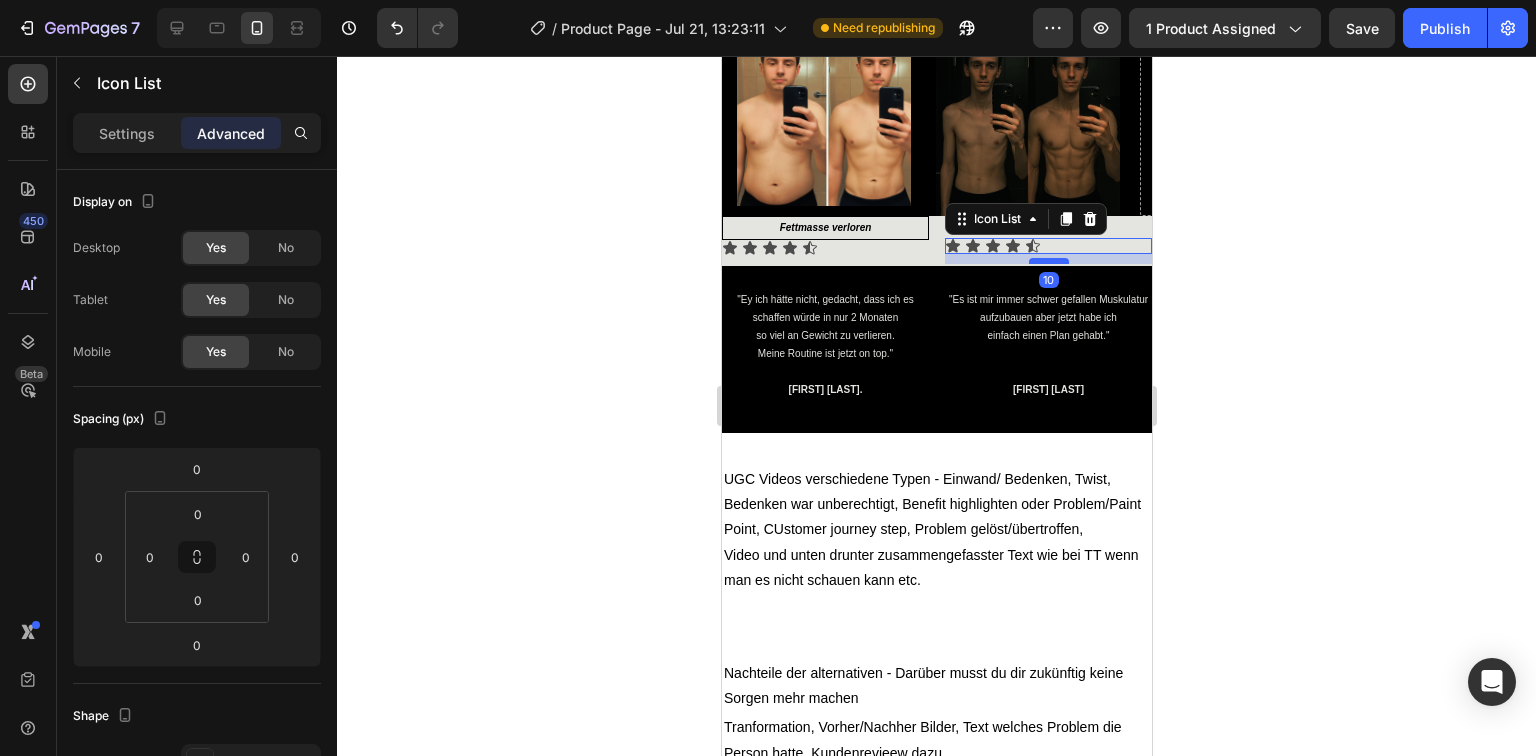 click at bounding box center [1048, 261] 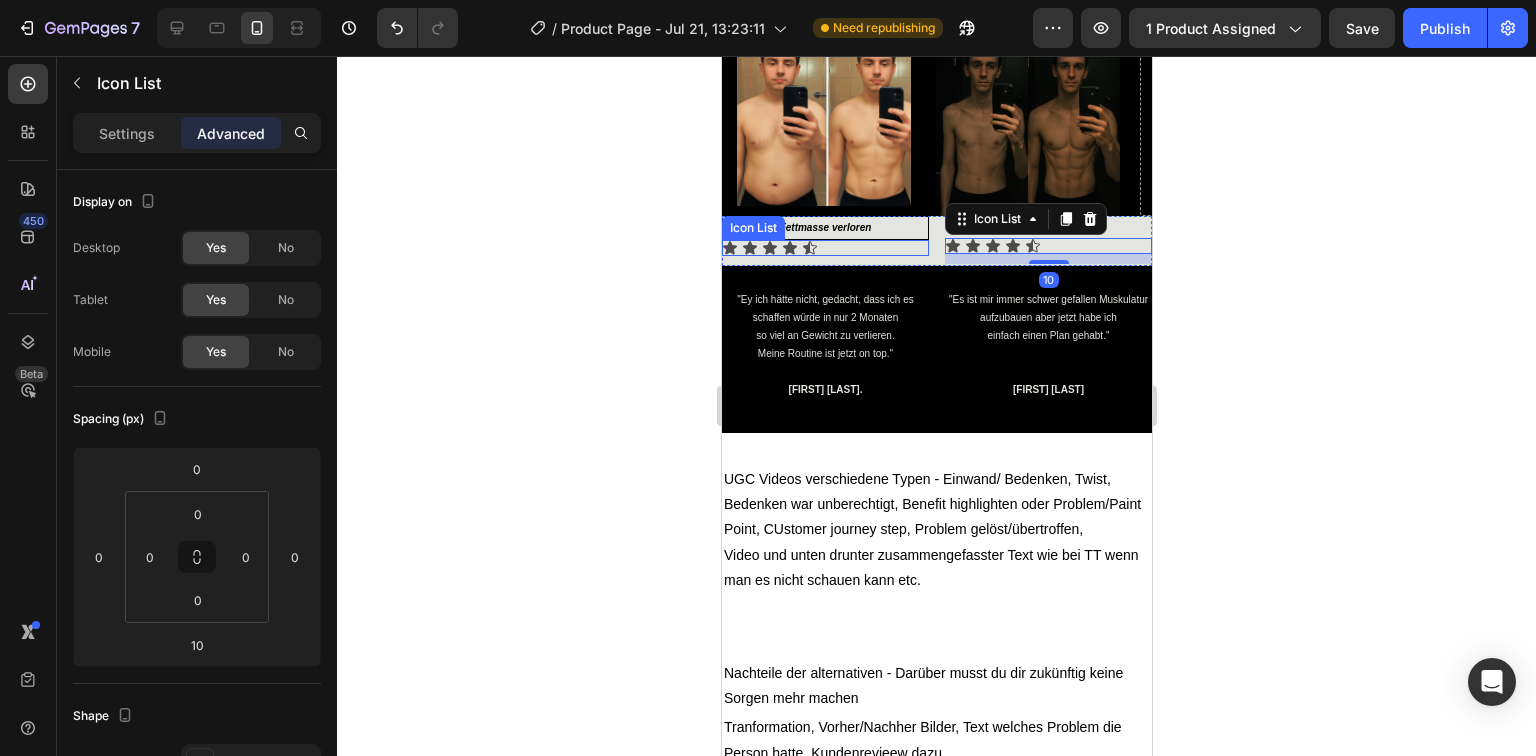 click on "Icon Icon Icon Icon Icon" at bounding box center [824, 248] 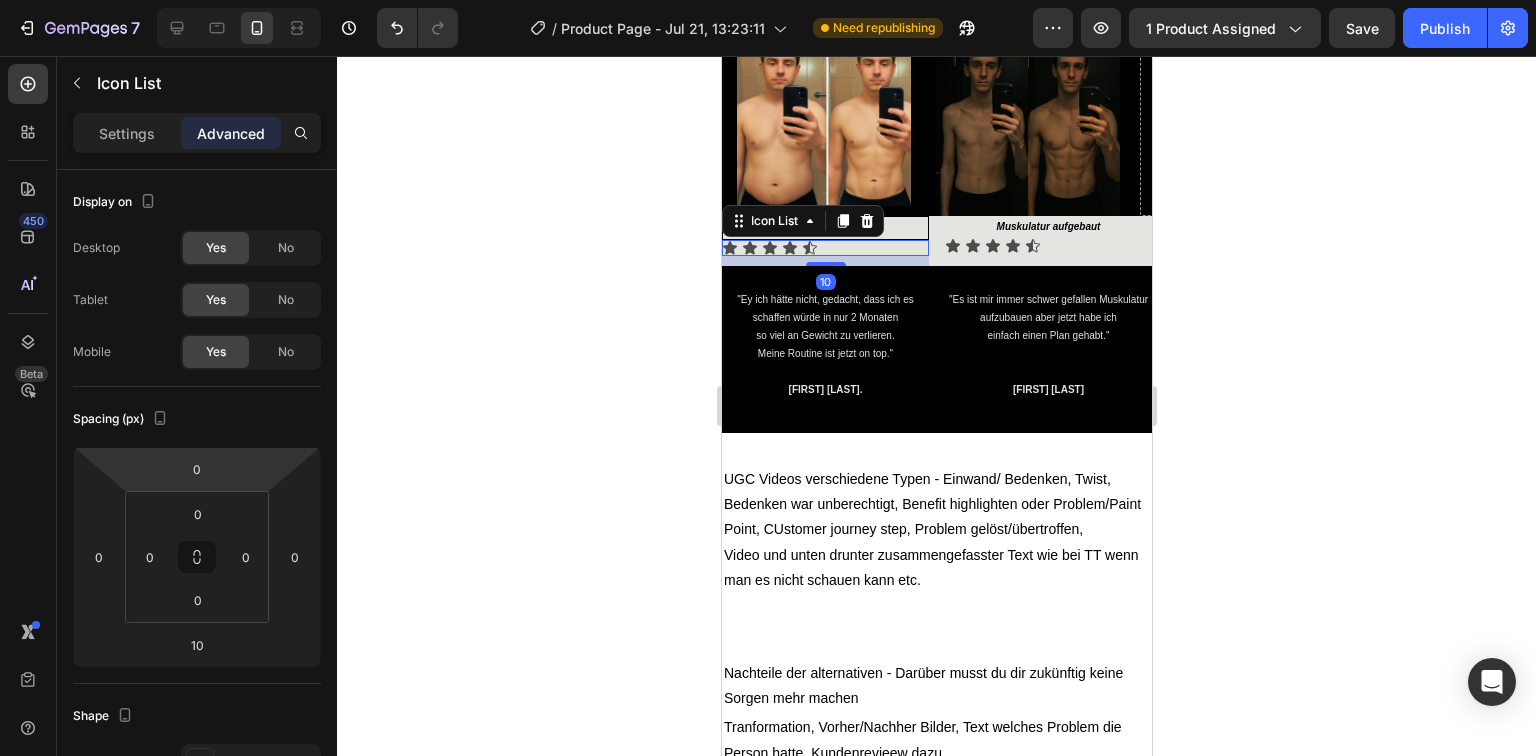 click on "Settings" at bounding box center (127, 133) 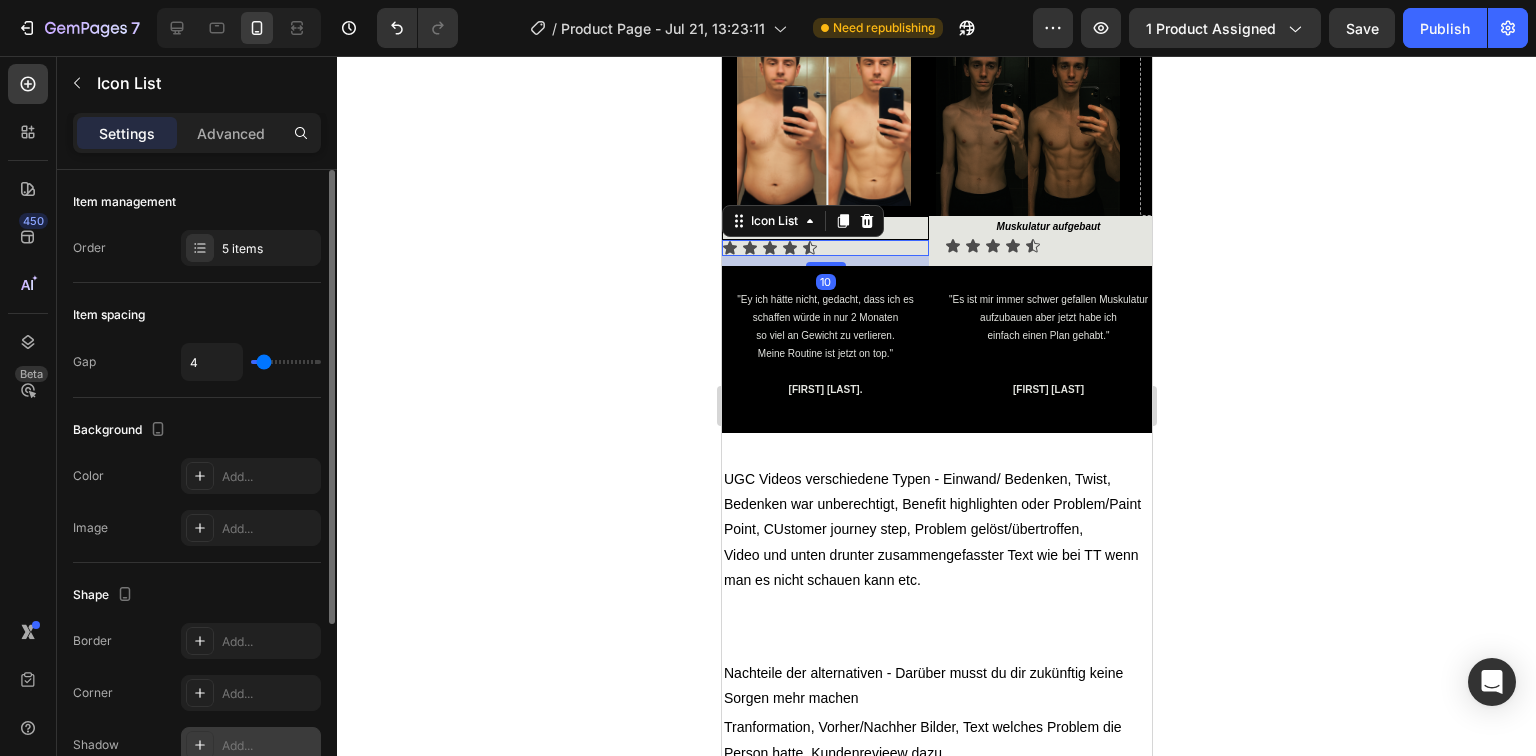 scroll, scrollTop: 266, scrollLeft: 0, axis: vertical 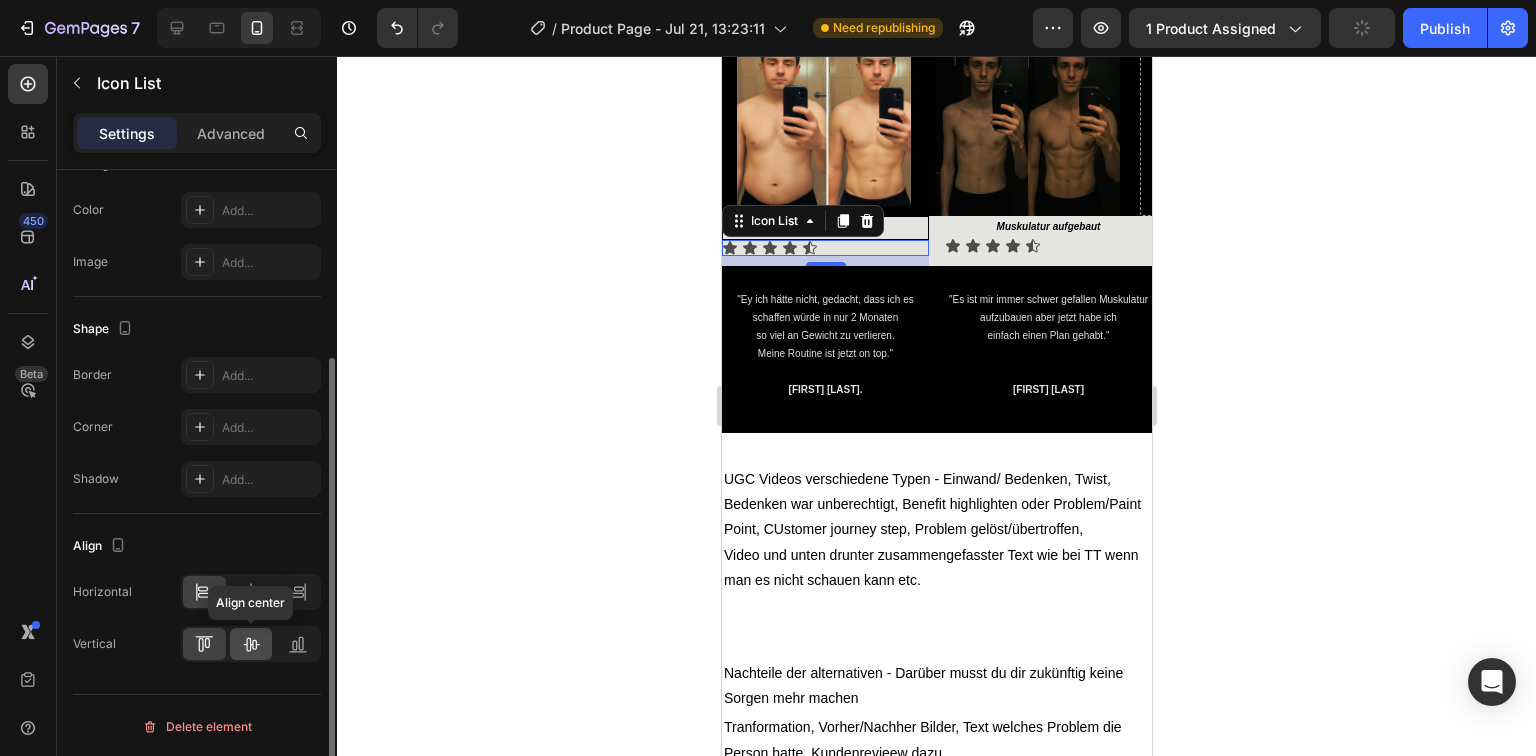 click 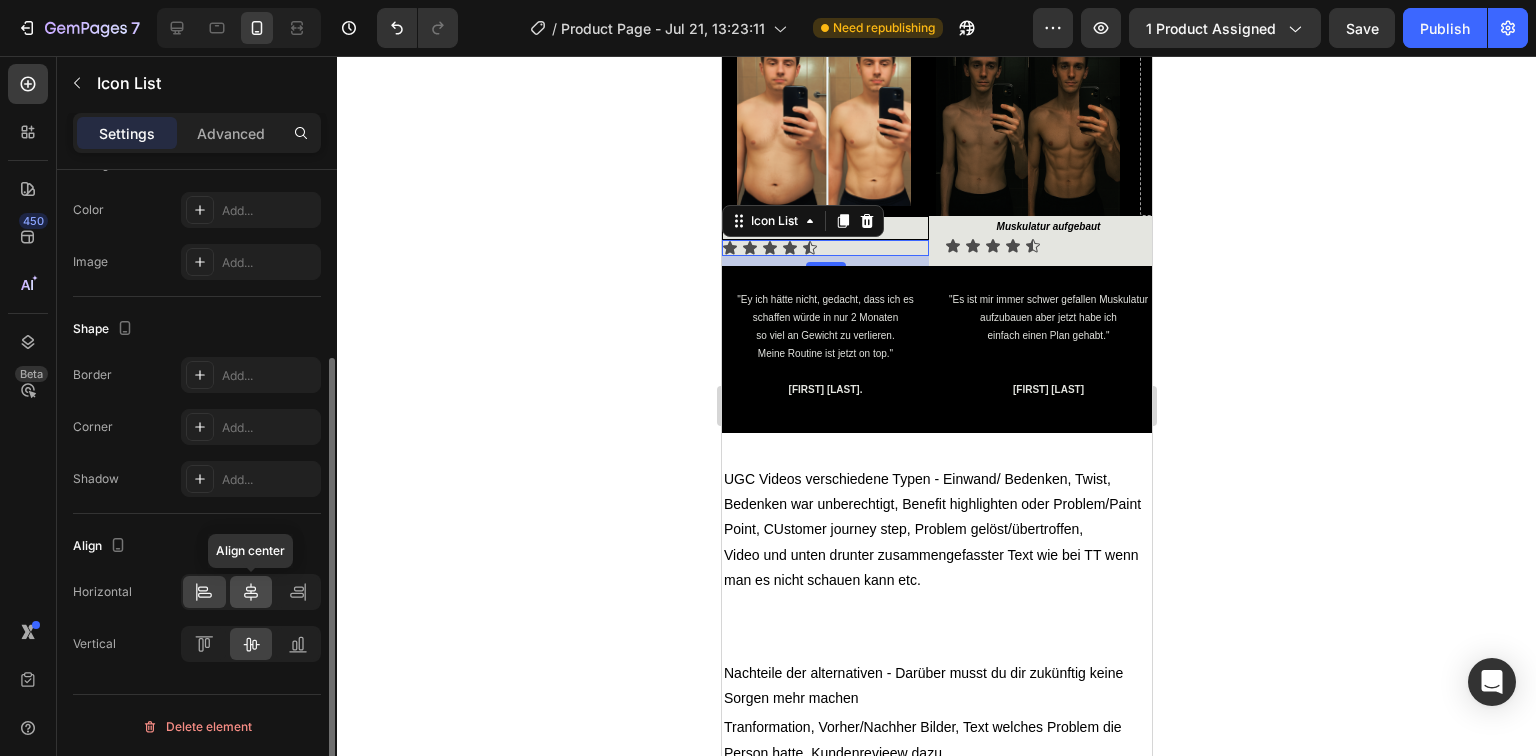 click 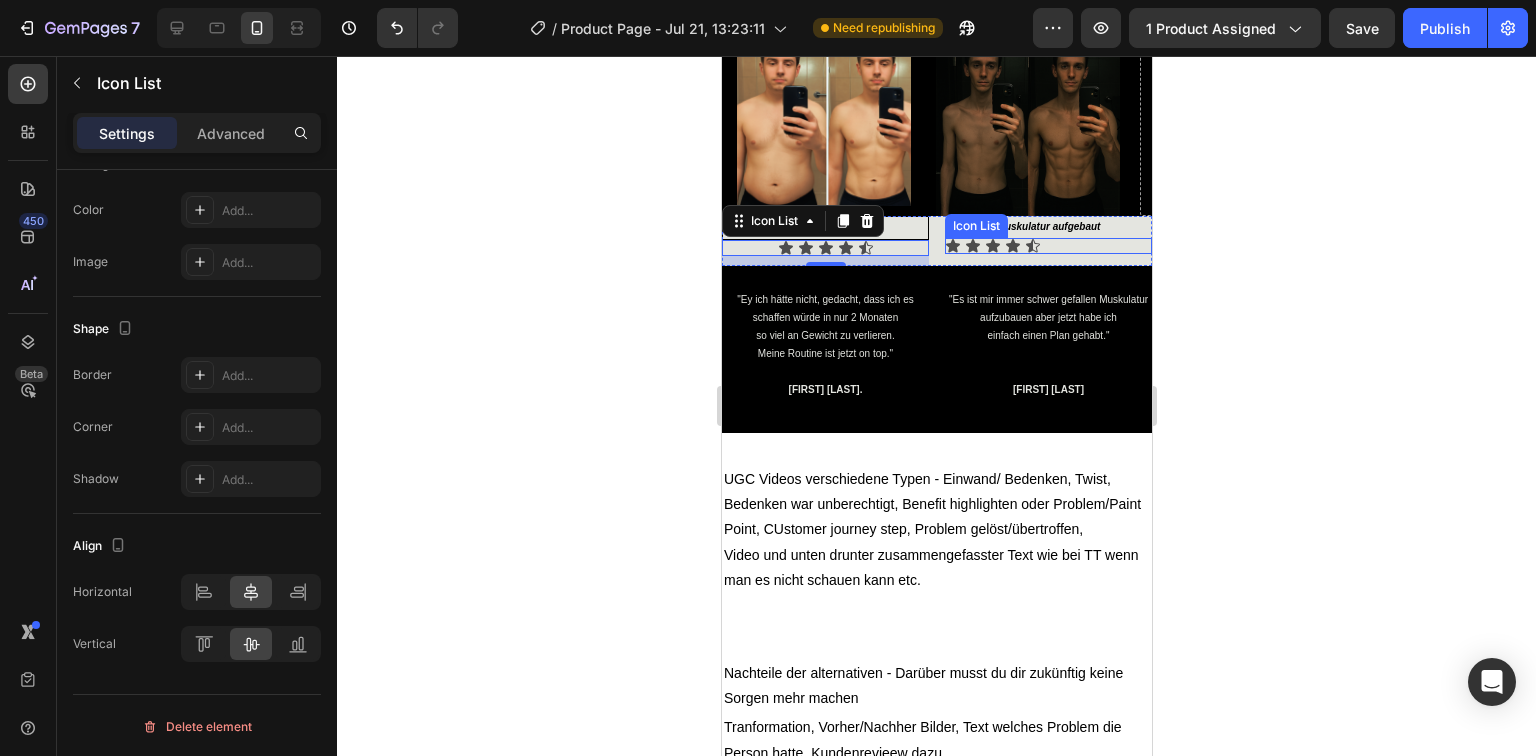 click on "Icon Icon Icon Icon Icon" at bounding box center [1047, 246] 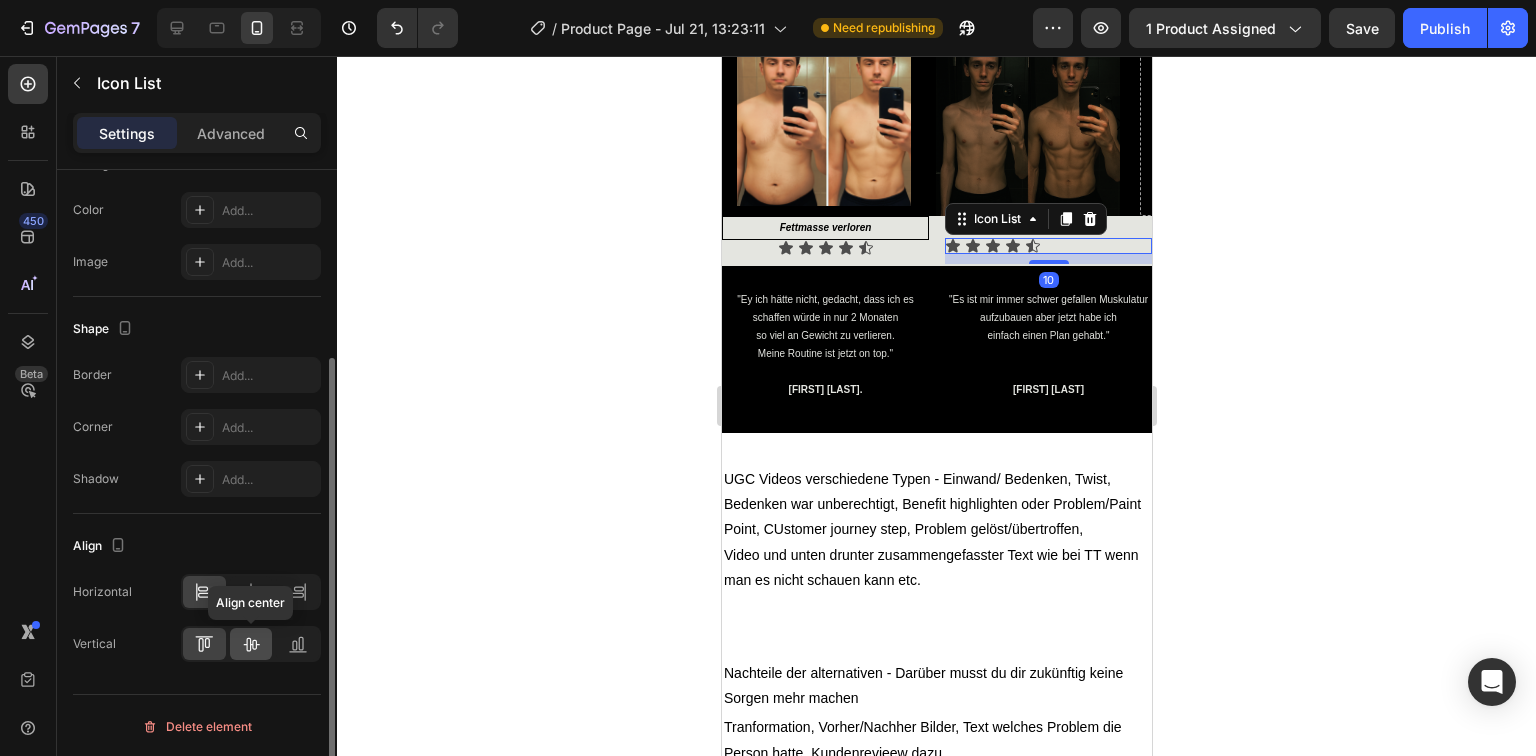 click 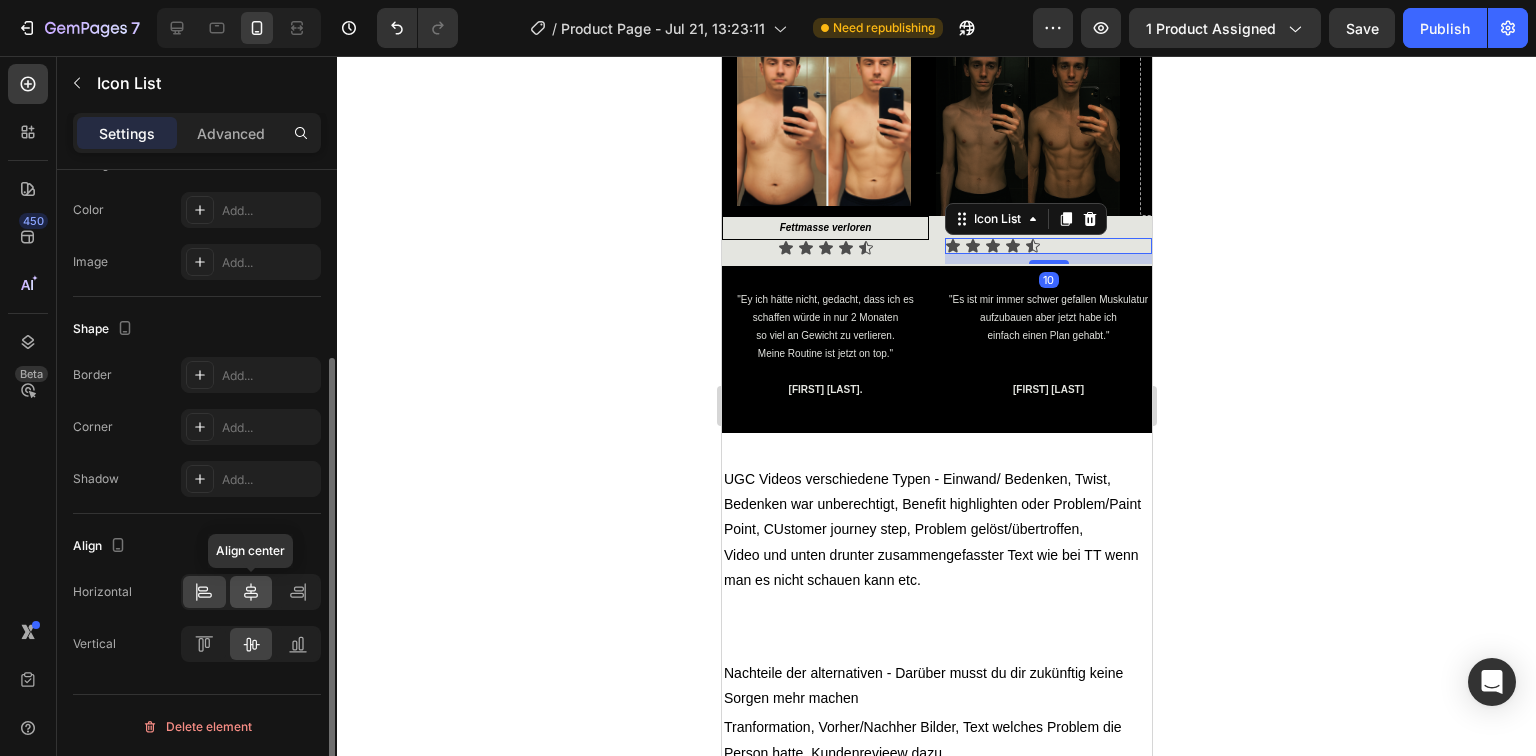 click 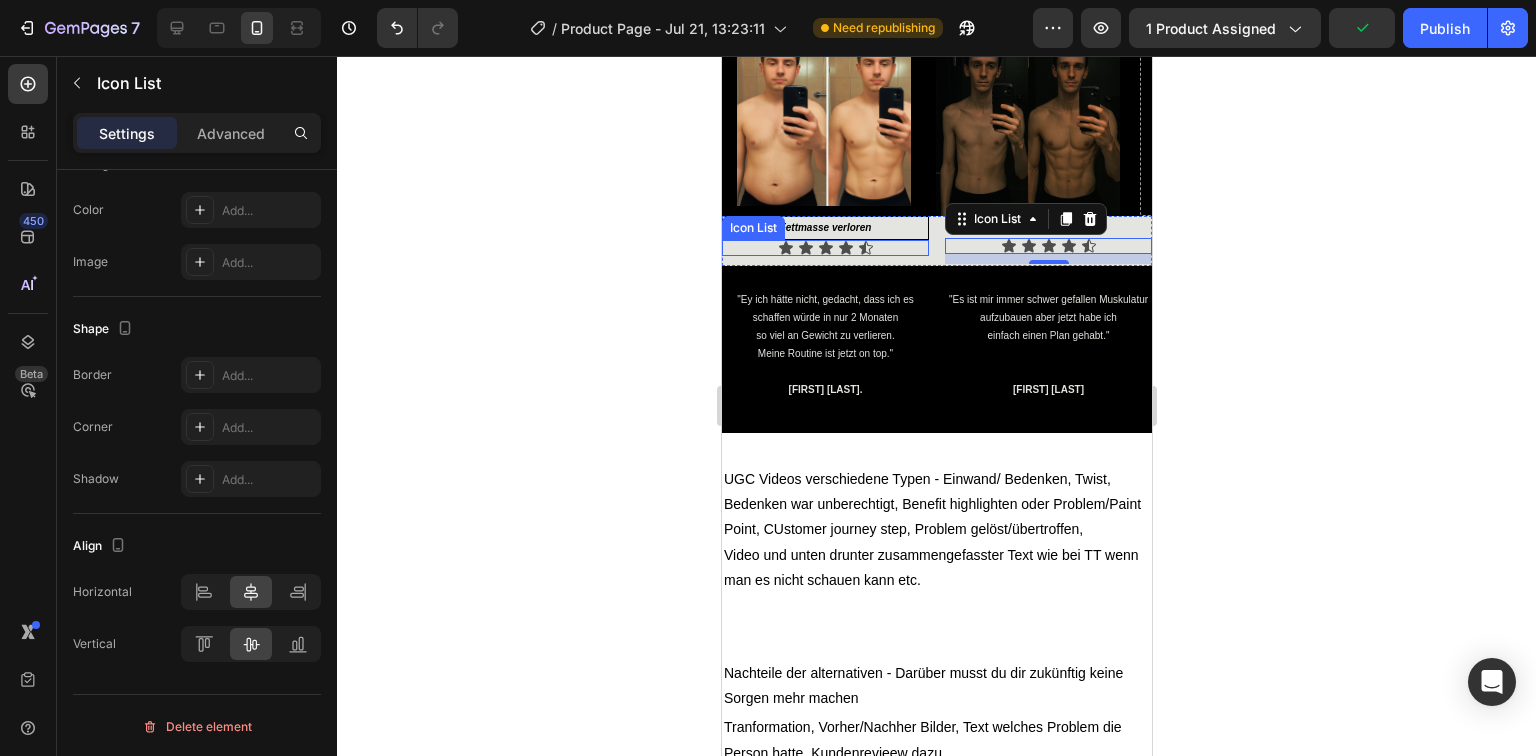 click on "Icon Icon Icon Icon Icon" at bounding box center (824, 248) 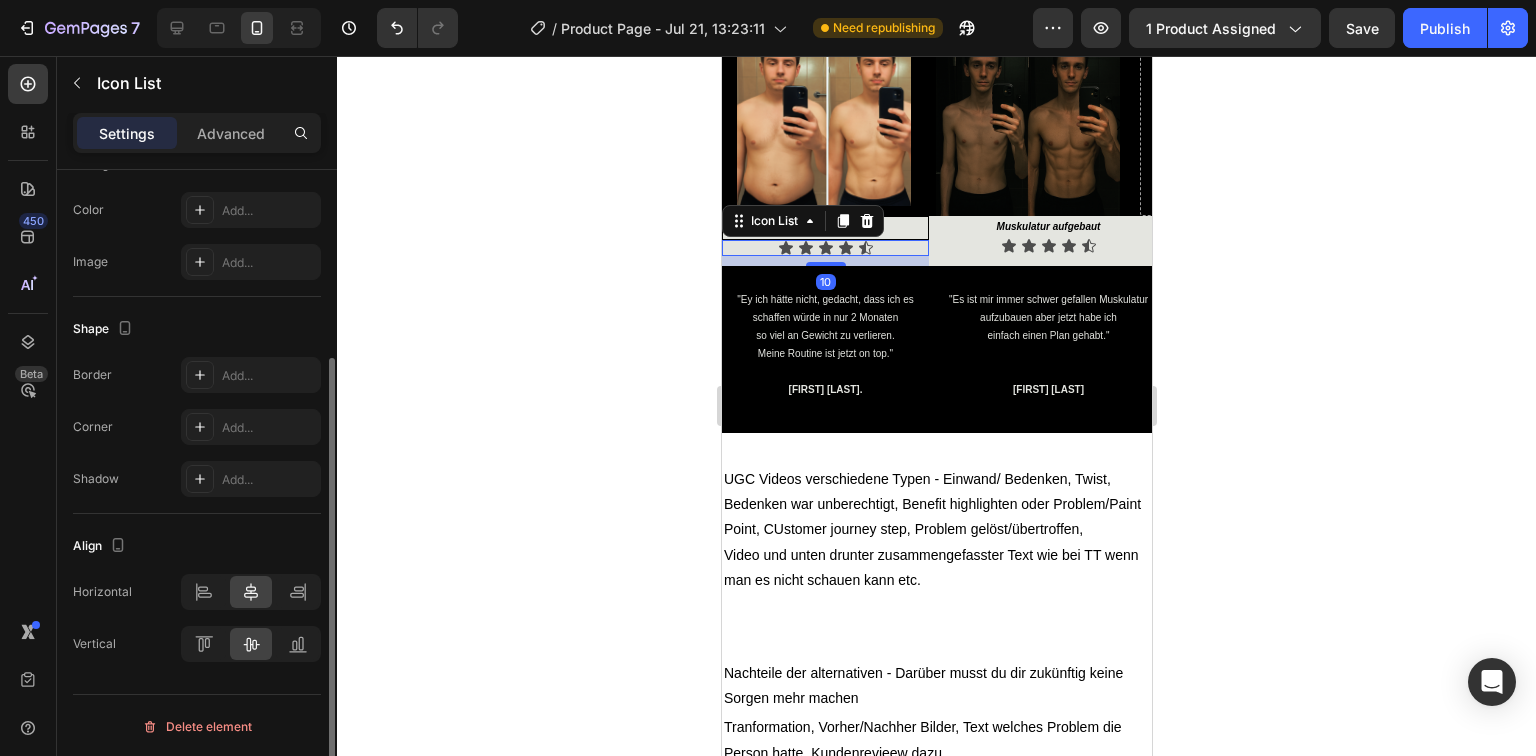 scroll, scrollTop: 0, scrollLeft: 0, axis: both 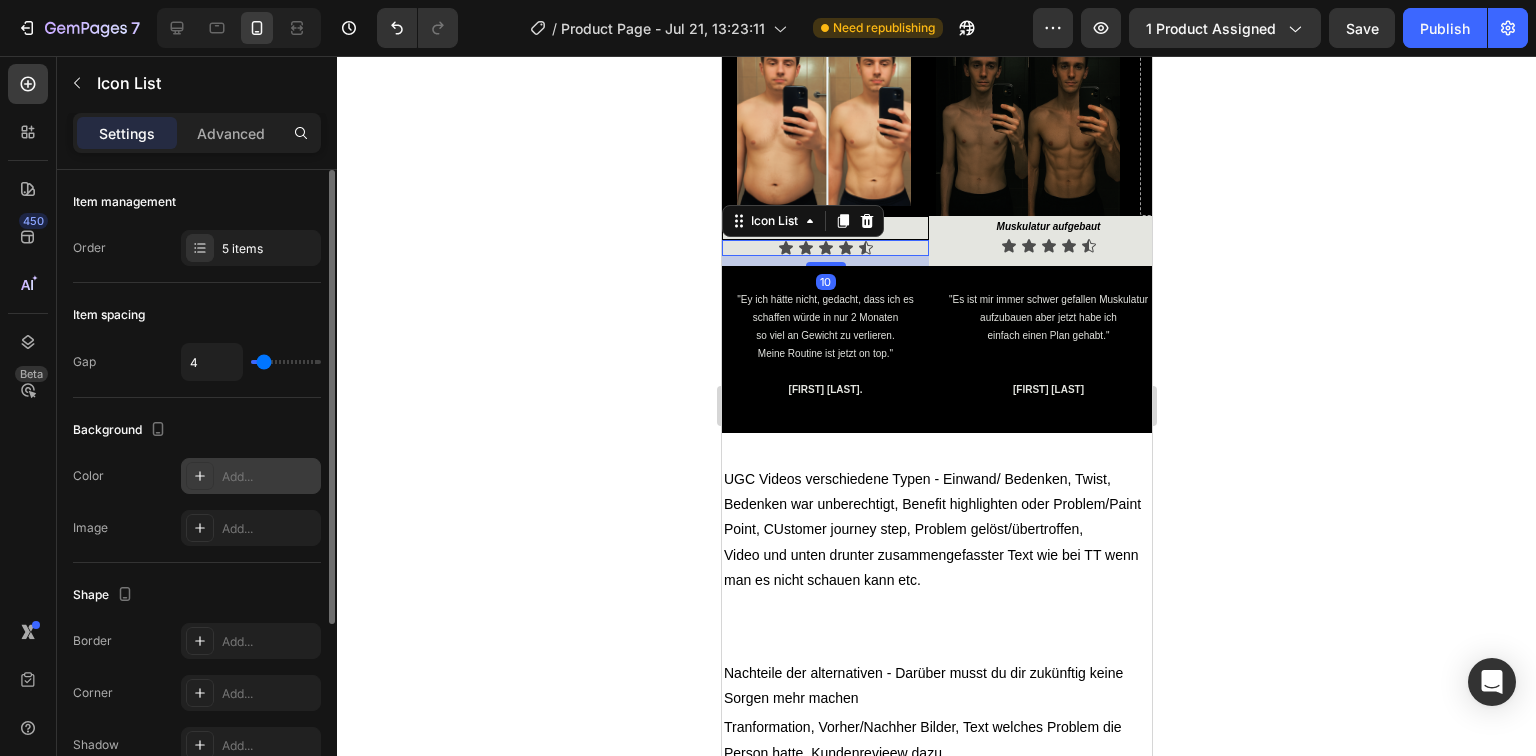 click 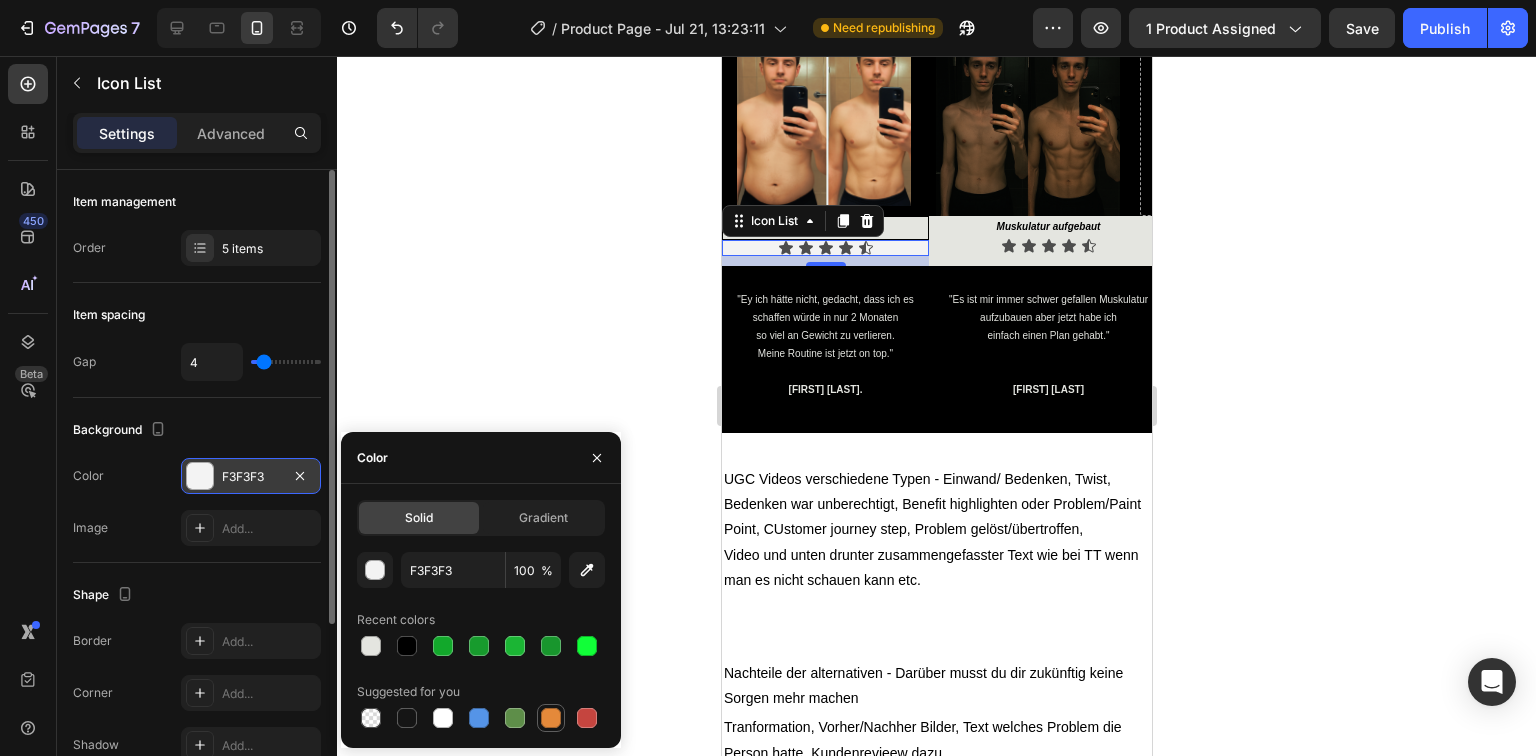 click at bounding box center (551, 718) 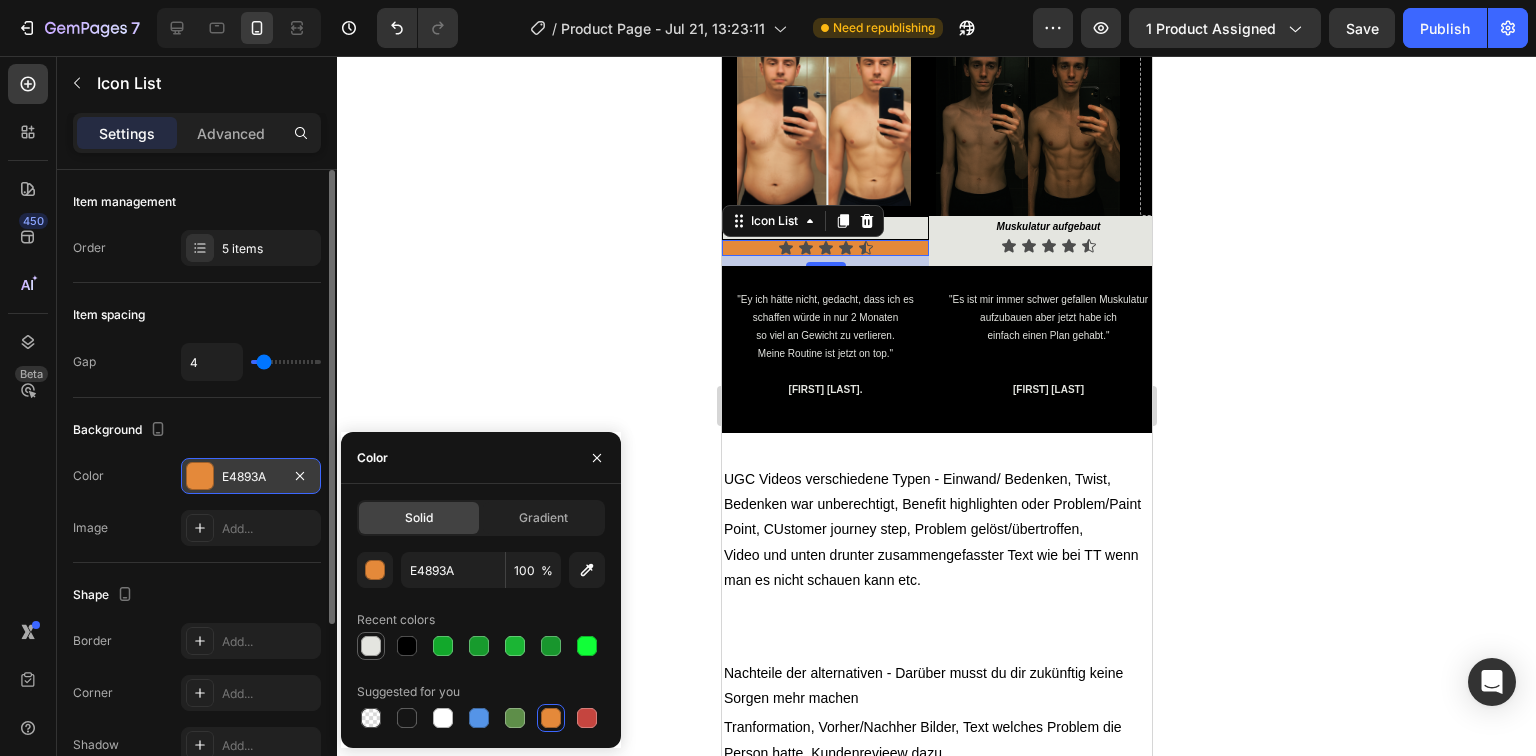 click at bounding box center [371, 646] 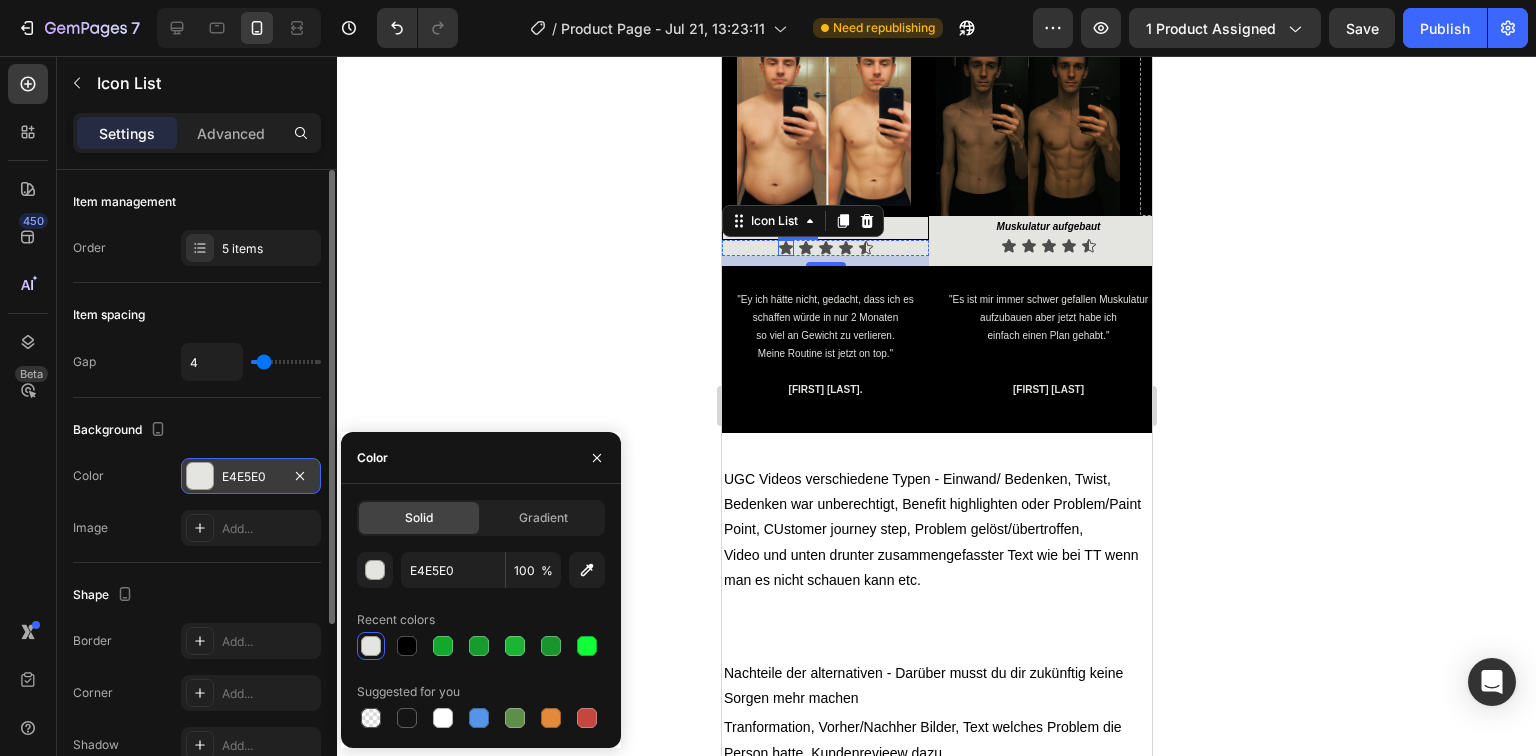 click 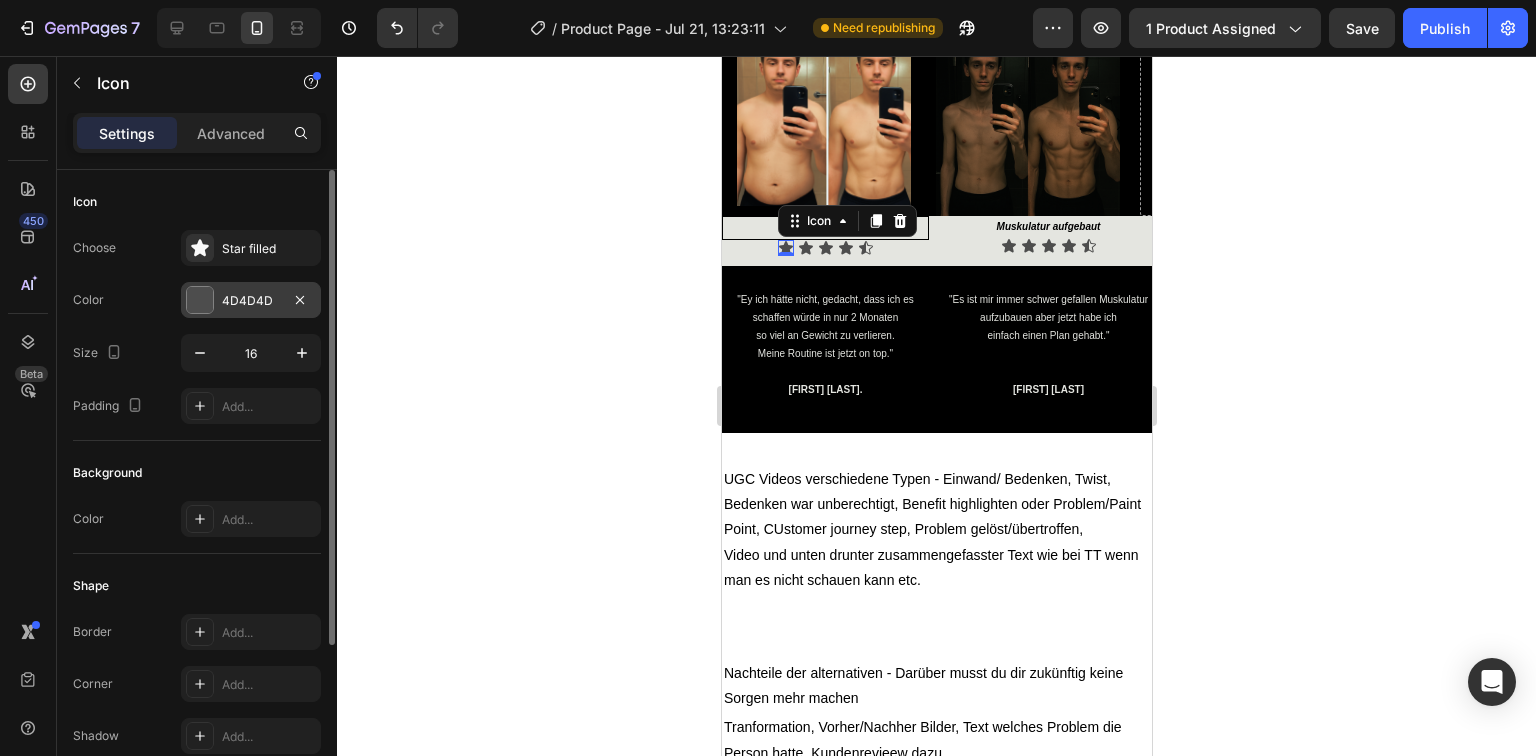 click at bounding box center [200, 300] 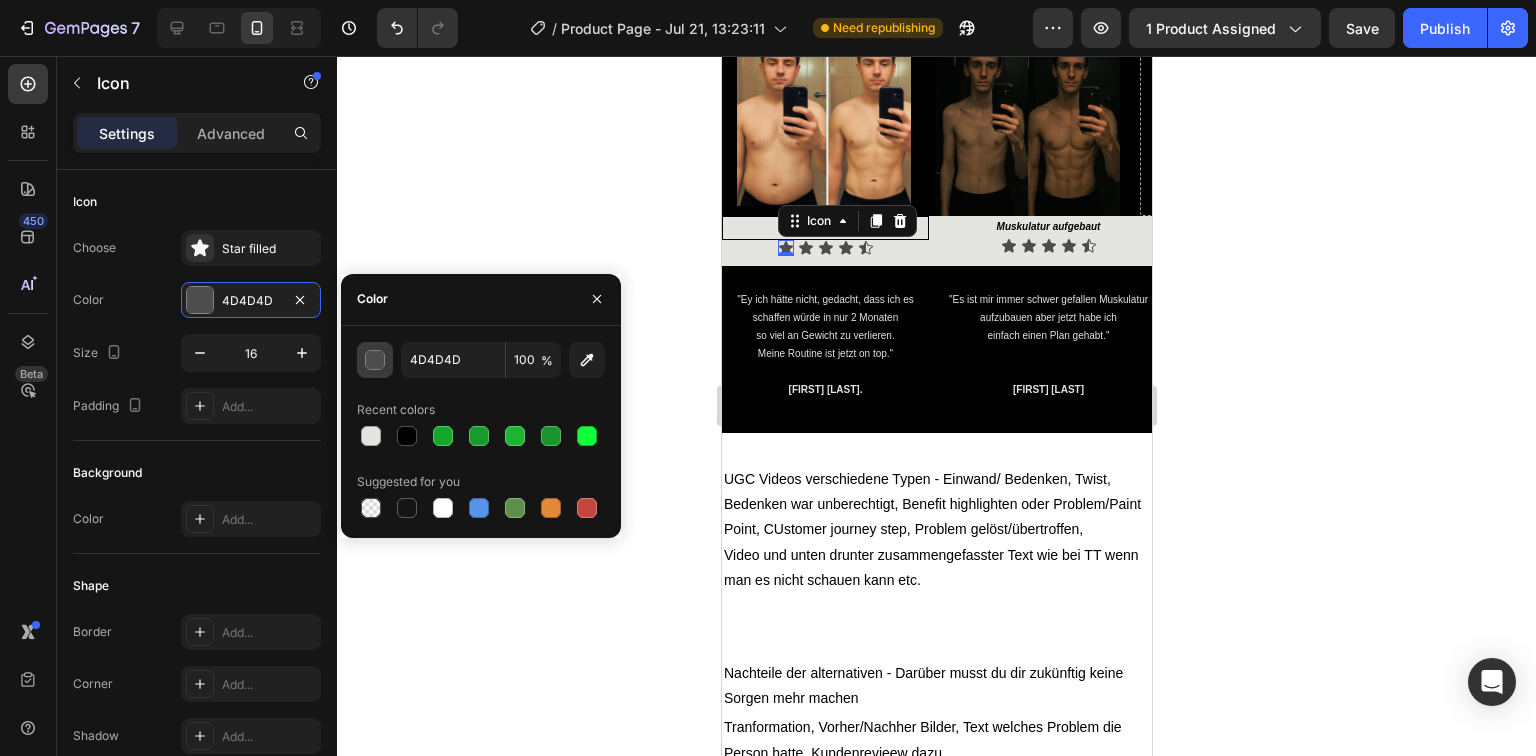 click at bounding box center (375, 360) 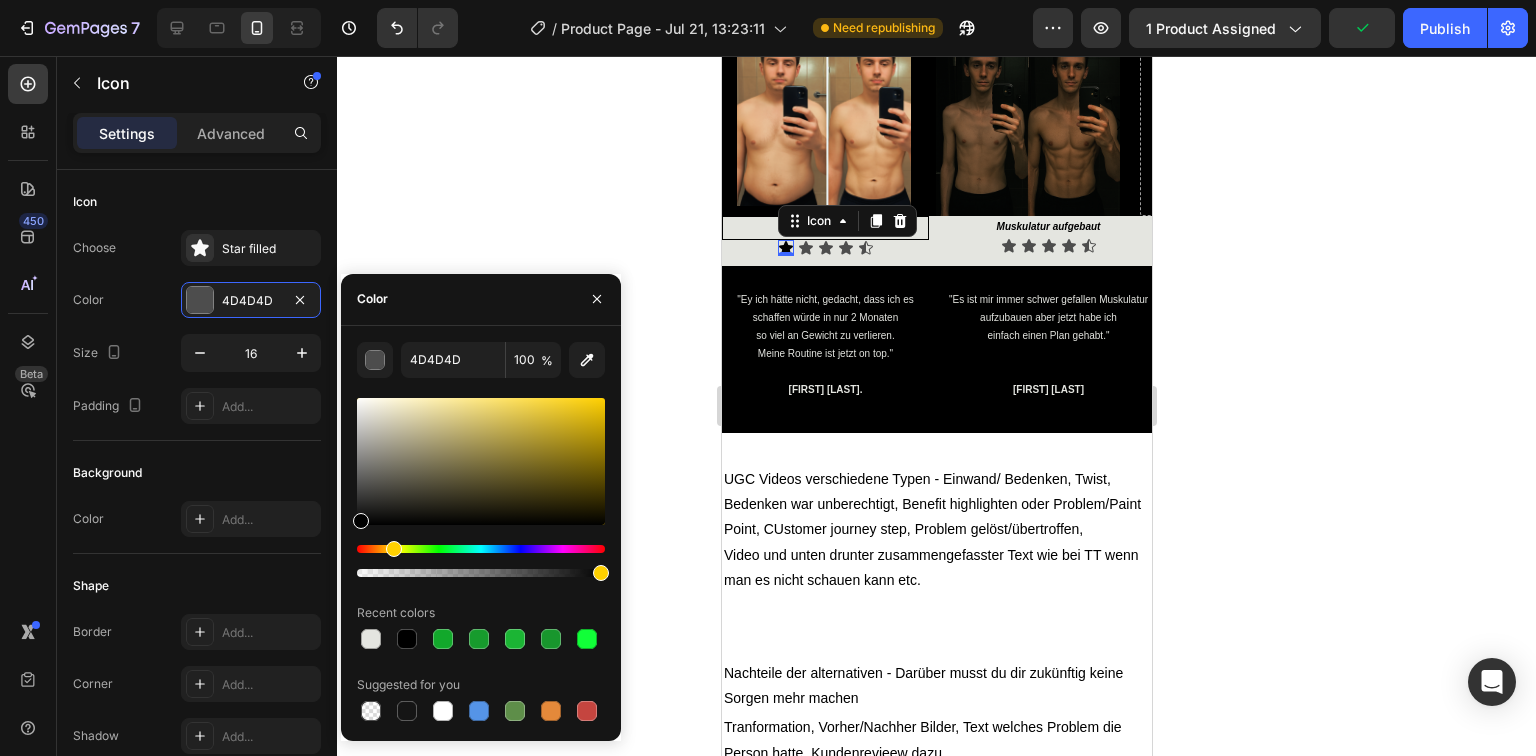 drag, startPoint x: 404, startPoint y: 550, endPoint x: 391, endPoint y: 551, distance: 13.038404 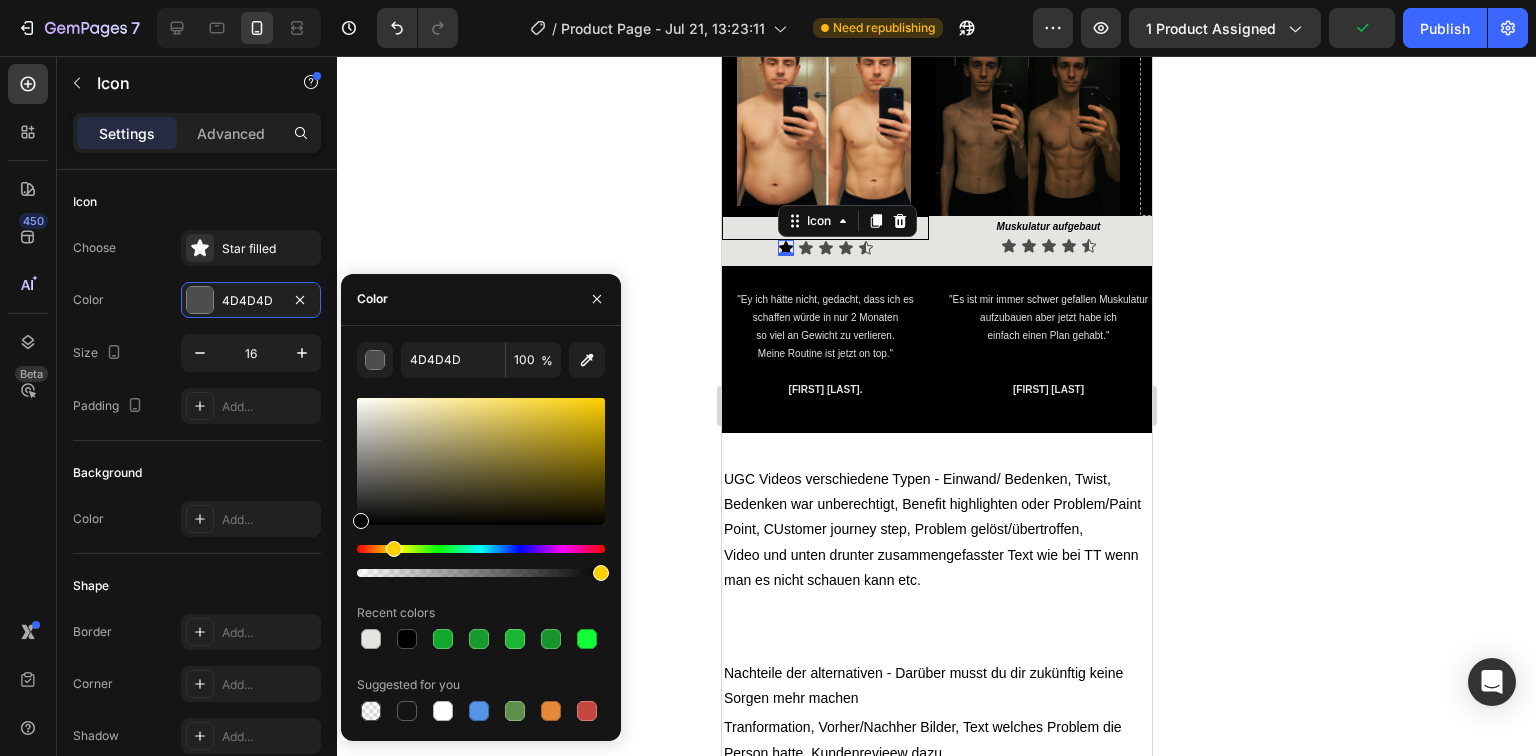 click at bounding box center (481, 549) 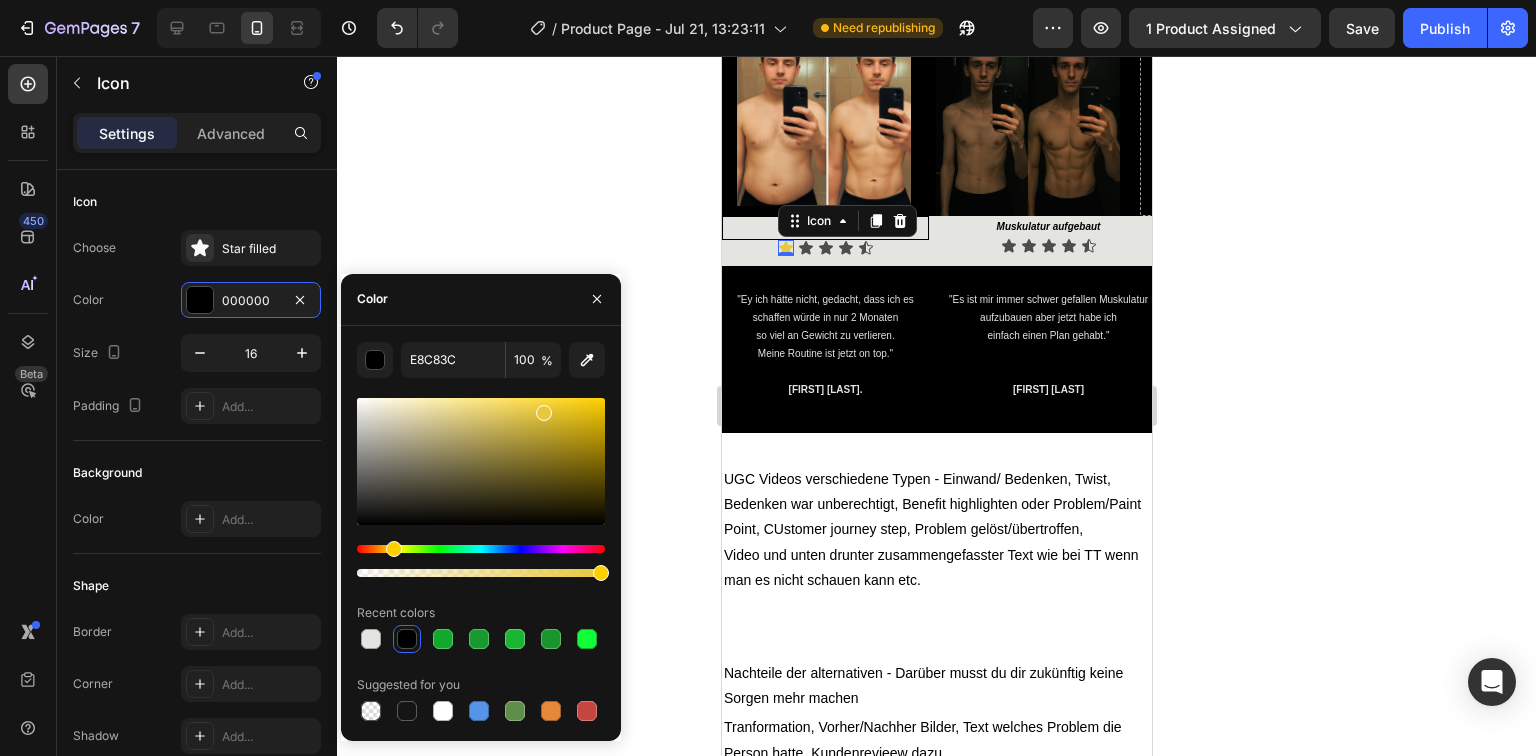 drag, startPoint x: 567, startPoint y: 431, endPoint x: 541, endPoint y: 408, distance: 34.713108 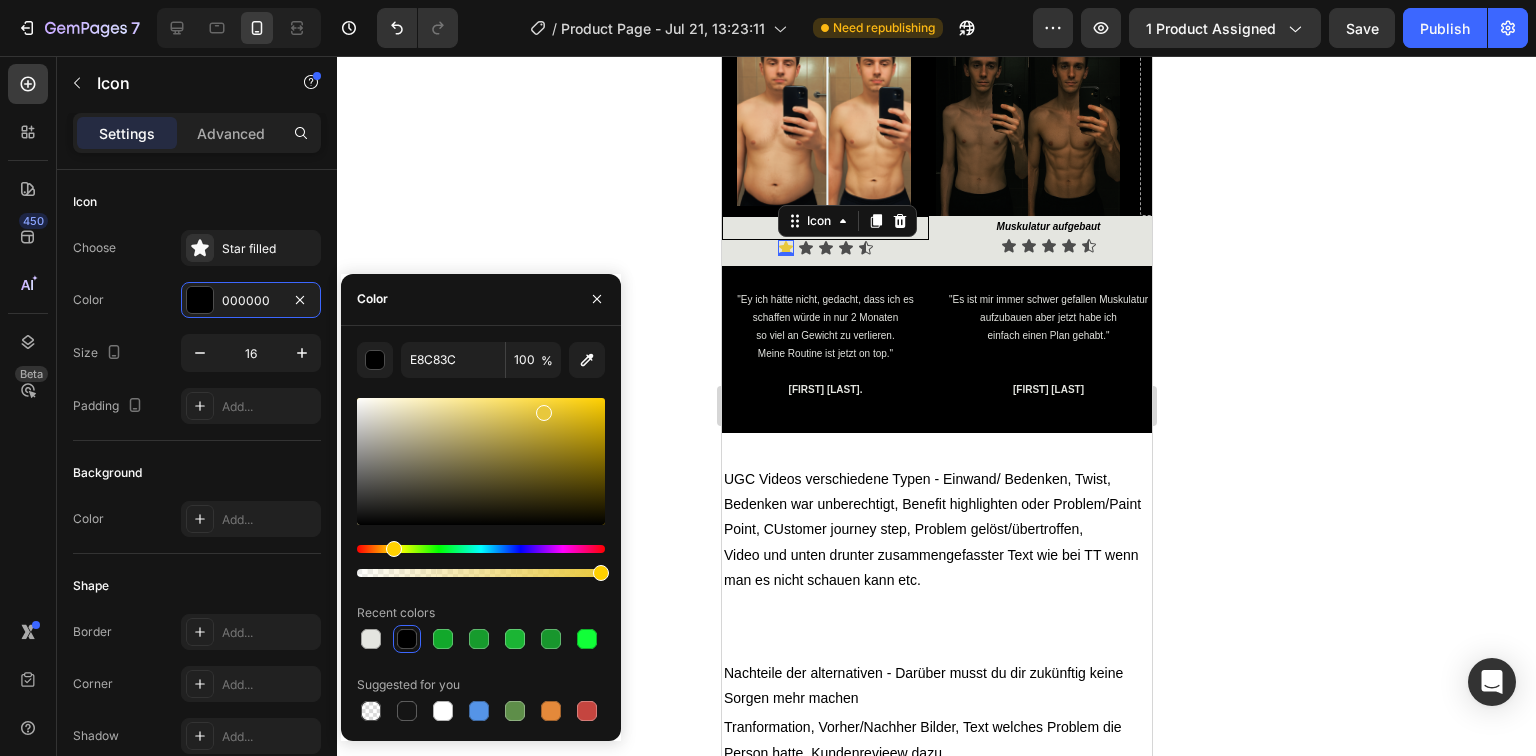 click at bounding box center (481, 461) 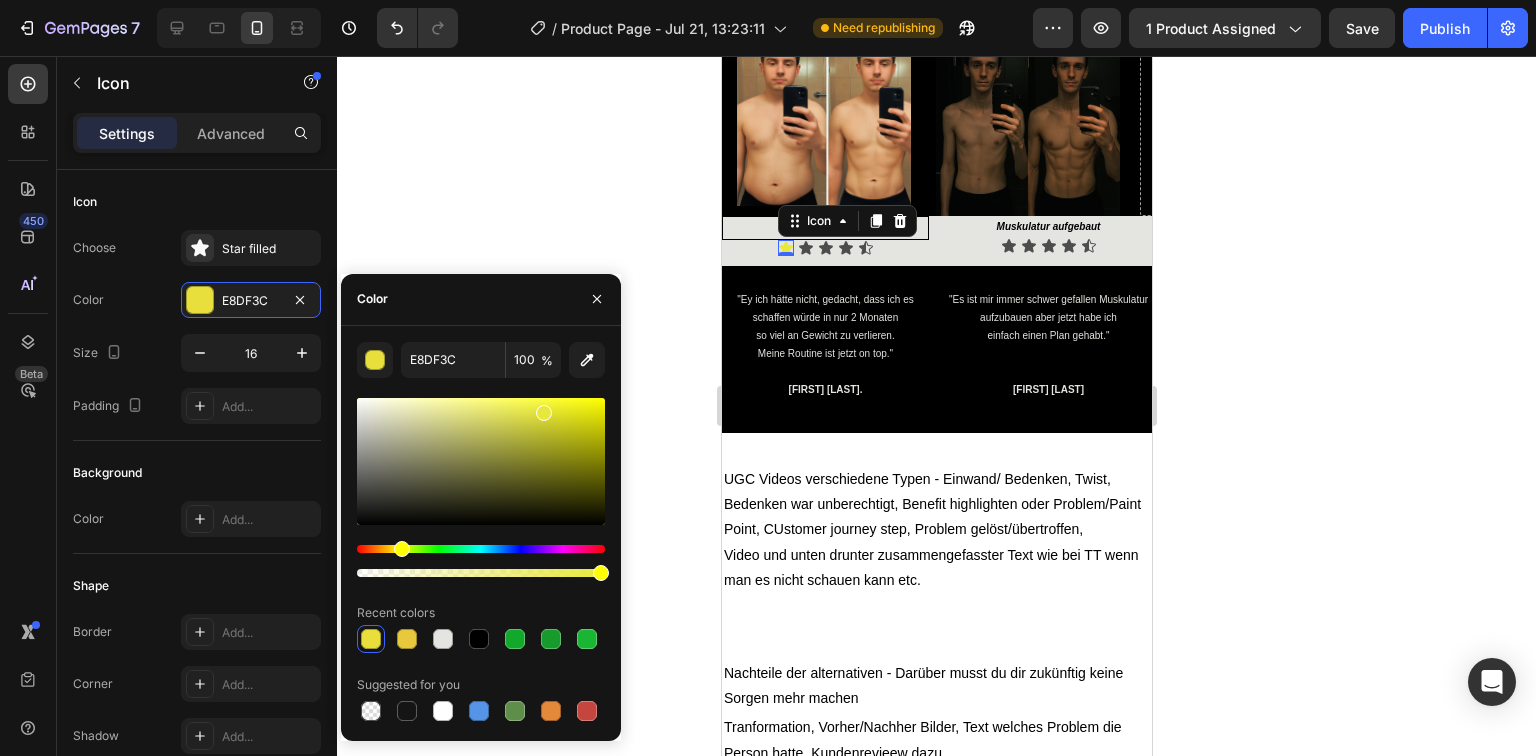 click at bounding box center (402, 549) 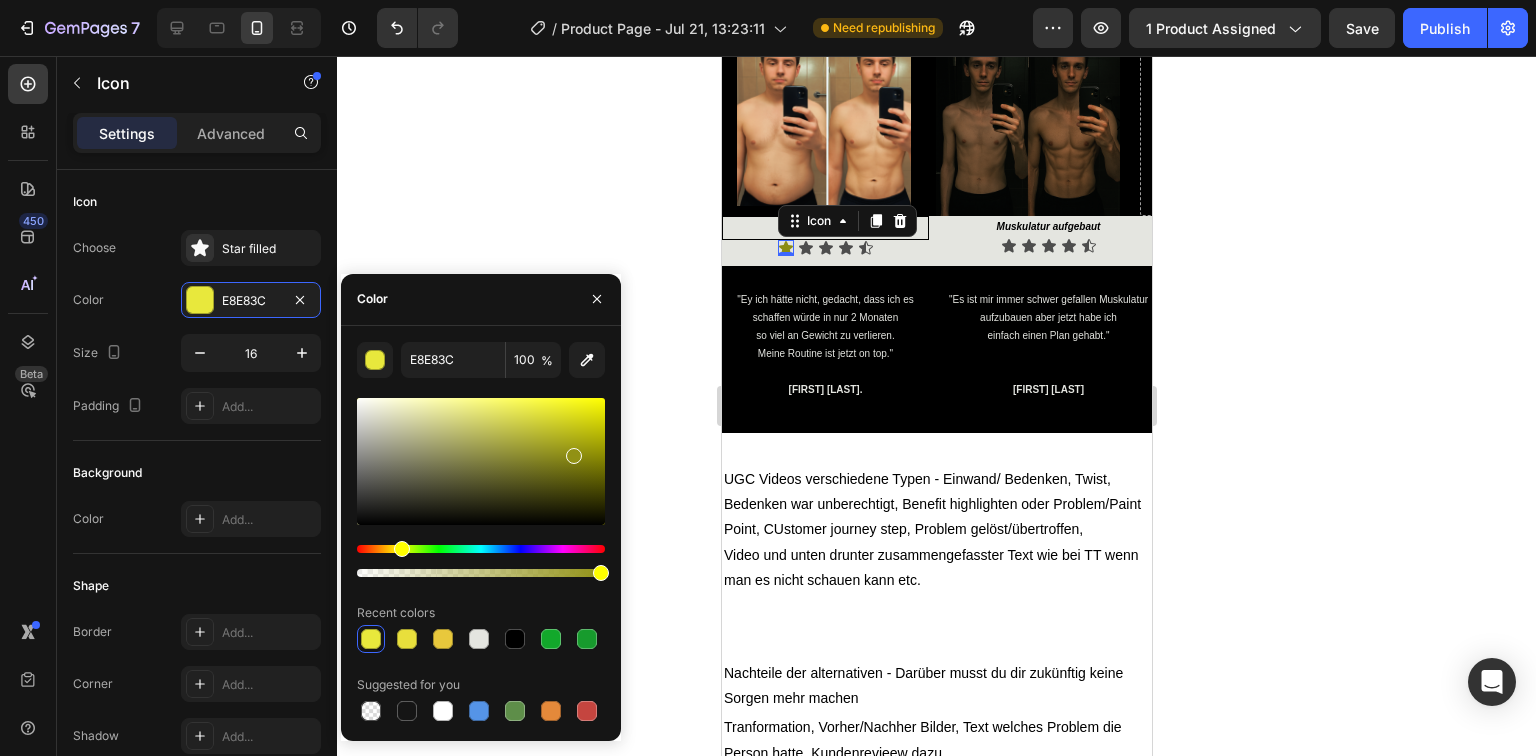 drag, startPoint x: 571, startPoint y: 442, endPoint x: 573, endPoint y: 456, distance: 14.142136 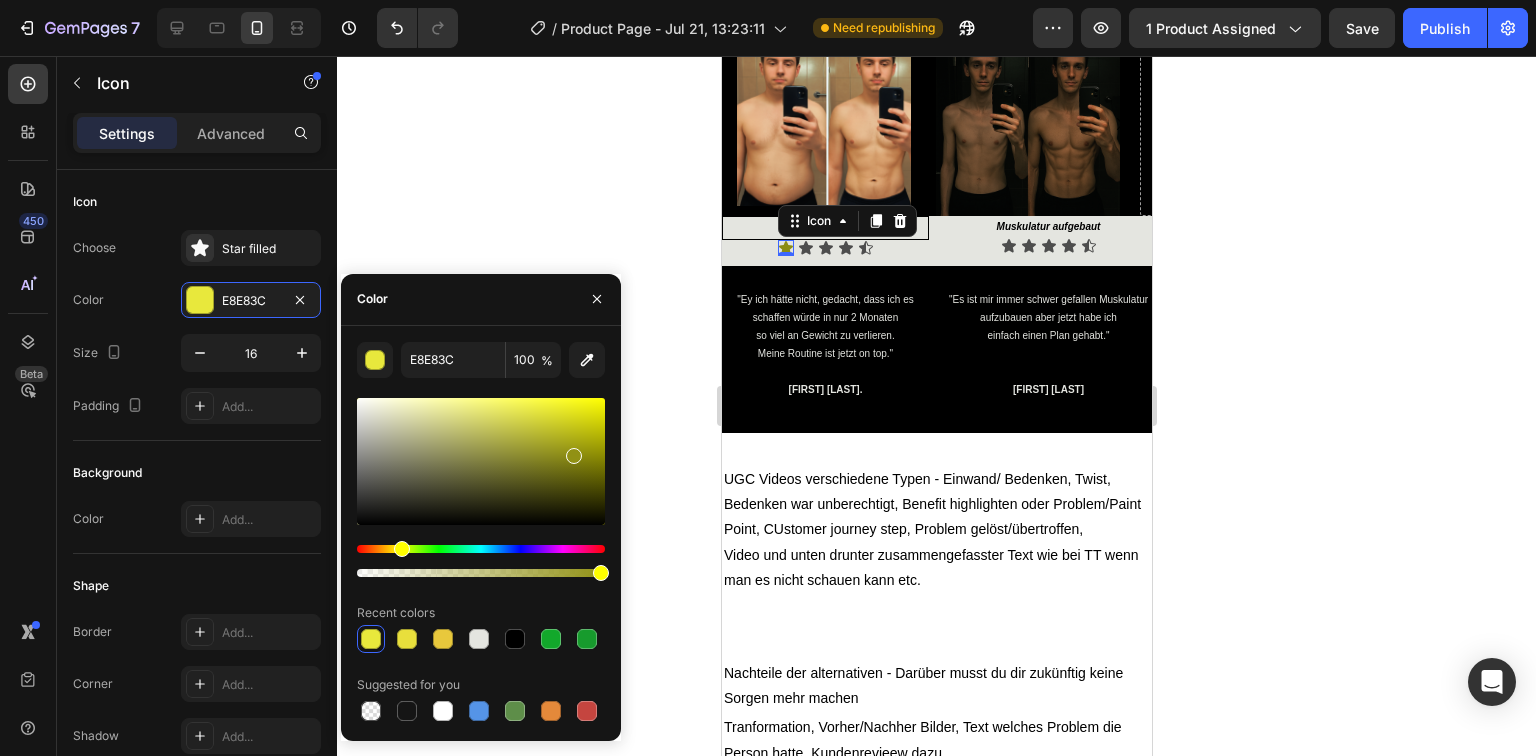 click at bounding box center [481, 461] 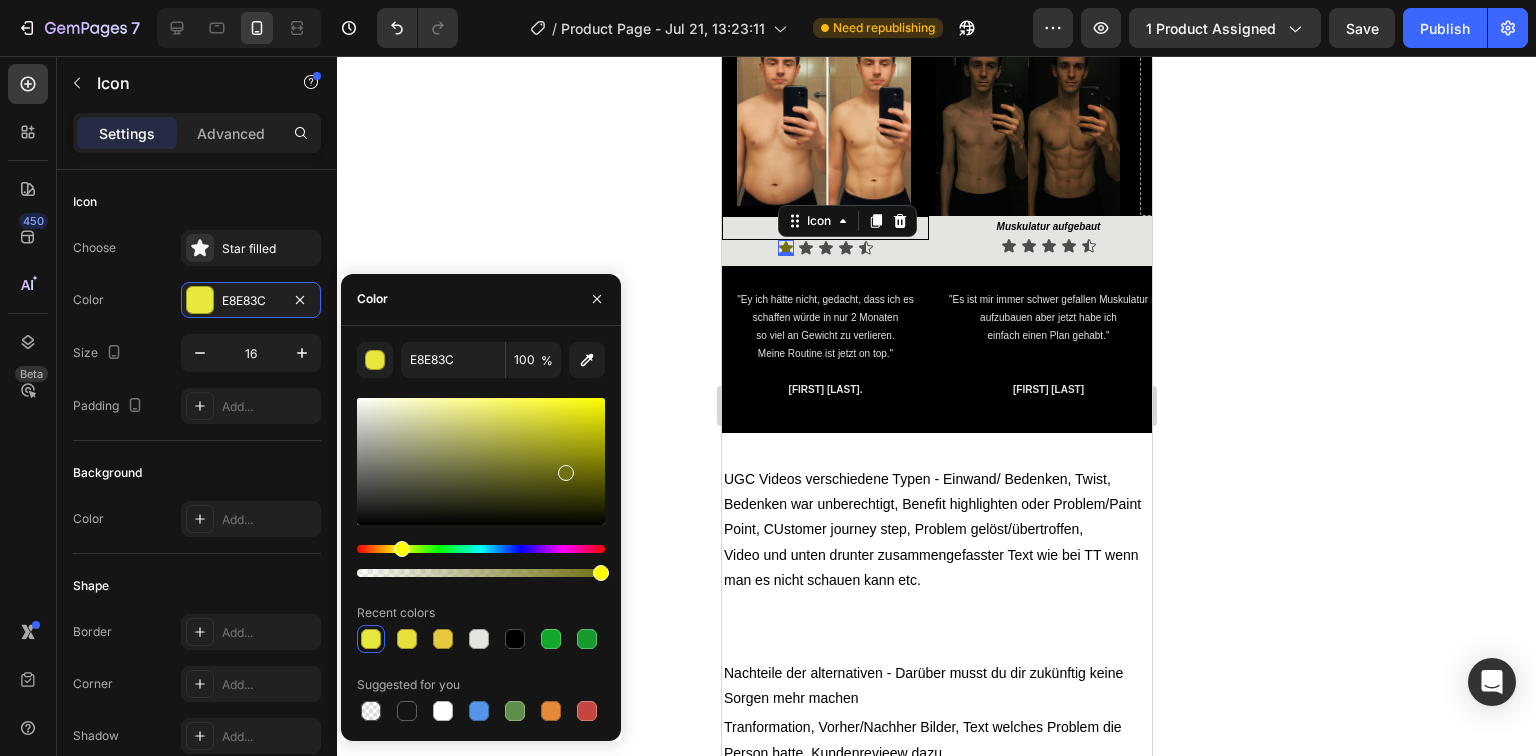 drag, startPoint x: 575, startPoint y: 456, endPoint x: 564, endPoint y: 468, distance: 16.27882 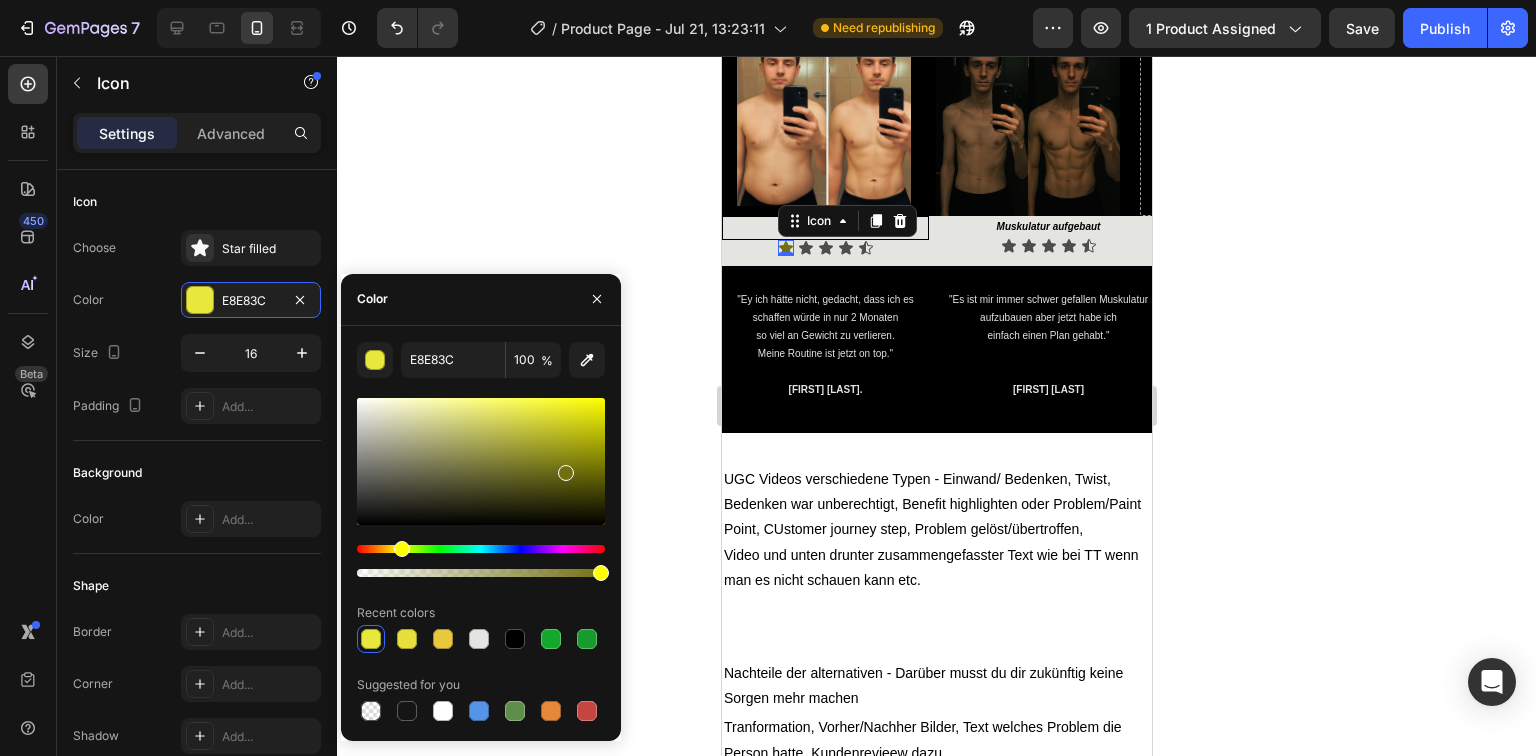 click at bounding box center (566, 473) 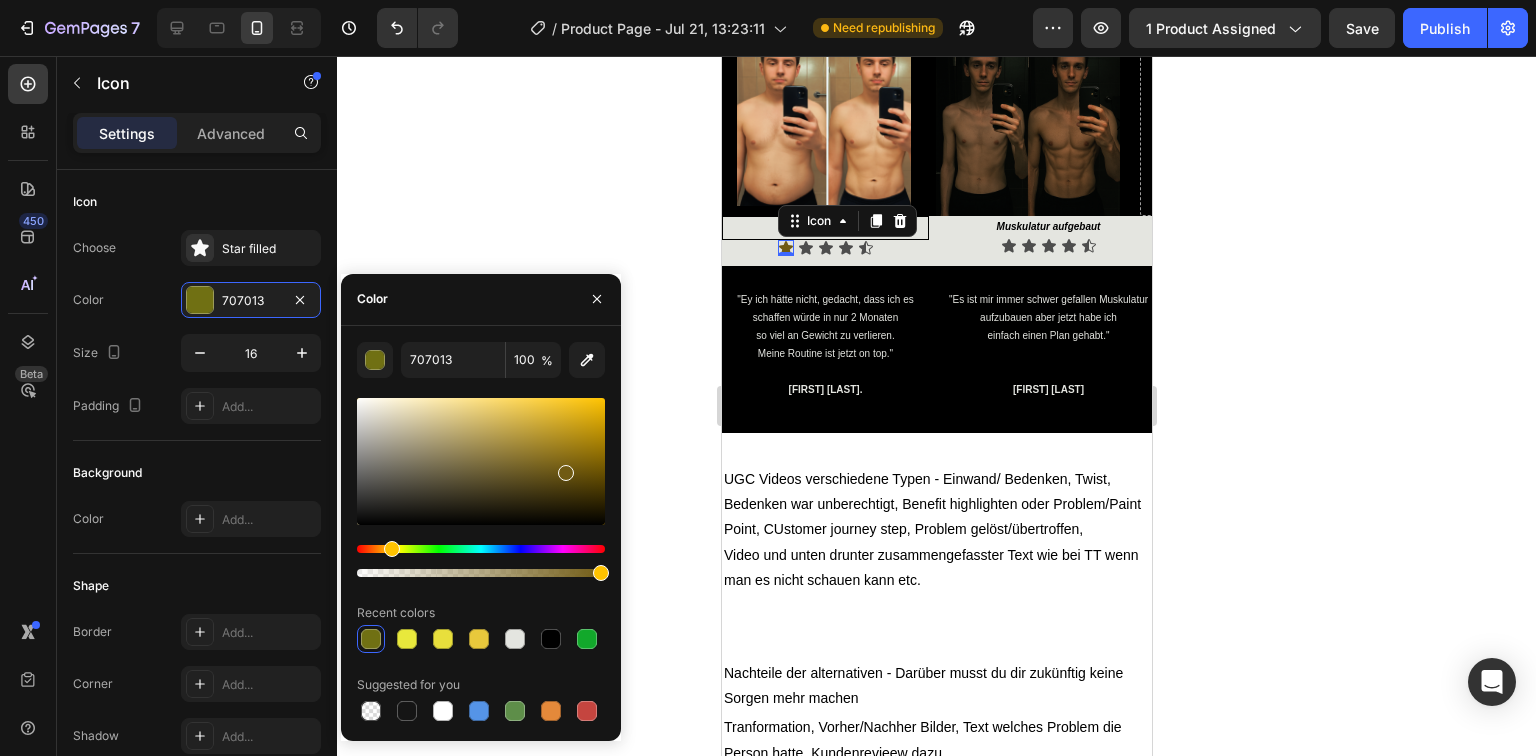drag, startPoint x: 400, startPoint y: 548, endPoint x: 389, endPoint y: 548, distance: 11 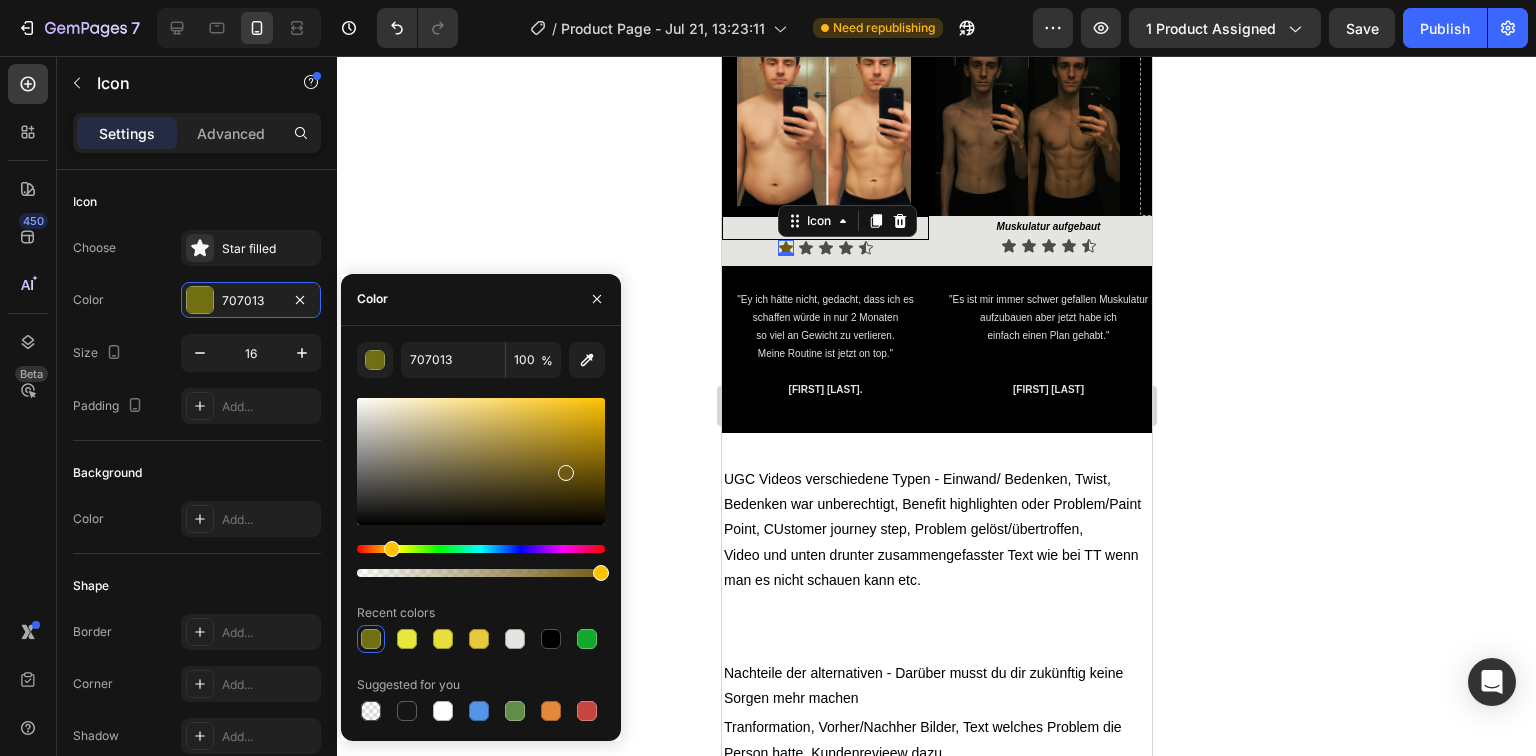 click at bounding box center [392, 549] 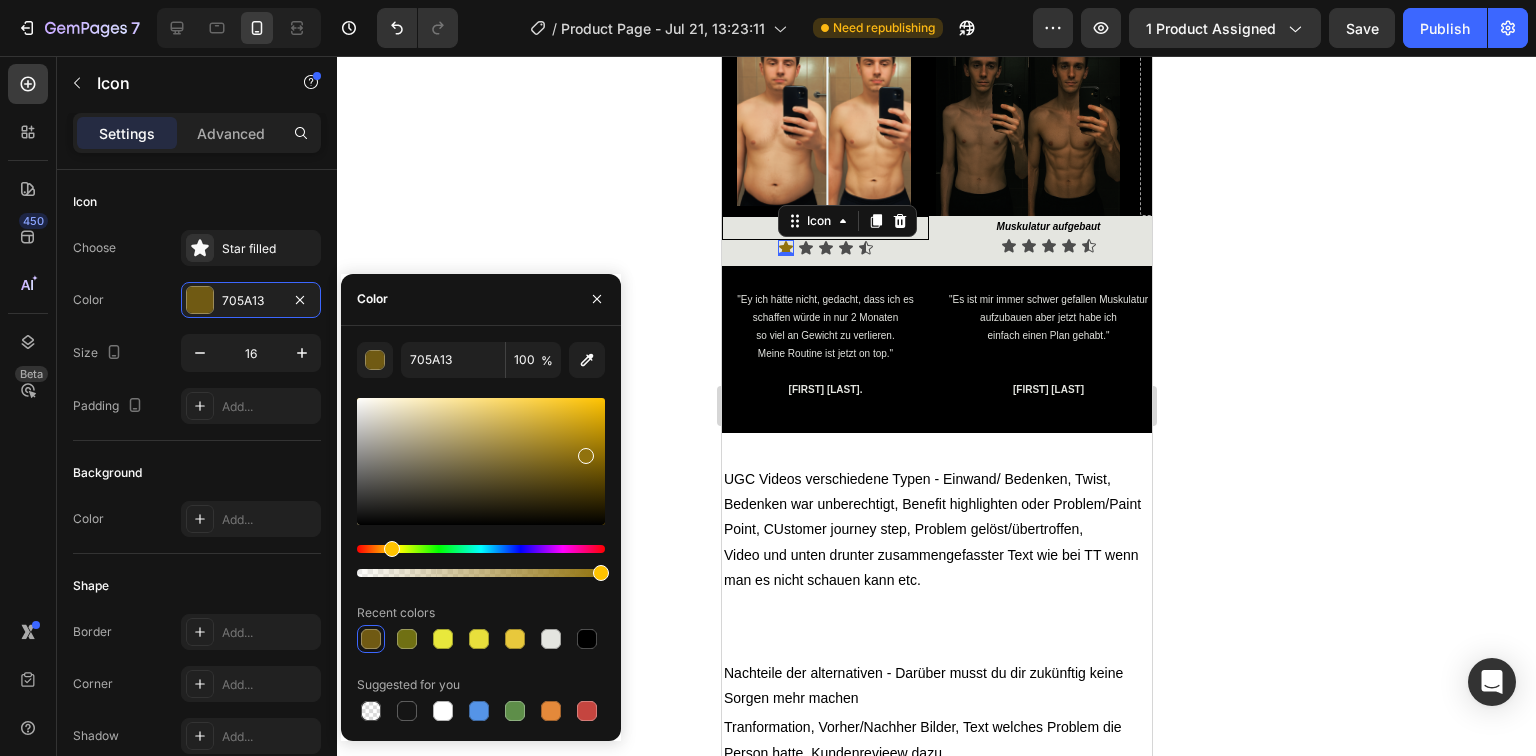drag, startPoint x: 574, startPoint y: 461, endPoint x: 584, endPoint y: 452, distance: 13.453624 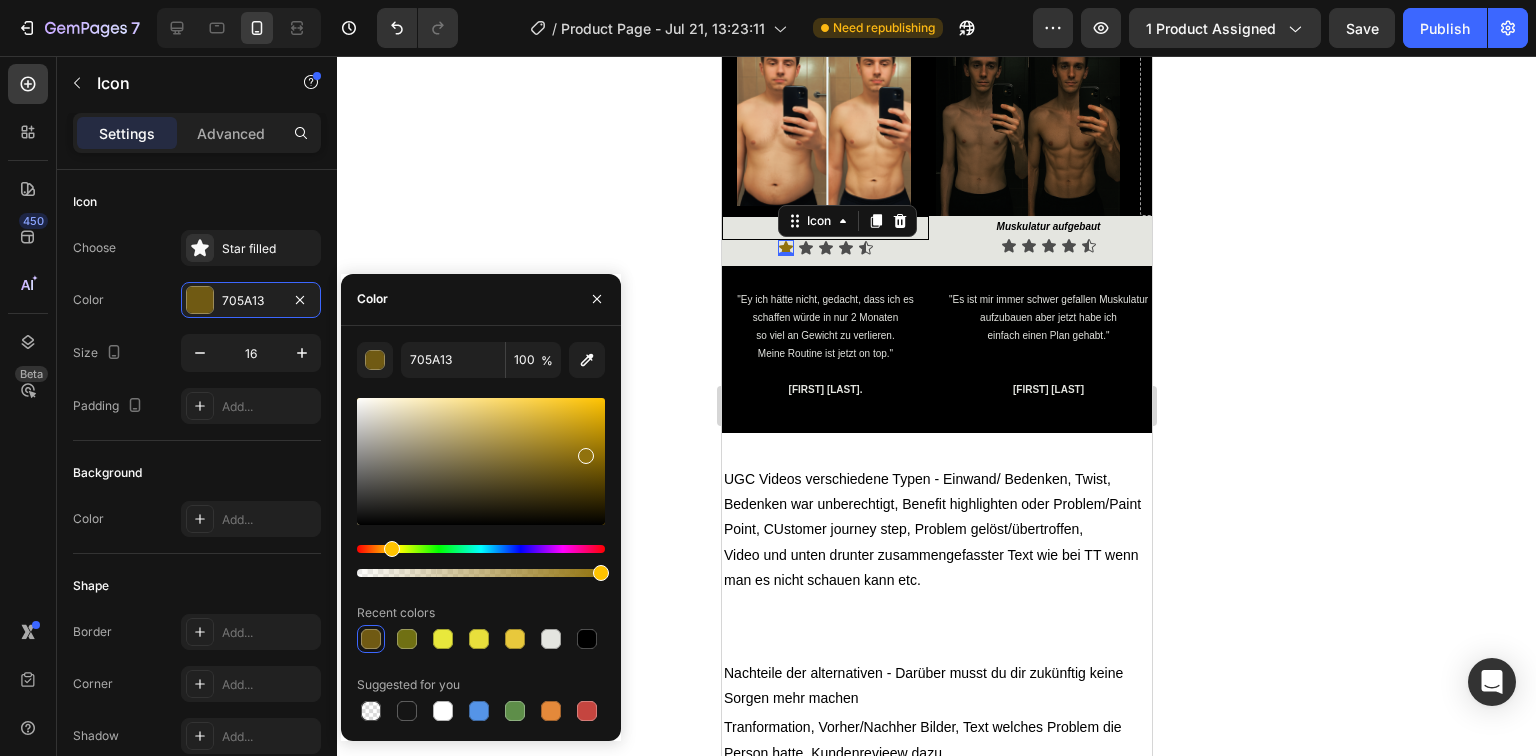 click at bounding box center [481, 461] 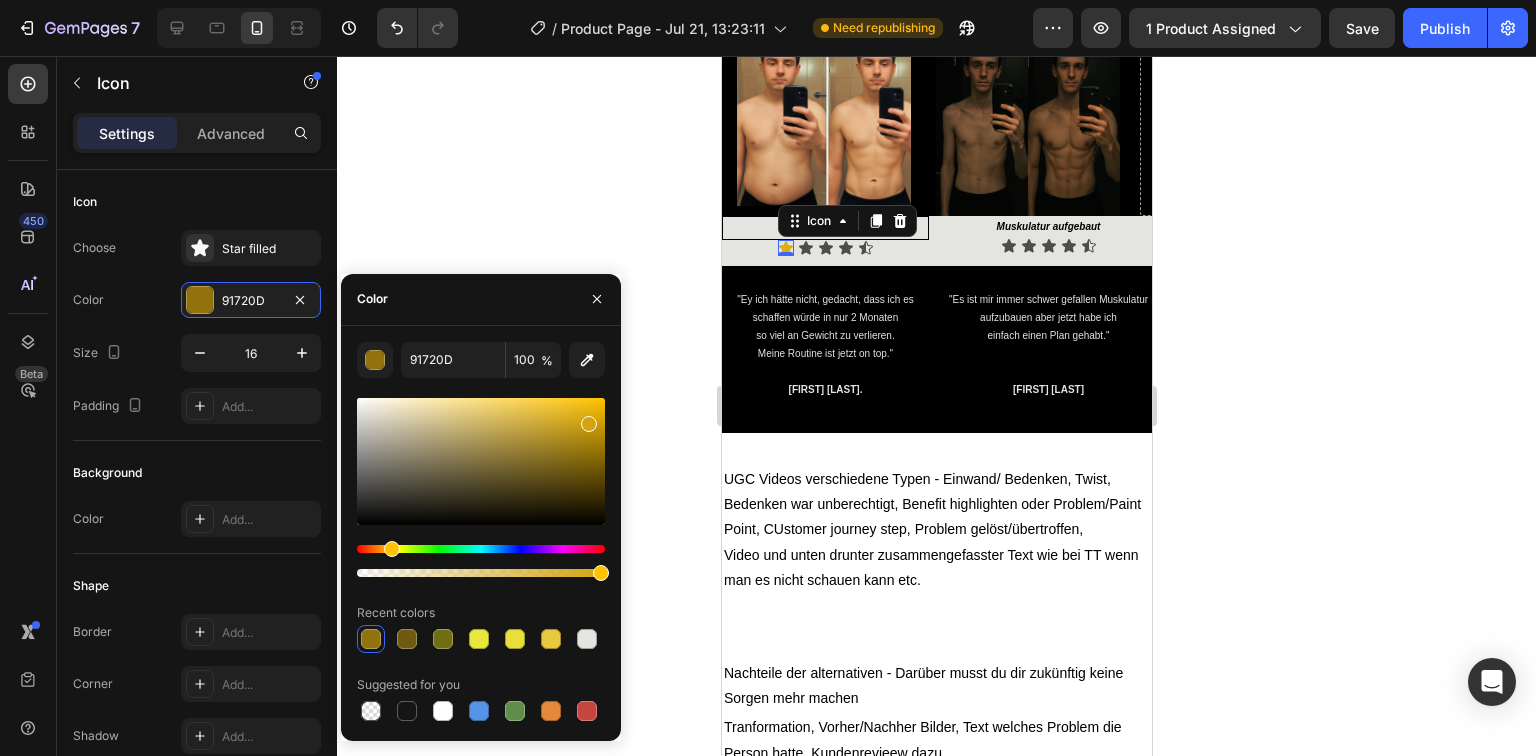 drag, startPoint x: 584, startPoint y: 459, endPoint x: 586, endPoint y: 412, distance: 47.042534 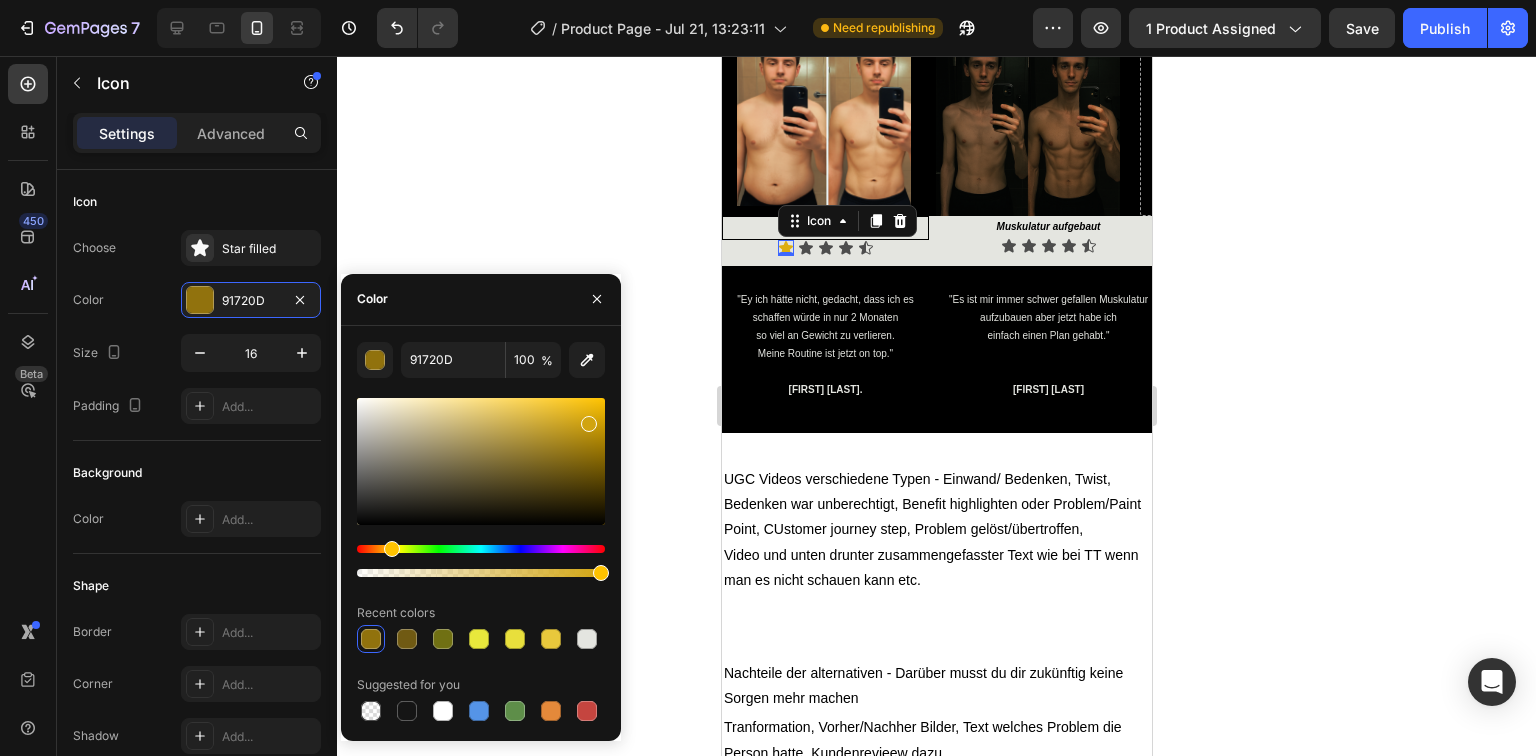 click at bounding box center (589, 424) 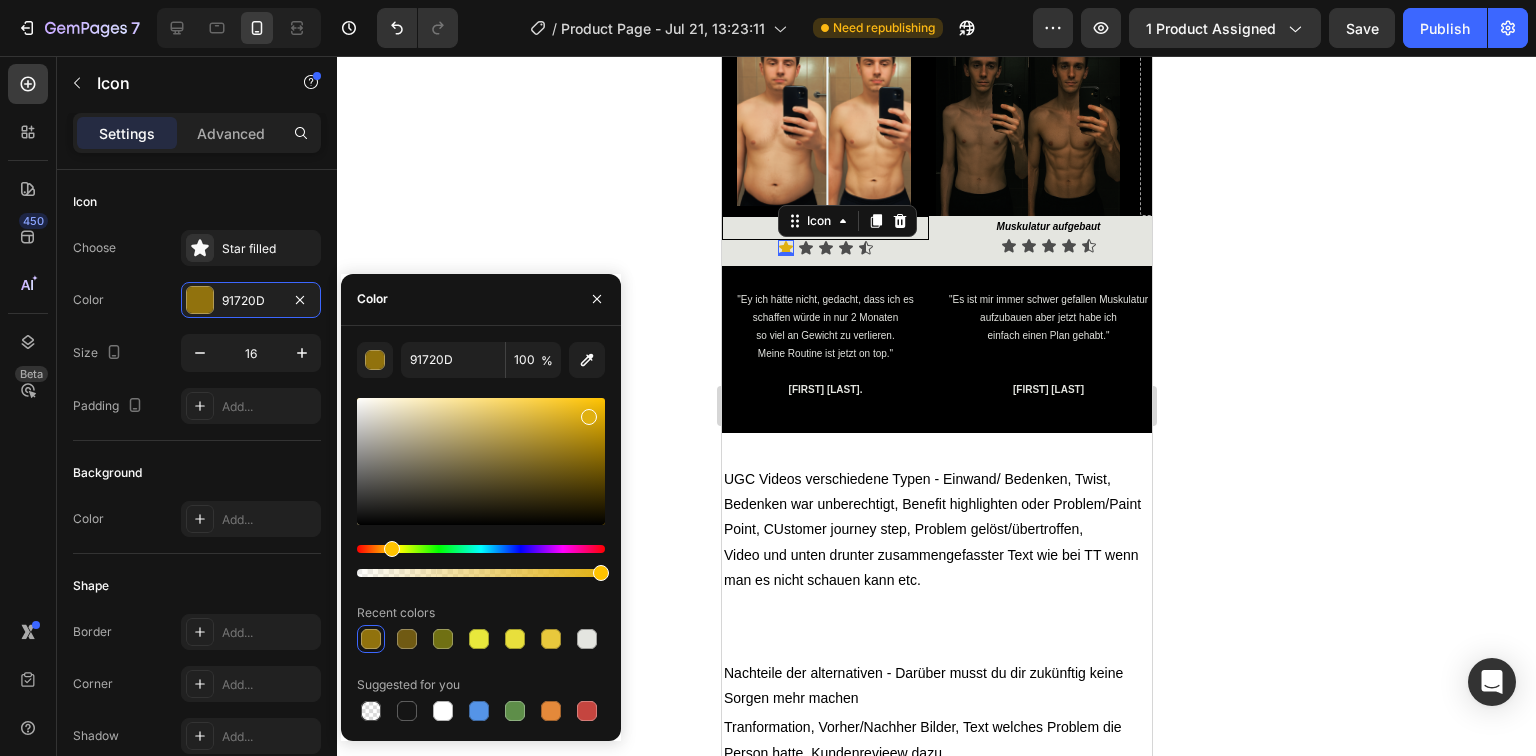 type on "E0B011" 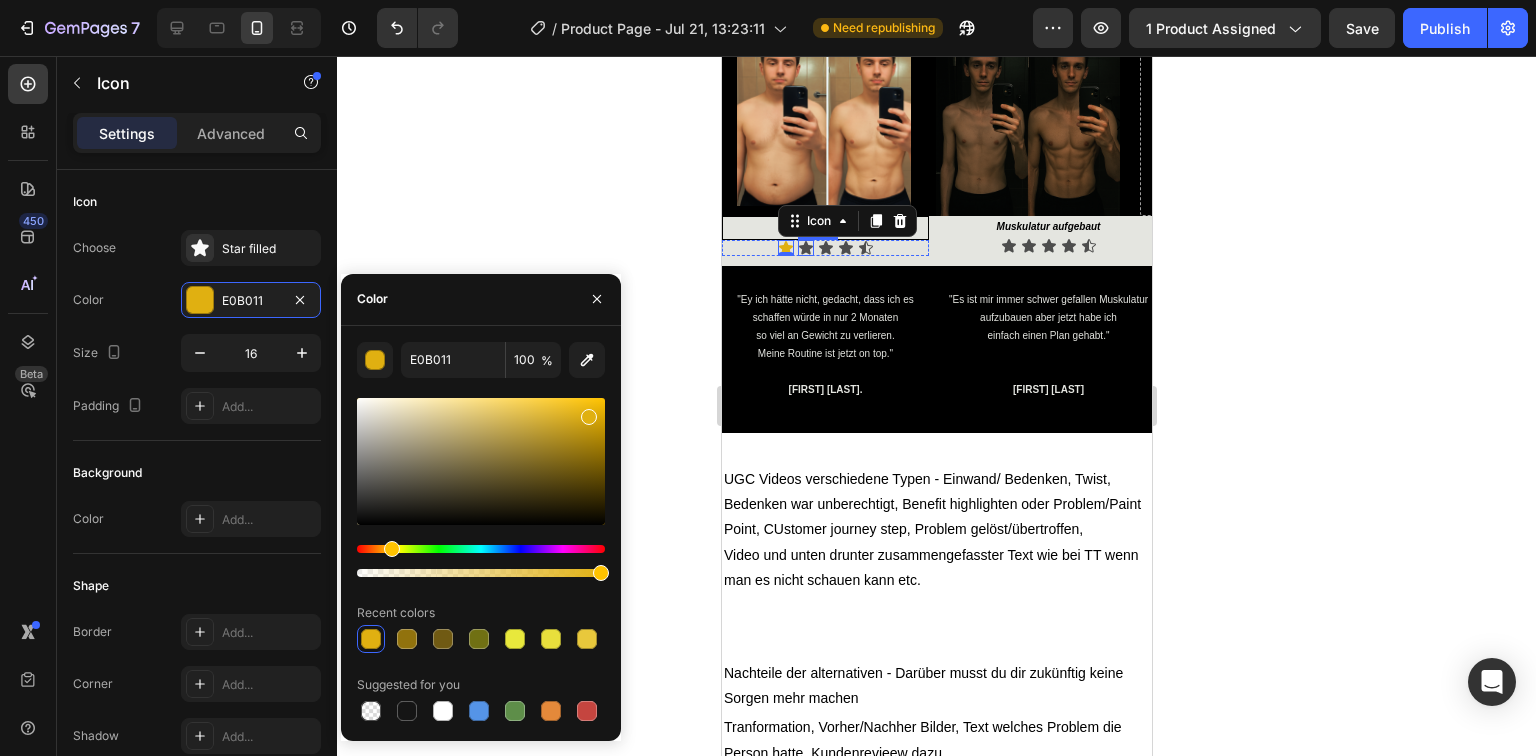 click on "Icon" at bounding box center [805, 248] 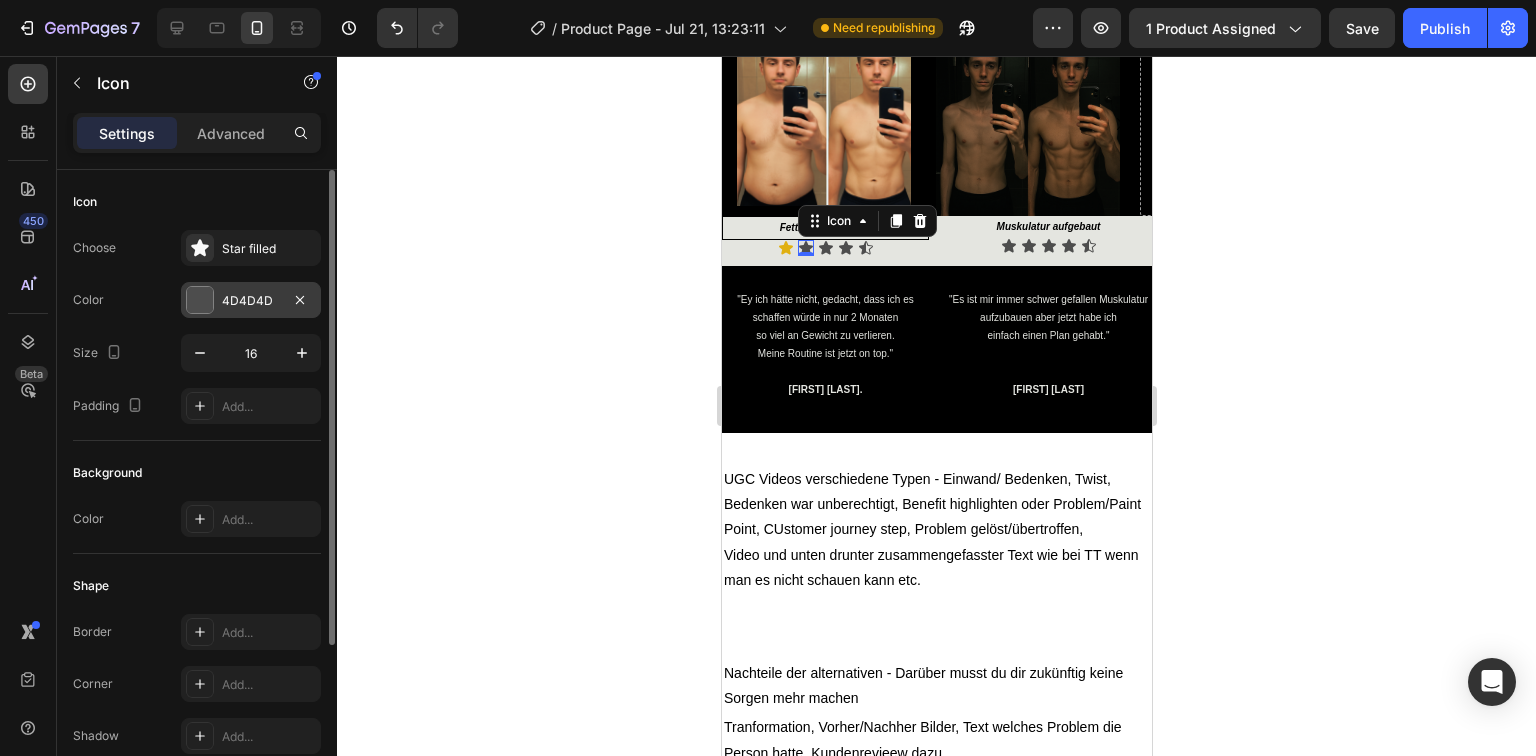 click at bounding box center (200, 300) 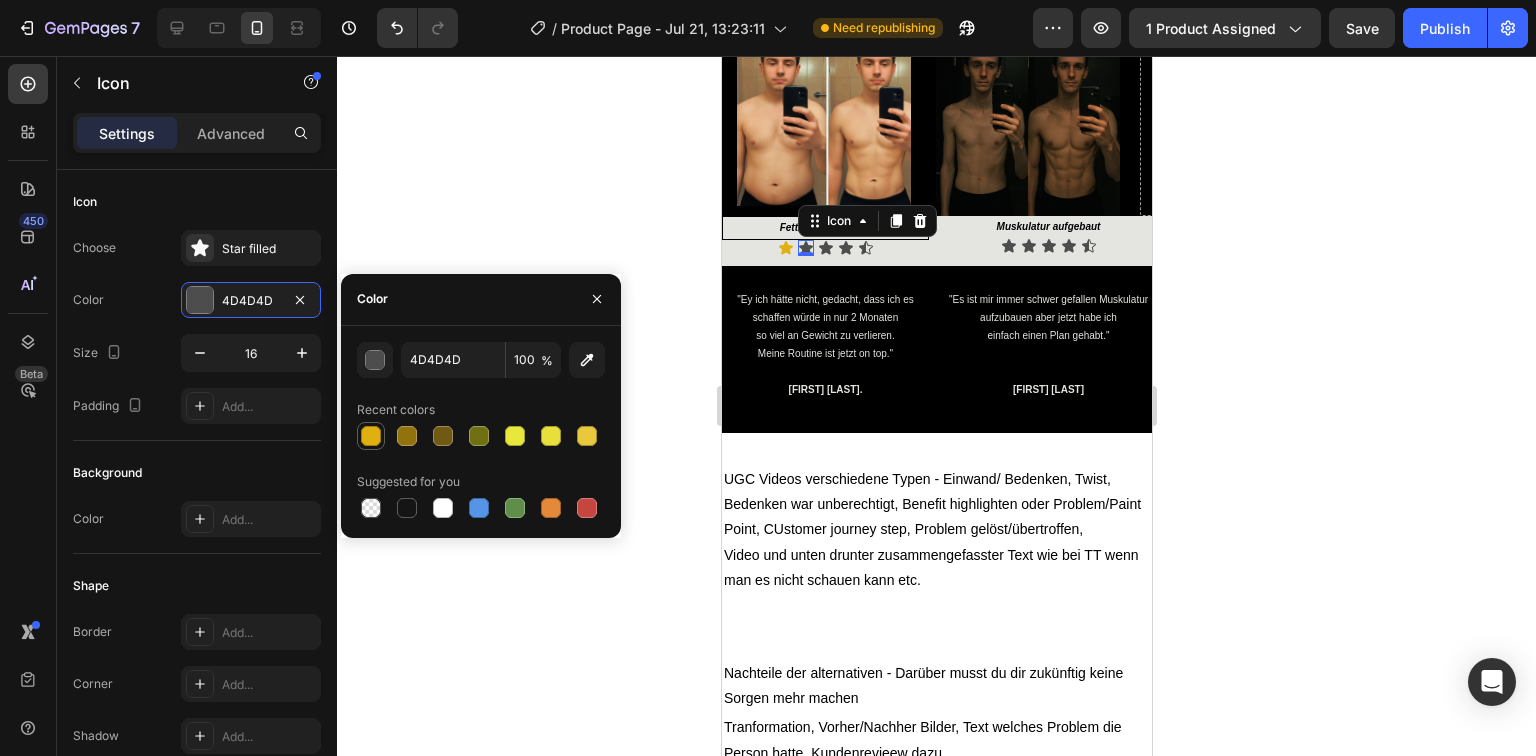 click at bounding box center [371, 436] 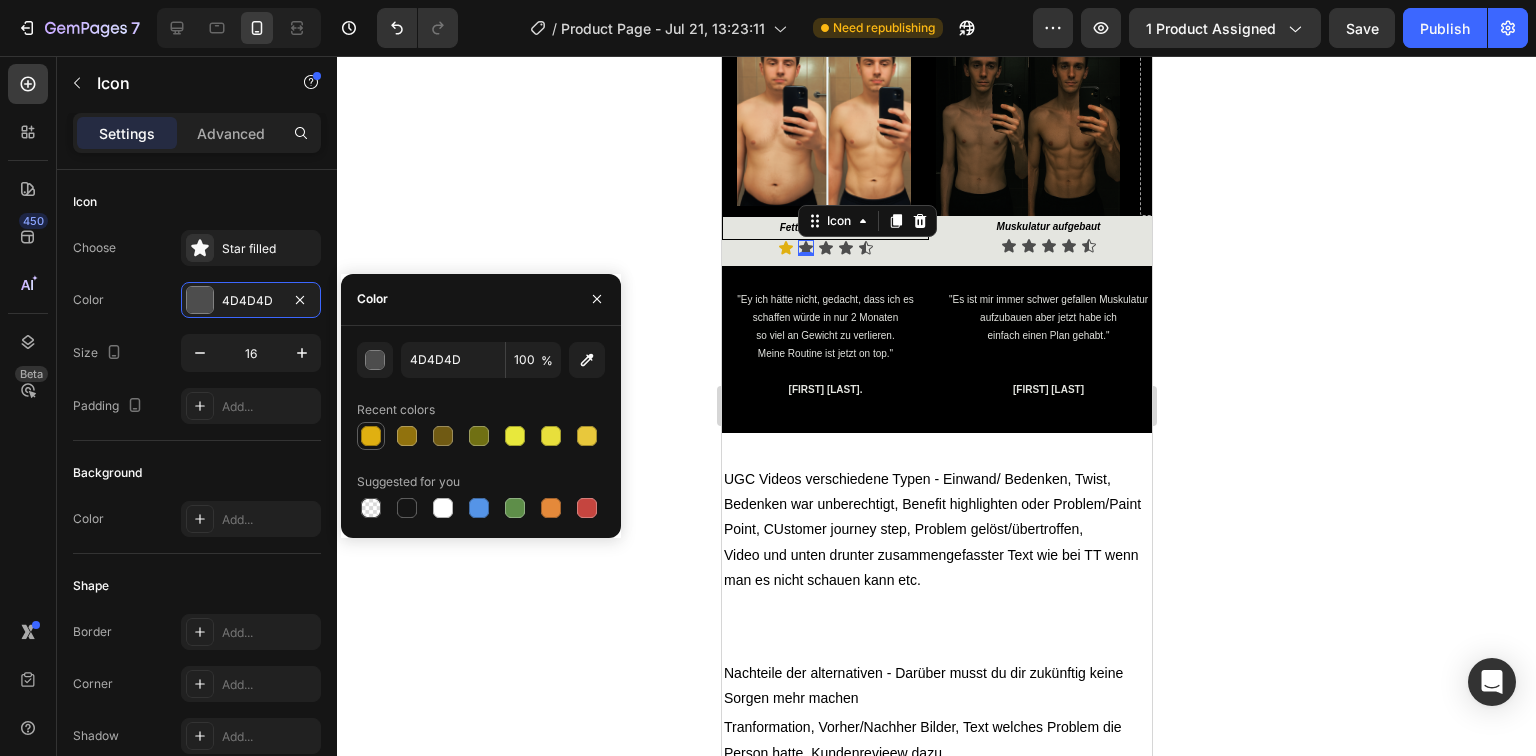type on "E0B011" 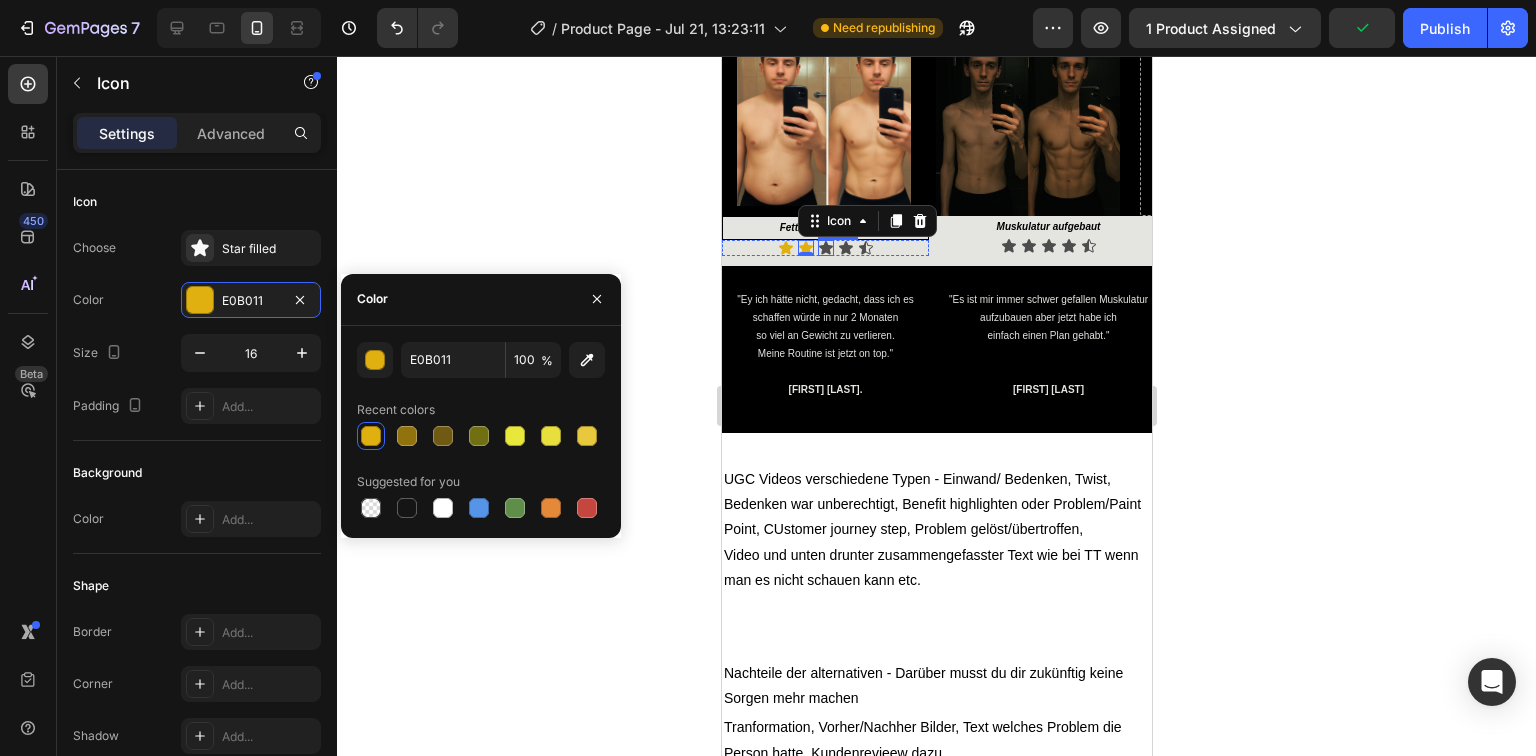 click on "Icon" at bounding box center [825, 248] 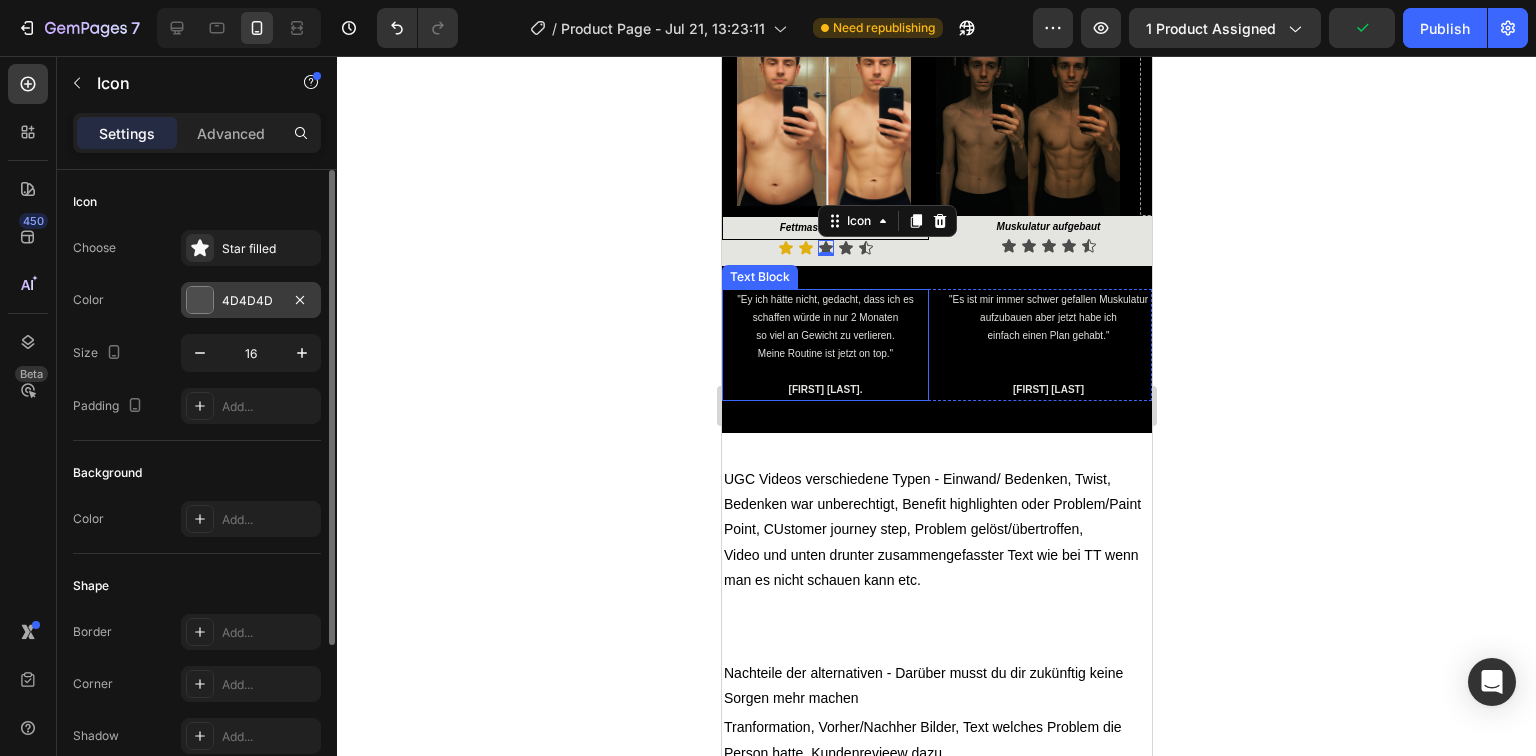 click at bounding box center (200, 300) 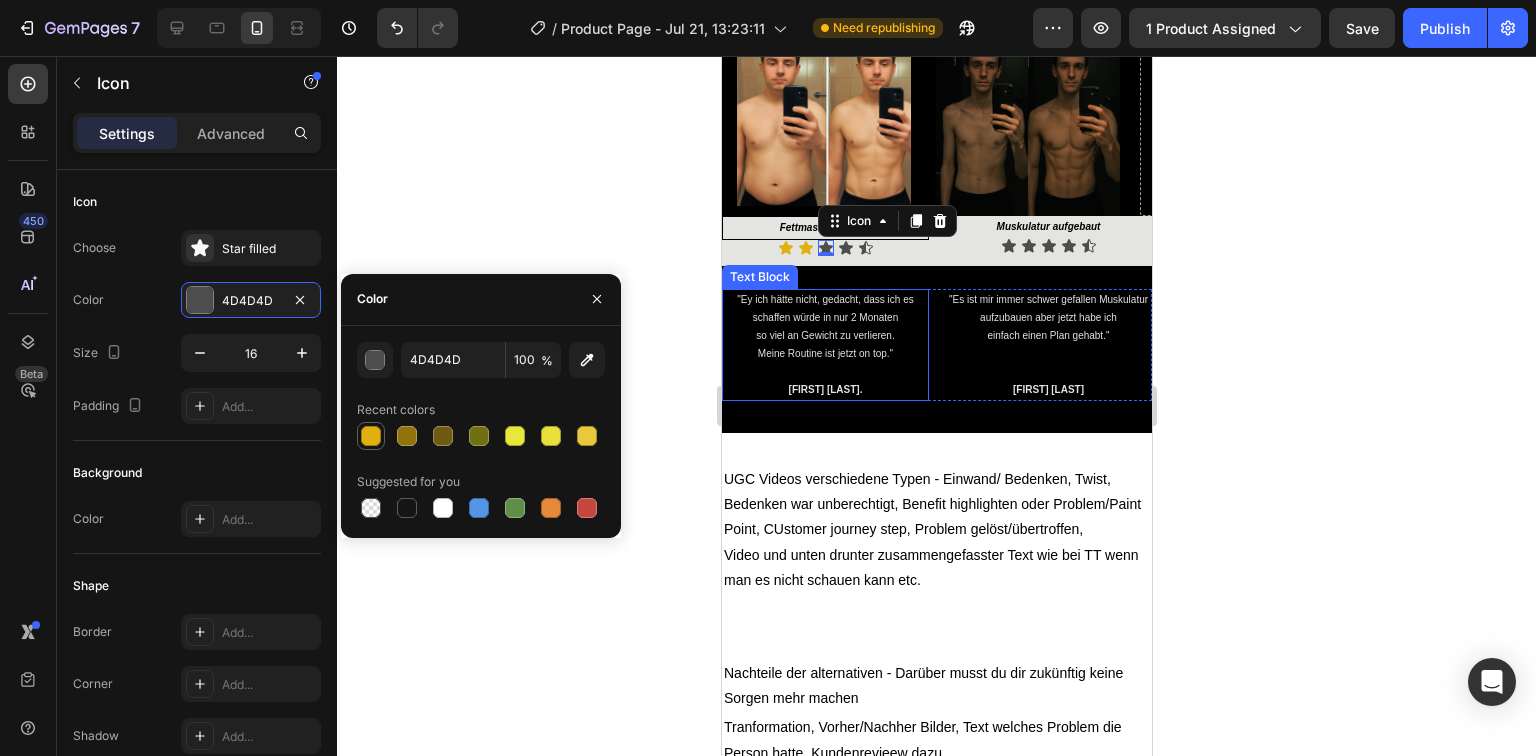 click at bounding box center (371, 436) 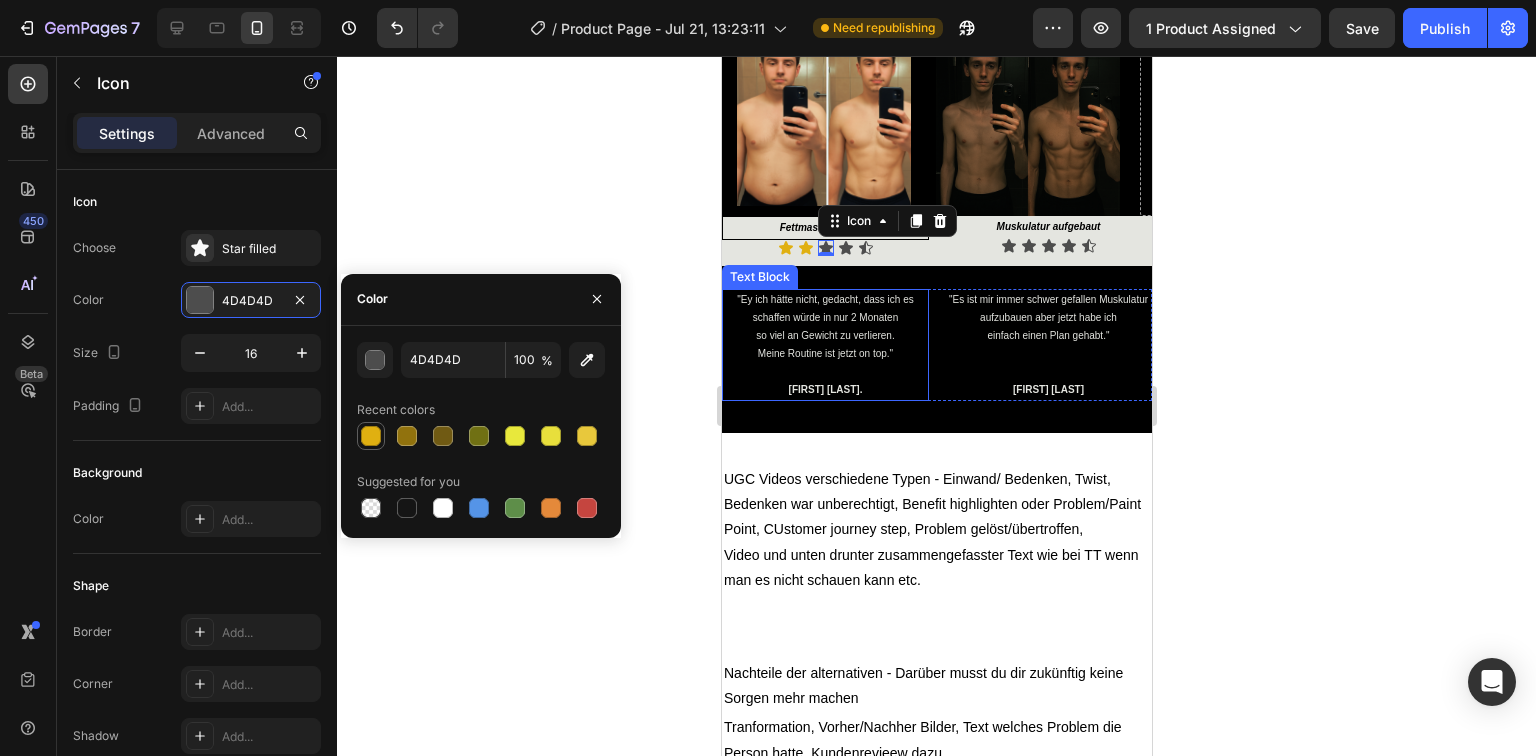 type on "E0B011" 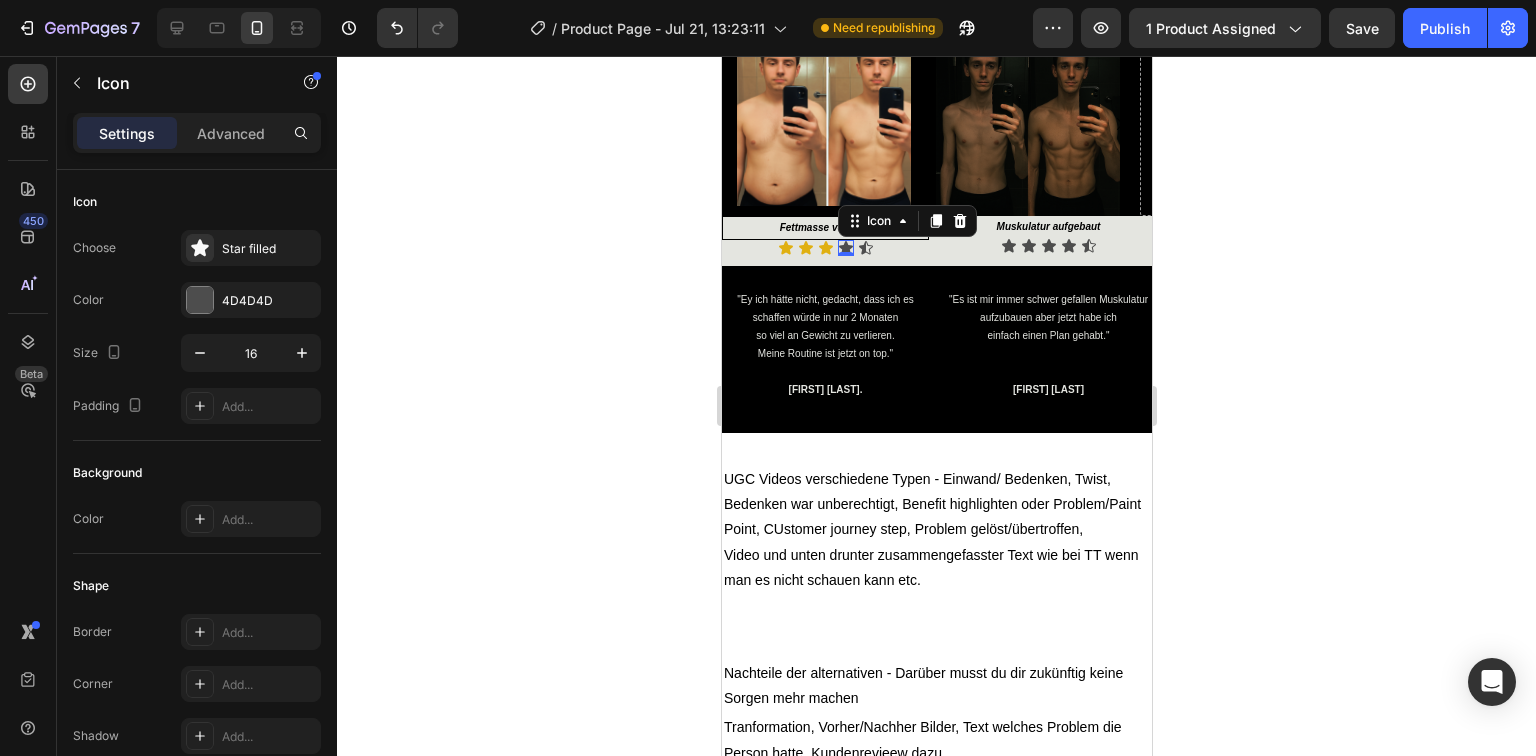 drag, startPoint x: 841, startPoint y: 455, endPoint x: 1367, endPoint y: 484, distance: 526.7988 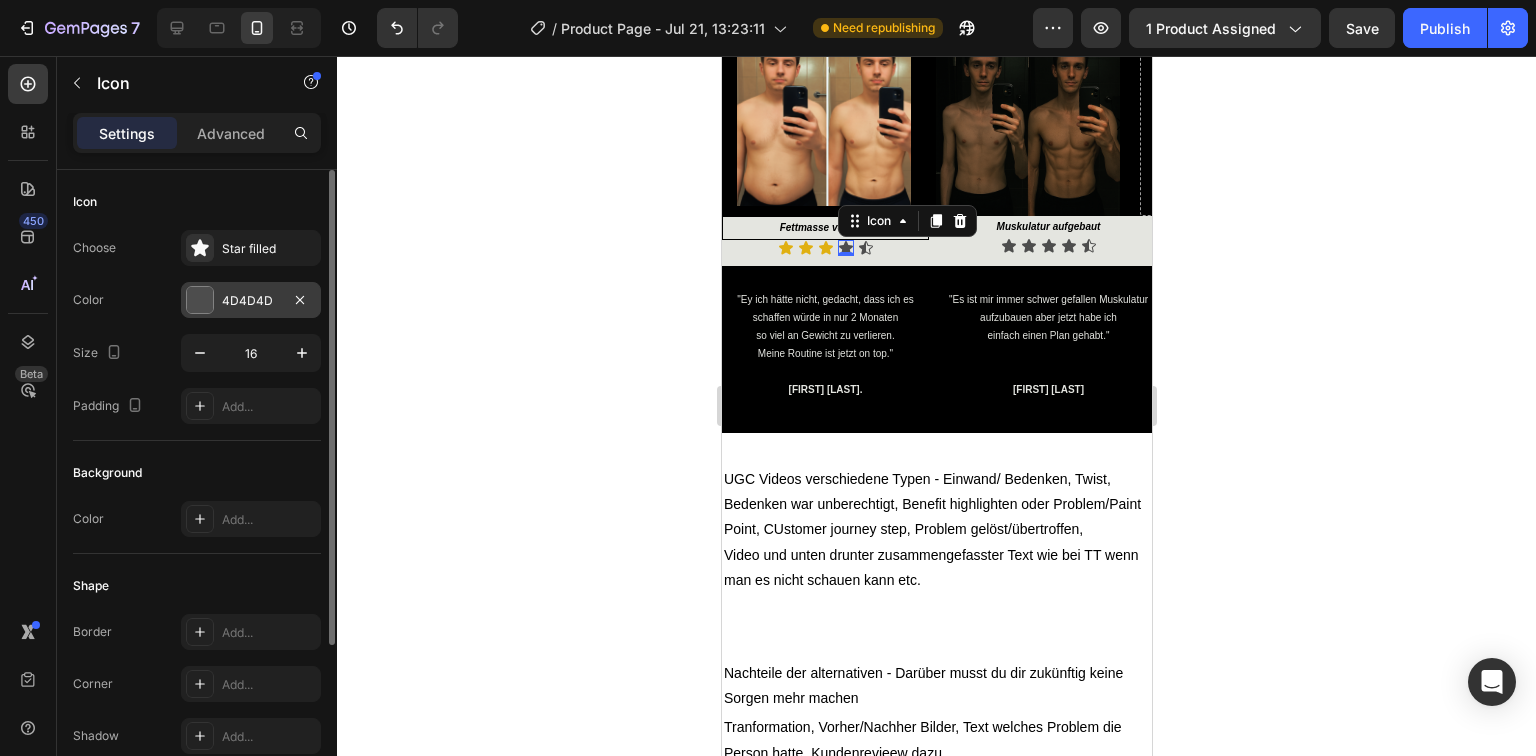 click at bounding box center [200, 300] 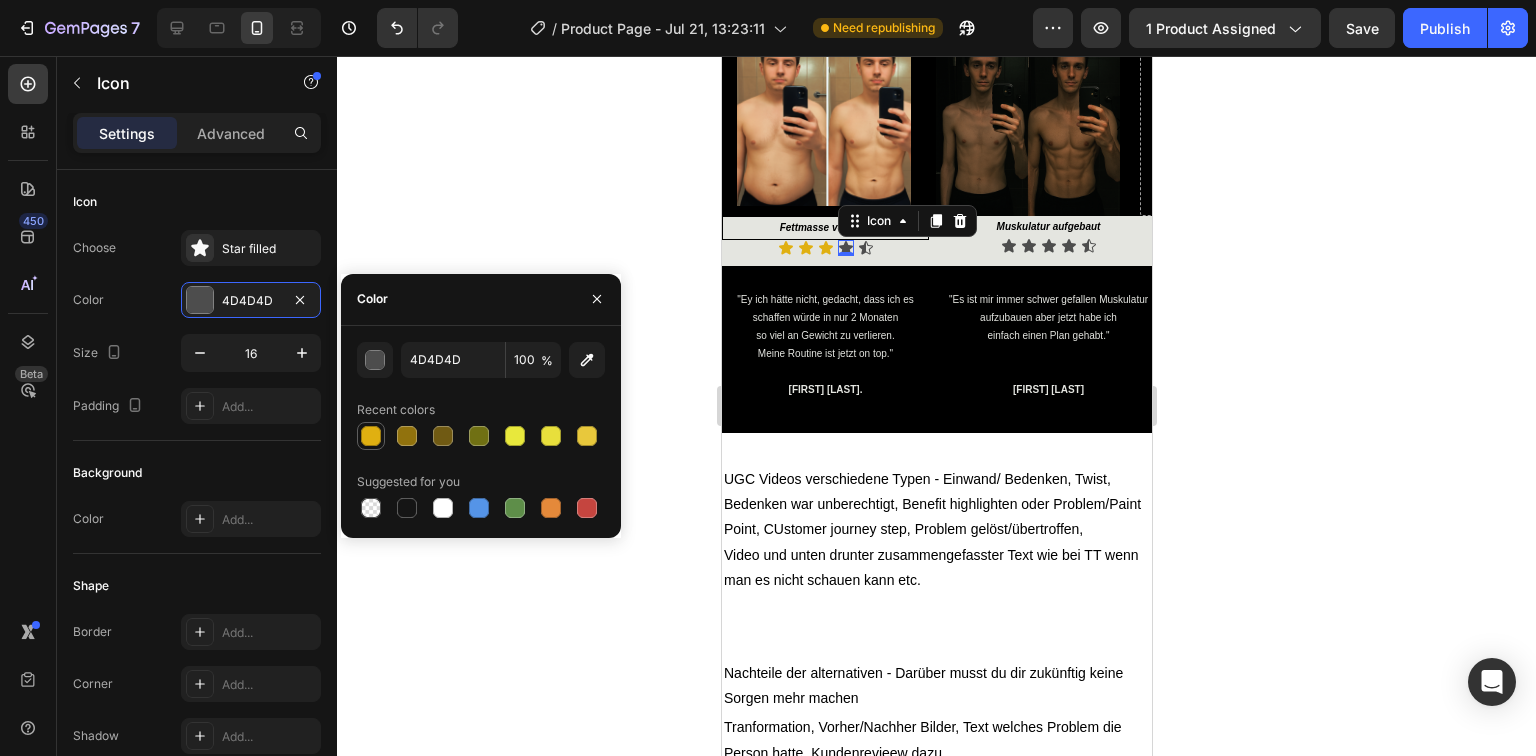 click at bounding box center [371, 436] 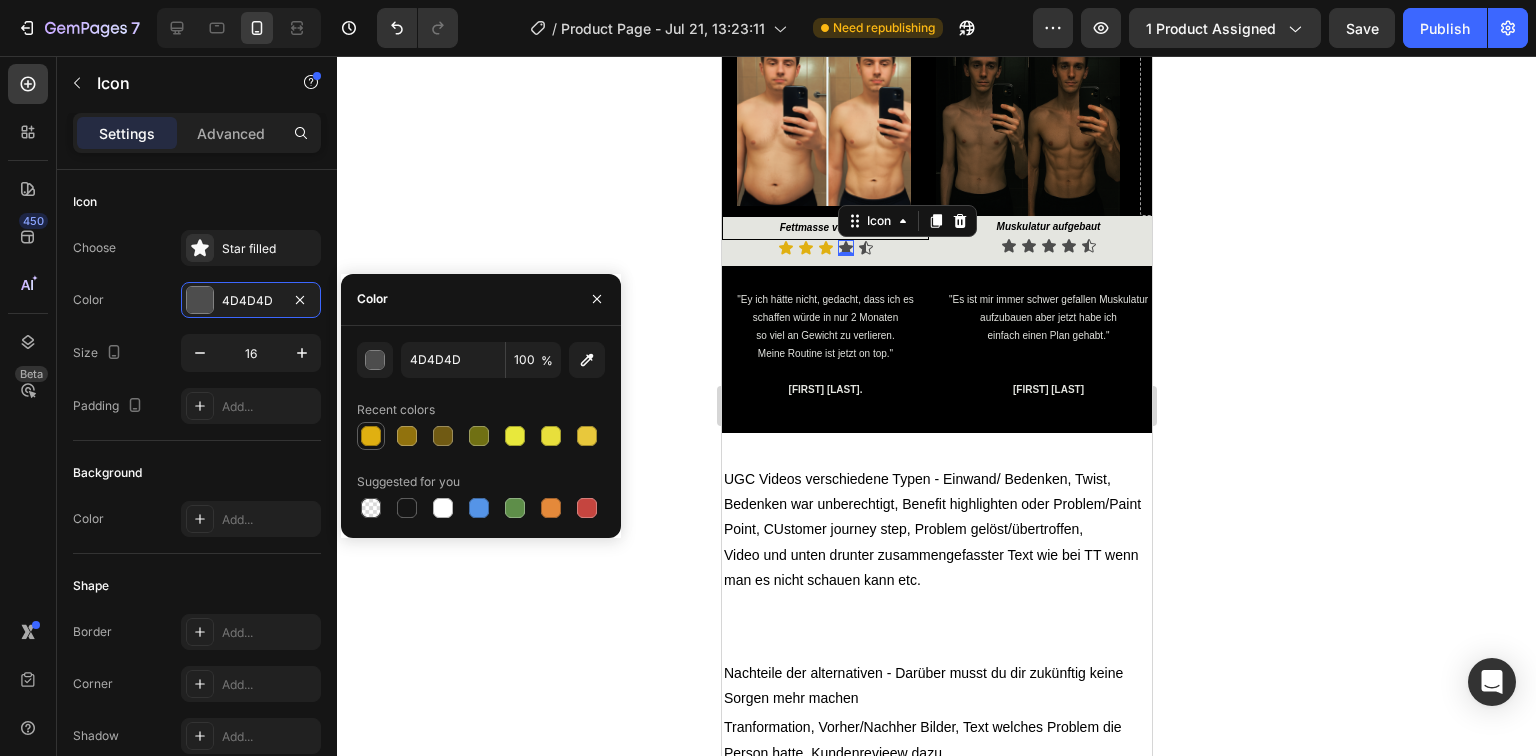 type on "E0B011" 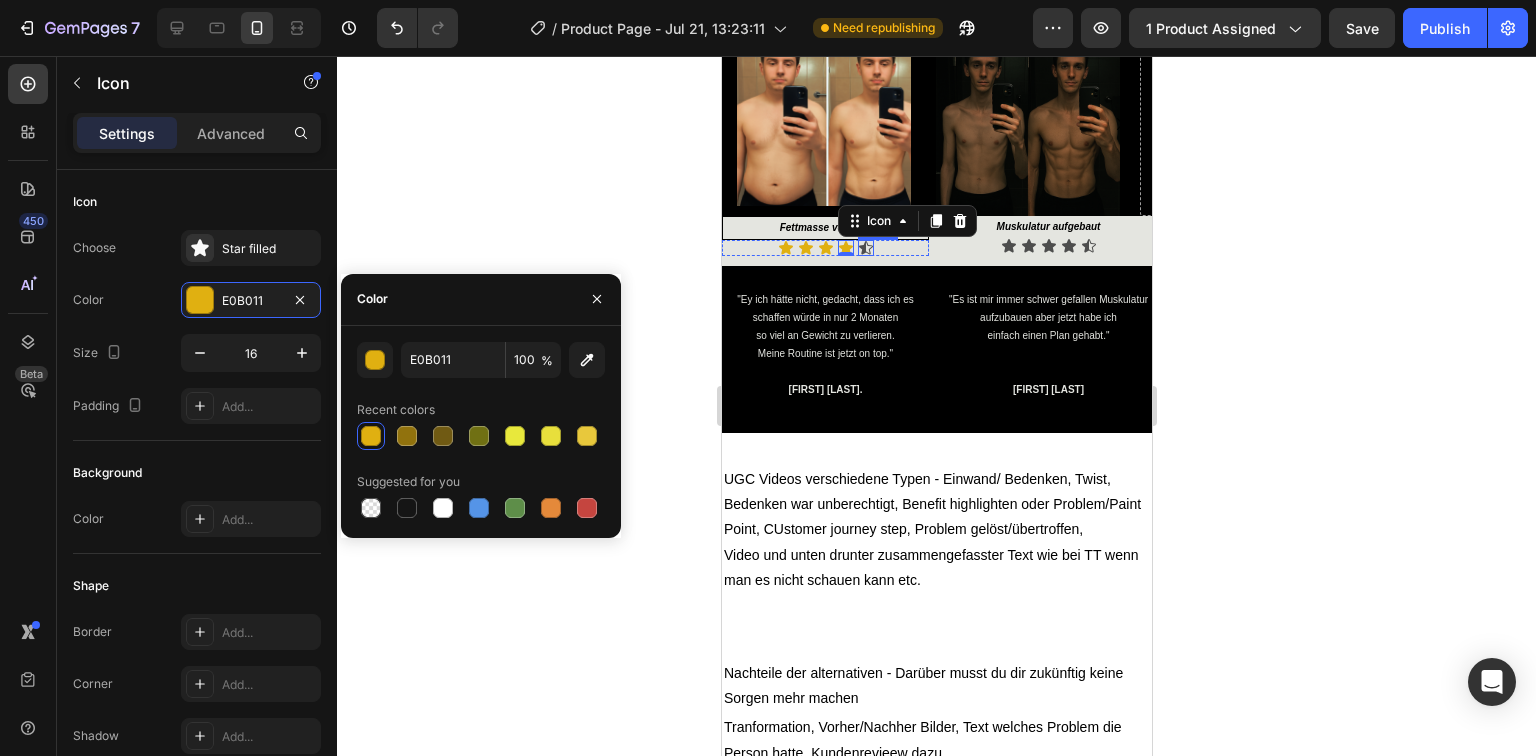 click 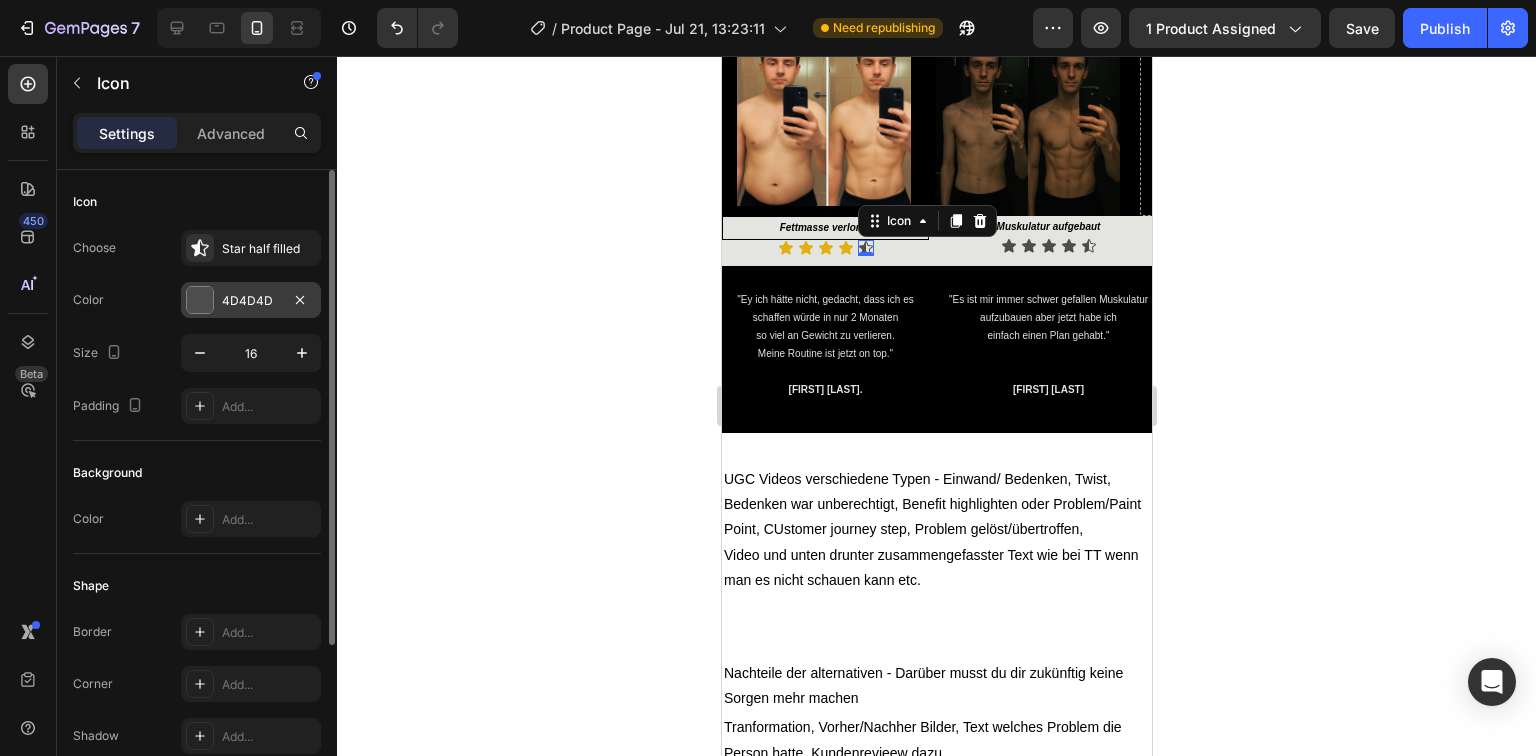 click at bounding box center [200, 300] 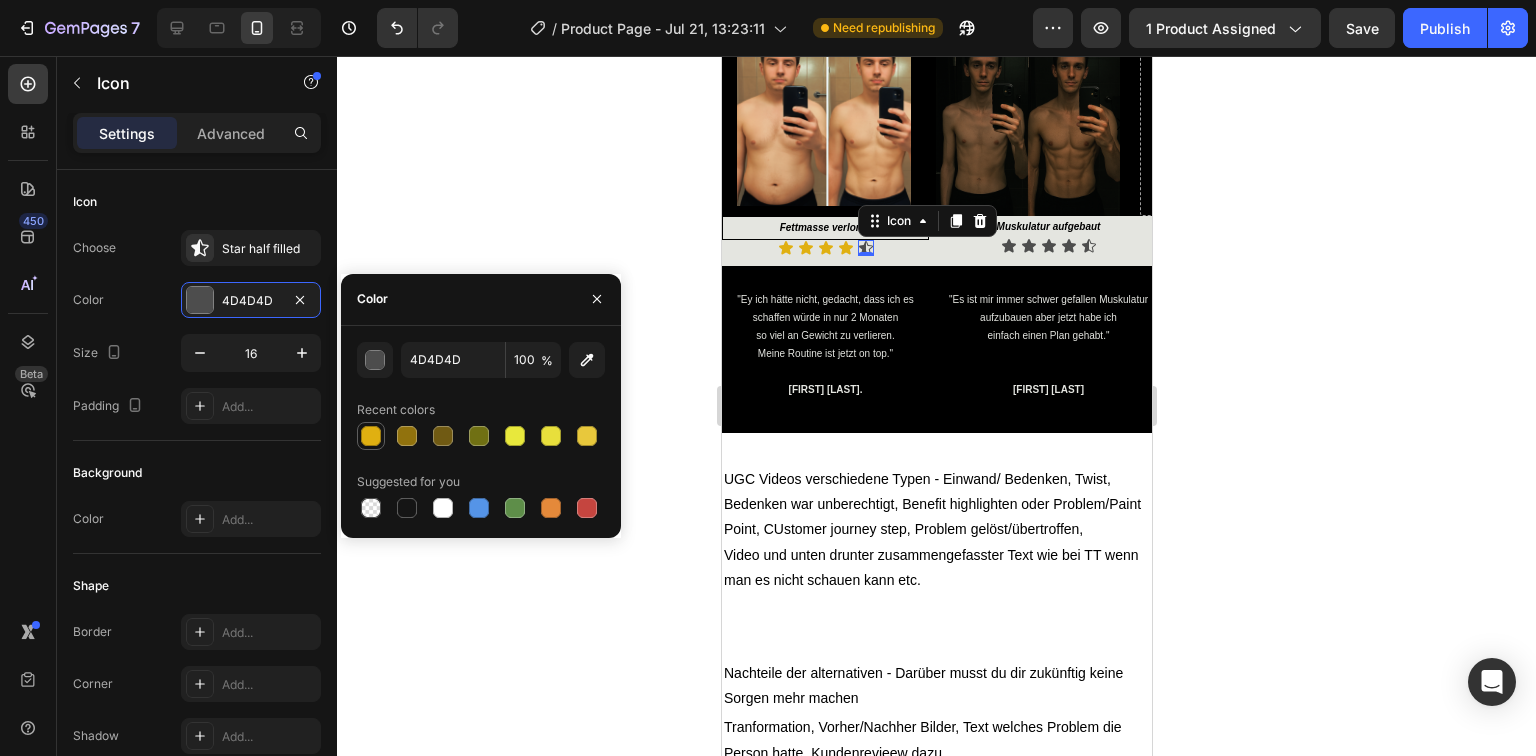 click at bounding box center (371, 436) 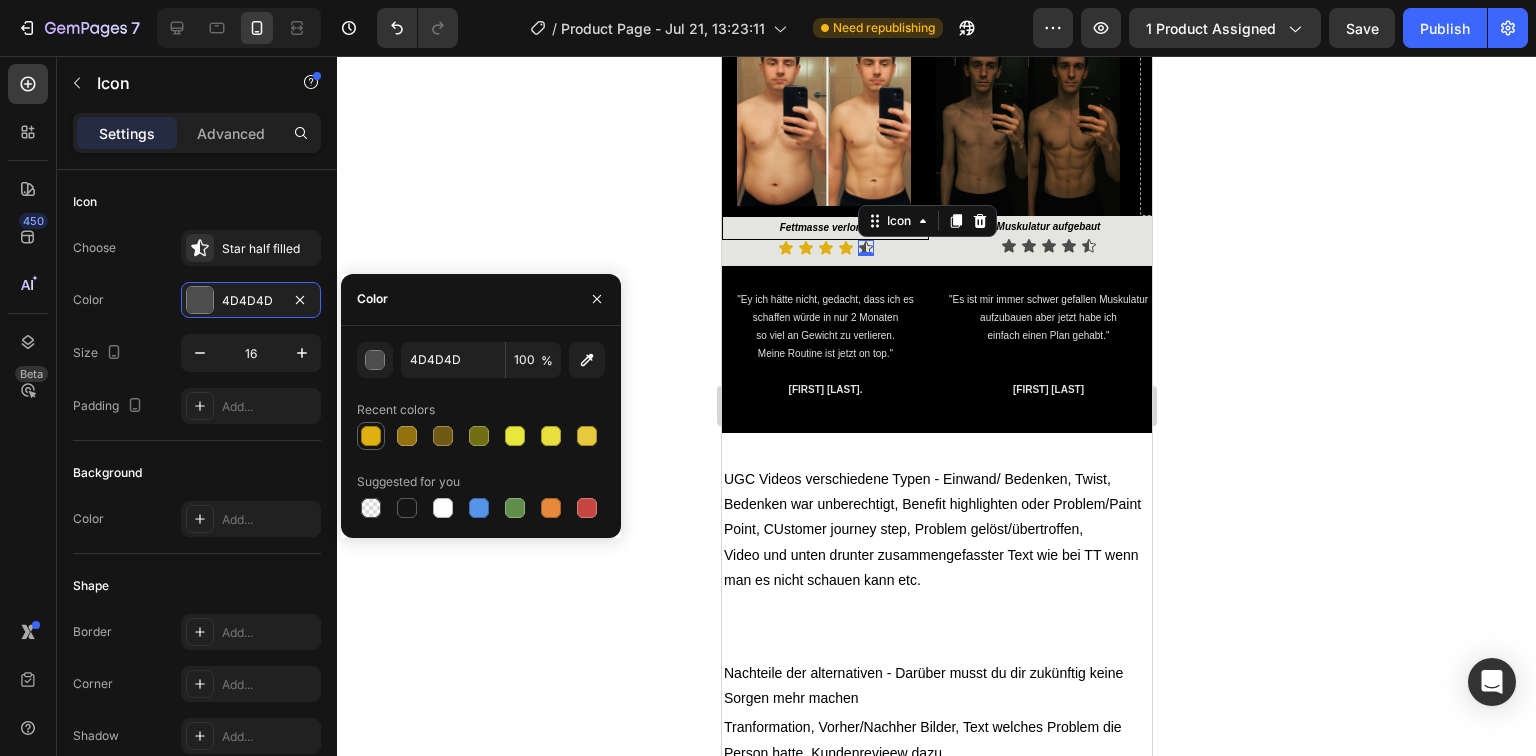 type on "E0B011" 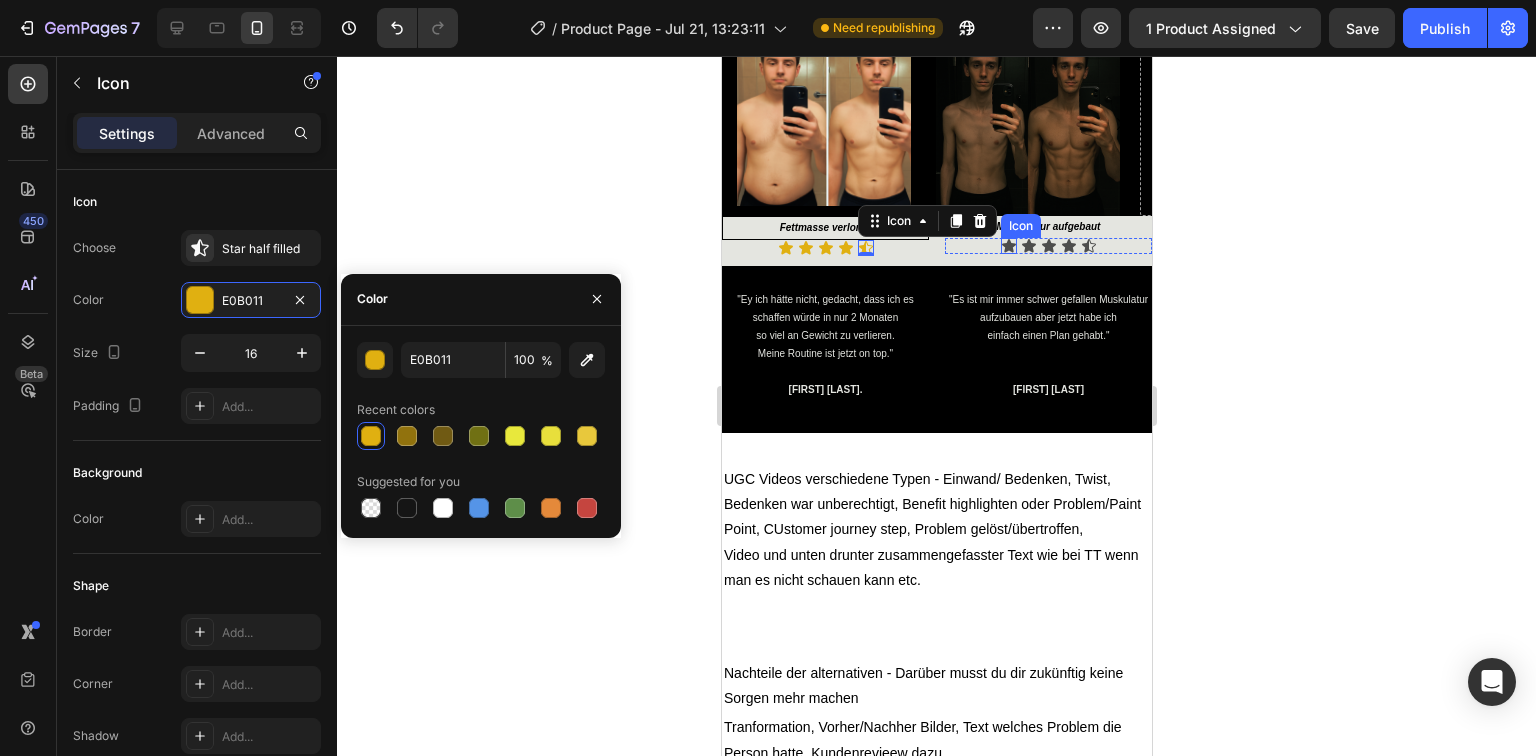 click 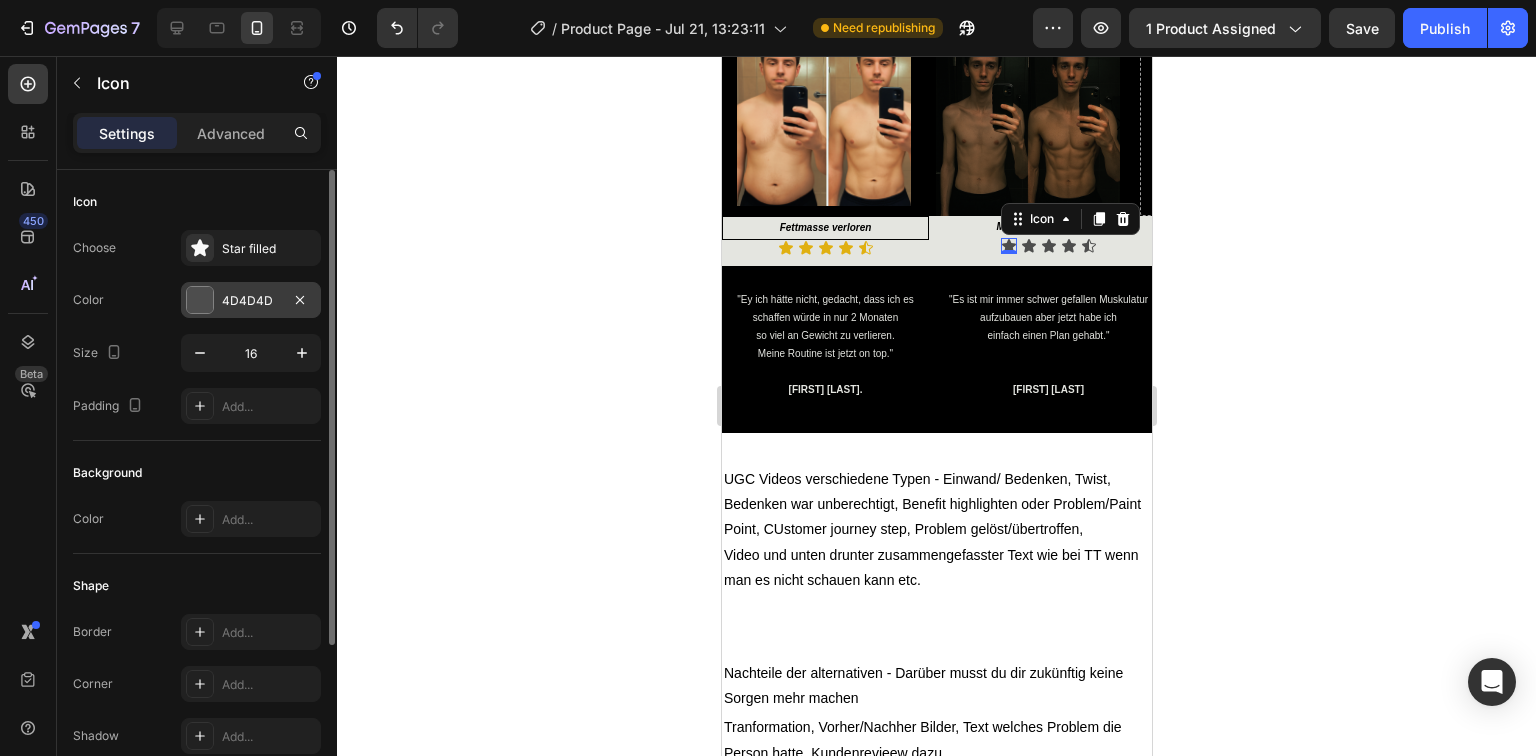click at bounding box center [200, 300] 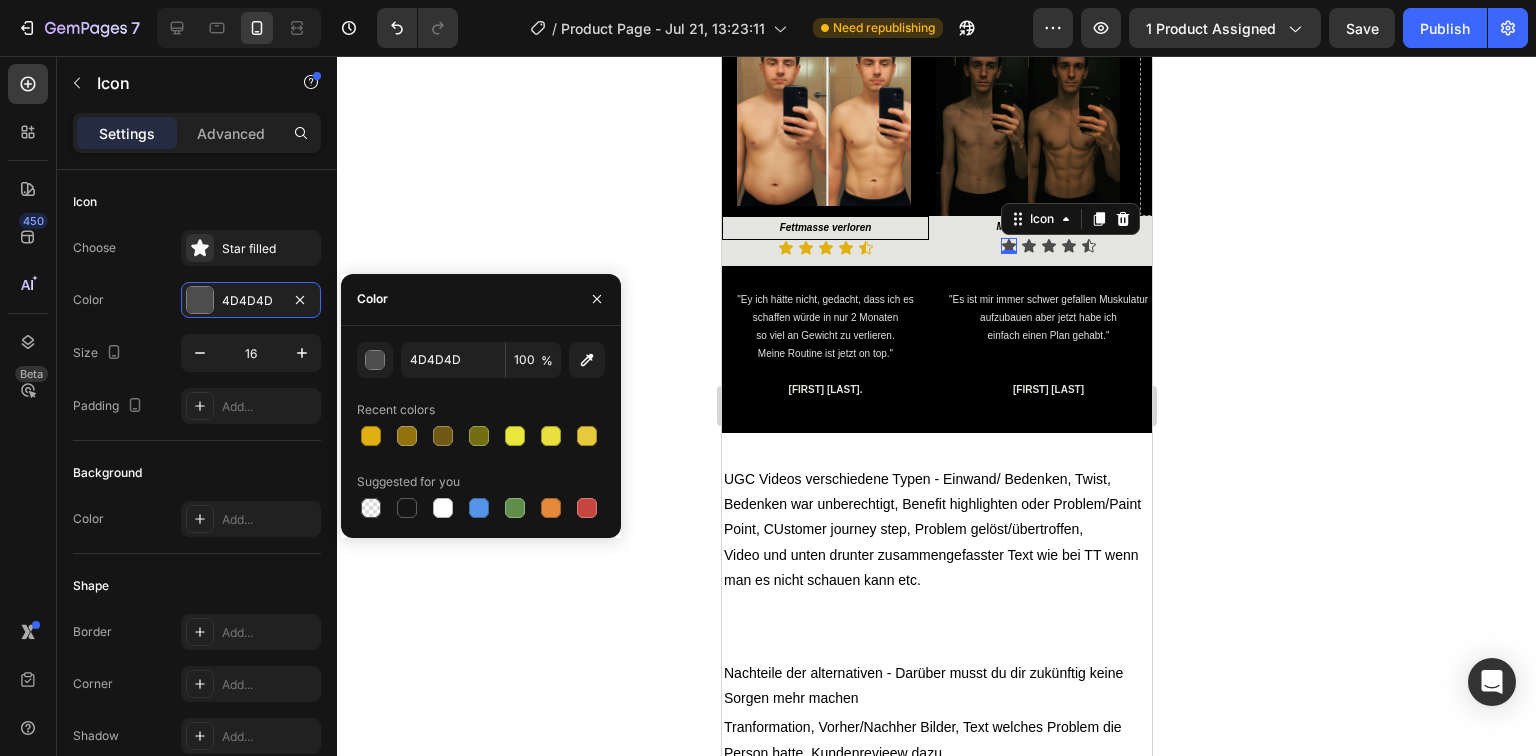 click on "4D4D4D 100 % Recent colors Suggested for you" at bounding box center [481, 432] 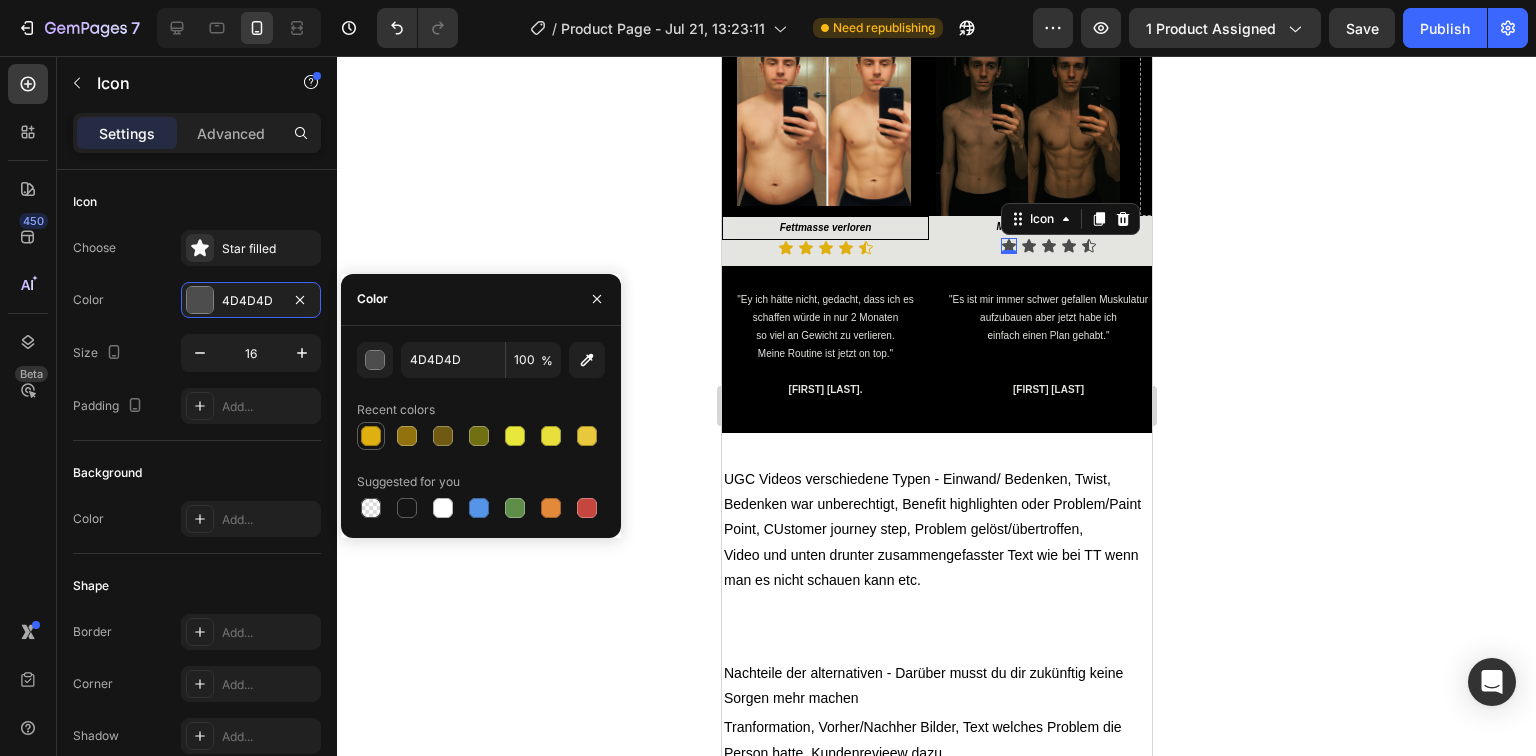 drag, startPoint x: 365, startPoint y: 436, endPoint x: 441, endPoint y: 444, distance: 76.41989 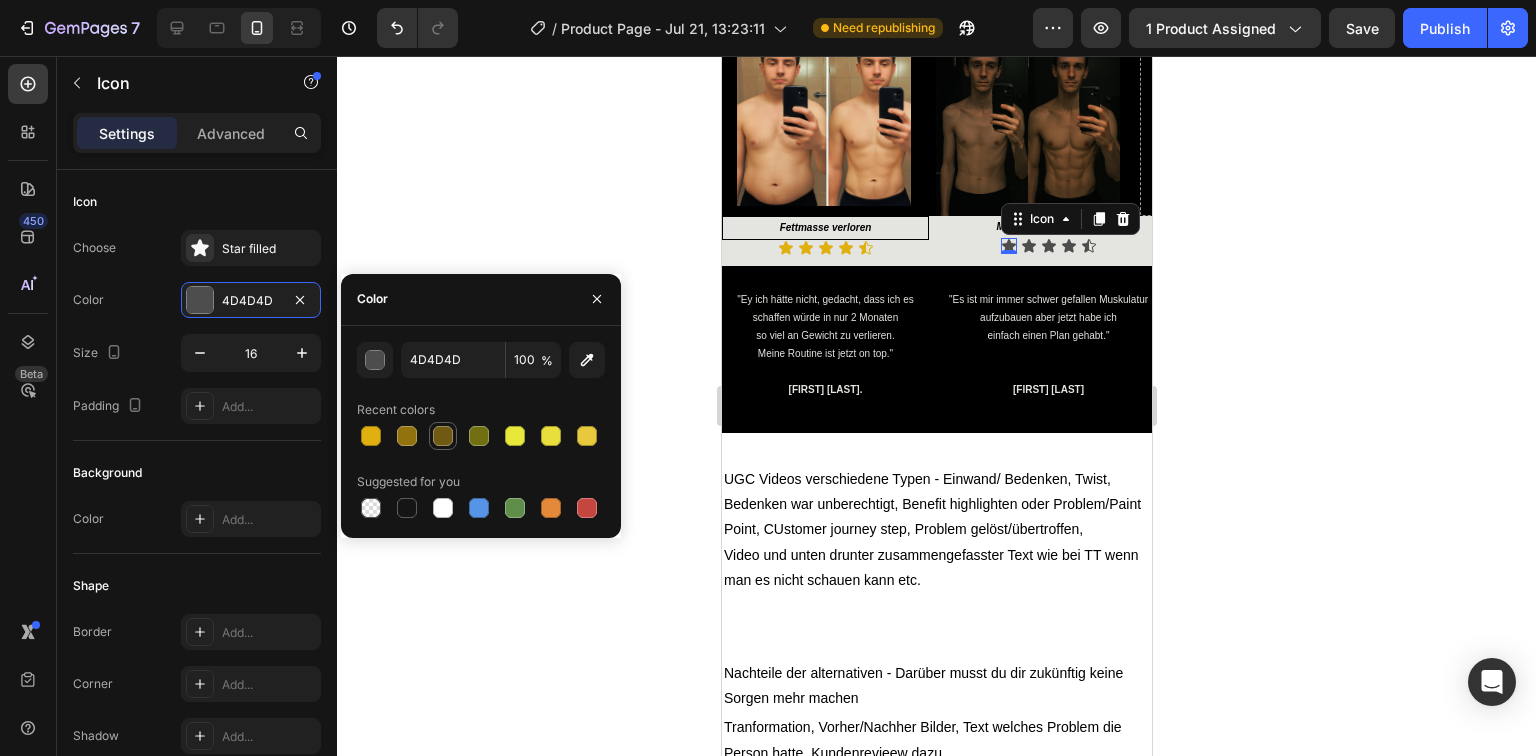 click at bounding box center [371, 436] 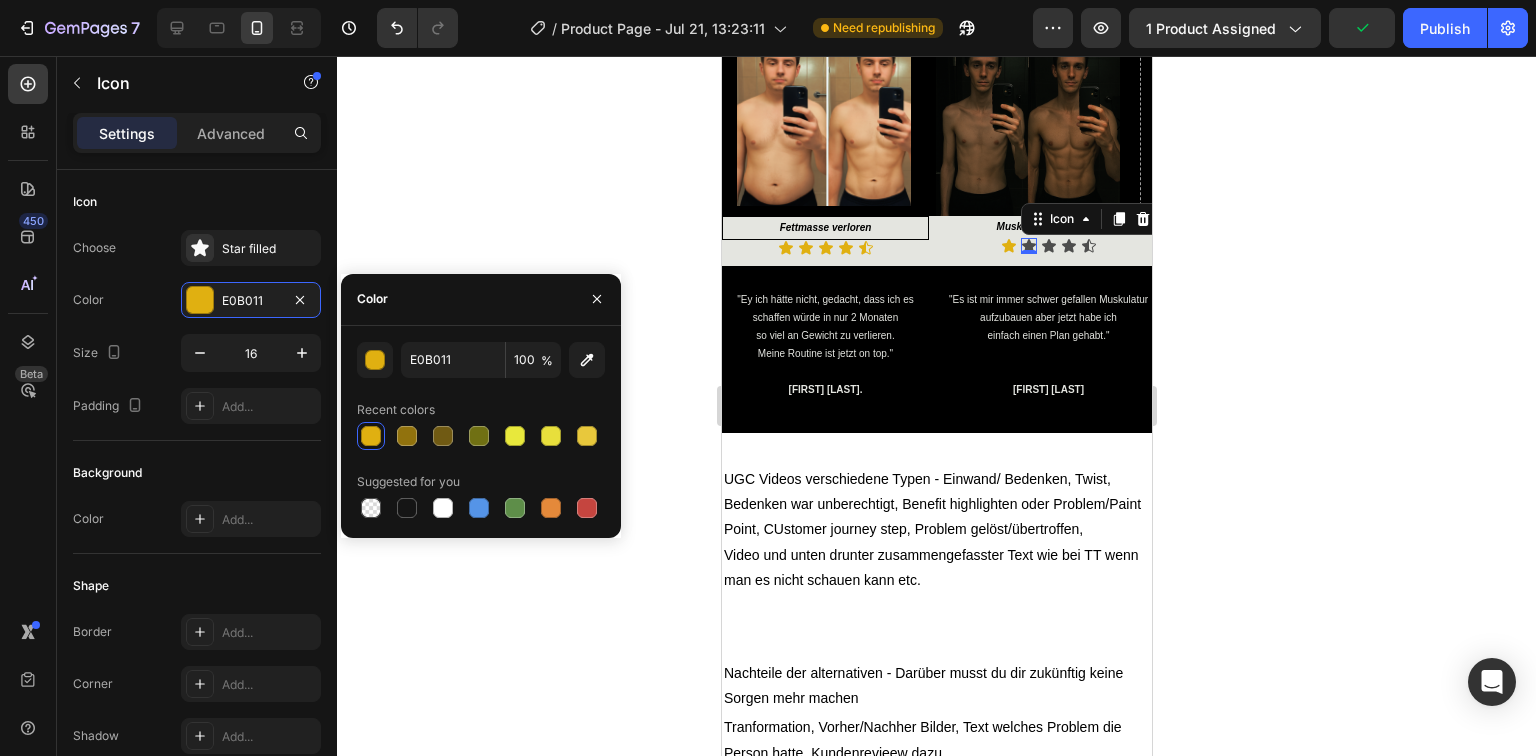 click on "Icon   0" at bounding box center (1028, 246) 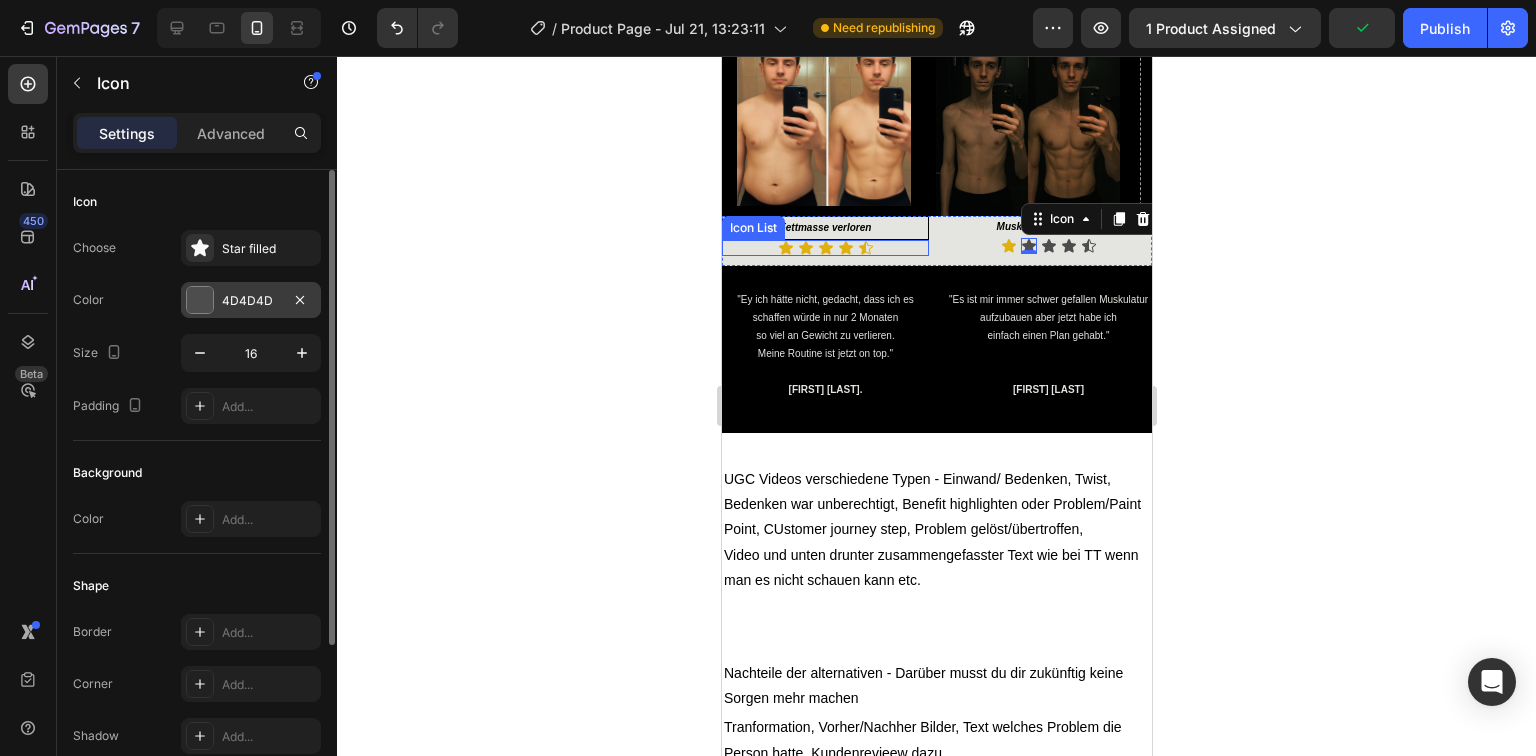 click at bounding box center (200, 300) 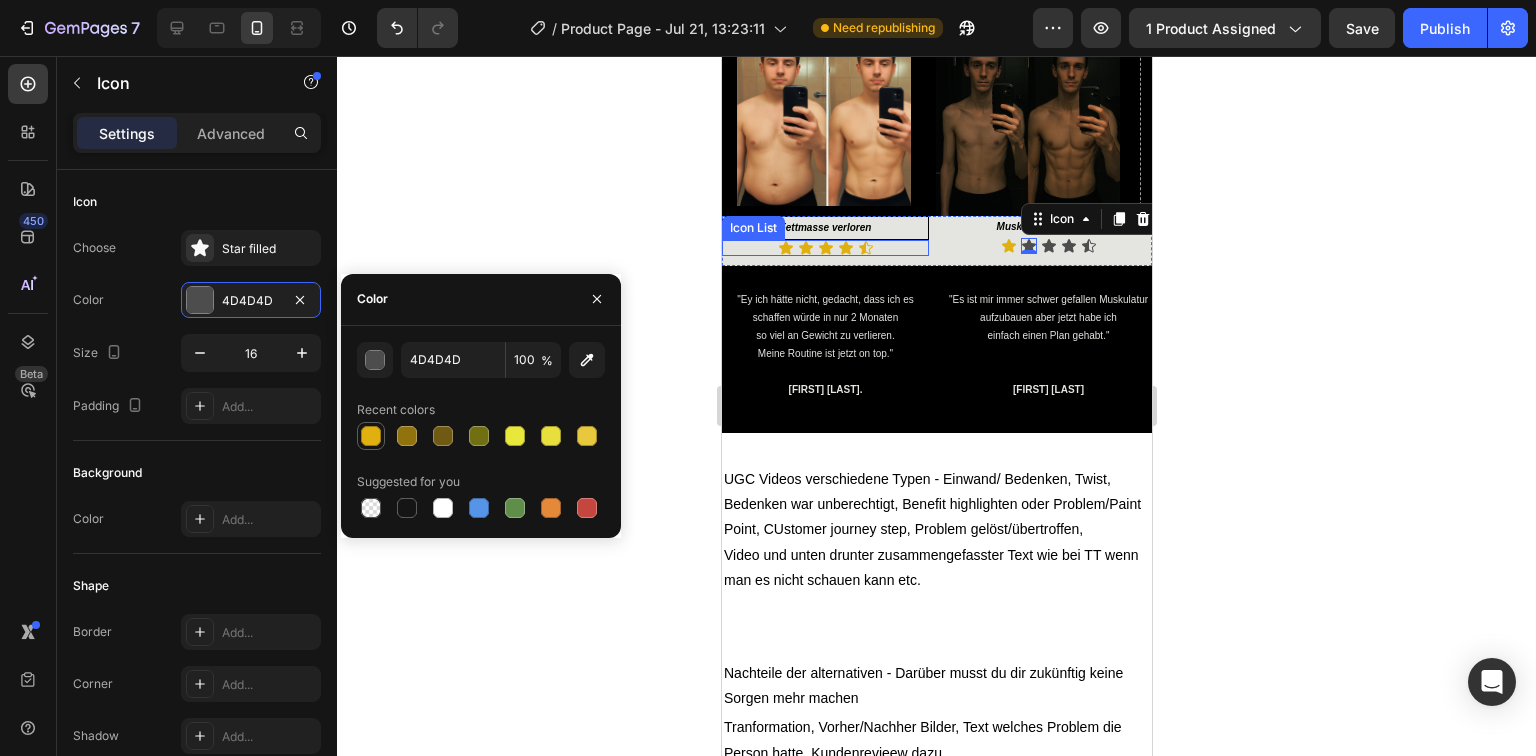 click at bounding box center (371, 436) 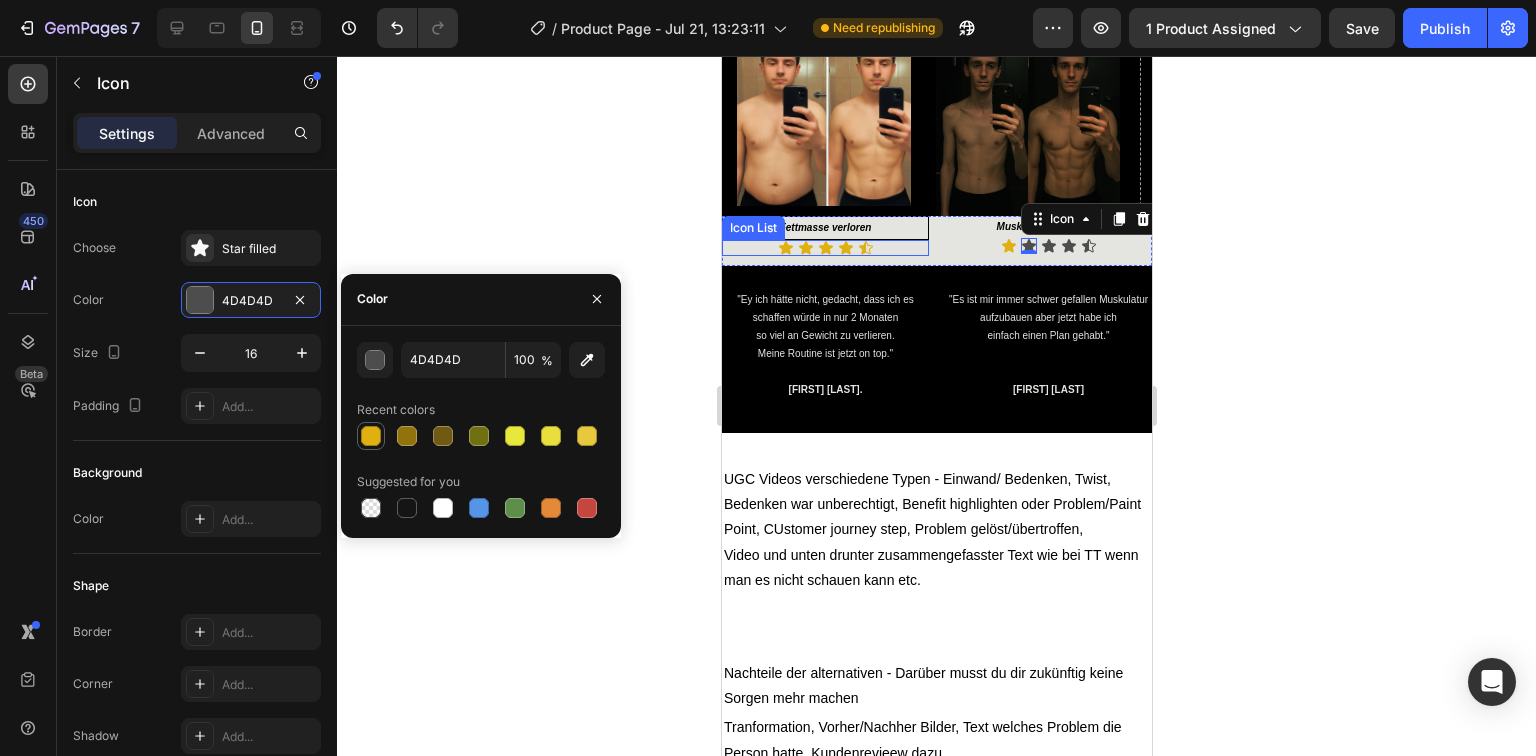 type on "E0B011" 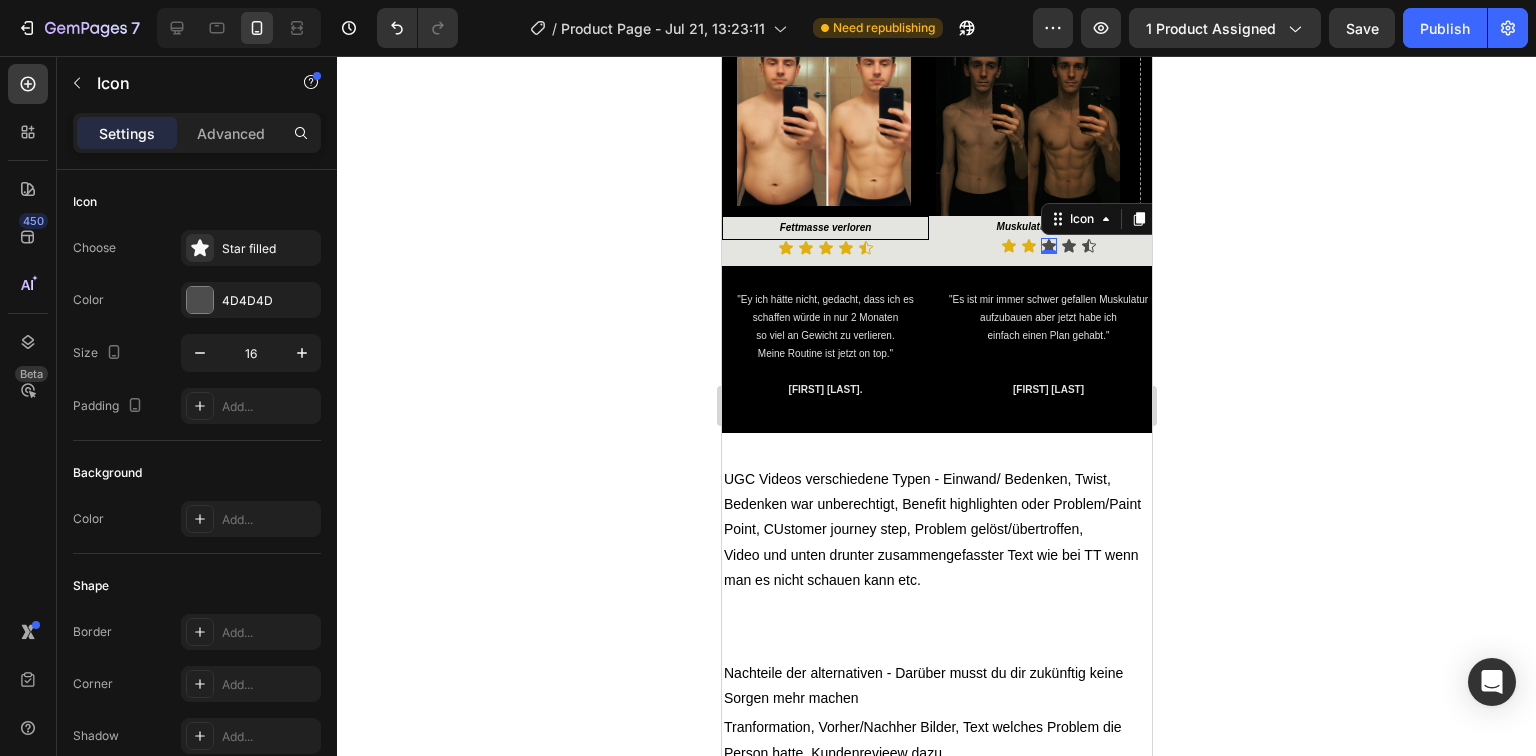 click on "Icon   0" at bounding box center [1048, 246] 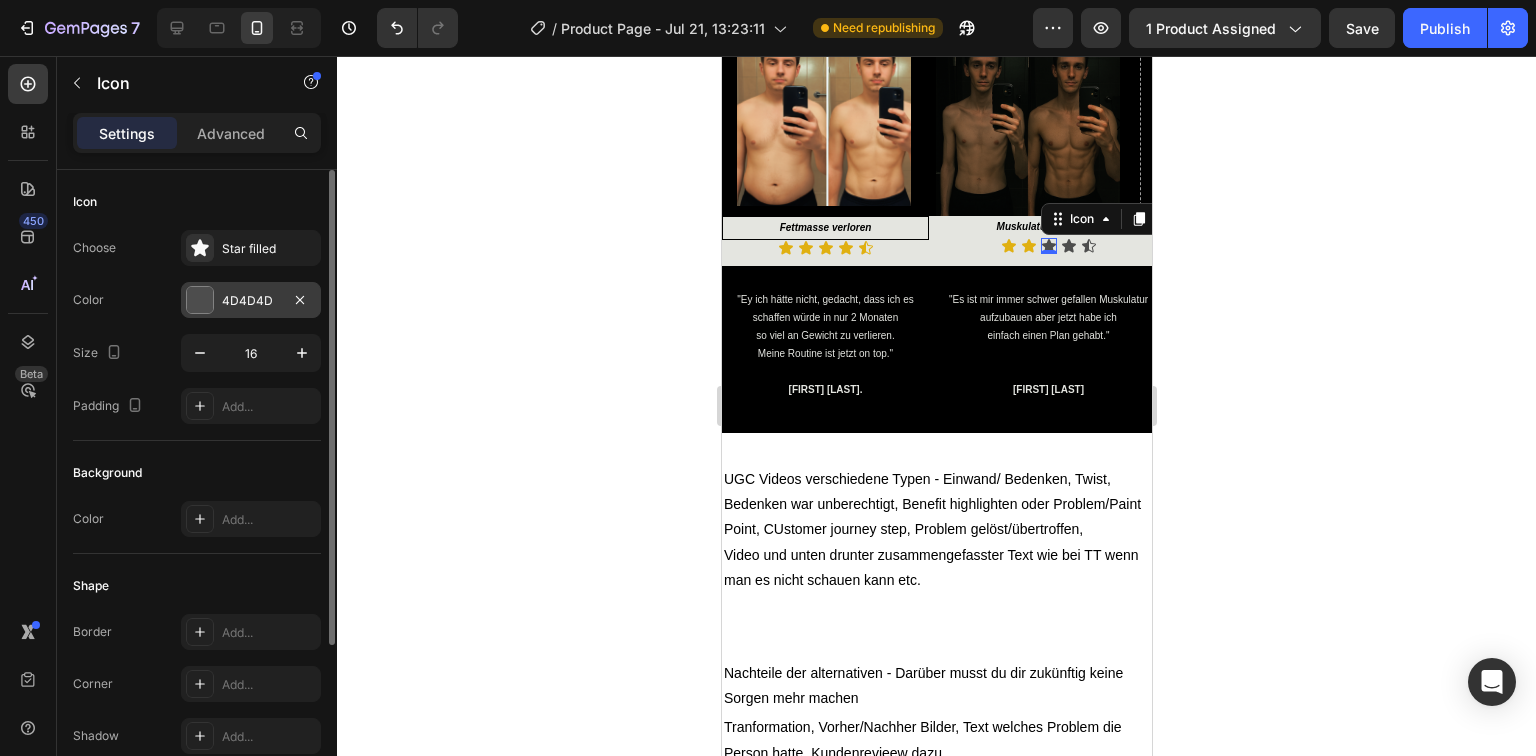 click at bounding box center (200, 300) 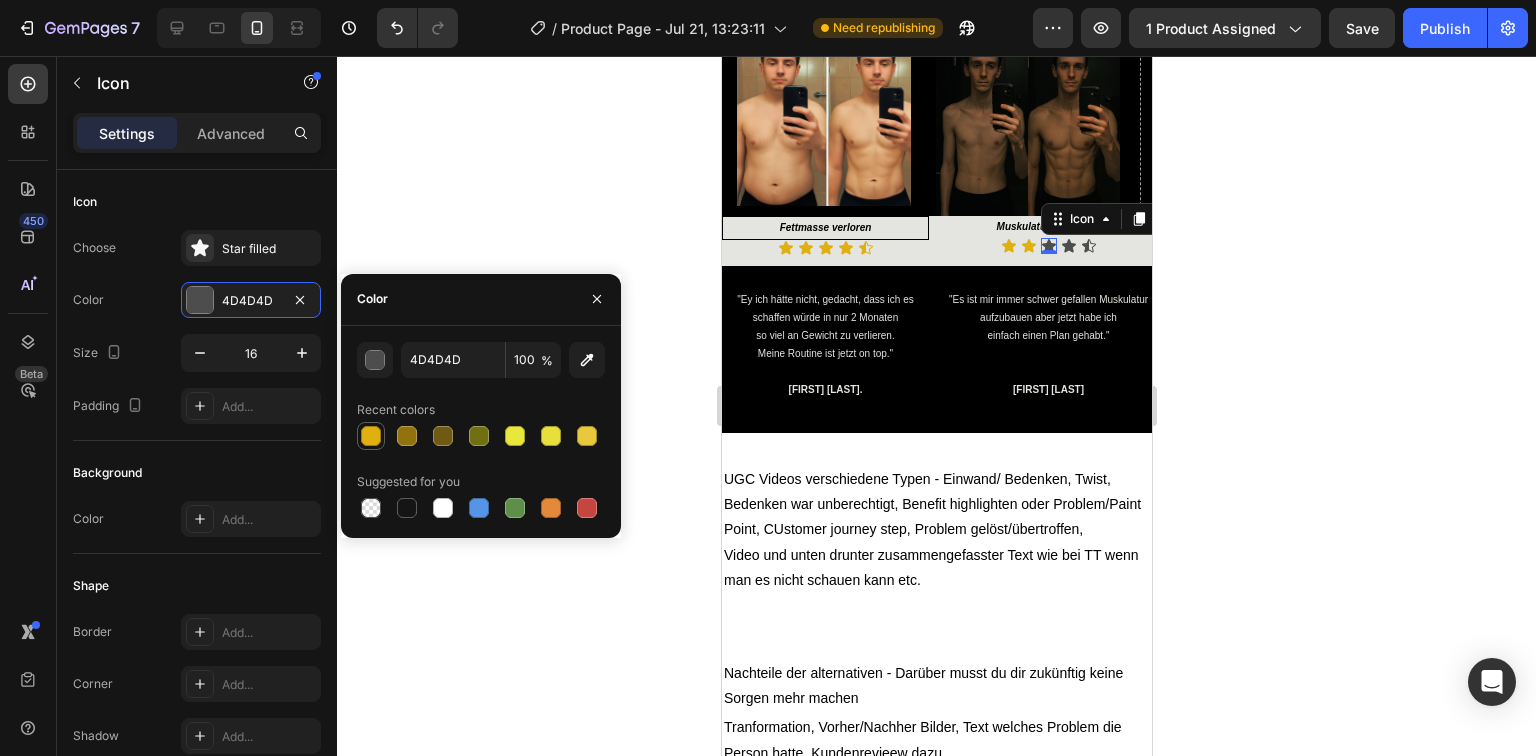 click at bounding box center (371, 436) 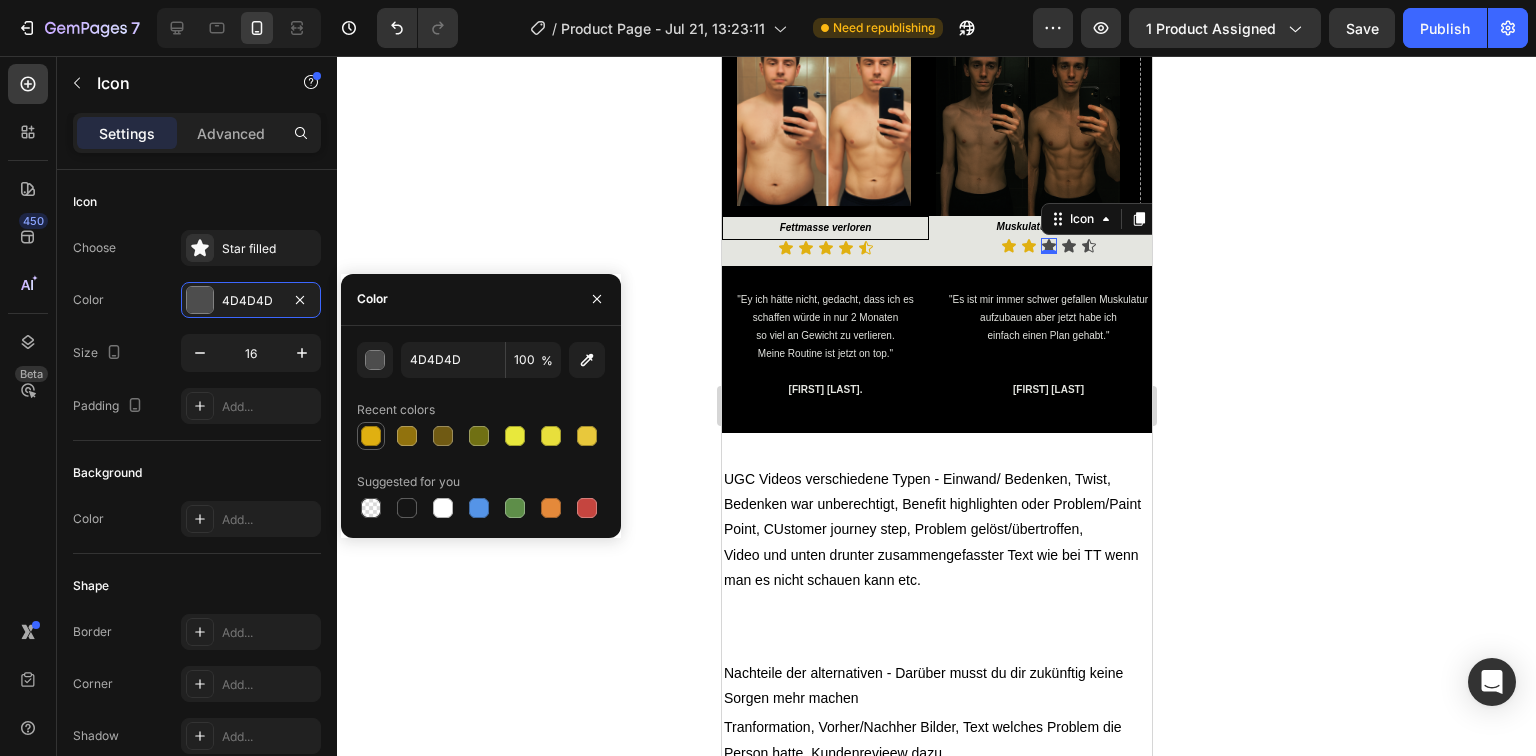 type on "E0B011" 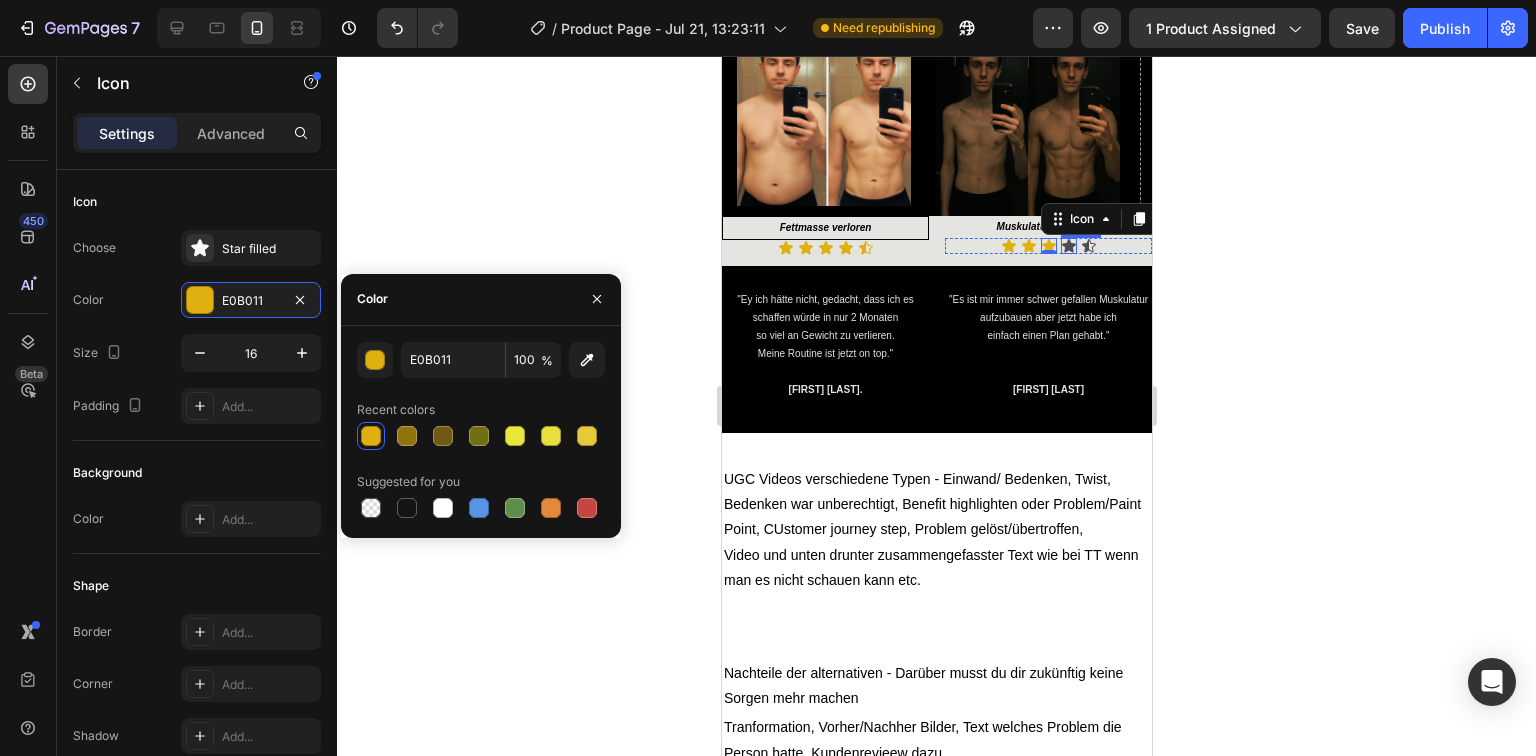 click on "Icon" at bounding box center (1068, 246) 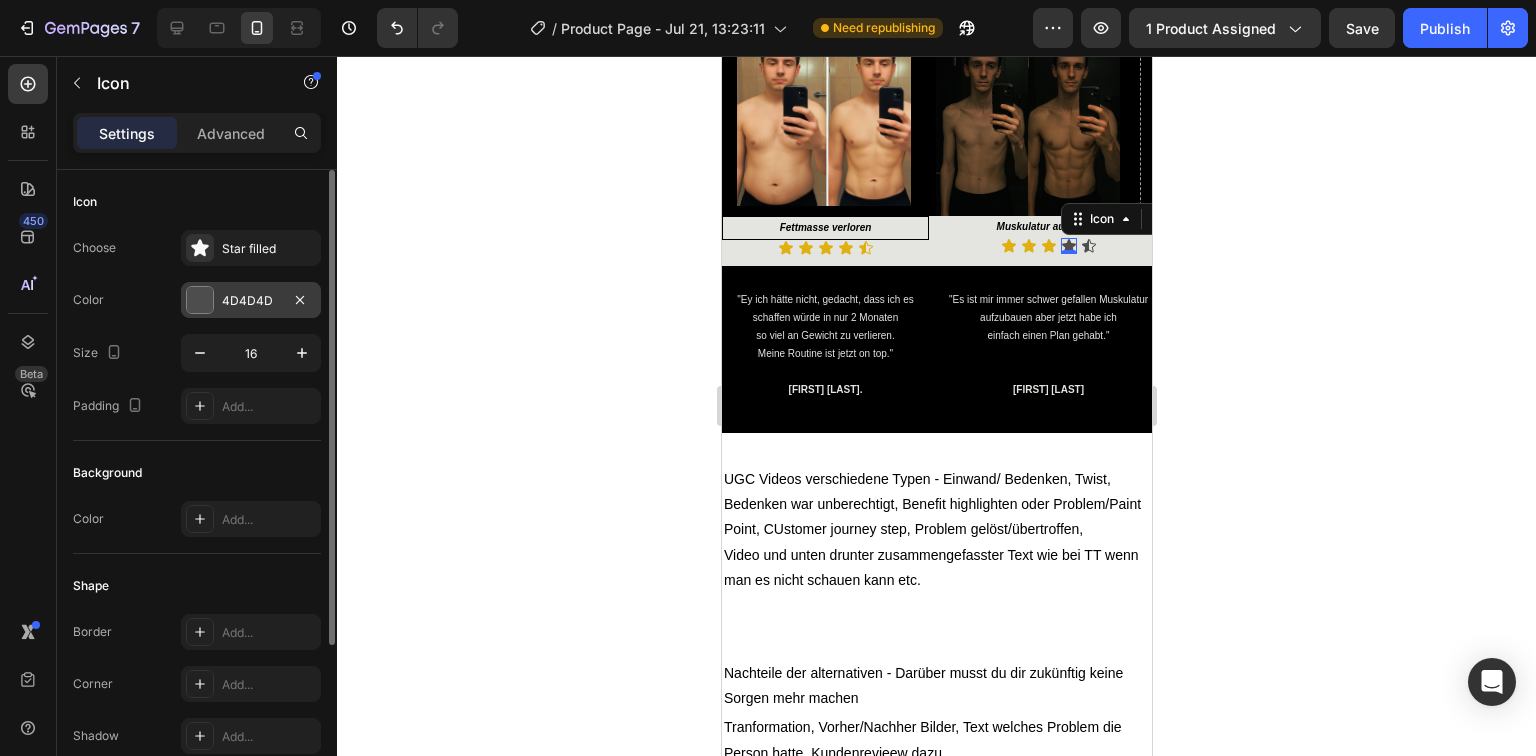 click at bounding box center [200, 300] 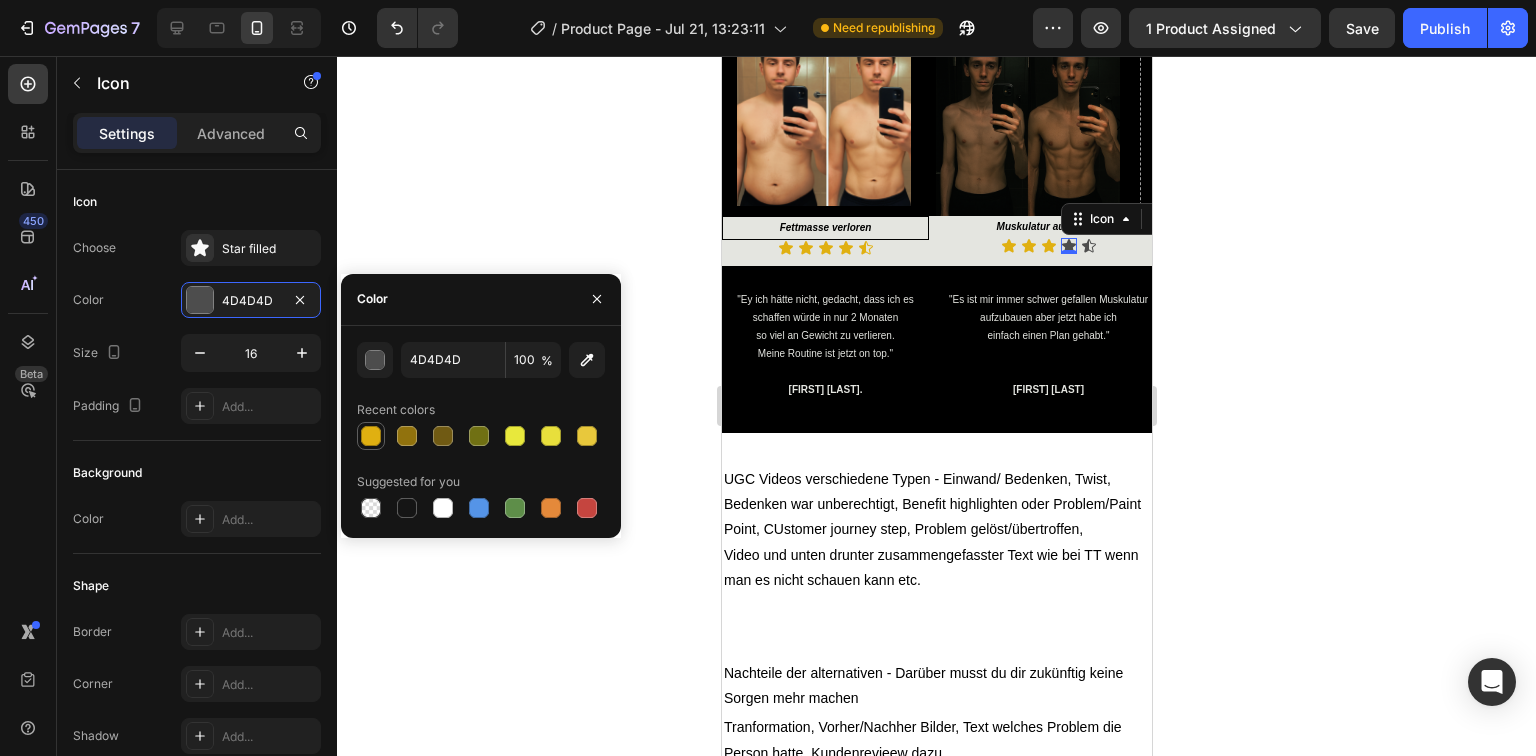 click at bounding box center (371, 436) 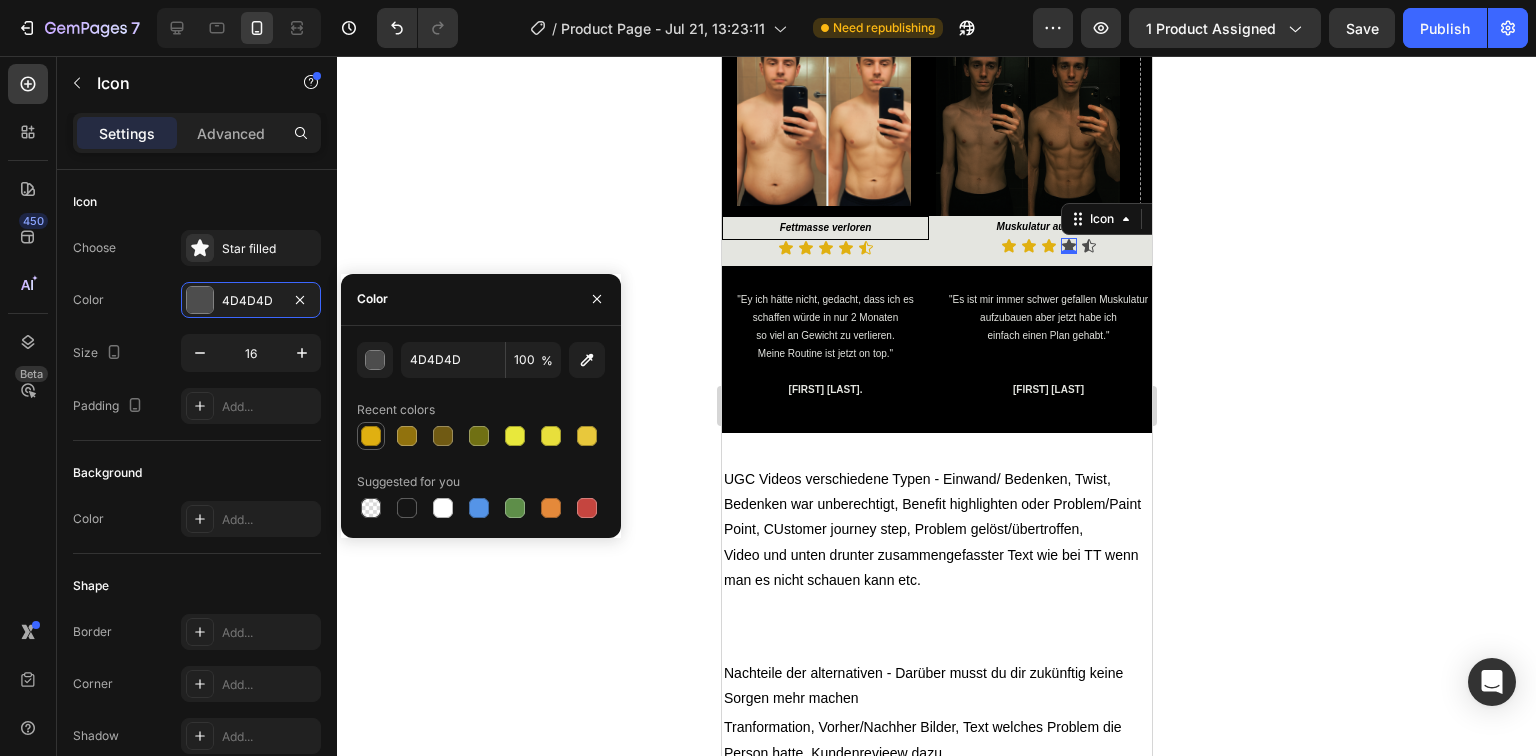 type on "E0B011" 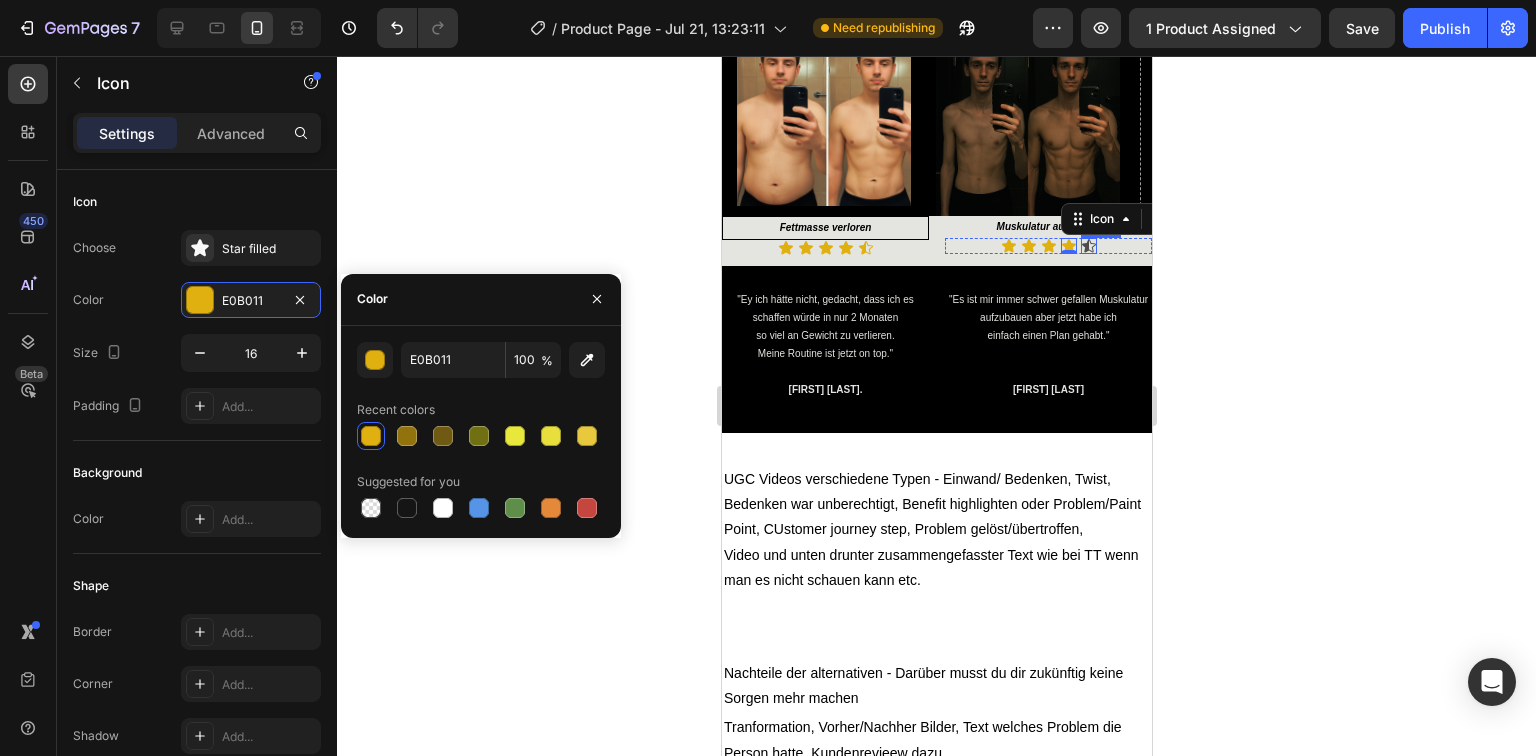 click 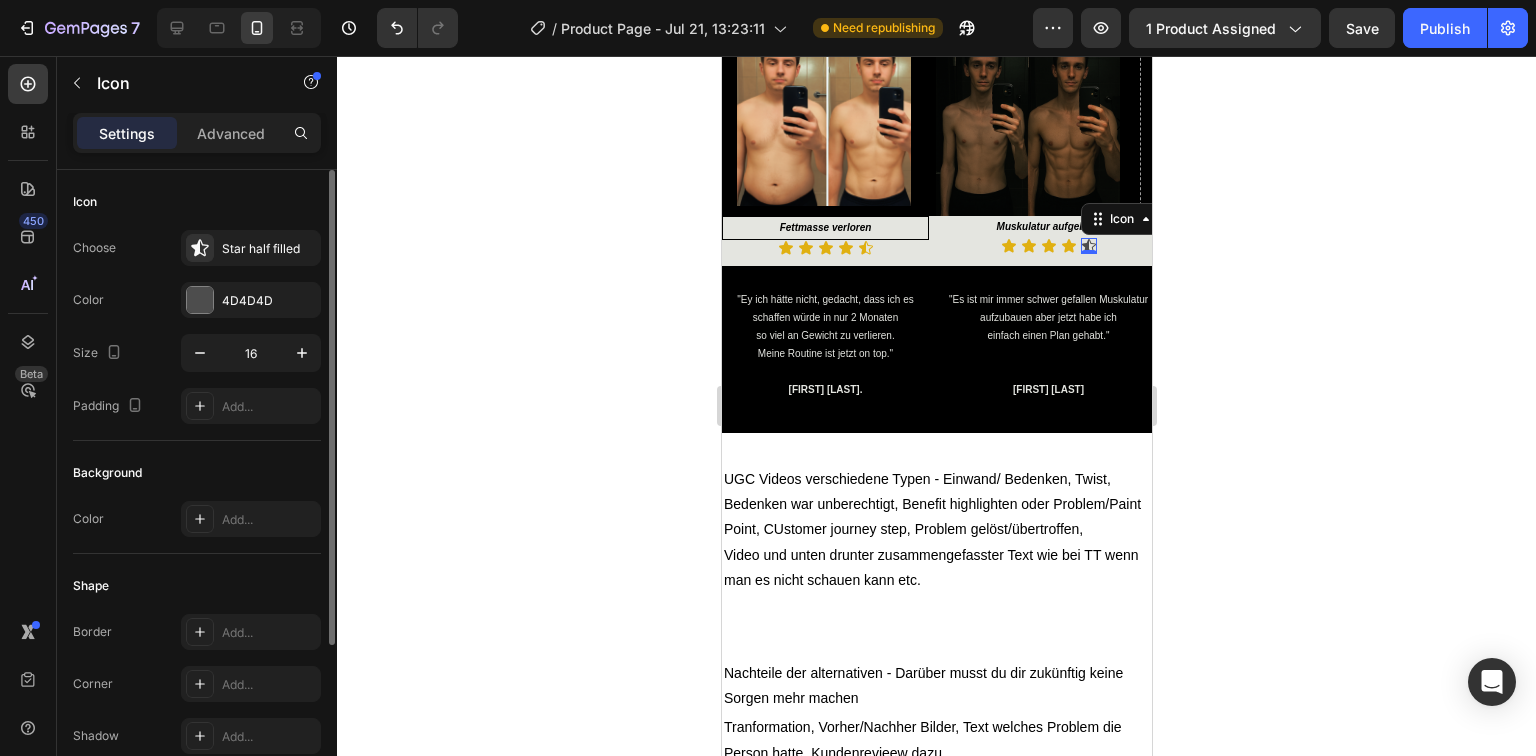 click on "Color 4D4D4D" at bounding box center (197, 300) 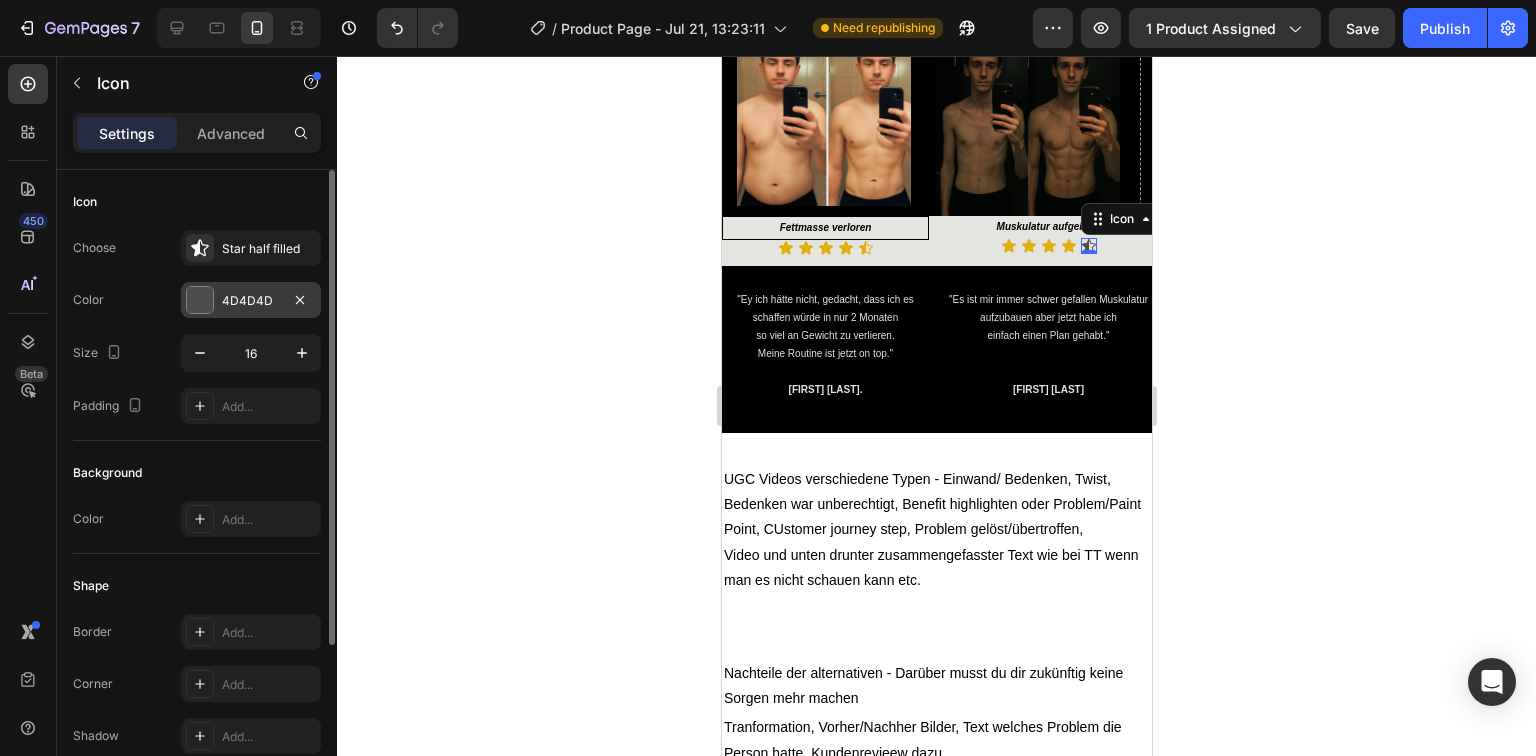 click at bounding box center (200, 300) 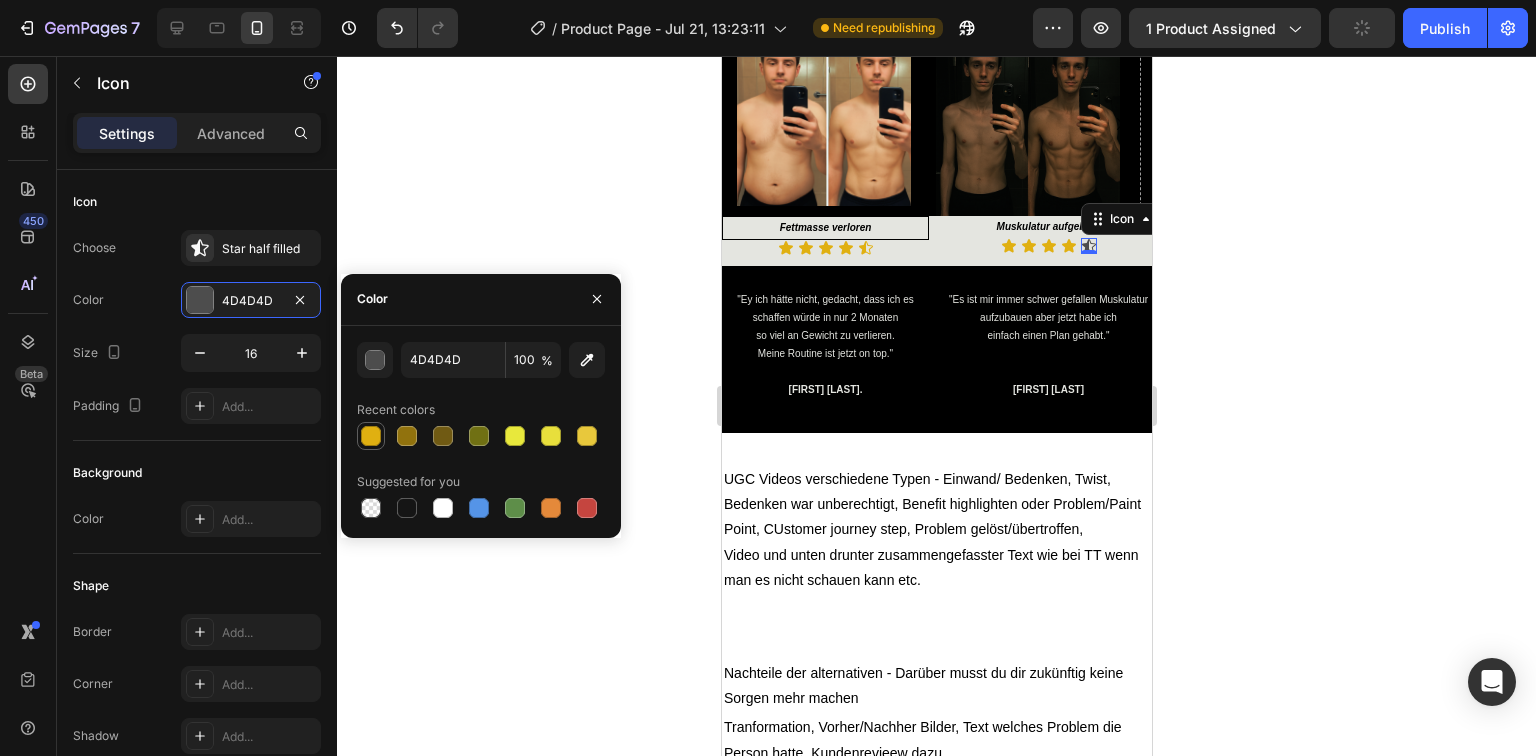 click at bounding box center [371, 436] 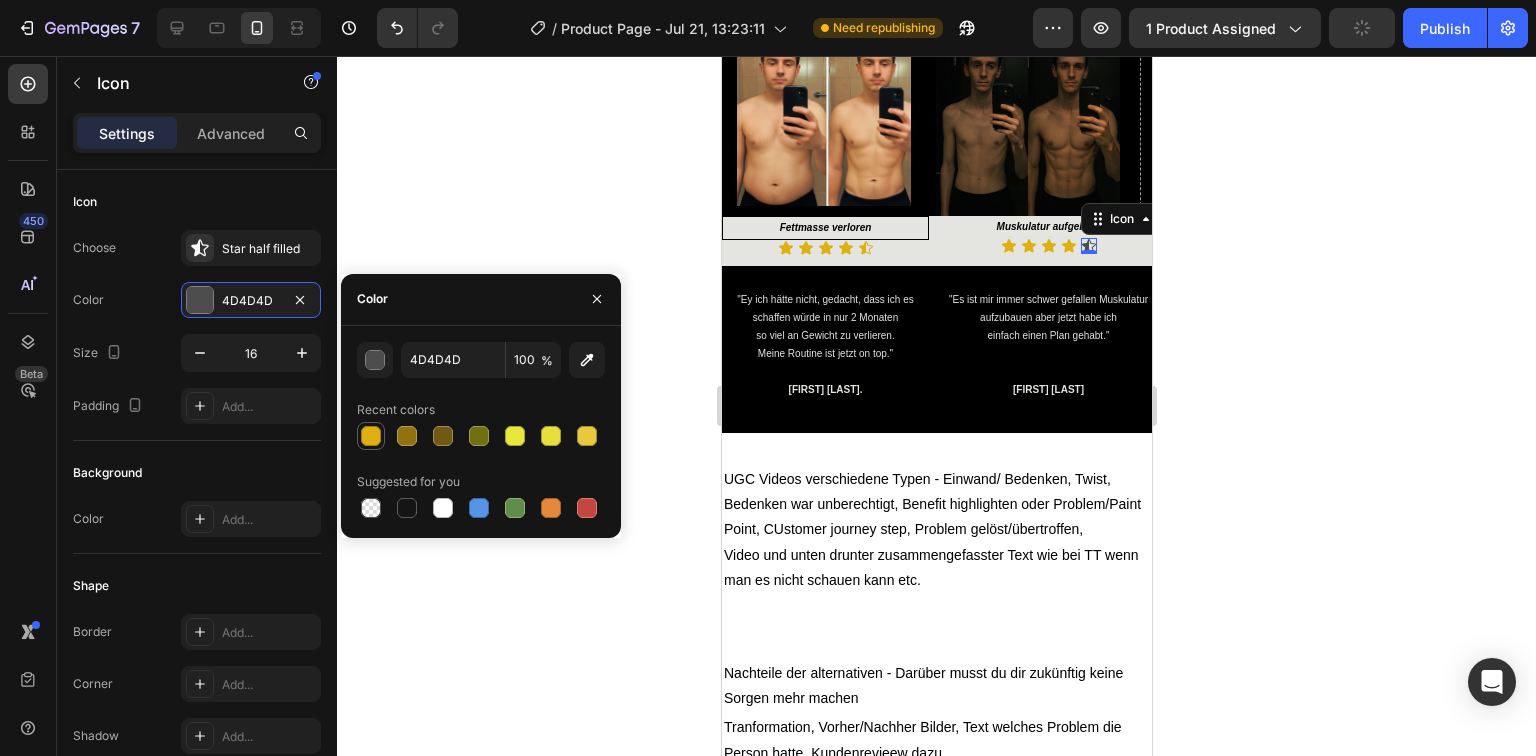 type on "E0B011" 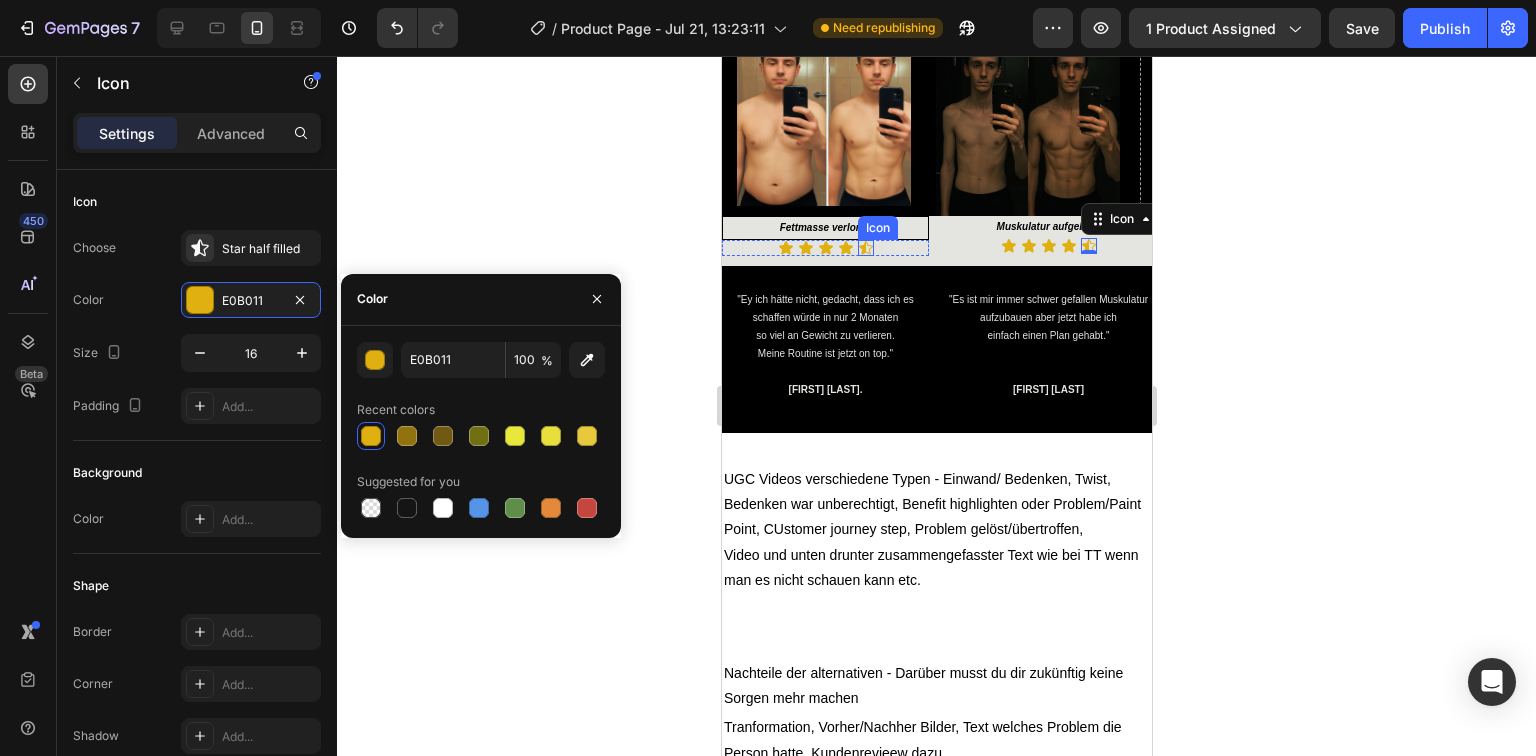 click 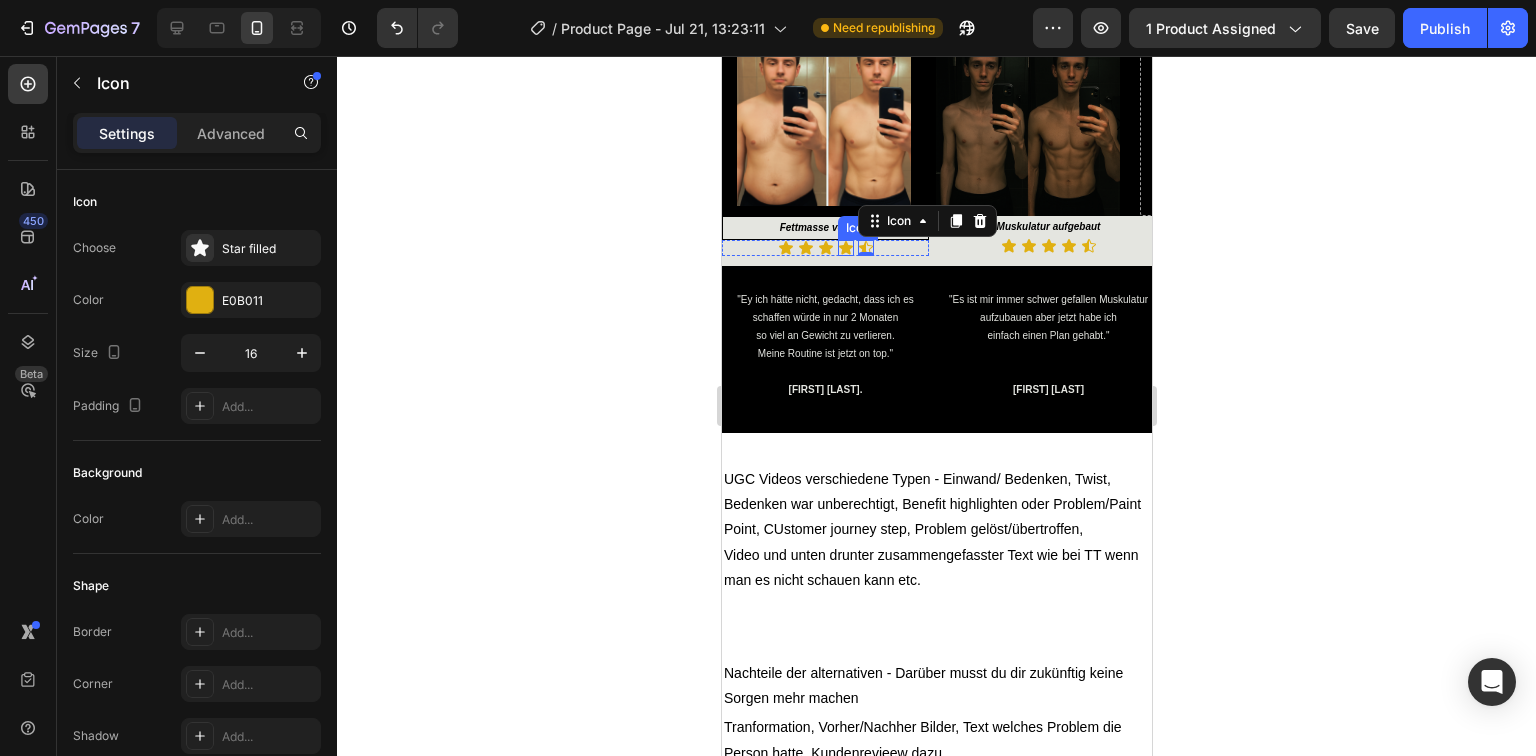 click on "Icon" at bounding box center (845, 248) 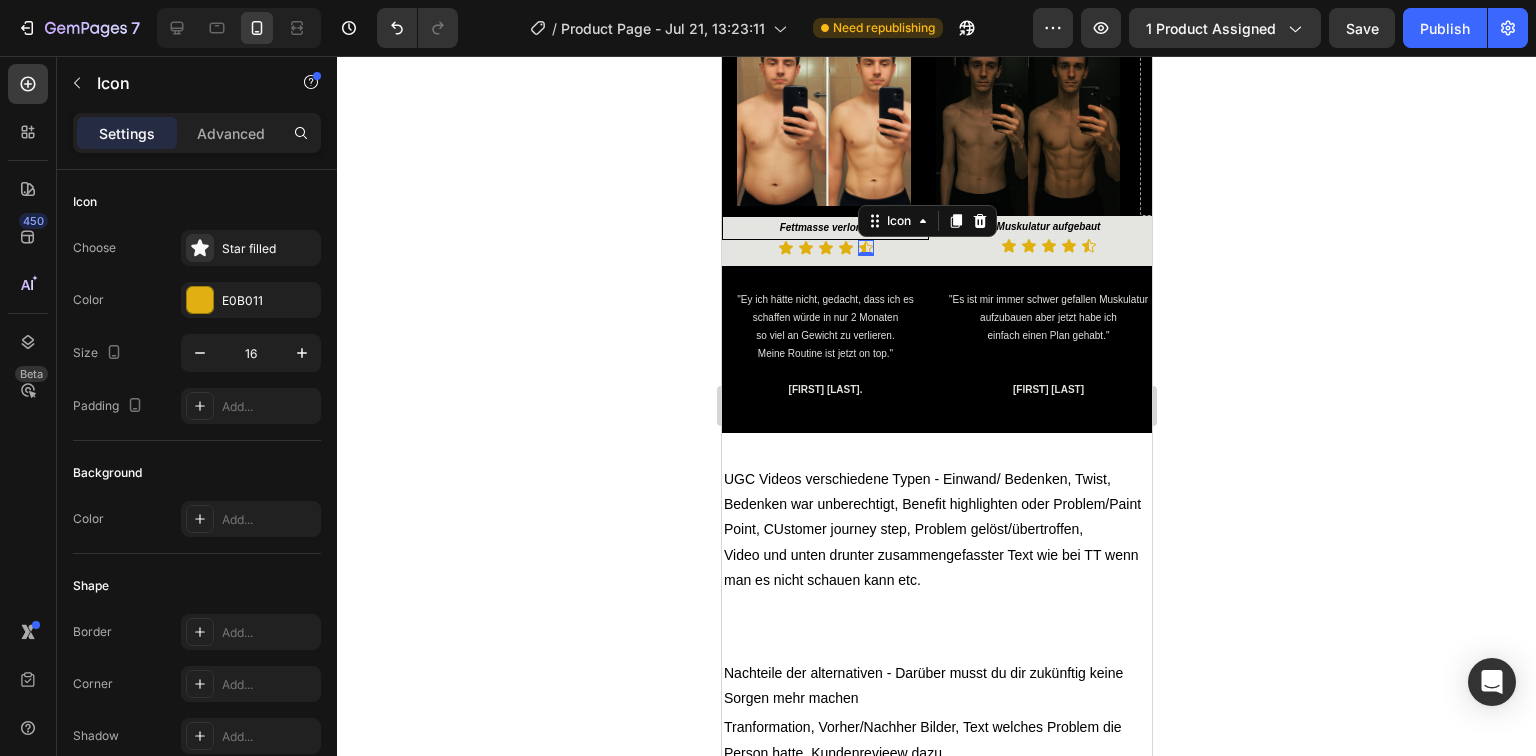 click on "Icon   0" at bounding box center [865, 248] 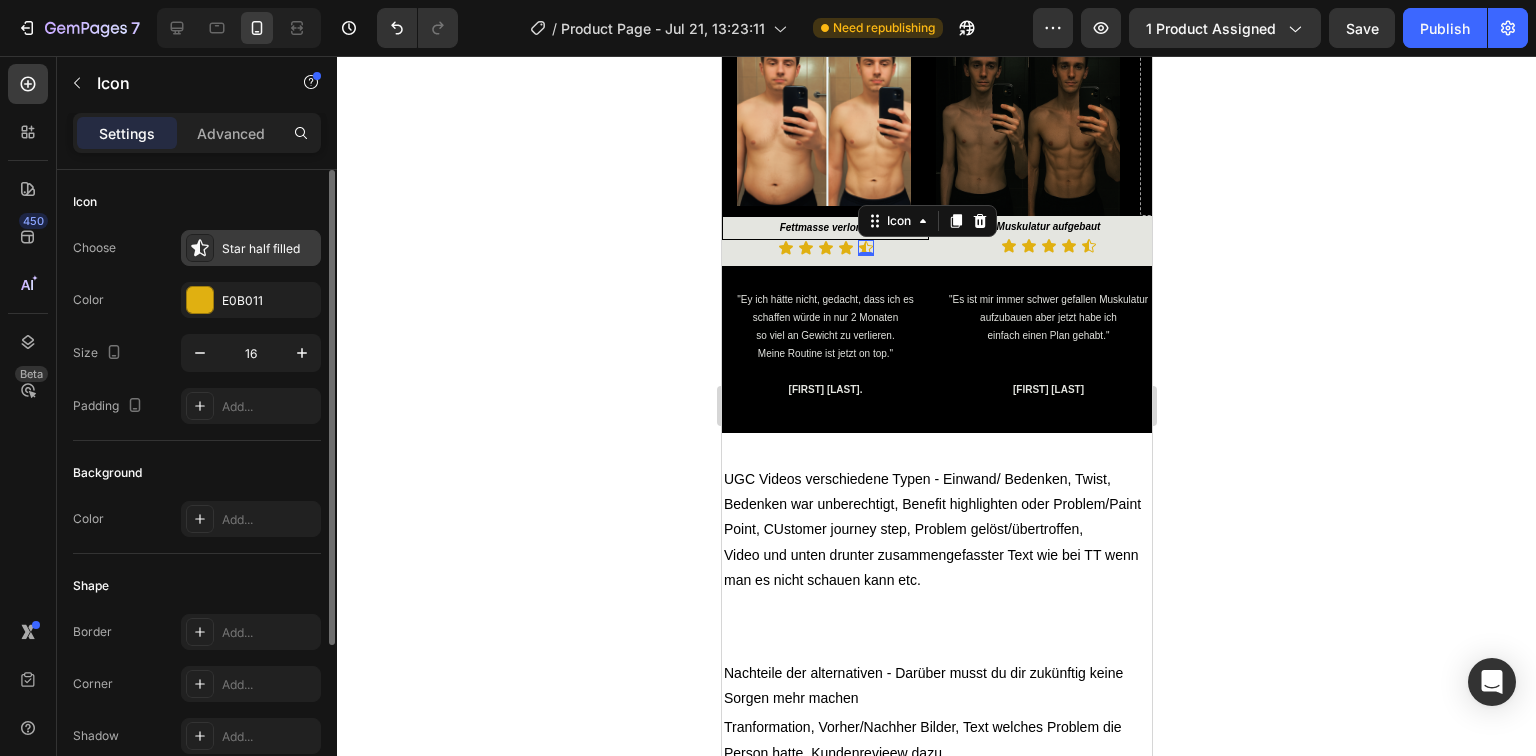 click on "Star half filled" at bounding box center (269, 249) 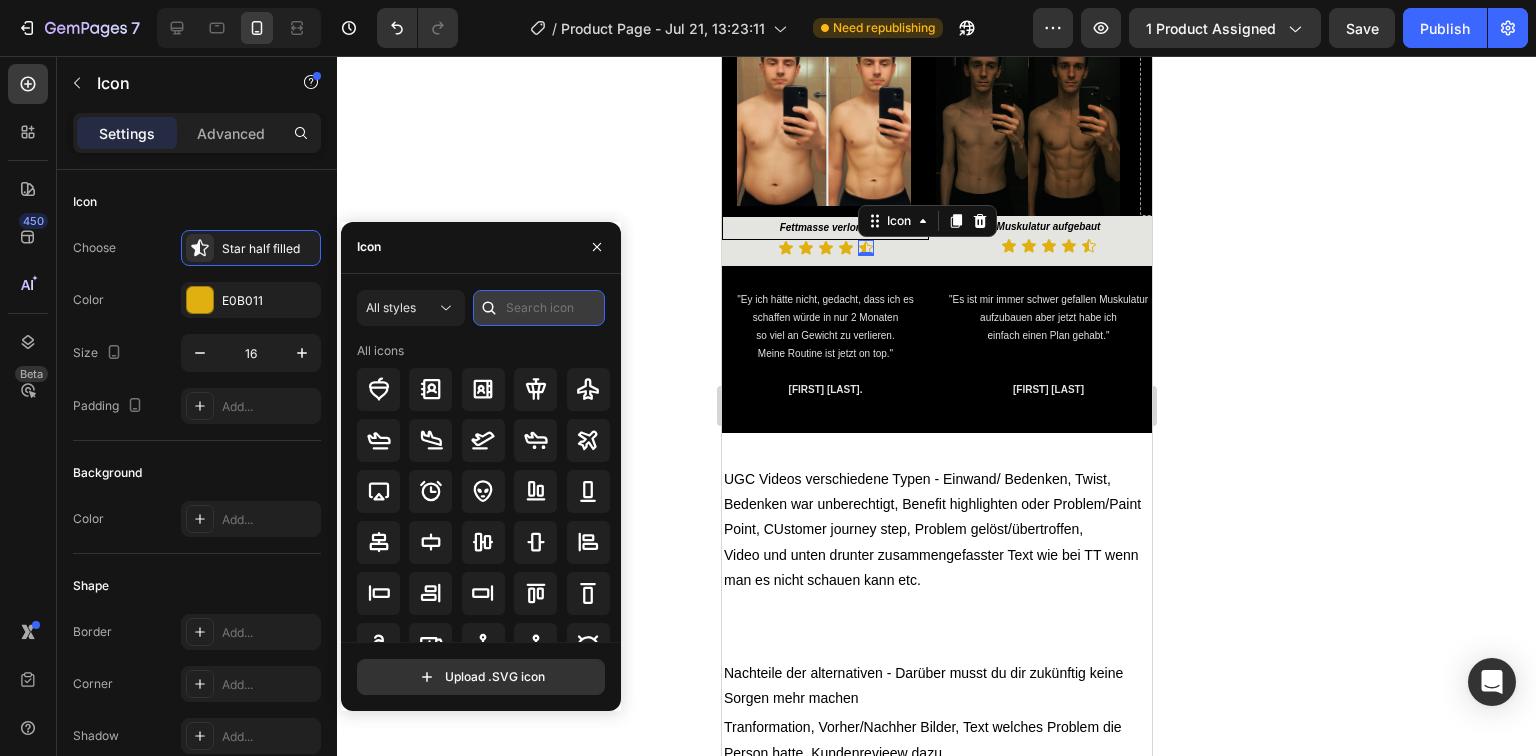 click at bounding box center (539, 308) 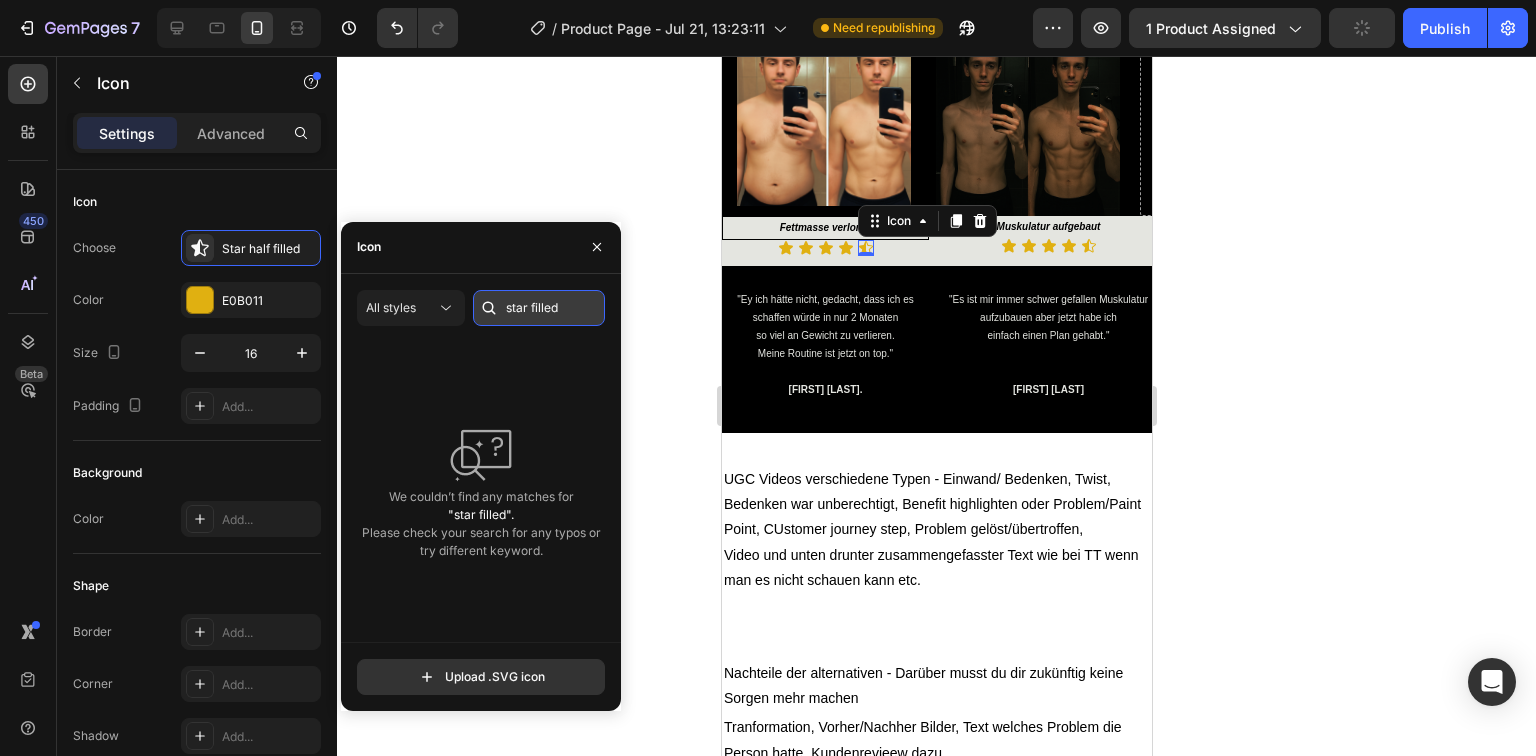 click on "star filled" at bounding box center (539, 308) 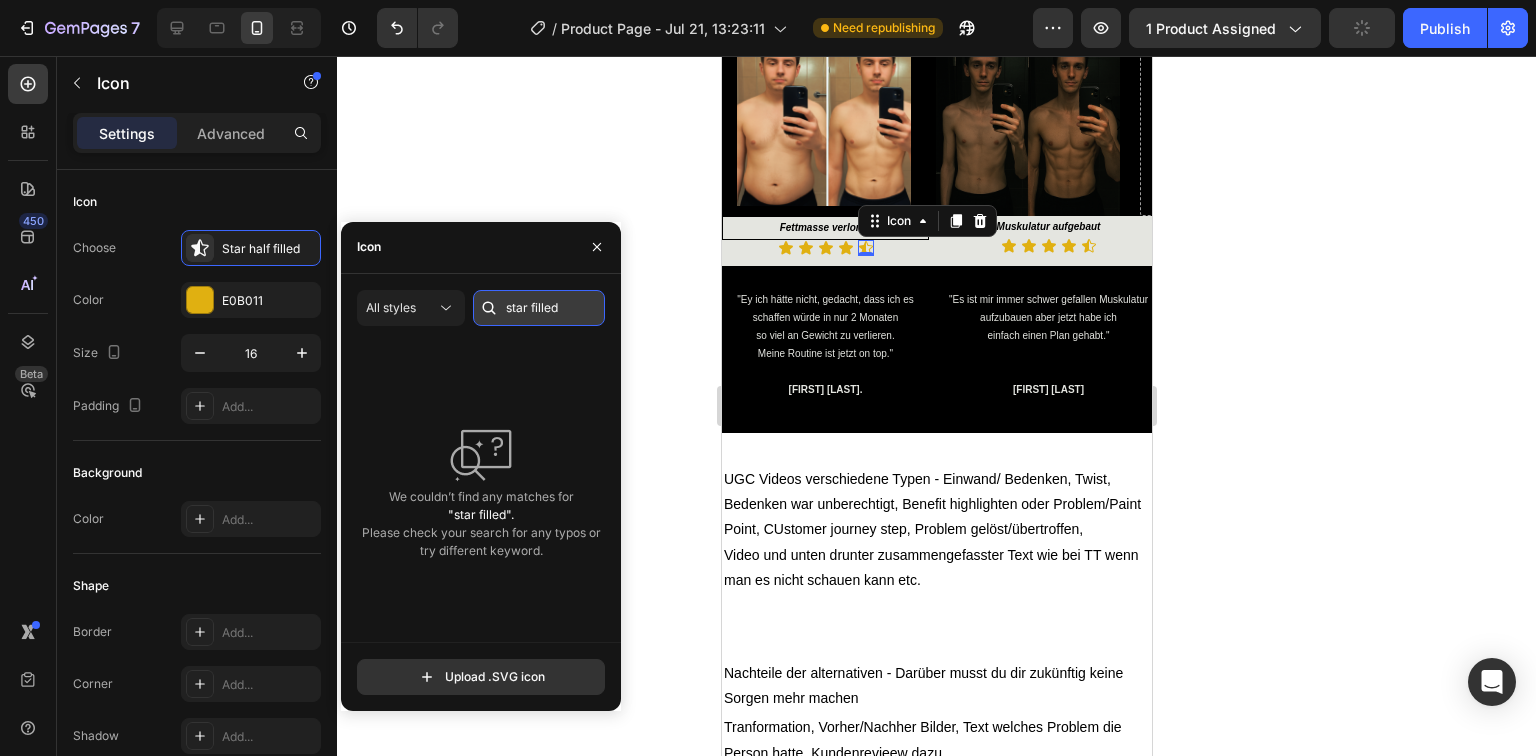 click on "star filled" at bounding box center (539, 308) 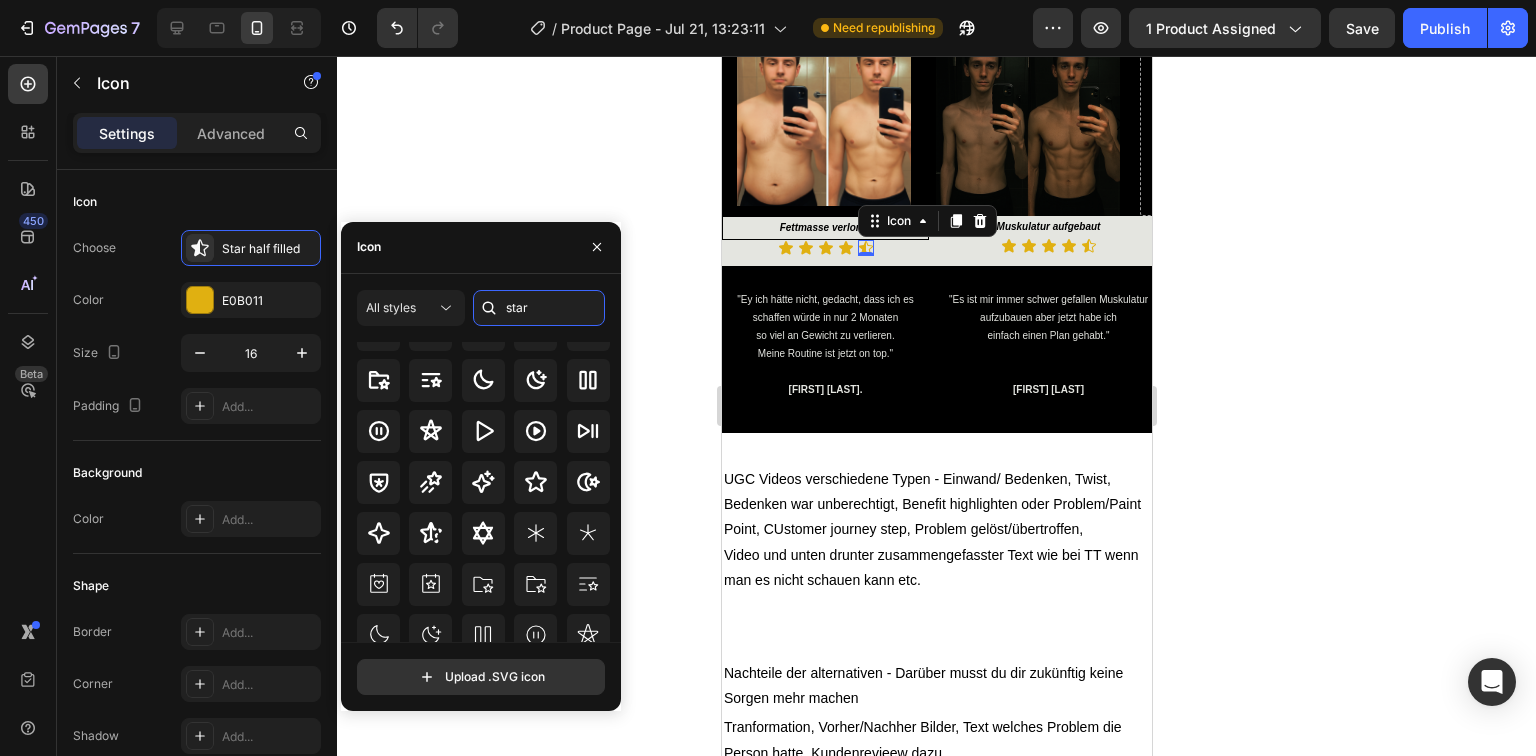 scroll, scrollTop: 0, scrollLeft: 0, axis: both 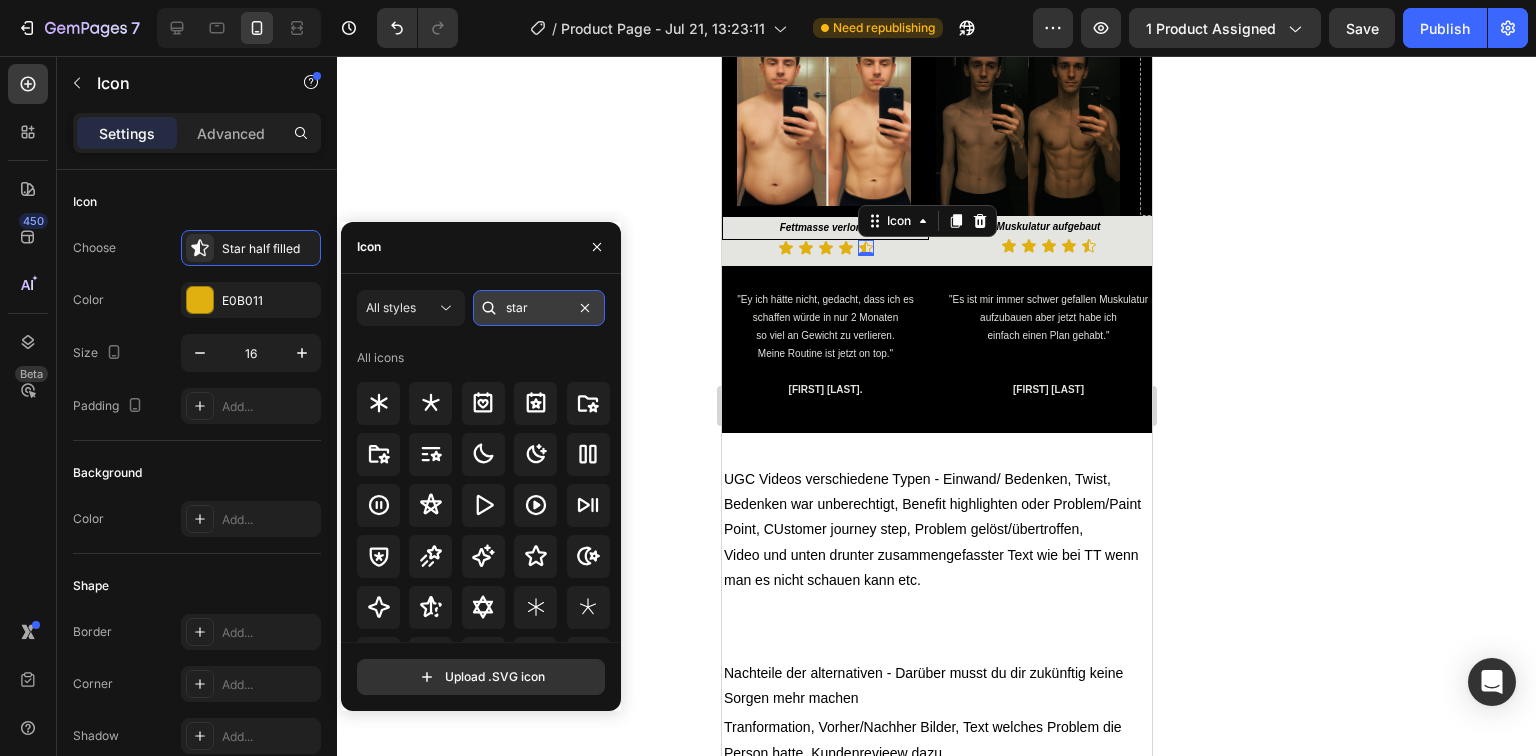 click on "star" at bounding box center (539, 308) 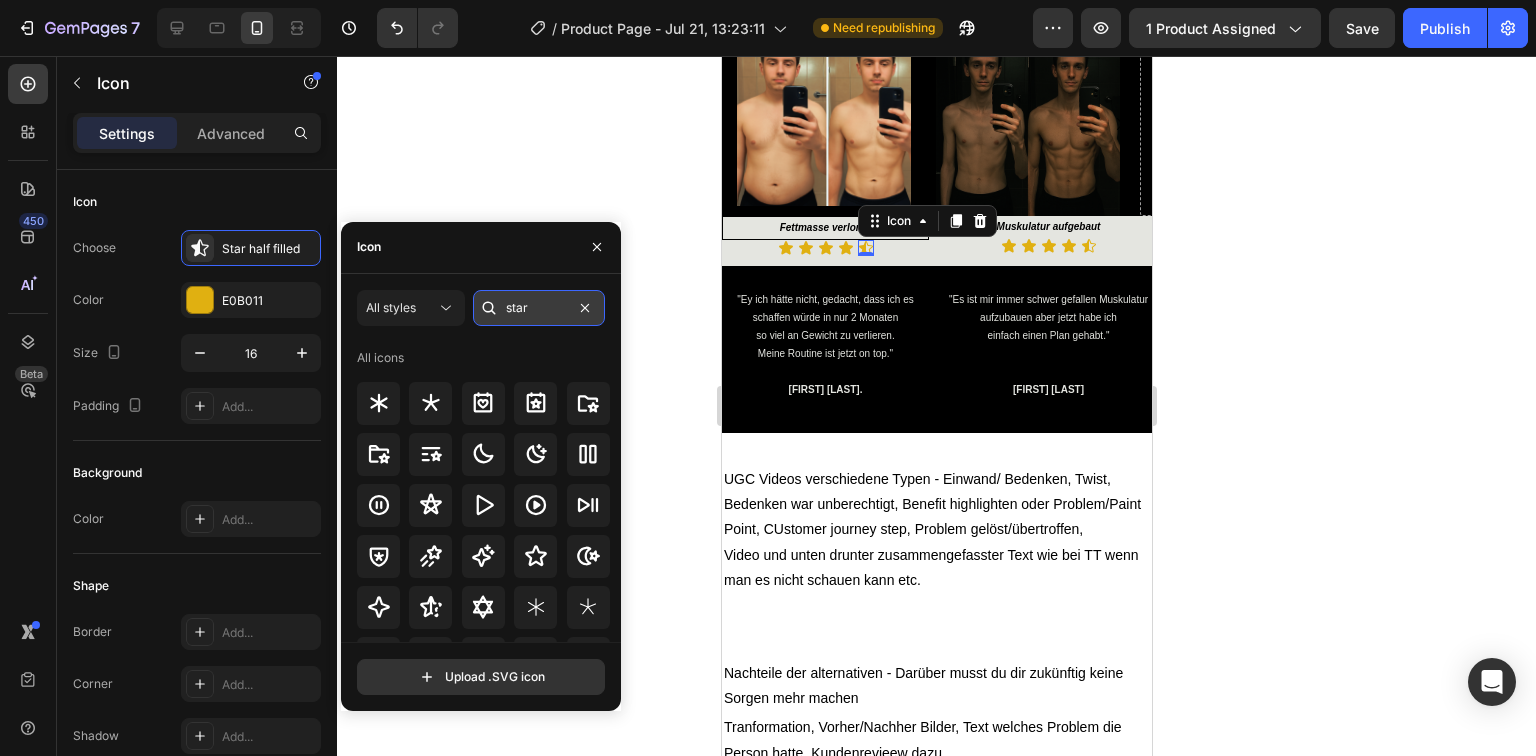 click on "star" at bounding box center (539, 308) 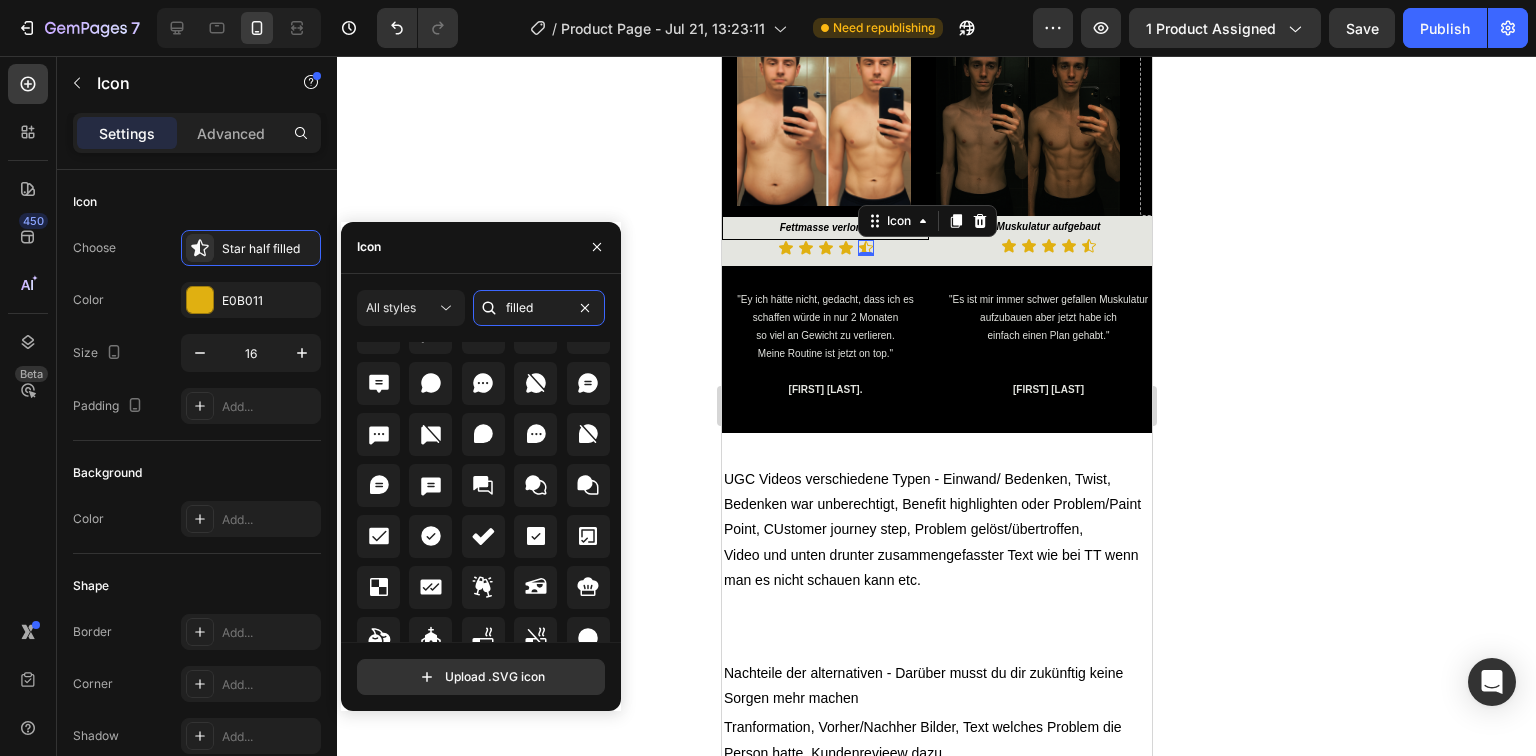 scroll, scrollTop: 3230, scrollLeft: 0, axis: vertical 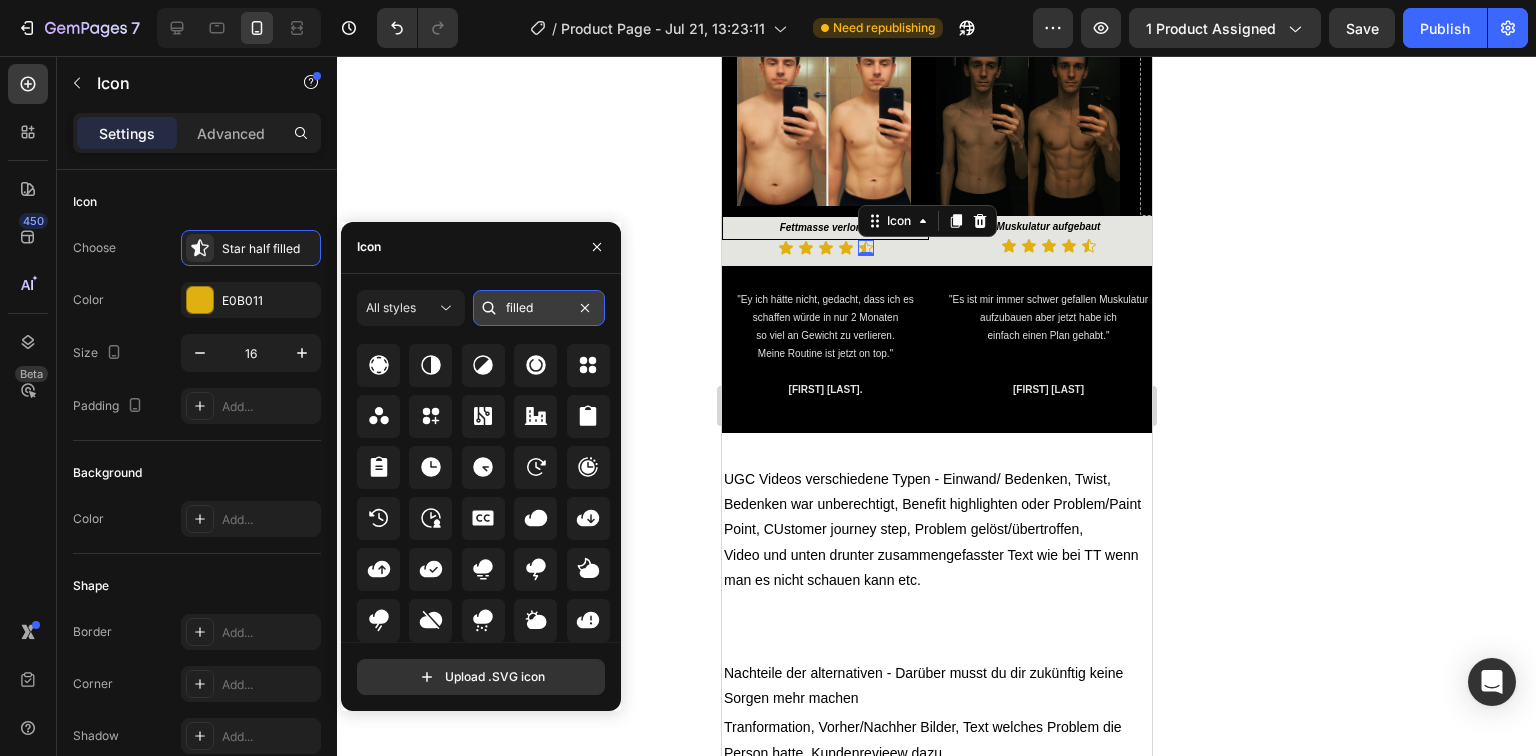 click on "filled" at bounding box center [539, 308] 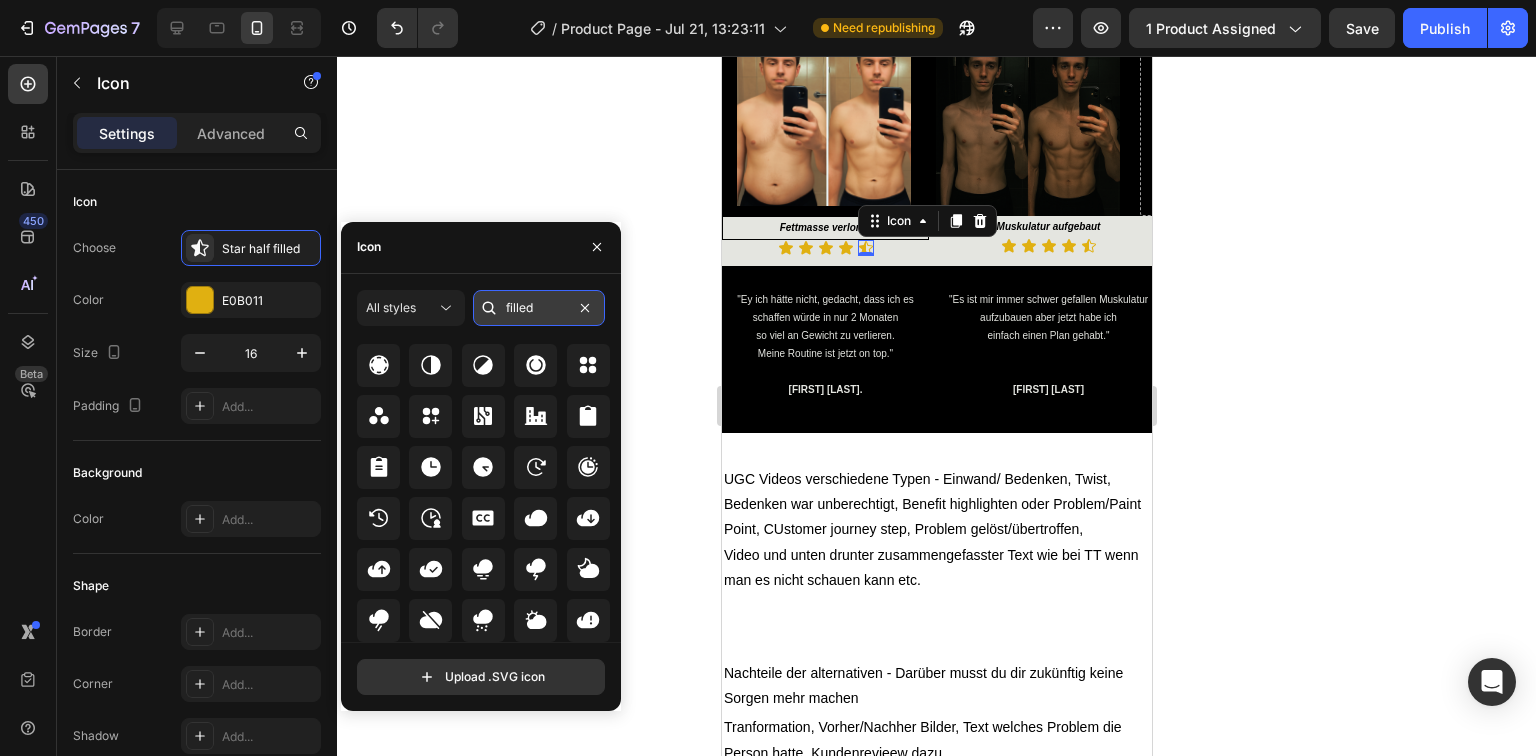 click on "filled" at bounding box center (539, 308) 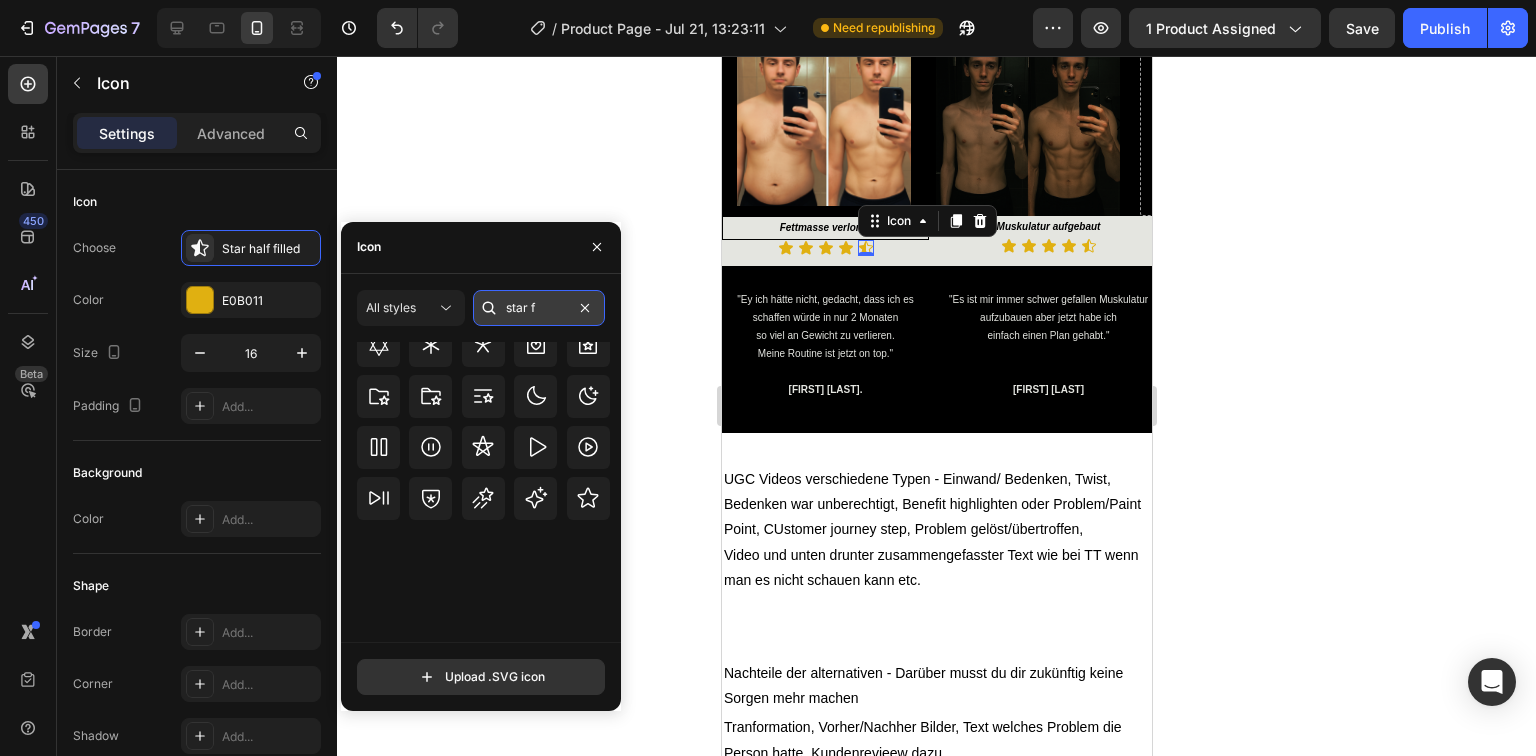 scroll, scrollTop: 0, scrollLeft: 0, axis: both 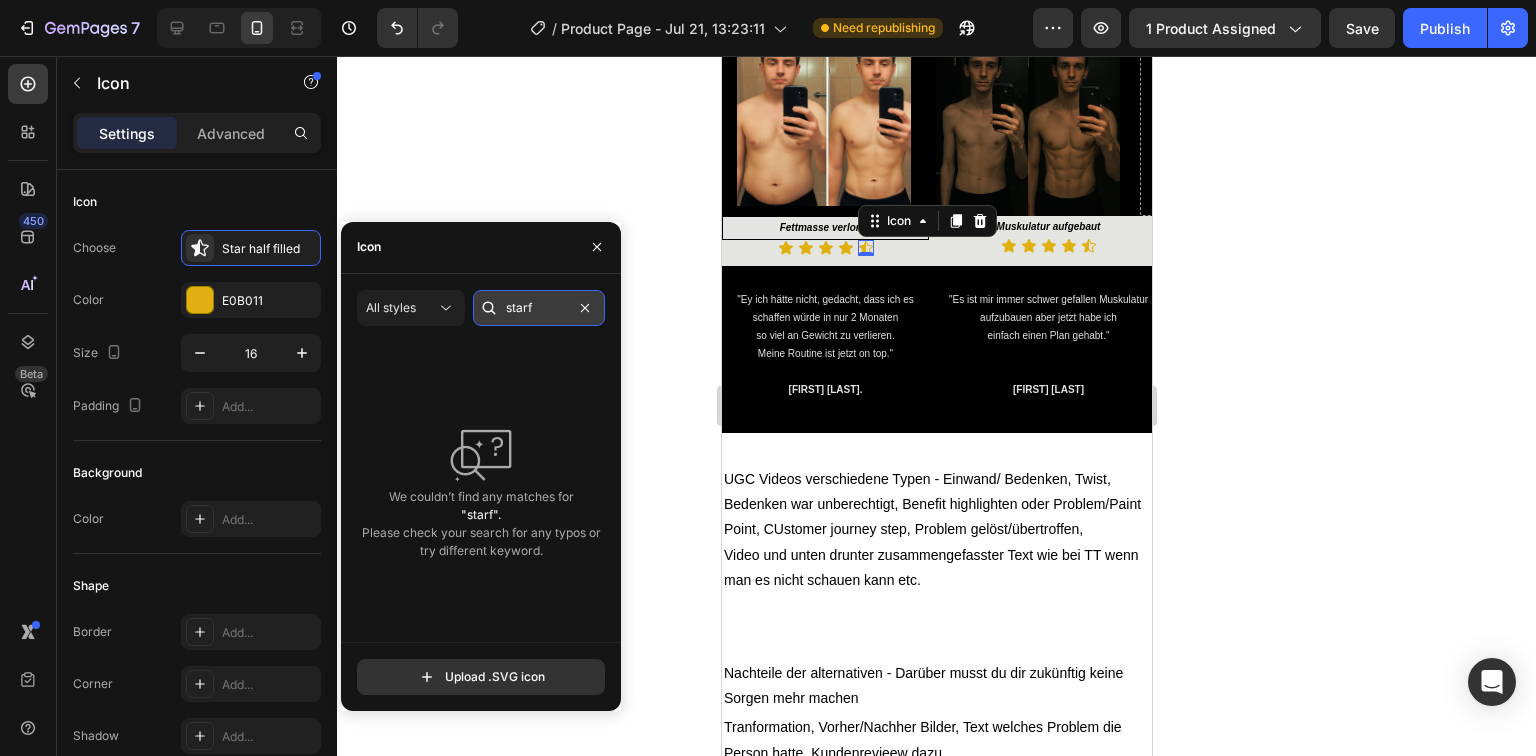 type on "star" 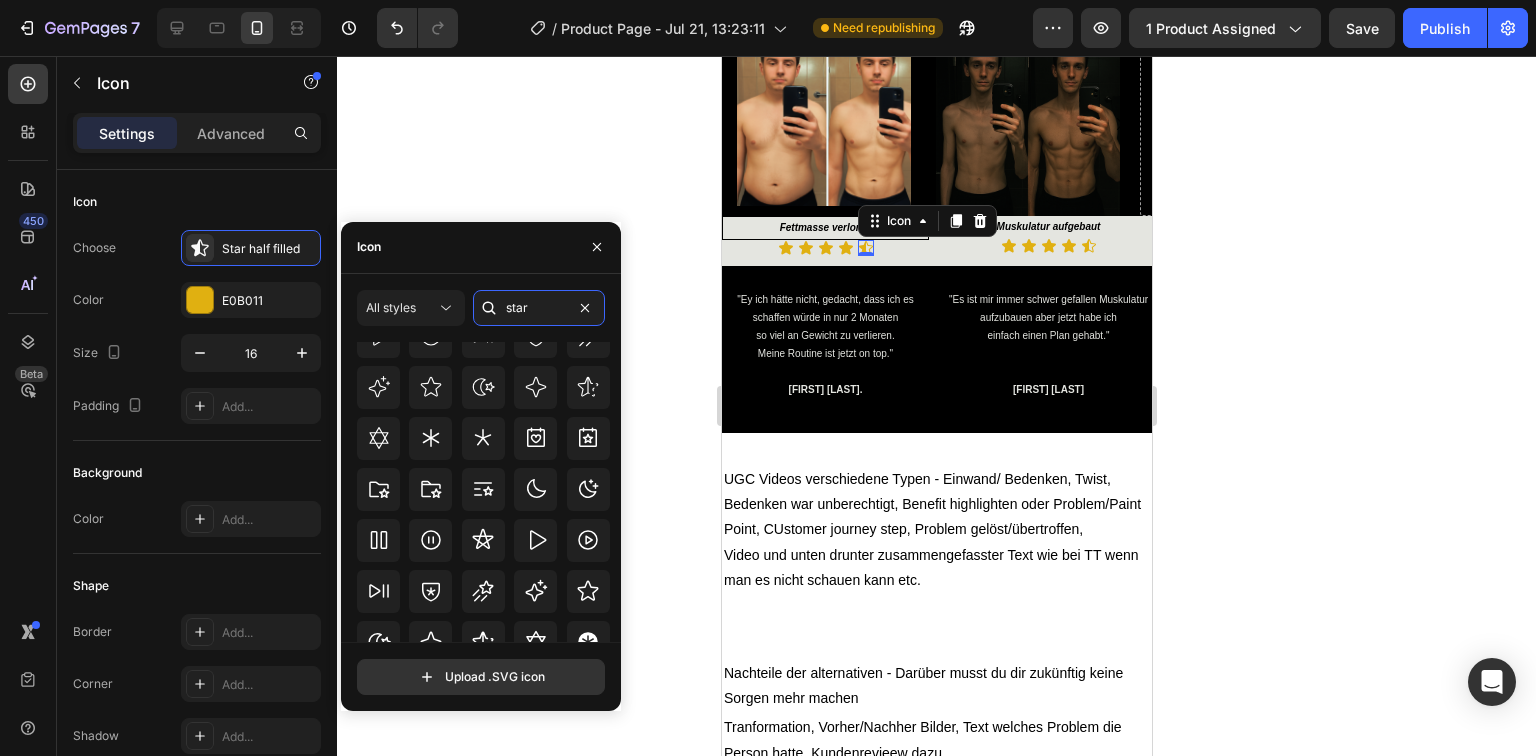 scroll, scrollTop: 607, scrollLeft: 0, axis: vertical 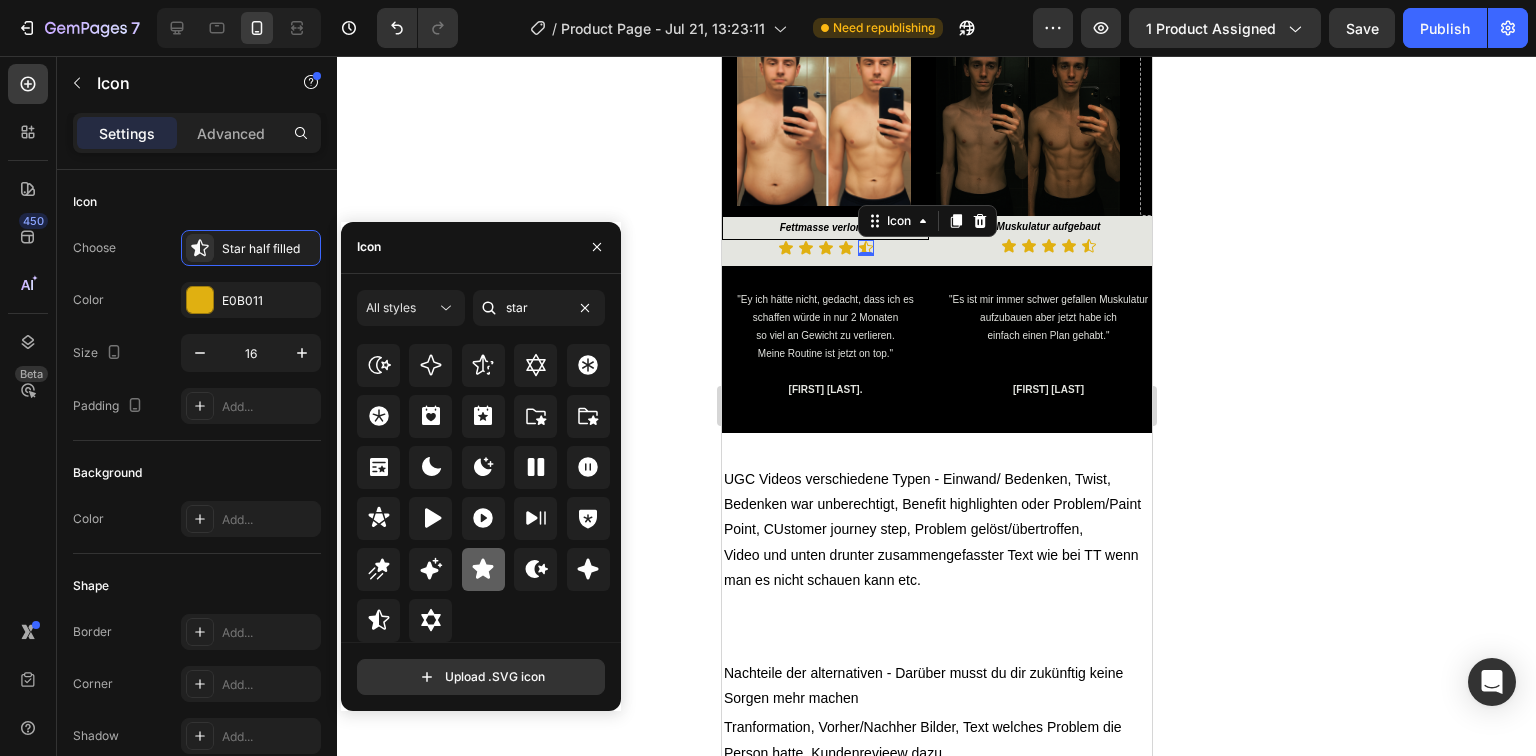 click 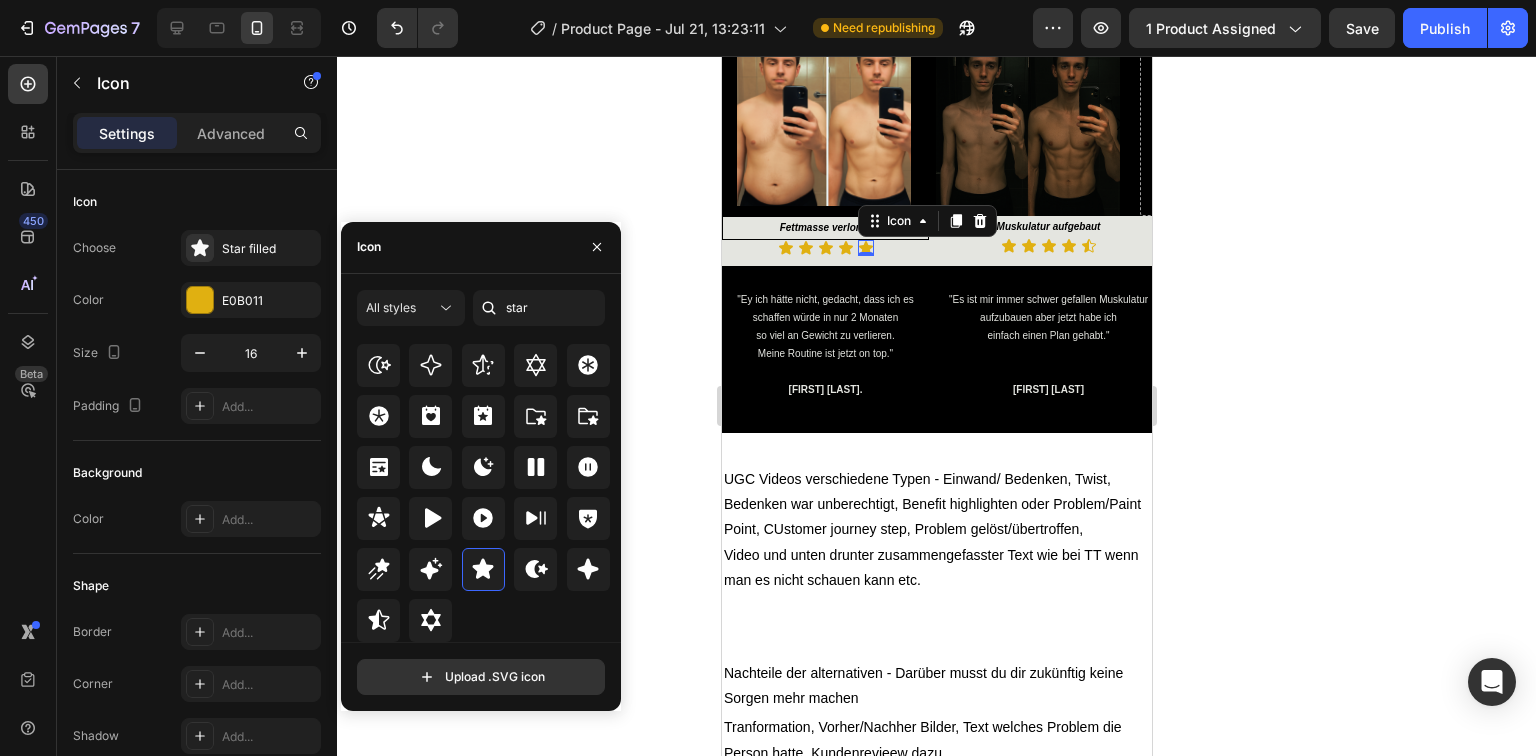 click 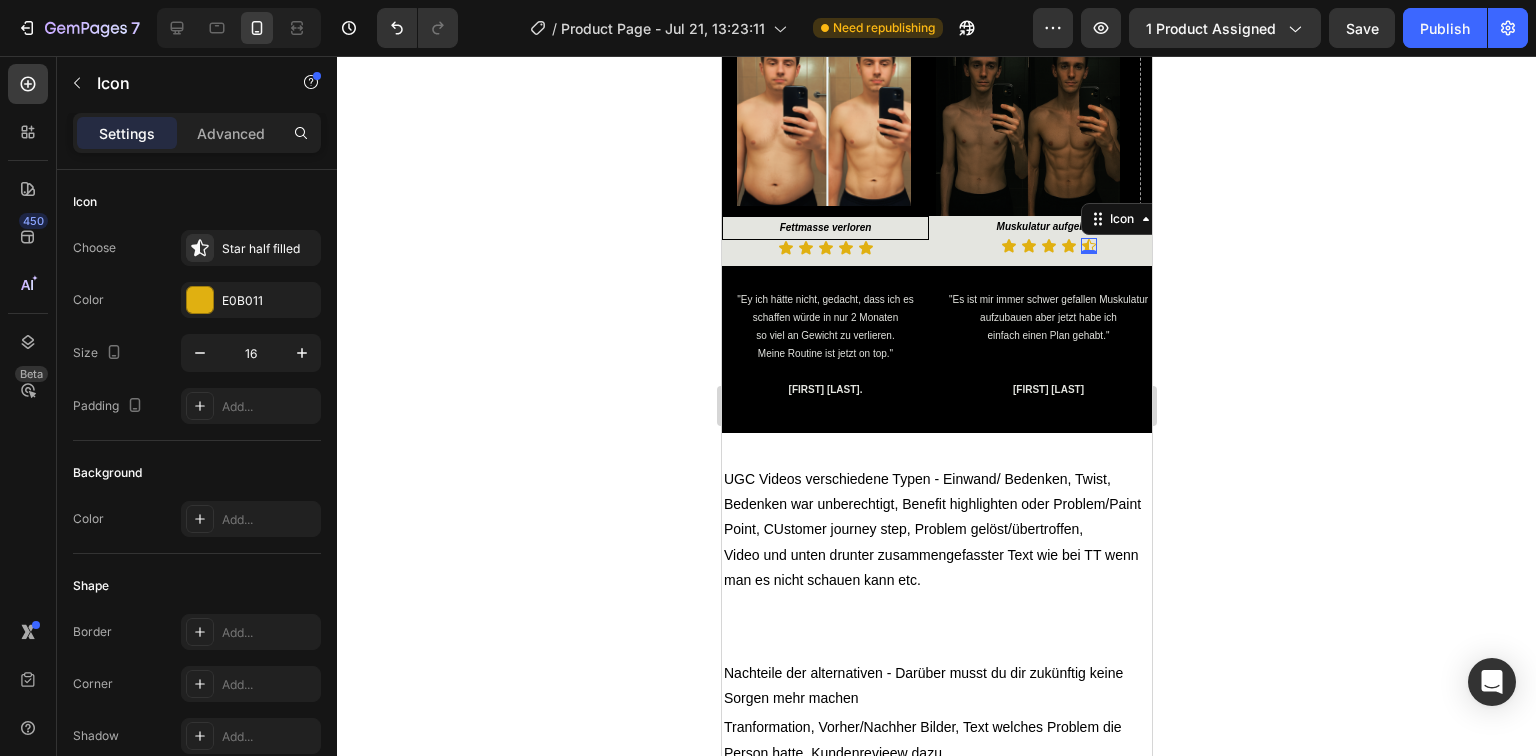 click 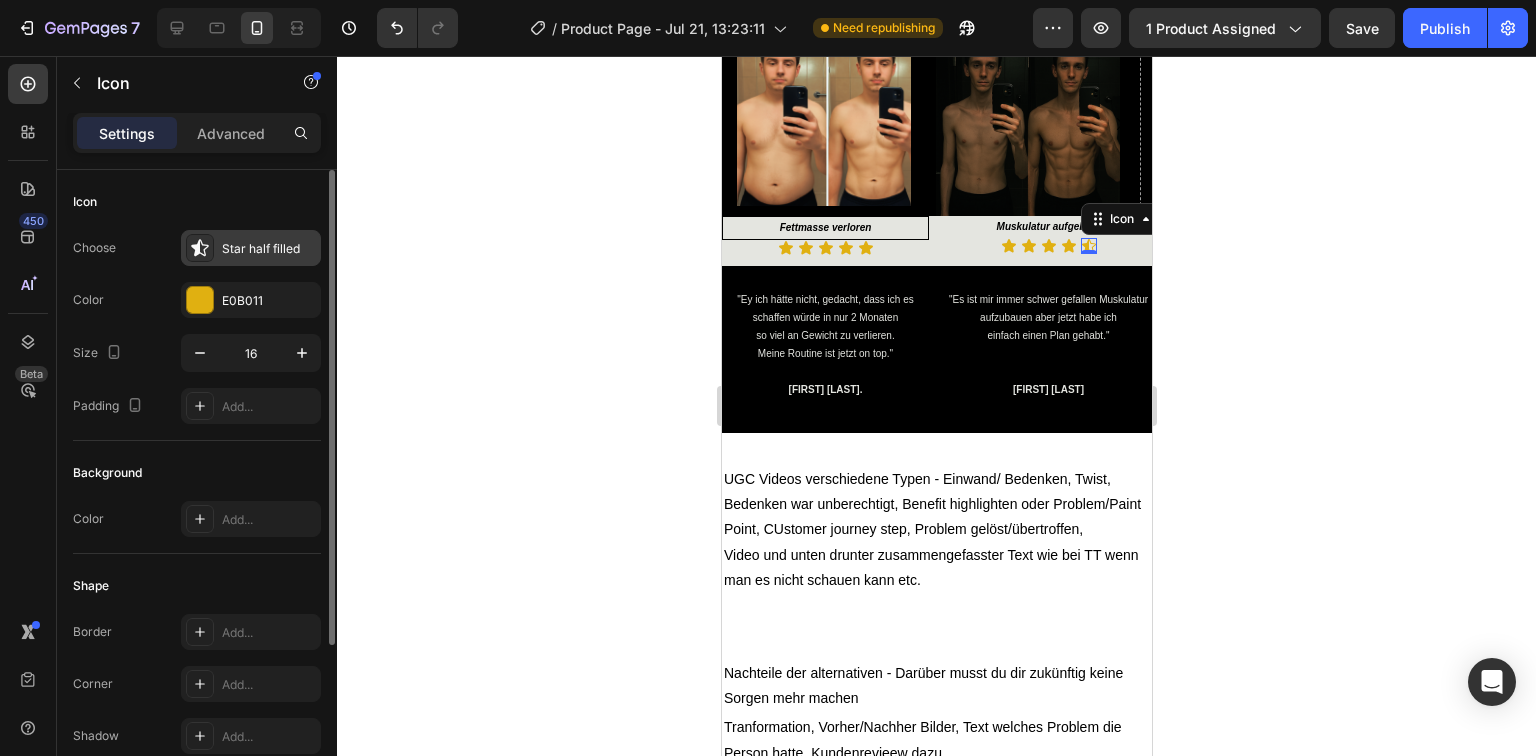 click on "Star half filled" at bounding box center [251, 248] 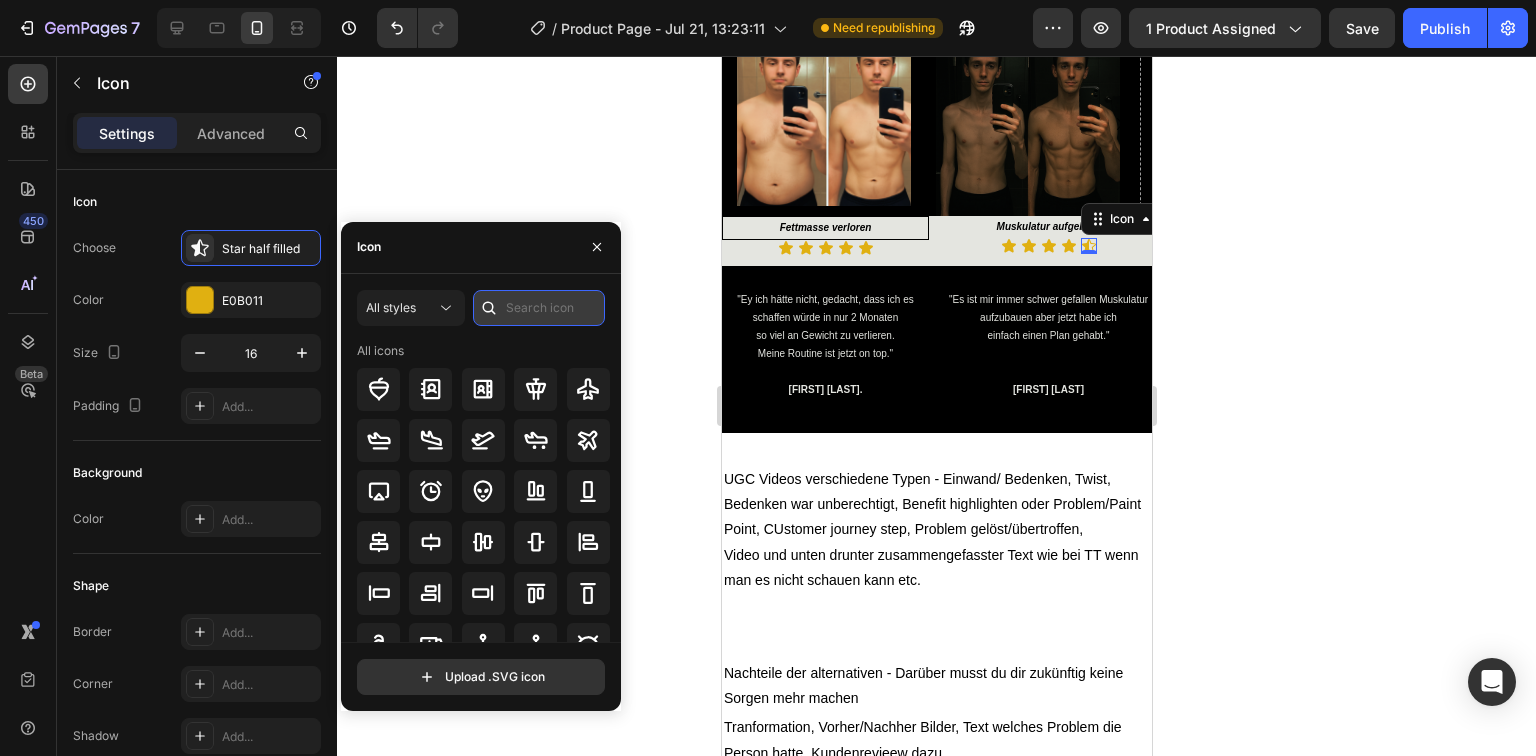 click at bounding box center (539, 308) 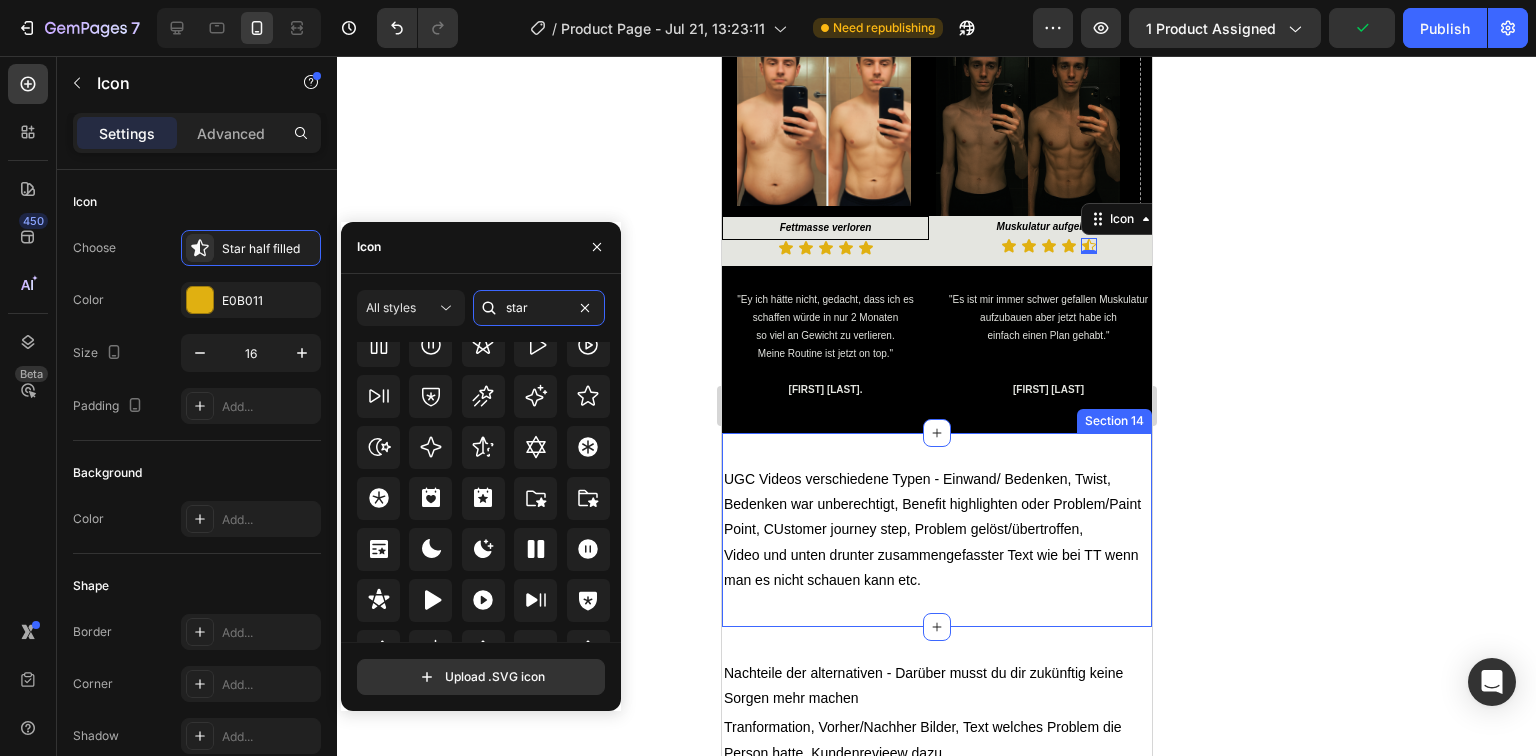 scroll, scrollTop: 607, scrollLeft: 0, axis: vertical 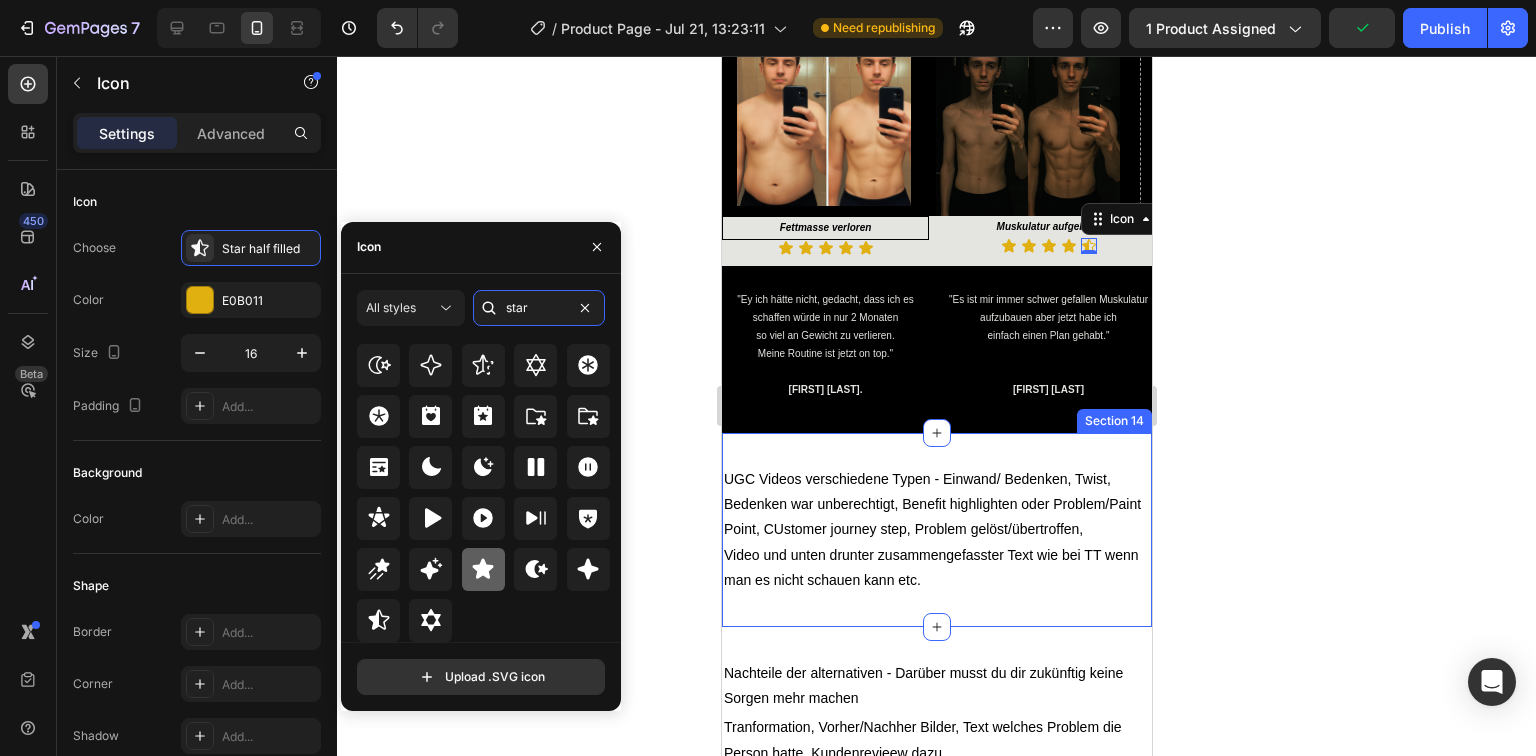 type on "star" 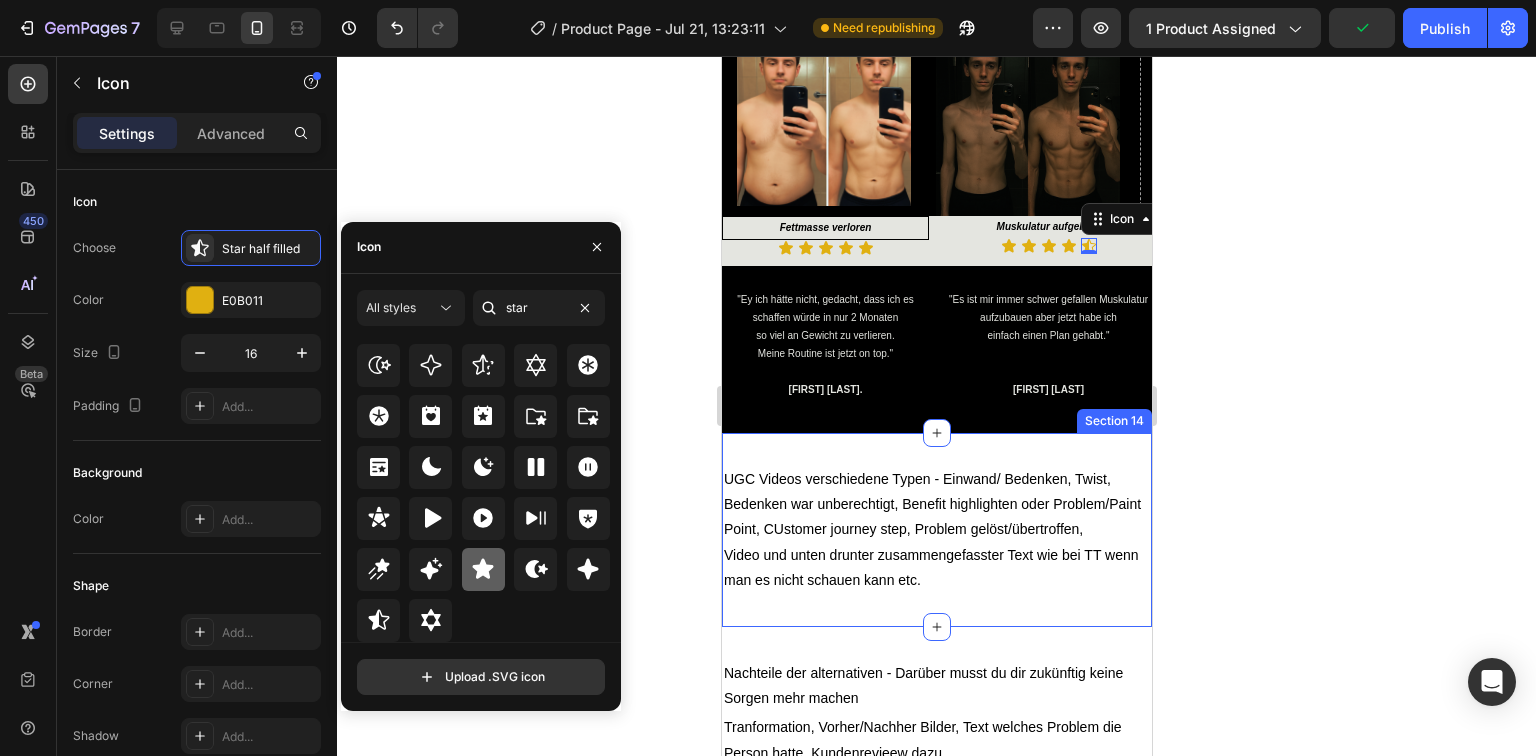 click 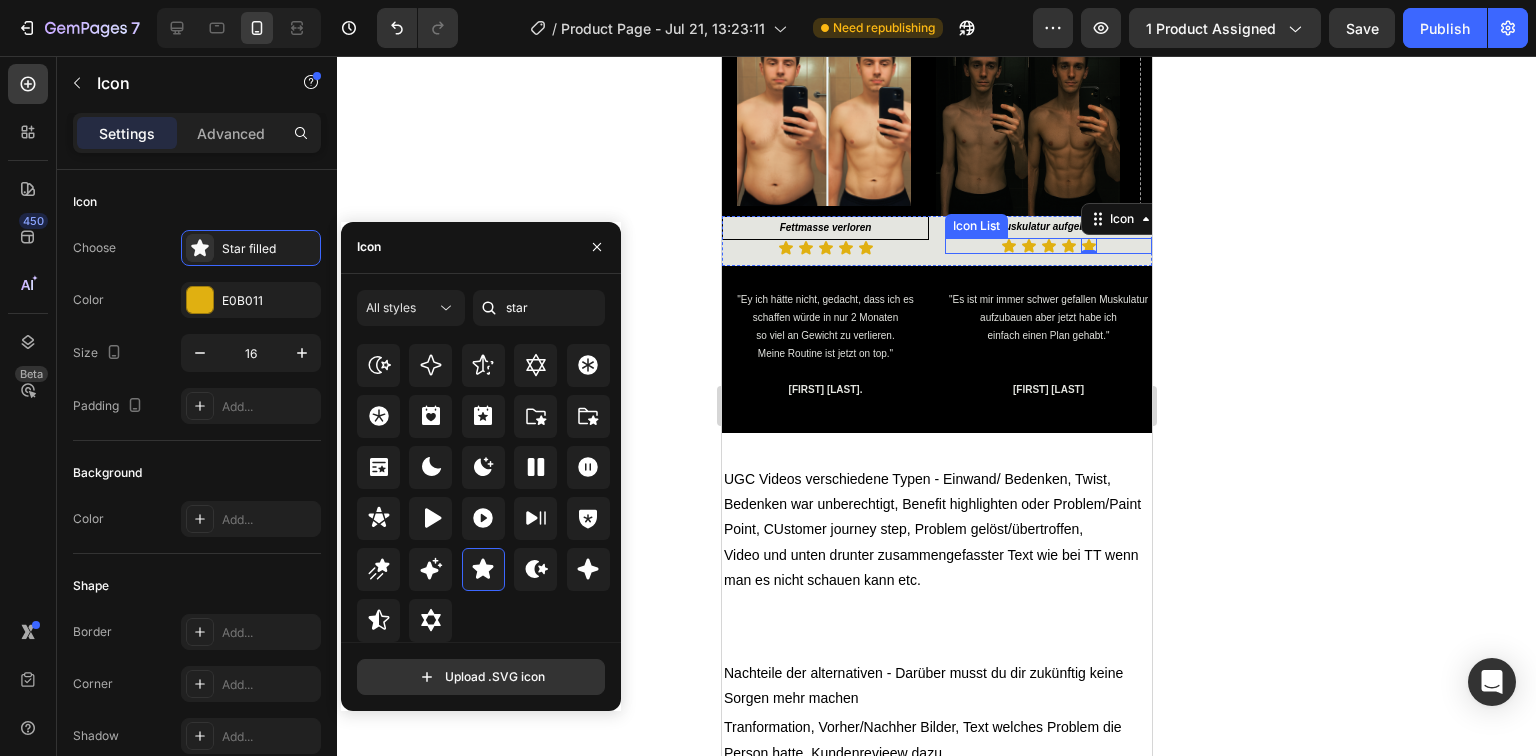 click 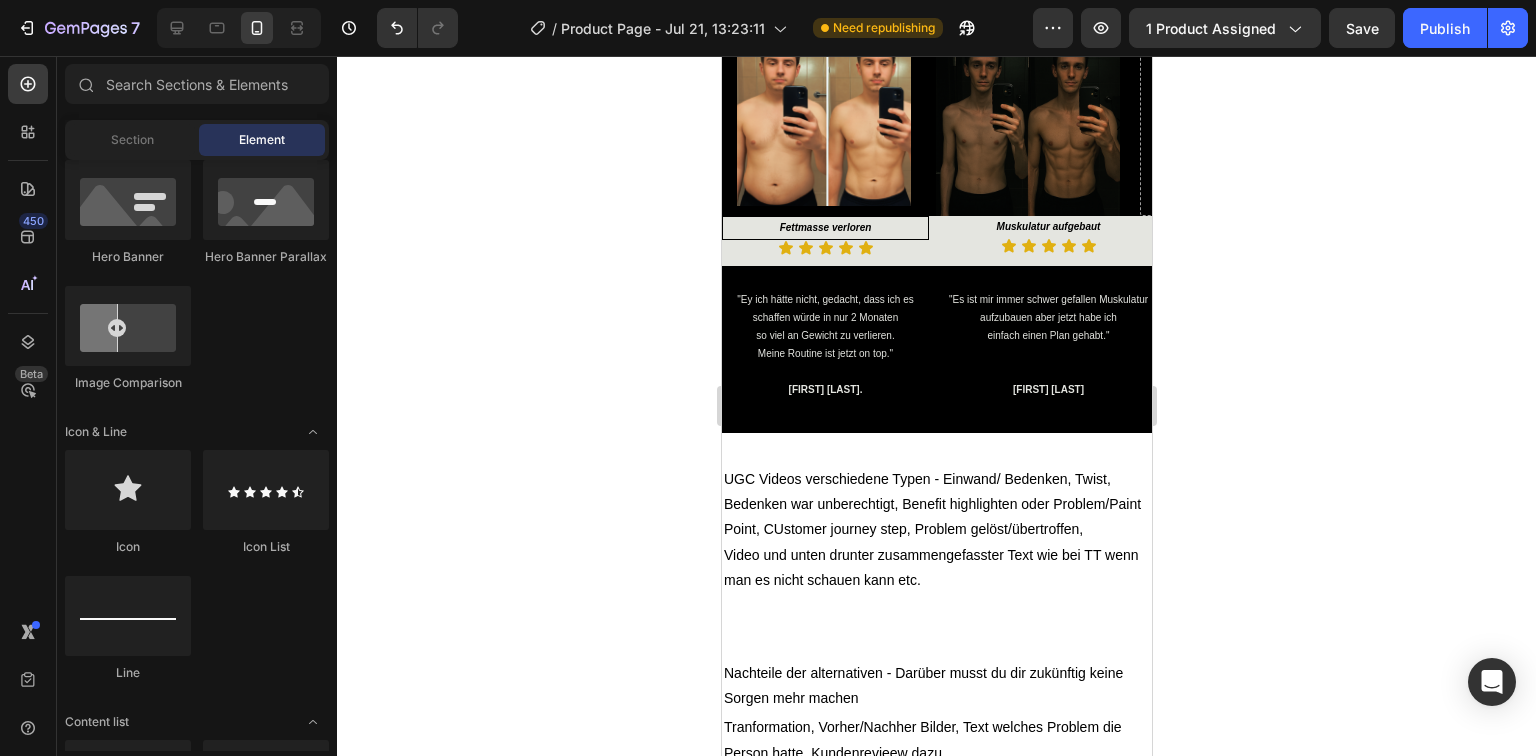 click 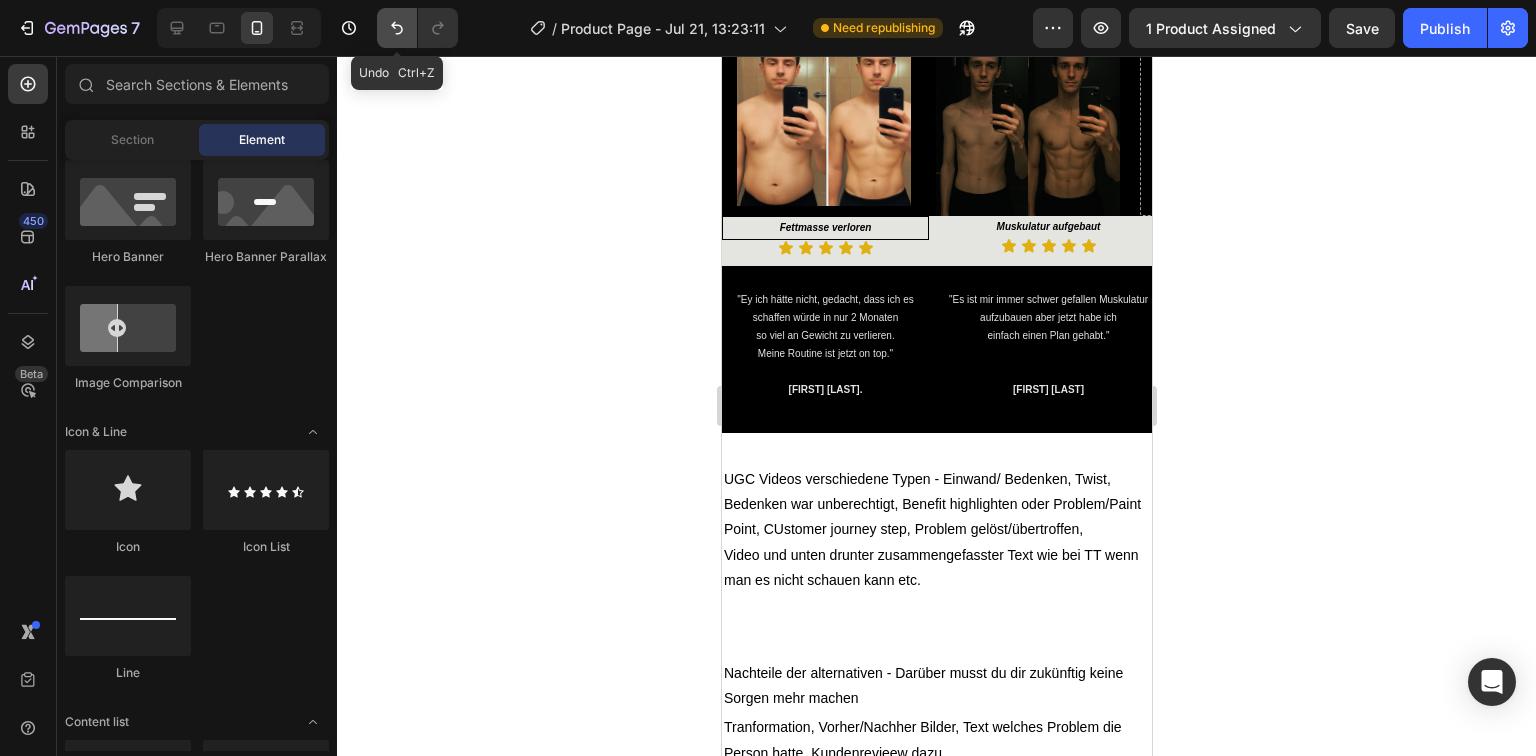 click 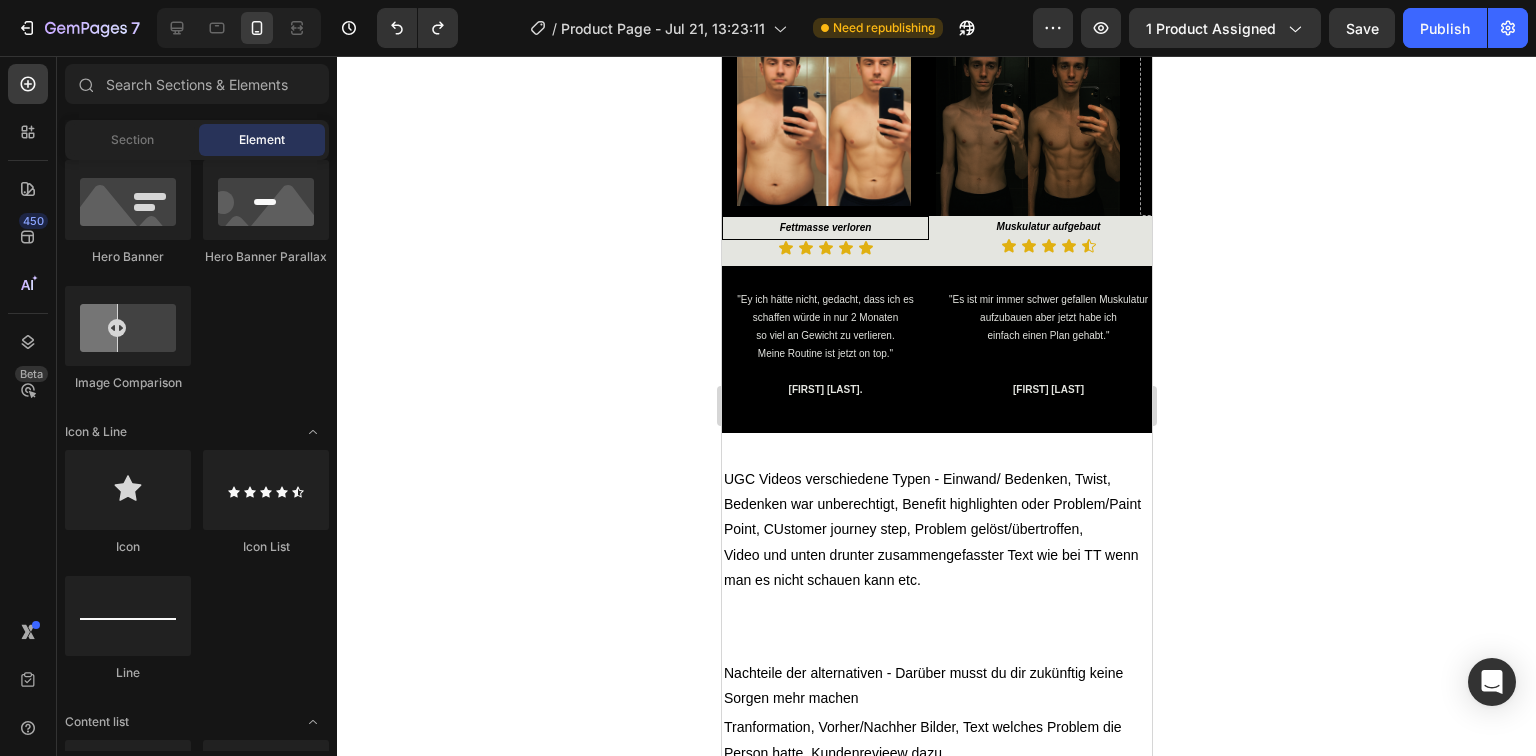 click 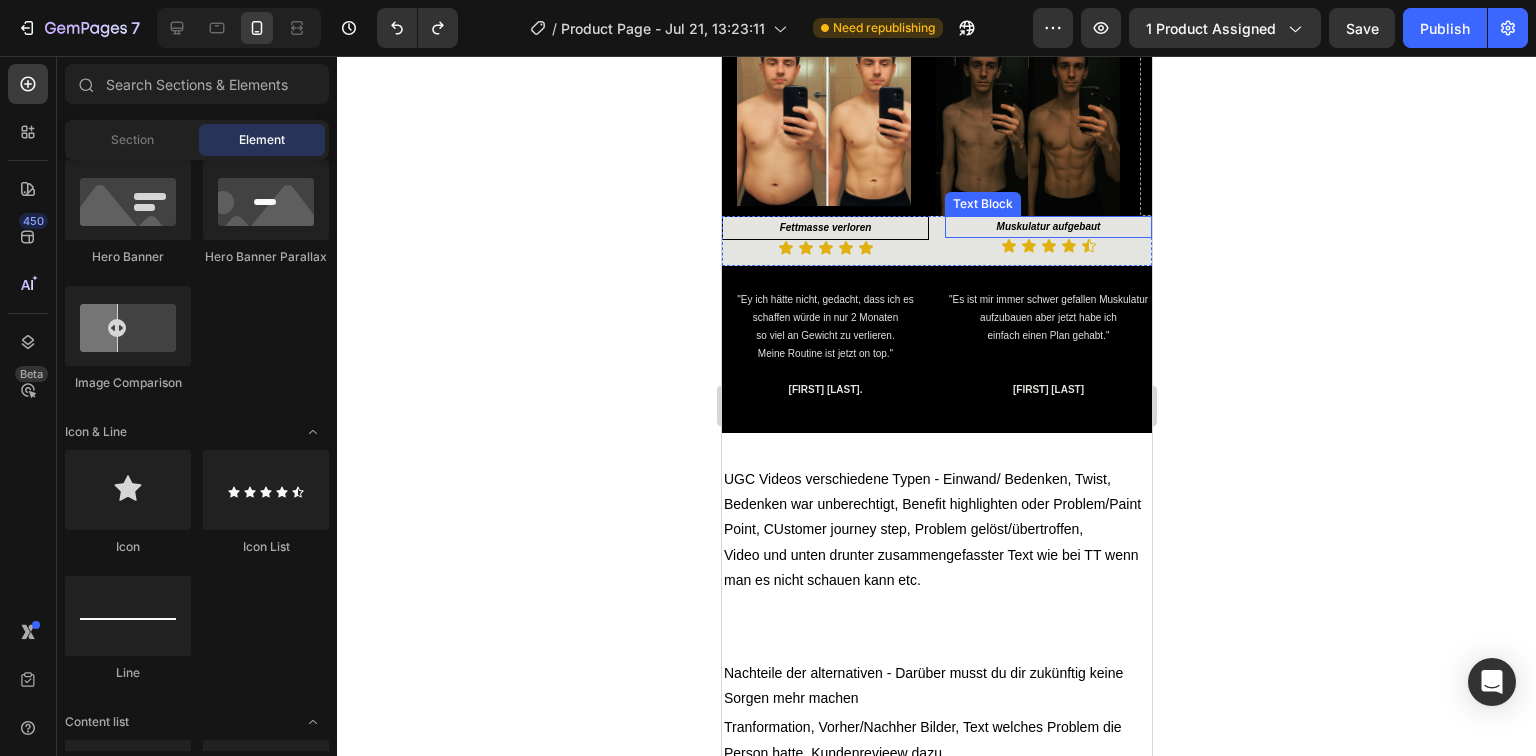 click on "Muskulatur aufgebaut" at bounding box center [1047, 227] 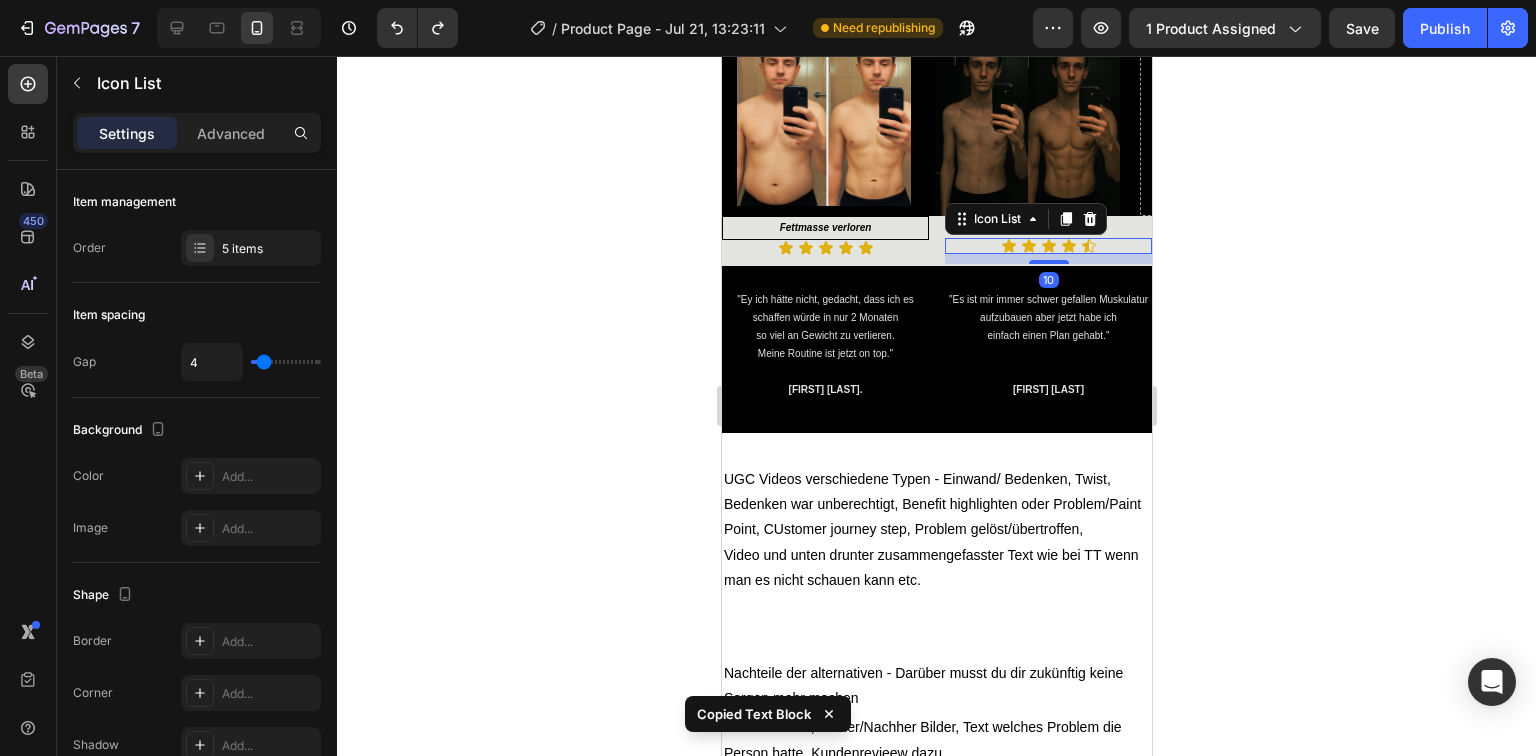 click on "Icon Icon Icon Icon Icon" at bounding box center [1047, 246] 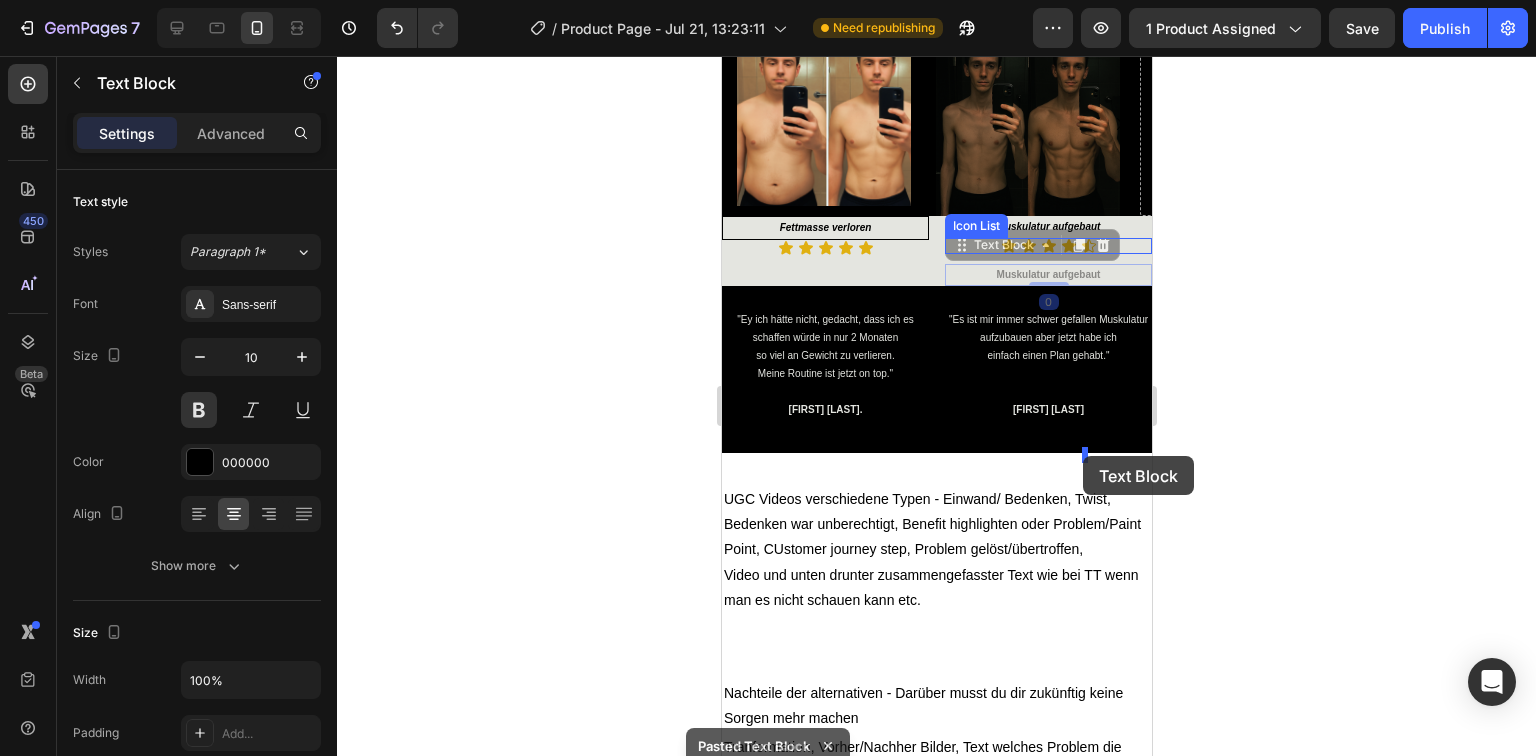 drag, startPoint x: 1061, startPoint y: 477, endPoint x: 1082, endPoint y: 456, distance: 29.698484 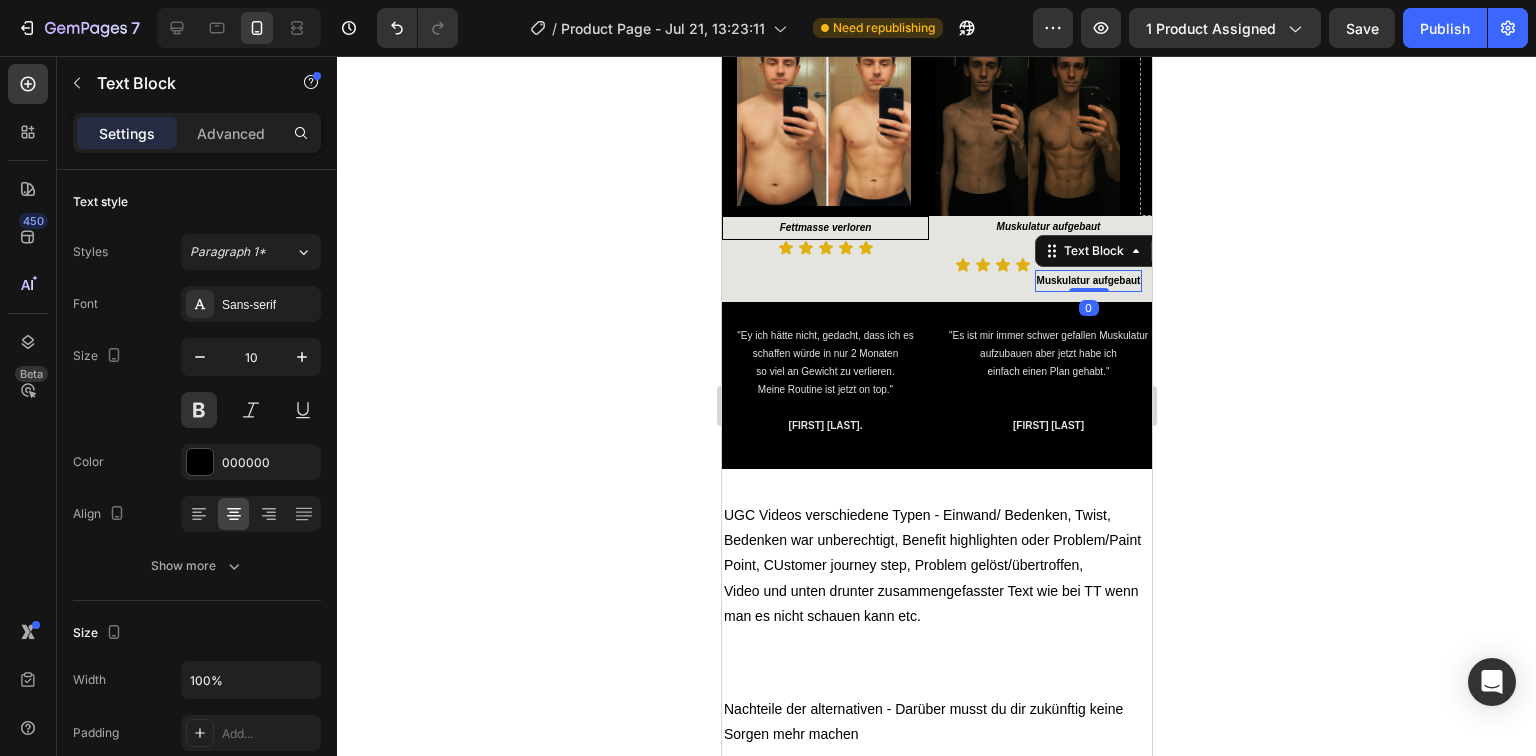 click 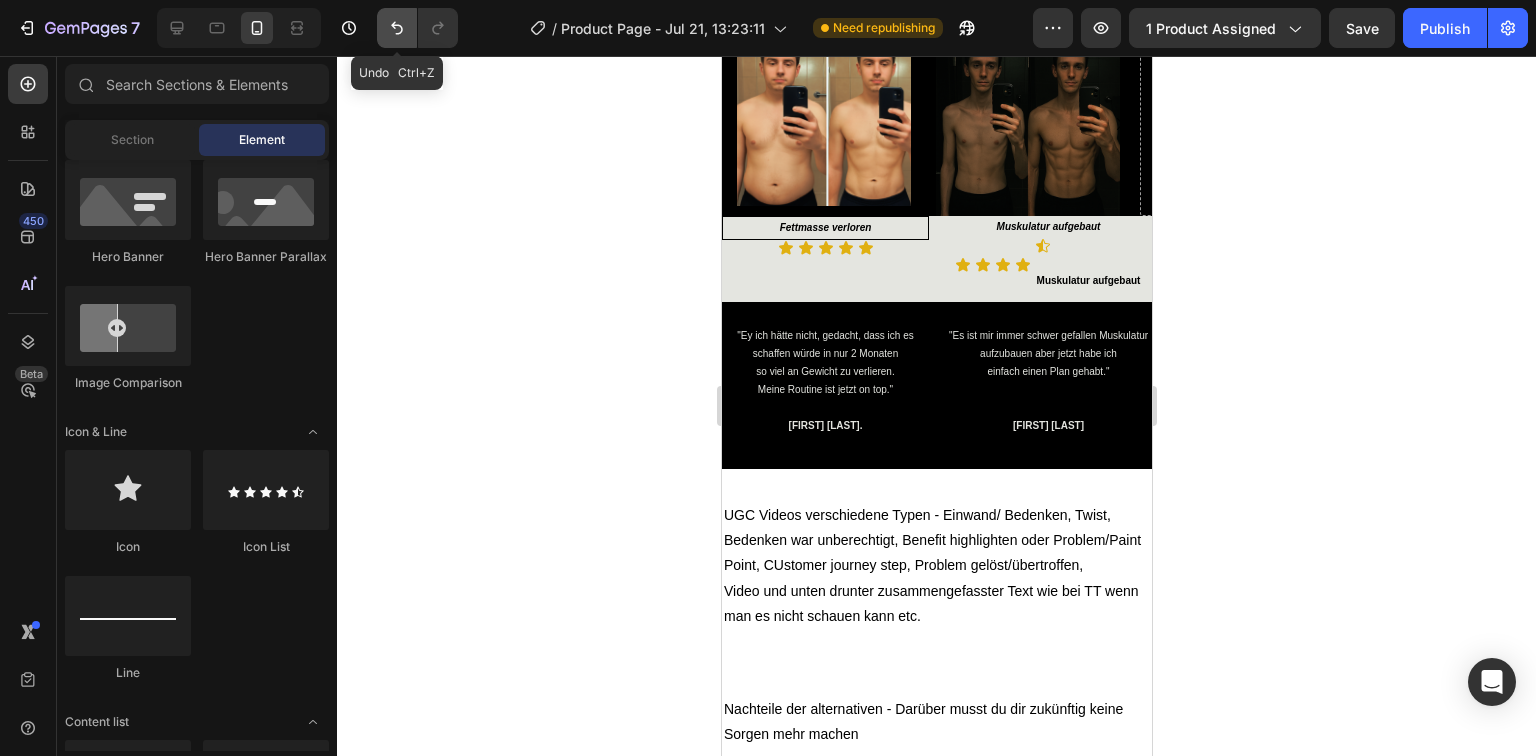 click 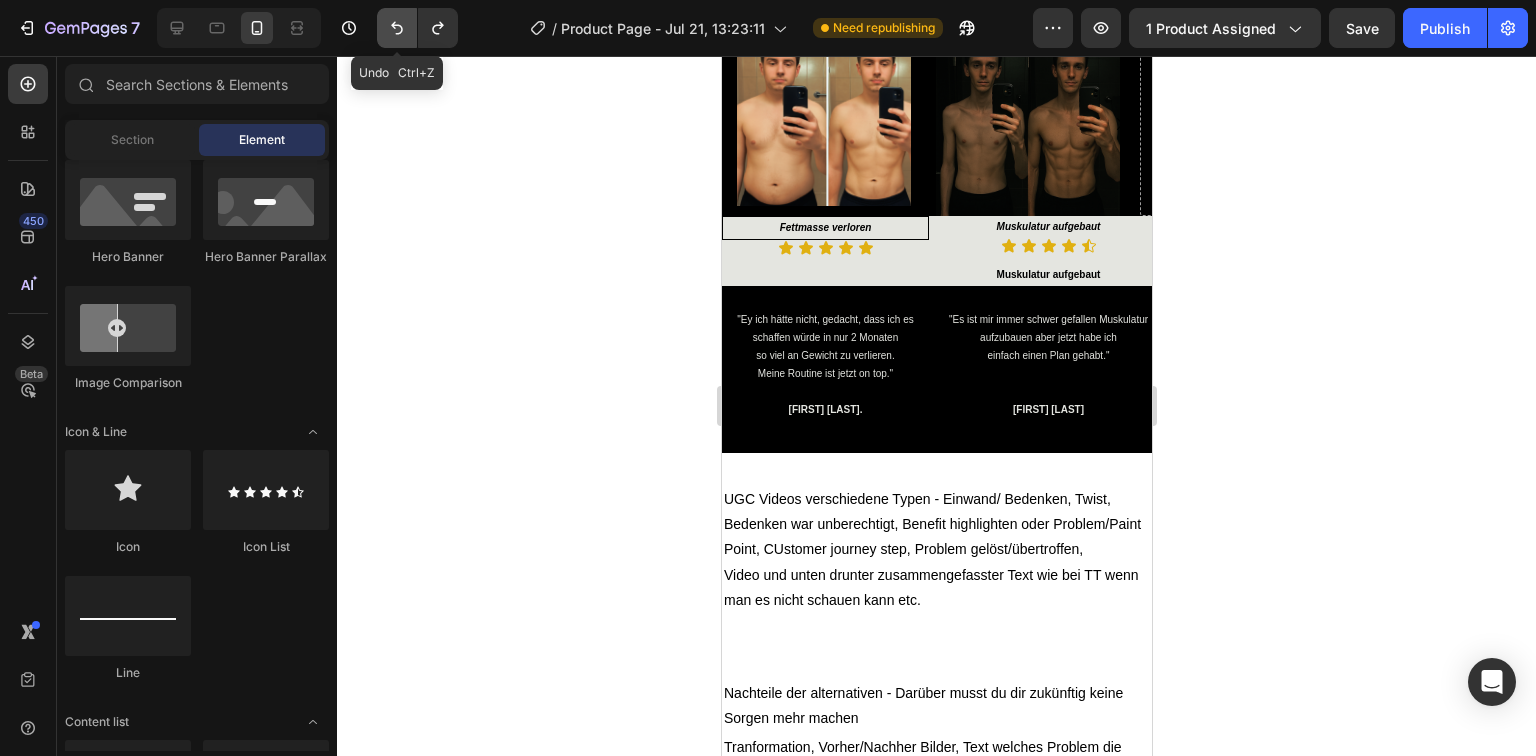 click 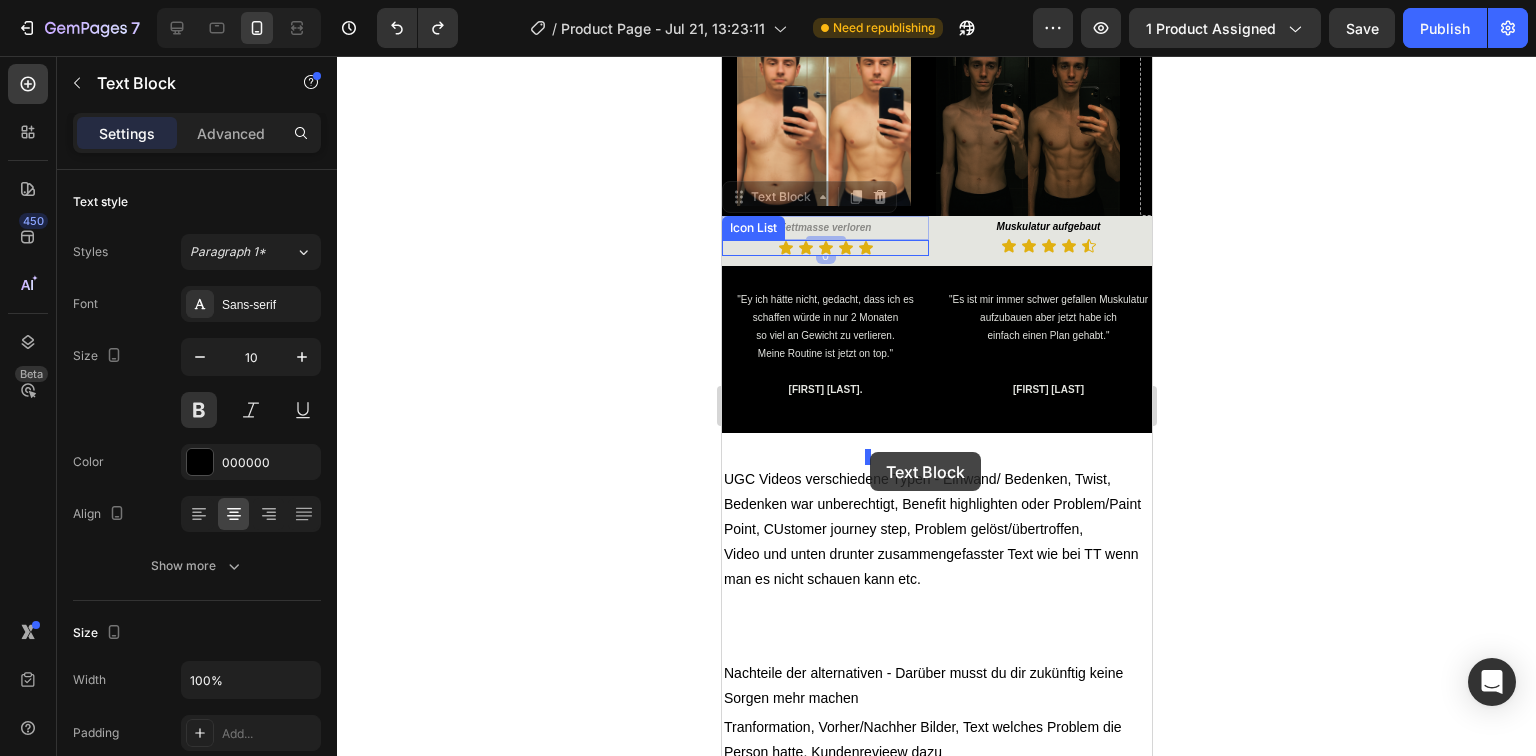 drag, startPoint x: 813, startPoint y: 428, endPoint x: 869, endPoint y: 452, distance: 60.926186 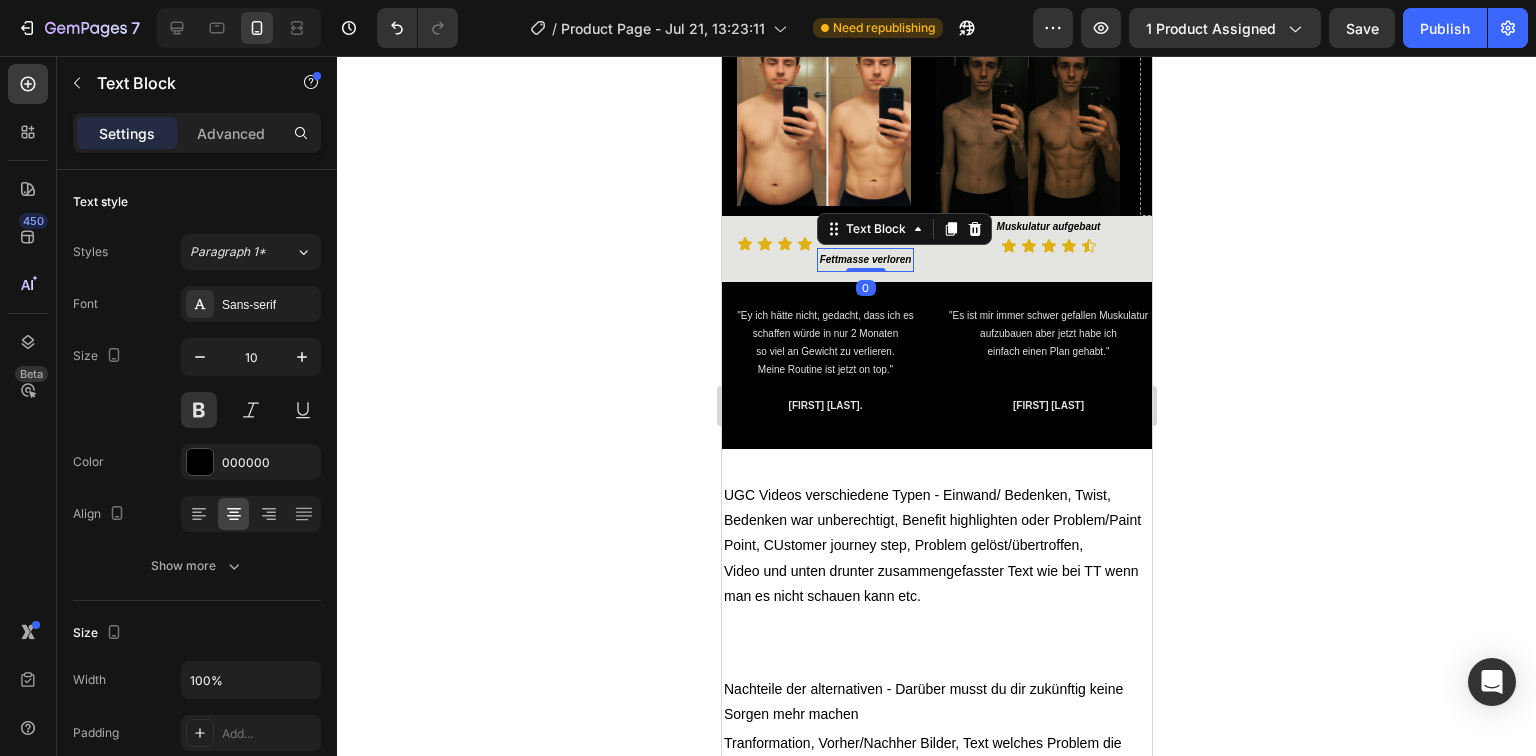 click 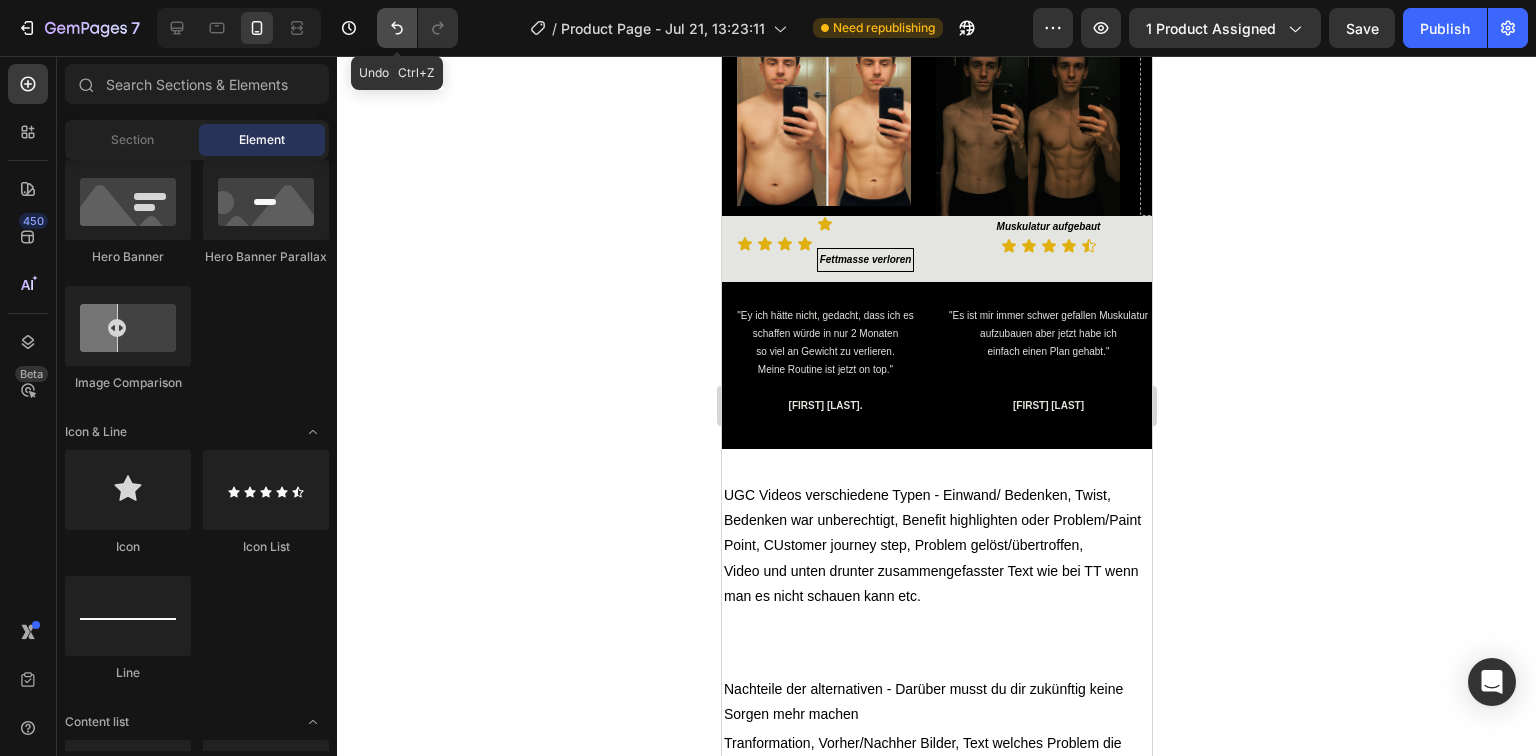 click 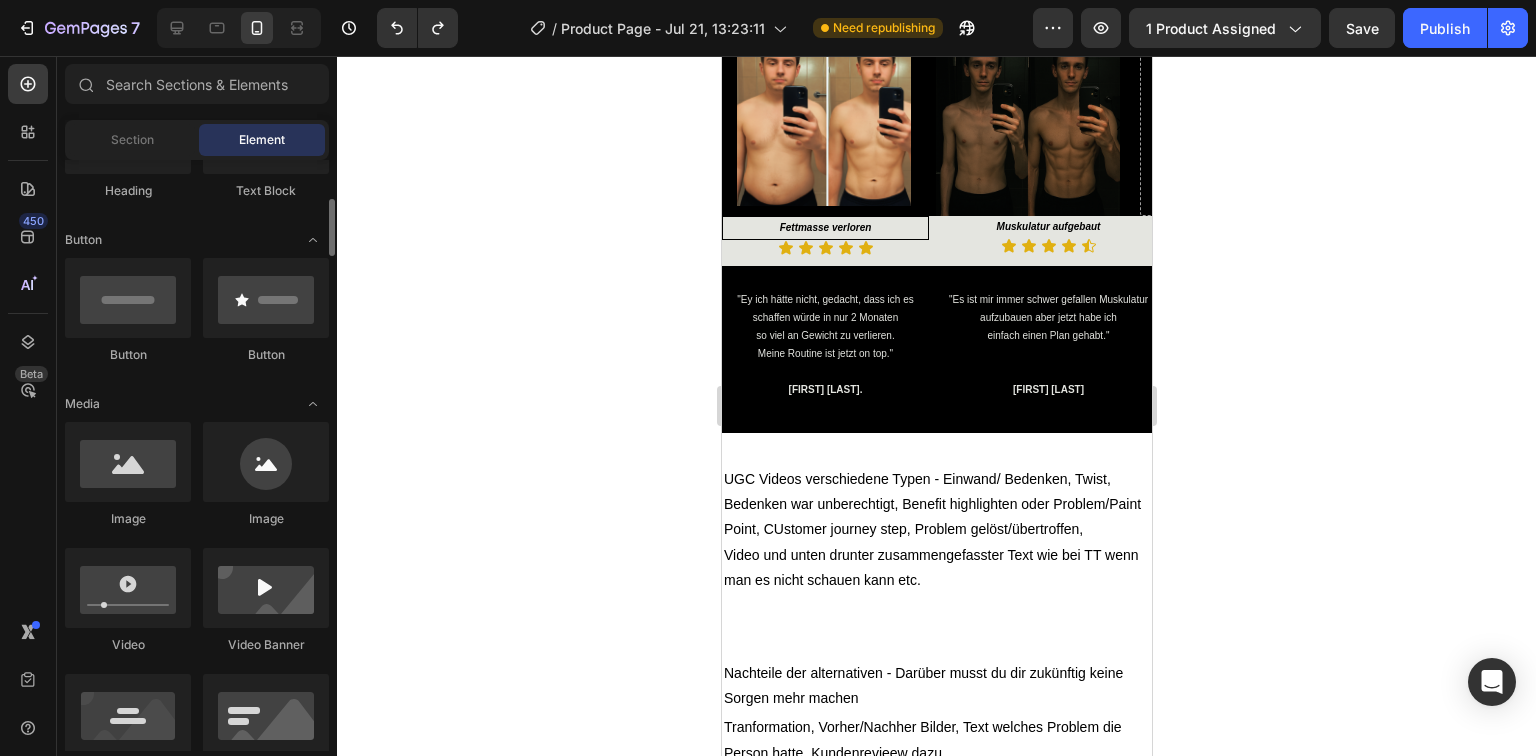 scroll, scrollTop: 0, scrollLeft: 0, axis: both 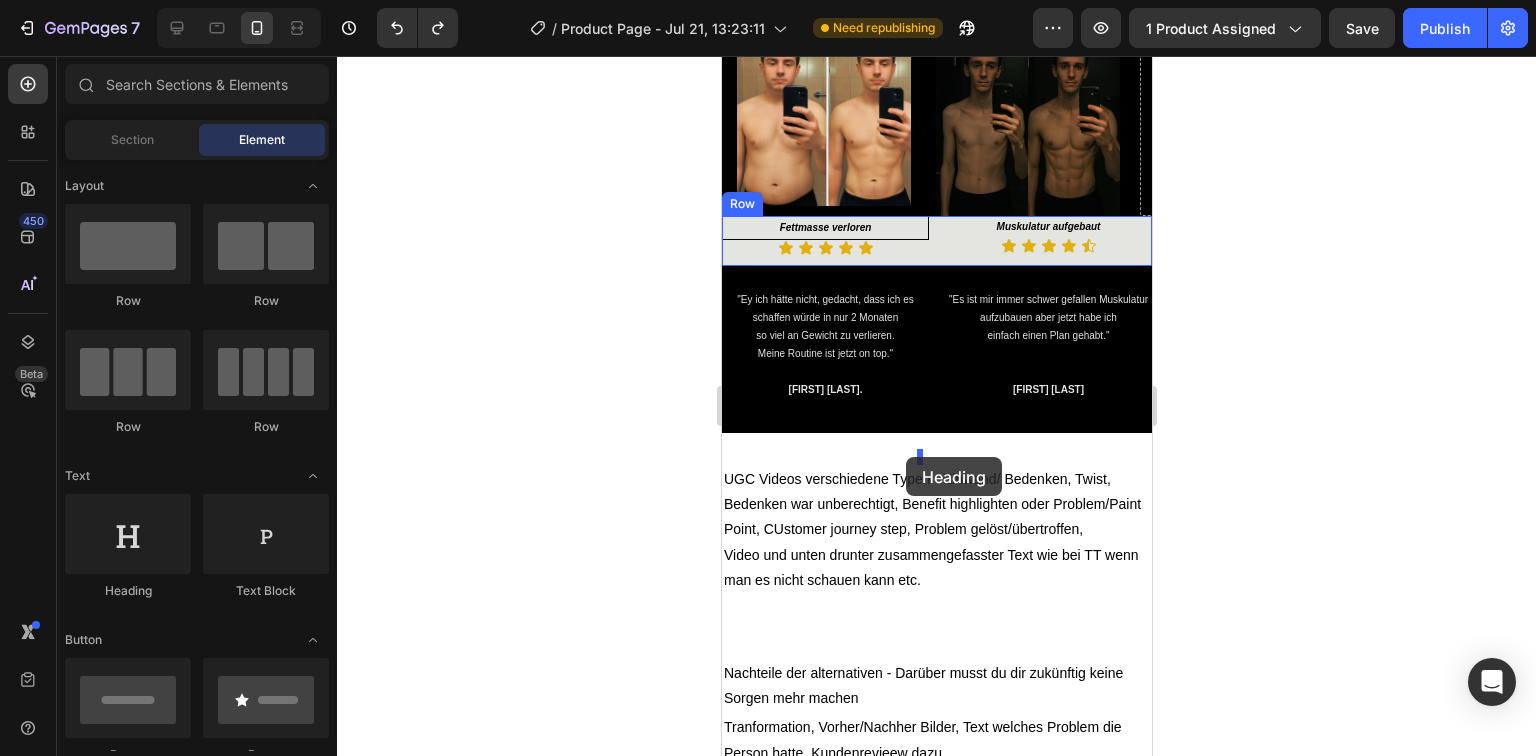 drag, startPoint x: 869, startPoint y: 591, endPoint x: 905, endPoint y: 457, distance: 138.75157 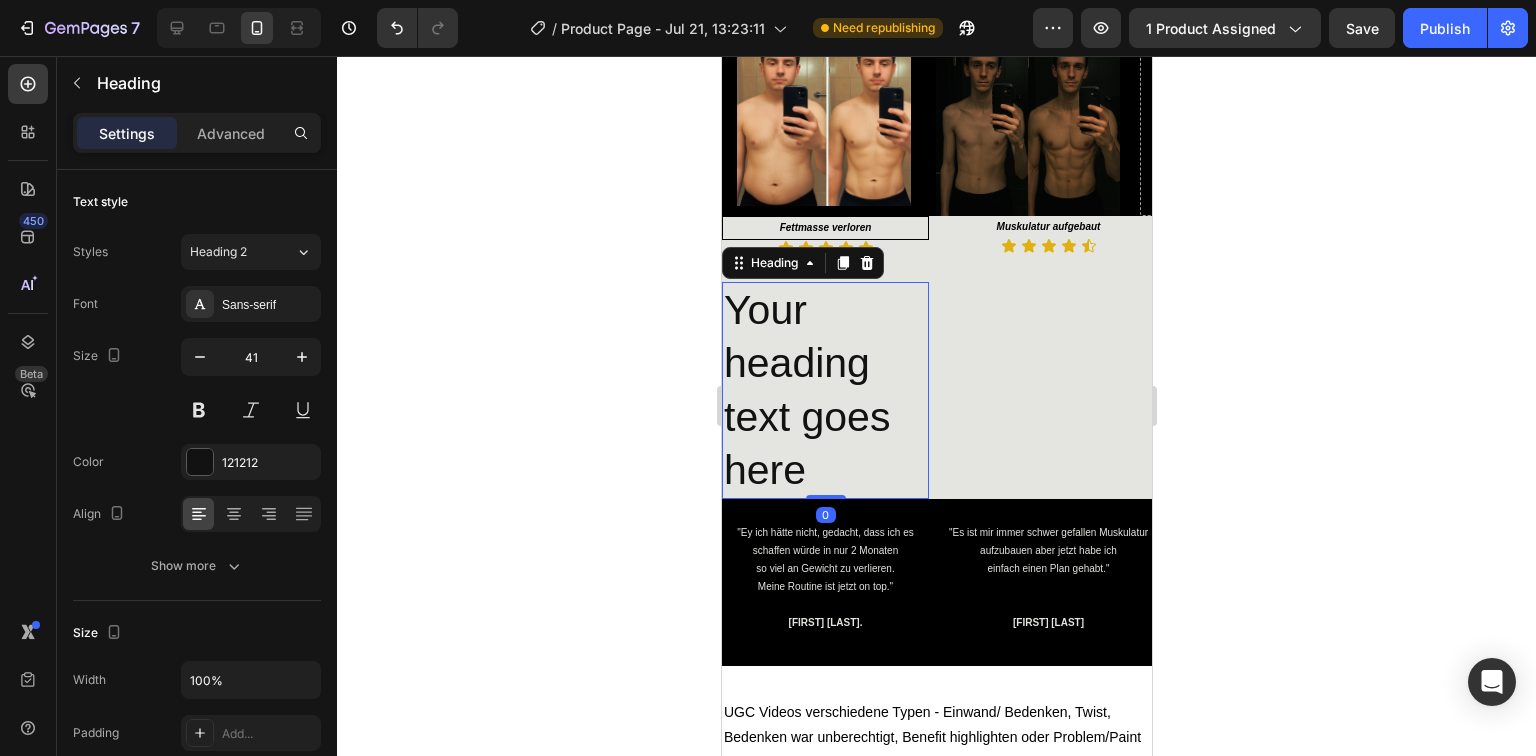 click on "Your heading text goes here" at bounding box center (824, 390) 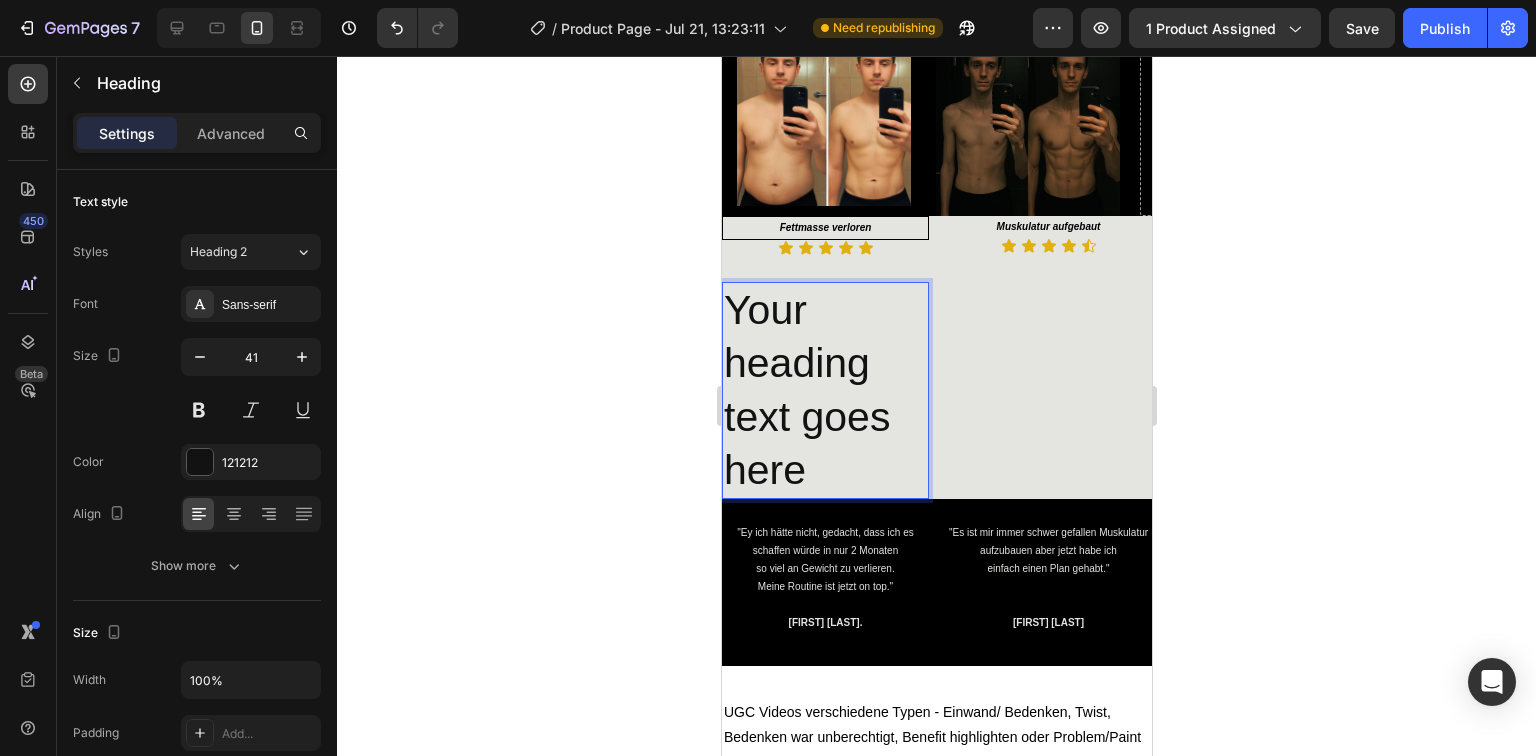 click on "Your heading text goes here" at bounding box center (824, 390) 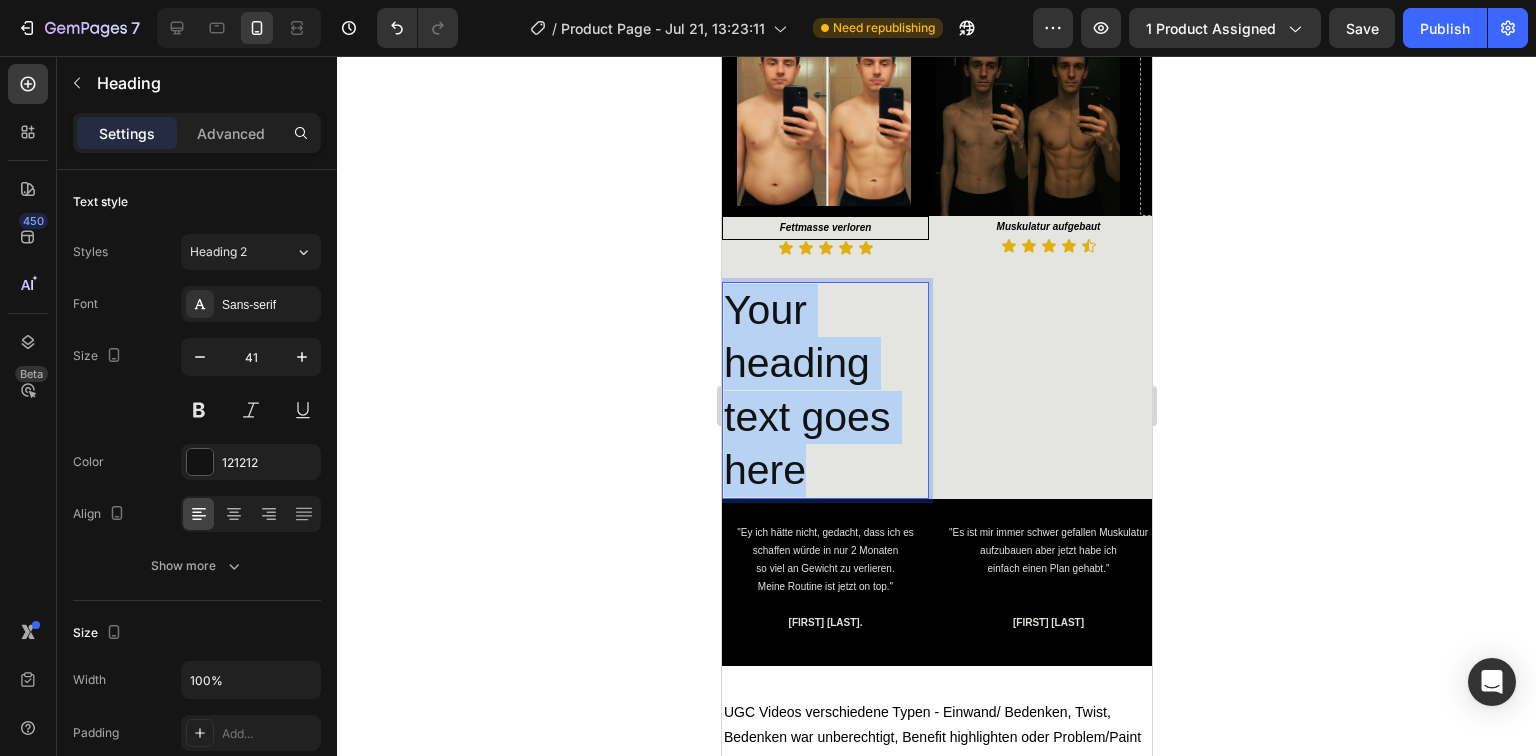 click on "Your heading text goes here" at bounding box center (824, 390) 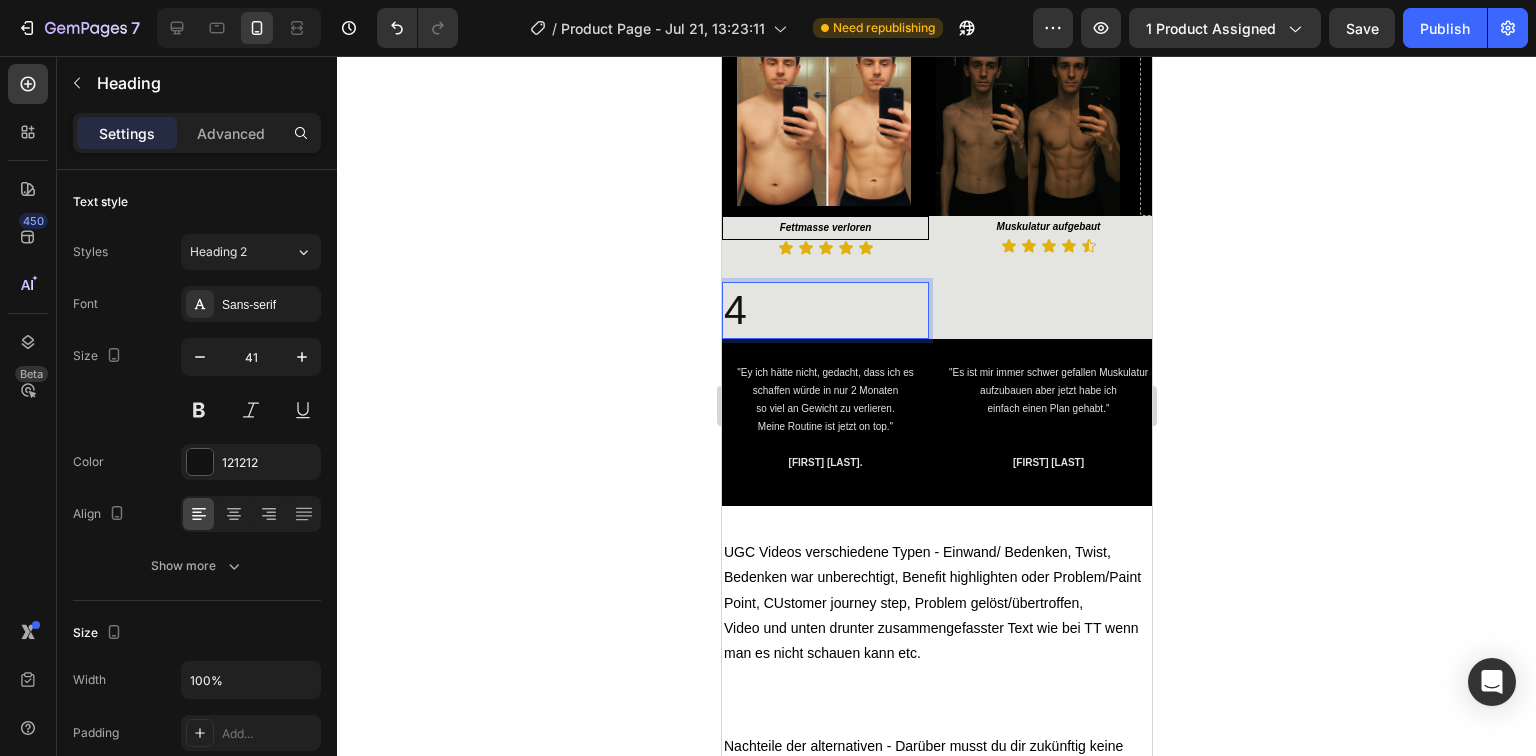 click on "4" at bounding box center [824, 310] 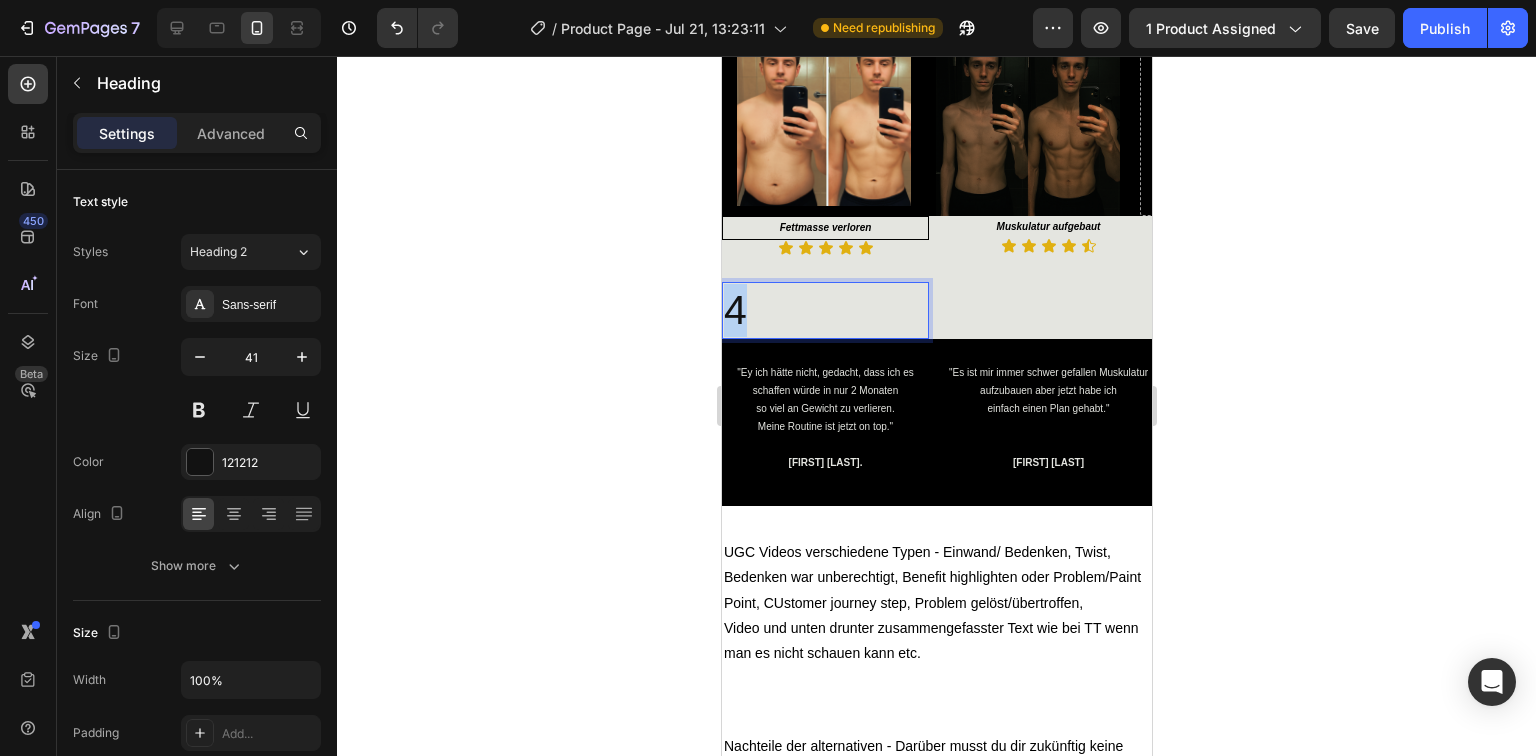 click on "4" at bounding box center [824, 310] 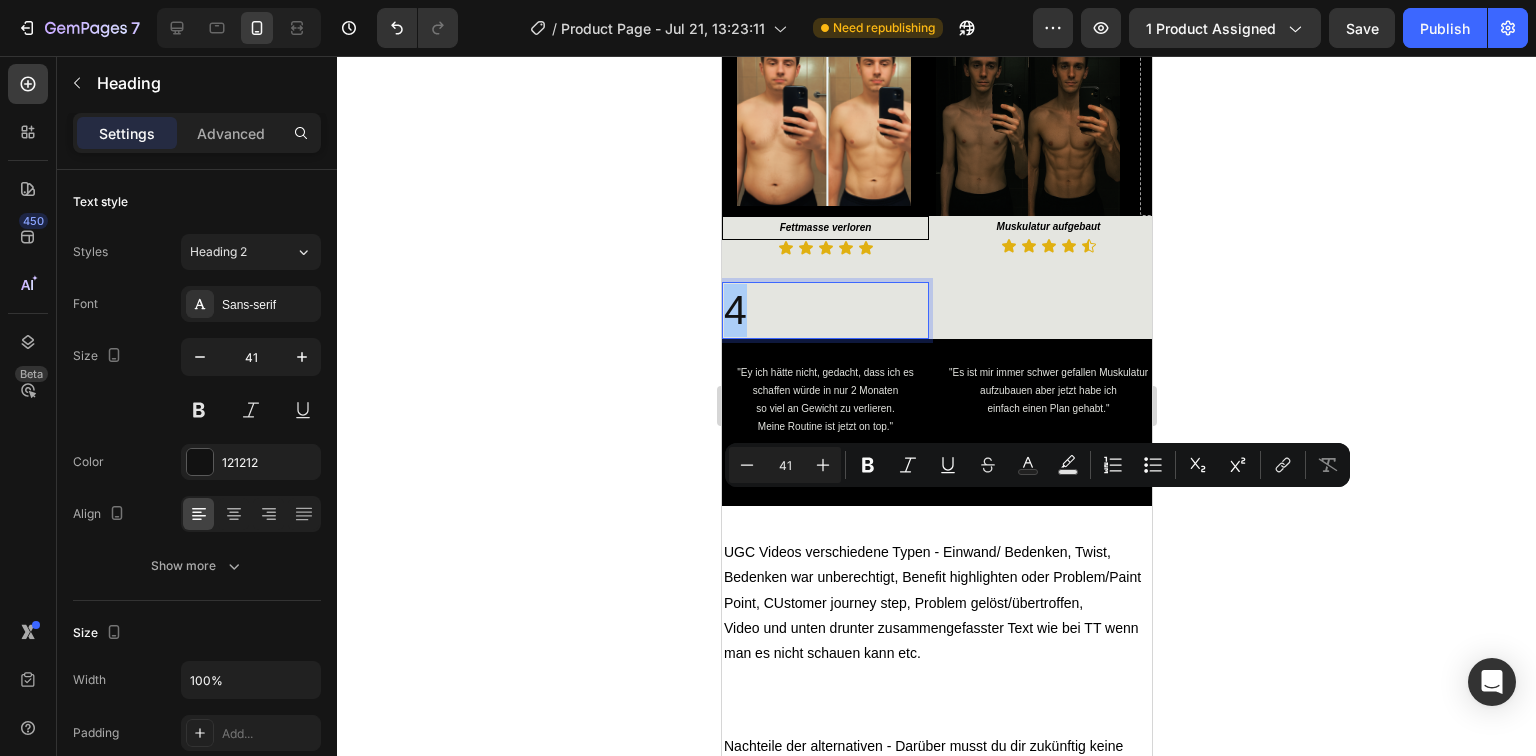click 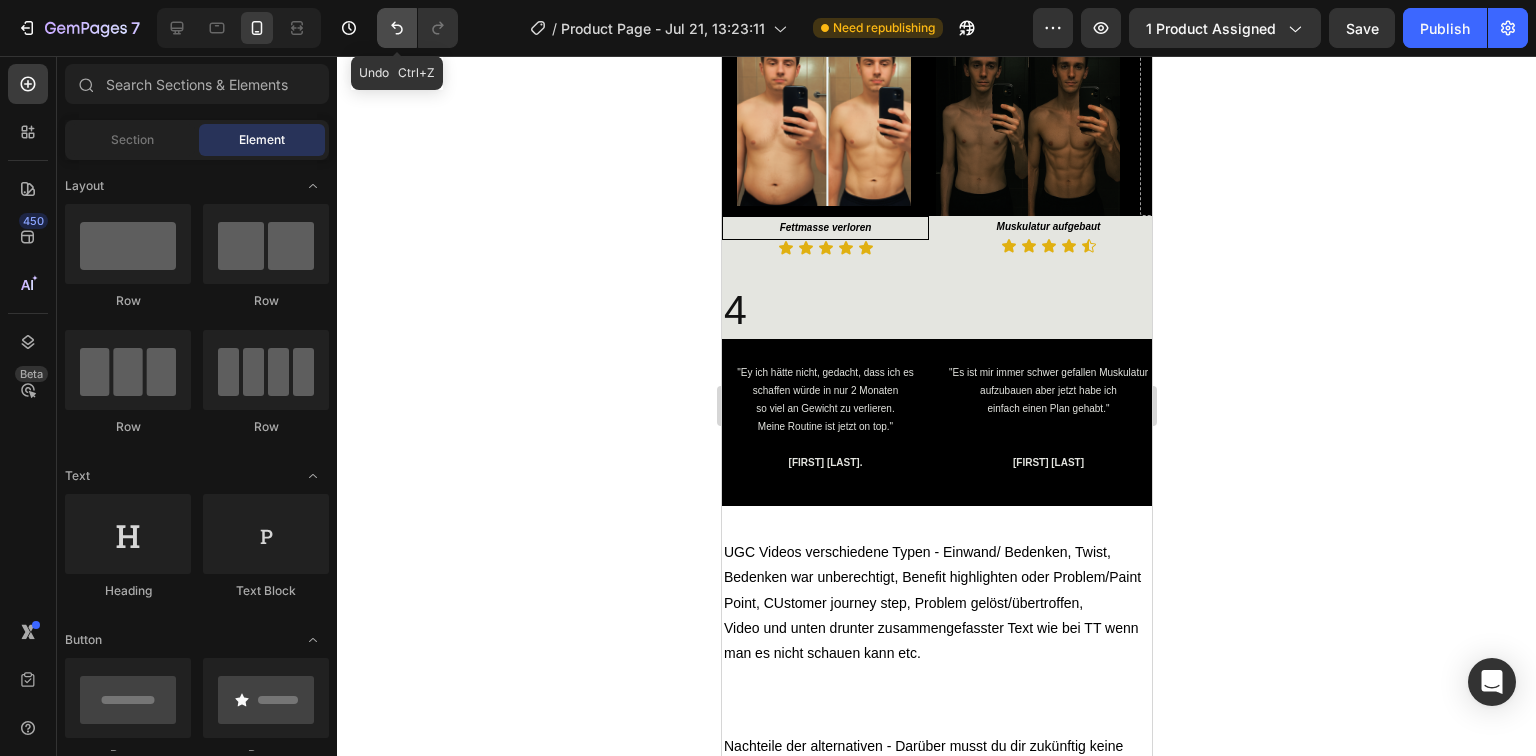 click 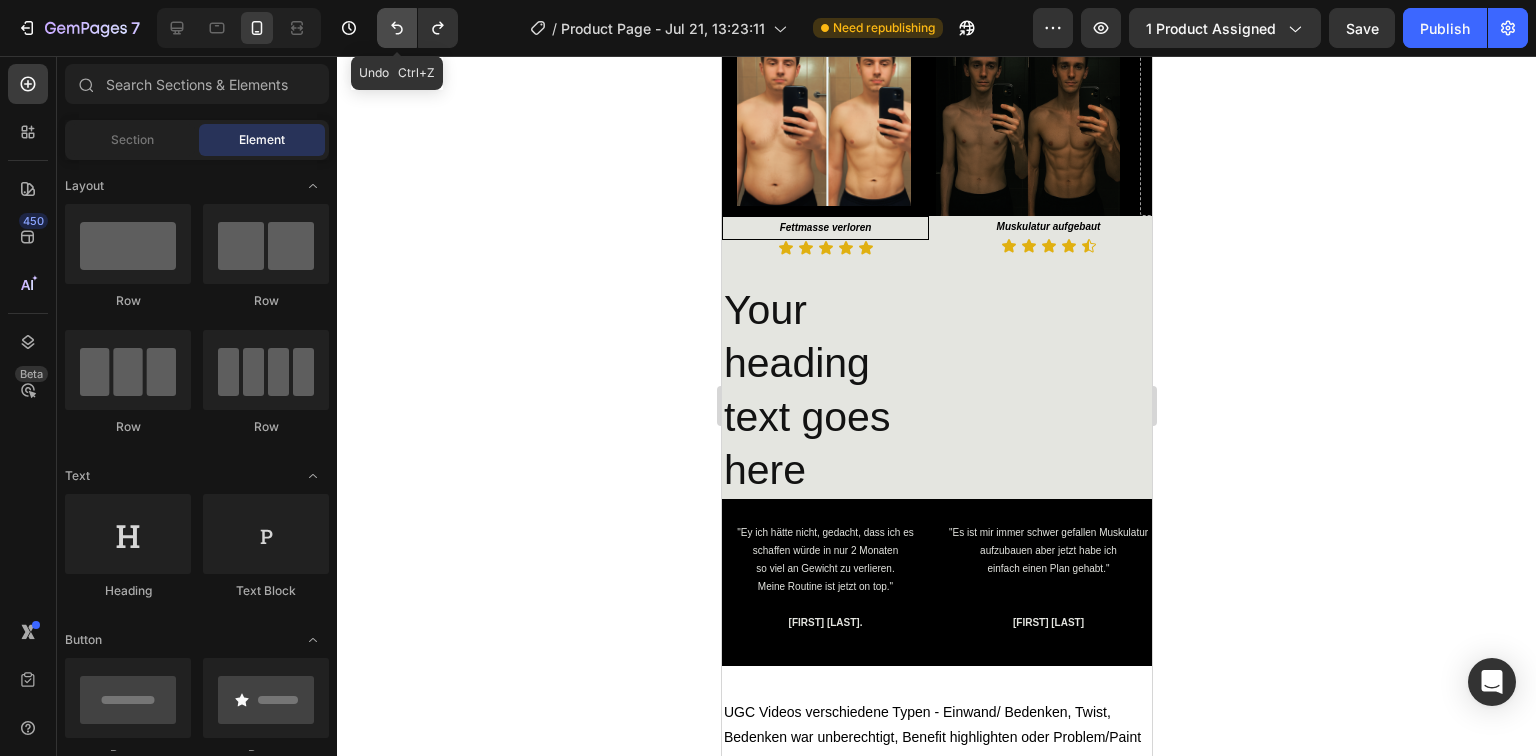 click 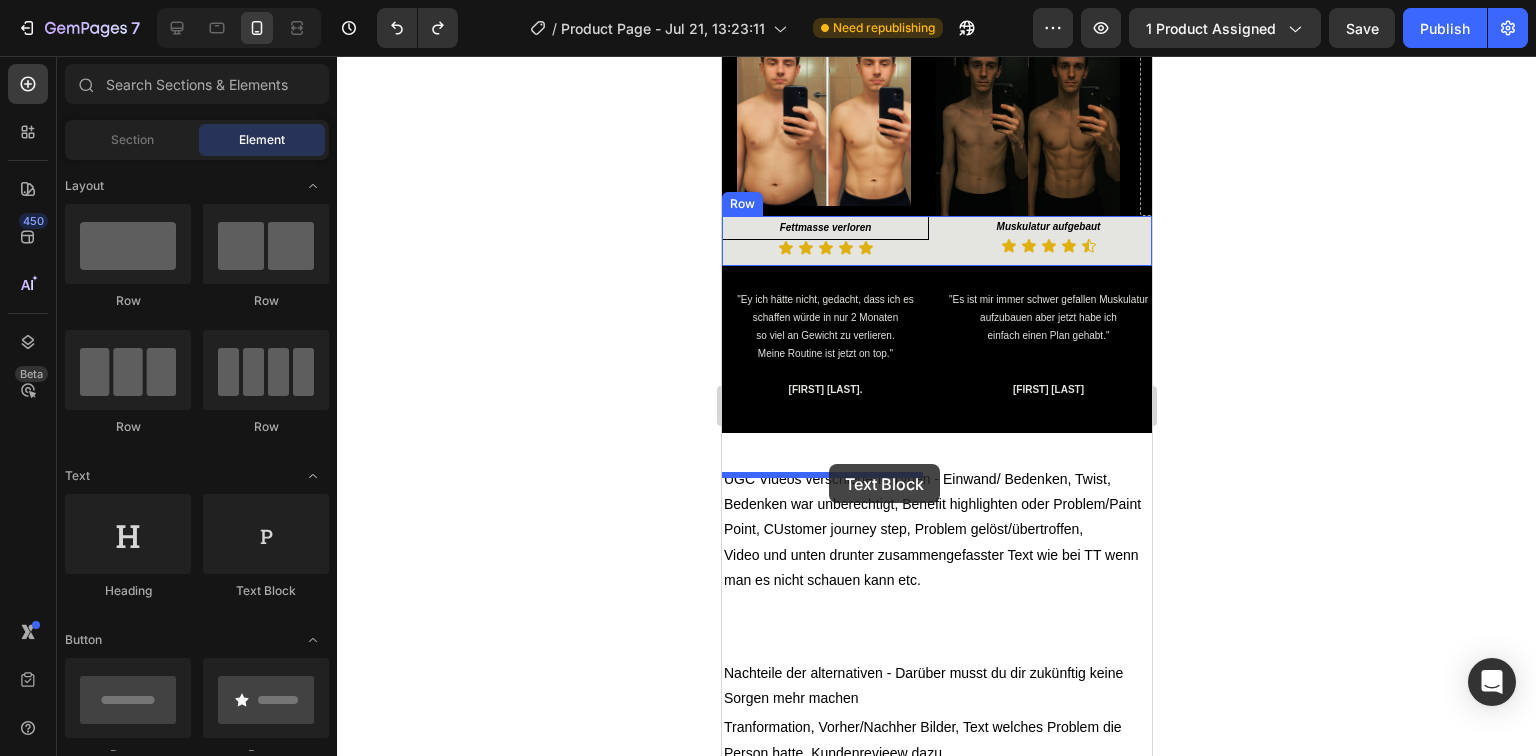 drag, startPoint x: 982, startPoint y: 584, endPoint x: 828, endPoint y: 464, distance: 195.2332 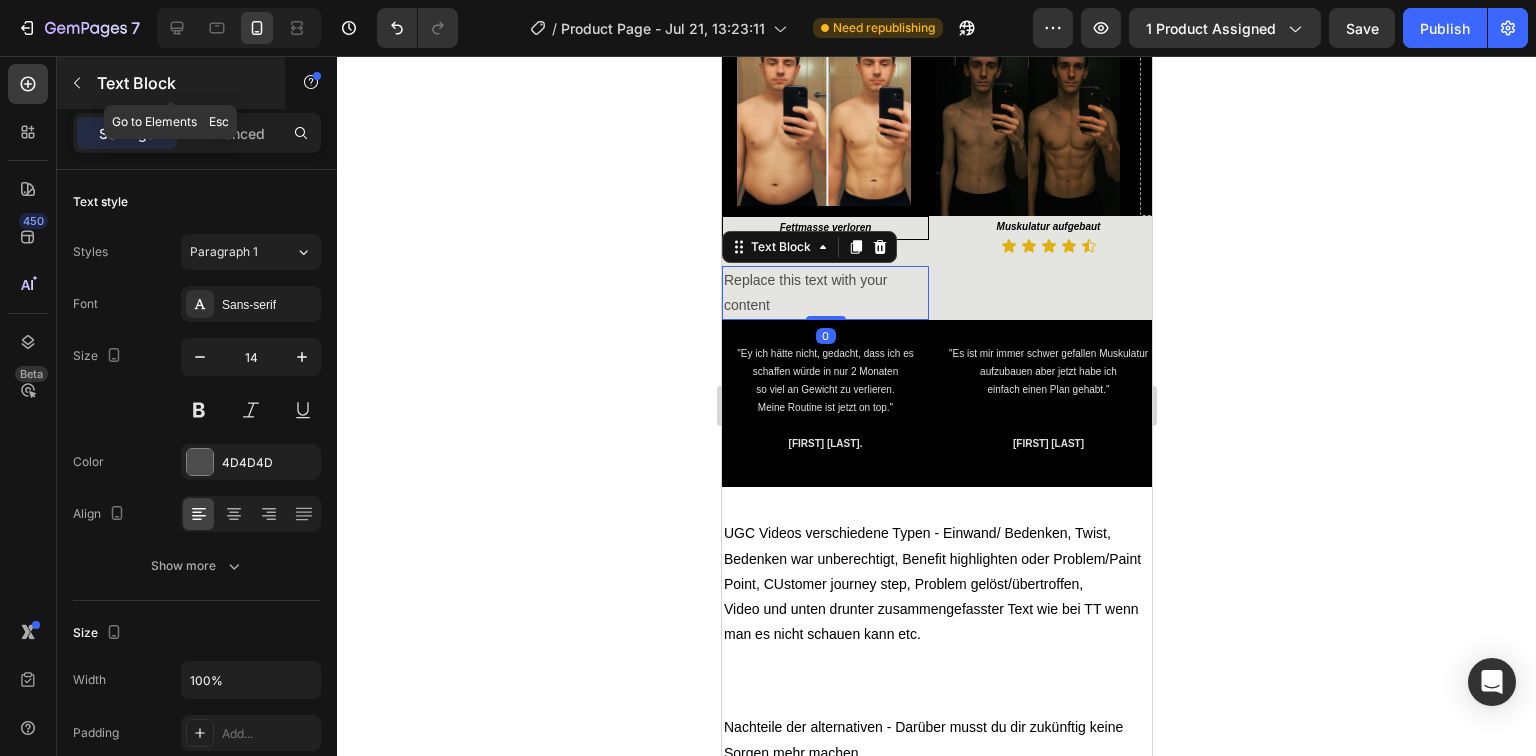 click on "Text Block" at bounding box center [182, 83] 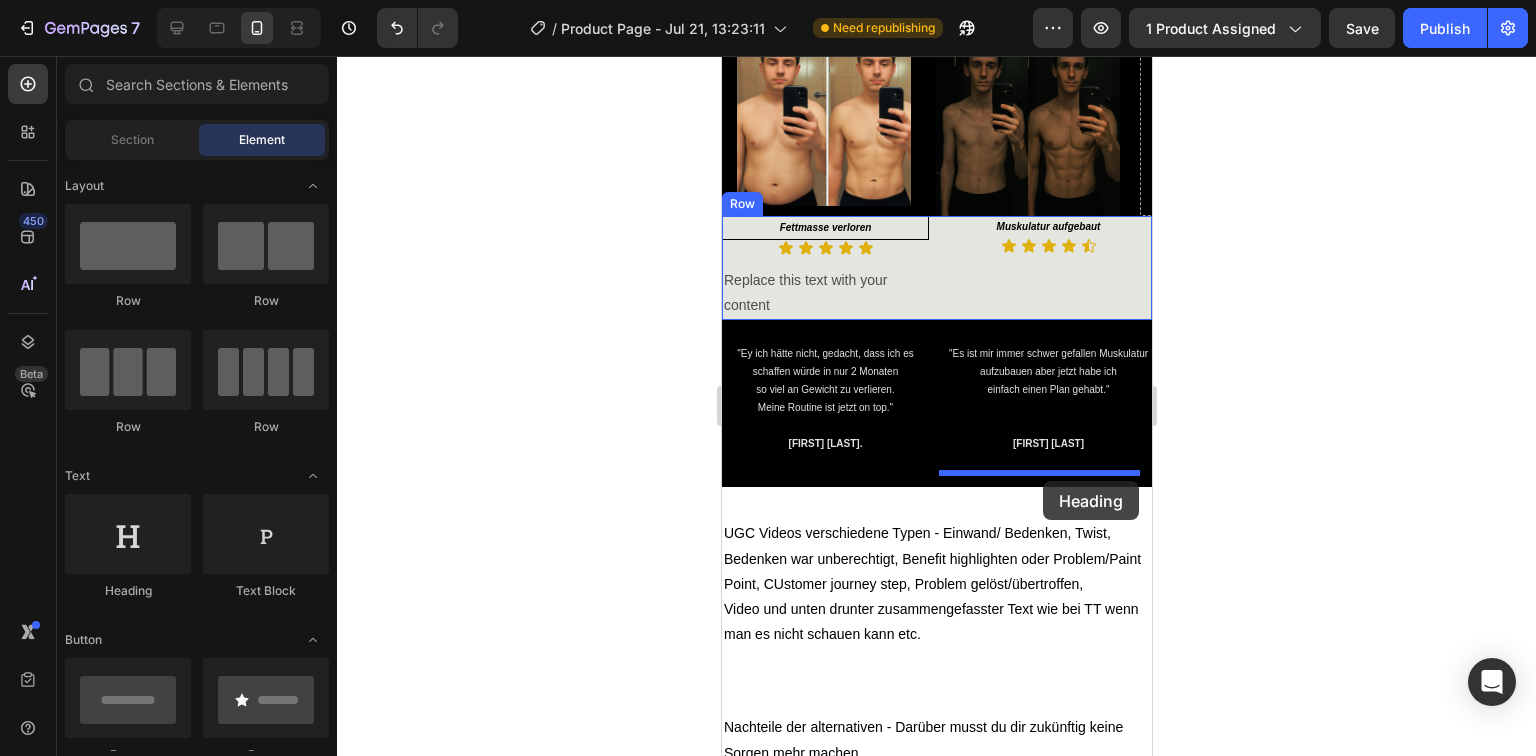 drag, startPoint x: 871, startPoint y: 576, endPoint x: 1042, endPoint y: 481, distance: 195.61697 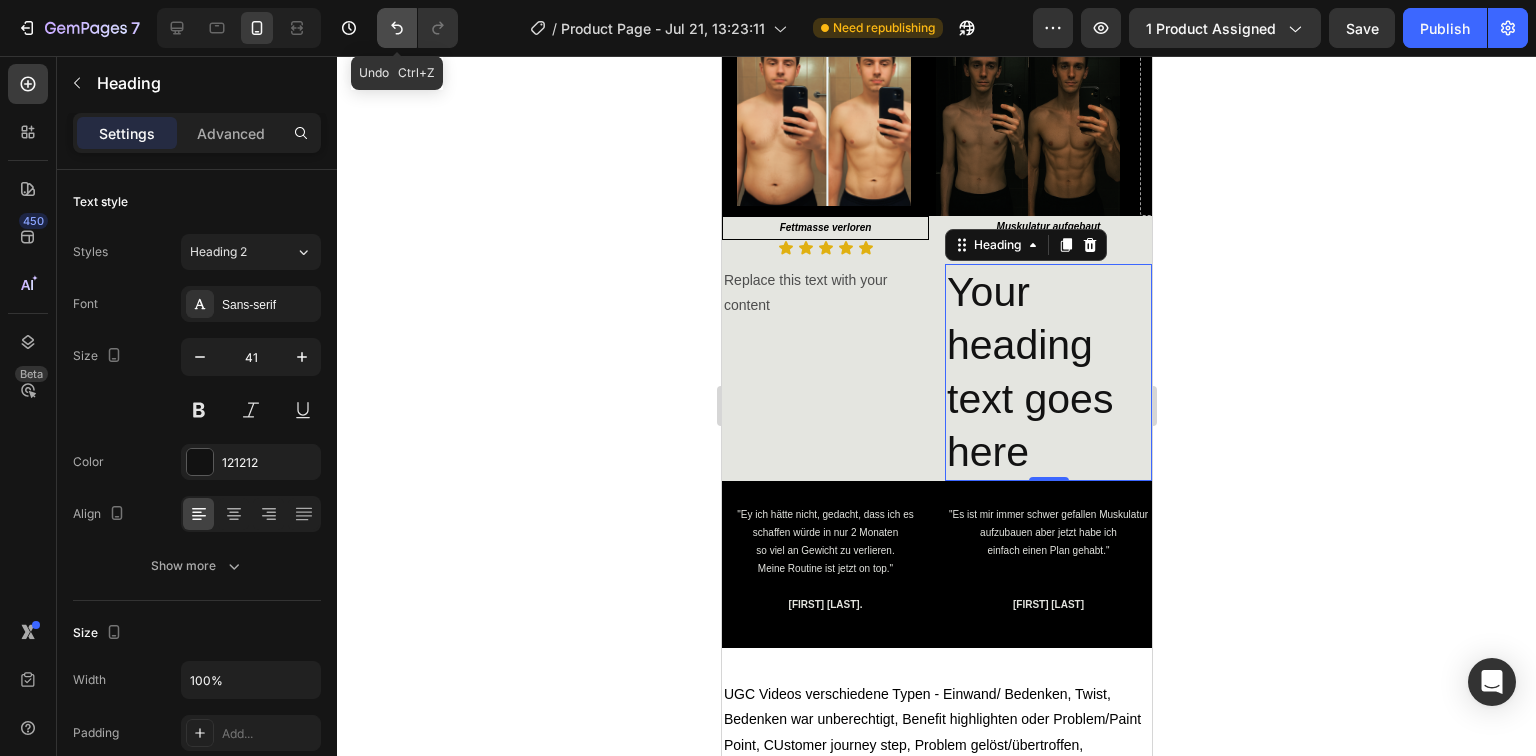click 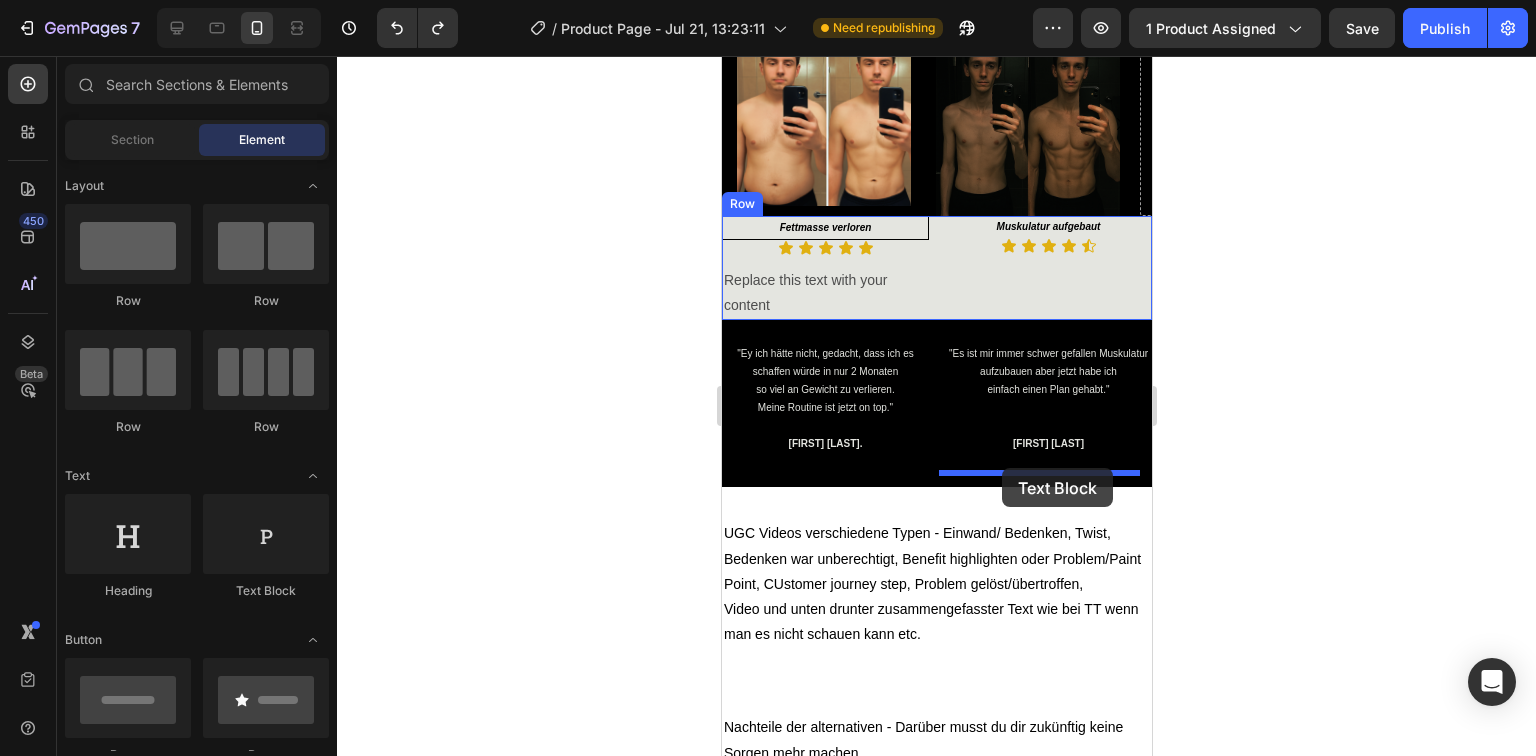drag, startPoint x: 985, startPoint y: 593, endPoint x: 1001, endPoint y: 468, distance: 126.01984 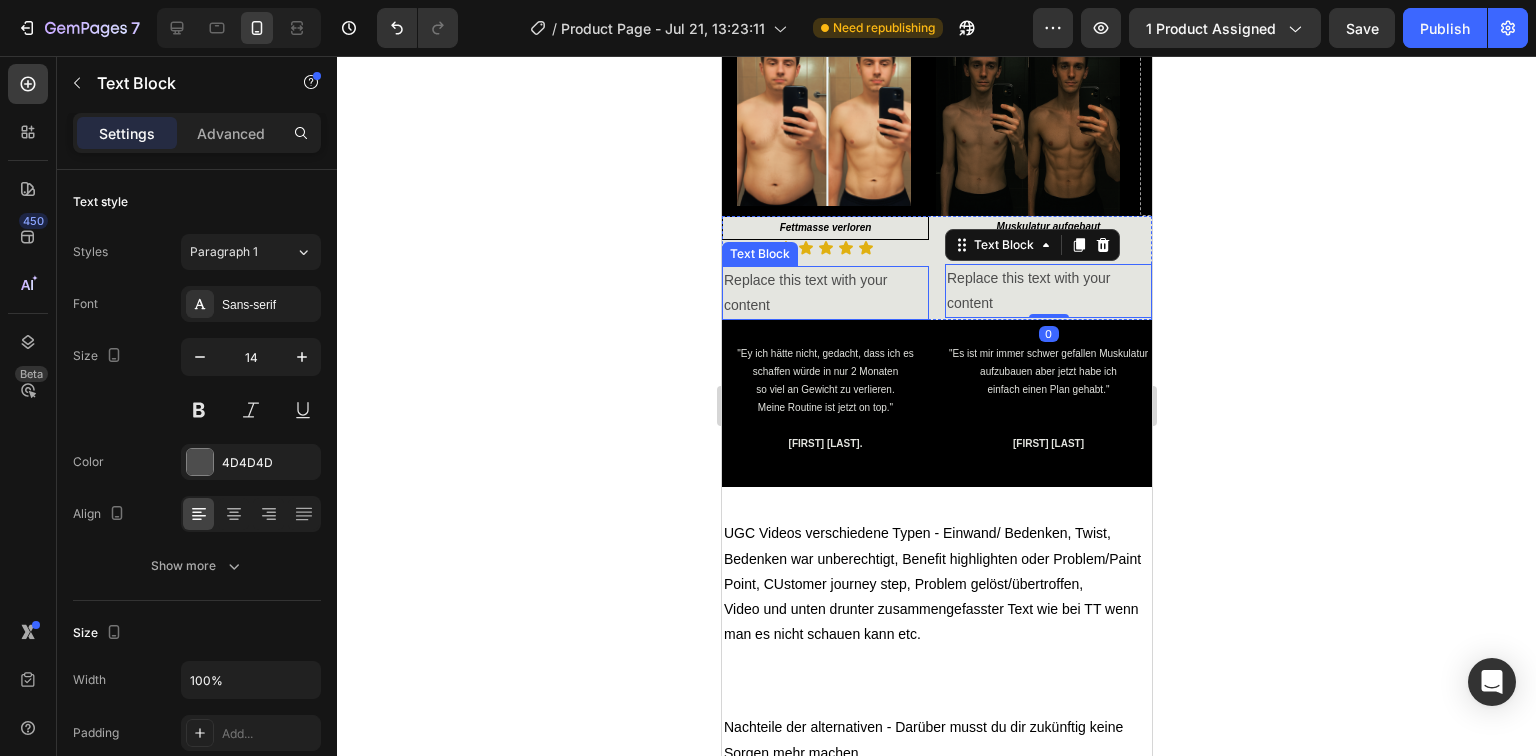 click on "Replace this text with your content" at bounding box center [824, 293] 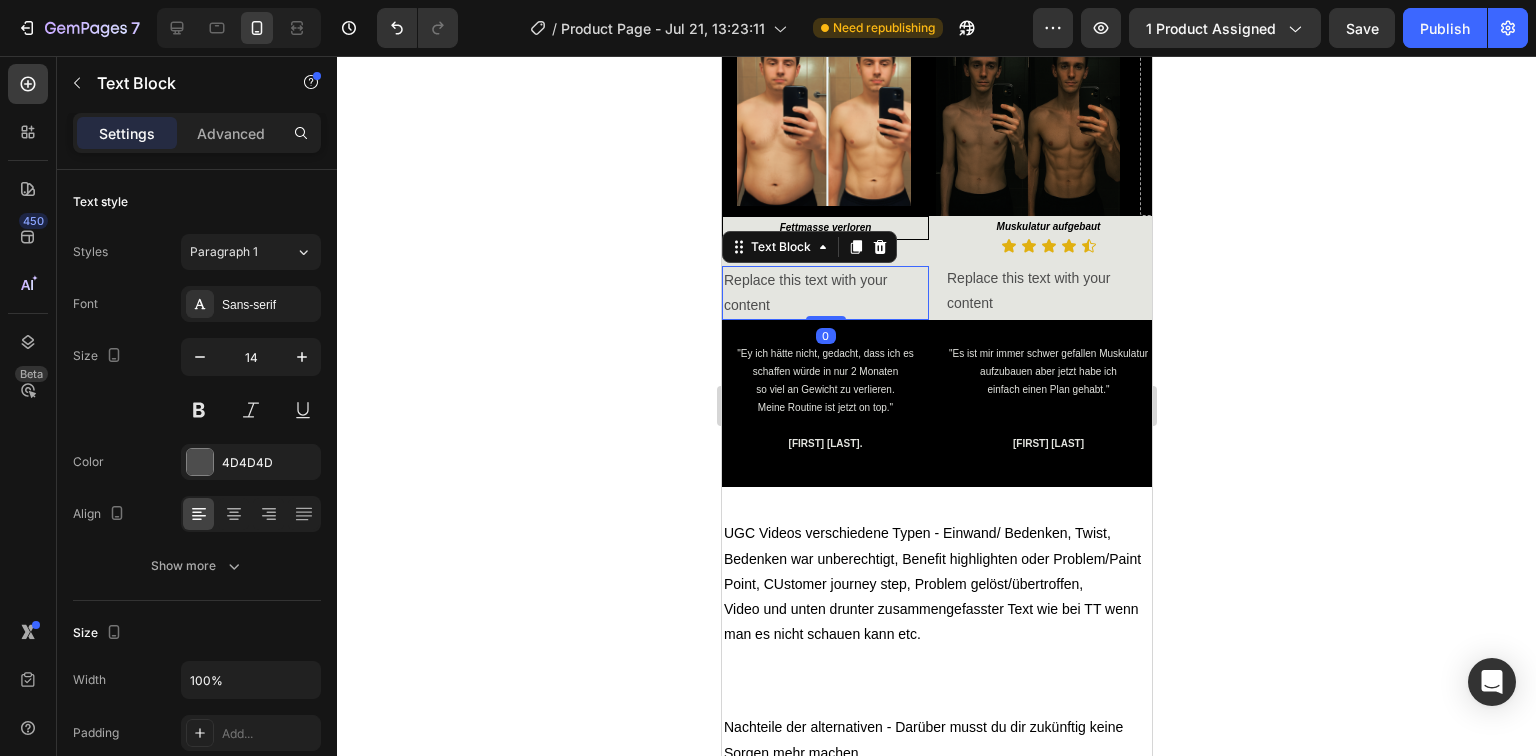 click on "Replace this text with your content" at bounding box center [824, 293] 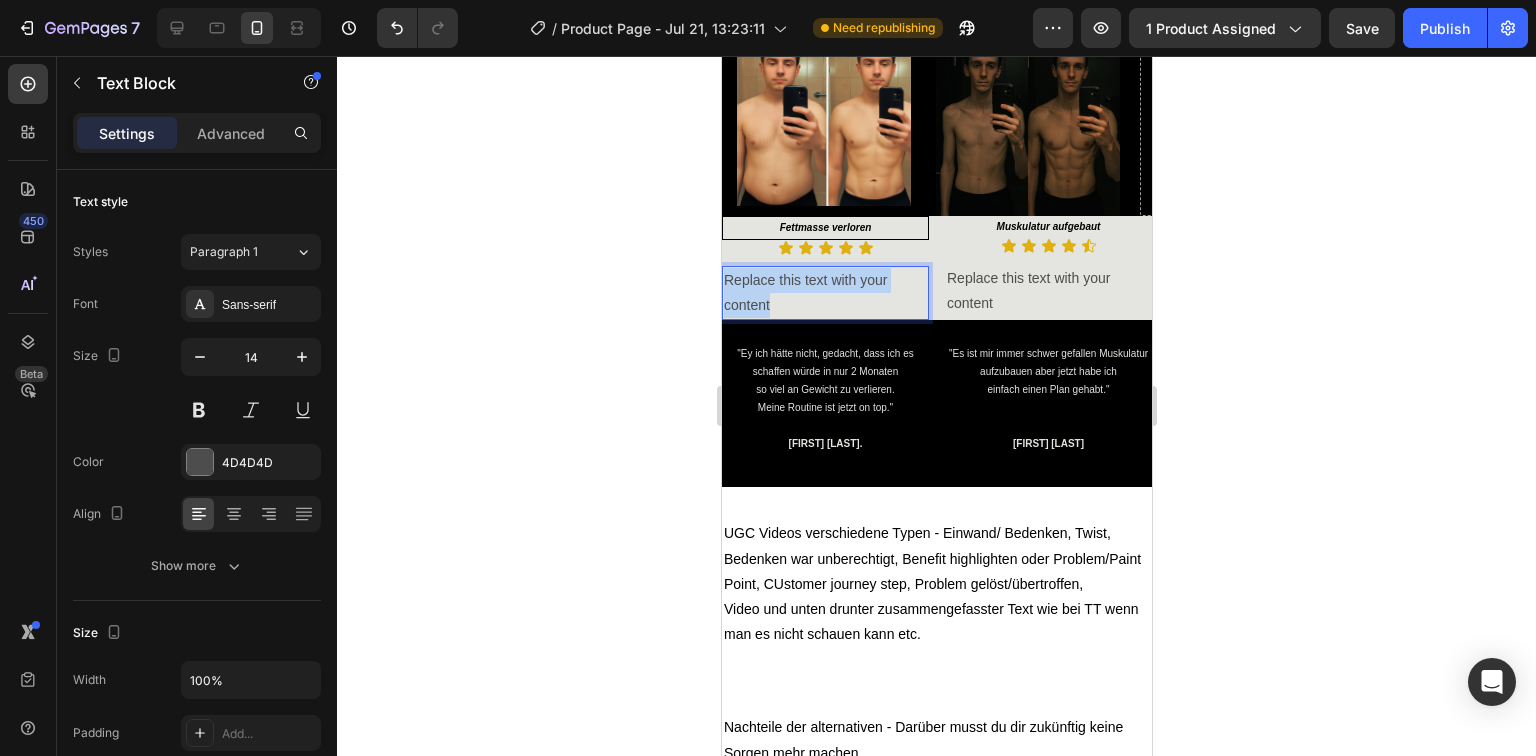 click on "Replace this text with your content" at bounding box center (824, 293) 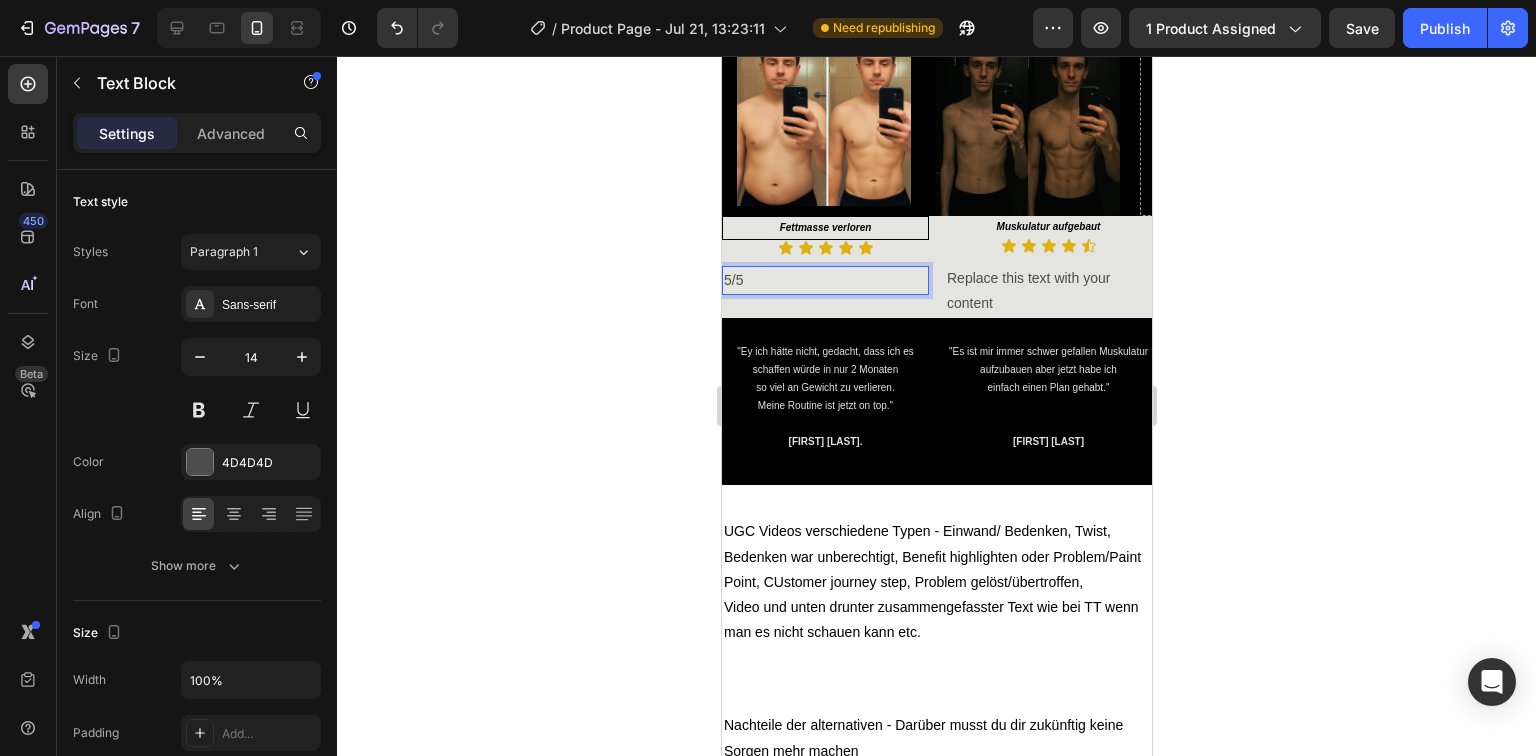 click on "5/5" at bounding box center [824, 280] 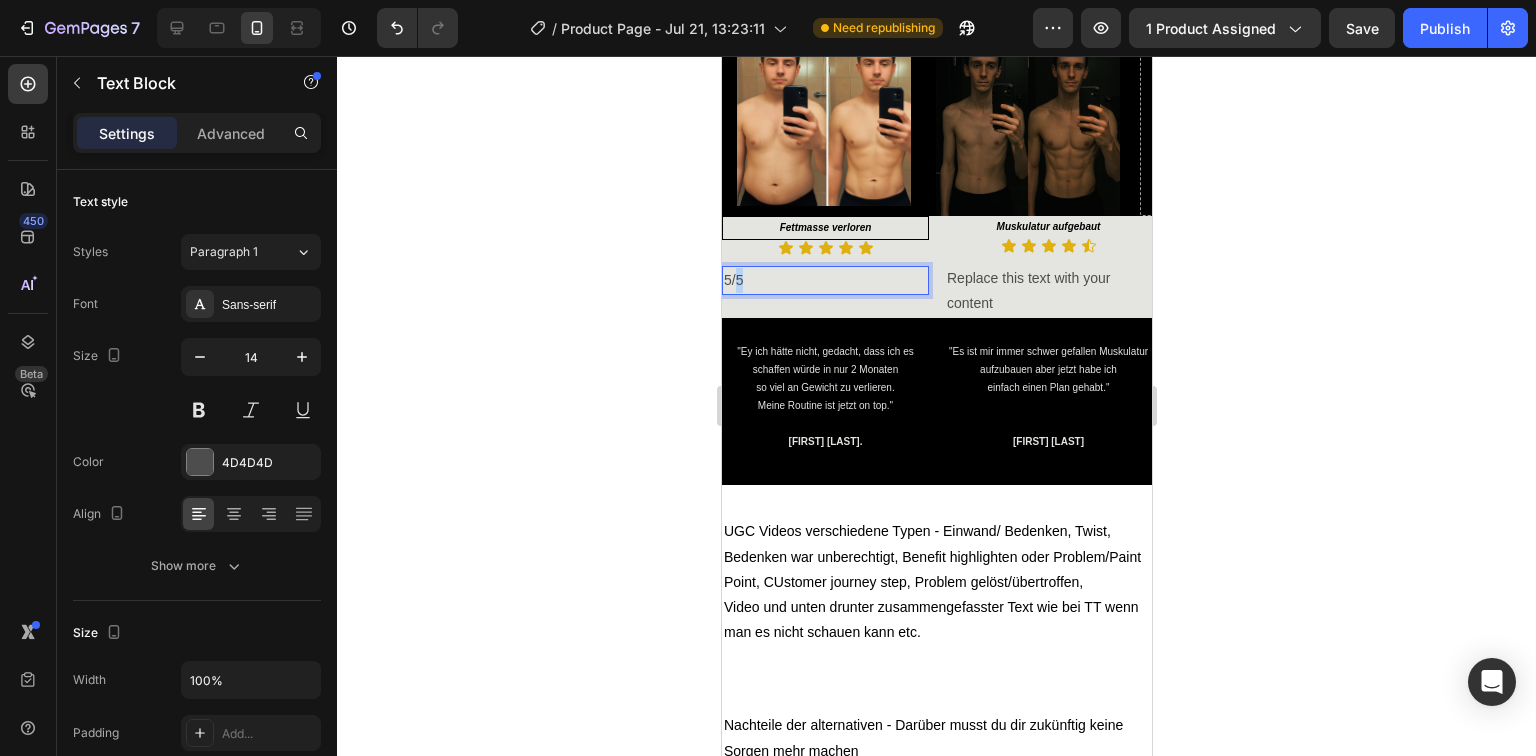 click on "5/5" at bounding box center [824, 280] 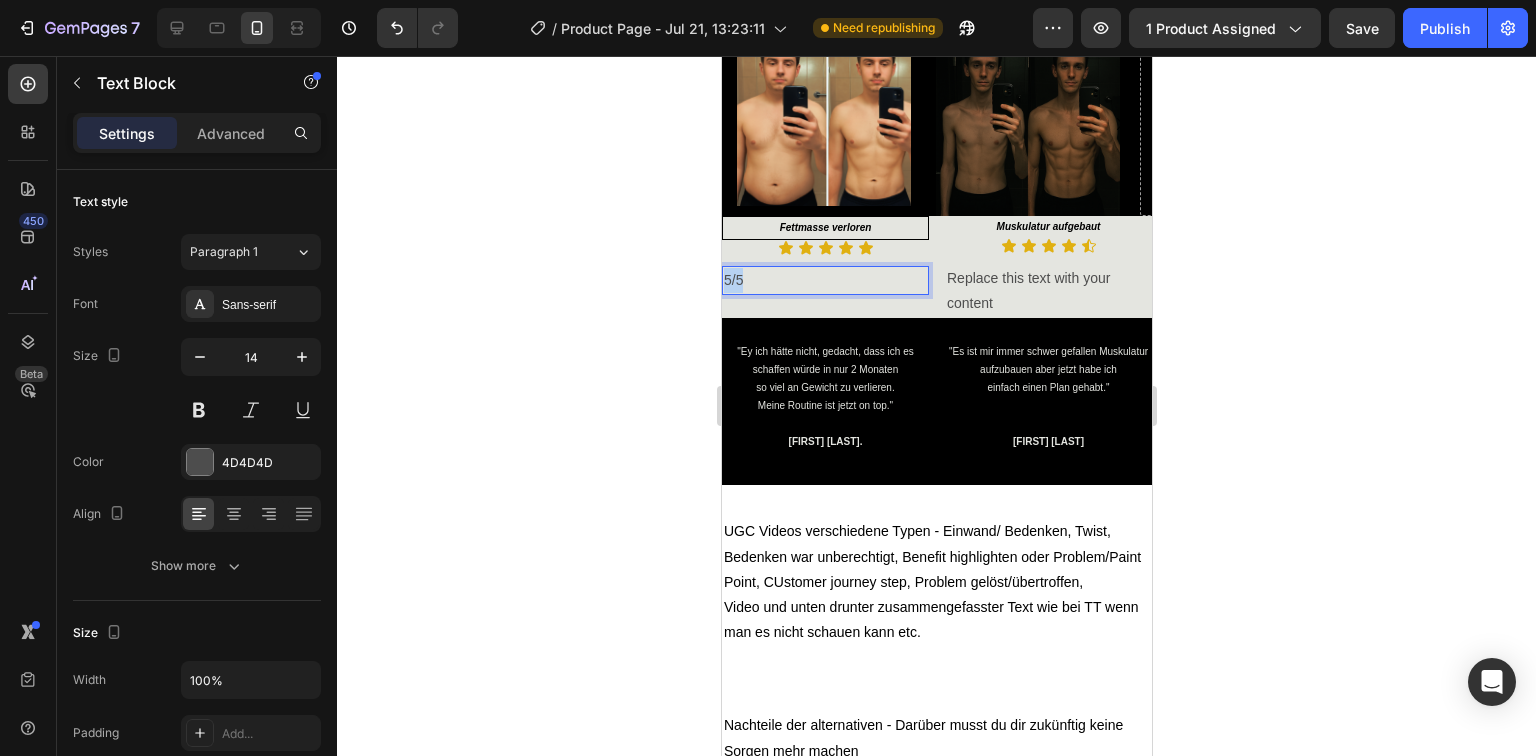click on "5/5" at bounding box center [824, 280] 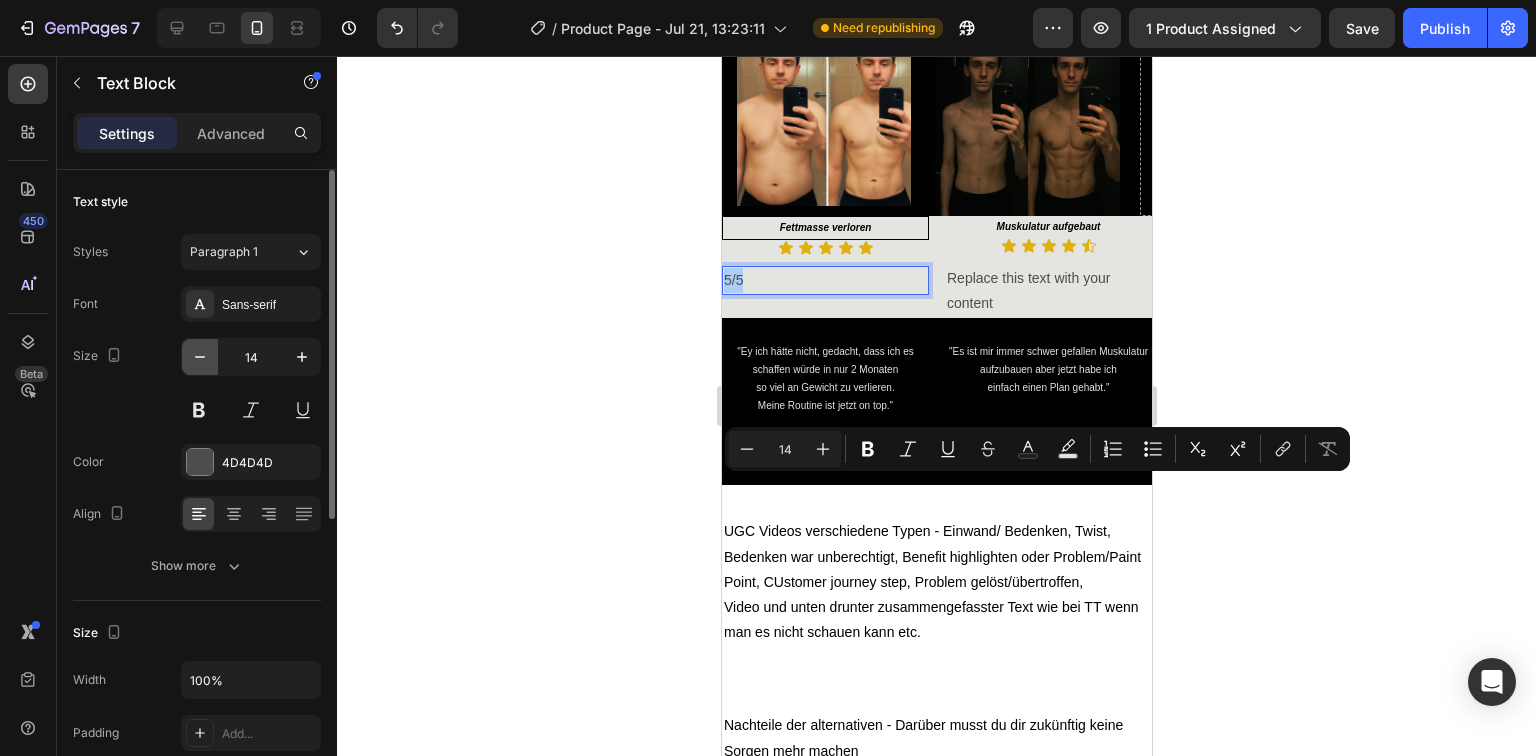 click at bounding box center [200, 357] 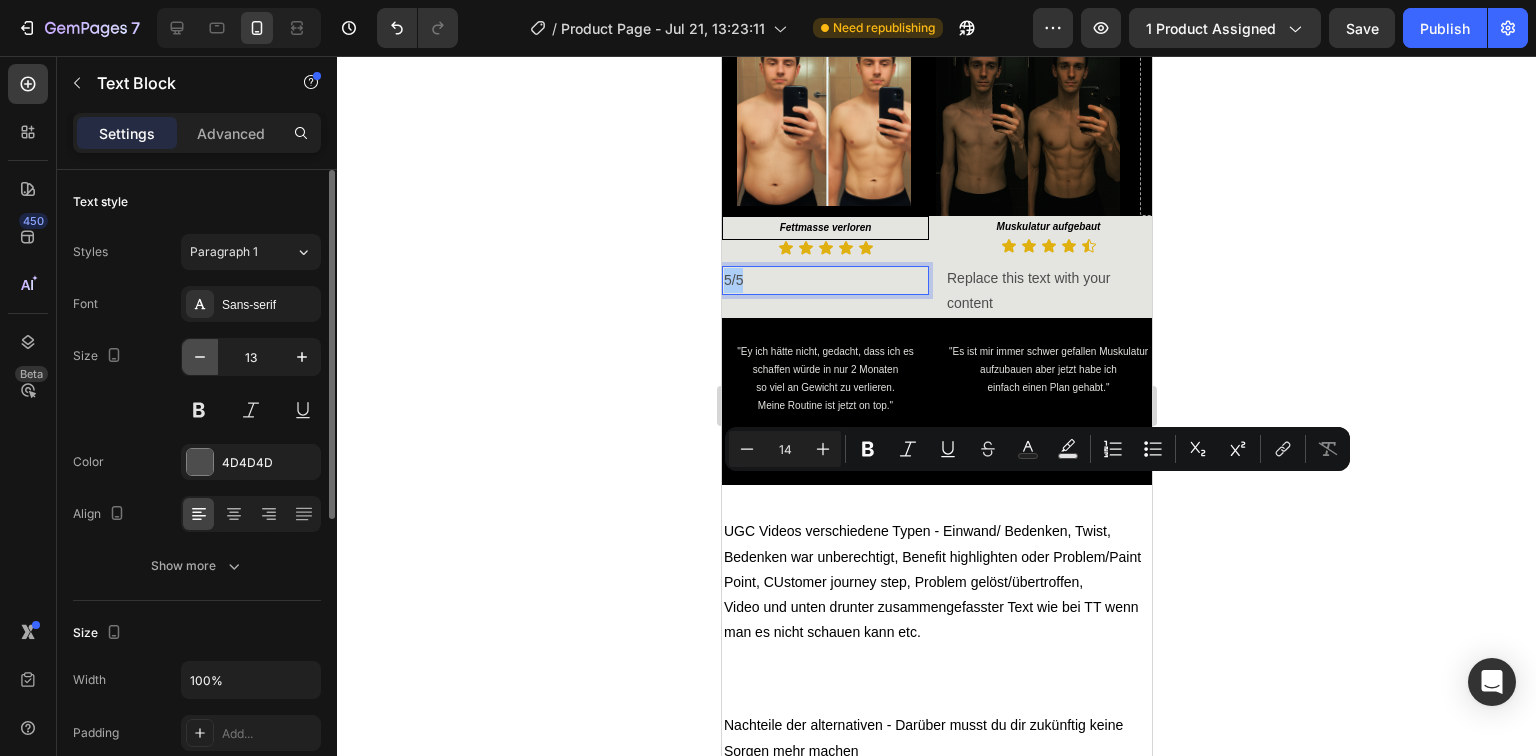 click at bounding box center [200, 357] 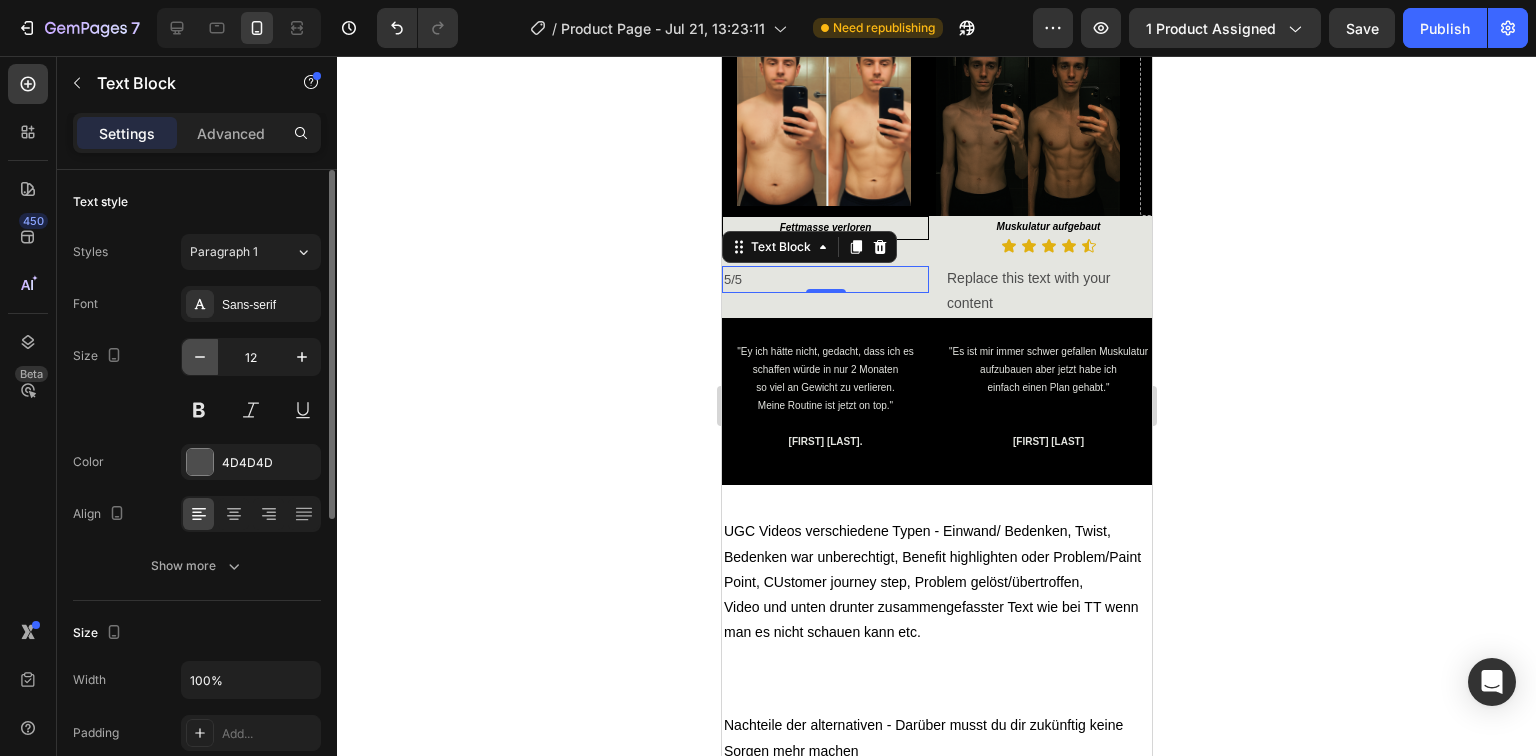 click at bounding box center (200, 357) 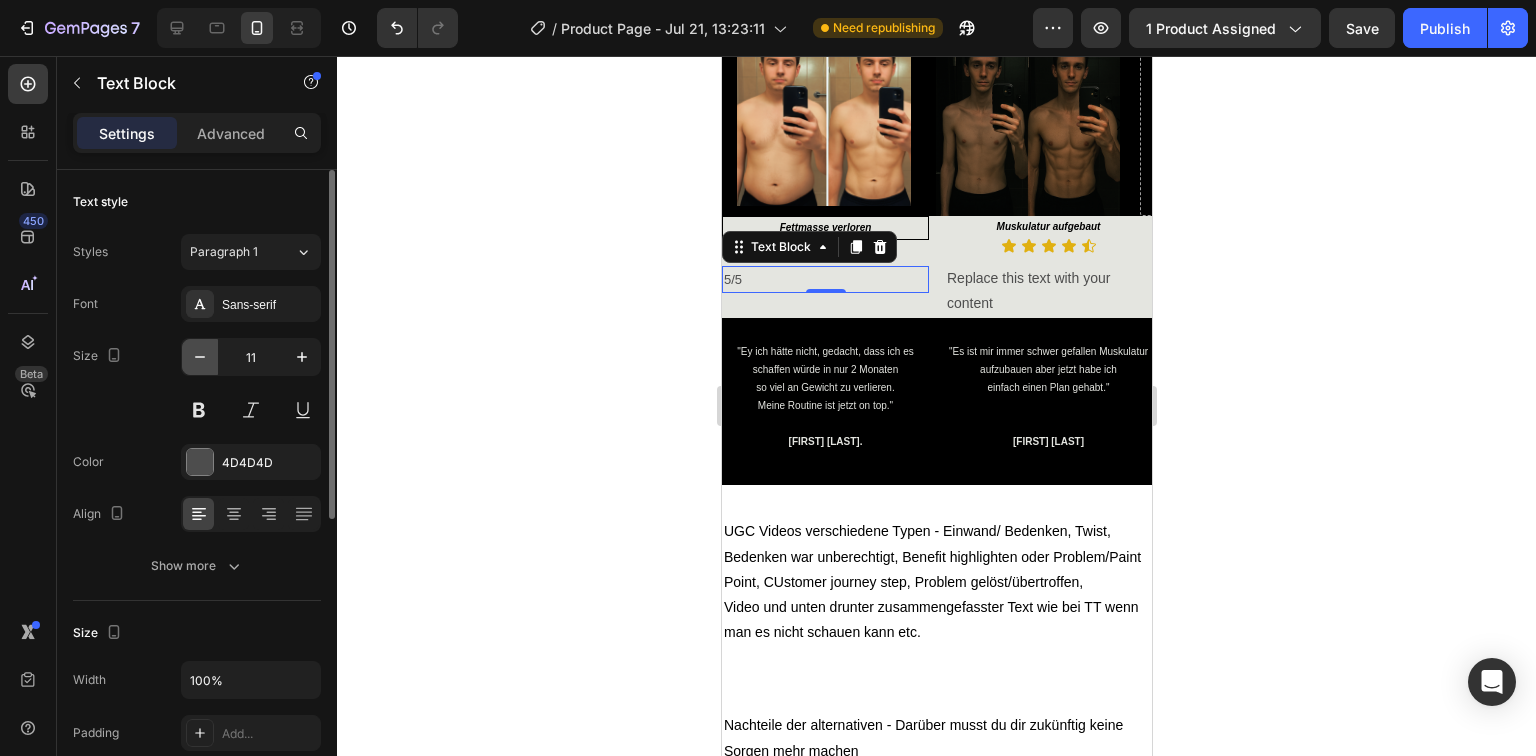 click at bounding box center [200, 357] 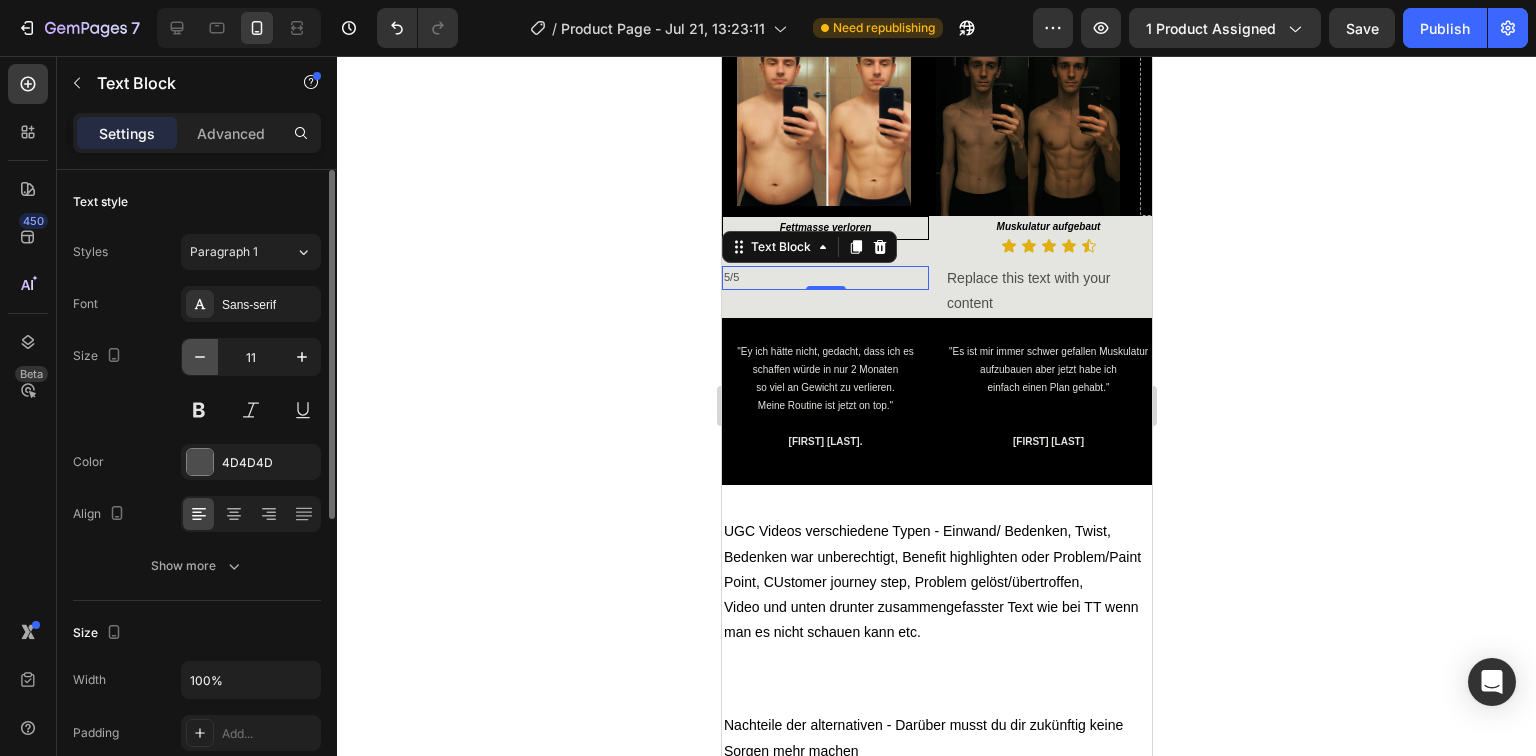 type on "10" 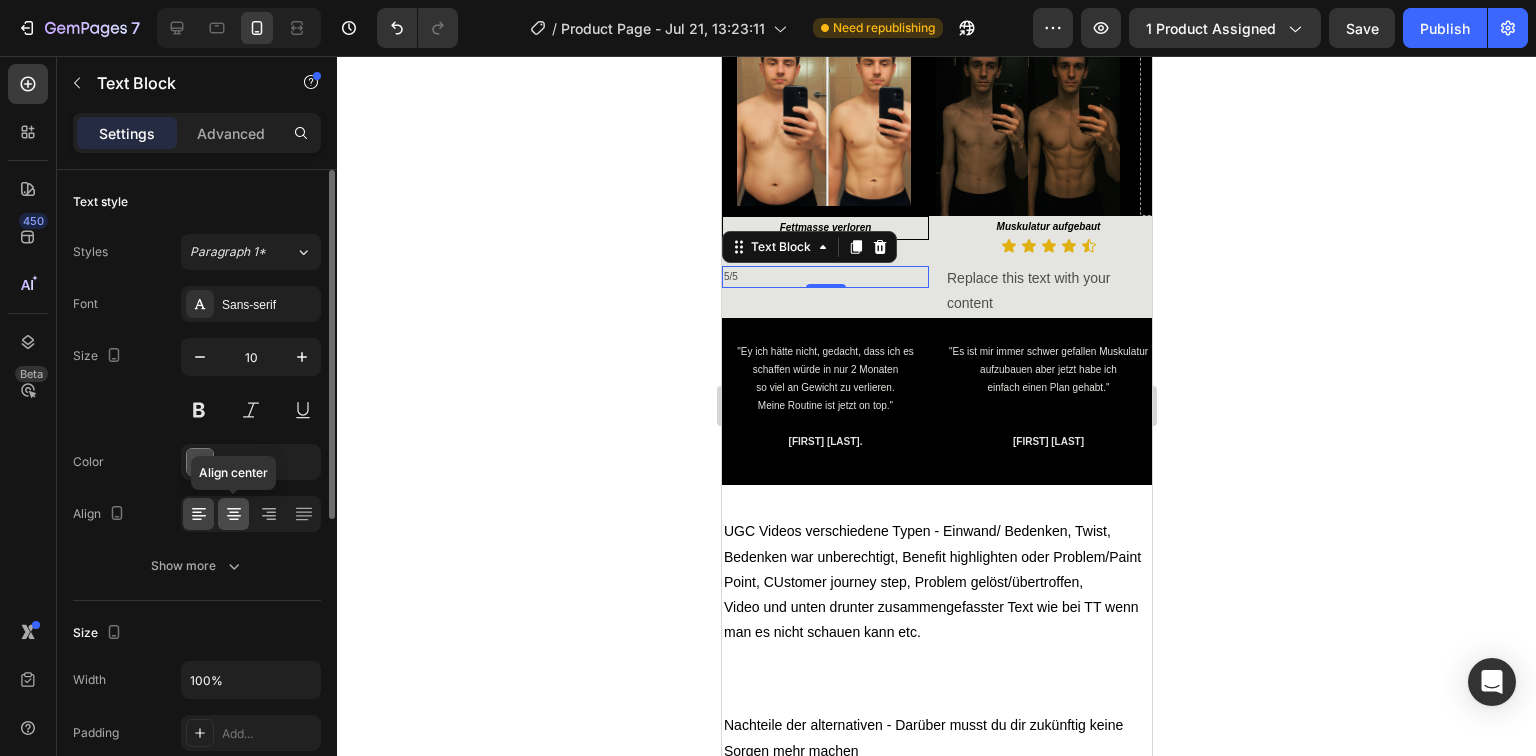 click 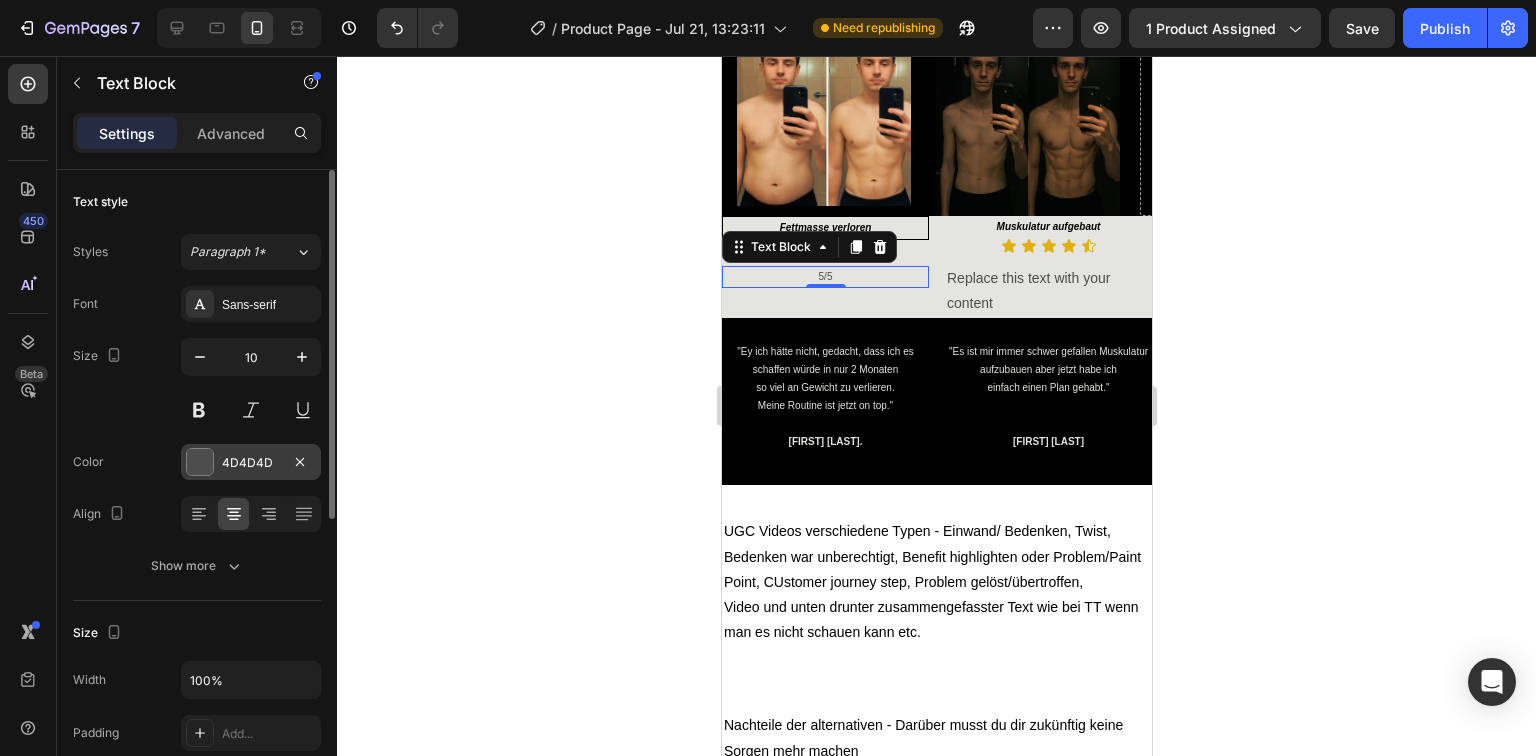 click at bounding box center (200, 462) 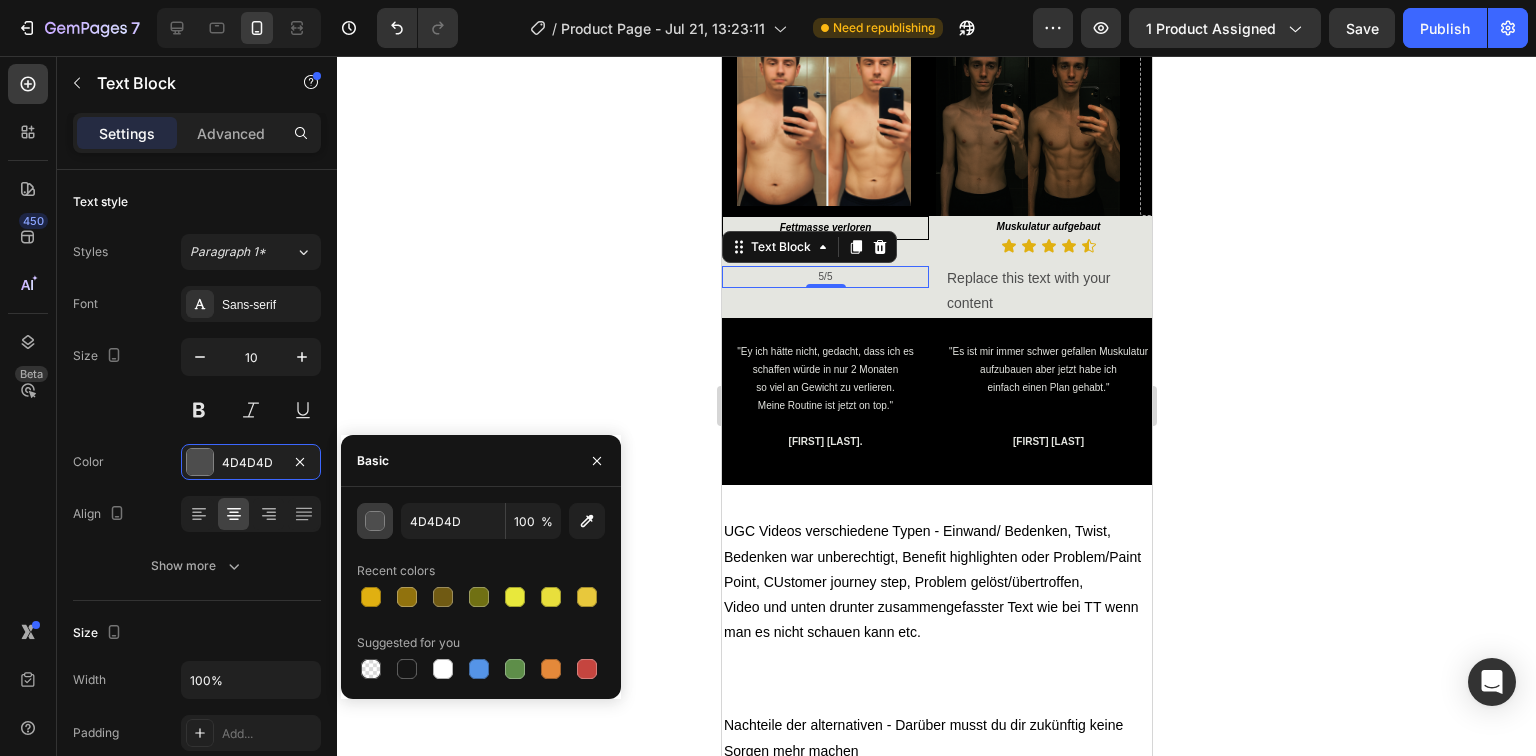 click at bounding box center (376, 522) 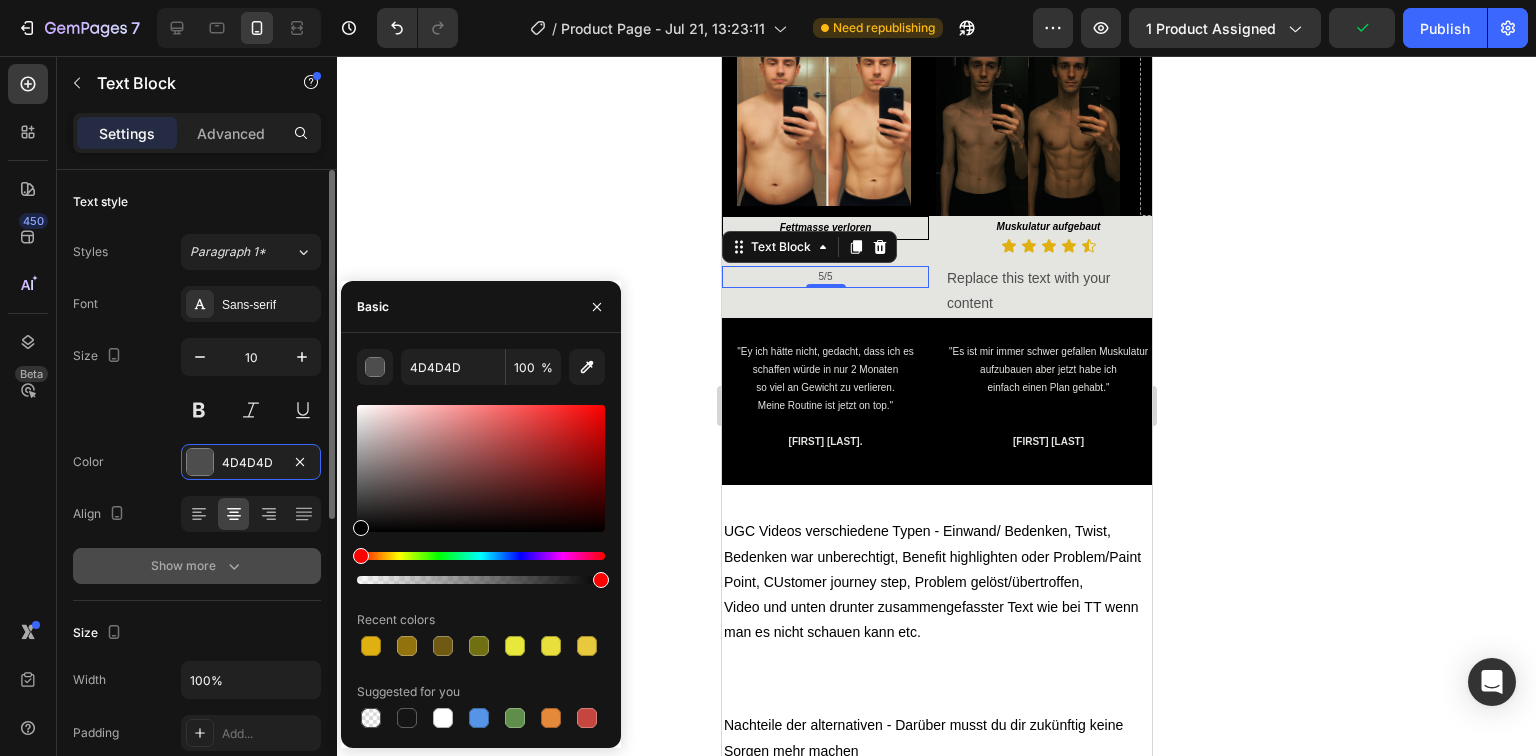 click on "450 Beta Sections(18) Elements(84) Section Element Hero Section Product Detail Brands Trusted Badges Guarantee Product Breakdown How to use Testimonials Compare Bundle FAQs Social Proof Brand Story Product List Collection Blog List Contact Sticky Add to Cart Custom Footer Browse Library 450 Layout
Row
Row
Row
Row Text
Heading
Text Block Button
Button
Button Media
Image
Image
Video" 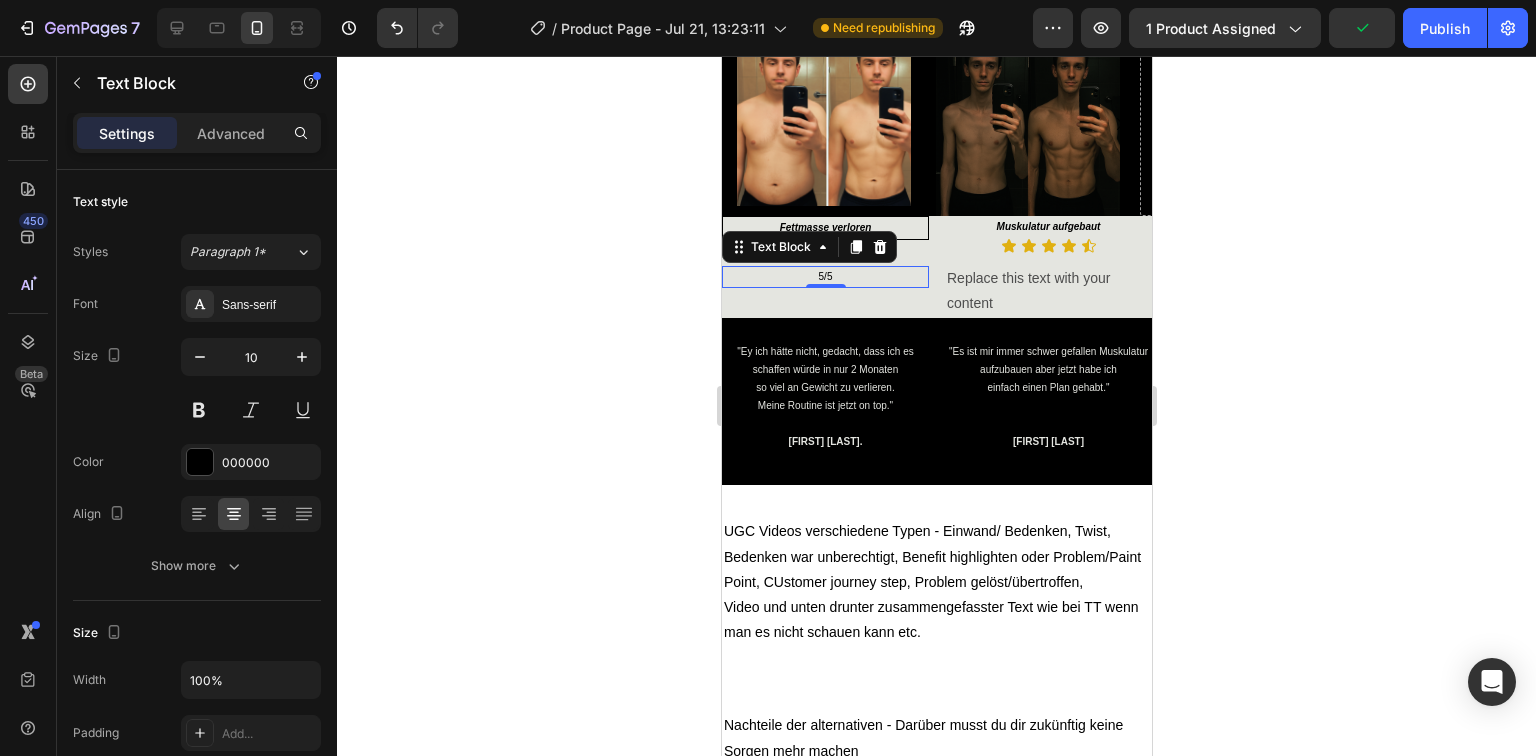 click 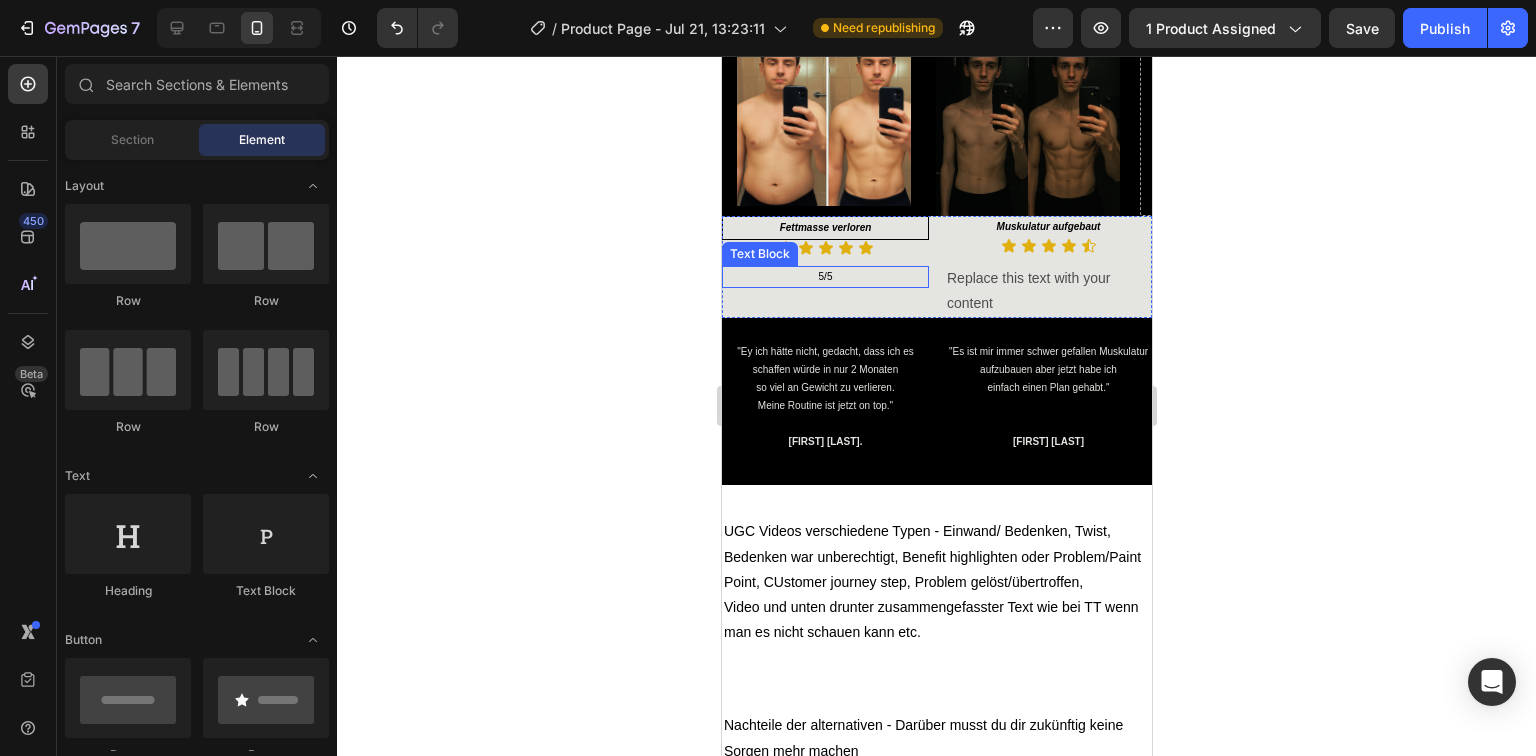 click on "5/5" at bounding box center (824, 277) 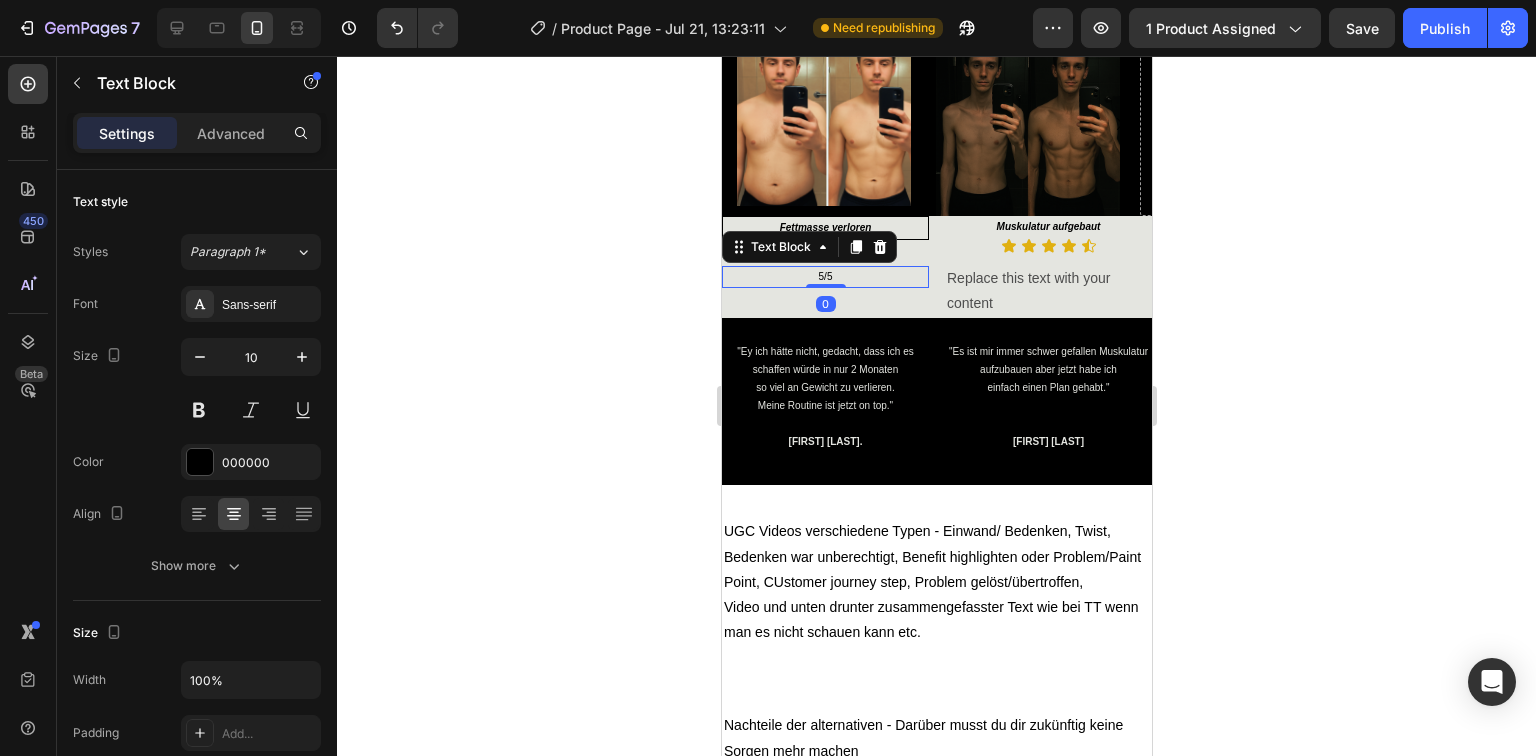 click on "5/5" at bounding box center [824, 277] 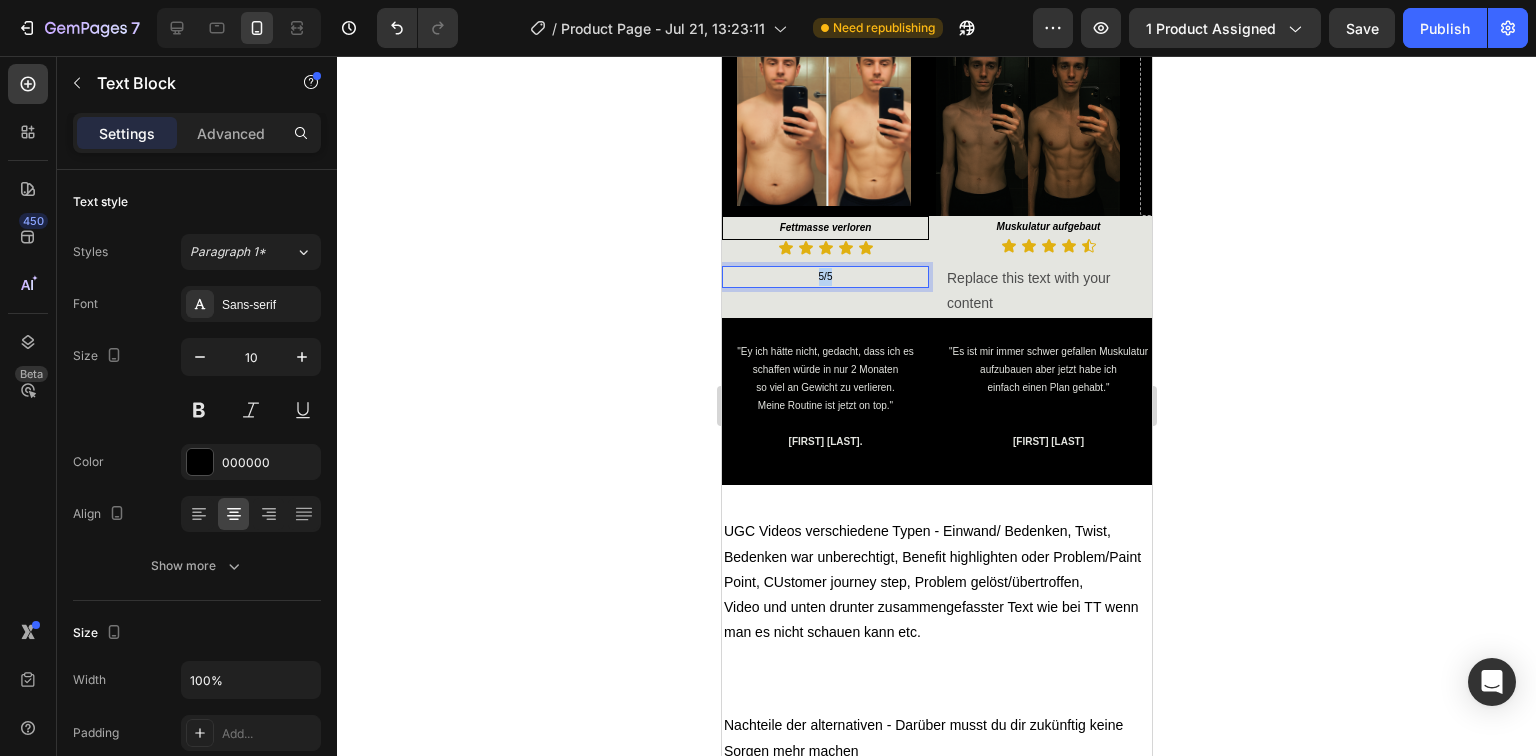 click on "5/5" at bounding box center [824, 277] 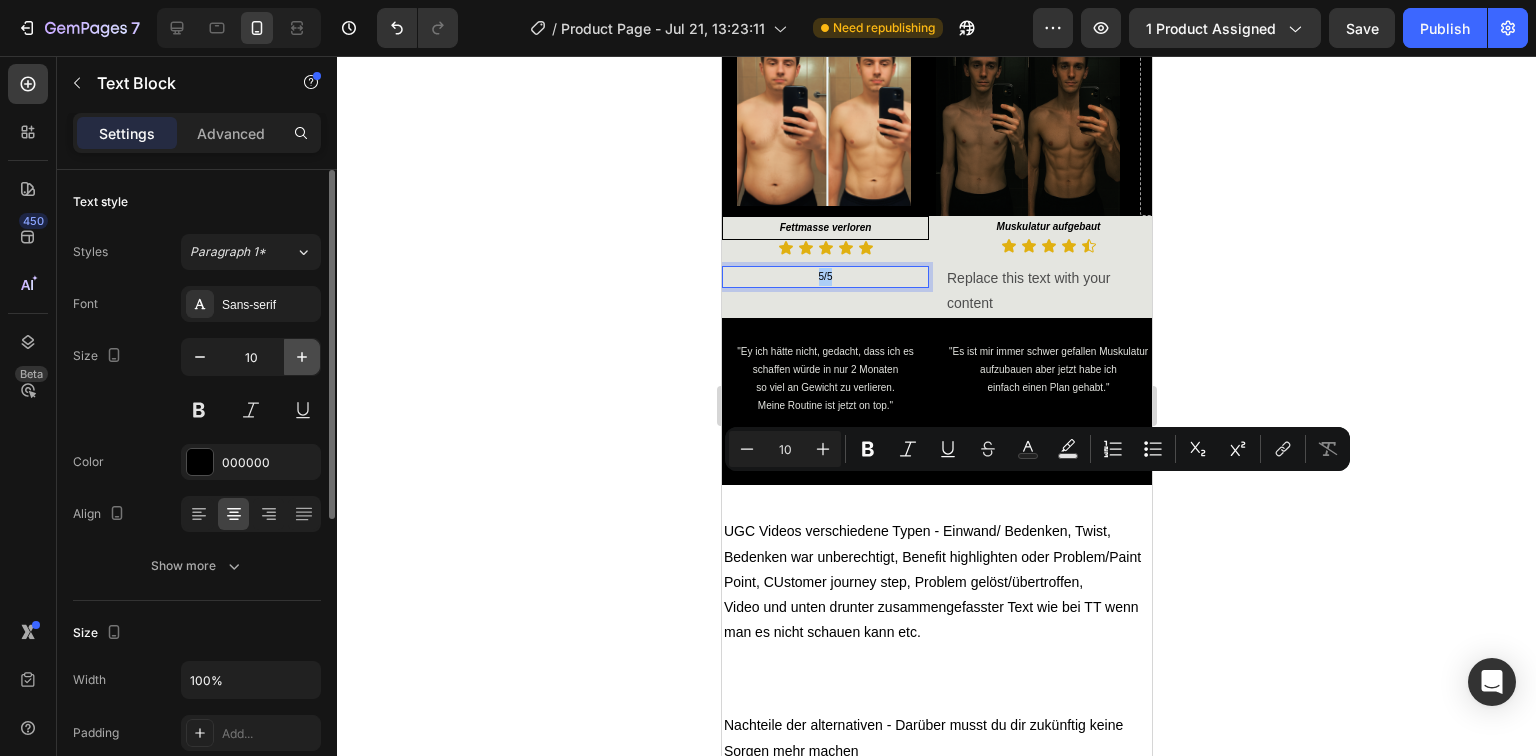 click 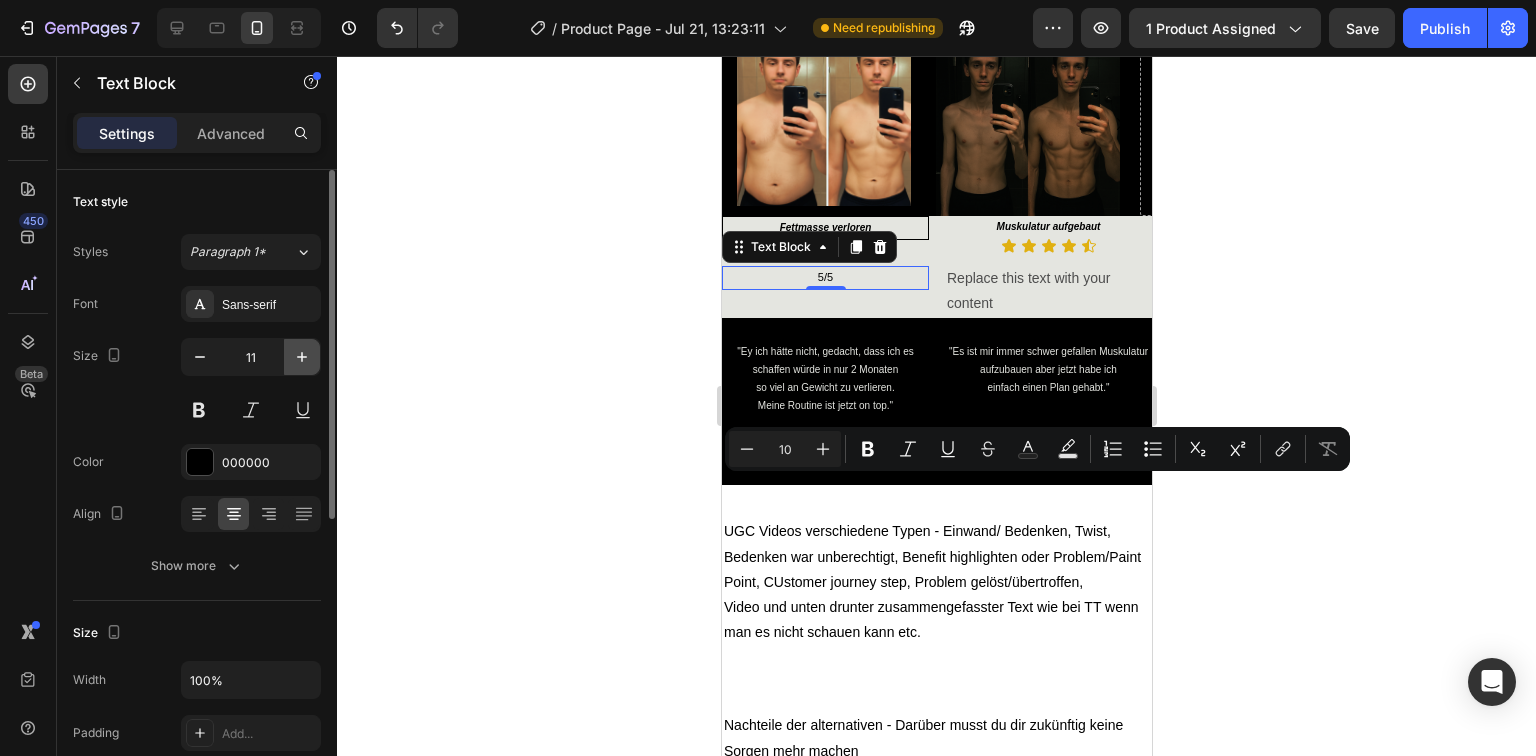 click 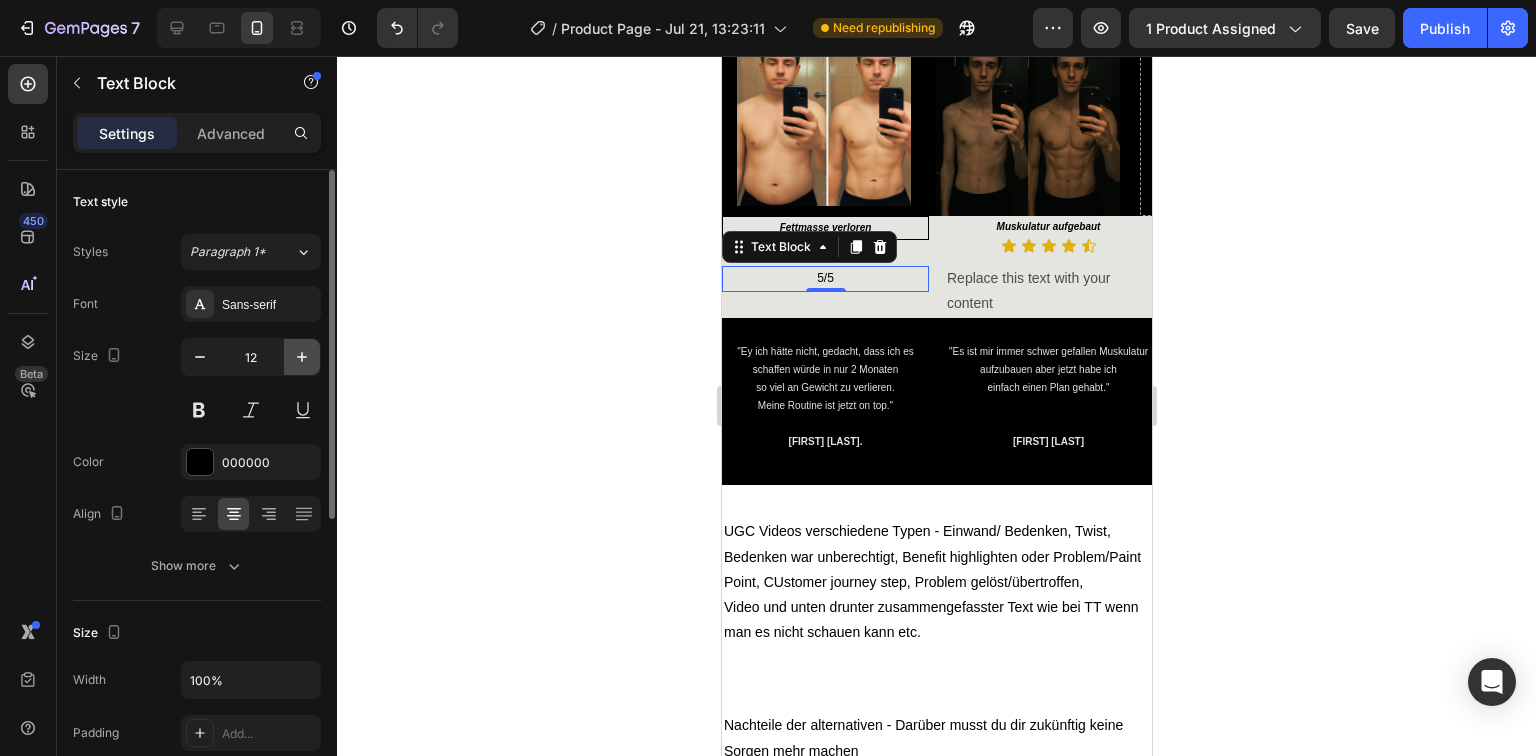 click 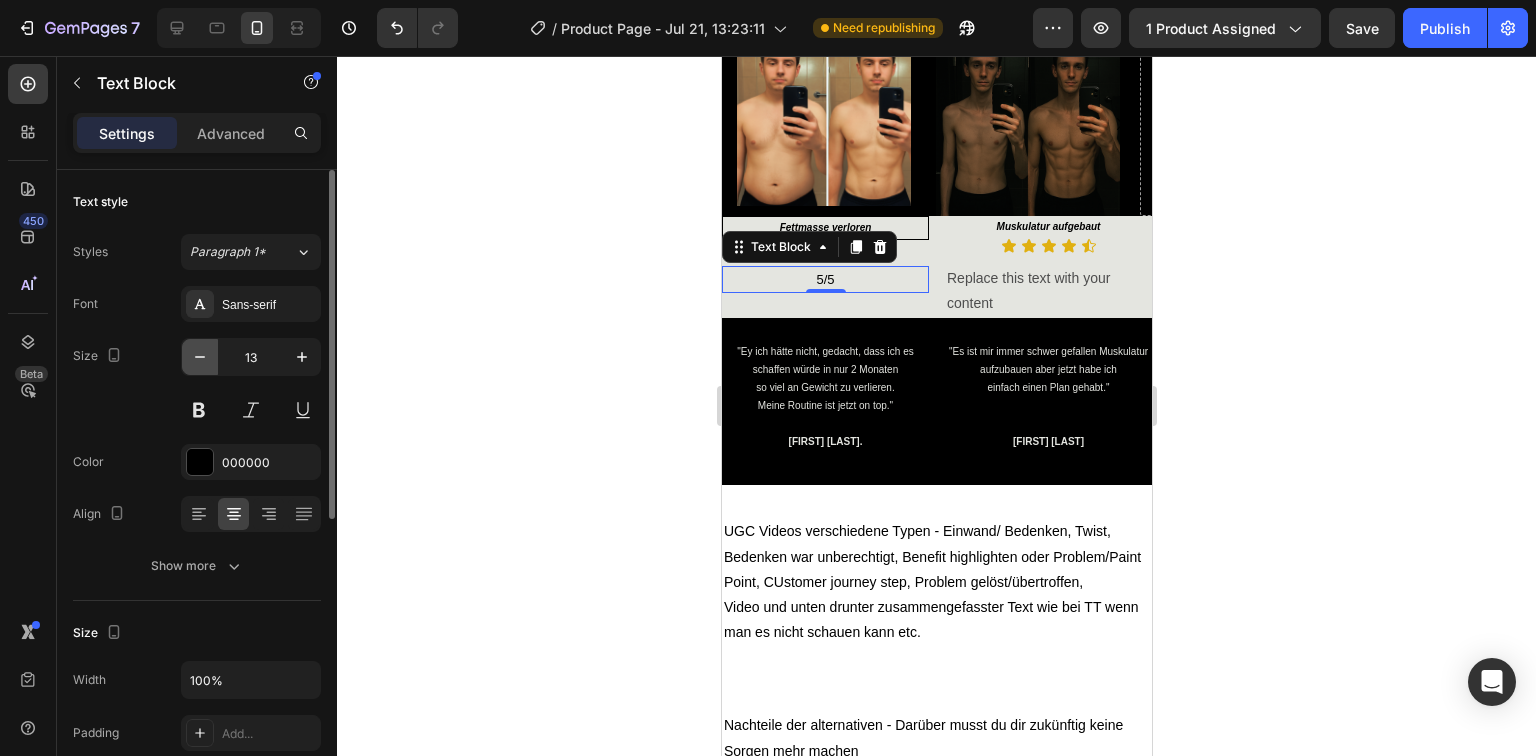 click 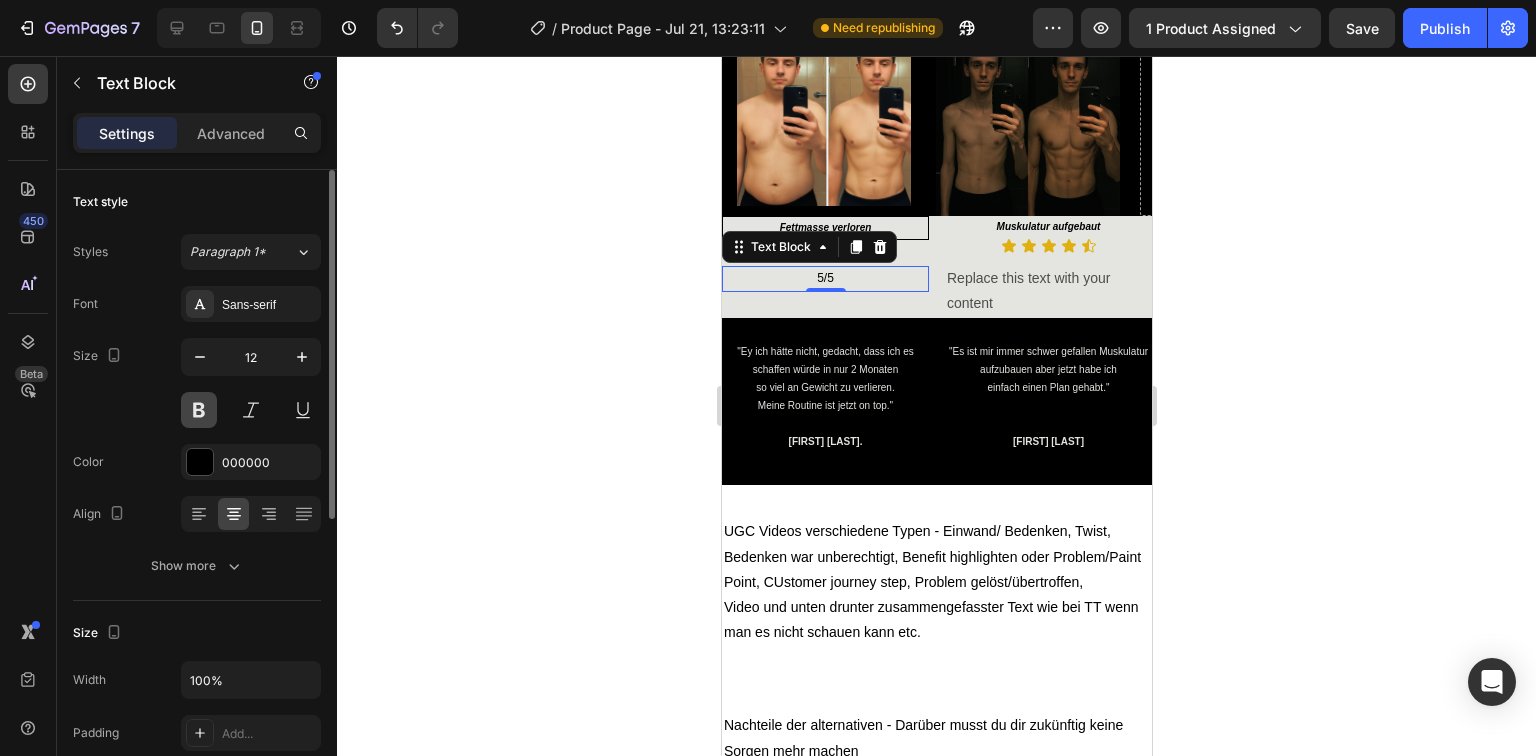 click at bounding box center [199, 410] 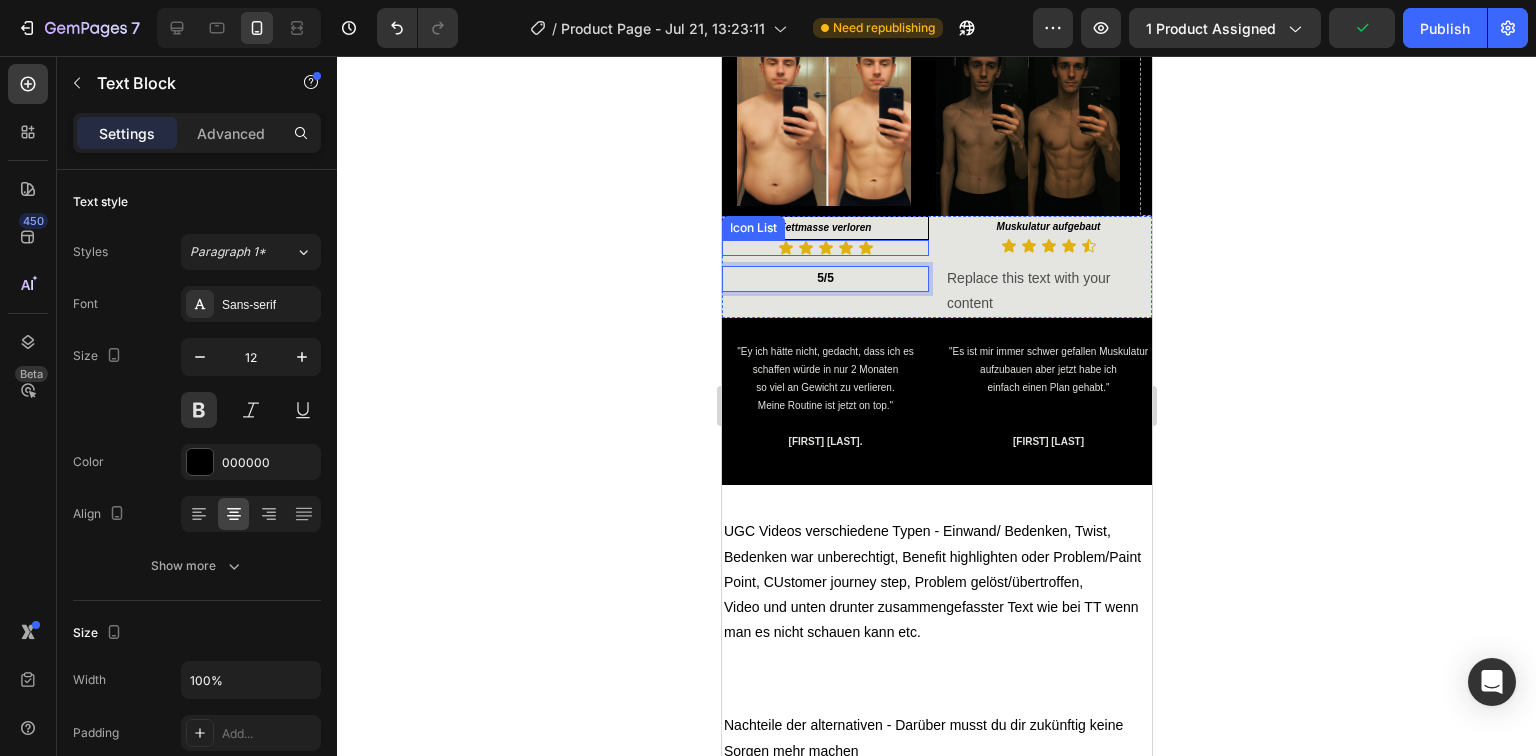 click on "Icon Icon Icon Icon
Icon" at bounding box center [824, 248] 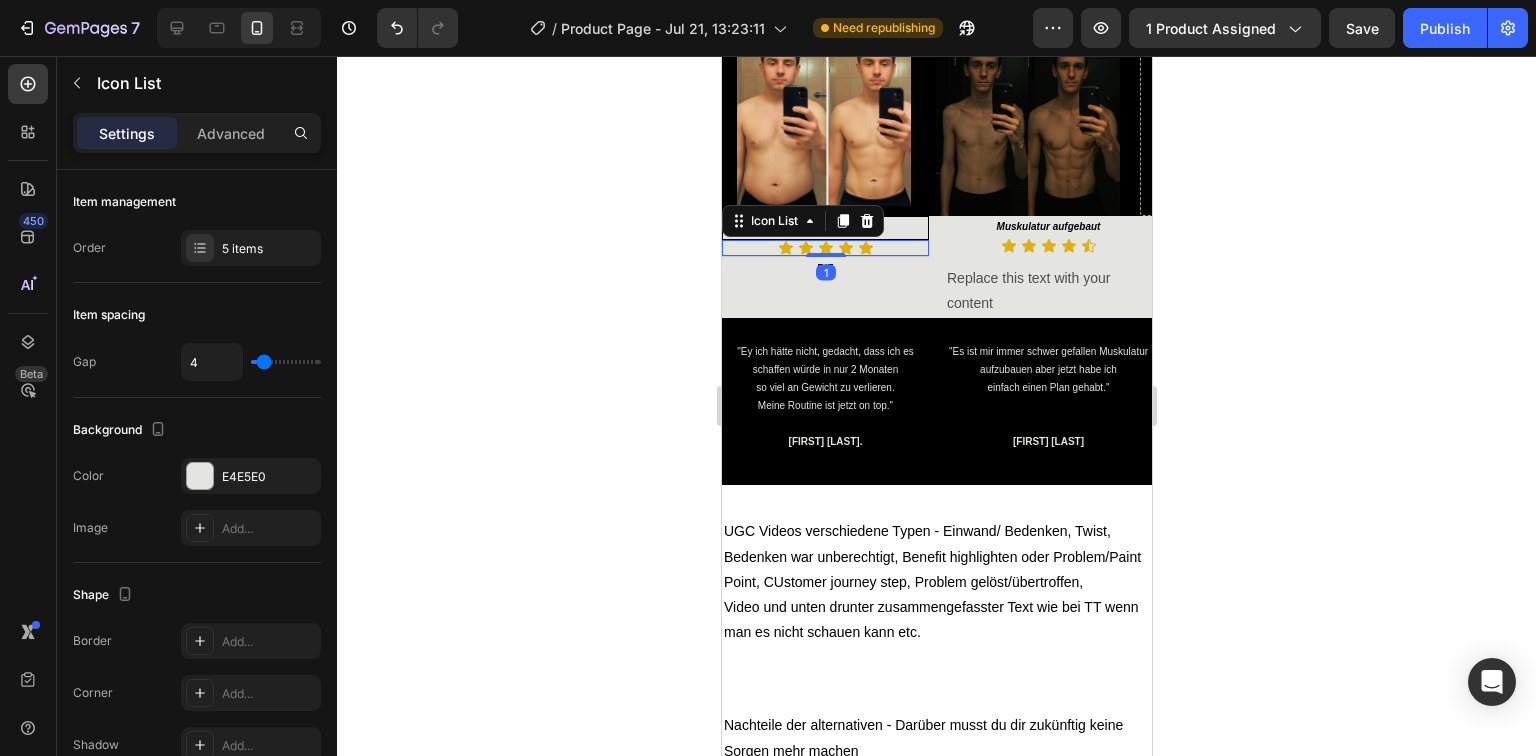 drag, startPoint x: 821, startPoint y: 471, endPoint x: 805, endPoint y: 446, distance: 29.681644 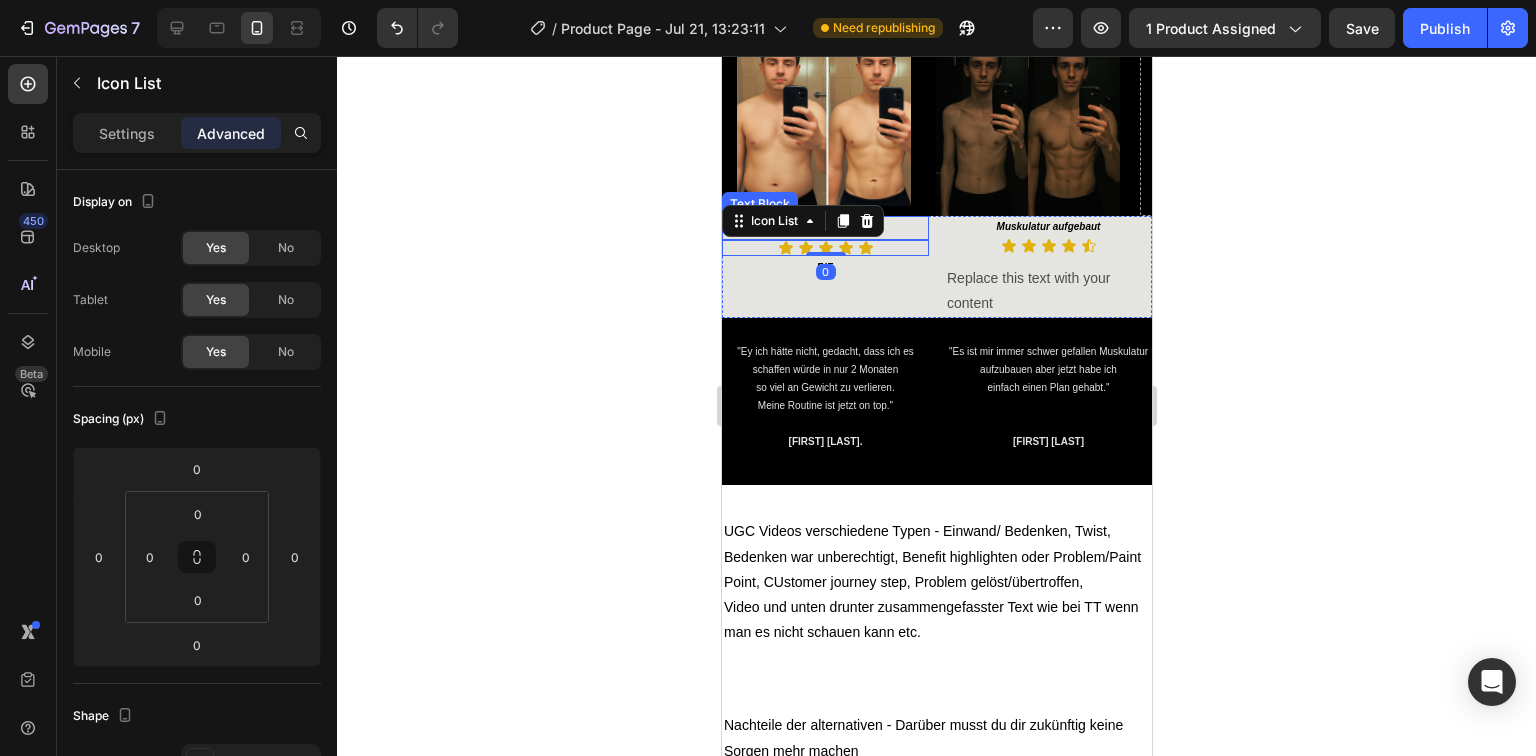 click 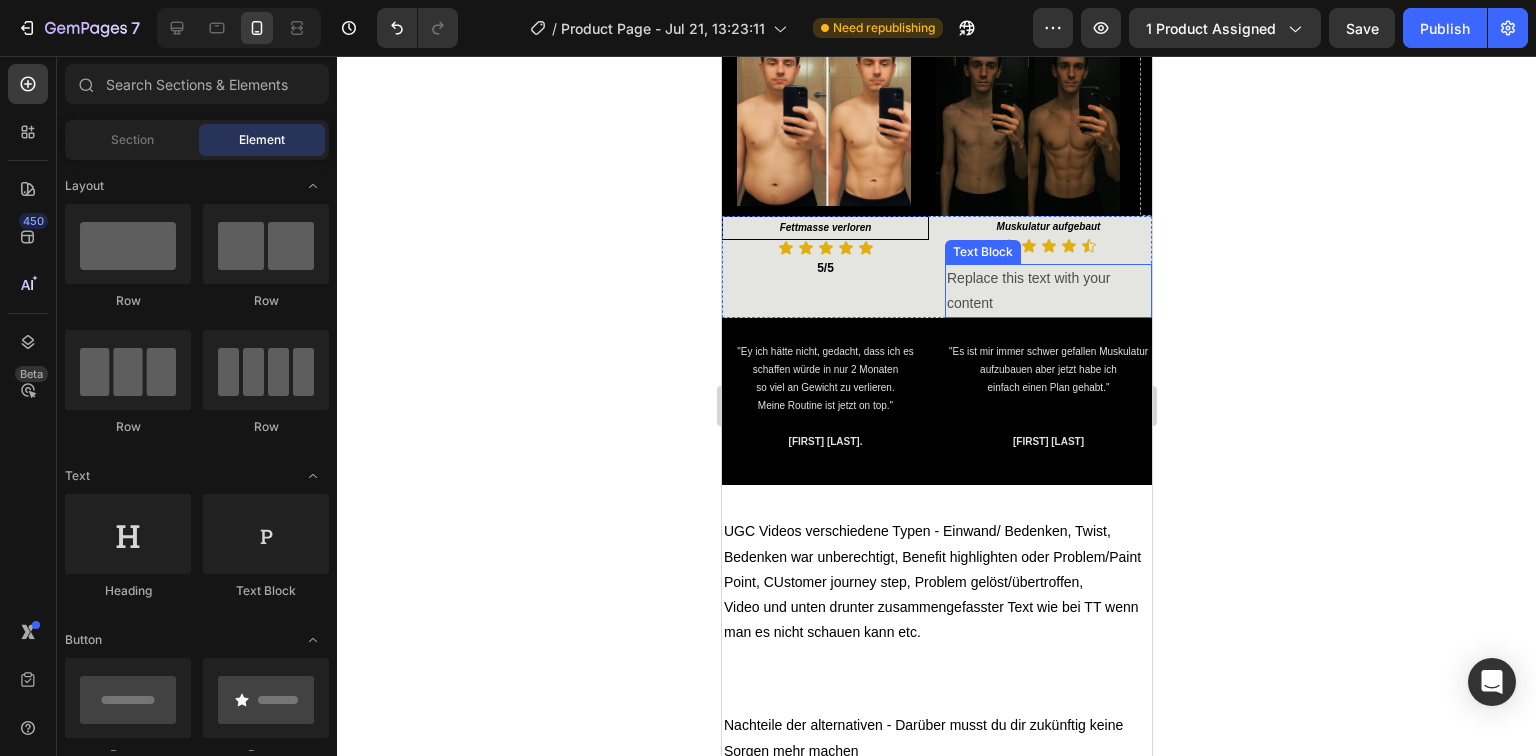 click on "Replace this text with your content" at bounding box center (1047, 291) 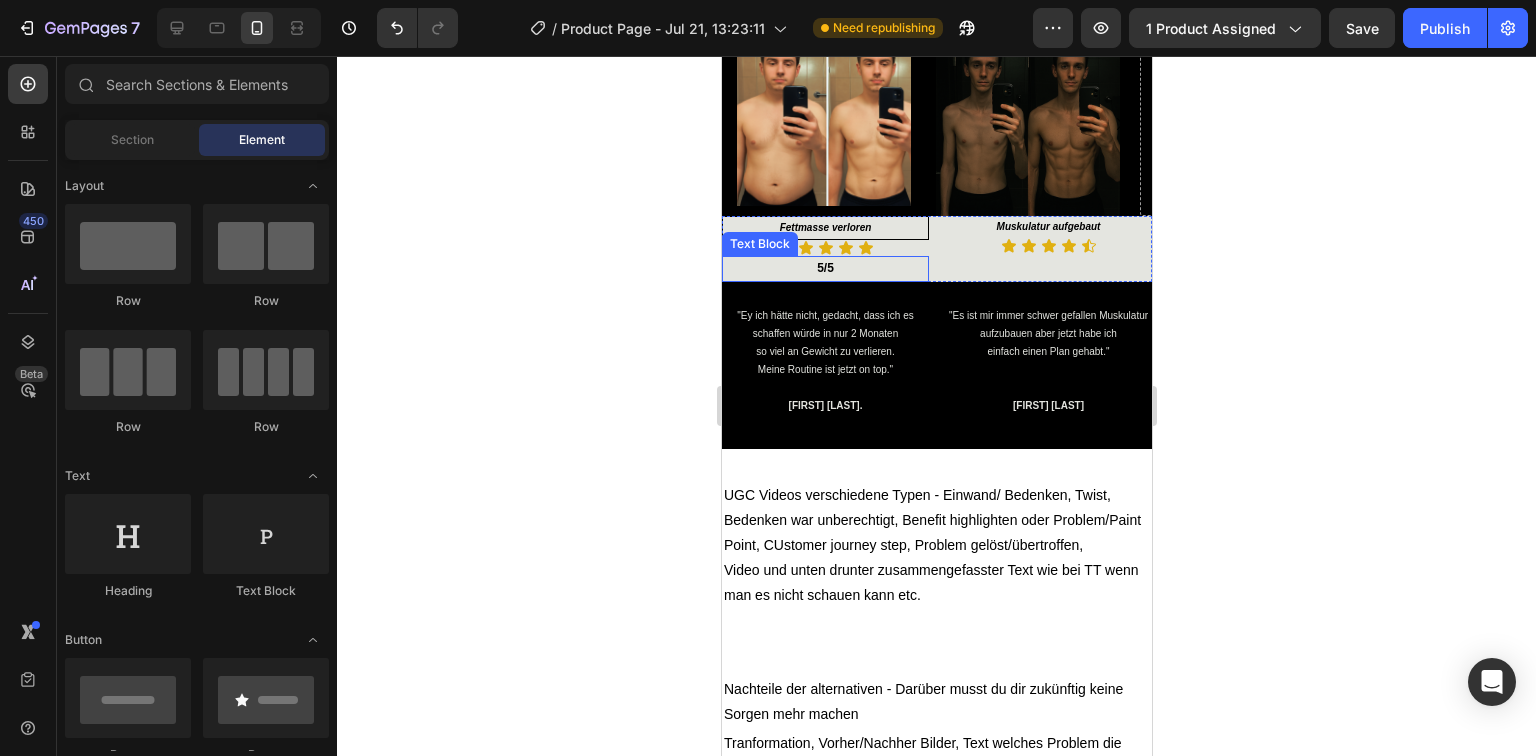 click on "5/5" at bounding box center (824, 269) 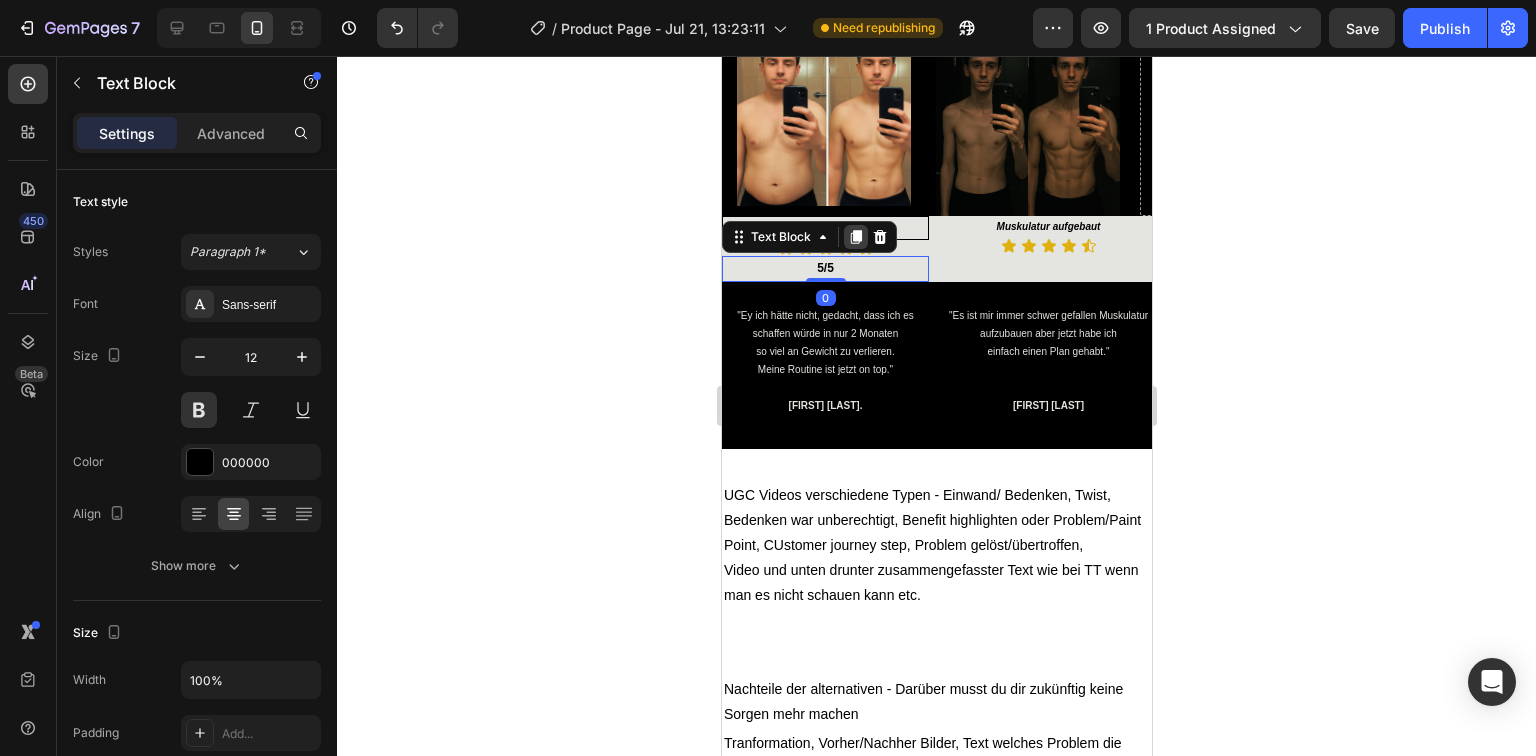 click 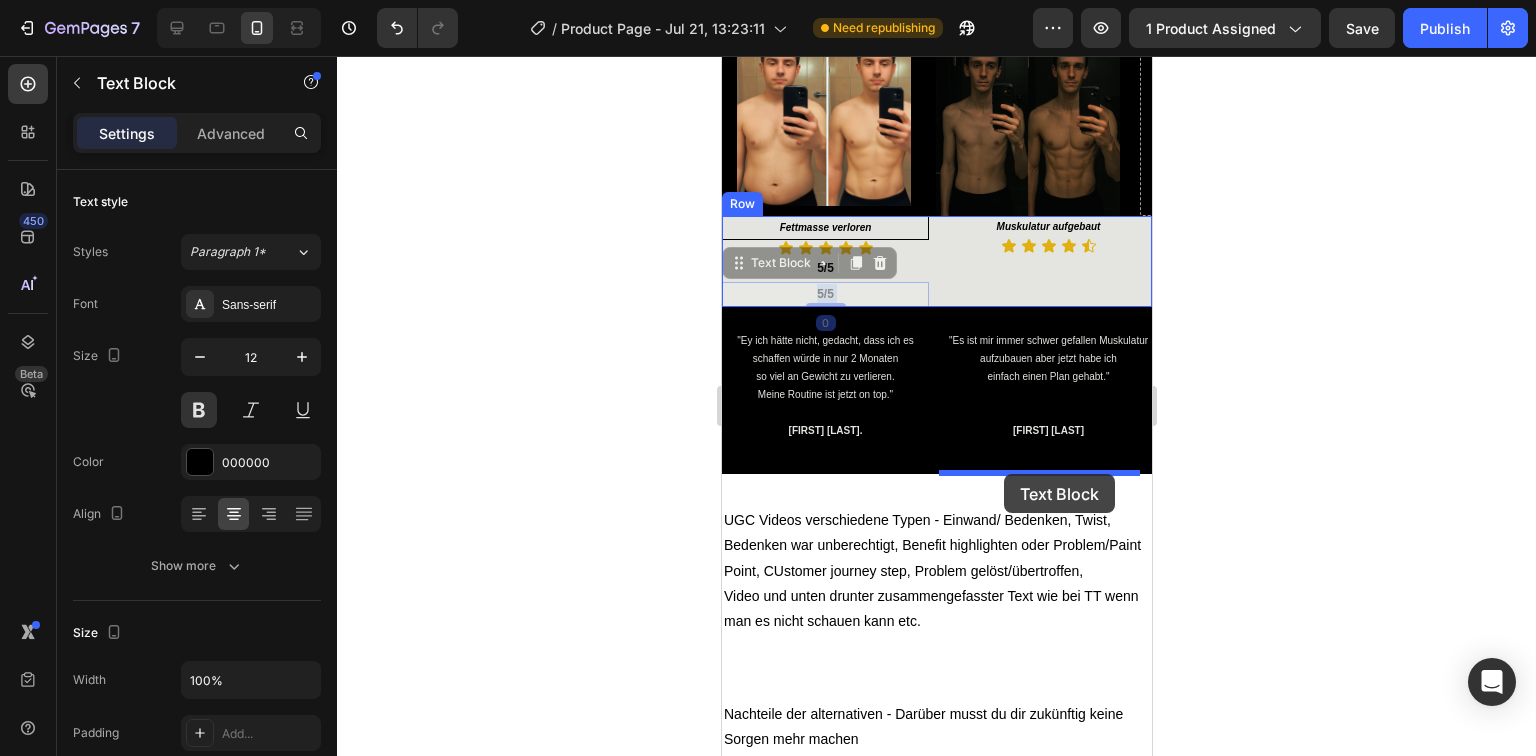 drag, startPoint x: 887, startPoint y: 504, endPoint x: 1003, endPoint y: 474, distance: 119.81653 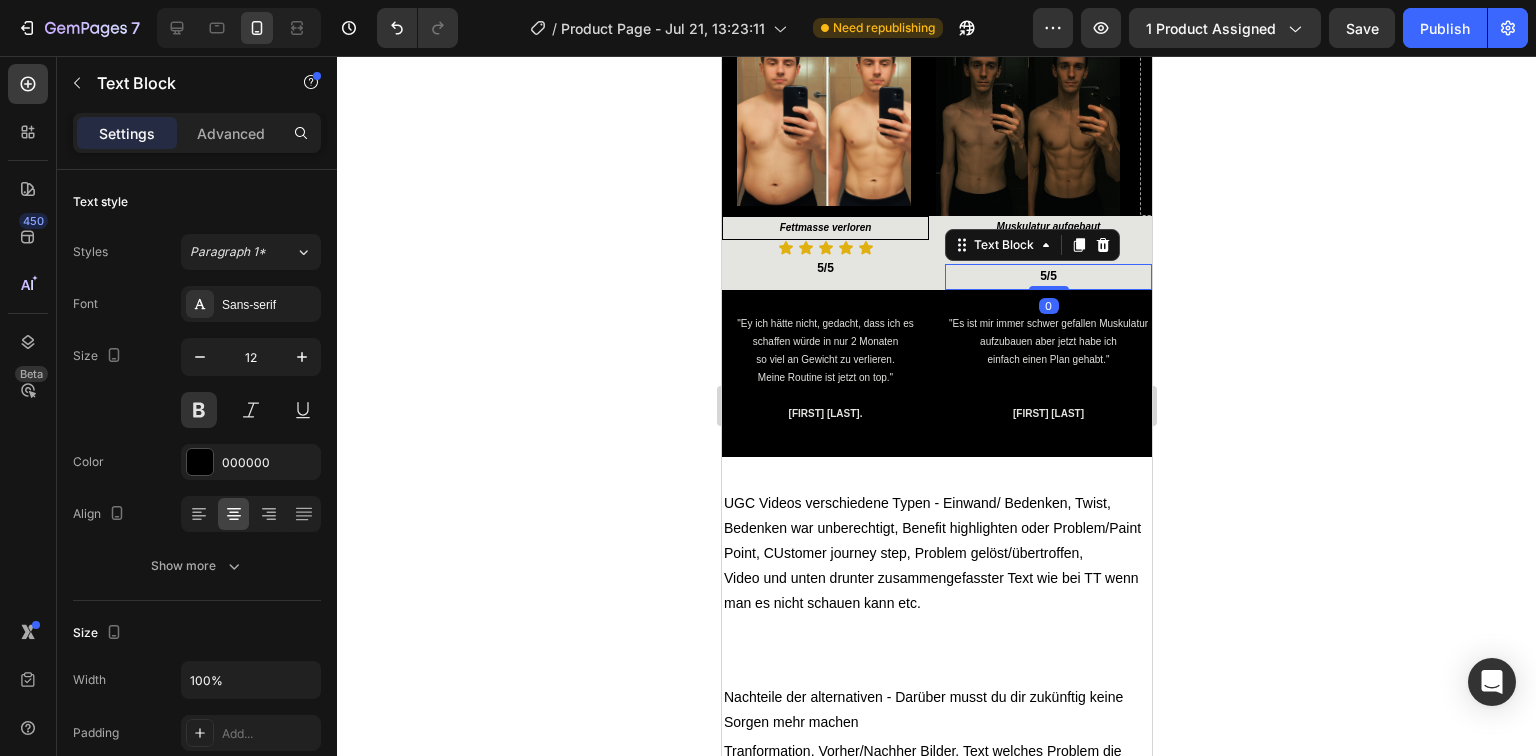 click 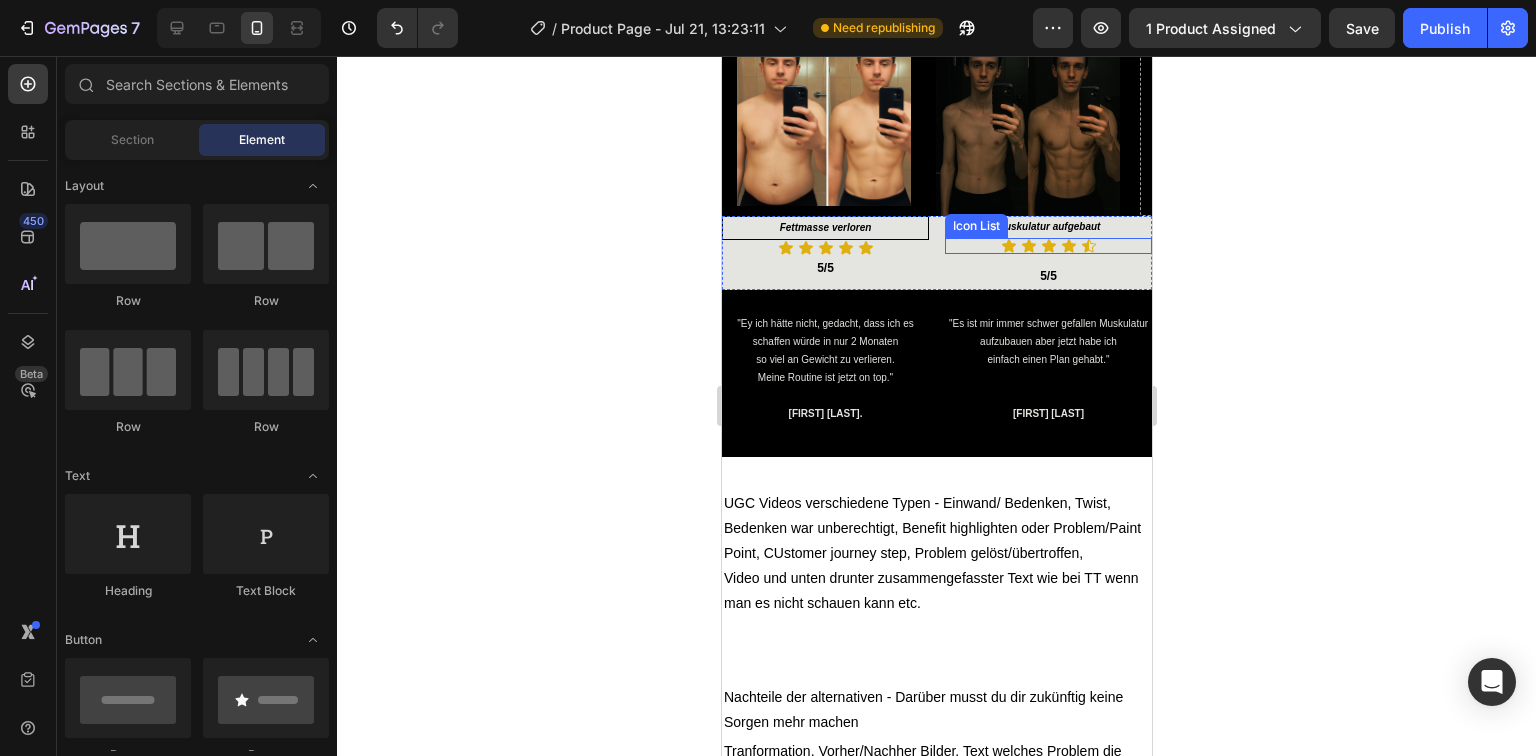 click on "Icon Icon Icon Icon Icon" at bounding box center [1047, 246] 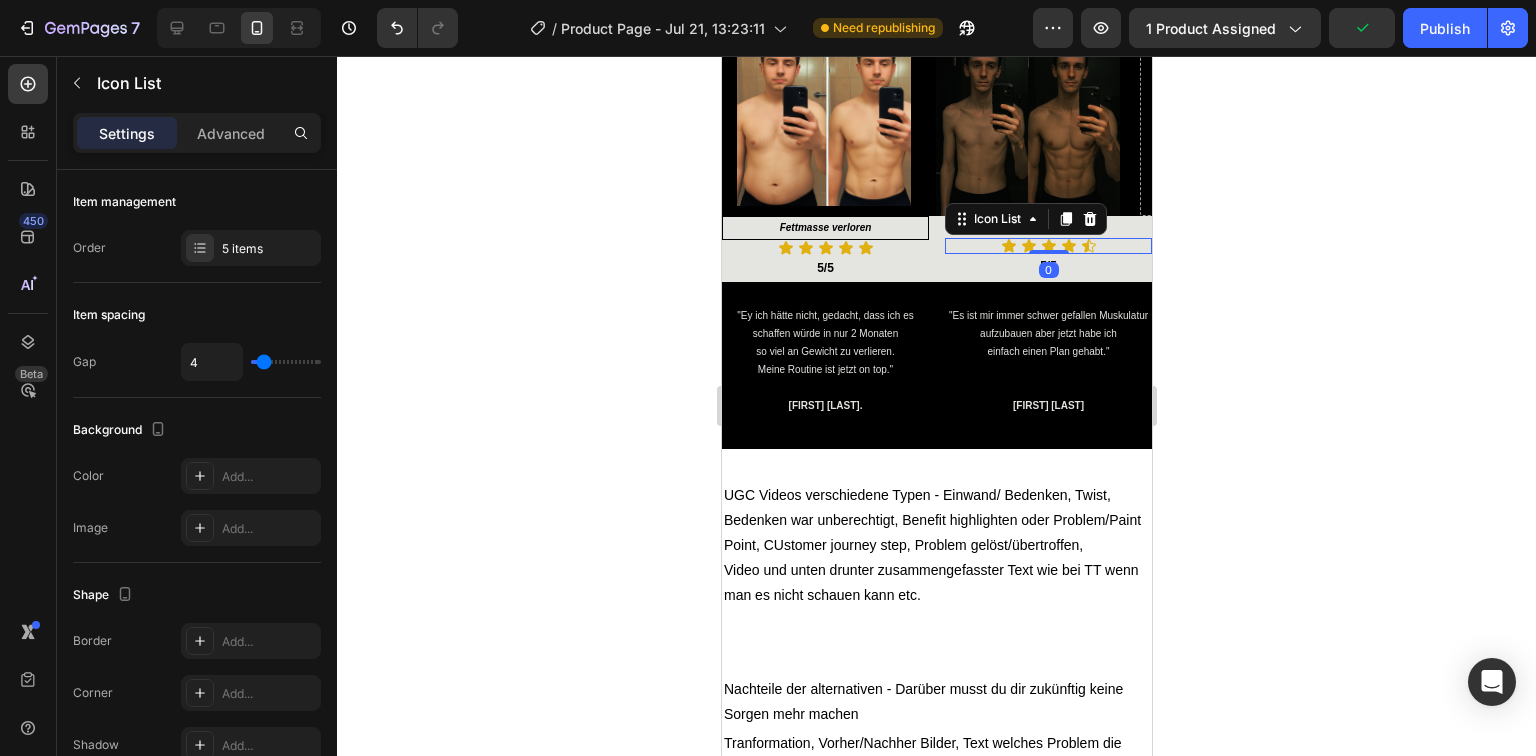 drag, startPoint x: 1037, startPoint y: 470, endPoint x: 1053, endPoint y: 453, distance: 23.345236 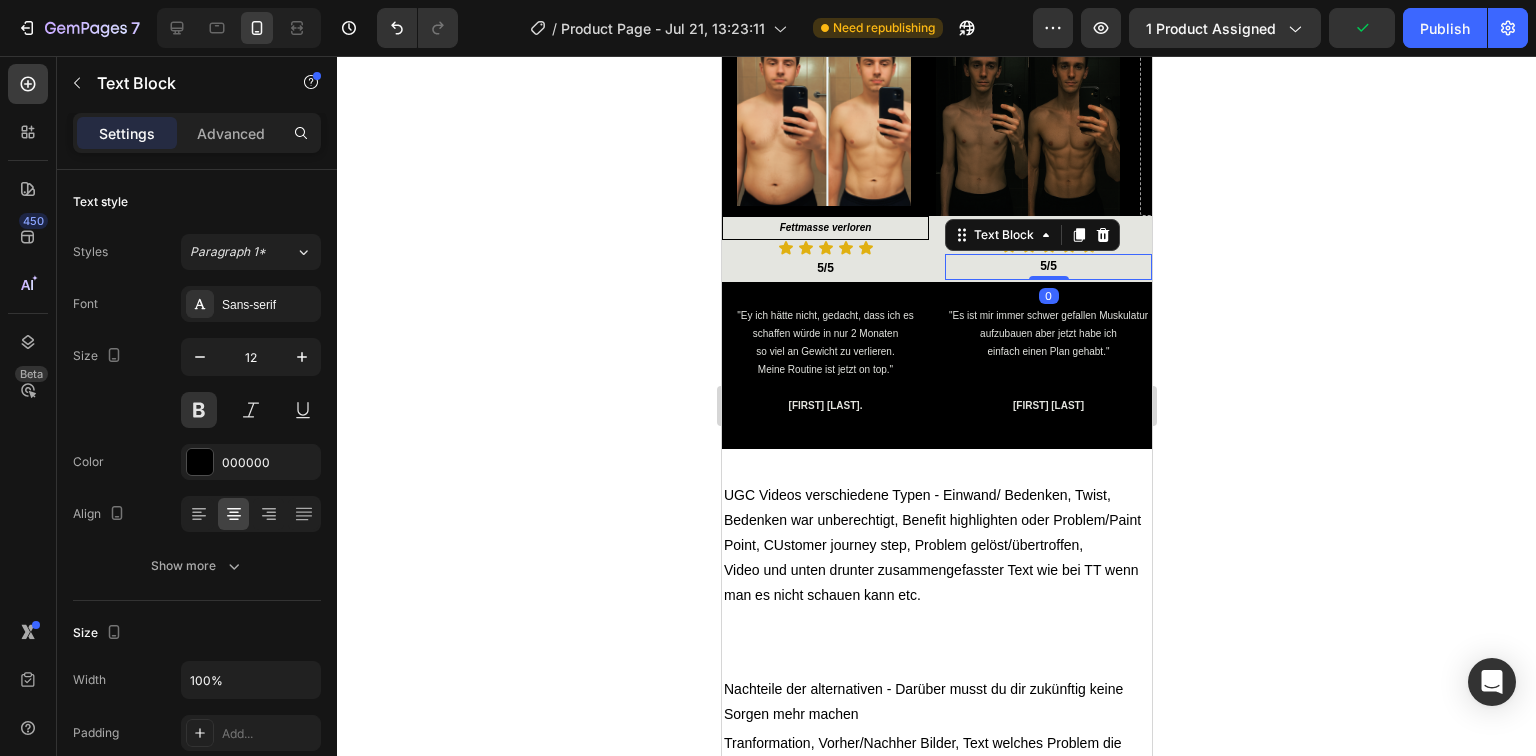 click on "5/5" at bounding box center (1047, 267) 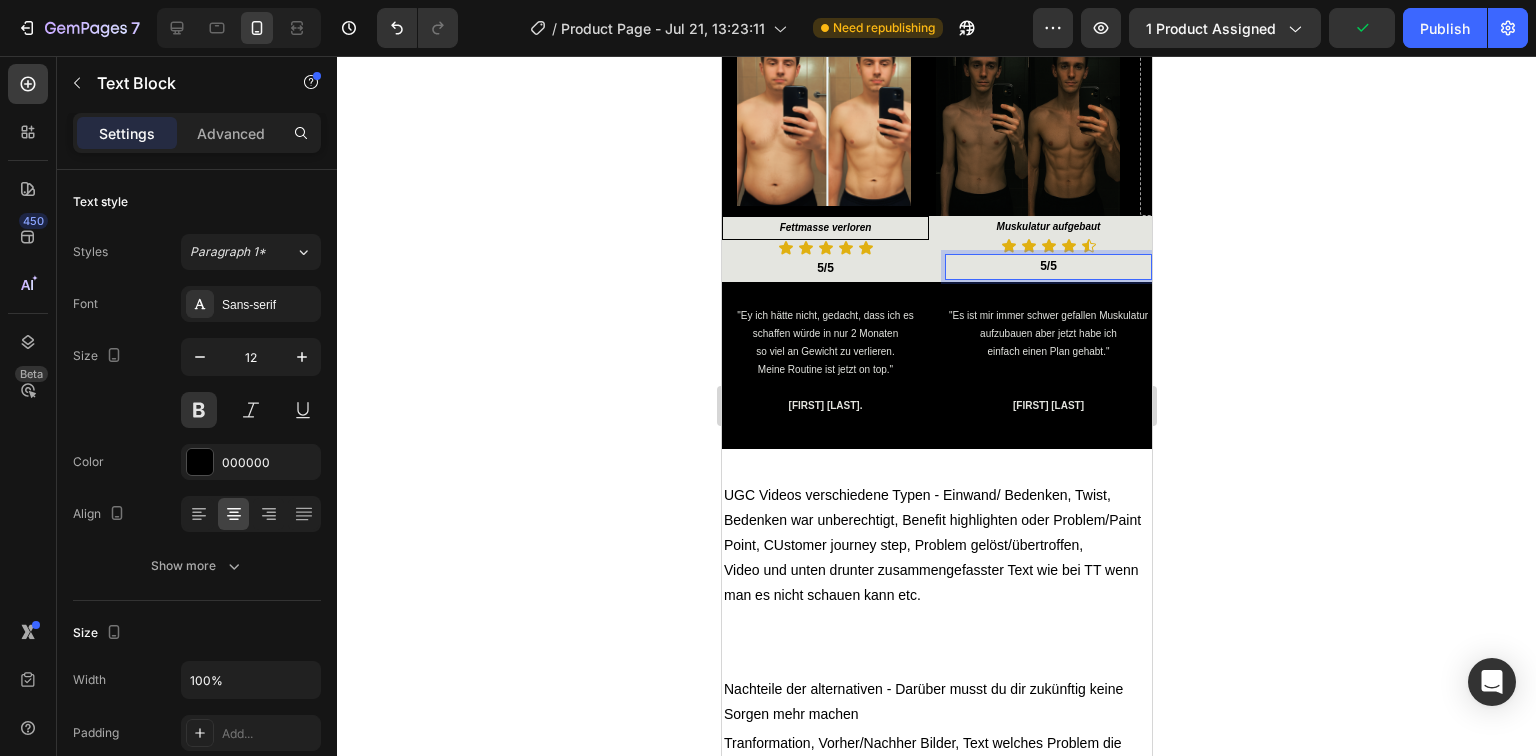 click on "5/5" at bounding box center (1047, 267) 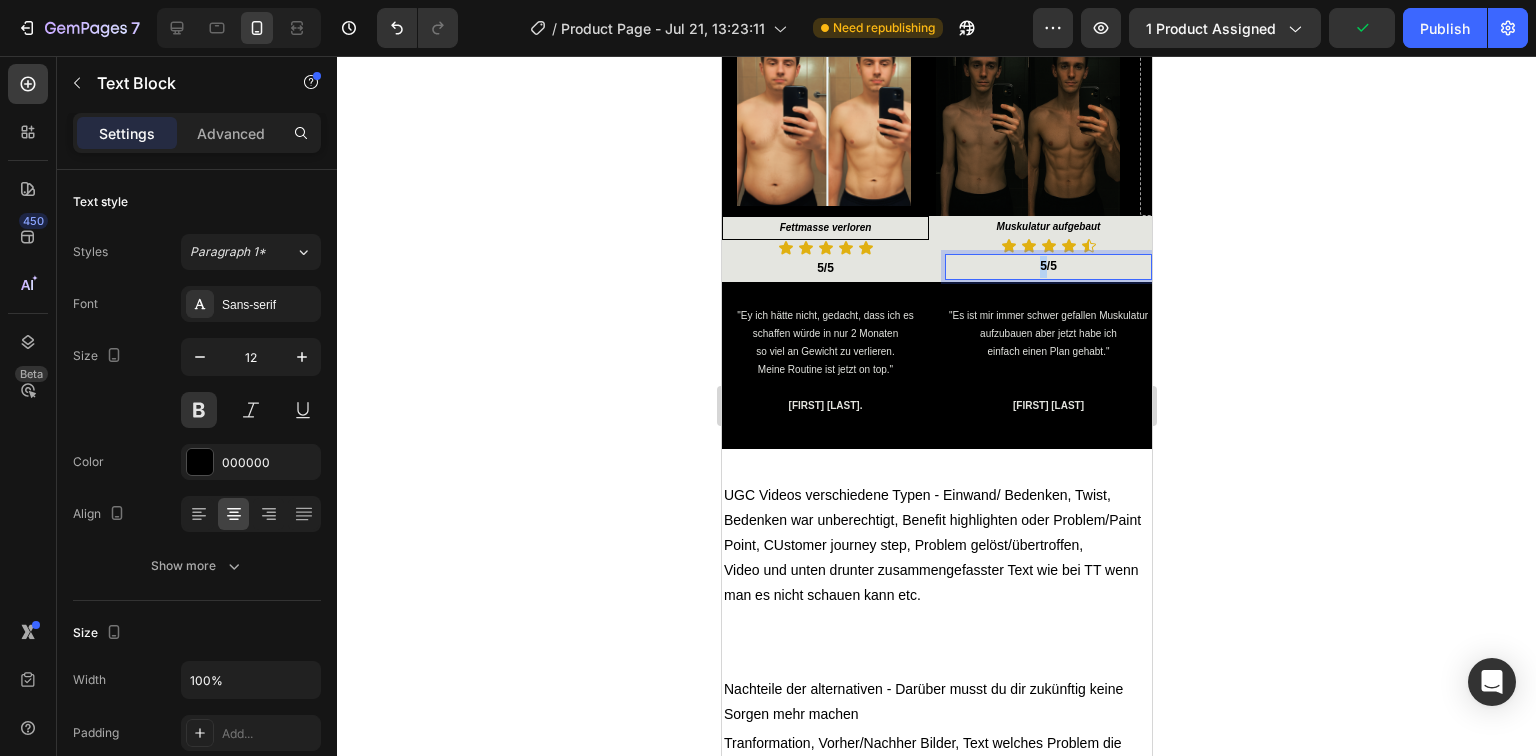 click on "5/5" at bounding box center [1047, 267] 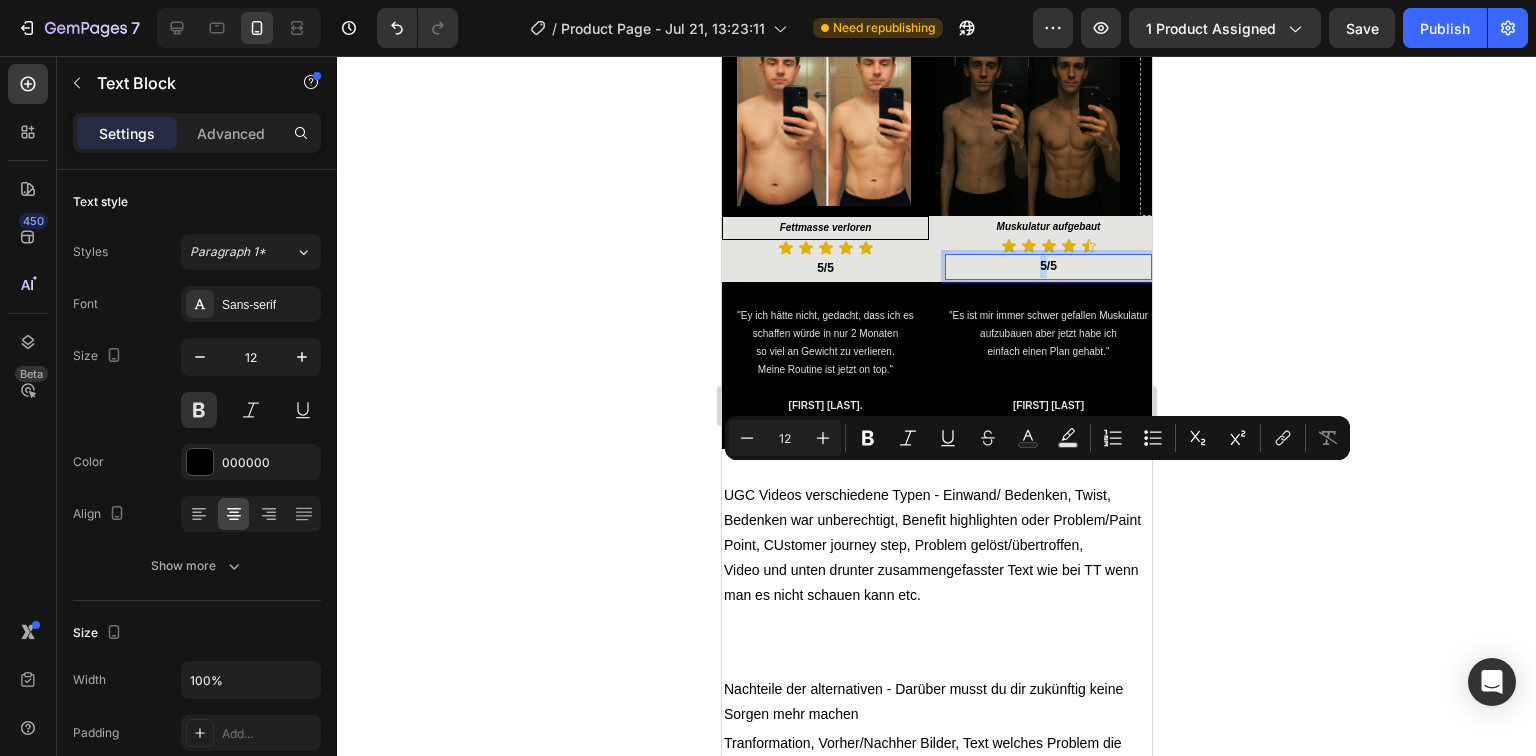 click on "5/5" at bounding box center (1047, 267) 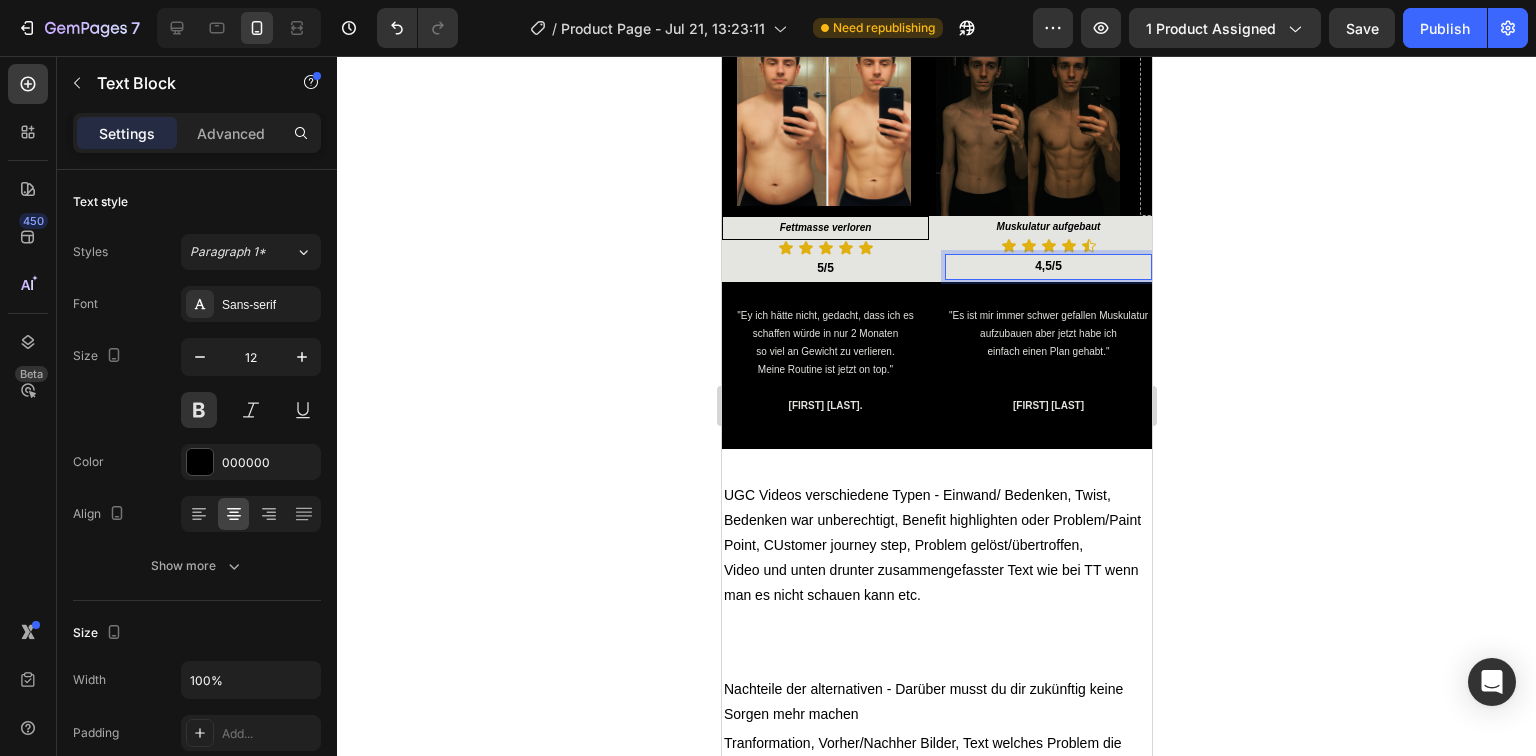 click 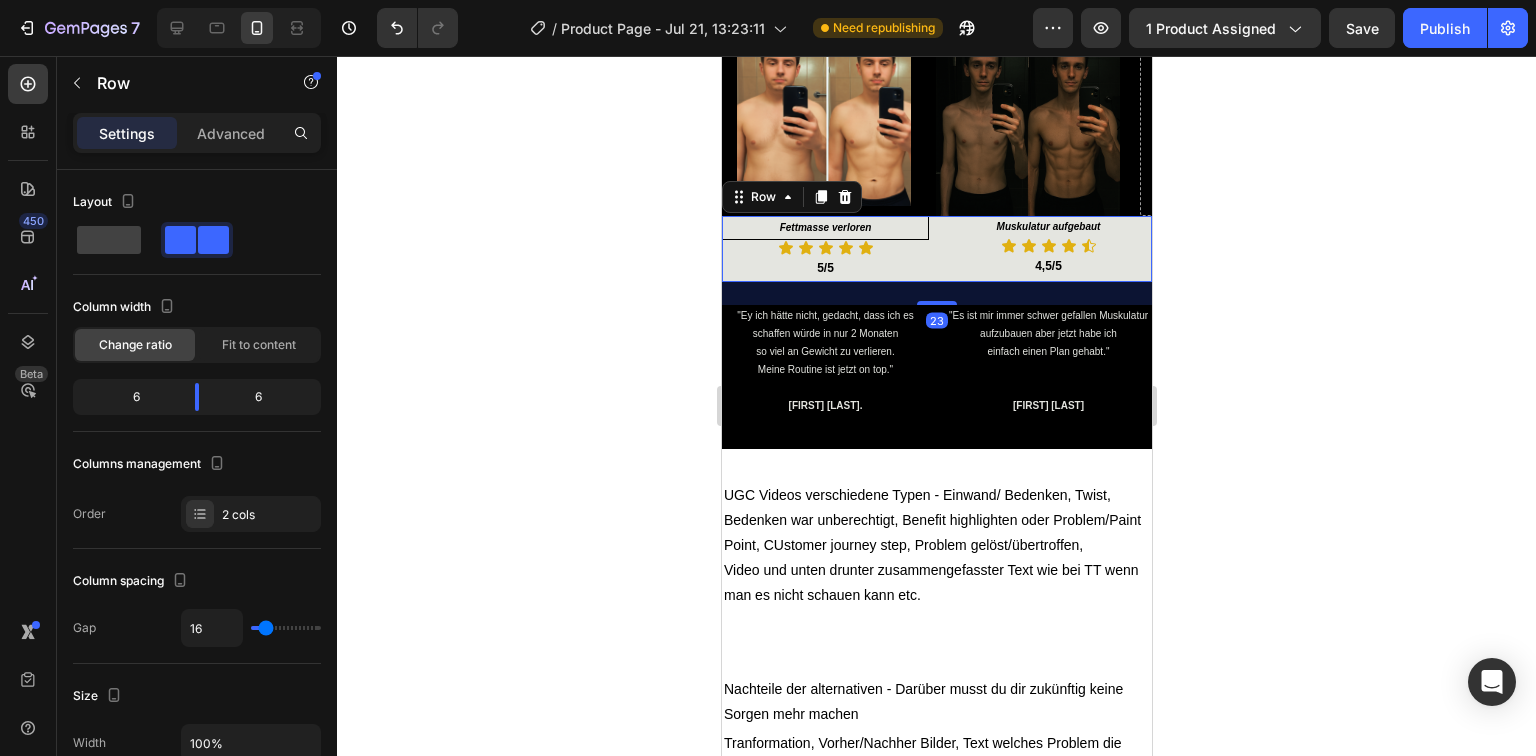 click on "Fettmasse verloren Text Block Icon Icon Icon Icon
Icon Icon List 5/5 Text Block Muskulatur aufgebaut Text Block Icon Icon Icon Icon Icon Icon List 4,5/5 Text Block Row   23" at bounding box center (936, 249) 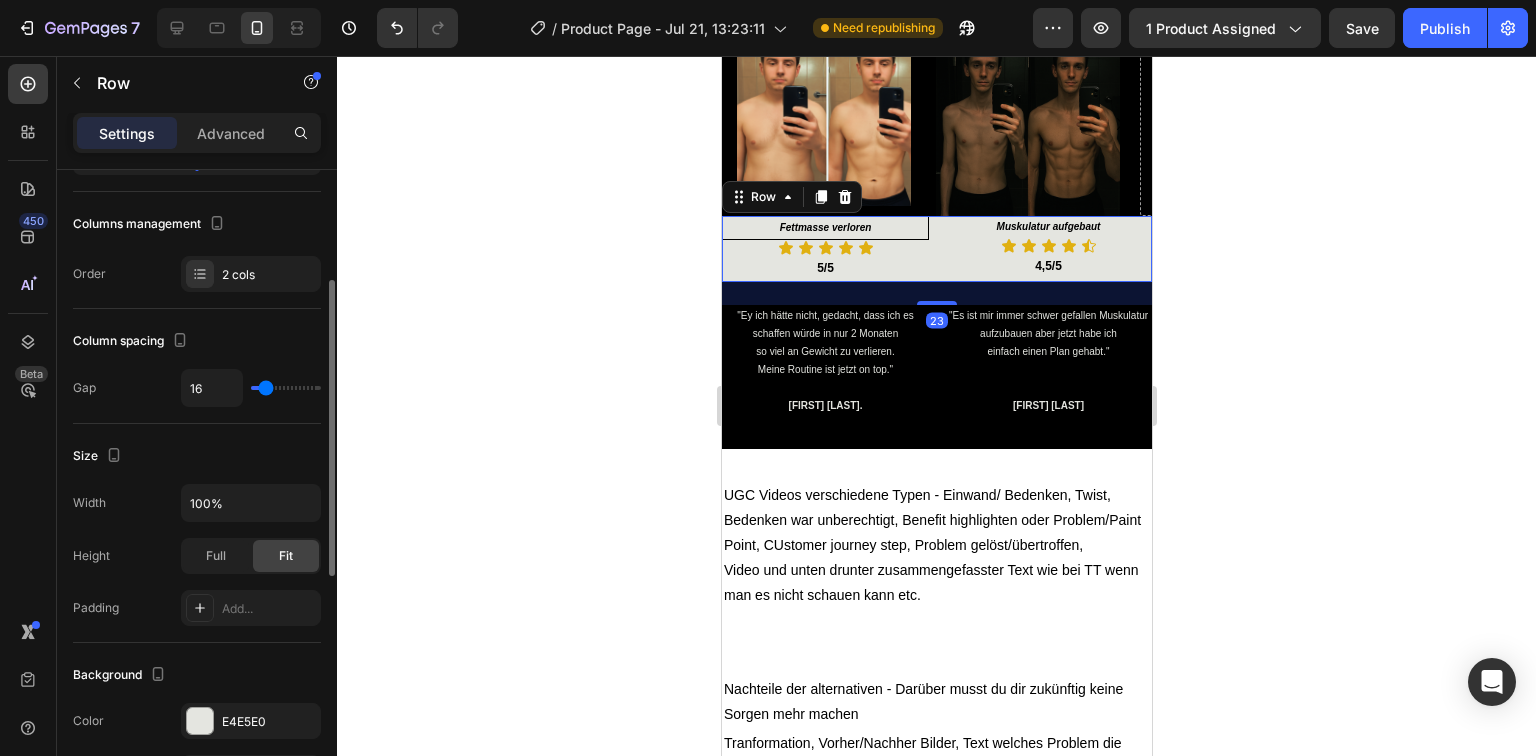 scroll, scrollTop: 400, scrollLeft: 0, axis: vertical 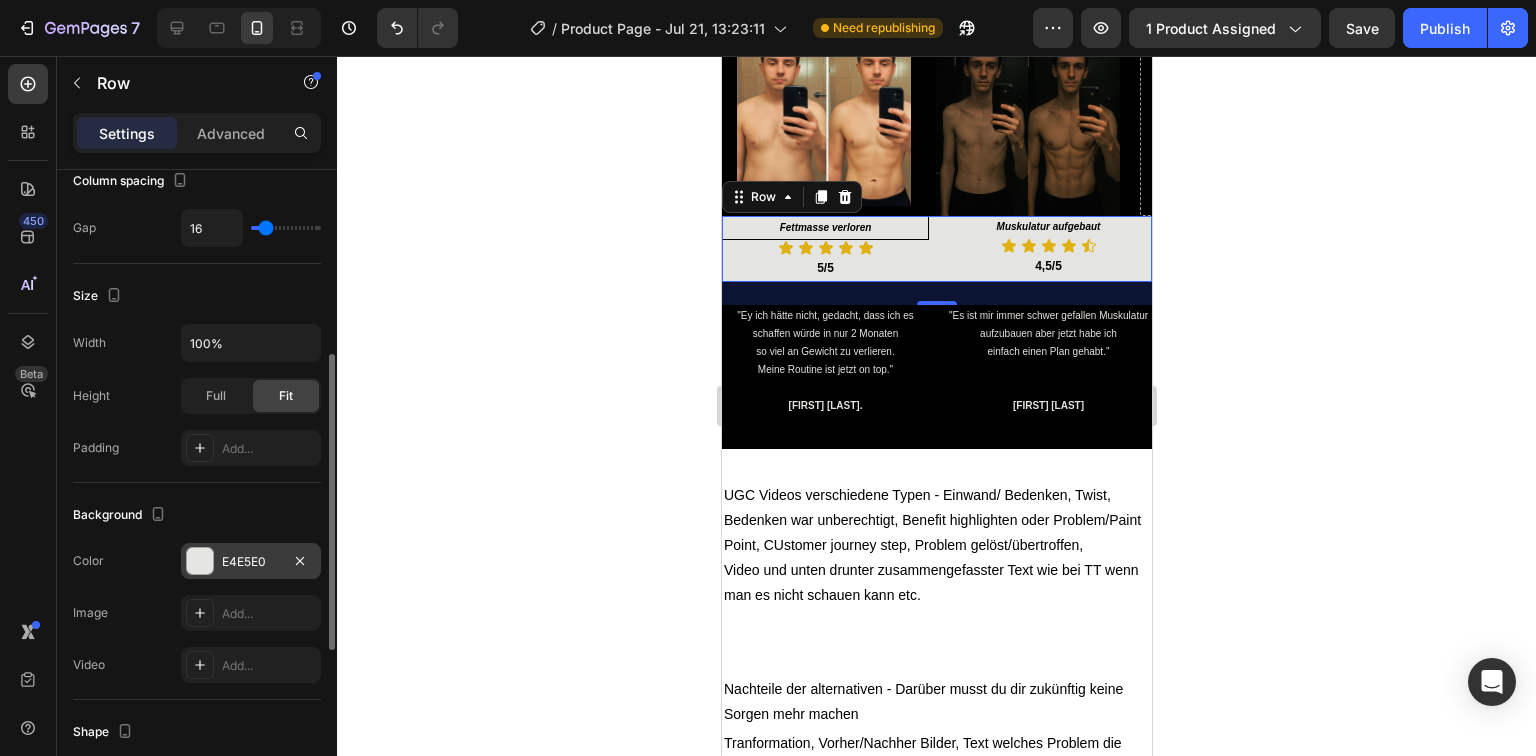 click at bounding box center [200, 561] 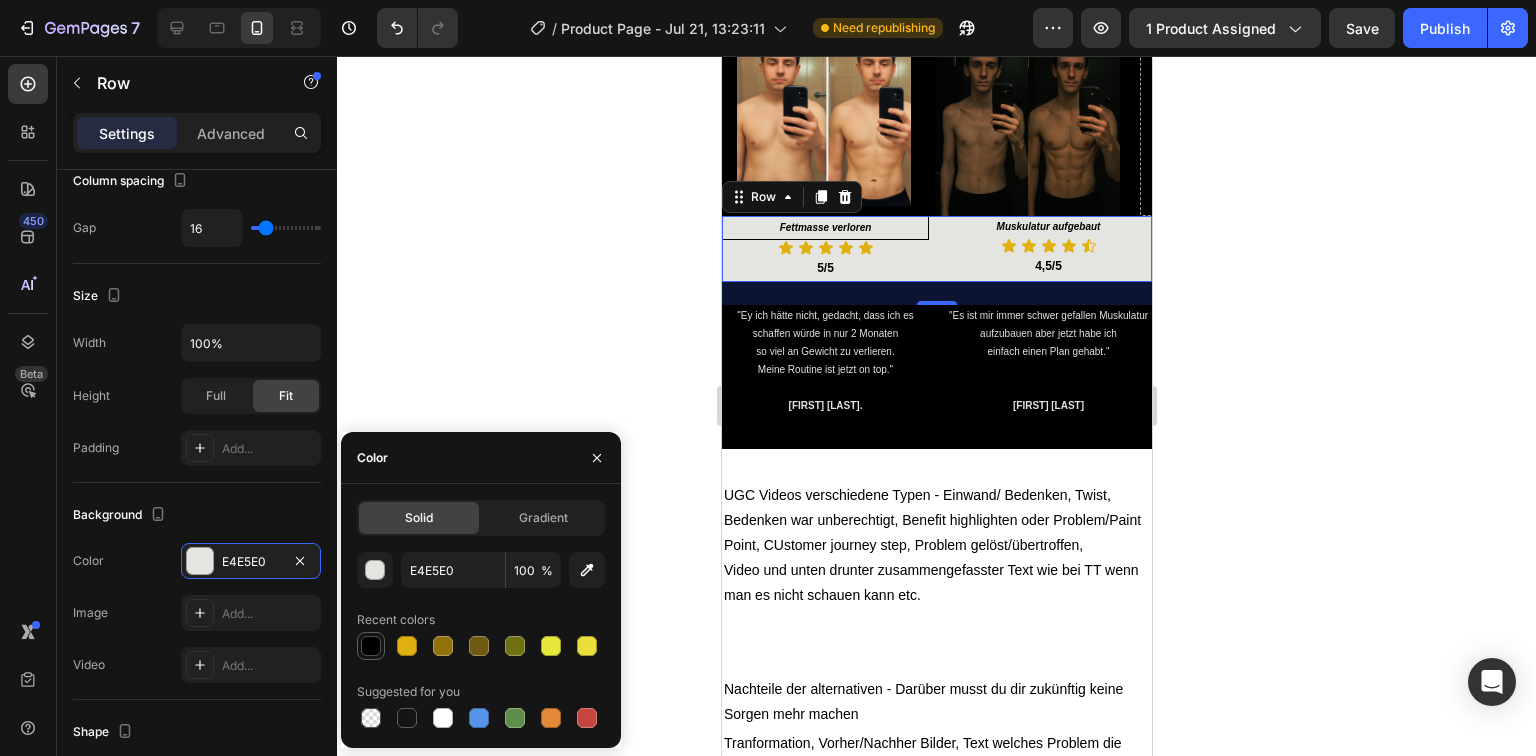 click at bounding box center (371, 646) 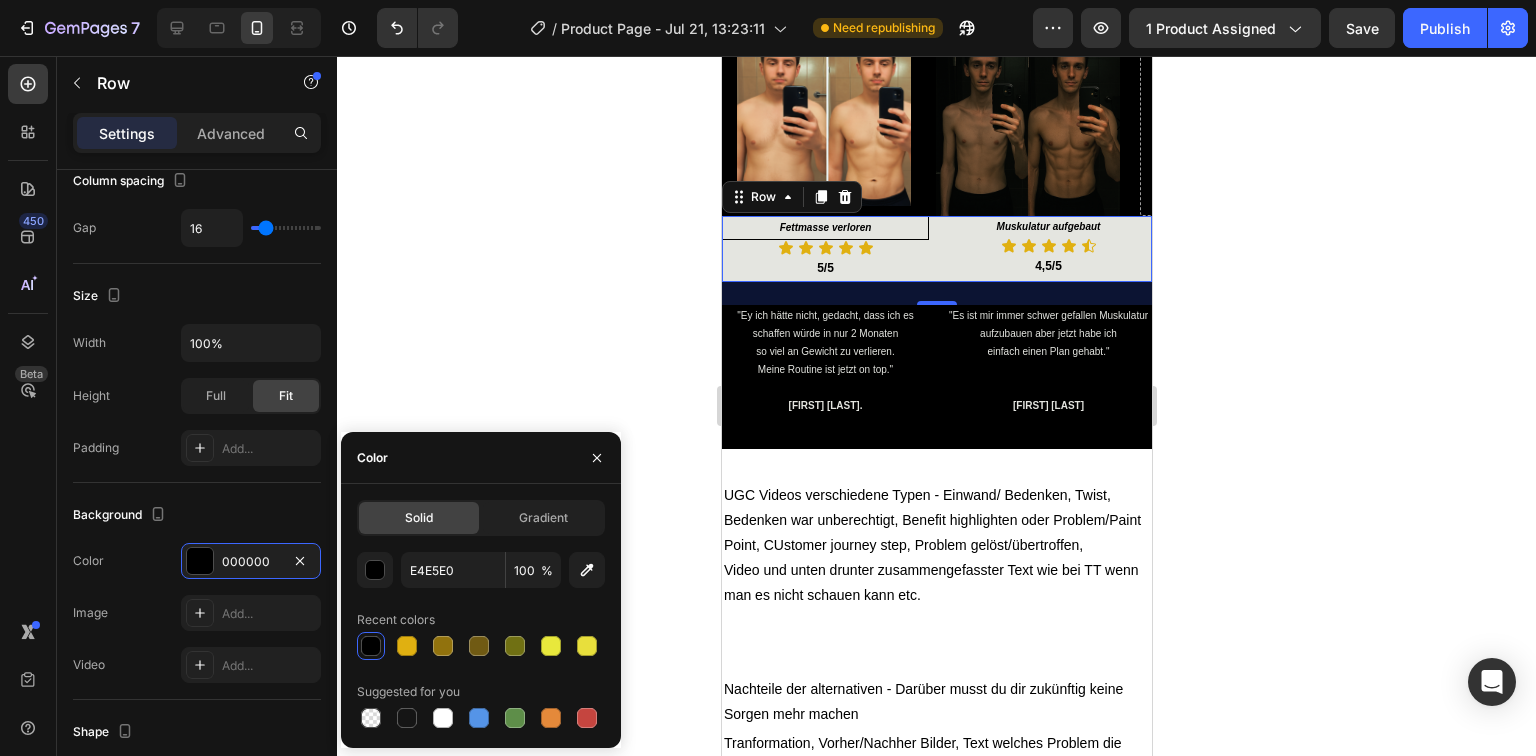 type on "000000" 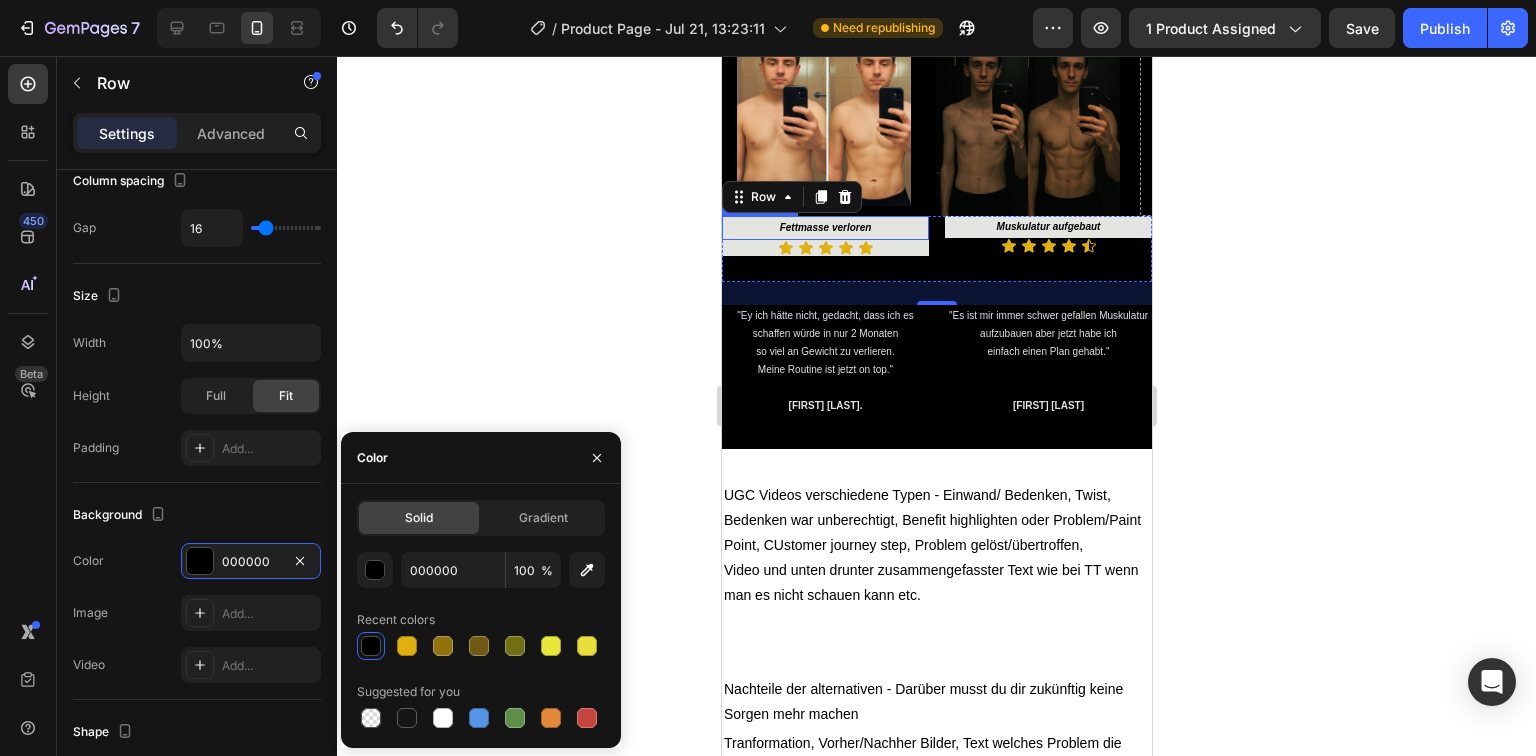 click on "Fettmasse verloren" at bounding box center [824, 228] 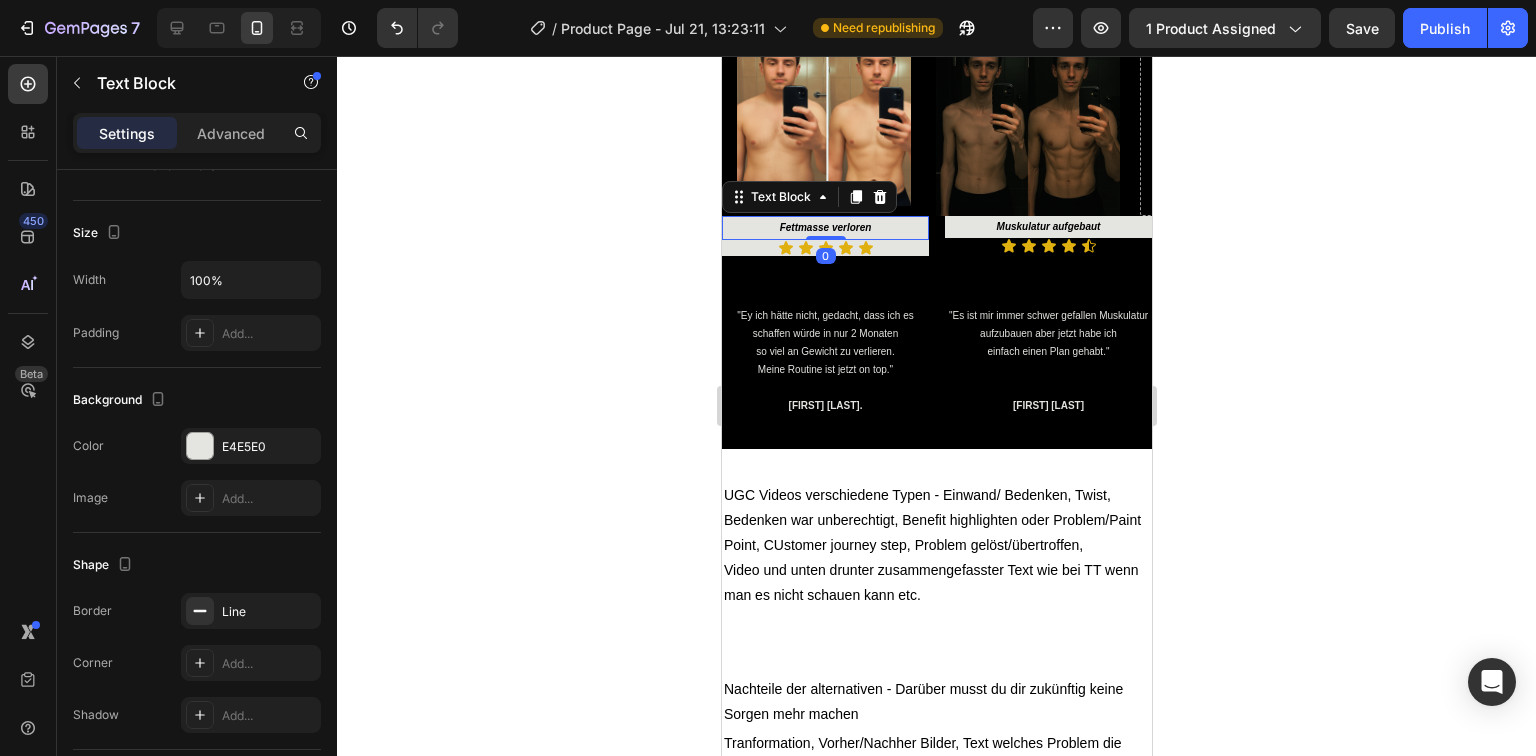 scroll, scrollTop: 0, scrollLeft: 0, axis: both 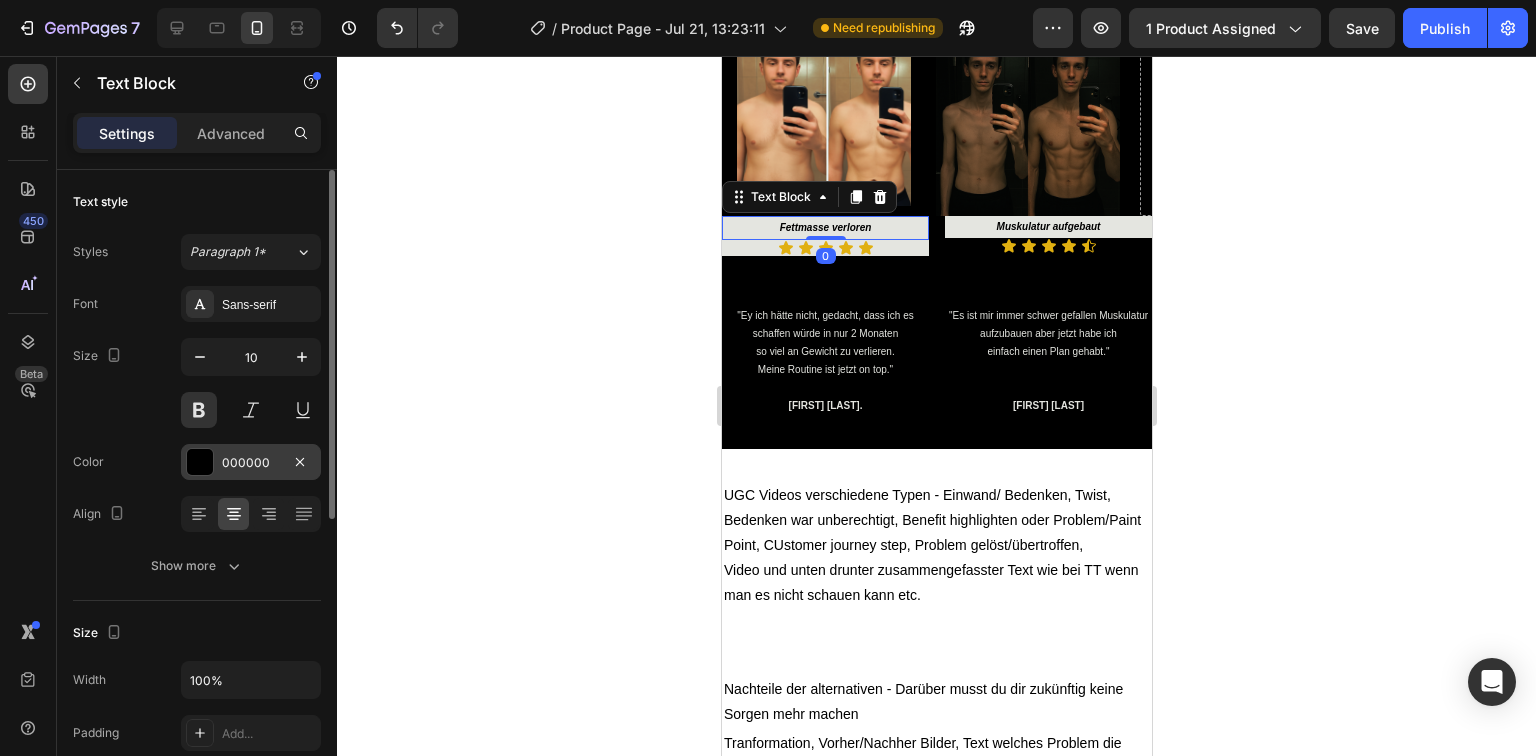 click at bounding box center (200, 462) 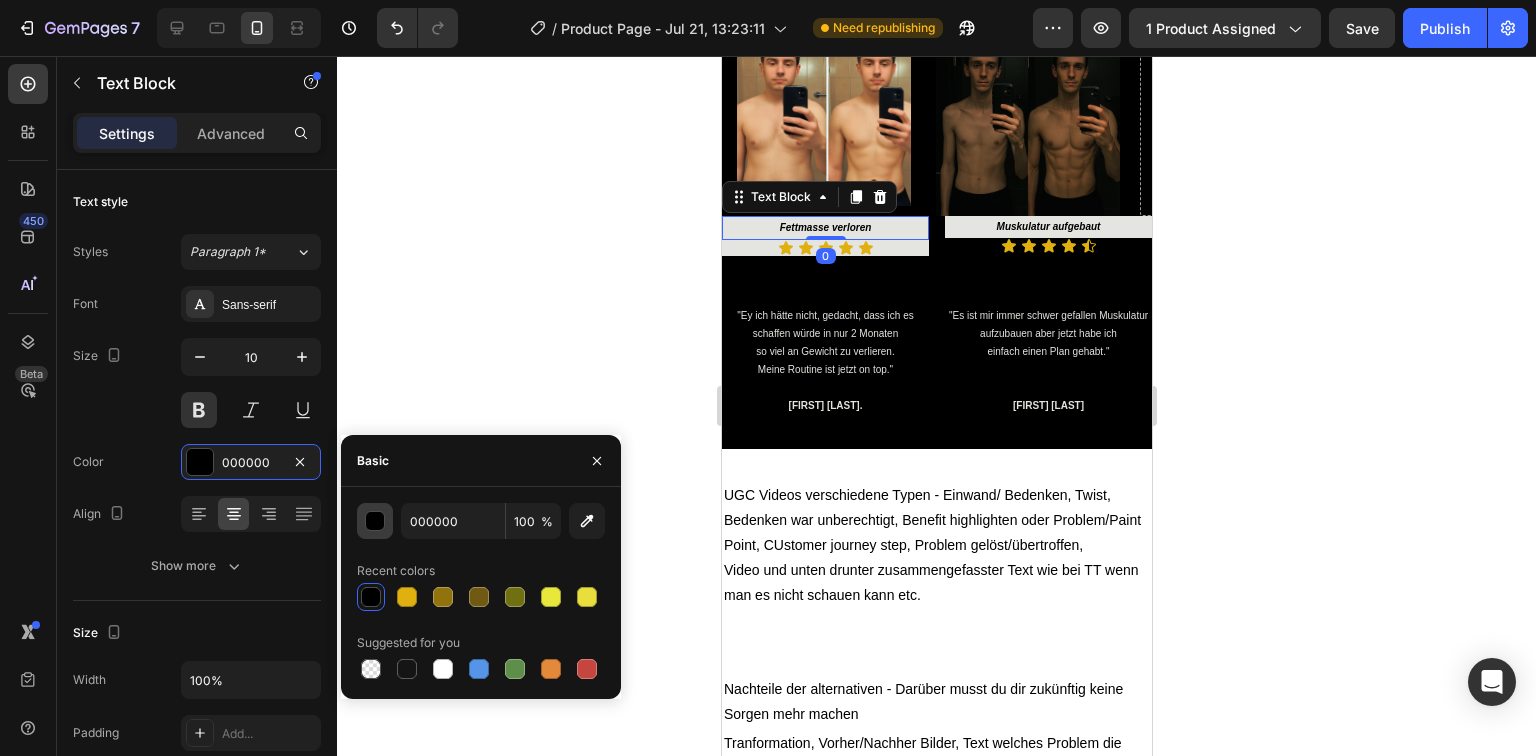 click at bounding box center [376, 522] 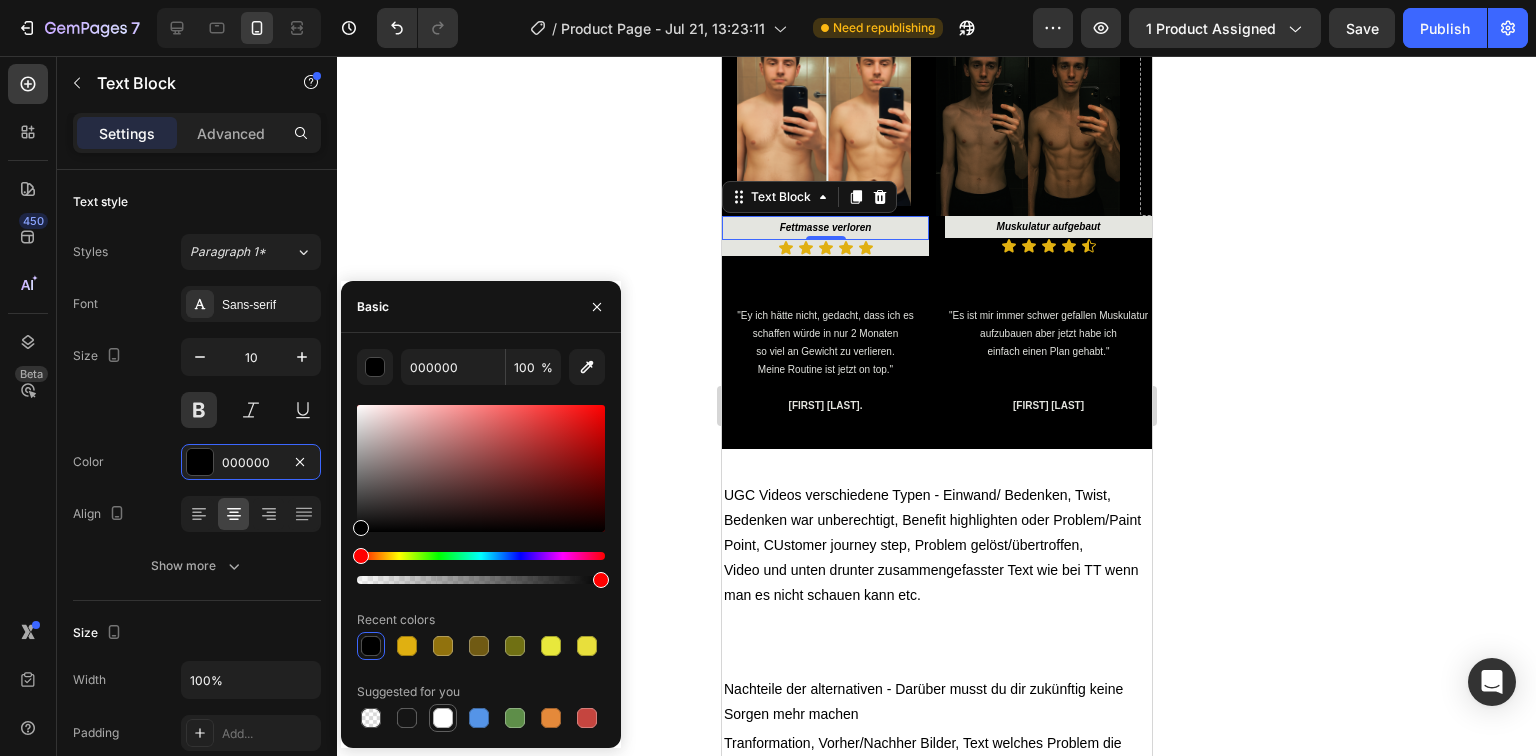 click at bounding box center [443, 718] 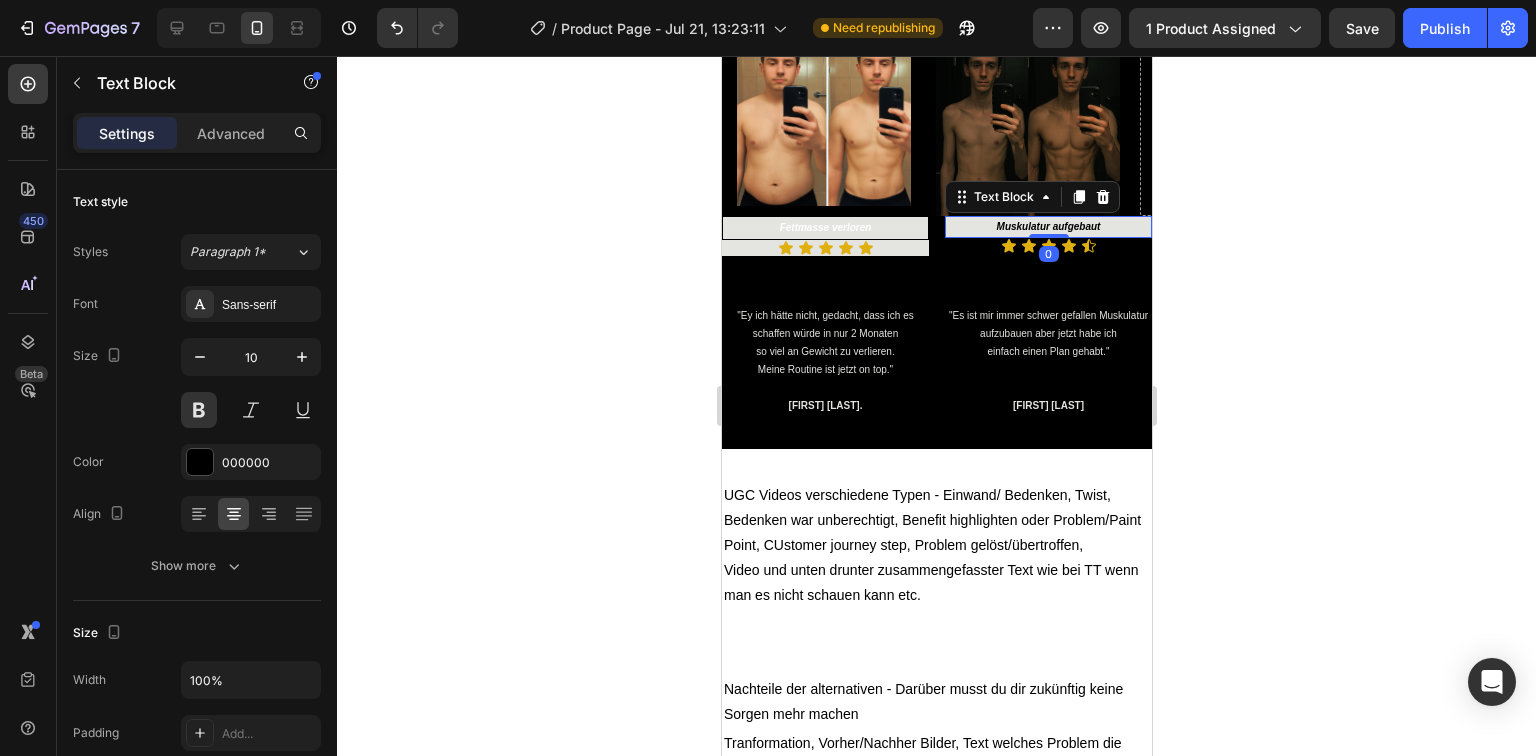 click on "Muskulatur aufgebaut" at bounding box center [1048, 226] 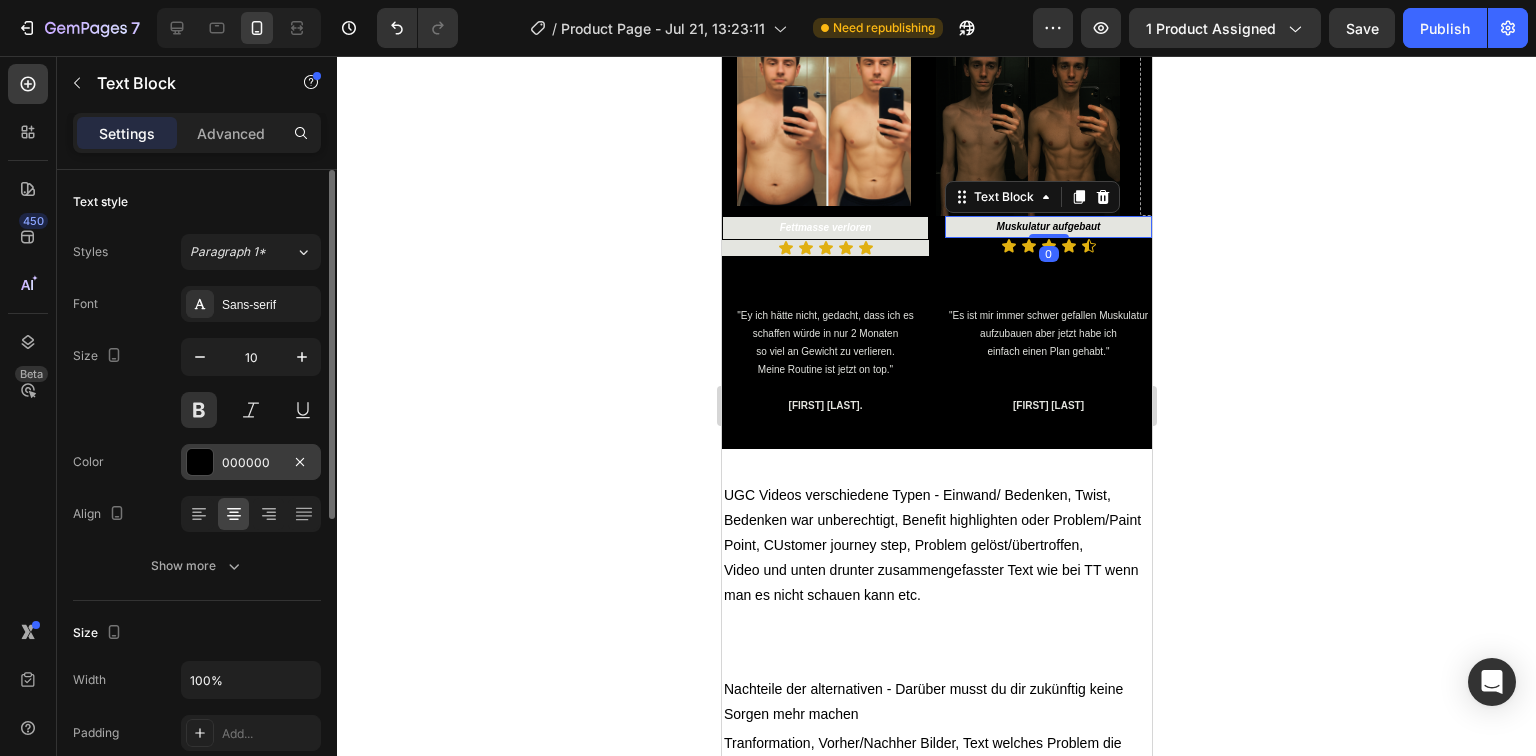 click at bounding box center (200, 462) 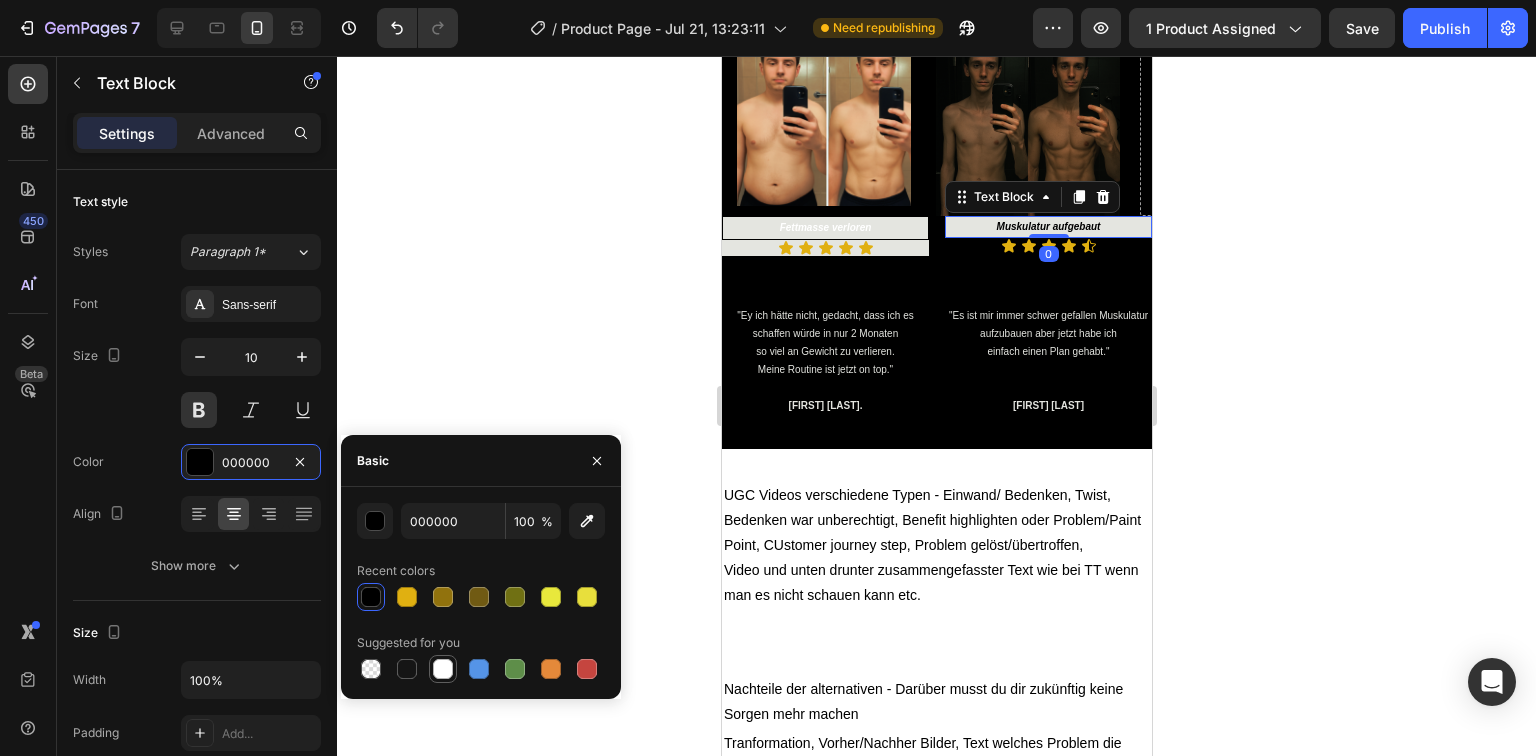 click at bounding box center (443, 669) 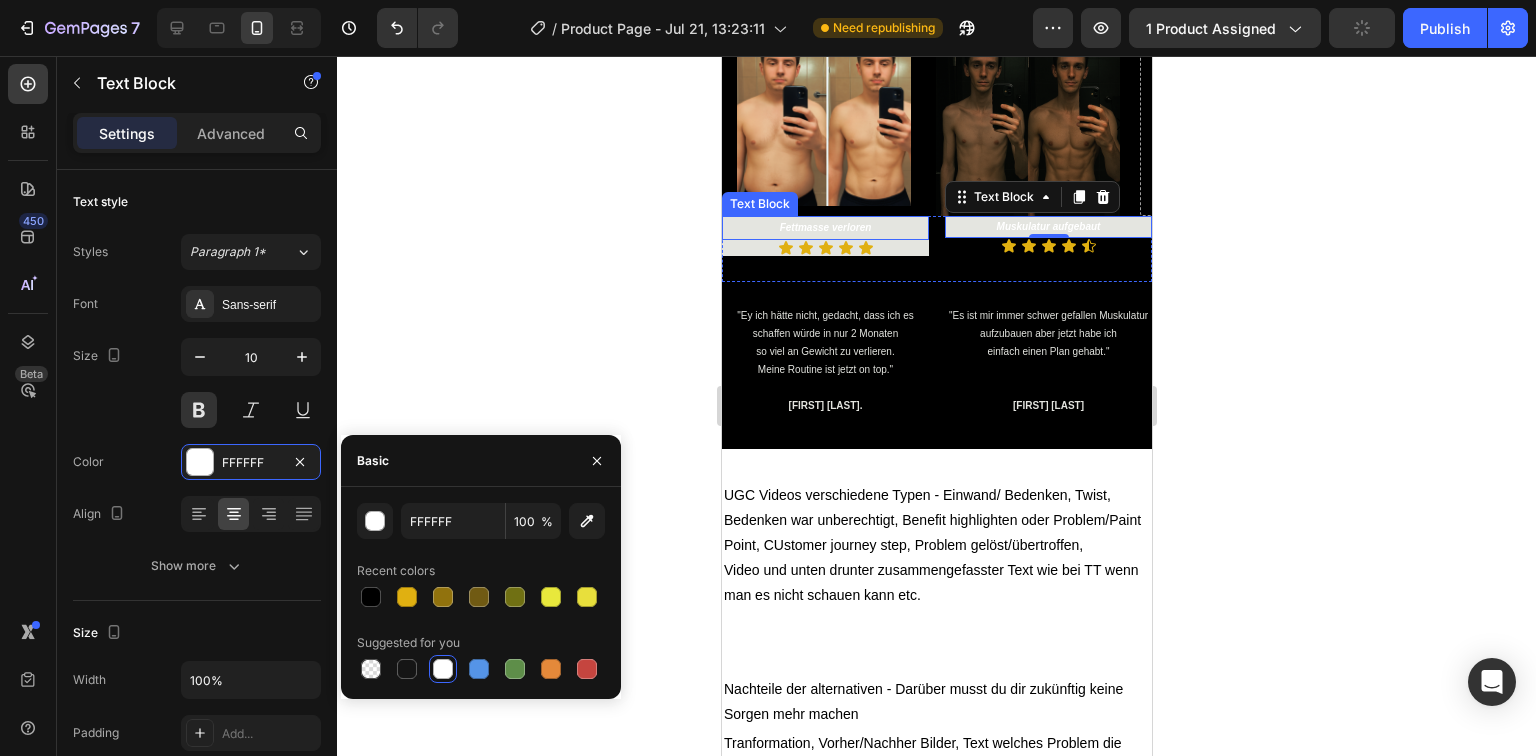 click on "Fettmasse verloren" at bounding box center (824, 228) 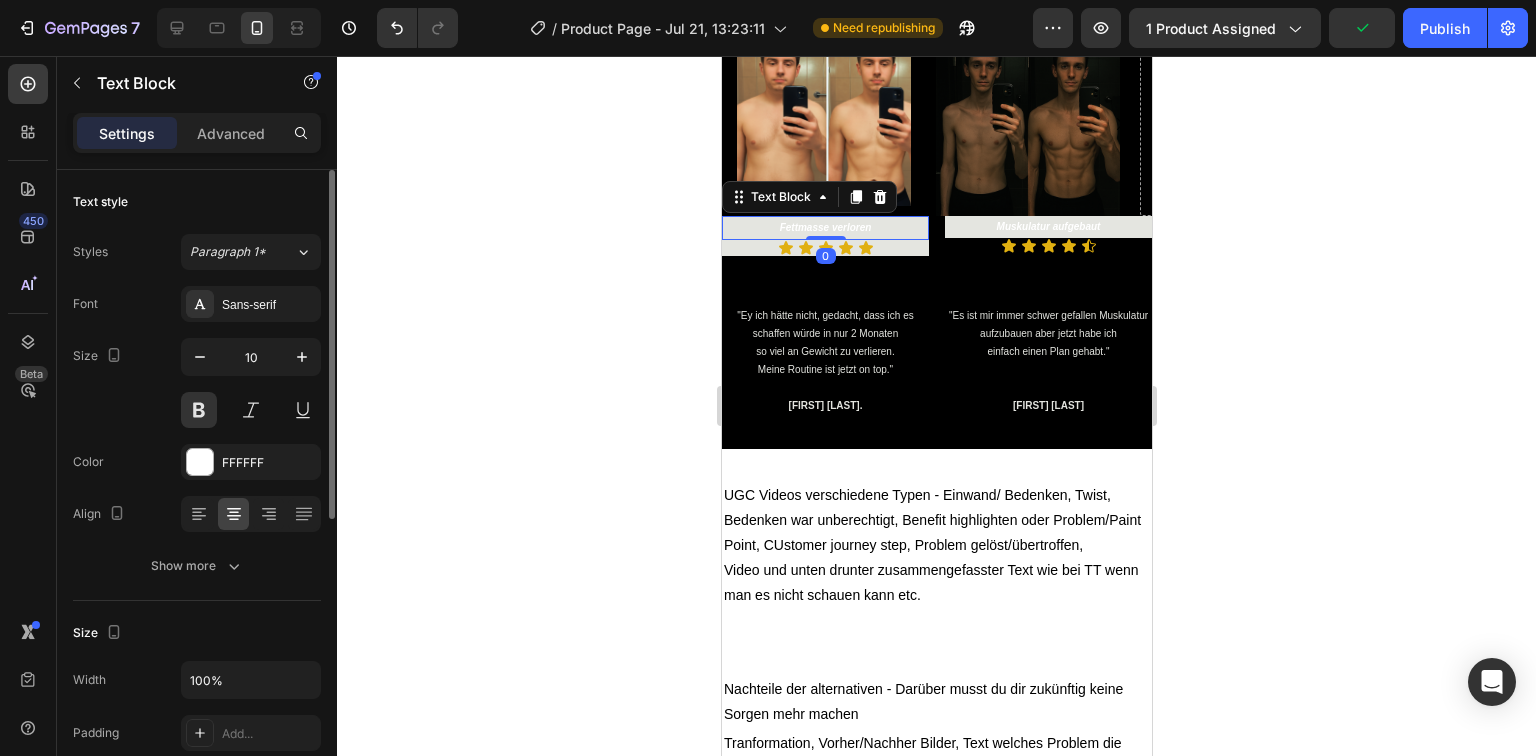 scroll, scrollTop: 400, scrollLeft: 0, axis: vertical 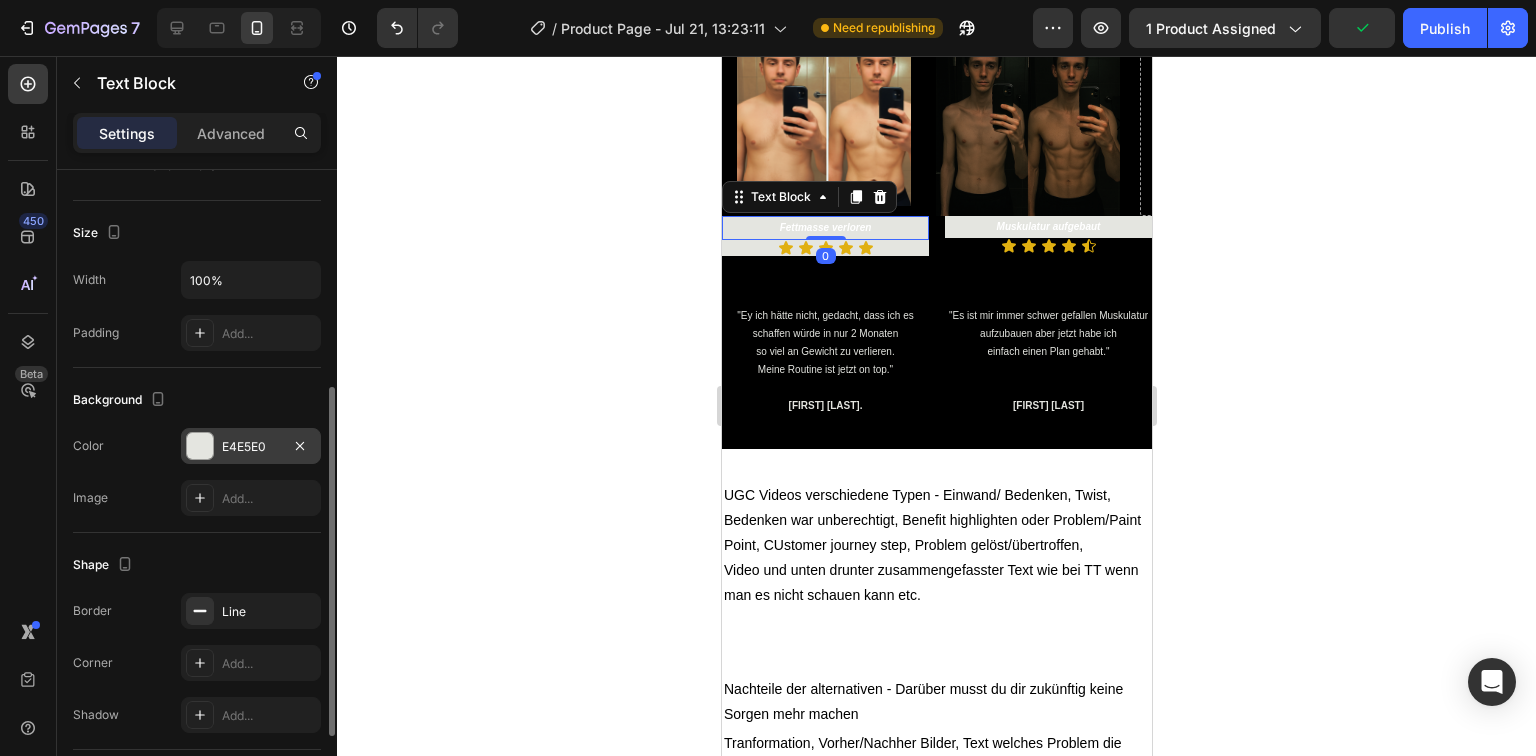 click at bounding box center [200, 446] 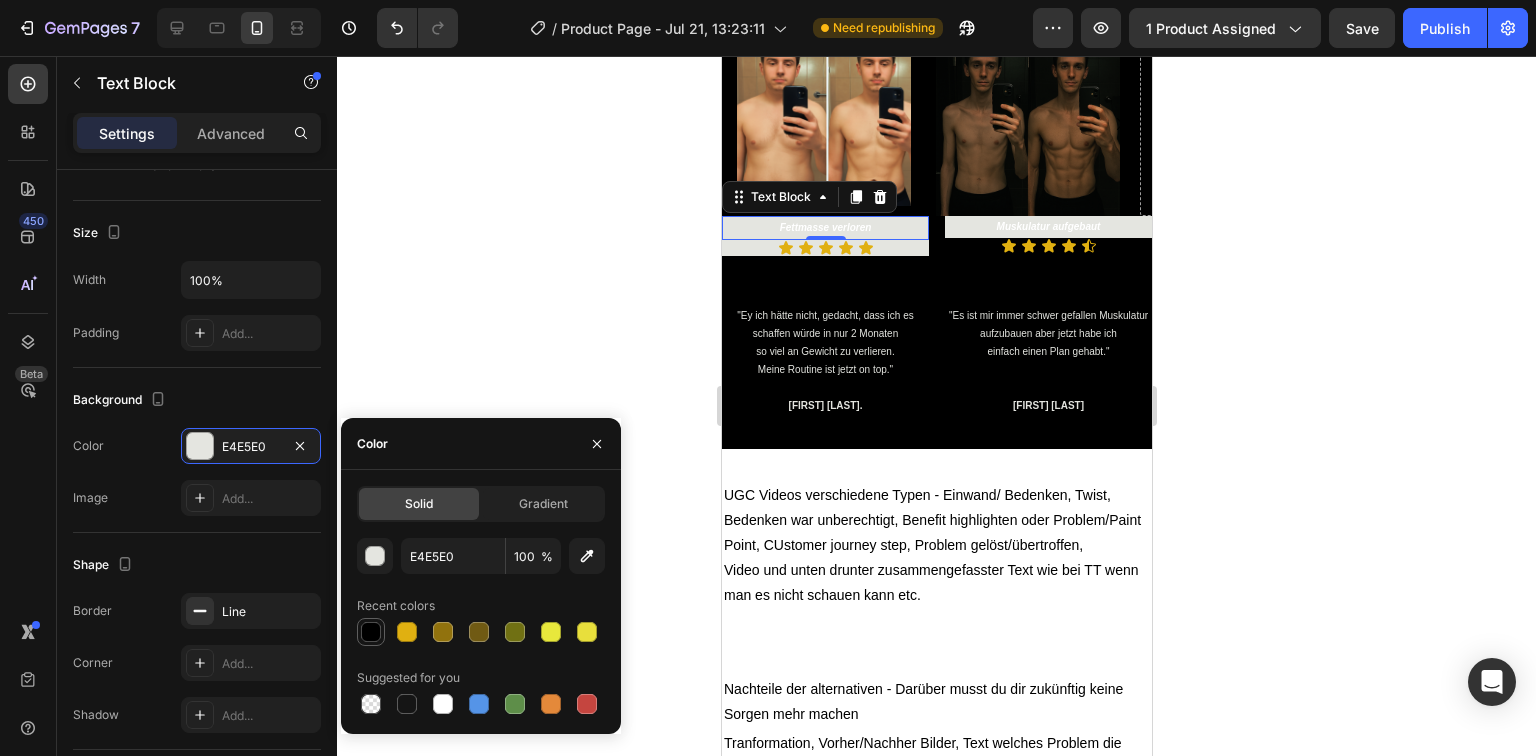 click at bounding box center [371, 632] 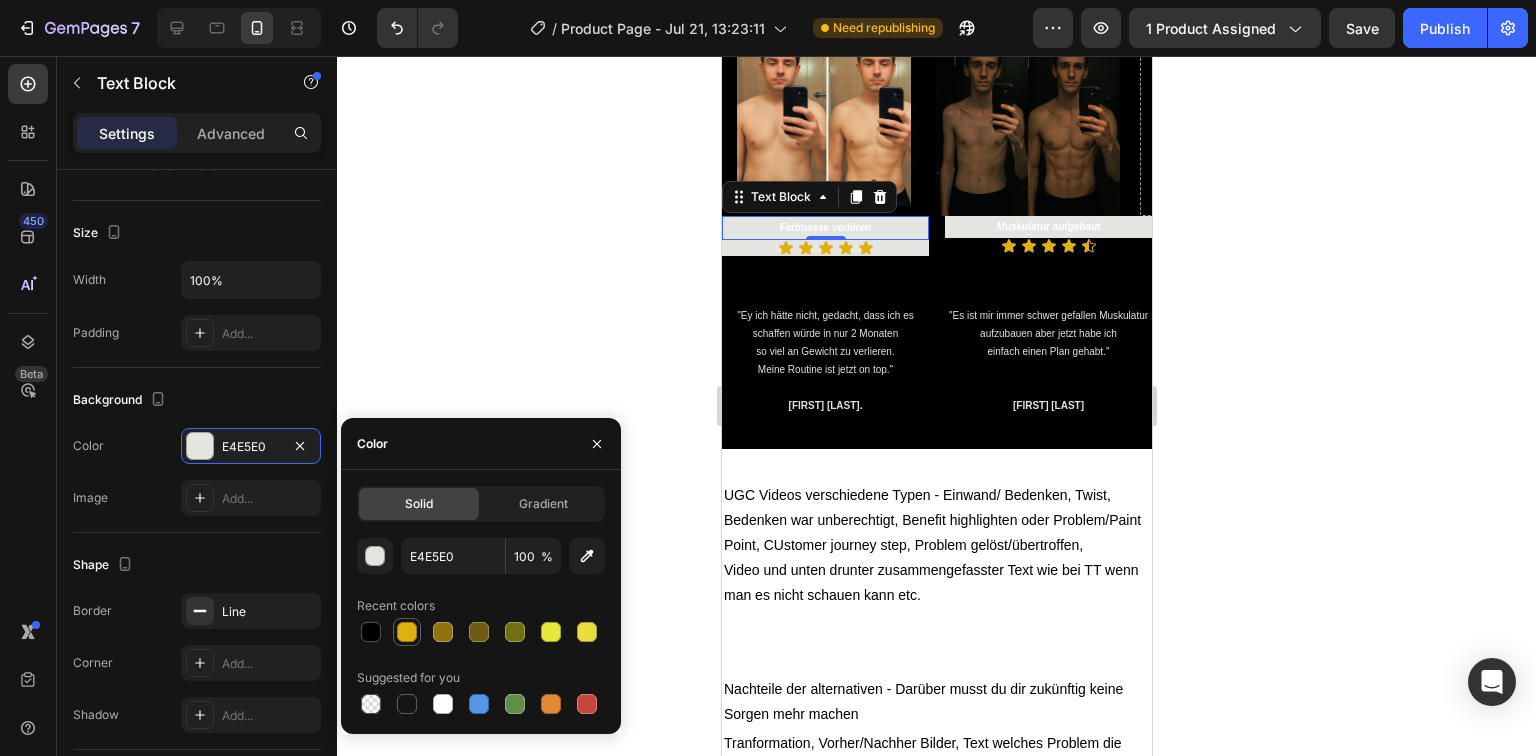 type on "000000" 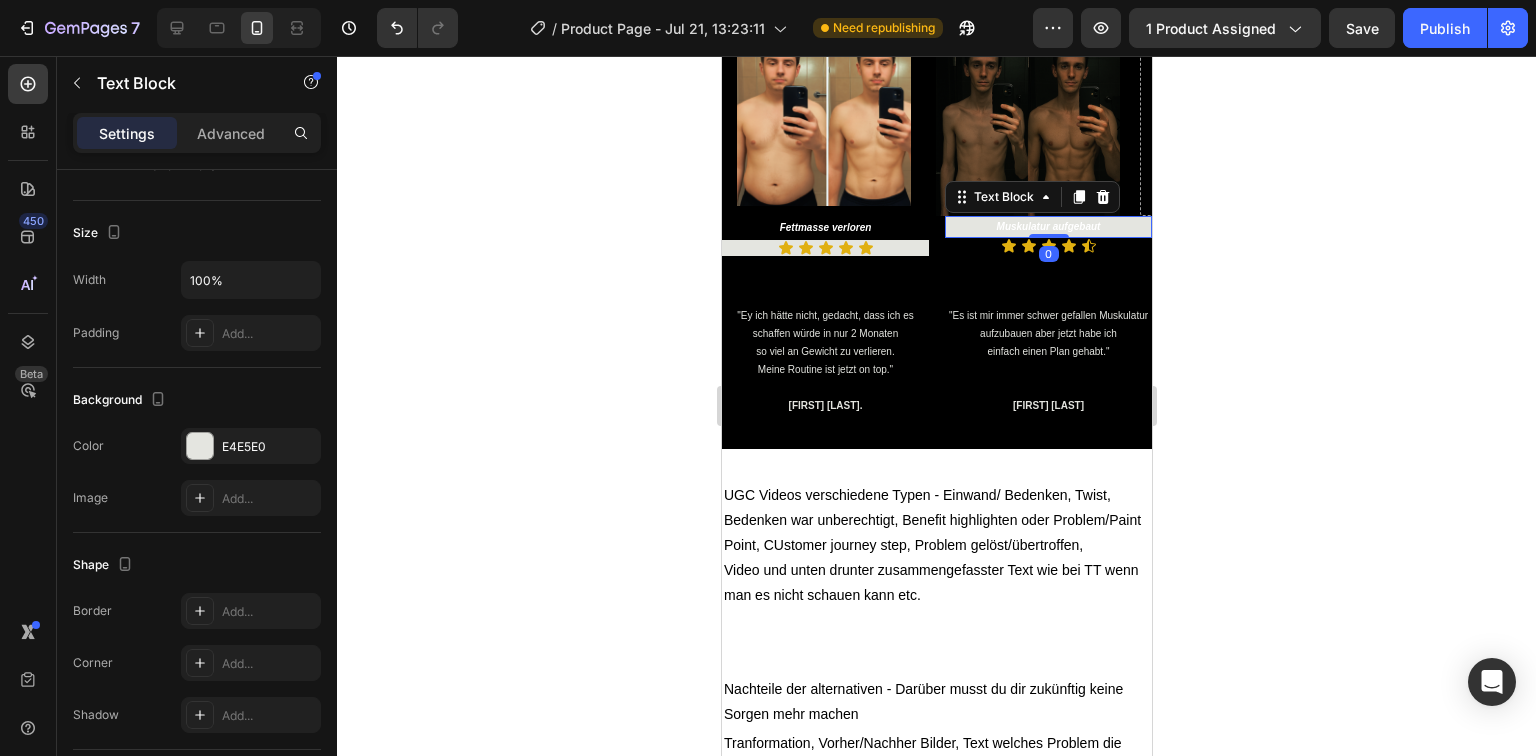 click on "Muskulatur aufgebaut" at bounding box center (1047, 227) 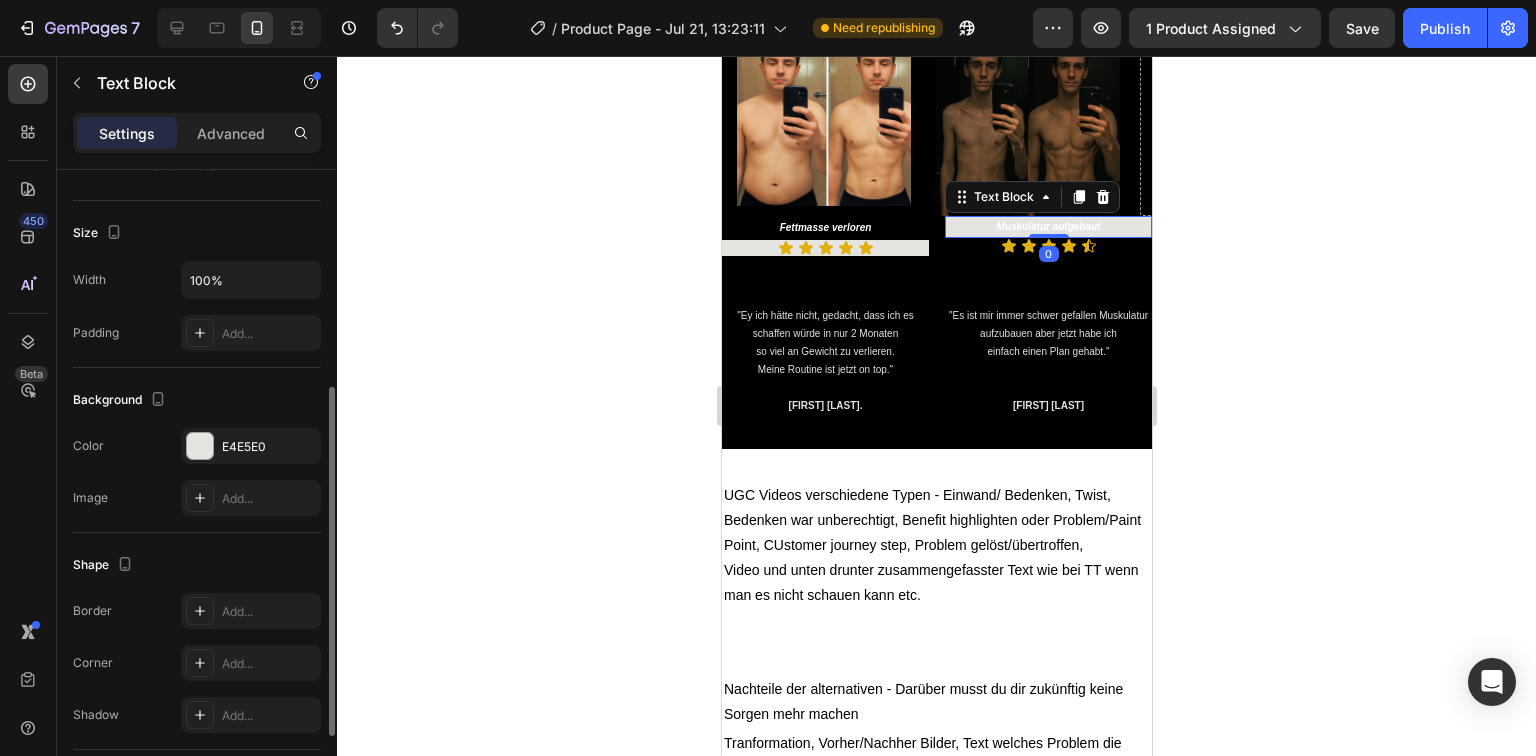 drag, startPoint x: 192, startPoint y: 441, endPoint x: 232, endPoint y: 462, distance: 45.17743 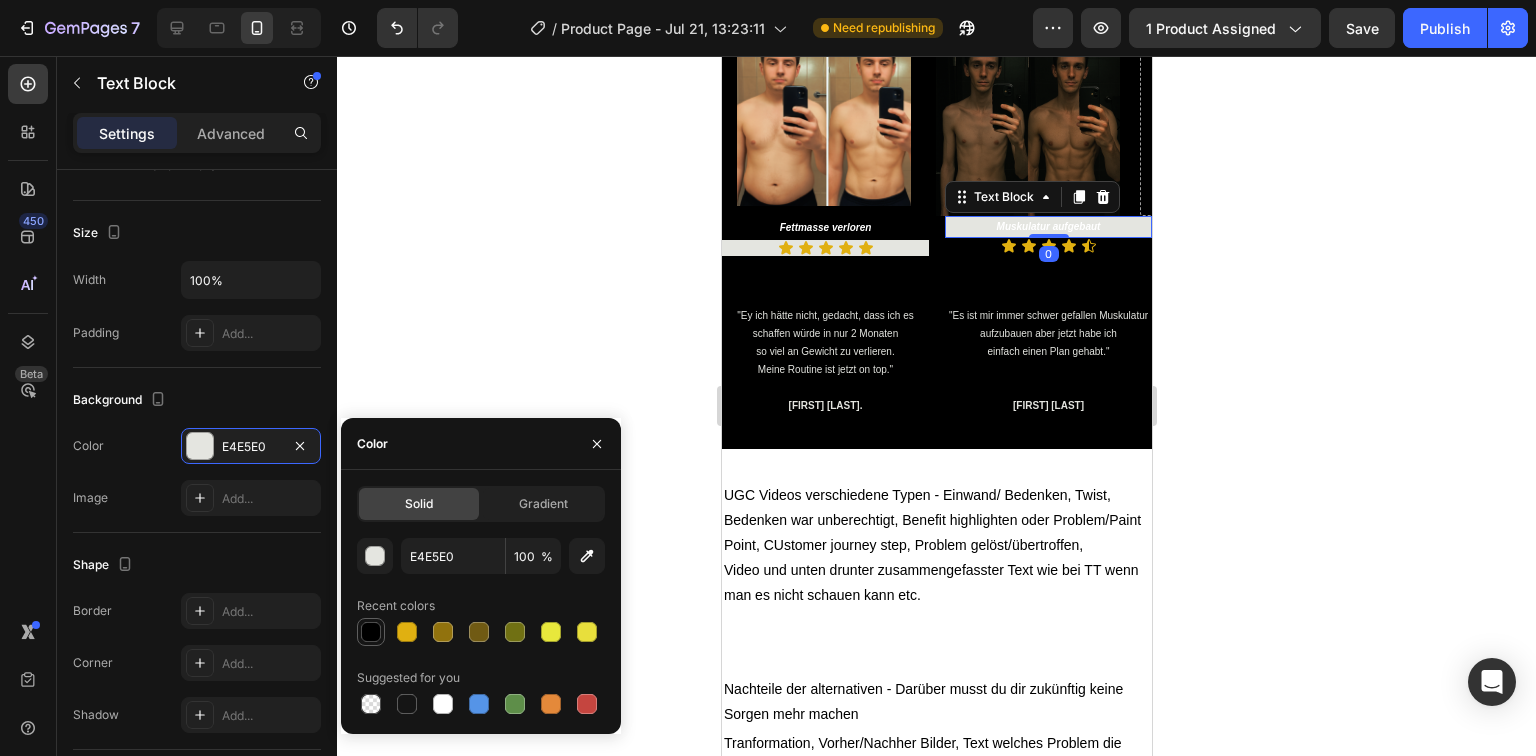 click at bounding box center (371, 632) 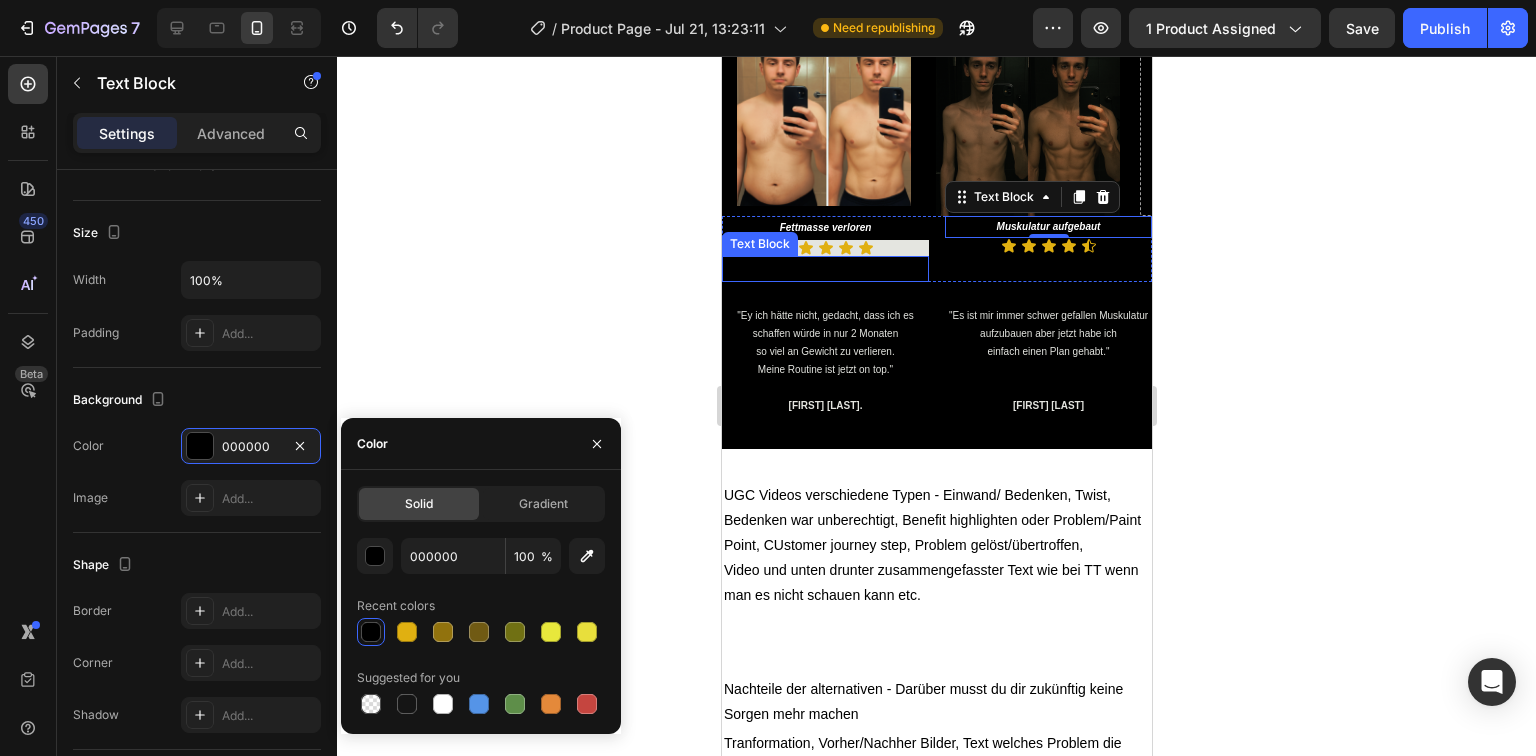click on "5/5" at bounding box center [824, 269] 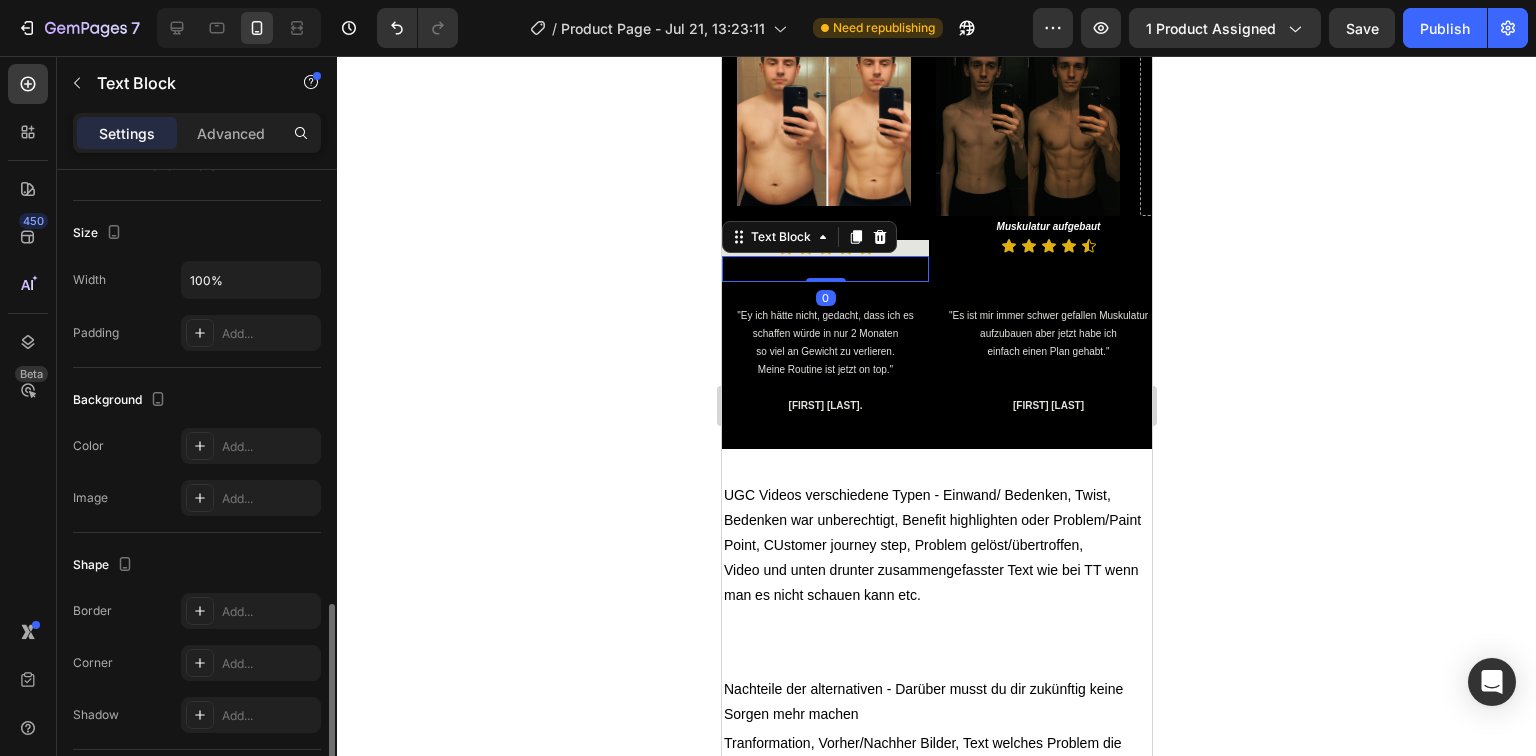 scroll, scrollTop: 540, scrollLeft: 0, axis: vertical 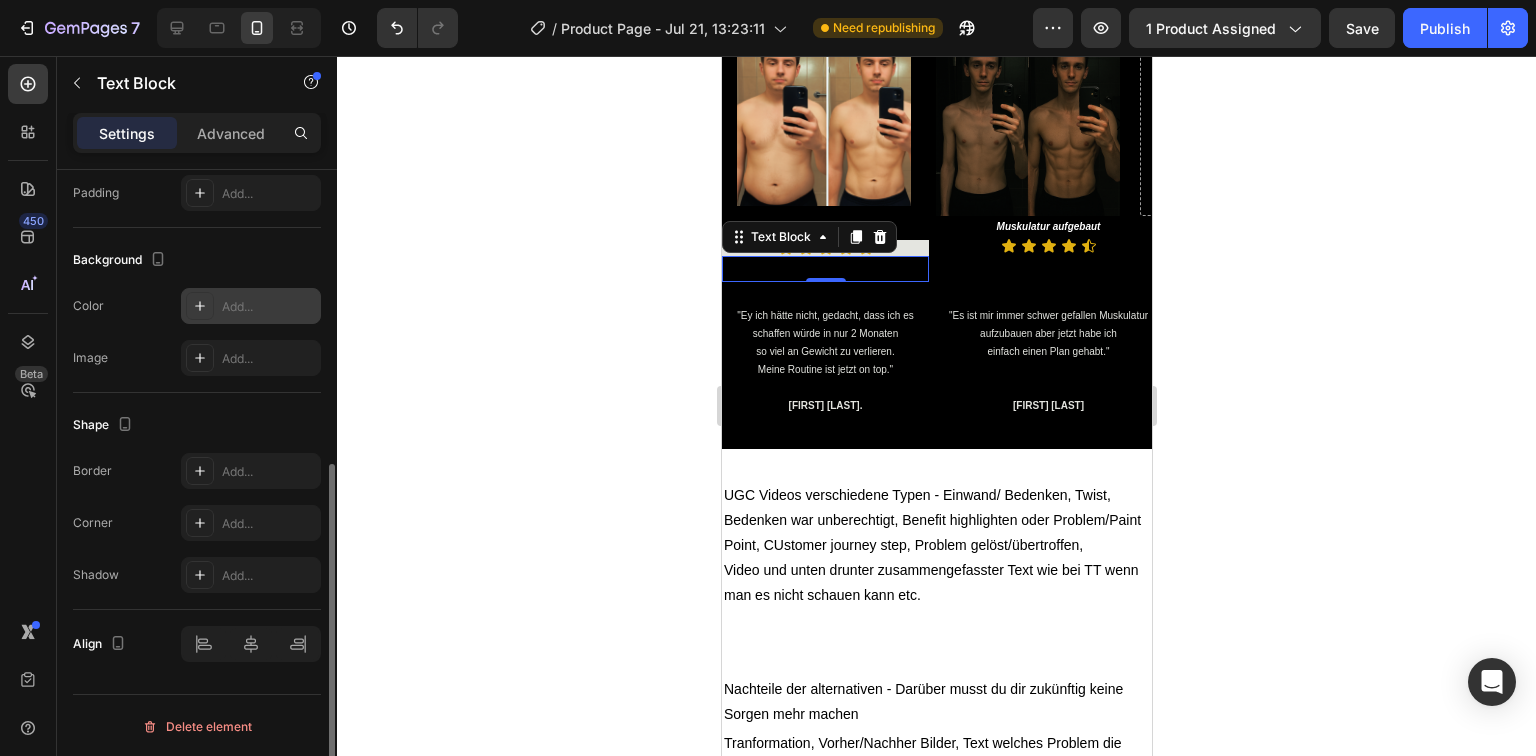 click on "Add..." at bounding box center (251, 306) 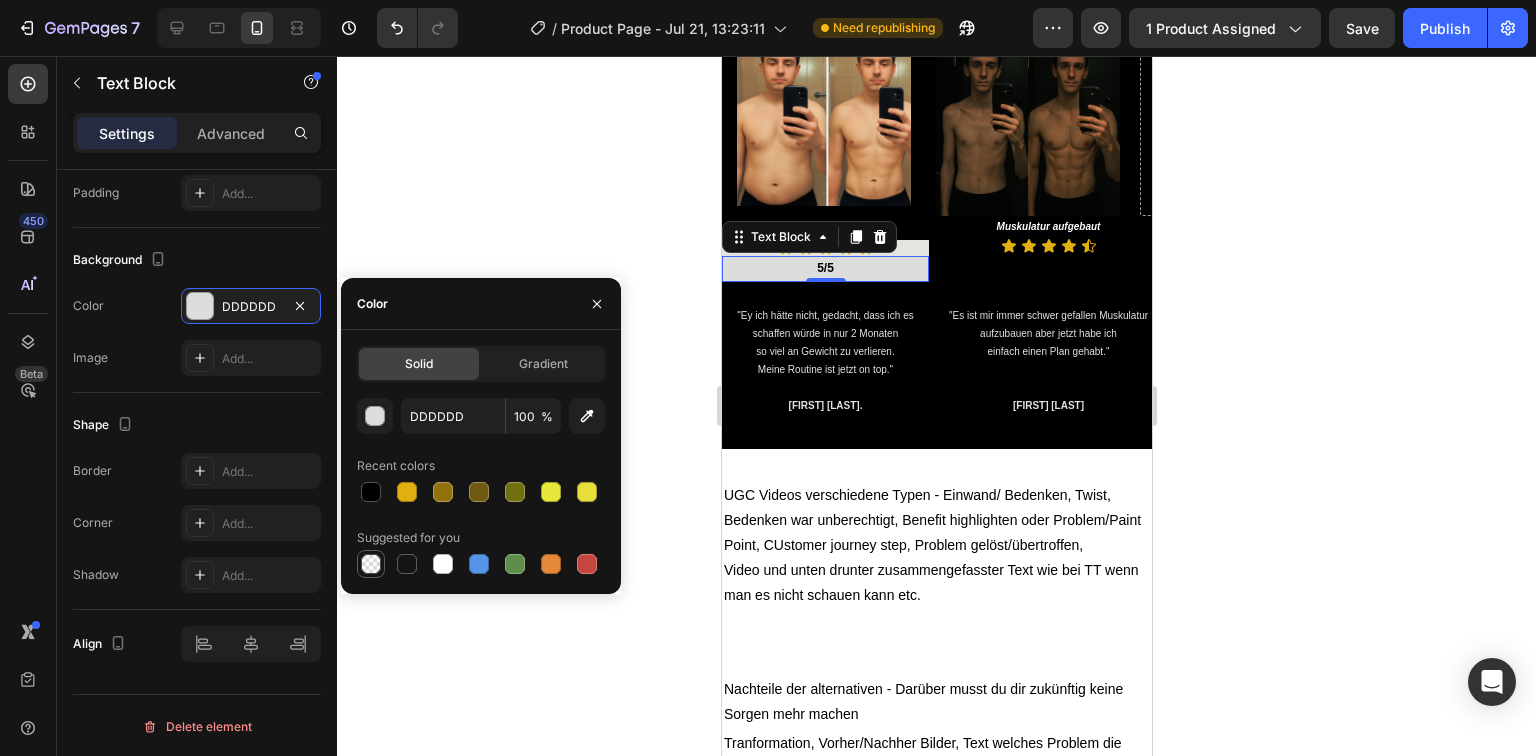 click at bounding box center [371, 564] 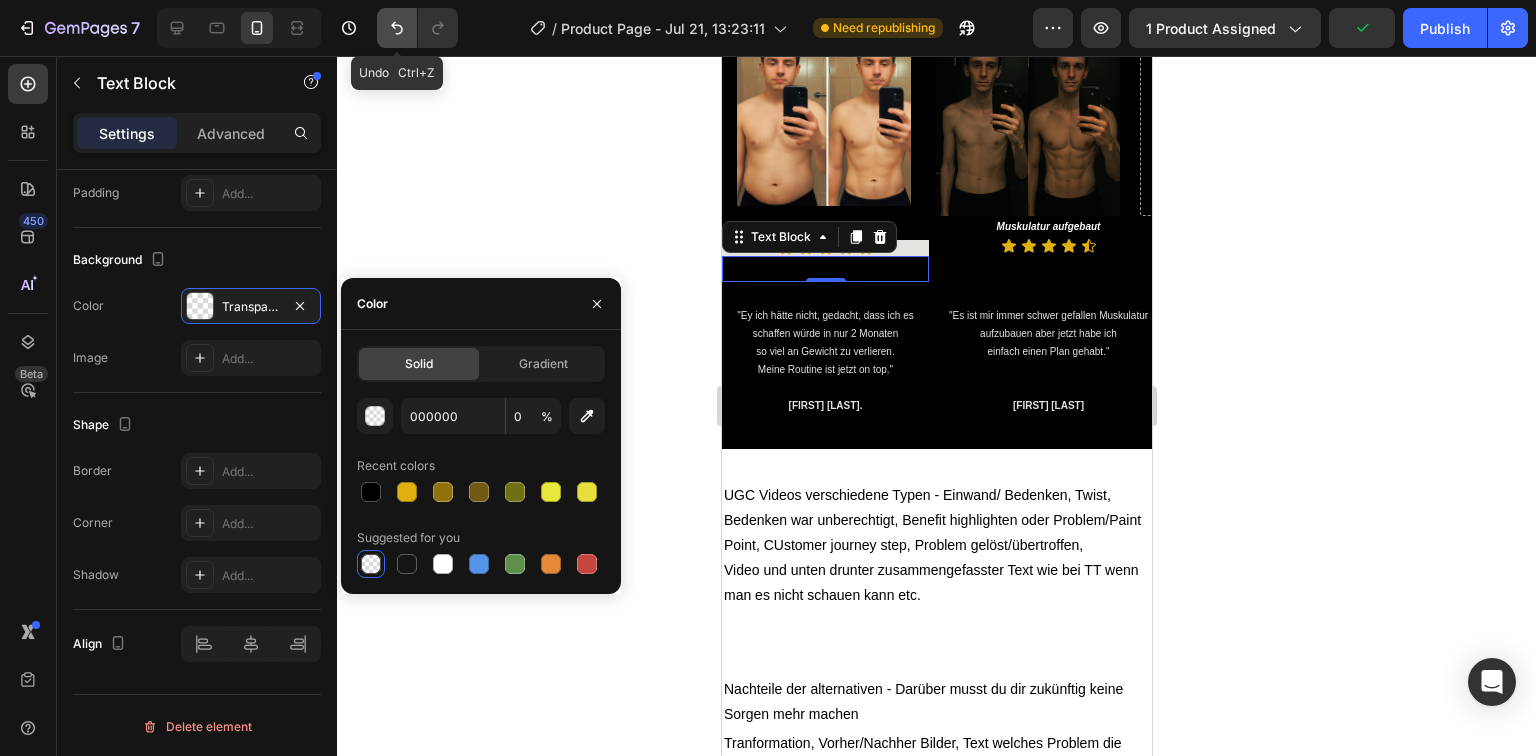 click 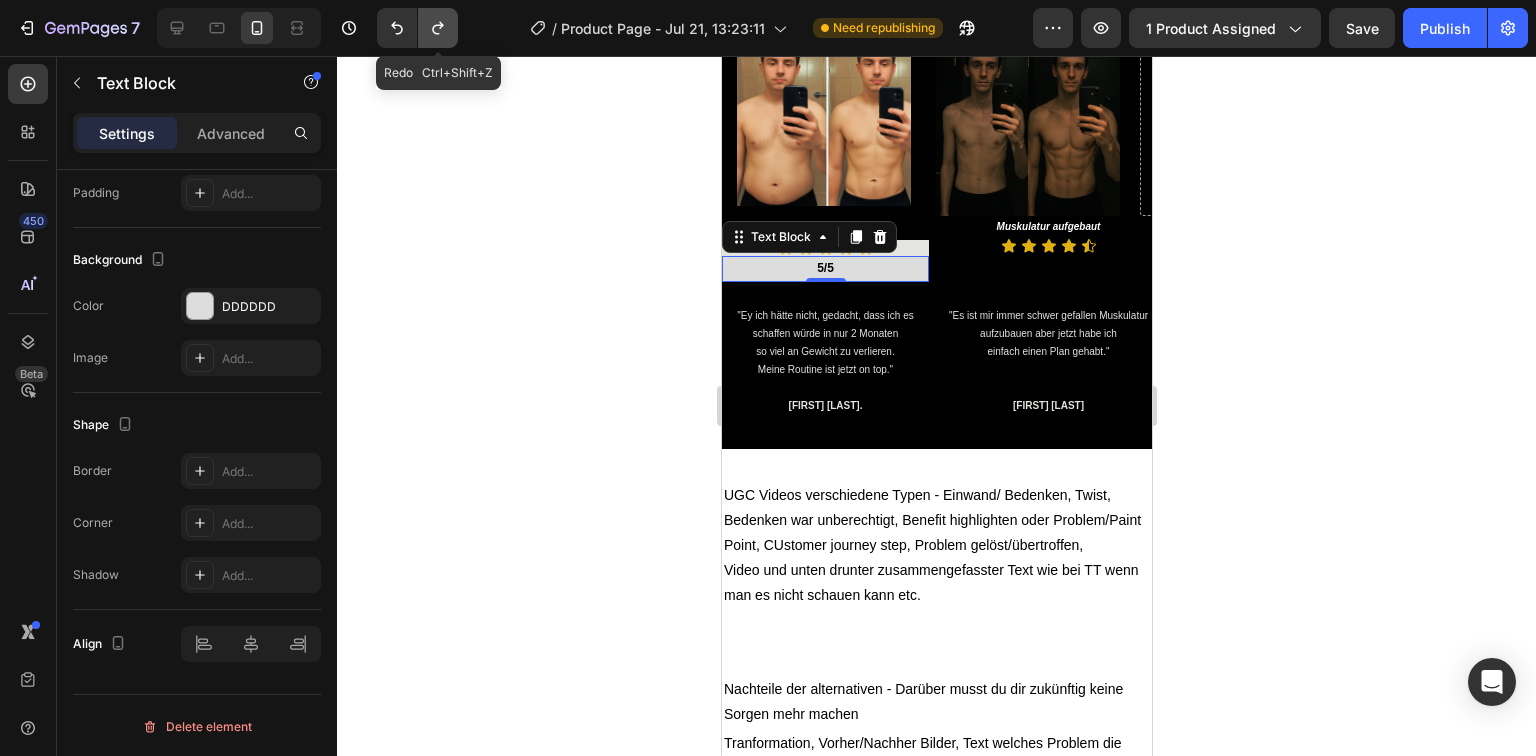 click 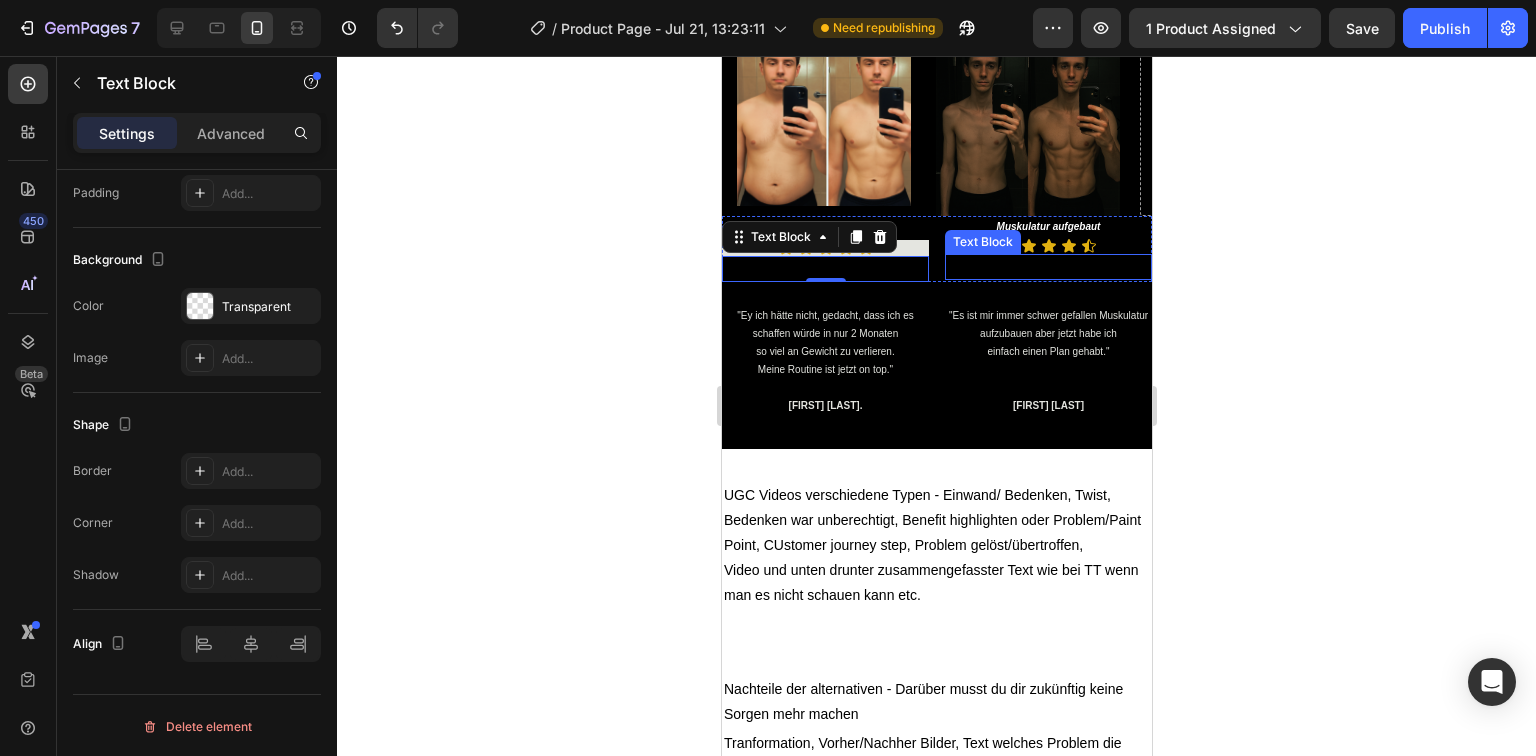 click on "4,5/5" at bounding box center (1047, 267) 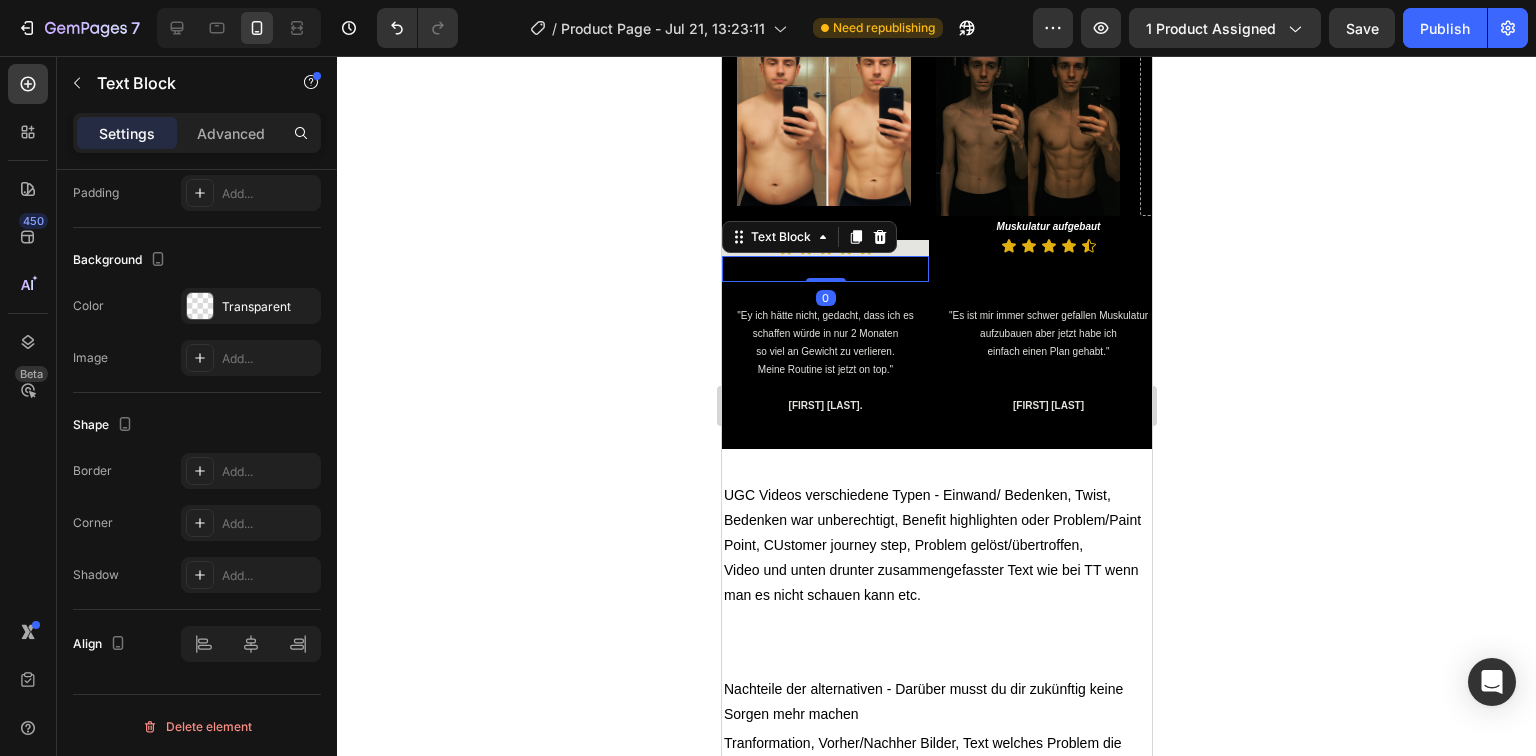 click on "5/5" at bounding box center (824, 269) 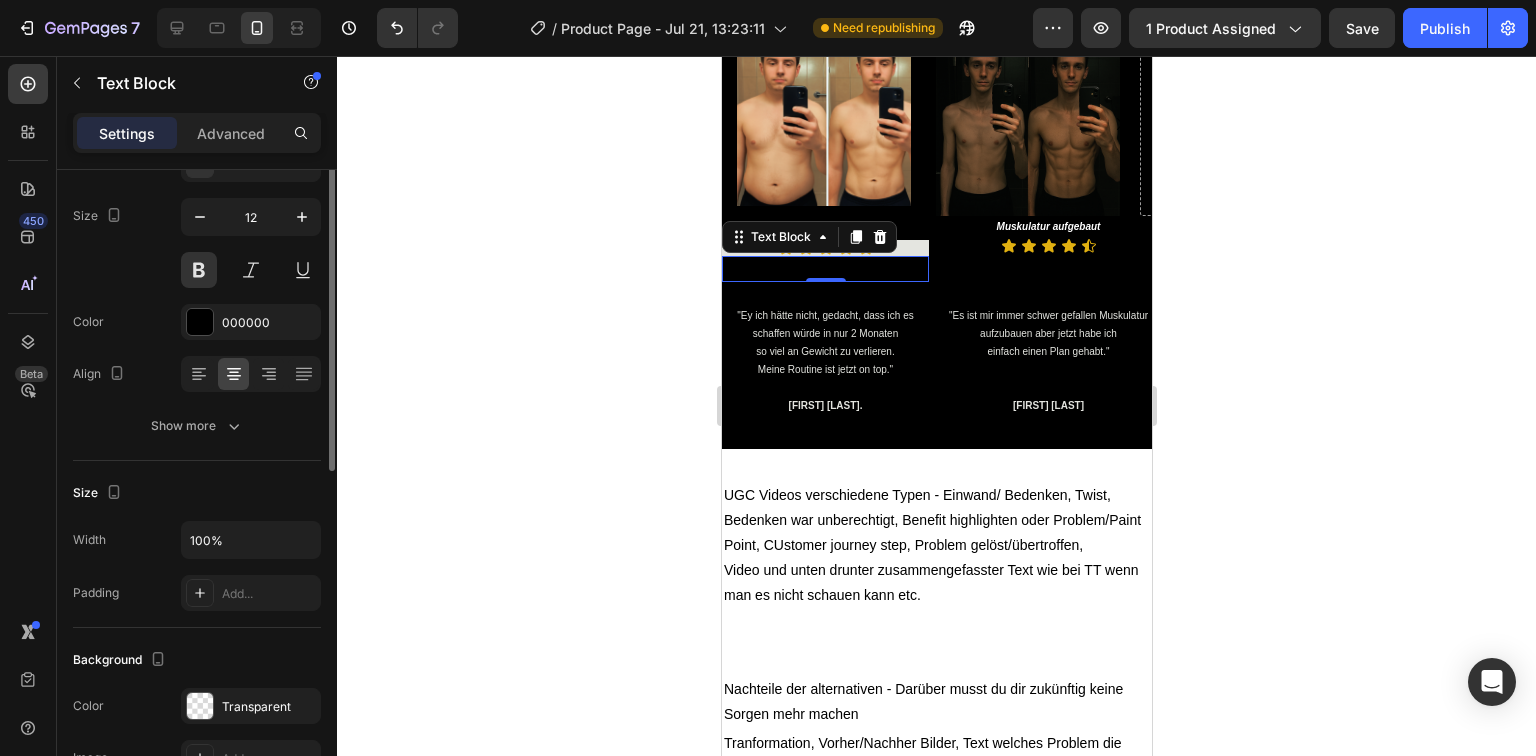 scroll, scrollTop: 0, scrollLeft: 0, axis: both 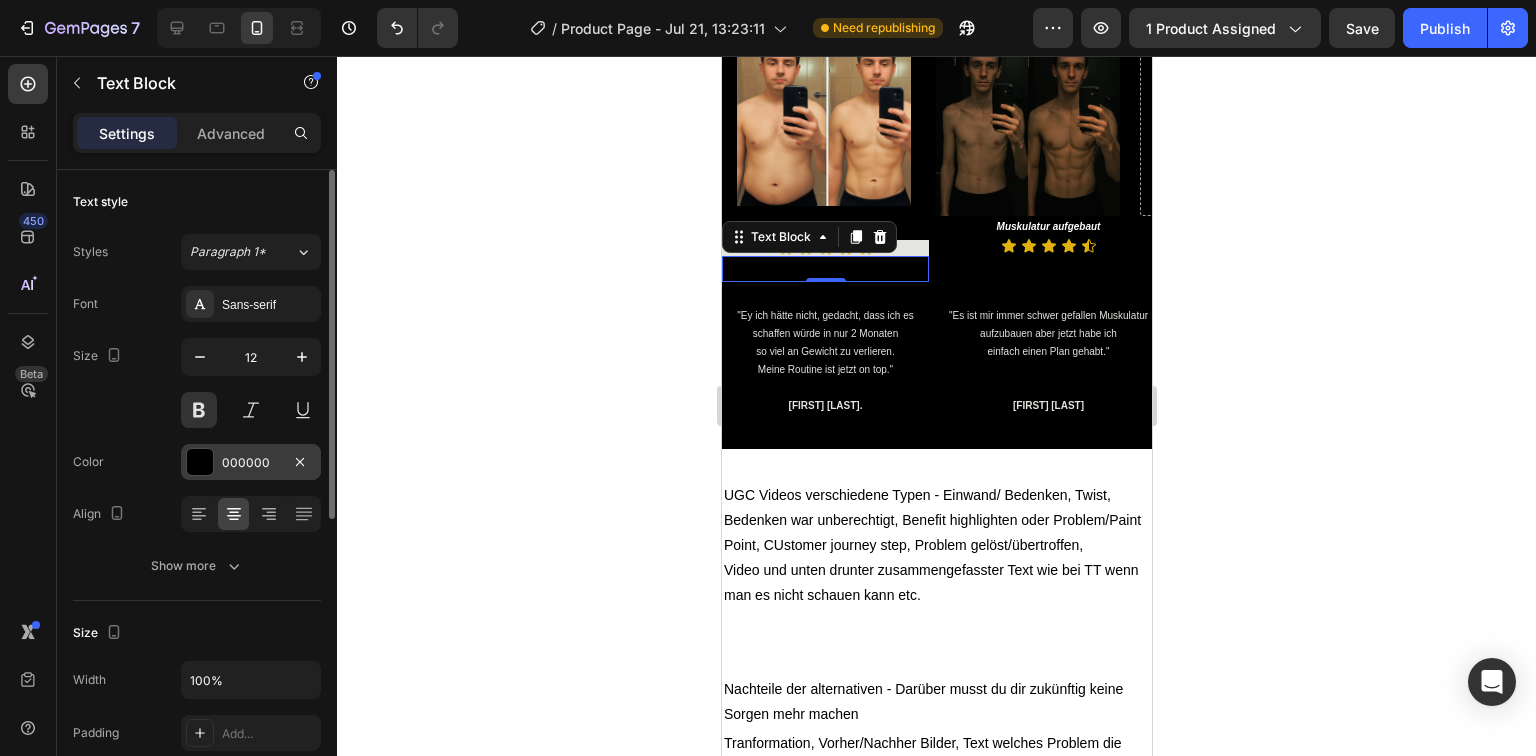 click at bounding box center [200, 462] 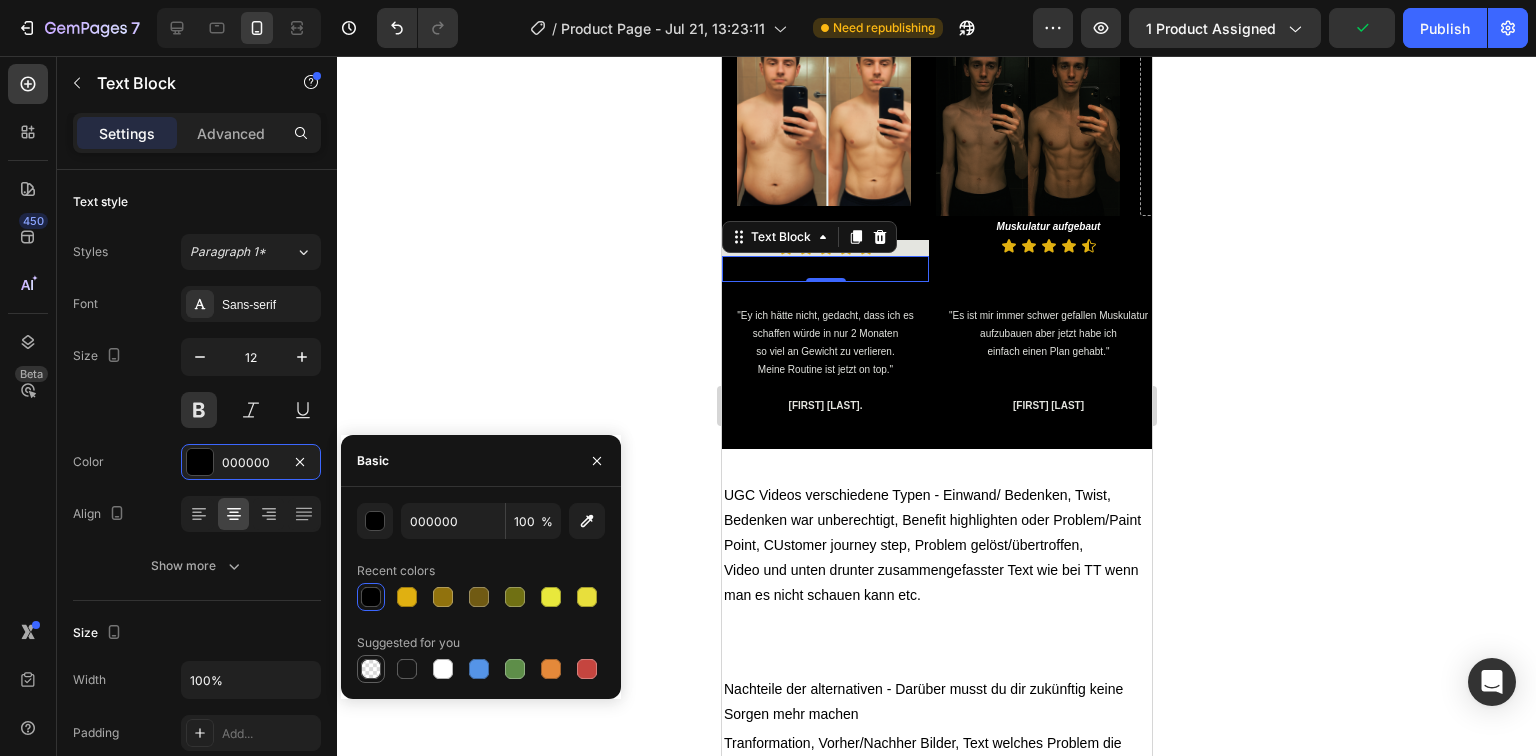 click at bounding box center [371, 669] 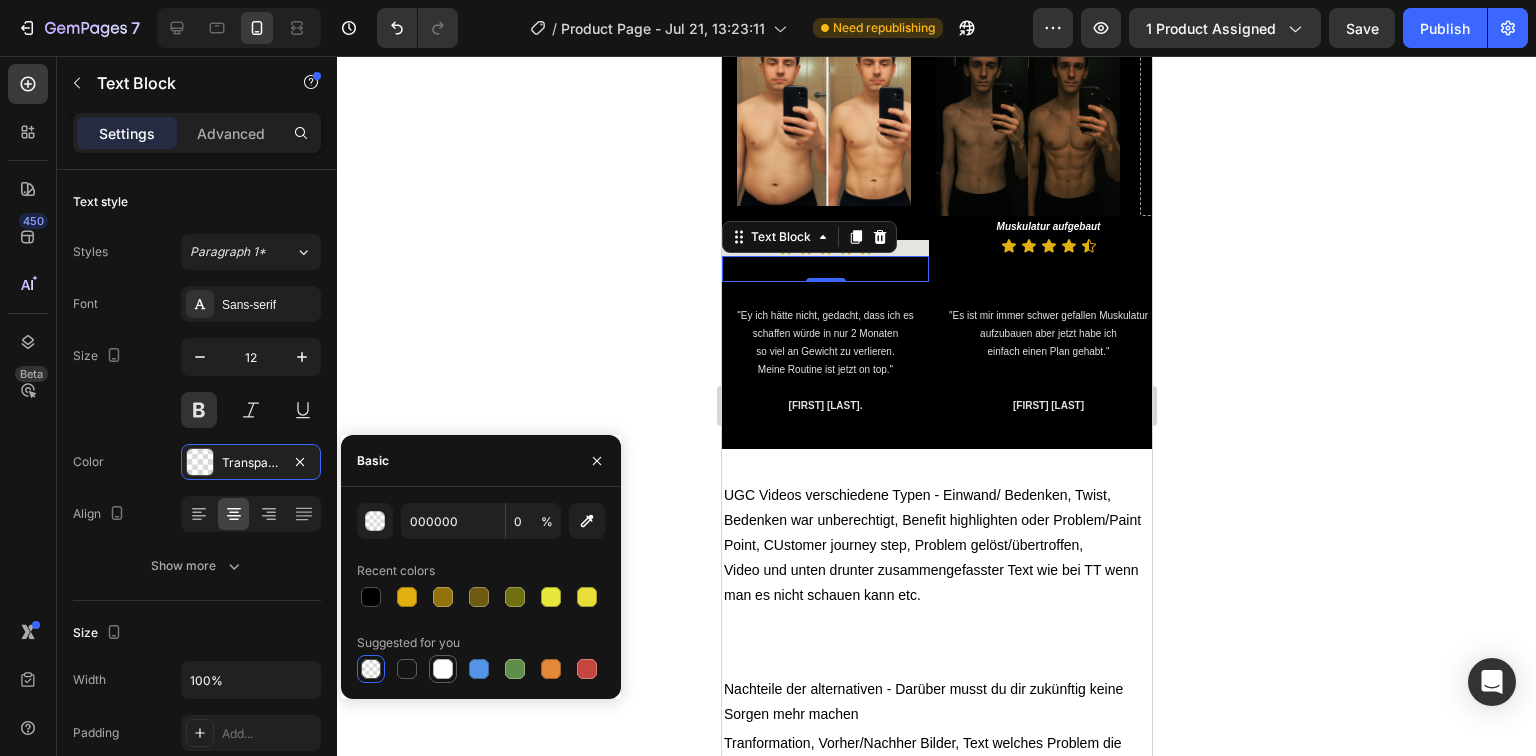 click at bounding box center [443, 669] 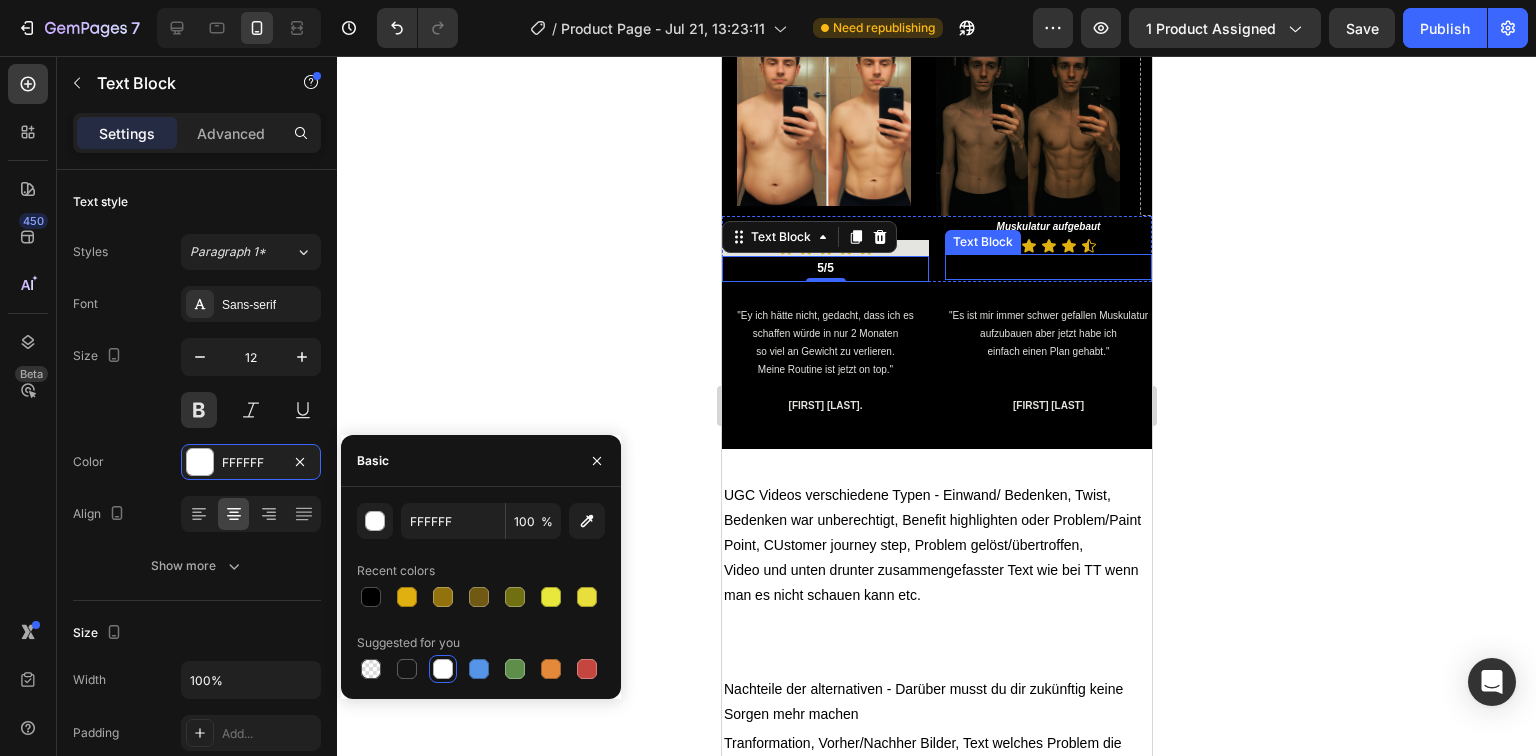 click on "4,5/5" at bounding box center (1047, 267) 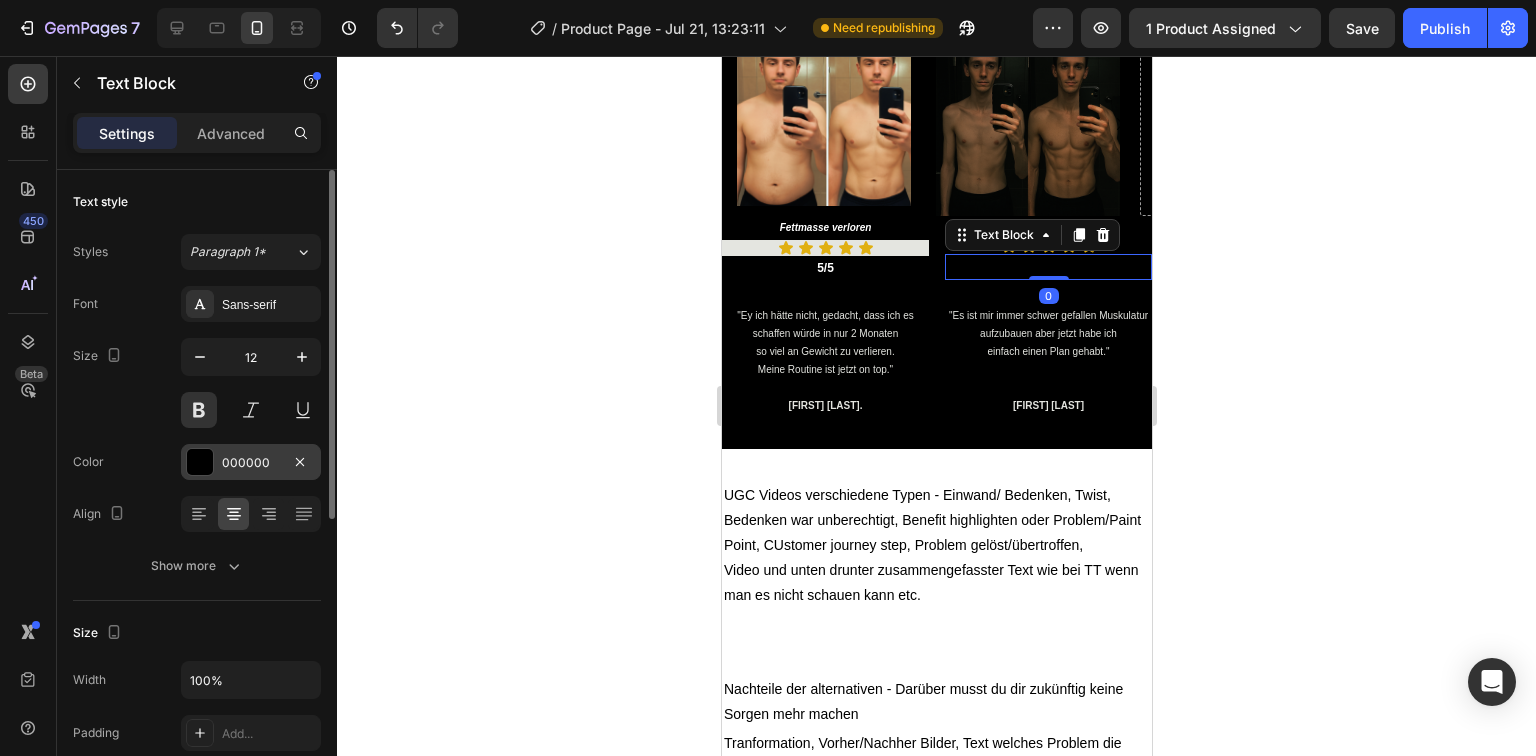 click at bounding box center (200, 462) 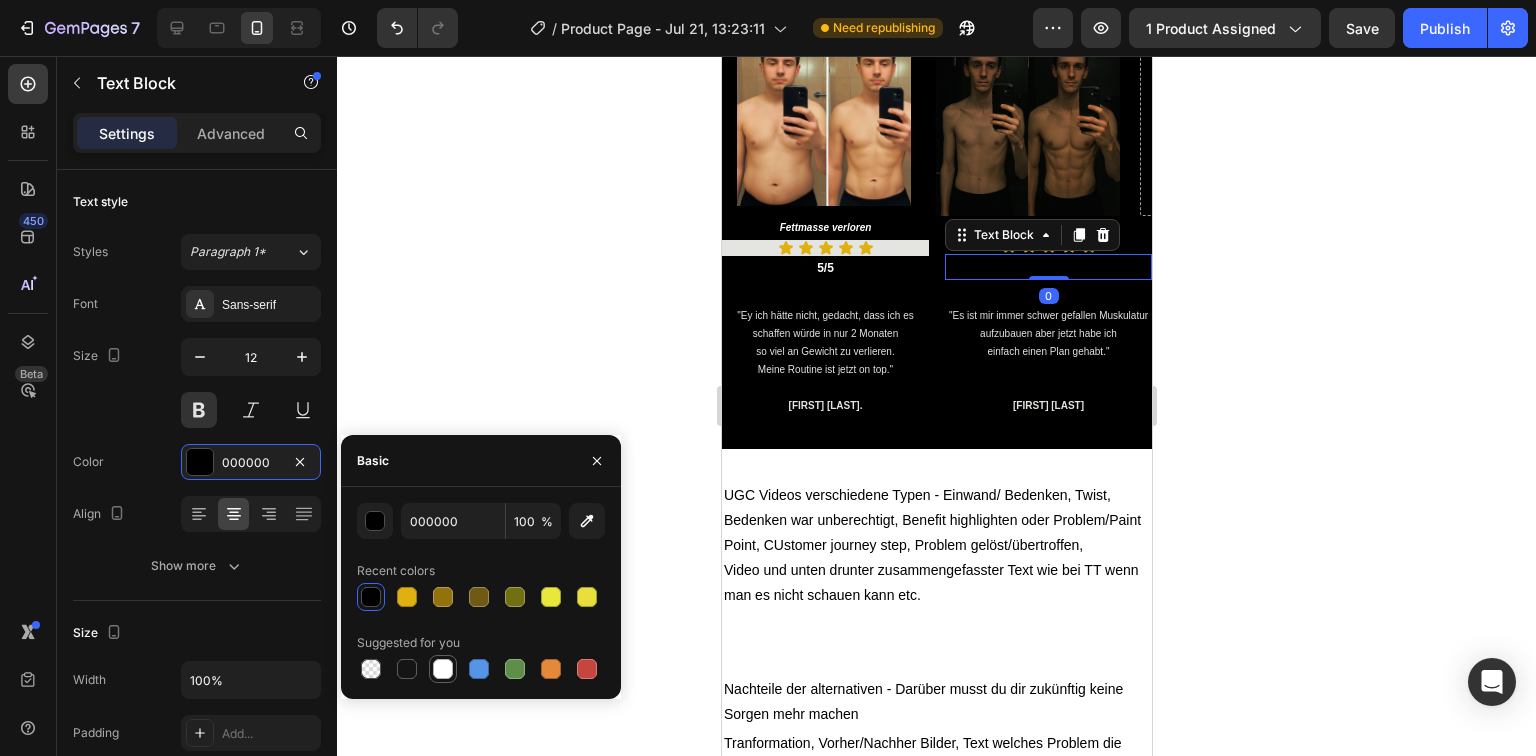 click at bounding box center (443, 669) 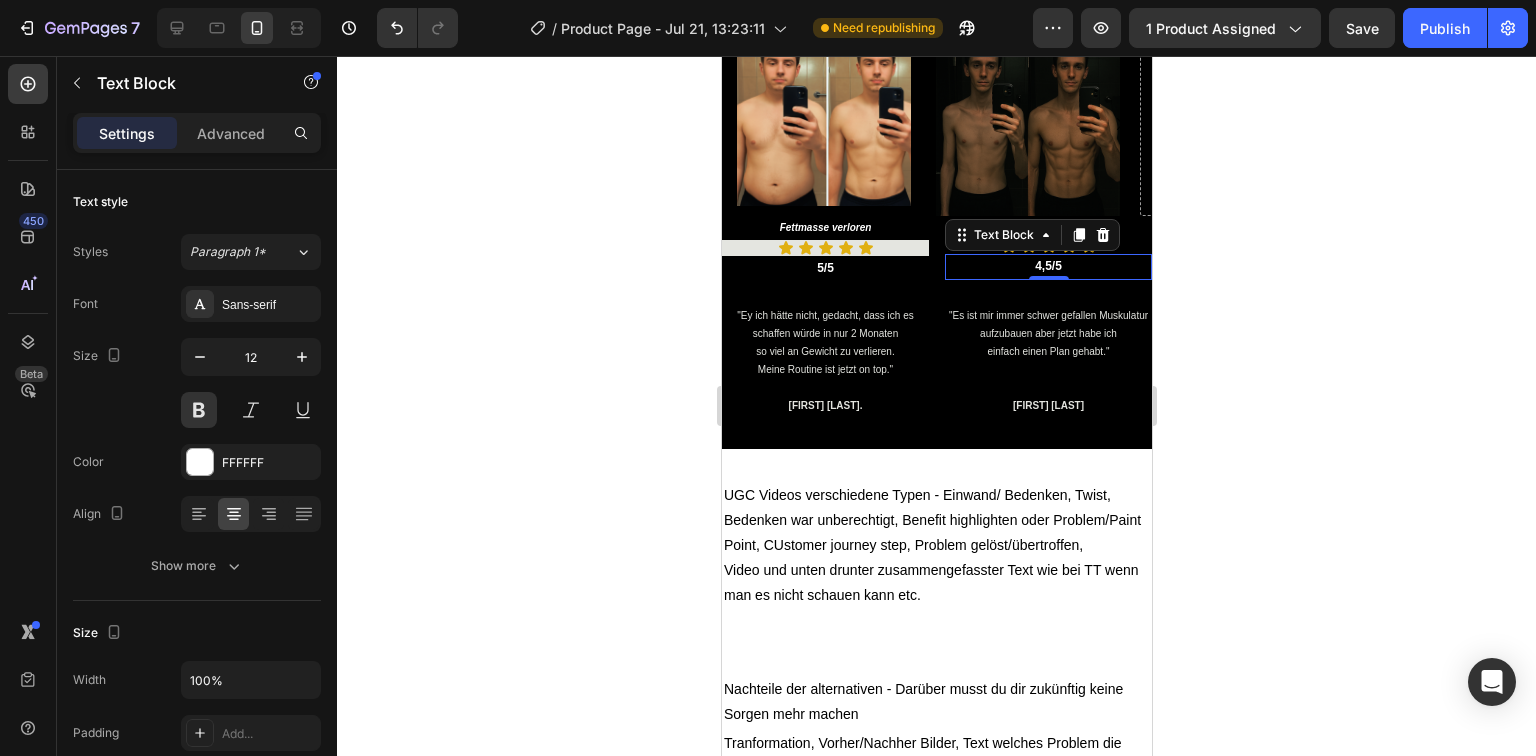 click 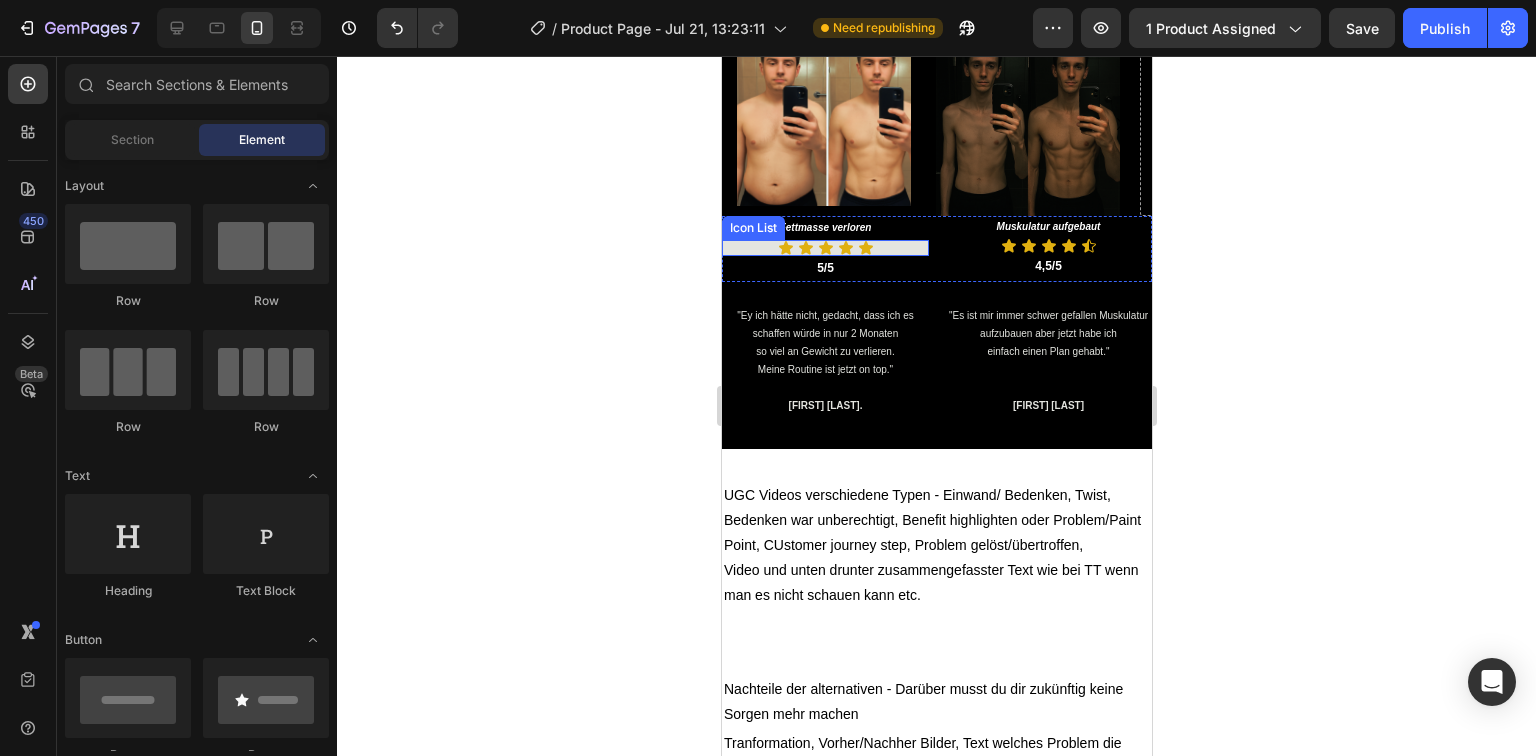 click on "Icon Icon Icon Icon
Icon" at bounding box center (824, 248) 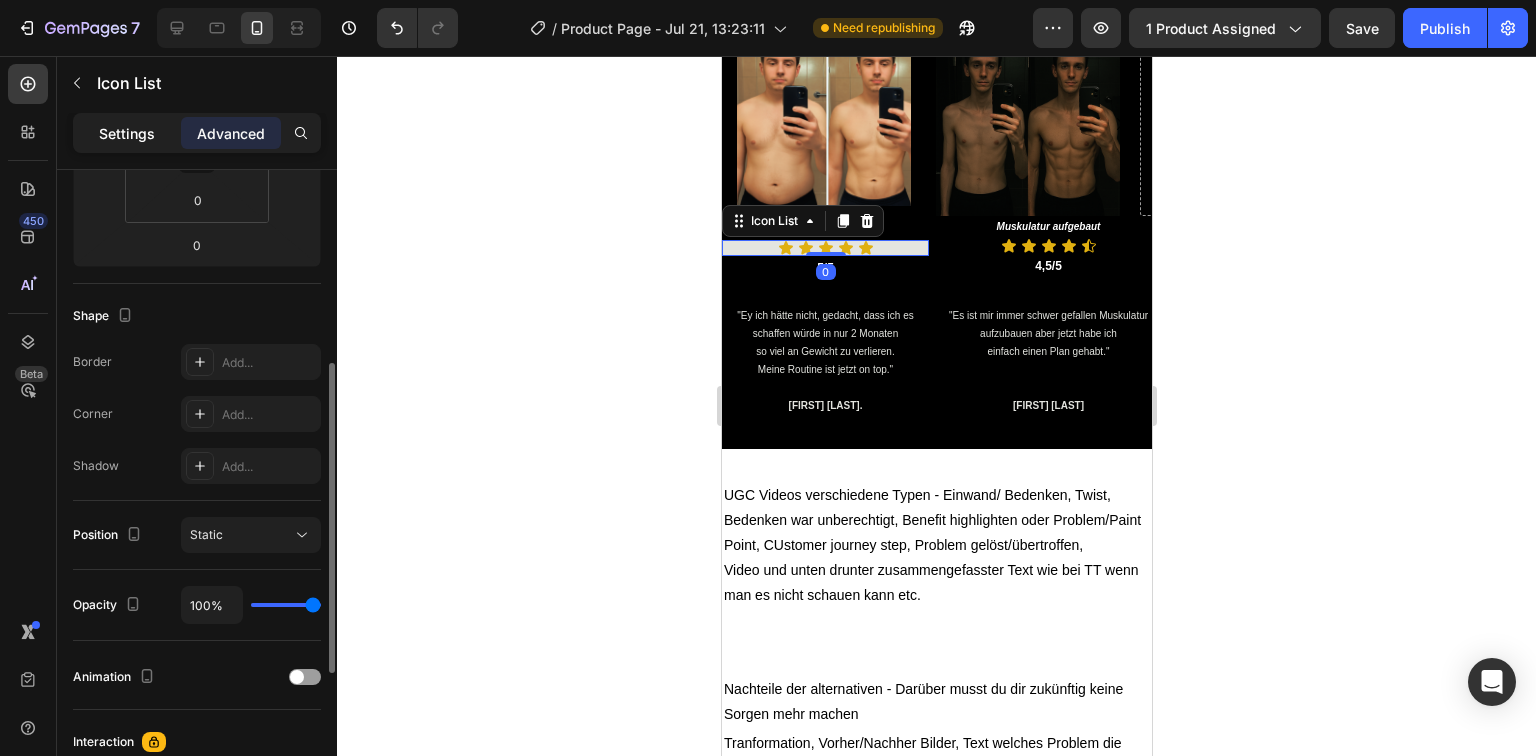click on "Settings" at bounding box center (127, 133) 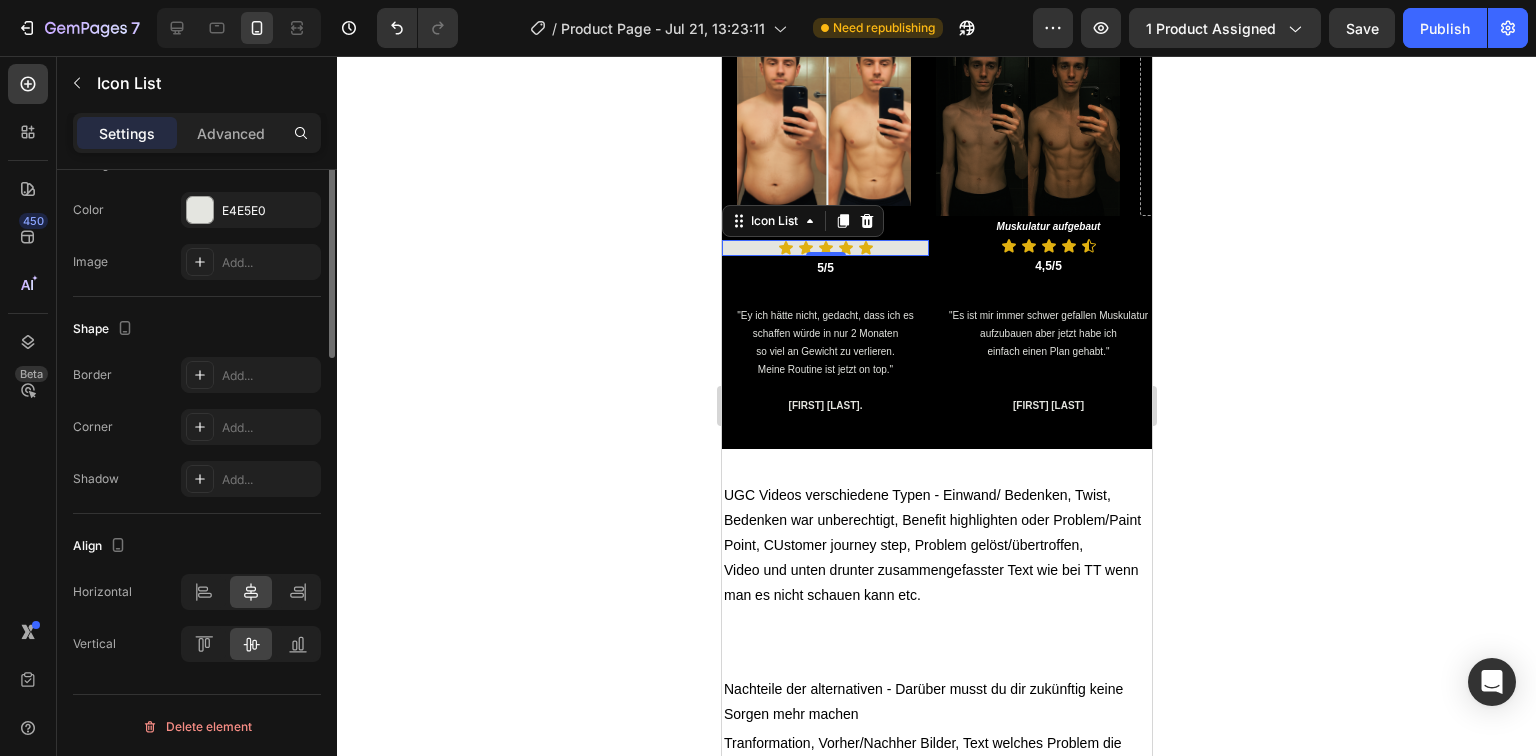 scroll, scrollTop: 0, scrollLeft: 0, axis: both 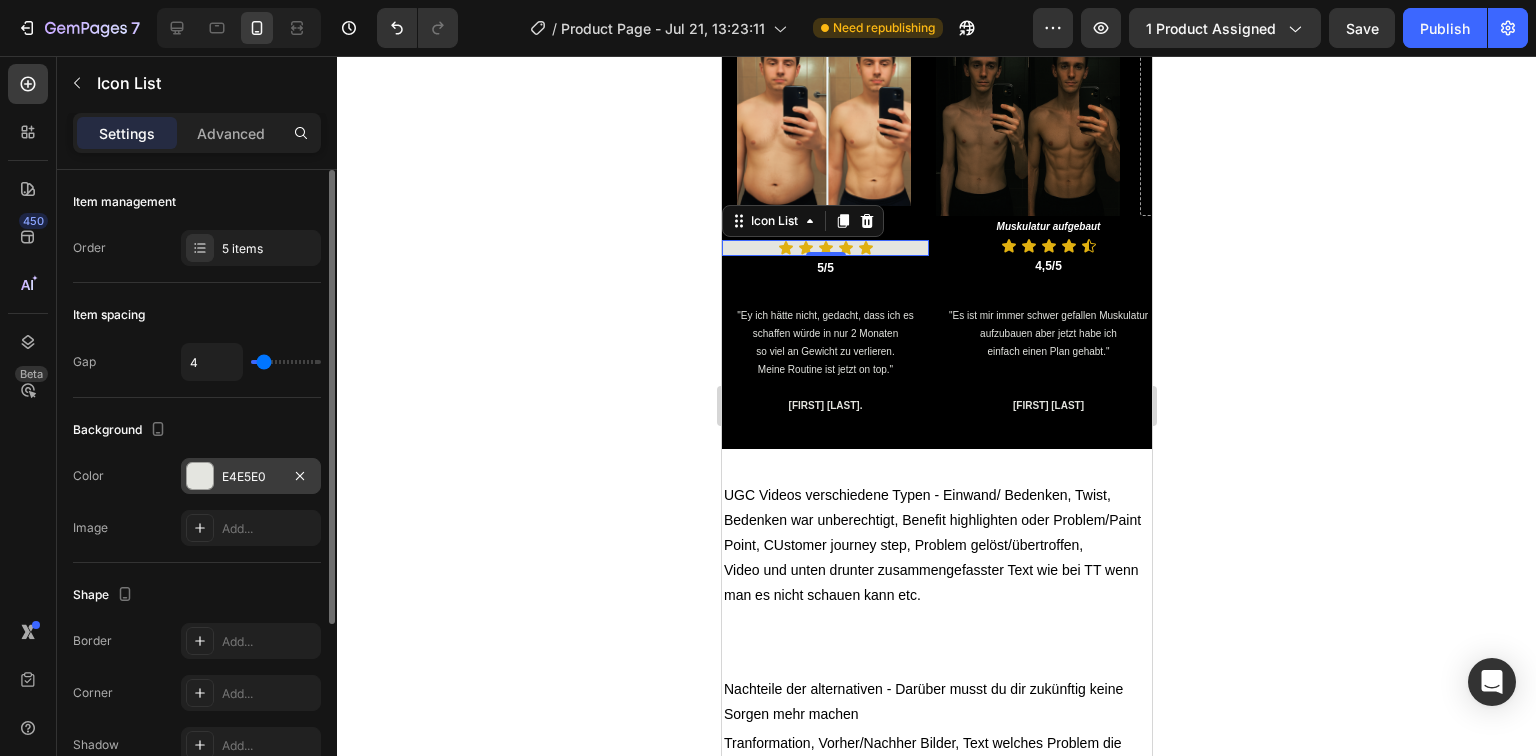 click at bounding box center [200, 476] 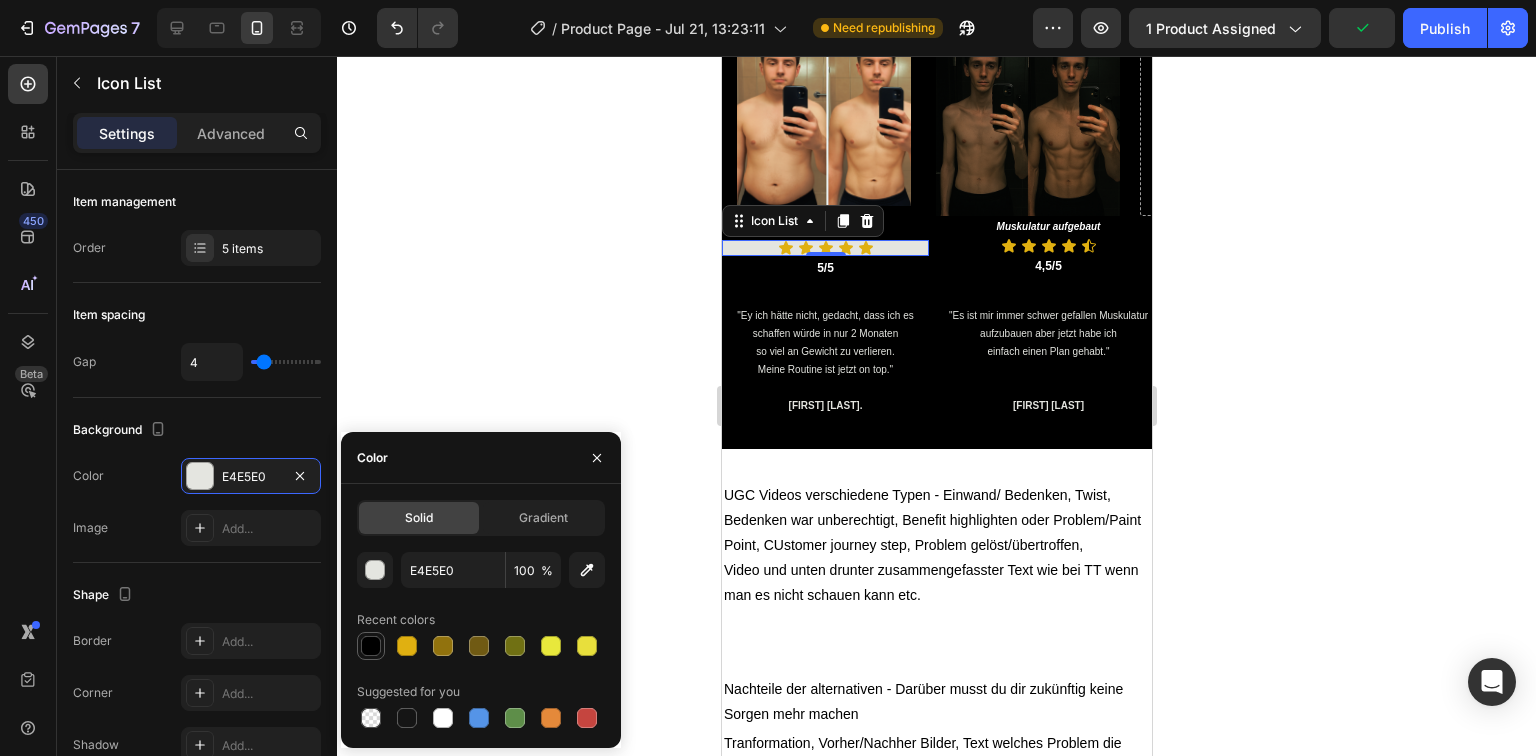 click at bounding box center [371, 646] 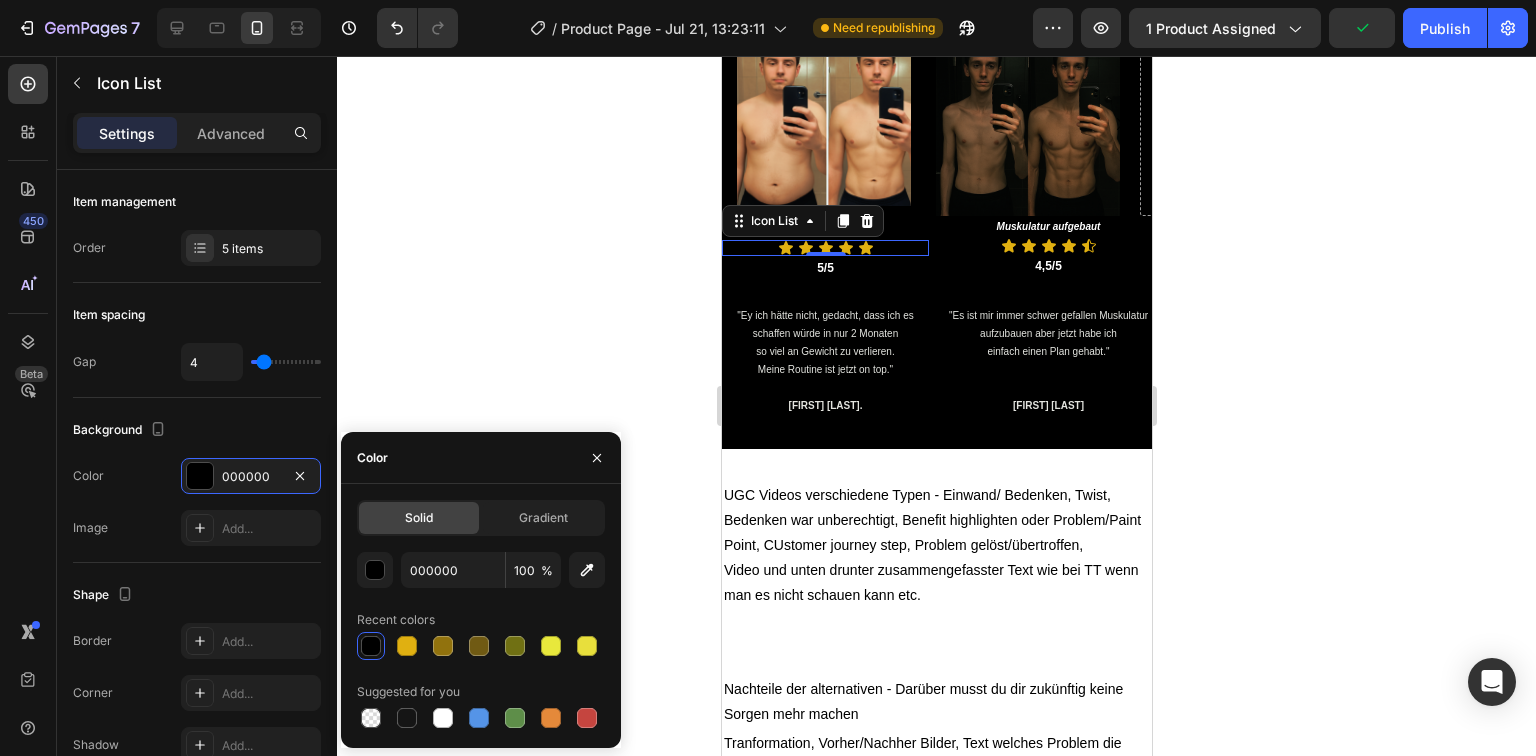 click 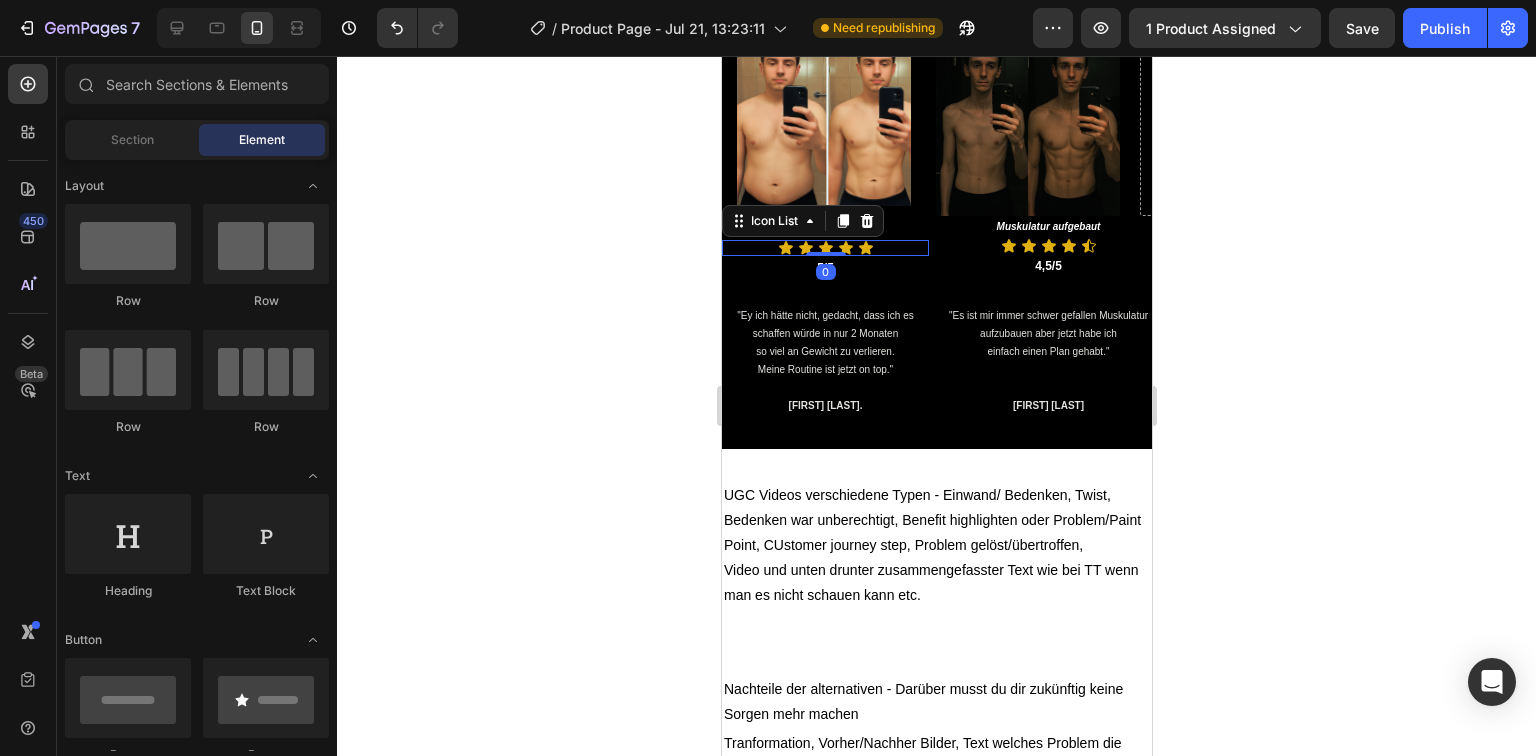 click on "Icon Icon Icon Icon
Icon" at bounding box center [824, 248] 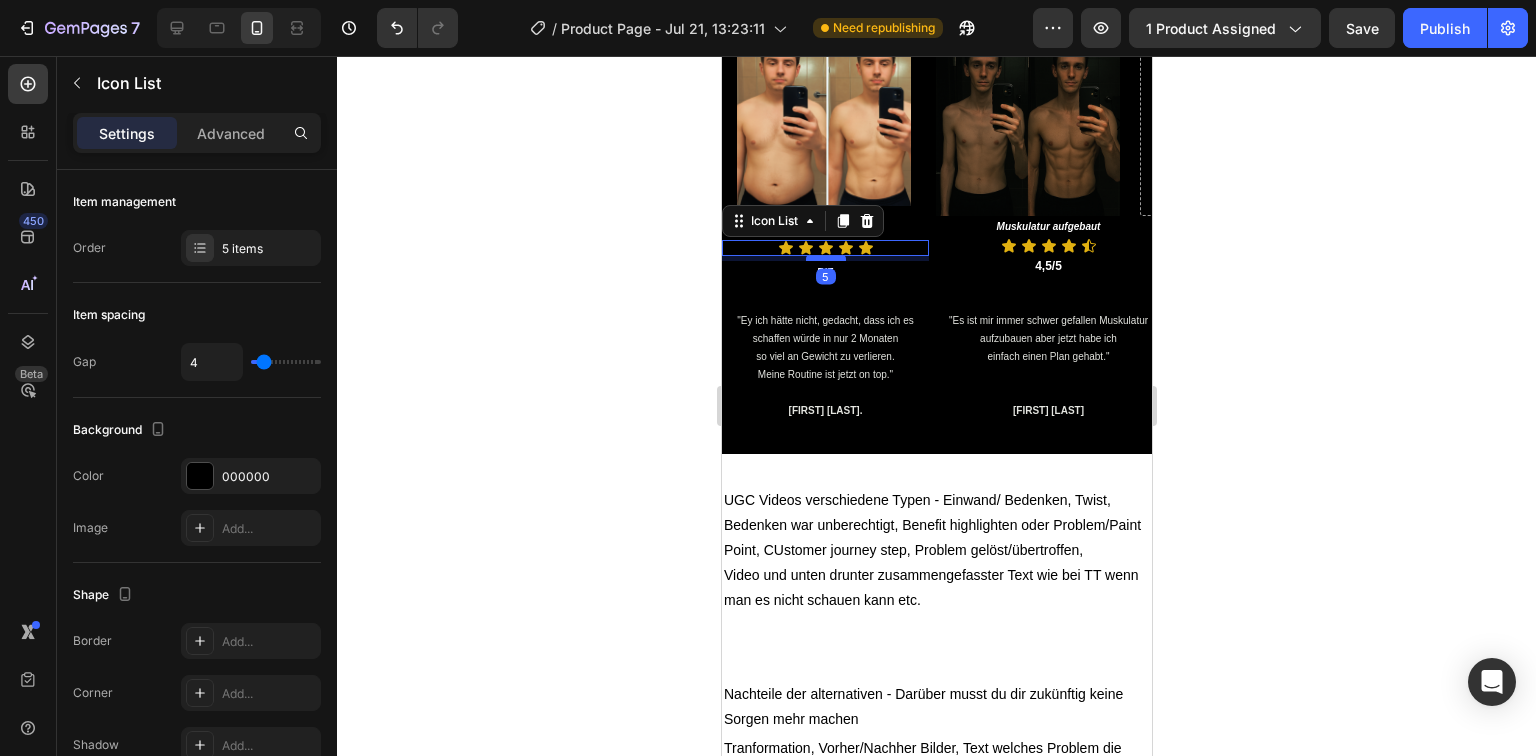 click at bounding box center [825, 258] 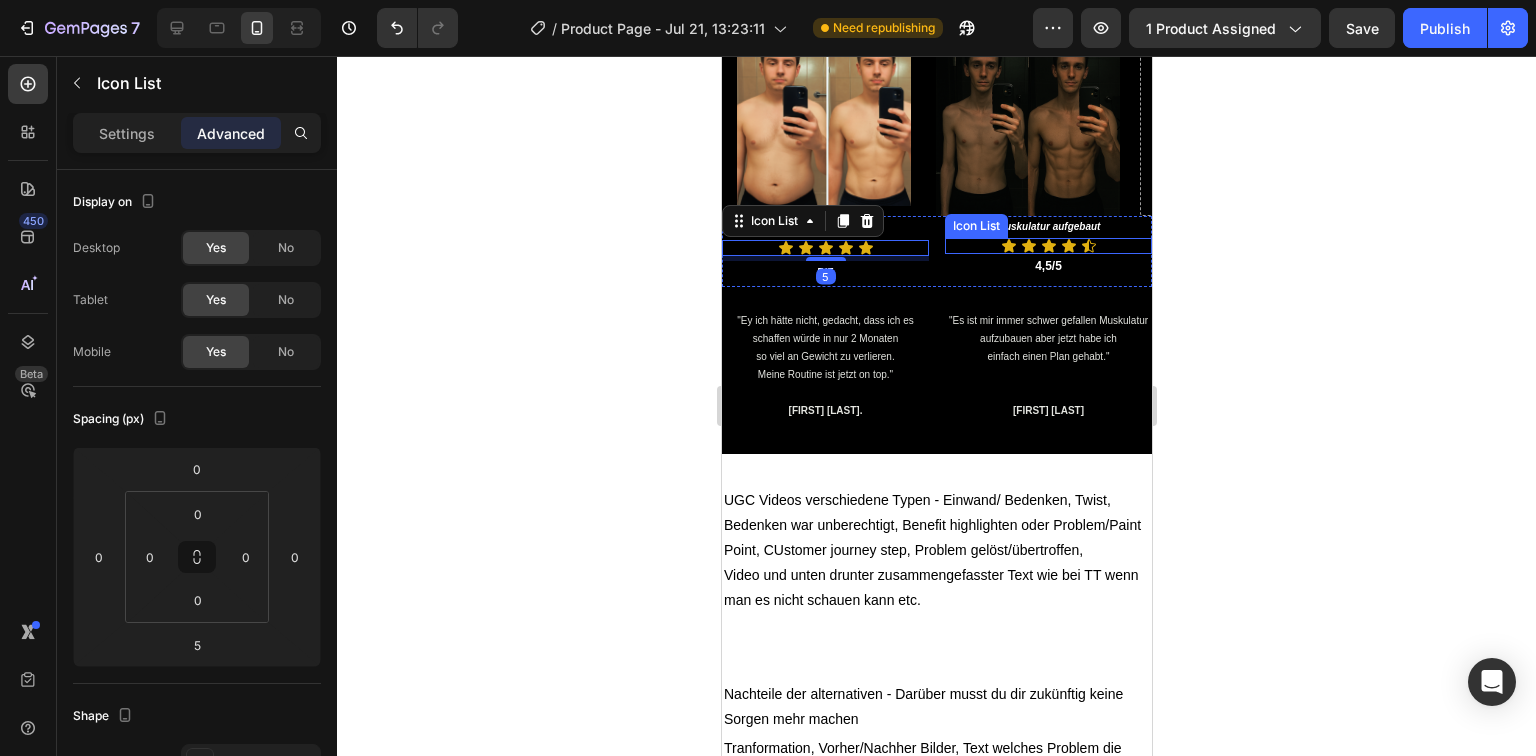 click on "Icon Icon Icon Icon Icon" at bounding box center (1047, 246) 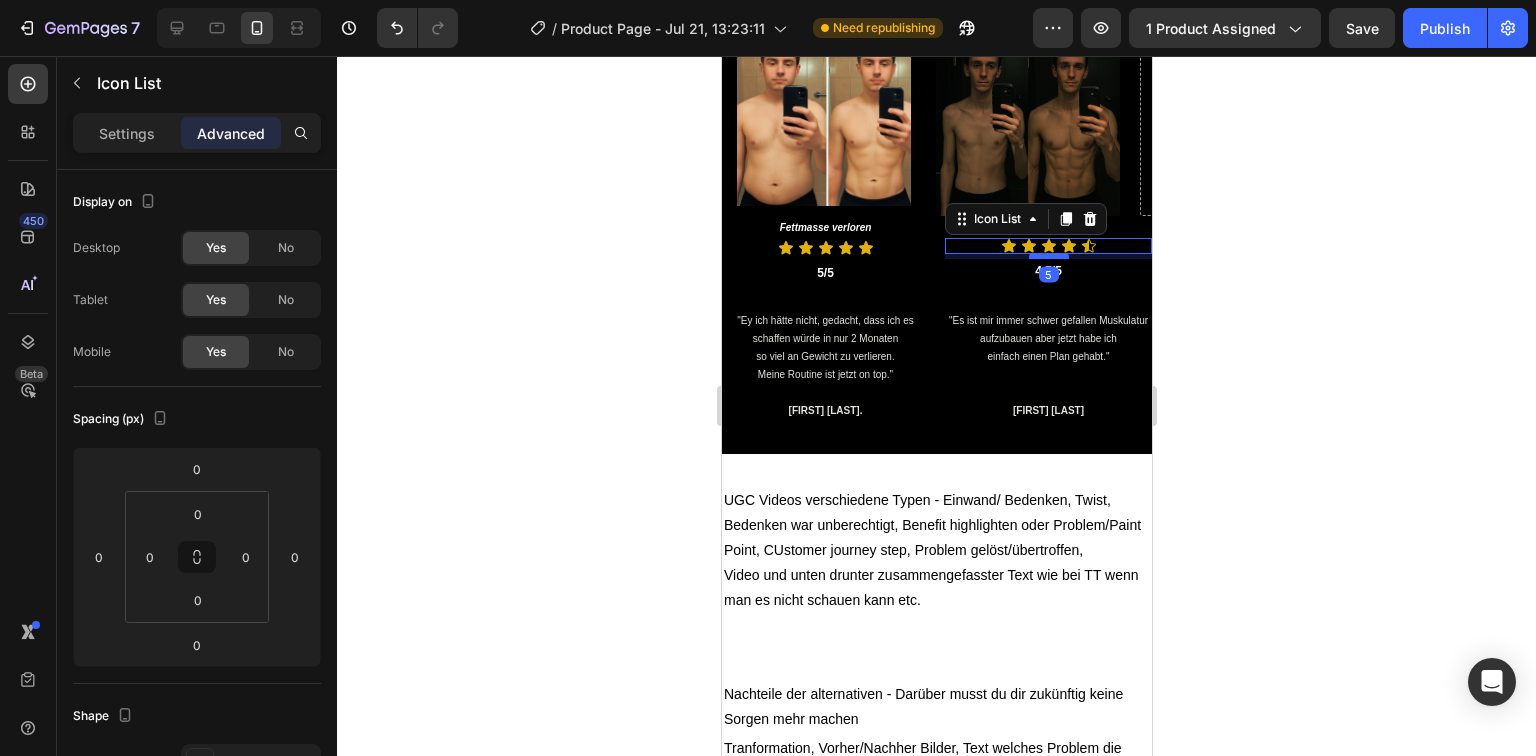 click at bounding box center [1048, 256] 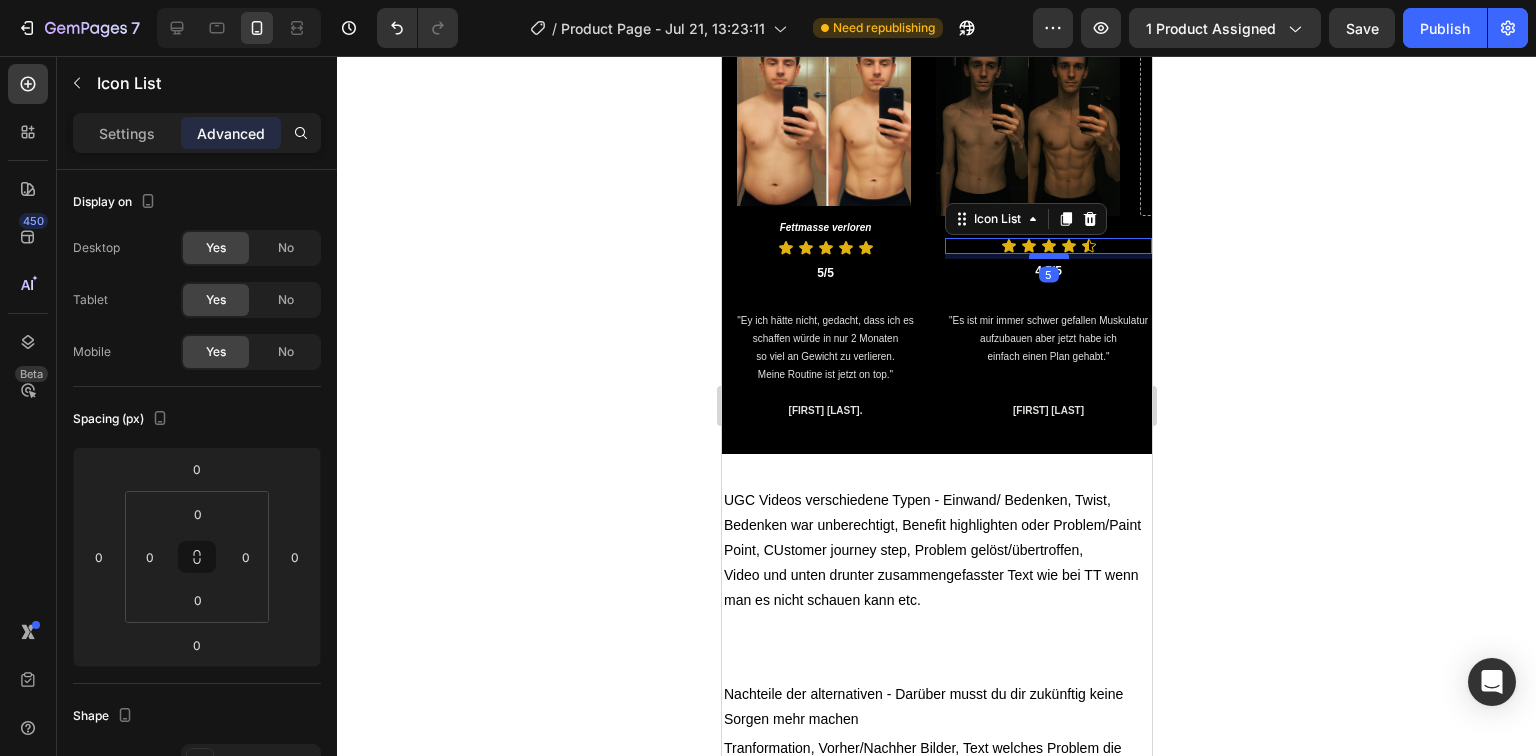 type on "5" 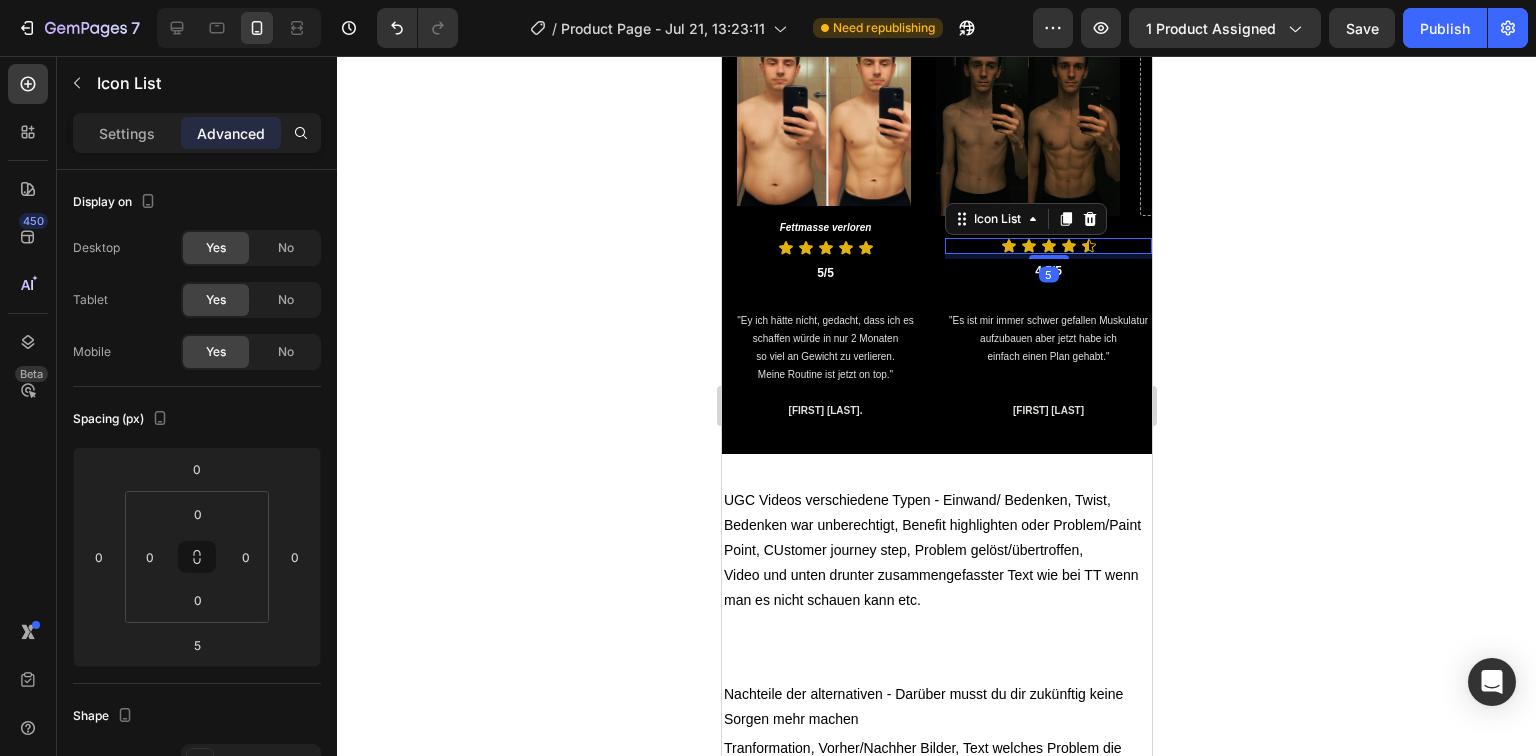 click 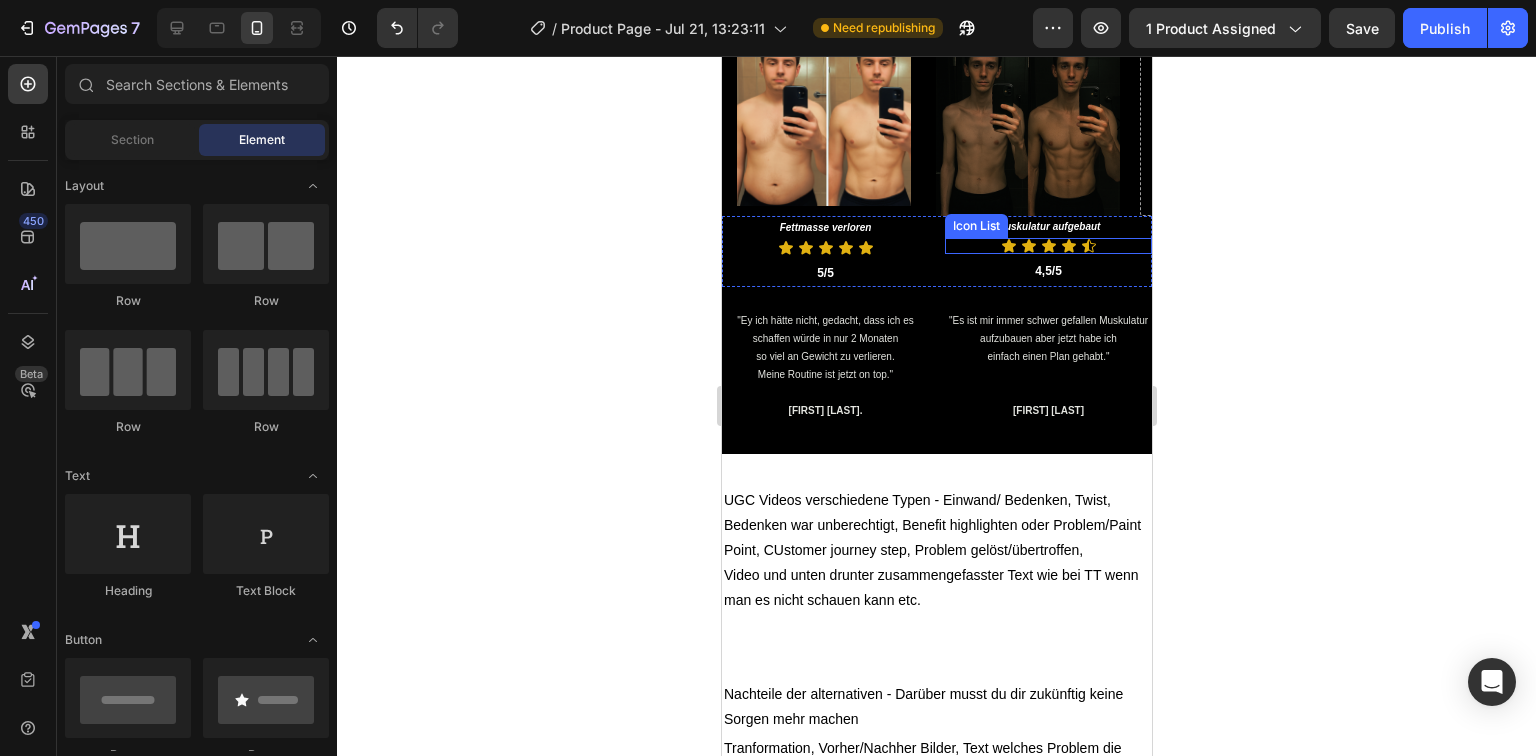 click on "Icon Icon Icon Icon Icon" at bounding box center [1047, 246] 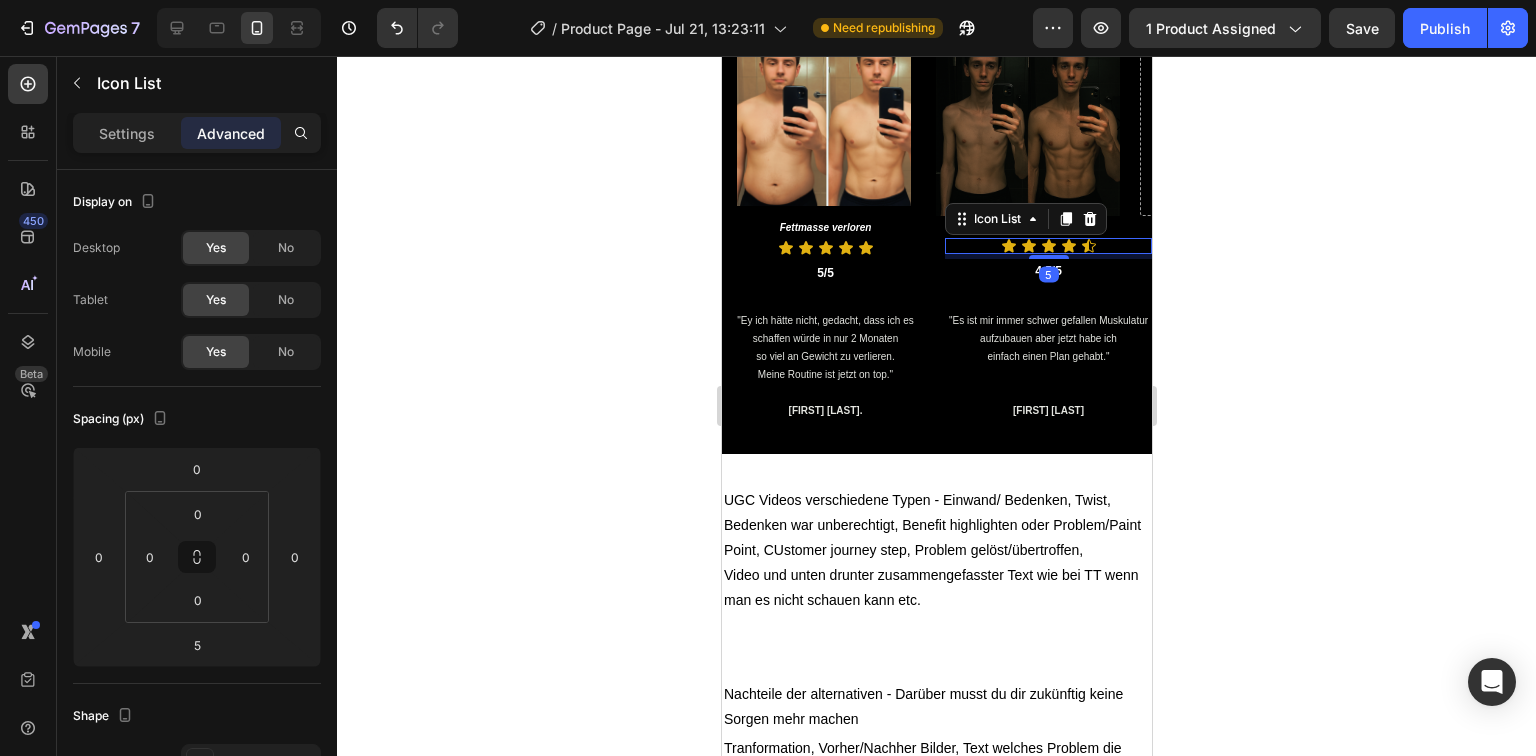 click on "Settings Advanced" at bounding box center (197, 133) 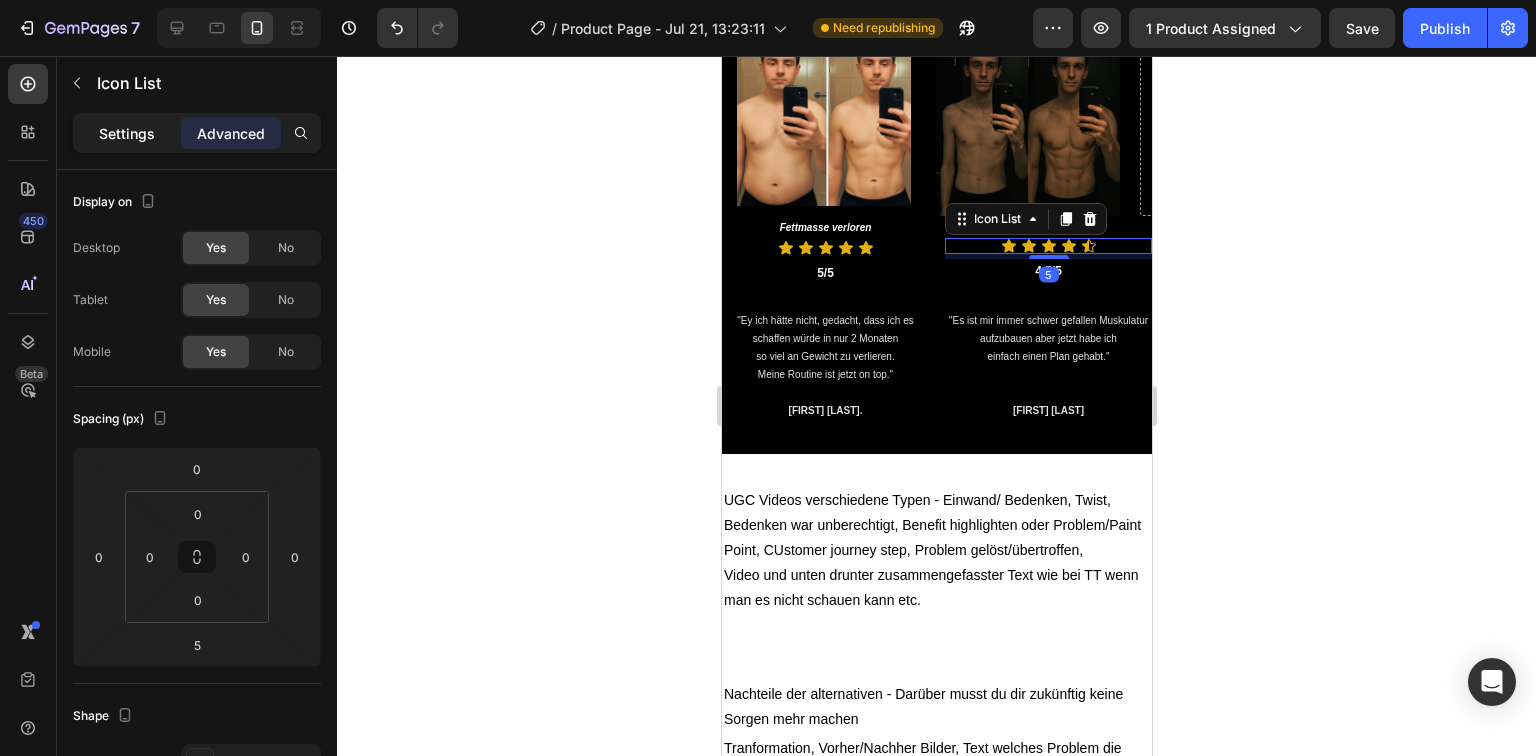 click on "Settings" at bounding box center [127, 133] 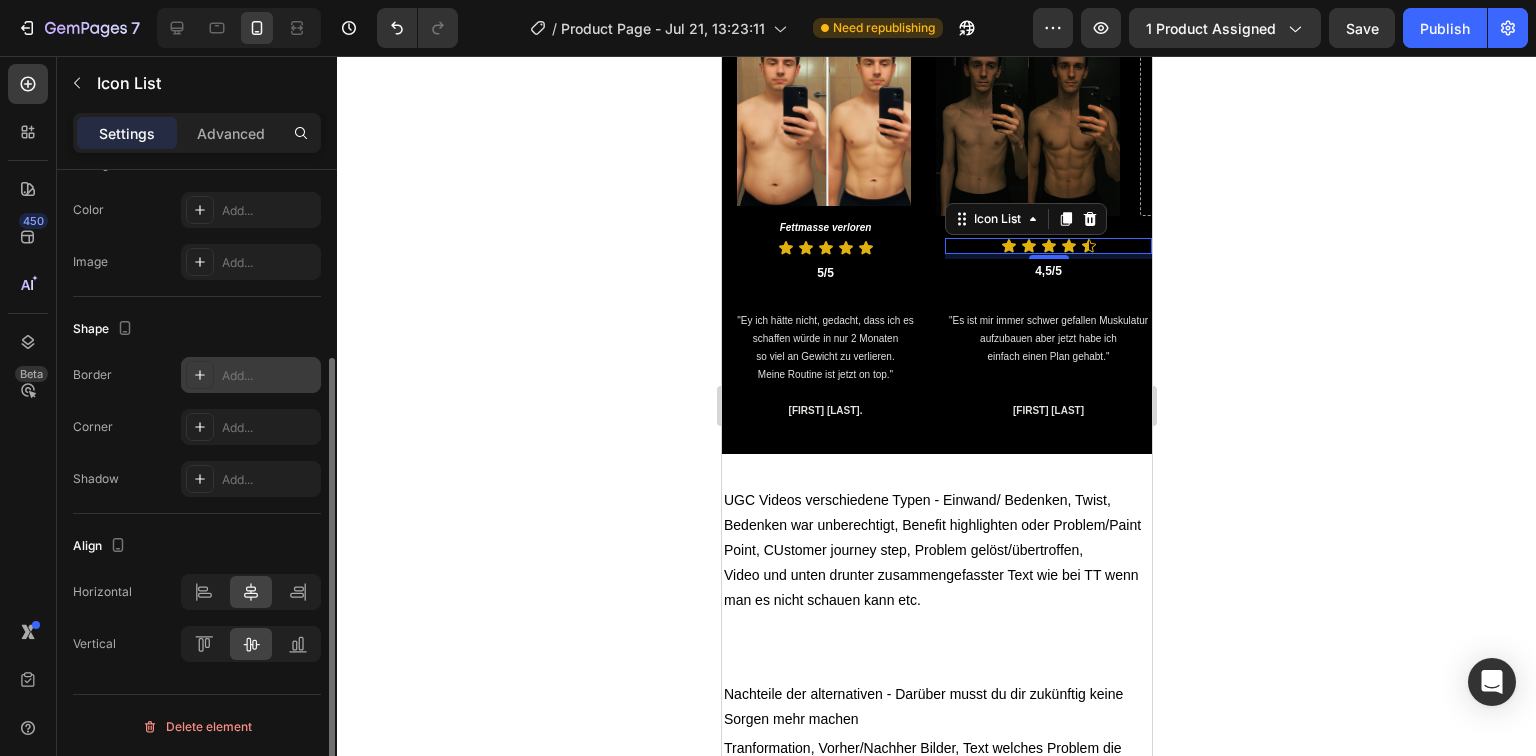 scroll, scrollTop: 0, scrollLeft: 0, axis: both 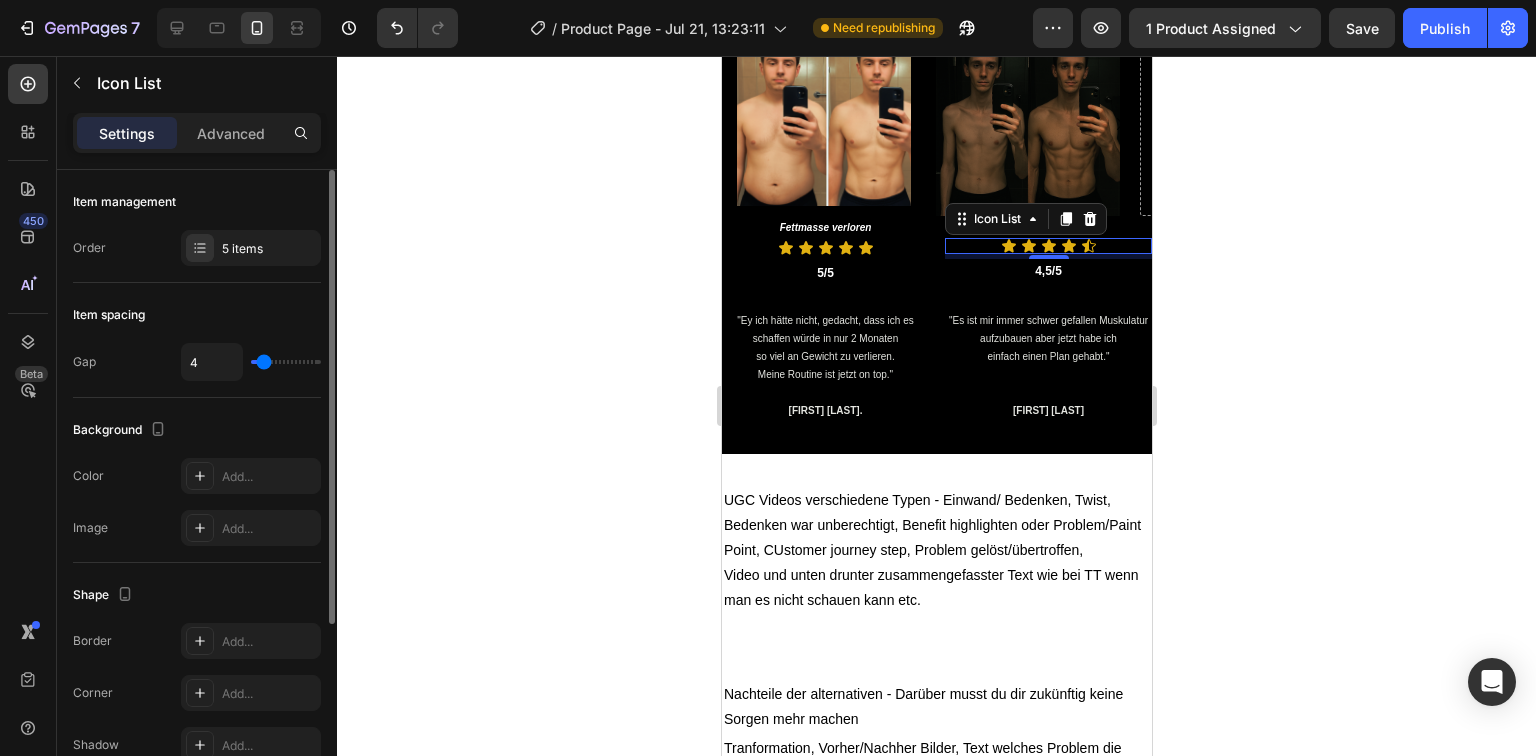 type on "3" 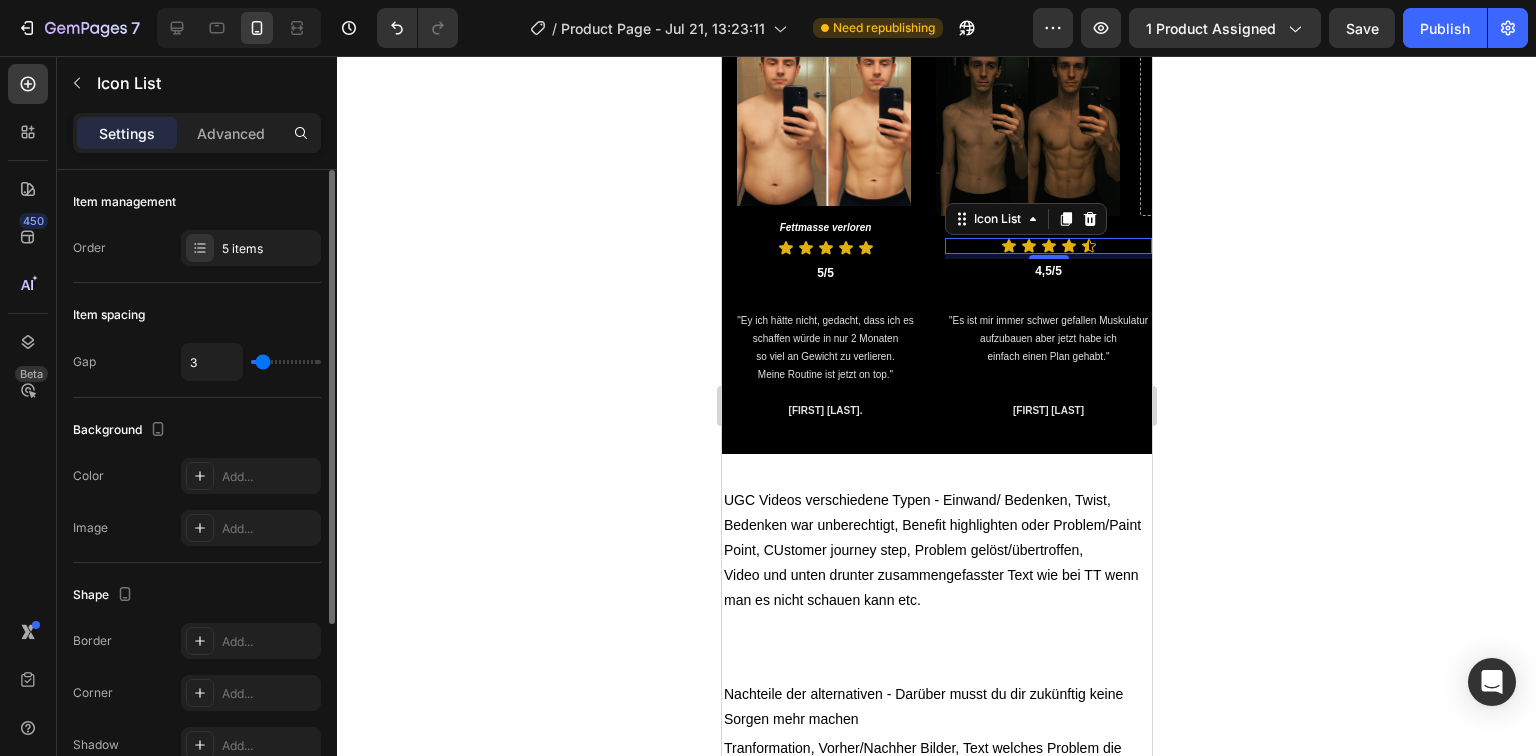 type on "2" 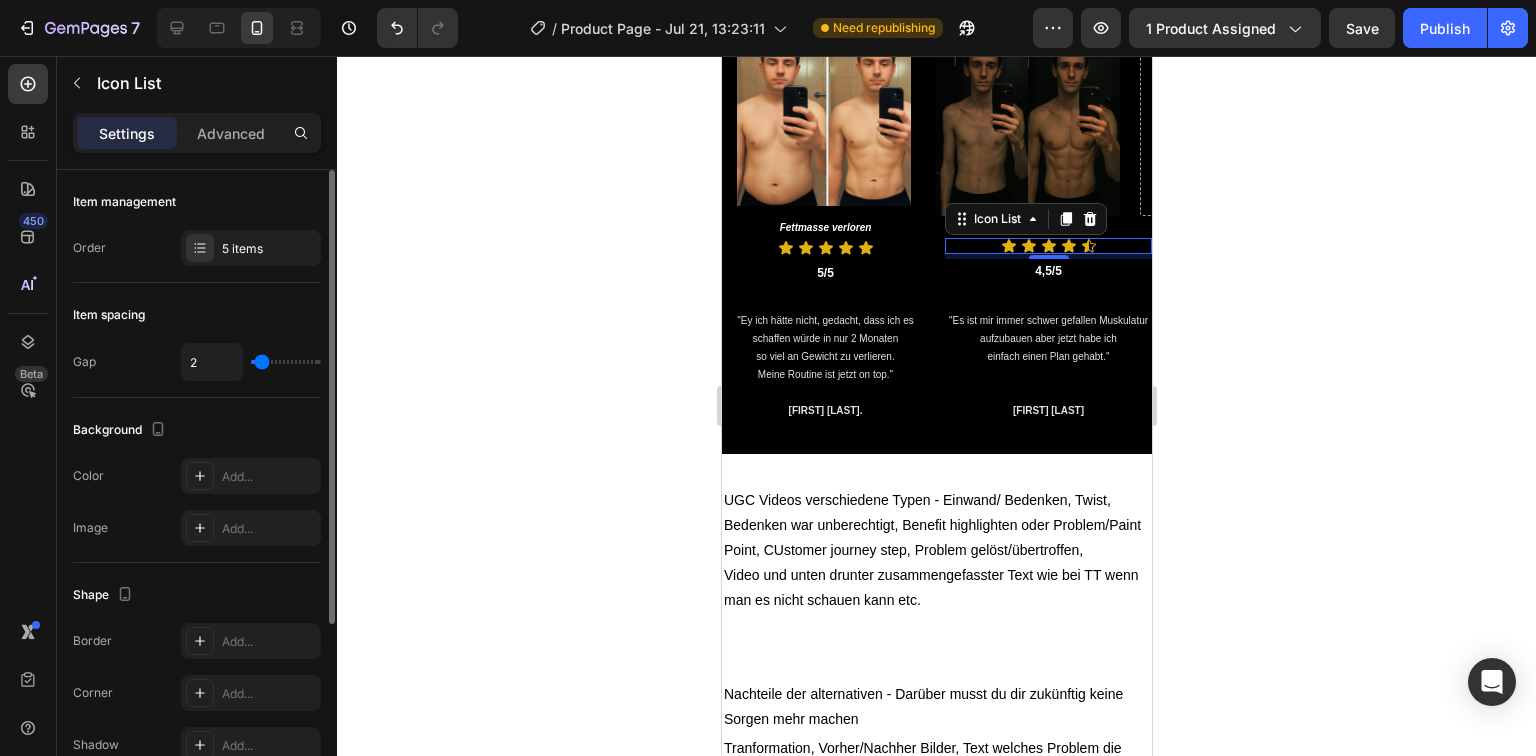 type on "1" 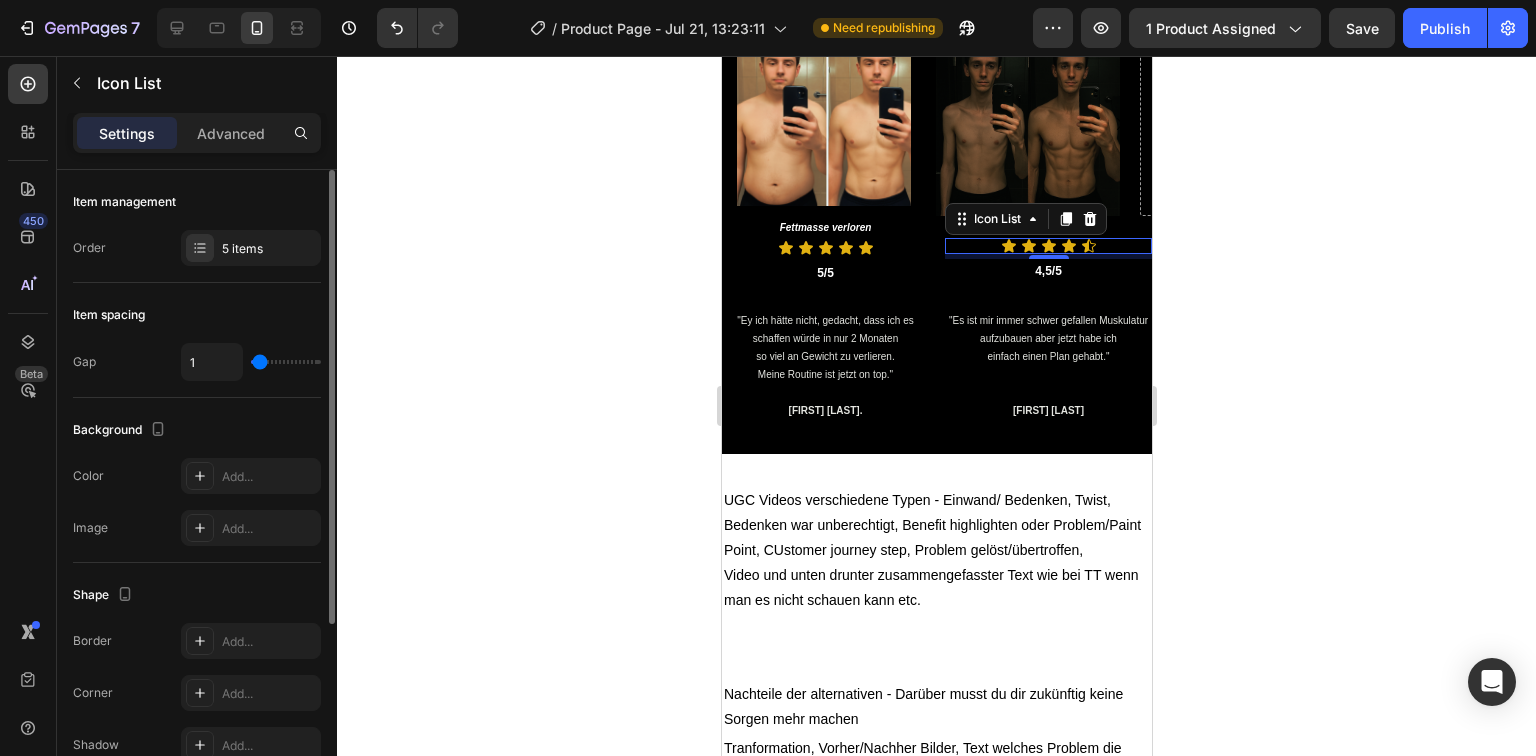type on "0" 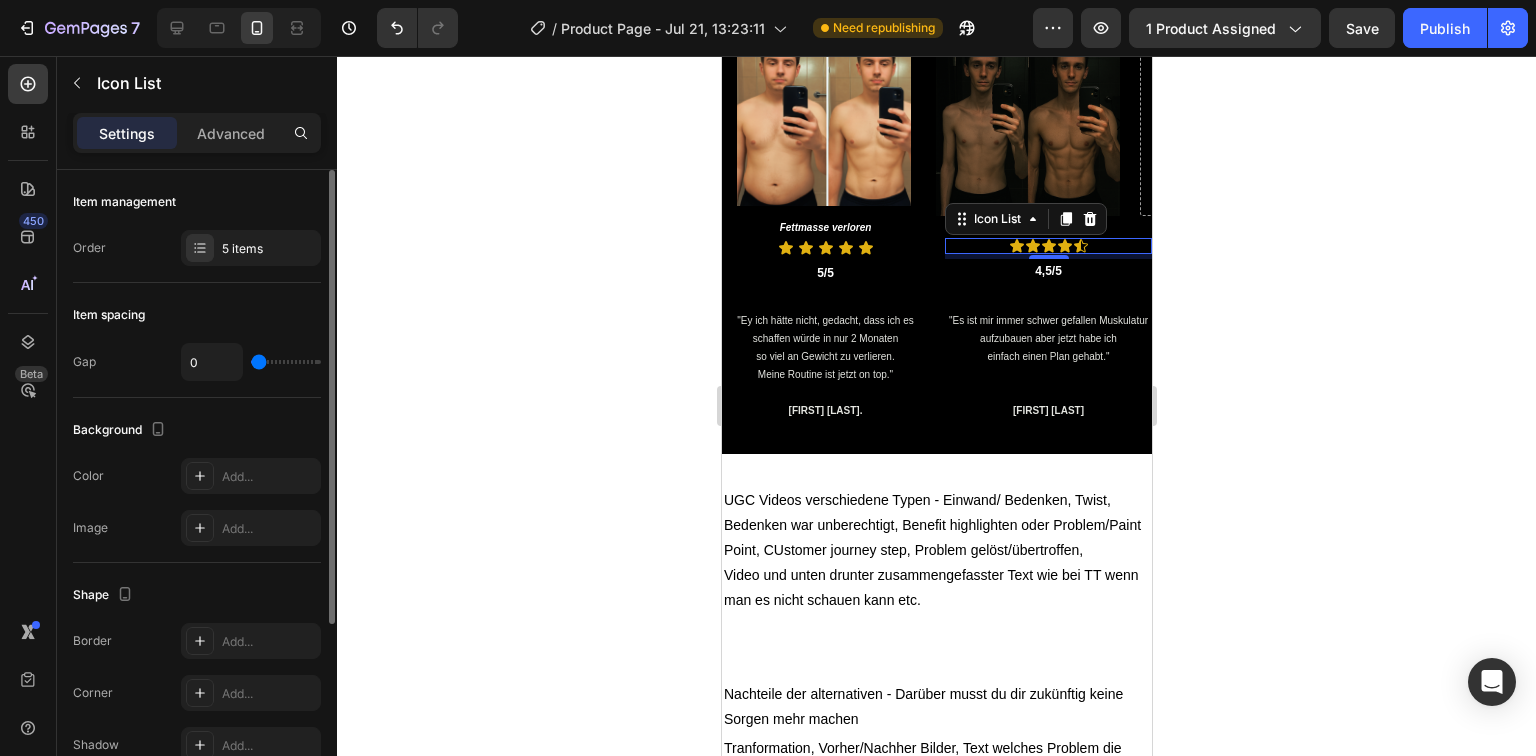 type on "1" 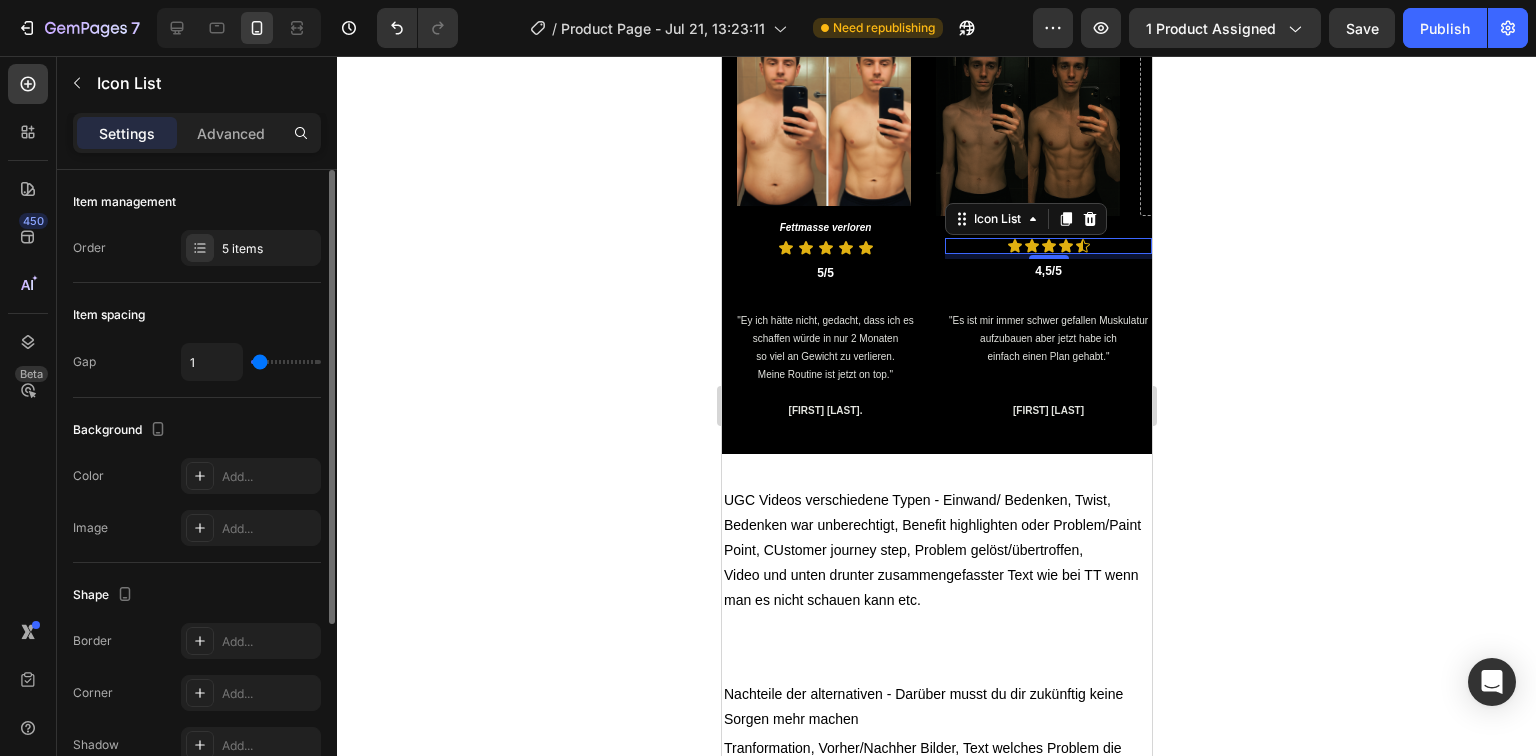 type on "2" 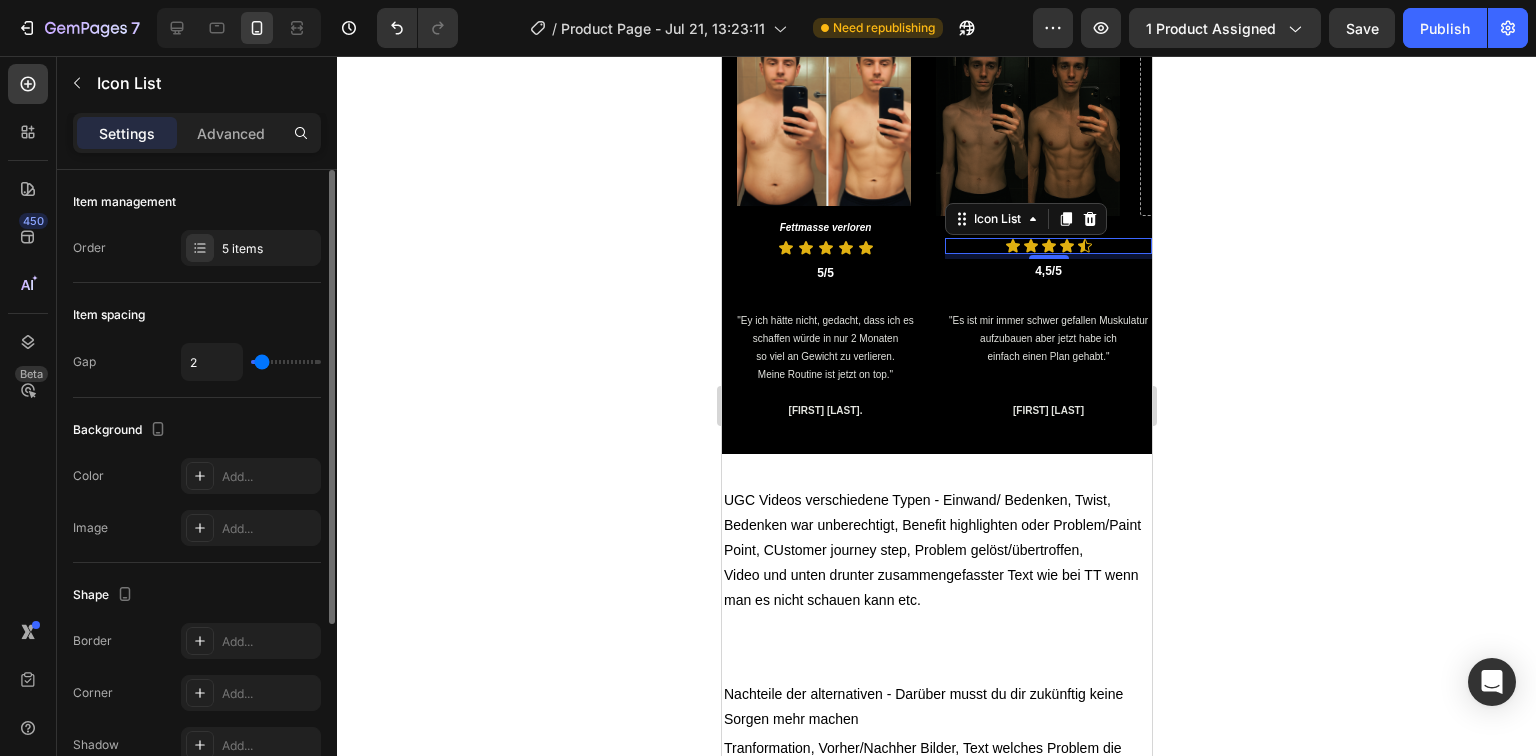 type on "1" 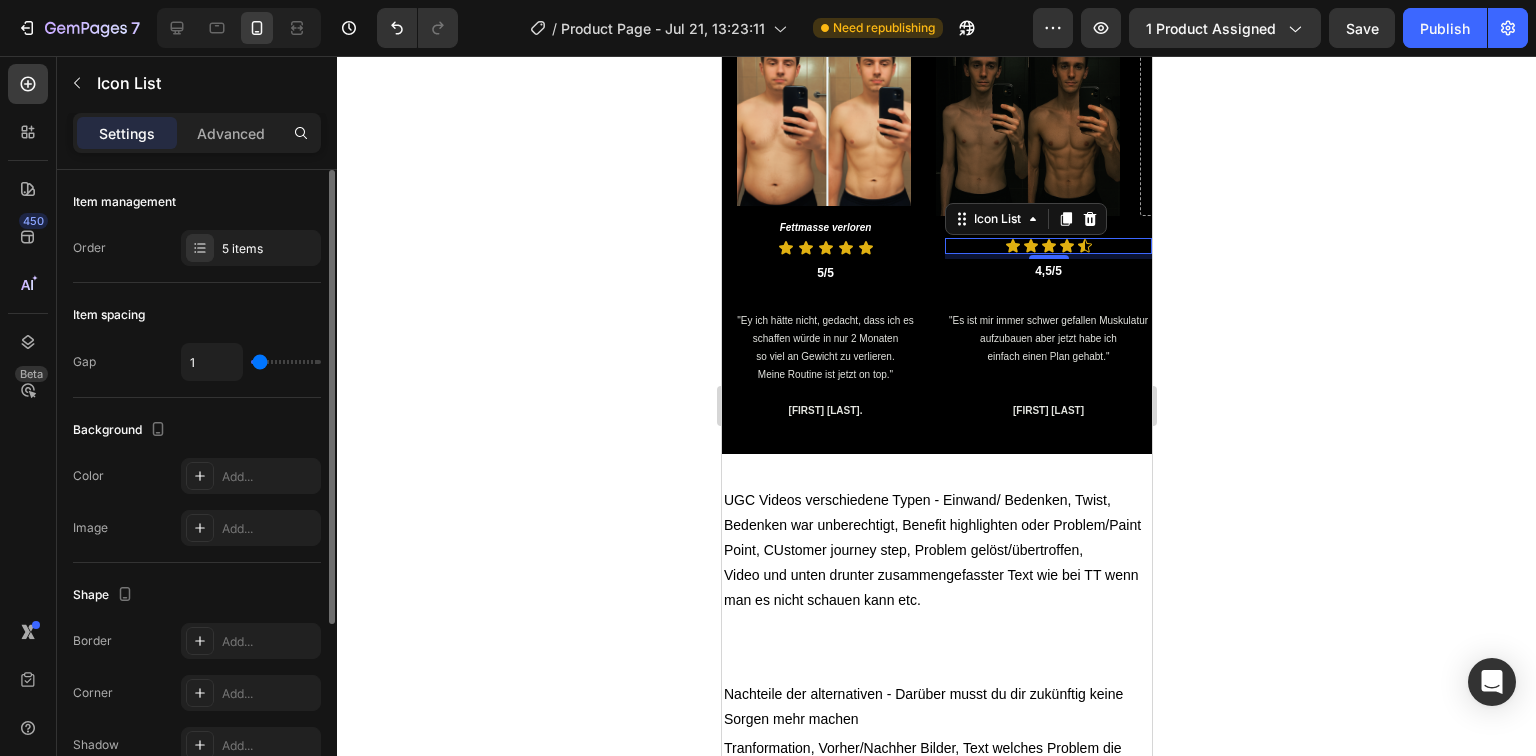 type on "0" 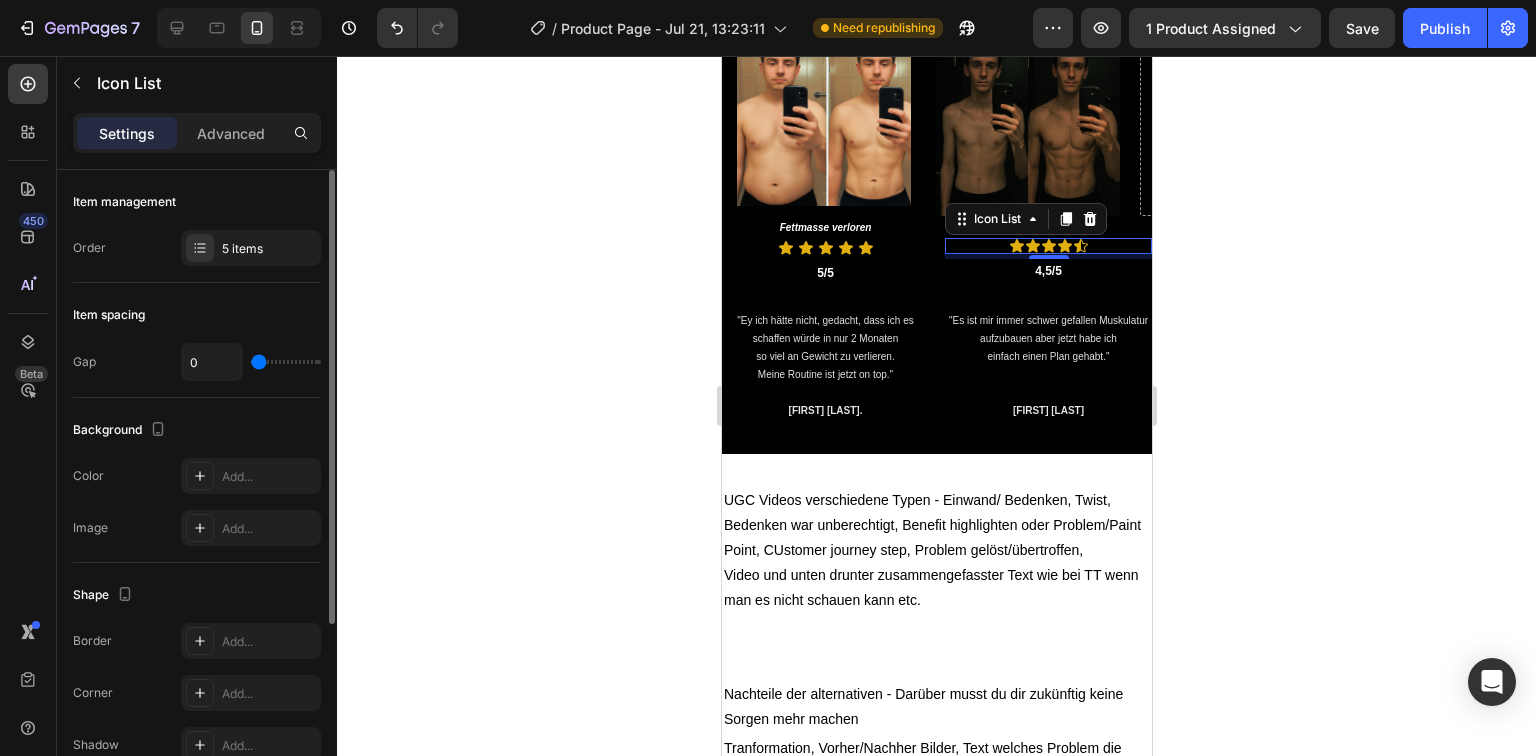 type on "1" 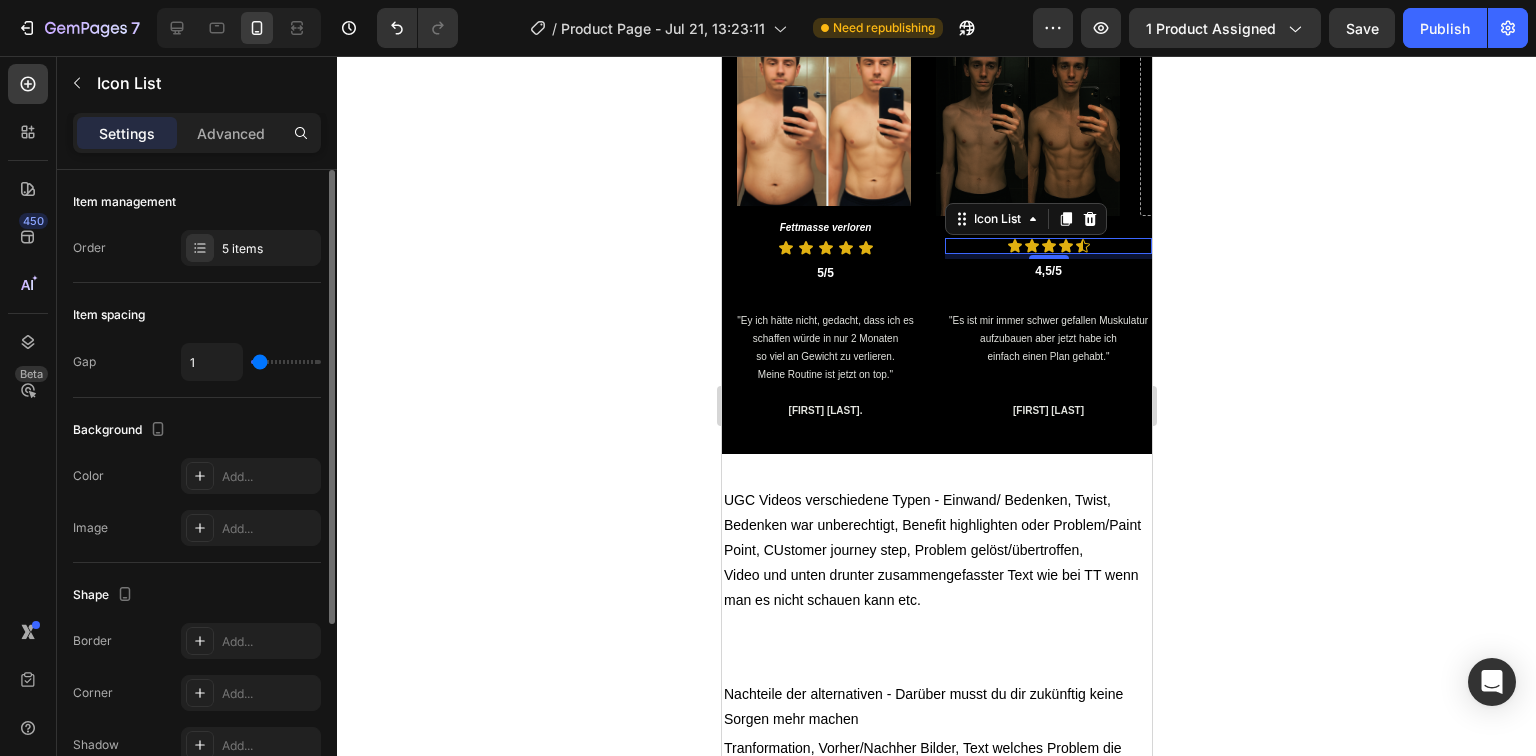 type on "1" 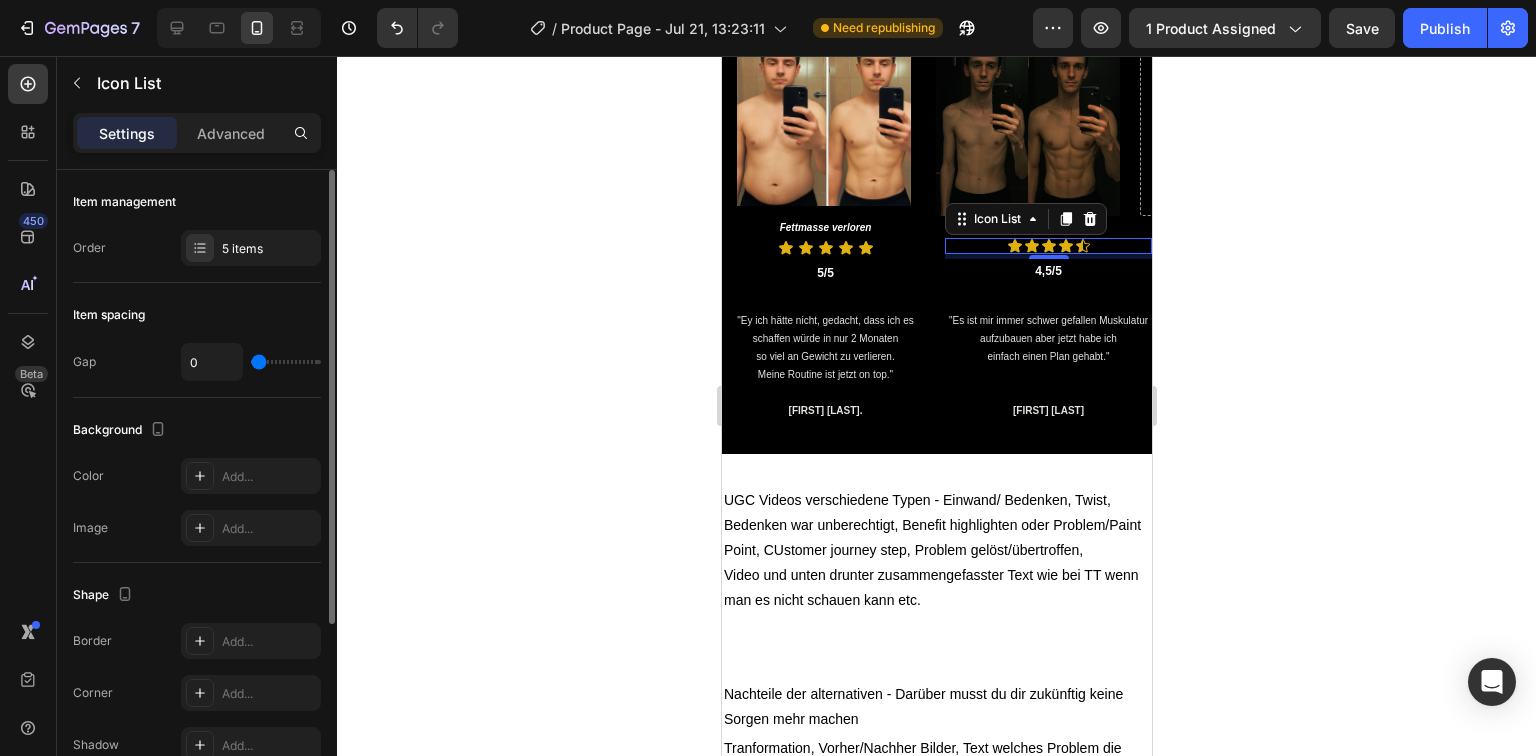 drag, startPoint x: 260, startPoint y: 364, endPoint x: 205, endPoint y: 369, distance: 55.226807 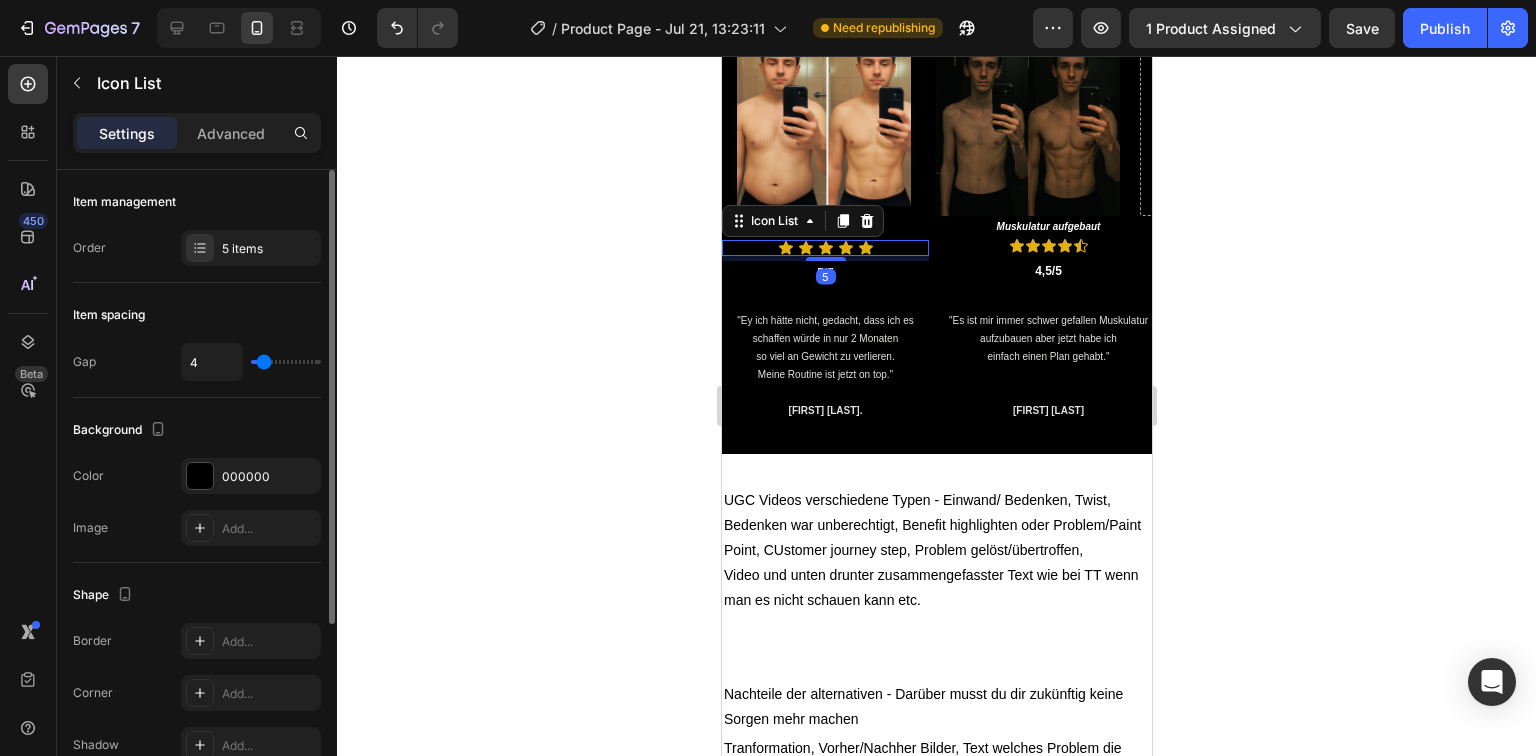 click on "Icon Icon Icon Icon
Icon" at bounding box center [824, 248] 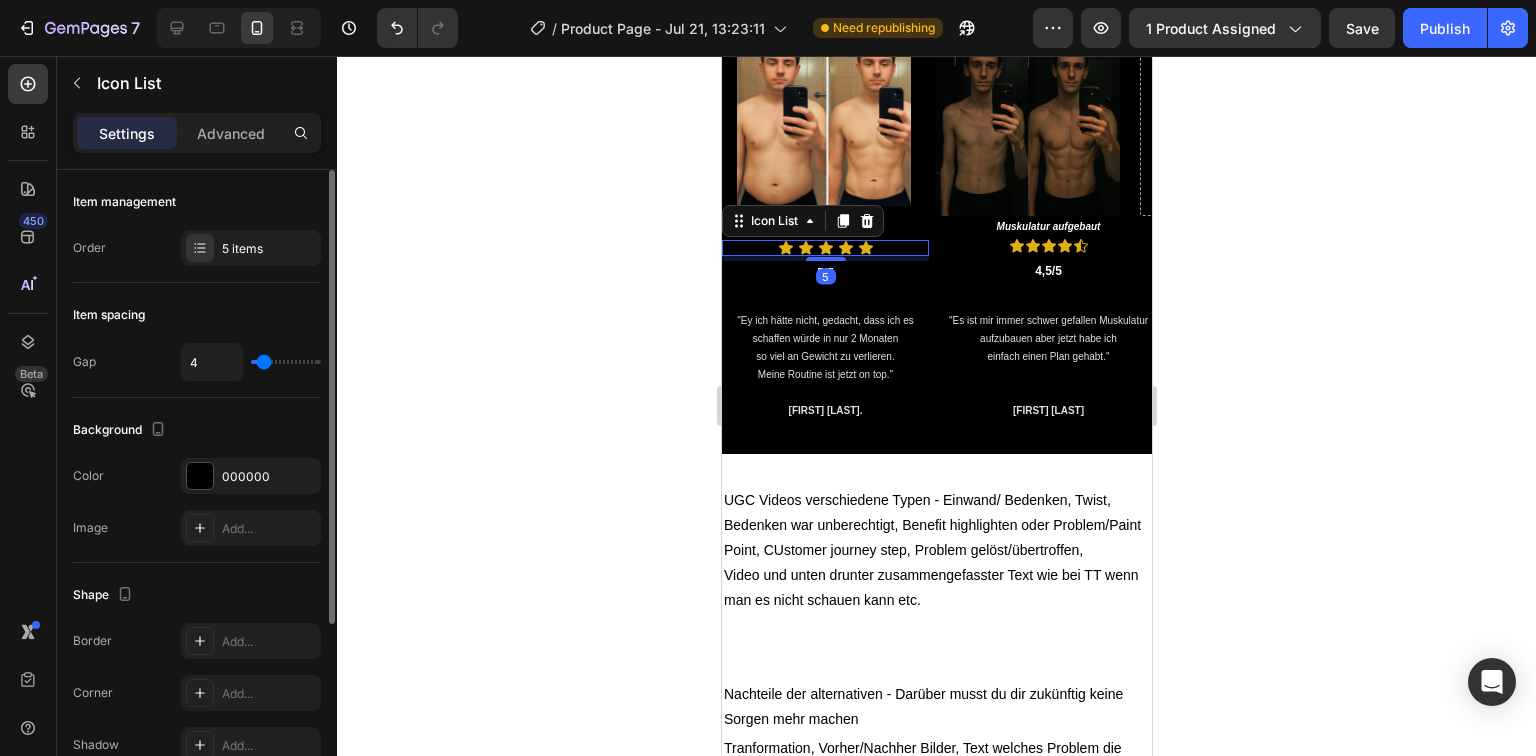 type on "0" 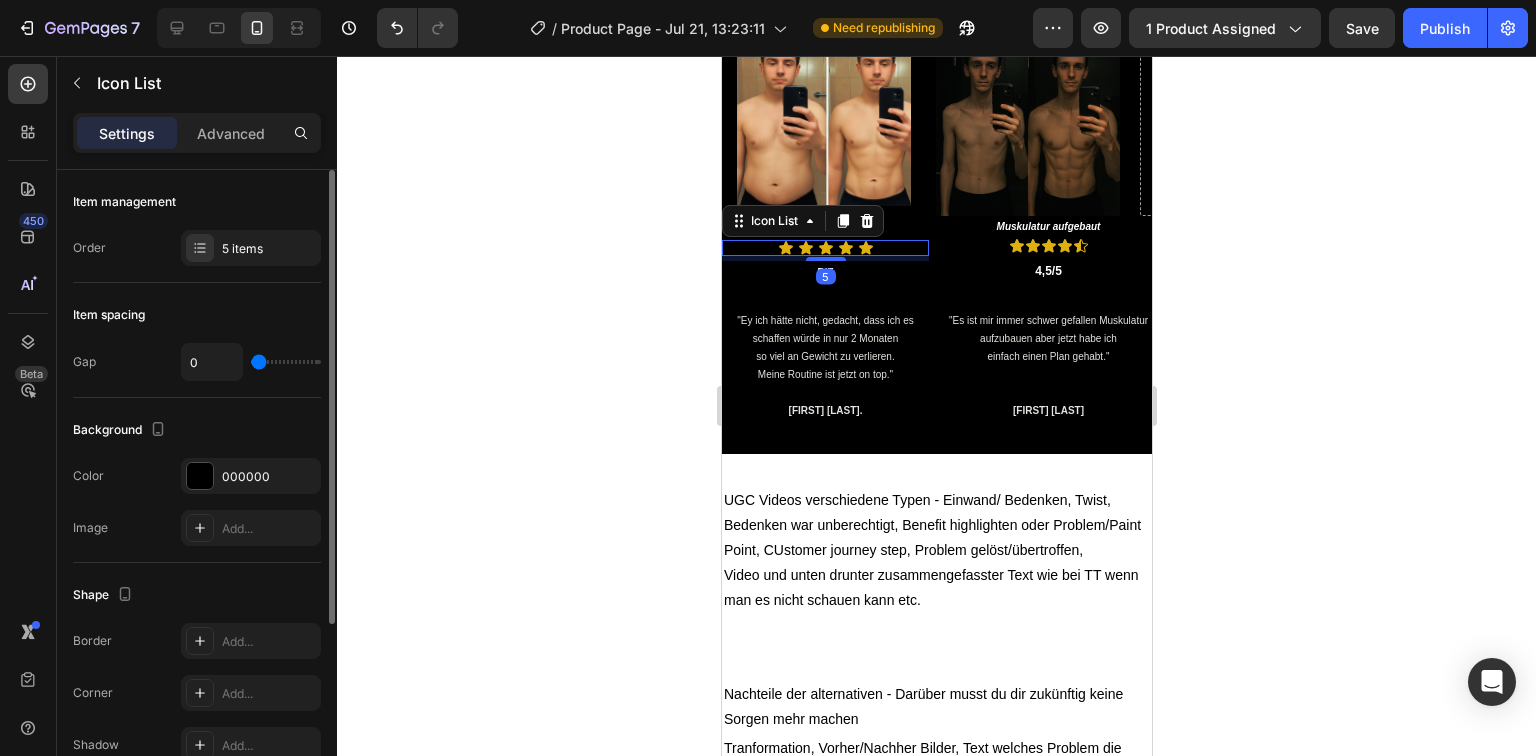drag, startPoint x: 261, startPoint y: 360, endPoint x: 155, endPoint y: 360, distance: 106 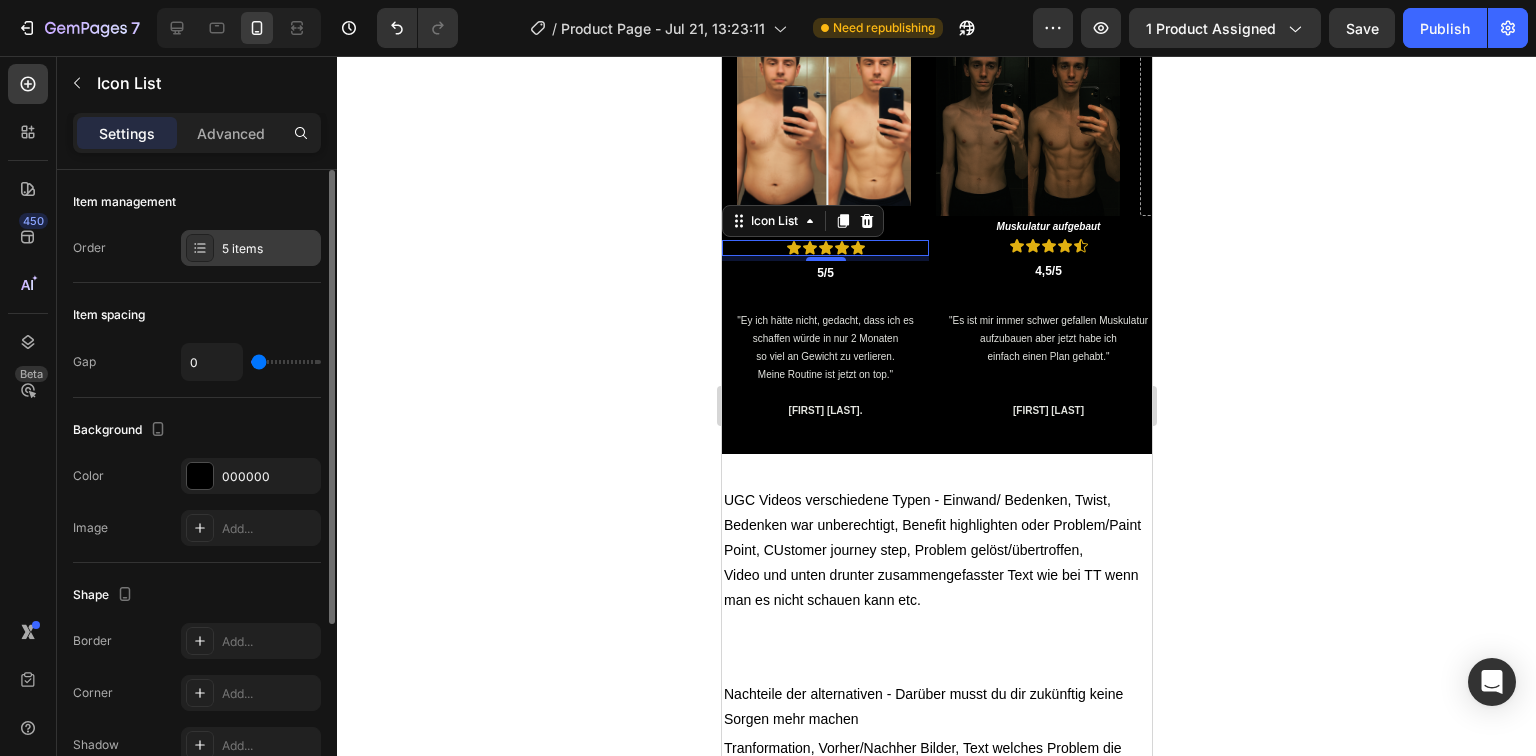 click on "5 items" at bounding box center [251, 248] 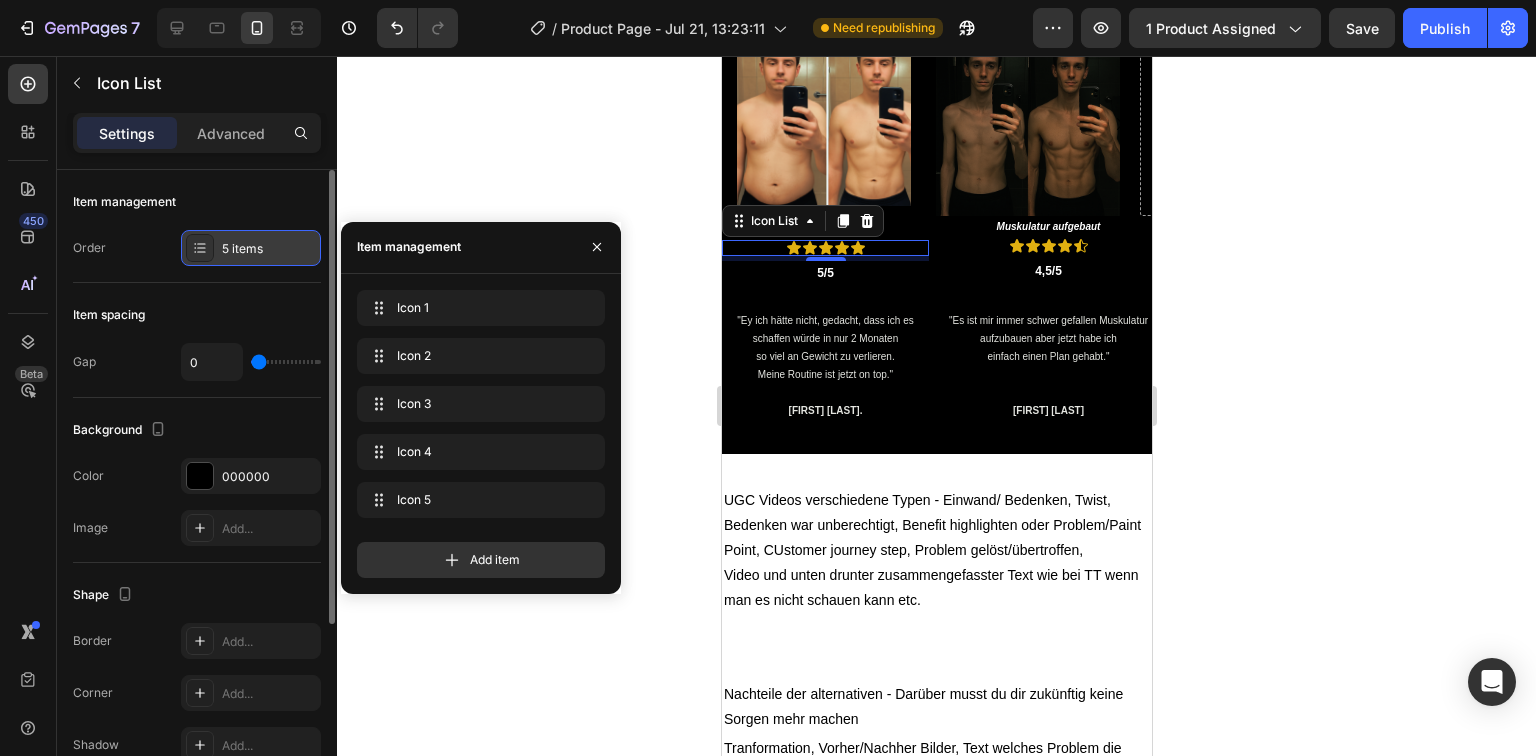 click on "5 items" at bounding box center [251, 248] 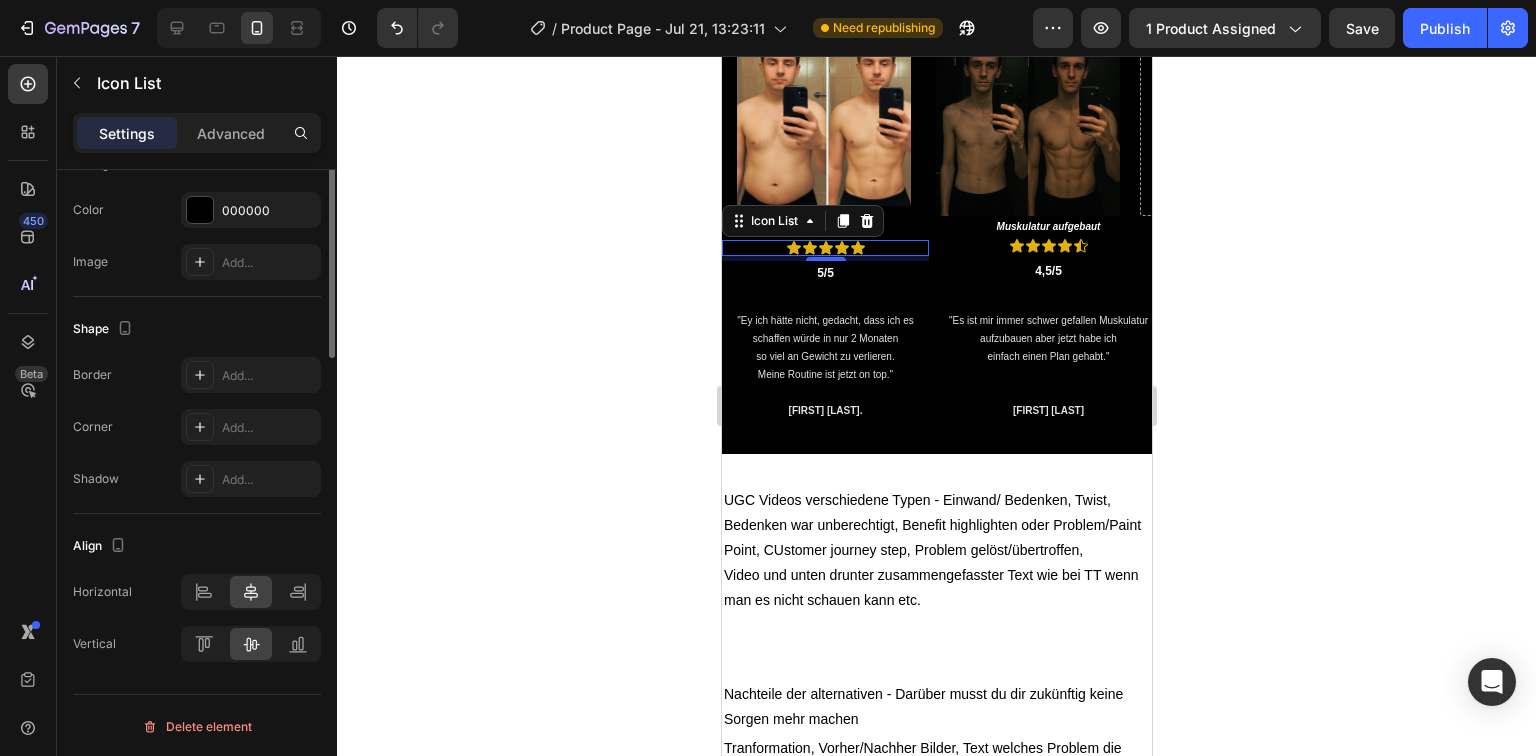 scroll, scrollTop: 0, scrollLeft: 0, axis: both 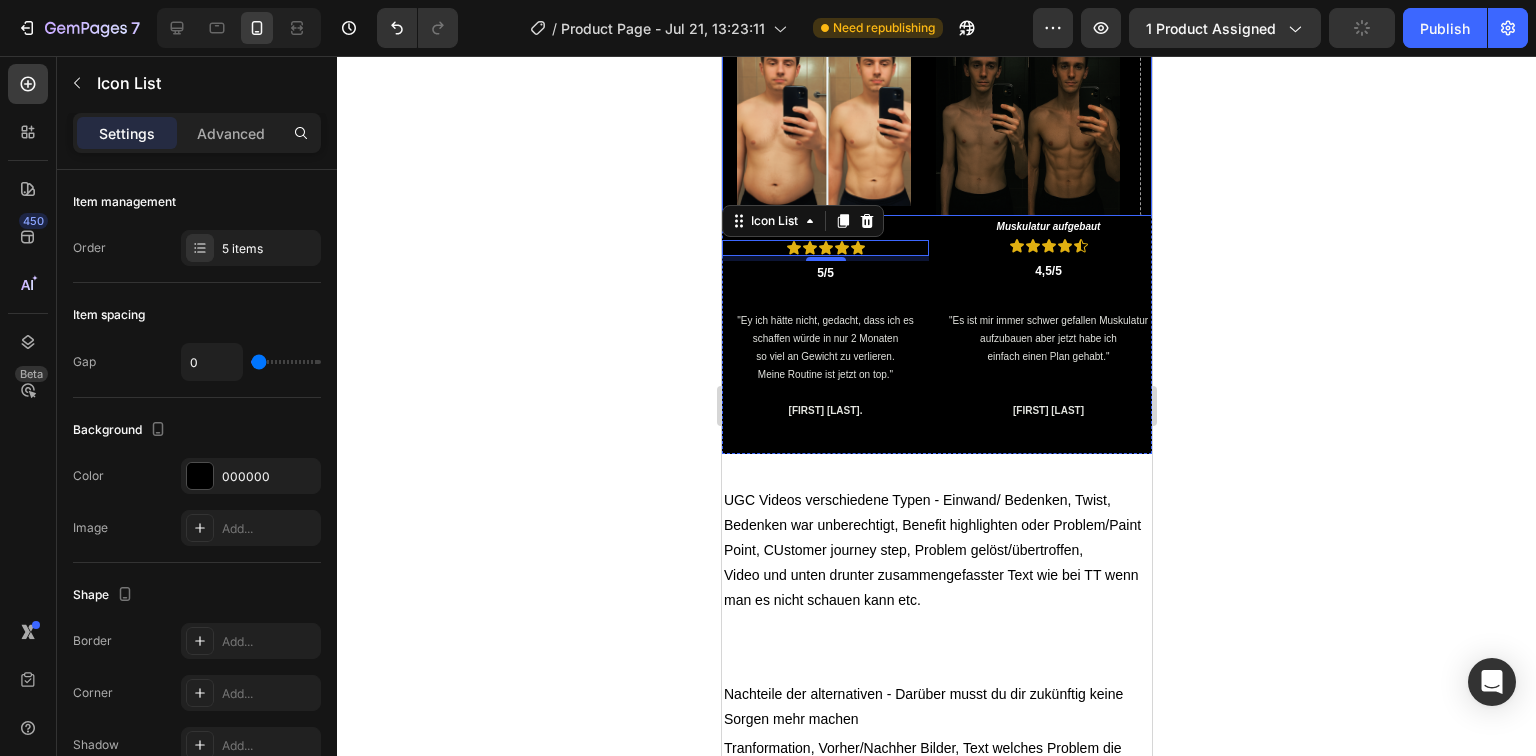 click 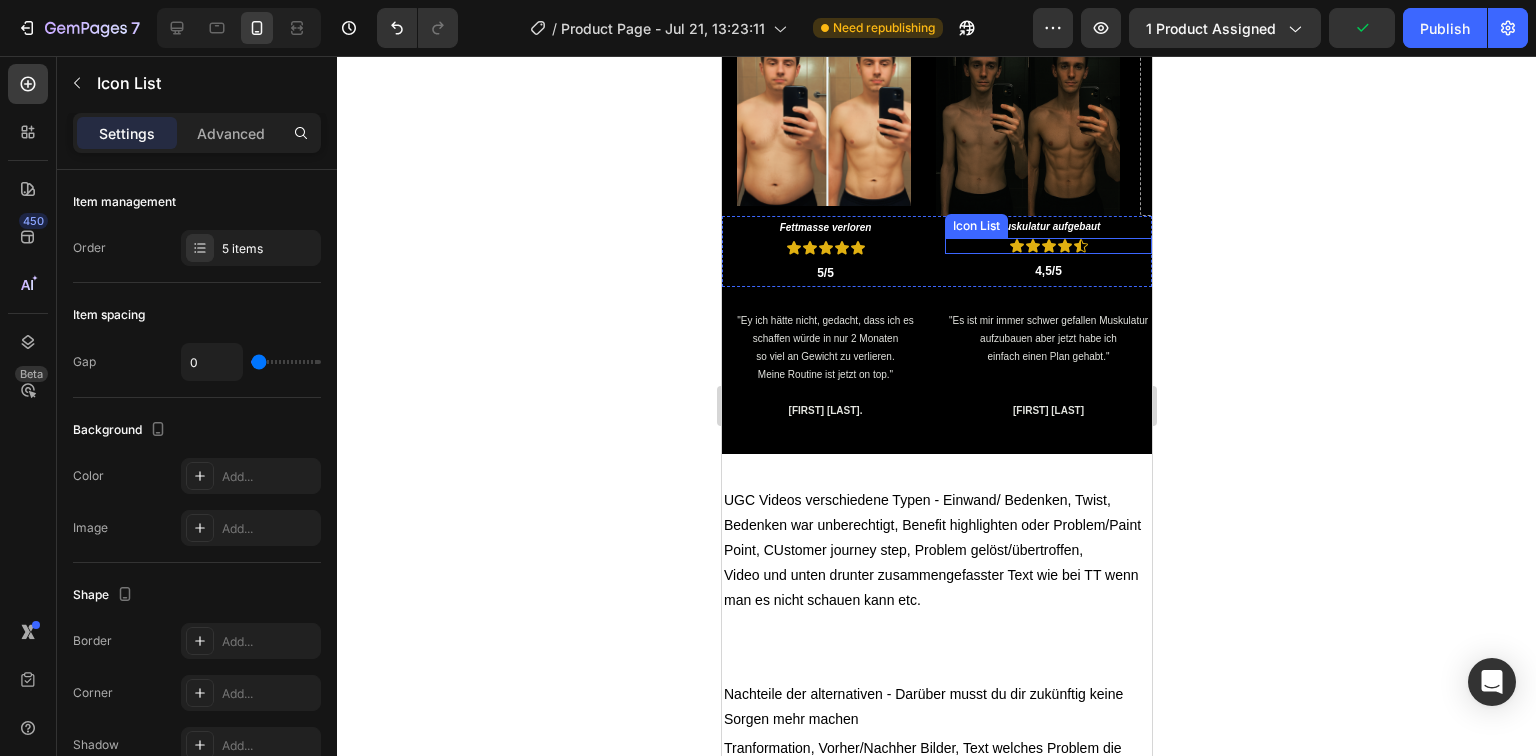 click on "Icon Icon Icon Icon Icon" at bounding box center [1047, 246] 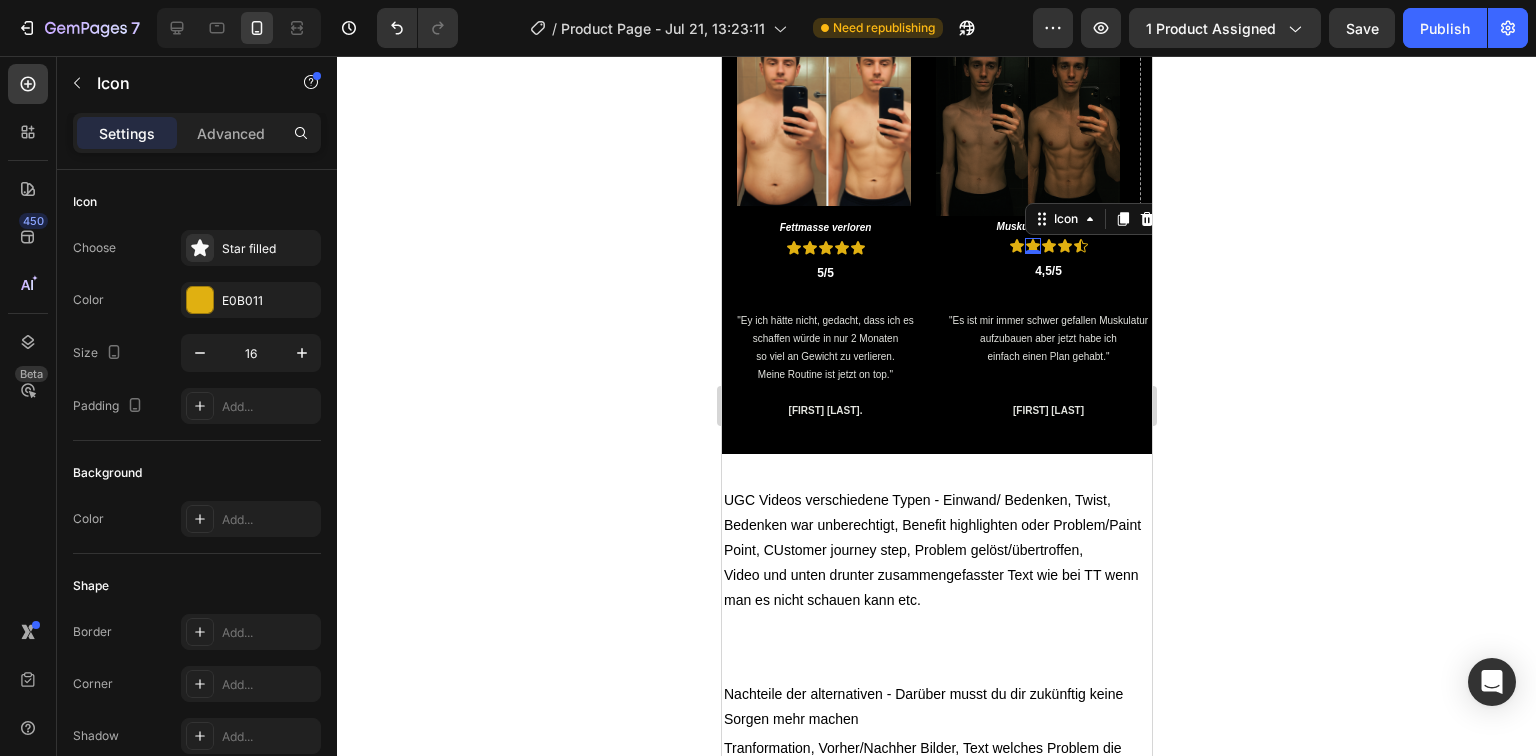 click on "Icon   0" at bounding box center [1032, 246] 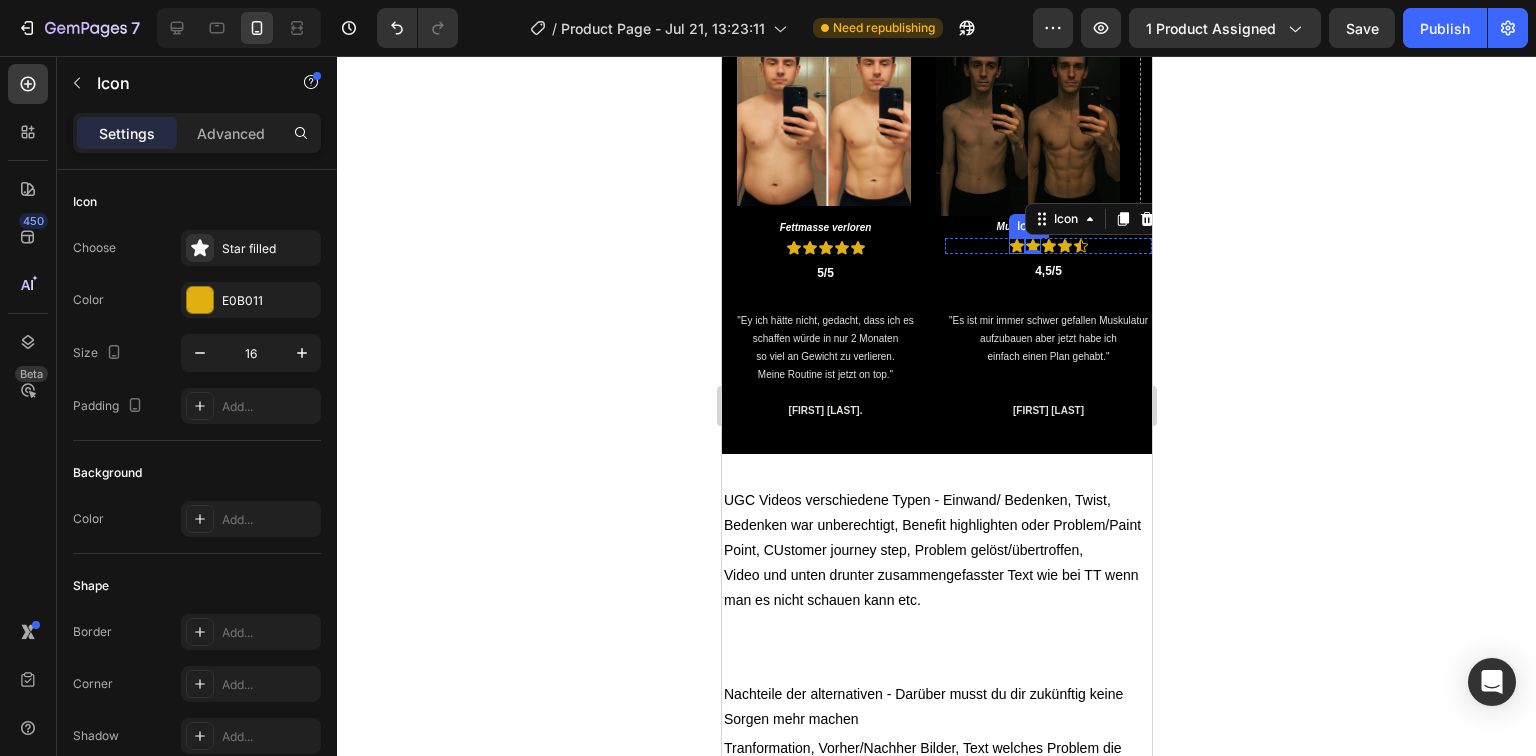 click on "Icon" at bounding box center [1016, 246] 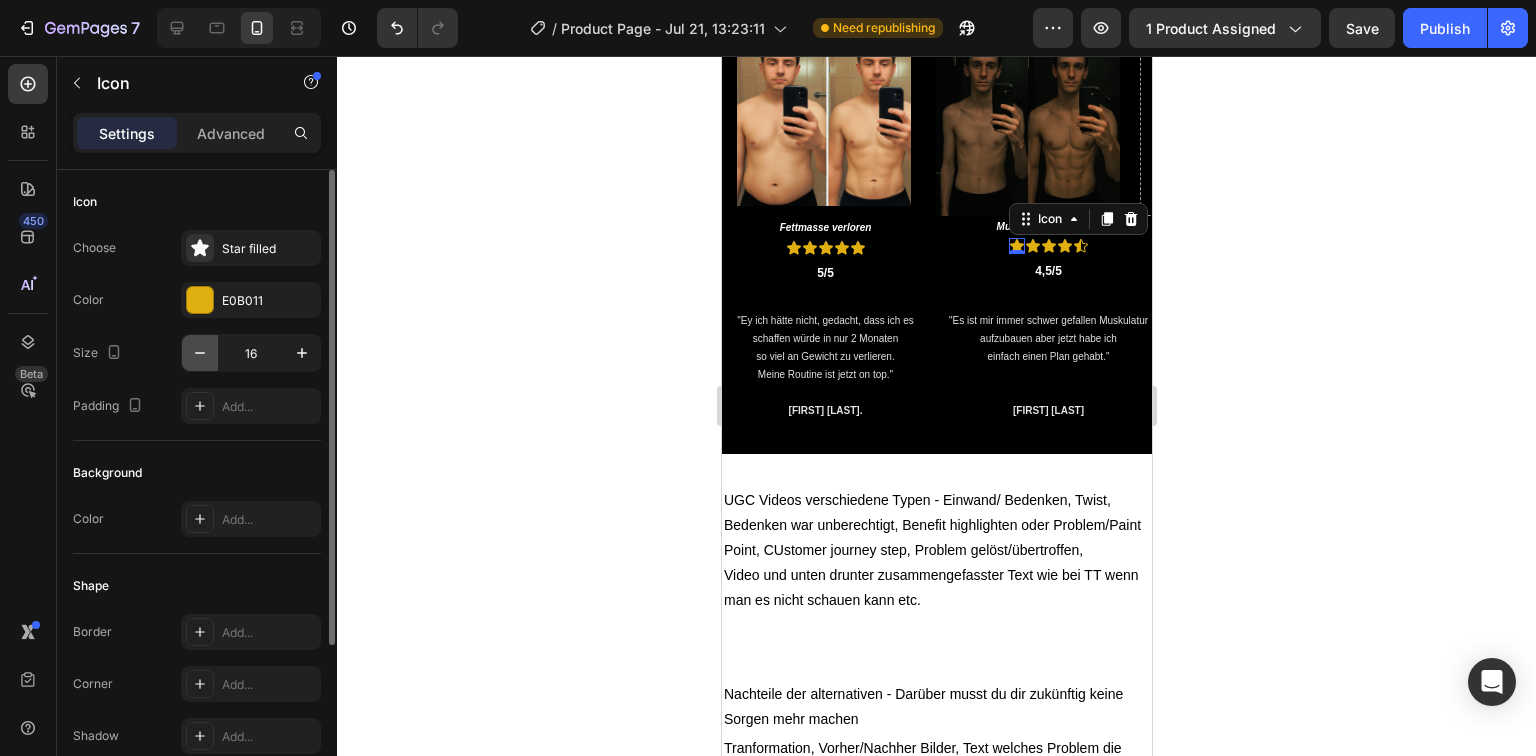click 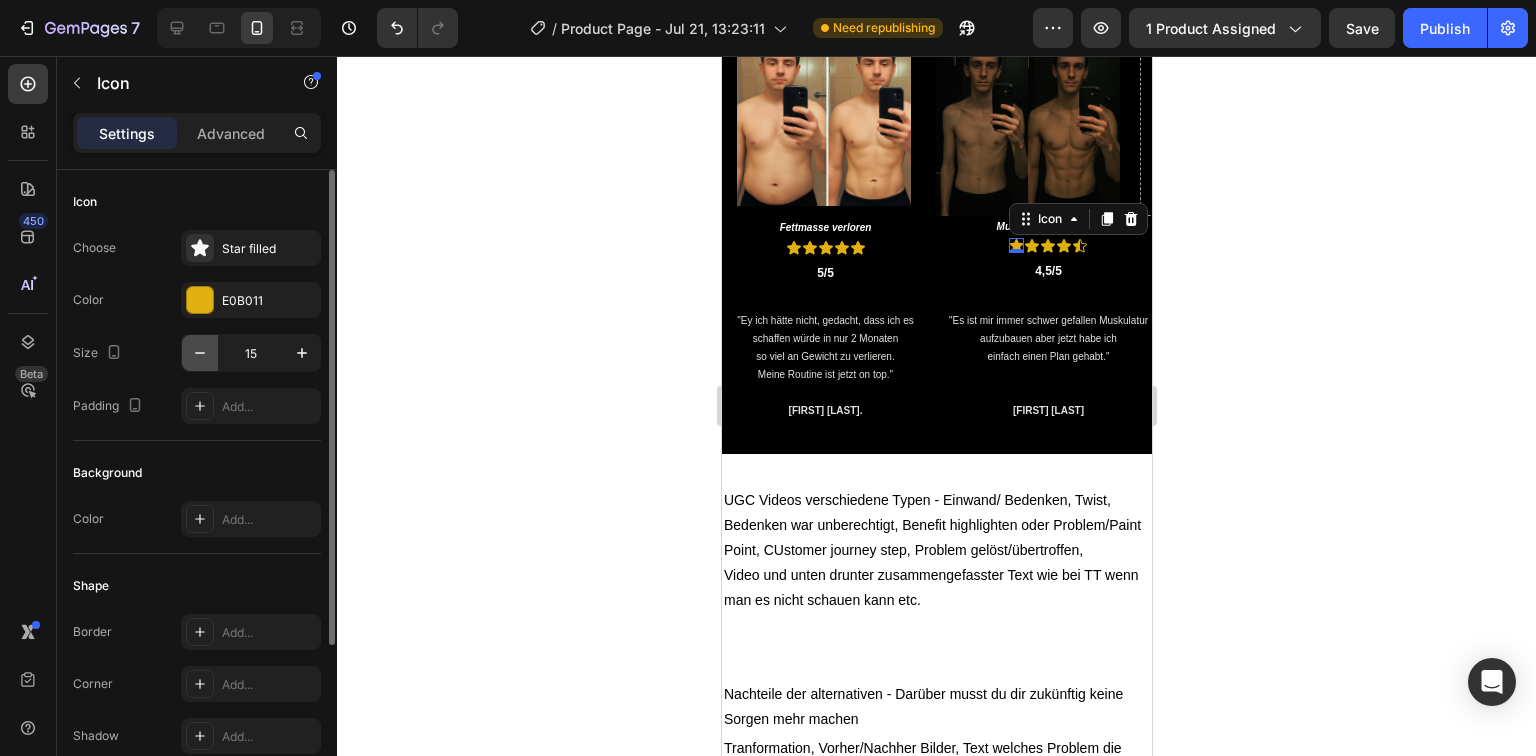 click 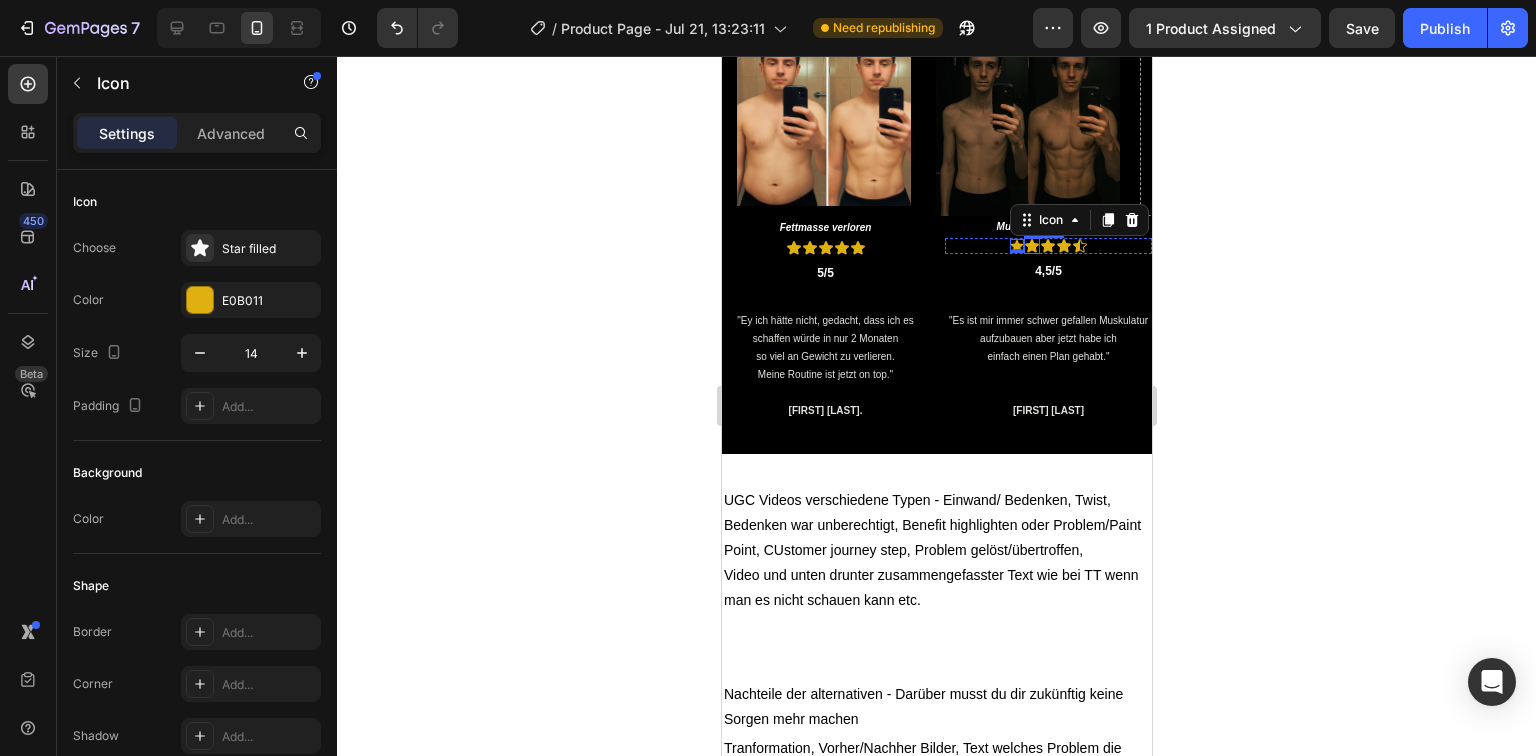click on "Icon" at bounding box center (1031, 246) 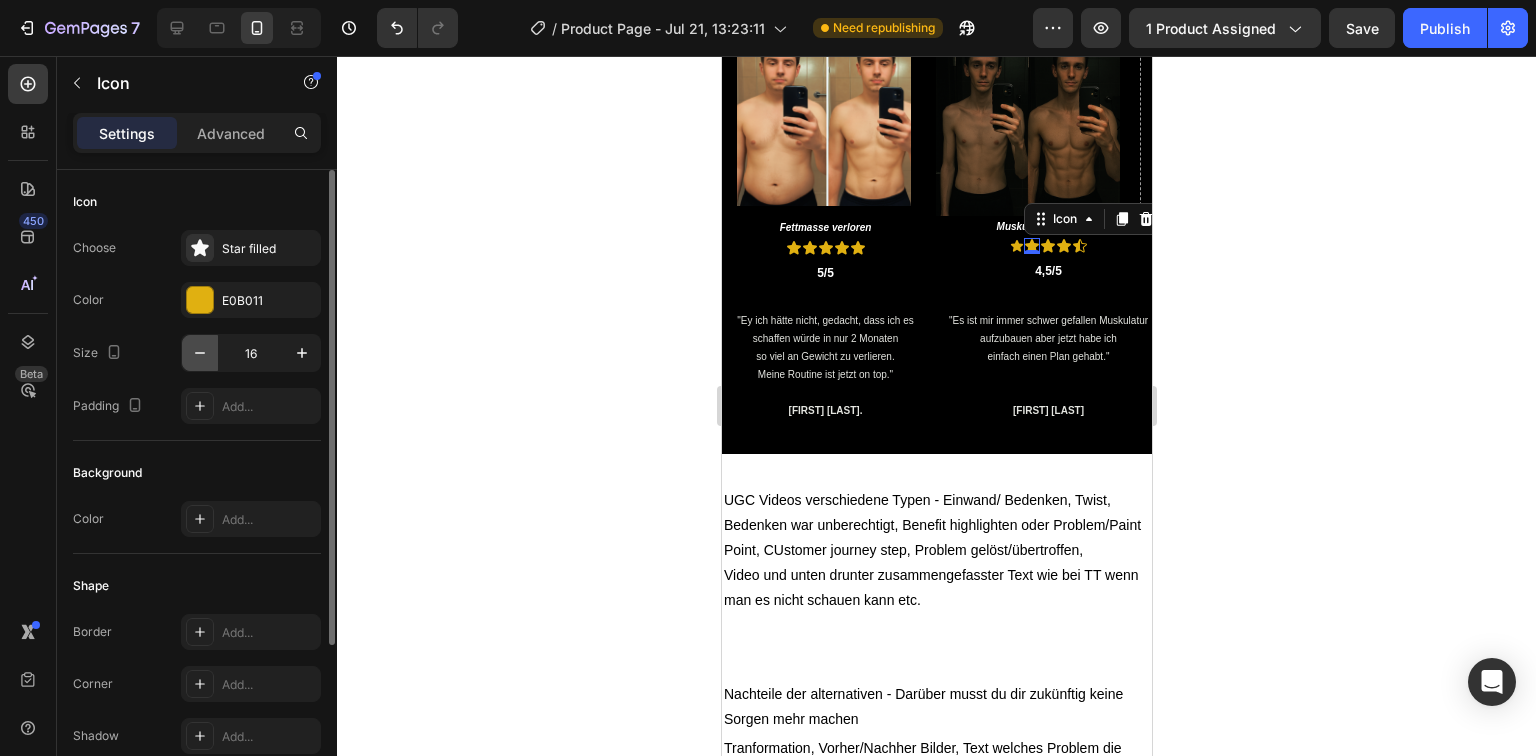 click 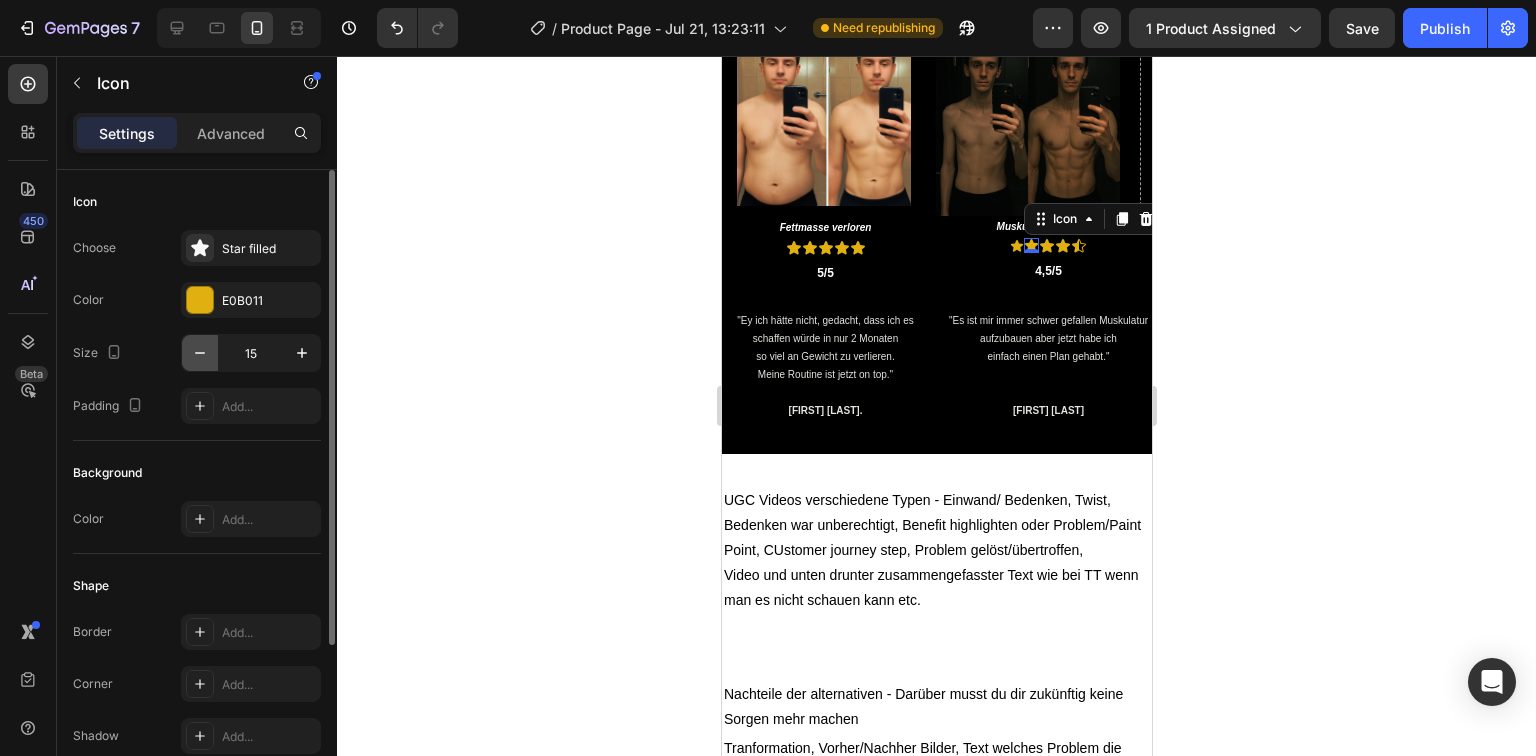 click 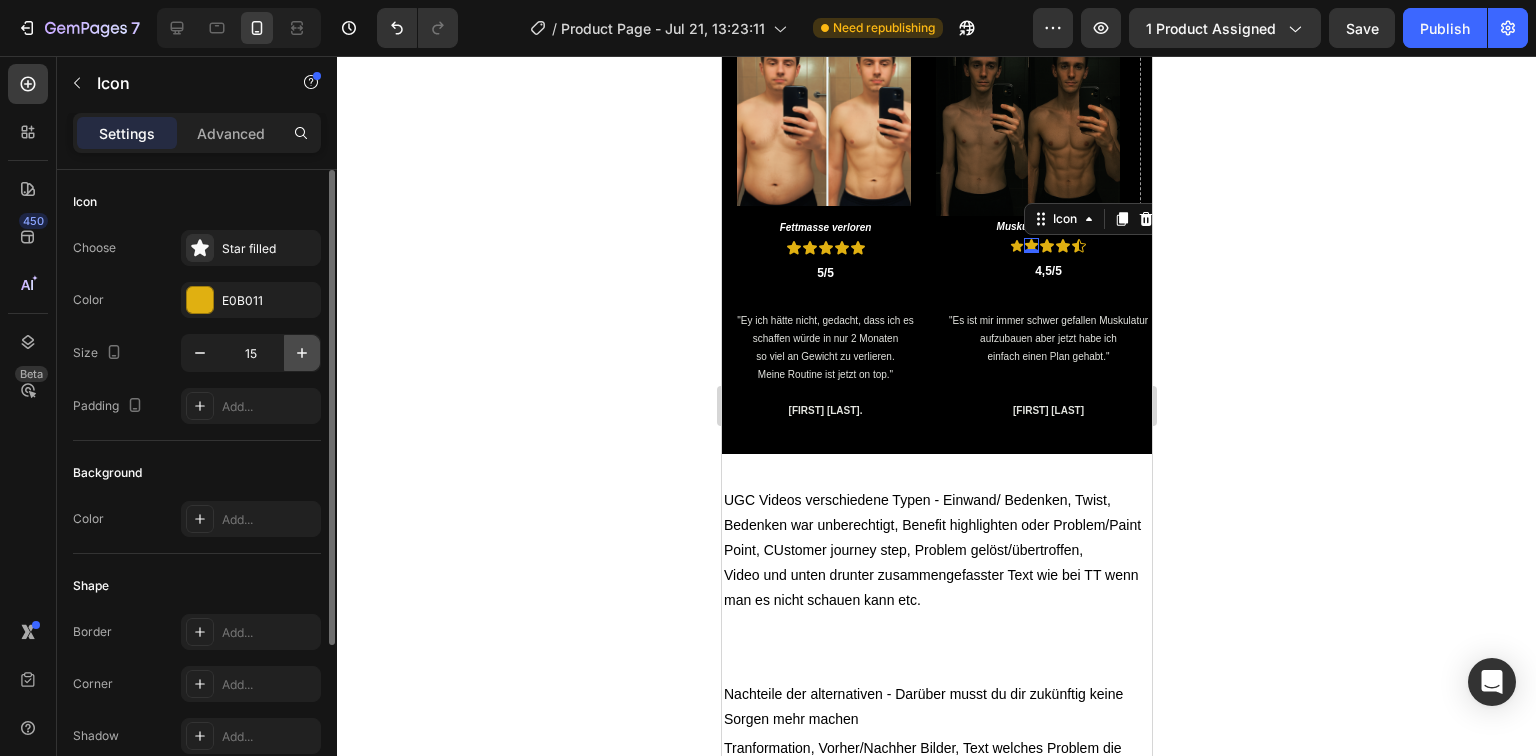 type on "14" 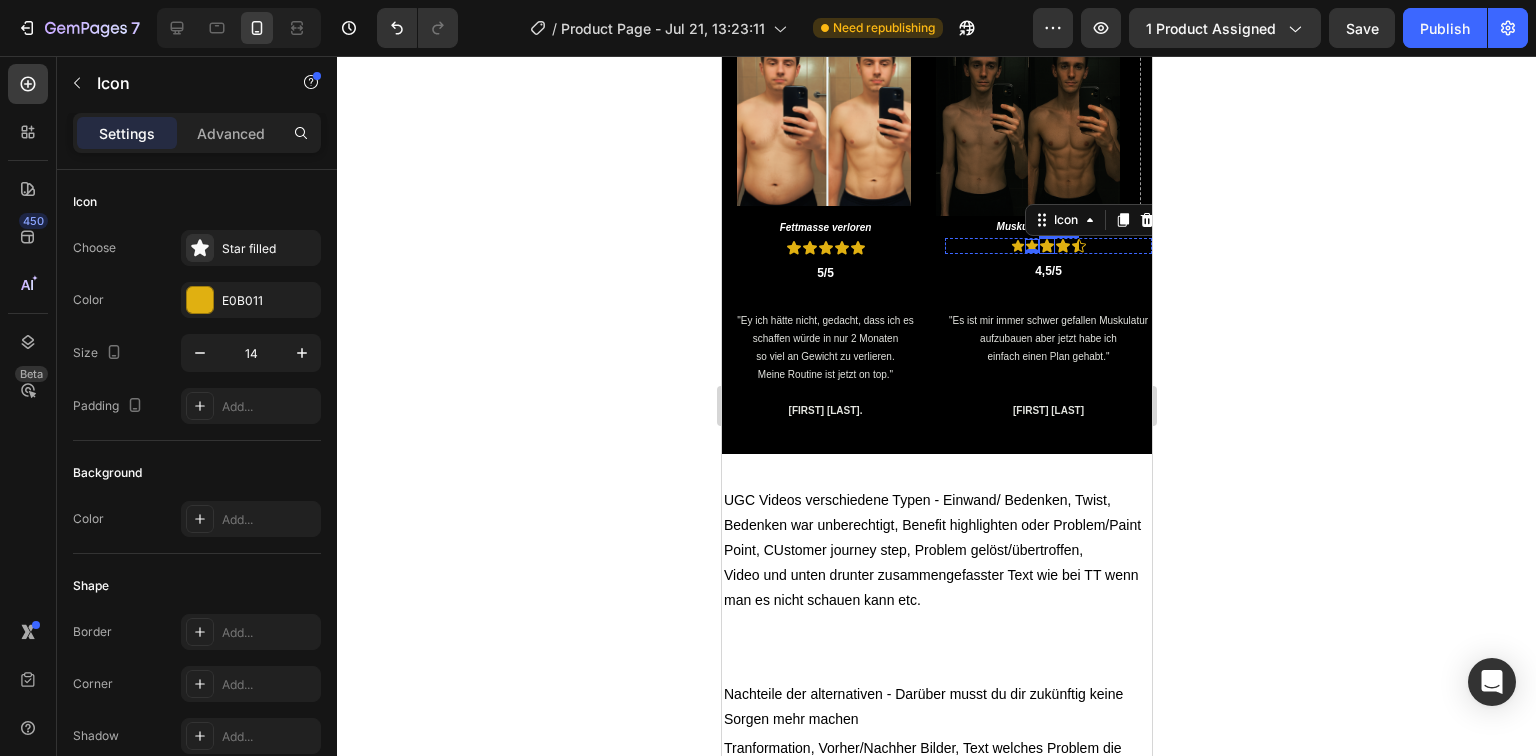 click on "Icon" at bounding box center [1046, 246] 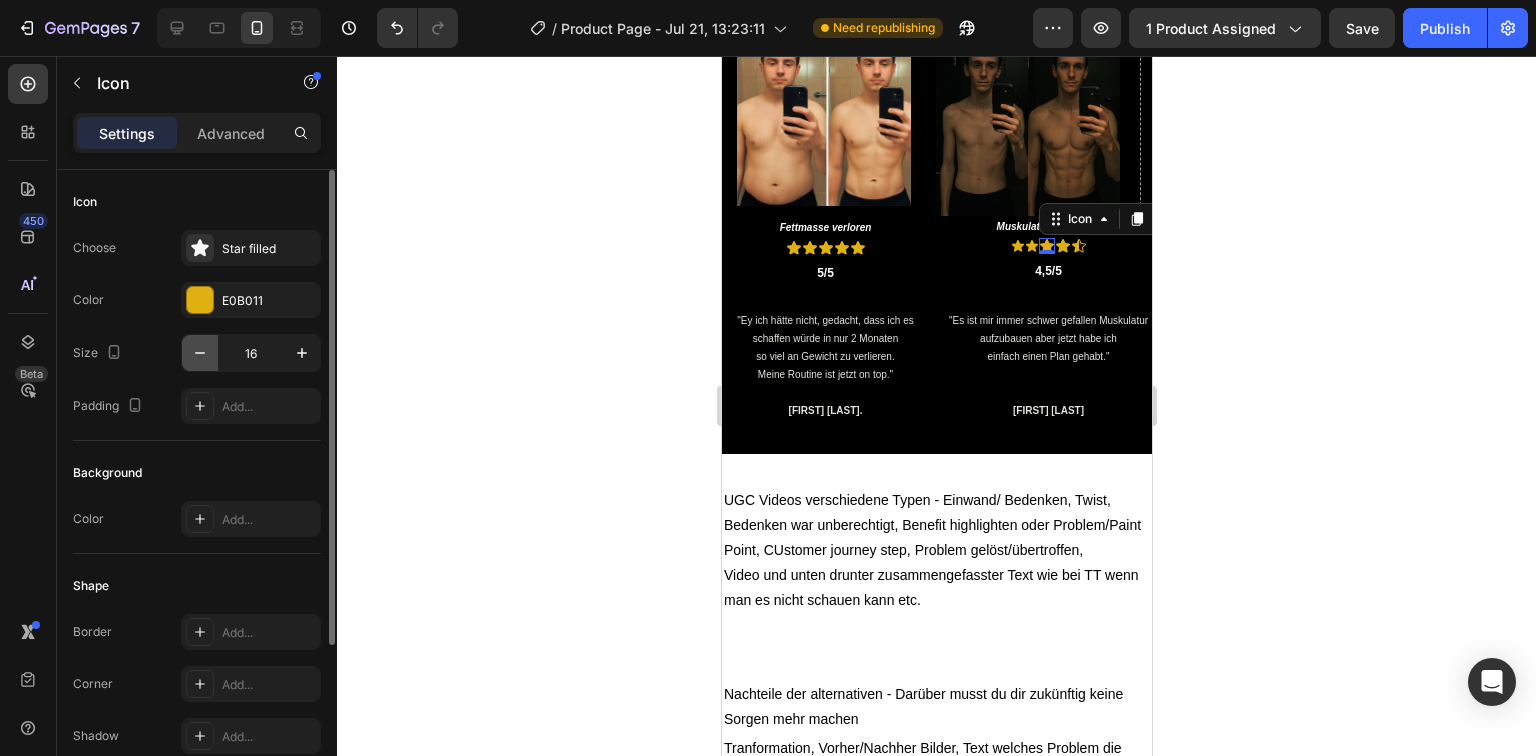 click at bounding box center [200, 353] 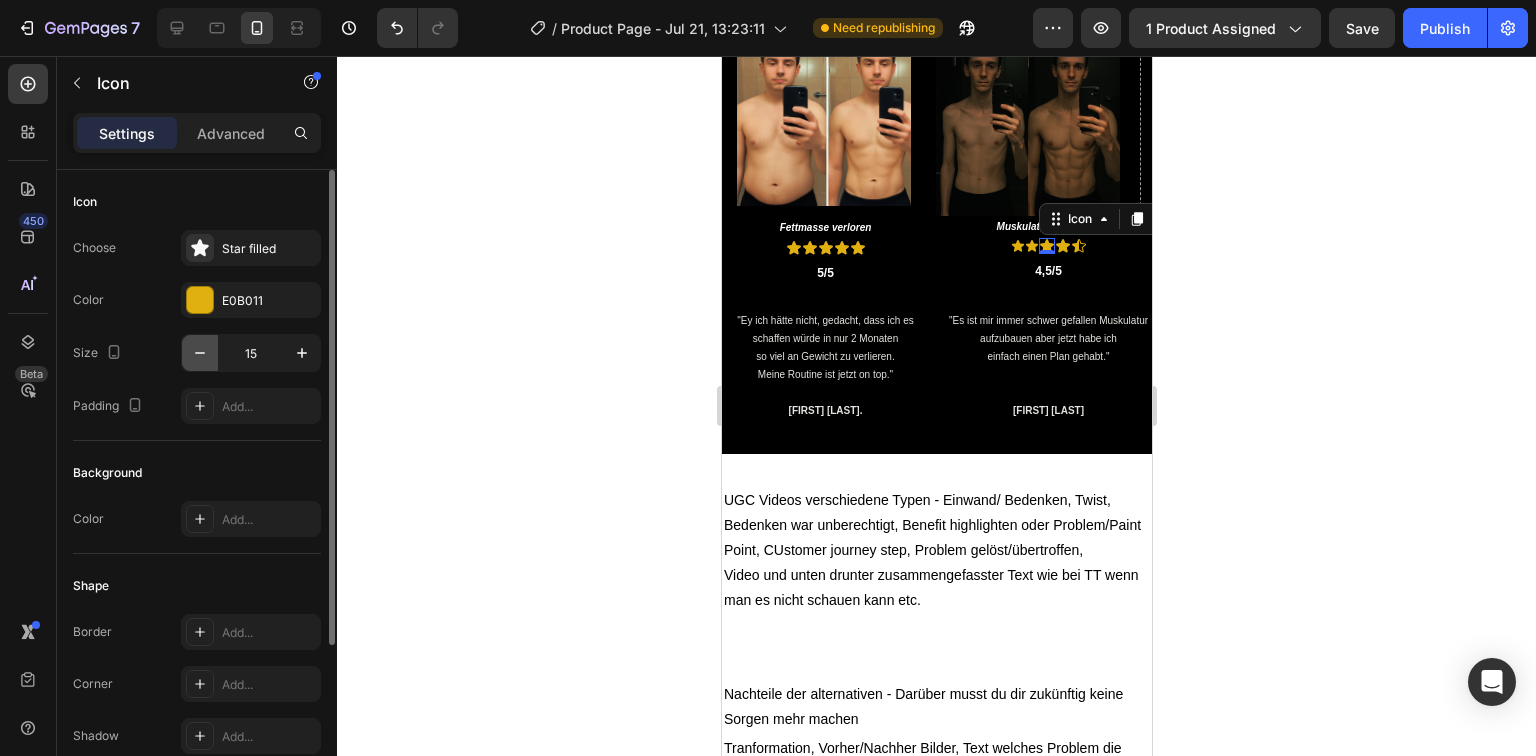 click at bounding box center (200, 353) 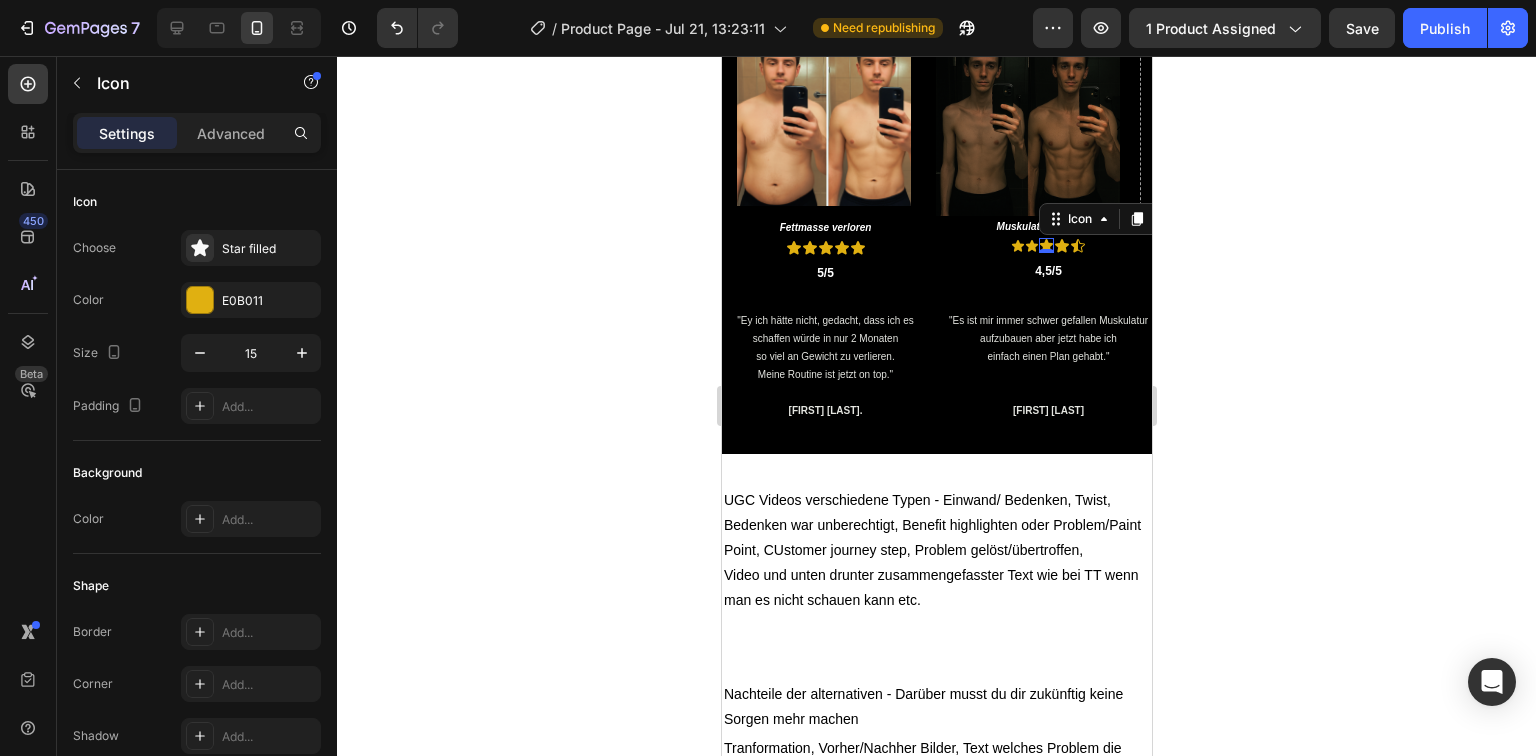 type on "14" 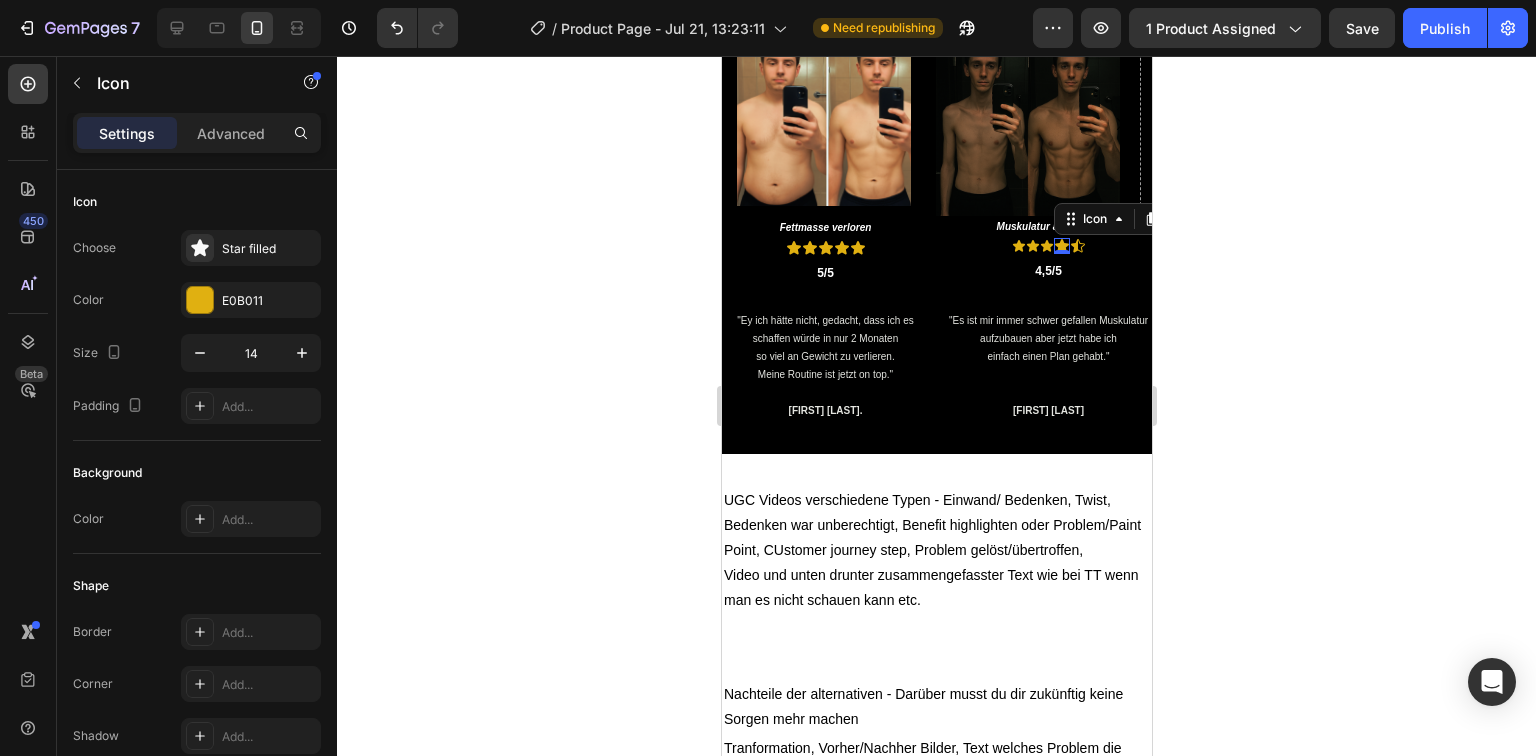 click 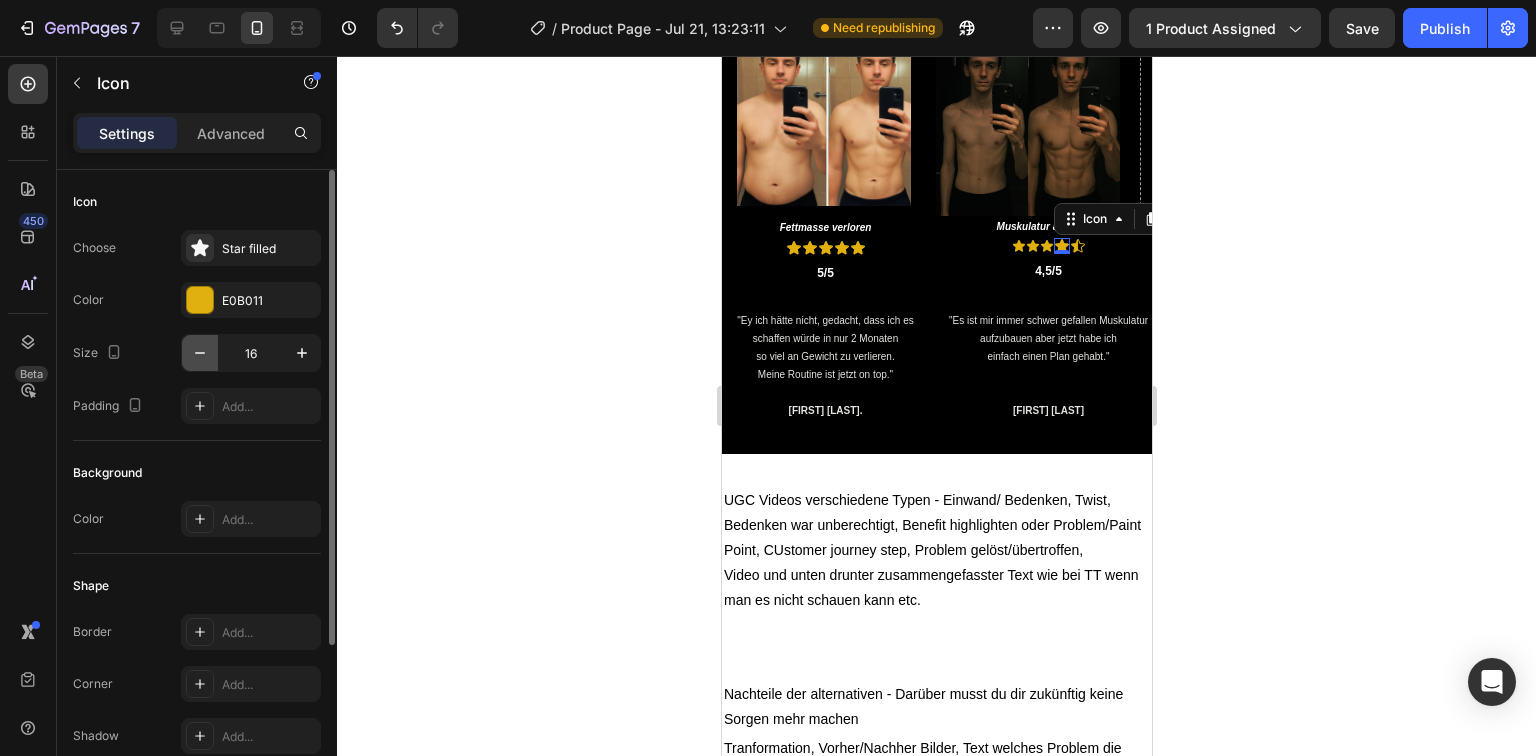 click 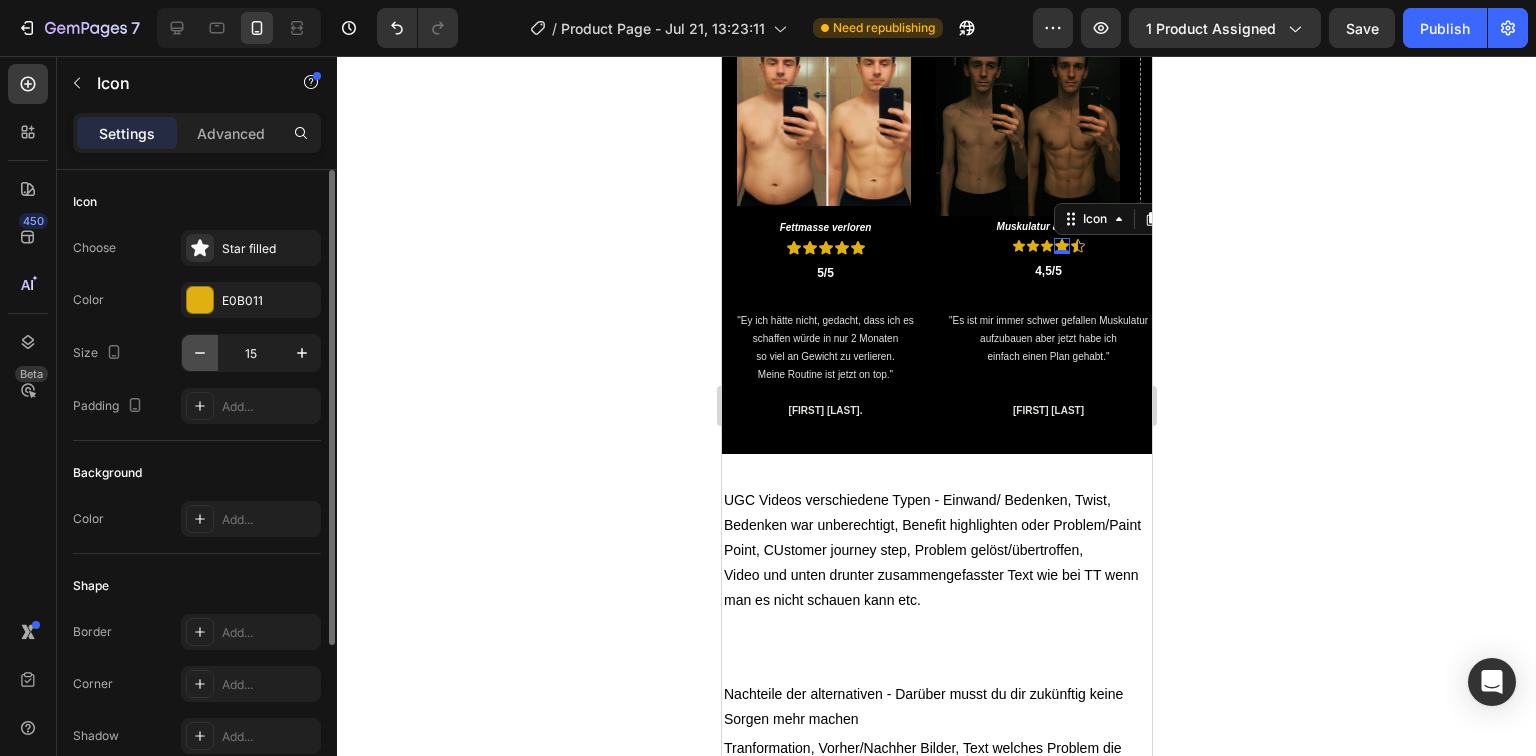 click 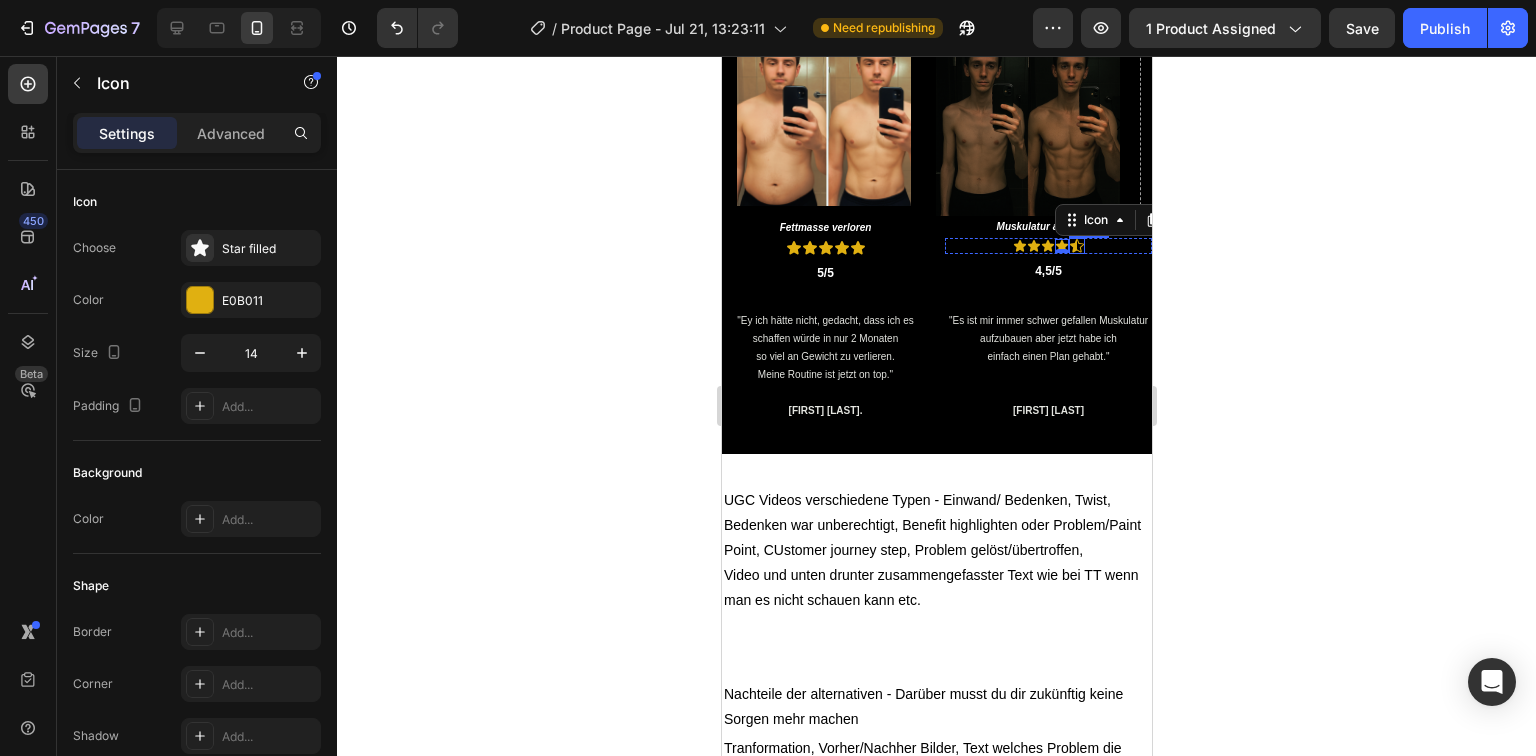click 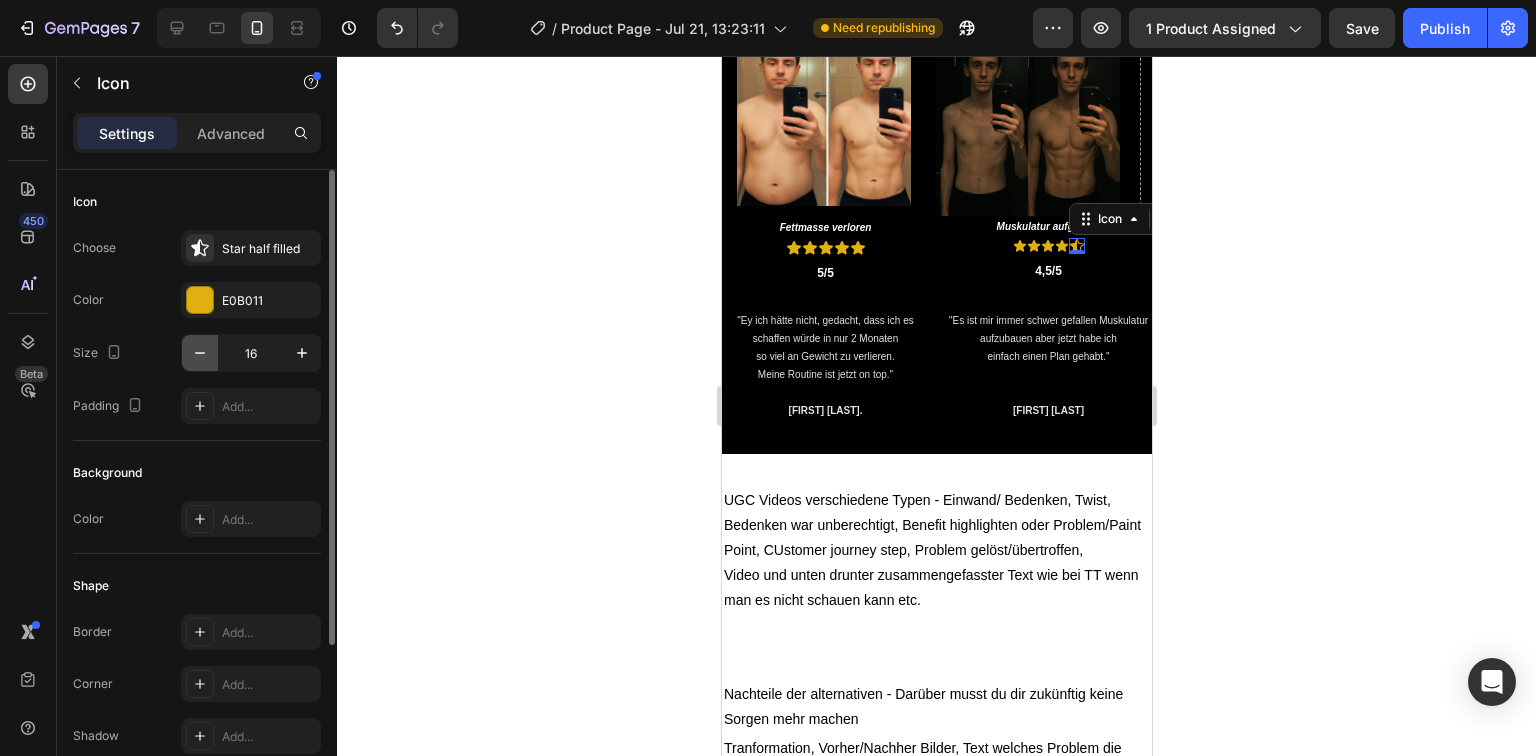 click 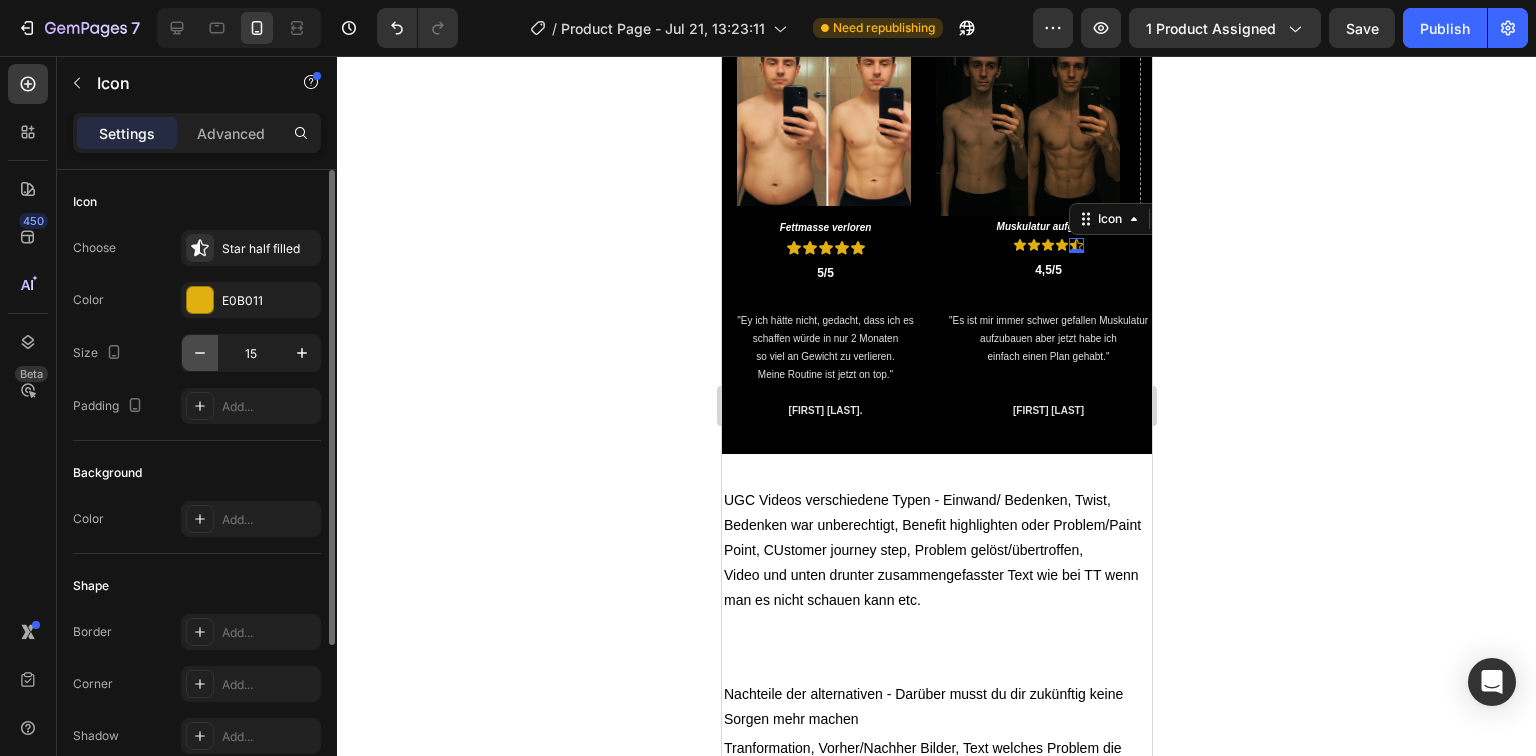 click 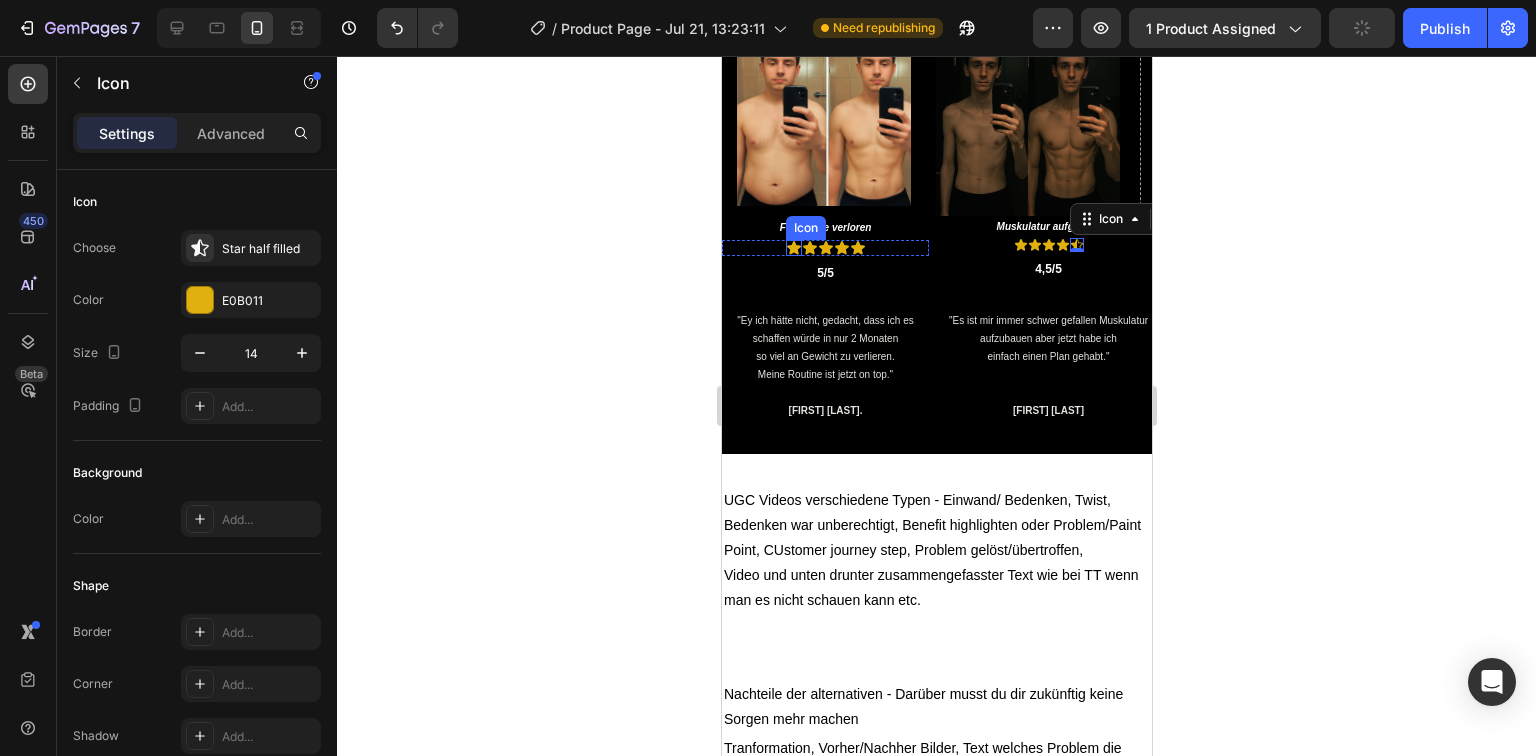click 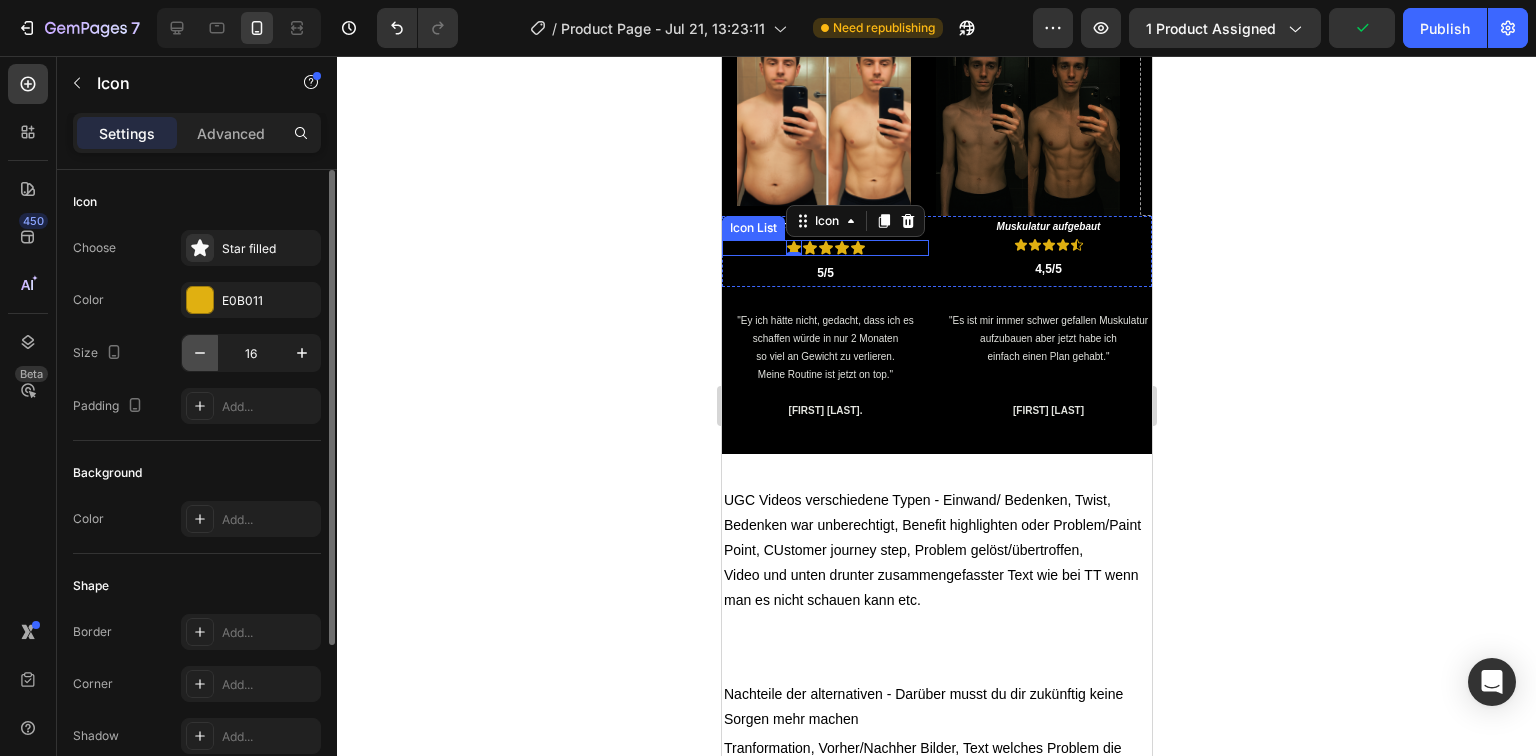click at bounding box center [200, 353] 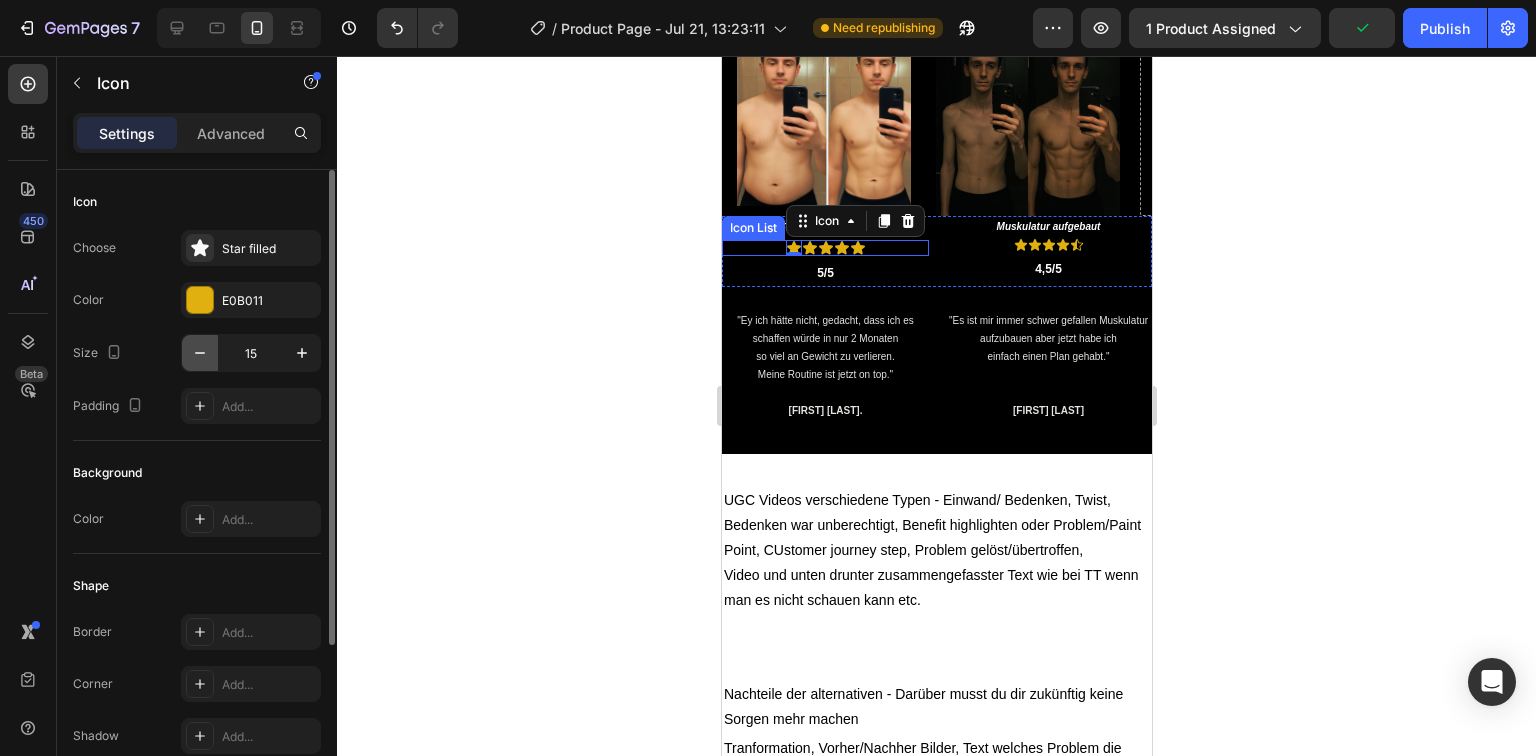 click at bounding box center [200, 353] 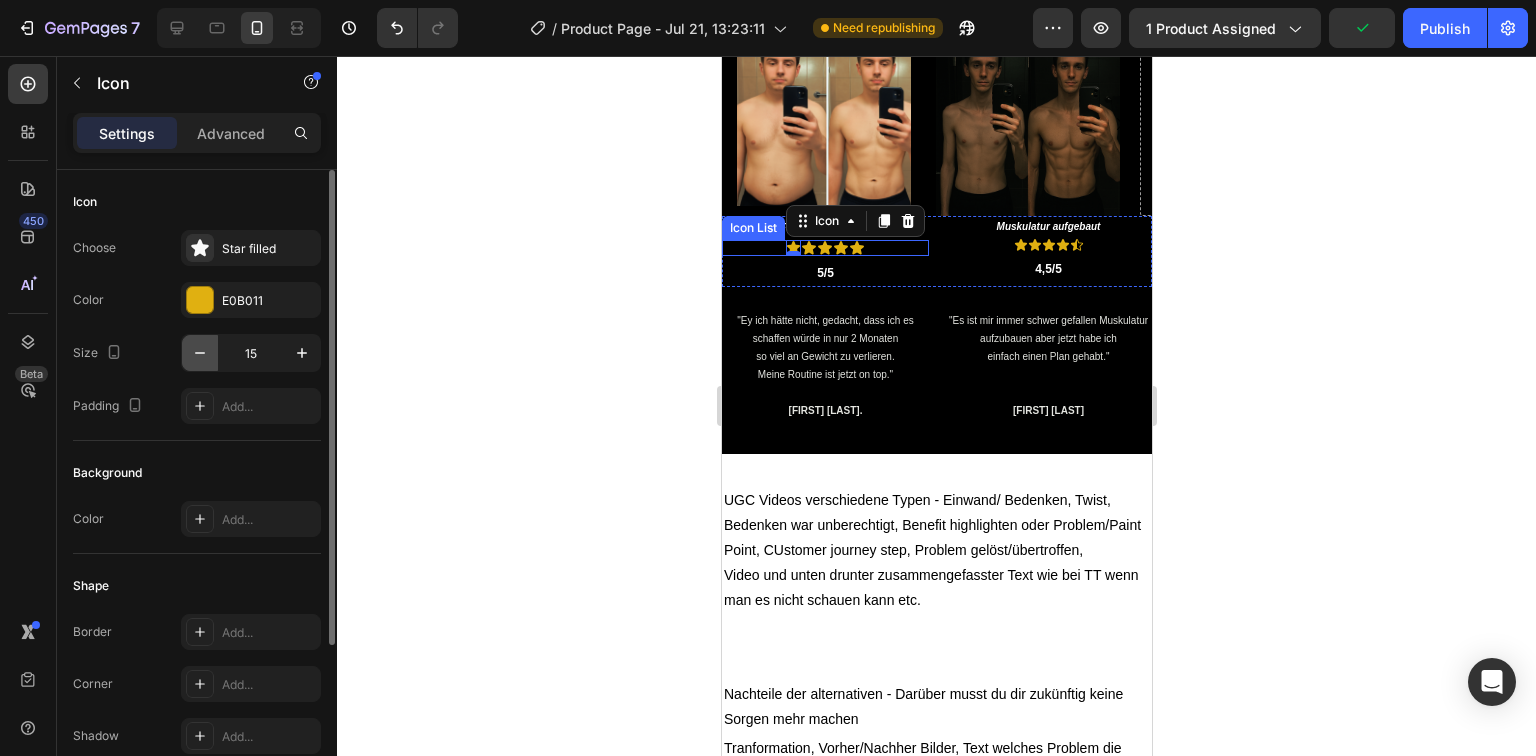 type on "14" 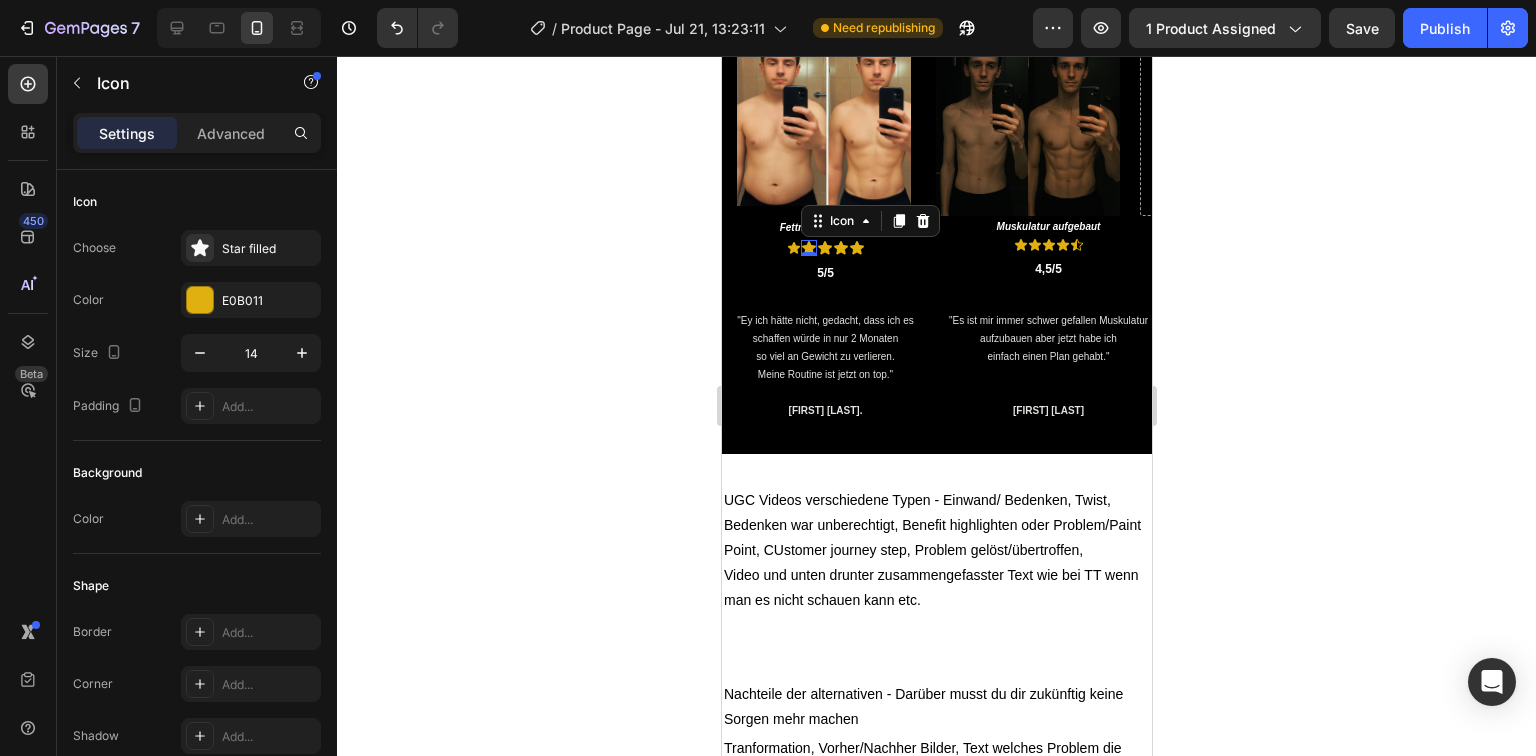 click on "Icon   0" at bounding box center (808, 248) 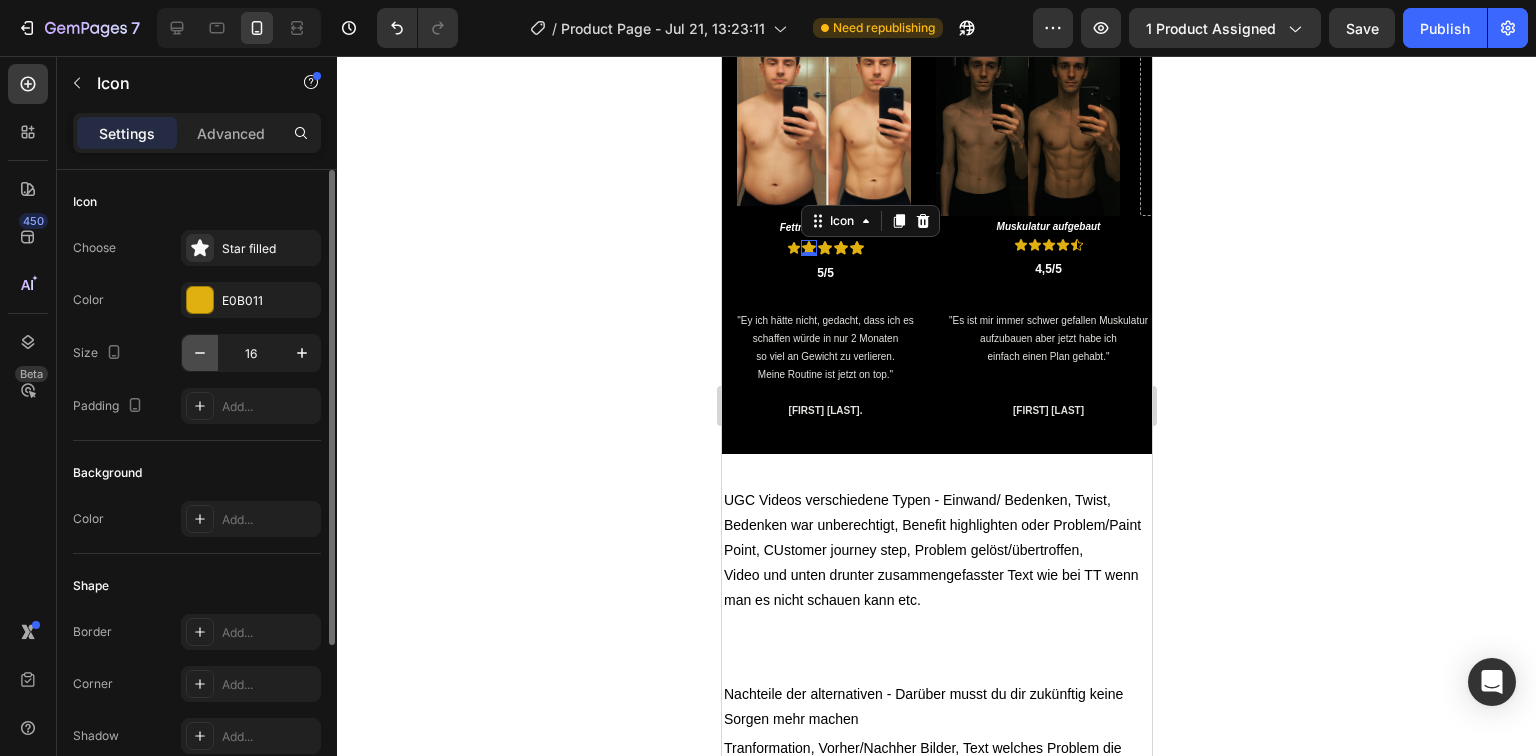 click 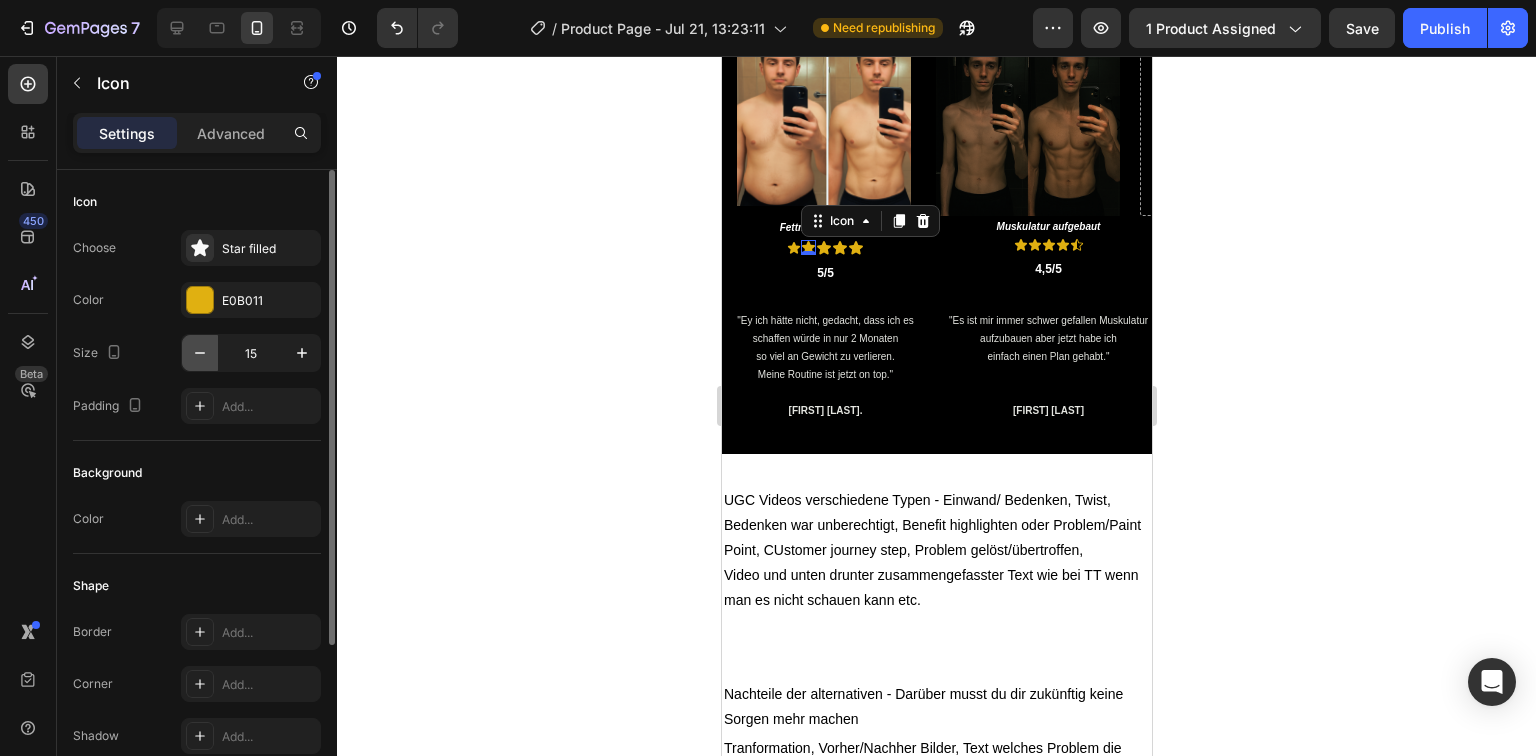 click 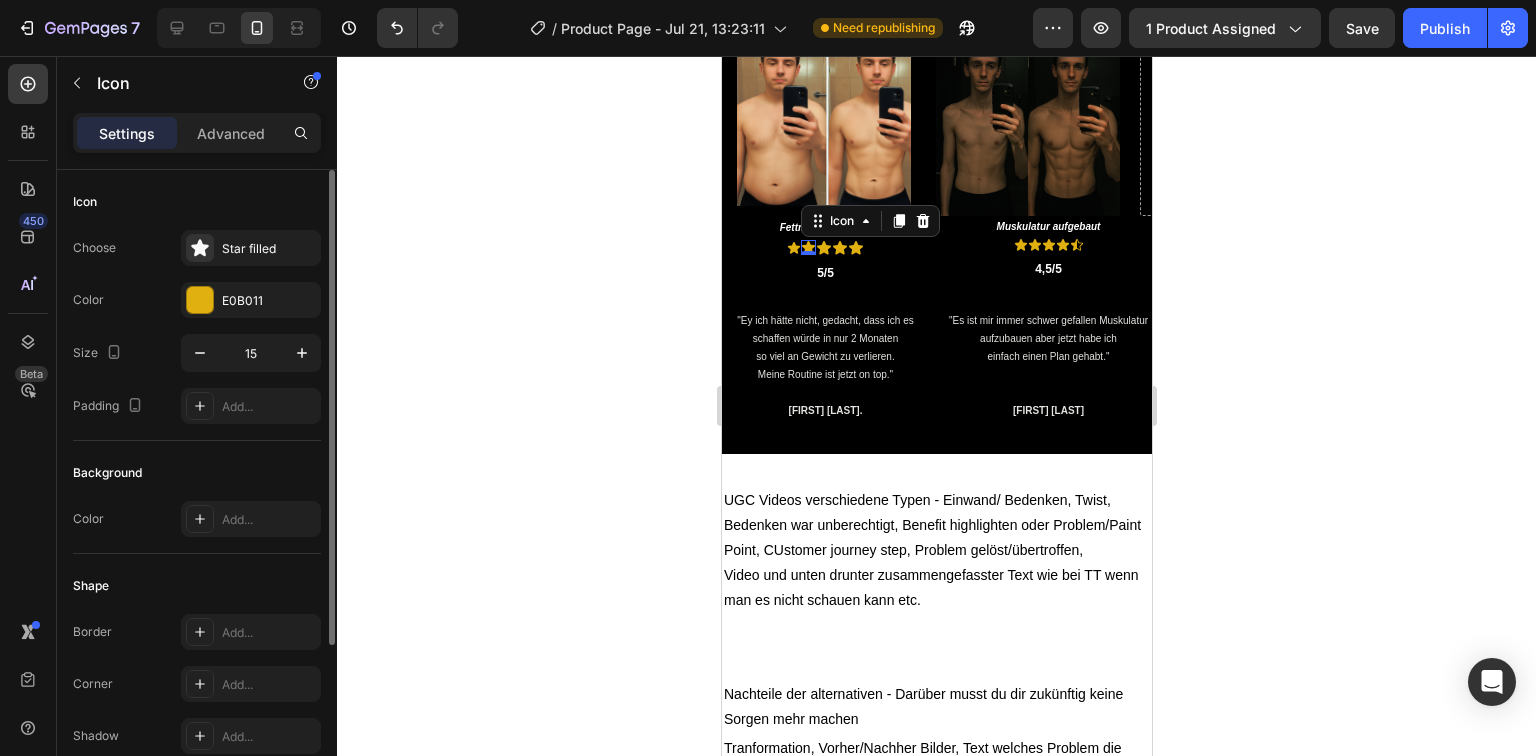 type on "14" 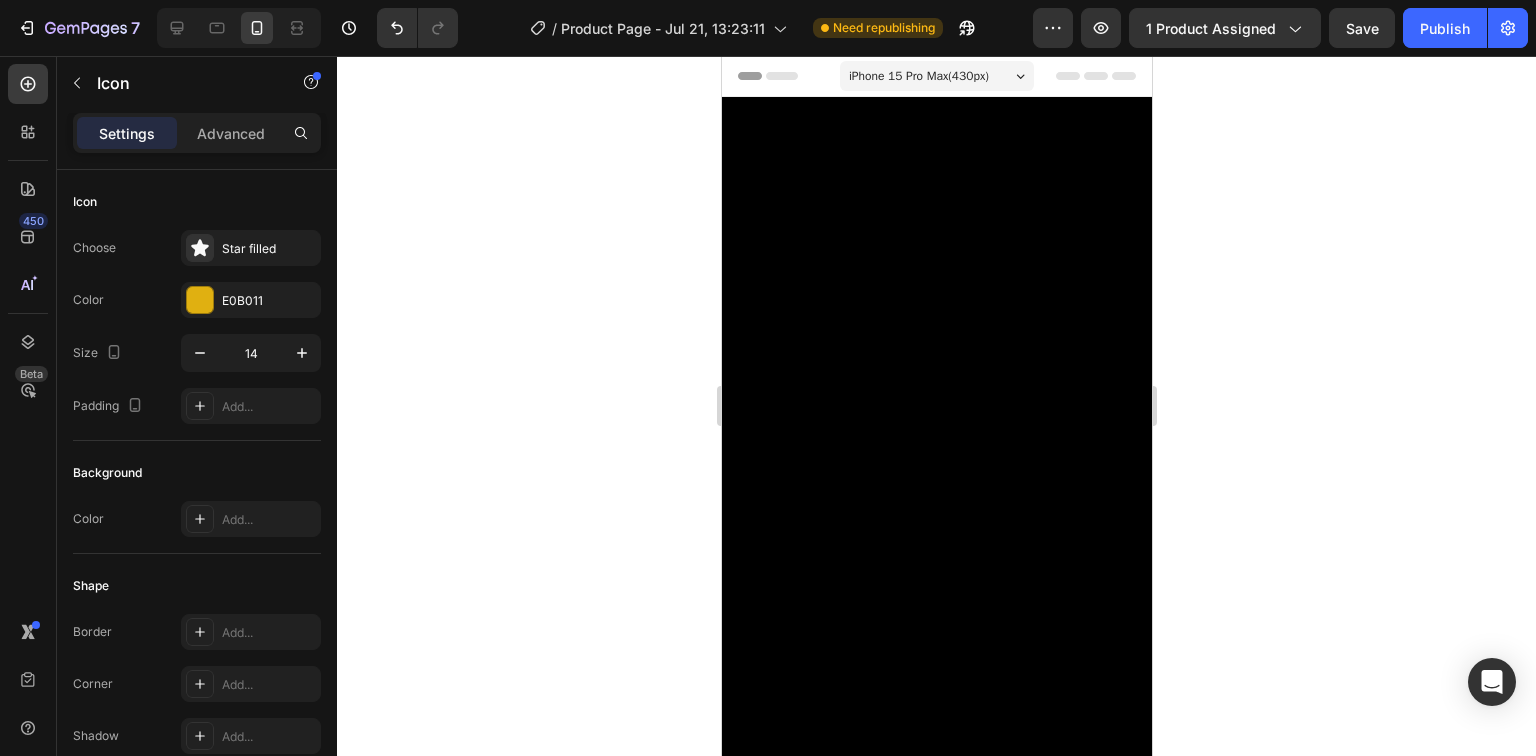 scroll, scrollTop: 4972, scrollLeft: 0, axis: vertical 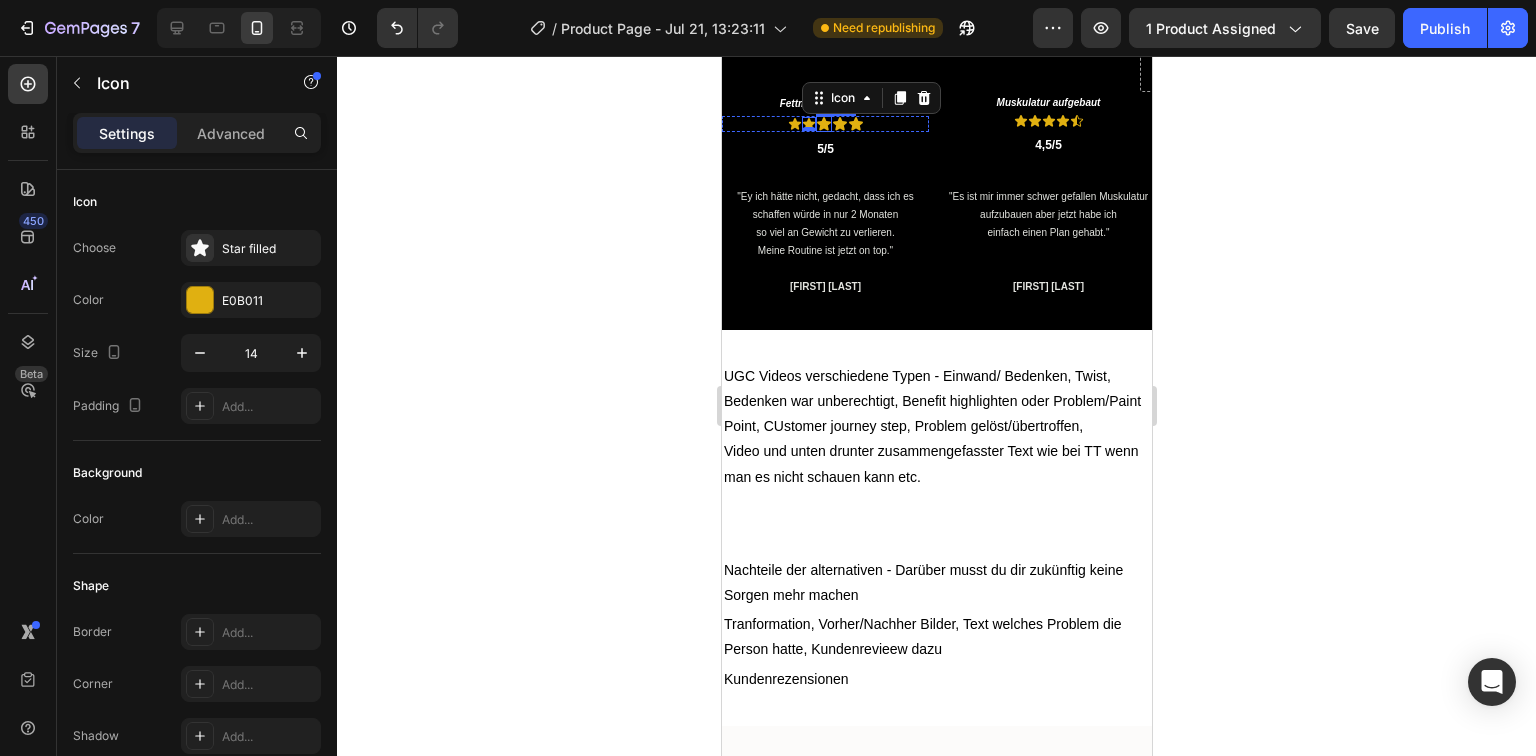 click 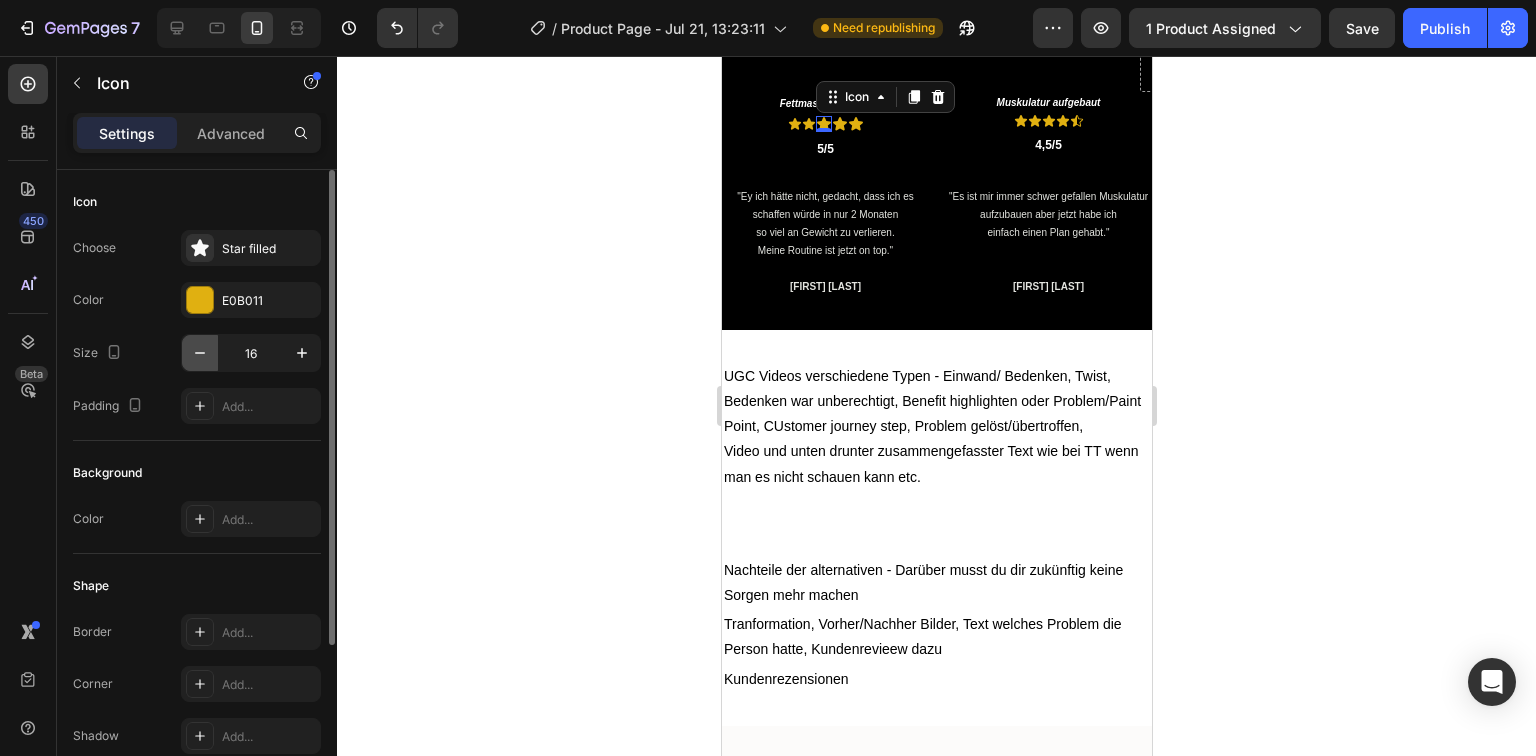 click at bounding box center (200, 353) 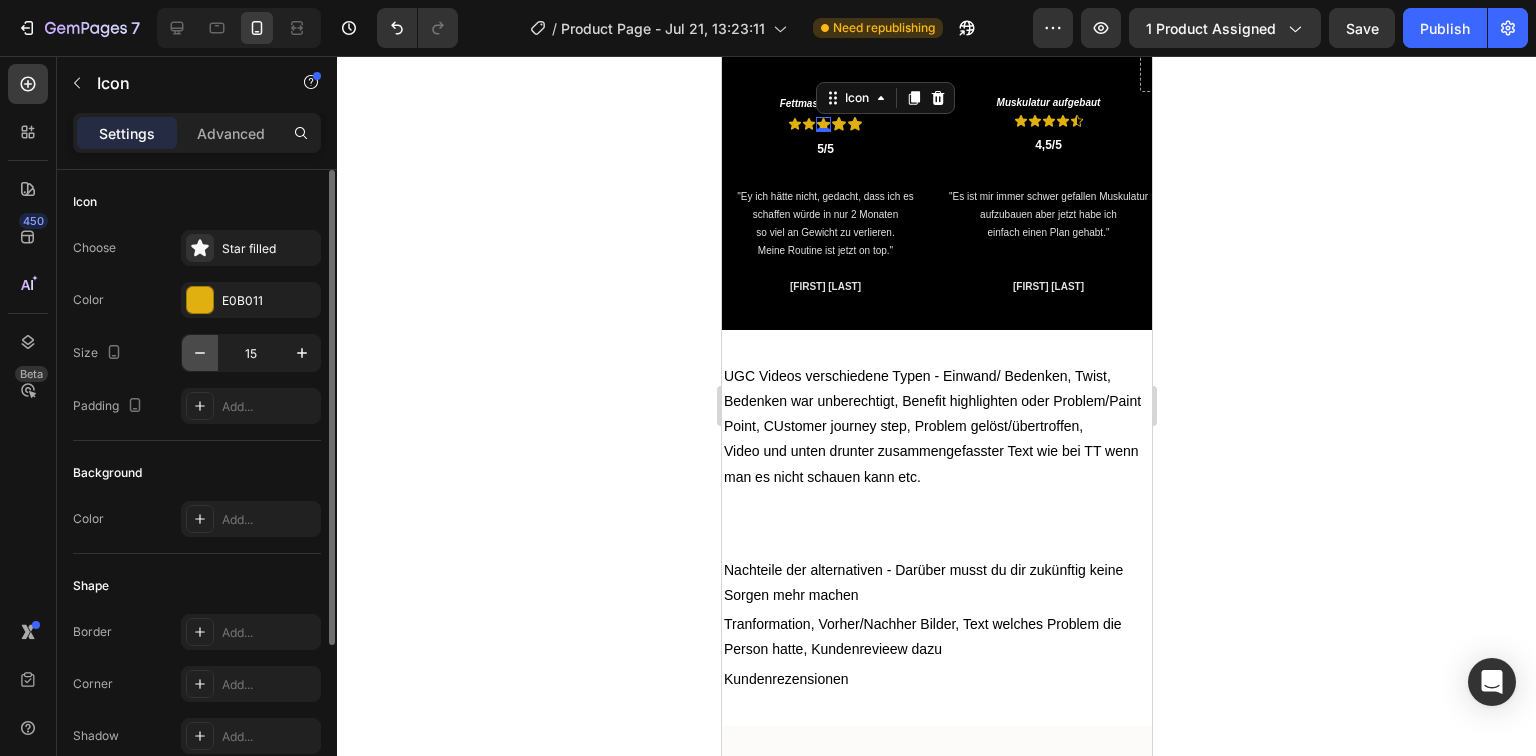 click at bounding box center [200, 353] 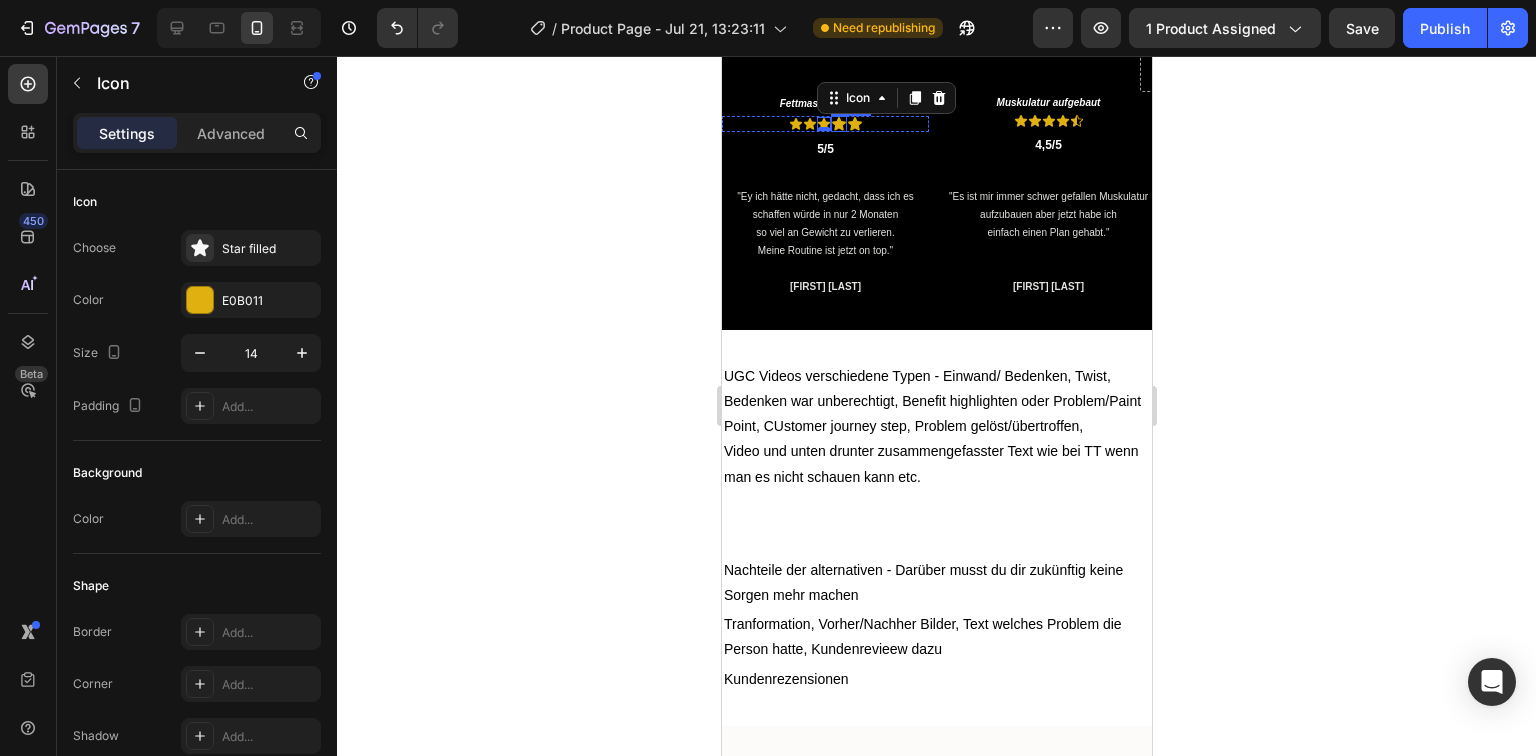 click on "Icon" at bounding box center (838, 124) 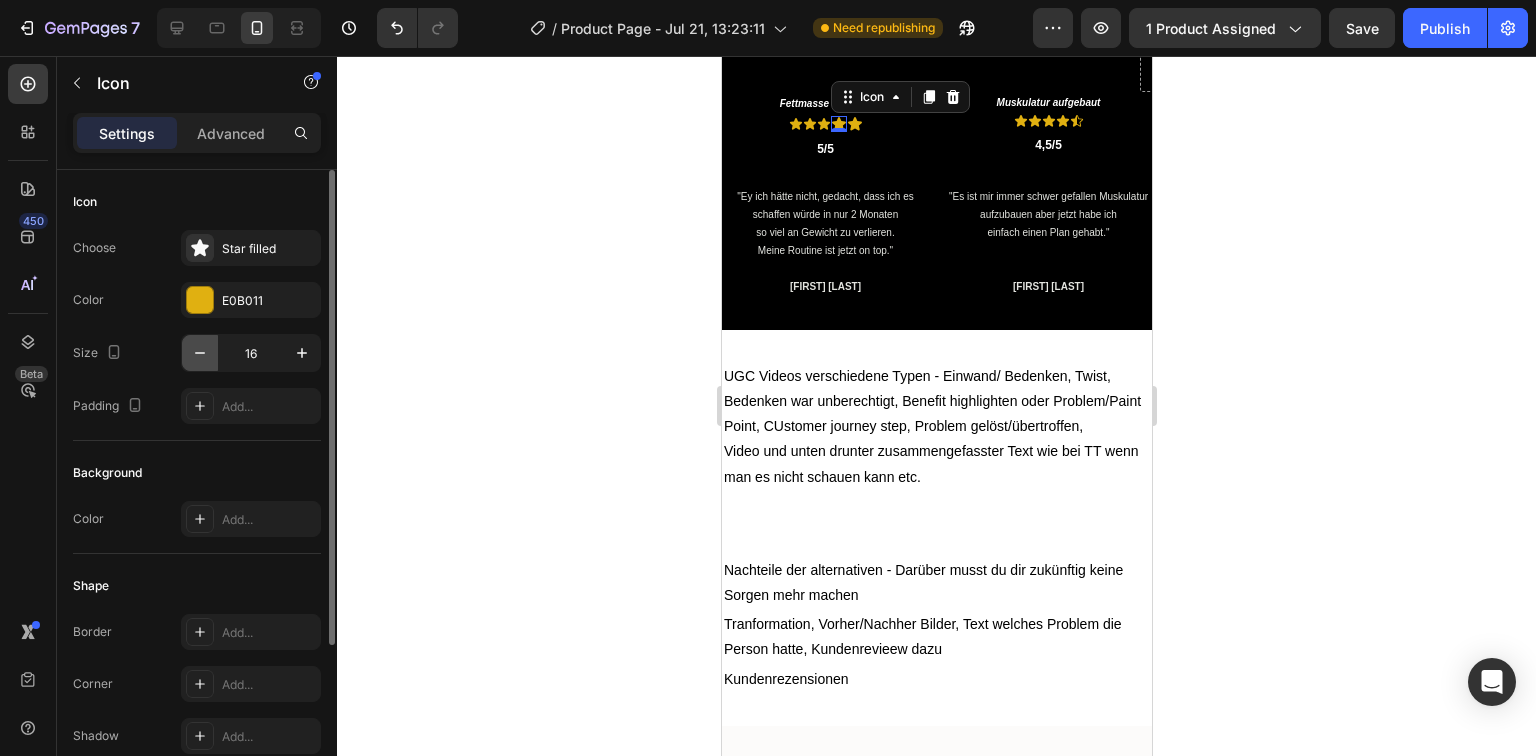 click at bounding box center (200, 353) 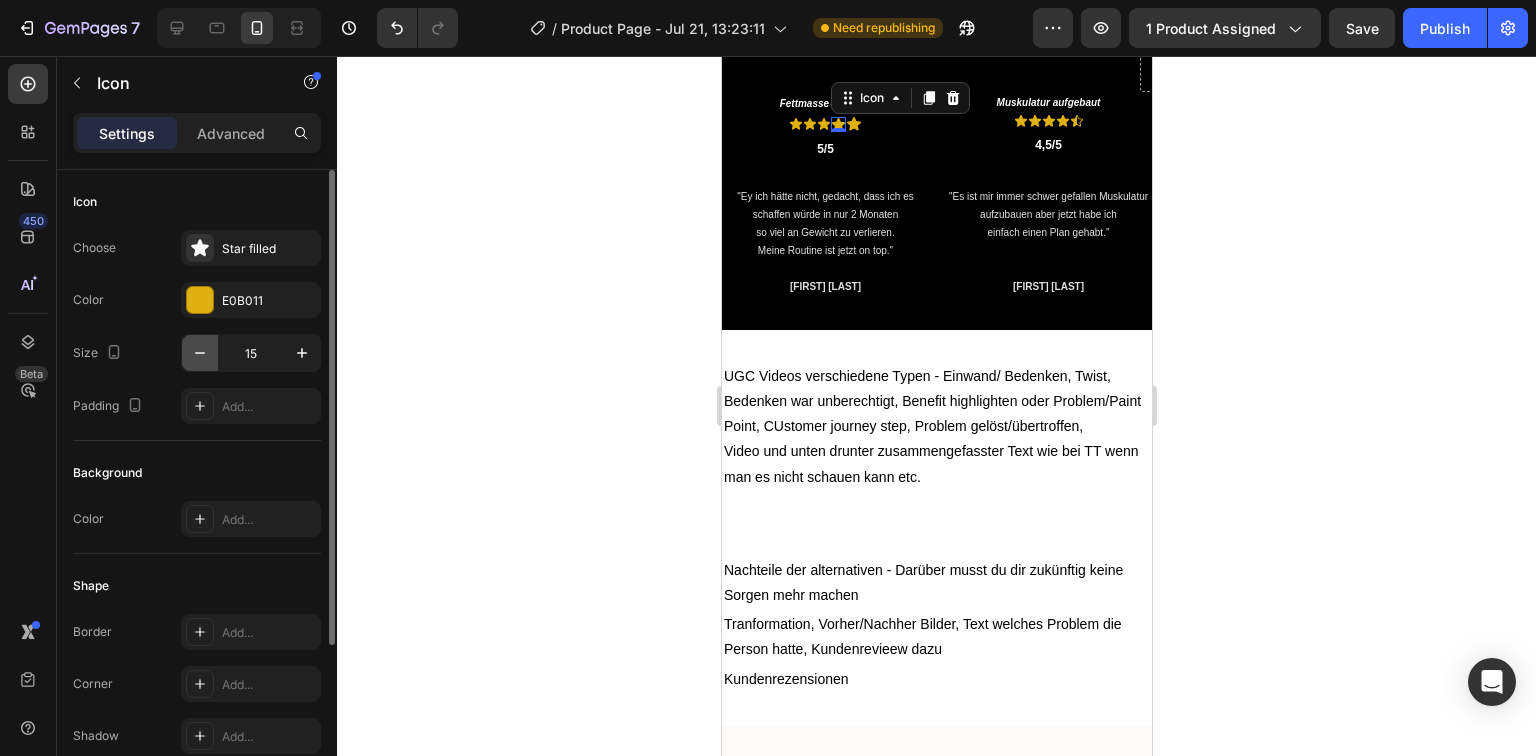 click at bounding box center (200, 353) 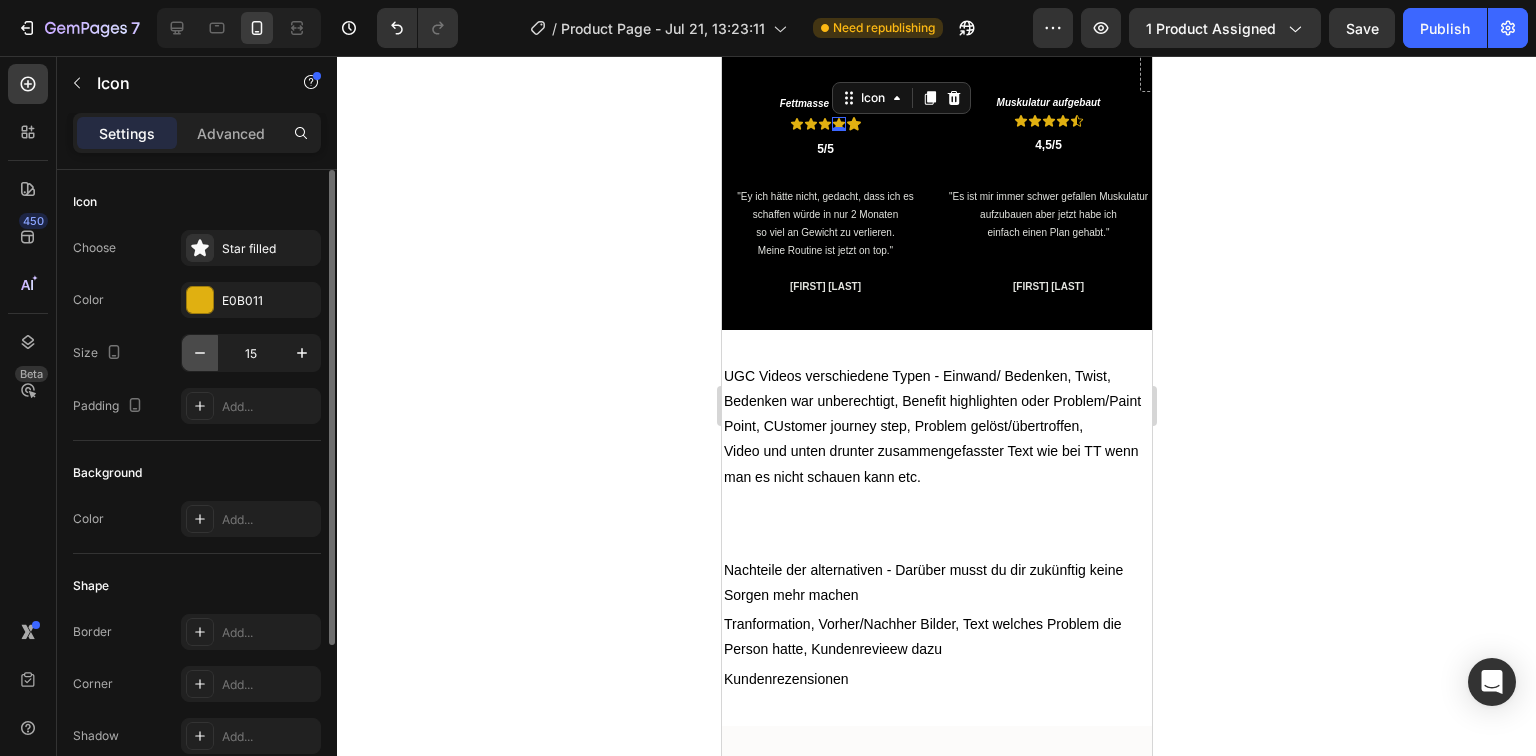 type on "14" 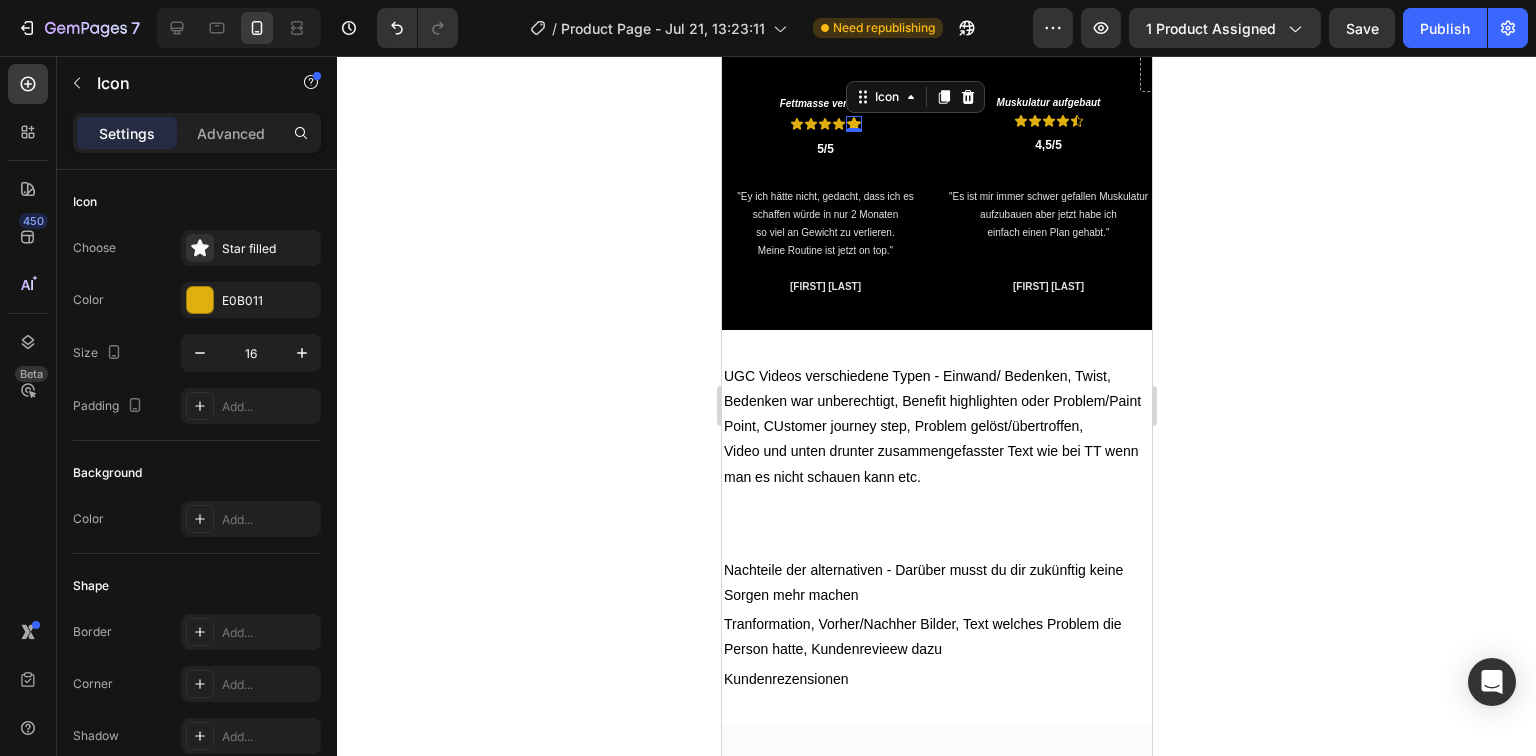 drag, startPoint x: 848, startPoint y: 457, endPoint x: 1201, endPoint y: 460, distance: 353.01276 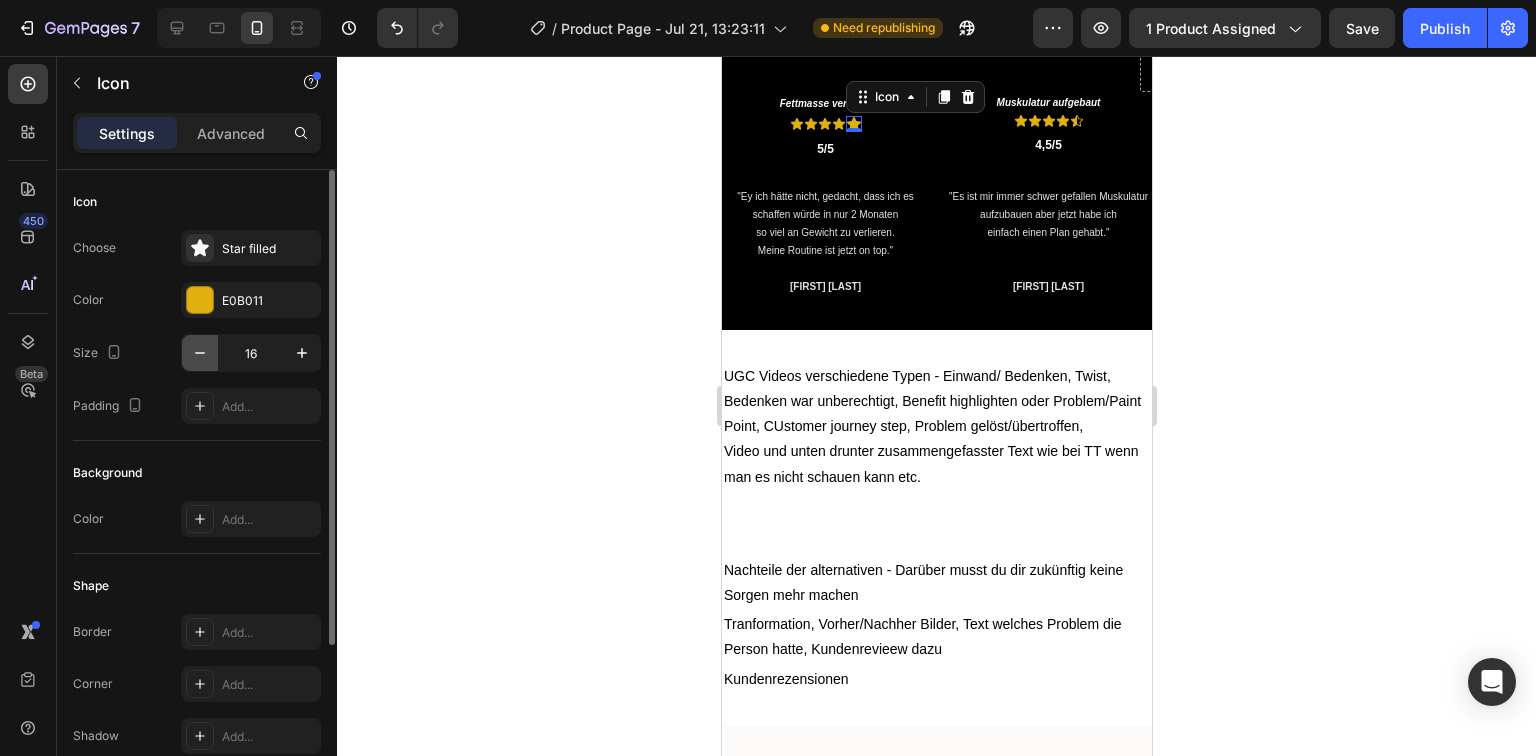 click 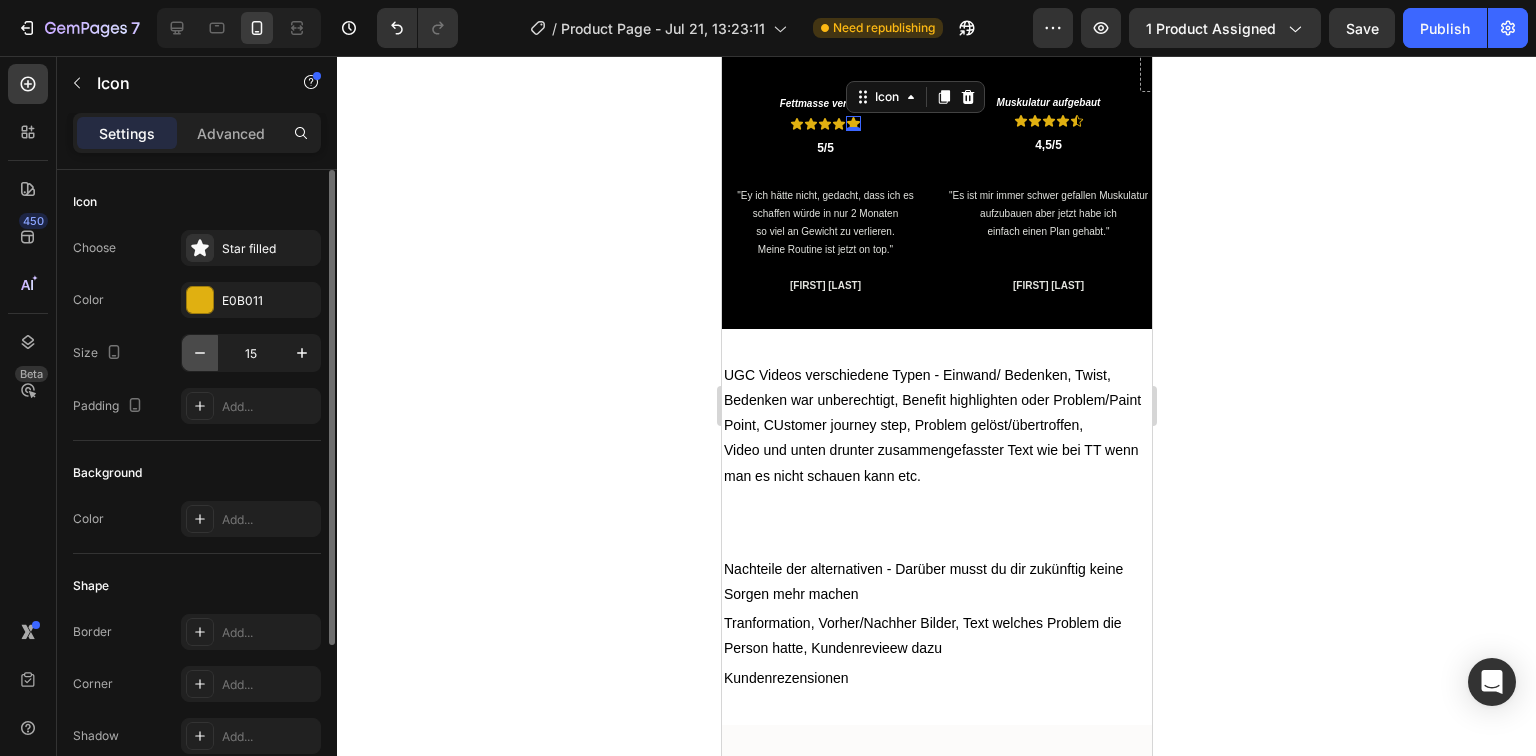 click 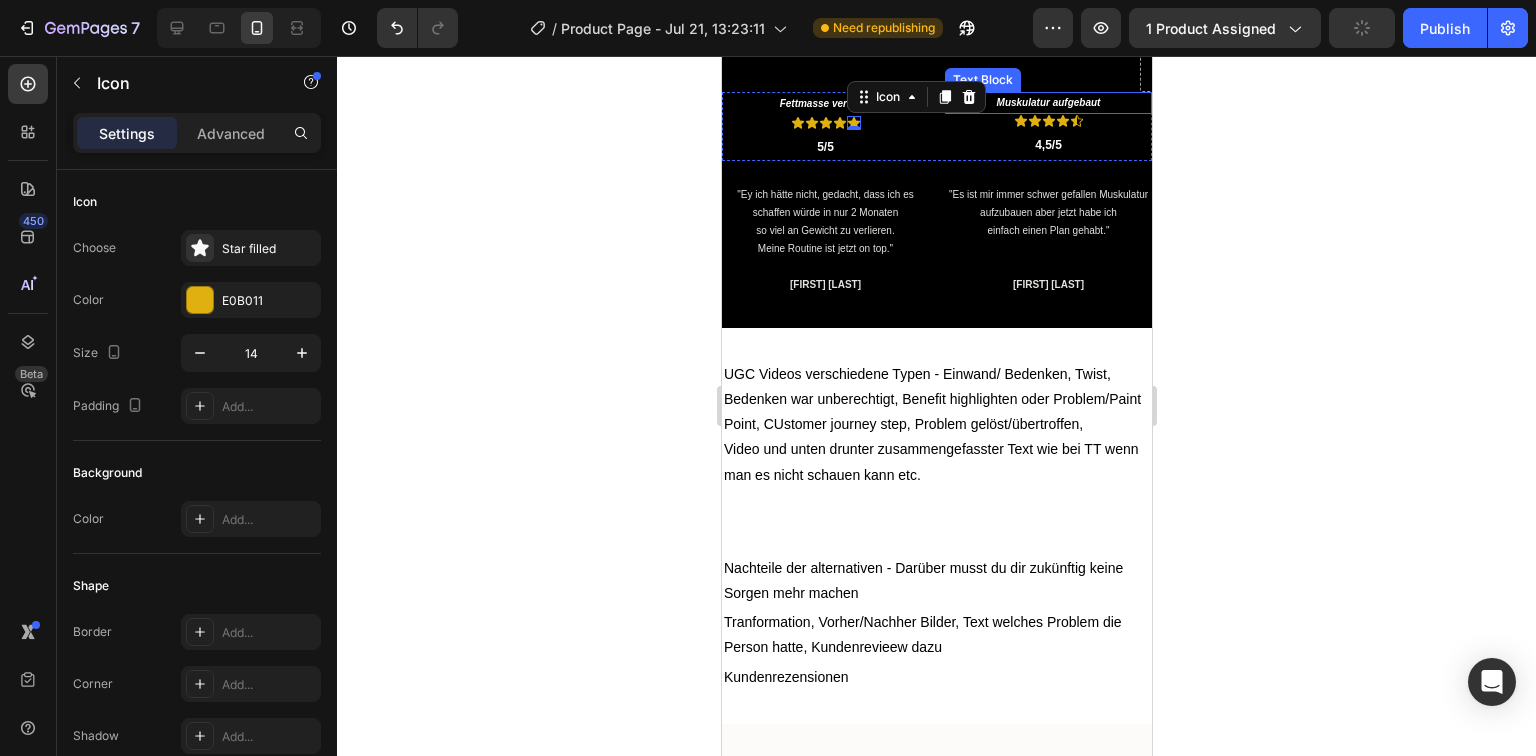 click 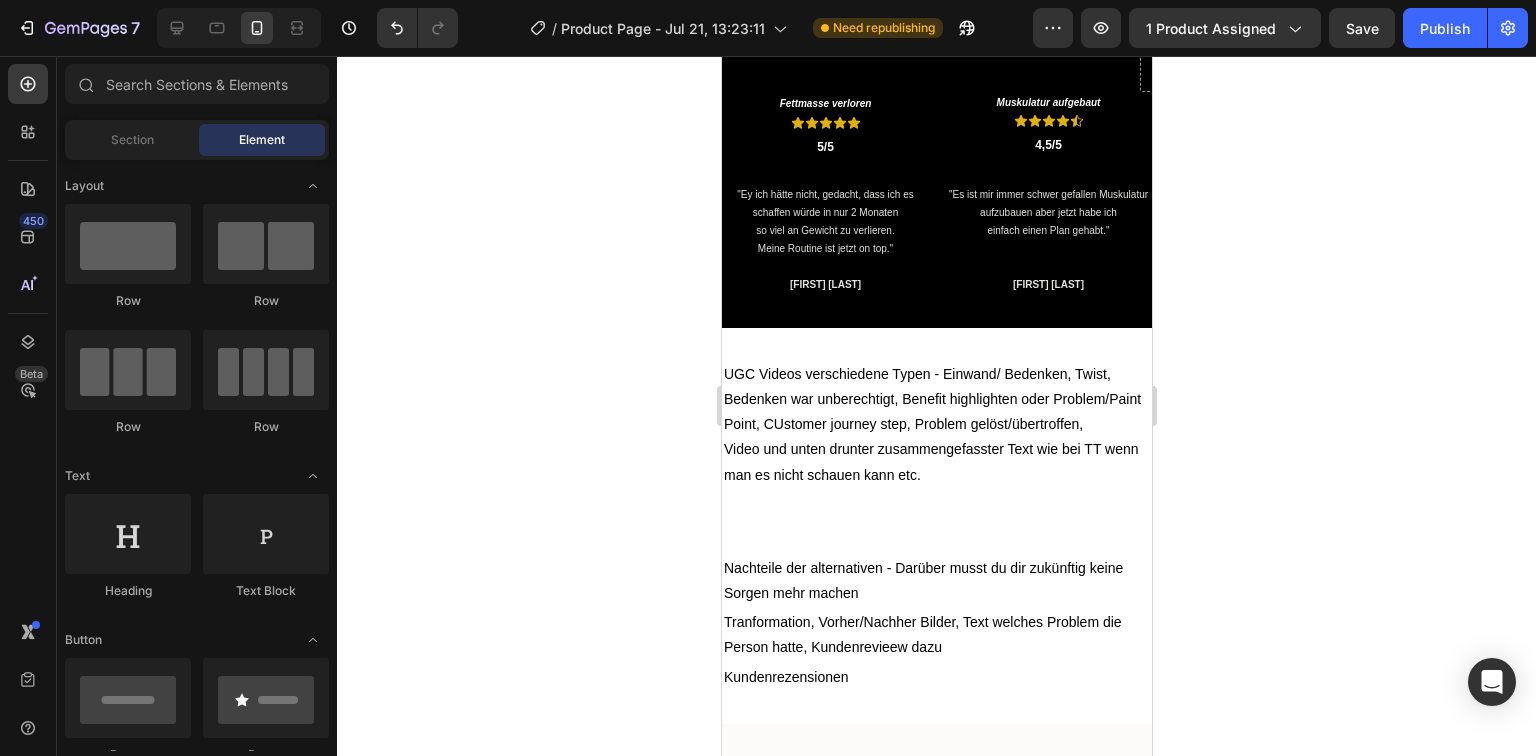 click 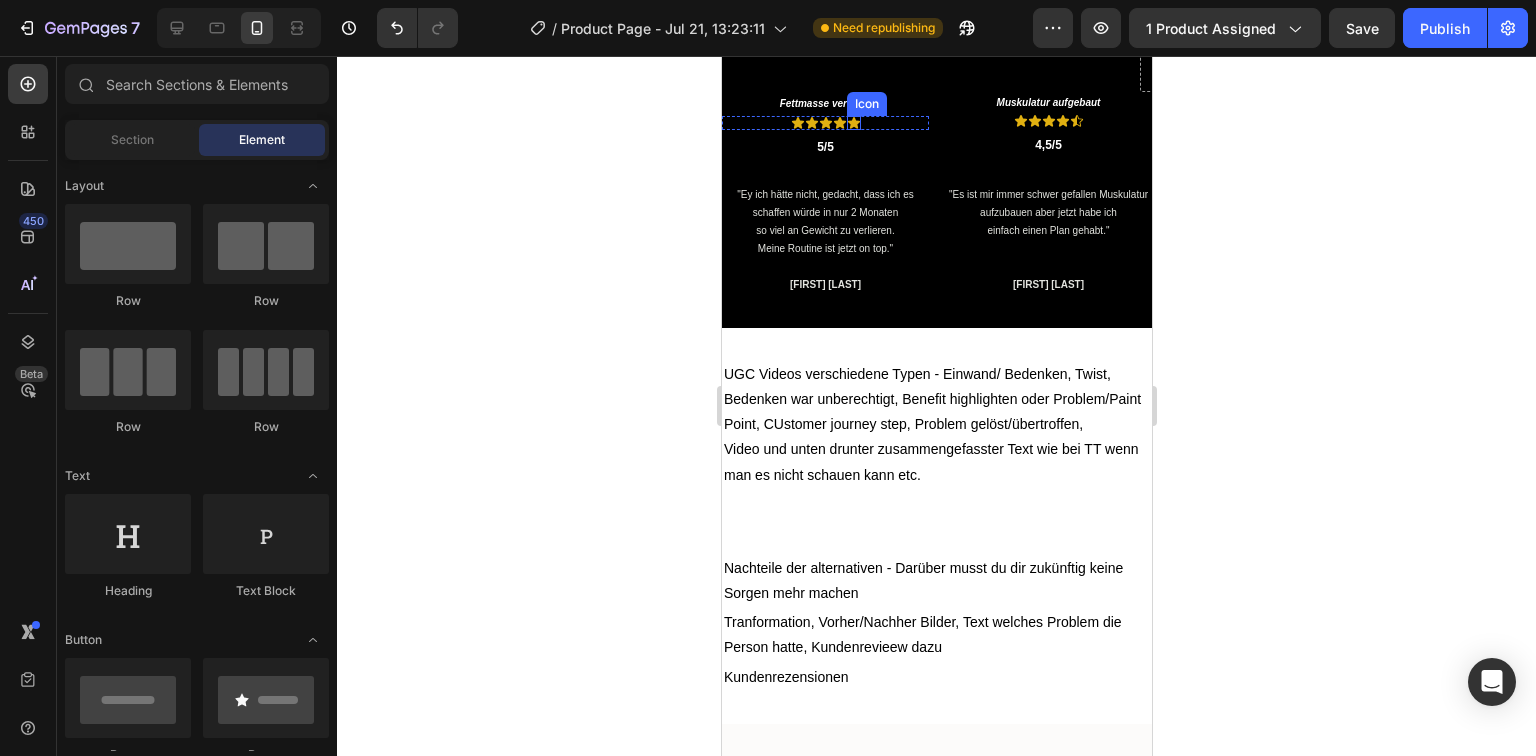 click on "Icon" at bounding box center (853, 123) 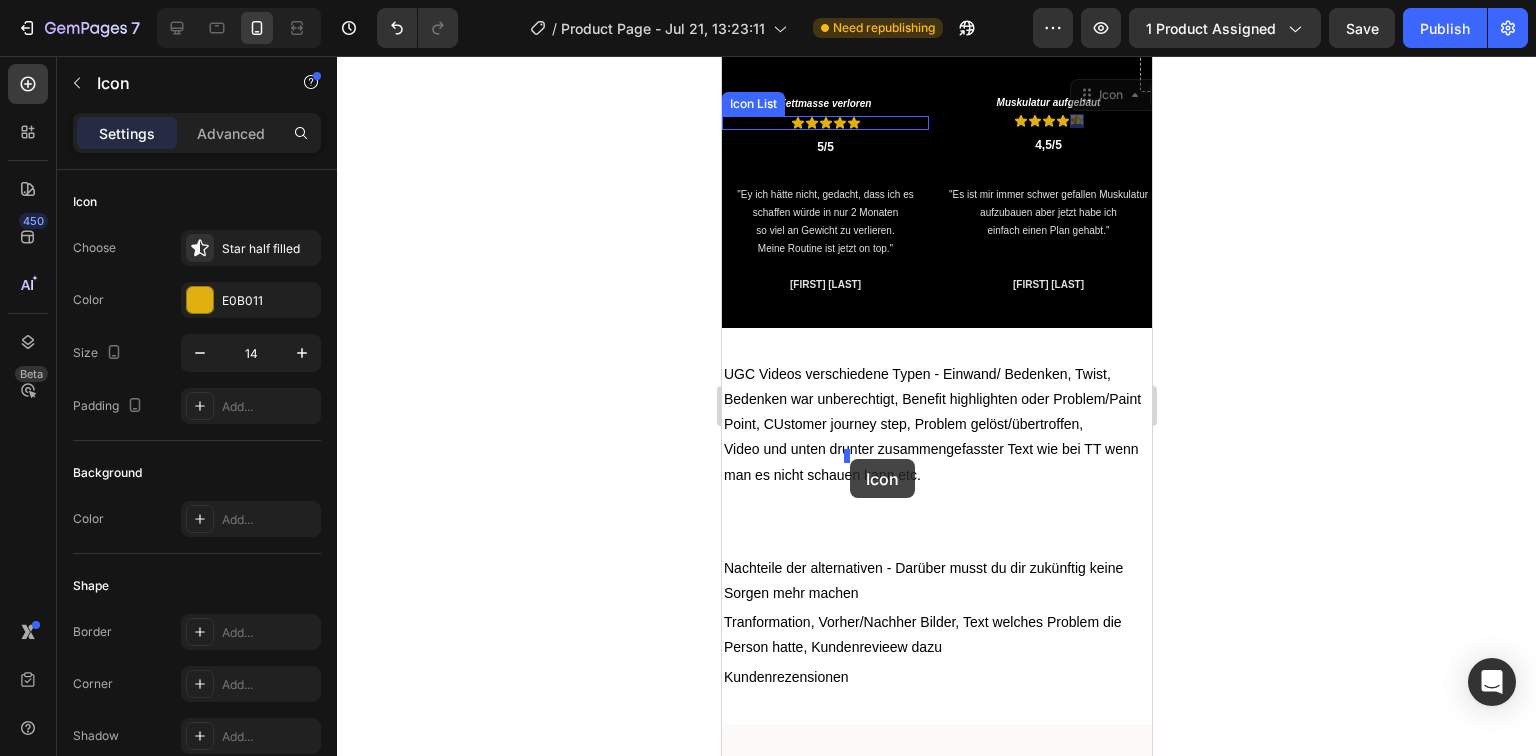 drag, startPoint x: 1065, startPoint y: 452, endPoint x: 849, endPoint y: 459, distance: 216.1134 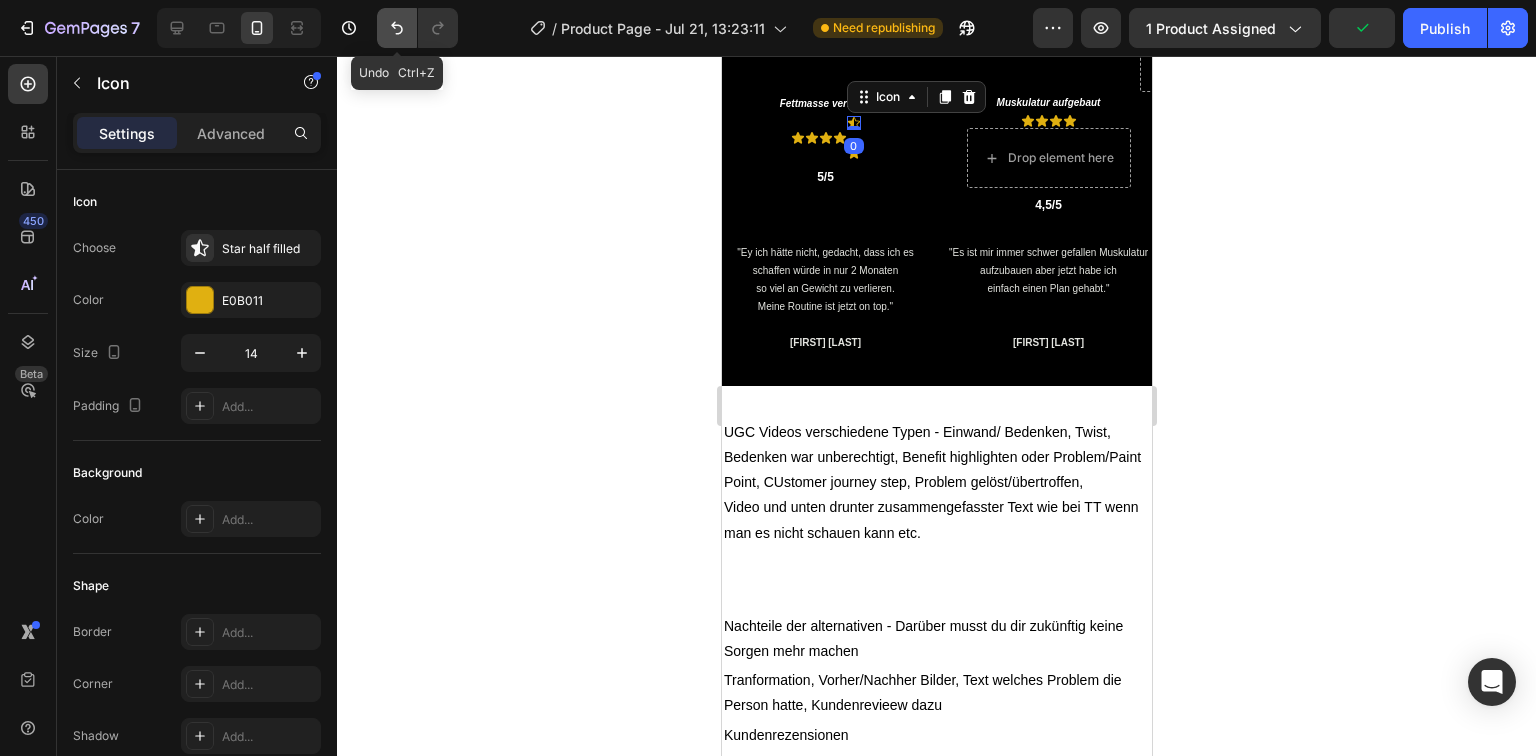 click 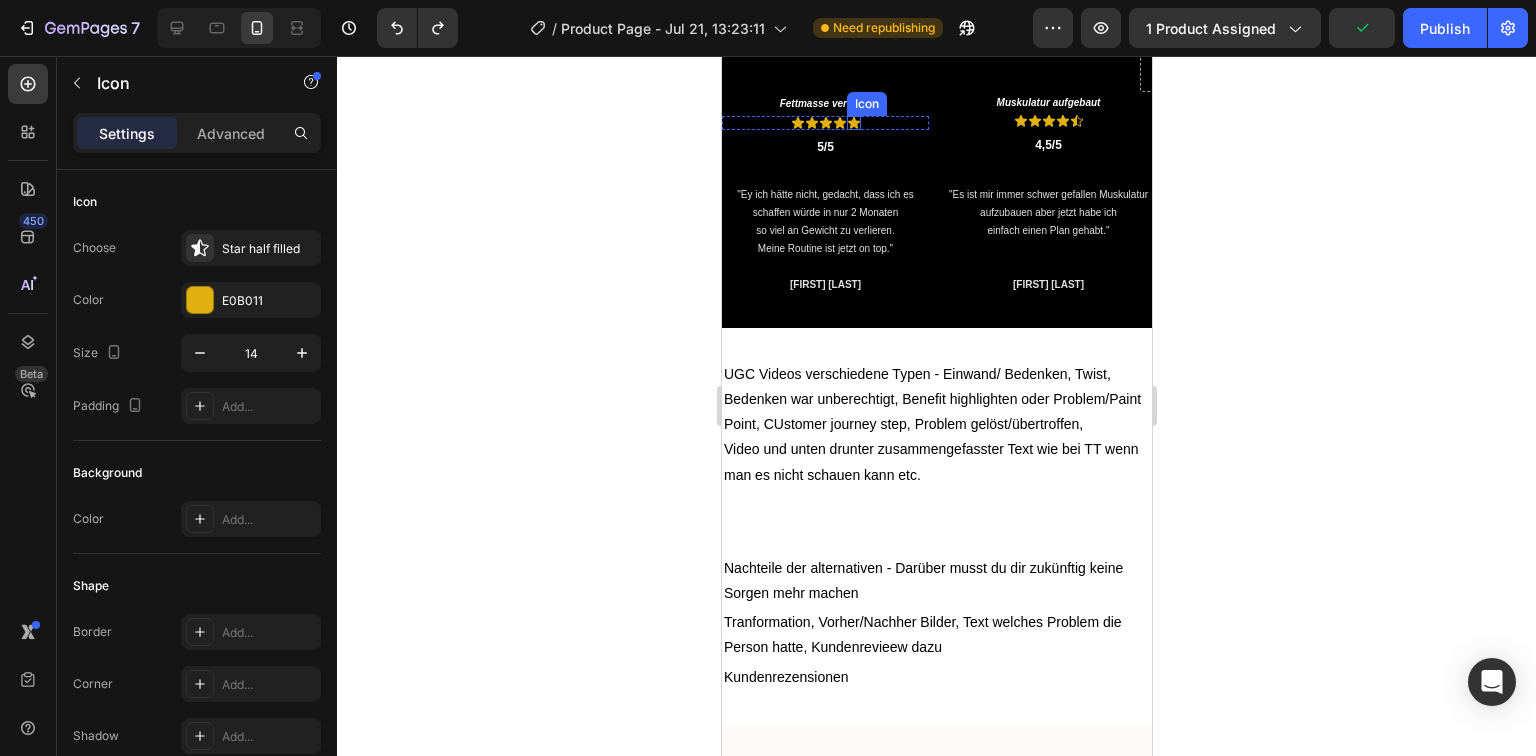 click on "Icon" at bounding box center (853, 123) 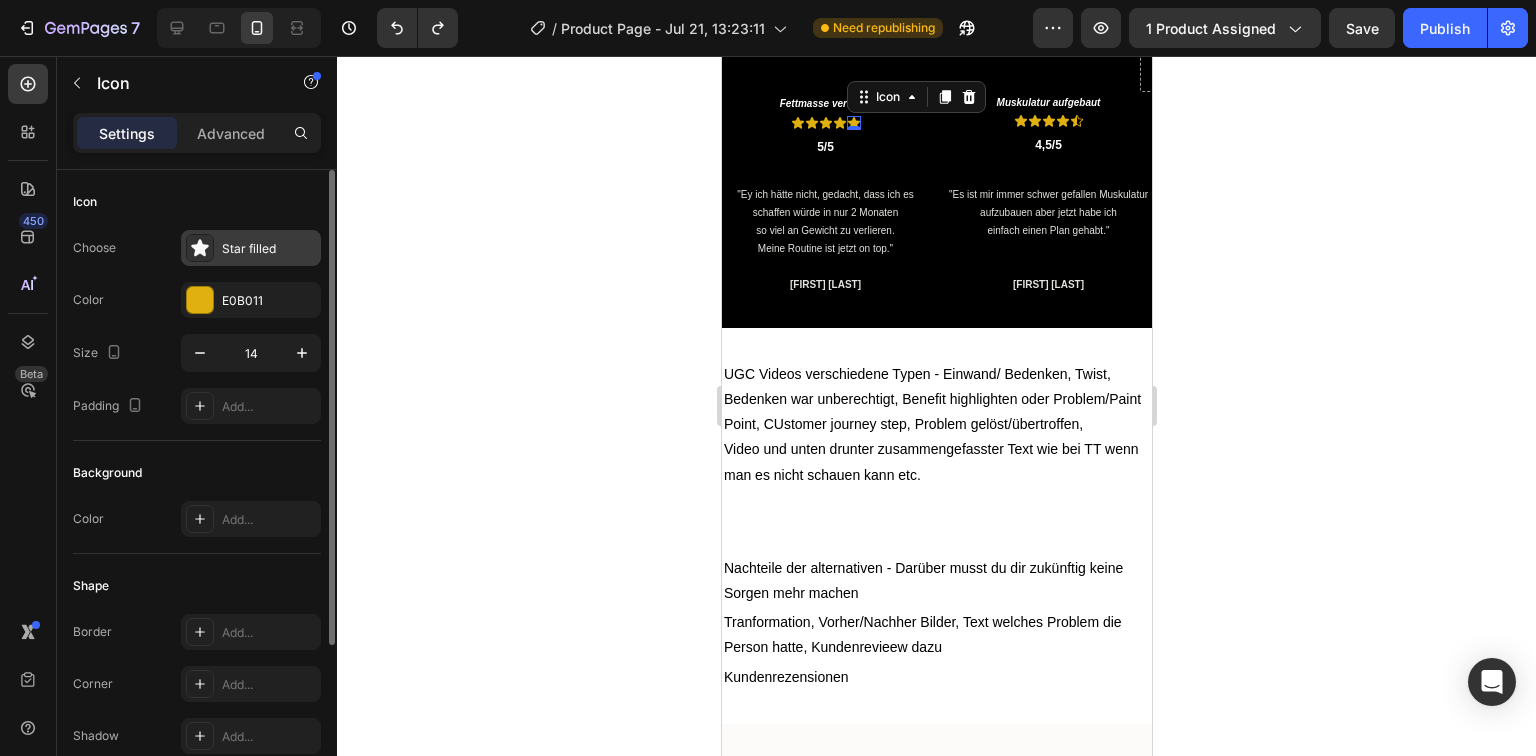click on "Star filled" at bounding box center [251, 248] 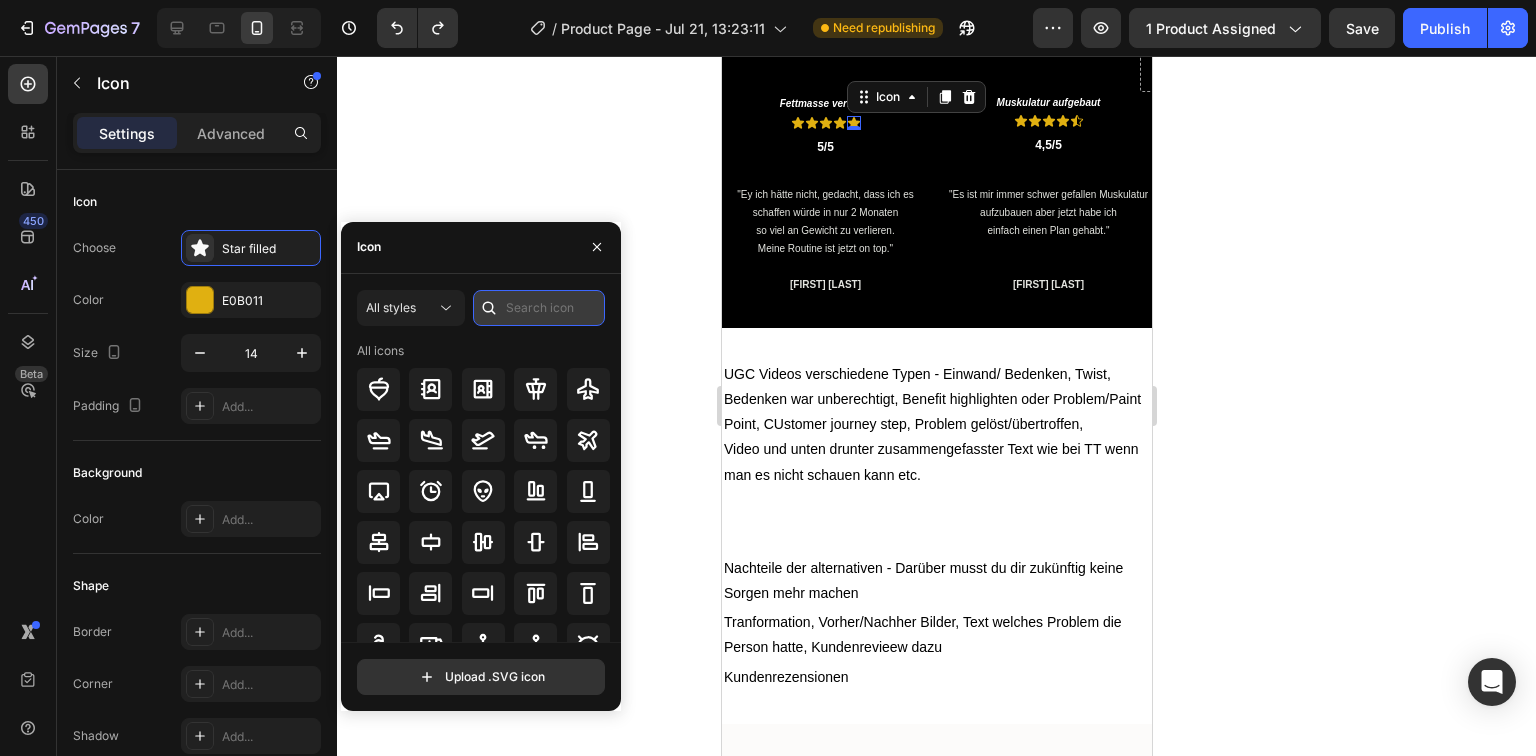 click at bounding box center (539, 308) 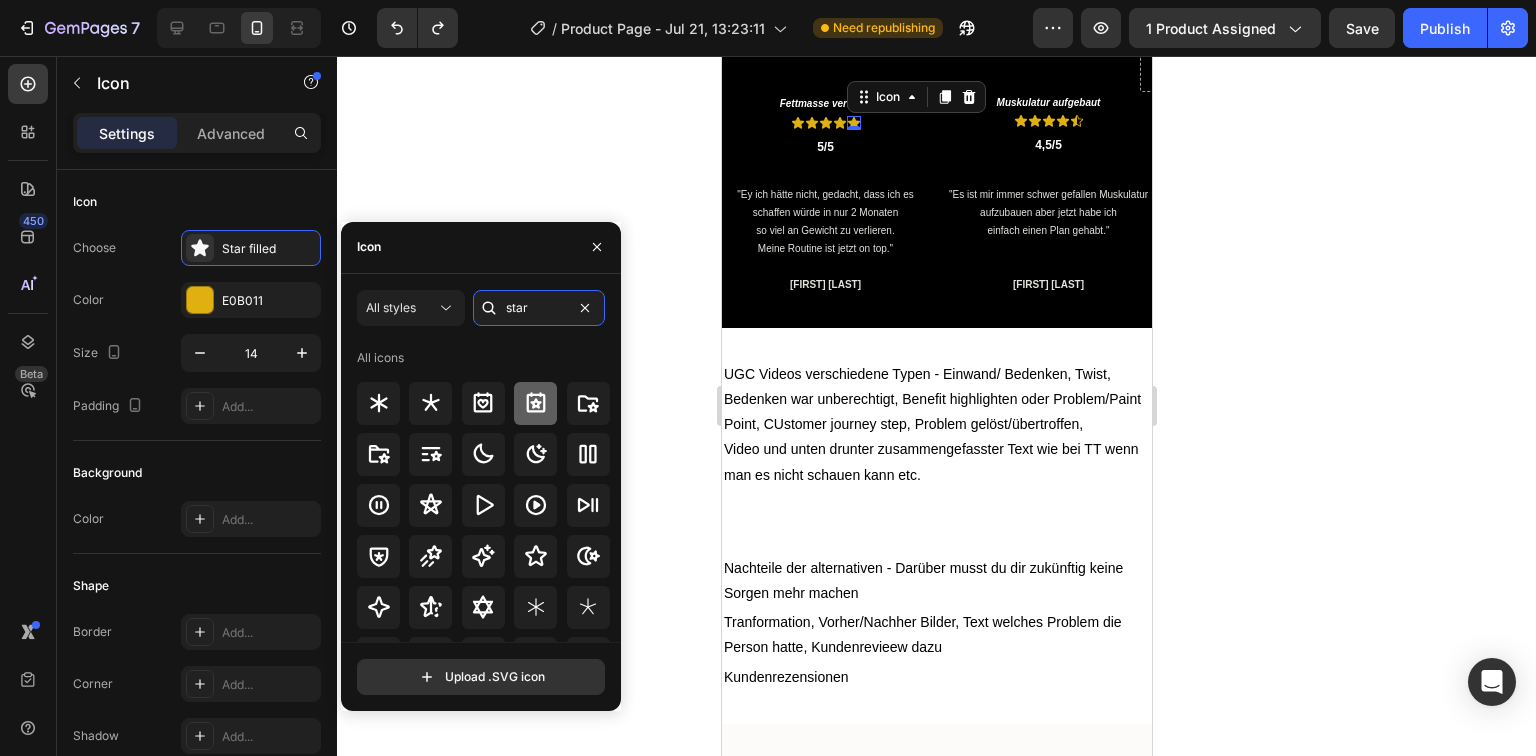 type on "star" 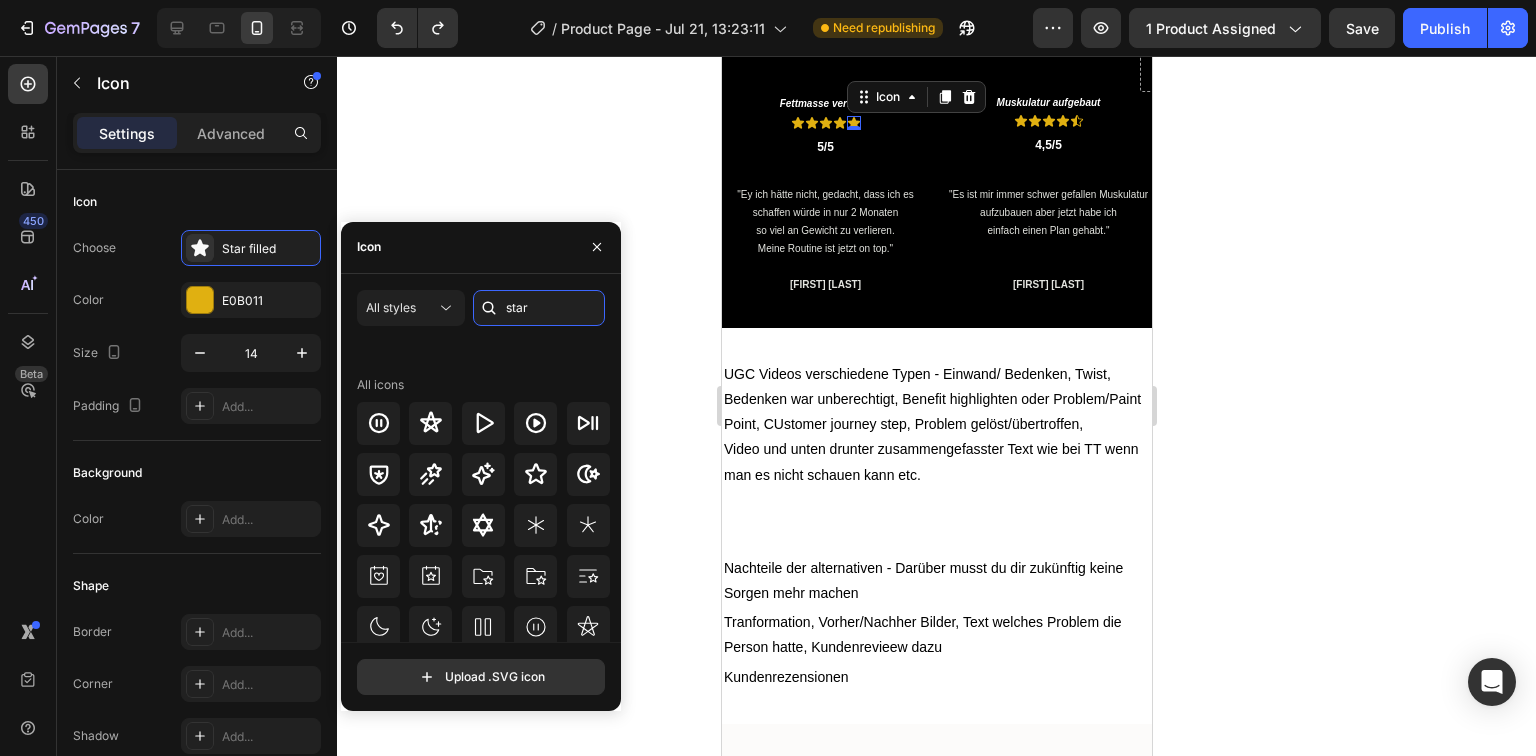 scroll, scrollTop: 607, scrollLeft: 0, axis: vertical 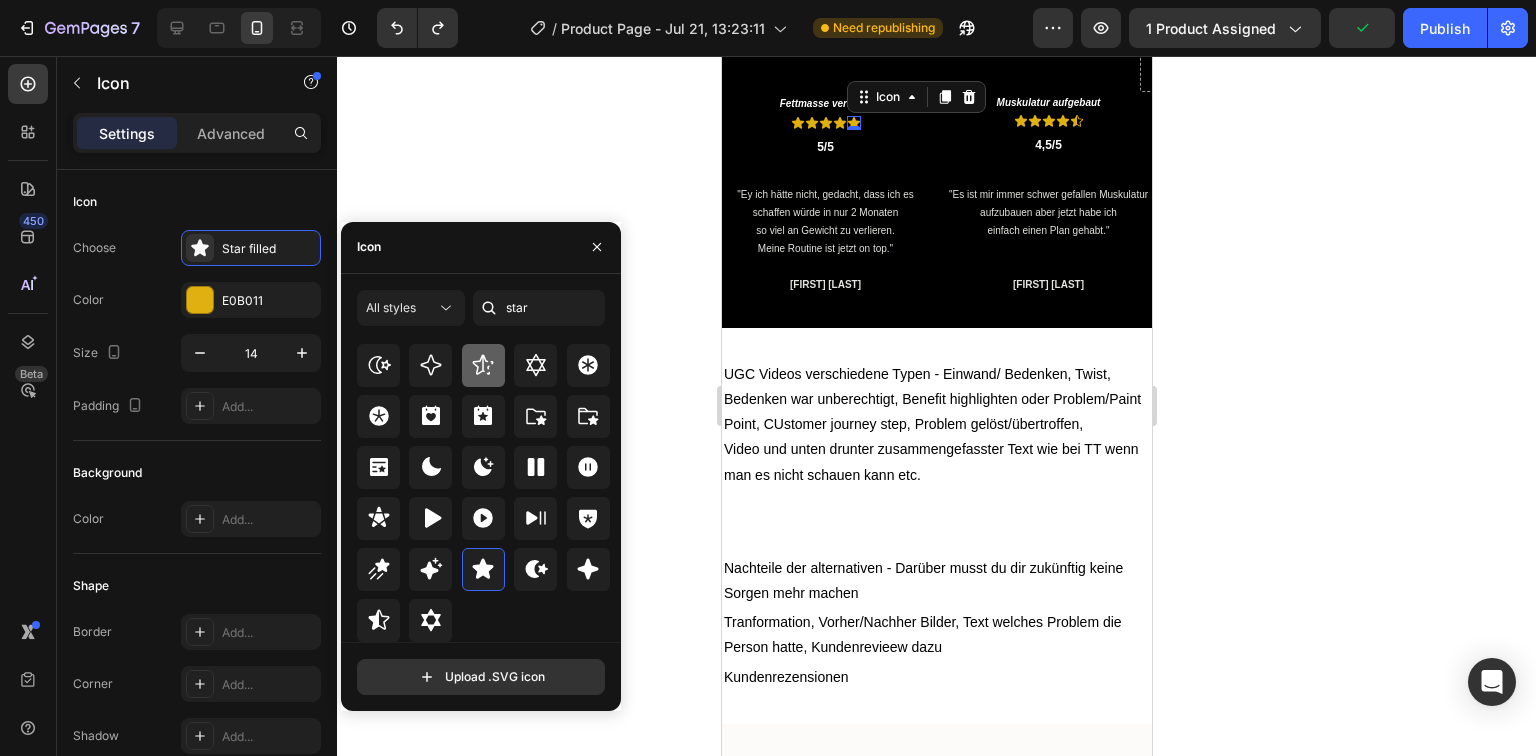 click 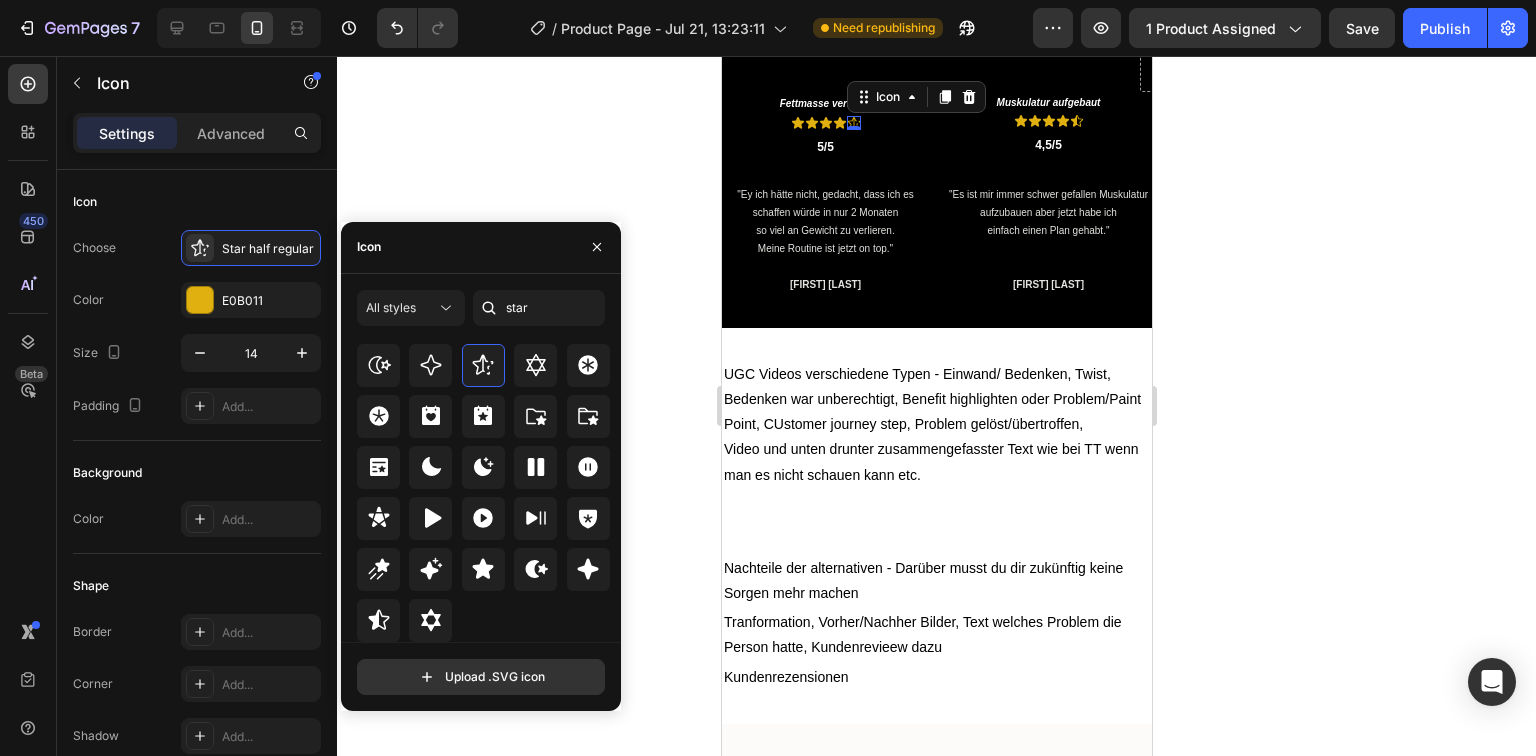 click on "0" at bounding box center [853, 130] 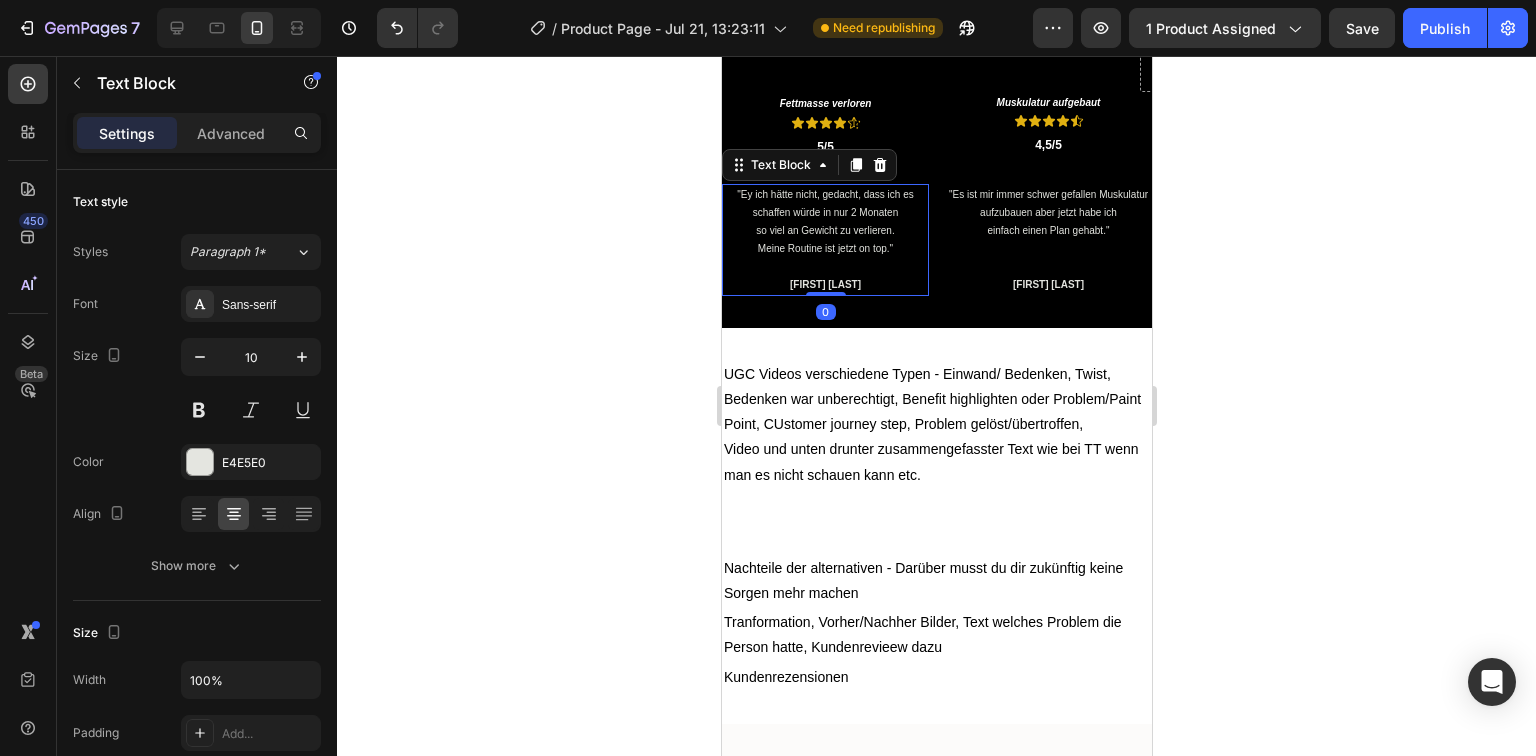 click on ""Ey ich hätte nicht, gedacht, dass ich es schaffen würde in nur 2 Monaten" at bounding box center [824, 204] 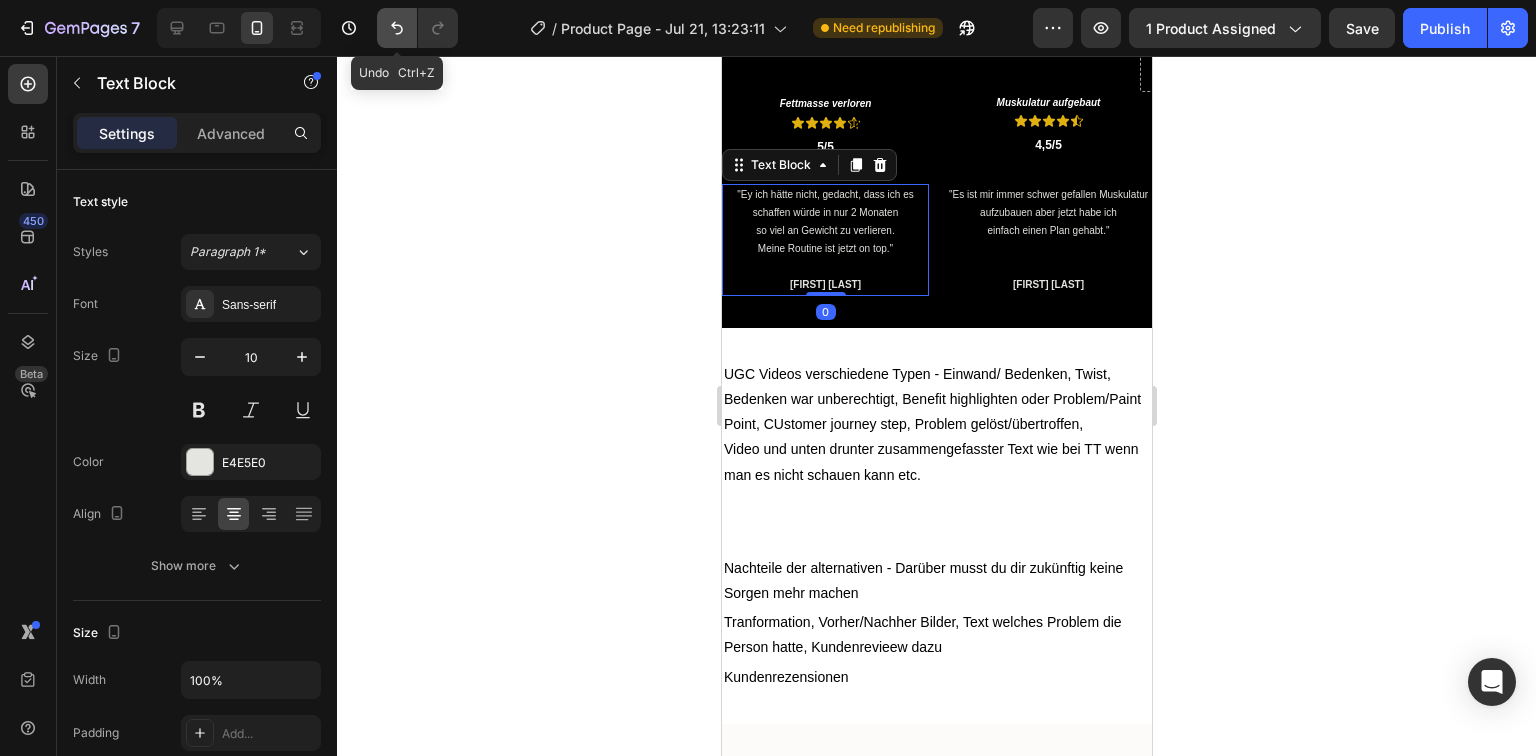 click 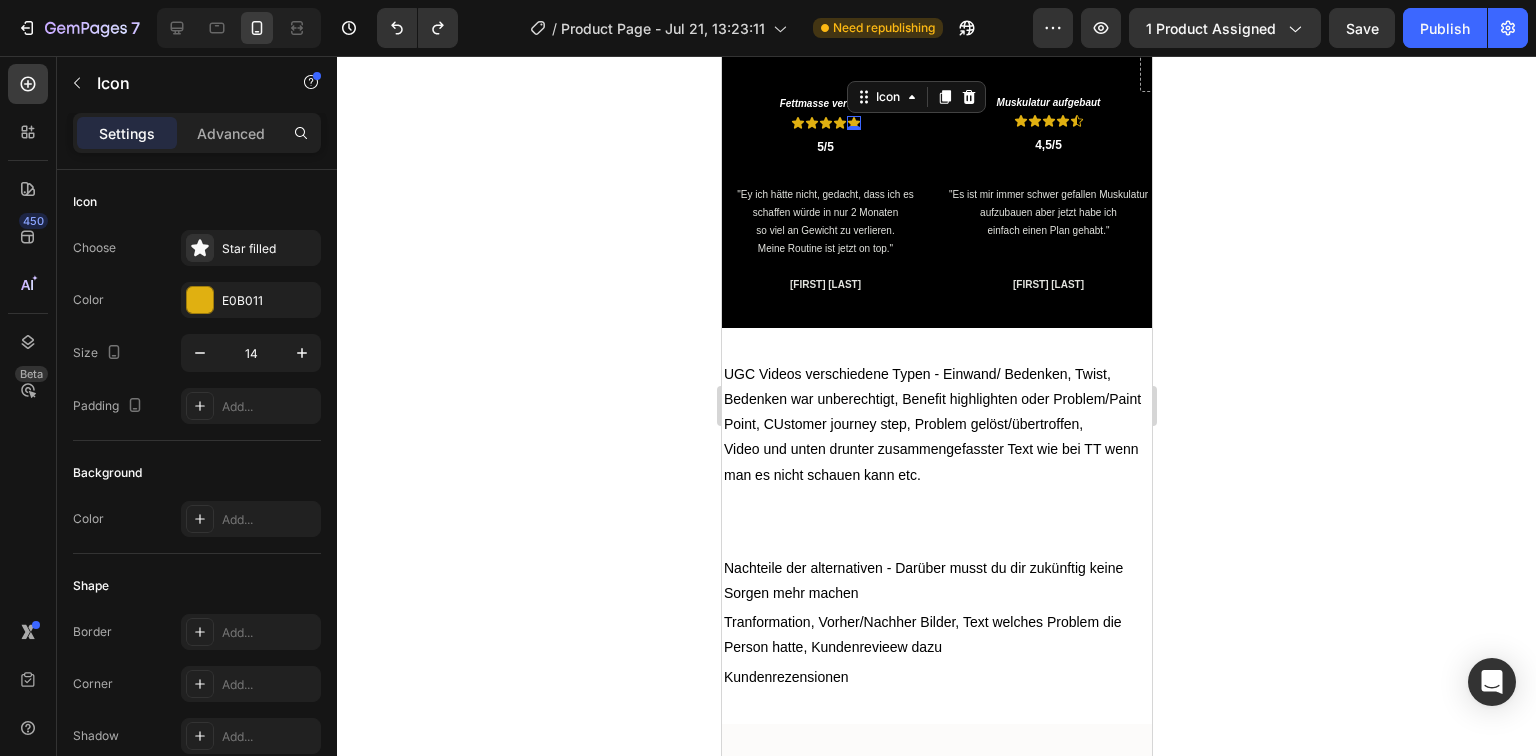 click on "Icon   0" at bounding box center [853, 123] 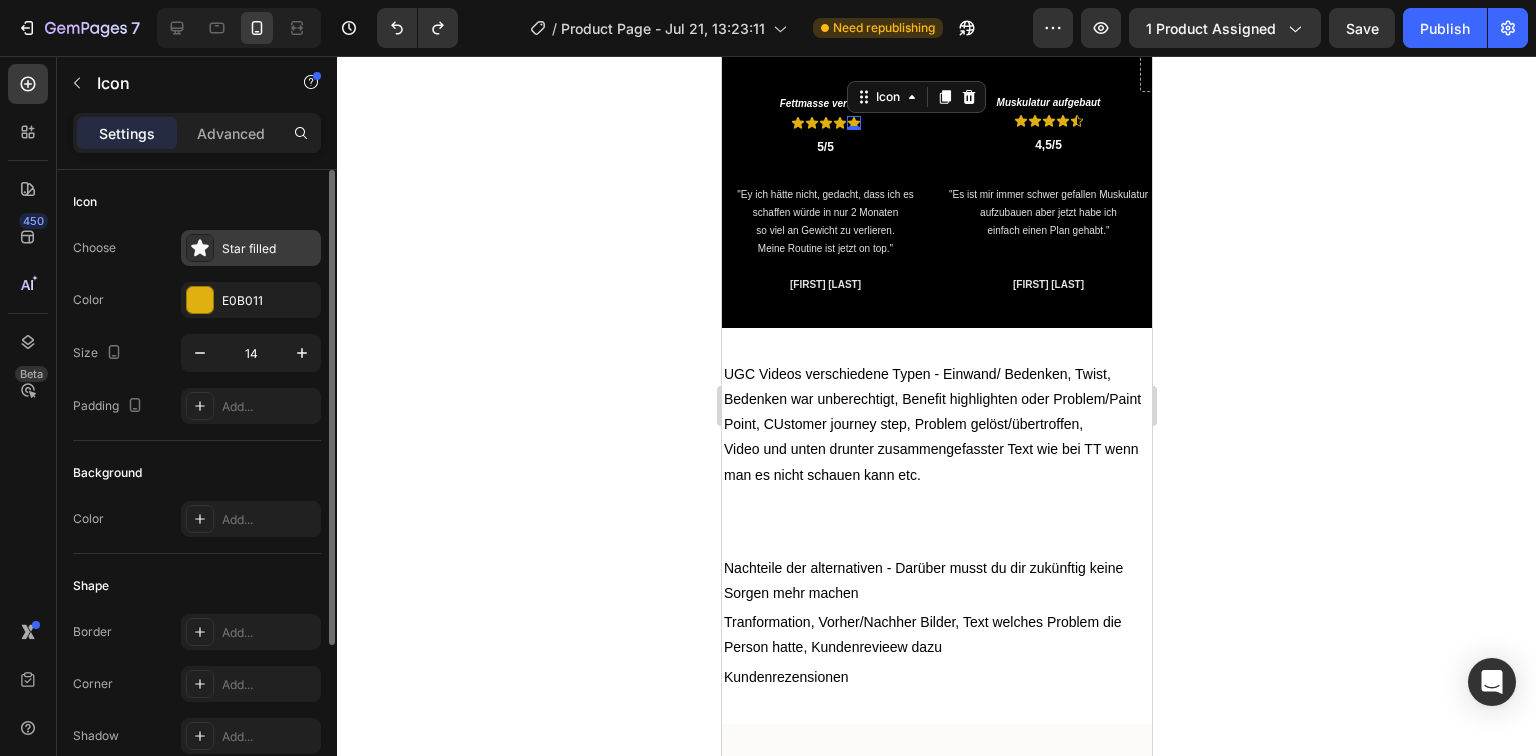 click on "Star filled" at bounding box center [251, 248] 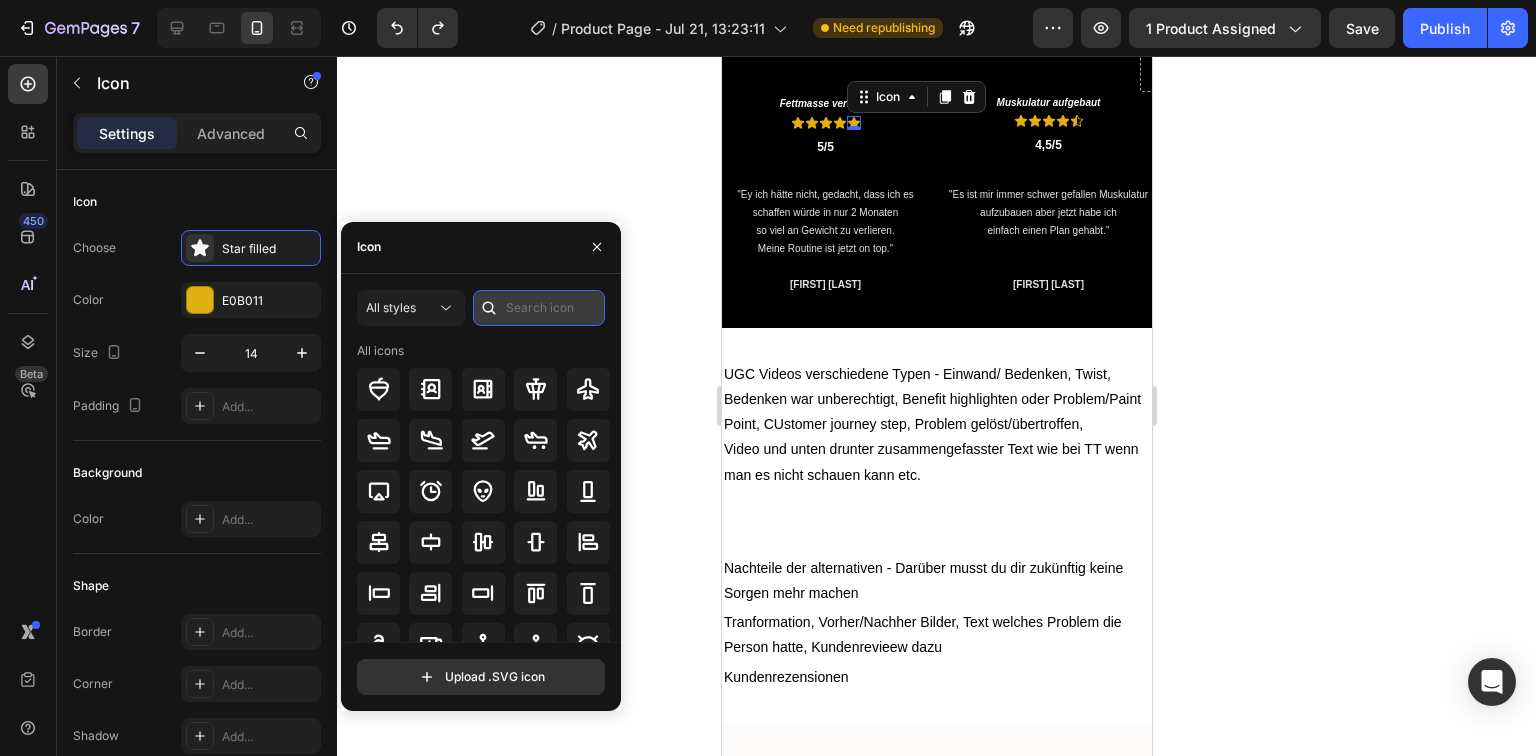 click at bounding box center [539, 308] 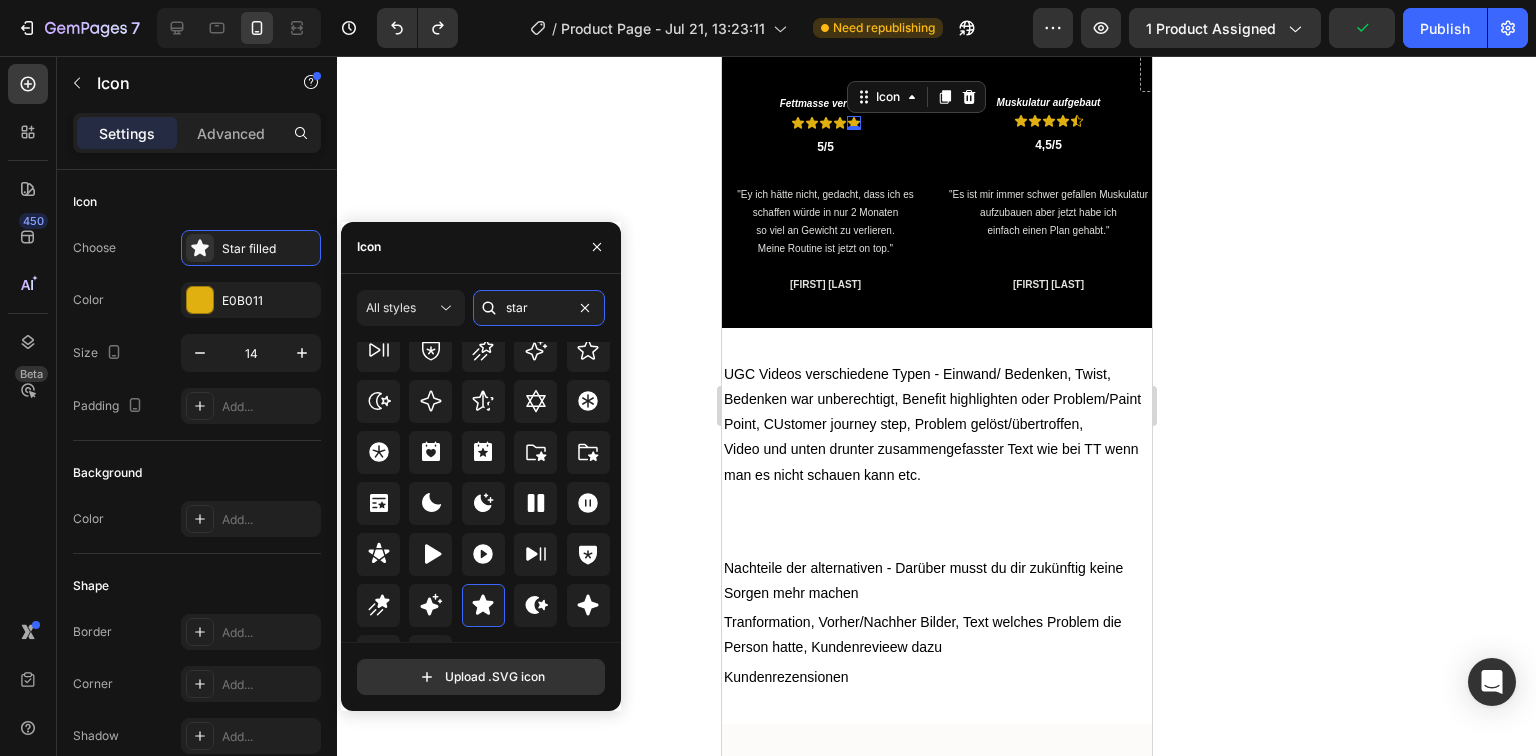scroll, scrollTop: 607, scrollLeft: 0, axis: vertical 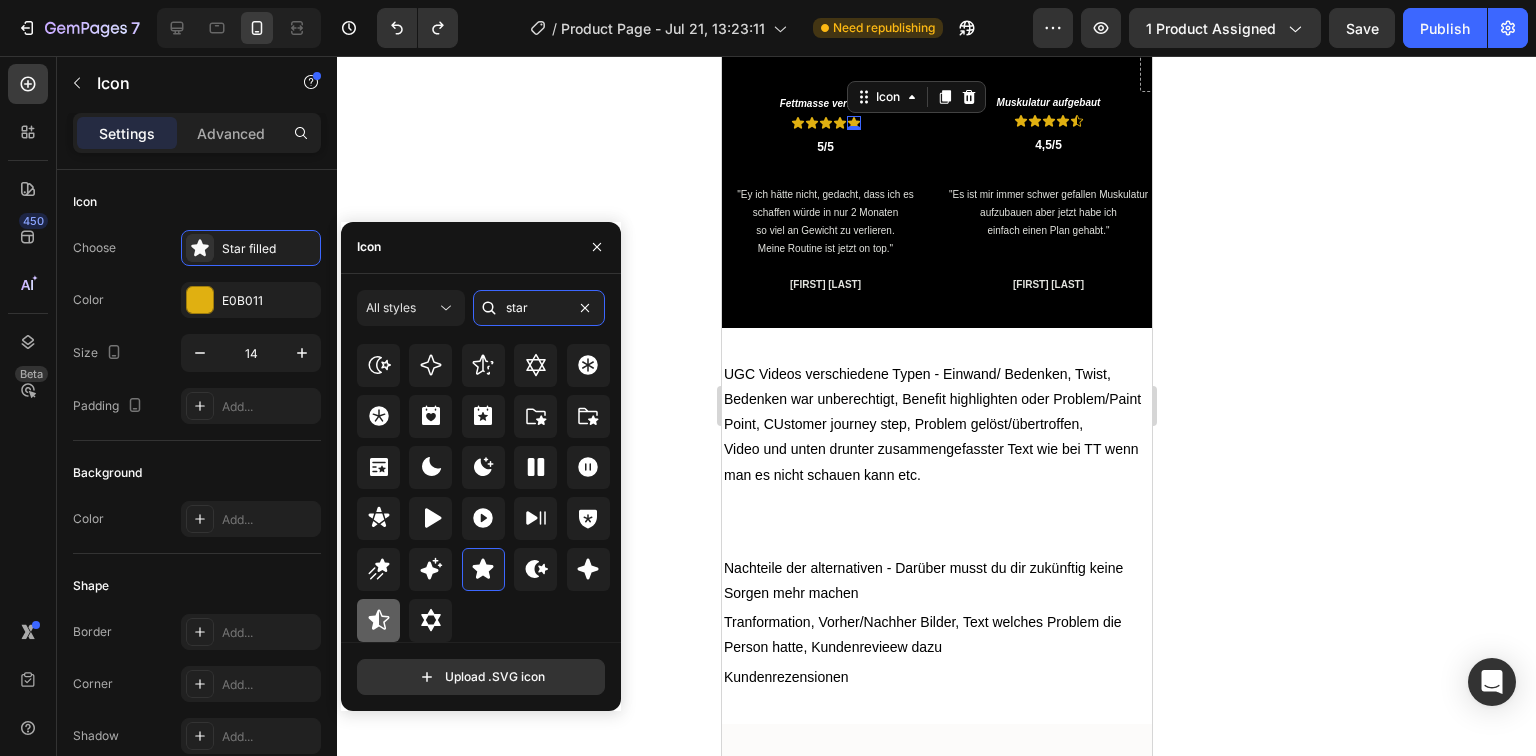 type on "star" 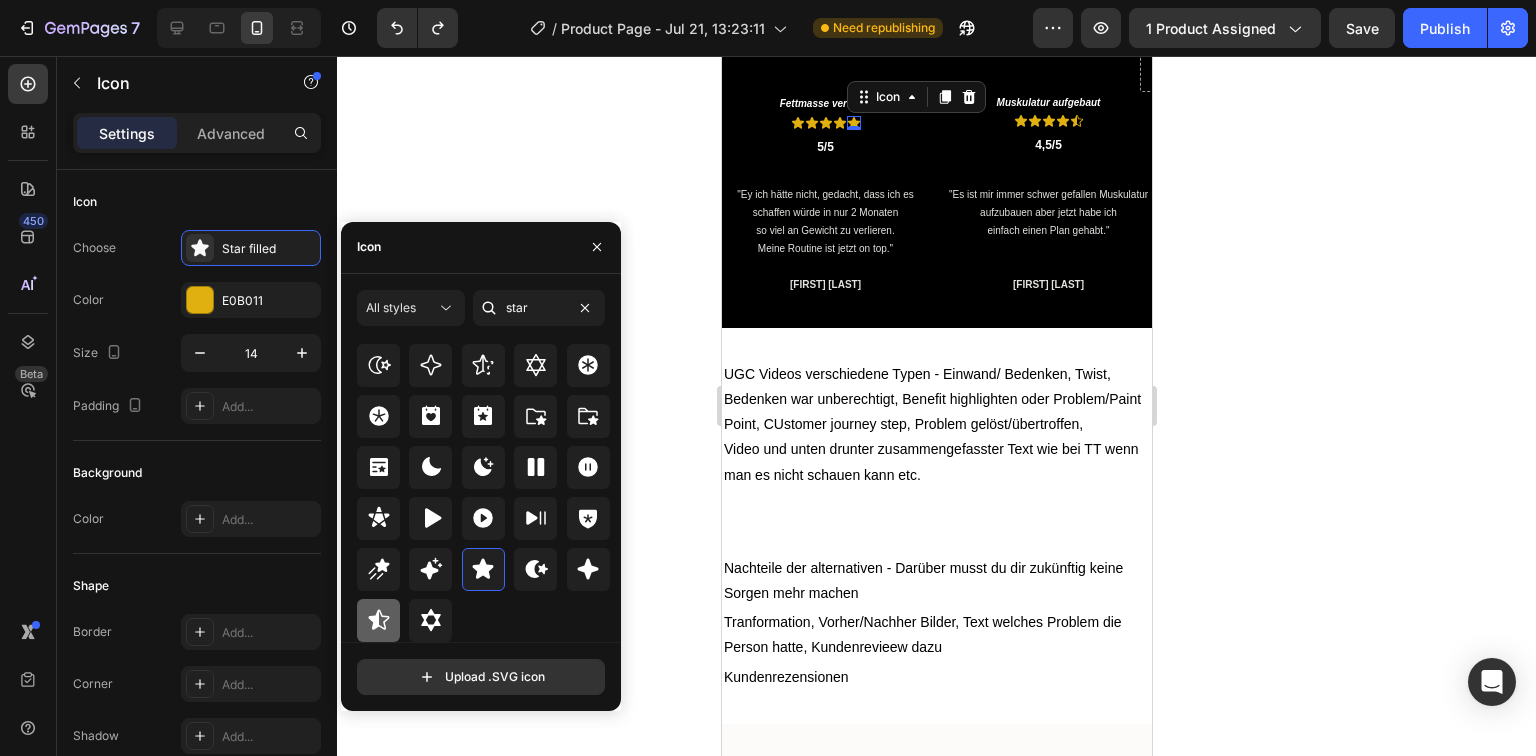 click 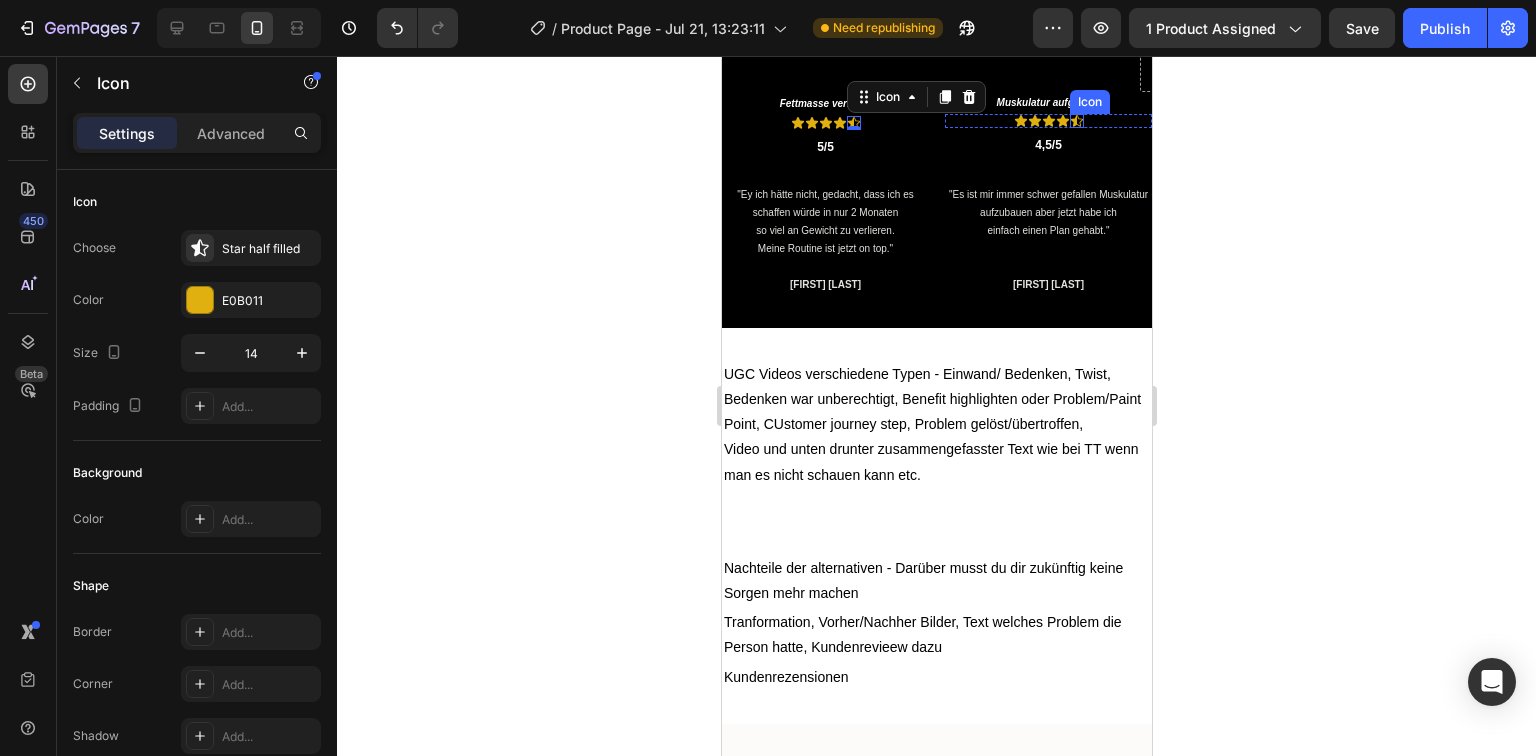 click on "Icon" at bounding box center (1076, 121) 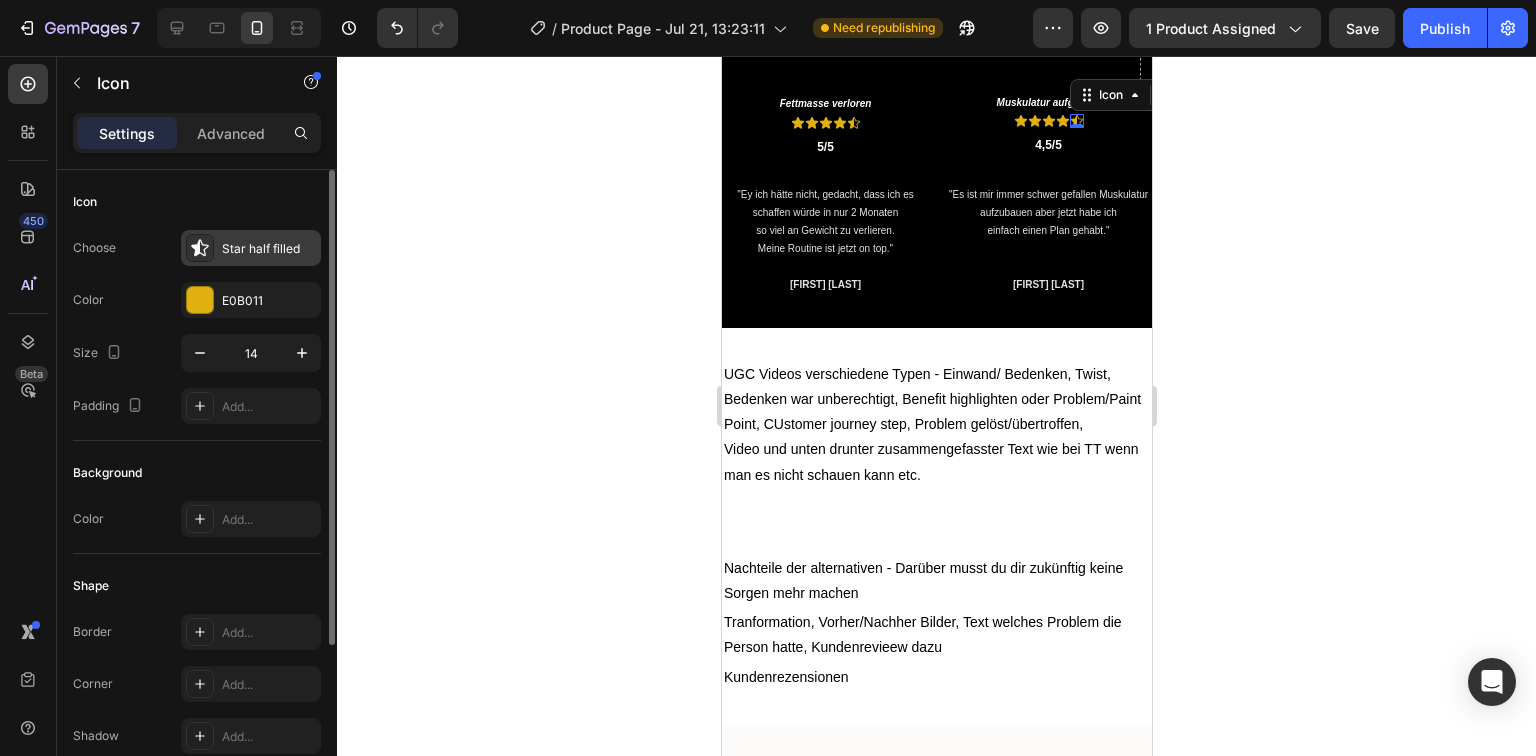 click at bounding box center (200, 248) 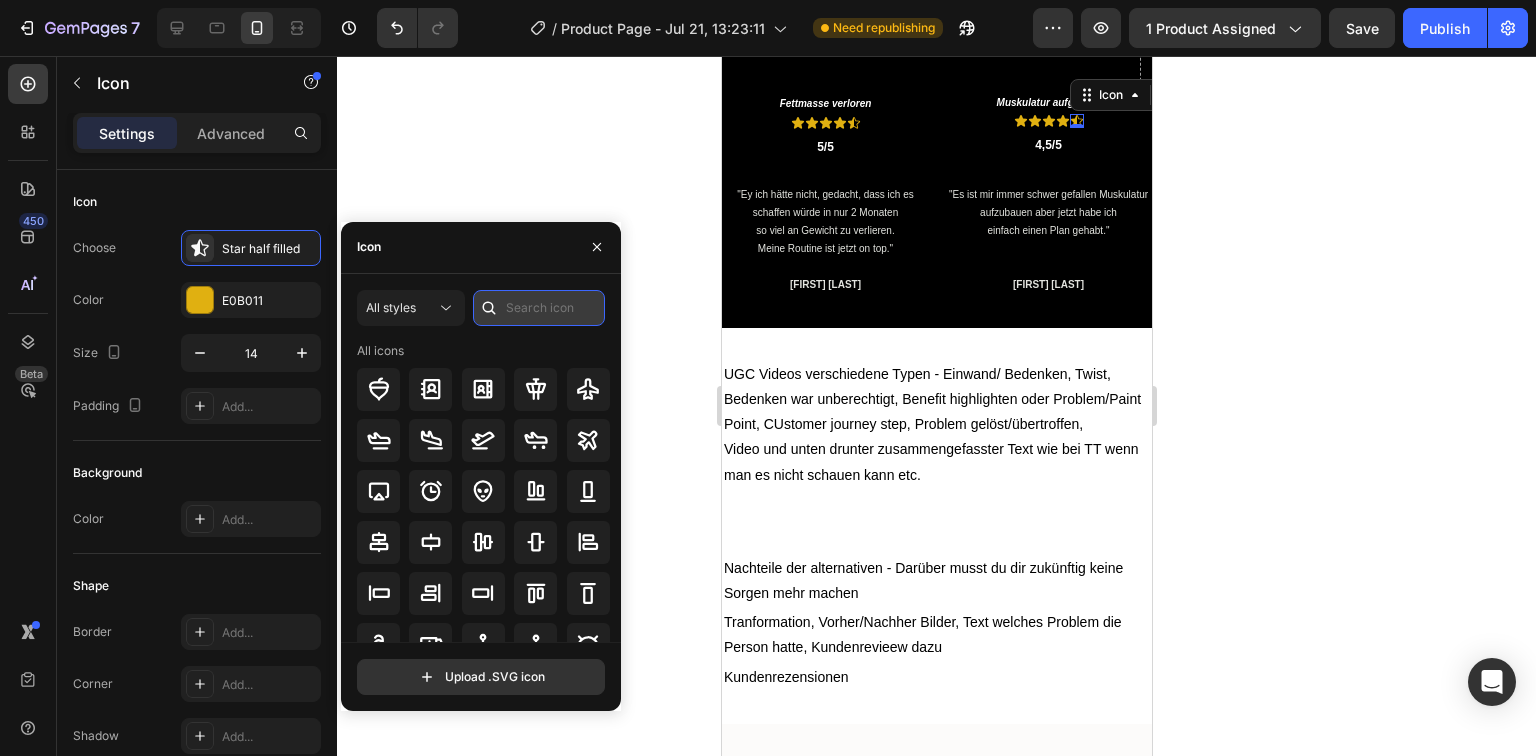 click at bounding box center (539, 308) 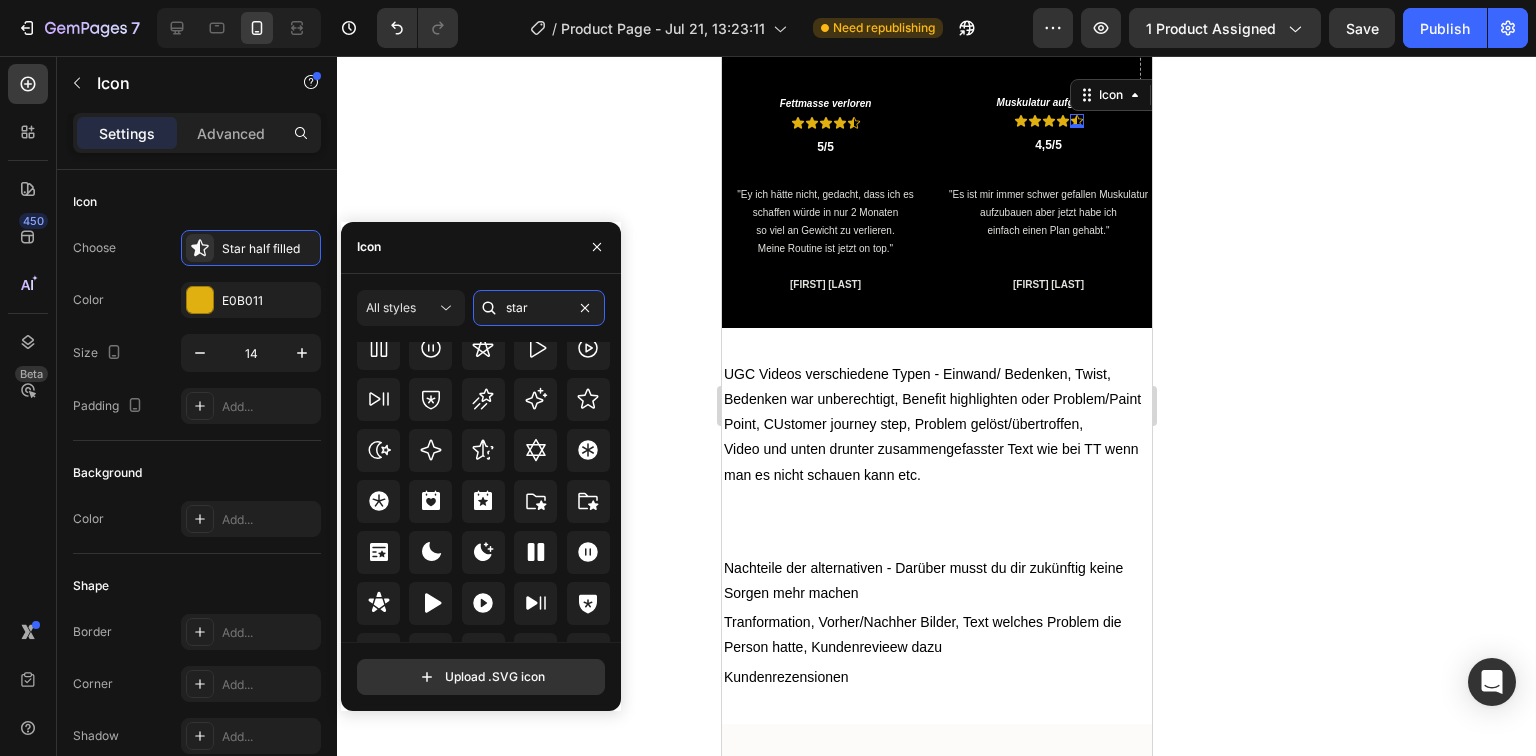 scroll, scrollTop: 607, scrollLeft: 0, axis: vertical 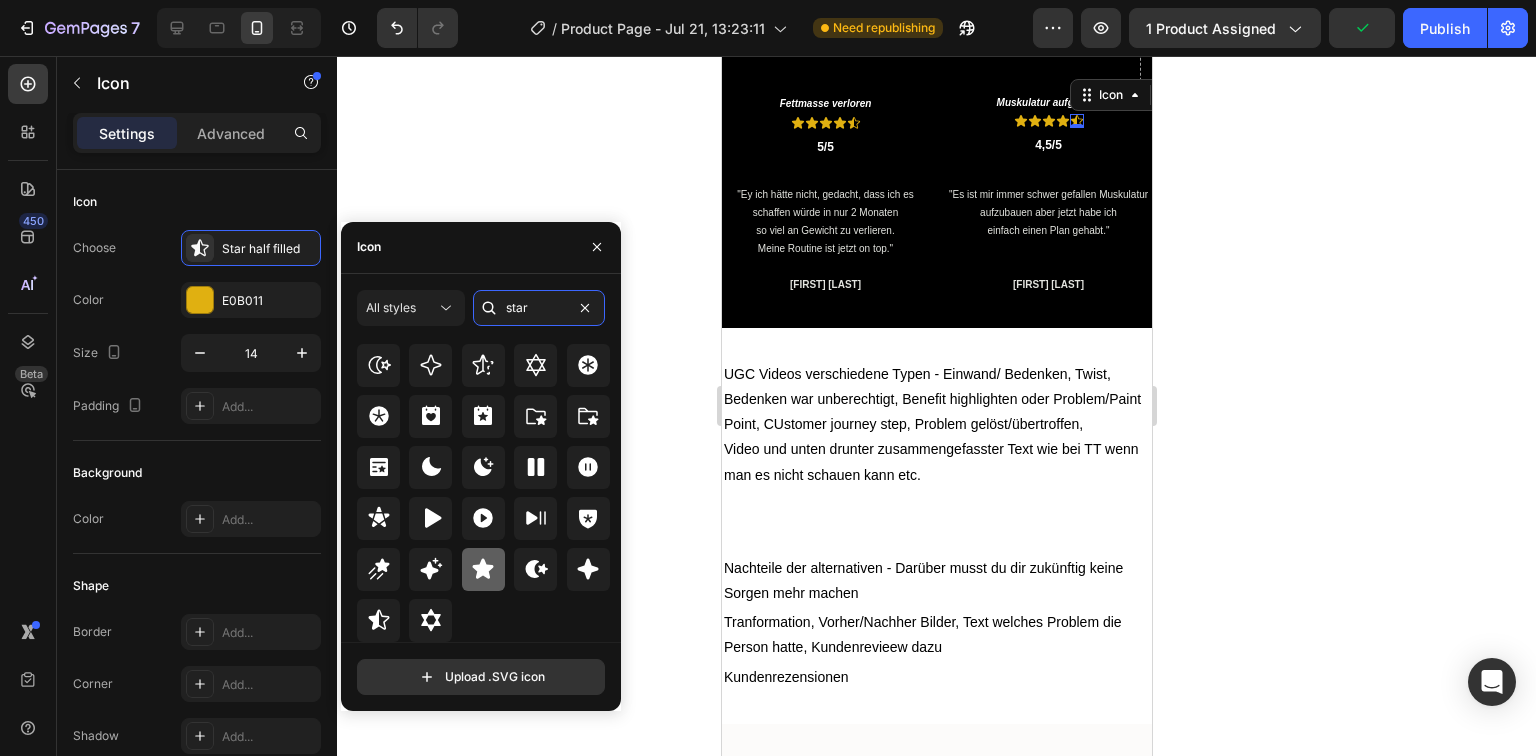 type on "star" 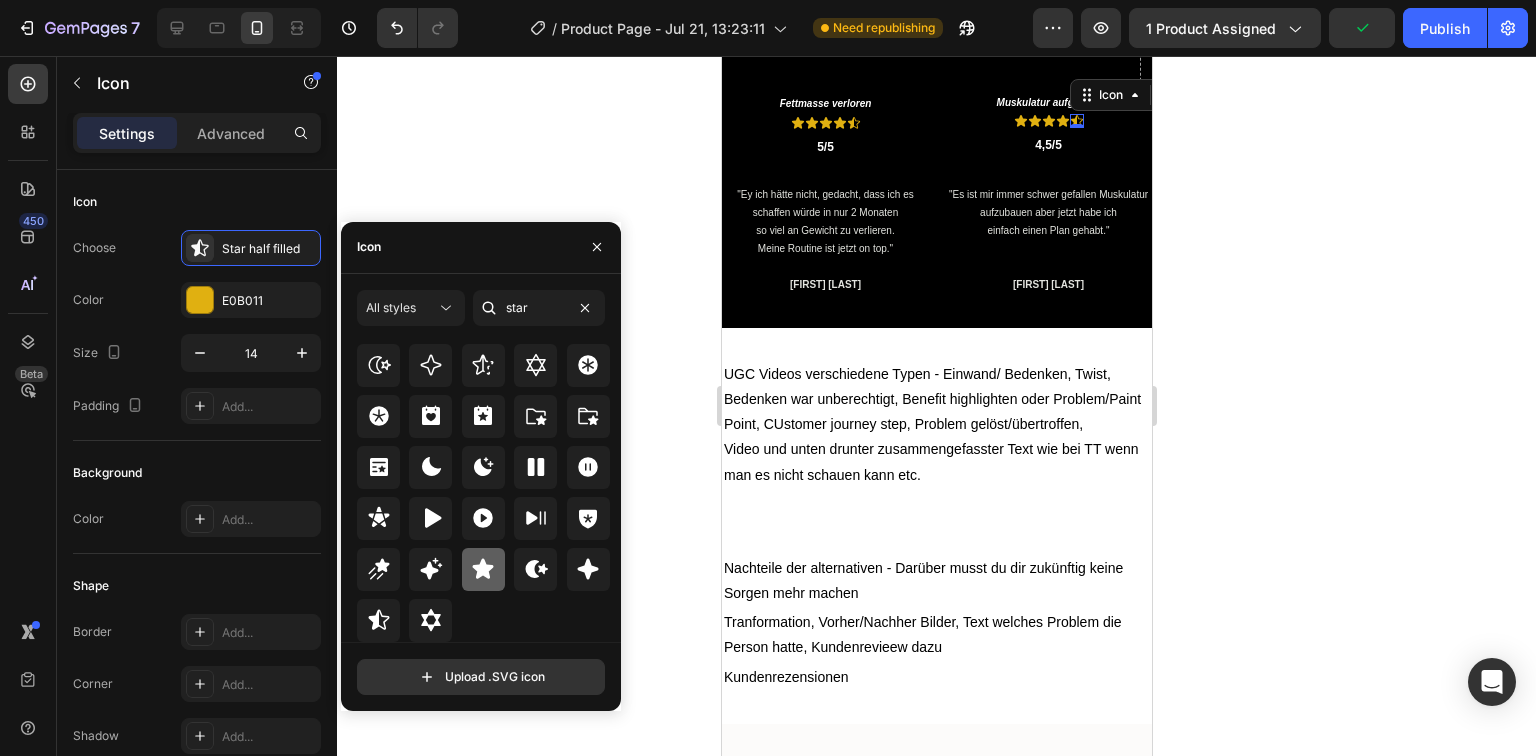 click 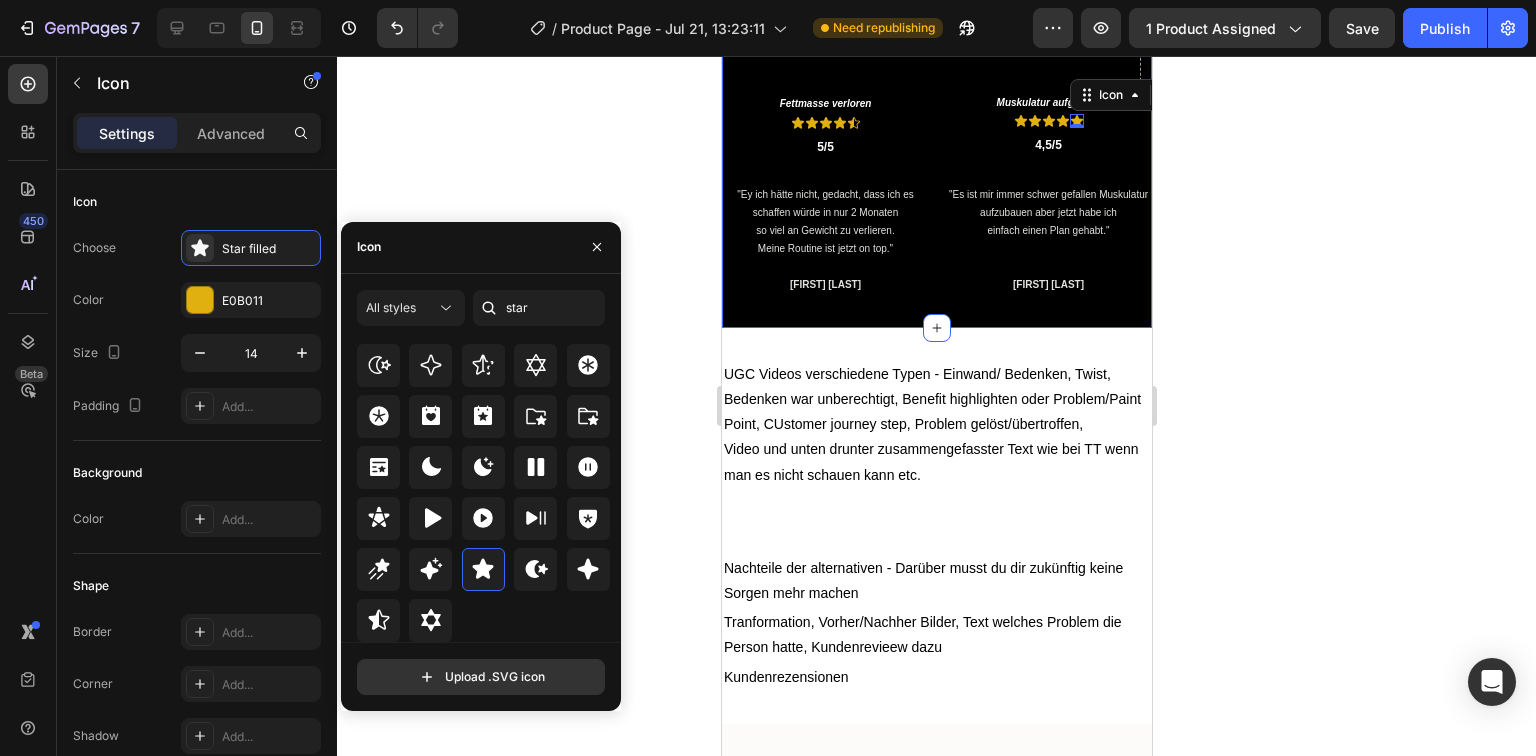 click 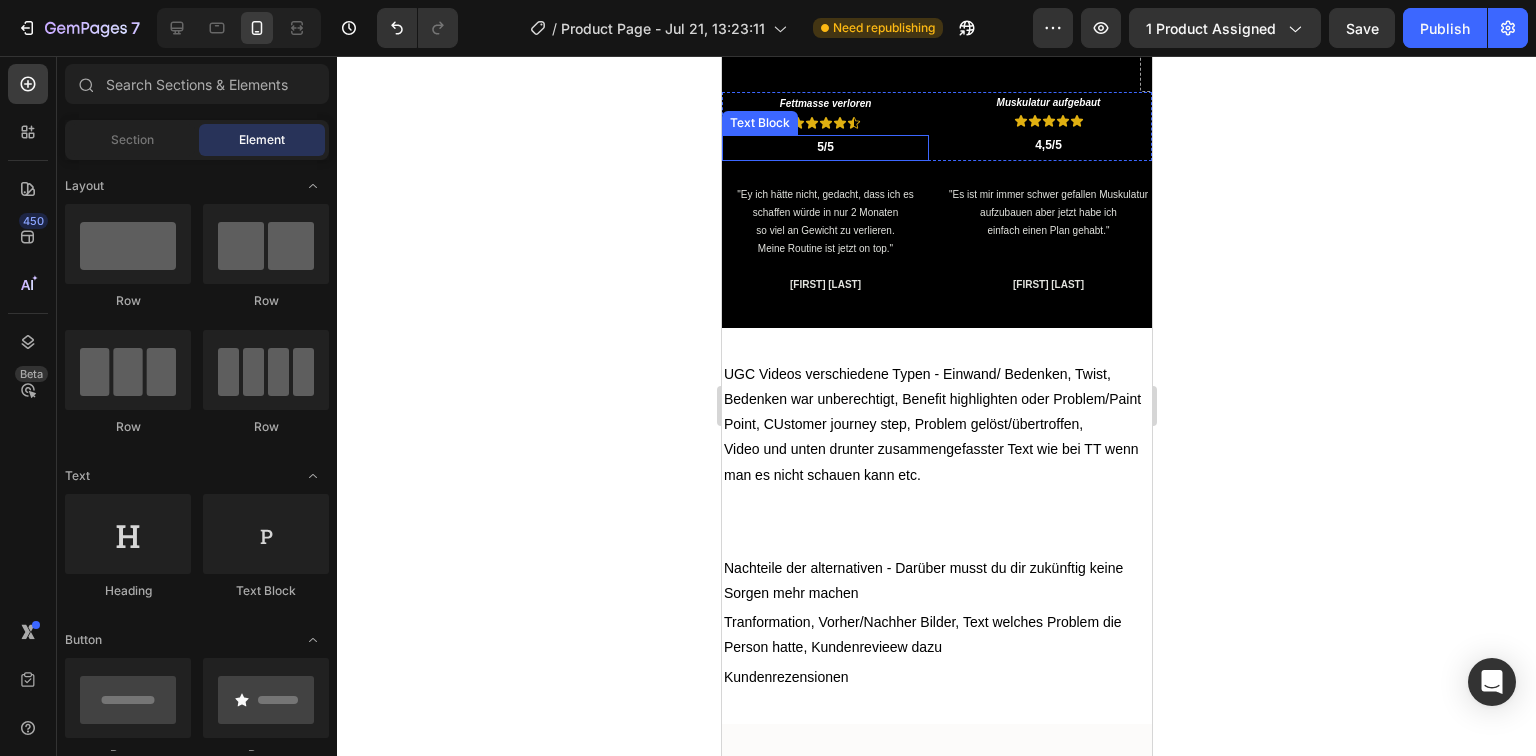 click on "5/5" at bounding box center (824, 148) 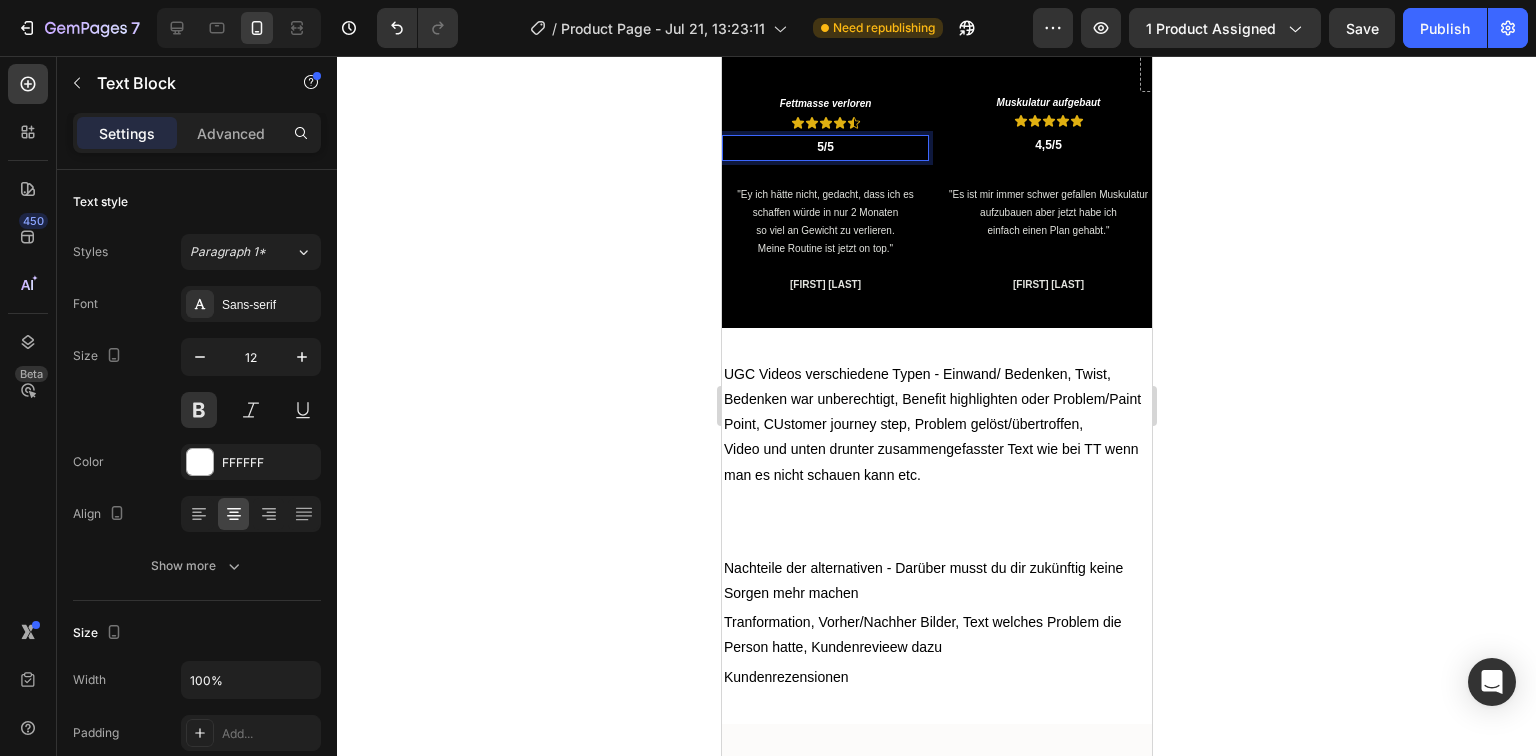 click on "5/5" at bounding box center (824, 148) 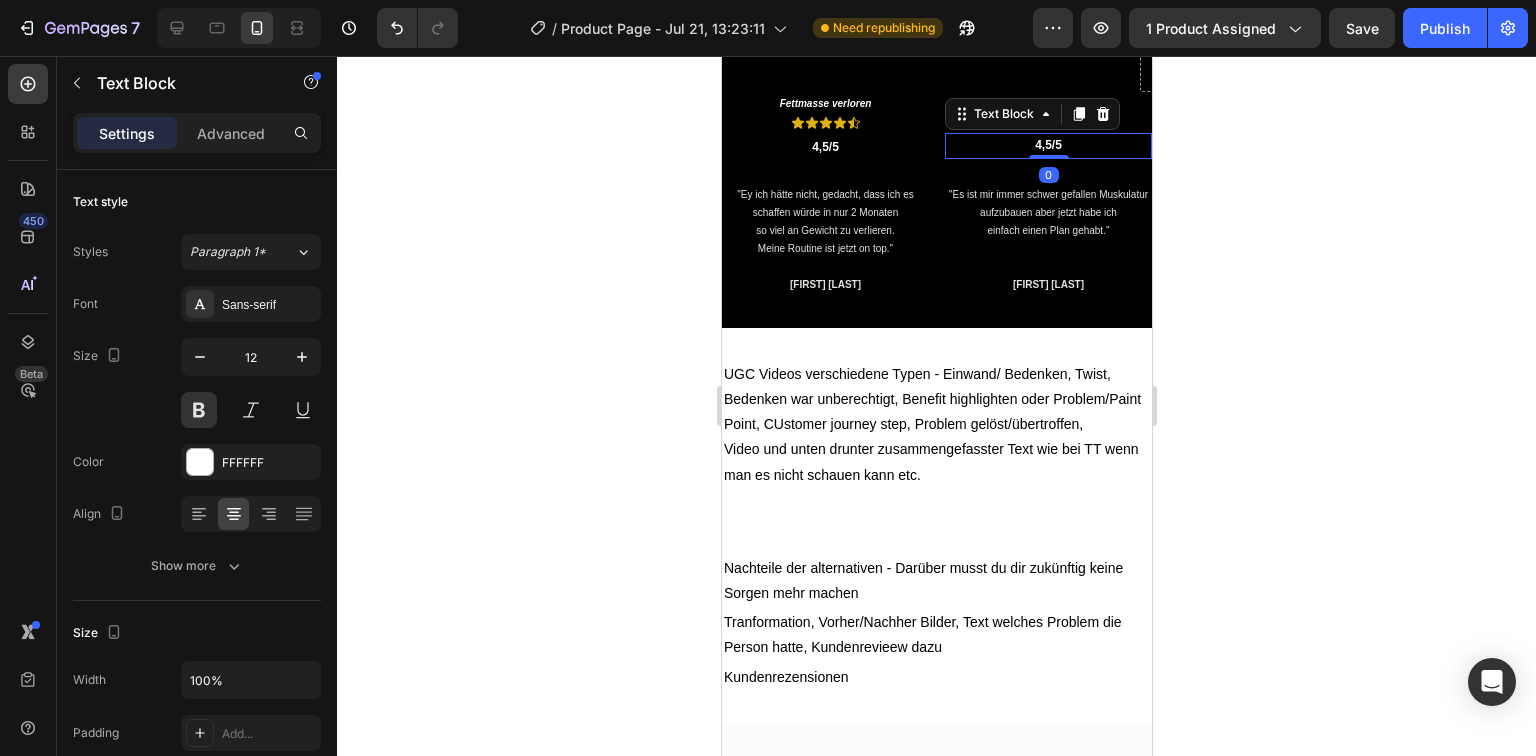 click on "4,5/5" at bounding box center [1047, 146] 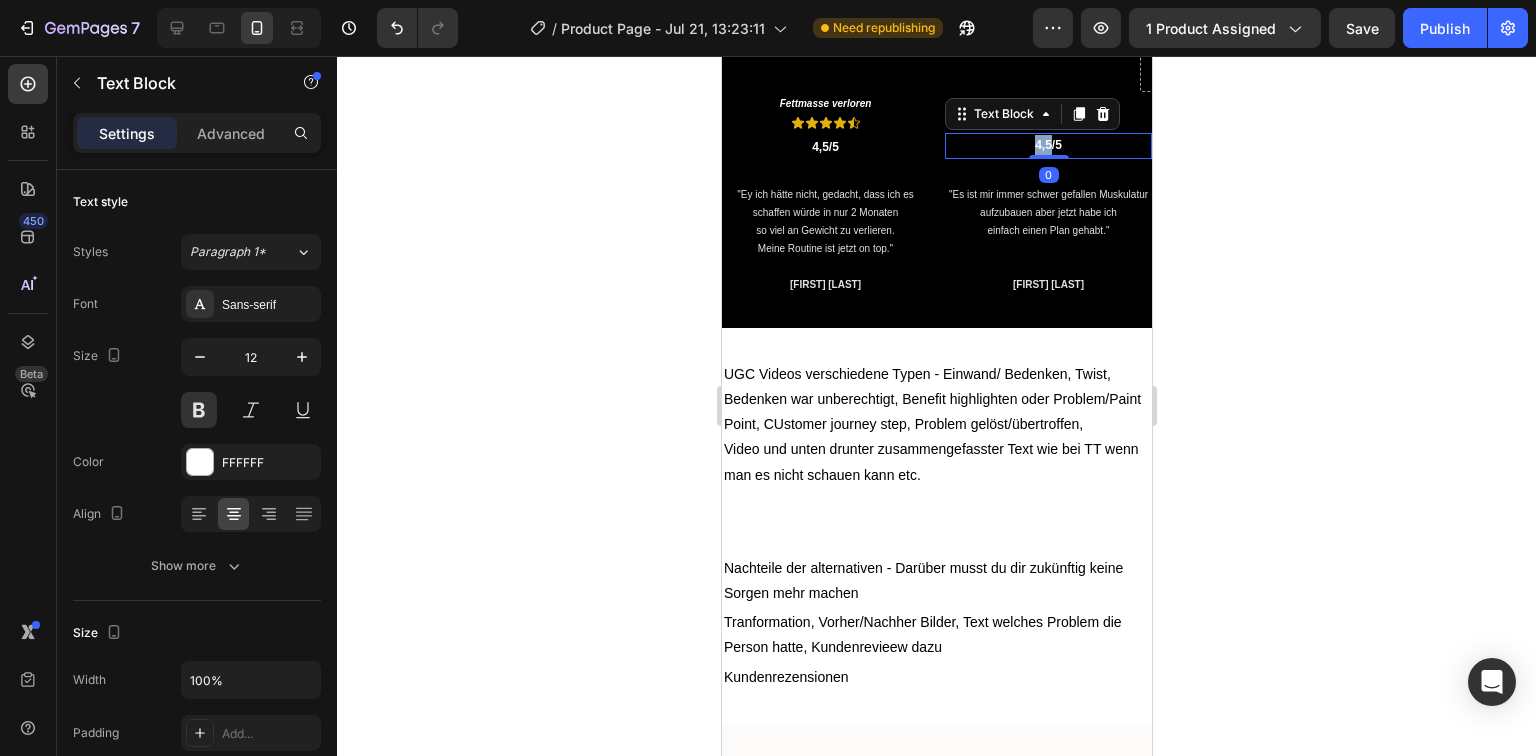 click on "4,5/5" at bounding box center (1047, 146) 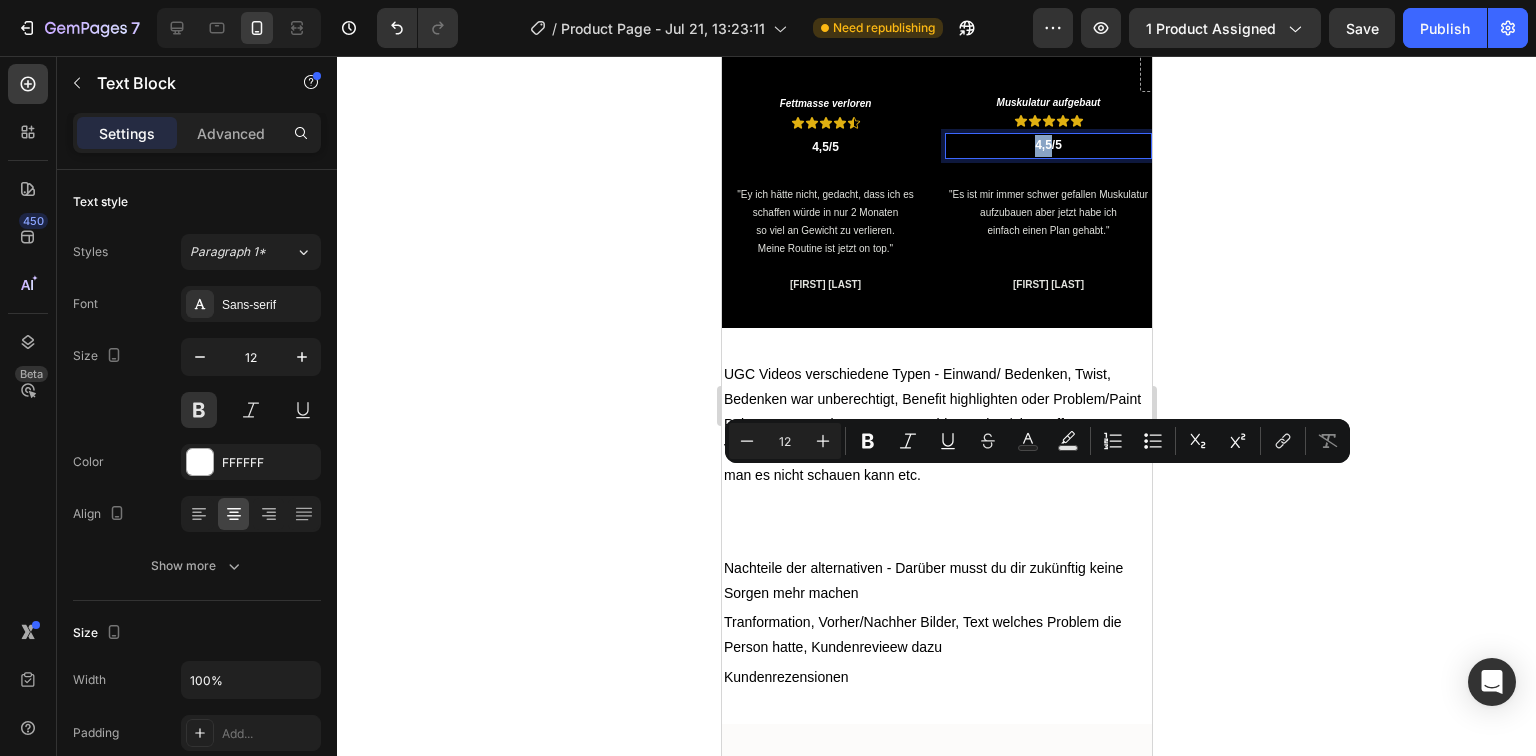 click on "4,5/5" at bounding box center [1047, 146] 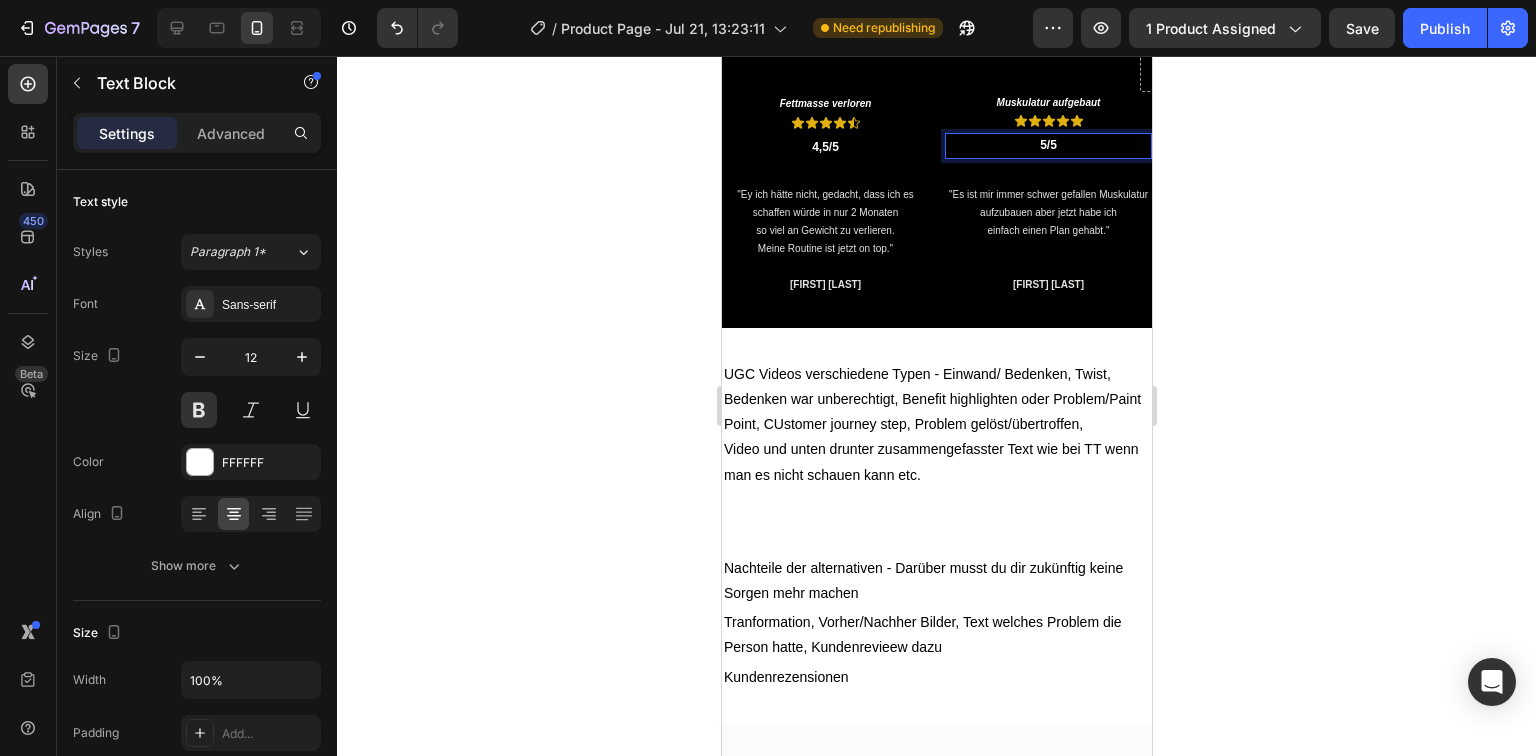 click 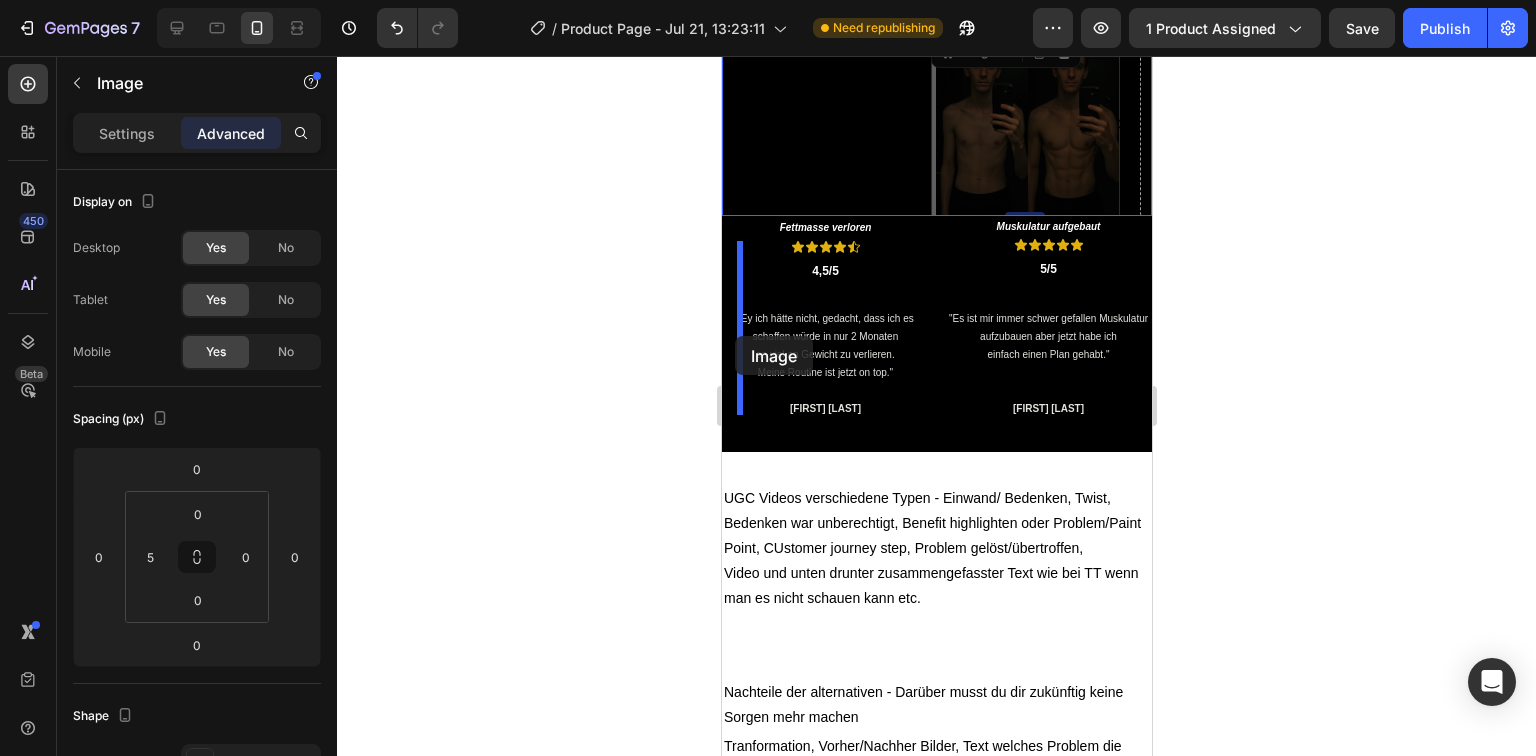 drag, startPoint x: 992, startPoint y: 350, endPoint x: 734, endPoint y: 336, distance: 258.37958 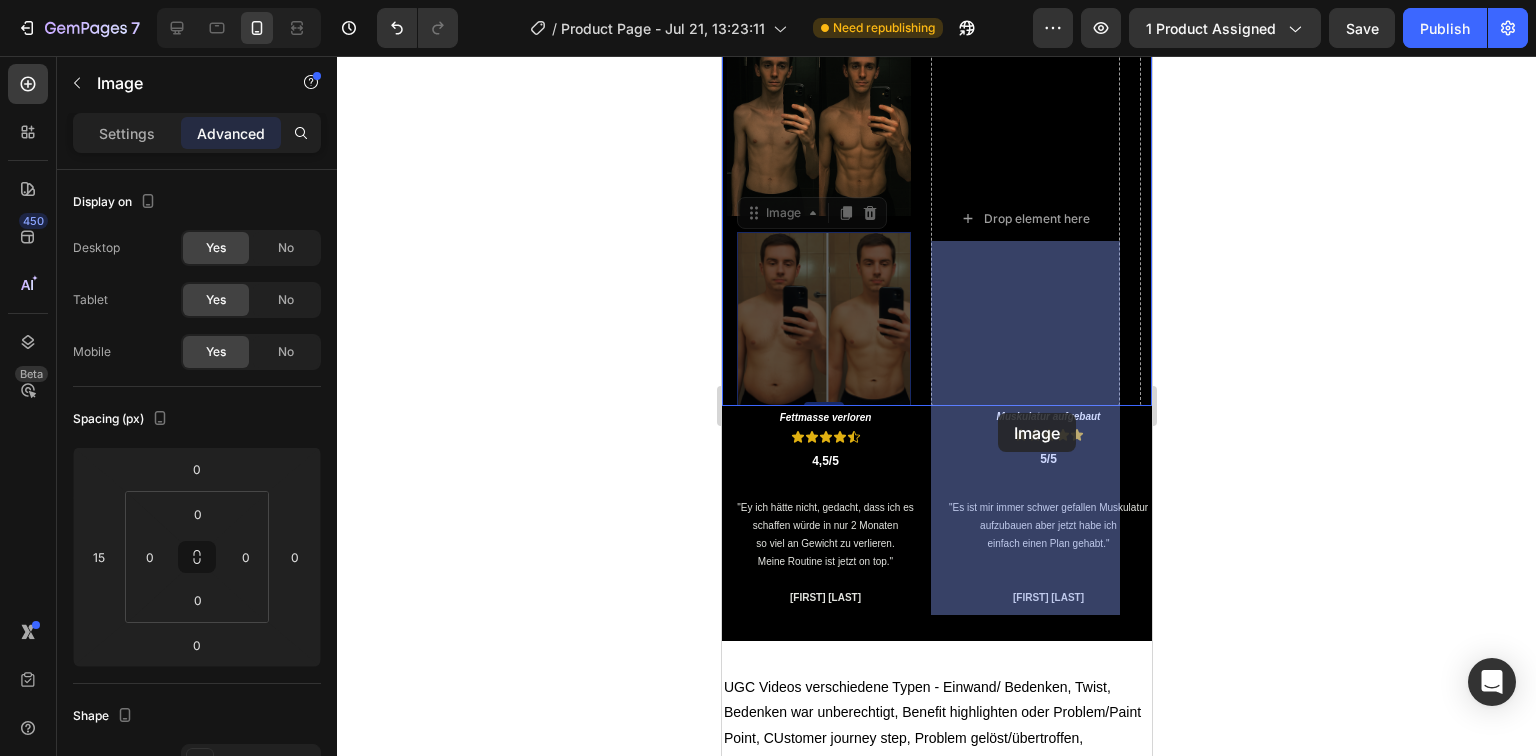 drag, startPoint x: 821, startPoint y: 553, endPoint x: 997, endPoint y: 413, distance: 224.89108 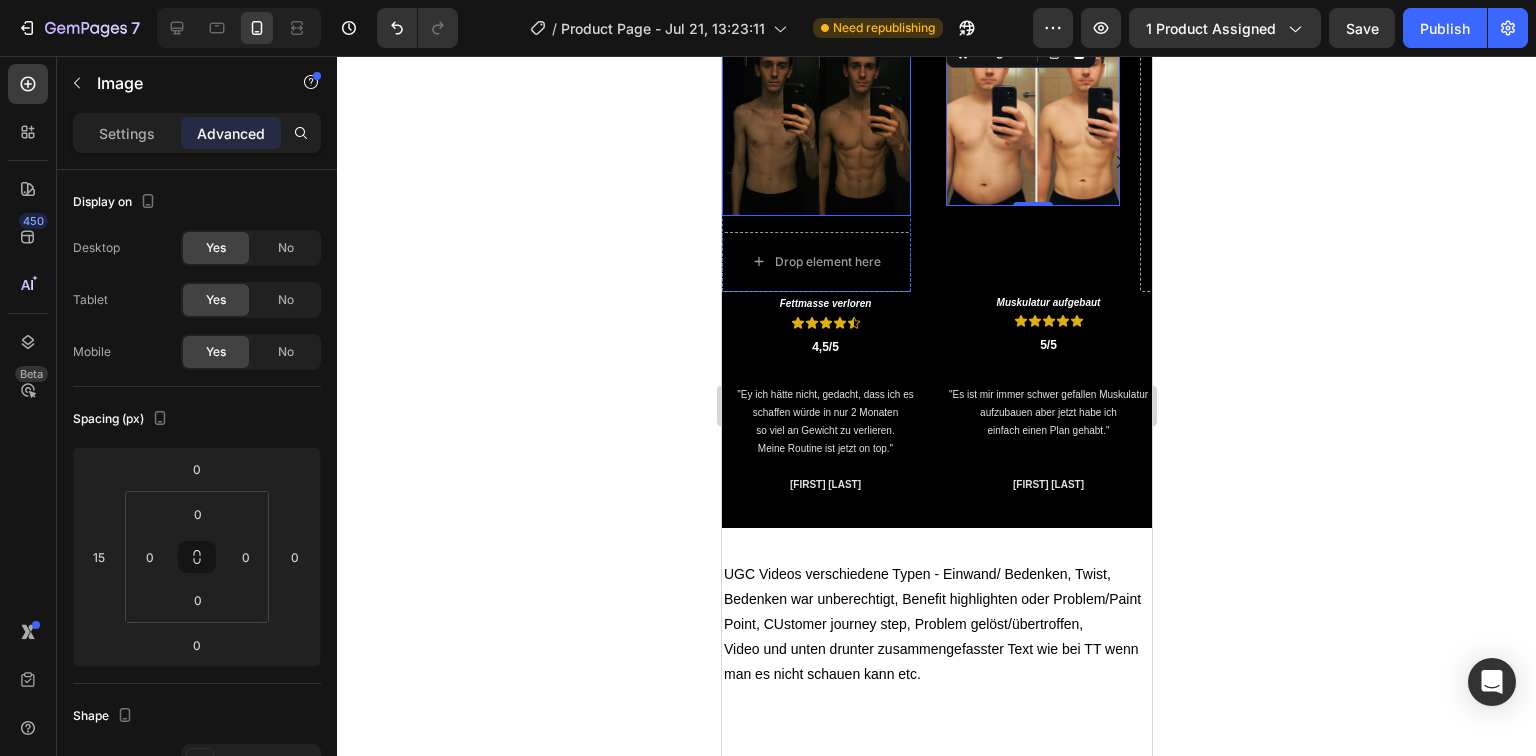 click at bounding box center (818, 124) 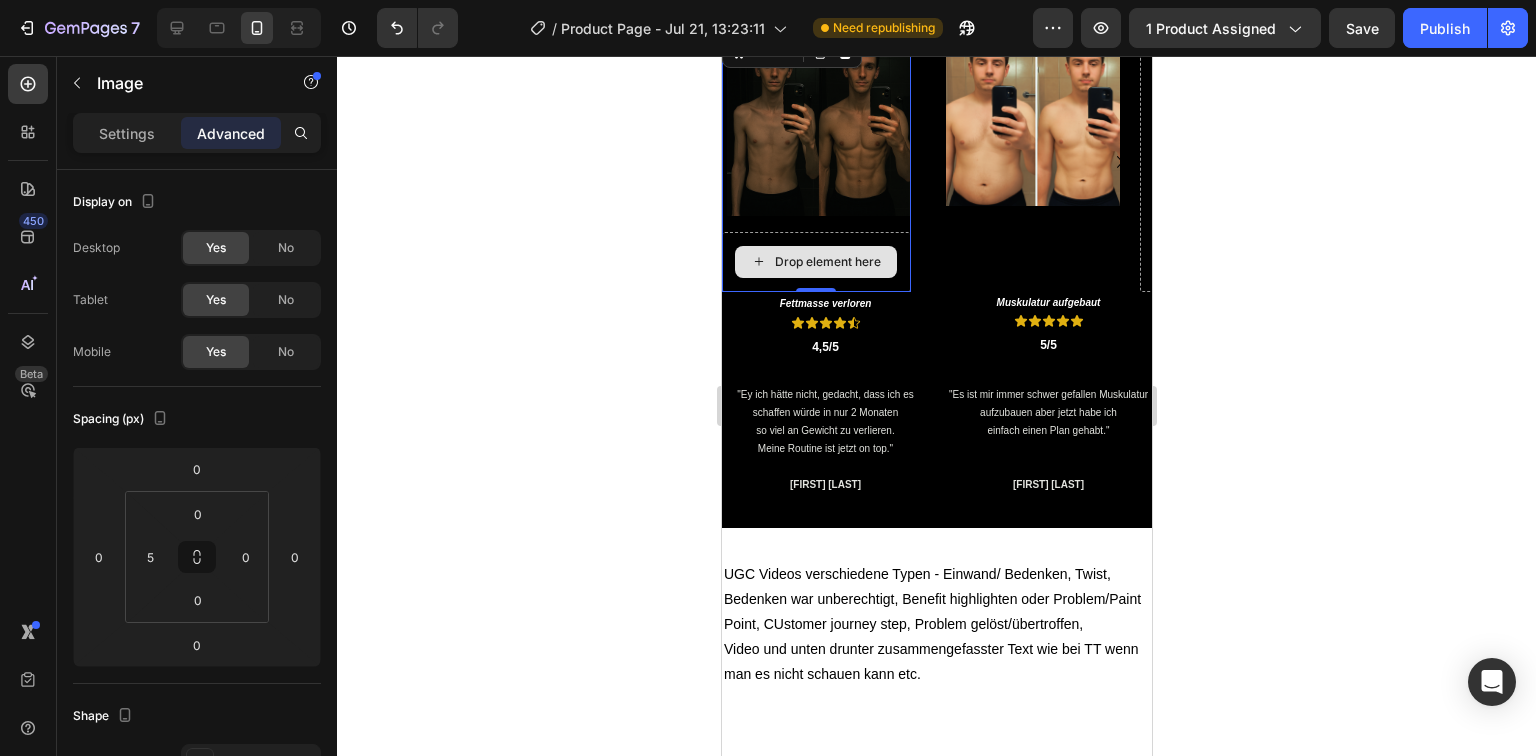 click on "Drop element here" at bounding box center (815, 262) 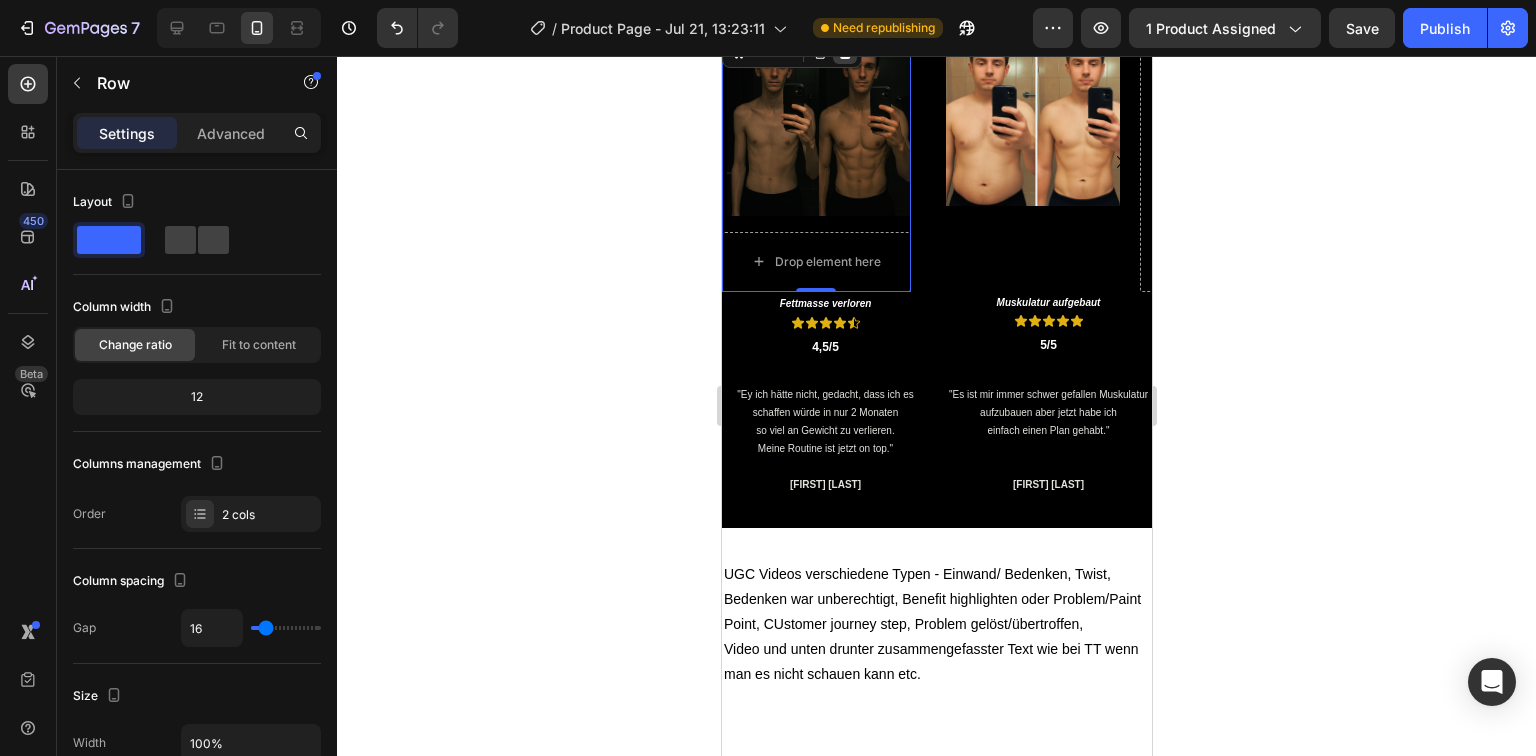 click 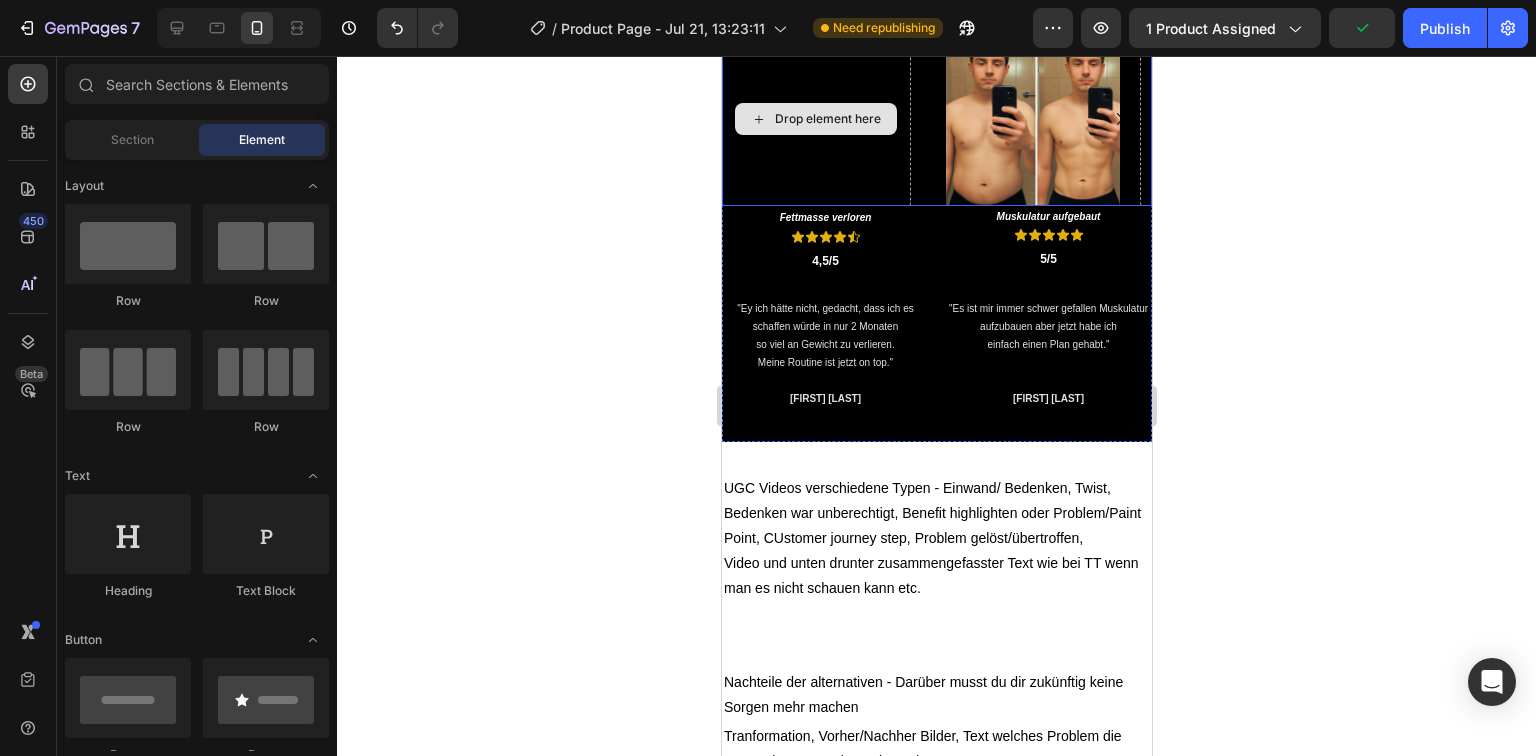 click on "Drop element here" at bounding box center (827, 119) 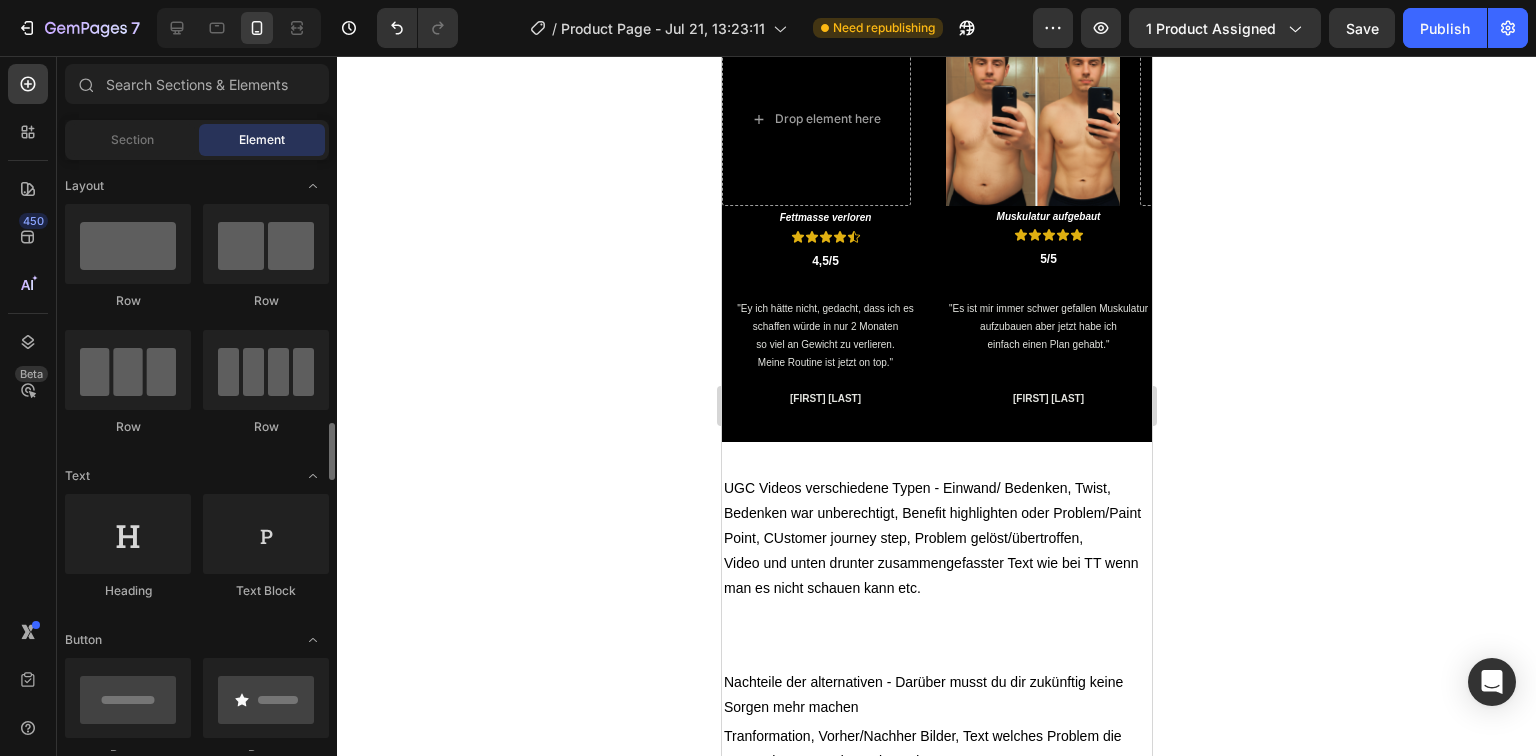 scroll, scrollTop: 320, scrollLeft: 0, axis: vertical 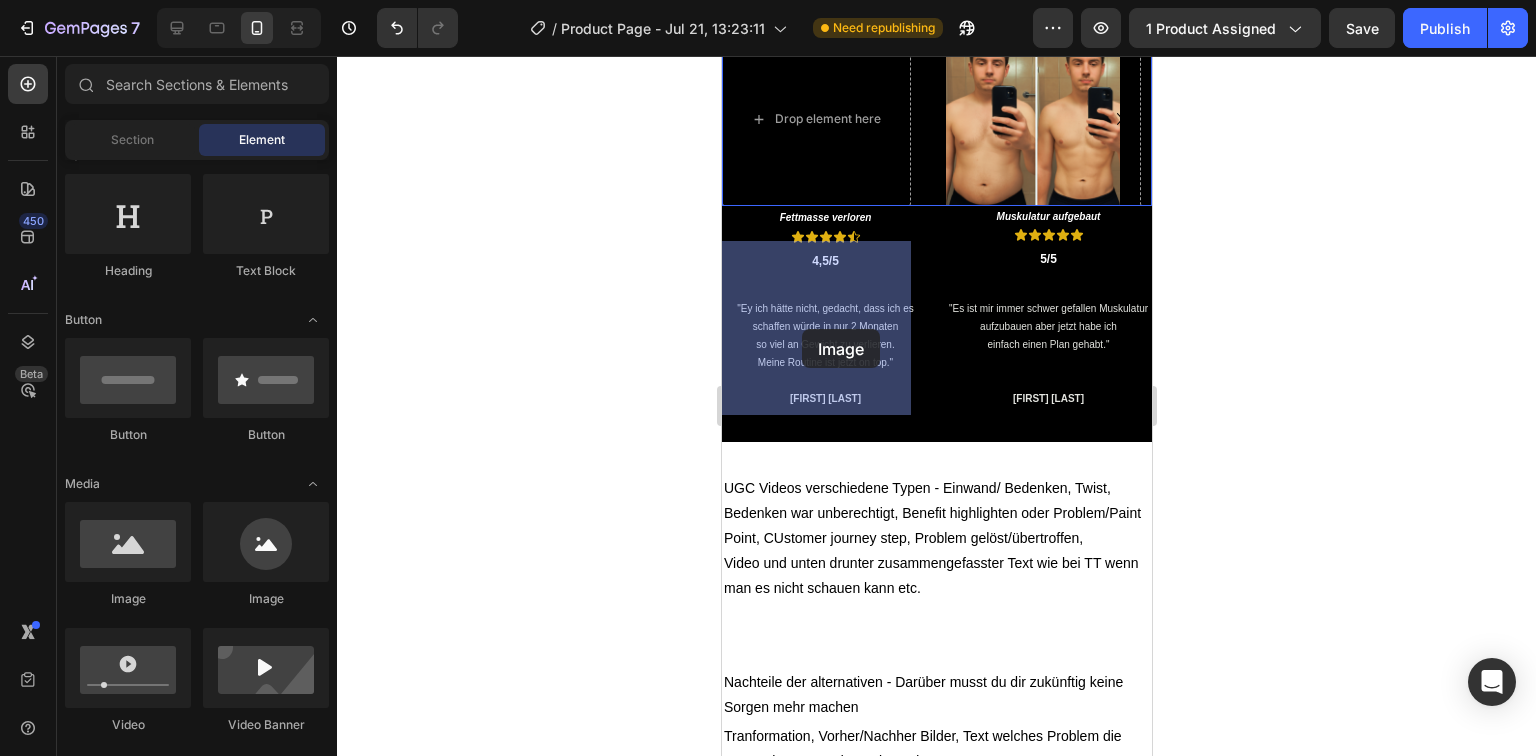 drag, startPoint x: 851, startPoint y: 592, endPoint x: 807, endPoint y: 310, distance: 285.412 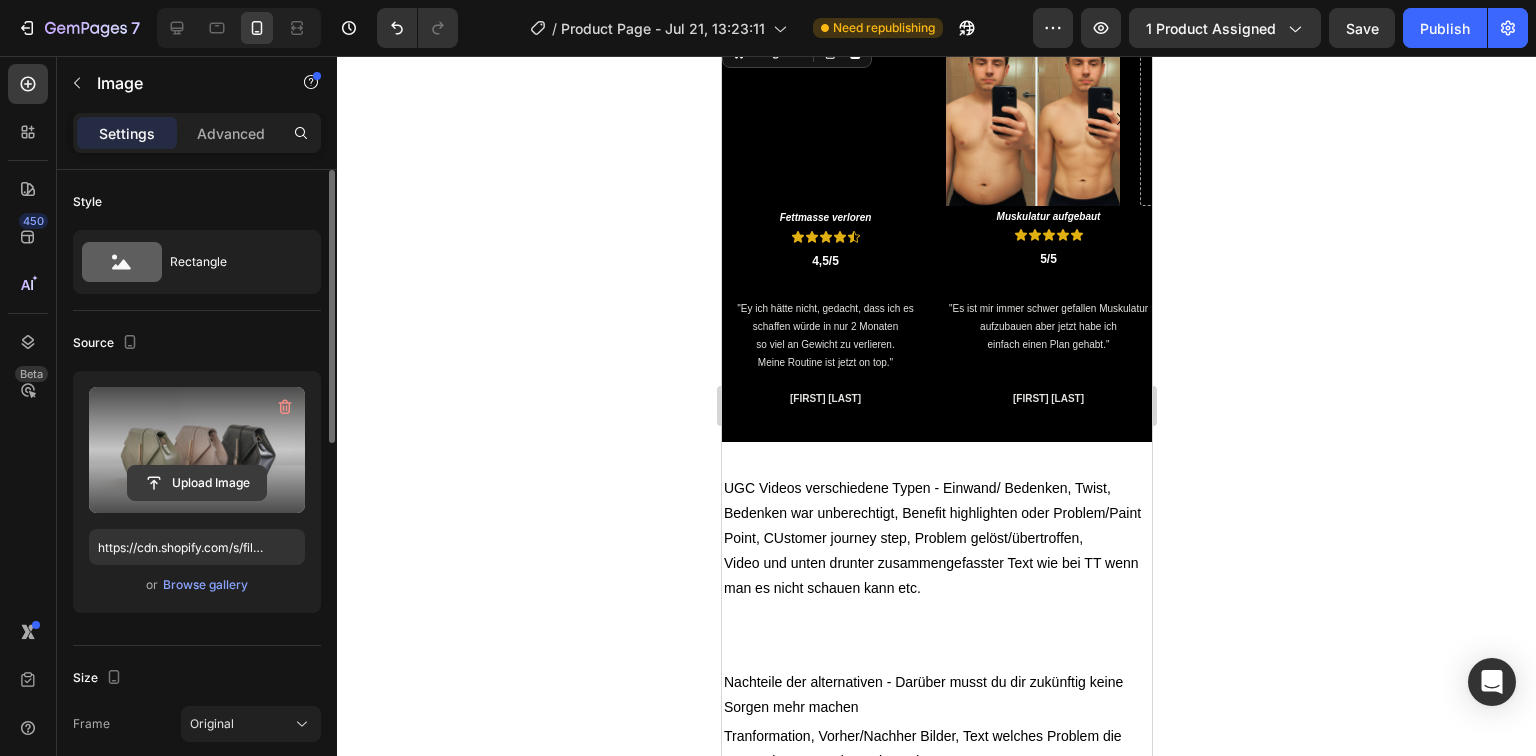 click 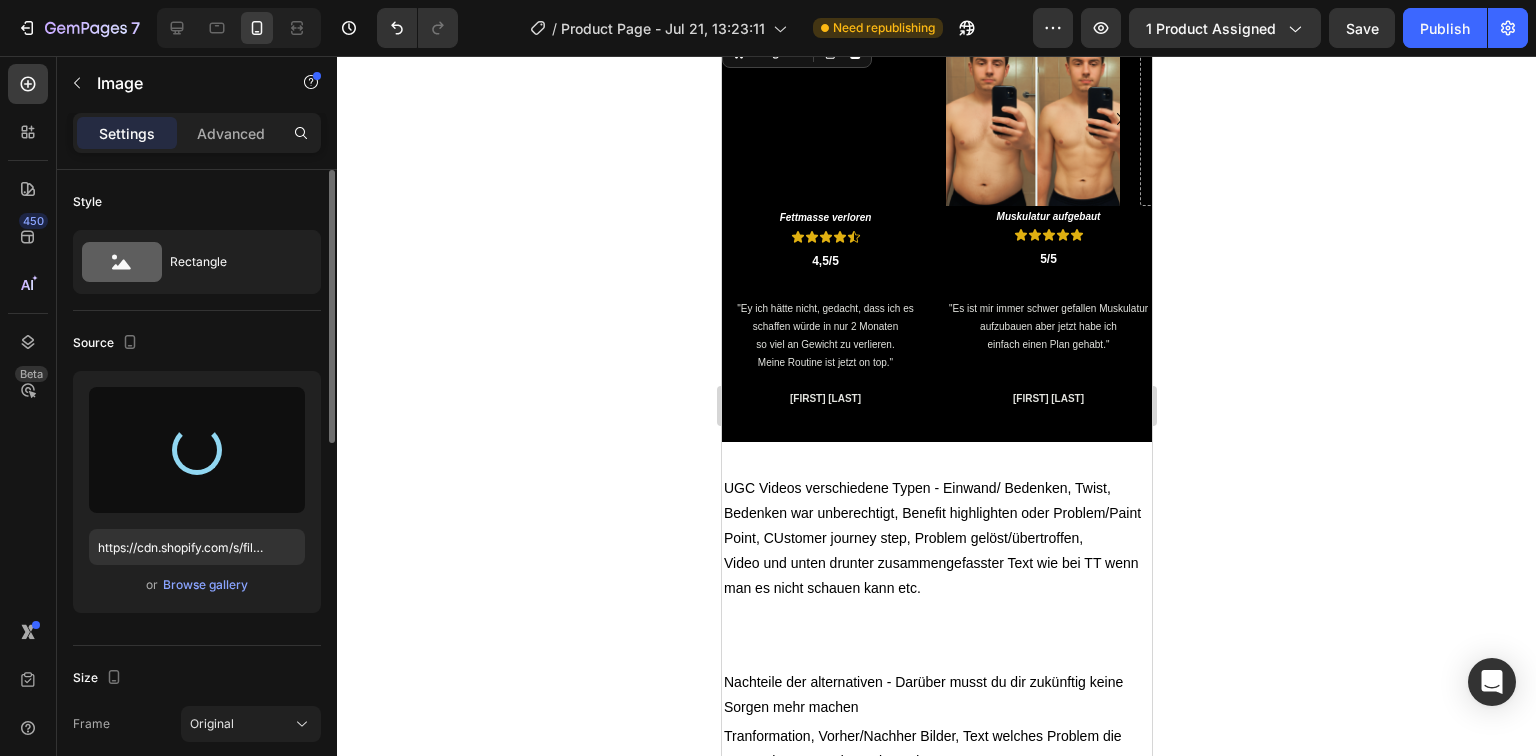 type on "https://cdn.shopify.com/s/files/1/0965/9757/3981/files/gempages_574849592865063711-b869e317-e84d-4220-a338-21078e92284d.png" 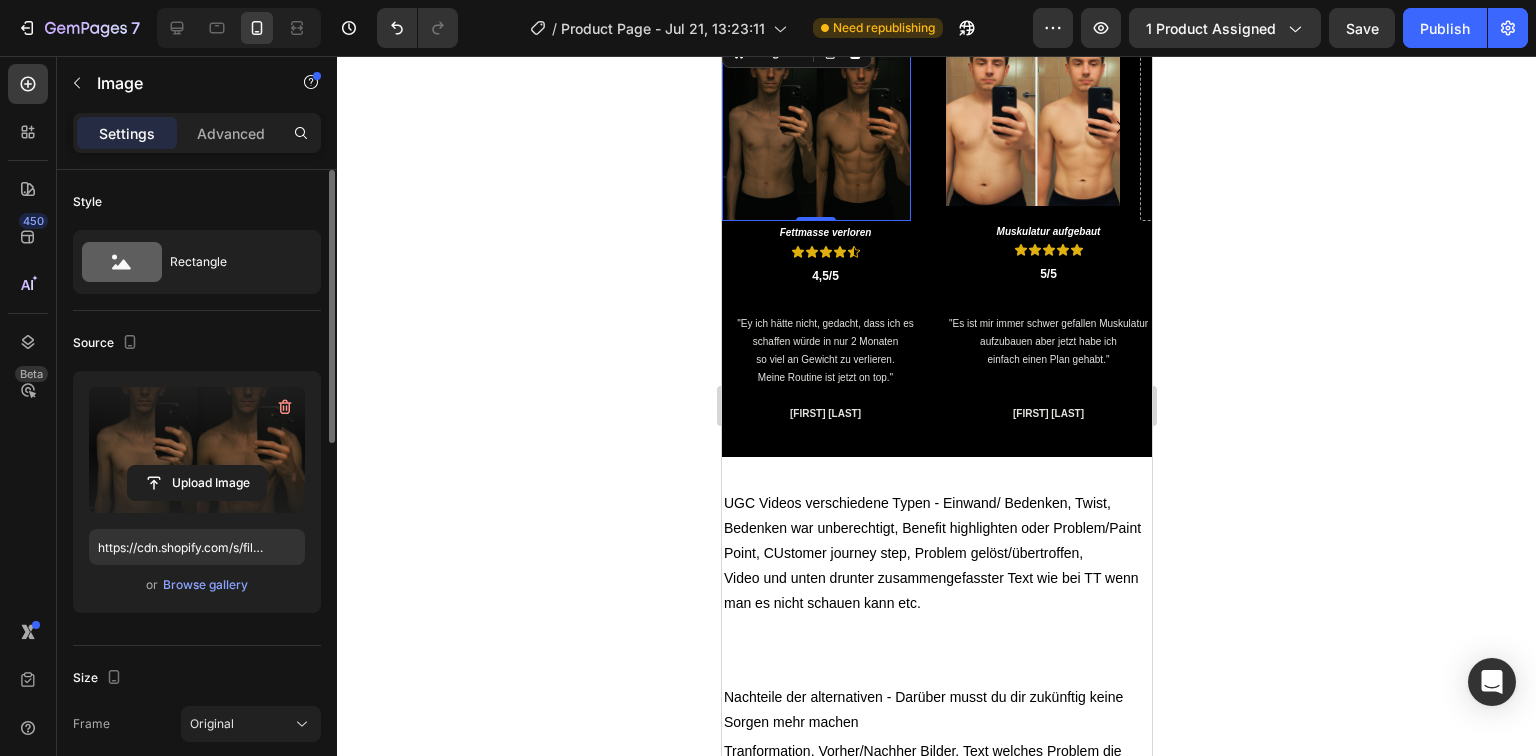 click 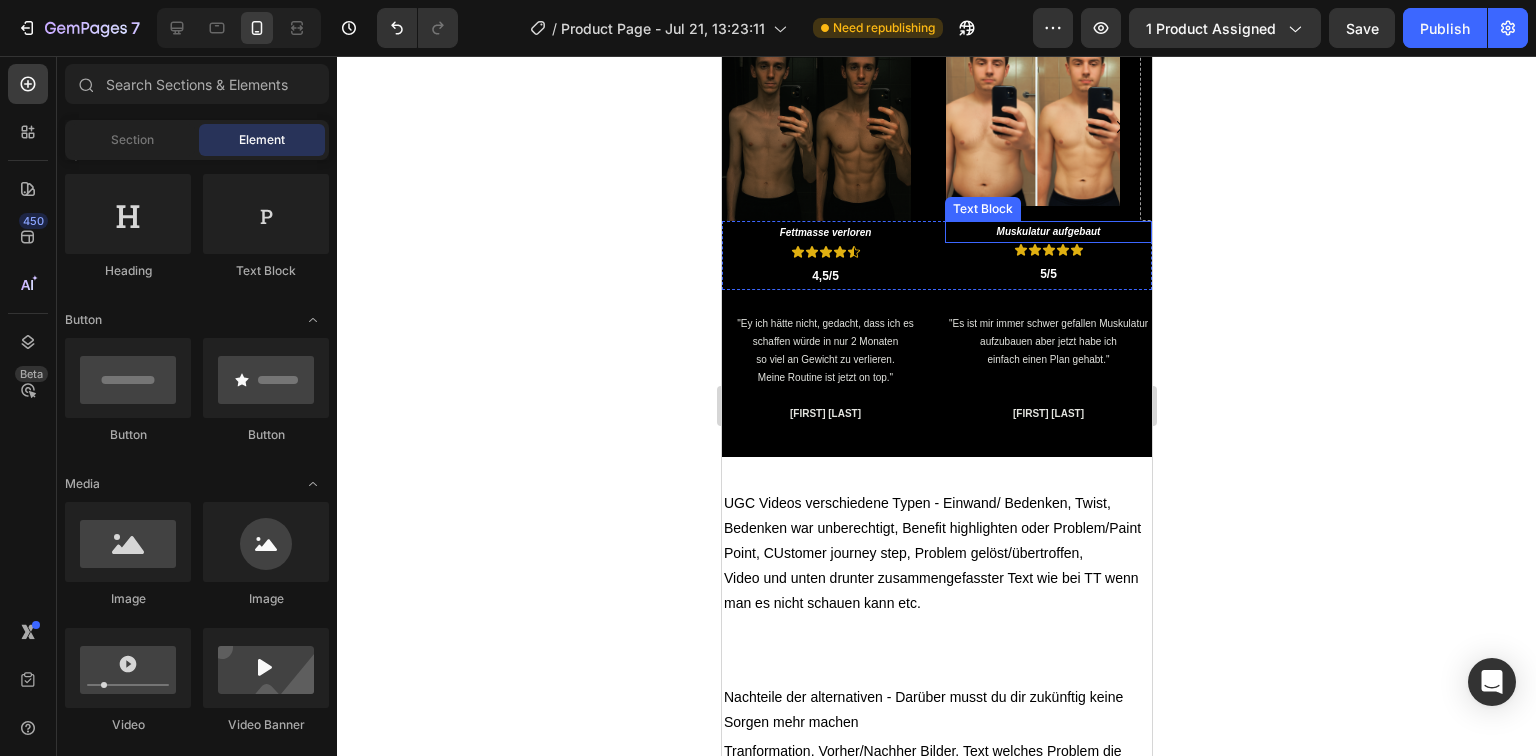 click on "Muskulatur aufgebaut" at bounding box center [1048, 231] 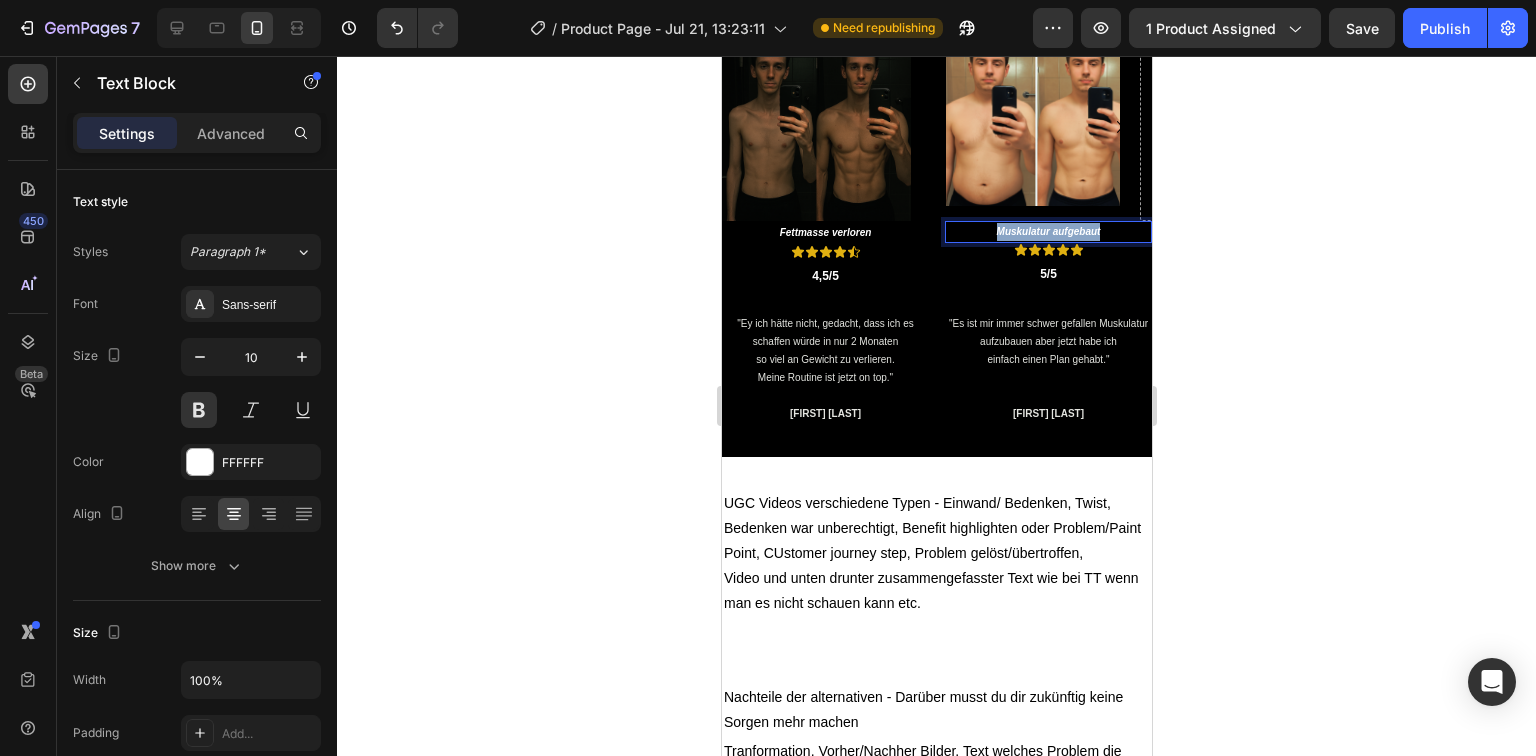 click on "Muskulatur aufgebaut" at bounding box center (1048, 231) 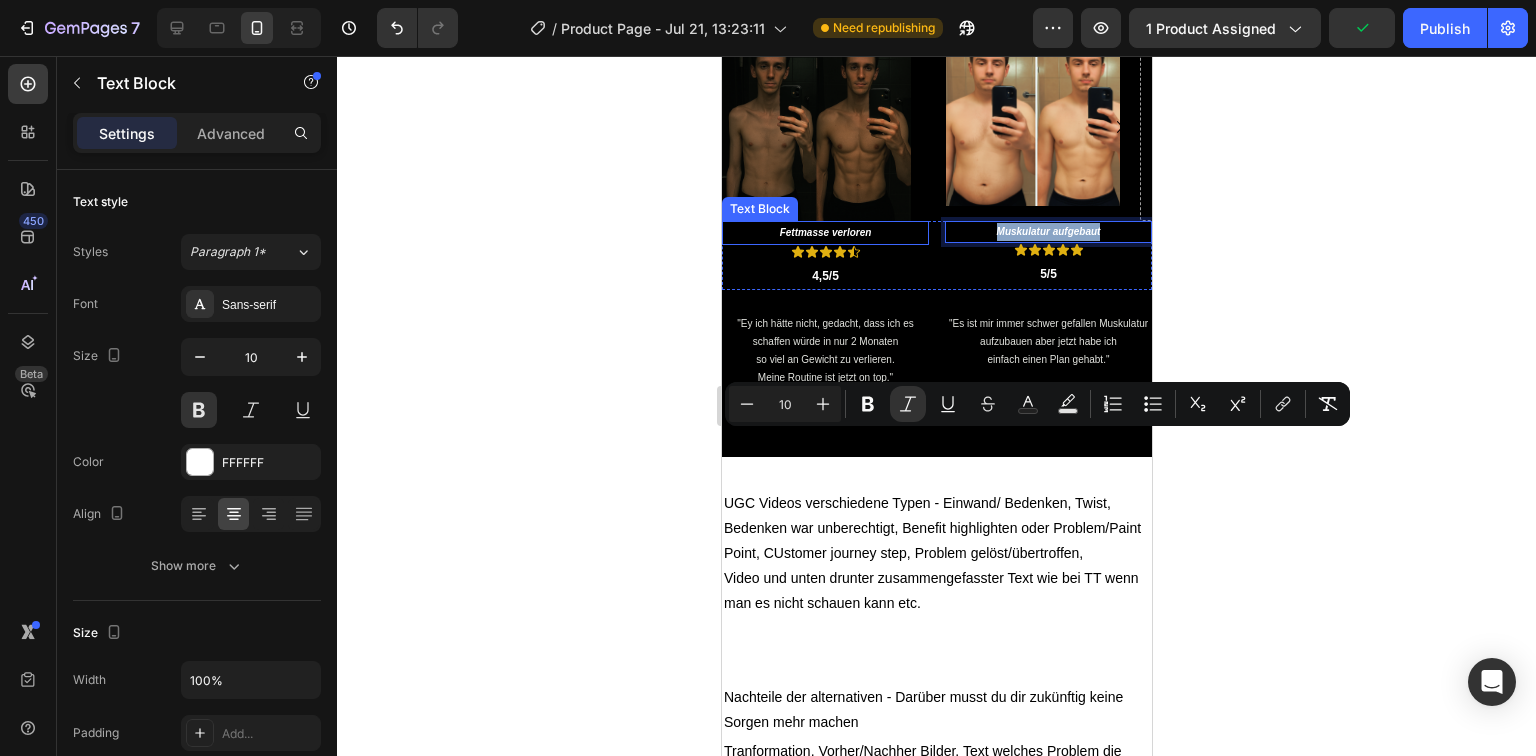 click on "Fettmasse verloren" at bounding box center [825, 232] 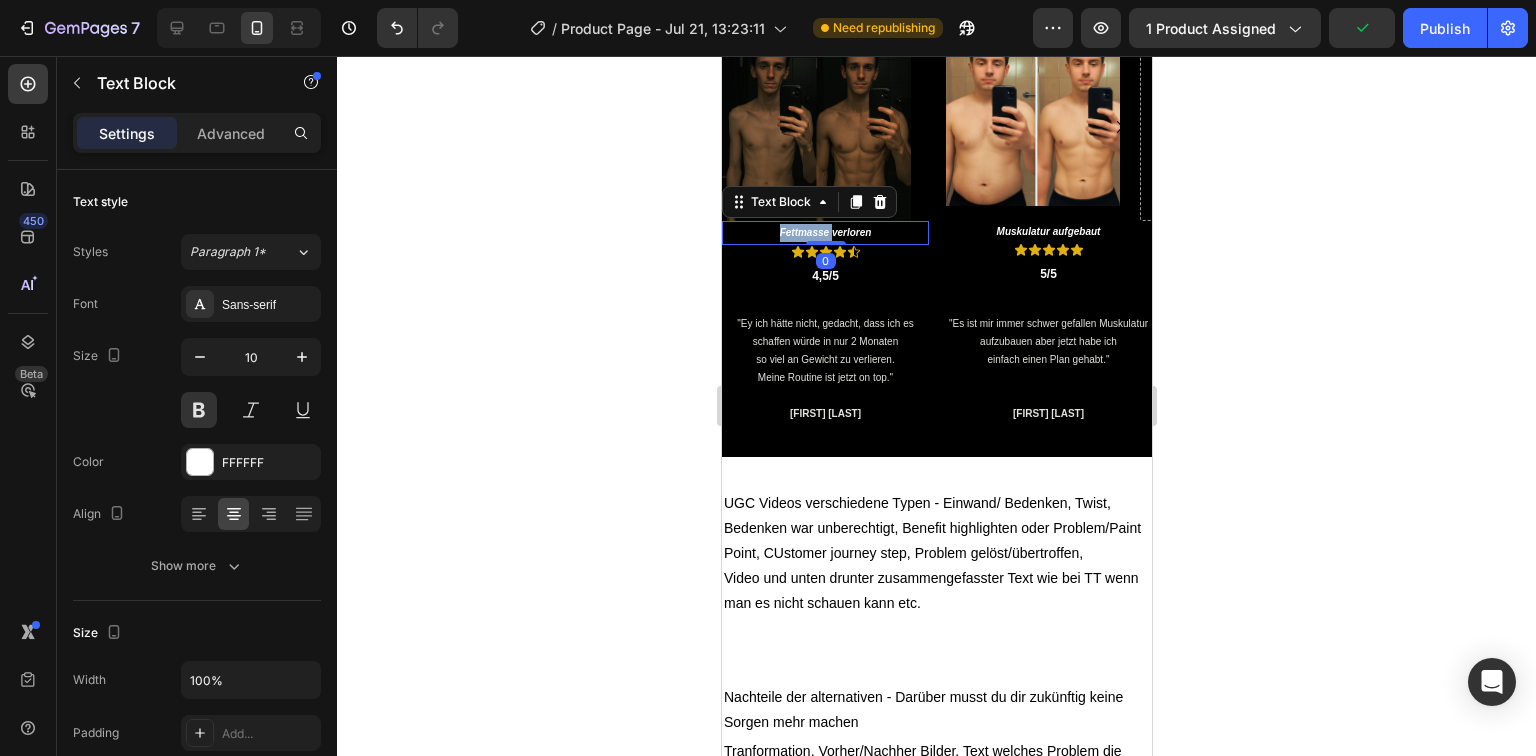 click on "Fettmasse verloren" at bounding box center (825, 232) 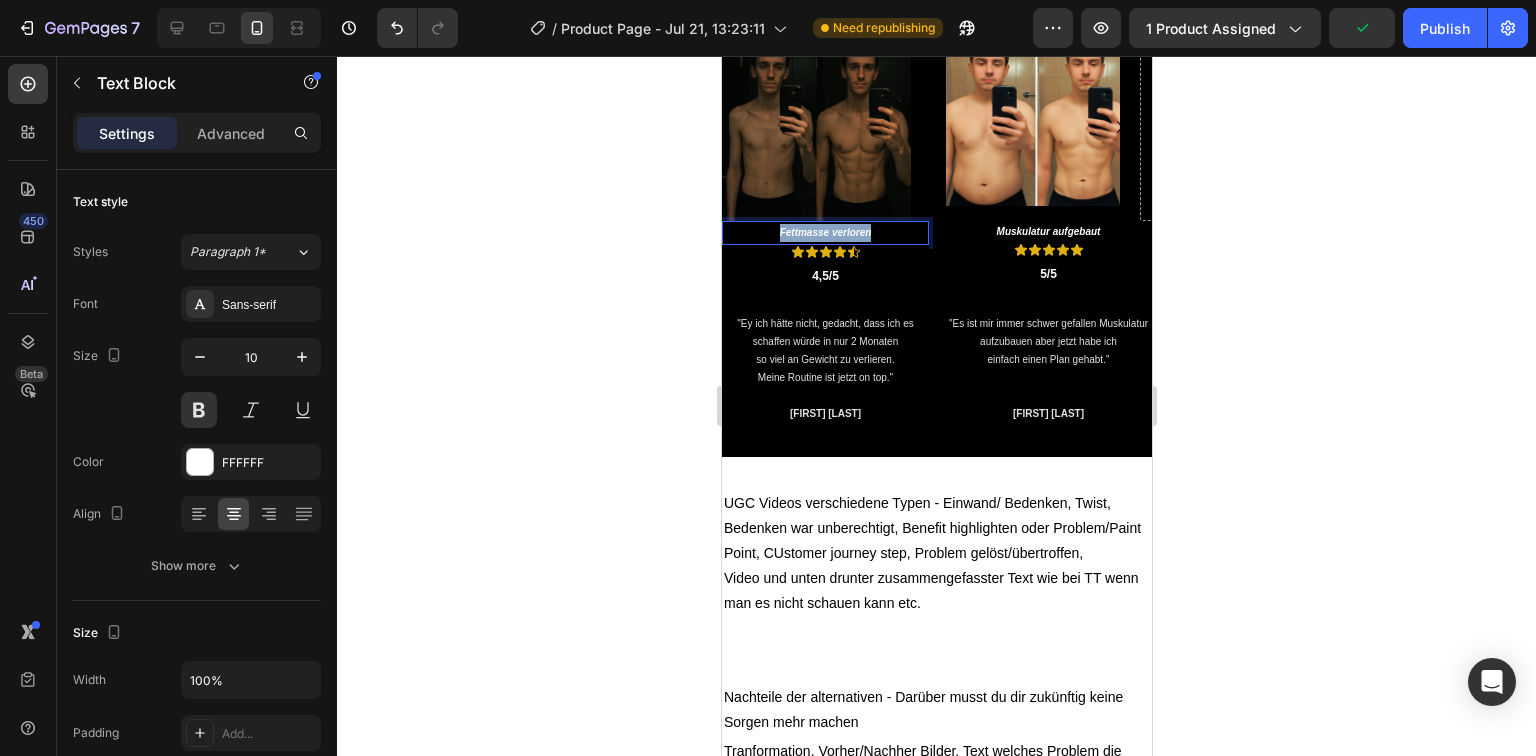 click on "Fettmasse verloren" at bounding box center [825, 232] 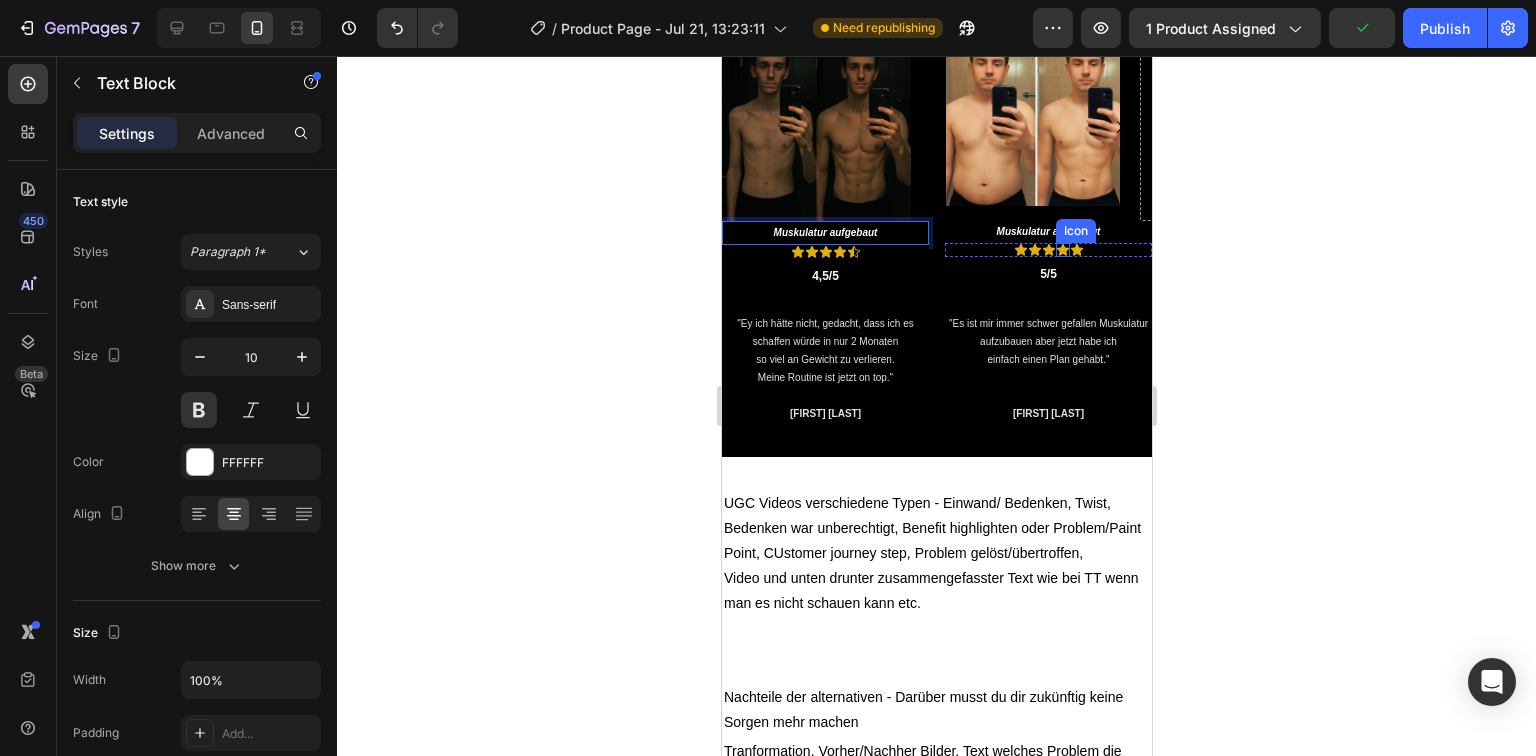 click on "Icon" at bounding box center [1075, 231] 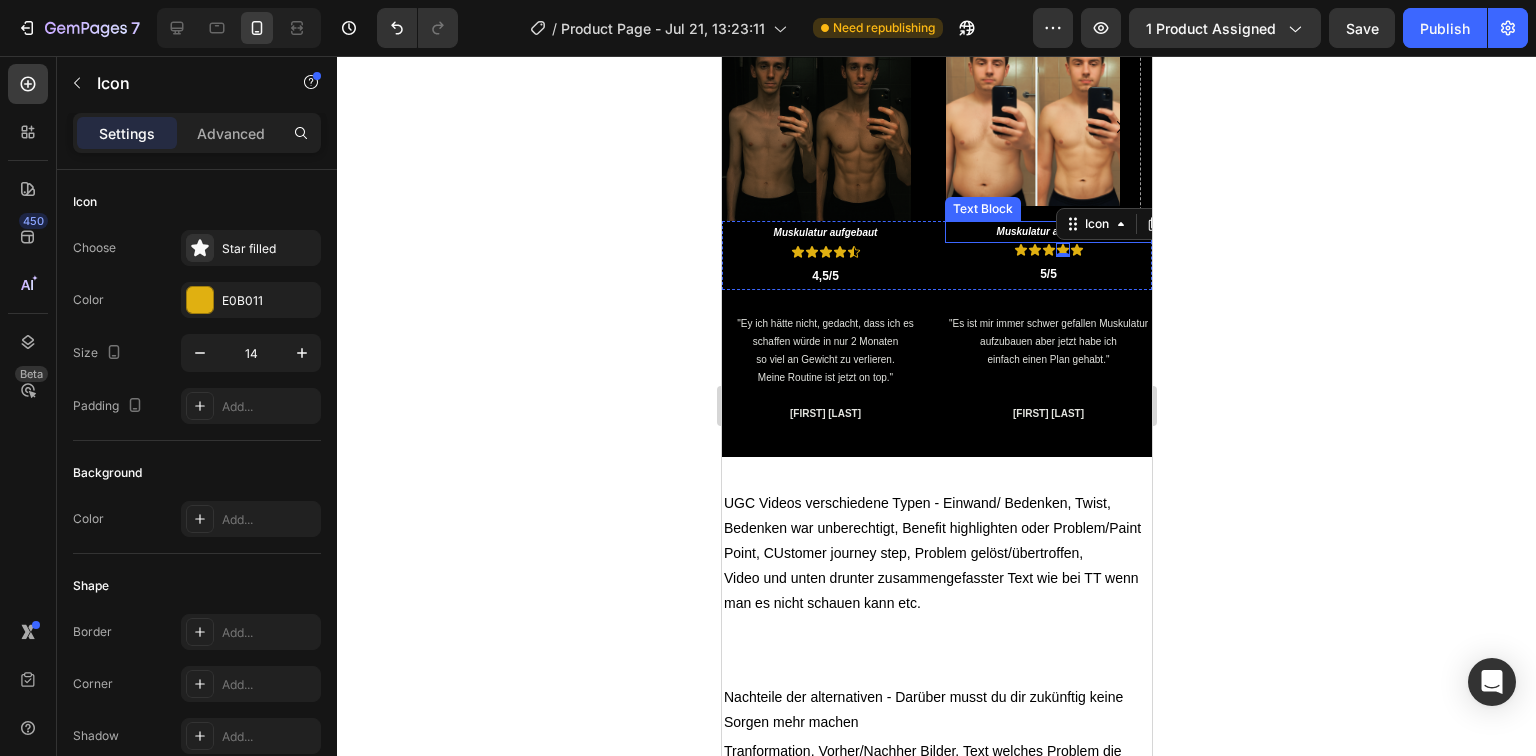 click on "Muskulatur aufgebaut" at bounding box center [1048, 231] 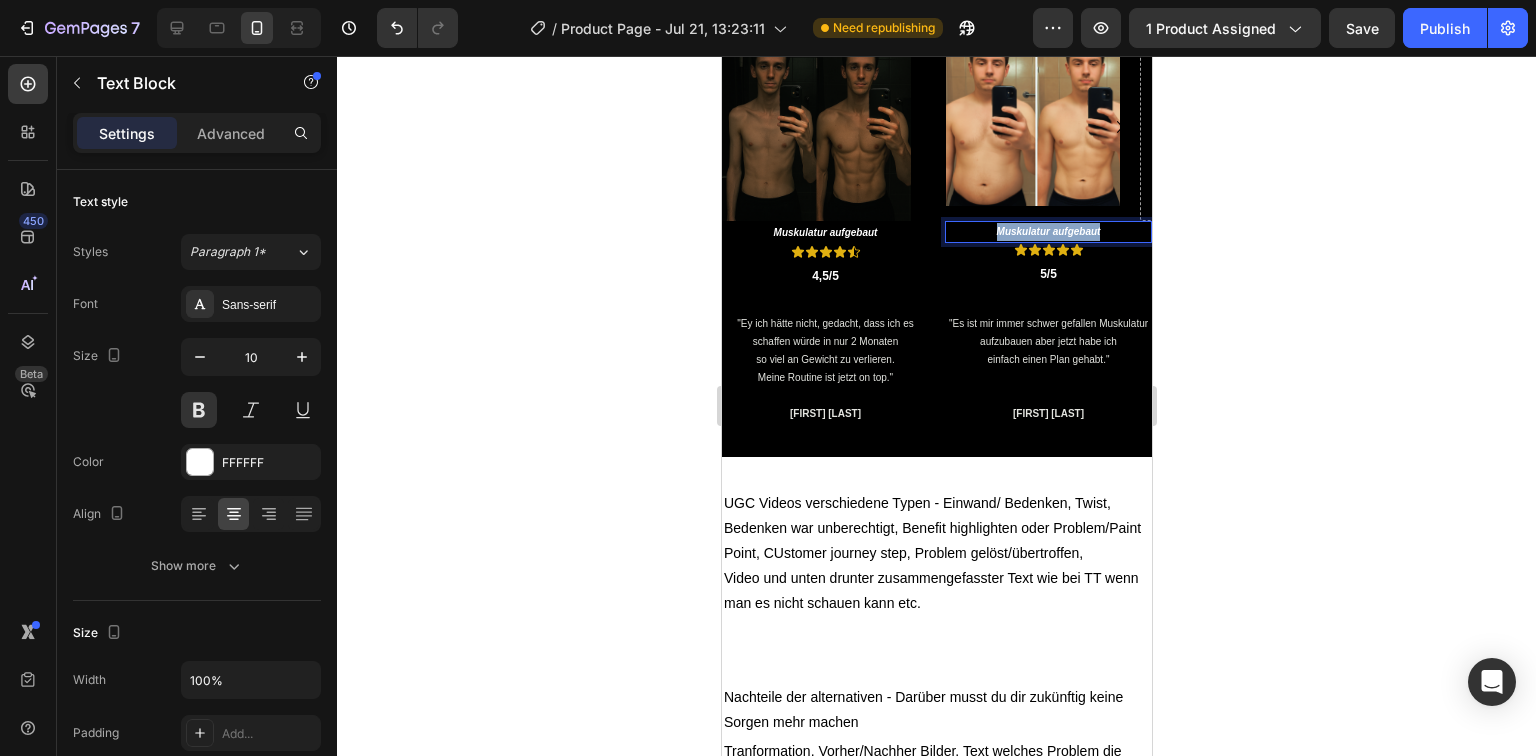 click on "Muskulatur aufgebaut" at bounding box center [1048, 231] 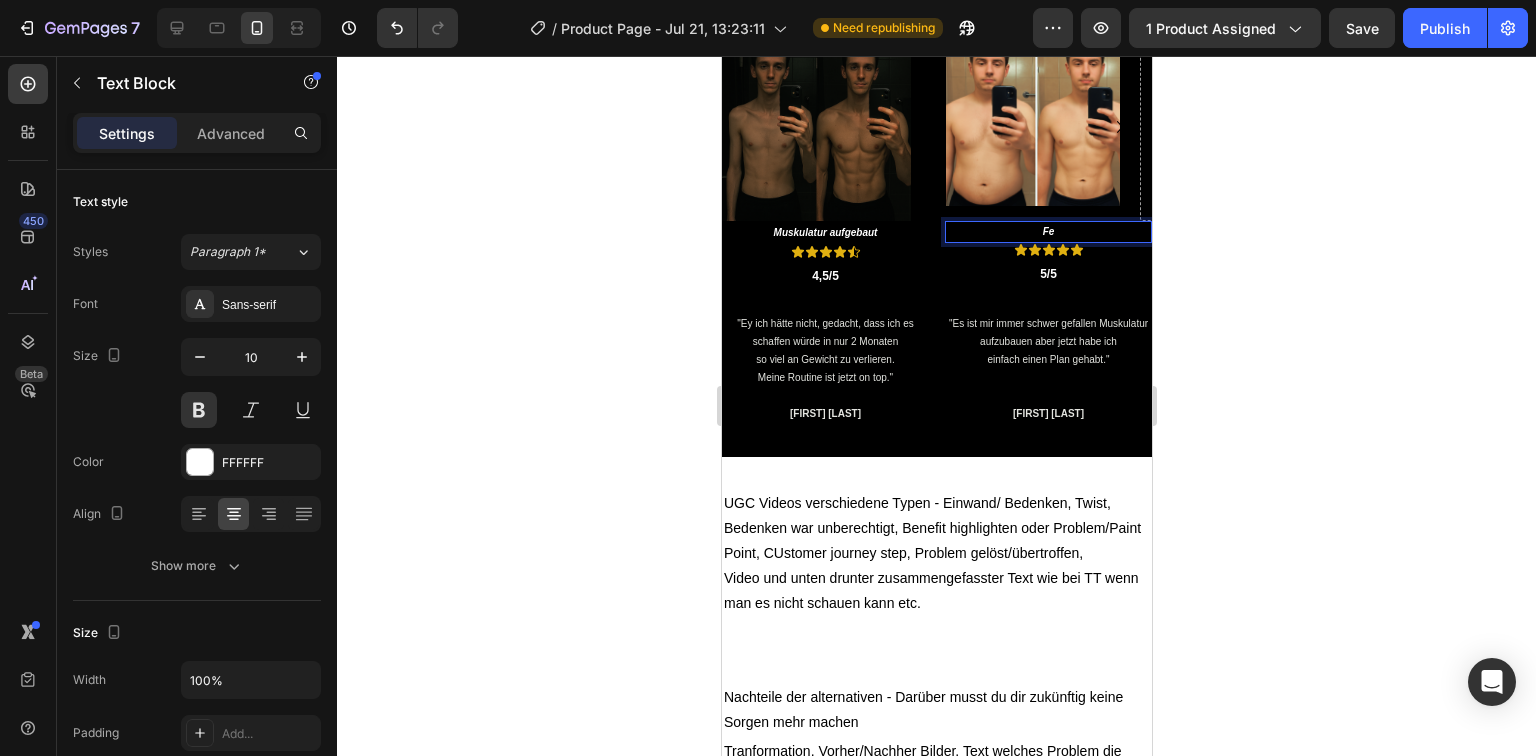 click 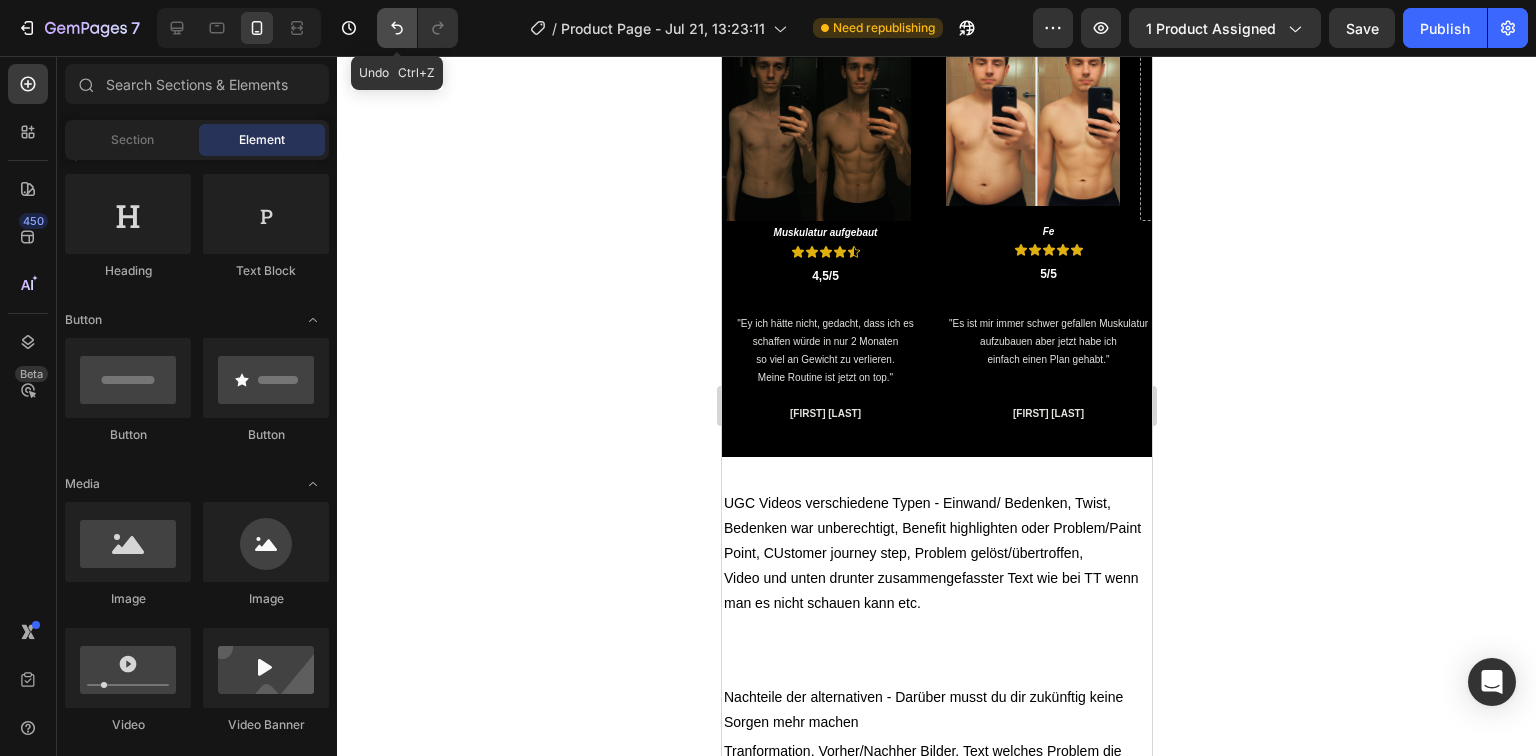 click 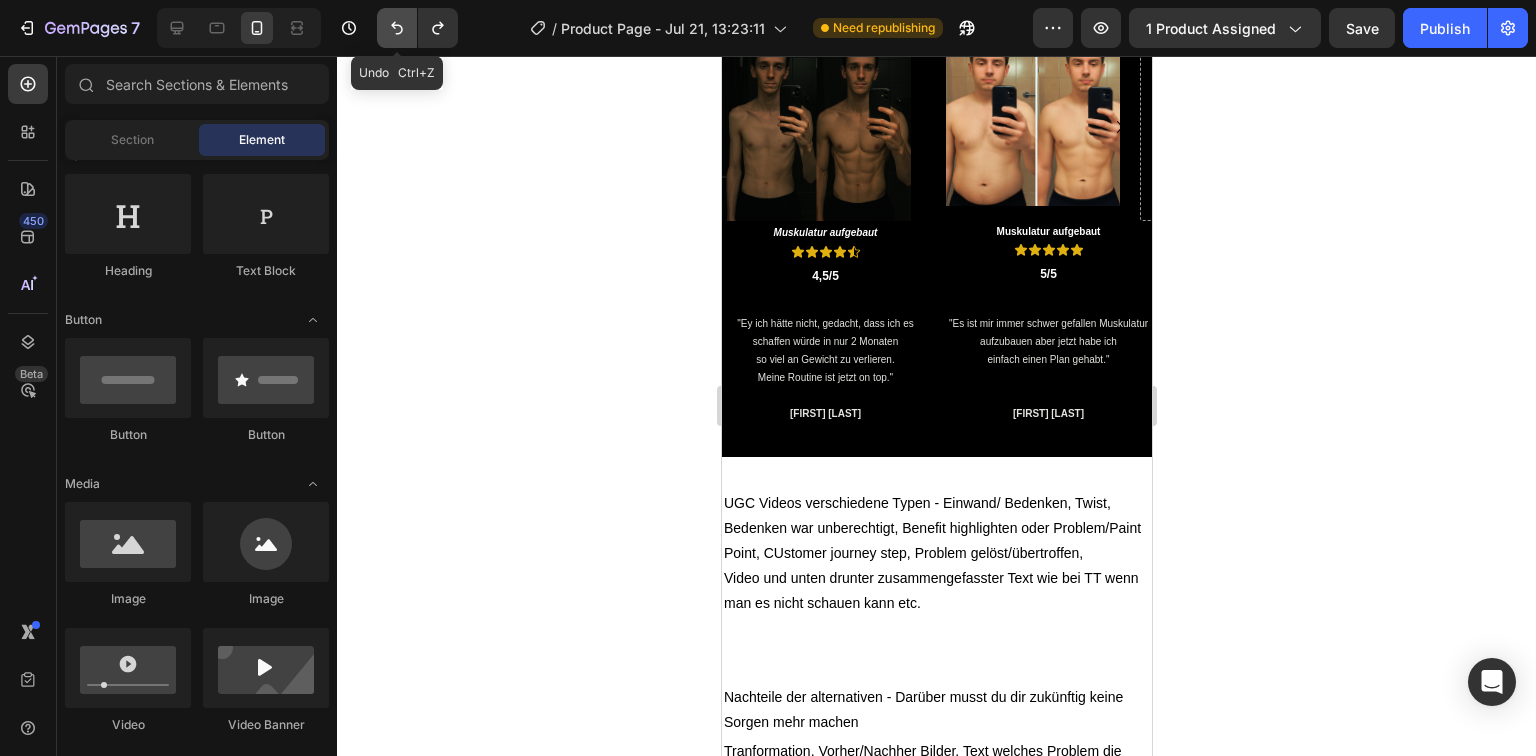 click 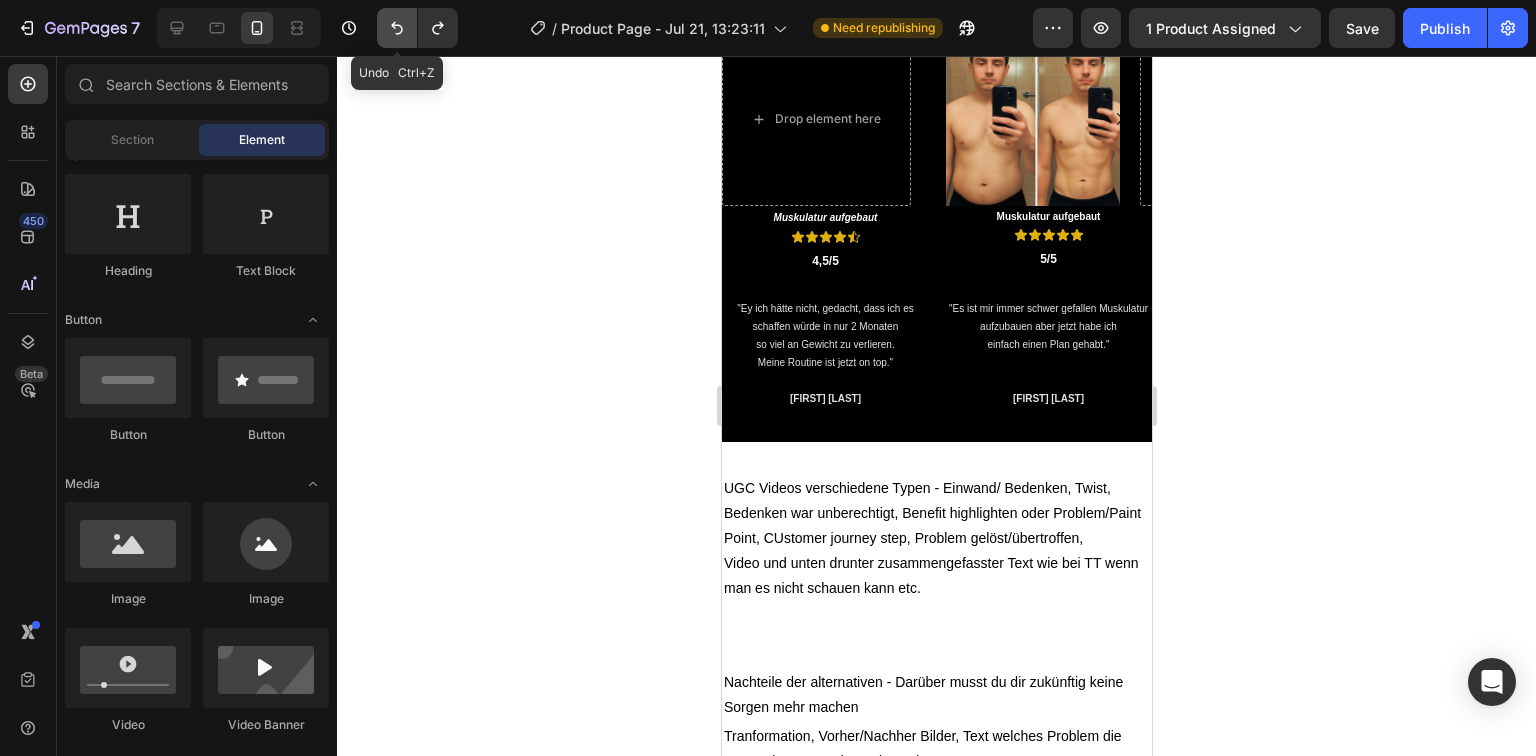 click 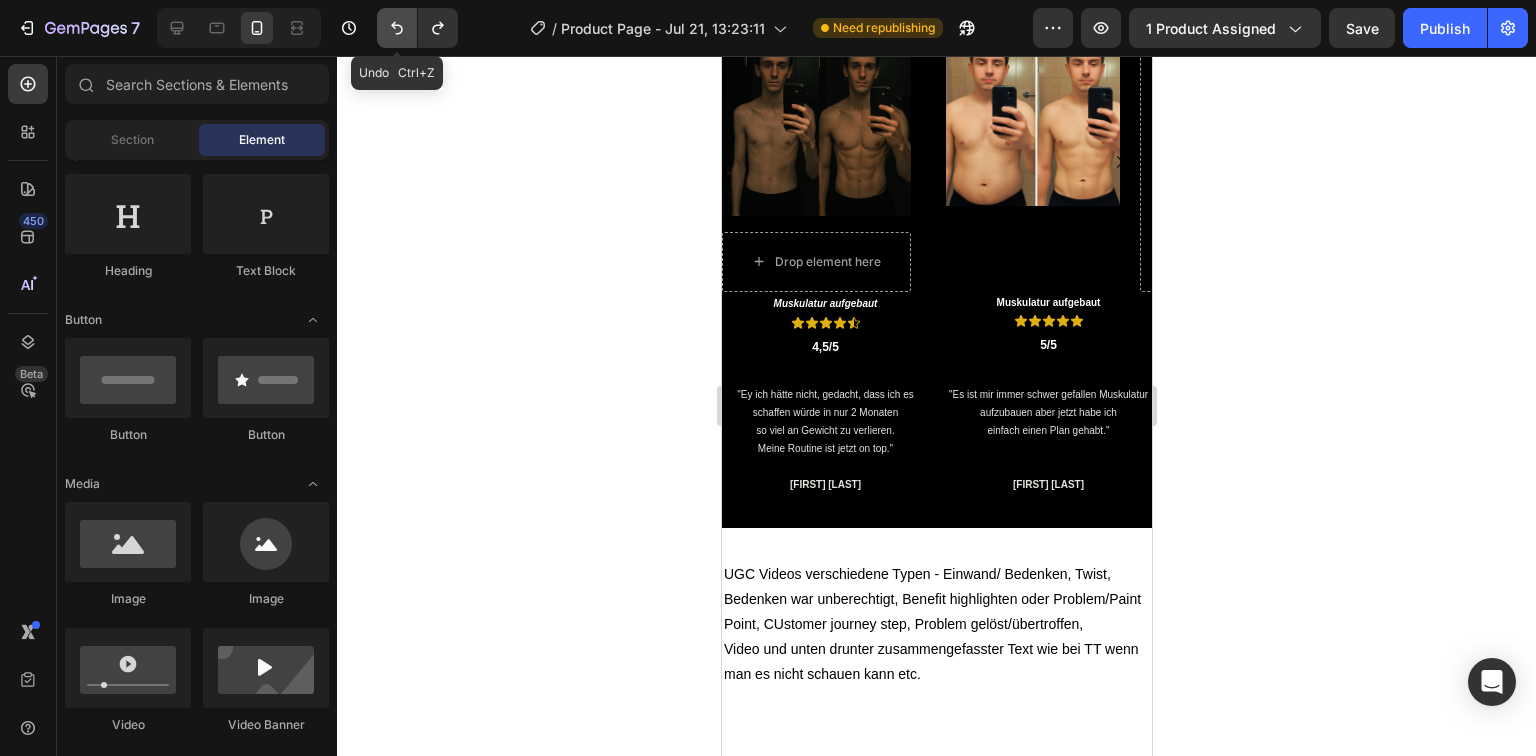 click 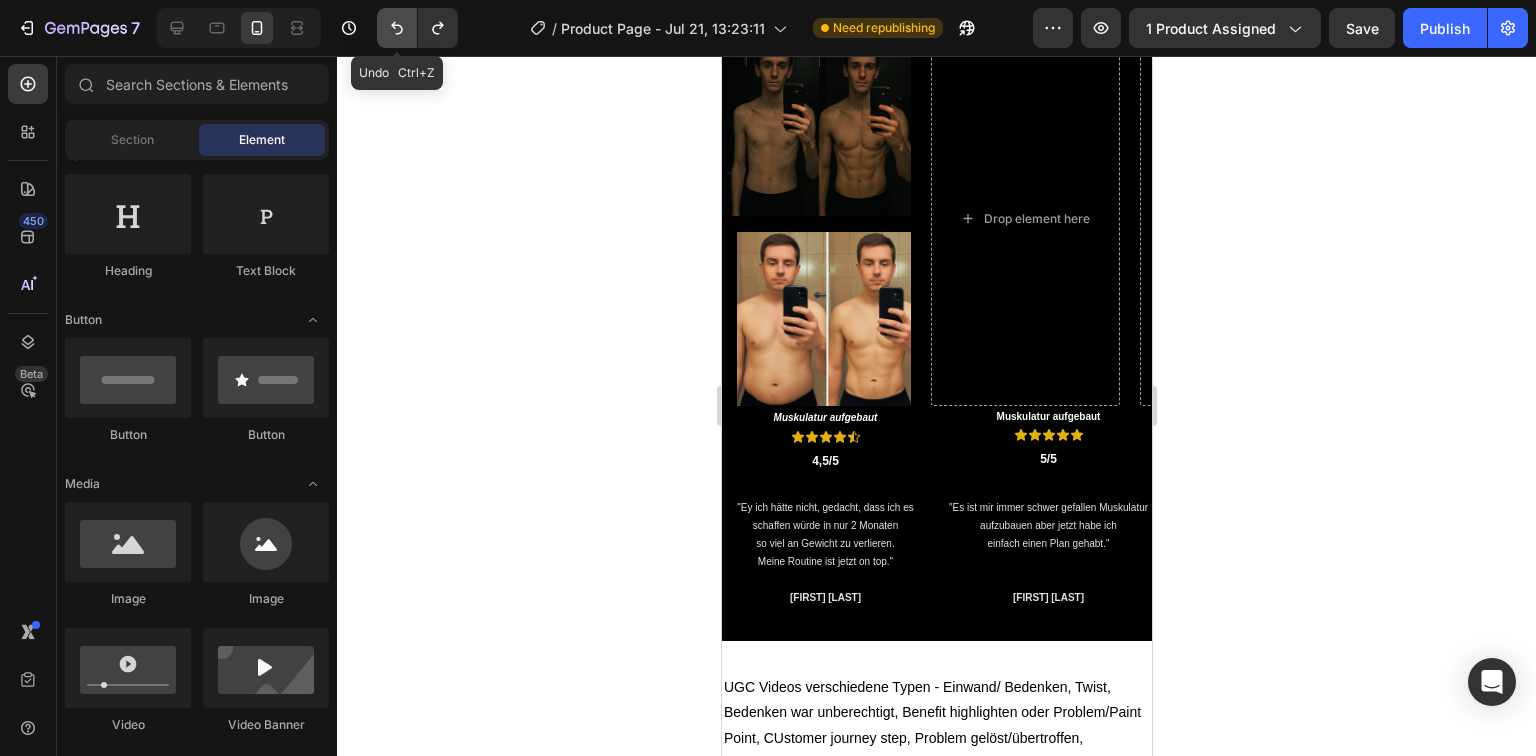 click 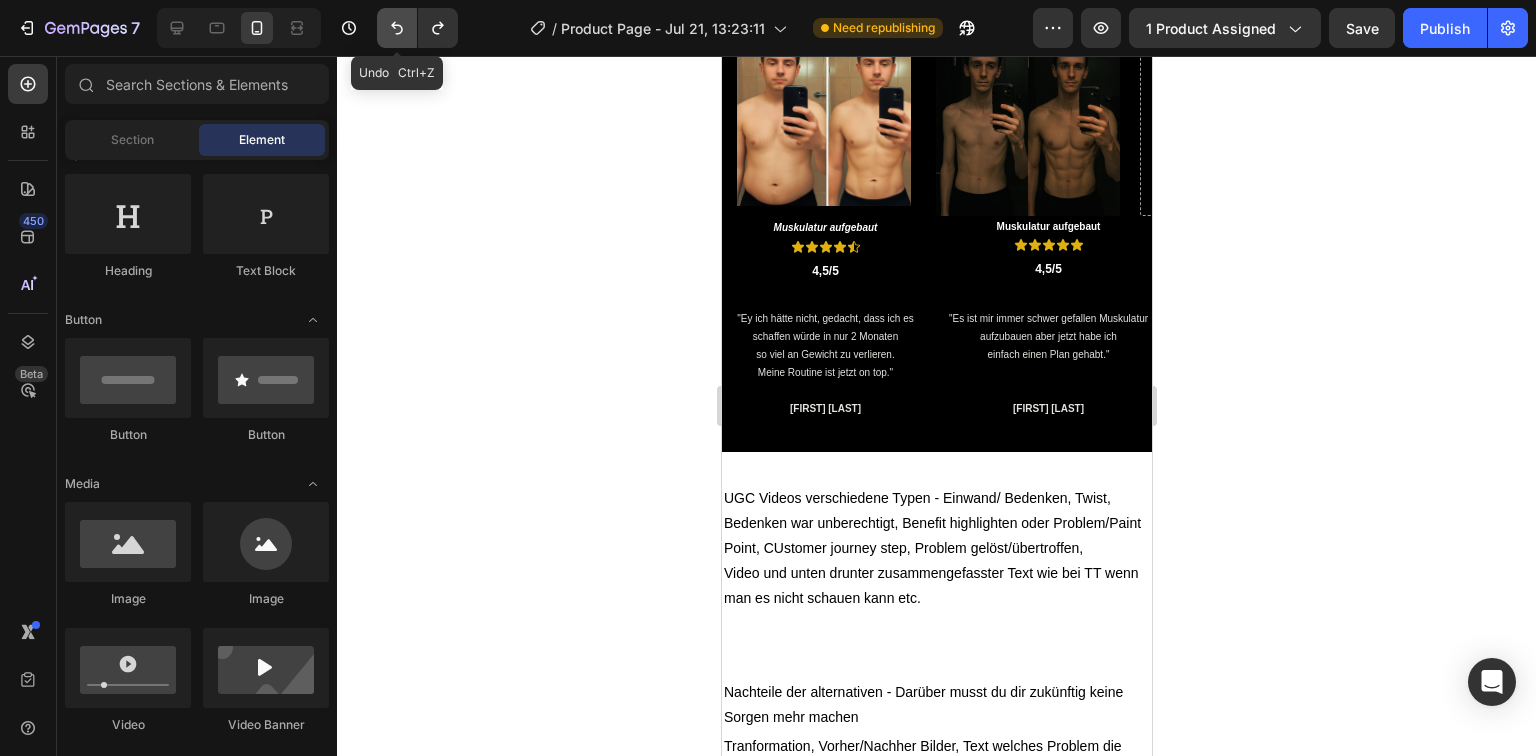 click 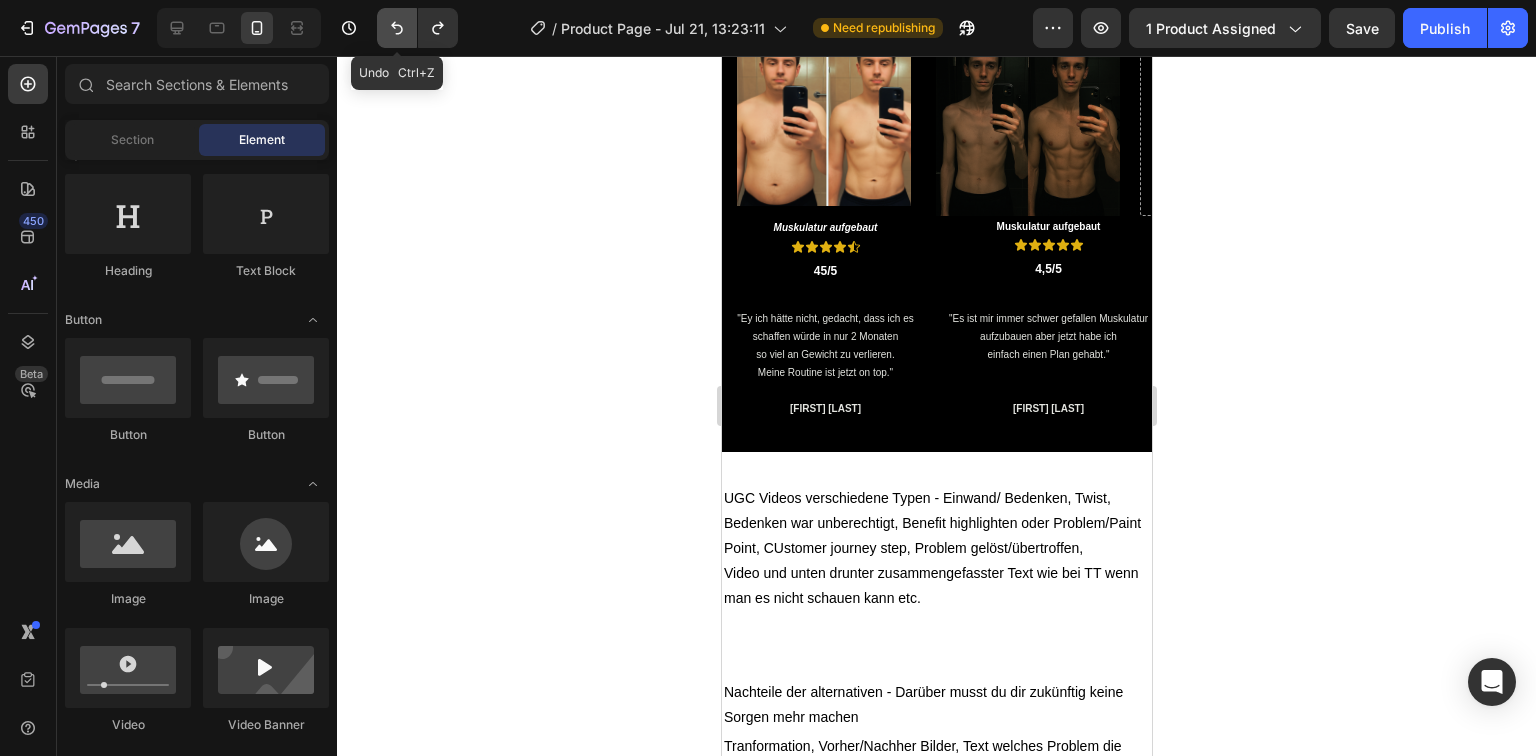click 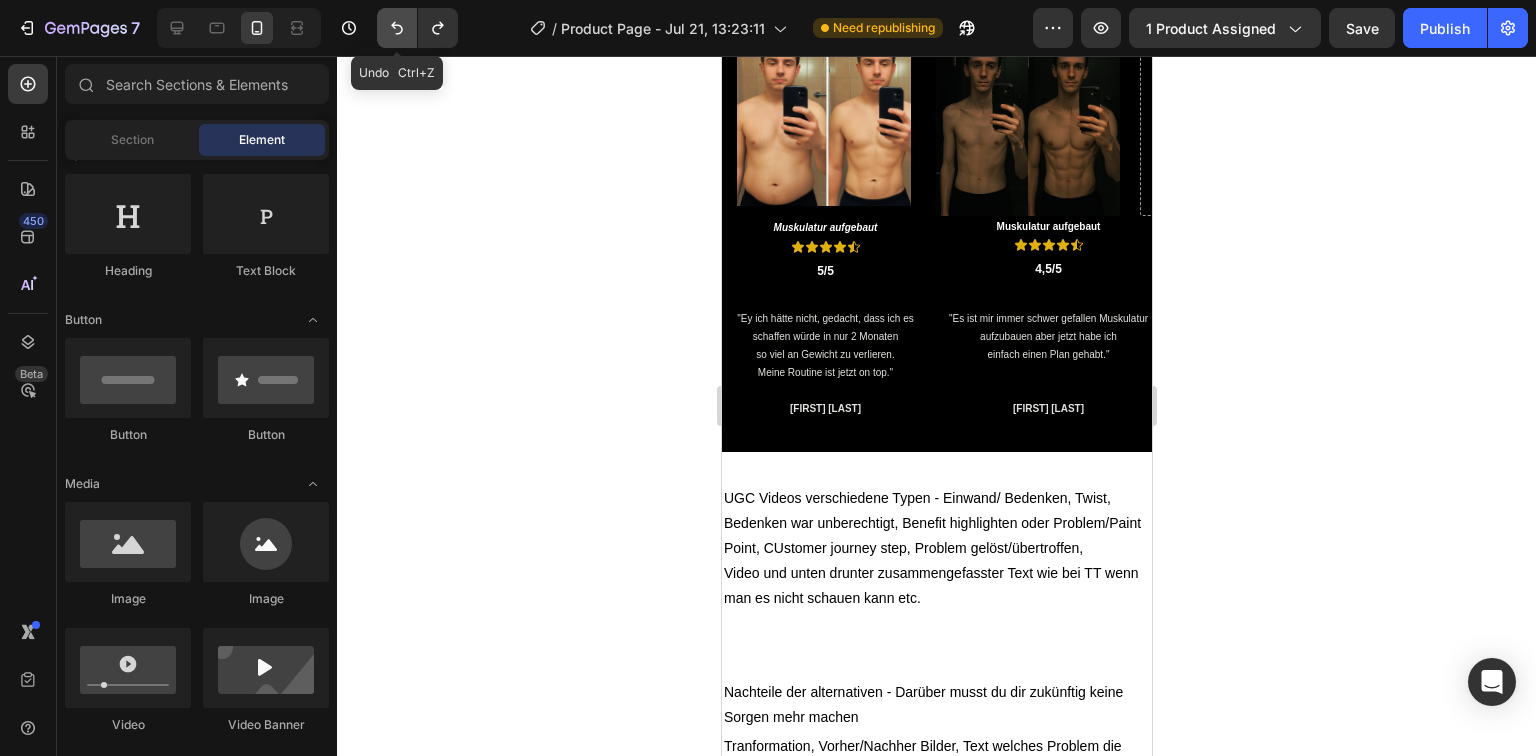 click 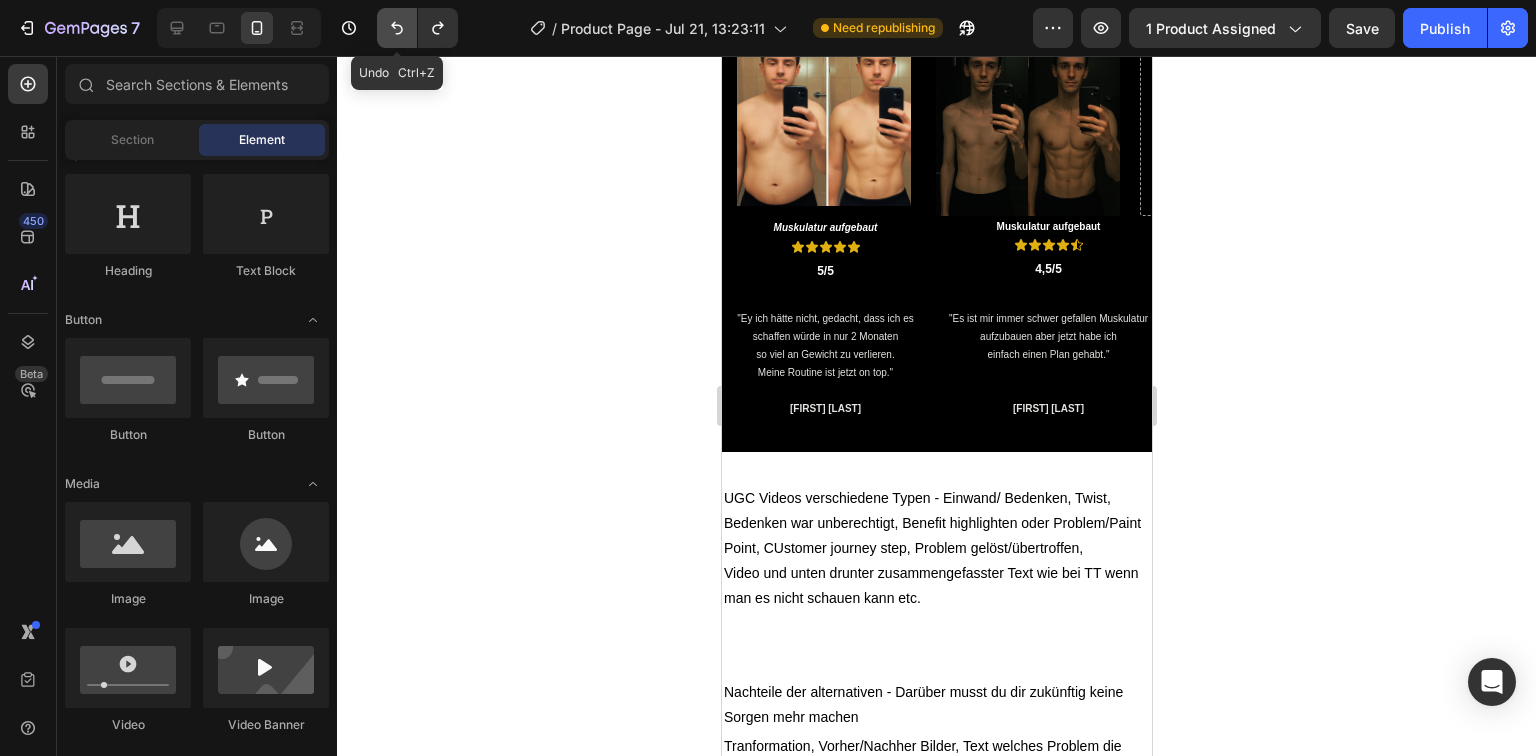 click 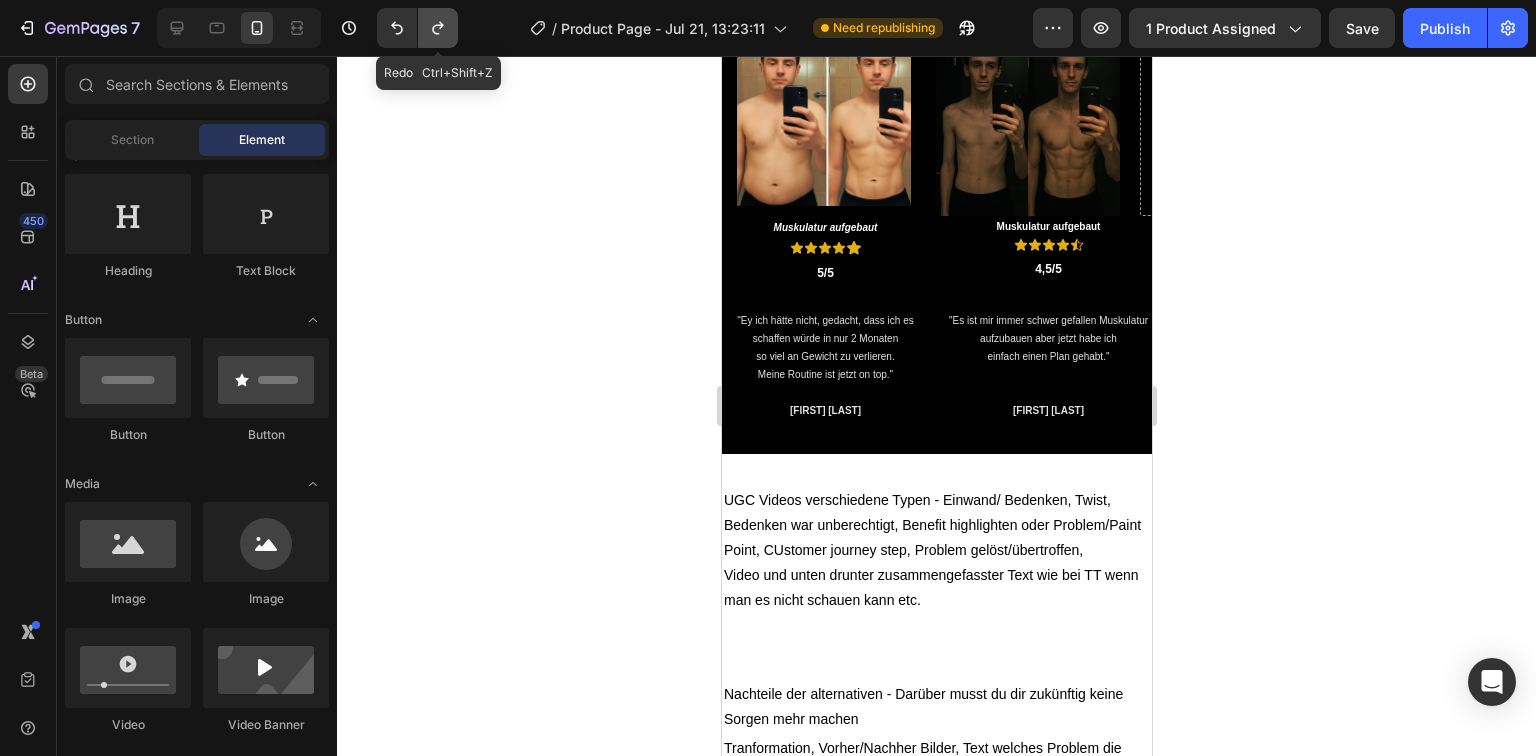 click 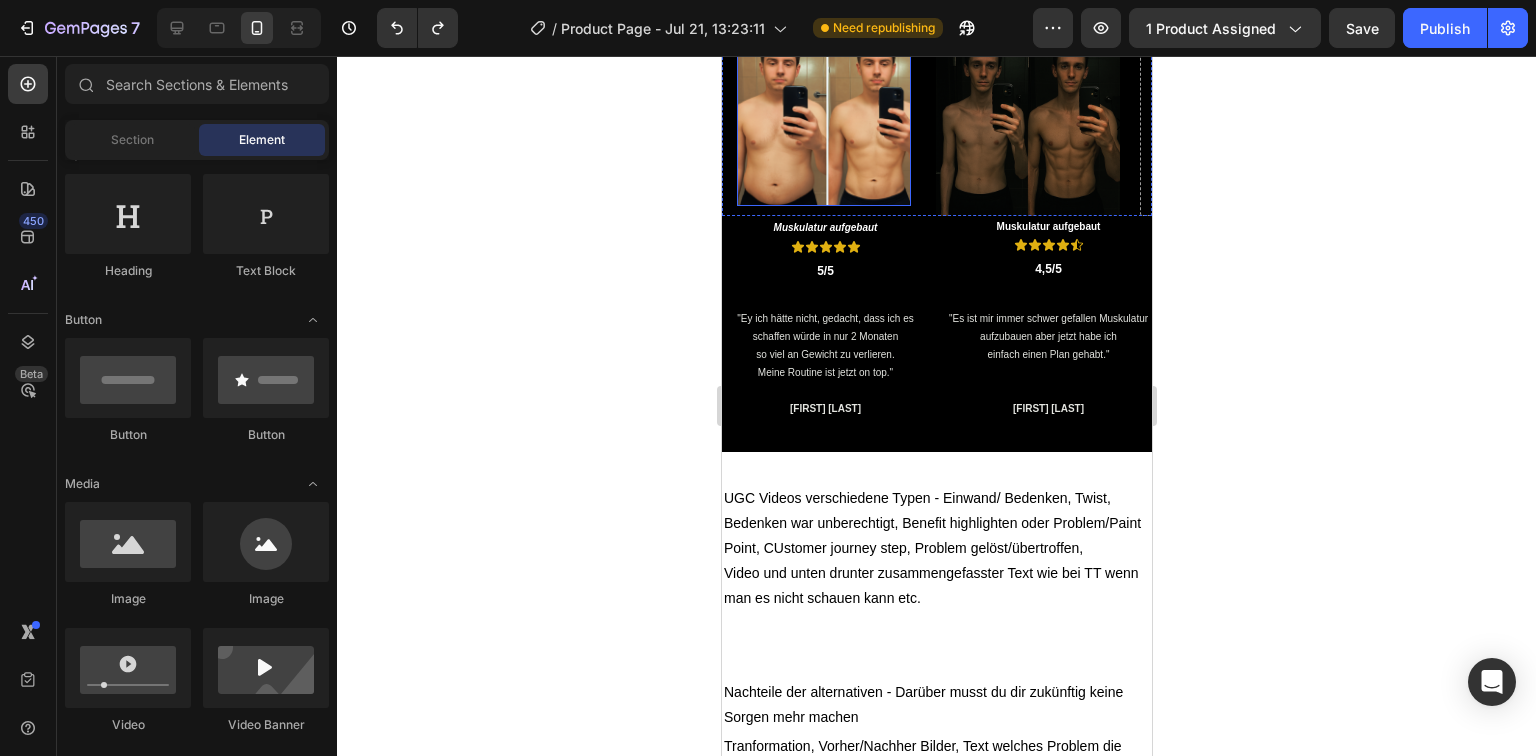 click at bounding box center [823, 119] 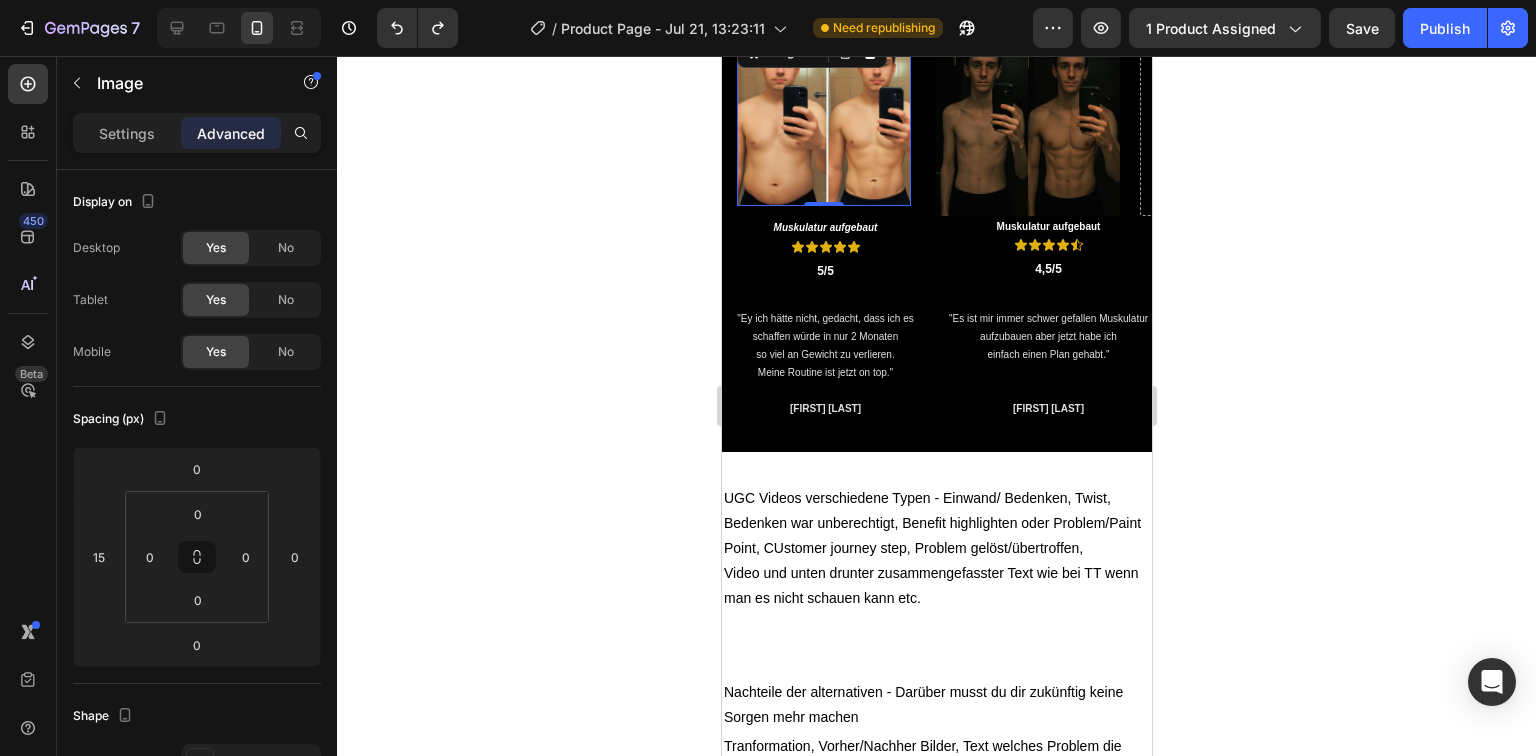 click at bounding box center (823, 119) 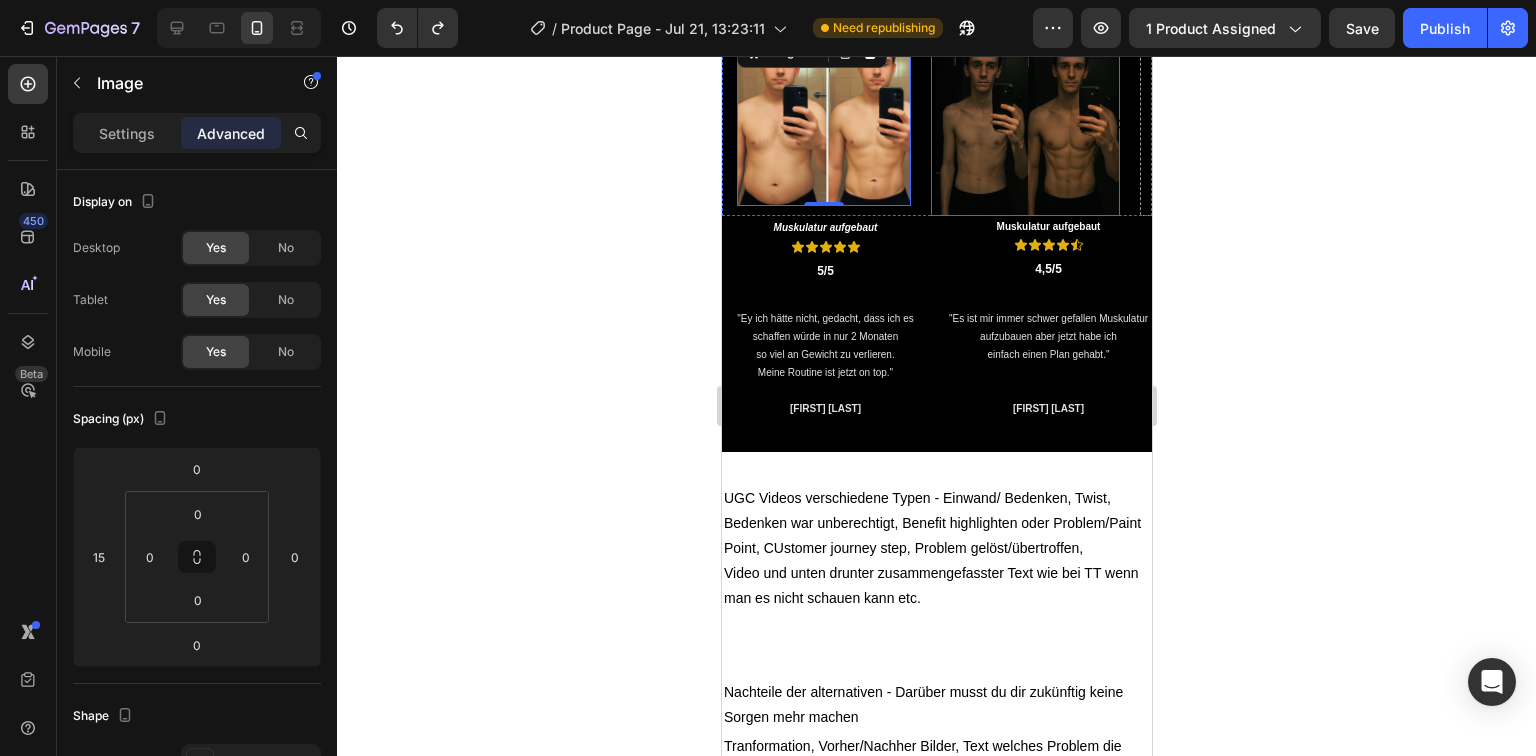click at bounding box center [1027, 124] 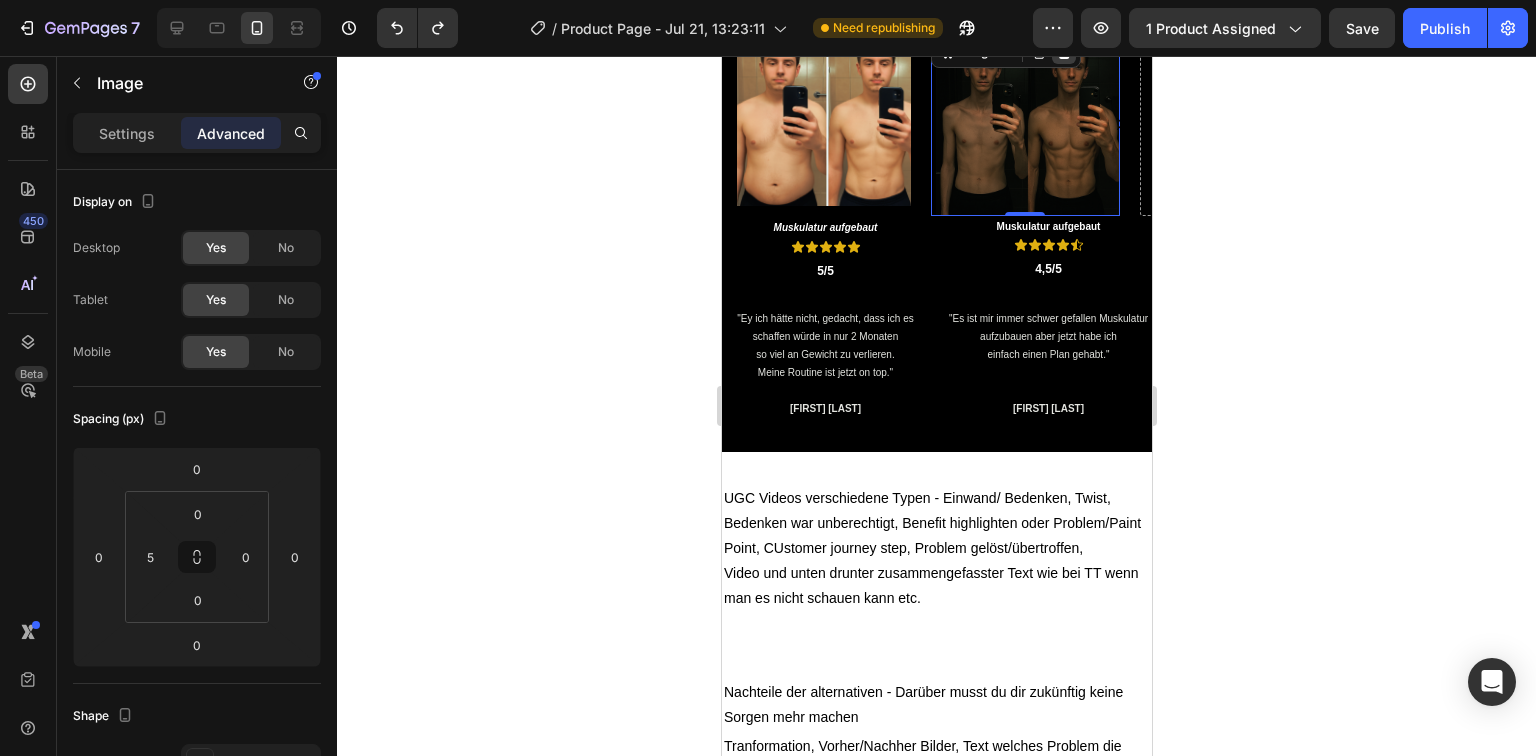 click 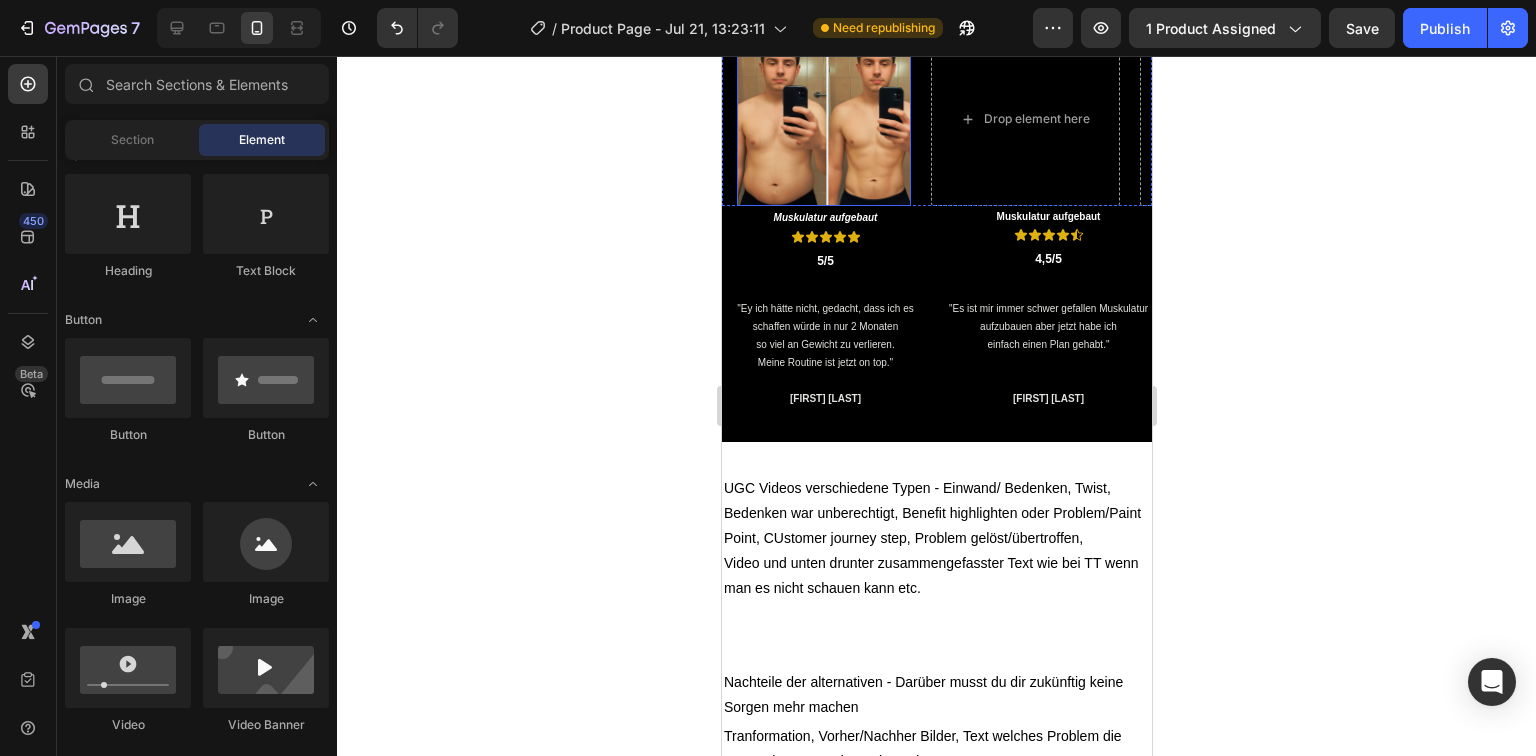 click at bounding box center [823, 119] 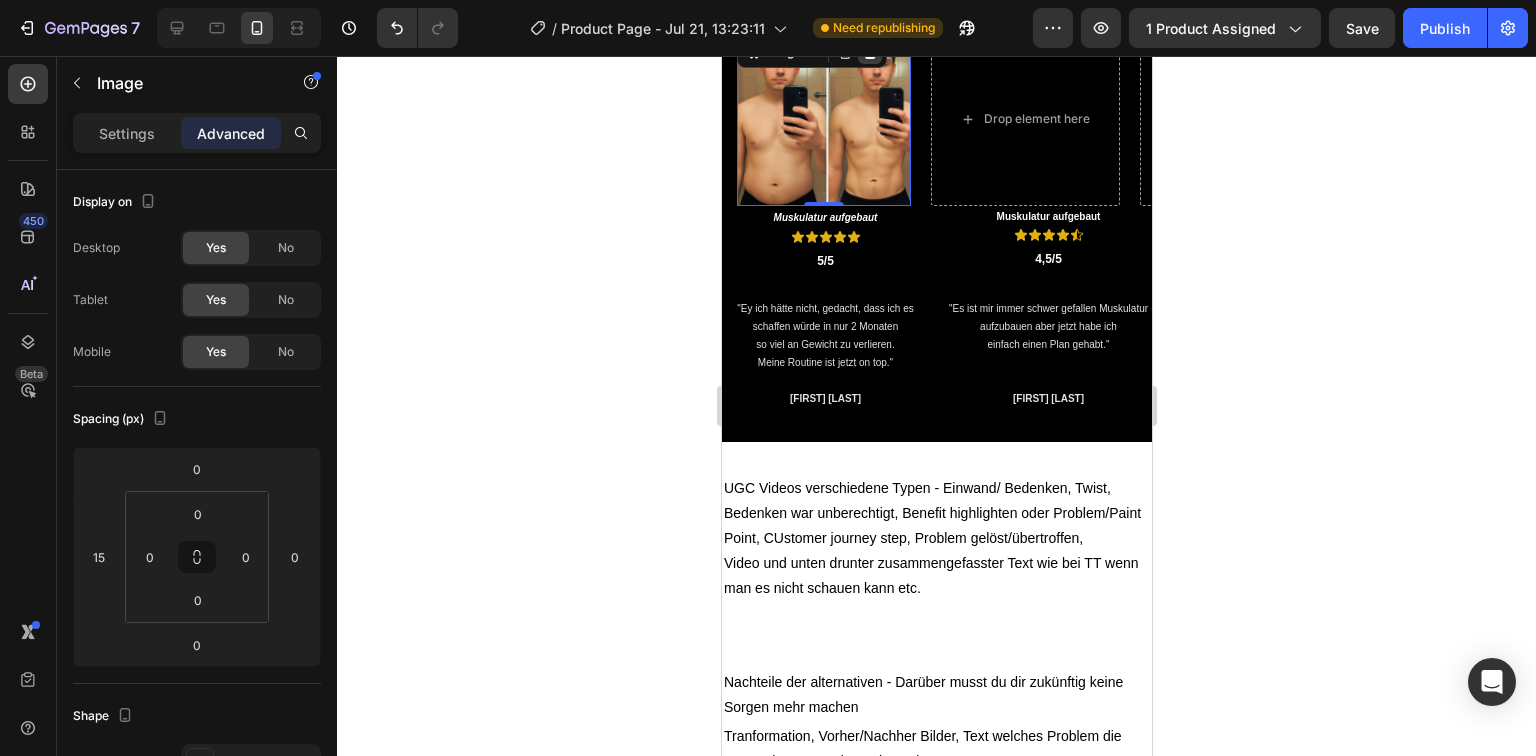 click 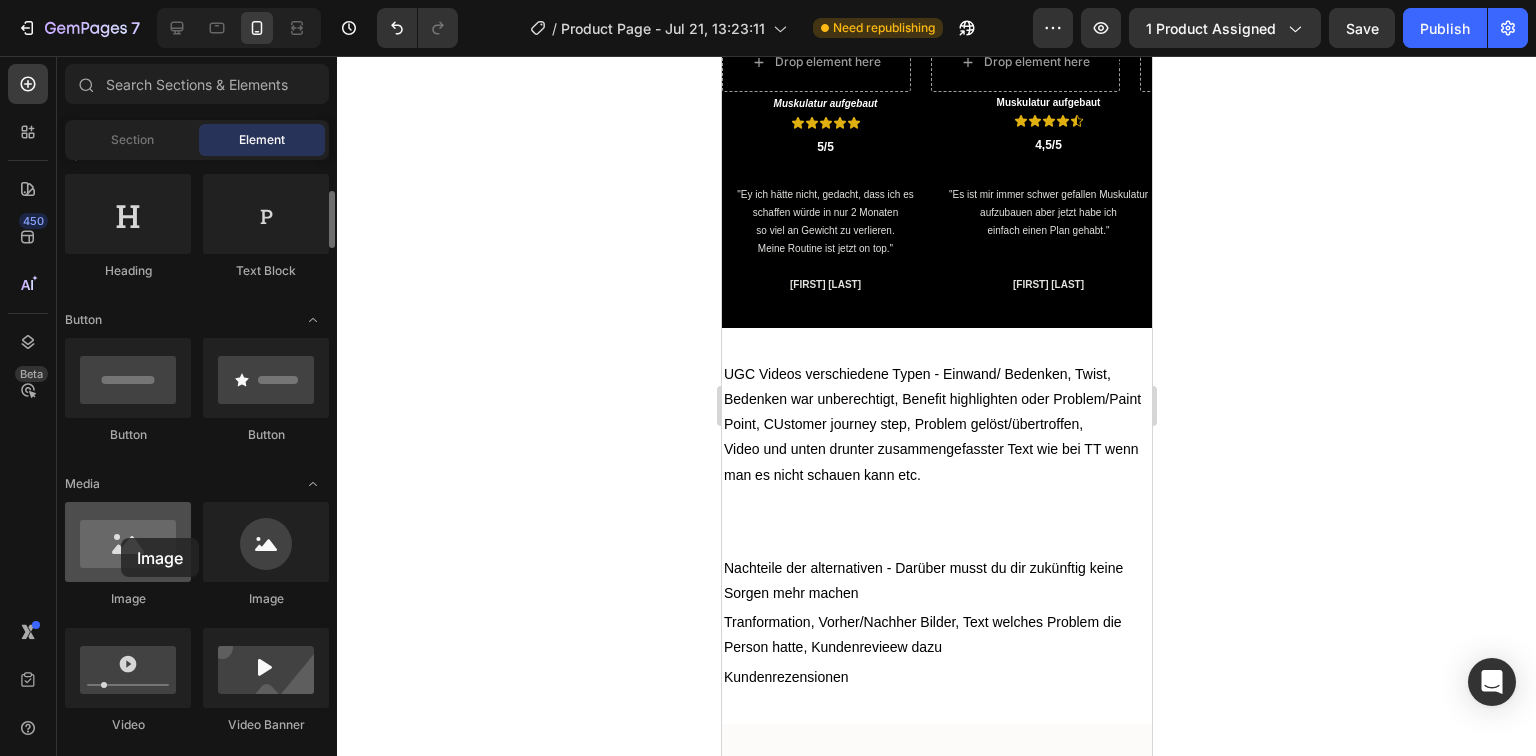 drag, startPoint x: 173, startPoint y: 538, endPoint x: 121, endPoint y: 538, distance: 52 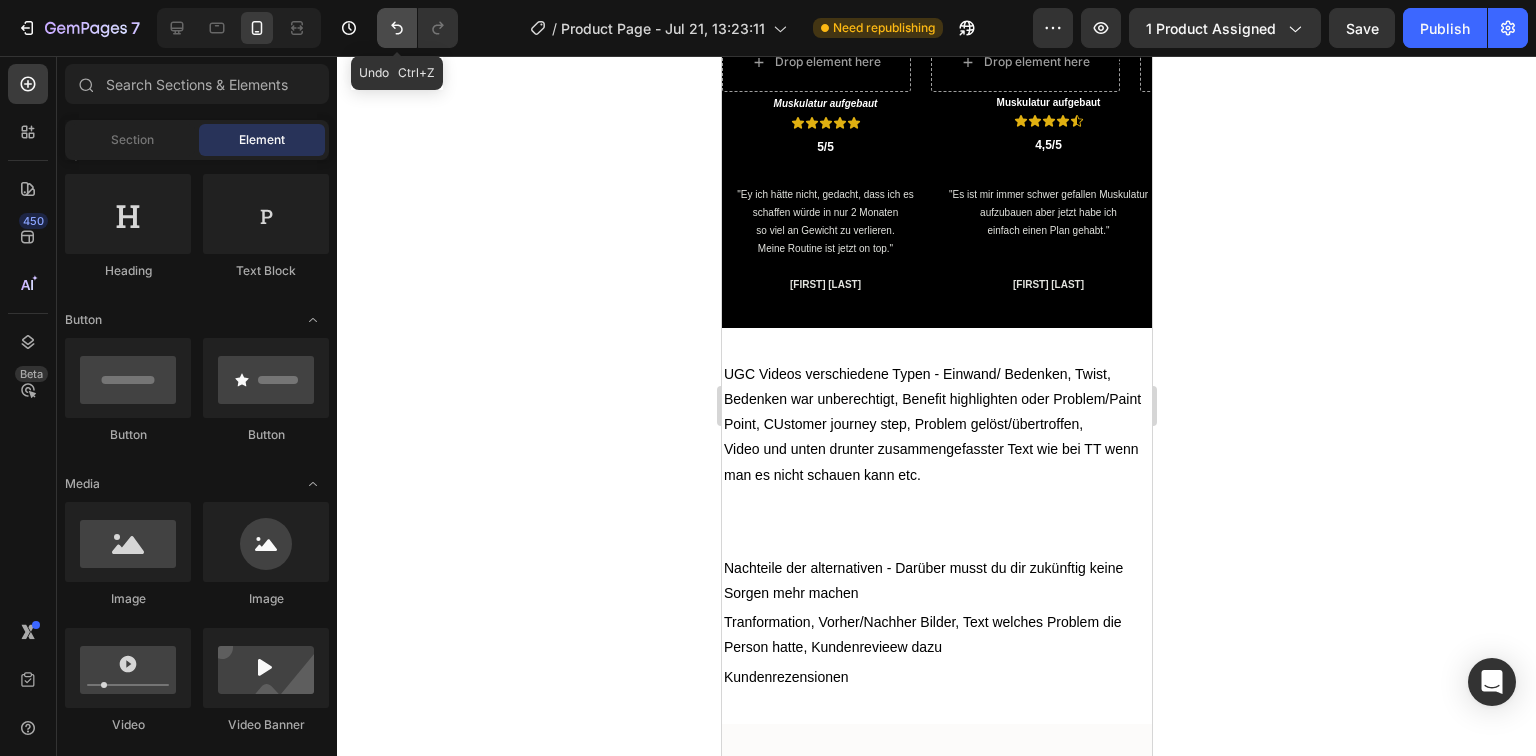 click 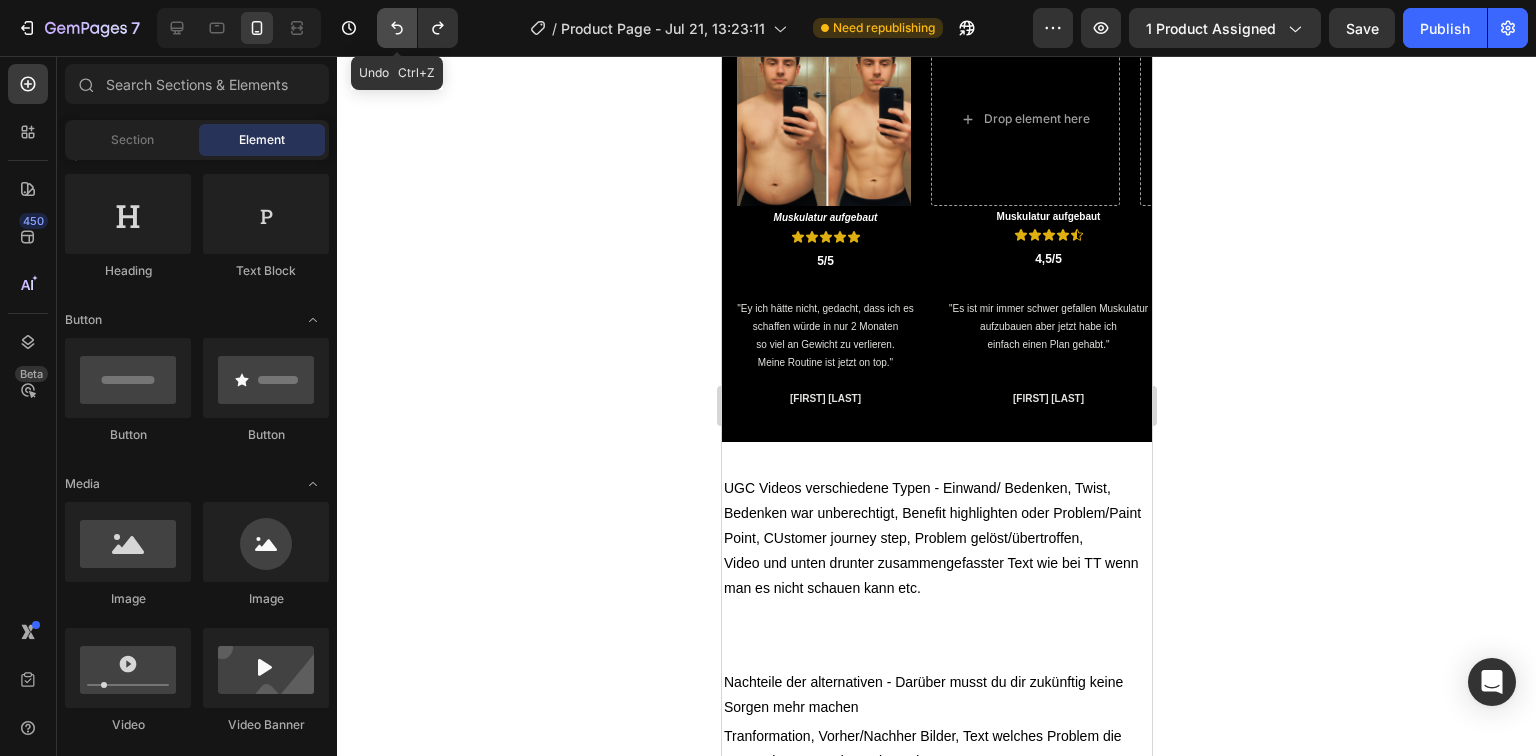 click 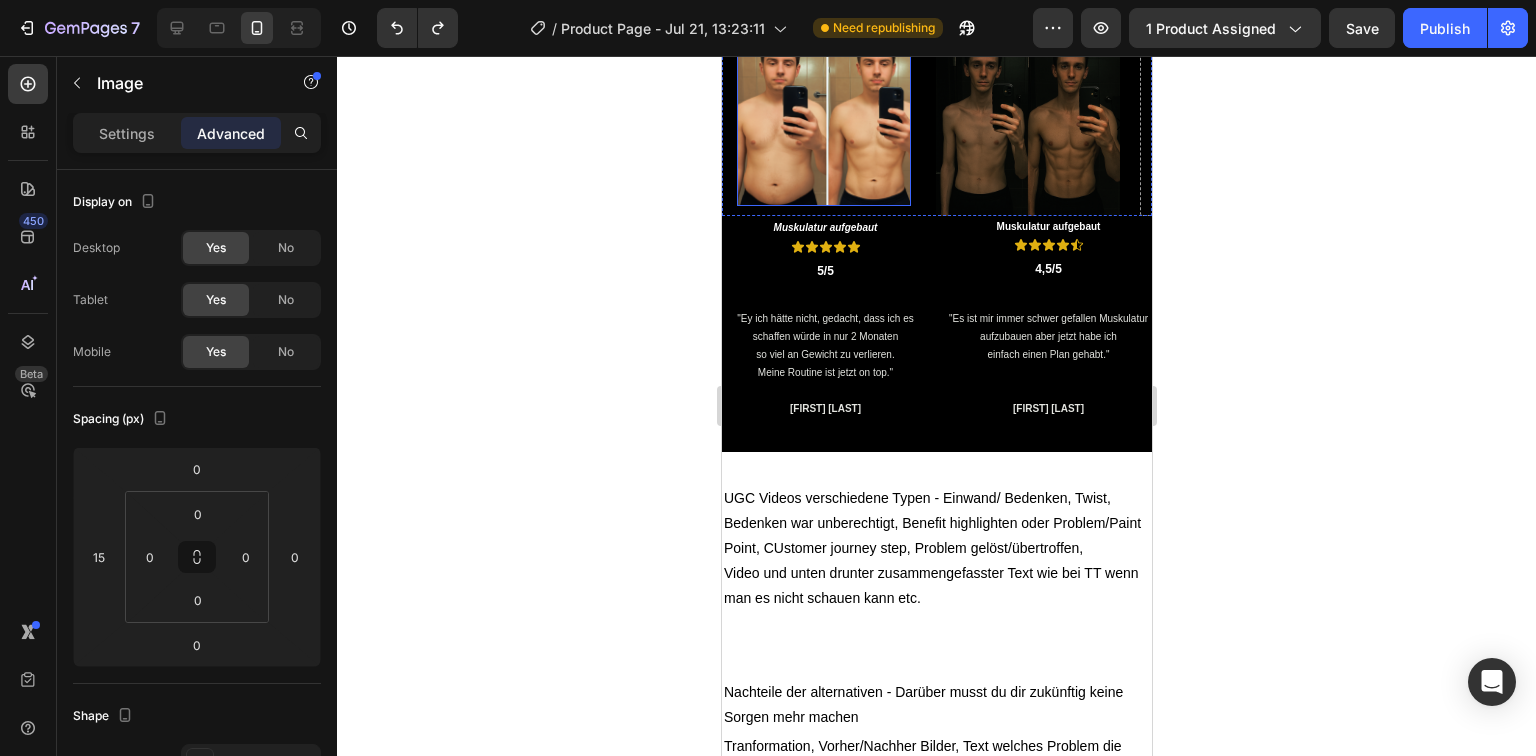 click at bounding box center (823, 119) 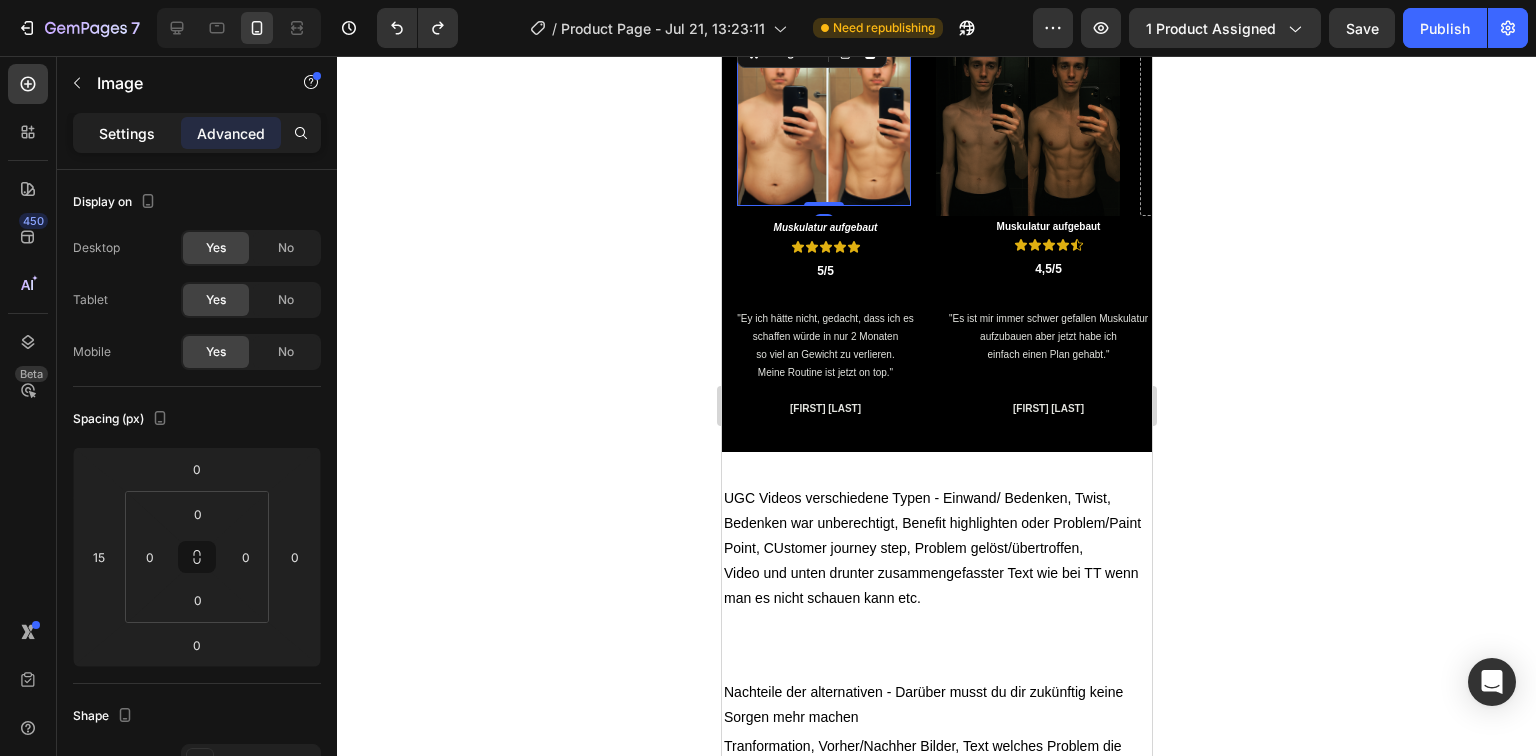 click on "Settings" at bounding box center [127, 133] 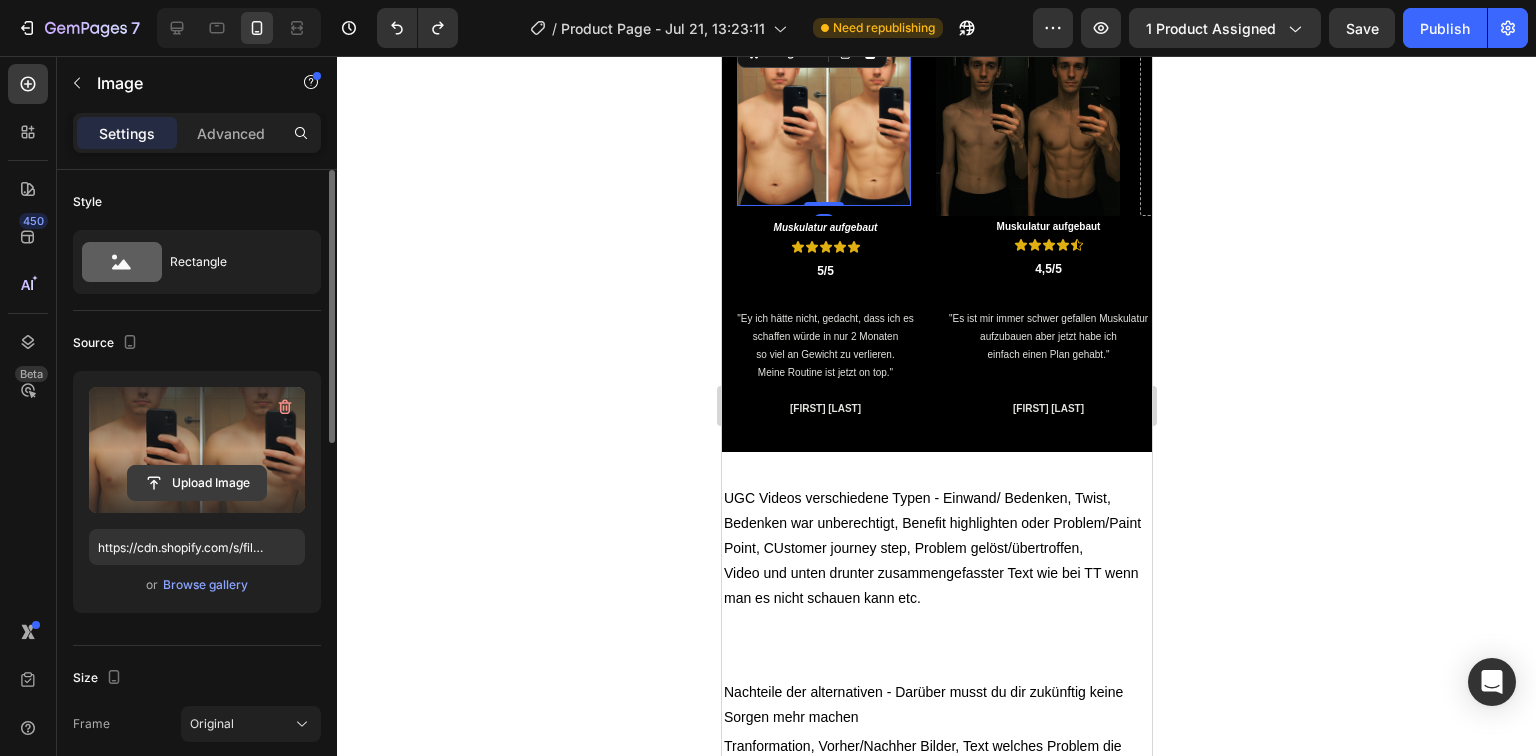 click 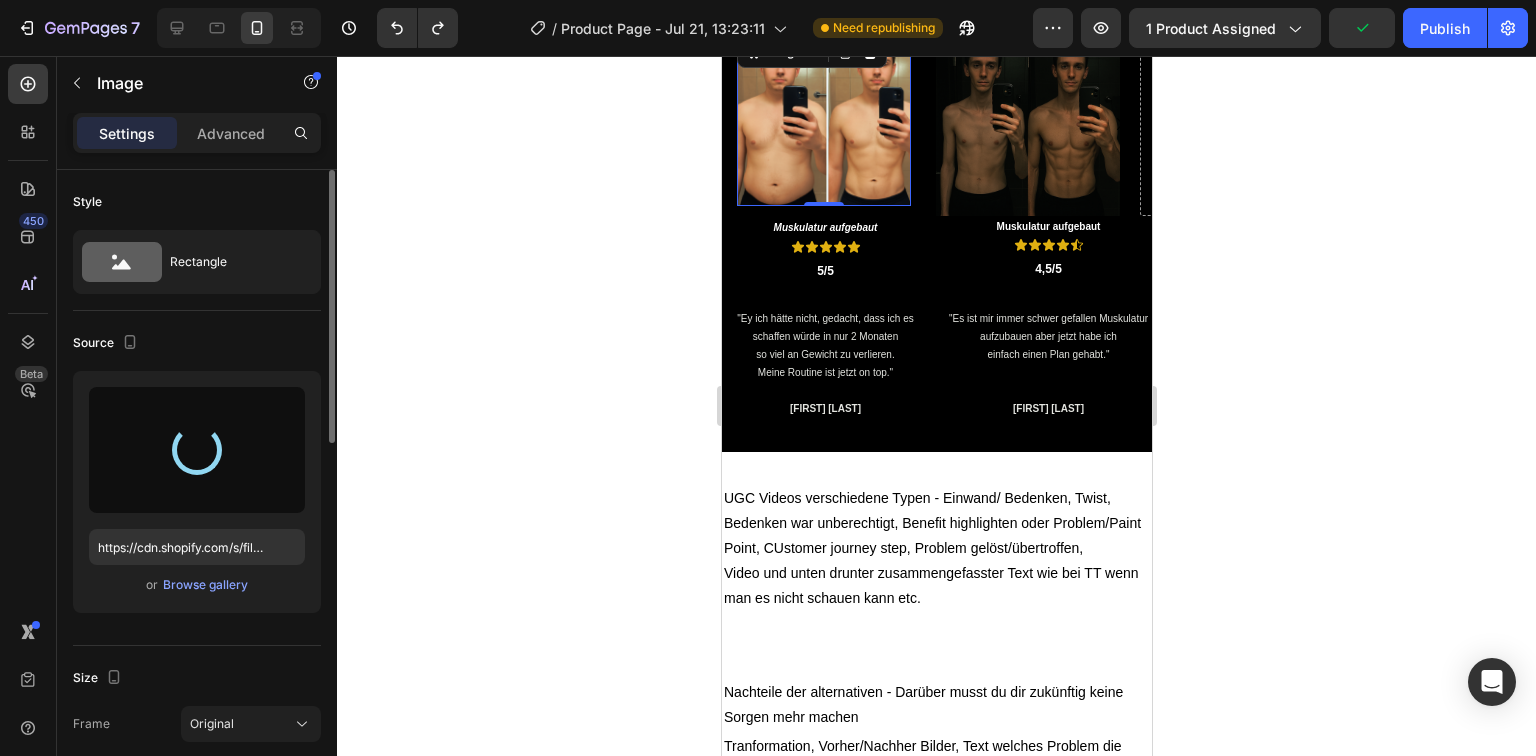 type on "https://cdn.shopify.com/s/files/1/0965/9757/3981/files/gempages_574849592865063711-b869e317-e84d-4220-a338-21078e92284d.png" 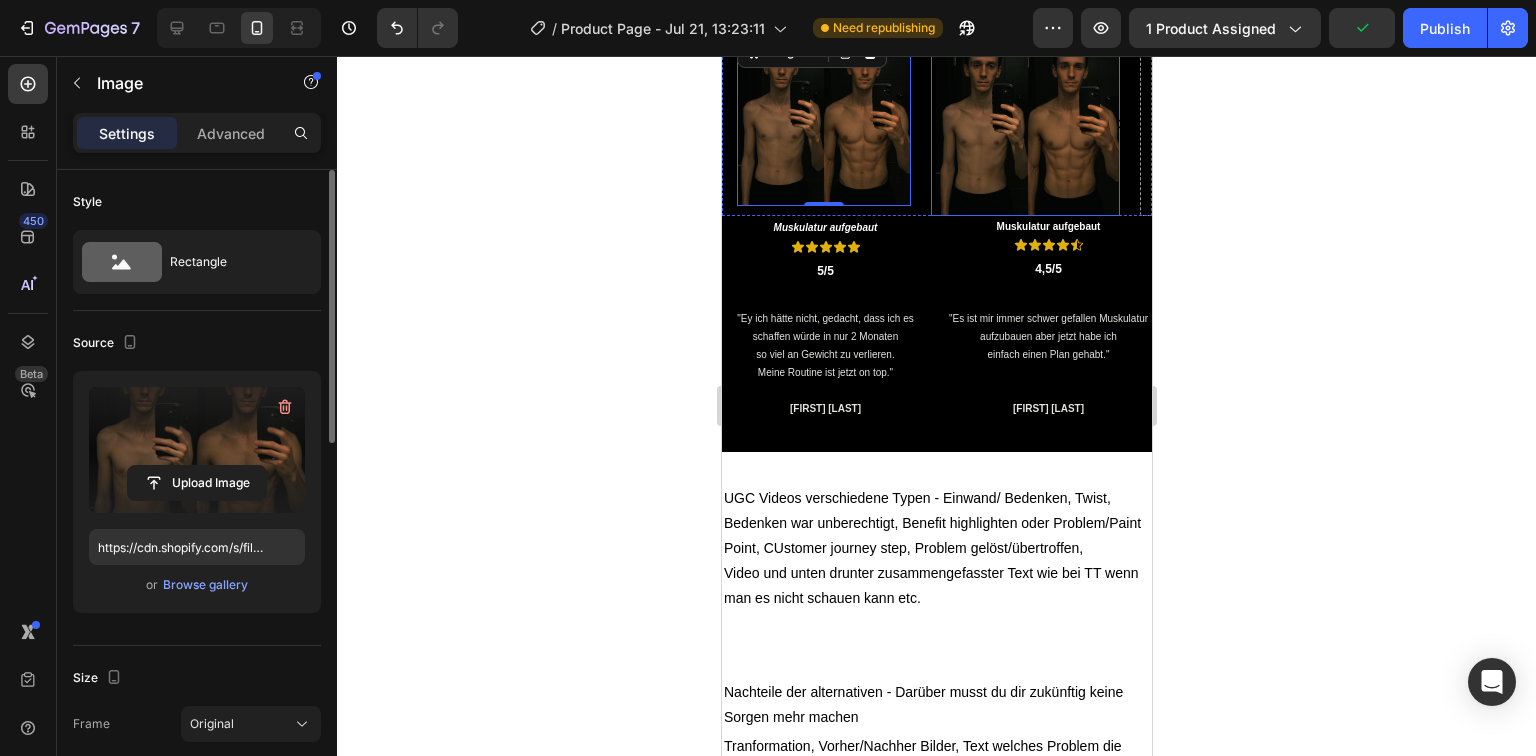 click at bounding box center [1027, 124] 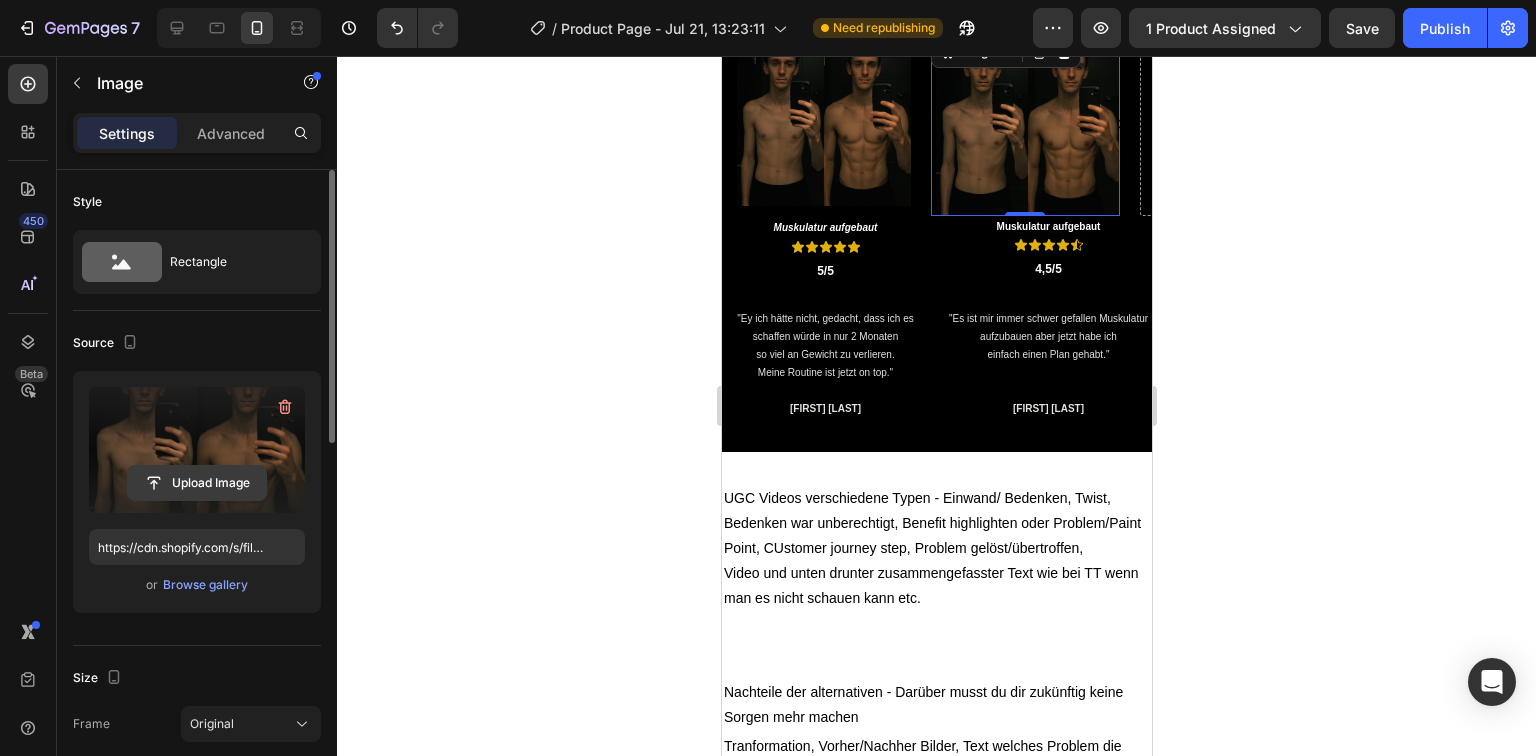 click 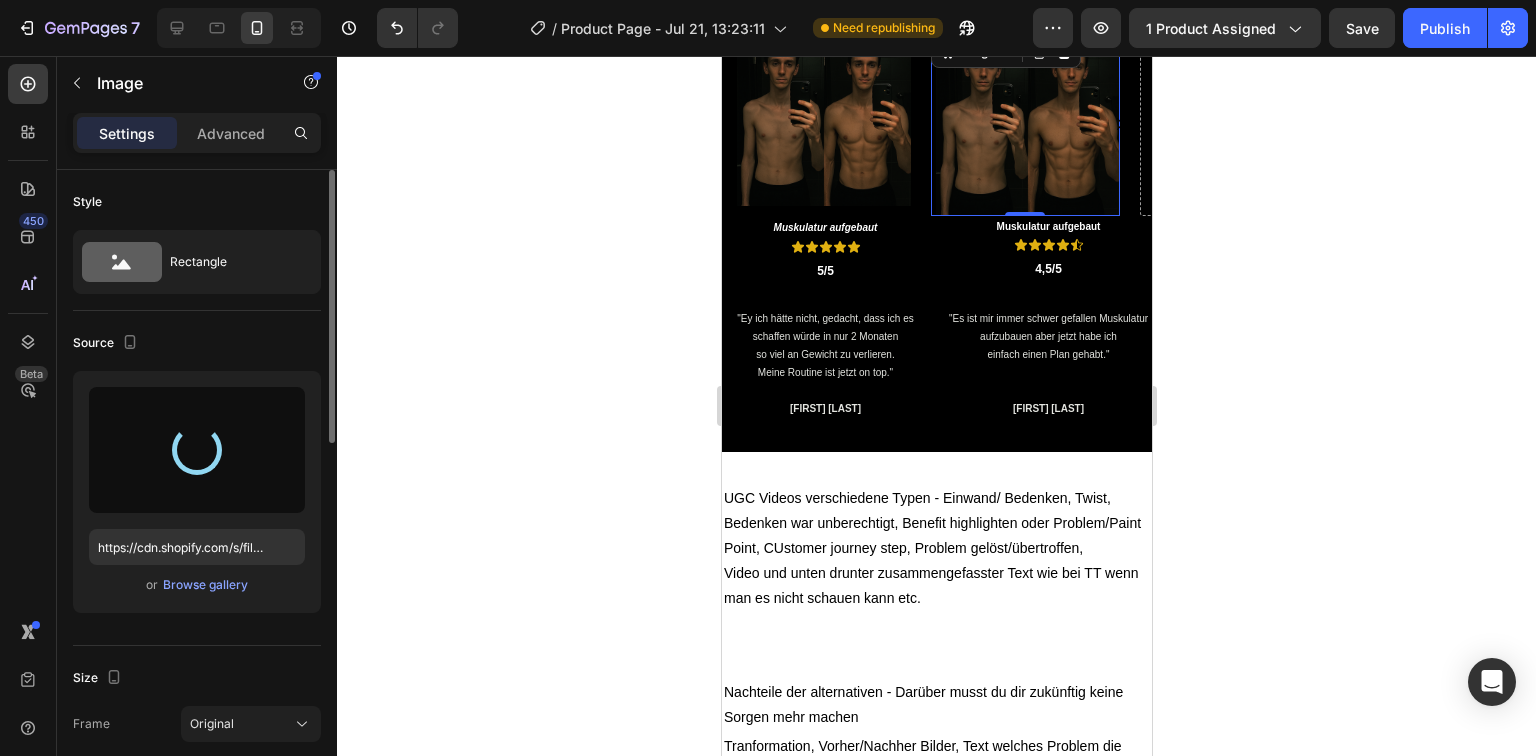 type on "https://cdn.shopify.com/s/files/1/0965/9757/3981/files/gempages_574849592865063711-dcde2253-6d43-483d-b8d4-4ba6214f40af.png" 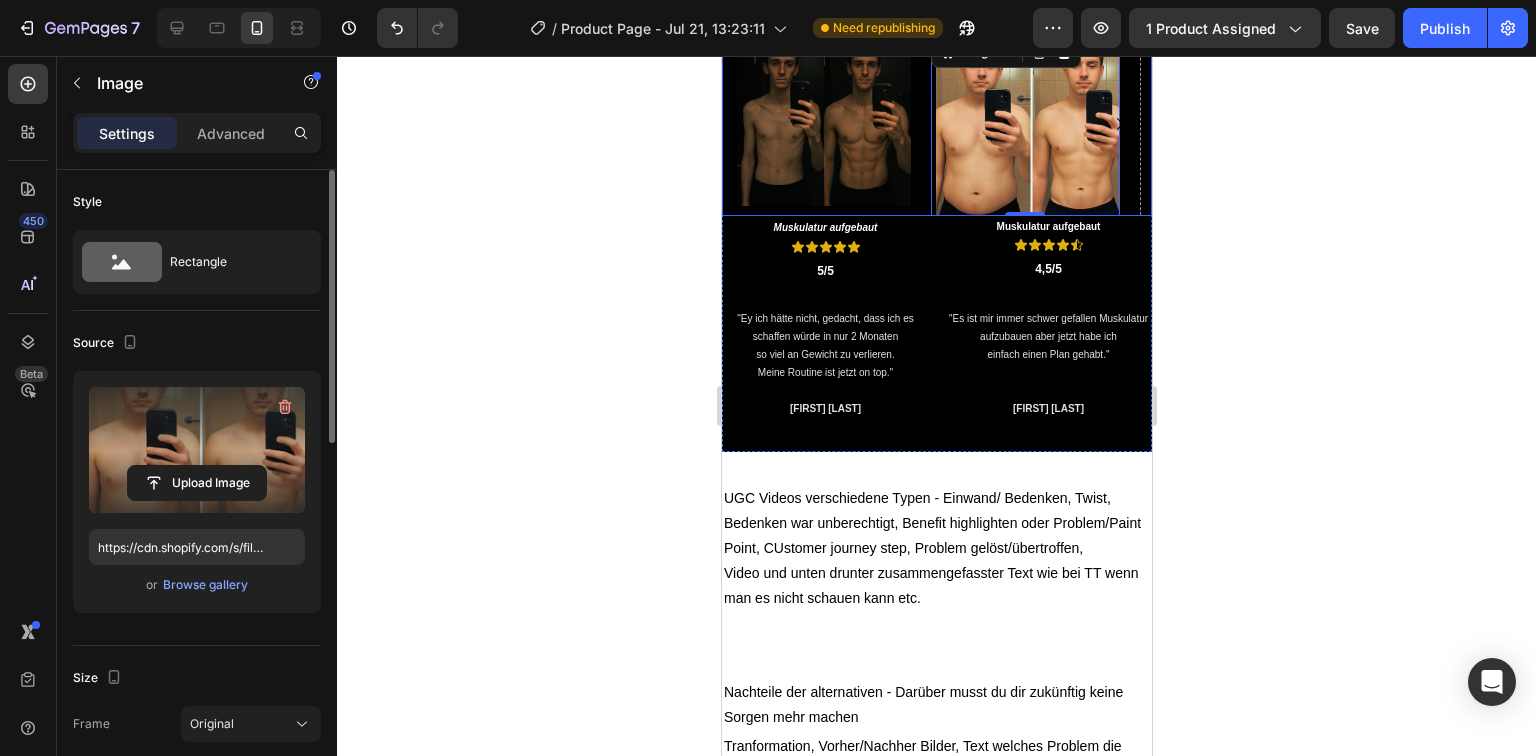 click 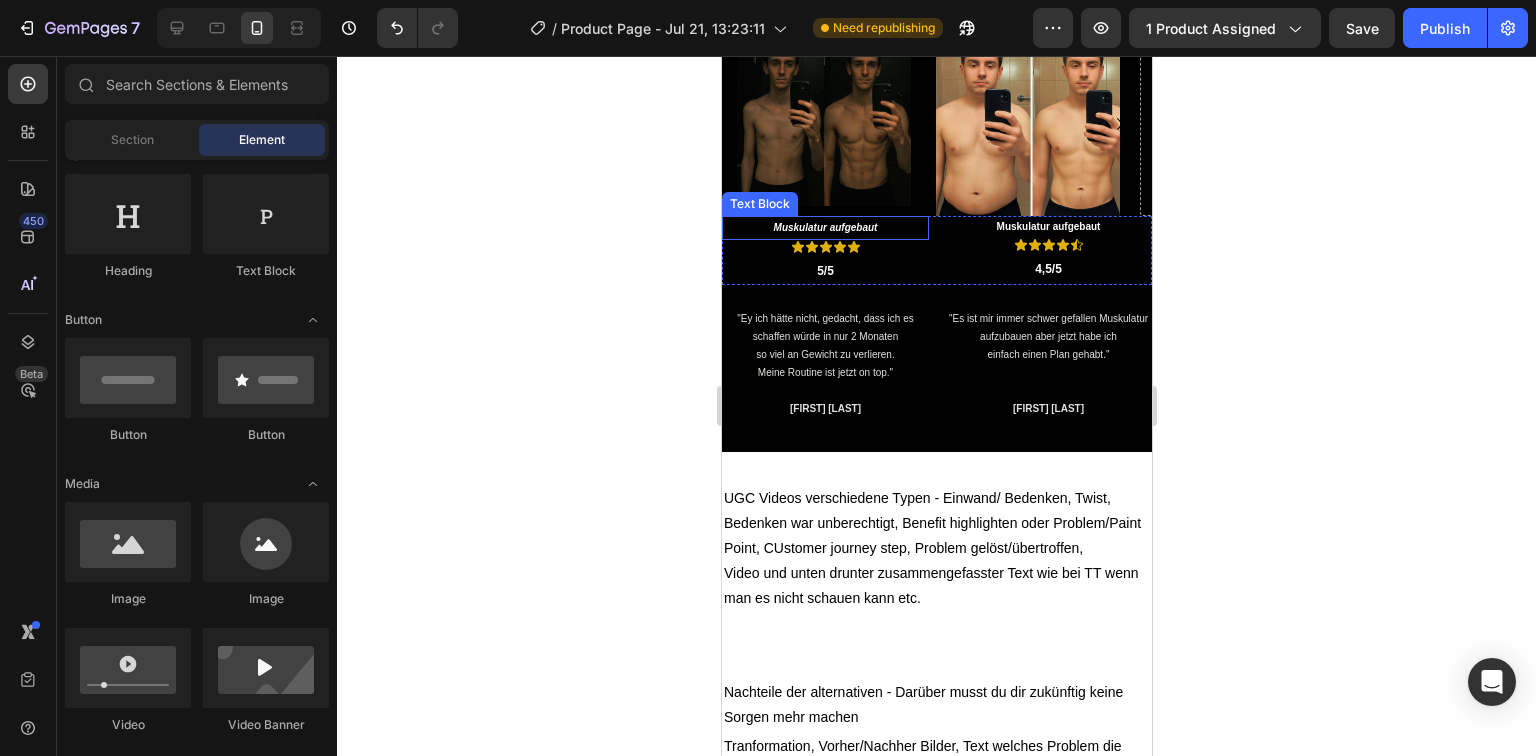click on "Muskulatur aufgebaut" at bounding box center (825, 227) 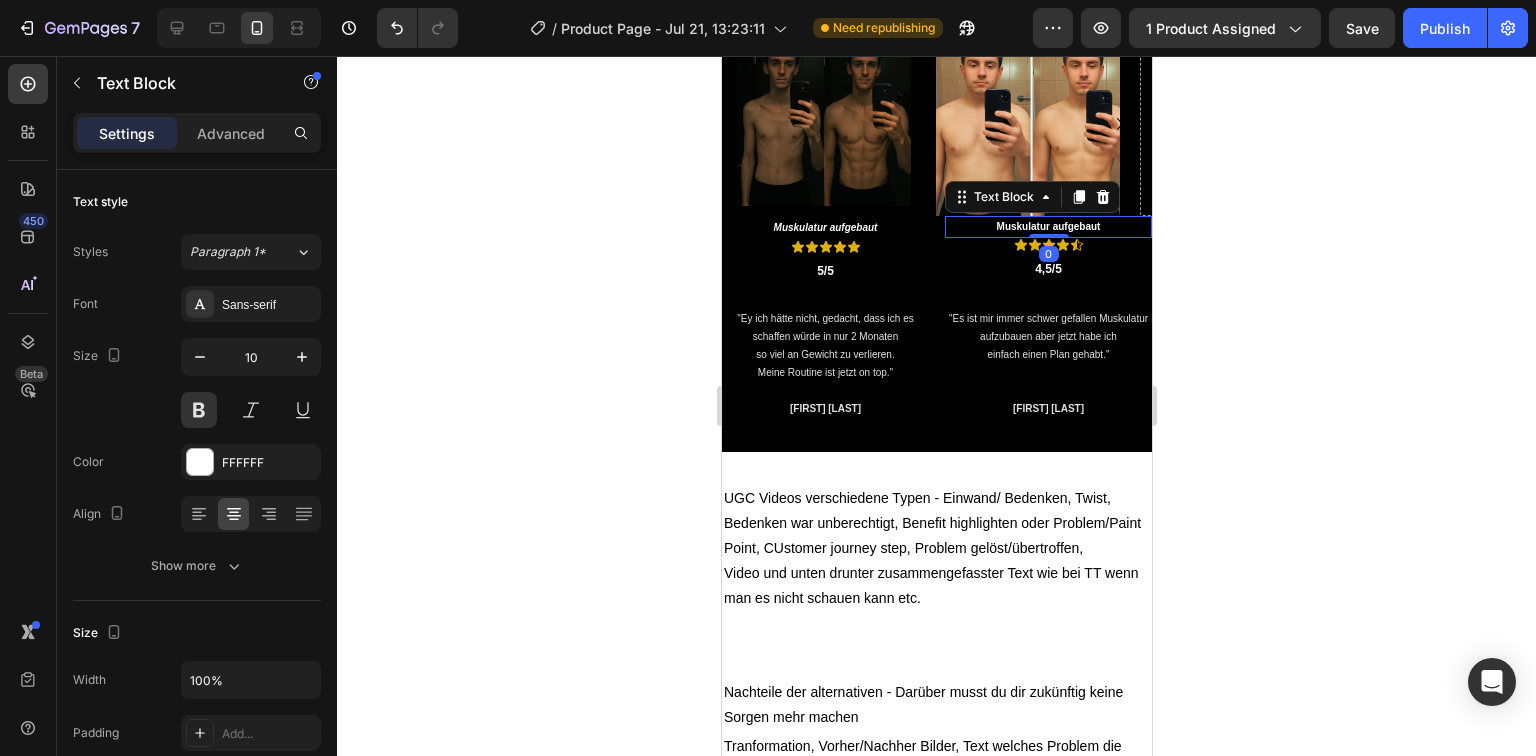 click on "Muskulatur aufgebaut" at bounding box center (1047, 227) 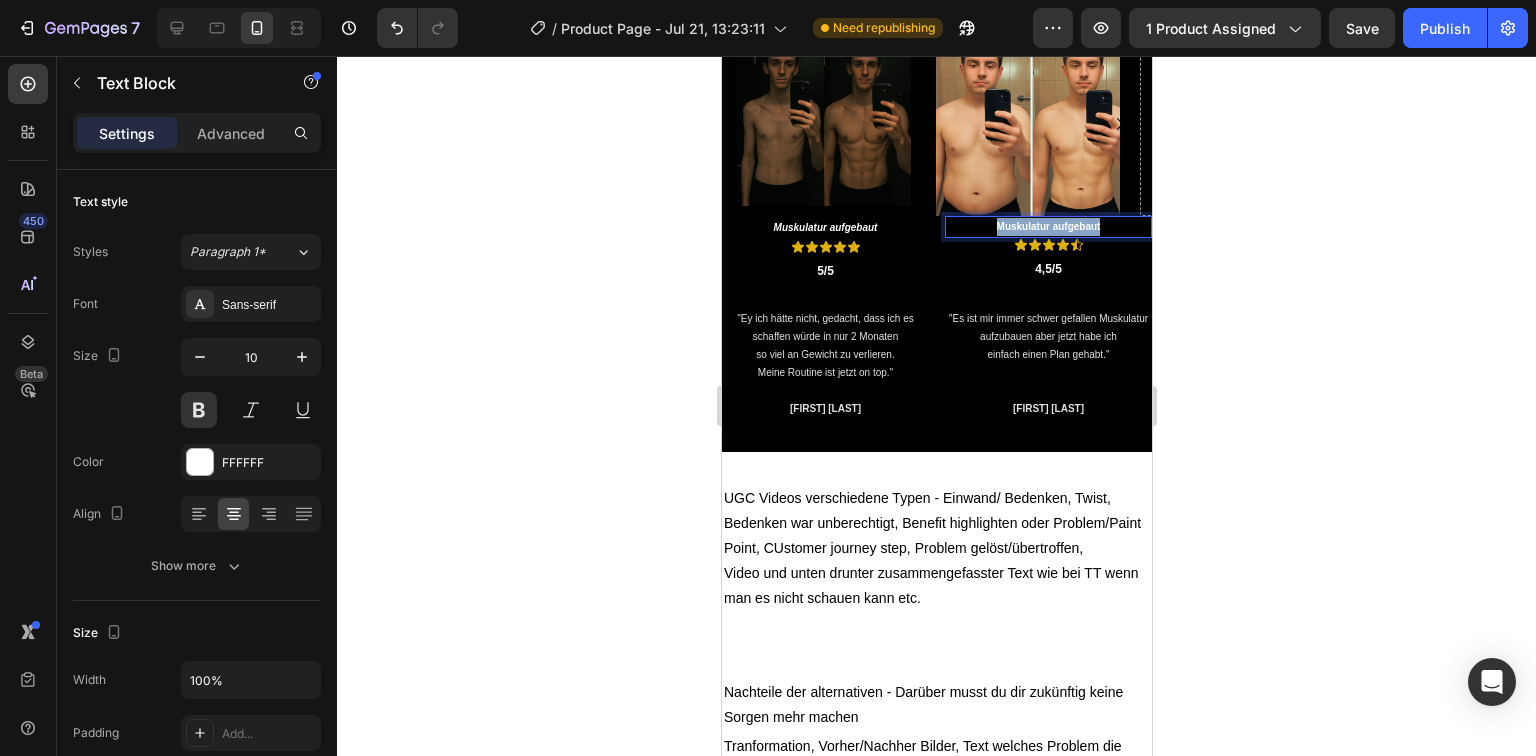 click on "Muskulatur aufgebaut" at bounding box center (1047, 227) 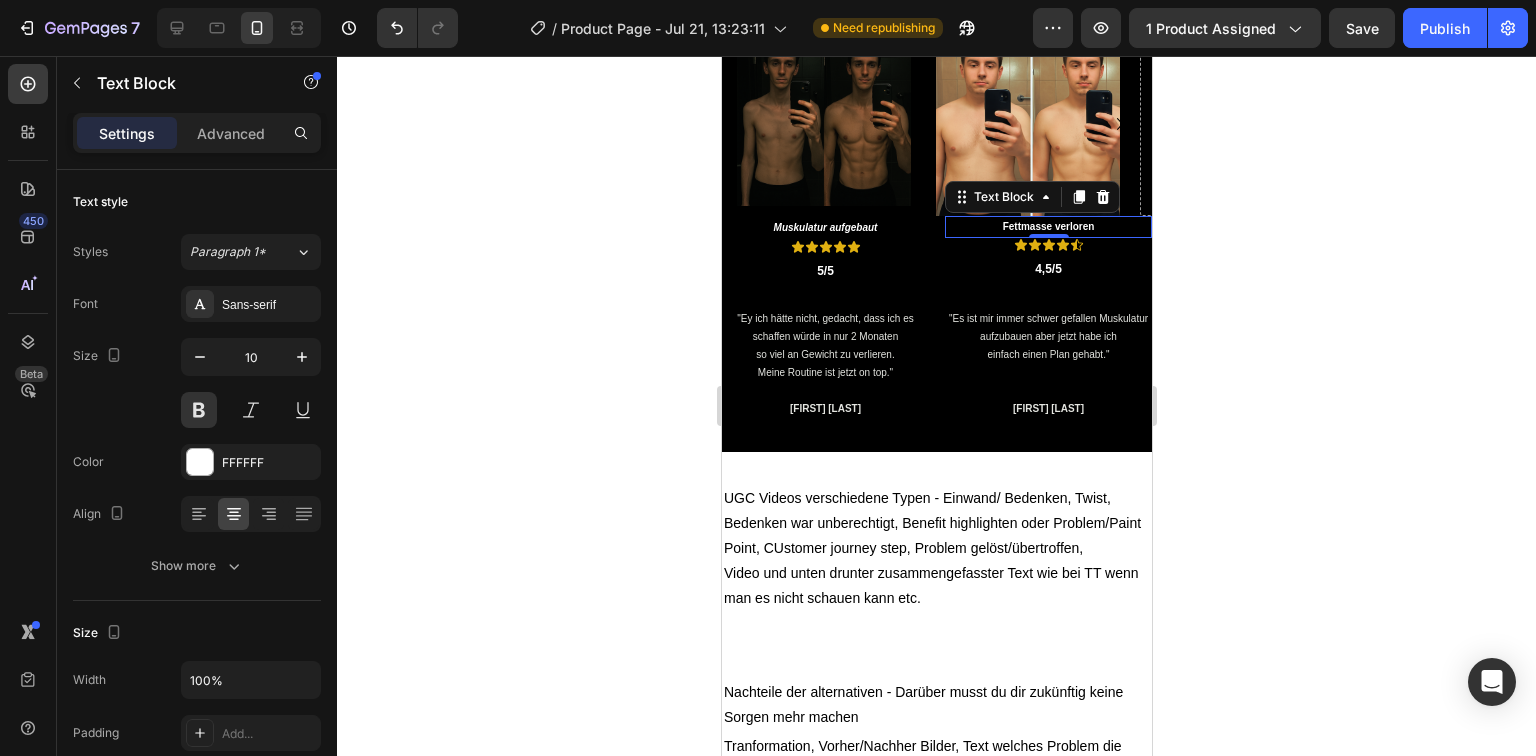 click 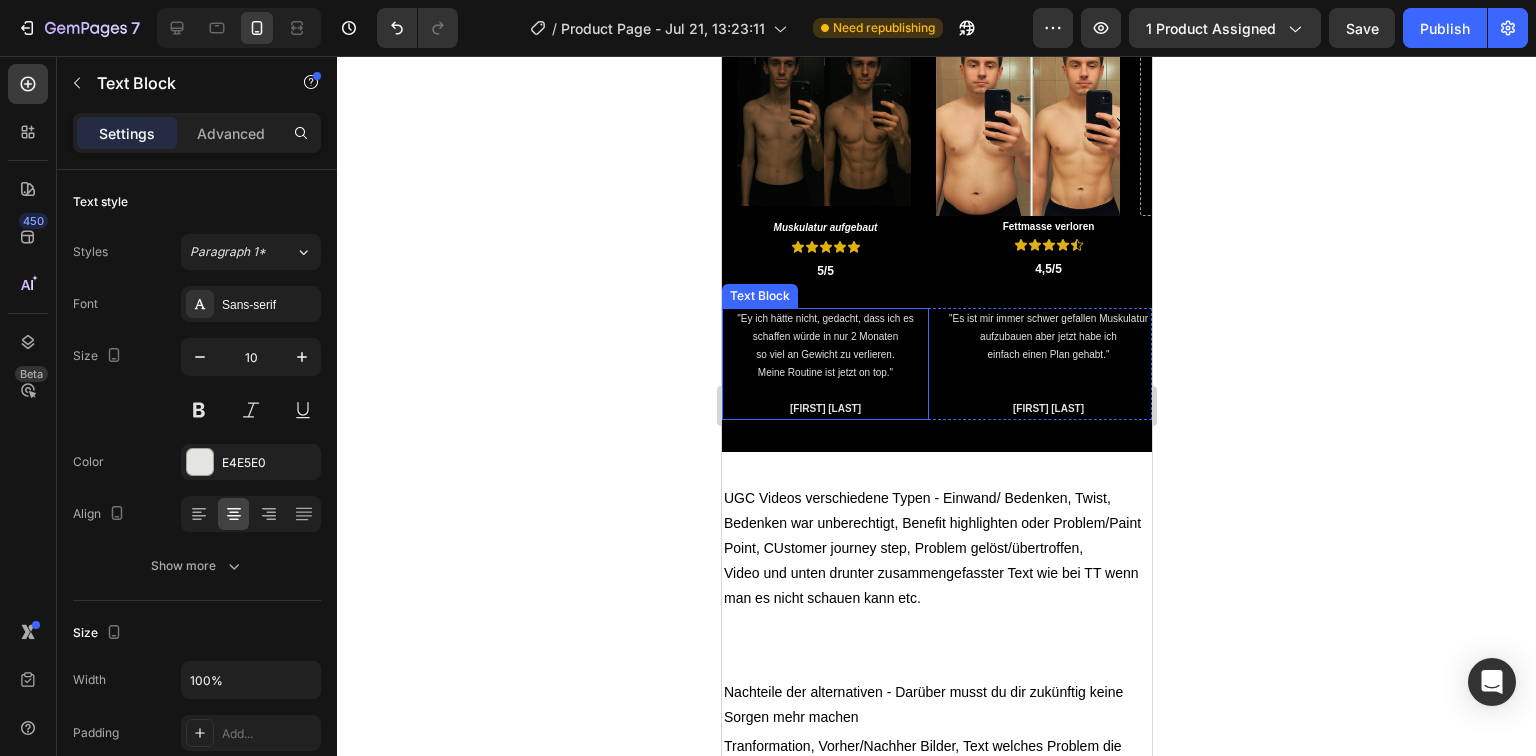 click on ""Ey ich hätte nicht, gedacht, dass ich es schaffen würde in nur 2 Monaten" at bounding box center (824, 328) 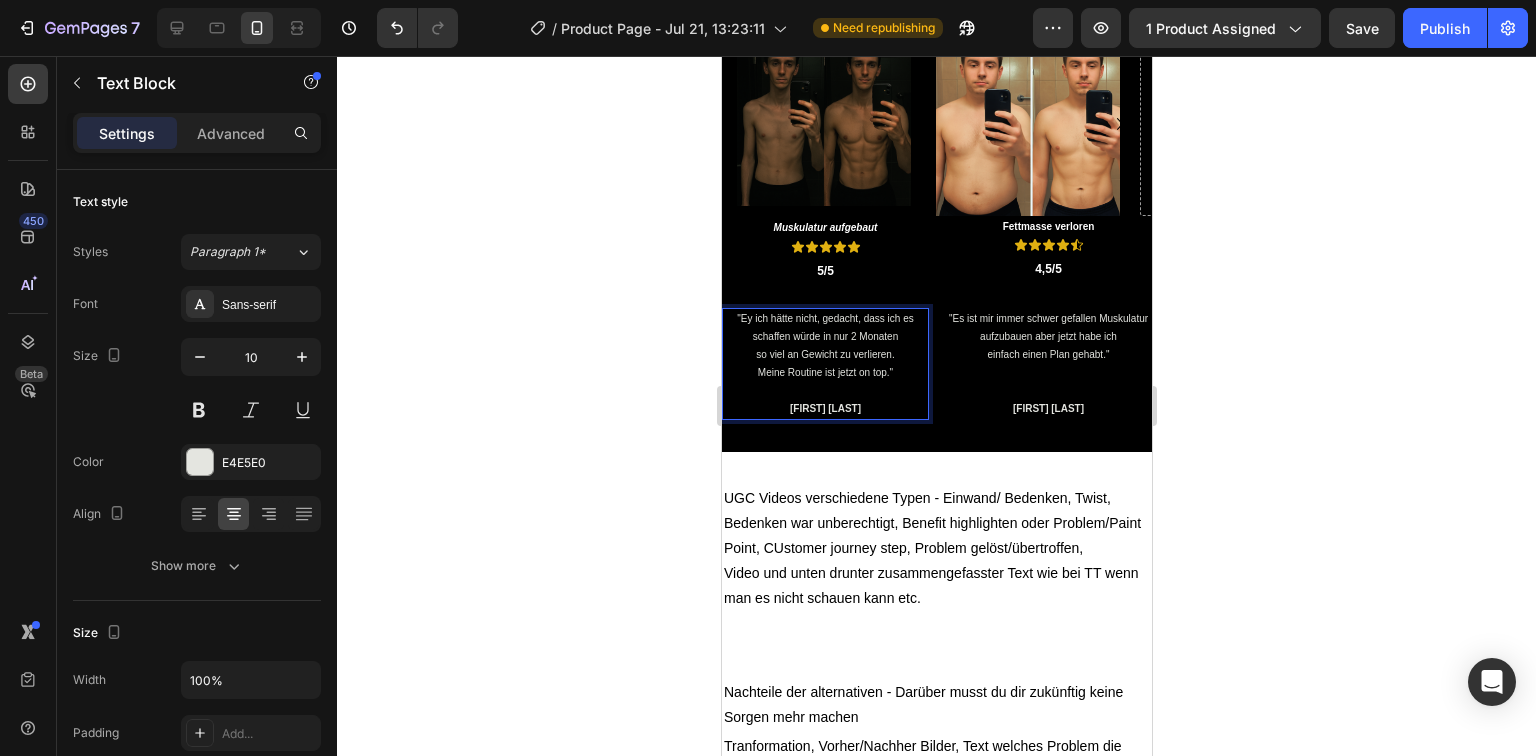 click on "so viel an Gewicht zu verlieren." at bounding box center [824, 355] 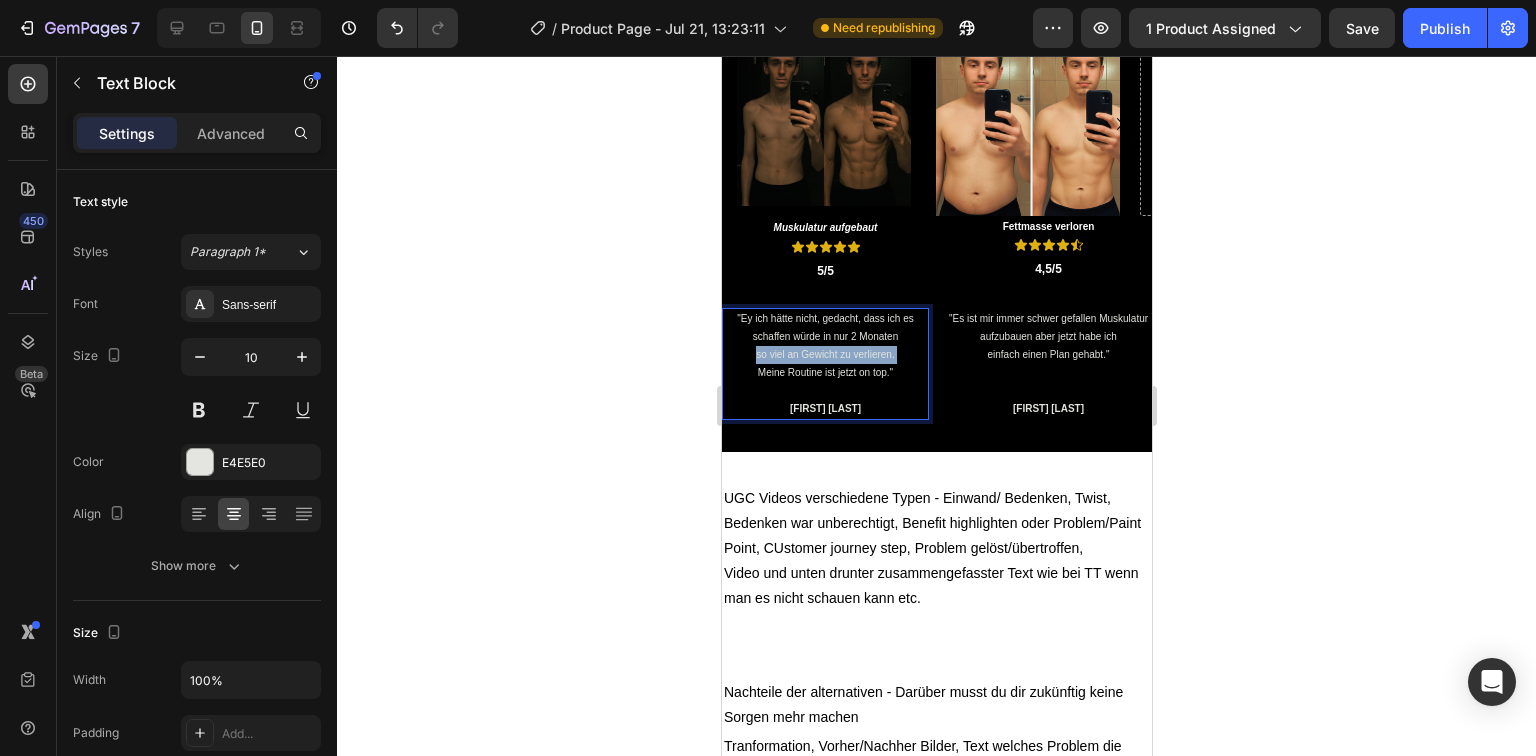 click on "so viel an Gewicht zu verlieren." at bounding box center (824, 355) 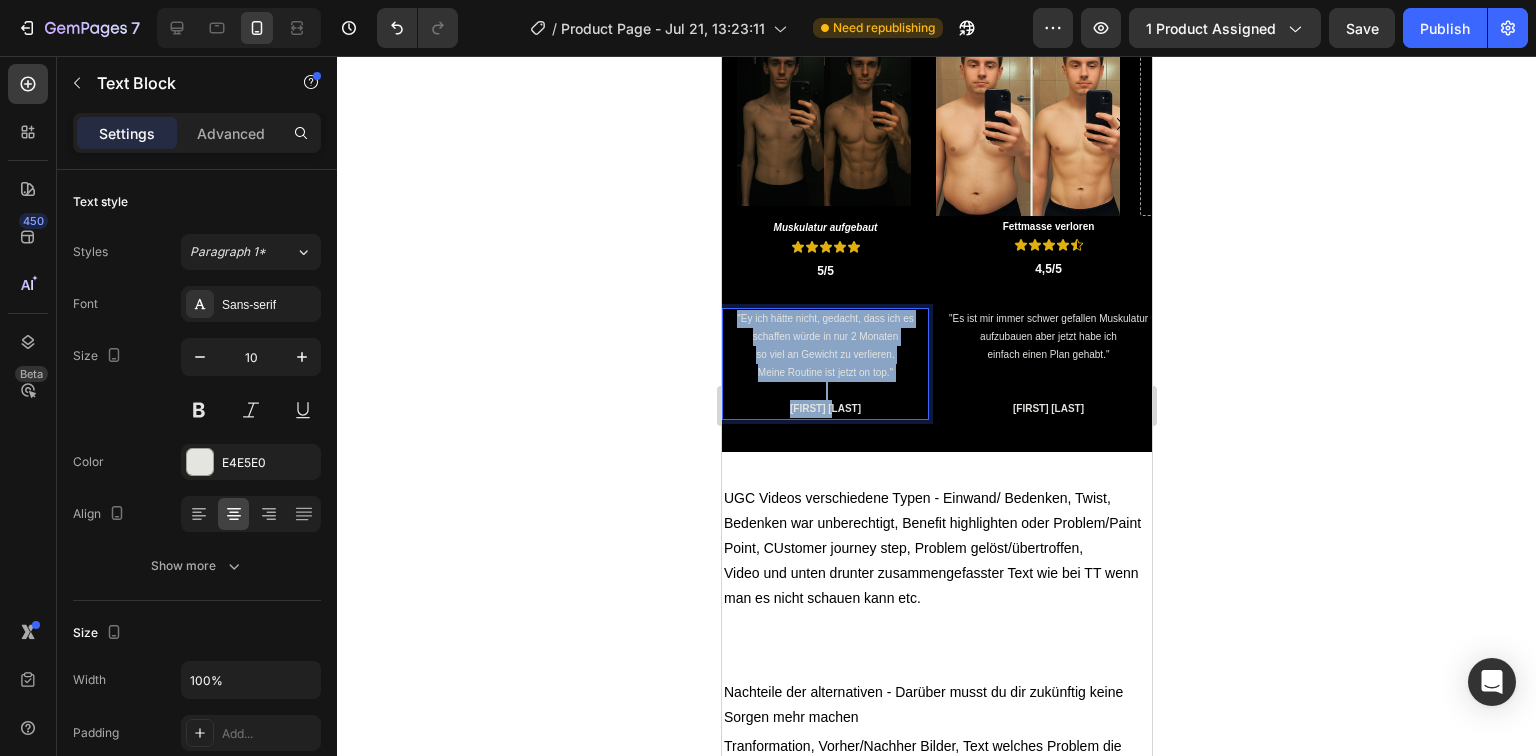 drag, startPoint x: 849, startPoint y: 613, endPoint x: 731, endPoint y: 521, distance: 149.6262 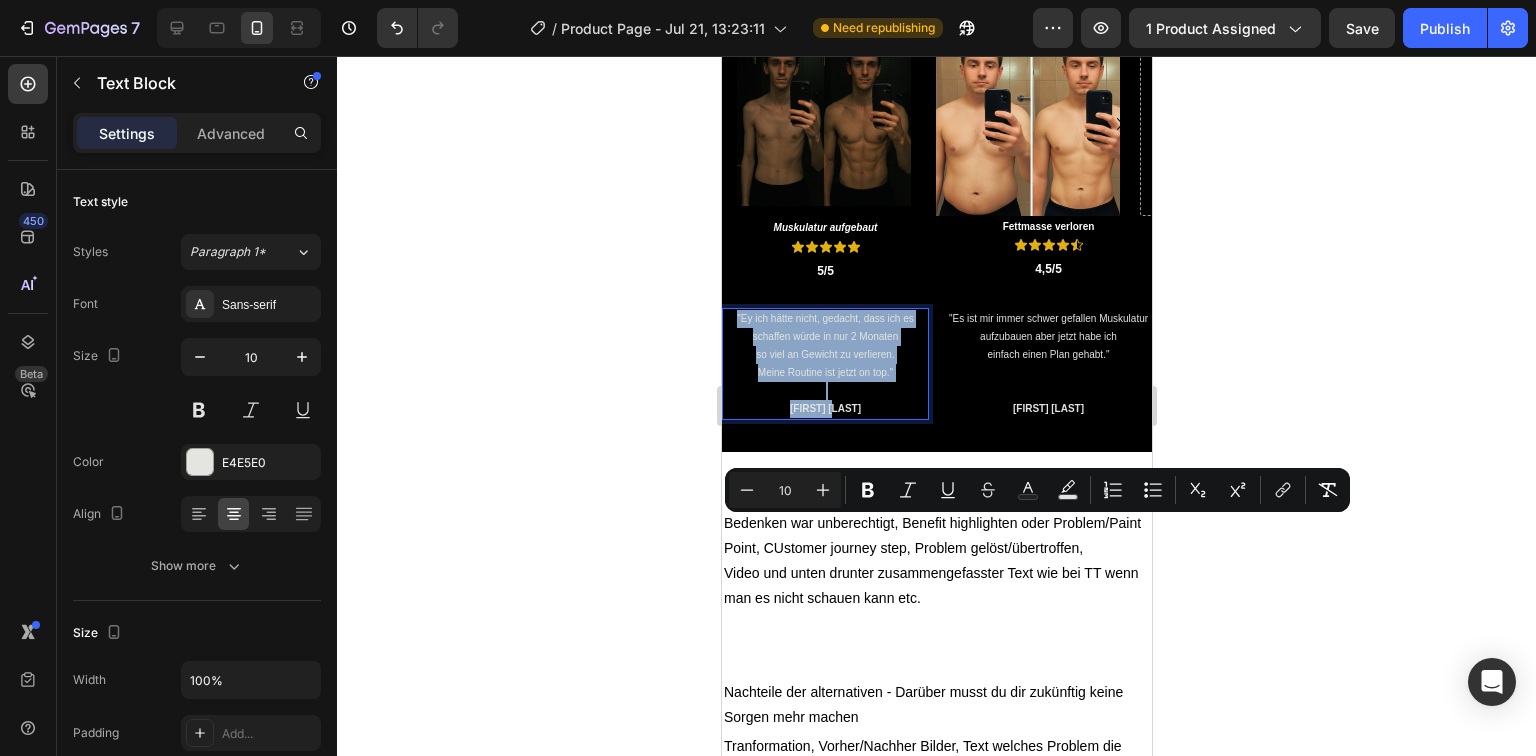 copy on ""Ey ich hätte nicht, gedacht, dass ich es schaffen würde in nur 2 Monaten  so viel an Gewicht zu verlieren.  Meine Routine ist jetzt on top." Yannik D." 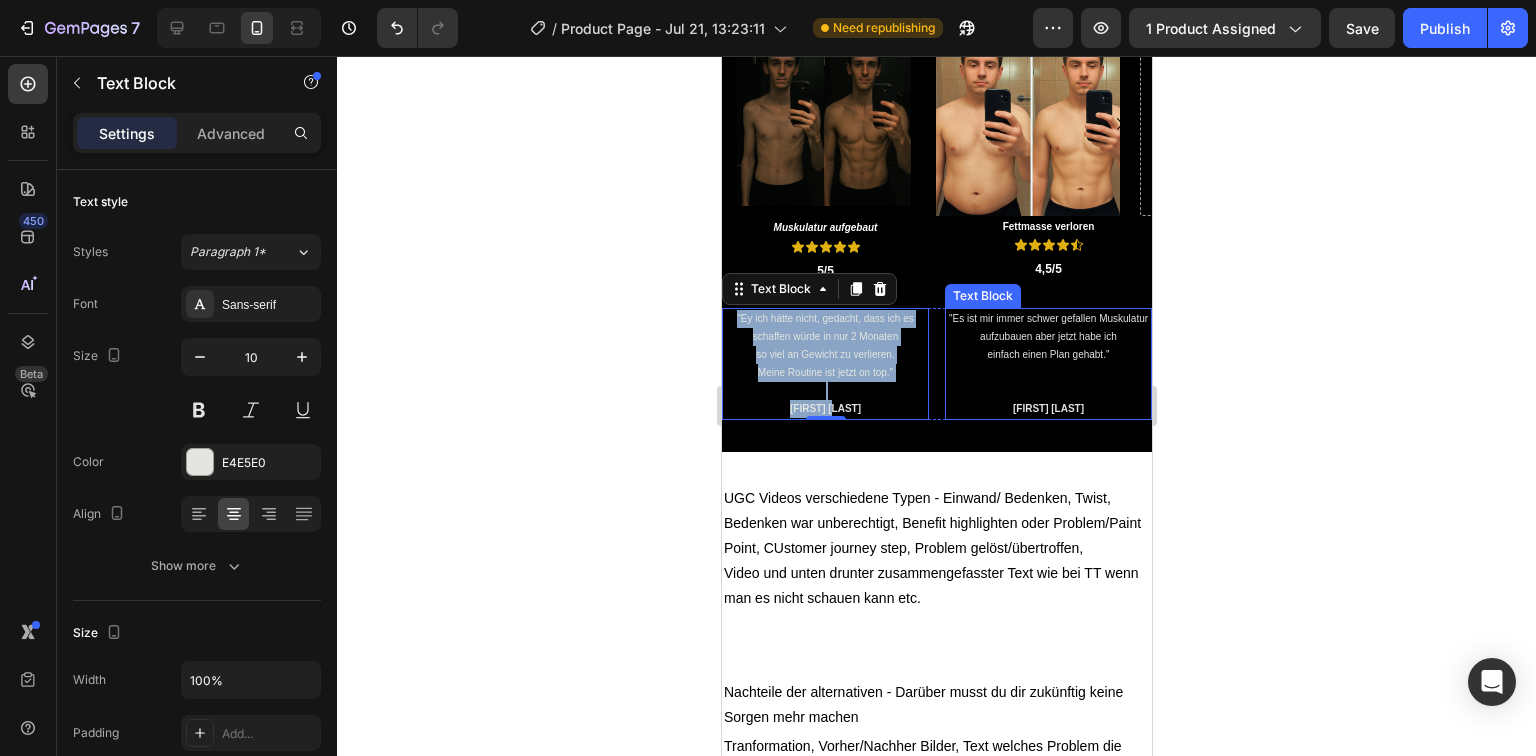click on ""Es ist mir immer schwer gefallen Muskulatur aufzubauen aber jetzt habe ich" at bounding box center (1047, 328) 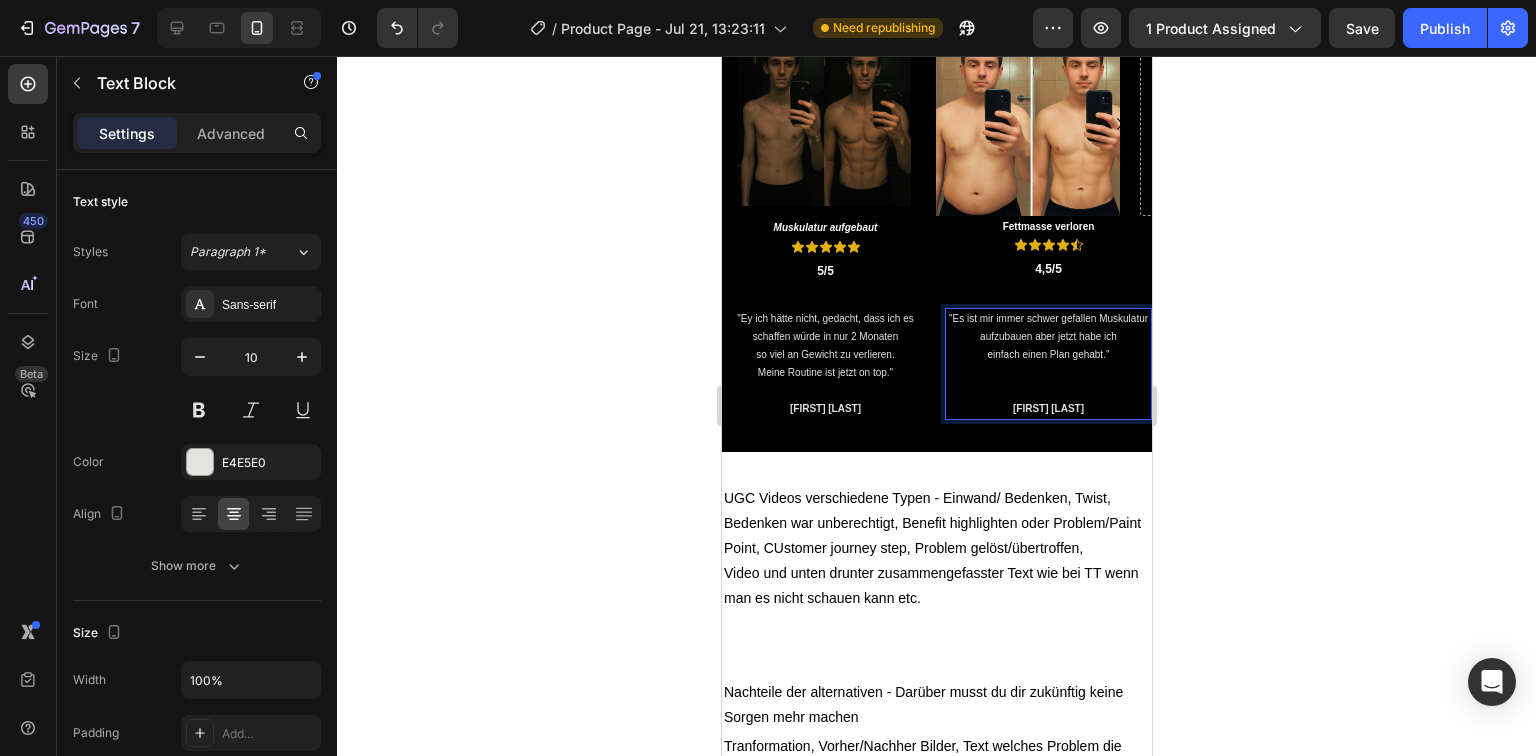 click at bounding box center (1047, 391) 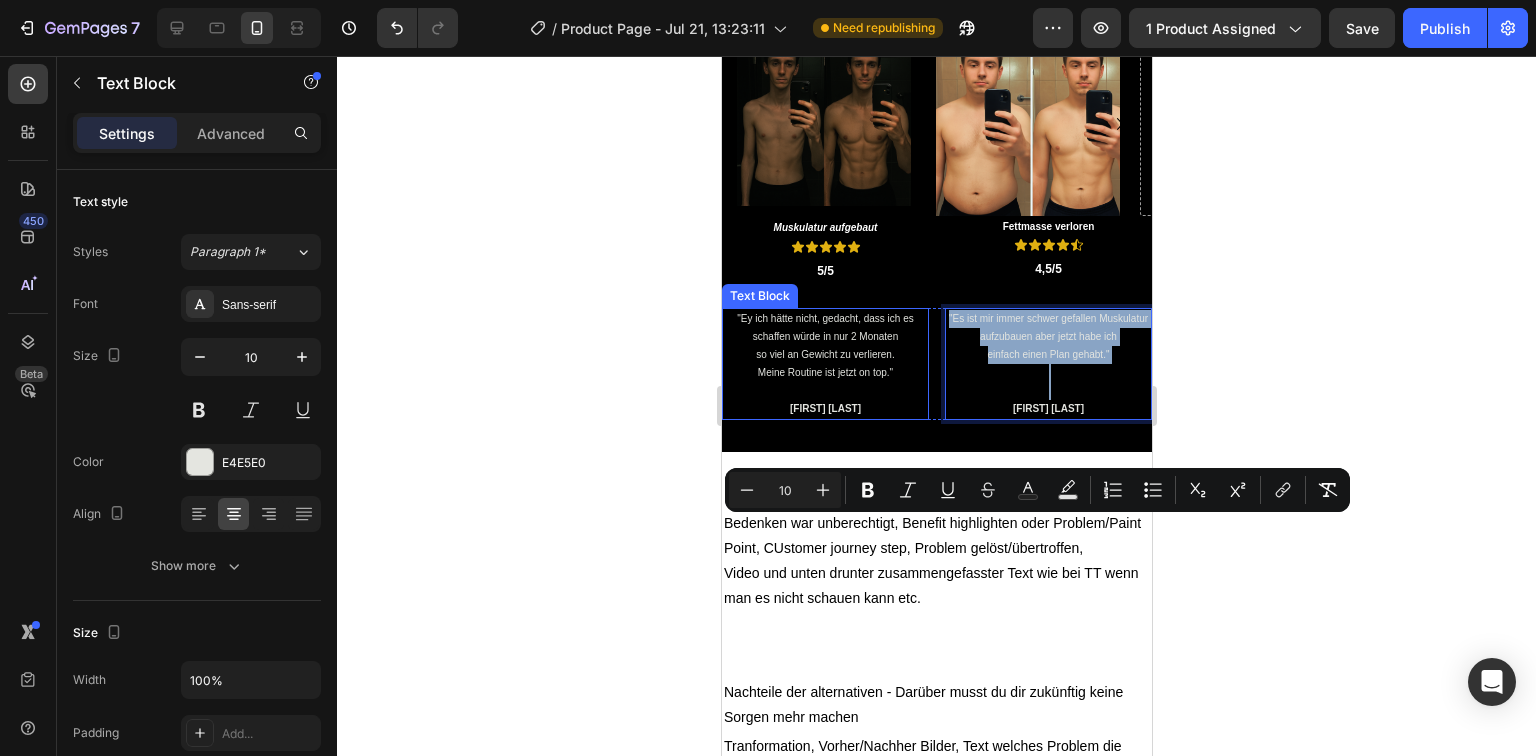 click on ""Ey ich hätte nicht, gedacht, dass ich es schaffen würde in nur 2 Monaten" at bounding box center (824, 328) 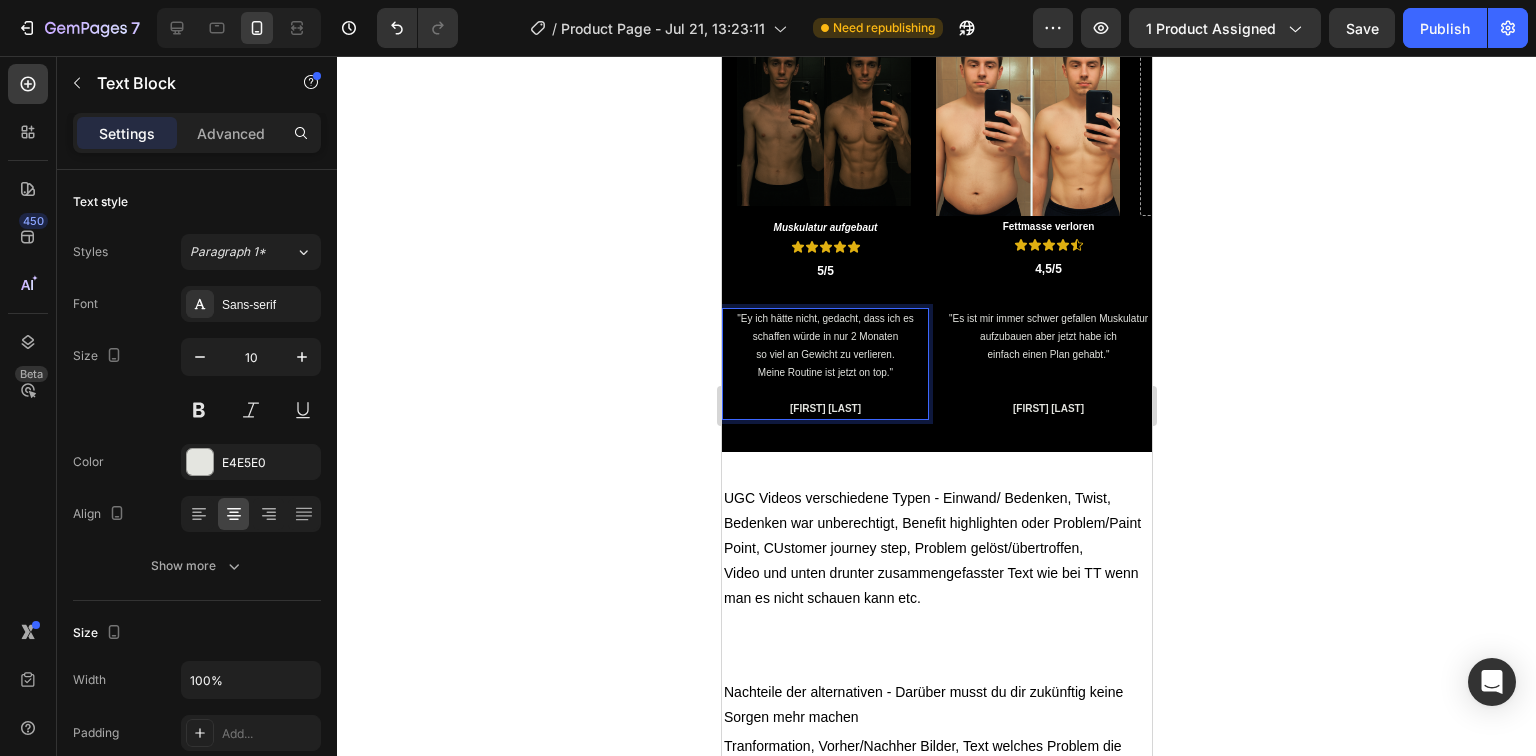 click on ""Ey ich hätte nicht, gedacht, dass ich es schaffen würde in nur 2 Monaten" at bounding box center (824, 328) 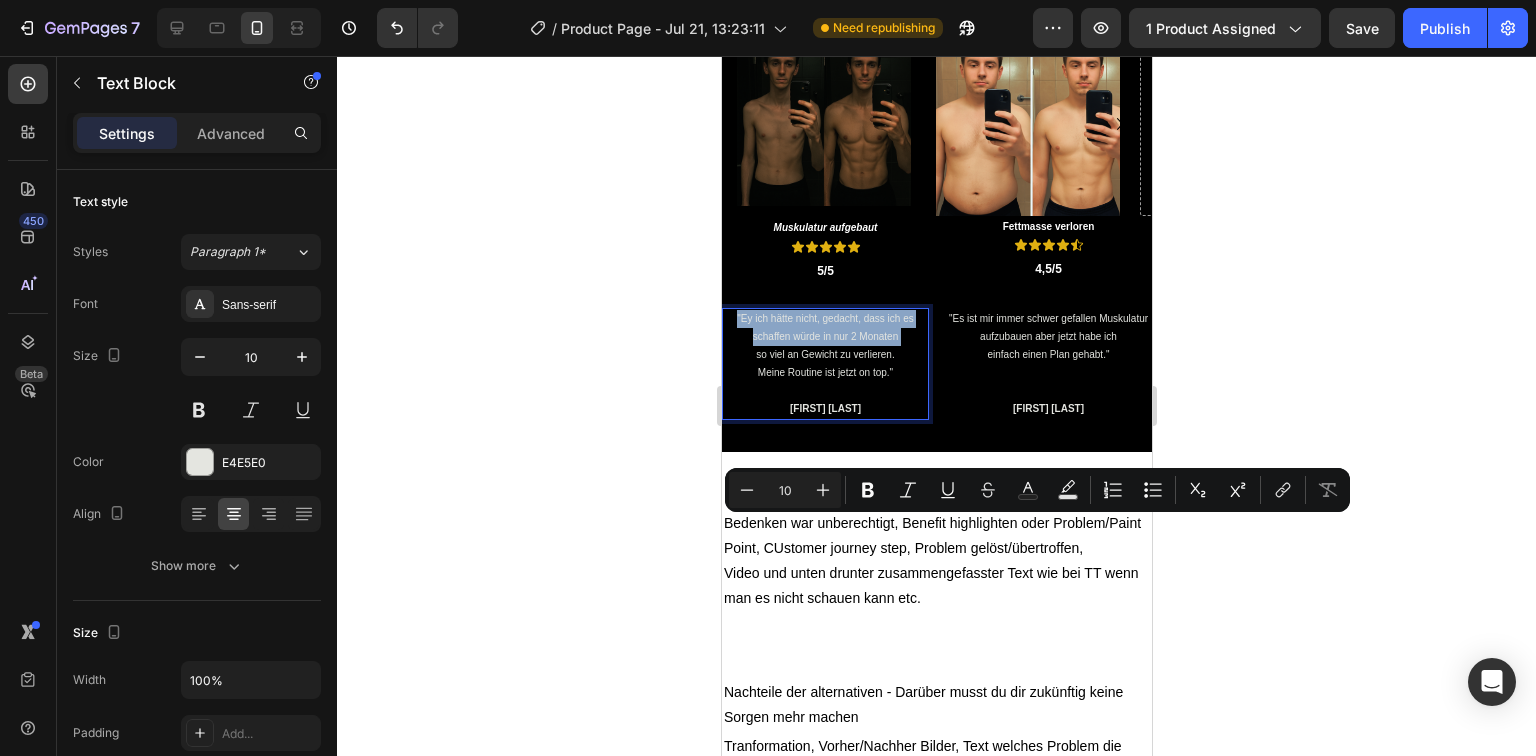 click on ""Ey ich hätte nicht, gedacht, dass ich es schaffen würde in nur 2 Monaten" at bounding box center (824, 328) 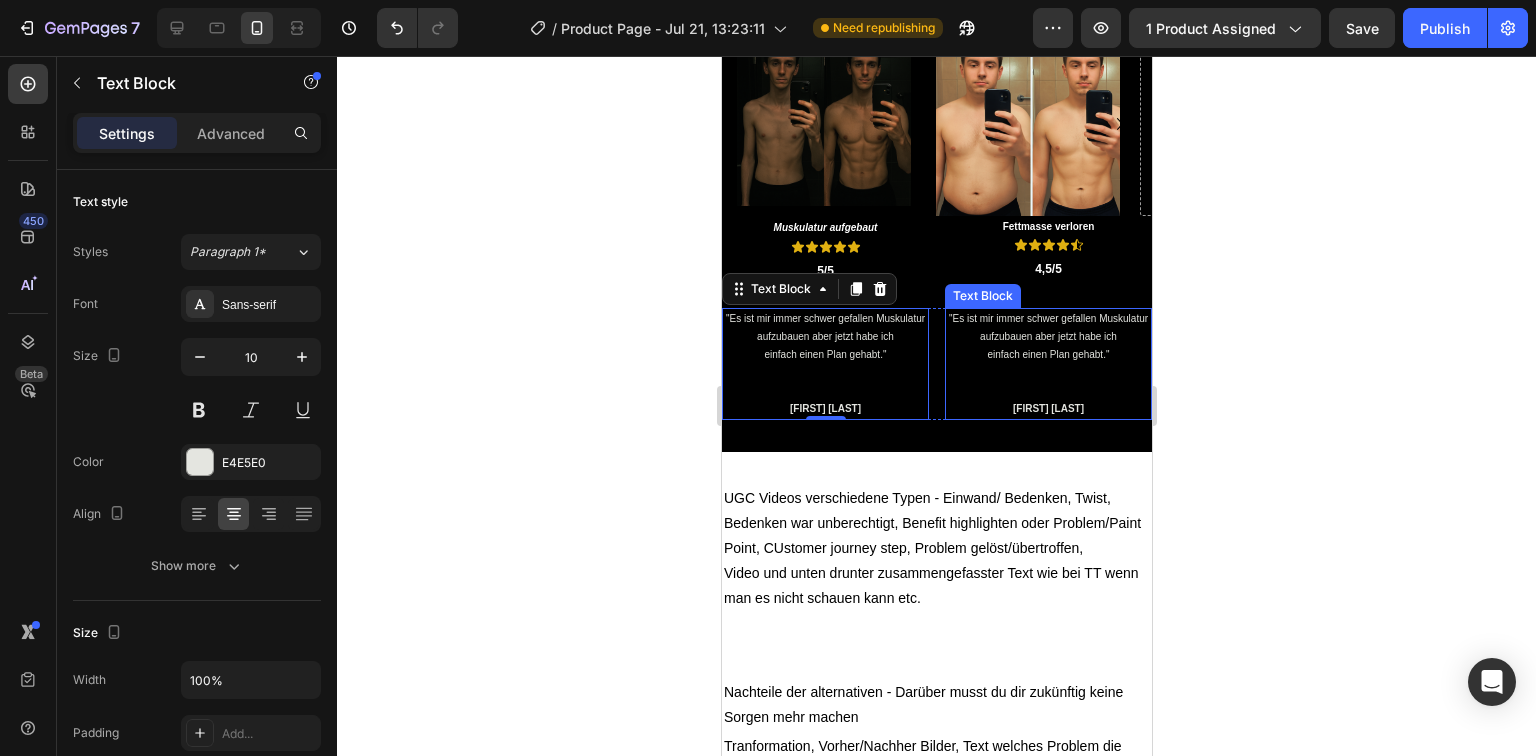 click on "einfach einen Plan gehabt."" at bounding box center (1047, 355) 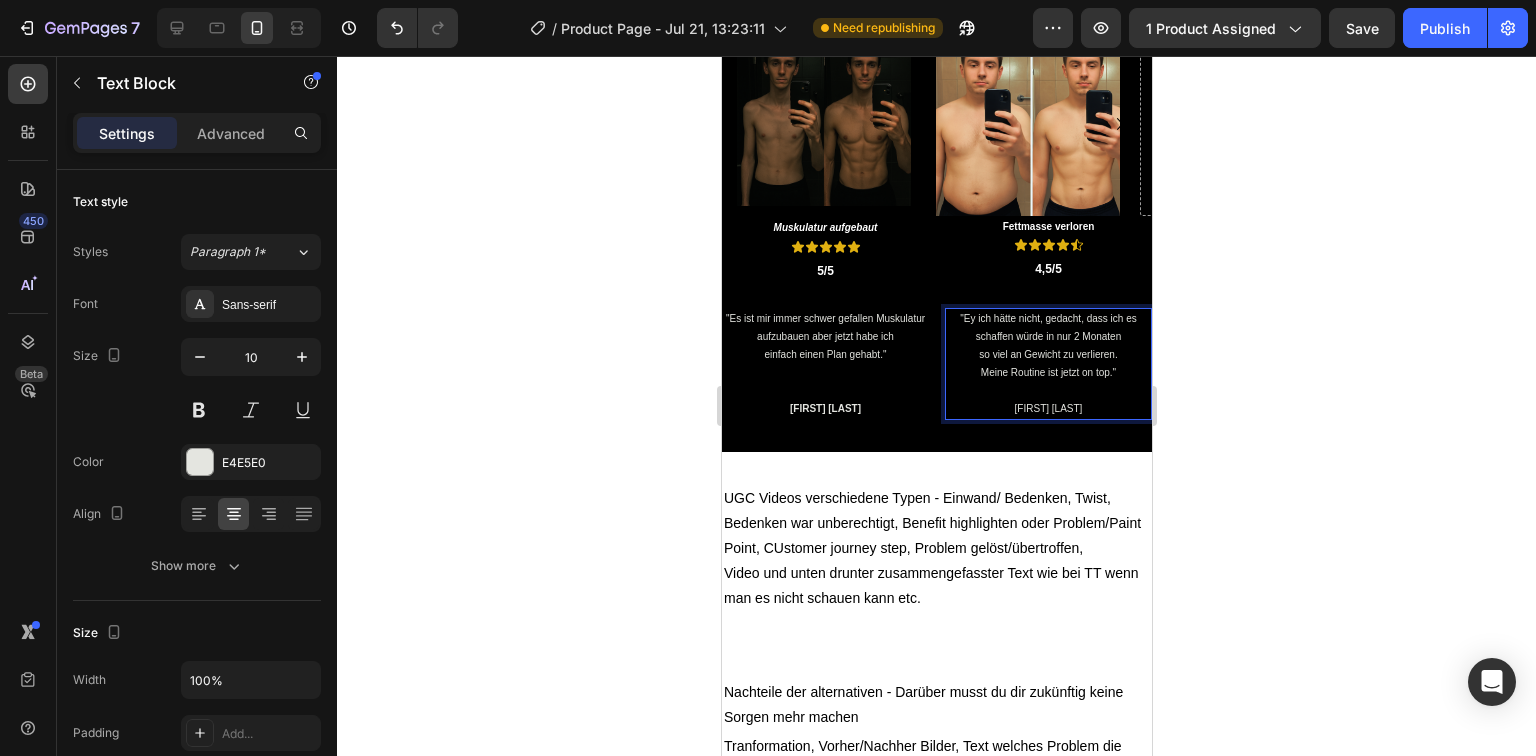 click 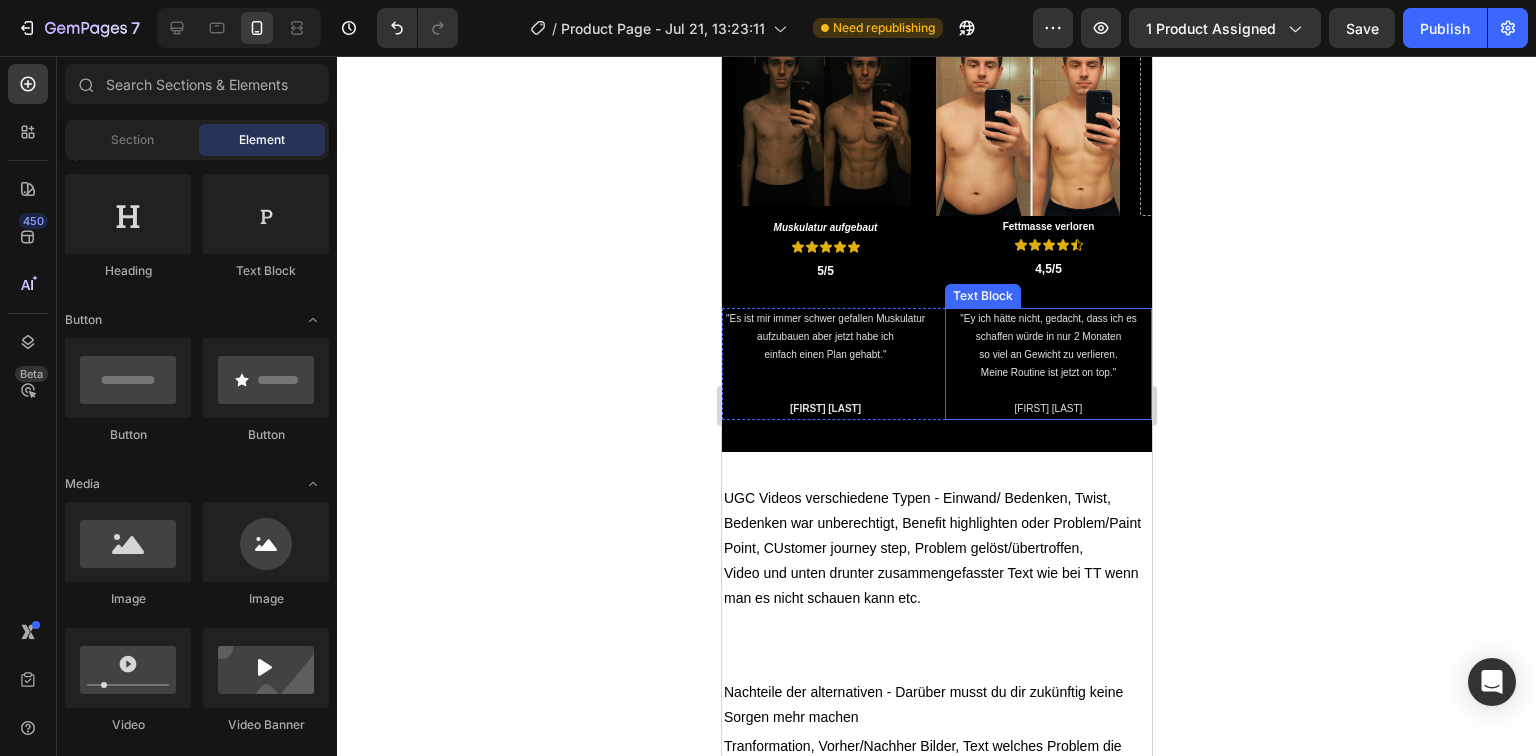 click on "[FIRST] [LAST]." at bounding box center [1047, 409] 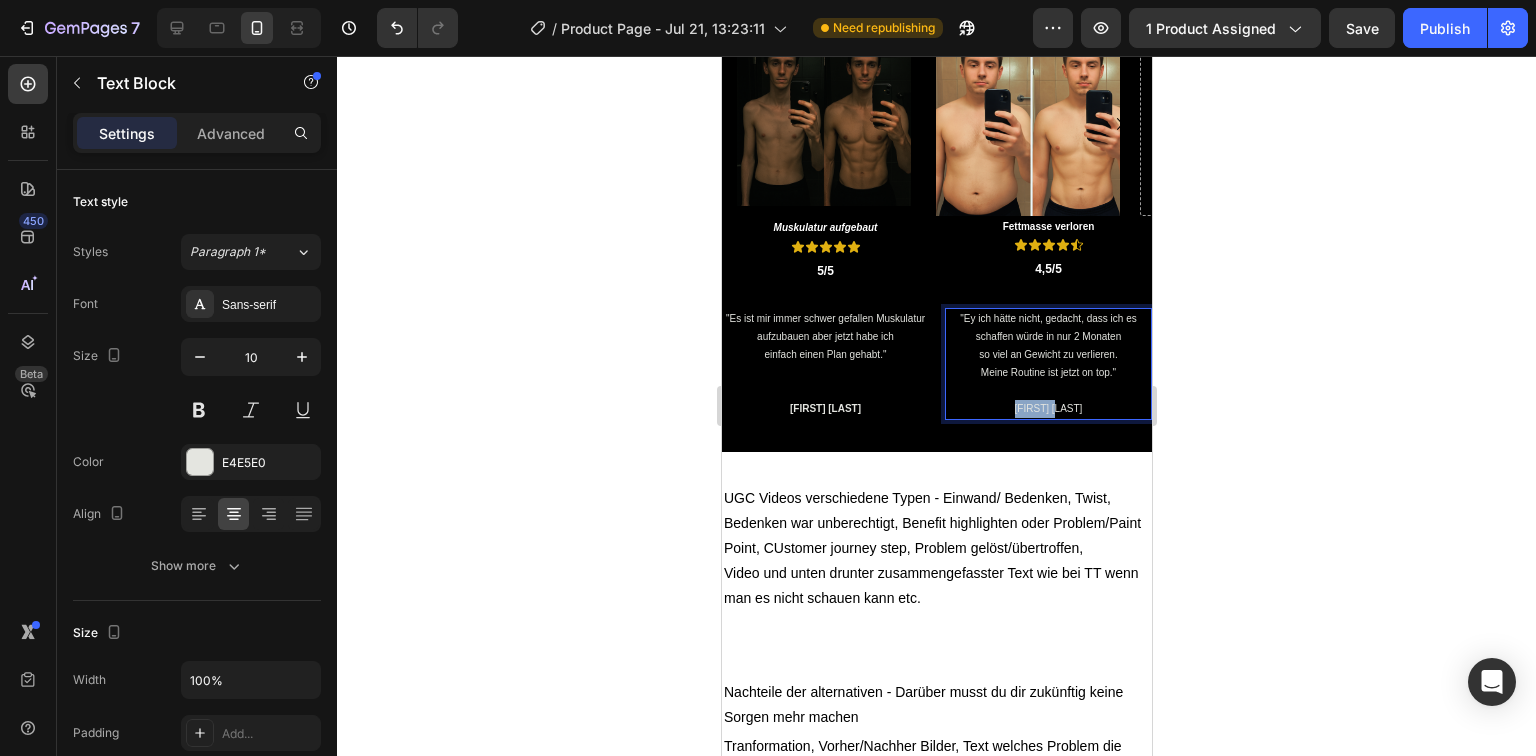 drag, startPoint x: 1069, startPoint y: 612, endPoint x: 1001, endPoint y: 613, distance: 68.007355 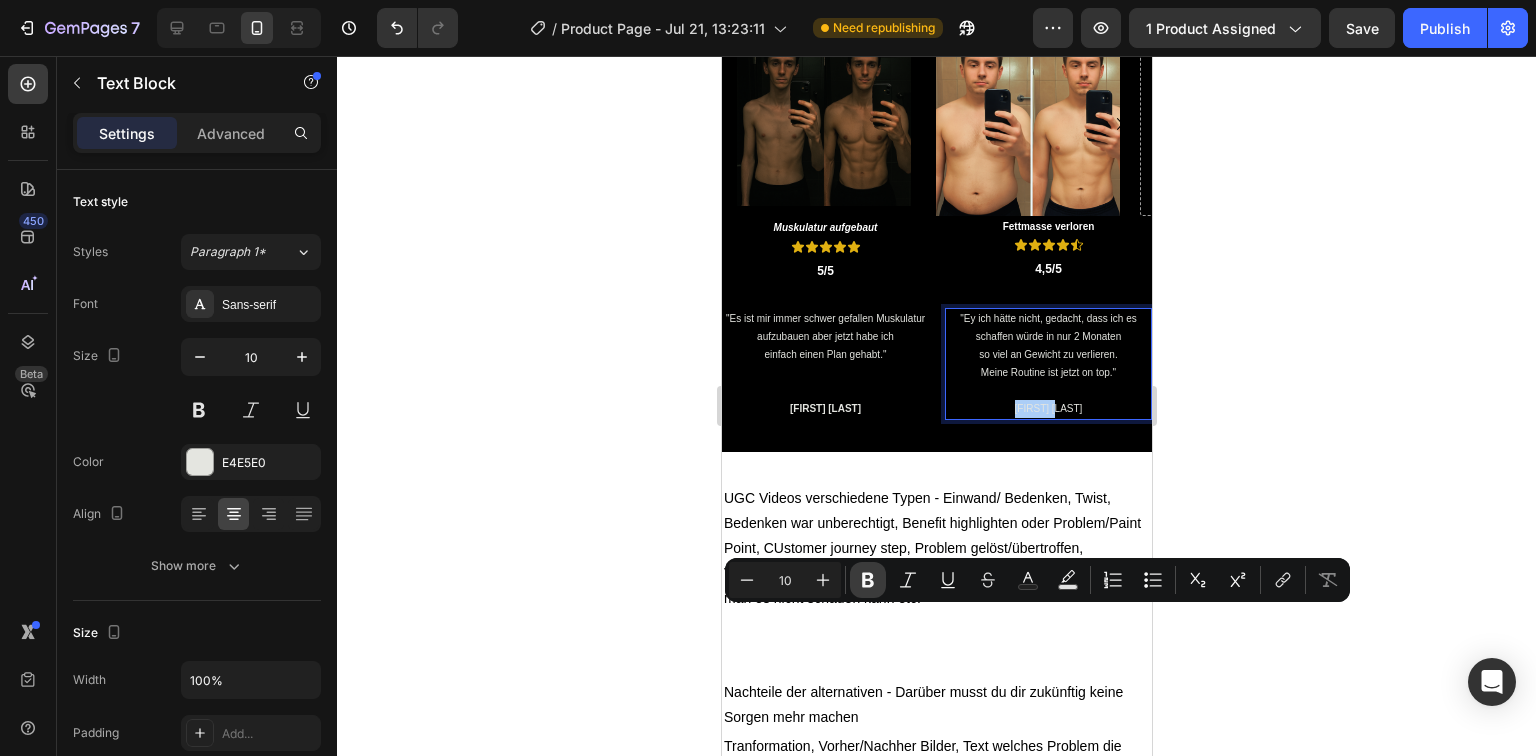click 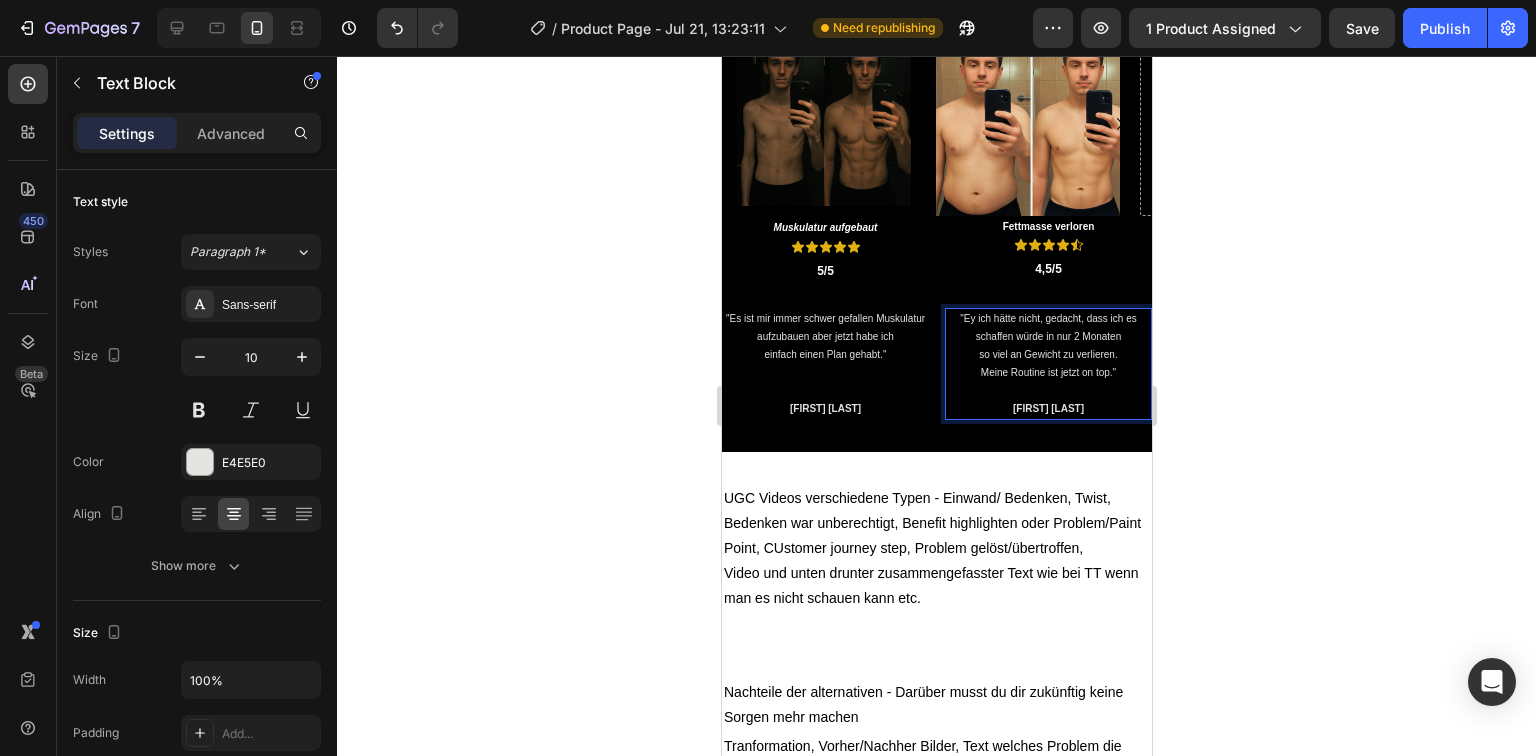 click 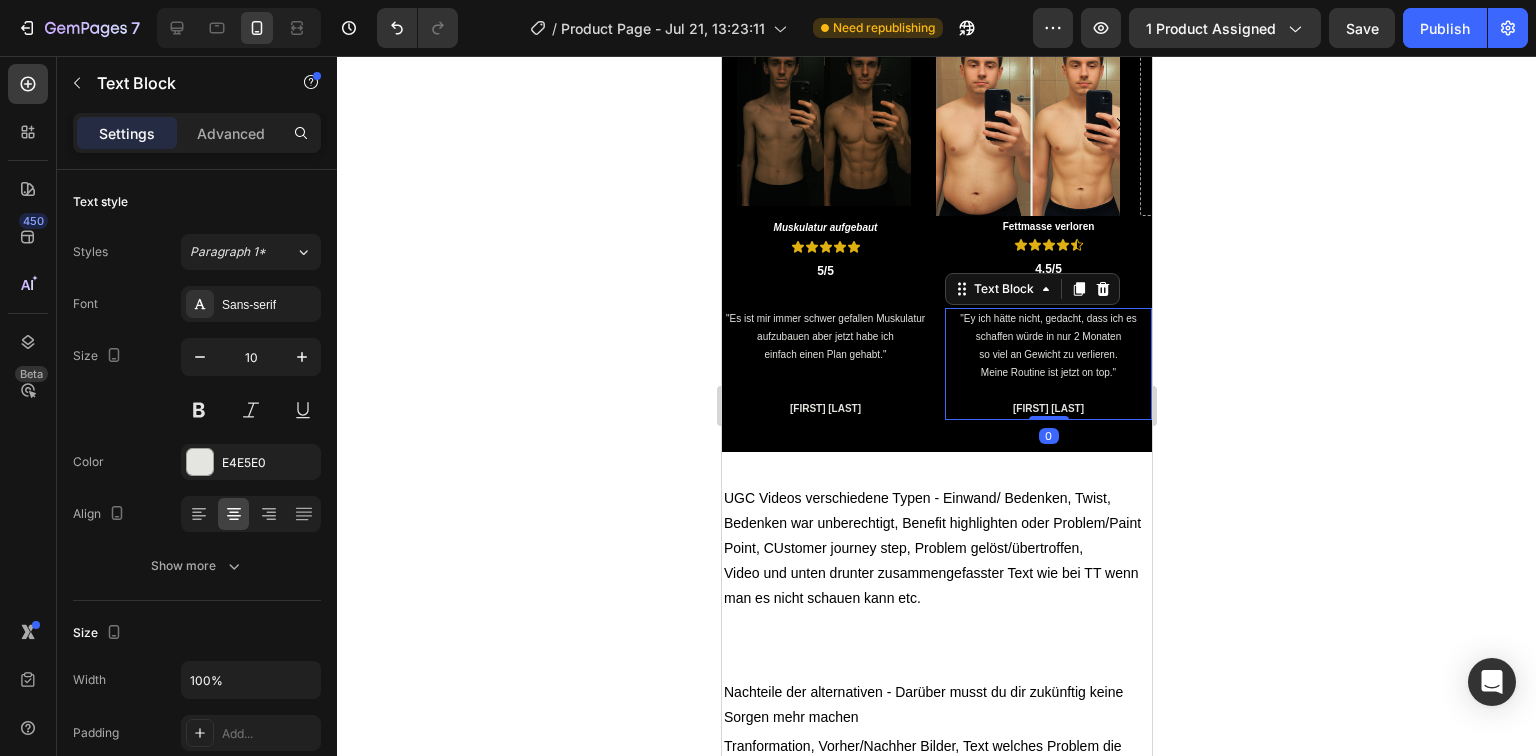 click on ""Ey ich hätte nicht, gedacht, dass ich es schaffen würde in nur 2 Monaten" at bounding box center (1047, 328) 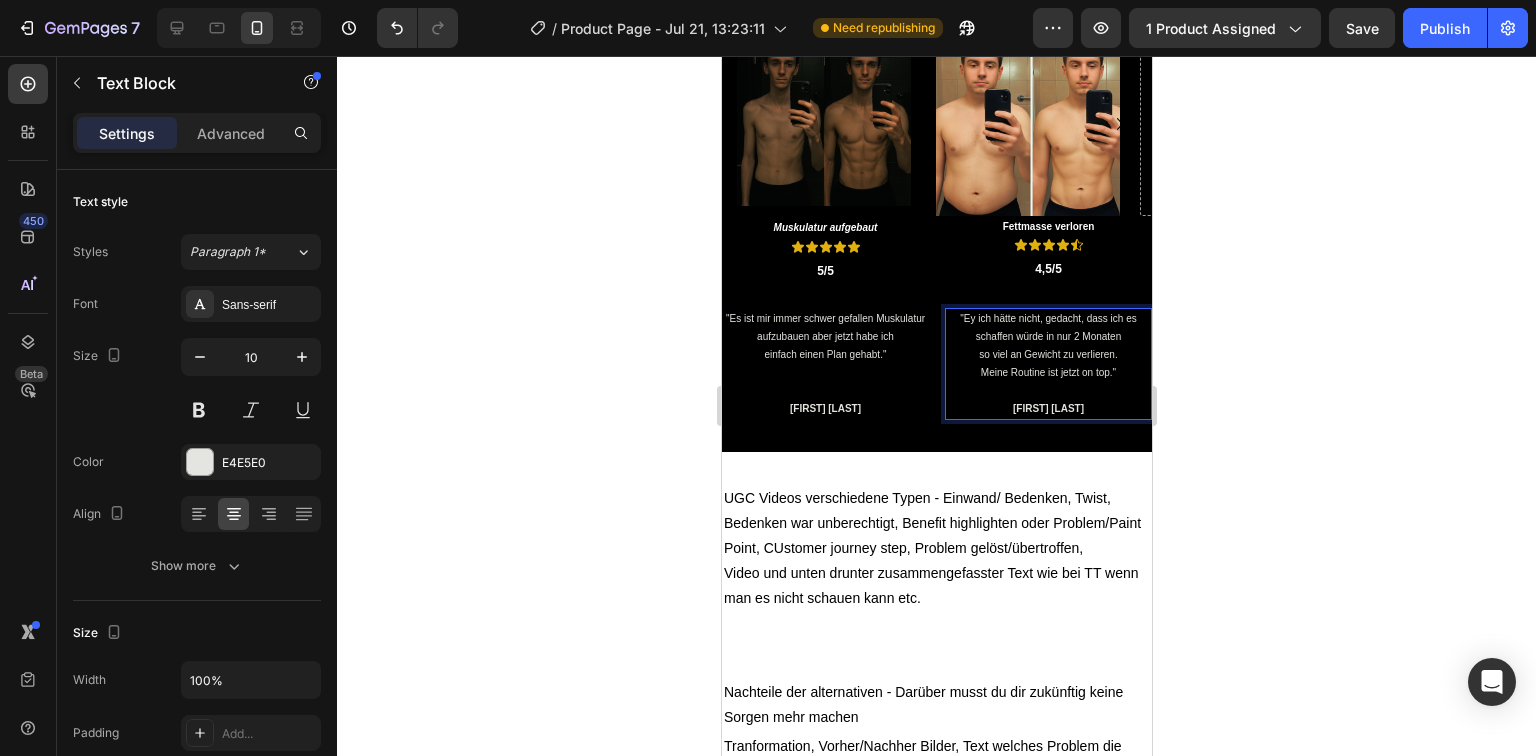 click on ""Ey ich hätte nicht, gedacht, dass ich es schaffen würde in nur 2 Monaten" at bounding box center (1047, 328) 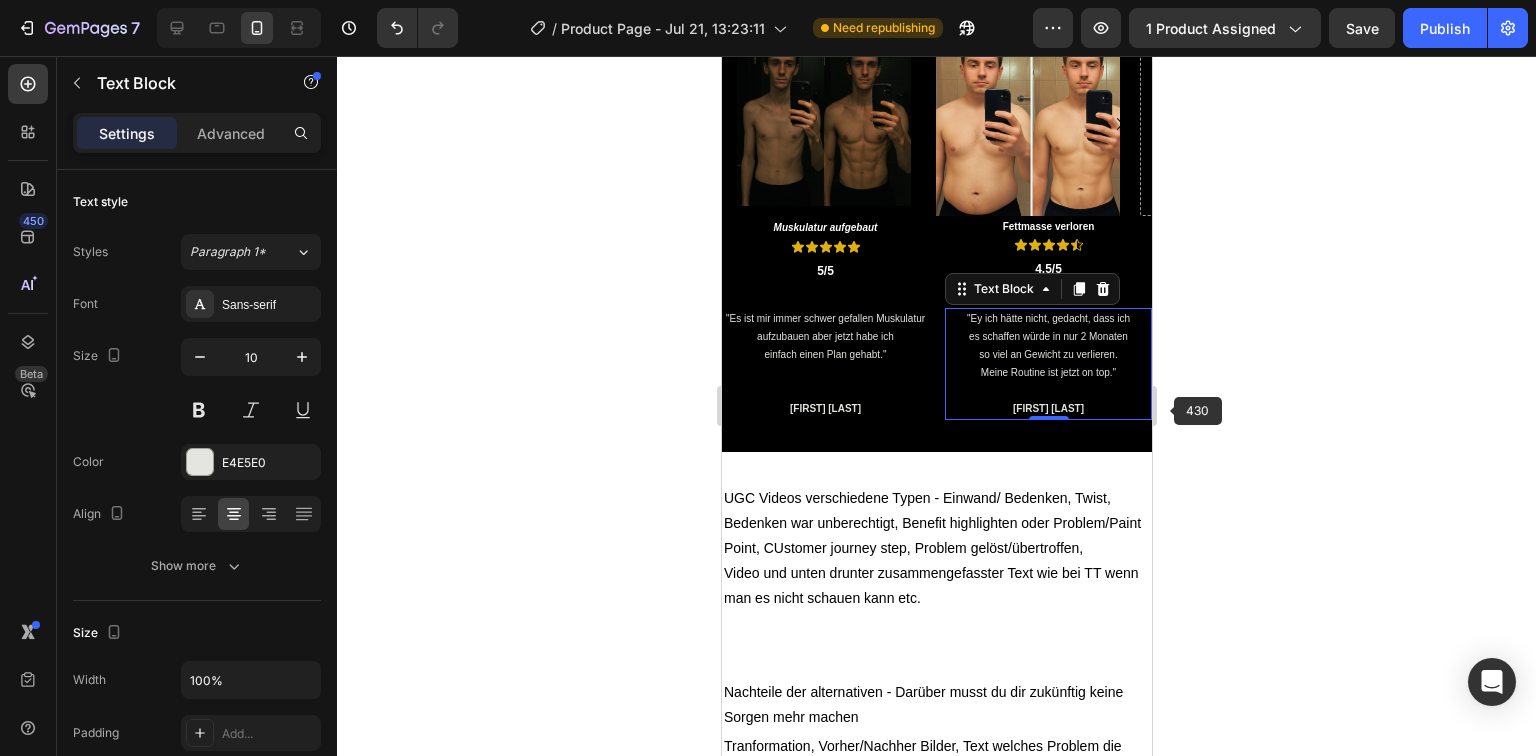 click 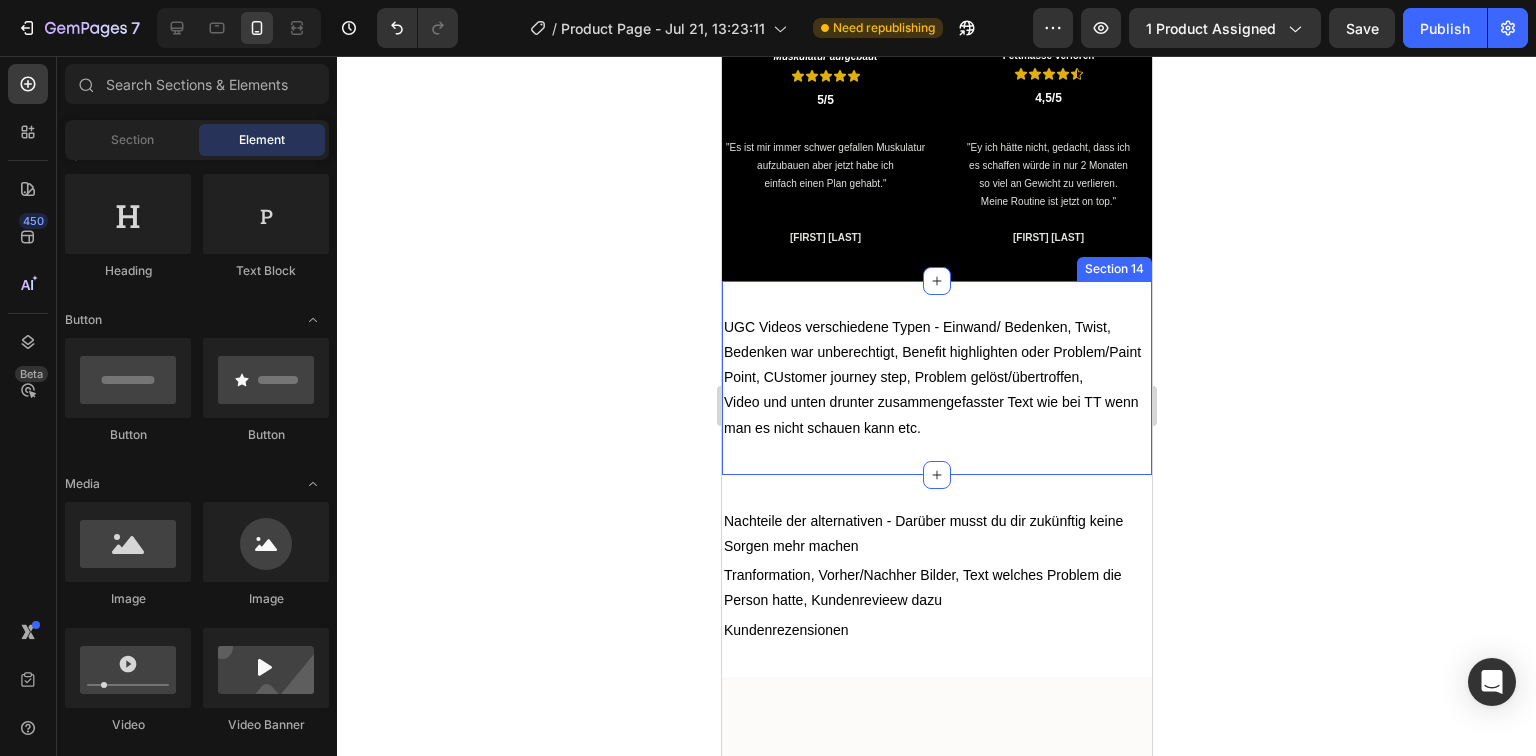 scroll, scrollTop: 5372, scrollLeft: 0, axis: vertical 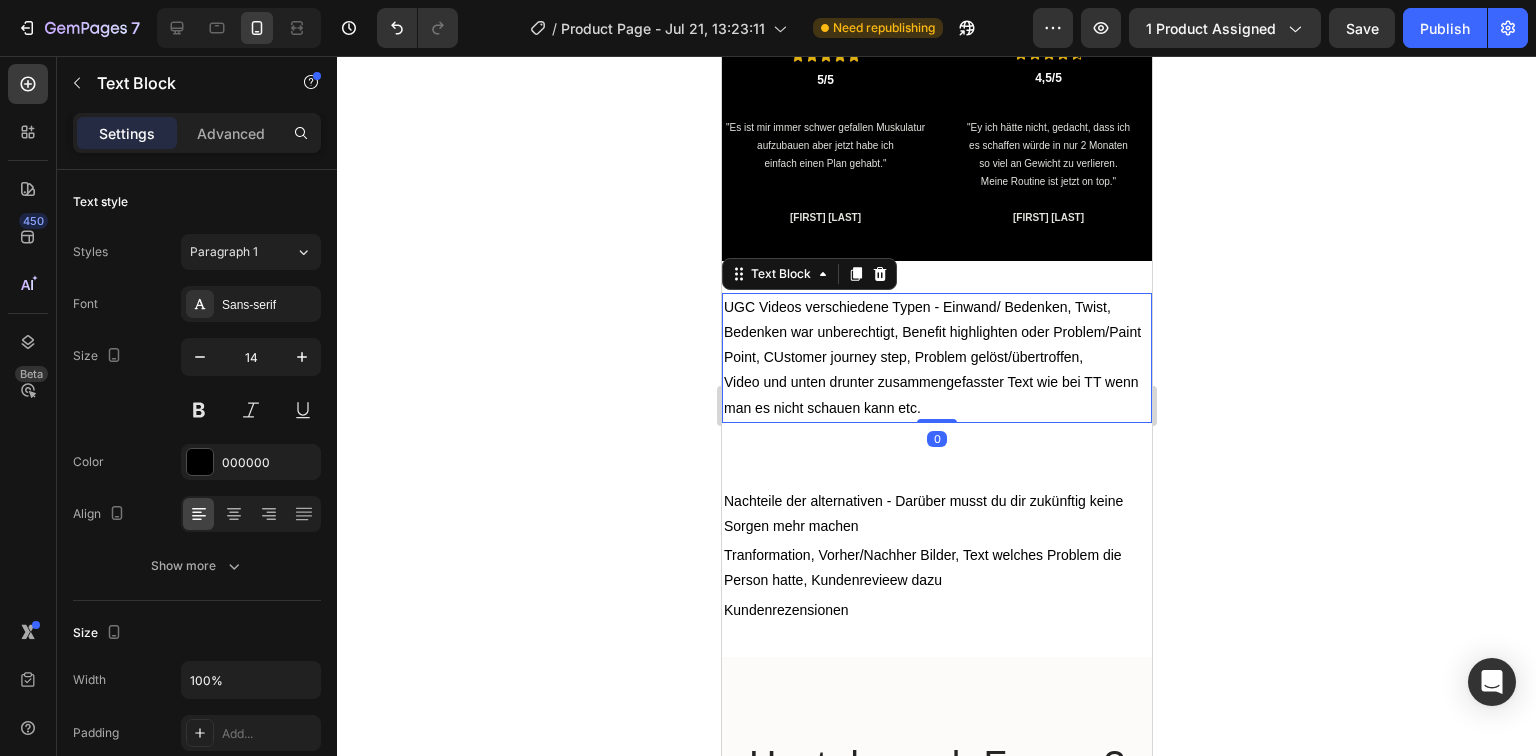 click on "Video und unten drunter zusammengefasster Text wie bei TT wenn man es nicht schauen kann etc." at bounding box center (936, 395) 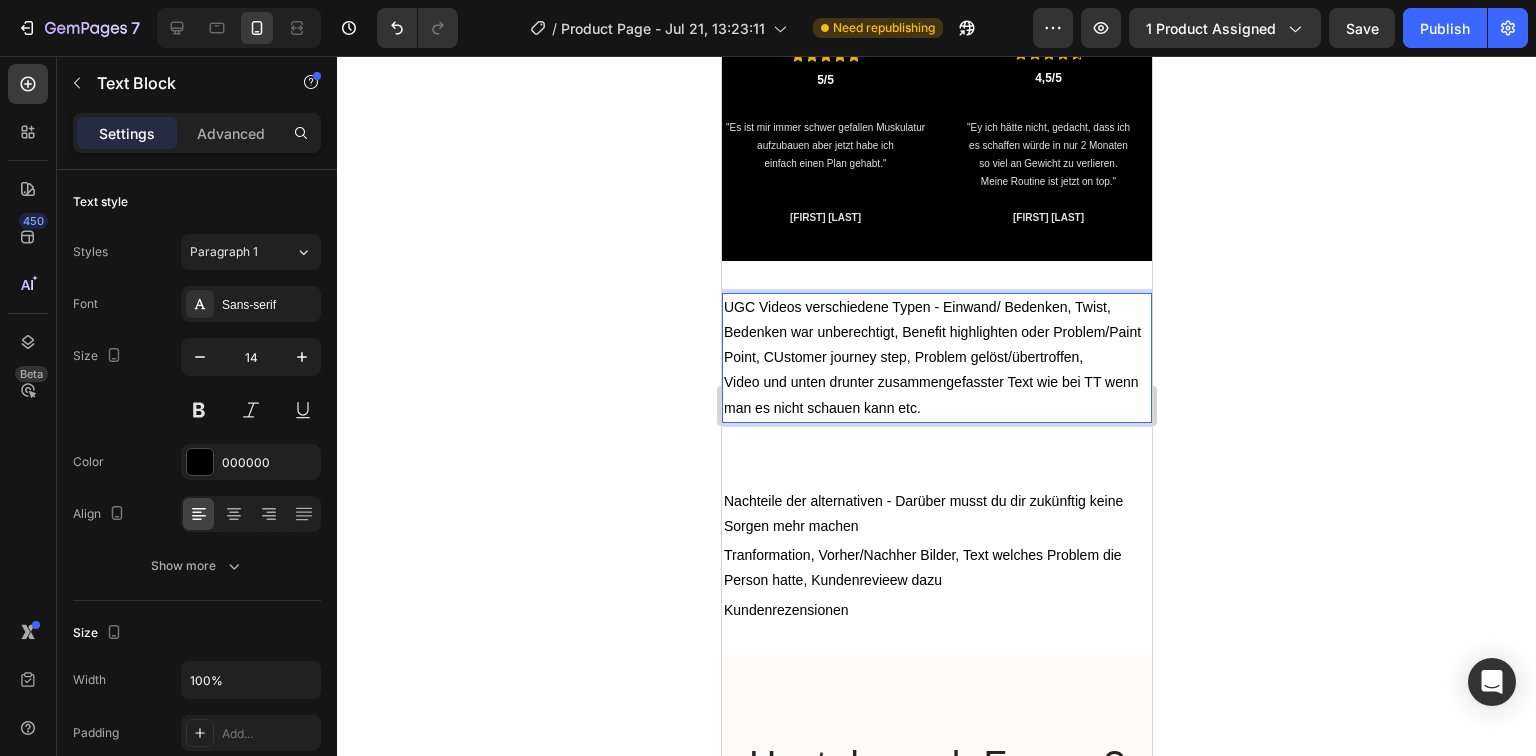click on "Video und unten drunter zusammengefasster Text wie bei TT wenn man es nicht schauen kann etc." at bounding box center [936, 395] 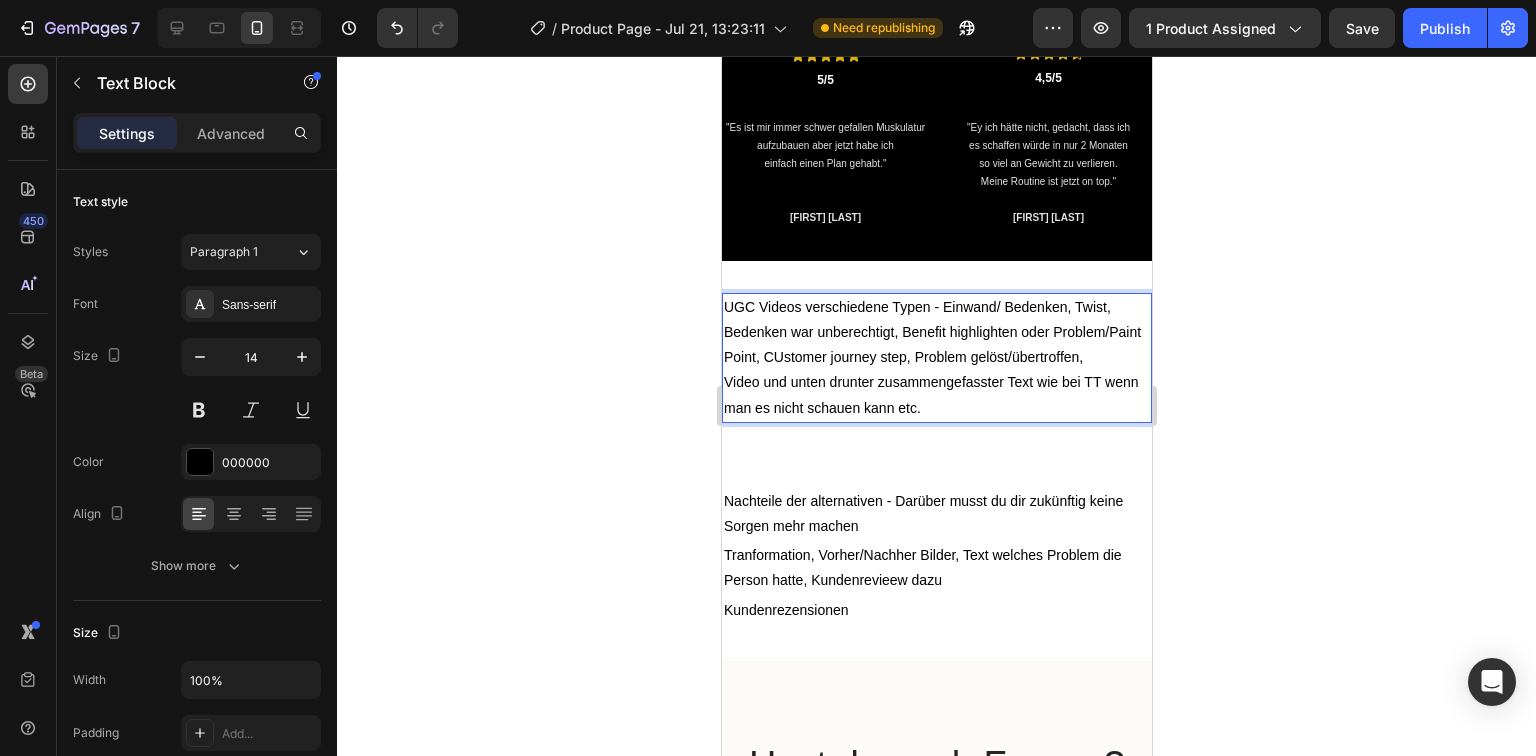 click on "UGC Videos verschiedene Typen - Einwand/ Bedenken, Twist, Bedenken war unberechtigt, Benefit highlighten oder Problem/Paint Point, CUstomer journey step, Problem gelöst/übertroffen," at bounding box center (936, 333) 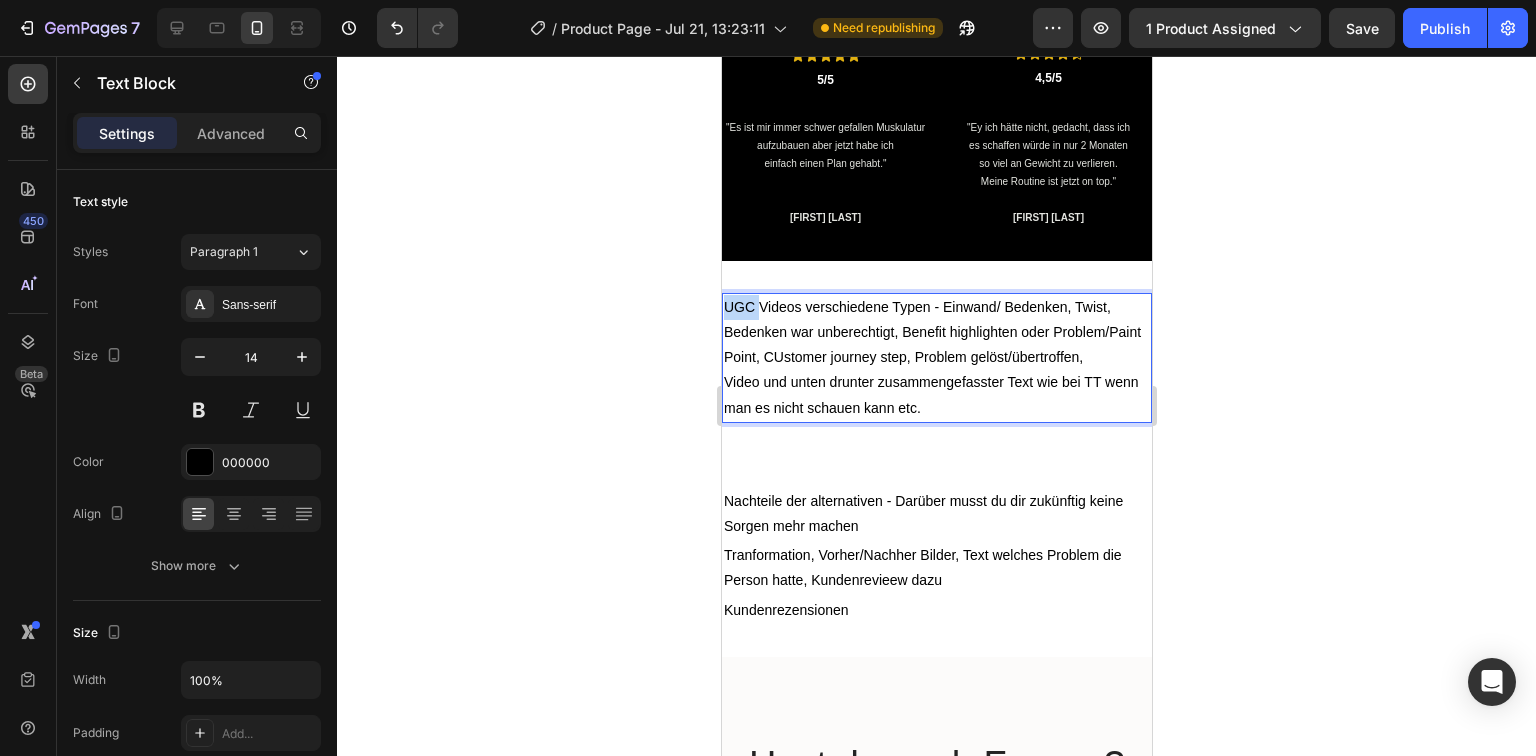 click on "UGC Videos verschiedene Typen - Einwand/ Bedenken, Twist, Bedenken war unberechtigt, Benefit highlighten oder Problem/Paint Point, CUstomer journey step, Problem gelöst/übertroffen," at bounding box center [936, 333] 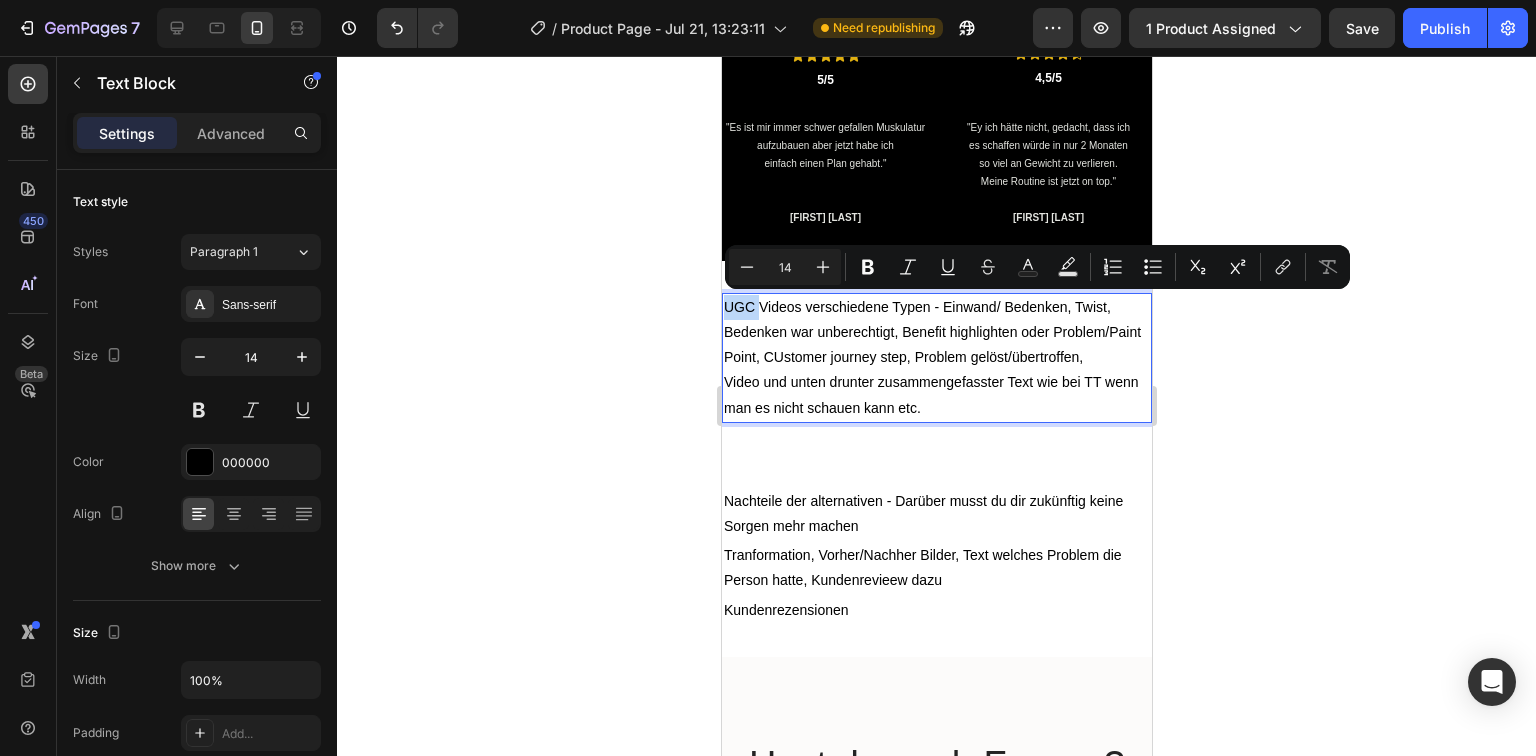 click on "UGC Videos verschiedene Typen - Einwand/ Bedenken, Twist, Bedenken war unberechtigt, Benefit highlighten oder Problem/Paint Point, CUstomer journey step, Problem gelöst/übertroffen," at bounding box center [936, 333] 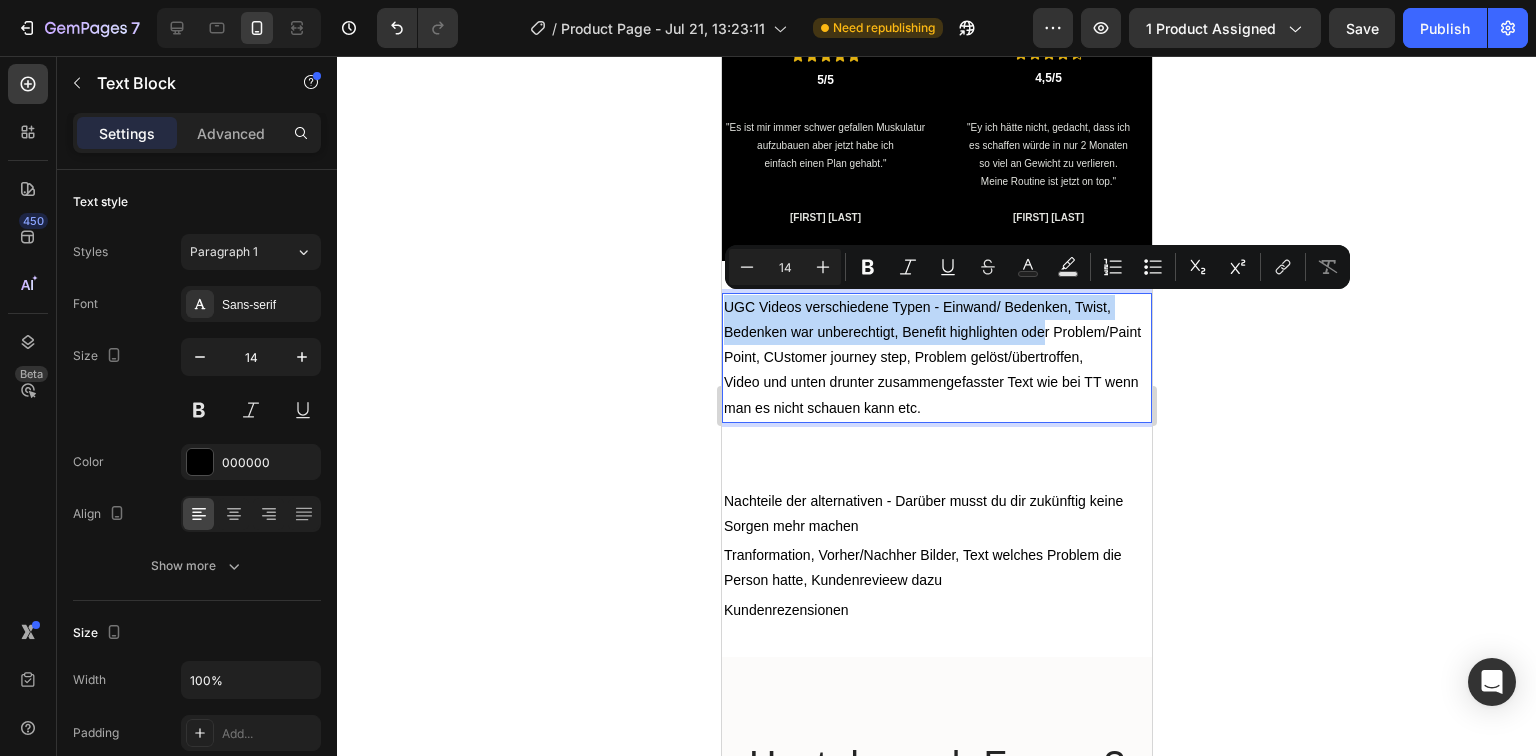 drag, startPoint x: 724, startPoint y: 301, endPoint x: 1042, endPoint y: 322, distance: 318.69263 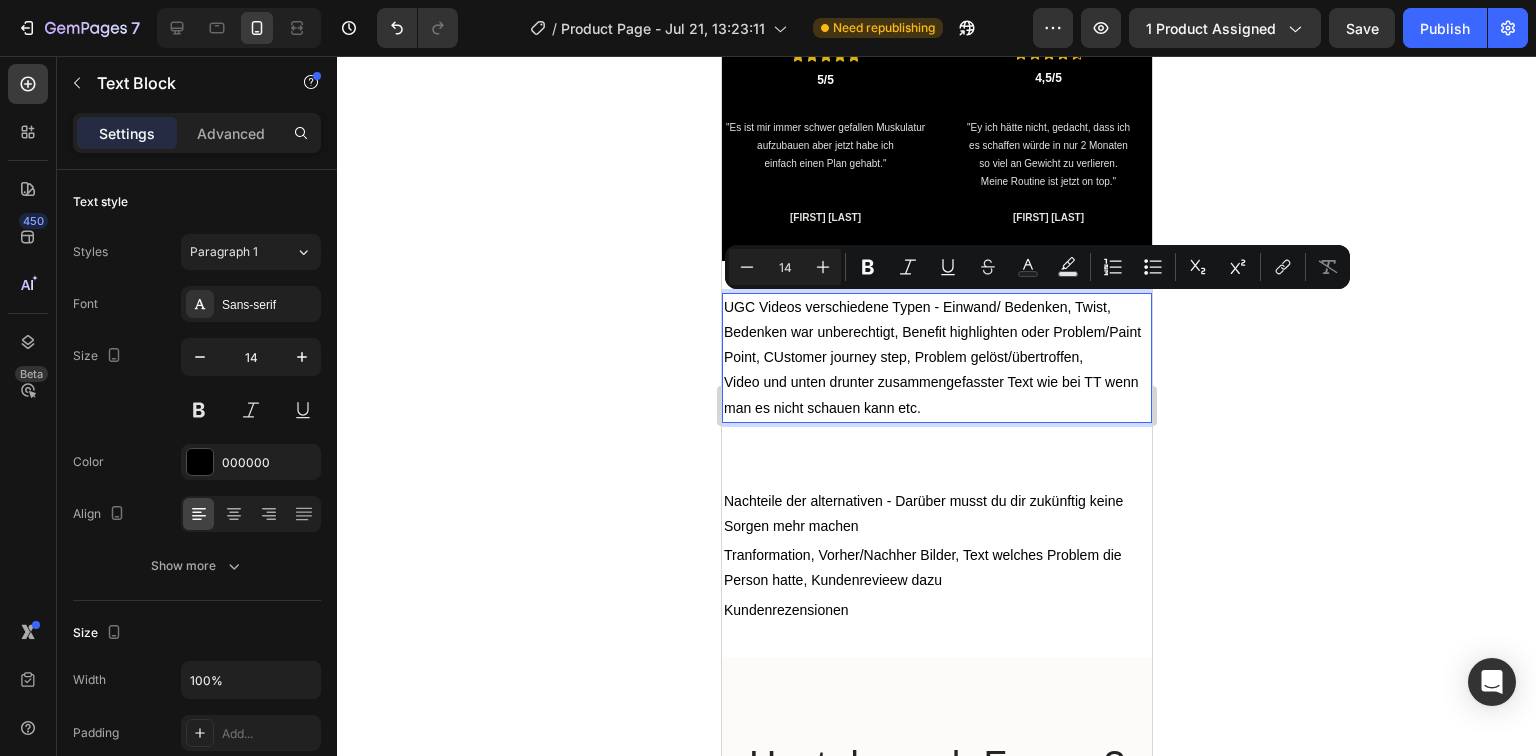 click on "UGC Videos verschiedene Typen - Einwand/ Bedenken, Twist, Bedenken war unberechtigt, Benefit highlighten oder Problem/Paint Point, CUstomer journey step, Problem gelöst/übertroffen," at bounding box center [936, 333] 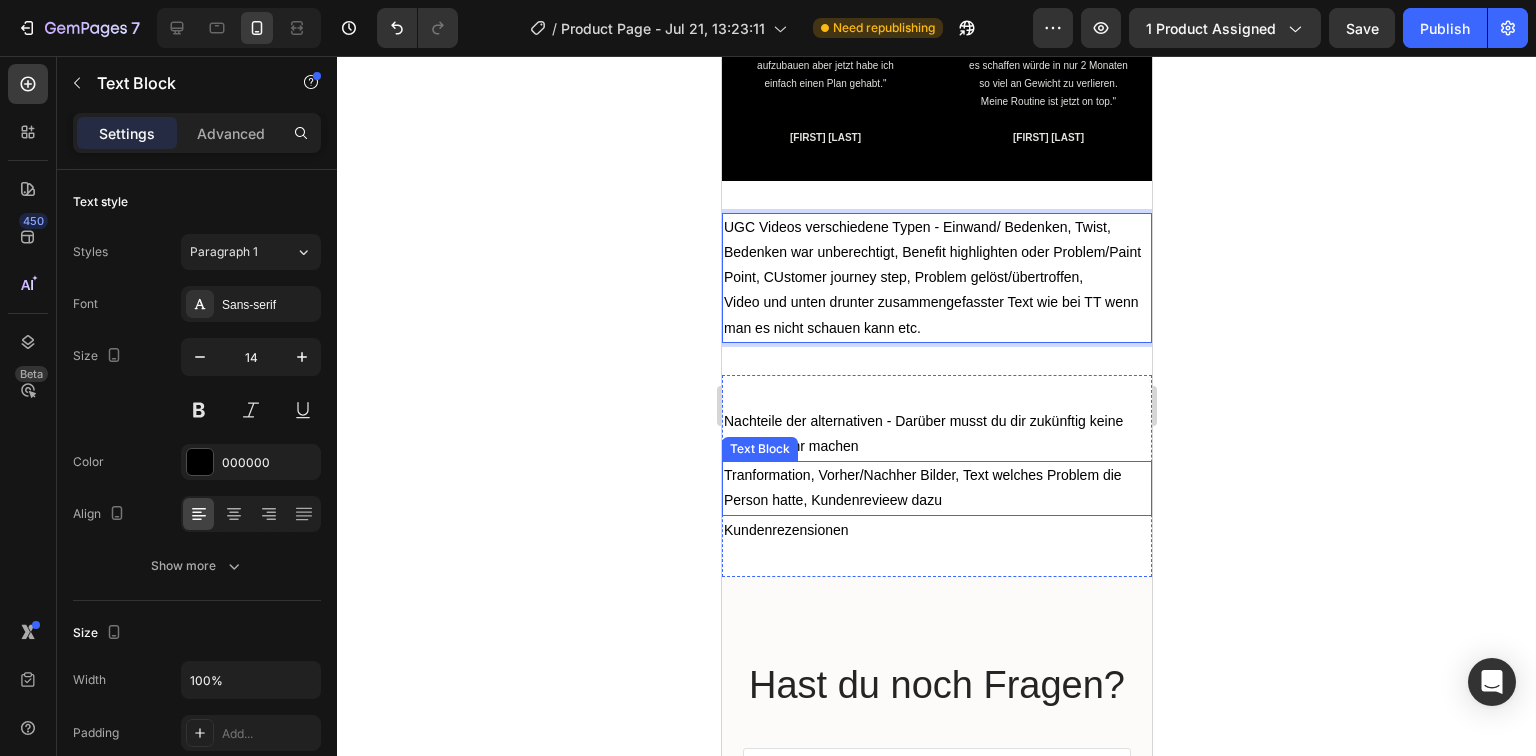scroll, scrollTop: 5452, scrollLeft: 0, axis: vertical 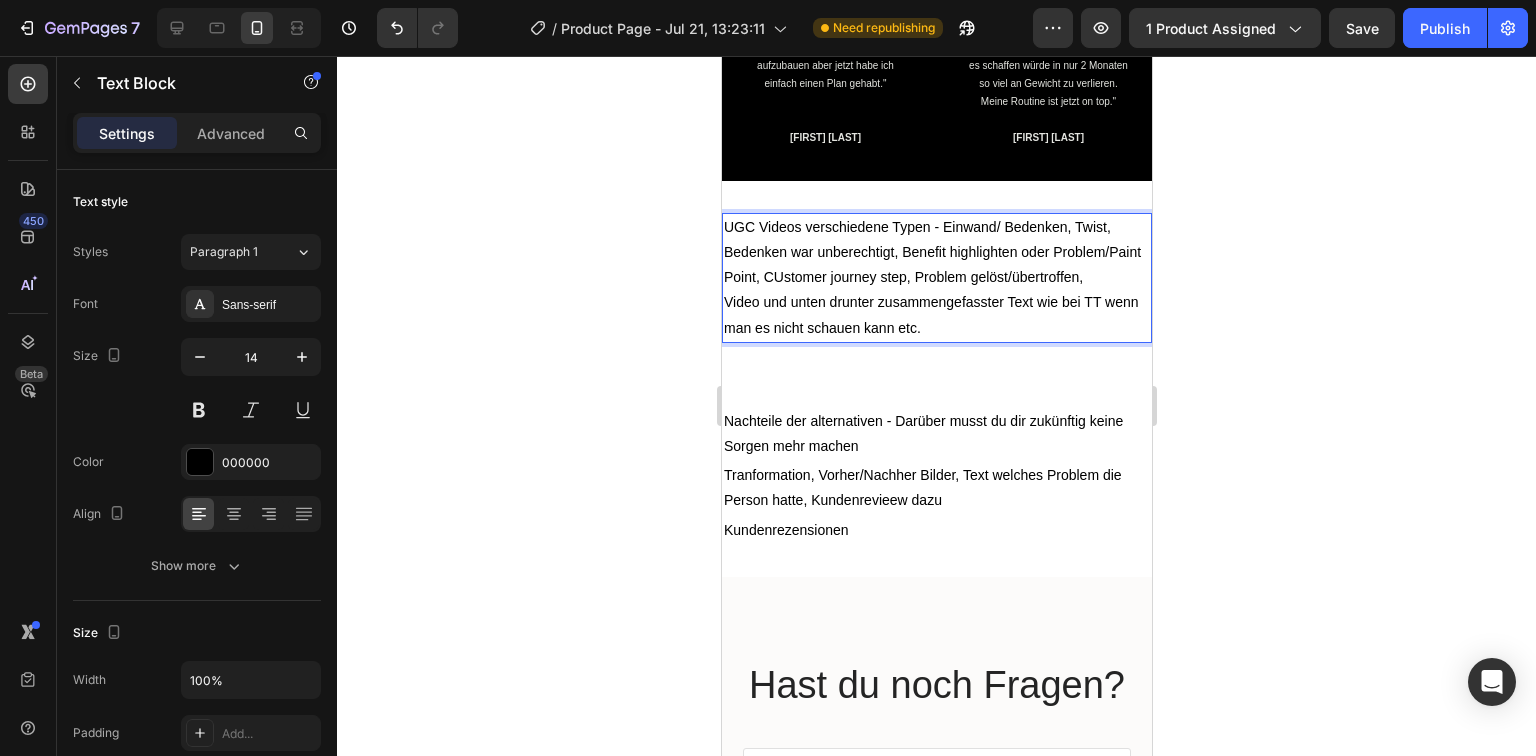 click 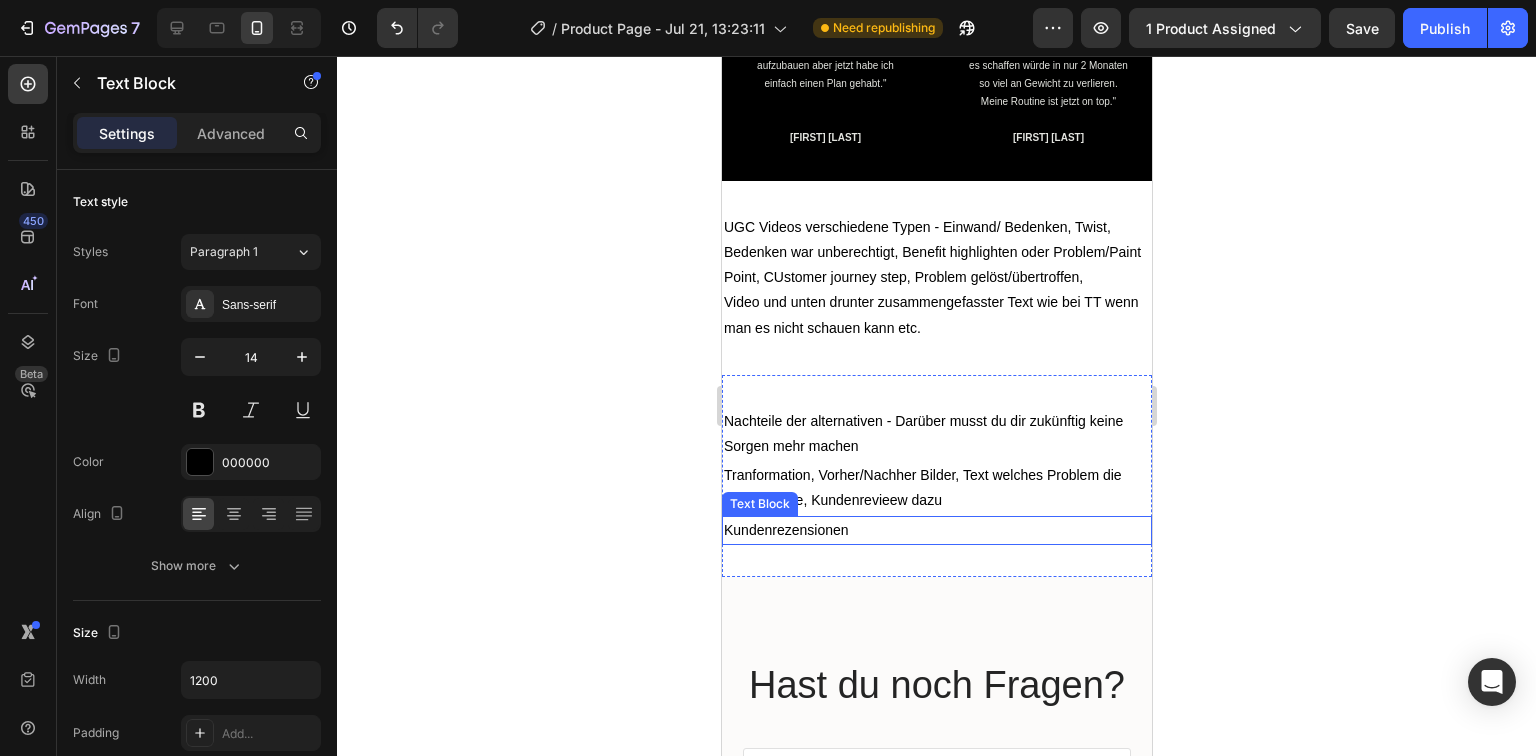 click on "Kundenrezensionen" at bounding box center [936, 530] 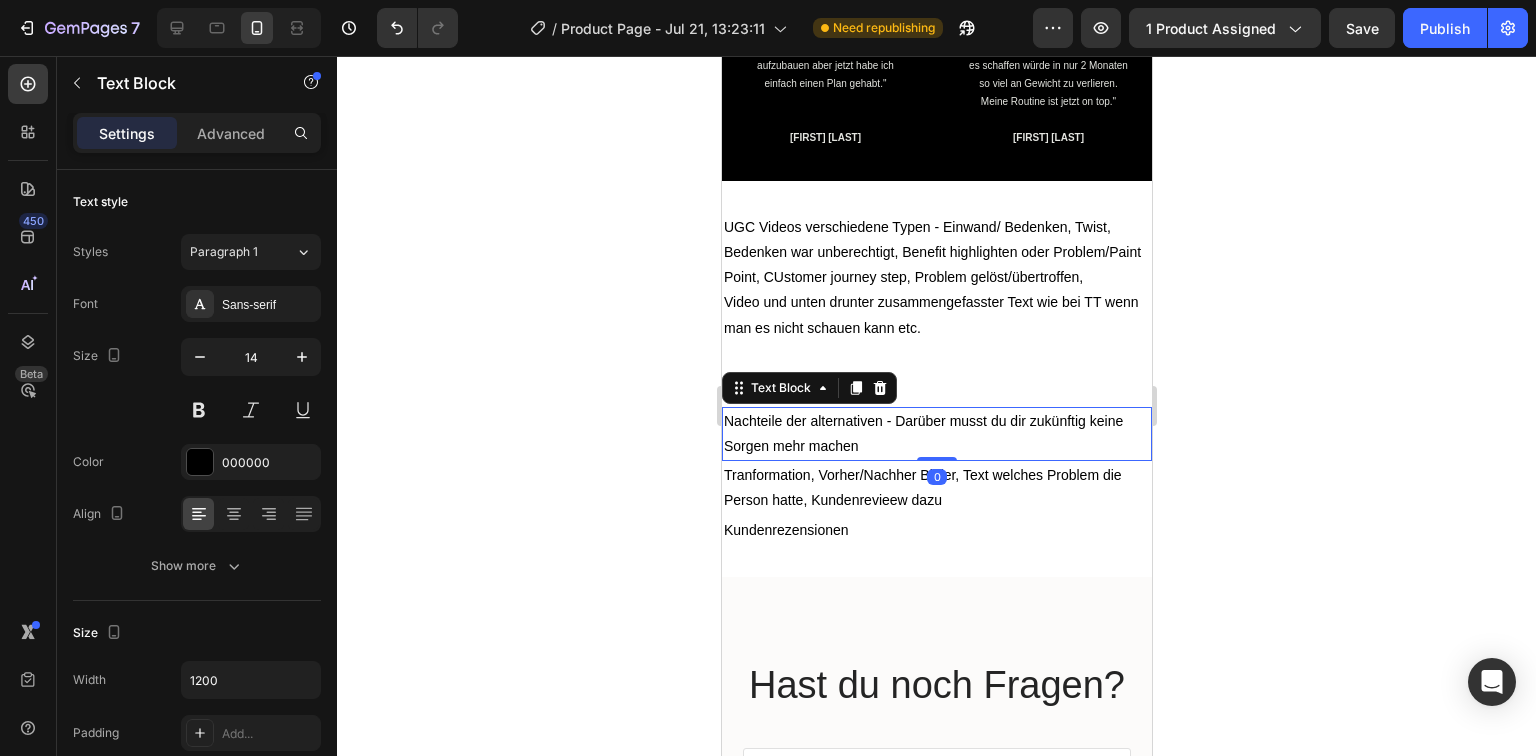 click on "Nachteile der alternativen - Darüber musst du dir zukünftig keine Sorgen mehr machen" at bounding box center (936, 434) 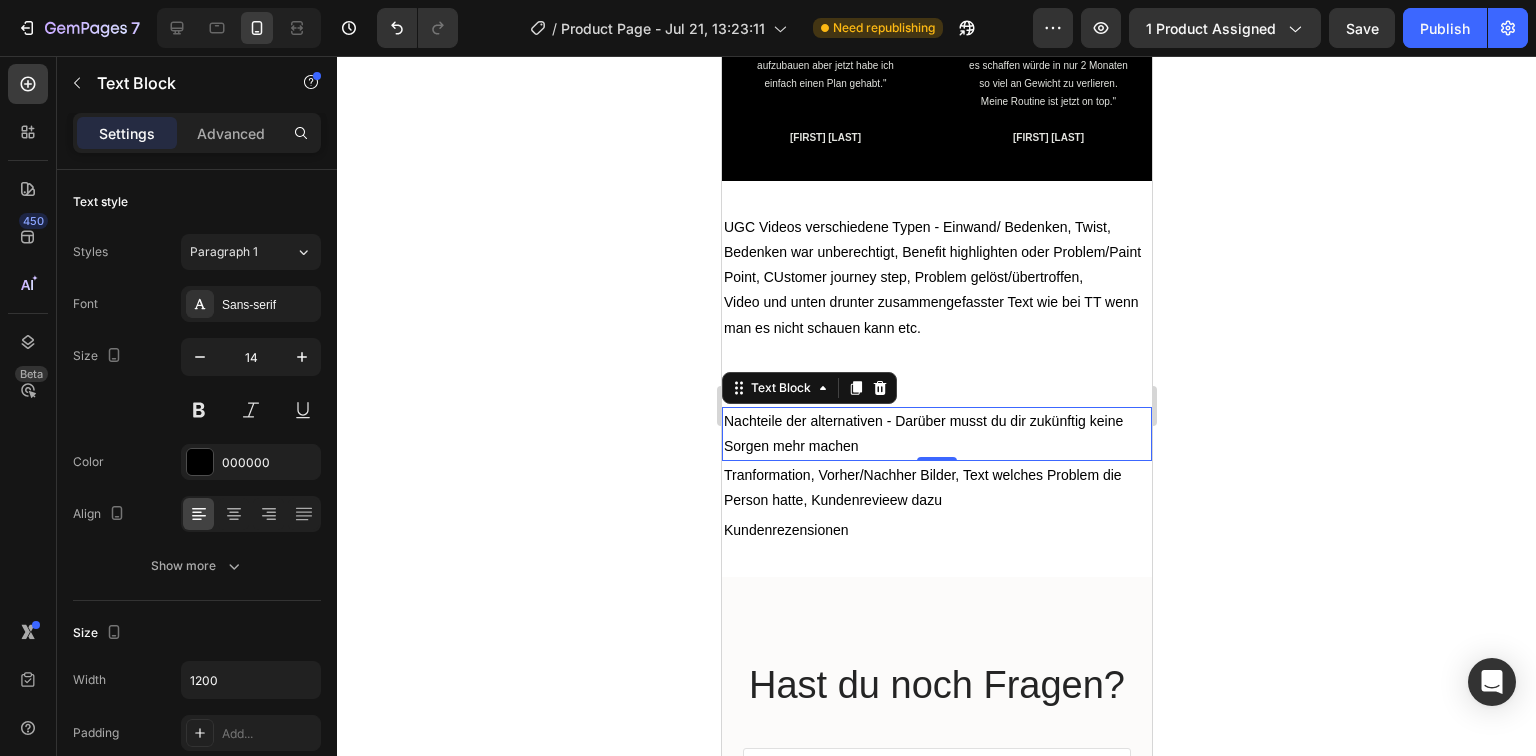click 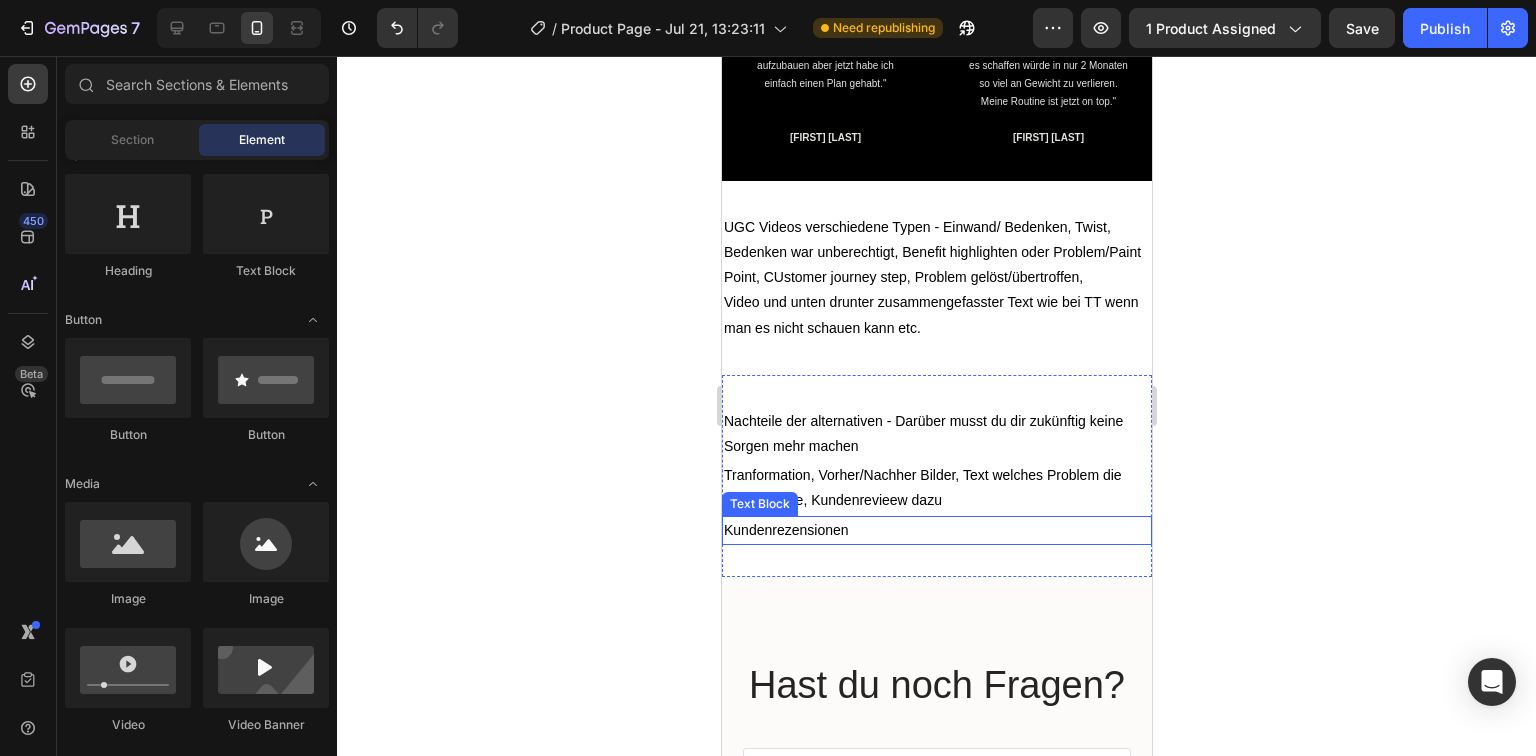 click on "Kundenrezensionen" at bounding box center [936, 530] 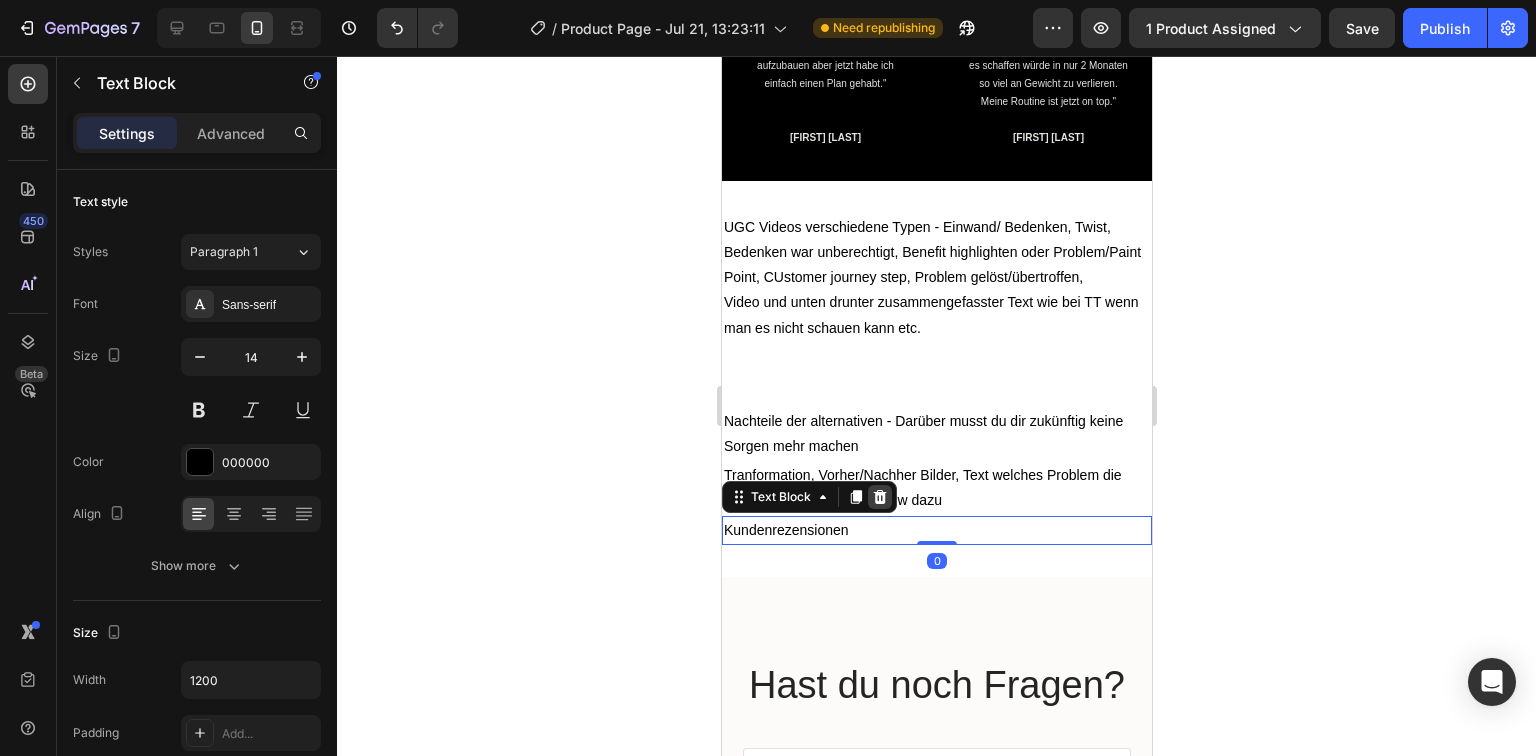 click 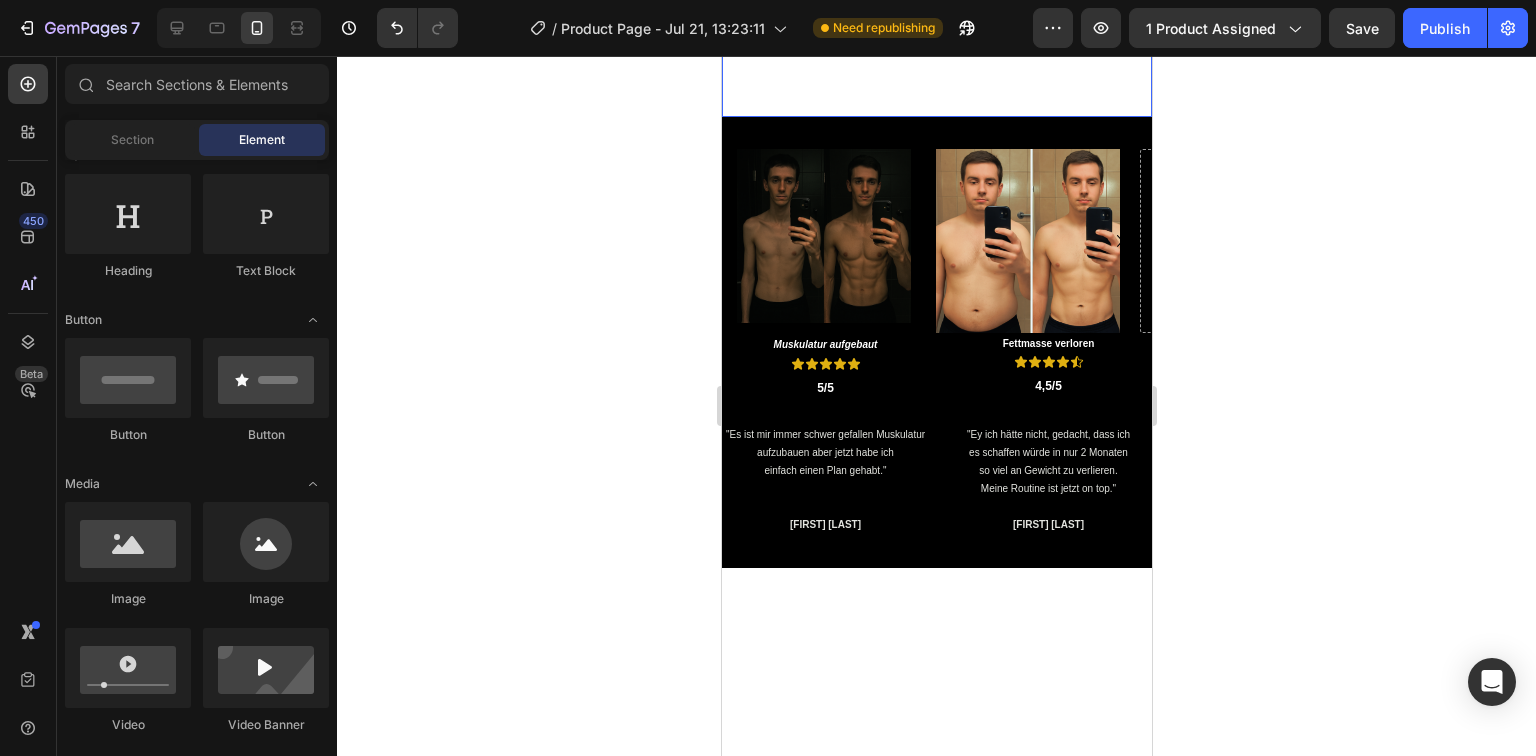 scroll, scrollTop: 4892, scrollLeft: 0, axis: vertical 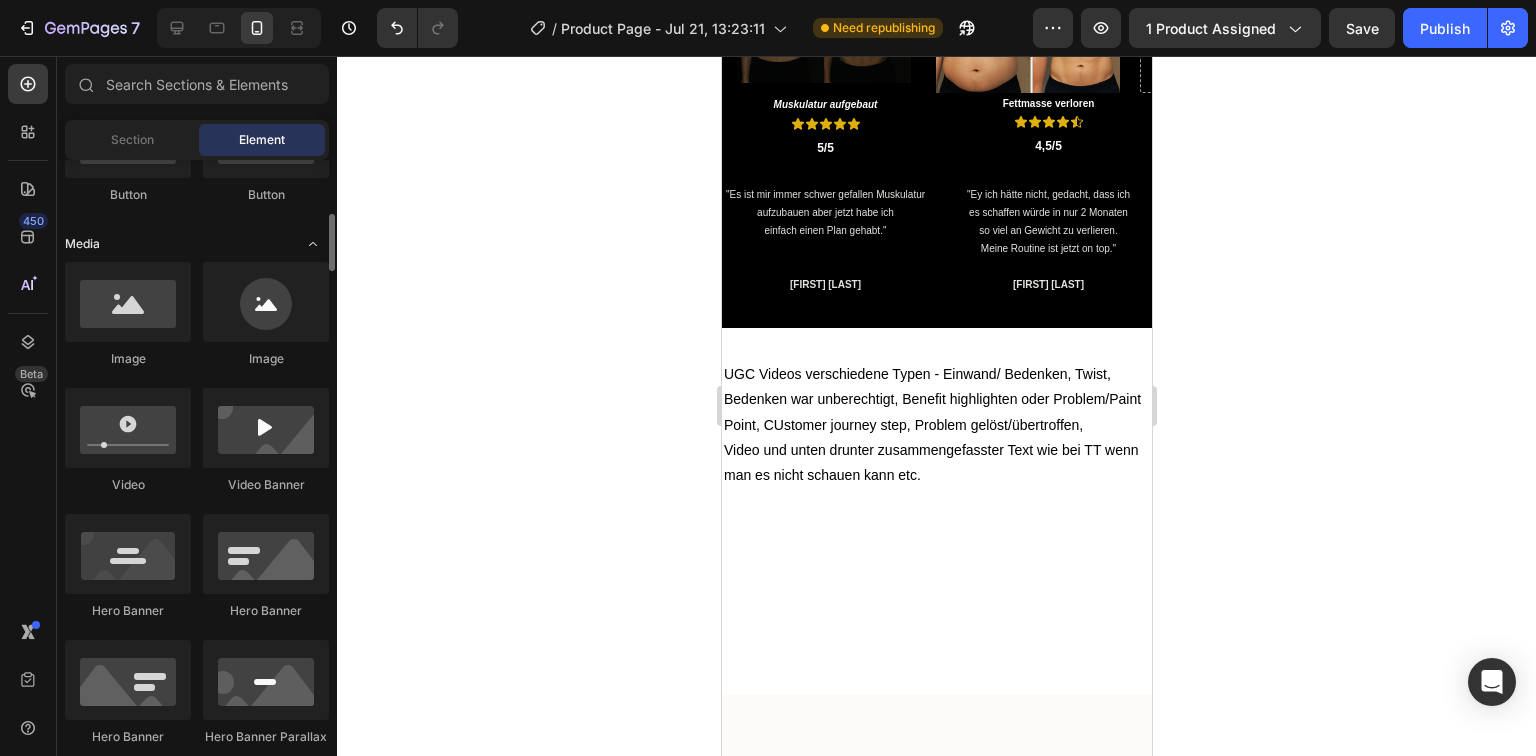 click on "Media" 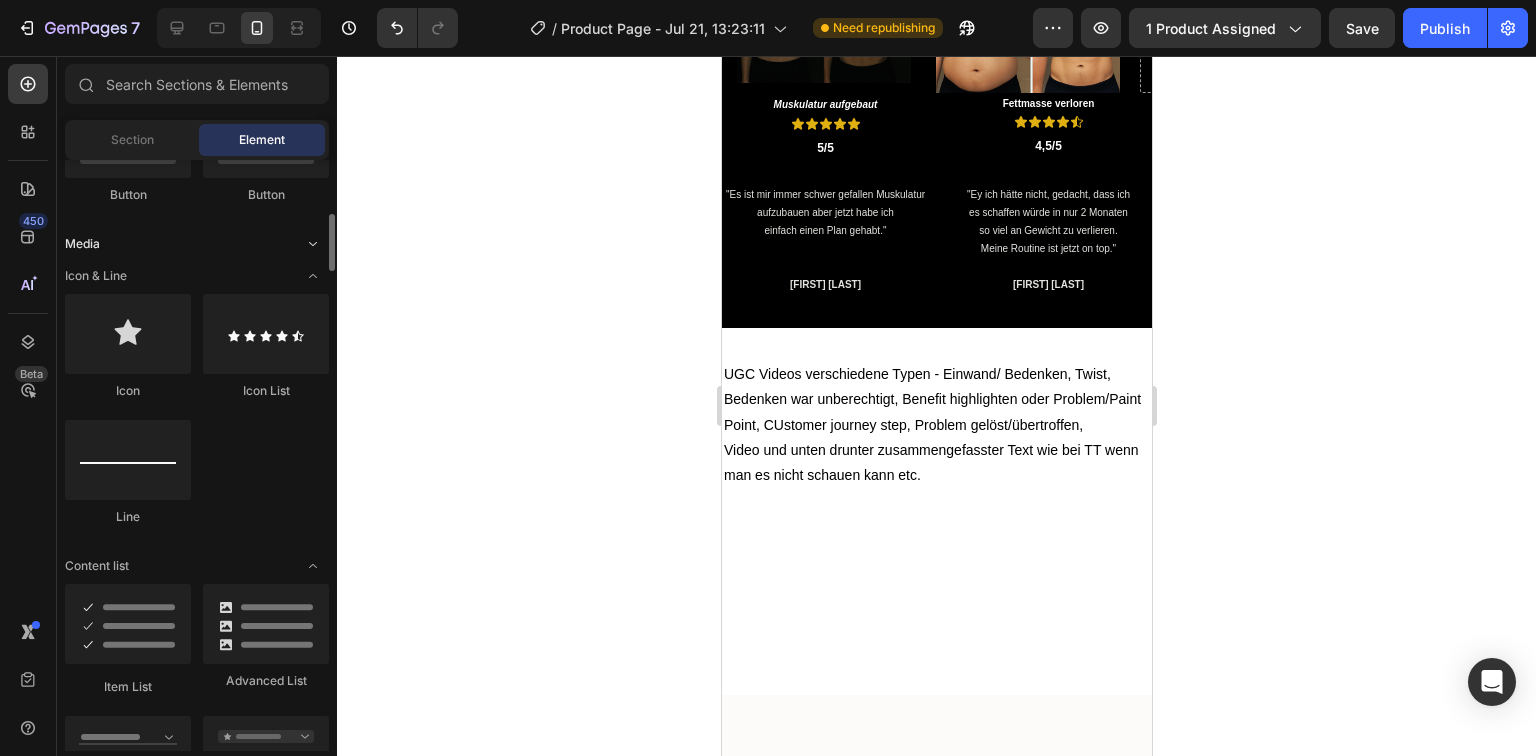 click on "Media" 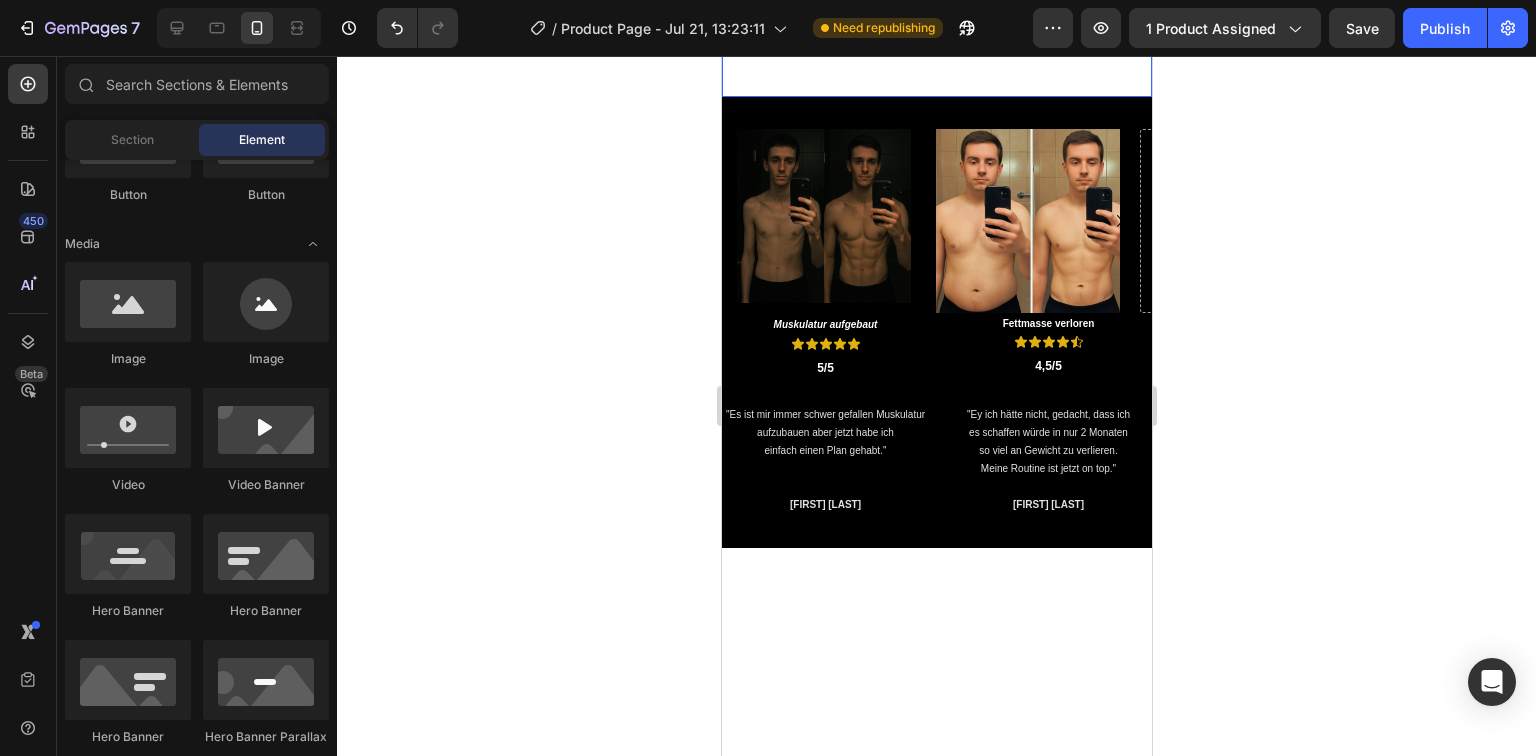 scroll, scrollTop: 4652, scrollLeft: 0, axis: vertical 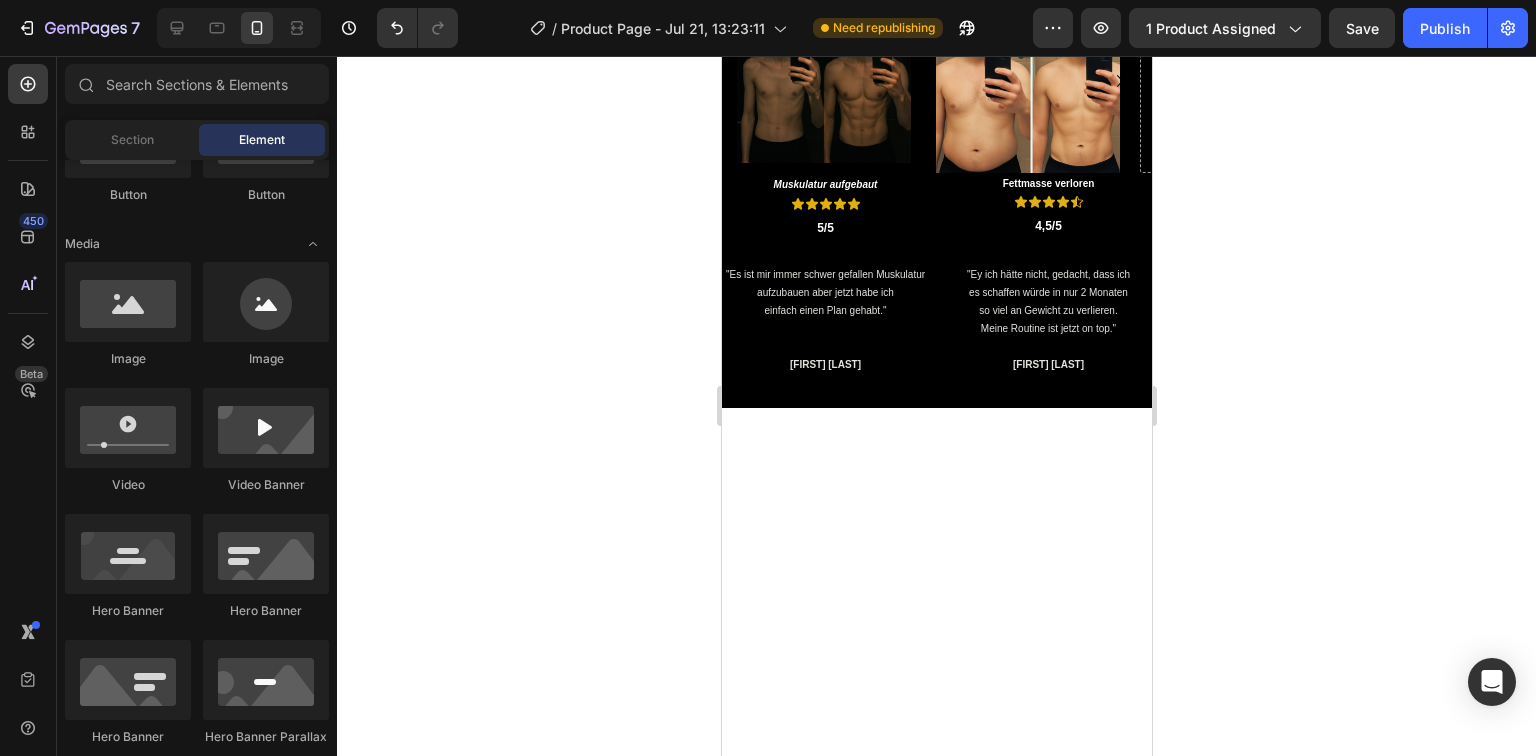 click at bounding box center (936, -151) 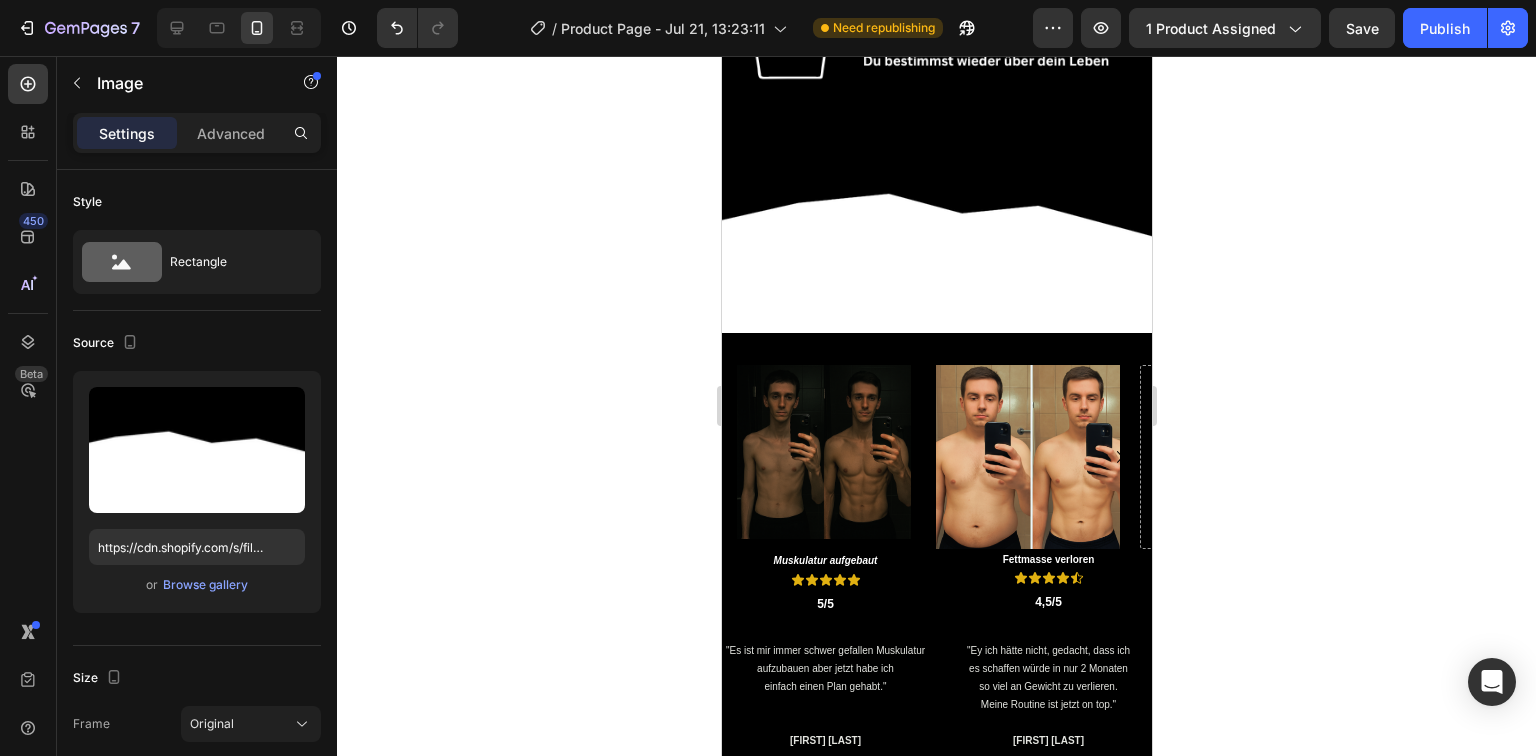 scroll, scrollTop: 4812, scrollLeft: 0, axis: vertical 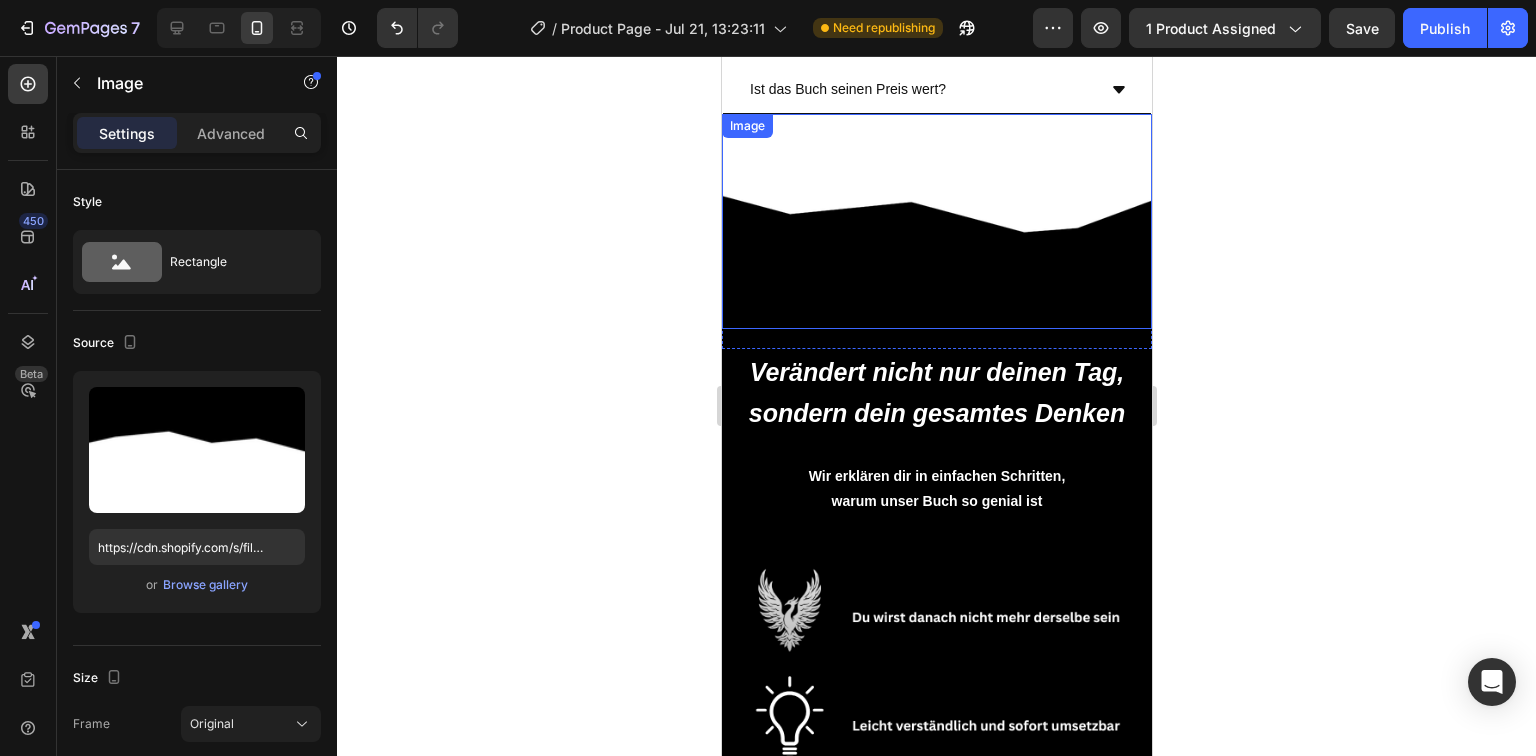 click at bounding box center [936, 221] 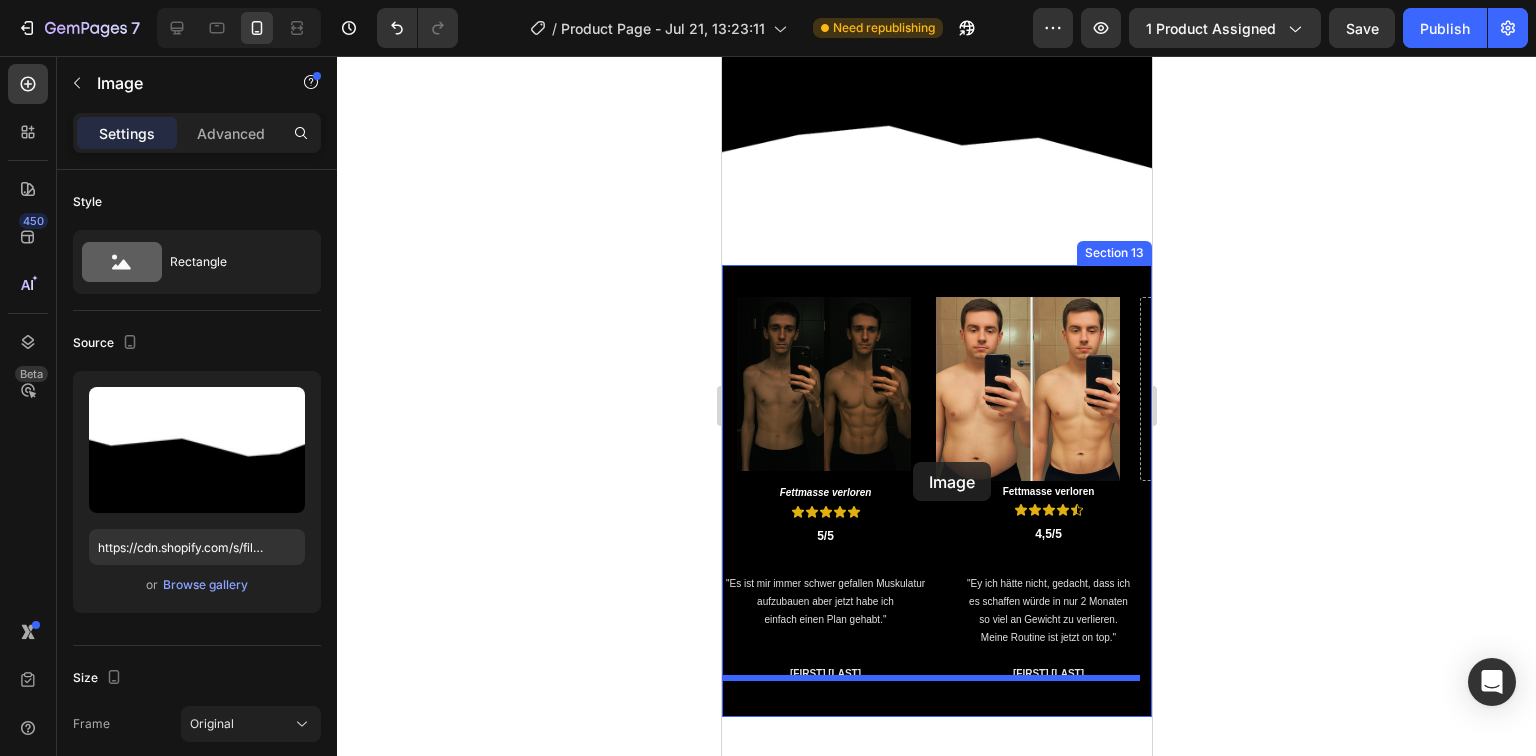 scroll, scrollTop: 5168, scrollLeft: 0, axis: vertical 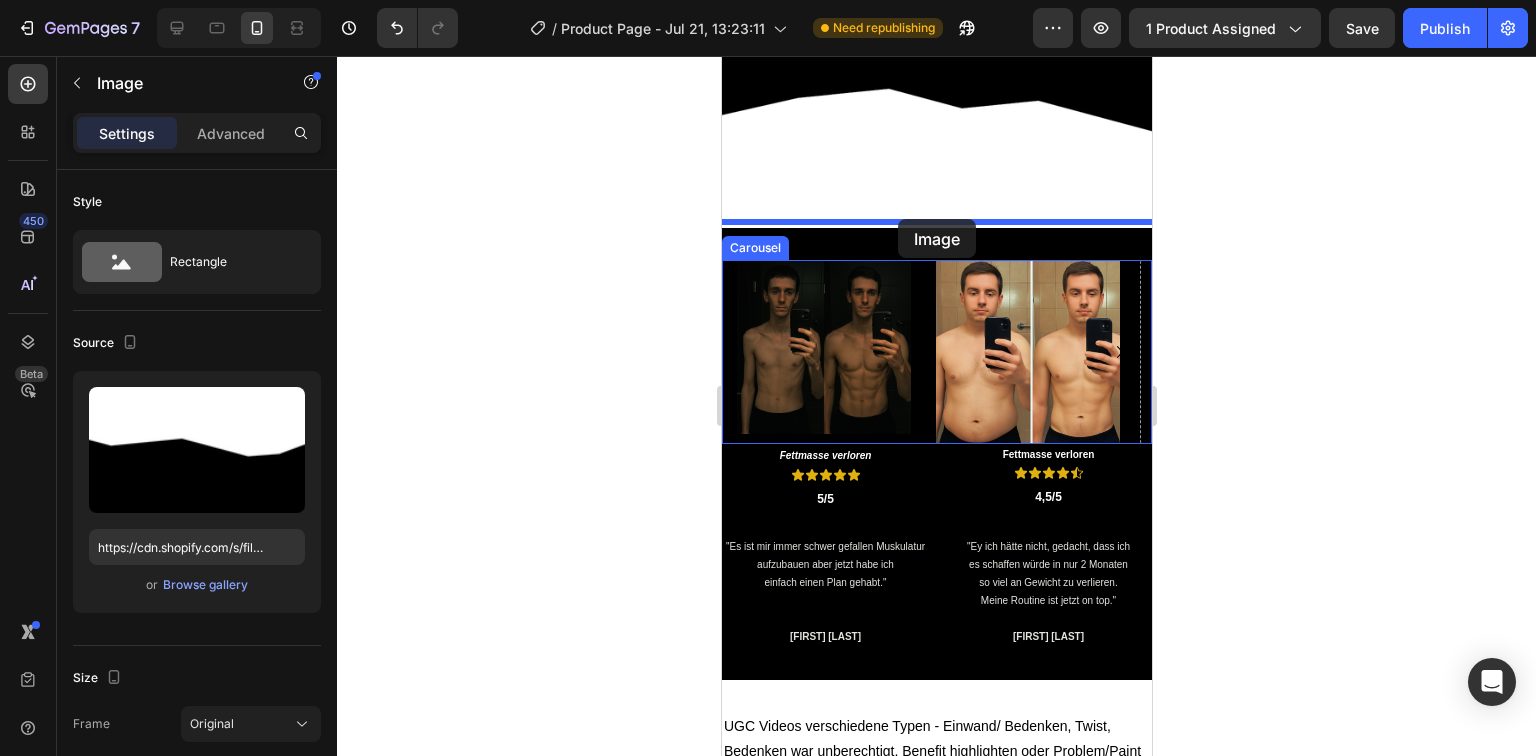 drag, startPoint x: 945, startPoint y: 358, endPoint x: 897, endPoint y: 219, distance: 147.05441 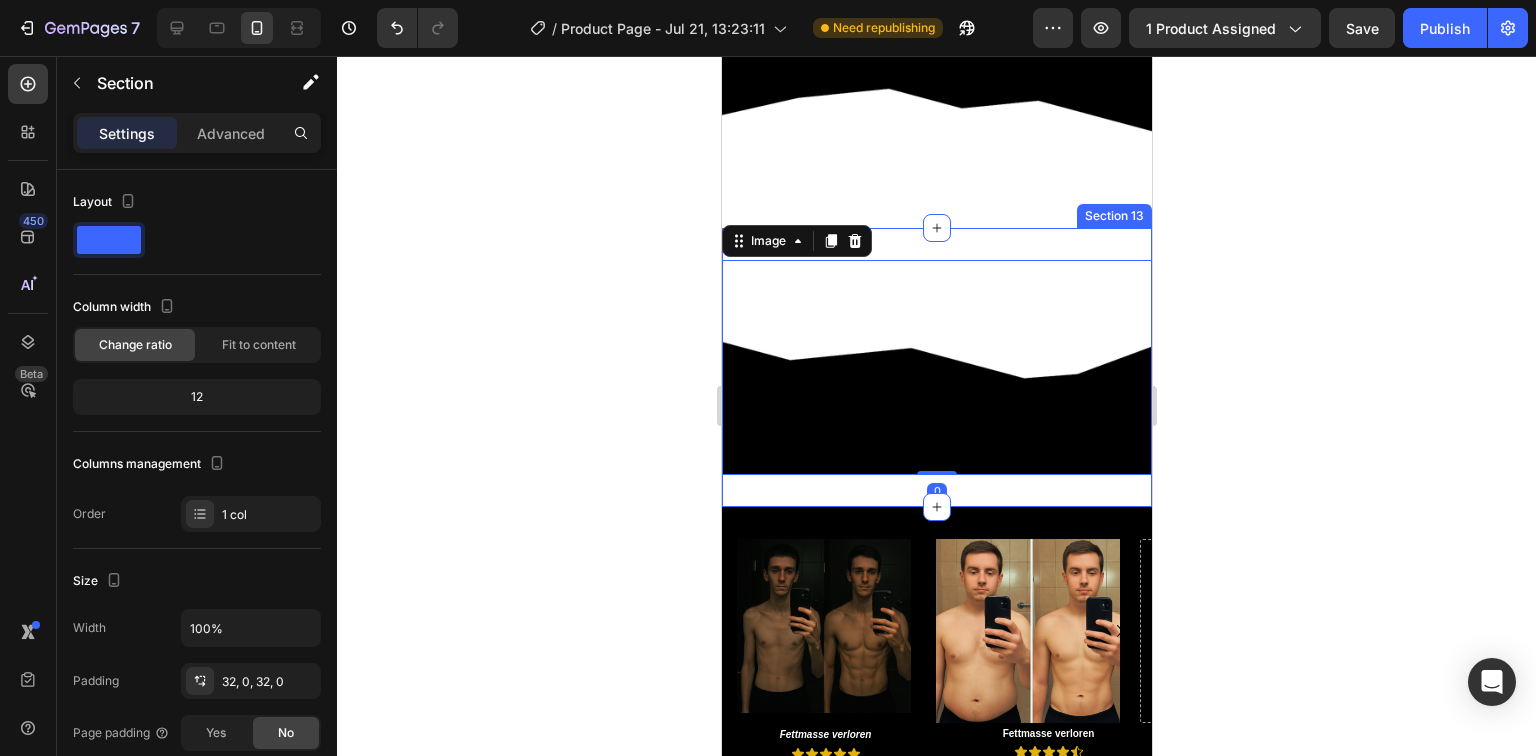 click on "Image   0 Section 13" at bounding box center (936, 367) 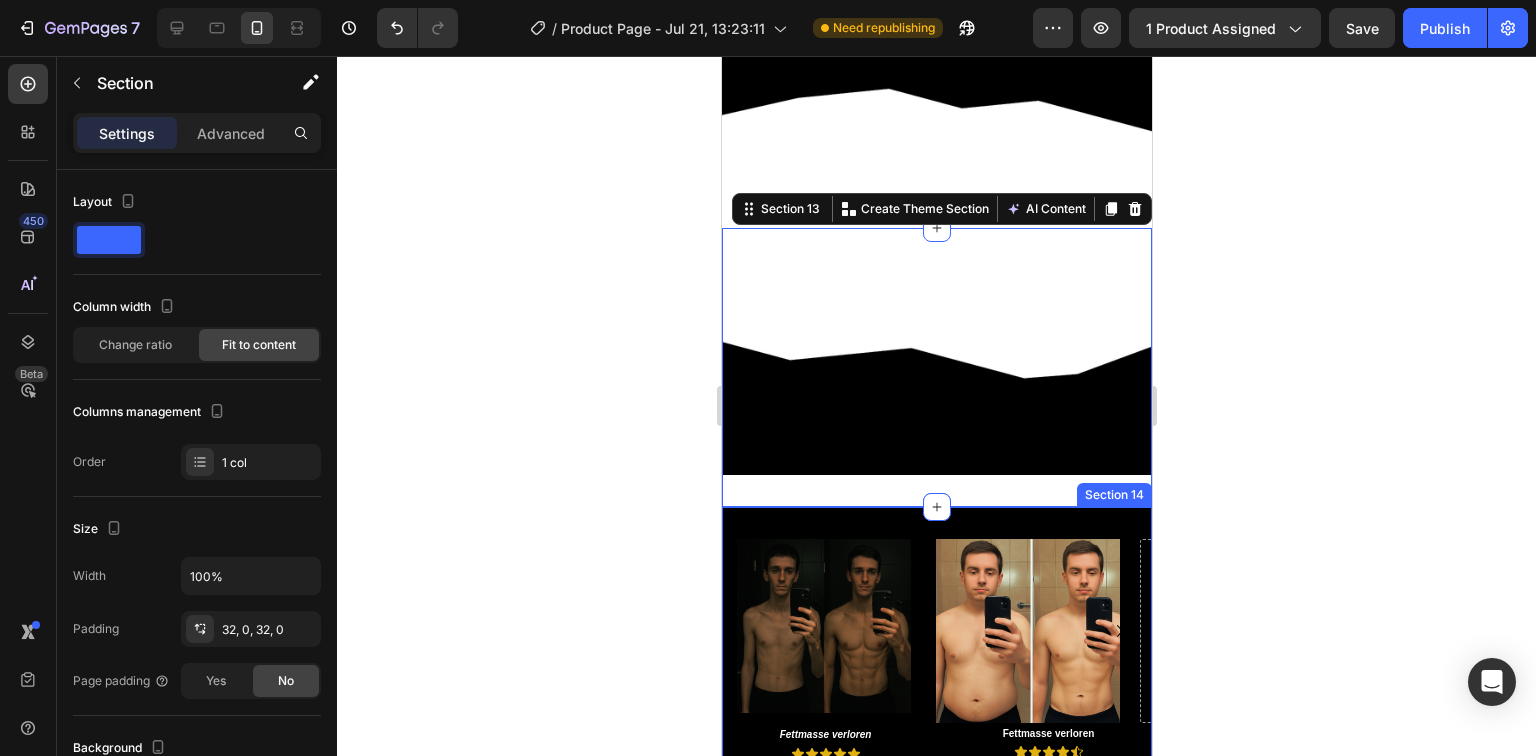click on "Image Image
Drop element here Image
Carousel Fettmasse verloren Text Block Icon Icon Icon Icon
Icon Icon List 5/5 Text Block Fettmasse verloren Text Block Icon Icon Icon Icon Icon Icon List 4,5/5 Text Block Row "Es ist mir immer schwer gefallen Muskulatur aufzubauen aber jetzt habe ich  einfach einen Plan gehabt."     Maxi S. Text Block "Ey ich hätte nicht, gedacht, dass ich  es schaffen würde in nur 2 Monaten so viel an Gewicht zu verlieren. Meine Routine ist jetzt on top."   Yannik D. Text Block Row Section 14" at bounding box center (936, 732) 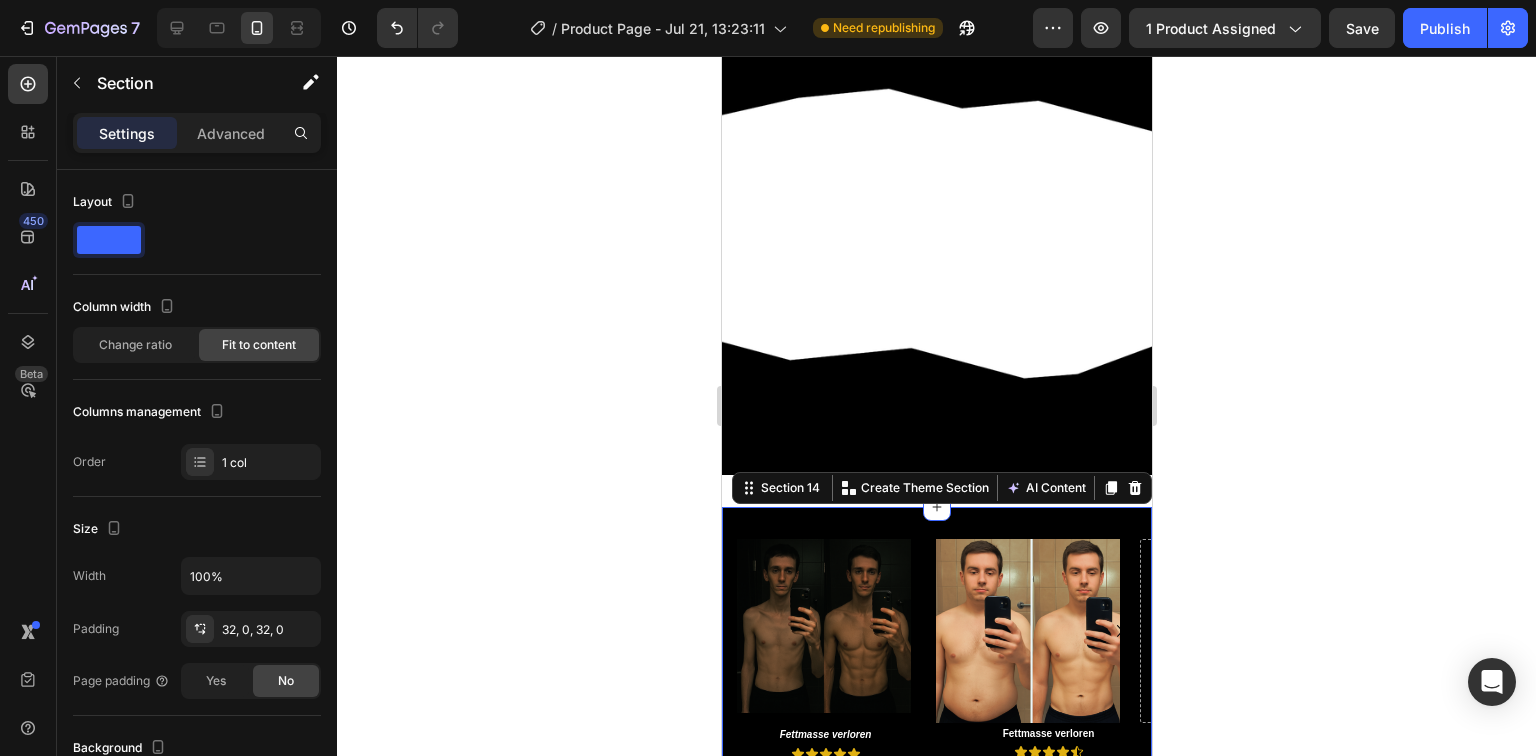 click on "Image Image
Drop element here Image
Carousel Fettmasse verloren Text Block Icon Icon Icon Icon
Icon Icon List 5/5 Text Block Fettmasse verloren Text Block Icon Icon Icon Icon Icon Icon List 4,5/5 Text Block Row "Es ist mir immer schwer gefallen Muskulatur aufzubauen aber jetzt habe ich  einfach einen Plan gehabt."     Maxi S. Text Block "Ey ich hätte nicht, gedacht, dass ich  es schaffen würde in nur 2 Monaten so viel an Gewicht zu verlieren. Meine Routine ist jetzt on top."   Yannik D. Text Block Row Section 14   You can create reusable sections Create Theme Section AI Content Write with GemAI What would you like to describe here? Tone and Voice Persuasive Product Zurück zu Dir - Nicht zu Ihr Show more Generate" at bounding box center [936, 732] 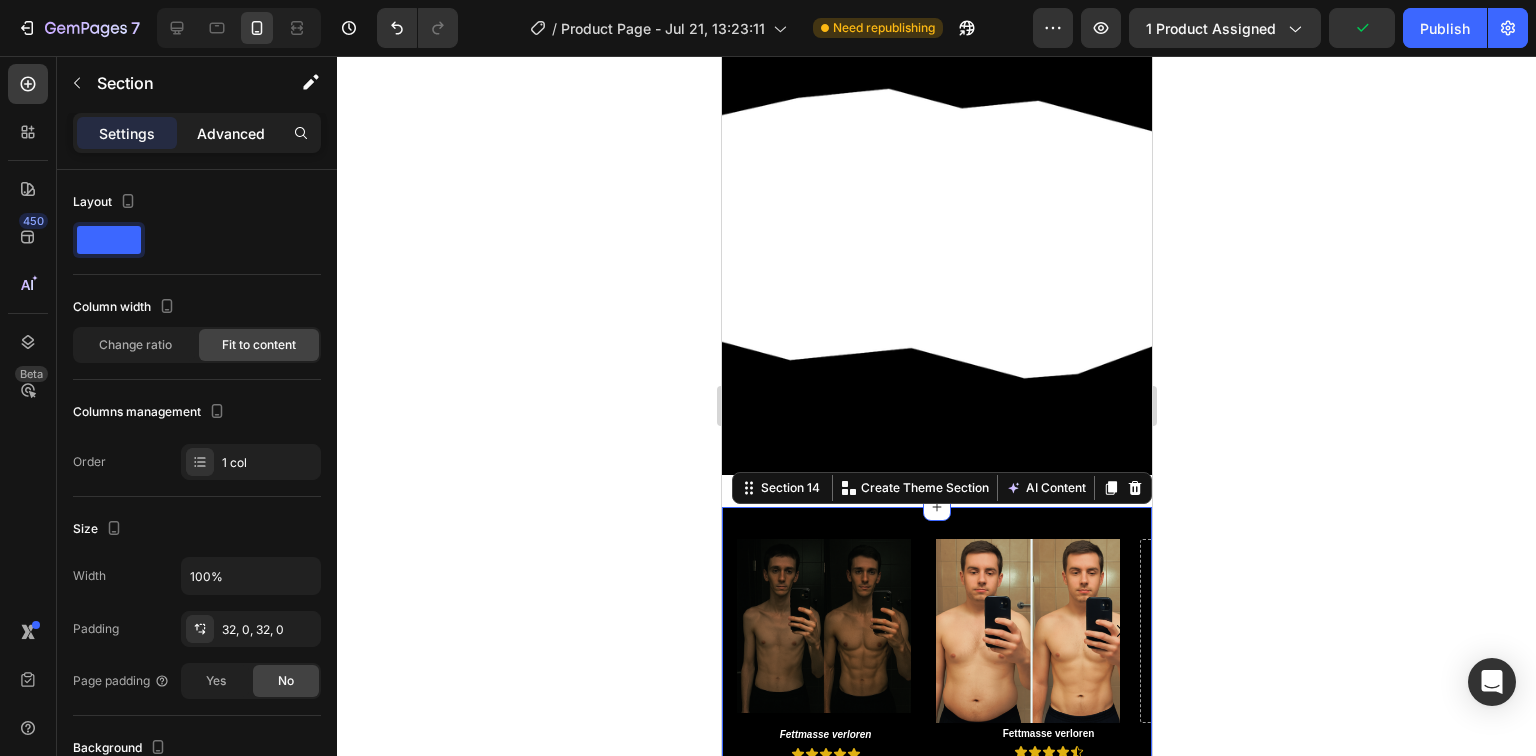 click on "Advanced" at bounding box center [231, 133] 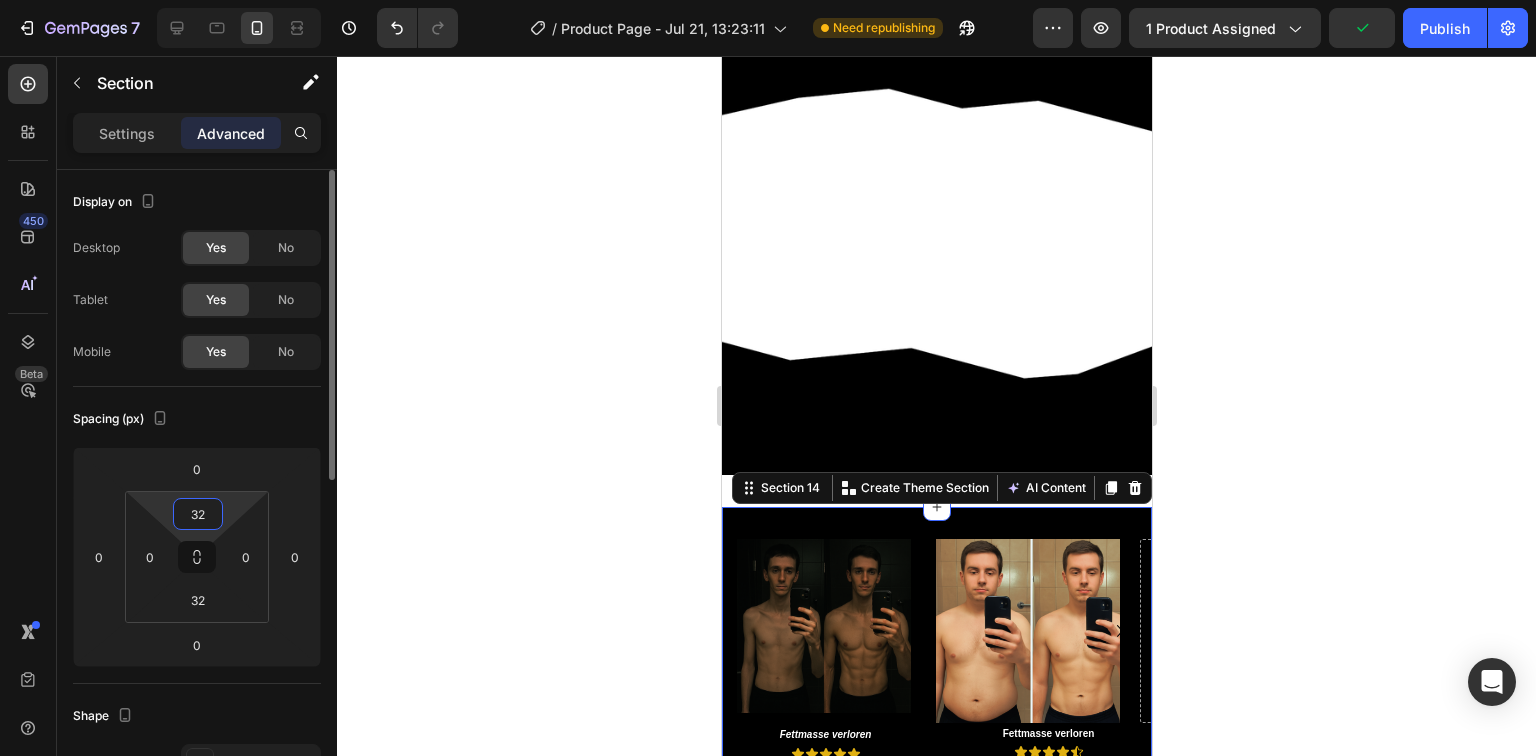 click on "32" at bounding box center (198, 514) 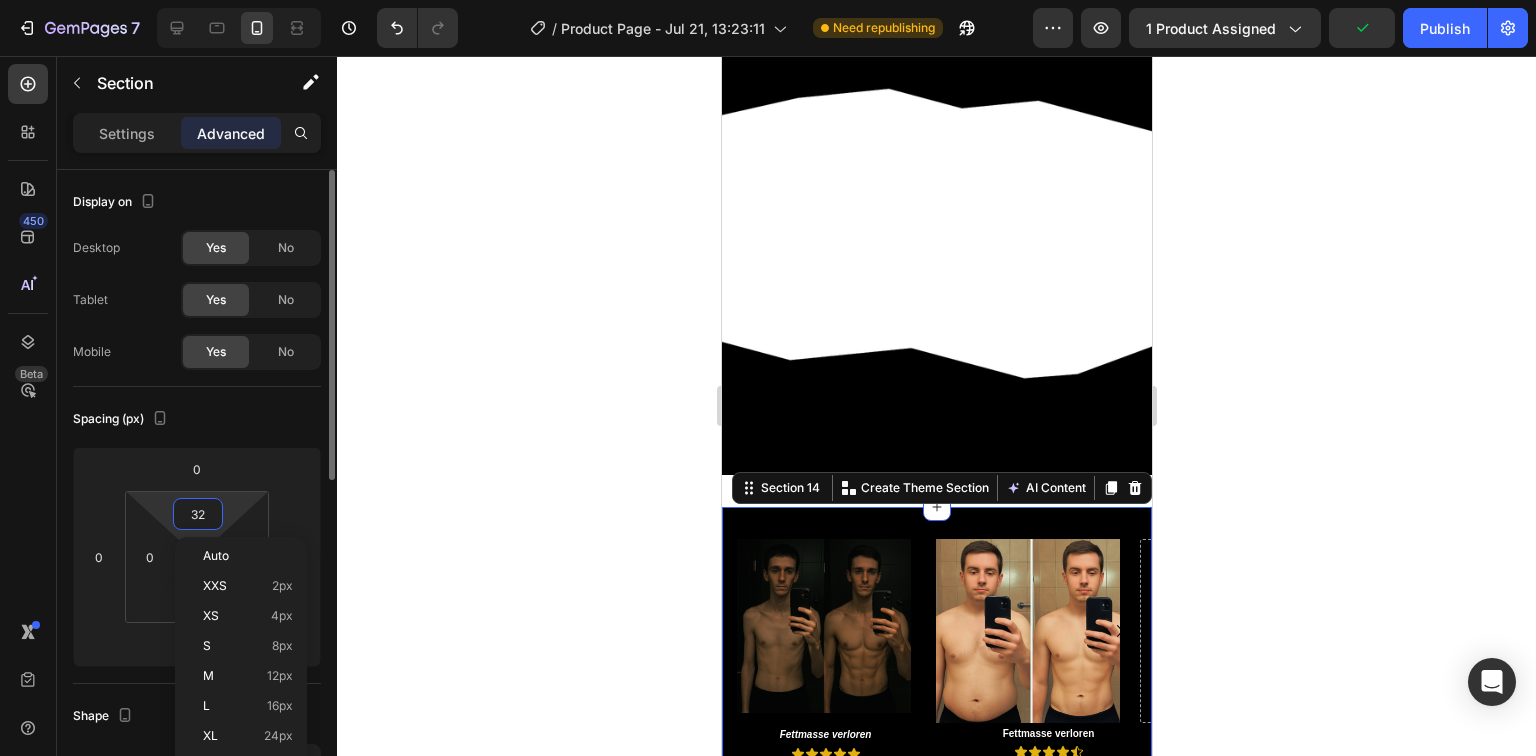 type on "0" 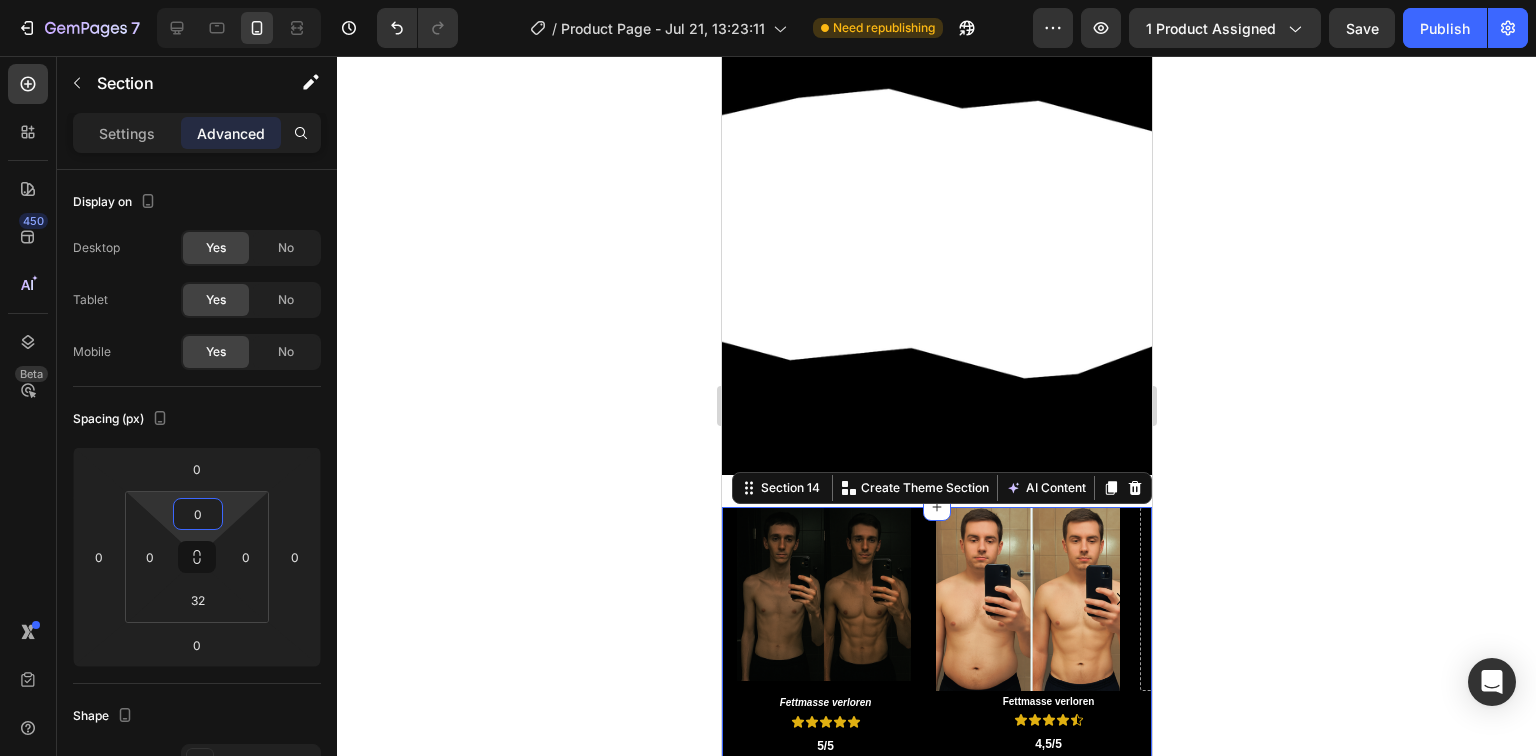 click at bounding box center [936, 367] 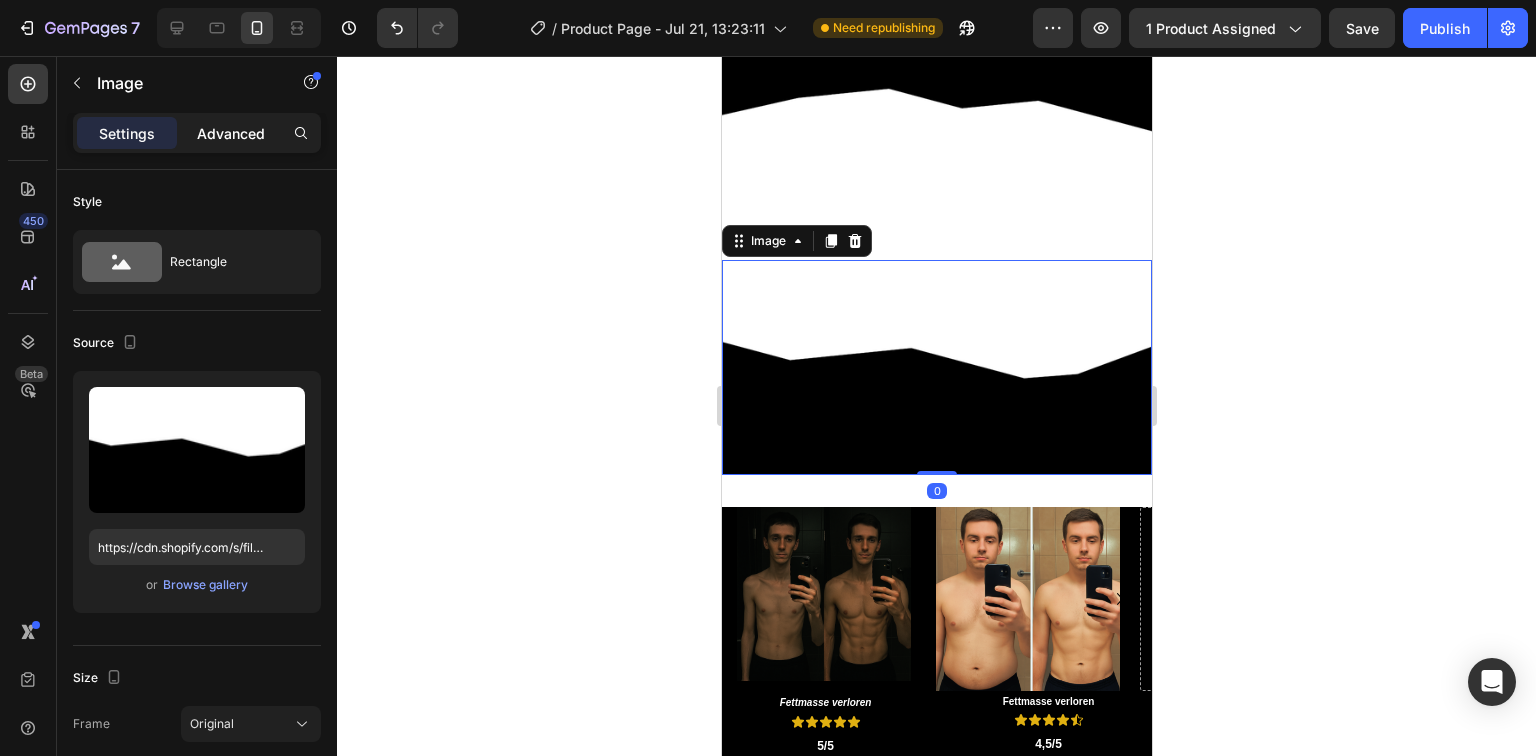 click on "Advanced" at bounding box center (231, 133) 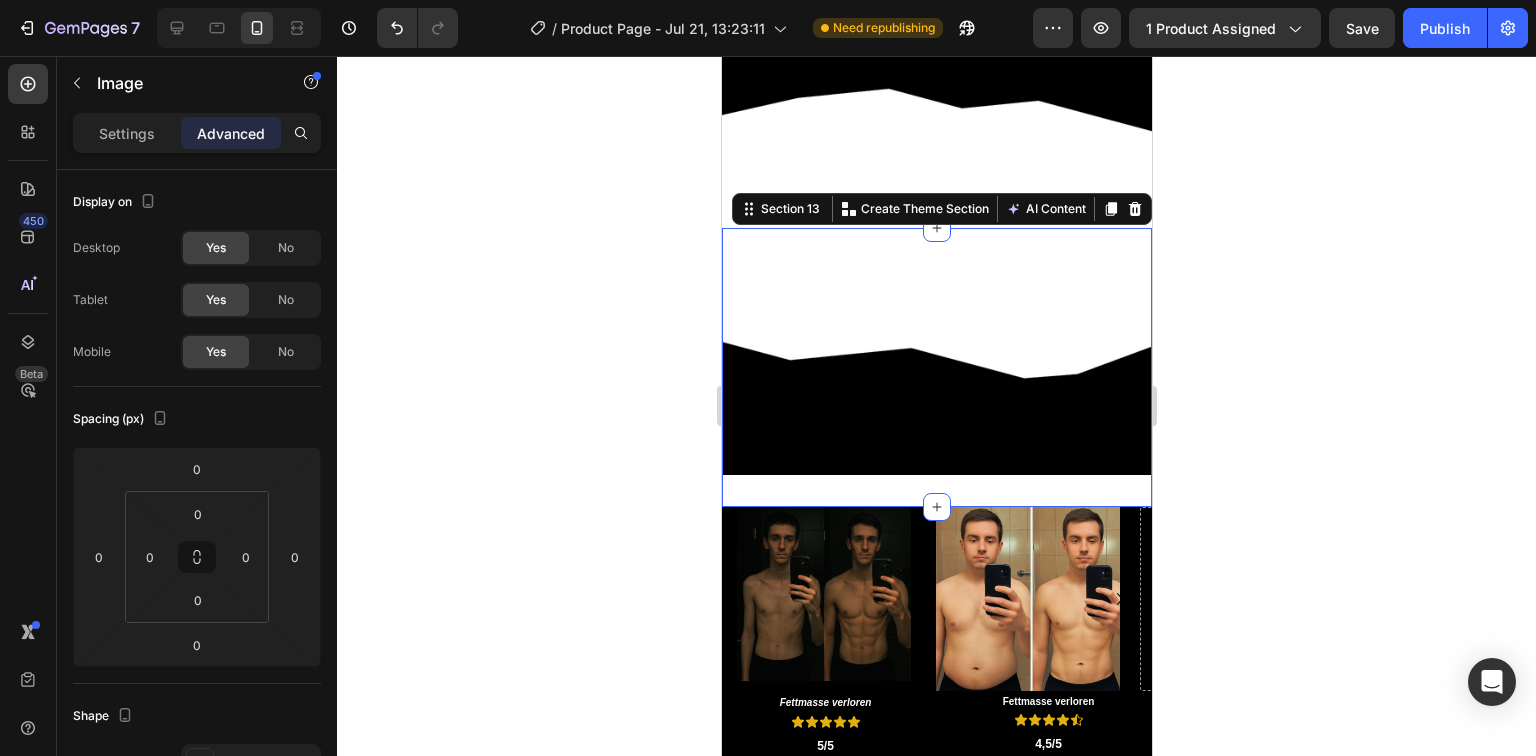 click on "Image Section 13   You can create reusable sections Create Theme Section AI Content Write with GemAI What would you like to describe here? Tone and Voice Persuasive Product Zurück zu Dir - Nicht zu Ihr Show more Generate" at bounding box center (936, 367) 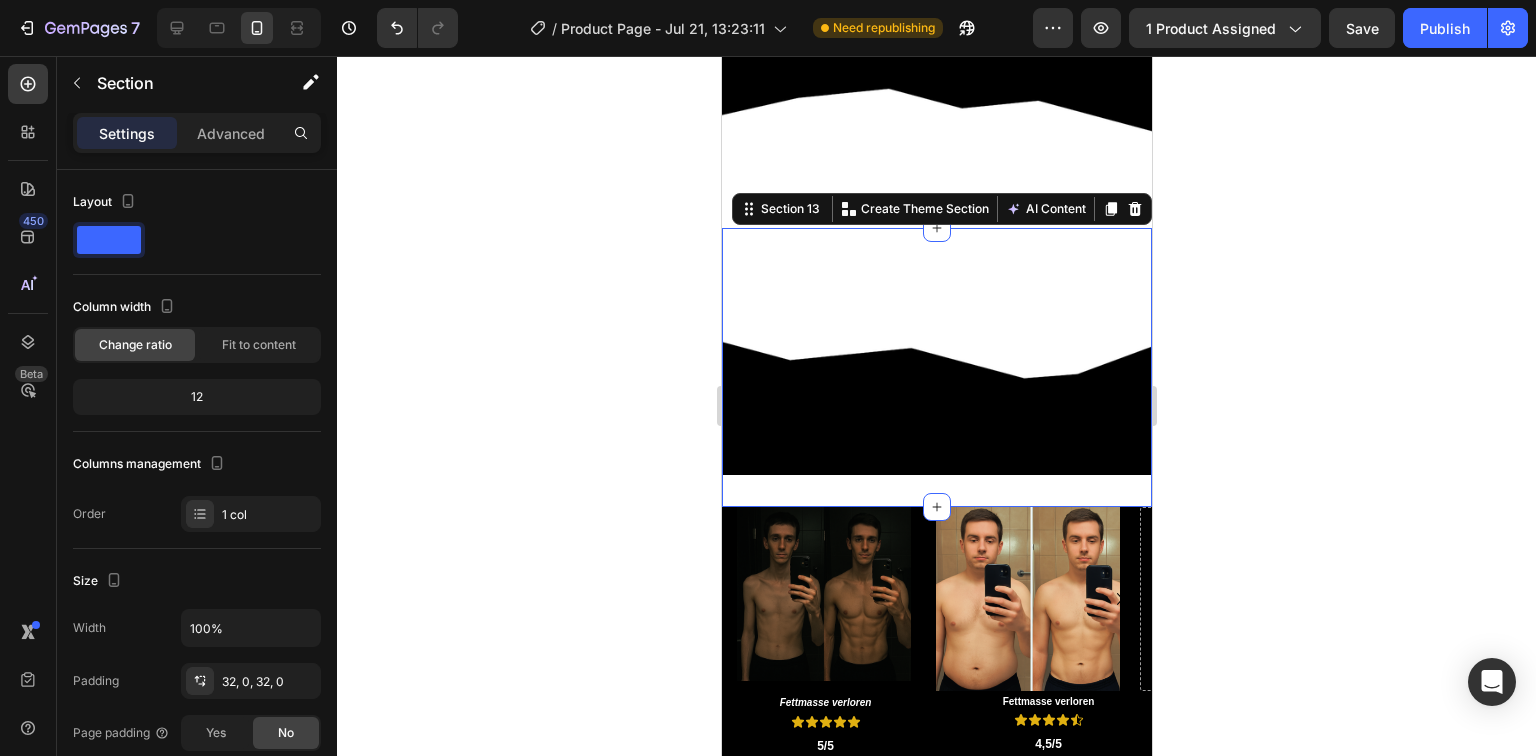click on "Image Section 13   You can create reusable sections Create Theme Section AI Content Write with GemAI What would you like to describe here? Tone and Voice Persuasive Product Zurück zu Dir - Nicht zu Ihr Show more Generate" at bounding box center (936, 367) 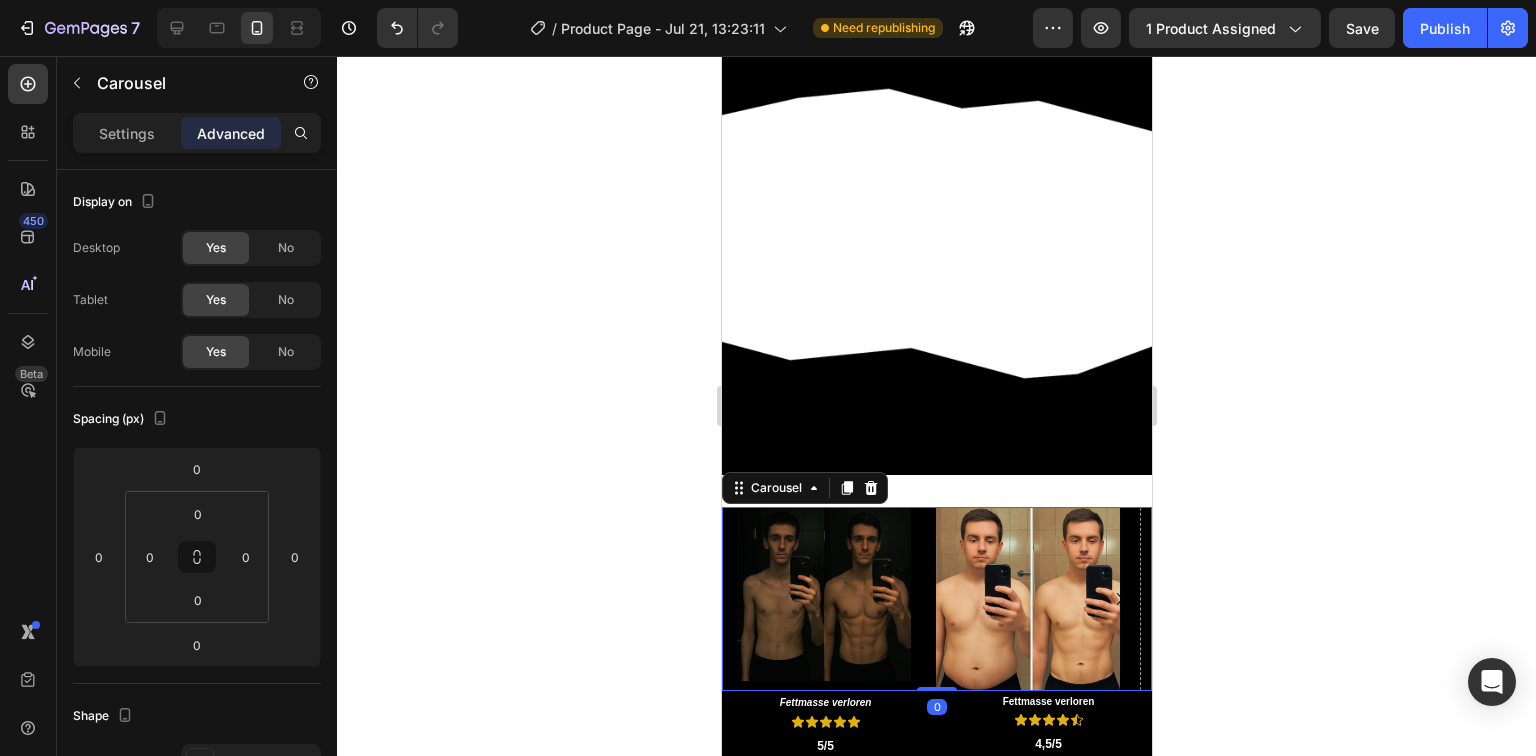 click on "Image Image
Drop element here Image" at bounding box center (936, 599) 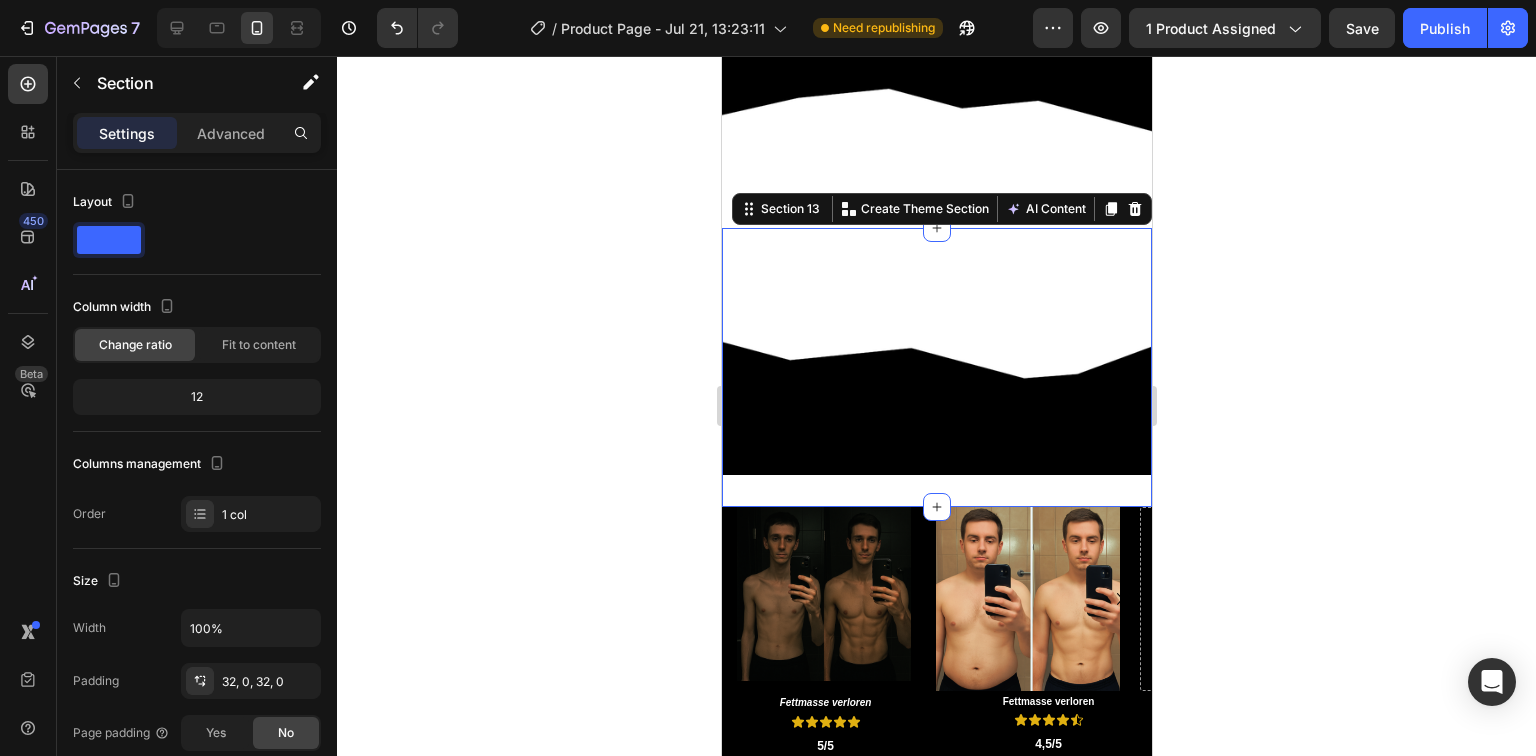 click on "Image Section 13   You can create reusable sections Create Theme Section AI Content Write with GemAI What would you like to describe here? Tone and Voice Persuasive Product Zurück zu Dir - Nicht zu Ihr Show more Generate" at bounding box center [936, 367] 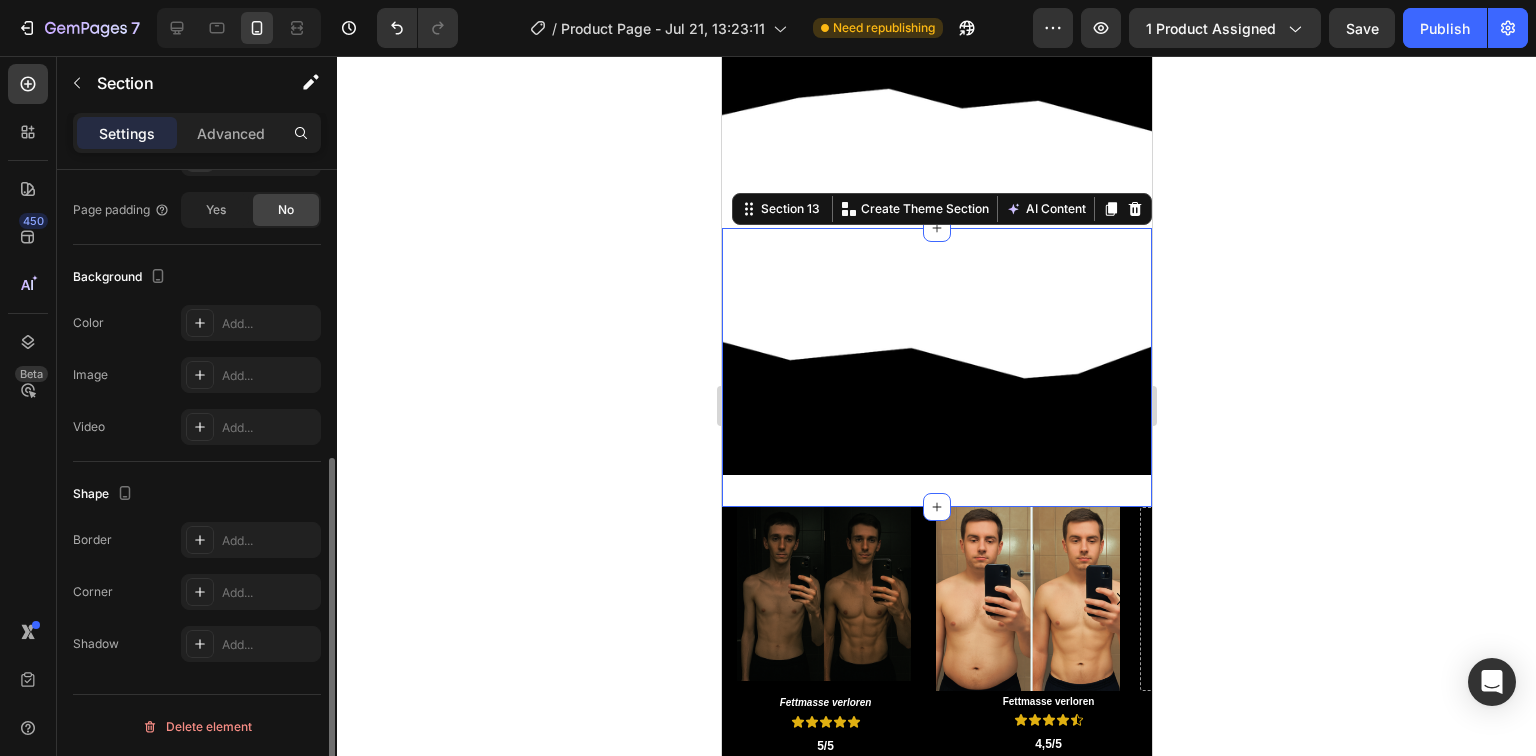 scroll, scrollTop: 363, scrollLeft: 0, axis: vertical 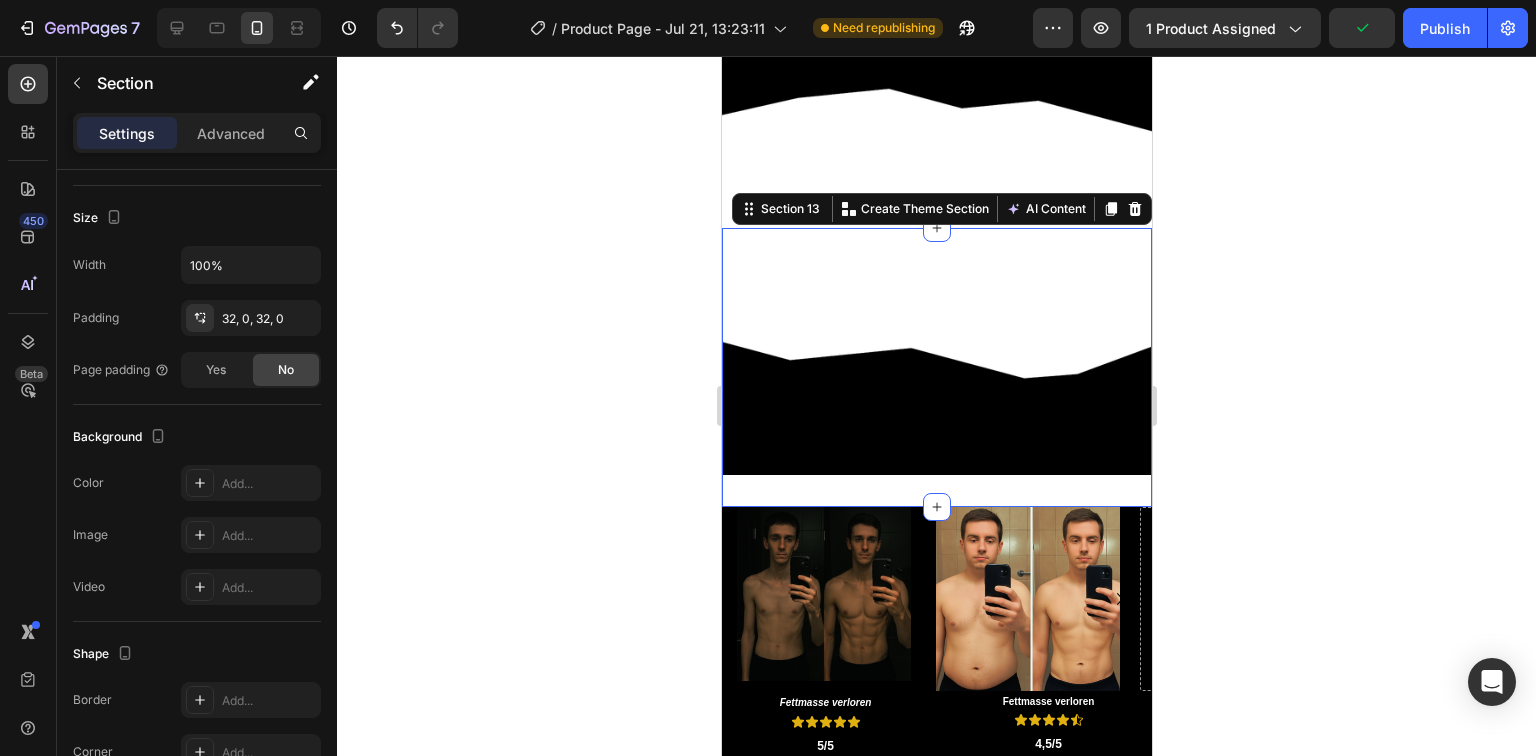 click on "Image Section 13   You can create reusable sections Create Theme Section AI Content Write with GemAI What would you like to describe here? Tone and Voice Persuasive Product Zurück zu Dir - Nicht zu Ihr Show more Generate" at bounding box center [936, 367] 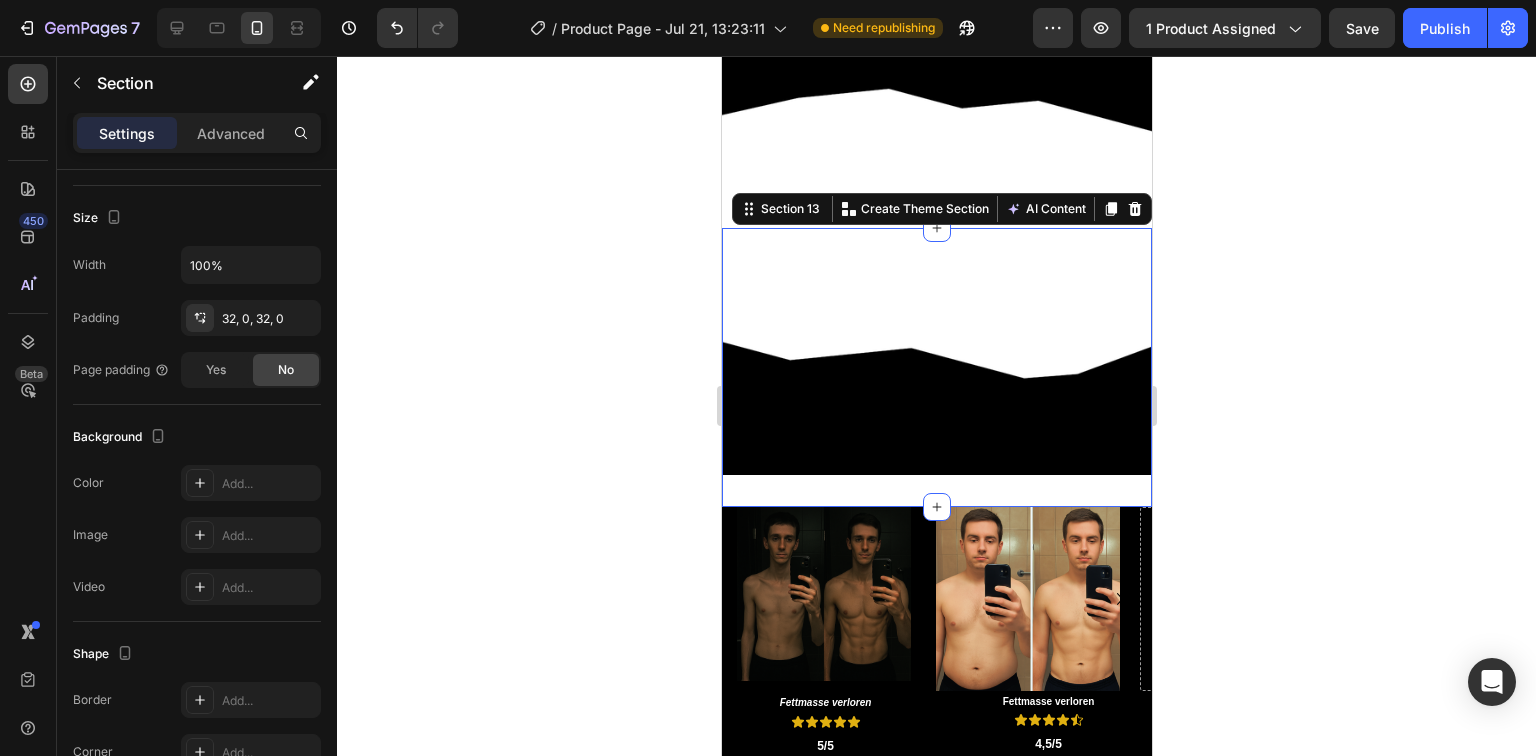 click 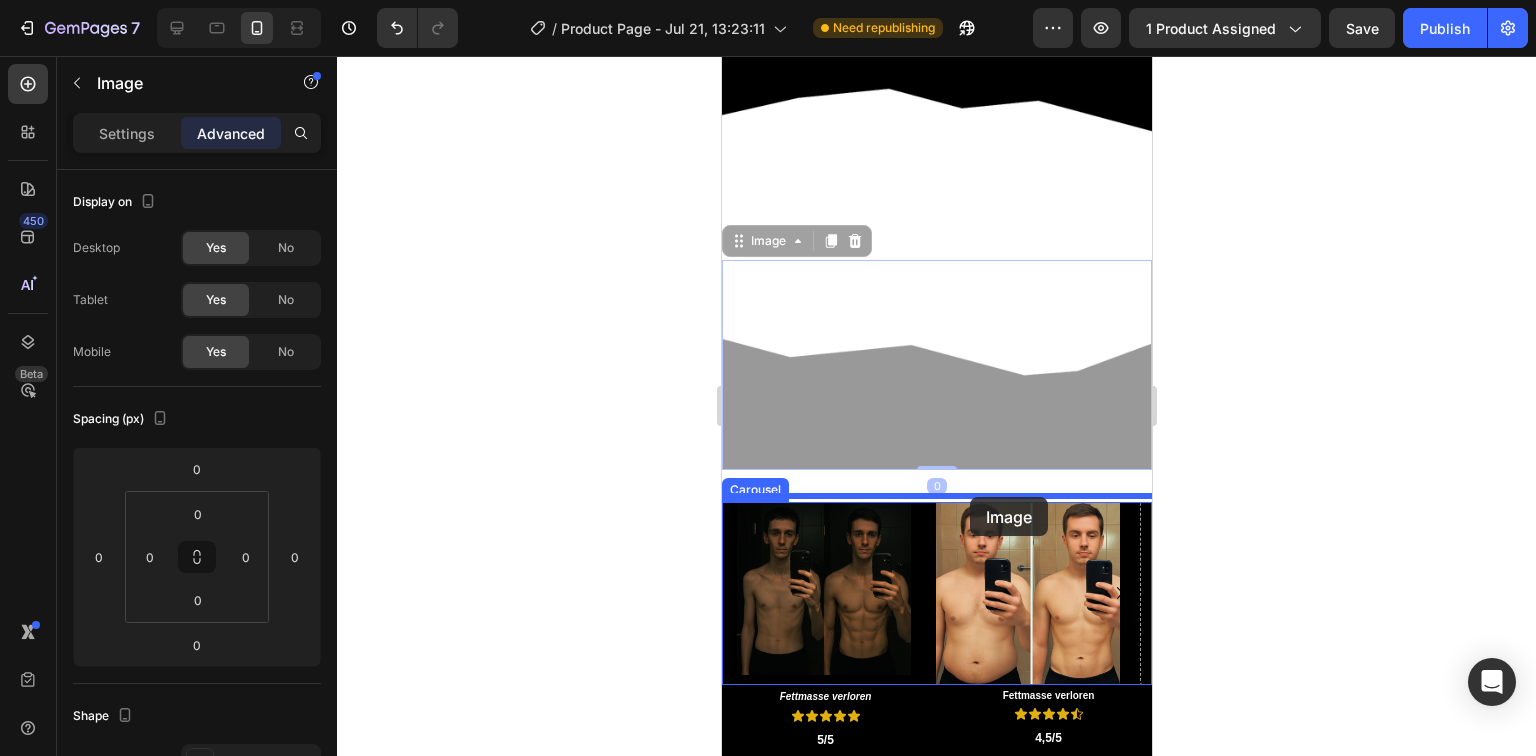 drag, startPoint x: 996, startPoint y: 388, endPoint x: 969, endPoint y: 497, distance: 112.29426 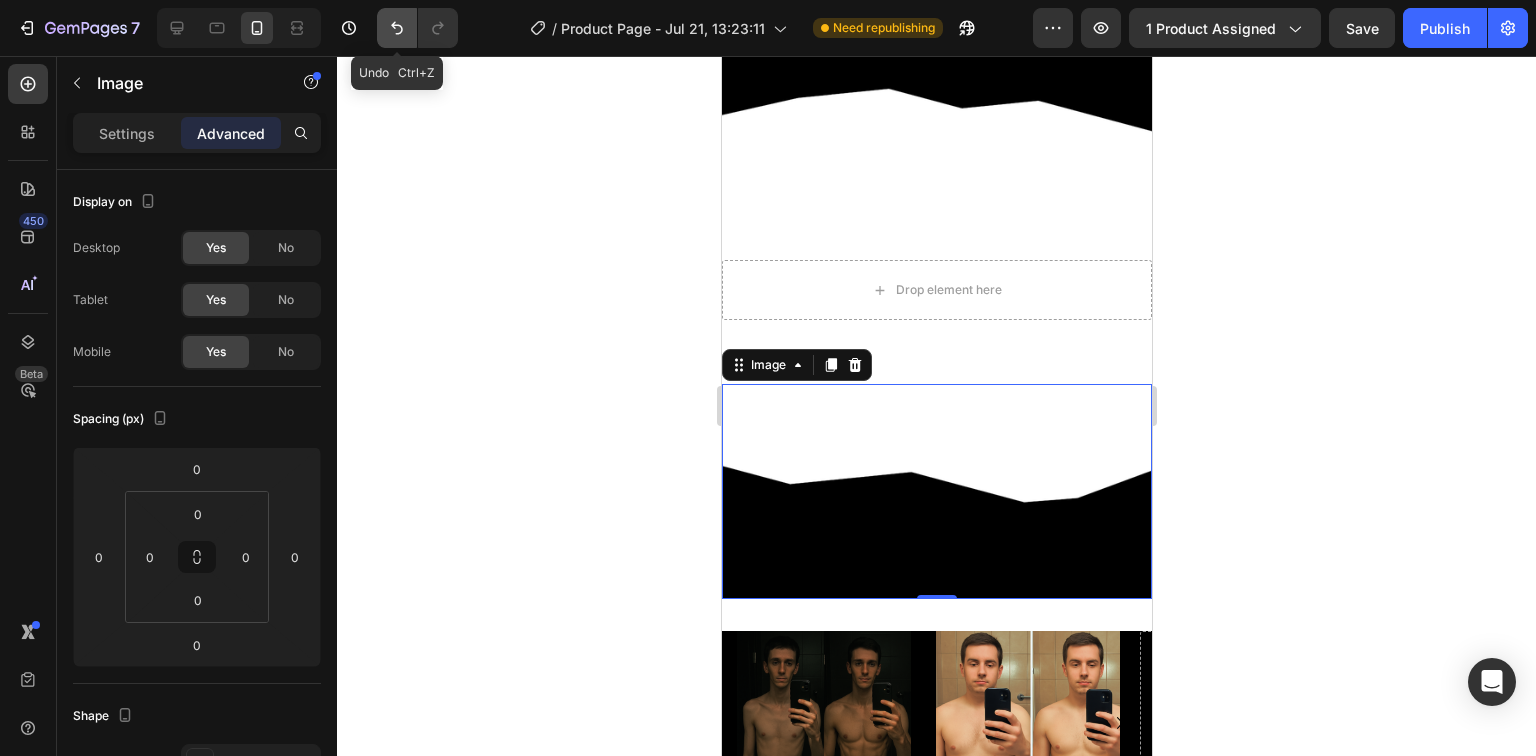 click 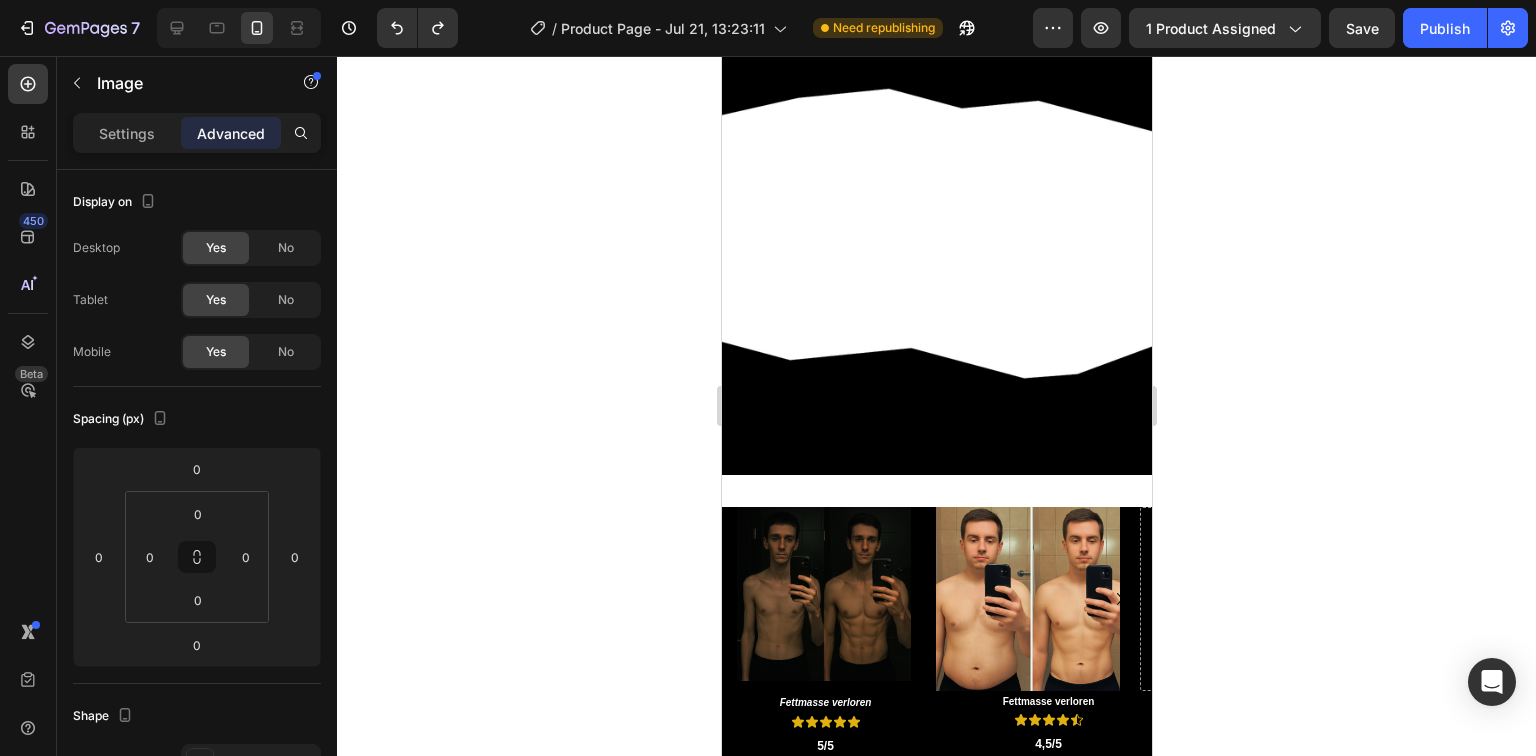 click at bounding box center (936, 367) 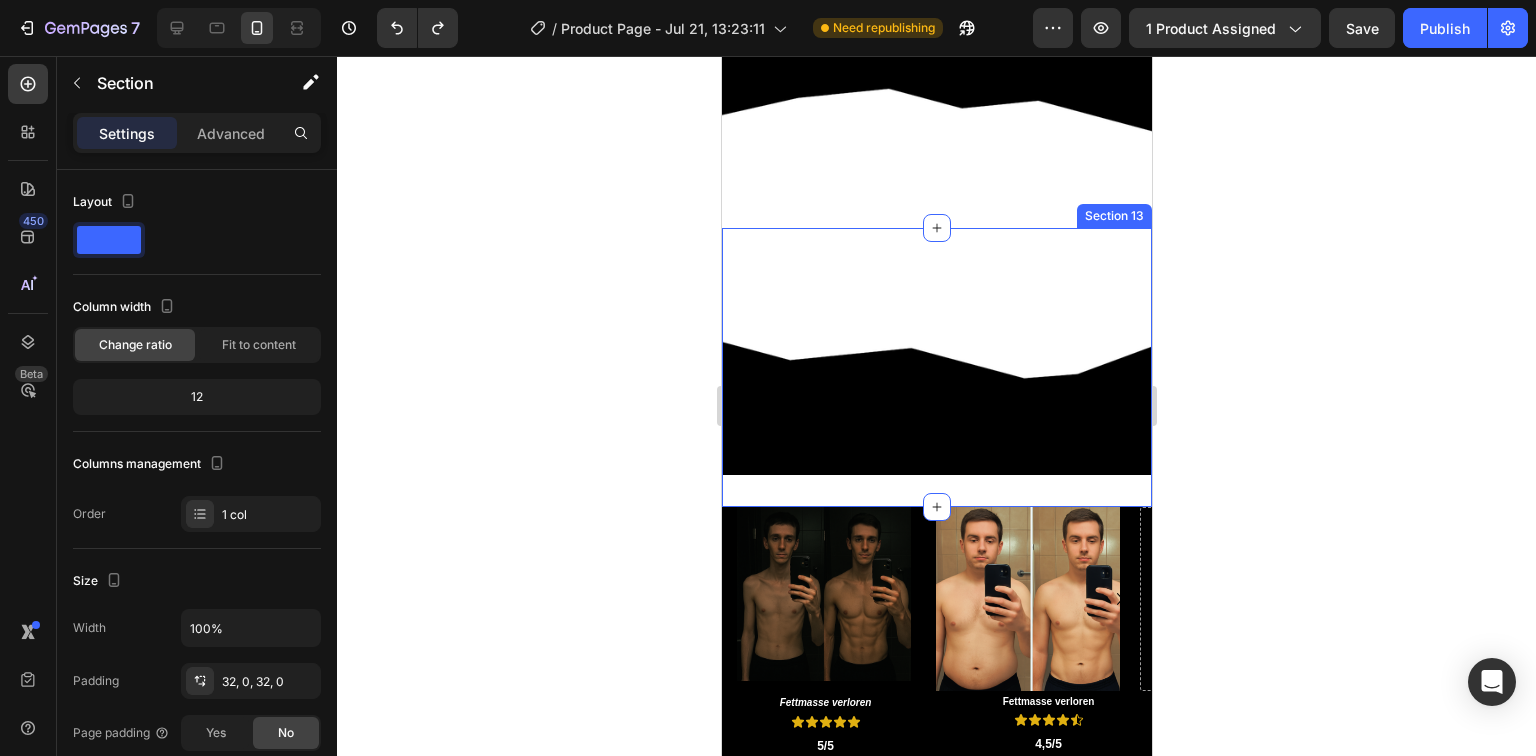 click on "Image Section 13" at bounding box center (936, 367) 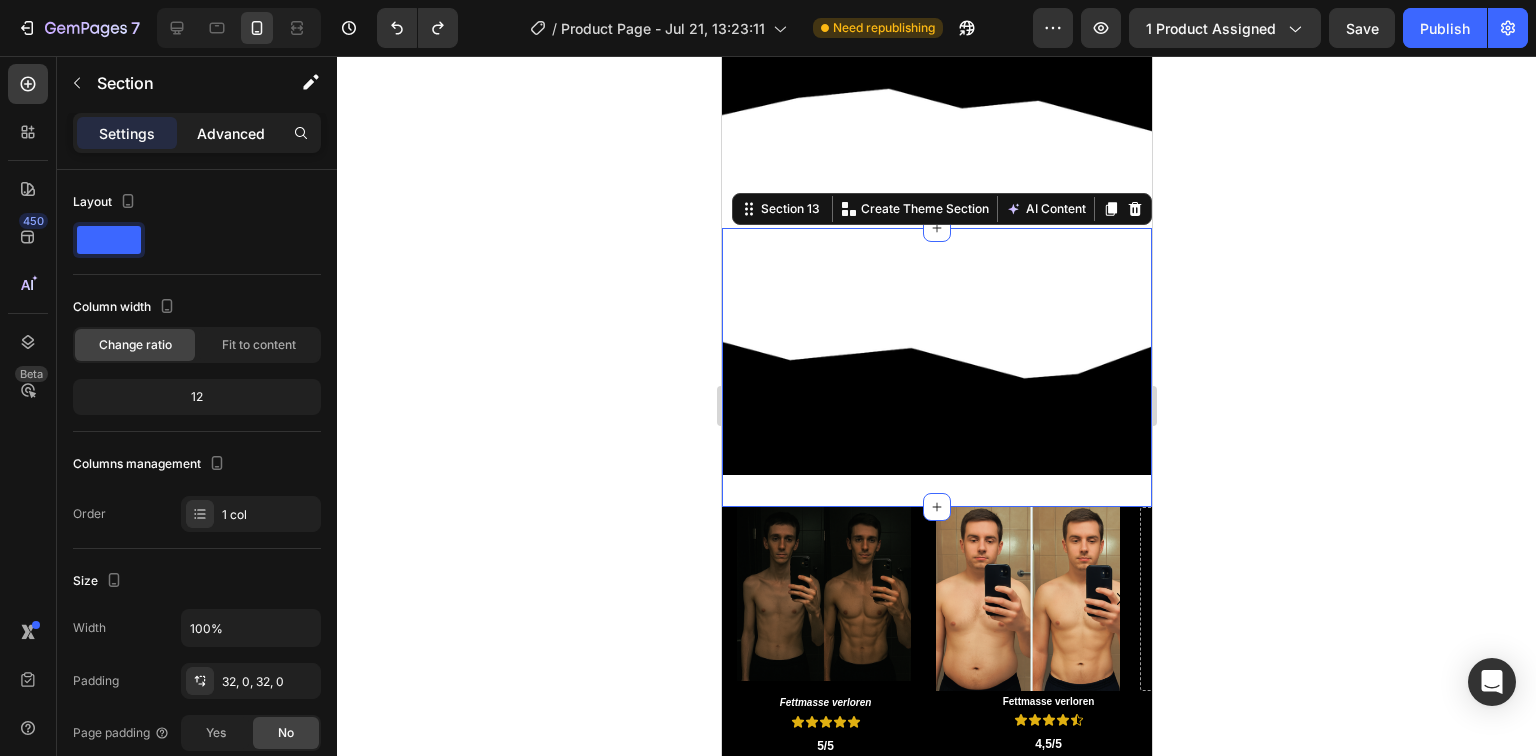 click on "Advanced" 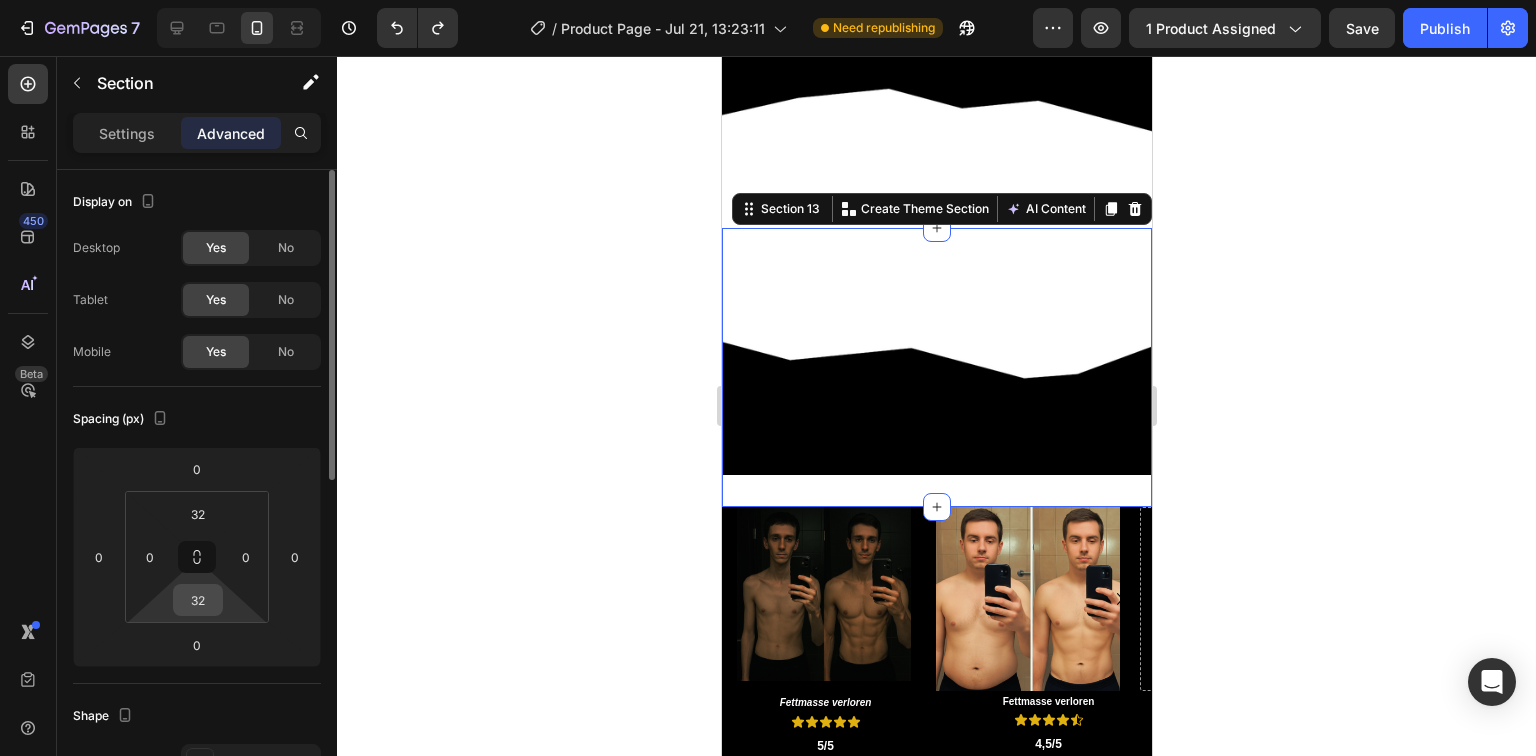 click on "32" at bounding box center (198, 600) 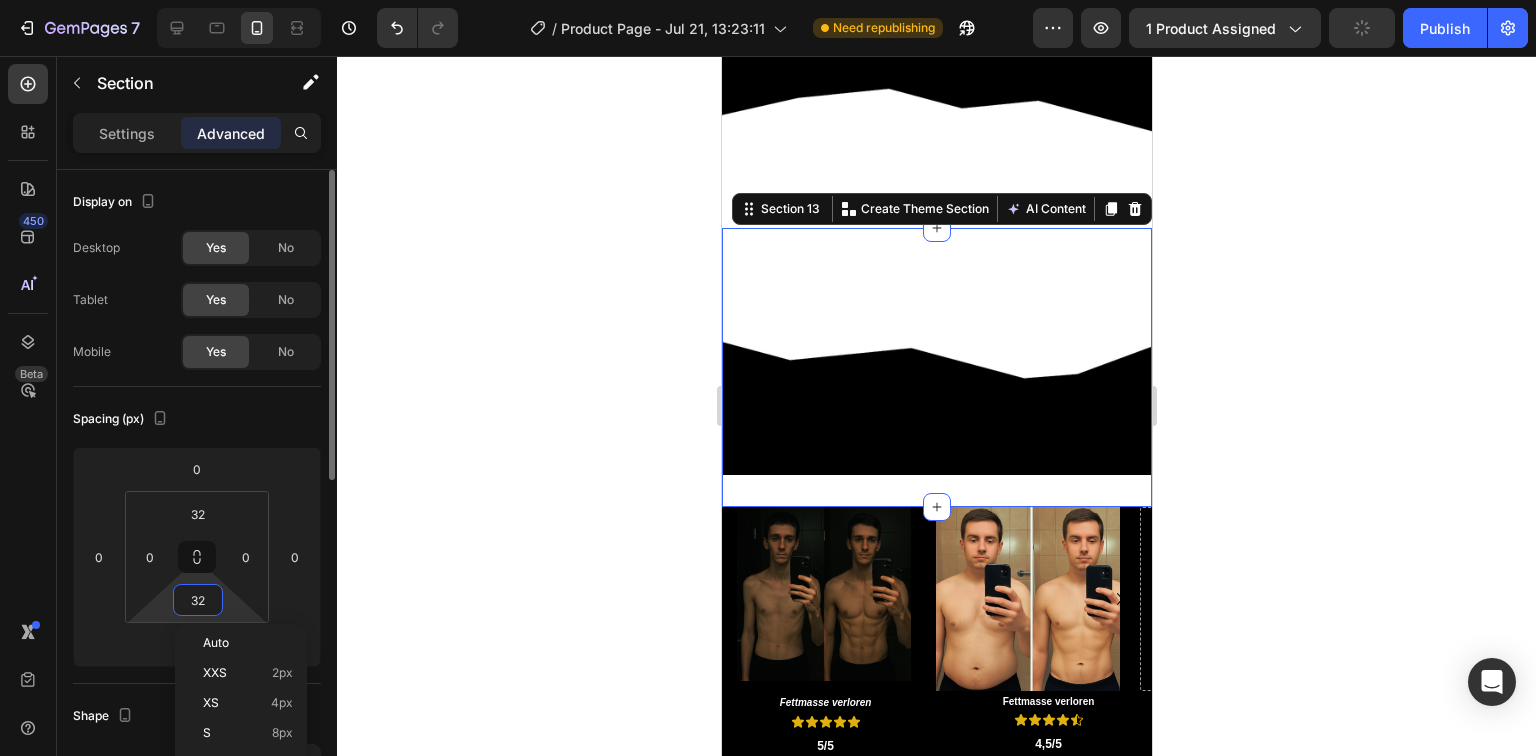 type on "0" 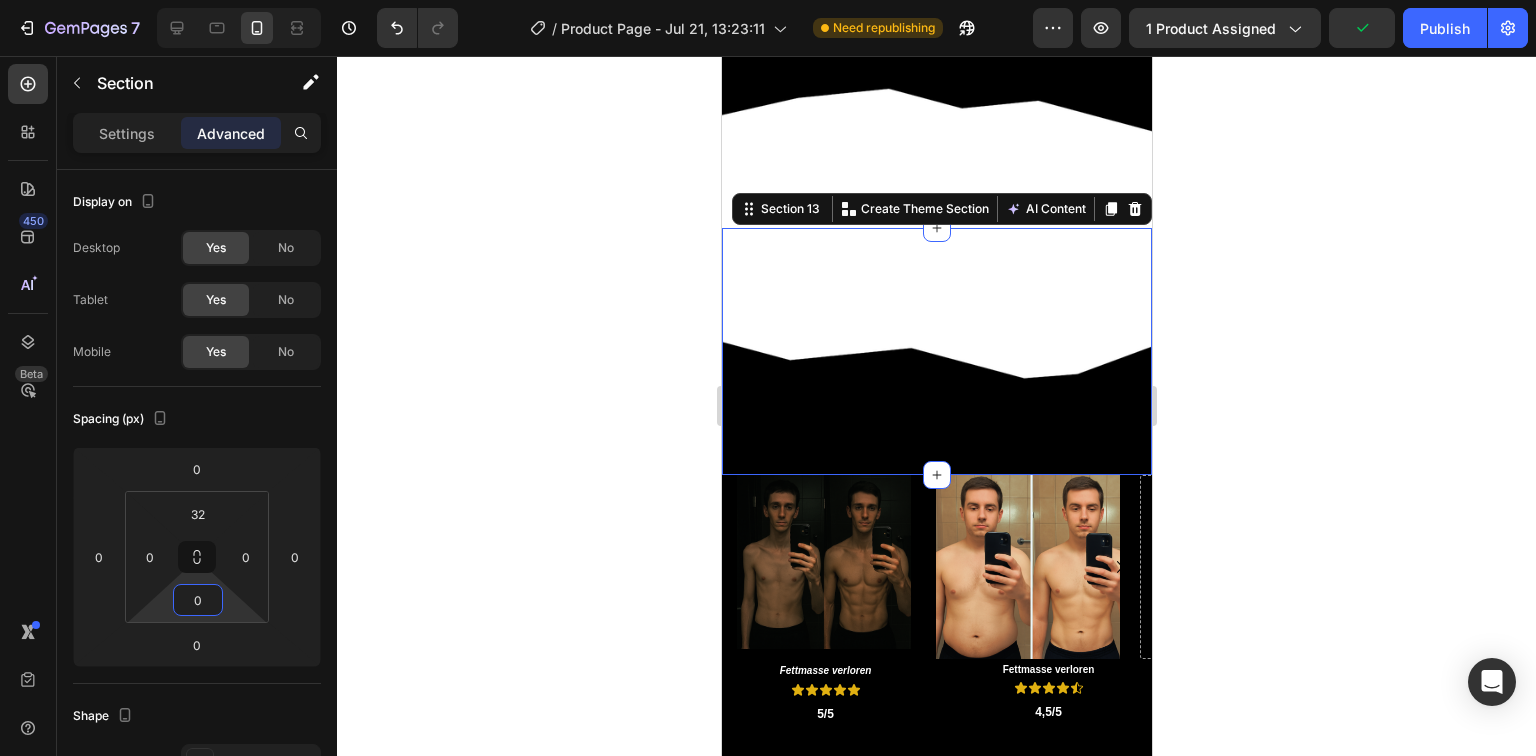 click 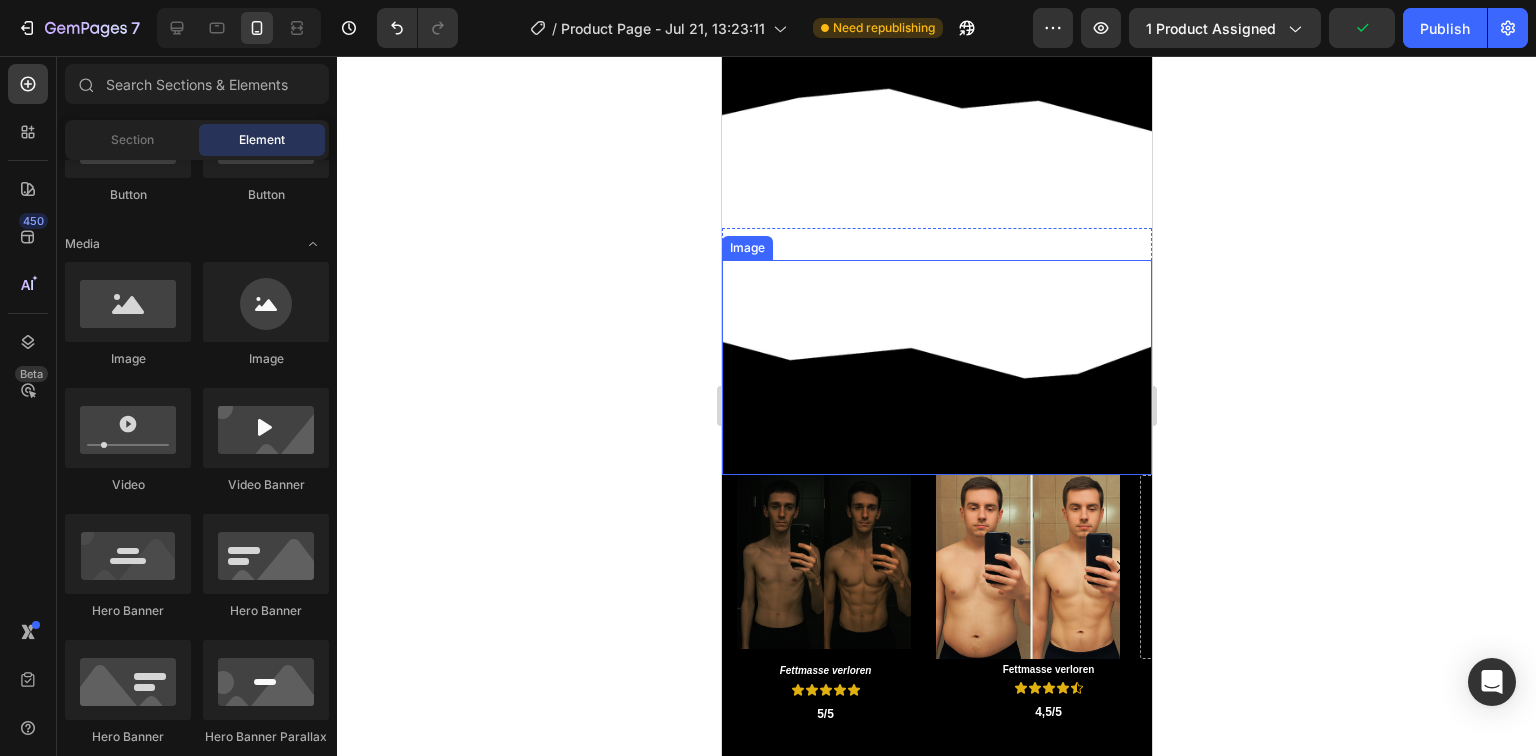 click at bounding box center (936, 367) 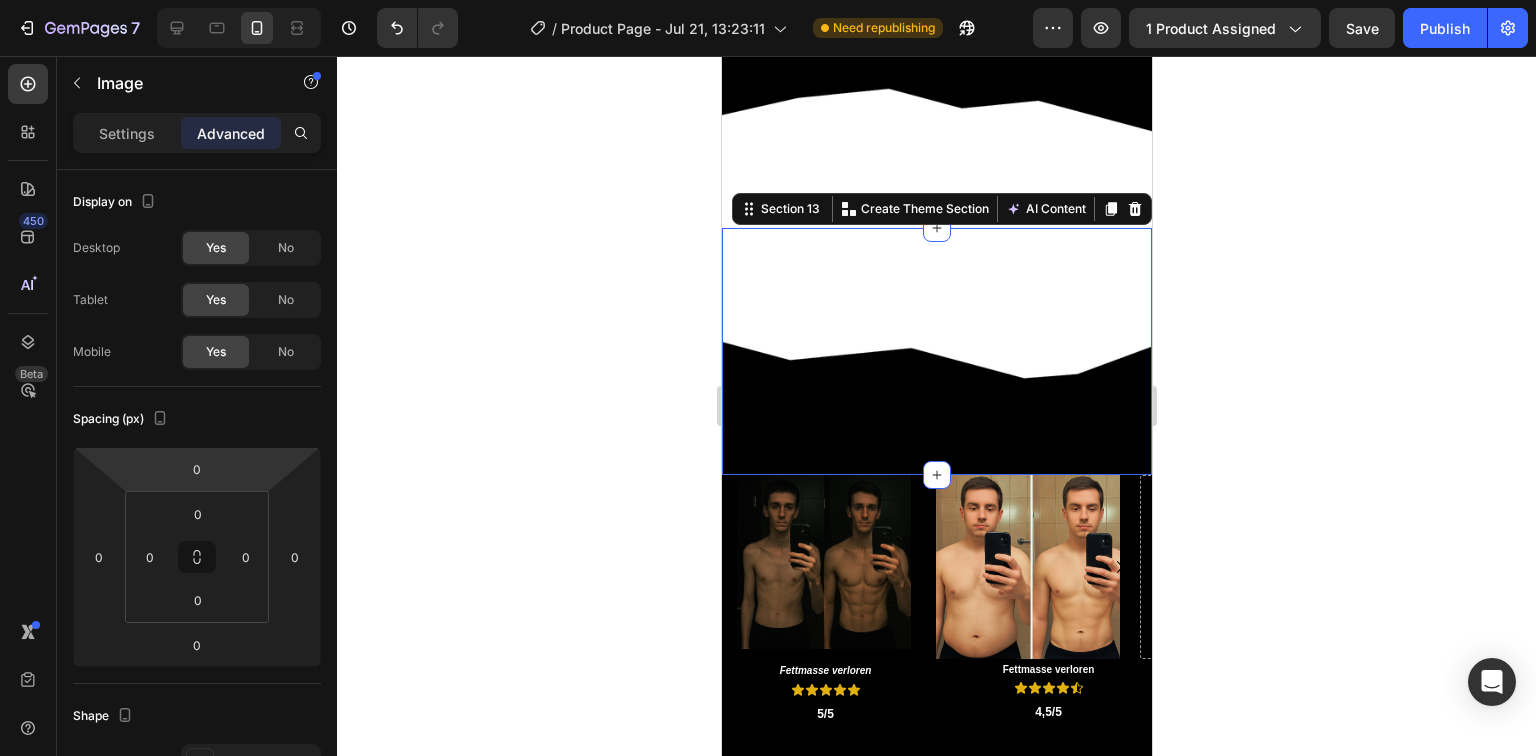 click on "Image Section 13   You can create reusable sections Create Theme Section AI Content Write with GemAI What would you like to describe here? Tone and Voice Persuasive Product Zurück zu Dir - Nicht zu Ihr Show more Generate" at bounding box center (936, 351) 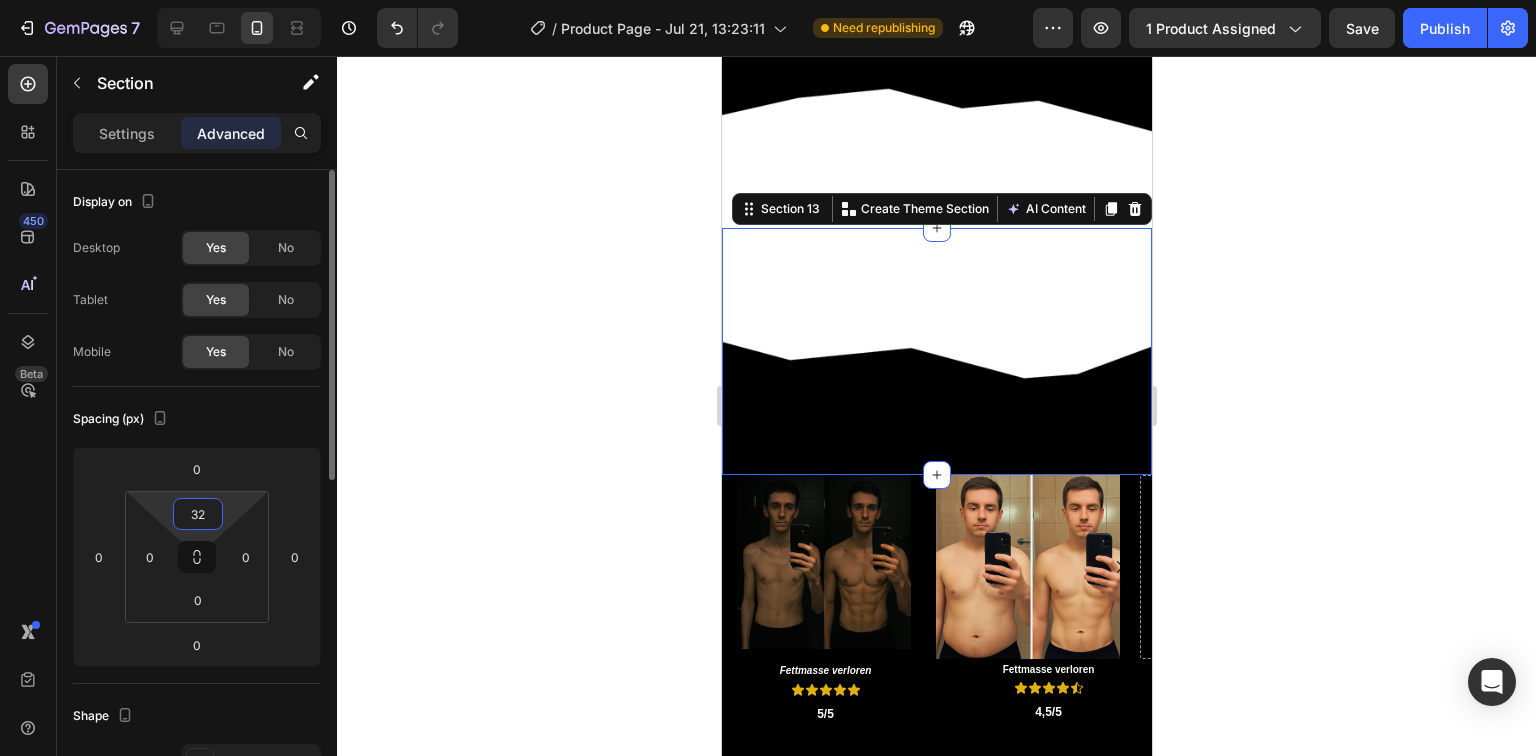 click on "32" at bounding box center [198, 514] 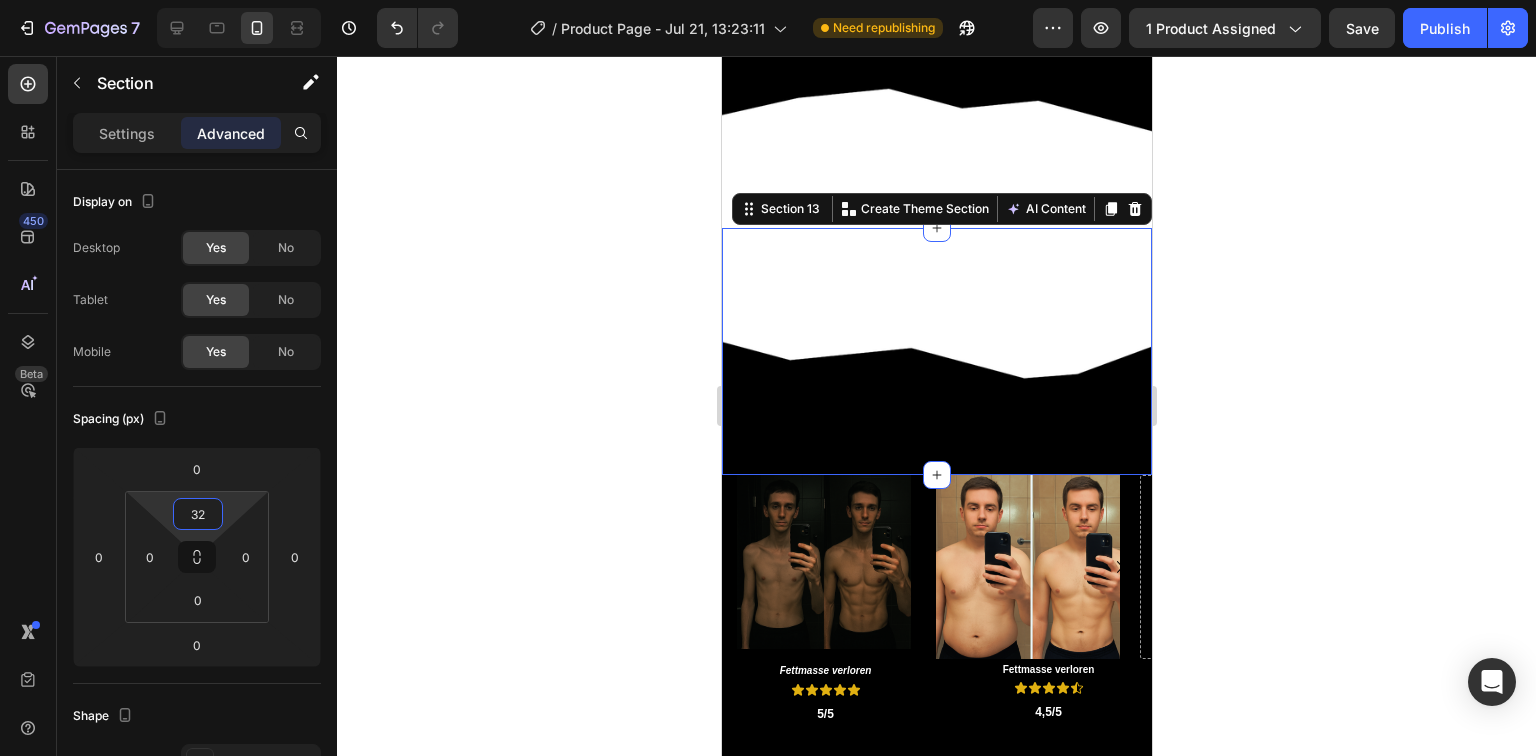 type on "0" 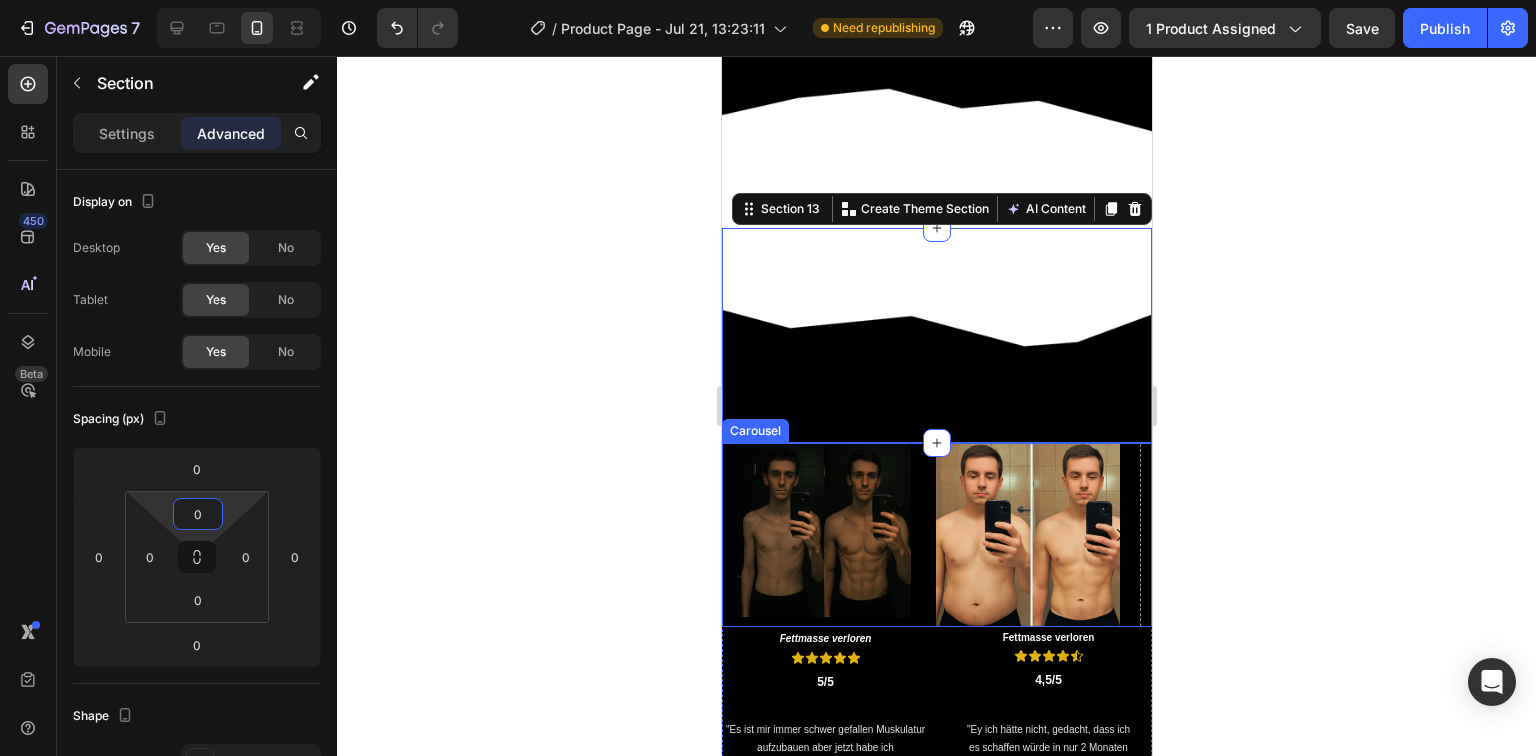 click 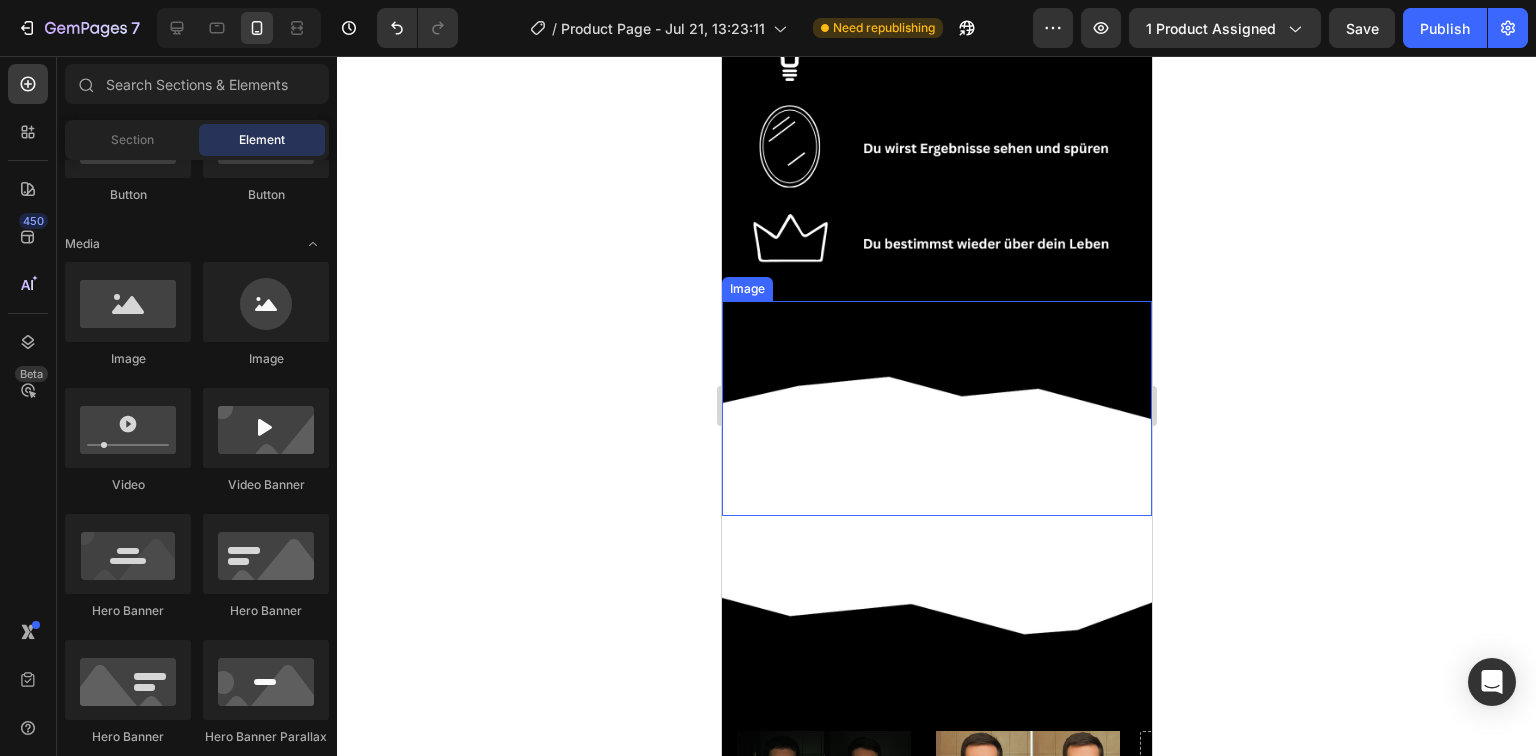scroll, scrollTop: 4928, scrollLeft: 0, axis: vertical 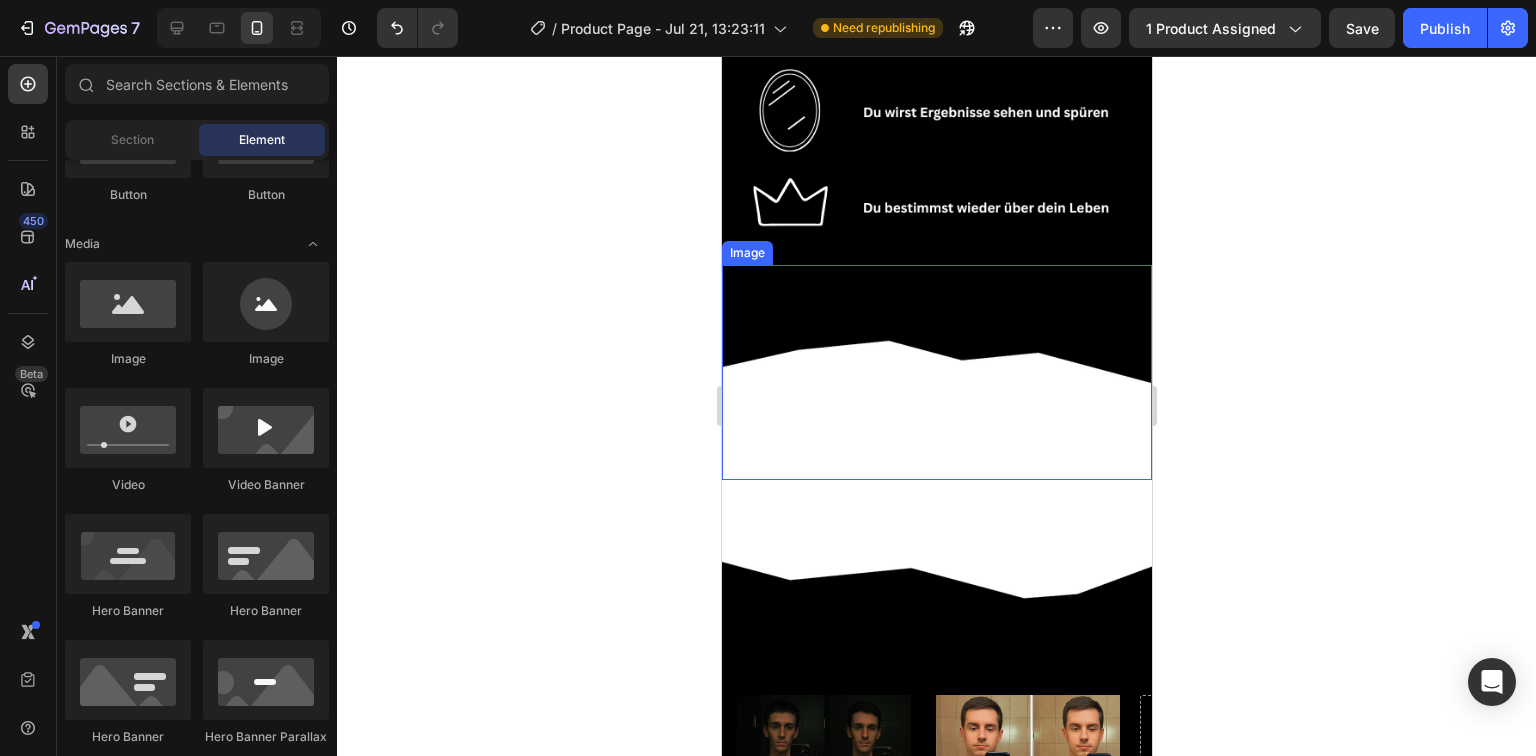 click at bounding box center [936, 372] 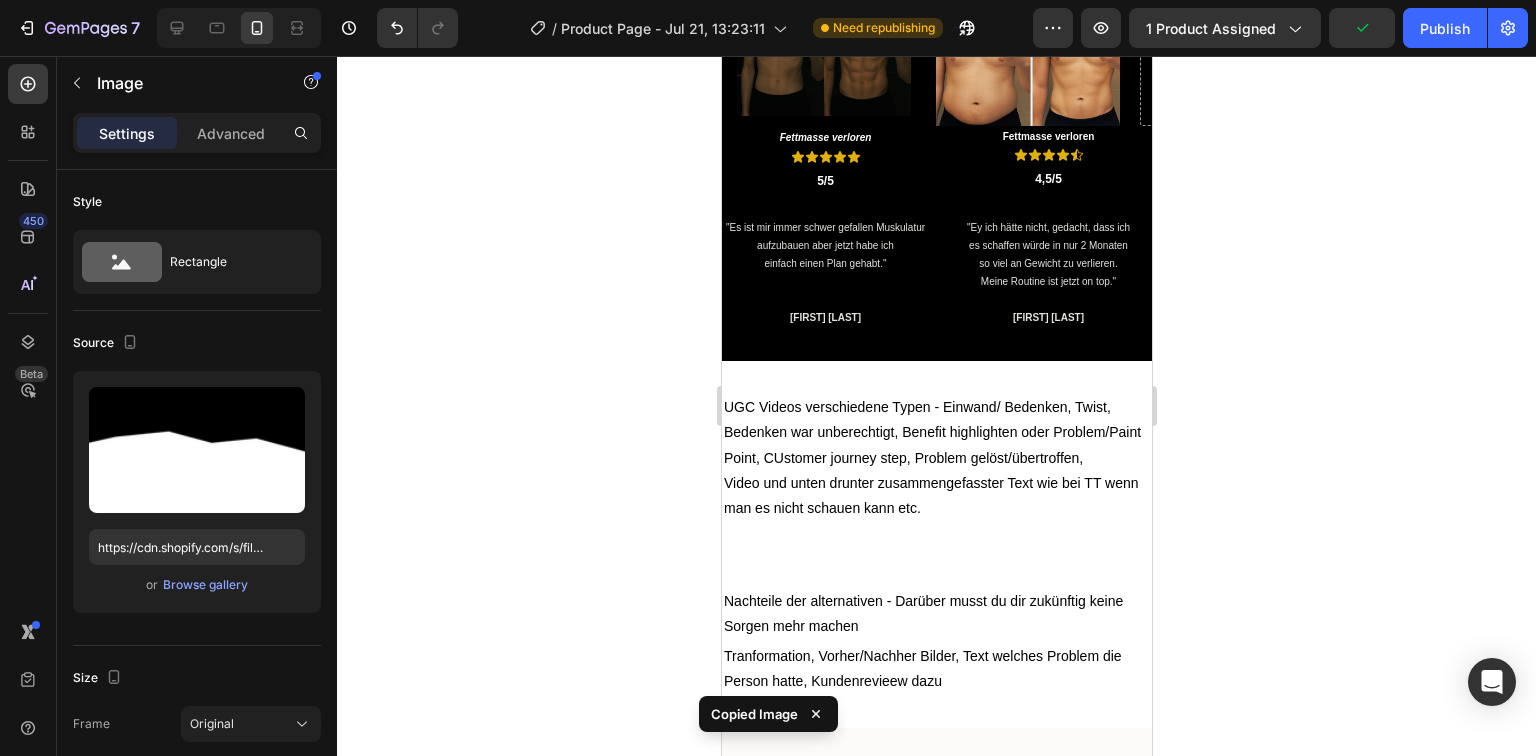 scroll, scrollTop: 5808, scrollLeft: 0, axis: vertical 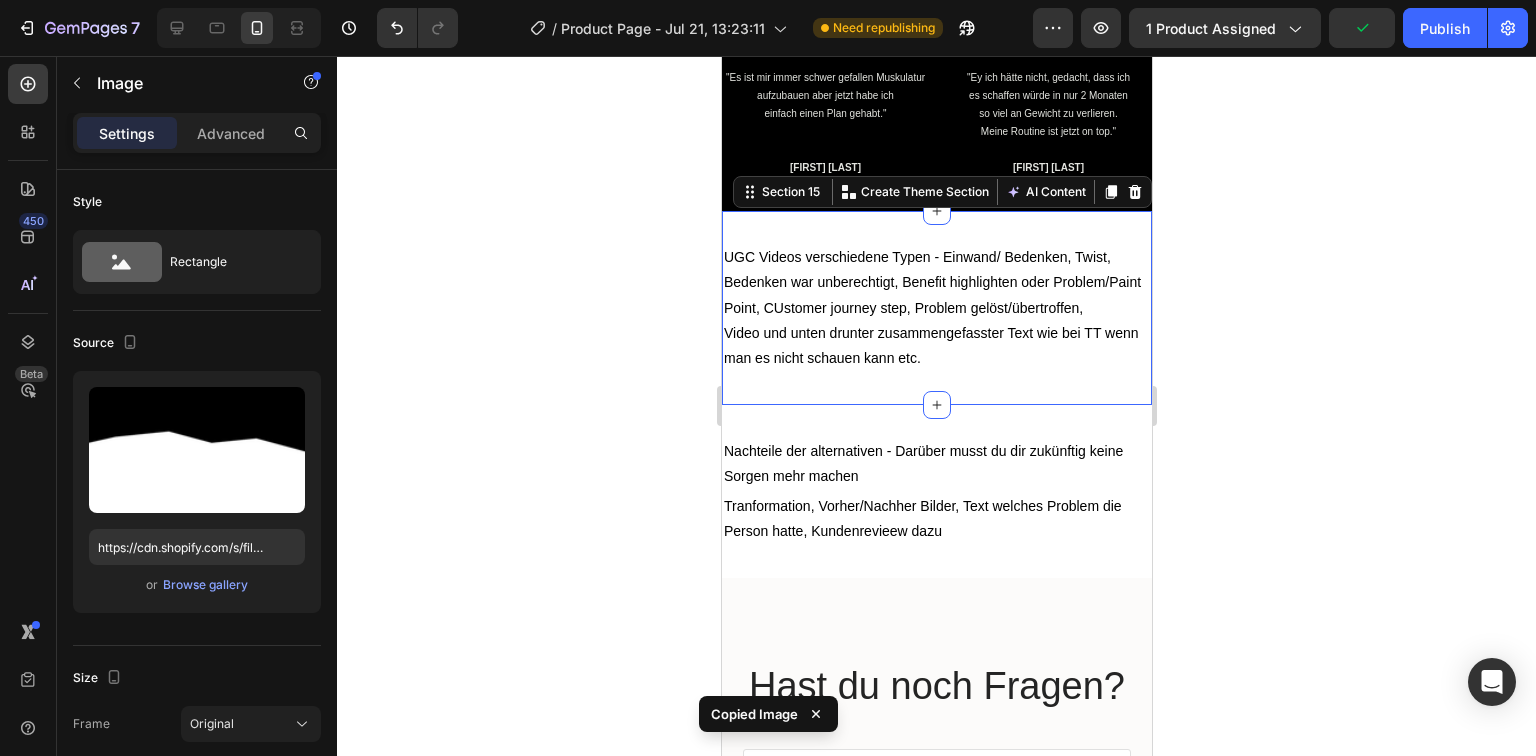 click on "UGC Videos verschiedene Typen - Einwand/ Bedenken, Twist, Bedenken war unberechtigt, Benefit highlighten oder Problem/Paint Point, CUstomer journey step, Problem gelöst/übertroffen, Video und unten drunter zusammengefasster Text wie bei TT wenn man es nicht schauen kann etc.  Text Block Section 15   You can create reusable sections Create Theme Section AI Content Write with GemAI What would you like to describe here? Tone and Voice Persuasive Product Zurück zu Dir - Nicht zu Ihr Show more Generate" at bounding box center [936, 308] 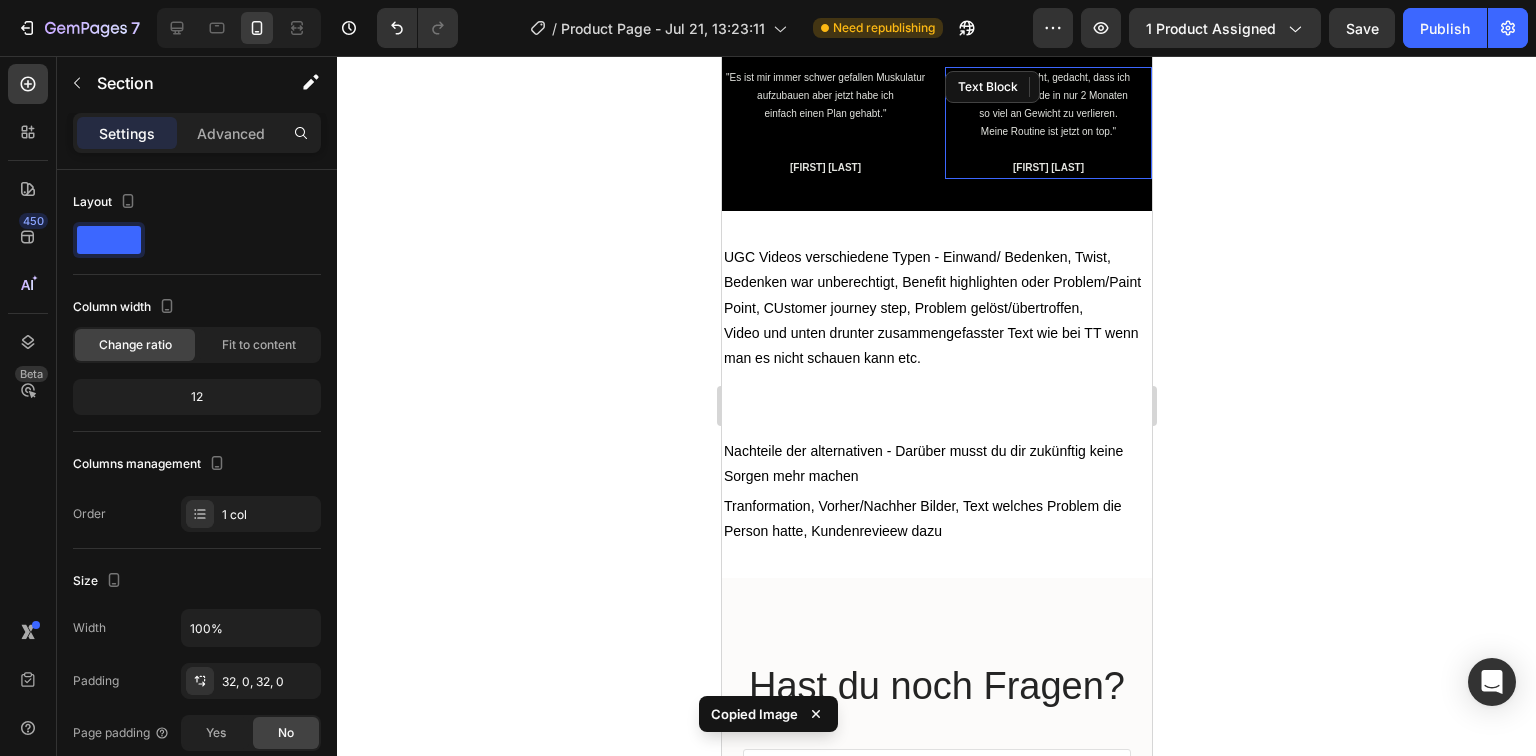 click on "[FIRST] [LAST]." at bounding box center (1047, 168) 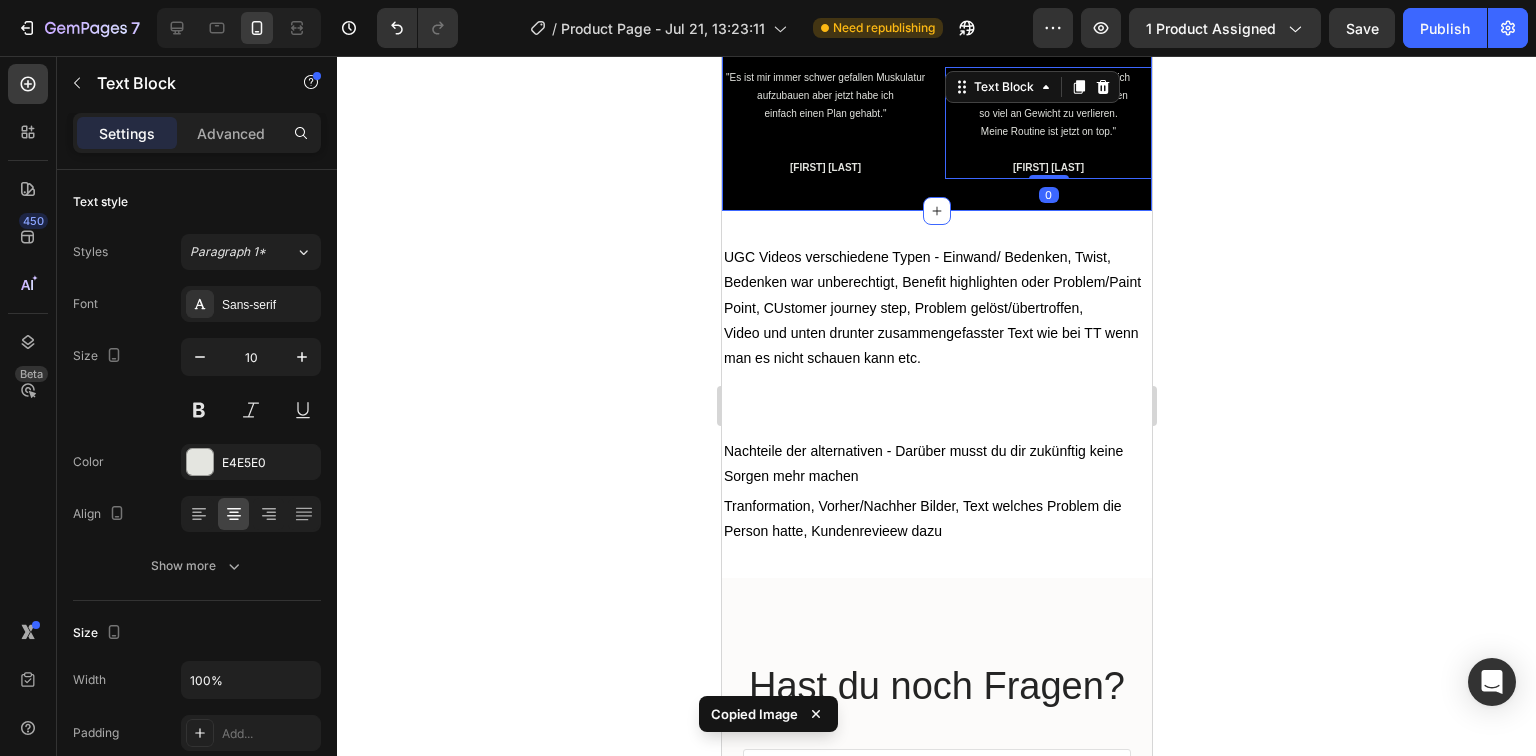 click on "Image Image
Drop element here Image
Carousel Fettmasse verloren Text Block Icon Icon Icon Icon
Icon Icon List 5/5 Text Block Fettmasse verloren Text Block Icon Icon Icon Icon Icon Icon List 4,5/5 Text Block Row "Es ist mir immer schwer gefallen Muskulatur aufzubauen aber jetzt habe ich  einfach einen Plan gehabt."     Maxi S. Text Block "Ey ich hätte nicht, gedacht, dass ich  es schaffen würde in nur 2 Monaten so viel an Gewicht zu verlieren. Meine Routine ist jetzt on top."   Yannik D. Text Block   0 Row Section 14" at bounding box center [936, 1] 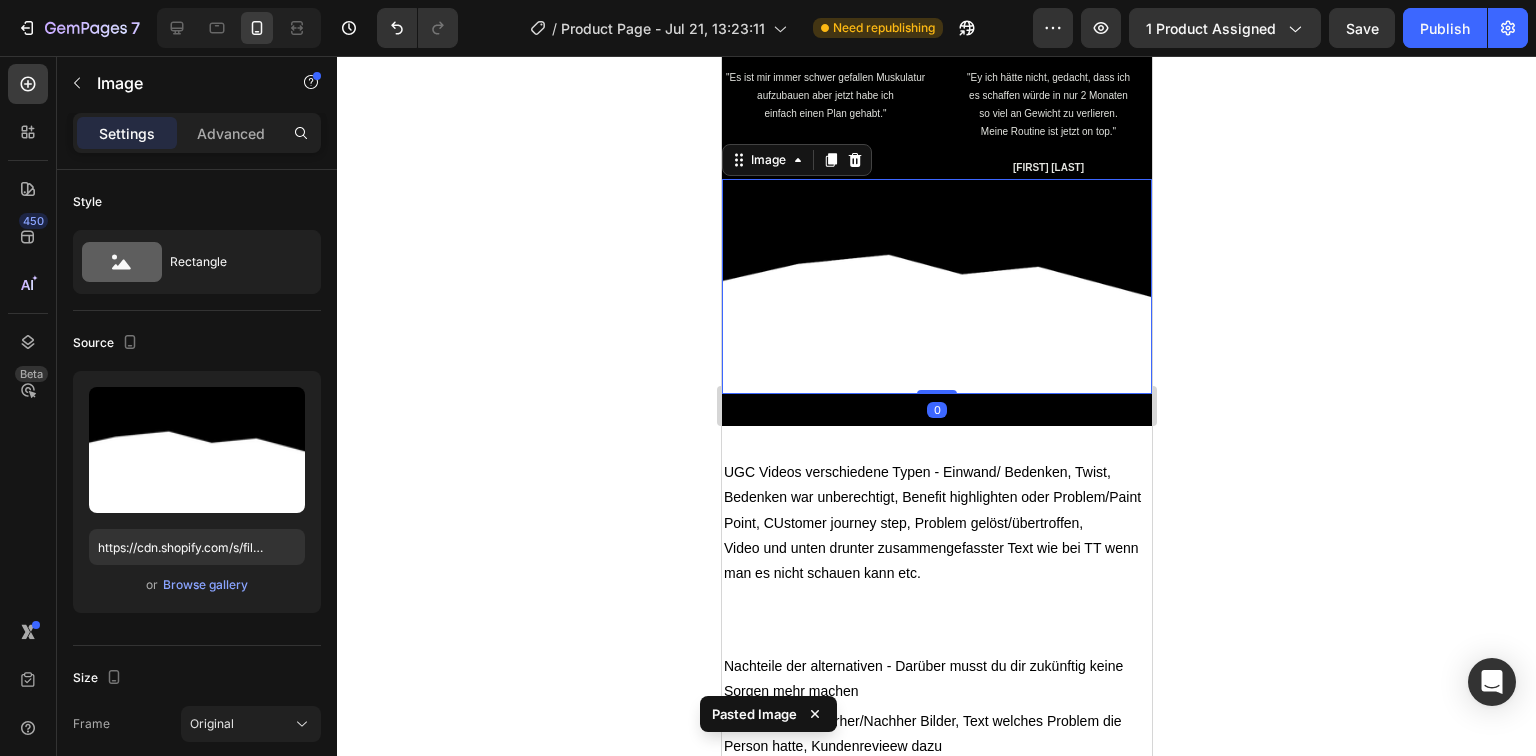 click 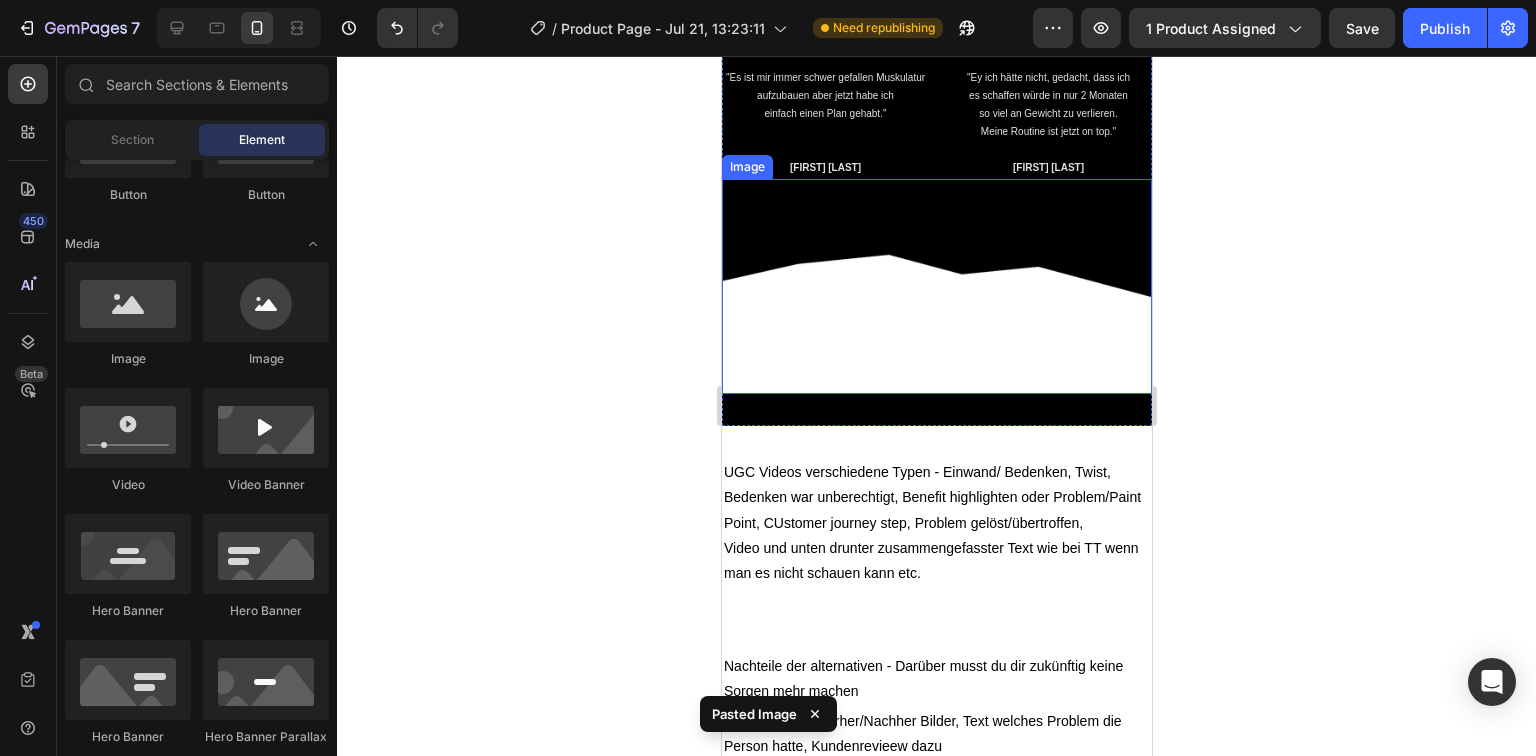 click at bounding box center [936, 286] 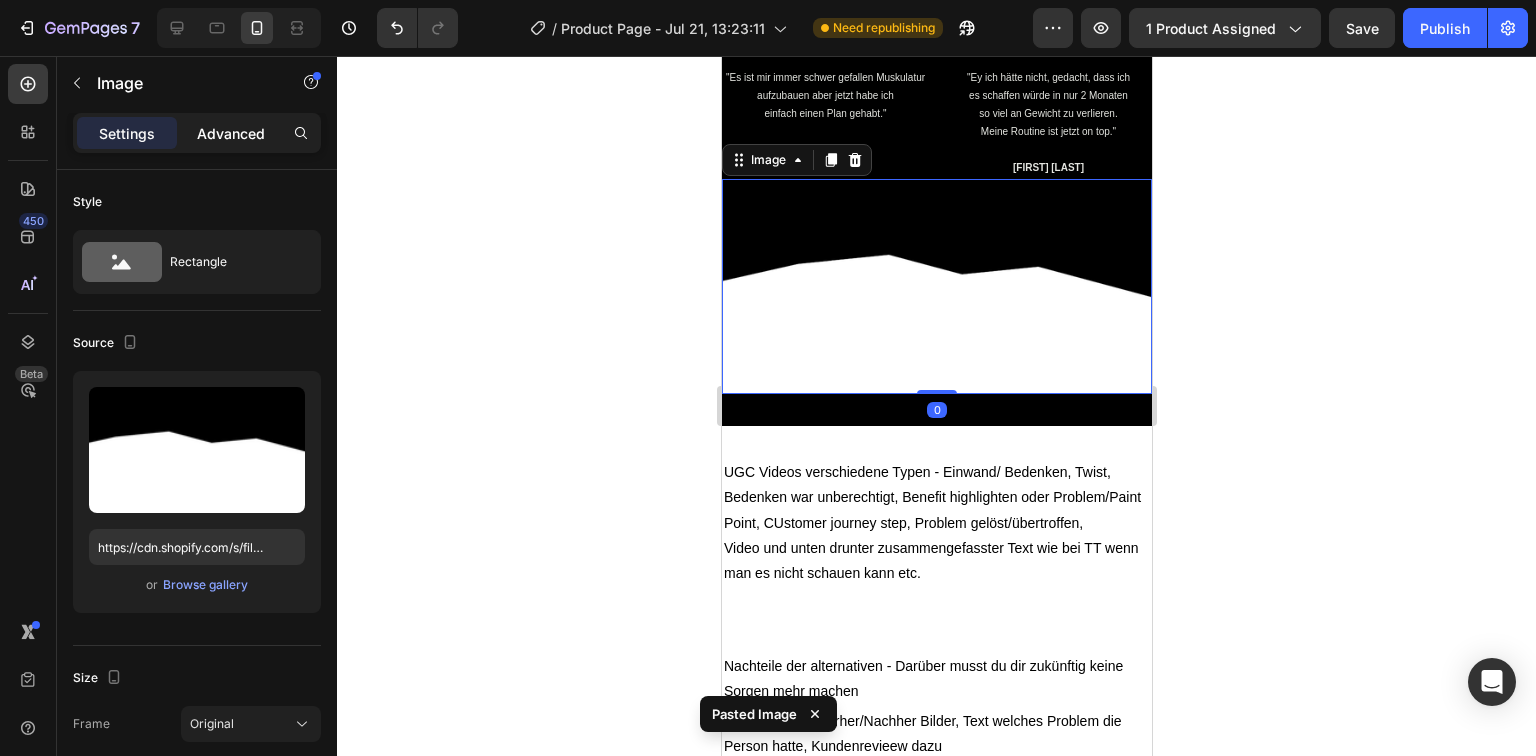 click on "Advanced" at bounding box center (231, 133) 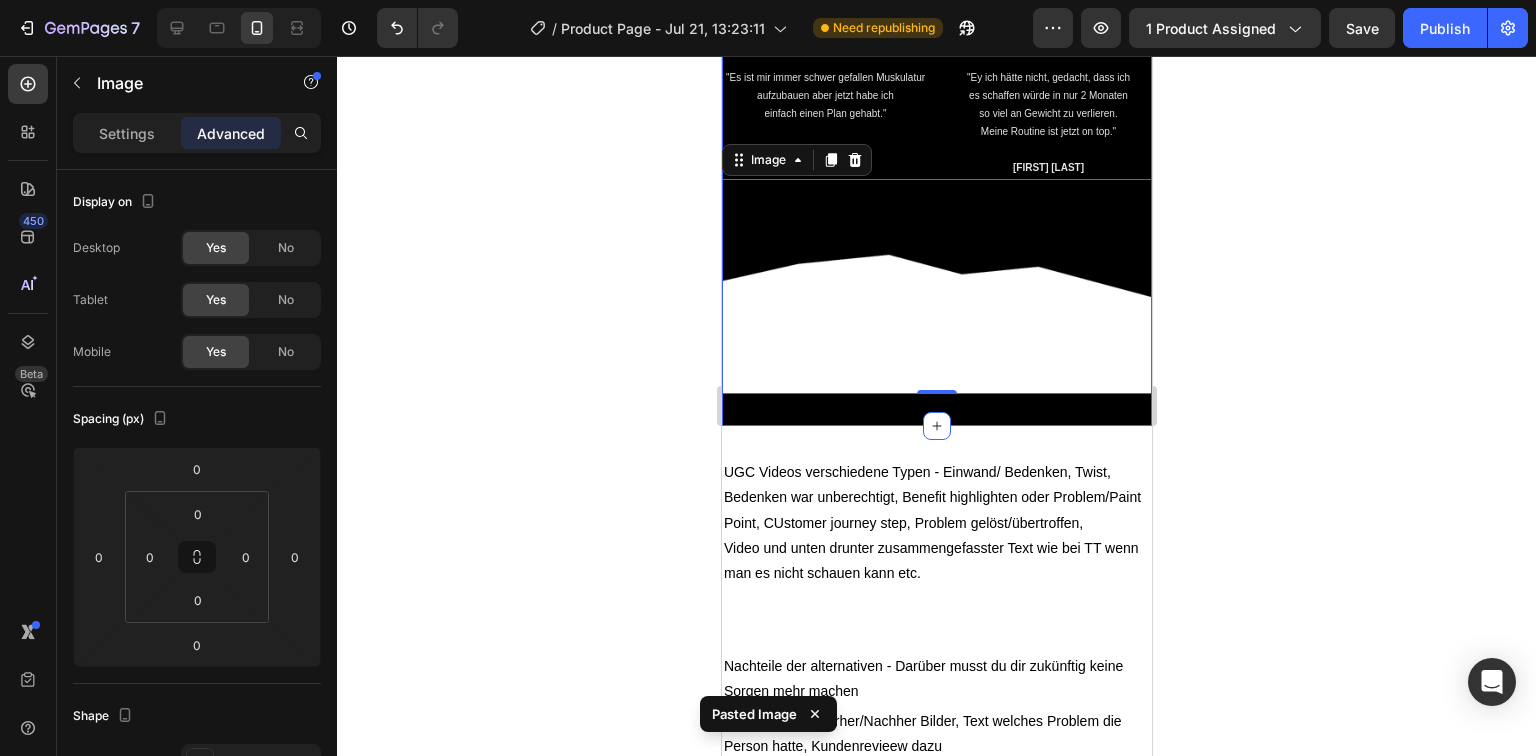 click on "Image Image
Drop element here Image
Carousel Fettmasse verloren Text Block Icon Icon Icon Icon
Icon Icon List 5/5 Text Block Fettmasse verloren Text Block Icon Icon Icon Icon Icon Icon List 4,5/5 Text Block Row "Es ist mir immer schwer gefallen Muskulatur aufzubauen aber jetzt habe ich  einfach einen Plan gehabt."     Maxi S. Text Block "Ey ich hätte nicht, gedacht, dass ich  es schaffen würde in nur 2 Monaten so viel an Gewicht zu verlieren. Meine Routine ist jetzt on top."   Yannik D. Text Block Row Image   0 Section 14" at bounding box center [936, 109] 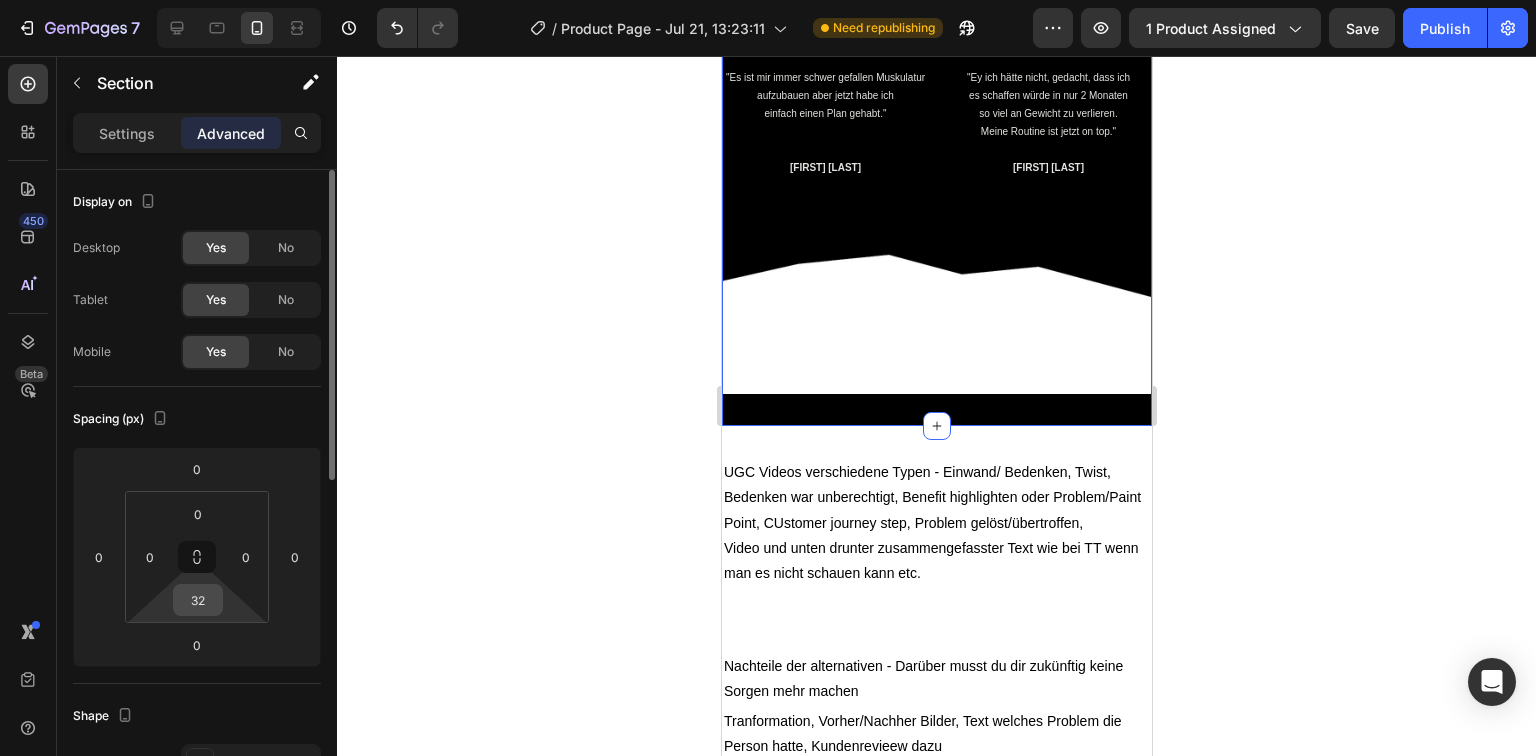 click on "32" at bounding box center [198, 600] 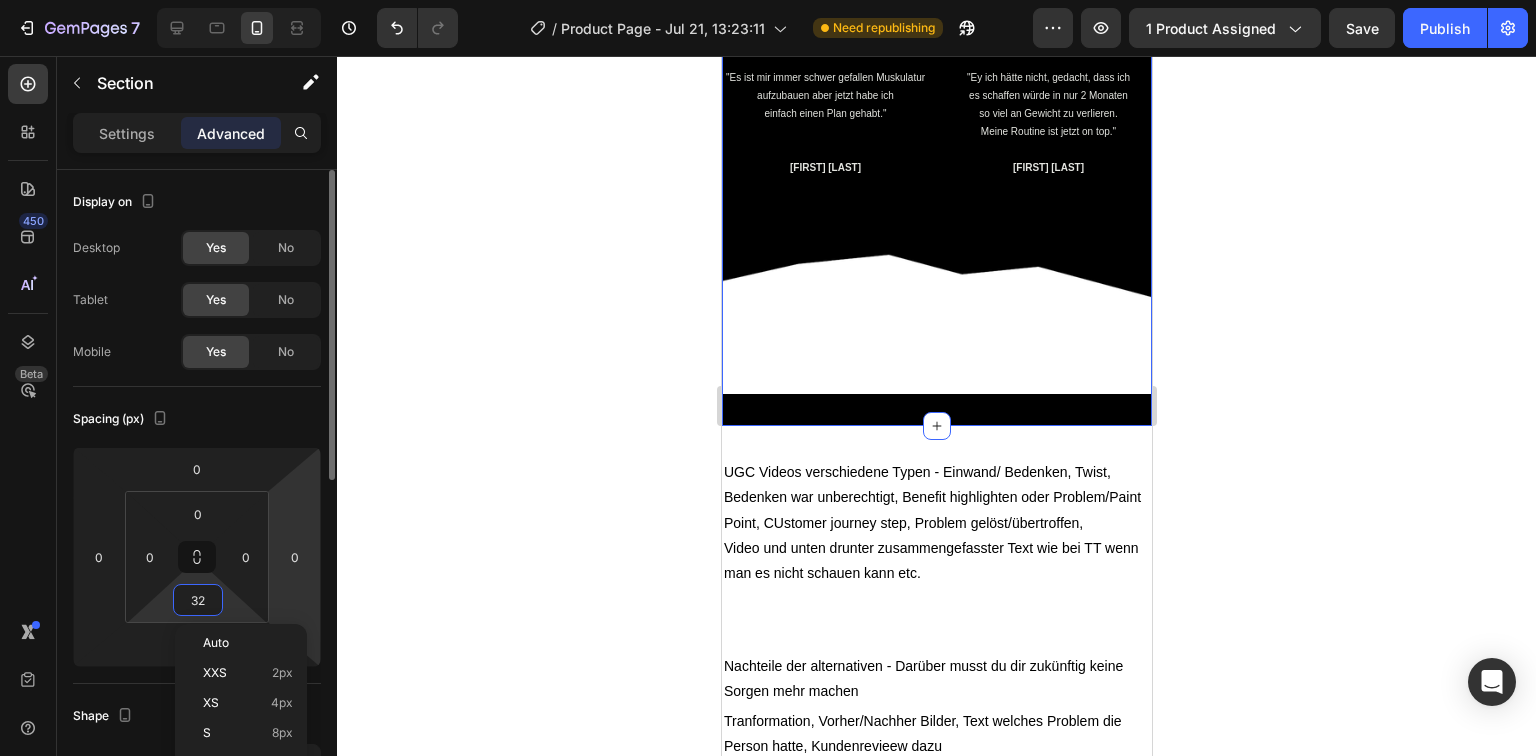 type on "0" 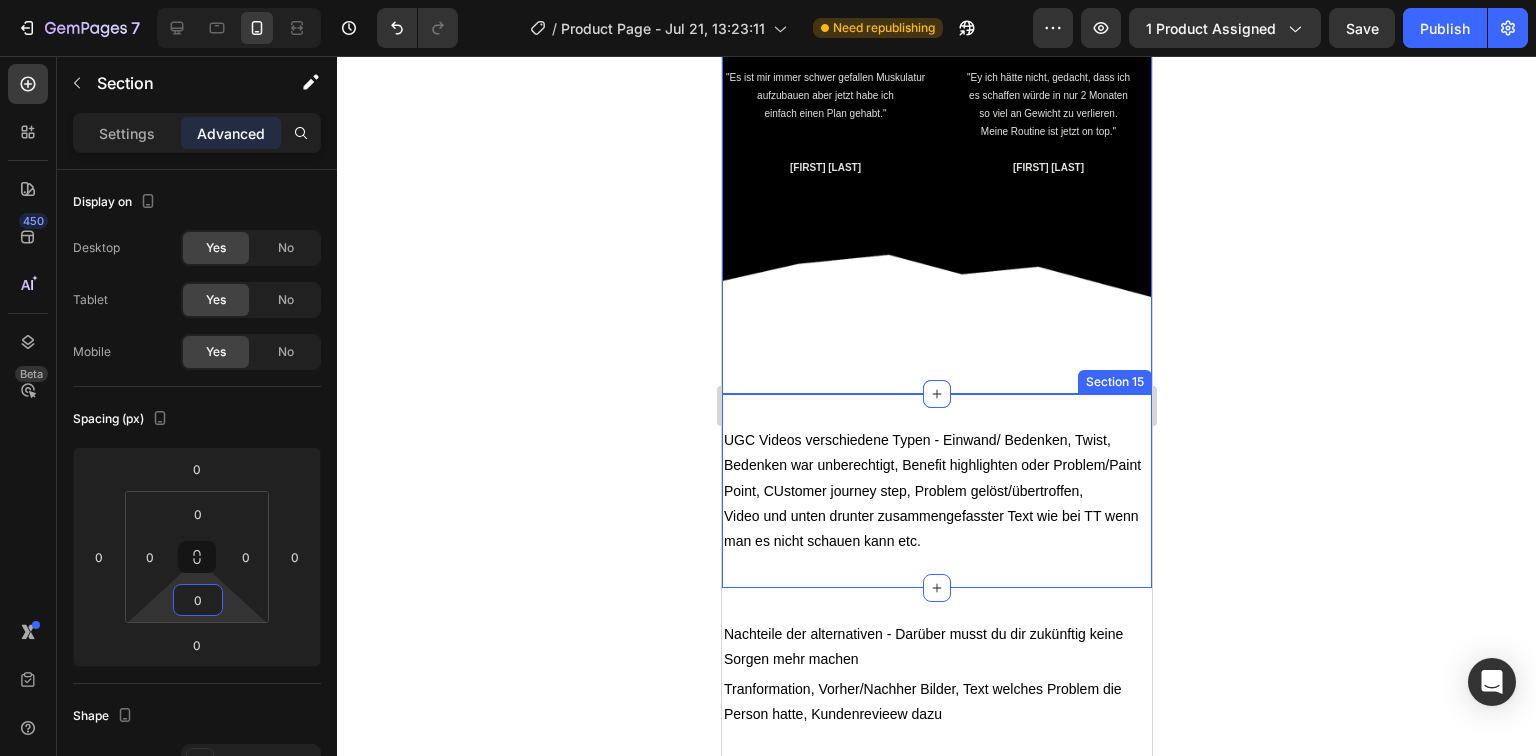 click 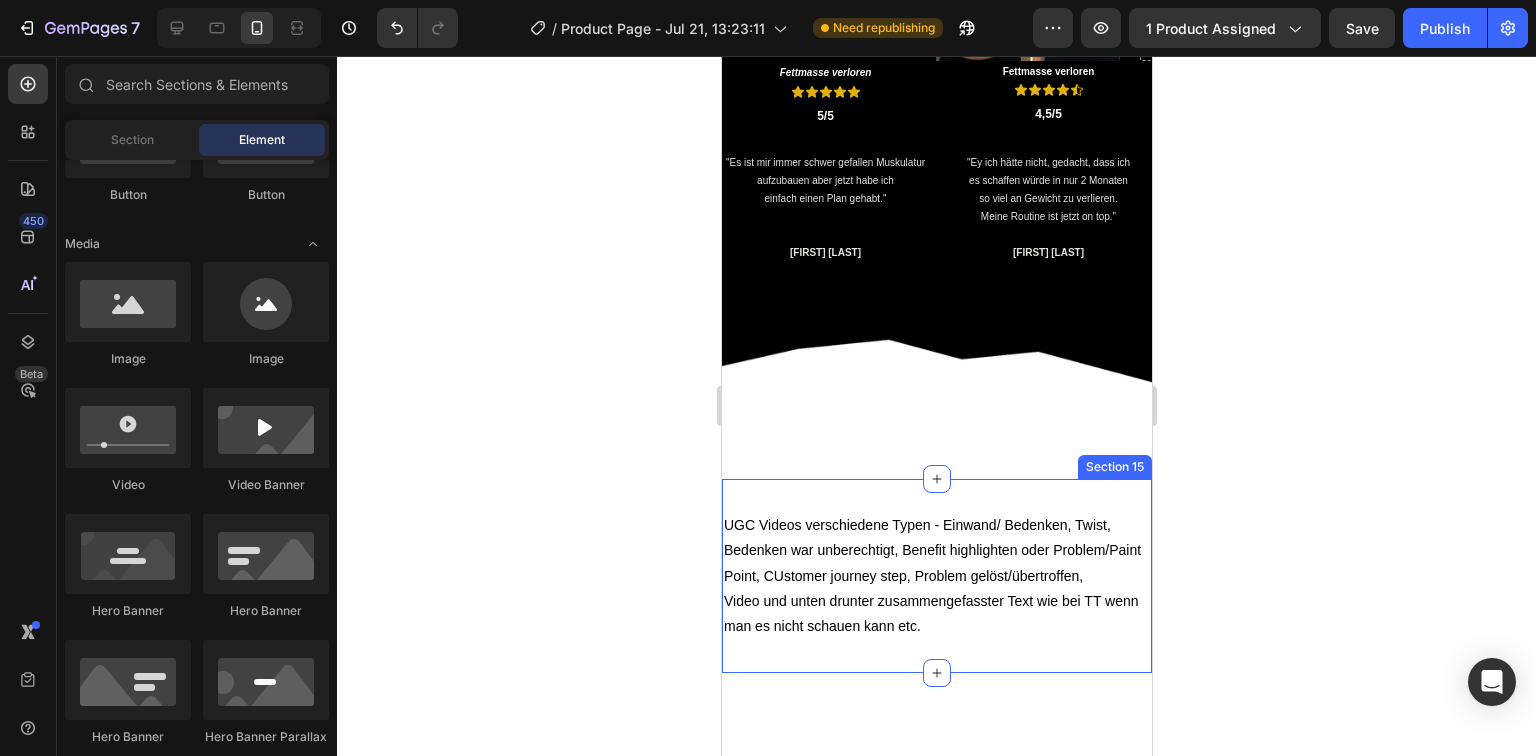 scroll, scrollTop: 5568, scrollLeft: 0, axis: vertical 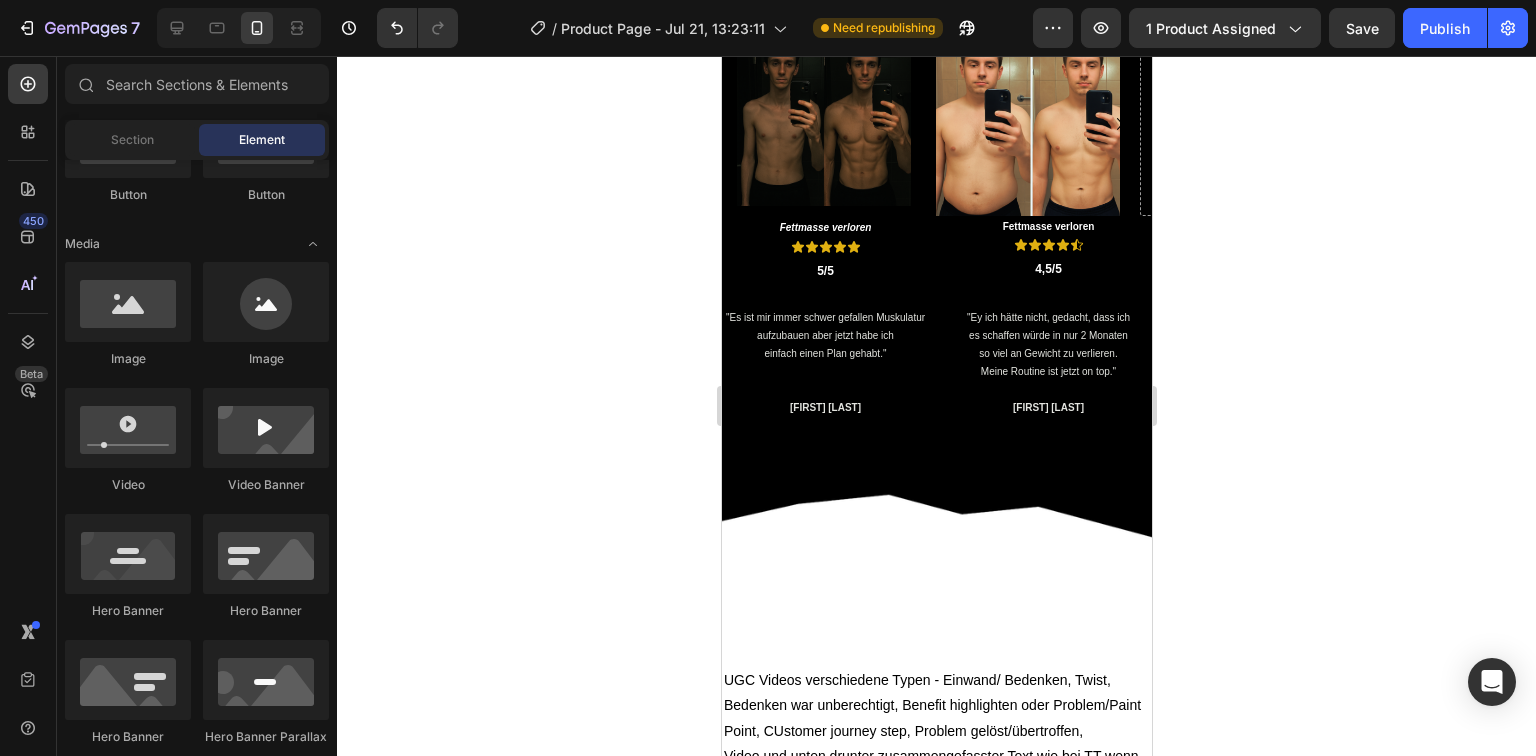 click 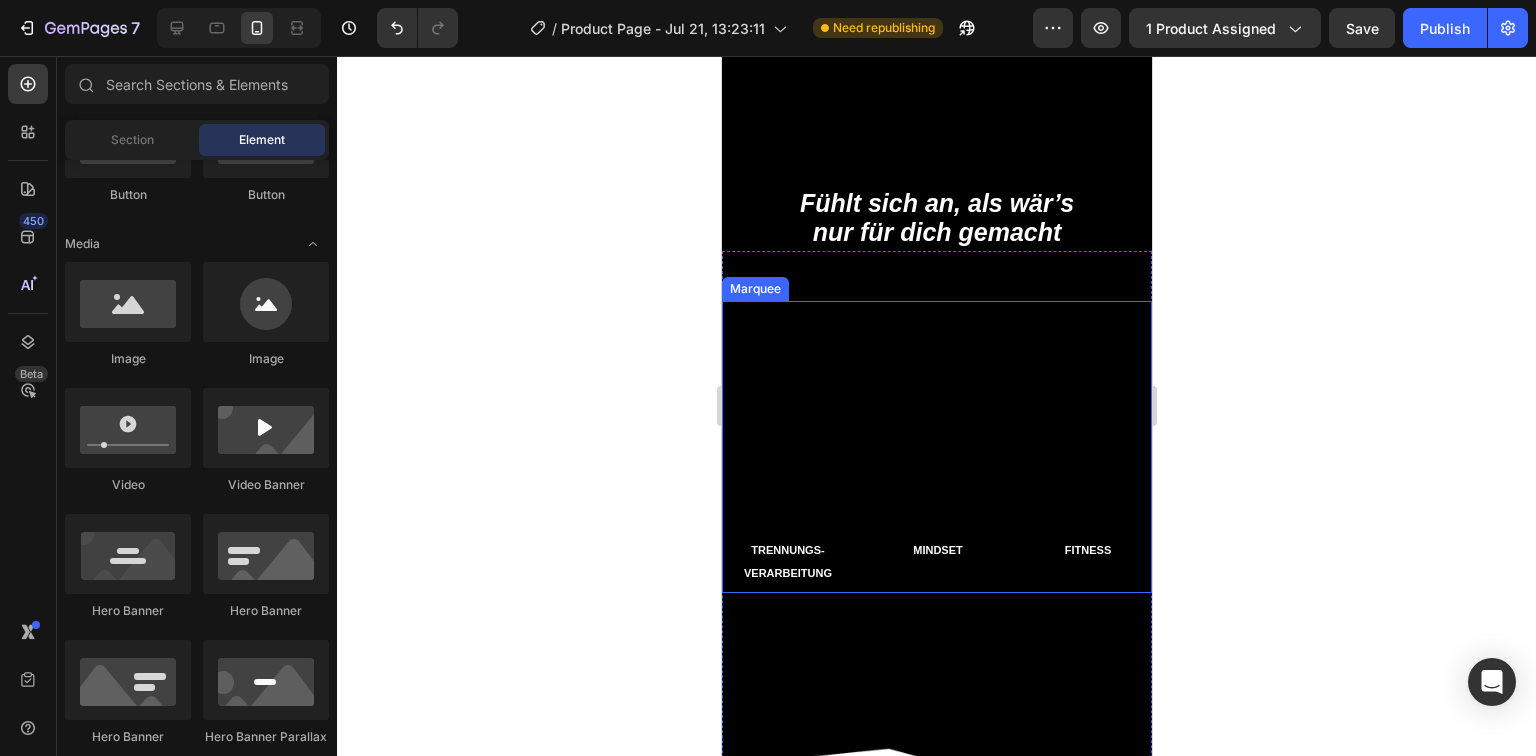 scroll, scrollTop: 0, scrollLeft: 0, axis: both 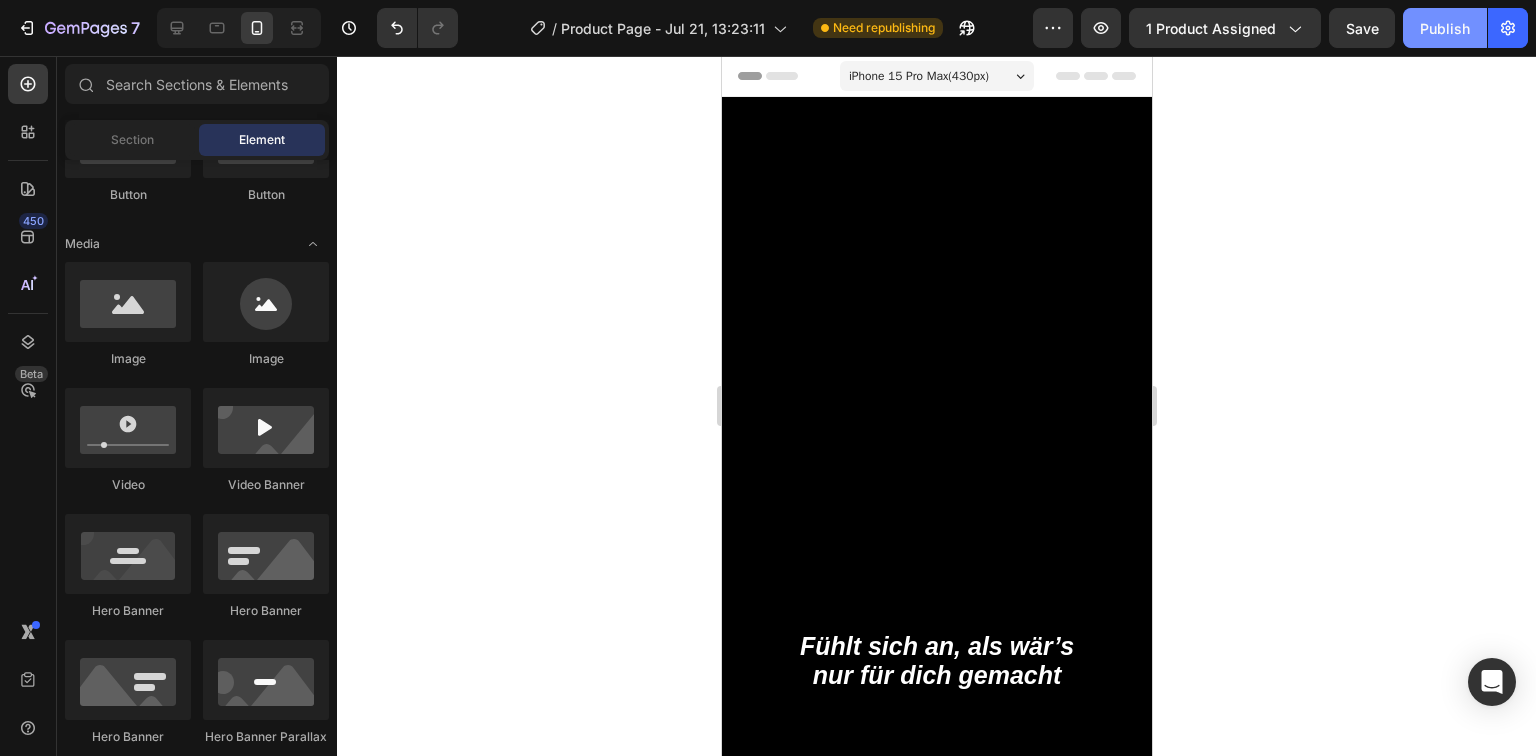 click on "Publish" at bounding box center (1445, 28) 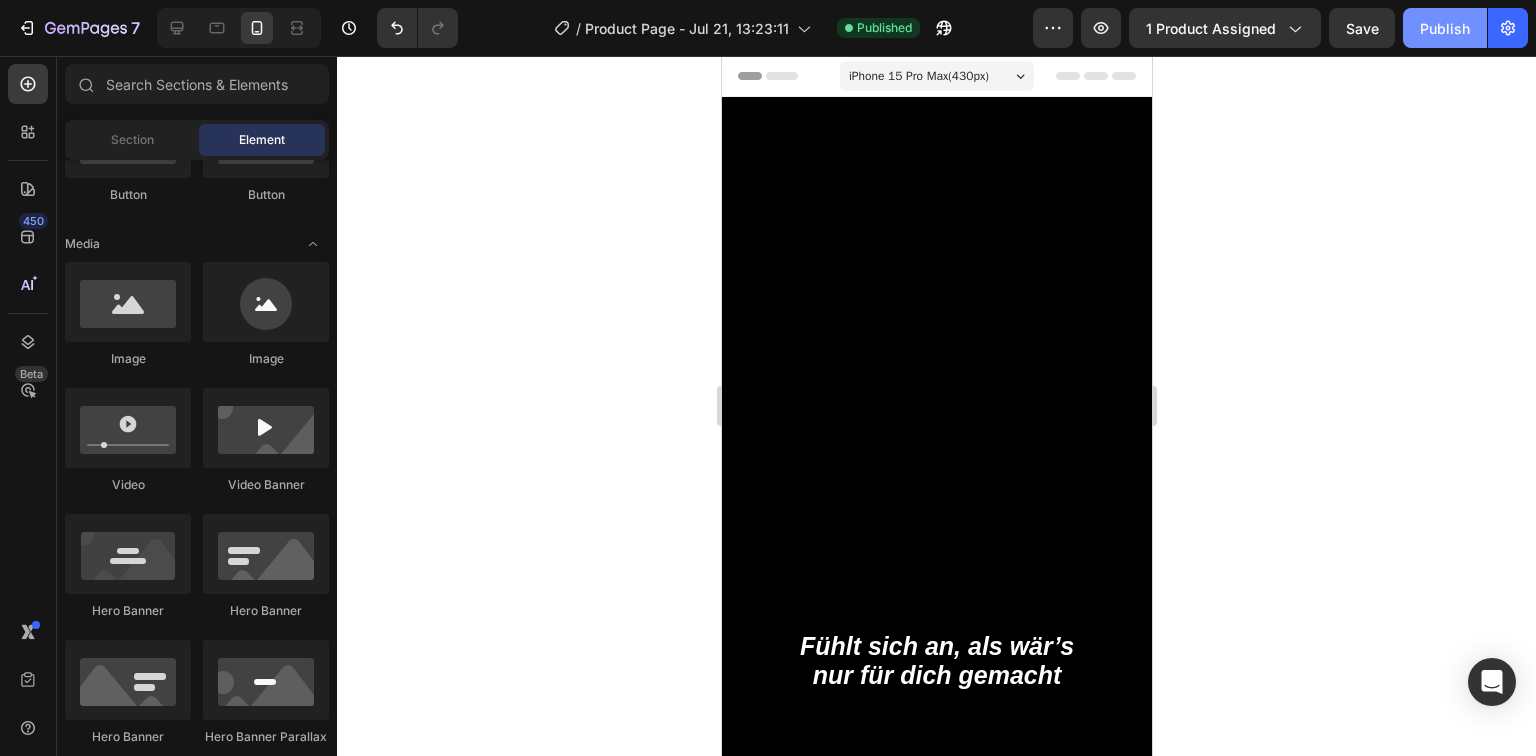 click on "Publish" 